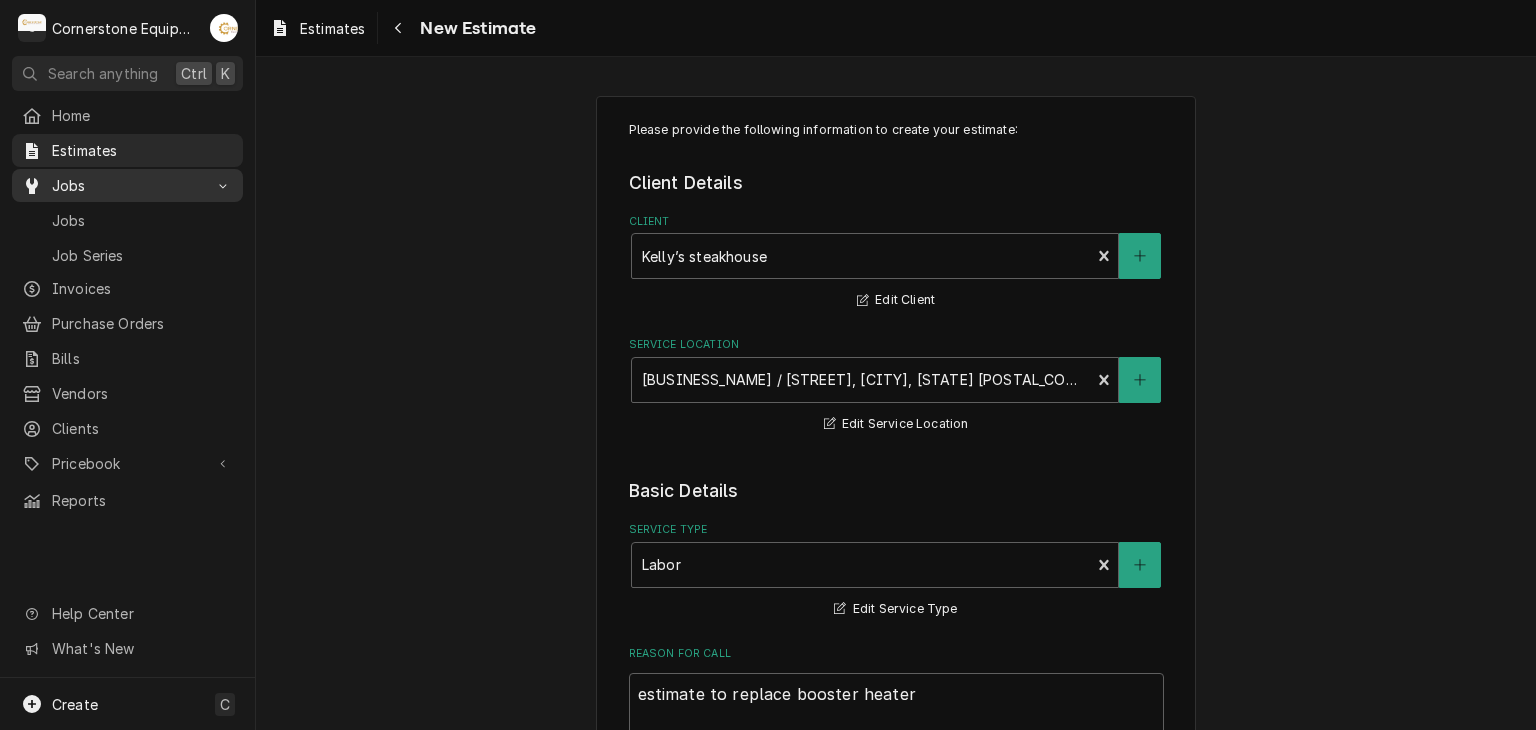 scroll, scrollTop: 0, scrollLeft: 0, axis: both 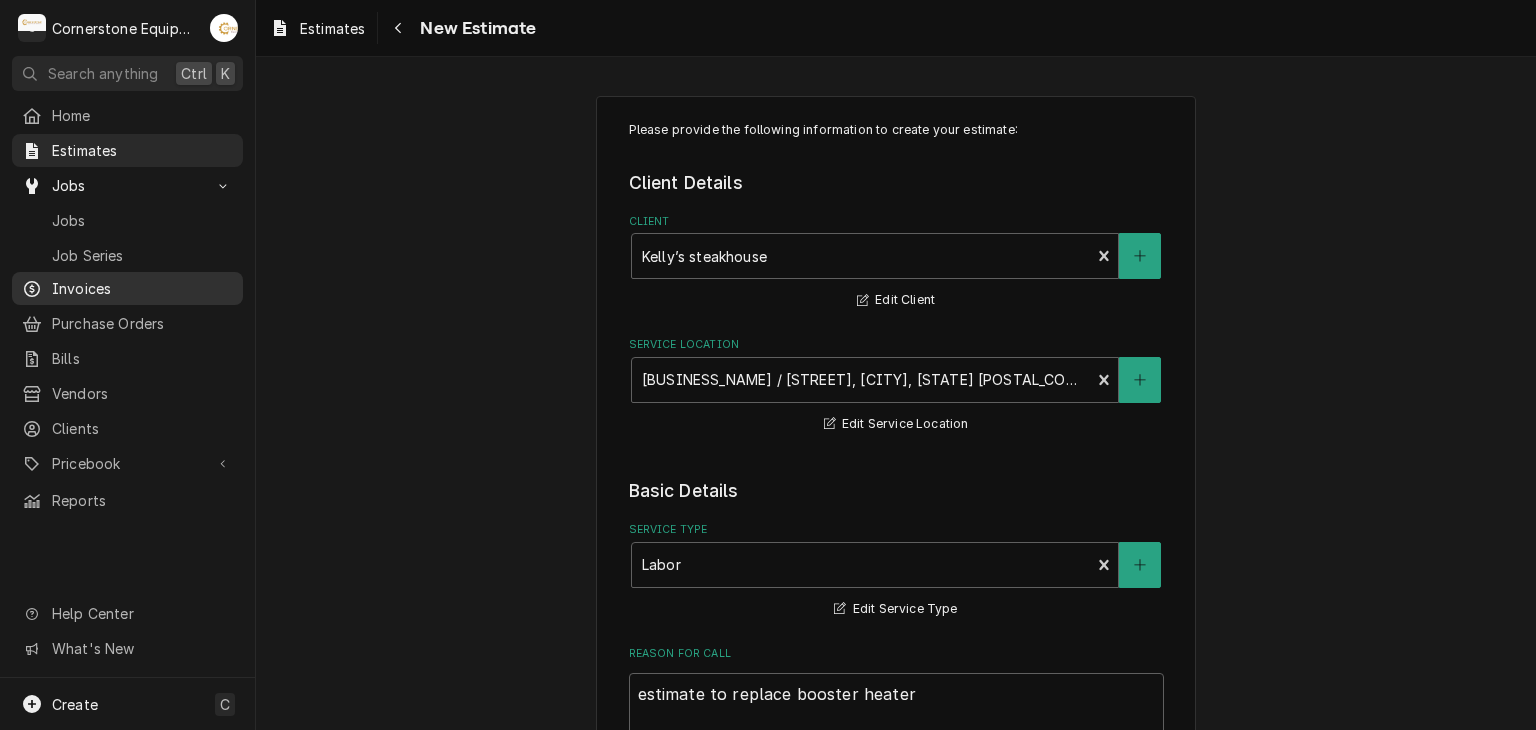 click on "Invoices" at bounding box center [127, 288] 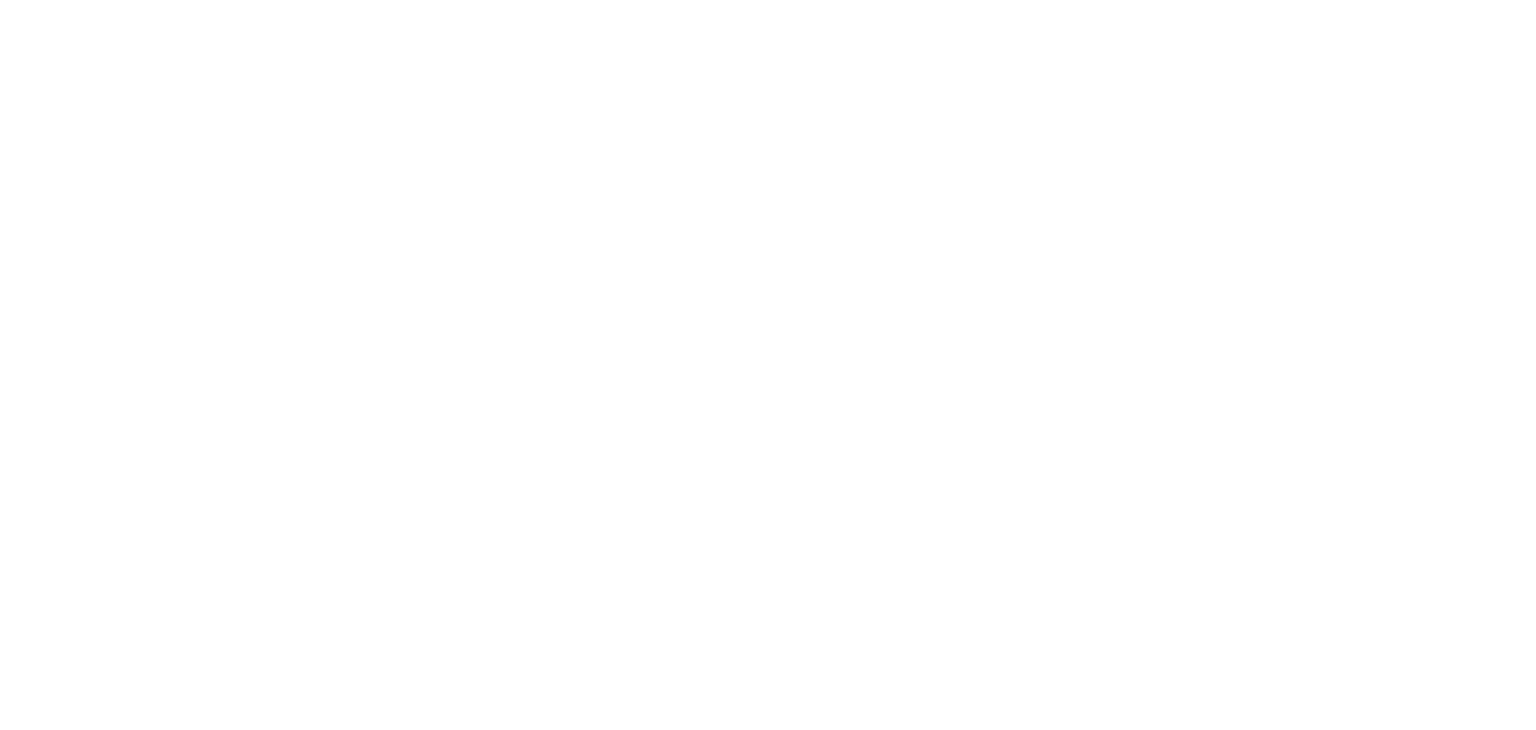 scroll, scrollTop: 0, scrollLeft: 0, axis: both 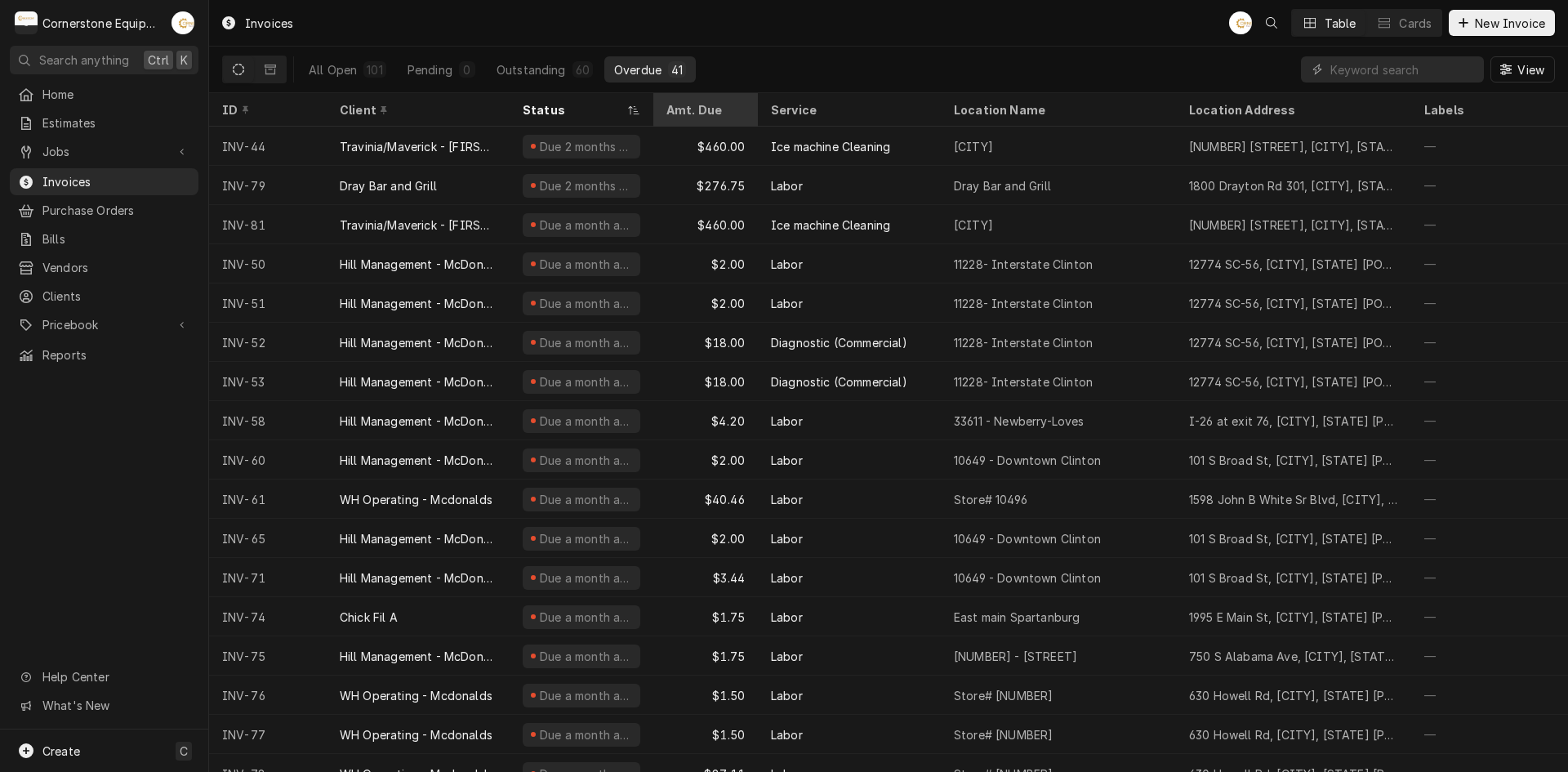 click on "Amt. Due" at bounding box center (706, 109) 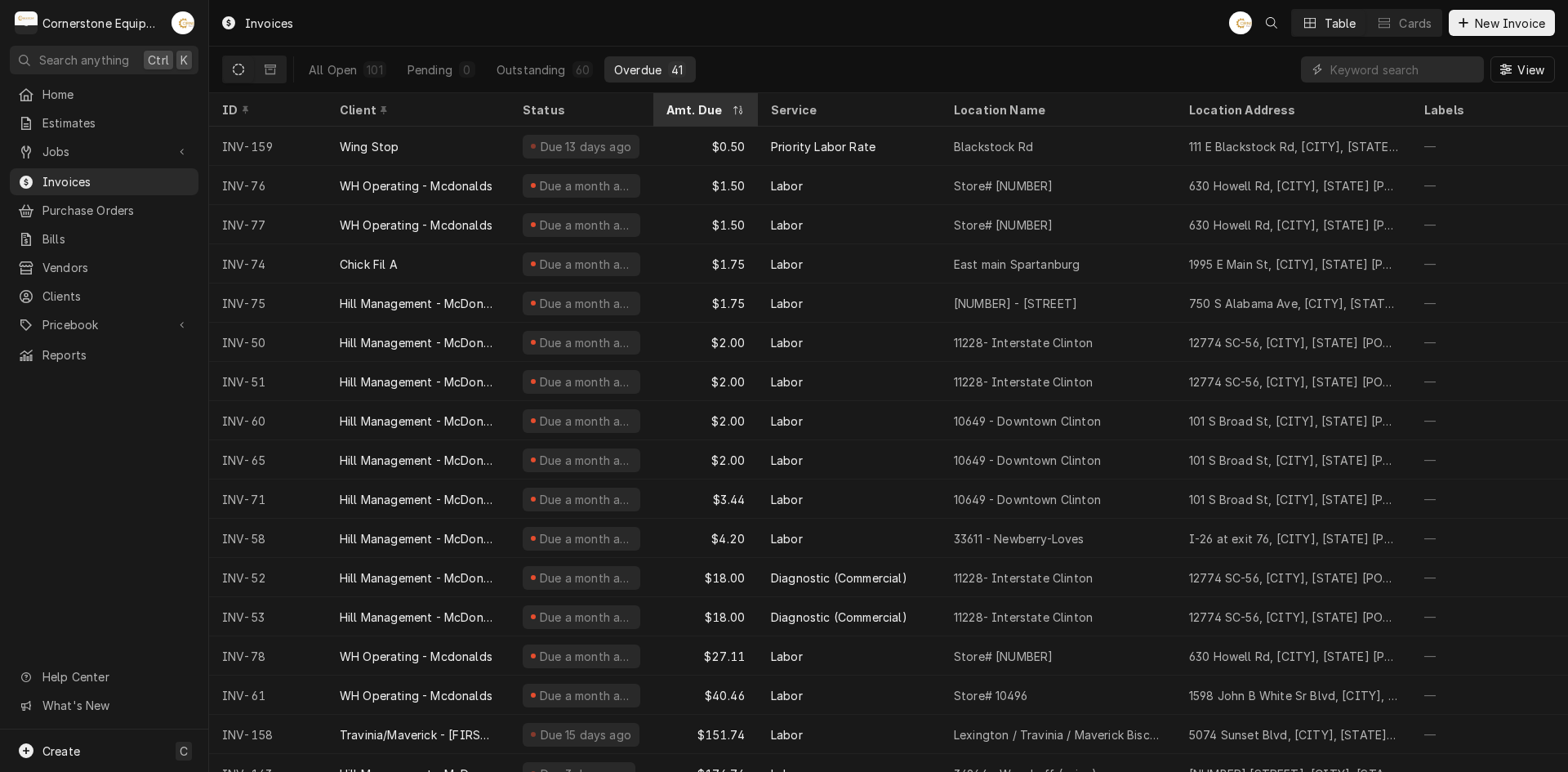 click on "Amt. Due" at bounding box center [706, 109] 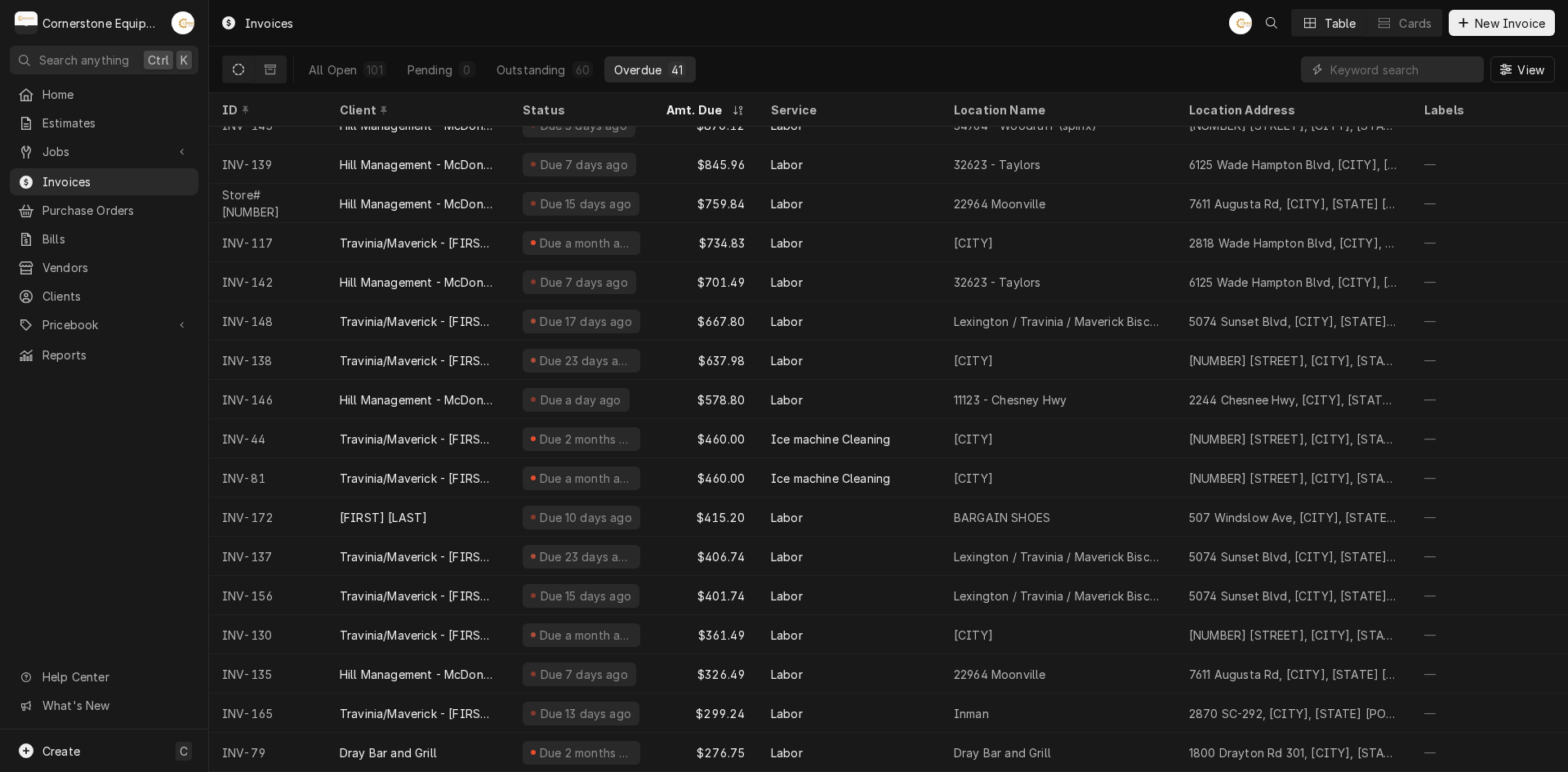 scroll, scrollTop: 0, scrollLeft: 0, axis: both 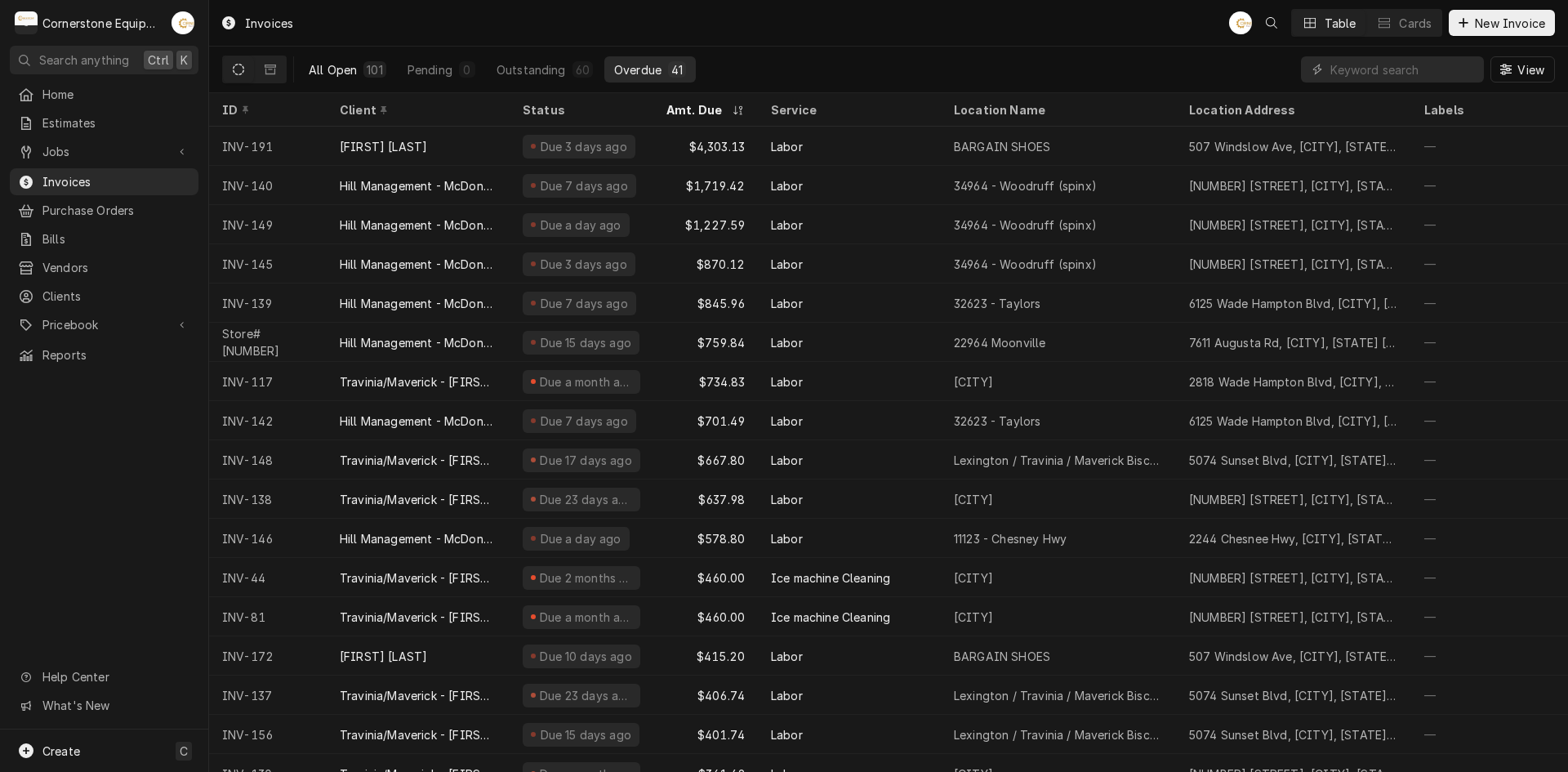 click on "All Open" at bounding box center (332, 69) 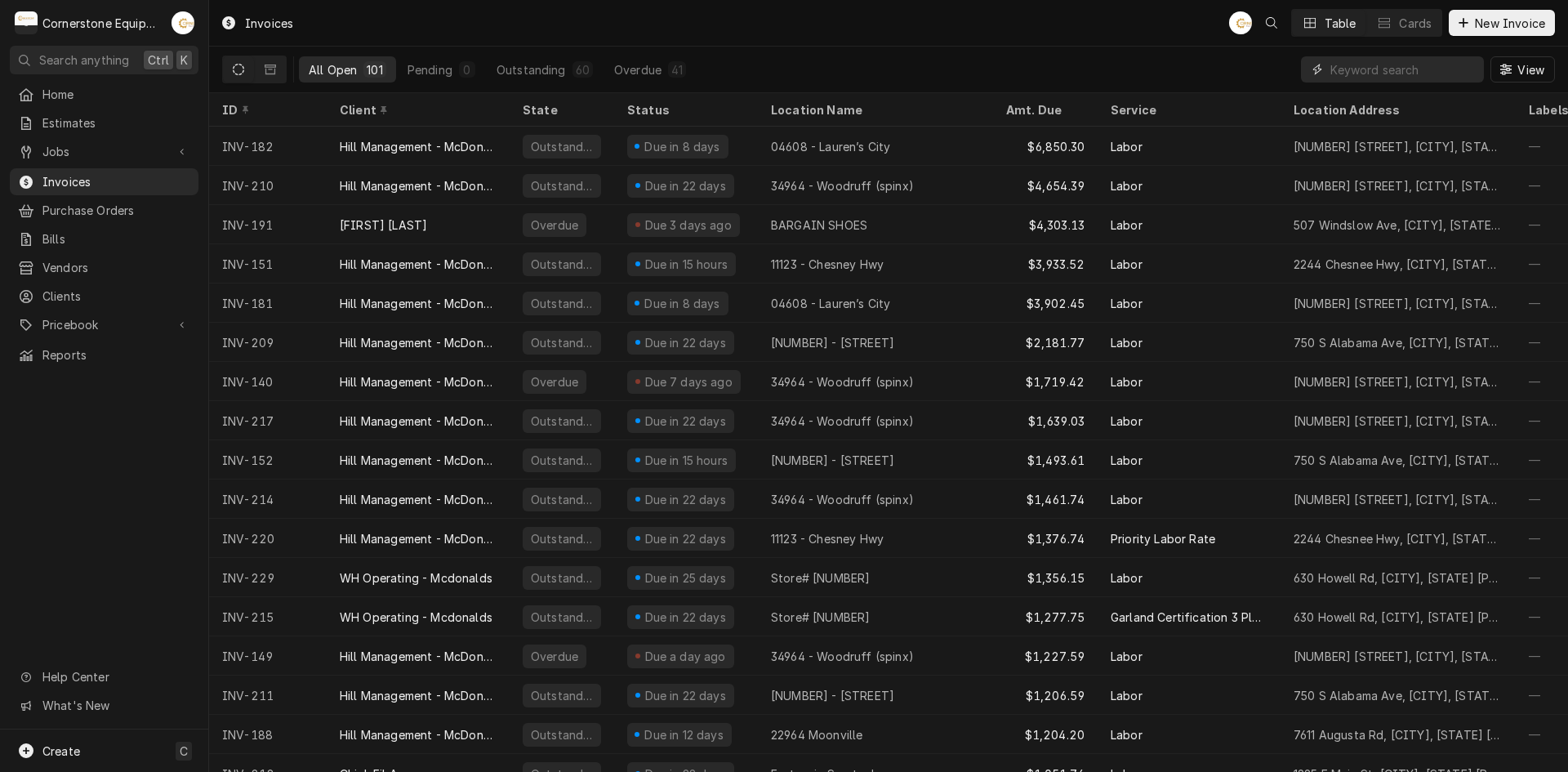 click at bounding box center [1403, 69] 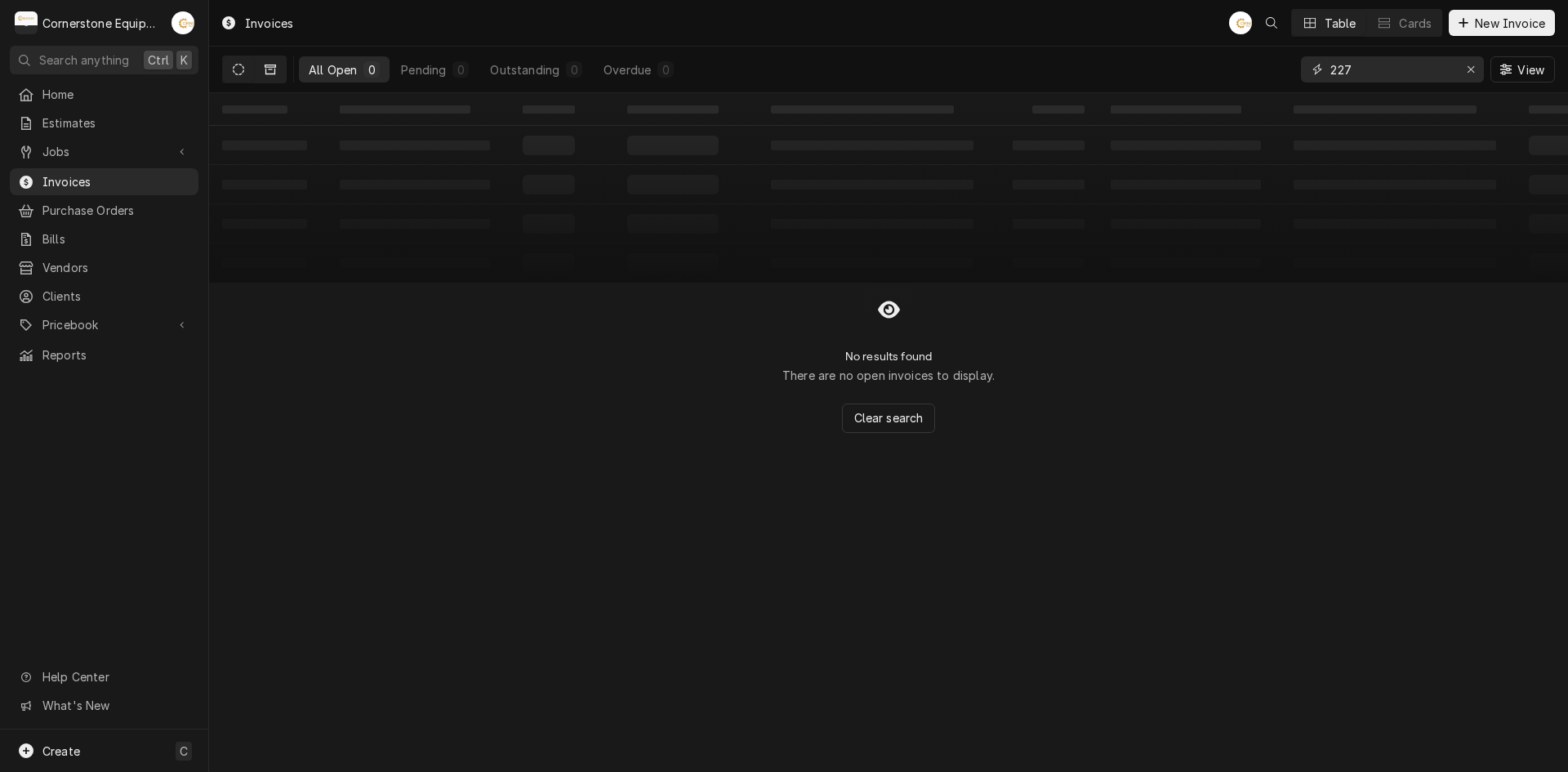 type on "227" 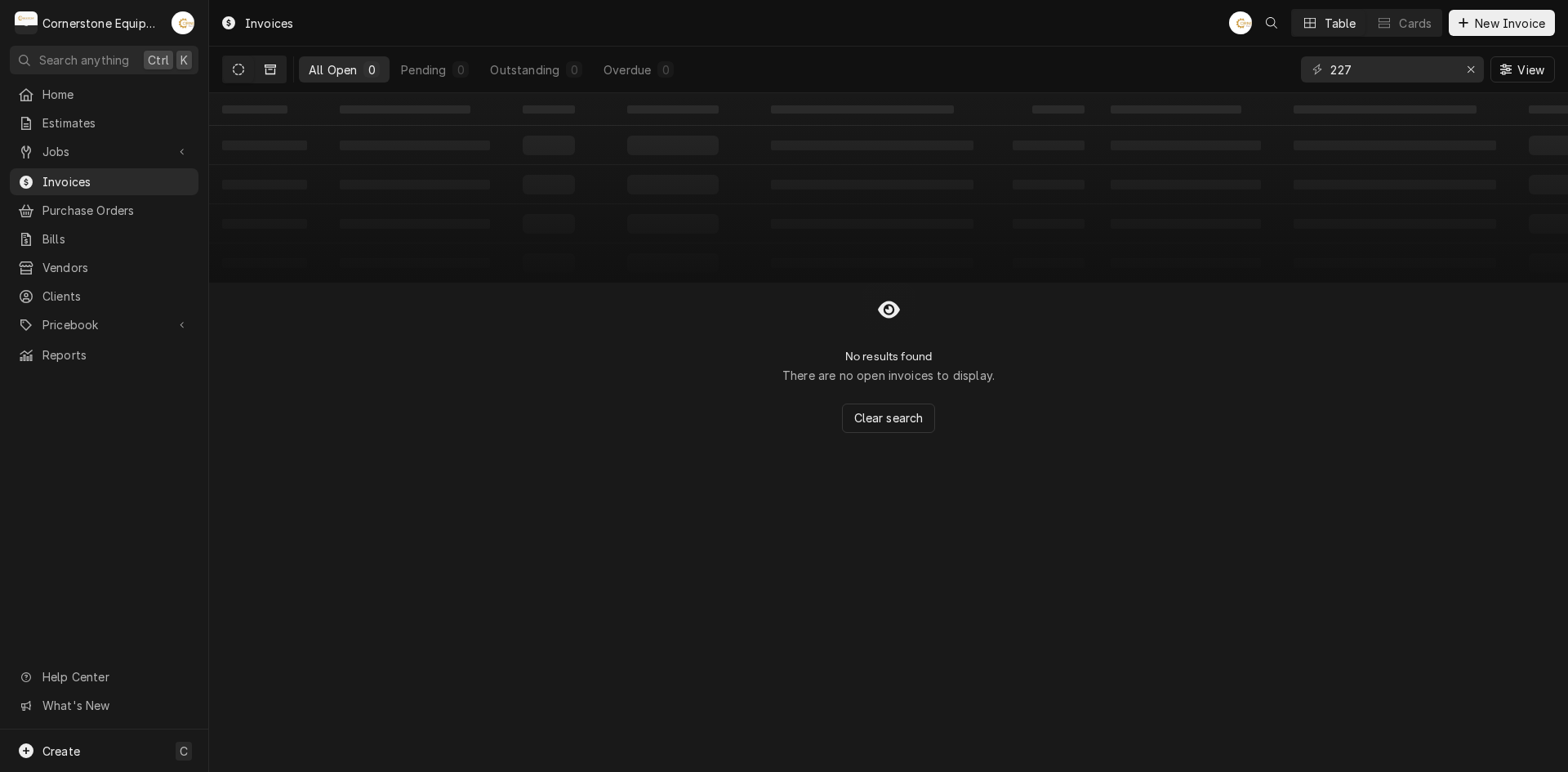 click 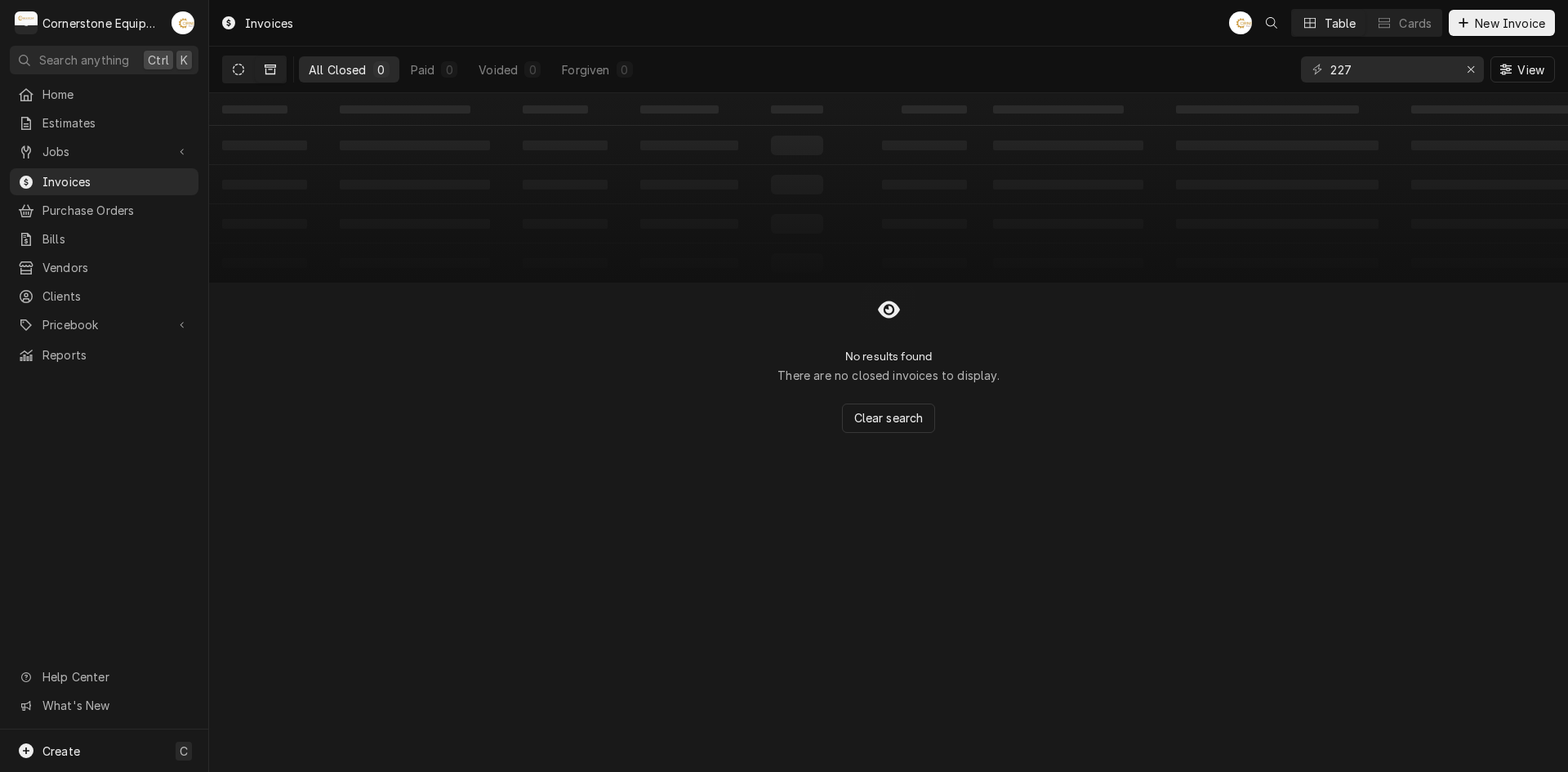 click at bounding box center [238, 69] 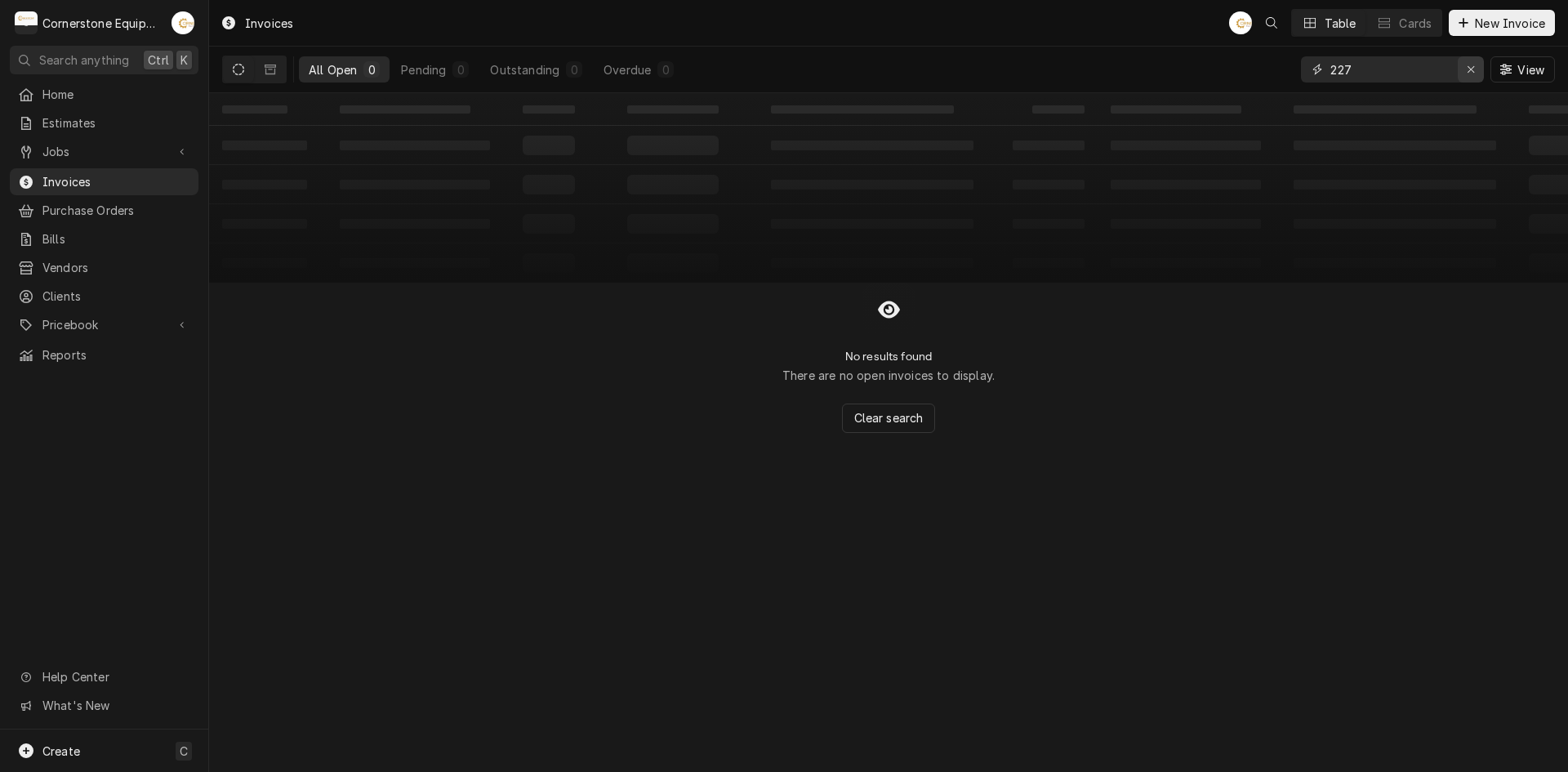 click 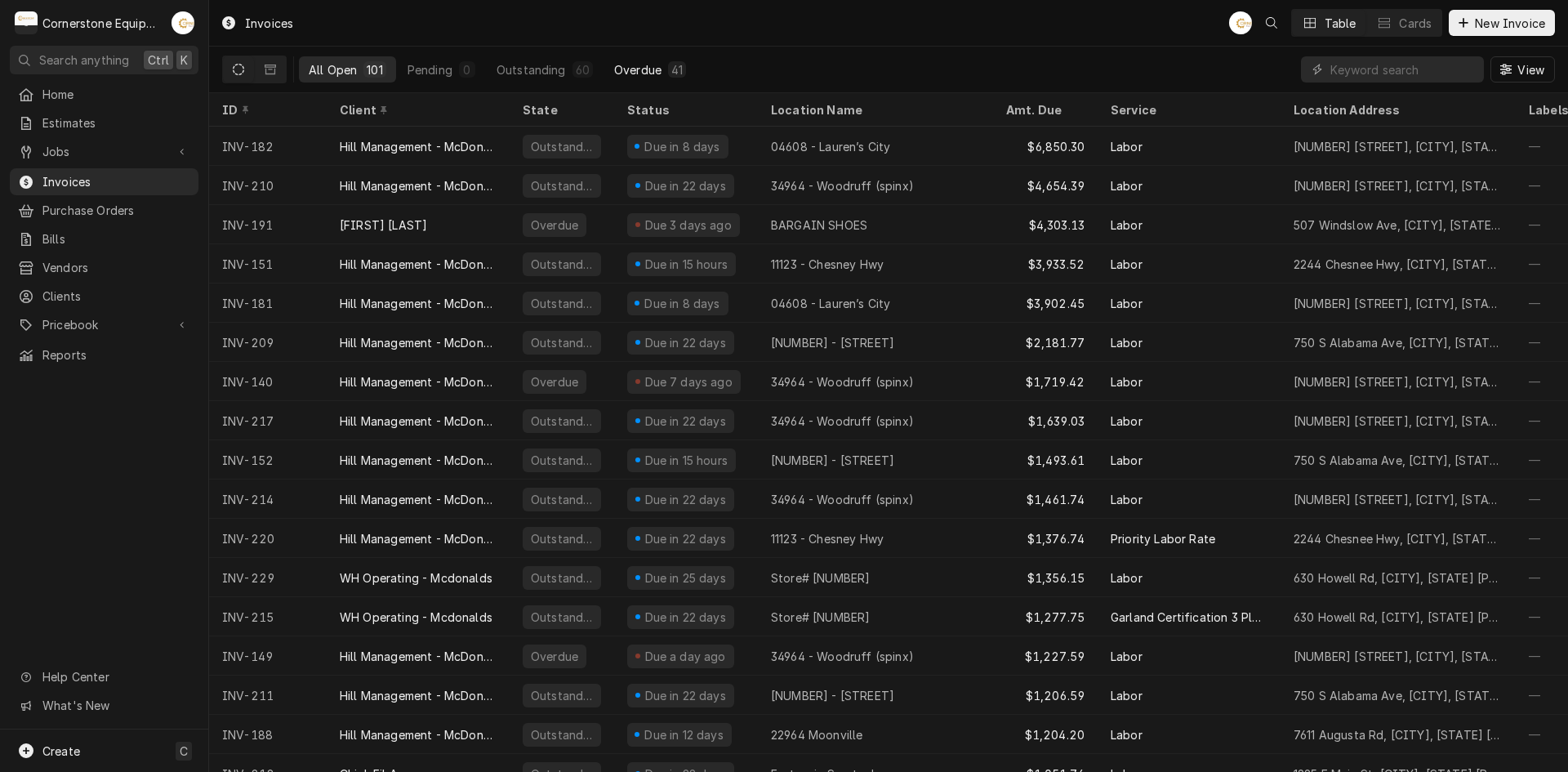 click on "41" at bounding box center [677, 69] 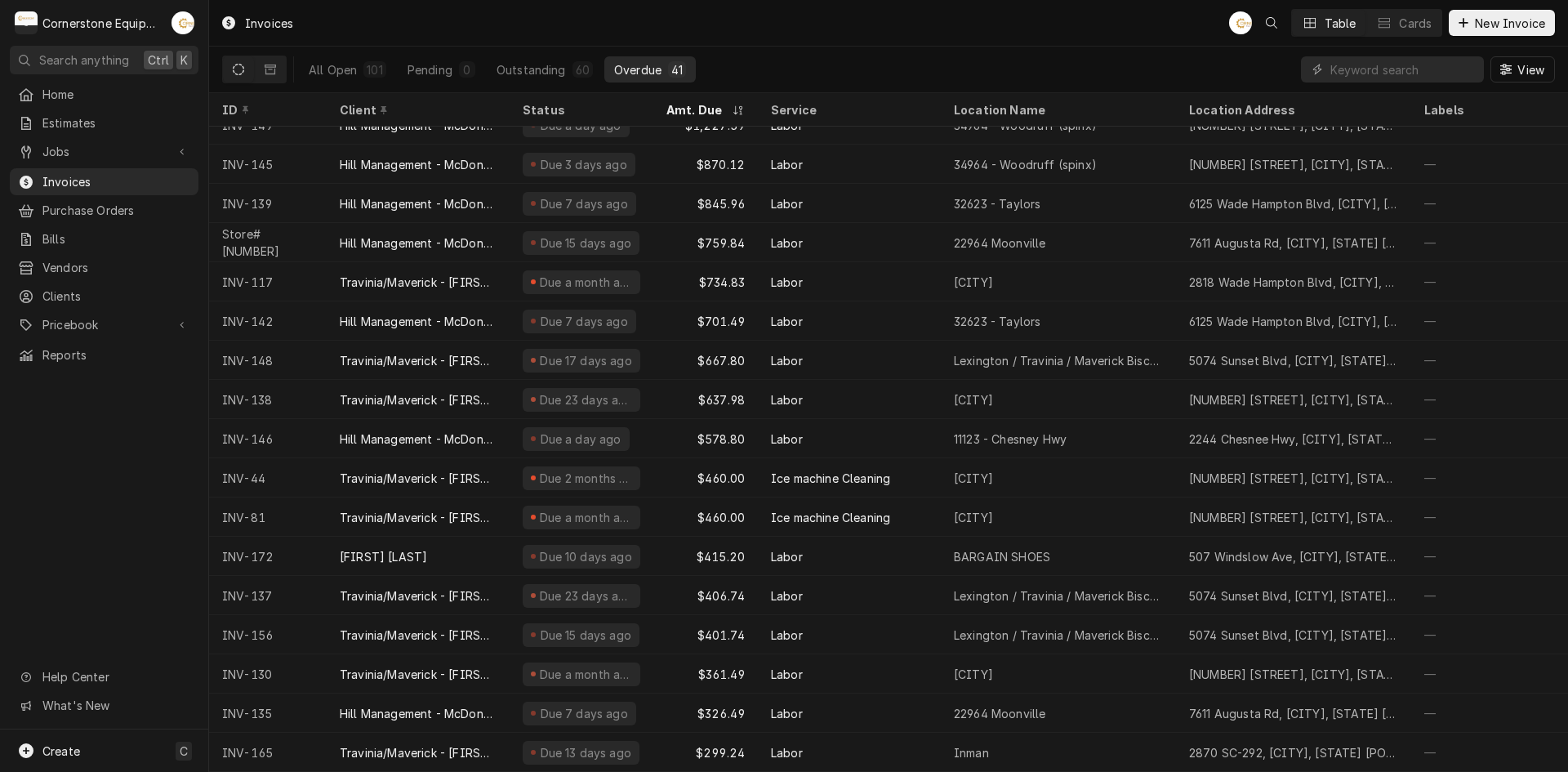 scroll, scrollTop: 0, scrollLeft: 0, axis: both 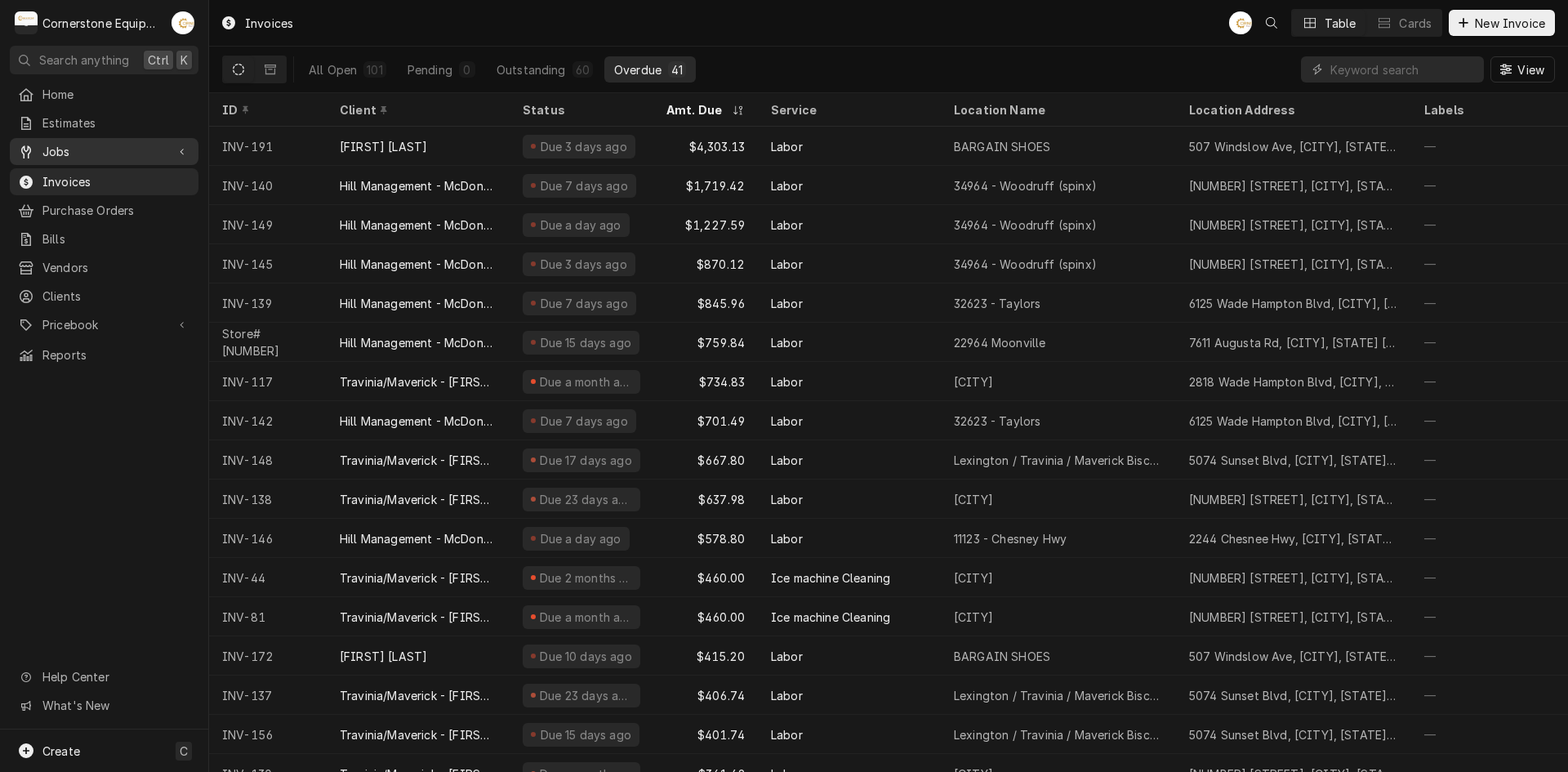 click on "Jobs" at bounding box center (104, 151) 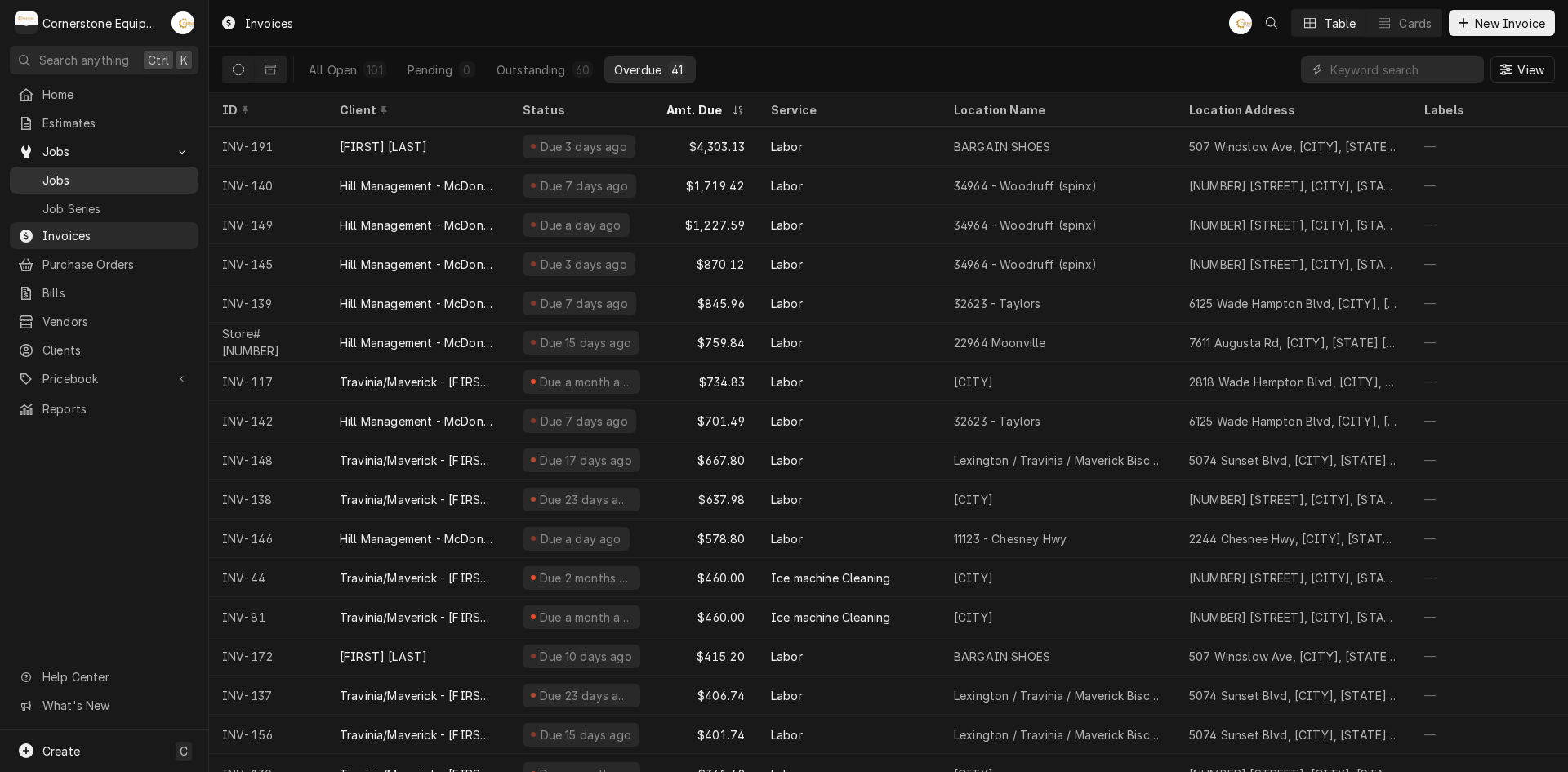click on "Jobs" at bounding box center [104, 180] 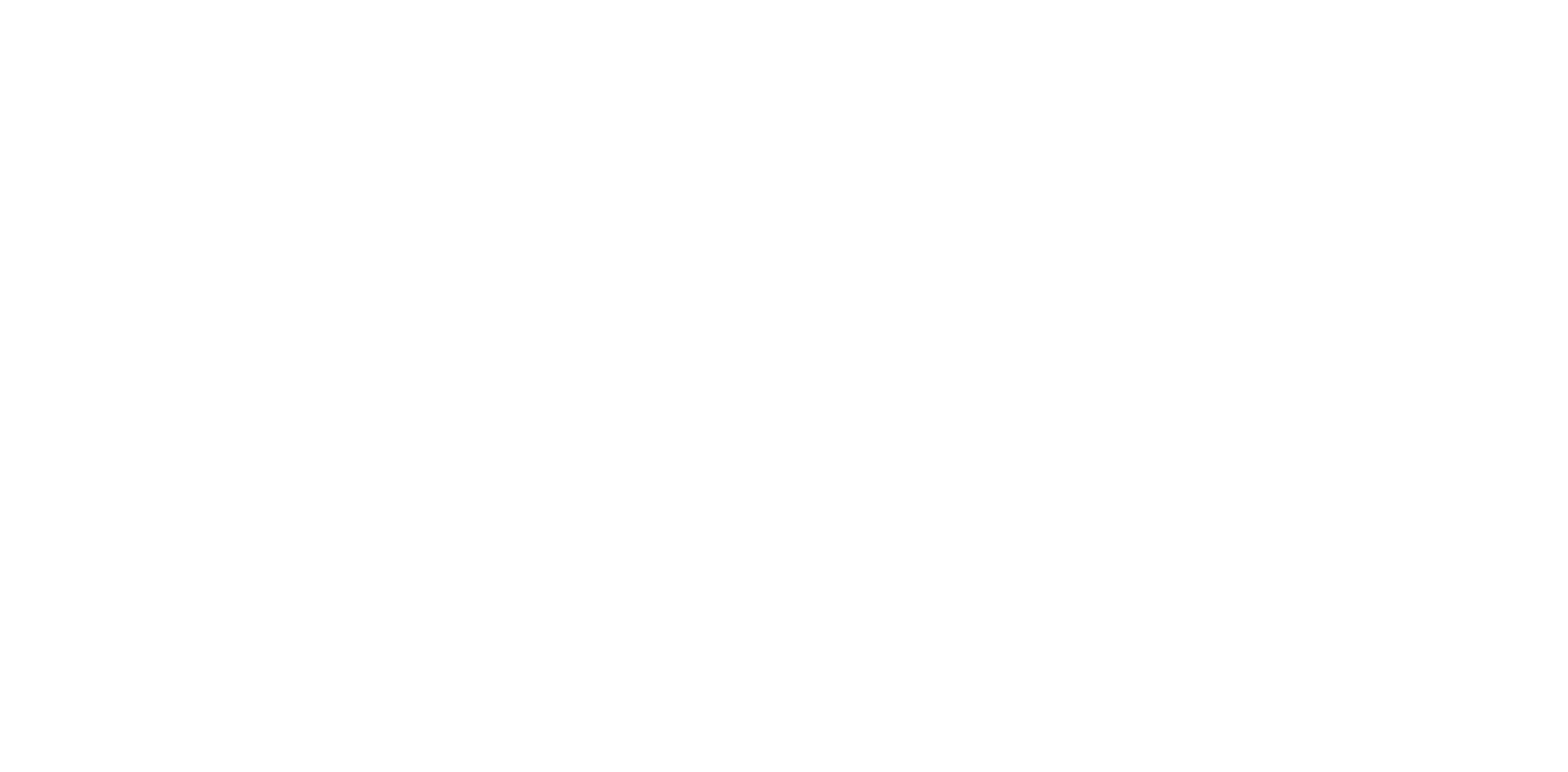 scroll, scrollTop: 0, scrollLeft: 0, axis: both 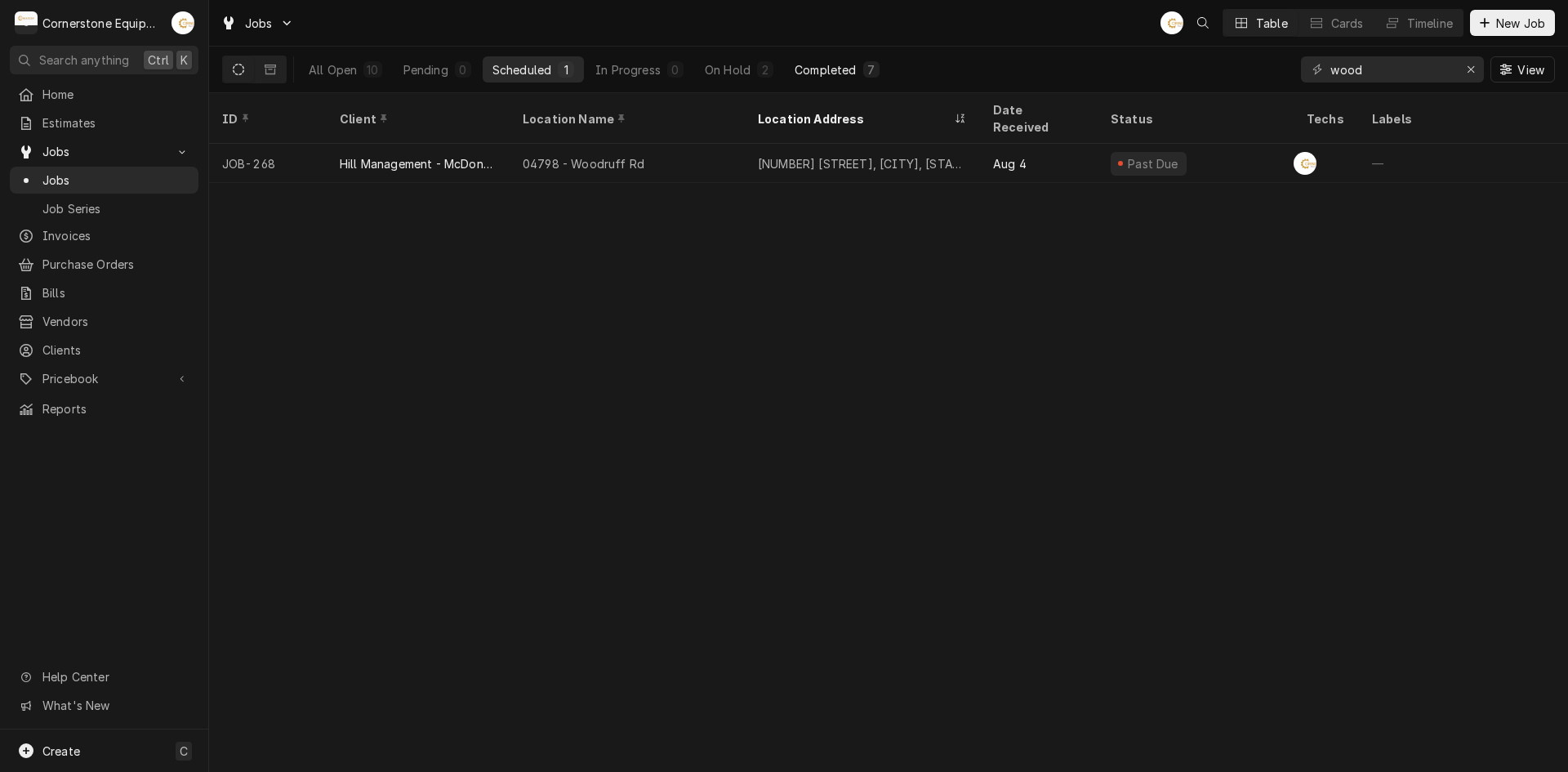click on "Completed" at bounding box center [825, 69] 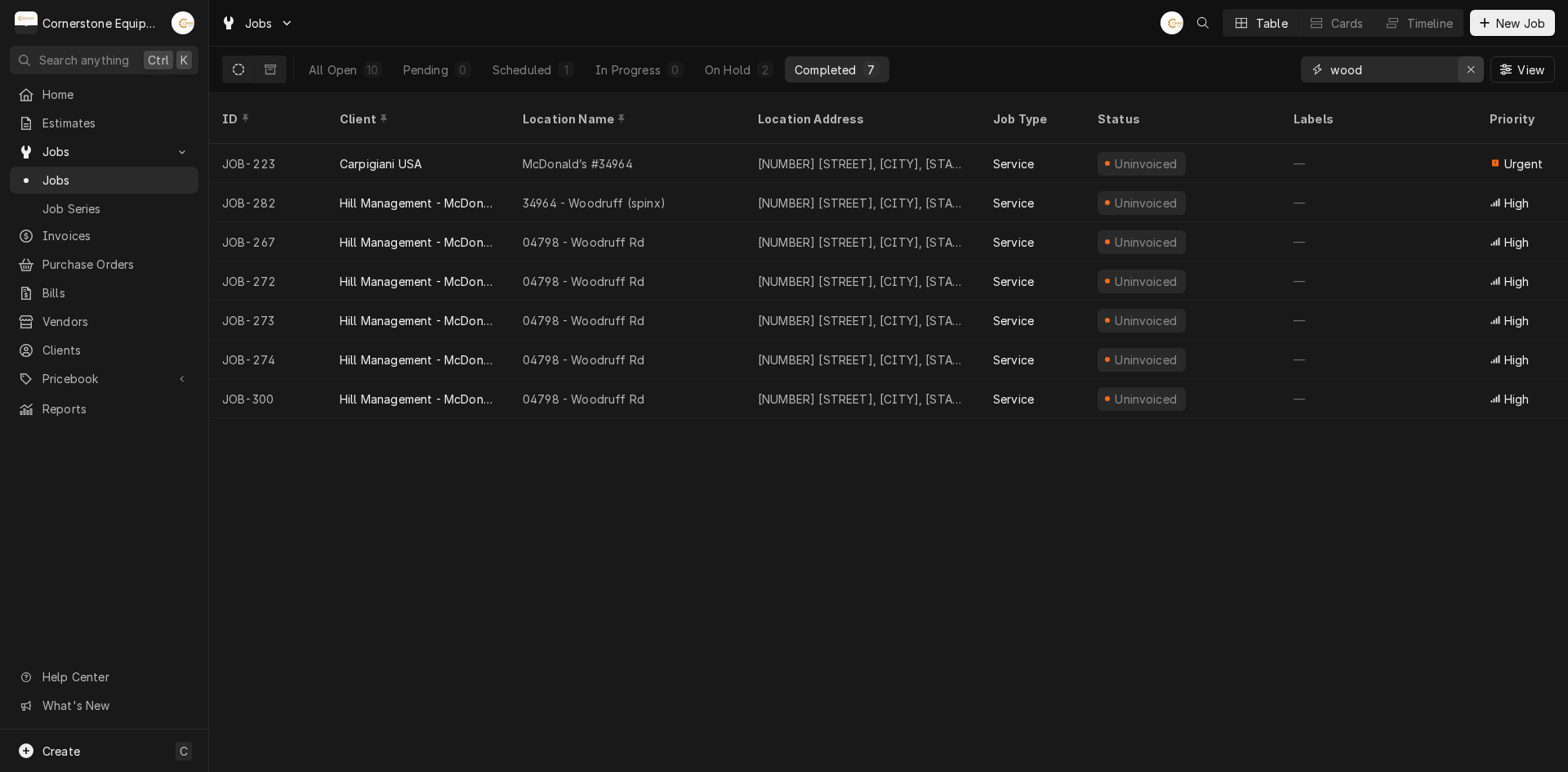 click 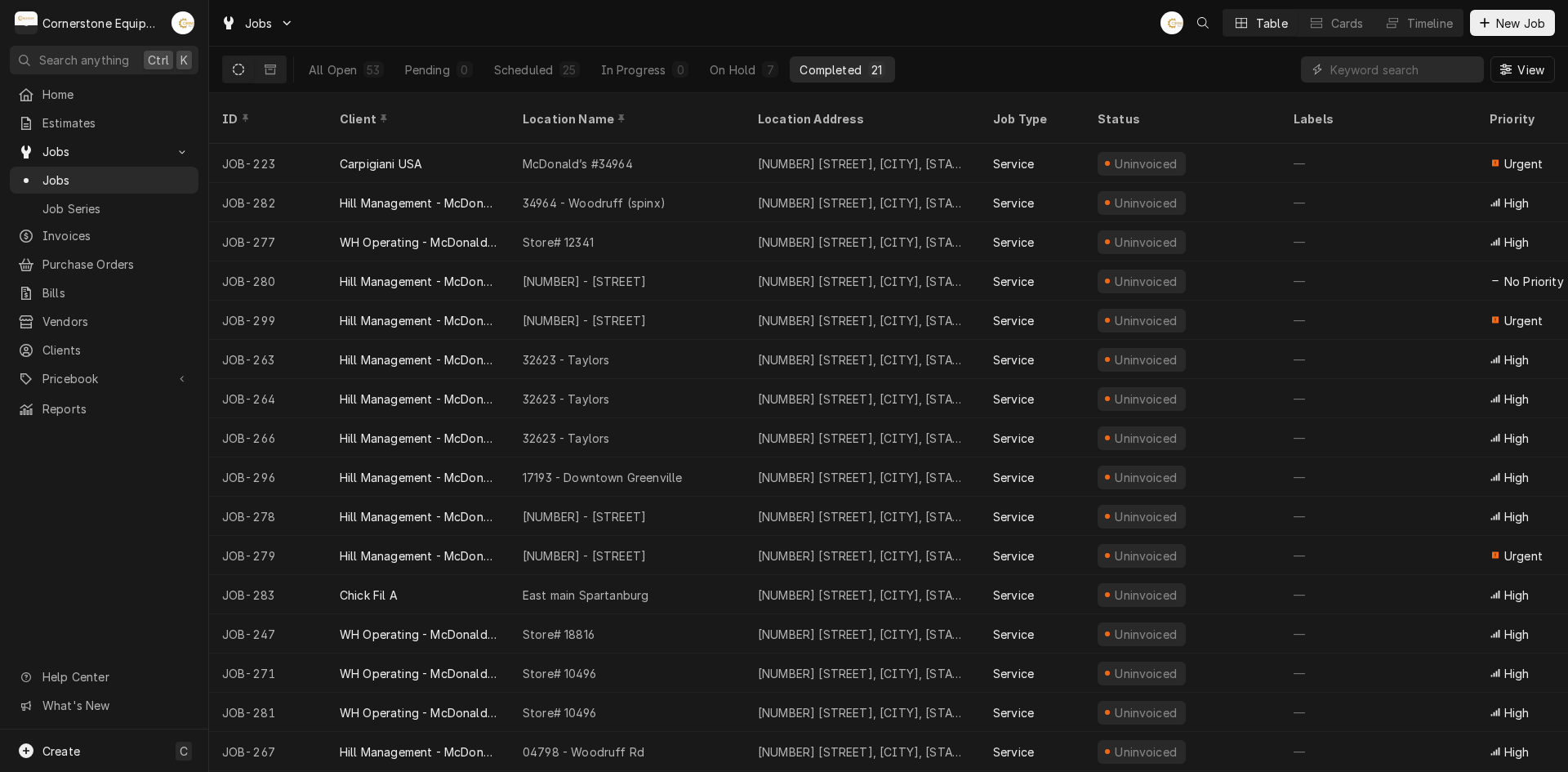 click on "Completed" at bounding box center (830, 69) 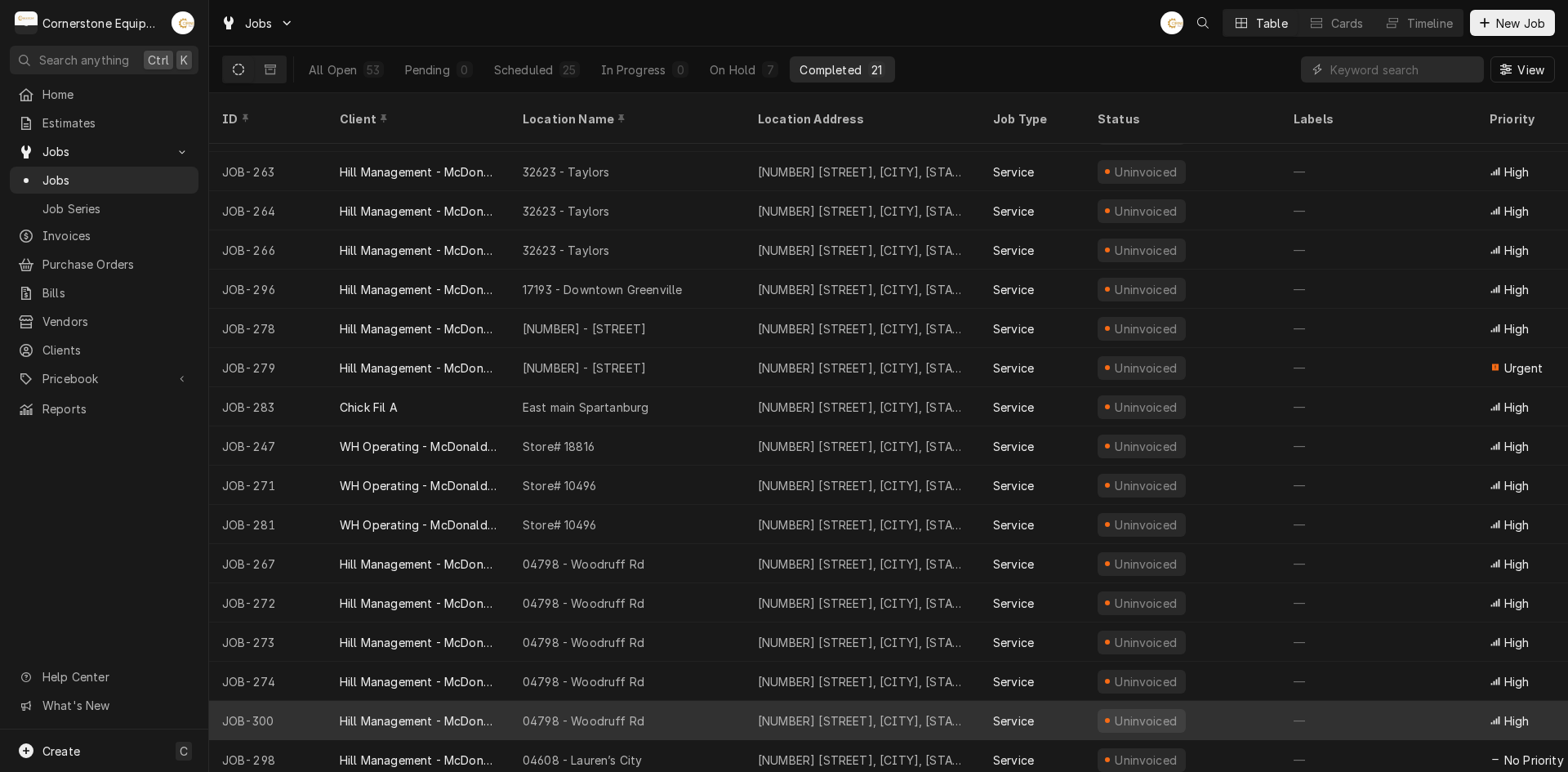 scroll, scrollTop: 0, scrollLeft: 0, axis: both 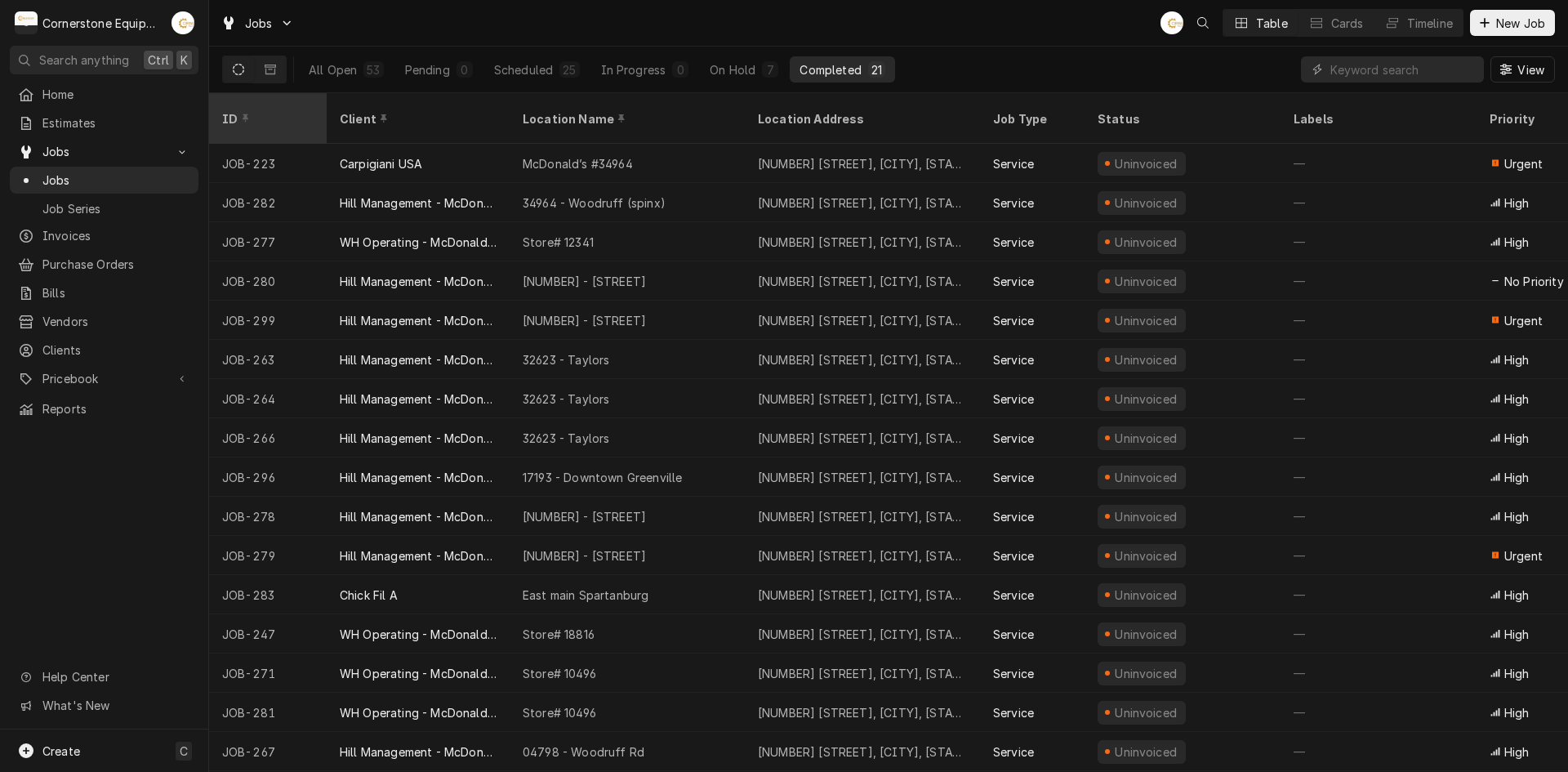 click on "ID" at bounding box center (266, 118) 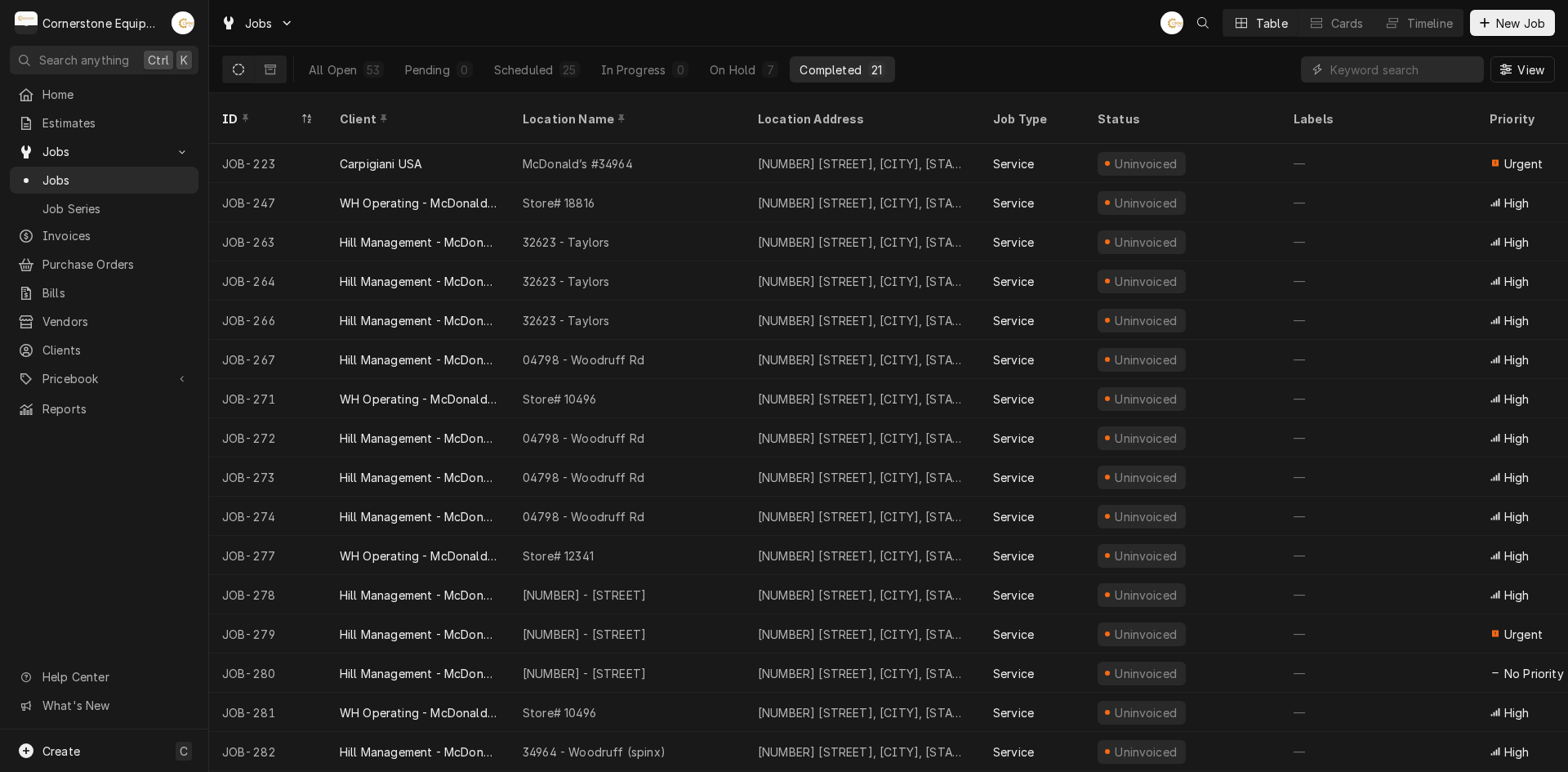 click on "ID" at bounding box center (260, 118) 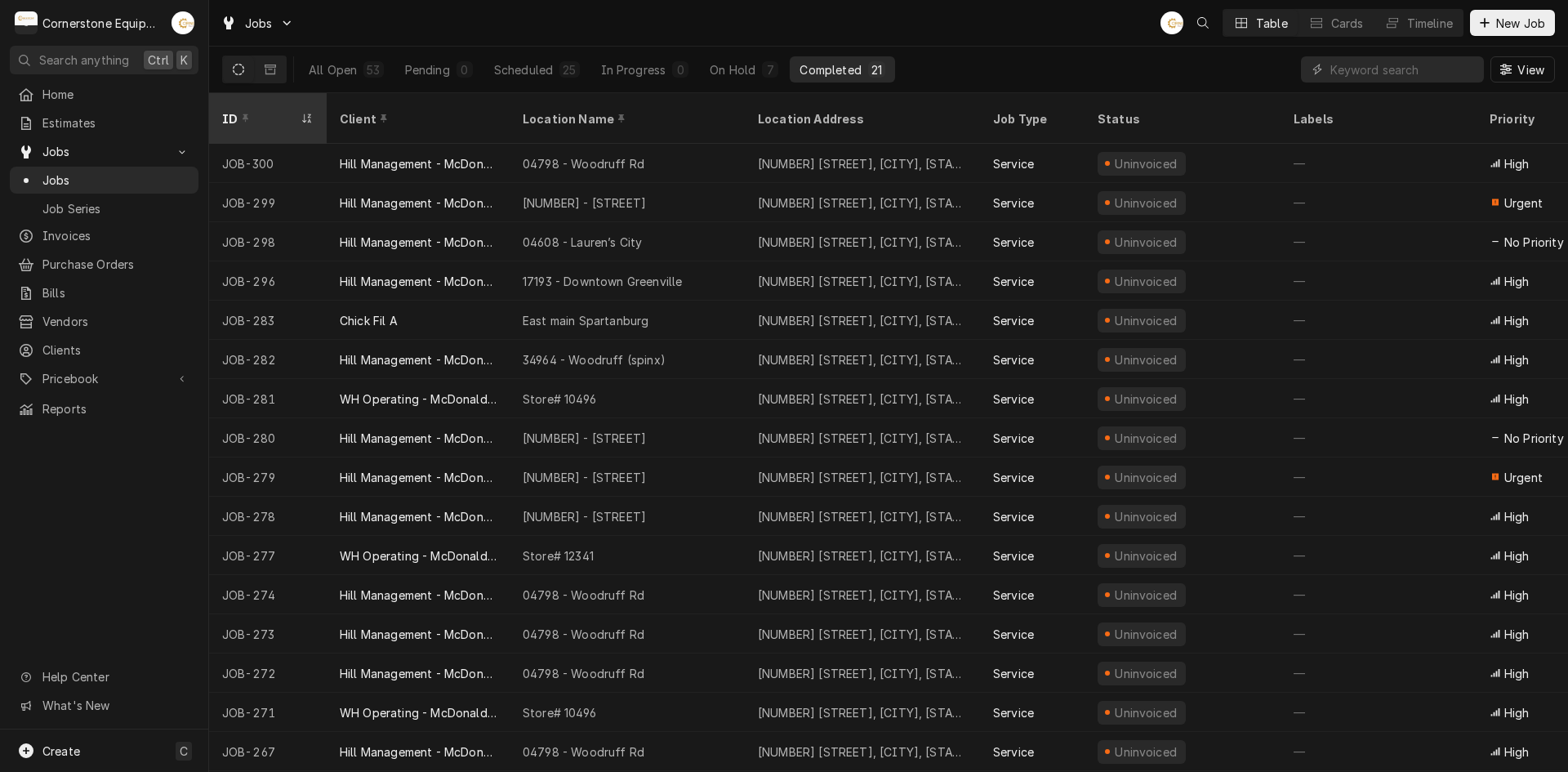 click on "ID" at bounding box center [260, 118] 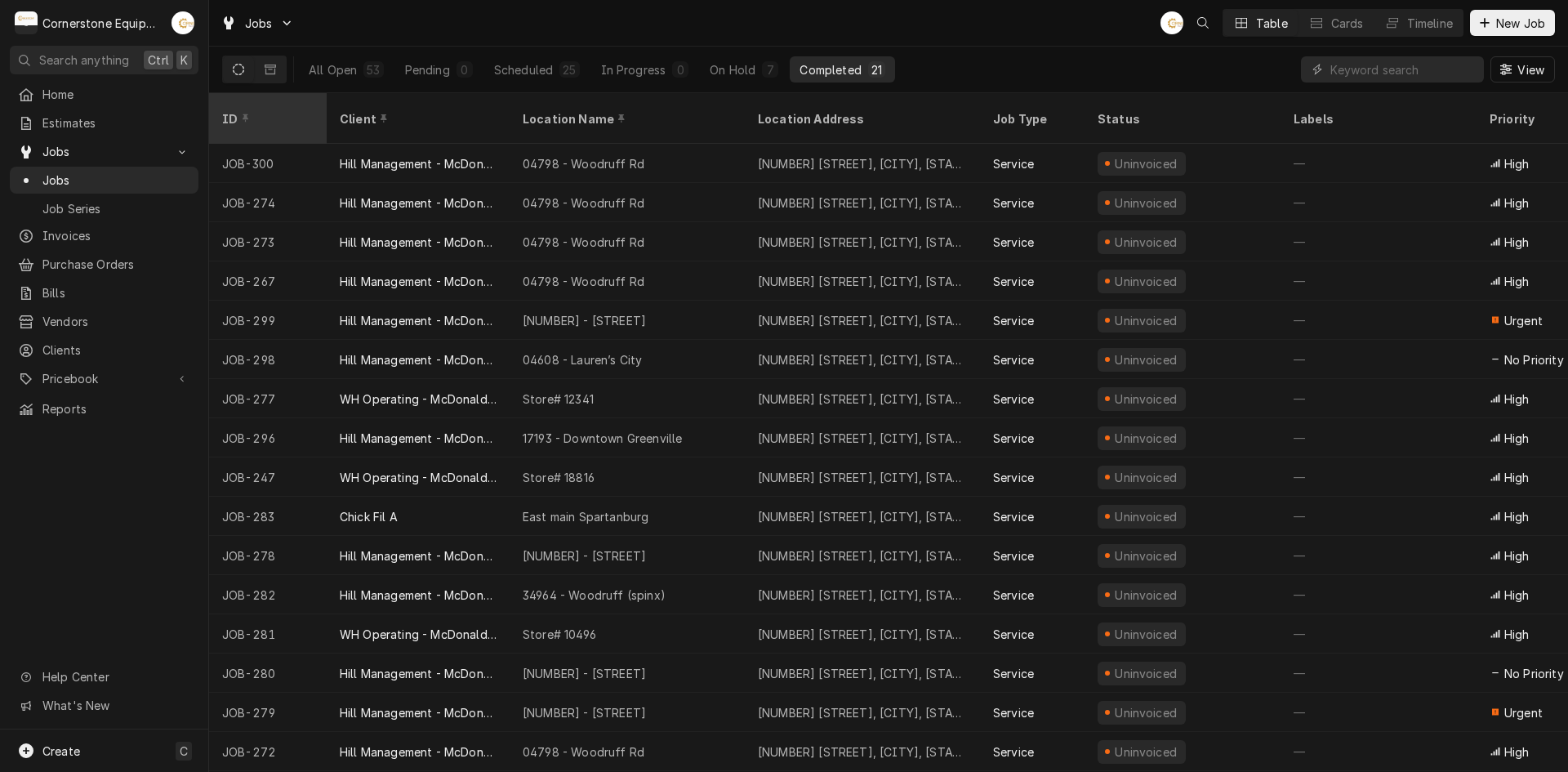 click on "ID" at bounding box center [266, 118] 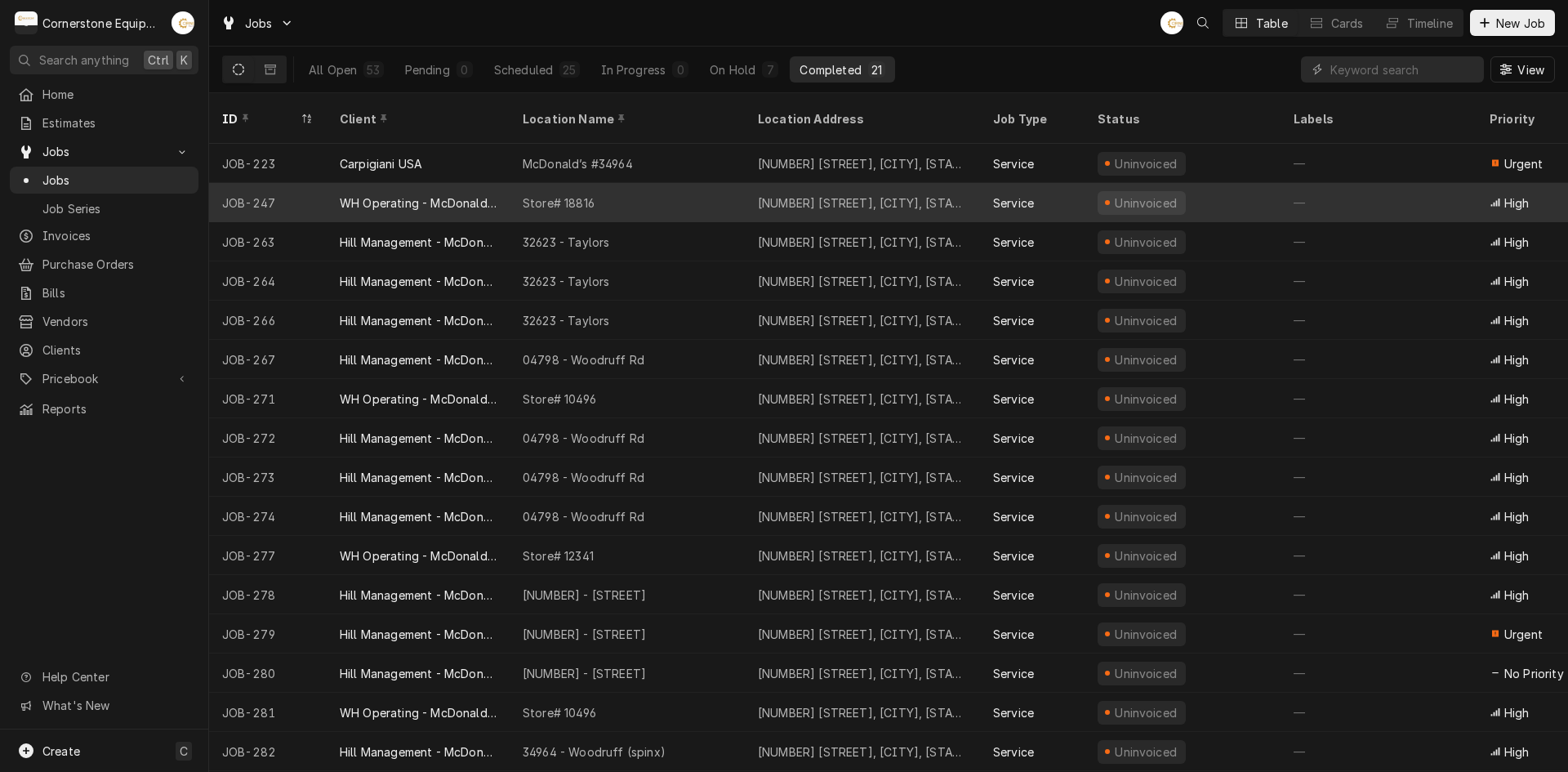 click on "WH Operating - Mcdonalds" at bounding box center (418, 203) 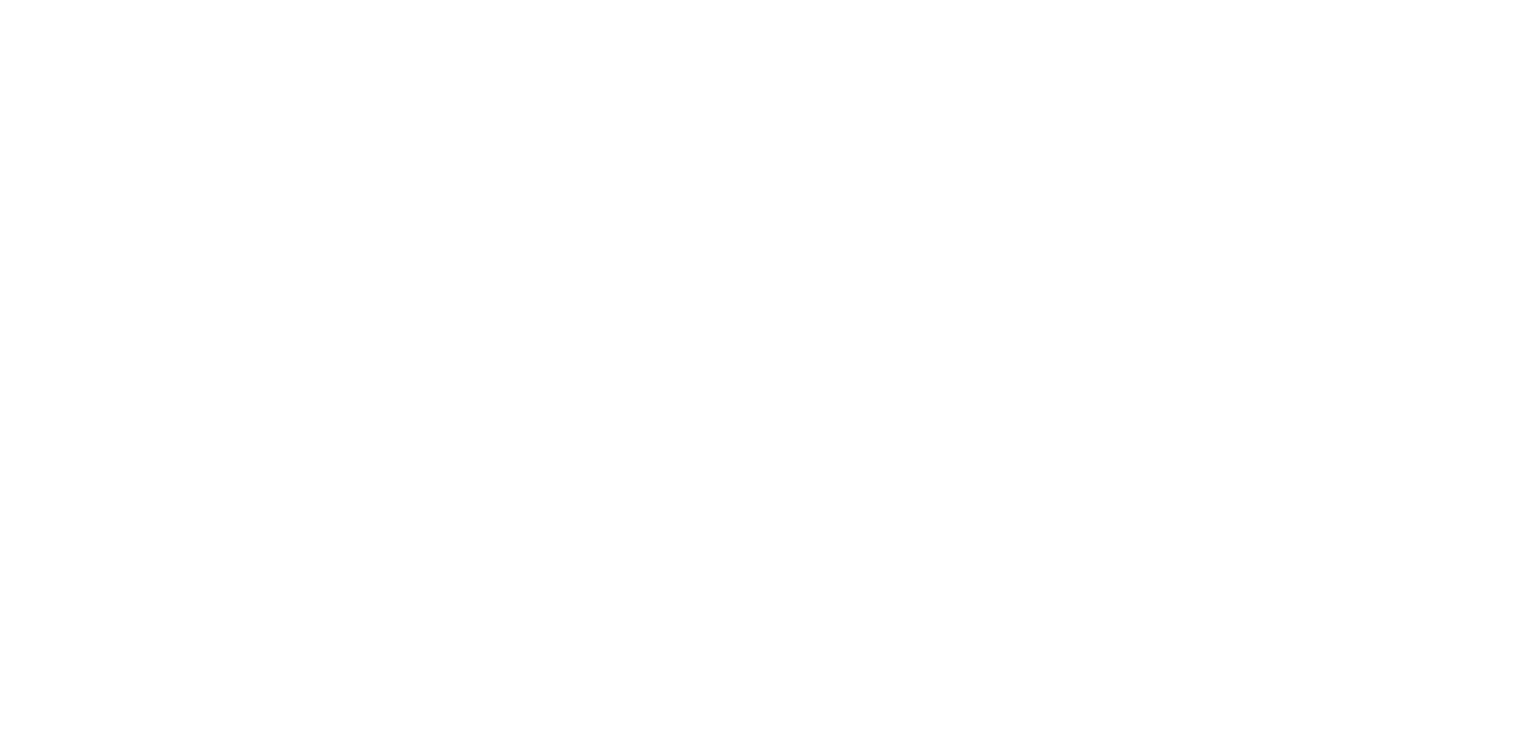 scroll, scrollTop: 0, scrollLeft: 0, axis: both 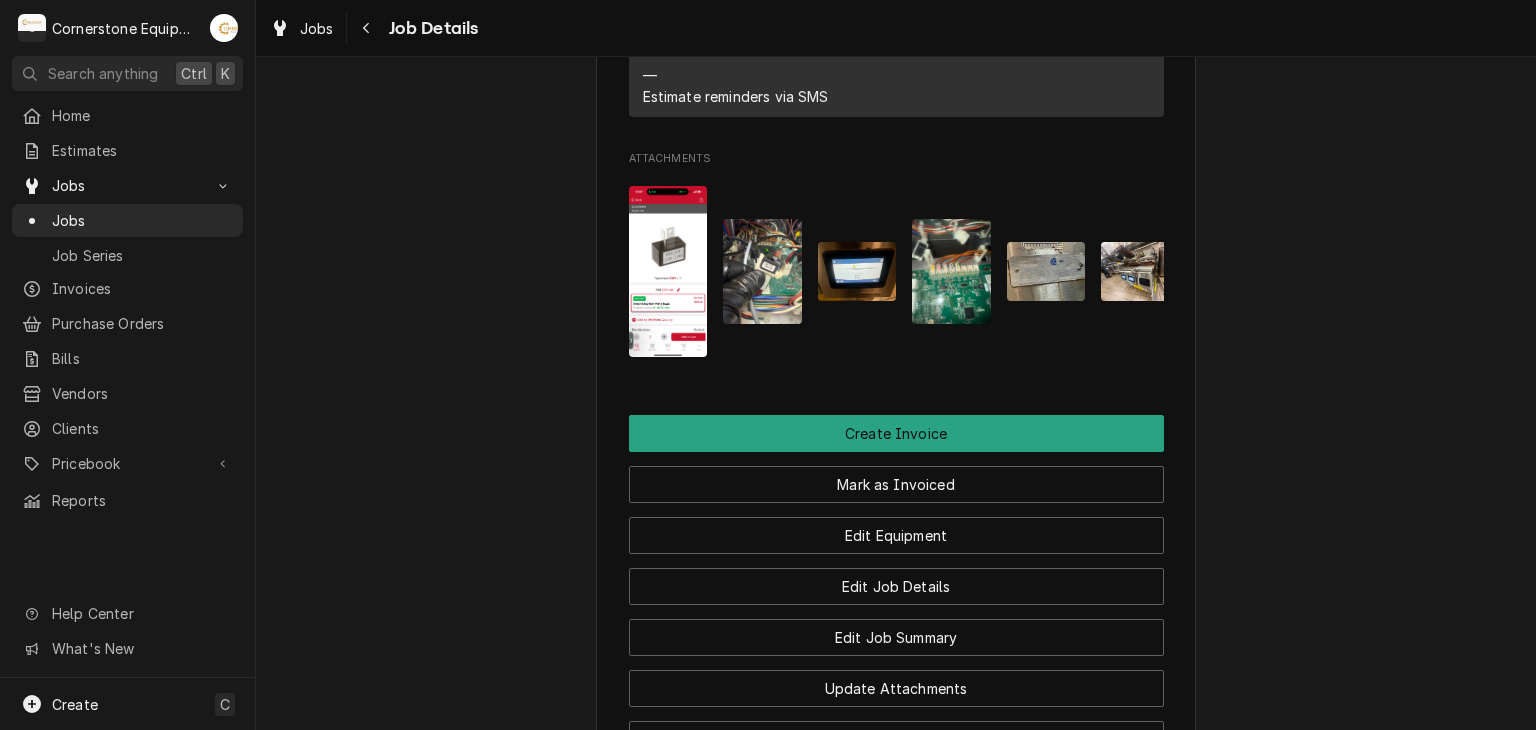 click at bounding box center (762, 271) 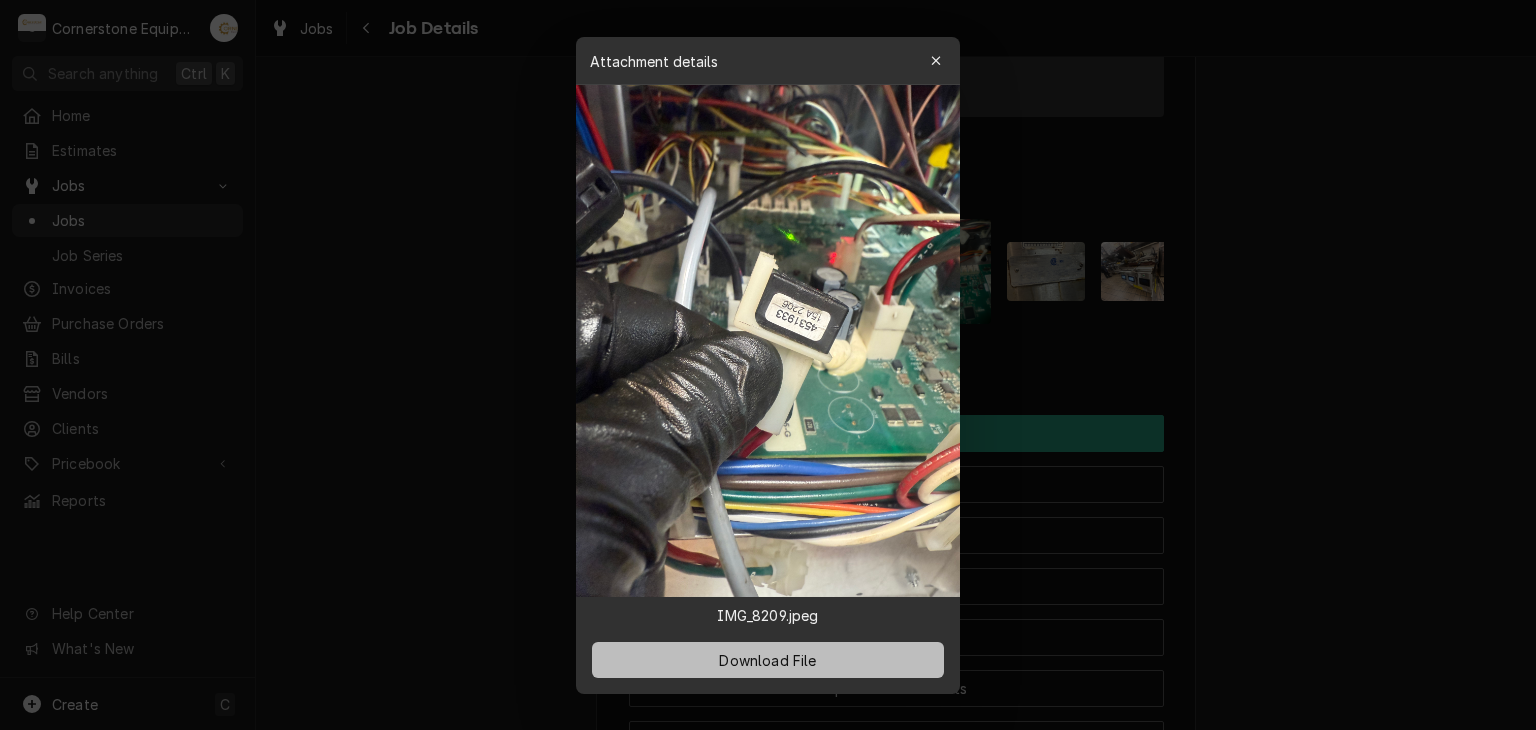 click on "Download File" at bounding box center (767, 659) 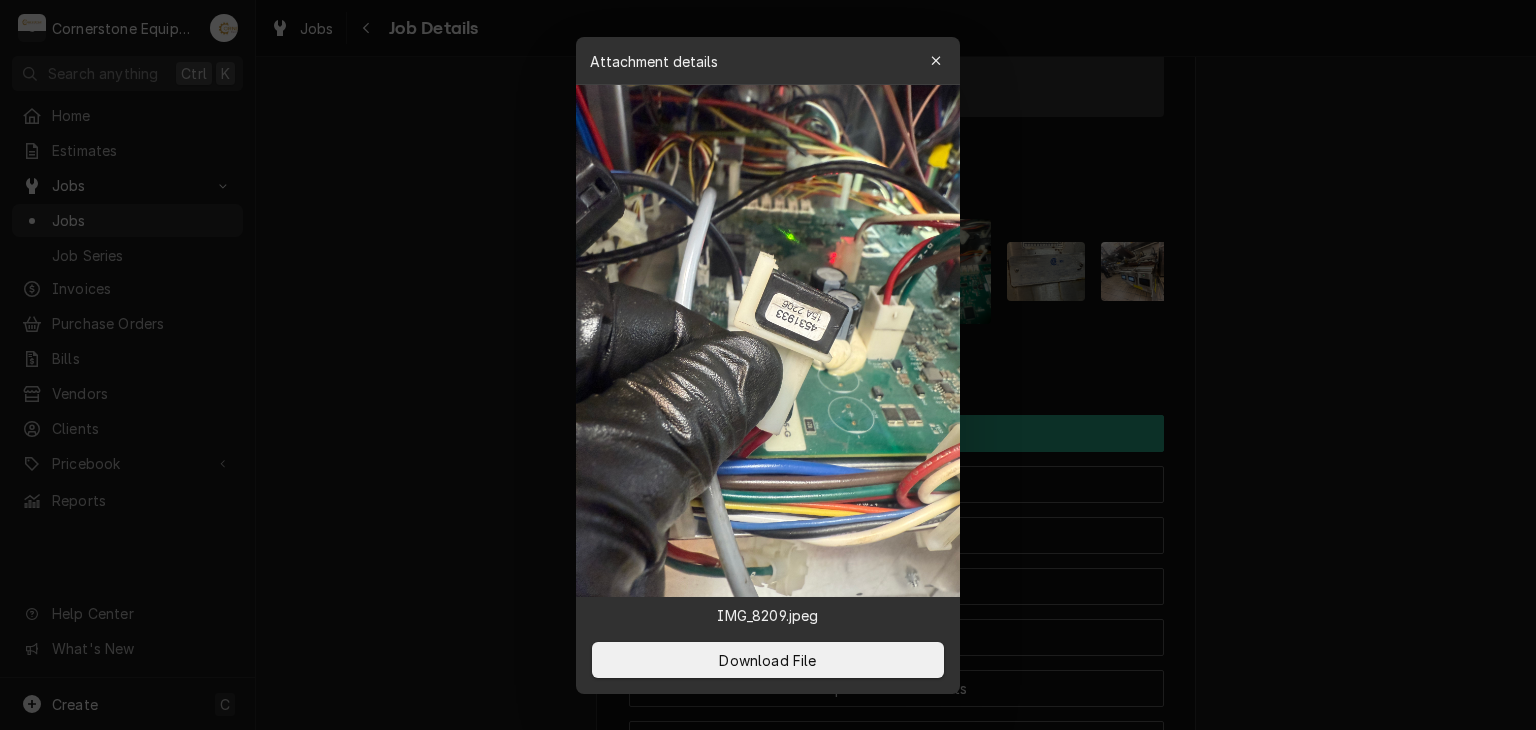 click at bounding box center [768, 365] 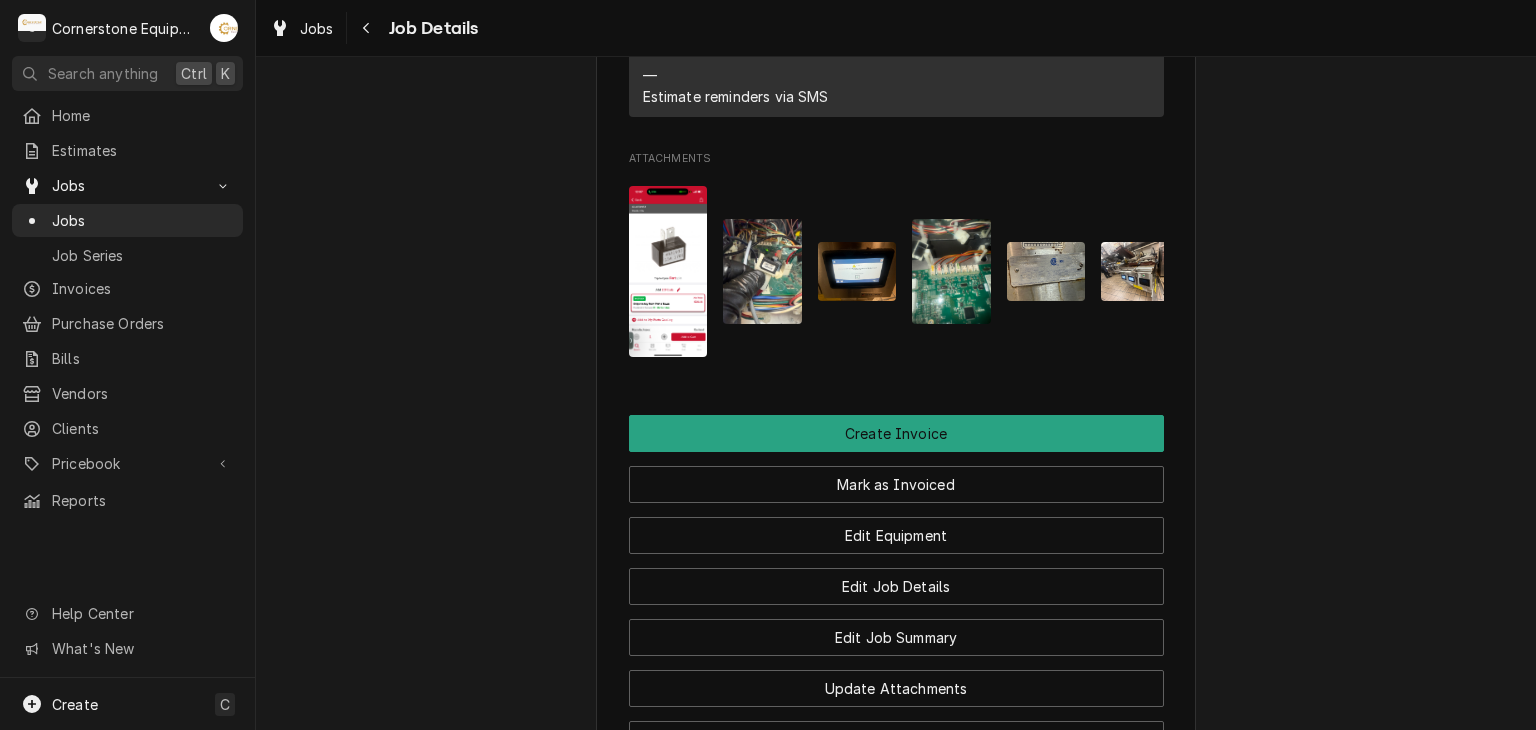 click at bounding box center [857, 271] 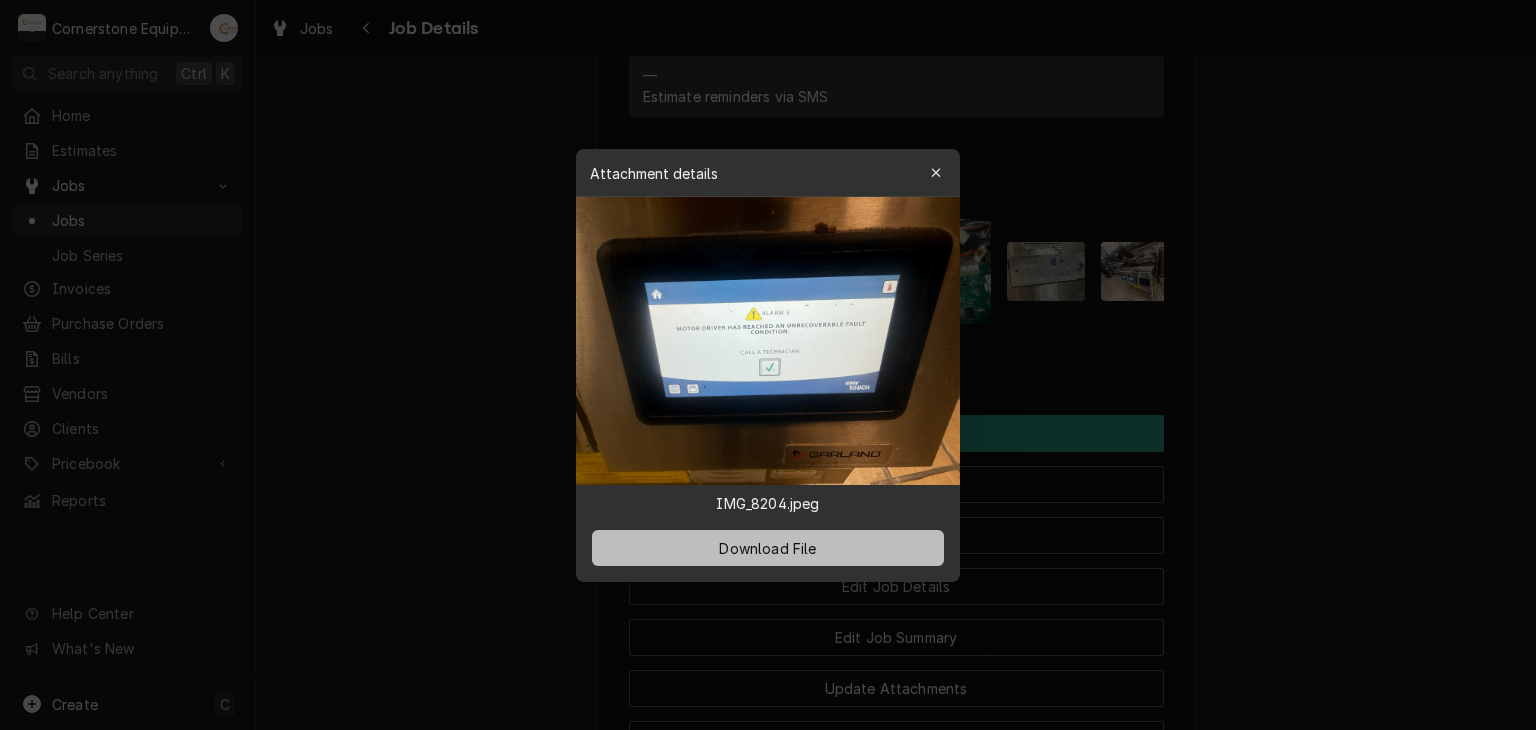 click on "Download File" at bounding box center [767, 547] 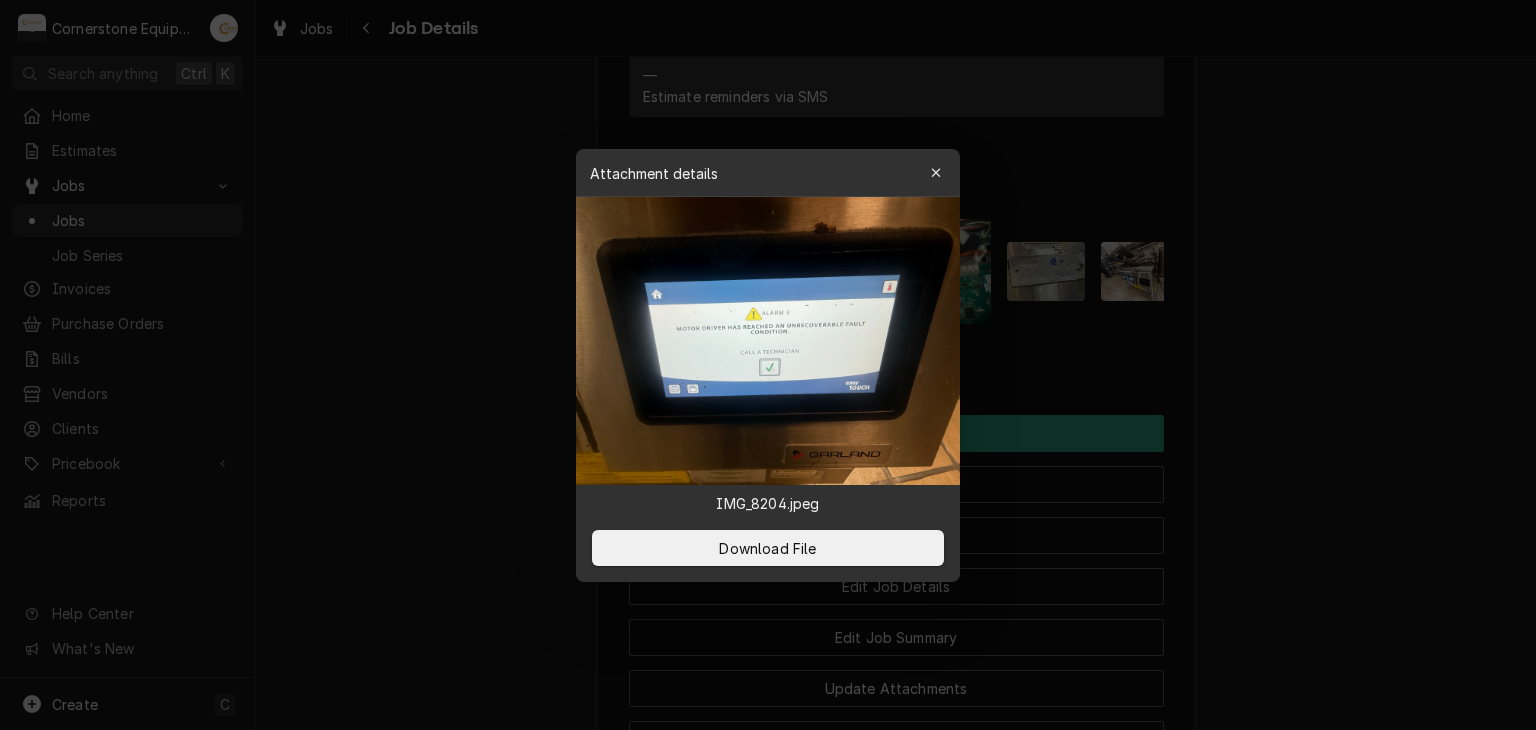 click at bounding box center (768, 365) 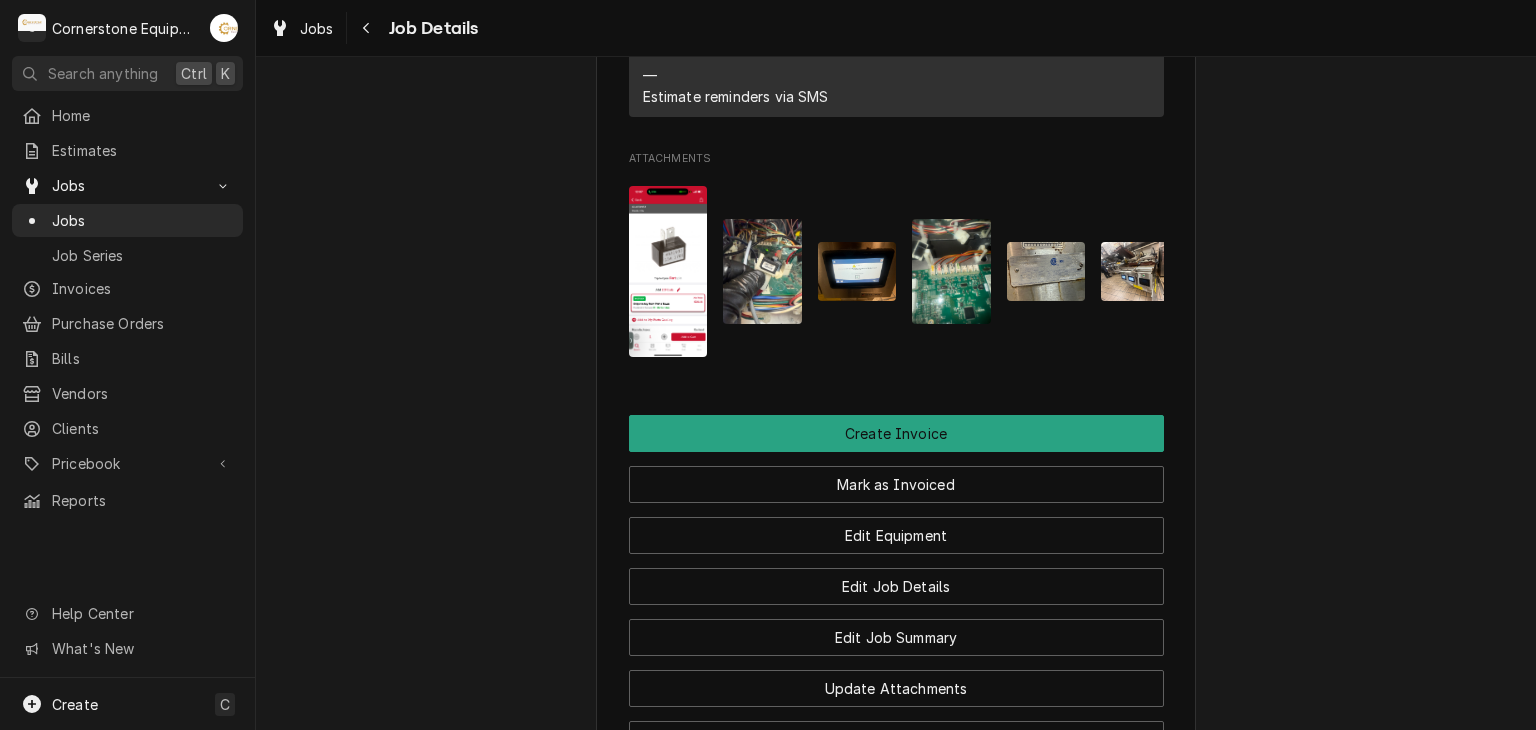 click at bounding box center [951, 271] 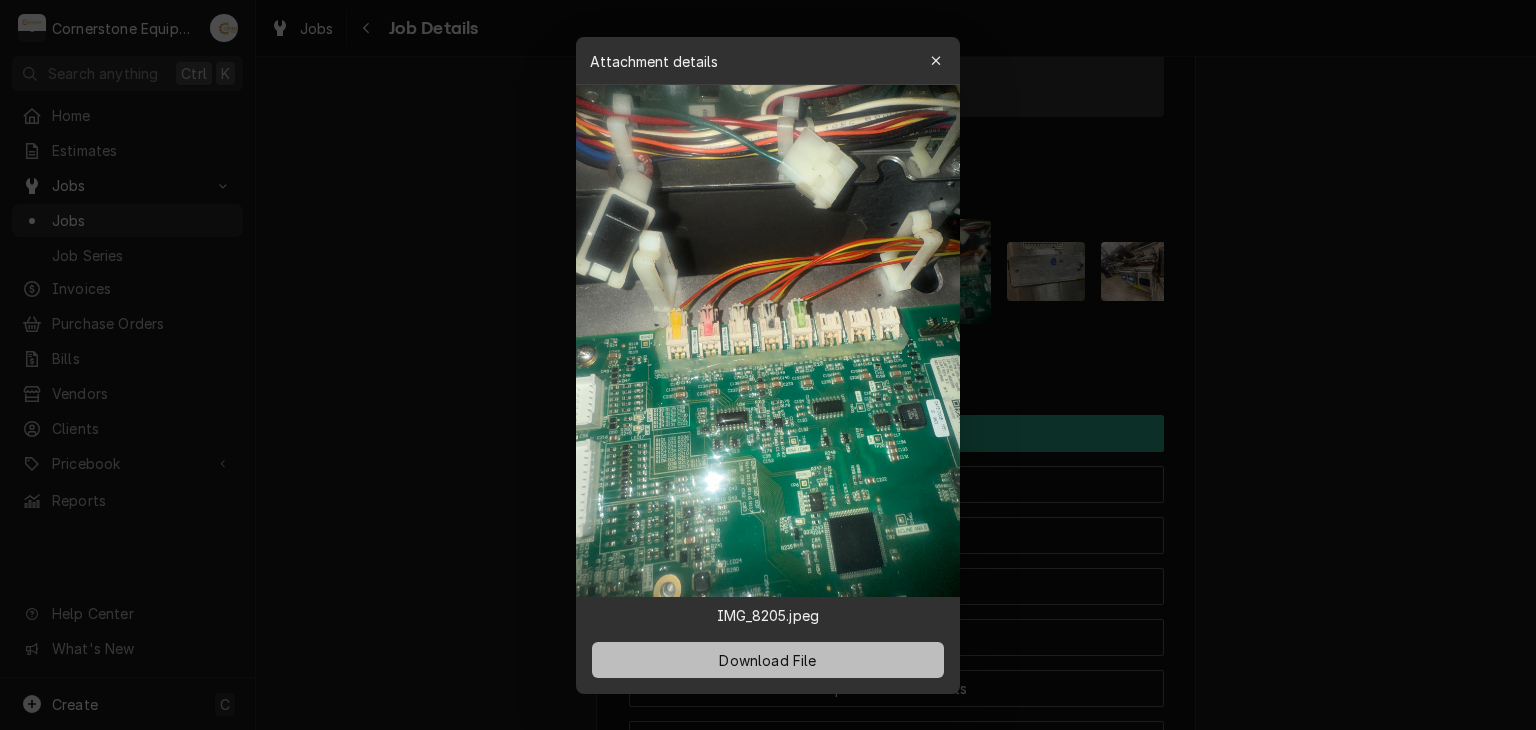 click on "Download File" at bounding box center [767, 659] 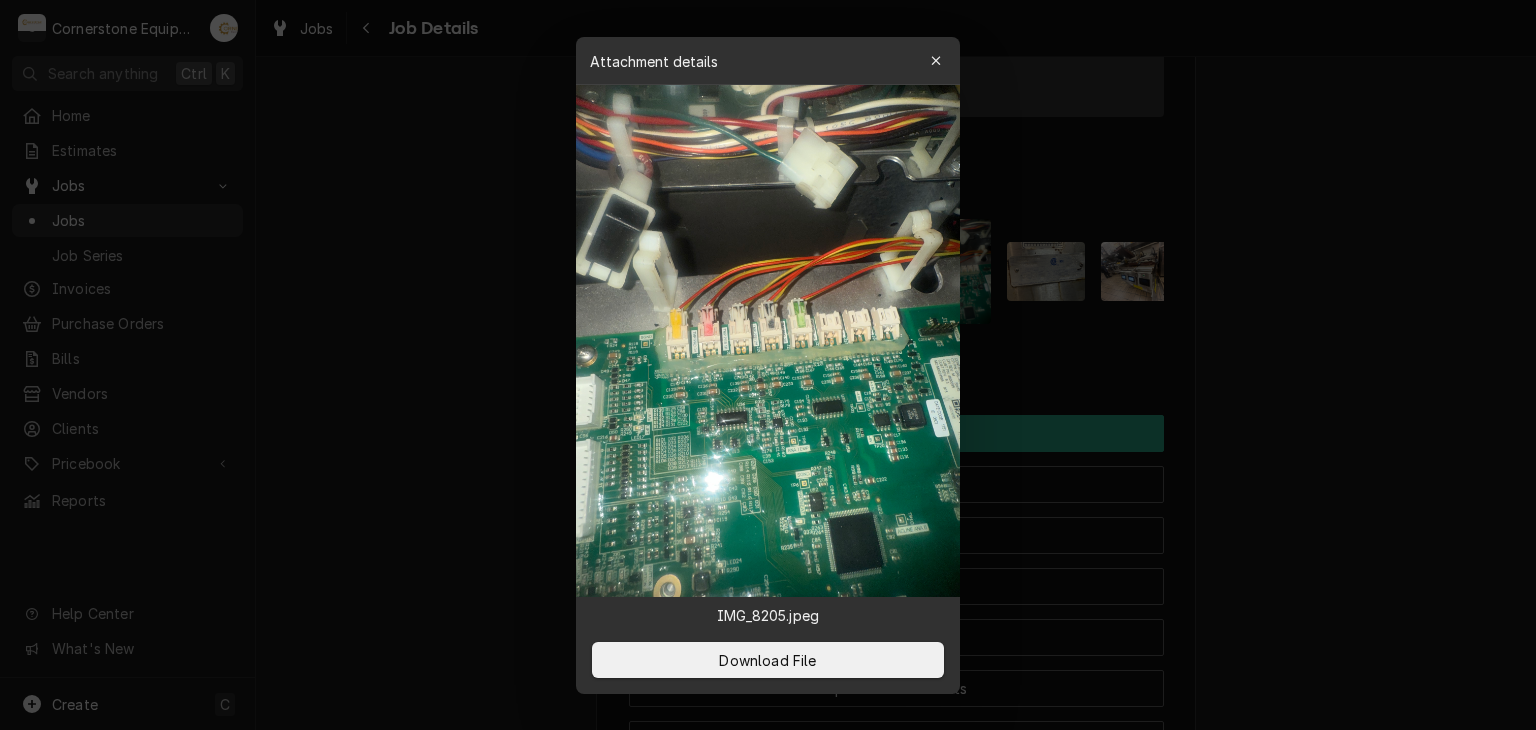 click at bounding box center (768, 365) 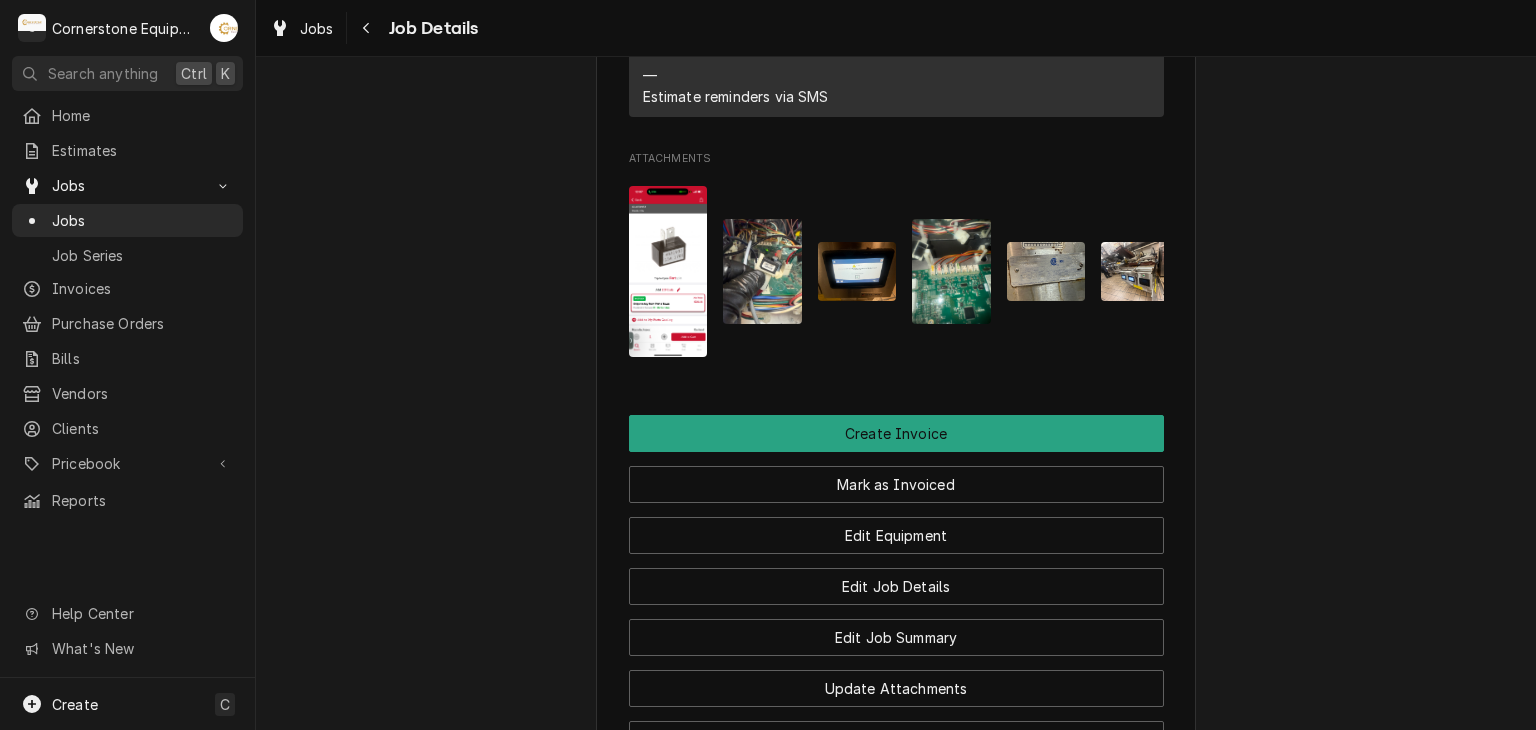 click at bounding box center (1046, 271) 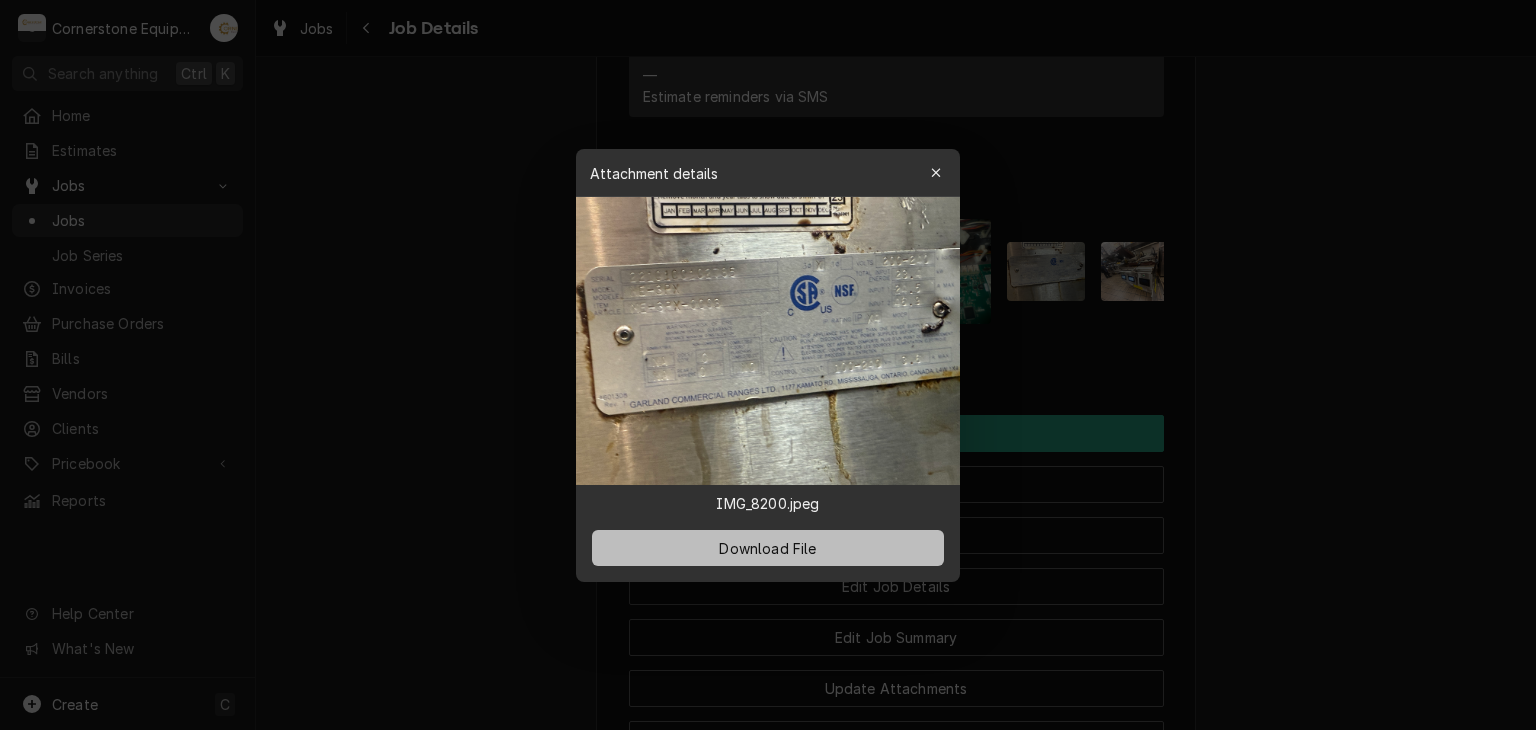 click on "Download File" at bounding box center [768, 548] 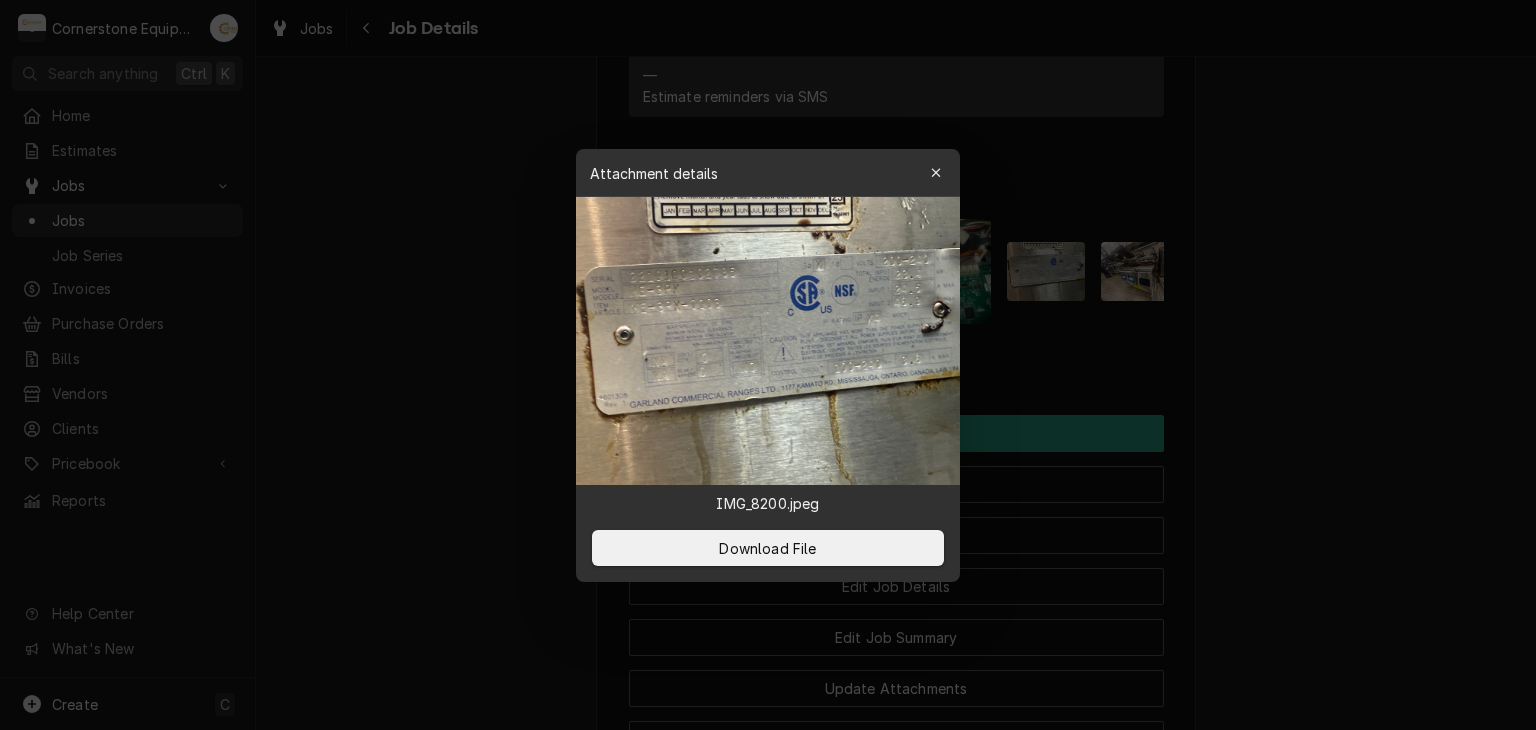 click at bounding box center [768, 365] 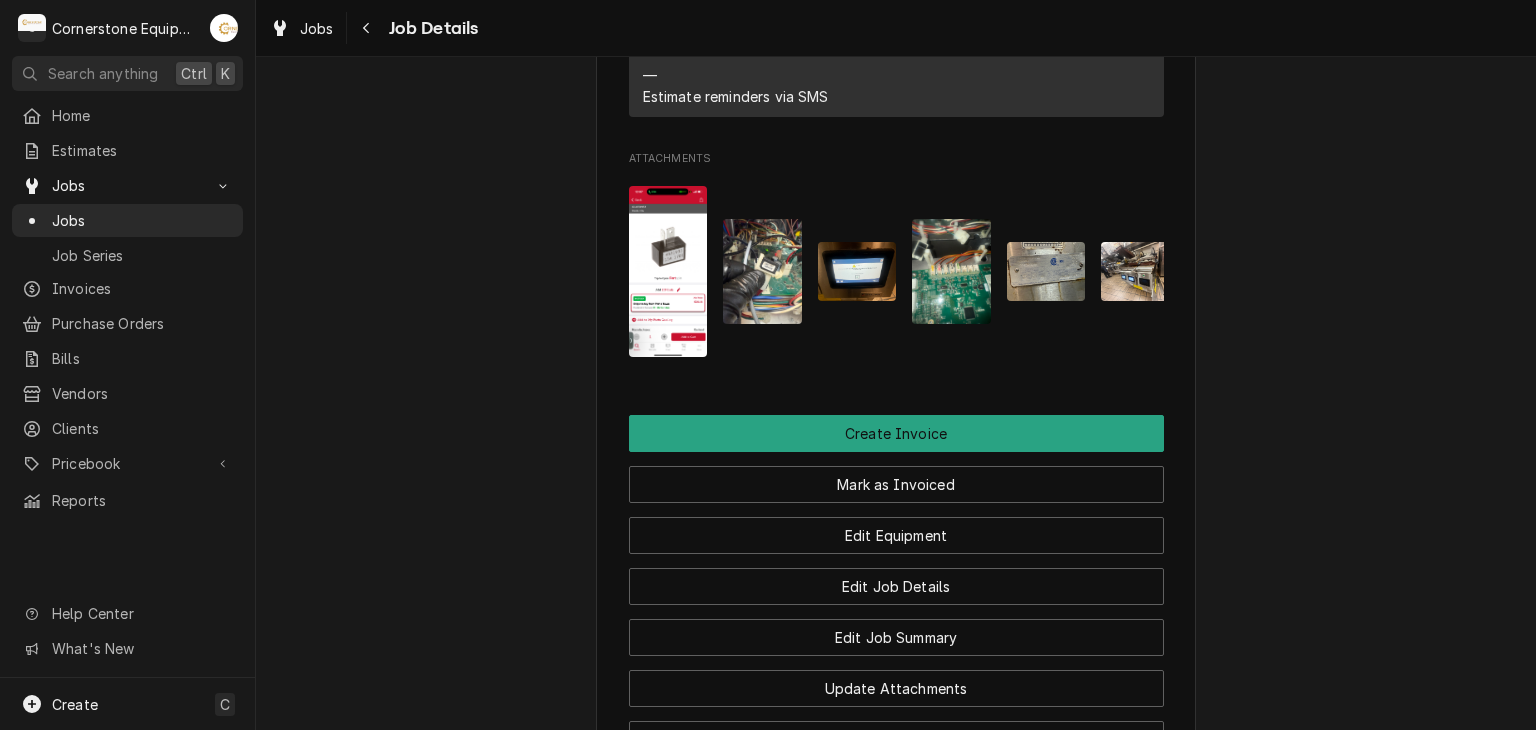 click at bounding box center [1140, 271] 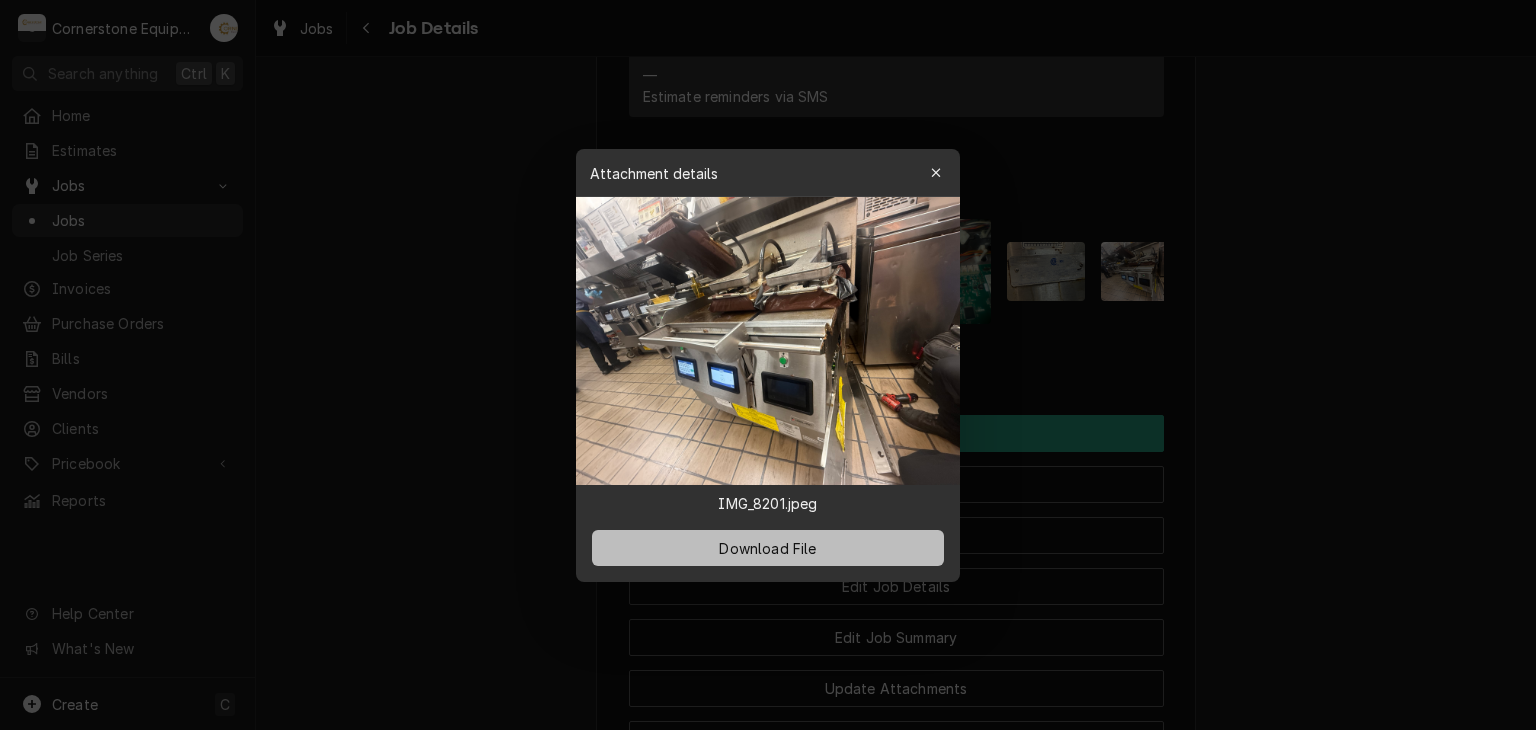 click on "Download File" at bounding box center [767, 547] 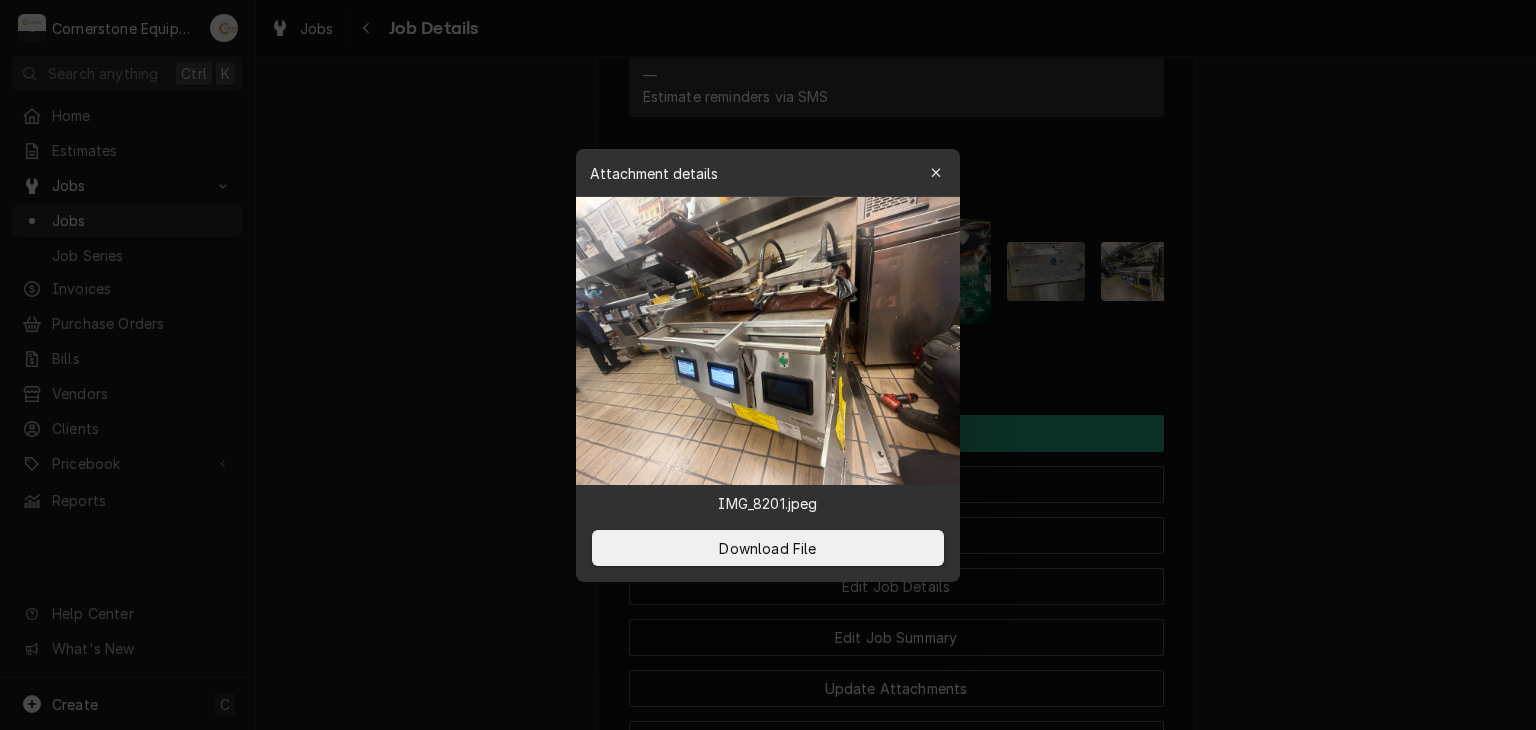 click at bounding box center (768, 365) 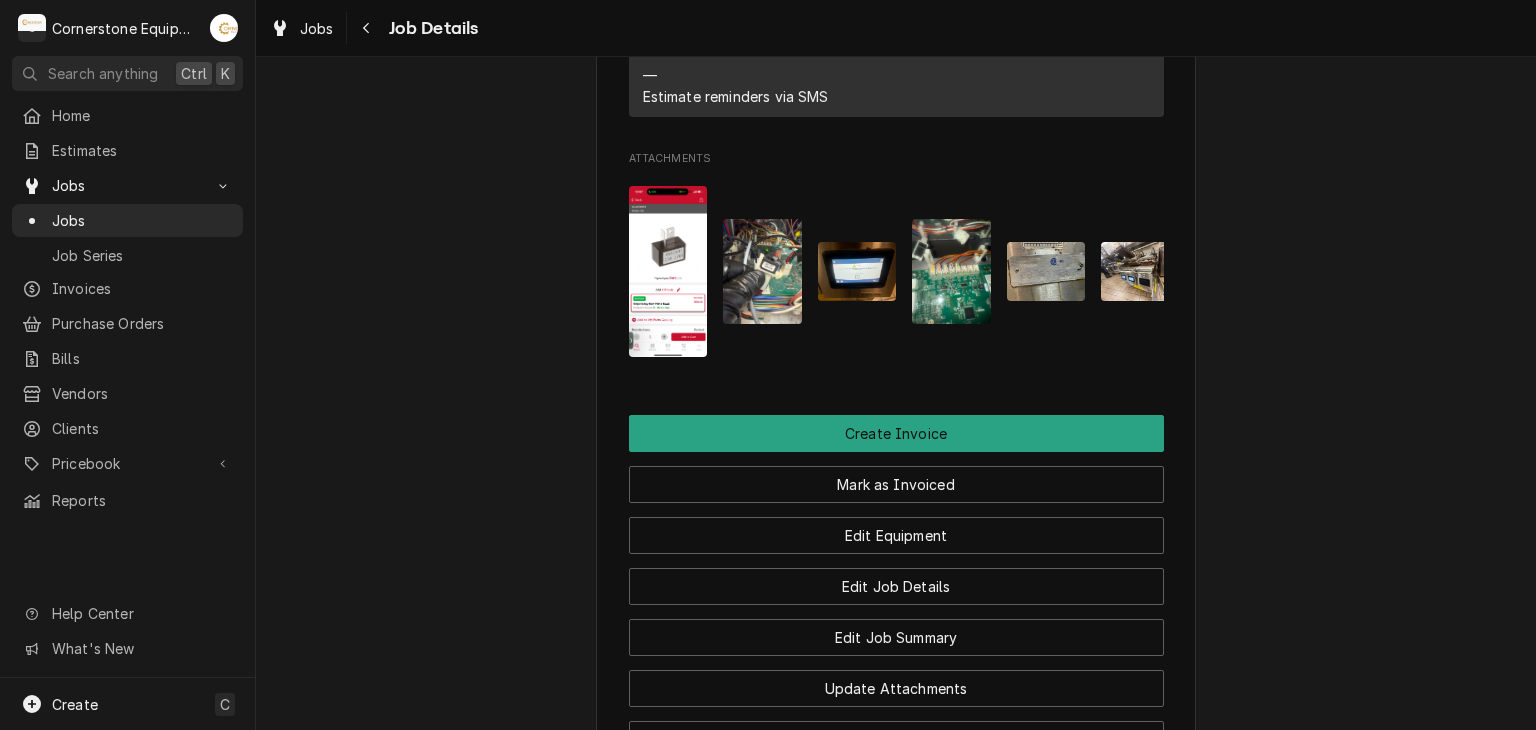 scroll, scrollTop: 0, scrollLeft: 32, axis: horizontal 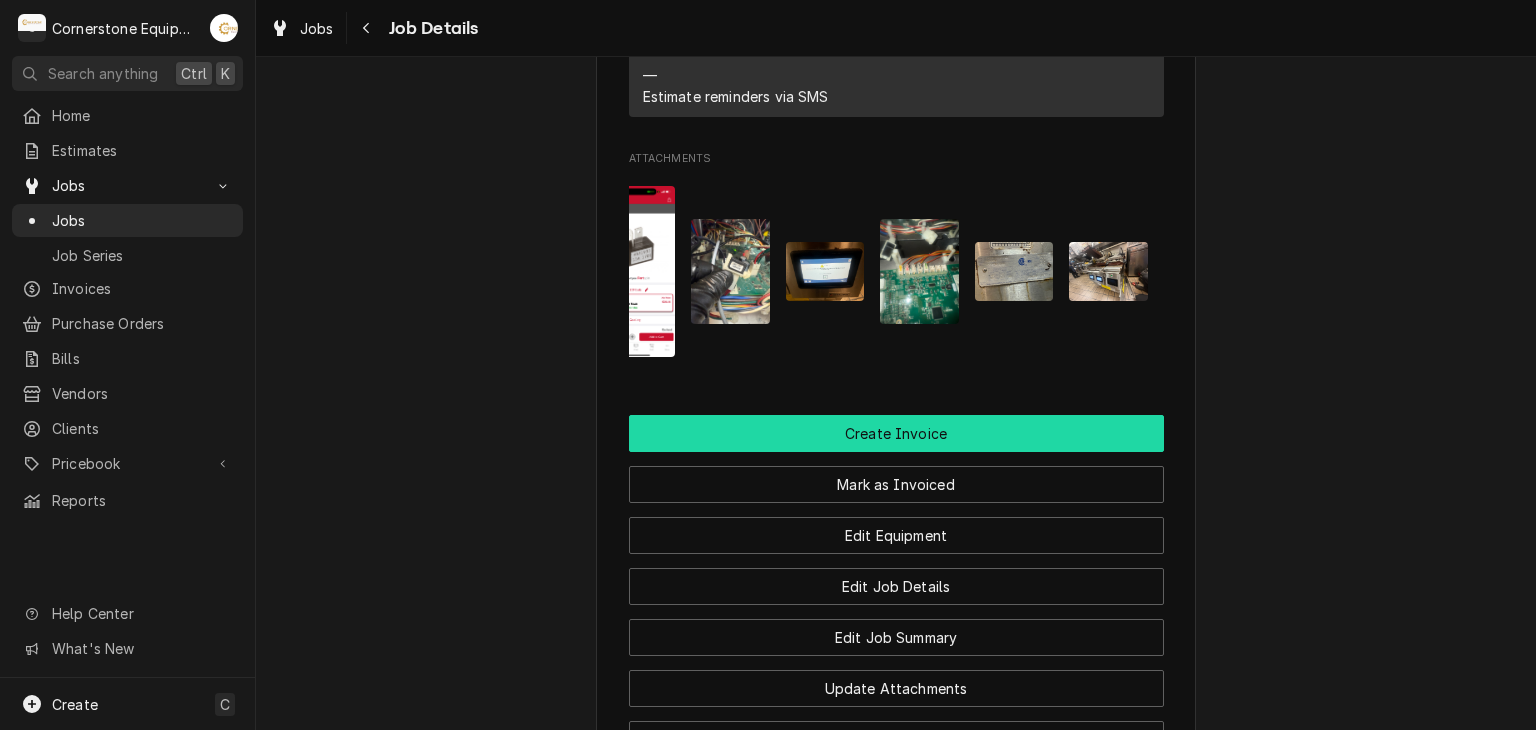 click on "Create Invoice" at bounding box center [896, 433] 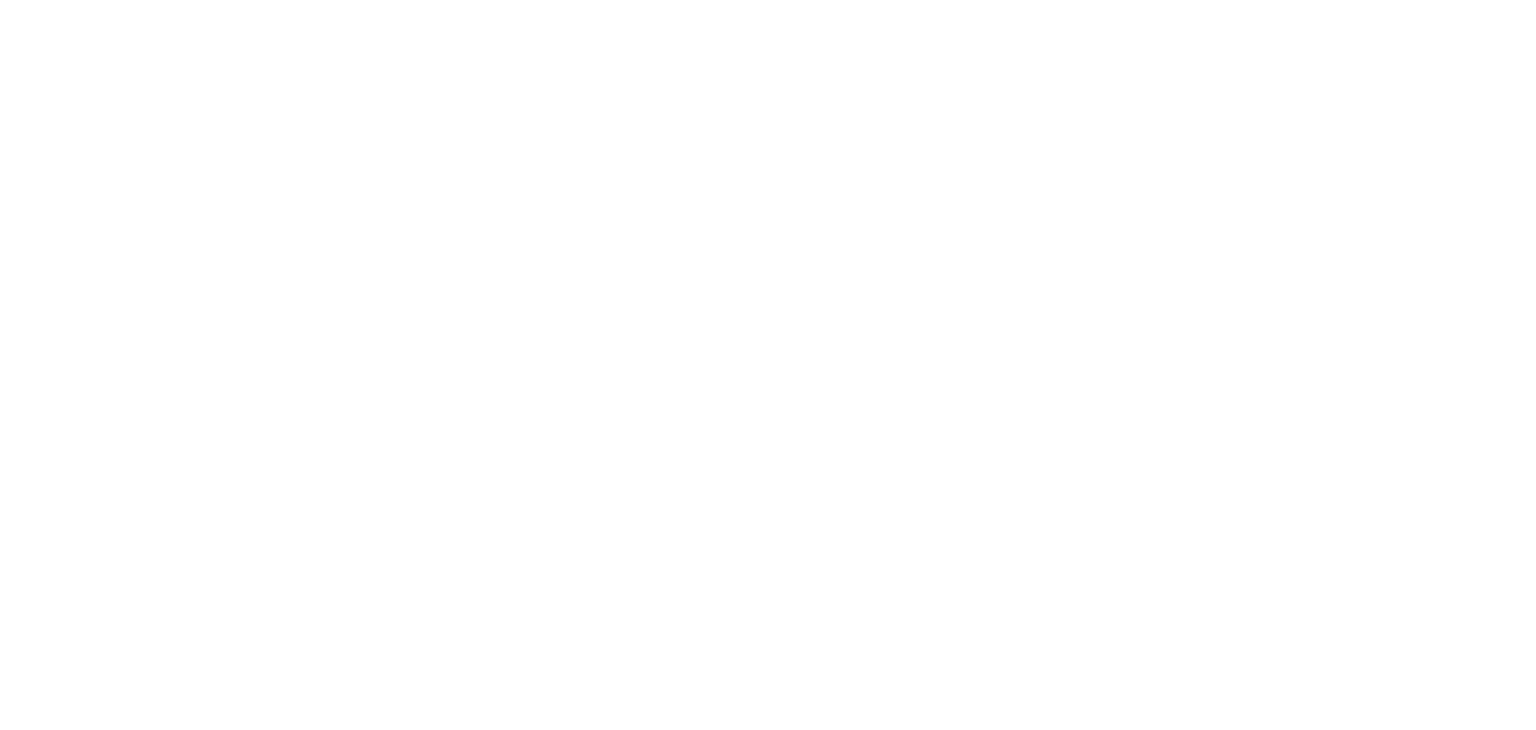 scroll, scrollTop: 0, scrollLeft: 0, axis: both 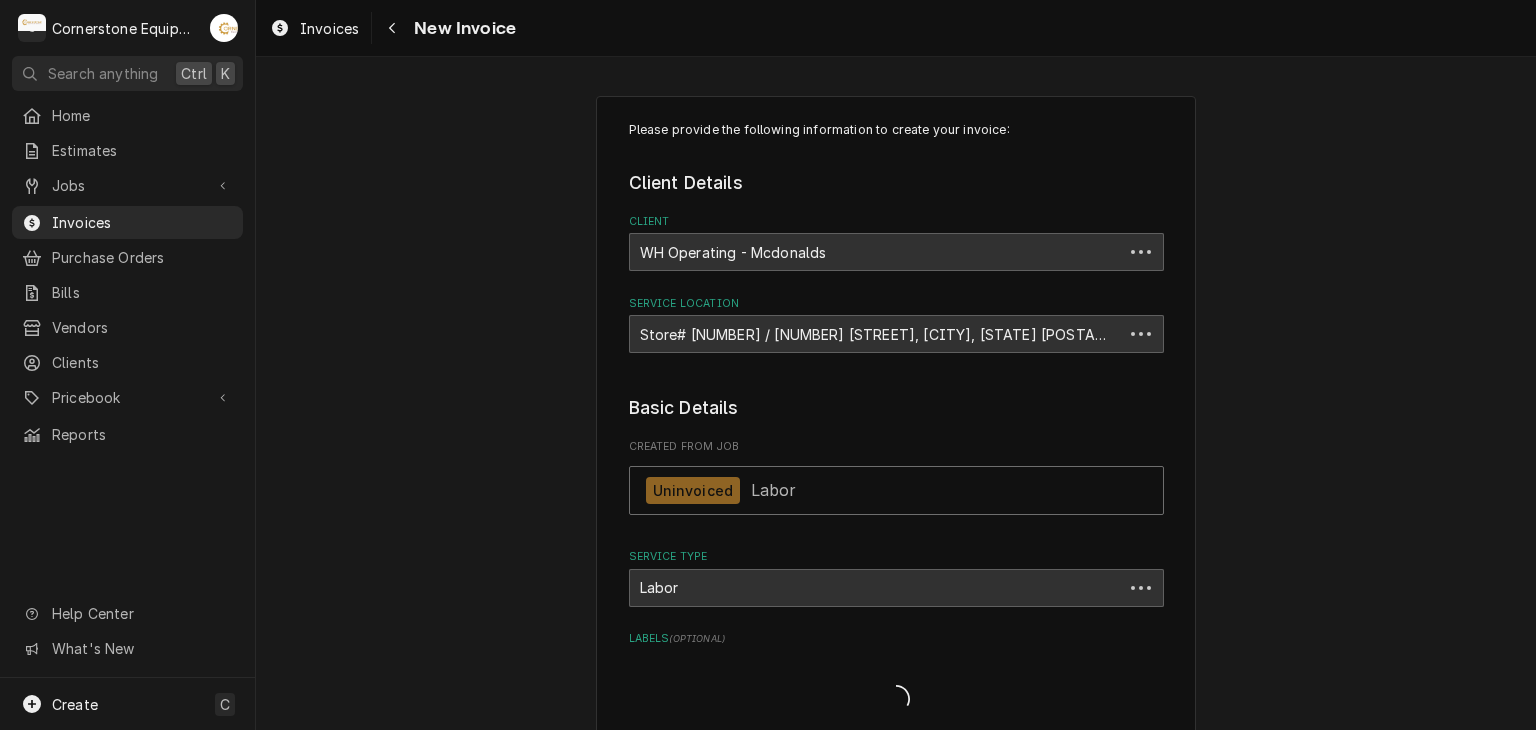 type on "x" 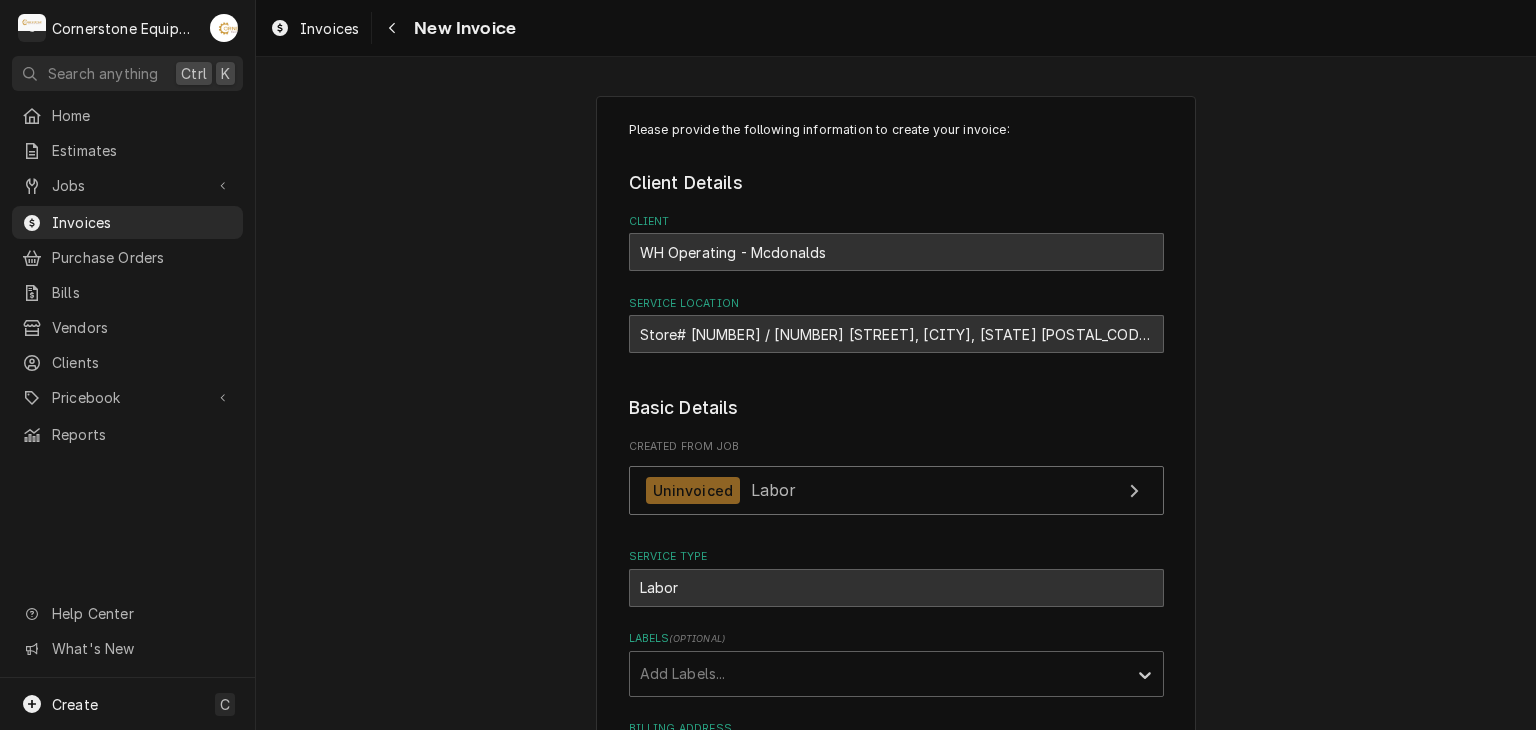 click on "Please provide the following information to create your invoice: Client Details Client WH Operating - Mcdonalds Service Location Store# [NUMBER] / [NUMBER] [STREET], [CITY], [STATE] [POSTAL_CODE] Basic Details Created From Job Uninvoiced Labor Service Type Labor Labels  ( optional ) Add Labels... Billing Address Same as service location Recipient, Attention To, etc.  ( if different ) [FIRST] [LAST] Street Address PO Box 7 Apartment, Suite, etc. City Gaffney State/Province SC Postal Code [POSTAL_CODE] Issue Date [DATE] Terms Choose payment terms... Same Day Net 7 Net 14 Net 21 Net 30 Net 45 Net 60 Net 90 Due Date [DATE] Payment Methods Accept Online Card Payments Charge Details Service Charges Short Description Labor Service Date [DATE] Hourly Cost $60.00/hr Qty. 5hrs Rate $125.00/hr Amount $625.00 Tax Non-Taxable Service  Summary Add Service Charge Parts and Materials  ( if any ) Short Description misc hardware Manufacturer — Manufacturer Part # — Unit Cost $0.00 Qty. 1 Price $24.99 Amount $24.99 Tax Taxable 1" at bounding box center (896, 2865) 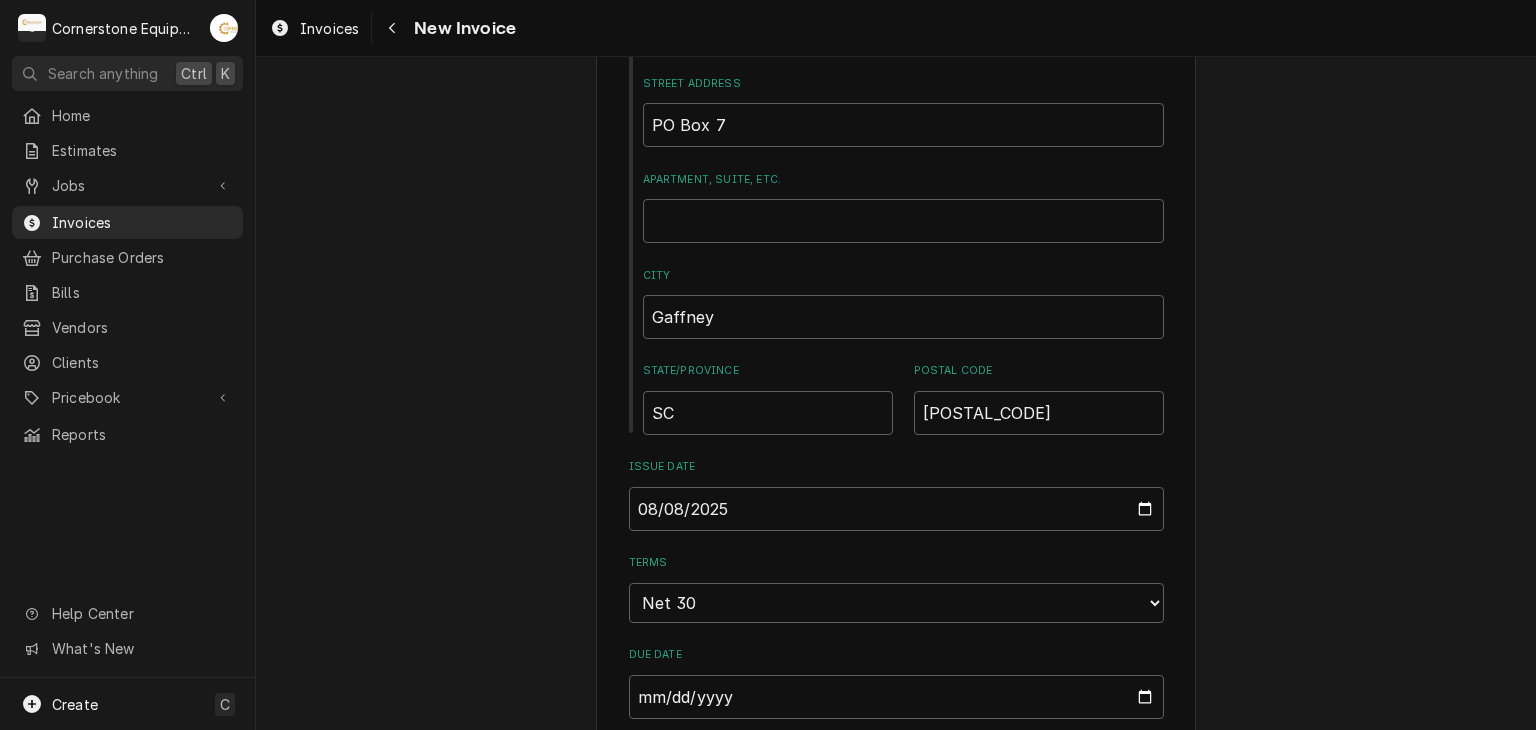 scroll, scrollTop: 1200, scrollLeft: 0, axis: vertical 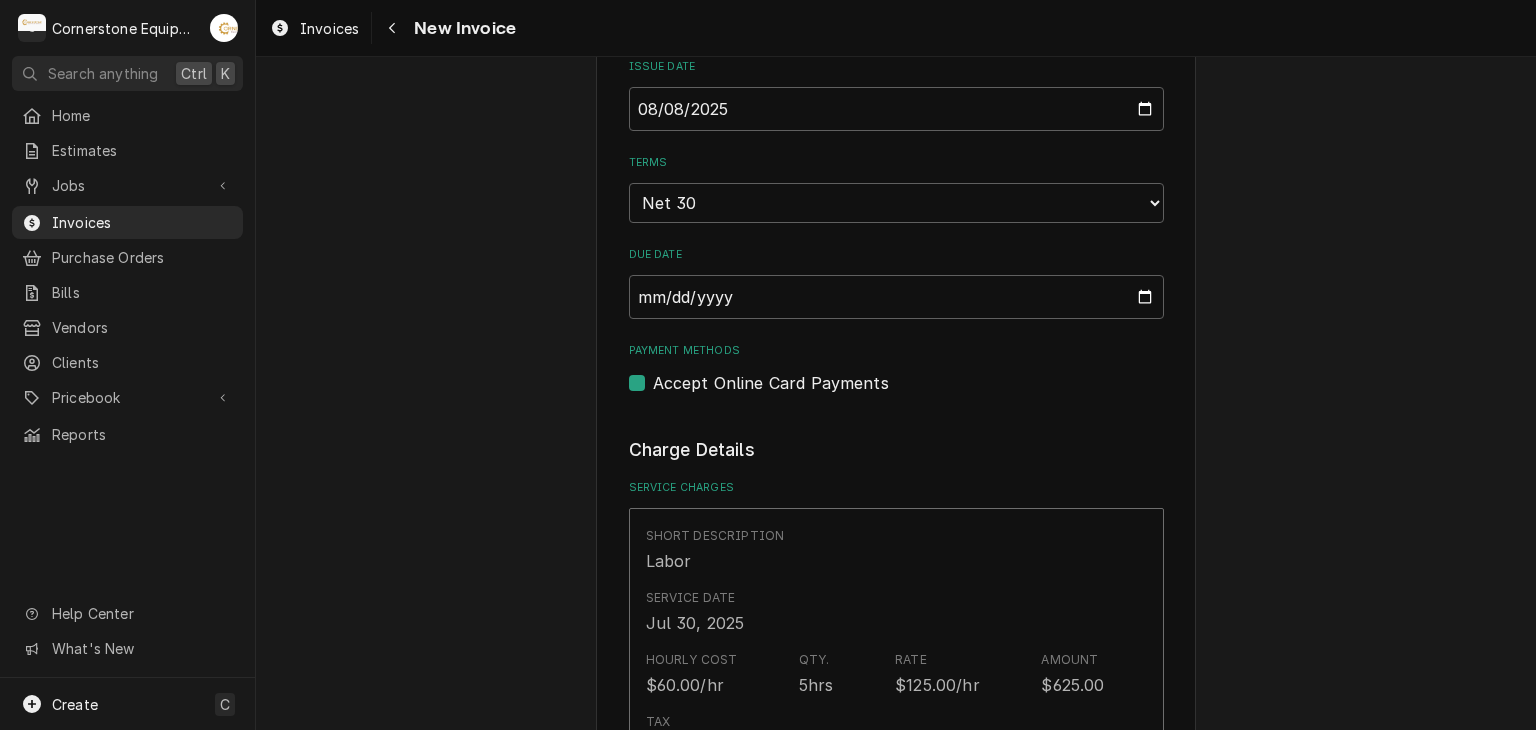 click on "Accept Online Card Payments" at bounding box center (771, 383) 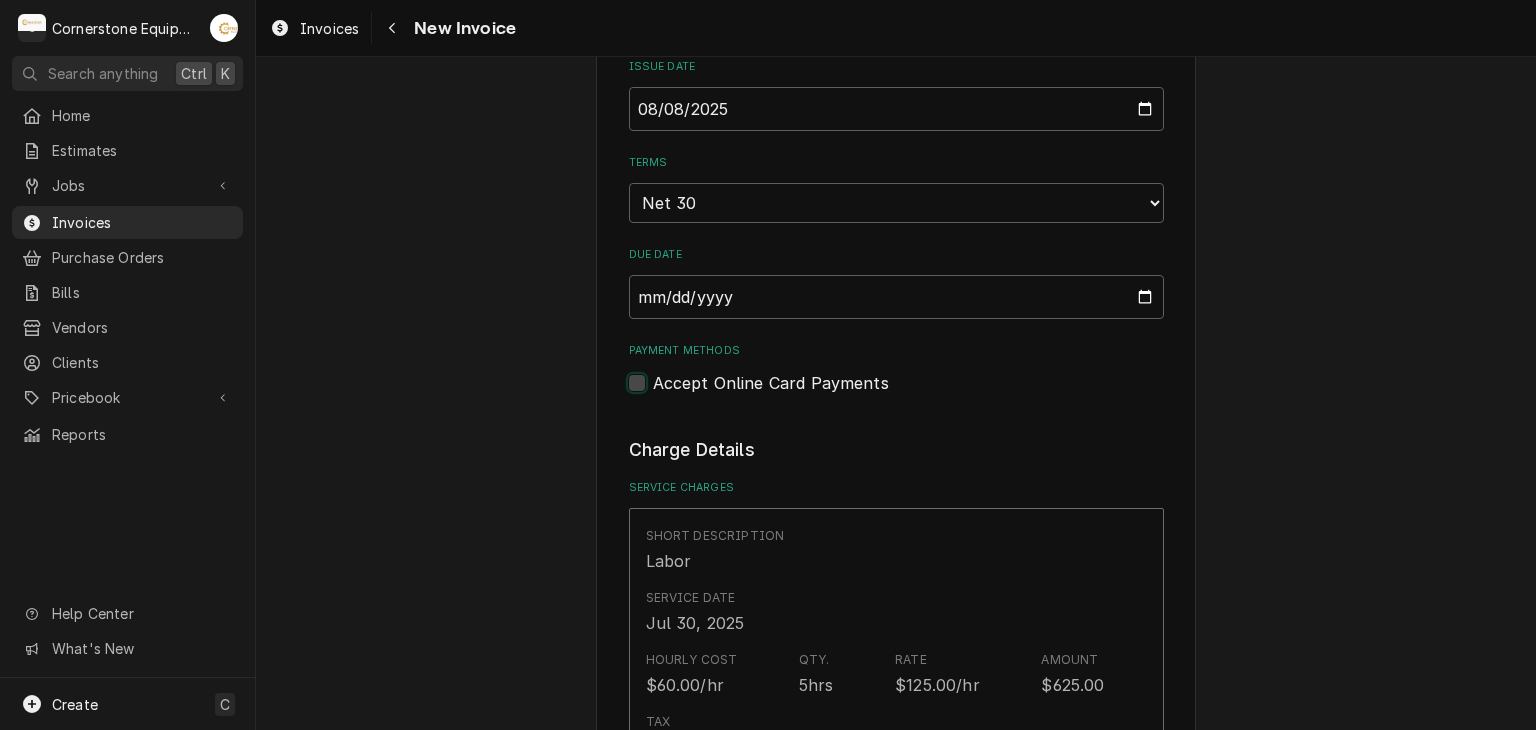 checkbox on "false" 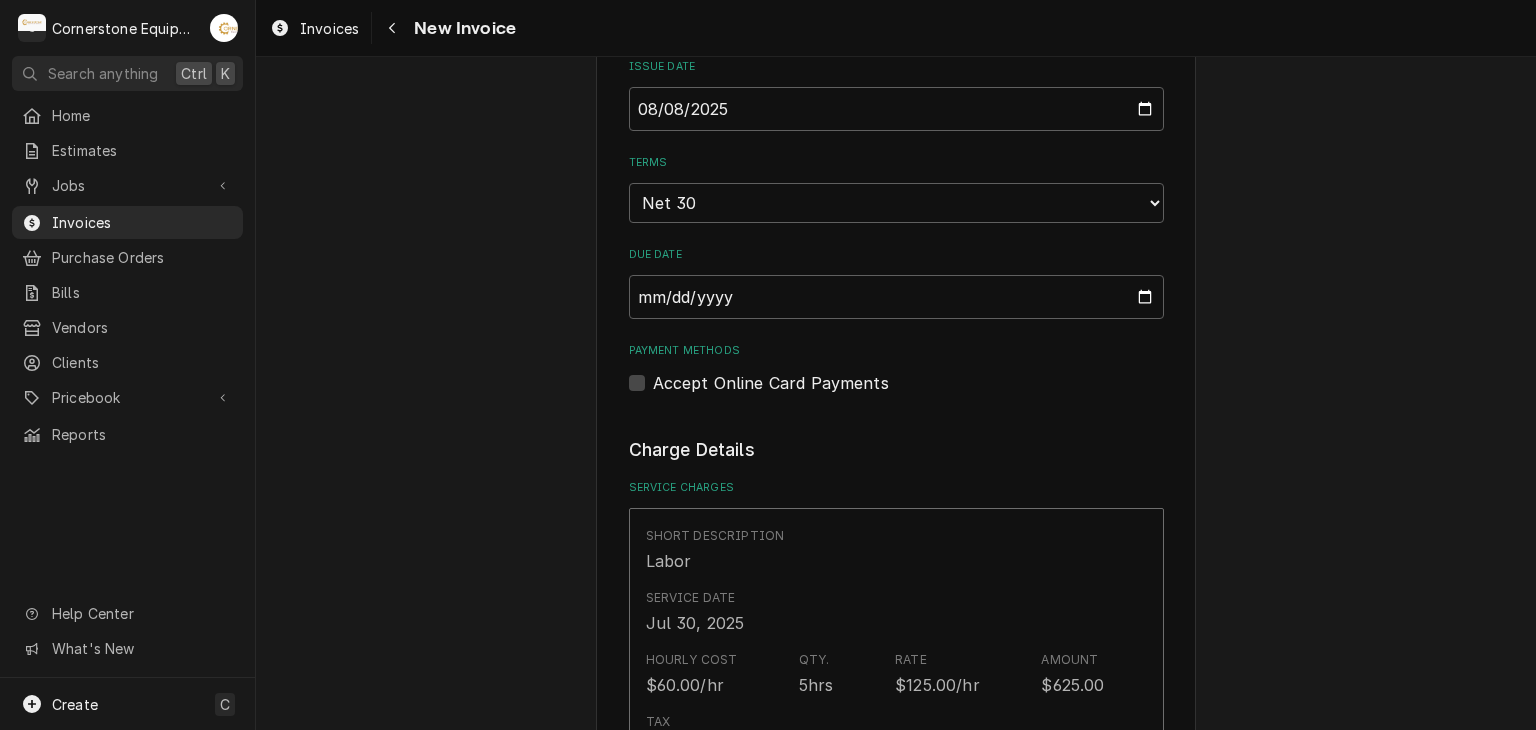 click on "Please provide the following information to create your invoice: Client Details Client WH Operating - Mcdonalds Service Location Store# [NUMBER] / [NUMBER] [STREET], [CITY], [STATE] [POSTAL_CODE] Basic Details Created From Job Uninvoiced Labor Service Type Labor Labels  ( optional ) Add Labels... Billing Address Same as service location Recipient, Attention To, etc.  ( if different ) [FIRST] [LAST] Street Address PO Box 7 Apartment, Suite, etc. City Gaffney State/Province SC Postal Code [POSTAL_CODE] Issue Date [DATE] Terms Choose payment terms... Same Day Net 7 Net 14 Net 21 Net 30 Net 45 Net 60 Net 90 Due Date [DATE] Payment Methods Accept Online Card Payments Charge Details Service Charges Short Description Labor Service Date [DATE] Hourly Cost $60.00/hr Qty. 5hrs Rate $125.00/hr Amount $625.00 Tax Non-Taxable Service  Summary Add Service Charge Parts and Materials  ( if any ) Short Description misc hardware Manufacturer — Manufacturer Part # — Unit Cost $0.00 Qty. 1 Price $24.99 Amount $24.99 Tax Taxable 1" at bounding box center [896, 1665] 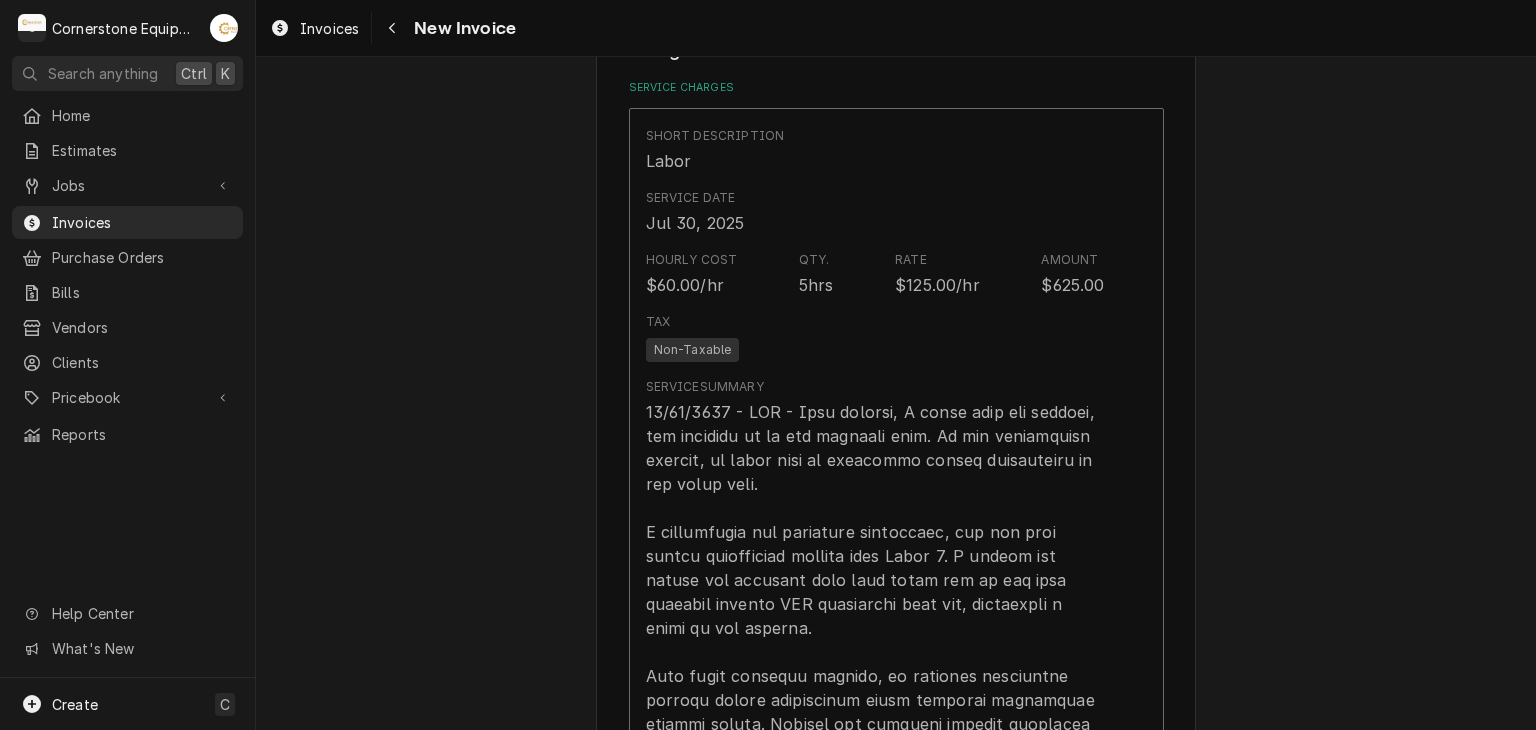 scroll, scrollTop: 2000, scrollLeft: 0, axis: vertical 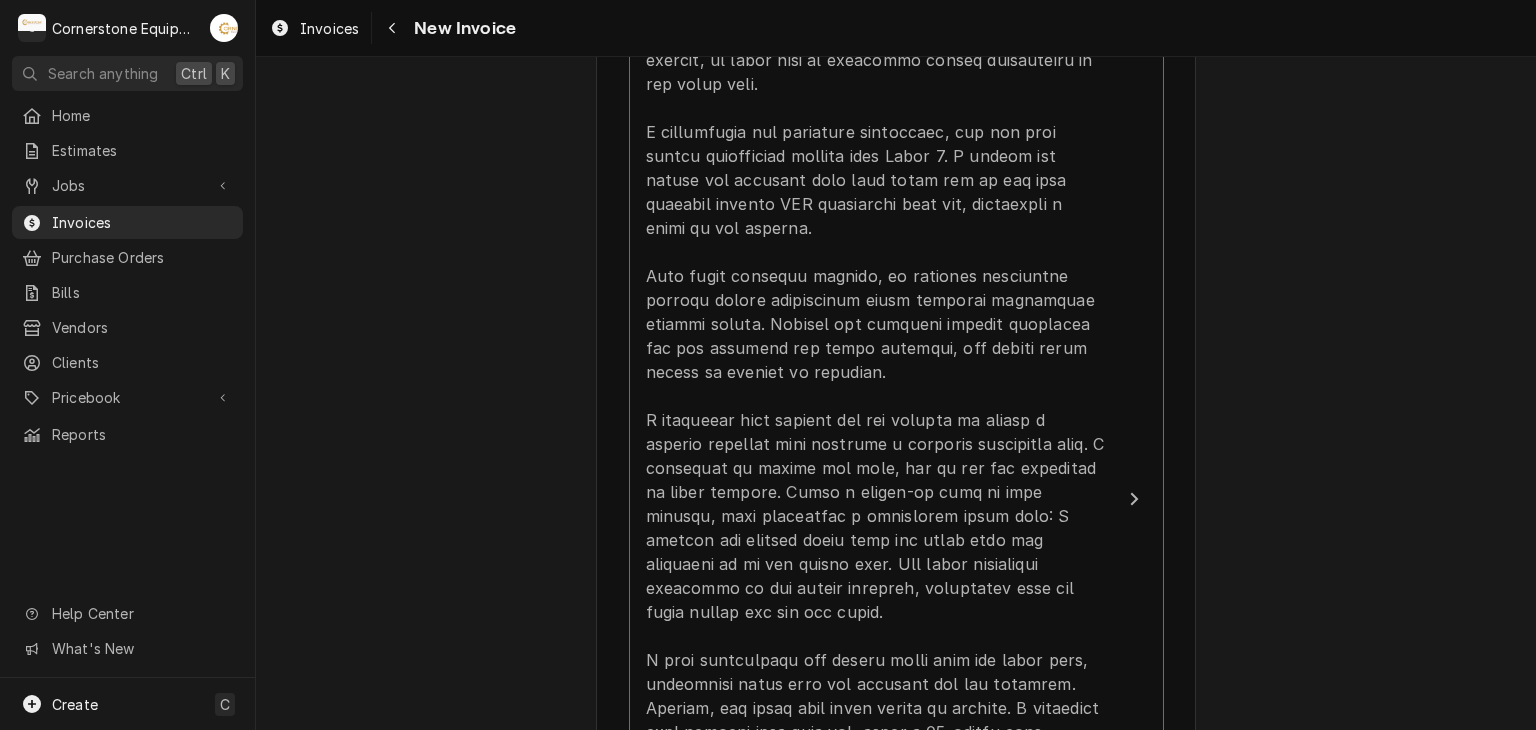 click on "Please provide the following information to create your invoice: Client Details Client WH Operating - Mcdonalds Service Location Store# [NUMBER] / [NUMBER] [STREET], [CITY], [STATE] [POSTAL_CODE] Basic Details Created From Job Uninvoiced Labor Service Type Labor Labels  ( optional ) Add Labels... Billing Address Same as service location Recipient, Attention To, etc.  ( if different ) [FIRST] [LAST] Street Address PO Box 7 Apartment, Suite, etc. City Gaffney State/Province SC Postal Code [POSTAL_CODE] Issue Date [DATE] Terms Choose payment terms... Same Day Net 7 Net 14 Net 21 Net 30 Net 45 Net 60 Net 90 Due Date [DATE] Payment Methods Accept Online Card Payments Charge Details Service Charges Short Description Labor Service Date [DATE] Hourly Cost $60.00/hr Qty. 5hrs Rate $125.00/hr Amount $625.00 Tax Non-Taxable Service  Summary Add Service Charge Parts and Materials  ( if any ) Short Description misc hardware Manufacturer — Manufacturer Part # — Unit Cost $0.00 Qty. 1 Price $24.99 Amount $24.99 Tax Taxable 1" at bounding box center [896, 865] 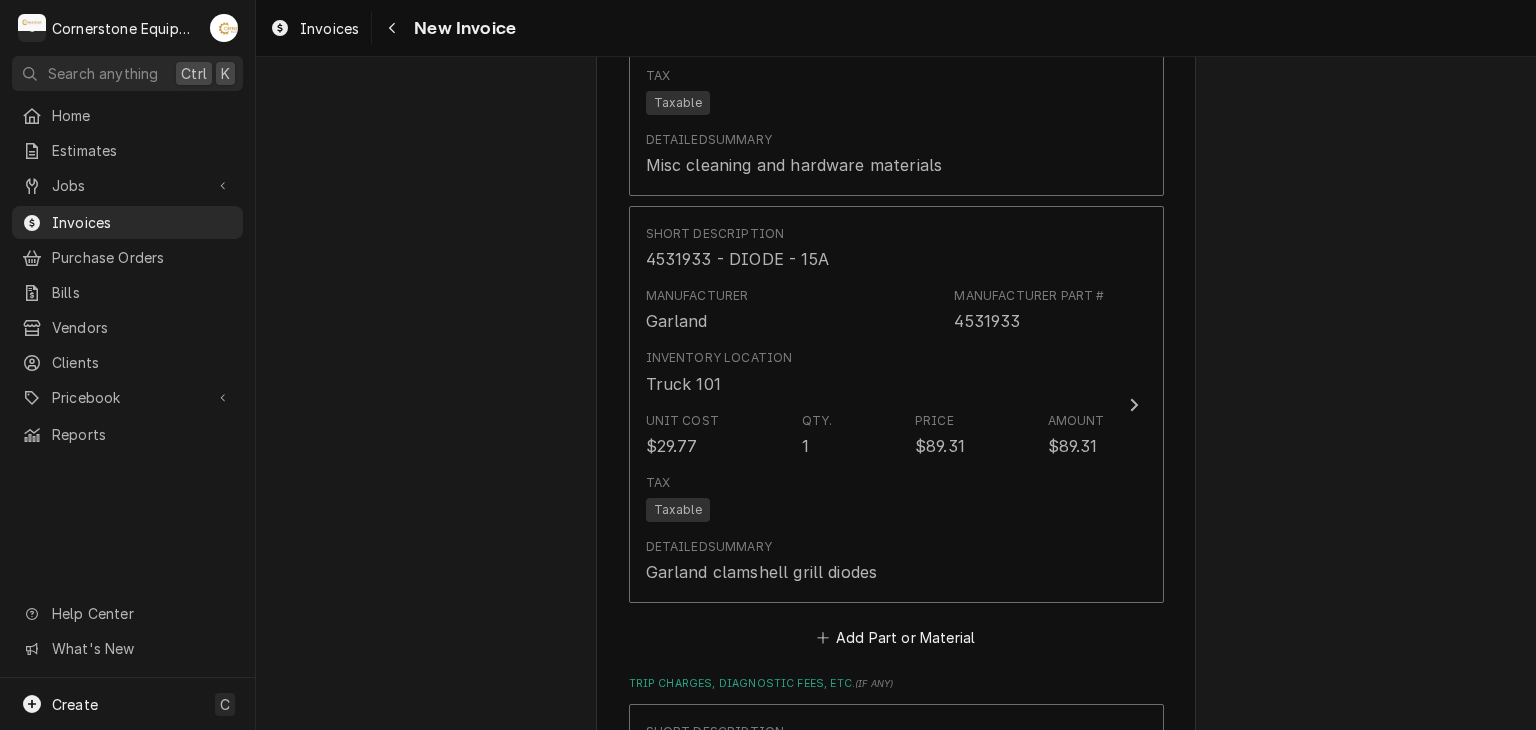 scroll, scrollTop: 4890, scrollLeft: 0, axis: vertical 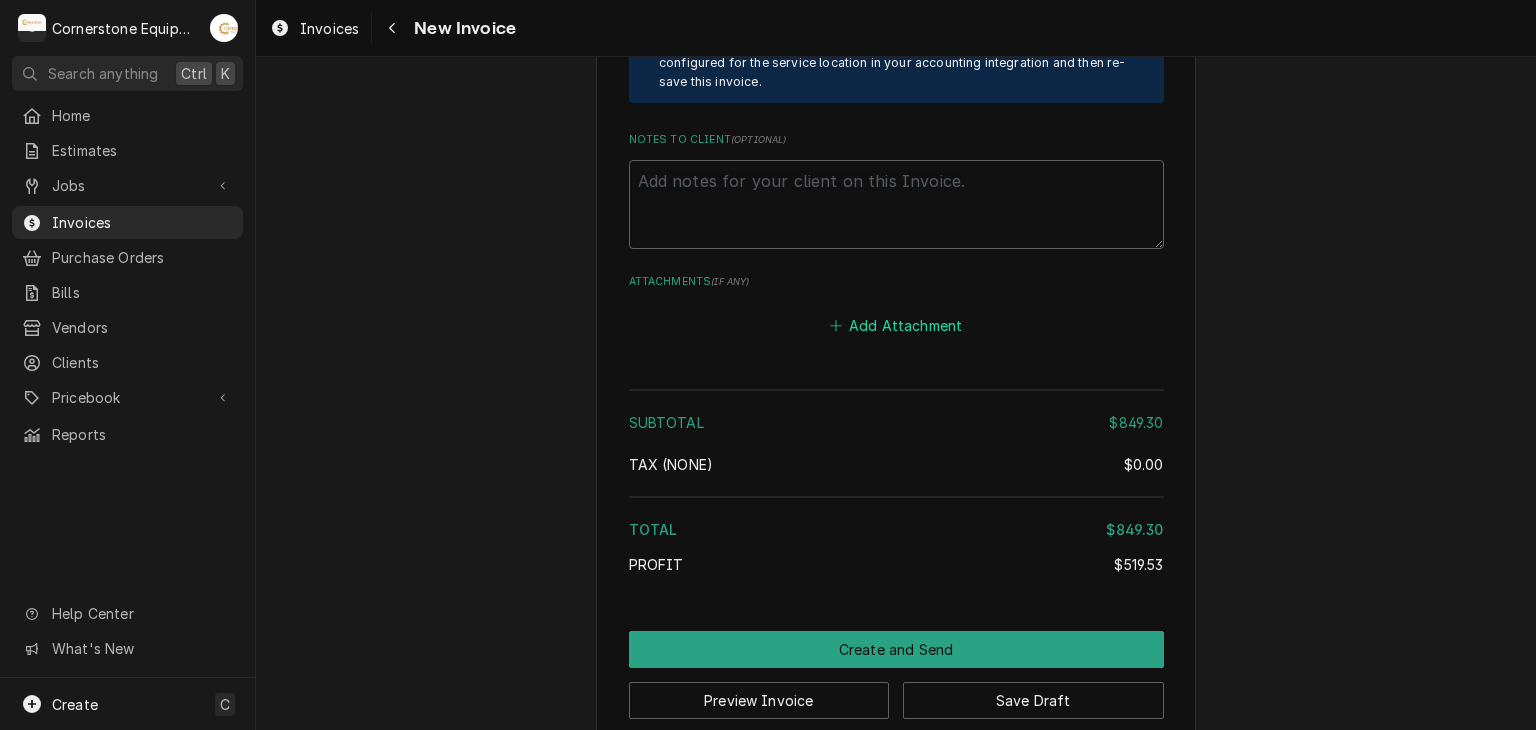 click on "Add Attachment" at bounding box center [896, 326] 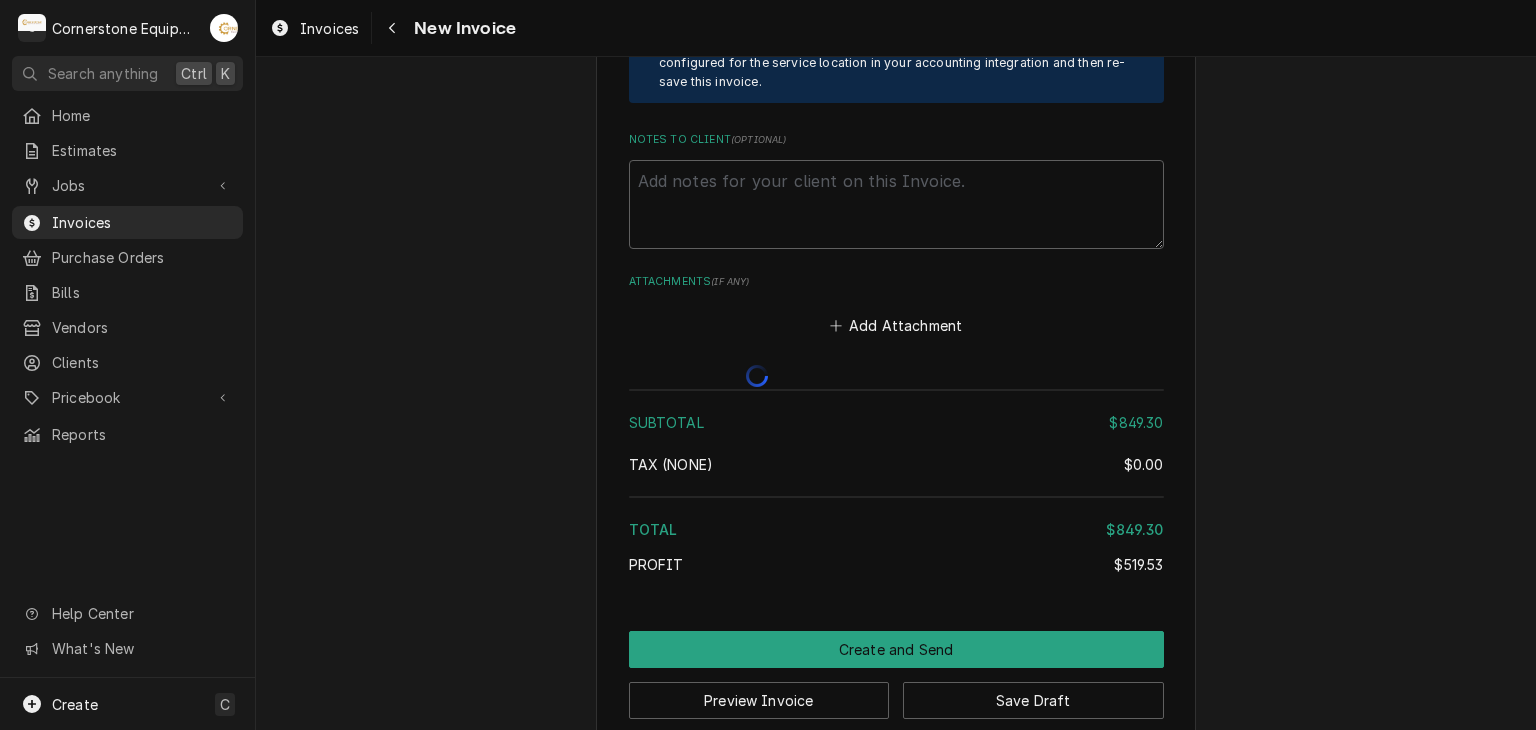 type on "x" 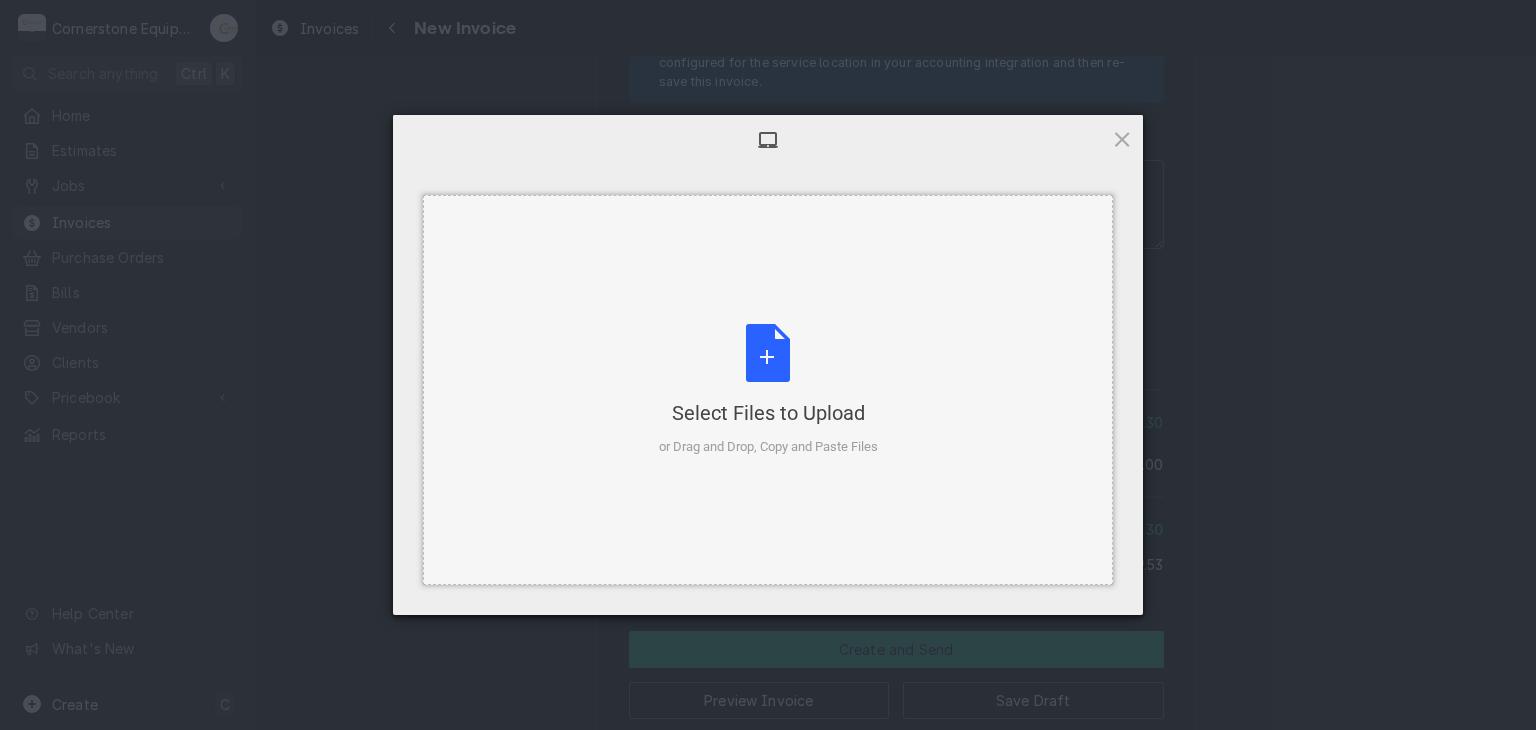 click on "Select Files to Upload
or Drag and Drop, Copy and Paste Files" at bounding box center [768, 390] 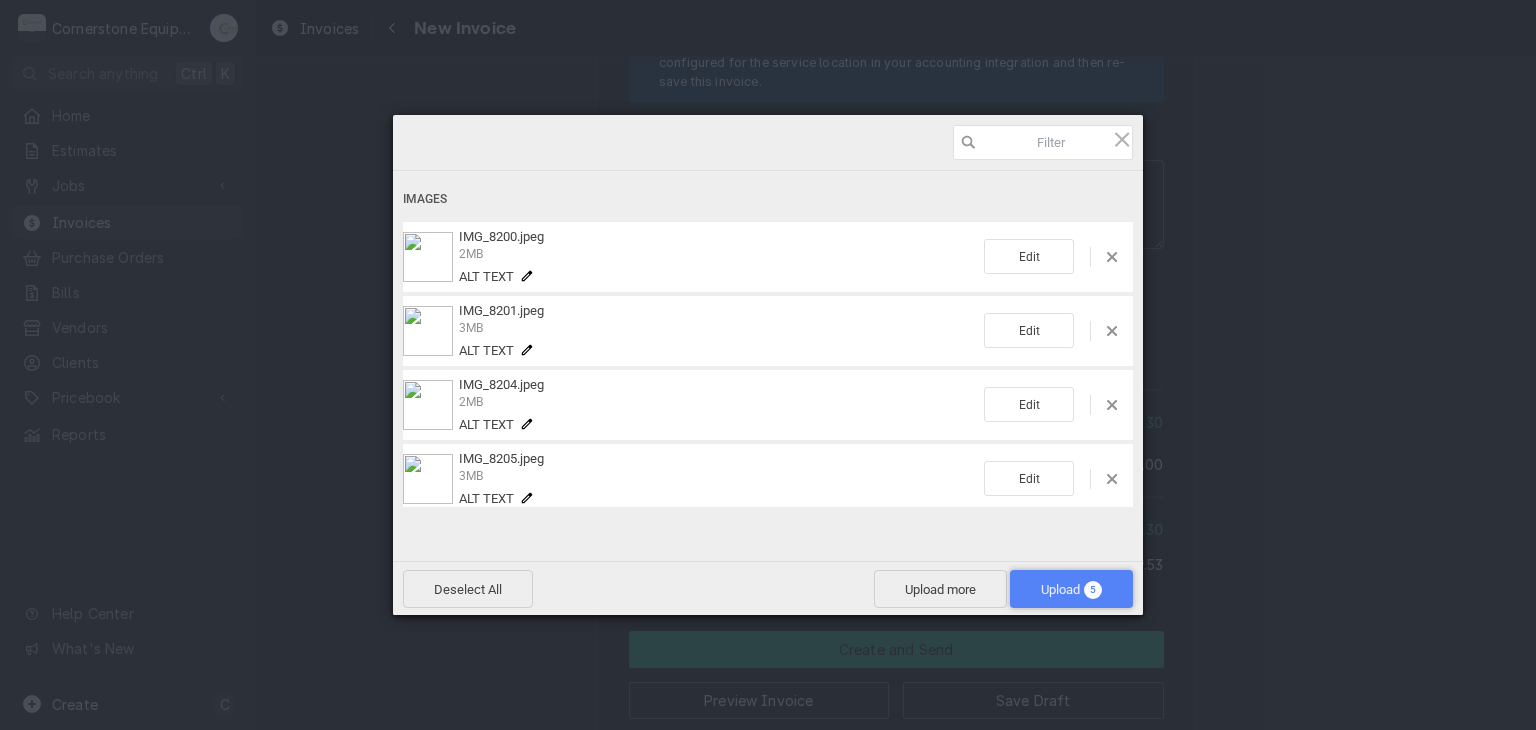 click on "5" at bounding box center (1093, 590) 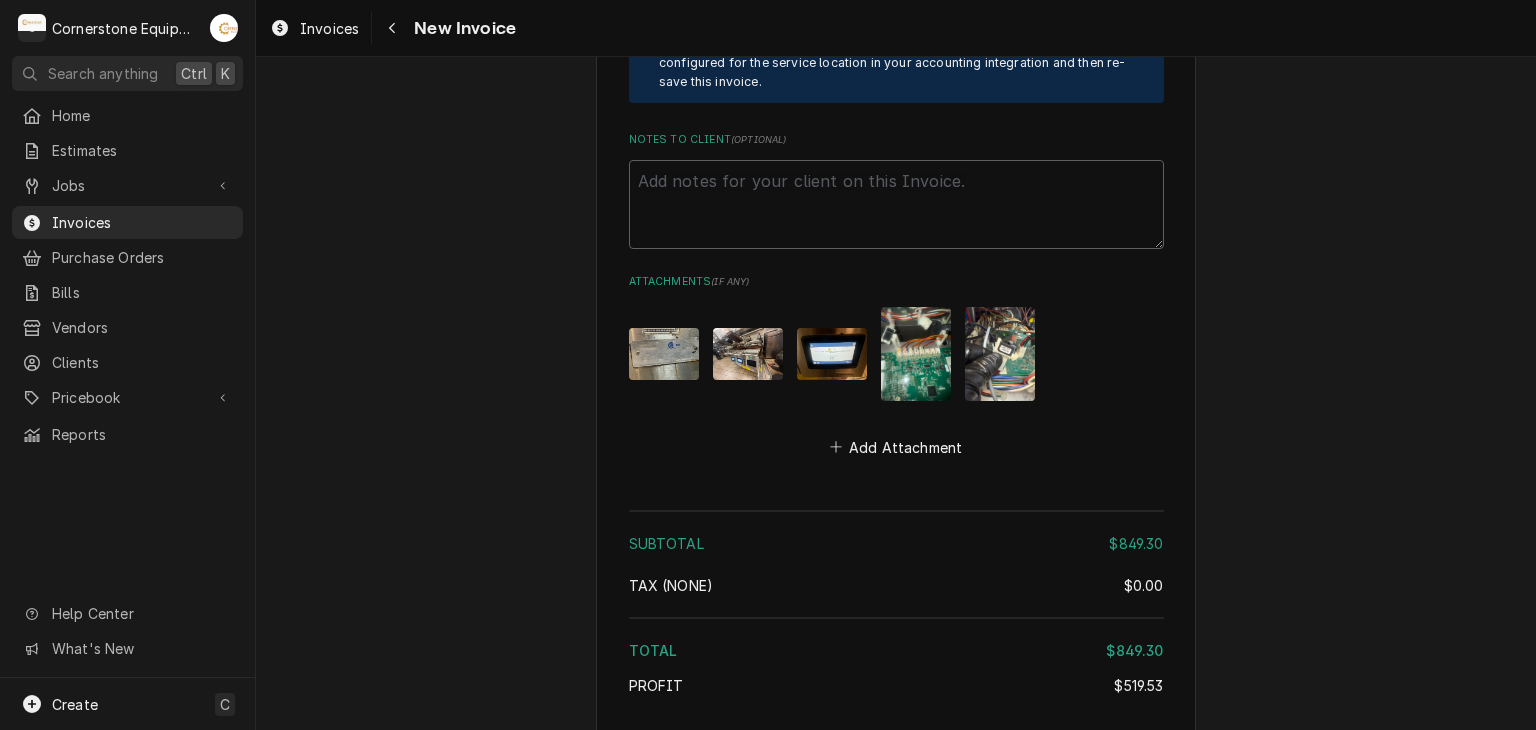 click on "Please provide the following information to create your invoice: Client Details Client WH Operating - Mcdonalds Service Location Store# [NUMBER] / [NUMBER] [STREET], [CITY], [STATE] [POSTAL_CODE] Basic Details Created From Job Uninvoiced Labor Service Type Labor Labels  ( optional ) Add Labels... Billing Address Same as service location Recipient, Attention To, etc.  ( if different ) [FIRST] [LAST] Street Address PO Box 7 Apartment, Suite, etc. City Gaffney State/Province SC Postal Code [POSTAL_CODE] Issue Date [DATE] Terms Choose payment terms... Same Day Net 7 Net 14 Net 21 Net 30 Net 45 Net 60 Net 90 Due Date [DATE] Payment Methods Accept Online Card Payments Charge Details Service Charges Short Description Labor Service Date [DATE] Hourly Cost $60.00/hr Qty. 5hrs Rate $125.00/hr Amount $625.00 Tax Non-Taxable Service  Summary Add Service Charge Parts and Materials  ( if any ) Short Description misc hardware Manufacturer — Manufacturer Part # — Unit Cost $0.00 Qty. 1 Price $24.99 Amount $24.99 Tax Taxable 1" at bounding box center (896, -1965) 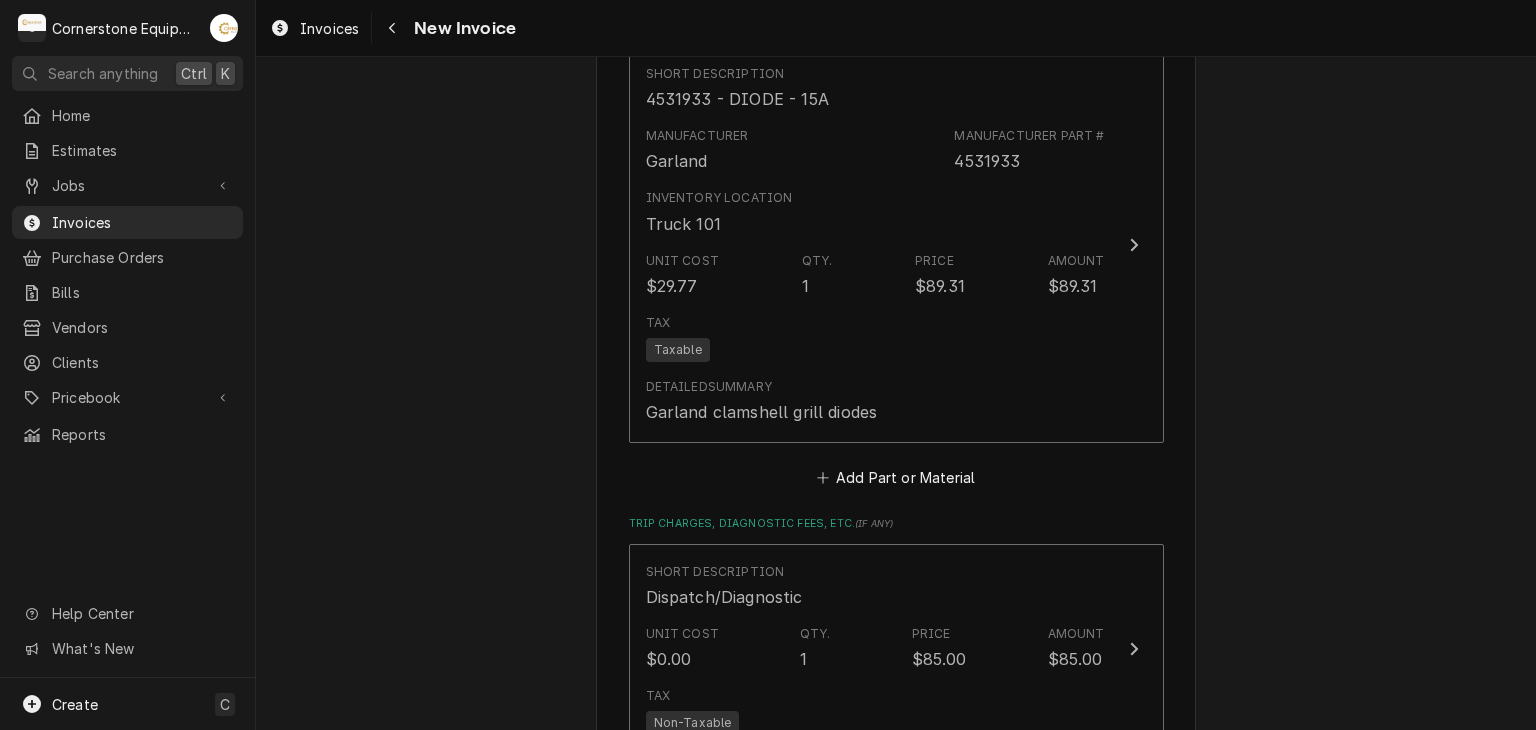 scroll, scrollTop: 3290, scrollLeft: 0, axis: vertical 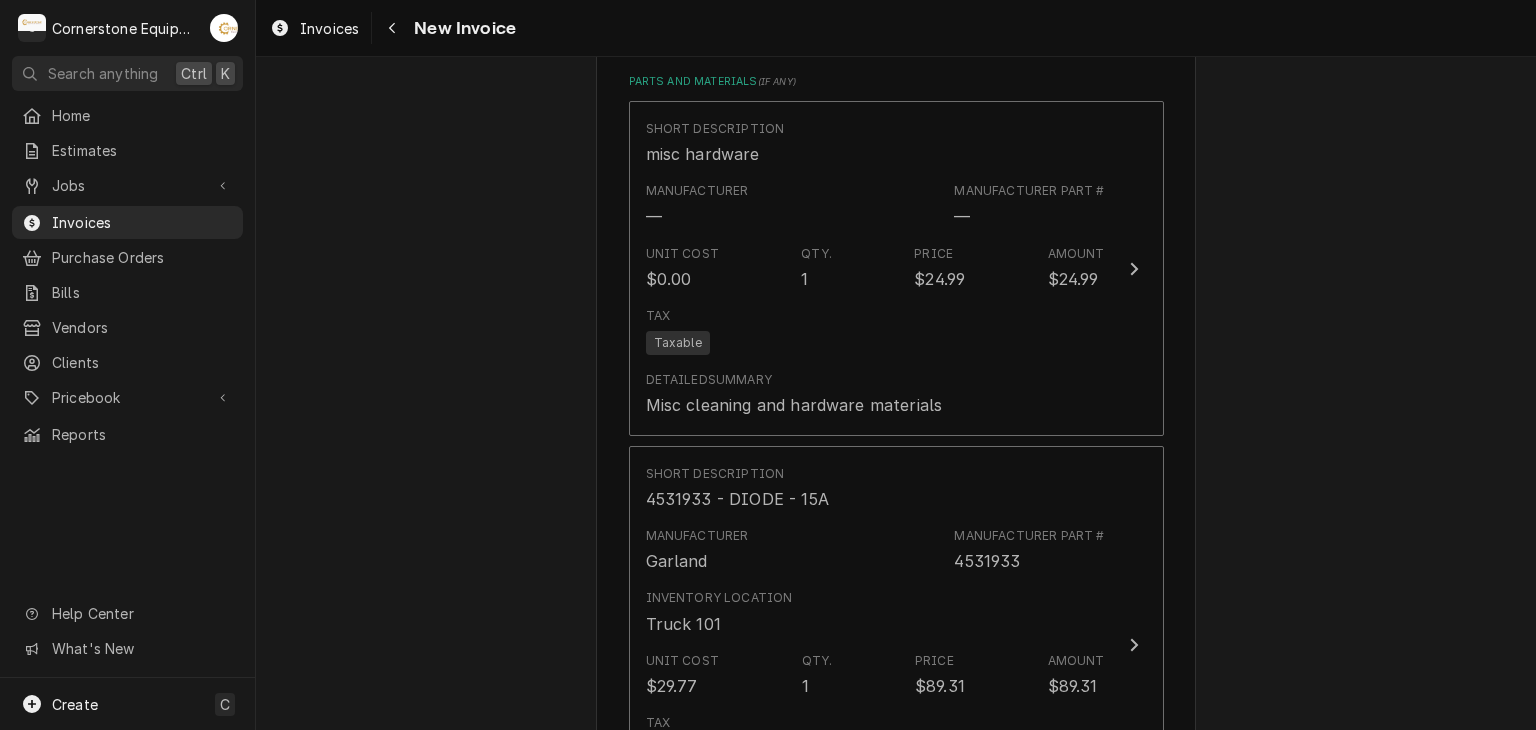 click on "Please provide the following information to create your invoice: Client Details Client WH Operating - Mcdonalds Service Location Store# [NUMBER] / [NUMBER] [STREET], [CITY], [STATE] [POSTAL_CODE] Basic Details Created From Job Uninvoiced Labor Service Type Labor Labels  ( optional ) Add Labels... Billing Address Same as service location Recipient, Attention To, etc.  ( if different ) [FIRST] [LAST] Street Address PO Box 7 Apartment, Suite, etc. City Gaffney State/Province SC Postal Code [POSTAL_CODE] Issue Date [DATE] Terms Choose payment terms... Same Day Net 7 Net 14 Net 21 Net 30 Net 45 Net 60 Net 90 Due Date [DATE] Payment Methods Accept Online Card Payments Charge Details Service Charges Short Description Labor Service Date [DATE] Hourly Cost $60.00/hr Qty. 5hrs Rate $125.00/hr Amount $625.00 Tax Non-Taxable Service  Summary Add Service Charge Parts and Materials  ( if any ) Short Description misc hardware Manufacturer — Manufacturer Part # — Unit Cost $0.00 Qty. 1 Price $24.99 Amount $24.99 Tax Taxable 1" at bounding box center (896, -365) 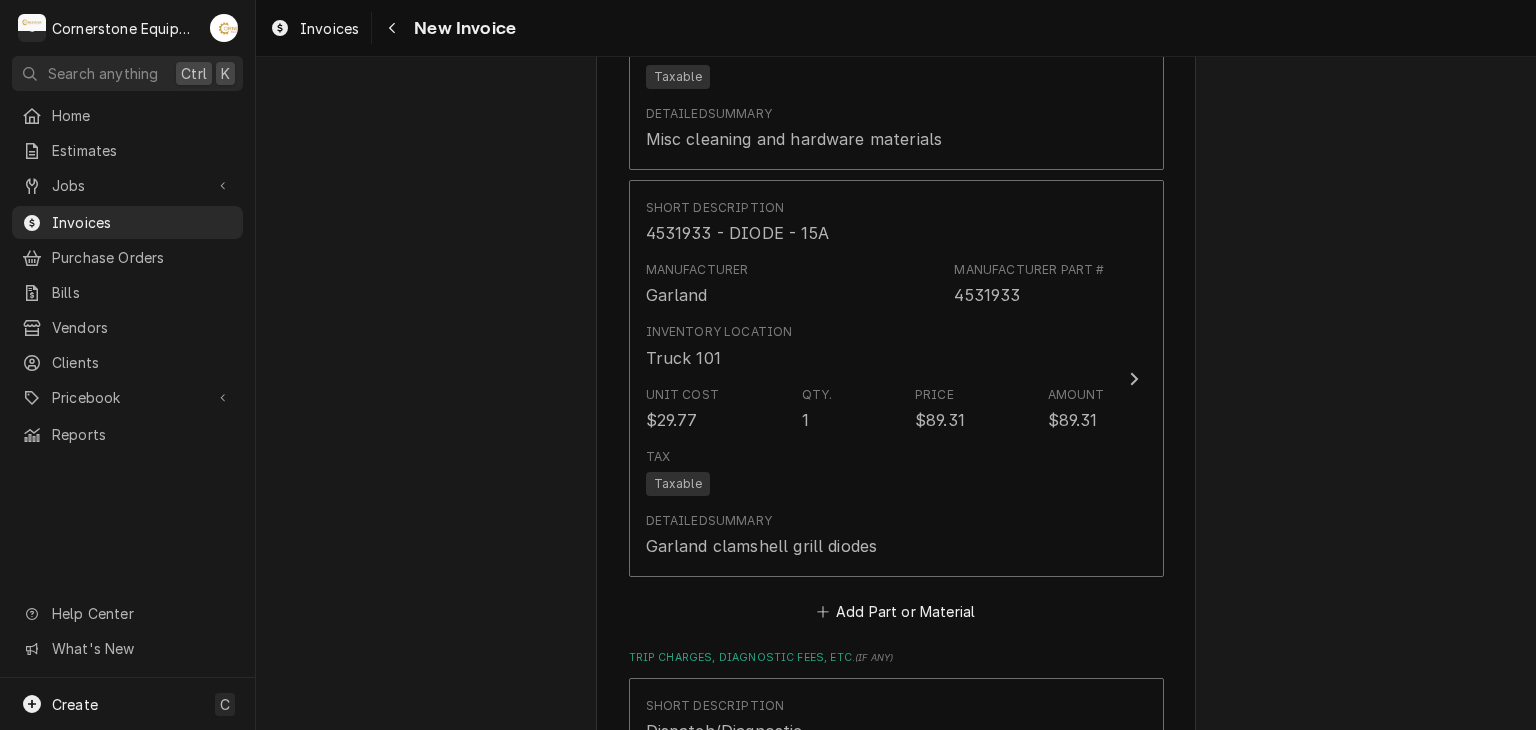 scroll, scrollTop: 3570, scrollLeft: 0, axis: vertical 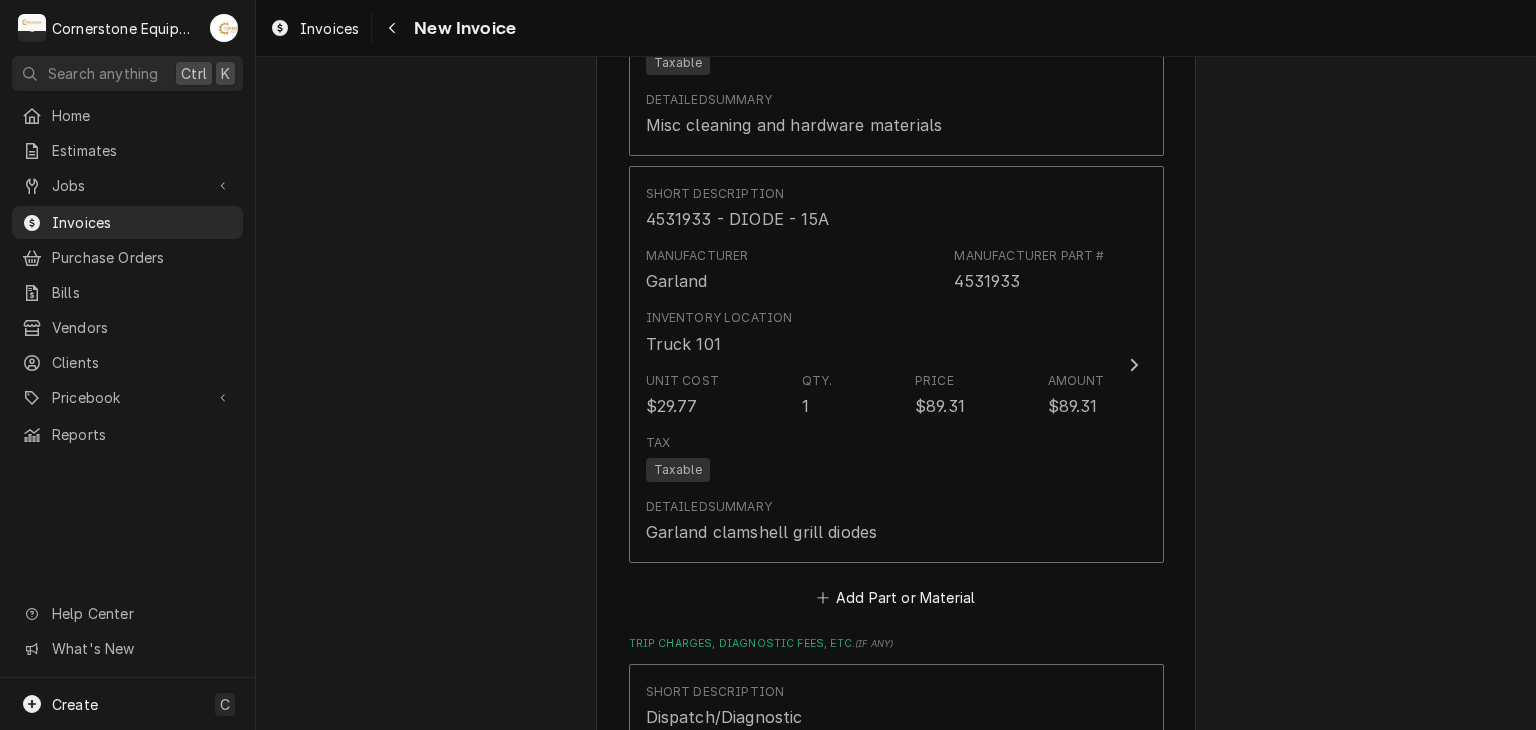 click on "Please provide the following information to create your invoice: Client Details Client WH Operating - Mcdonalds Service Location Store# [NUMBER] / [NUMBER] [STREET], [CITY], [STATE] [POSTAL_CODE] Basic Details Created From Job Uninvoiced Labor Service Type Labor Labels  ( optional ) Add Labels... Billing Address Same as service location Recipient, Attention To, etc.  ( if different ) [FIRST] [LAST] Street Address PO Box 7 Apartment, Suite, etc. City Gaffney State/Province SC Postal Code [POSTAL_CODE] Issue Date [DATE] Terms Choose payment terms... Same Day Net 7 Net 14 Net 21 Net 30 Net 45 Net 60 Net 90 Due Date [DATE] Payment Methods Accept Online Card Payments Charge Details Service Charges Short Description Labor Service Date [DATE] Hourly Cost $60.00/hr Qty. 5hrs Rate $125.00/hr Amount $625.00 Tax Non-Taxable Service  Summary Add Service Charge Parts and Materials  ( if any ) Short Description misc hardware Manufacturer — Manufacturer Part # — Unit Cost $0.00 Qty. 1 Price $24.99 Amount $24.99 Tax Taxable 1" at bounding box center [896, -645] 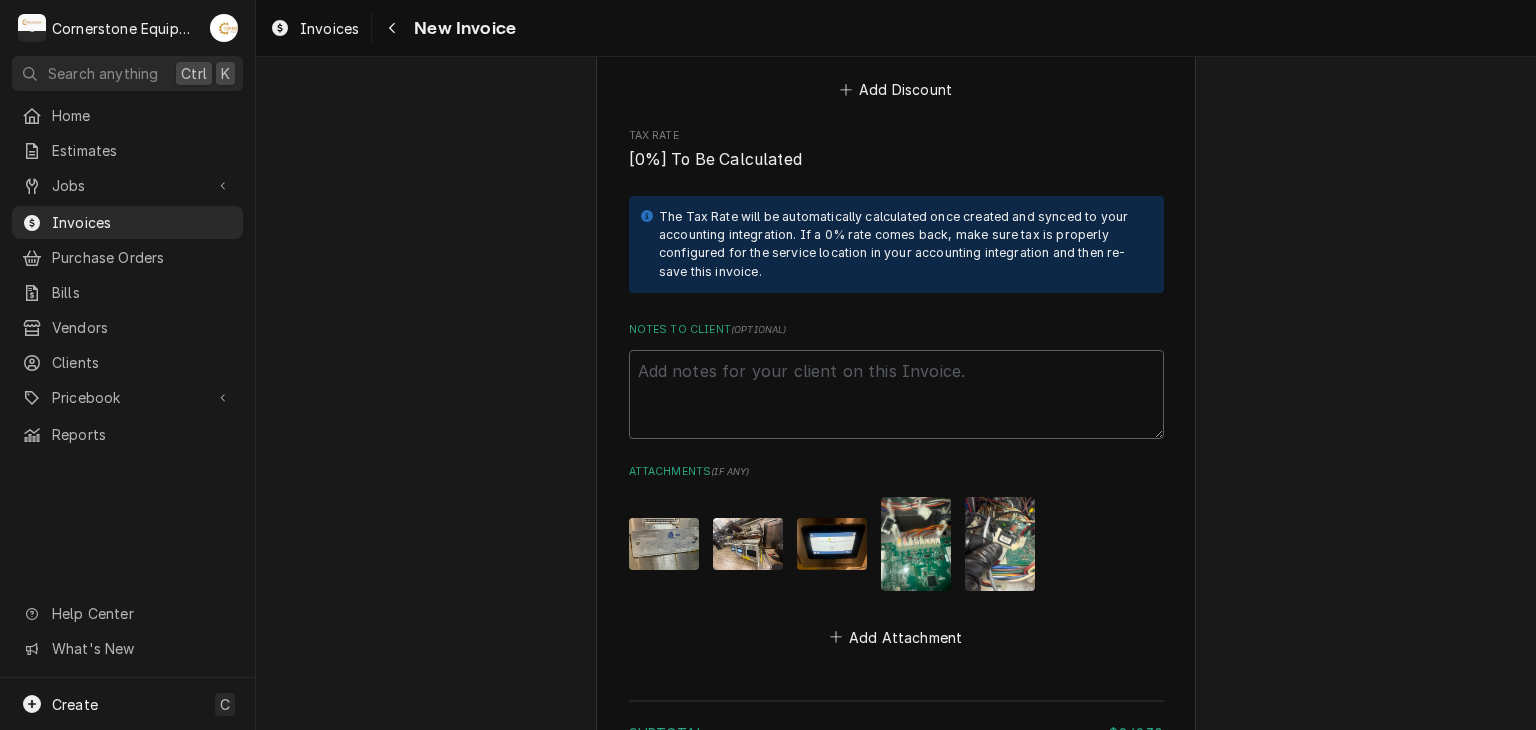 scroll, scrollTop: 4612, scrollLeft: 0, axis: vertical 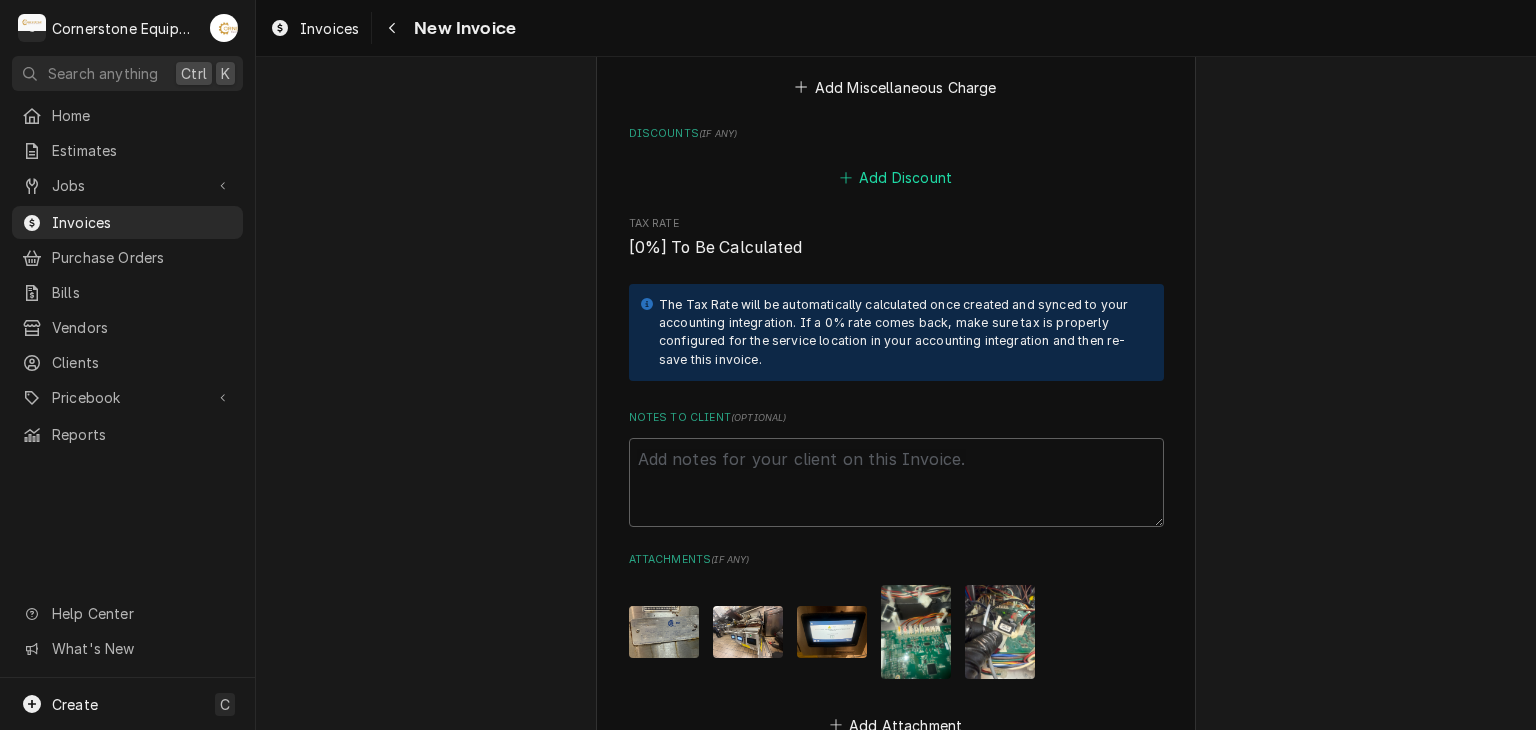 click on "Add Discount" at bounding box center [895, 178] 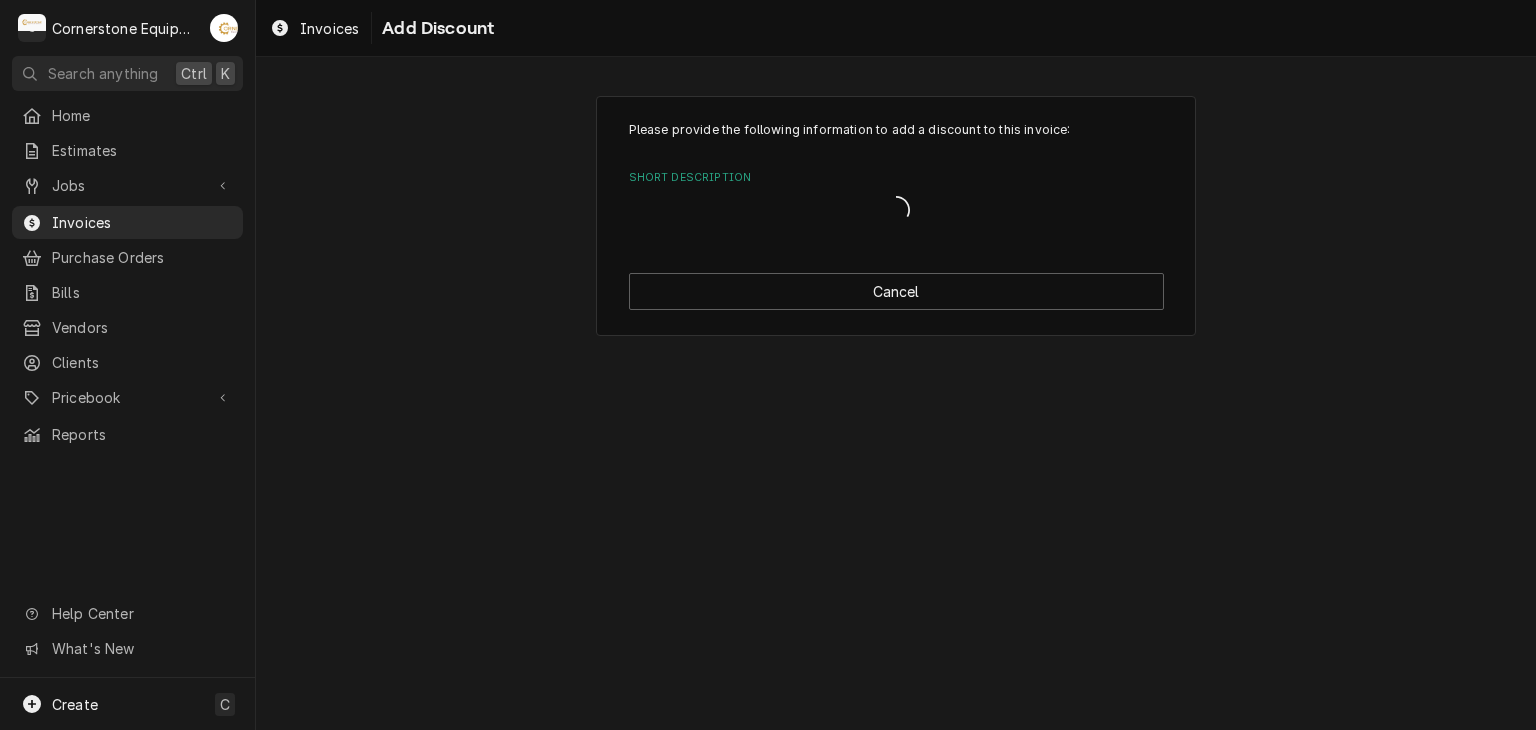 scroll, scrollTop: 0, scrollLeft: 0, axis: both 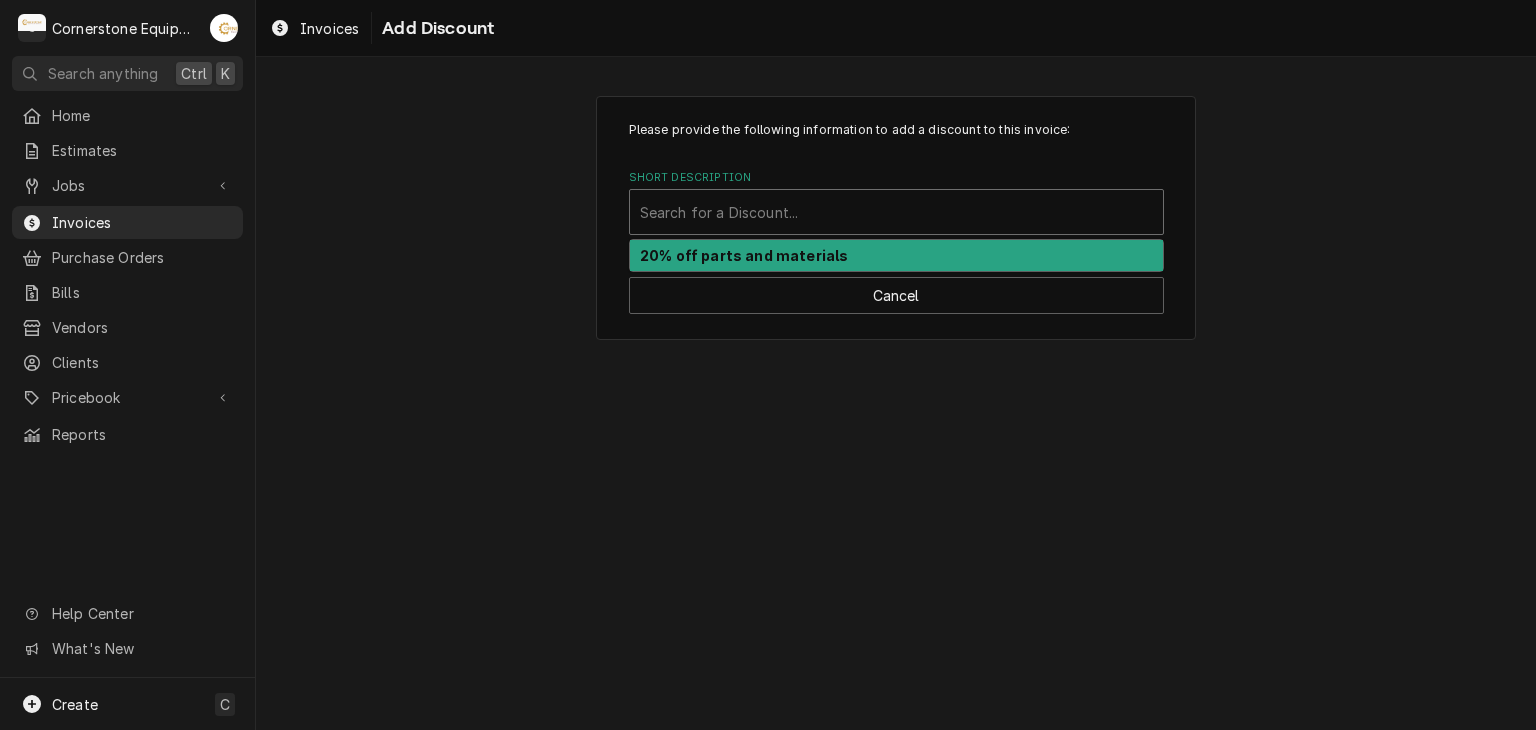 click at bounding box center [896, 212] 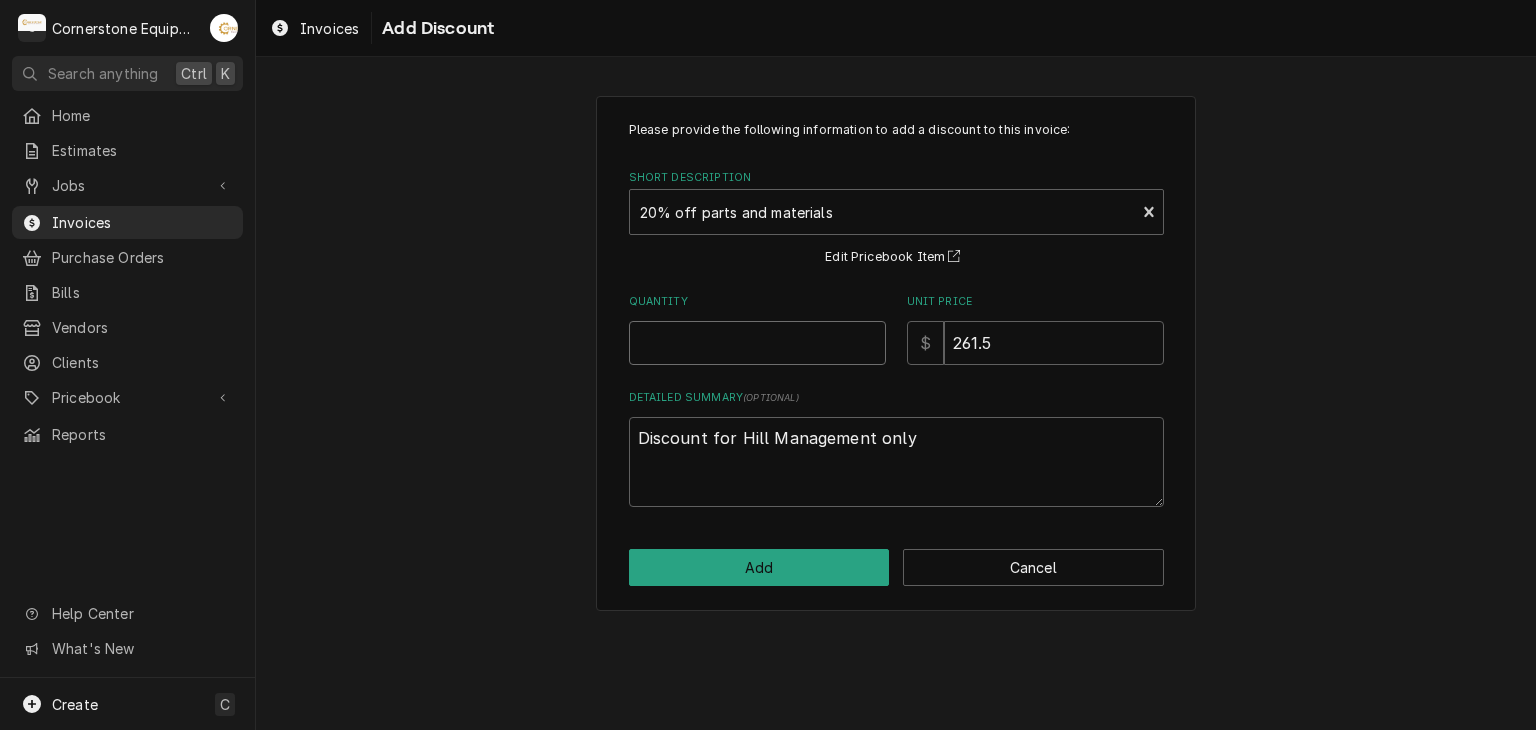 click on "Quantity" at bounding box center [757, 343] 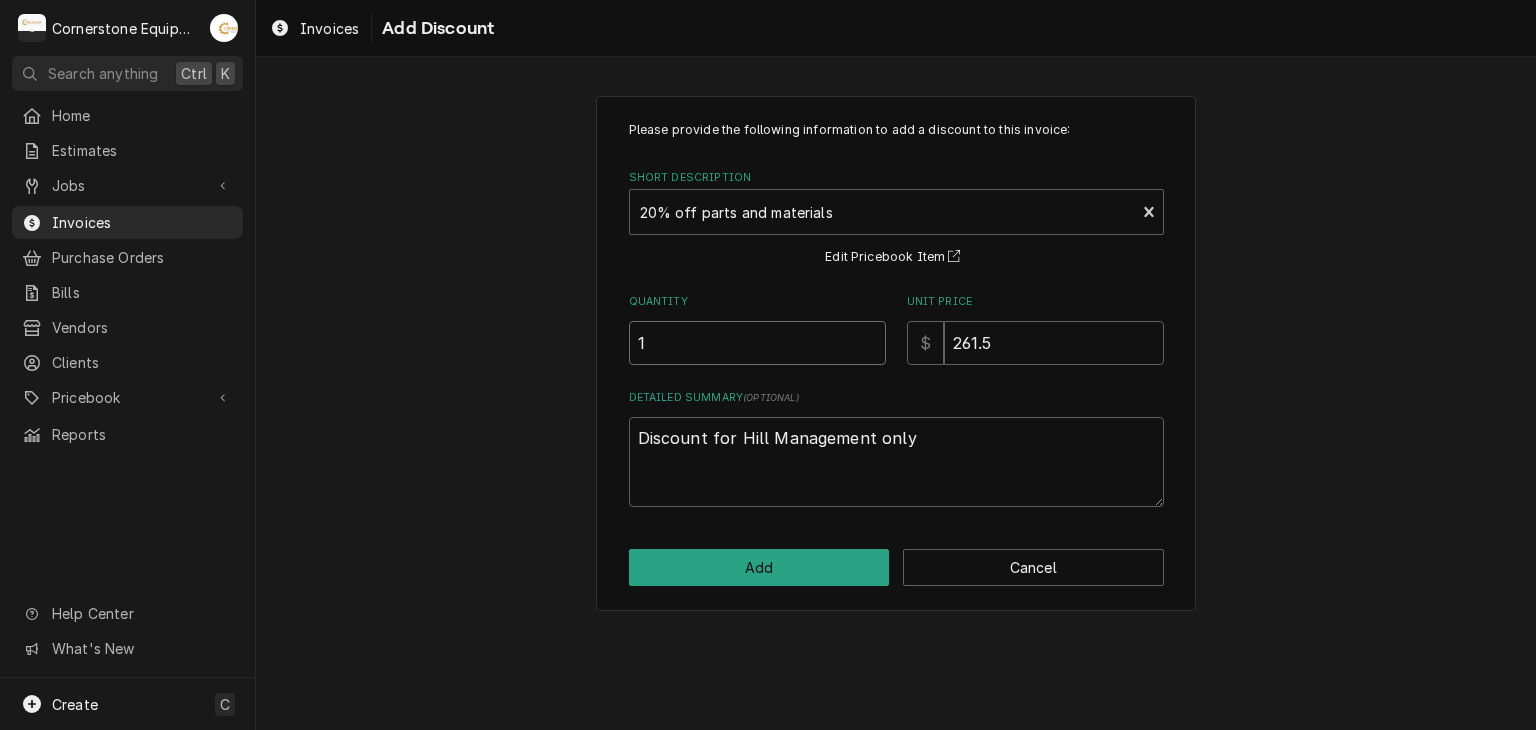 type on "1" 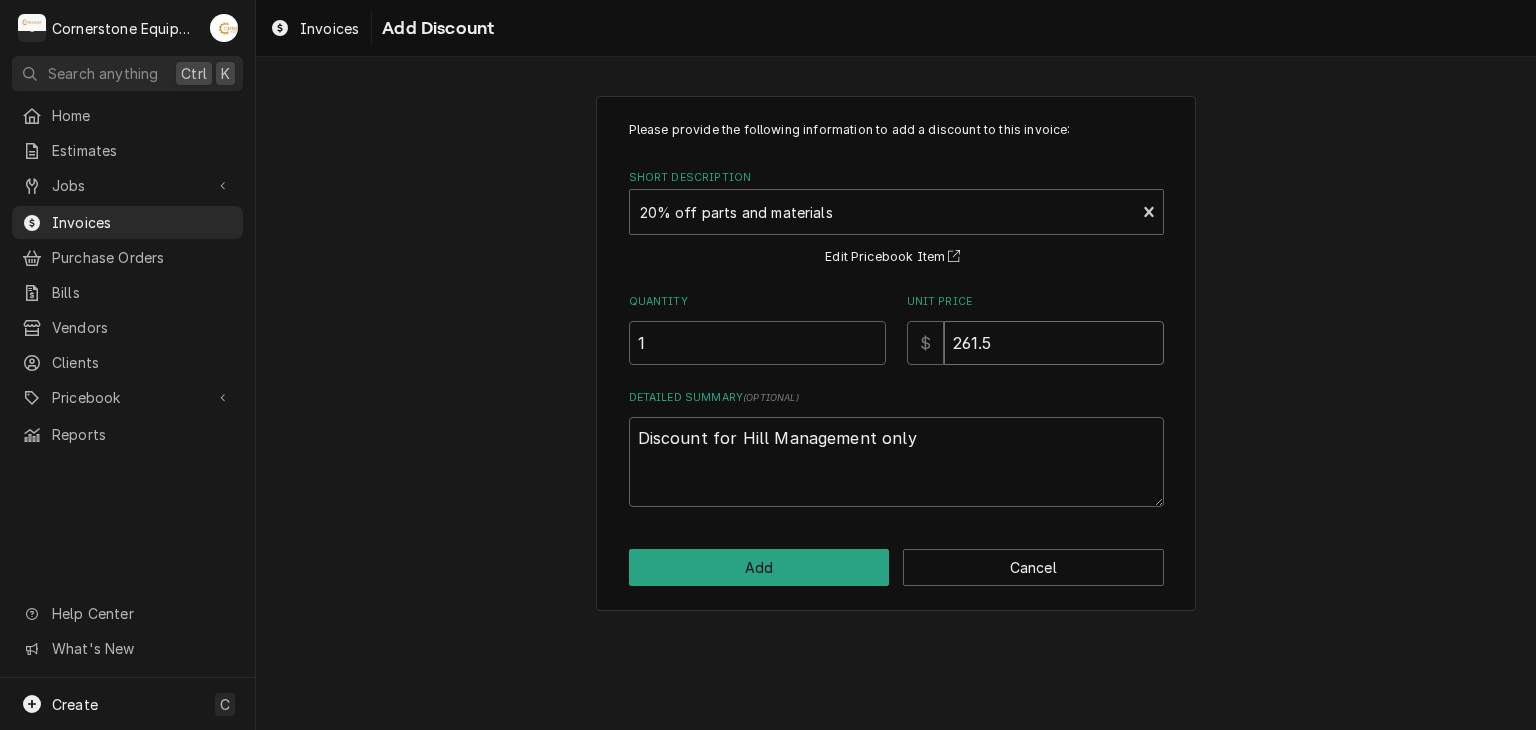 type on "x" 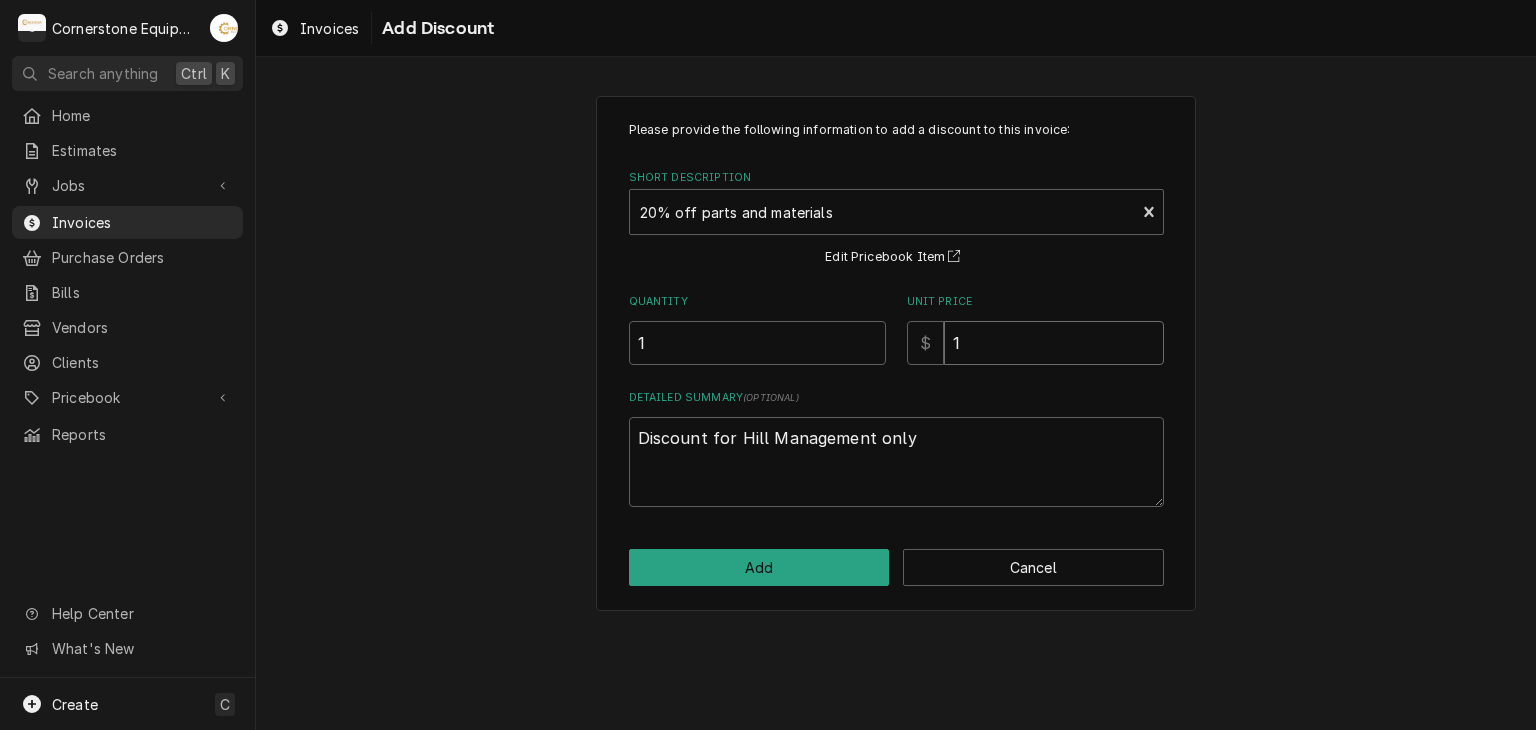 type on "x" 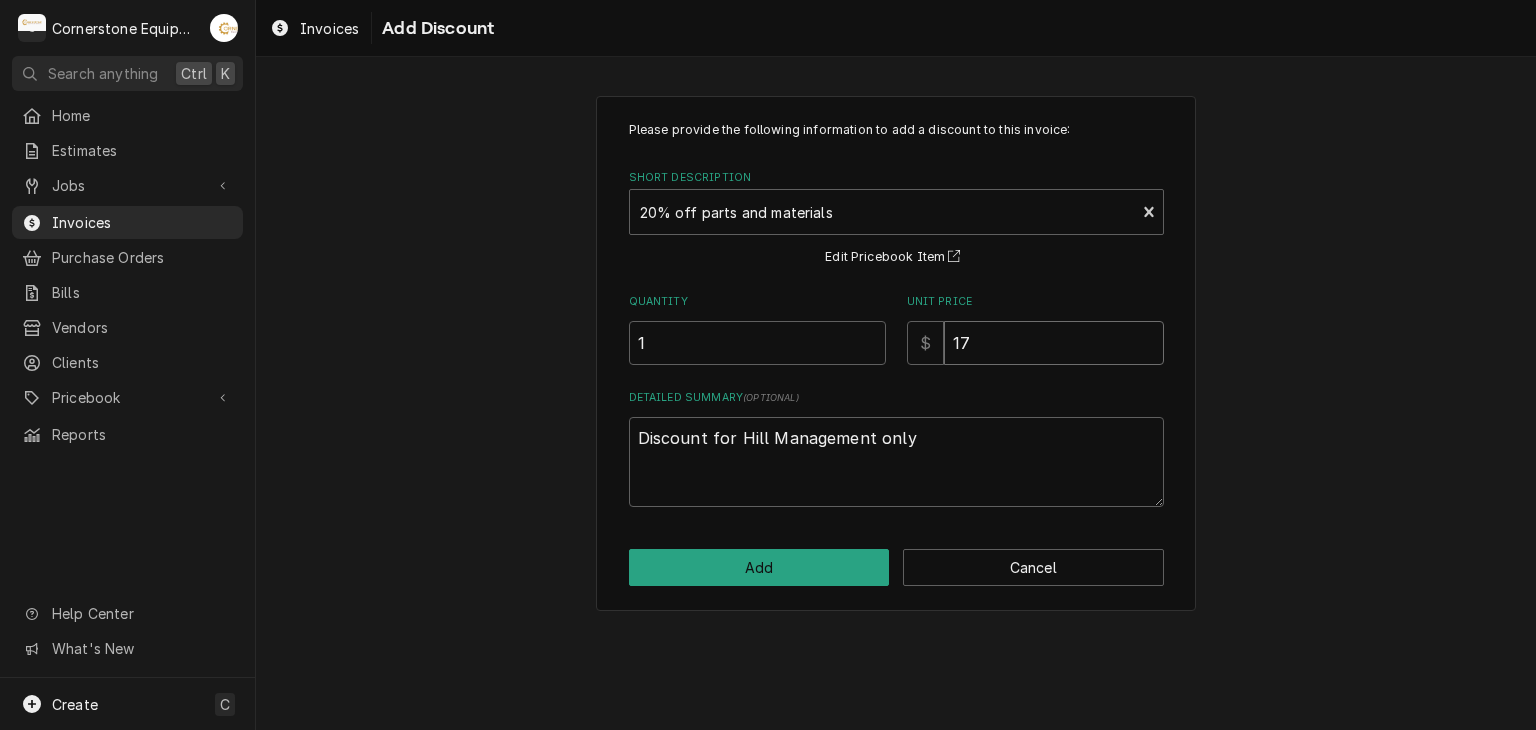 type on "x" 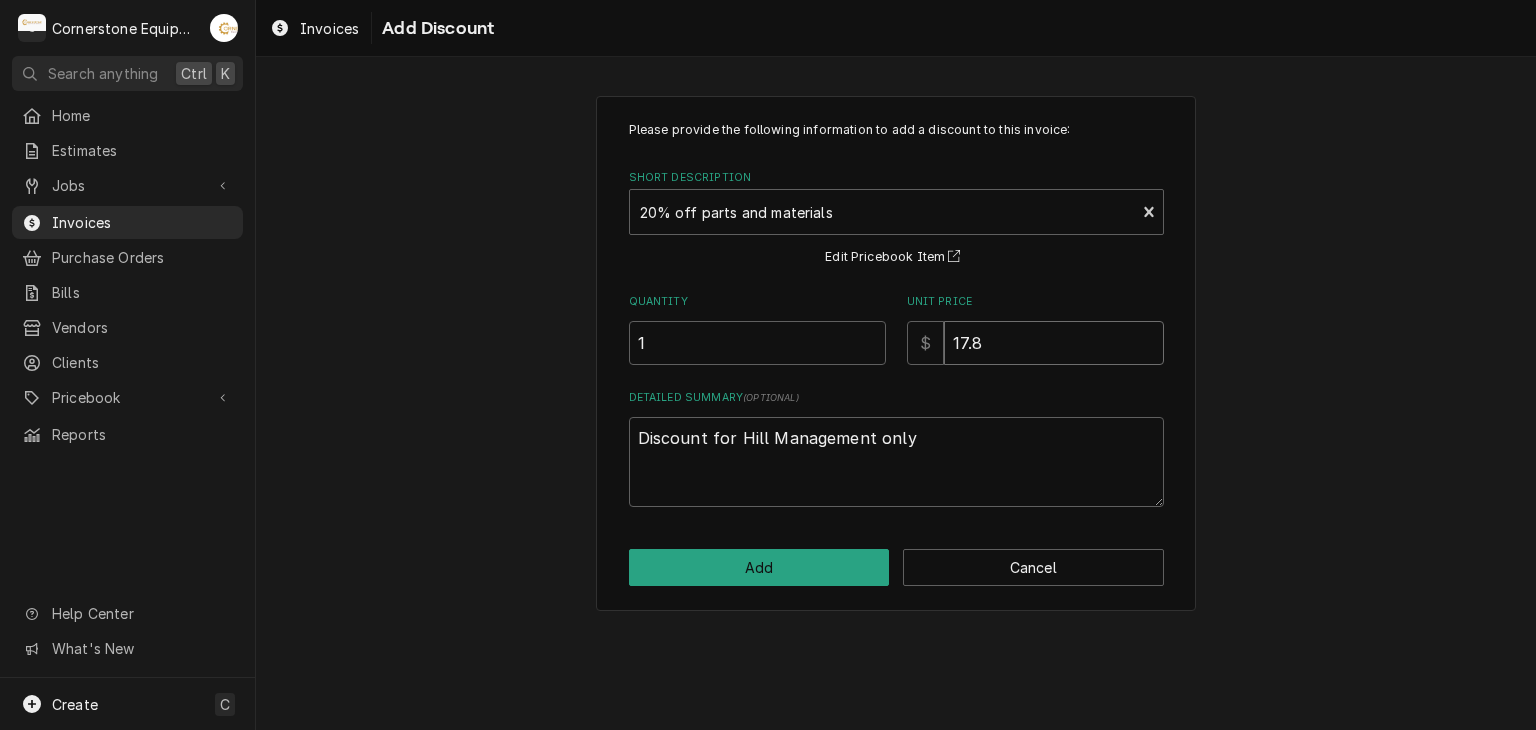 type on "x" 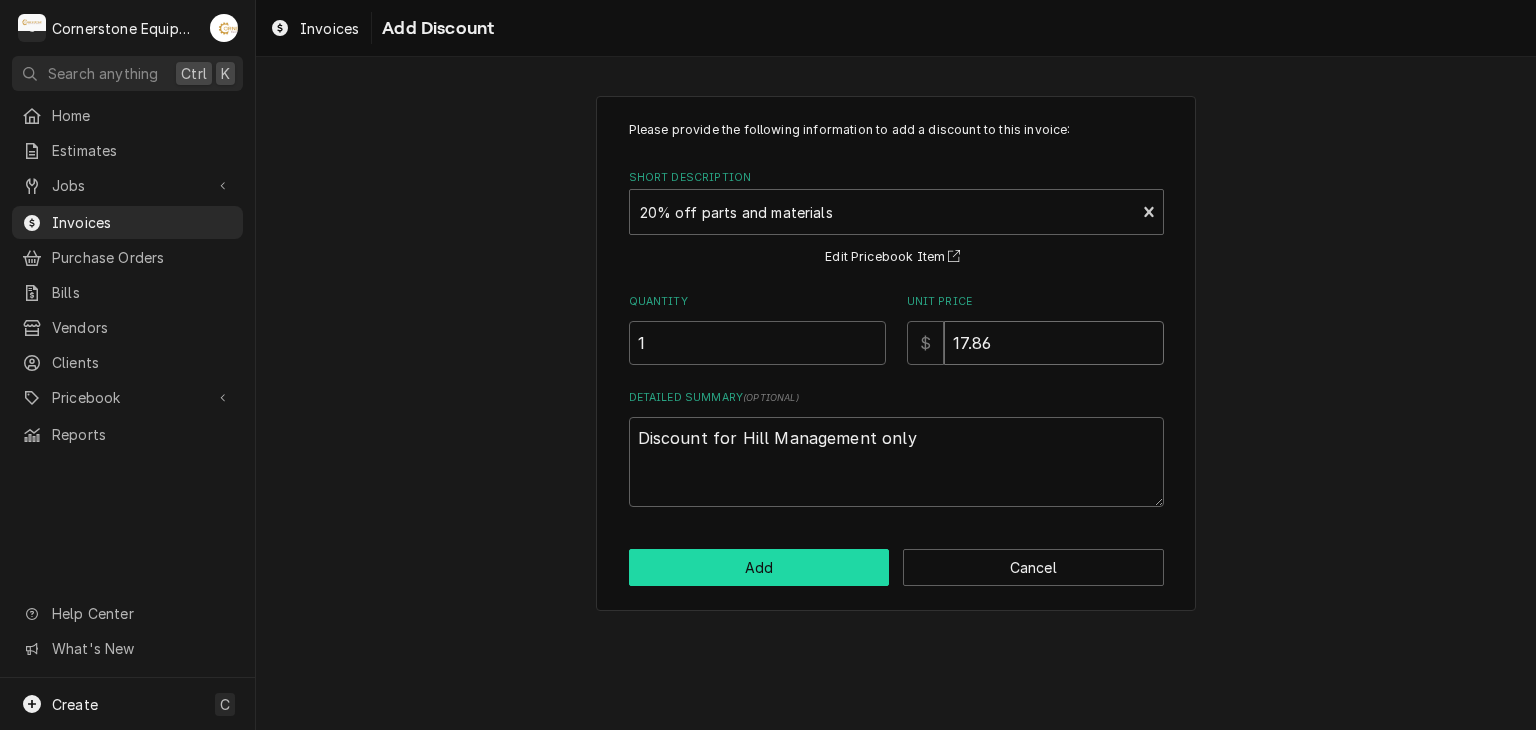 type on "17.86" 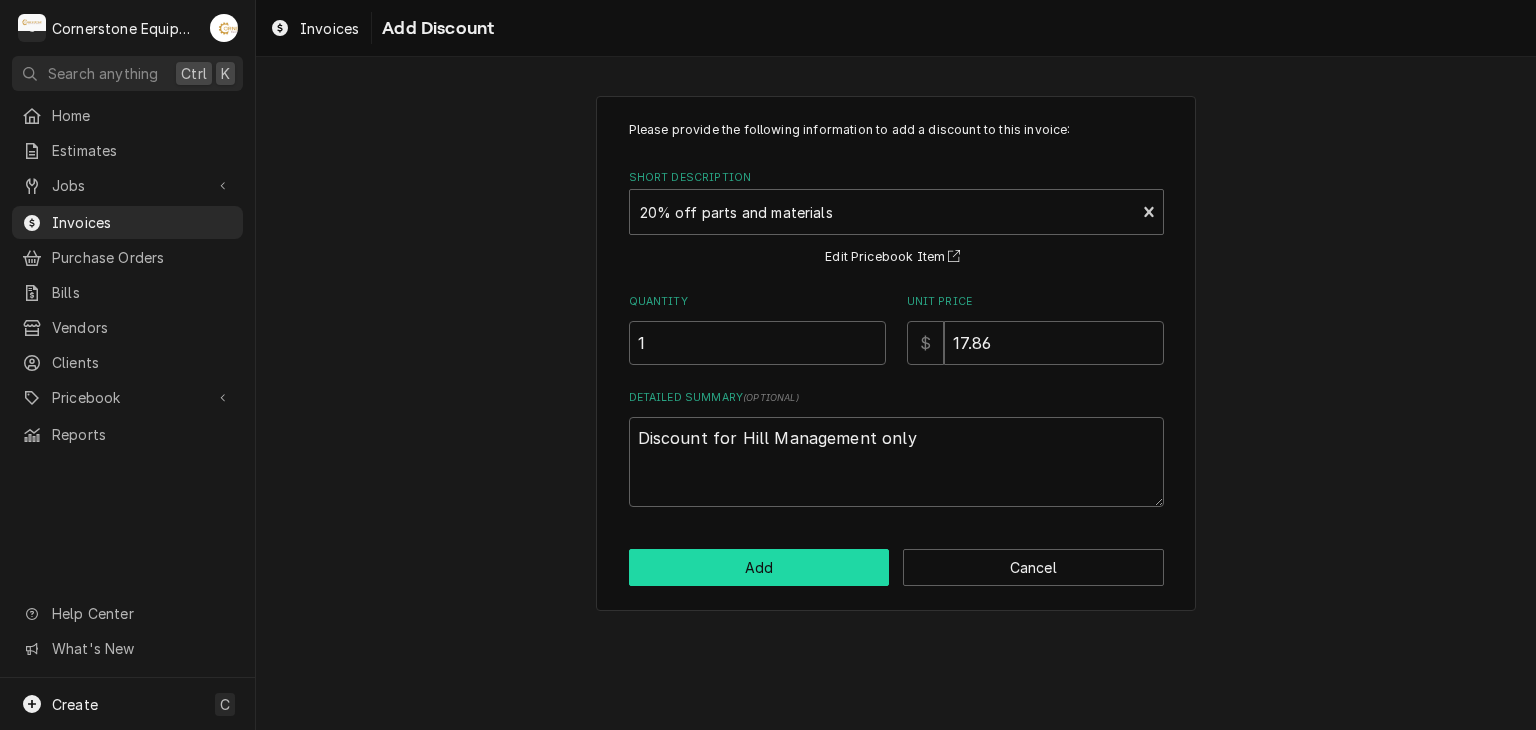 click on "Add" at bounding box center (759, 567) 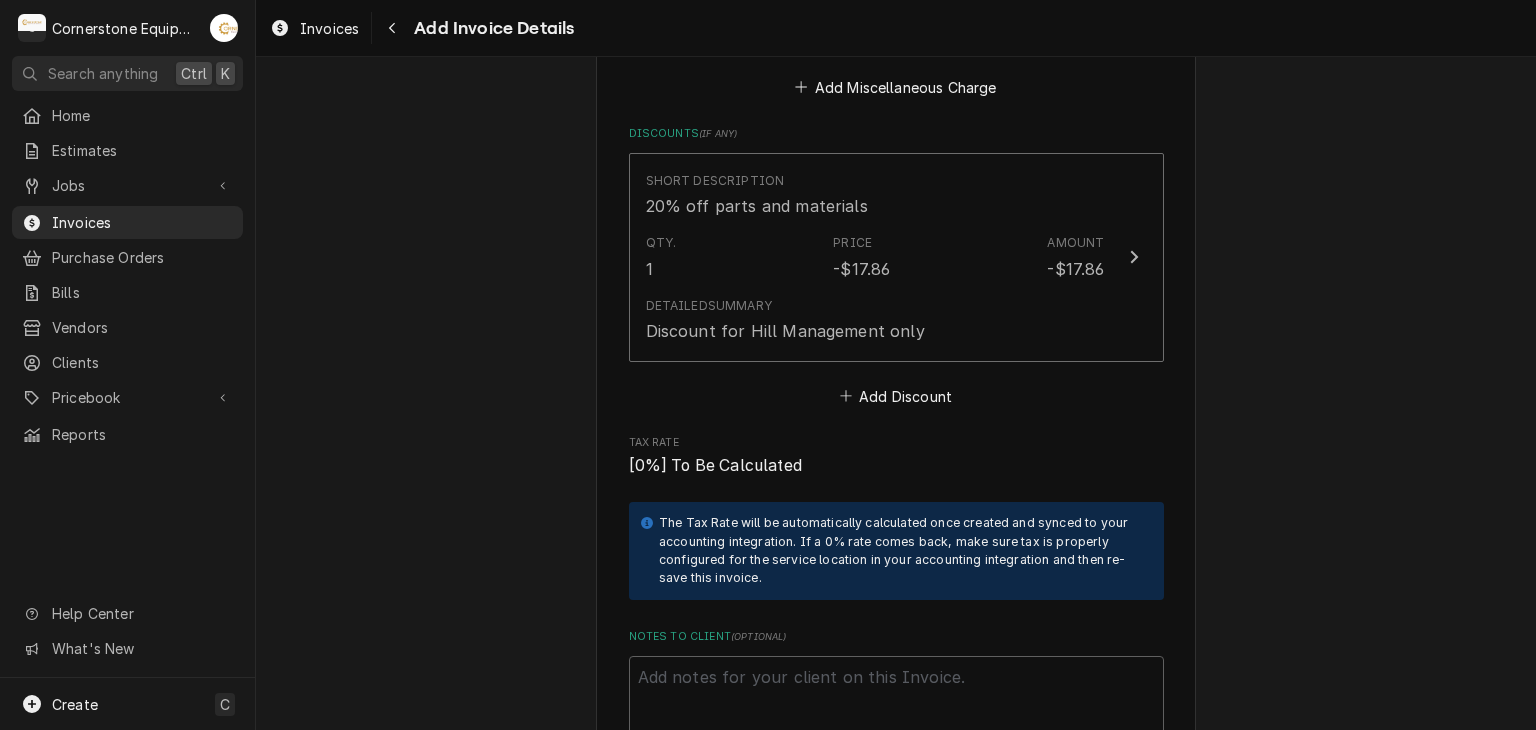 scroll, scrollTop: 4612, scrollLeft: 0, axis: vertical 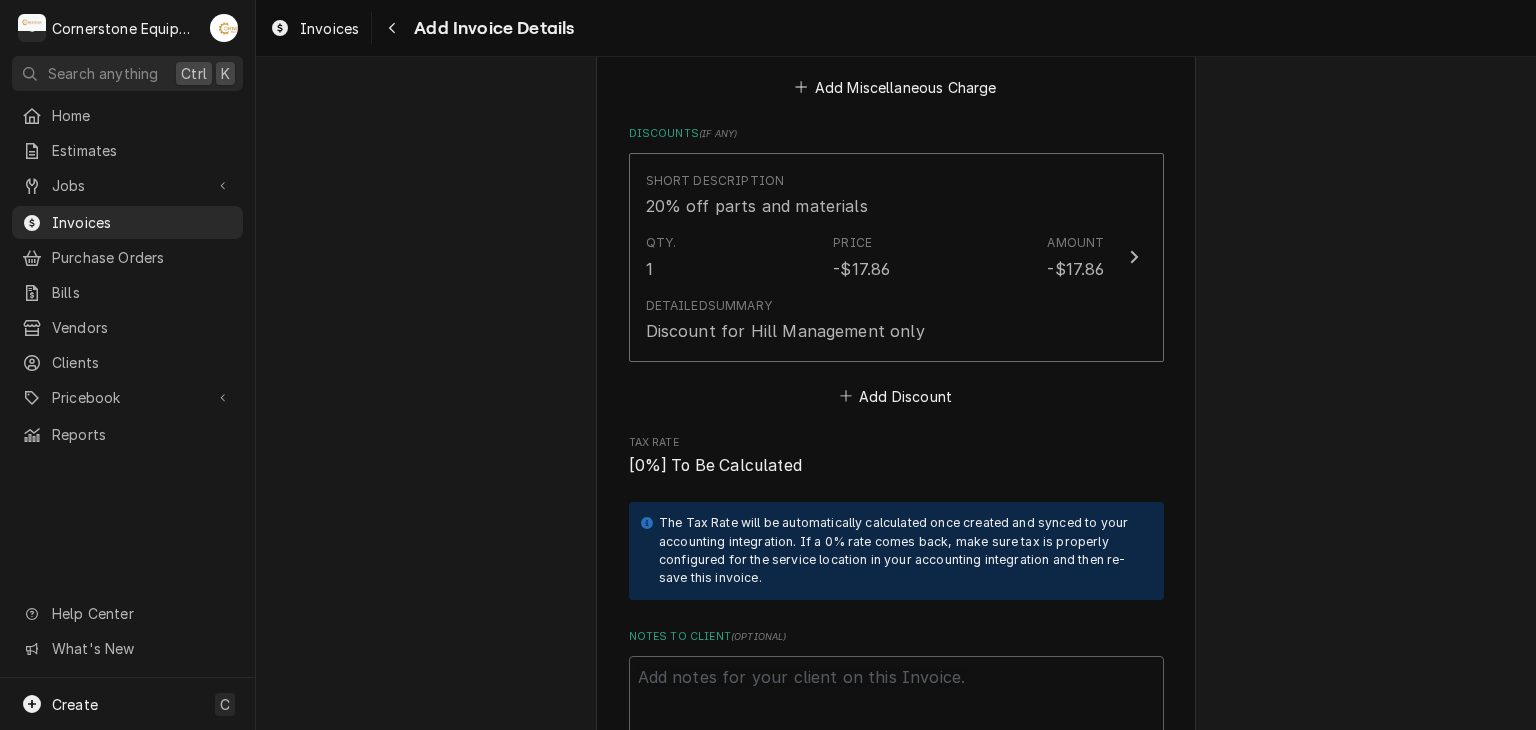 click on "Please provide the following information to create your invoice: Client Details Client WH Operating - Mcdonalds Service Location Store# 18816 / 1706 White Horse Rd, Greenville, SC 29605 Basic Details Created From Job Uninvoiced Labor Service Type Labor Labels  ( optional ) Add Labels... Billing Address Same as service location Recipient, Attention To, etc.  ( if different ) Tracy Dunaway Street Address PO Box 7 Apartment, Suite, etc. City Gaffney State/Province SC Postal Code 29342 Issue Date 2025-08-08 Terms Choose payment terms... Same Day Net 7 Net 14 Net 21 Net 30 Net 45 Net 60 Net 90 Due Date 2025-09-07 Payment Methods Accept Online Card Payments Charge Details Service Charges Short Description Labor Service Date Jul 30, 2025 Hourly Cost $60.00/hr Qty. 5hrs Rate $125.00/hr Amount $625.00 Tax Non-Taxable Service  Summary Add Service Charge Parts and Materials  ( if any ) Short Description misc hardware Manufacturer — Manufacturer Part # — Unit Cost $0.00 Qty. 1 Price $24.99 Amount $24.99 Tax Taxable 1" at bounding box center [896, -1577] 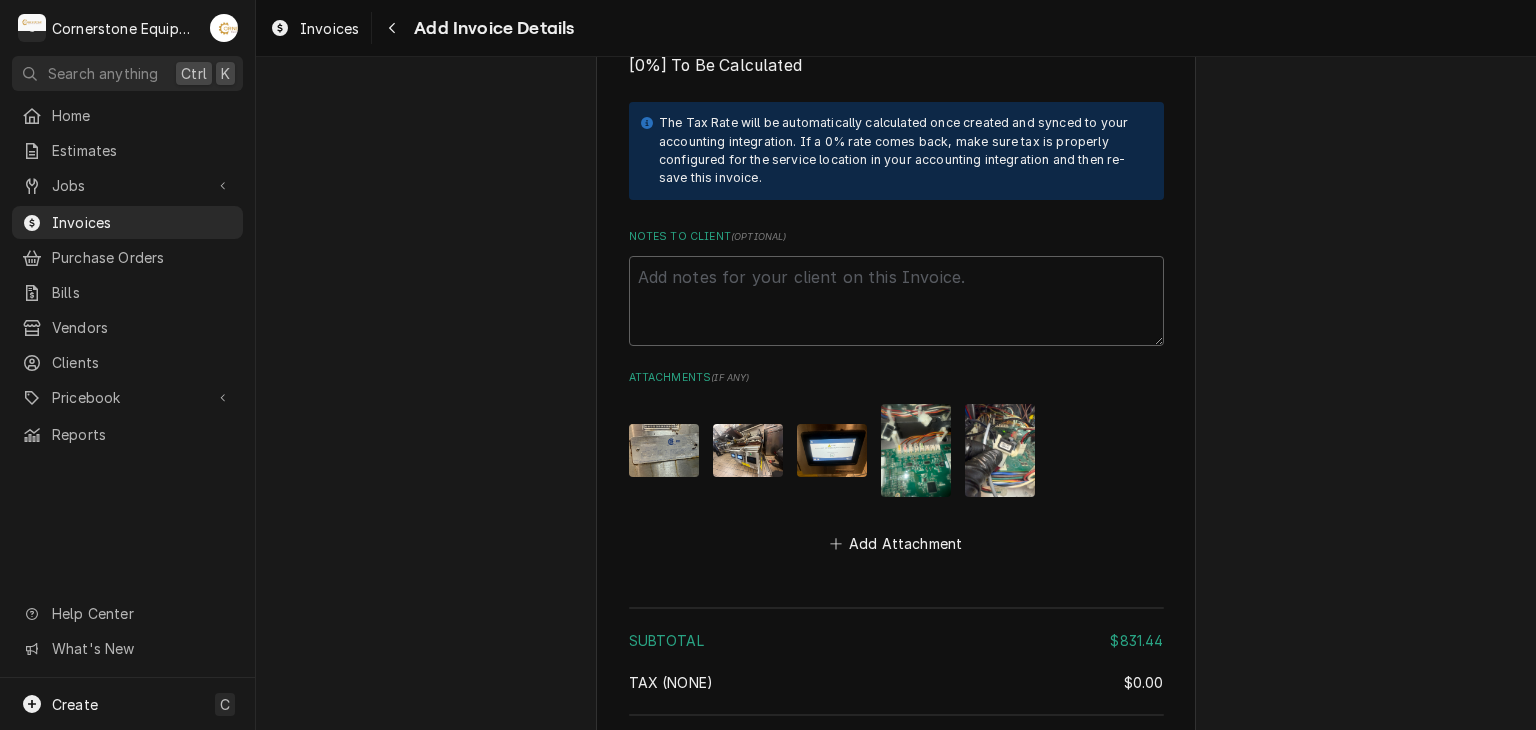 scroll, scrollTop: 5230, scrollLeft: 0, axis: vertical 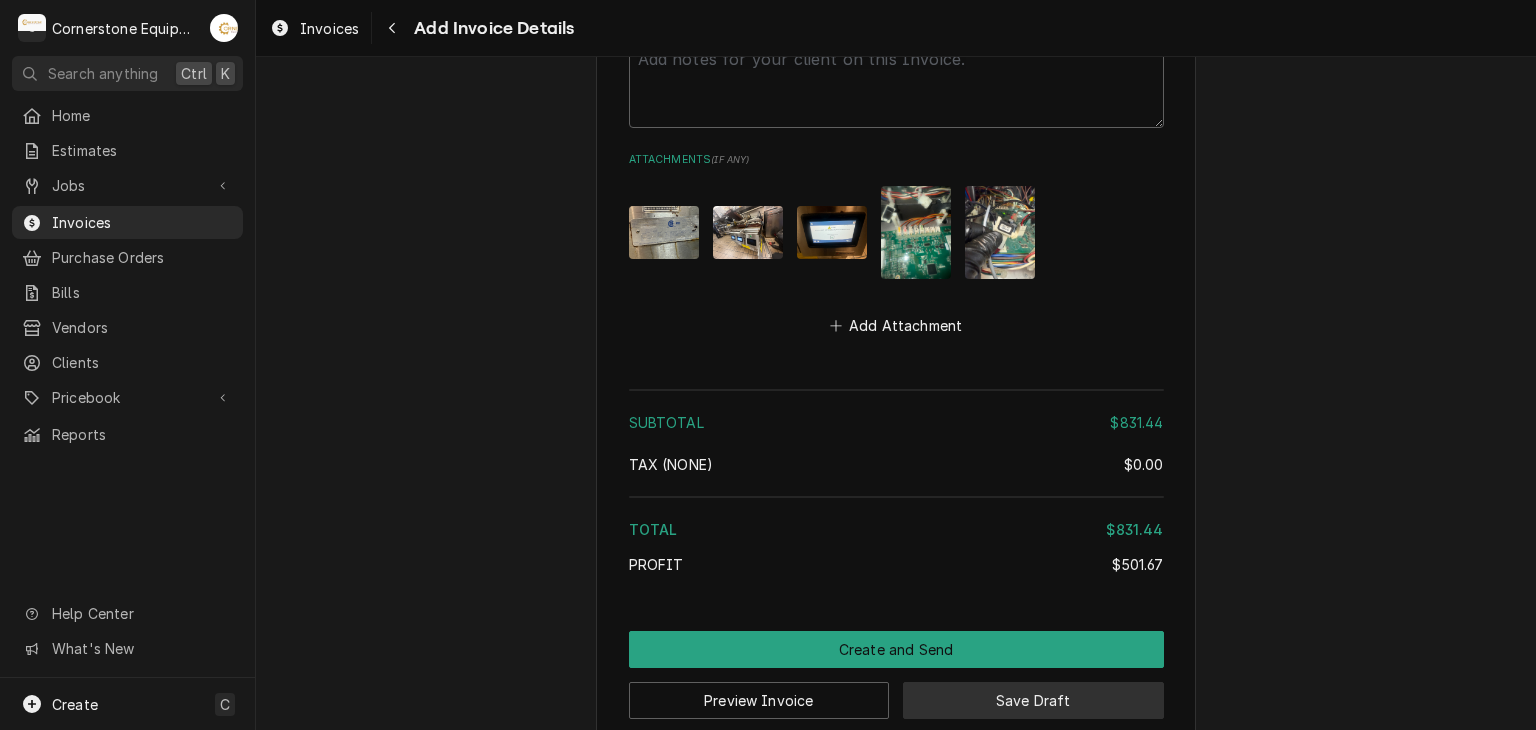 click on "Save Draft" at bounding box center (1033, 700) 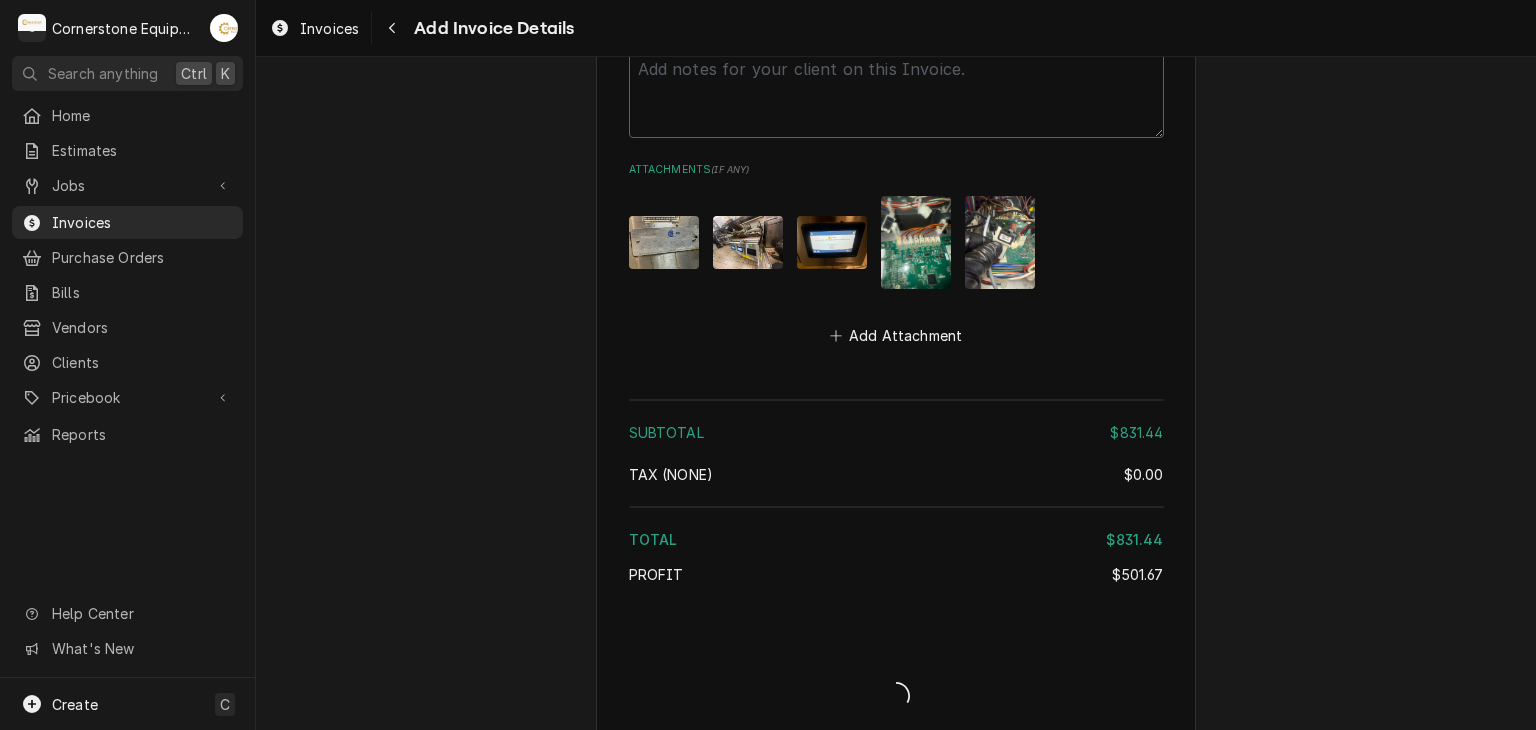 type on "x" 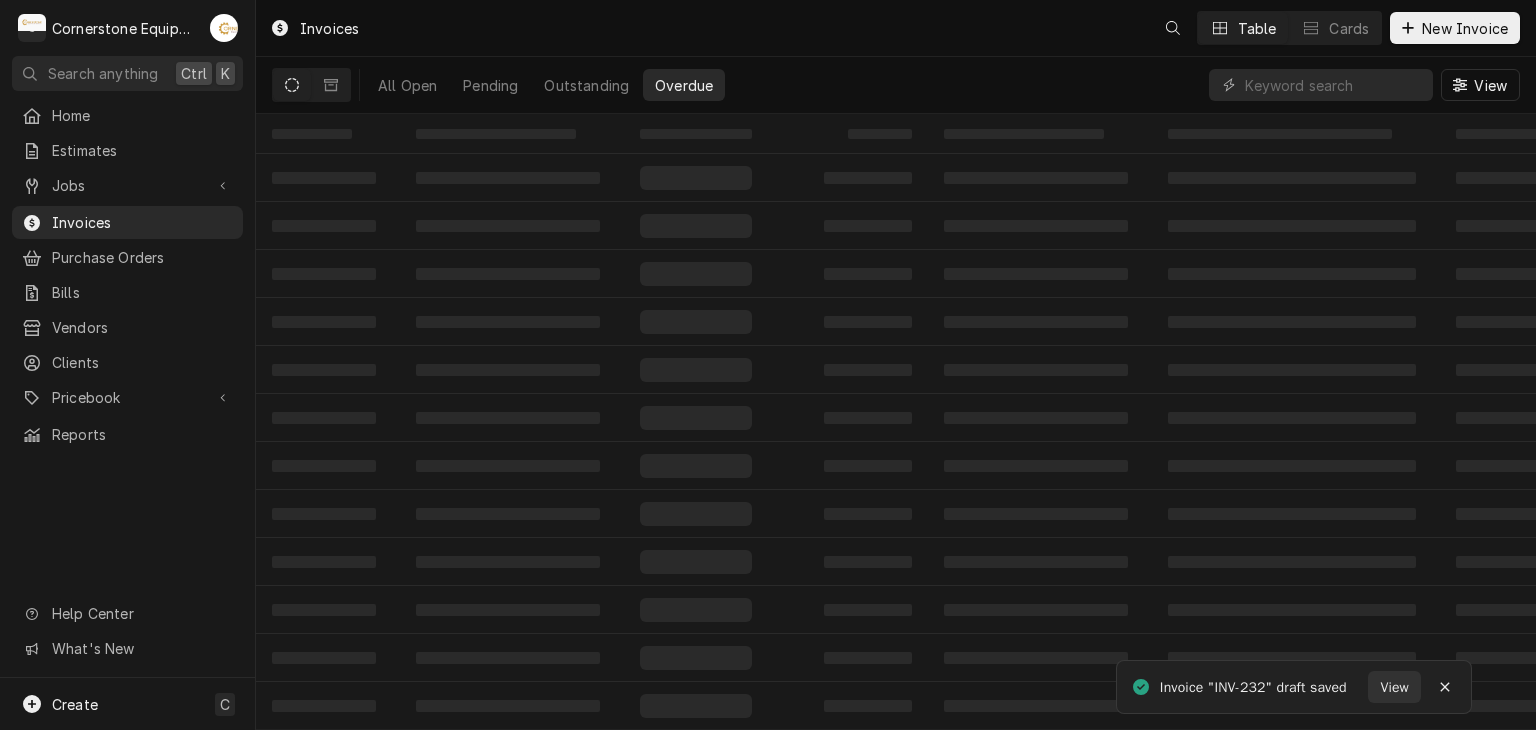 scroll, scrollTop: 0, scrollLeft: 0, axis: both 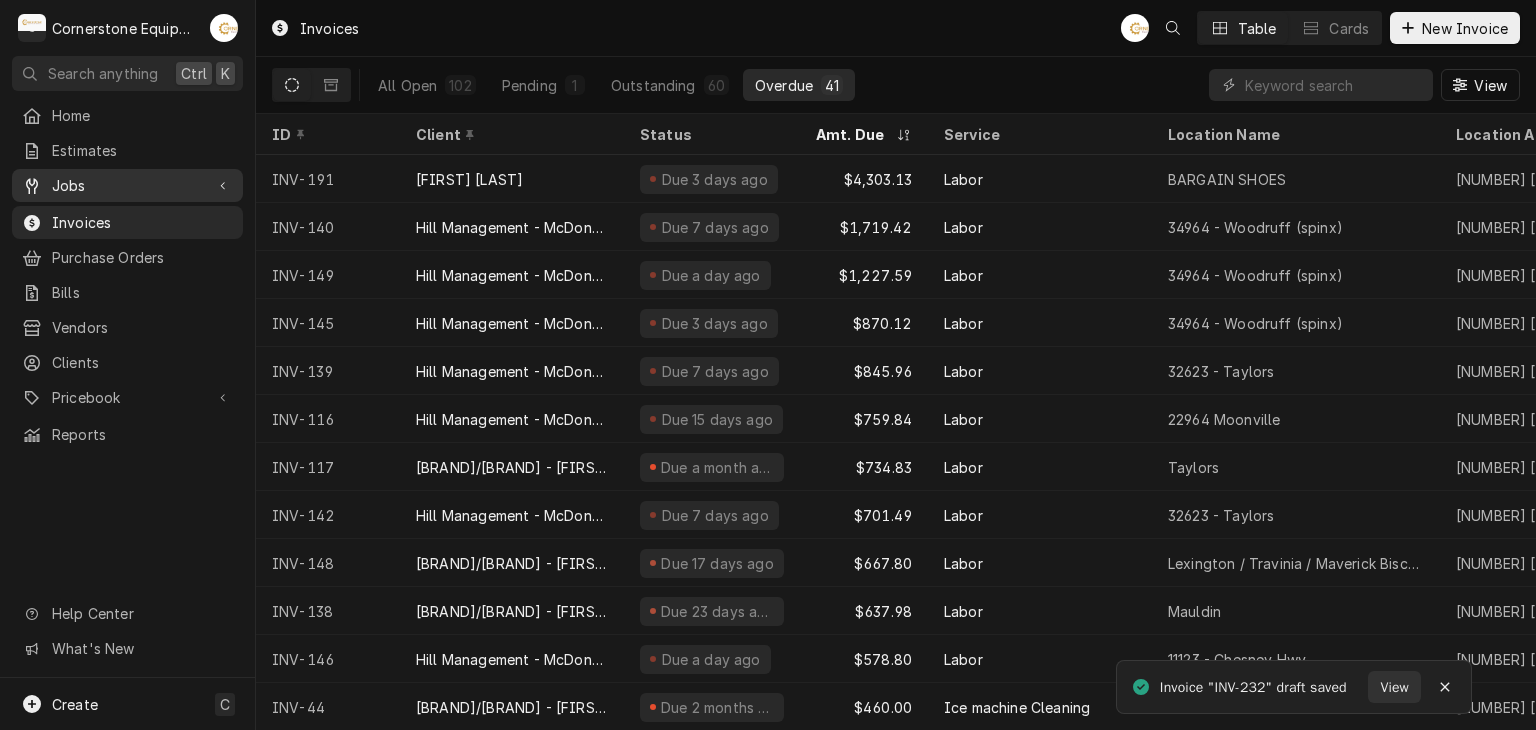 click on "Jobs" at bounding box center [127, 185] 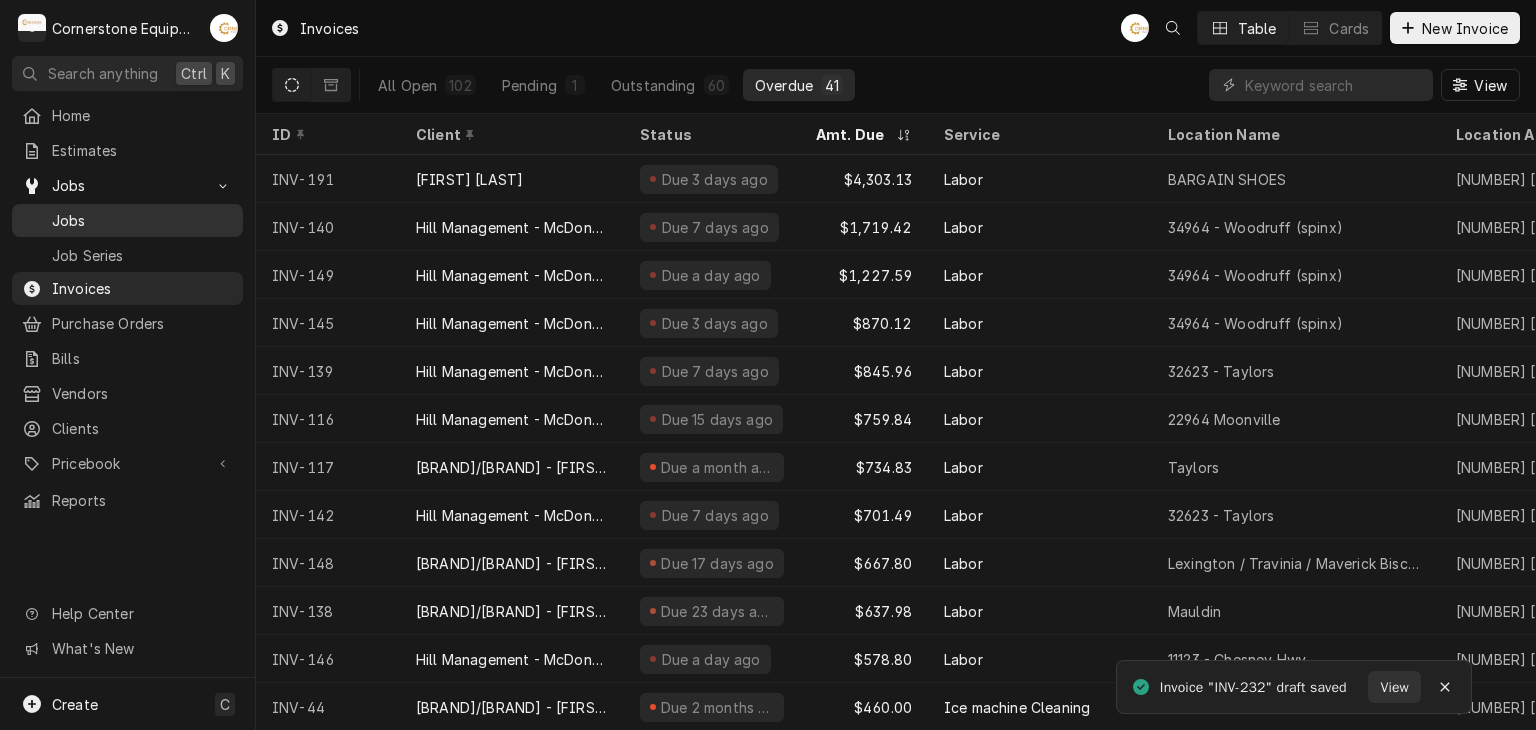 click on "Jobs" at bounding box center [142, 220] 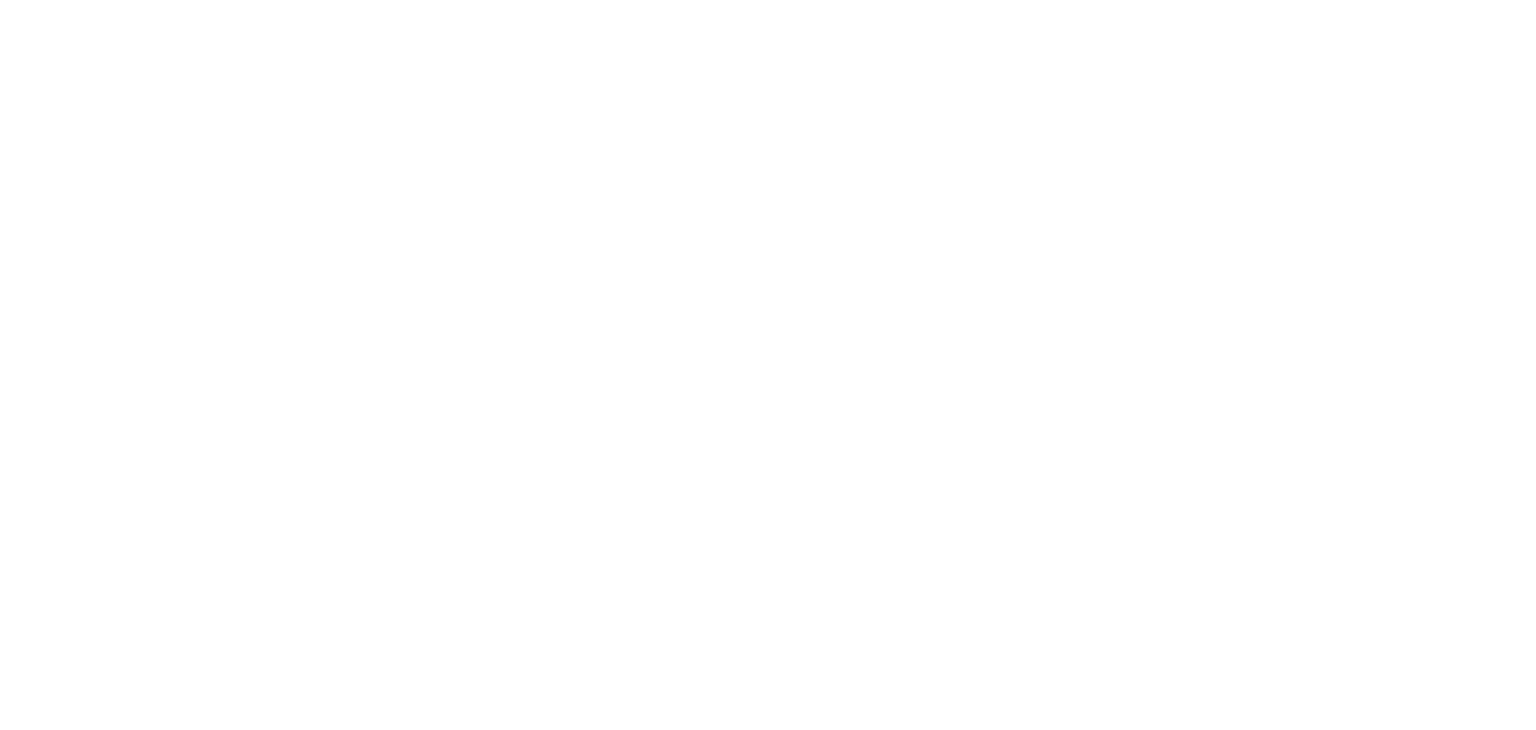 scroll, scrollTop: 0, scrollLeft: 0, axis: both 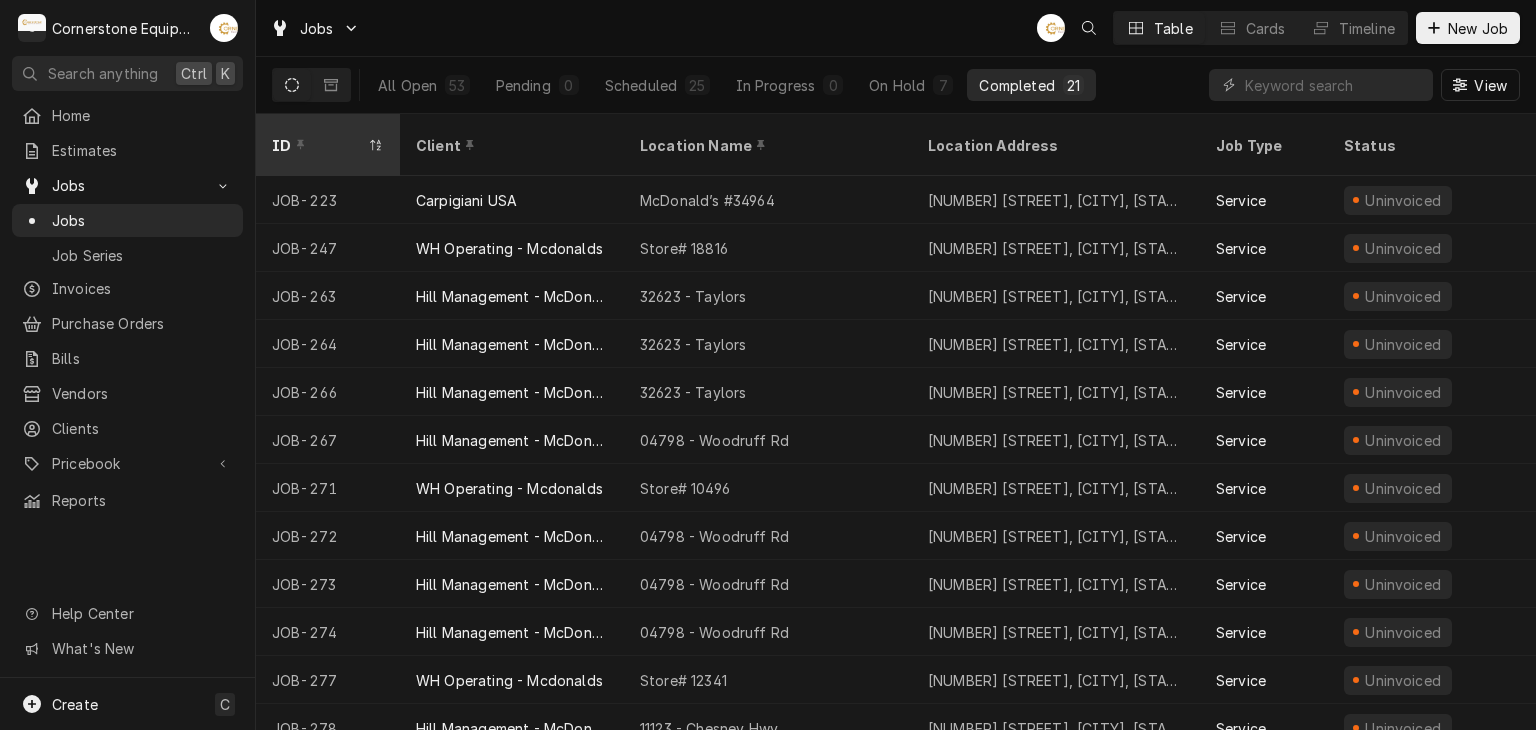 click on "ID" at bounding box center [318, 145] 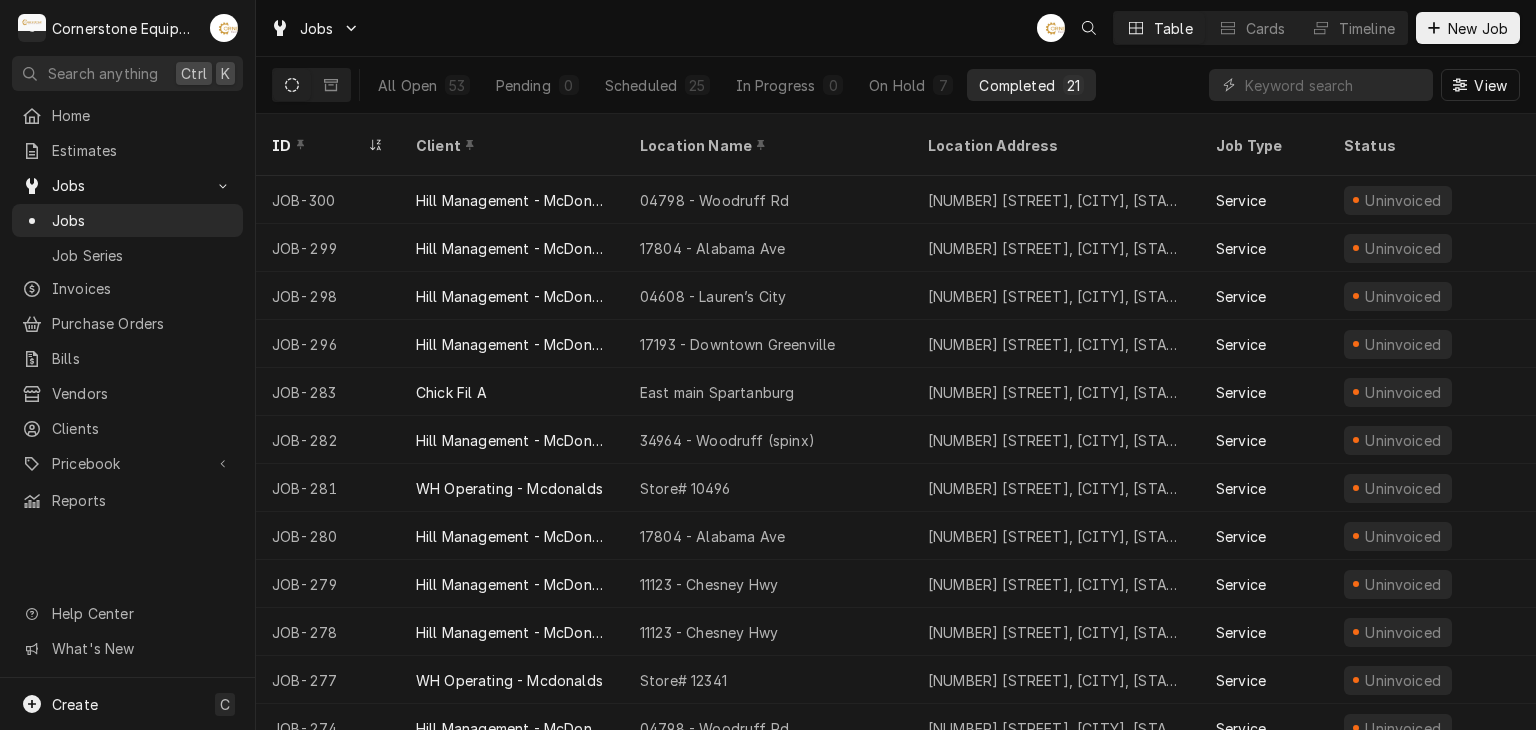 click on "ID" at bounding box center (318, 145) 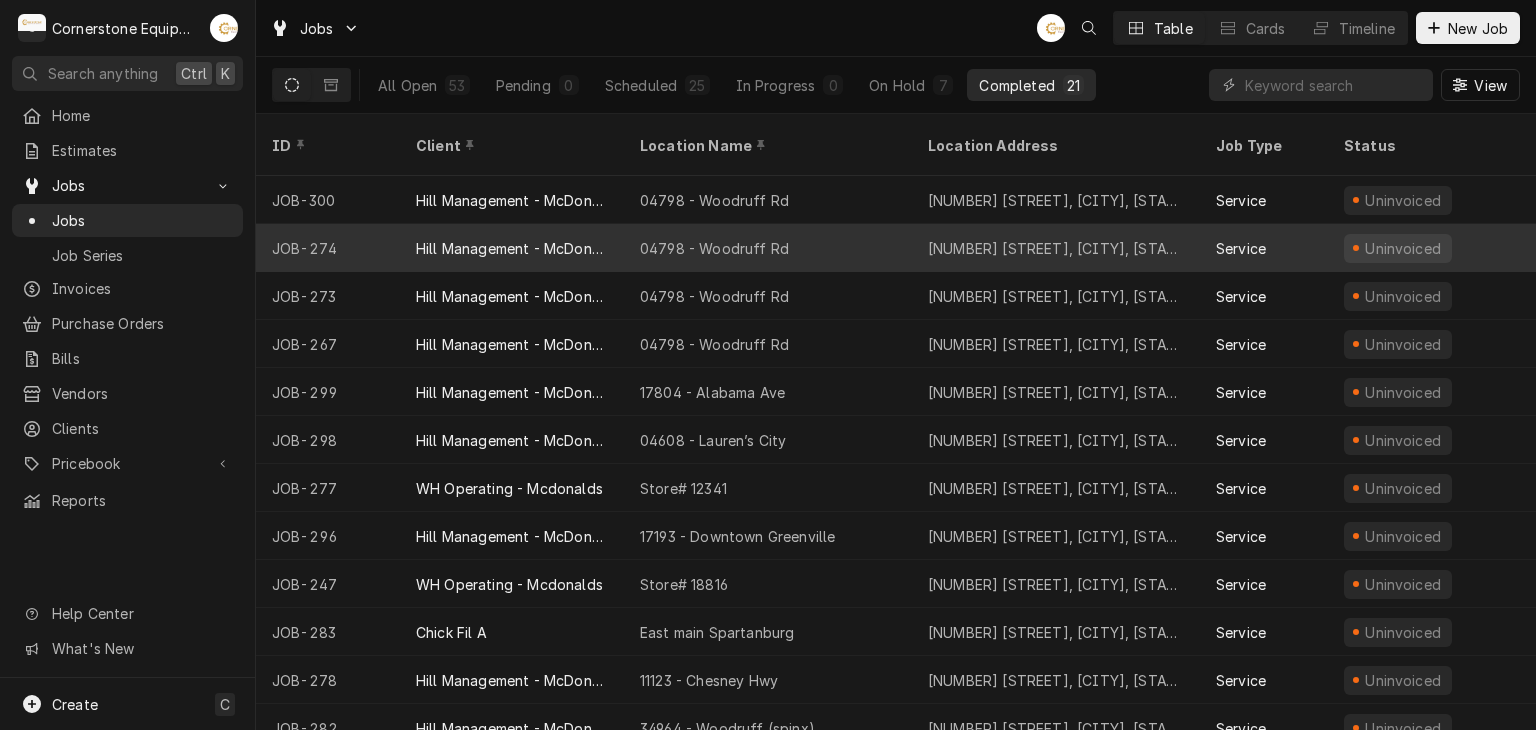 click on "JOB-274" at bounding box center (328, 248) 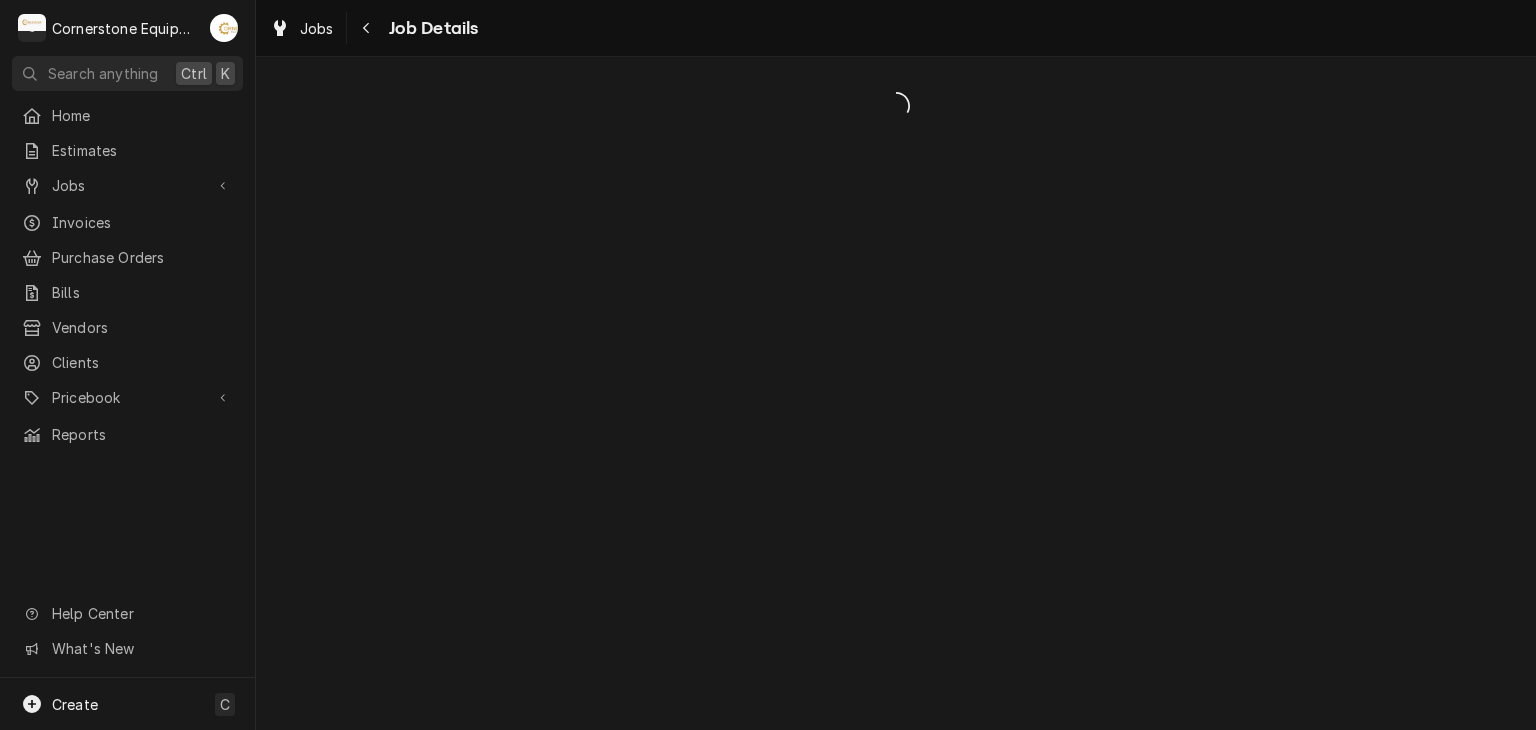 scroll, scrollTop: 0, scrollLeft: 0, axis: both 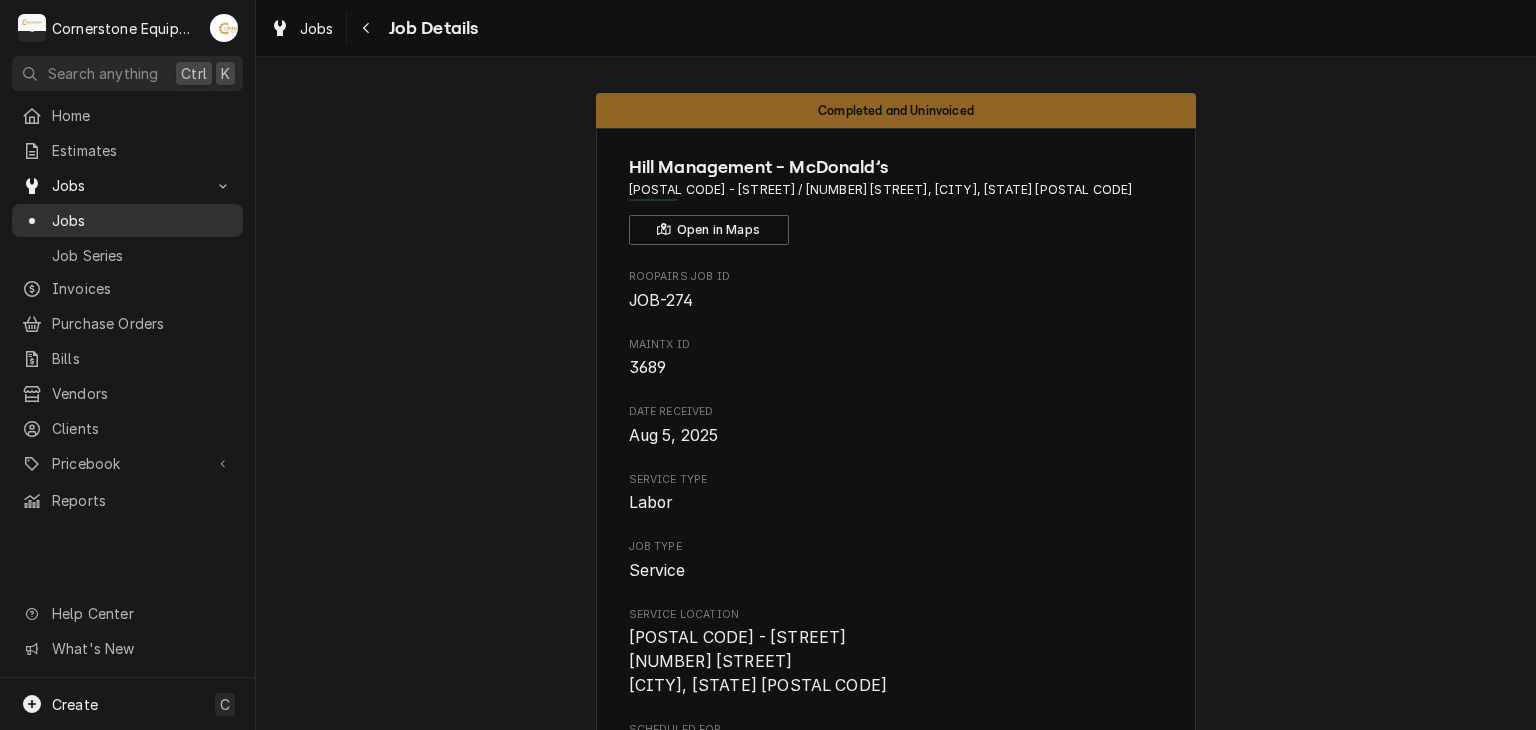 click on "Jobs" at bounding box center [142, 220] 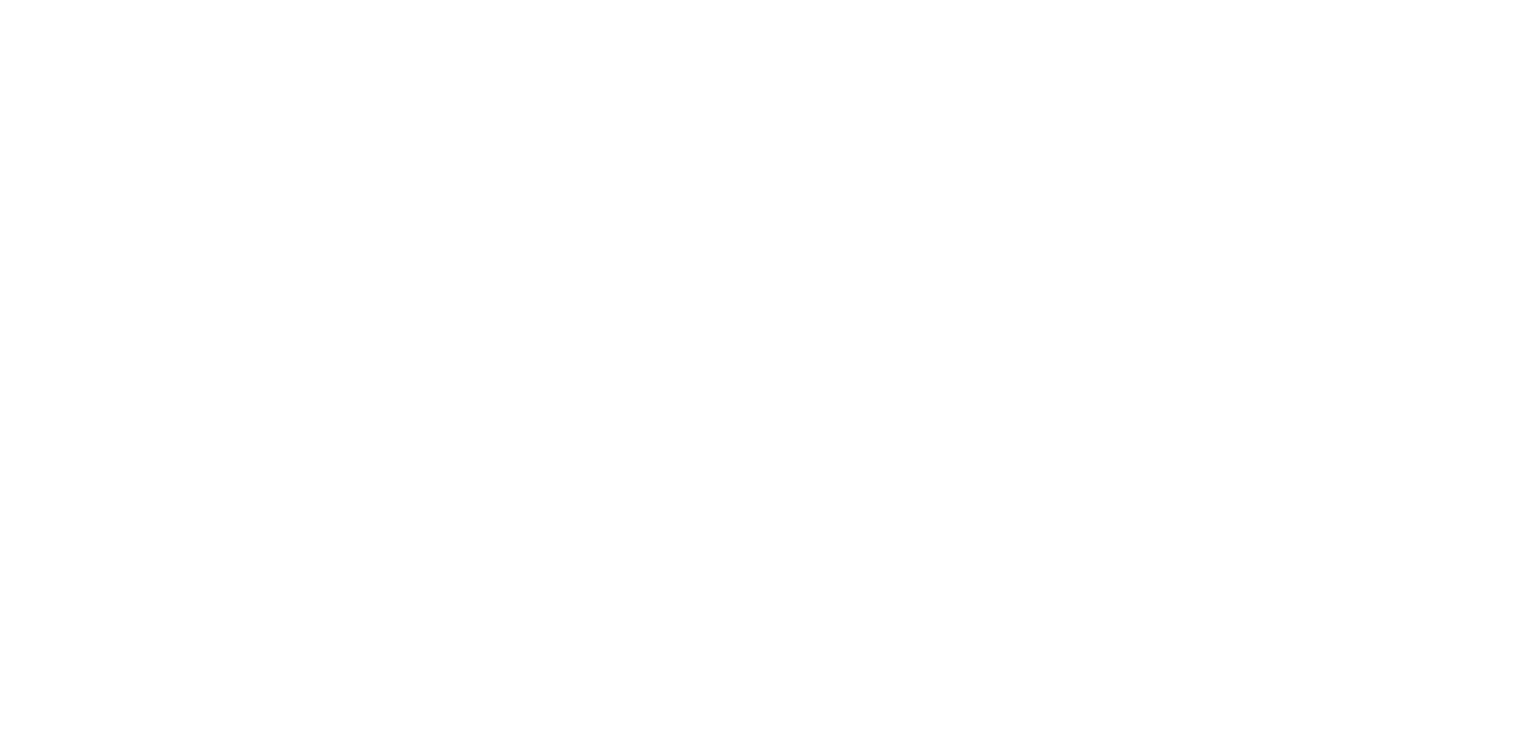 scroll, scrollTop: 0, scrollLeft: 0, axis: both 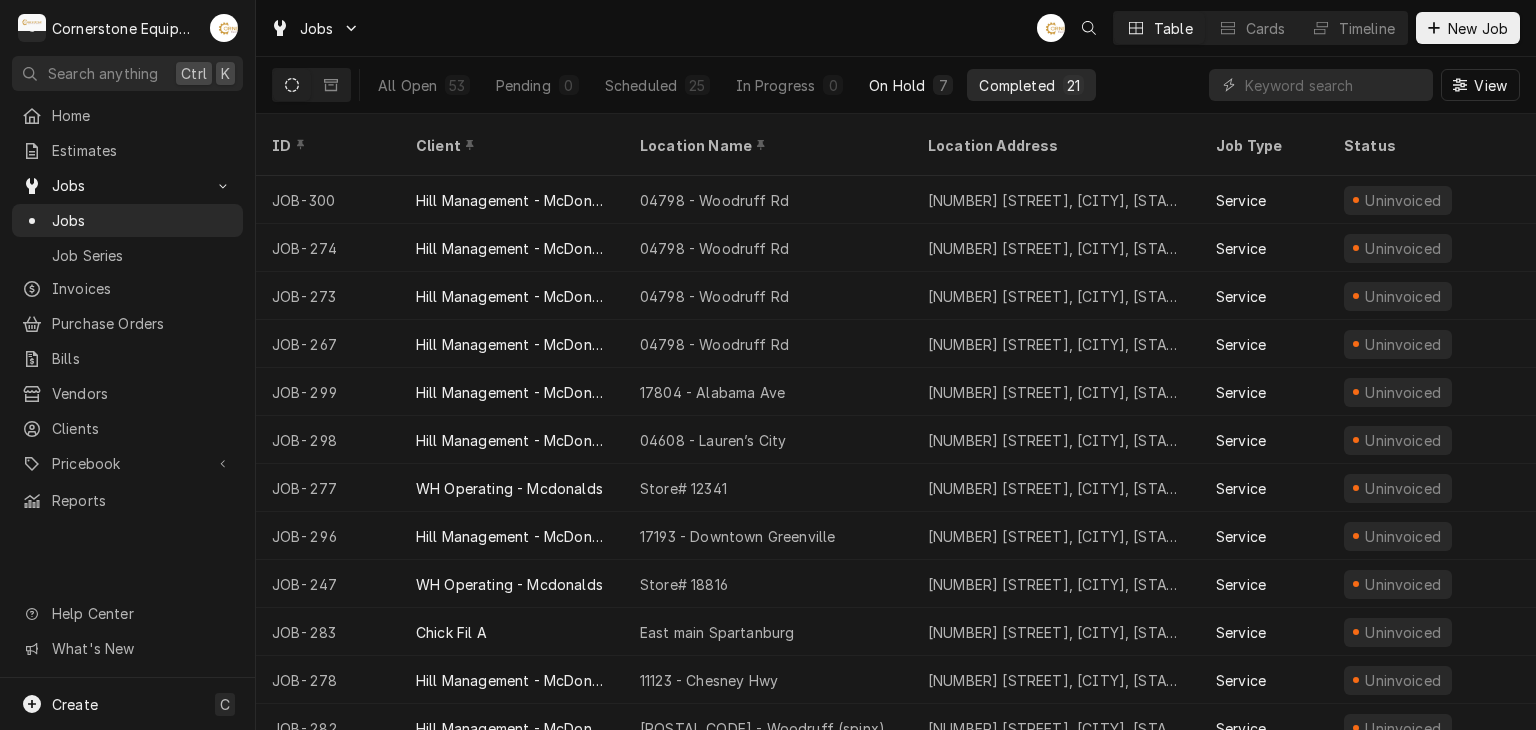 click on "On Hold" at bounding box center [897, 85] 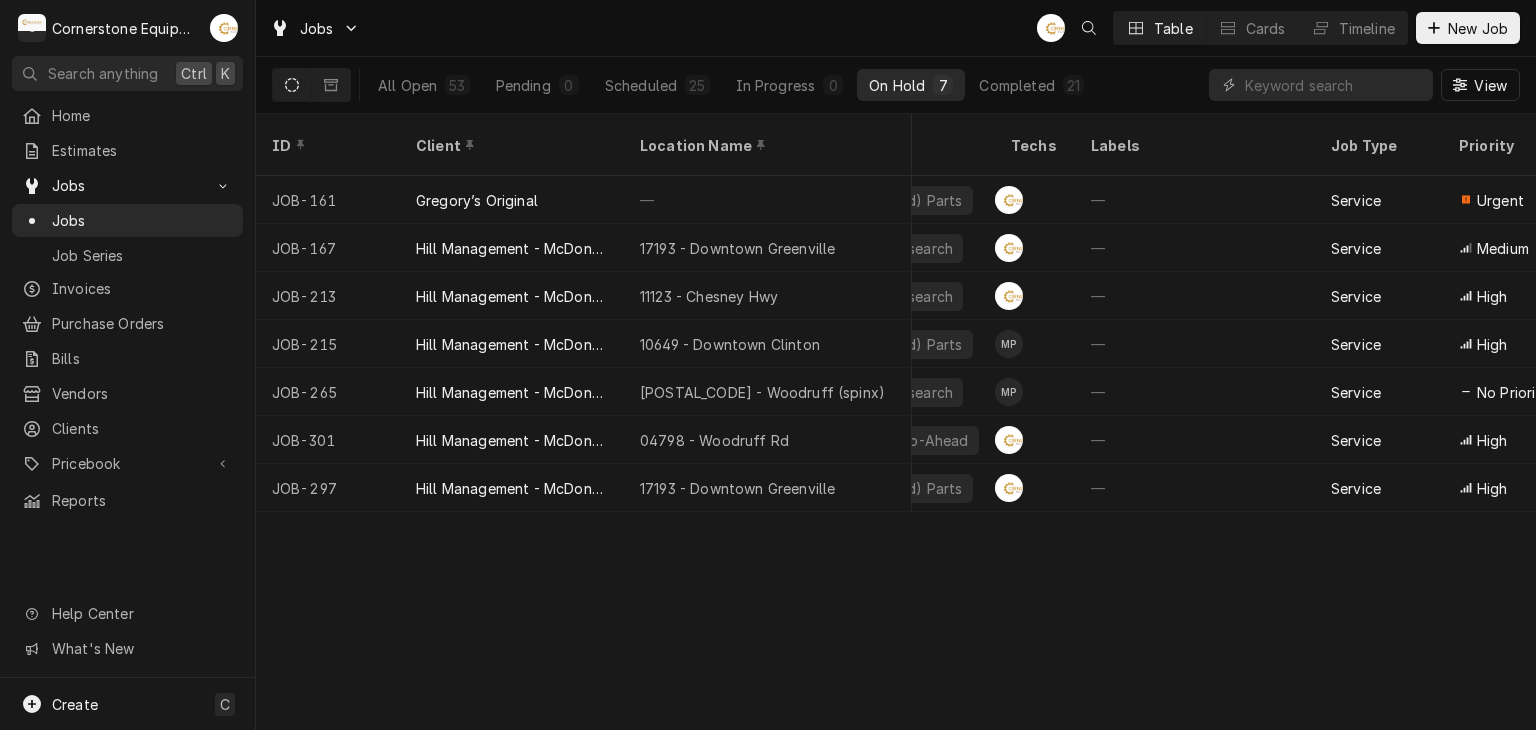 scroll, scrollTop: 0, scrollLeft: 0, axis: both 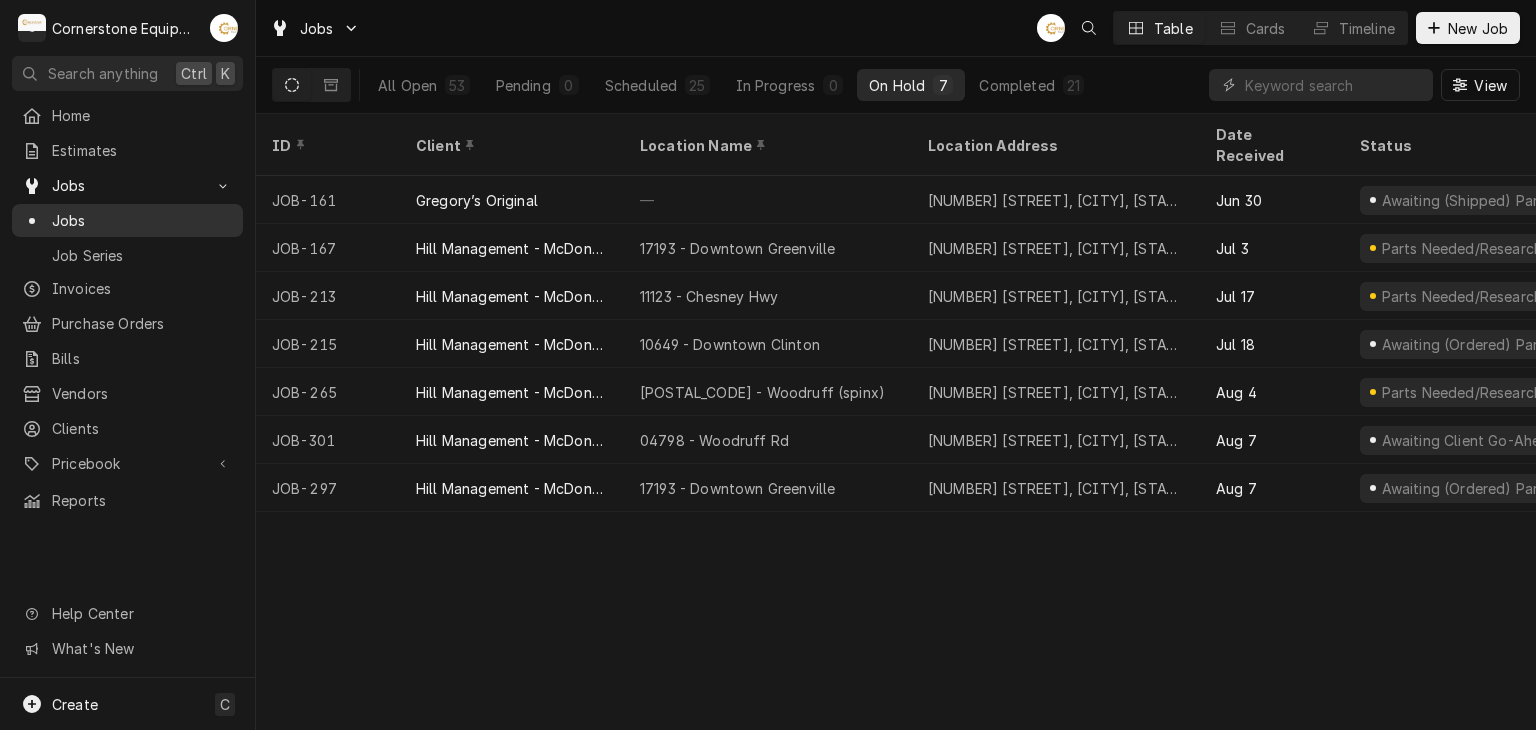 click on "Jobs" at bounding box center (142, 220) 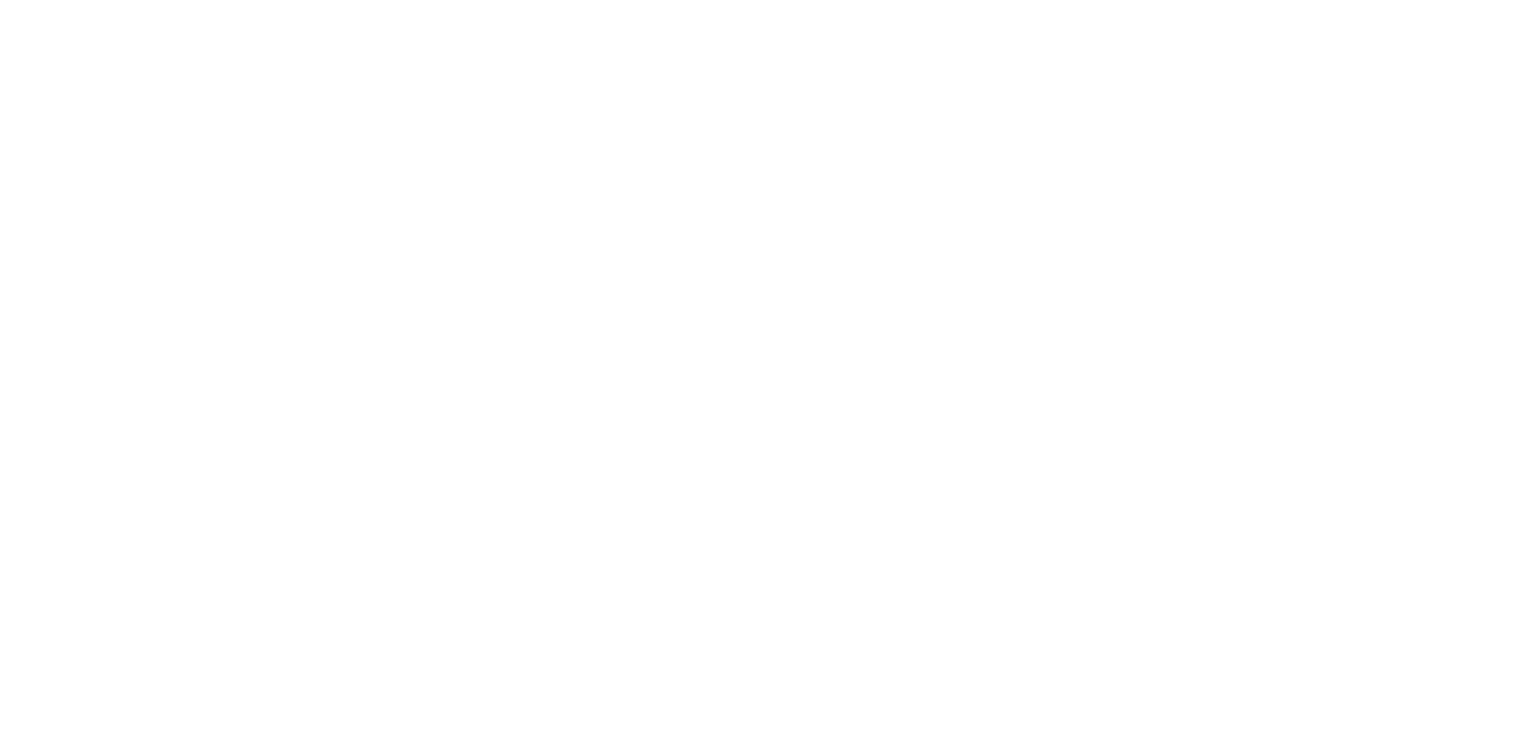 scroll, scrollTop: 0, scrollLeft: 0, axis: both 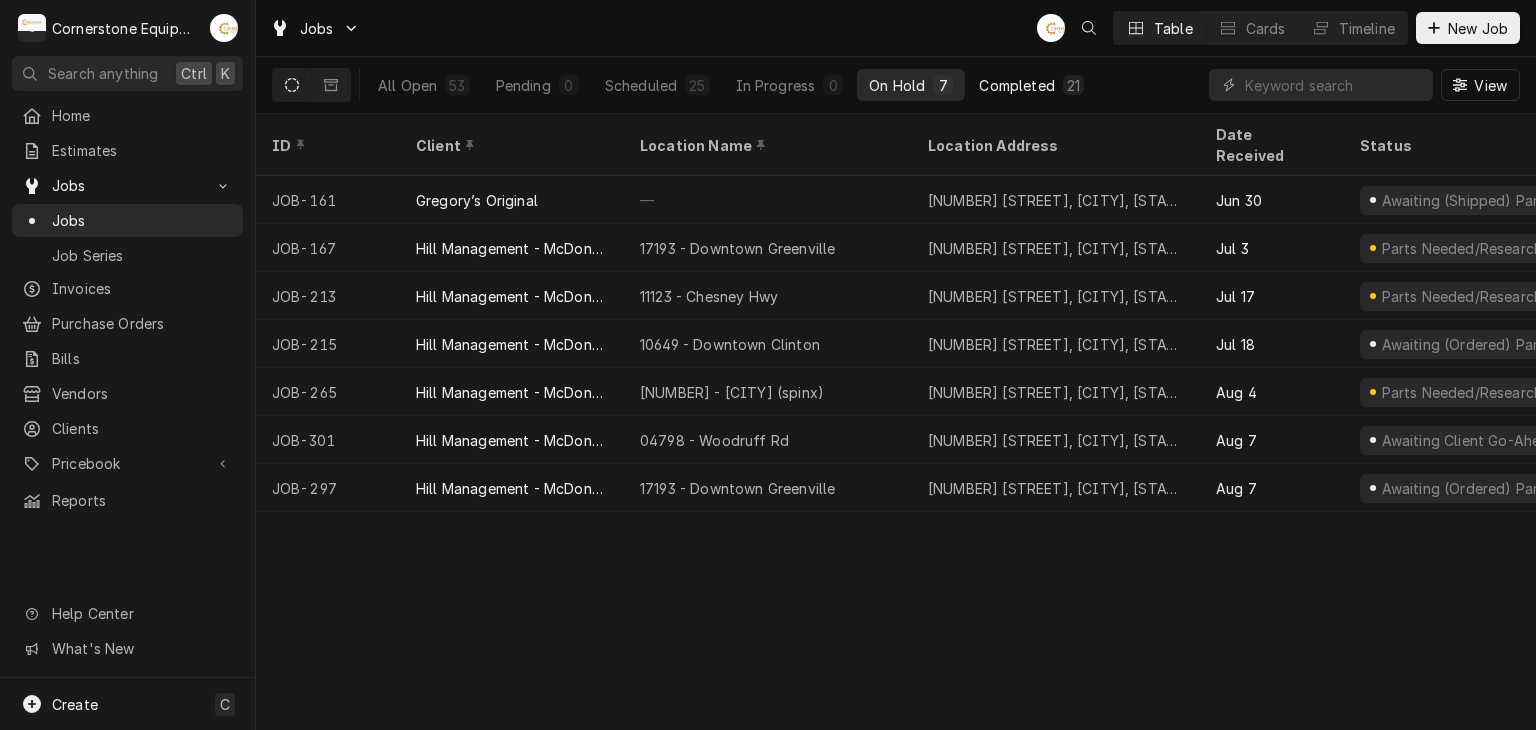 click on "Completed" at bounding box center [1016, 85] 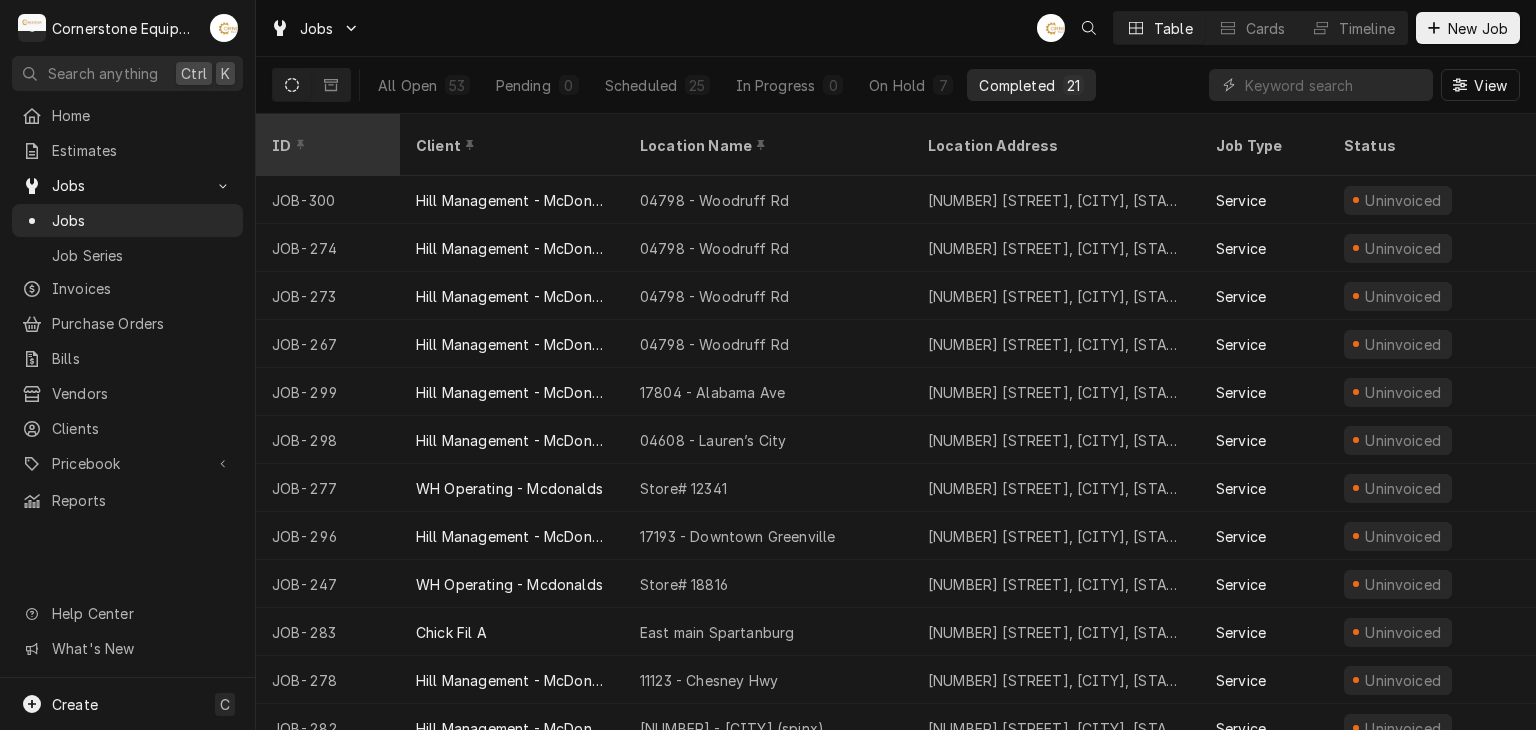 click on "ID" at bounding box center (326, 145) 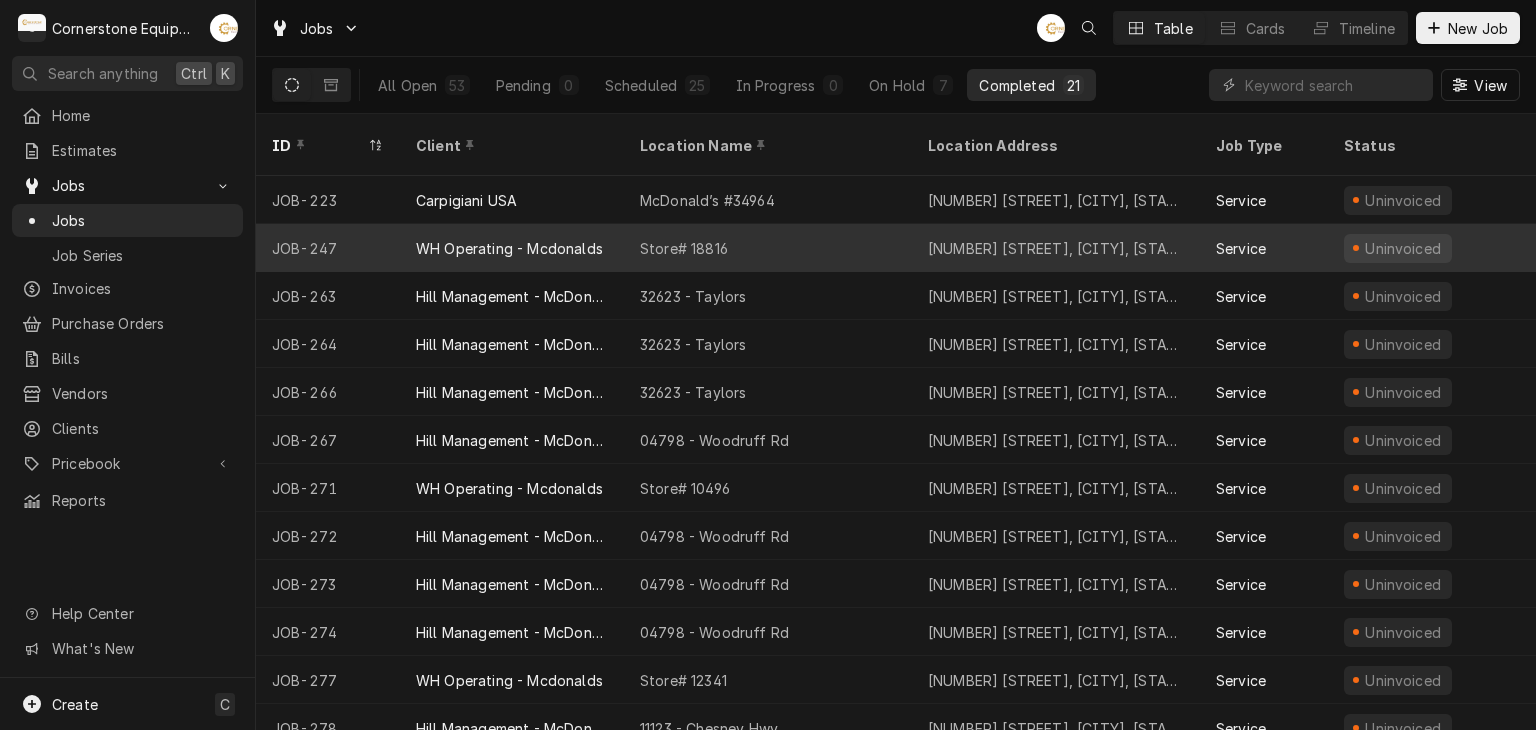 click on "JOB-247" at bounding box center [328, 248] 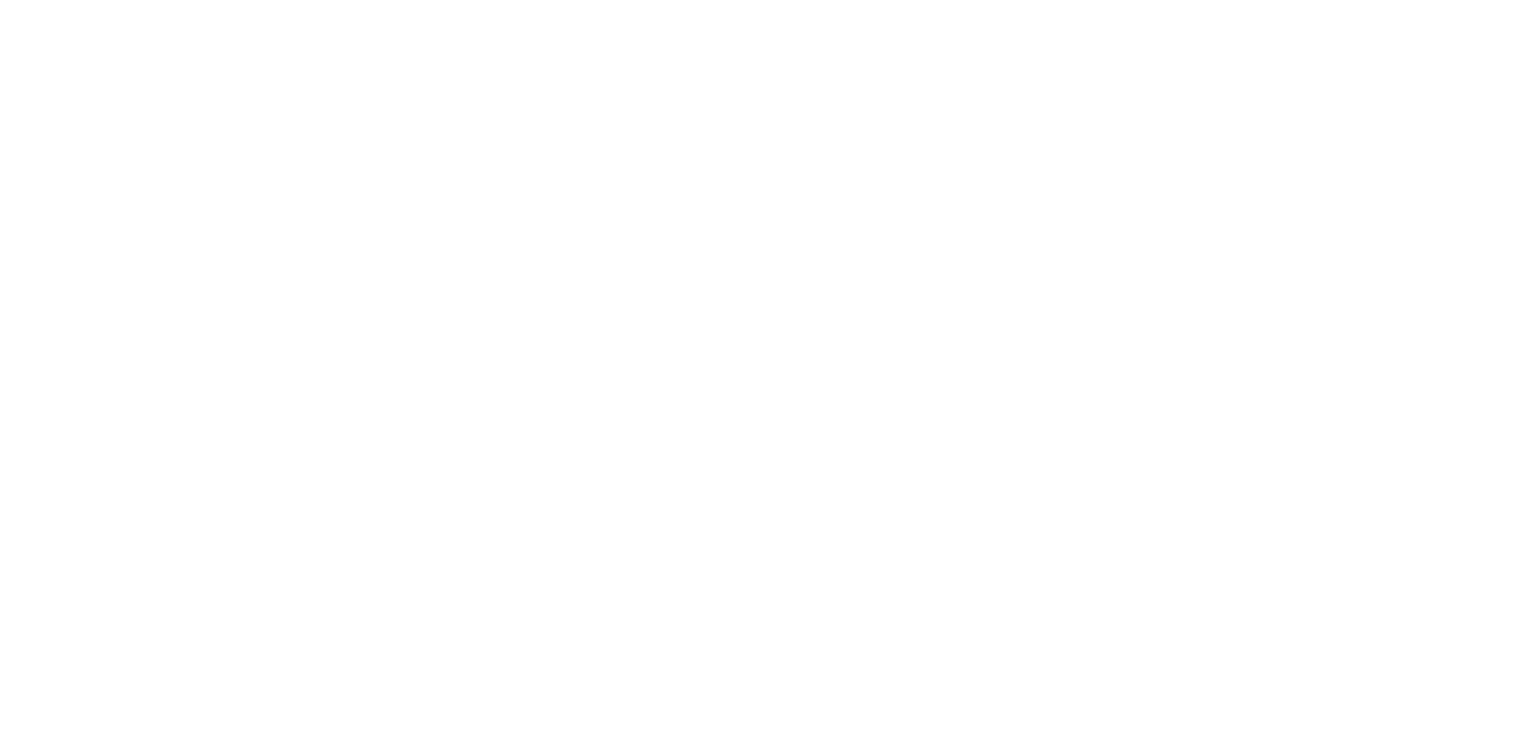 scroll, scrollTop: 0, scrollLeft: 0, axis: both 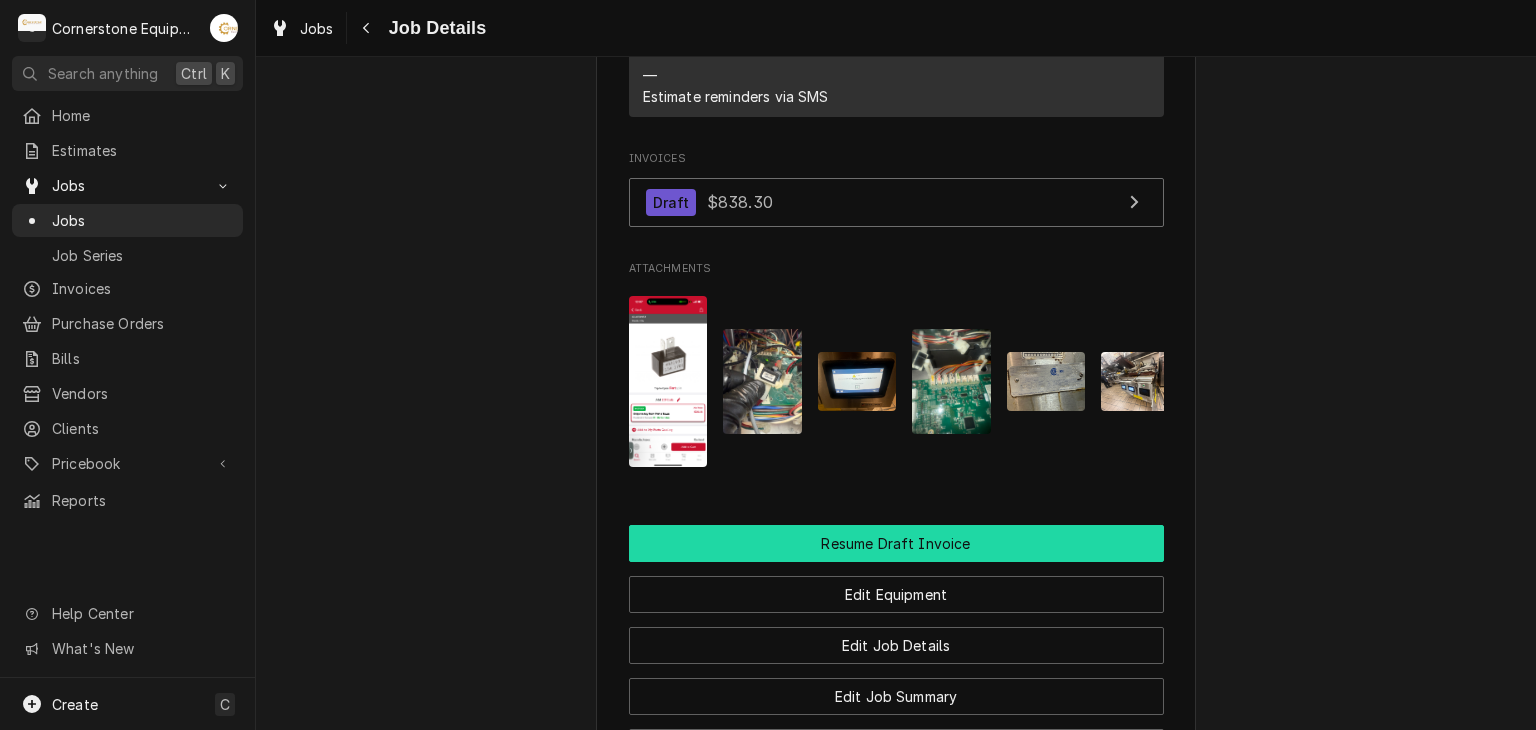 click on "Resume Draft Invoice" at bounding box center [896, 543] 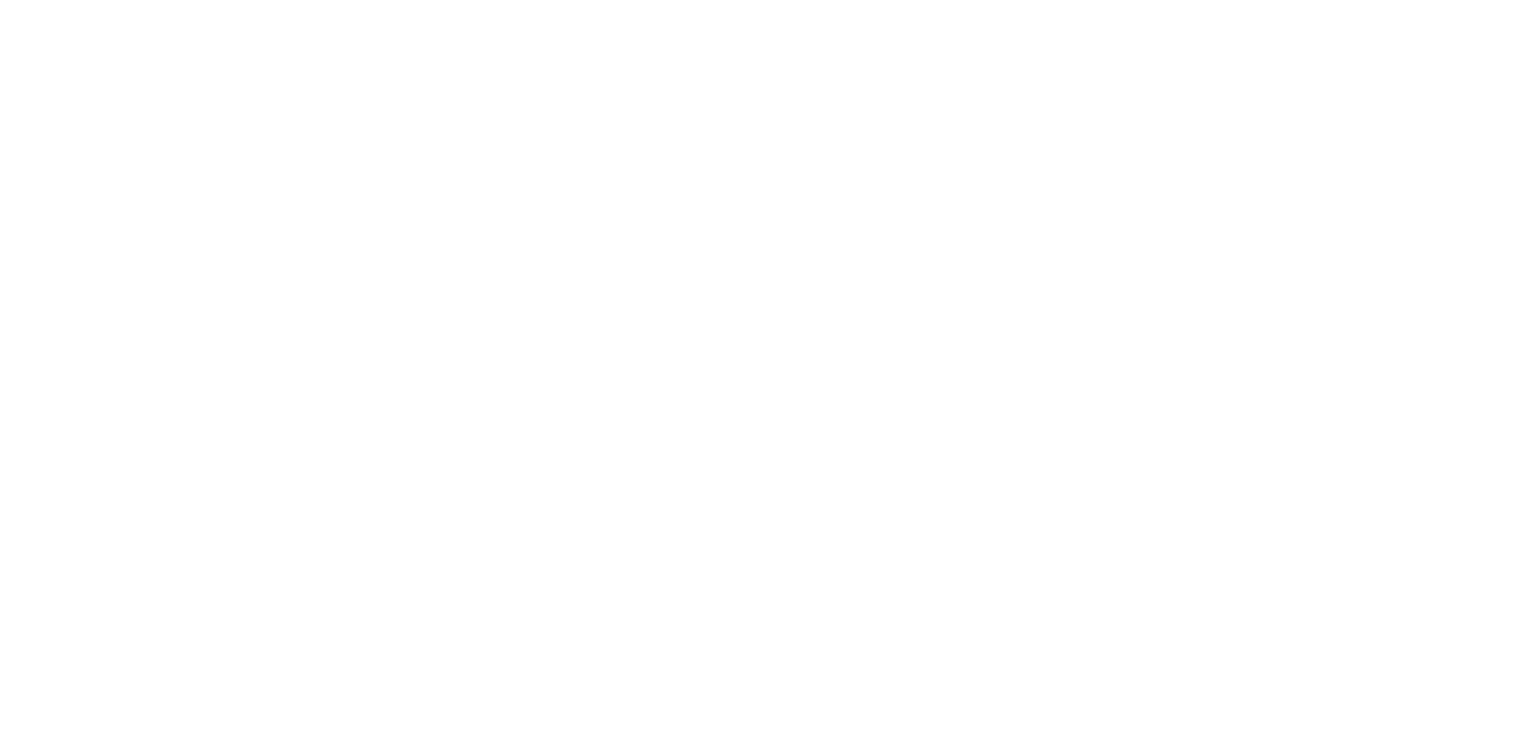 scroll, scrollTop: 0, scrollLeft: 0, axis: both 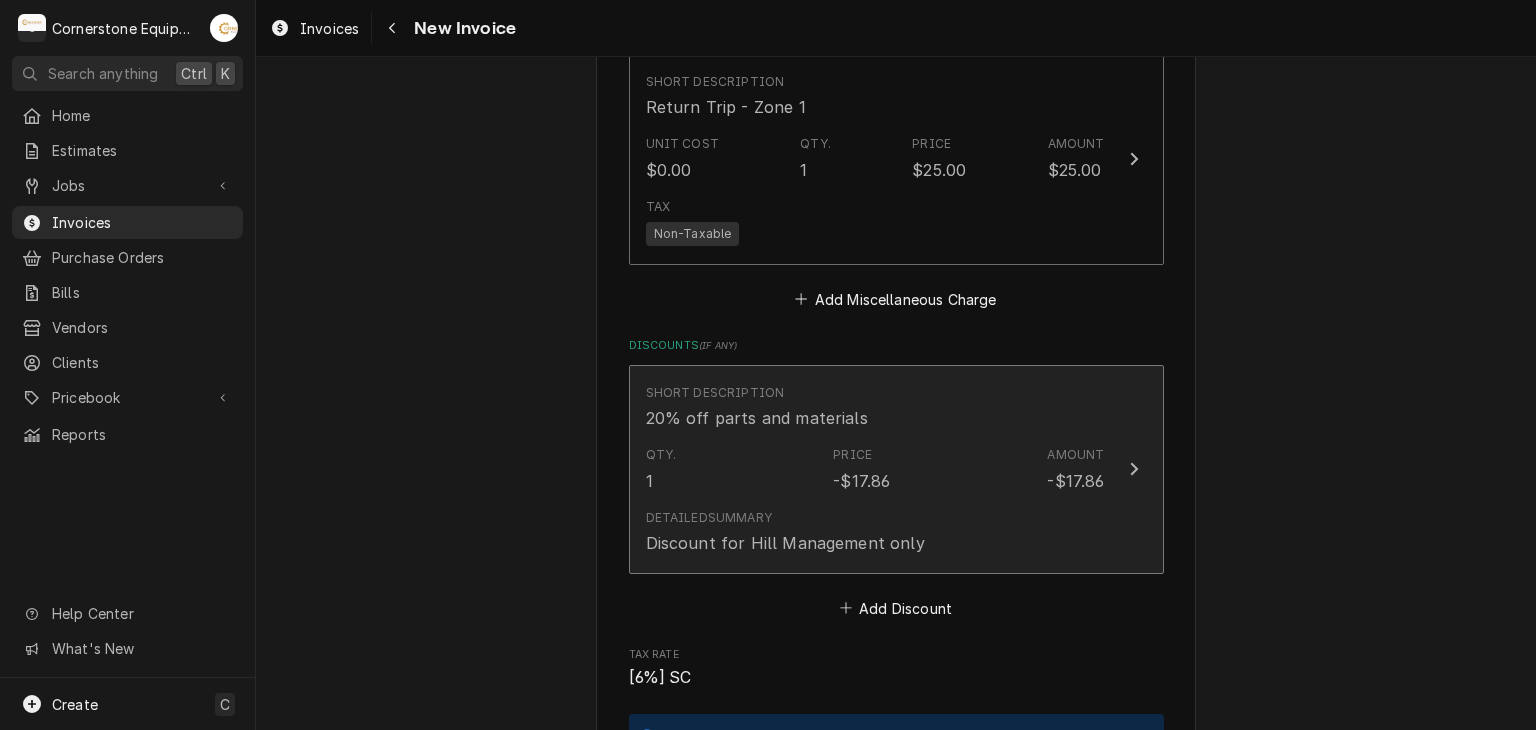 click on "Detailed  Summary Discount for Hill Management only" at bounding box center [875, 532] 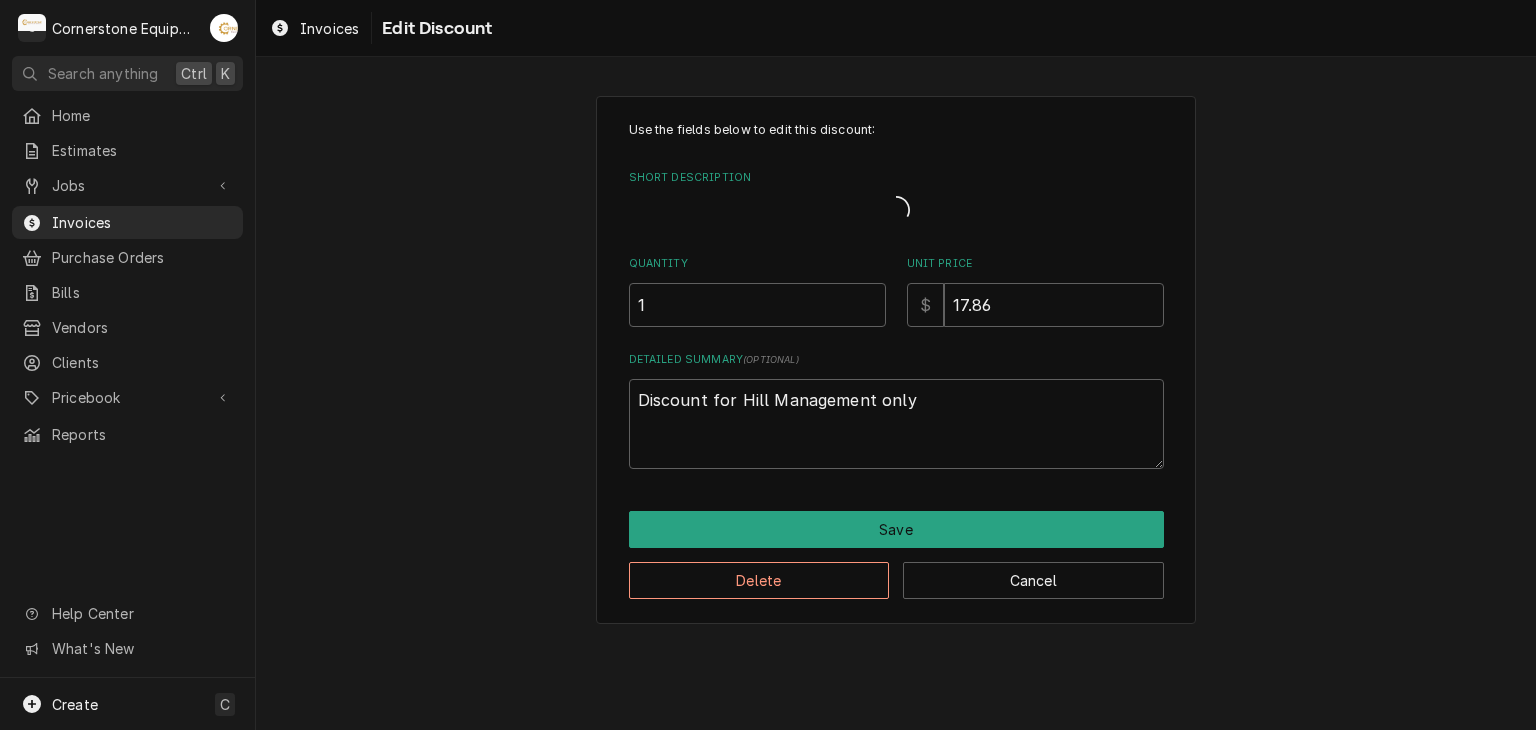 scroll, scrollTop: 0, scrollLeft: 0, axis: both 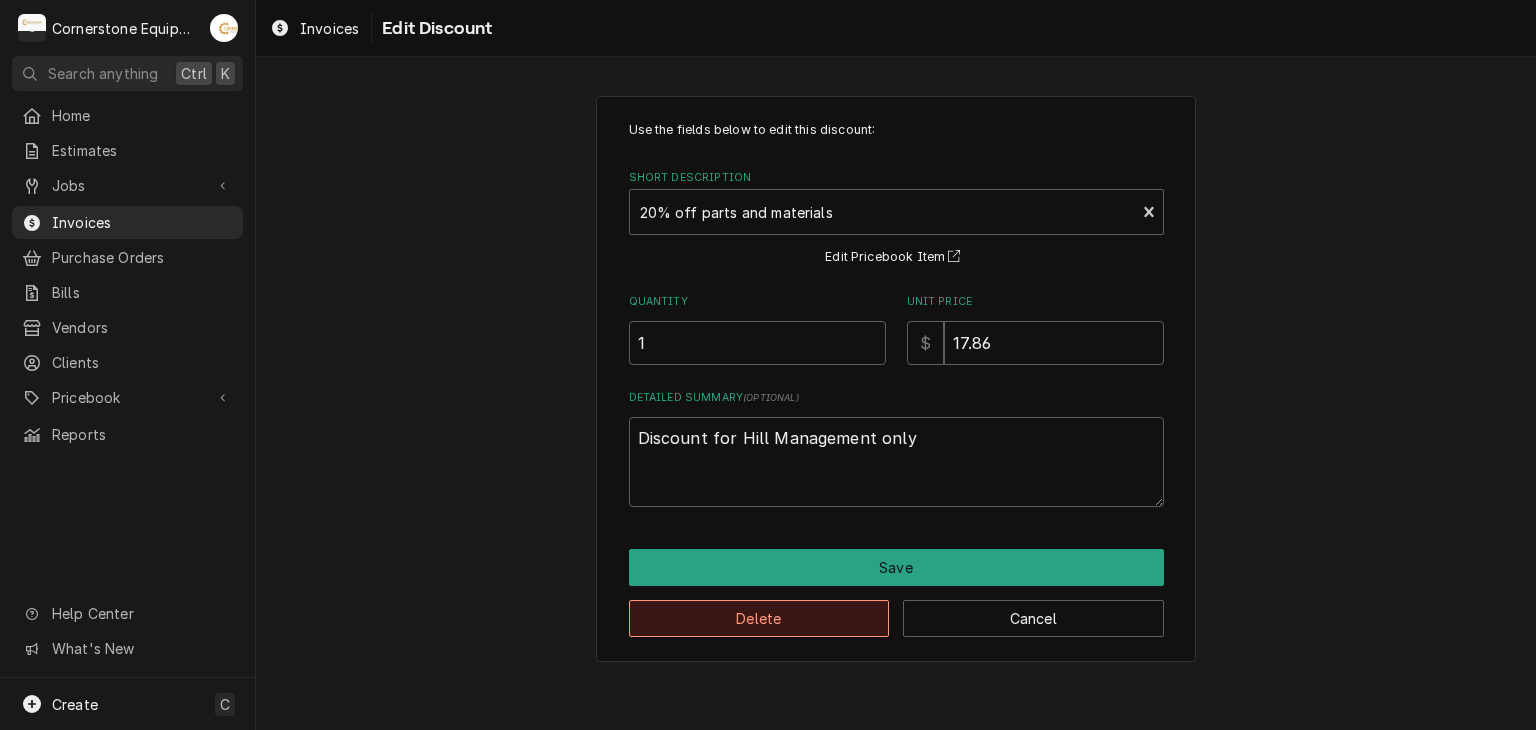click on "Delete" at bounding box center [759, 618] 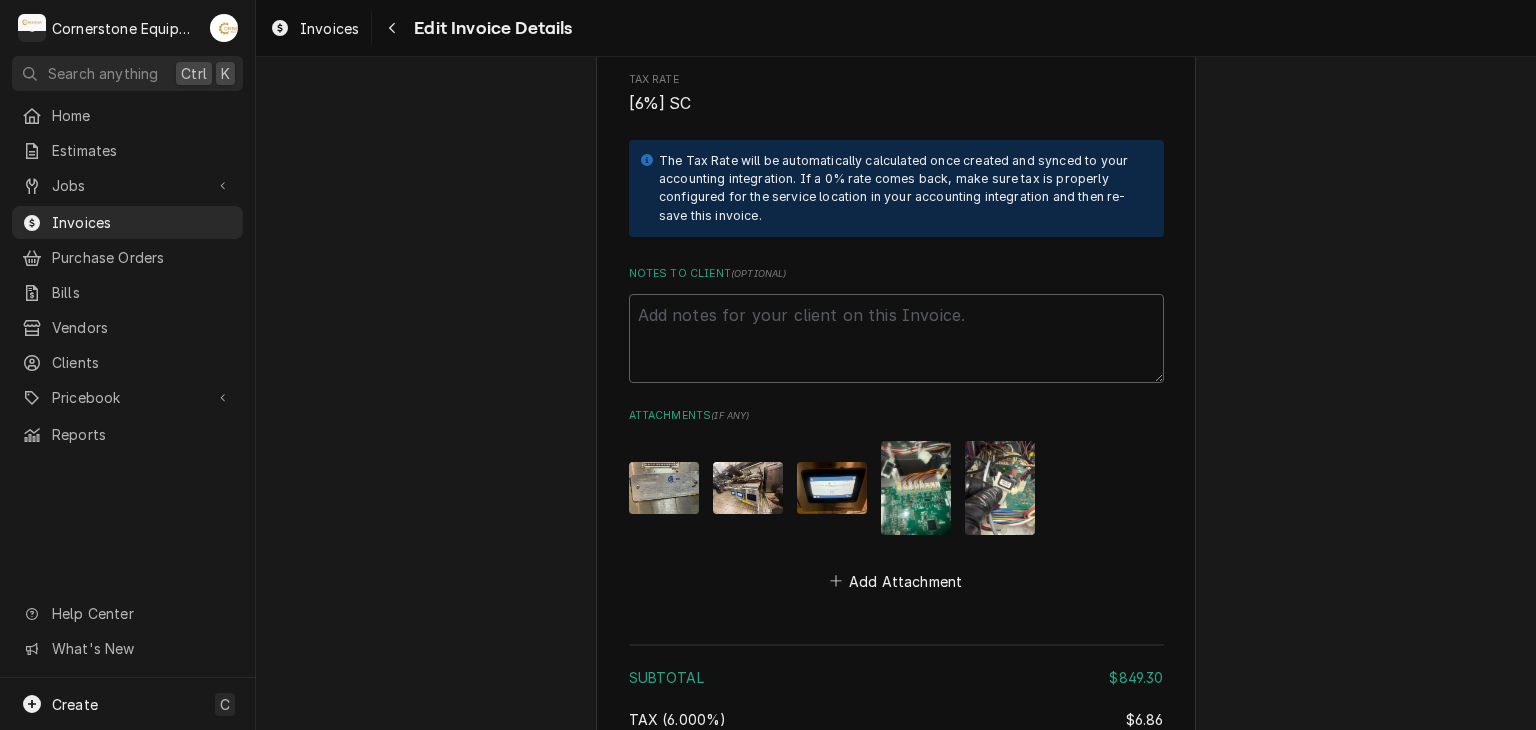 scroll, scrollTop: 5156, scrollLeft: 0, axis: vertical 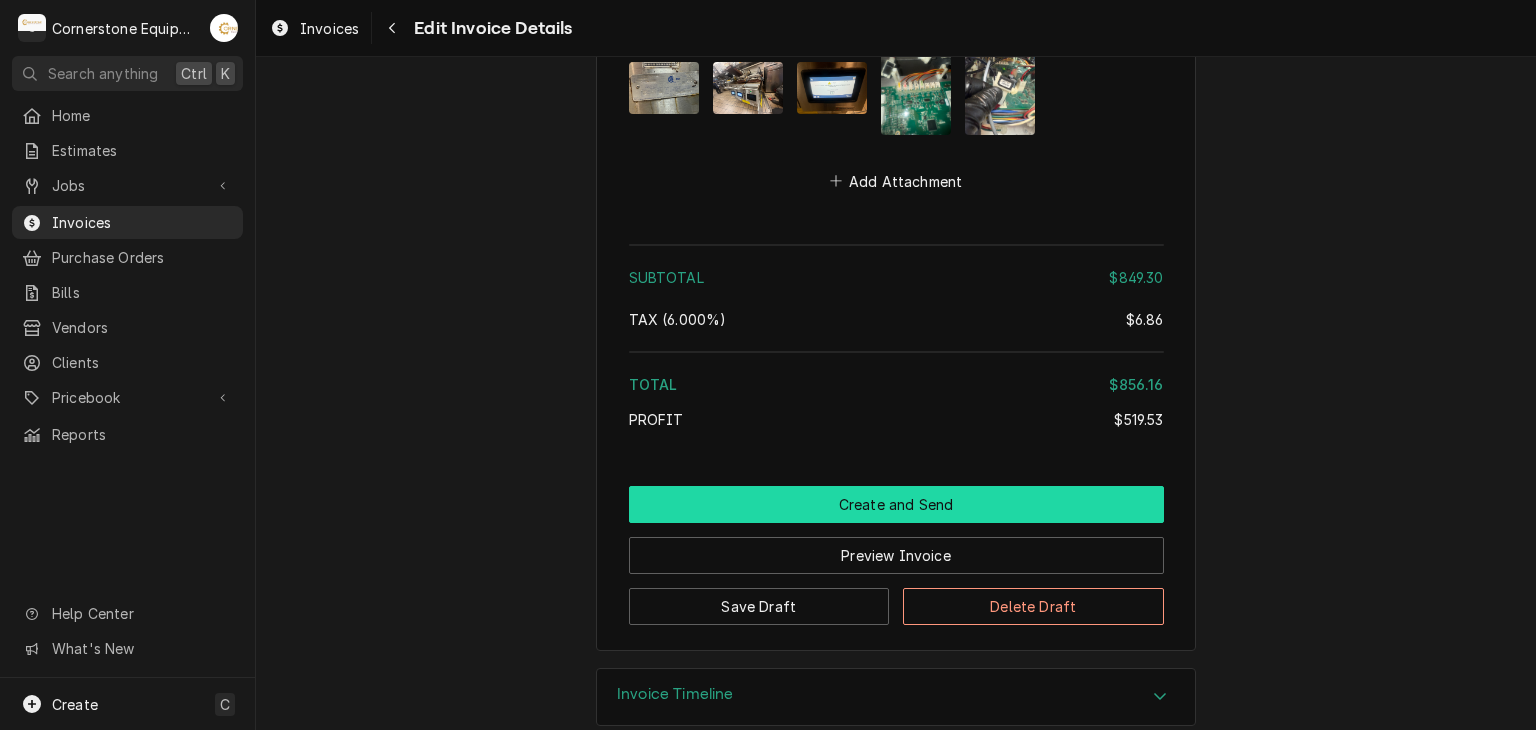 click on "Create and Send" at bounding box center [896, 504] 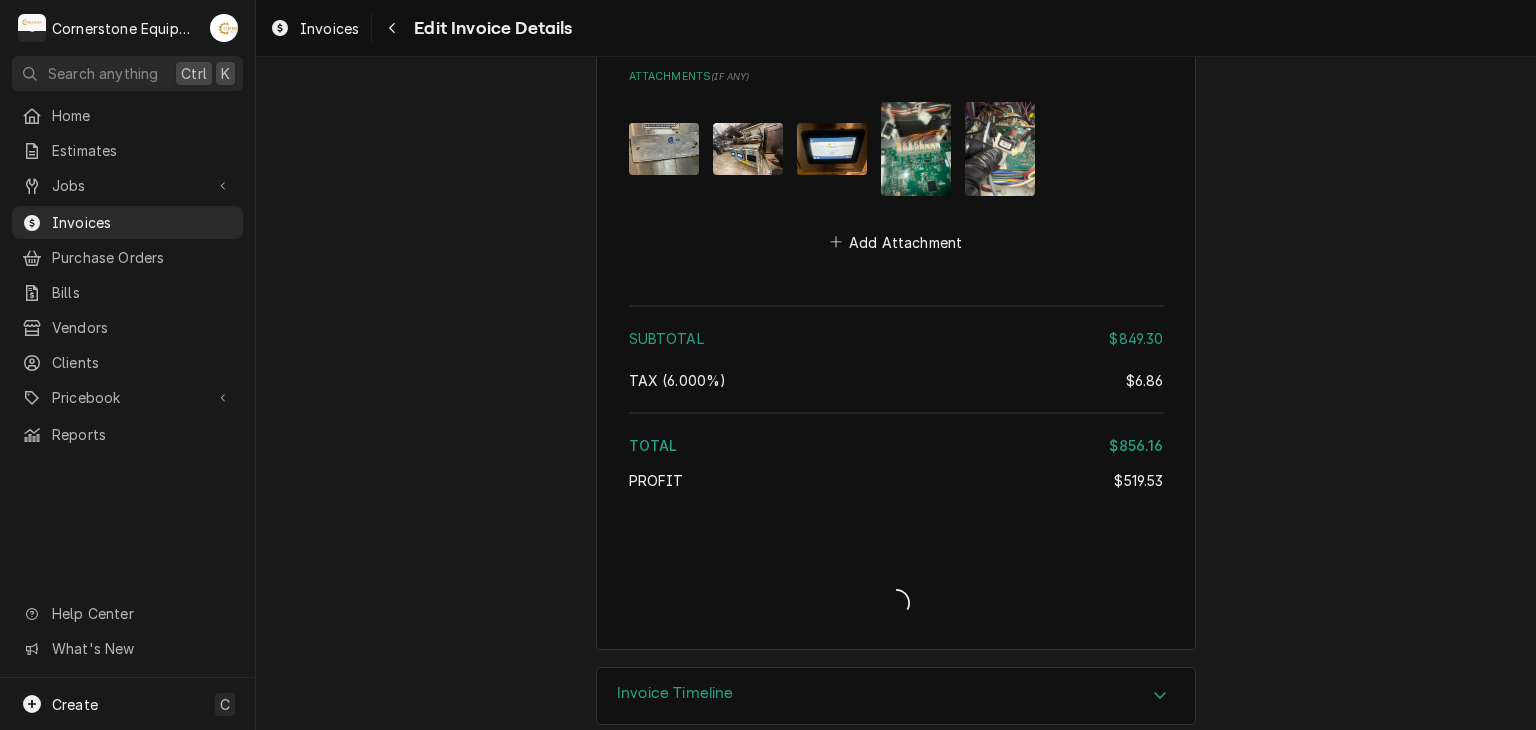 type on "x" 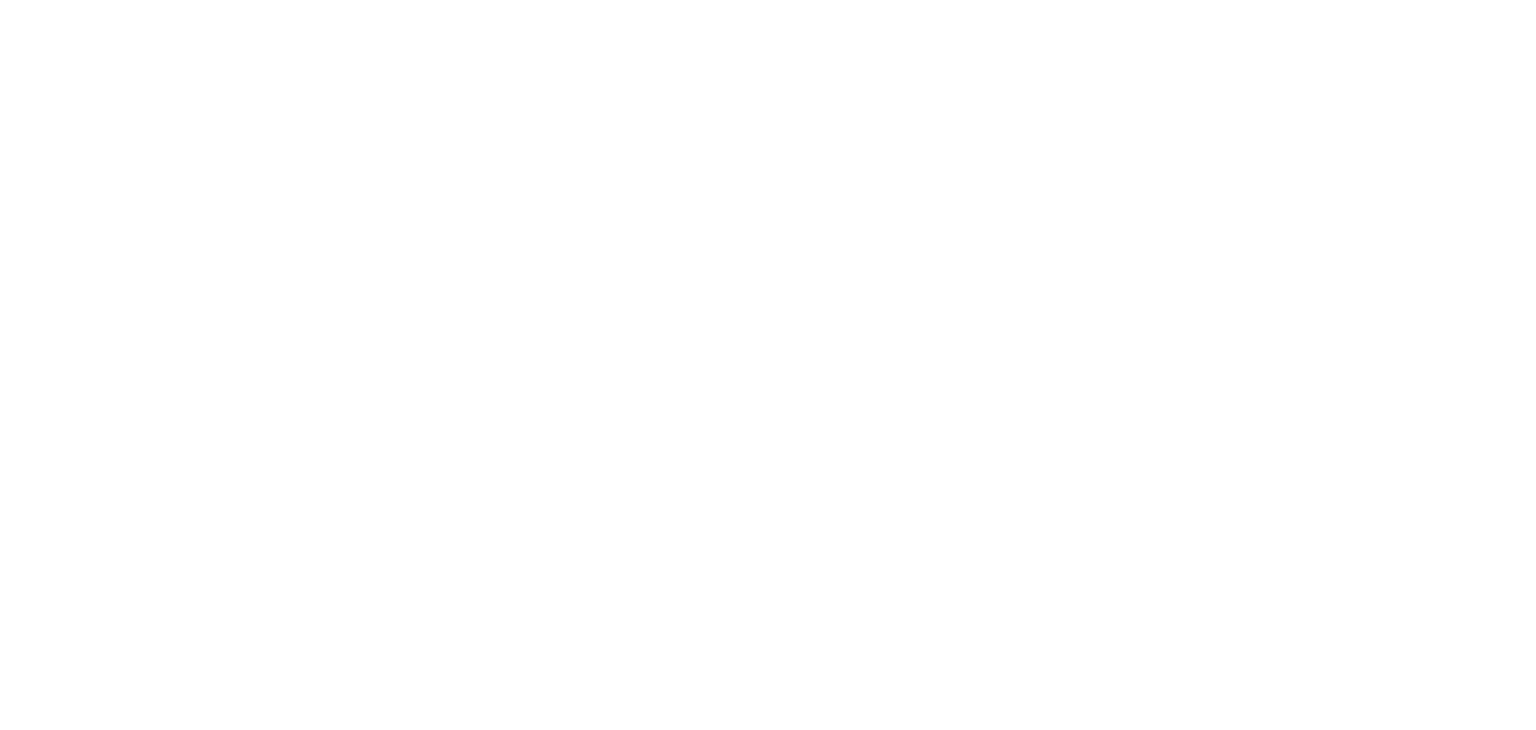 scroll, scrollTop: 0, scrollLeft: 0, axis: both 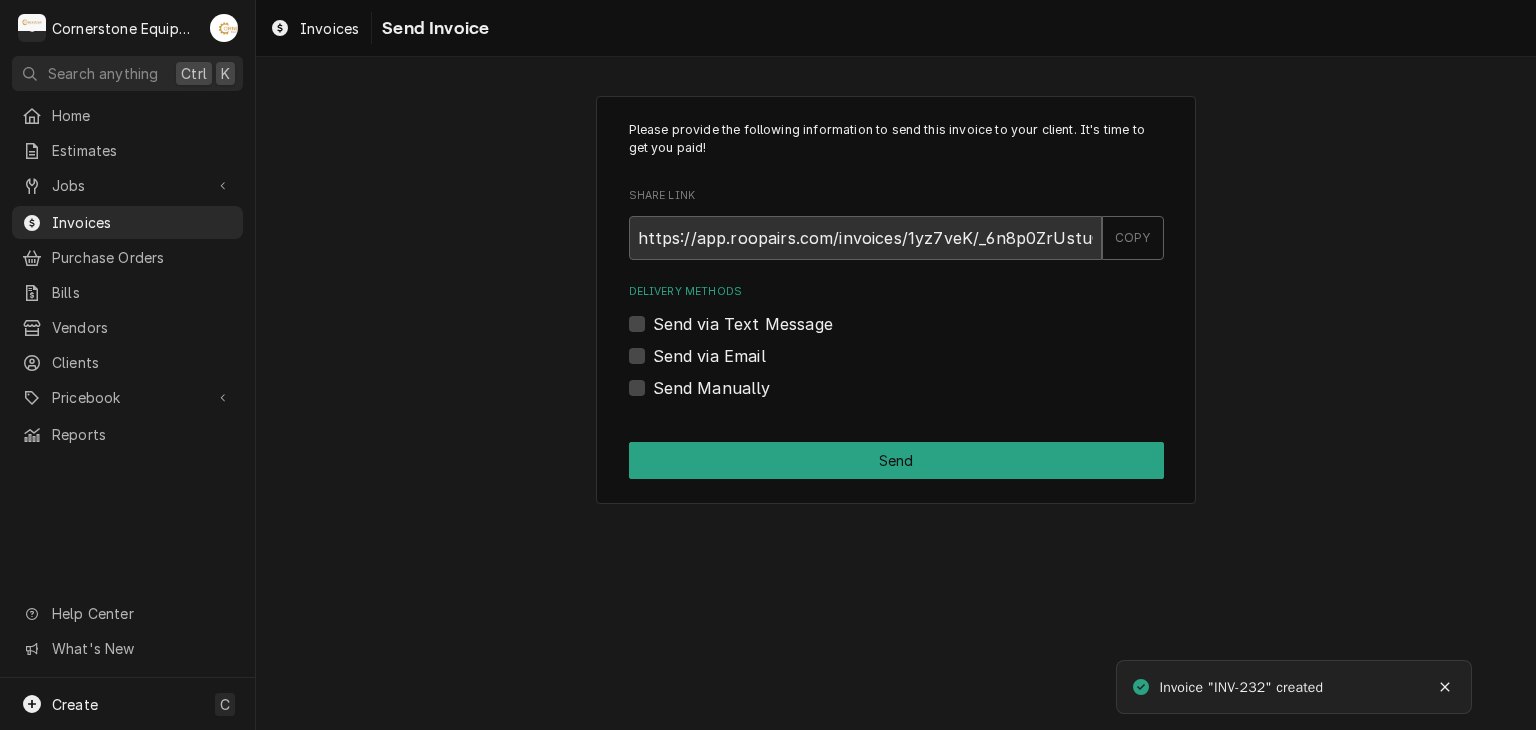 click on "Send via Text Message" at bounding box center [743, 324] 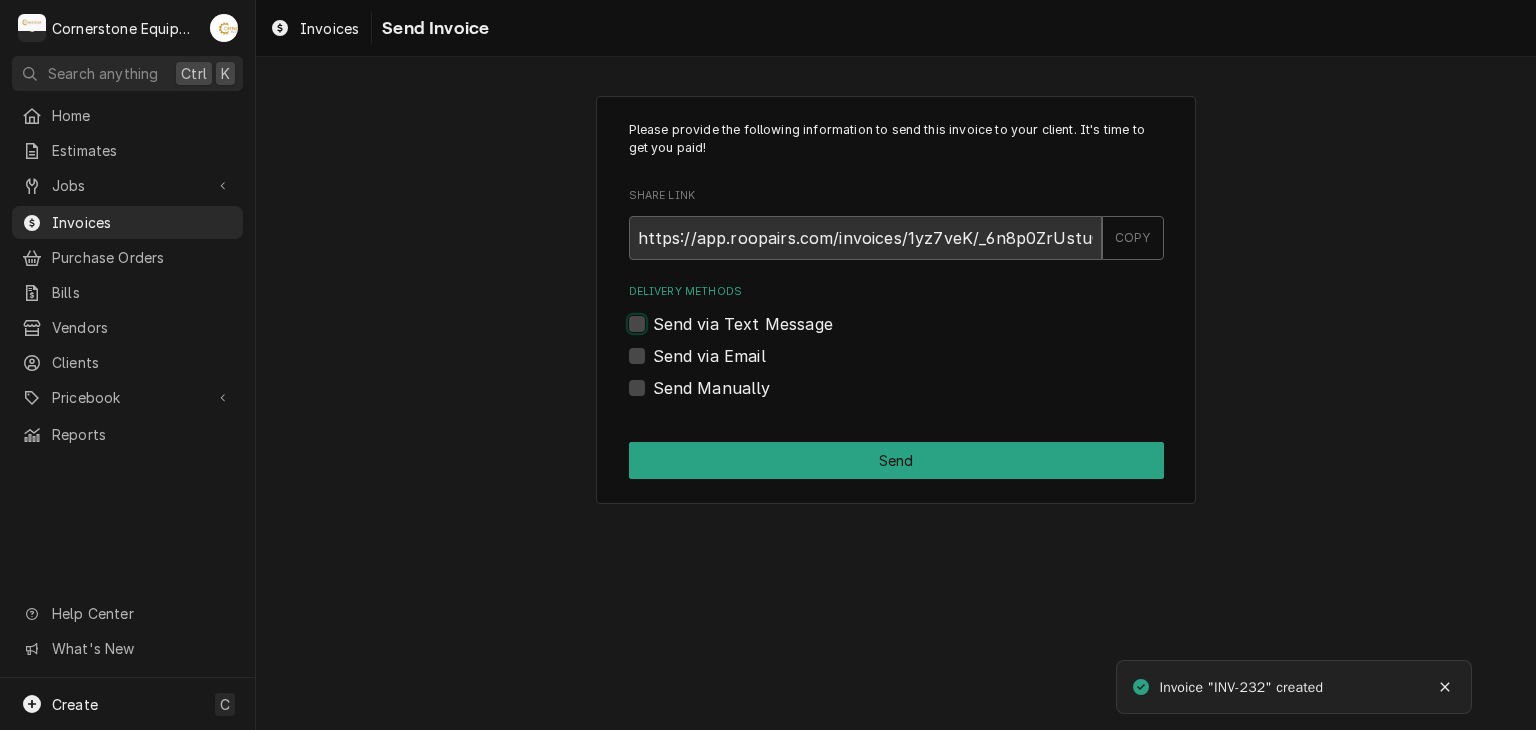 click on "Send via Text Message" at bounding box center (920, 334) 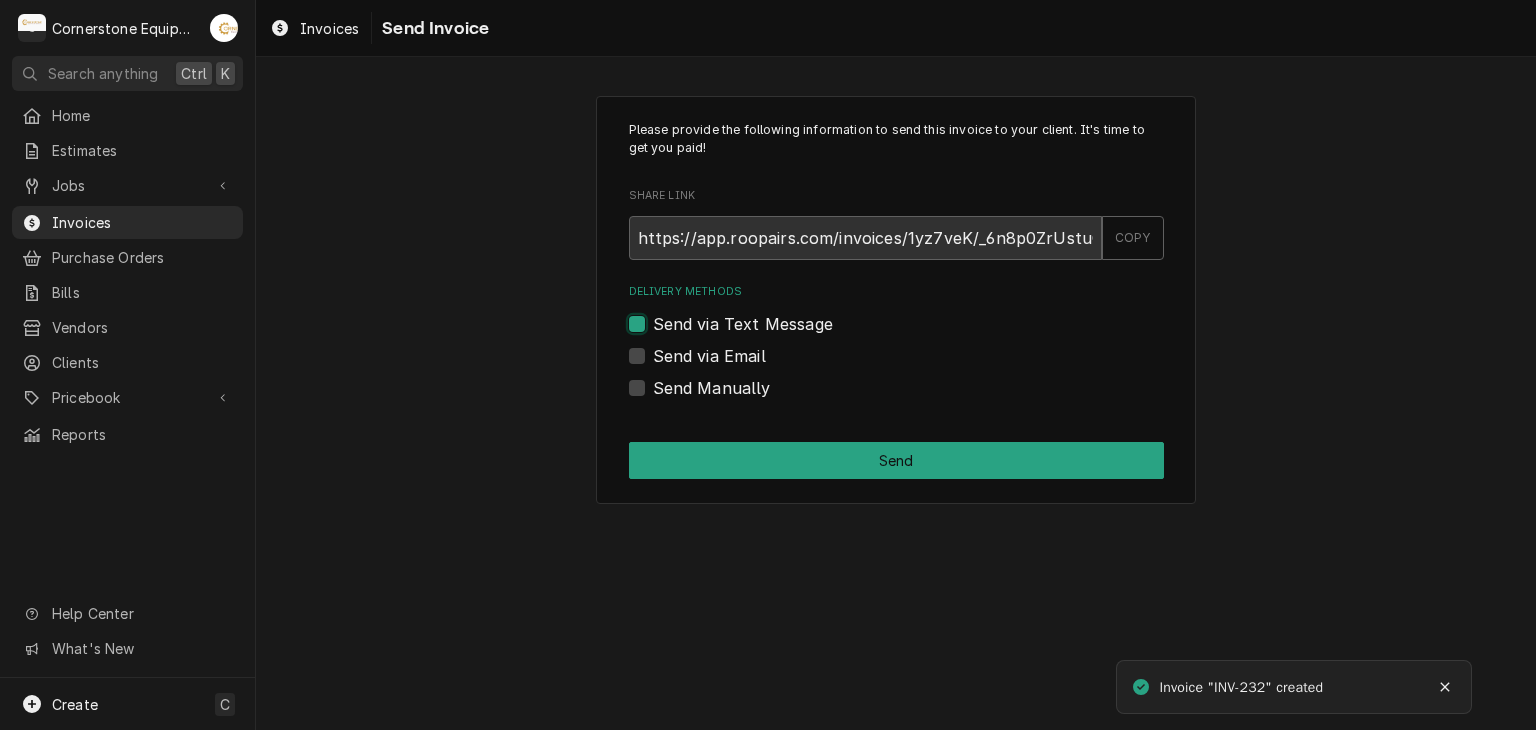 checkbox on "true" 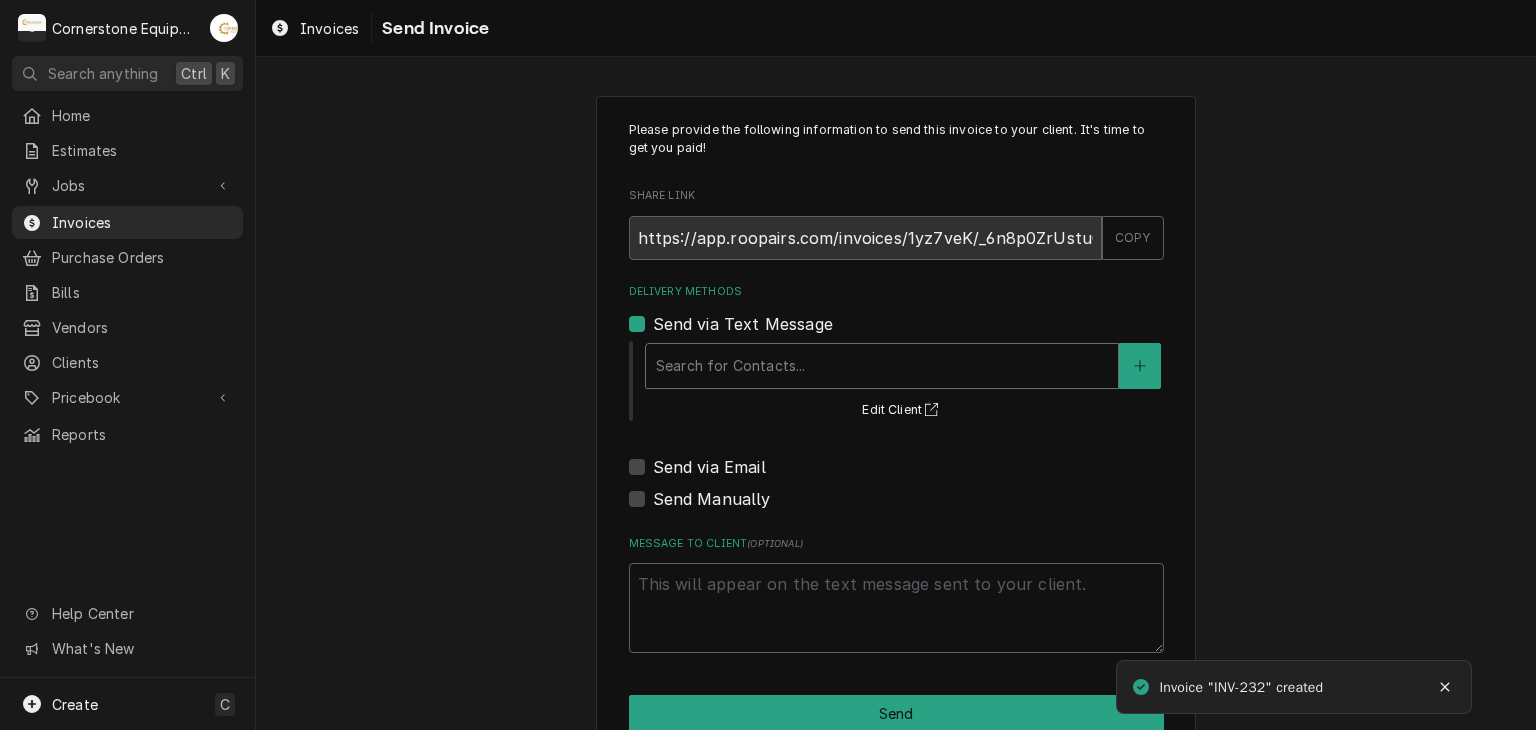 click at bounding box center [882, 366] 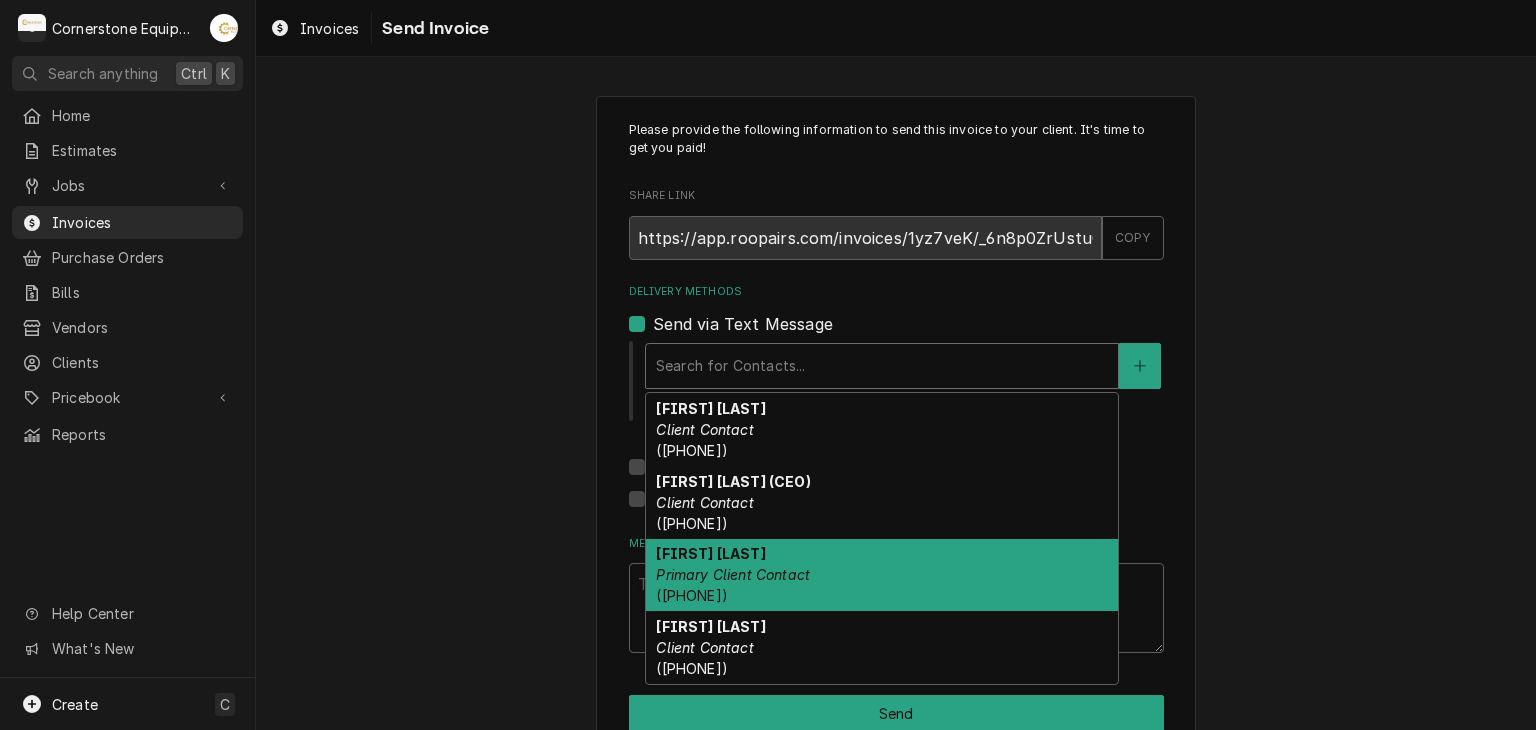 click on "Robert Harrison" at bounding box center (710, 553) 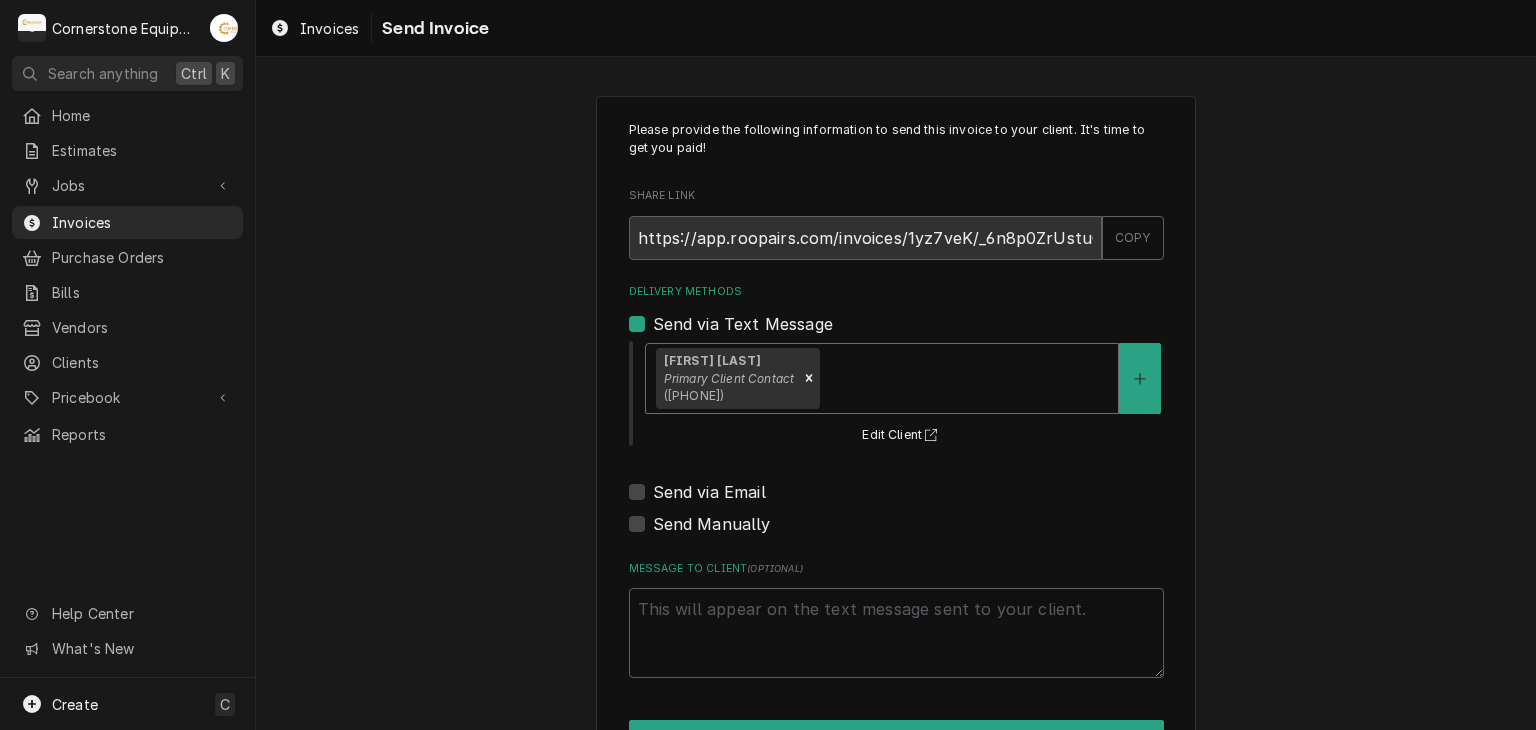 click on "Delivery Methods Send via Text Message option [object Object], selected. Robert Harrison Primary Client Contact (864) 435-3825 Edit Client    Send via Email Send Manually" at bounding box center [896, 410] 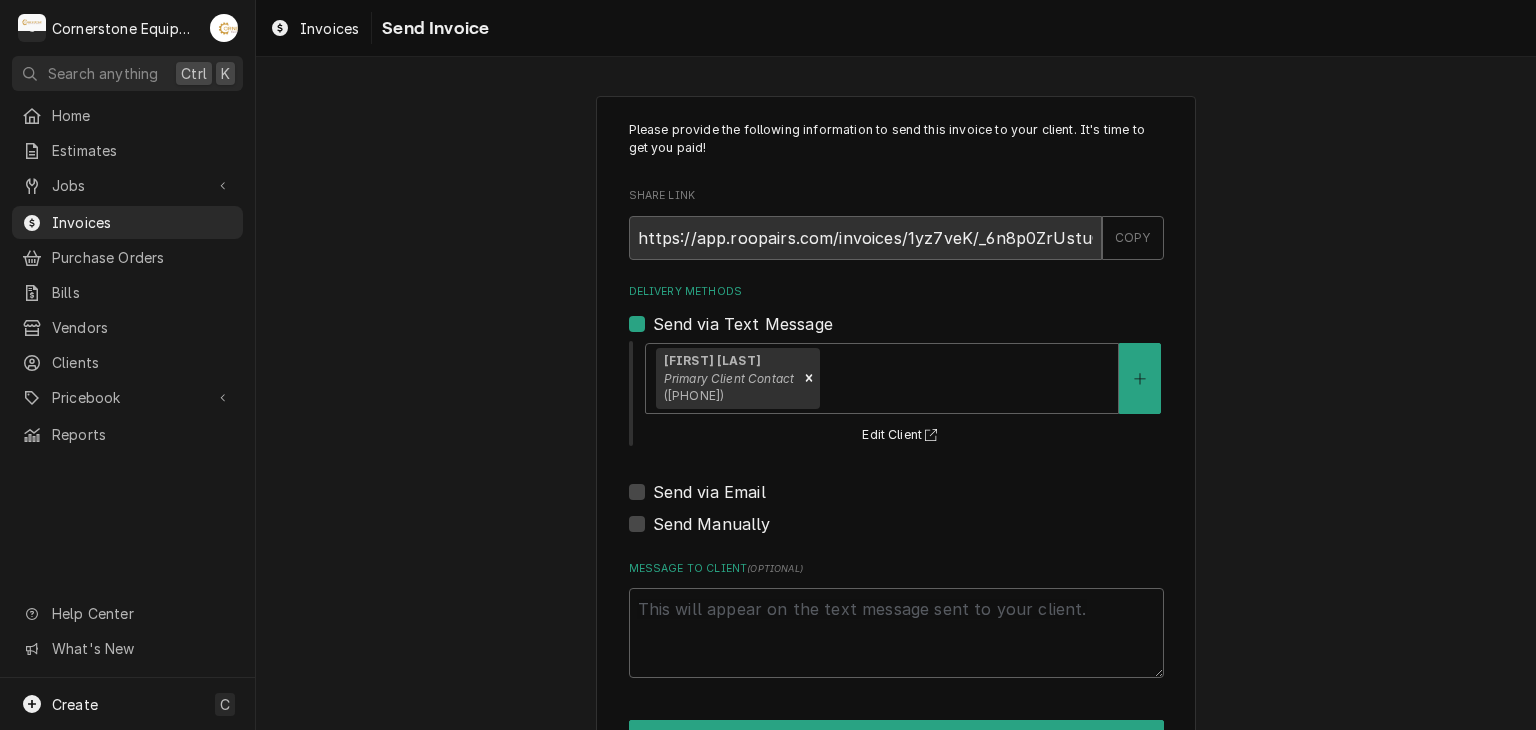 click on "Send via Email" at bounding box center (709, 492) 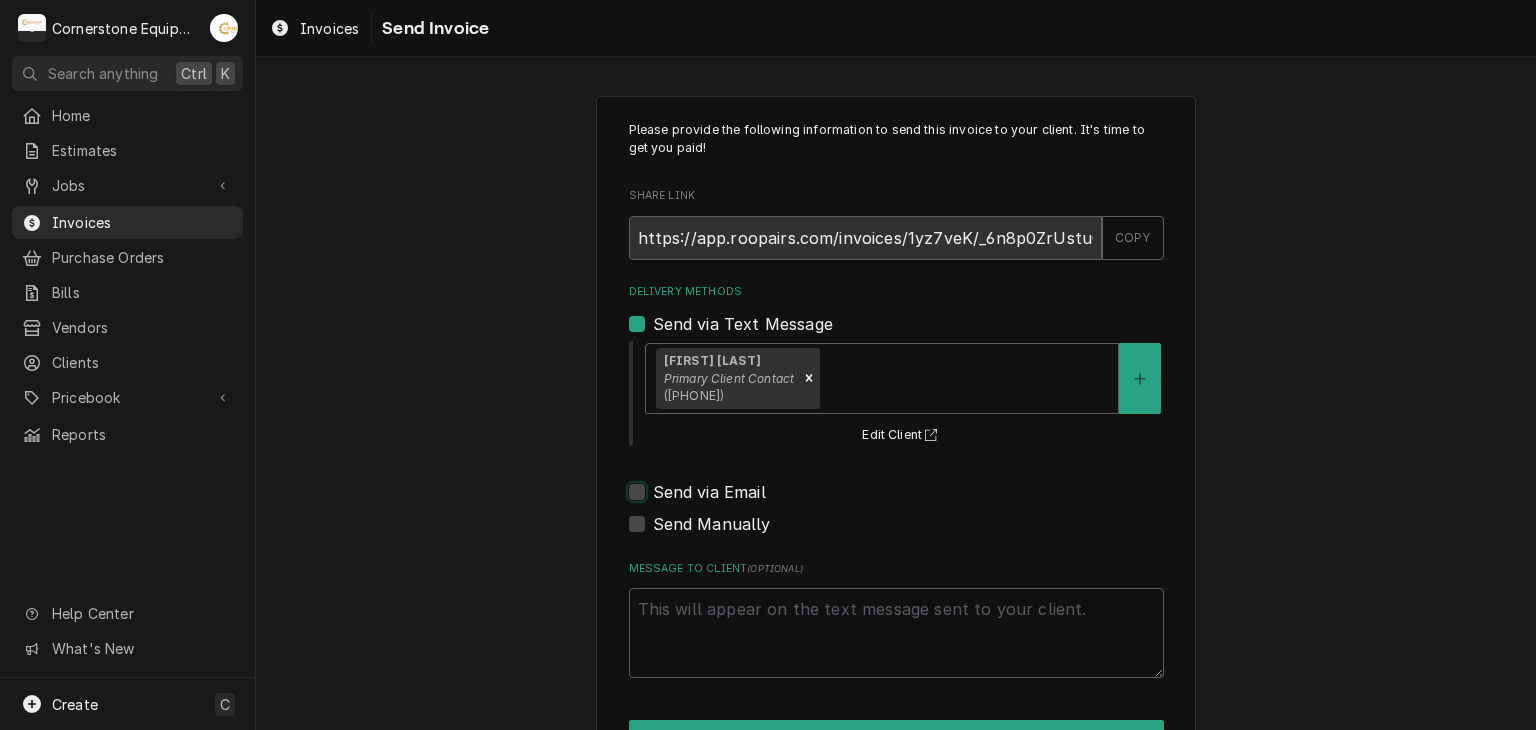 click on "Send via Email" at bounding box center [920, 502] 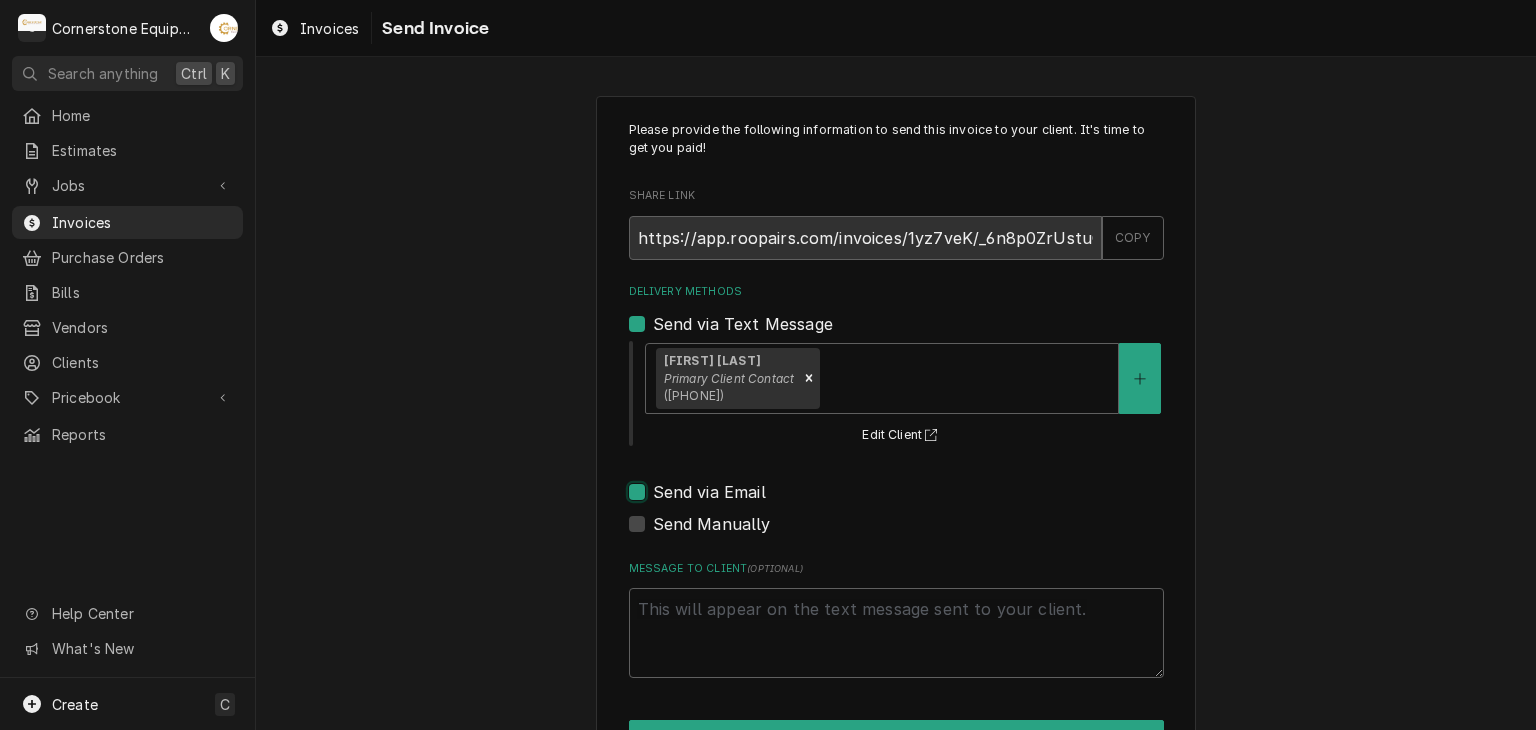checkbox on "true" 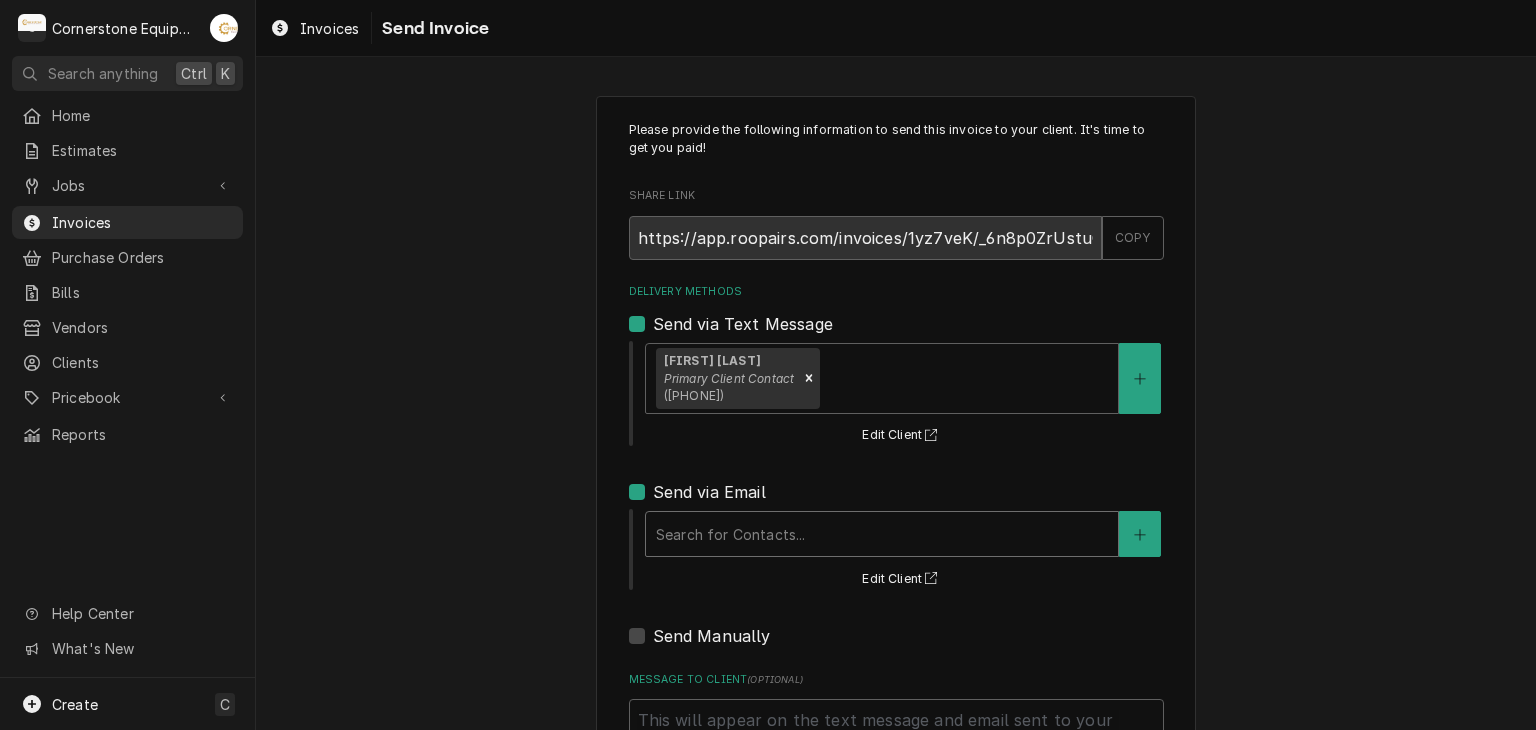 click at bounding box center [882, 534] 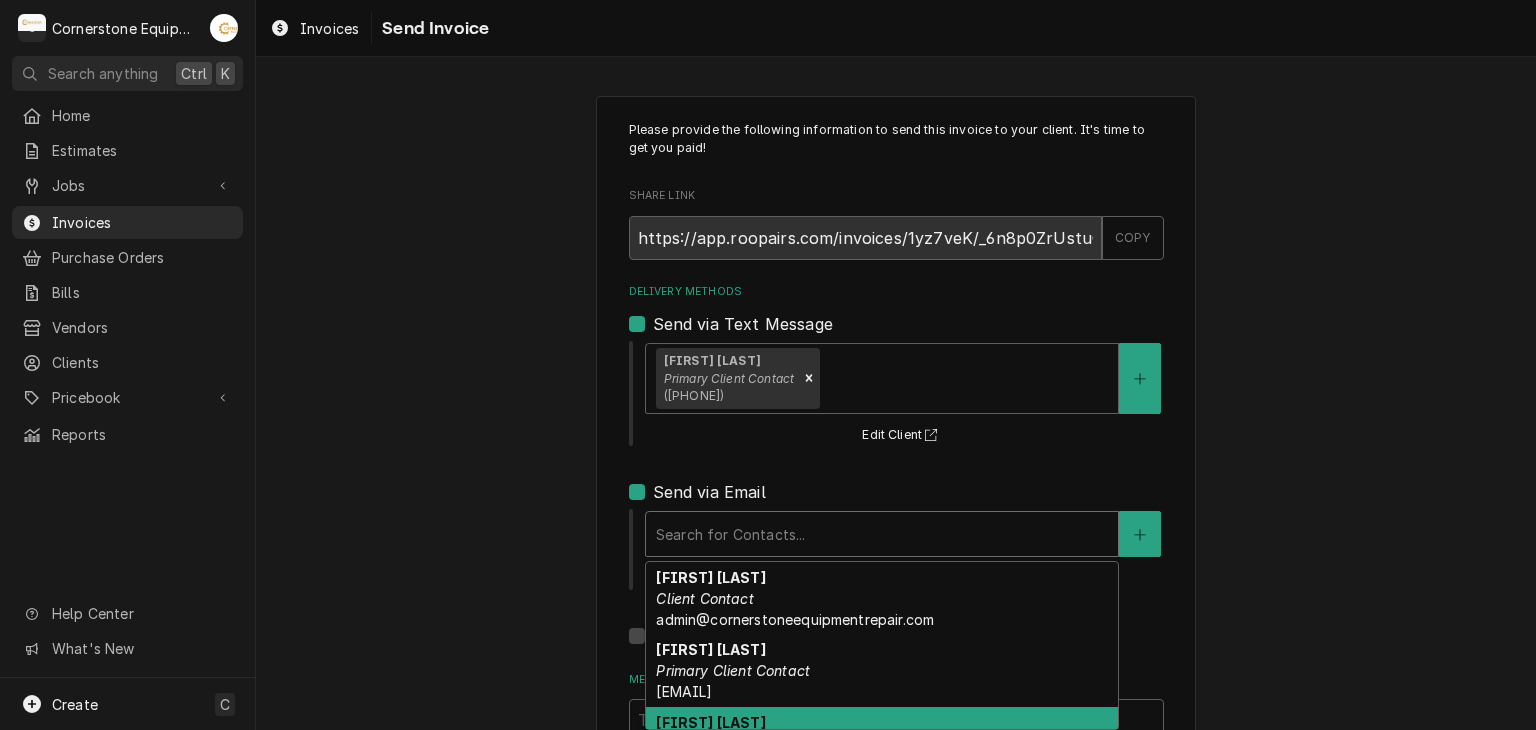click on "Tracy Dunaway Client Contact whoperating.tracyd@gmail.com" at bounding box center [882, 743] 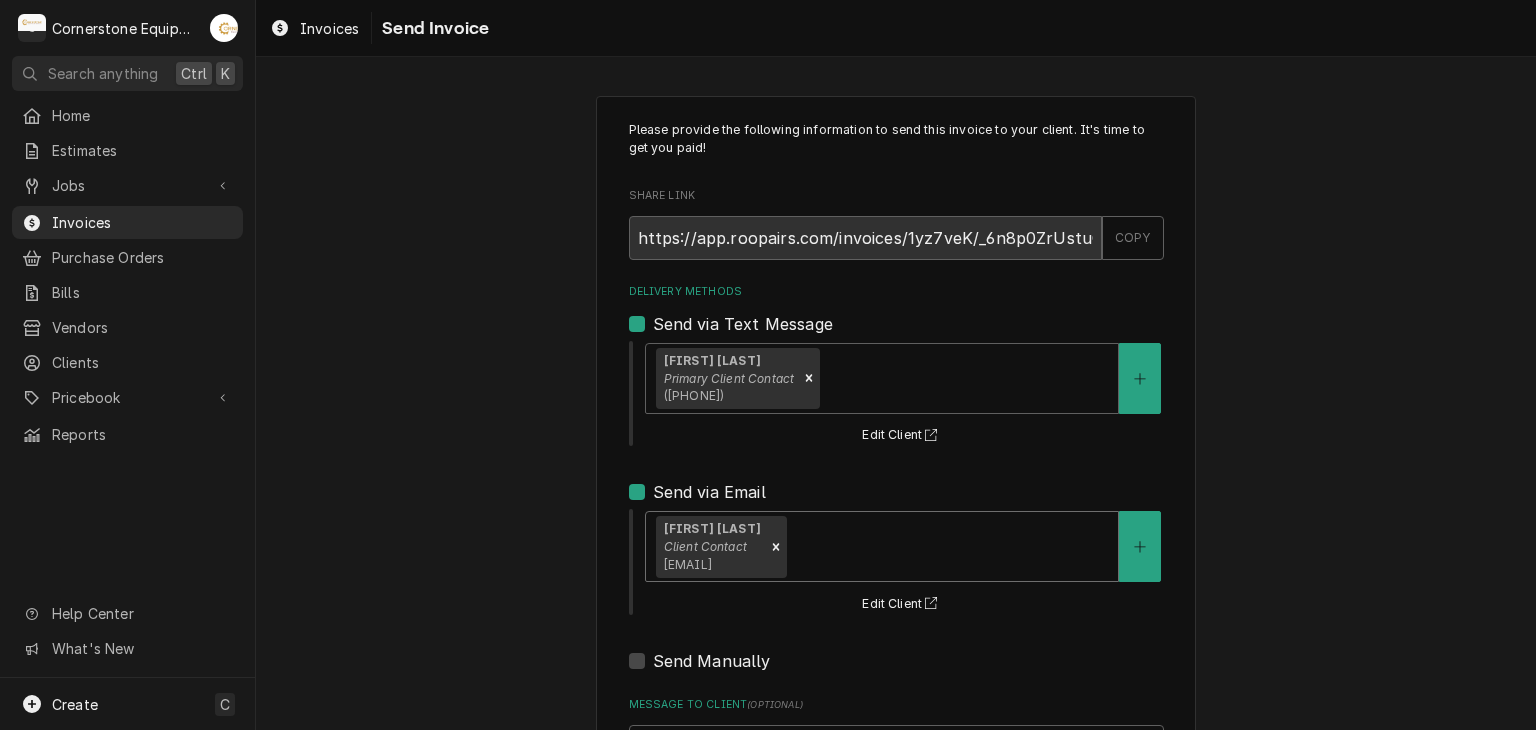 click on "Please provide the following information to send this invoice to your client. It's time to get you paid! Share Link https://app.roopairs.com/invoices/1yz7veK/_6n8p0ZrUstuQCr81mmGRfKqQ30LLgo14yXktV1xfco/ COPY Delivery Methods Send via Text Message Robert Harrison Primary Client Contact (864) 435-3825 Edit Client    Send via Email option [object Object], selected. Tracy Dunaway Client Contact whoperating.tracyd@gmail.com Edit Client    Send Manually Message to Client  ( optional ) Send" at bounding box center [896, 507] 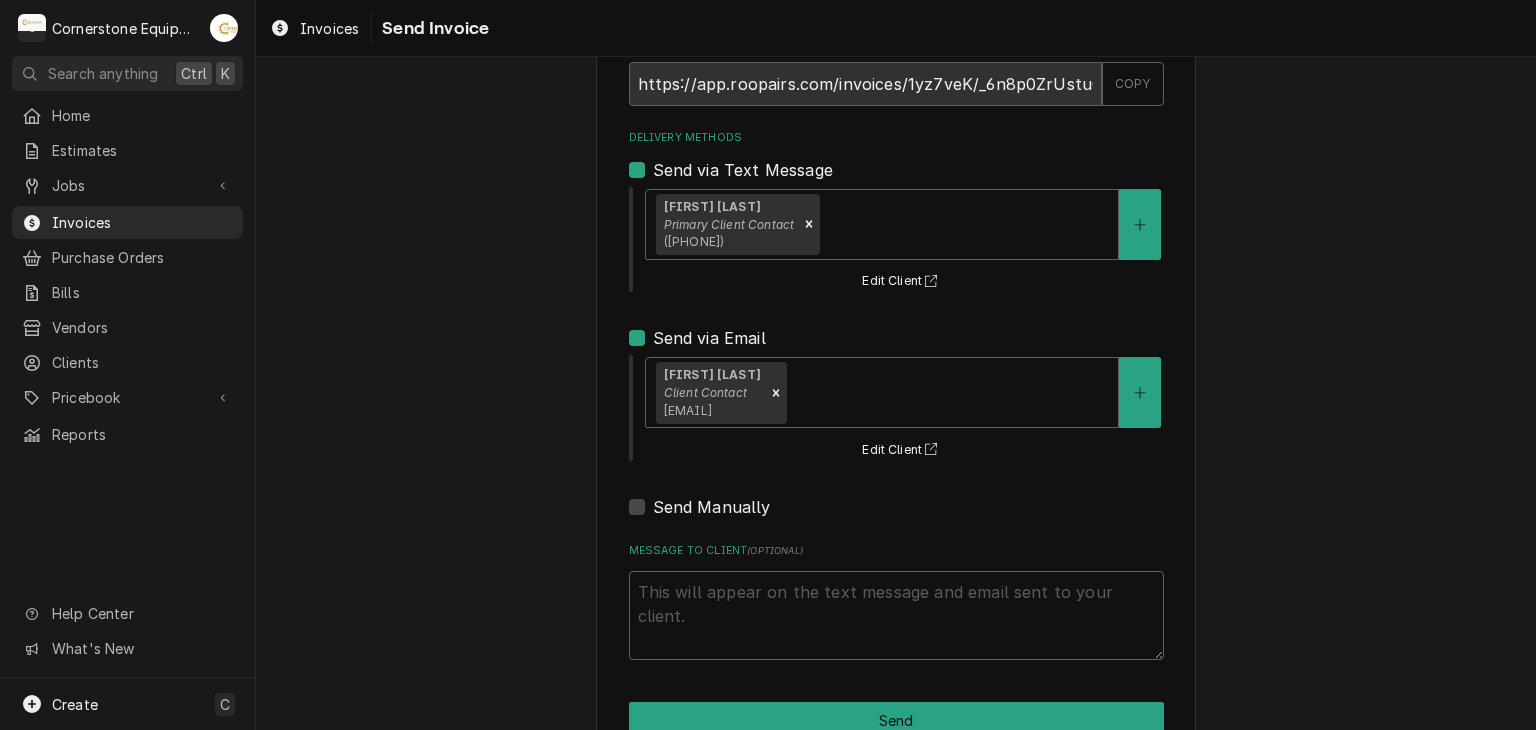 scroll, scrollTop: 204, scrollLeft: 0, axis: vertical 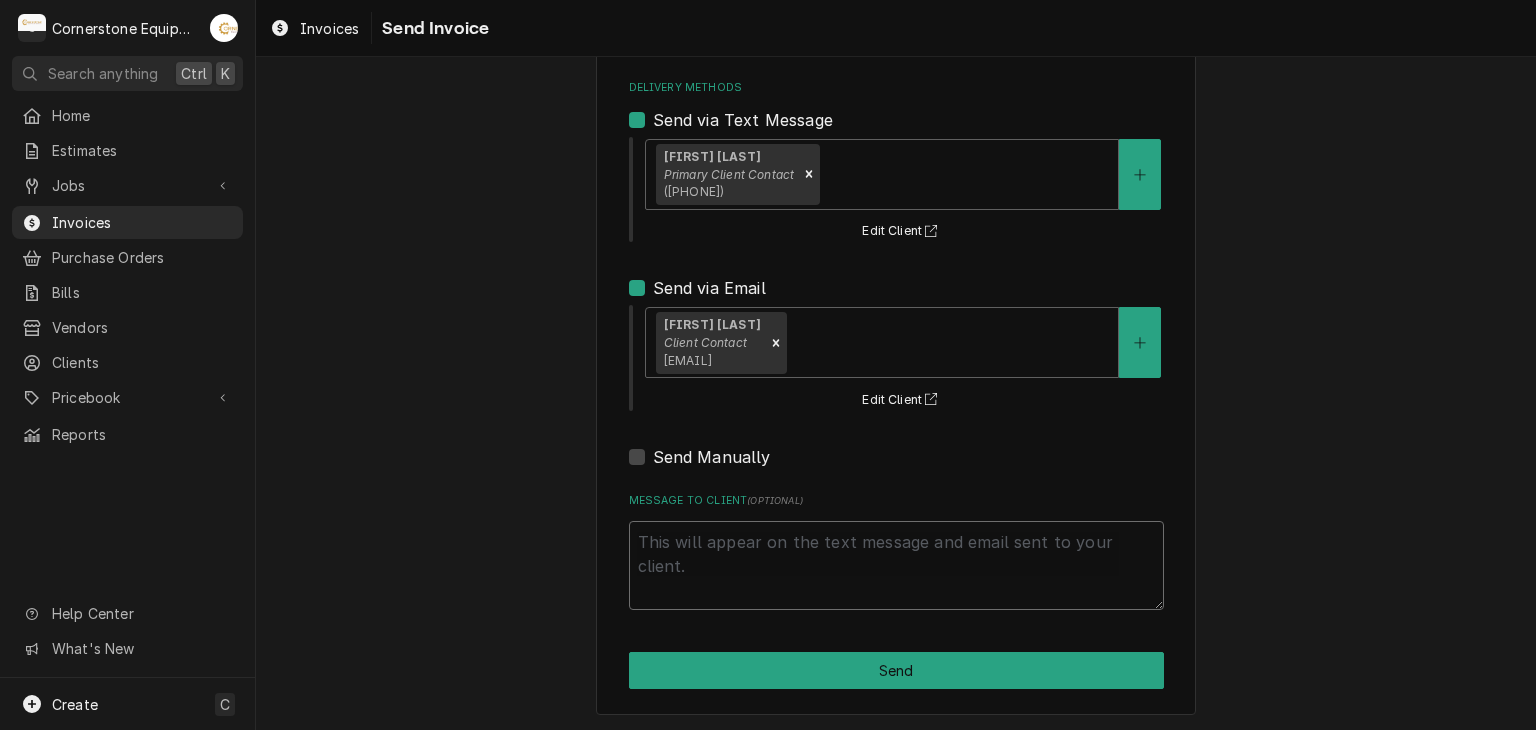 click on "Message to Client  ( optional )" at bounding box center (896, 566) 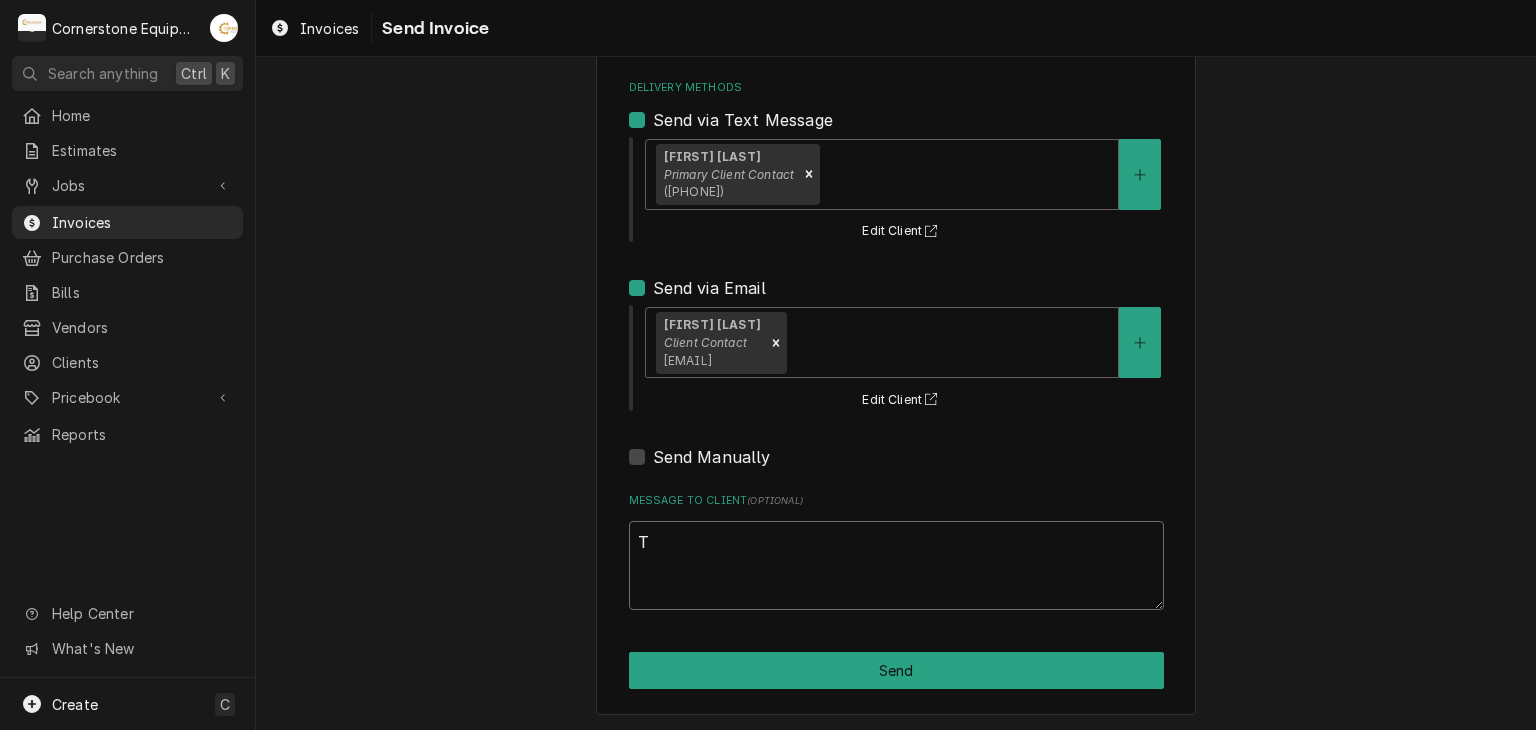 type on "x" 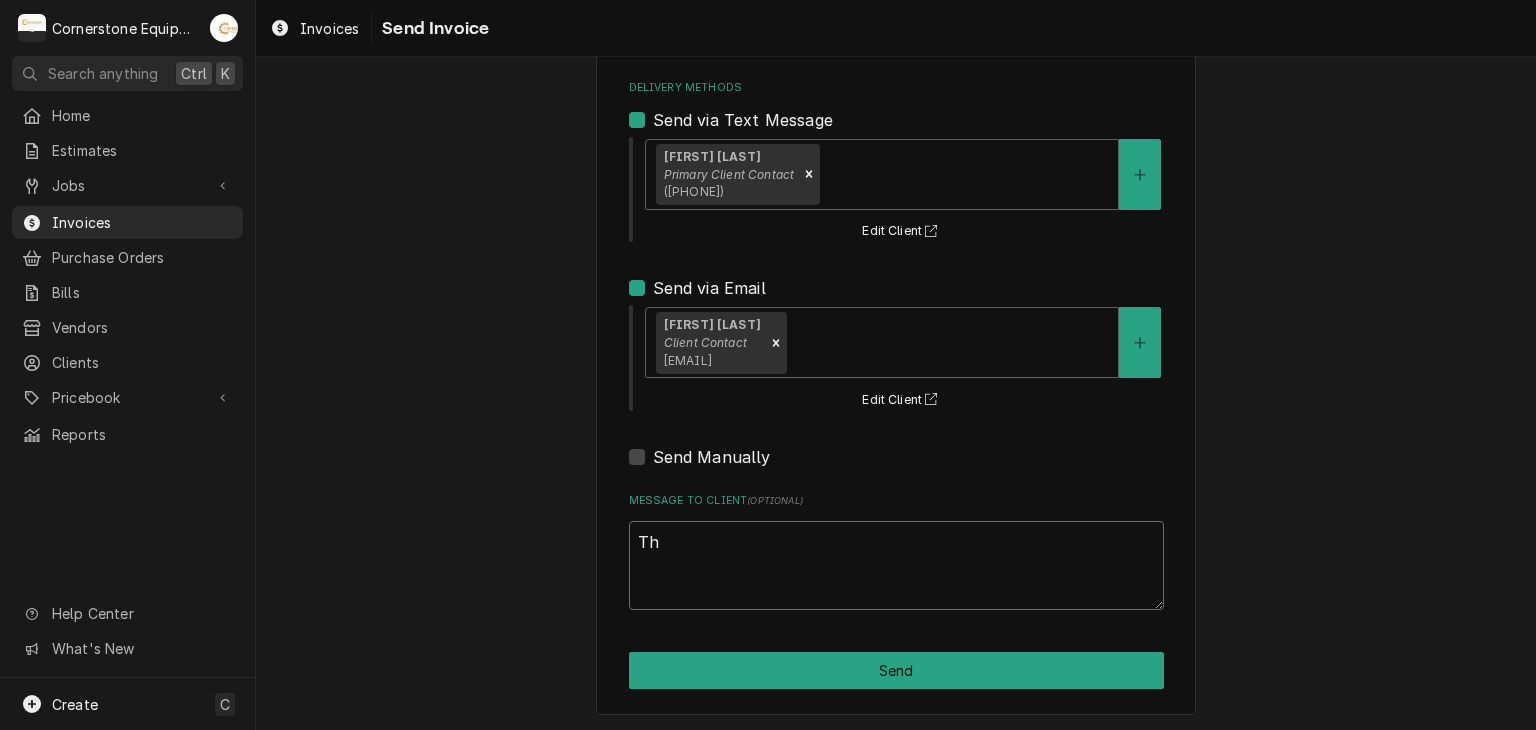 type on "x" 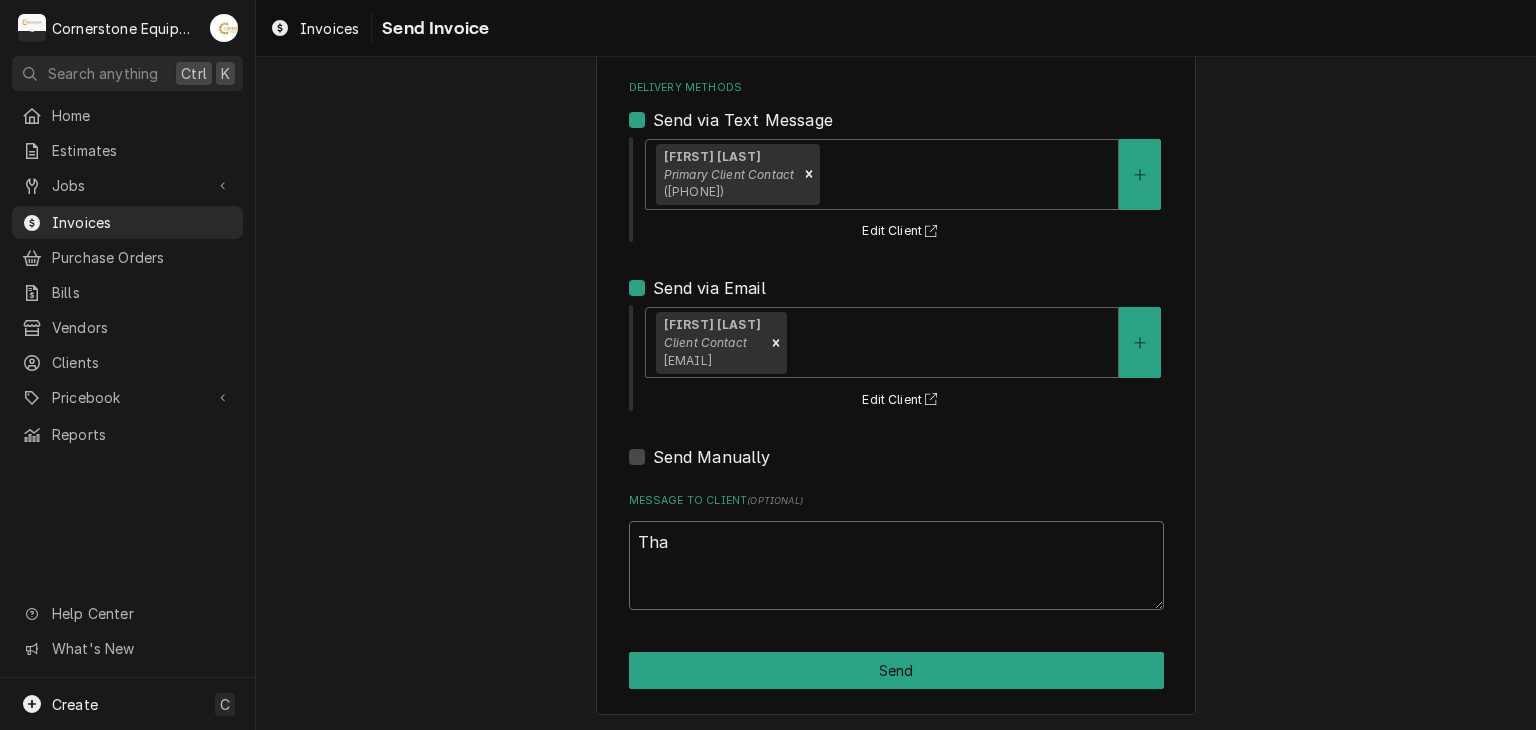 type on "x" 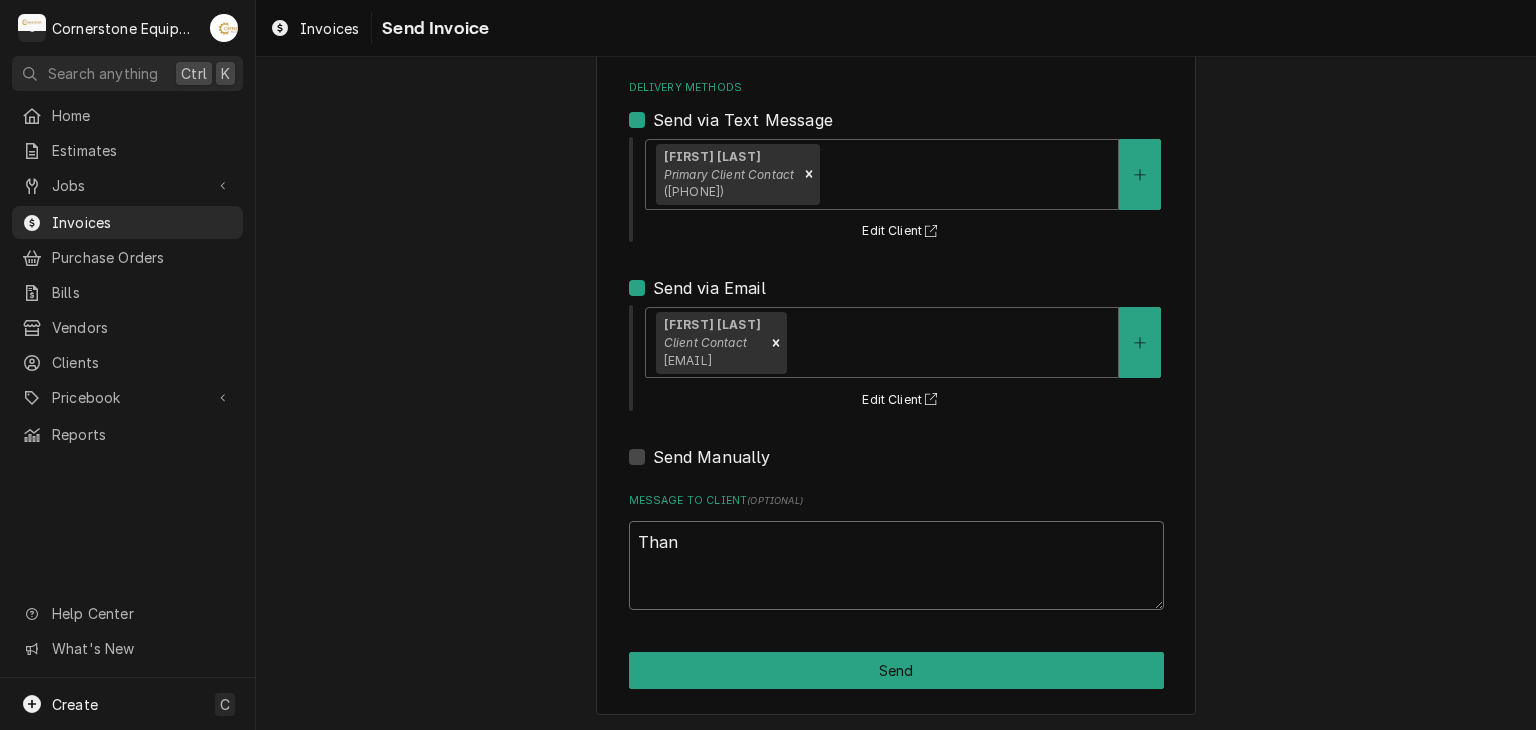 type on "x" 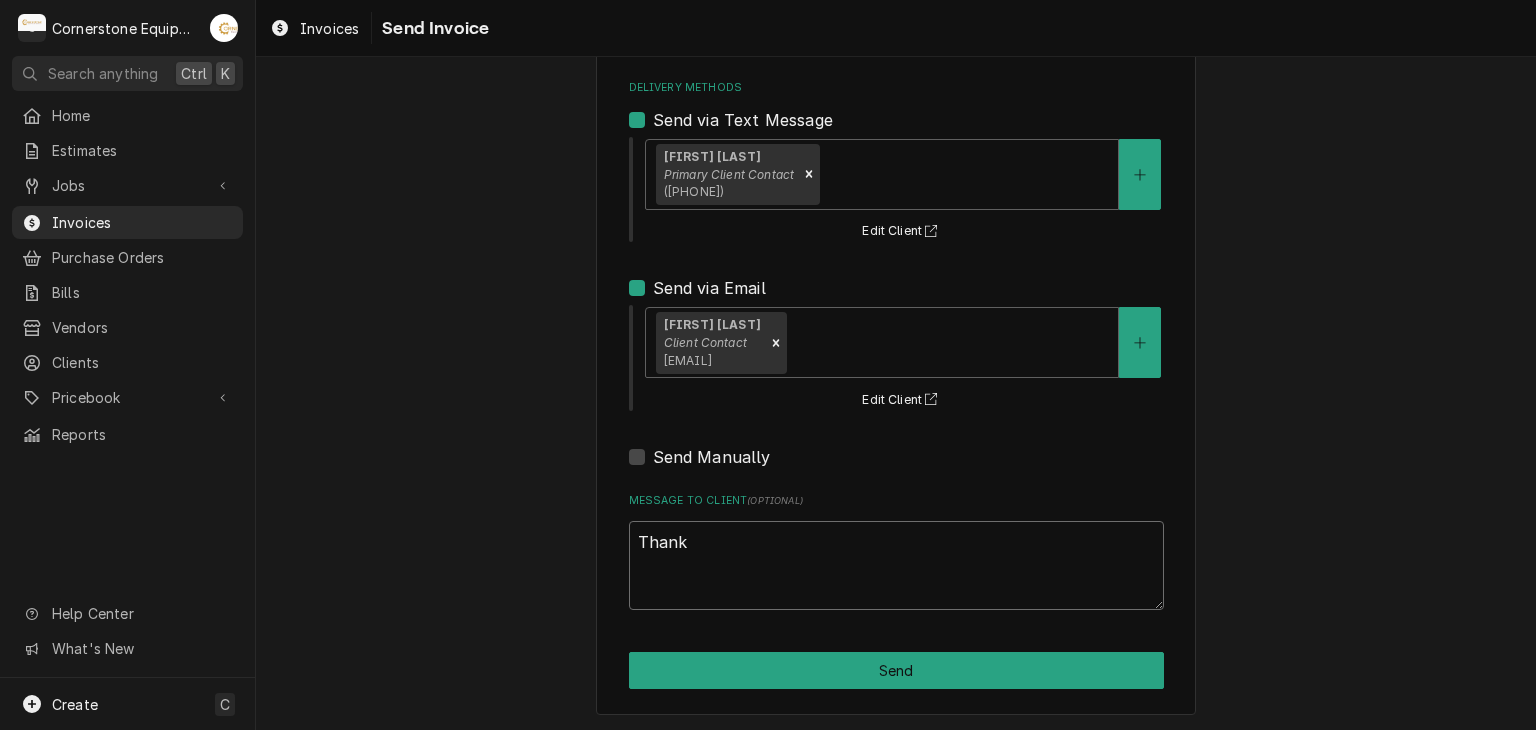 type on "x" 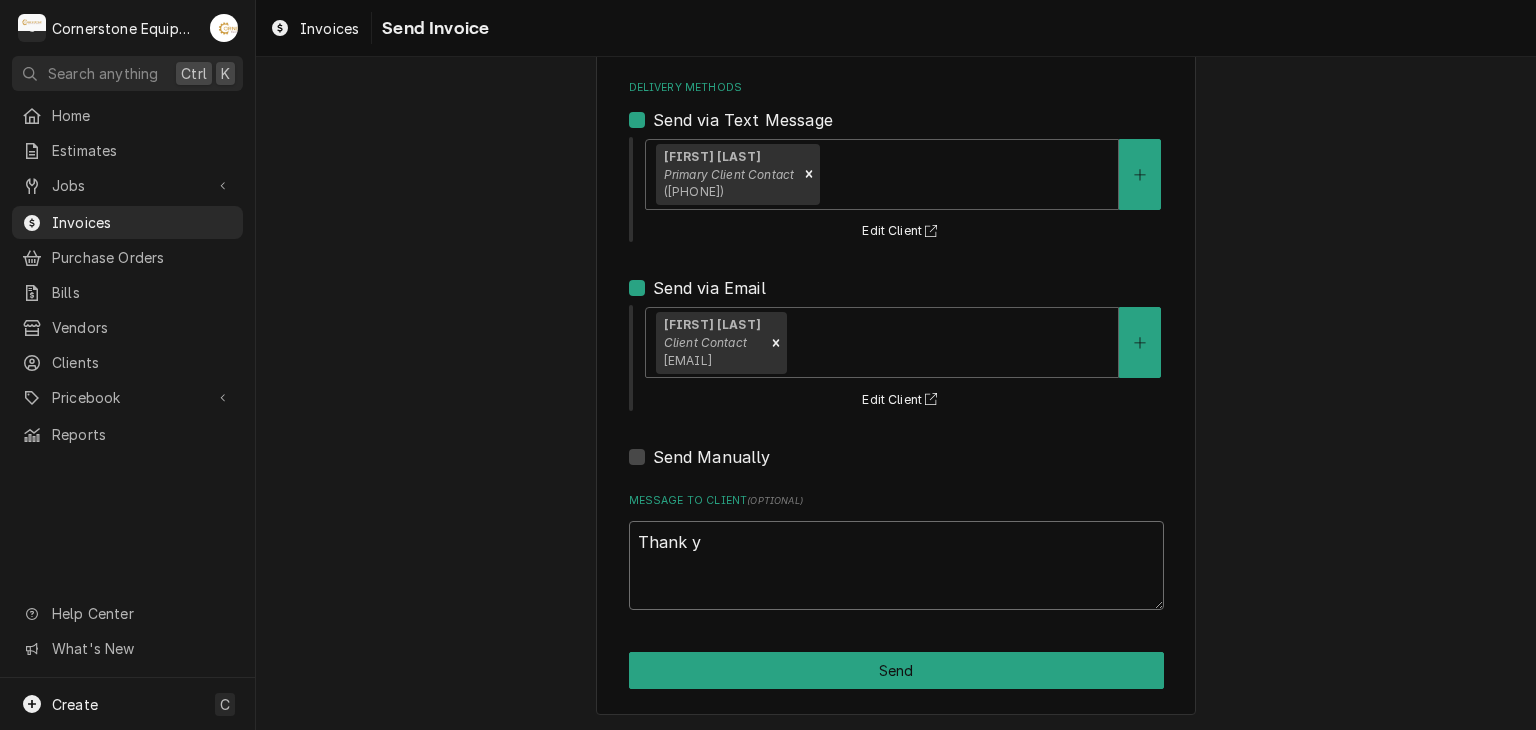 type on "x" 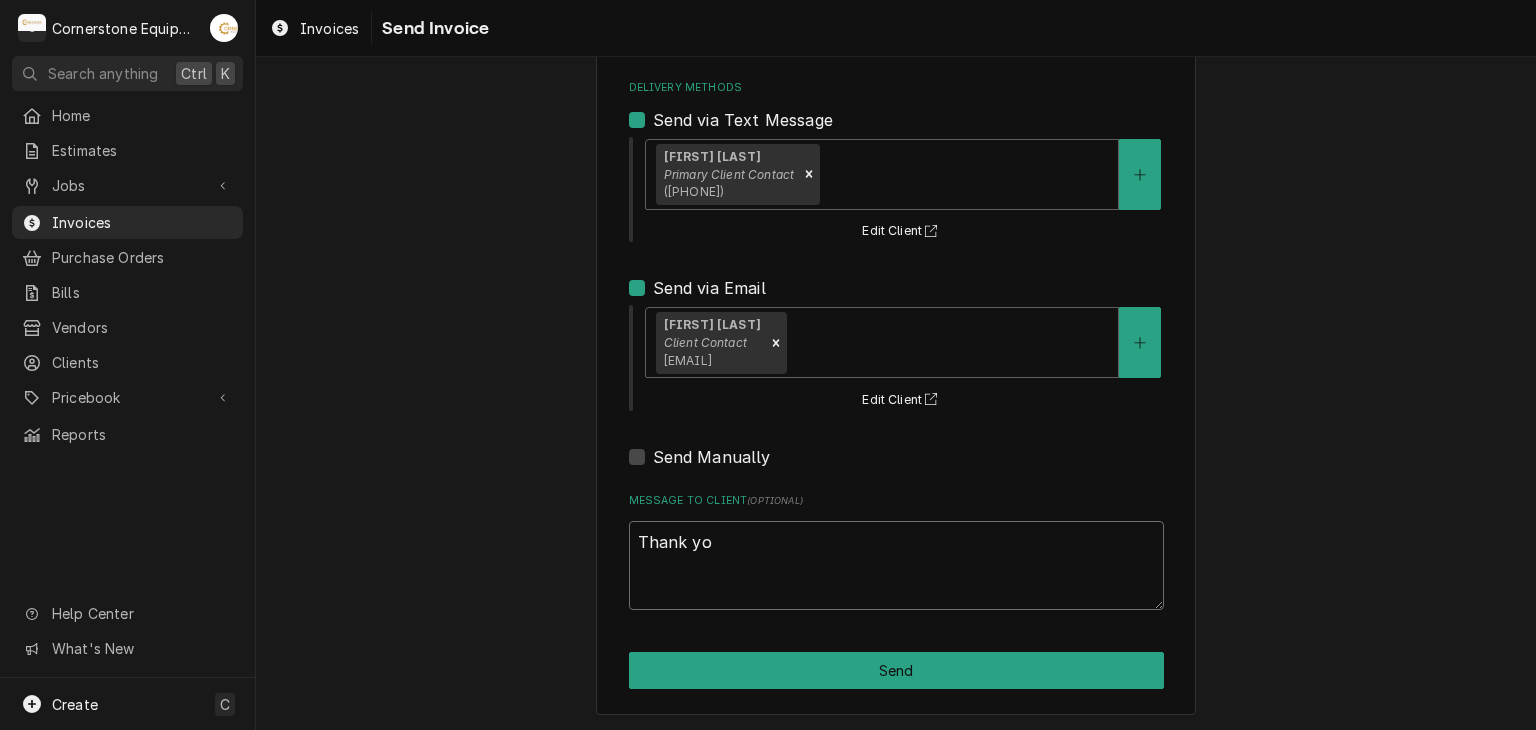 type on "x" 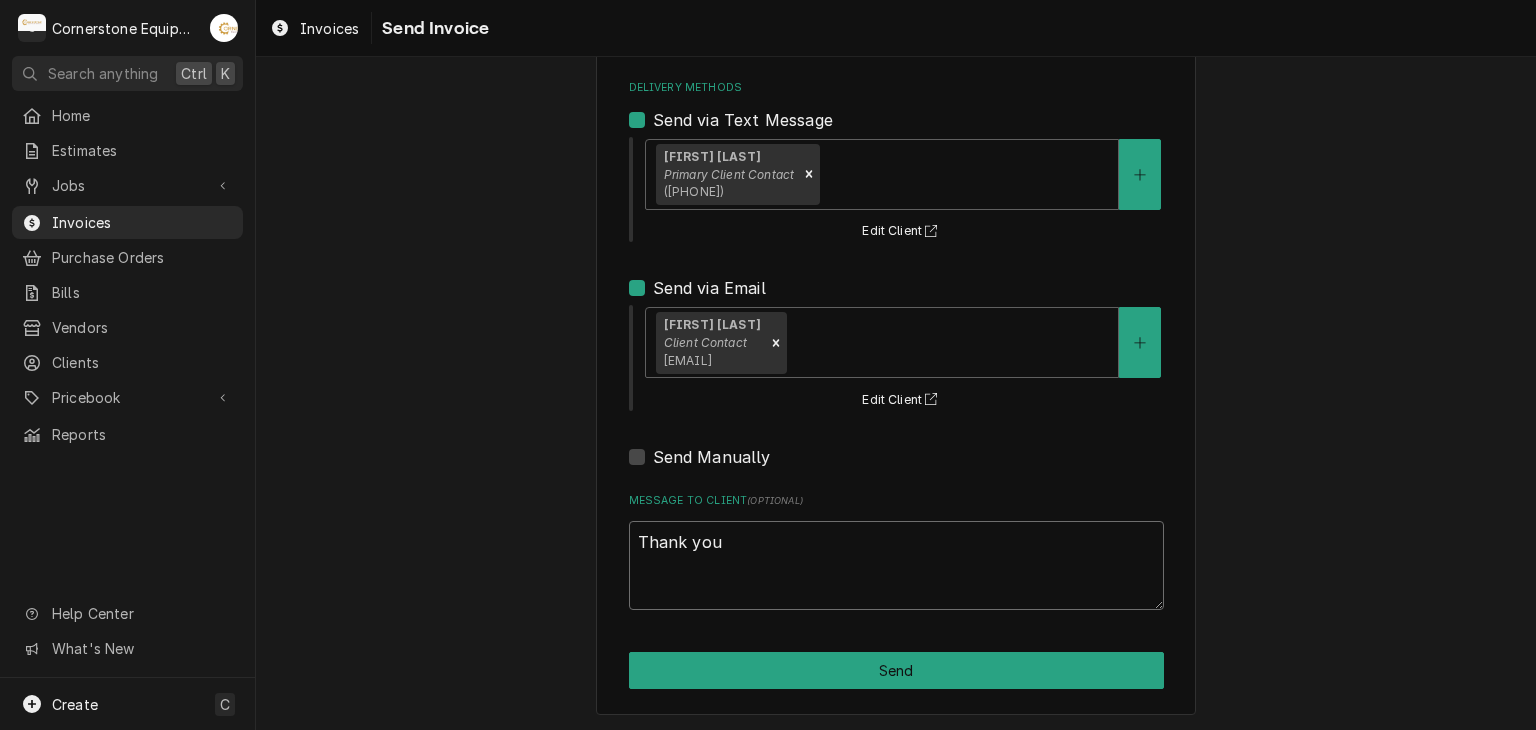 type on "Thank you" 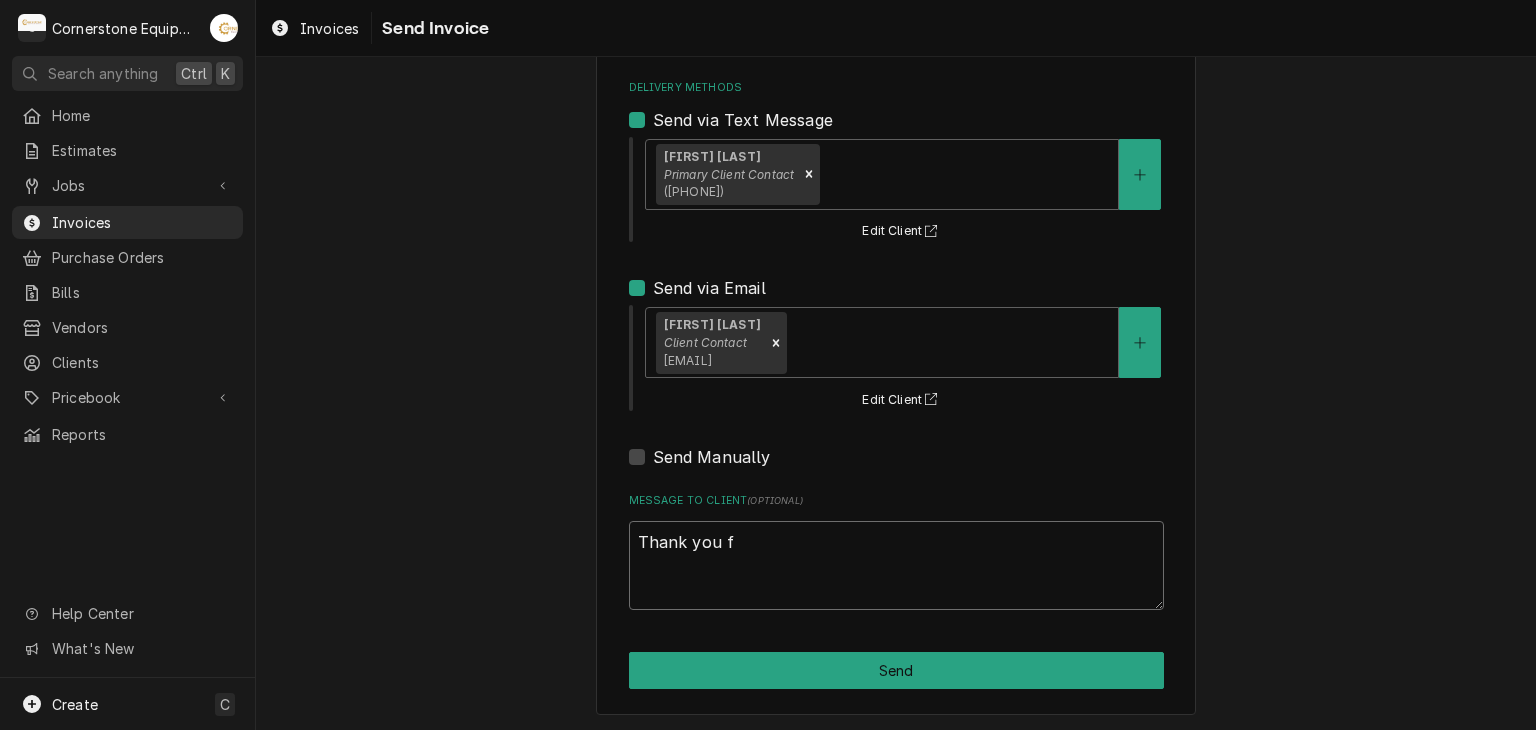 type on "x" 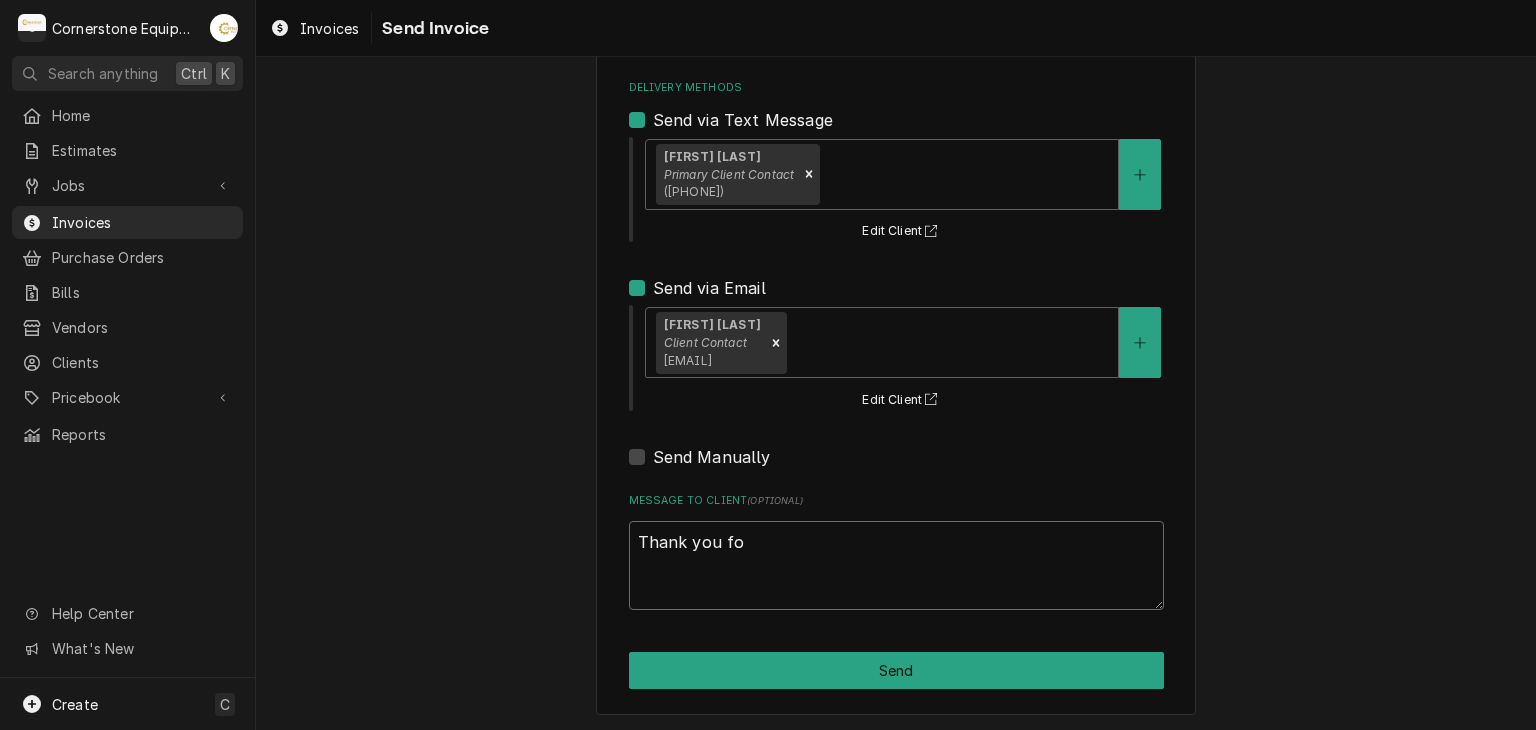 type on "x" 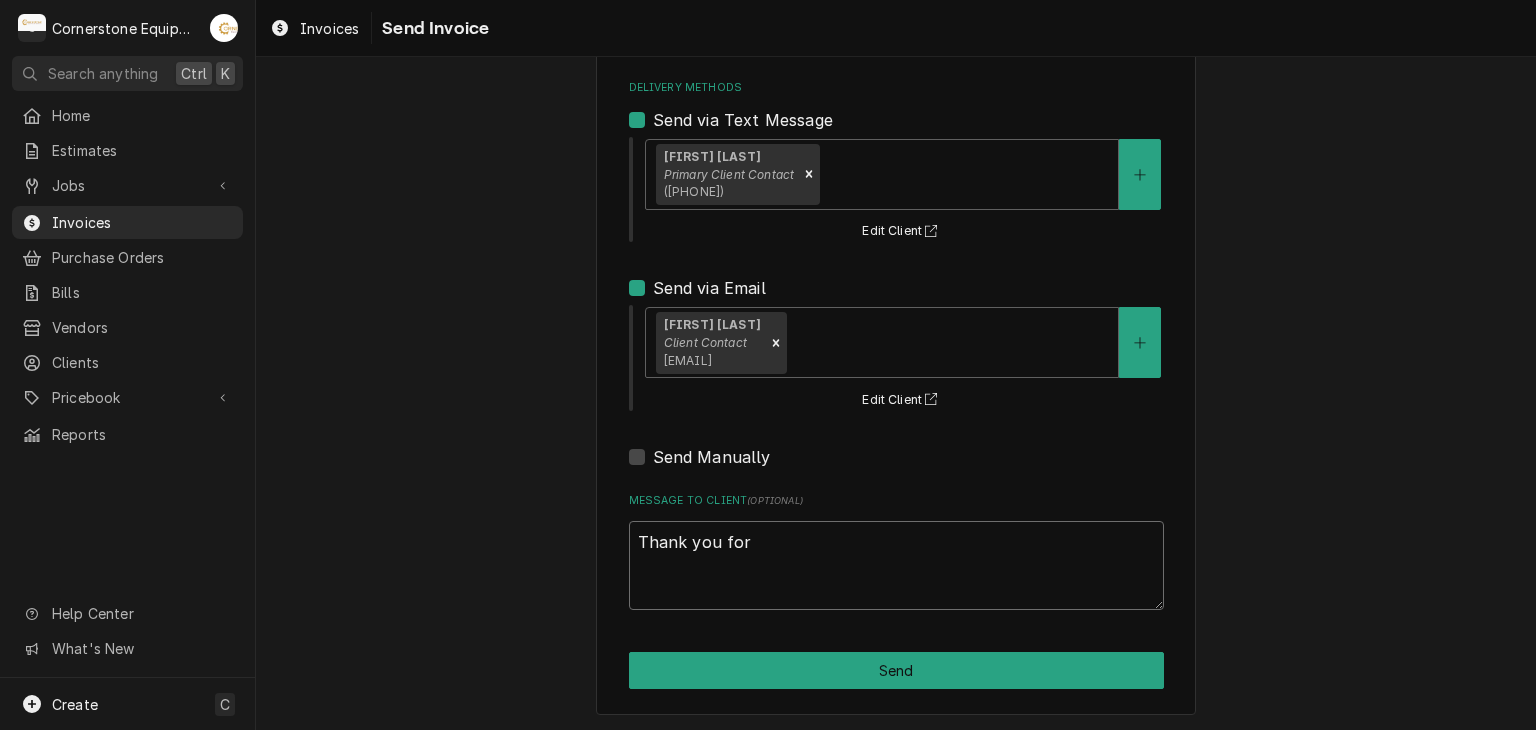 type on "x" 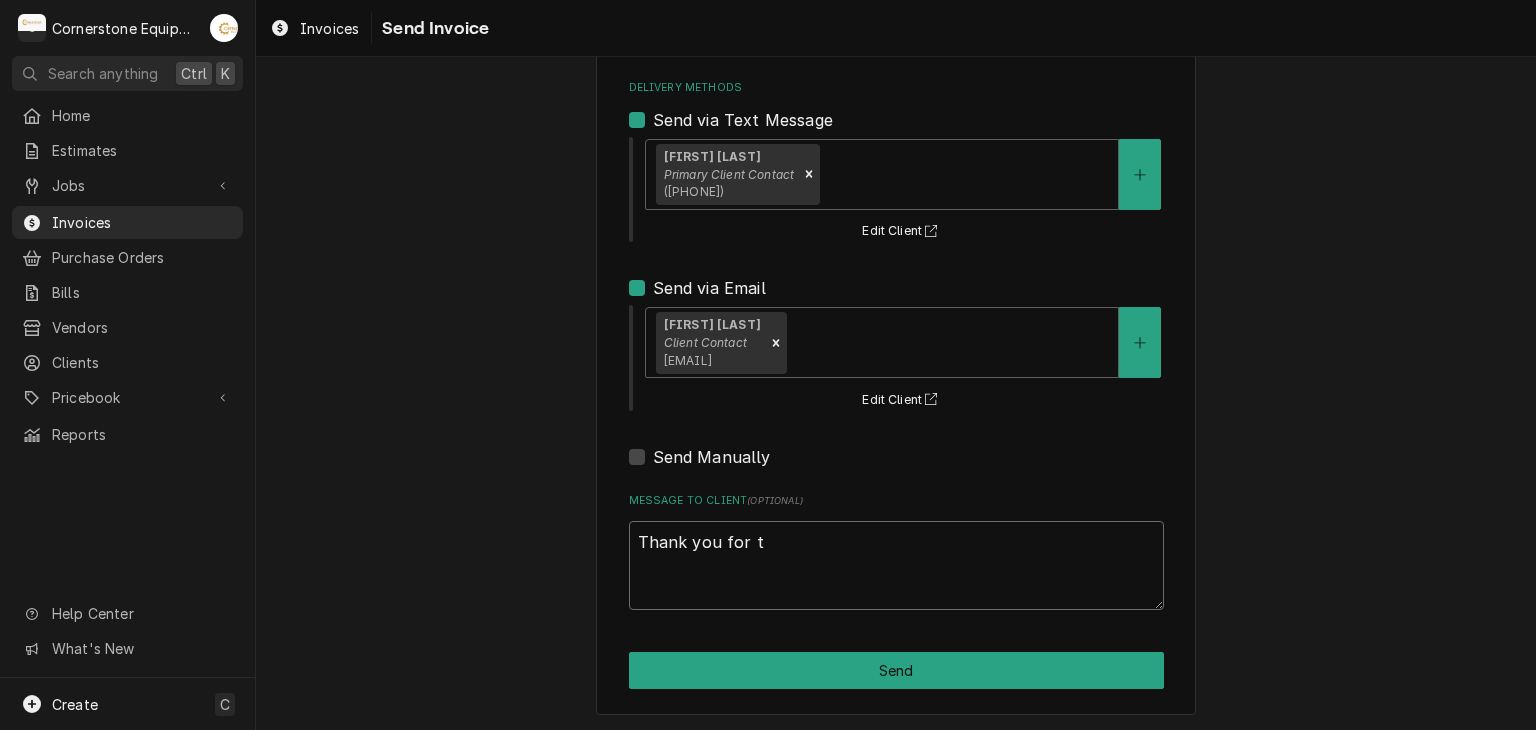 type on "x" 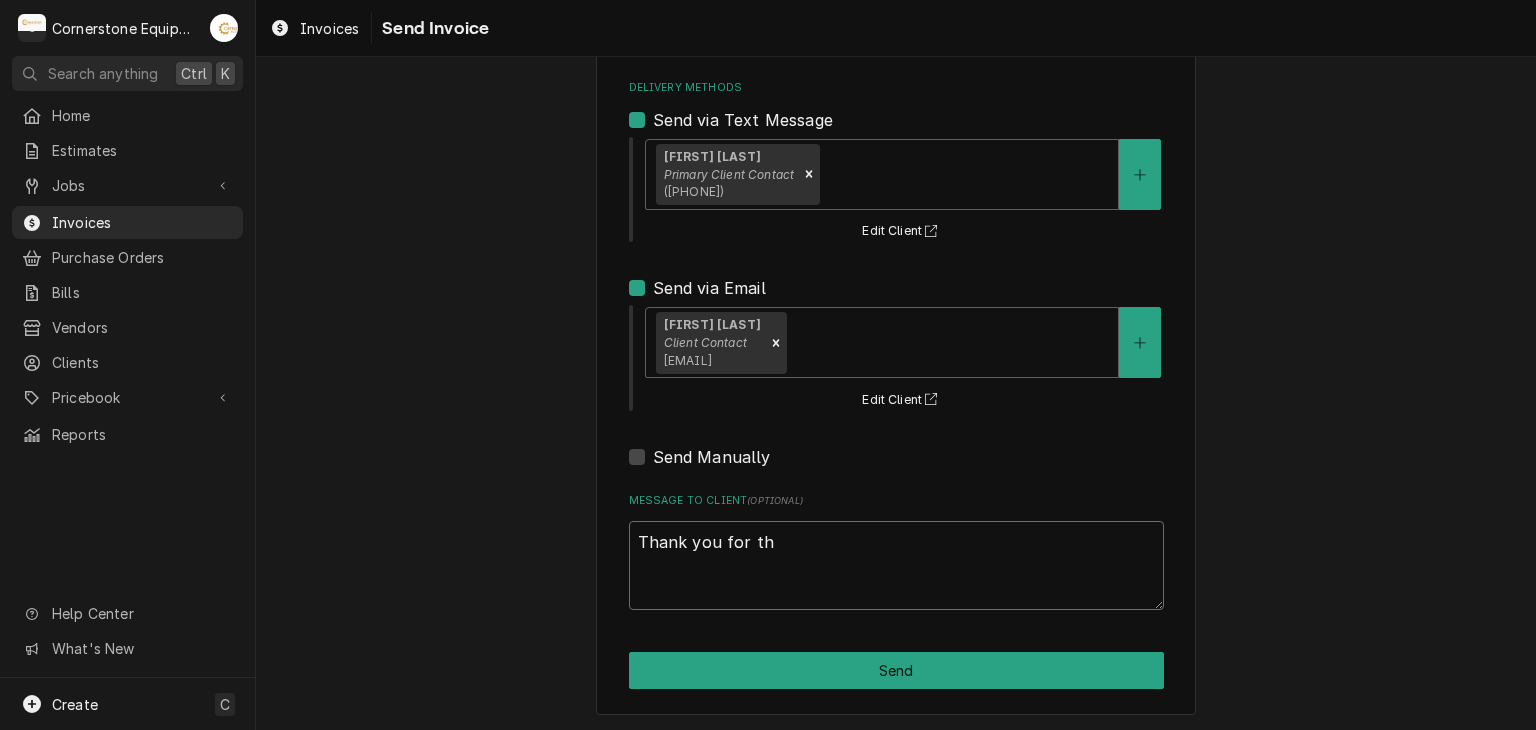 type on "x" 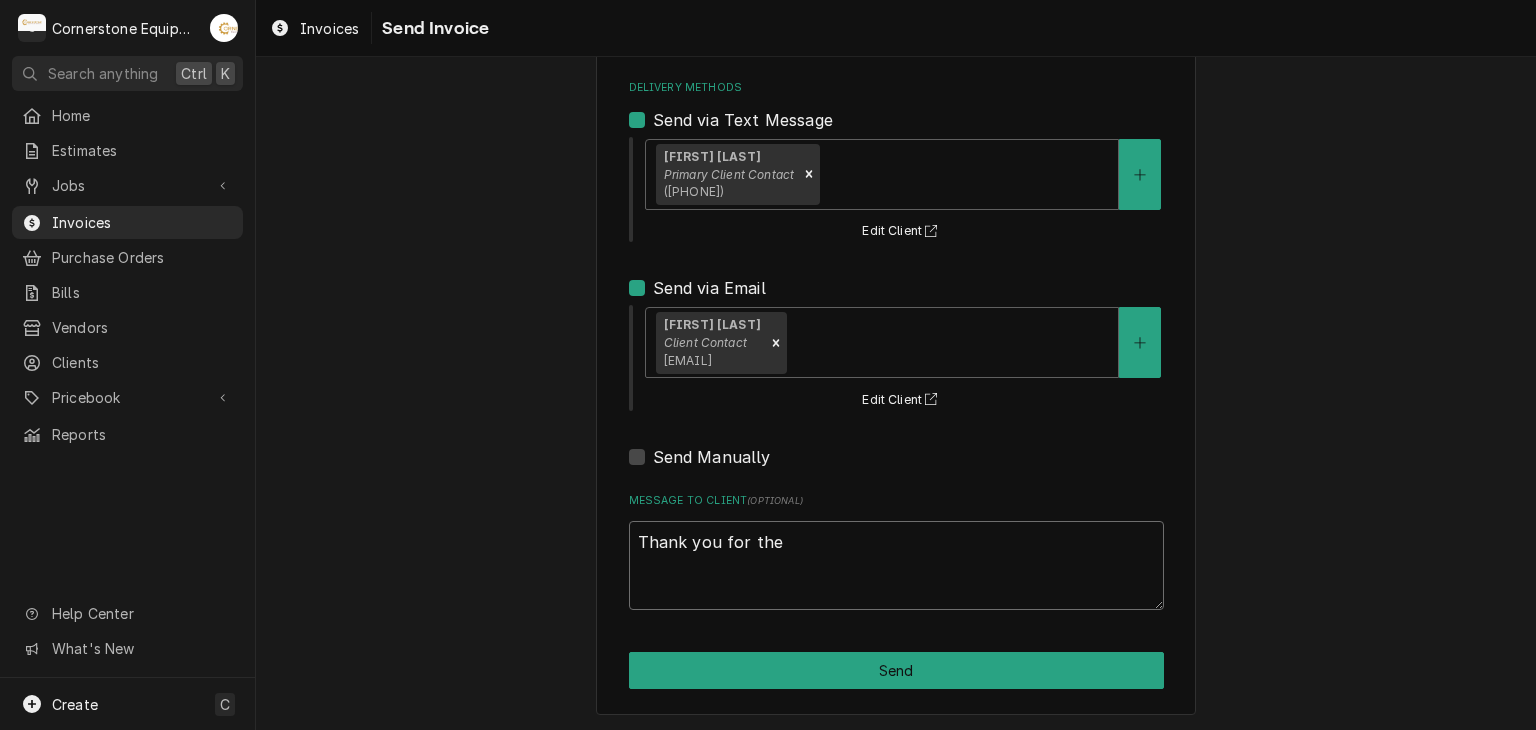 type on "x" 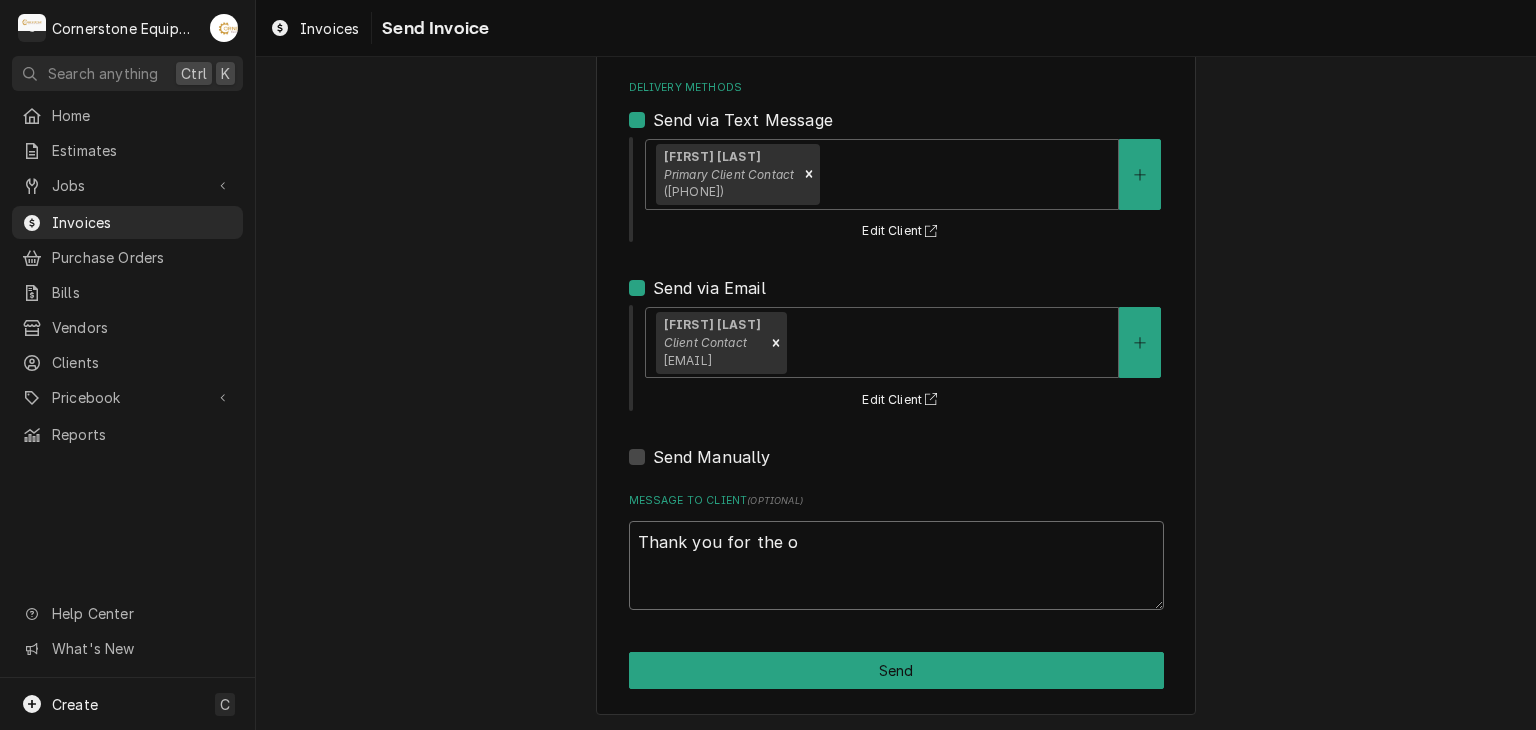 type on "x" 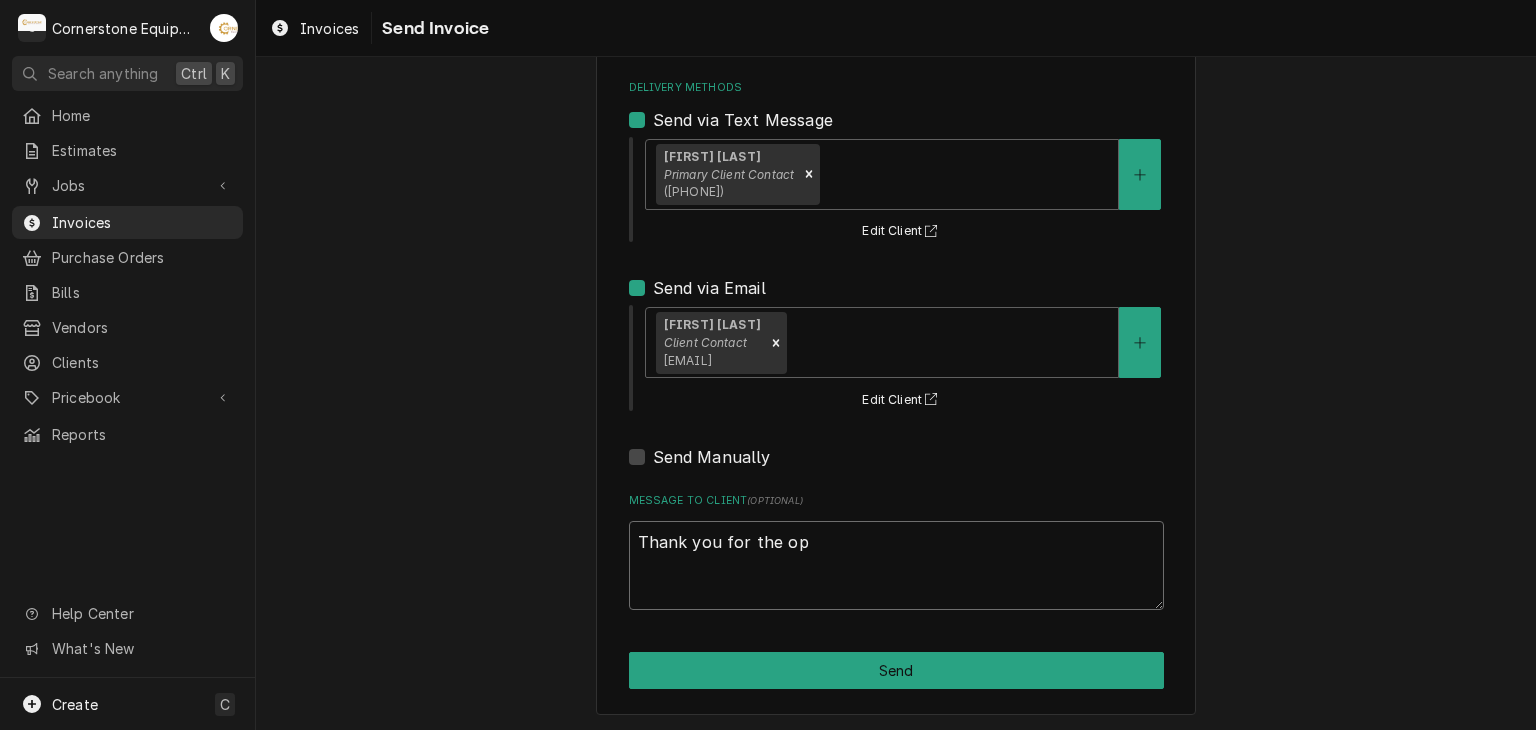 type on "x" 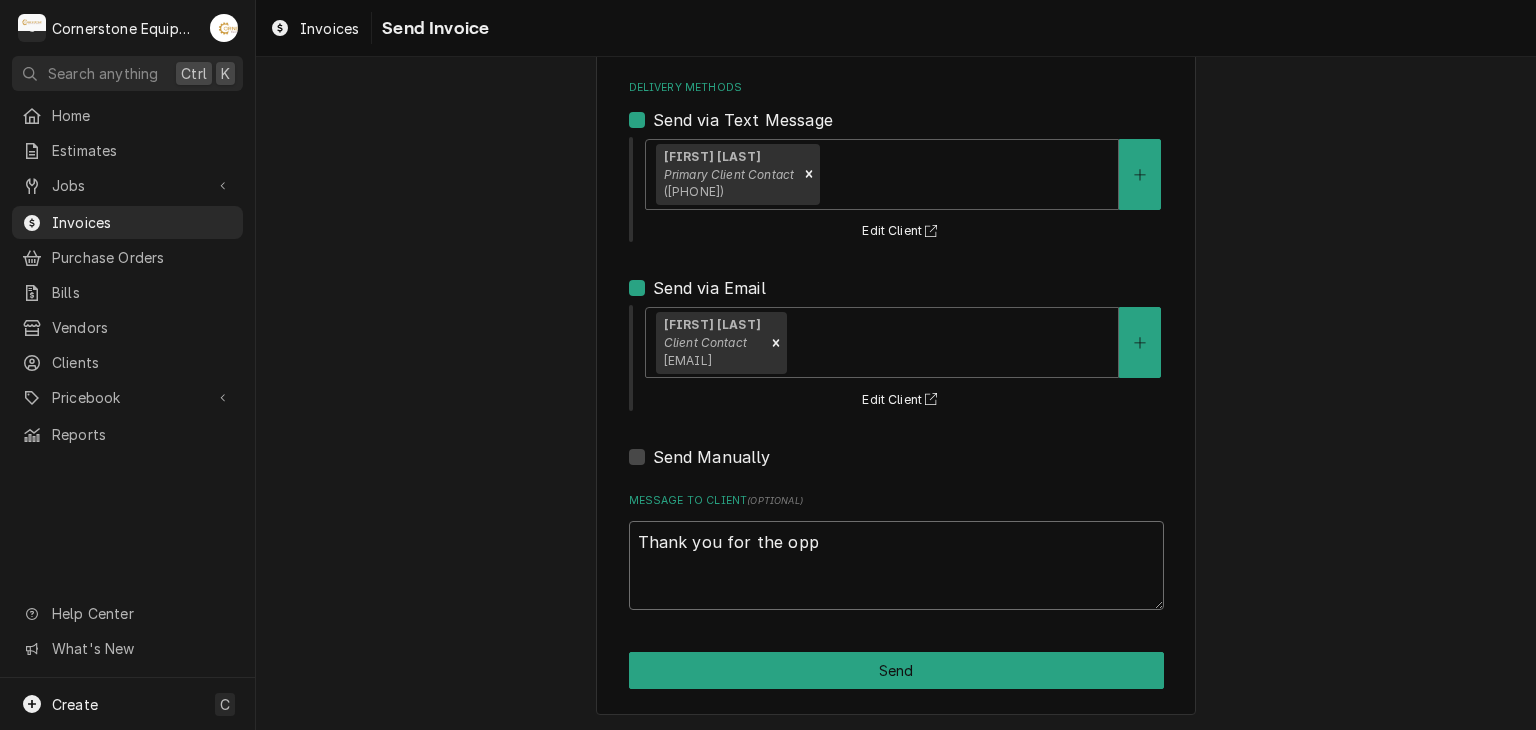 type on "x" 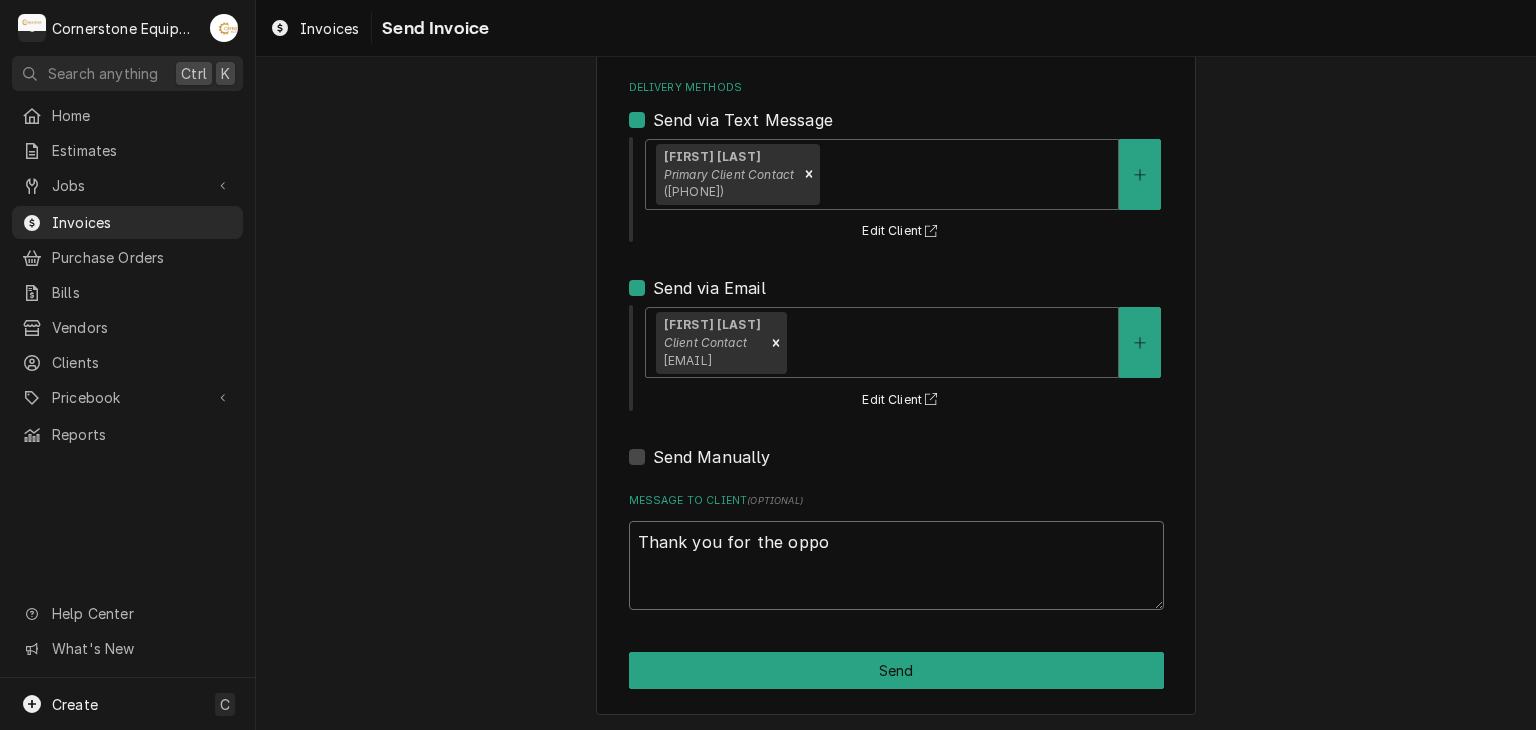 type on "x" 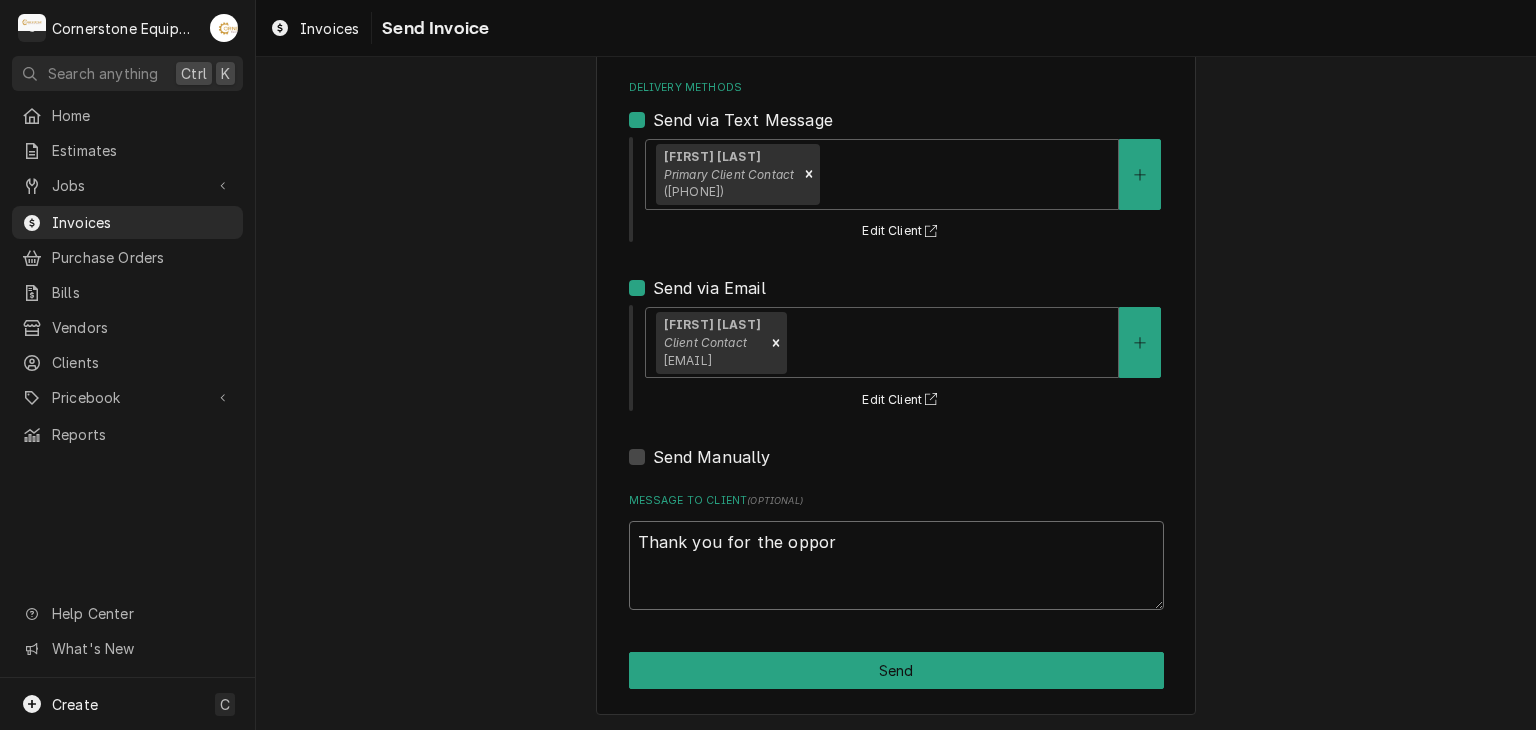 type on "x" 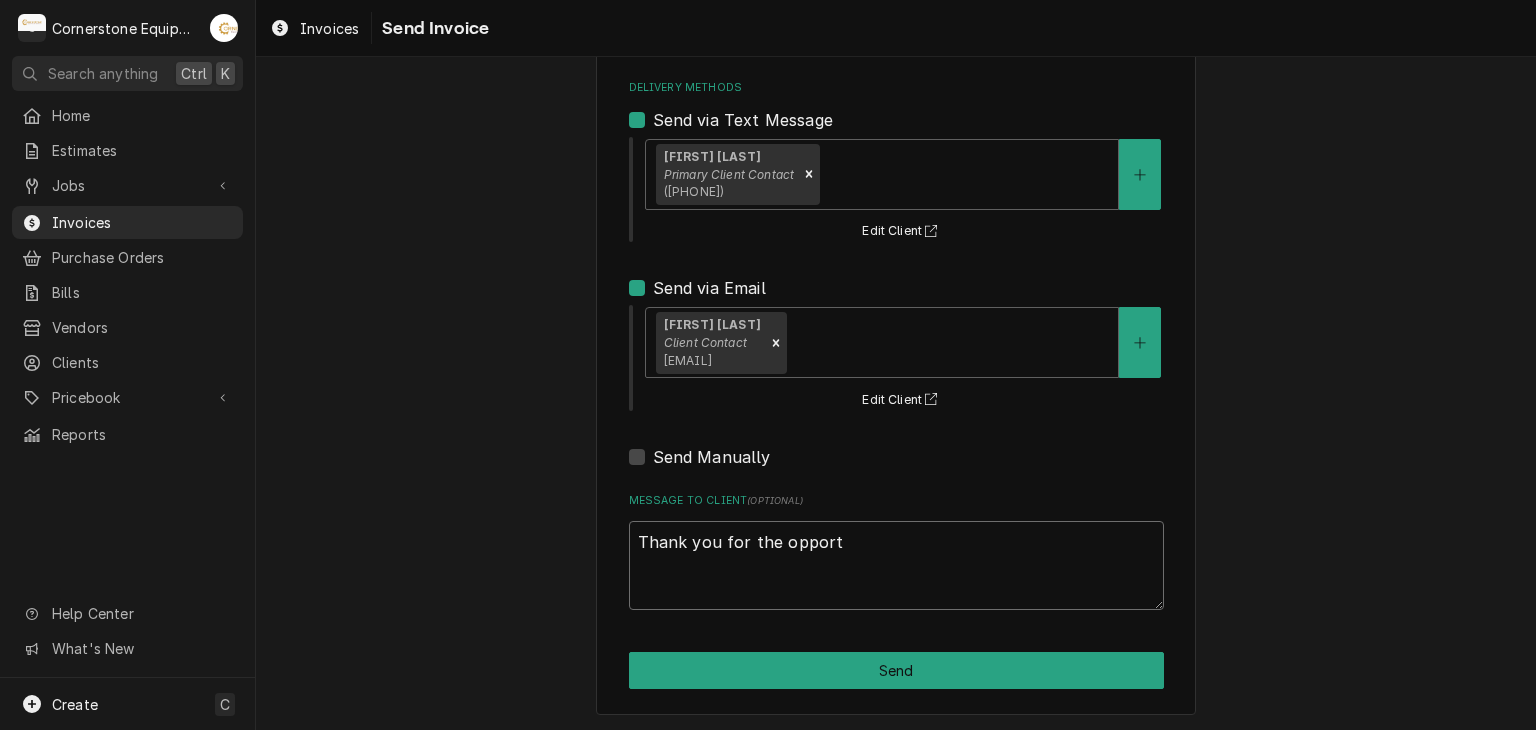 type on "x" 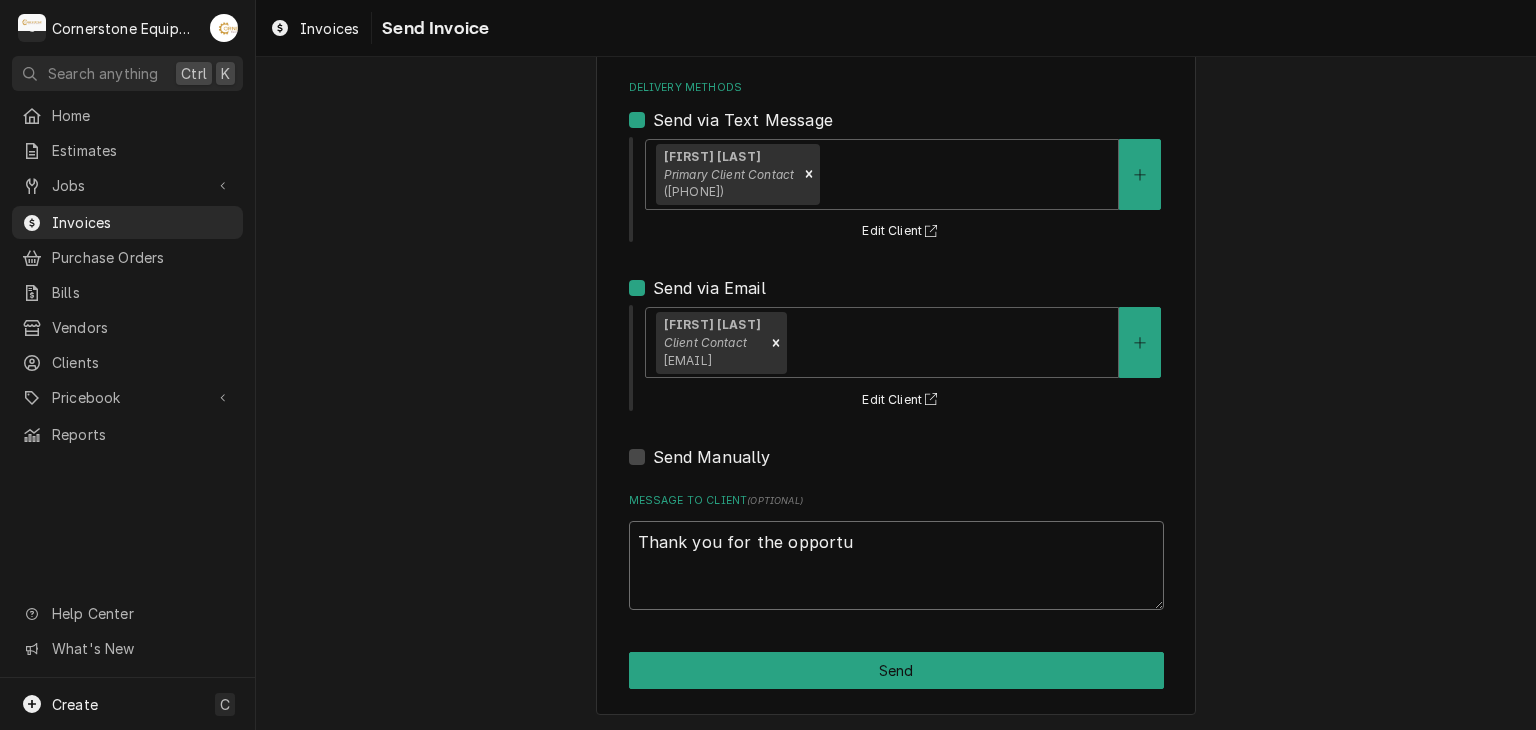 type on "x" 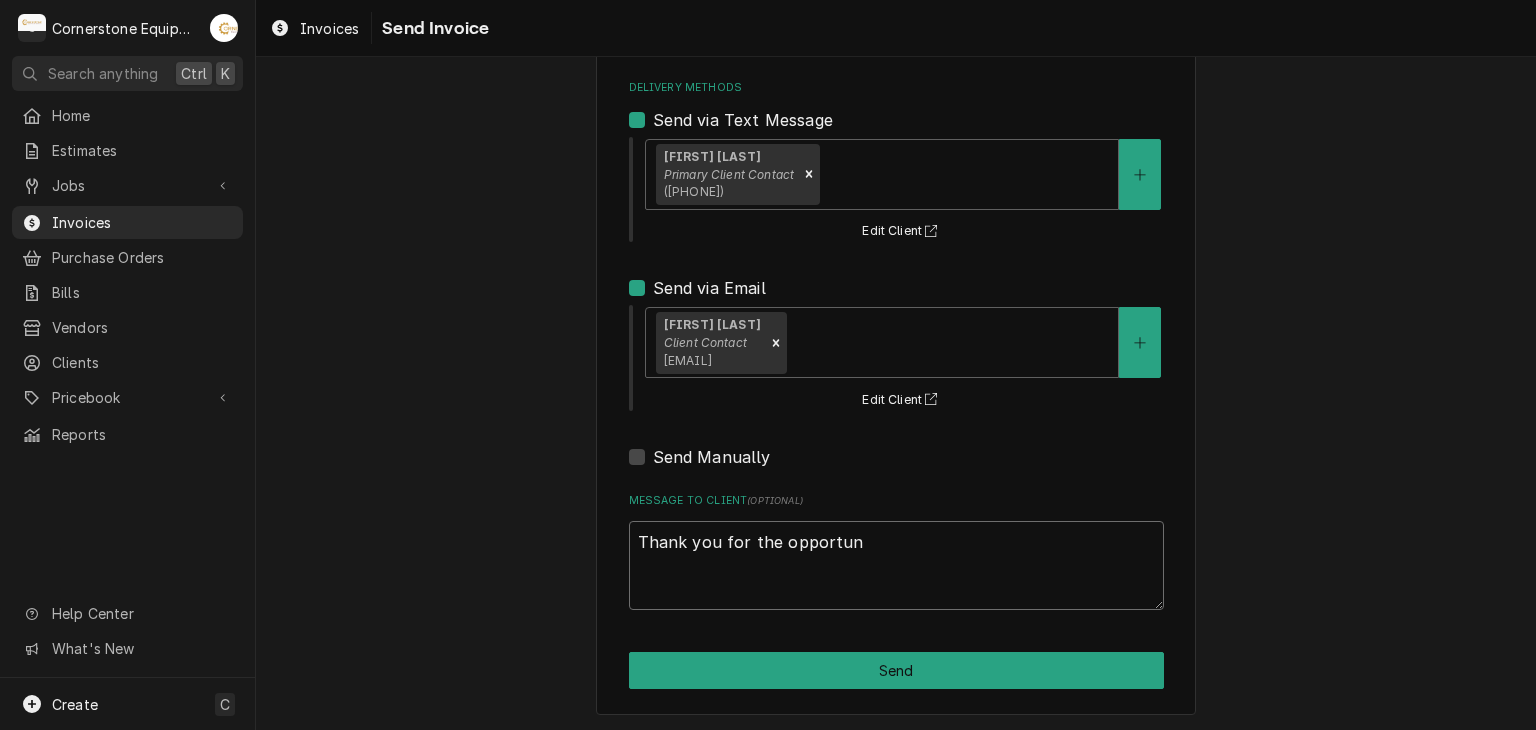 type on "Thank you for the opportuni" 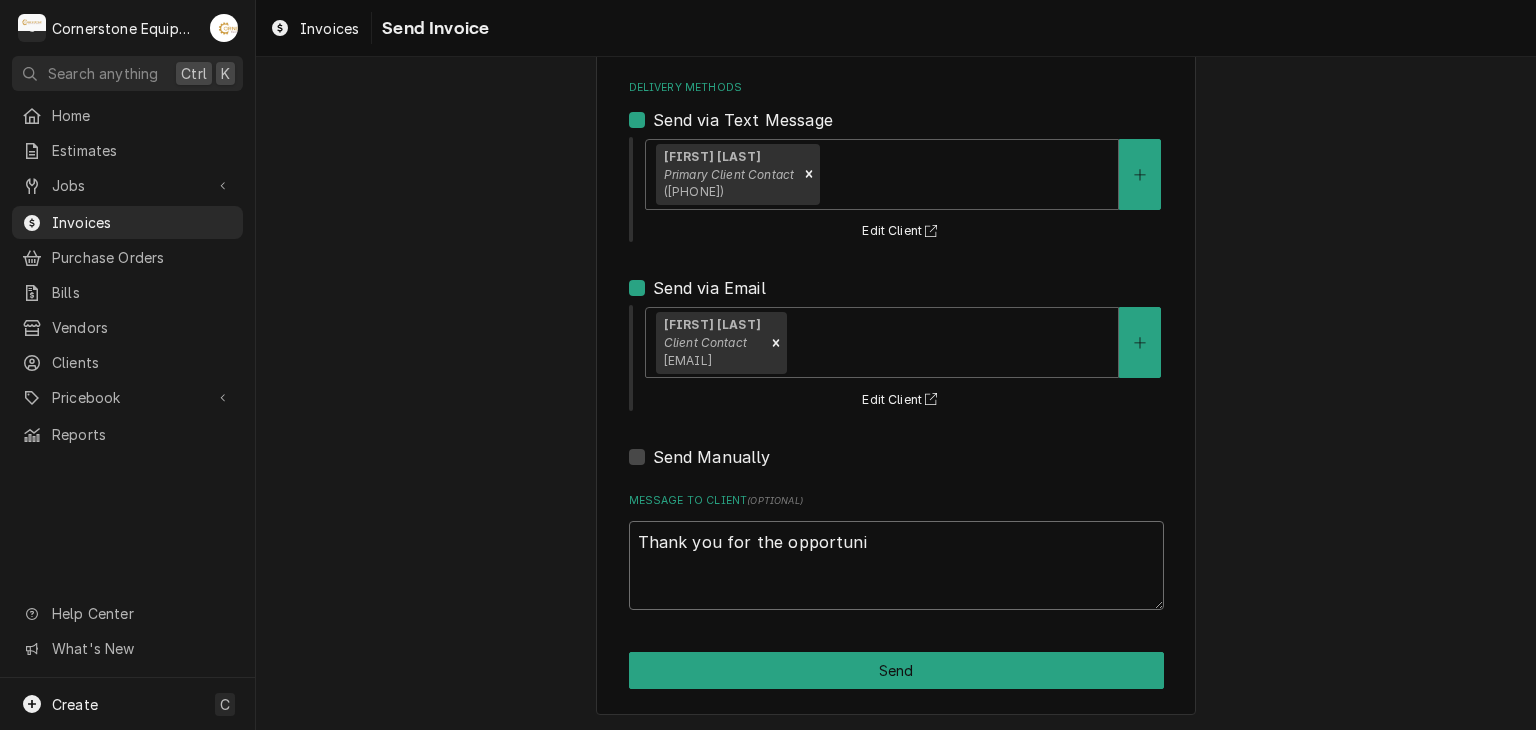 type on "x" 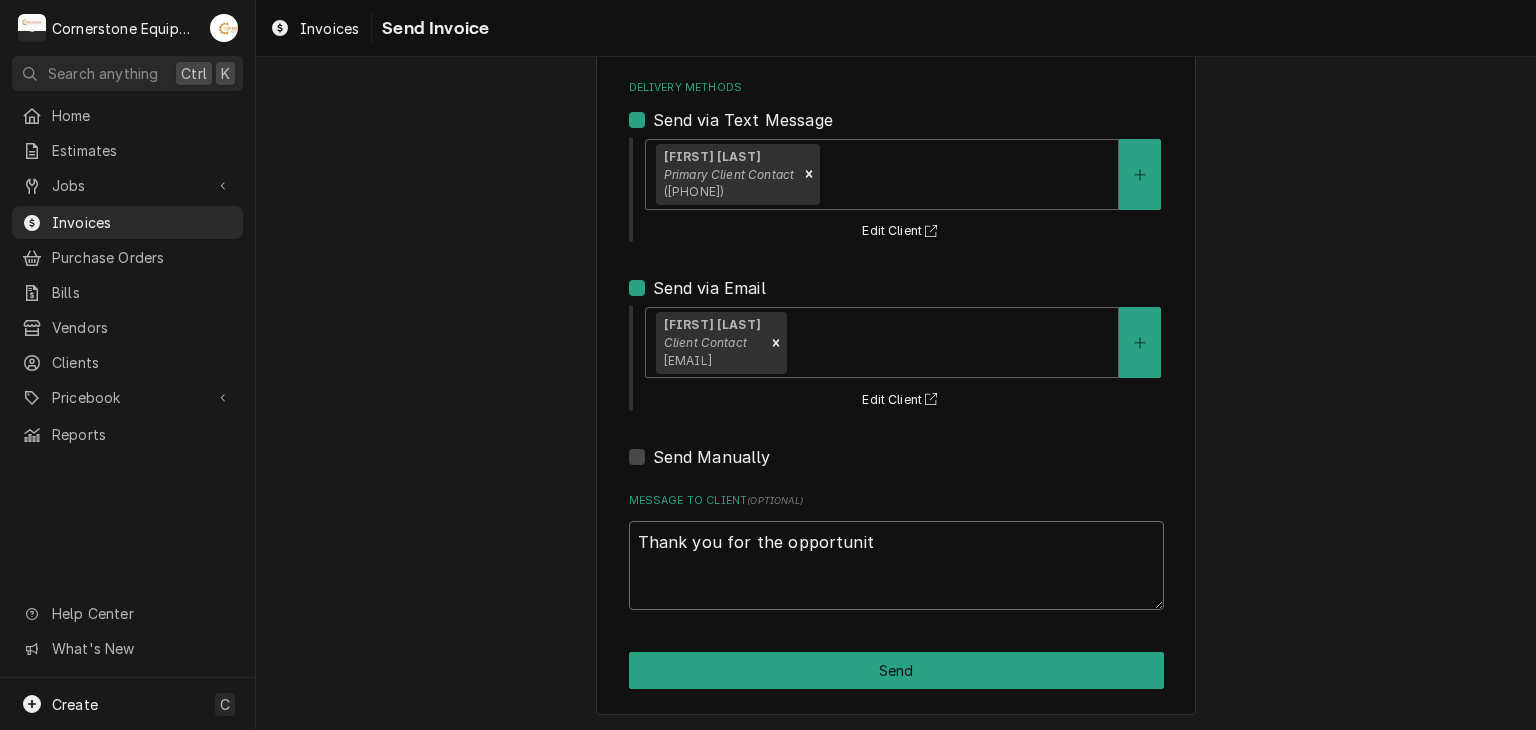 type on "x" 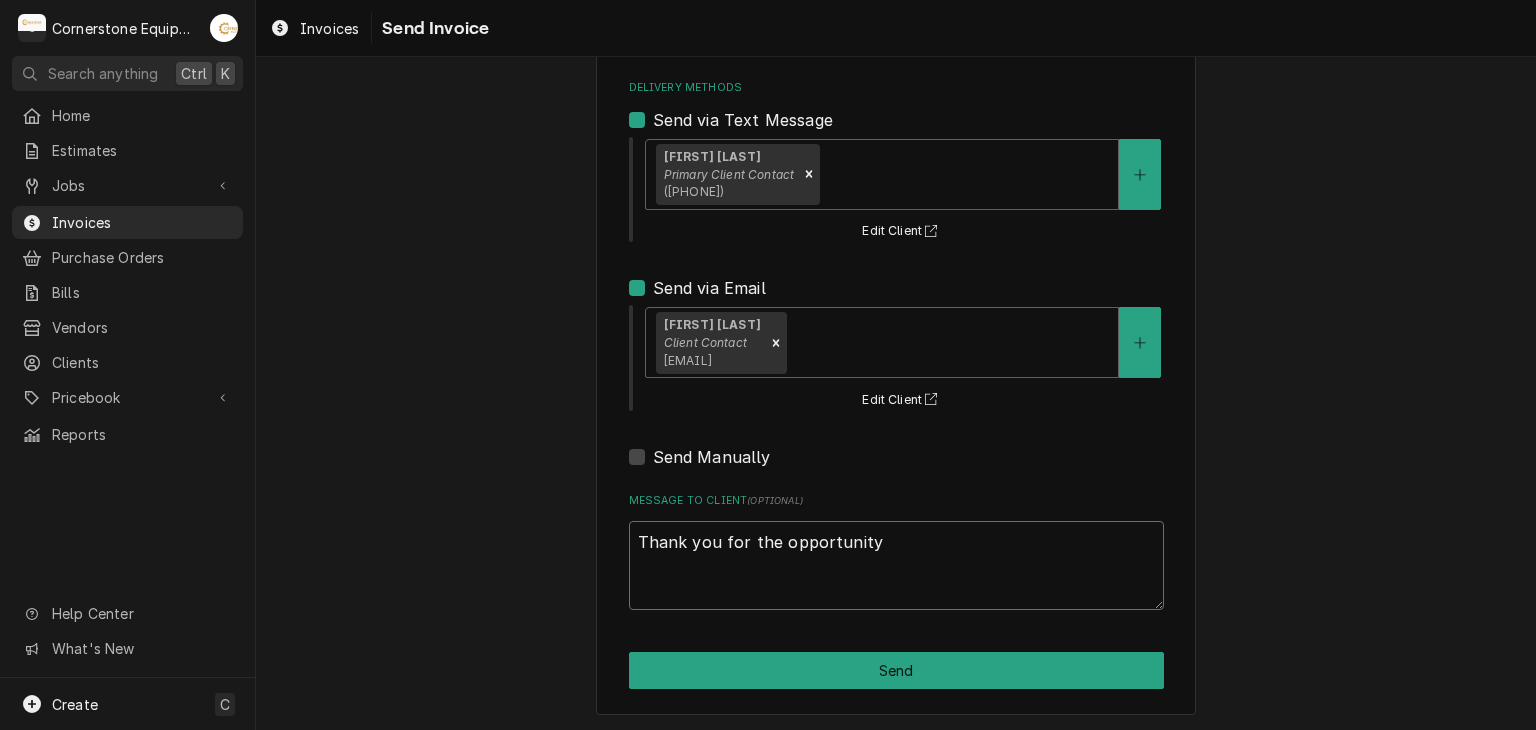 type on "Thank you for the opportunity" 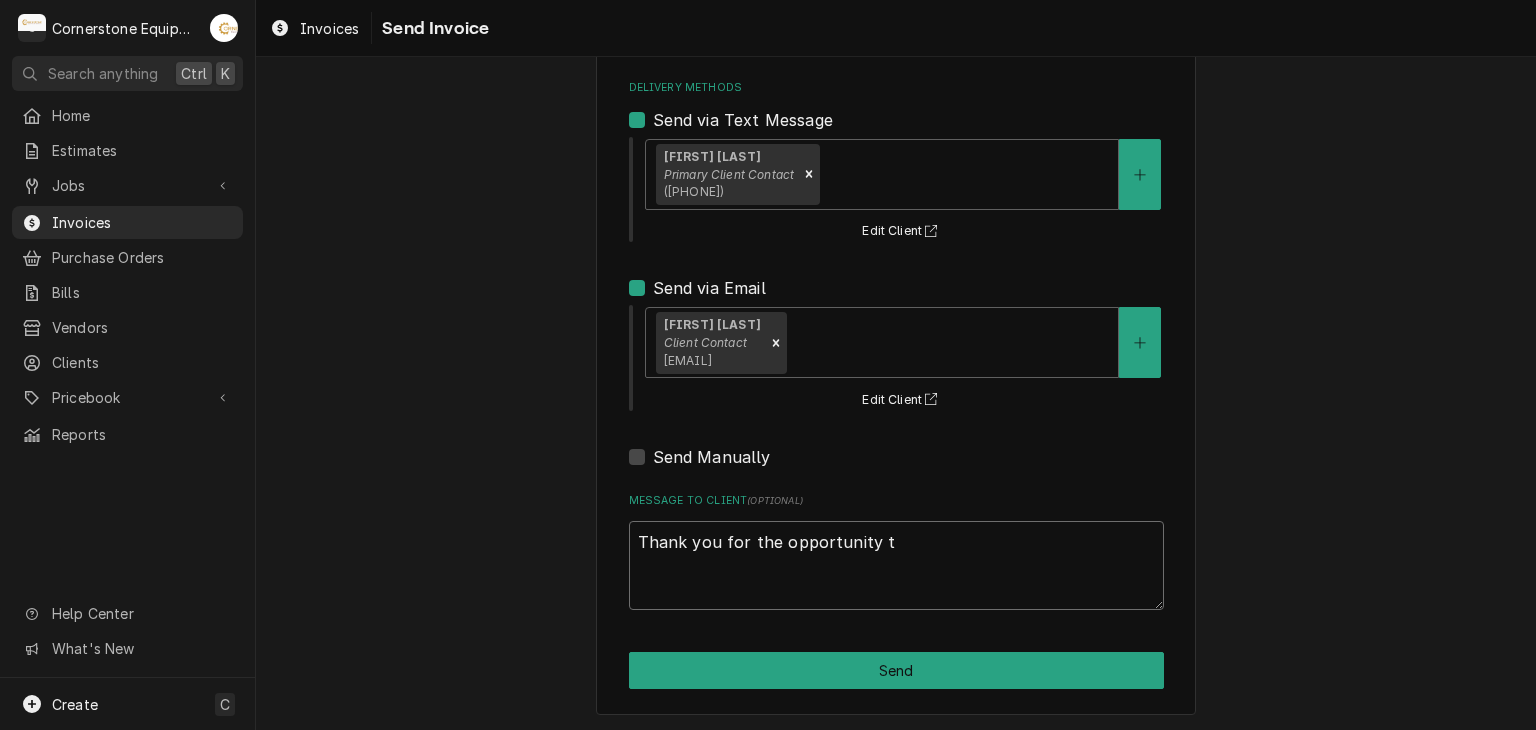 type on "x" 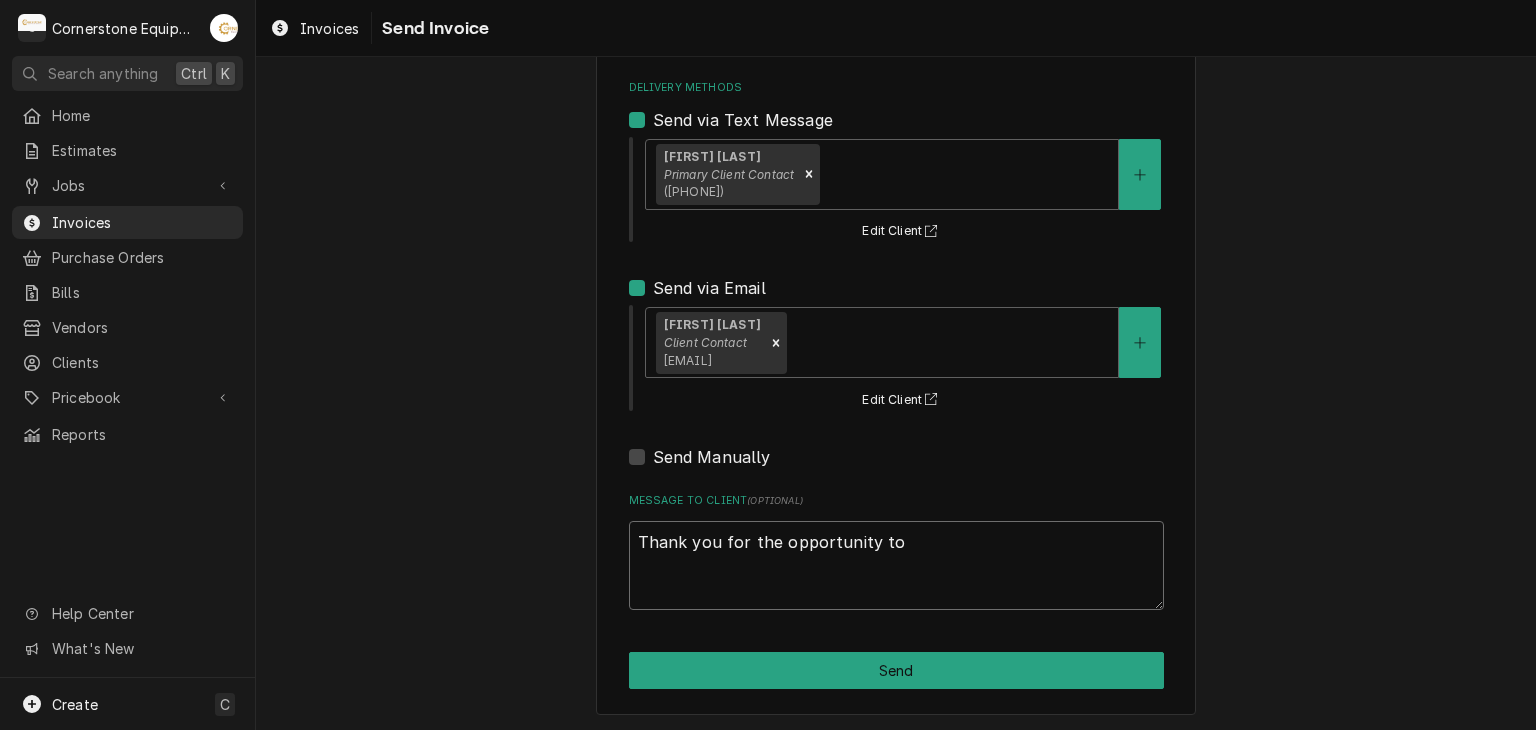 type on "x" 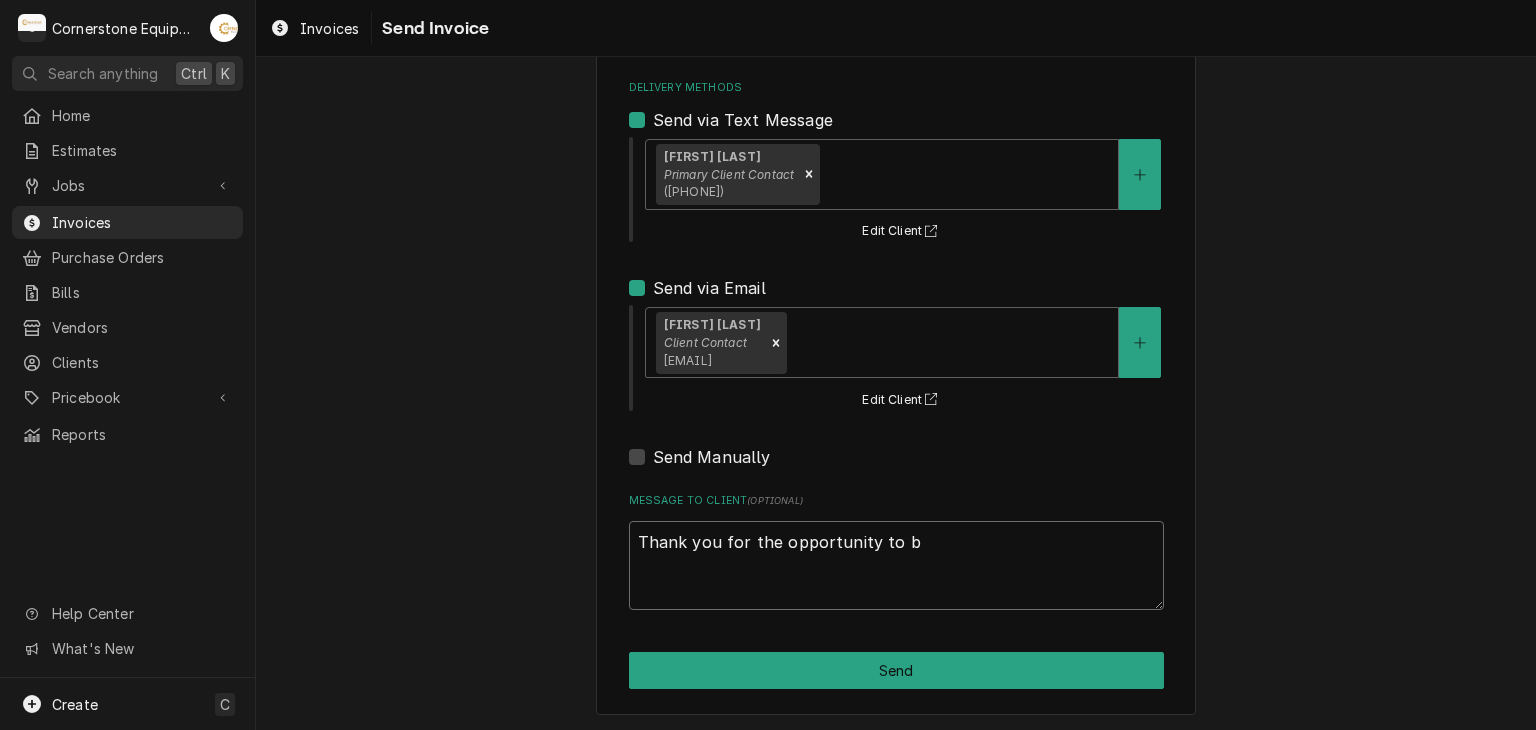 type on "x" 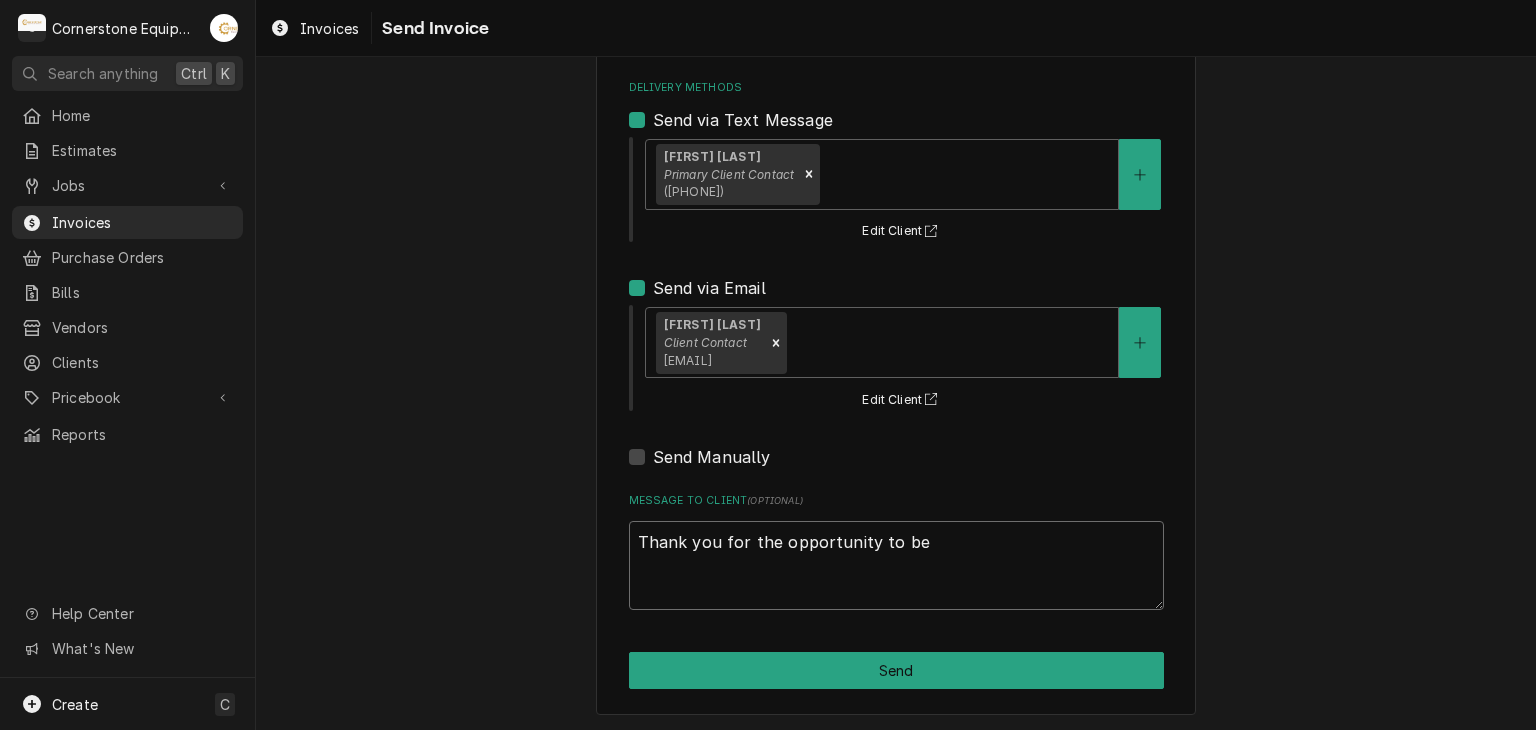 type on "x" 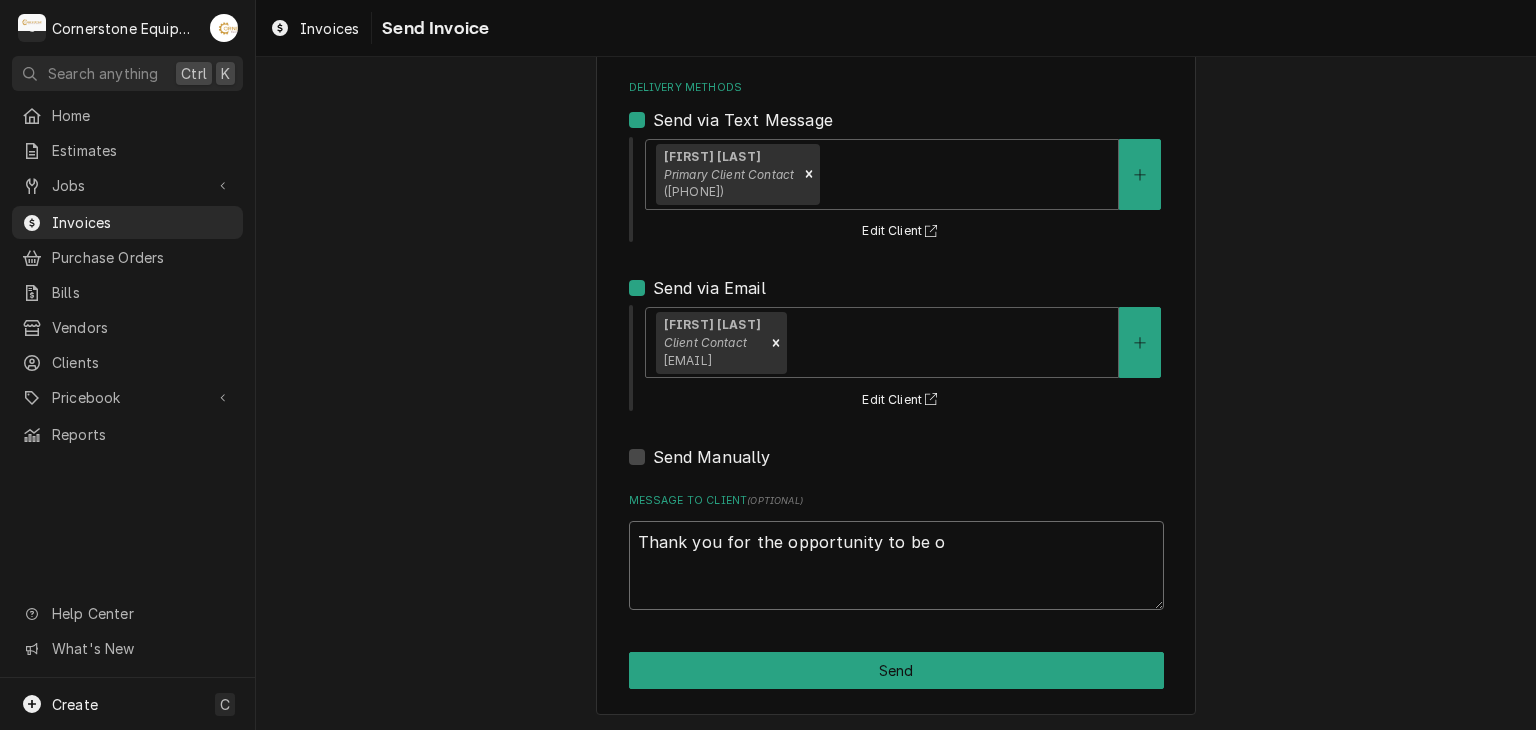 type on "x" 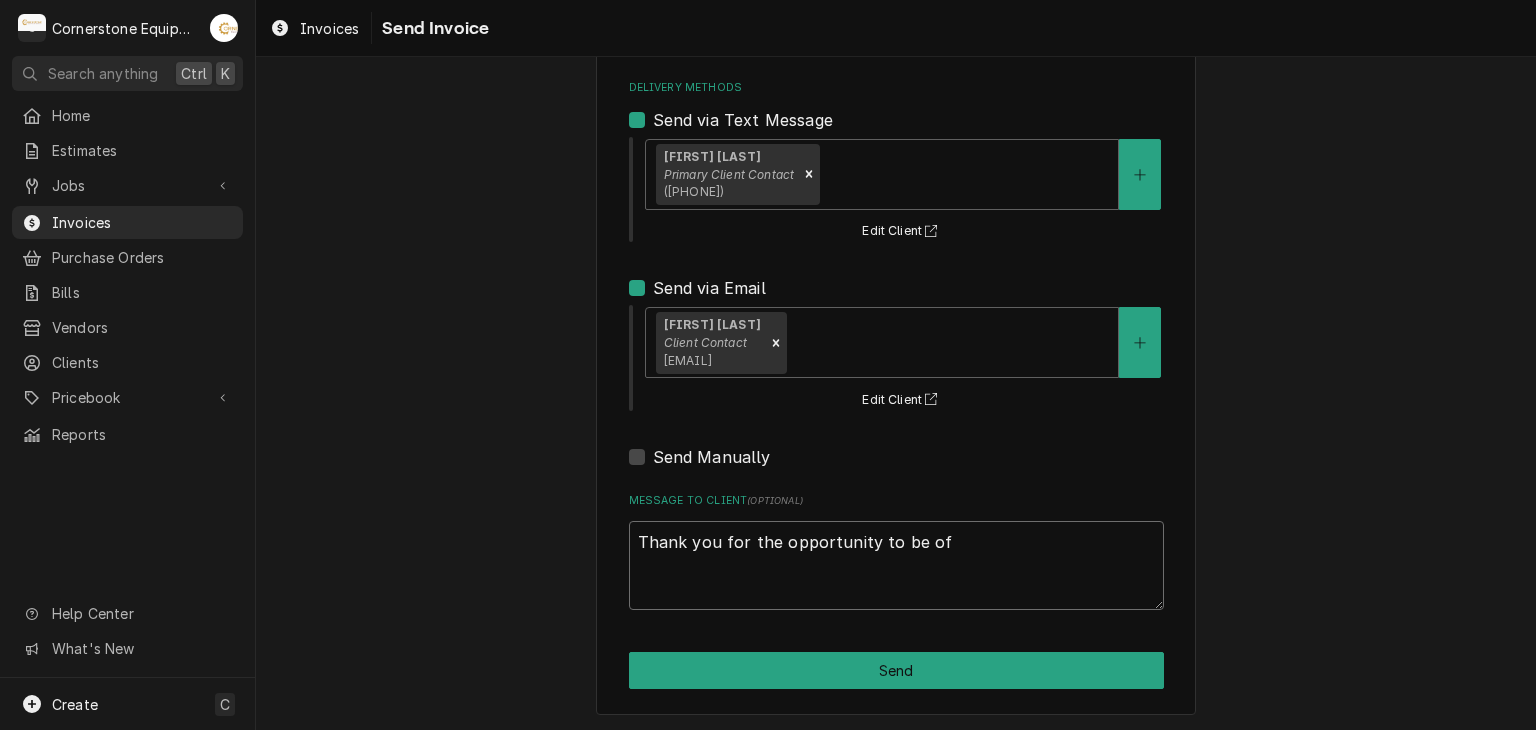 type on "x" 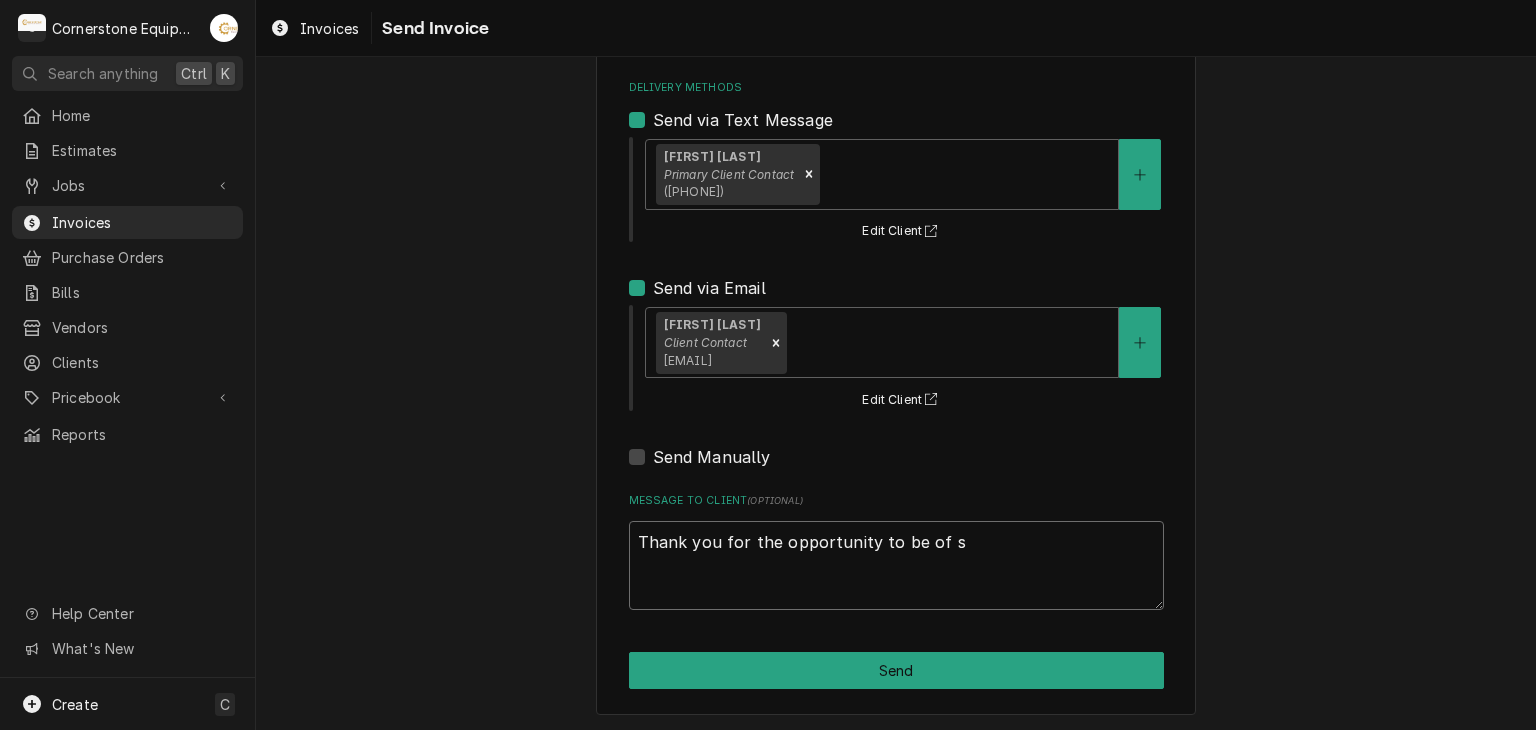 type on "x" 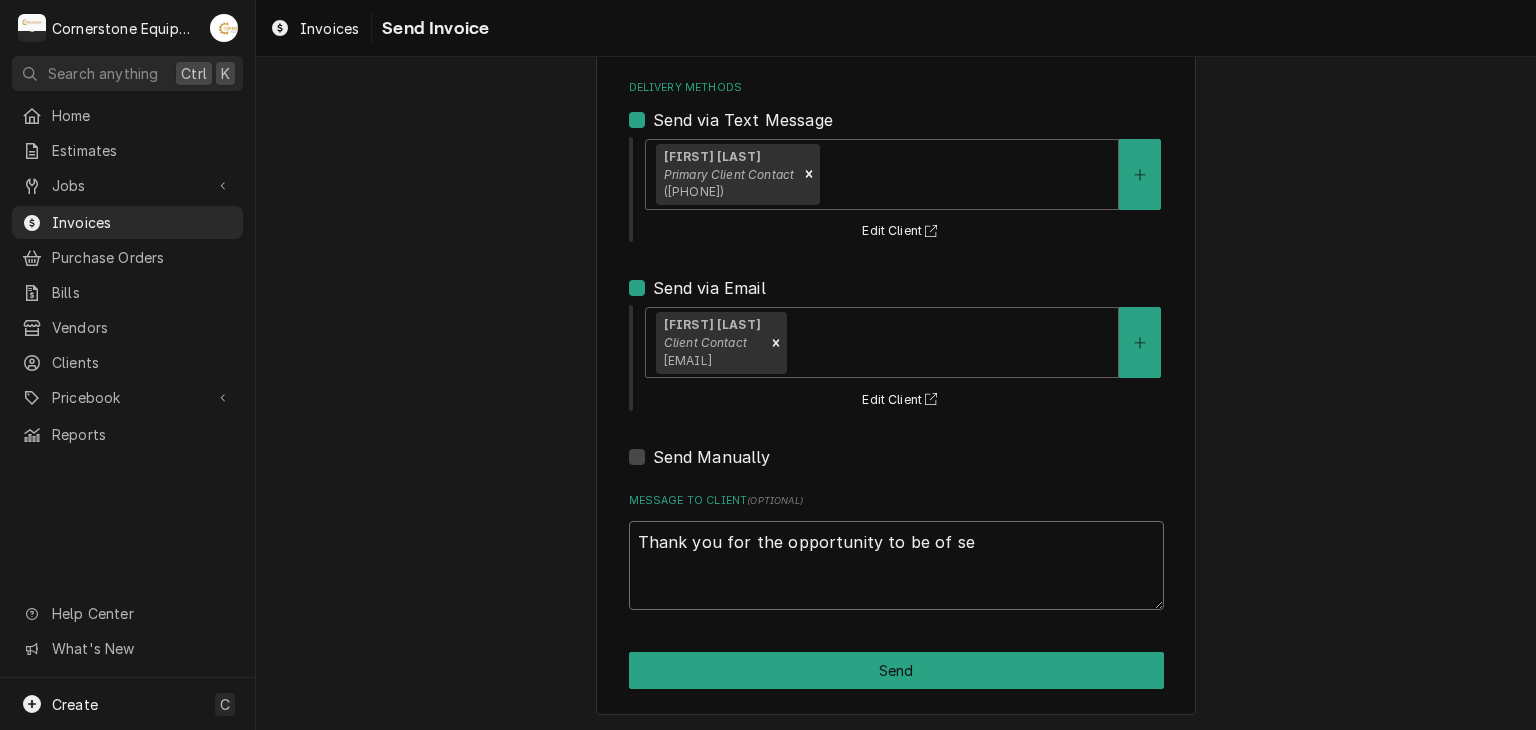 type on "x" 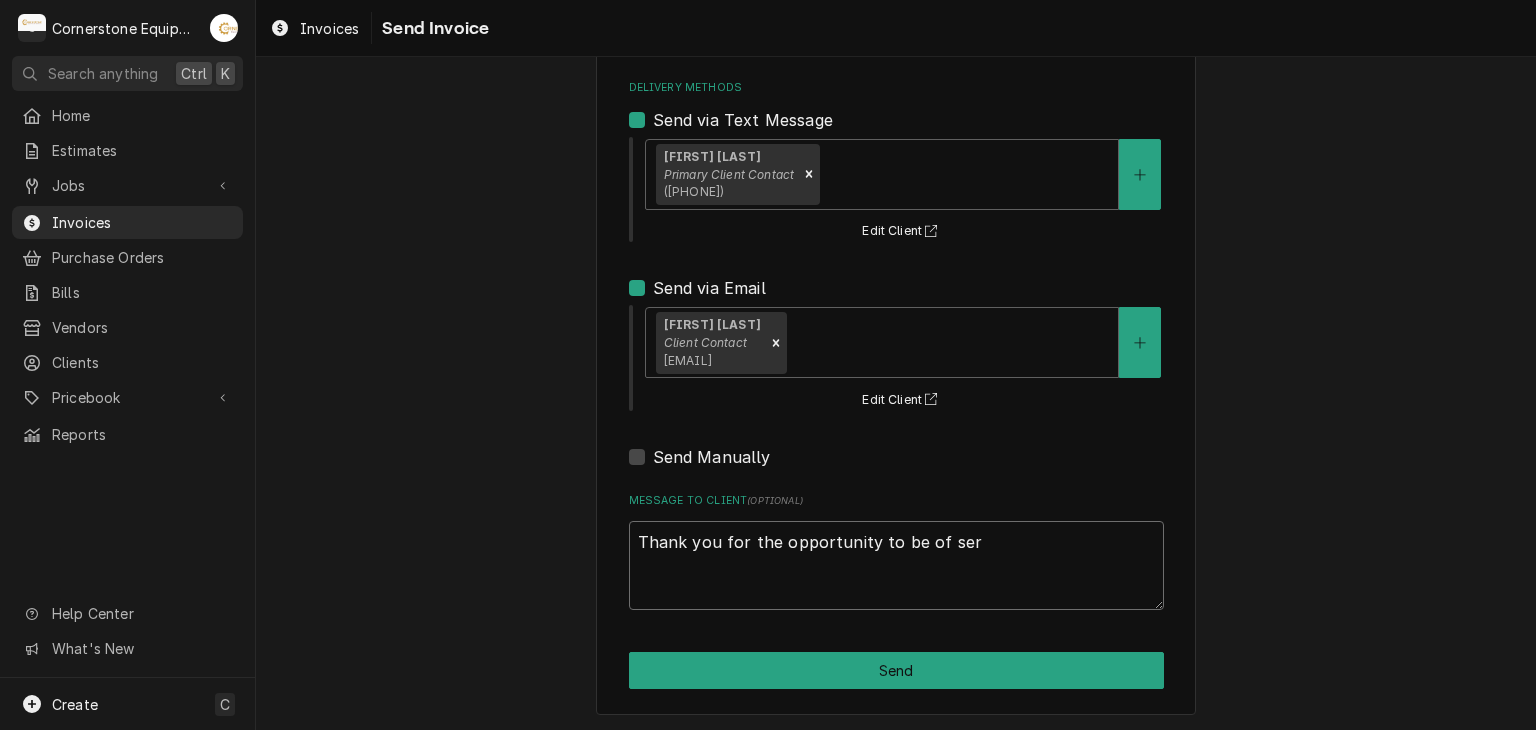 type on "x" 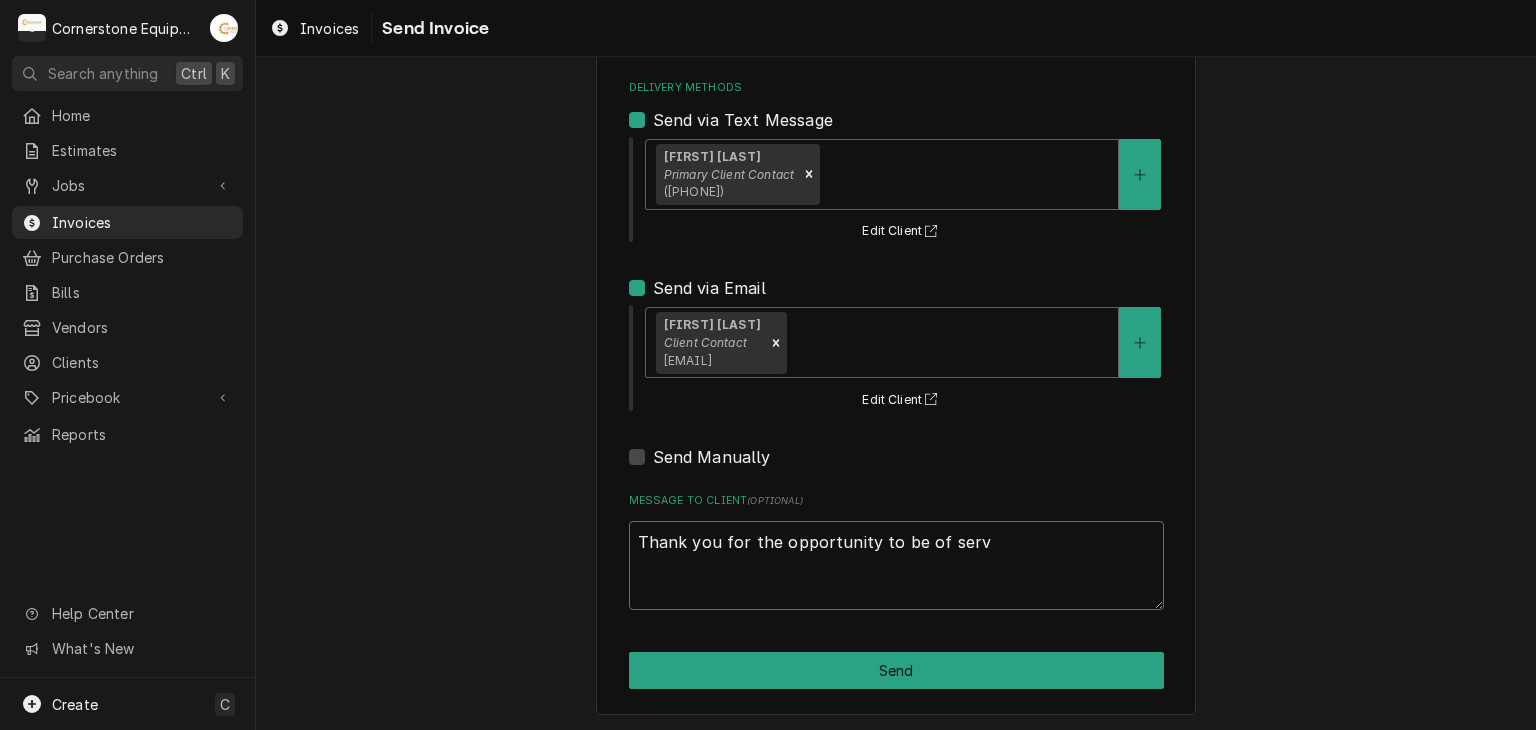 type on "x" 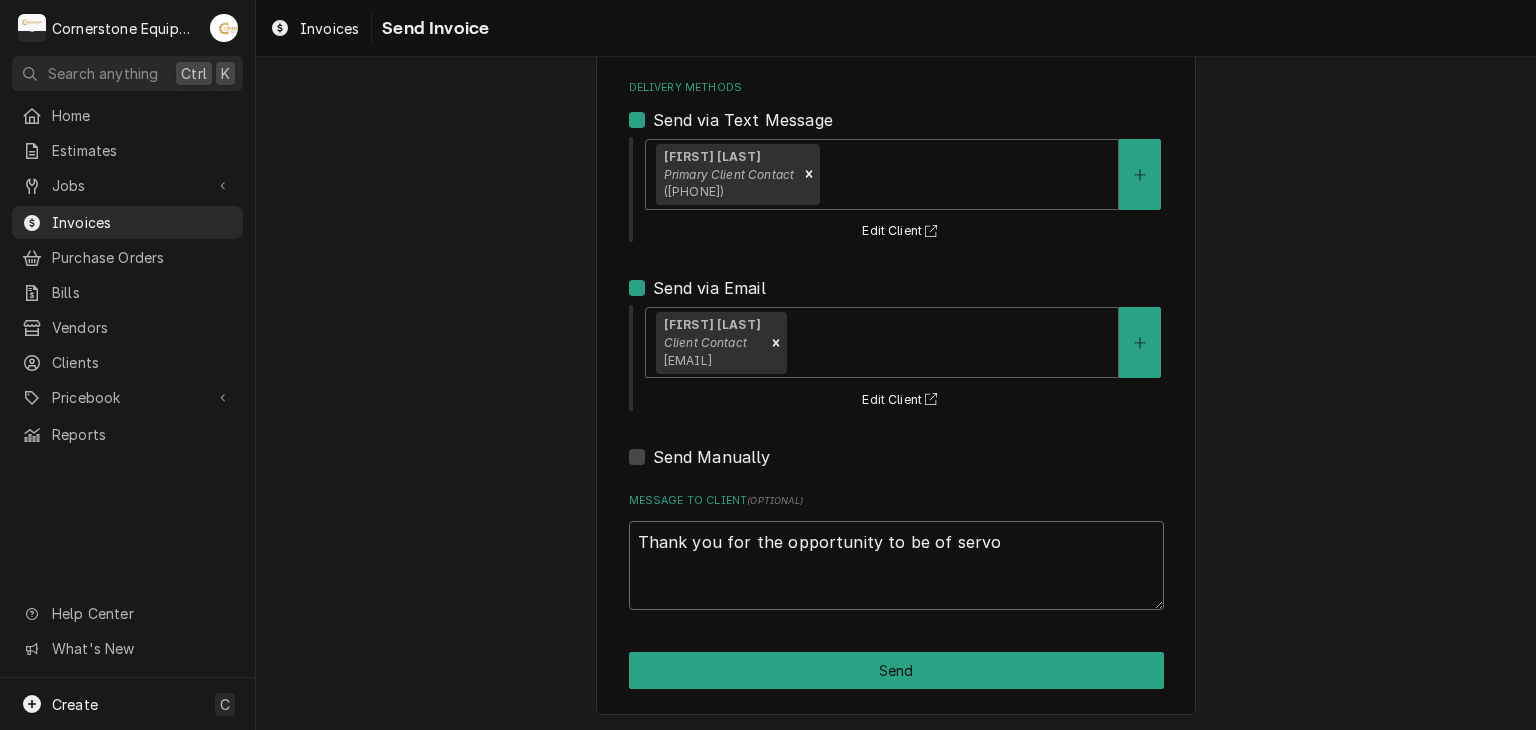 type on "Thank you for the opportunity to be of servoc" 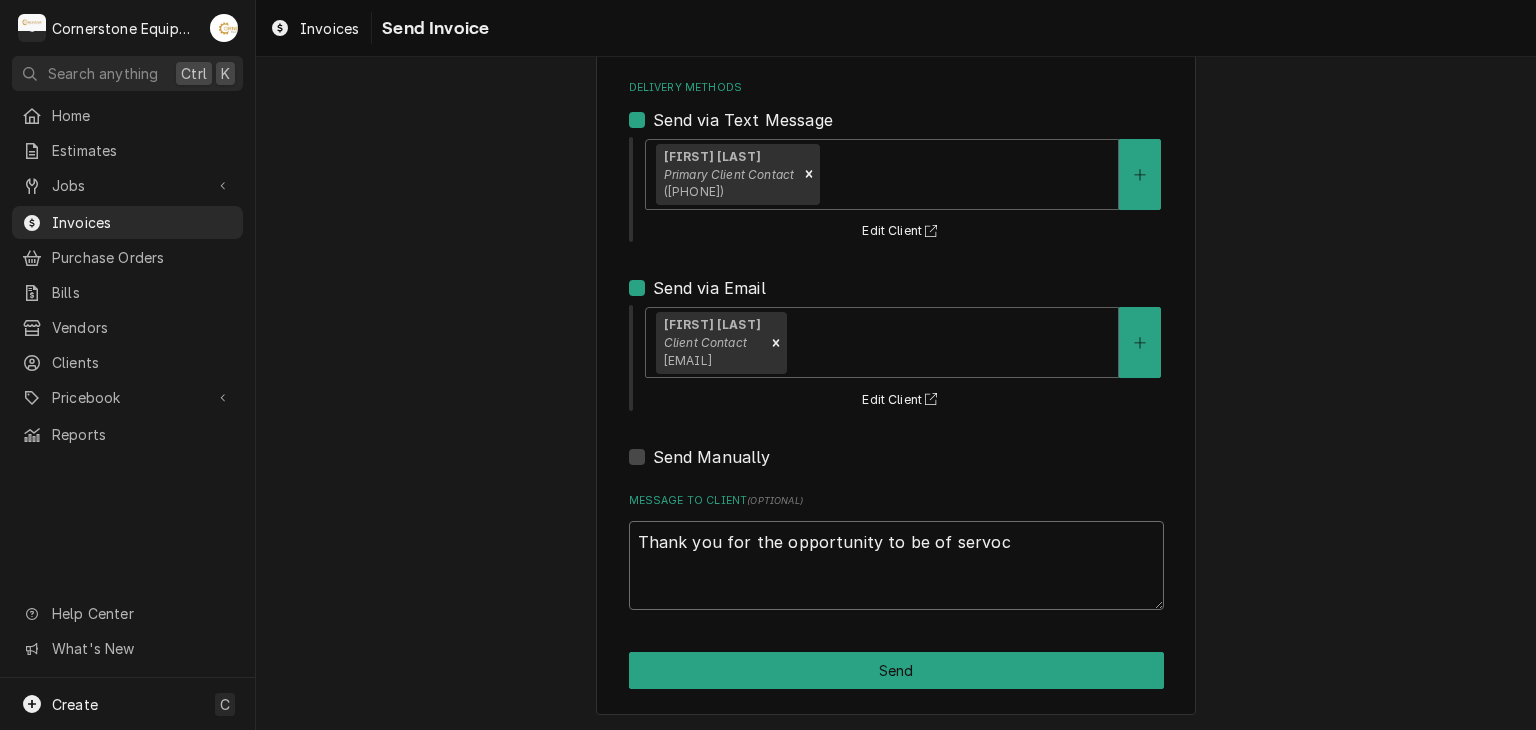 type on "x" 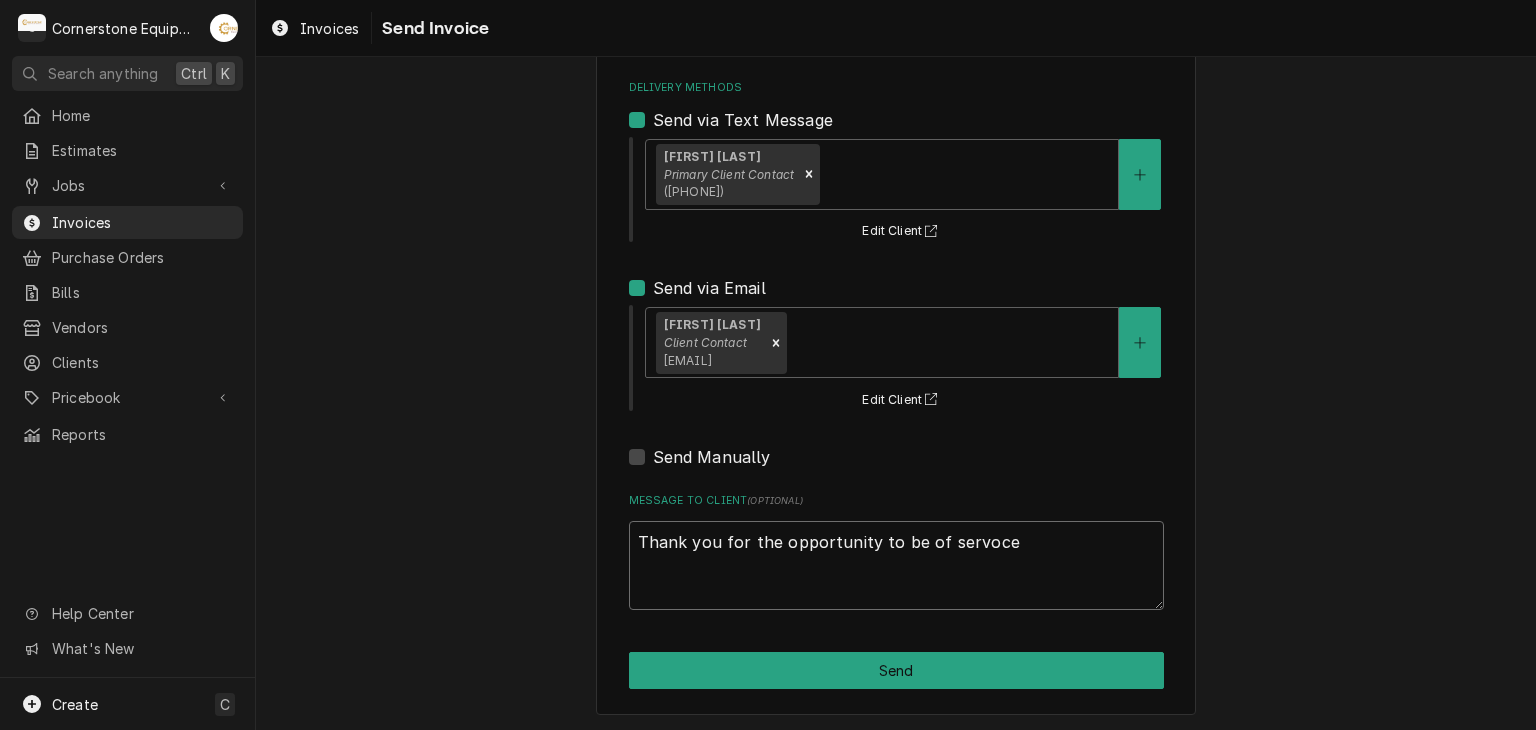 type on "x" 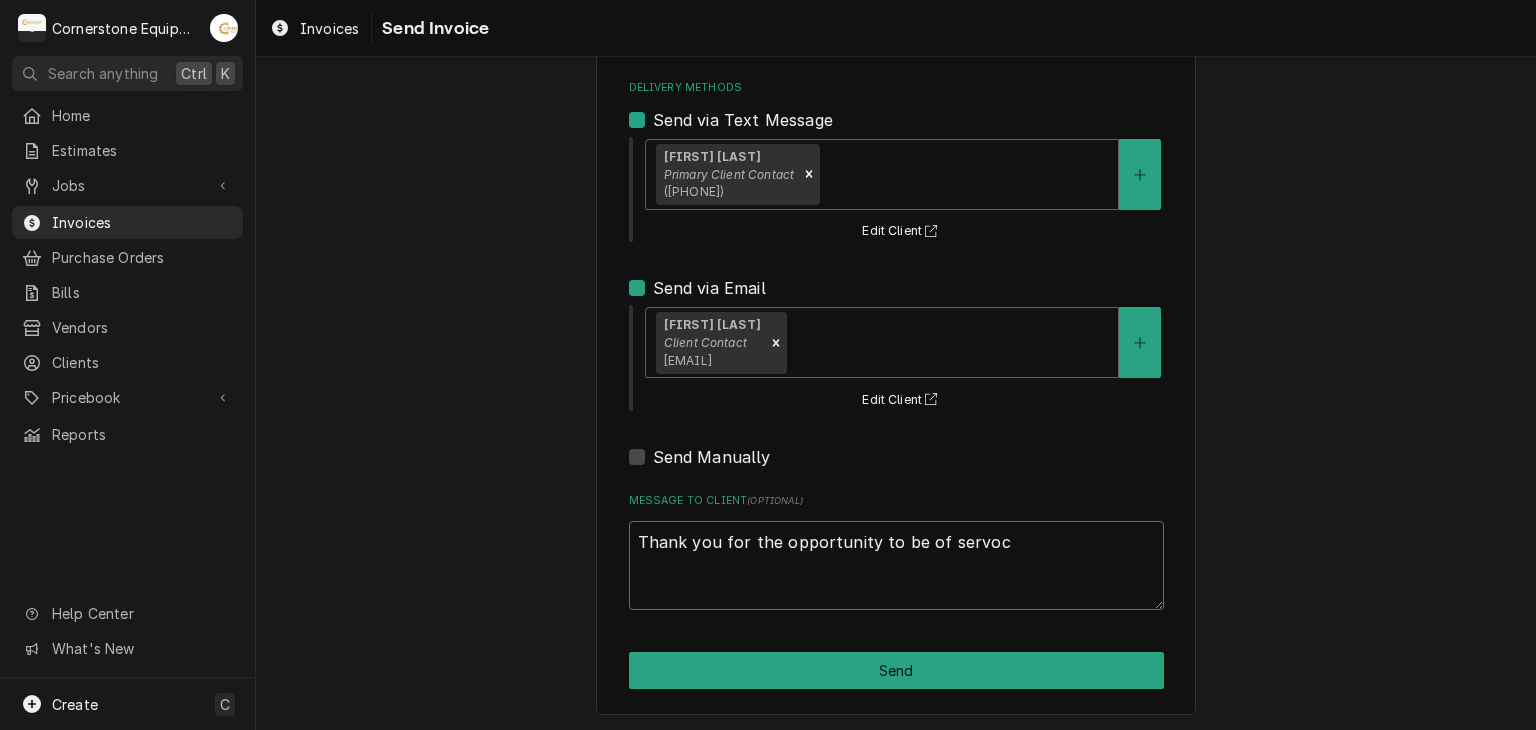 type on "x" 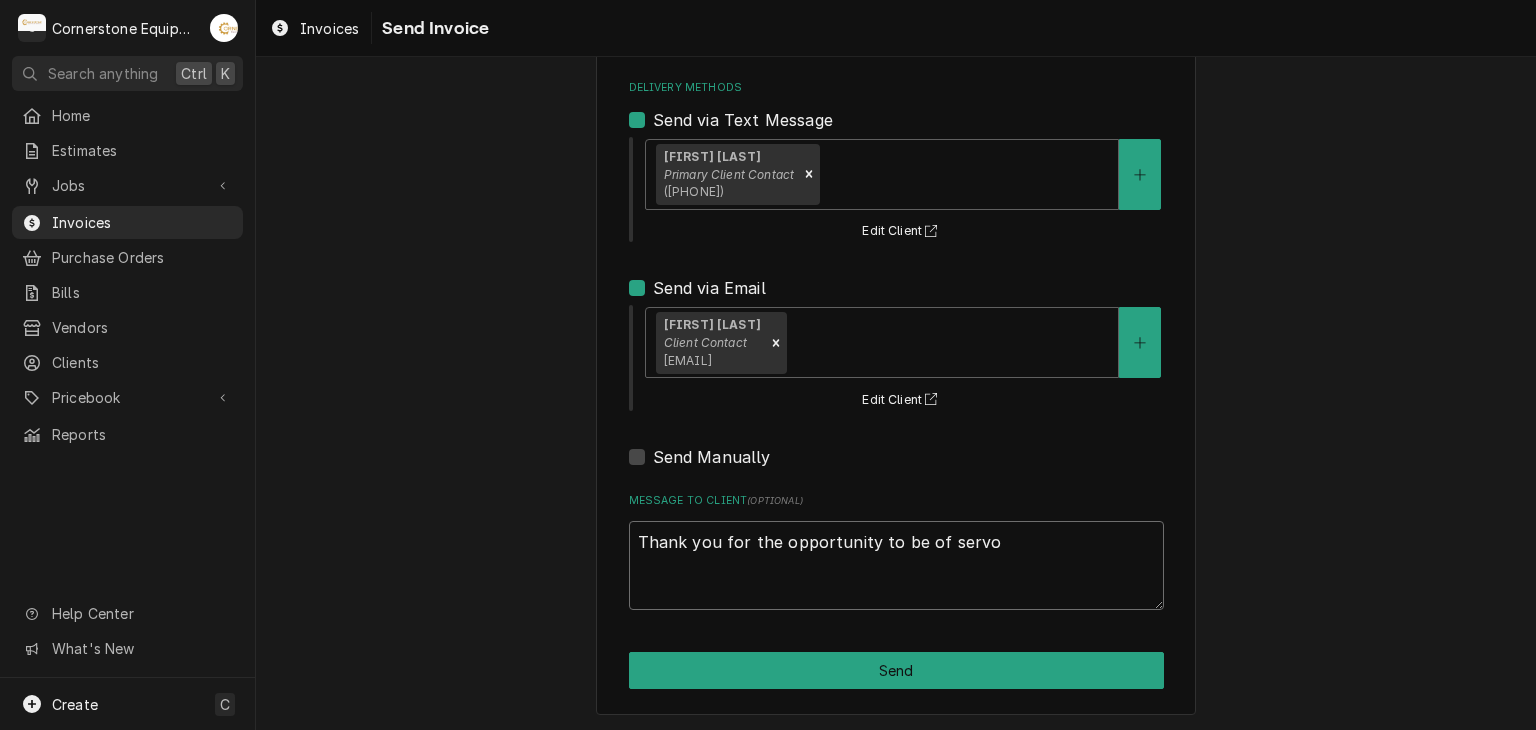 type on "x" 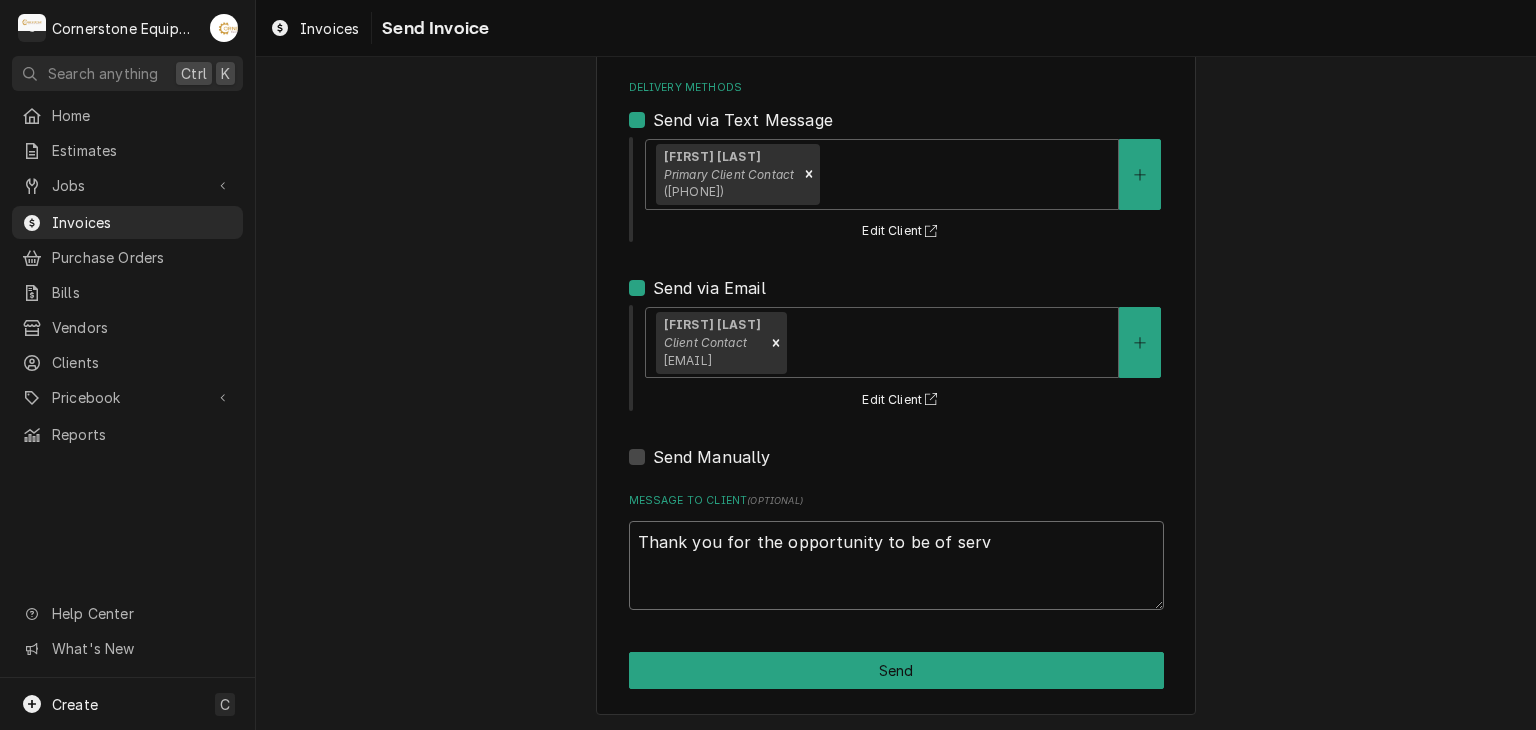type on "x" 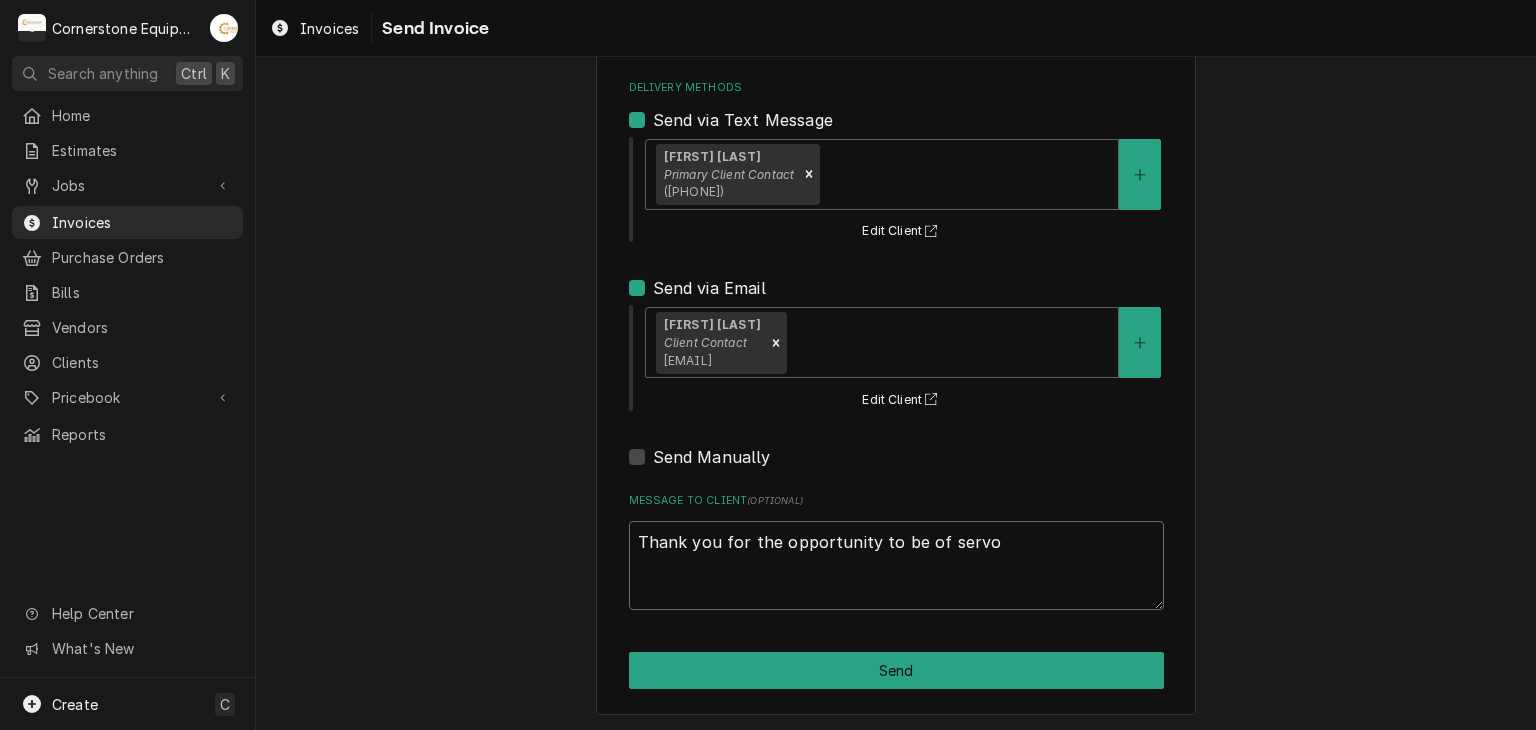 type on "x" 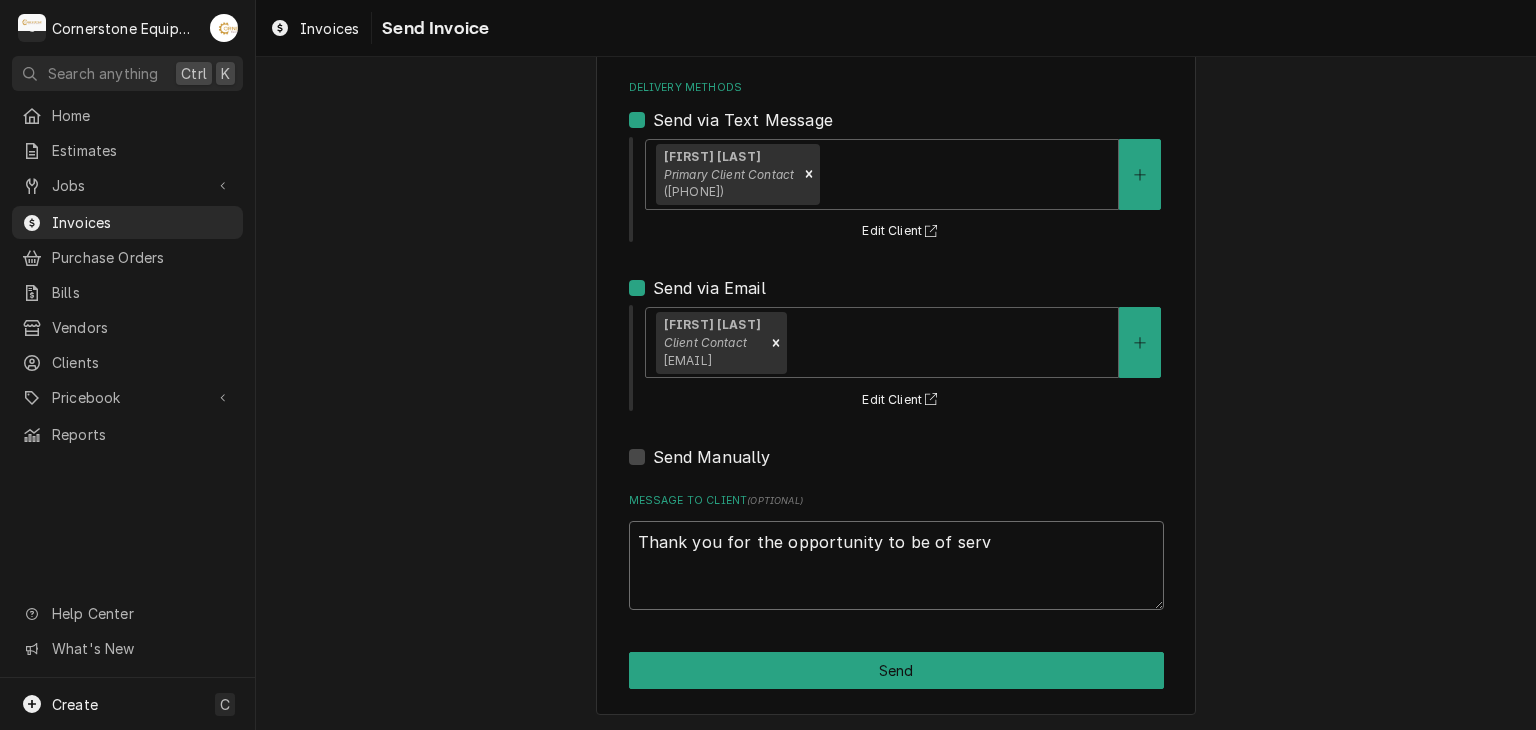 type on "x" 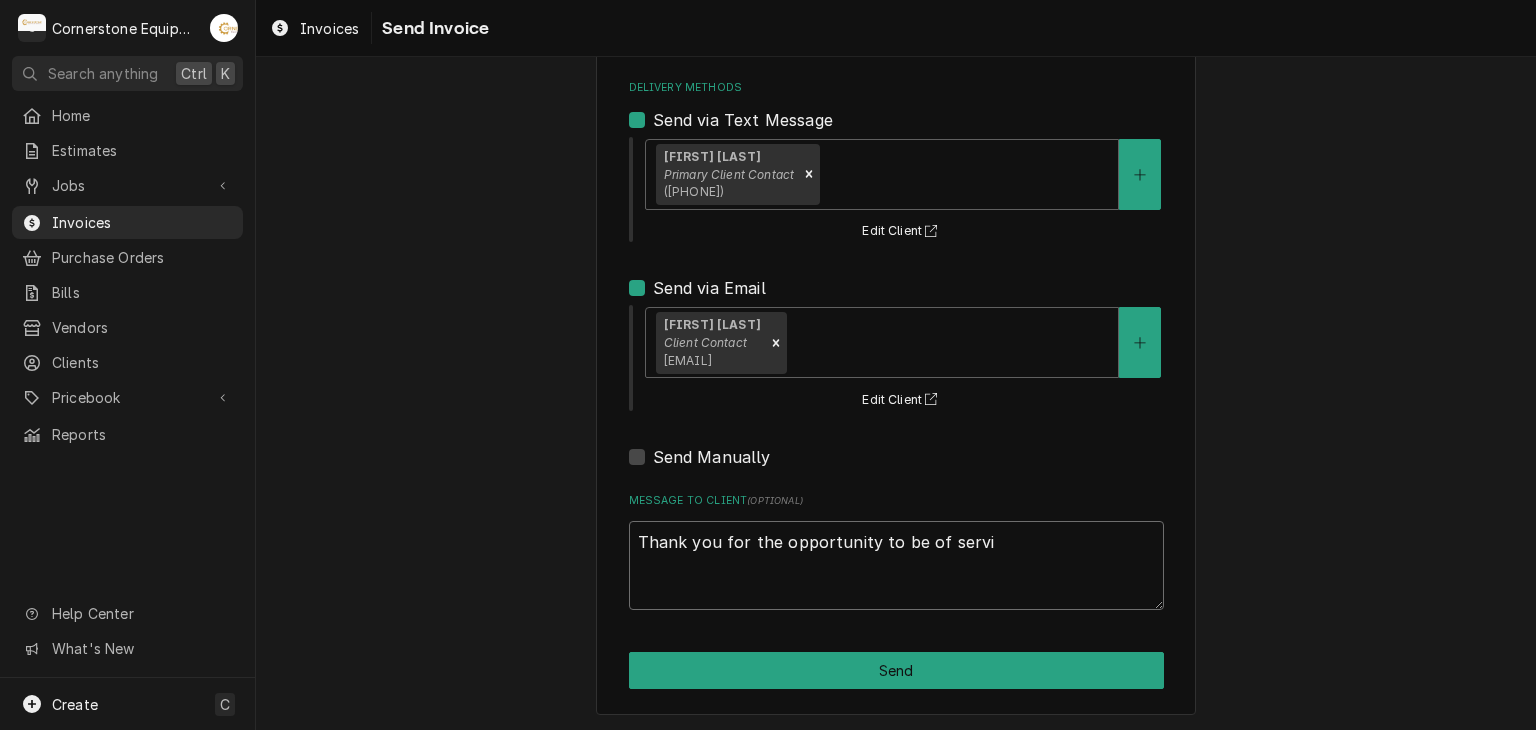 type on "x" 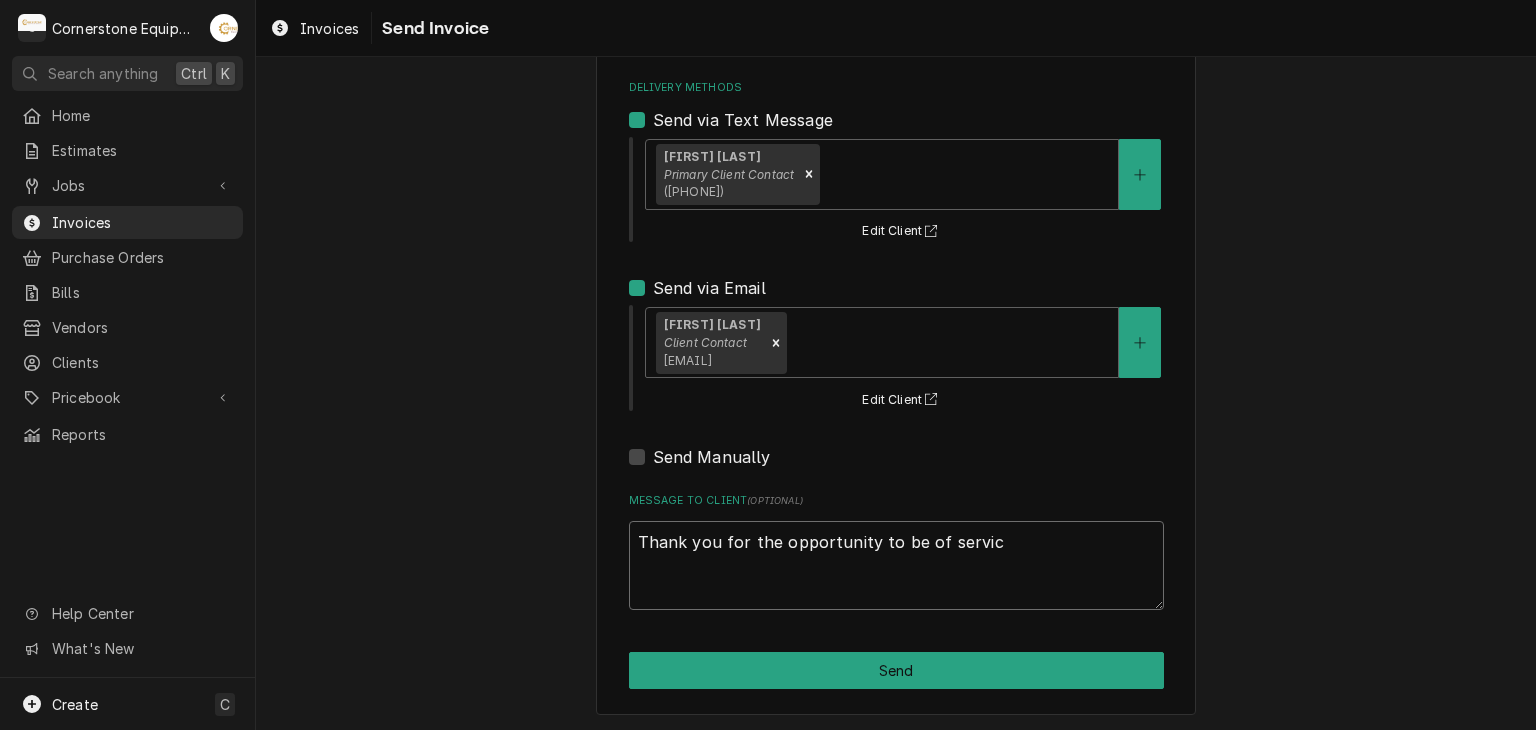 type on "x" 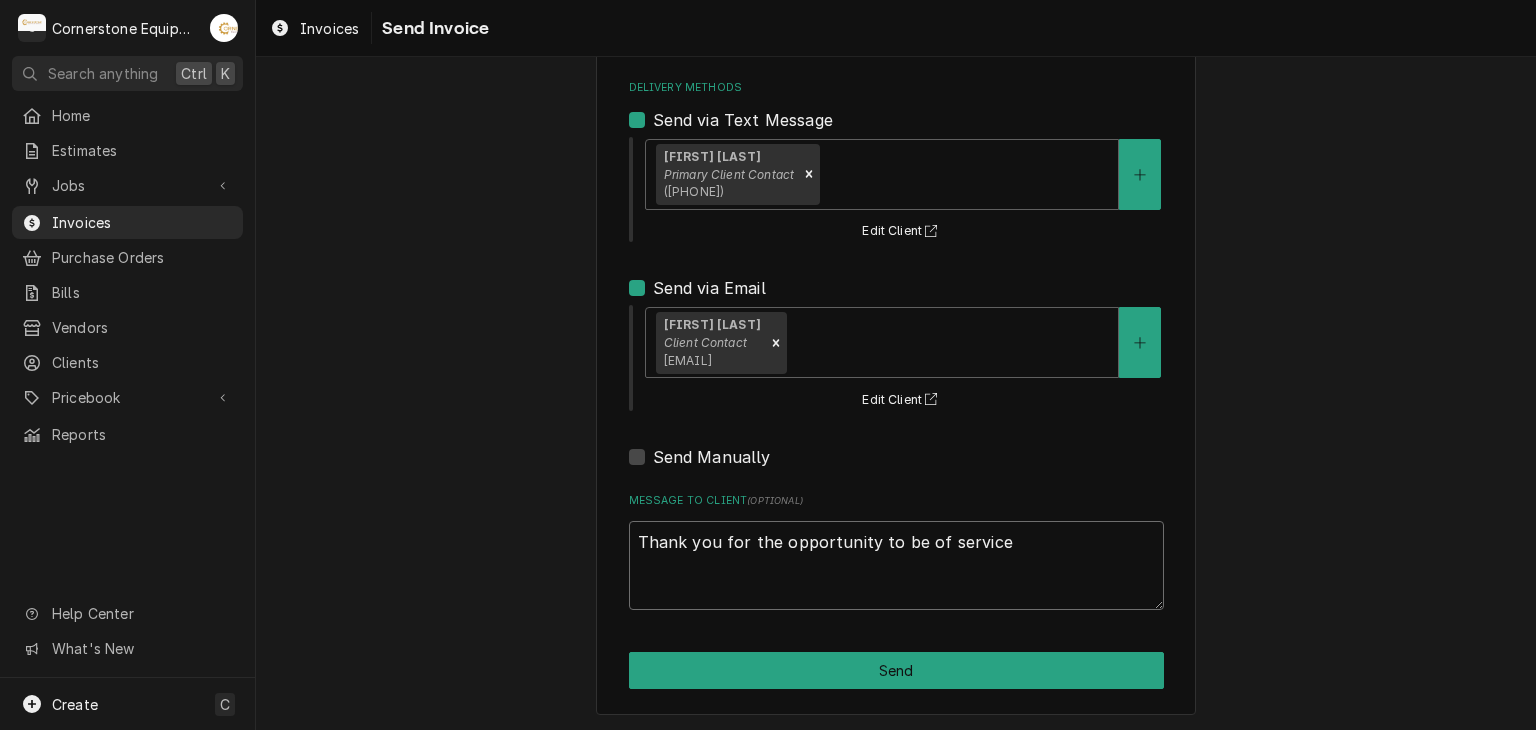 type on "x" 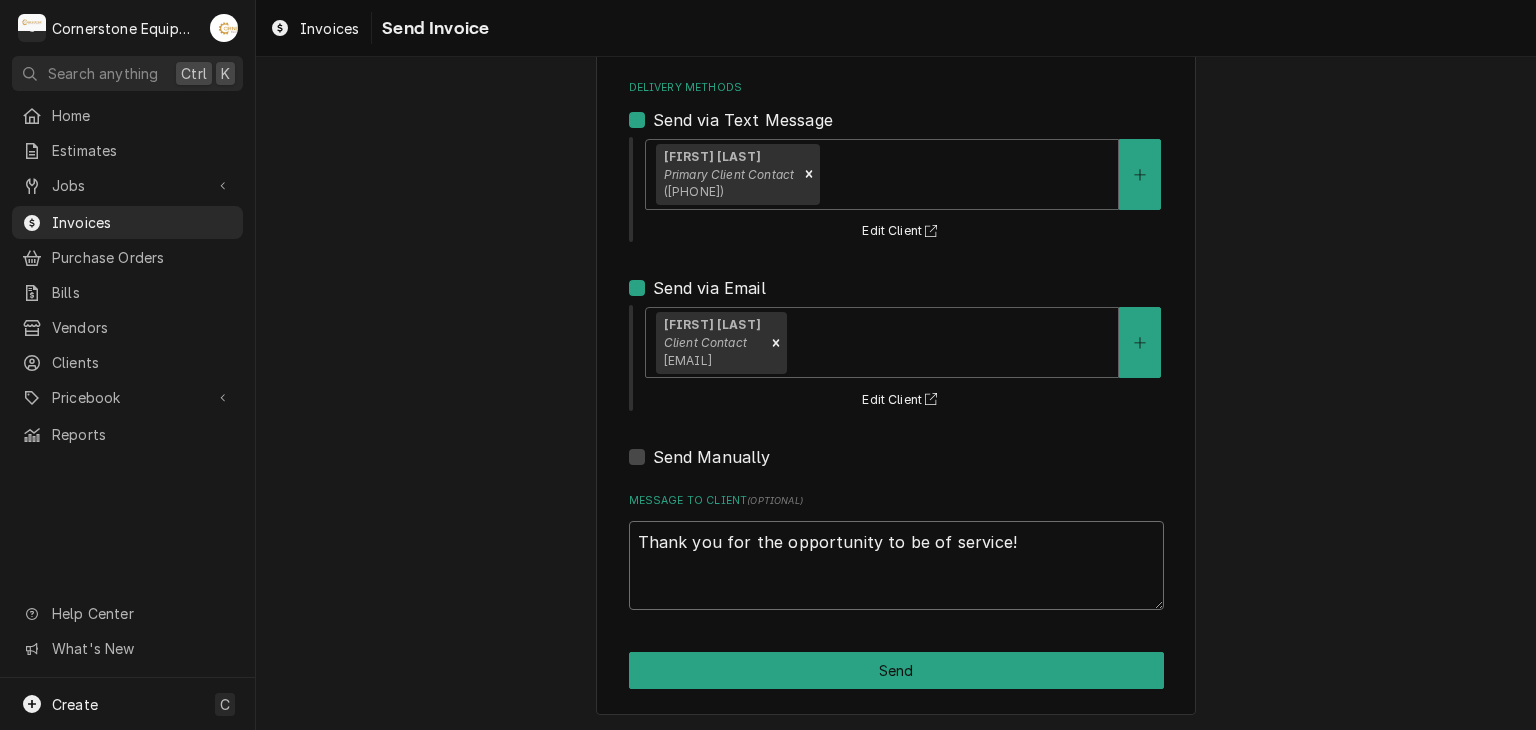 type on "Thank you for the opportunity to be of service!" 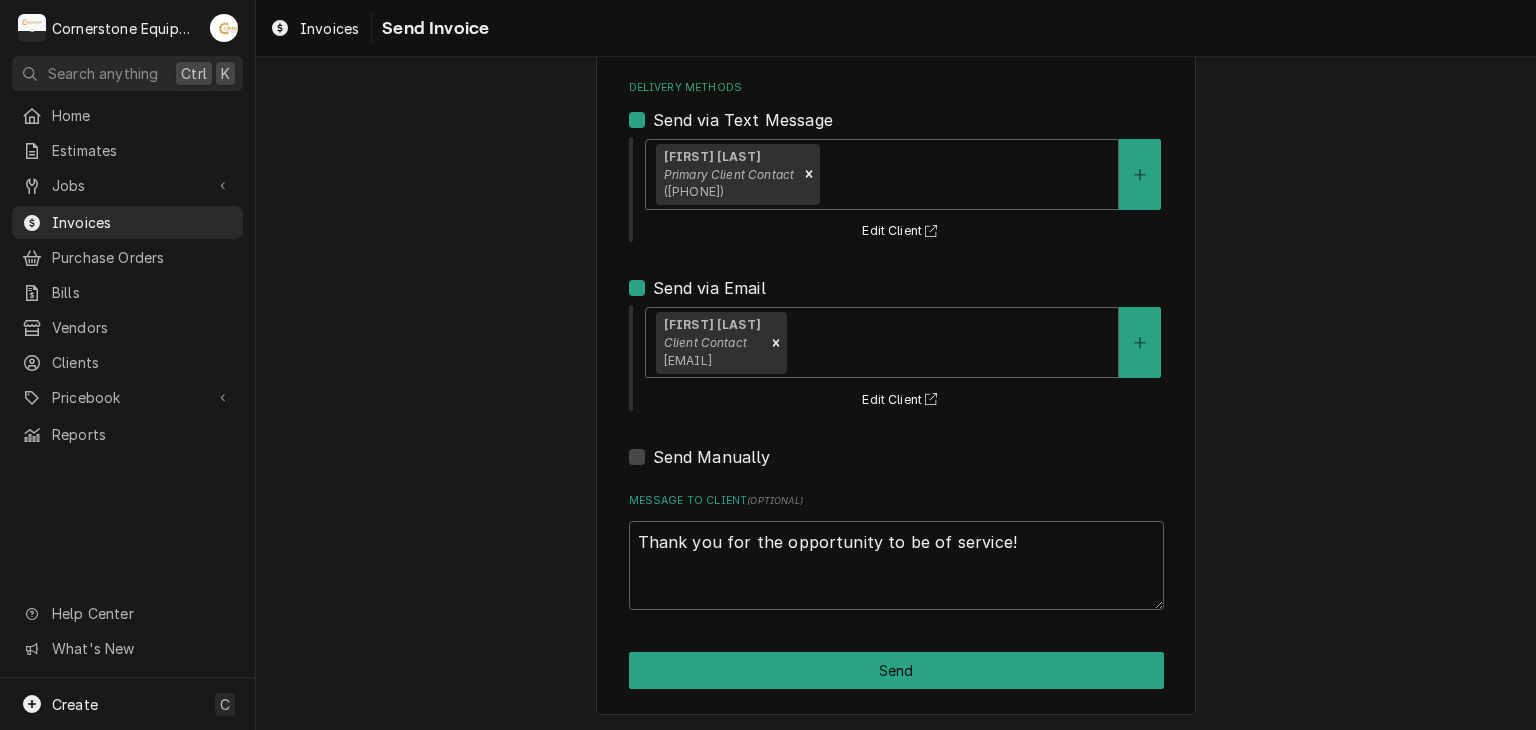 click on "Please provide the following information to send this invoice to your client. It's time to get you paid! Share Link https://app.roopairs.com/invoices/1yz7veK/_6n8p0ZrUstuQCr81mmGRfKqQ30LLgo14yXktV1xfco/ COPY Delivery Methods Send via Text Message Robert Harrison Primary Client Contact (864) 435-3825 Edit Client    Send via Email Tracy Dunaway Client Contact whoperating.tracyd@gmail.com Edit Client    Send Manually Message to Client  ( optional ) Thank you for the opportunity to be of service! Send" at bounding box center [896, 303] 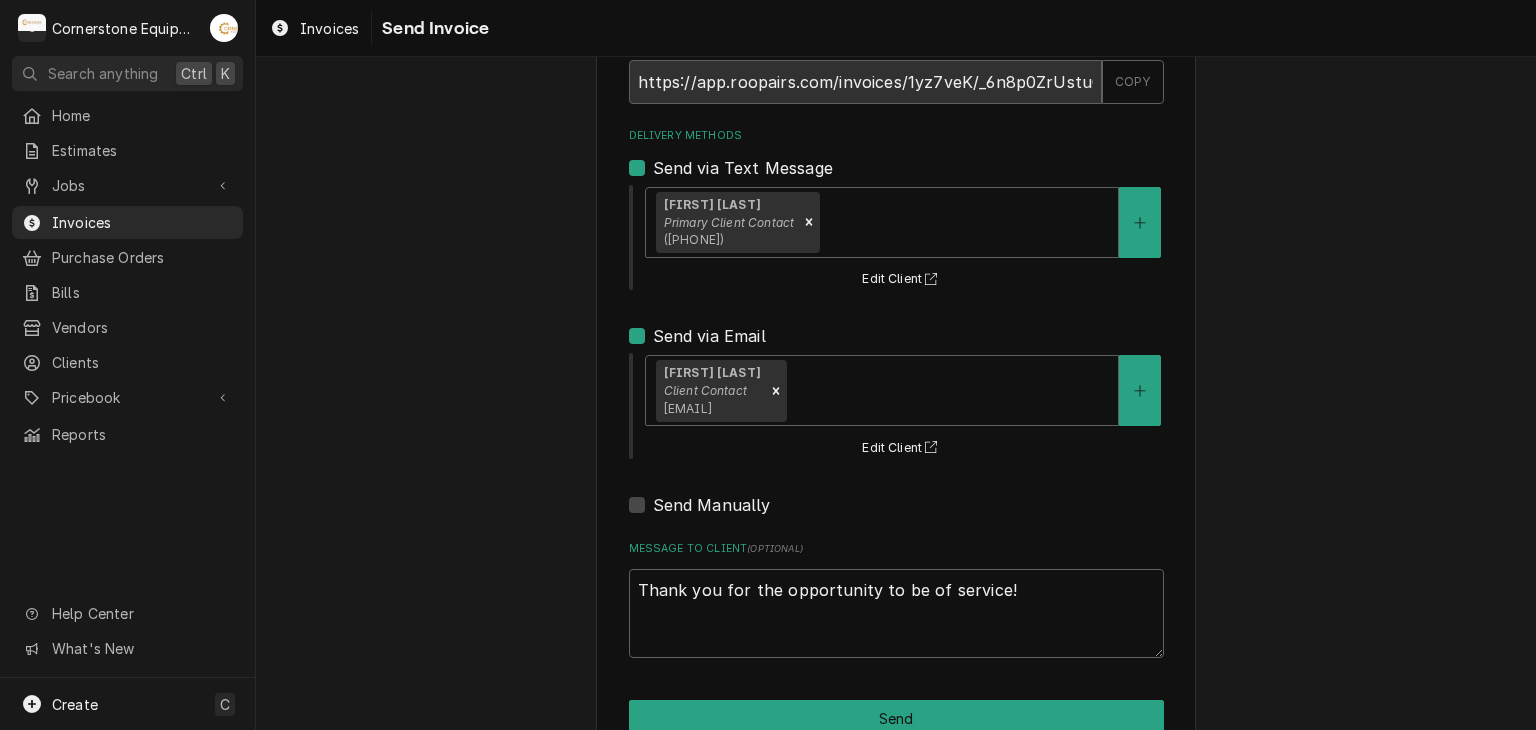 scroll, scrollTop: 204, scrollLeft: 0, axis: vertical 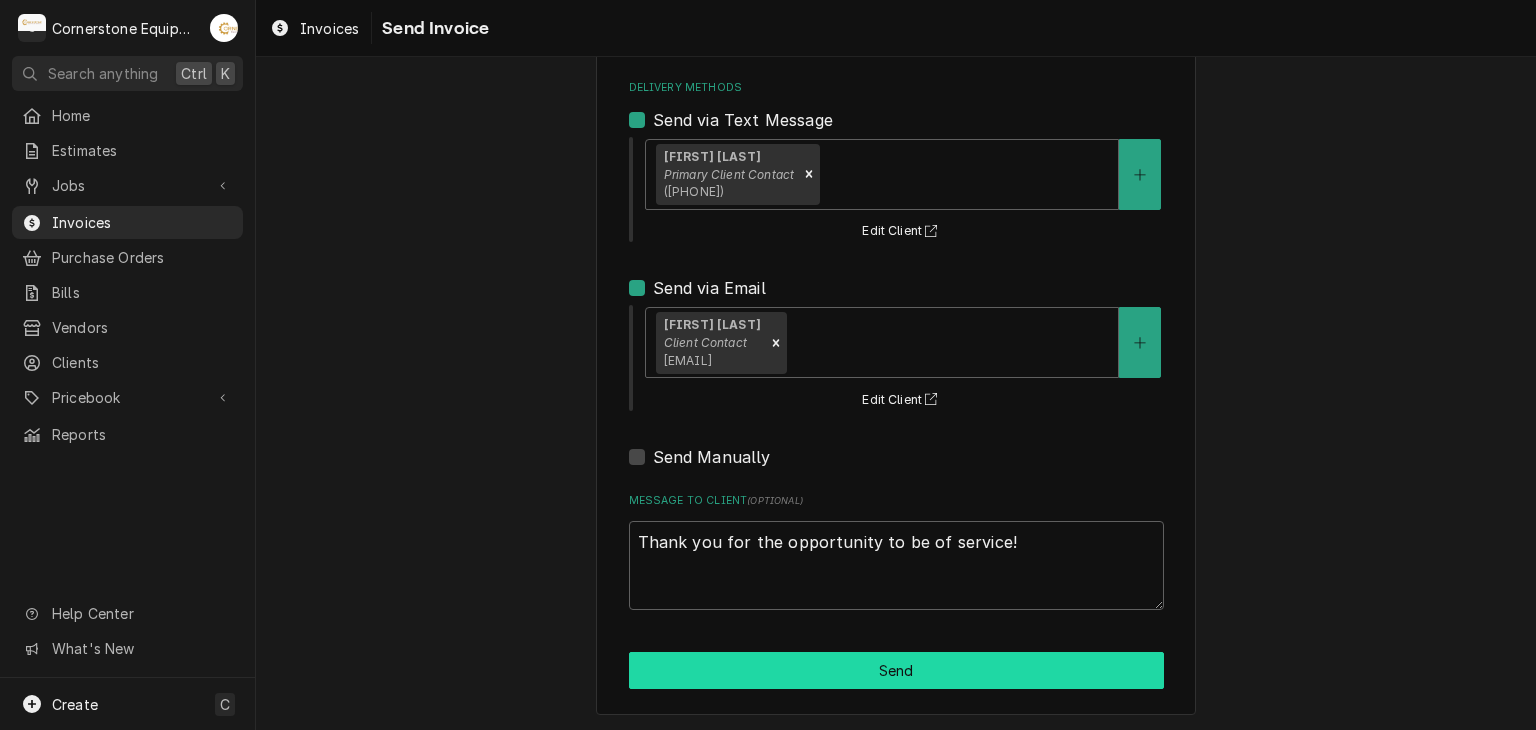 click on "Send" at bounding box center (896, 670) 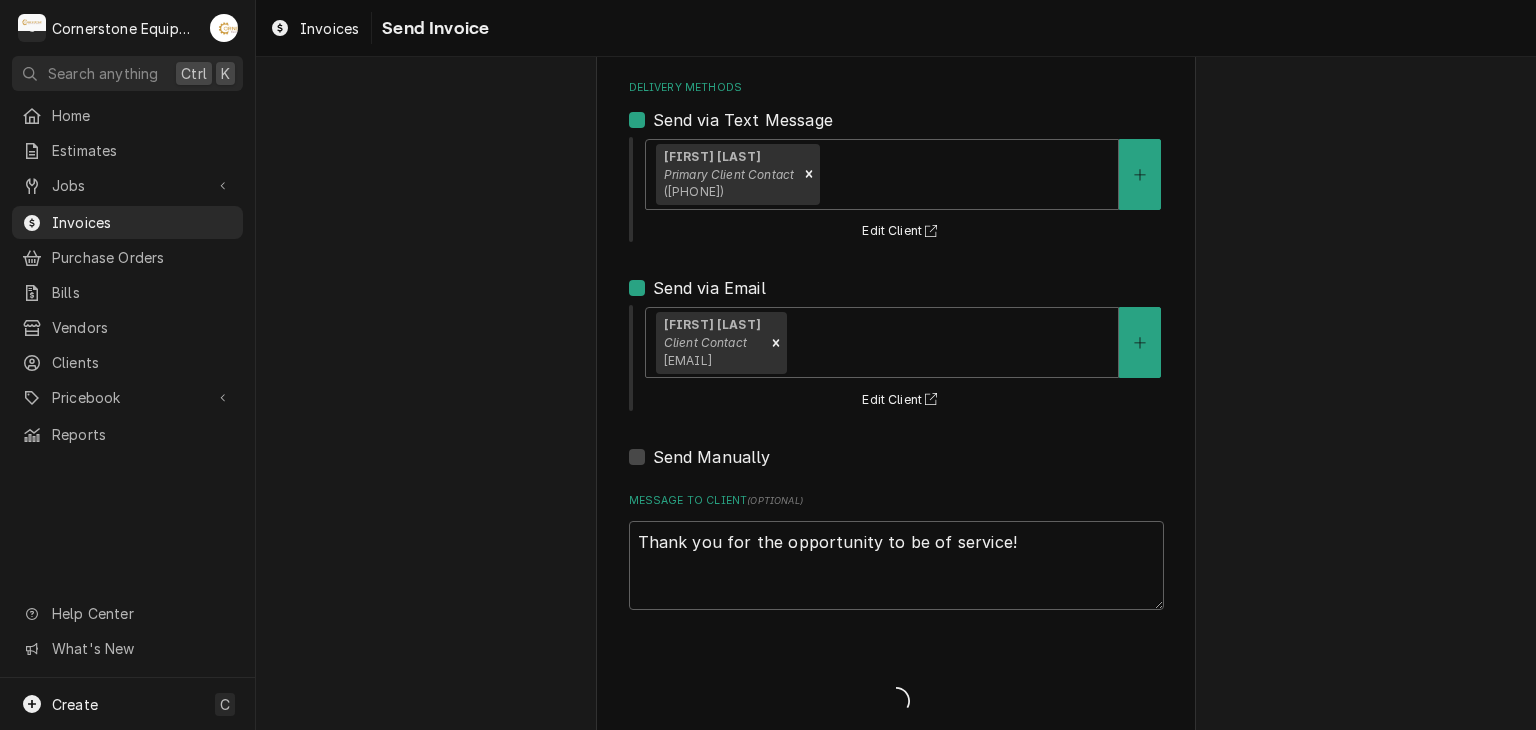 type on "x" 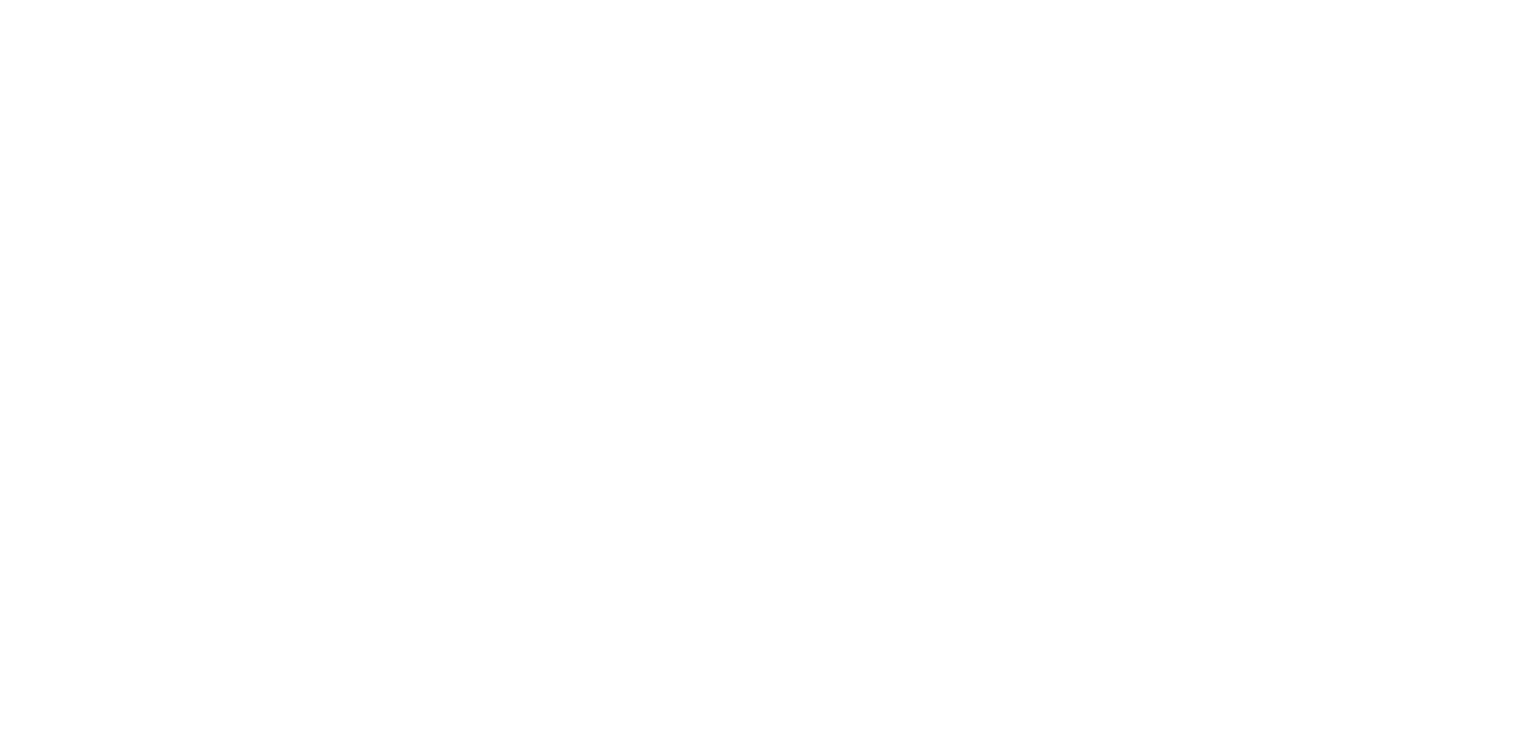 scroll, scrollTop: 0, scrollLeft: 0, axis: both 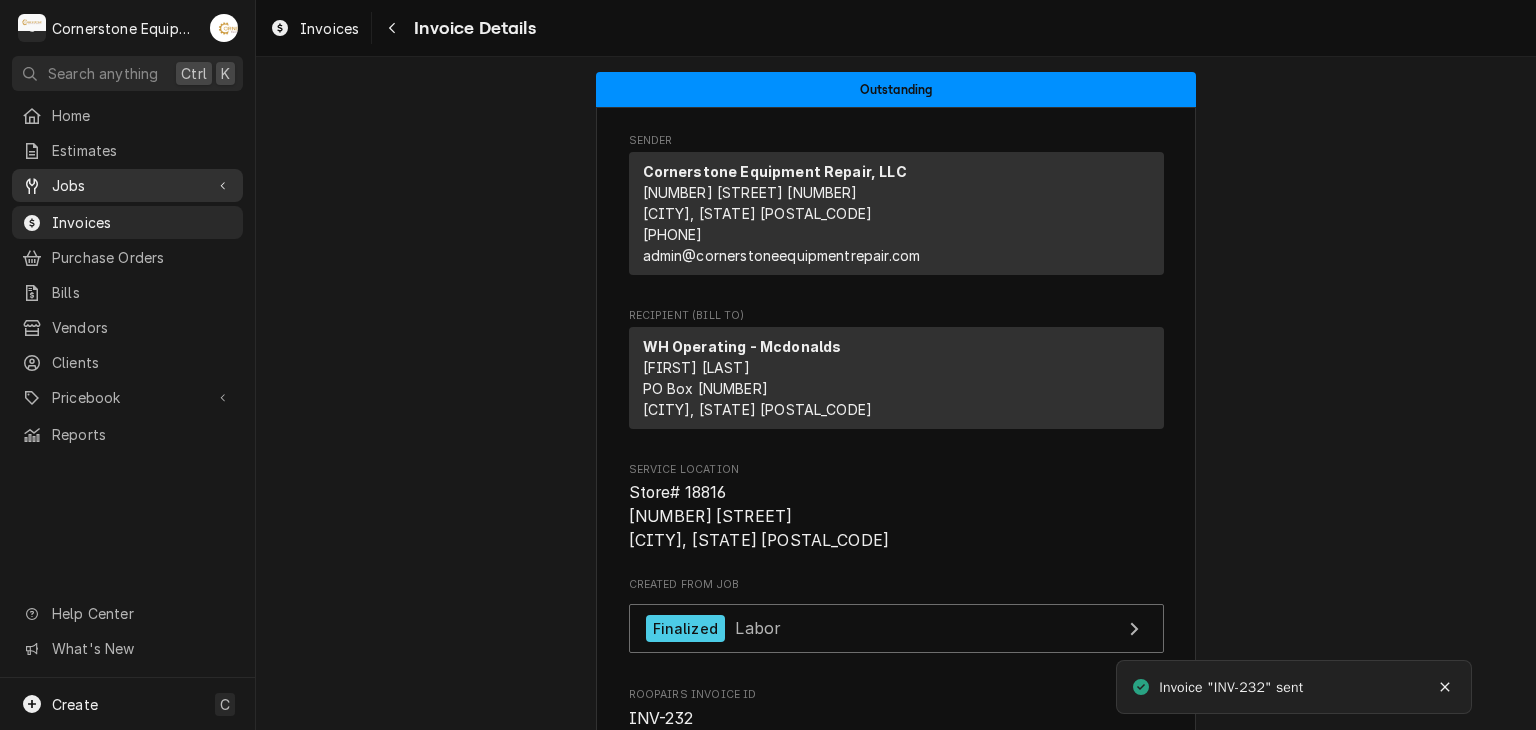 click on "Jobs" at bounding box center (127, 185) 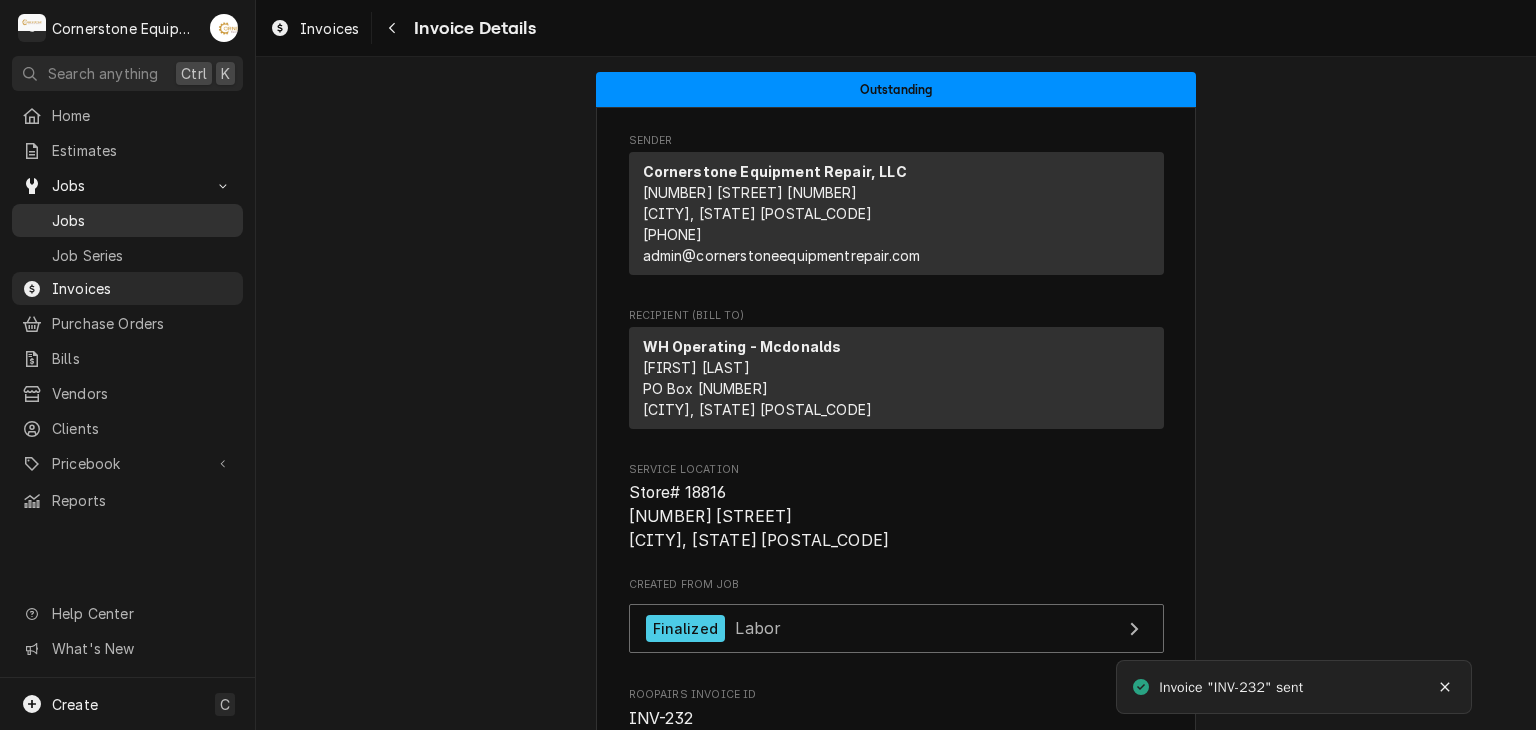 click on "Jobs" at bounding box center [127, 220] 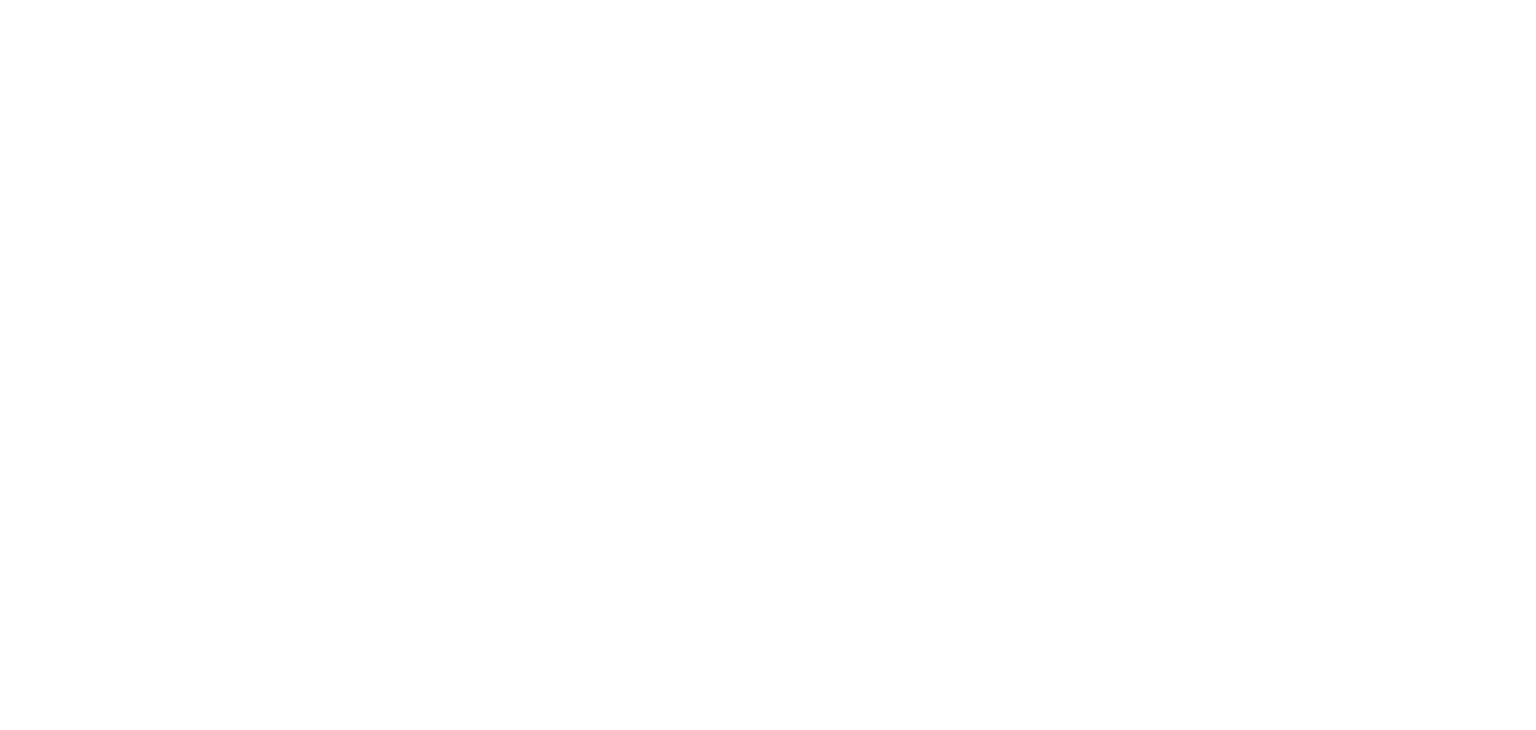 scroll, scrollTop: 0, scrollLeft: 0, axis: both 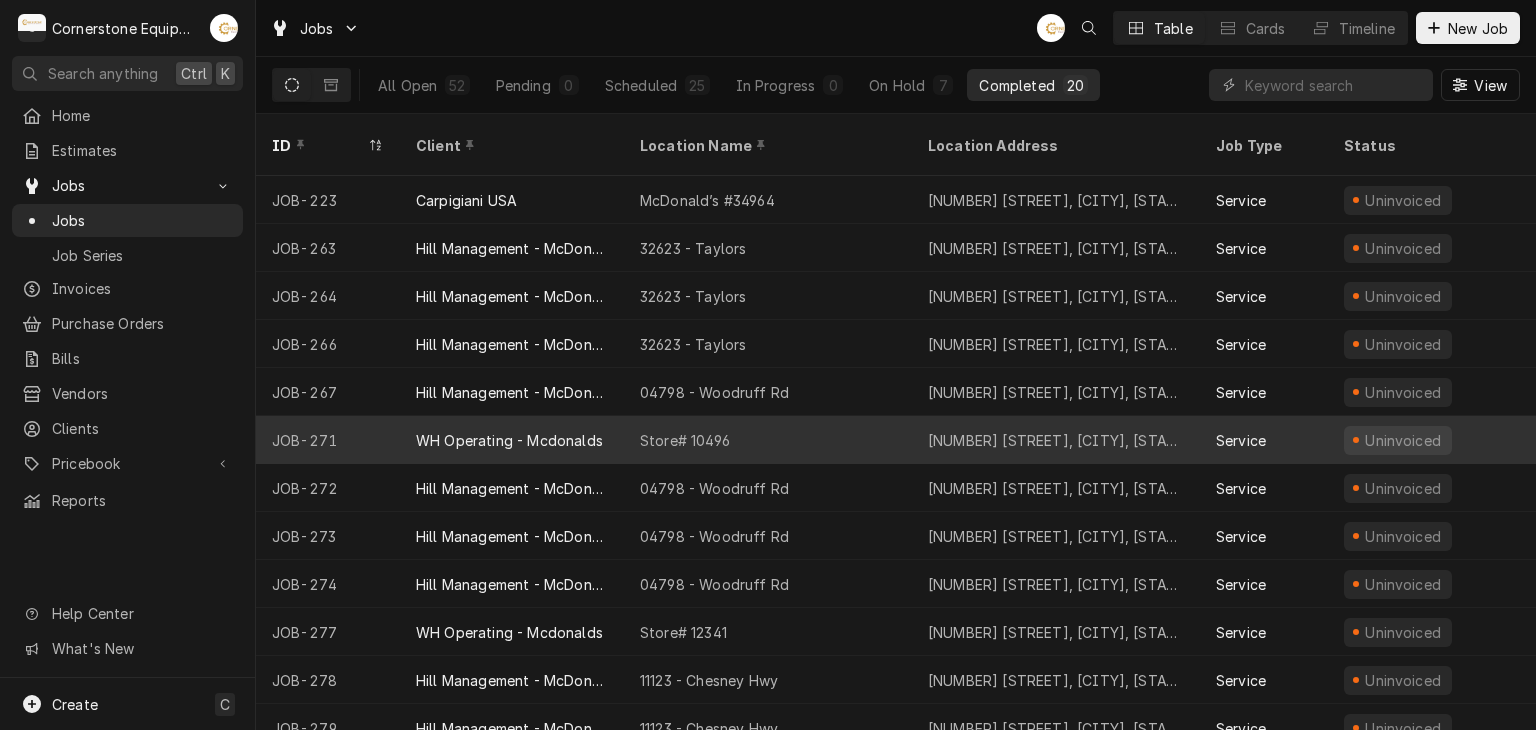 click on "WH Operating - Mcdonalds" at bounding box center [509, 440] 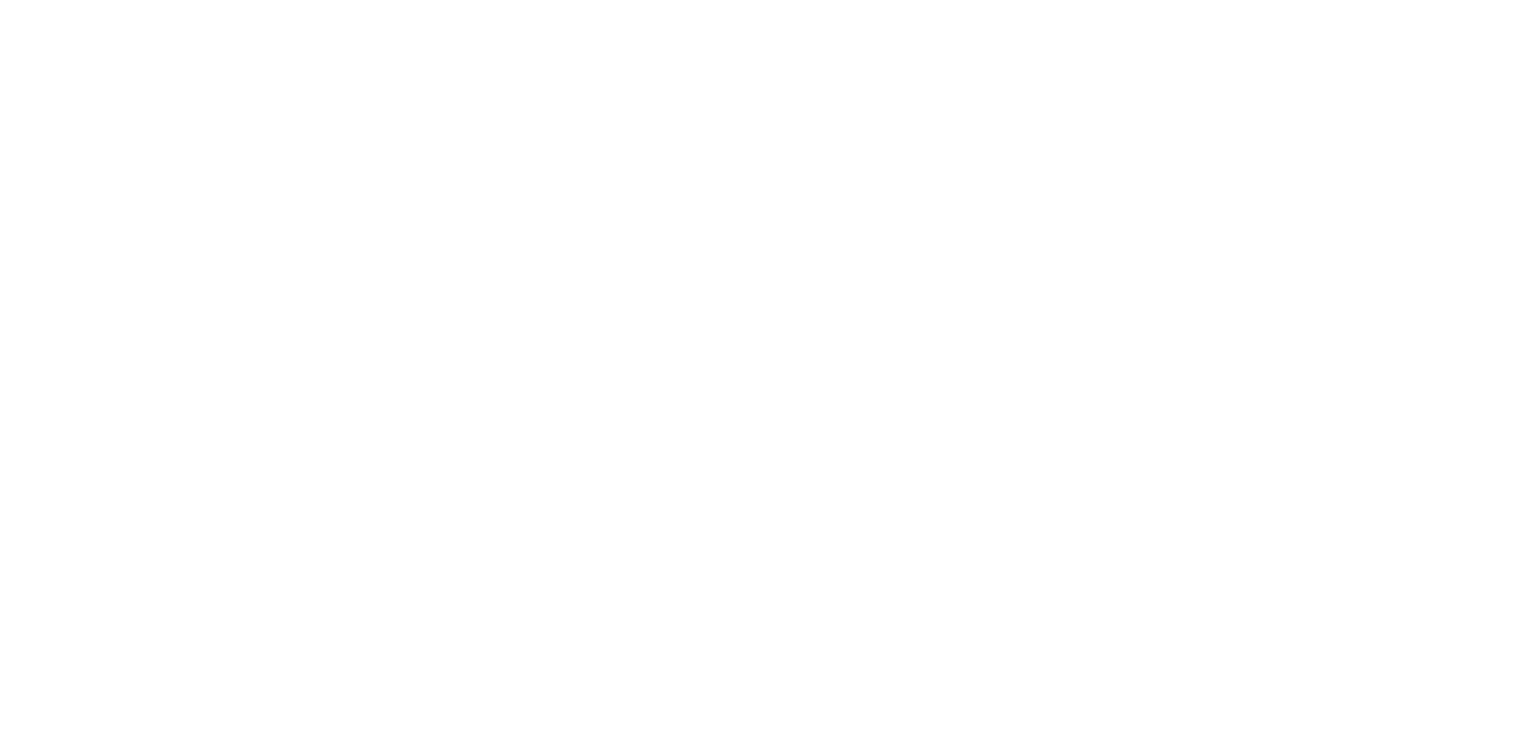 scroll, scrollTop: 0, scrollLeft: 0, axis: both 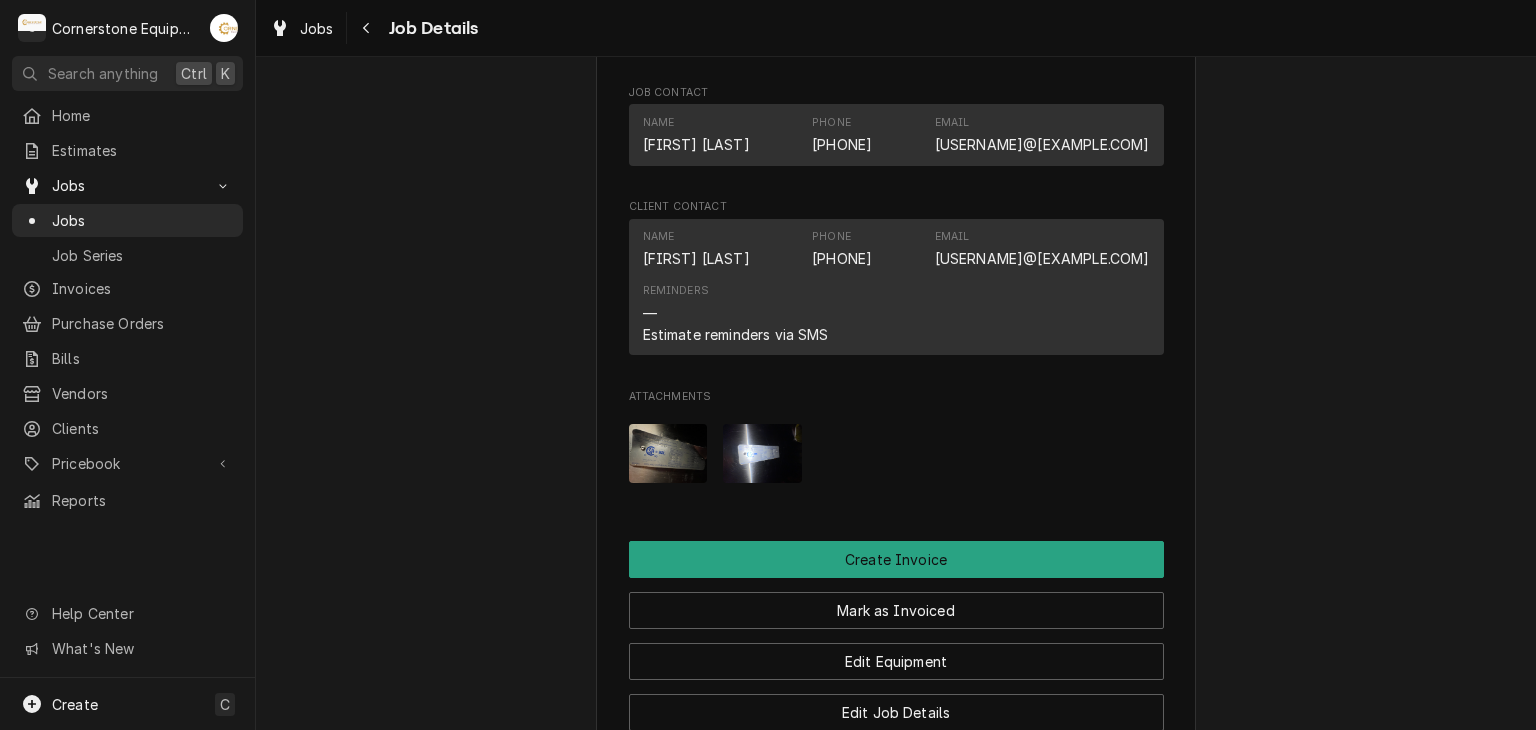 click at bounding box center [668, 453] 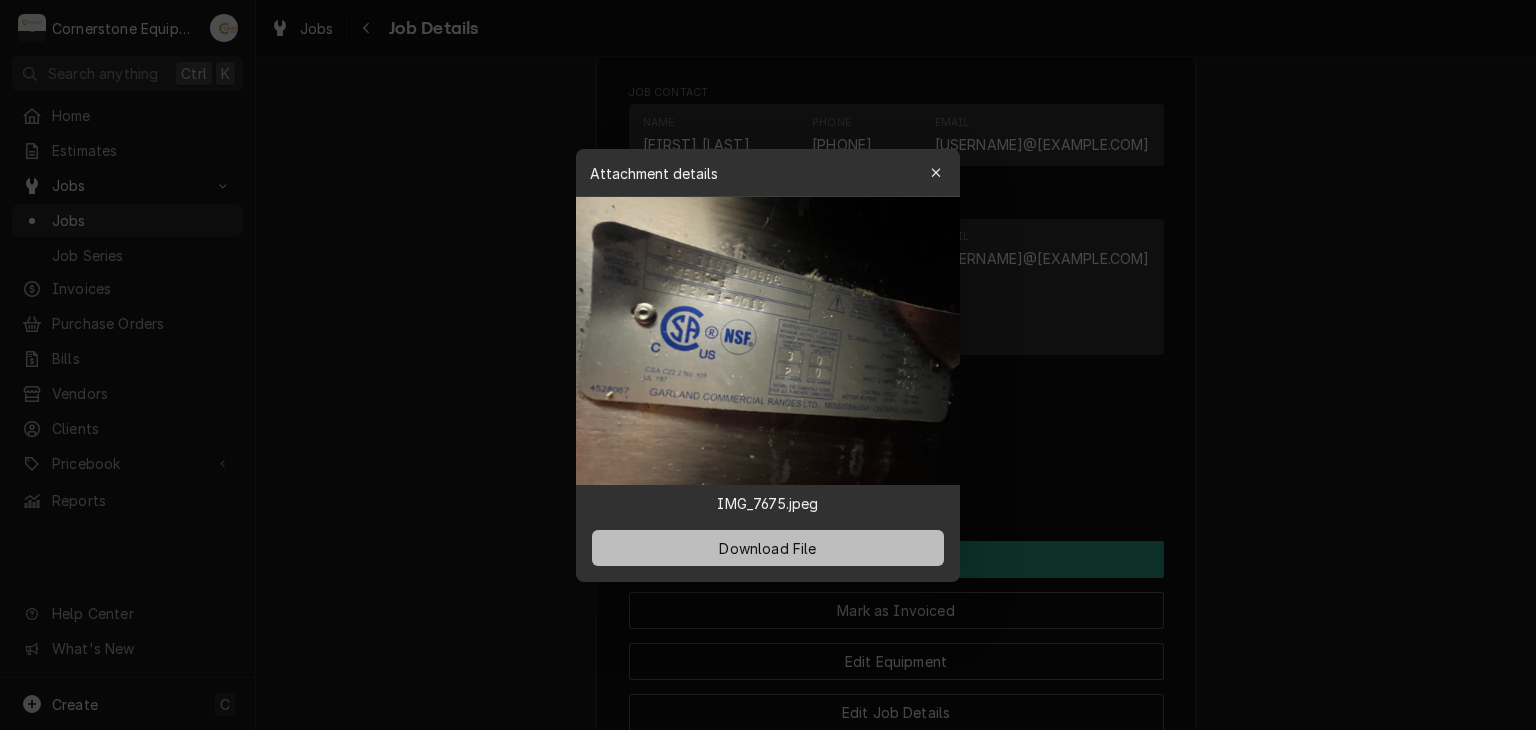 click on "Download File" at bounding box center [768, 548] 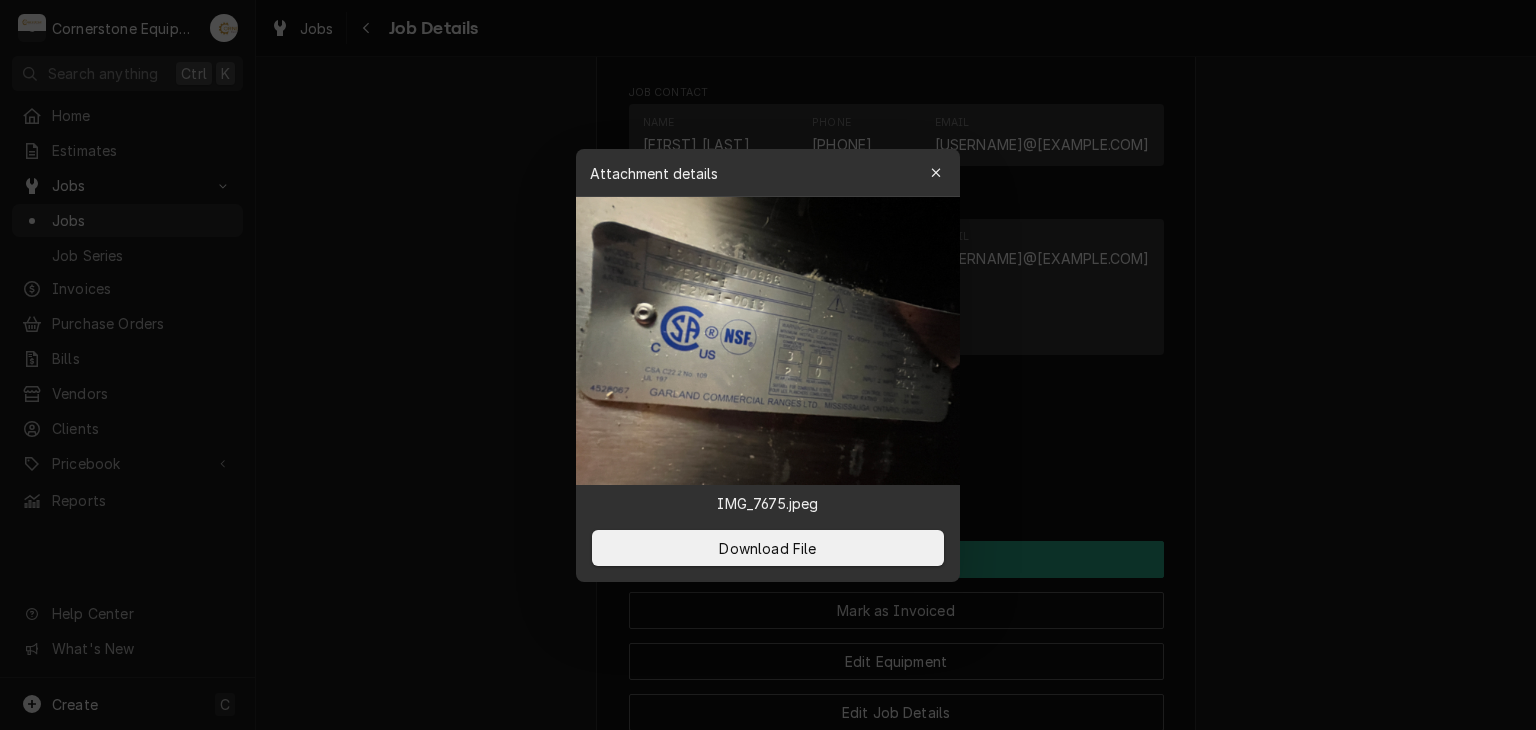 click at bounding box center [768, 365] 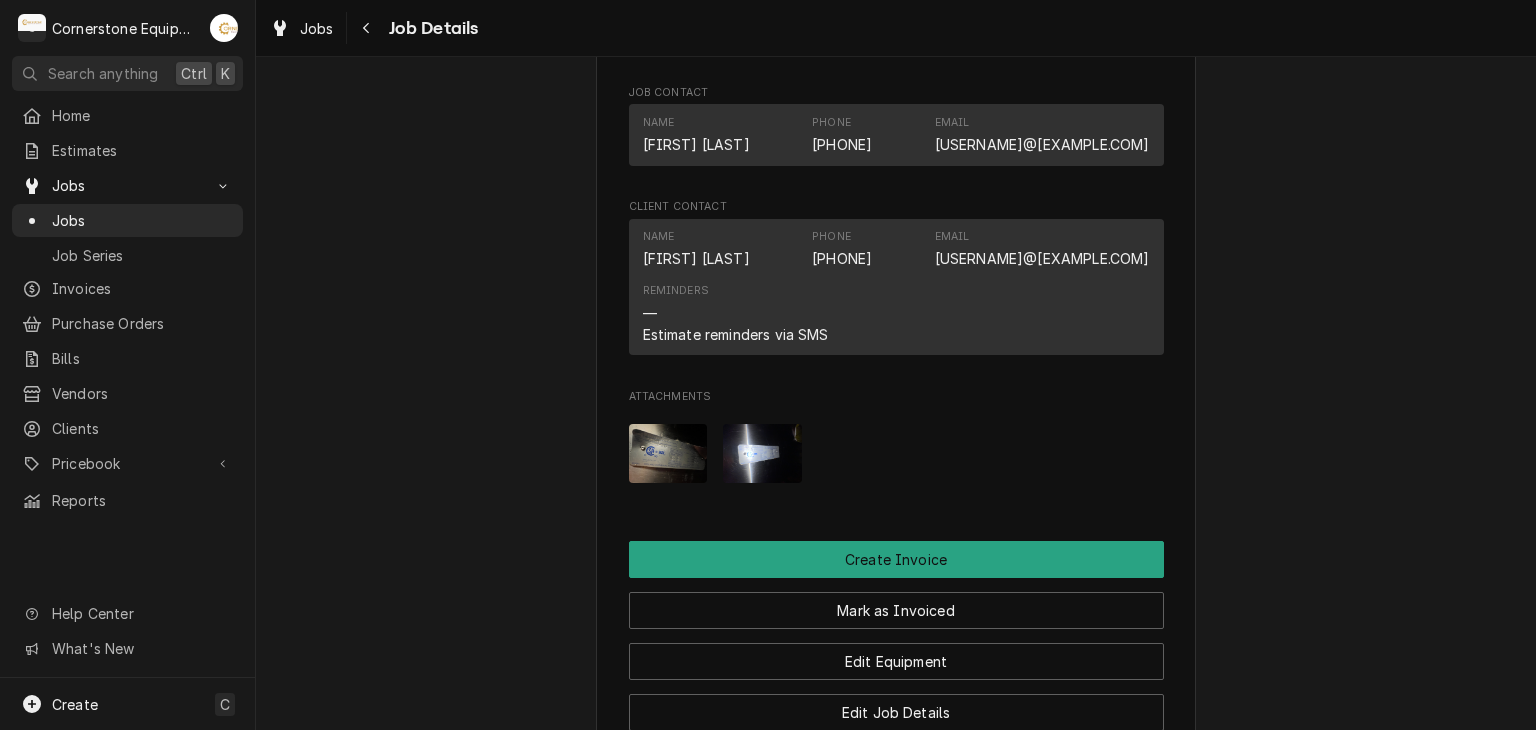 click at bounding box center [762, 453] 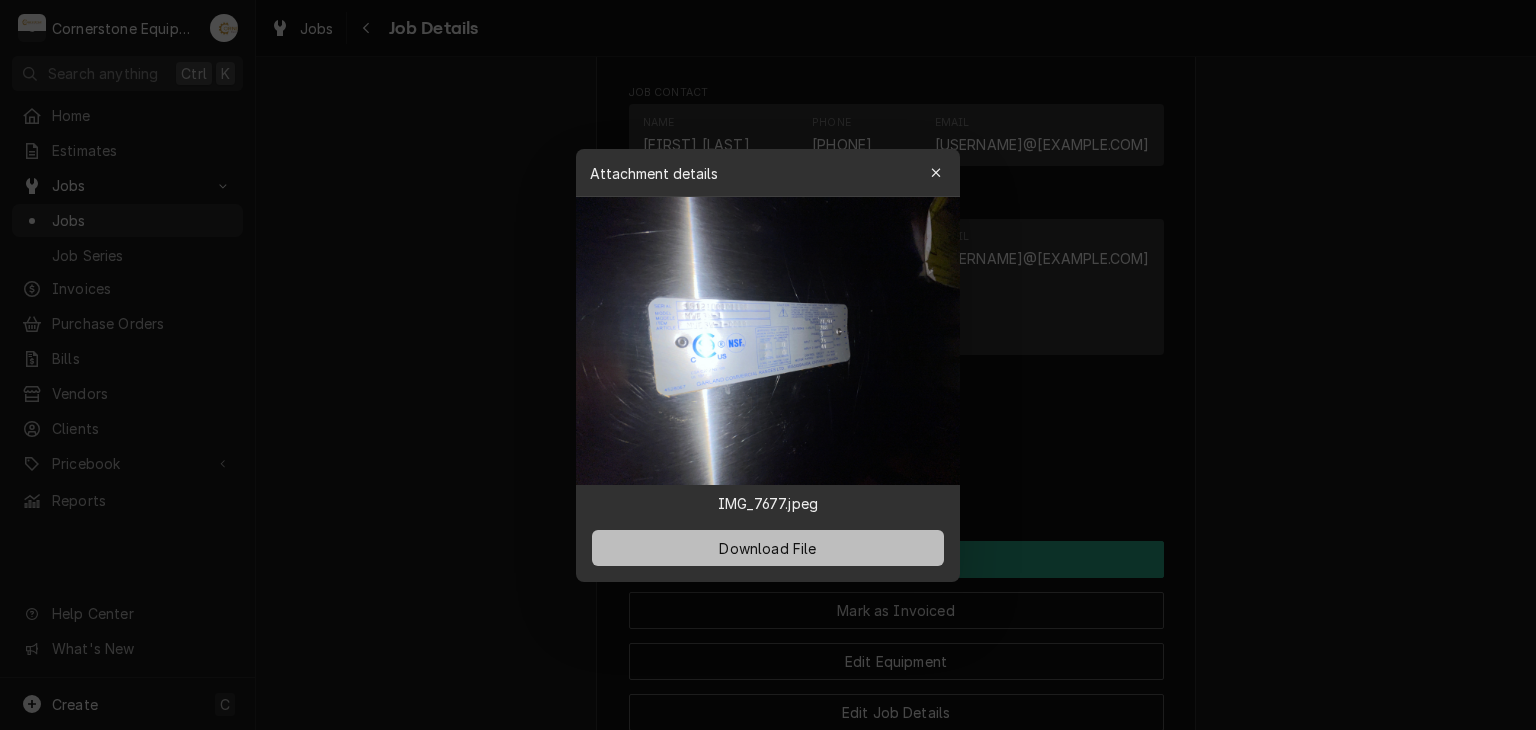 click on "Download File" at bounding box center (767, 547) 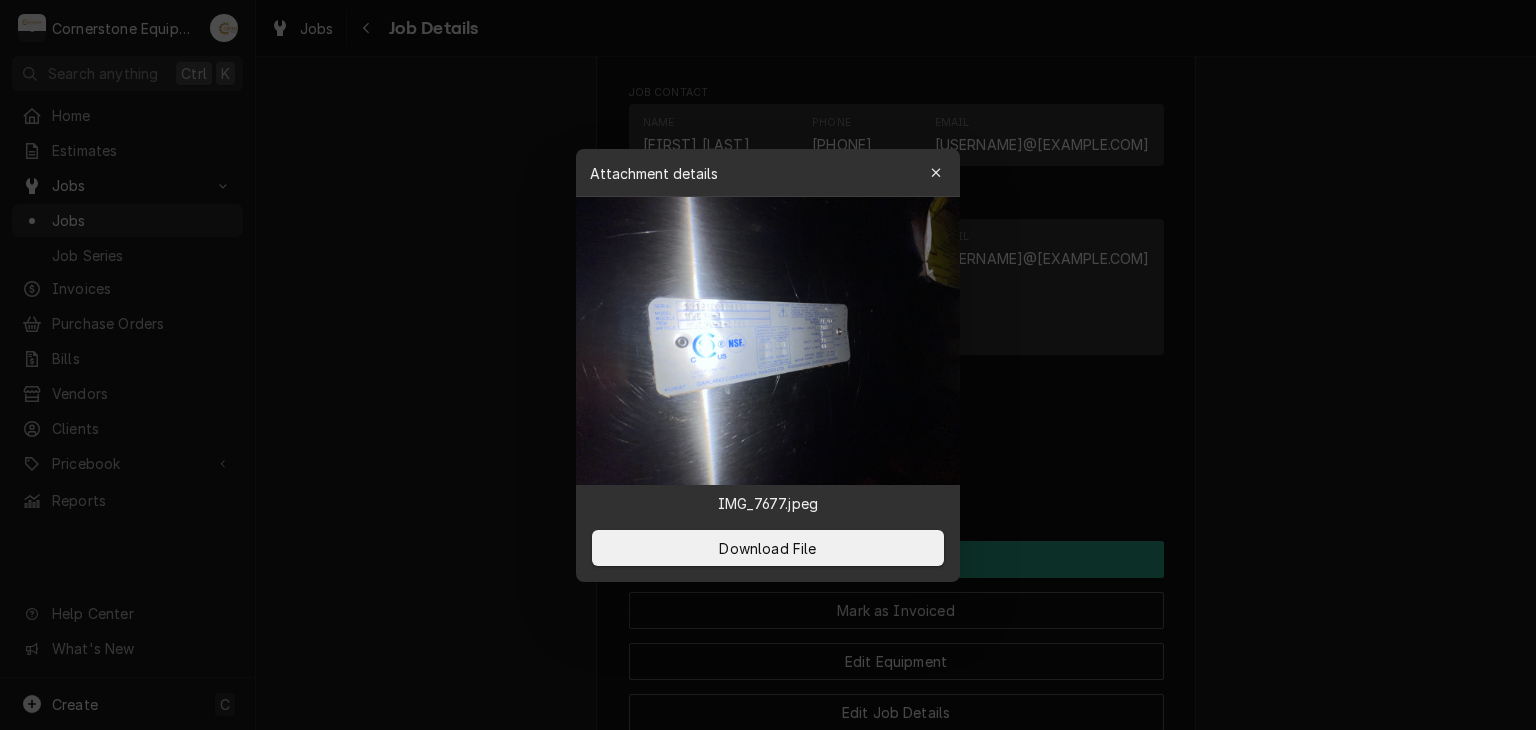 click at bounding box center (768, 365) 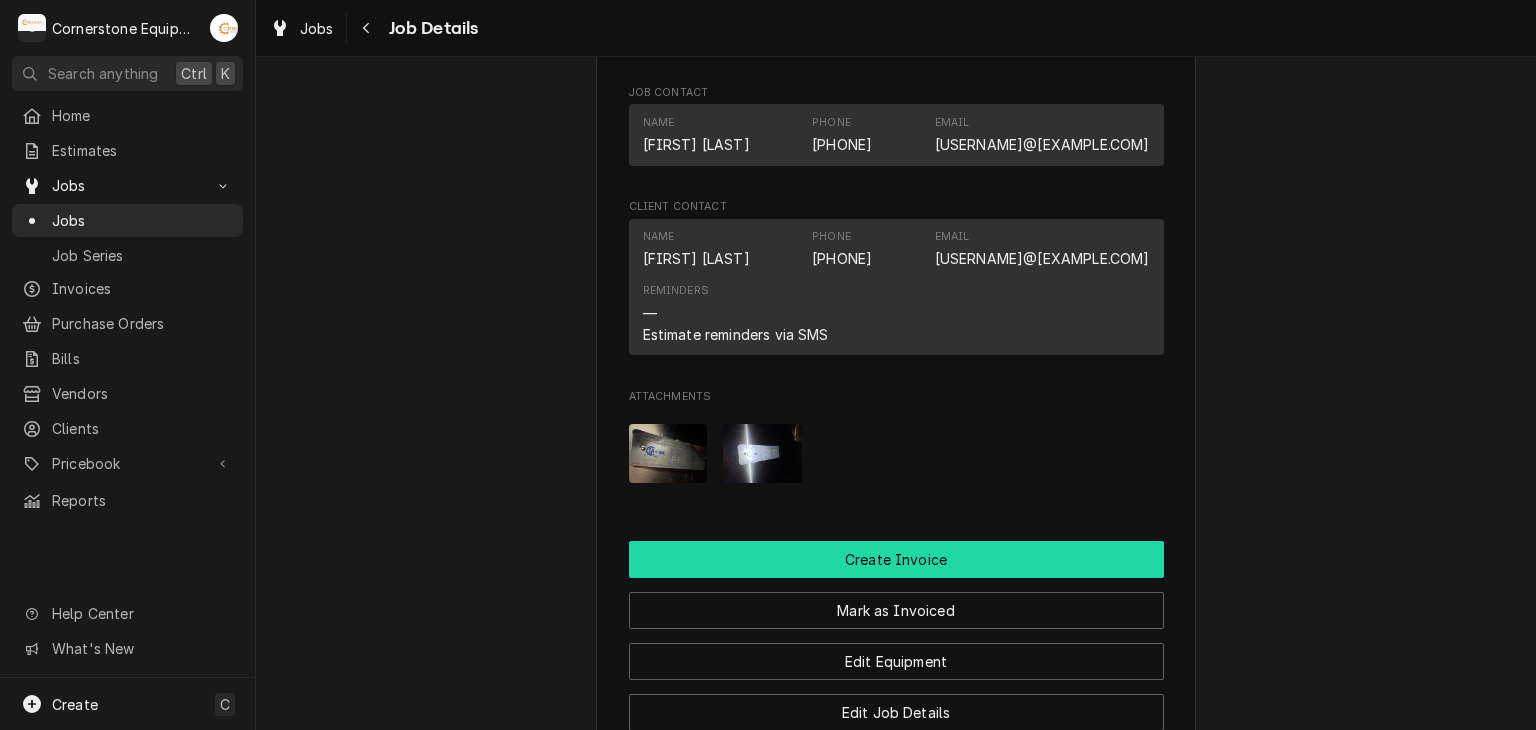 click on "Create Invoice" at bounding box center [896, 559] 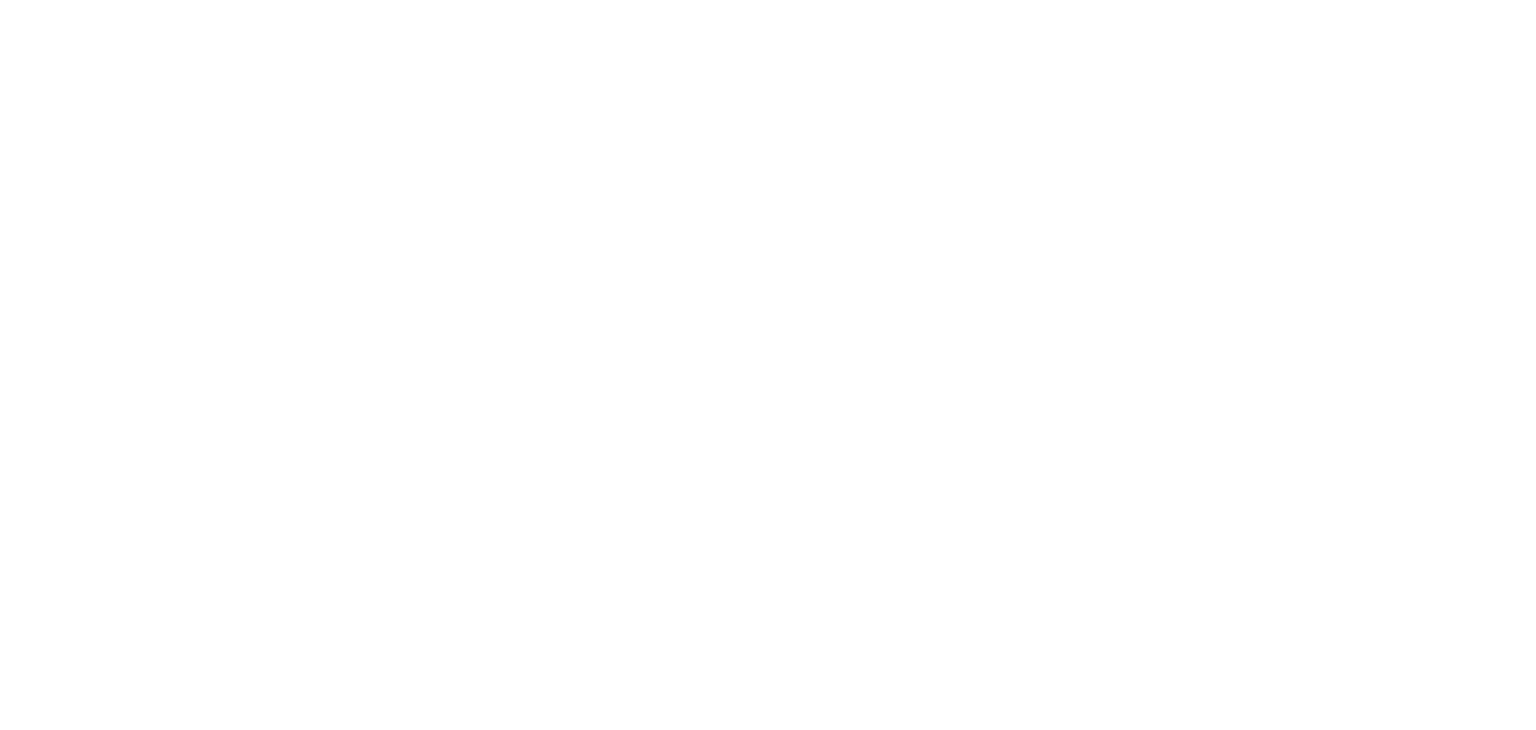 scroll, scrollTop: 0, scrollLeft: 0, axis: both 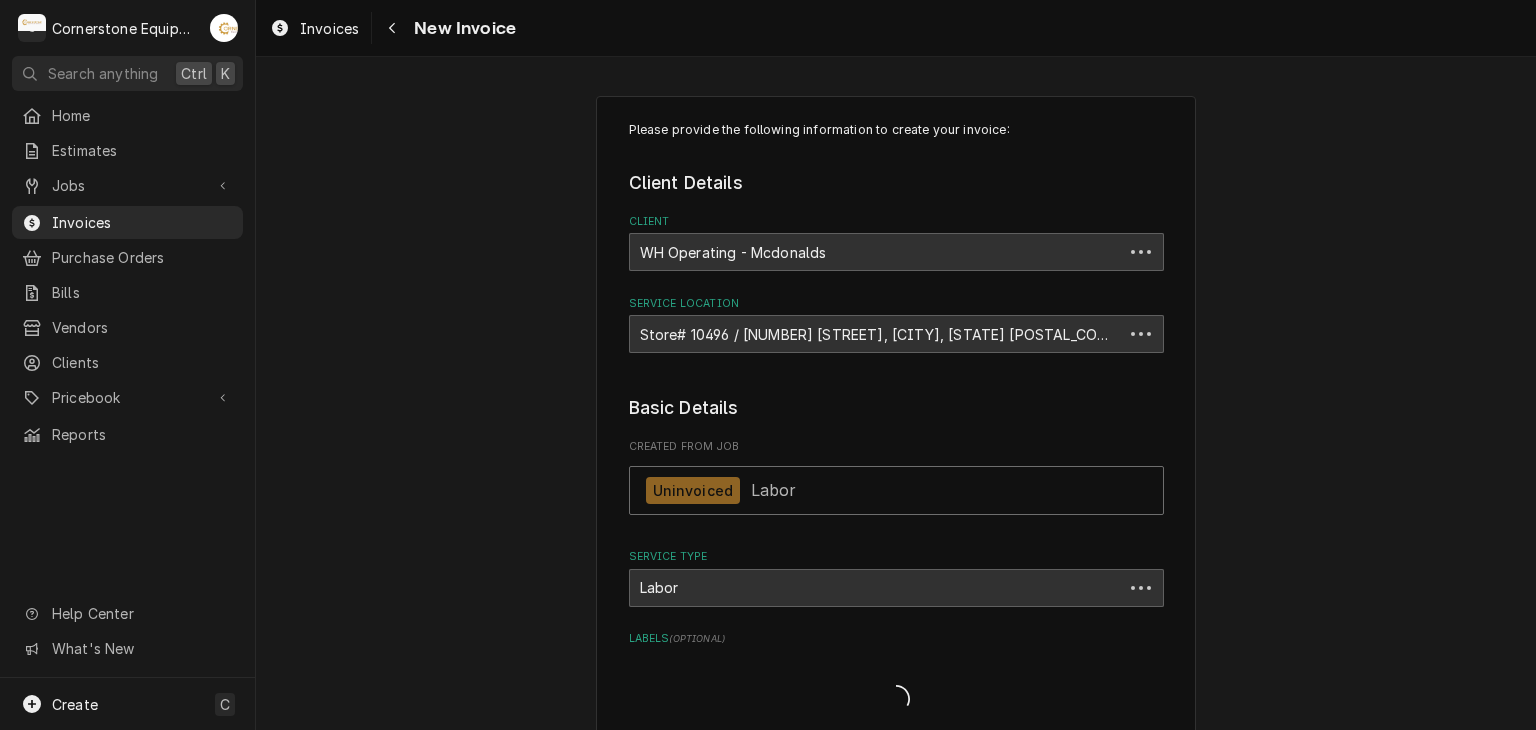 type on "x" 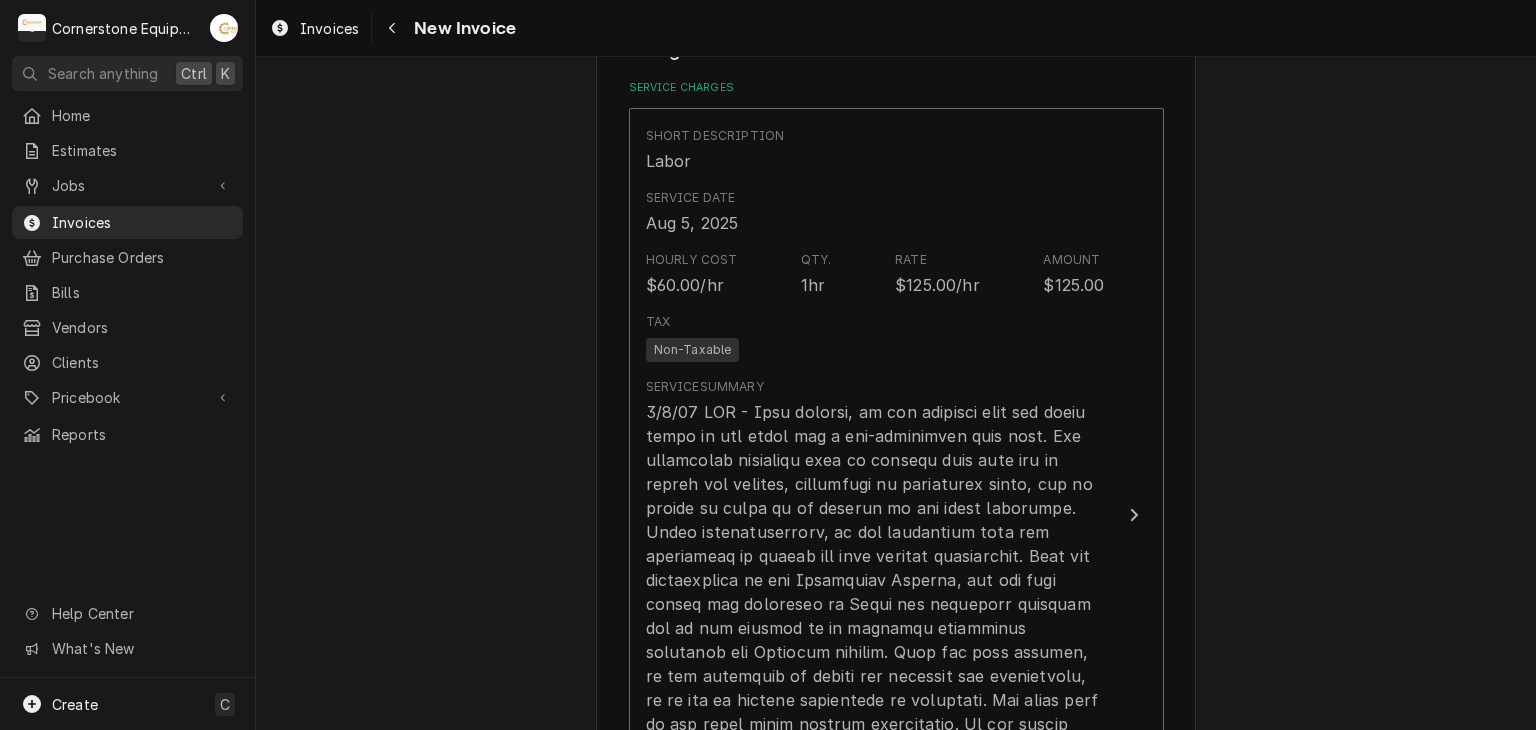 scroll, scrollTop: 1200, scrollLeft: 0, axis: vertical 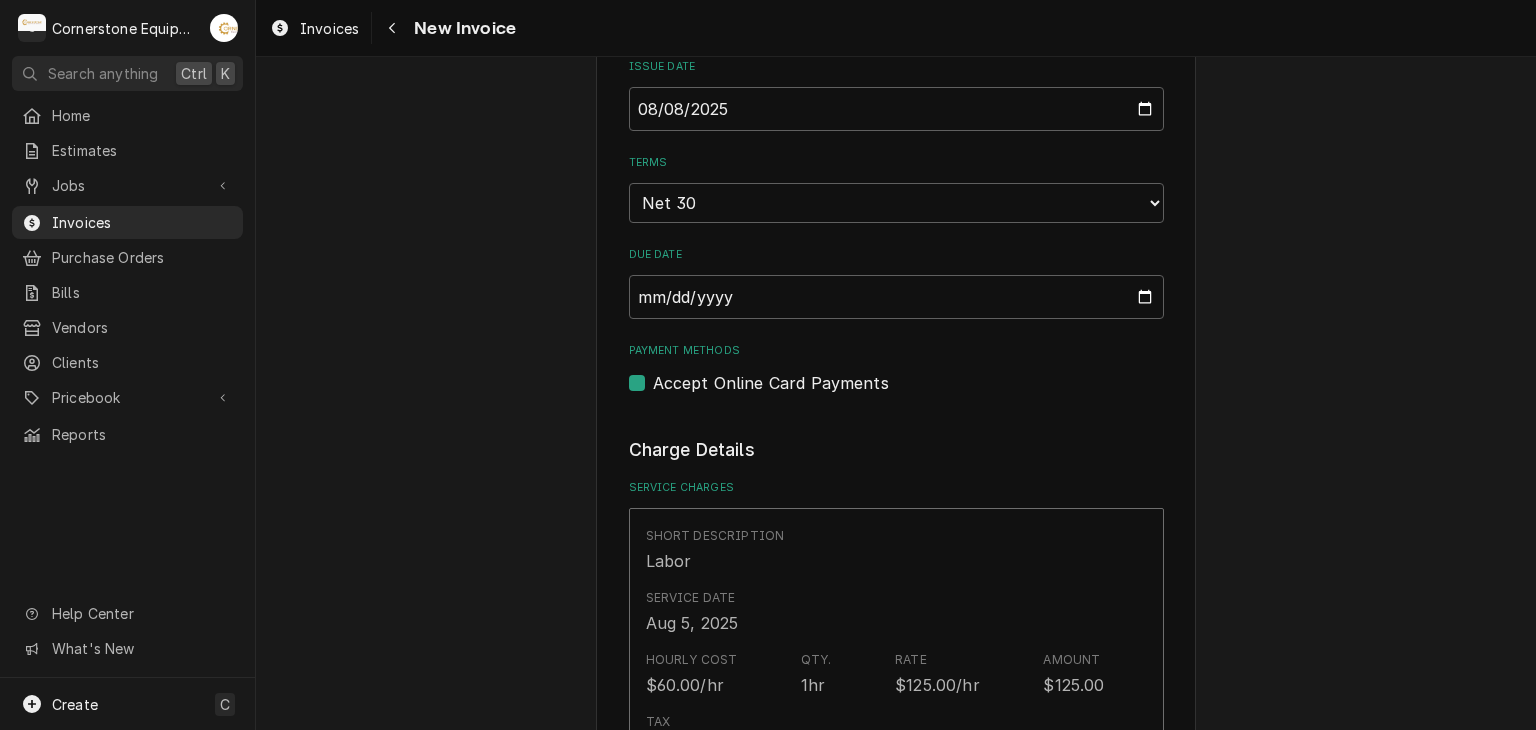 click on "Accept Online Card Payments" at bounding box center (771, 383) 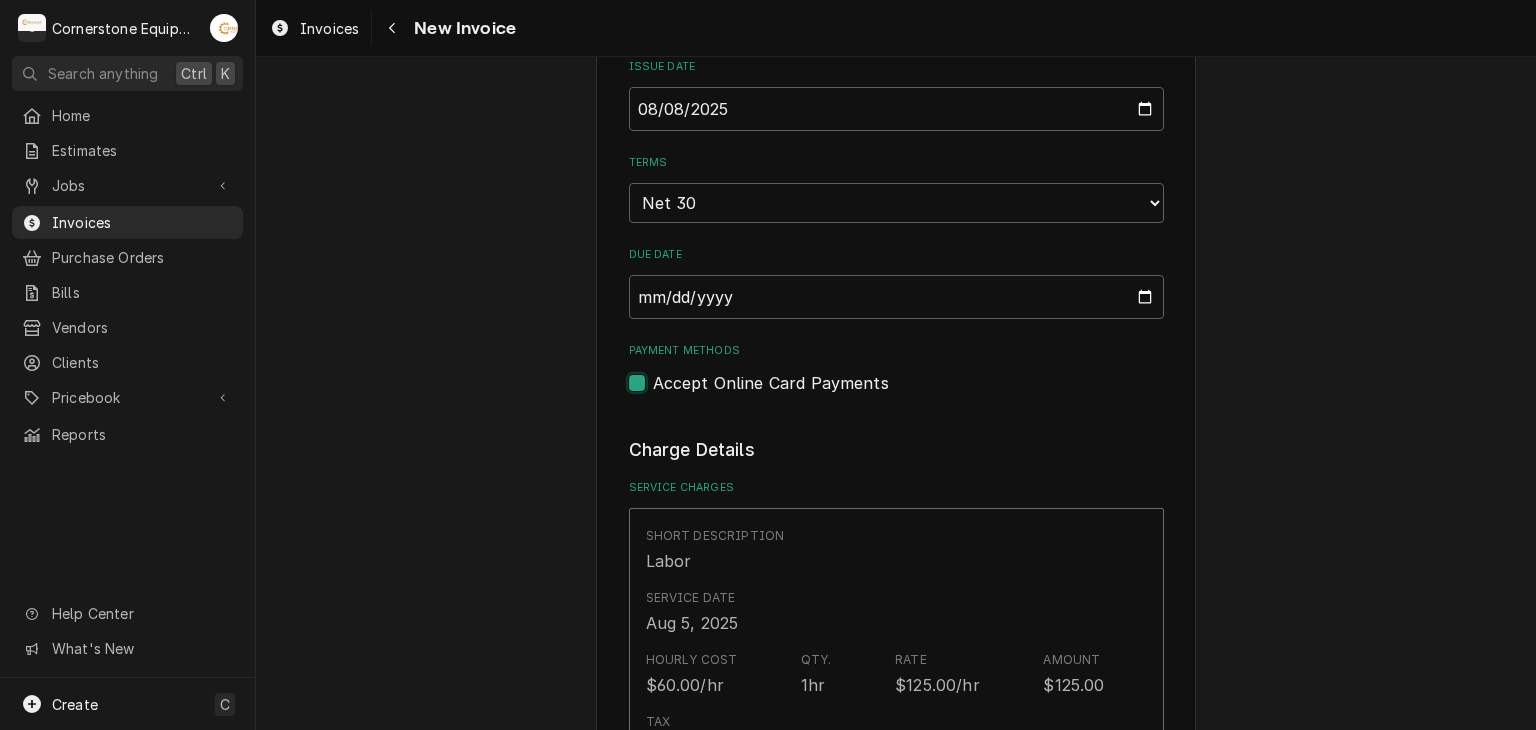 click on "Payment Methods" at bounding box center [920, 393] 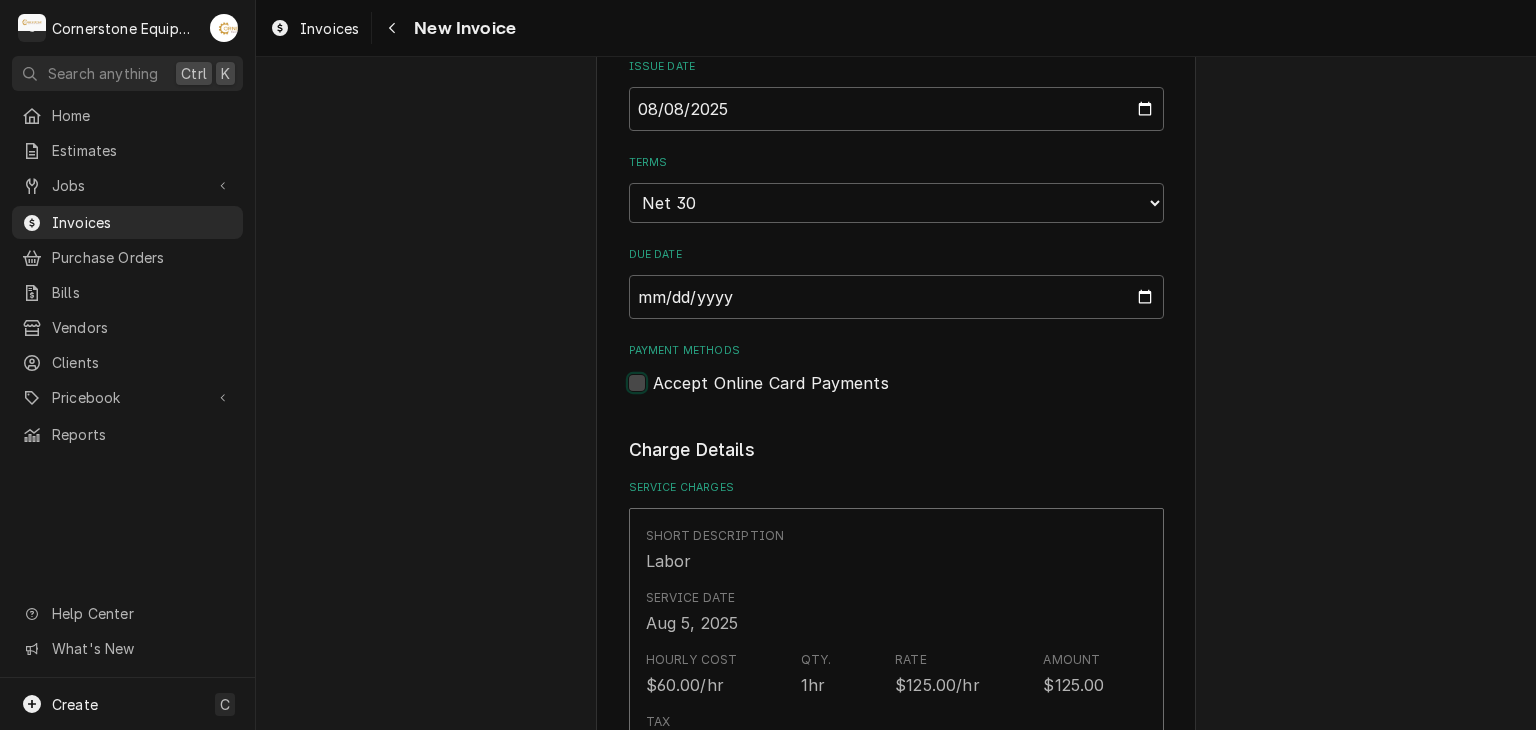 checkbox on "false" 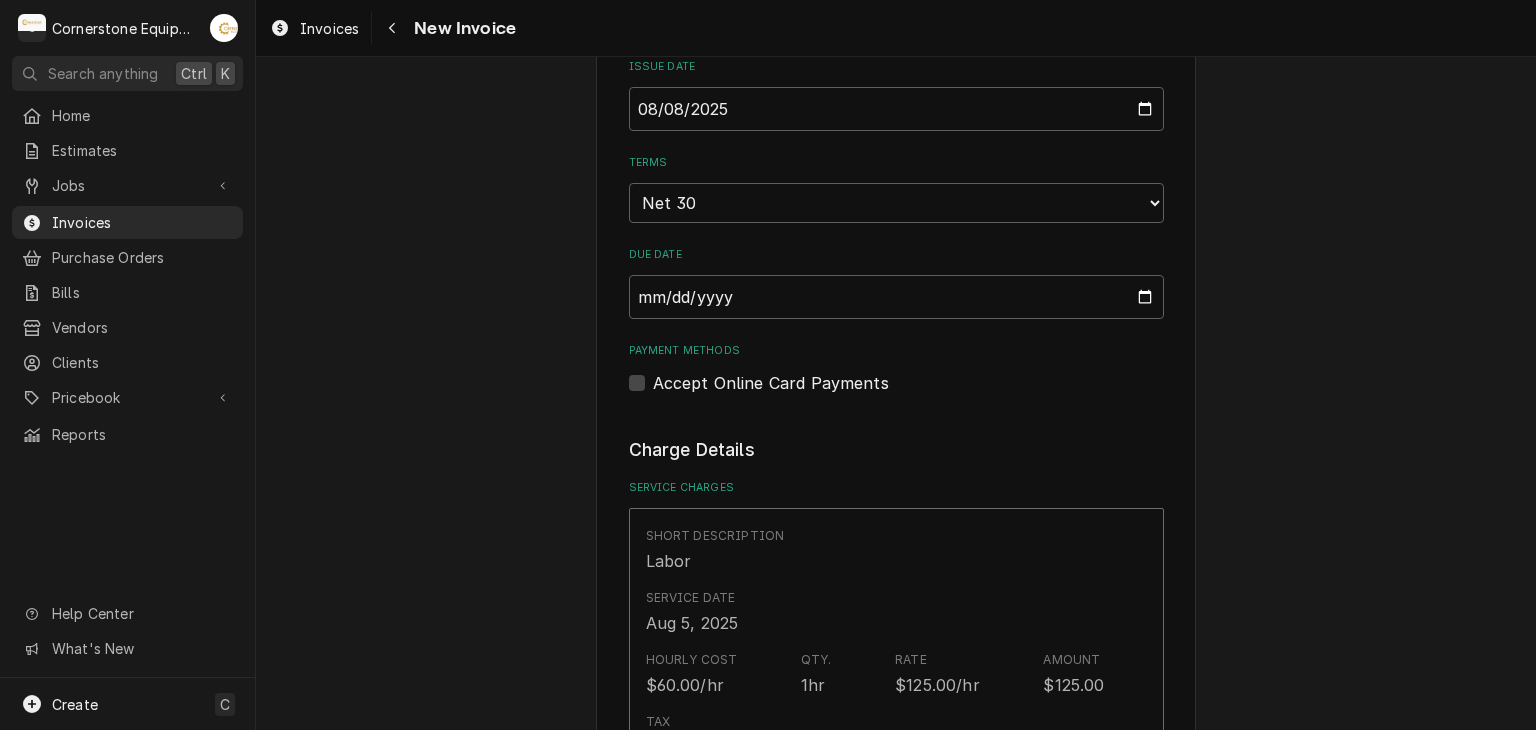 click on "Please provide the following information to create your invoice: Client Details Client WH Operating - Mcdonalds Service Location Store# 10496 / 1598 John B White Sr Blvd, Spartanburg, SC 29301 Basic Details Created From Job Uninvoiced Labor Service Type Labor Labels  ( optional ) Add Labels... Billing Address Same as service location Recipient, Attention To, etc.  ( if different ) Tracy Dunaway Street Address PO Box 7 Apartment, Suite, etc. City Gaffney State/Province SC Postal Code 29342 Issue Date 2025-08-08 Terms Choose payment terms... Same Day Net 7 Net 14 Net 21 Net 30 Net 45 Net 60 Net 90 Due Date 2025-09-07 Payment Methods Accept Online Card Payments Charge Details Service Charges Short Description Labor Service Date Aug 5, 2025 Hourly Cost $60.00/hr Qty. 1hr Rate $125.00/hr Amount $125.00 Tax Non-Taxable Service  Summary Add Service Charge Parts and Materials  ( if any ) Short Description misc hardware Manufacturer — Manufacturer Part # — Unit Cost $0.00 Qty. 1 Price $24.99 Amount $24.99 Tax  ( )" at bounding box center [896, 967] 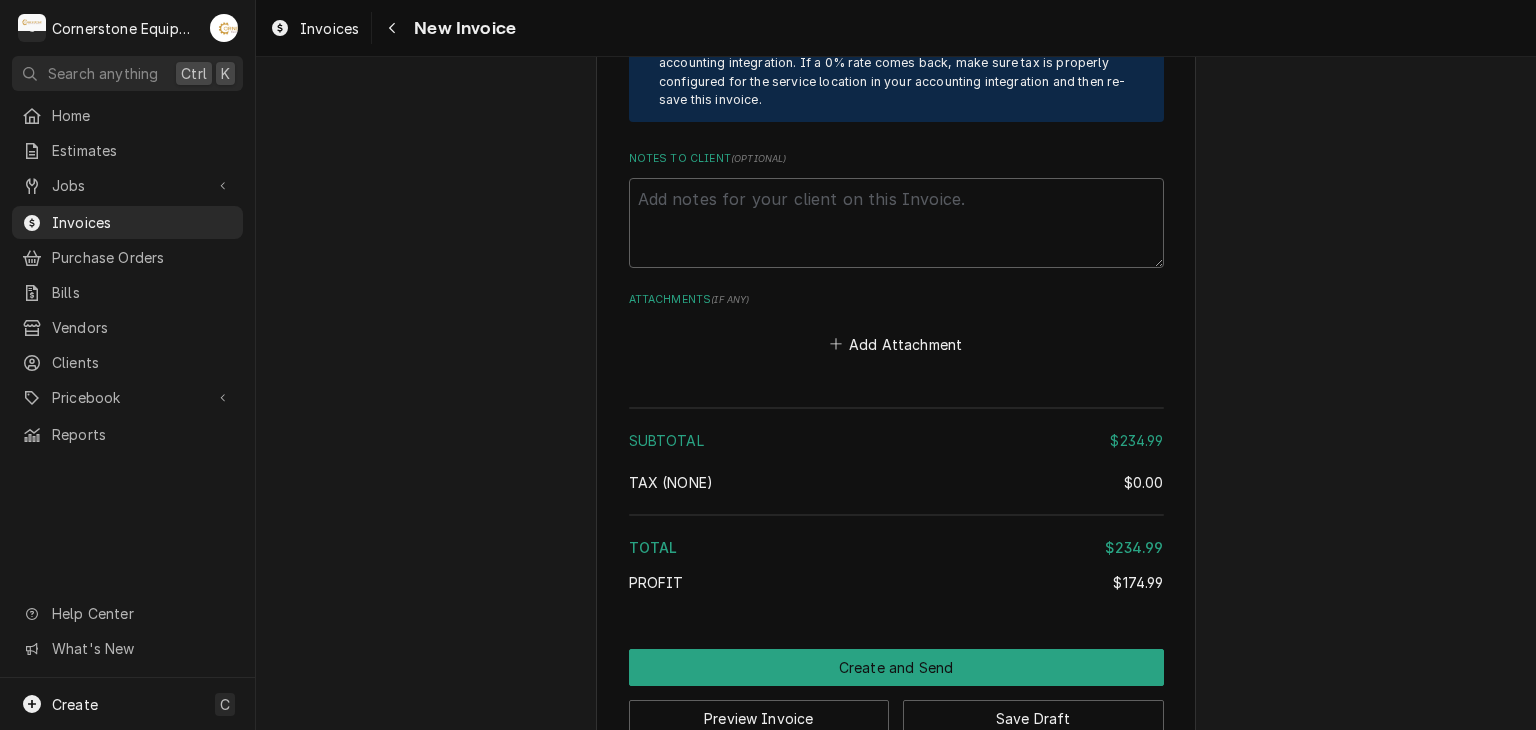 scroll, scrollTop: 3480, scrollLeft: 0, axis: vertical 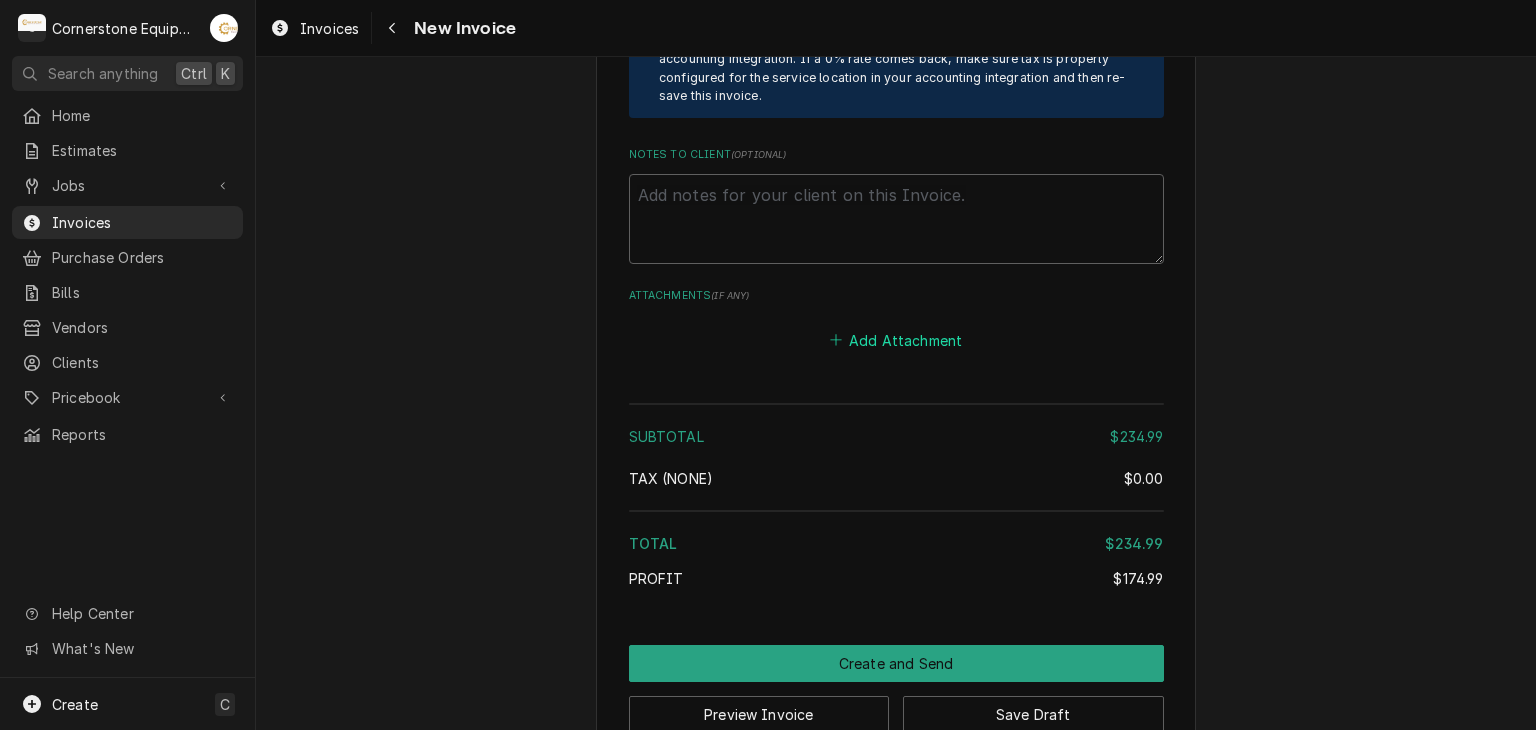 click on "Add Attachment" at bounding box center (896, 340) 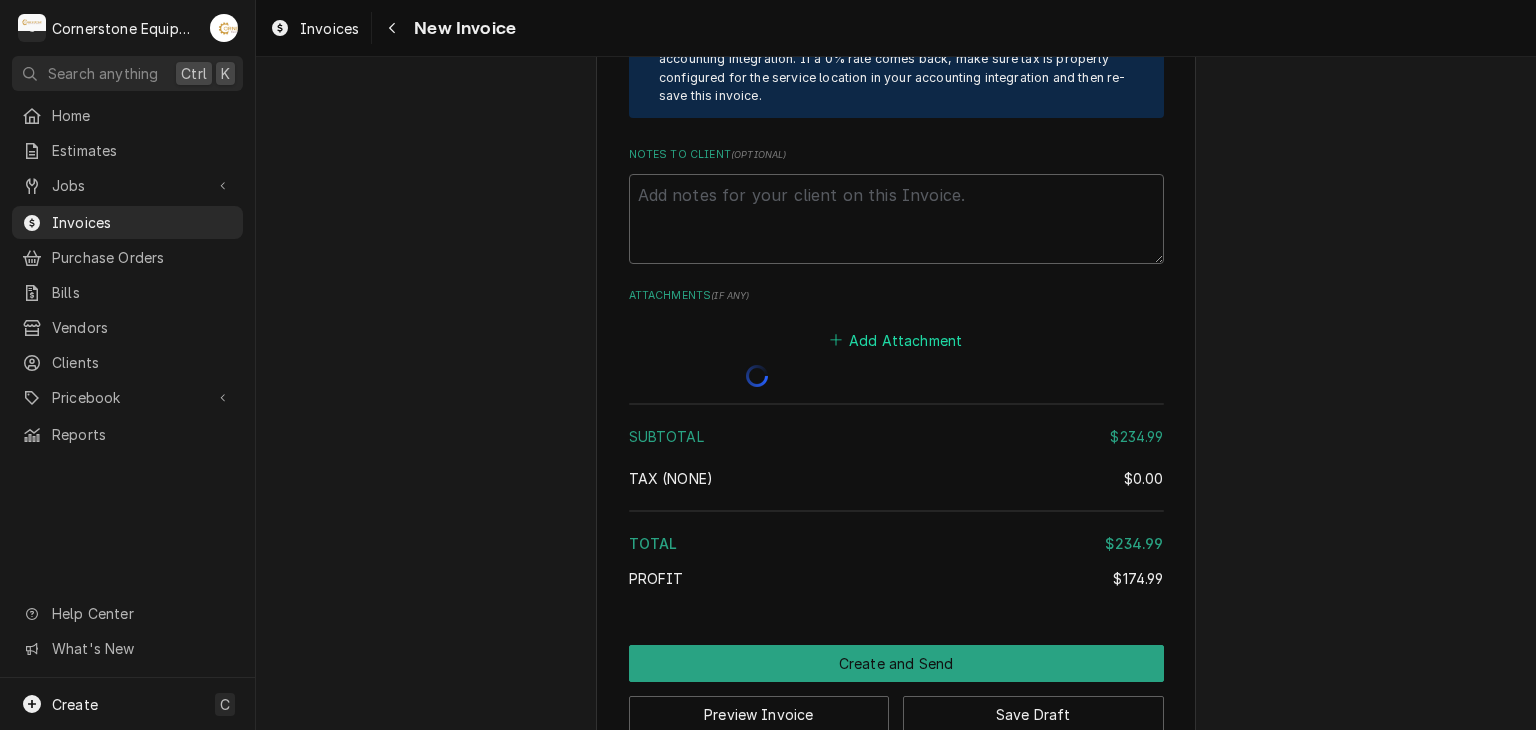 type on "x" 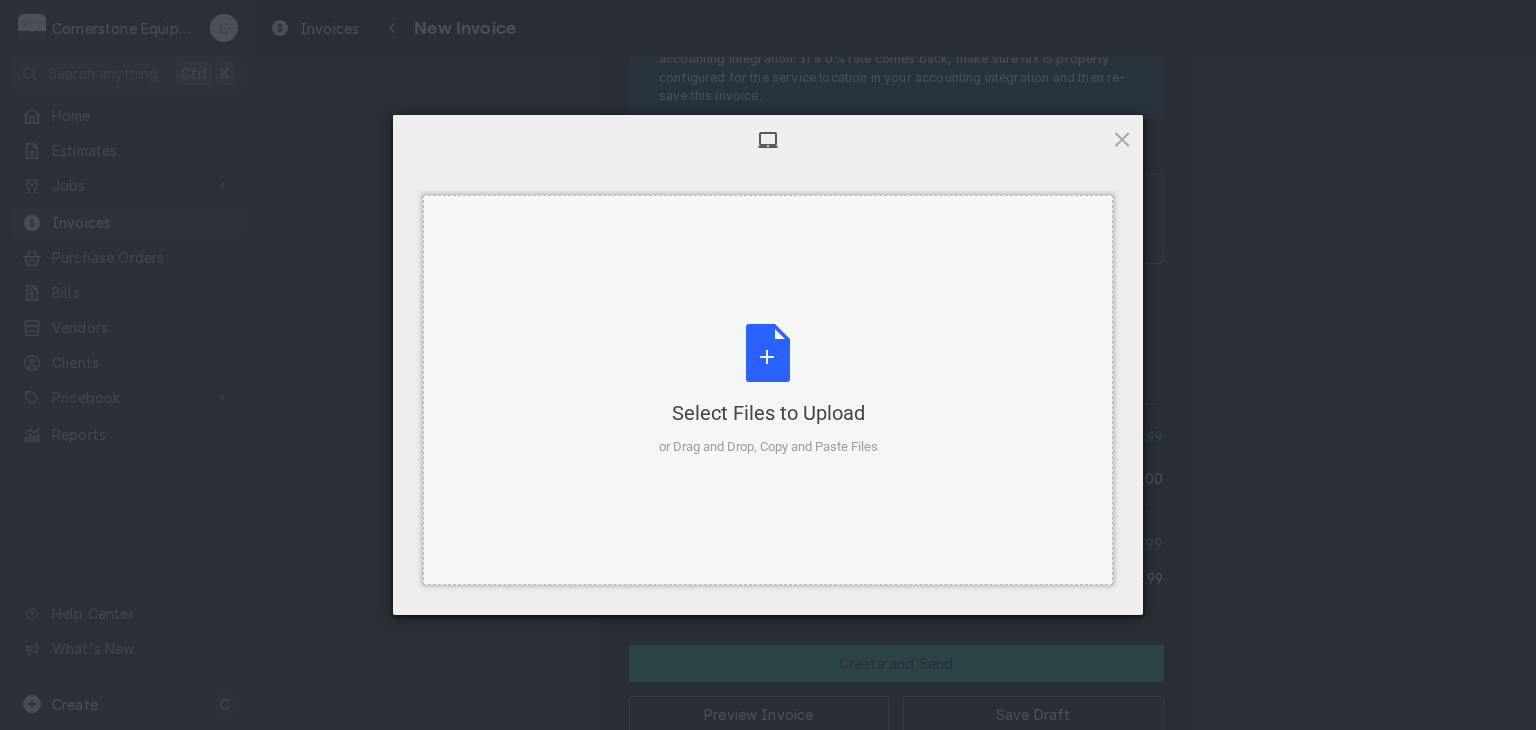 click on "Select Files to Upload
or Drag and Drop, Copy and Paste Files" at bounding box center (768, 390) 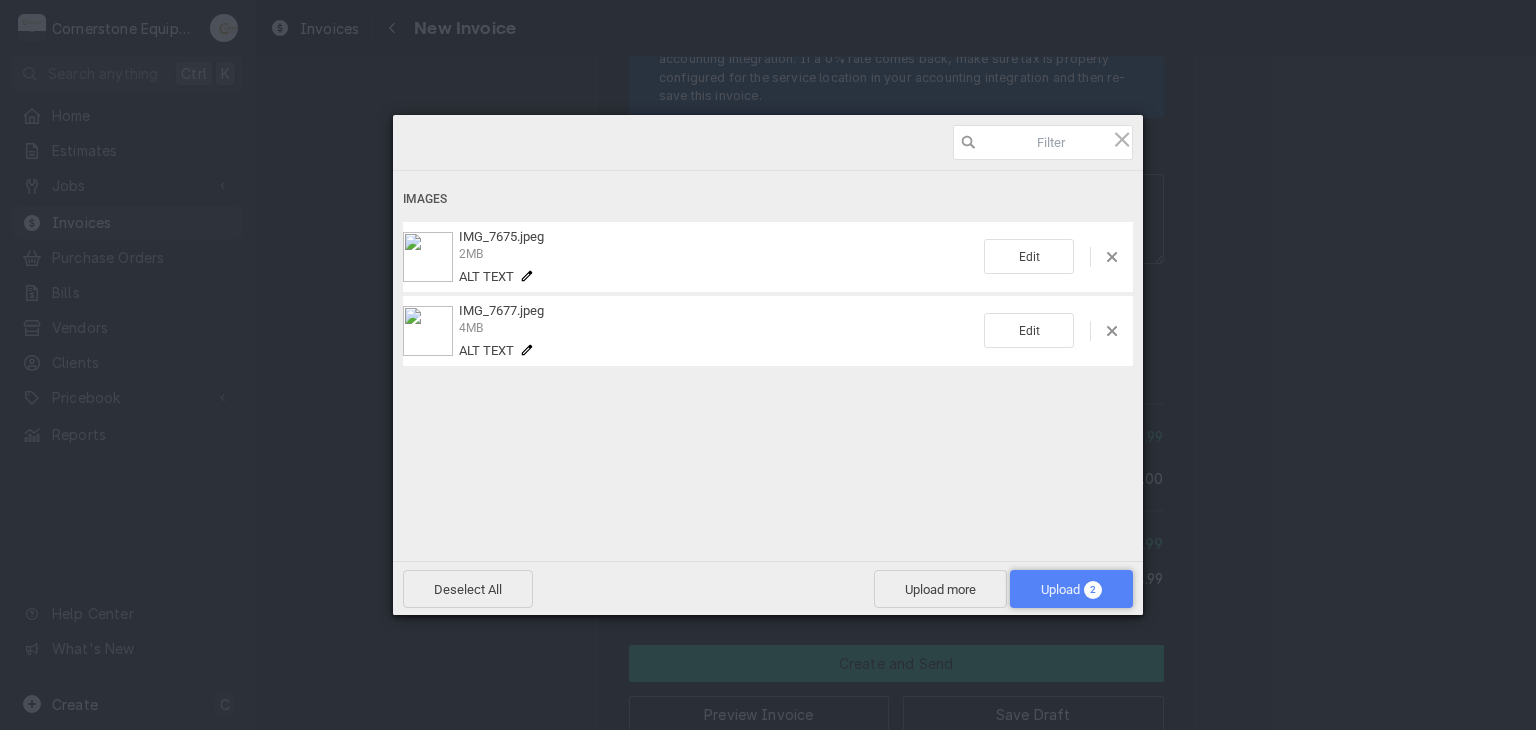 click on "Upload
2" at bounding box center (1071, 589) 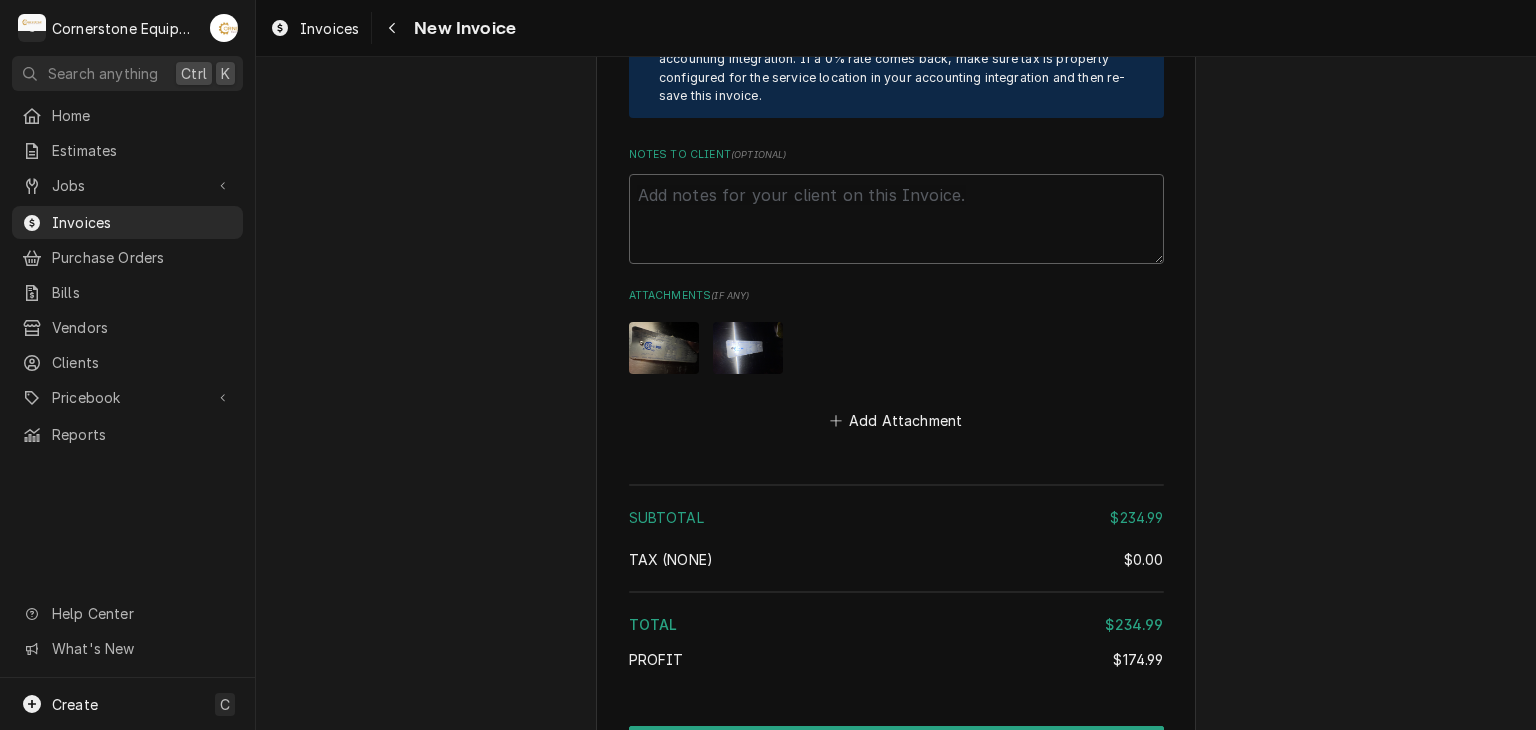 click on "Please provide the following information to create your invoice: Client Details Client WH Operating - Mcdonalds Service Location Store# 10496 / 1598 John B White Sr Blvd, Spartanburg, SC 29301 Basic Details Created From Job Uninvoiced Labor Service Type Labor Labels  ( optional ) Add Labels... Billing Address Same as service location Recipient, Attention To, etc.  ( if different ) Tracy Dunaway Street Address PO Box 7 Apartment, Suite, etc. City Gaffney State/Province SC Postal Code 29342 Issue Date 2025-08-08 Terms Choose payment terms... Same Day Net 7 Net 14 Net 21 Net 30 Net 45 Net 60 Net 90 Due Date 2025-09-07 Payment Methods Accept Online Card Payments Charge Details Service Charges Short Description Labor Service Date Aug 5, 2025 Hourly Cost $60.00/hr Qty. 1hr Rate $125.00/hr Amount $125.00 Tax Non-Taxable Service  Summary Add Service Charge Parts and Materials  ( if any ) Short Description misc hardware Manufacturer — Manufacturer Part # — Unit Cost $0.00 Qty. 1 Price $24.99 Amount $24.99 Tax  ( )" at bounding box center [896, -1273] 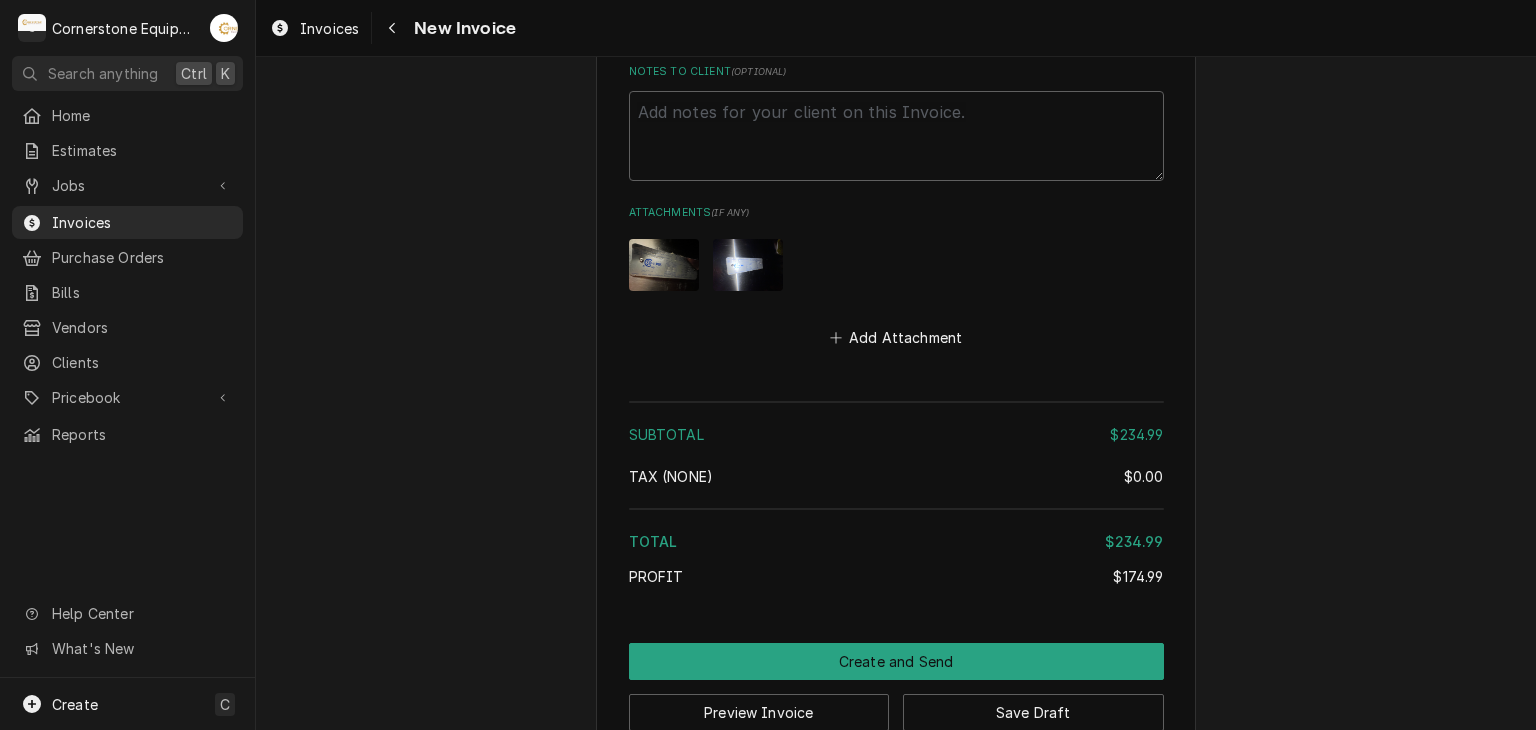 scroll, scrollTop: 3600, scrollLeft: 0, axis: vertical 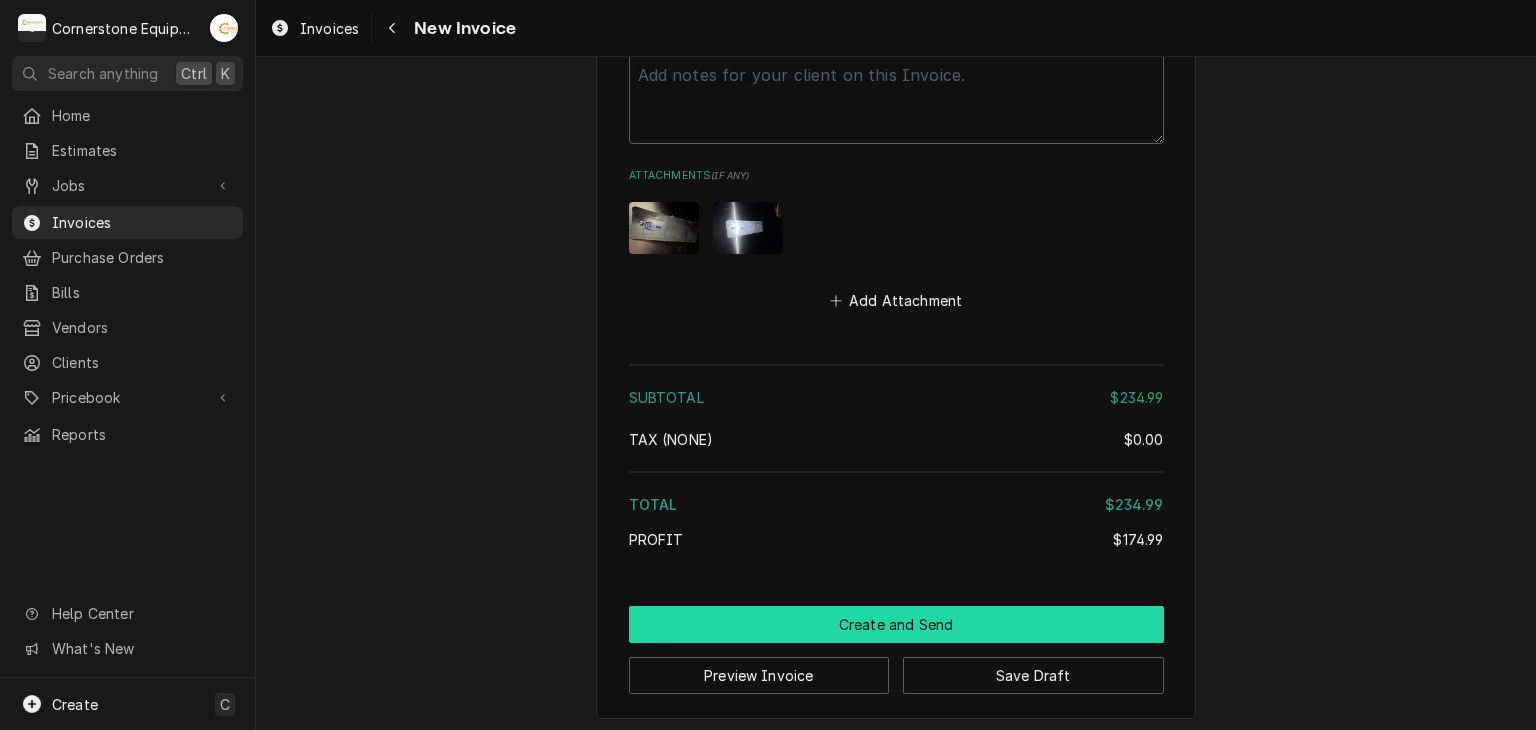 click on "Create and Send" at bounding box center (896, 624) 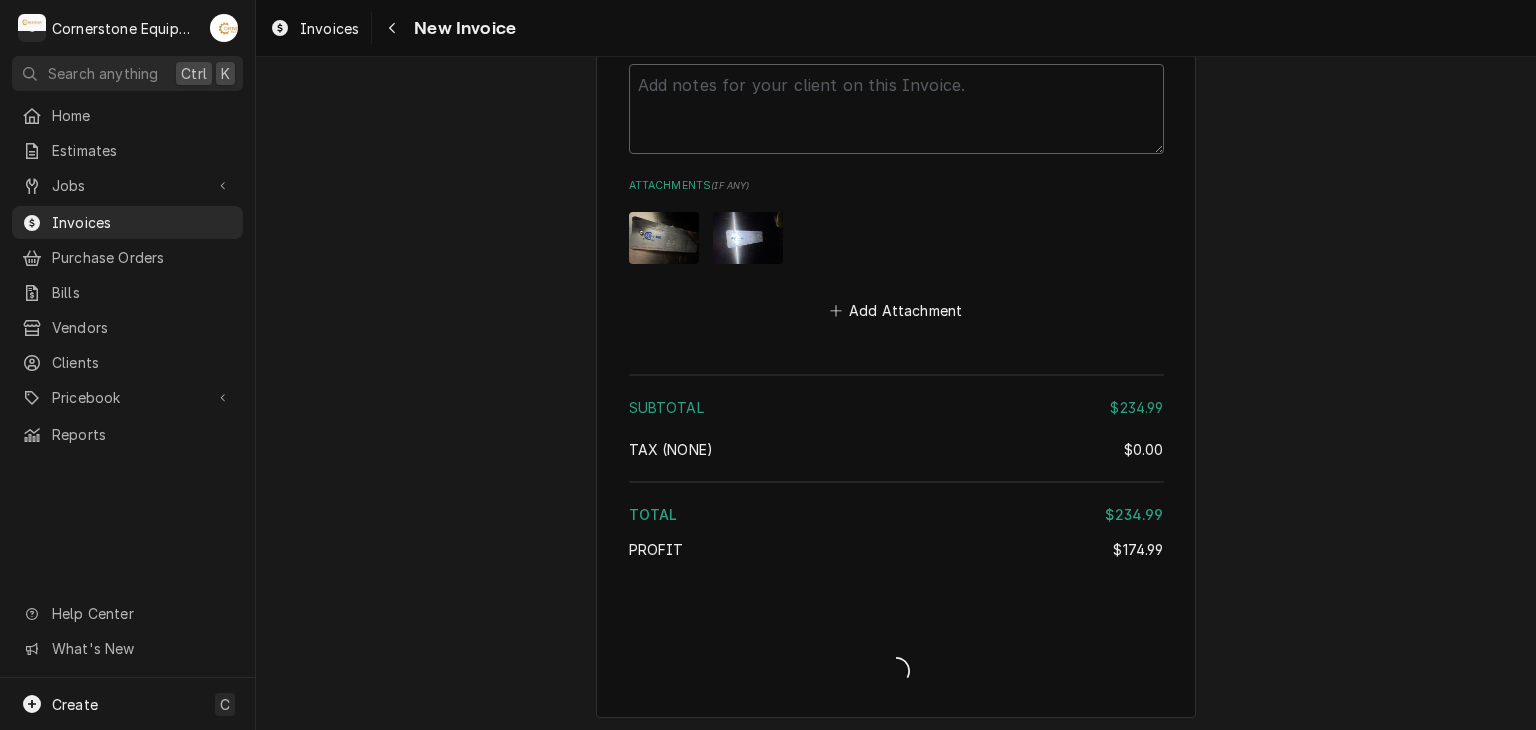 type on "x" 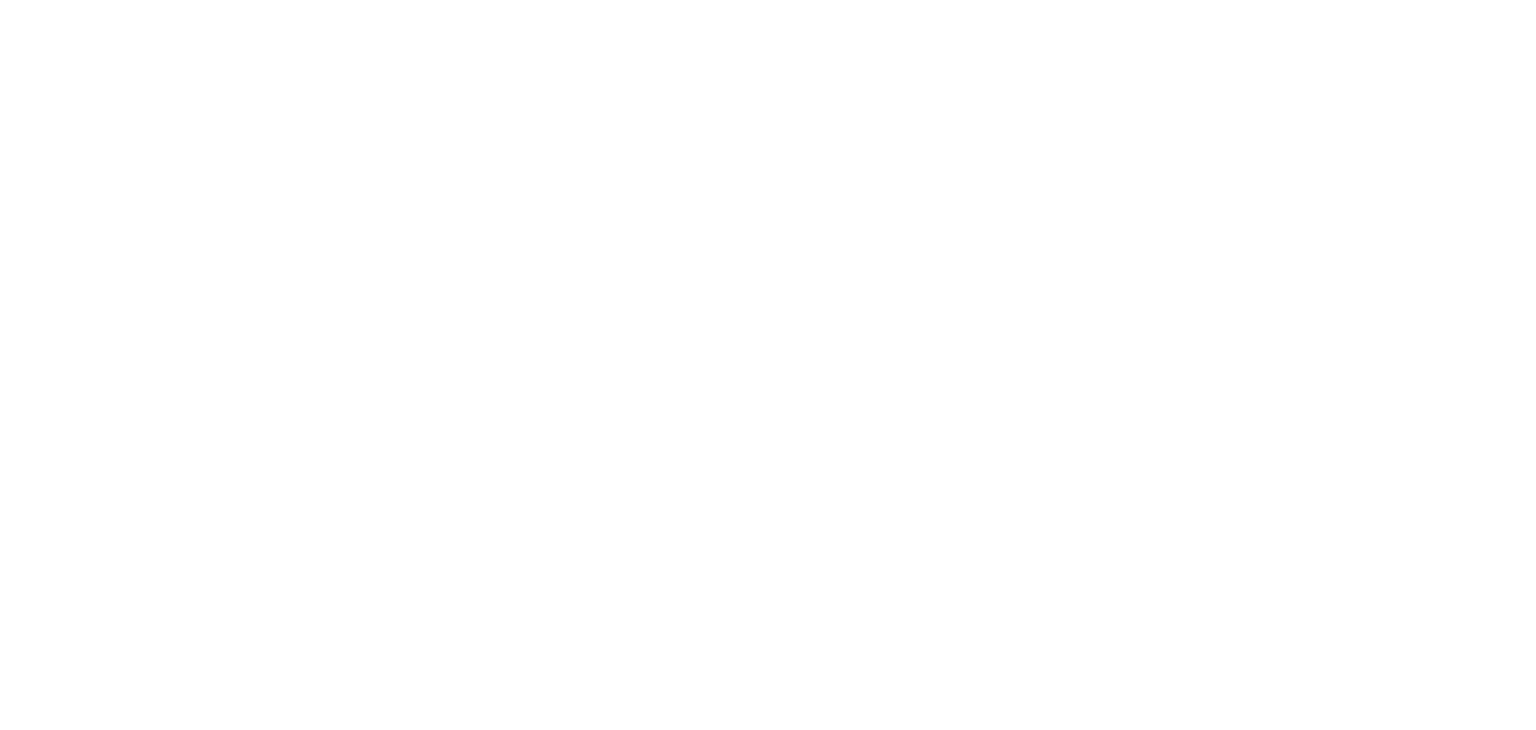 scroll, scrollTop: 0, scrollLeft: 0, axis: both 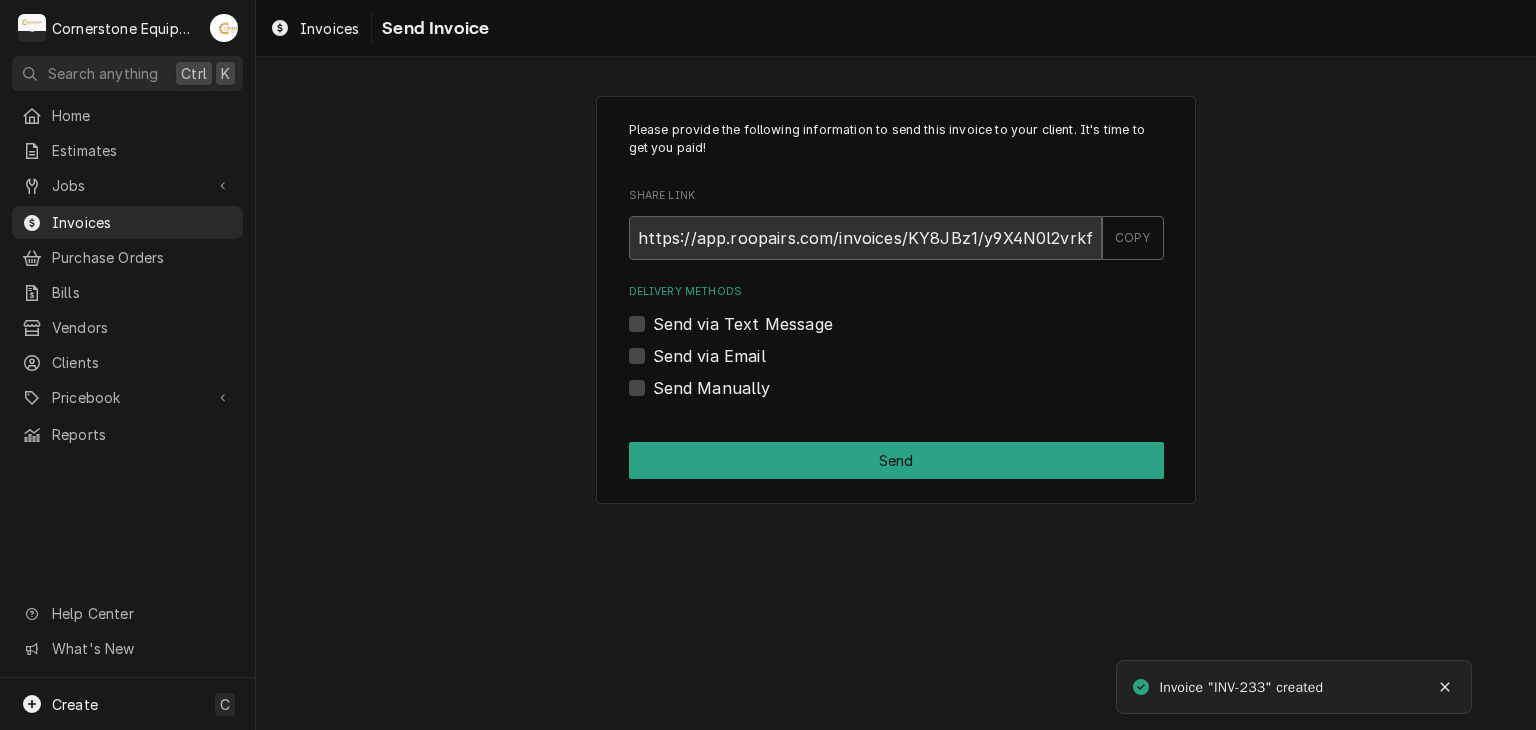 click on "Send via Text Message" at bounding box center (743, 324) 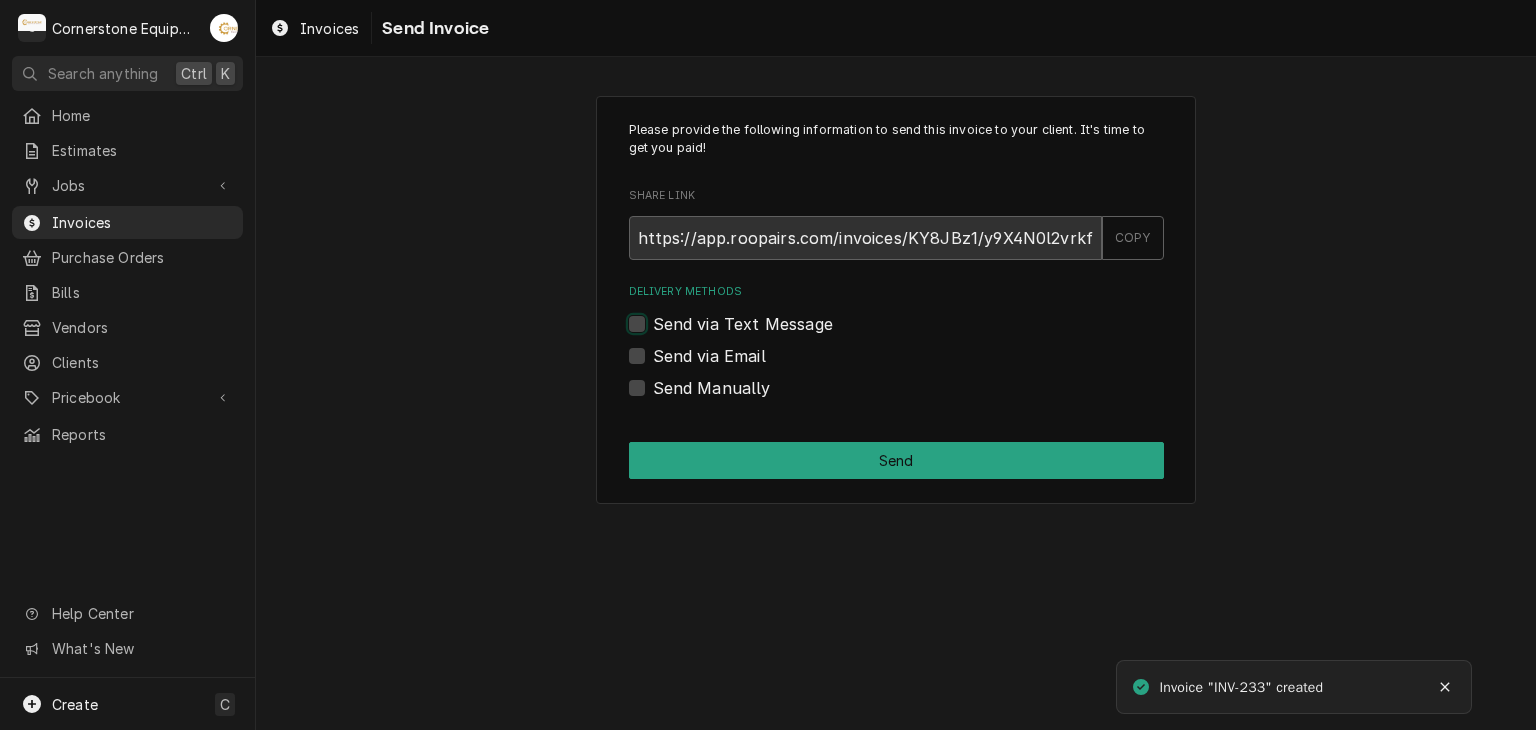 click on "Send via Text Message" at bounding box center [920, 334] 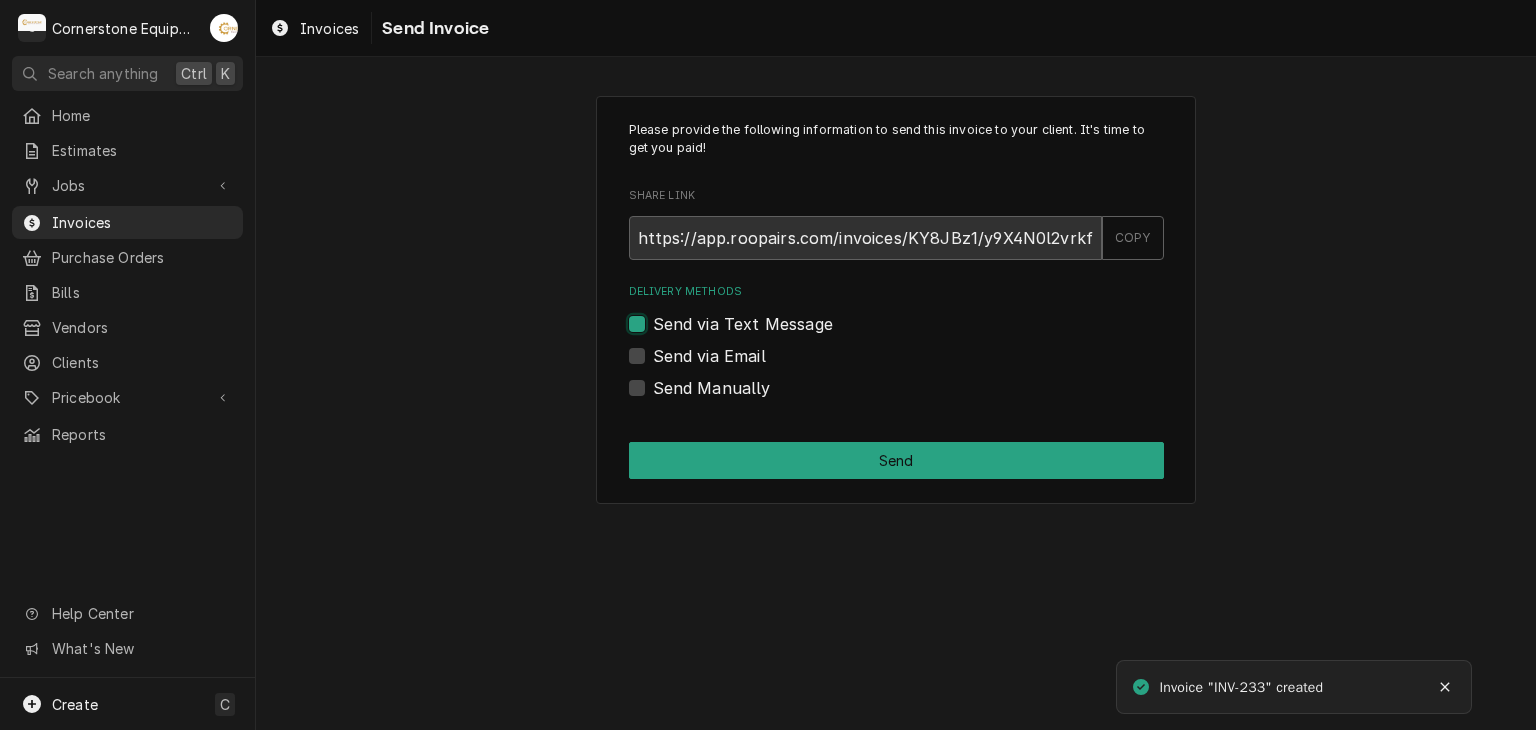 checkbox on "true" 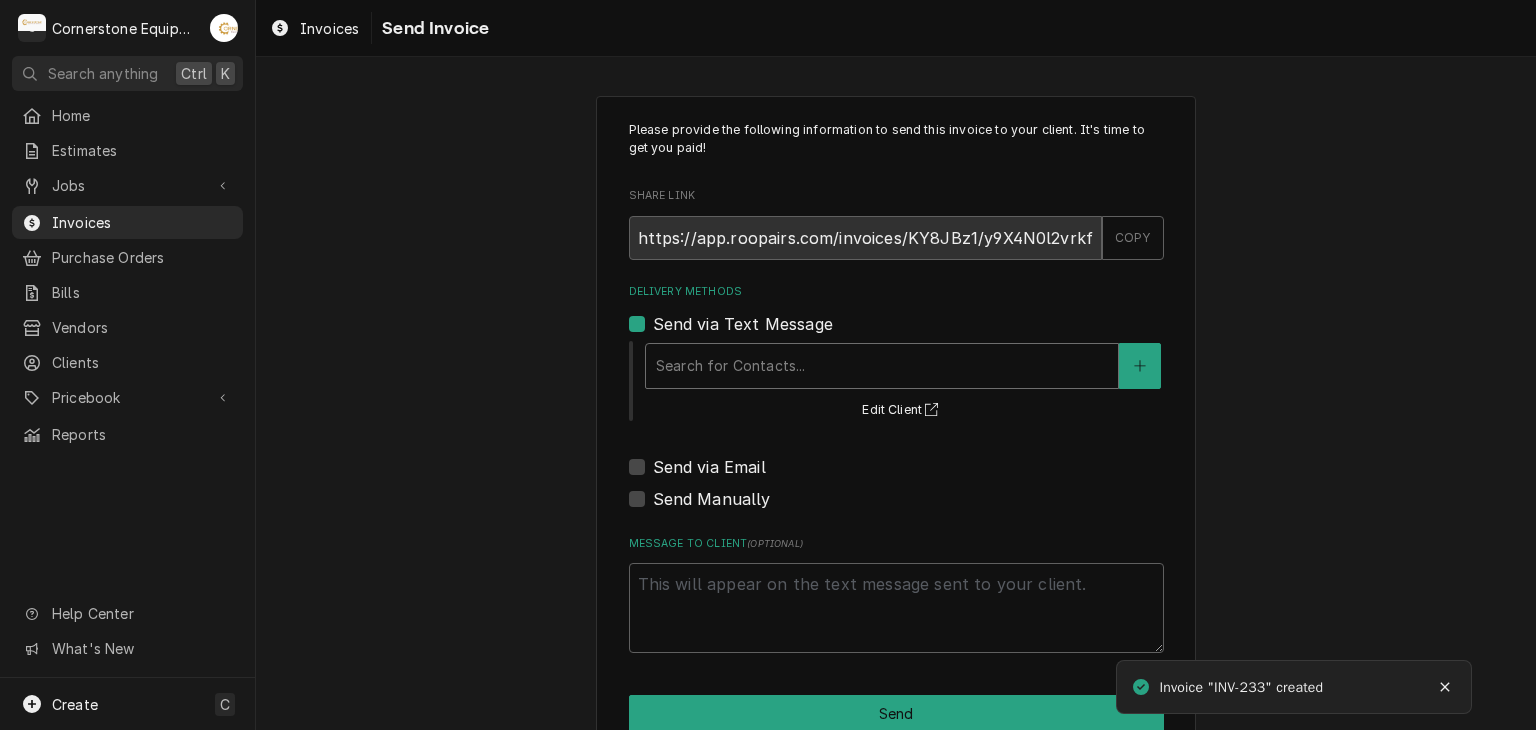click at bounding box center [882, 366] 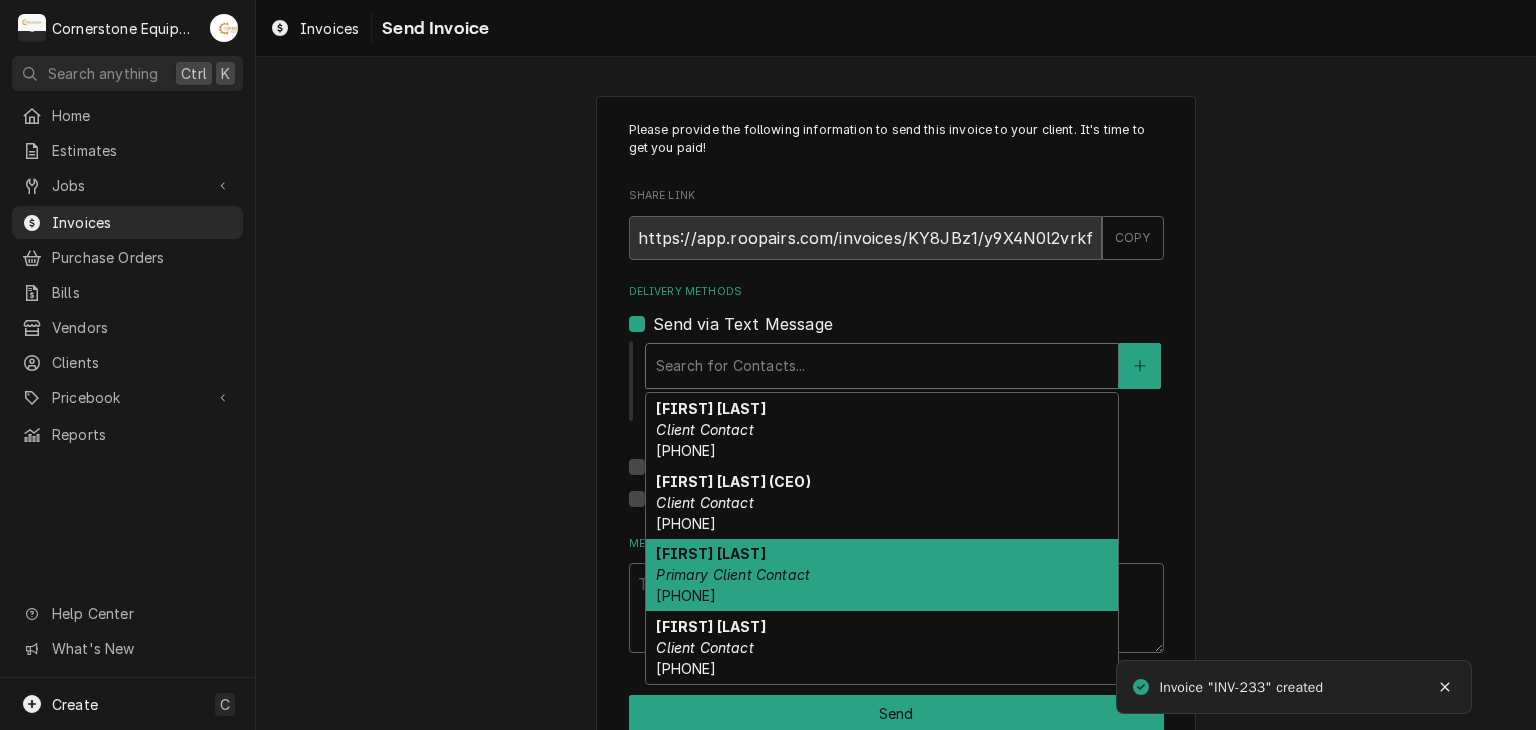 click on "Primary Client Contact" at bounding box center (733, 574) 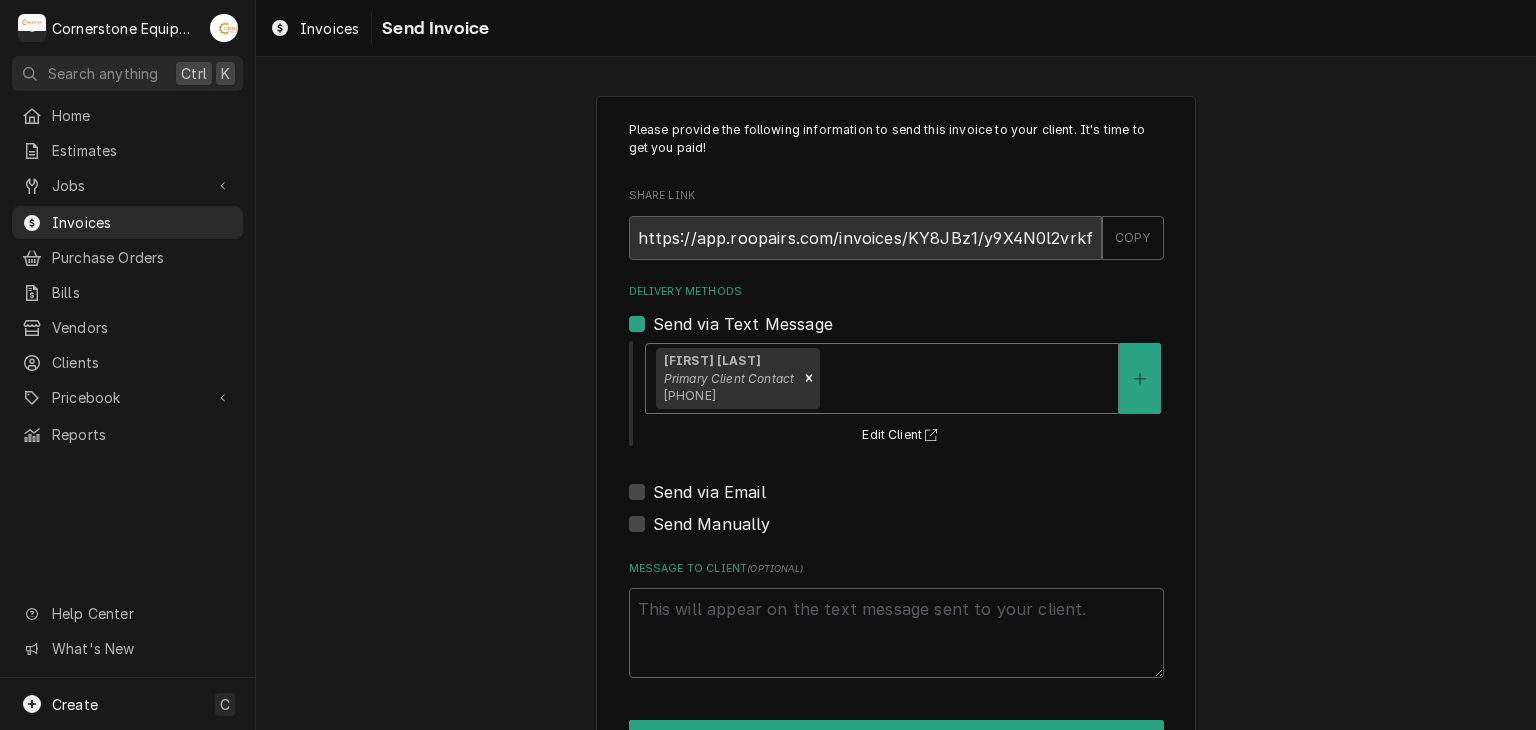 click on "Send via Email" at bounding box center [709, 492] 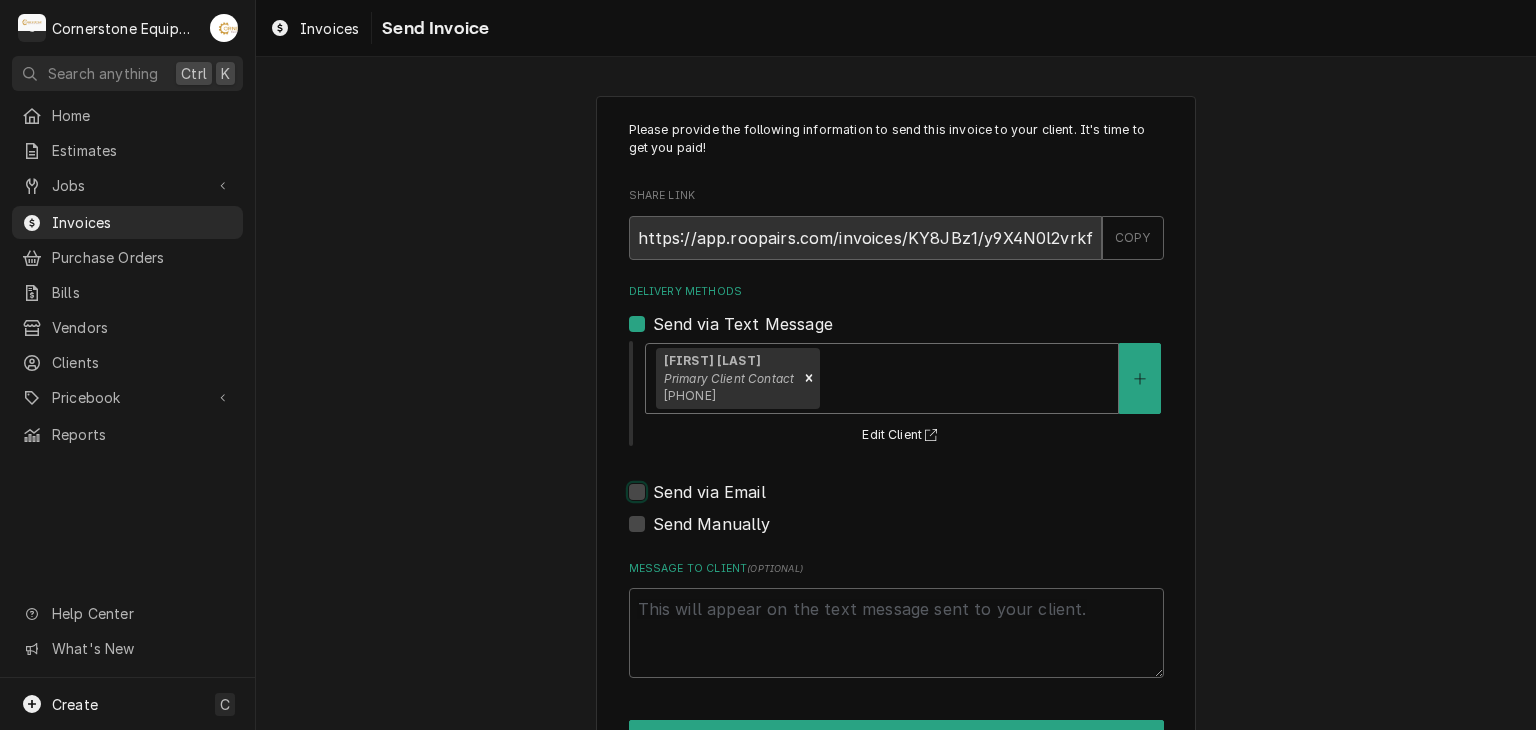 click on "Send via Email" at bounding box center (920, 502) 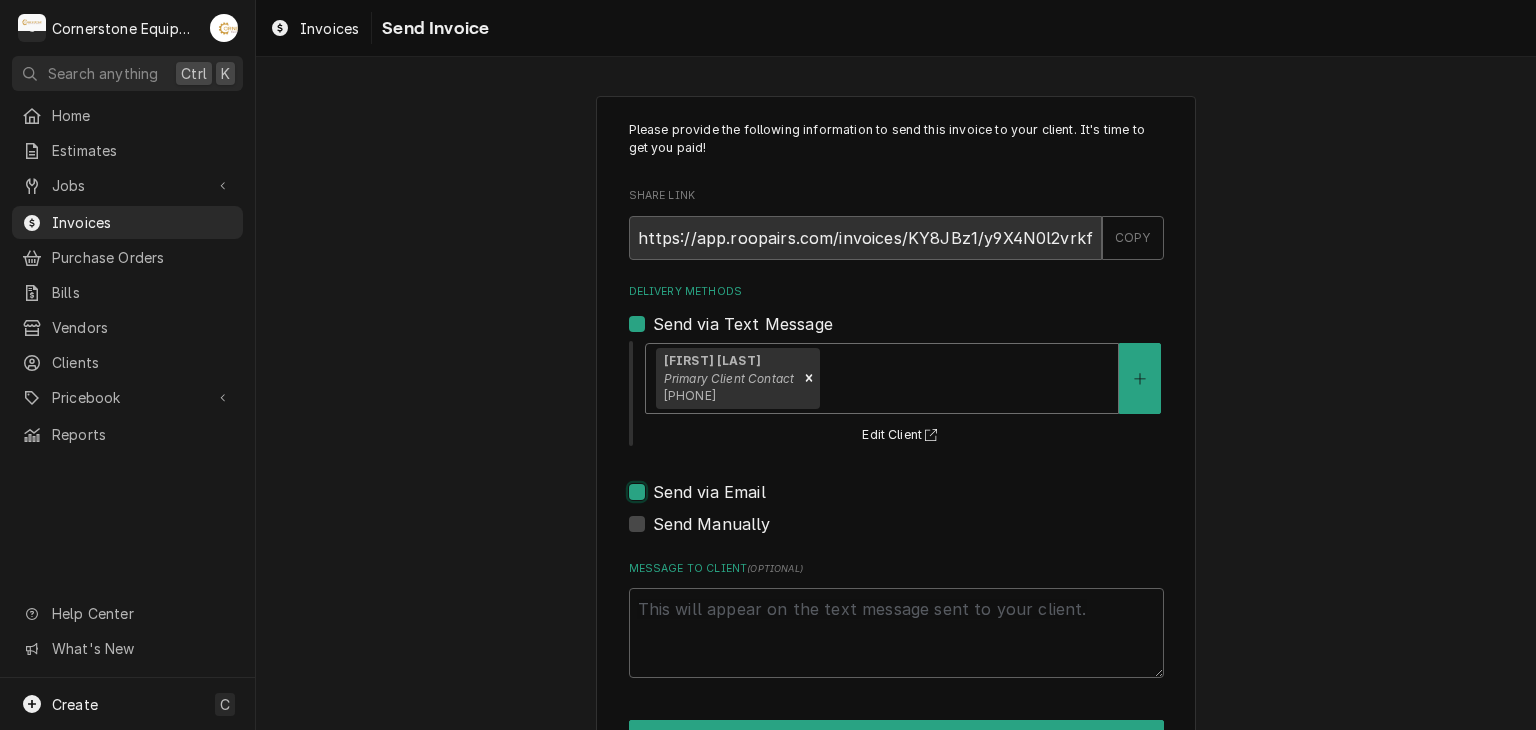 checkbox on "true" 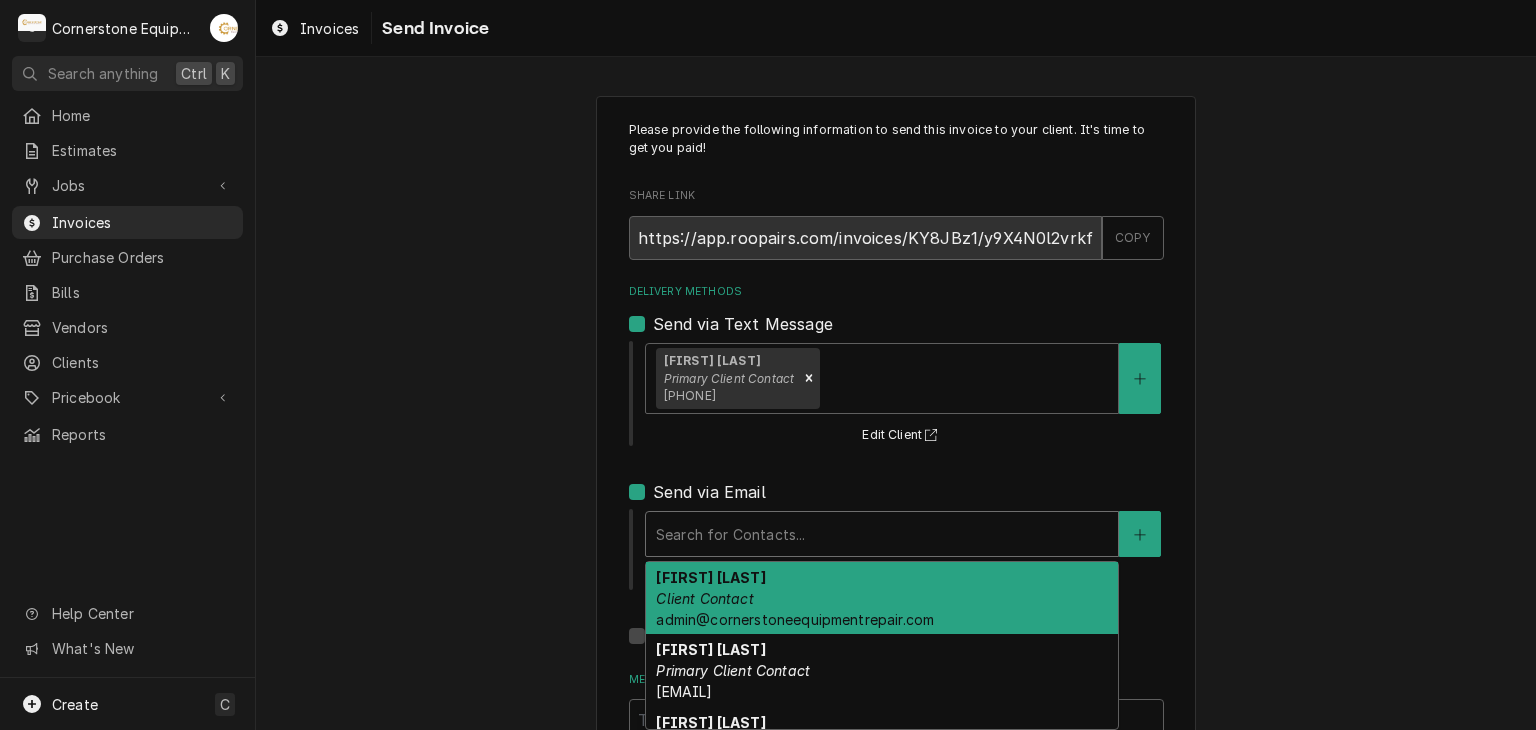 click at bounding box center [882, 534] 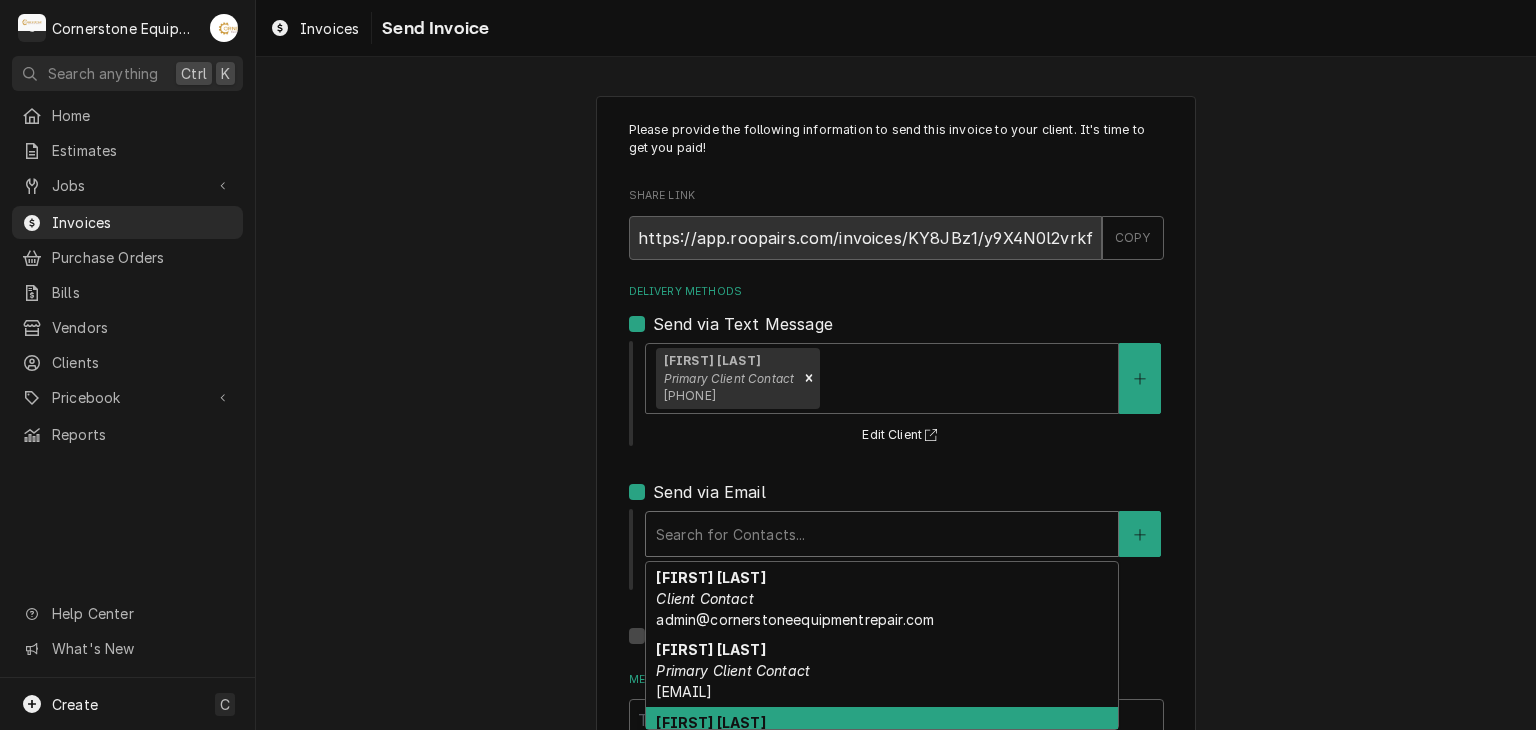 click on "[FIRST] [LAST]" at bounding box center (710, 722) 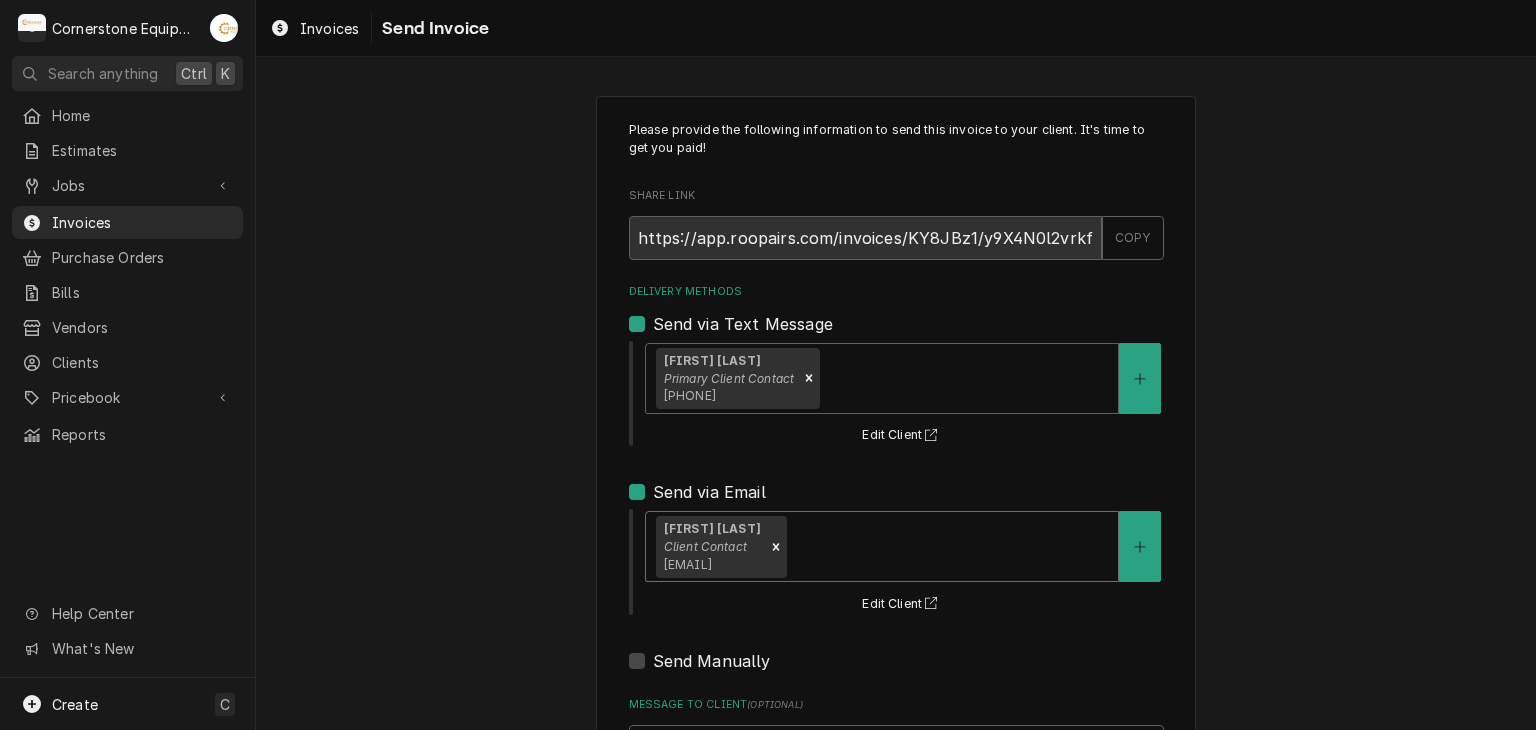 click on "Please provide the following information to send this invoice to your client. It's time to get you paid! Share Link https://app.roopairs.com/invoices/KY8JBz1/y9X4N0l2vrkfm1TZNoqk8XGQQzl0xaNpFrau9BptWh0/ COPY Delivery Methods Send via Text Message [FIRST] [LAST] Primary Client Contact [PHONE] Edit Client    Send via Email option [object Object], selected. [FIRST] [LAST] Client Contact [EMAIL] Edit Client    Send Manually Message to Client  ( optional ) Send" at bounding box center [896, 507] 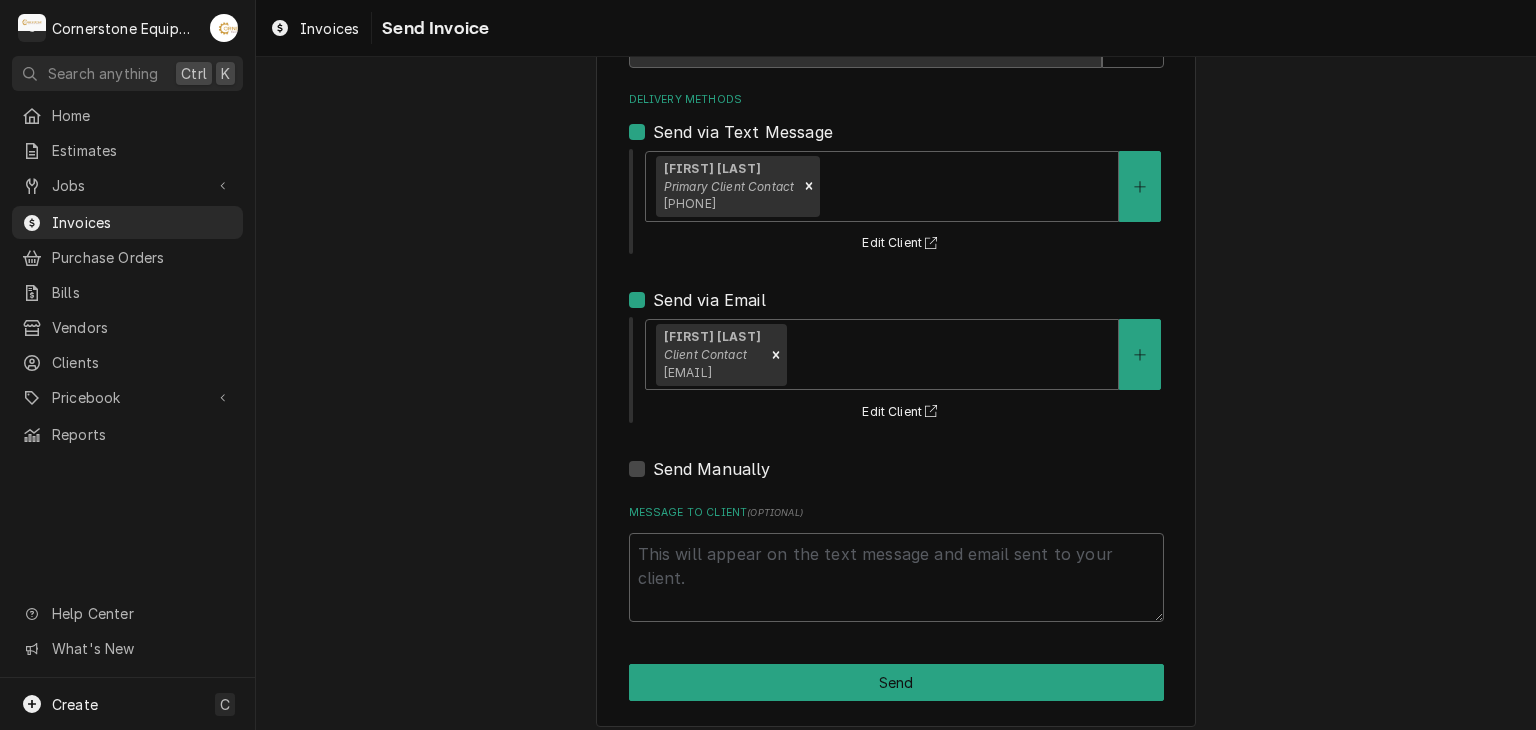 scroll, scrollTop: 204, scrollLeft: 0, axis: vertical 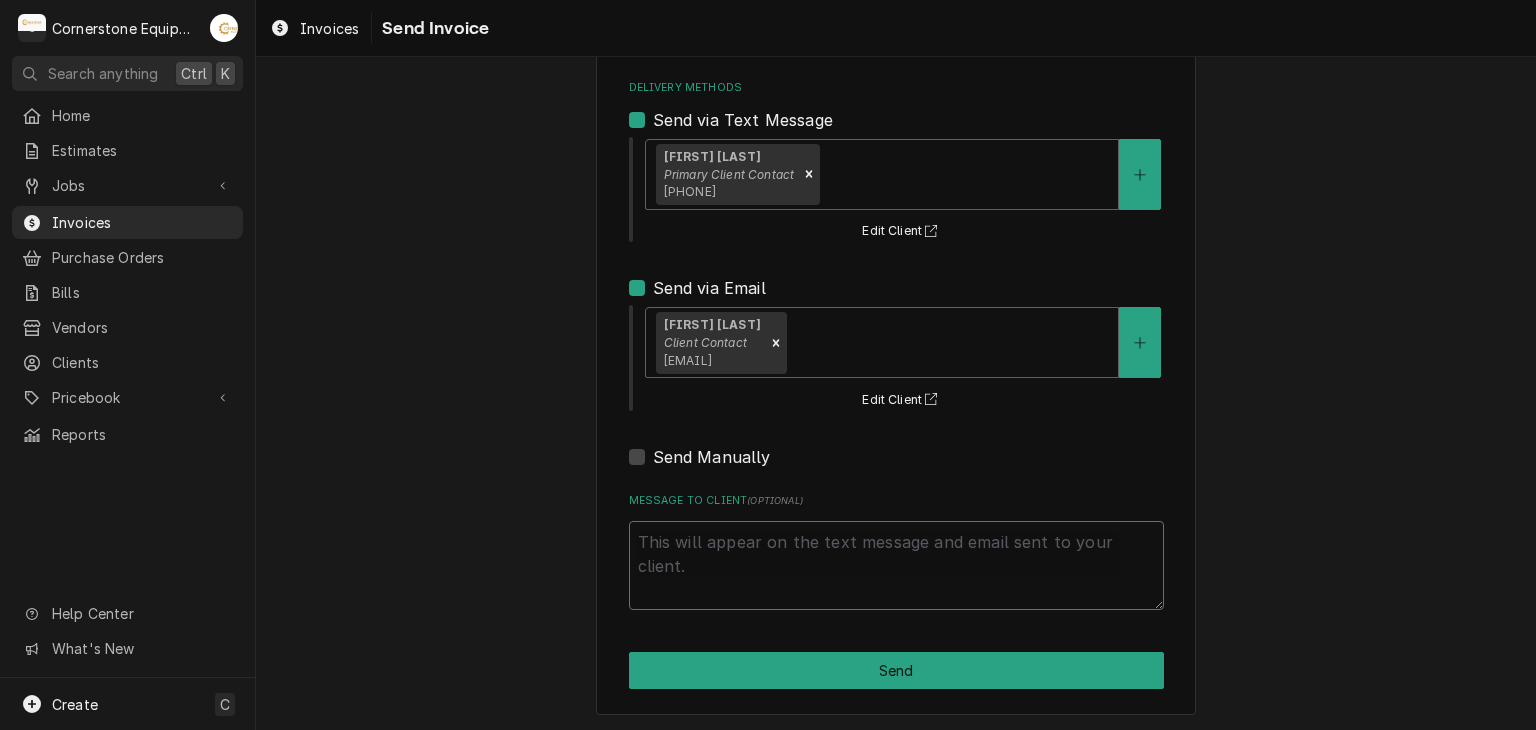 click on "Message to Client  ( optional )" at bounding box center [896, 566] 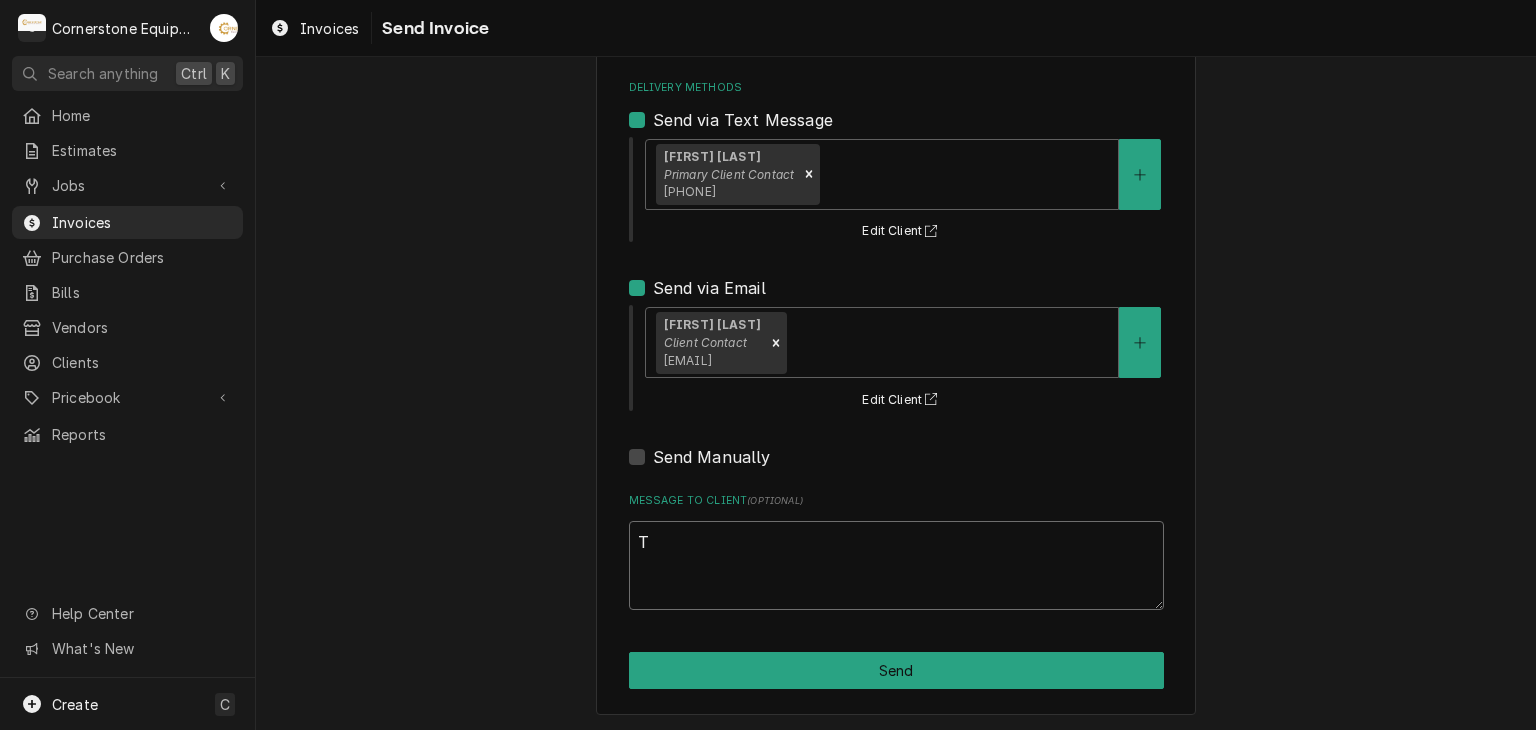 type on "x" 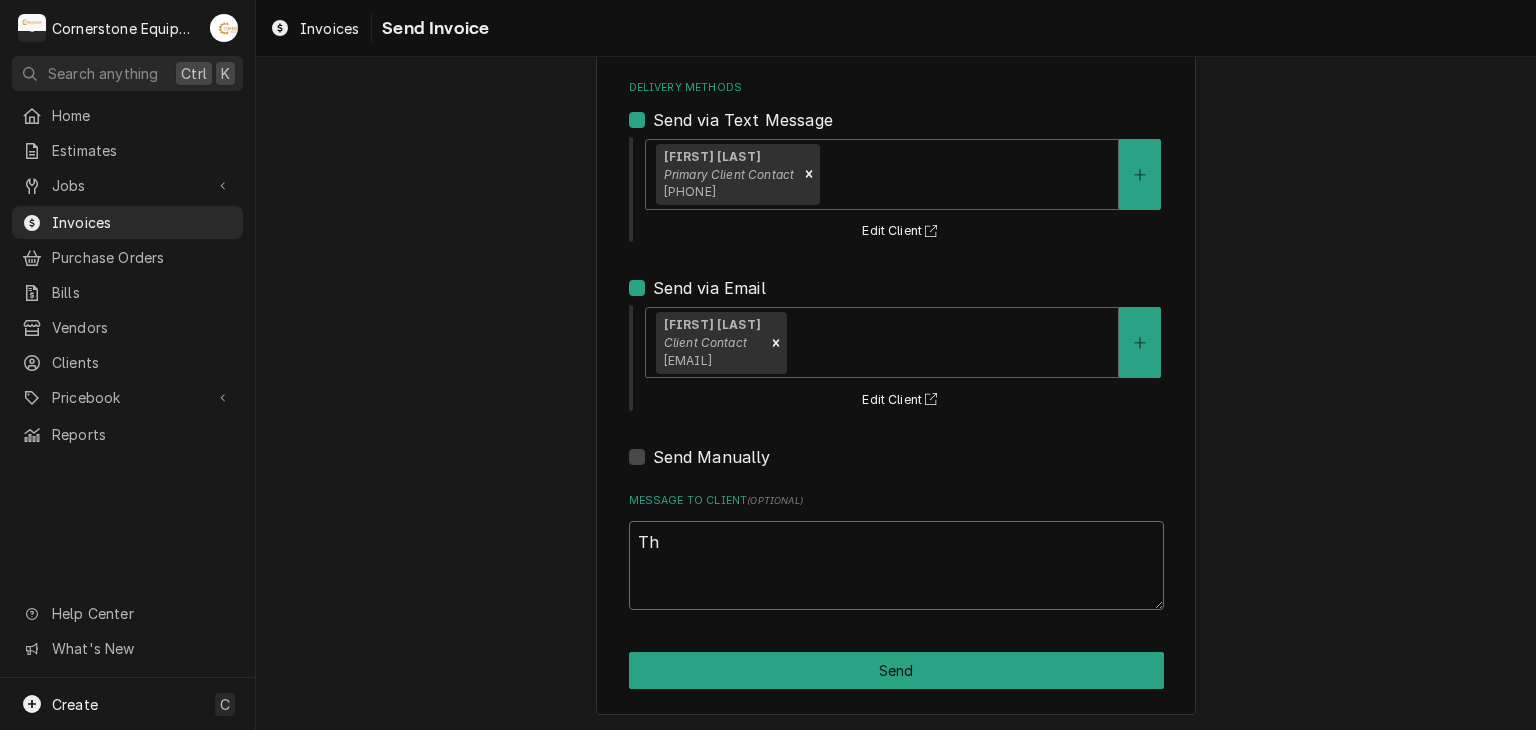 type on "x" 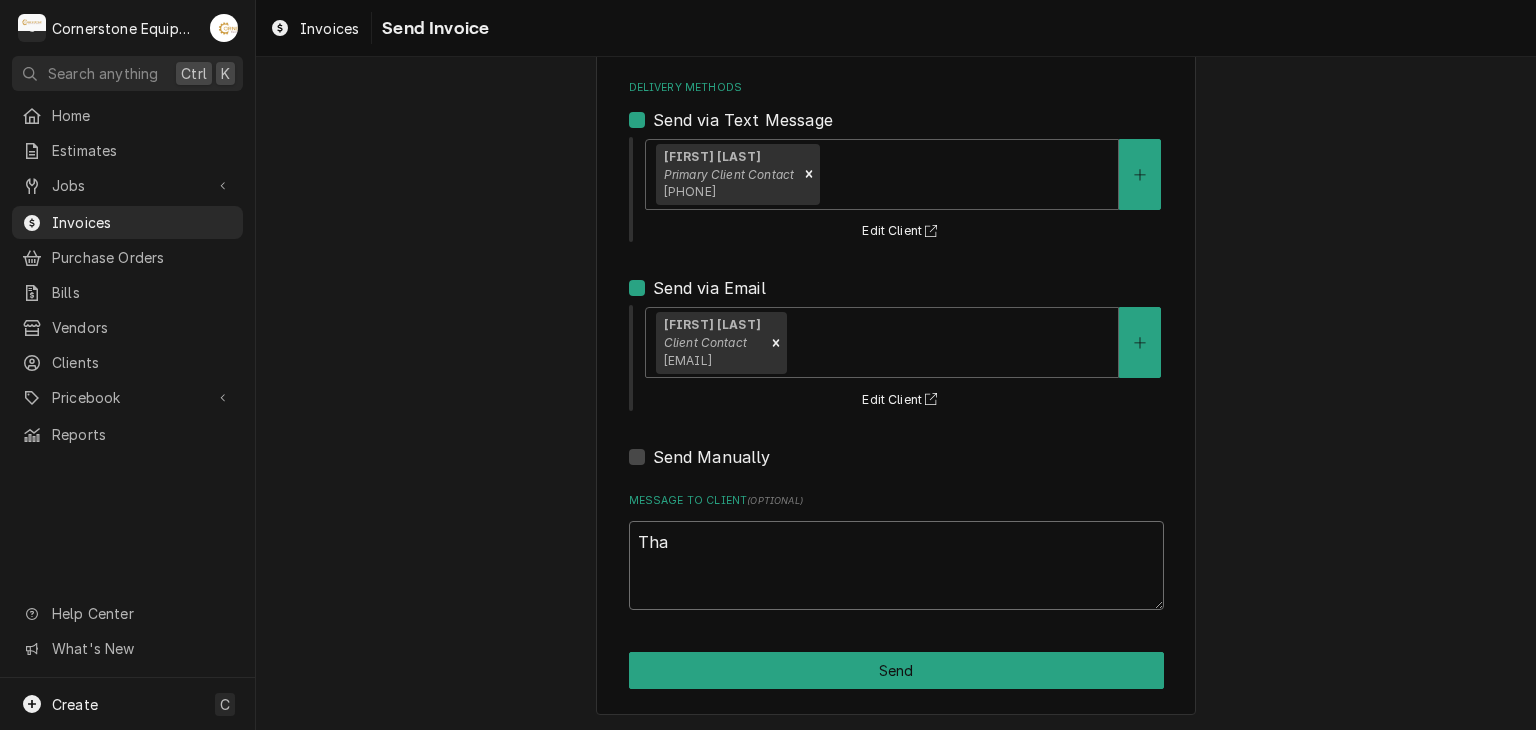 type on "x" 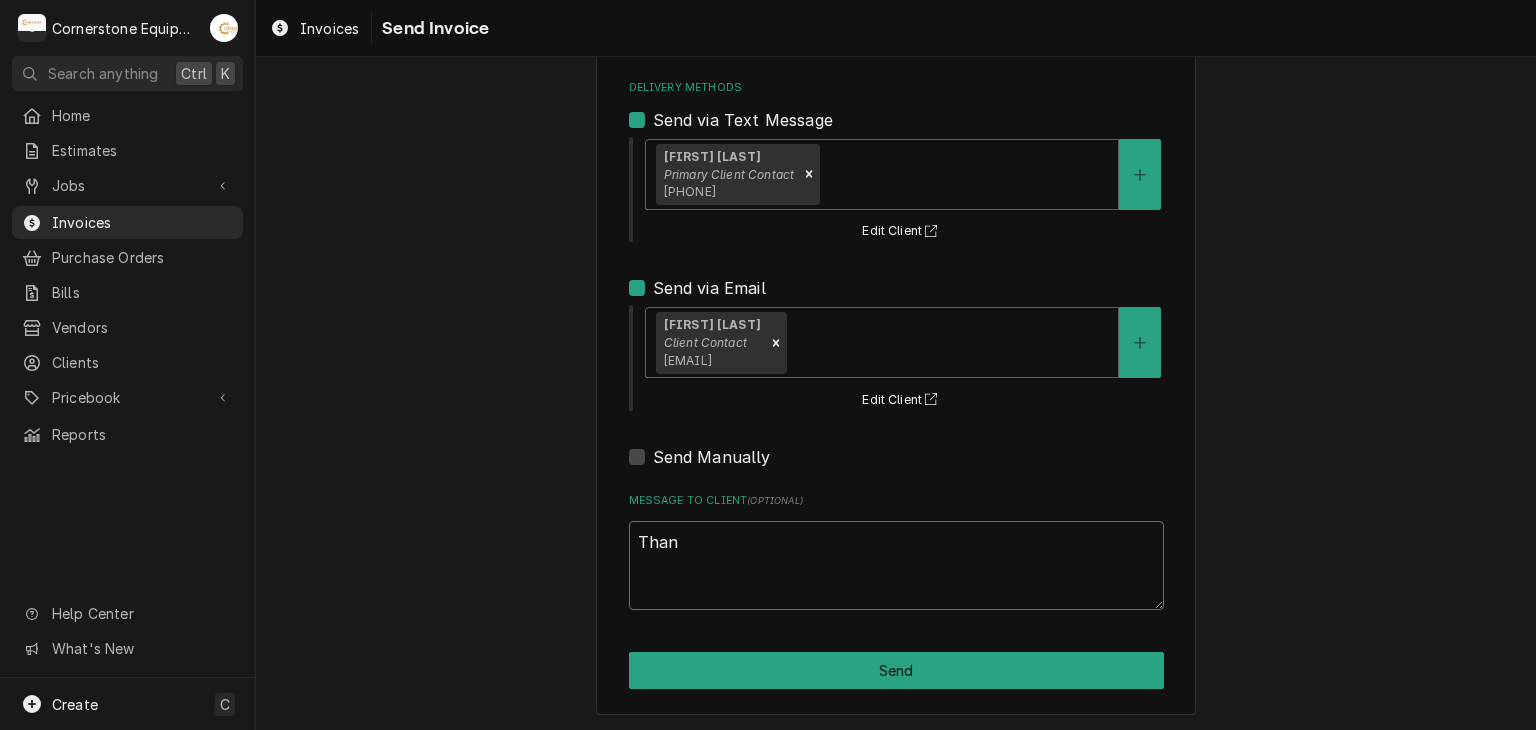type on "x" 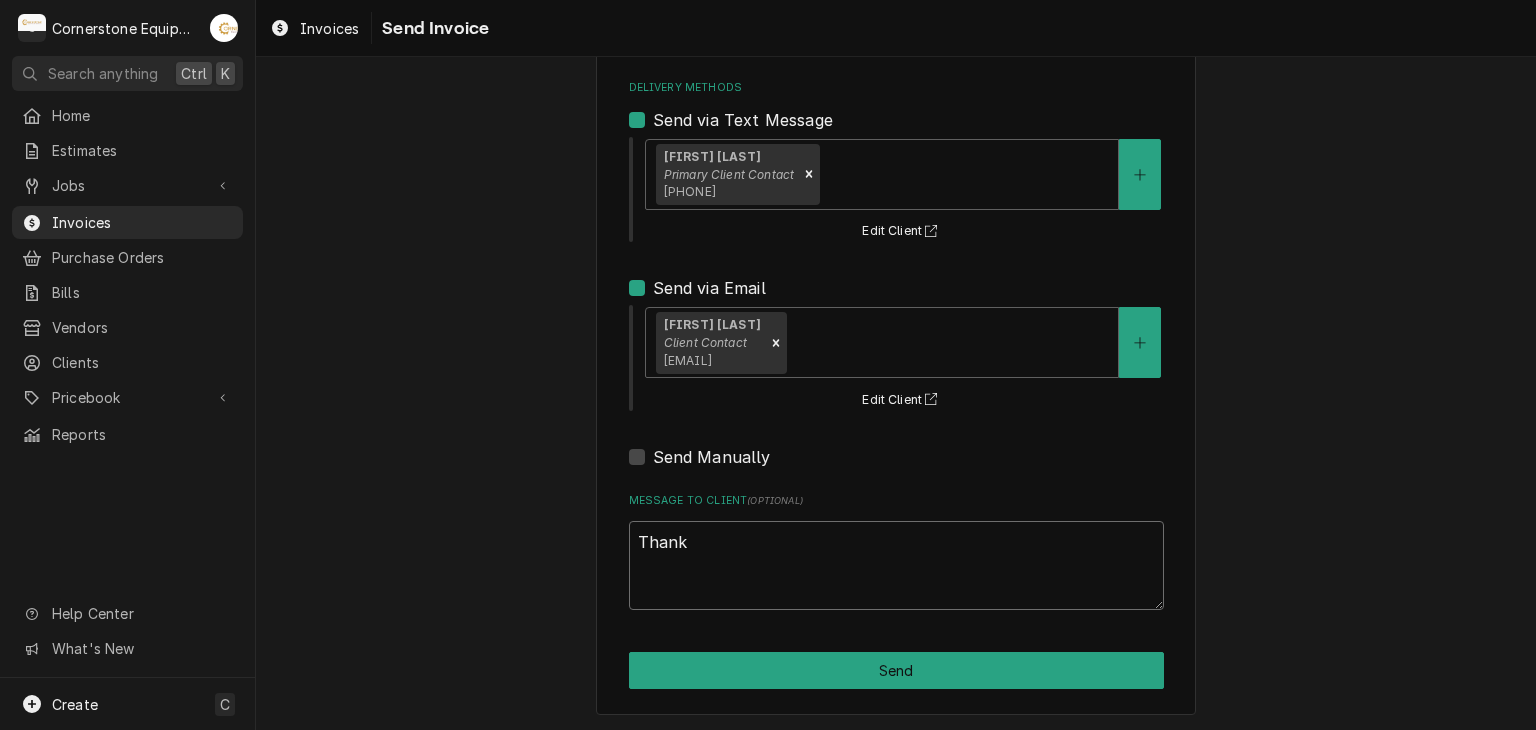 type on "x" 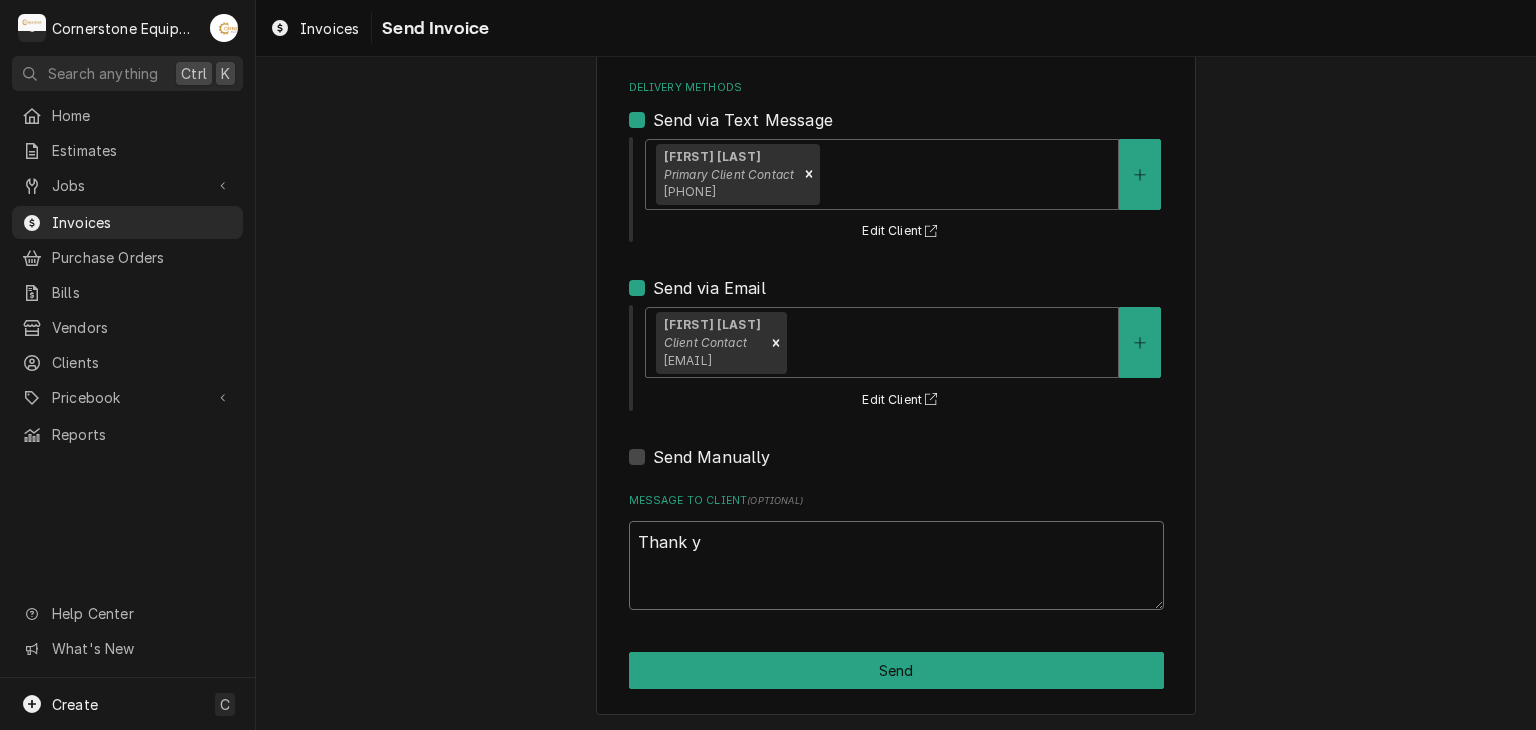 type on "x" 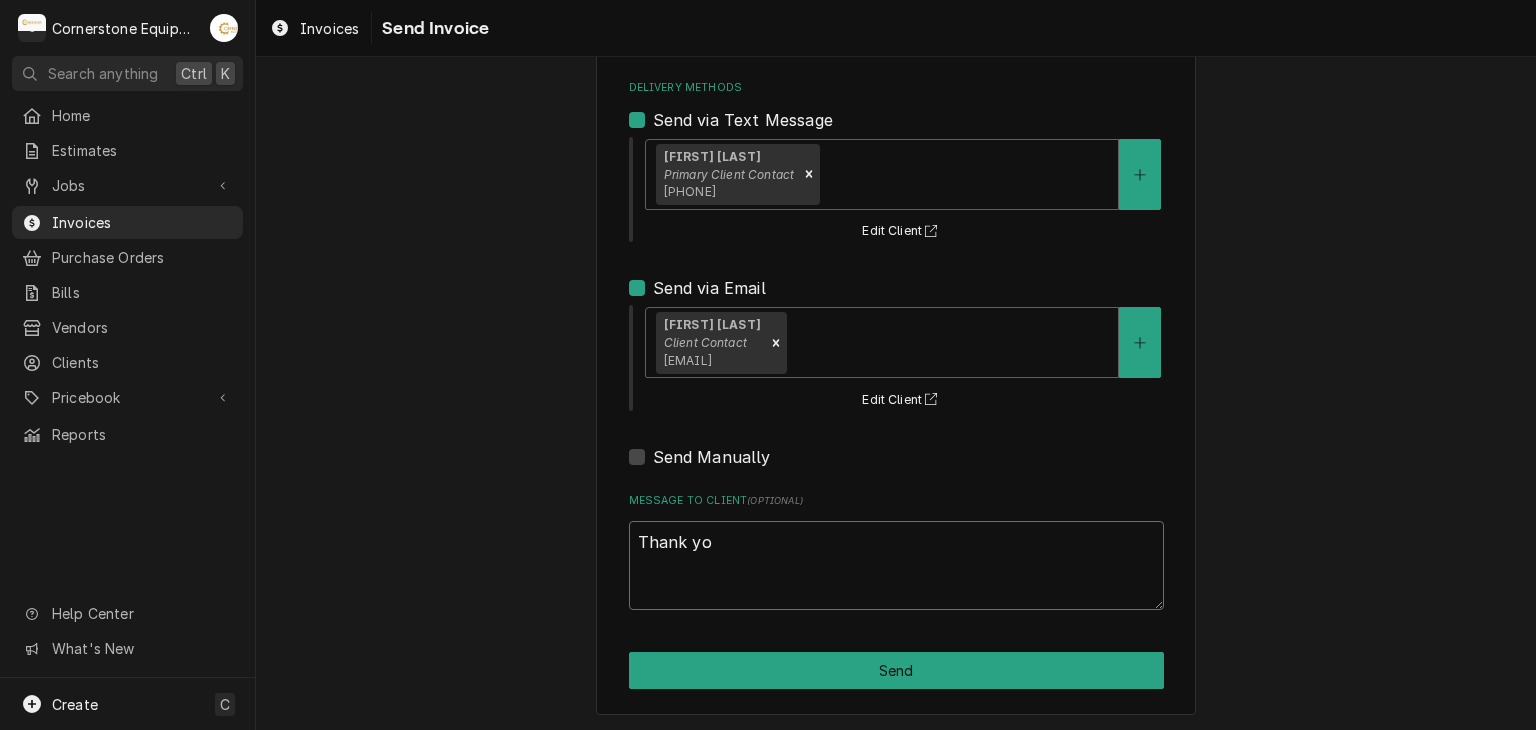 type on "x" 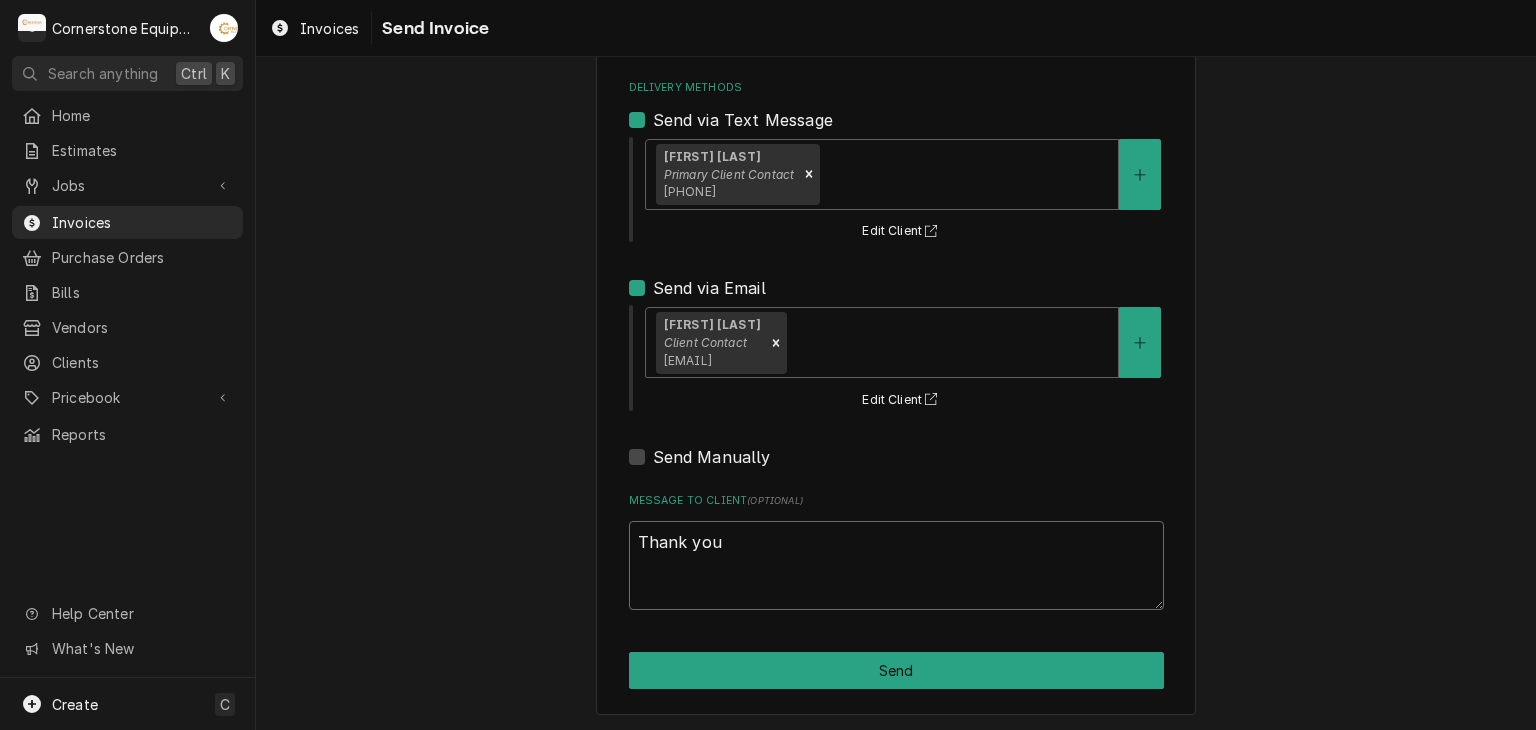 type on "Thank you" 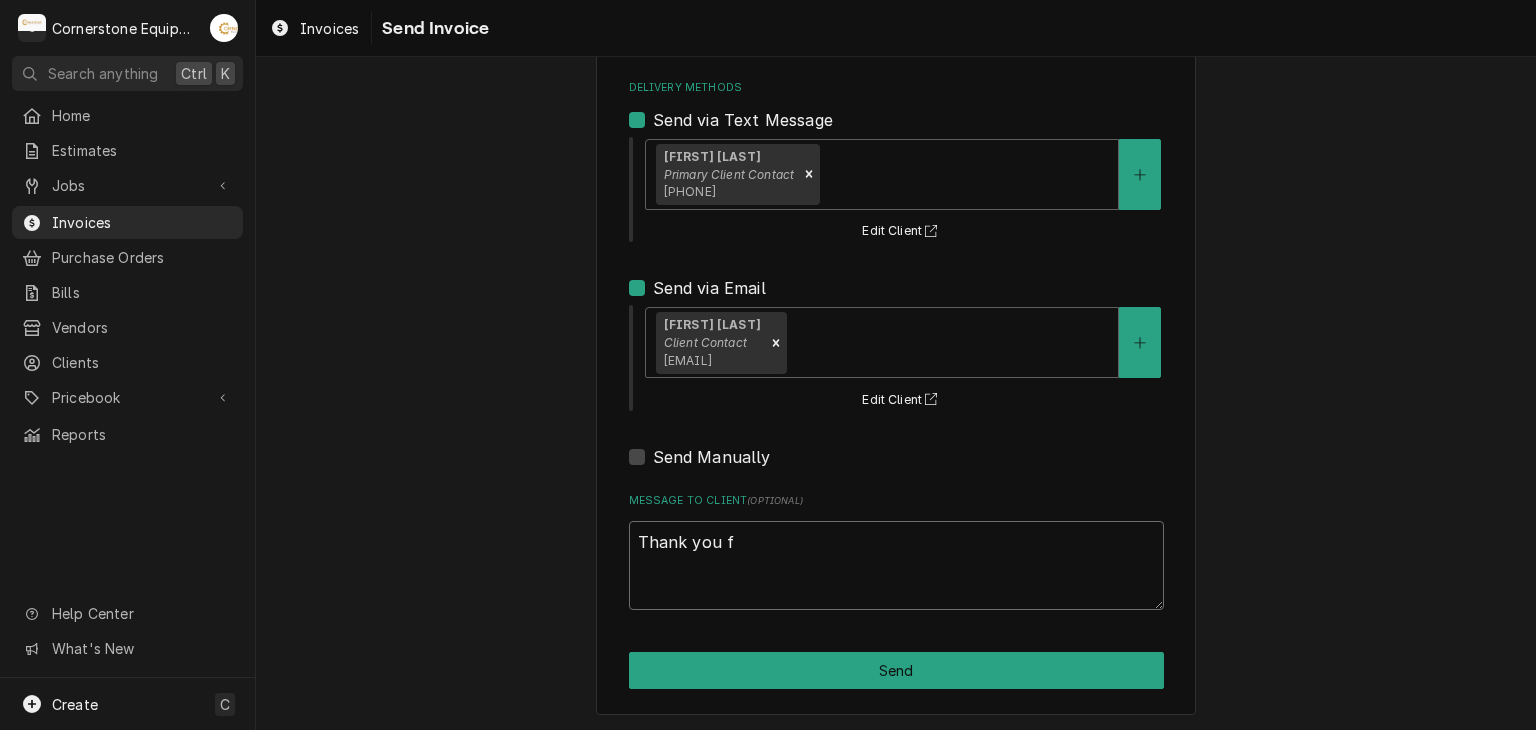 type on "x" 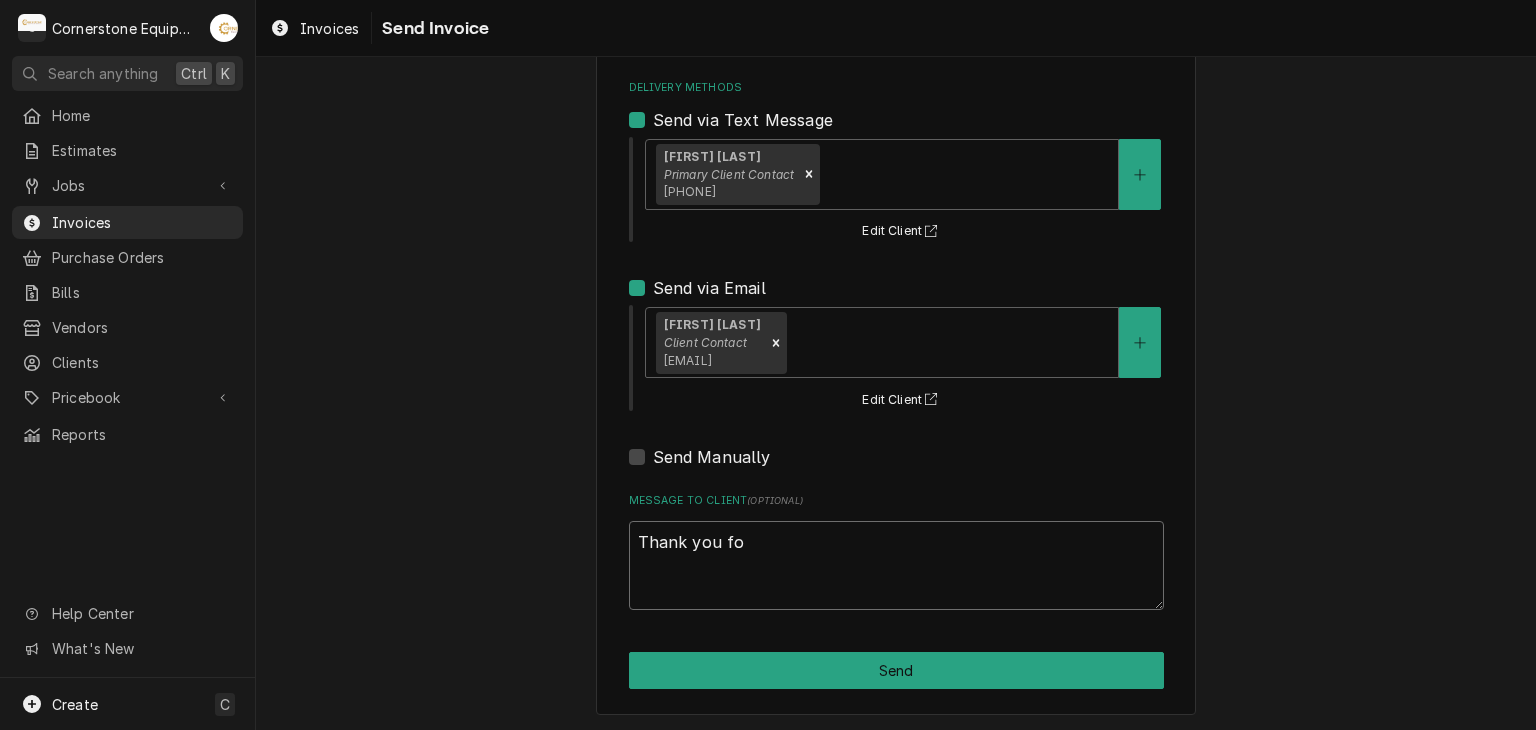 type on "x" 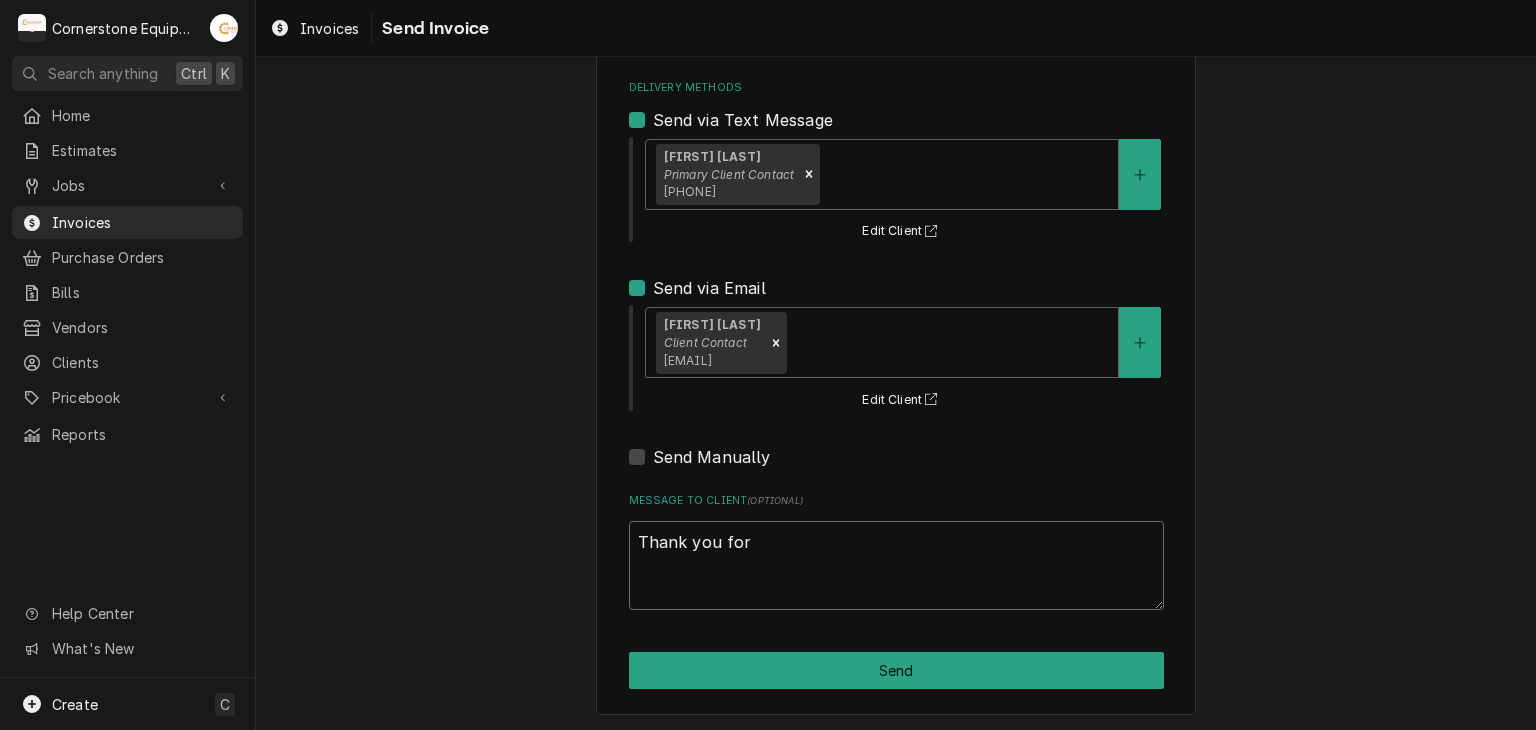 type on "Thank you for" 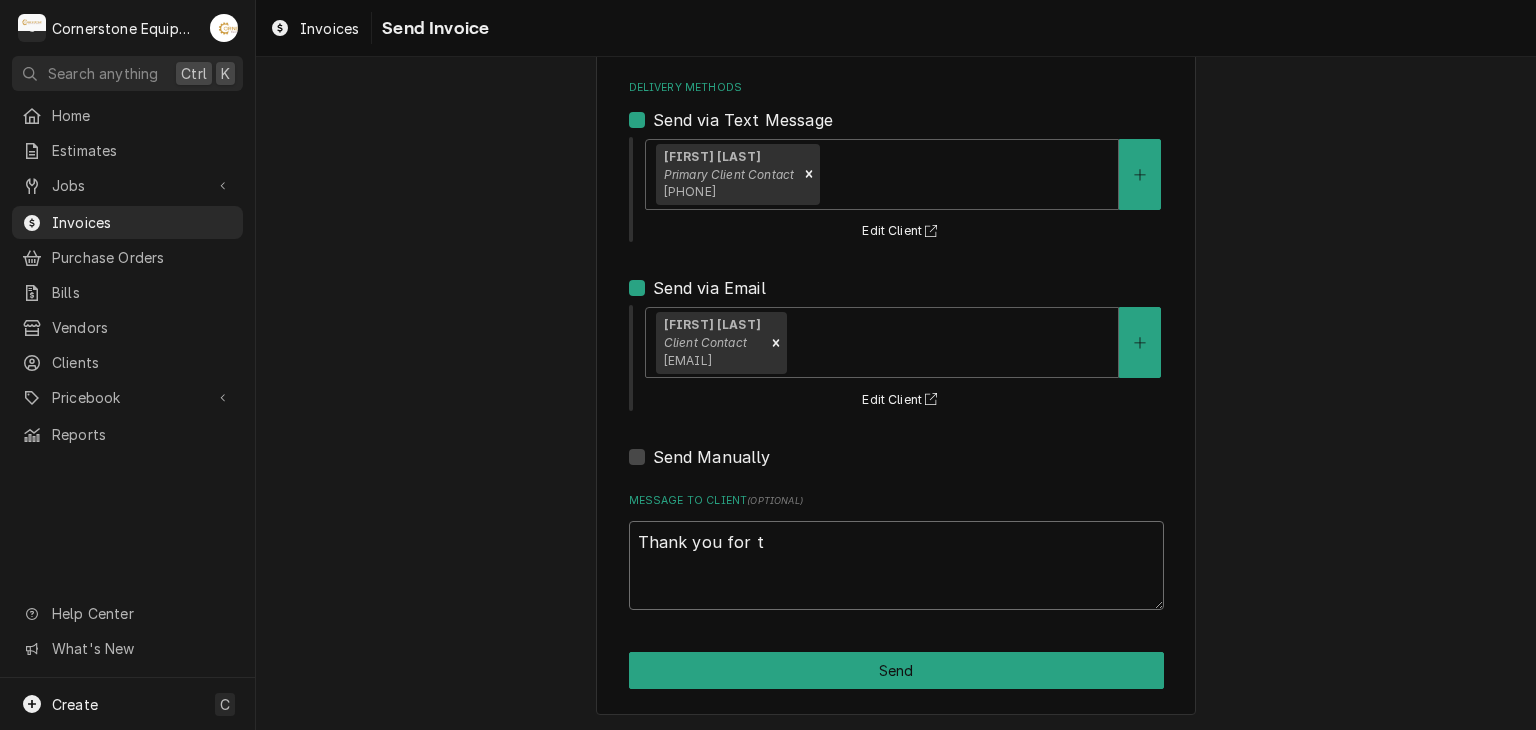 type on "x" 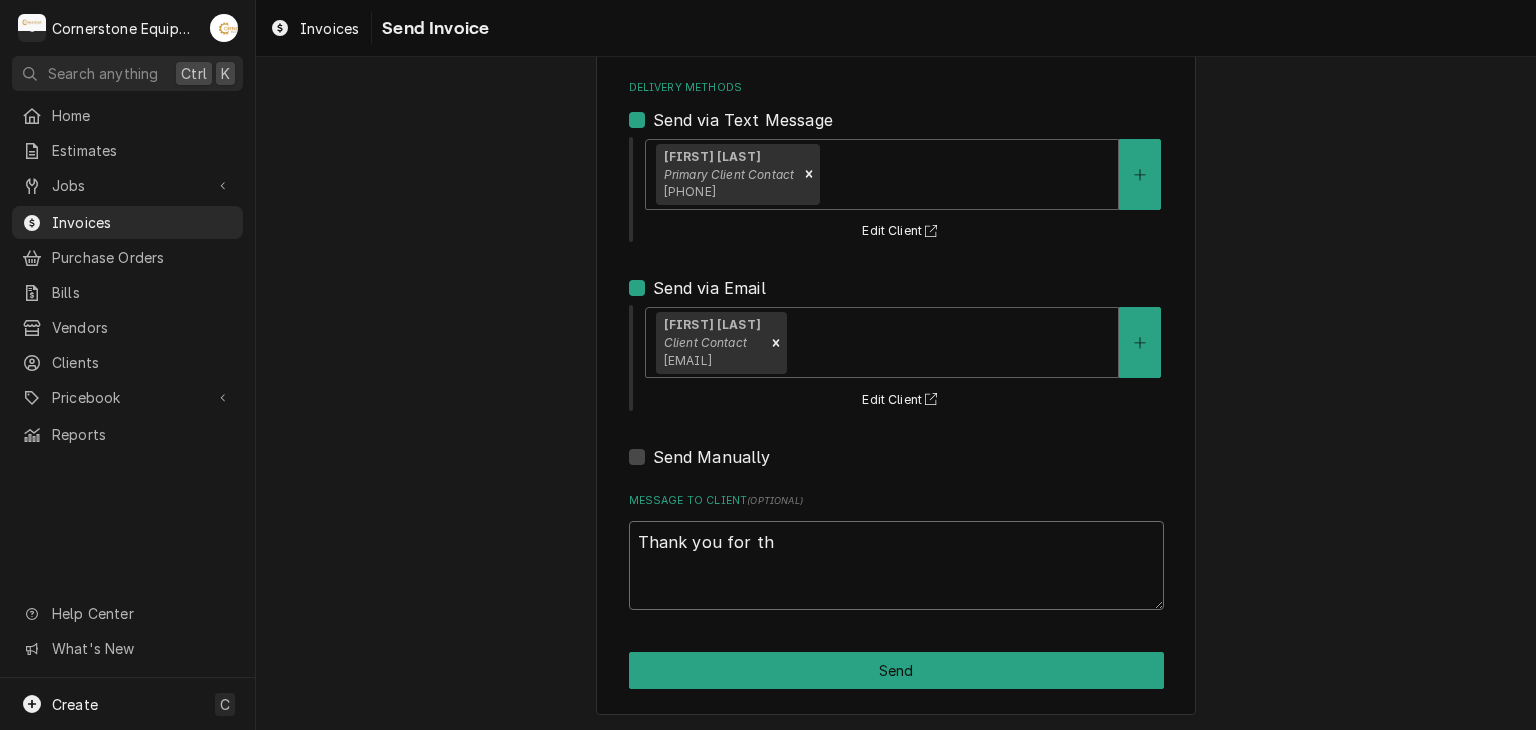 type on "x" 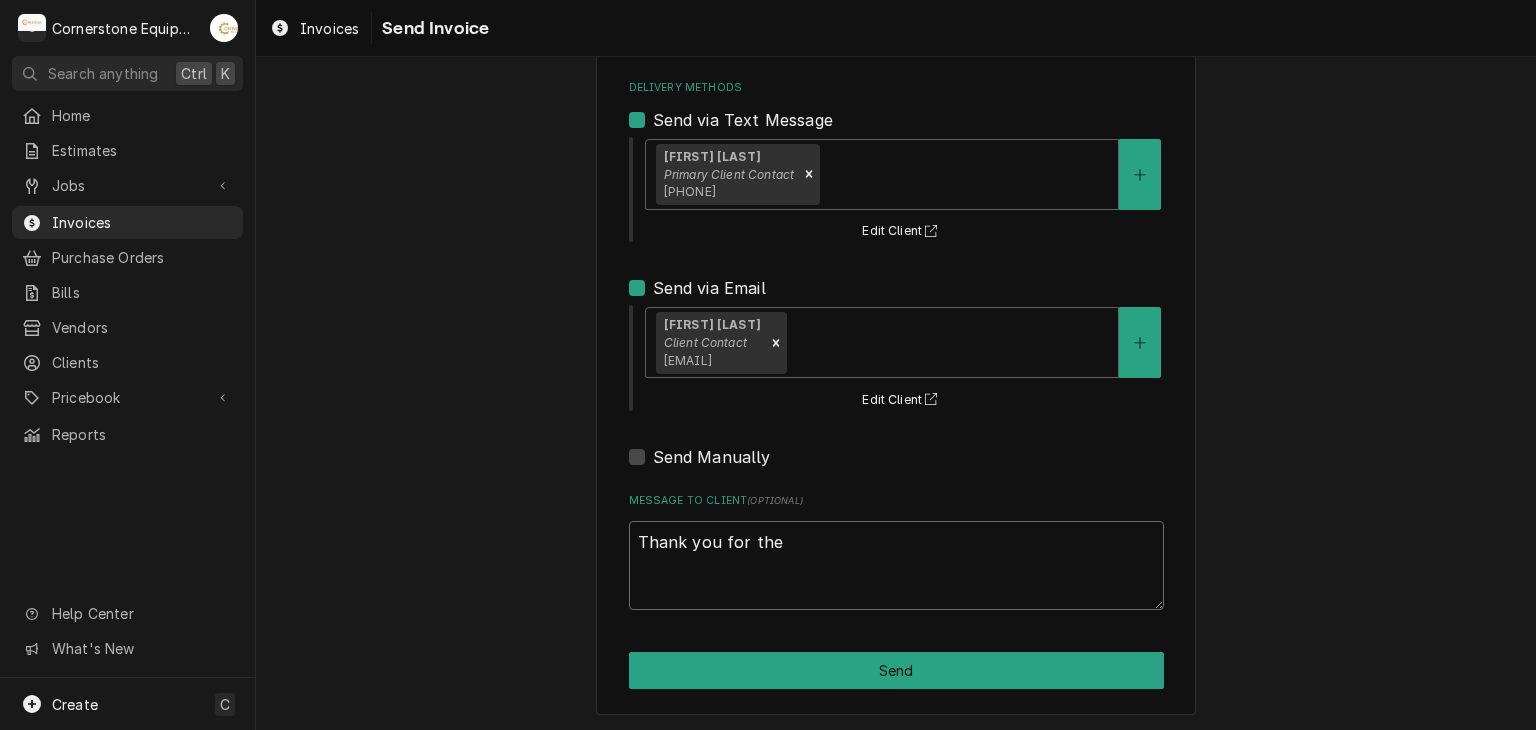type on "x" 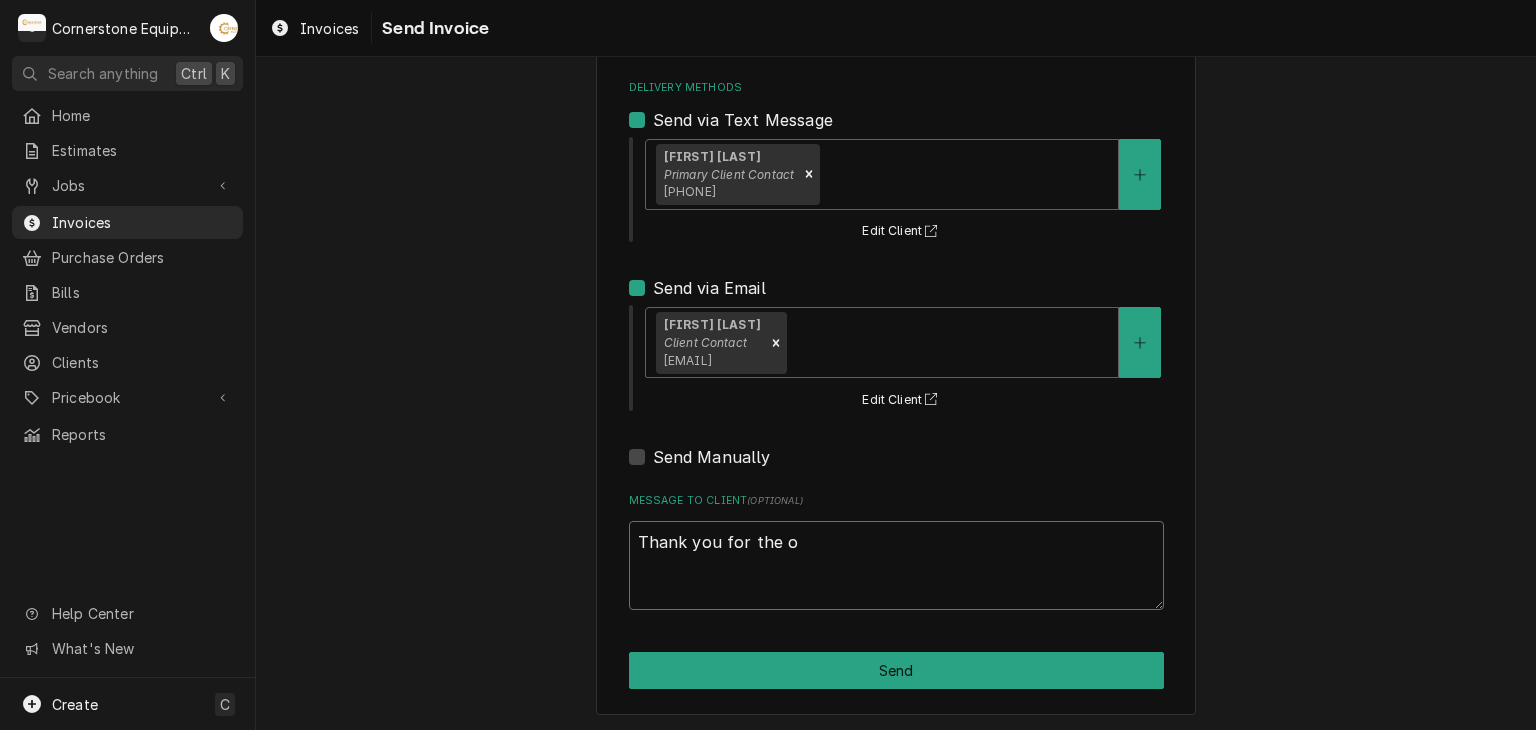 type on "x" 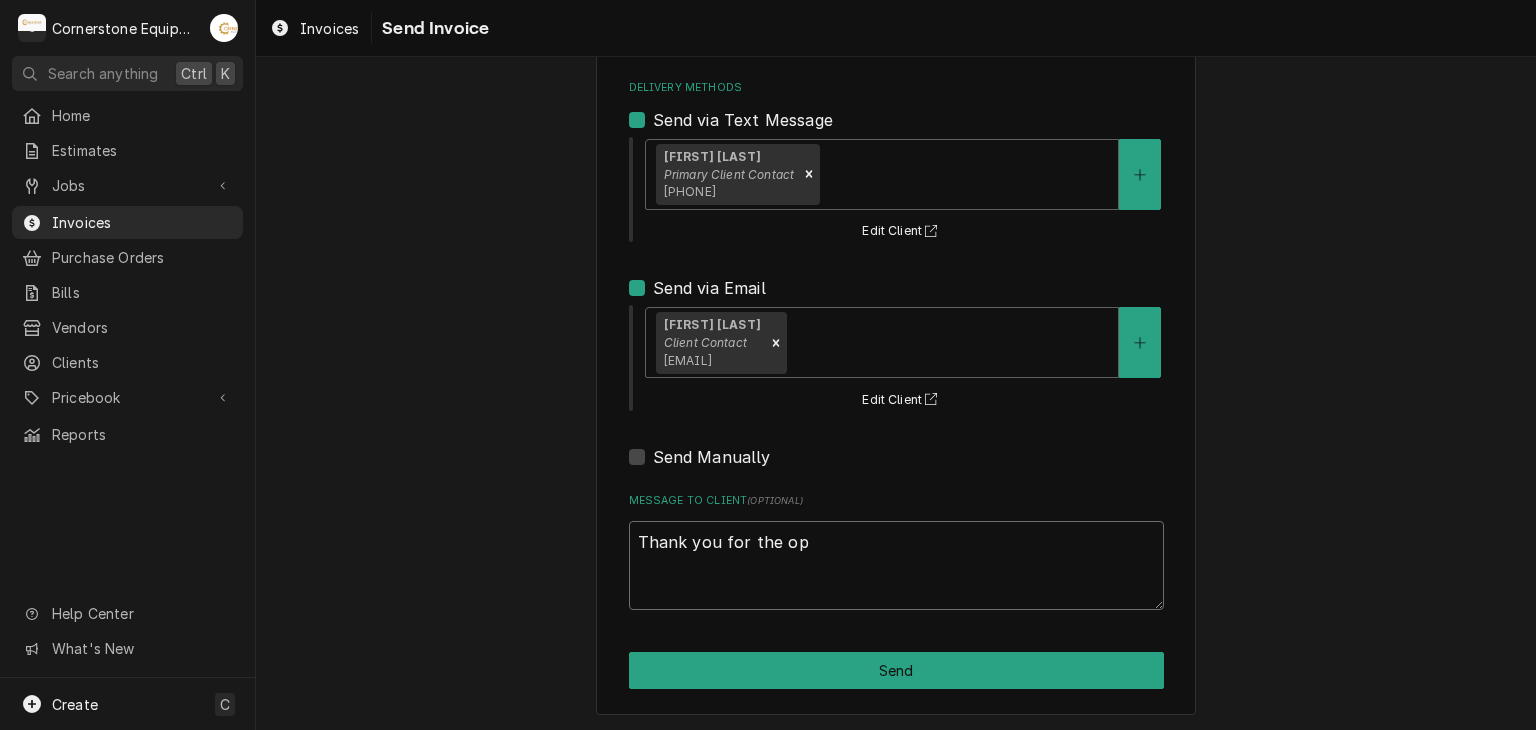 type on "x" 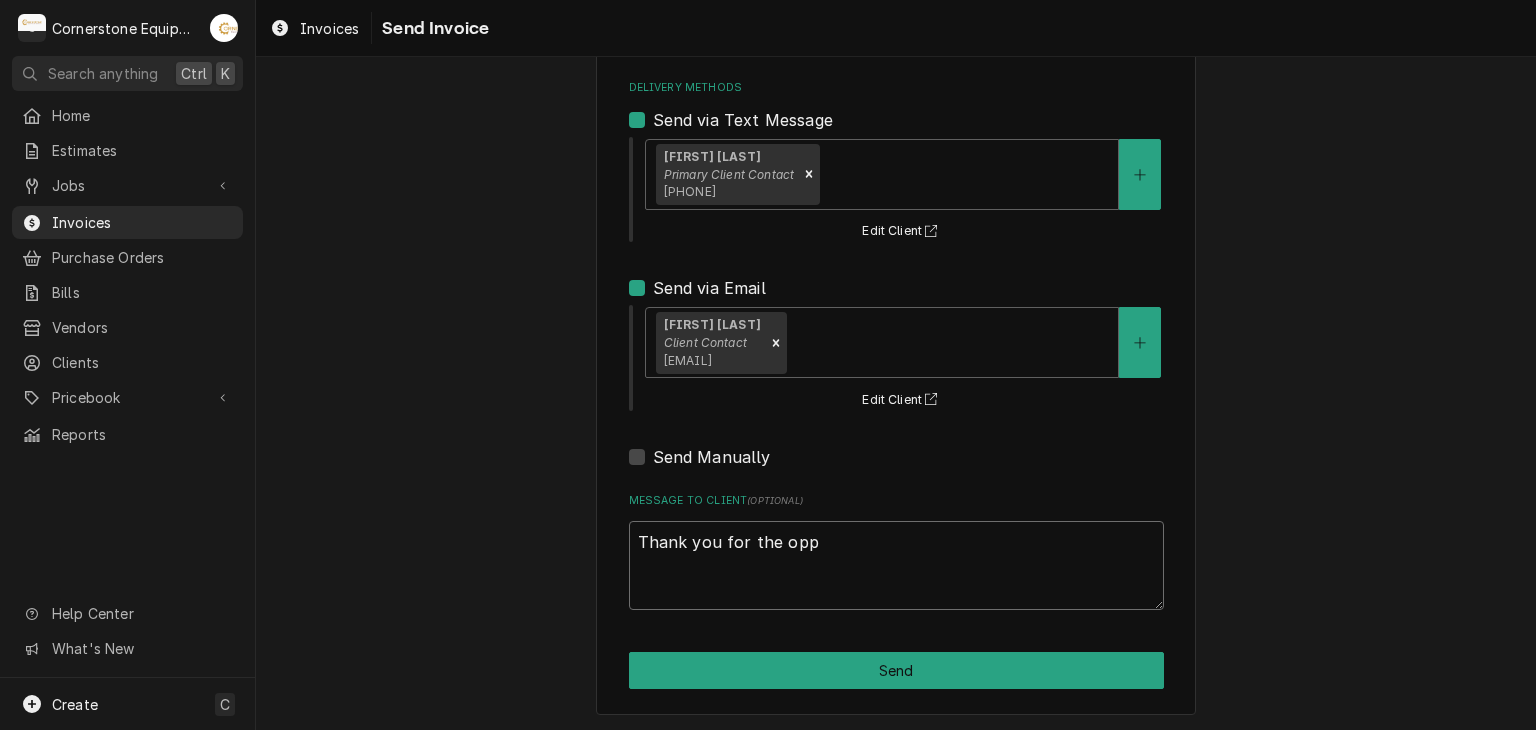 type on "x" 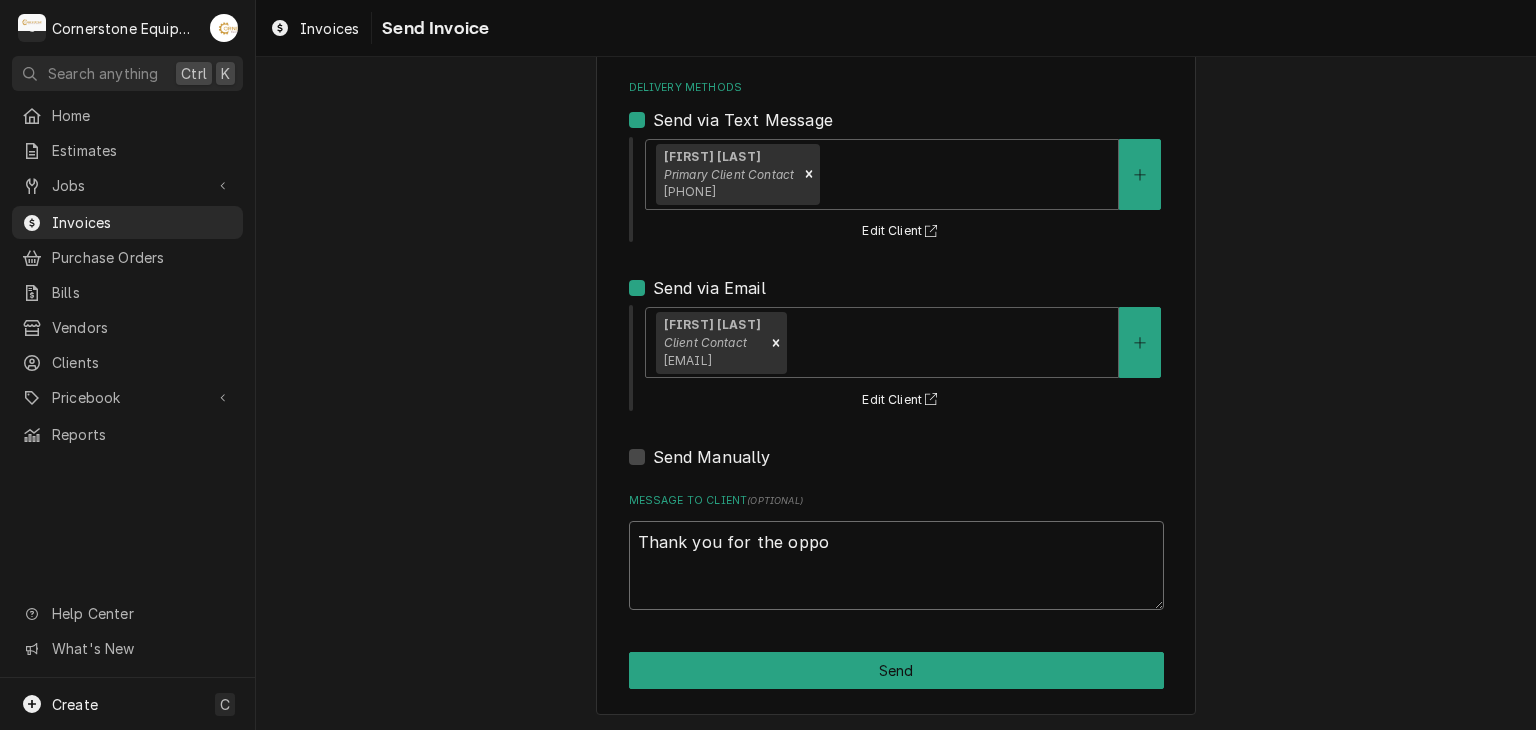 type on "x" 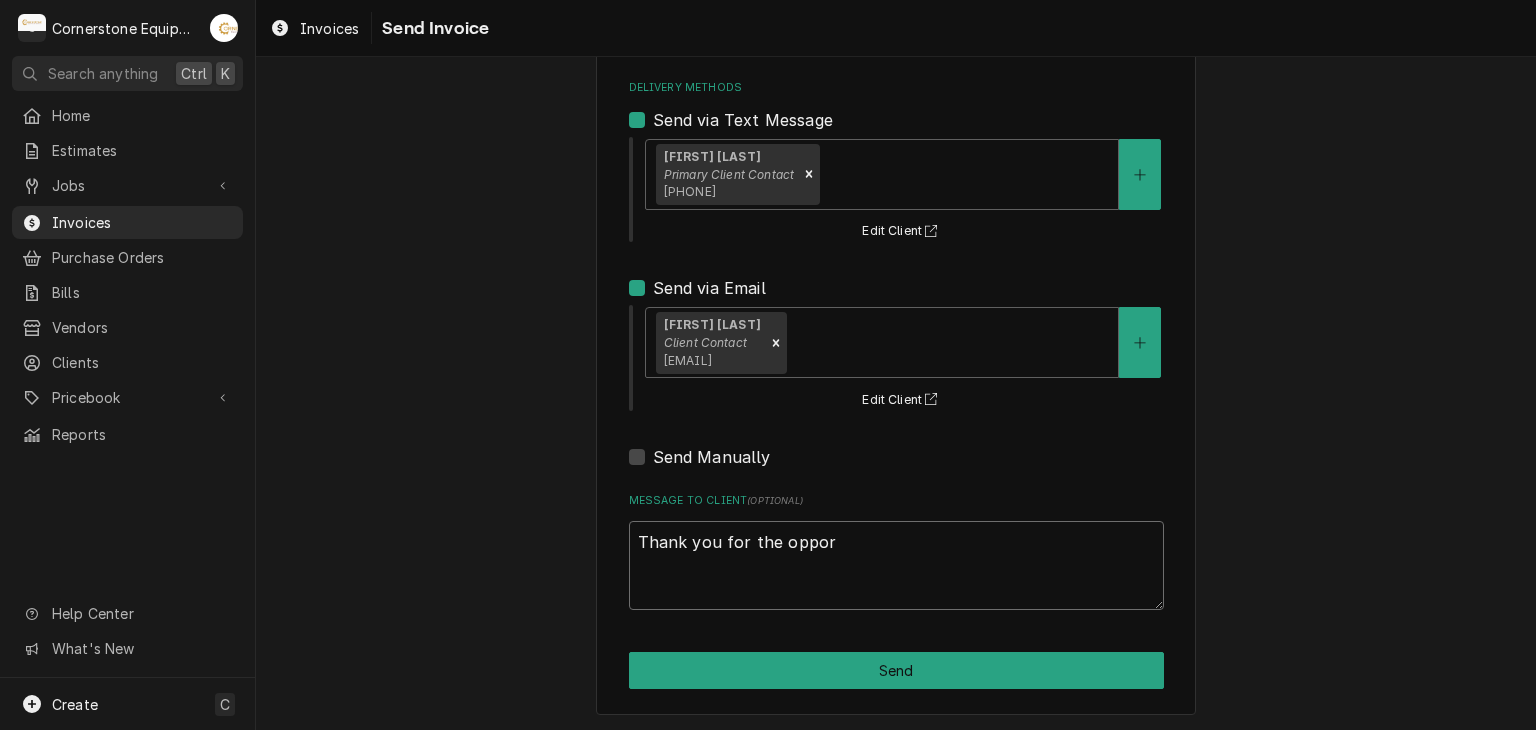 type on "x" 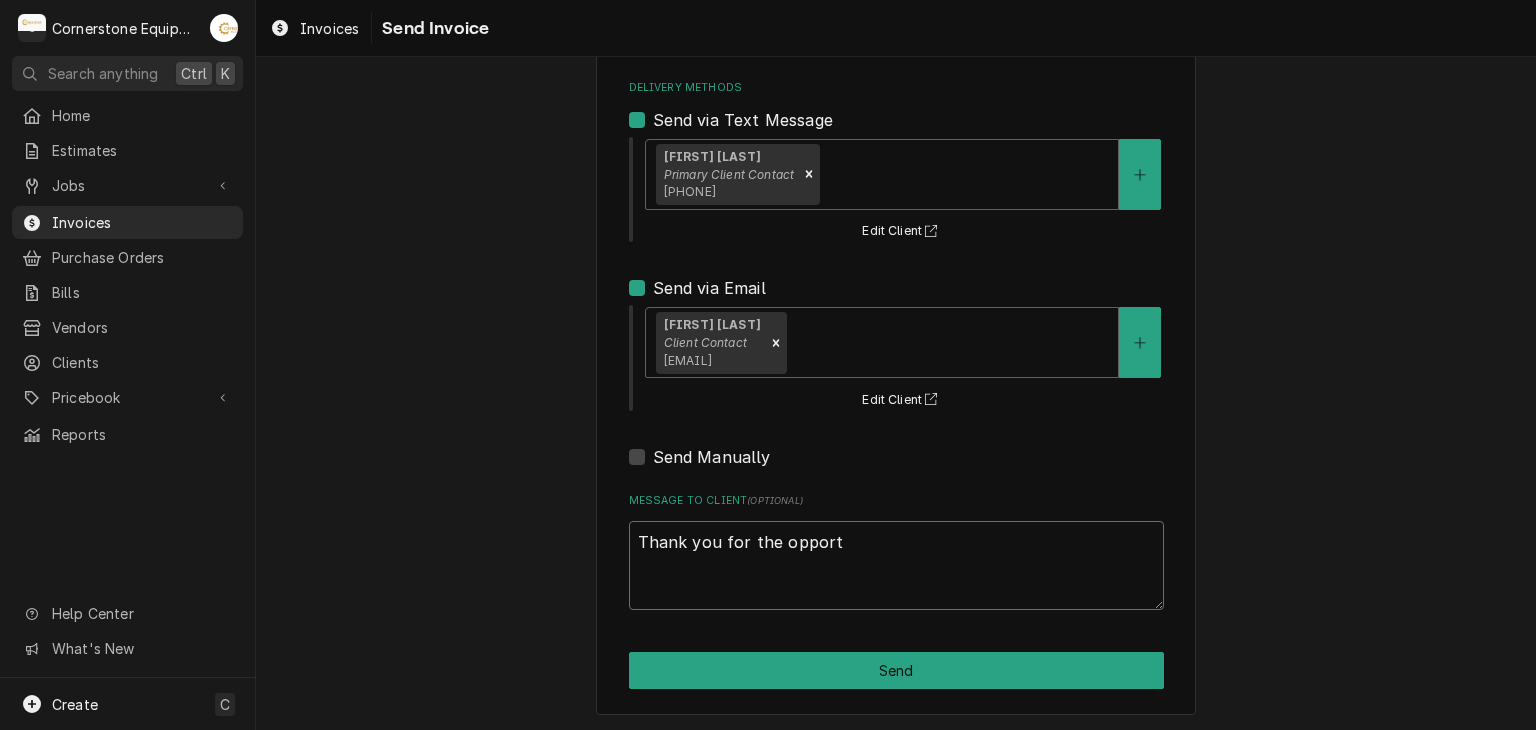 type on "x" 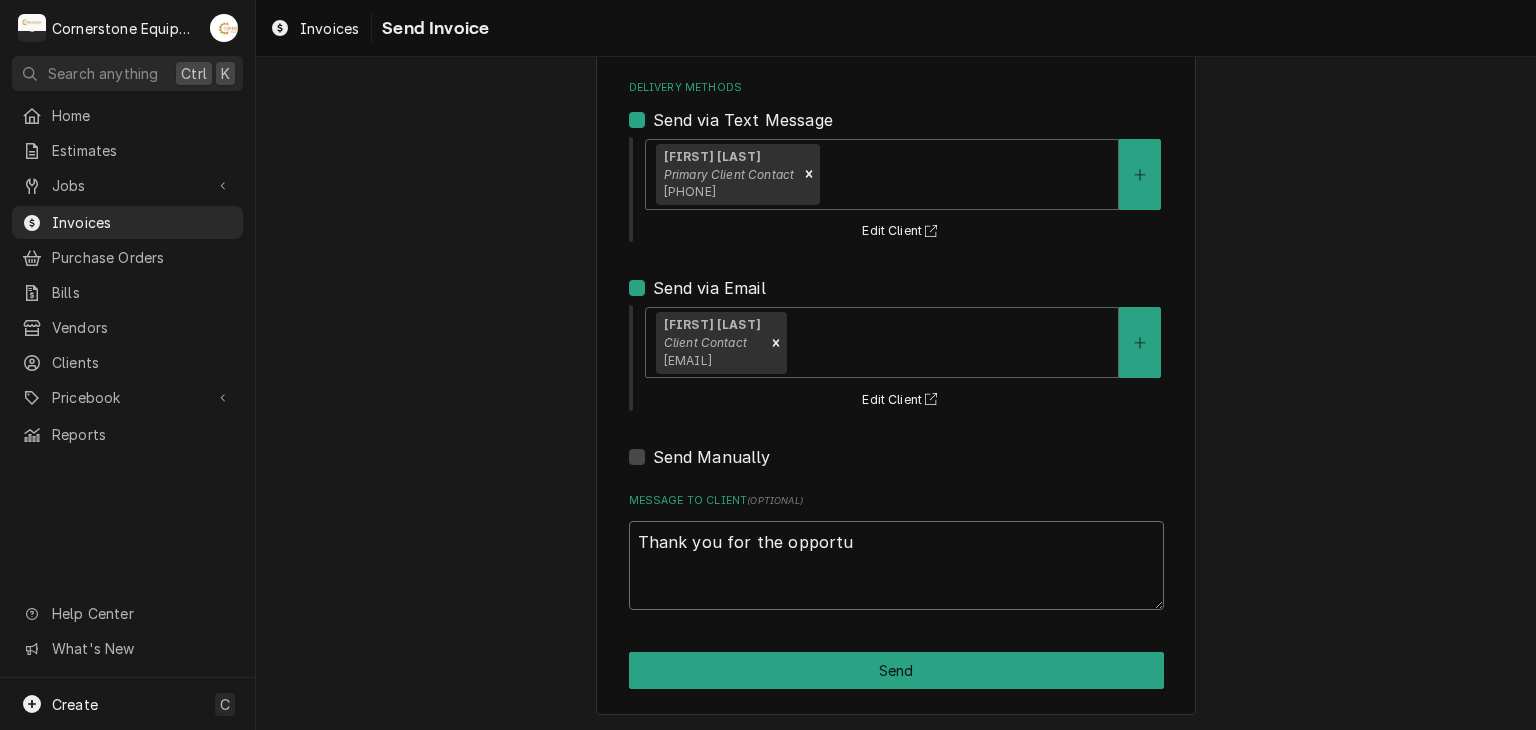 type on "x" 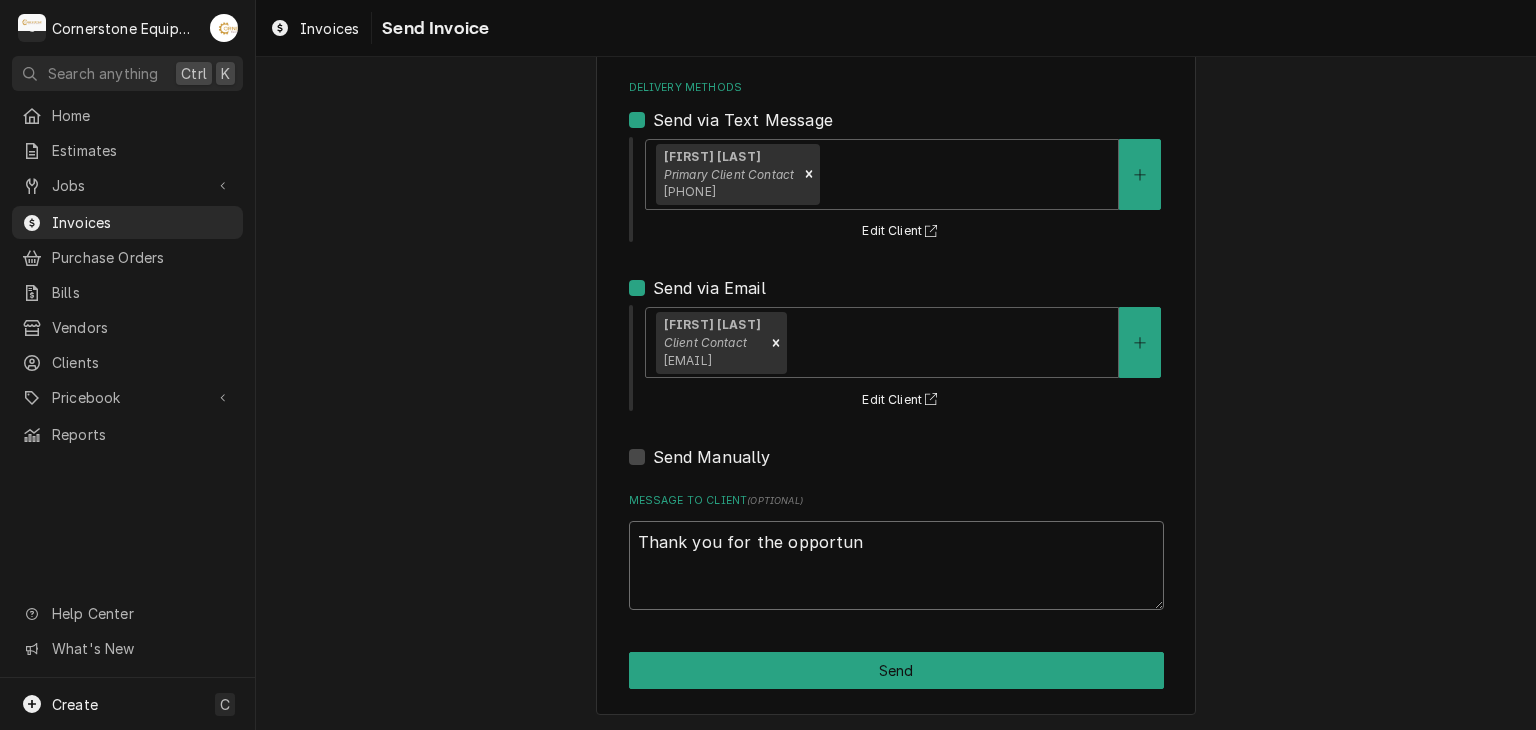 type on "x" 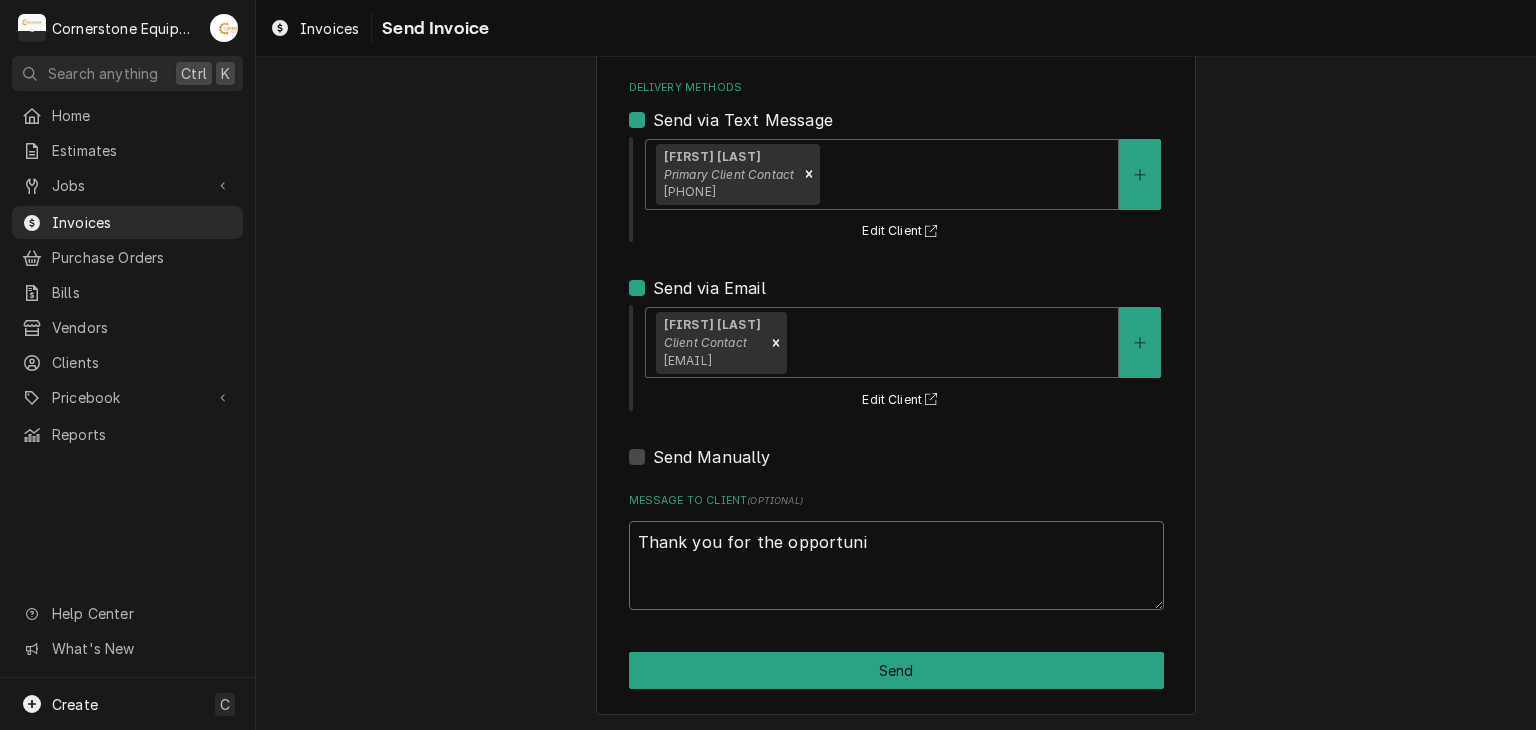 type on "x" 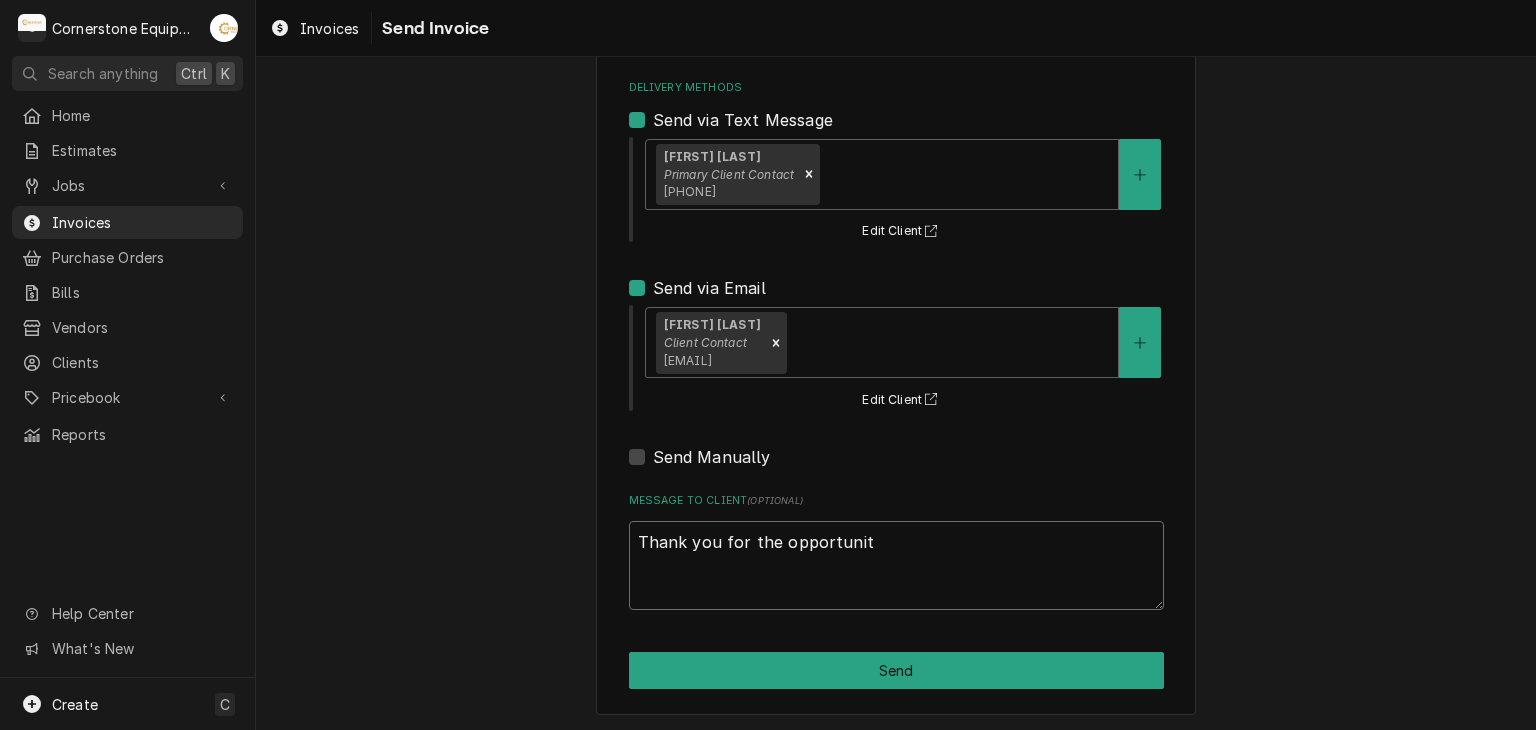 type on "x" 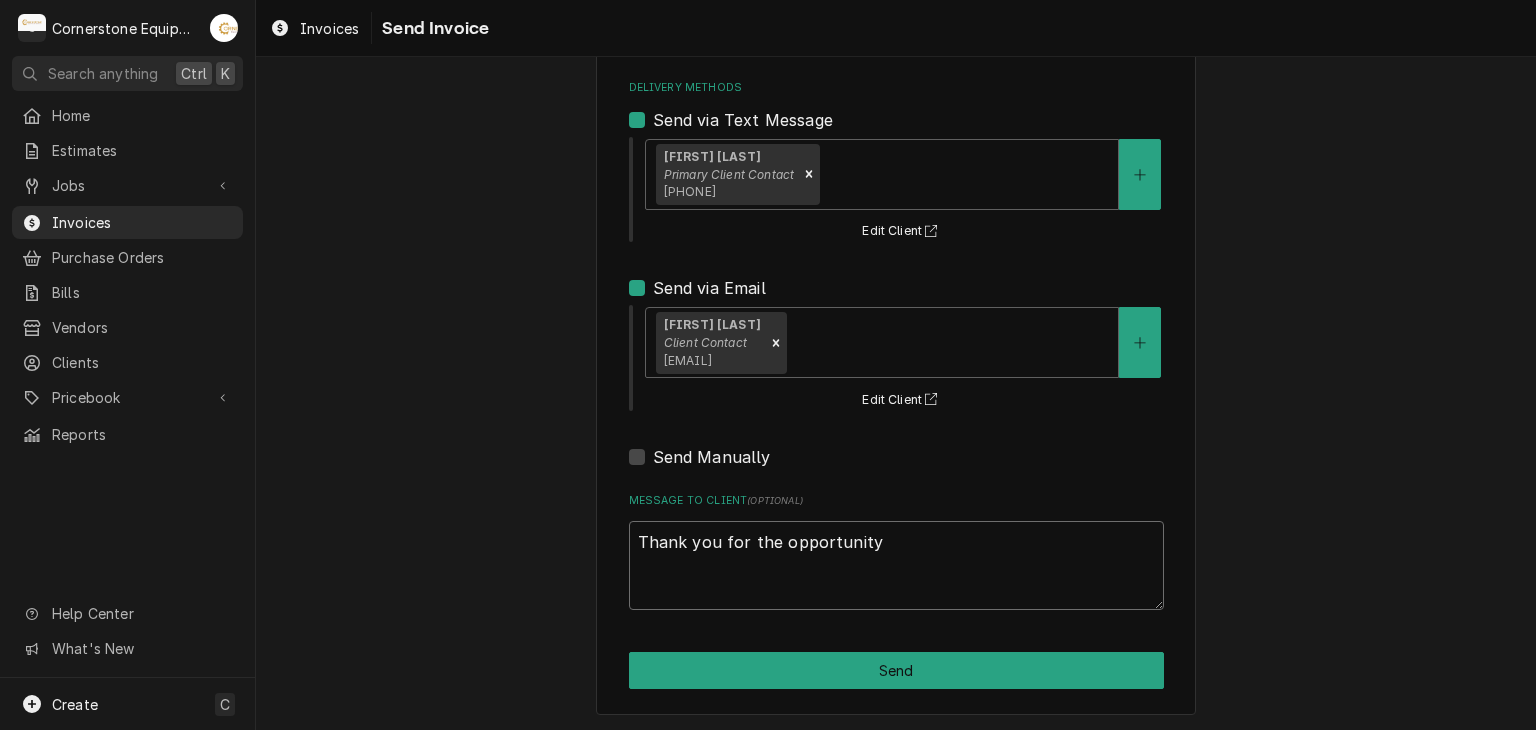 type on "x" 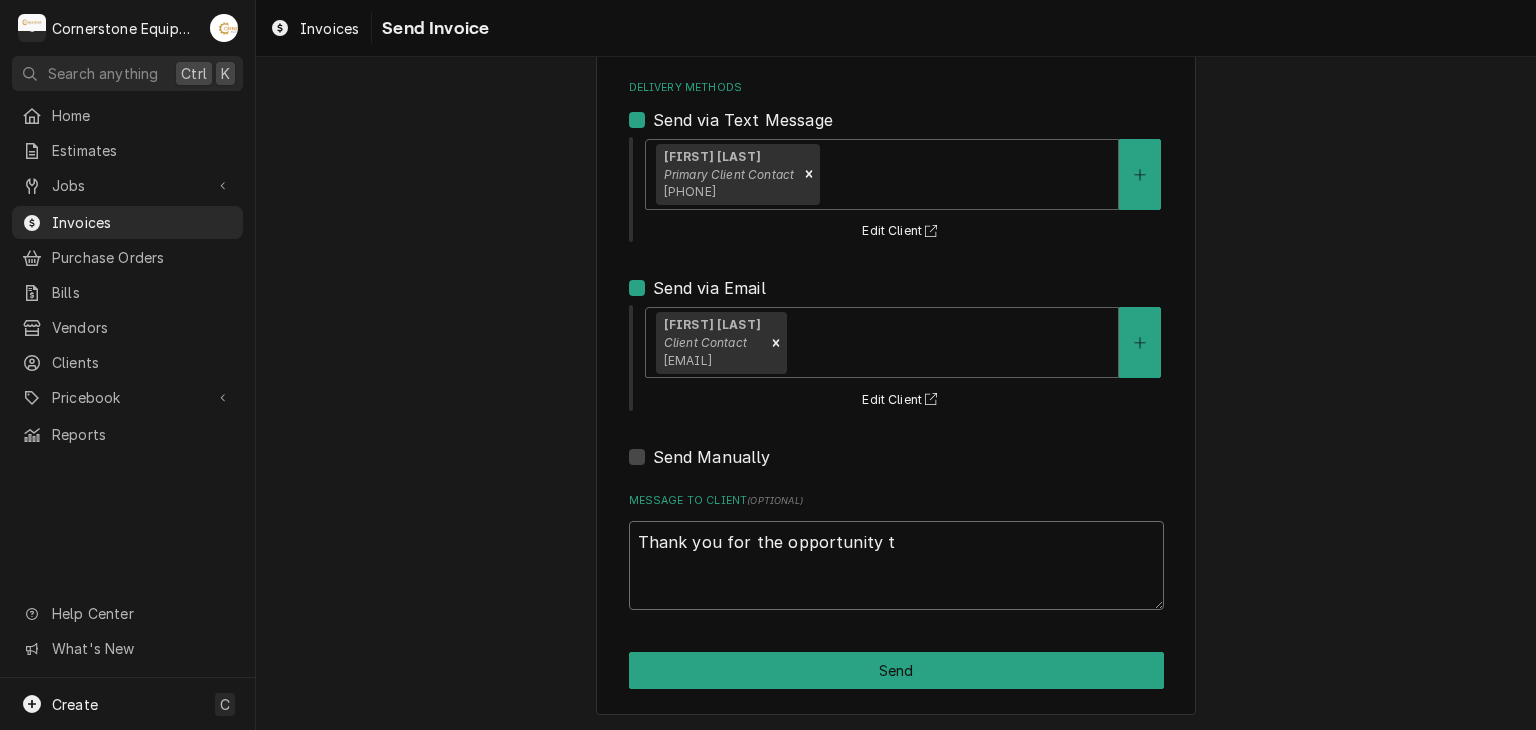 type on "Thank you for the opportunity to" 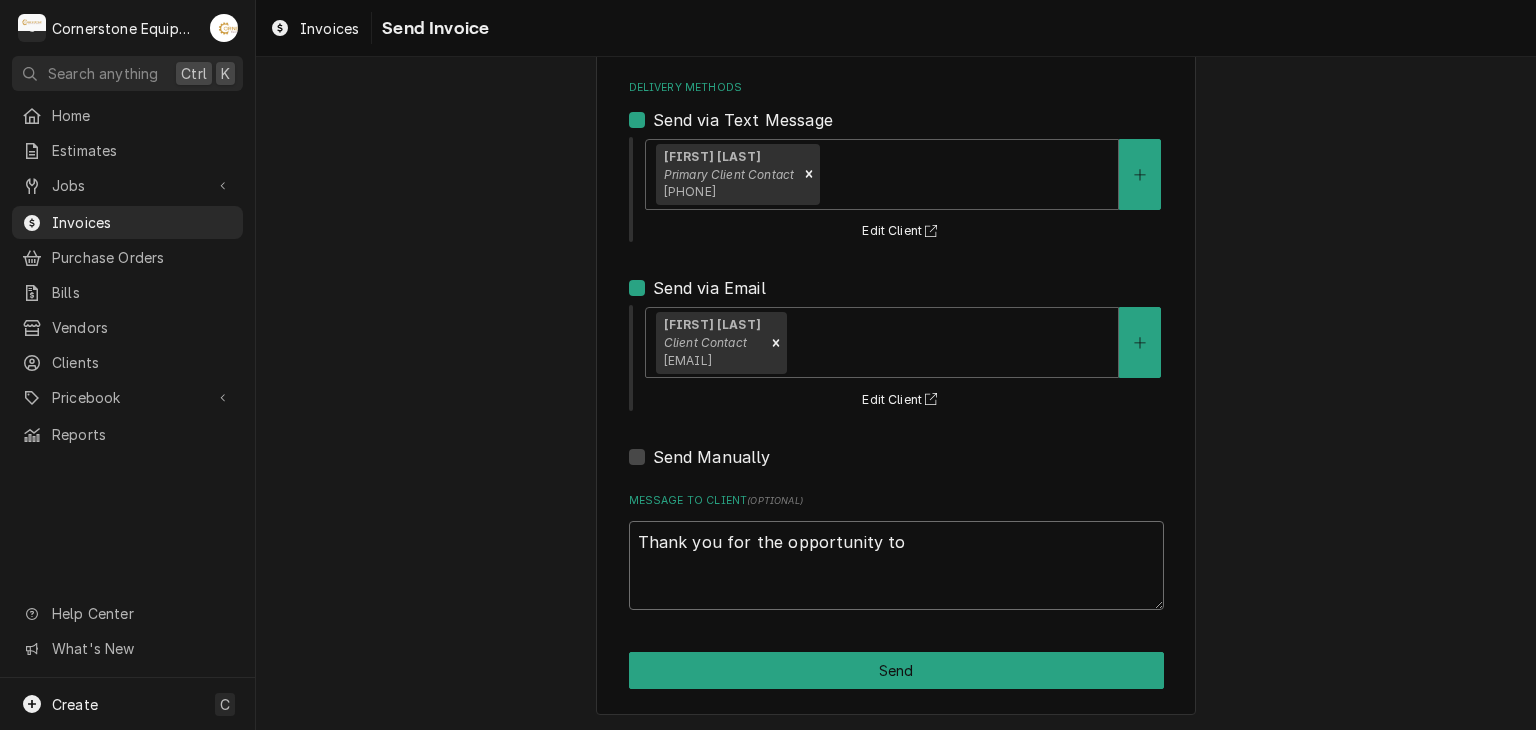 type on "x" 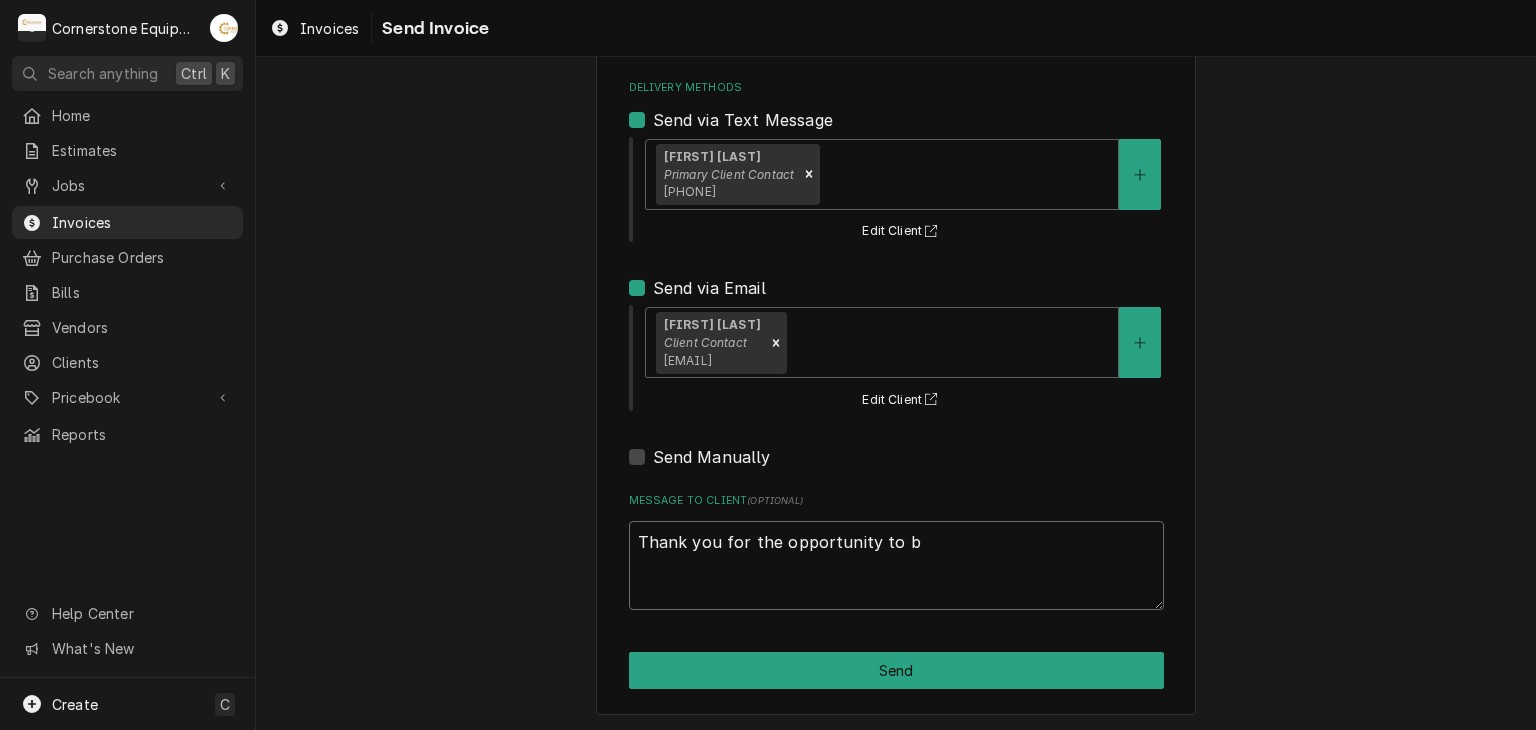 type on "x" 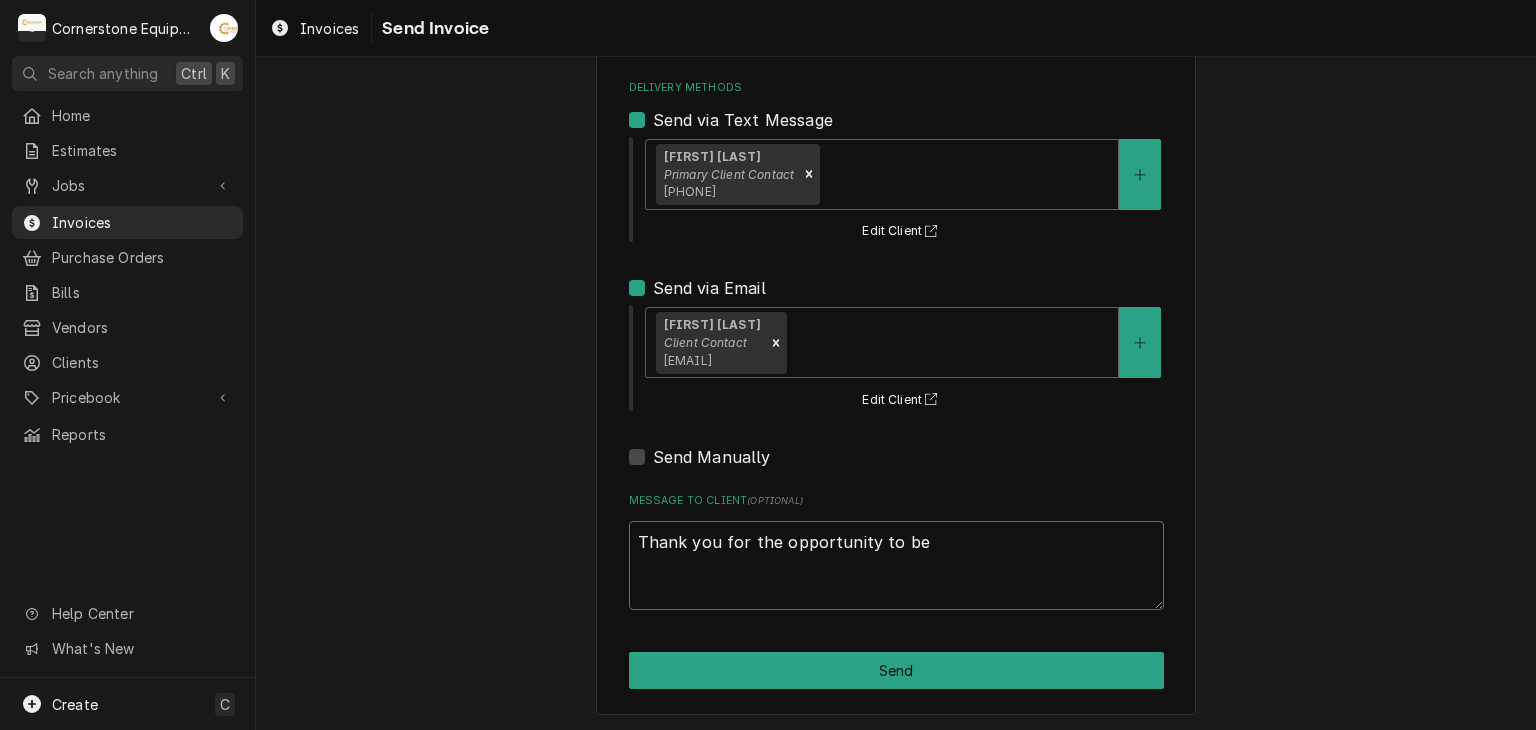 type on "x" 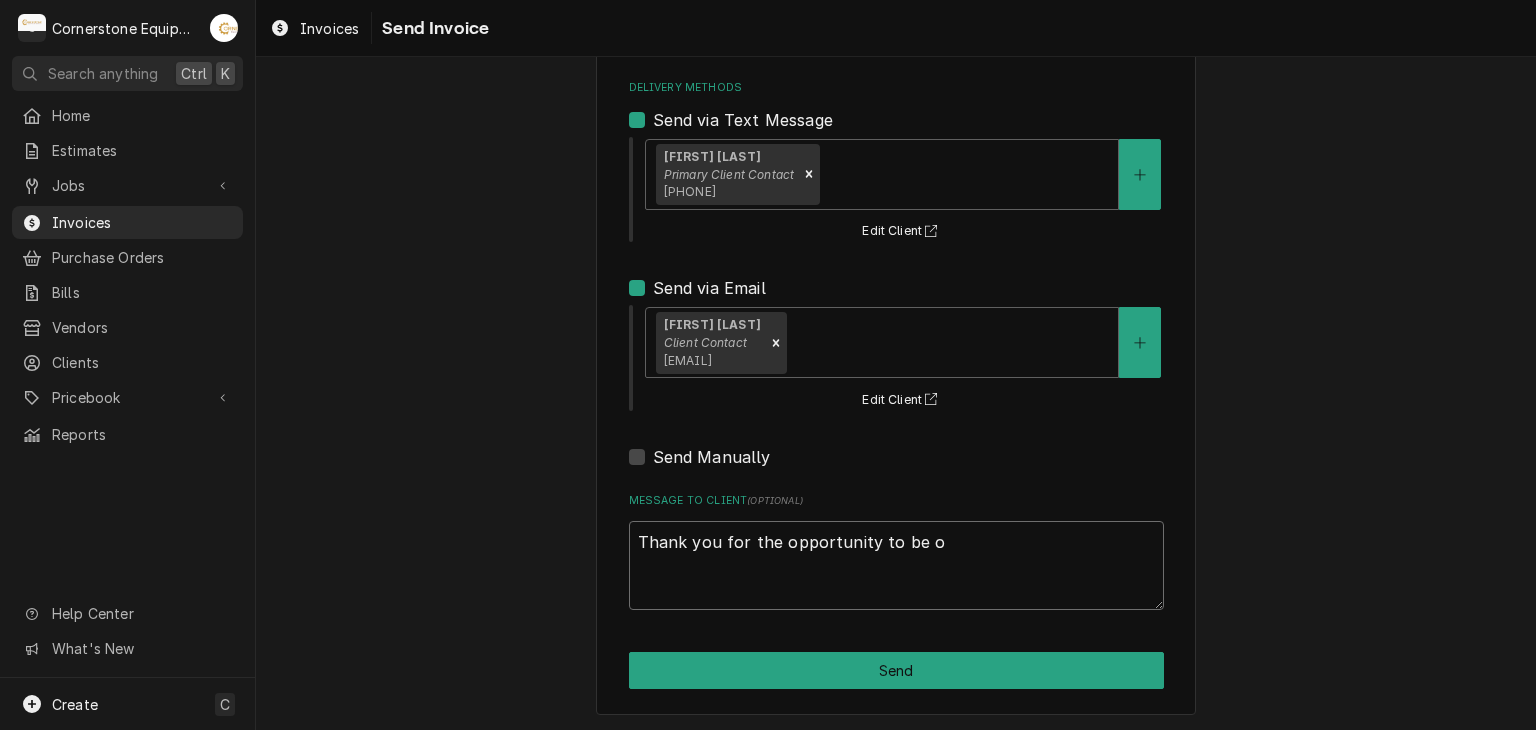 type on "Thank you for the opportunity to be of" 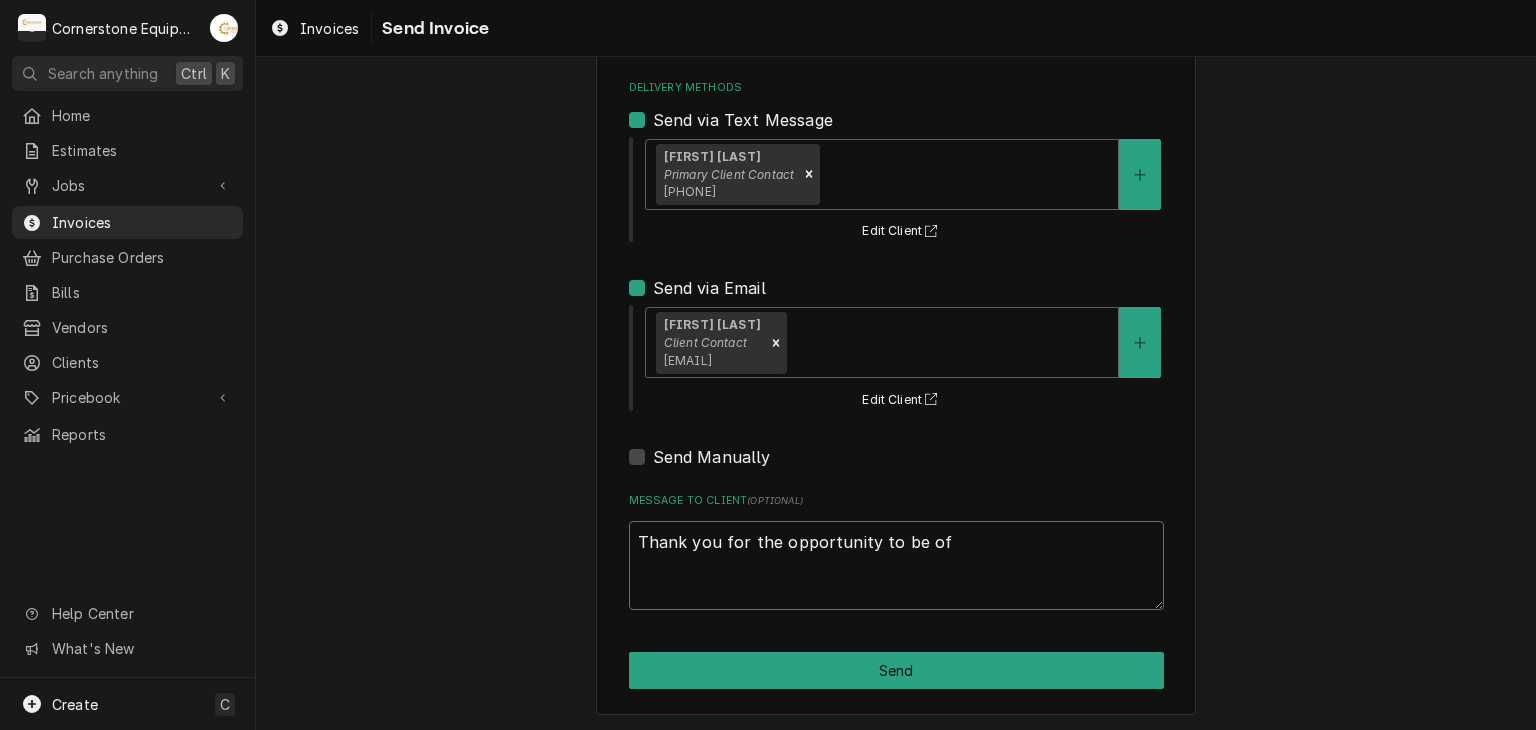type on "x" 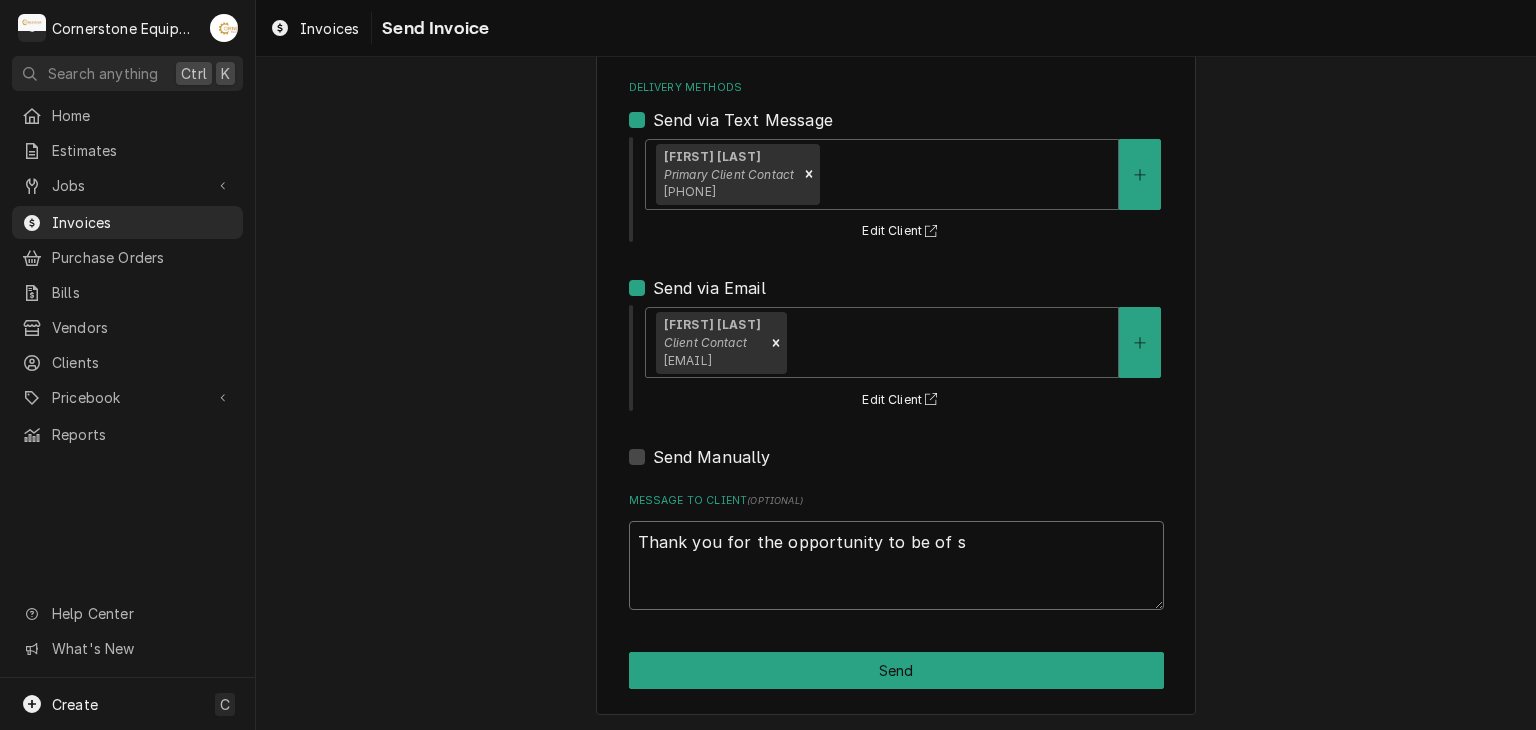 type on "x" 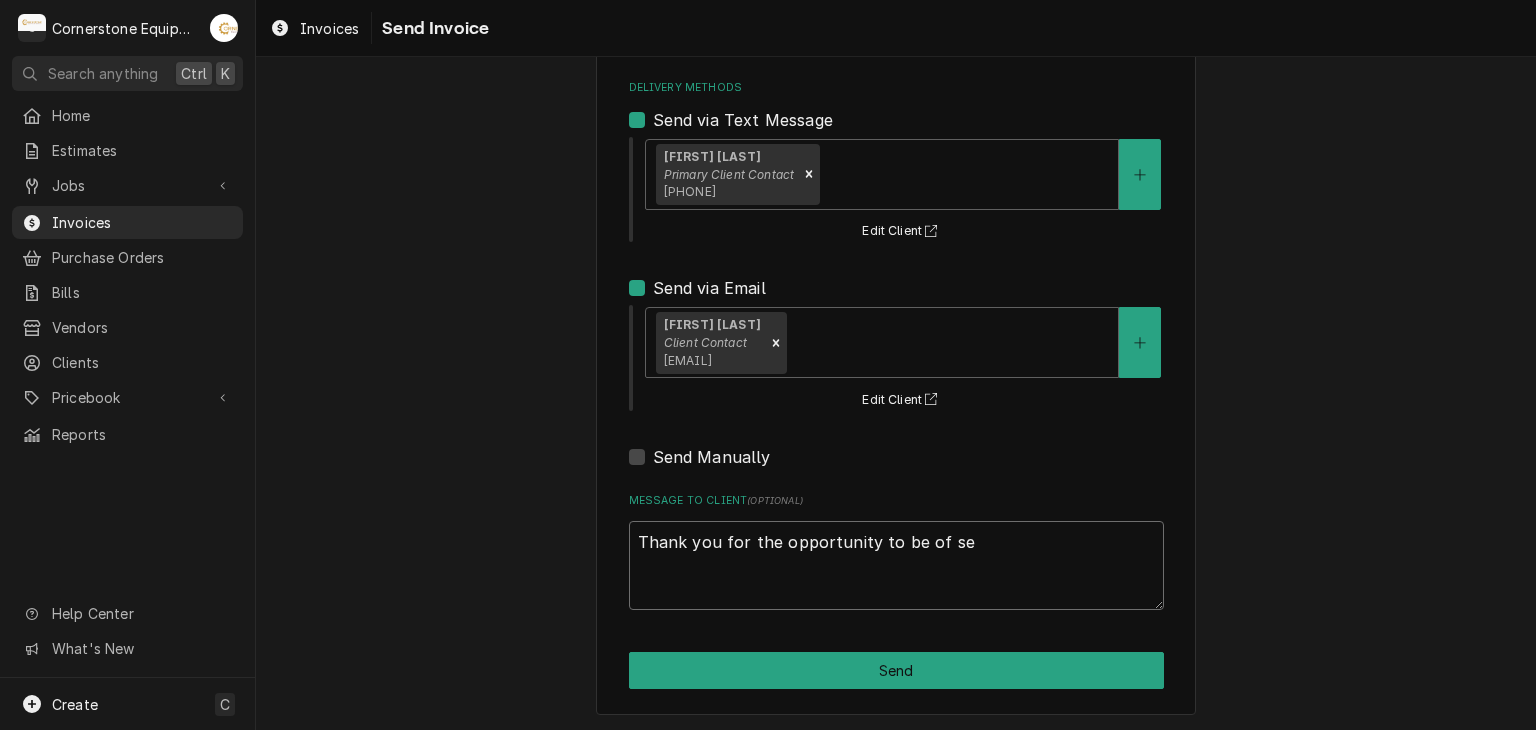 type on "x" 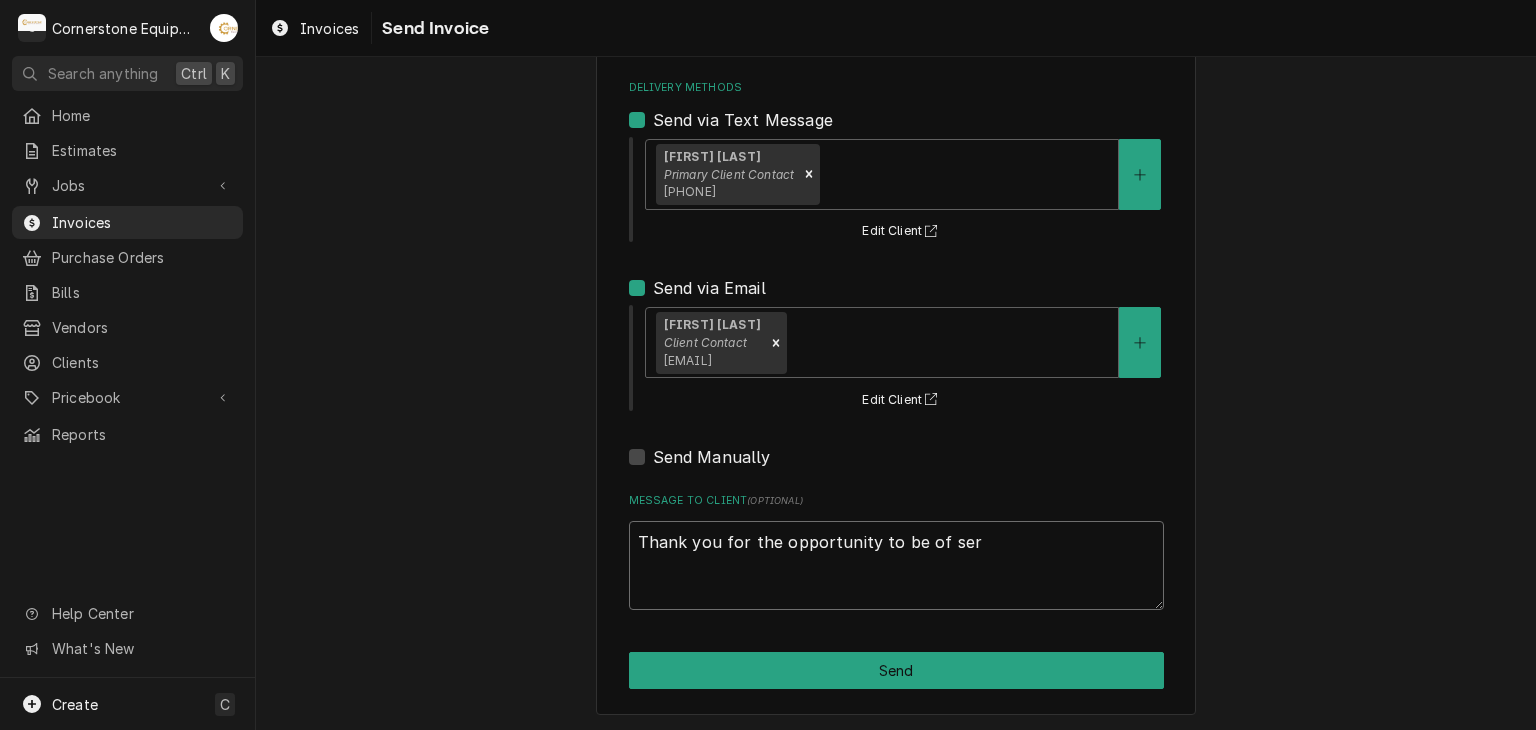 type on "x" 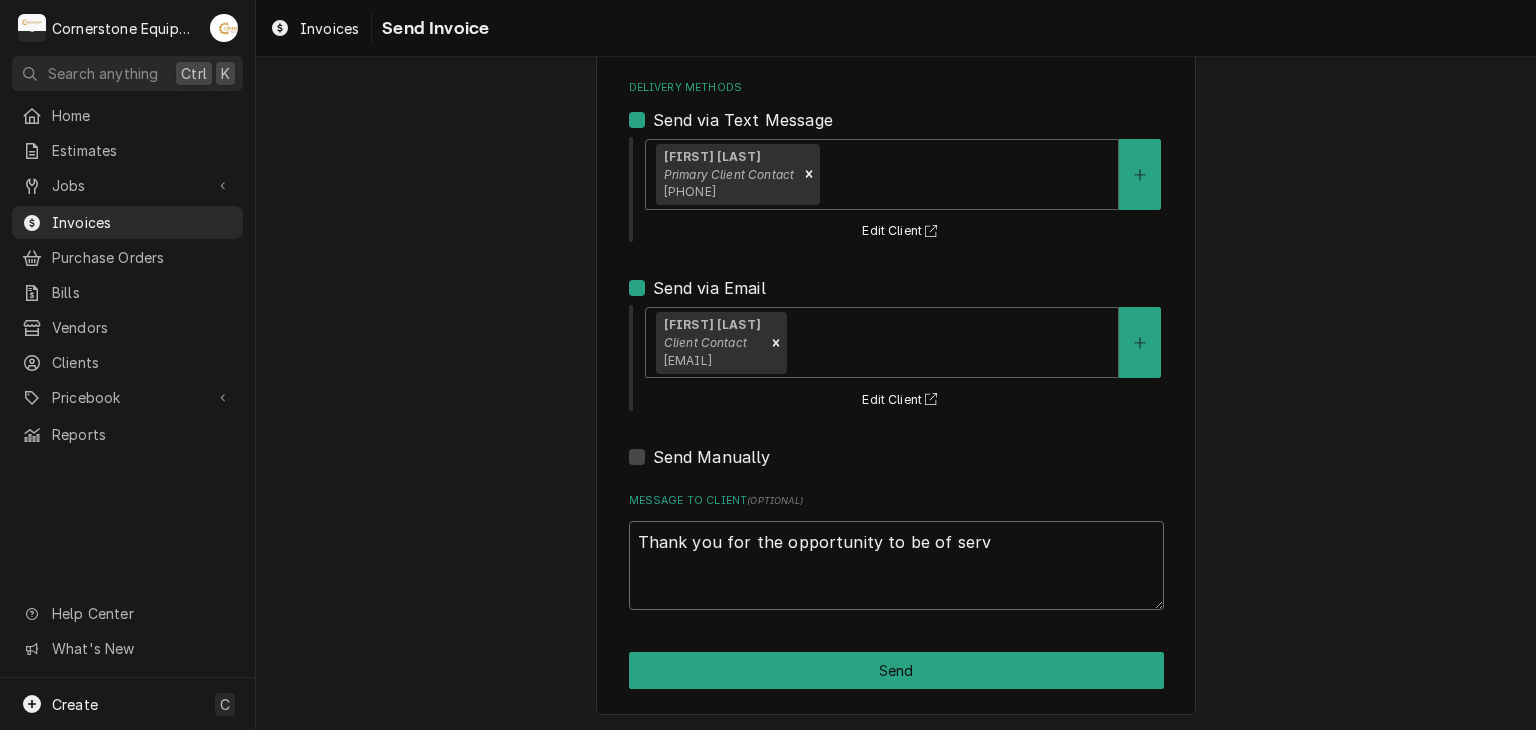 type on "x" 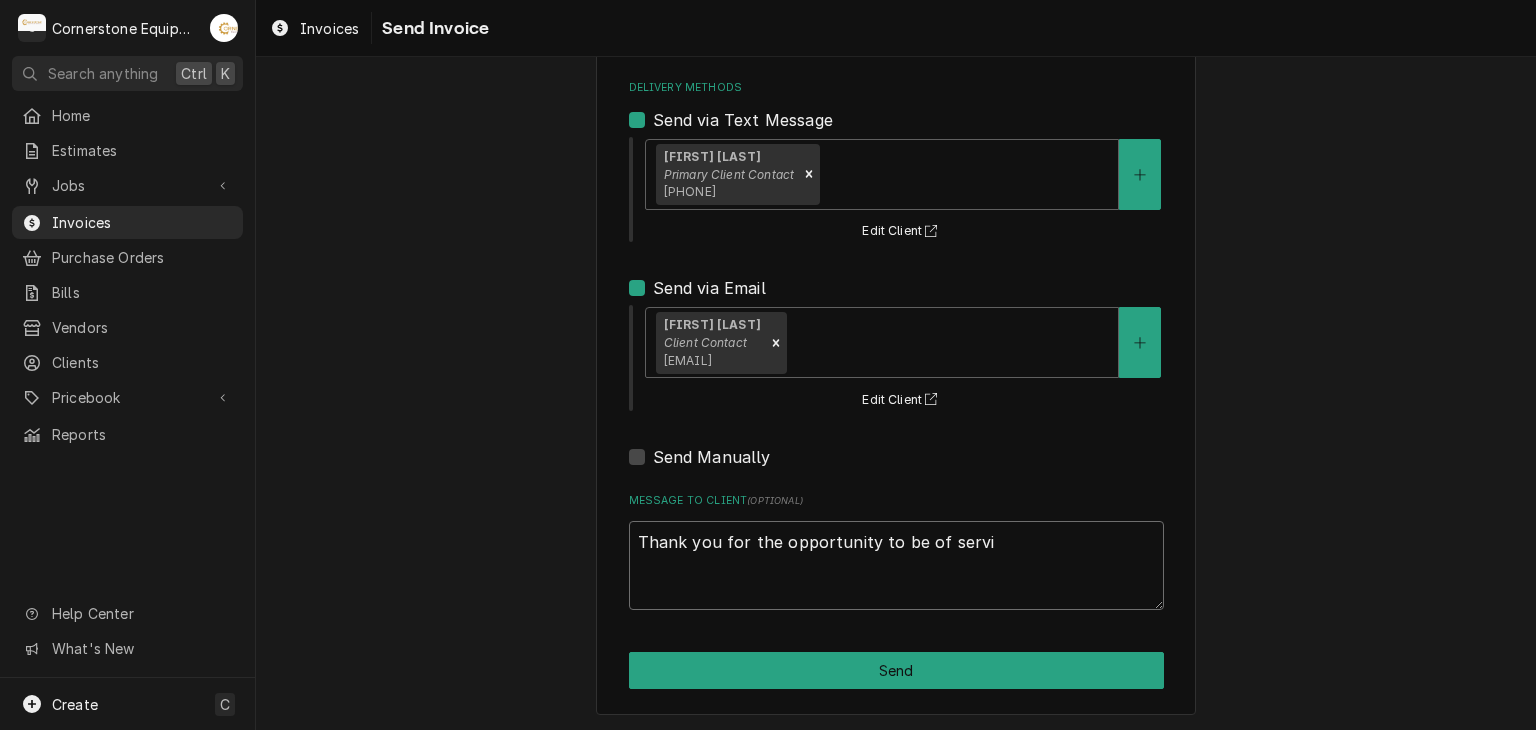 type on "x" 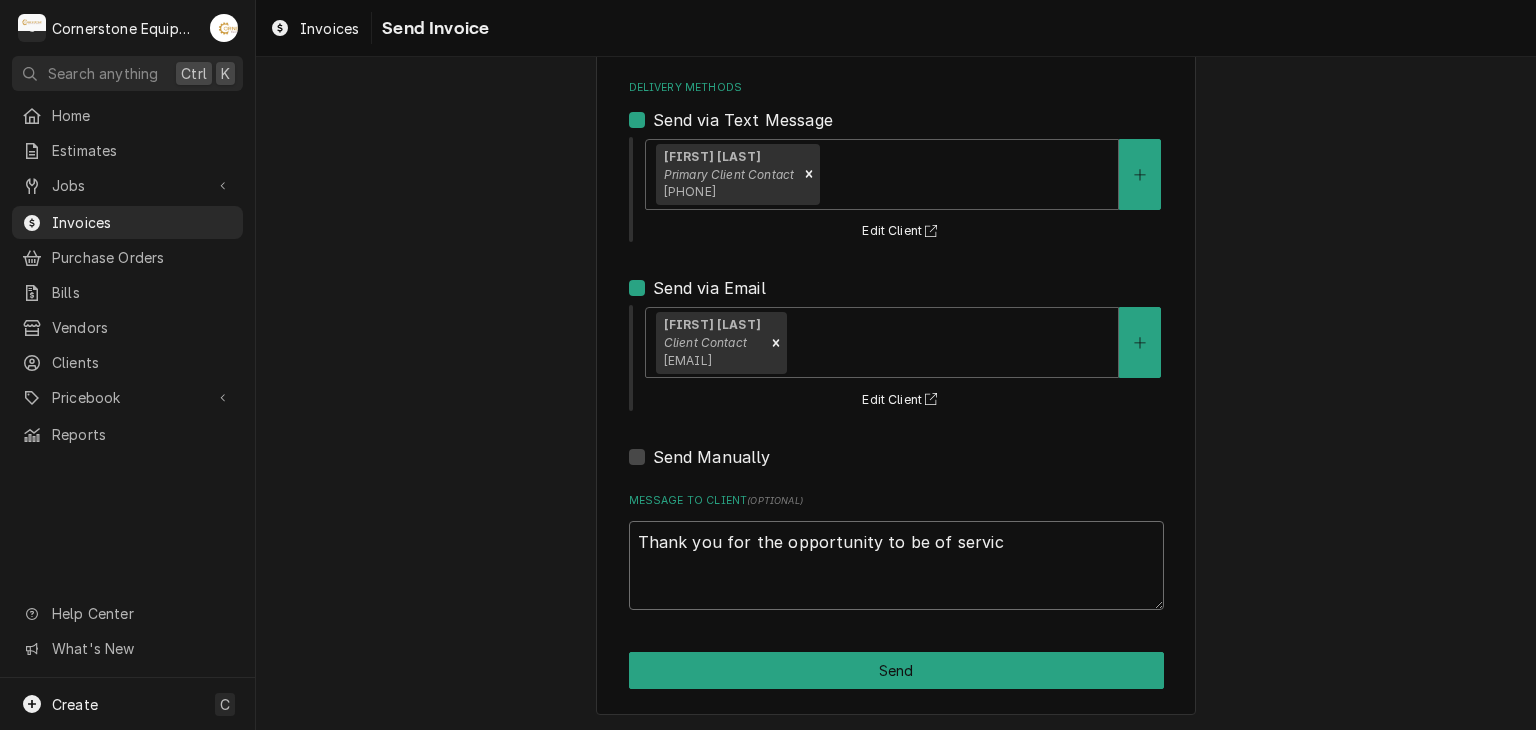type on "x" 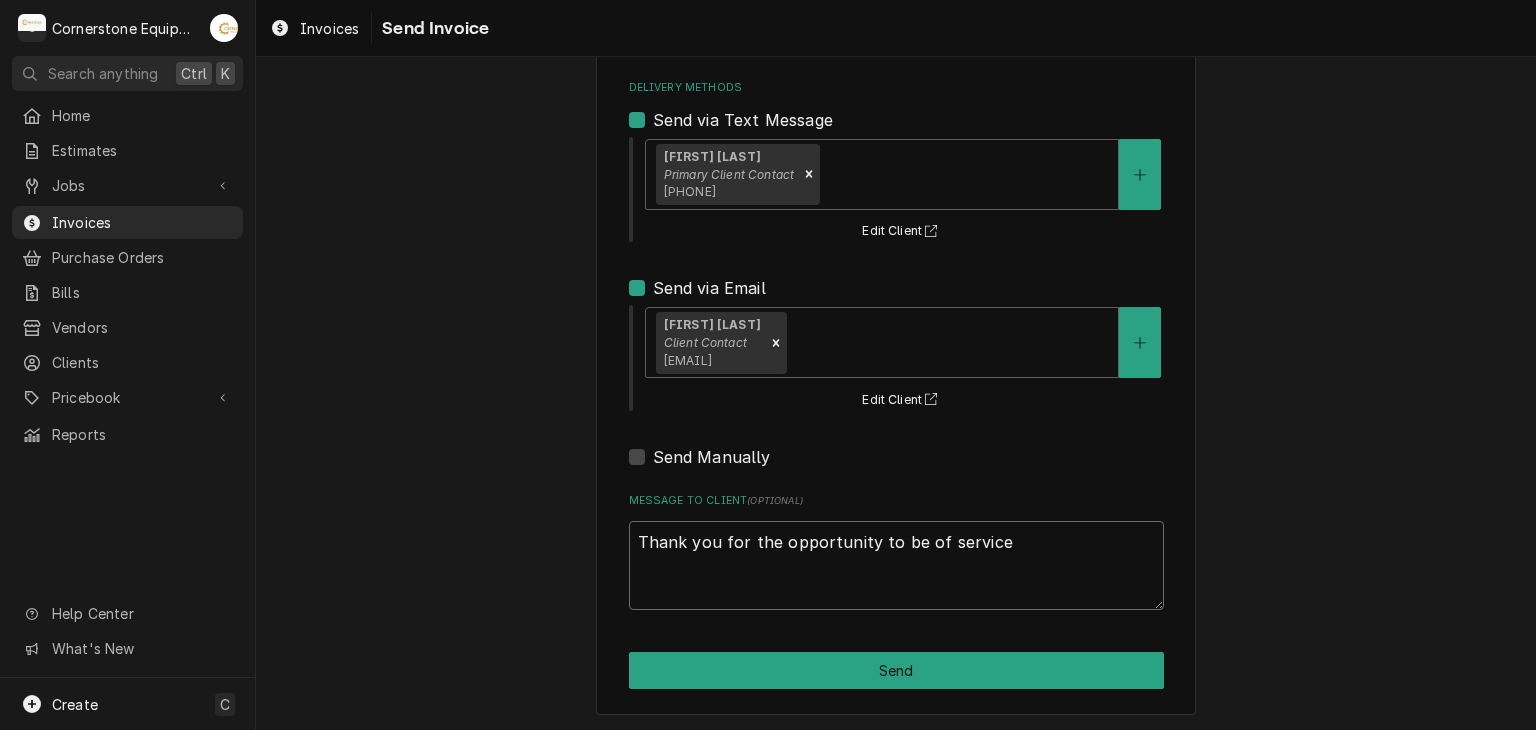 type on "x" 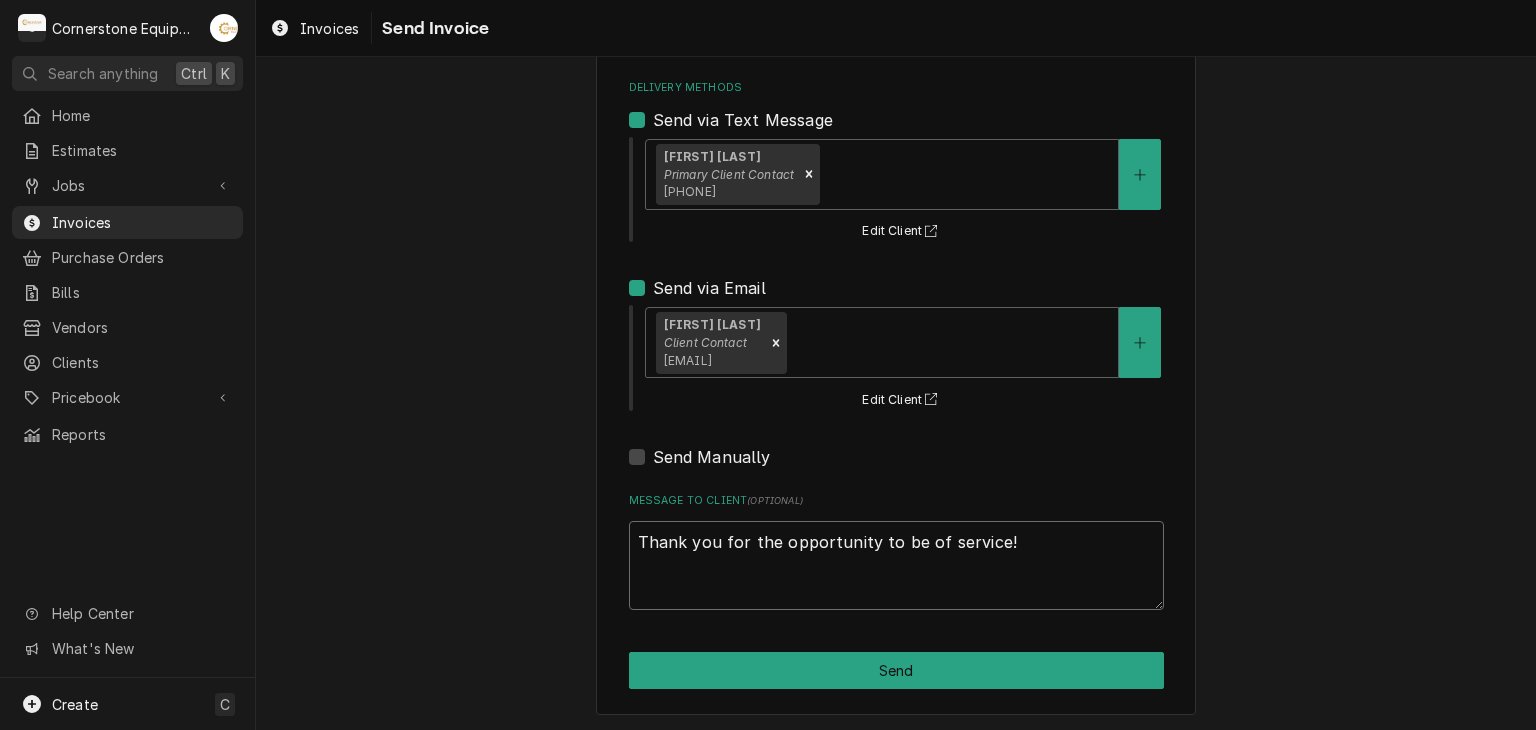click on "Thank you for the opportunity to be of service!" at bounding box center (896, 566) 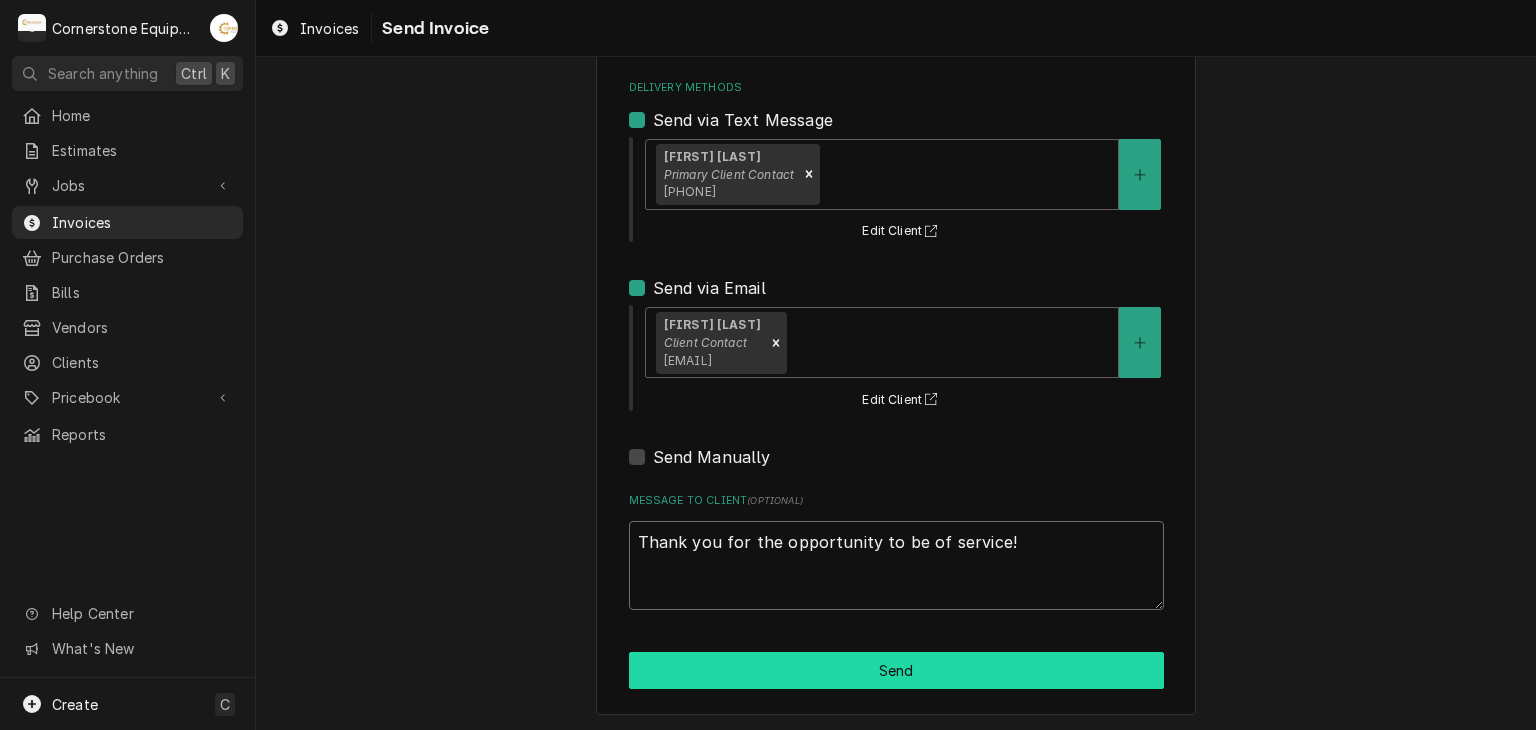 type on "Thank you for the opportunity to be of service!" 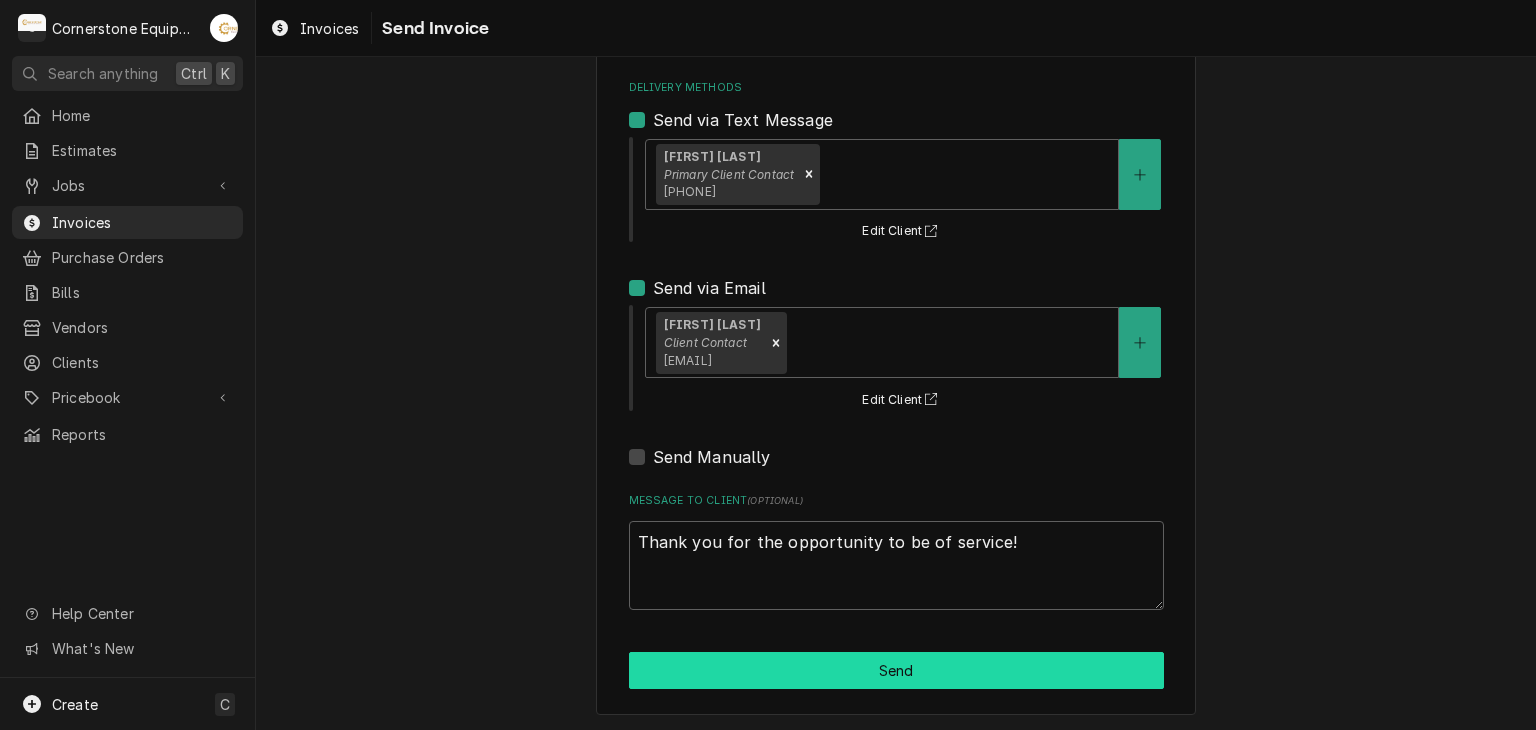 click on "Send" at bounding box center [896, 670] 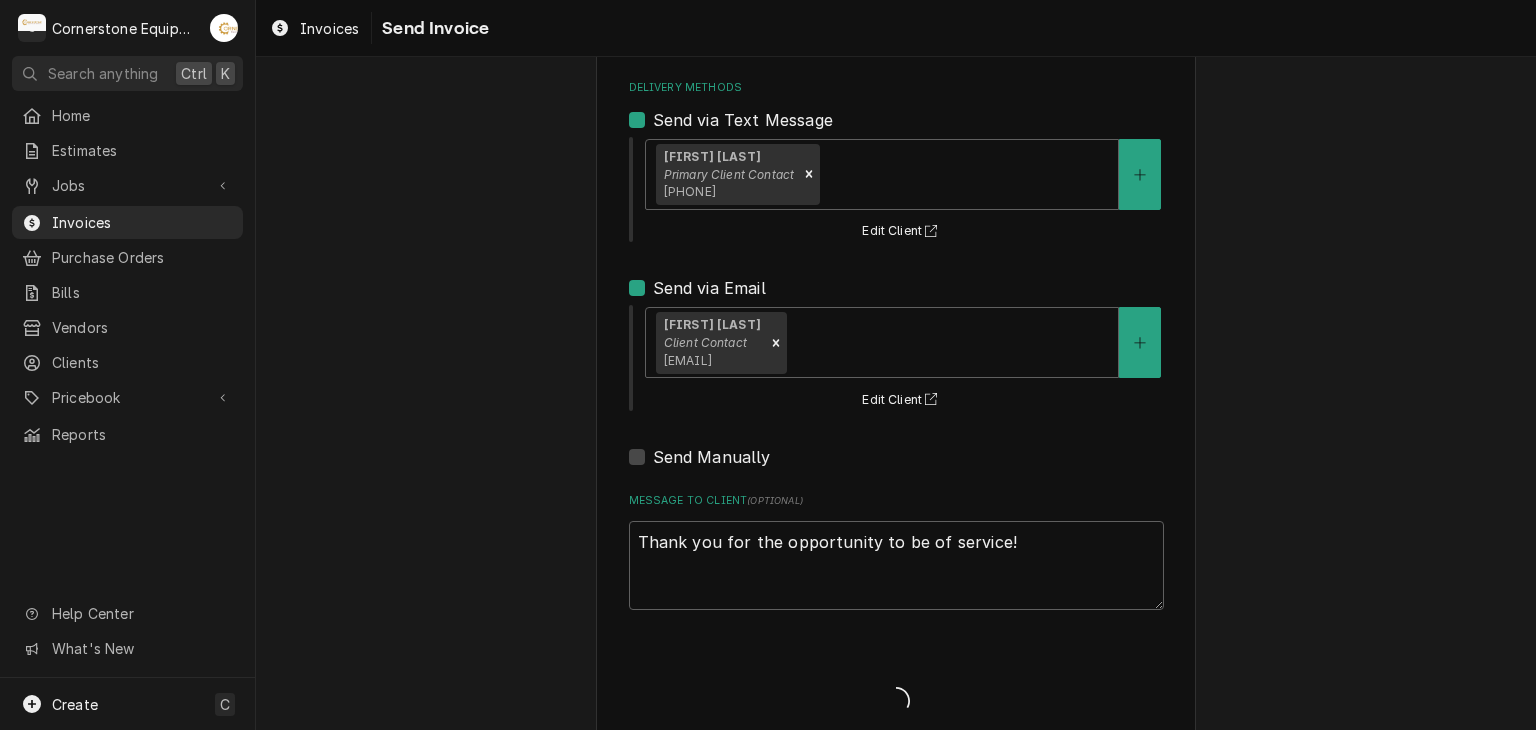 type on "x" 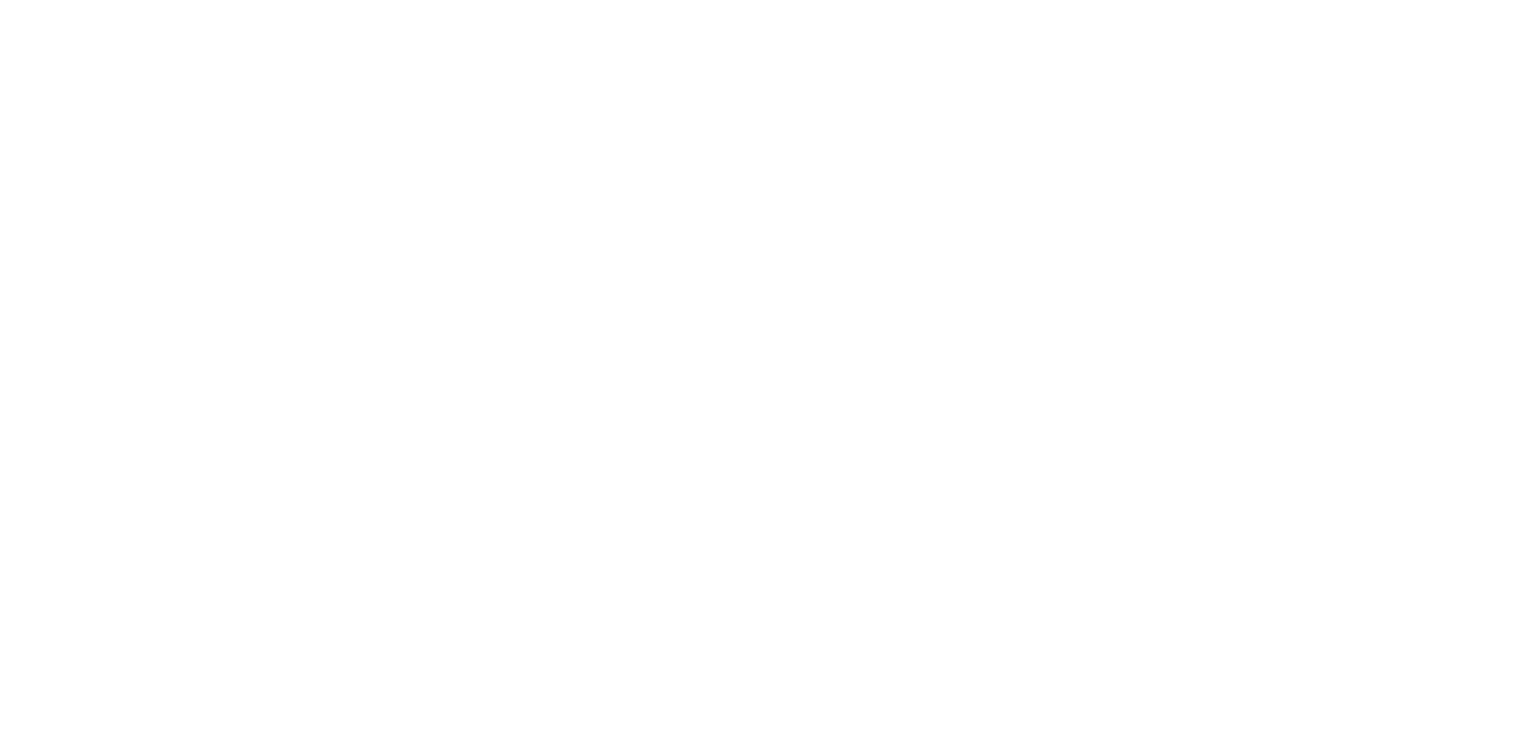 scroll, scrollTop: 0, scrollLeft: 0, axis: both 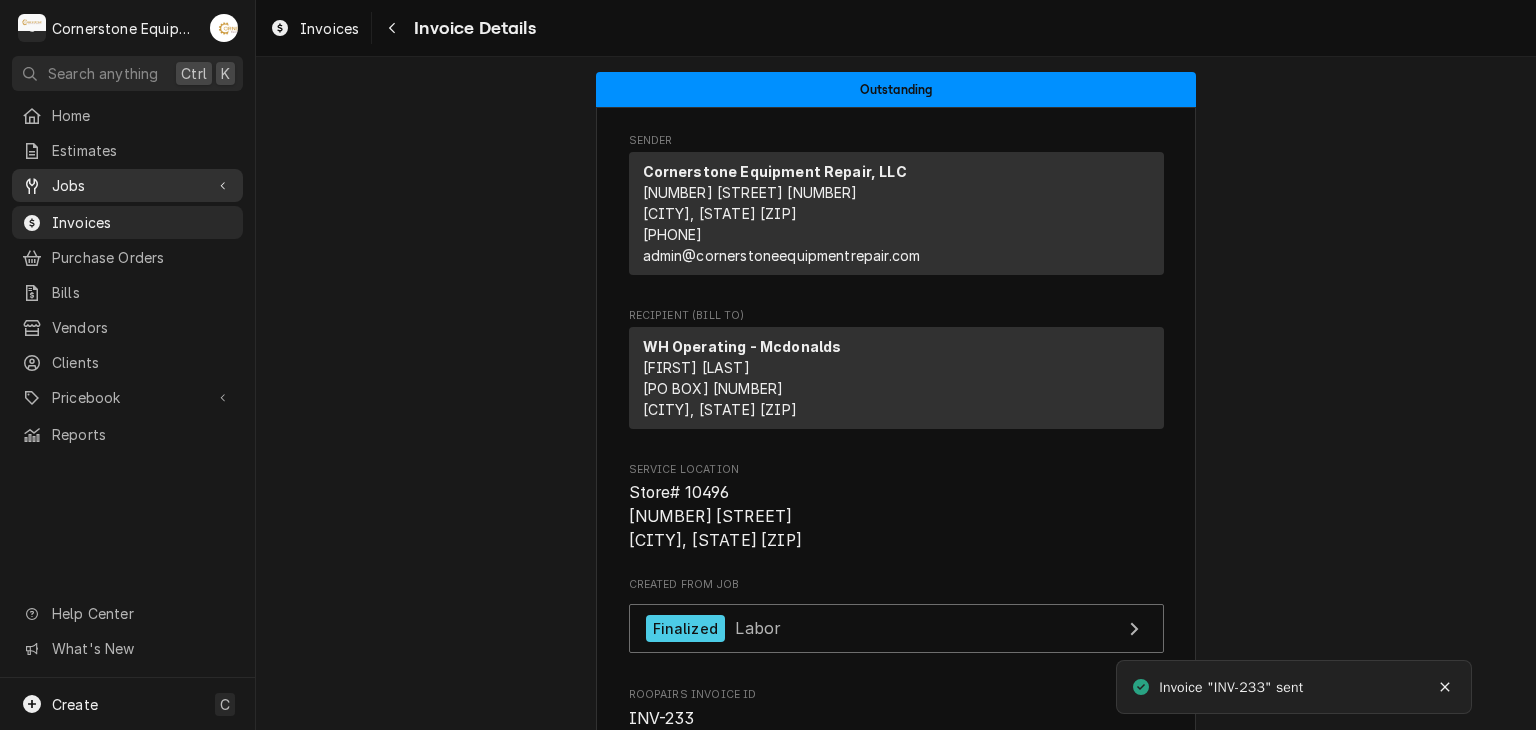 click on "Jobs" at bounding box center (127, 185) 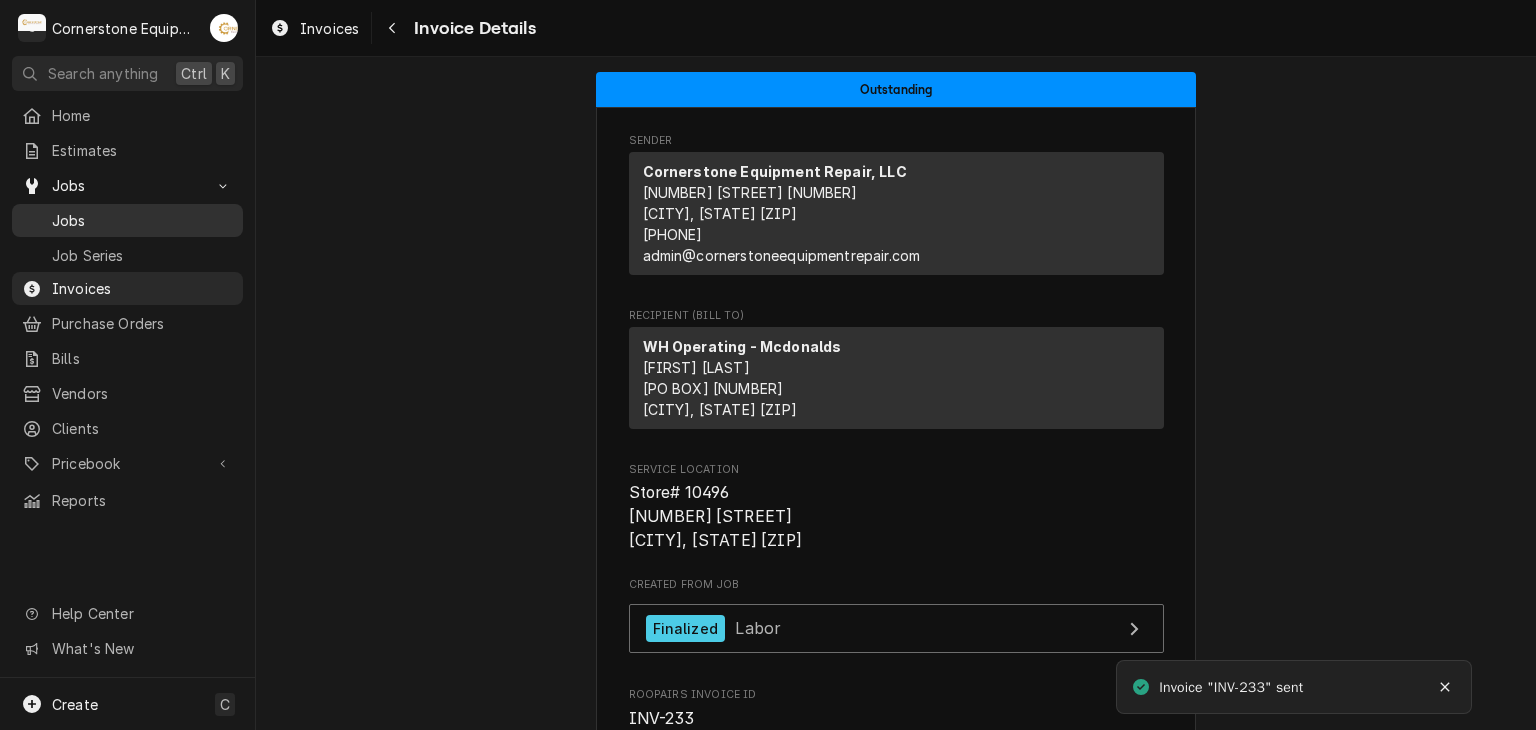 click on "Jobs" at bounding box center [142, 220] 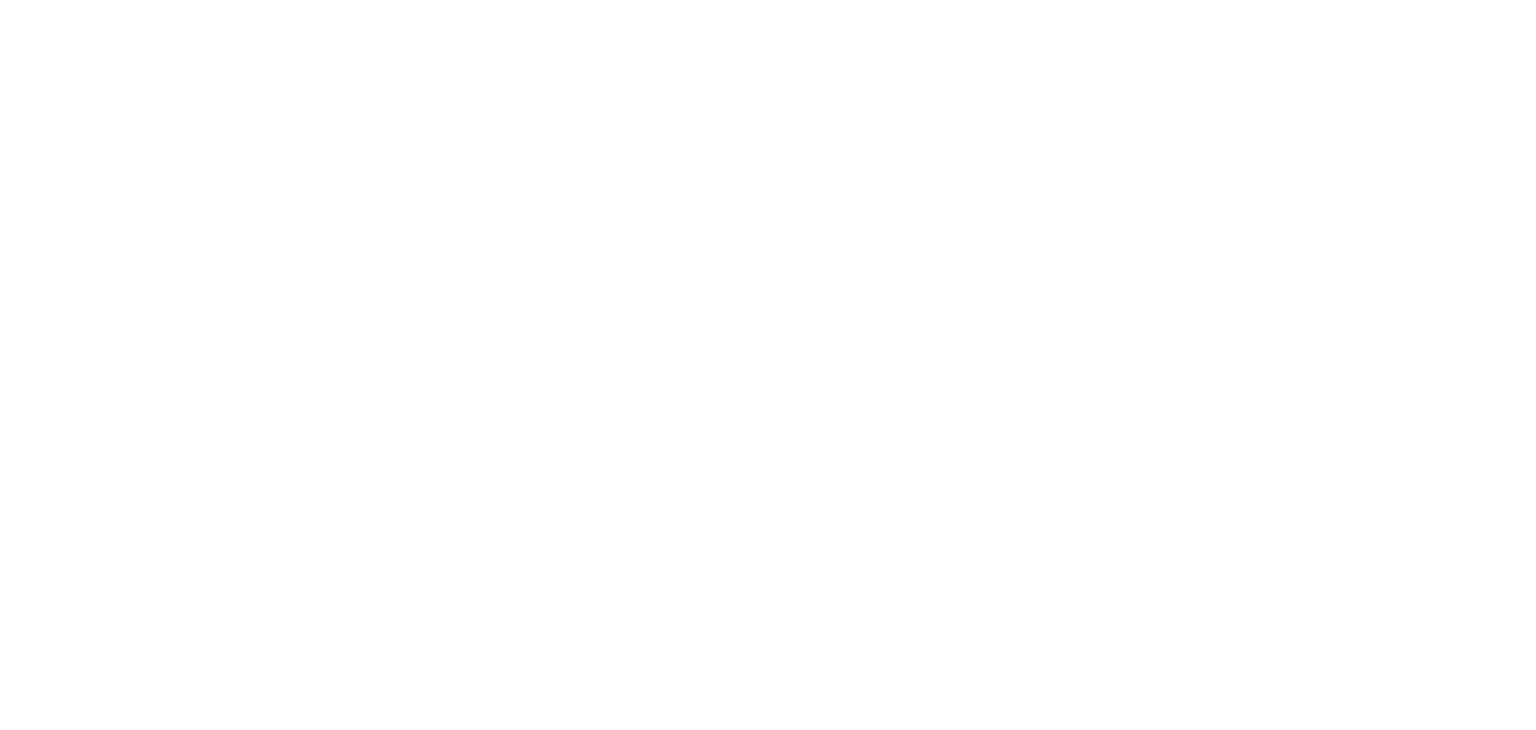 scroll, scrollTop: 0, scrollLeft: 0, axis: both 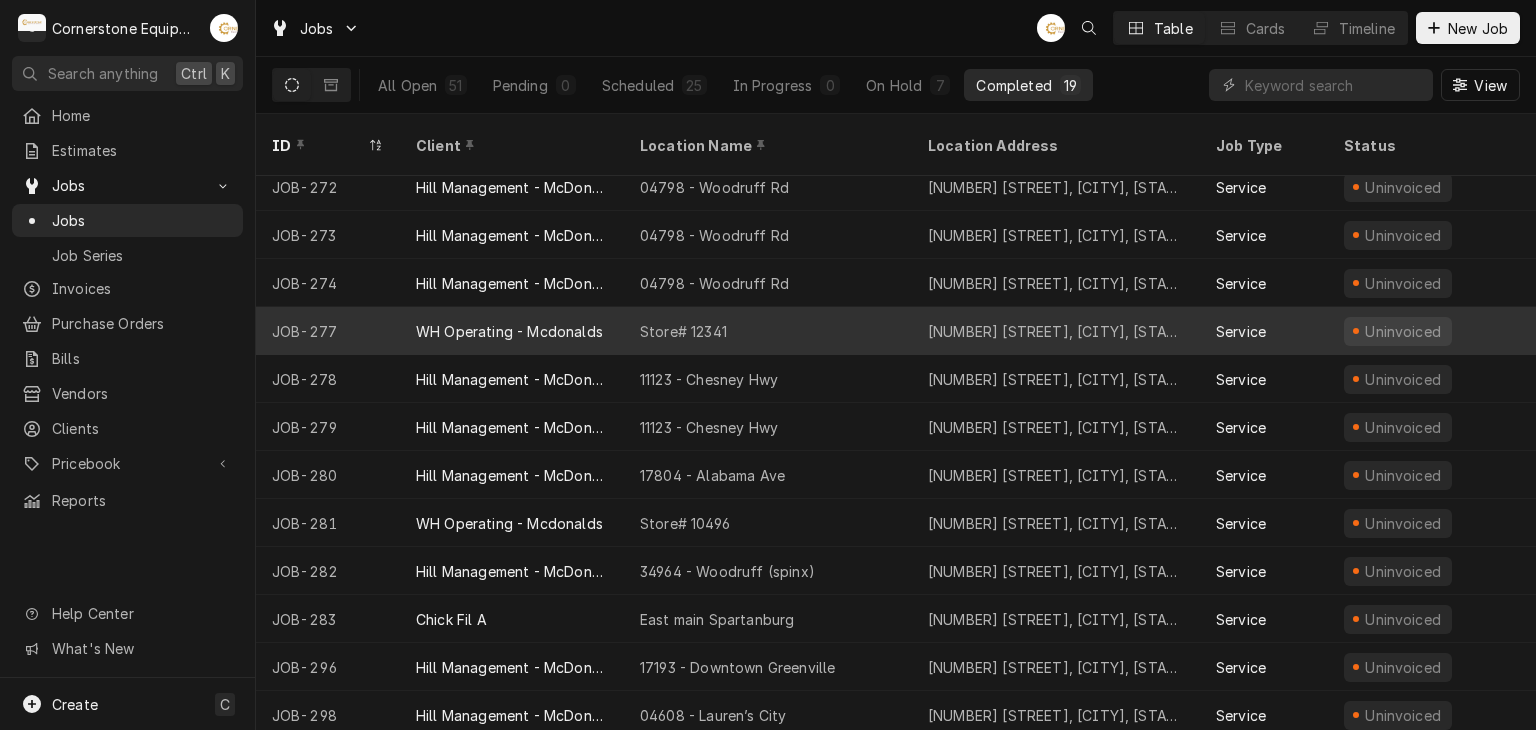 click on "WH Operating - Mcdonalds" at bounding box center (509, 331) 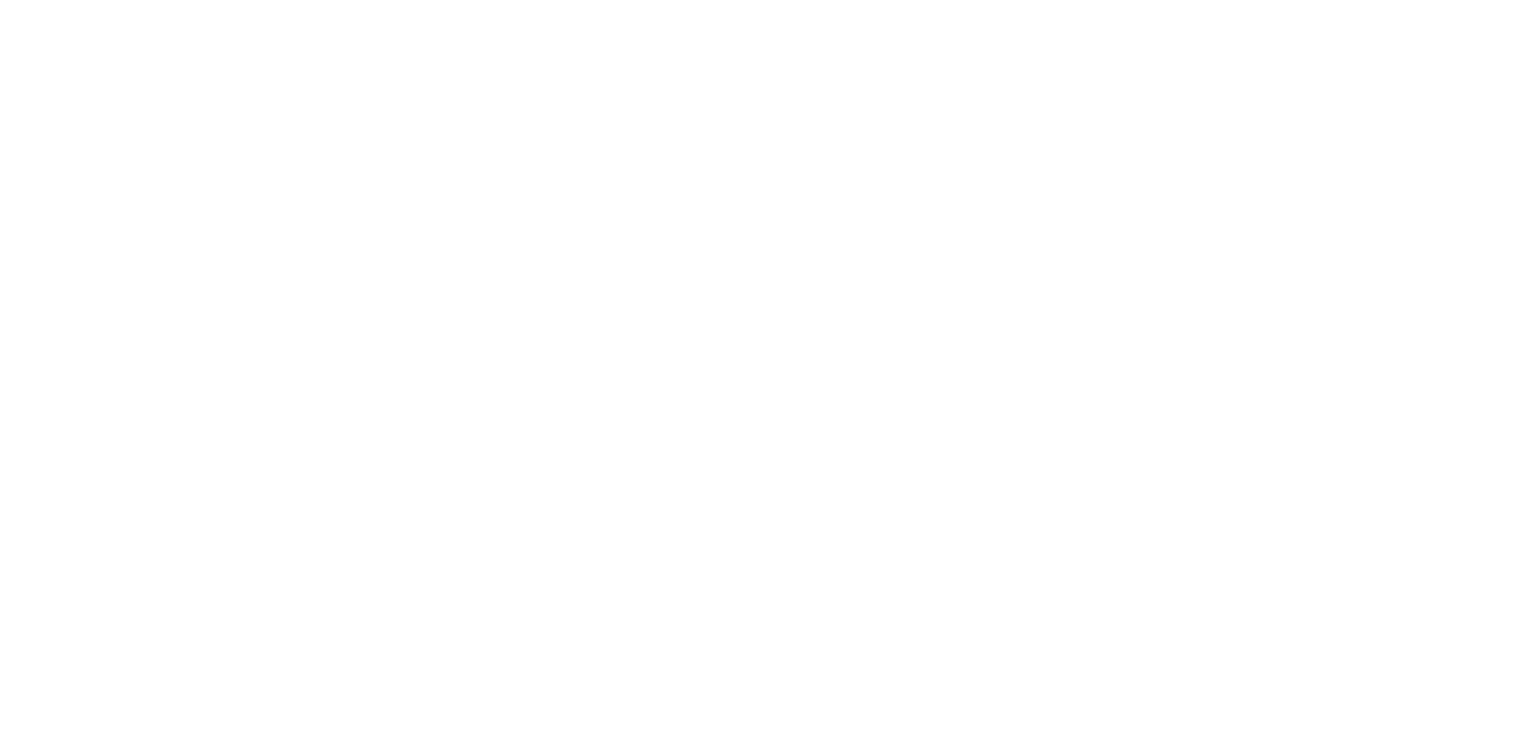 scroll, scrollTop: 0, scrollLeft: 0, axis: both 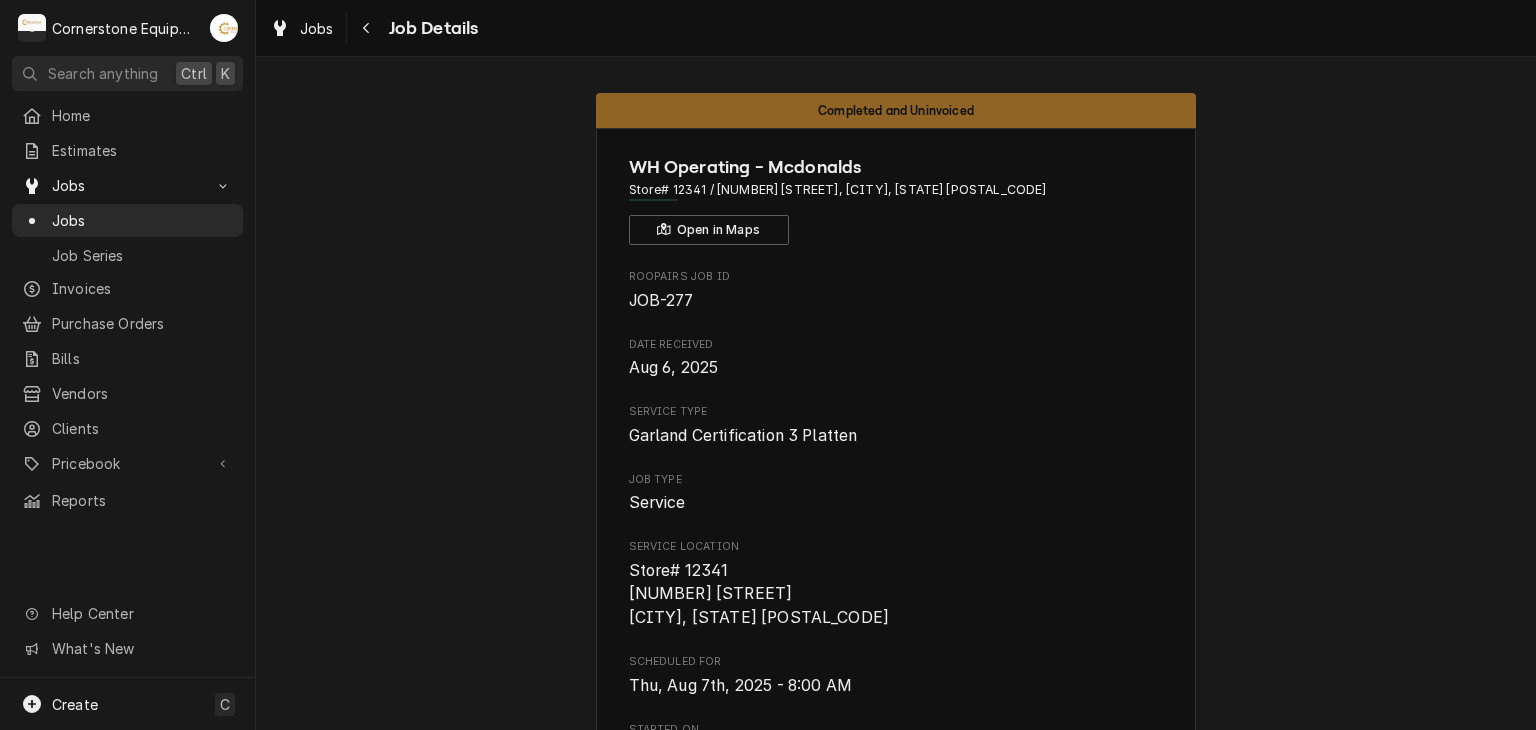 click on "Completed and Uninvoiced WH Operating - Mcdonalds Store# 12341 / [NUMBER] [STREET], [CITY], [STATE] Open in Maps Roopairs Job ID JOB-277 Date Received [DATE] Service Type Garland Certification 3 Platten Job Type Service Service Location Store# 12341
[NUMBER] [STREET]
[CITY], [STATE] [POSTAL_CODE] Scheduled For [DATE] - [TIME] Started On [DATE] - [TIME] Completed On [DATE] - [TIME] Last Modified [DATE] - [TIME] Estimated Job Duration 6h Assigned Technician(s) [FIRST] [LAST] Reason For Call Grill cert PM Technician Instructions  (Only Visible to You) Record equipment data Priority High Job Reporter Name [FIRST] [LAST] Phone [PHONE] Email [EMAIL] Job Contact Name [FIRST] [LAST] Phone [PHONE] Email [EMAIL] Client Contact Name [FIRST] [LAST] Phone [PHONE] Email [EMAIL] Reminders — Estimate reminders via SMS Attachments Create Invoice Resume Job" at bounding box center [896, 1196] 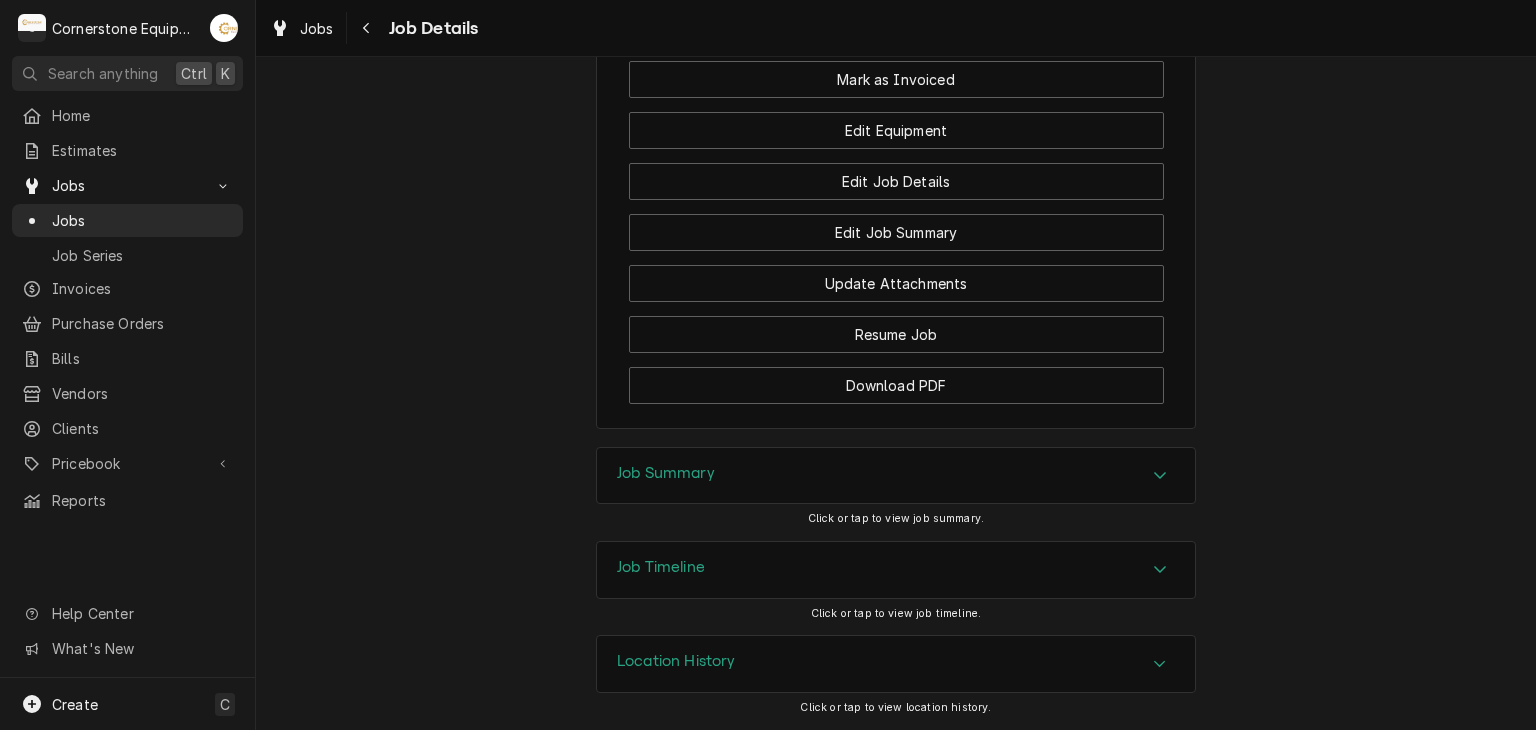 scroll, scrollTop: 1478, scrollLeft: 0, axis: vertical 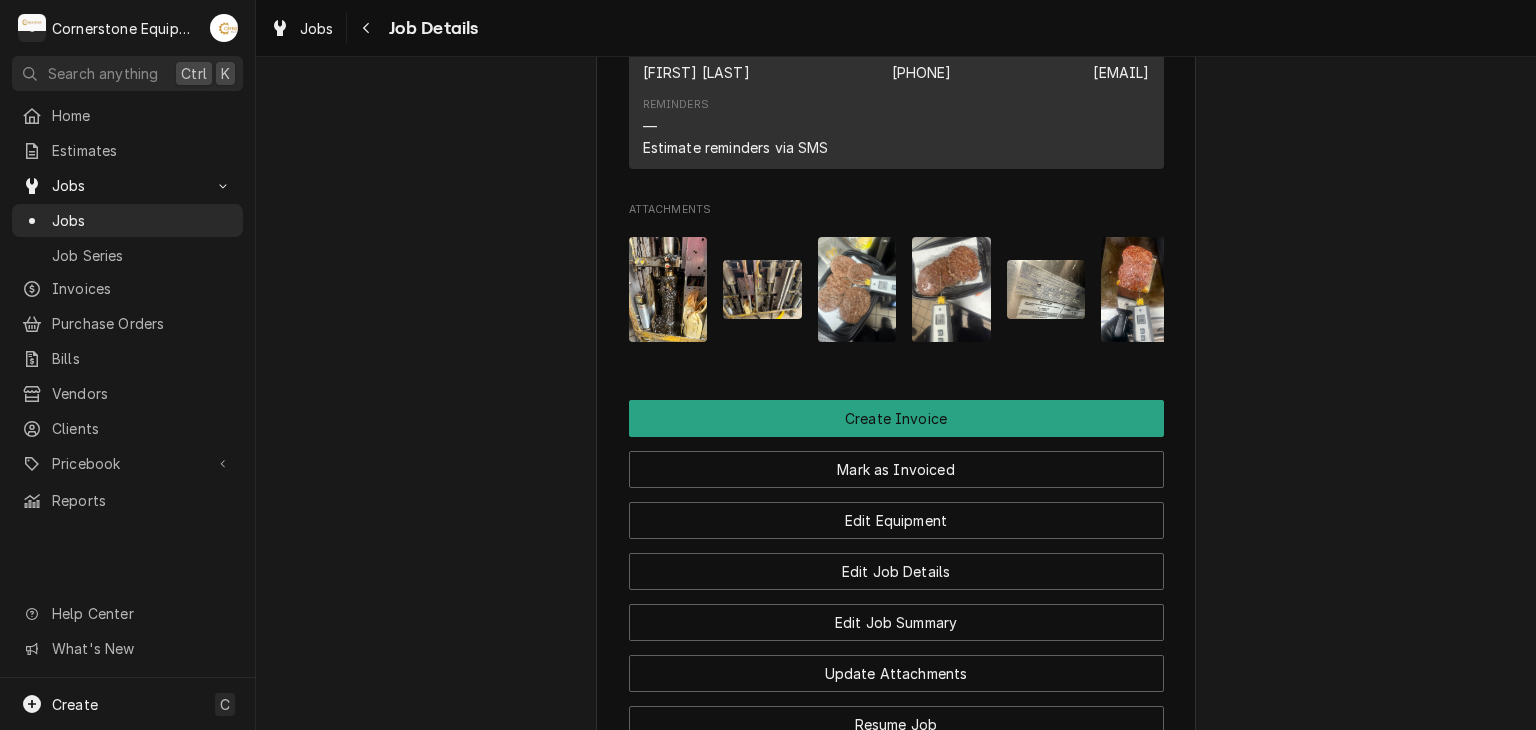 click at bounding box center (668, 289) 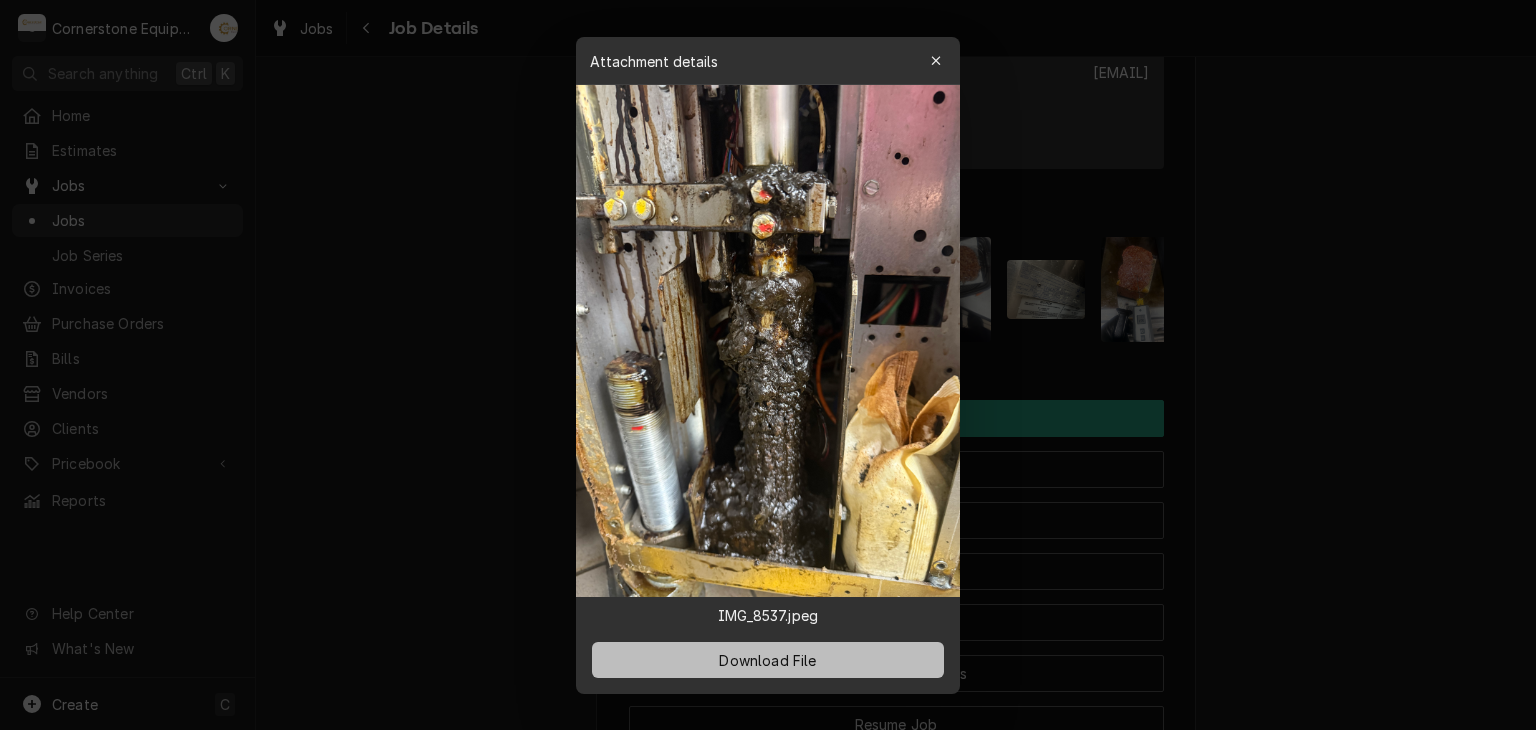 click on "Download File" at bounding box center (767, 659) 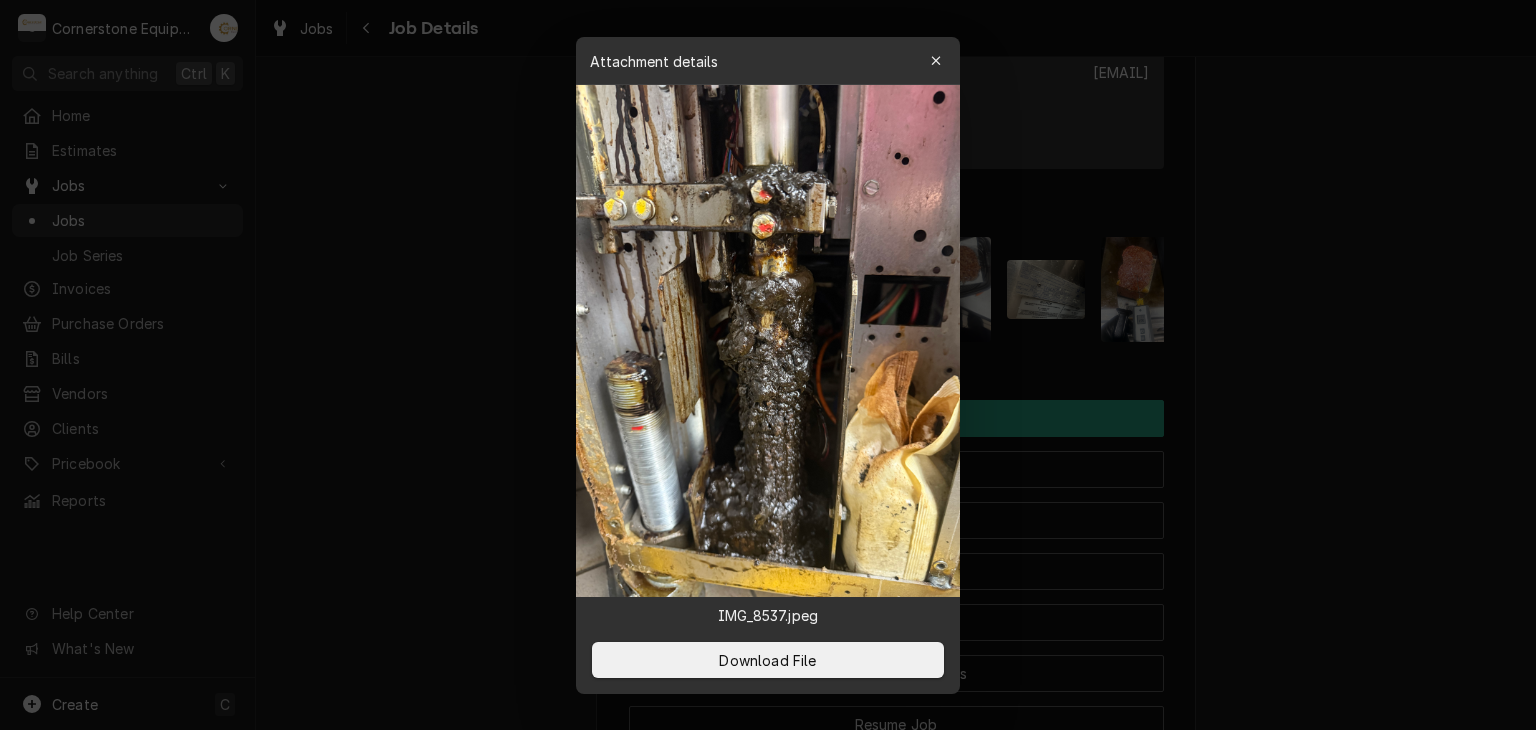 click at bounding box center (768, 365) 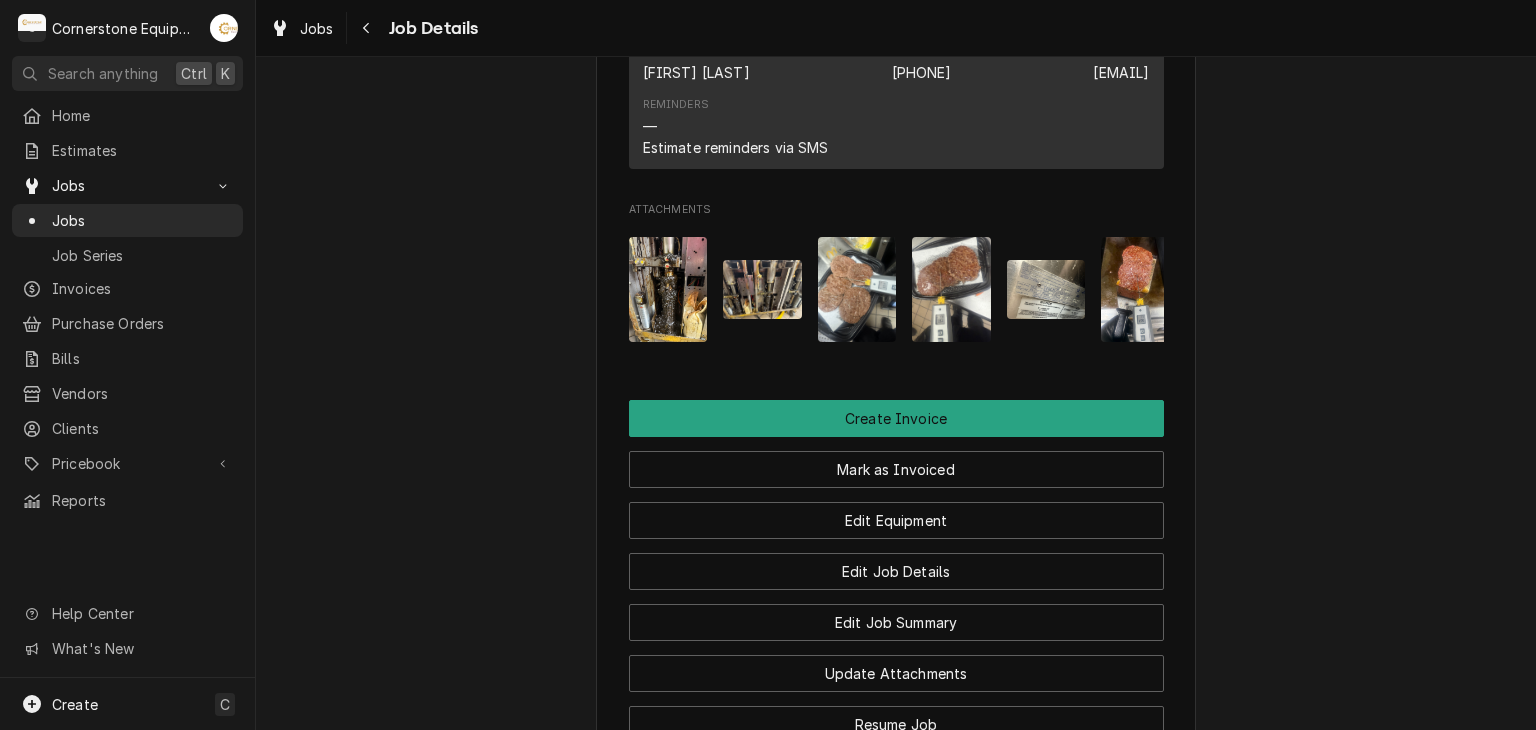 click at bounding box center (762, 289) 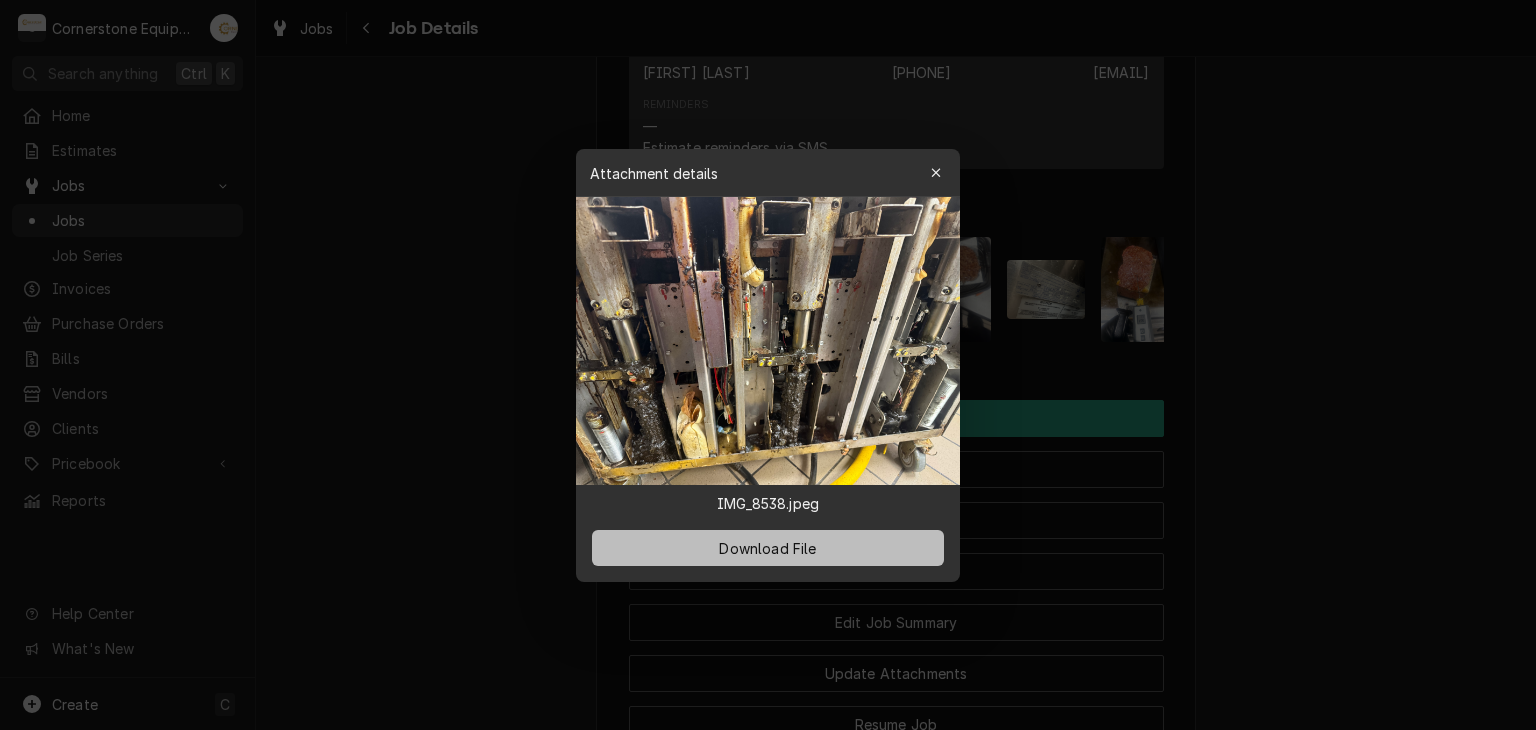 click on "Download File" at bounding box center (768, 548) 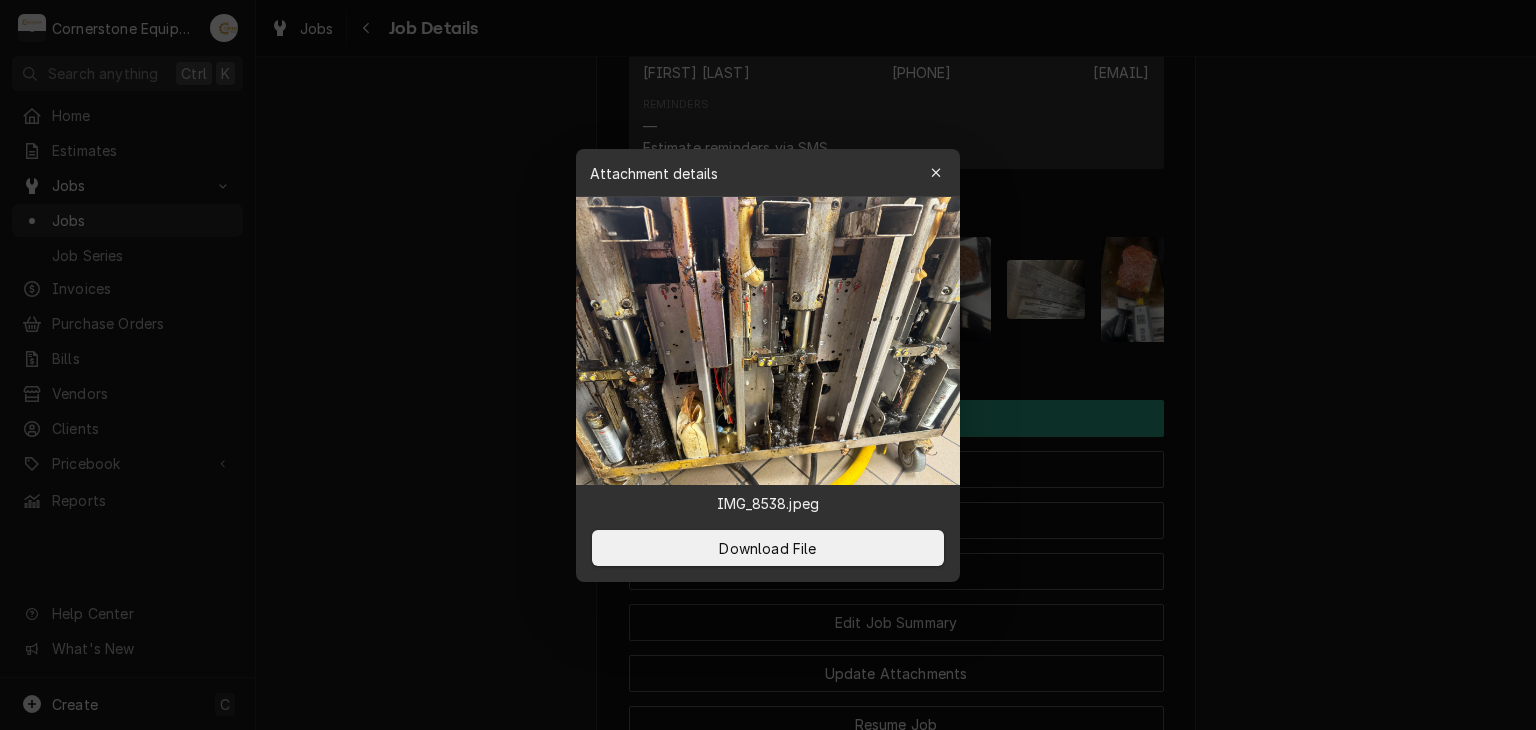 click at bounding box center [768, 365] 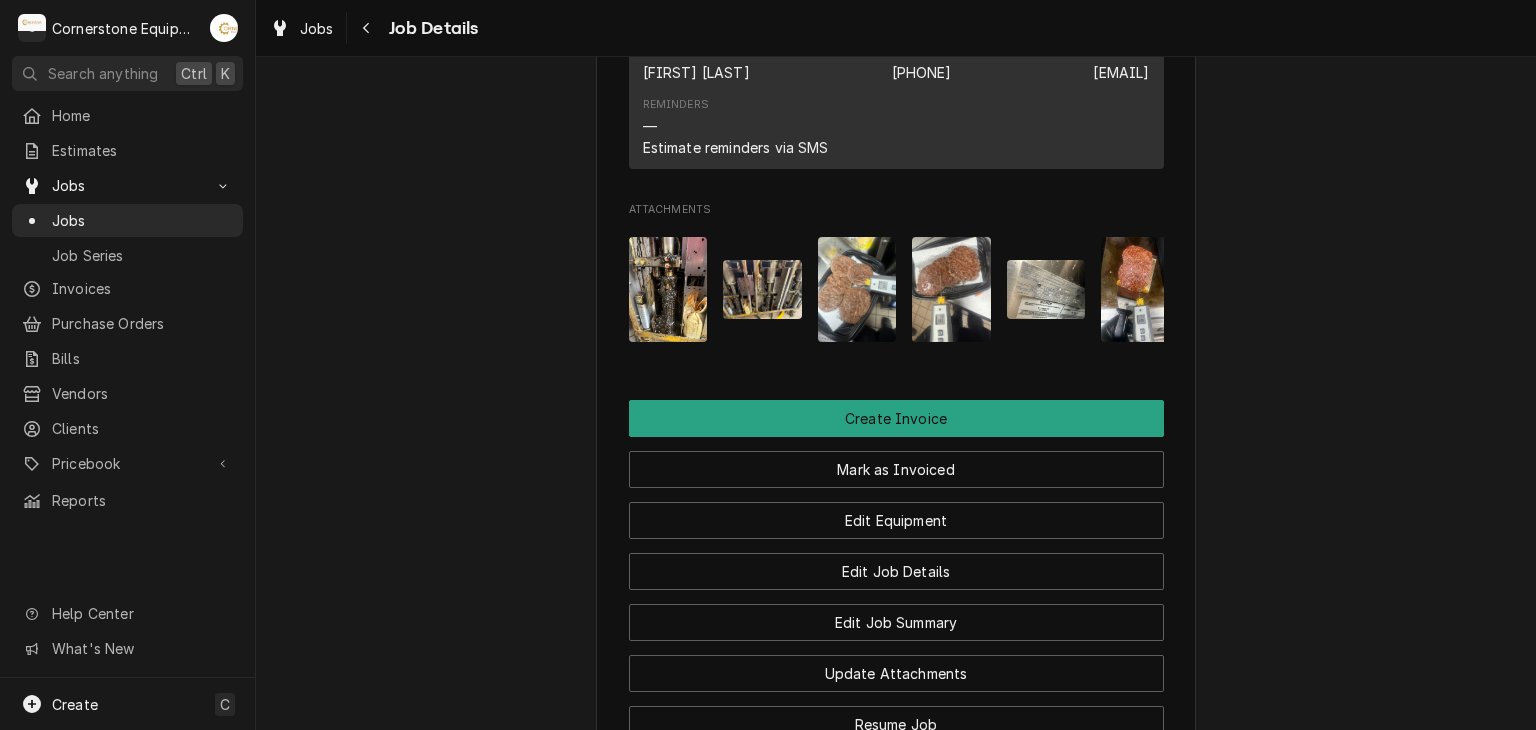 click at bounding box center (857, 289) 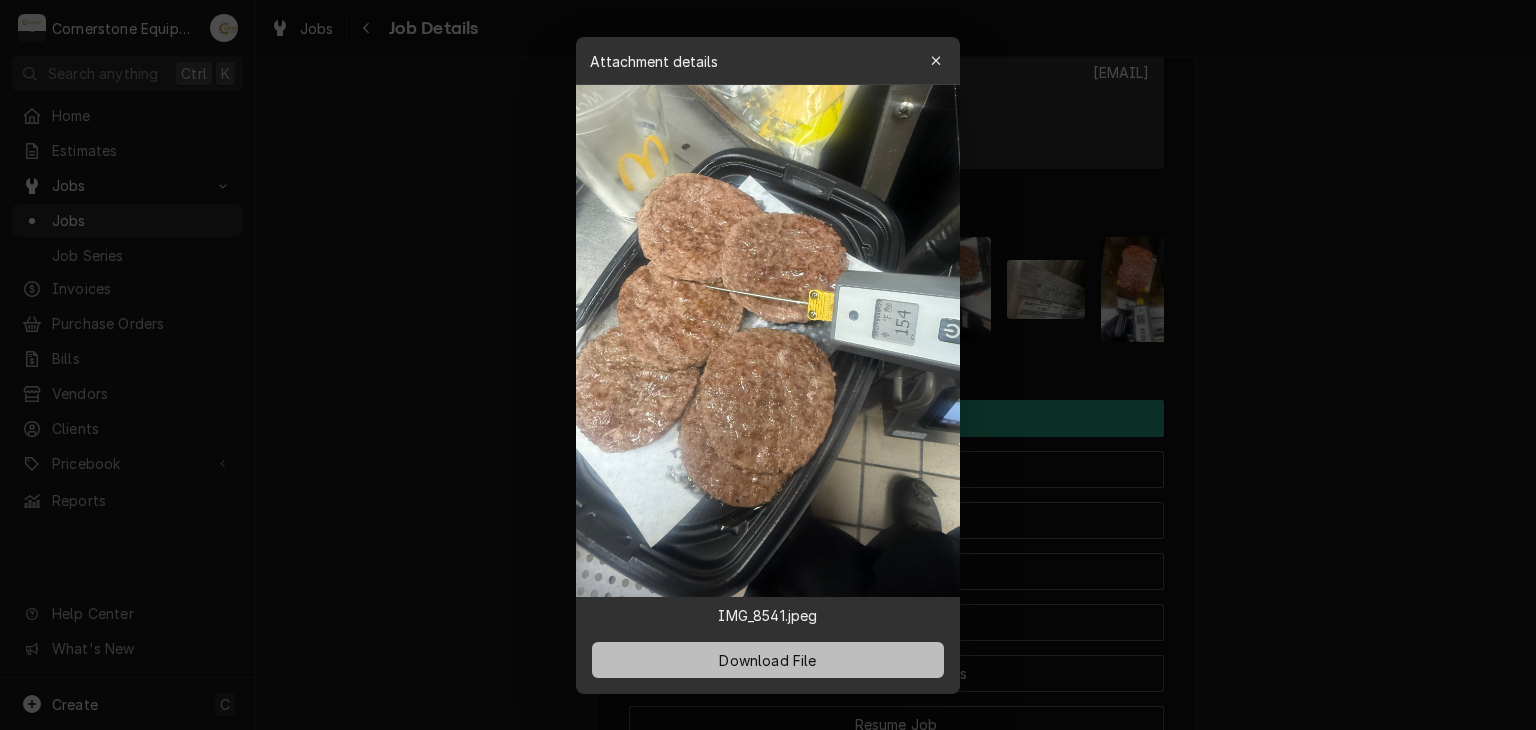 click on "Download File" at bounding box center (767, 659) 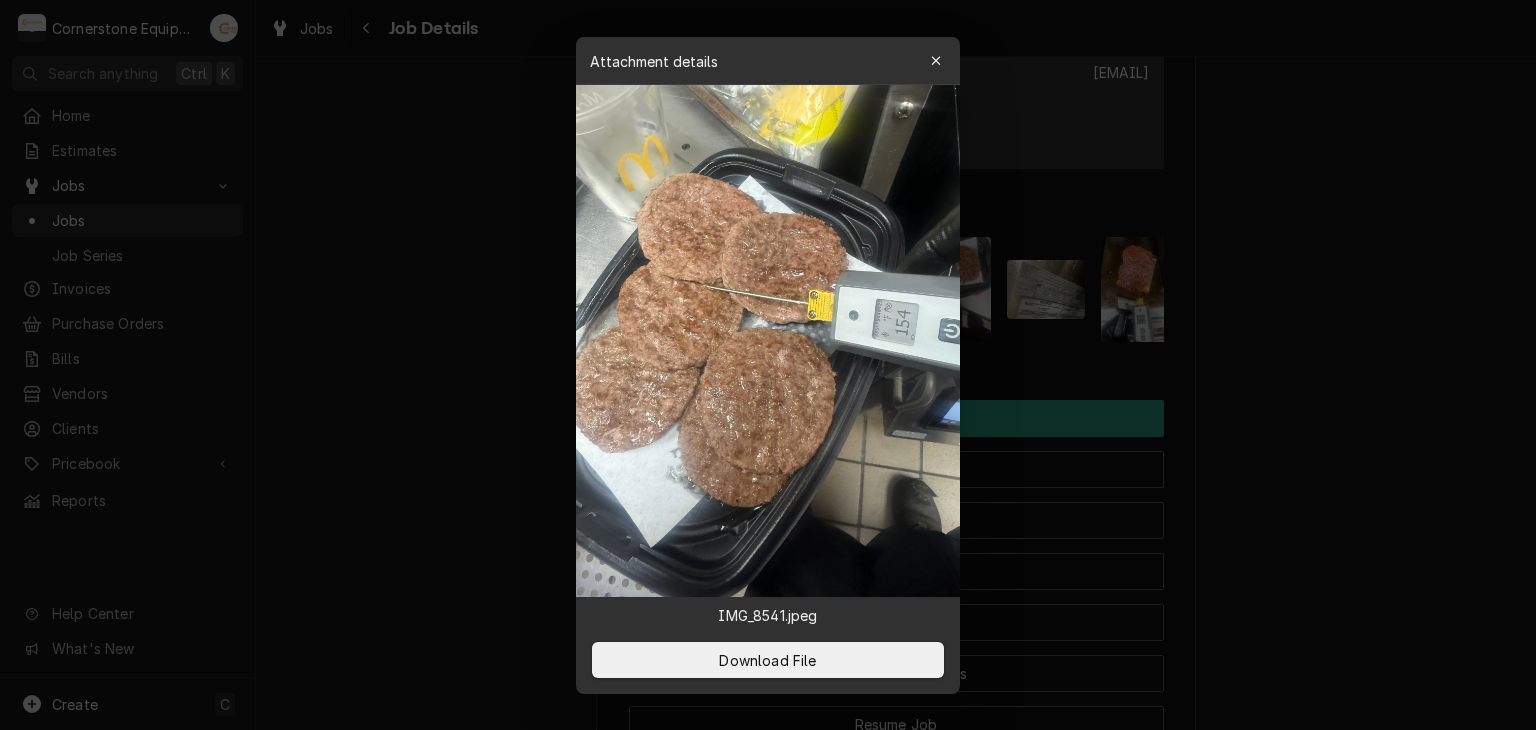 click at bounding box center (768, 365) 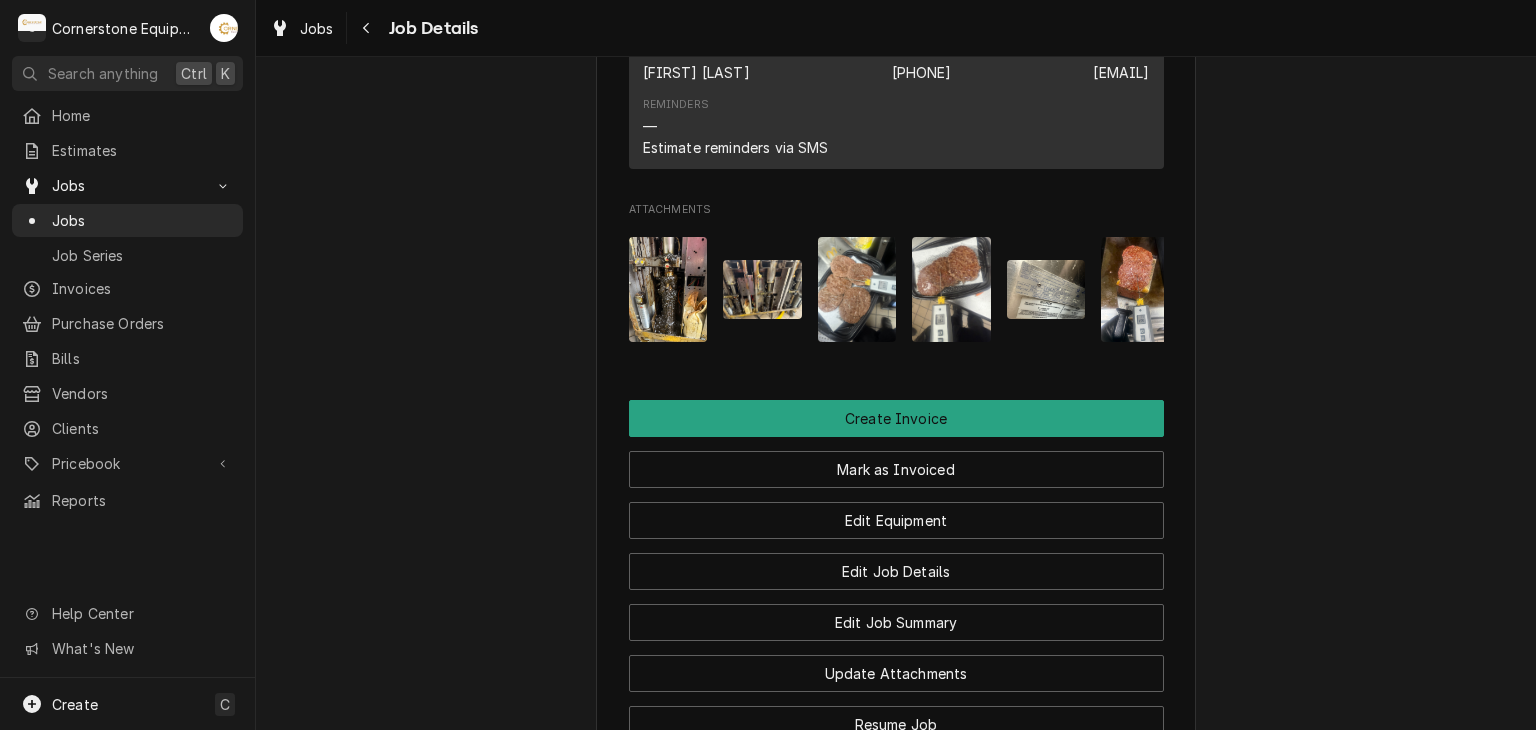 click at bounding box center [951, 289] 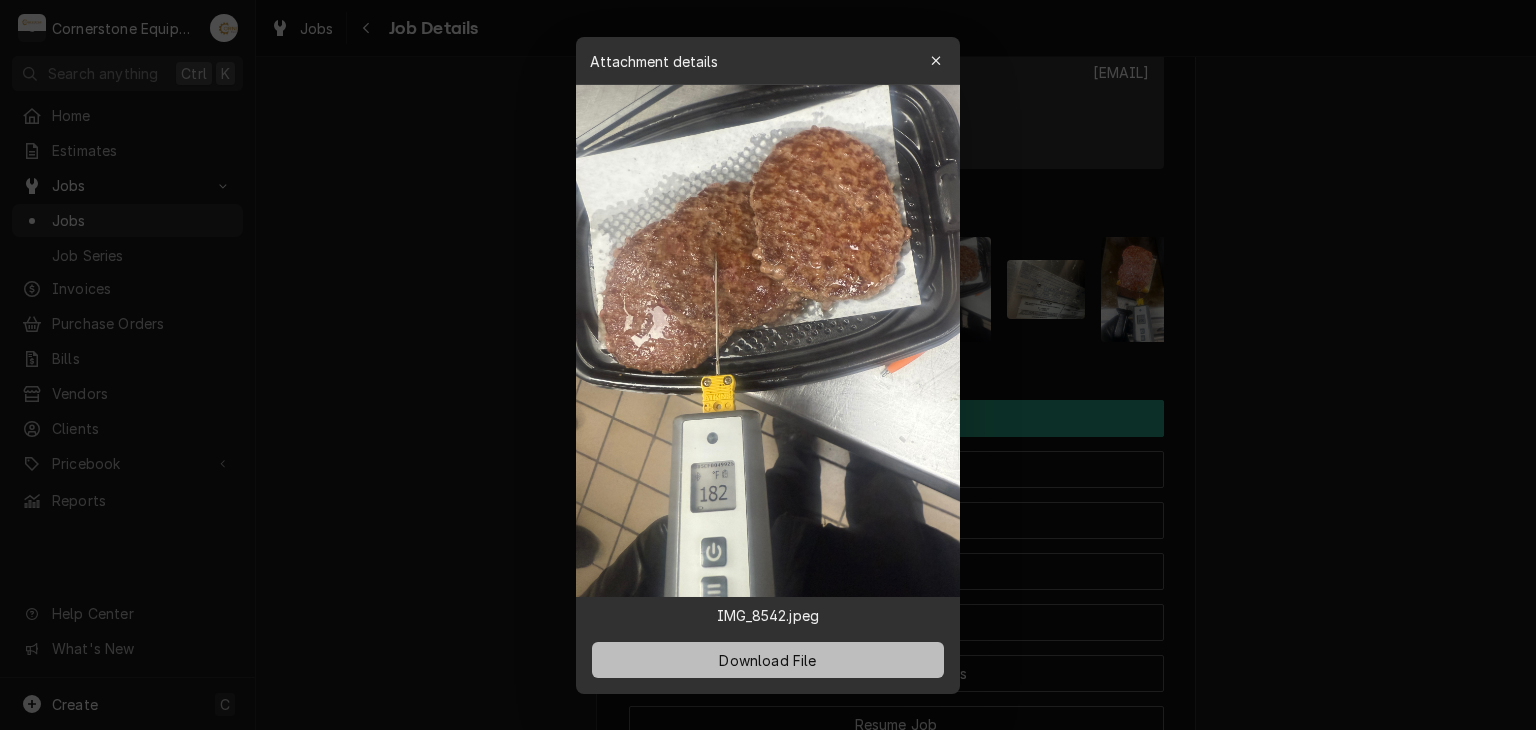 click on "Download File" at bounding box center (767, 659) 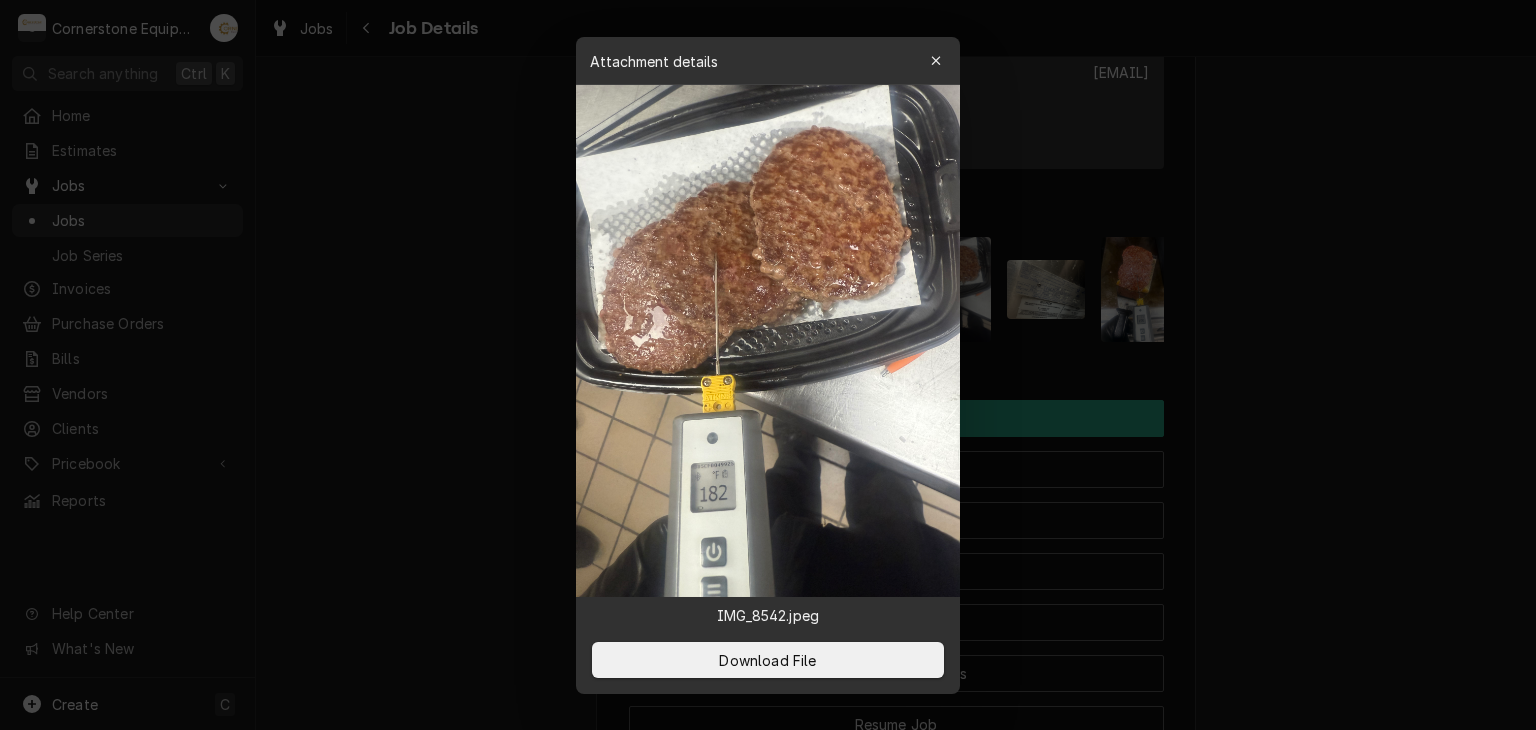 click at bounding box center [768, 365] 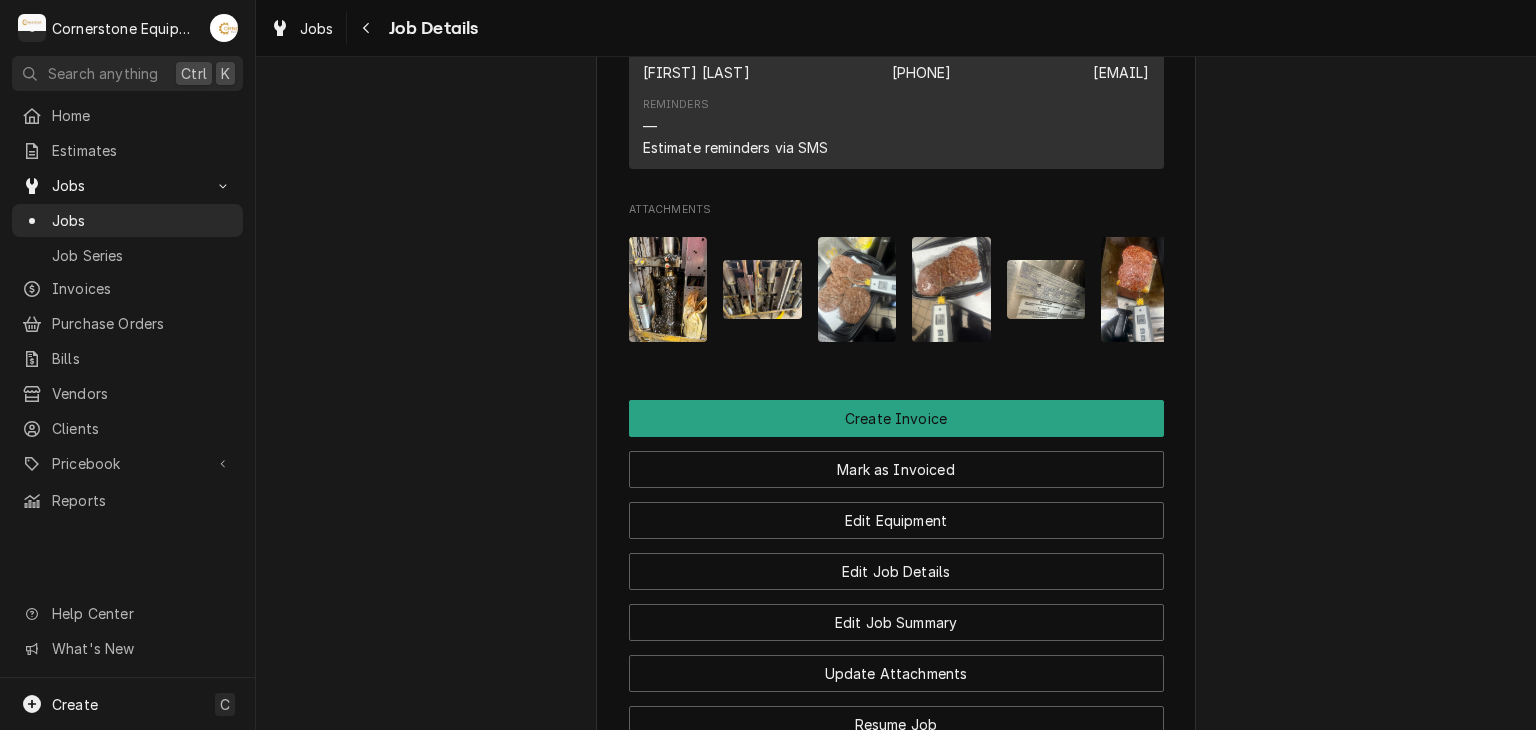 click at bounding box center [1046, 289] 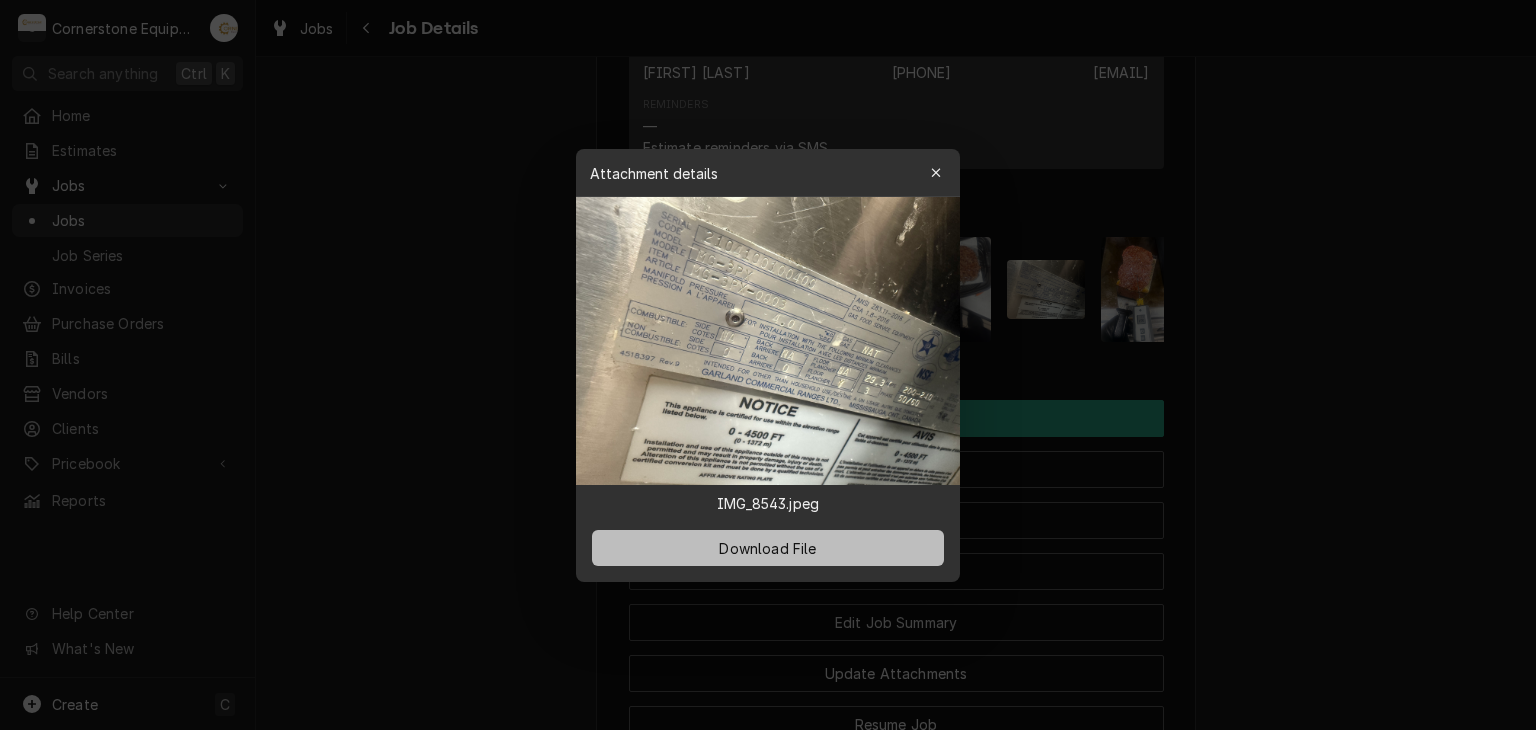 click on "Download File" at bounding box center (768, 548) 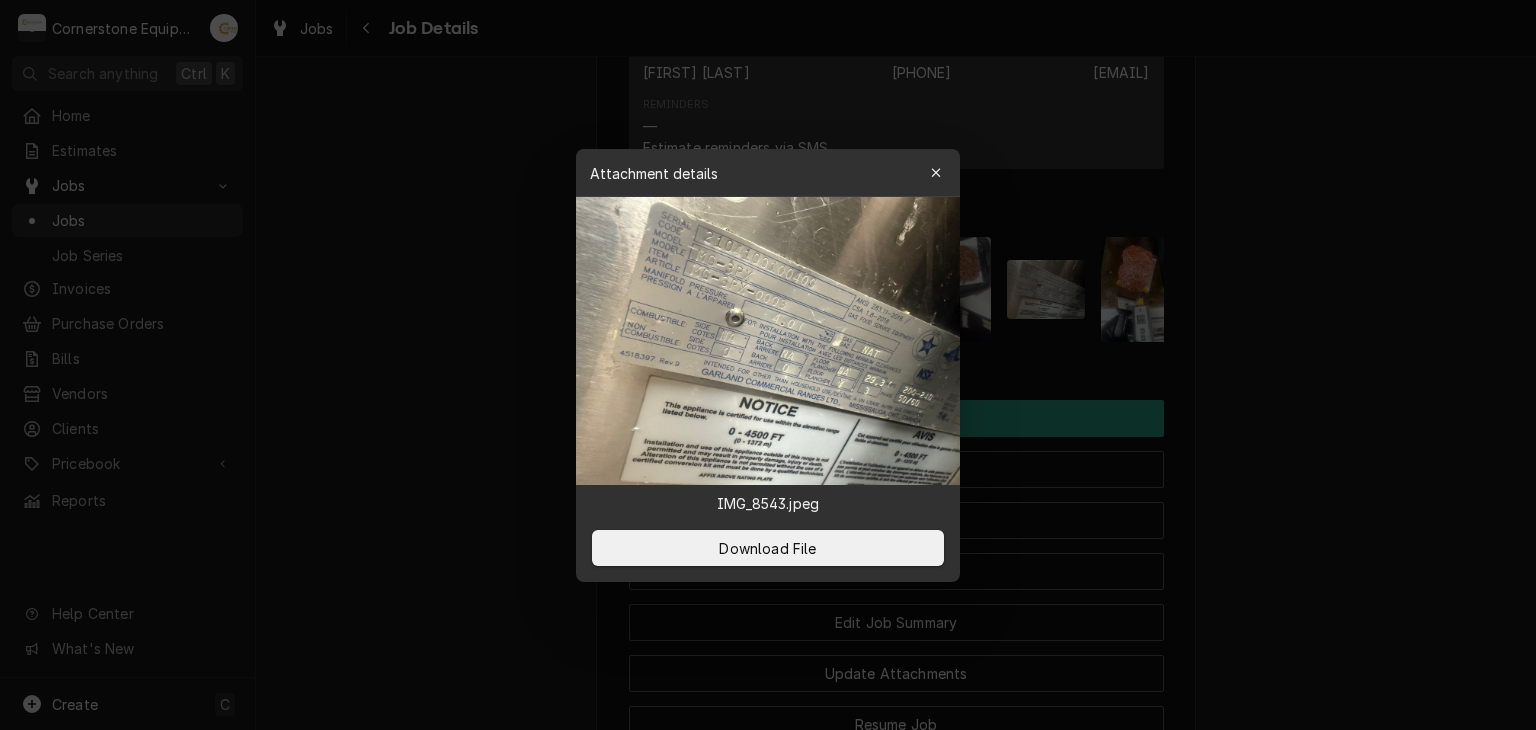 click at bounding box center [768, 365] 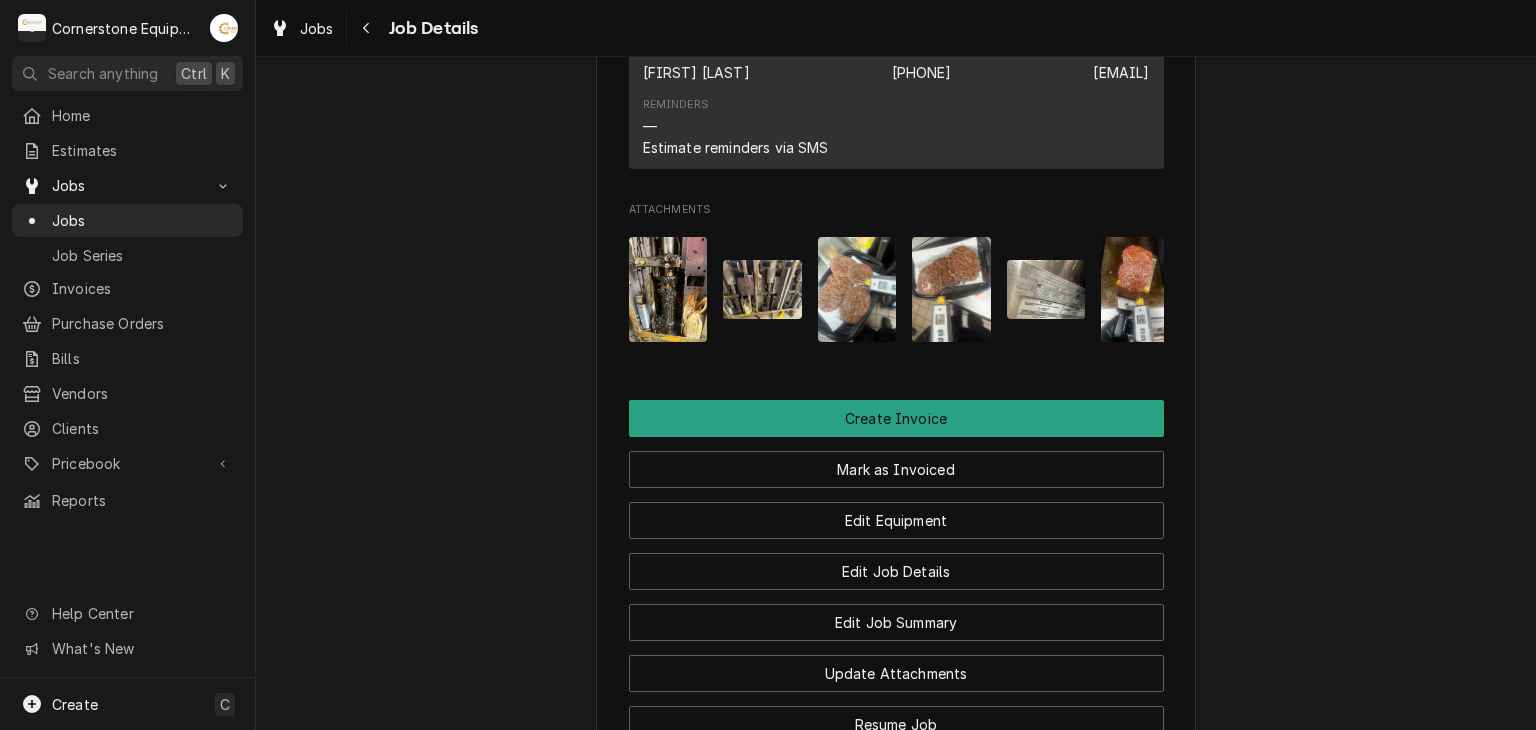click at bounding box center (1140, 289) 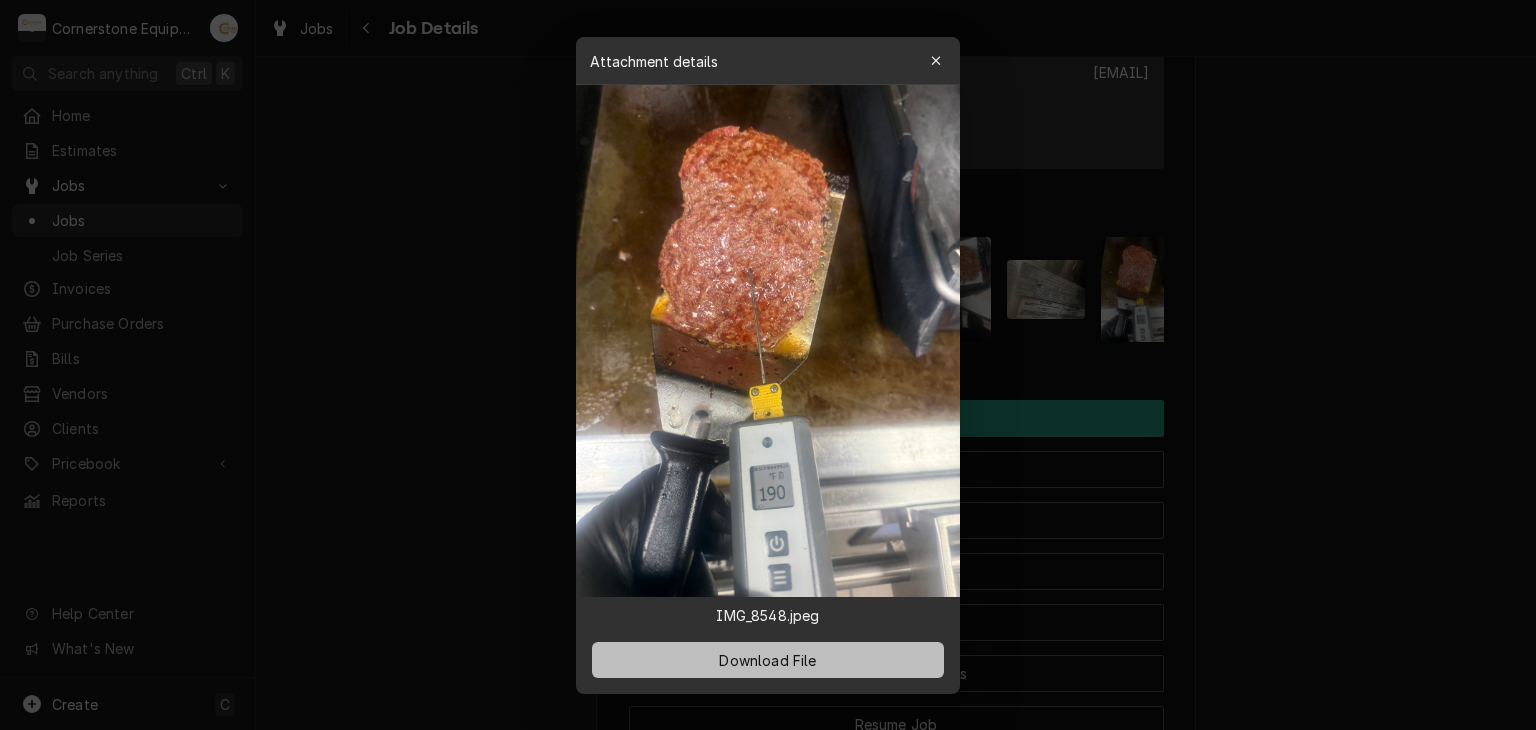 click on "Download File" at bounding box center [768, 660] 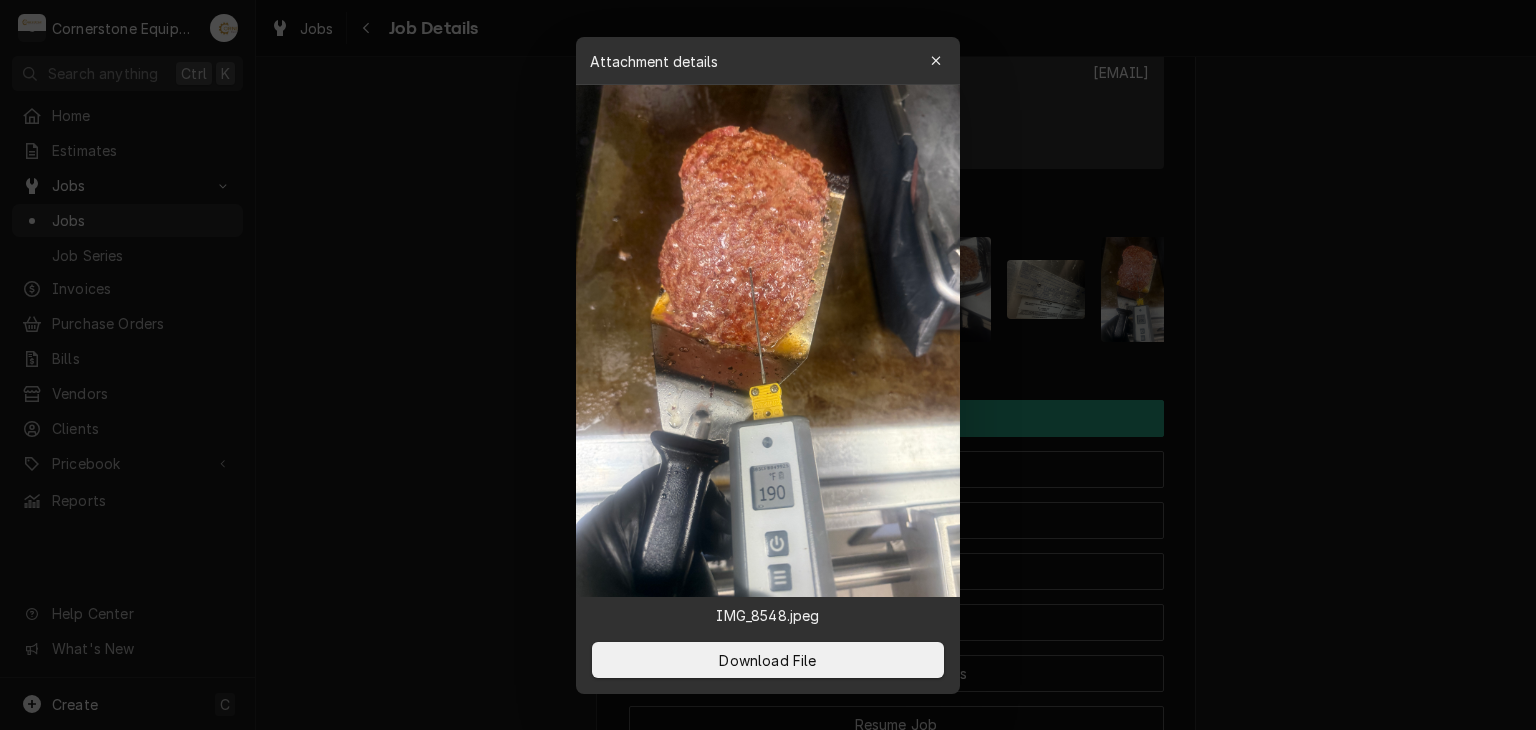 click at bounding box center [768, 365] 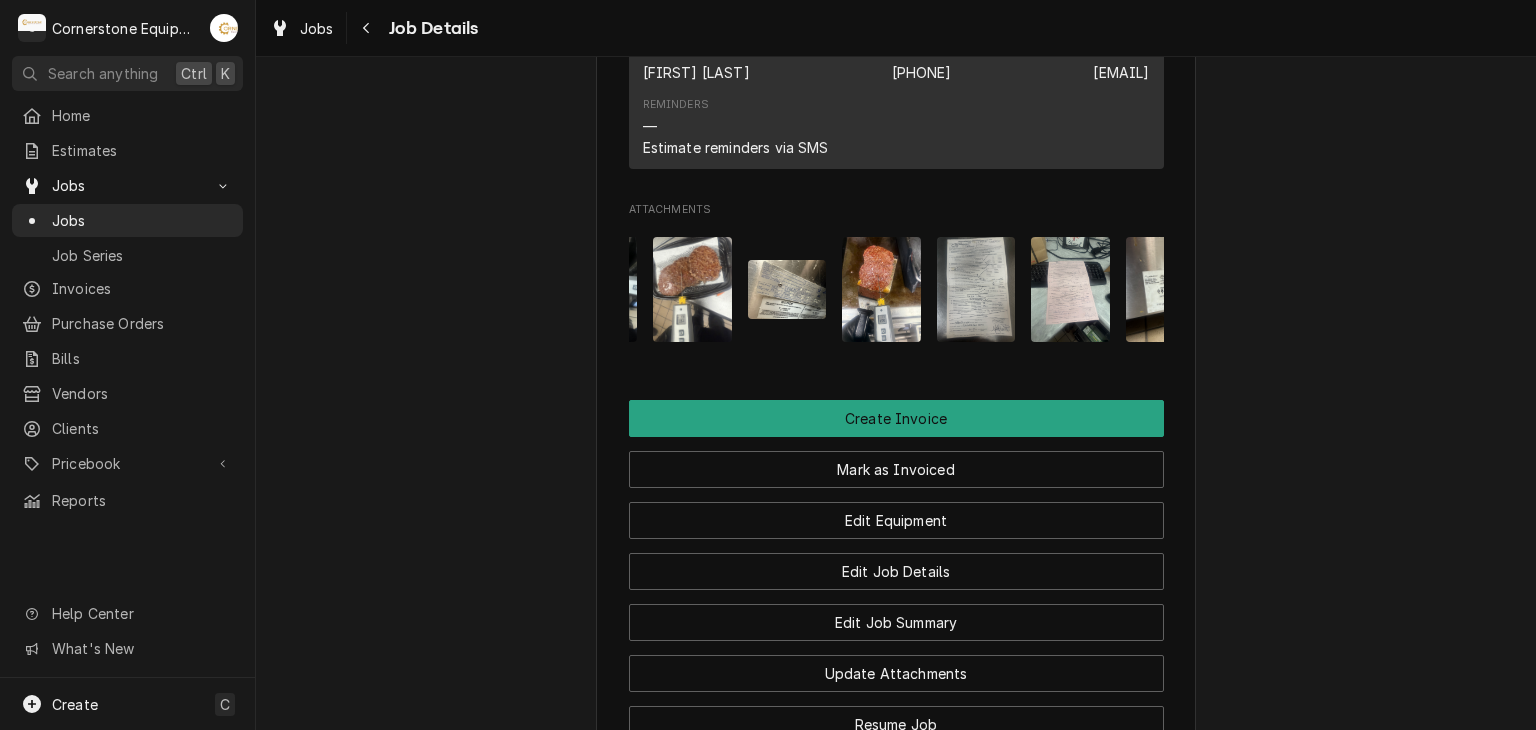 scroll, scrollTop: 0, scrollLeft: 315, axis: horizontal 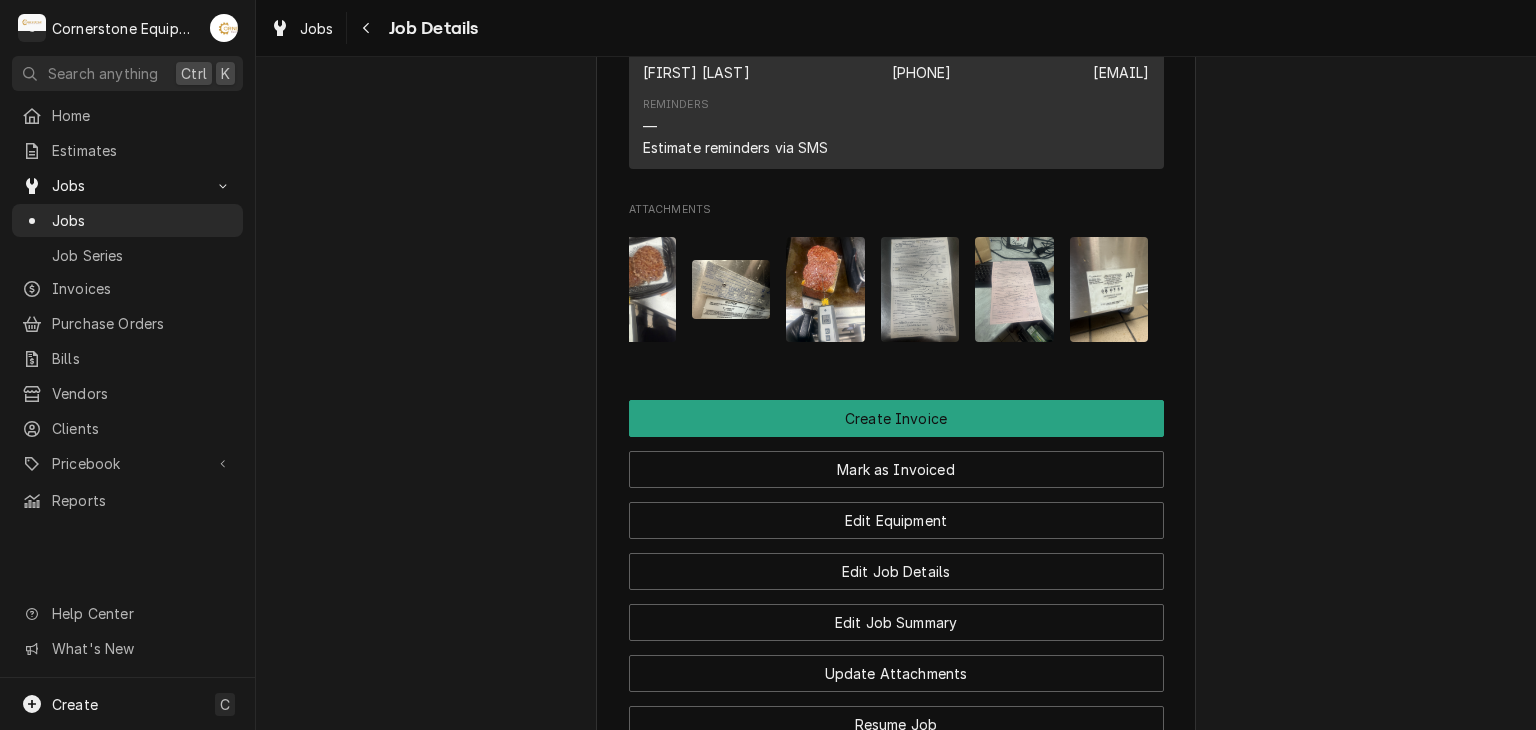 click at bounding box center (920, 289) 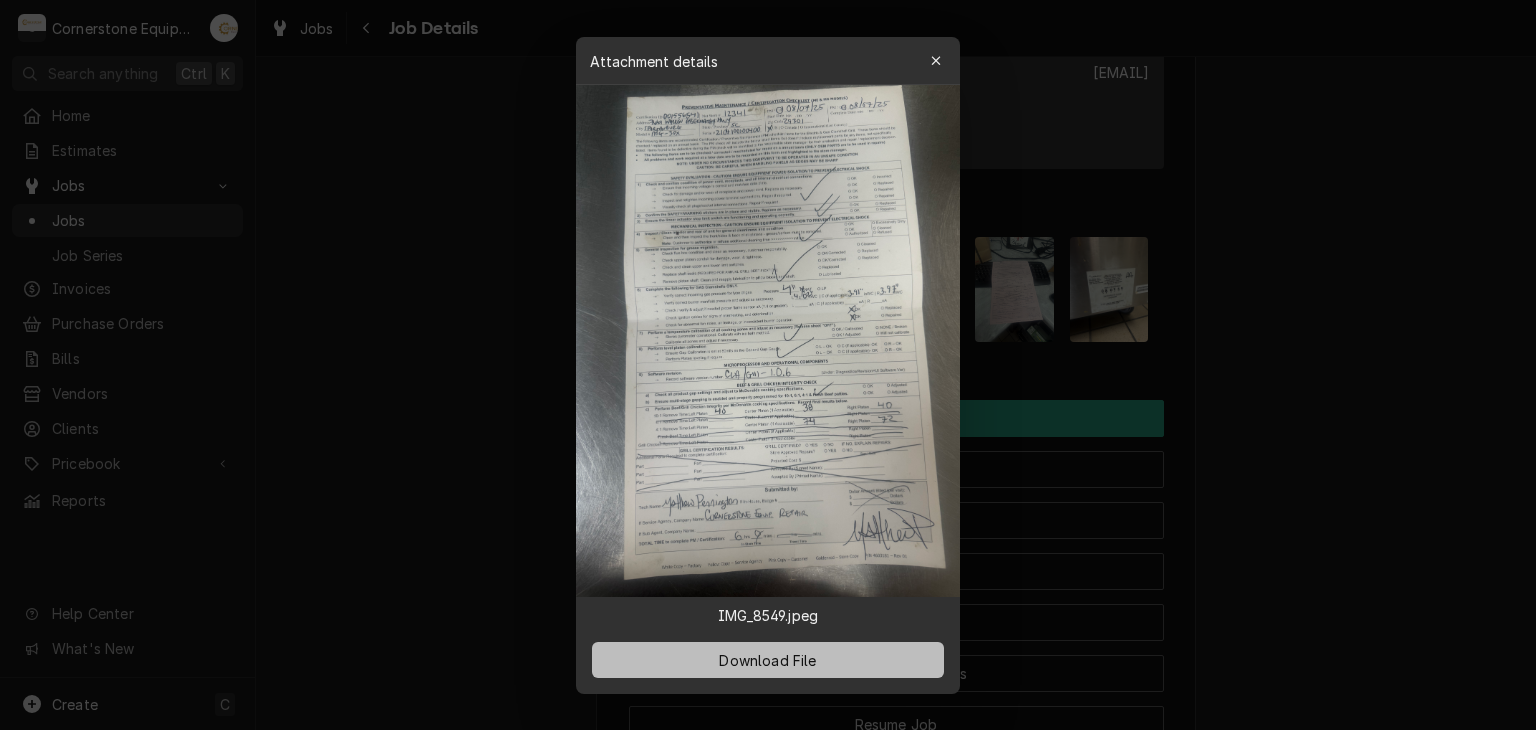 click on "Download File" at bounding box center [767, 659] 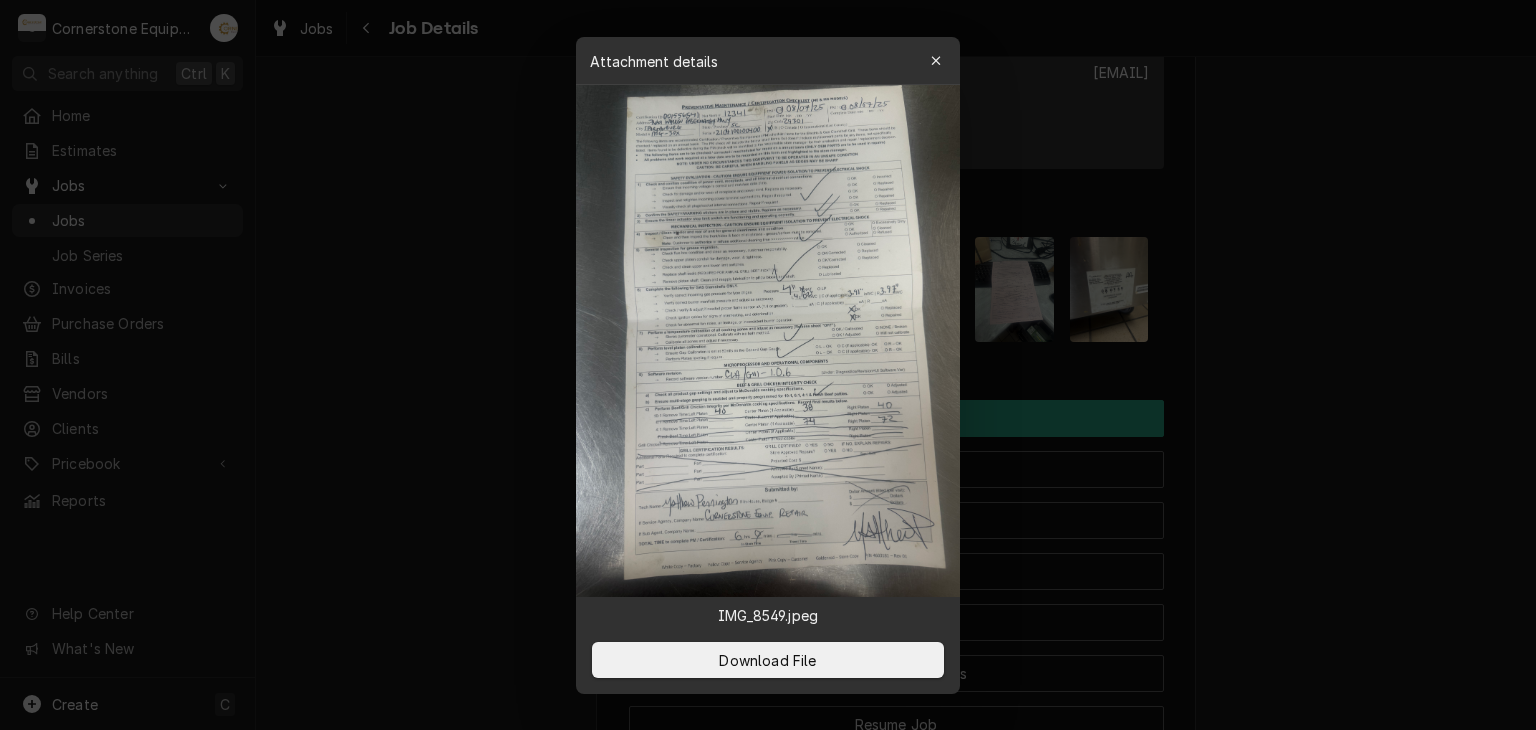 click at bounding box center (768, 365) 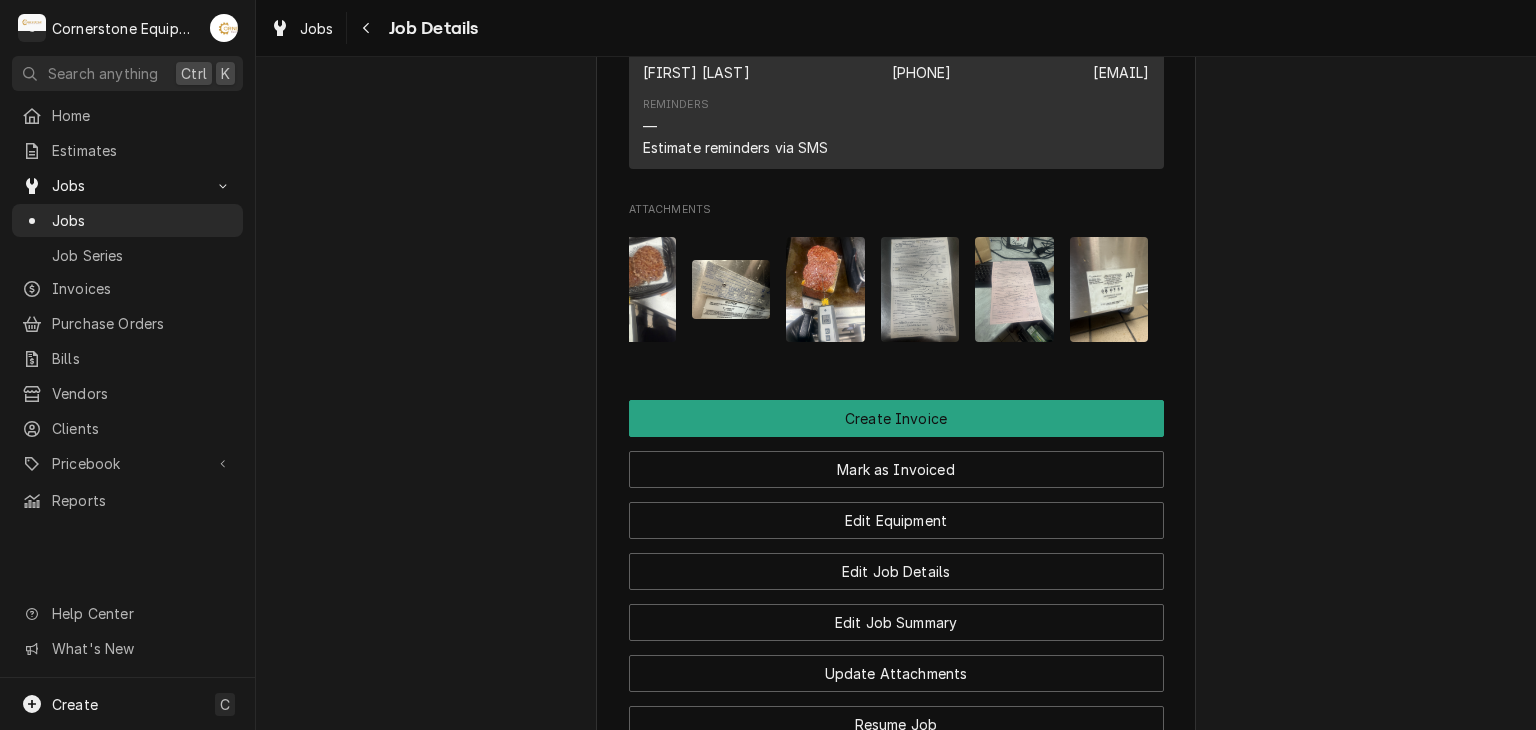 click at bounding box center [1014, 289] 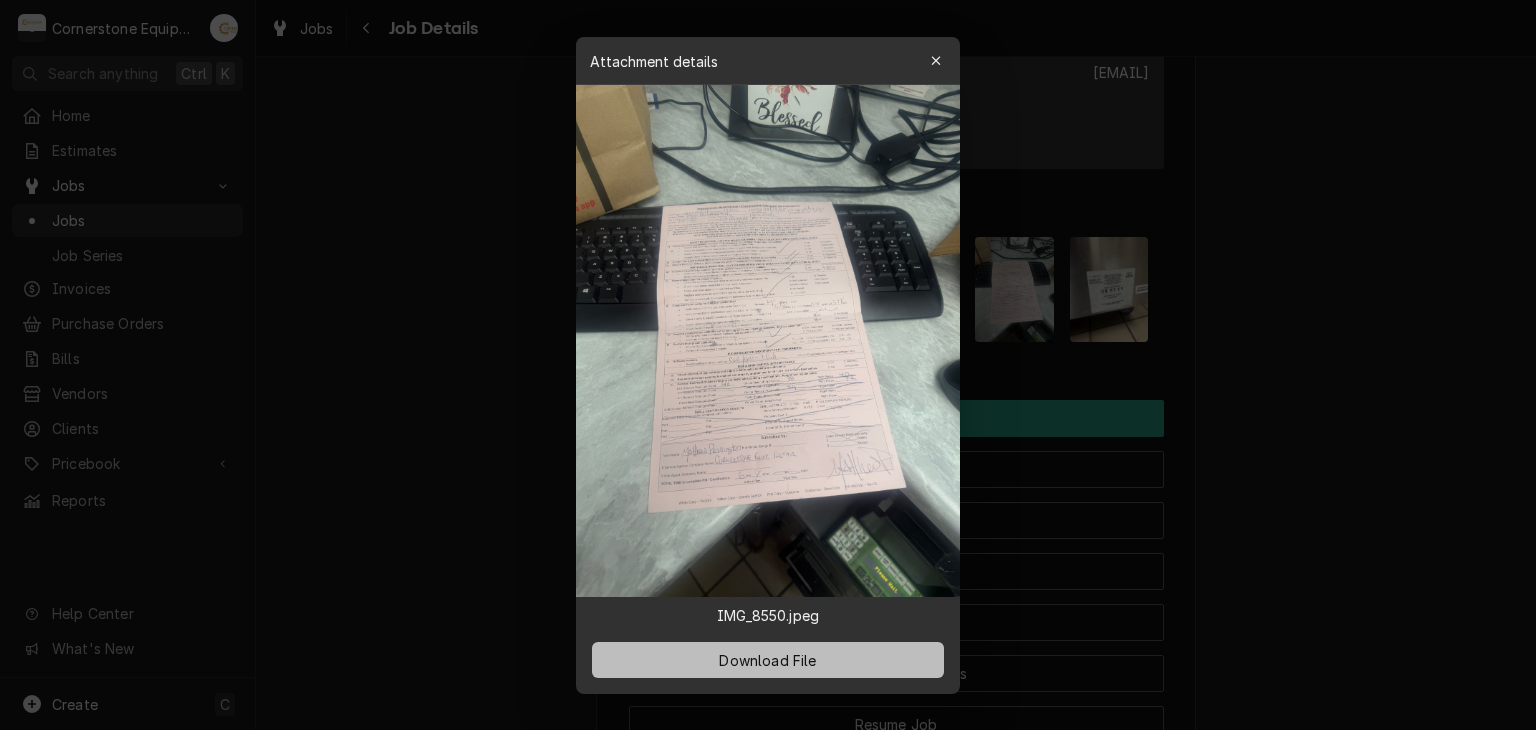 click on "Download File" at bounding box center [768, 660] 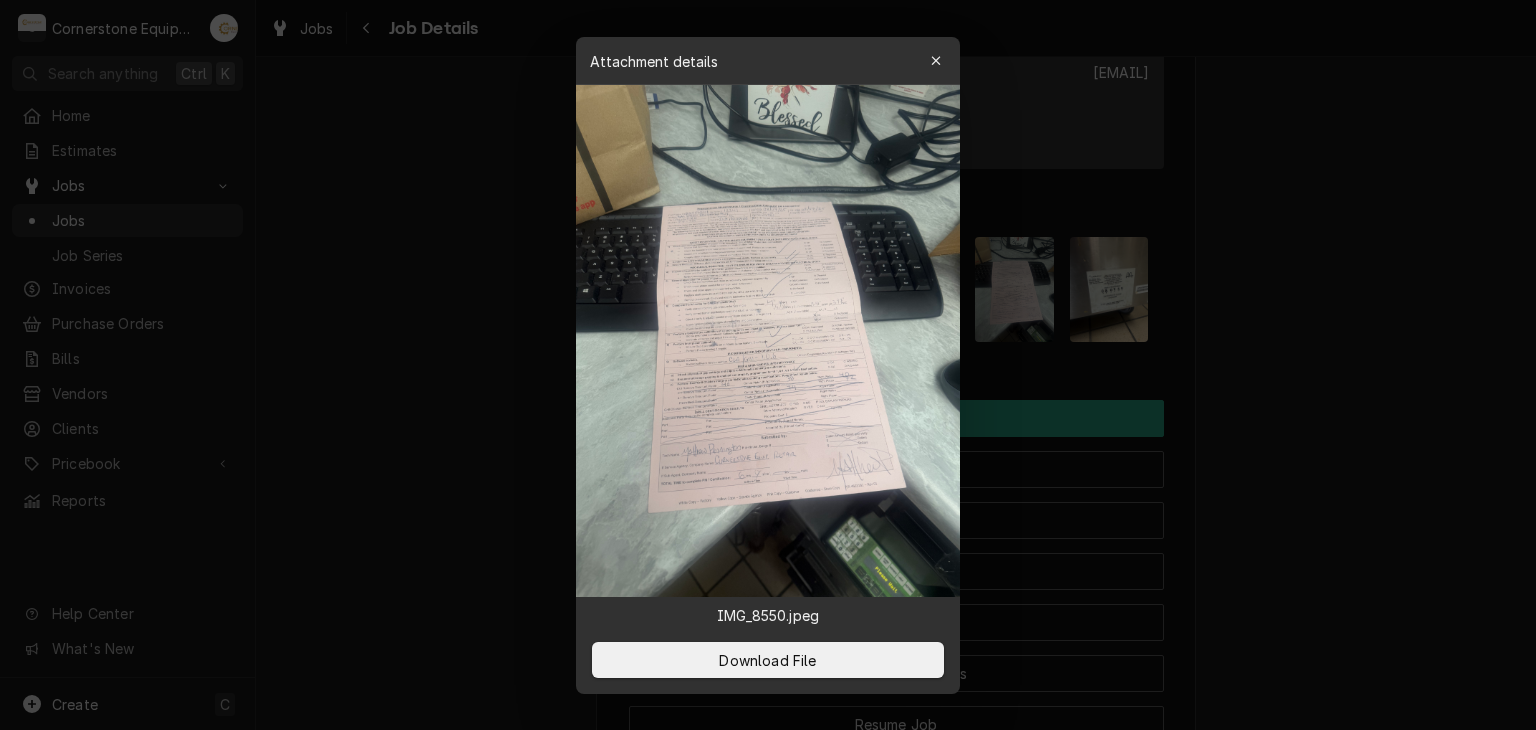 click at bounding box center (768, 365) 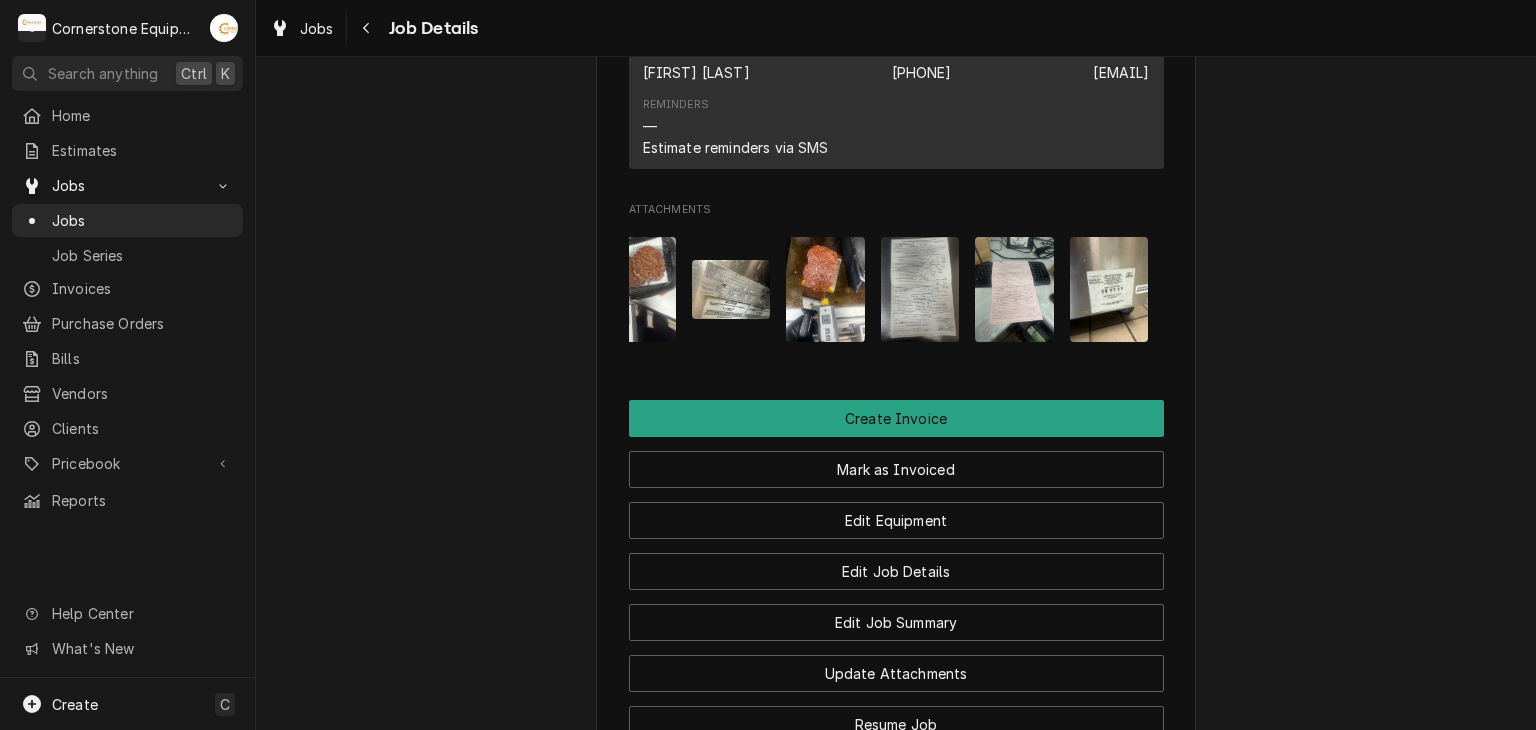 click at bounding box center (1109, 289) 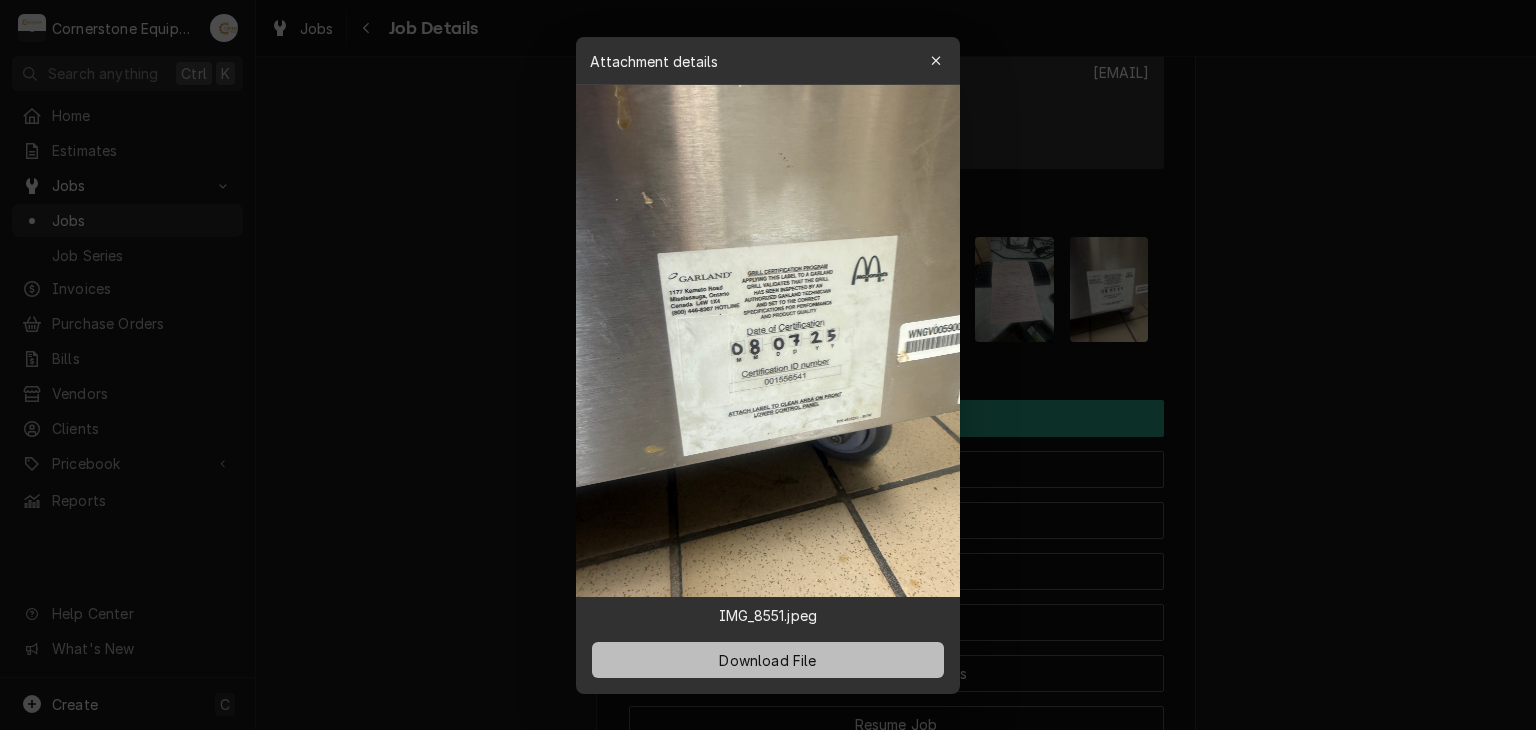 click on "Download File" at bounding box center [768, 660] 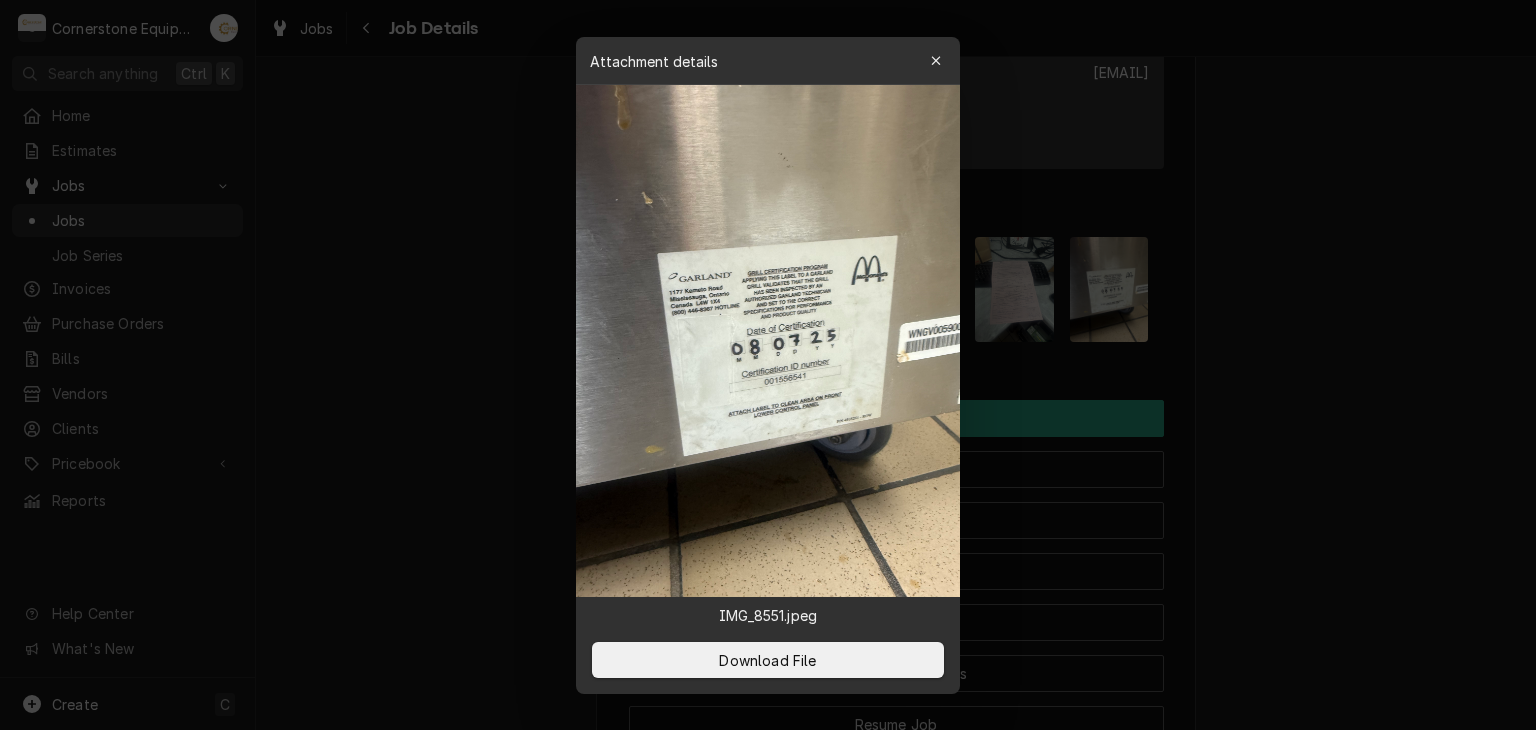 click at bounding box center (768, 365) 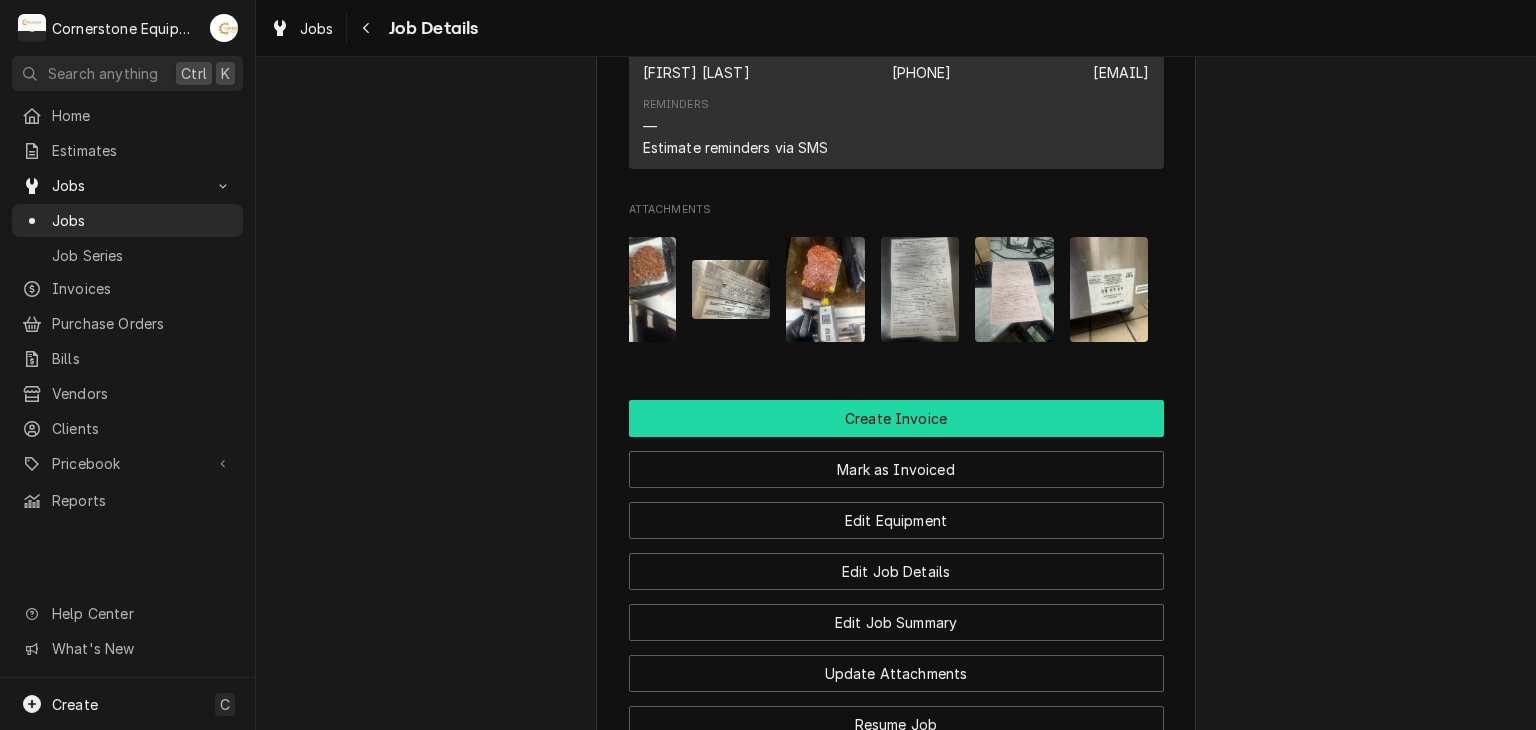 click on "Create Invoice" at bounding box center [896, 418] 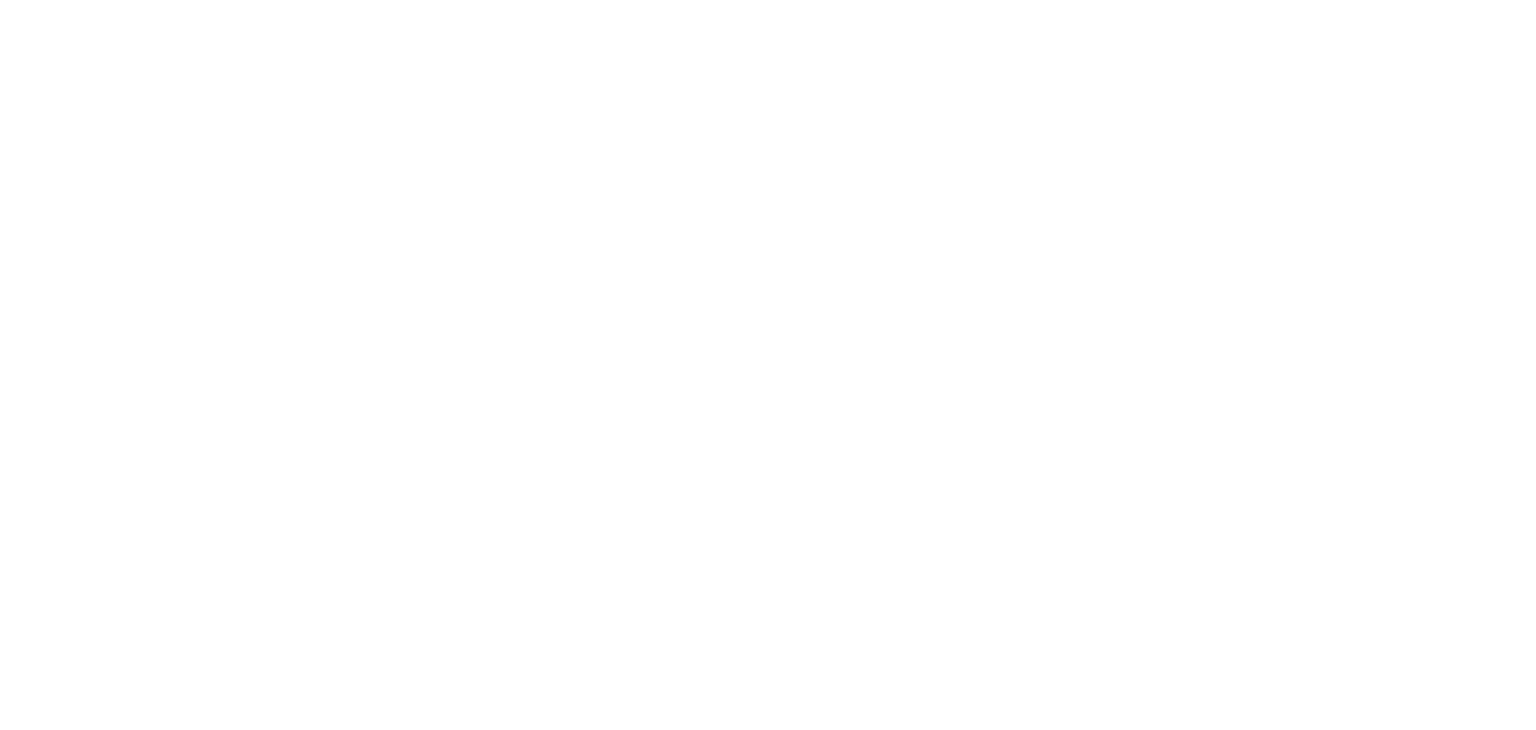 scroll, scrollTop: 0, scrollLeft: 0, axis: both 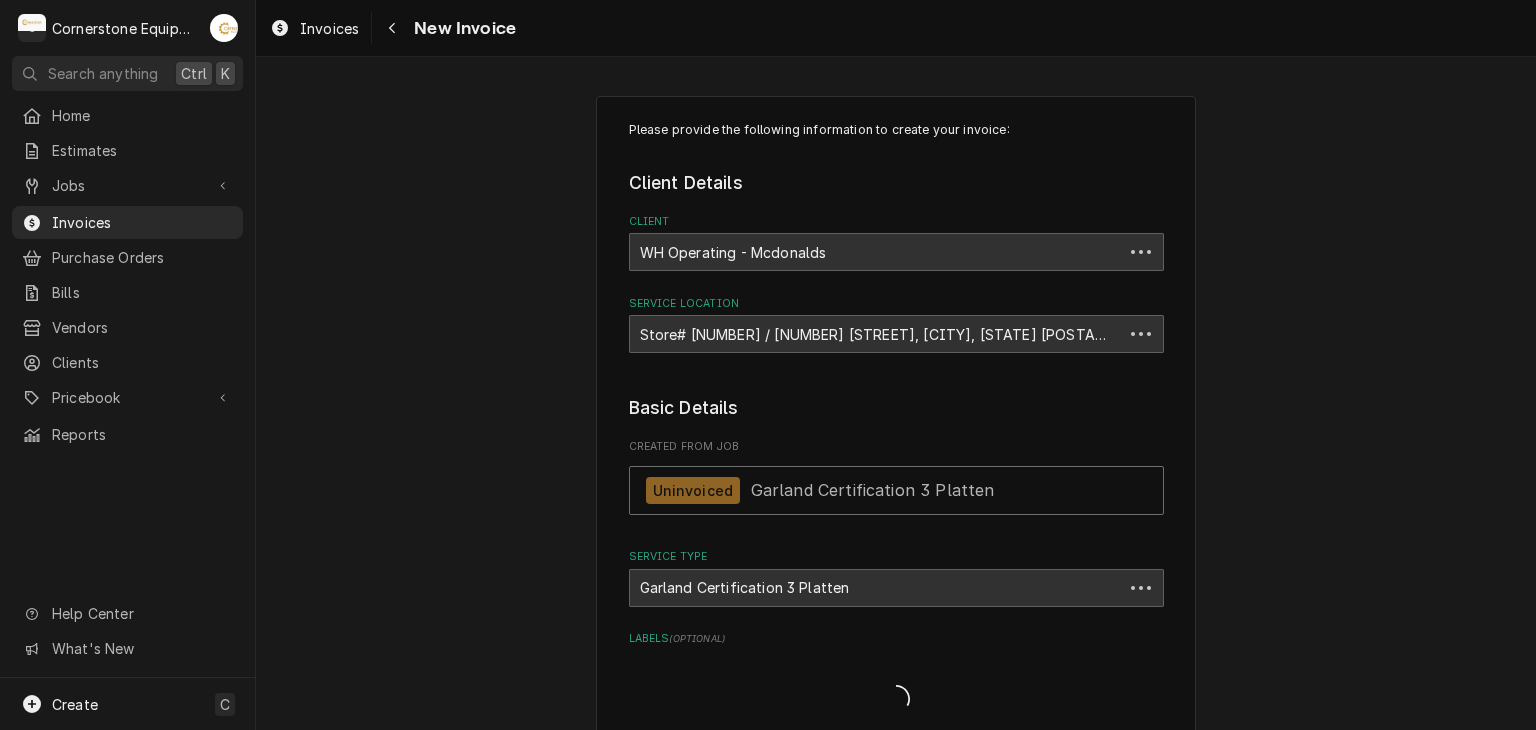 type on "x" 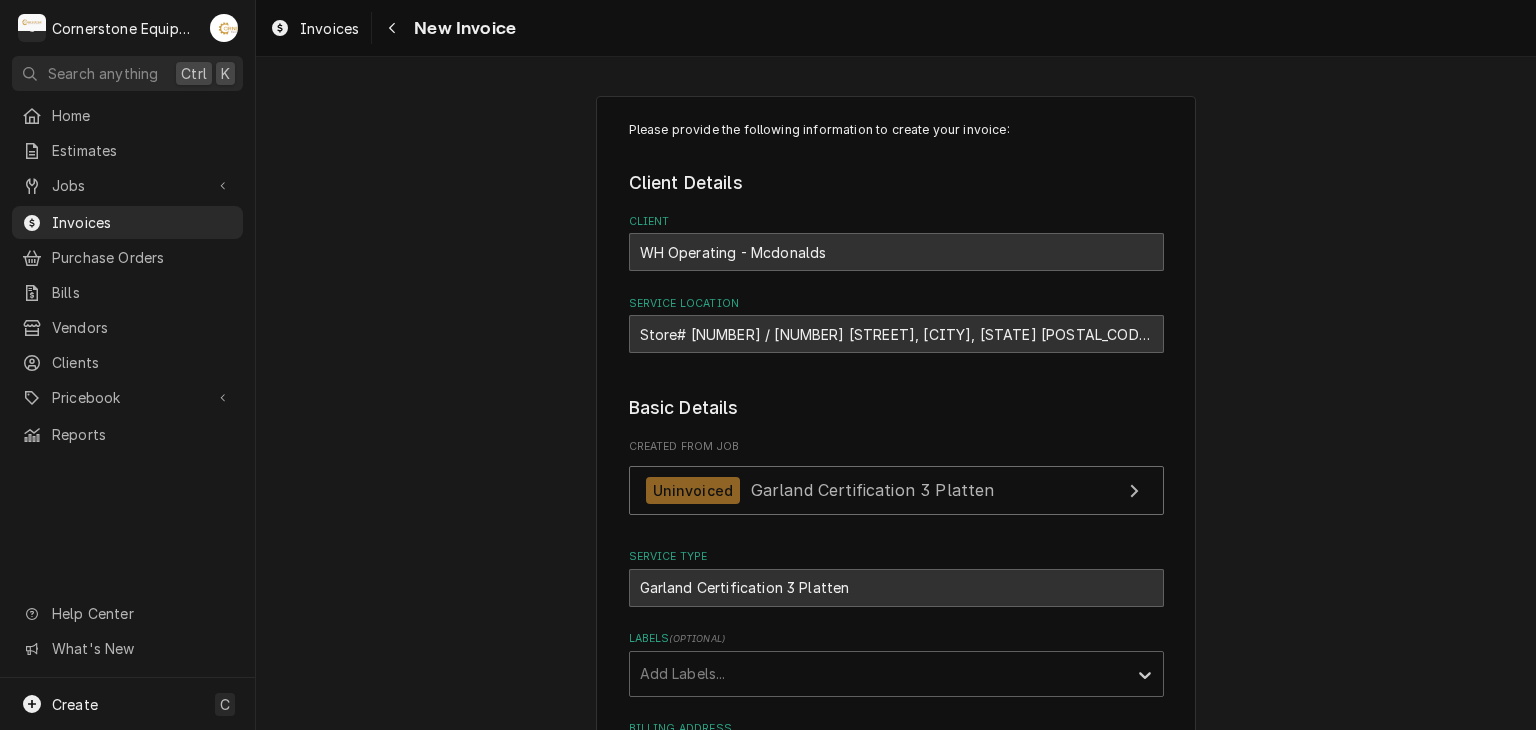 click on "Please provide the following information to create your invoice: Client Details Client WH Operating - Mcdonalds Service Location Store# [NUMBER] / [NUMBER] [STREET], [CITY], [STATE] [POSTAL_CODE] Basic Details Created From Job Uninvoiced Garland Certification 3 Platten Service Type Garland Certification 3 Platten Labels  ( optional ) Add Labels... Billing Address Same as service location Recipient, Attention To, etc.  ( if different ) [FIRST] [LAST] Street Address PO Box [NUMBER] Apartment, Suite, etc. City [CITY] State/Province [STATE] Postal Code [POSTAL_CODE] Issue Date [DATE] Terms Choose payment terms... Same Day Net 7 Net 14 Net 21 Net 30 Net 45 Net 60 Net 90 Due Date [DATE] Payment Methods Accept Online Card Payments Charge Details Service Charges Short Description Garland Certification 3 Platten Service Date [DATE] Hourly Cost $[PRICE]/hr Qty. [NUMBER]hrs Rate $[PRICE]/hr Amount $[PRICE] Tax Non-Taxable Service  Summary Add Service Charge Parts and Materials  ( if any ) Short Description misc hardware Manufacturer — 1" at bounding box center [896, 2363] 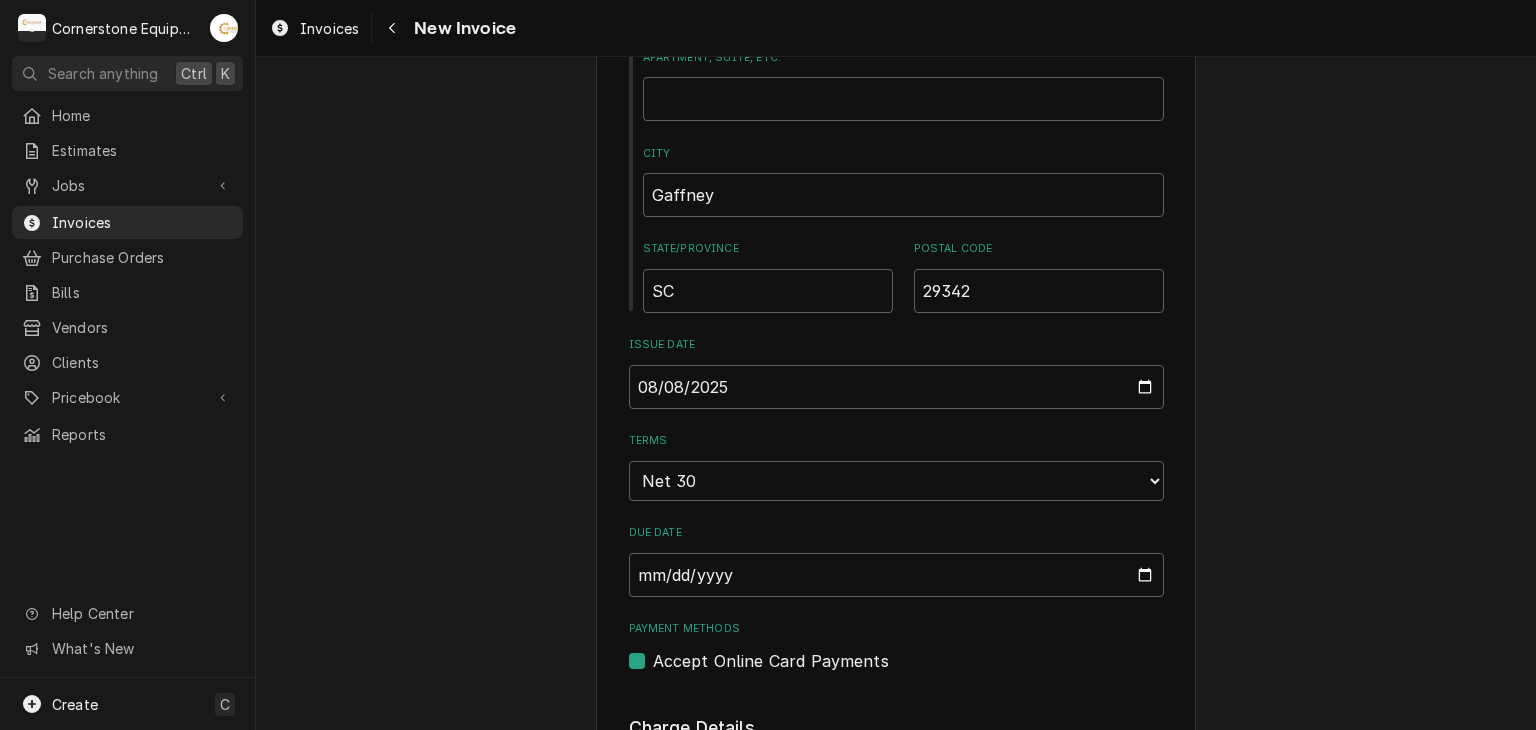 scroll, scrollTop: 1000, scrollLeft: 0, axis: vertical 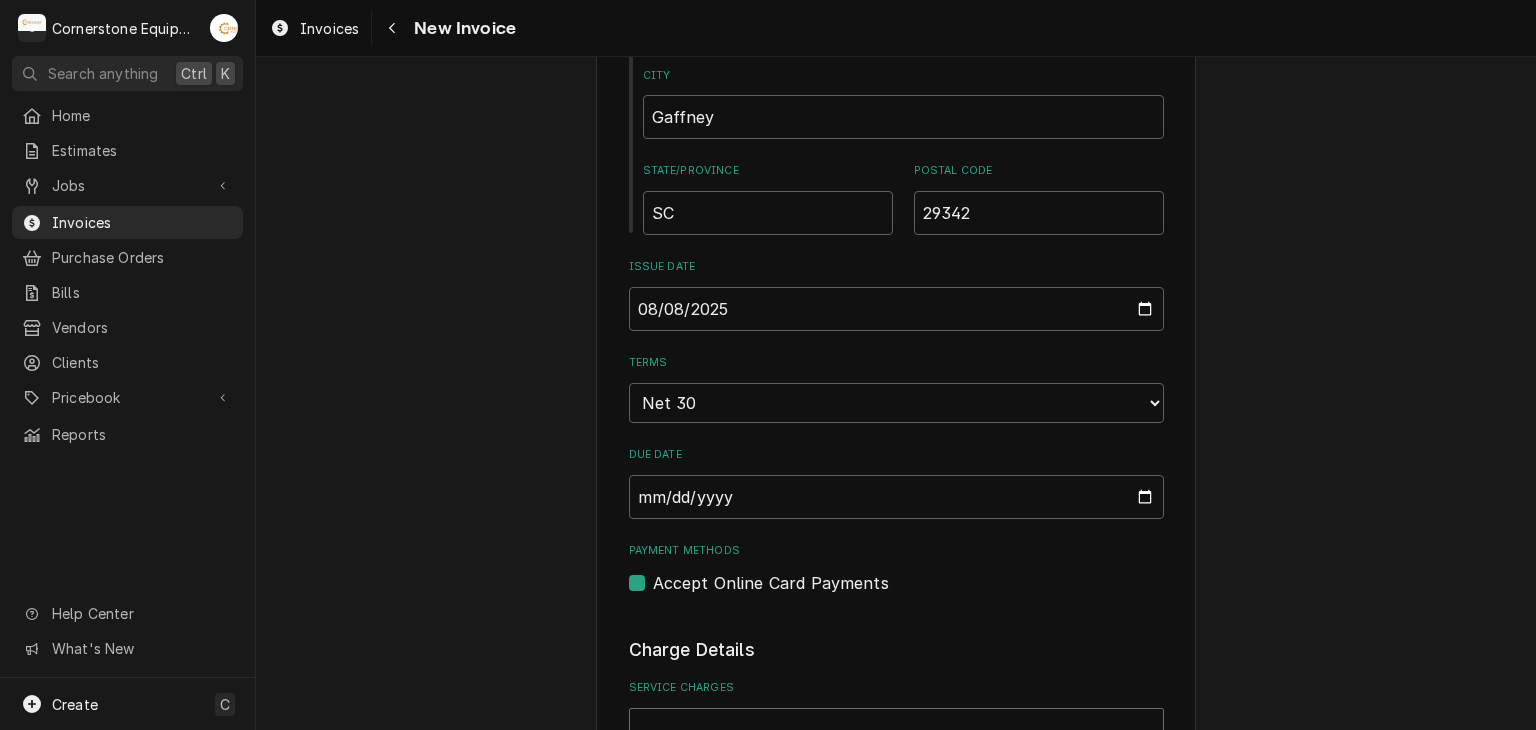 click on "Accept Online Card Payments" at bounding box center (771, 583) 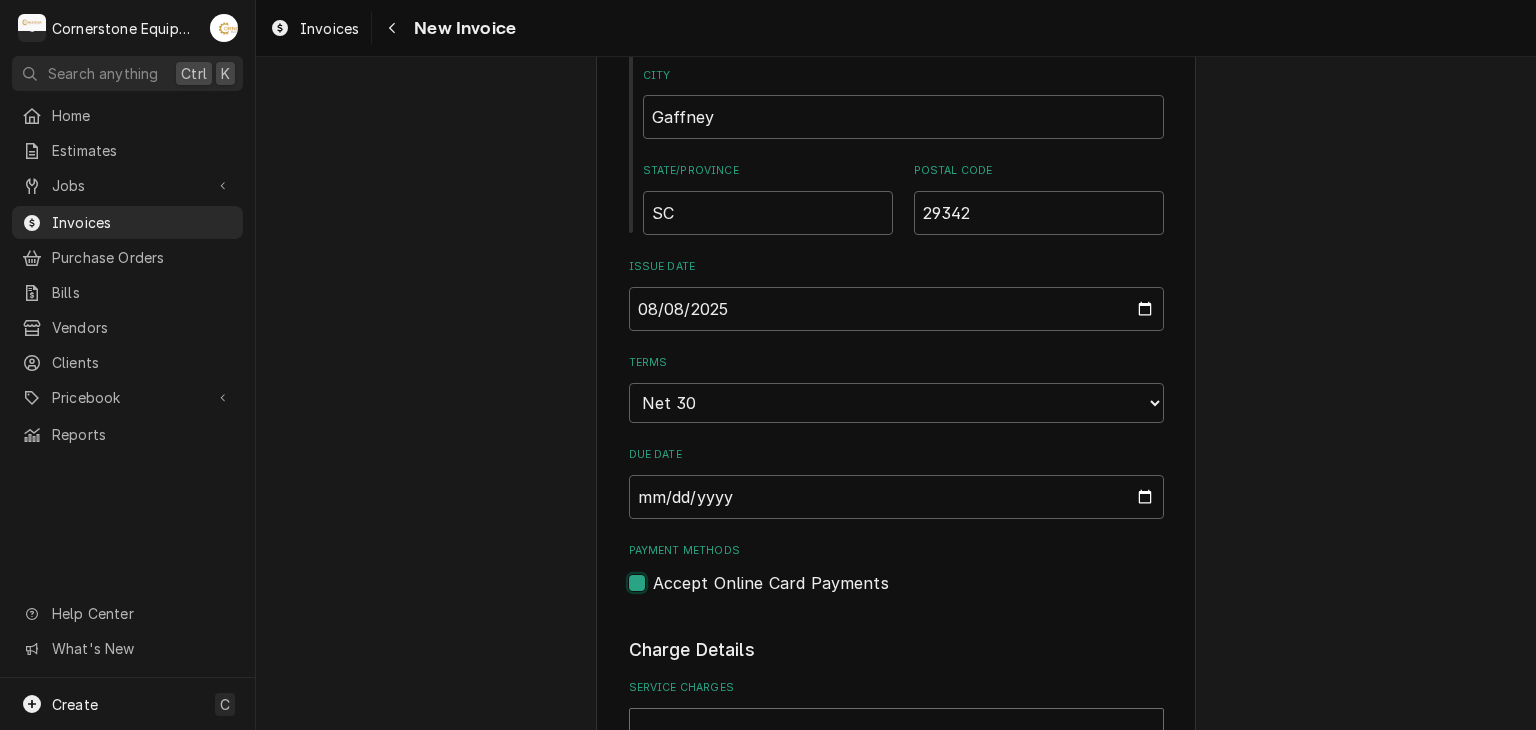click on "Payment Methods" at bounding box center [920, 593] 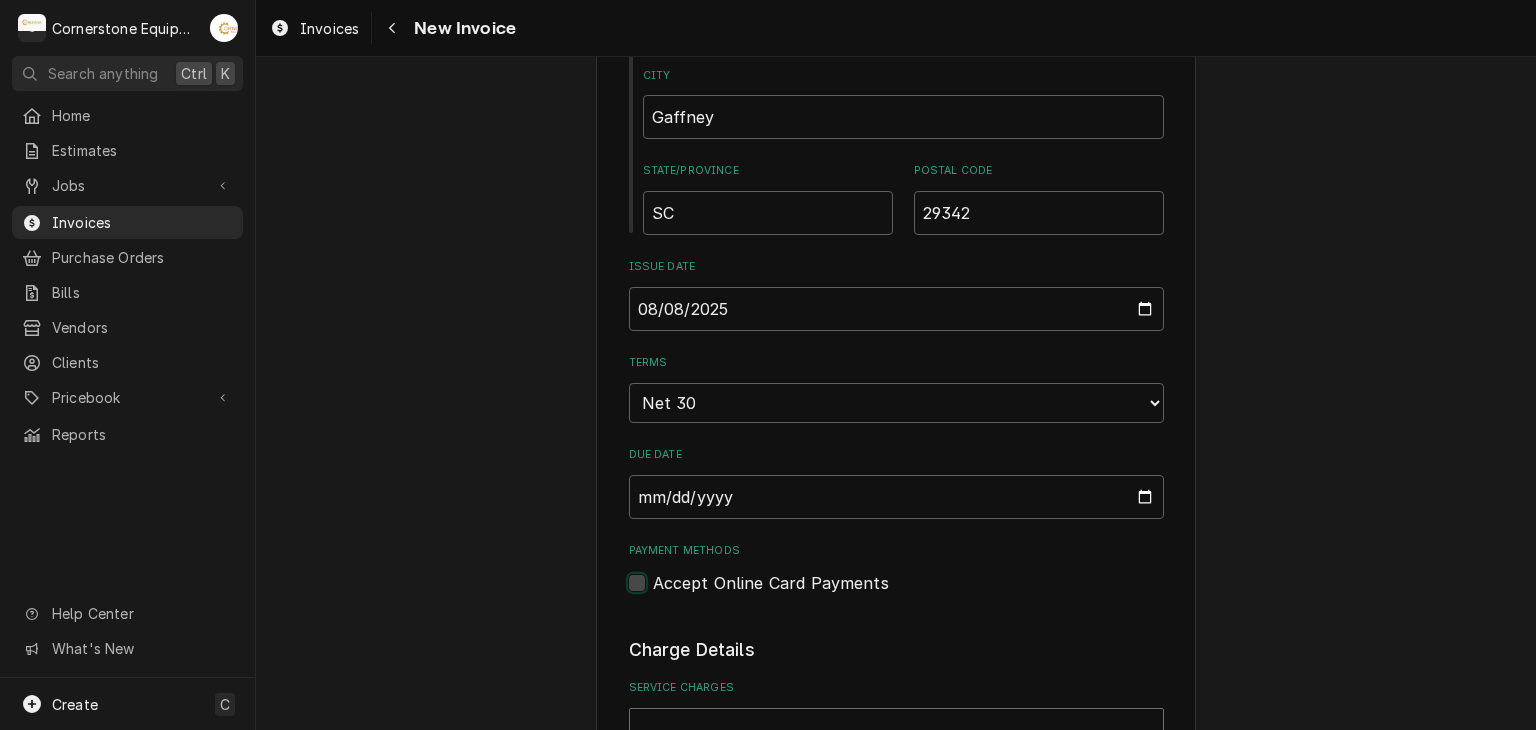 checkbox on "false" 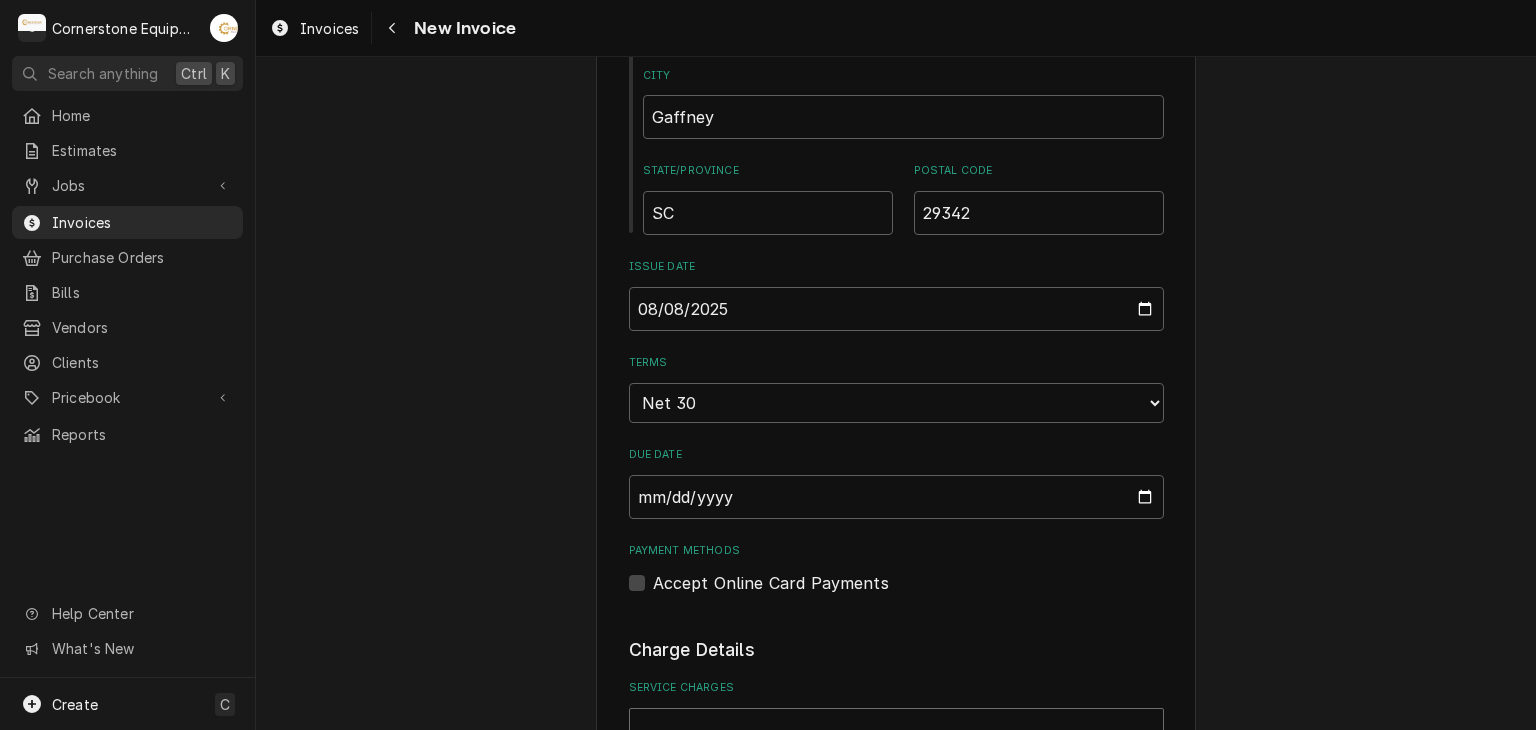 click on "Please provide the following information to create your invoice: Client Details Client WH Operating - Mcdonalds Service Location Store# [NUMBER] / [NUMBER] [STREET], [CITY], [STATE] [POSTAL_CODE] Basic Details Created From Job Uninvoiced Garland Certification 3 Platten Service Type Garland Certification 3 Platten Labels  ( optional ) Add Labels... Billing Address Same as service location Recipient, Attention To, etc.  ( if different ) [FIRST] [LAST] Street Address PO Box [NUMBER] Apartment, Suite, etc. City [CITY] State/Province [STATE] Postal Code [POSTAL_CODE] Issue Date [DATE] Terms Choose payment terms... Same Day Net 7 Net 14 Net 21 Net 30 Net 45 Net 60 Net 90 Due Date [DATE] Payment Methods Accept Online Card Payments Charge Details Service Charges Short Description Garland Certification 3 Platten Service Date [DATE] Hourly Cost $[PRICE]/hr Qty. [NUMBER]hrs Rate $[PRICE]/hr Amount $[PRICE] Tax Non-Taxable Service  Summary Add Service Charge Parts and Materials  ( if any ) Short Description misc hardware Manufacturer — 1" at bounding box center [896, 1363] 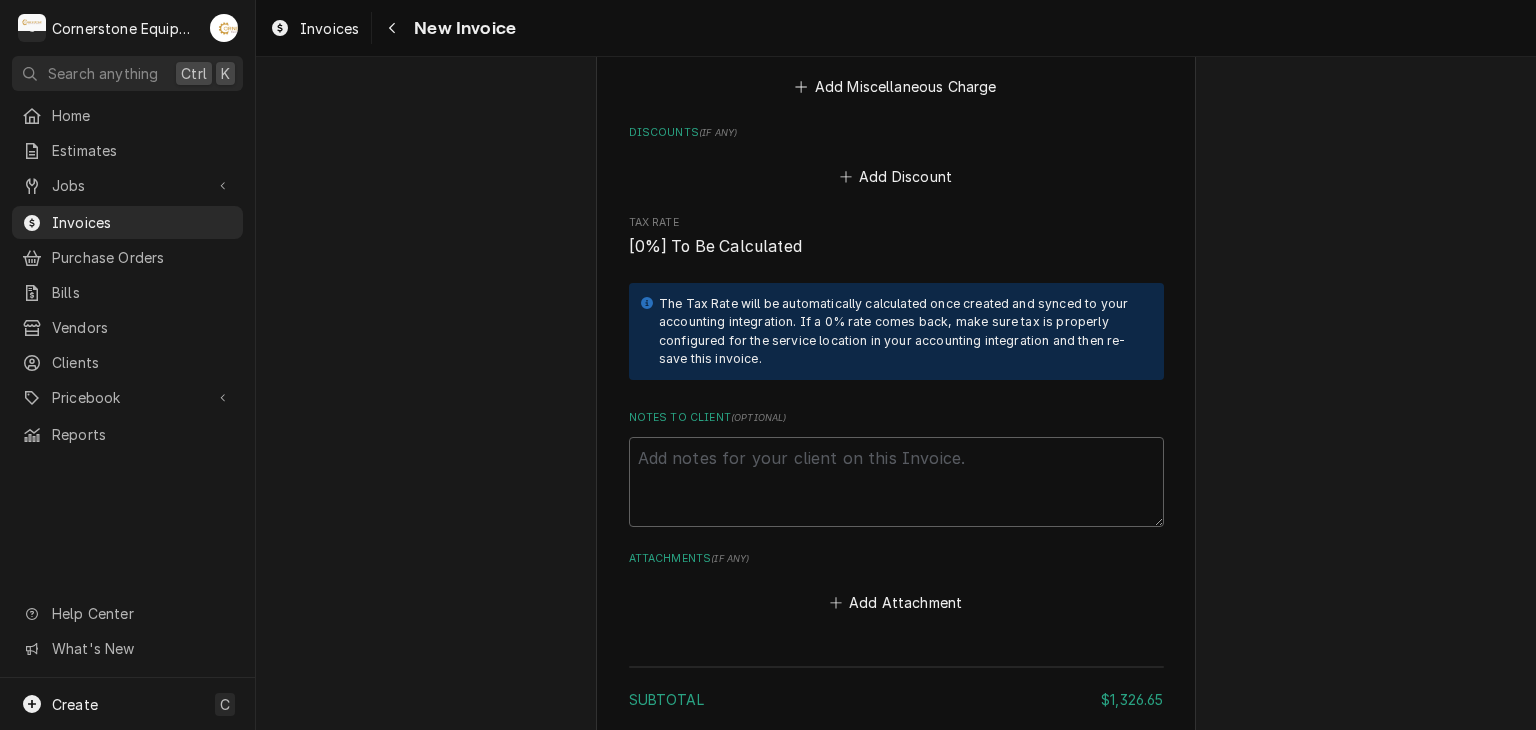 scroll, scrollTop: 3560, scrollLeft: 0, axis: vertical 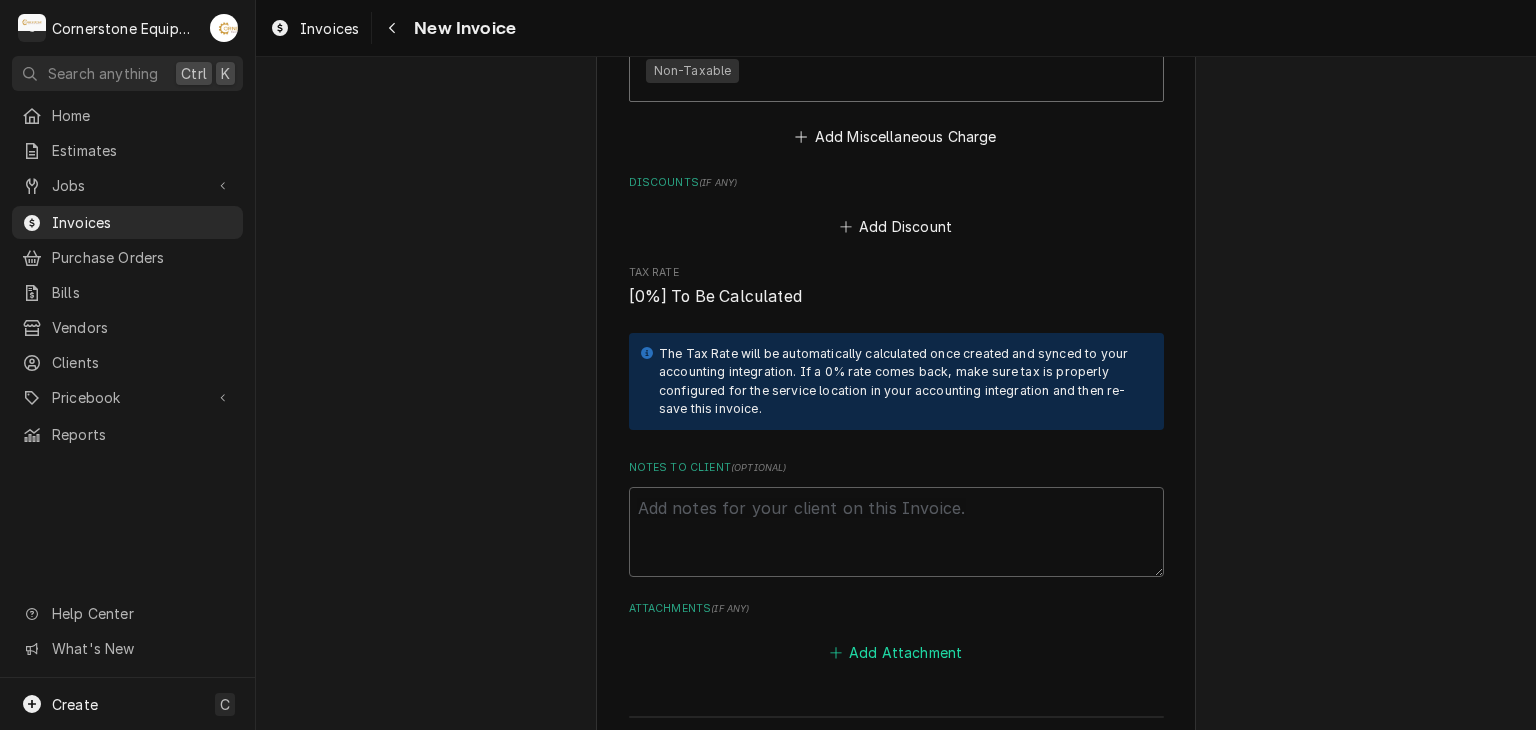 click on "Add Attachment" at bounding box center [896, 653] 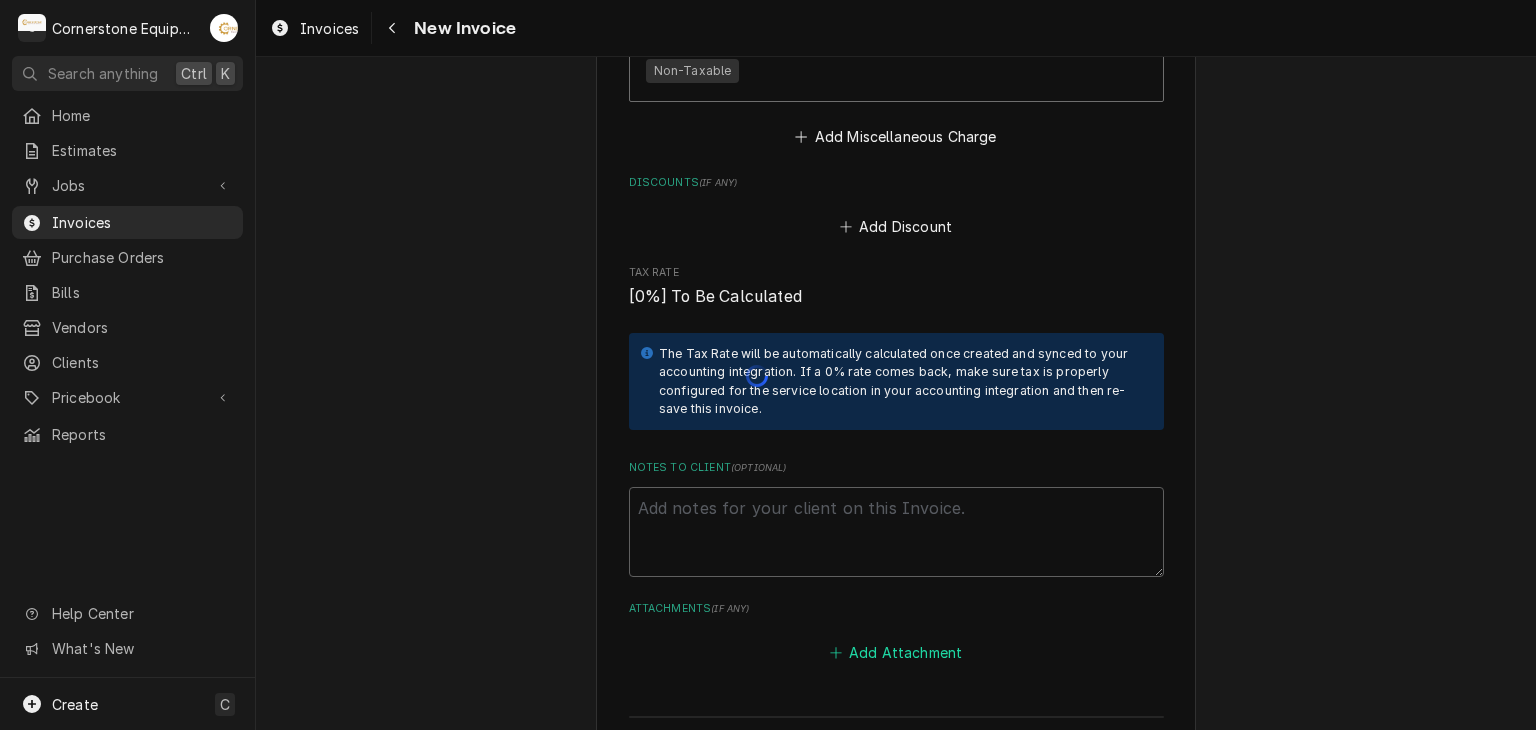 type on "x" 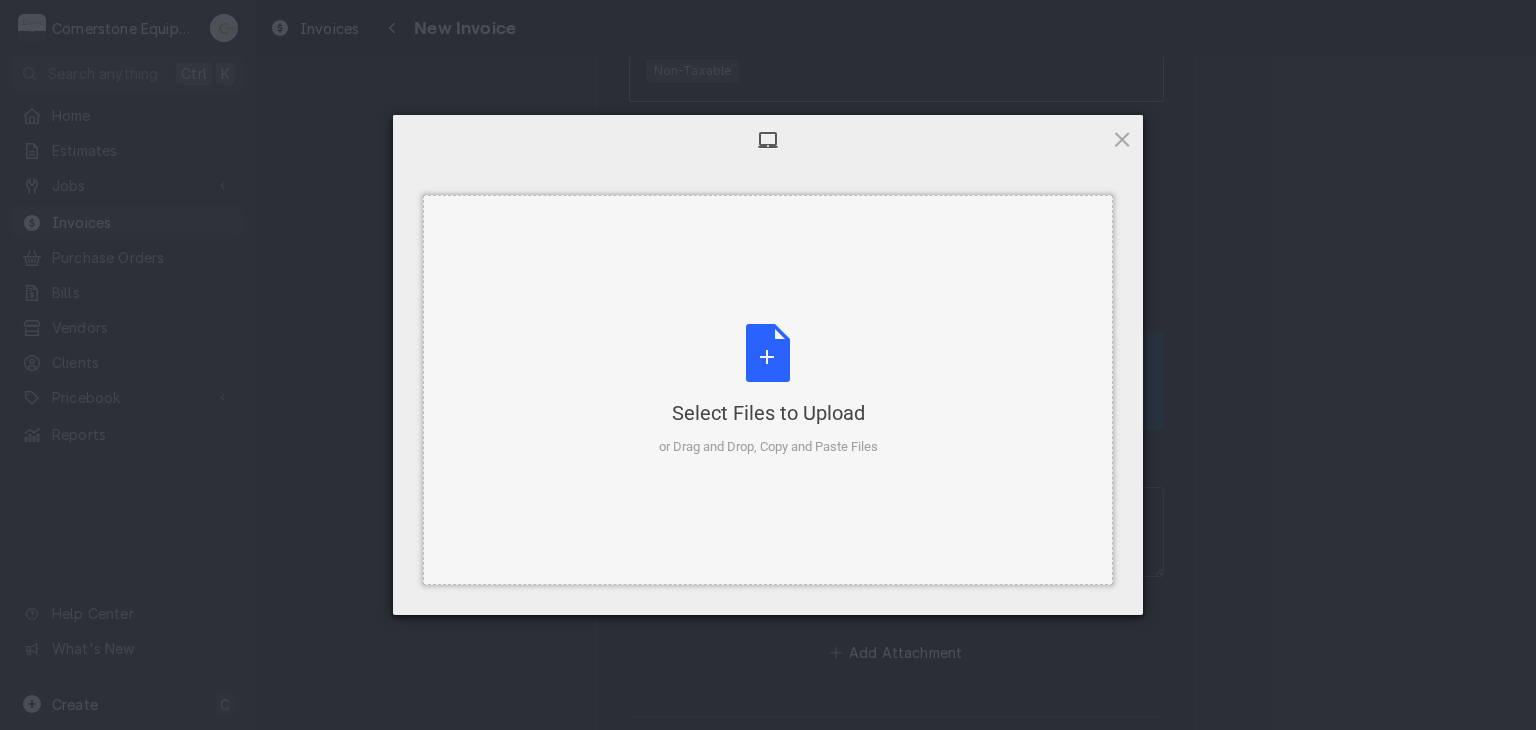 click on "Select Files to Upload
or Drag and Drop, Copy and Paste Files" at bounding box center [768, 390] 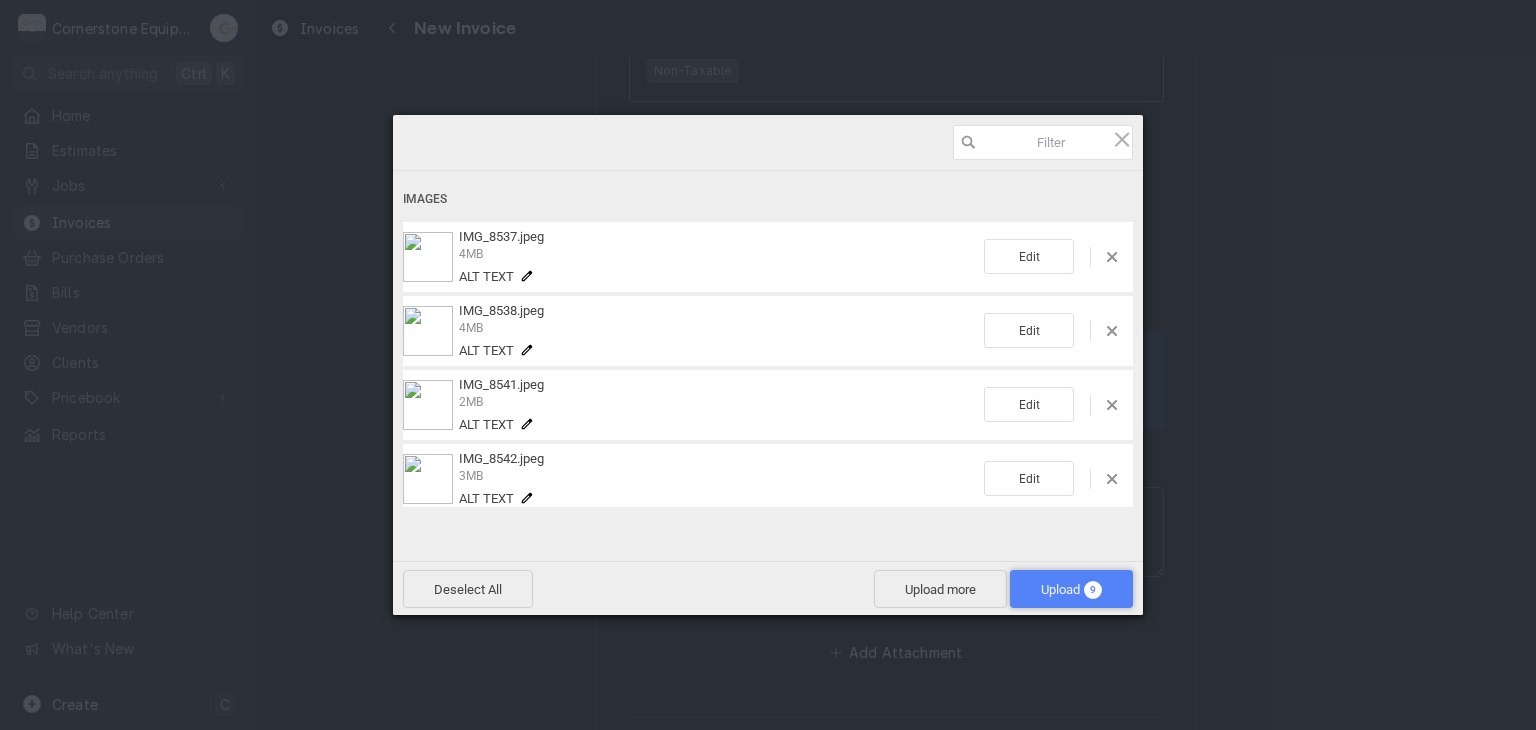 click on "Upload
9" at bounding box center (1071, 589) 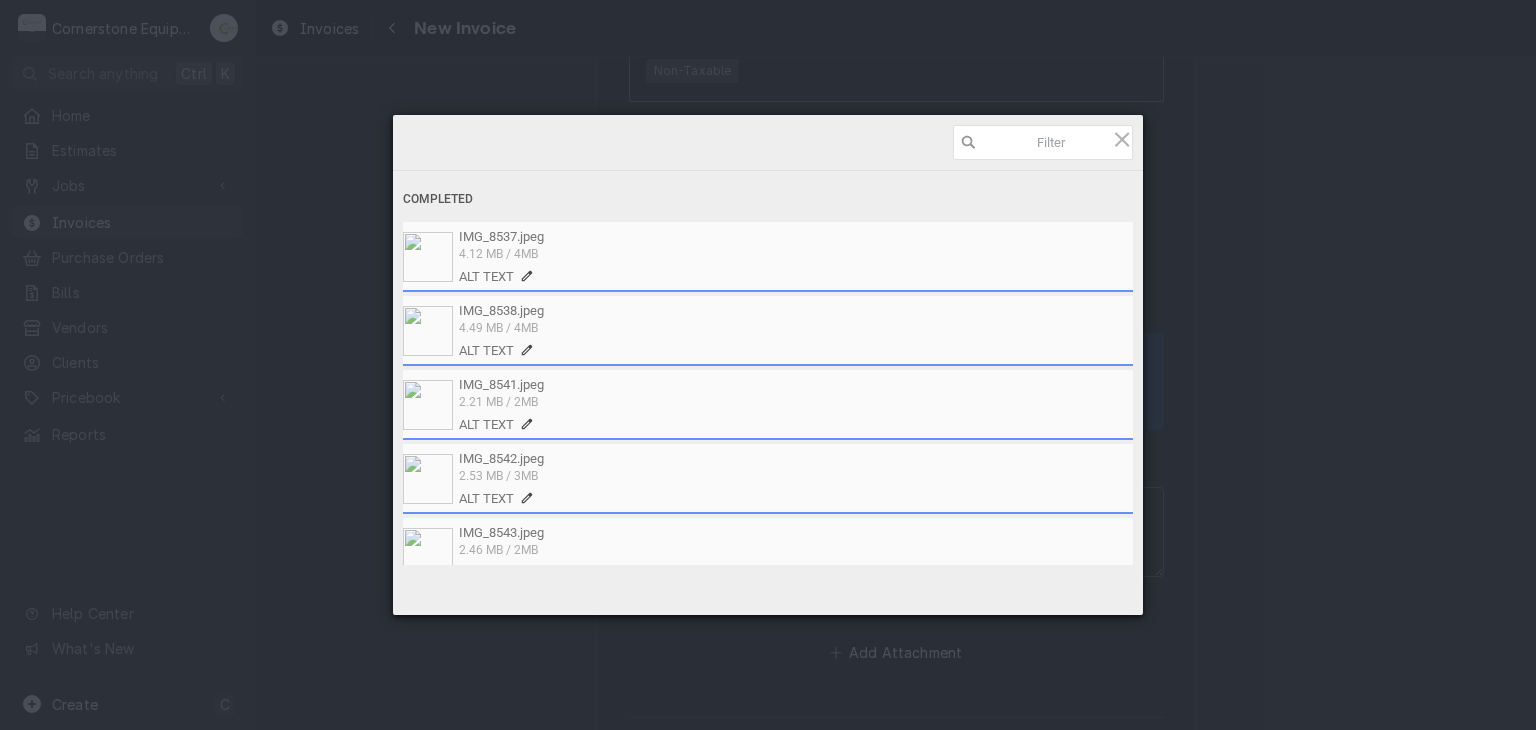 scroll, scrollTop: 368, scrollLeft: 0, axis: vertical 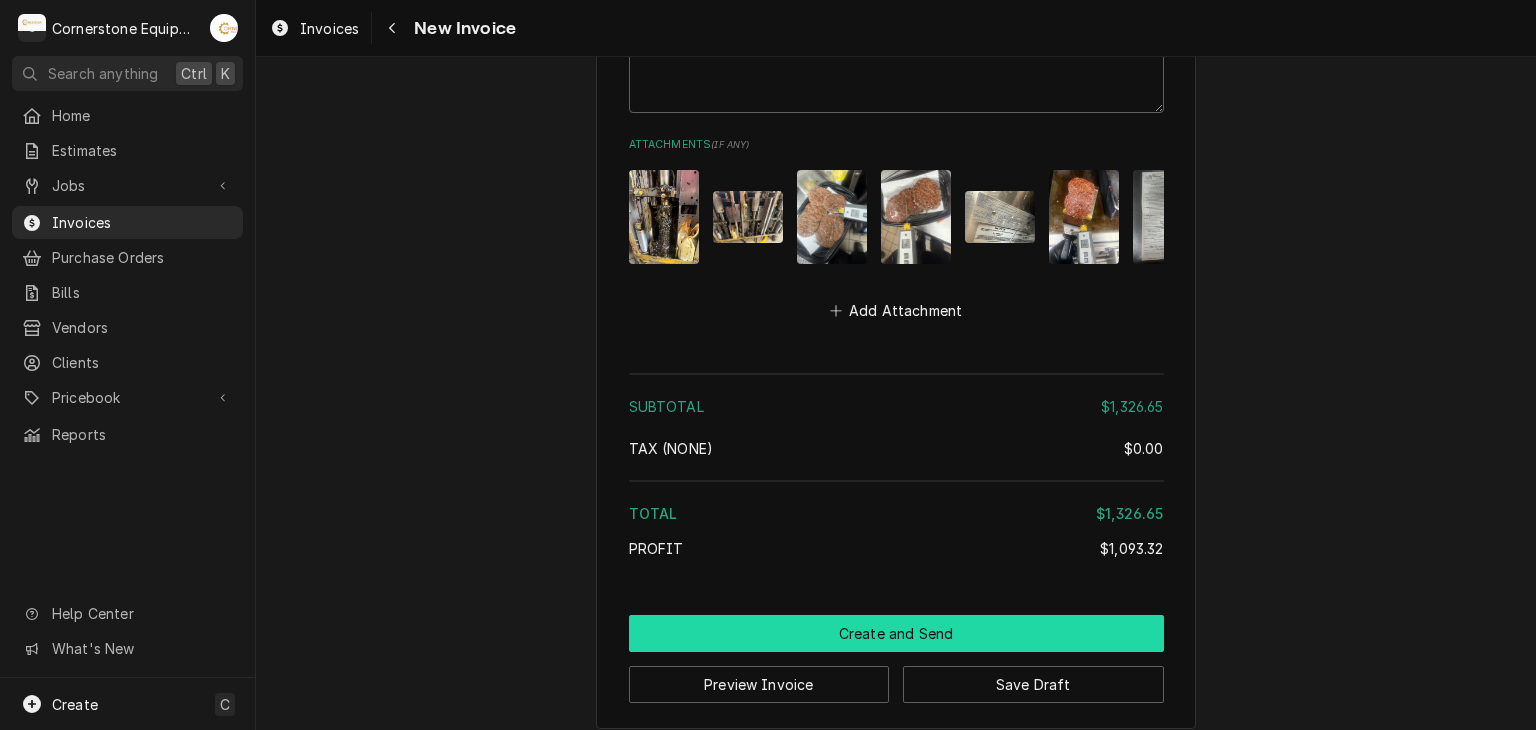 click on "Create and Send" at bounding box center [896, 633] 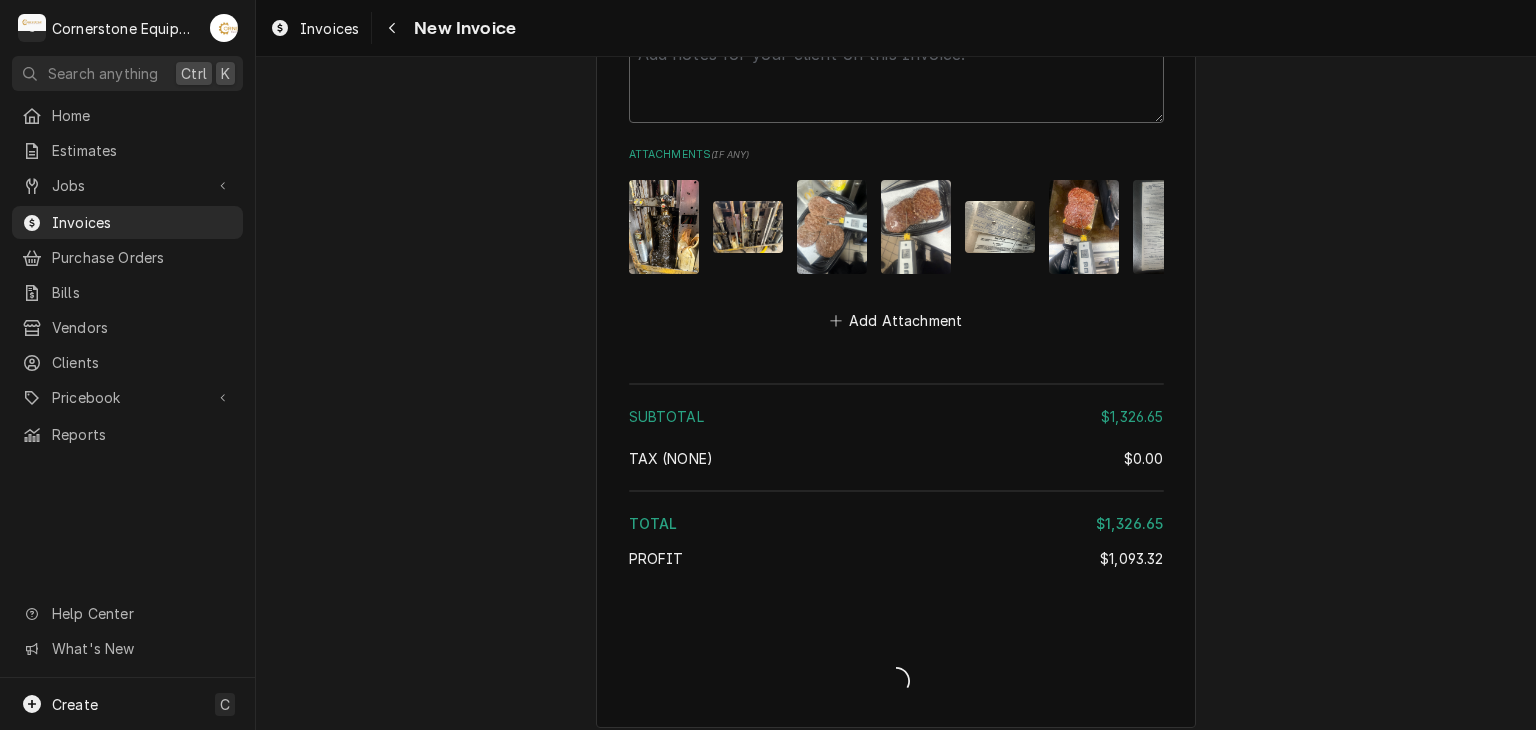 type on "x" 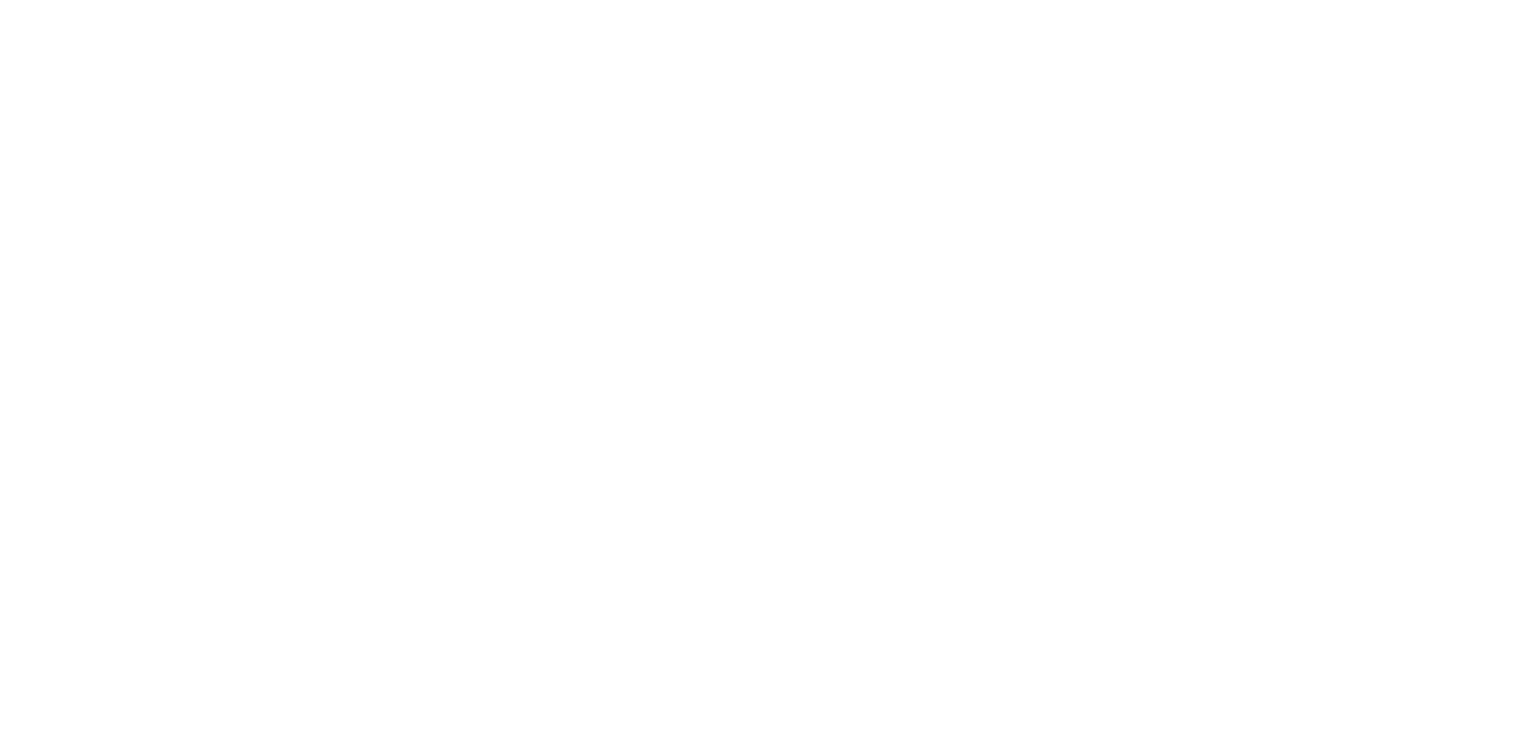 scroll, scrollTop: 0, scrollLeft: 0, axis: both 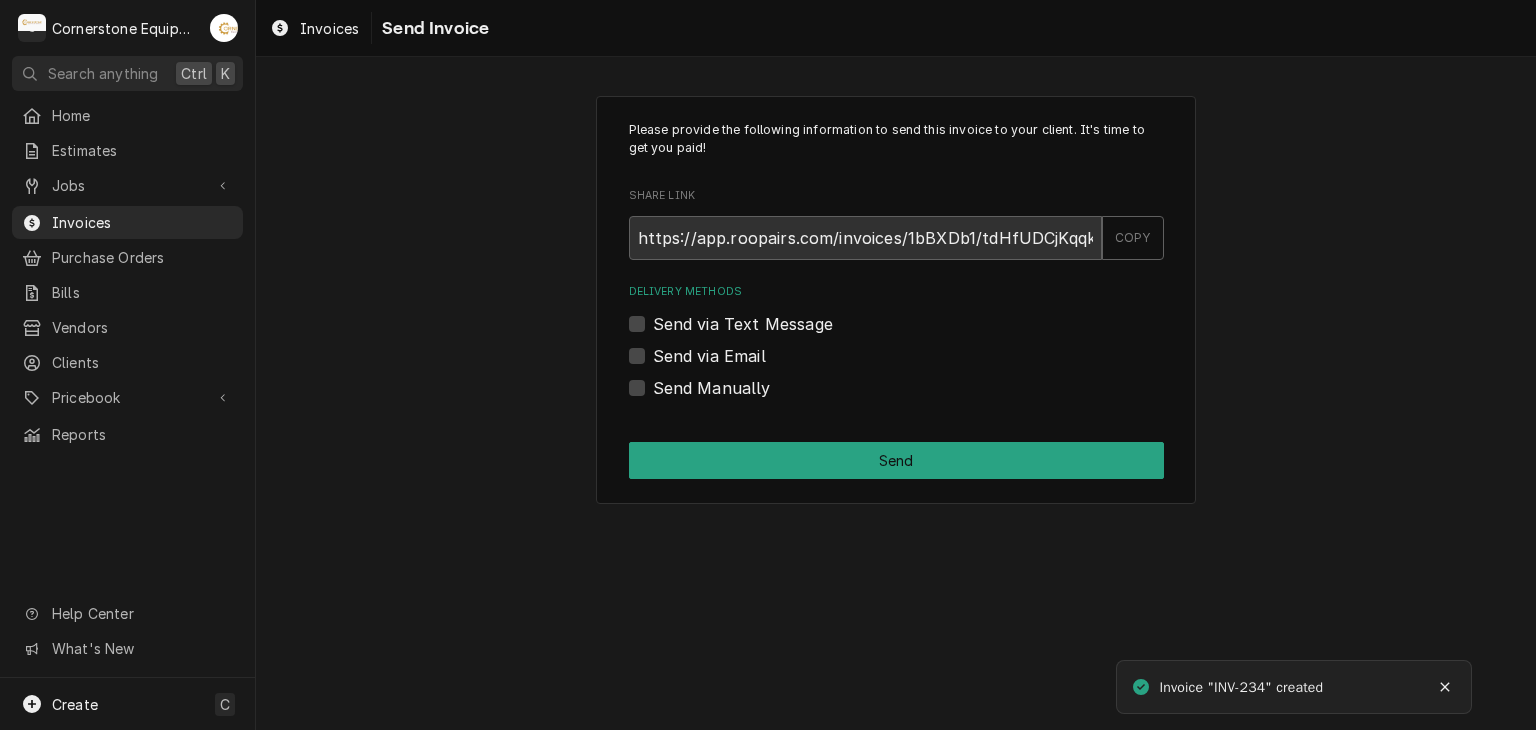 click on "Send via Text Message" at bounding box center (743, 324) 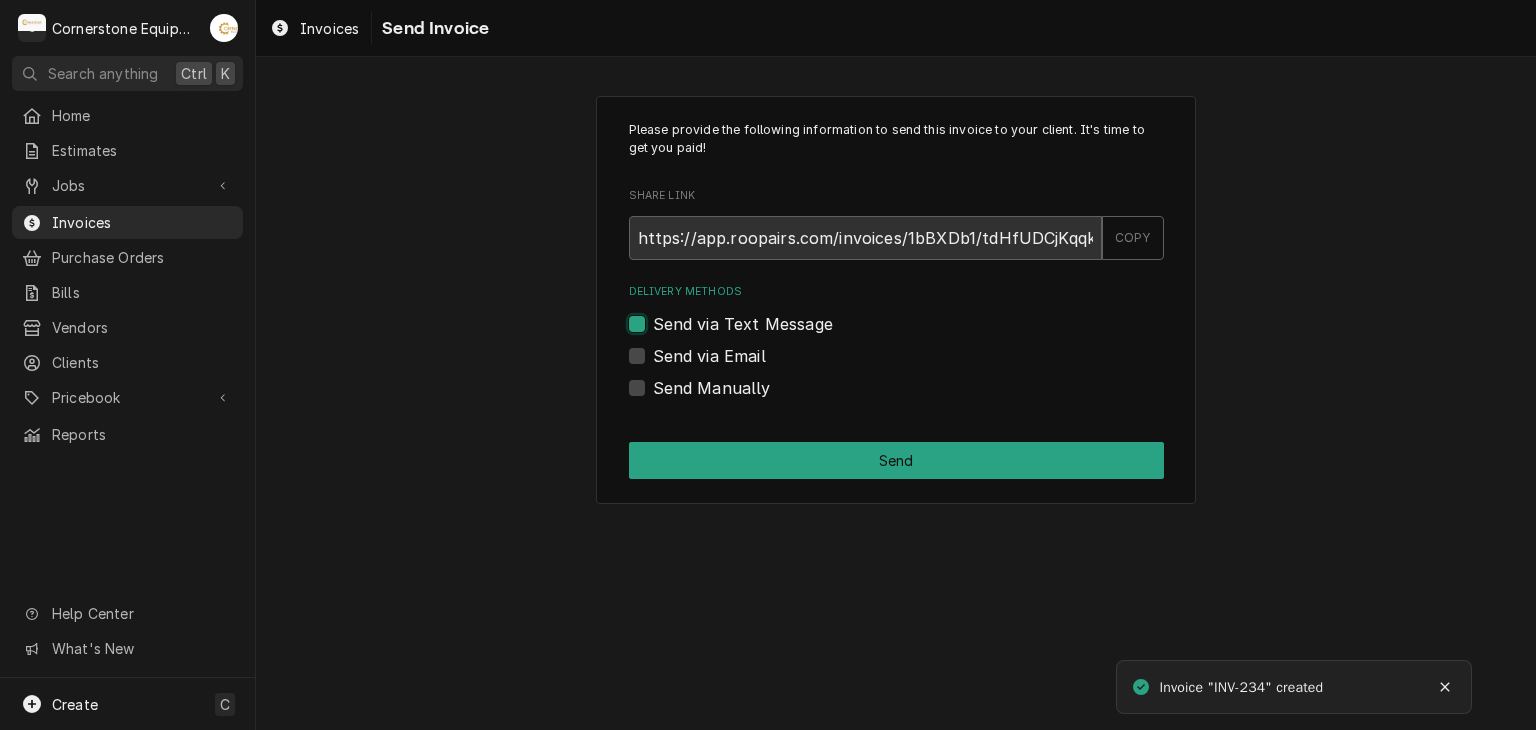 checkbox on "true" 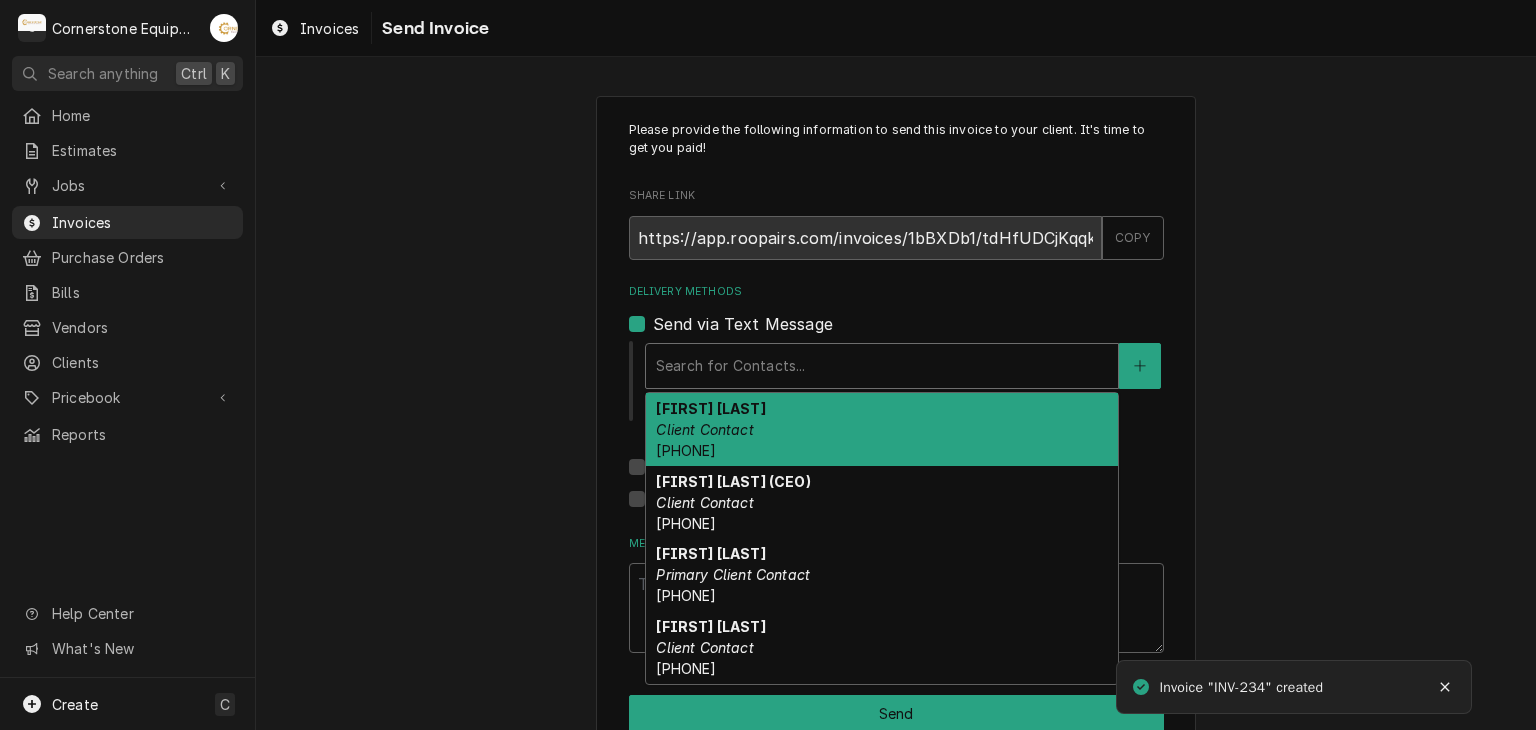 click at bounding box center (882, 366) 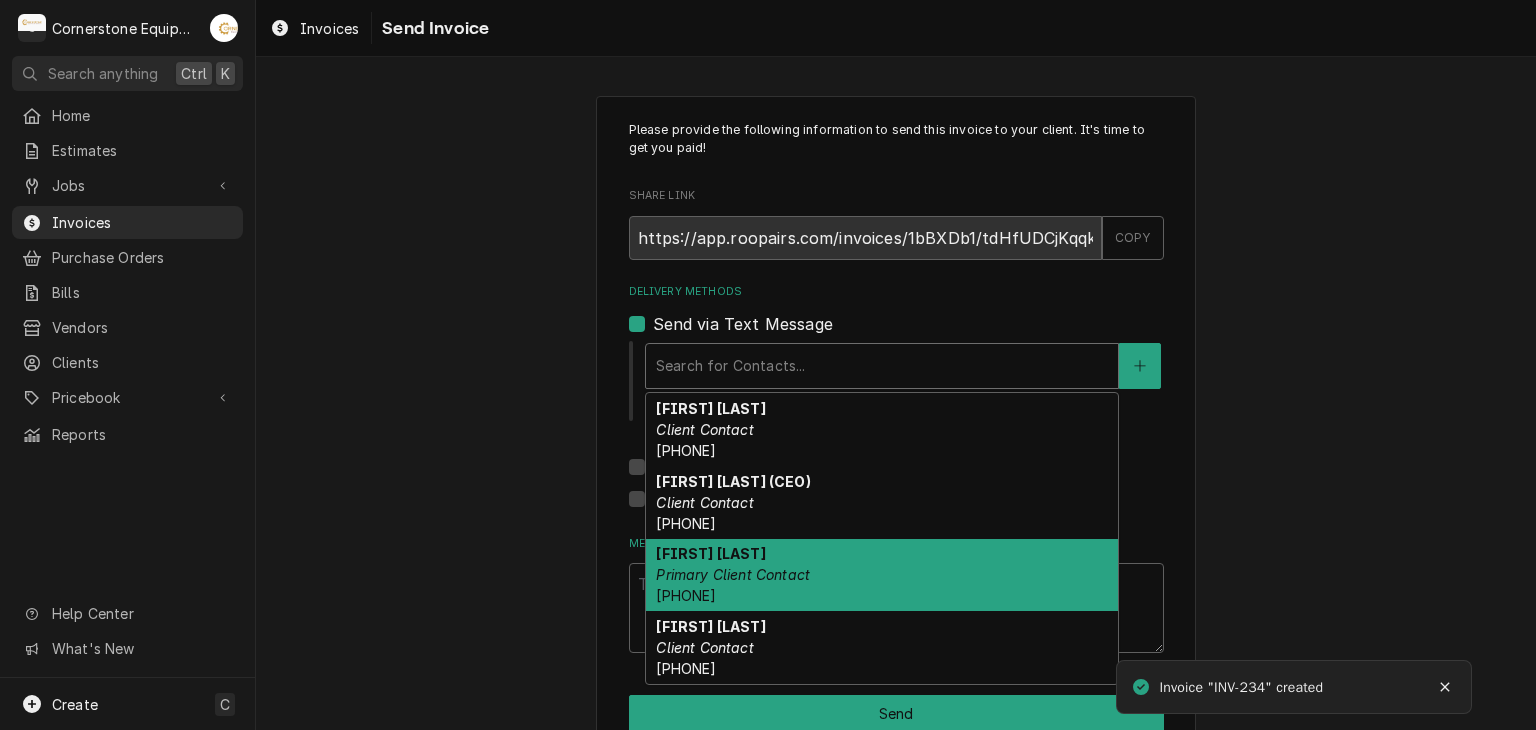click on "Robert Harrison" at bounding box center (710, 553) 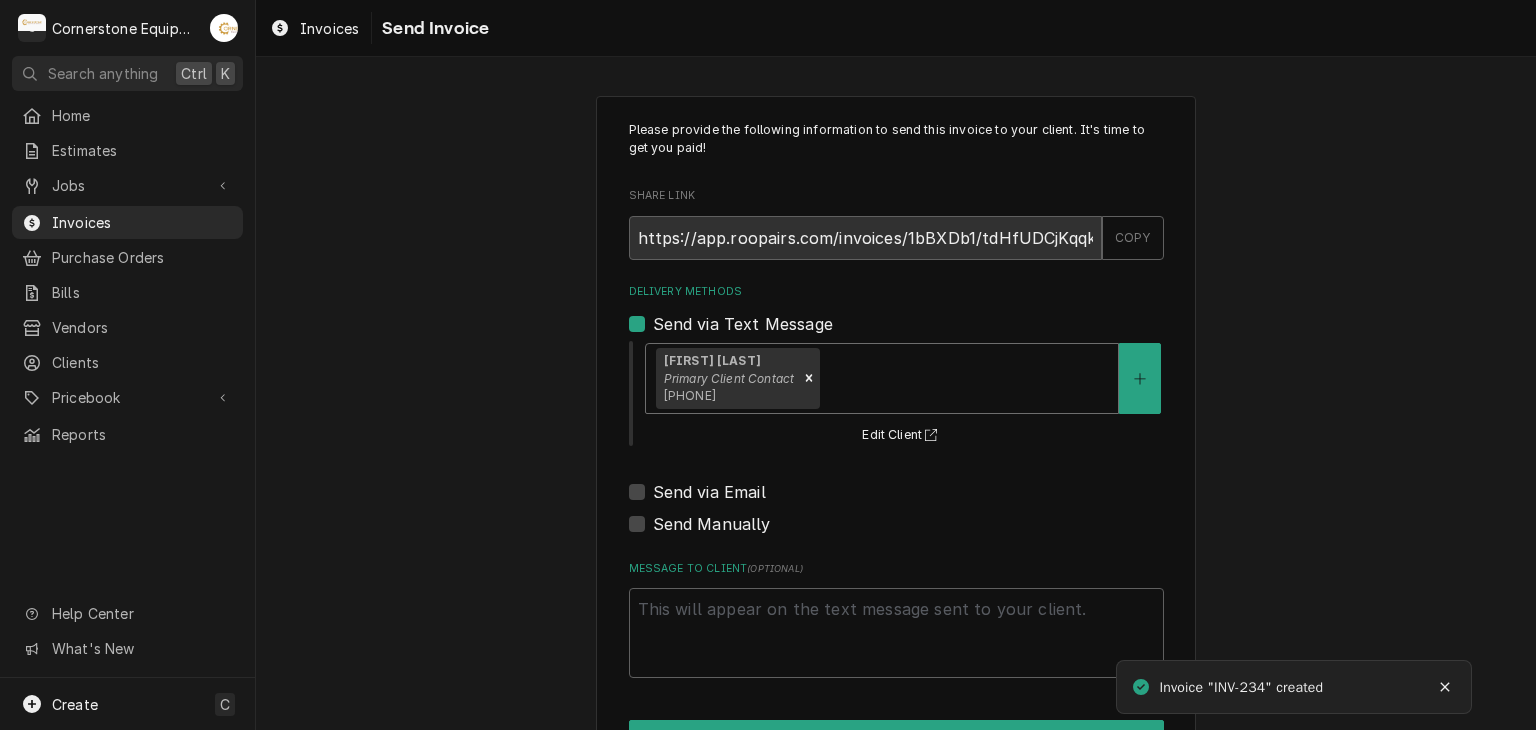 type on "x" 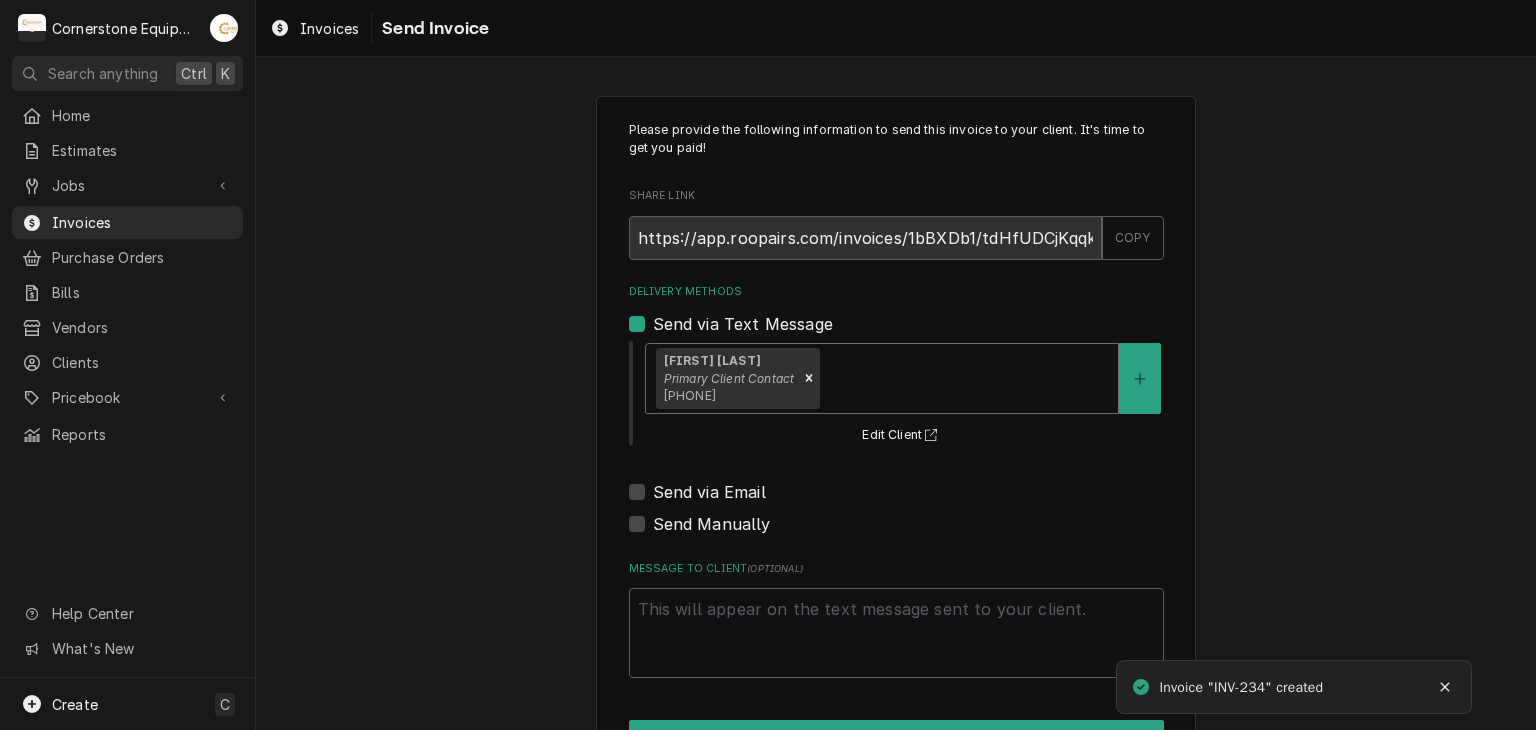click on "Delivery Methods Send via Text Message option [object Object], selected. Robert Harrison Primary Client Contact (864) 435-3825 Edit Client    Send via Email Send Manually" at bounding box center (896, 410) 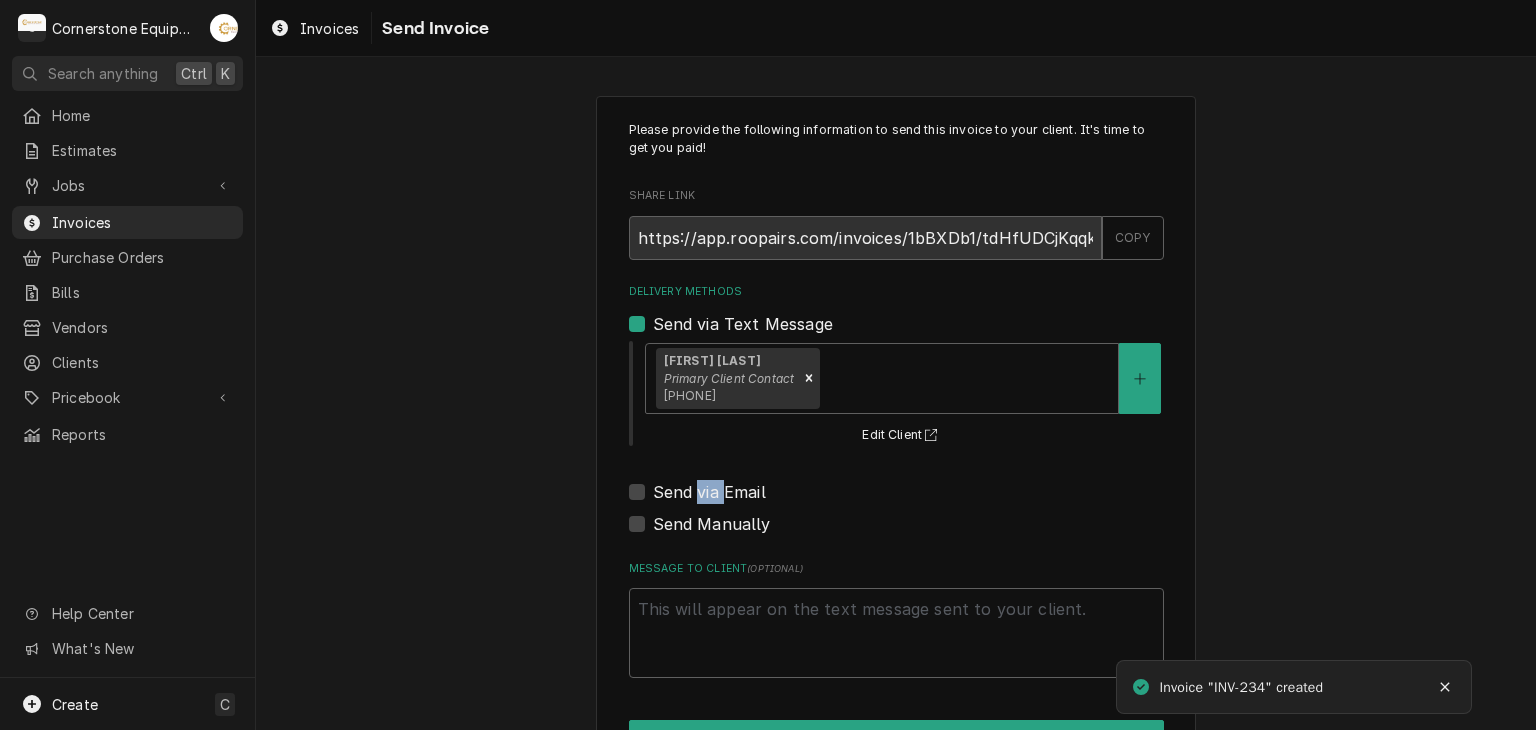 click on "Send via Email" at bounding box center (709, 492) 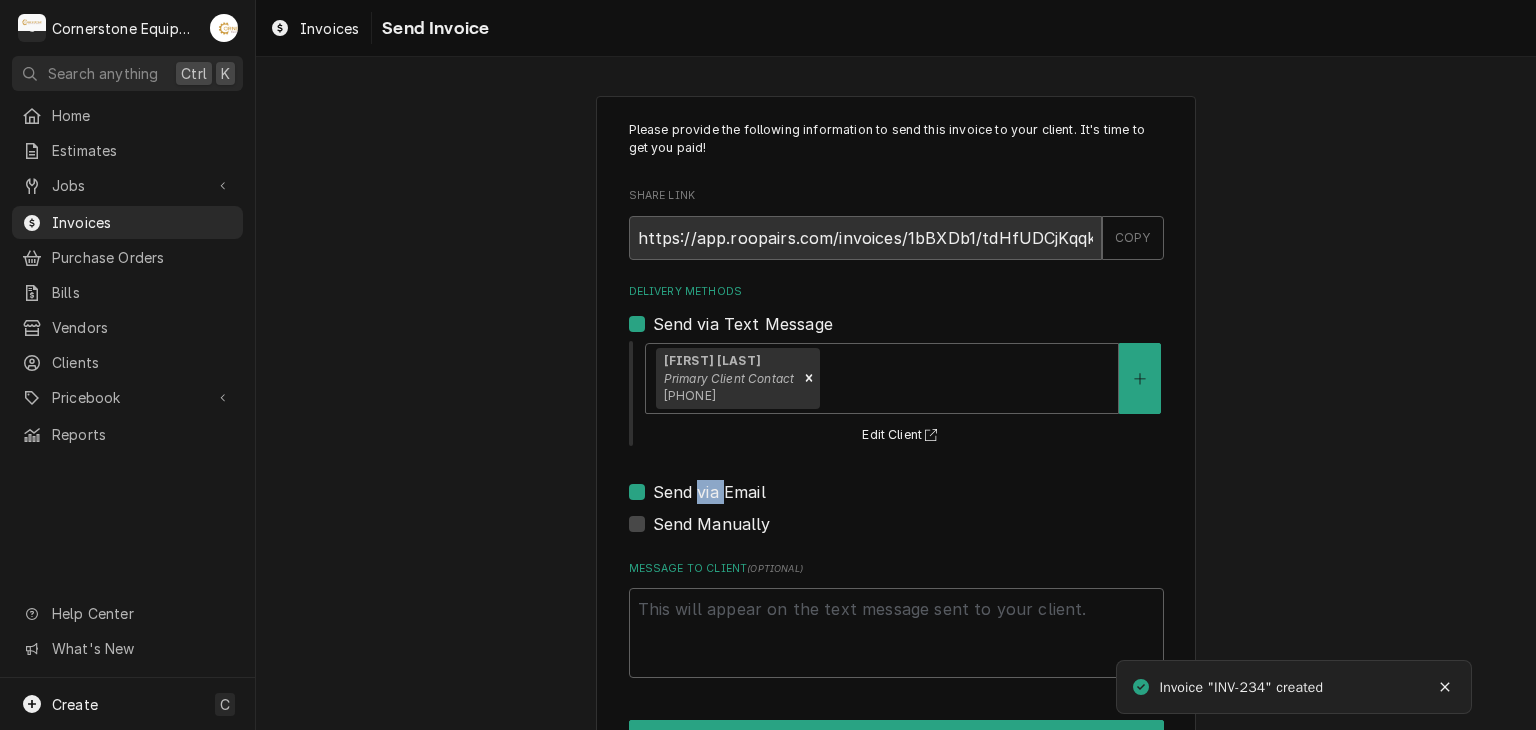 checkbox on "true" 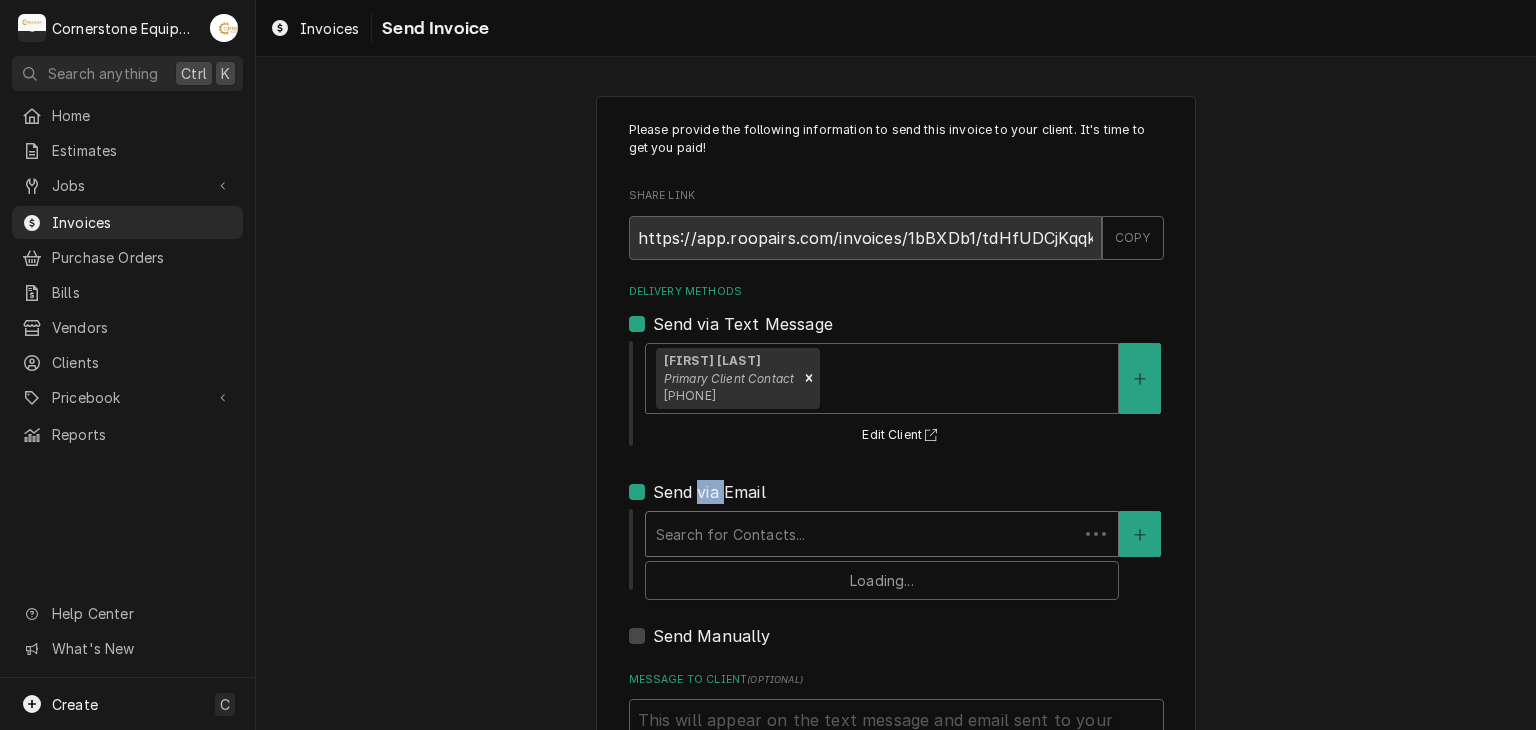 click at bounding box center (862, 534) 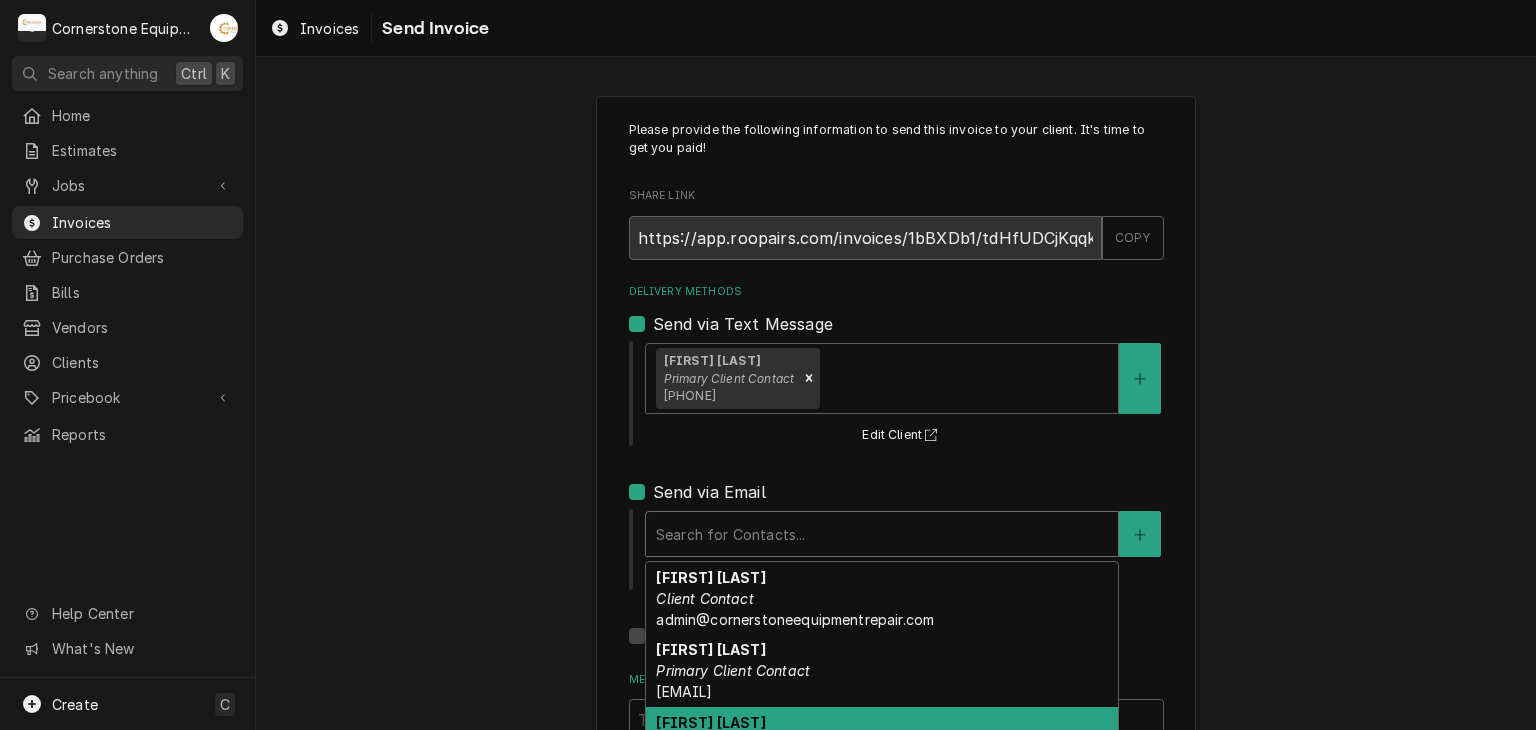 click on "Tracy Dunaway Client Contact whoperating.tracyd@gmail.com" at bounding box center [882, 743] 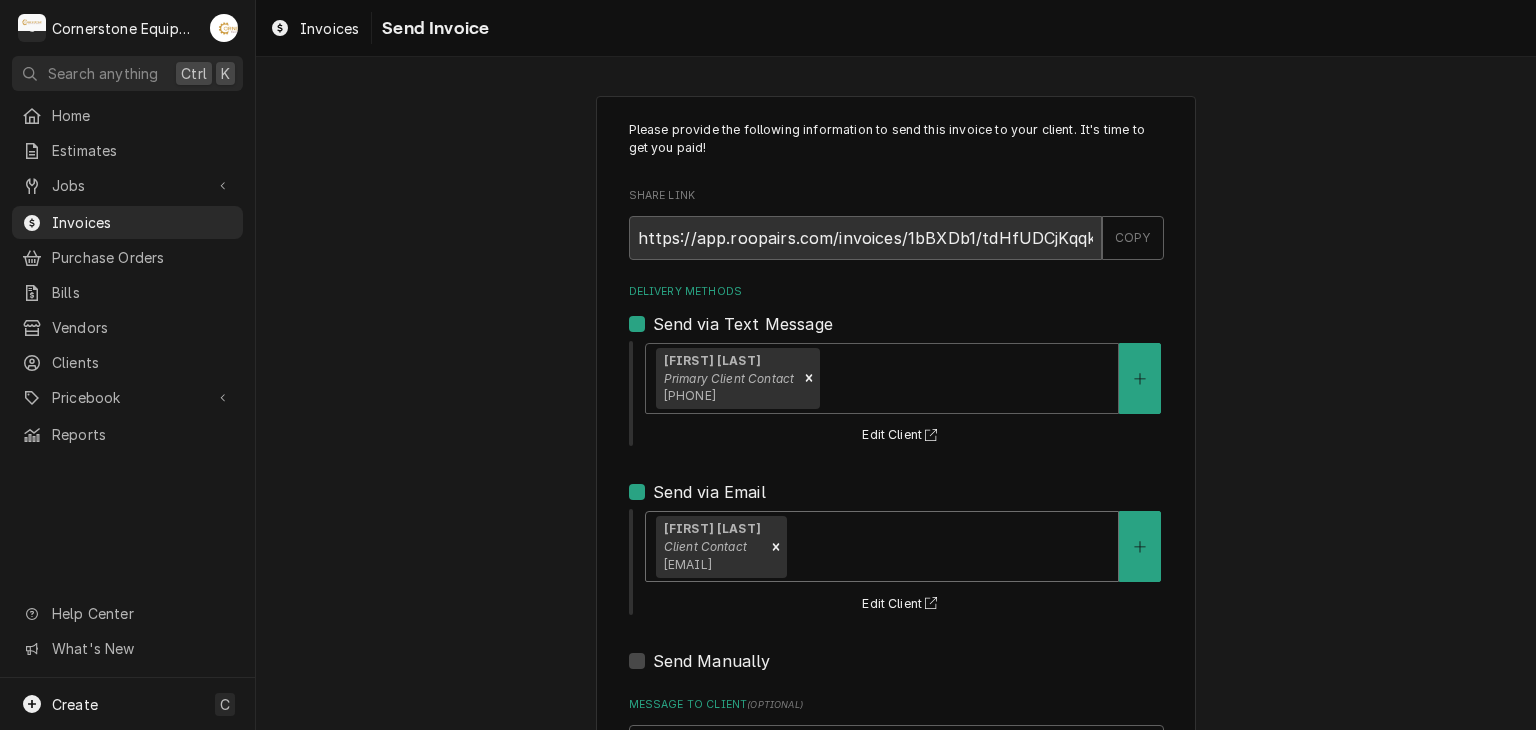 click on "Please provide the following information to send this invoice to your client. It's time to get you paid! Share Link https://app.roopairs.com/invoices/1bBXDb1/tdHfUDCjKqqkLiaZze5rjISgHMfVQ5MZWs8WQYtq5kY/ COPY Delivery Methods Send via Text Message Robert Harrison Primary Client Contact (864) 435-3825 Edit Client    Send via Email option [object Object], selected. Tracy Dunaway Client Contact whoperating.tracyd@gmail.com Edit Client    Send Manually Message to Client  ( optional ) Send" at bounding box center [896, 507] 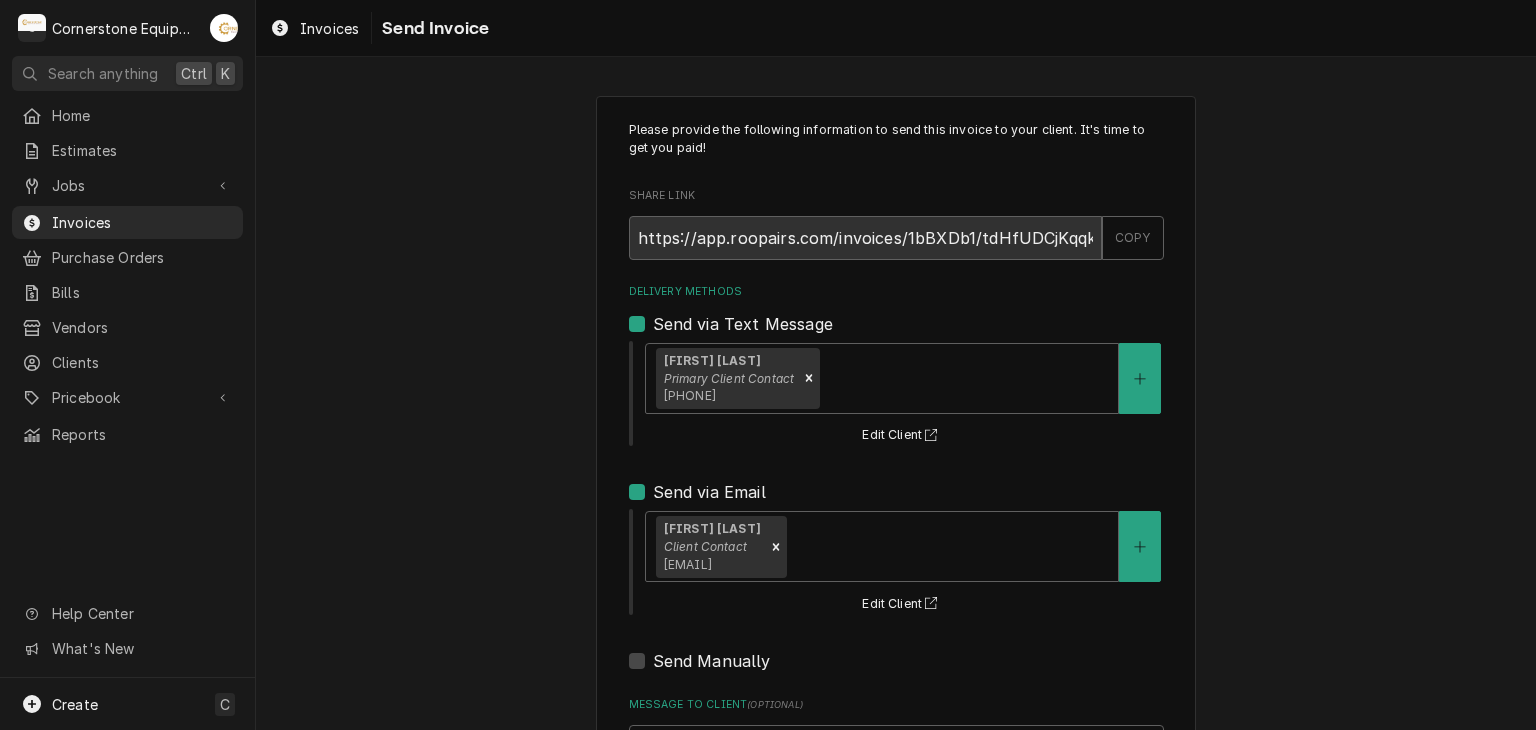 scroll, scrollTop: 204, scrollLeft: 0, axis: vertical 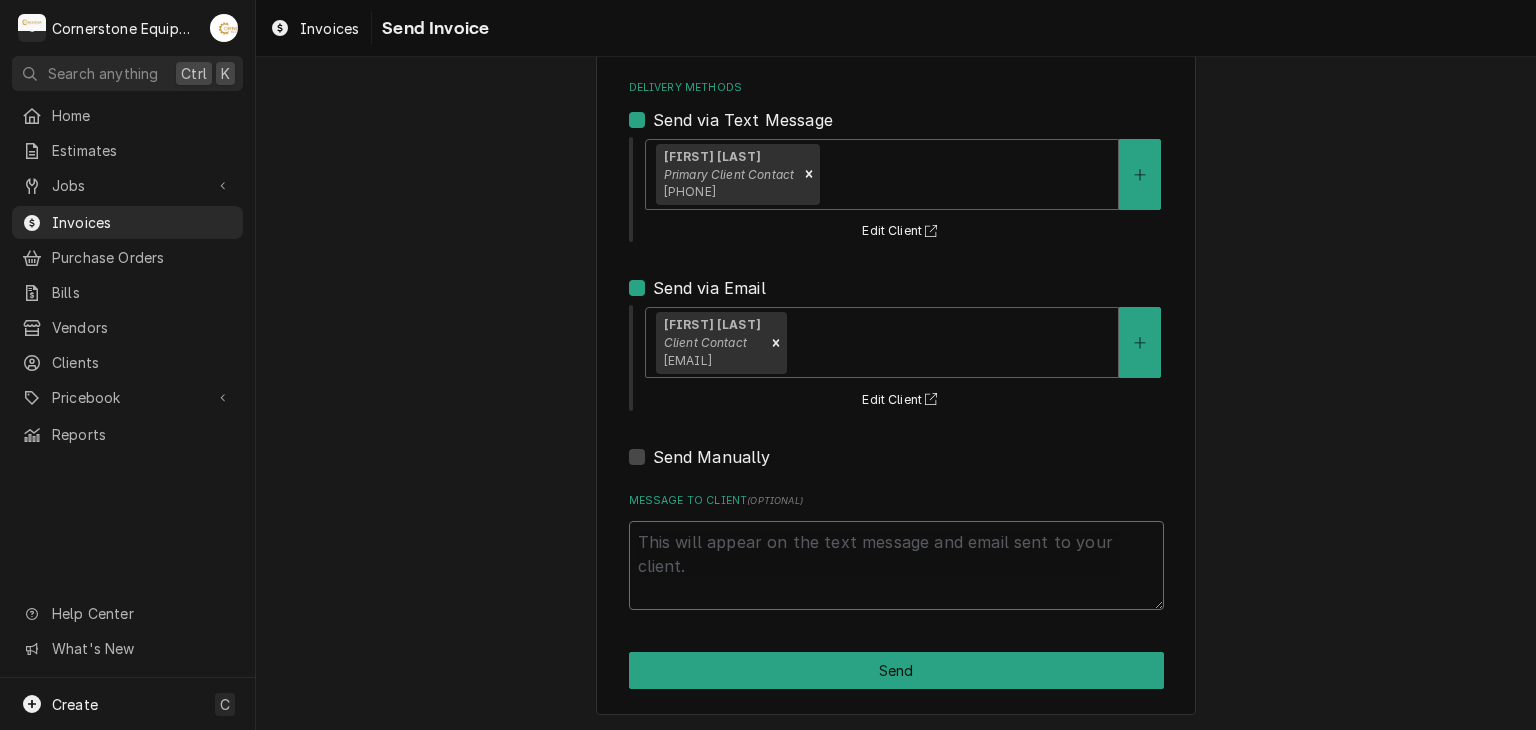 click on "Message to Client  ( optional )" at bounding box center [896, 566] 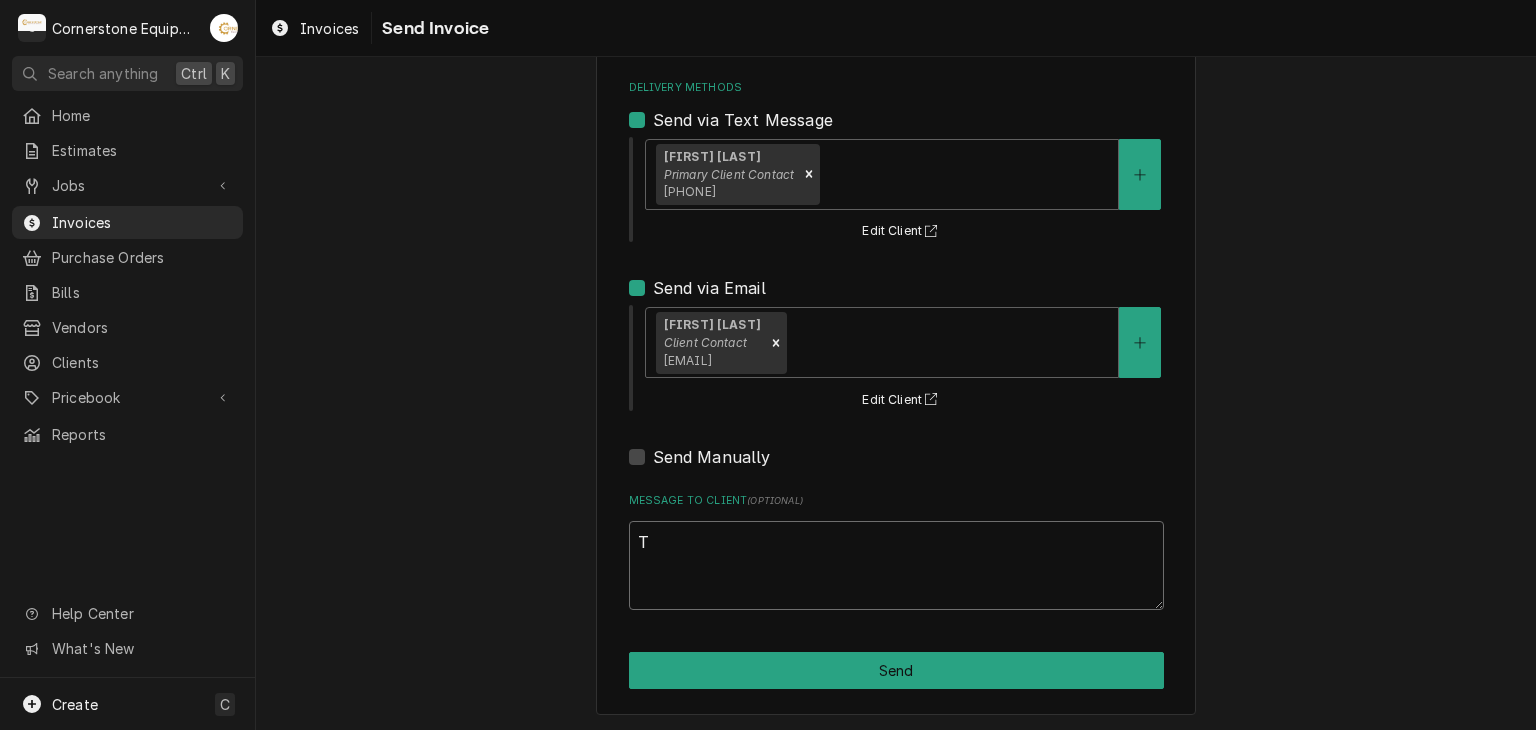 type on "TH" 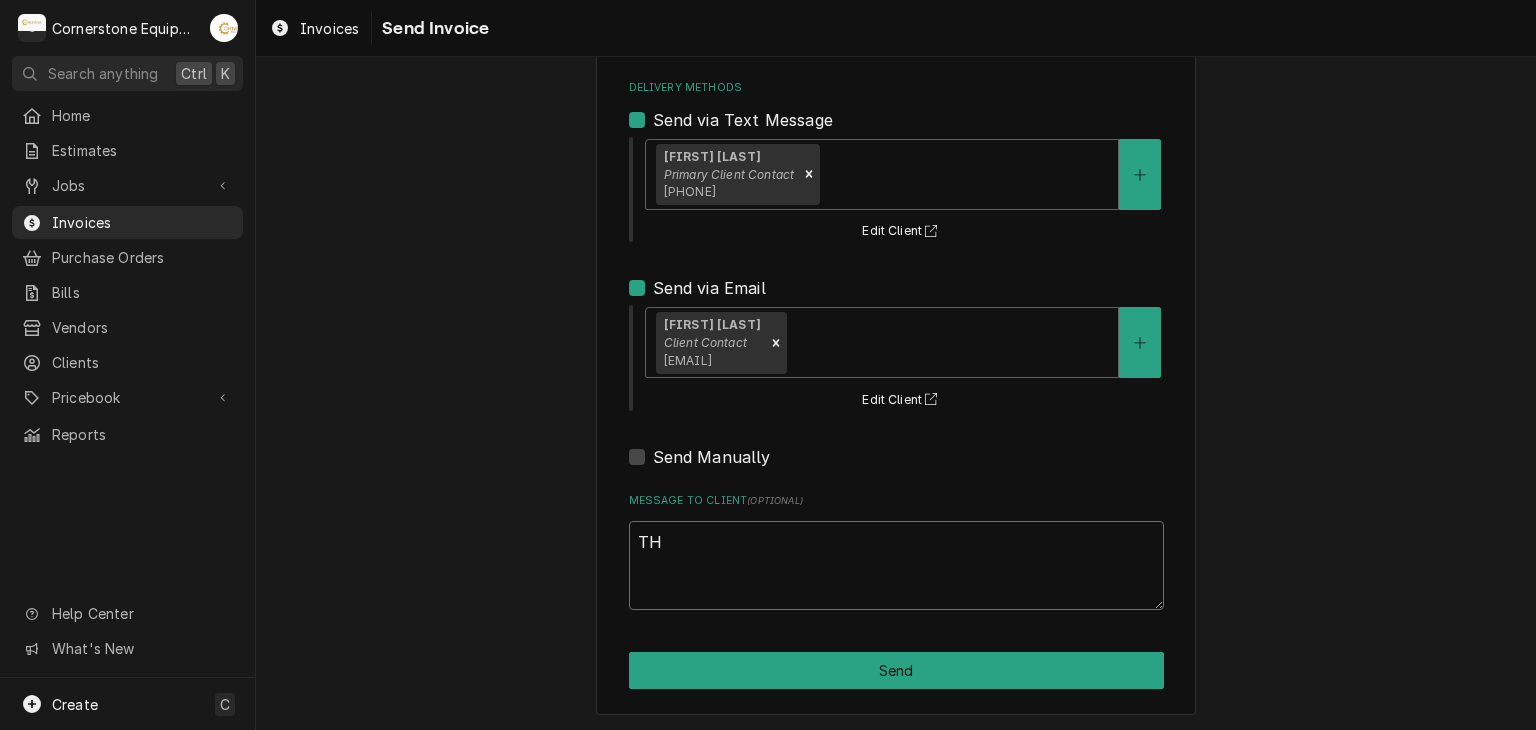 type on "x" 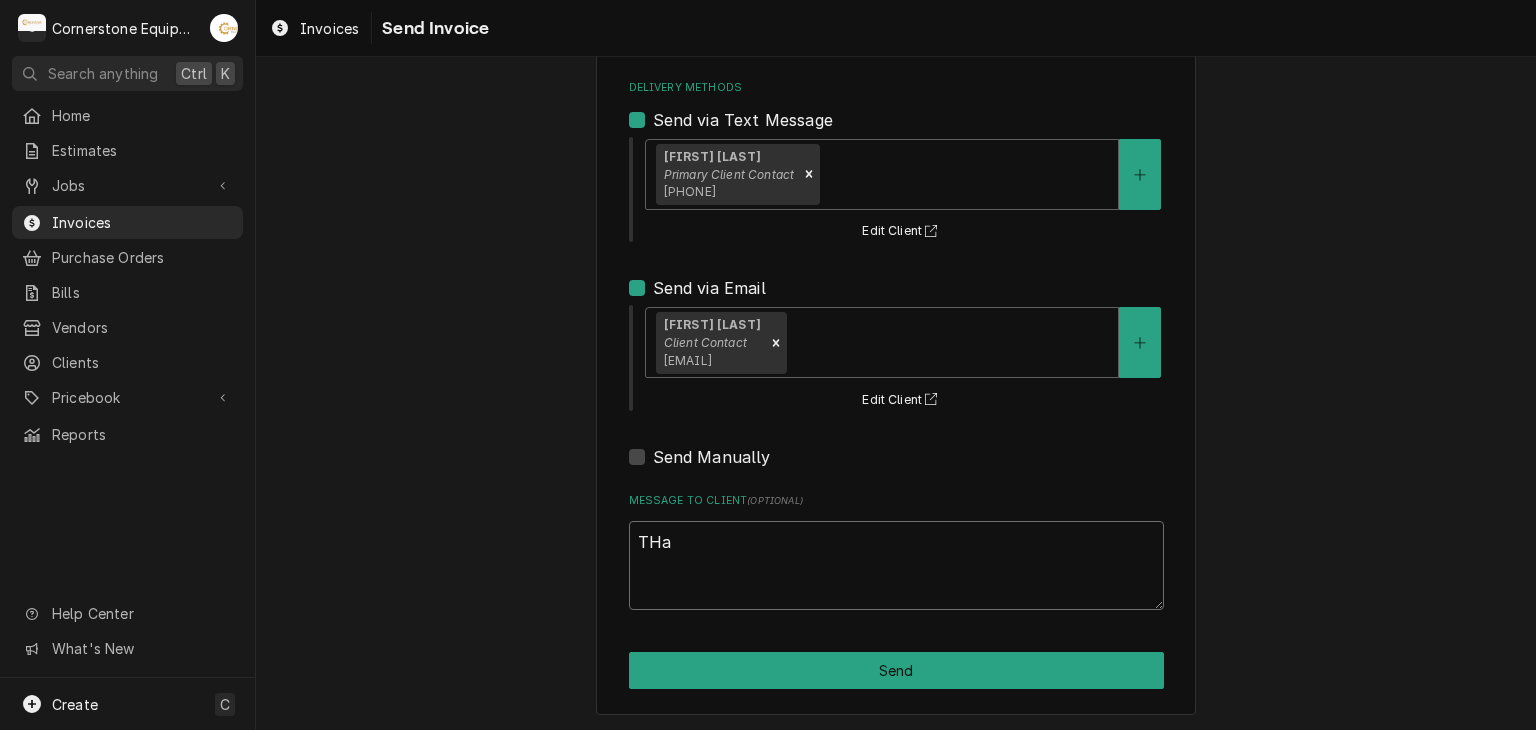 type on "x" 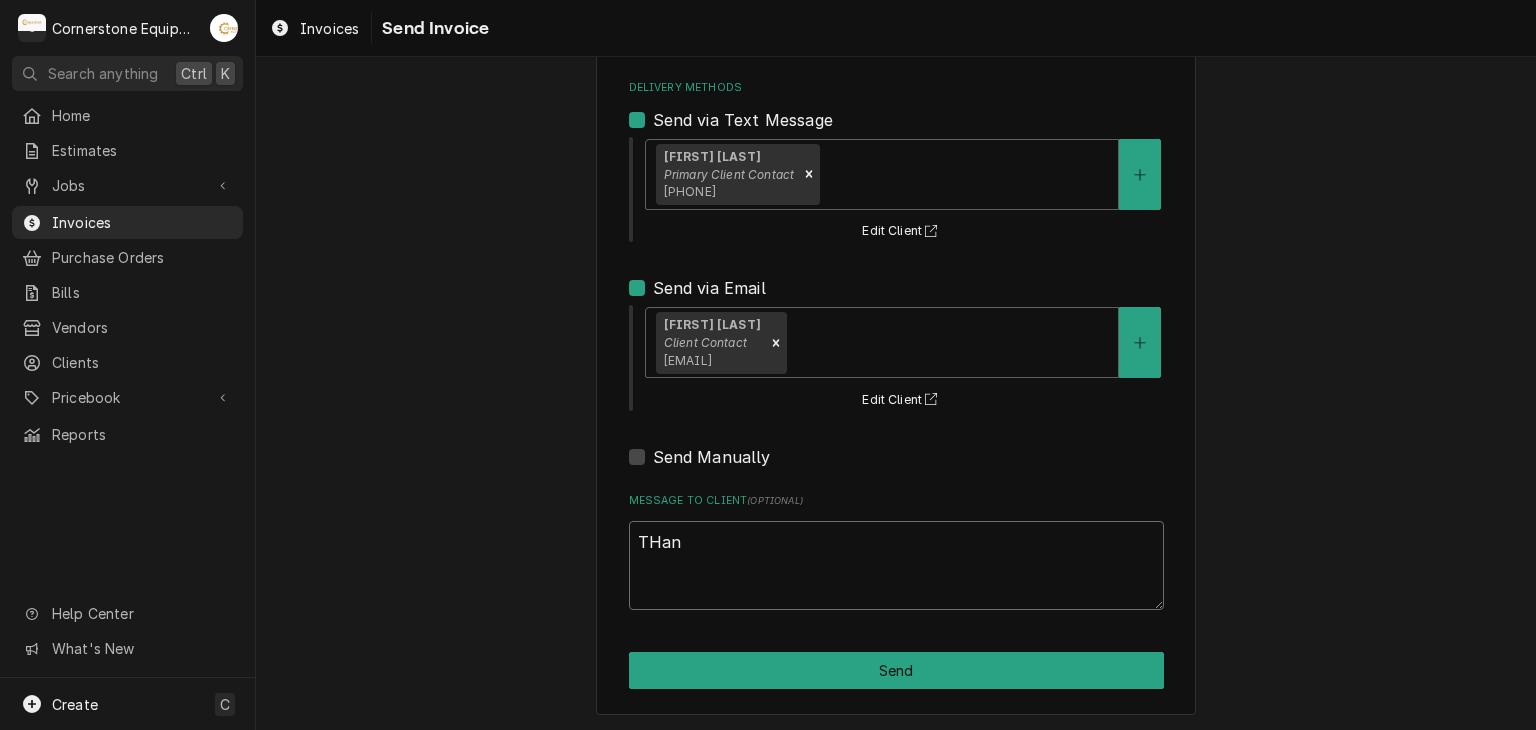 type on "THank" 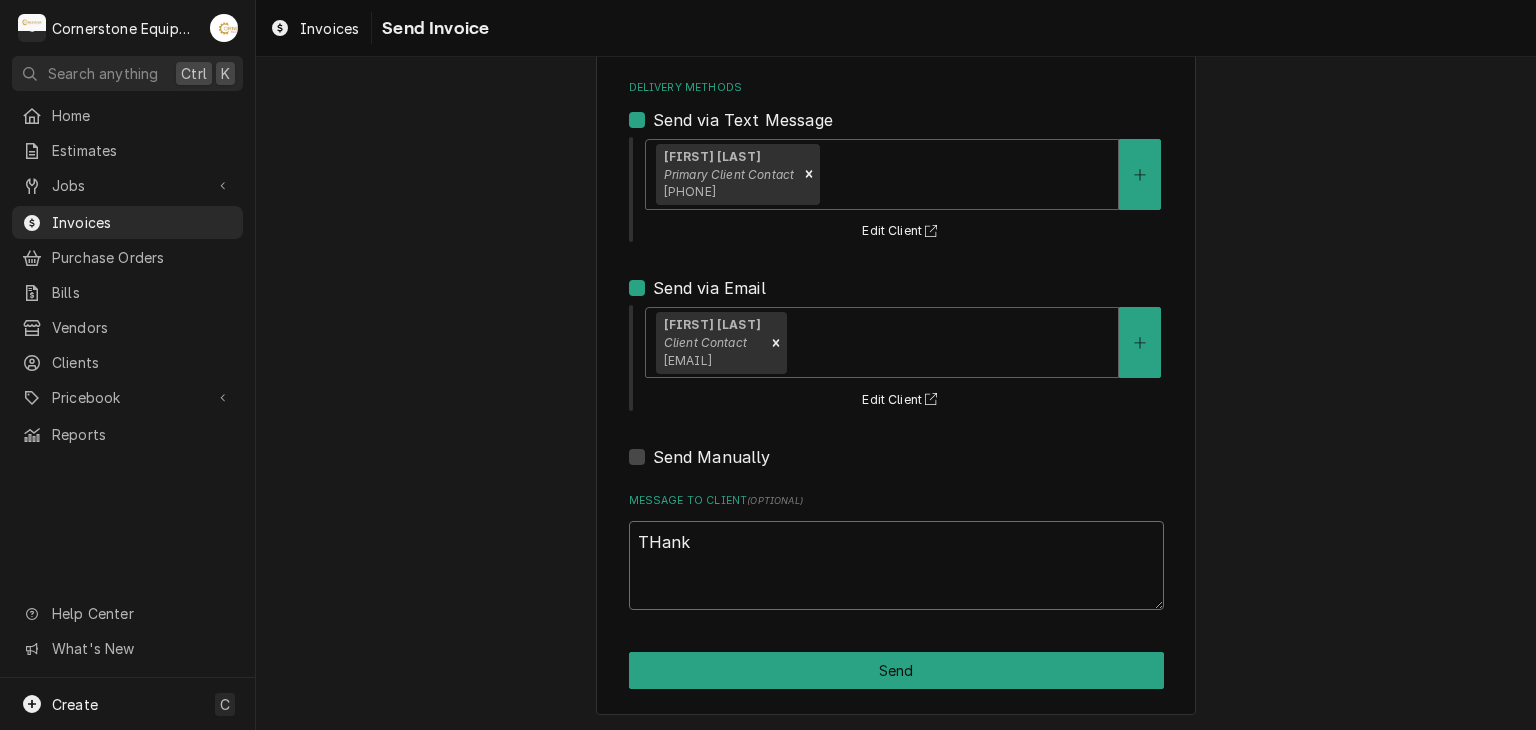 type on "x" 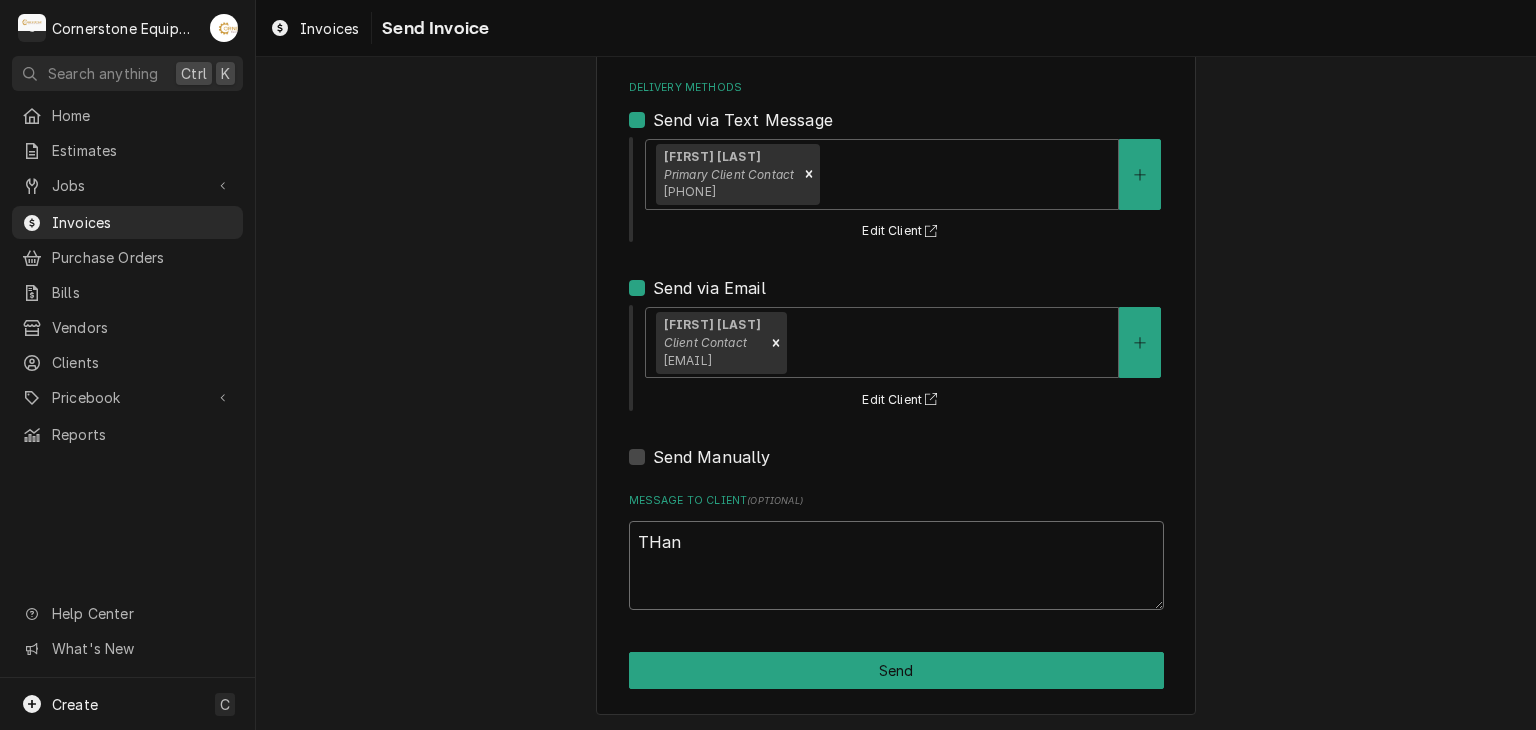 type on "x" 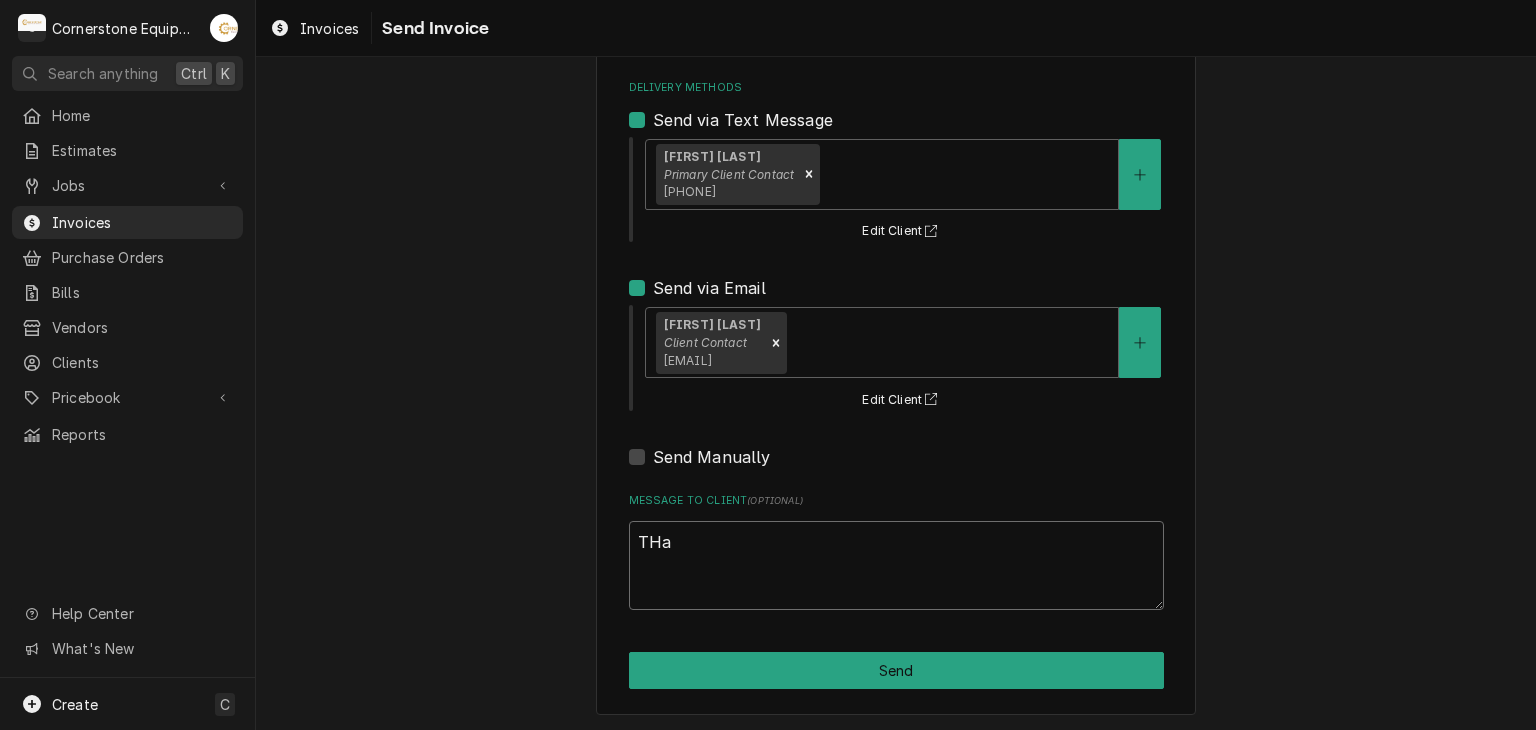 type on "x" 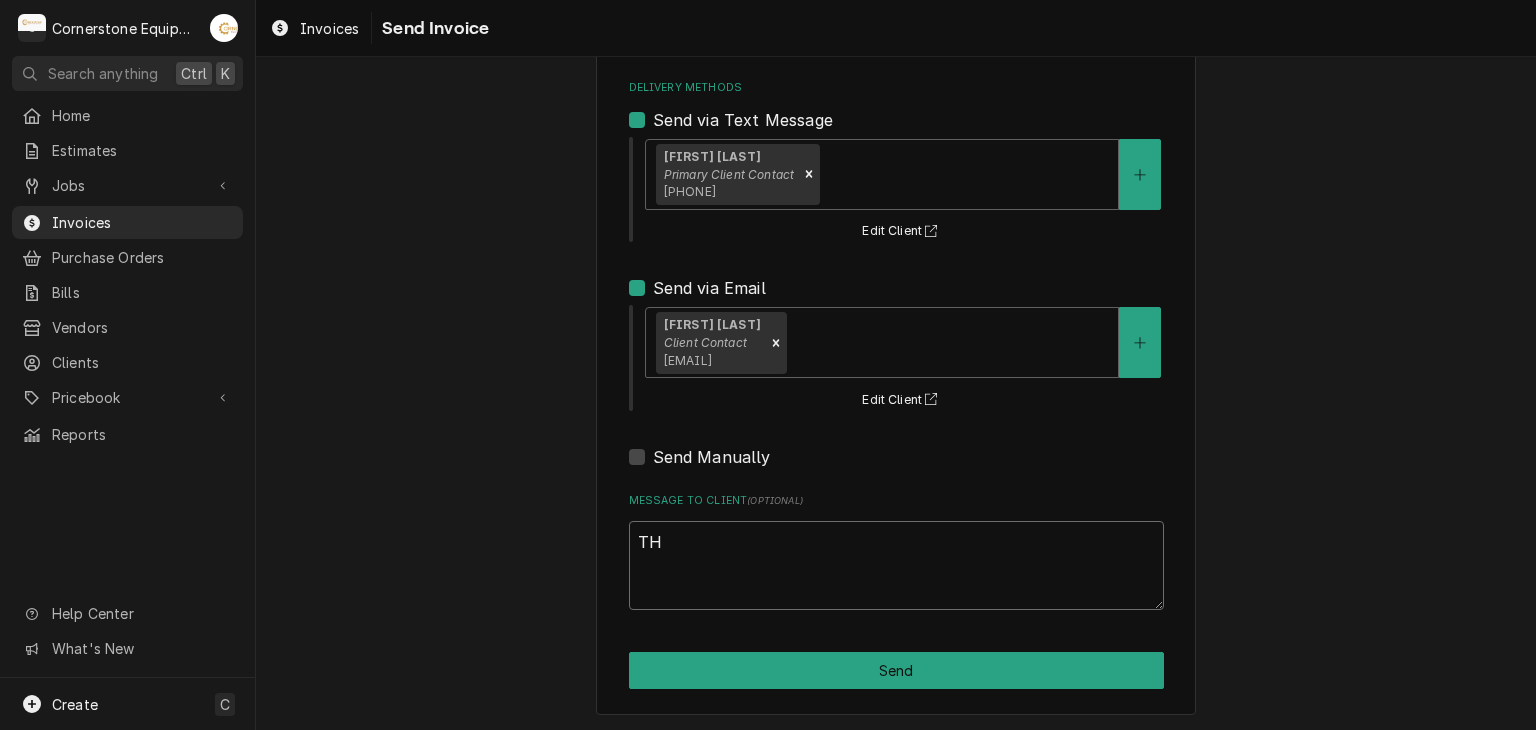 type on "x" 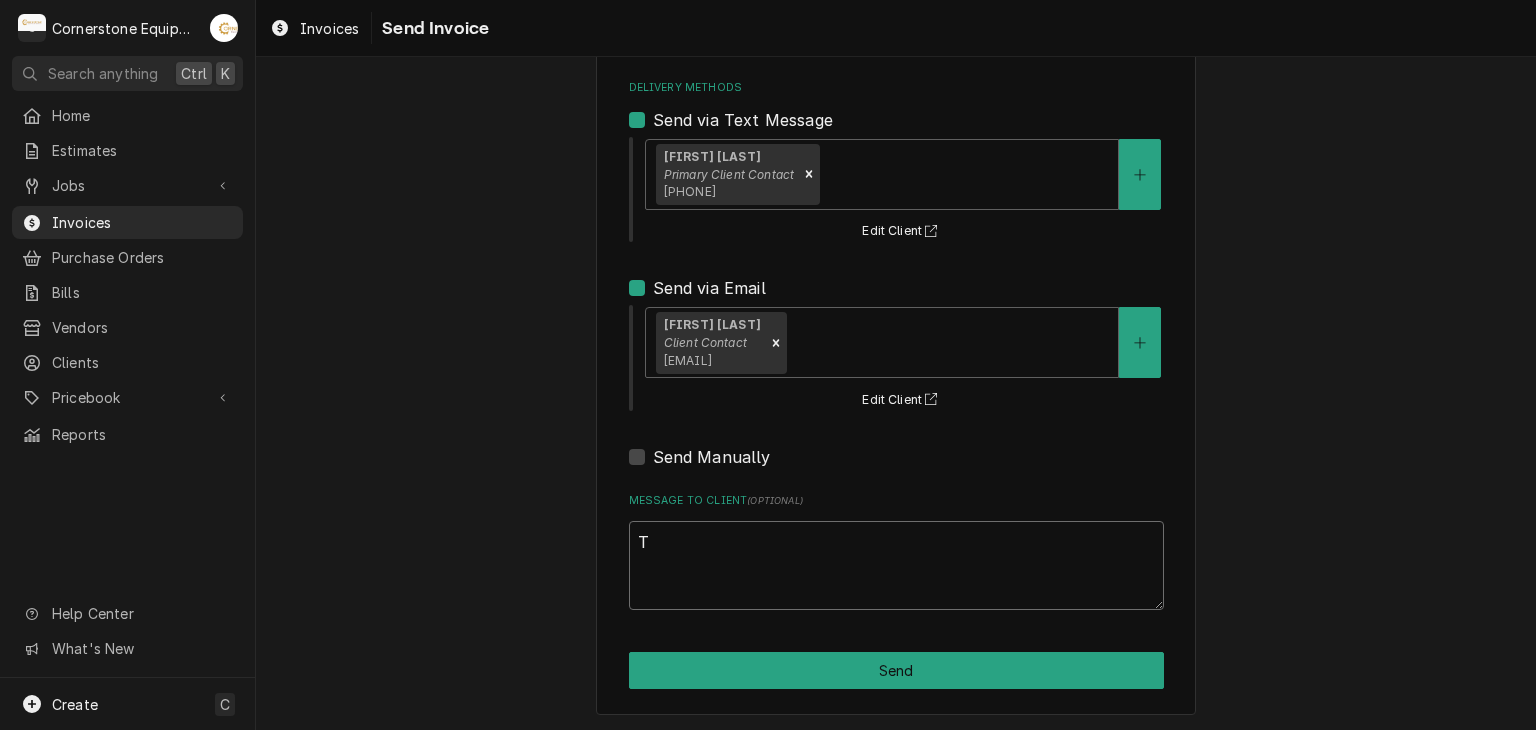type on "x" 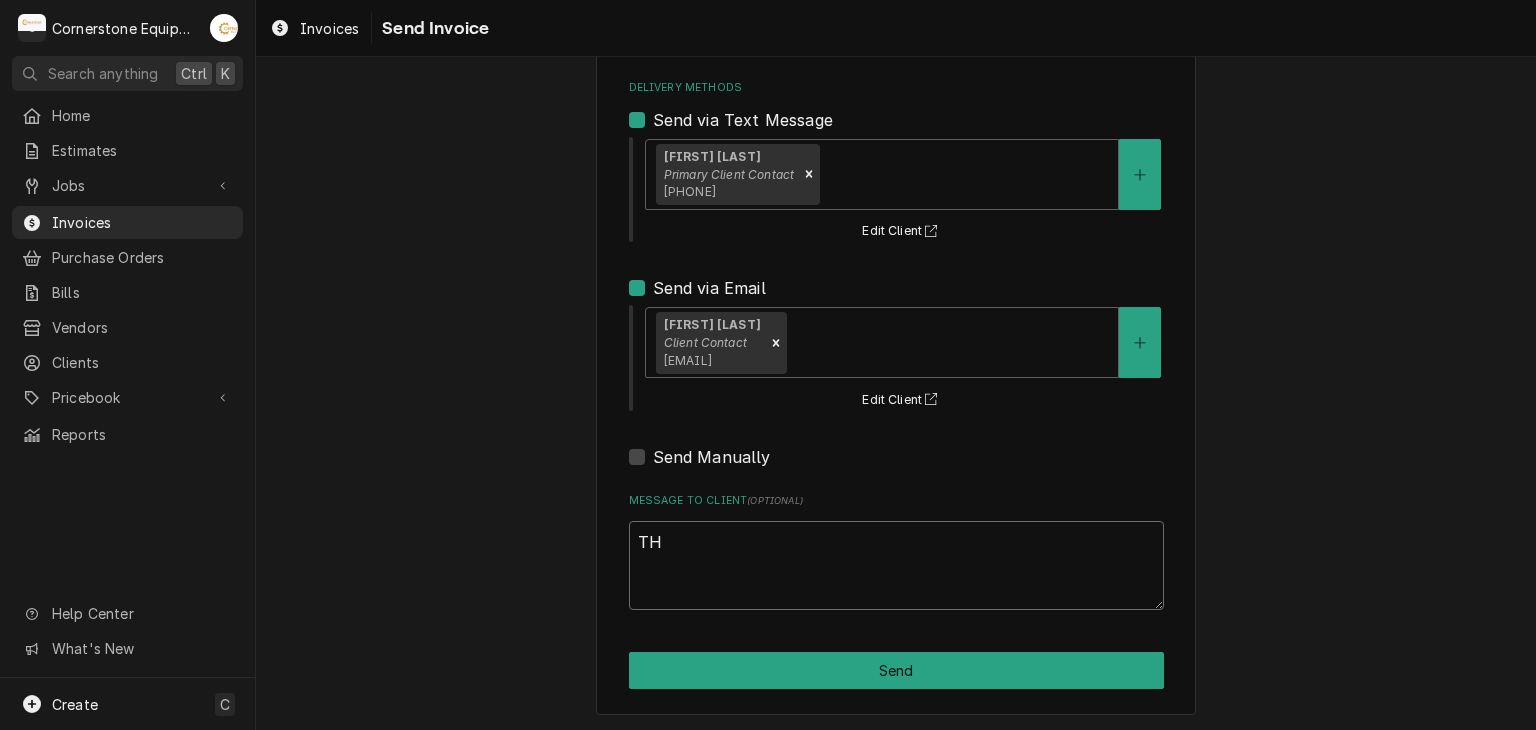 type on "x" 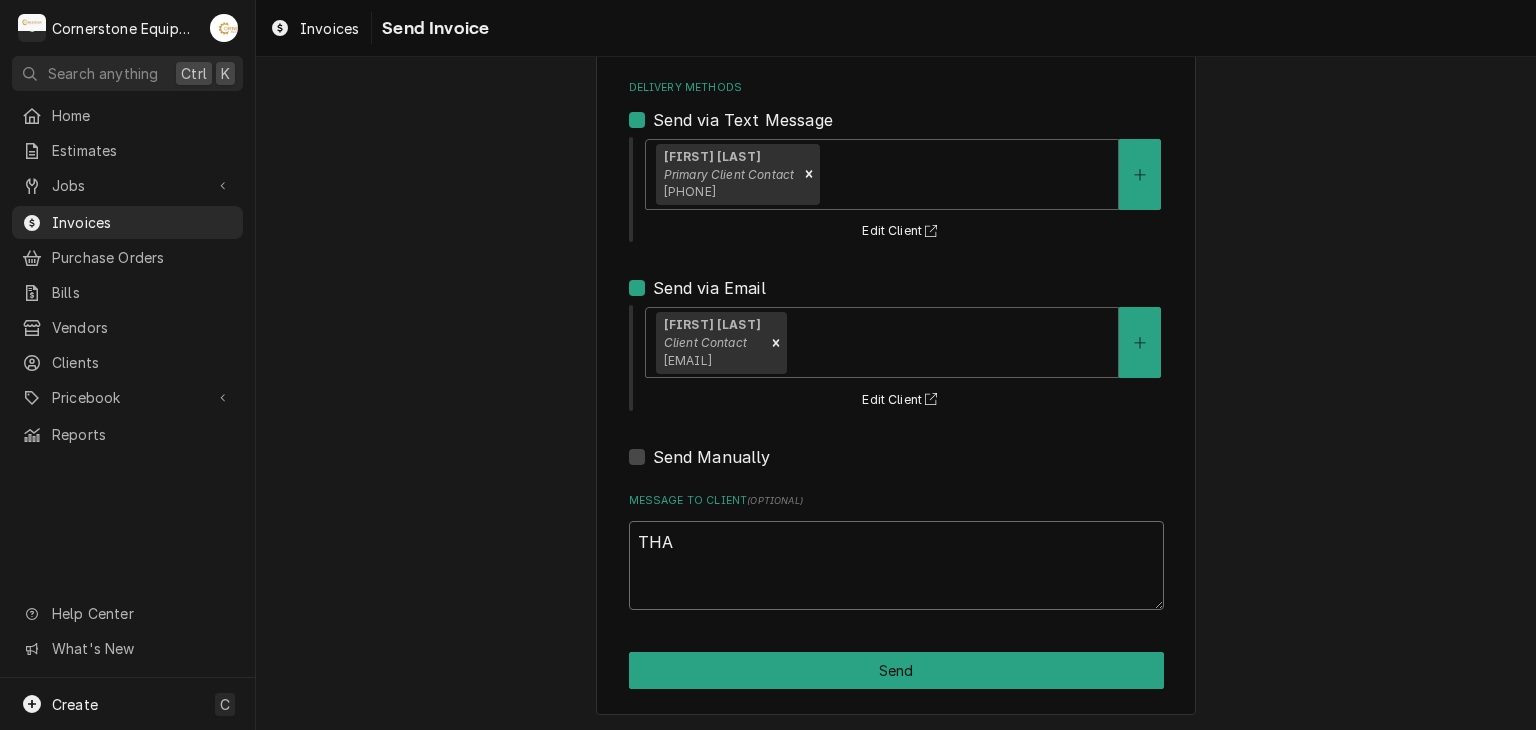 type on "x" 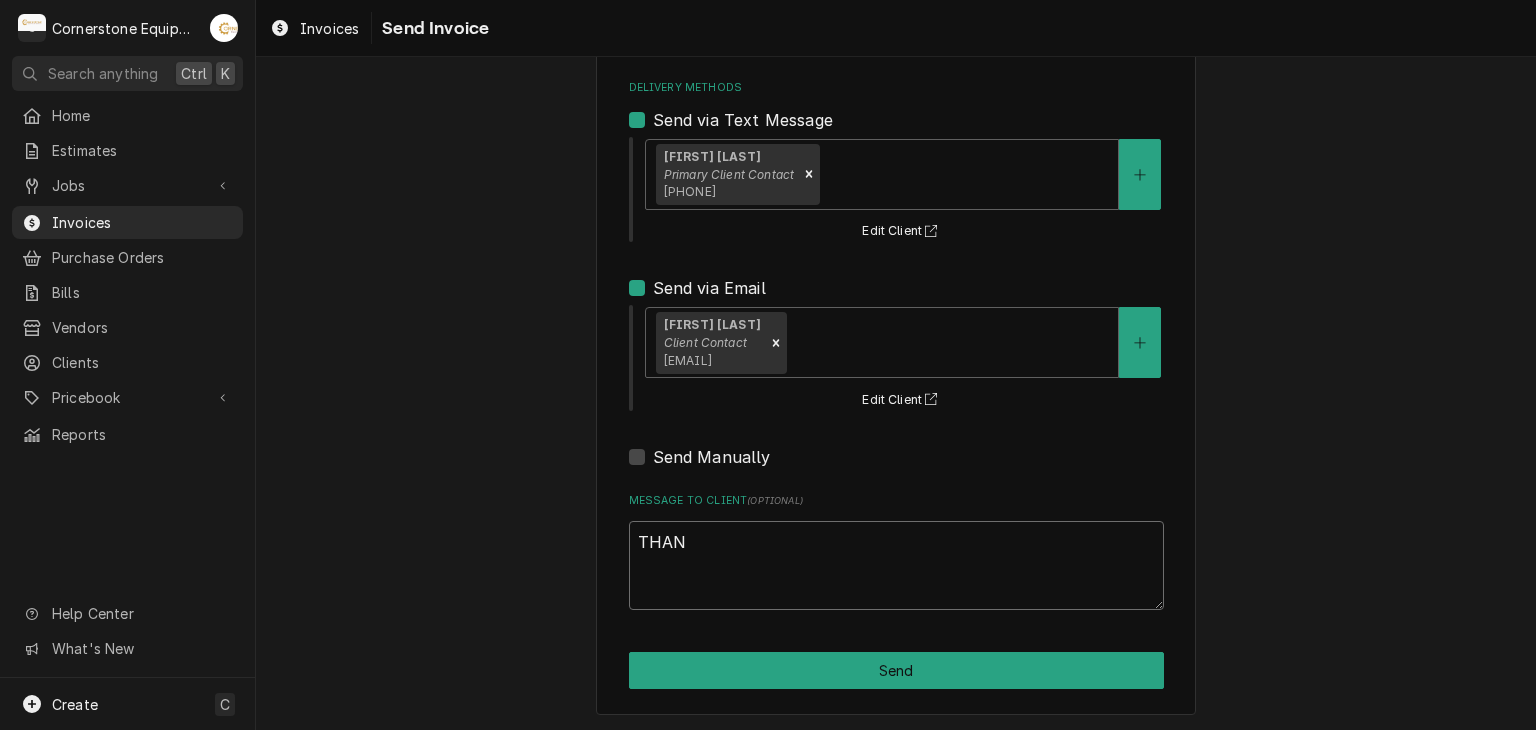 type on "x" 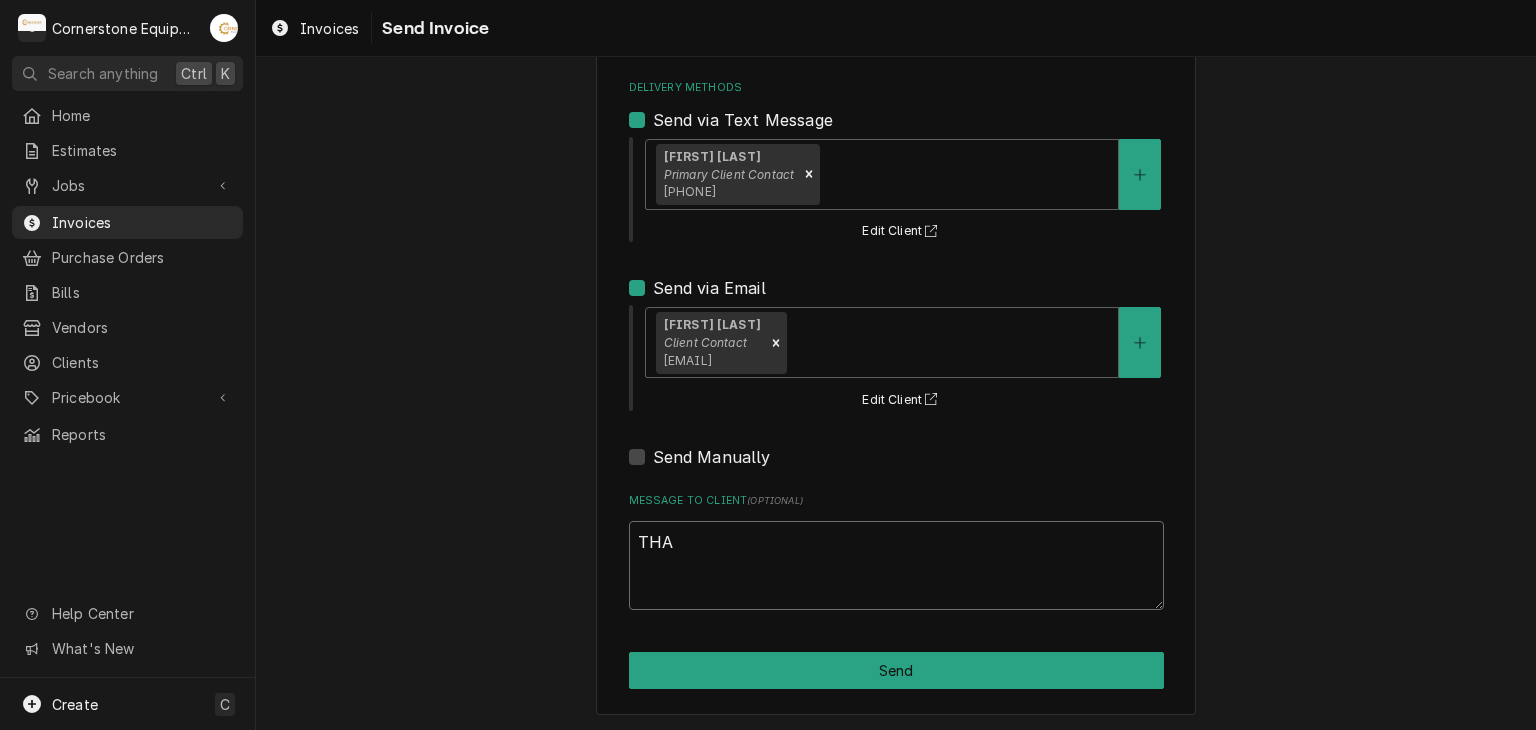 type on "x" 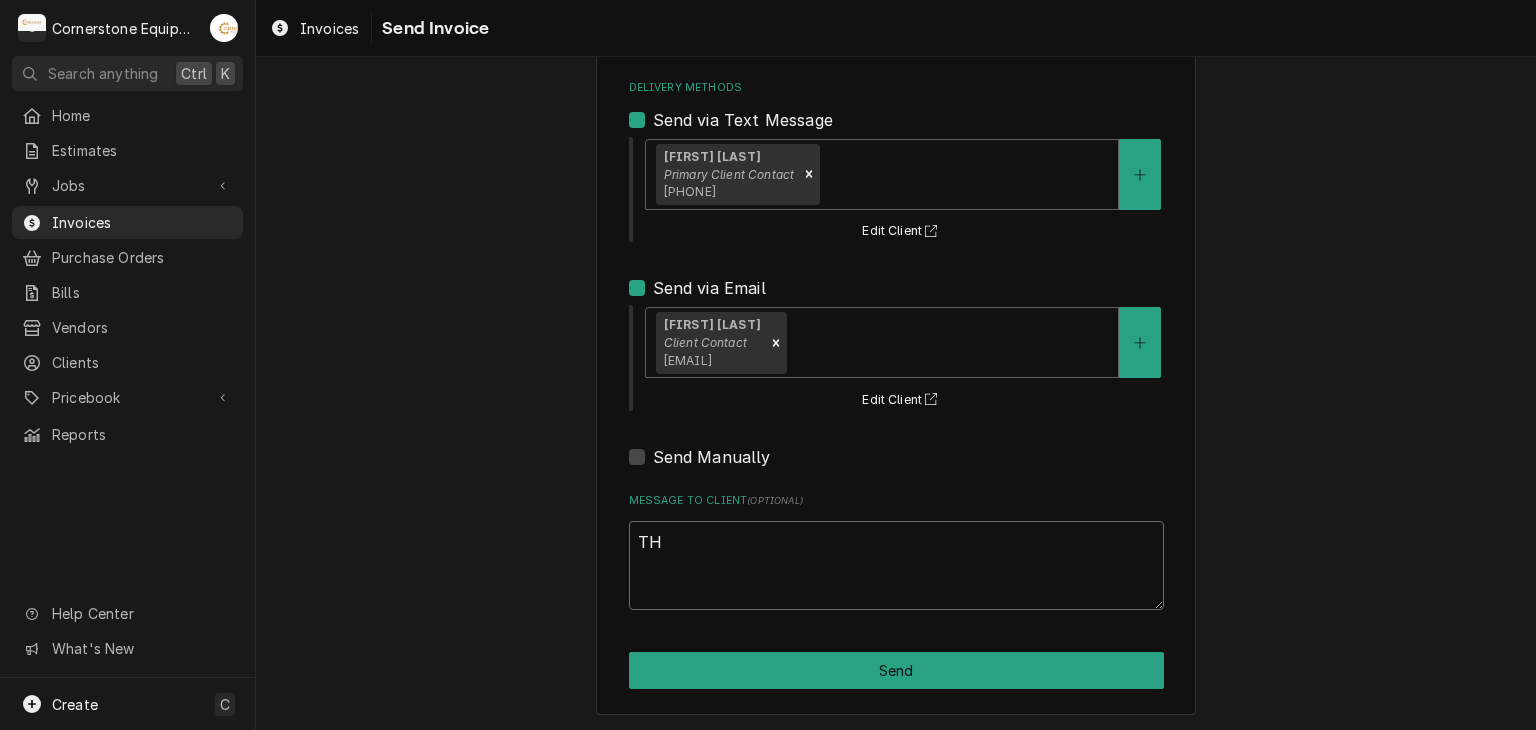 type on "x" 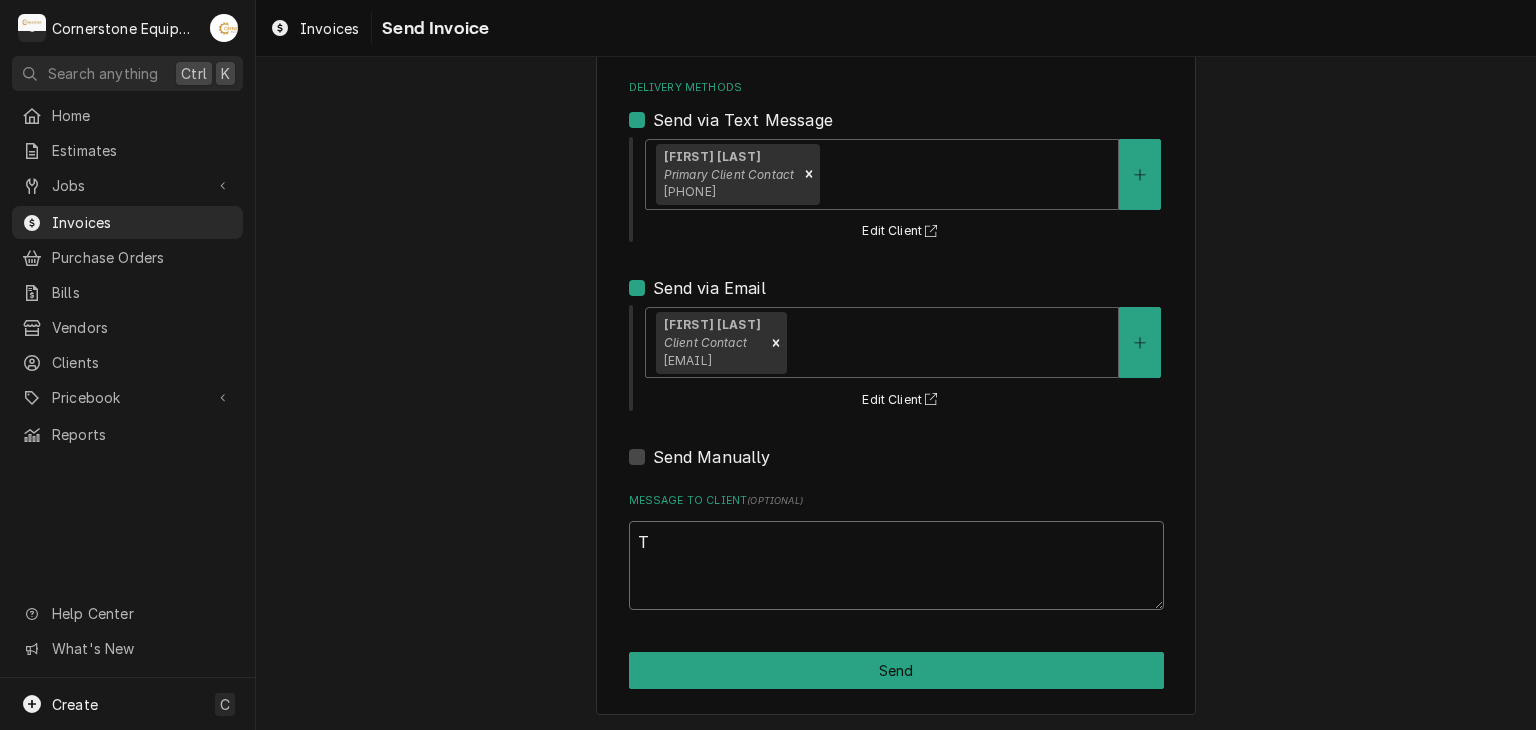 type on "x" 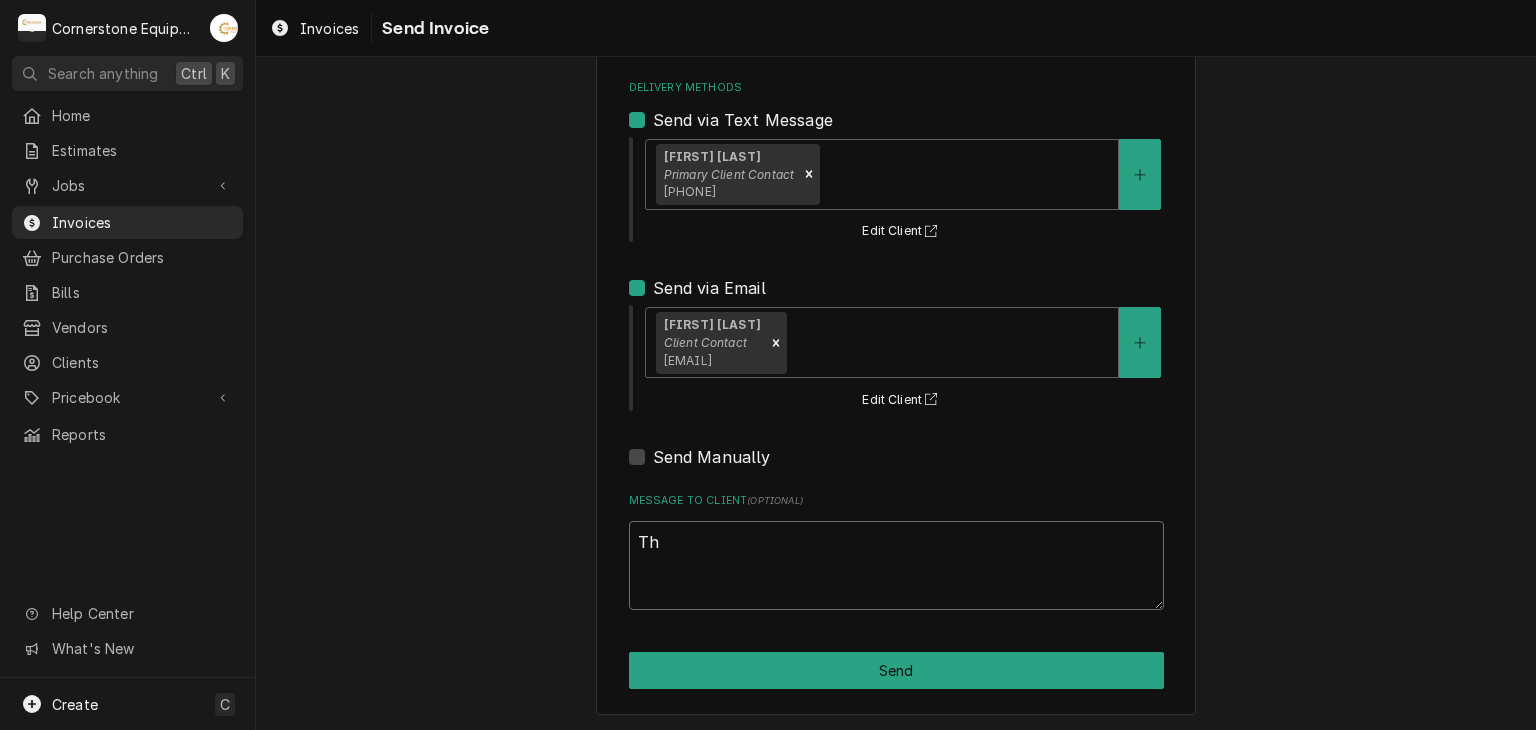 type on "x" 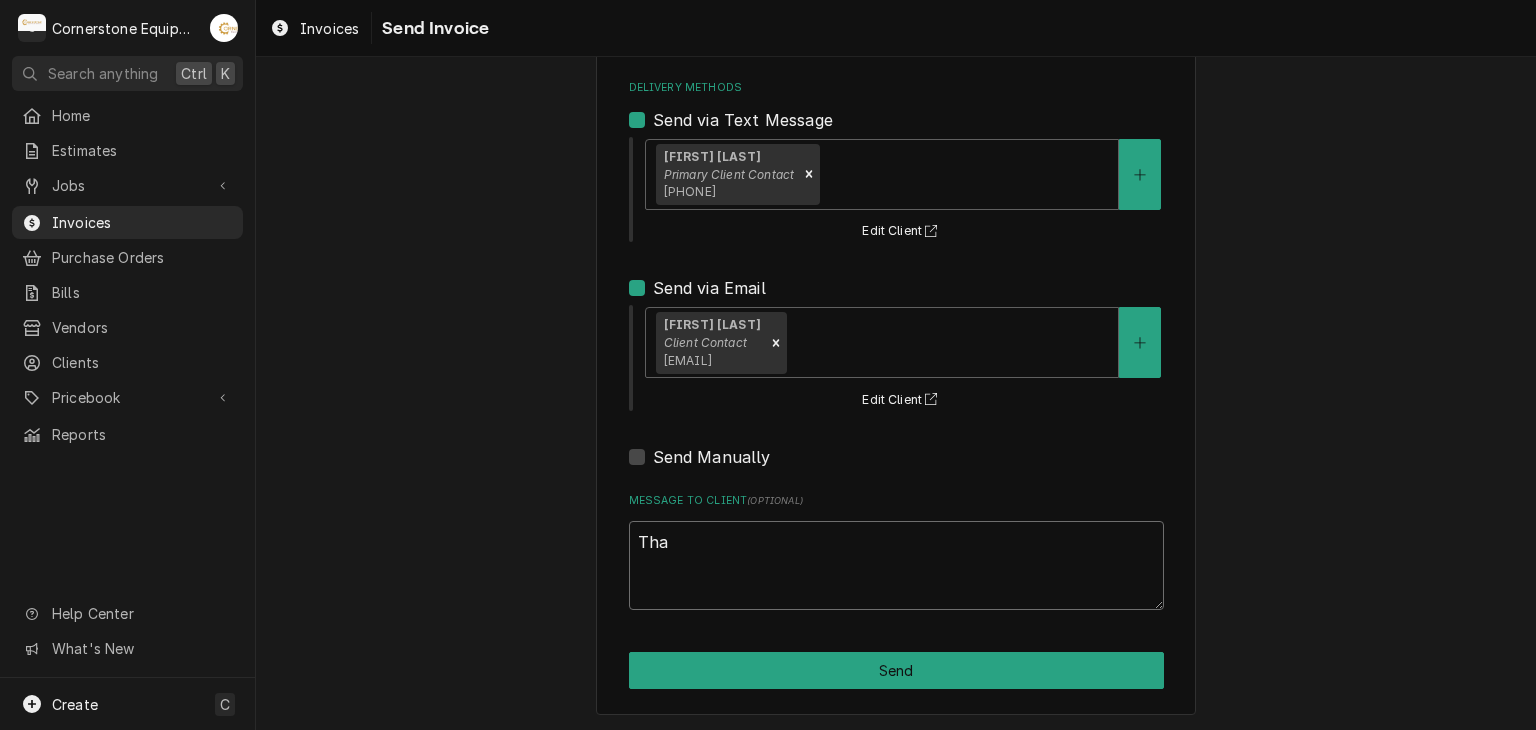 type on "x" 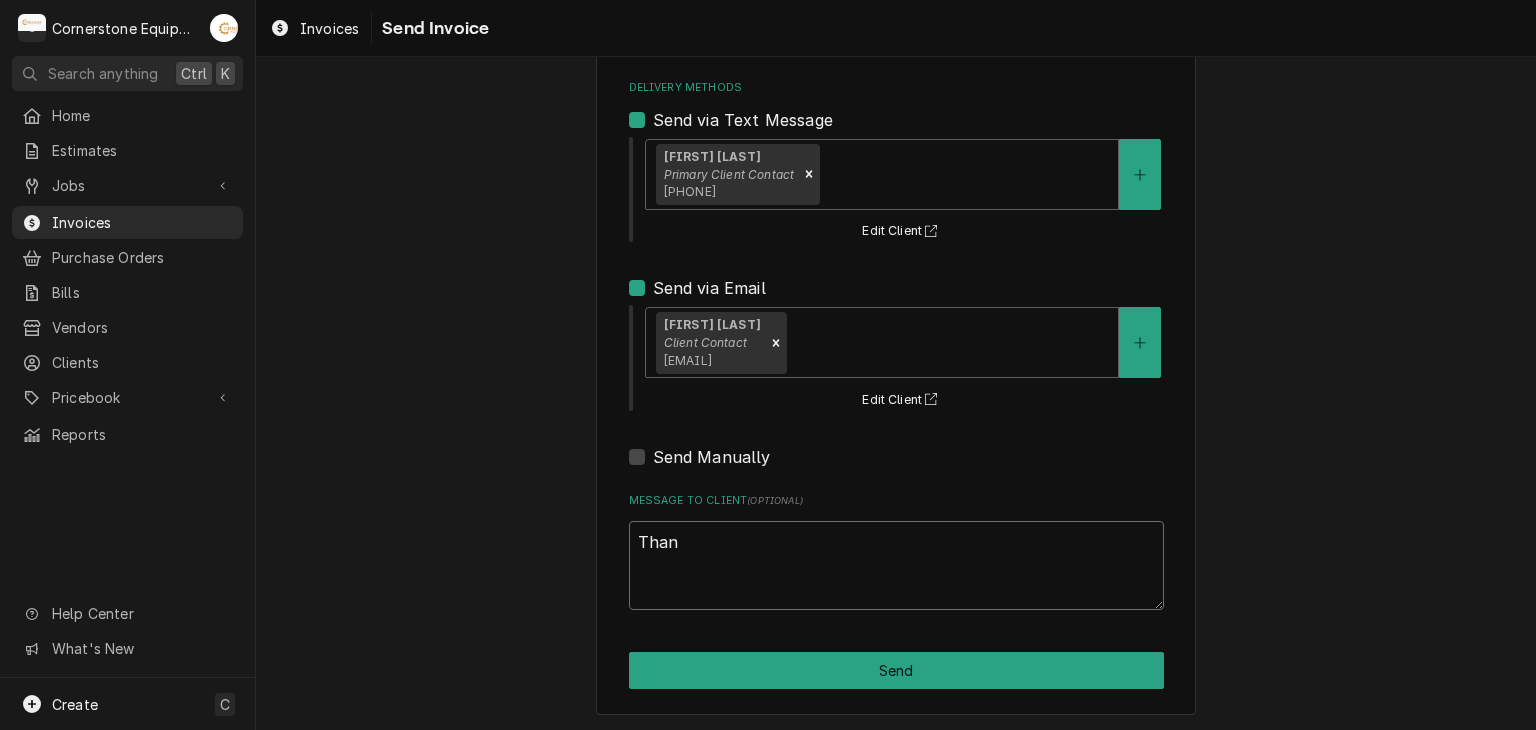 type on "x" 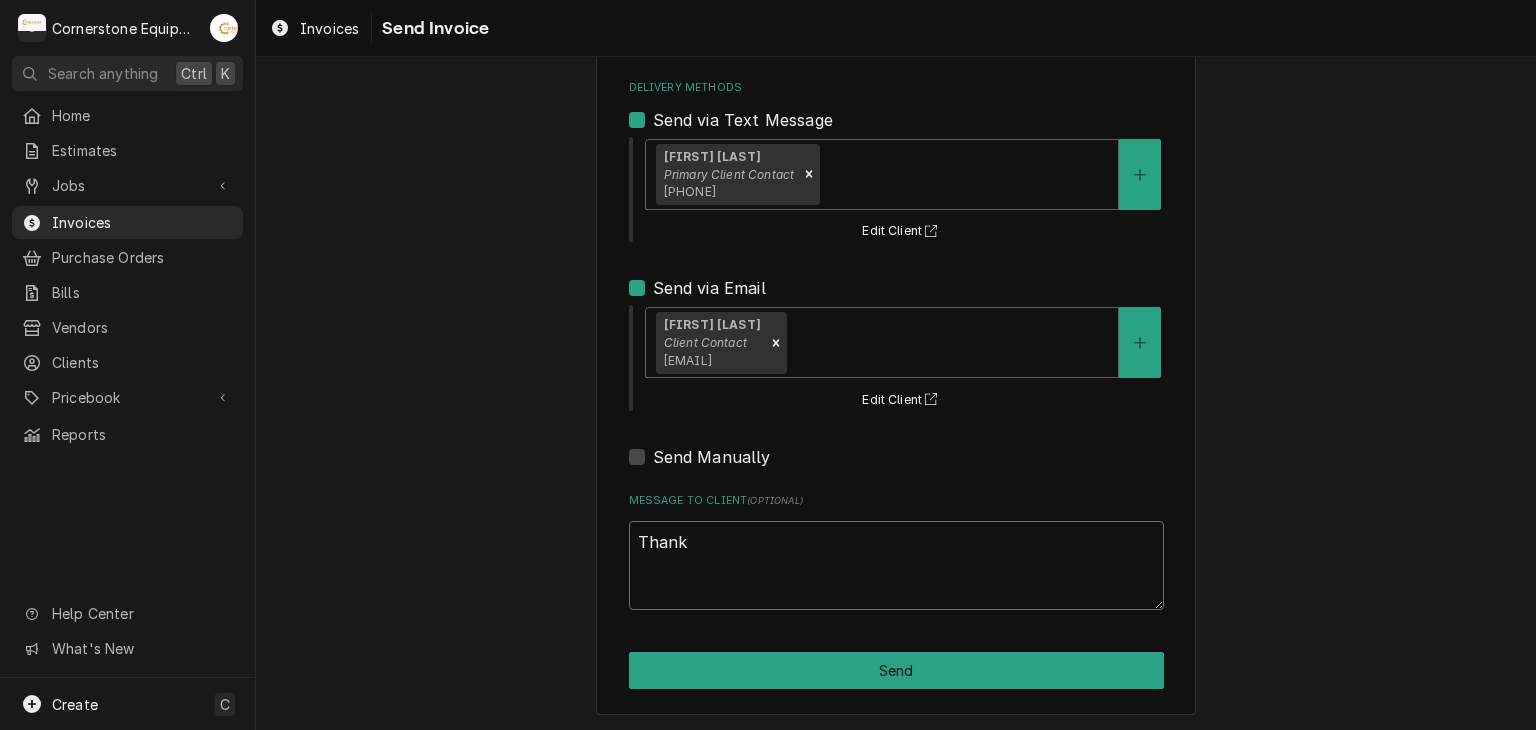 type on "x" 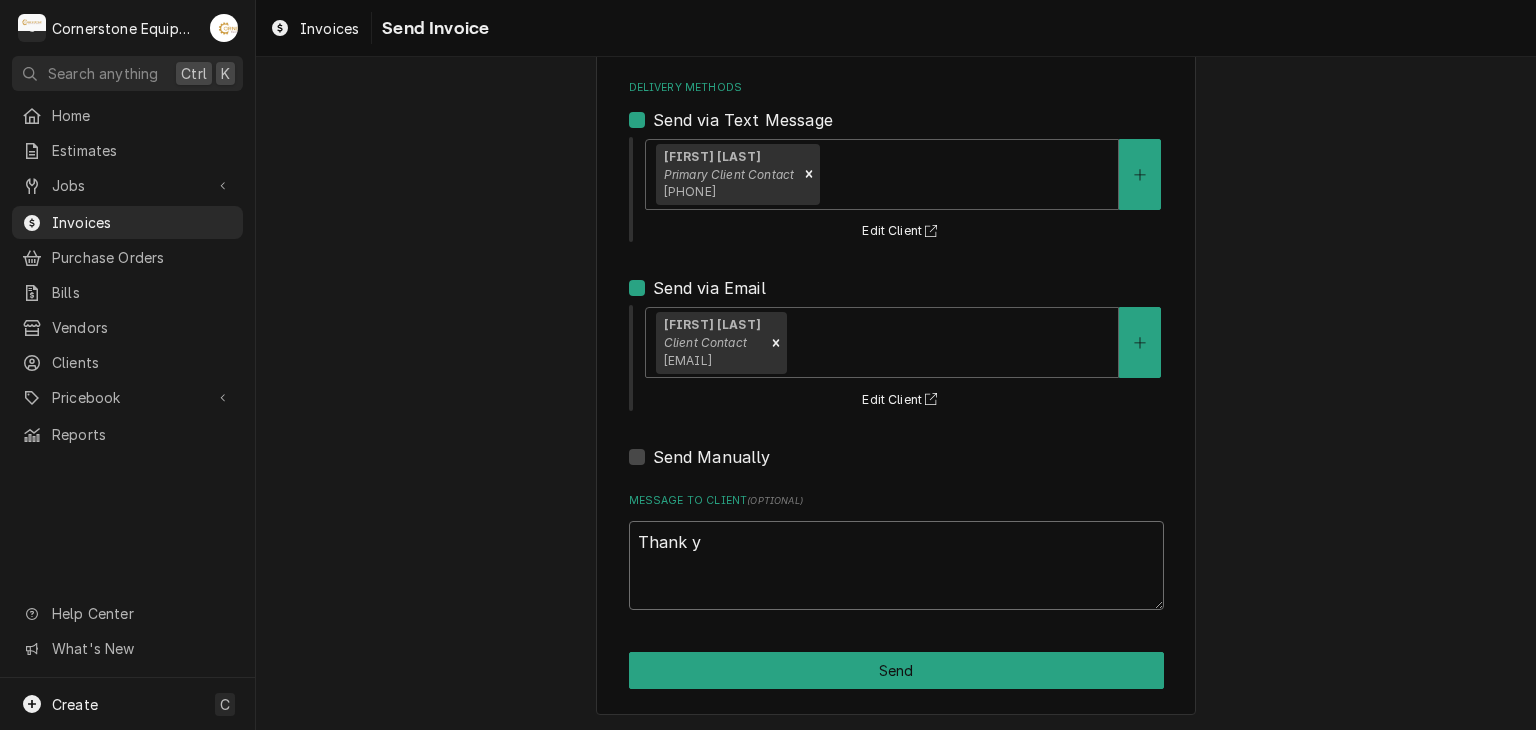 type on "x" 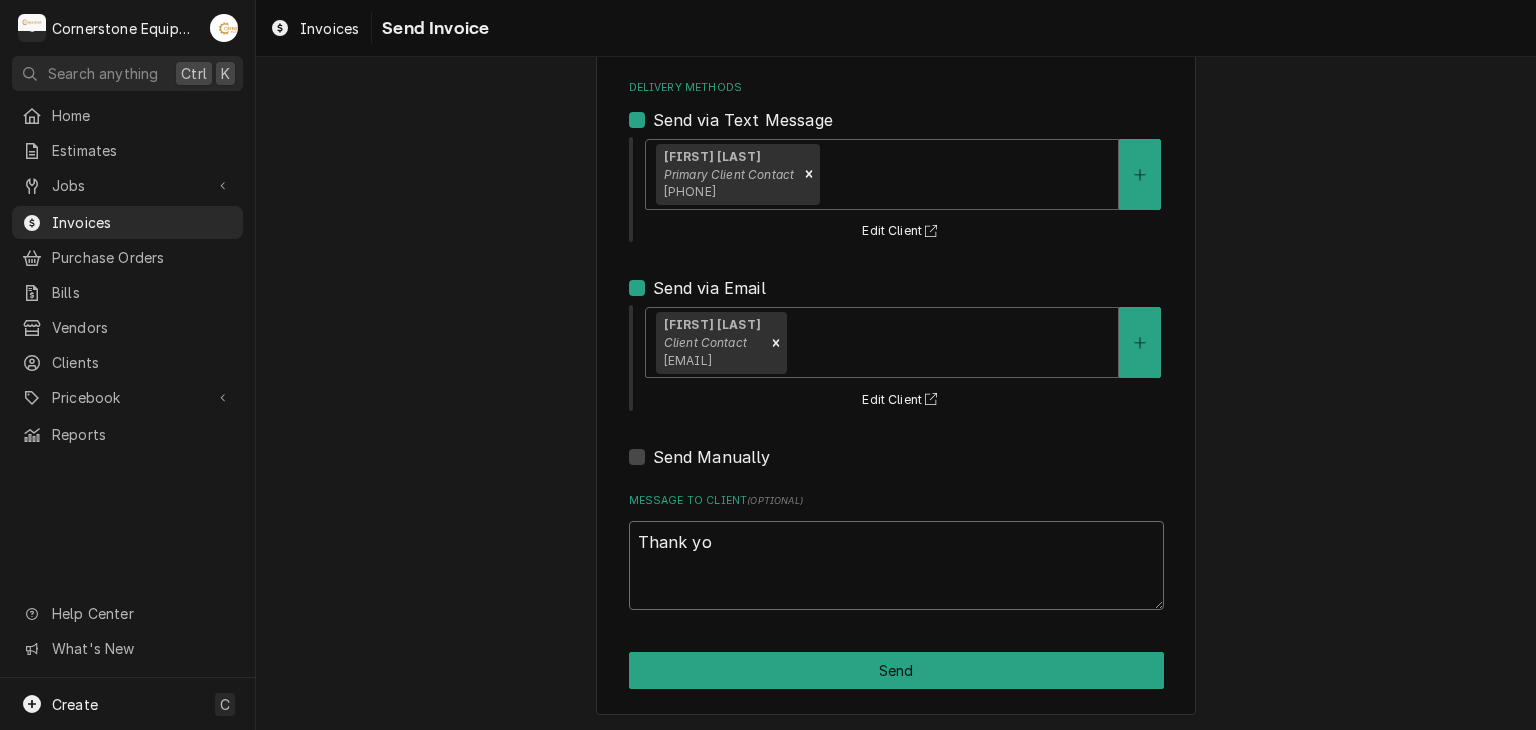 type on "x" 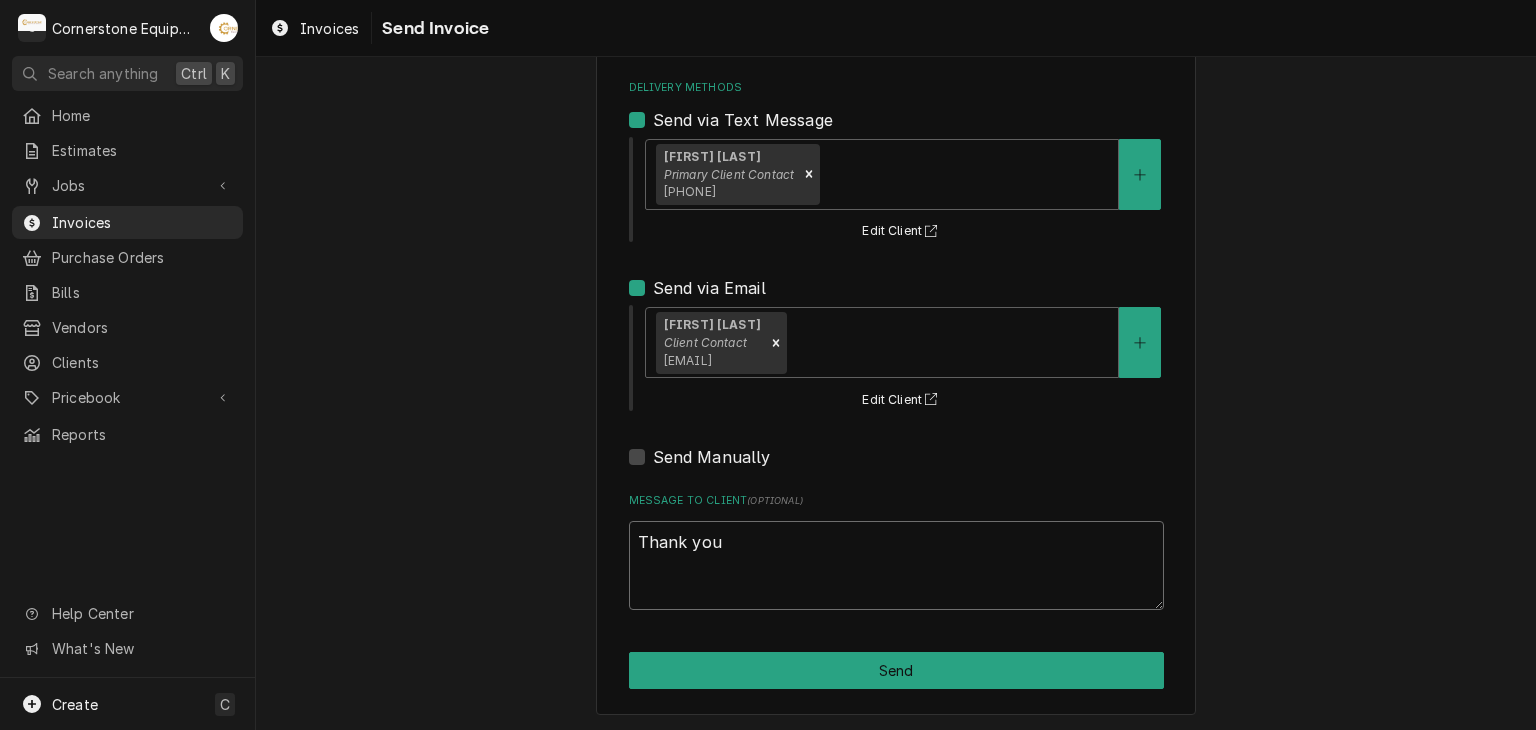 type on "x" 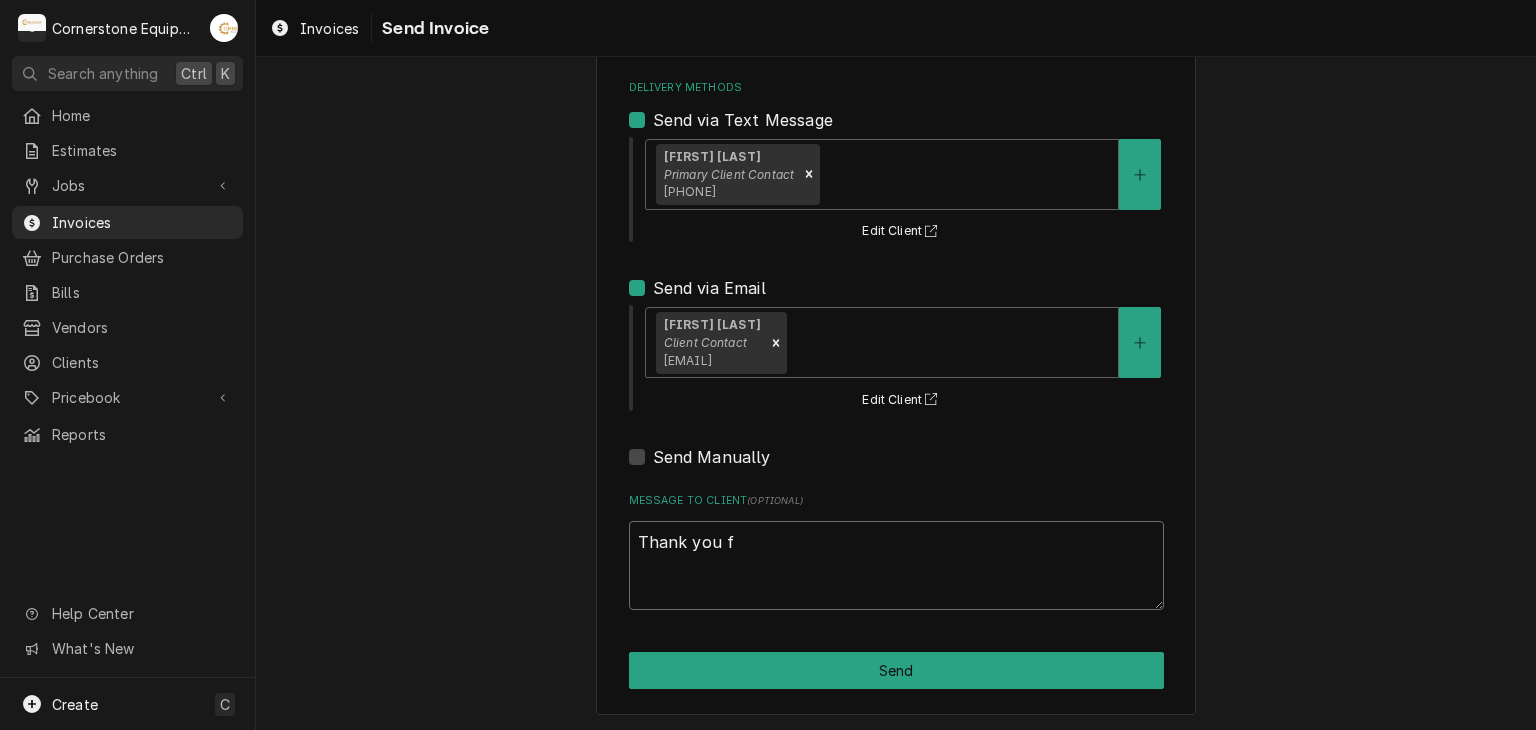 type on "x" 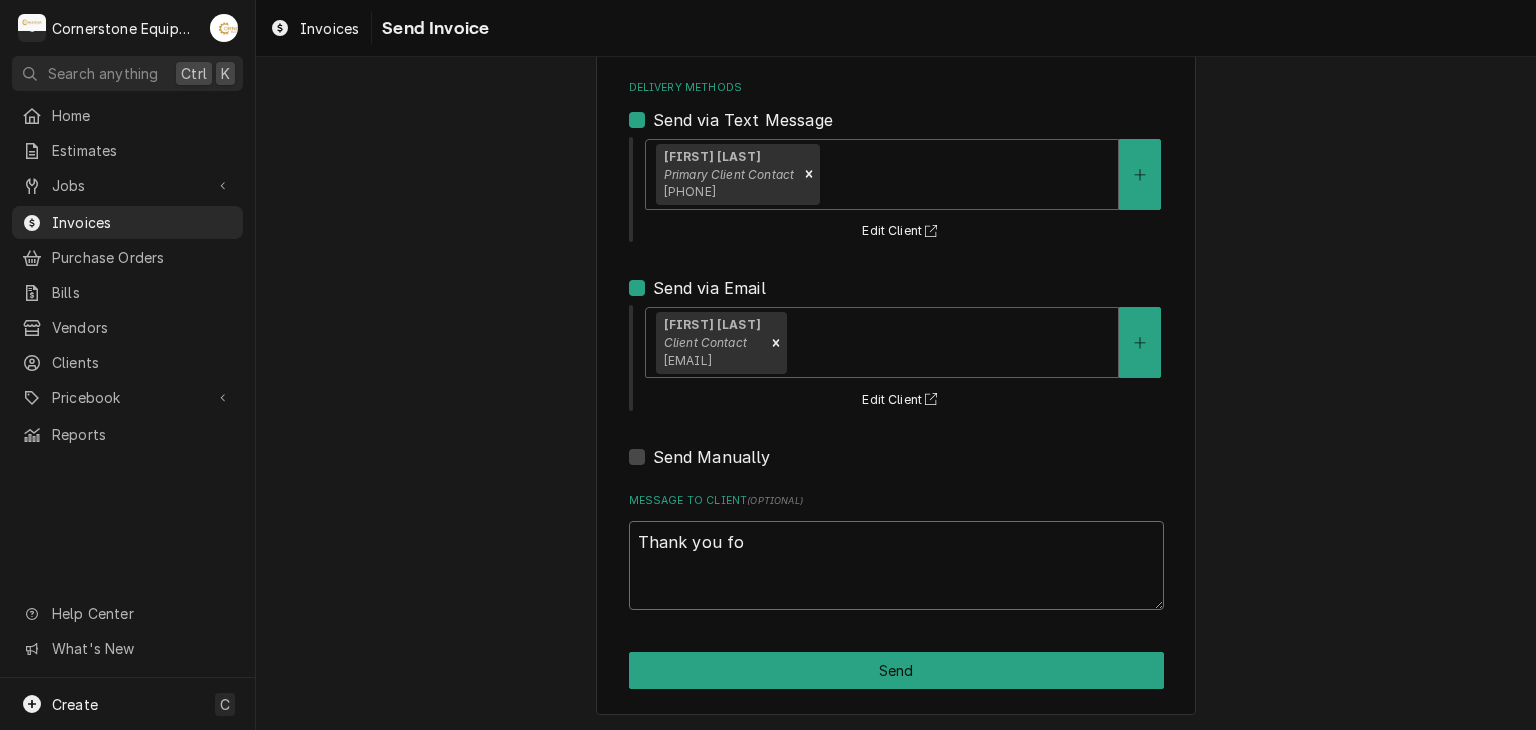 type on "x" 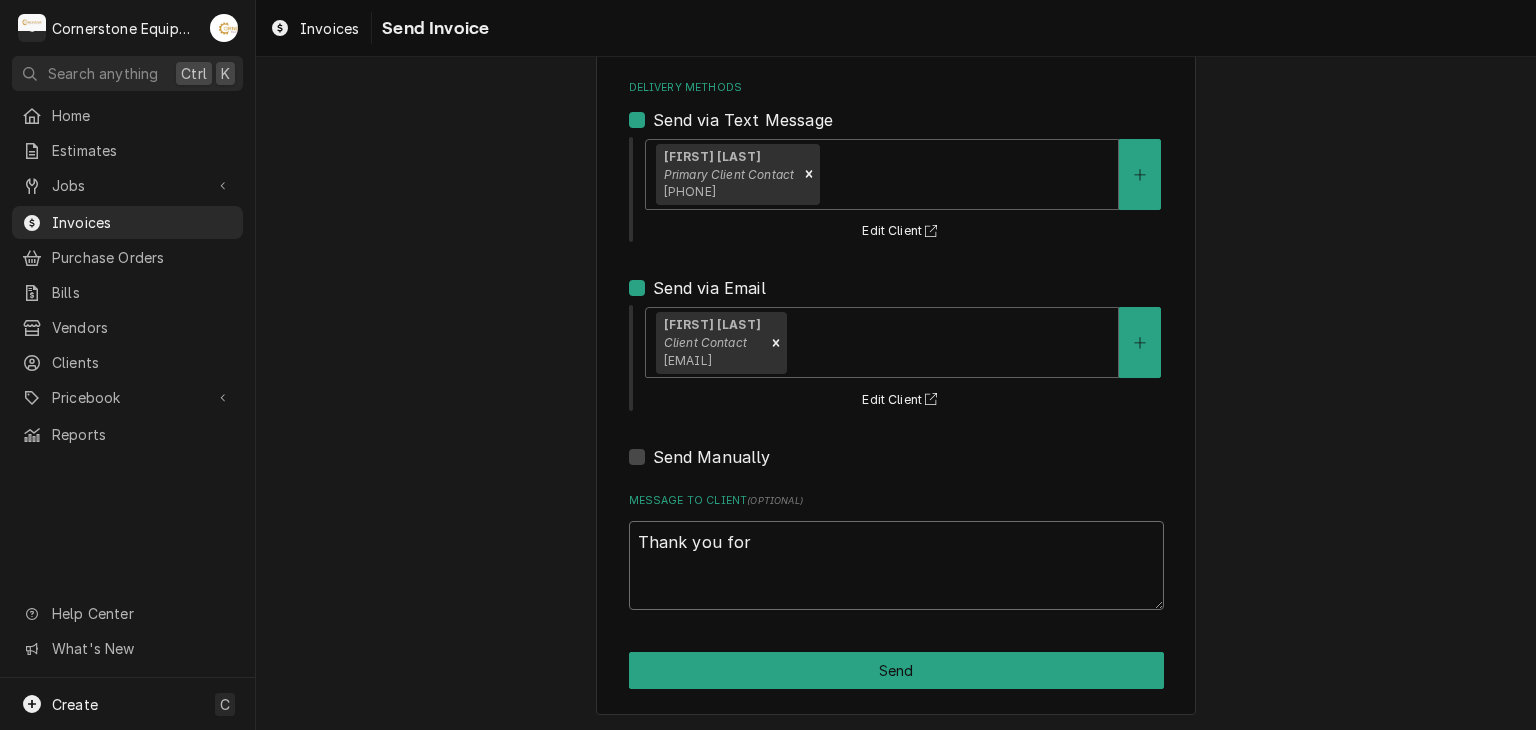 type on "x" 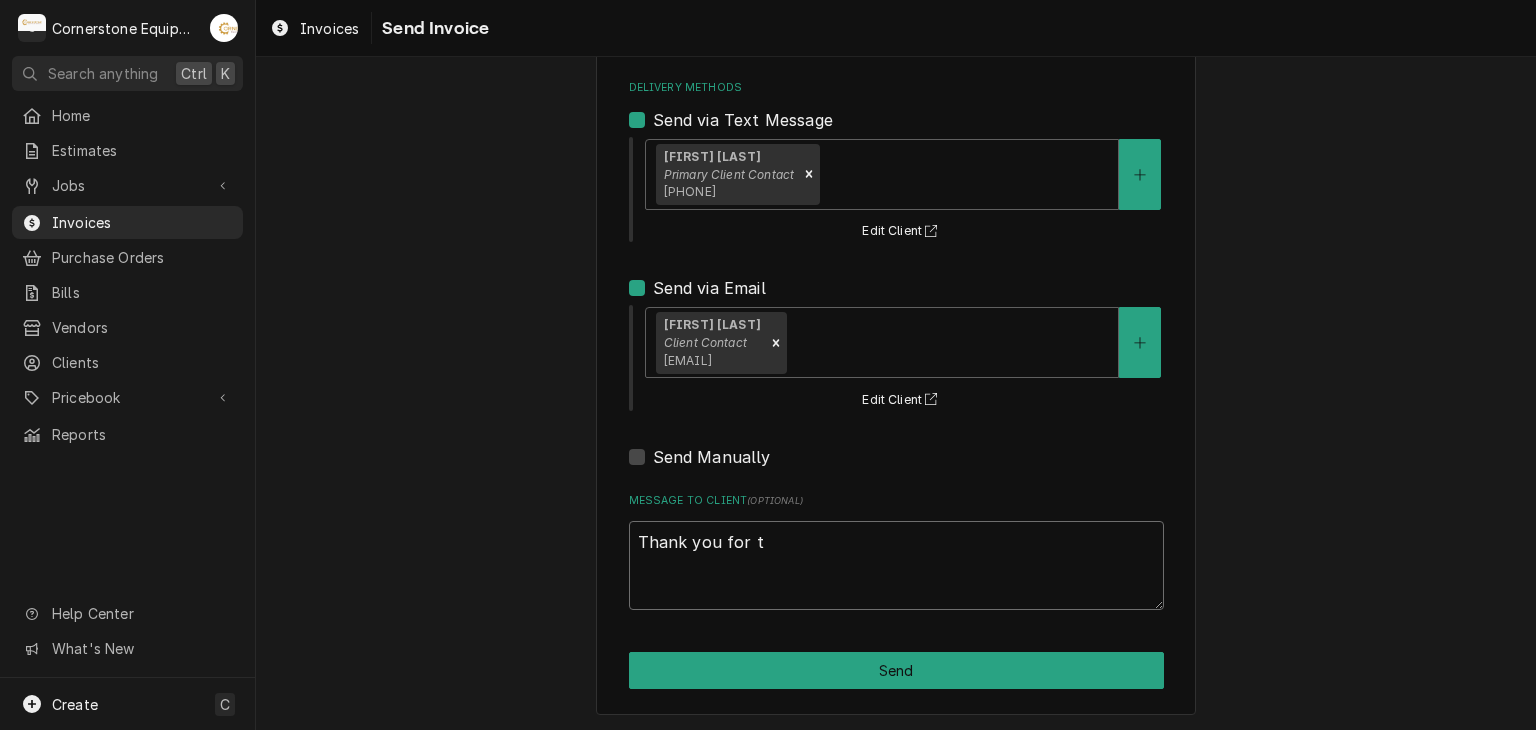 type on "x" 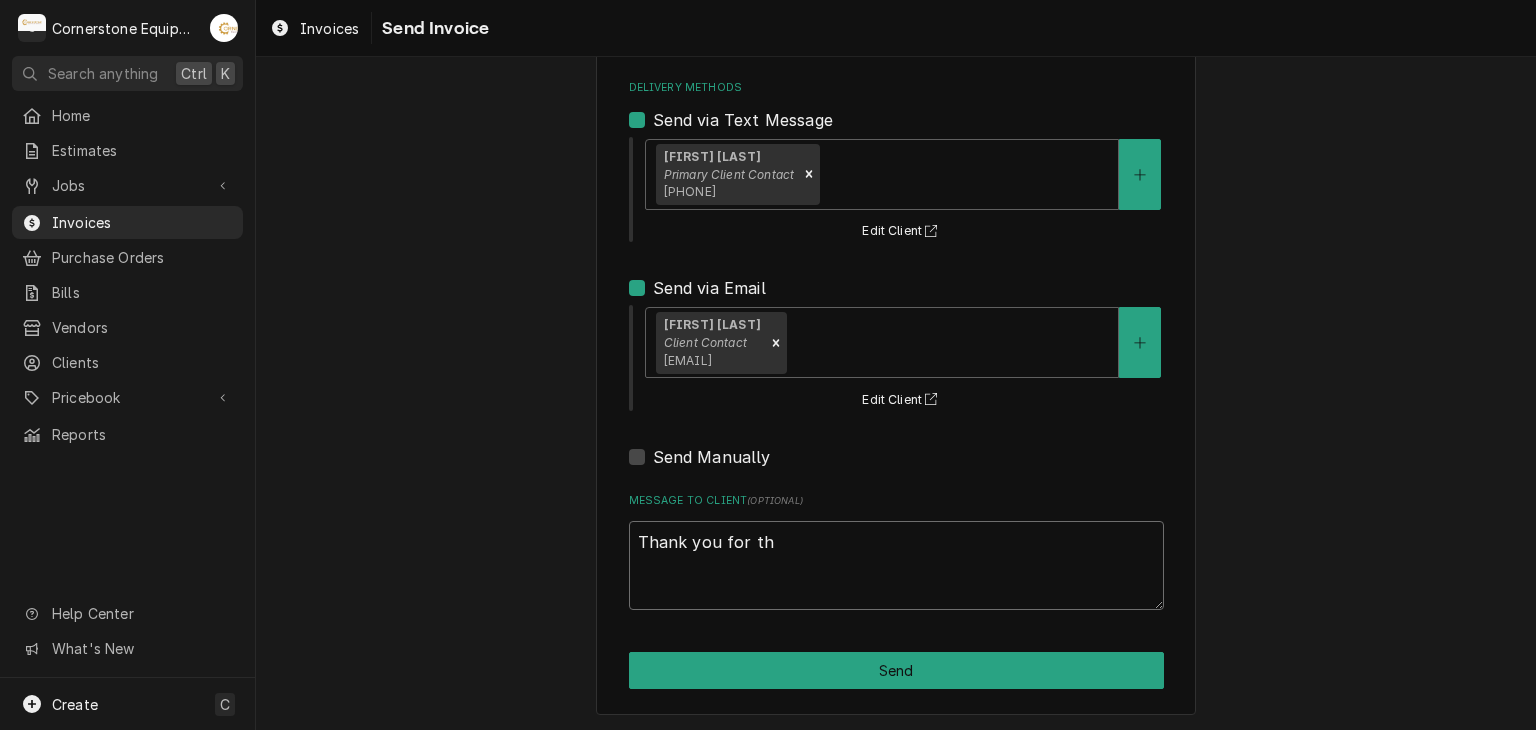 type on "x" 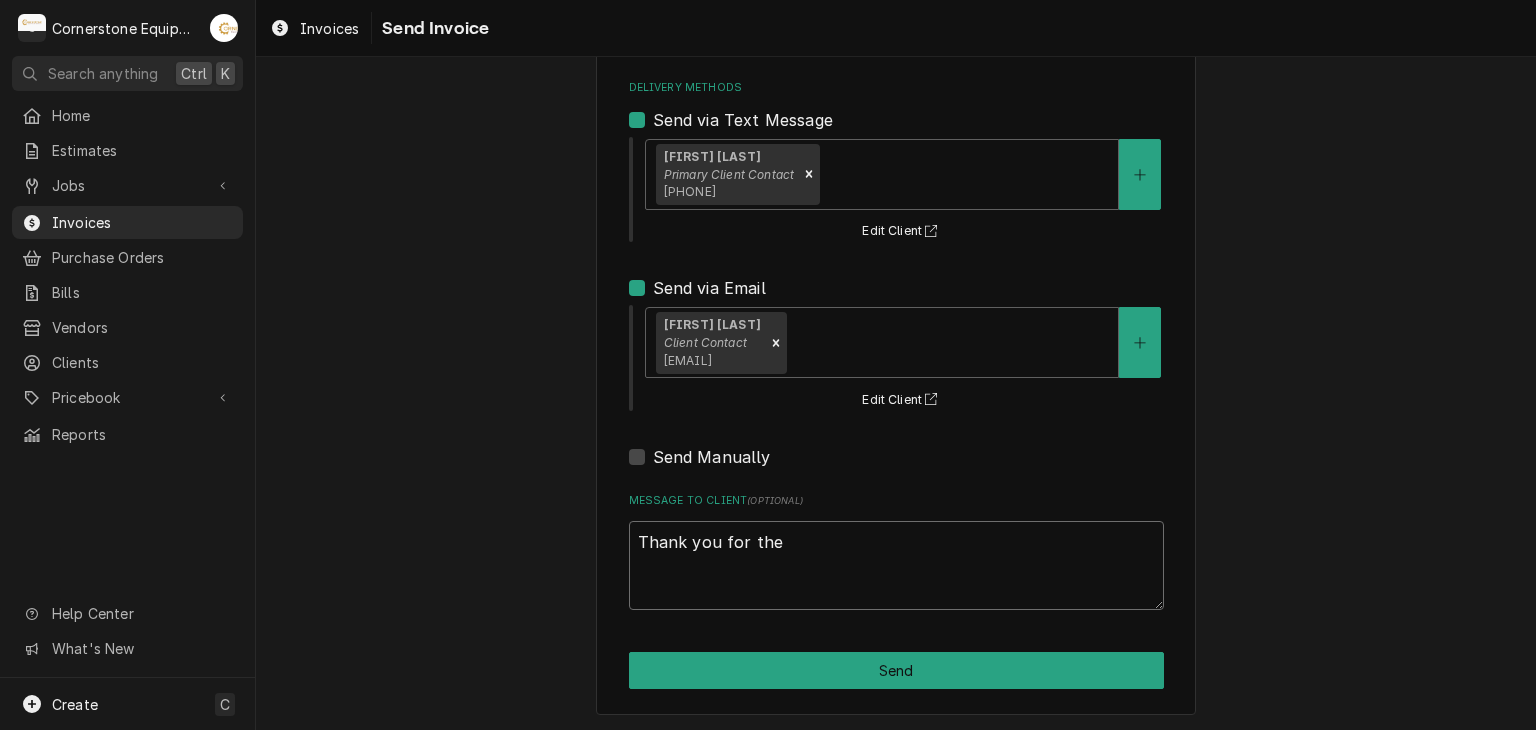 type on "x" 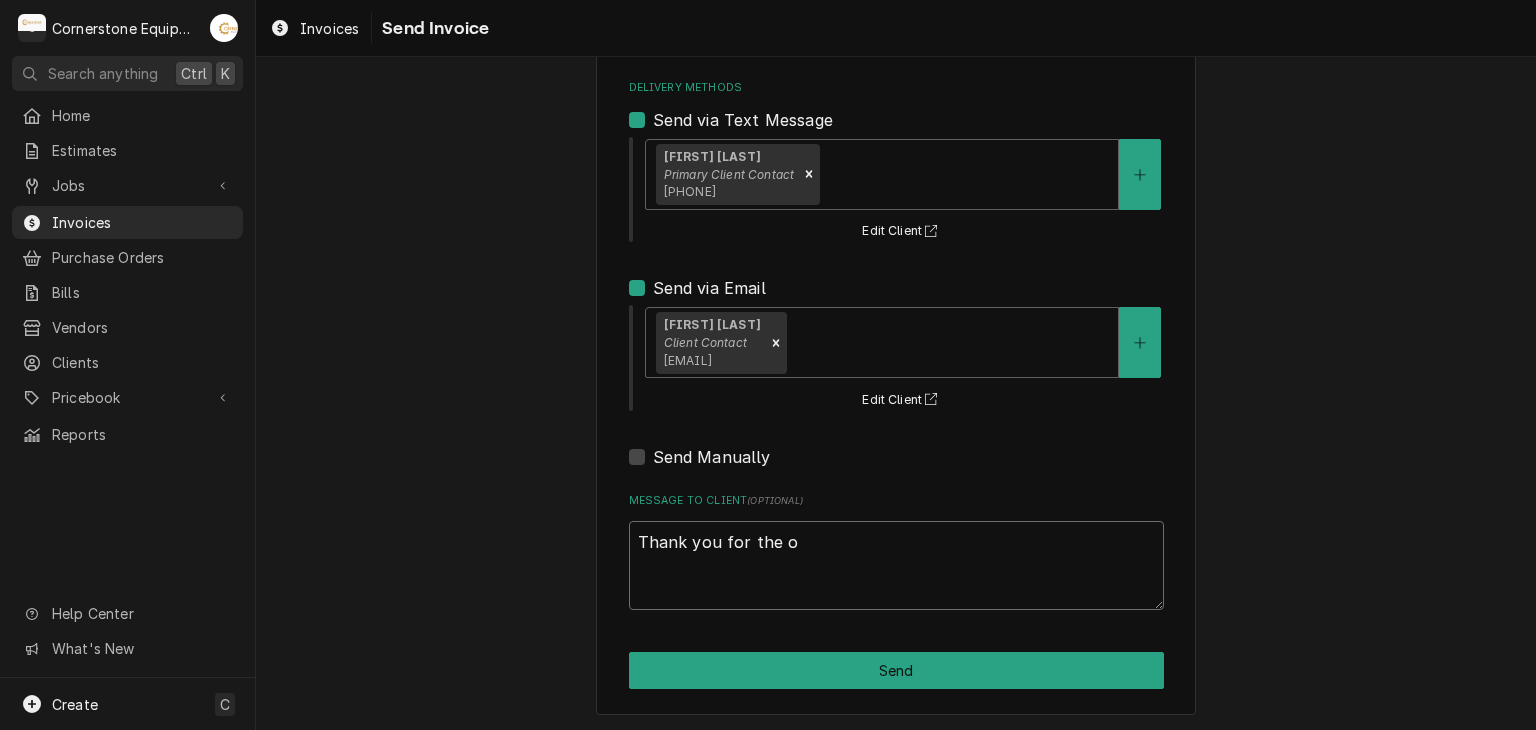 type on "x" 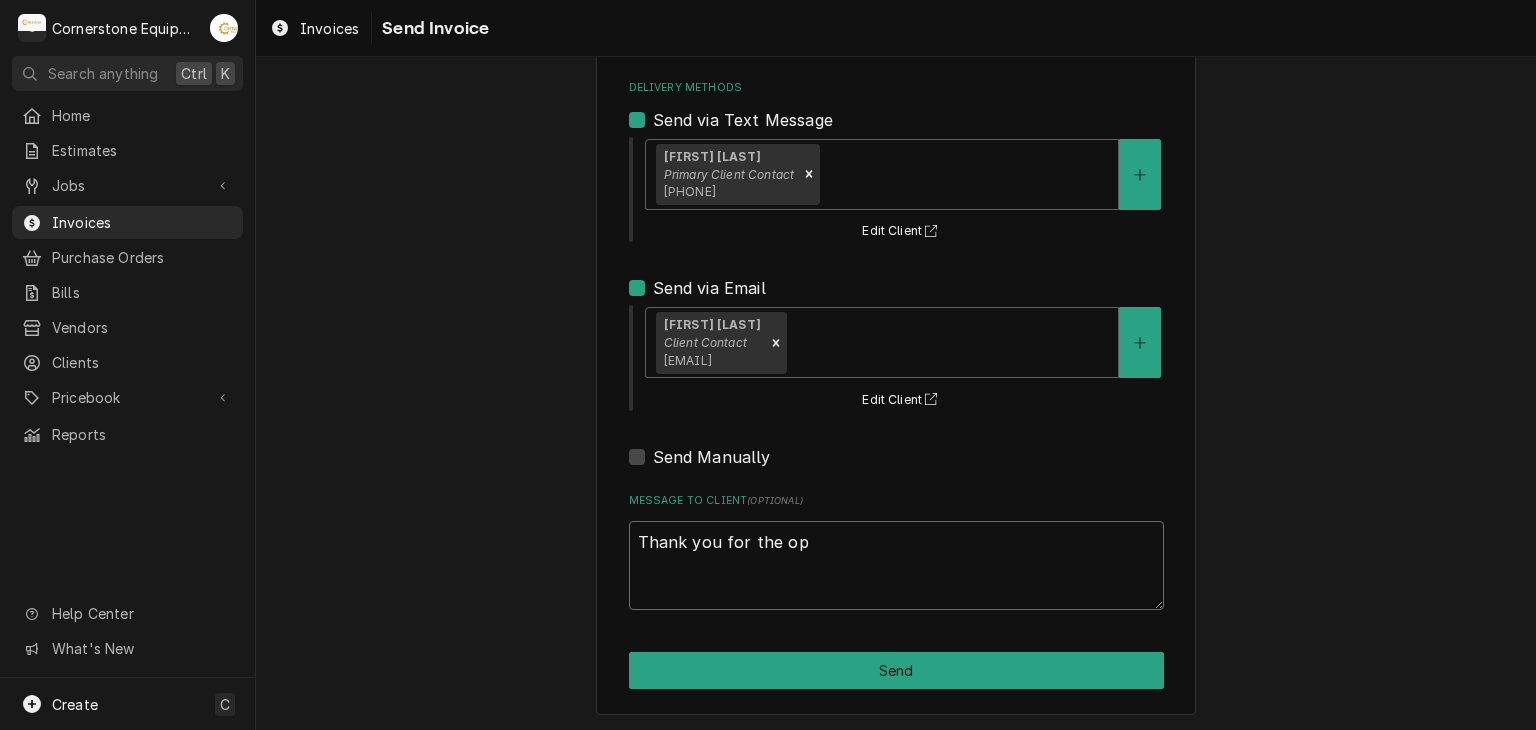 type on "x" 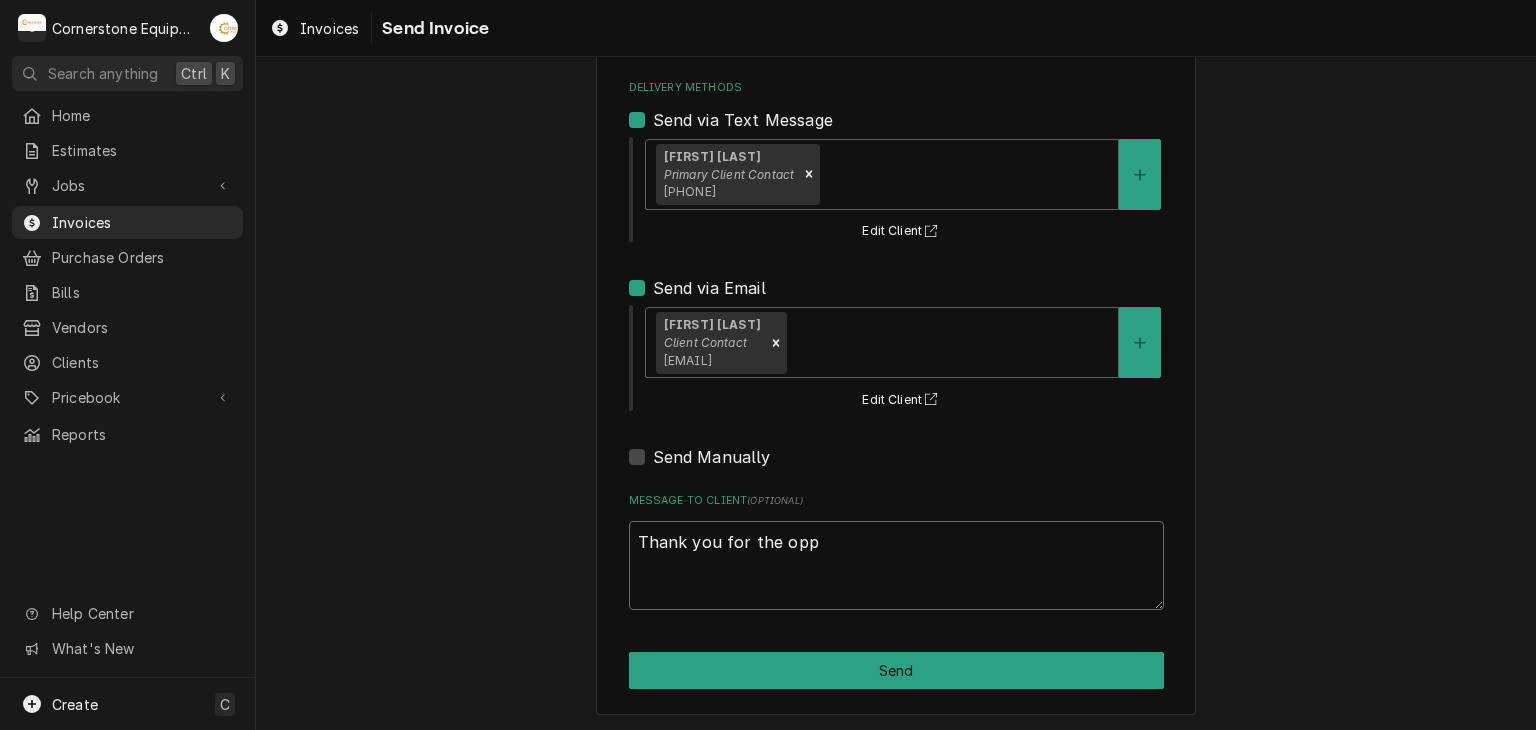 type on "x" 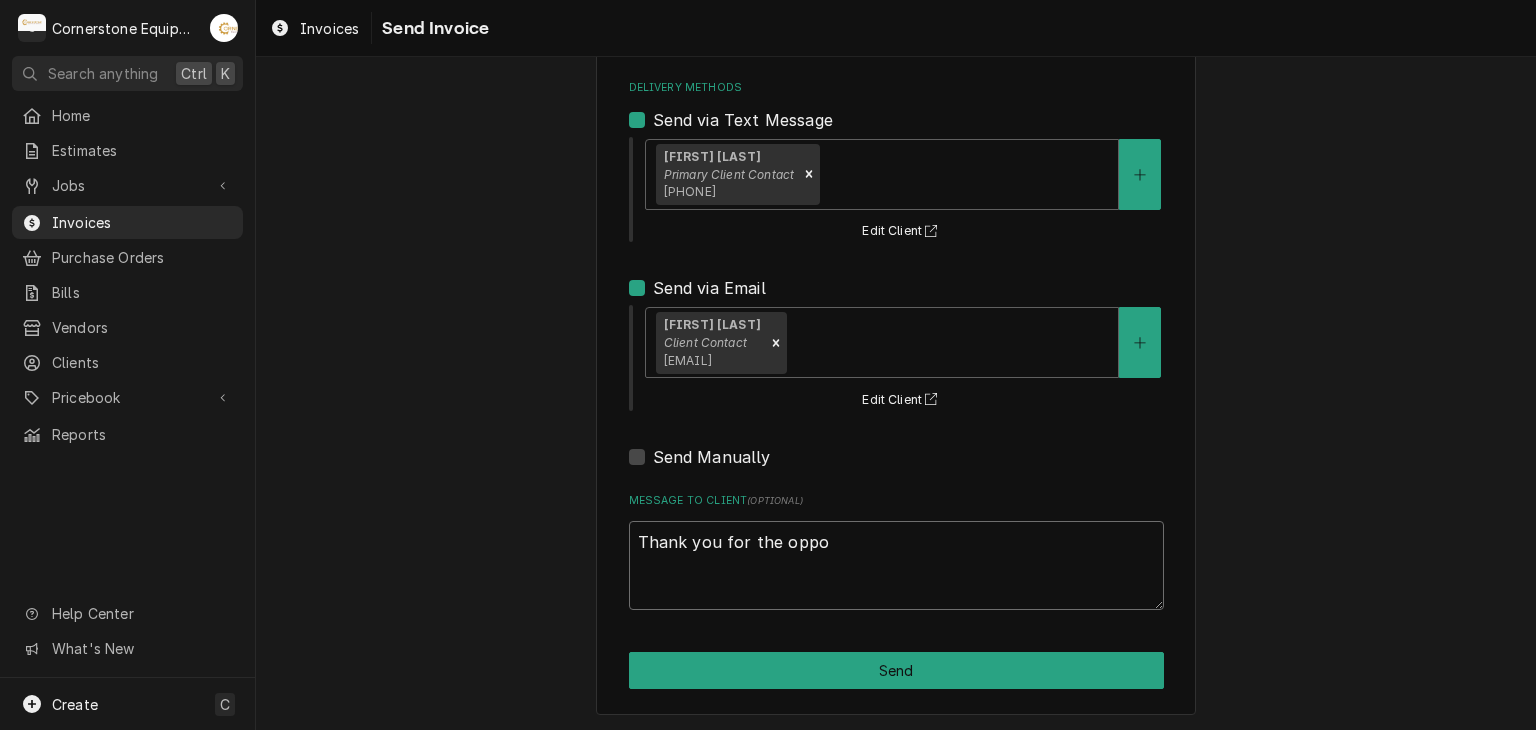 type on "x" 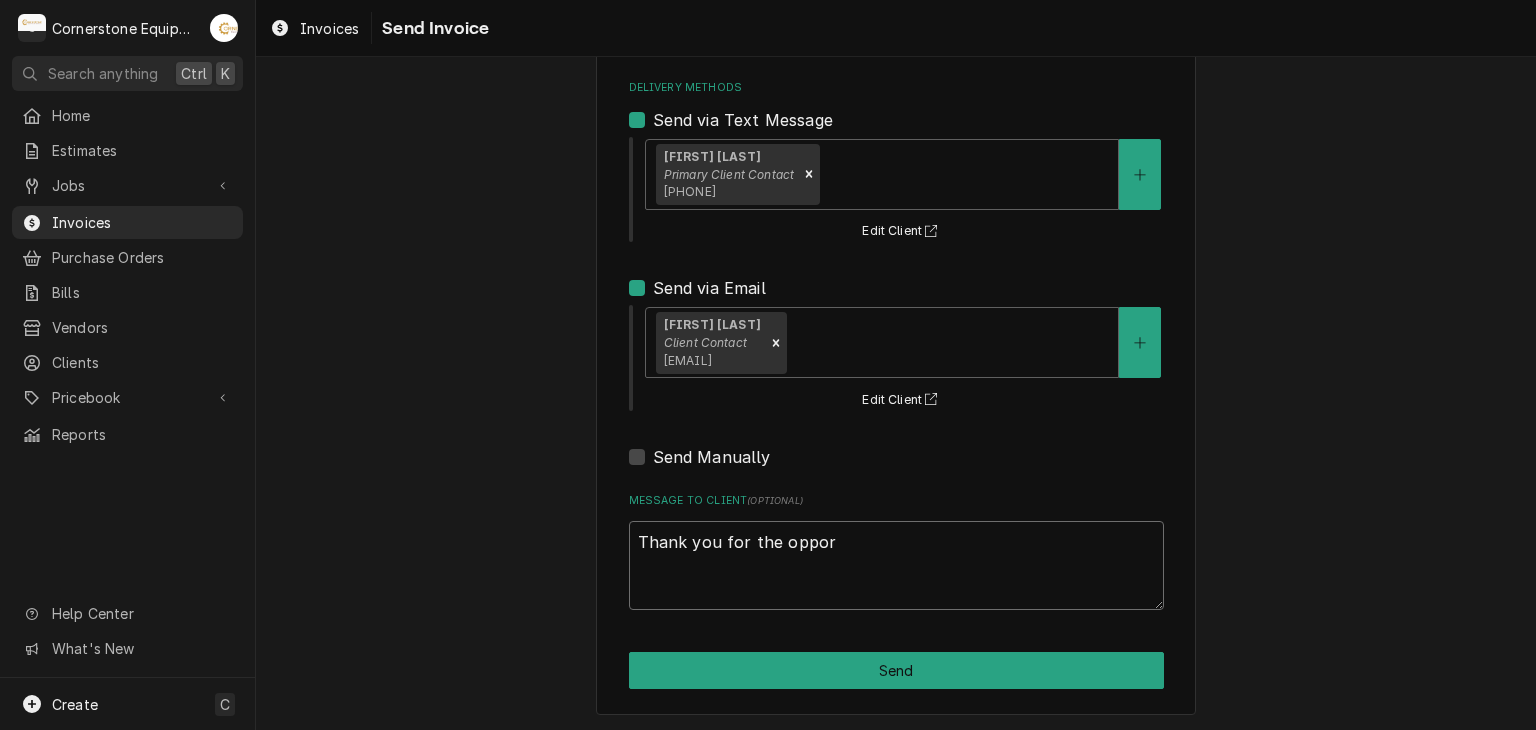 type on "x" 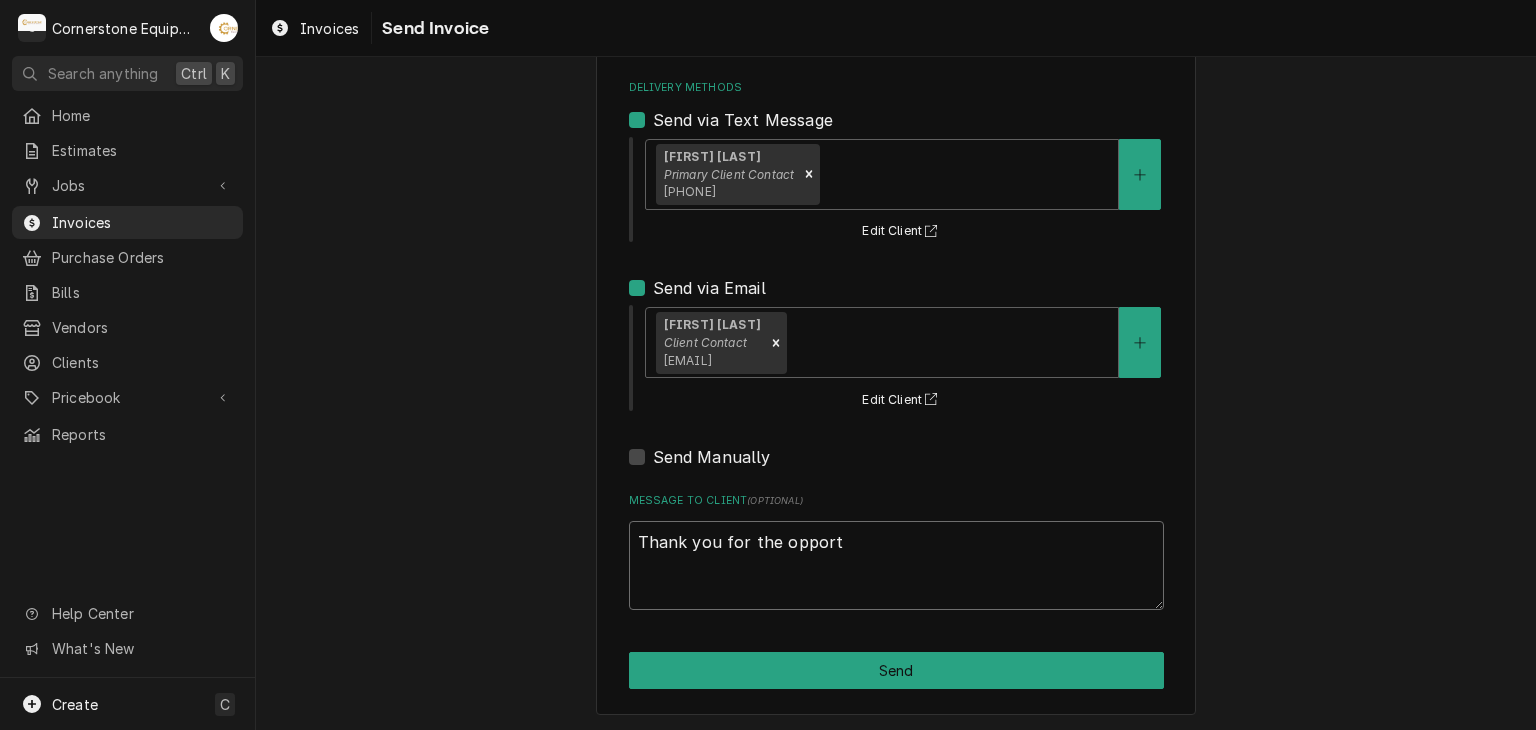 type on "x" 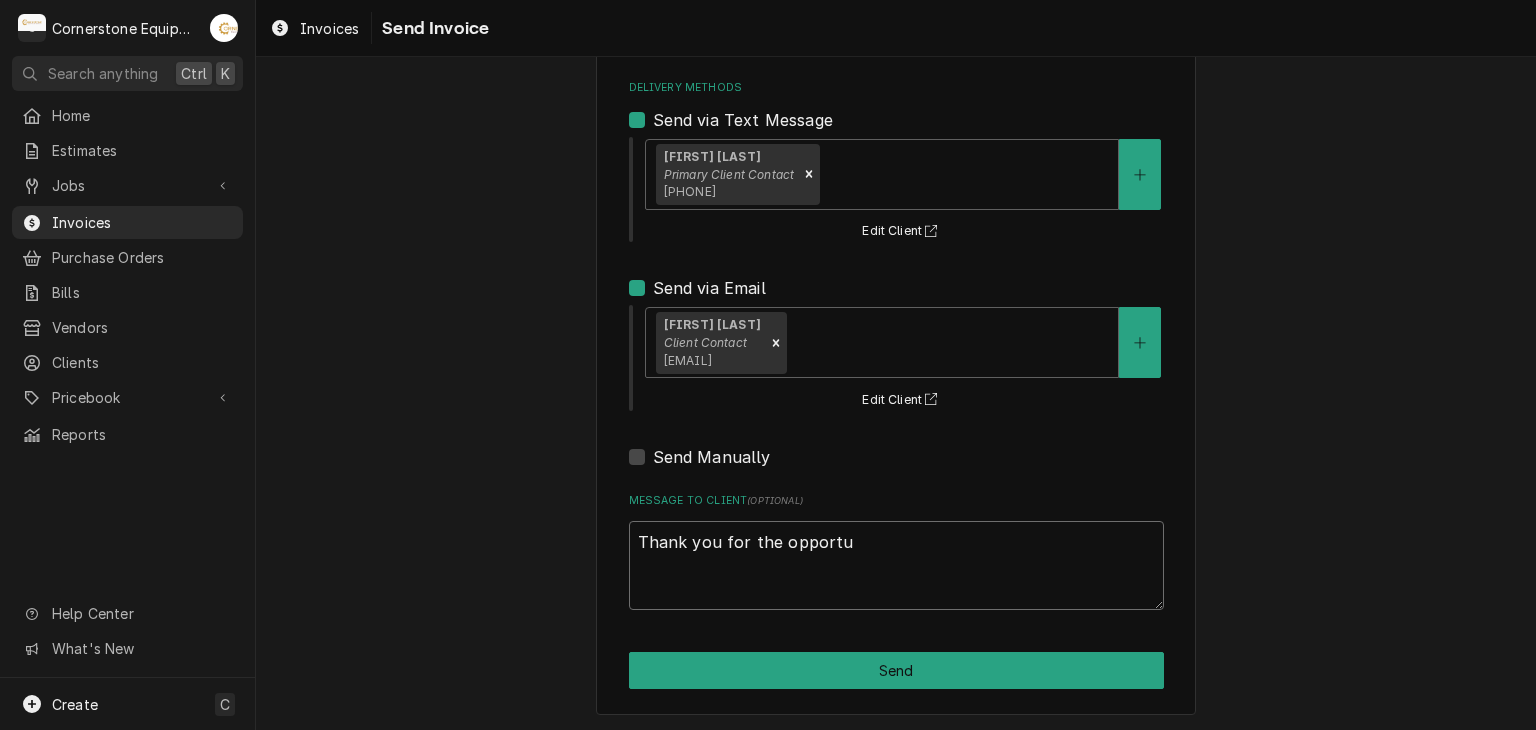 type on "x" 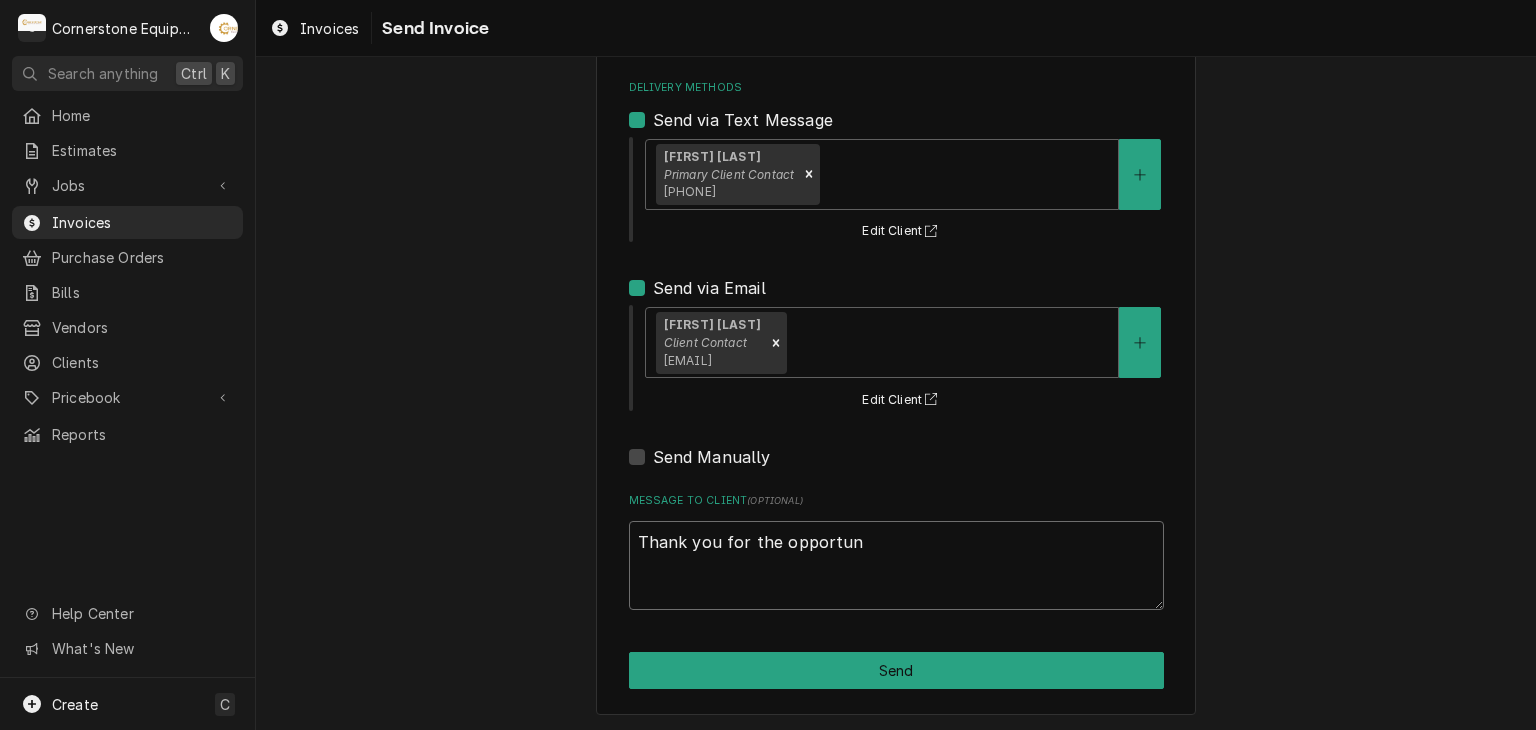 type on "x" 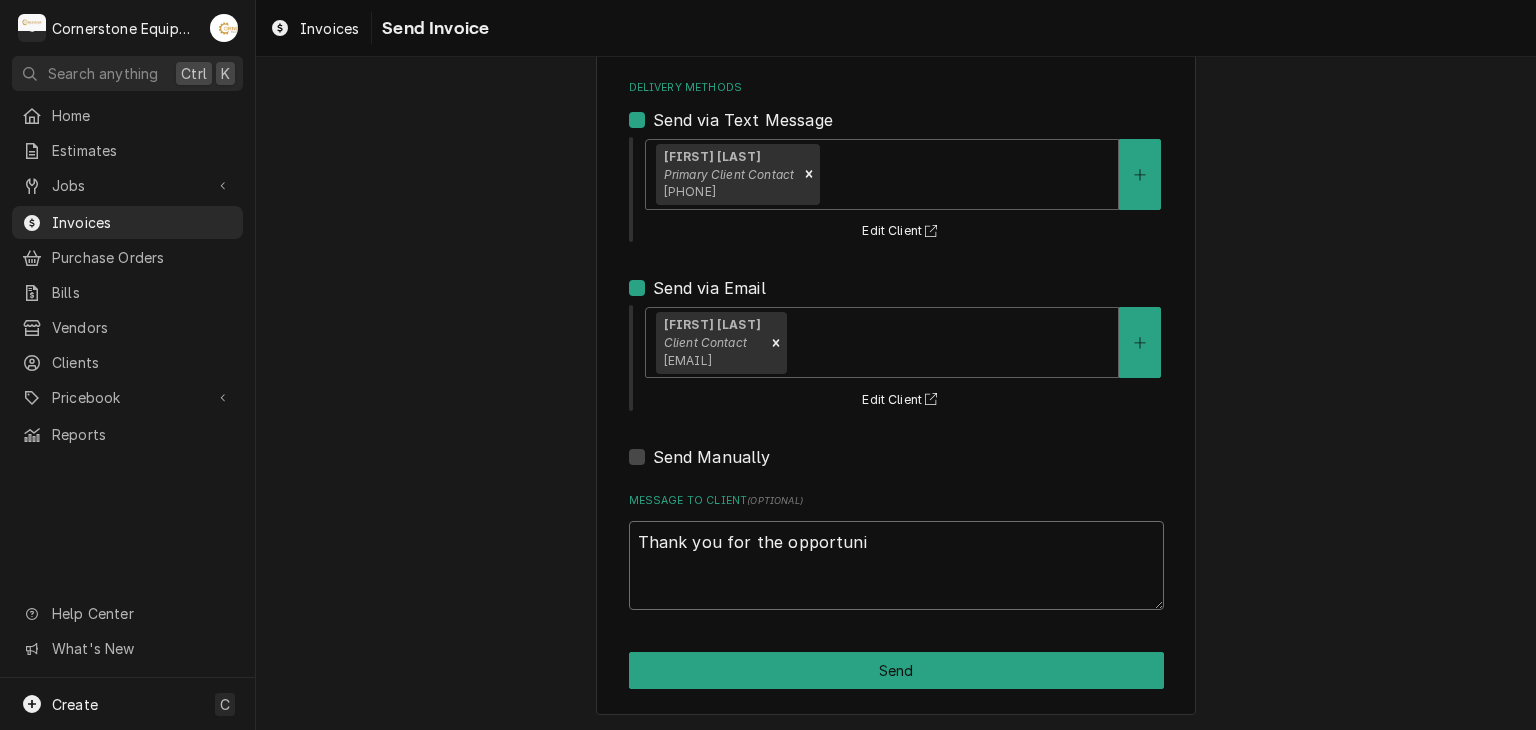 type on "x" 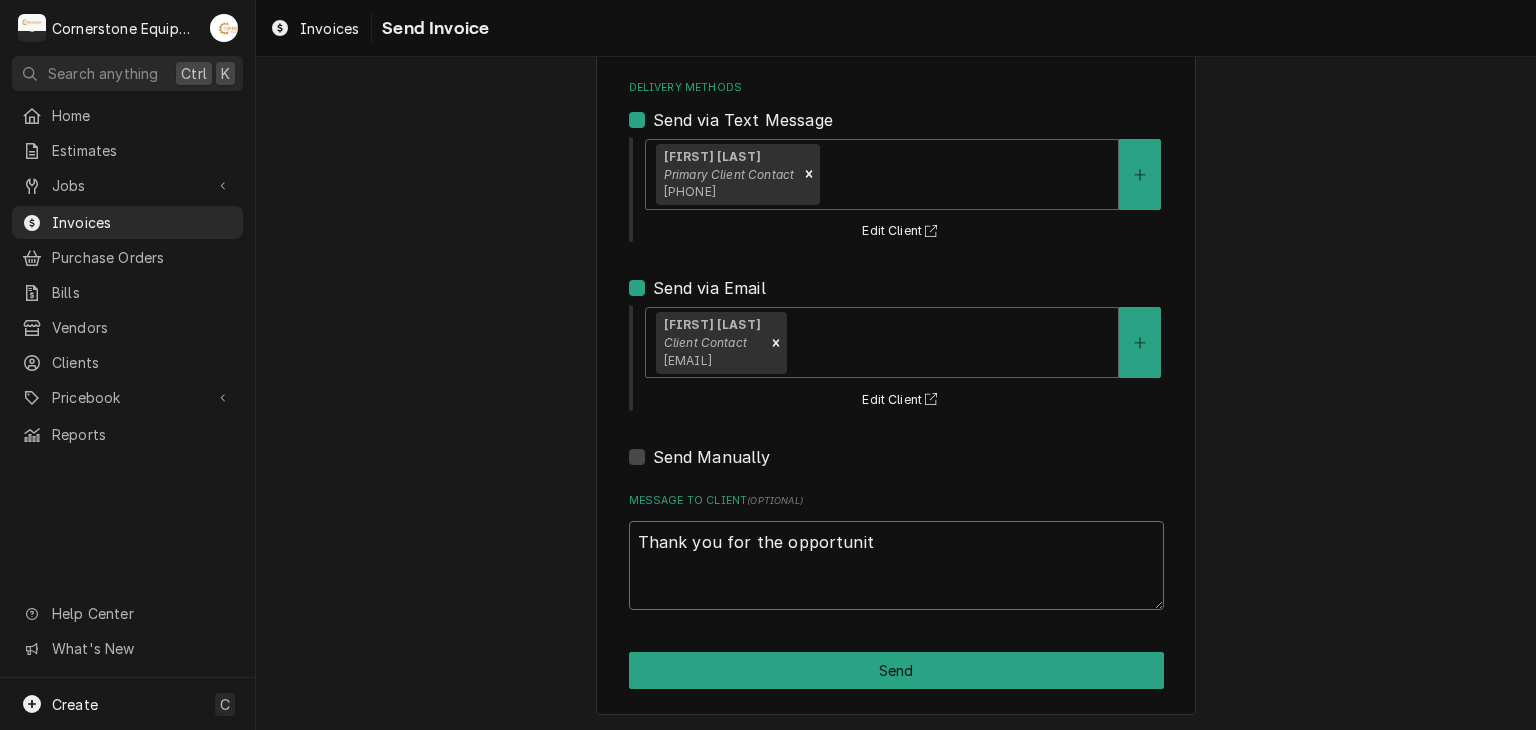 type on "x" 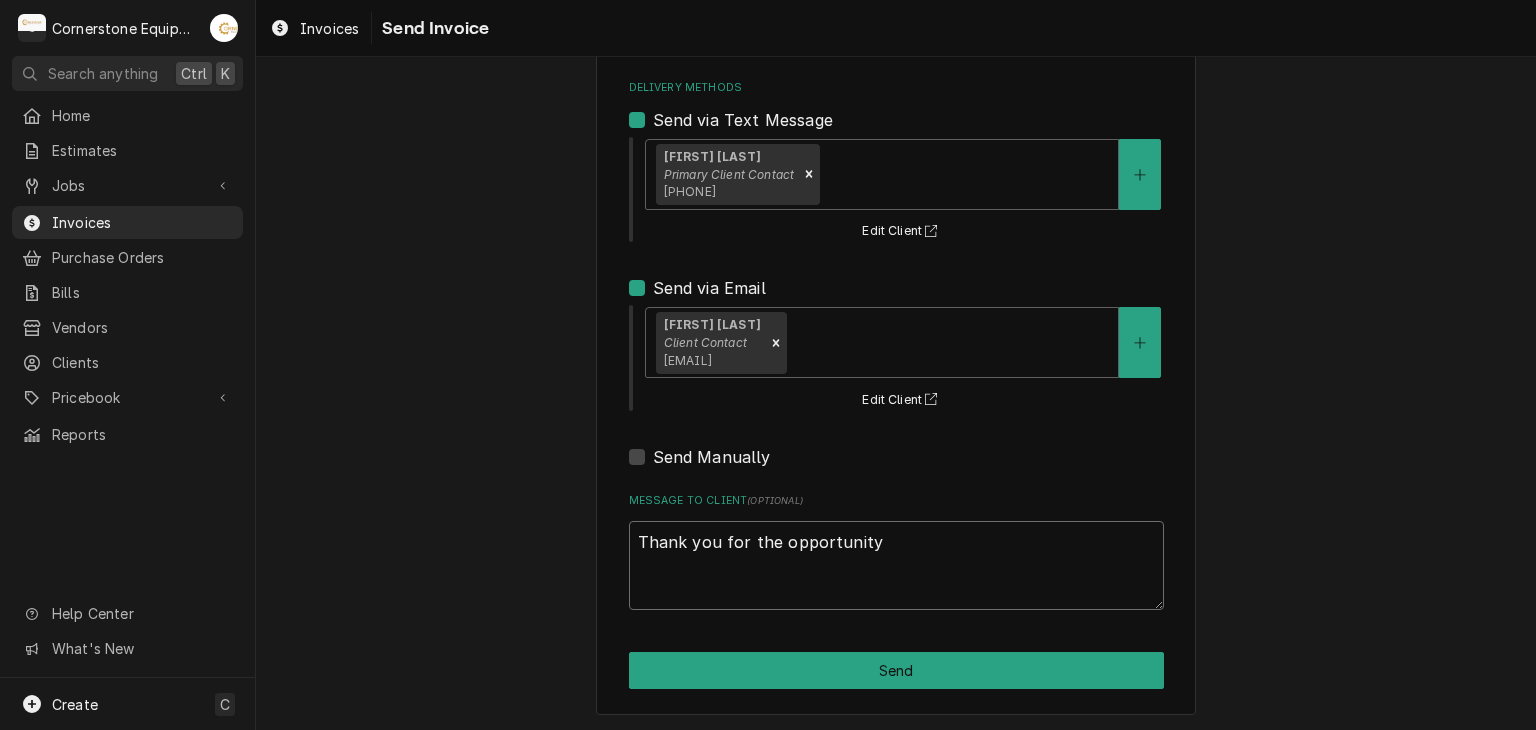 type on "x" 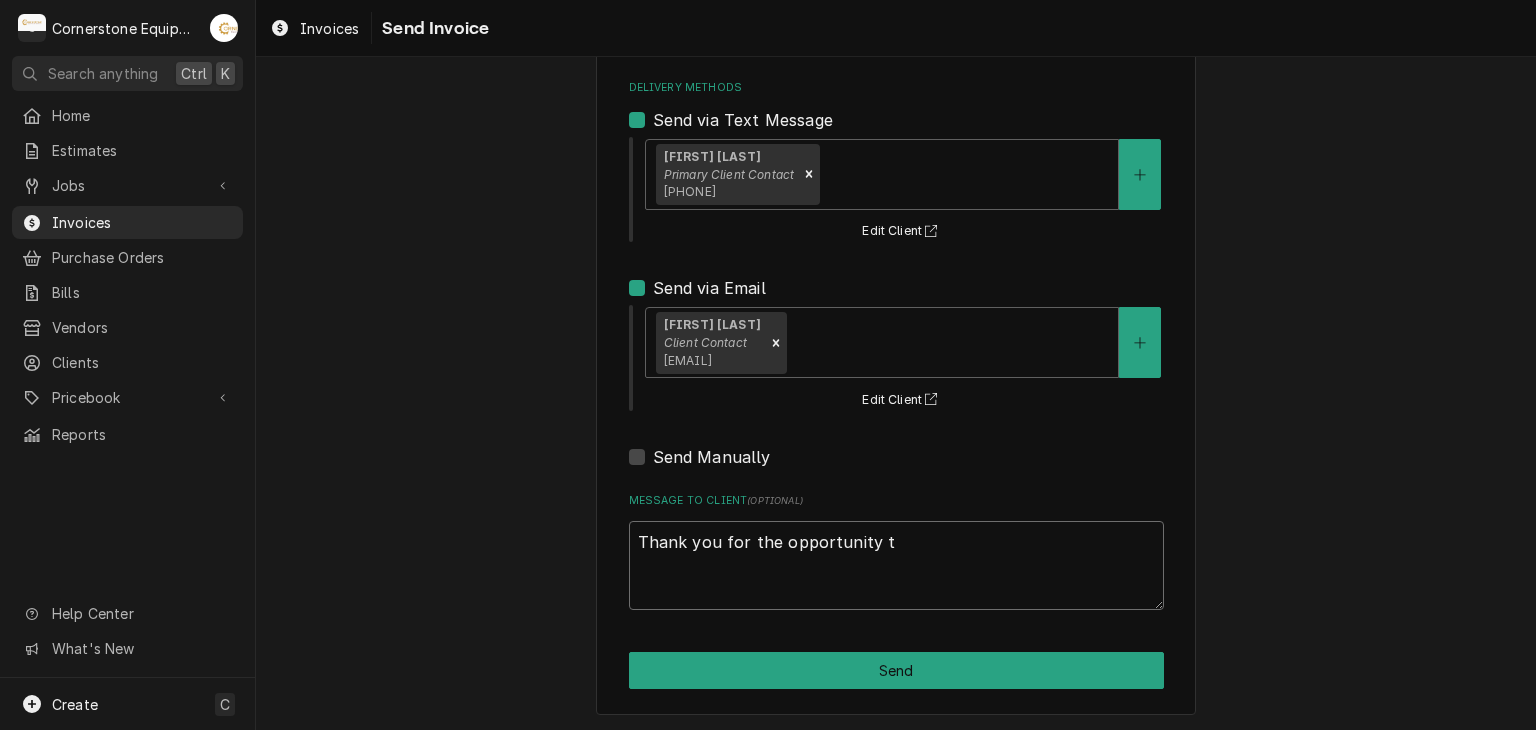 type on "x" 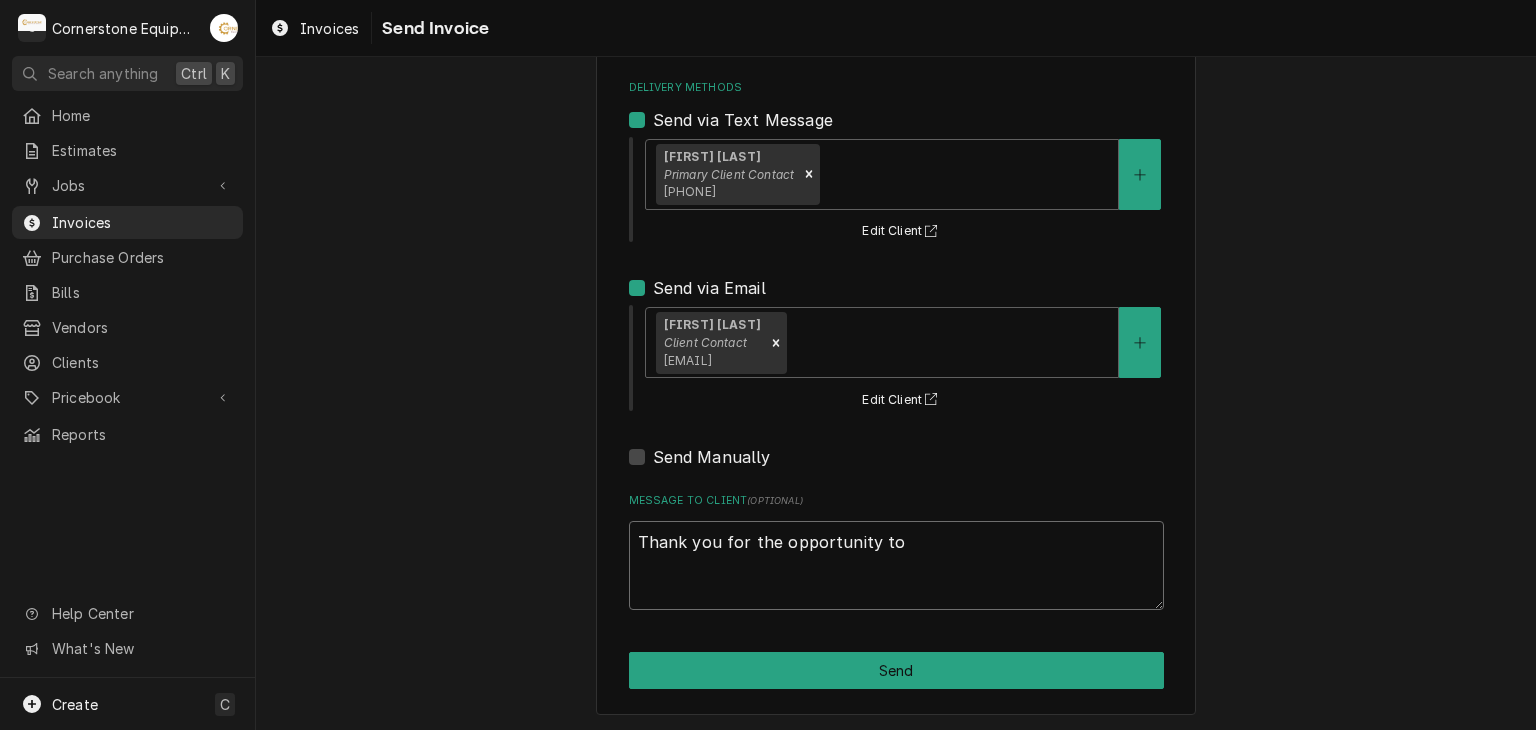 type on "x" 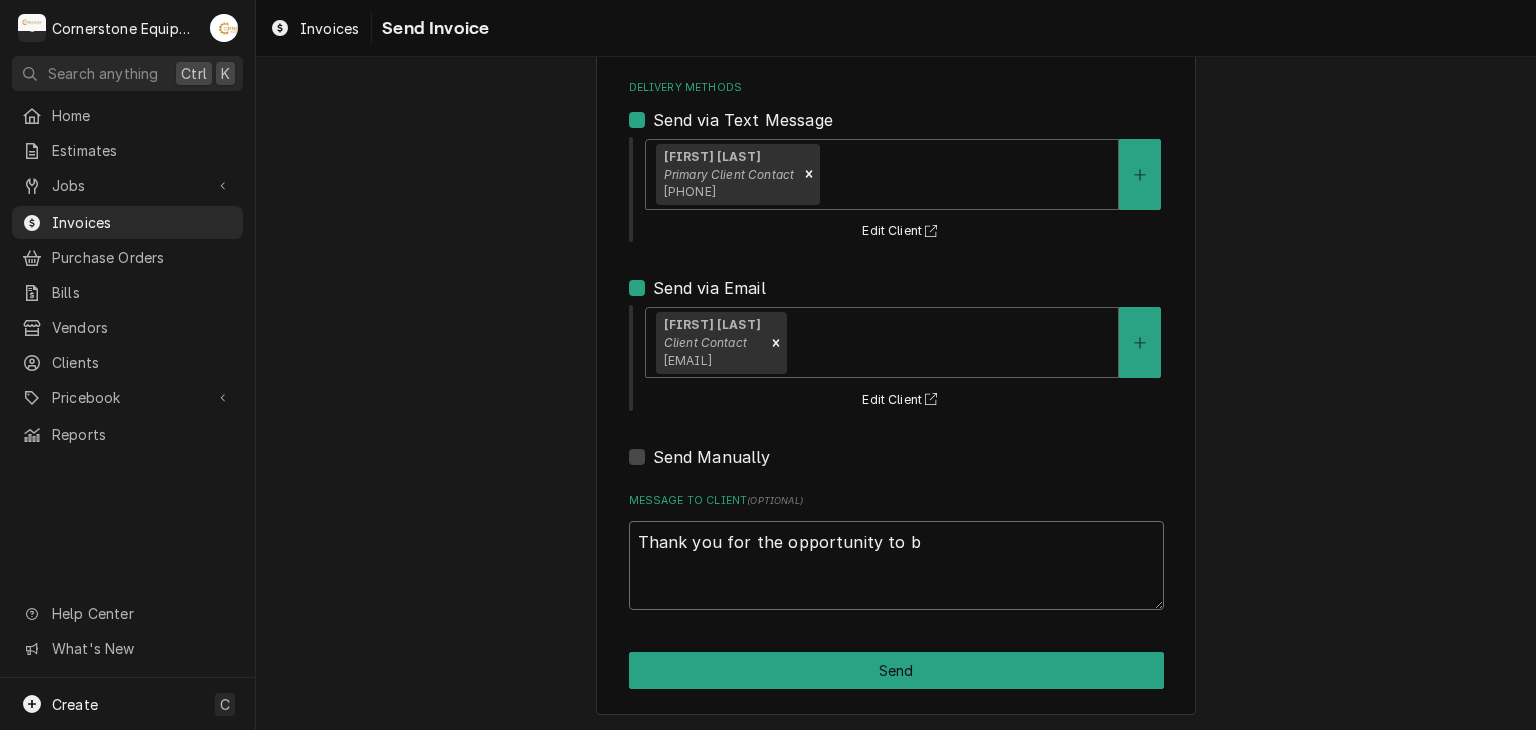 type on "x" 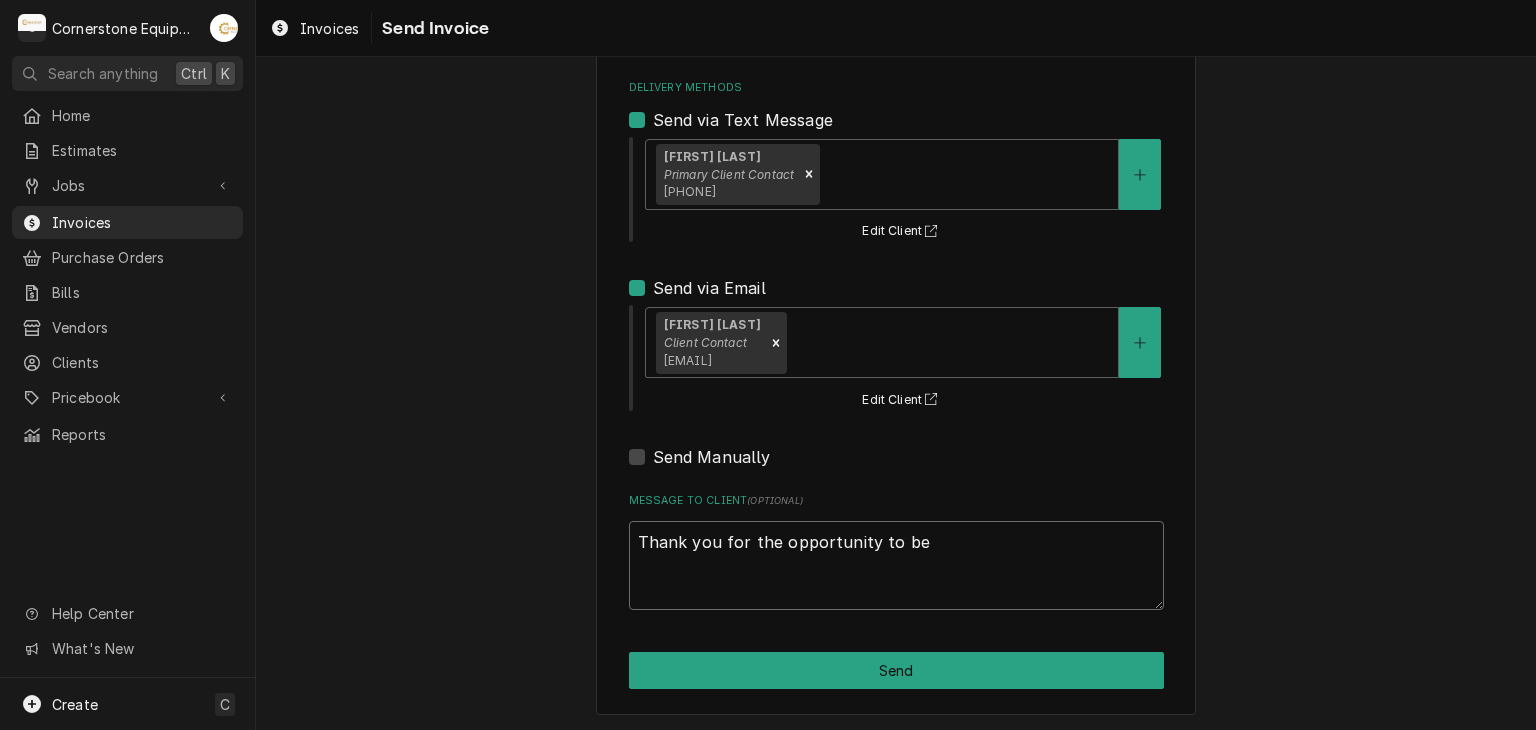 type on "x" 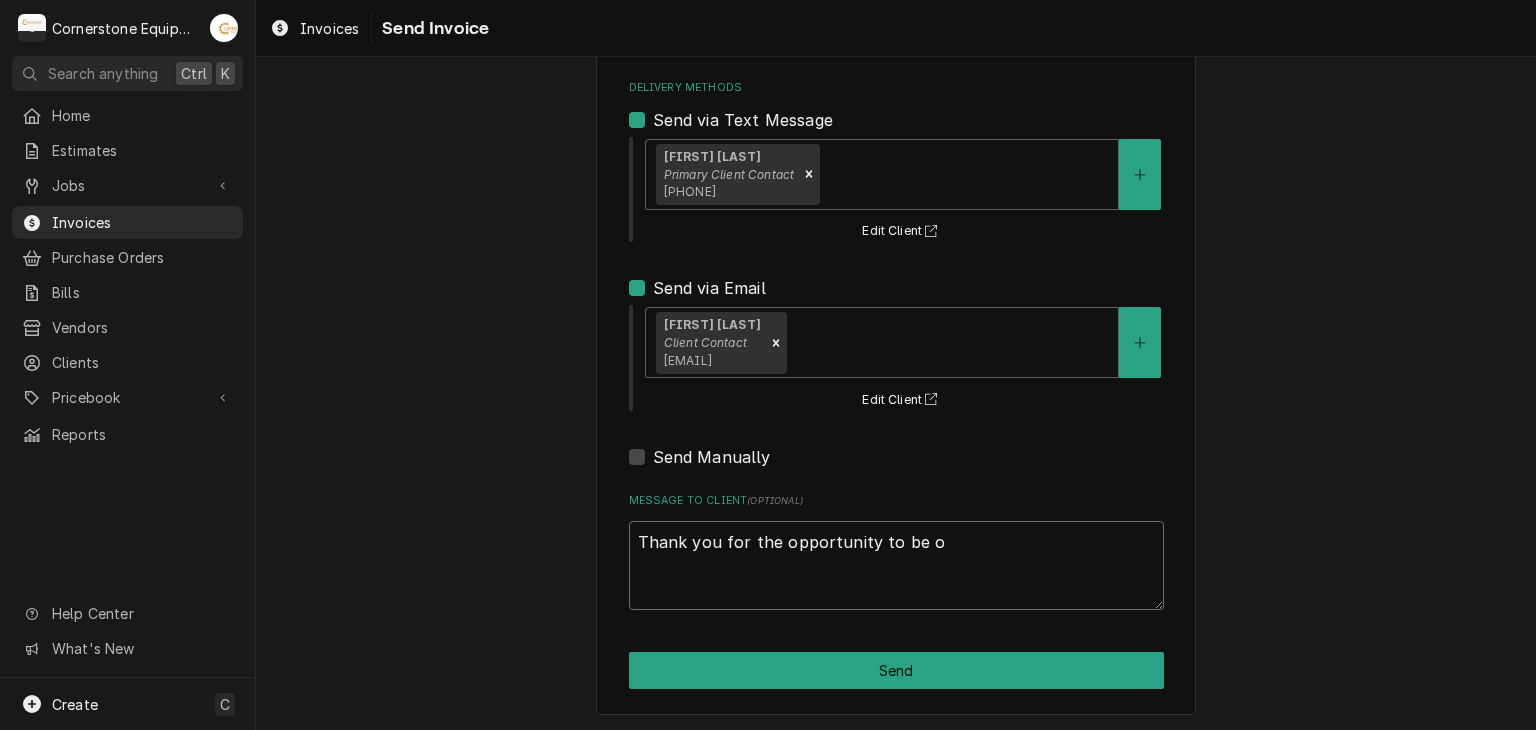 type on "x" 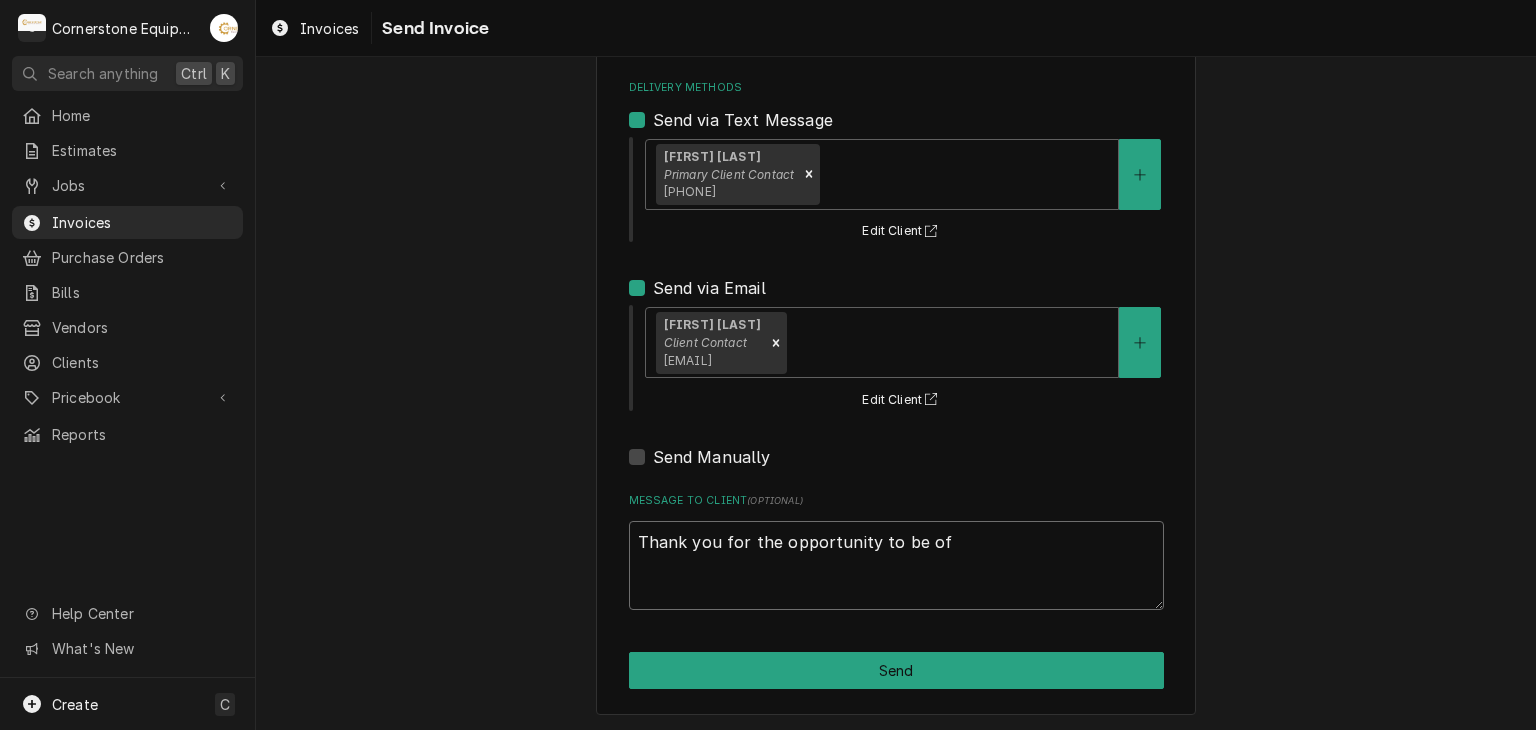 type on "x" 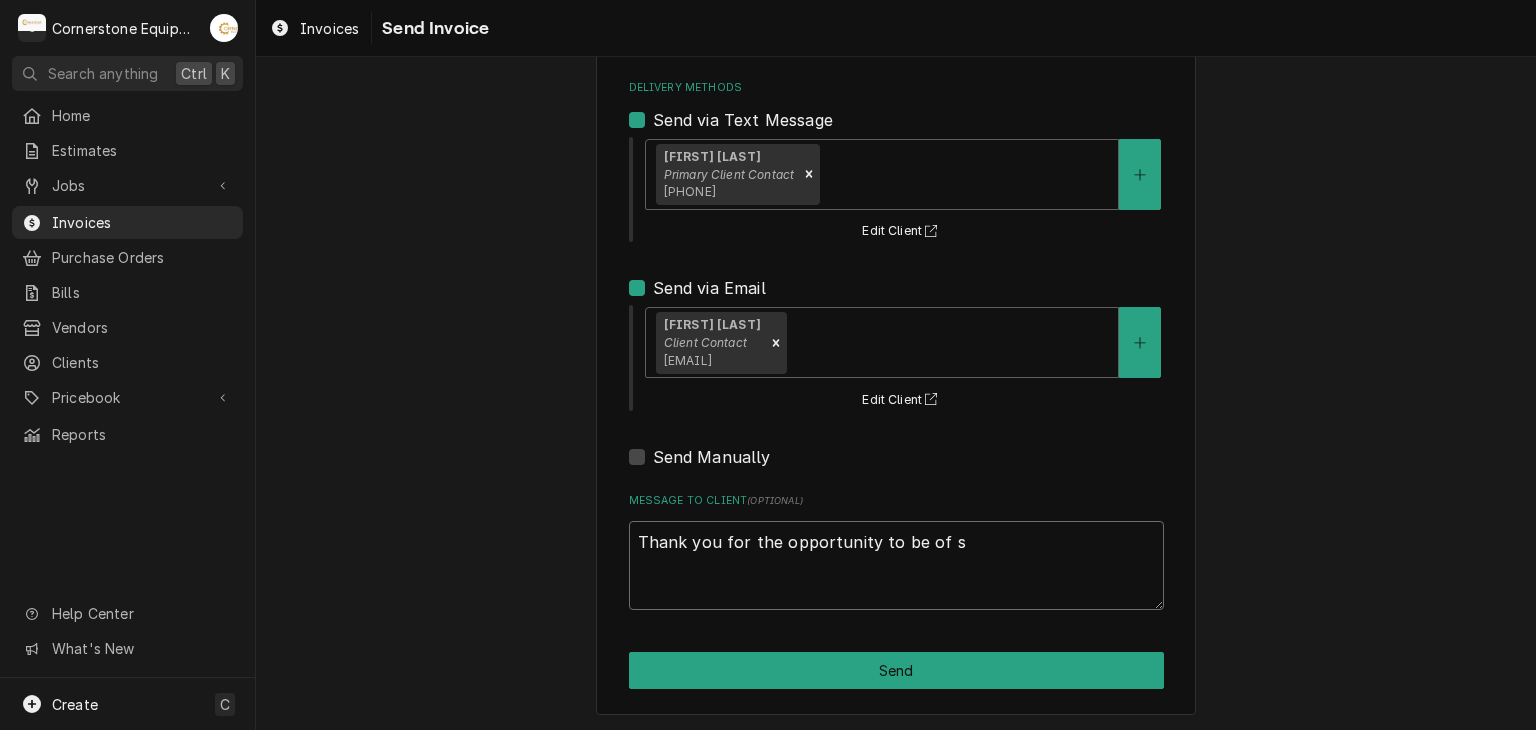 type on "x" 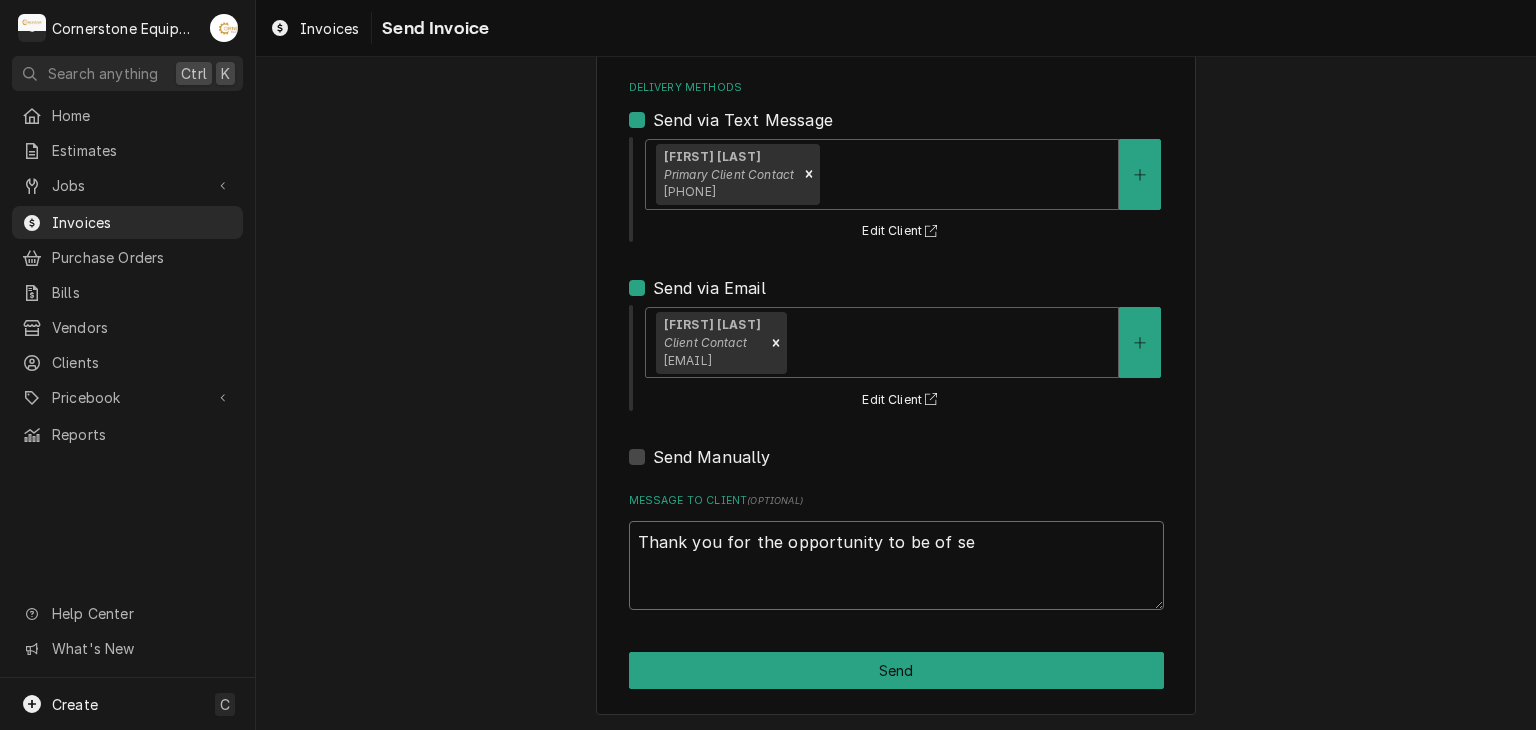 type on "x" 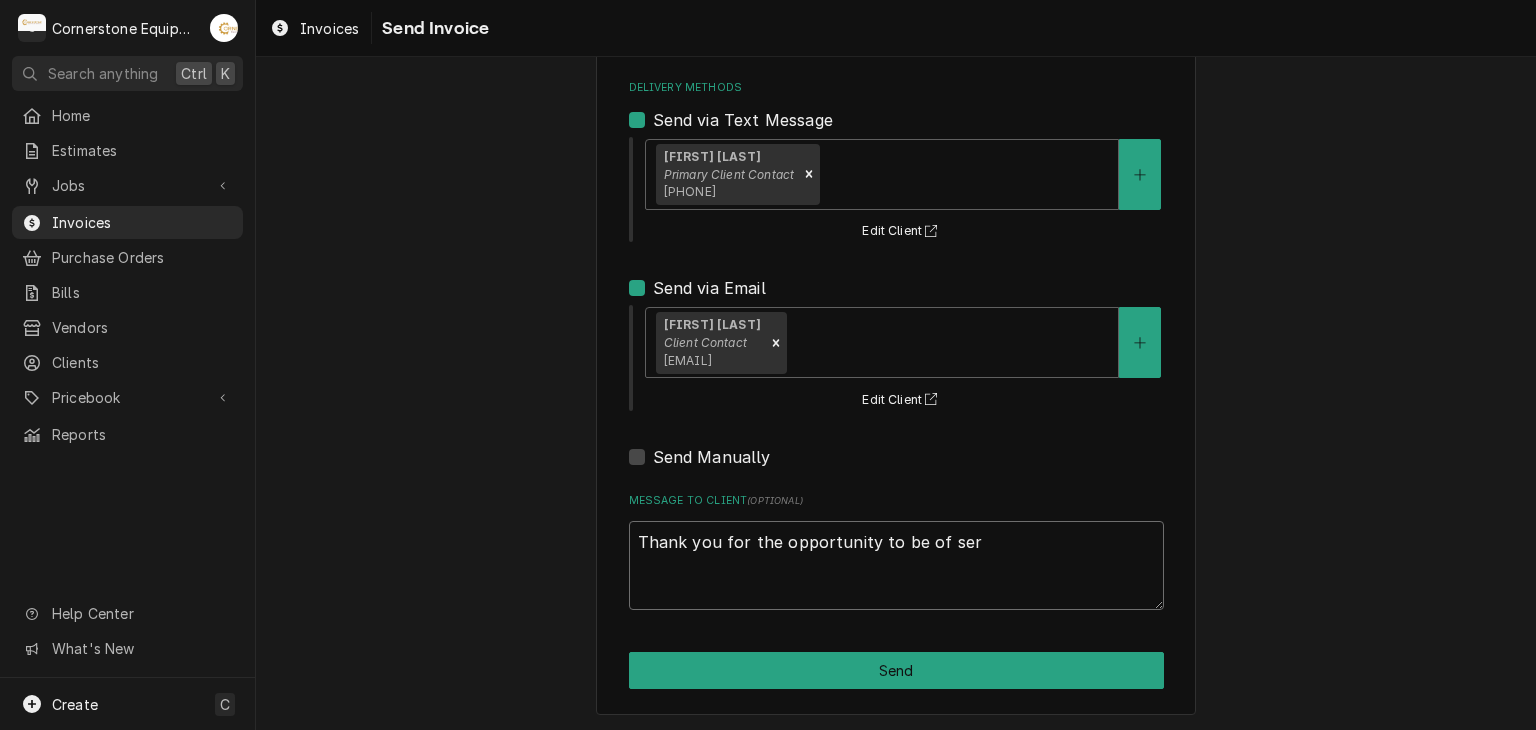 type on "x" 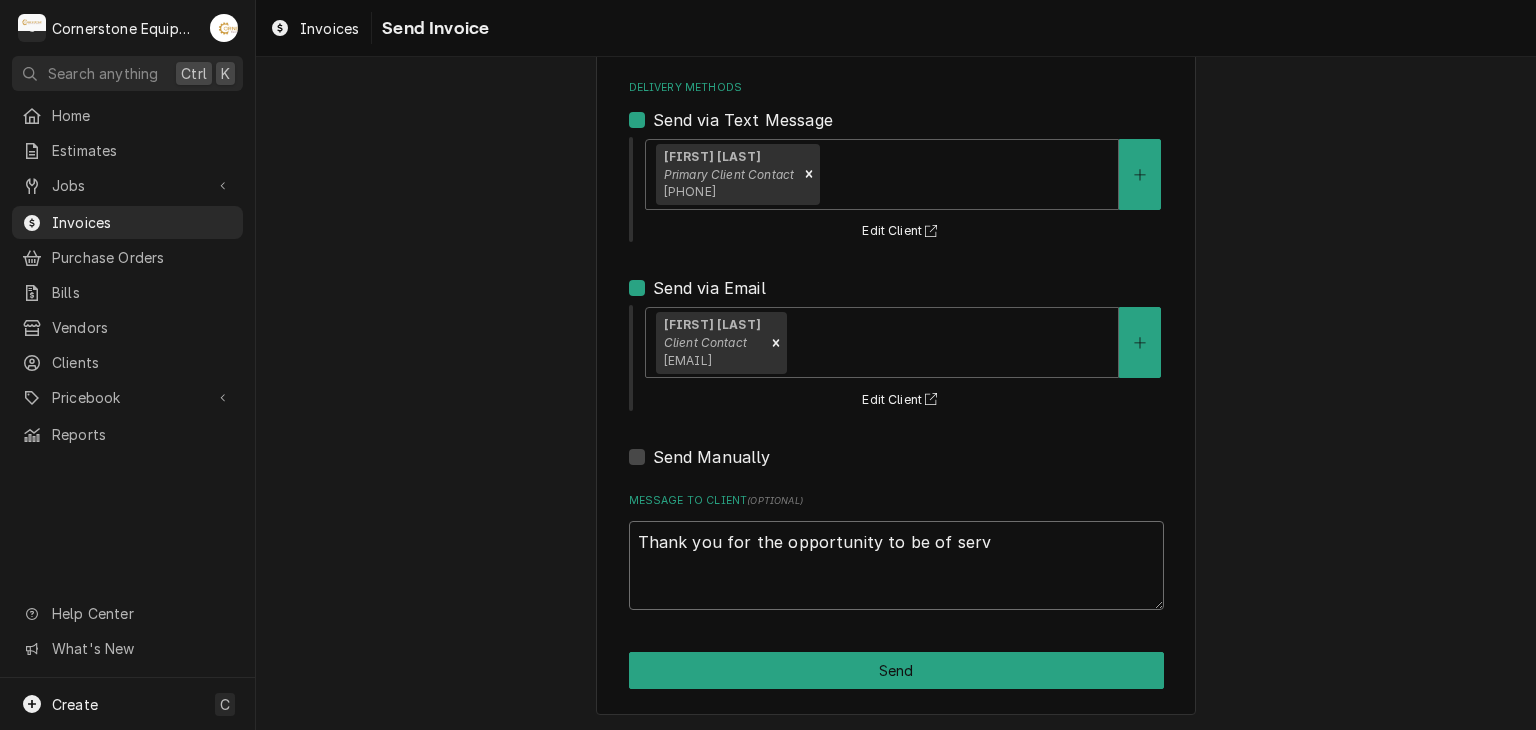 type on "x" 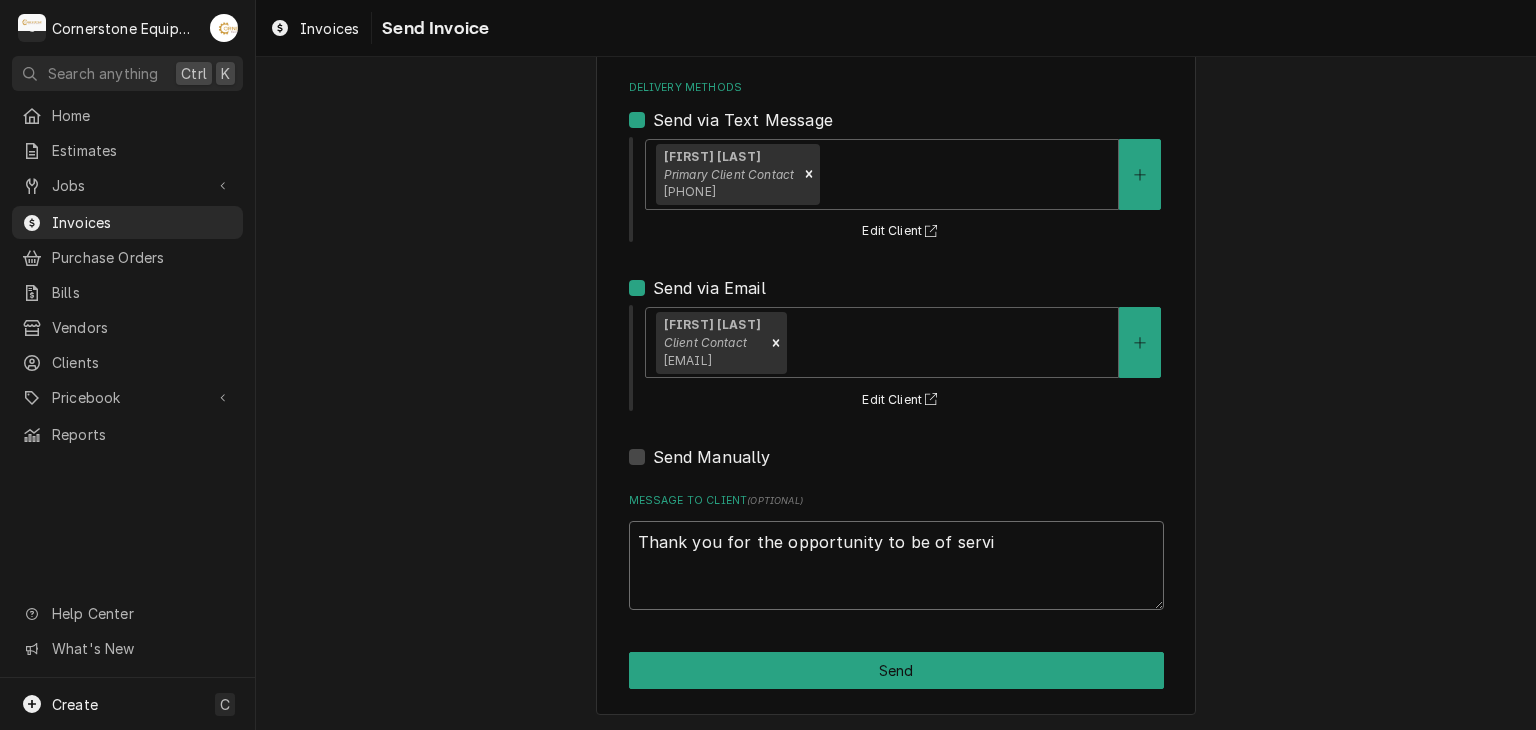 type on "x" 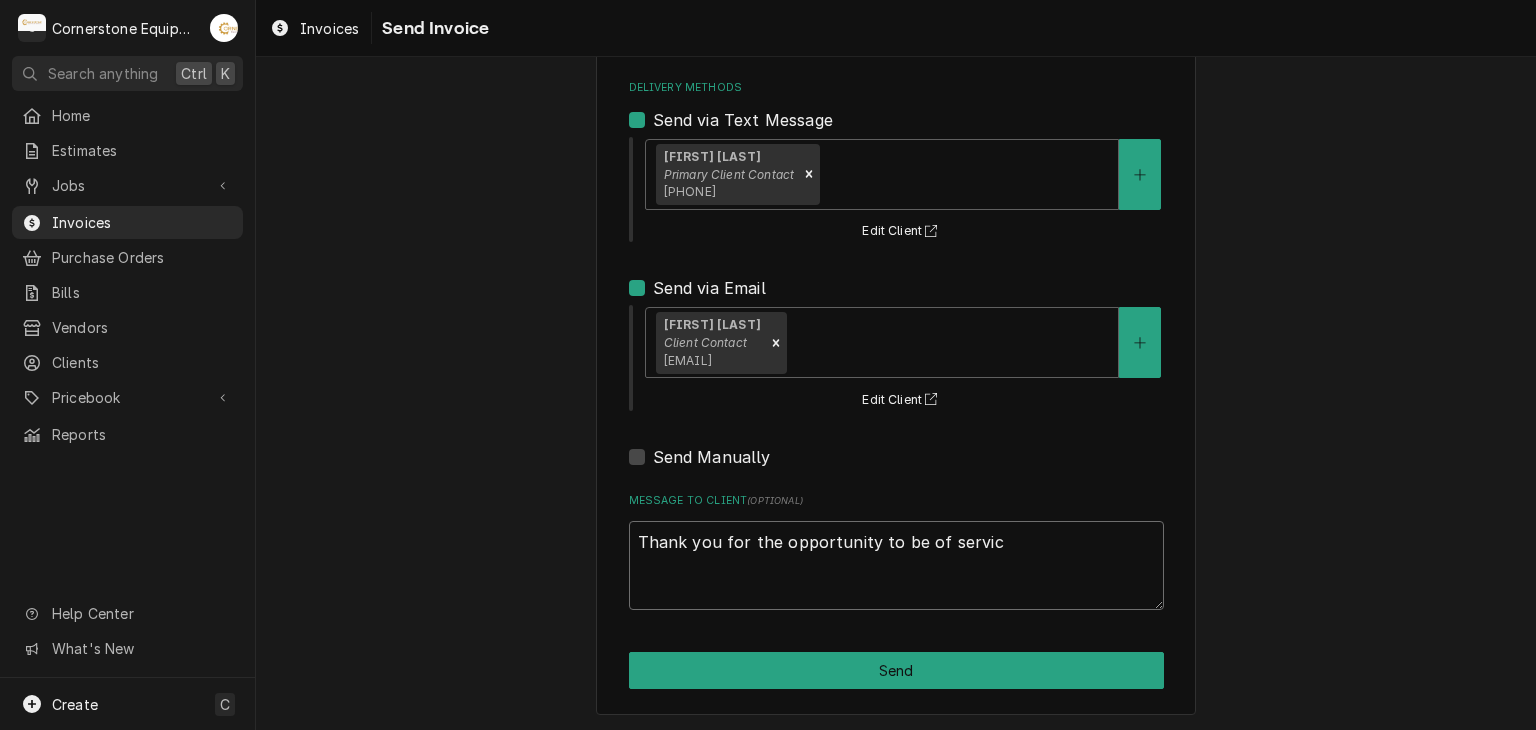 type on "x" 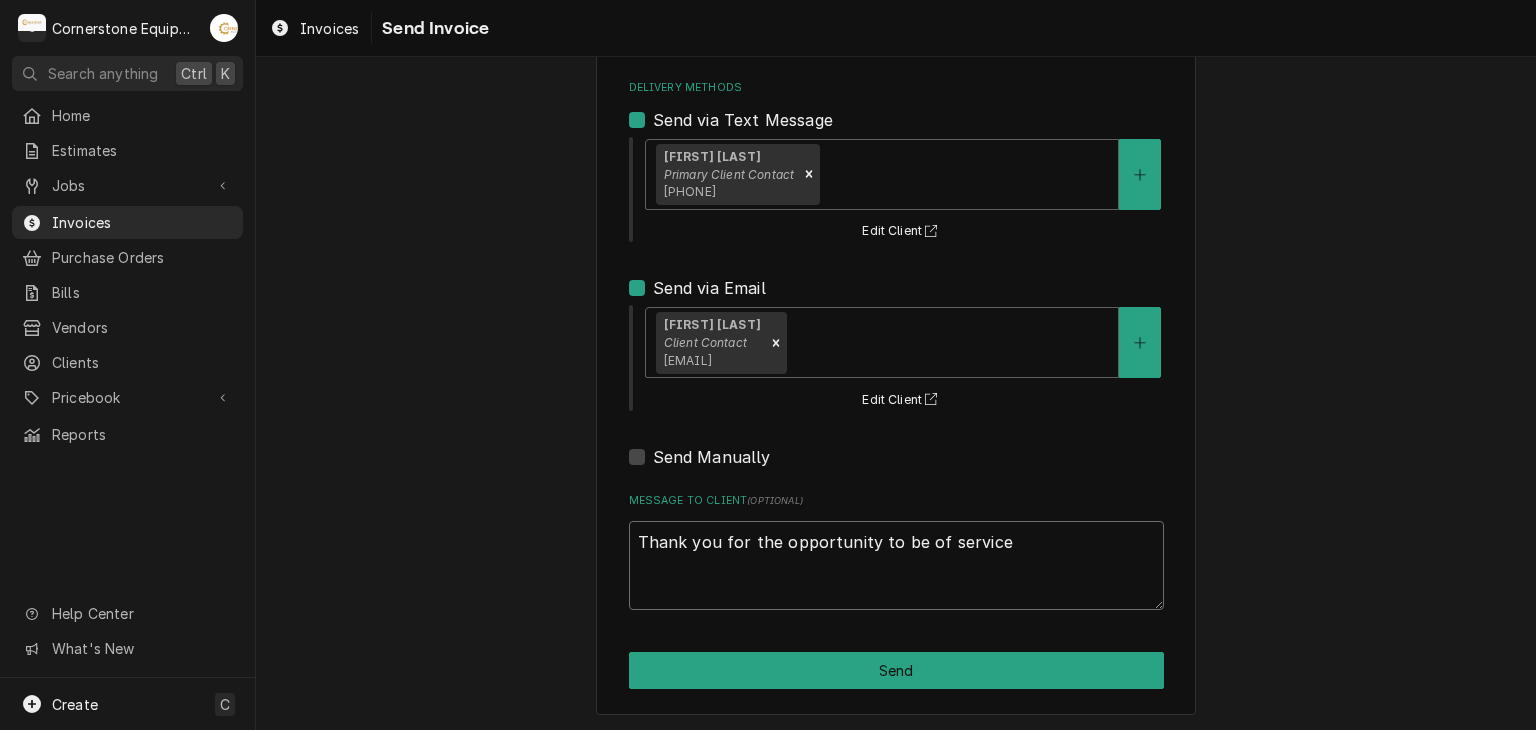 type on "x" 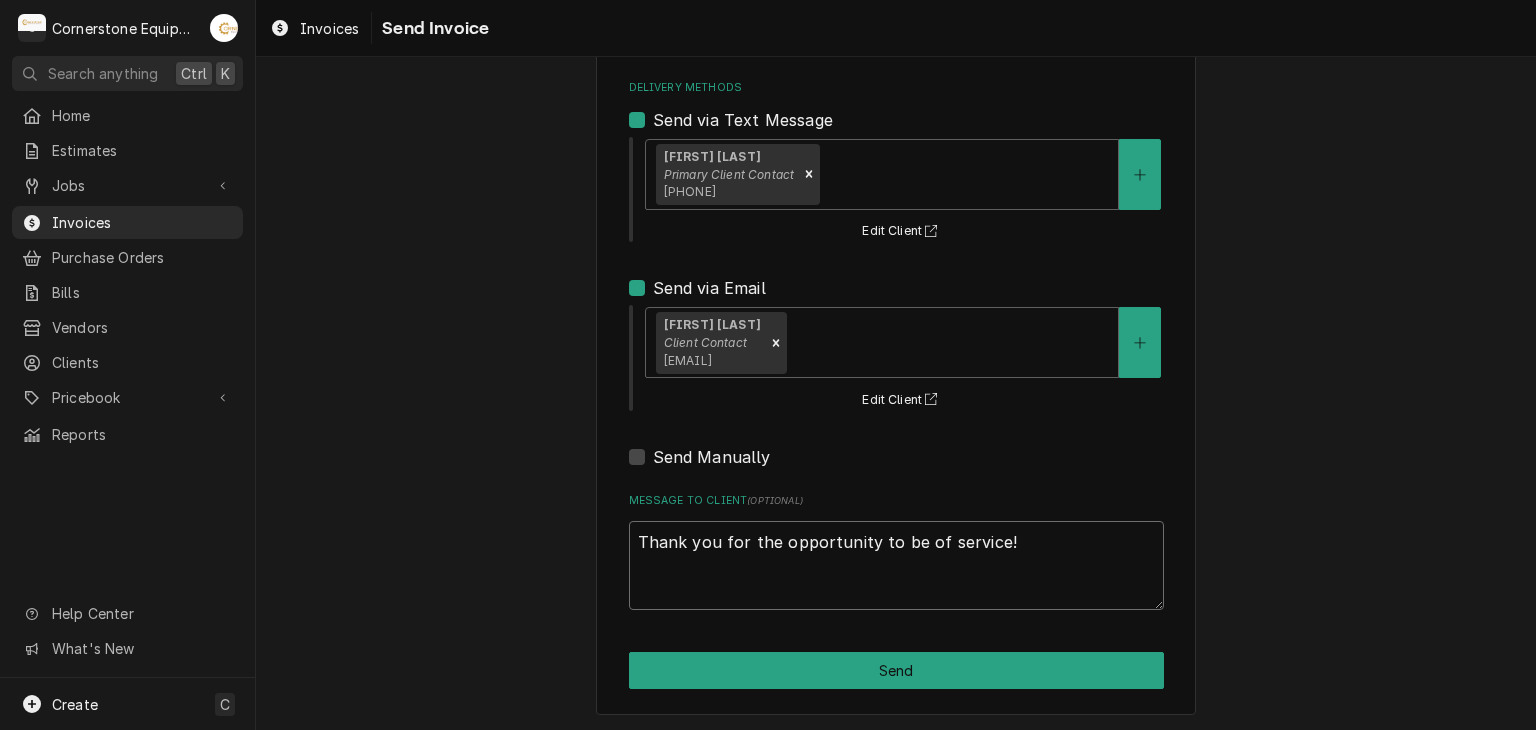 click on "Thank you for the opportunity to be of service!" at bounding box center (896, 566) 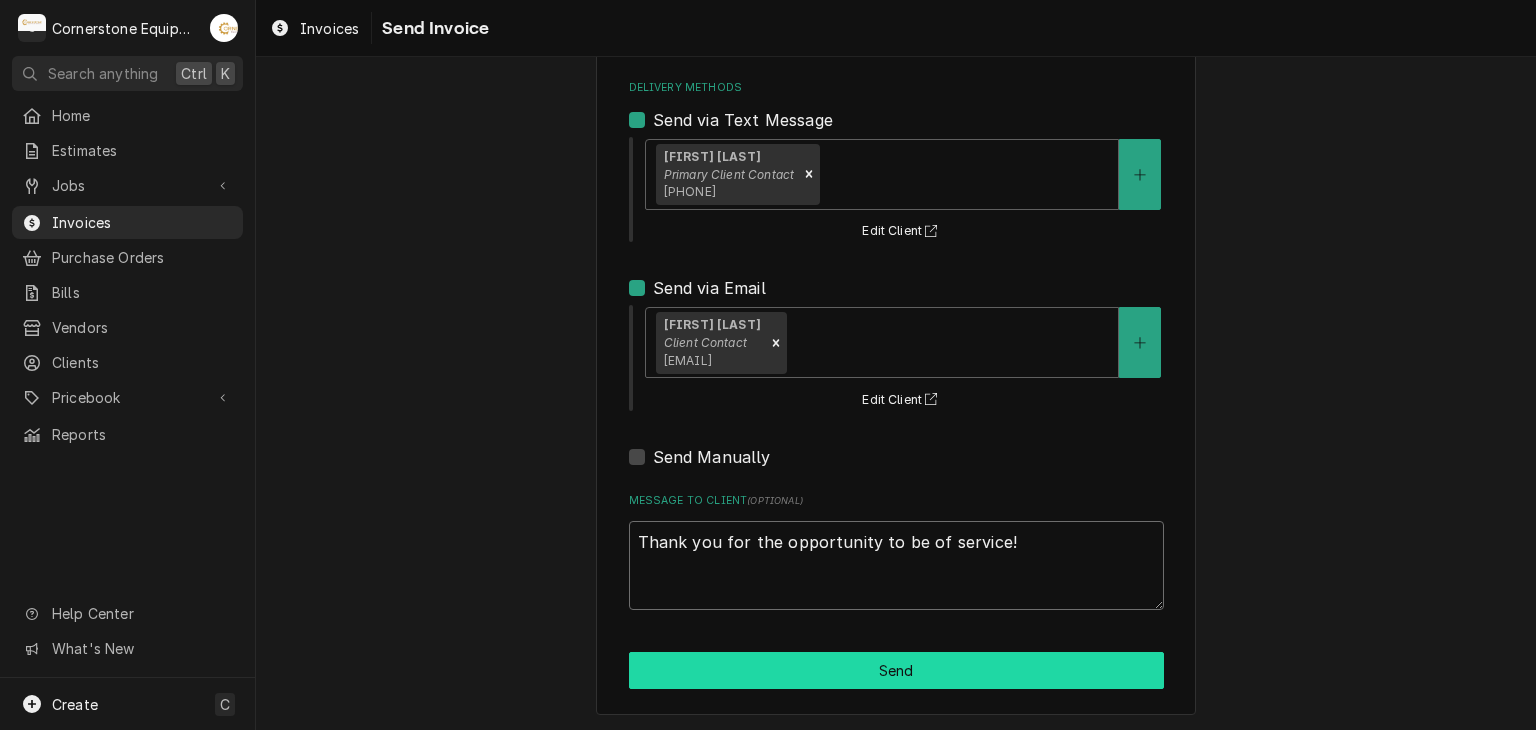 type on "Thank you for the opportunity to be of service!" 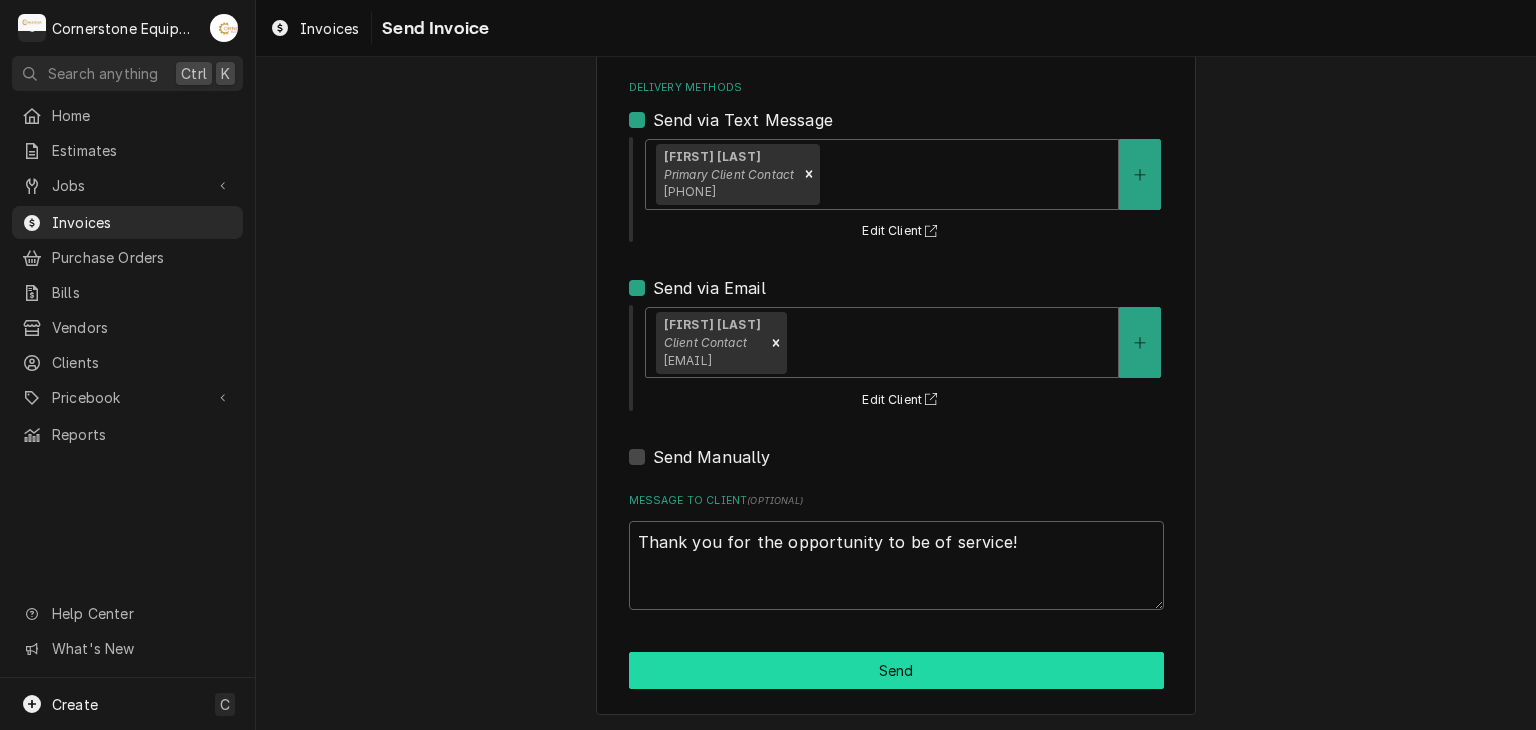click on "Send" at bounding box center [896, 670] 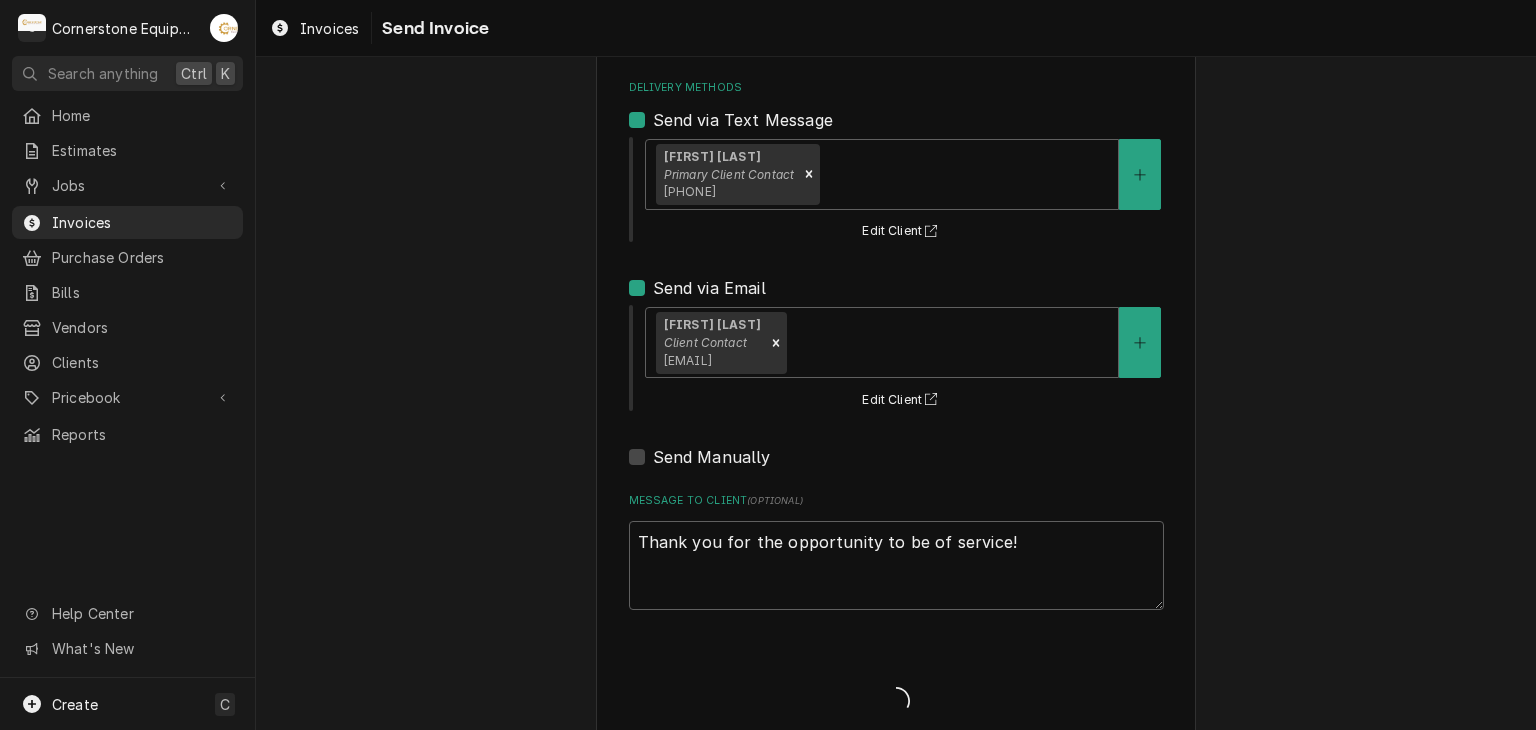 type on "x" 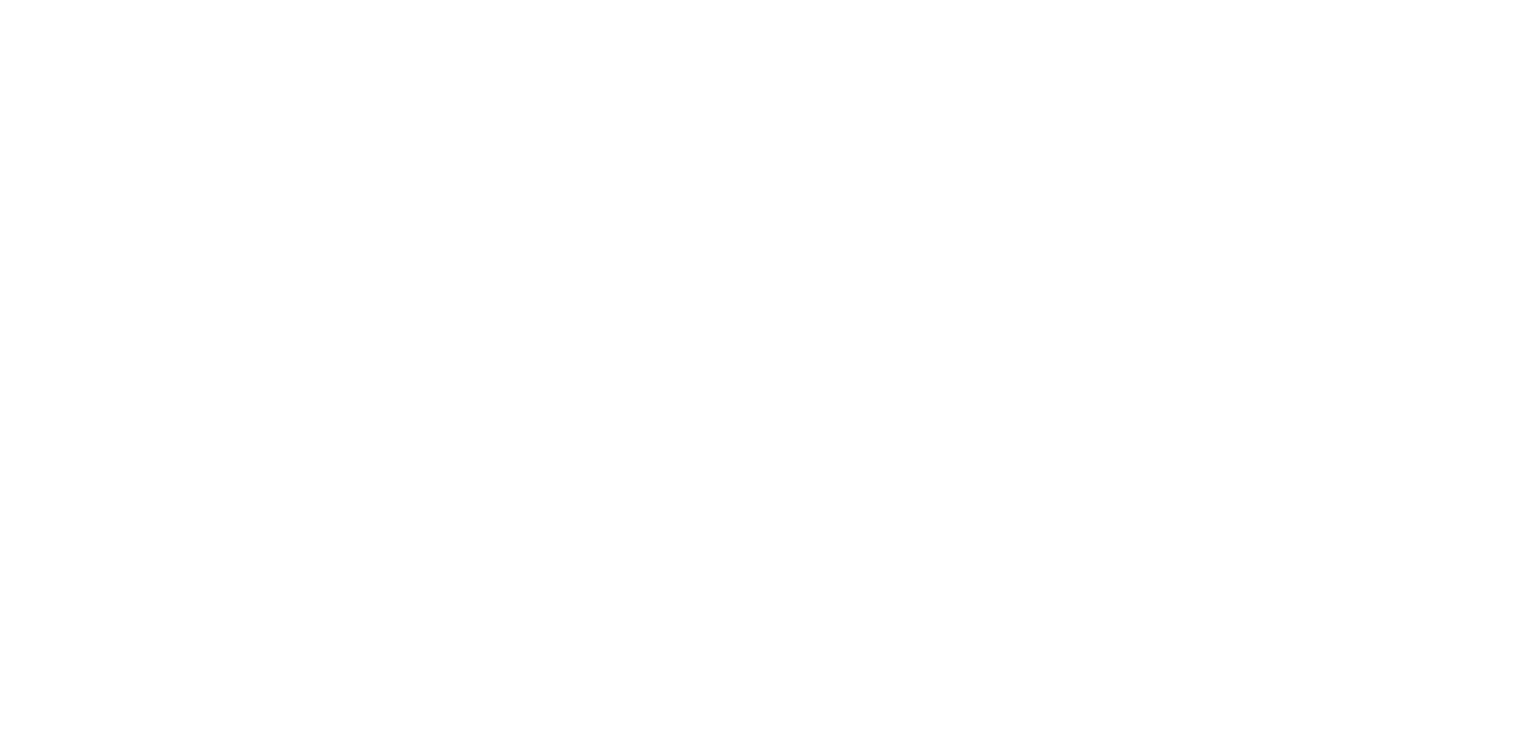 scroll, scrollTop: 0, scrollLeft: 0, axis: both 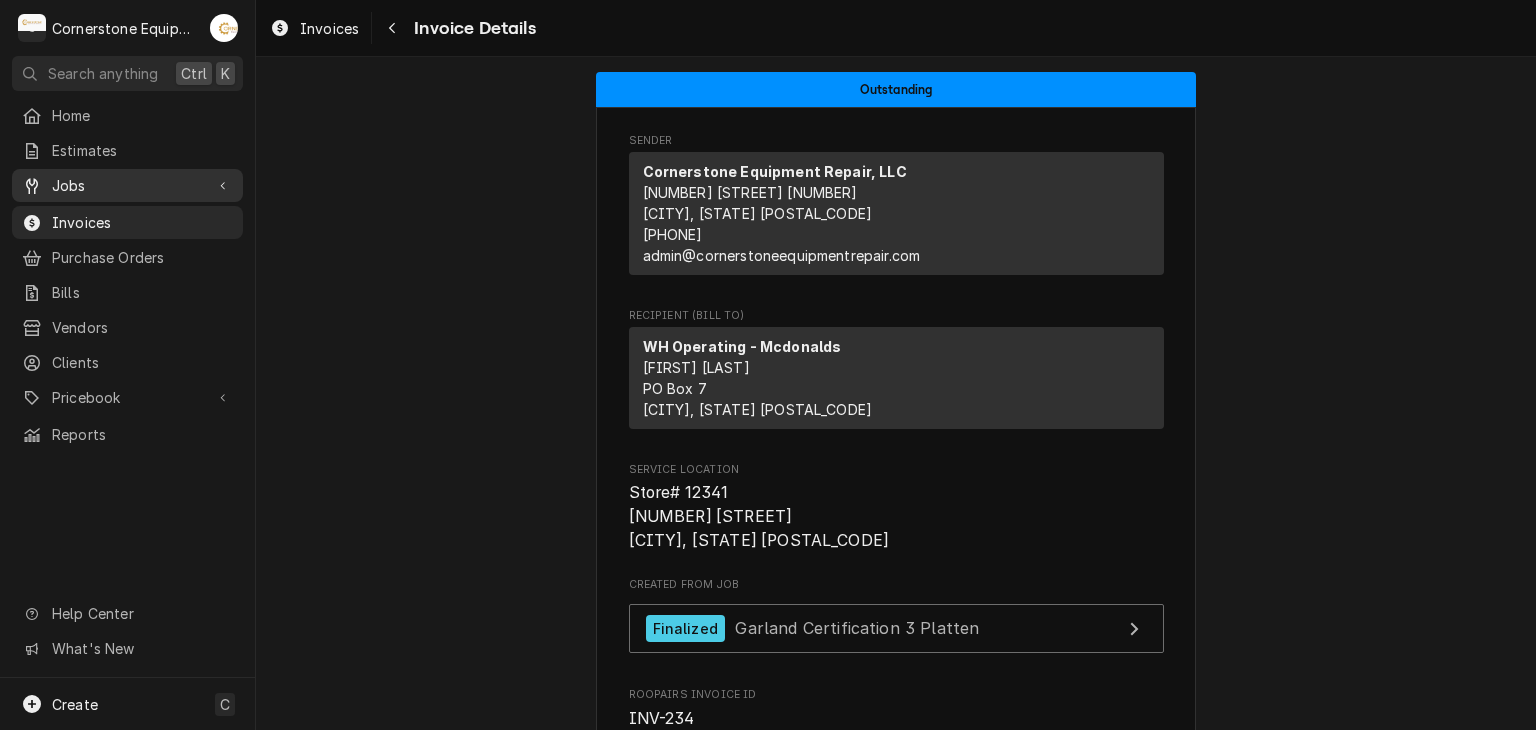 click on "Jobs" at bounding box center [112, 185] 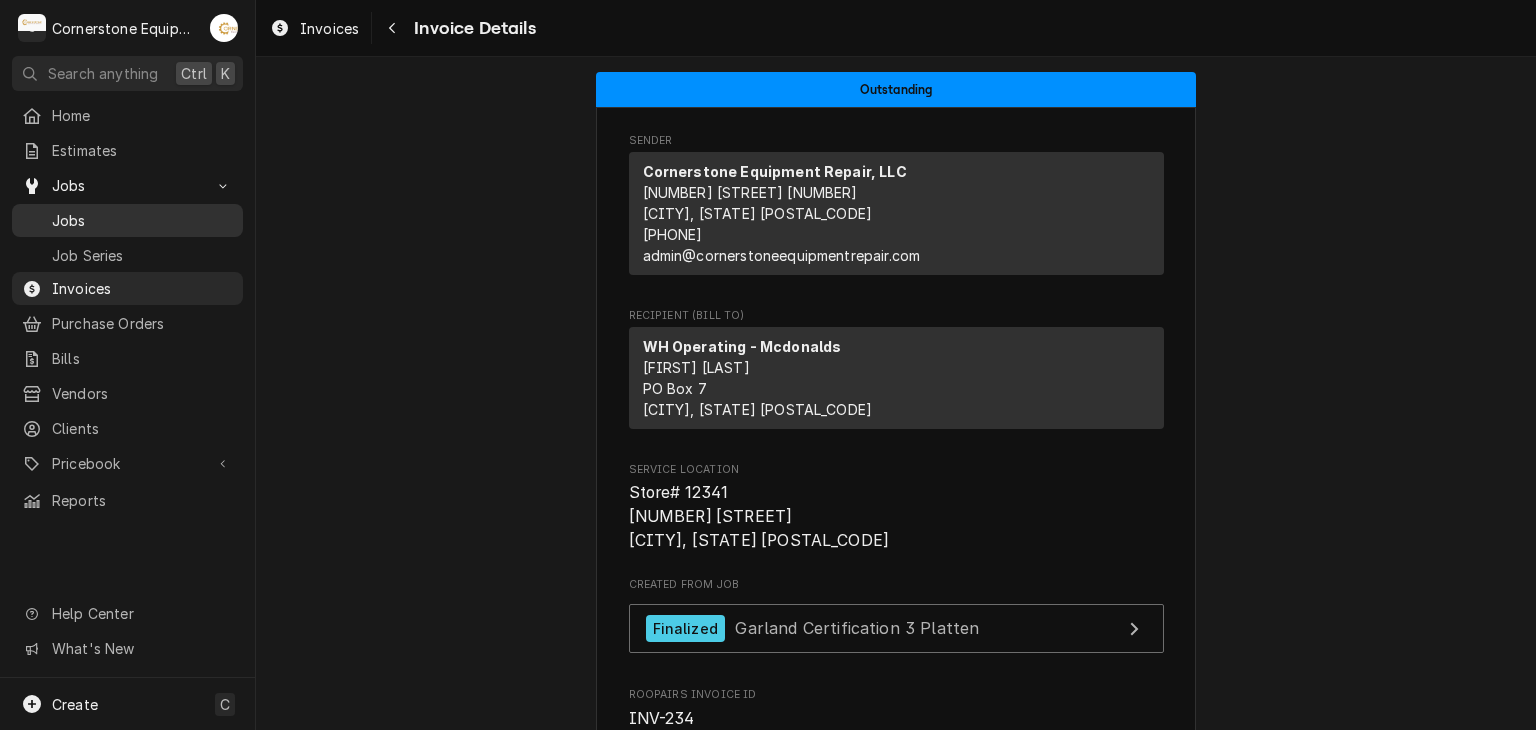 click on "Jobs" at bounding box center [142, 220] 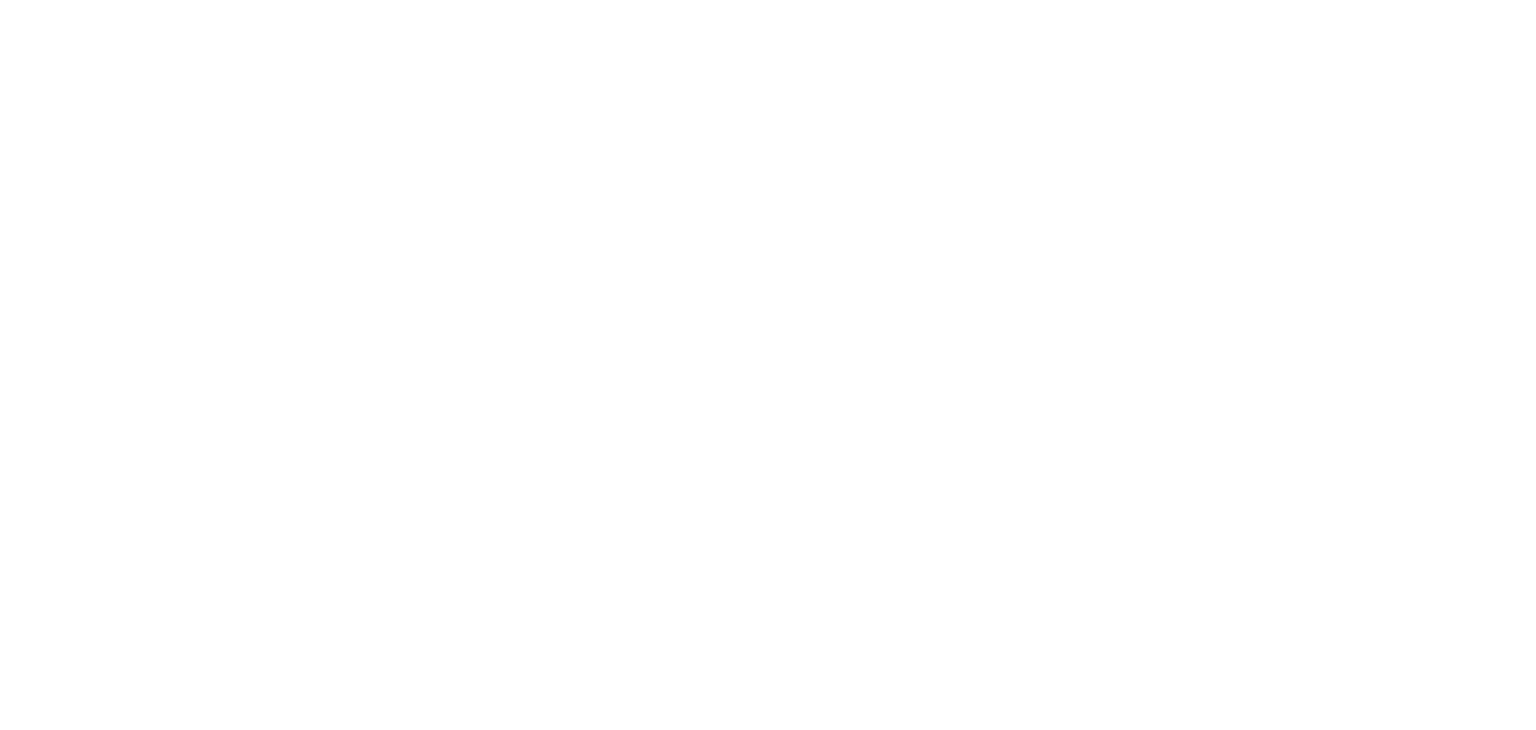 scroll, scrollTop: 0, scrollLeft: 0, axis: both 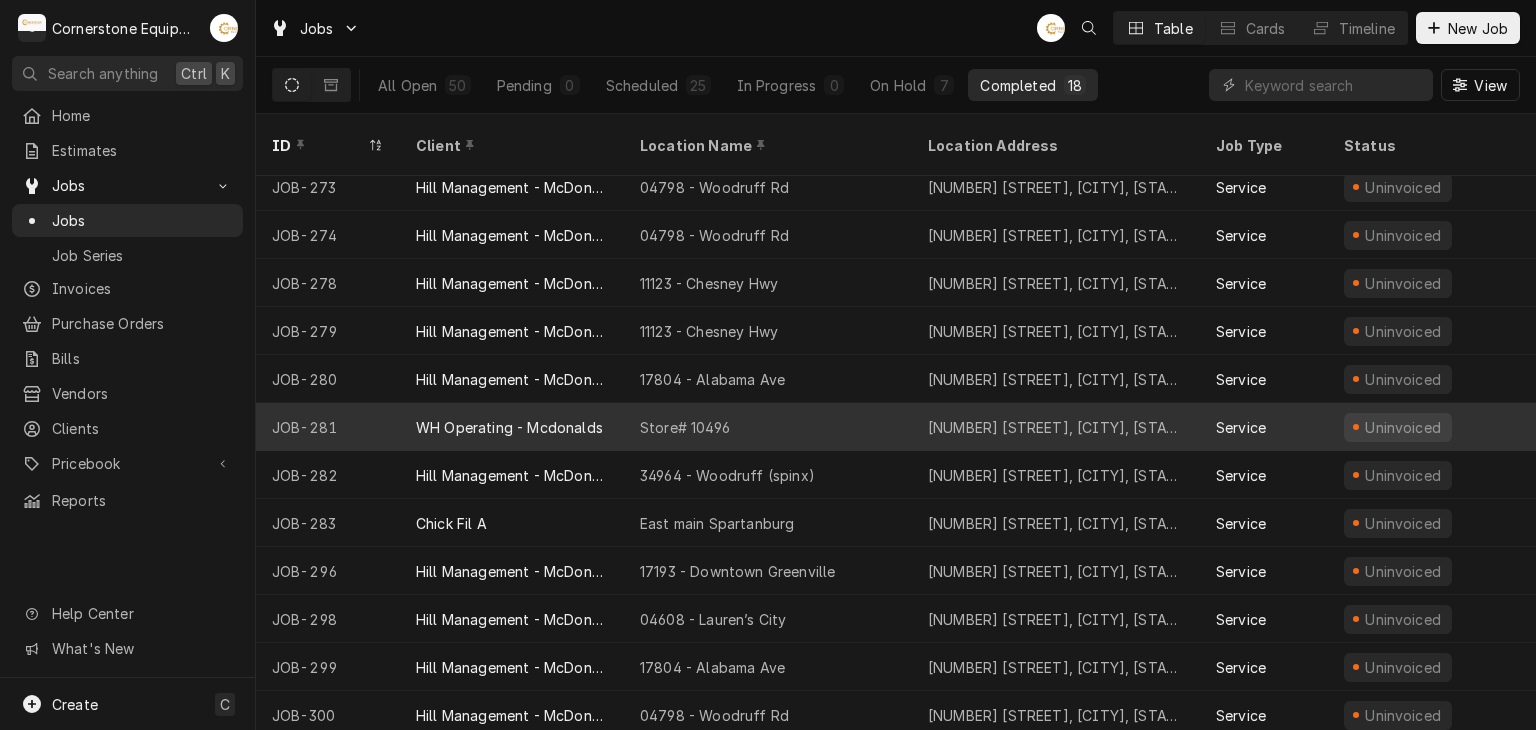 click on "WH Operating - Mcdonalds" at bounding box center [509, 427] 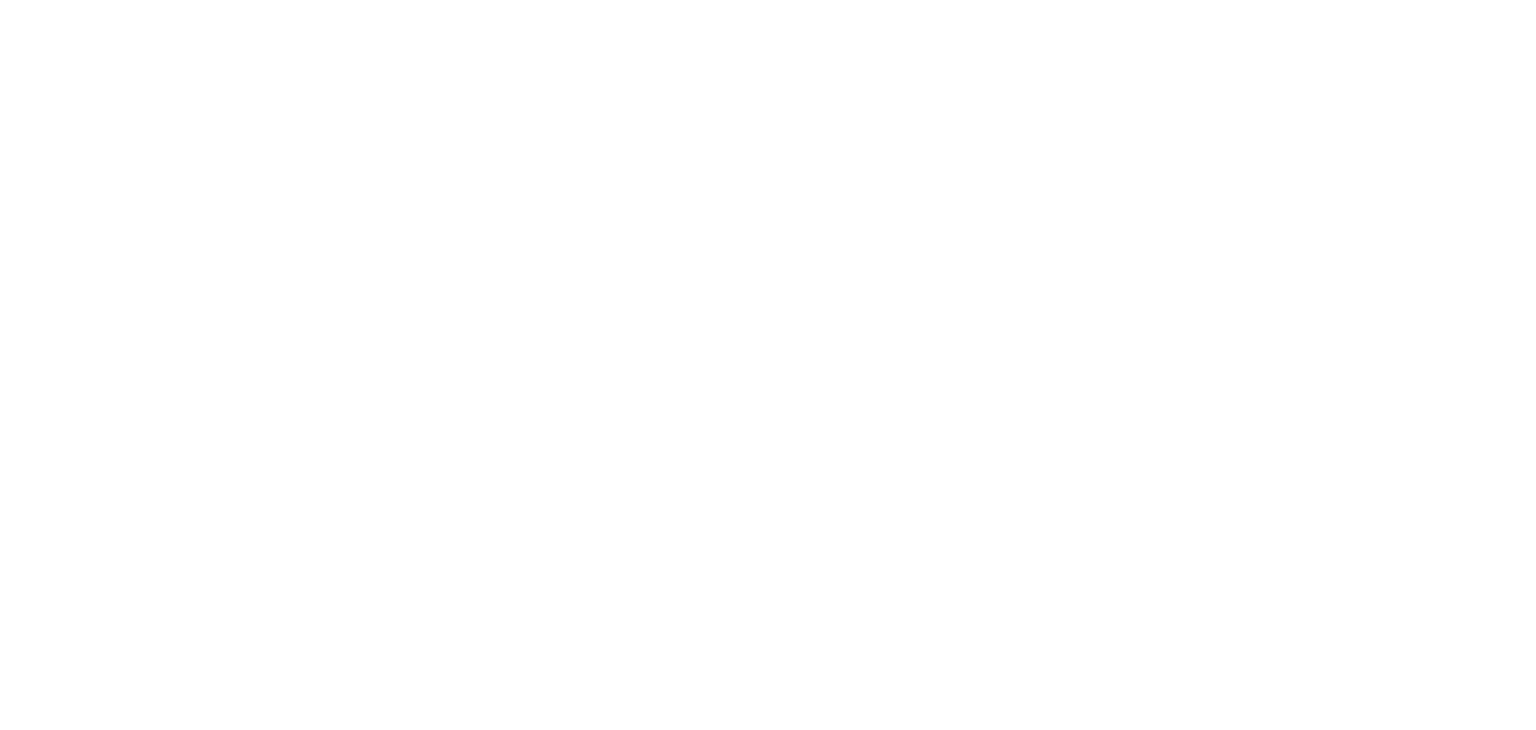 scroll, scrollTop: 0, scrollLeft: 0, axis: both 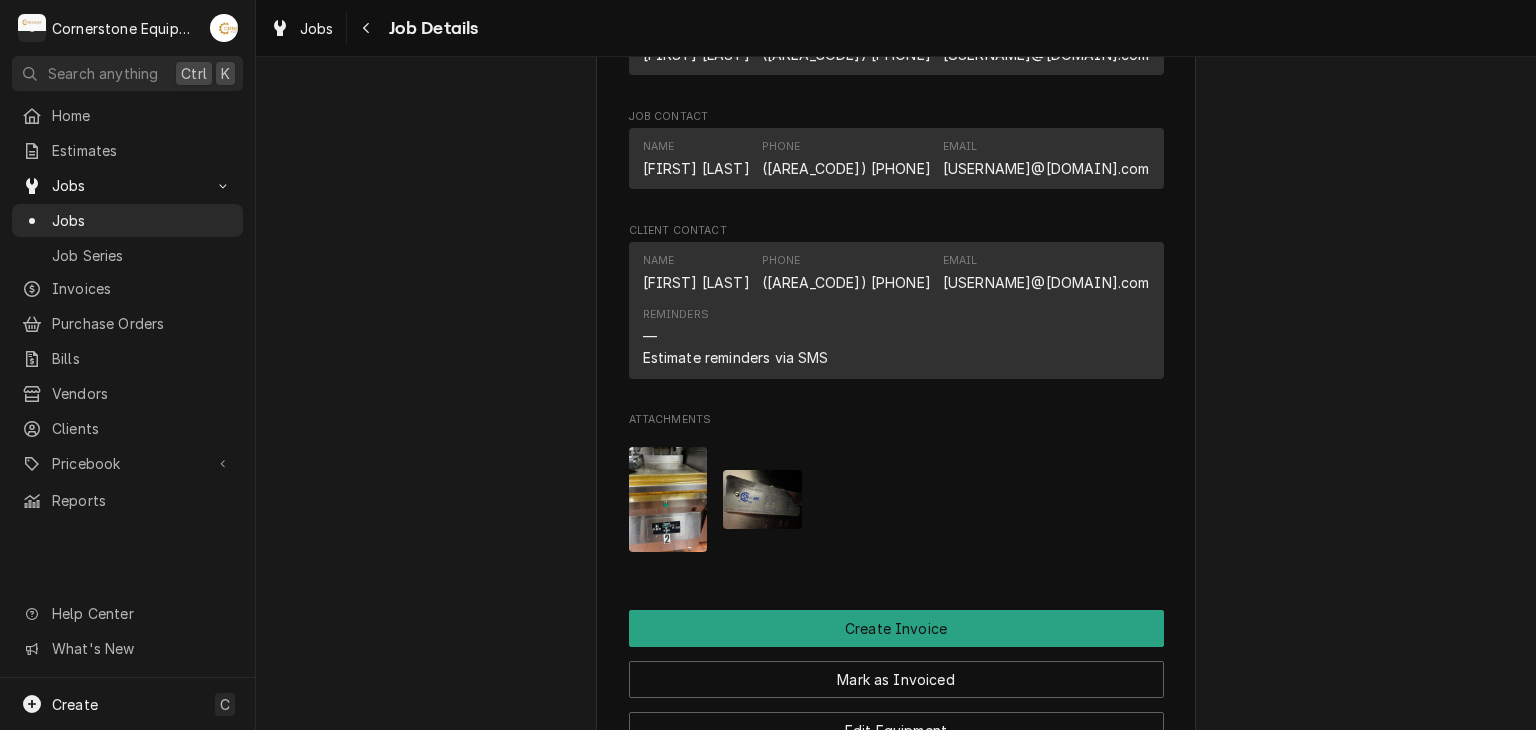 click at bounding box center (668, 499) 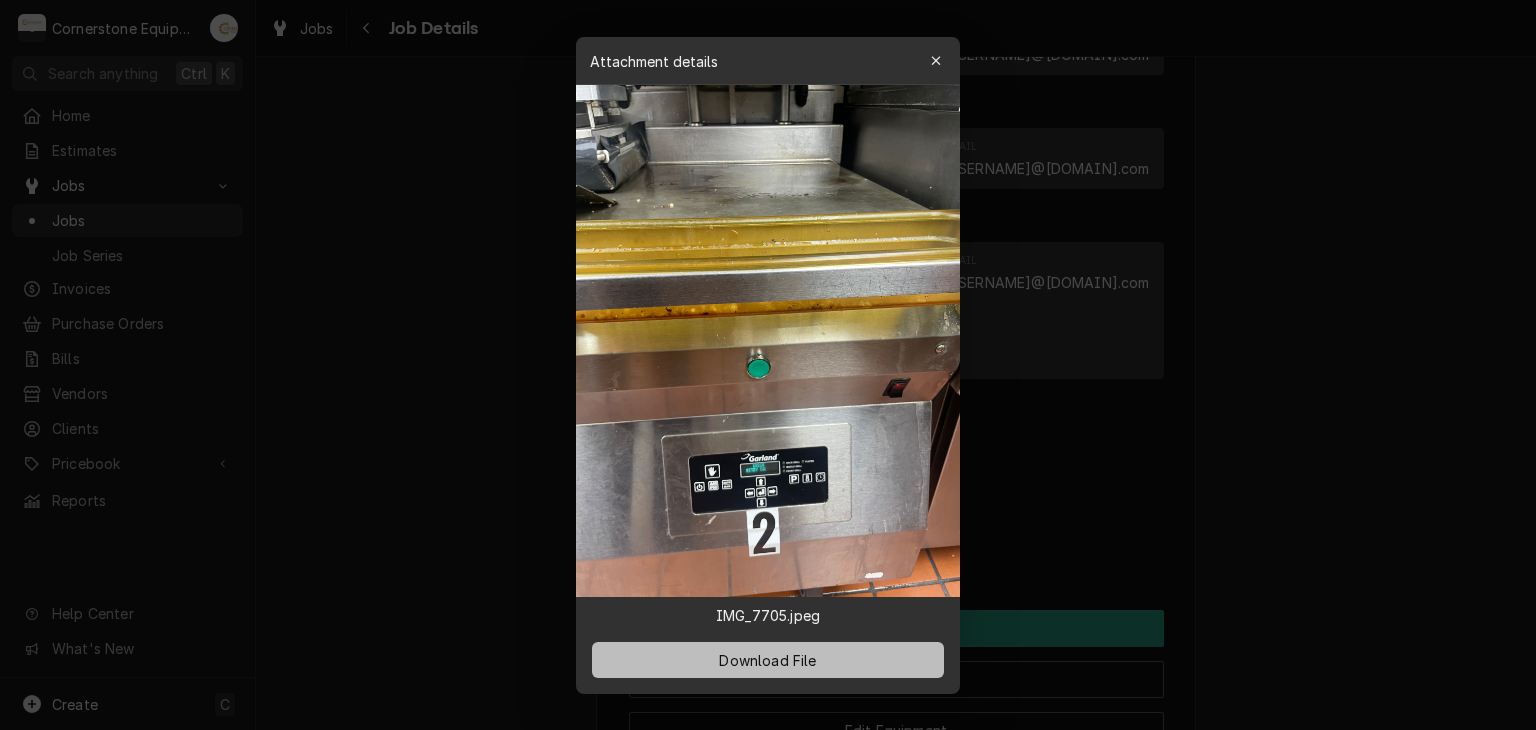 click on "Download File" at bounding box center [767, 659] 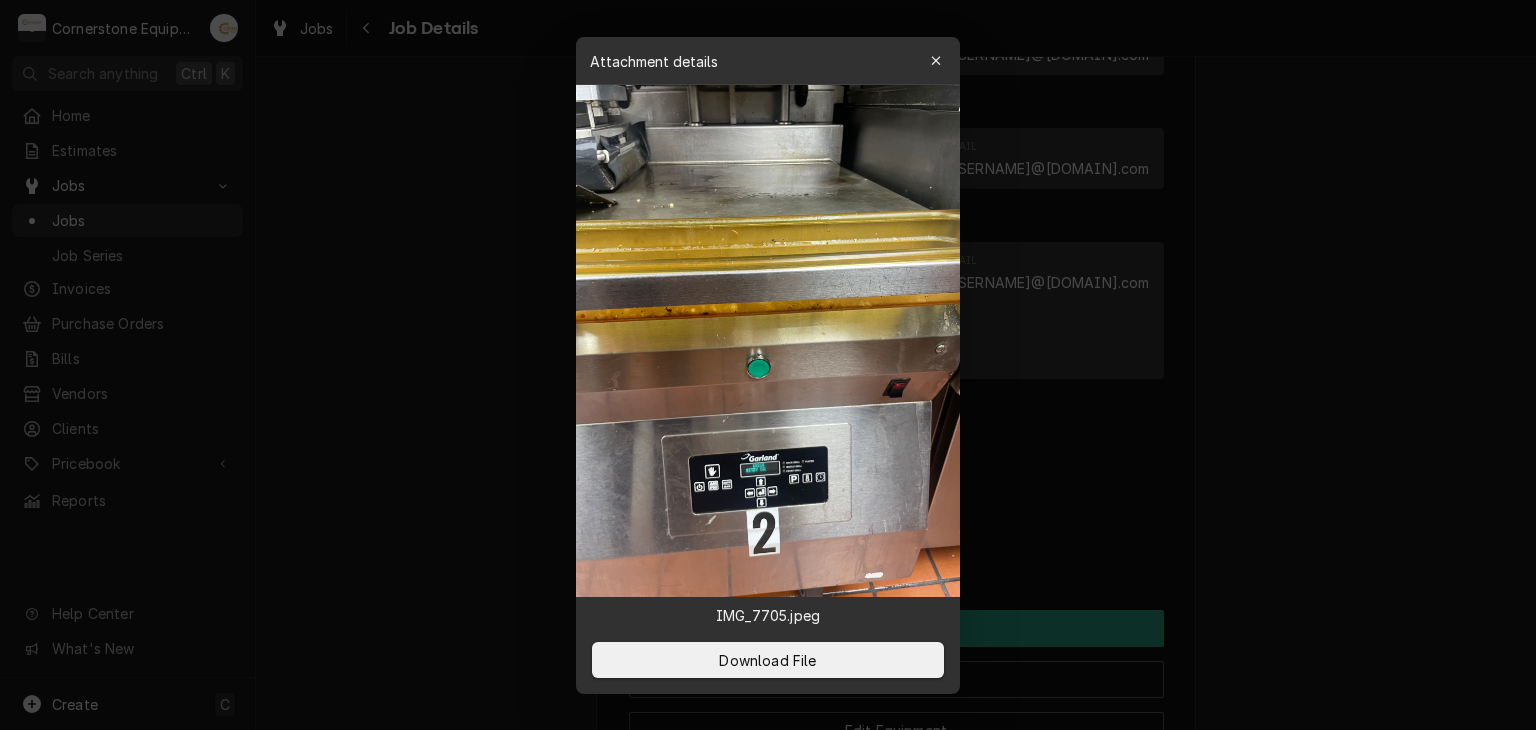 click at bounding box center (768, 365) 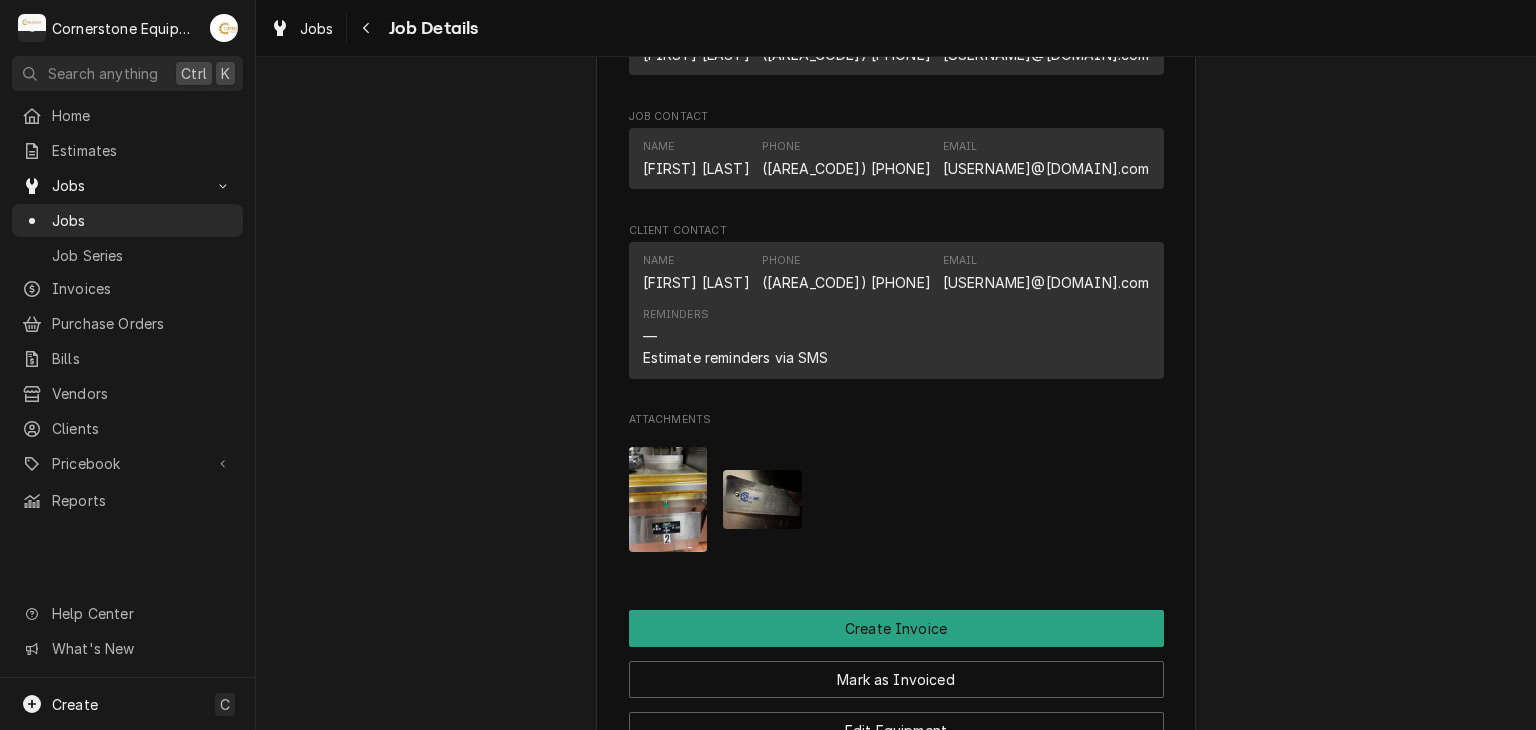 click at bounding box center (762, 499) 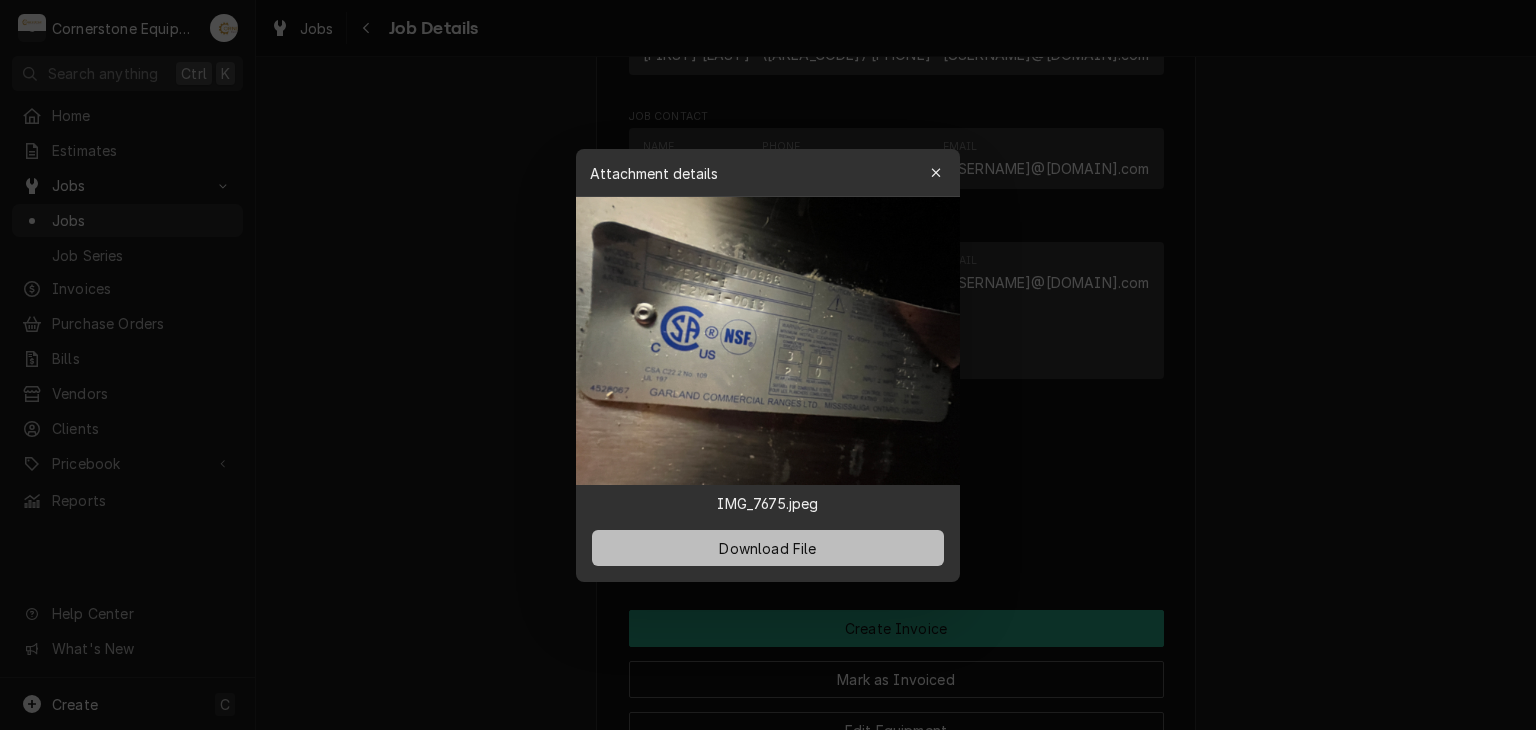 click on "Download File" at bounding box center [767, 547] 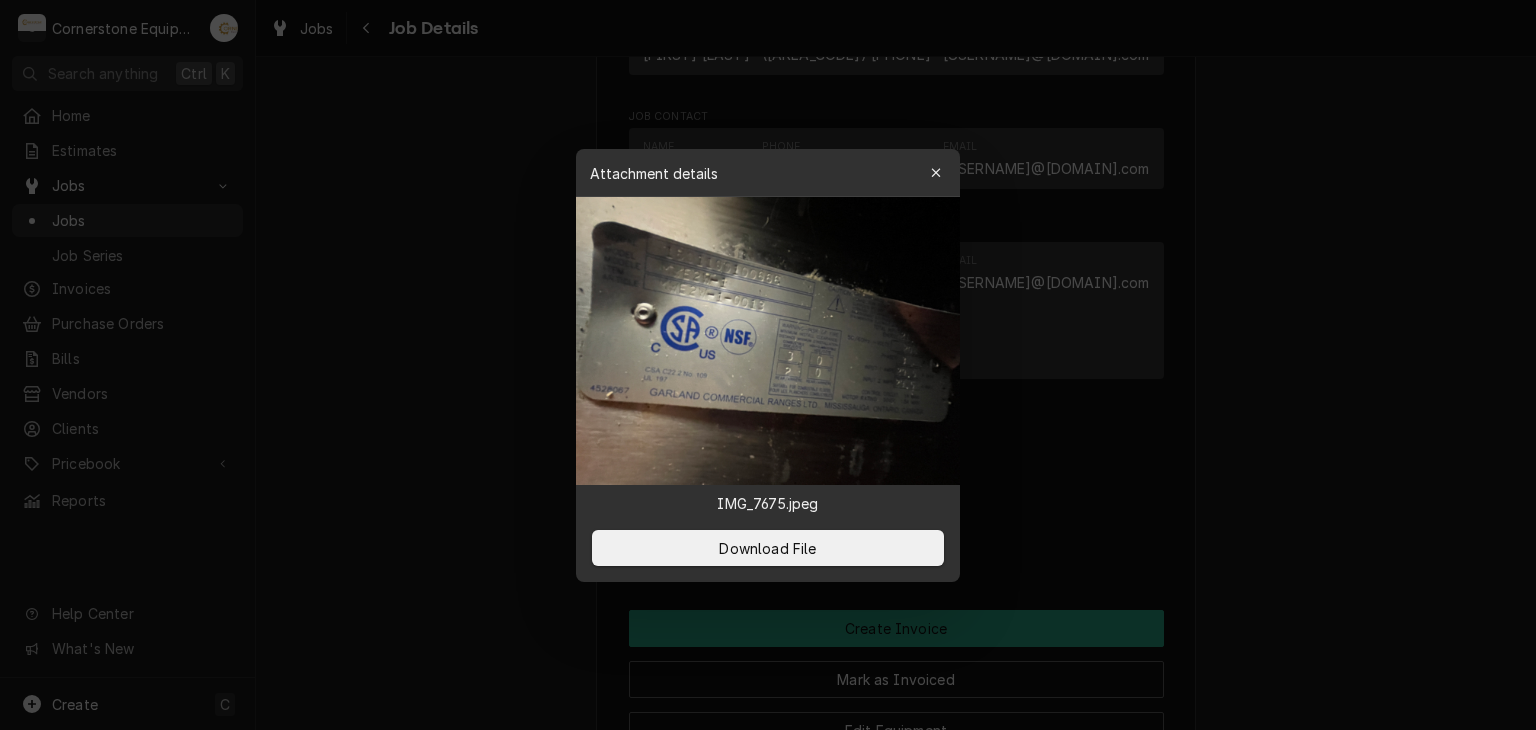 click at bounding box center [768, 365] 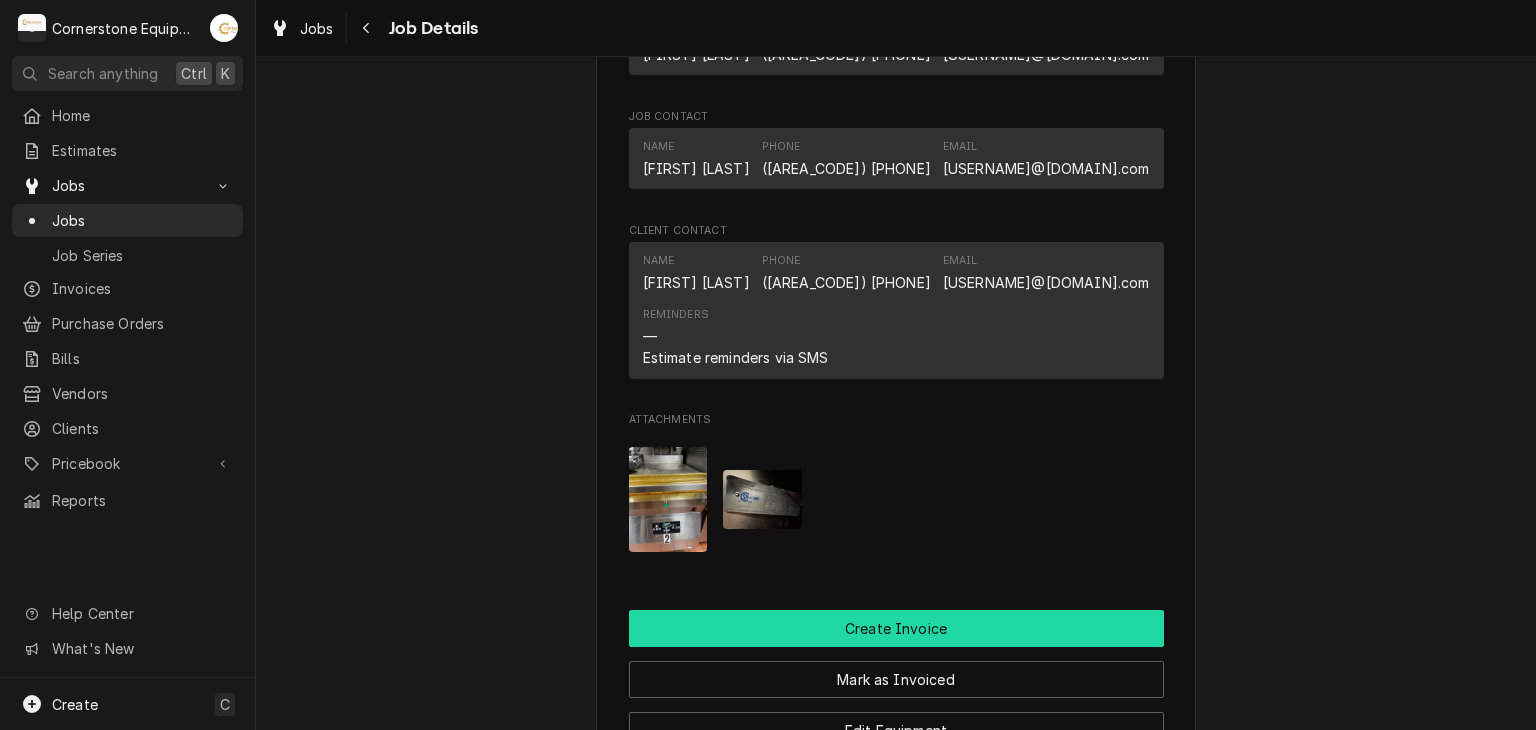 click on "Create Invoice" at bounding box center [896, 628] 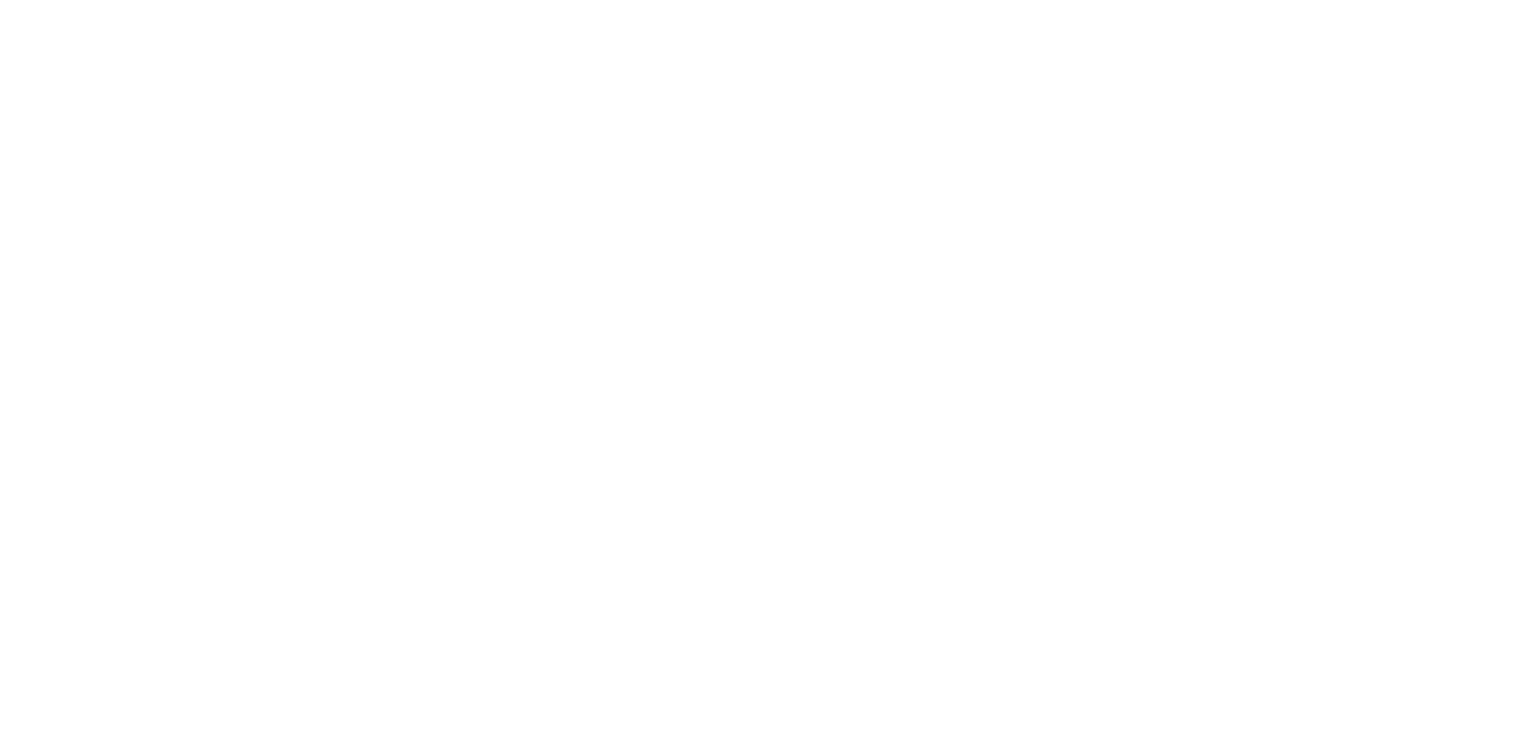 scroll, scrollTop: 0, scrollLeft: 0, axis: both 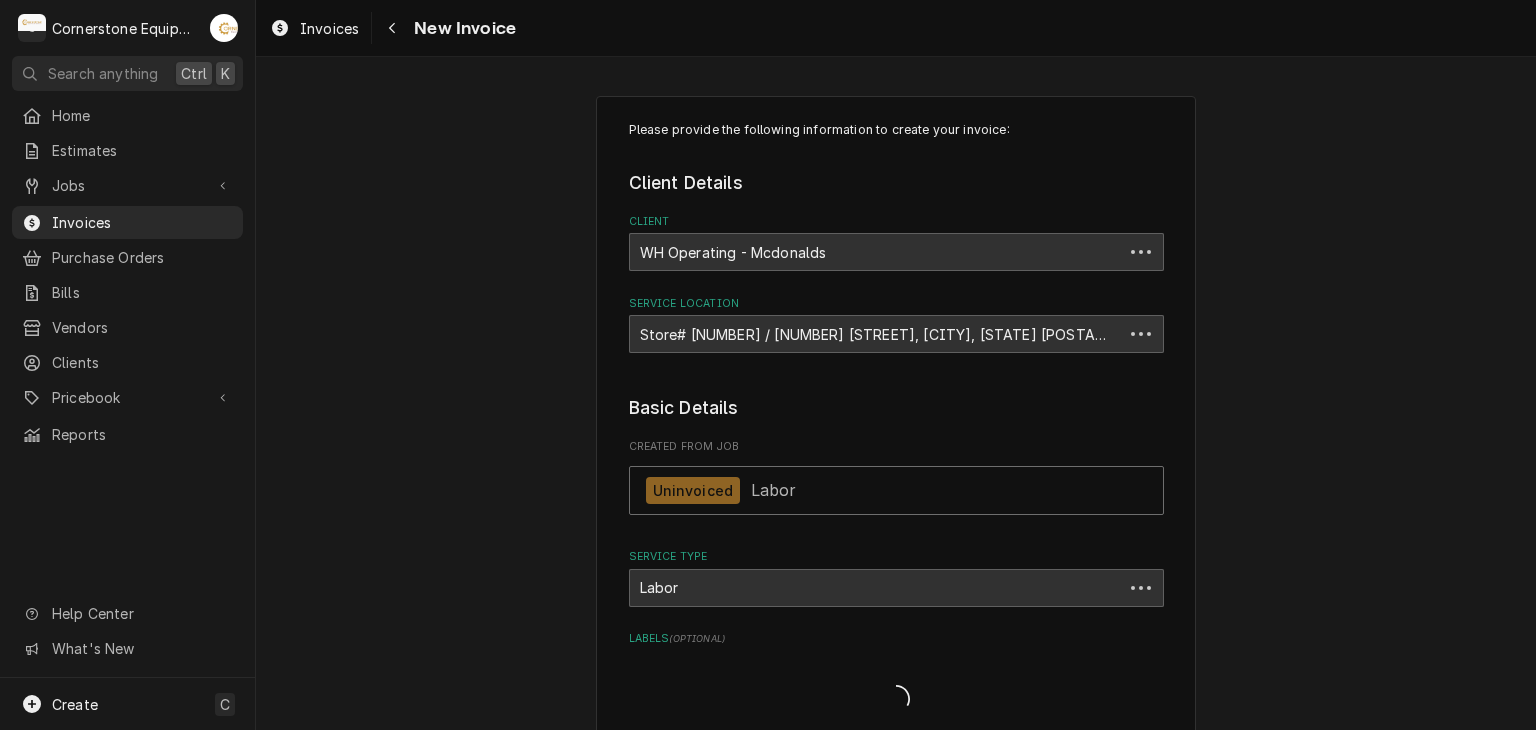 type on "x" 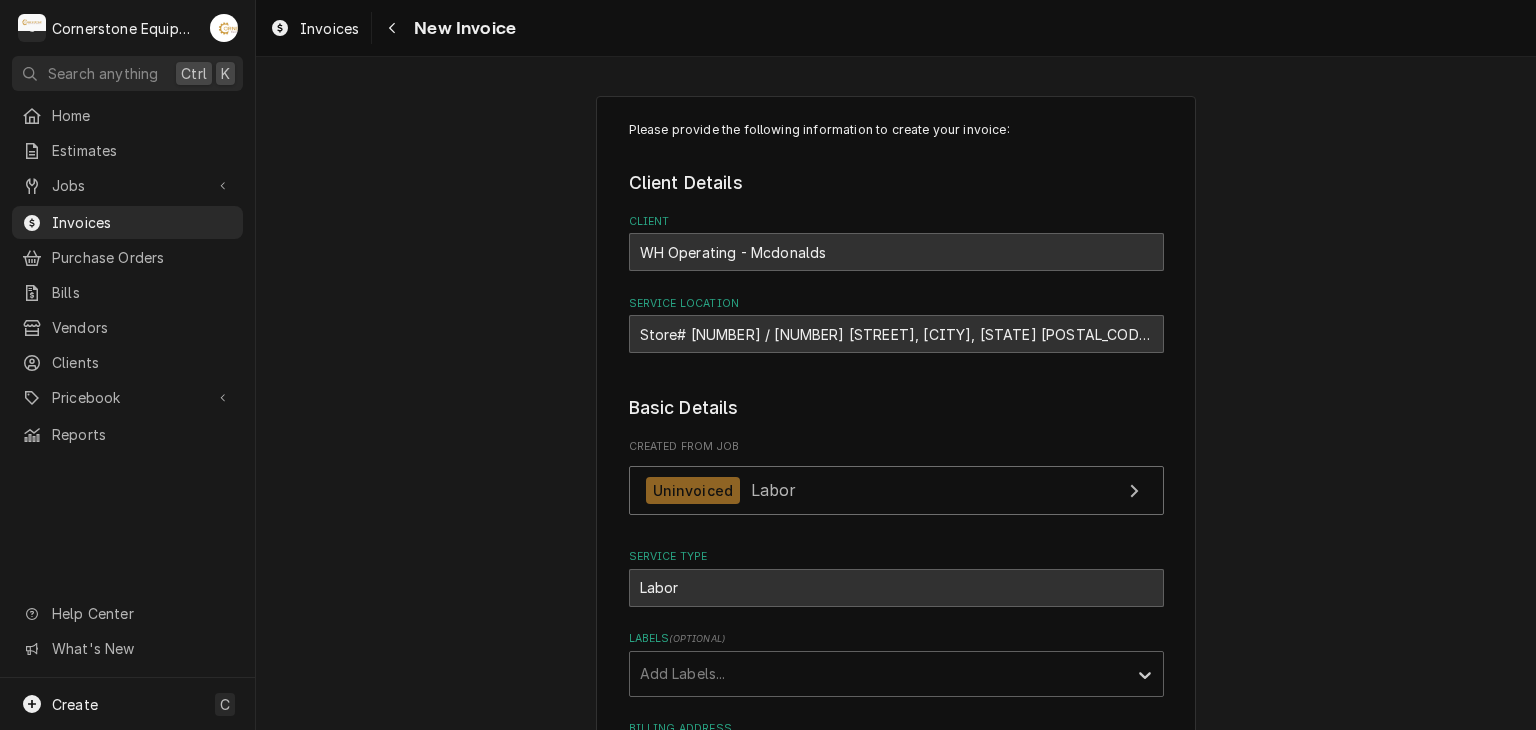 click on "Please provide the following information to create your invoice: Client Details Client WH Operating - Mcdonalds Service Location Store# 10496 / 1598 John B White Sr Blvd, Spartanburg, SC 29301 Basic Details Created From Job Uninvoiced Labor Service Type Labor Labels  ( optional ) Add Labels... Billing Address Same as service location Recipient, Attention To, etc.  ( if different ) Tracy Dunaway Street Address PO Box 7 Apartment, Suite, etc. City Gaffney State/Province SC Postal Code 29342 Issue Date 2025-08-08 Terms Choose payment terms... Same Day Net 7 Net 14 Net 21 Net 30 Net 45 Net 60 Net 90 Due Date 2025-09-07 Payment Methods Accept Online Card Payments Charge Details Service Charges Short Description Labor Service Date Aug 6, 2025 Hourly Cost $60.00/hr Qty. 2.5hrs Rate $125.00/hr Amount $312.50 Tax Non-Taxable Service  Summary Add Service Charge Parts and Materials  ( if any ) Short Description misc hardware Manufacturer — Manufacturer Part # — Unit Cost $0.00 Qty. 1 Price $24.99 Amount $24.99 Tax )" at bounding box center (896, 2227) 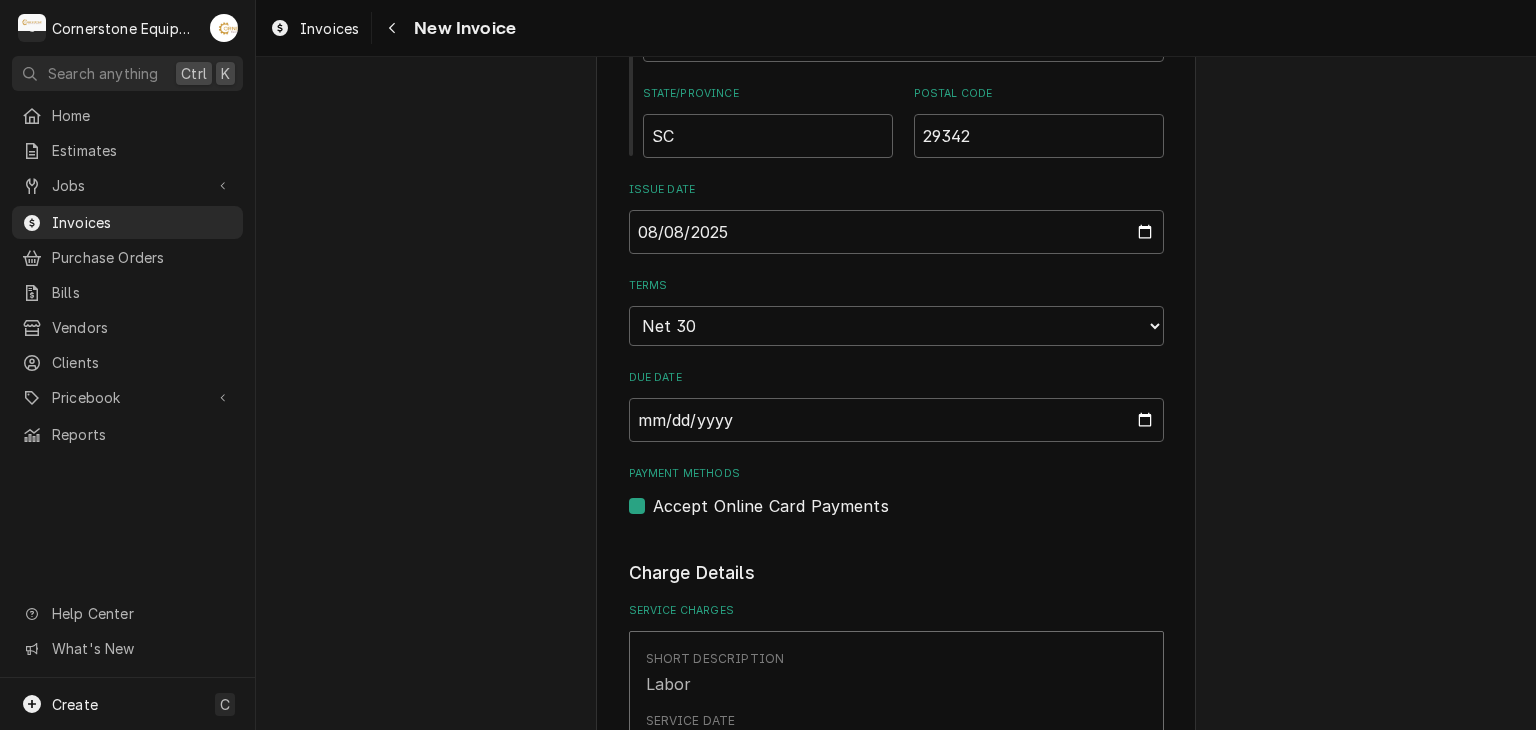 scroll, scrollTop: 1080, scrollLeft: 0, axis: vertical 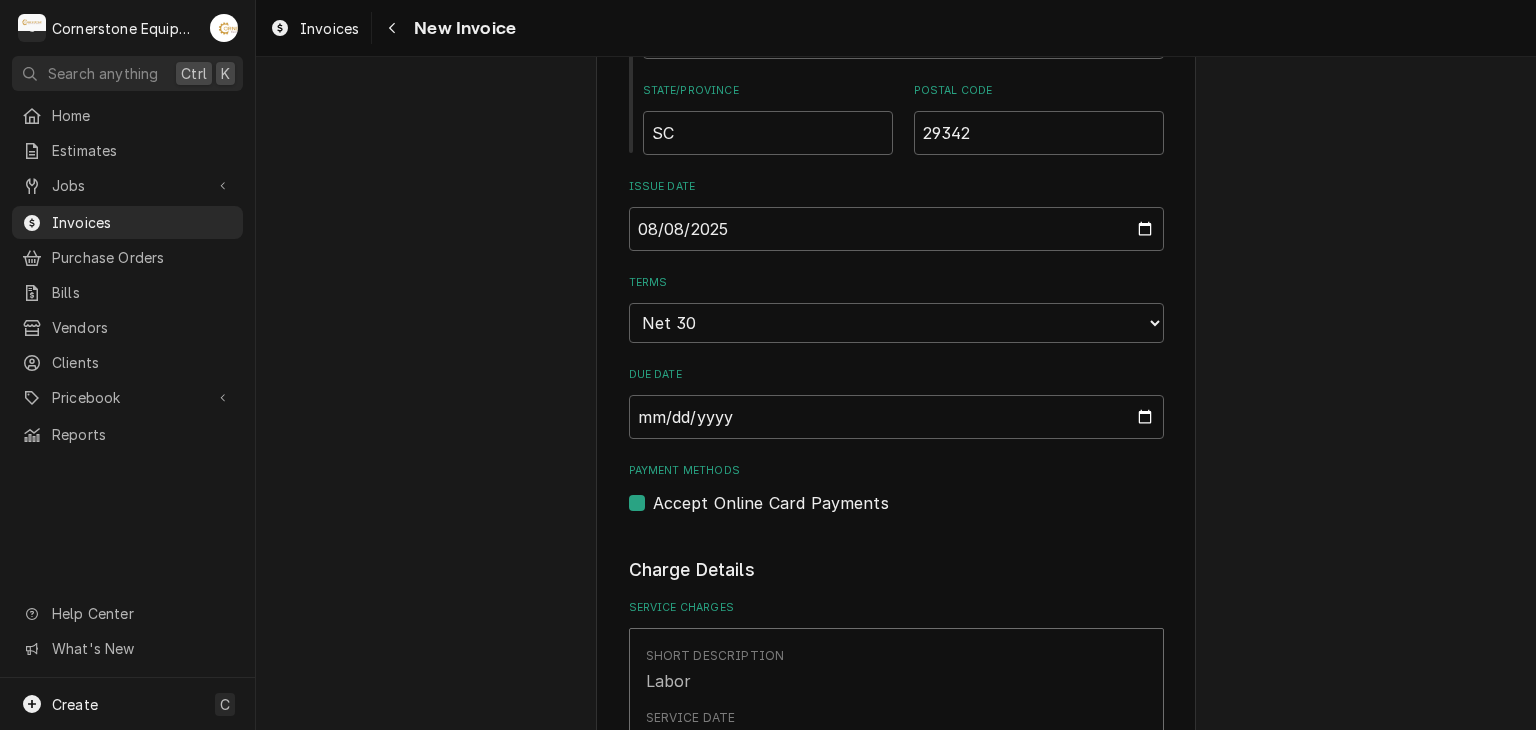 click on "Accept Online Card Payments" at bounding box center [771, 503] 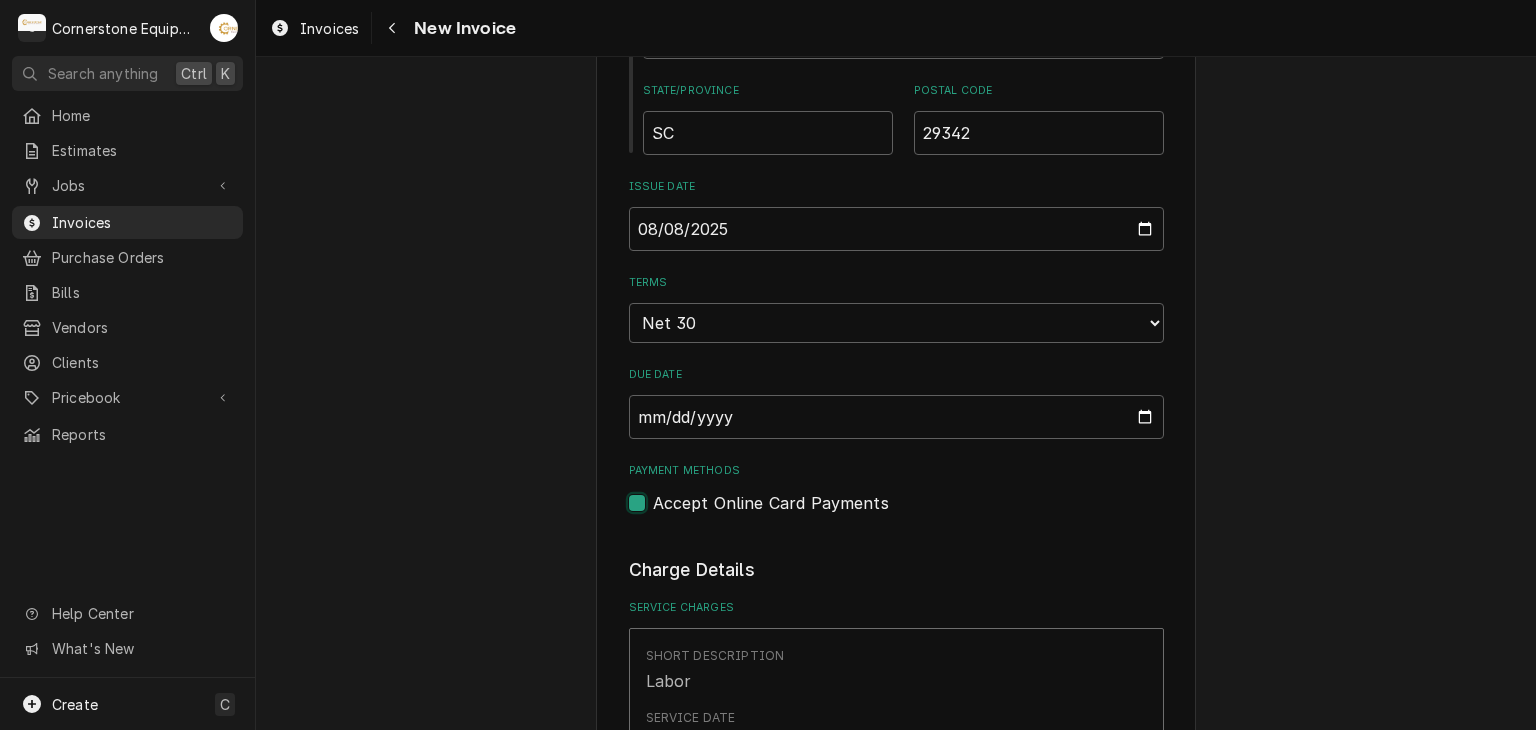 click on "Payment Methods" at bounding box center (920, 513) 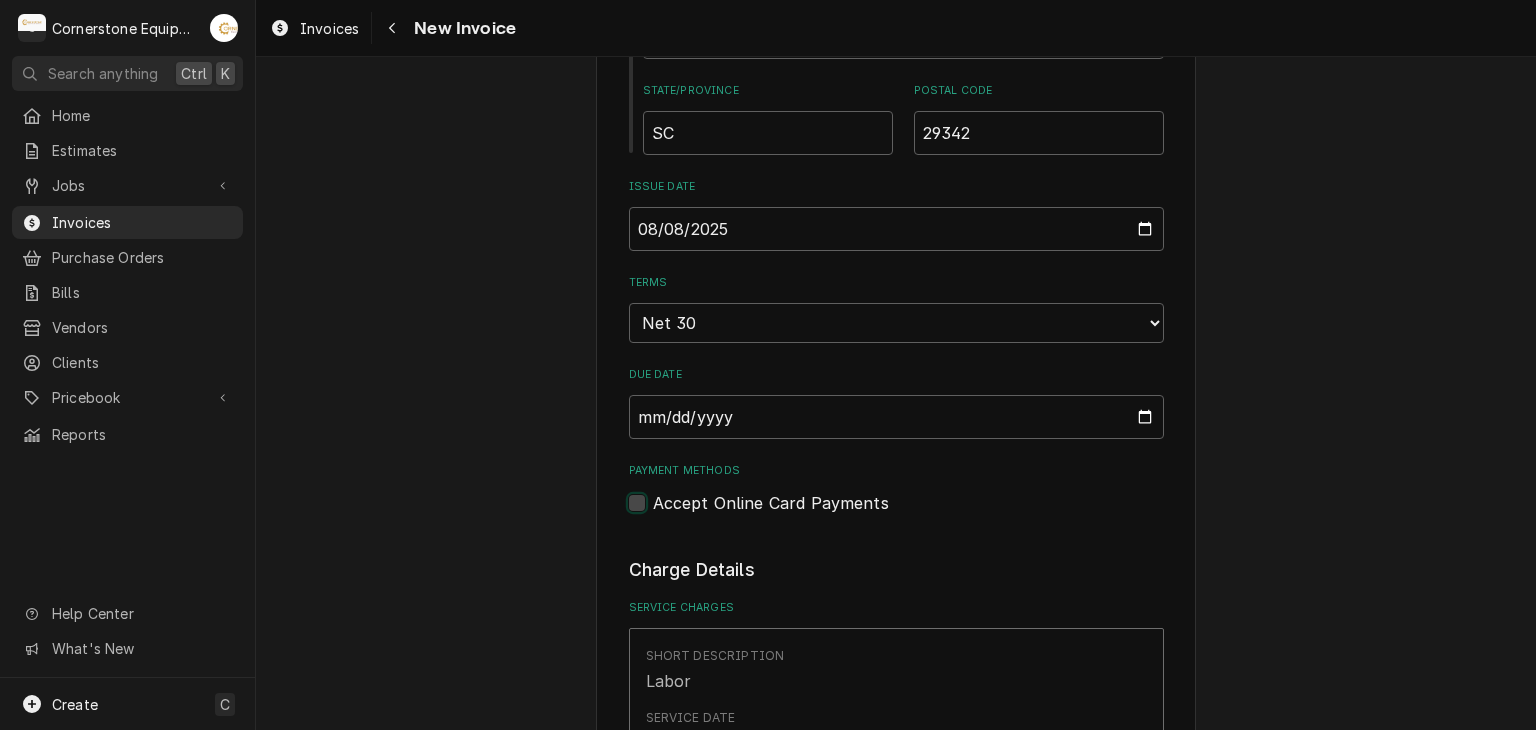 checkbox on "false" 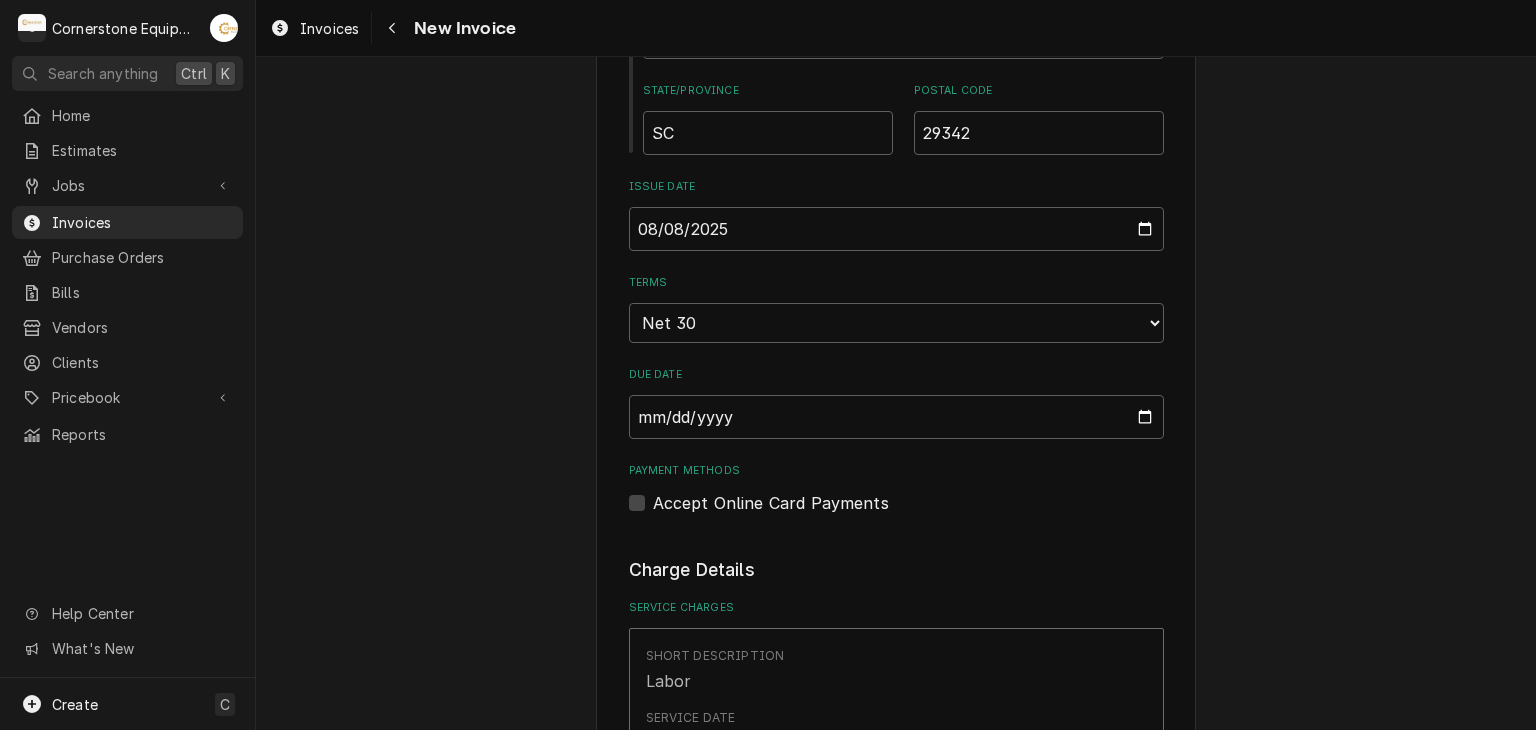 click on "Please provide the following information to create your invoice: Client Details Client WH Operating - Mcdonalds Service Location Store# 10496 / 1598 John B White Sr Blvd, Spartanburg, SC 29301 Basic Details Created From Job Uninvoiced Labor Service Type Labor Labels  ( optional ) Add Labels... Billing Address Same as service location Recipient, Attention To, etc.  ( if different ) Tracy Dunaway Street Address PO Box 7 Apartment, Suite, etc. City Gaffney State/Province SC Postal Code 29342 Issue Date 2025-08-08 Terms Choose payment terms... Same Day Net 7 Net 14 Net 21 Net 30 Net 45 Net 60 Net 90 Due Date 2025-09-07 Payment Methods Accept Online Card Payments Charge Details Service Charges Short Description Labor Service Date Aug 6, 2025 Hourly Cost $60.00/hr Qty. 2.5hrs Rate $125.00/hr Amount $312.50 Tax Non-Taxable Service  Summary Add Service Charge Parts and Materials  ( if any ) Short Description misc hardware Manufacturer — Manufacturer Part # — Unit Cost $0.00 Qty. 1 Price $24.99 Amount $24.99 Tax )" at bounding box center (896, 1147) 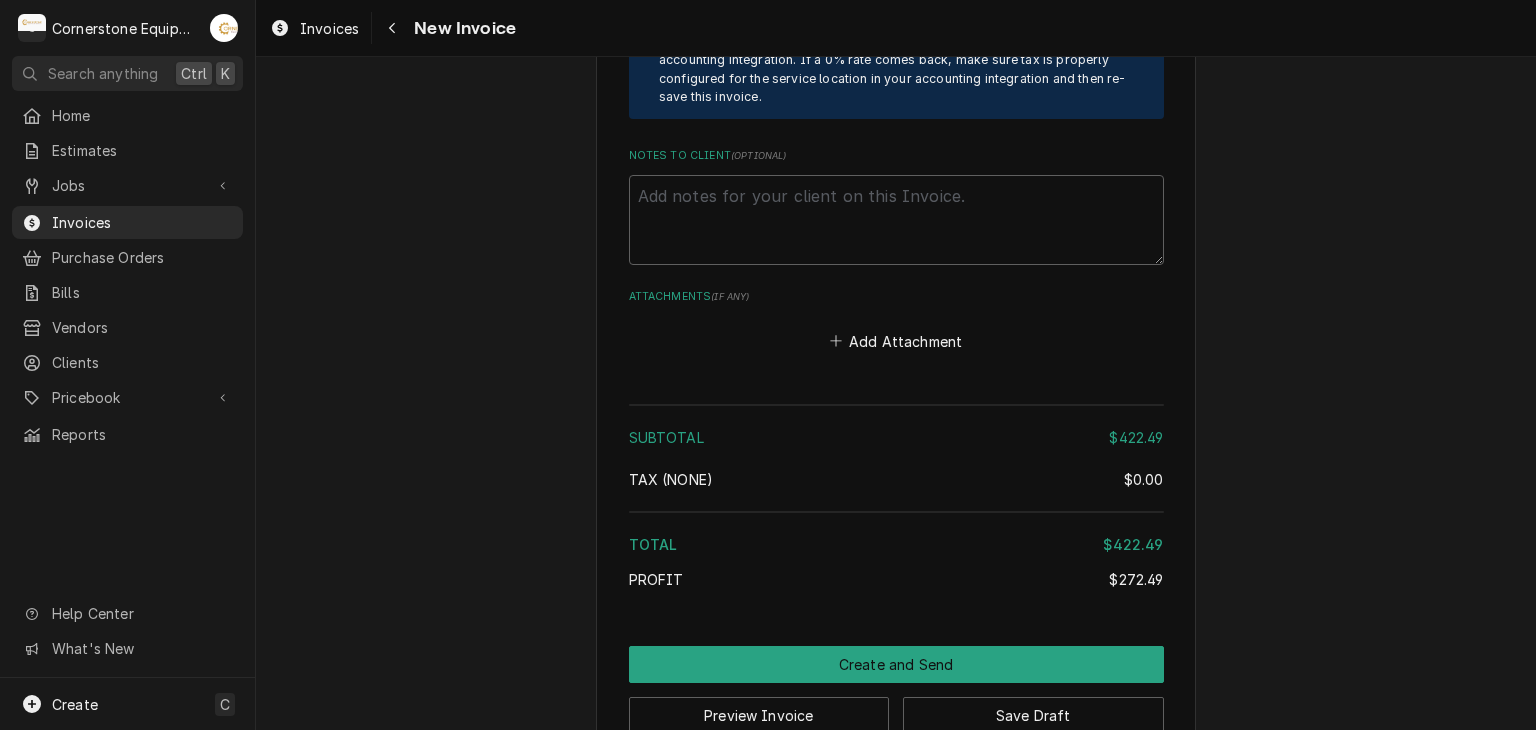scroll, scrollTop: 3616, scrollLeft: 0, axis: vertical 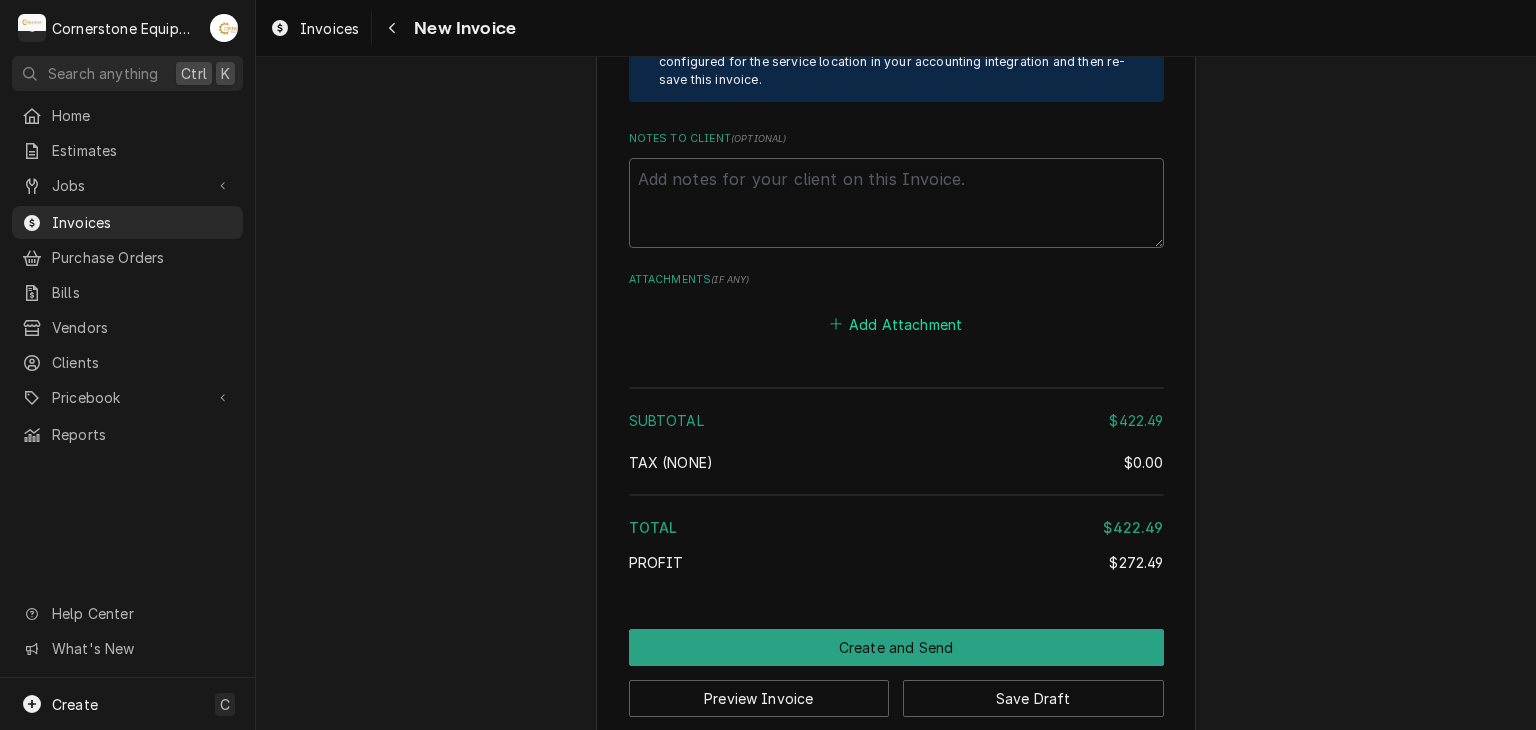 click on "Add Attachment" at bounding box center [896, 324] 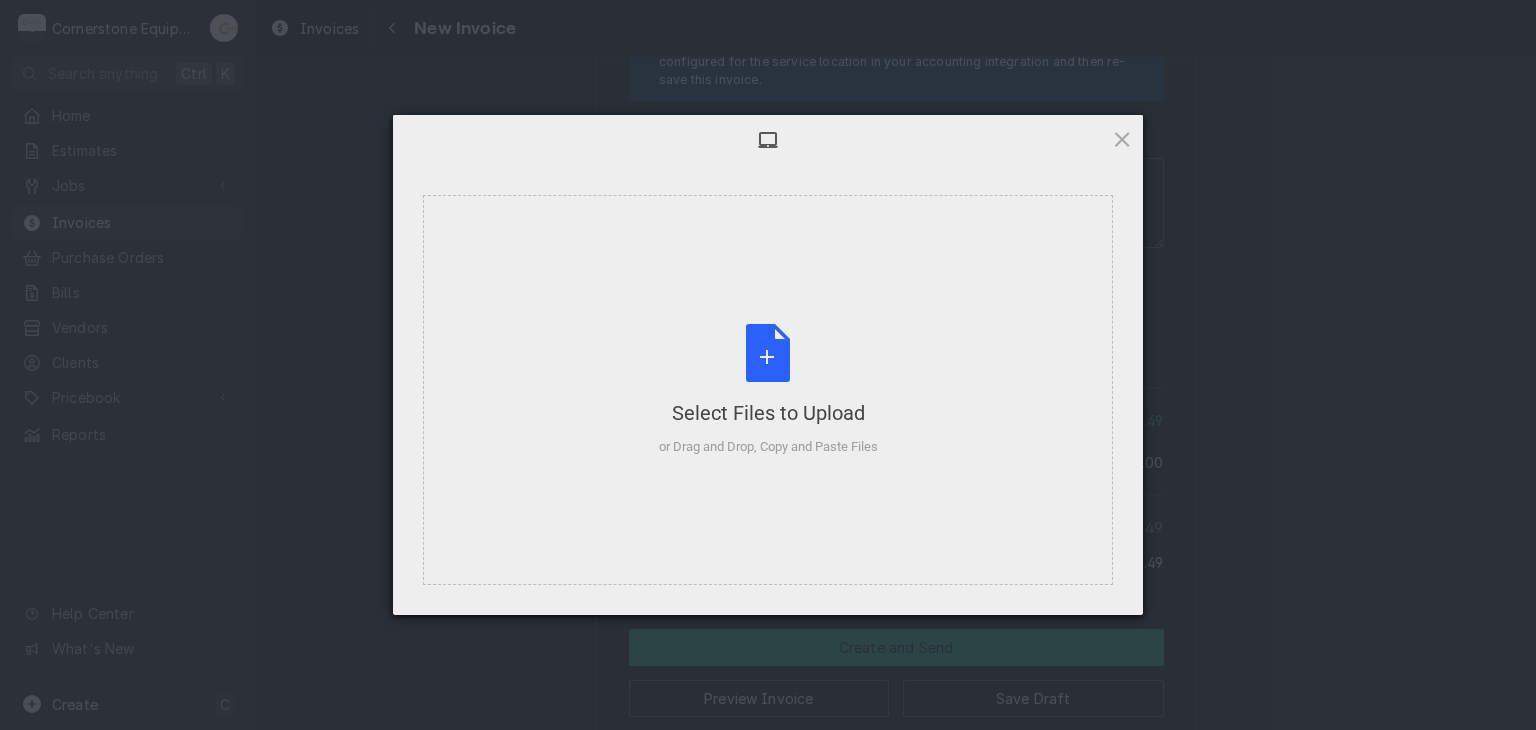 type on "x" 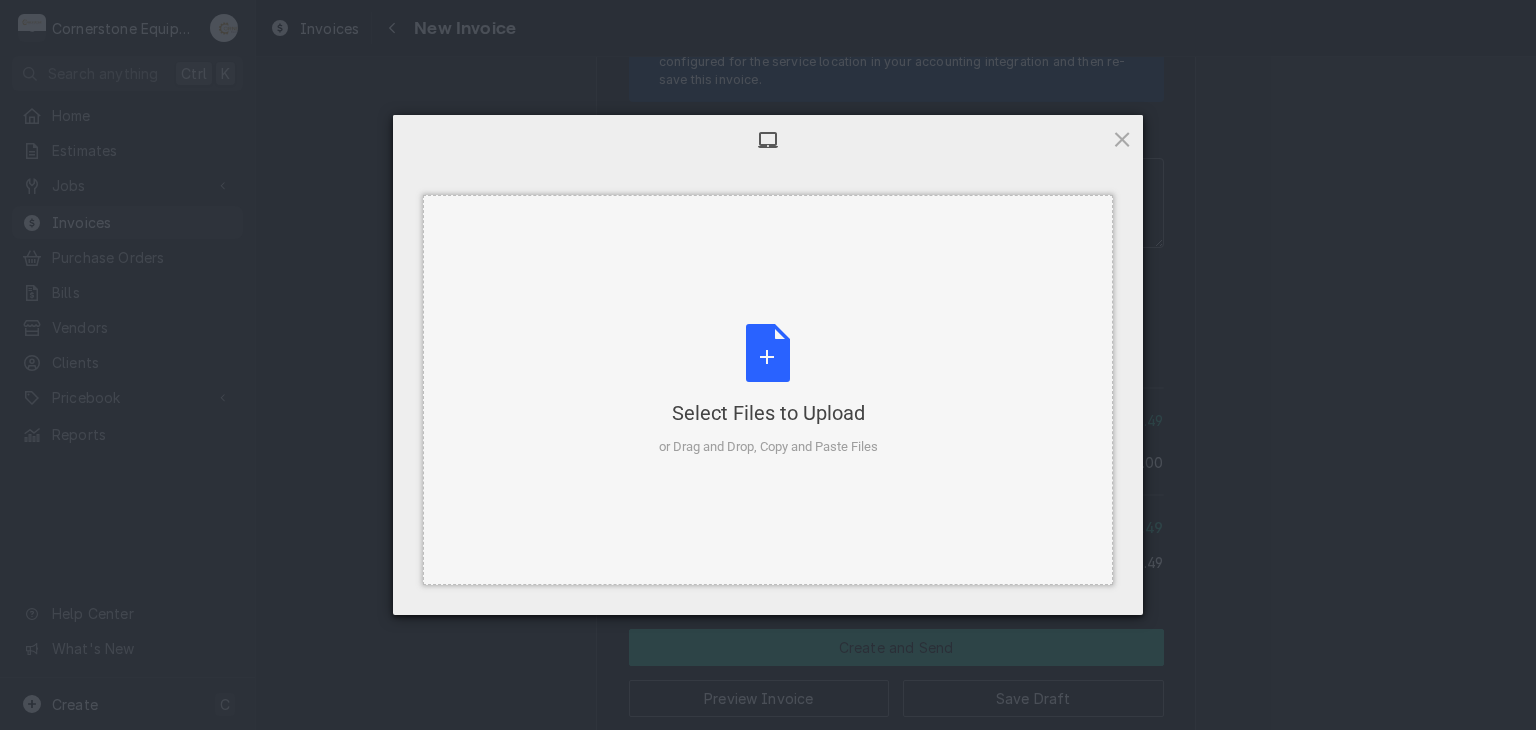 click on "Select Files to Upload
or Drag and Drop, Copy and Paste Files" at bounding box center (768, 390) 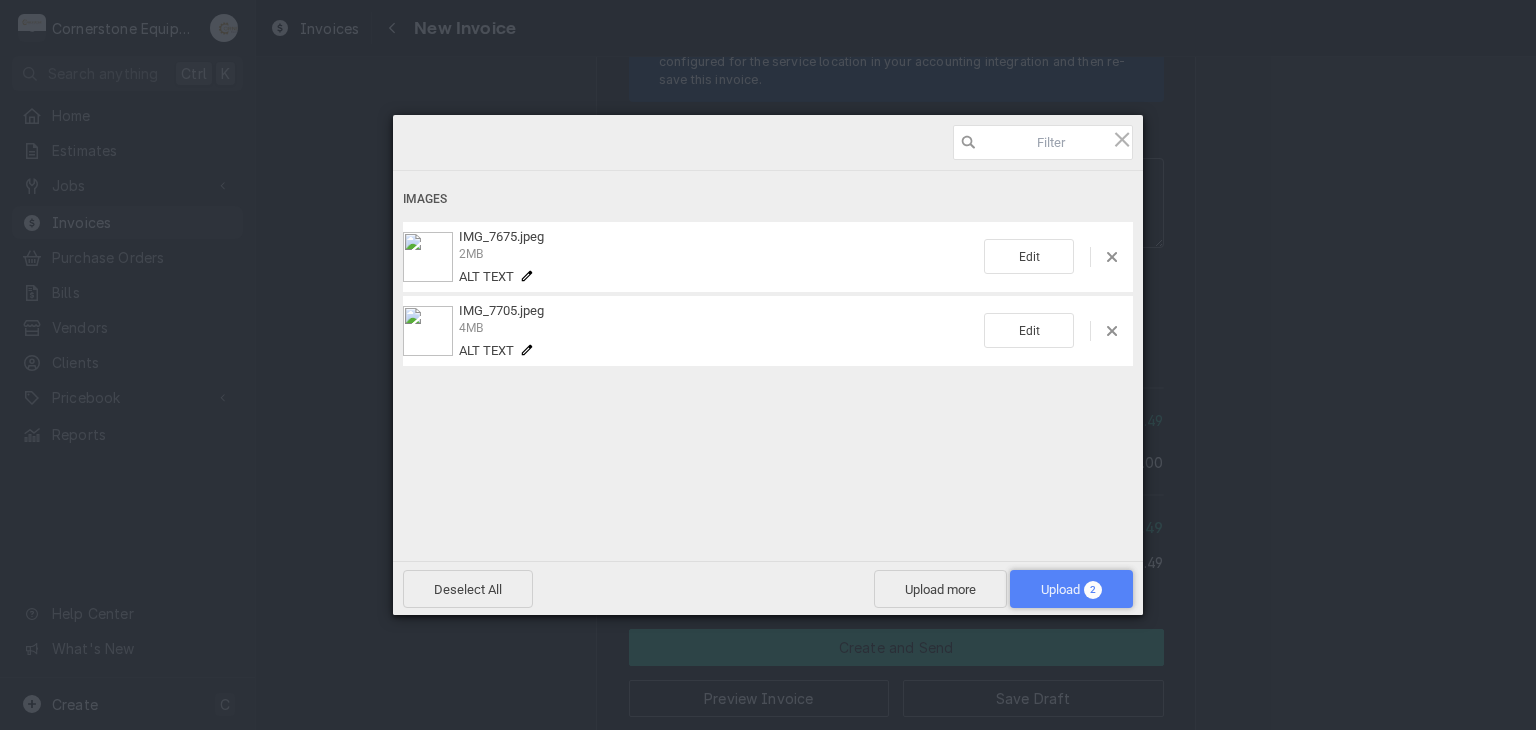 click on "Upload
2" at bounding box center [1071, 589] 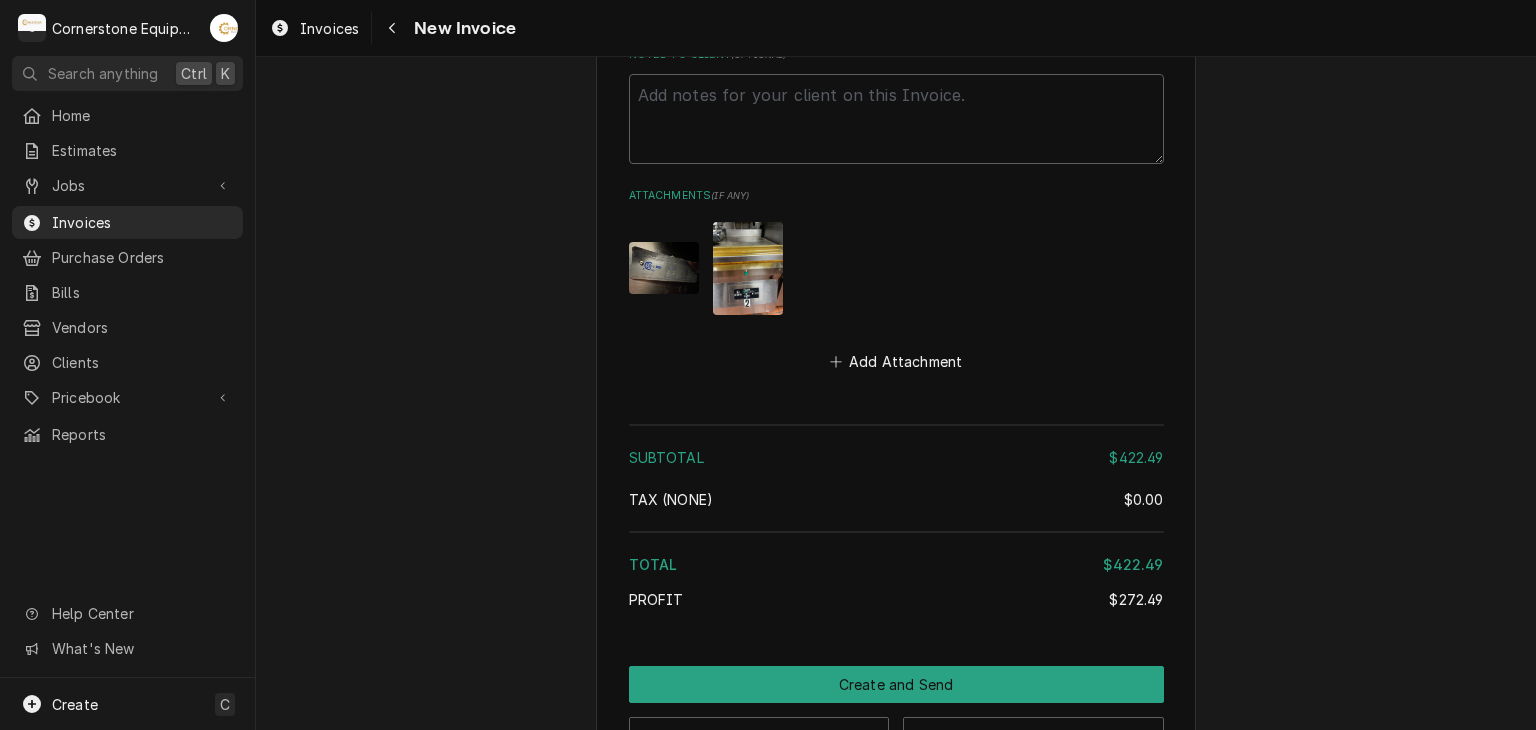 scroll, scrollTop: 3737, scrollLeft: 0, axis: vertical 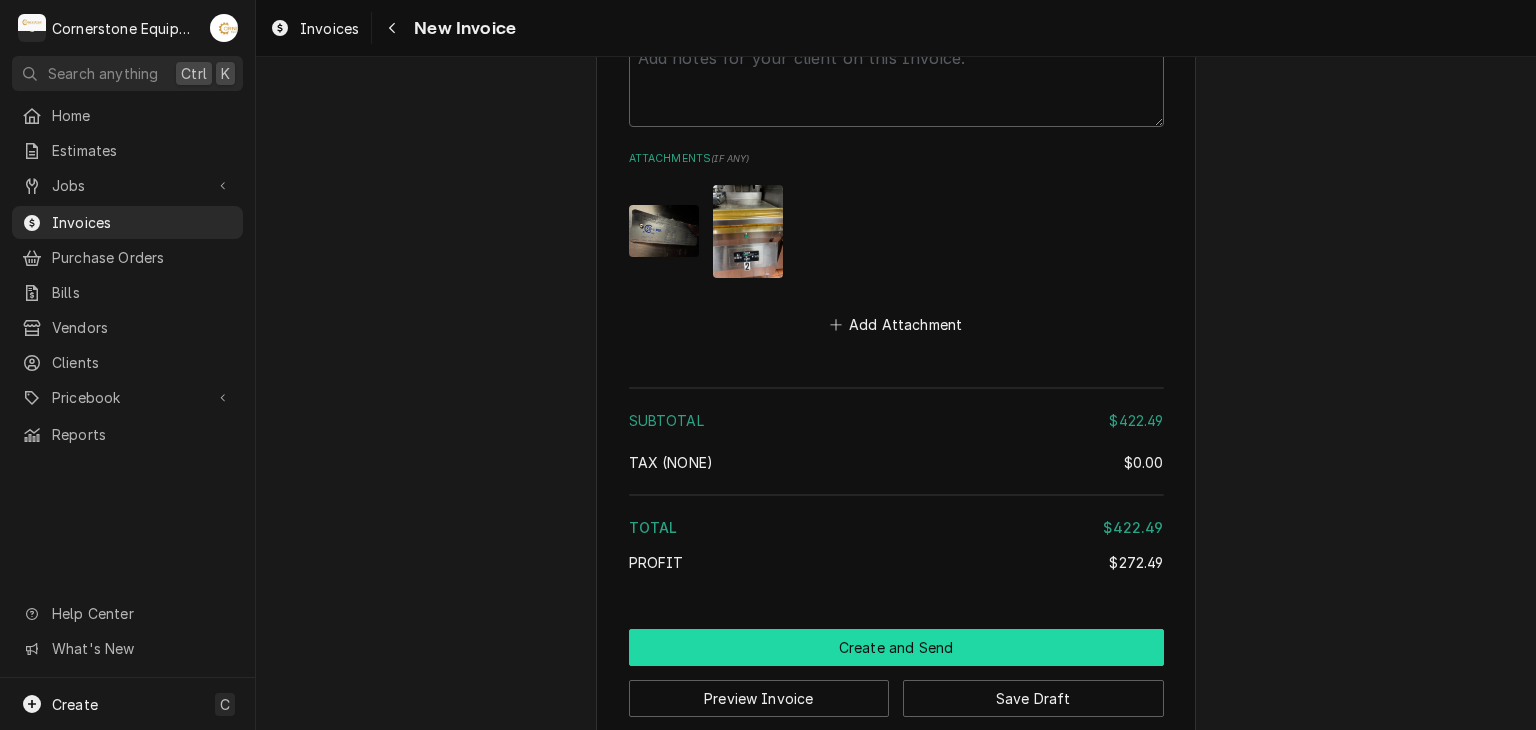 click on "Create and Send" at bounding box center (896, 647) 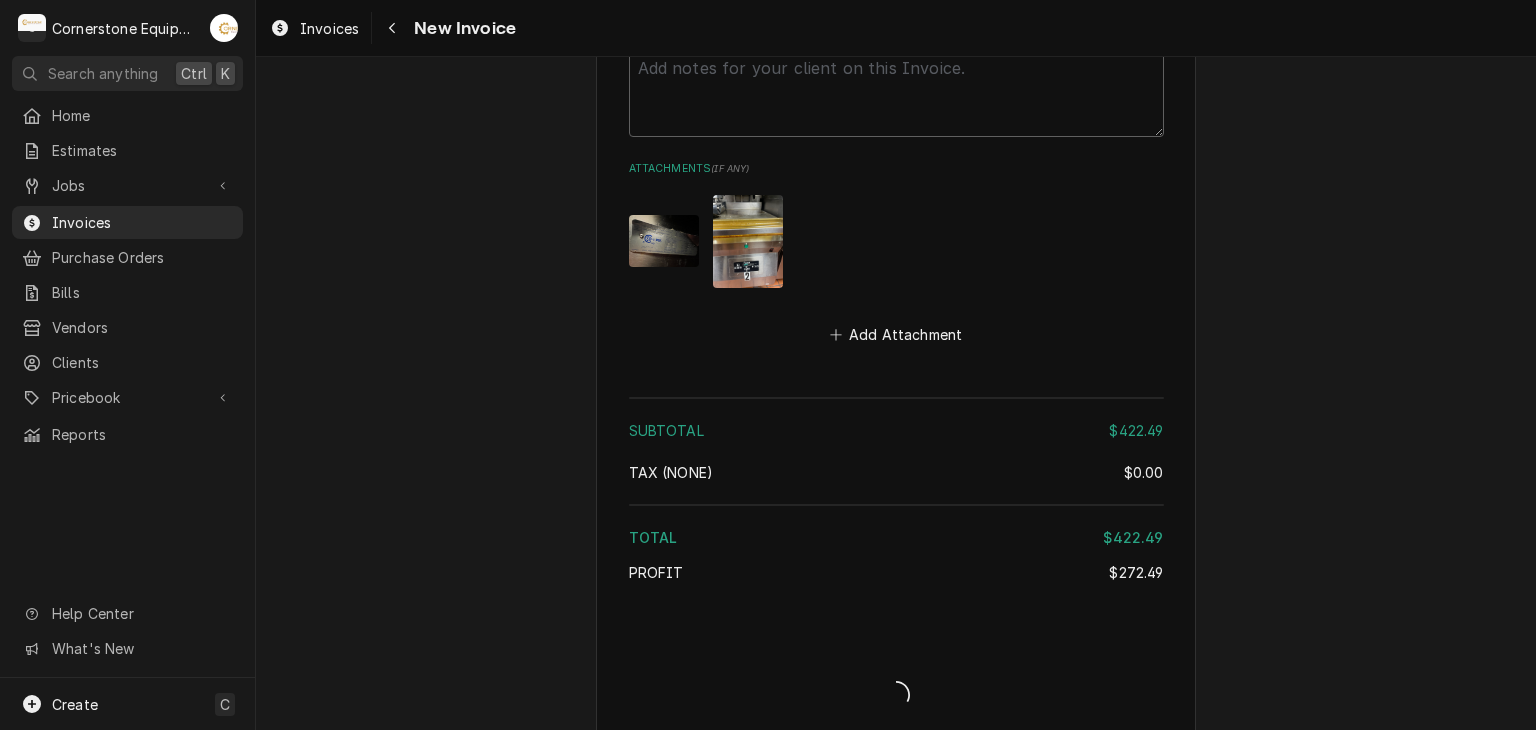 type on "x" 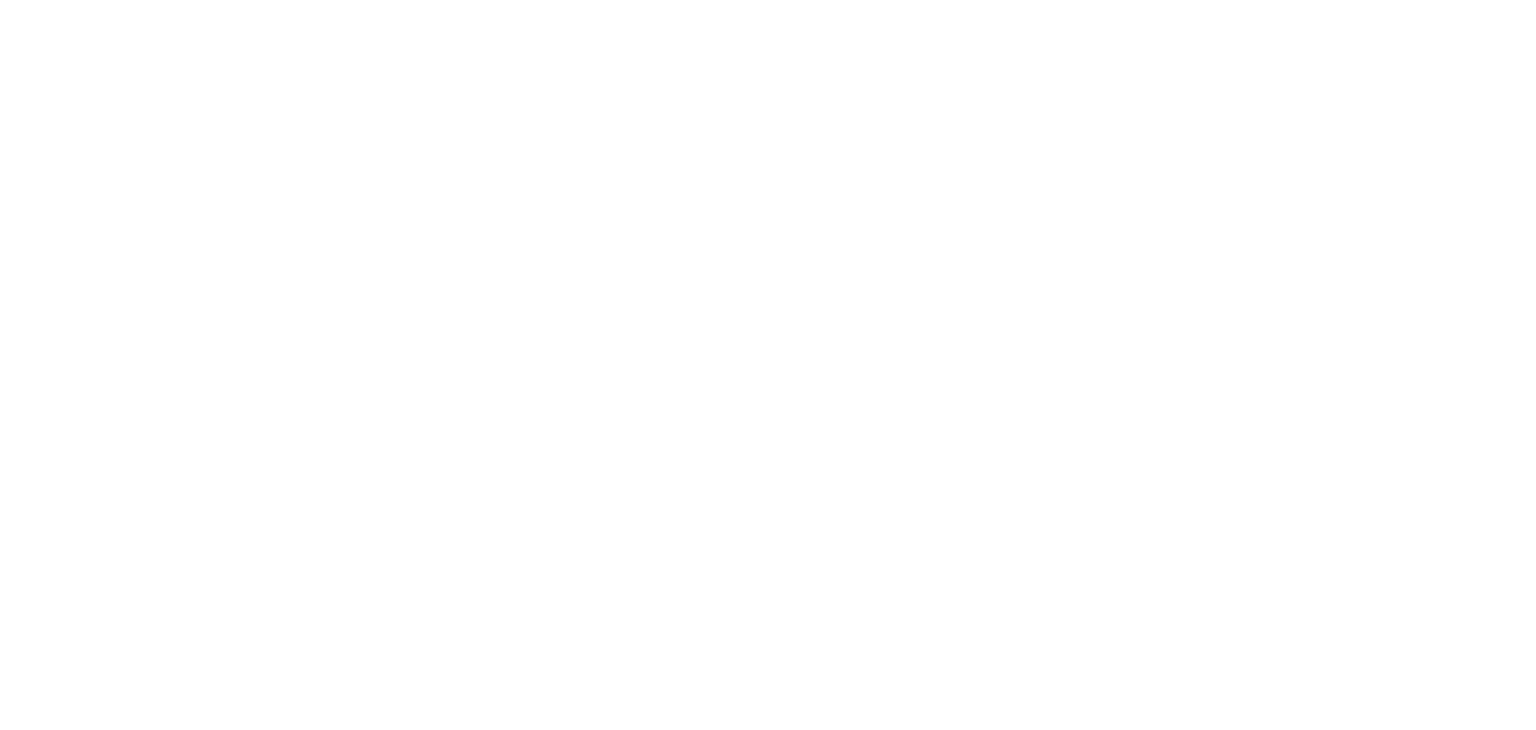 scroll, scrollTop: 0, scrollLeft: 0, axis: both 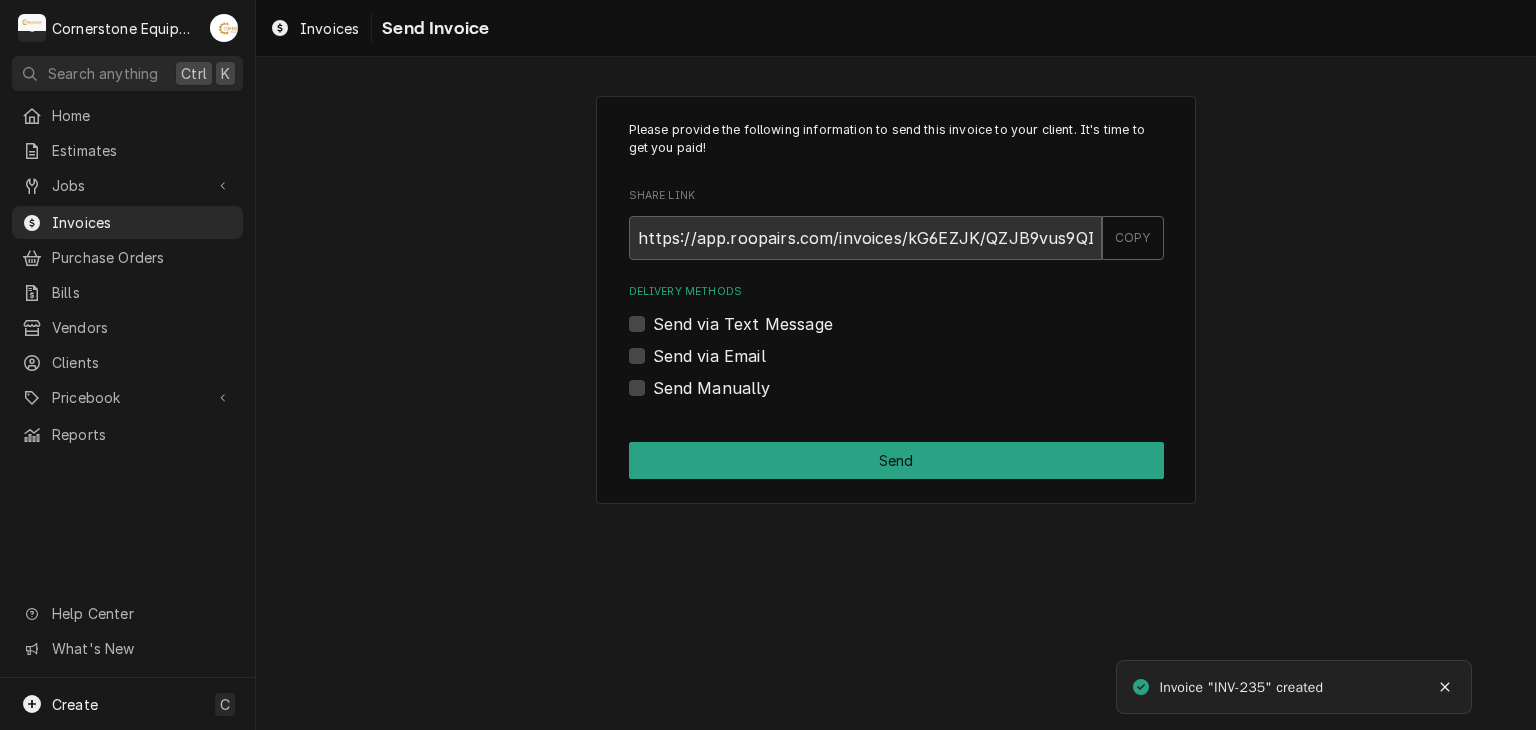 click on "Send via Text Message" at bounding box center (743, 324) 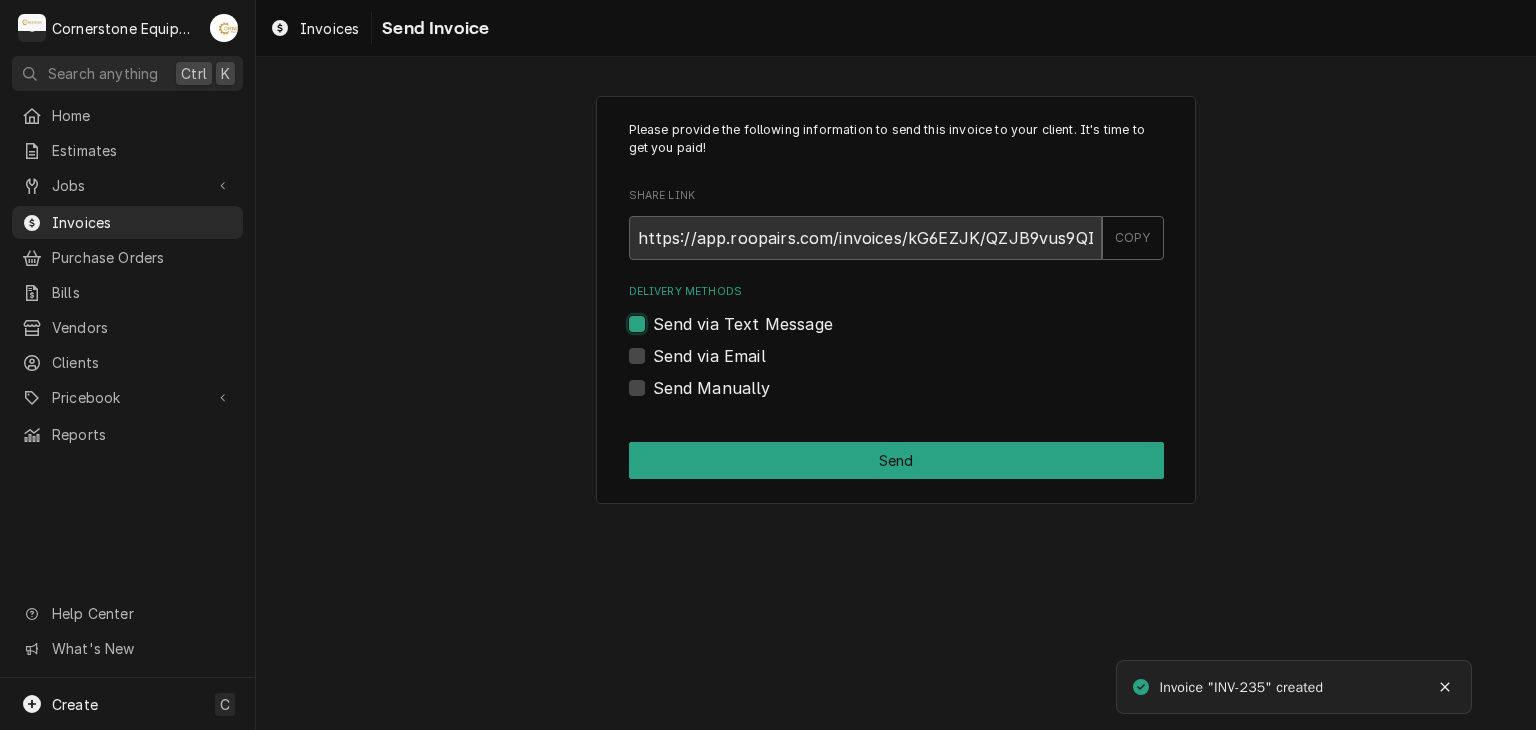 checkbox on "true" 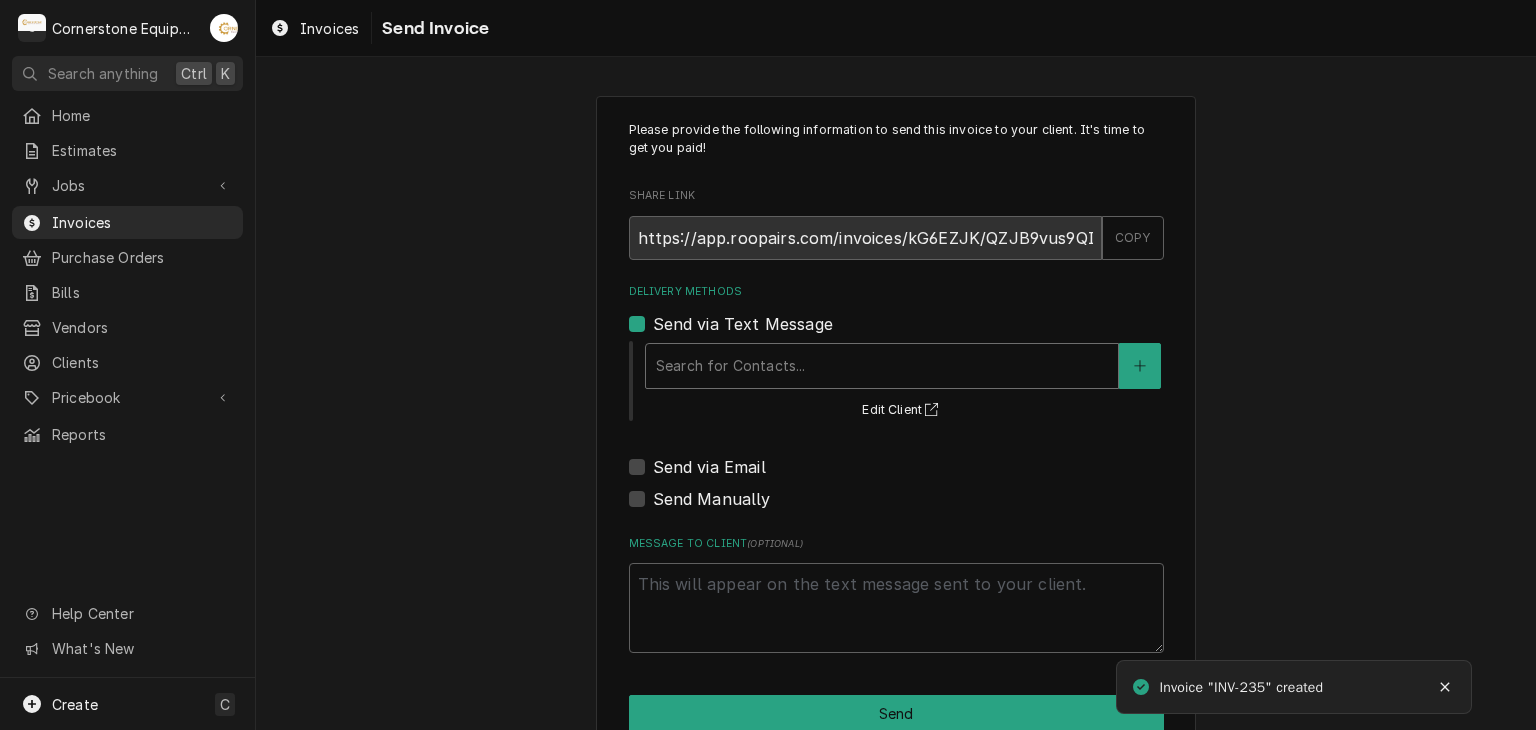 click on "Search for Contacts..." at bounding box center [882, 366] 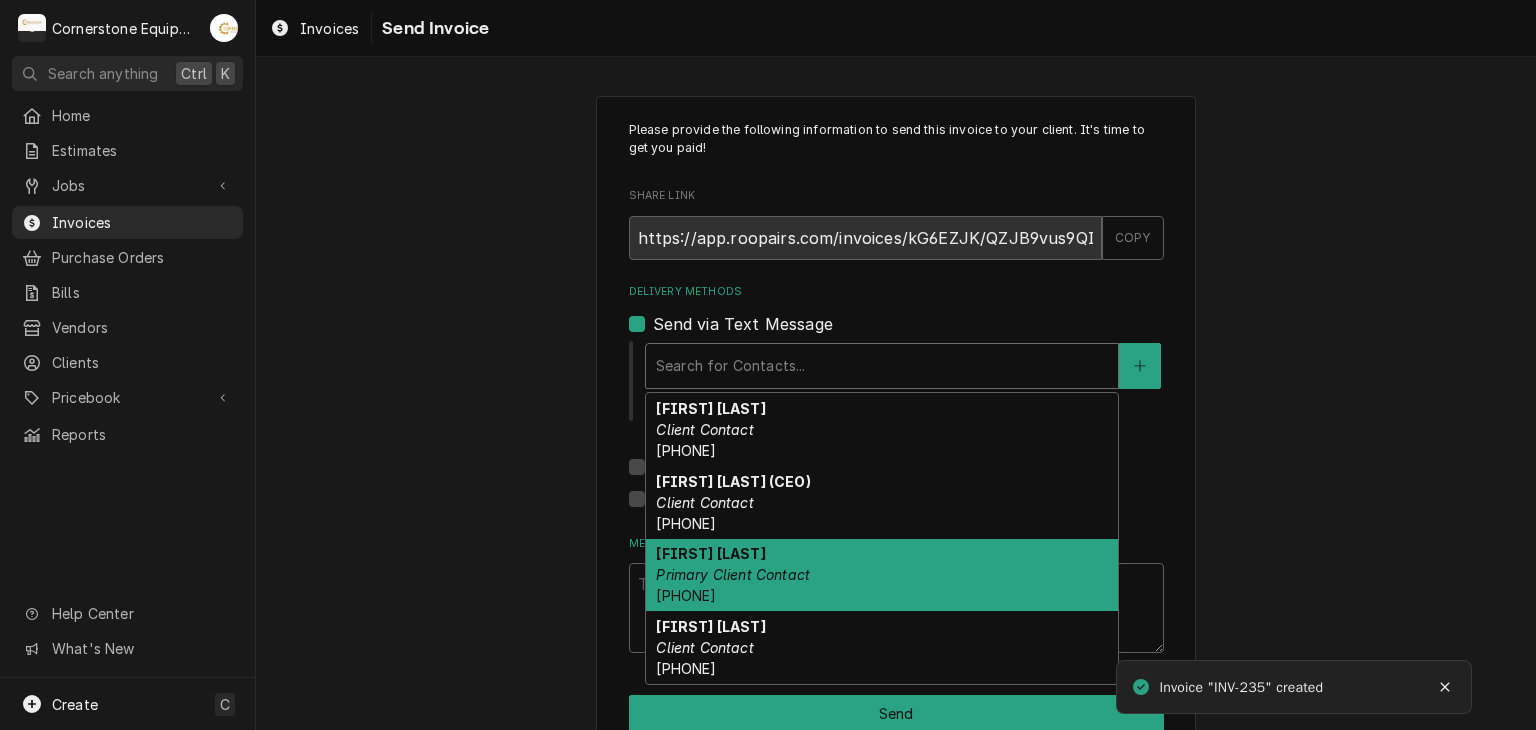 click on "Robert Harrison" at bounding box center (710, 553) 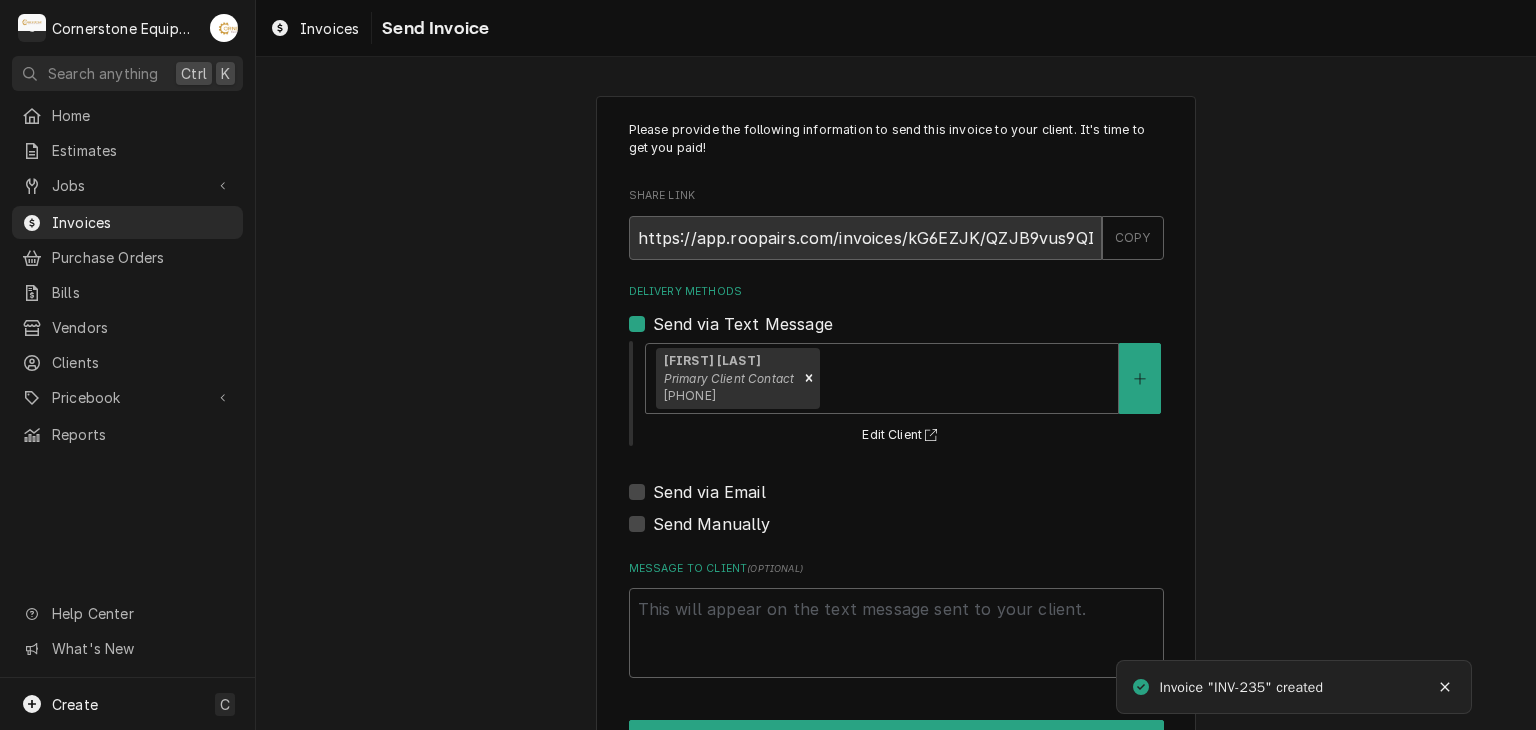 click on "Send via Email" at bounding box center (709, 492) 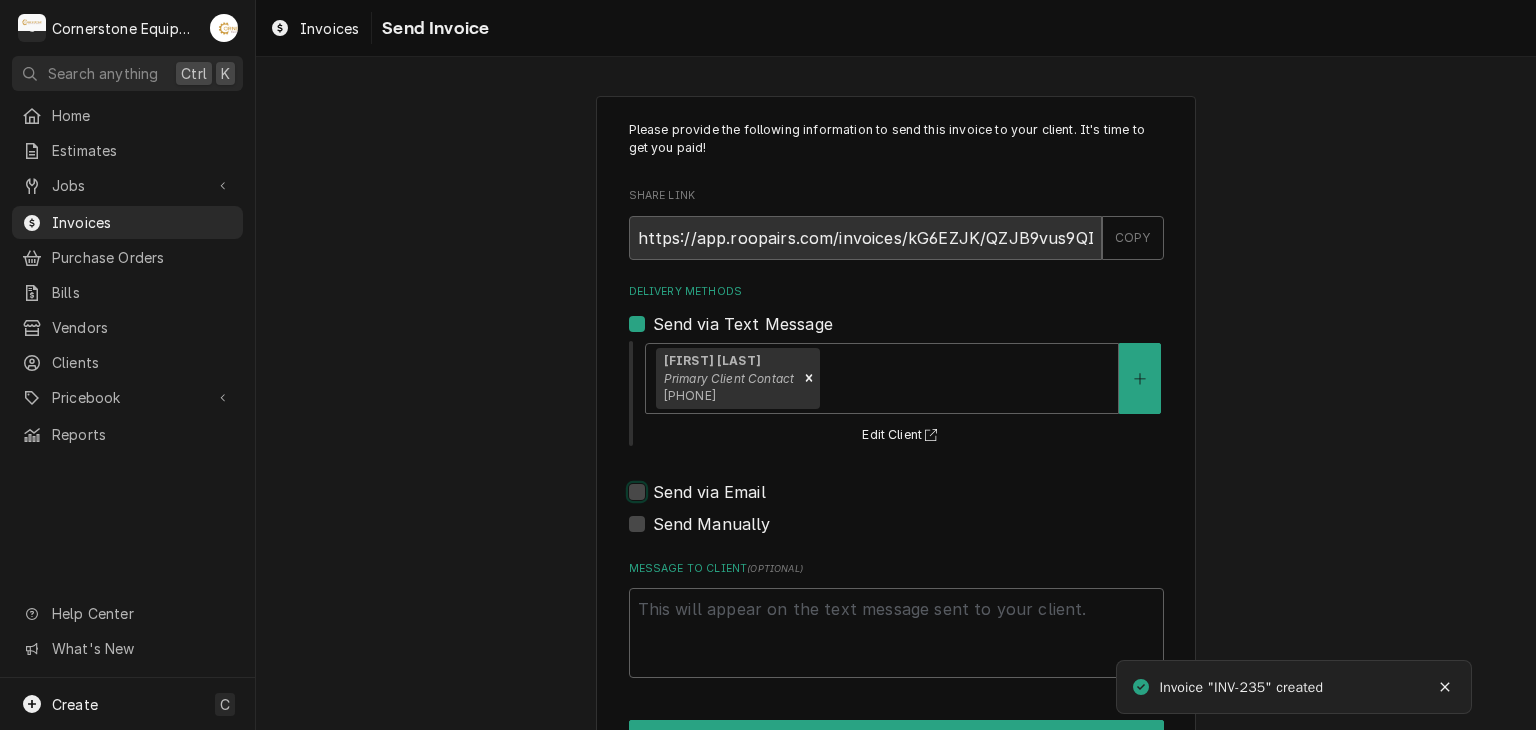 click on "Send via Email" at bounding box center [920, 502] 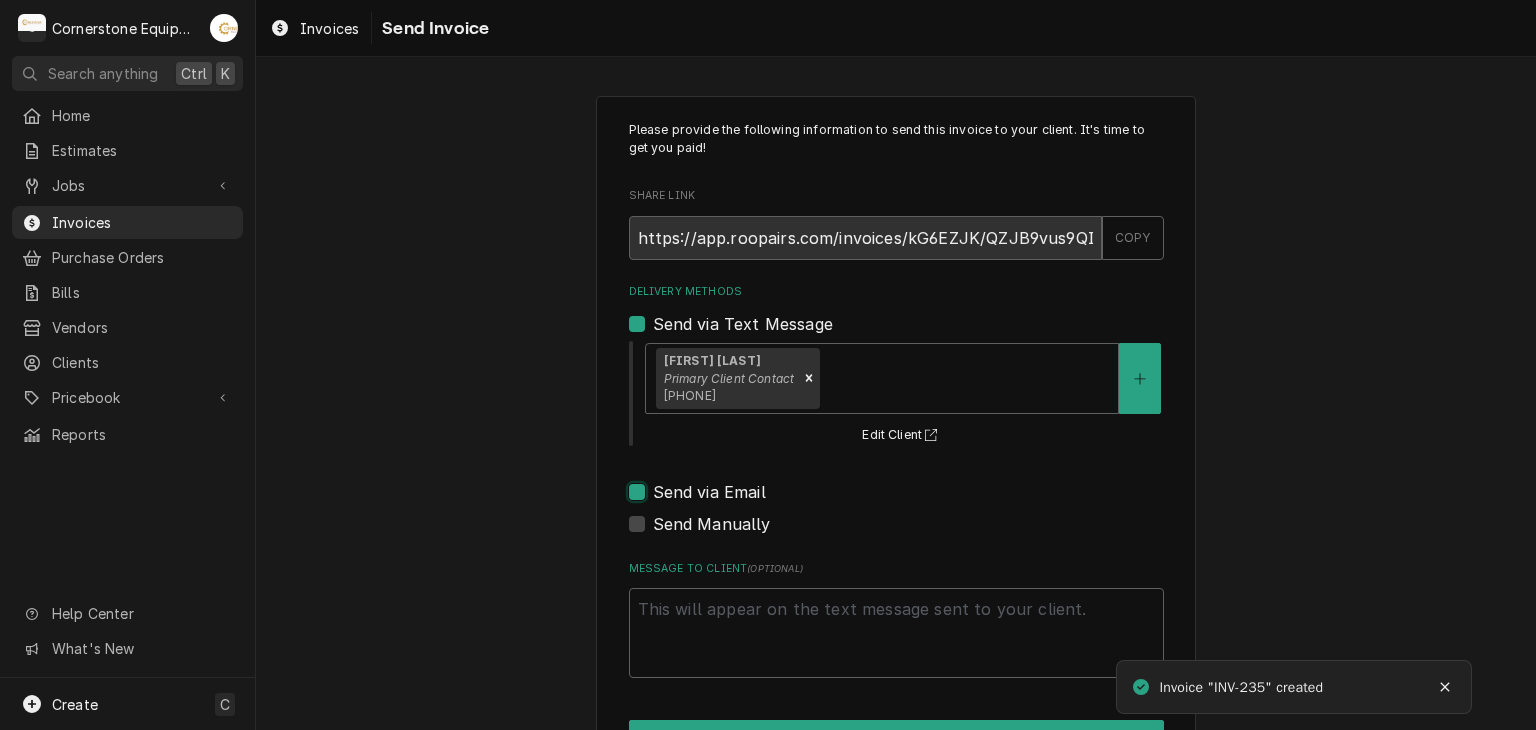 checkbox on "true" 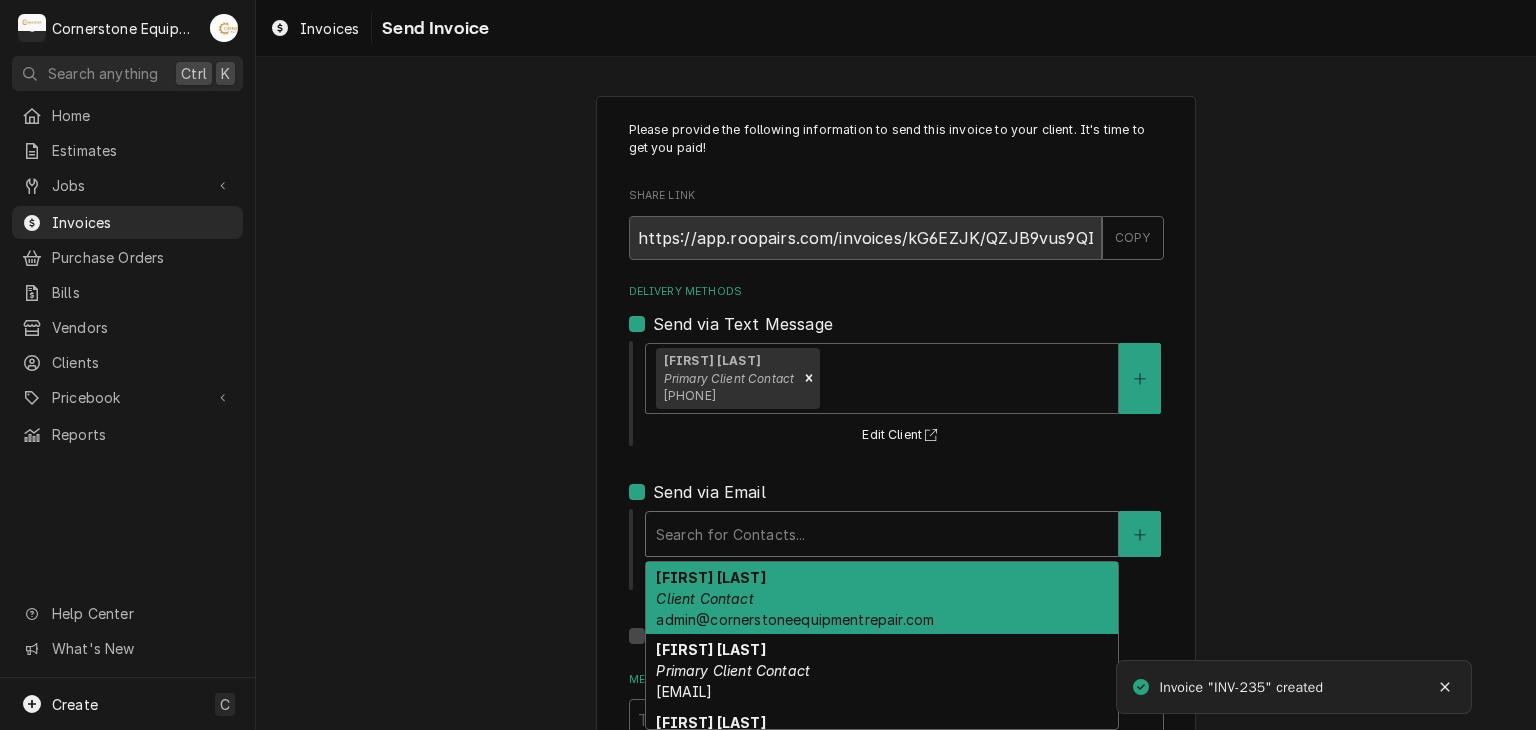 click at bounding box center [882, 534] 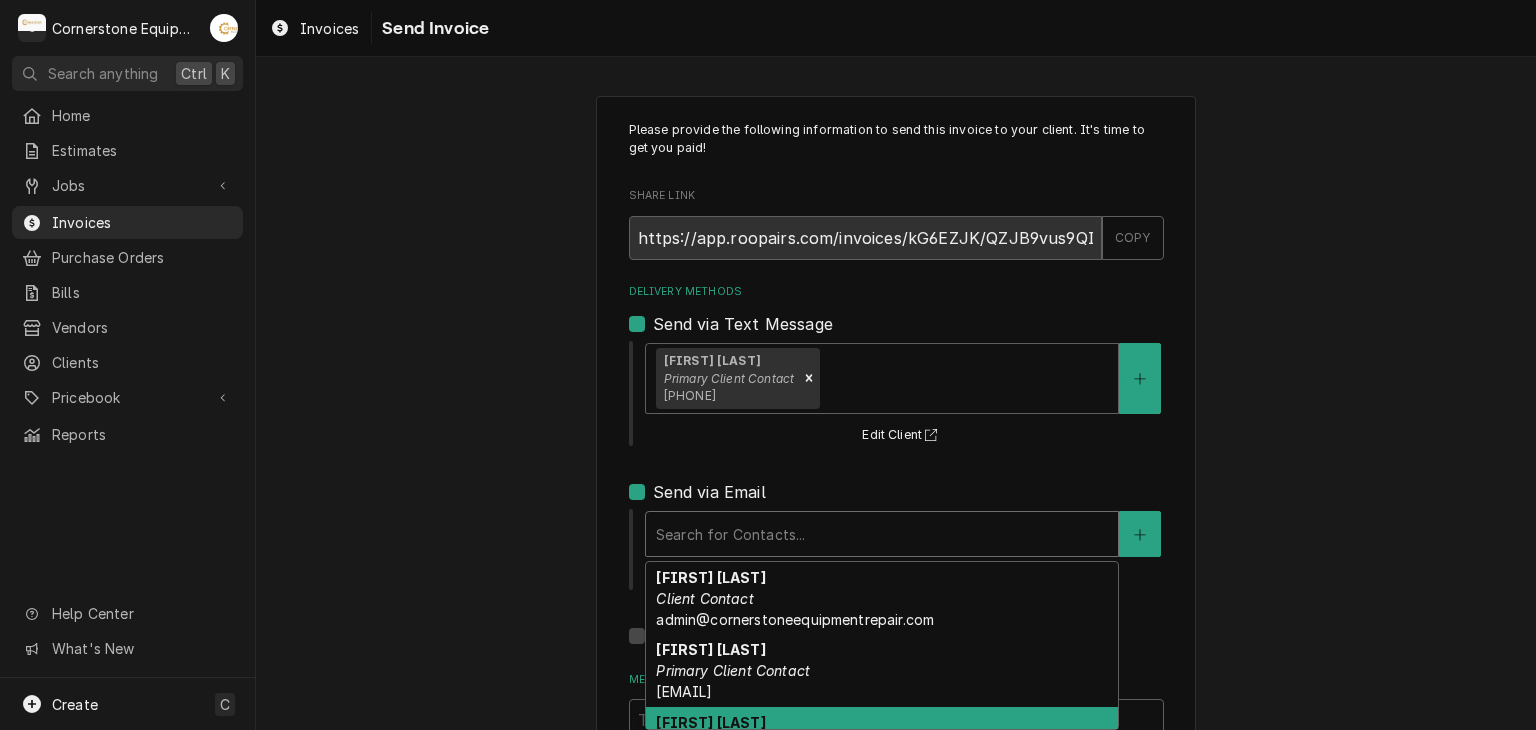 click on "Tracy Dunaway Client Contact whoperating.tracyd@gmail.com" at bounding box center (882, 743) 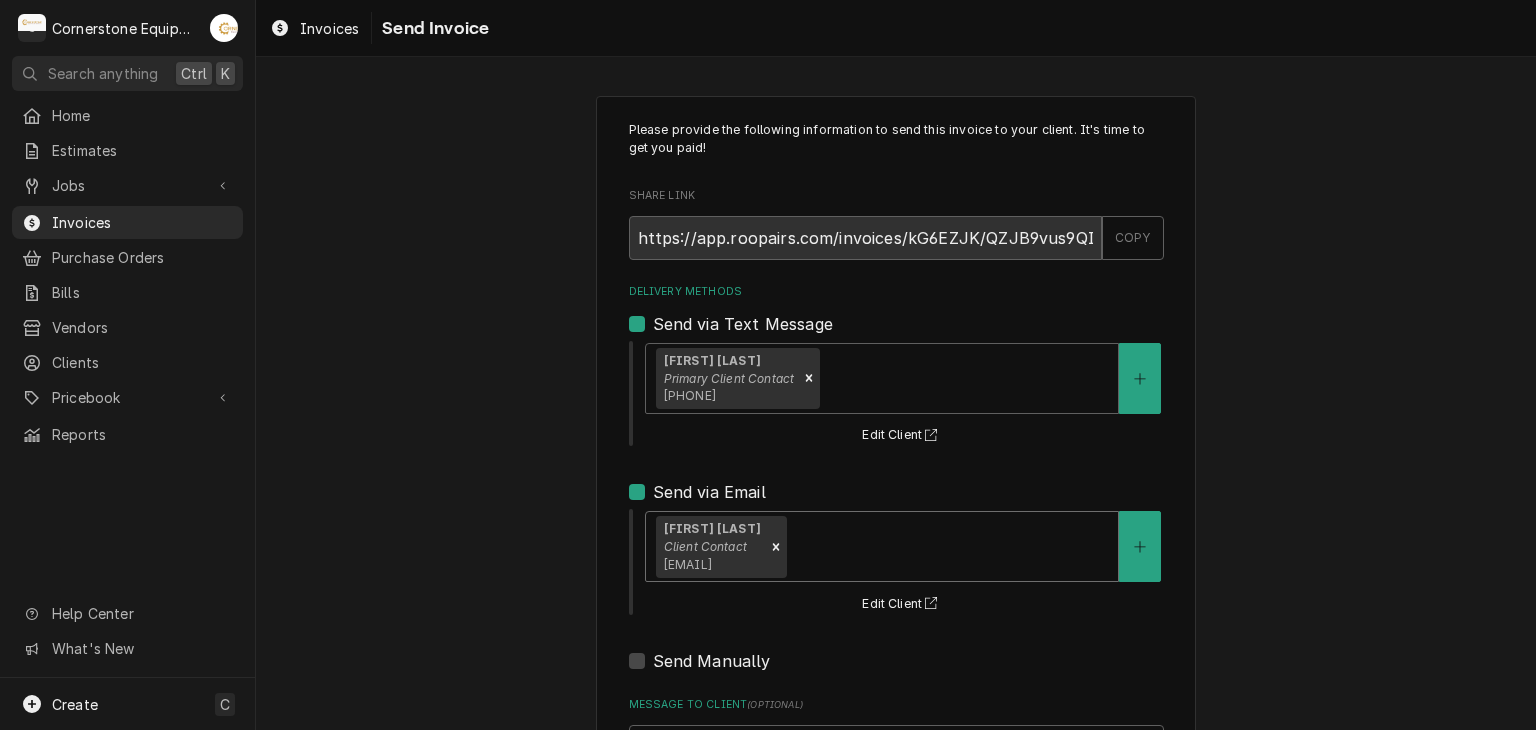 click on "Please provide the following information to send this invoice to your client. It's time to get you paid! Share Link https://app.roopairs.com/invoices/kG6EZJK/QZJB9vus9QI5iI-xi9I_t01SP--JC4k5CfefXtDyFe4/ COPY Delivery Methods Send via Text Message Robert Harrison Primary Client Contact (864) 435-3825 Edit Client    Send via Email option [object Object], selected. Tracy Dunaway Client Contact whoperating.tracyd@gmail.com Edit Client    Send Manually Message to Client  ( optional ) Send" at bounding box center [896, 507] 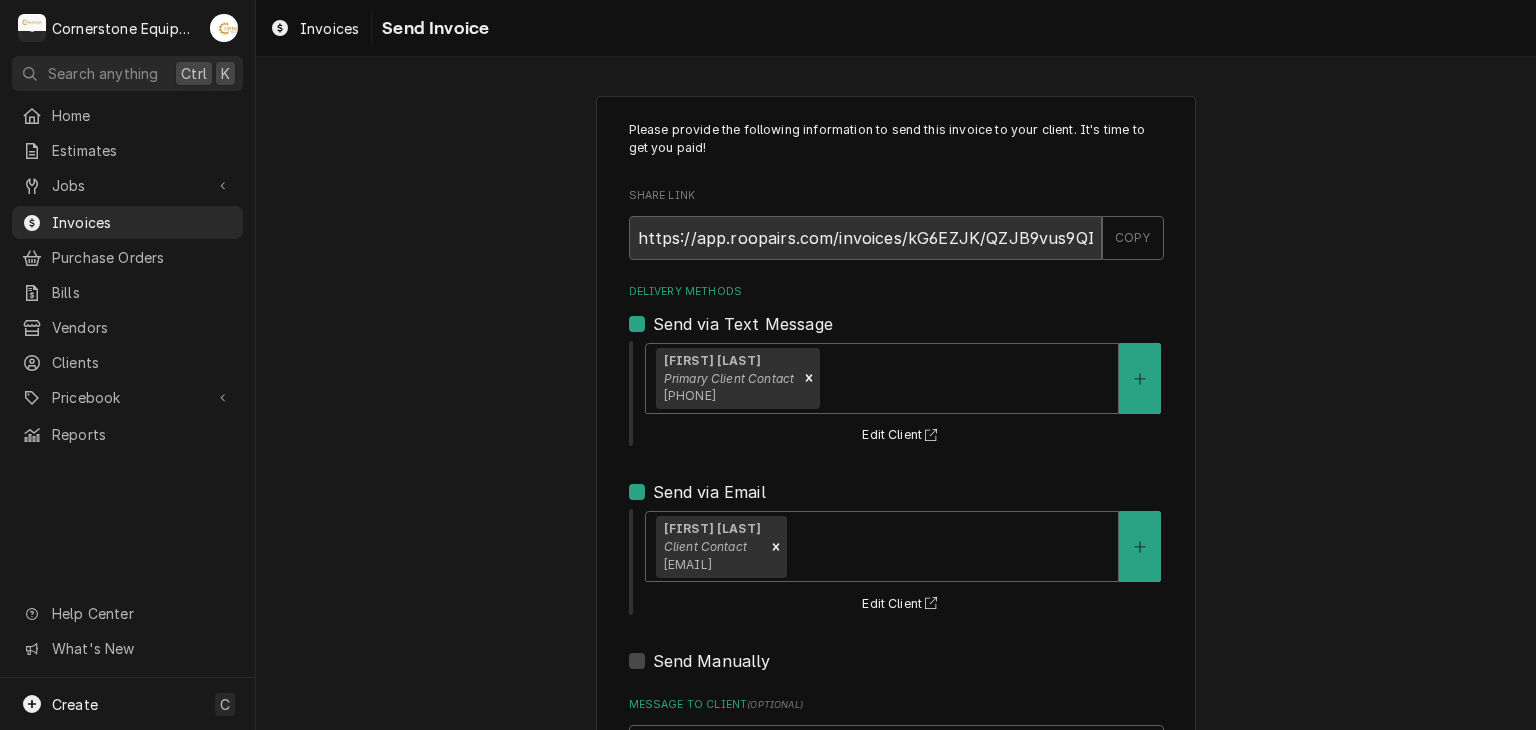 scroll, scrollTop: 204, scrollLeft: 0, axis: vertical 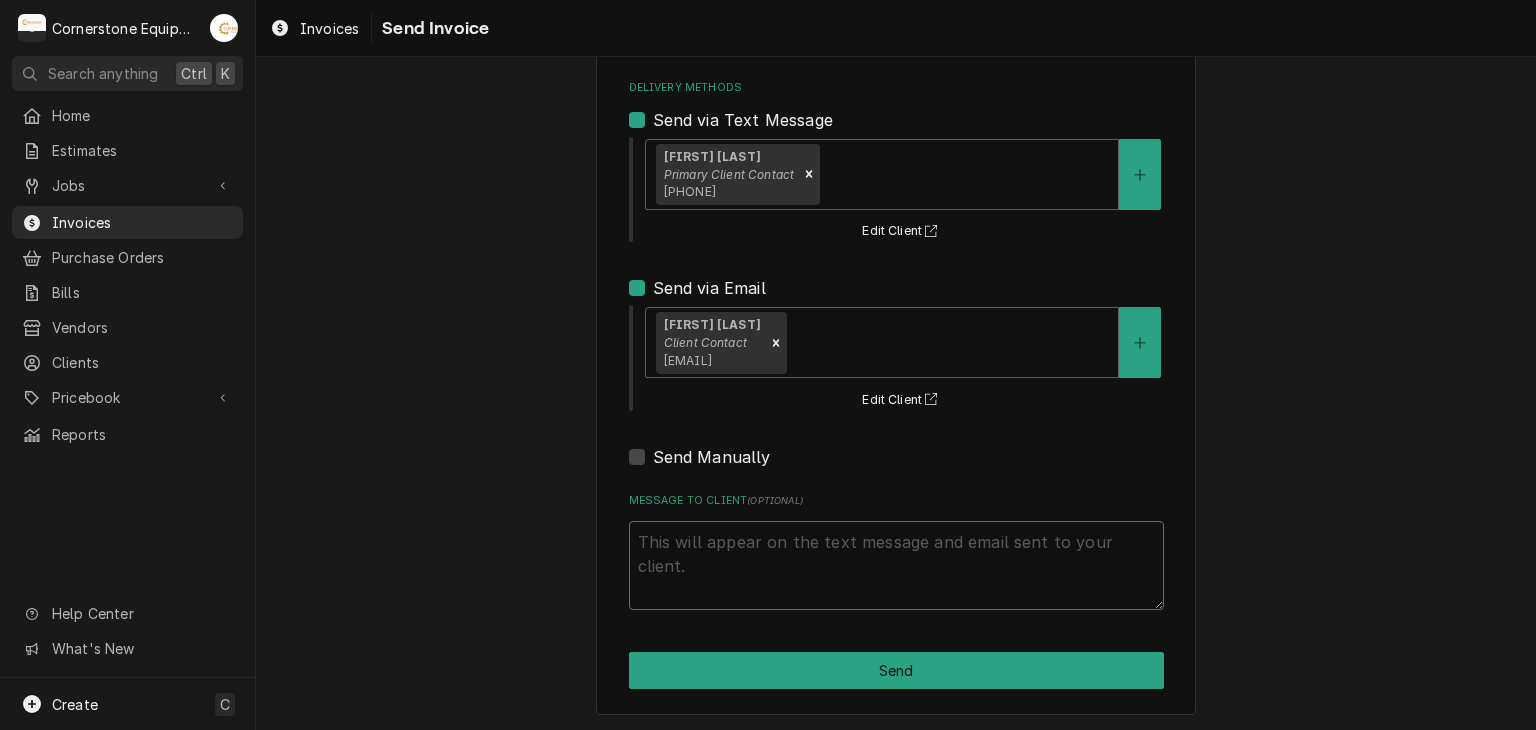 click on "Message to Client  ( optional )" at bounding box center [896, 566] 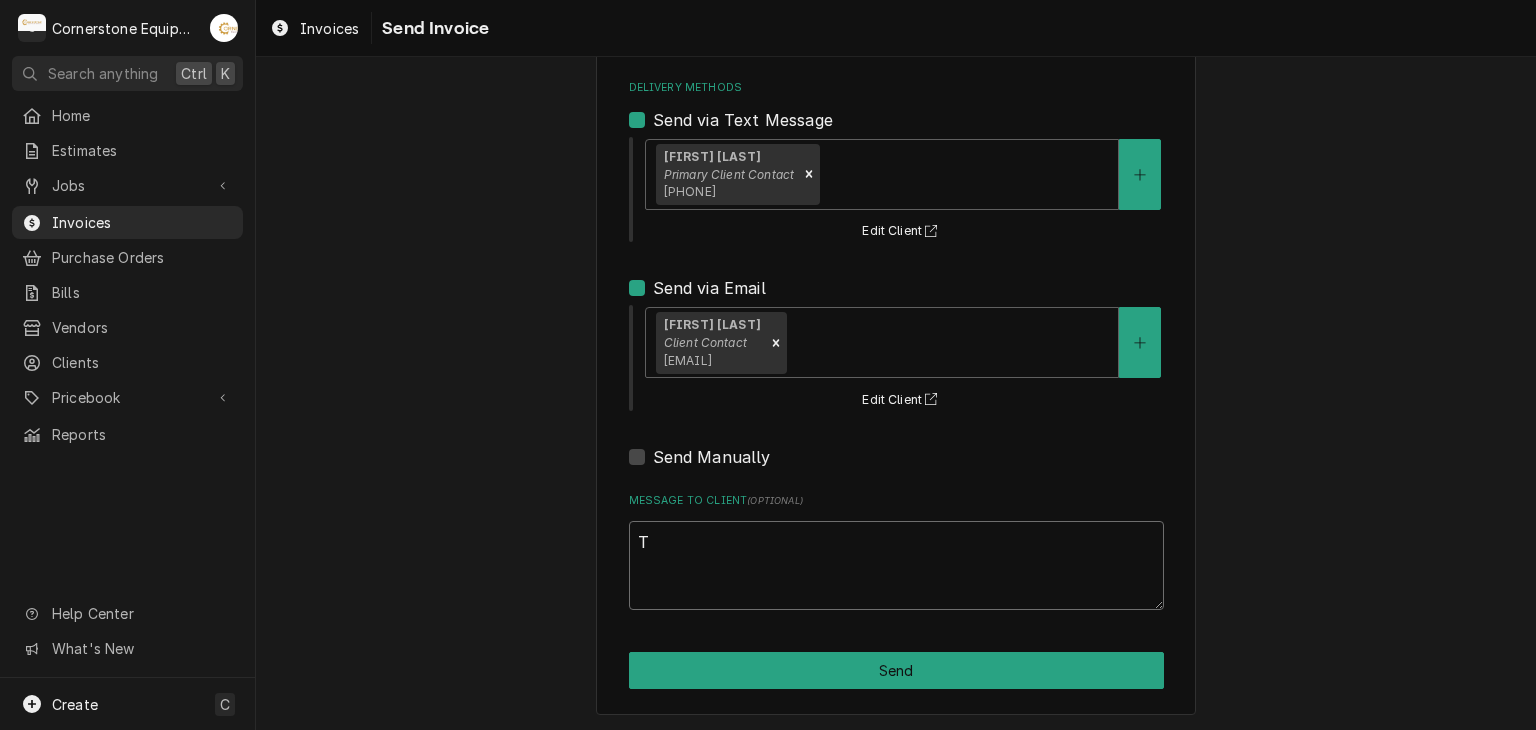 type on "x" 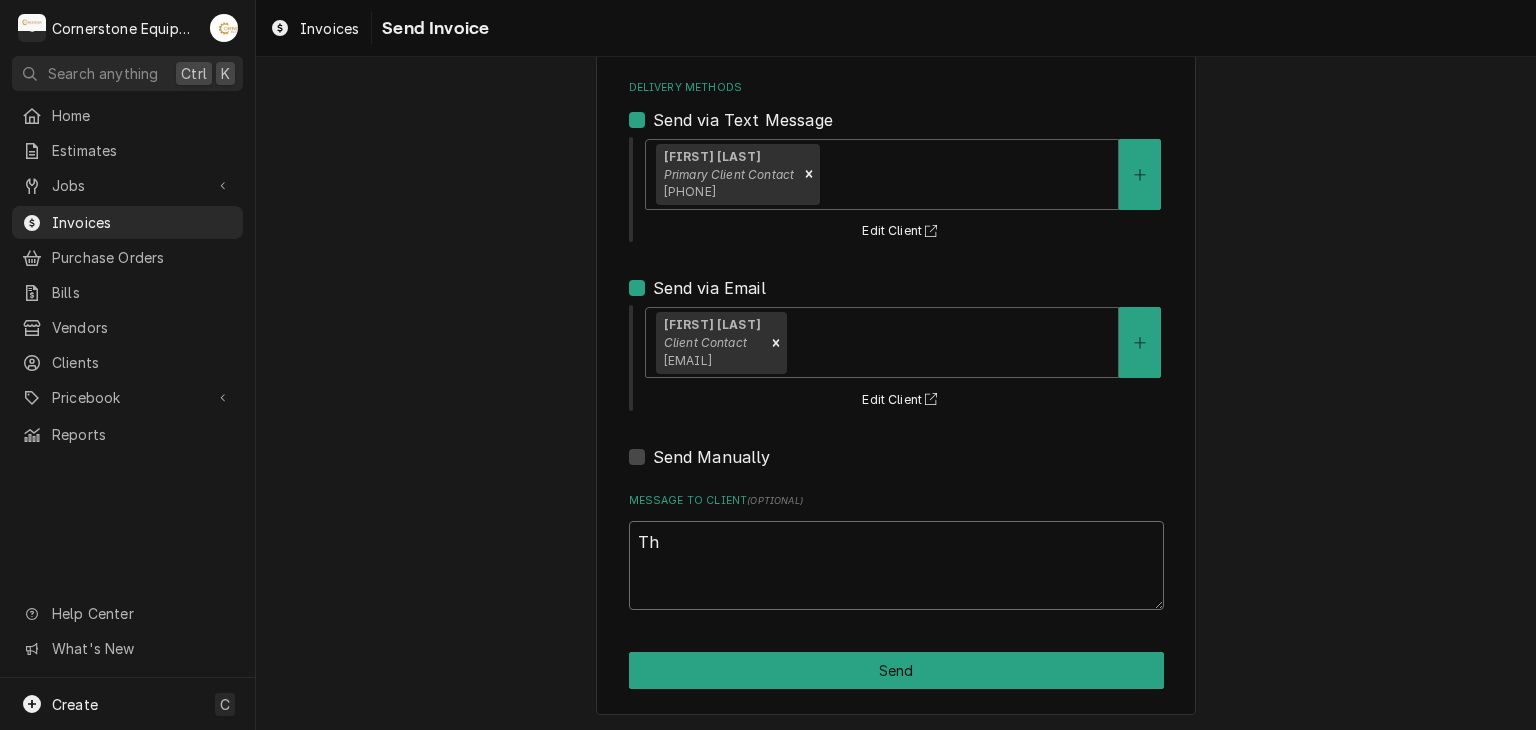 type on "x" 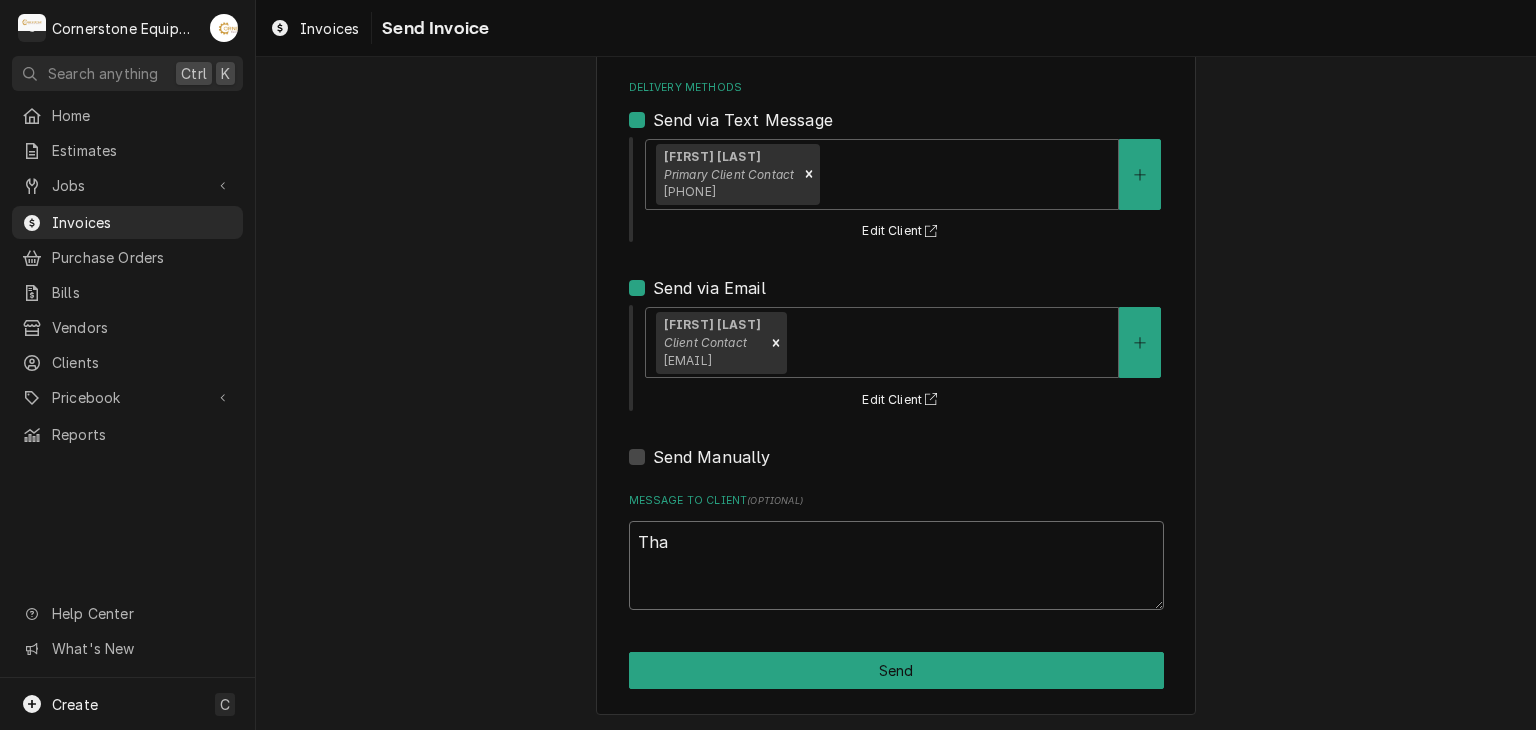 type on "x" 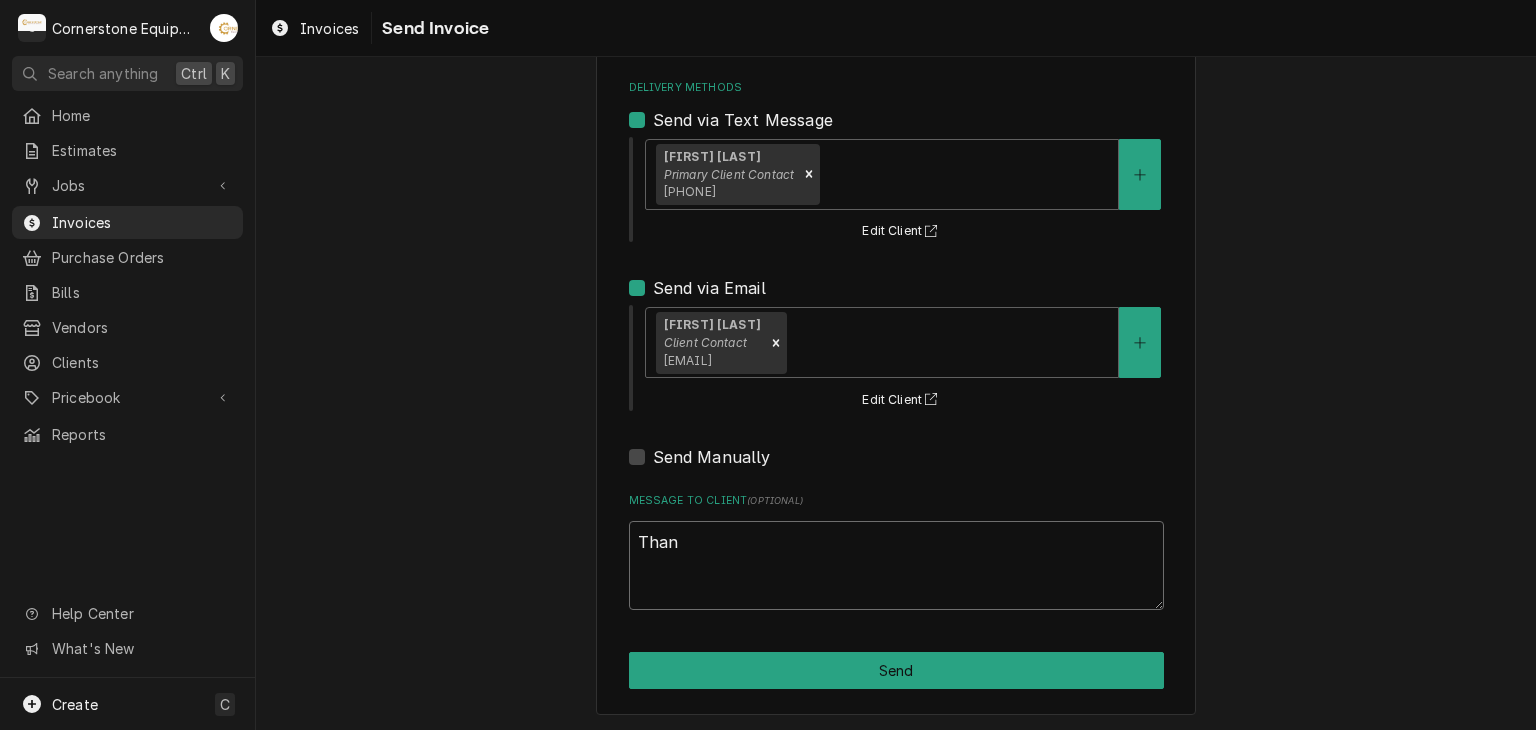 type on "Thank" 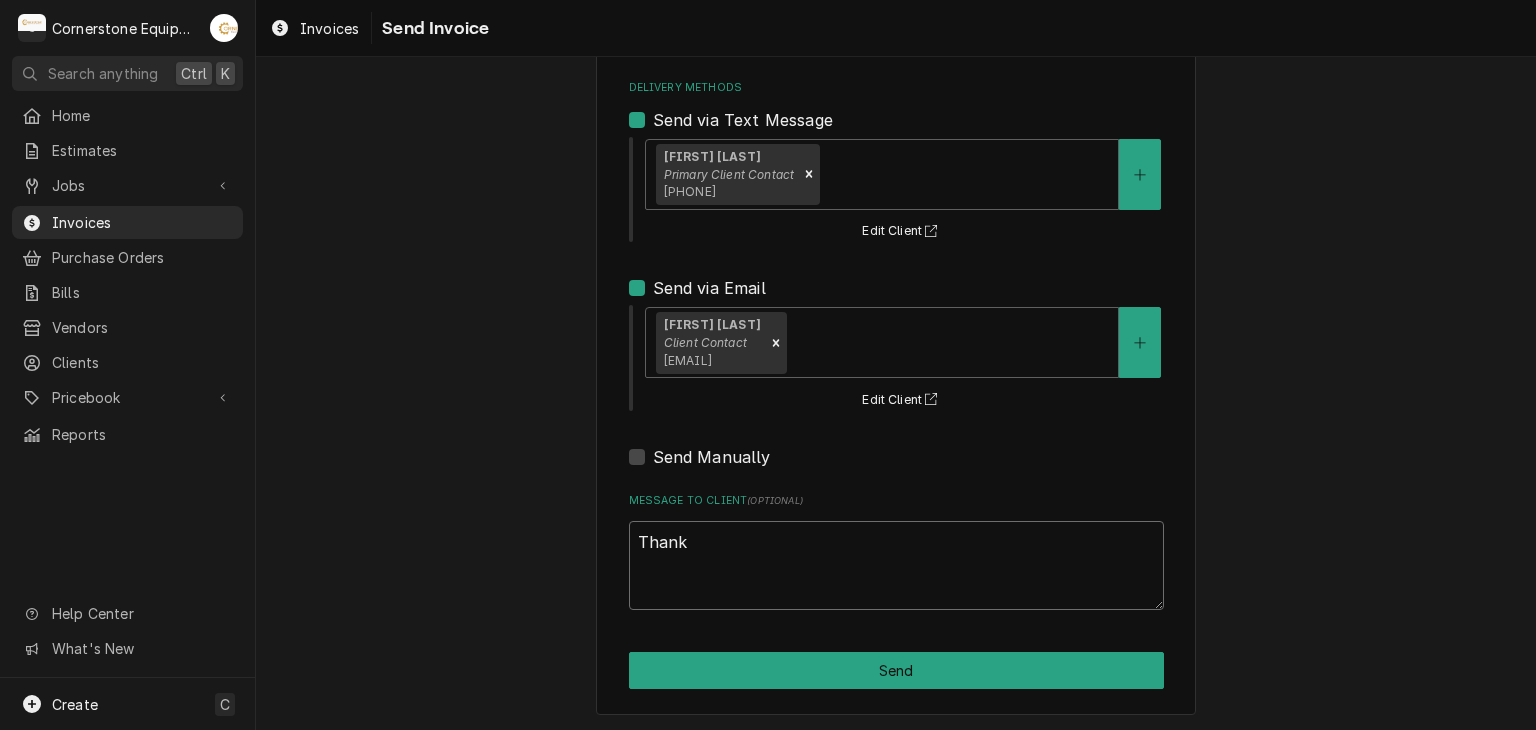 type on "x" 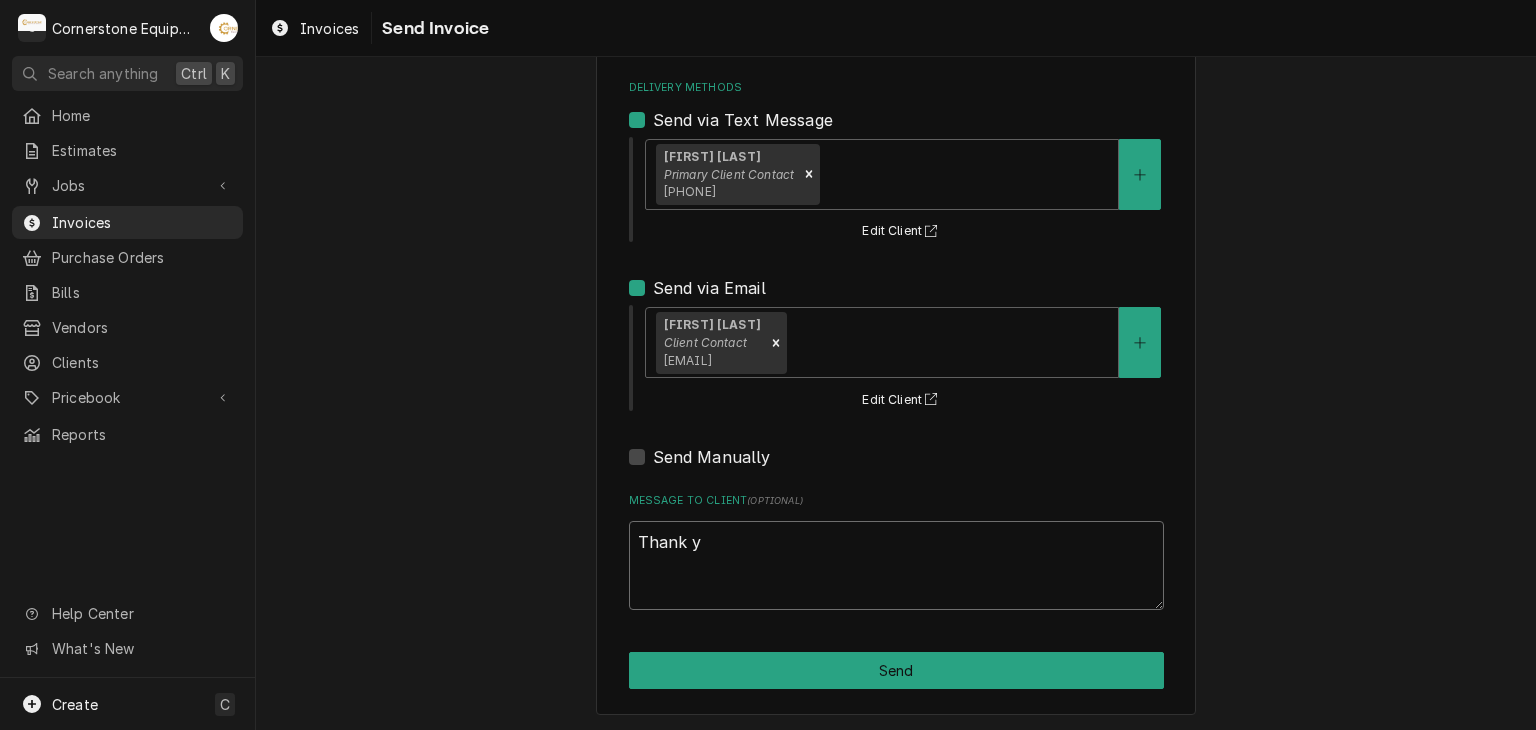 type on "Thank yo" 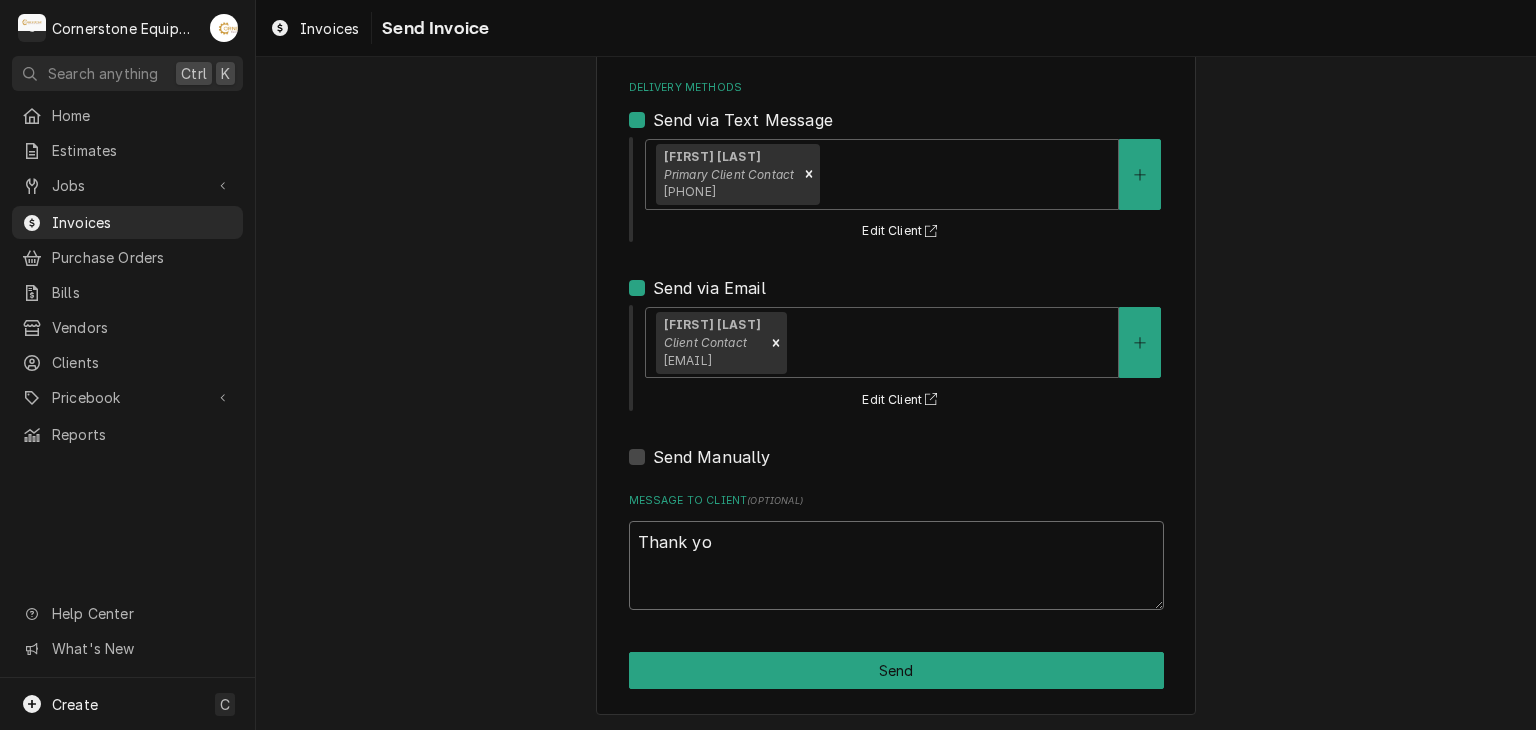 type on "x" 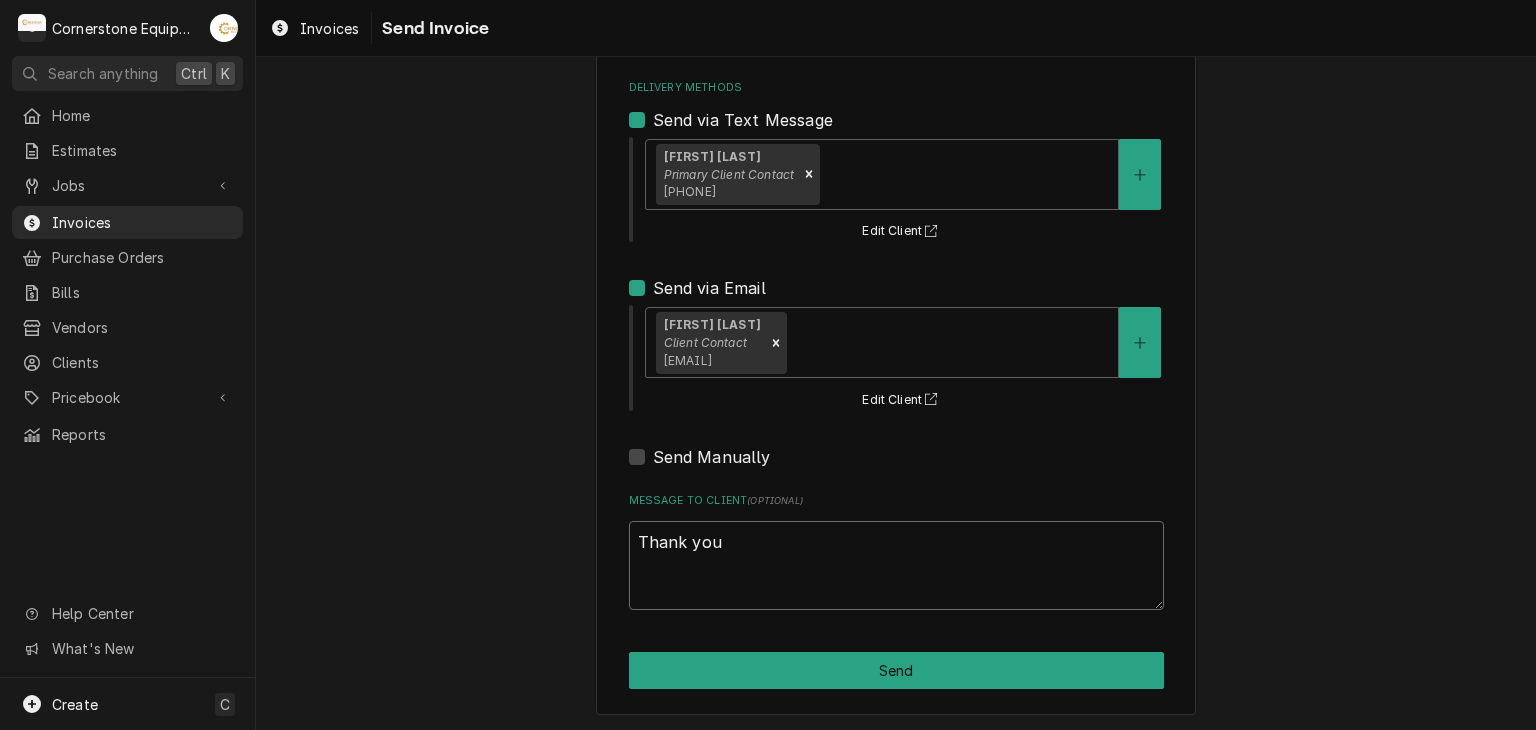 type on "Thank you" 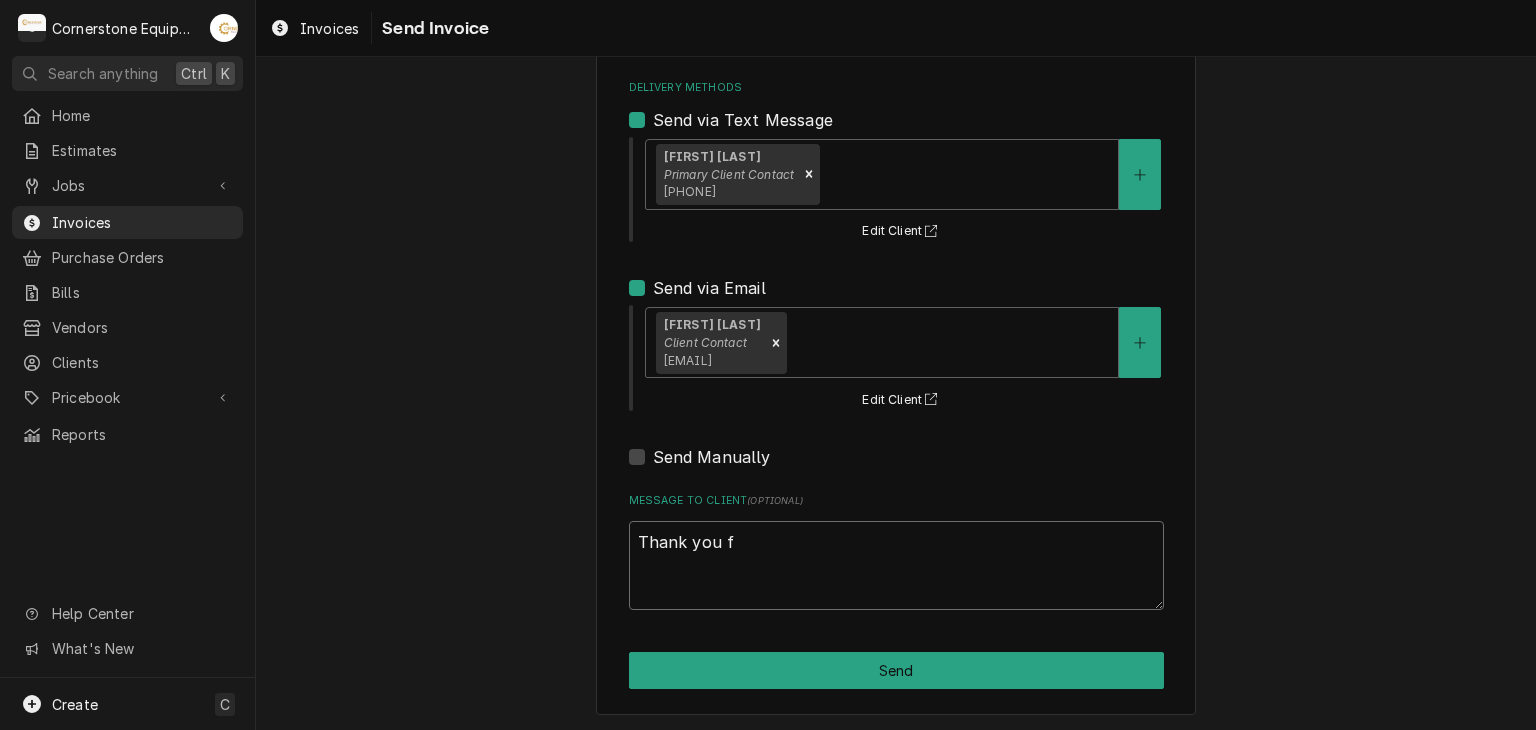 type on "x" 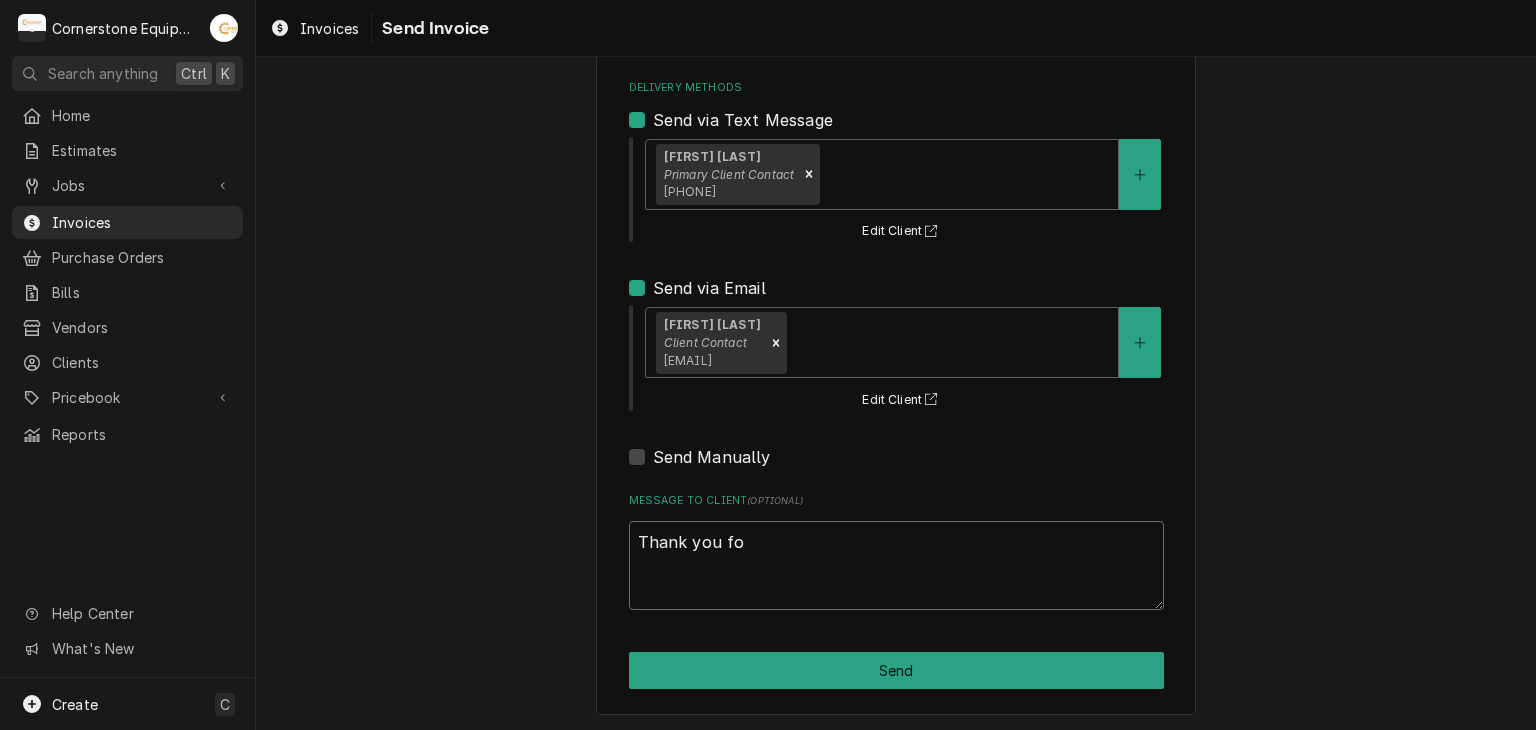 type on "Thank you for" 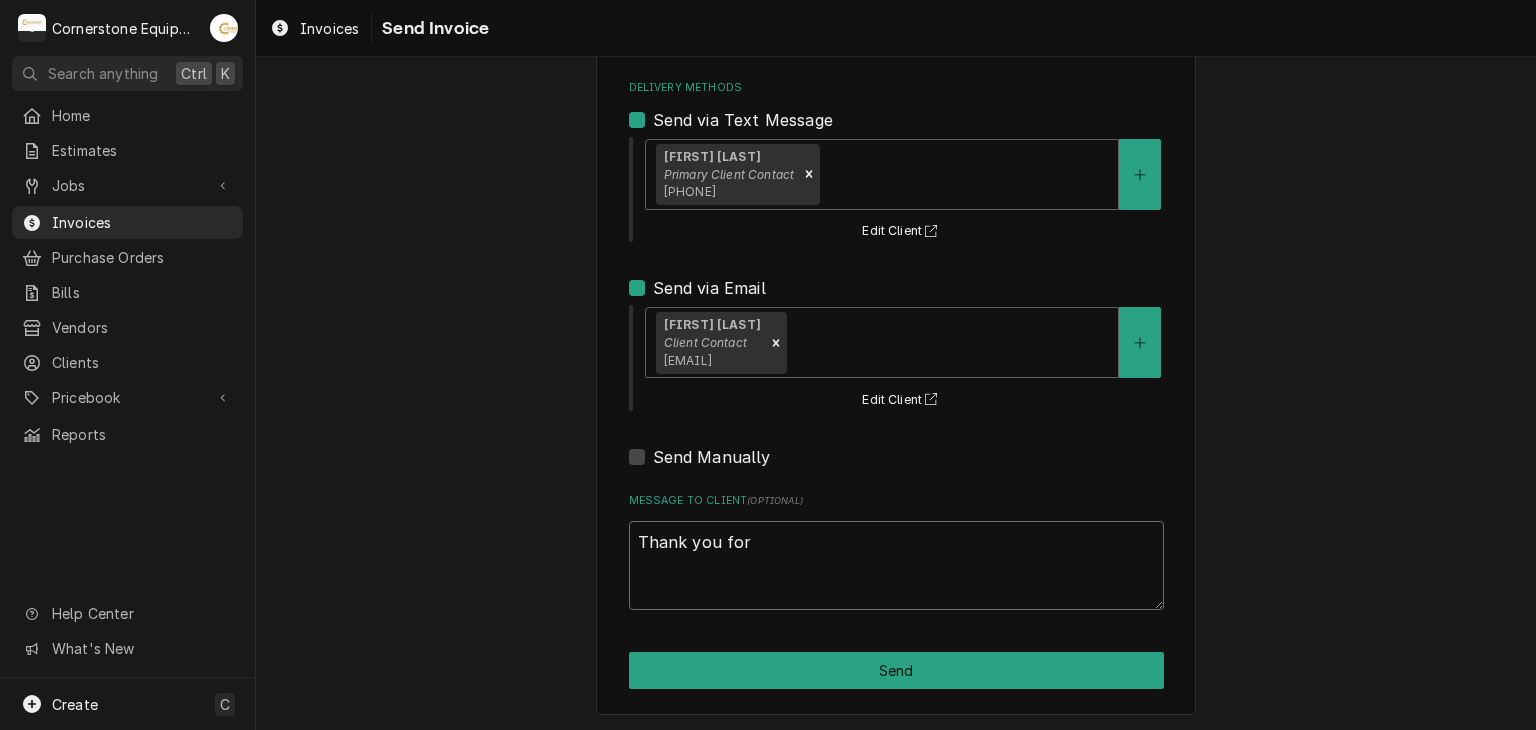 type on "x" 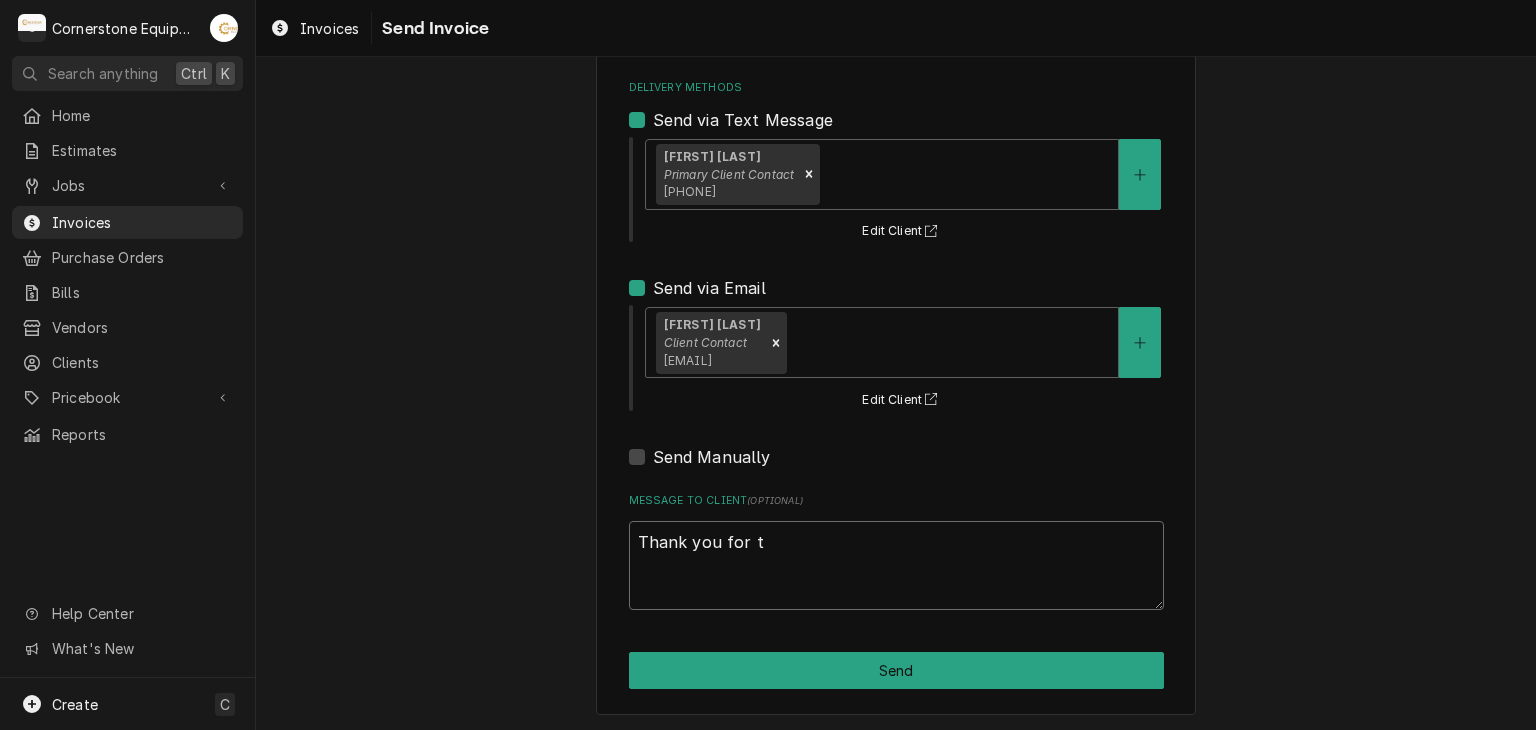 type on "x" 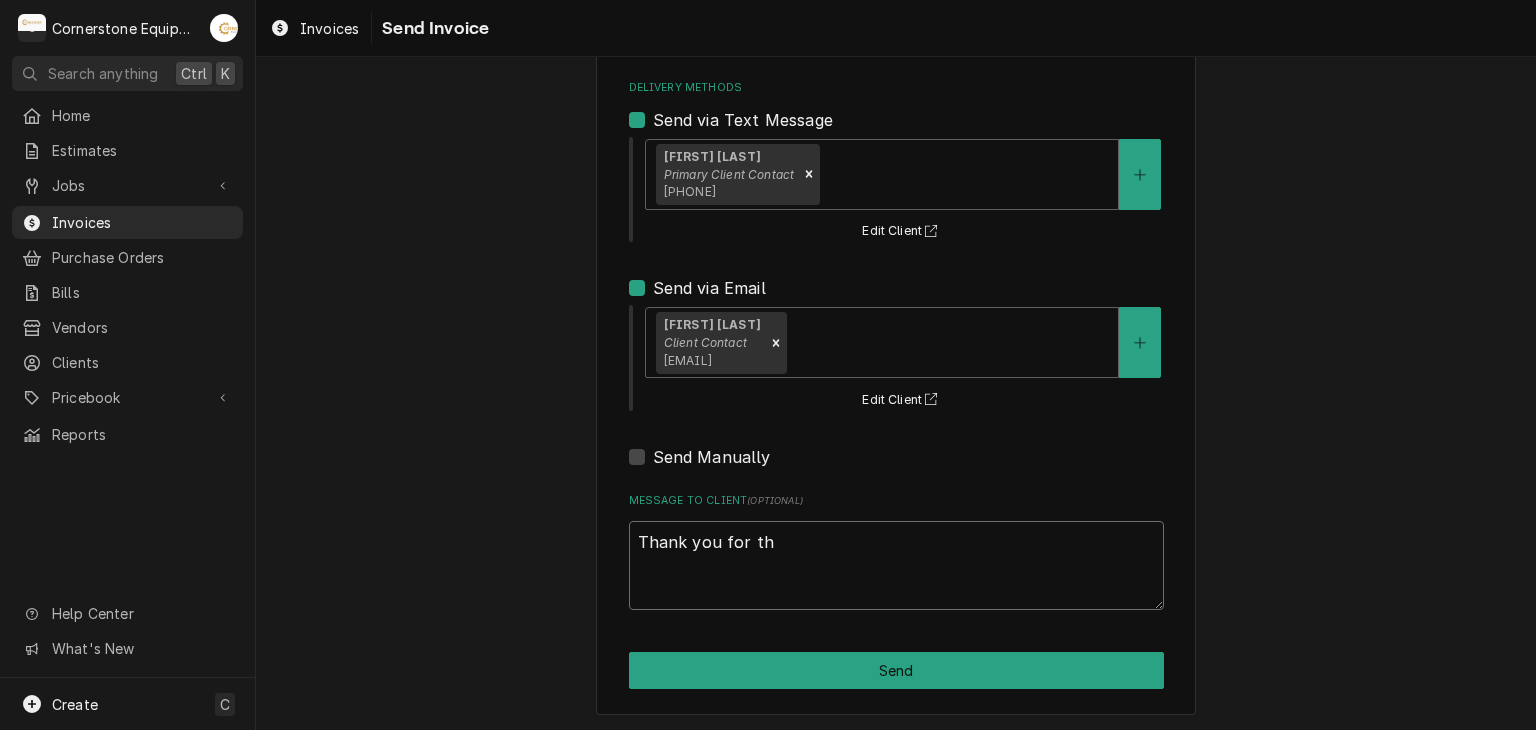 type on "x" 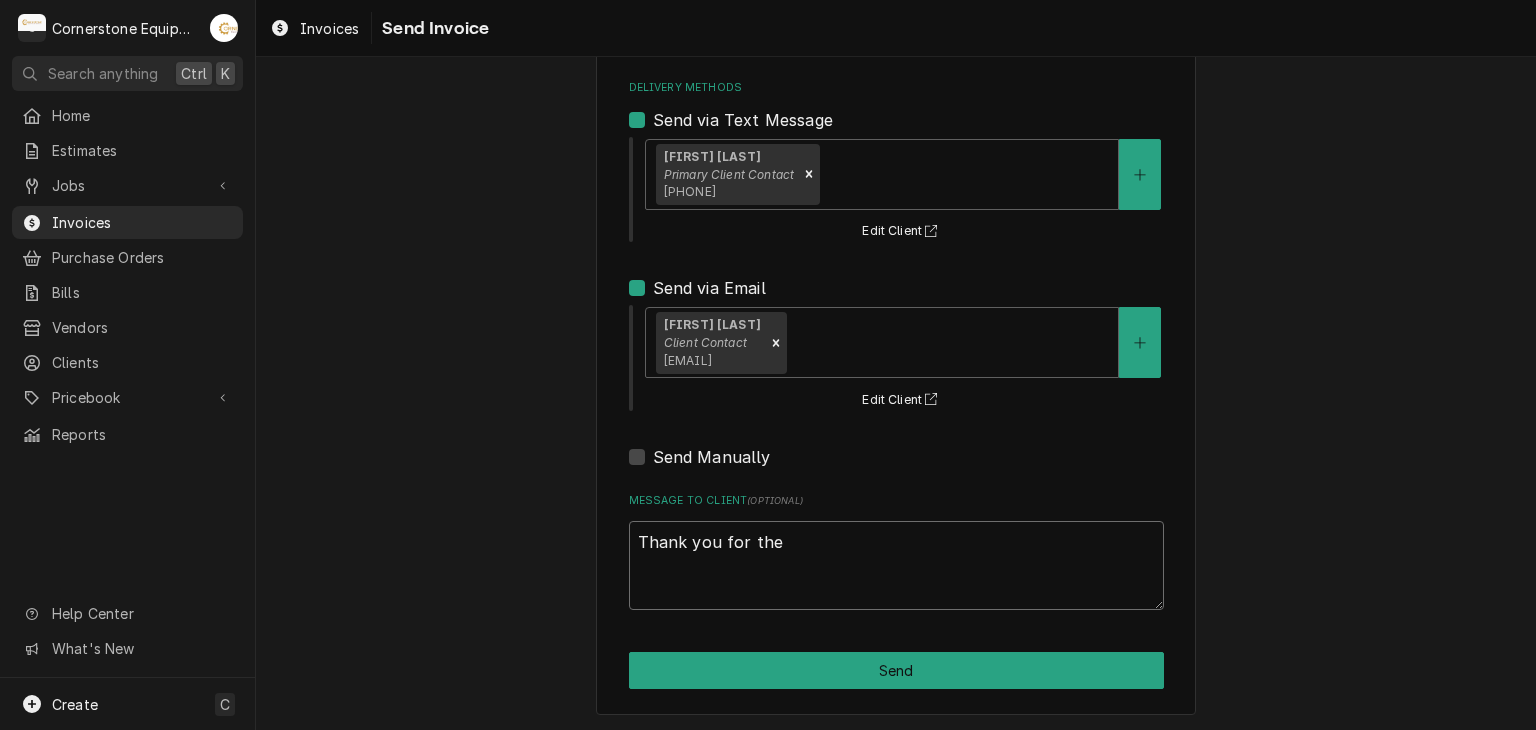 type on "x" 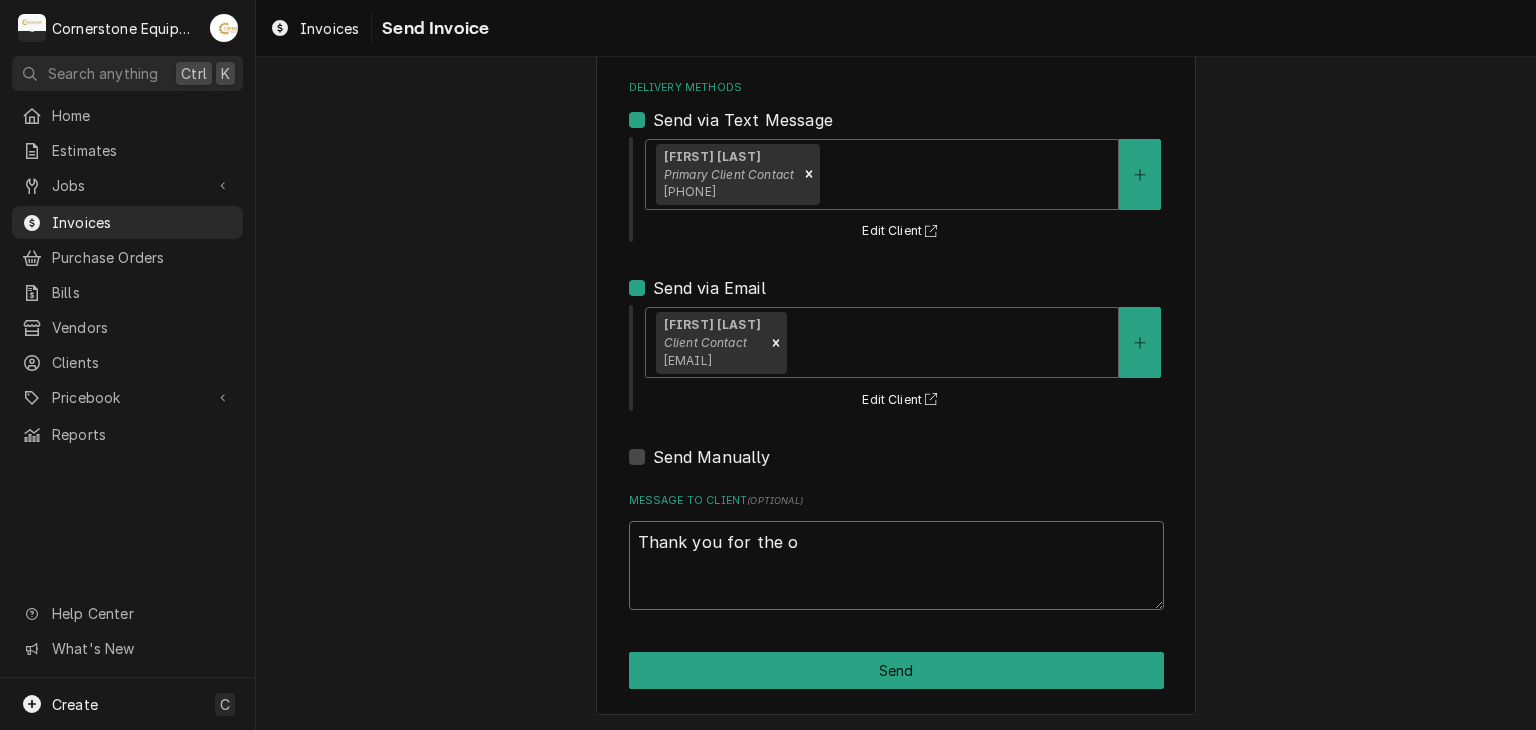 type on "x" 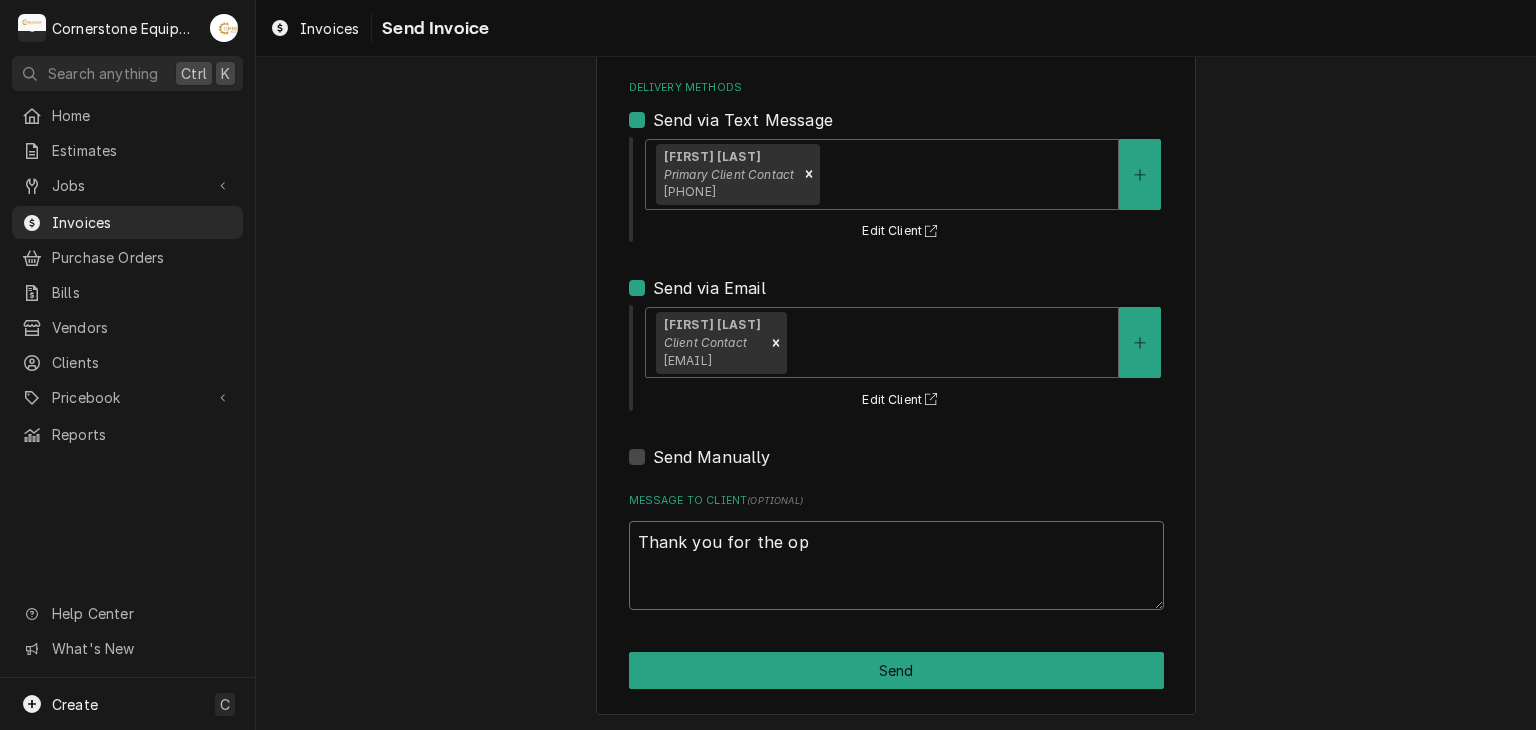 type on "x" 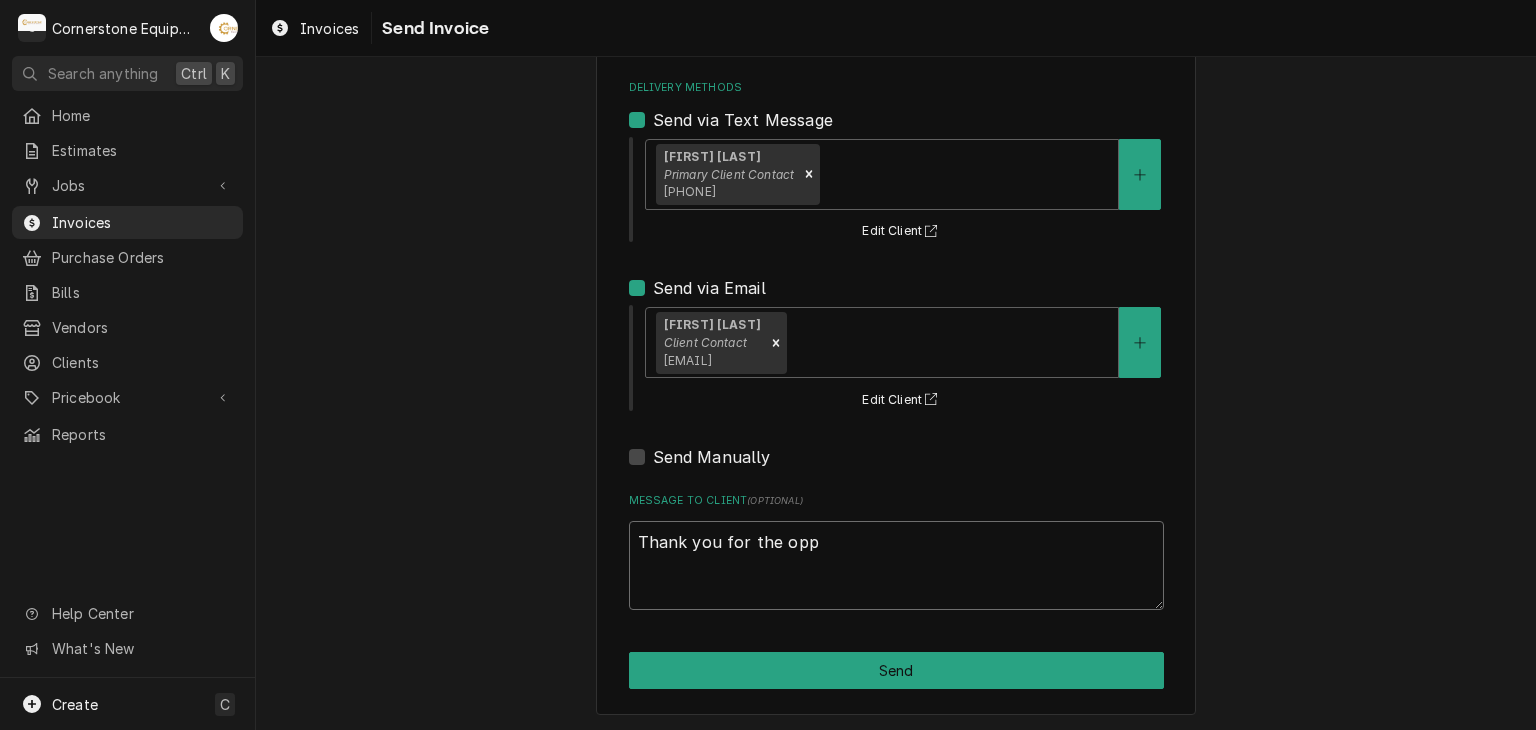 type on "x" 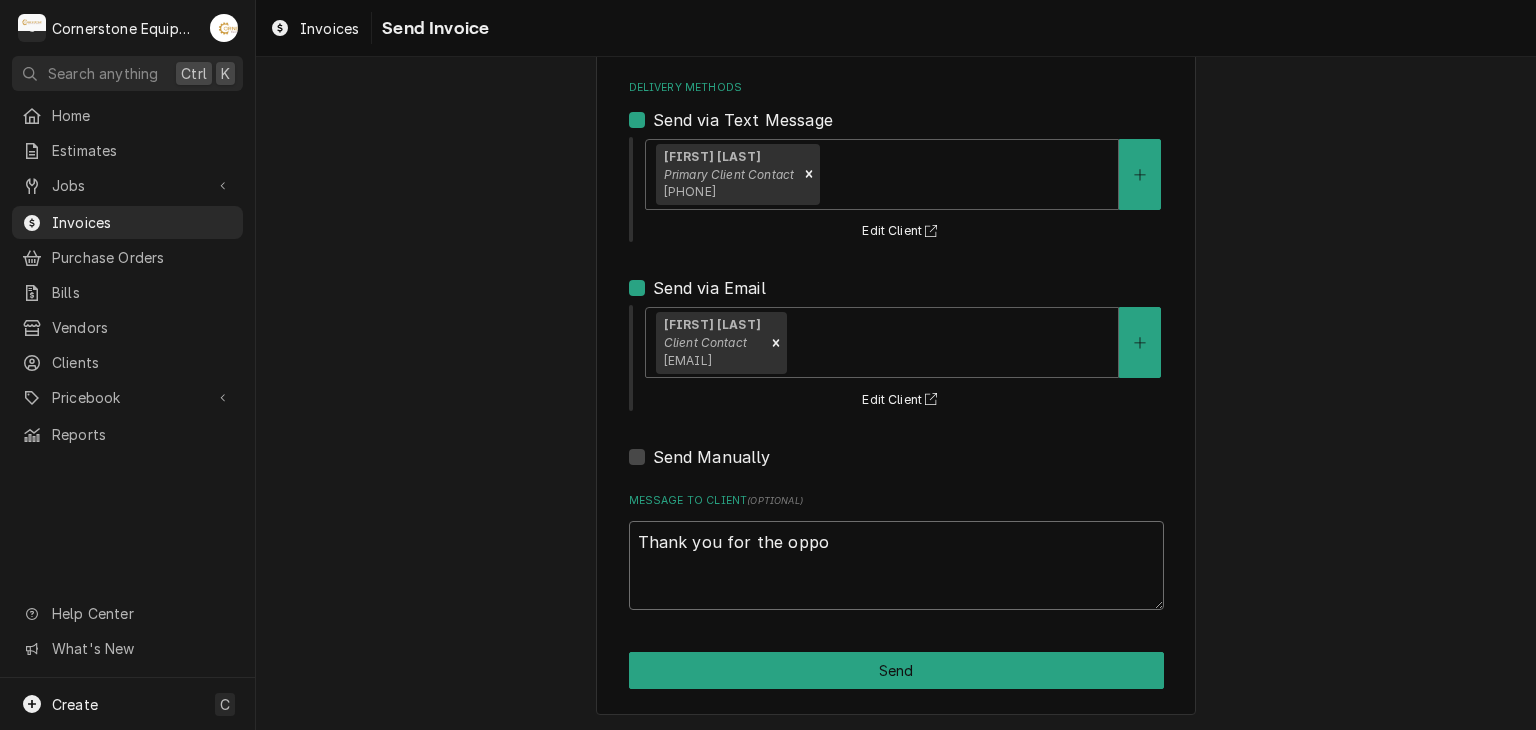 type on "x" 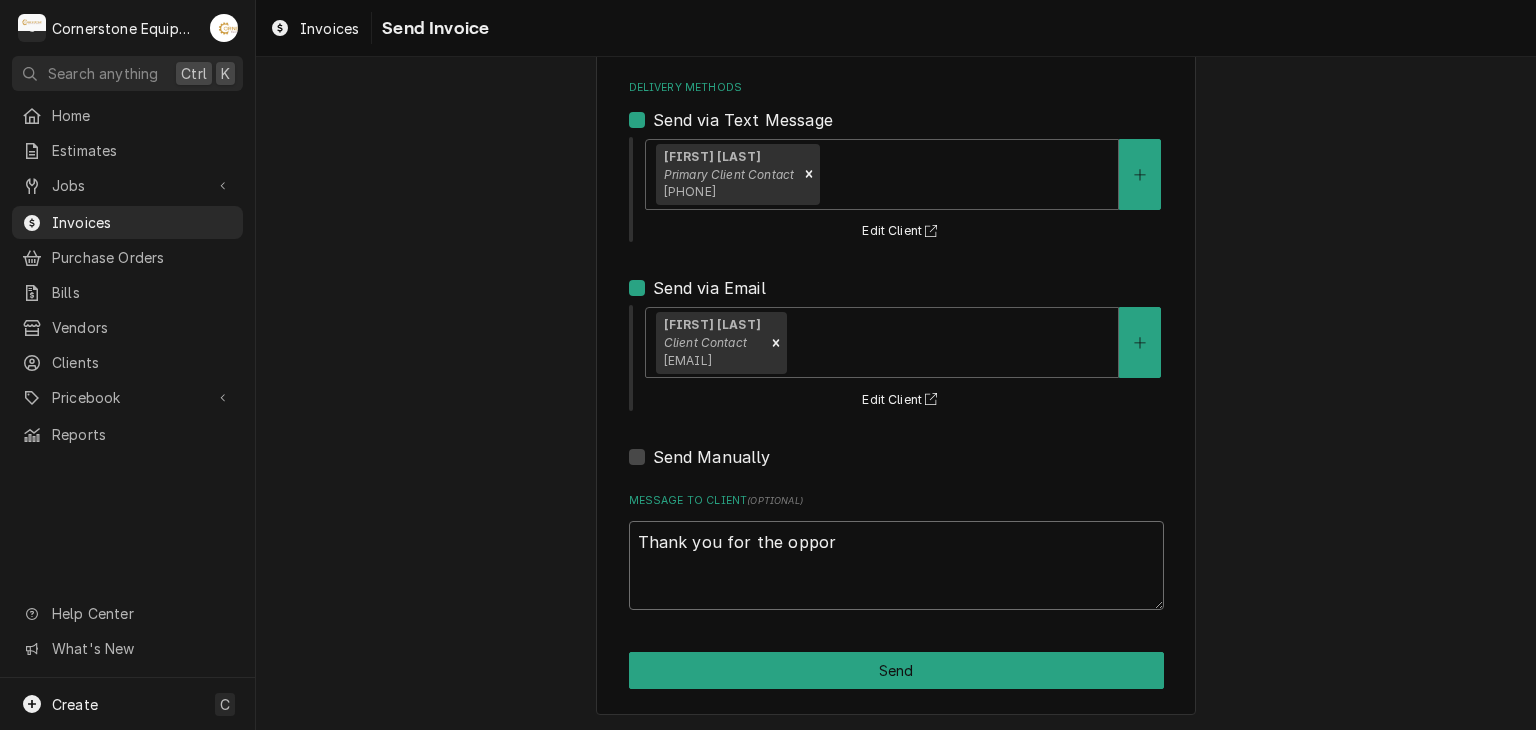 type on "x" 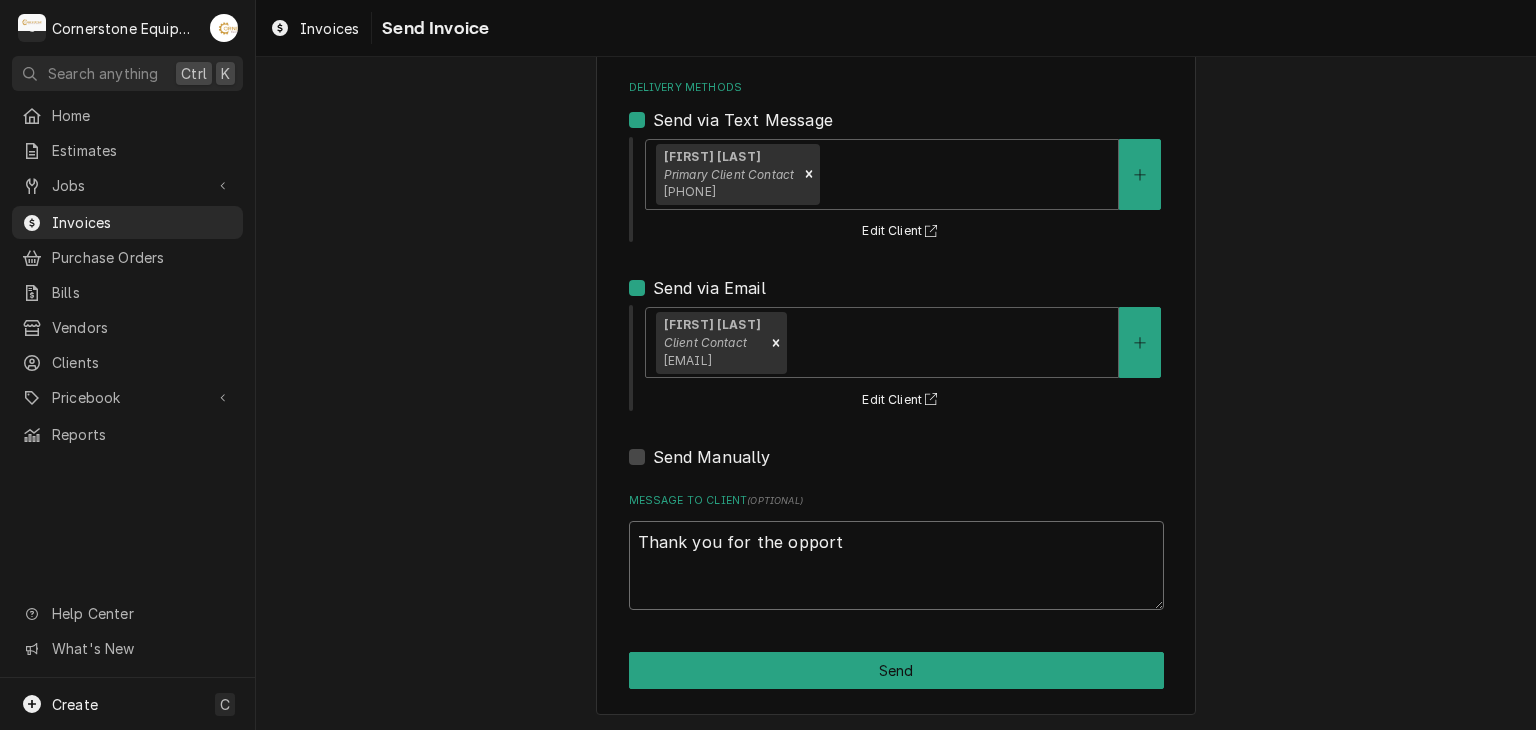 type on "x" 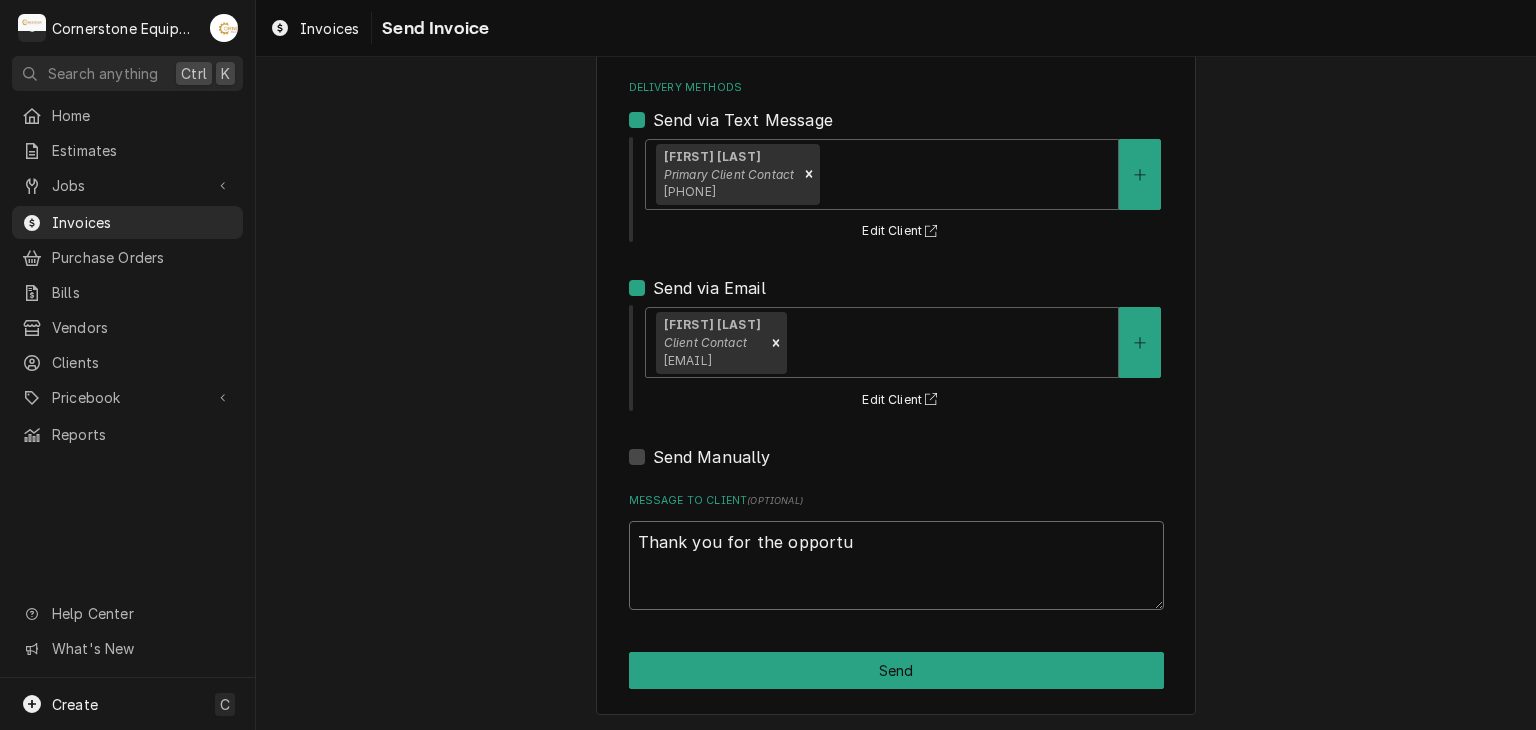 type on "x" 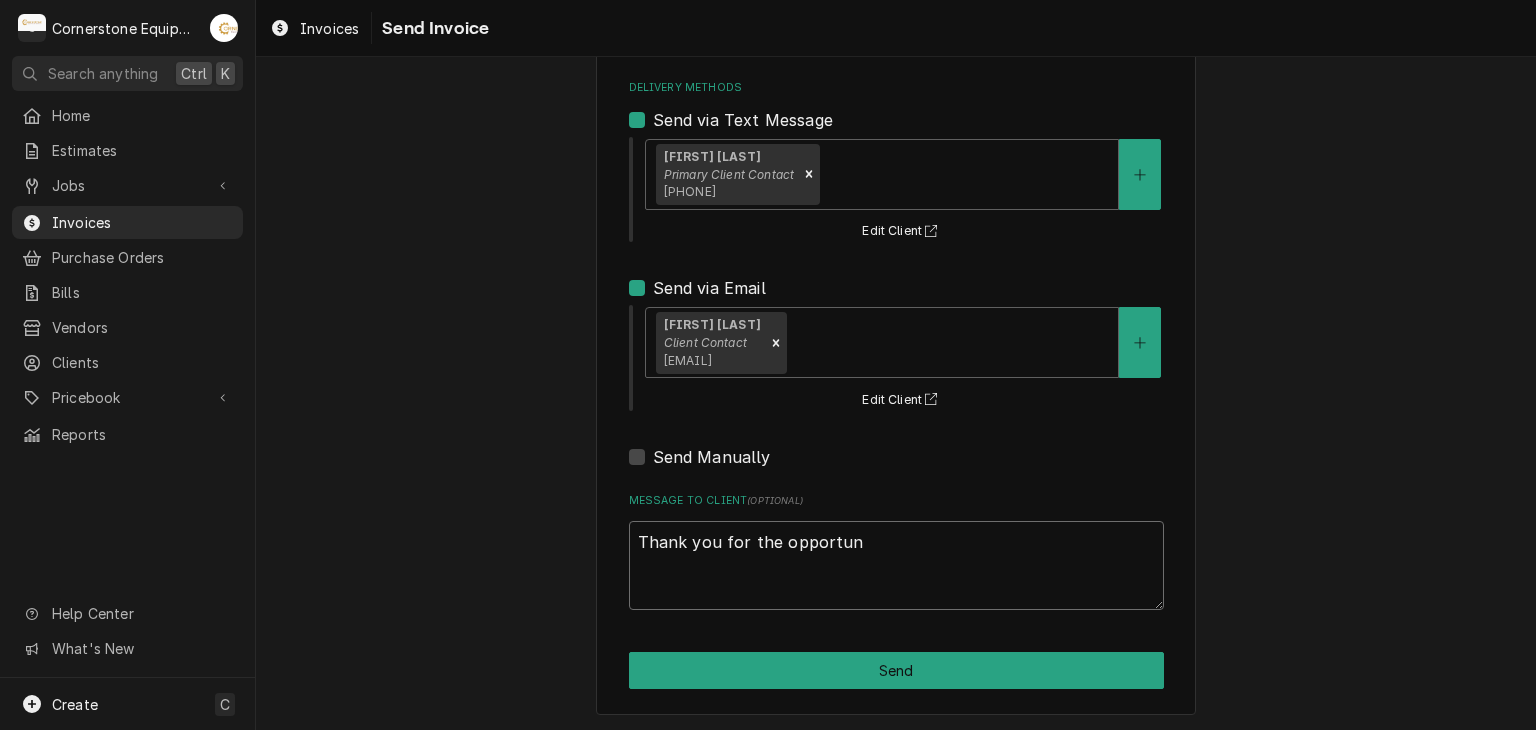 type on "x" 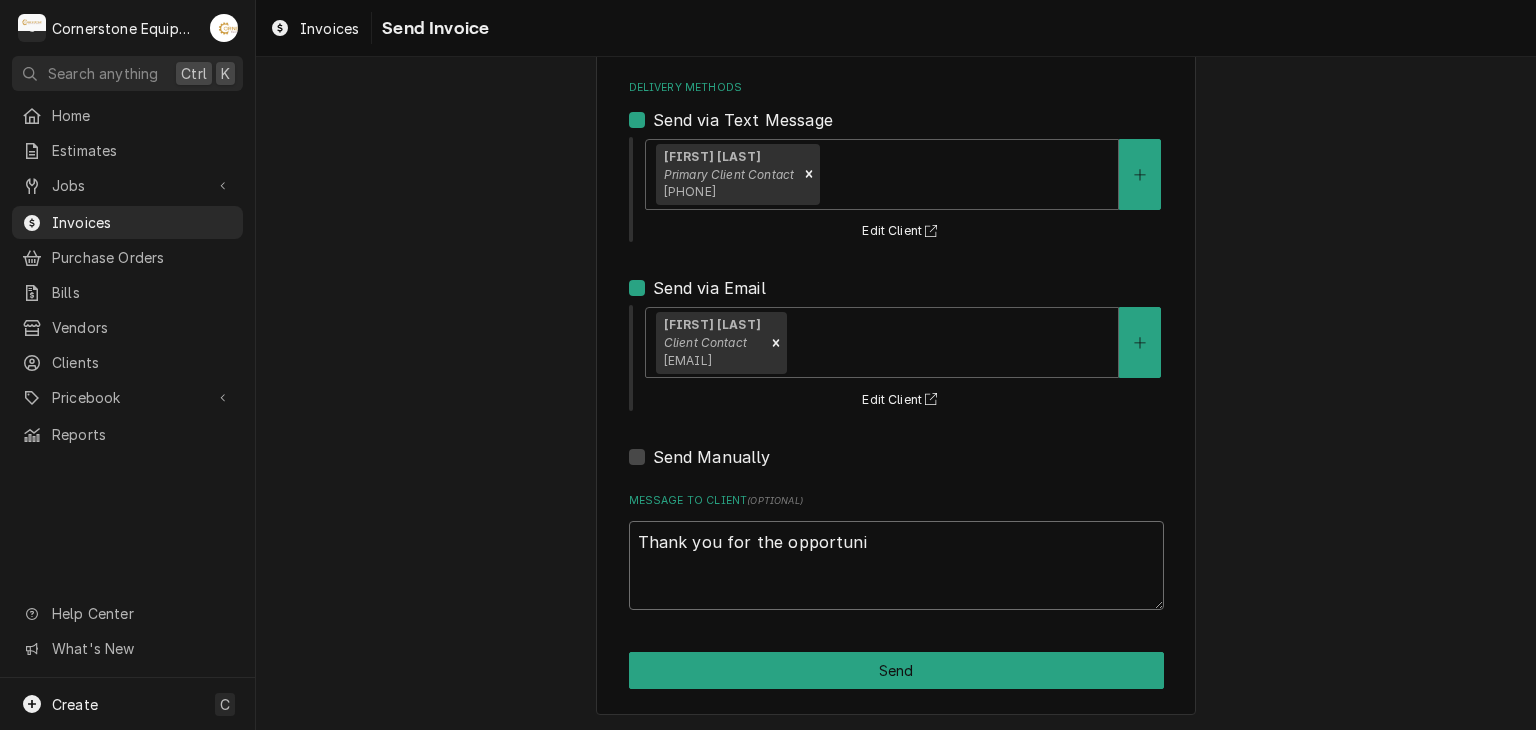 type on "x" 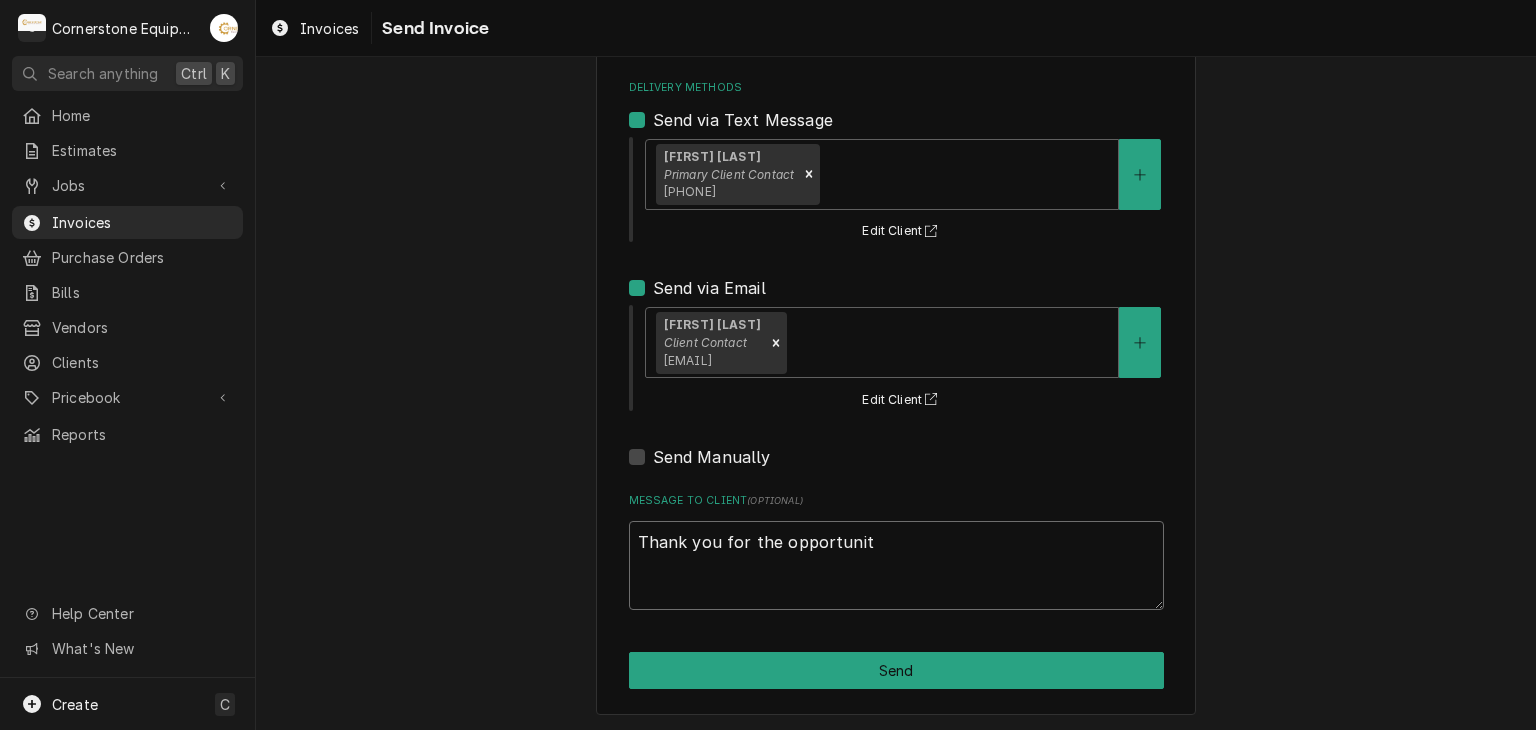 type on "x" 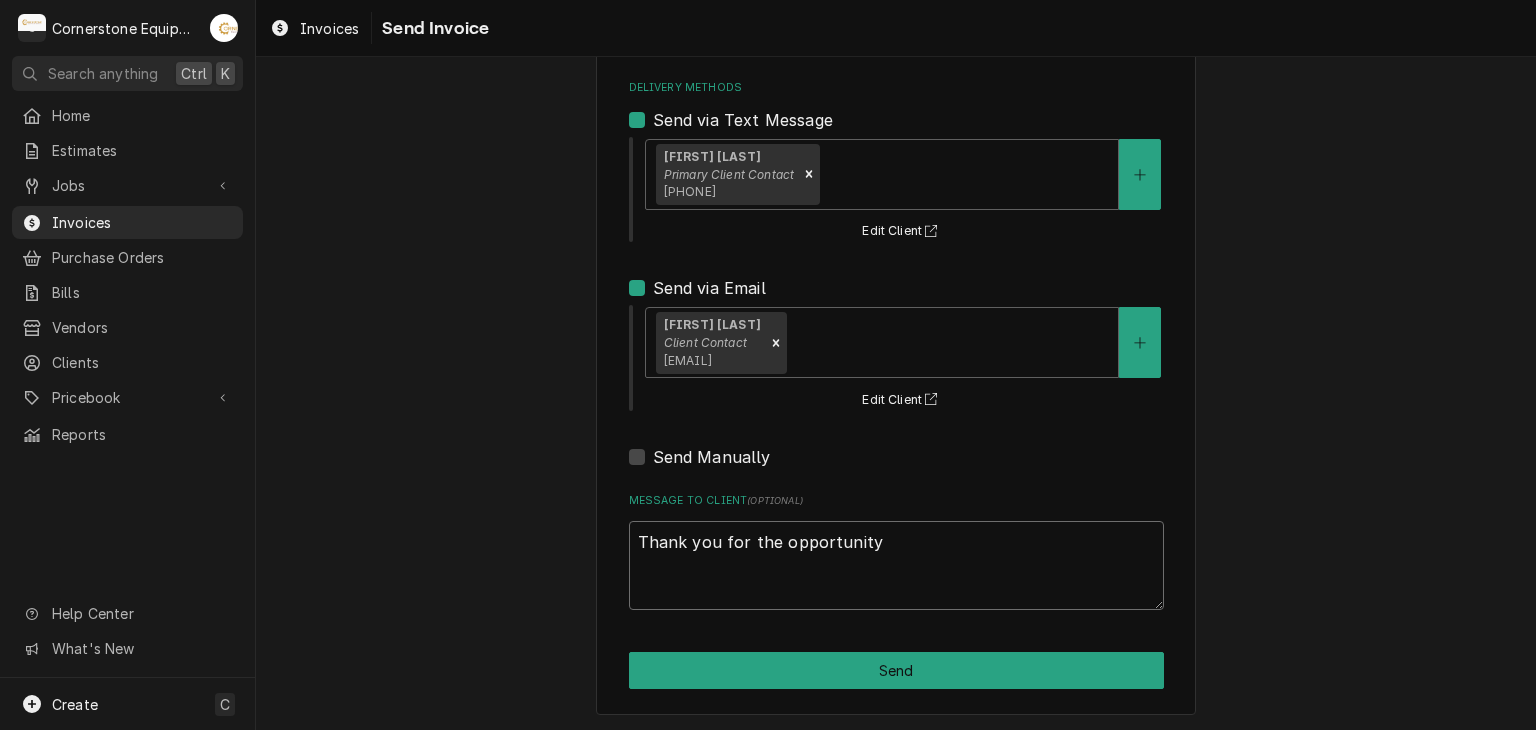 type on "x" 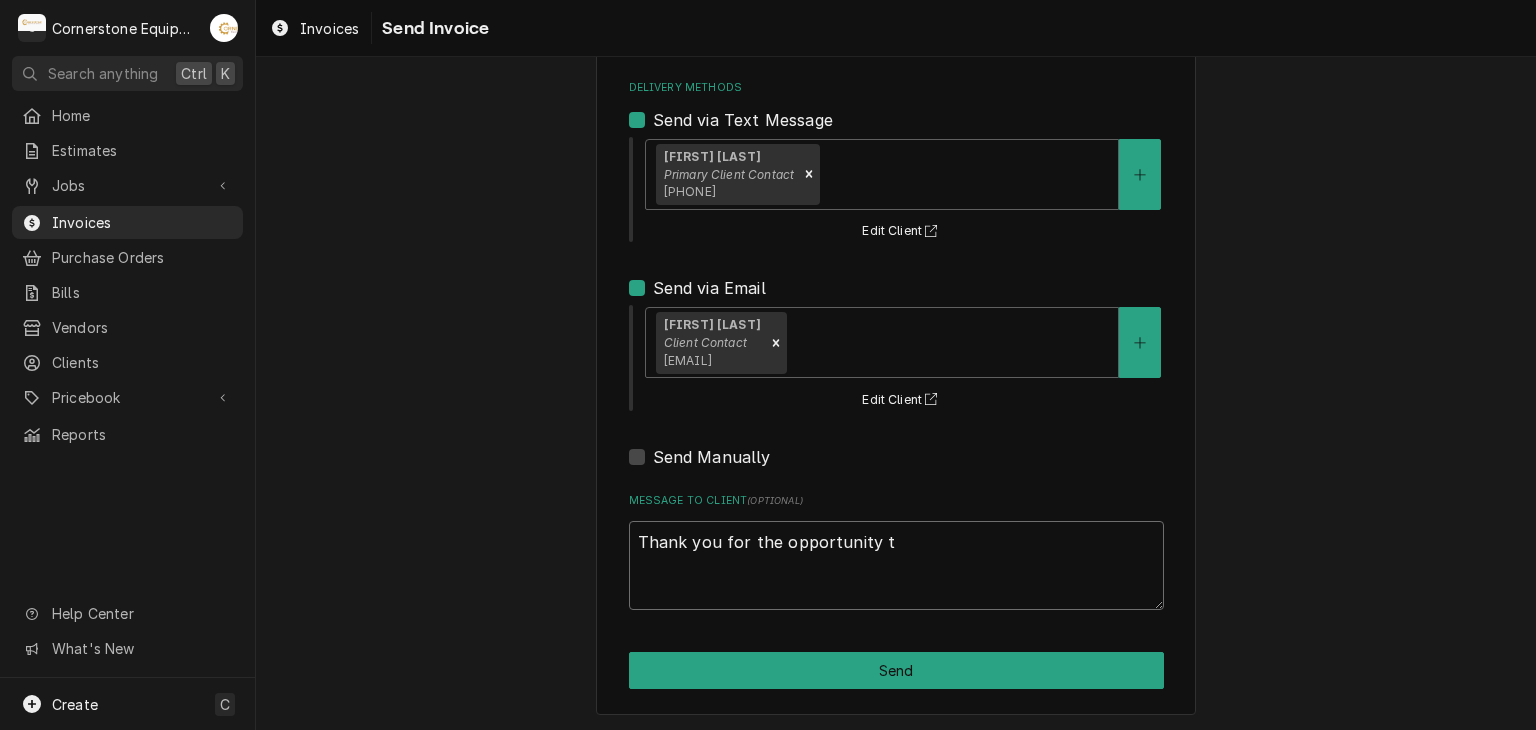 type on "x" 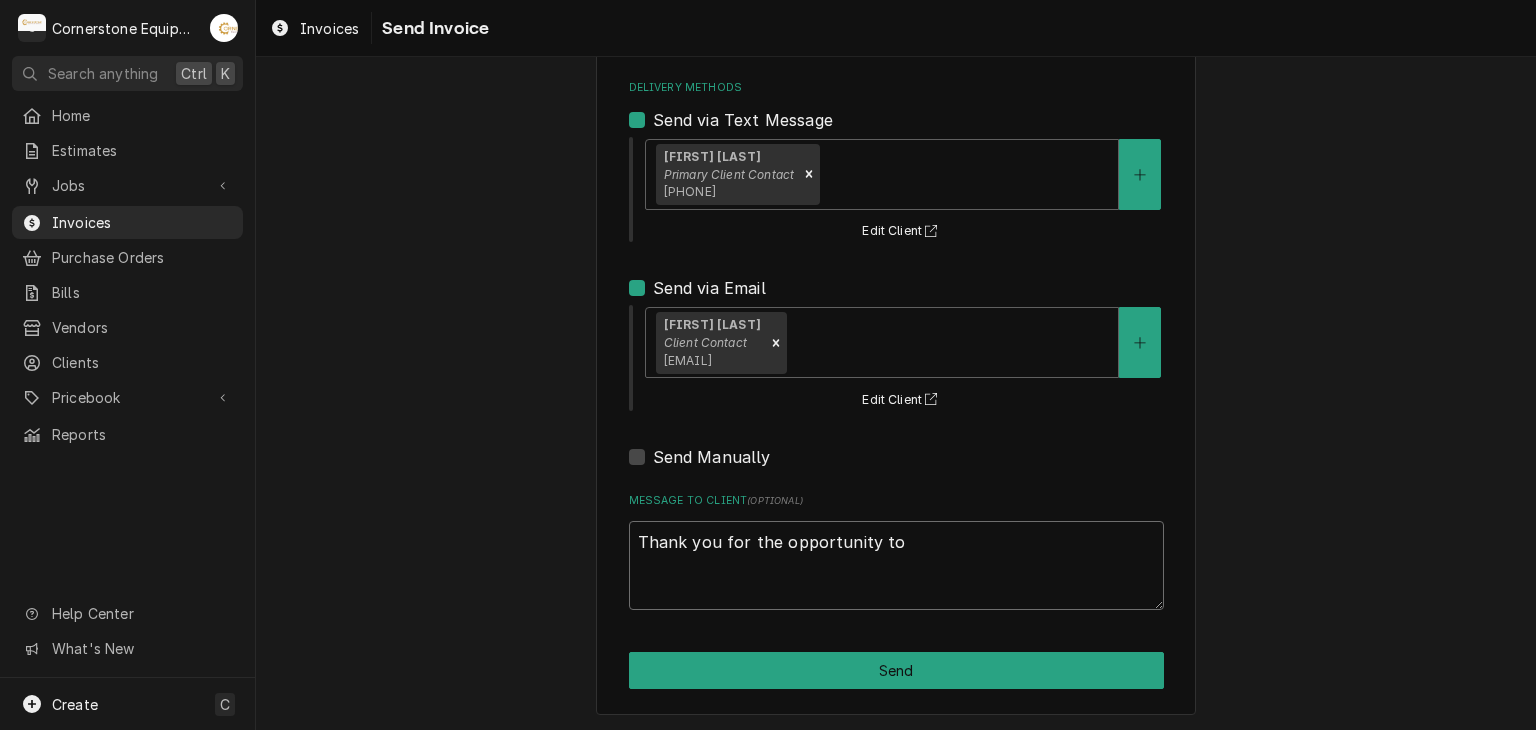 type on "x" 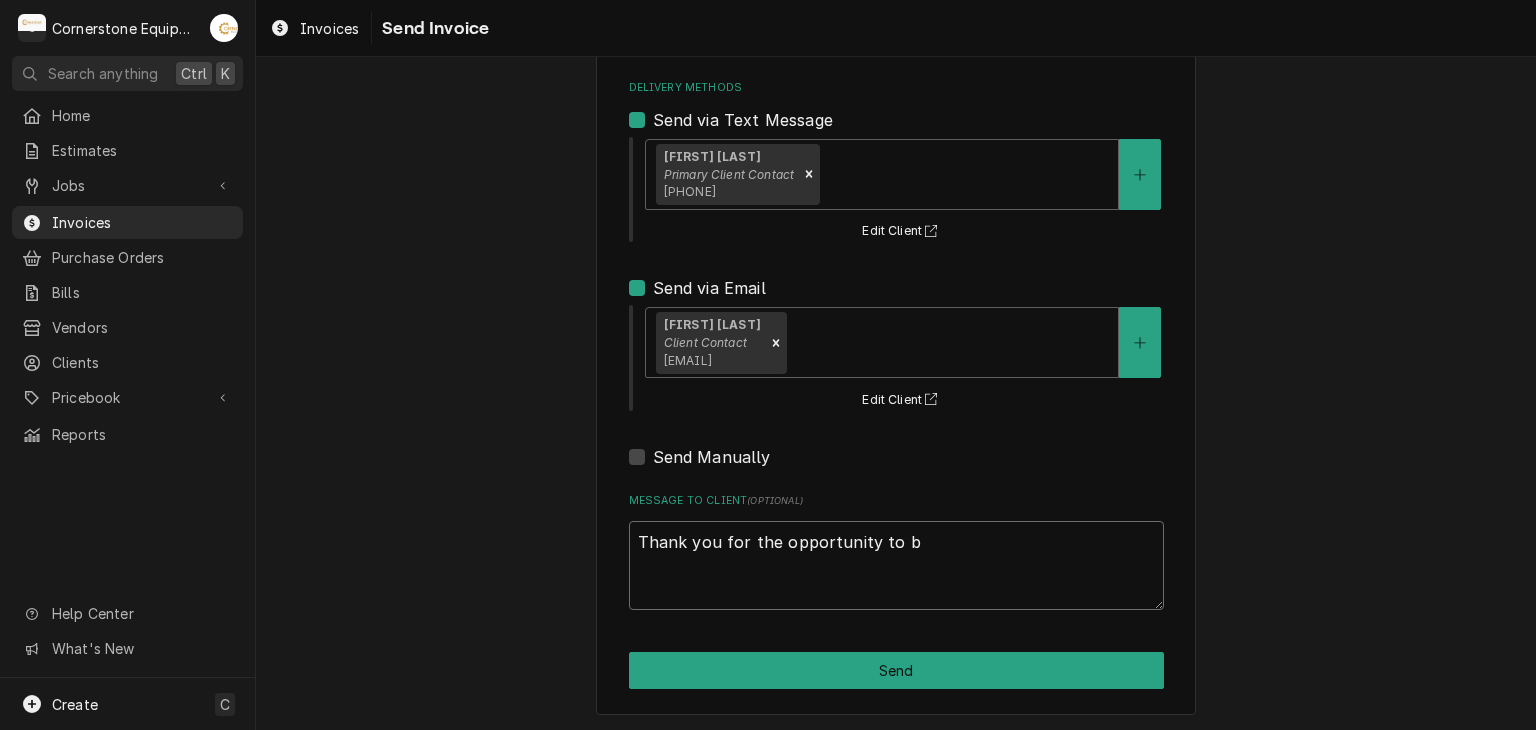 type on "x" 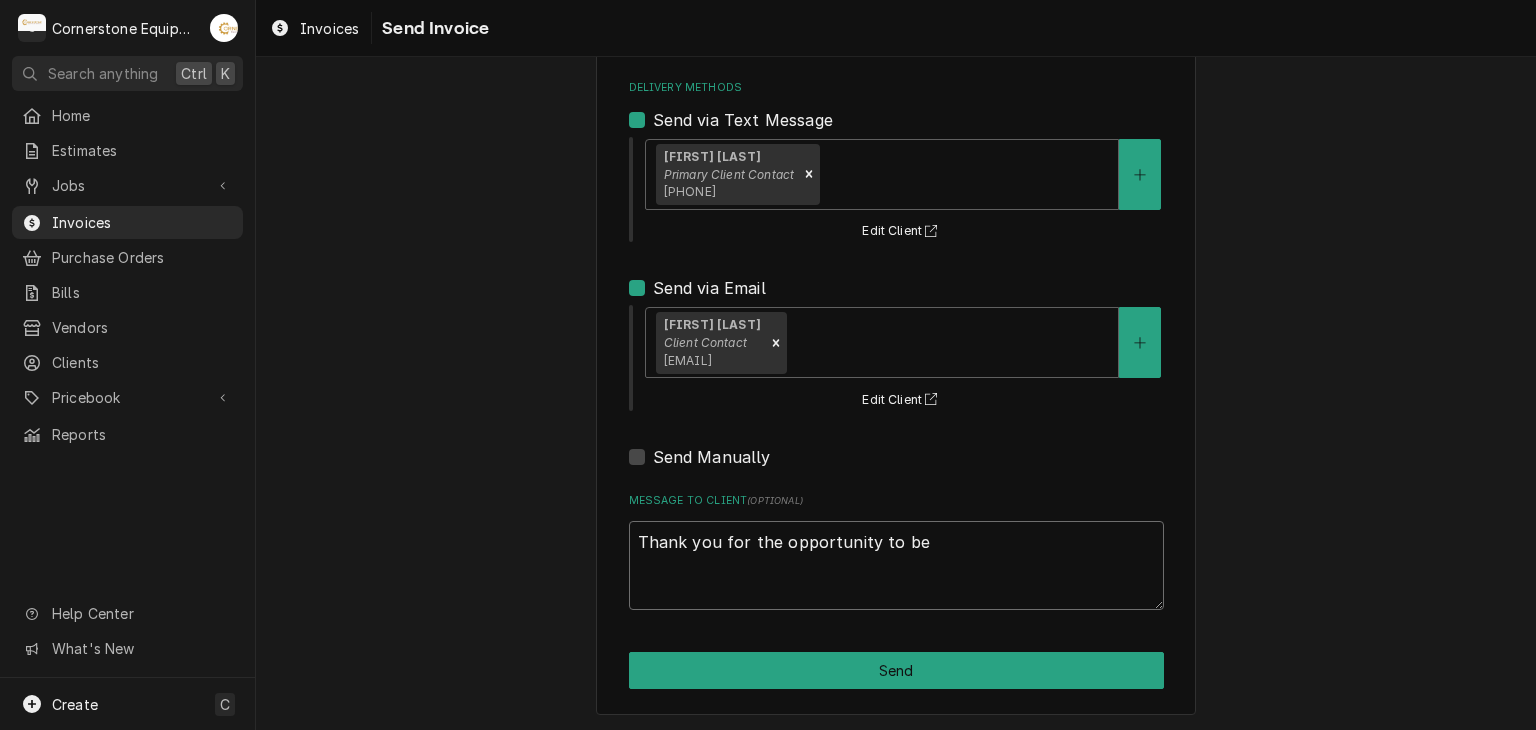 type on "x" 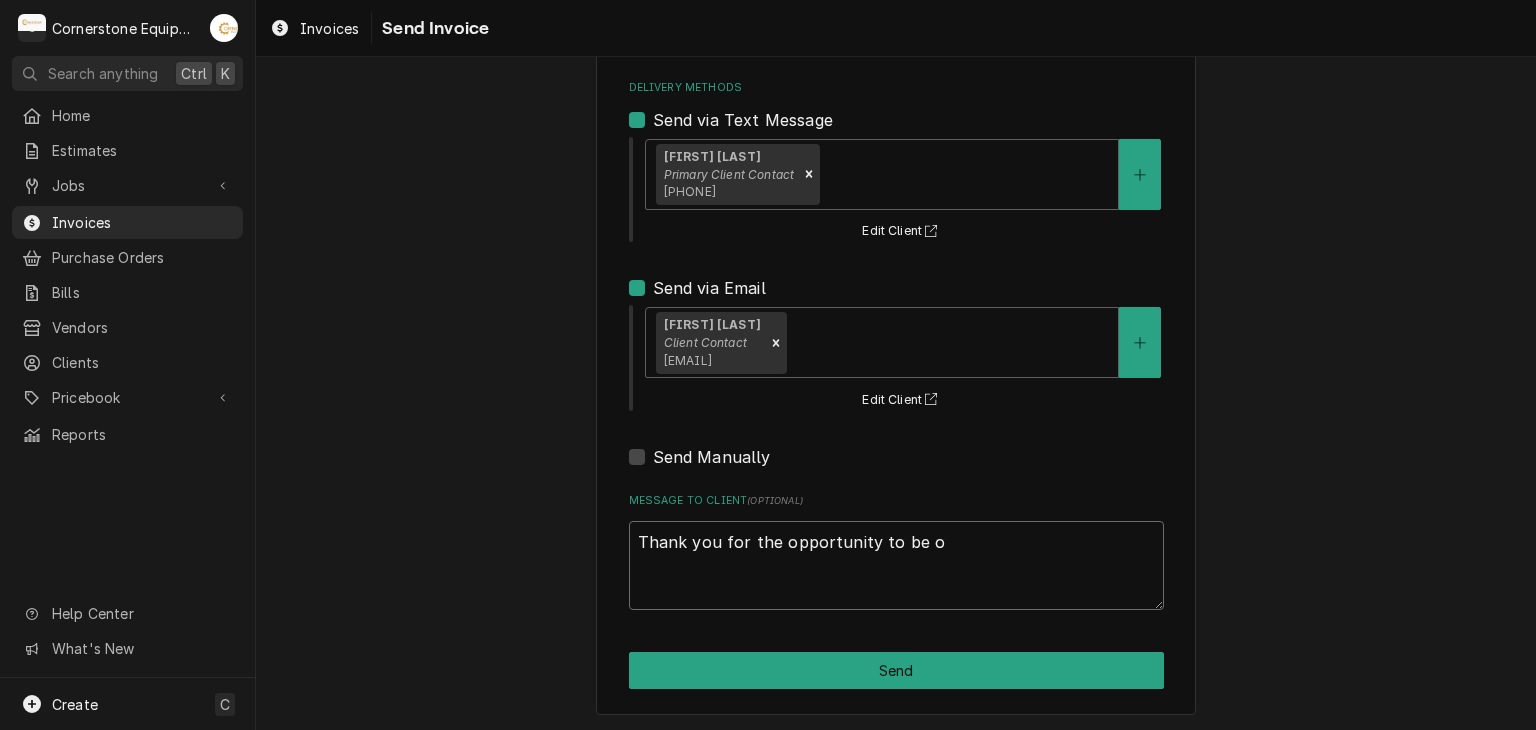 type on "x" 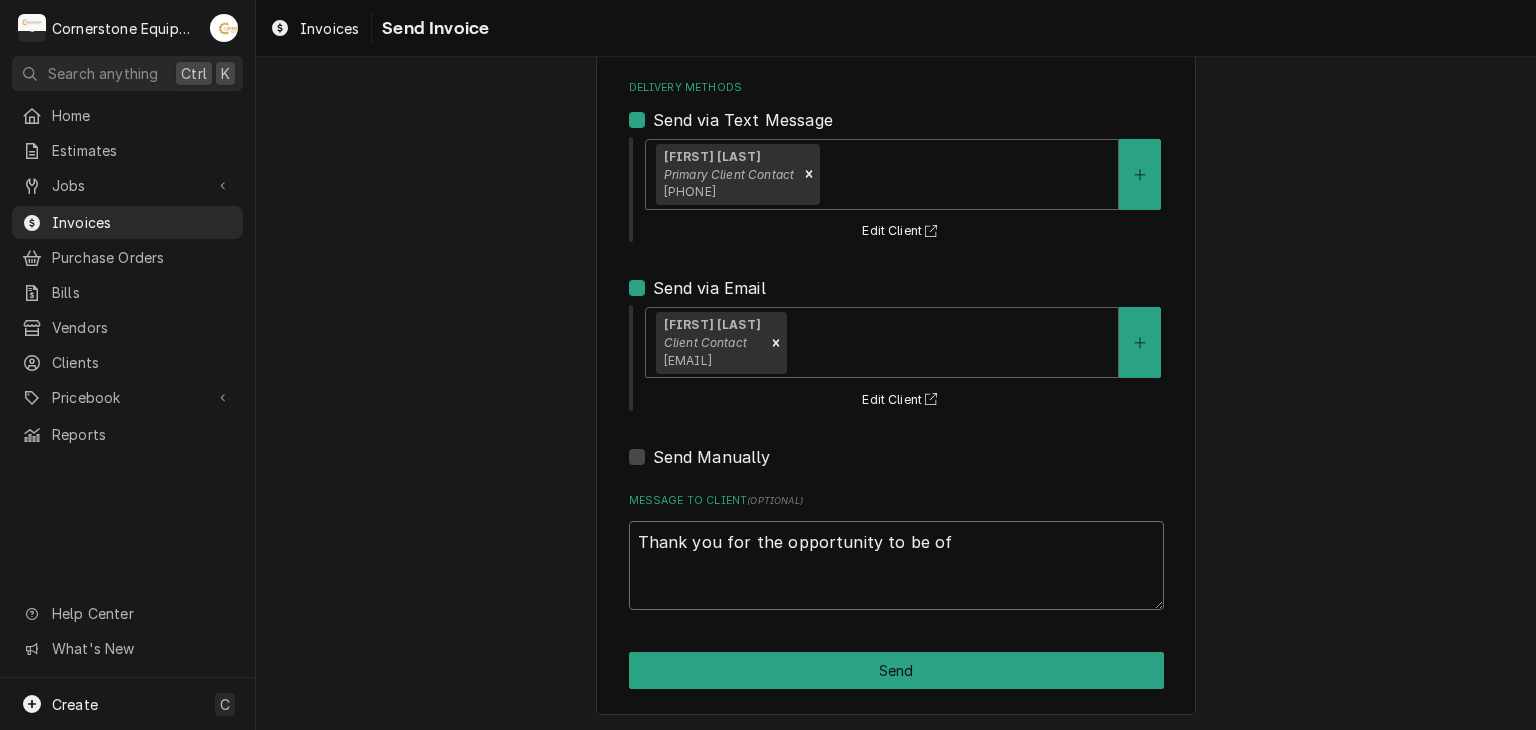 type on "x" 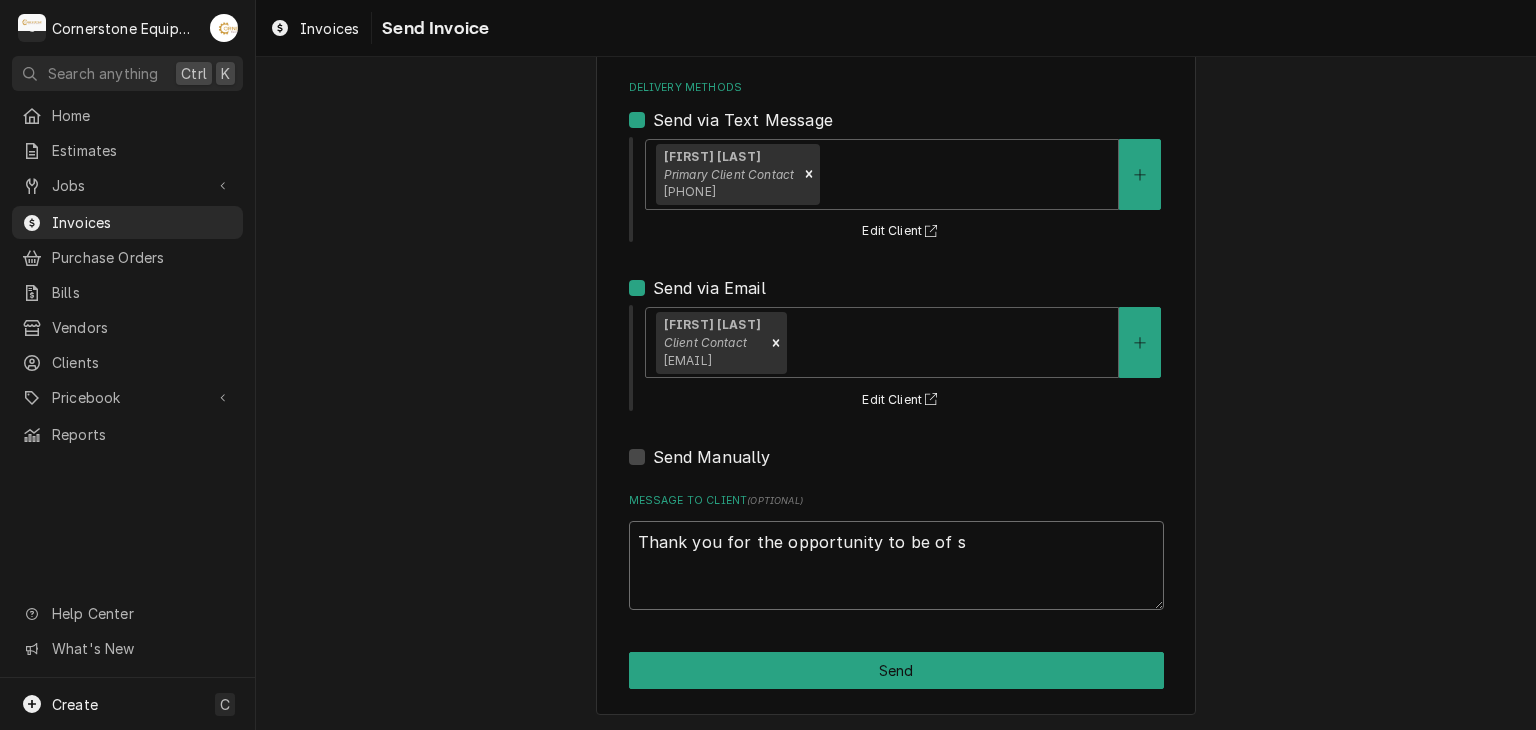 type on "x" 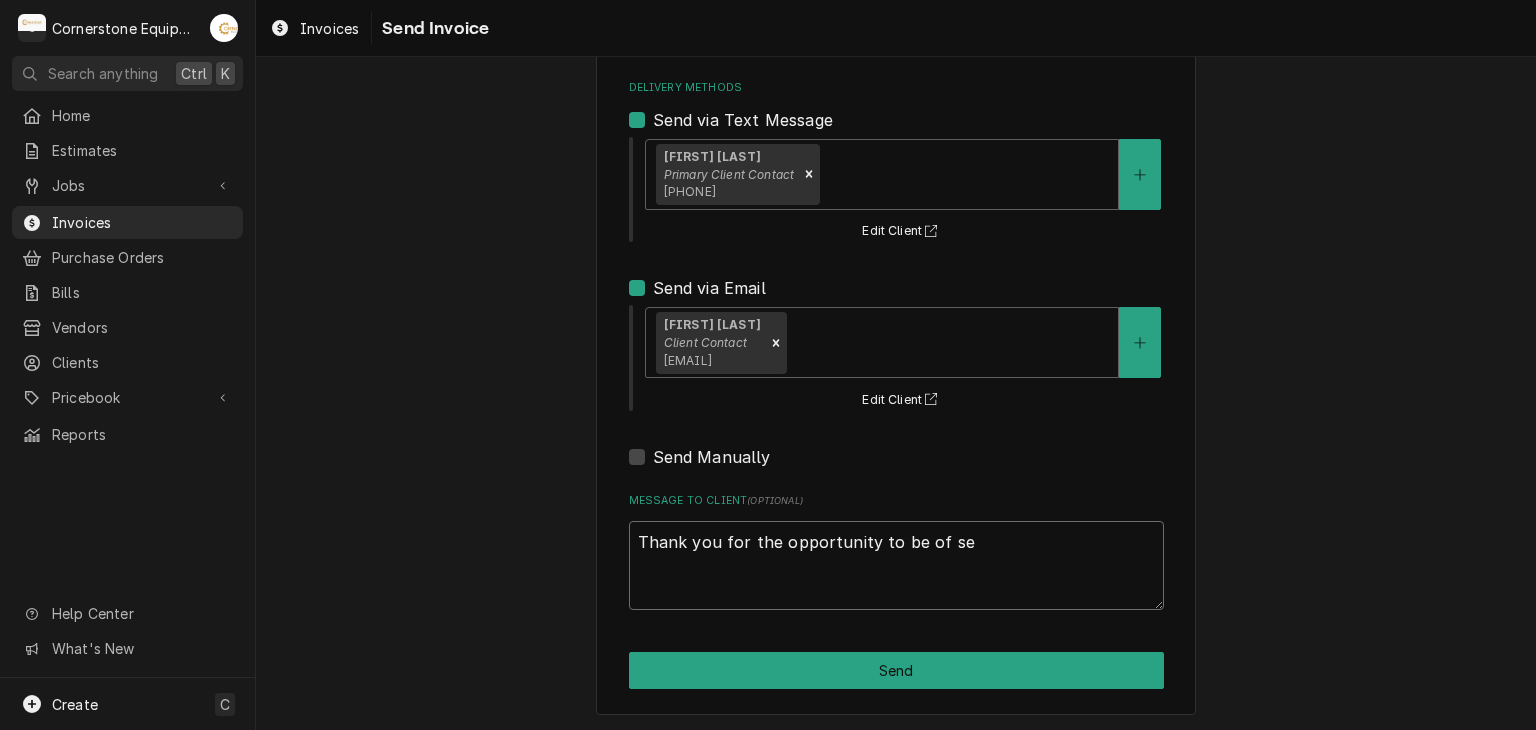 type on "x" 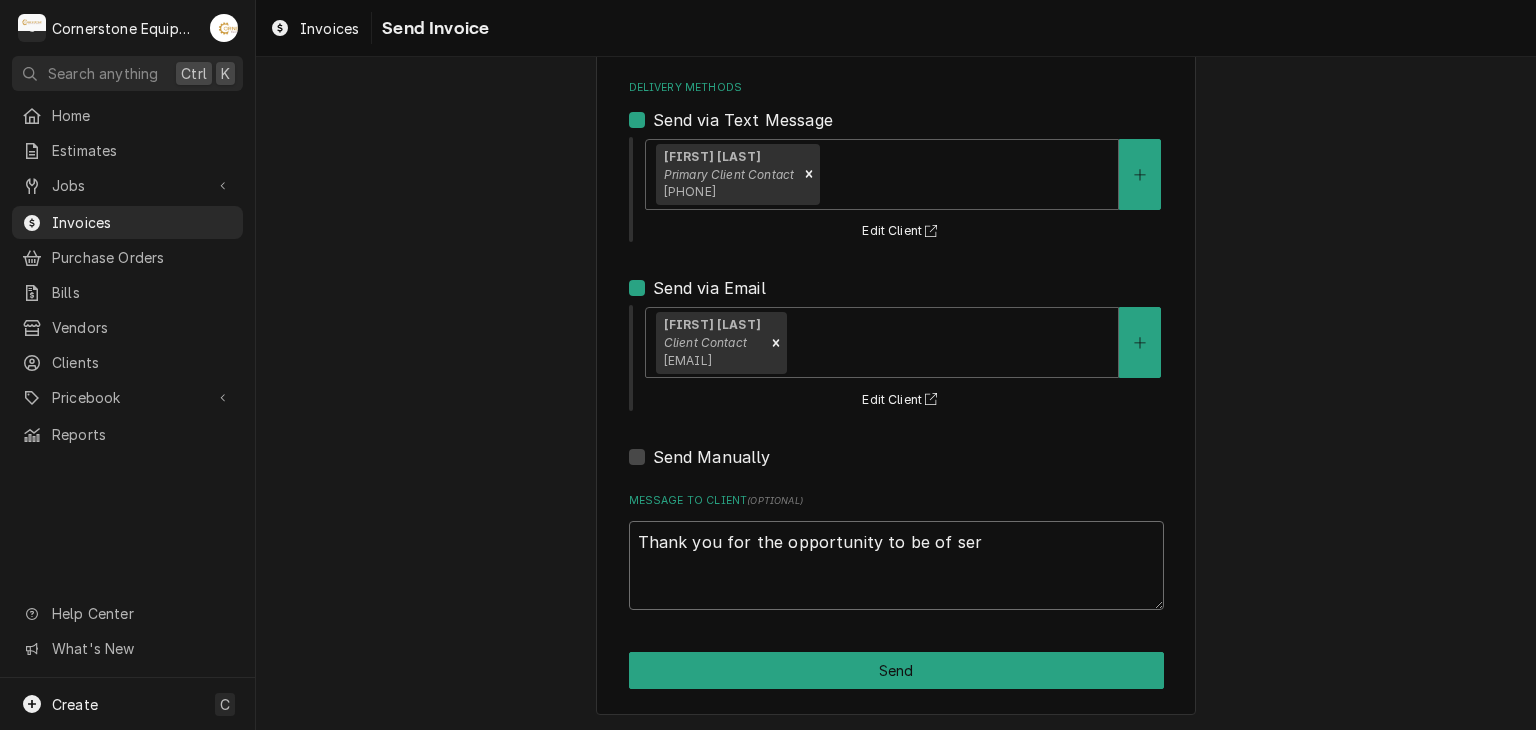 type on "x" 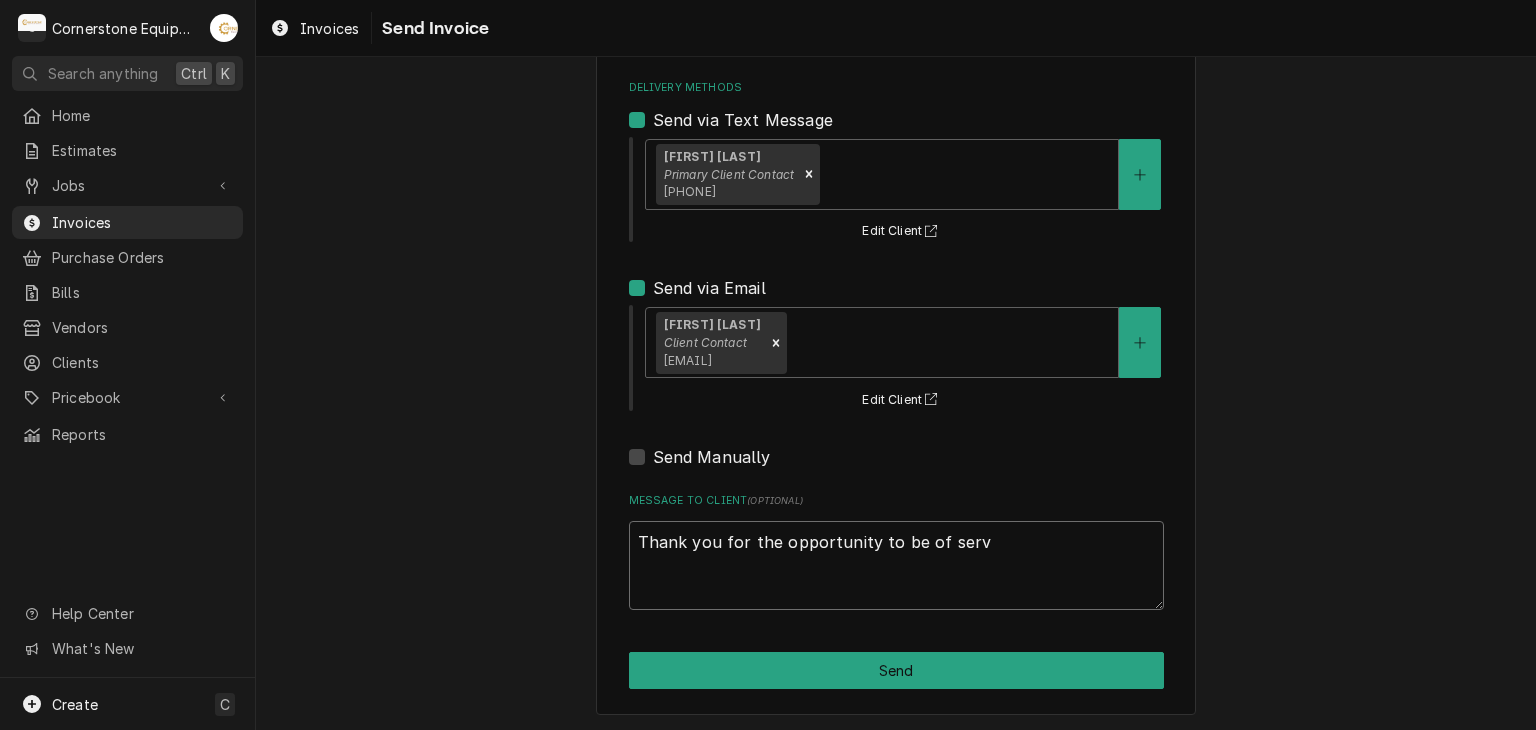 type on "x" 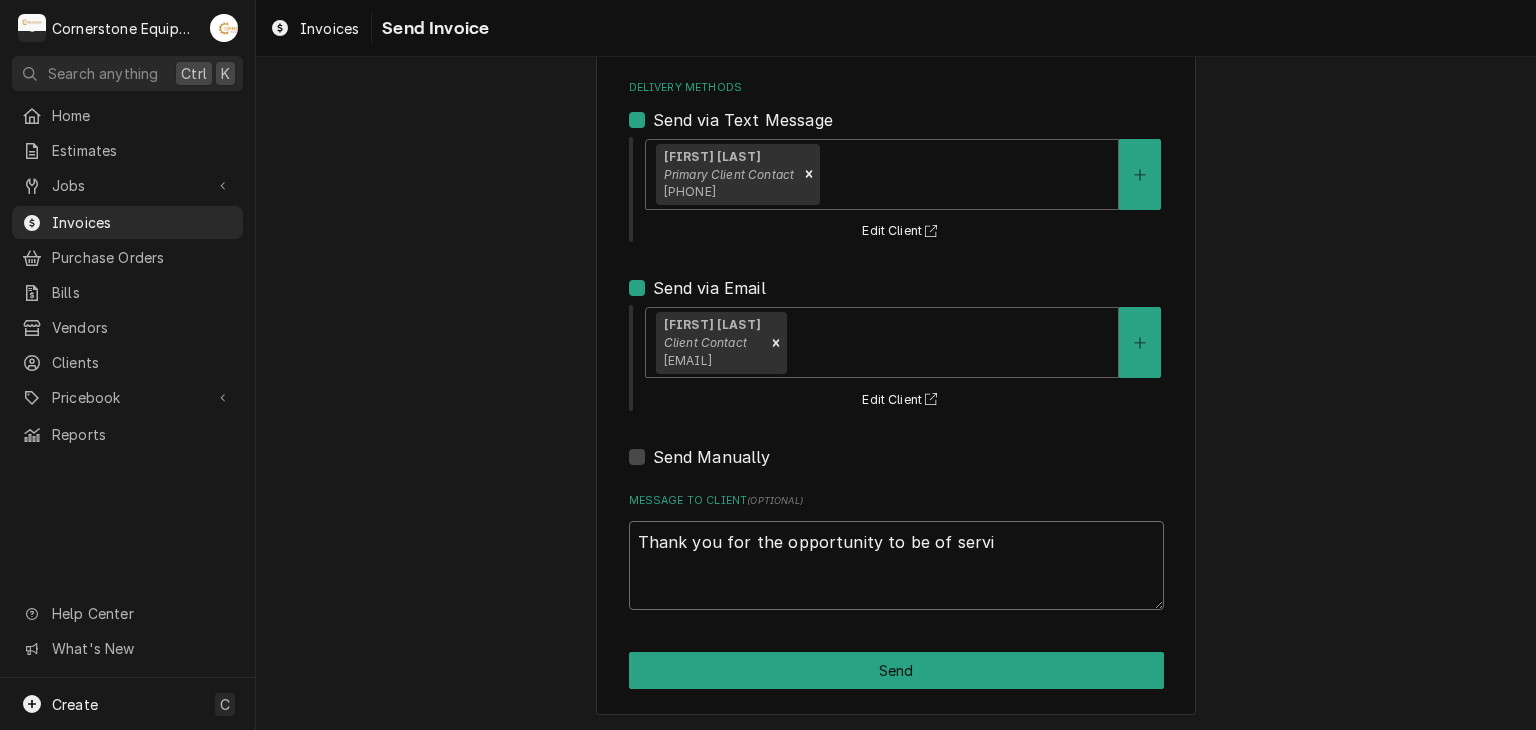 type on "Thank you for the opportunity to be of servic" 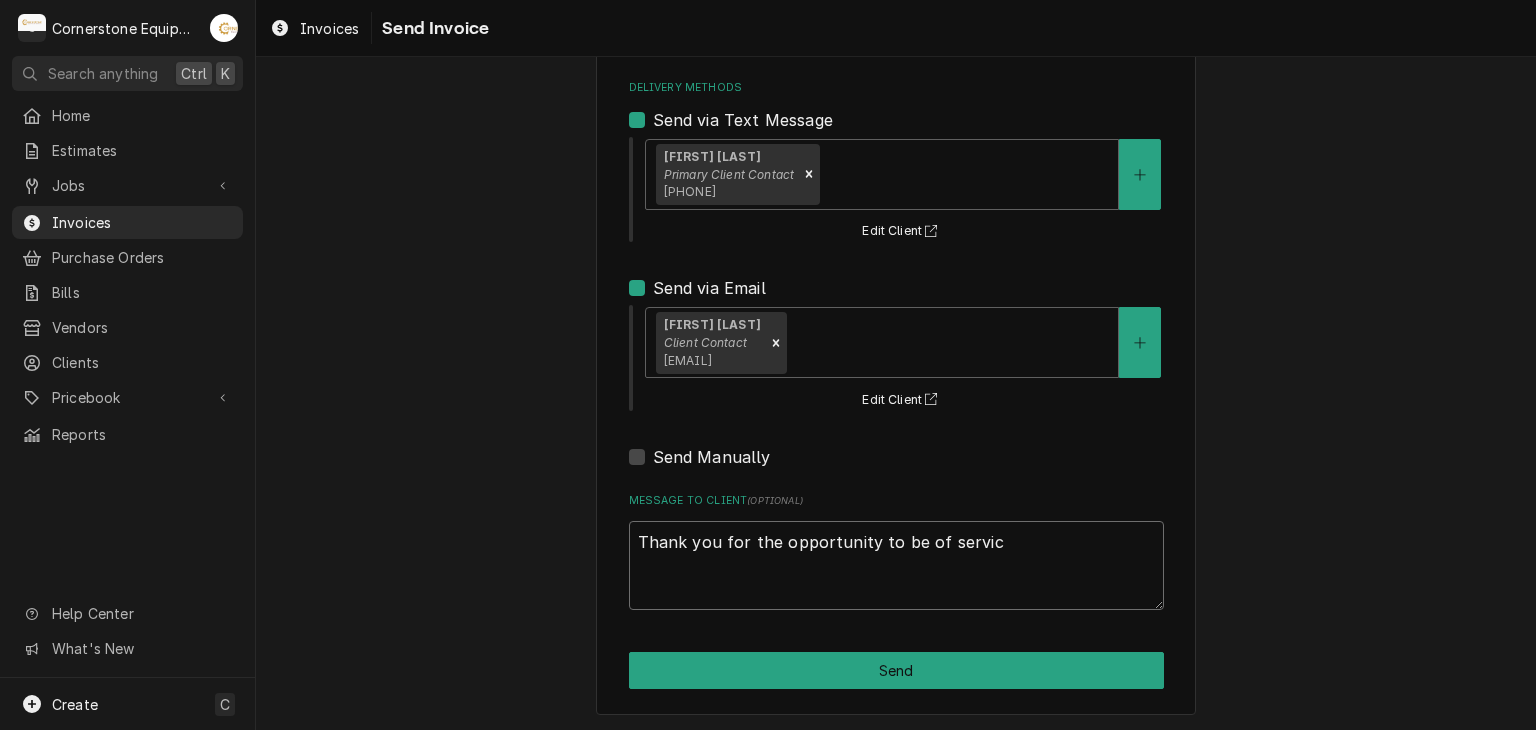 type on "x" 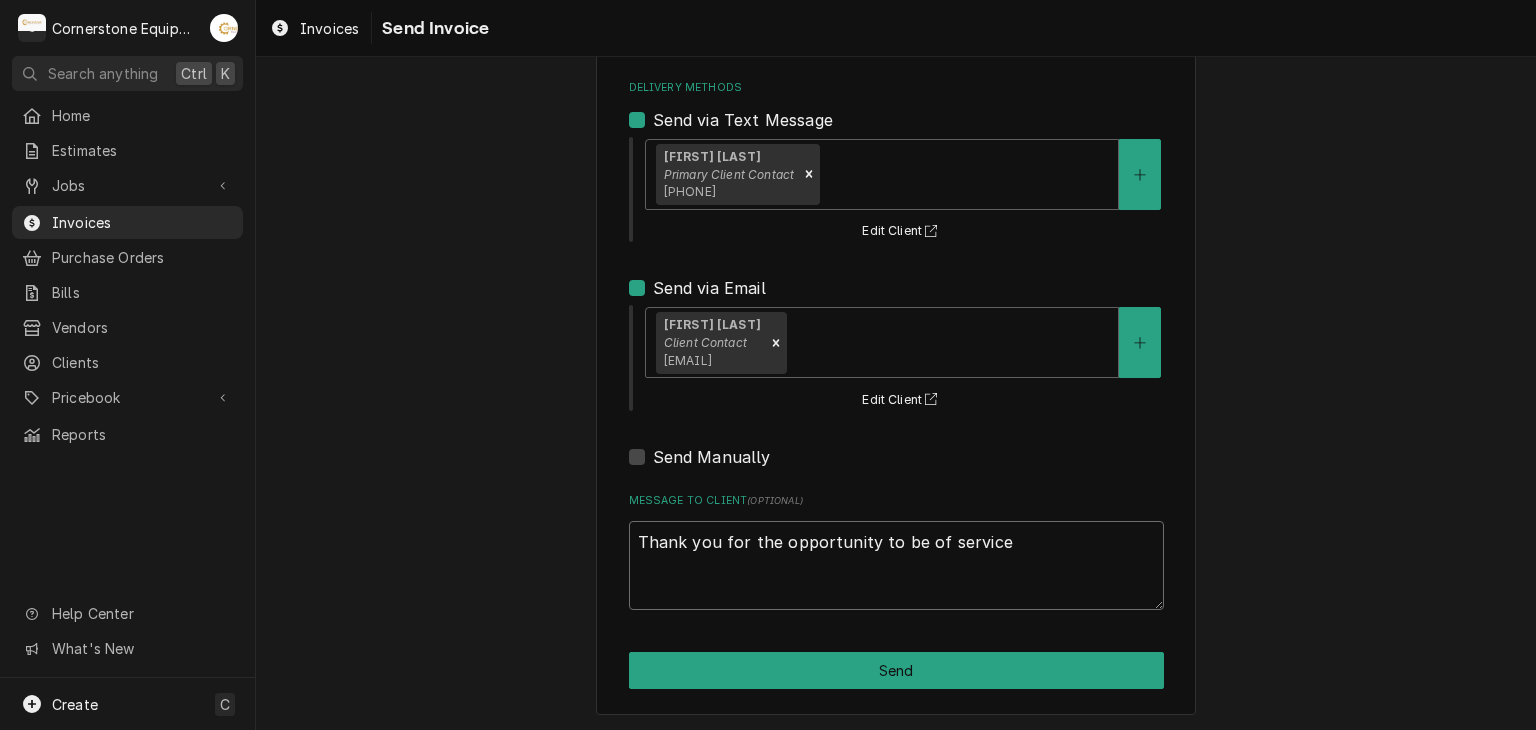 type on "x" 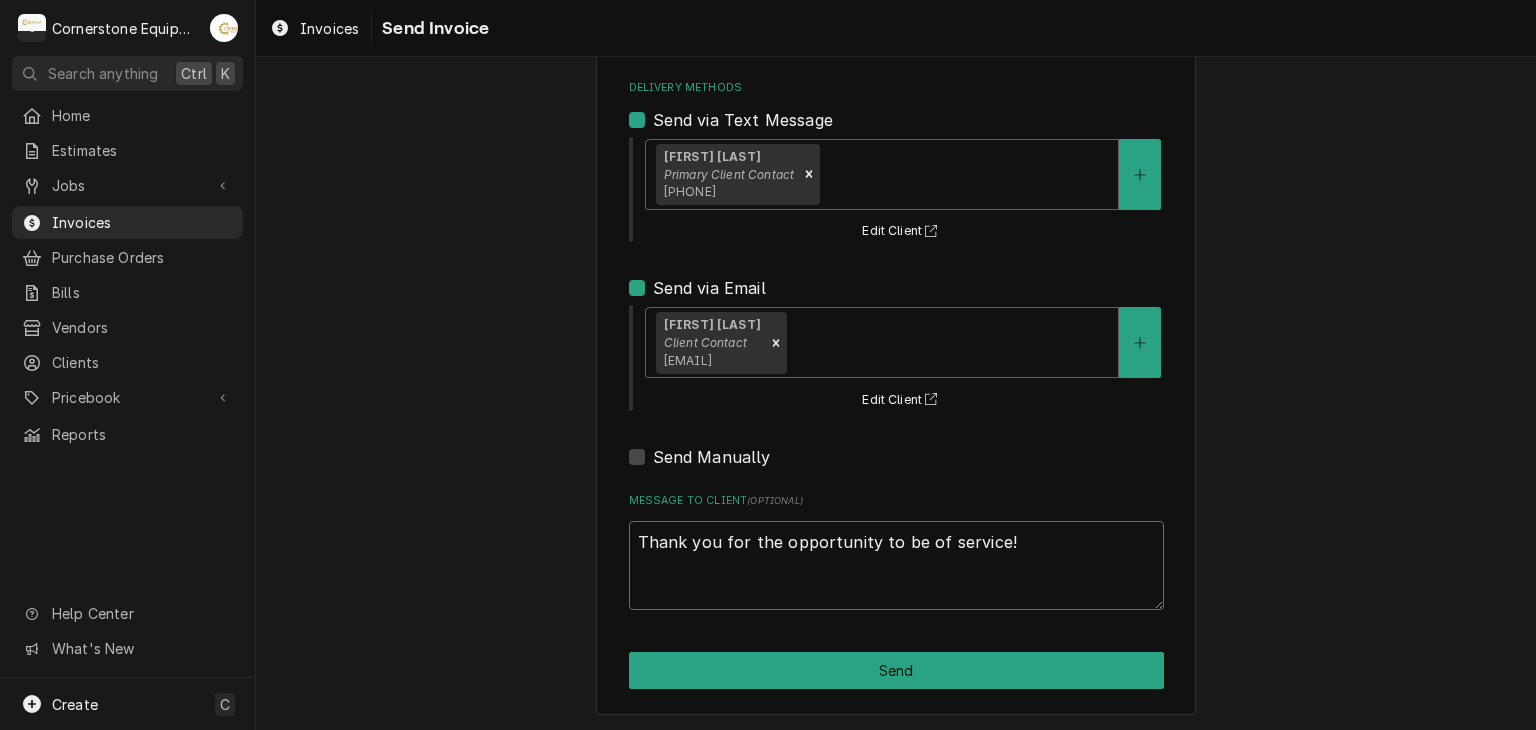 click on "Thank you for the opportunity to be of service!" at bounding box center [896, 566] 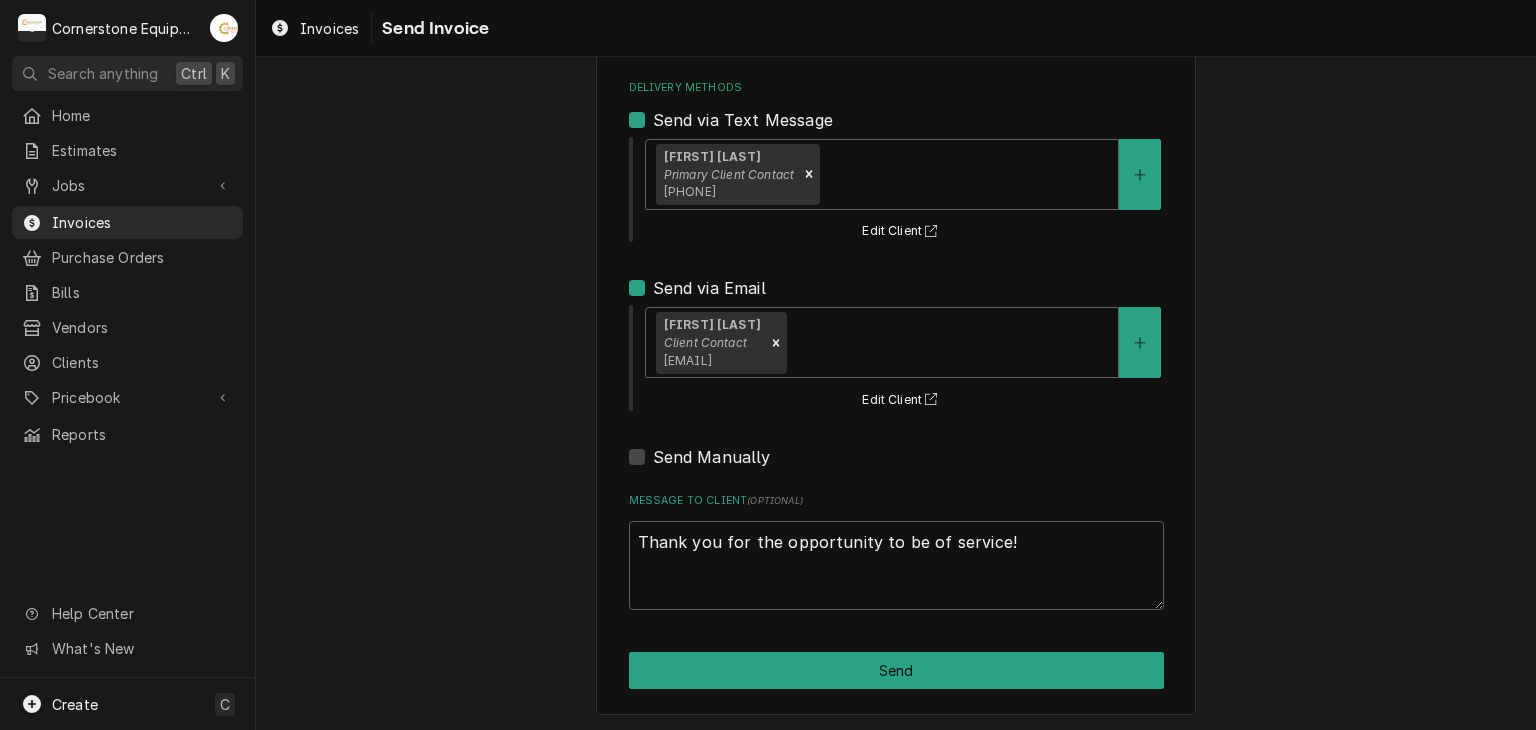 click on "Please provide the following information to send this invoice to your client. It's time to get you paid! Share Link https://app.roopairs.com/invoices/kG6EZJK/QZJB9vus9QI5iI-xi9I_t01SP--JC4k5CfefXtDyFe4/ COPY Delivery Methods Send via Text Message Robert Harrison Primary Client Contact (864) 435-3825 Edit Client    Send via Email Tracy Dunaway Client Contact whoperating.tracyd@gmail.com Edit Client    Send Manually Message to Client  ( optional ) Thank you for the opportunity to be of service! Send" at bounding box center (896, 303) 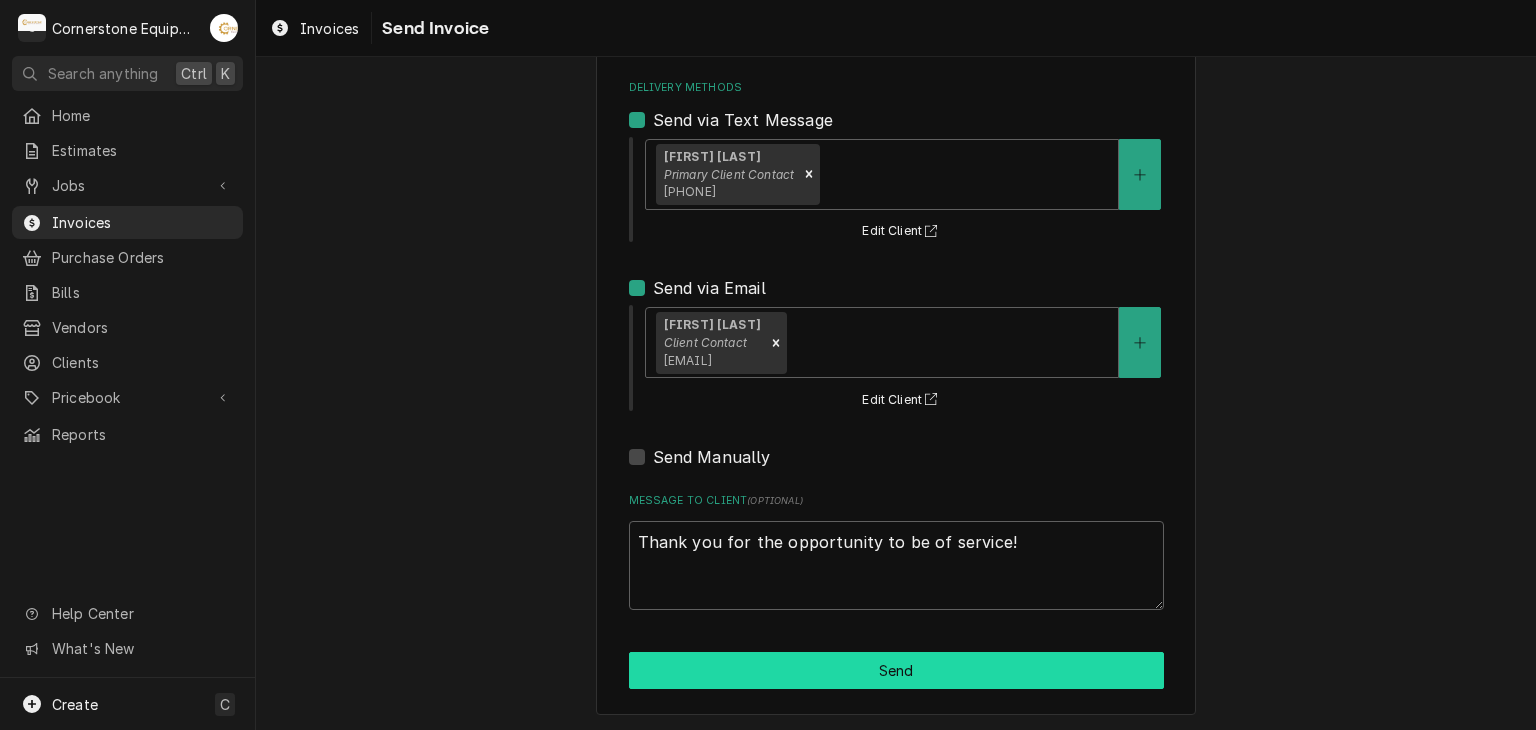 click on "Send" at bounding box center [896, 670] 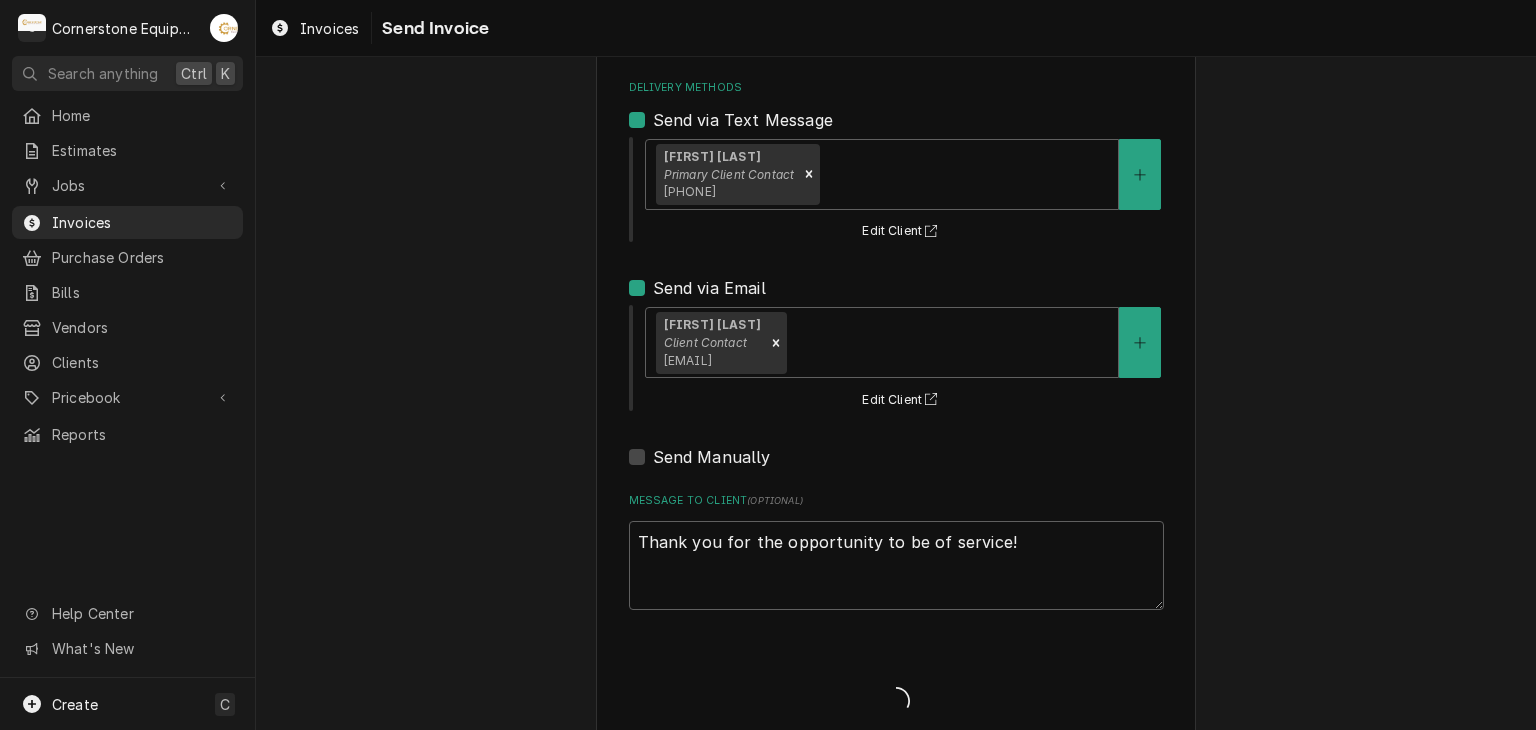 type on "x" 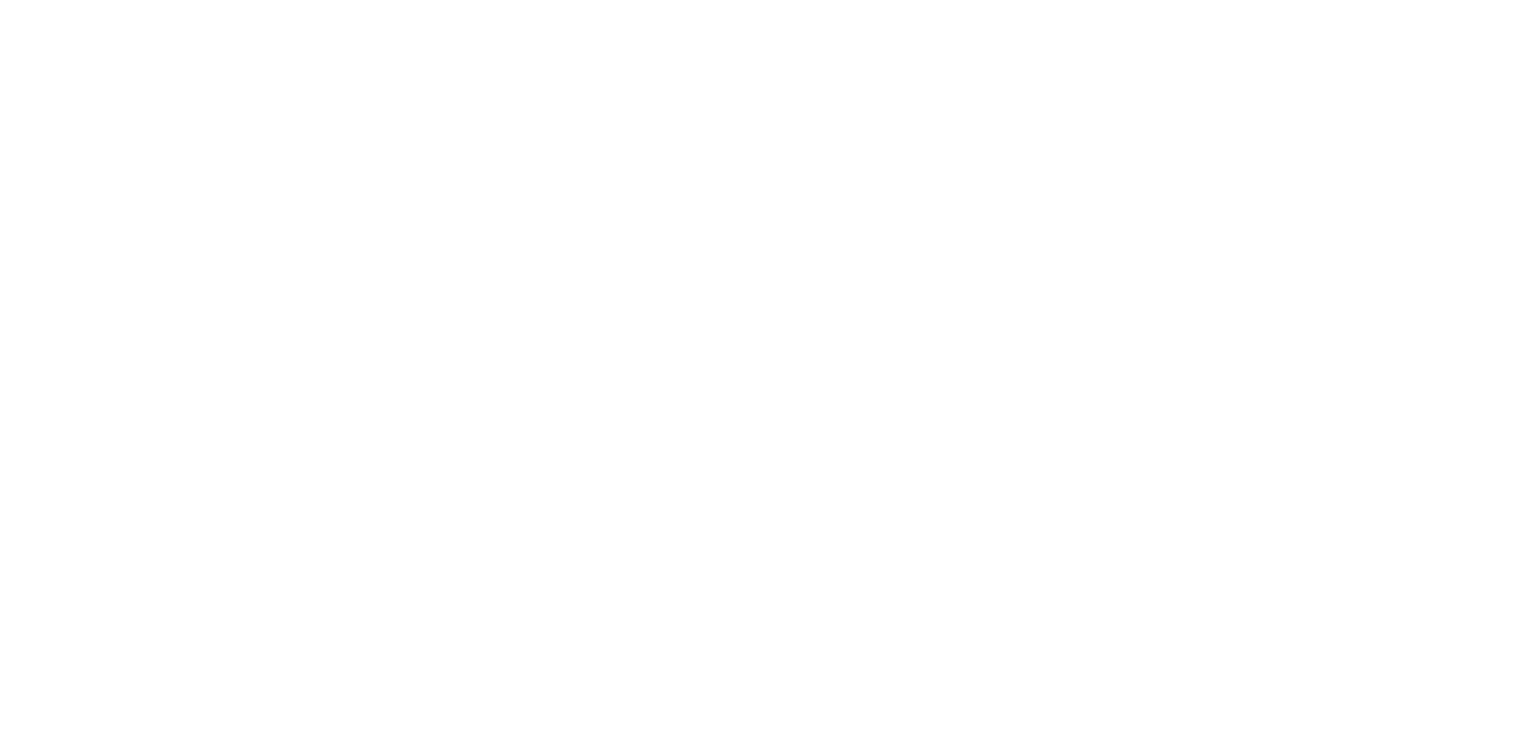 scroll, scrollTop: 0, scrollLeft: 0, axis: both 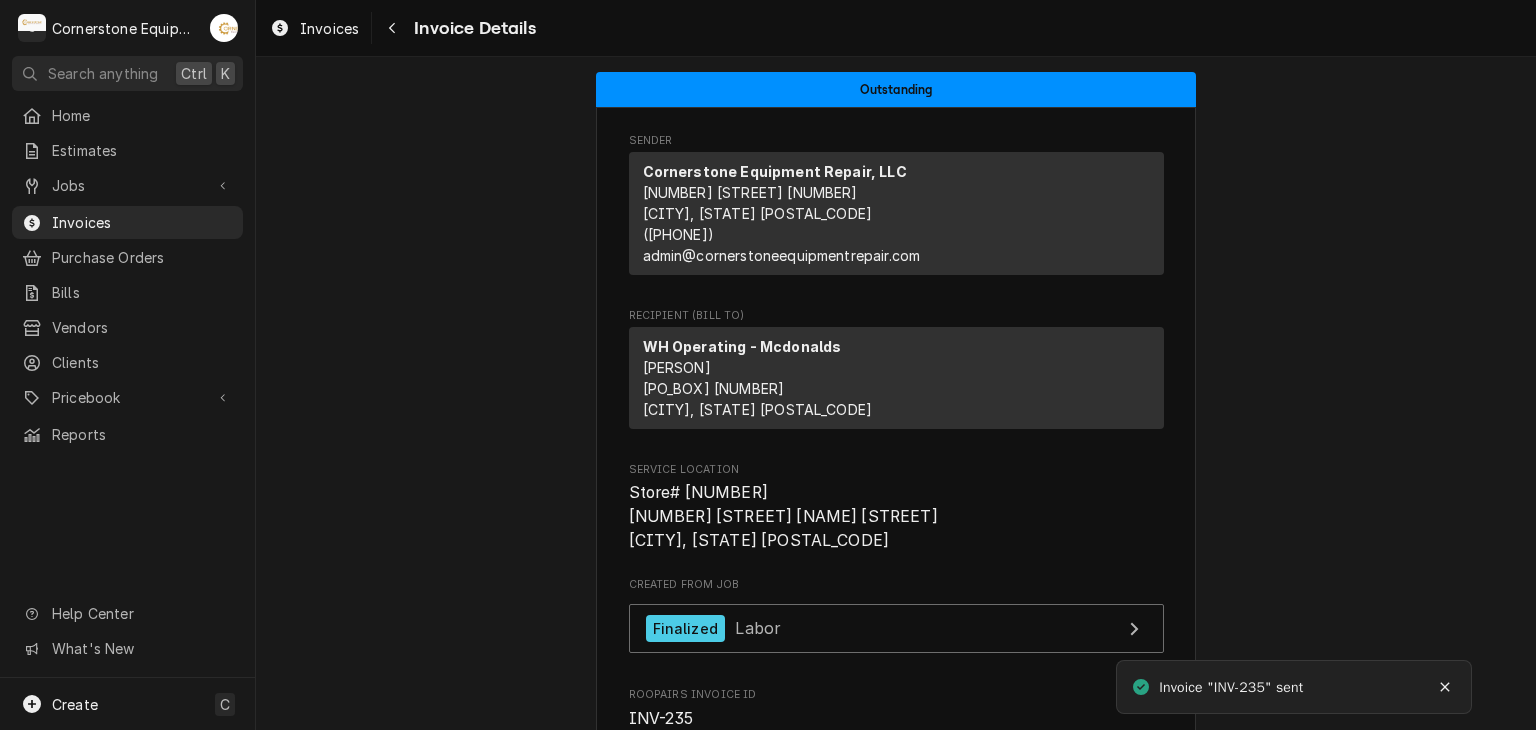 click on "Outstanding Sender Cornerstone Equipment Repair, LLC [NUMBER] [STREET] [NUMBER]
[CITY], [STATE] [POSTAL_CODE] ([PHONE]) [EMAIL] Recipient (Bill To) WH Operating - Mcdonalds [PERSON] [ADDRESS_LINE_1]
[PO_BOX] [CITY], [STATE] [POSTAL_CODE] Service Location Store# [NUMBER]
[NUMBER] [STREET] [NAME] [STREET]
[CITY], [STATE] [POSTAL_CODE] Created From Job Finalized Labor Roopairs Invoice ID INV-235 Service Type Labor Date Issued [DATE] Terms Net 30 Date Due [DATE] Sent On [DATE] - [TIME] Last Modified [DATE] - [TIME] Service Charges Short Description Labor Service Date [DATE] Hourly Cost $60.00/hr Qty. 2.5hrs Rate $125.00/hr Amount $312.50 Tax Non-Taxable Service  Summary Parts and Materials Short Description misc hardware Manufacturer — Manufacturer Part # — Unit Cost $0.00 Qty. 1 Price $24.99 Amount $24.99 Tax Taxable Detailed  Summary Misc cleaning and hardware materials Trip Charges, Diagnostic Fees, etc. Short Description Dispatch/Diagnostic Unit Cost $0.00 Qty. 1 Price $85.00 Amount" at bounding box center (896, 1805) 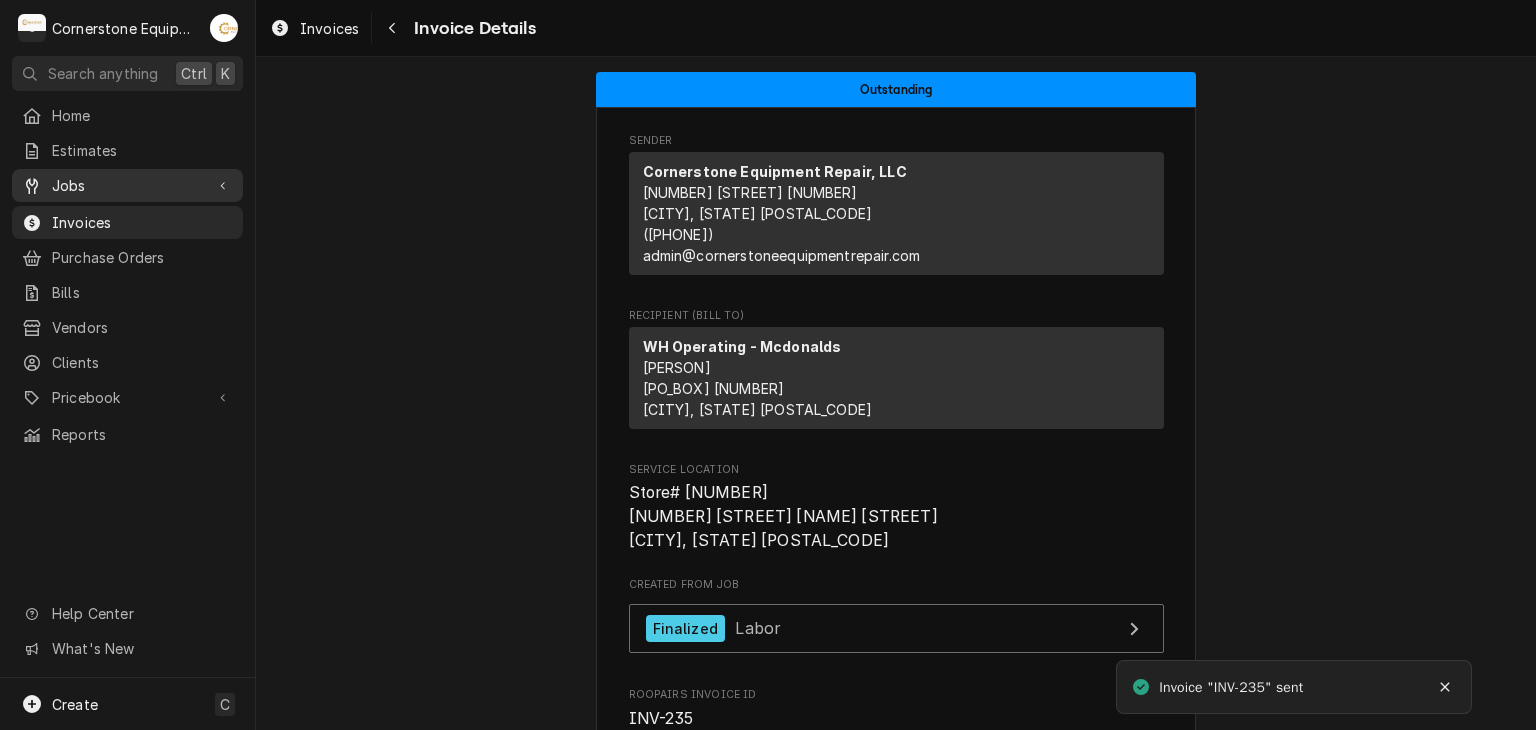 click on "Jobs" at bounding box center (127, 185) 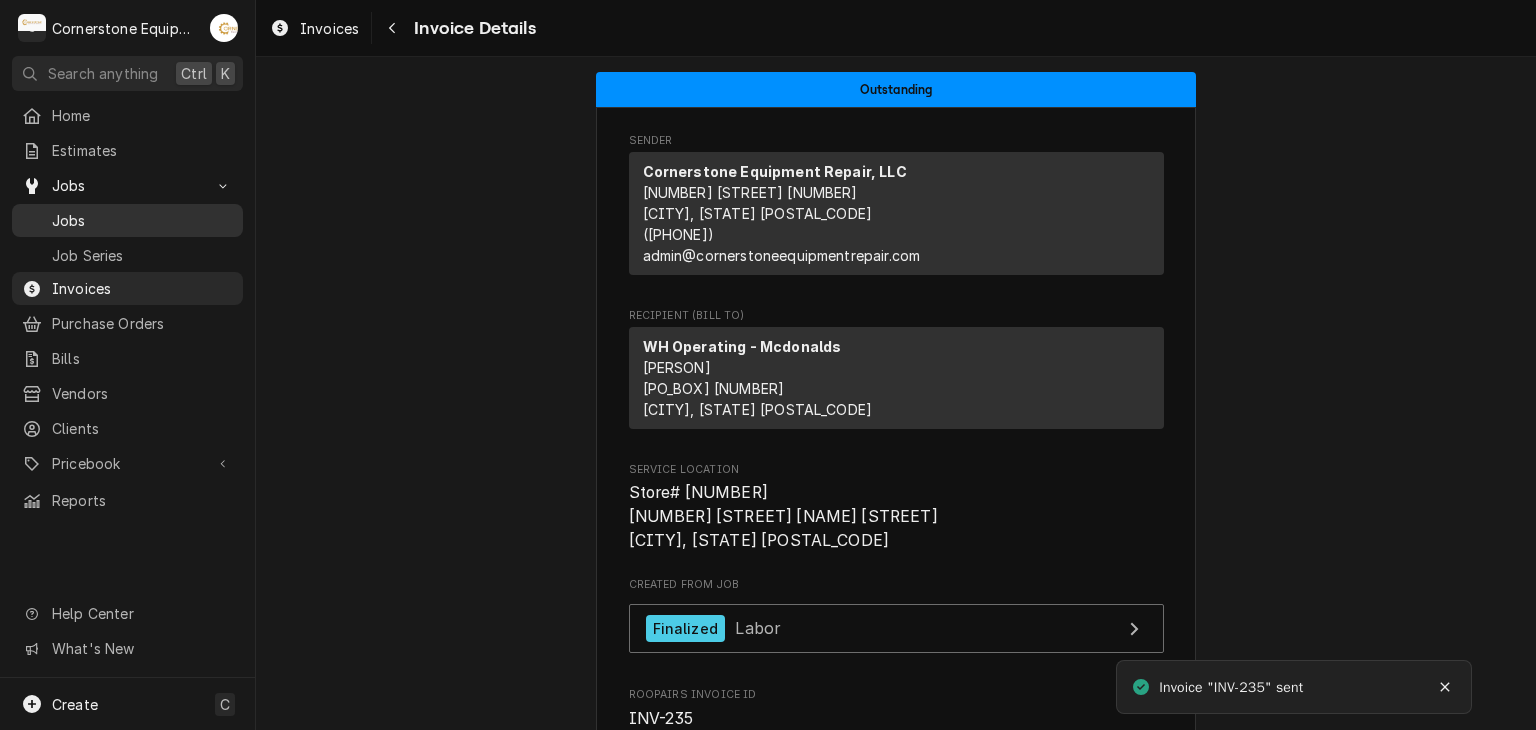 click on "Jobs" at bounding box center [142, 220] 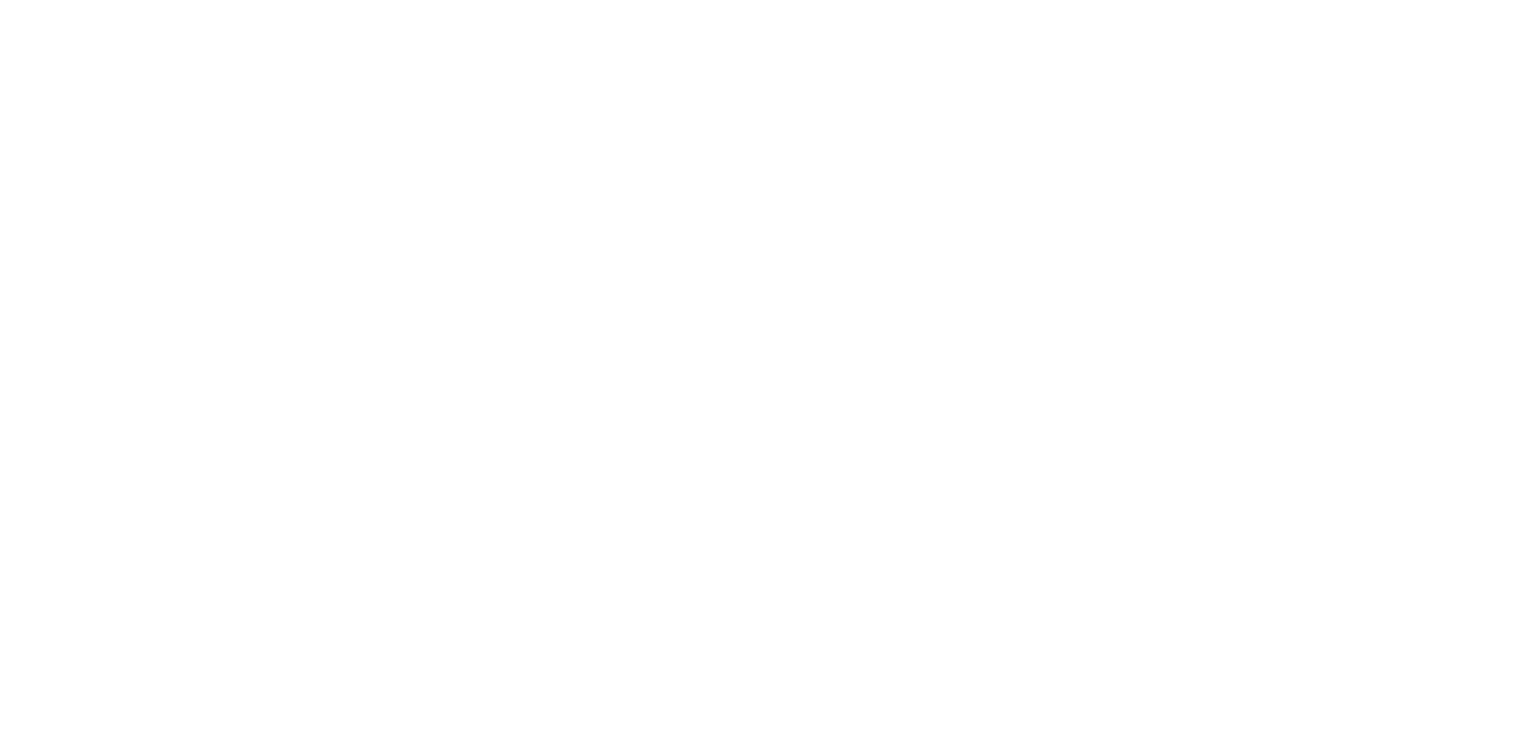 scroll, scrollTop: 0, scrollLeft: 0, axis: both 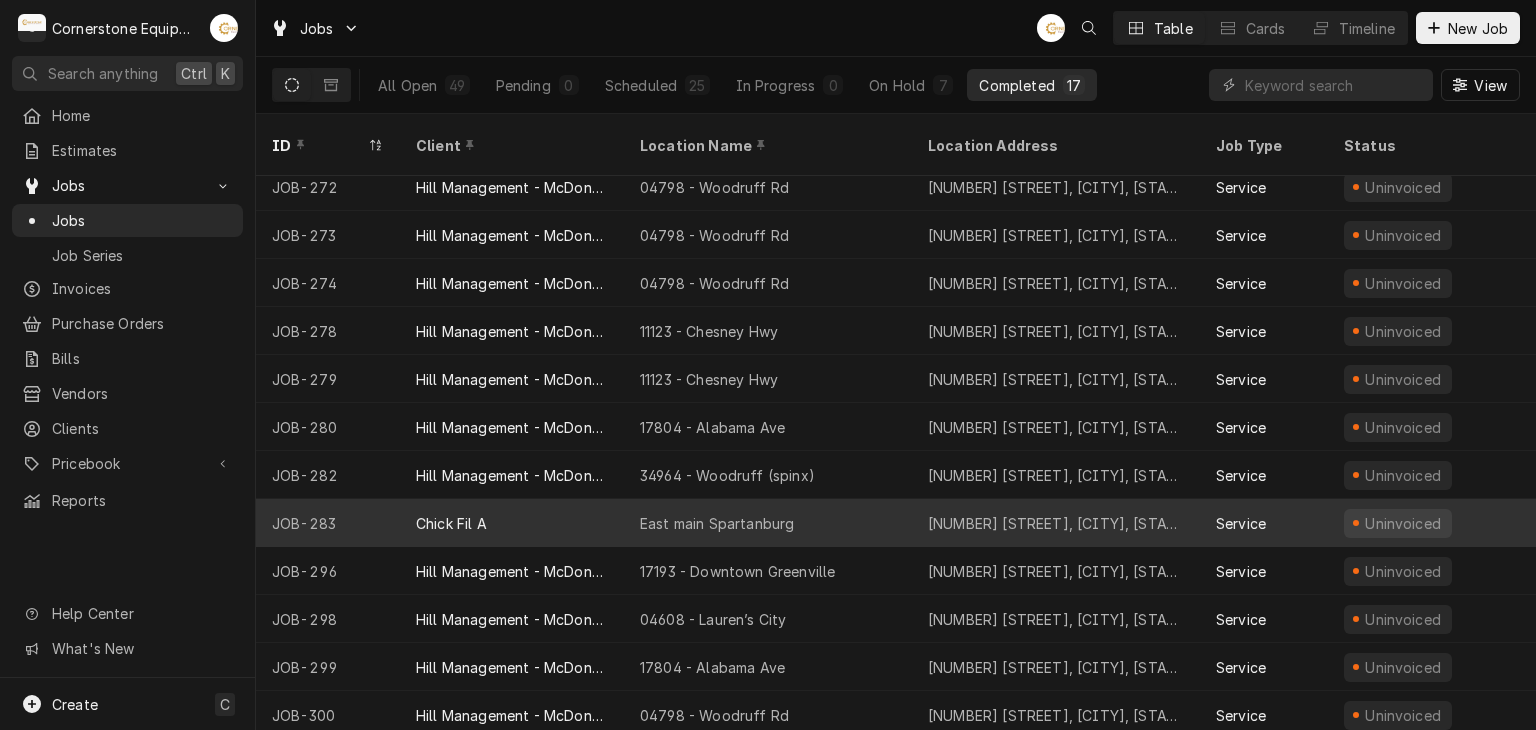 click on "Chick Fil A" at bounding box center [512, 523] 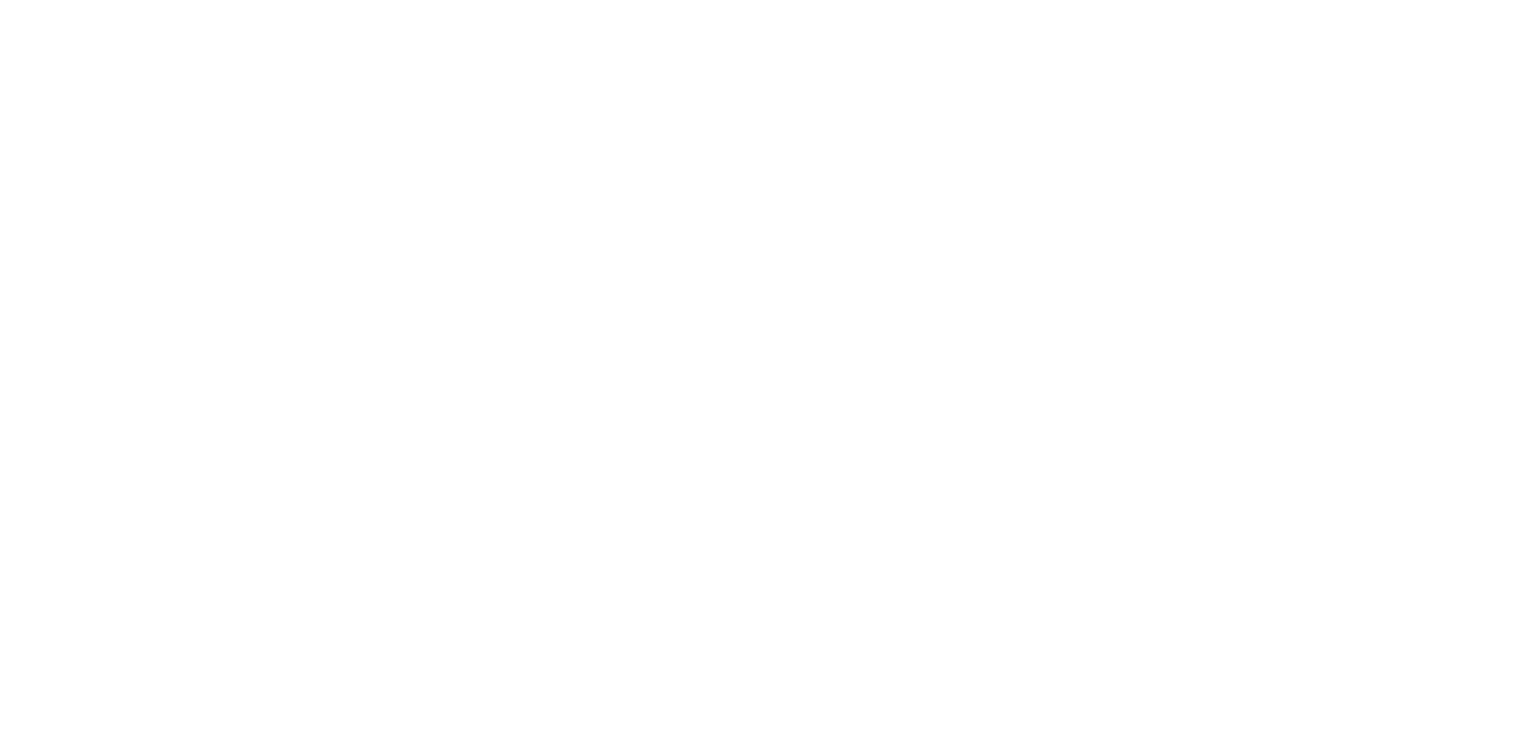 scroll, scrollTop: 0, scrollLeft: 0, axis: both 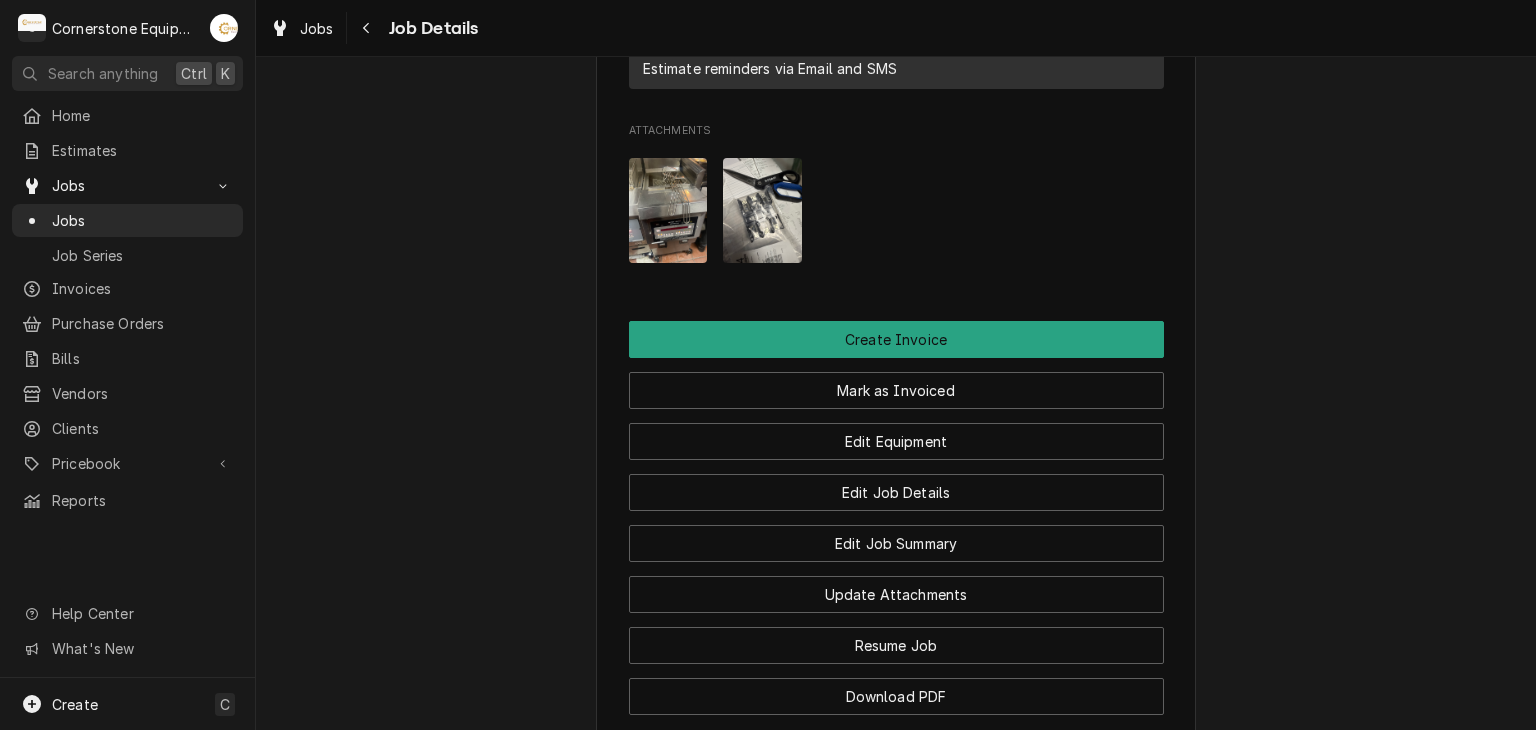 click at bounding box center [668, 210] 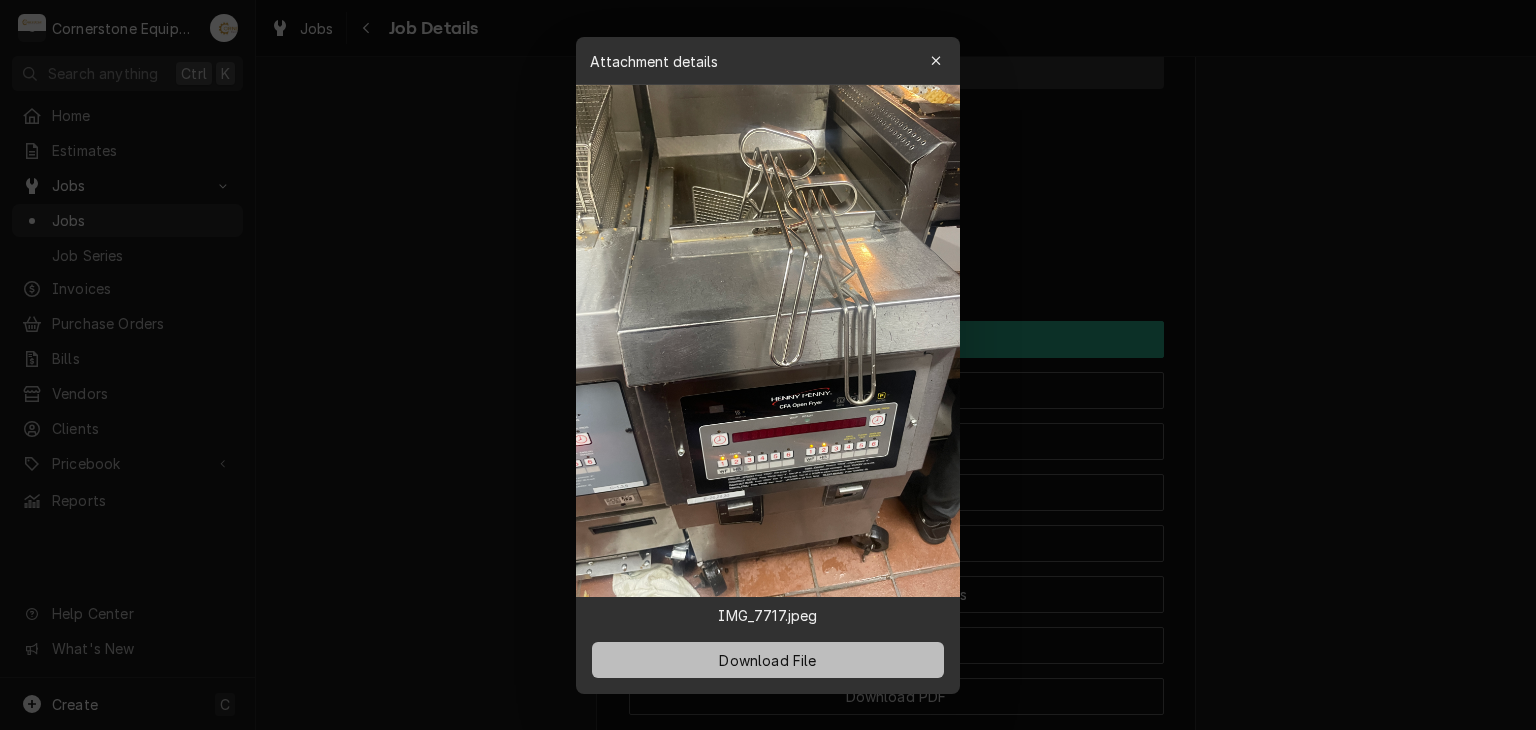 click on "Download File" at bounding box center [767, 659] 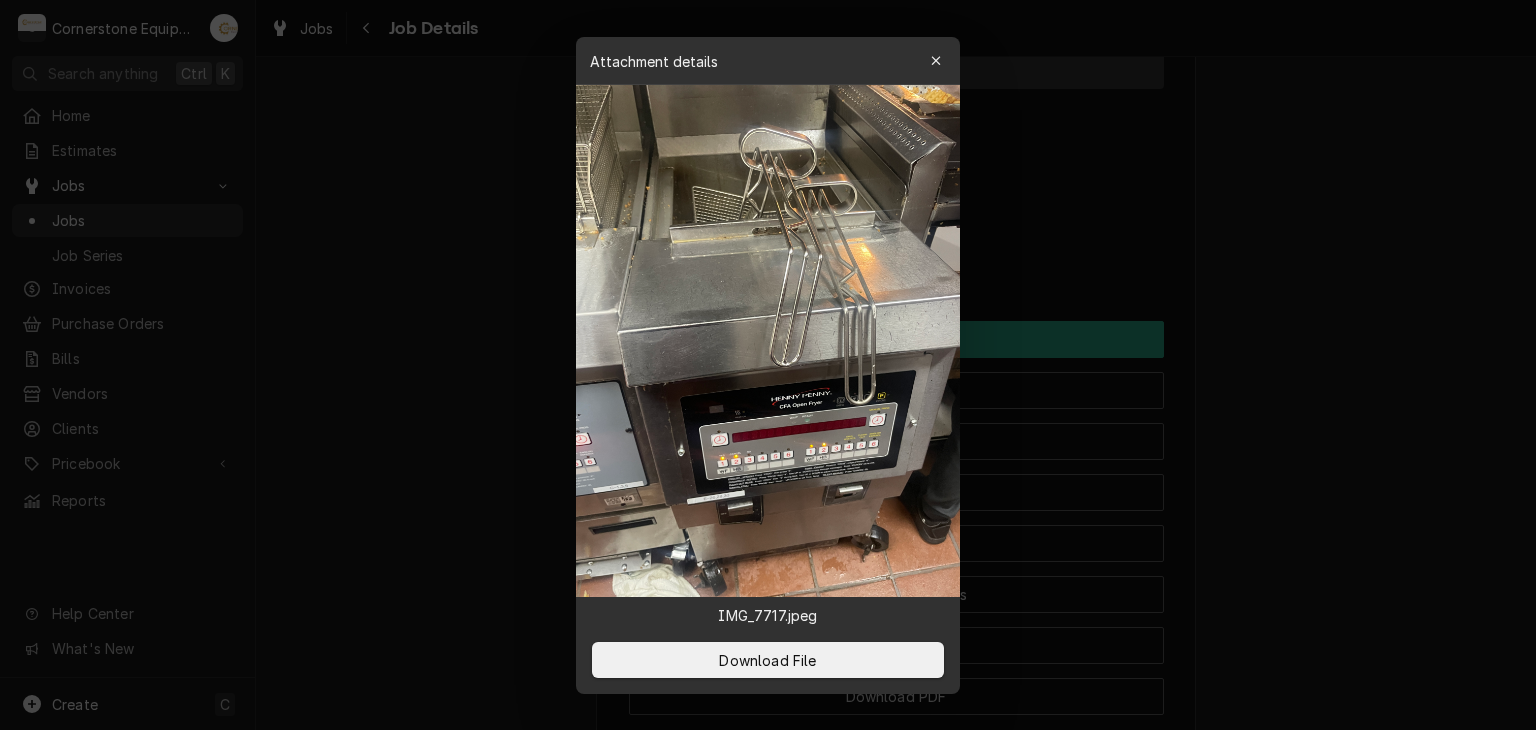 click at bounding box center (768, 365) 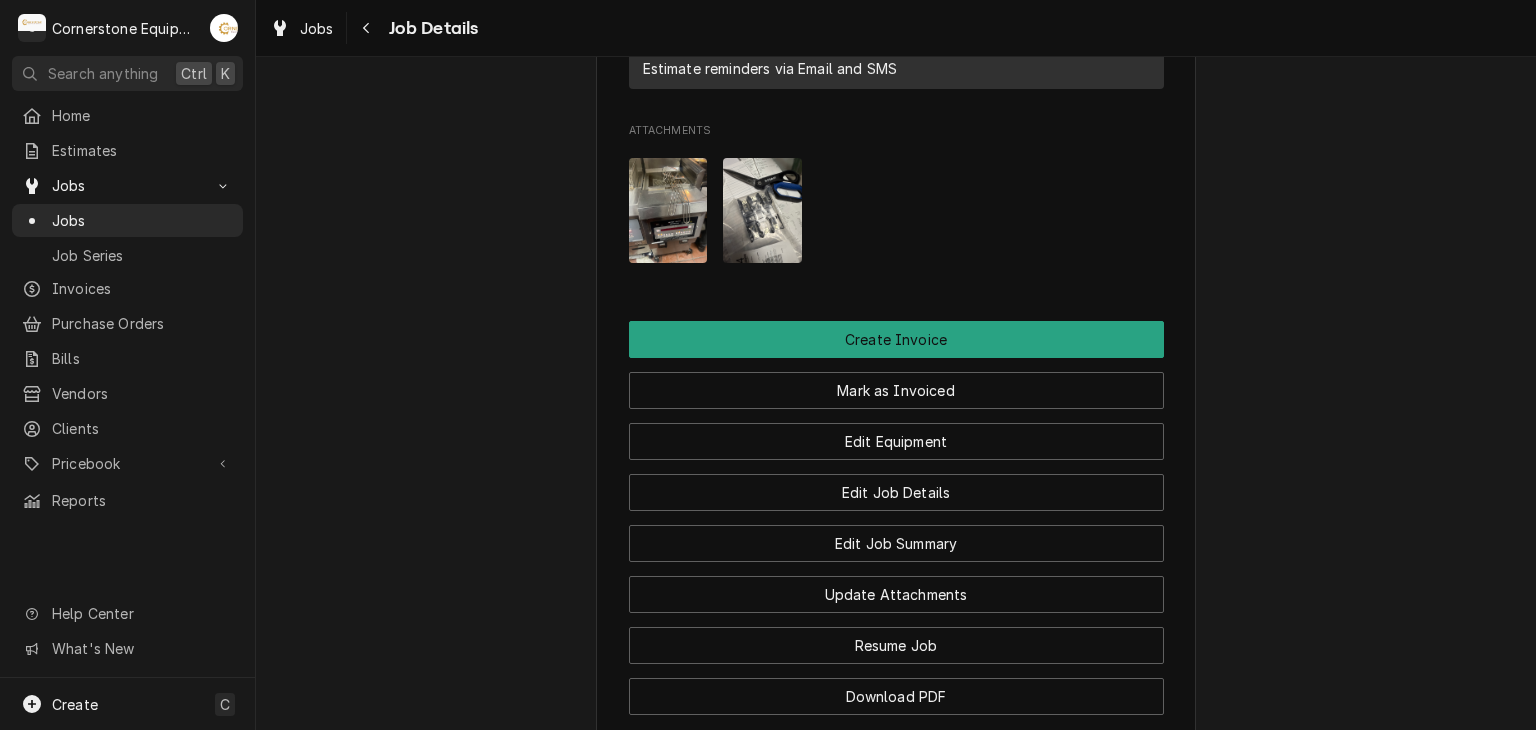 click at bounding box center (762, 210) 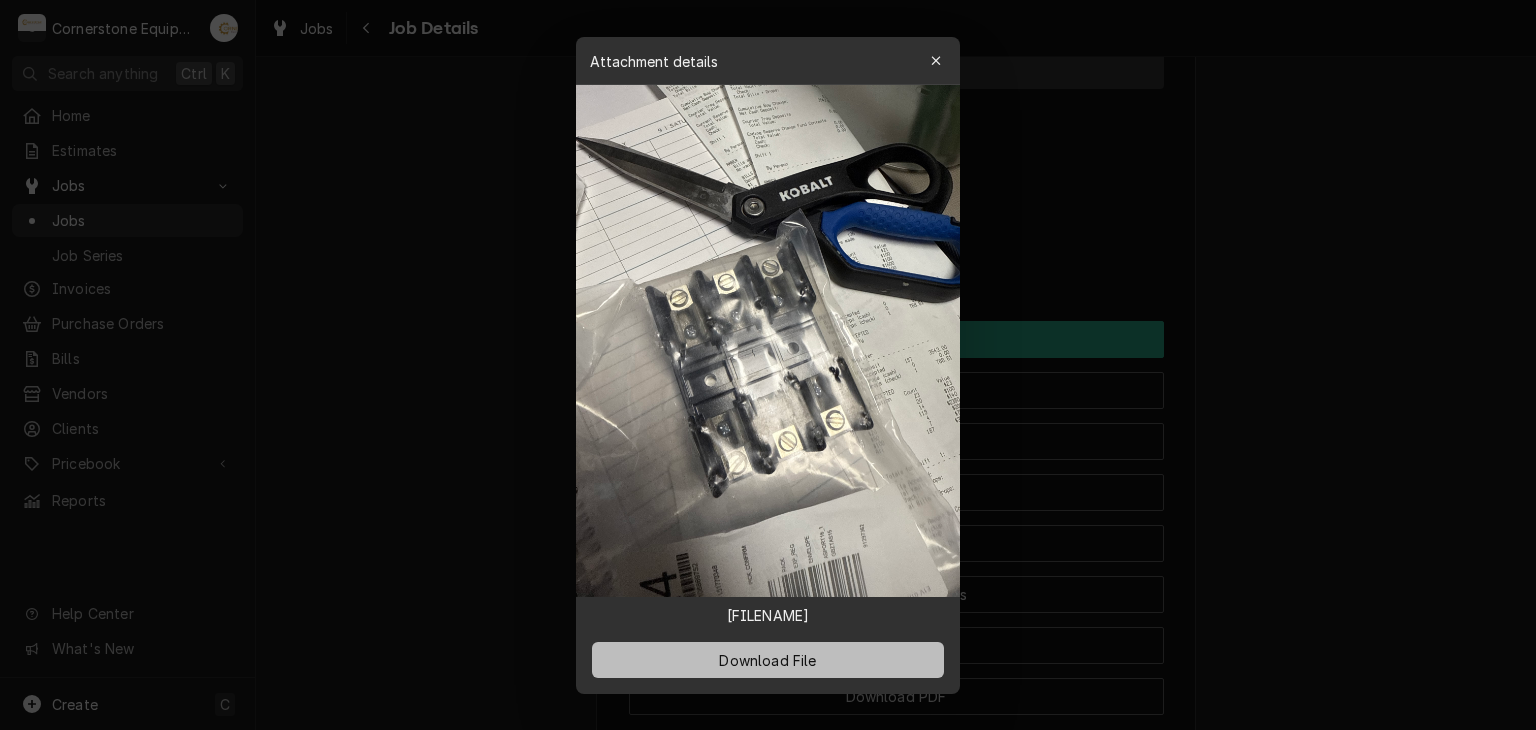 click on "Download File" at bounding box center [767, 659] 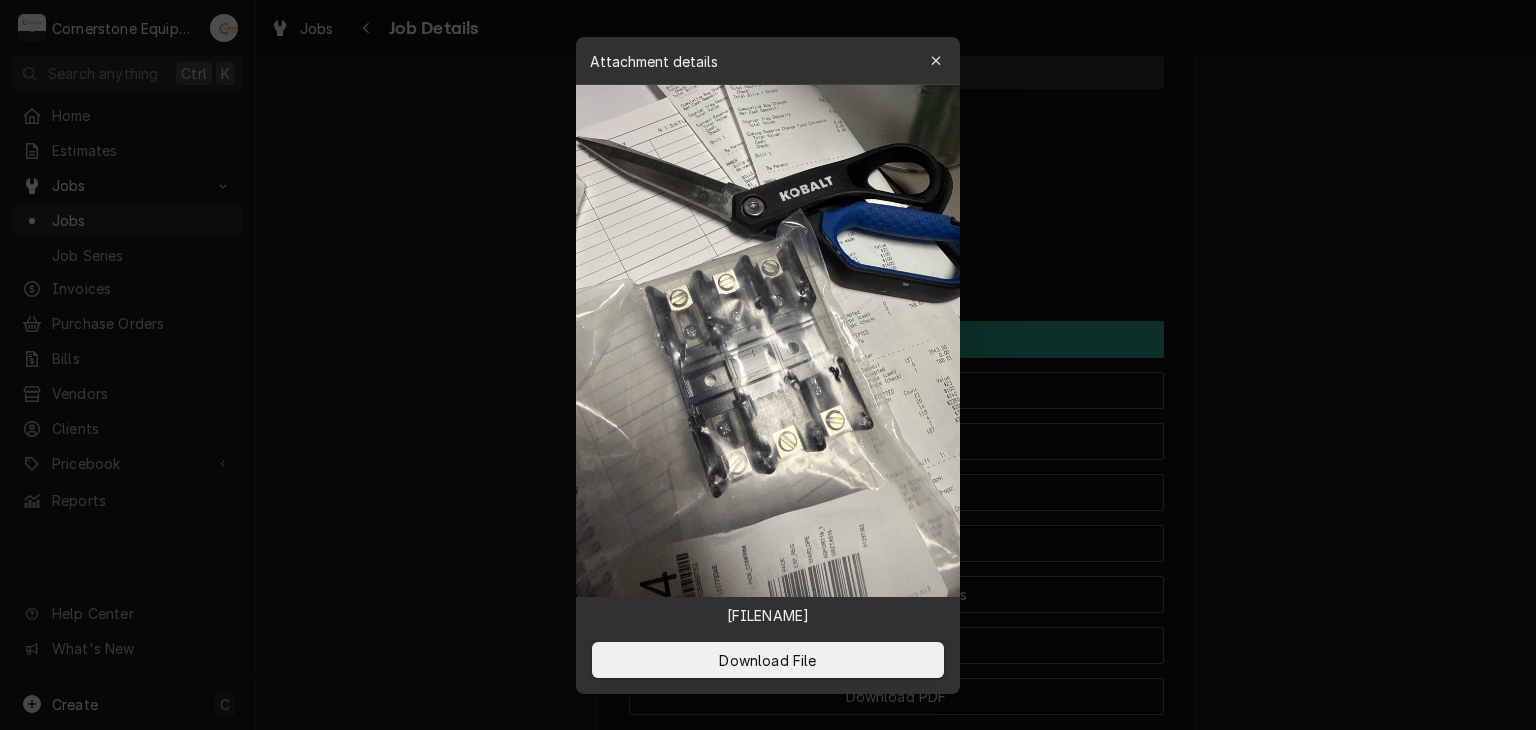 click at bounding box center (768, 365) 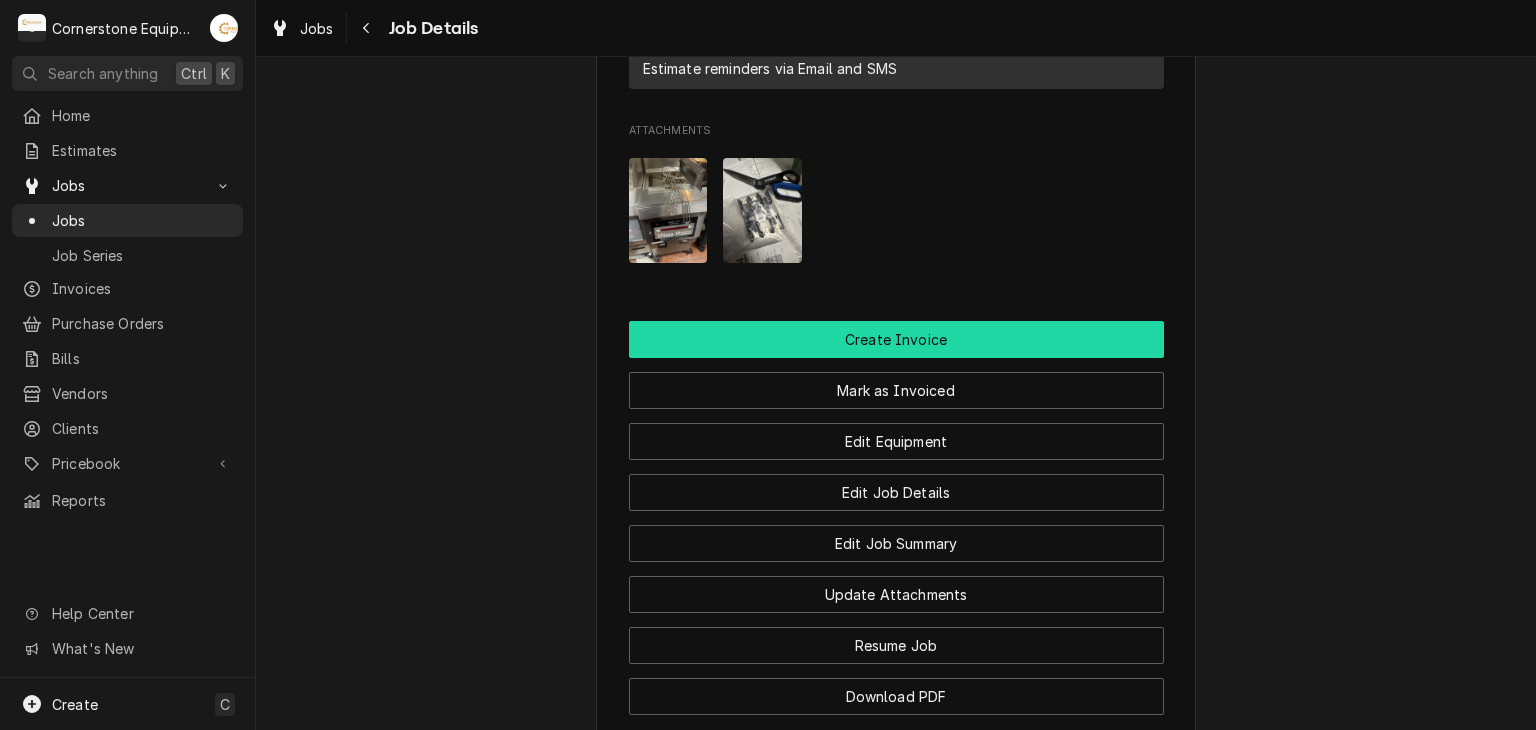 click on "Create Invoice" at bounding box center [896, 339] 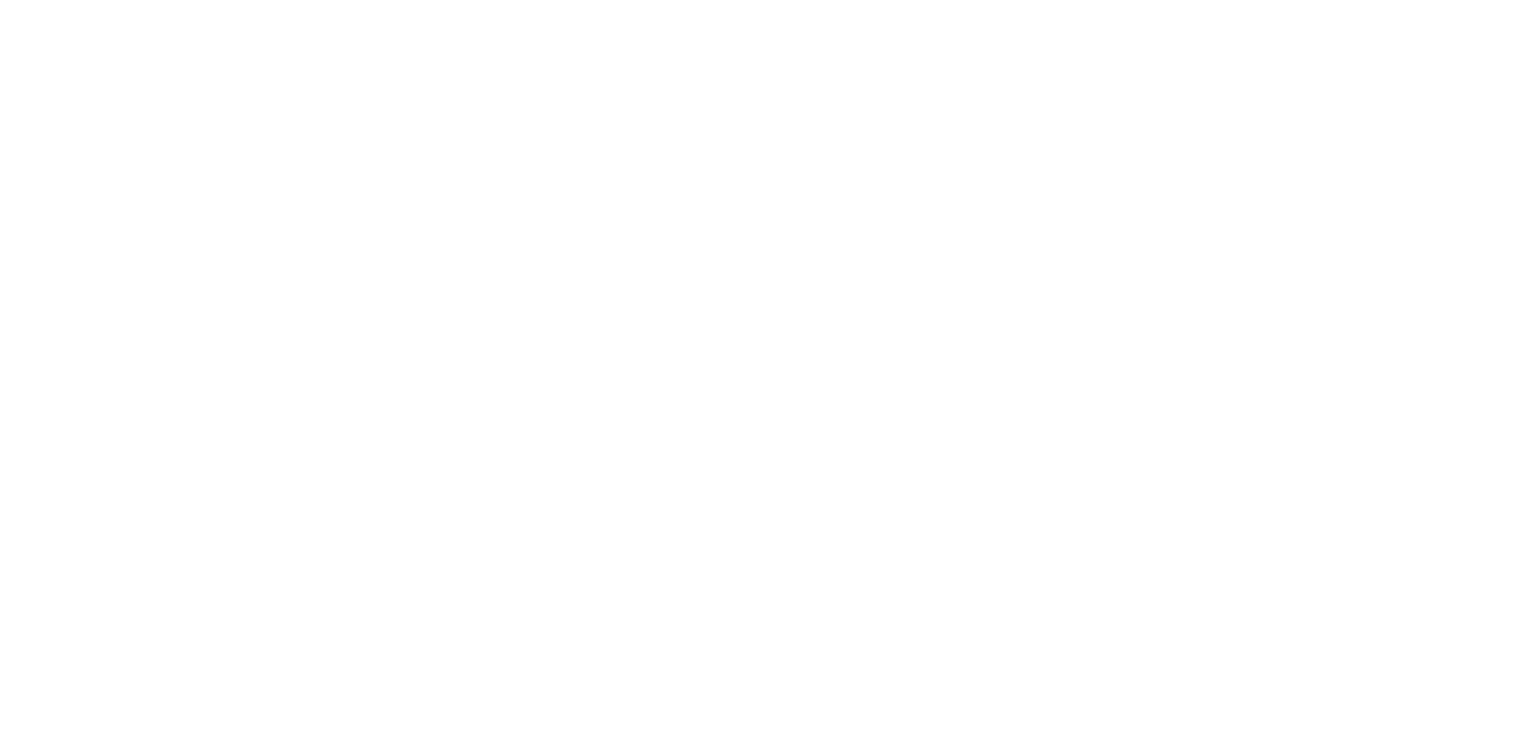 scroll, scrollTop: 0, scrollLeft: 0, axis: both 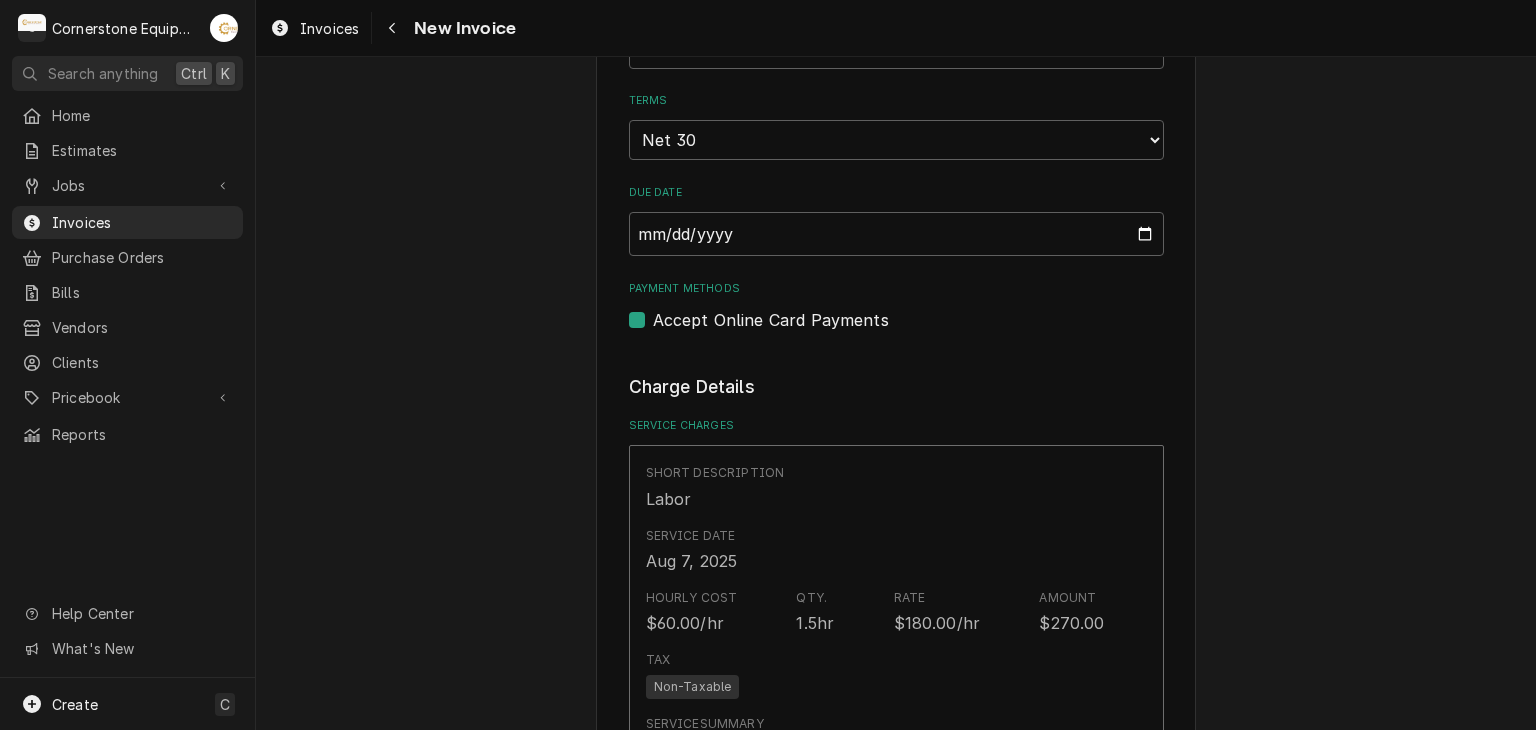 click on "Accept Online Card Payments" at bounding box center (771, 320) 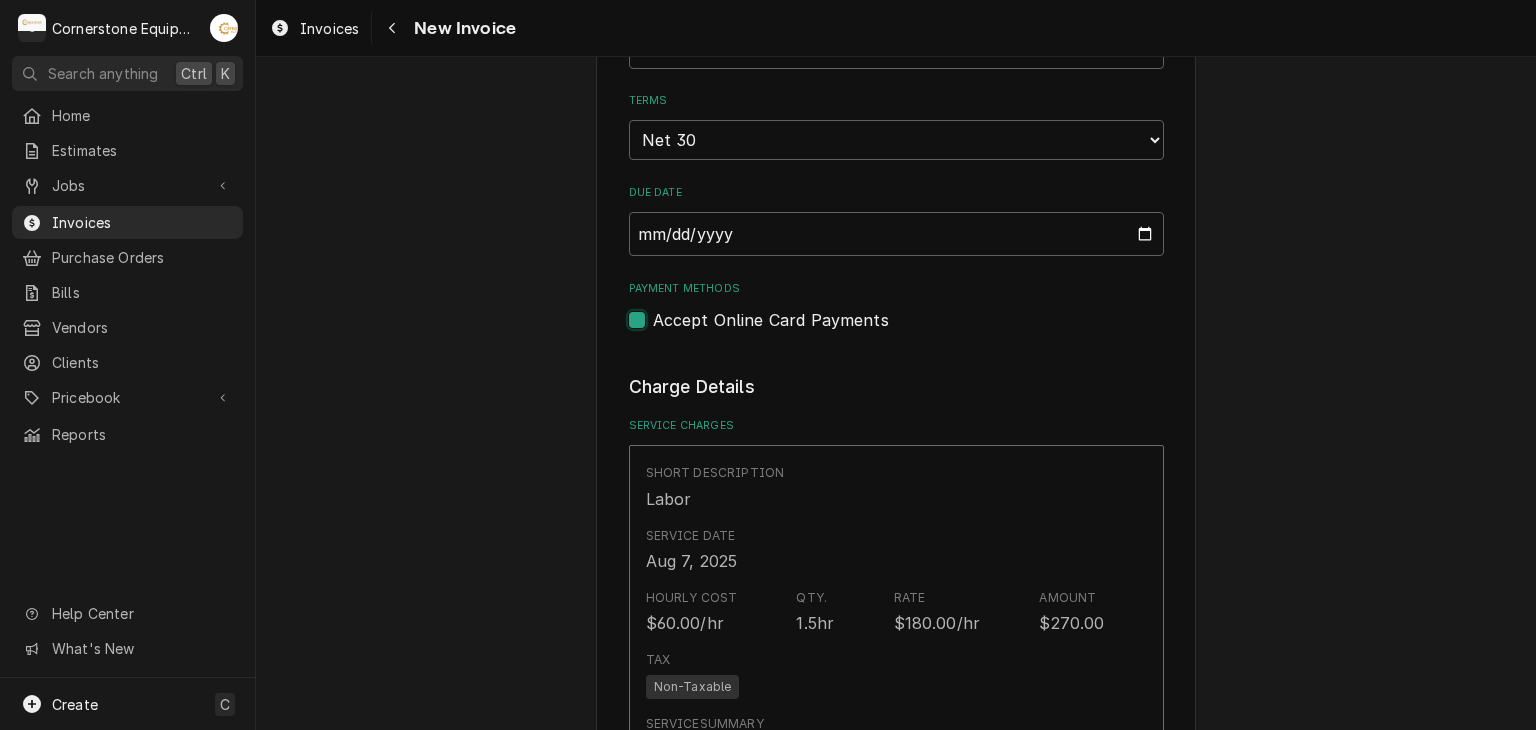 click on "Payment Methods" at bounding box center [920, 330] 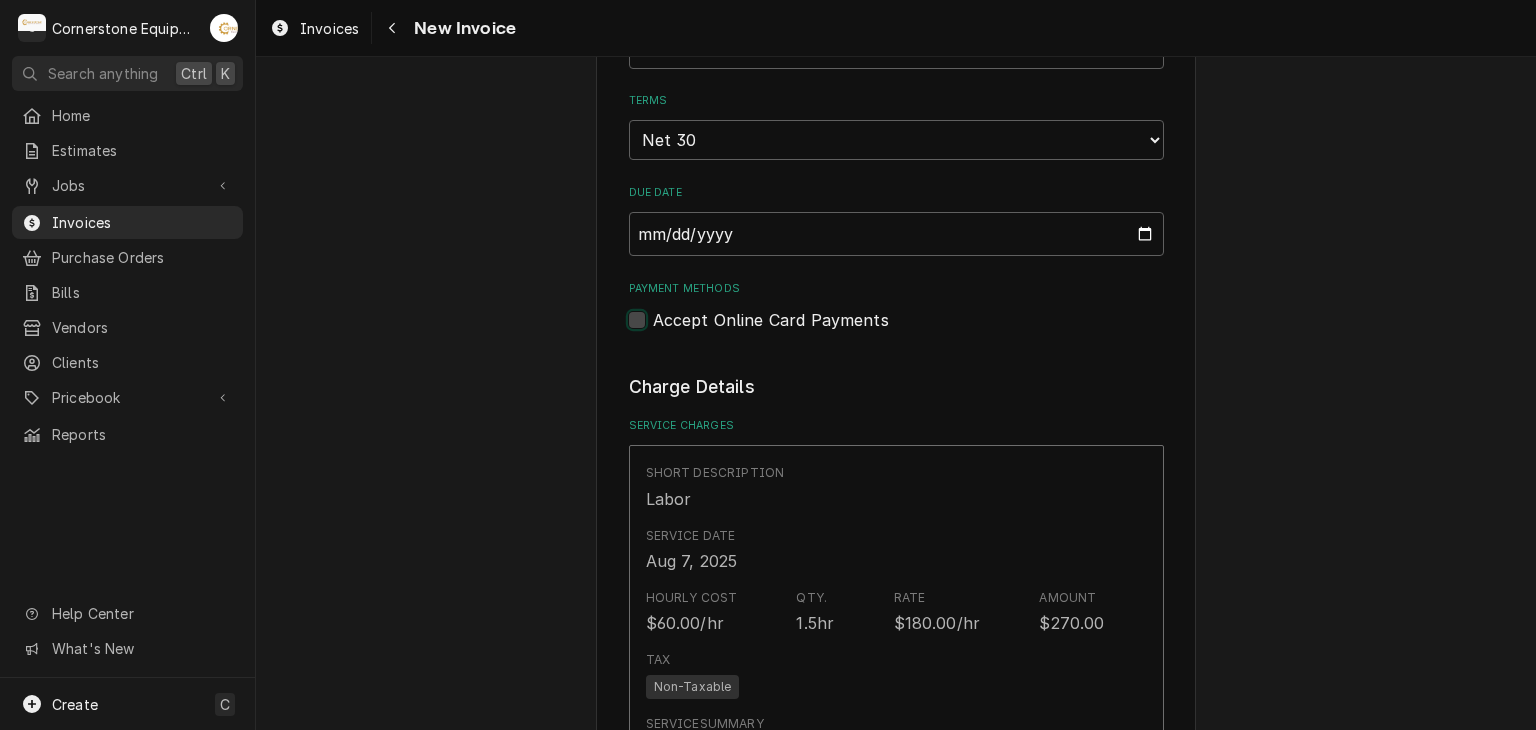 checkbox on "false" 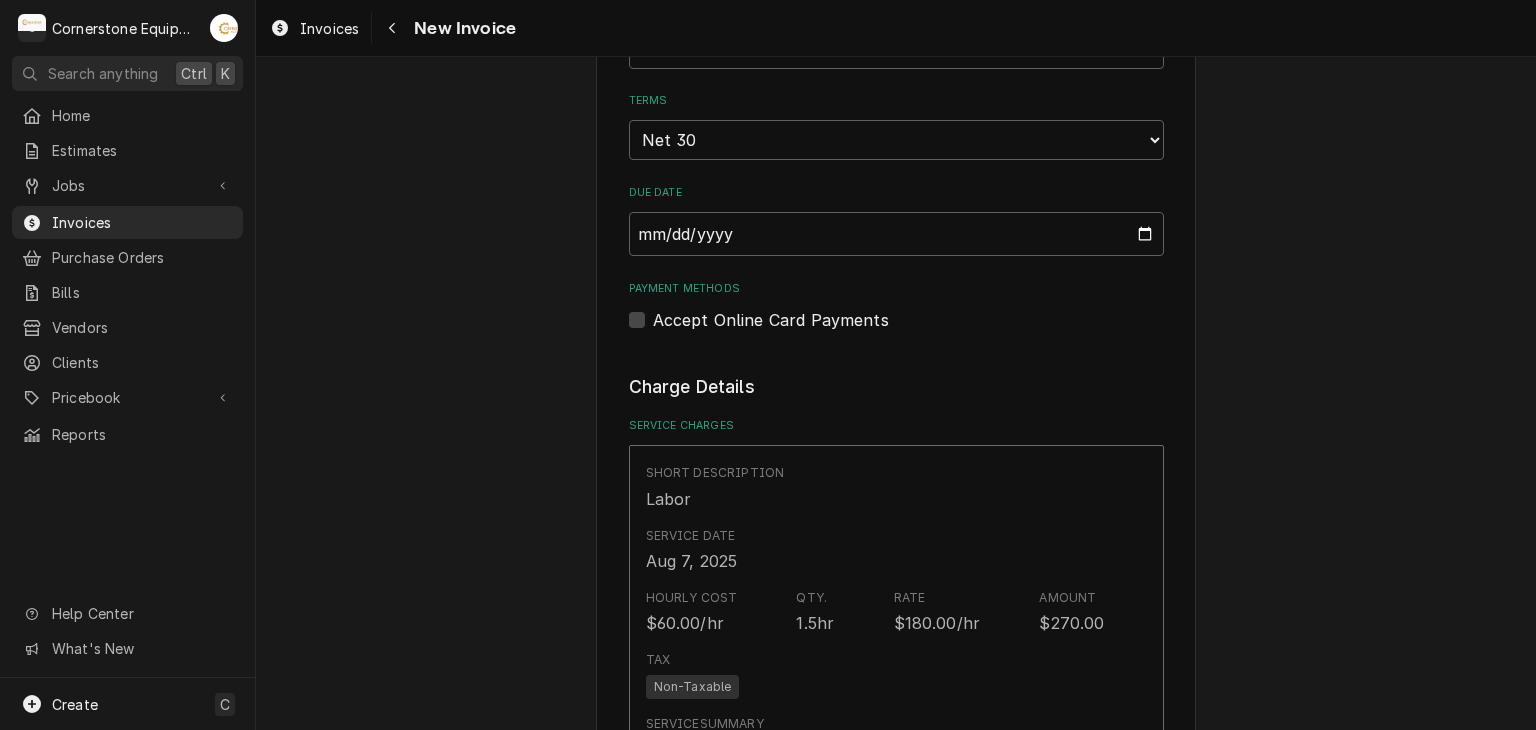 click on "Please provide the following information to create your invoice: Client Details Client Chick Fil A Service Location East main [CITY] / [NUMBER] E Main St, [CITY], [STATE] [POSTAL_CODE] Basic Details Created From Job Uninvoiced Labor Service Type Labor Labels  ( optional ) Add Labels... Billing Address Same as service location Issue Date [DATE] Terms Choose payment terms... Same Day Net 7 Net 14 Net 21 Net 30 Net 45 Net 60 Net 90 Due Date [DATE] Payment Methods Accept Online Card Payments Charge Details Service Charges Short Description Labor Service Date Aug 7, [YEAR] Hourly Cost $60.00/hr Qty. 1.5hr Rate $180.00/hr Amount $270.00 Tax Non-Taxable Service  Summary Add Service Charge Parts and Materials  ( if any ) Short Description misc hardware Manufacturer — Manufacturer Part # — Unit Cost $0.00 Qty. 1 Price $24.99 Amount $24.99 Tax Taxable Detailed  Summary Misc cleaning and hardware materials Add Part or Material Trip Charges, Diagnostic Fees, etc.  ( if any ) Short Description Dispatch/Diagnostic $0.00" at bounding box center (896, 1052) 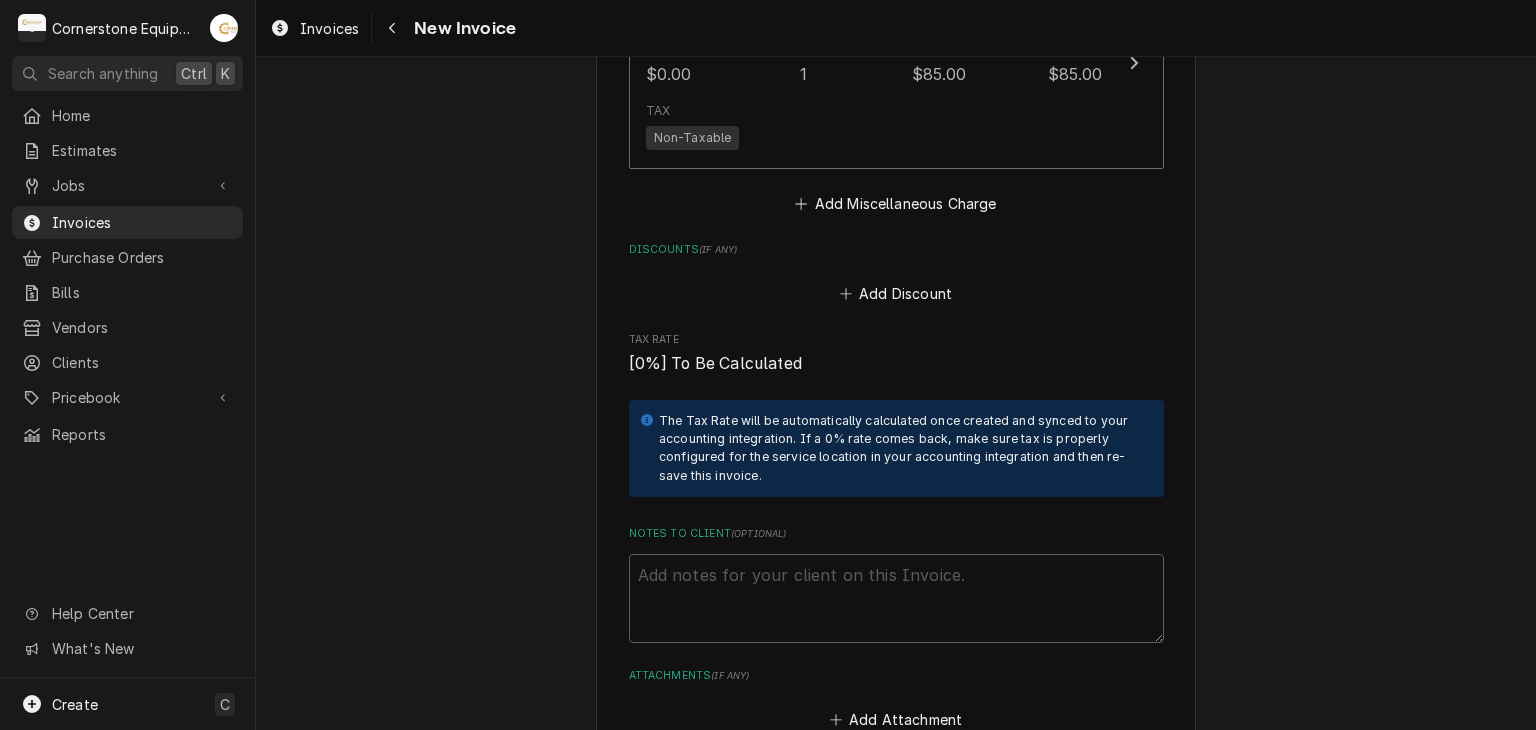 scroll, scrollTop: 2640, scrollLeft: 0, axis: vertical 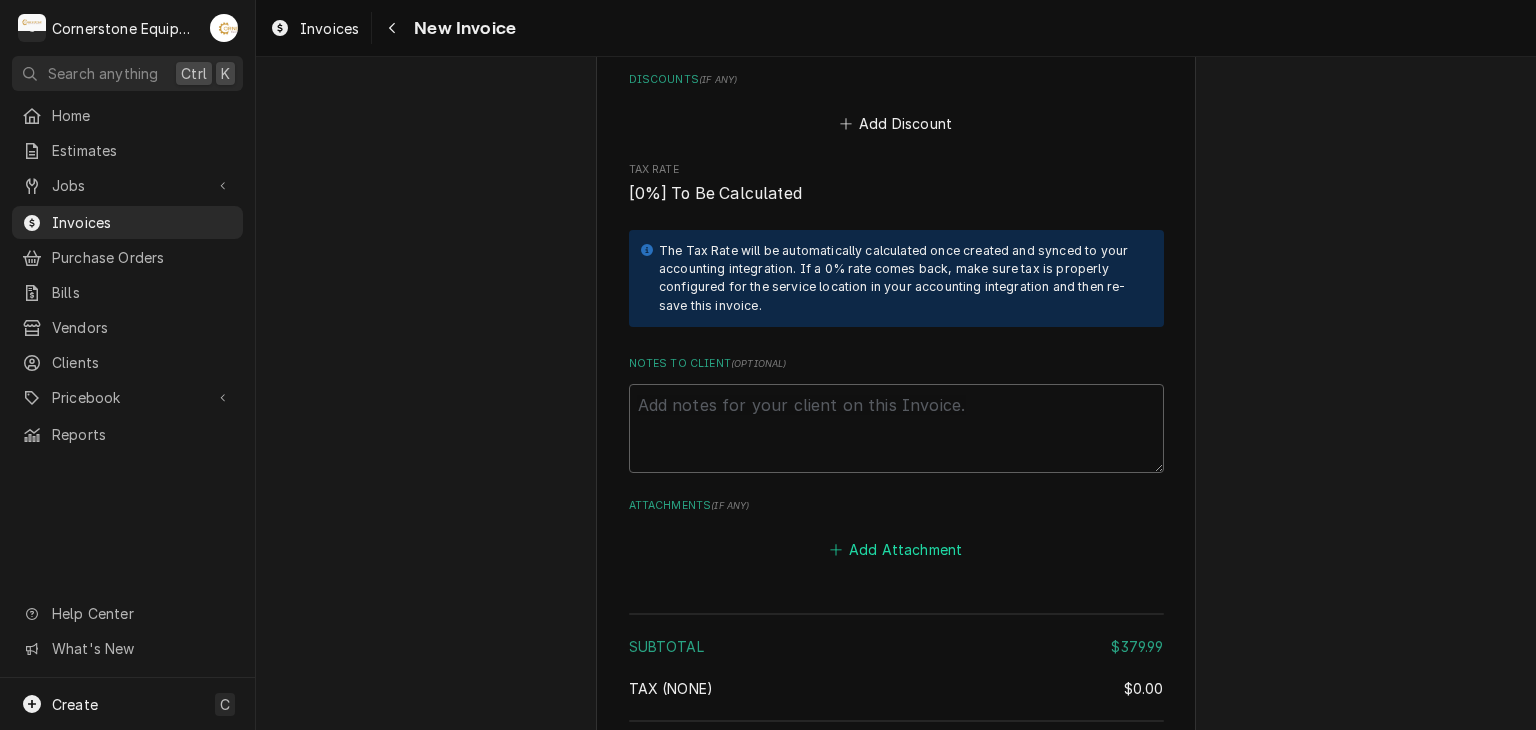 click on "Add Attachment" at bounding box center [896, 550] 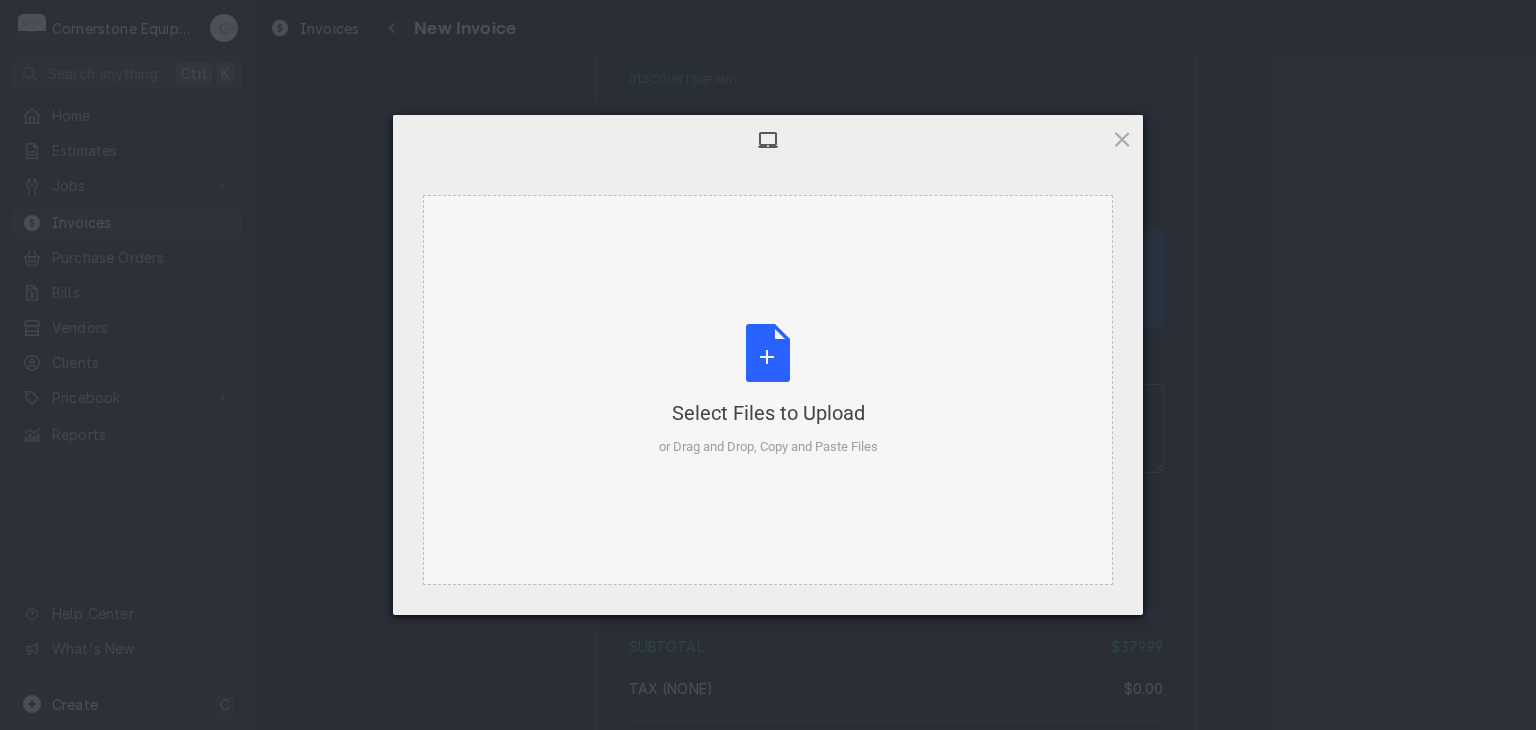 type on "x" 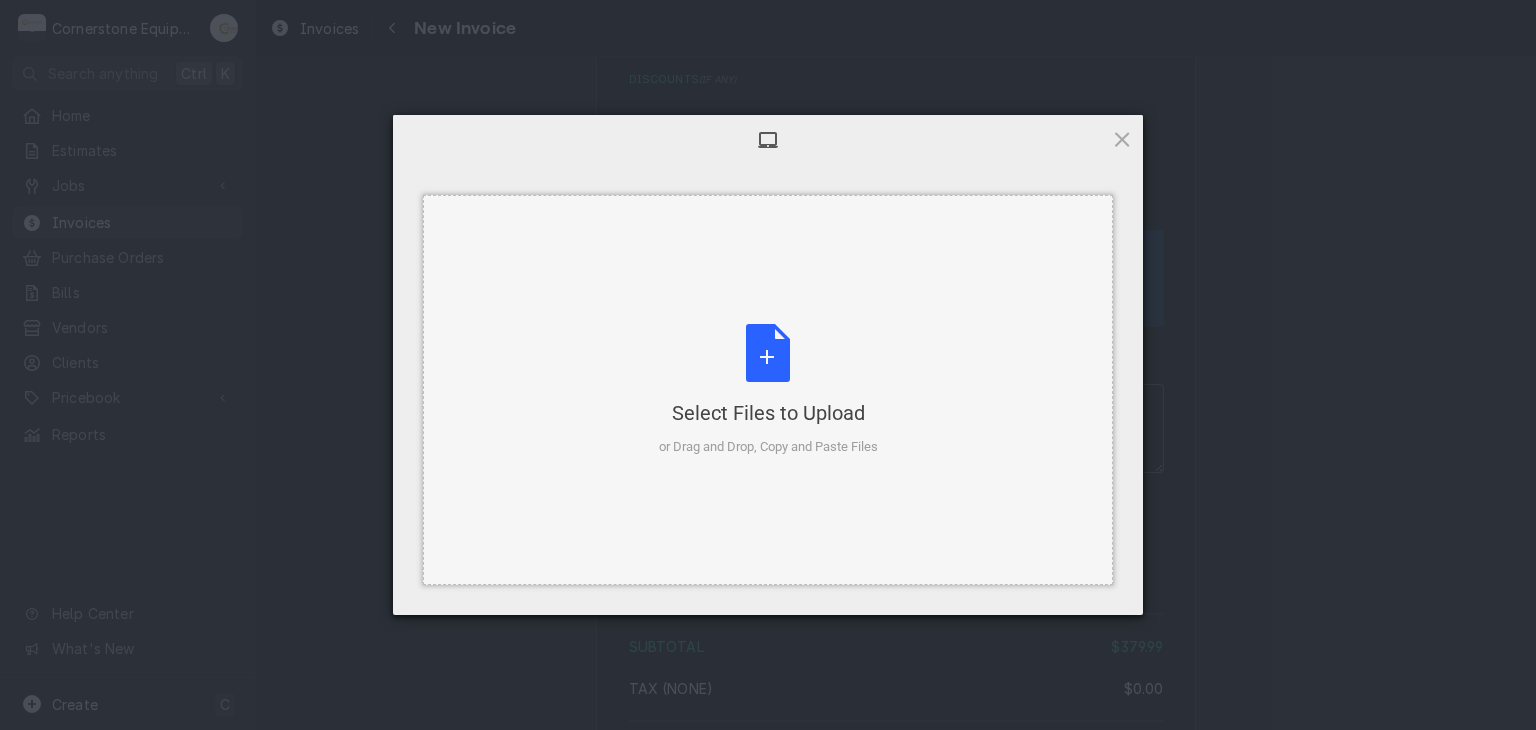 click on "Select Files to Upload
or Drag and Drop, Copy and Paste Files" at bounding box center (768, 390) 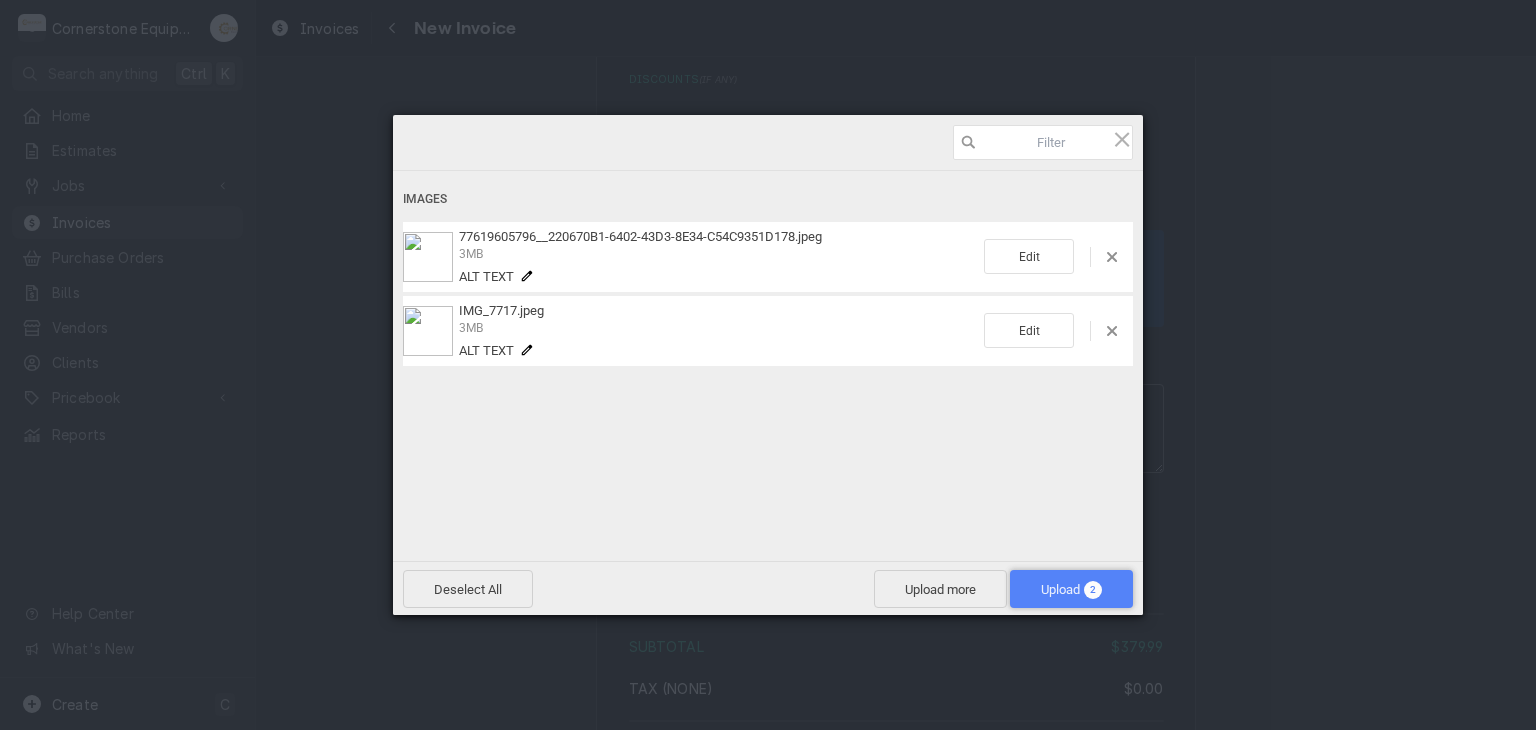 click on "Upload
2" at bounding box center (1071, 589) 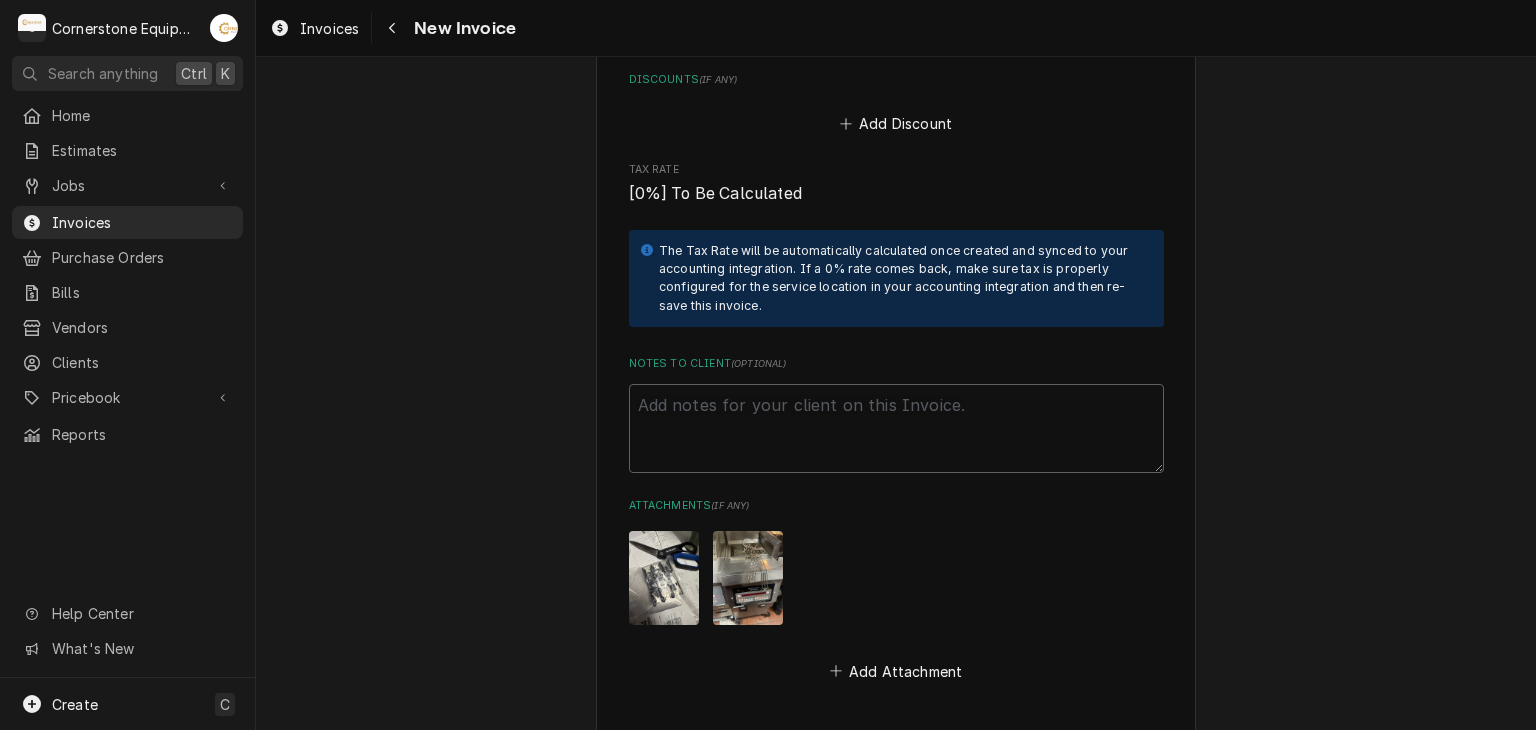 click on "Please provide the following information to create your invoice: Client Details Client Chick Fil A Service Location East main Spartanburg / 1995 E Main St, Spartanburg, SC 29307 Basic Details Created From Job Uninvoiced Labor Service Type Labor Labels  ( optional ) Add Labels... Billing Address Same as service location Issue Date 2025-08-08 Terms Choose payment terms... Same Day Net 7 Net 14 Net 21 Net 30 Net 45 Net 60 Net 90 Due Date 2025-09-07 Payment Methods Accept Online Card Payments Charge Details Service Charges Short Description Labor Service Date Aug 7, 2025 Hourly Cost $60.00/hr Qty. 1.5hr Rate $180.00/hr Amount $270.00 Tax Non-Taxable Service  Summary Add Service Charge Parts and Materials  ( if any ) Short Description misc hardware Manufacturer — Manufacturer Part # — Unit Cost $0.00 Qty. 1 Price $24.99 Amount $24.99 Tax Taxable Detailed  Summary Misc cleaning and hardware materials Add Part or Material Trip Charges, Diagnostic Fees, etc.  ( if any ) Short Description Dispatch/Diagnostic $0.00" at bounding box center (896, -728) 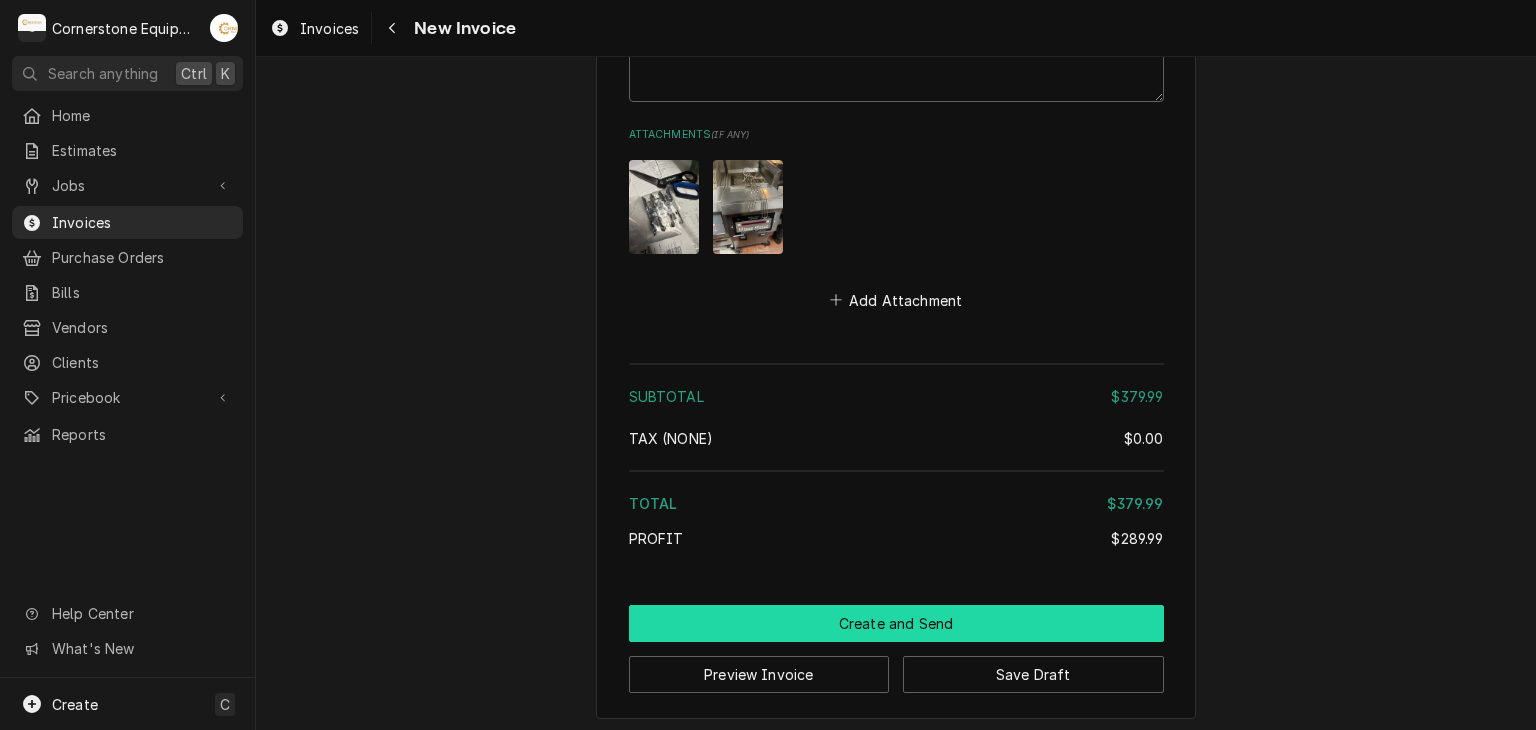 click on "Create and Send" at bounding box center (896, 623) 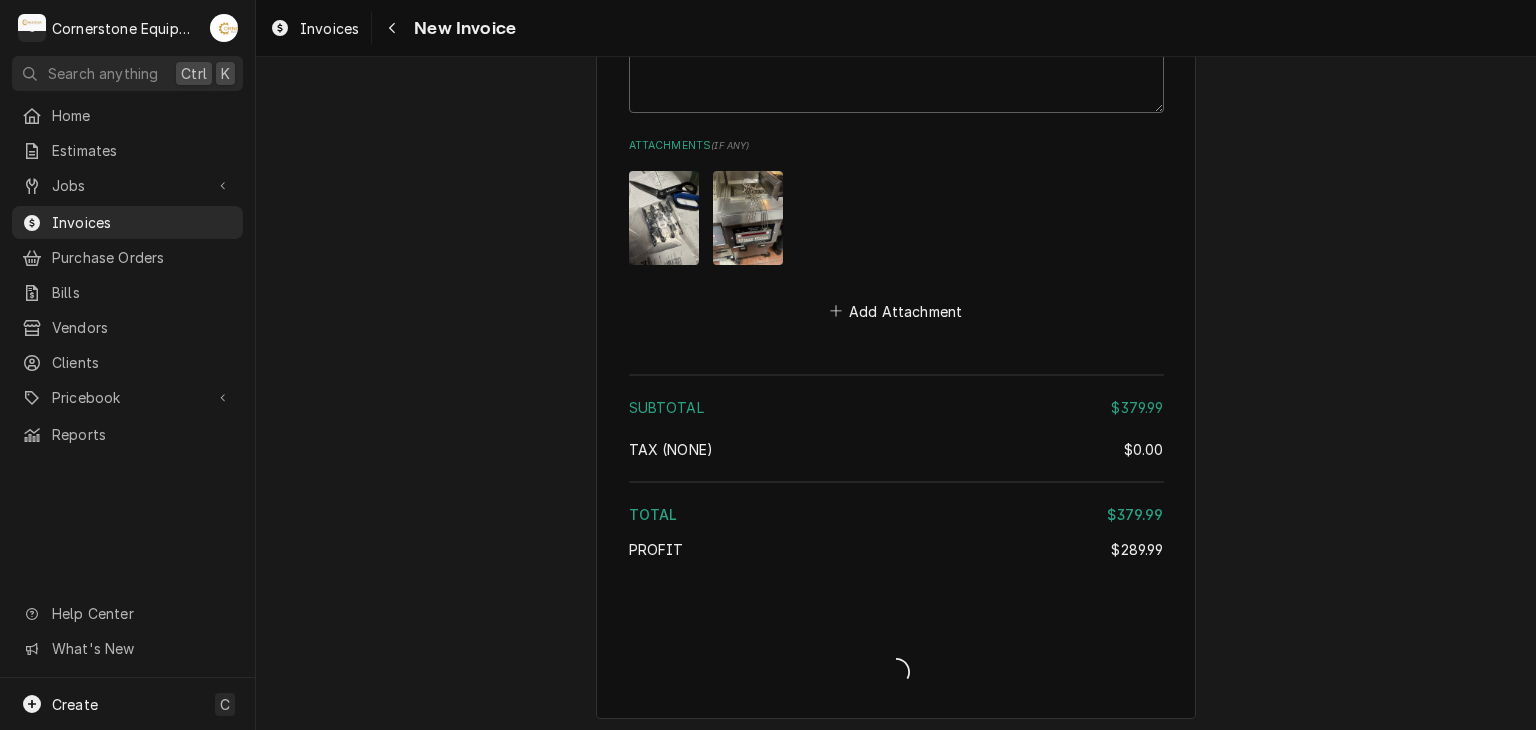 type on "x" 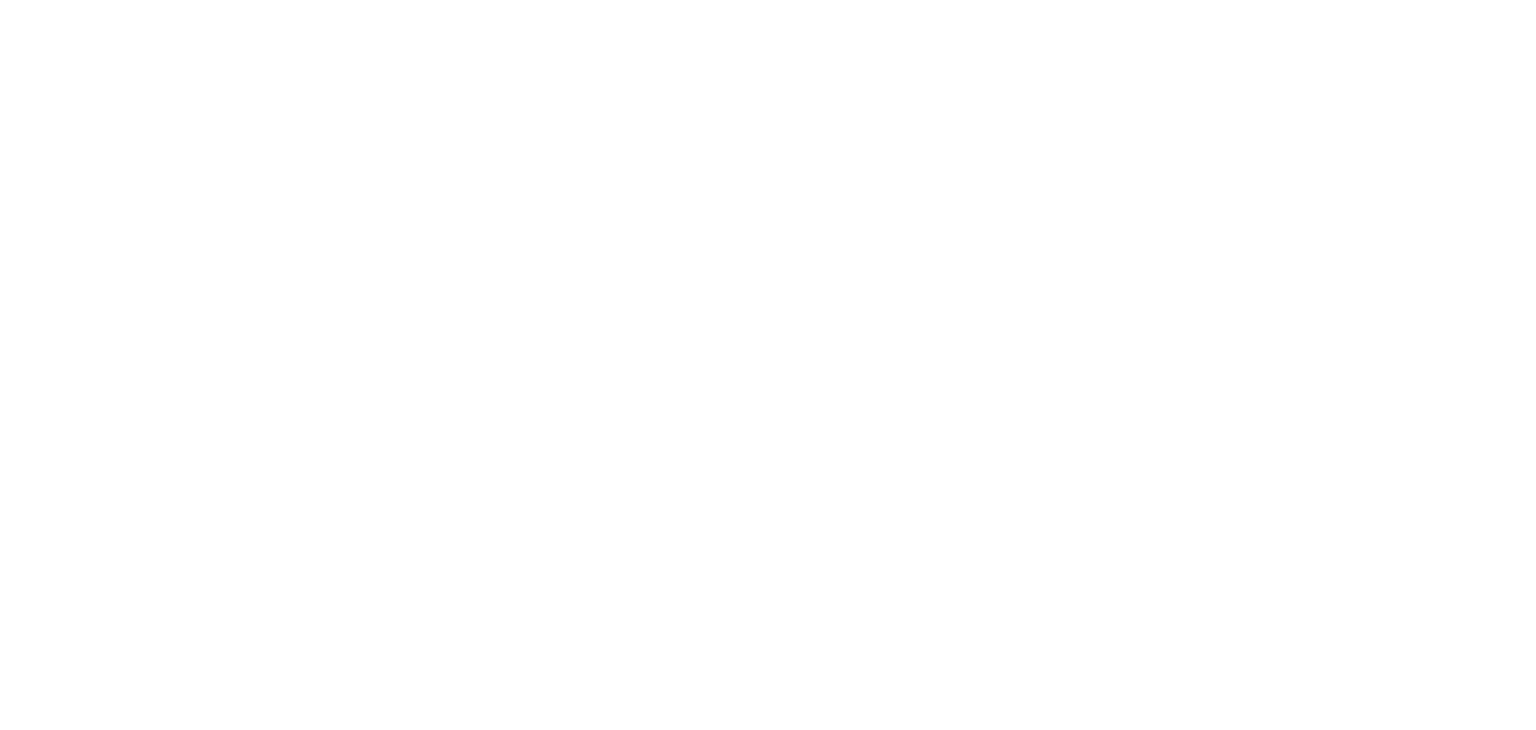 scroll, scrollTop: 0, scrollLeft: 0, axis: both 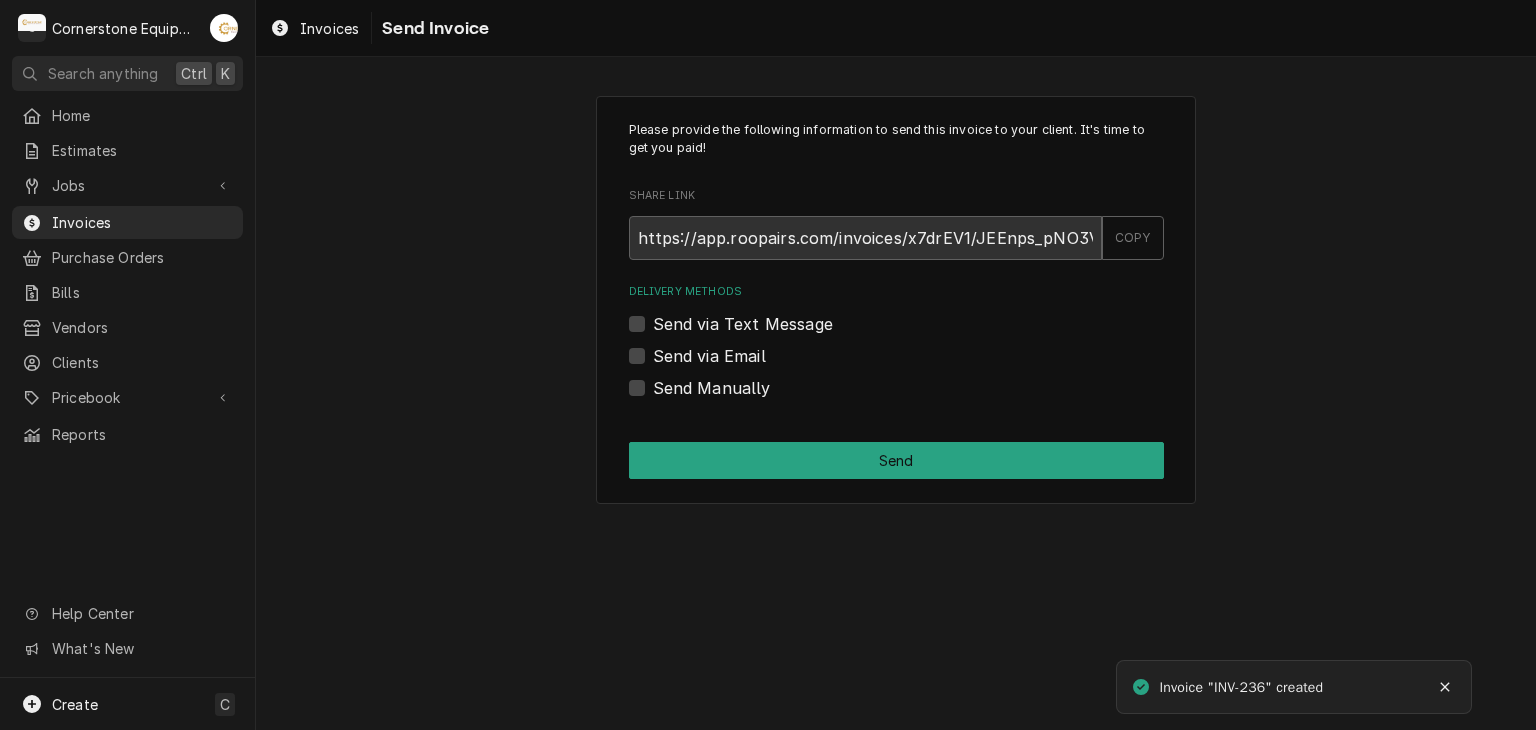click on "Send via Text Message" at bounding box center (743, 324) 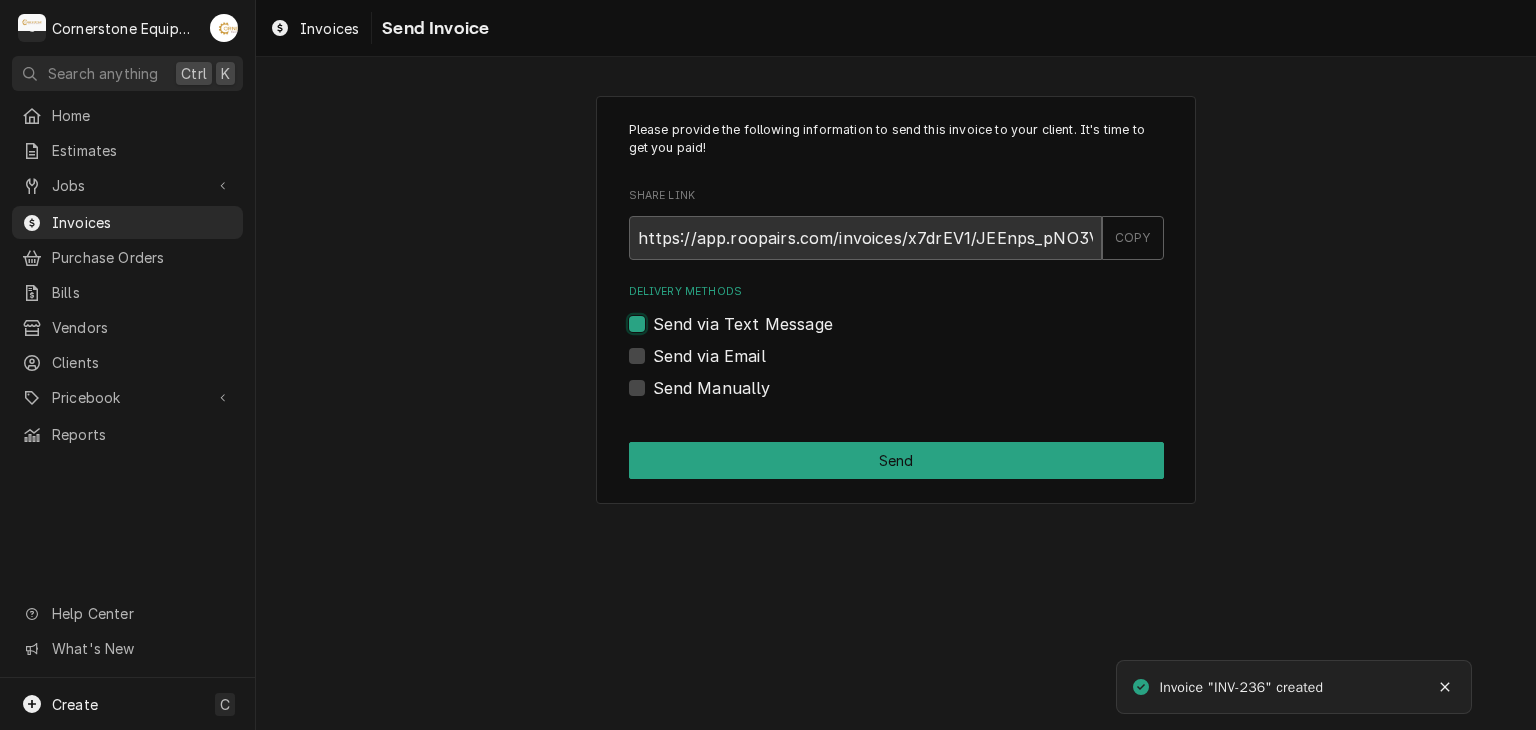 checkbox on "true" 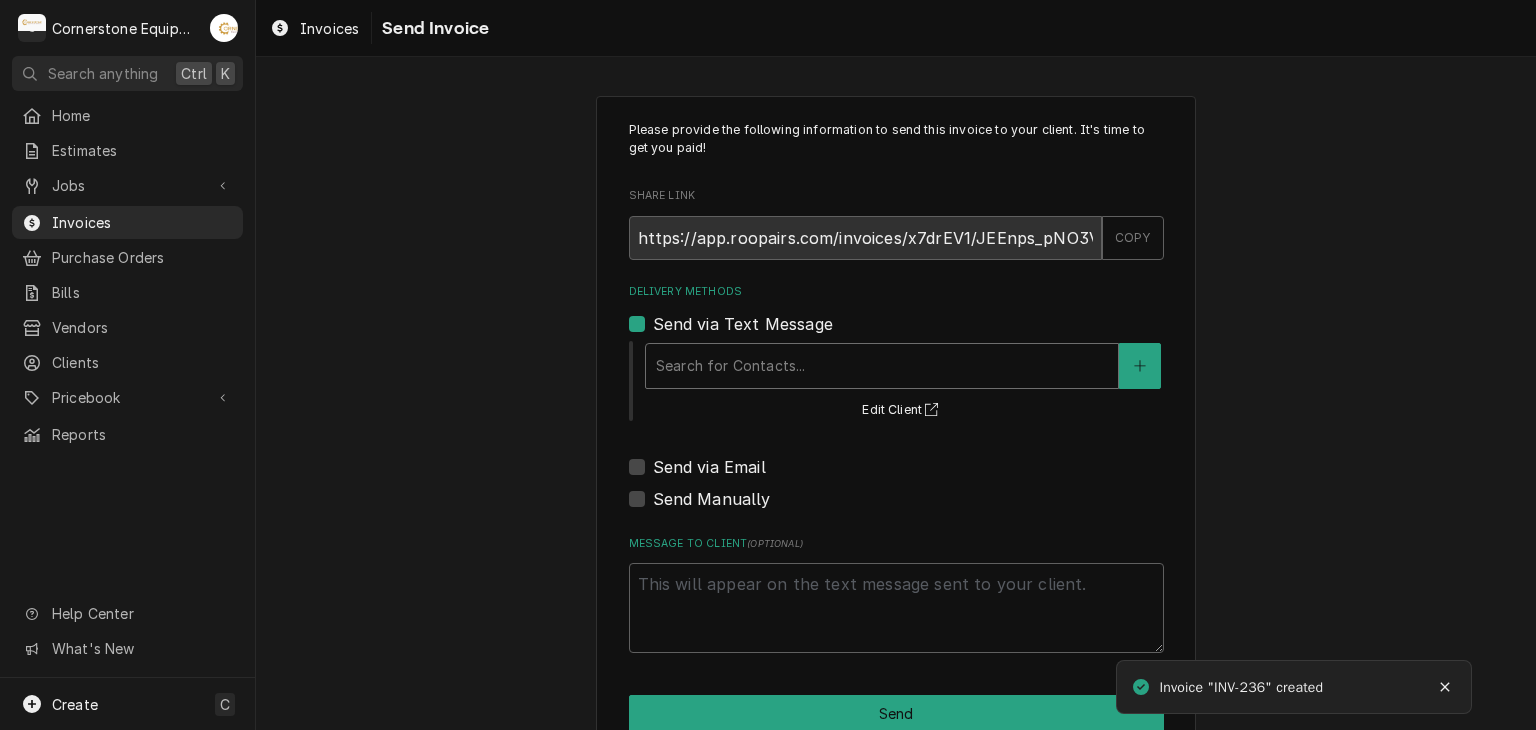click at bounding box center (882, 366) 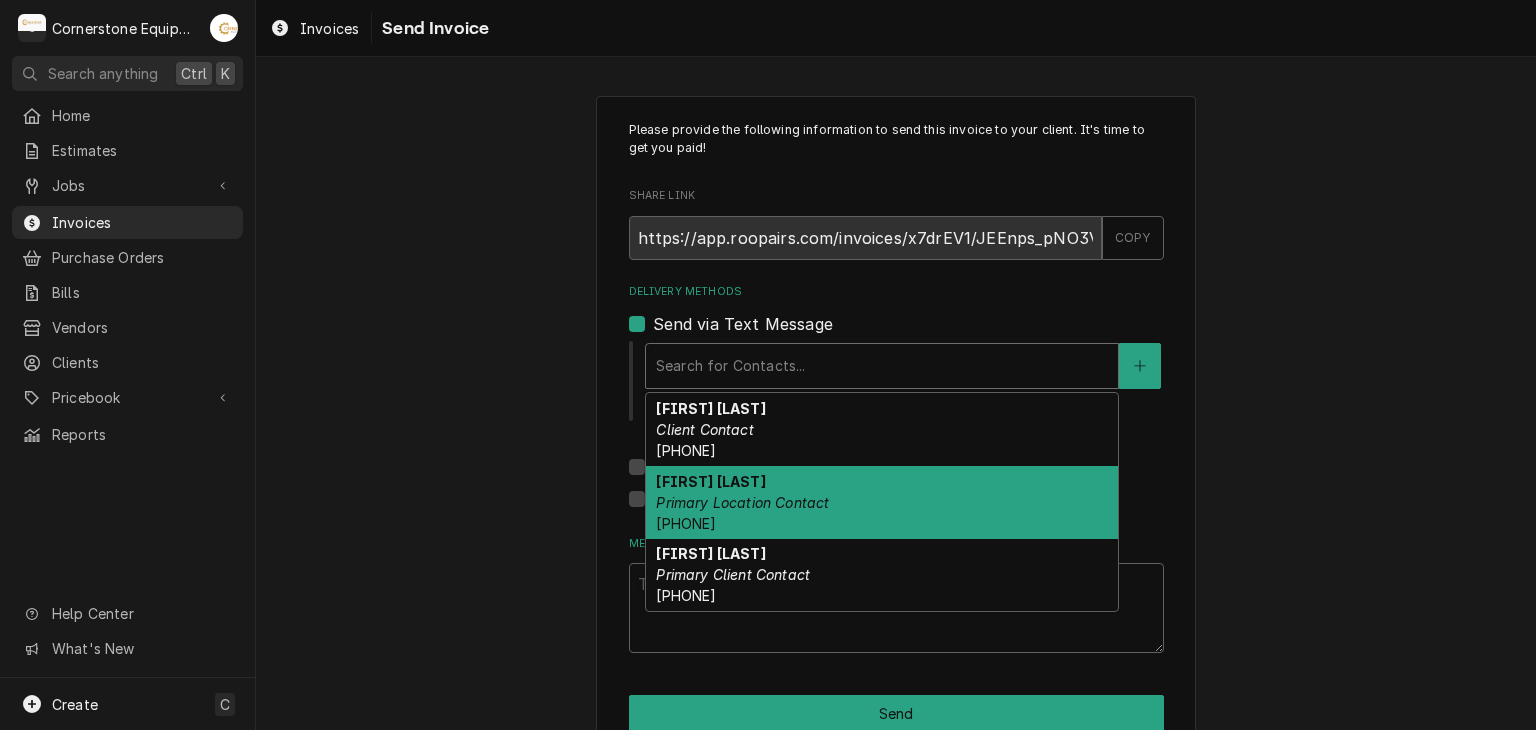 click on "[FIRST] [LAST]" at bounding box center [710, 481] 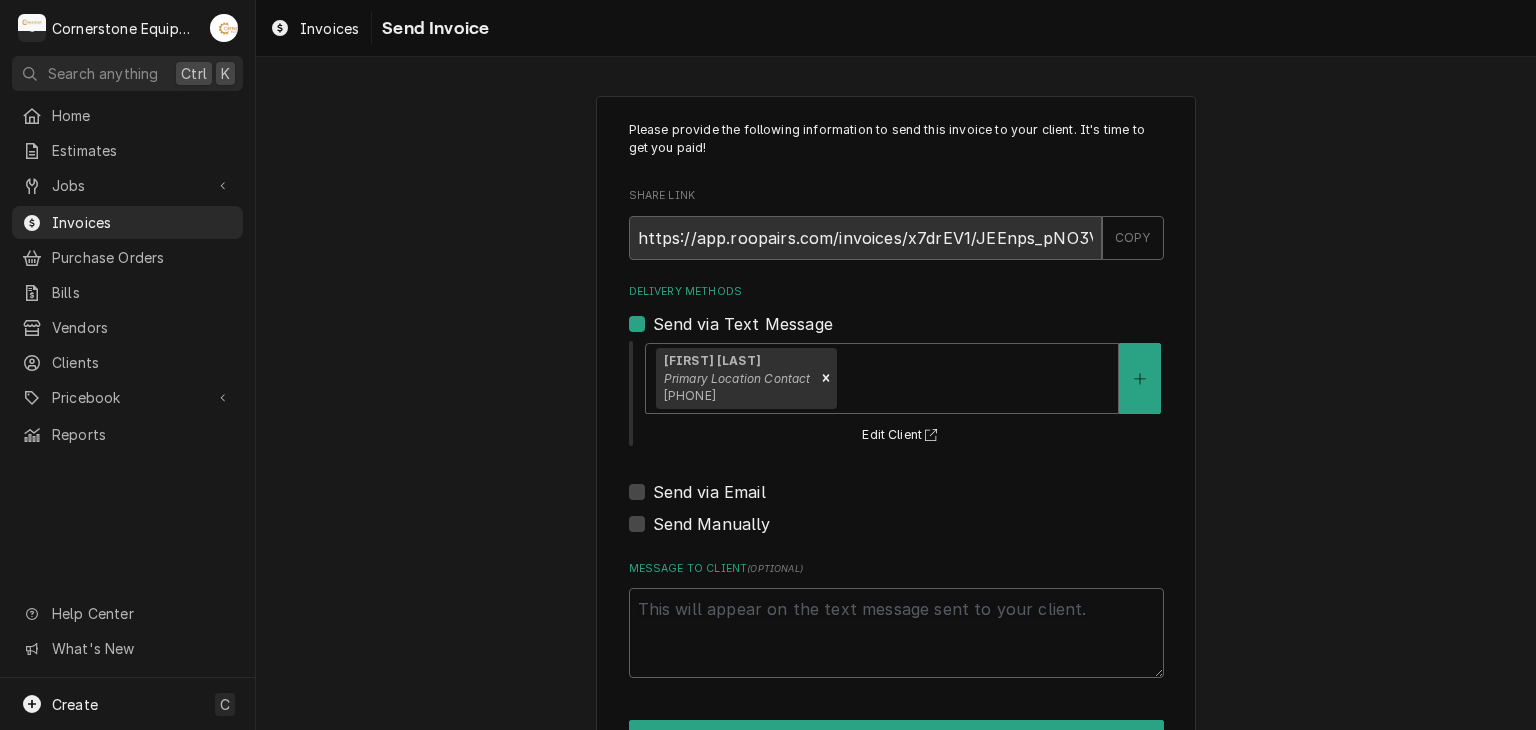 click on "Send via Email" at bounding box center (709, 492) 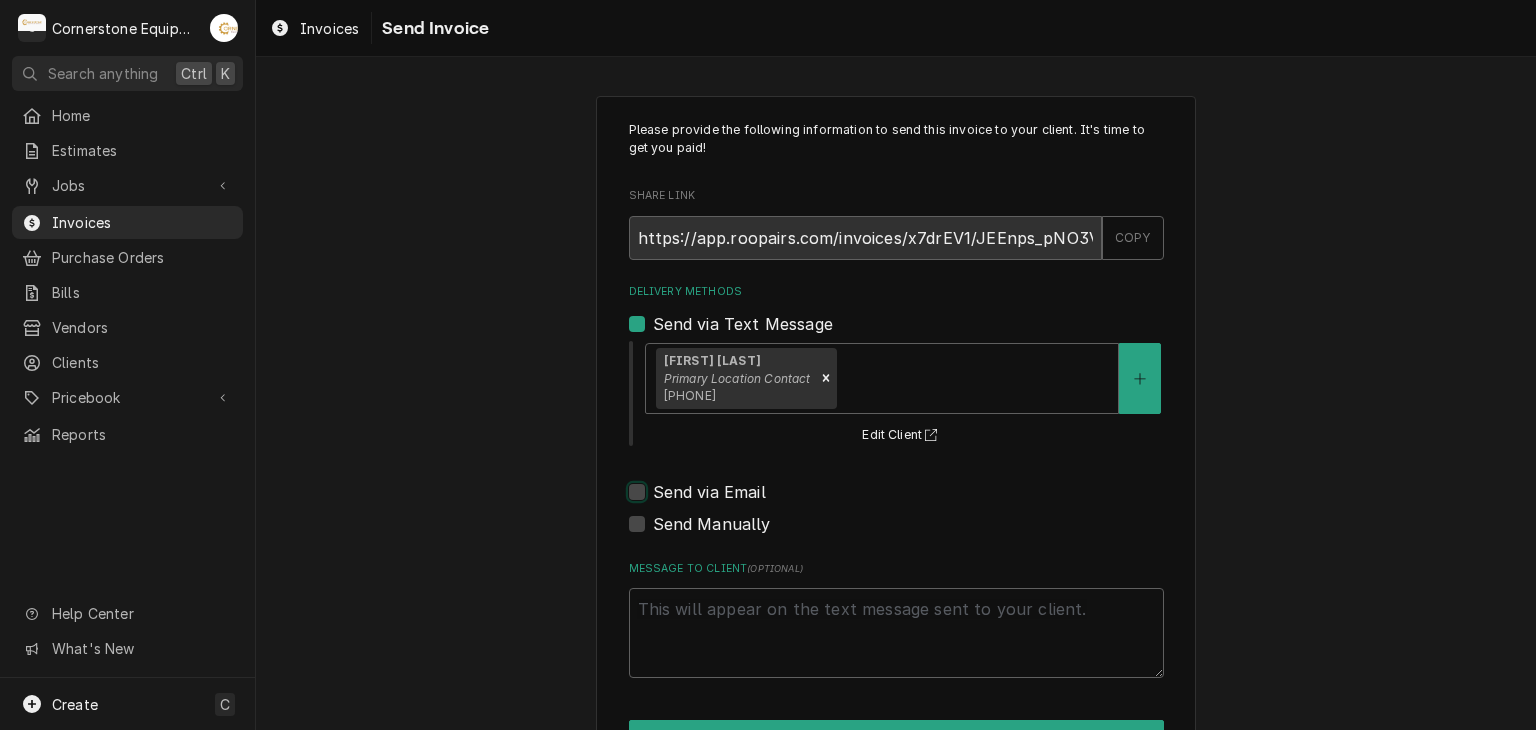 click on "Send via Email" at bounding box center (920, 502) 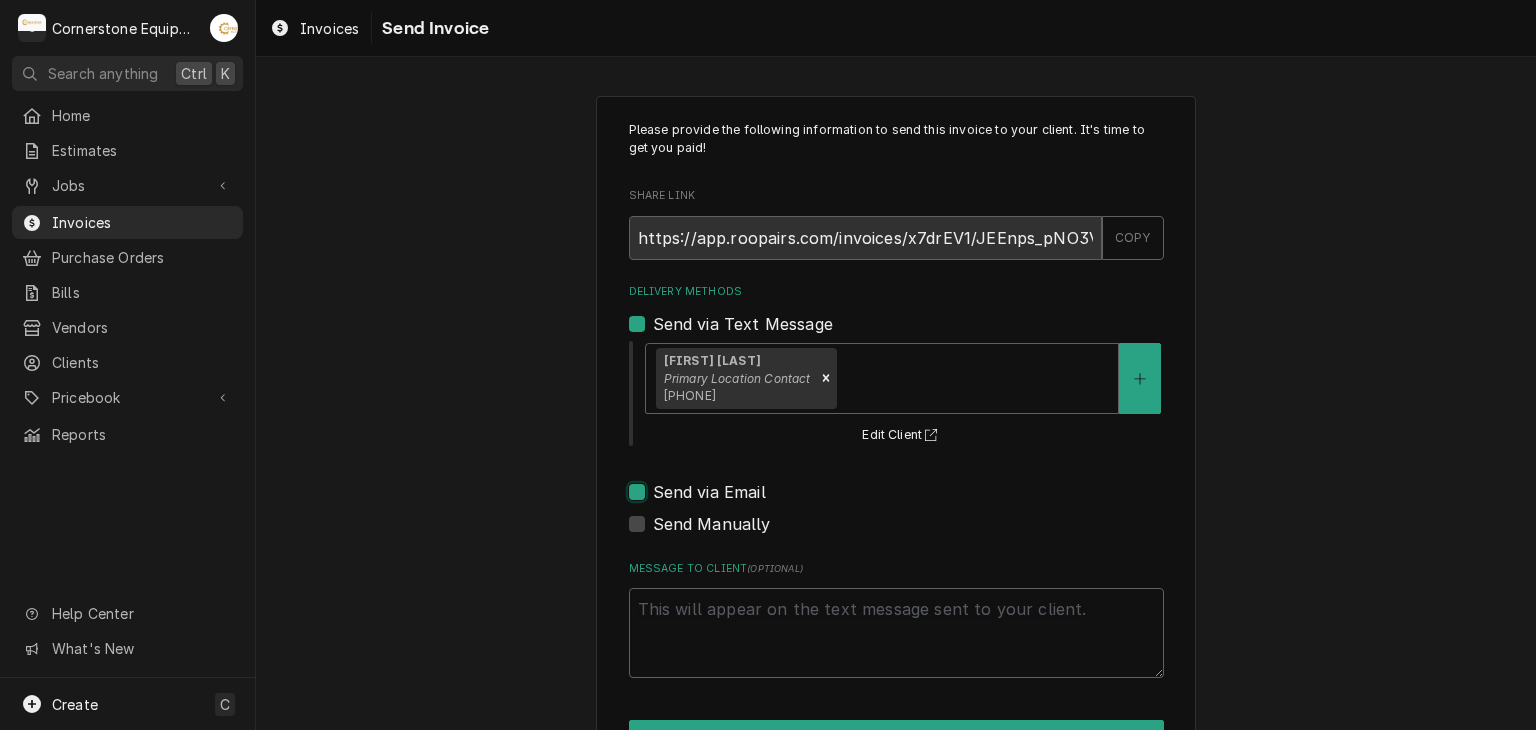 checkbox on "true" 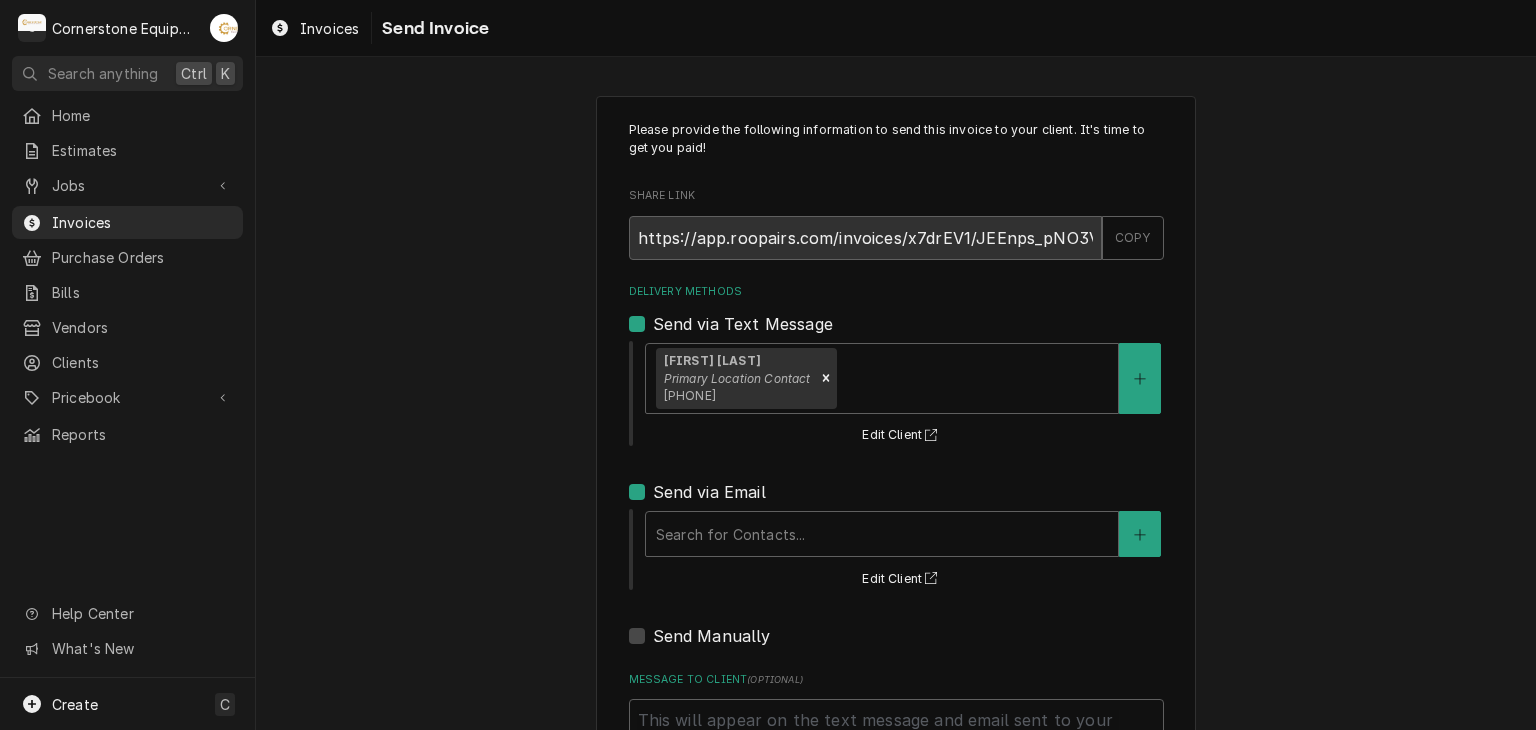 click on "Send via Email" at bounding box center (709, 492) 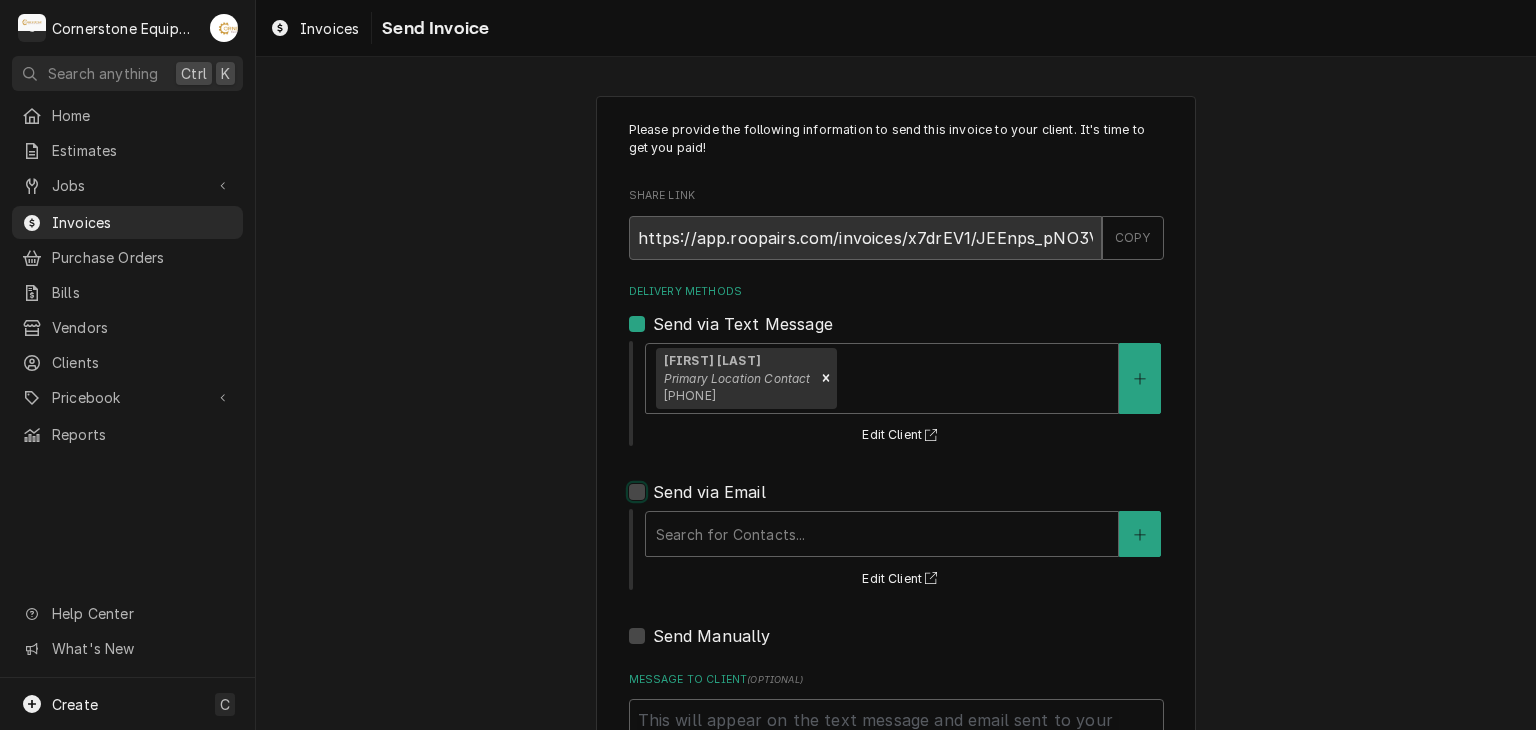 checkbox on "false" 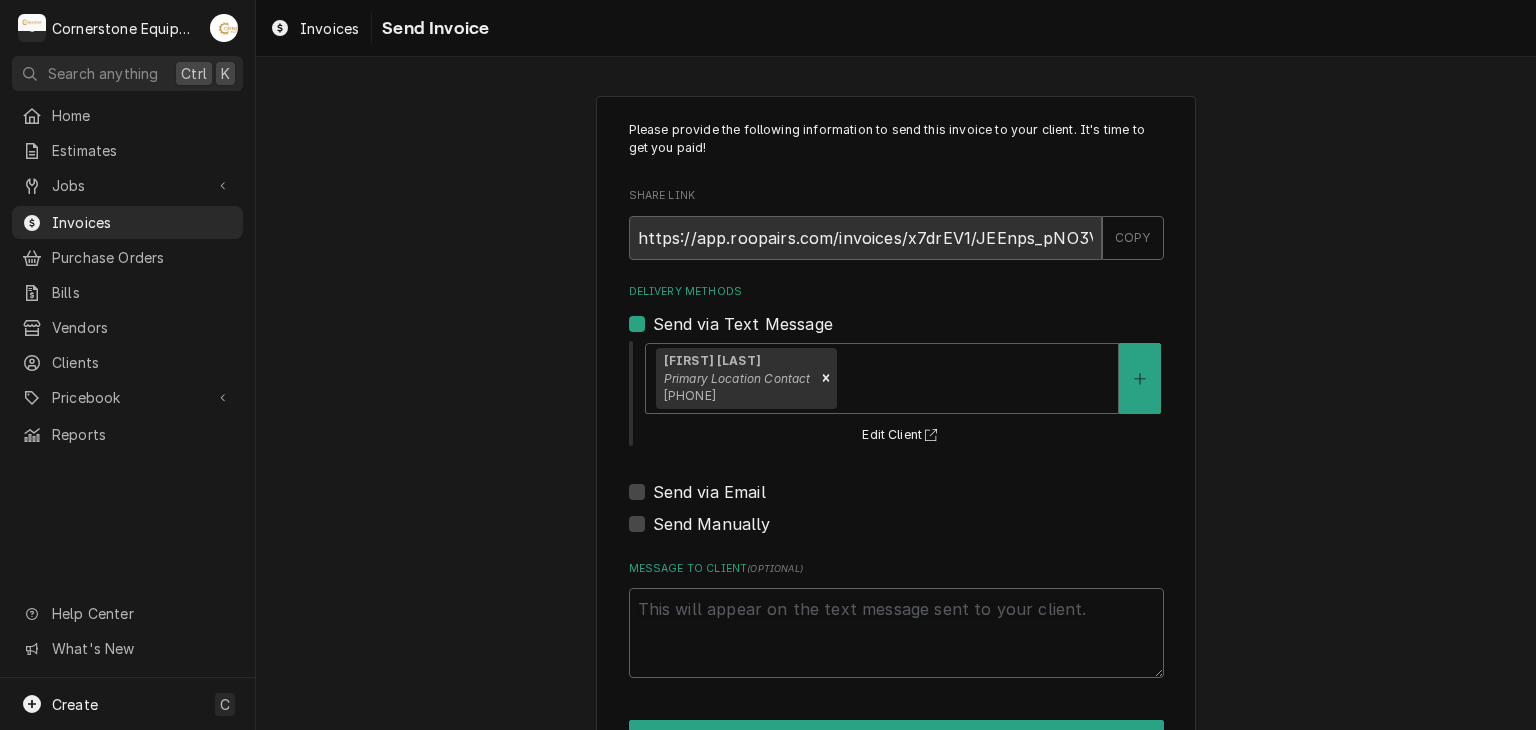 click on "Send via Email" at bounding box center (709, 492) 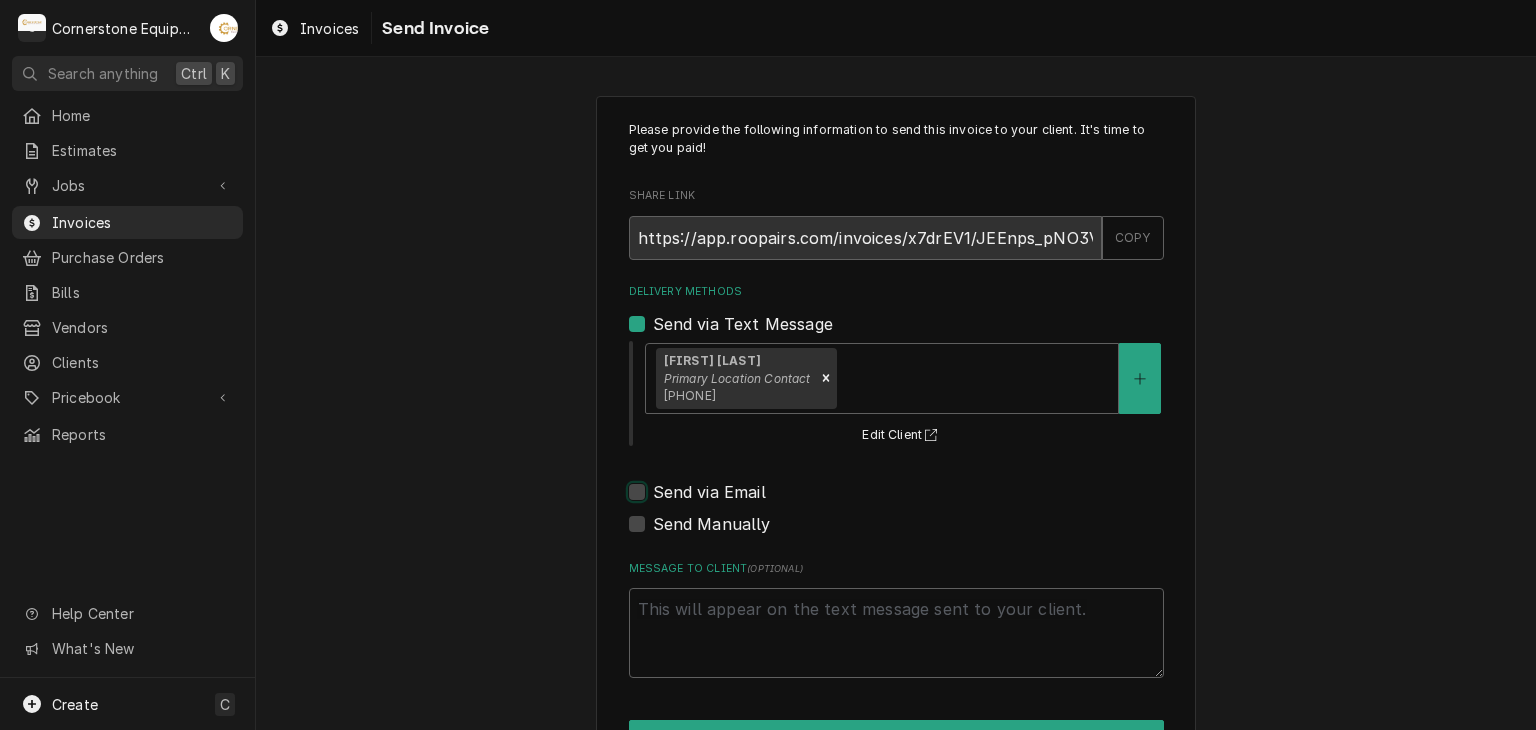 click on "Send via Email" at bounding box center [920, 502] 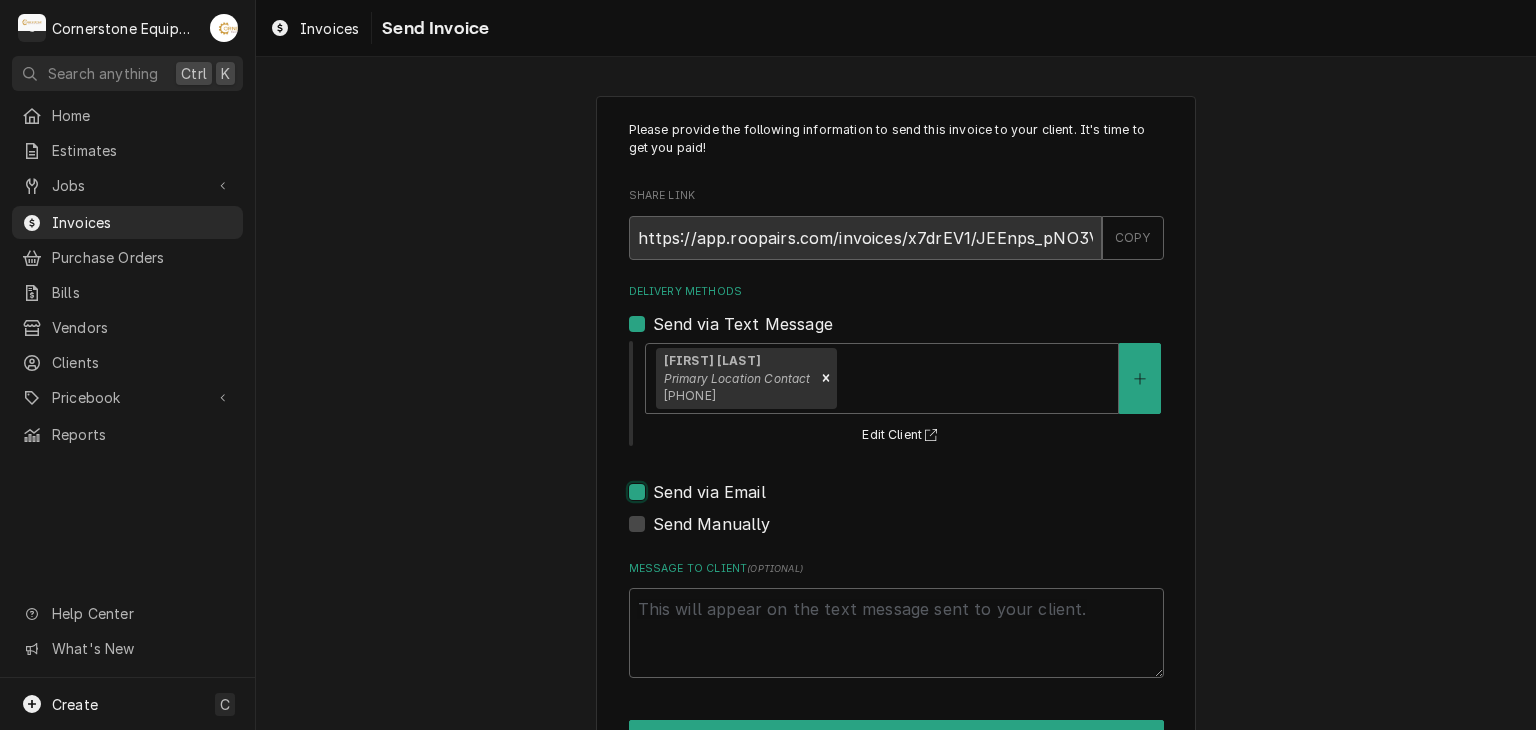 checkbox on "true" 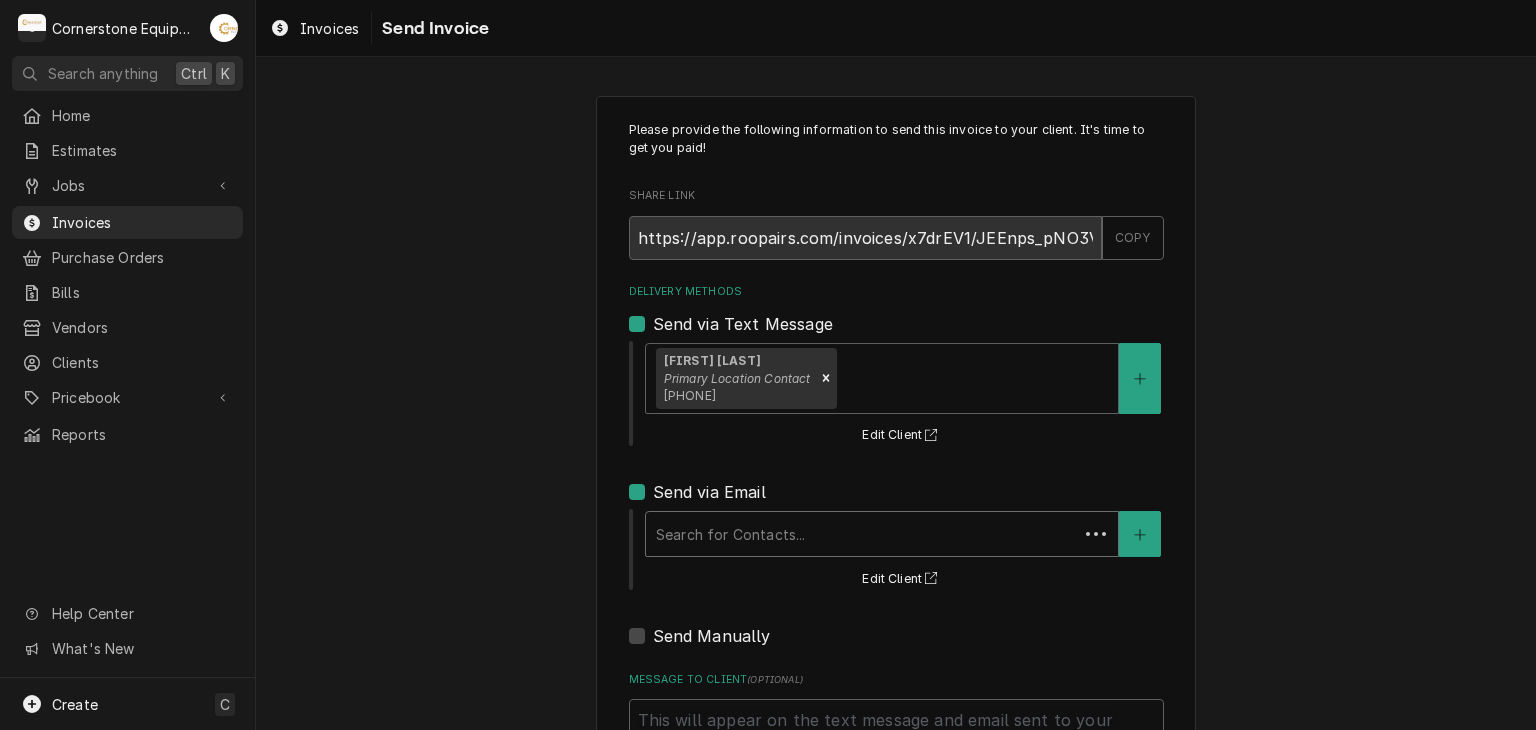 click at bounding box center (862, 534) 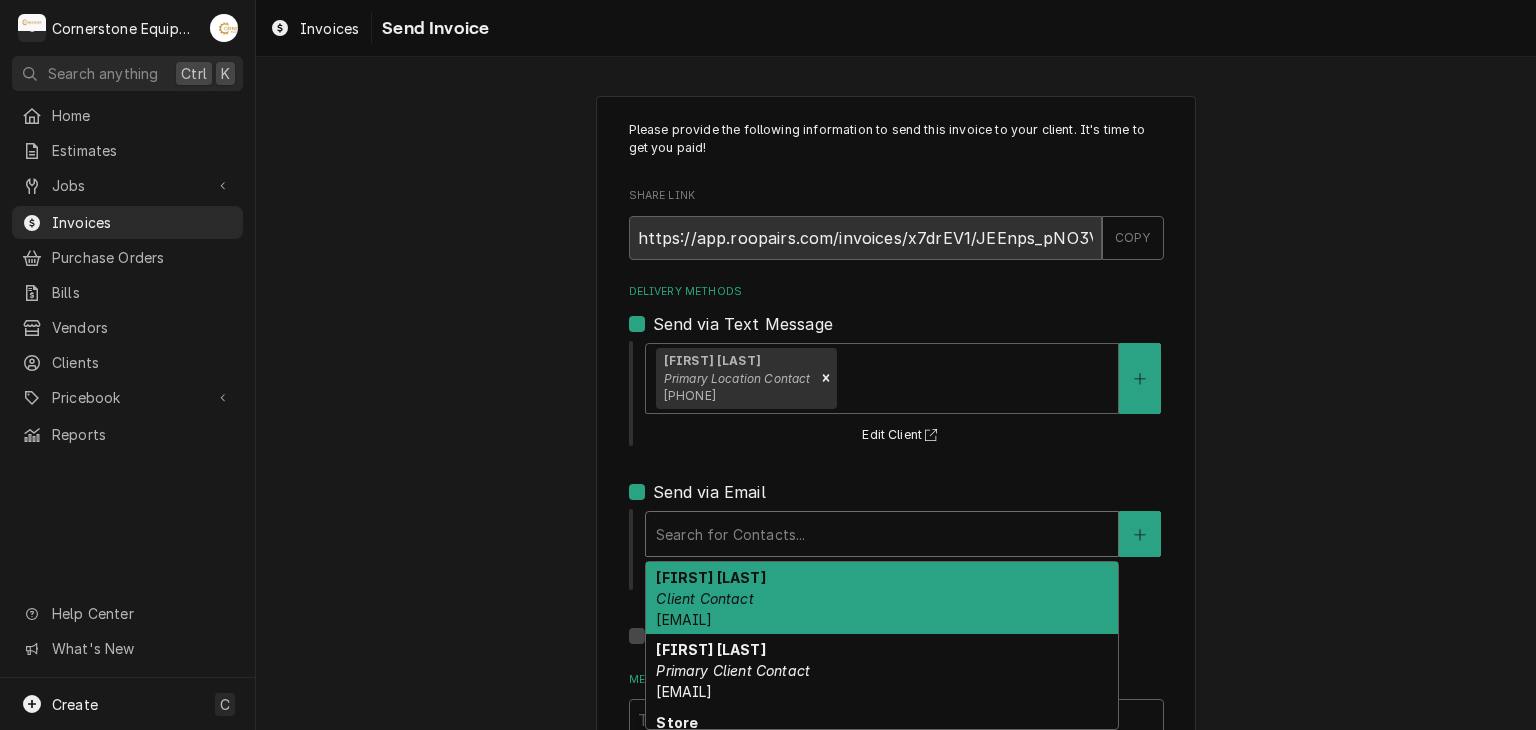 click on "Laurie Campbell" at bounding box center [710, 577] 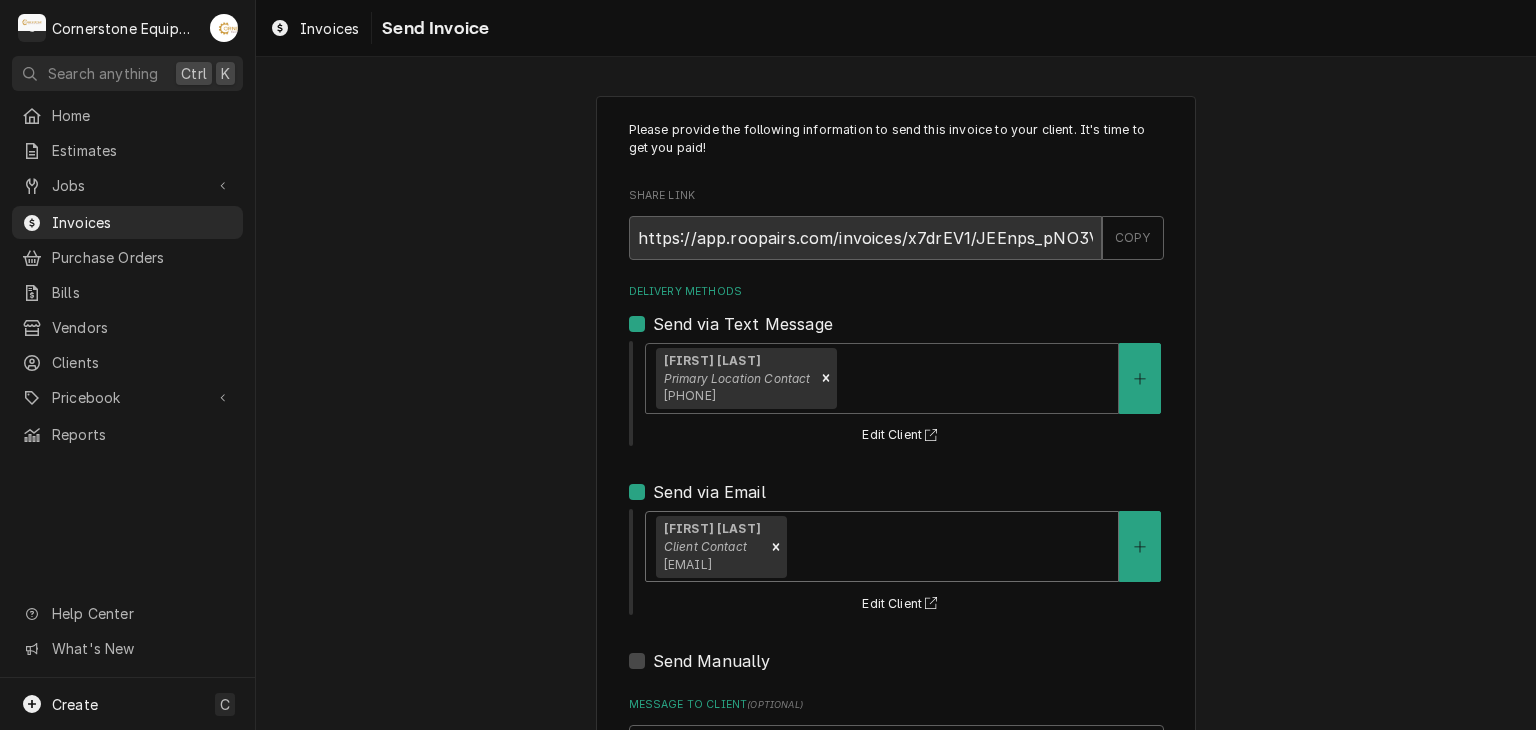 click on "Please provide the following information to send this invoice to your client. It's time to get you paid! Share Link https://app.roopairs.com/invoices/x7drEV1/JEEnps_pNO3VnJ40edqbkmaeEeKy31o--2qxo-1oqgg/ COPY Delivery Methods Send via Text Message Samuel Rose Primary Location Contact (864) 913-7853 Edit Client    Send via Email option [object Object], selected. Laurie Campbell Client Contact Laurie.campbell@cfa-hillcrest.com Edit Client    Send Manually Message to Client  ( optional ) Send" at bounding box center (896, 507) 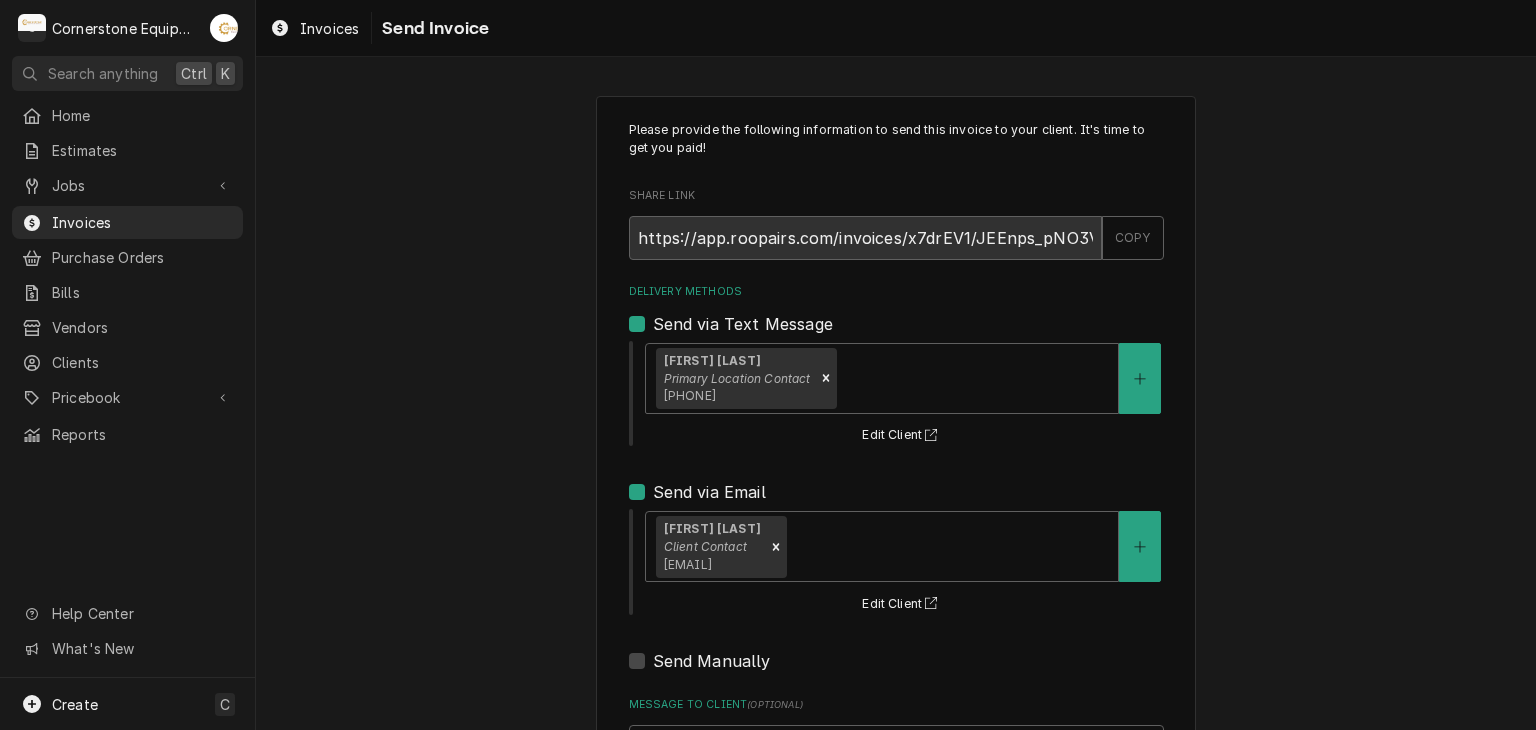 scroll, scrollTop: 204, scrollLeft: 0, axis: vertical 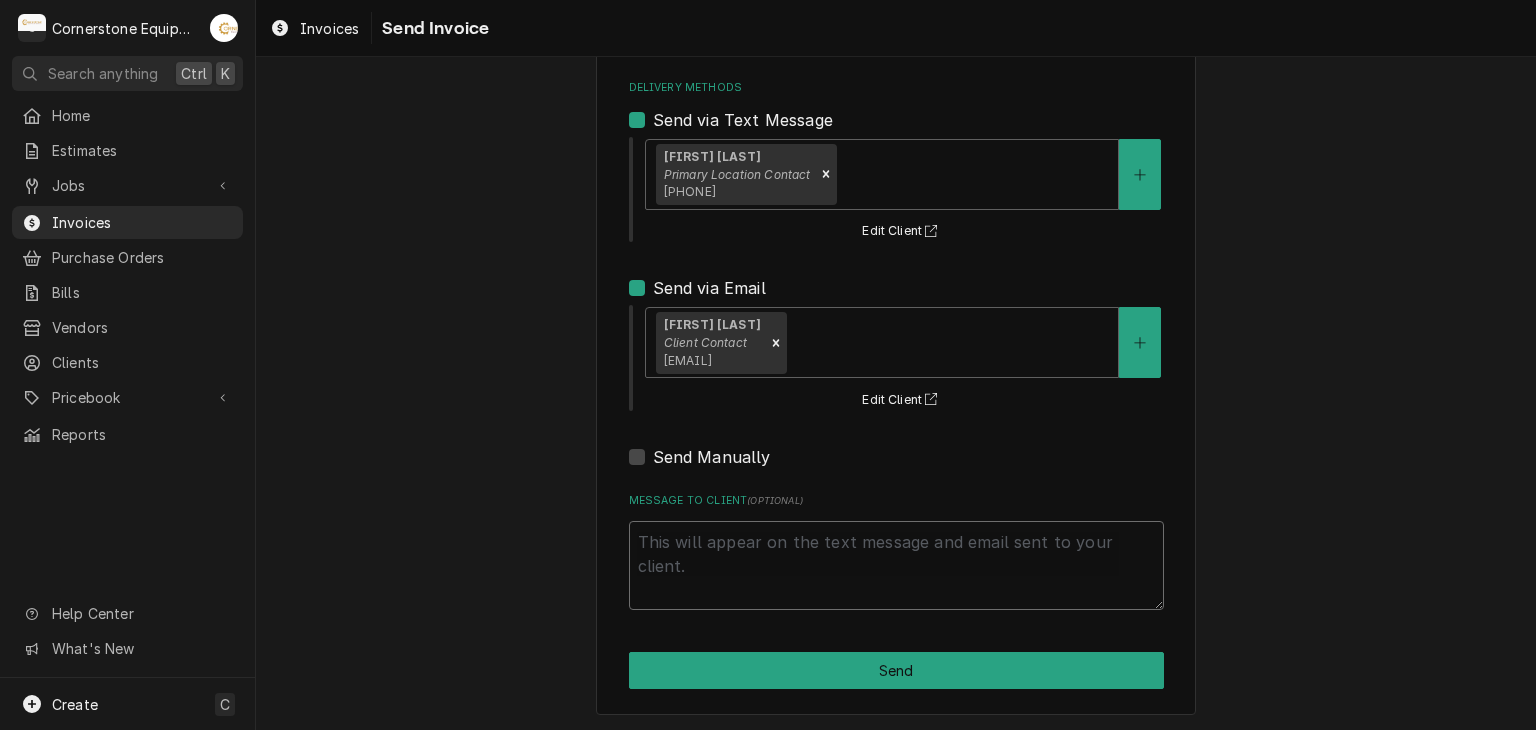 click on "Message to Client  ( optional )" at bounding box center (896, 566) 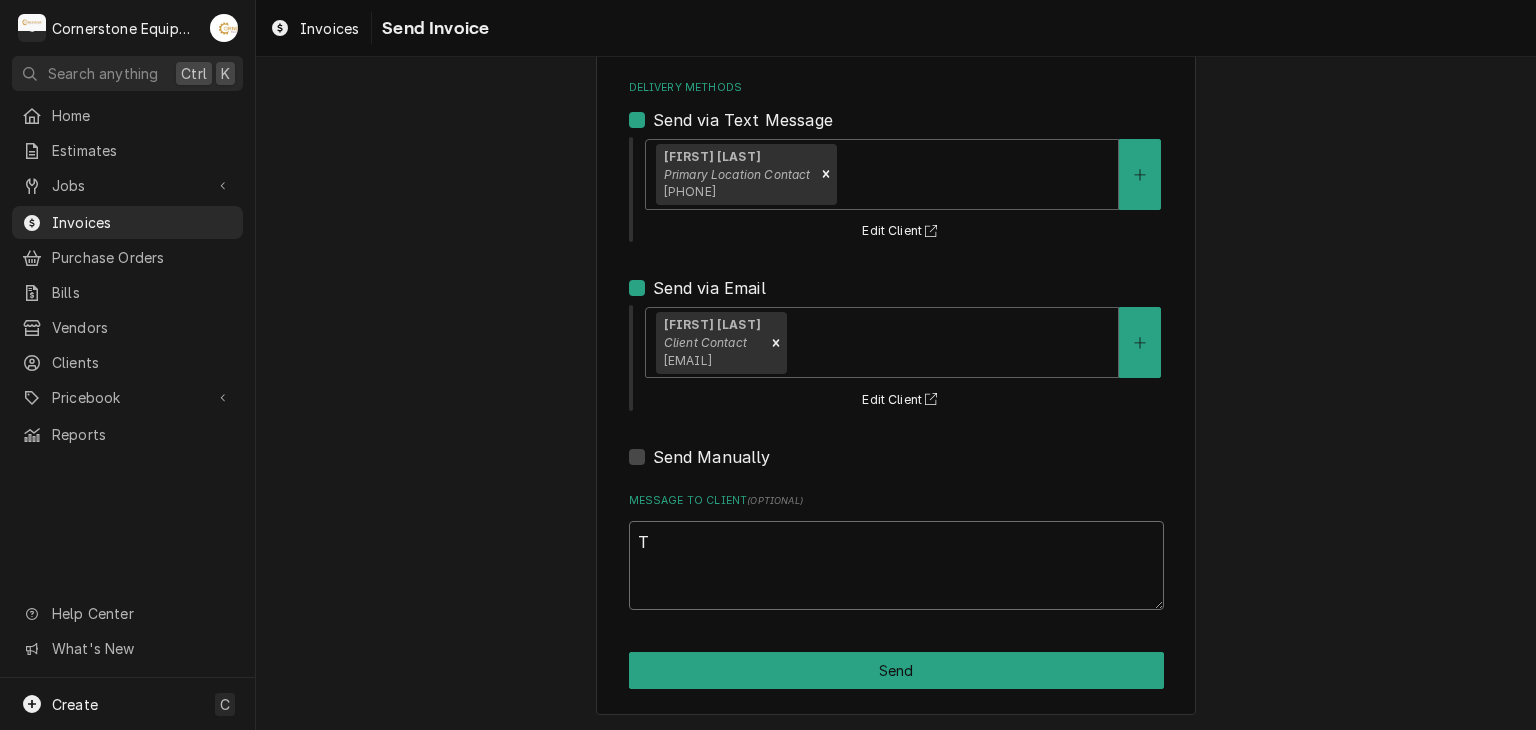 type on "x" 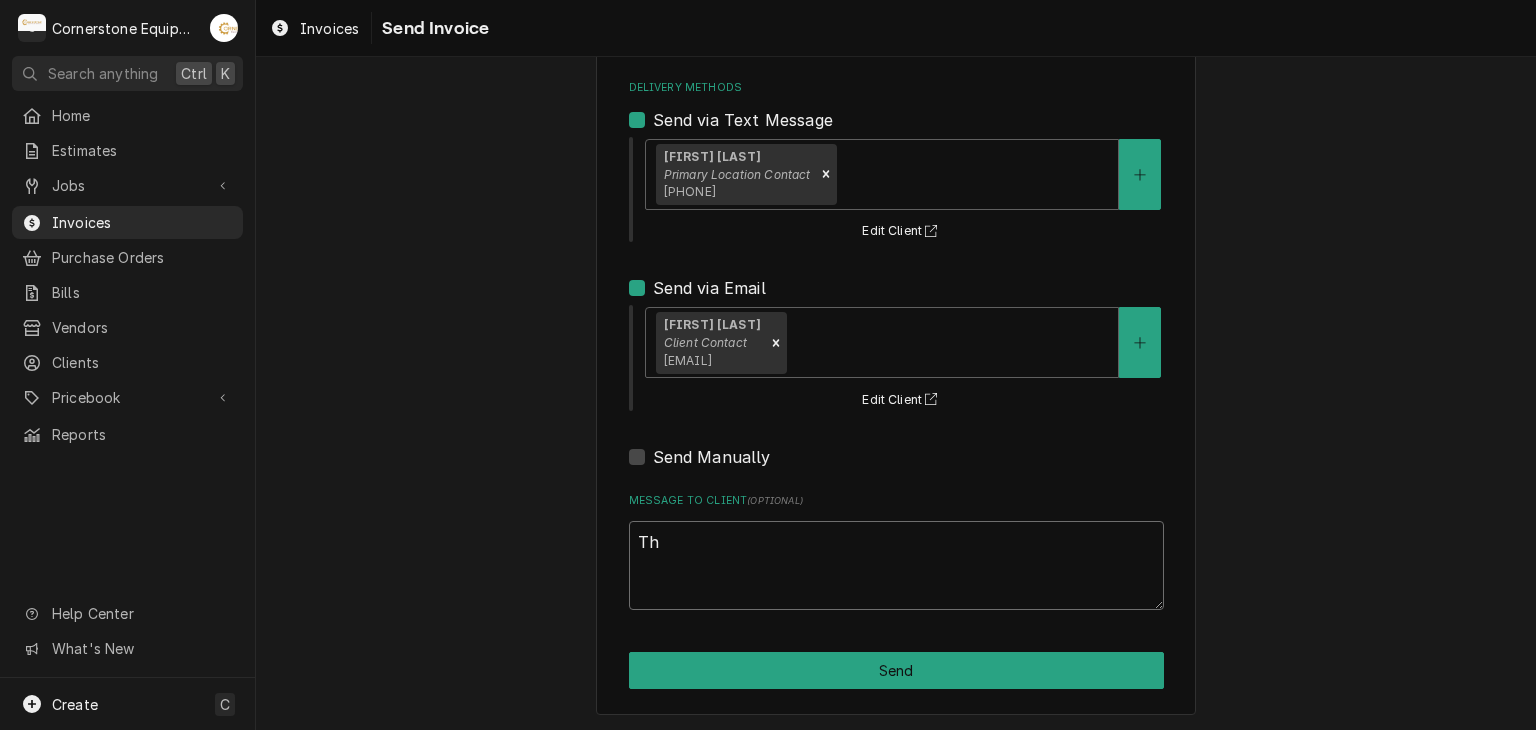 type on "x" 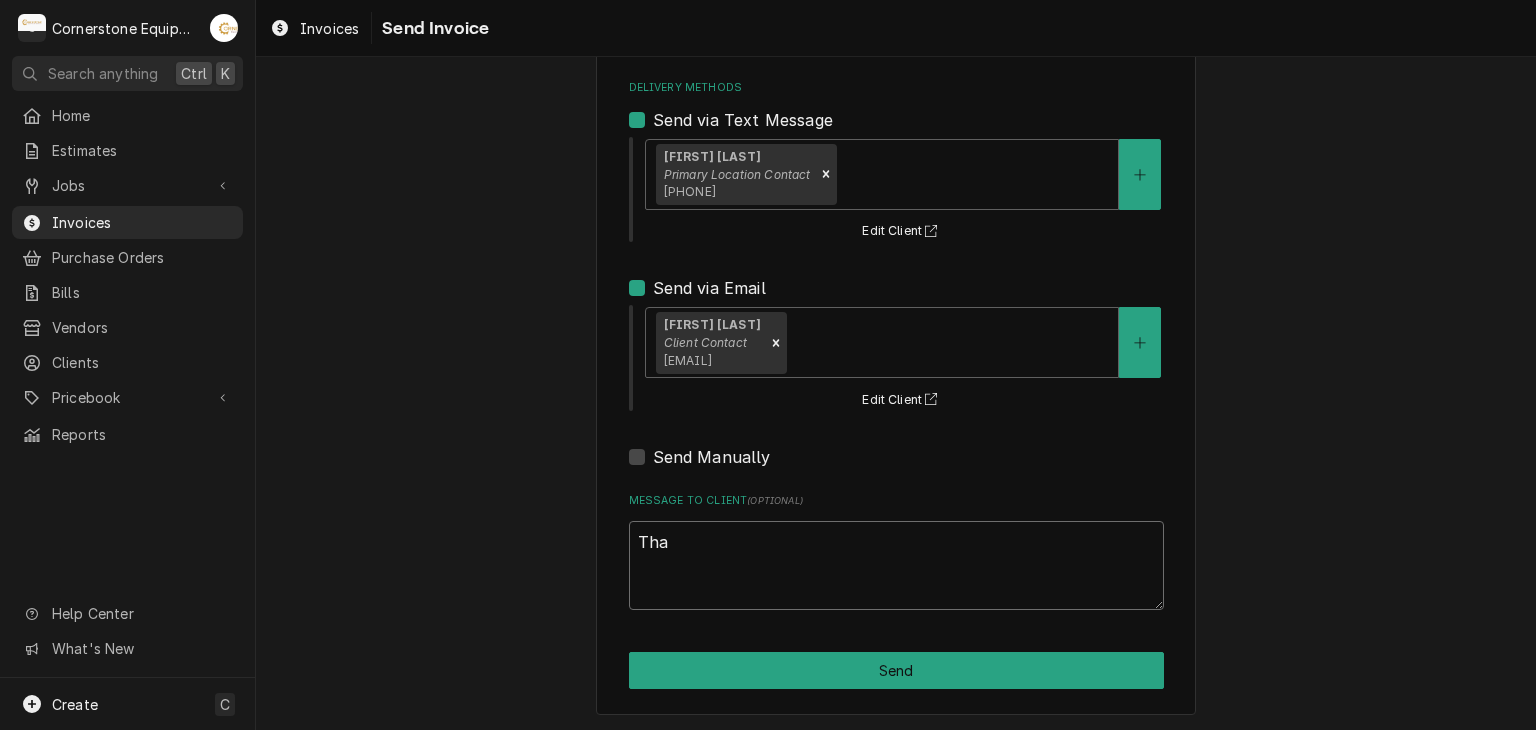 type on "x" 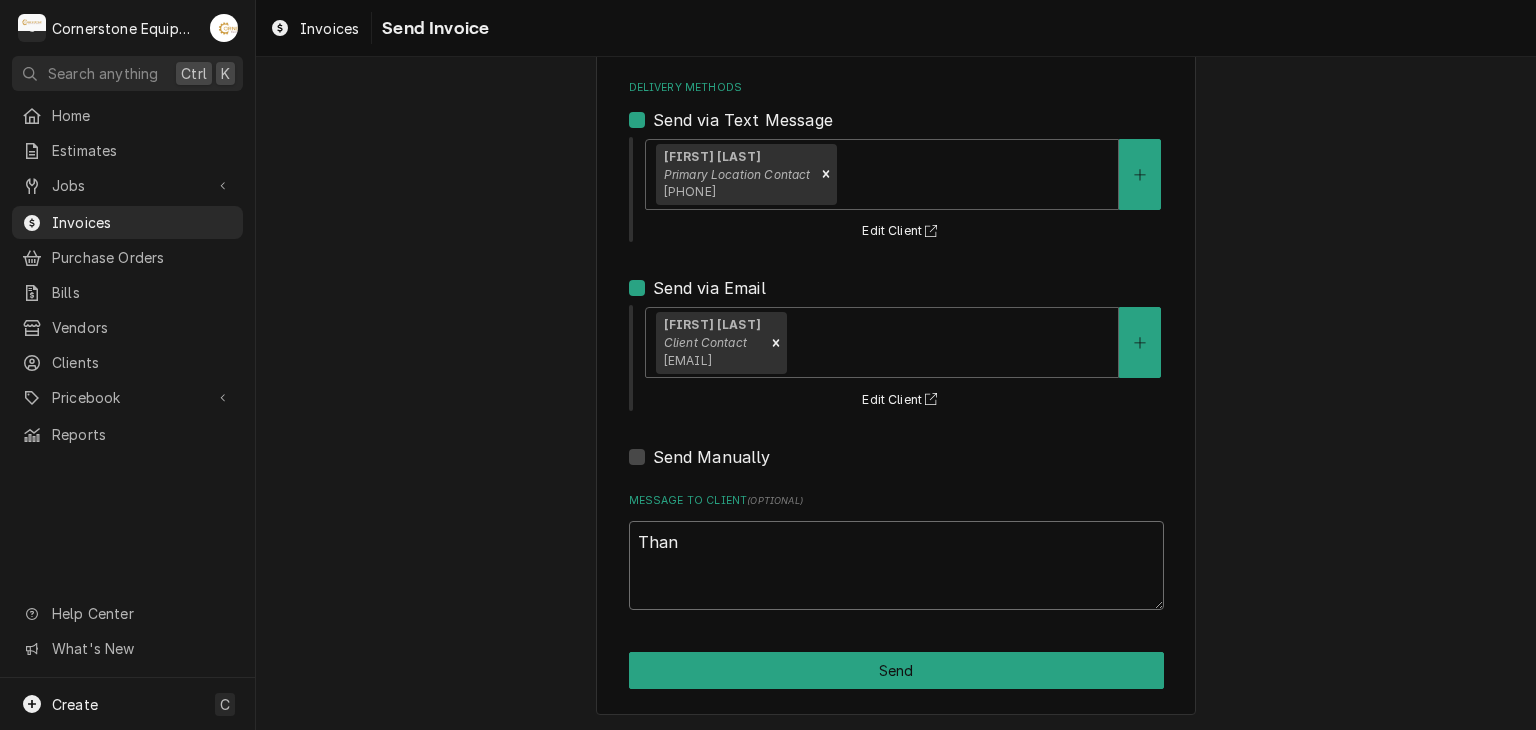 type on "x" 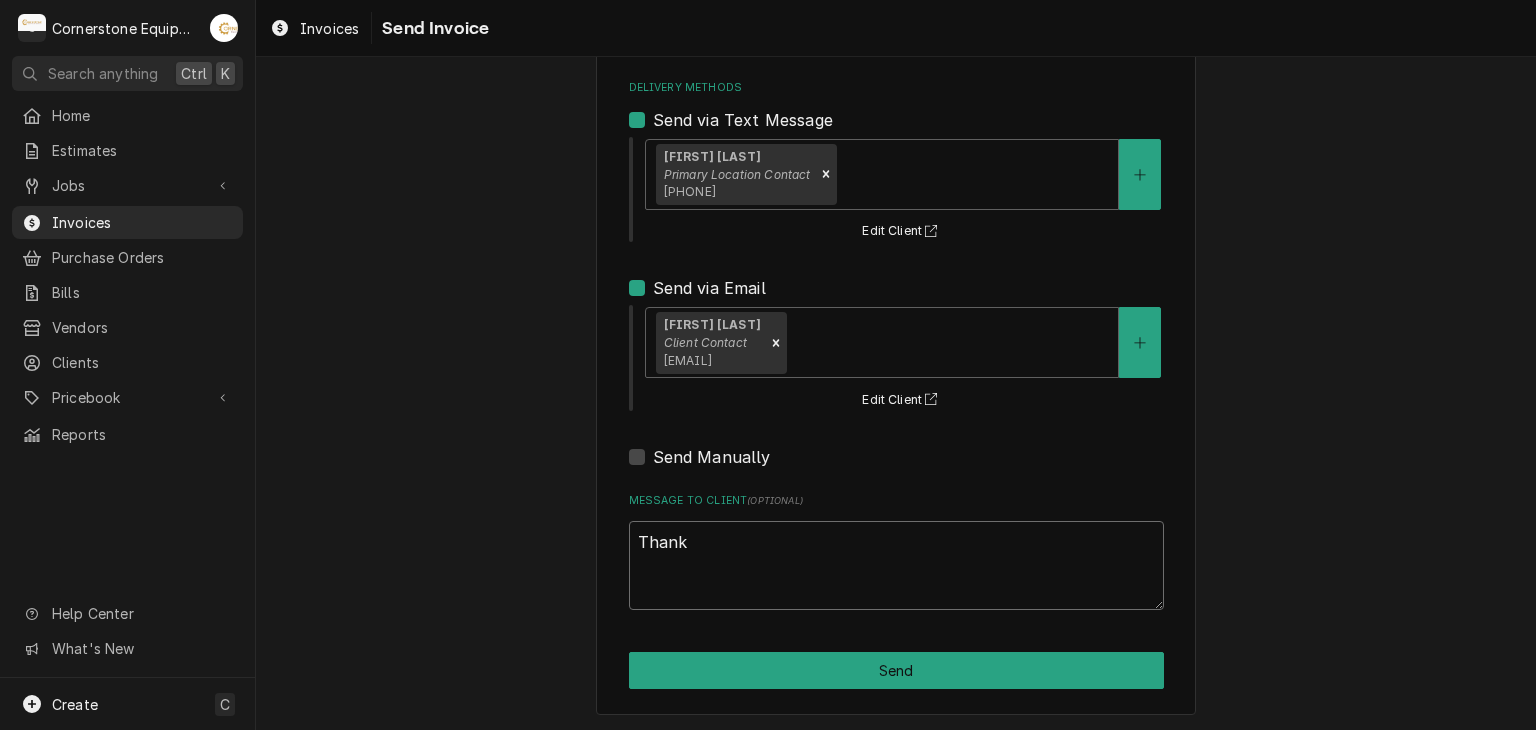 type on "x" 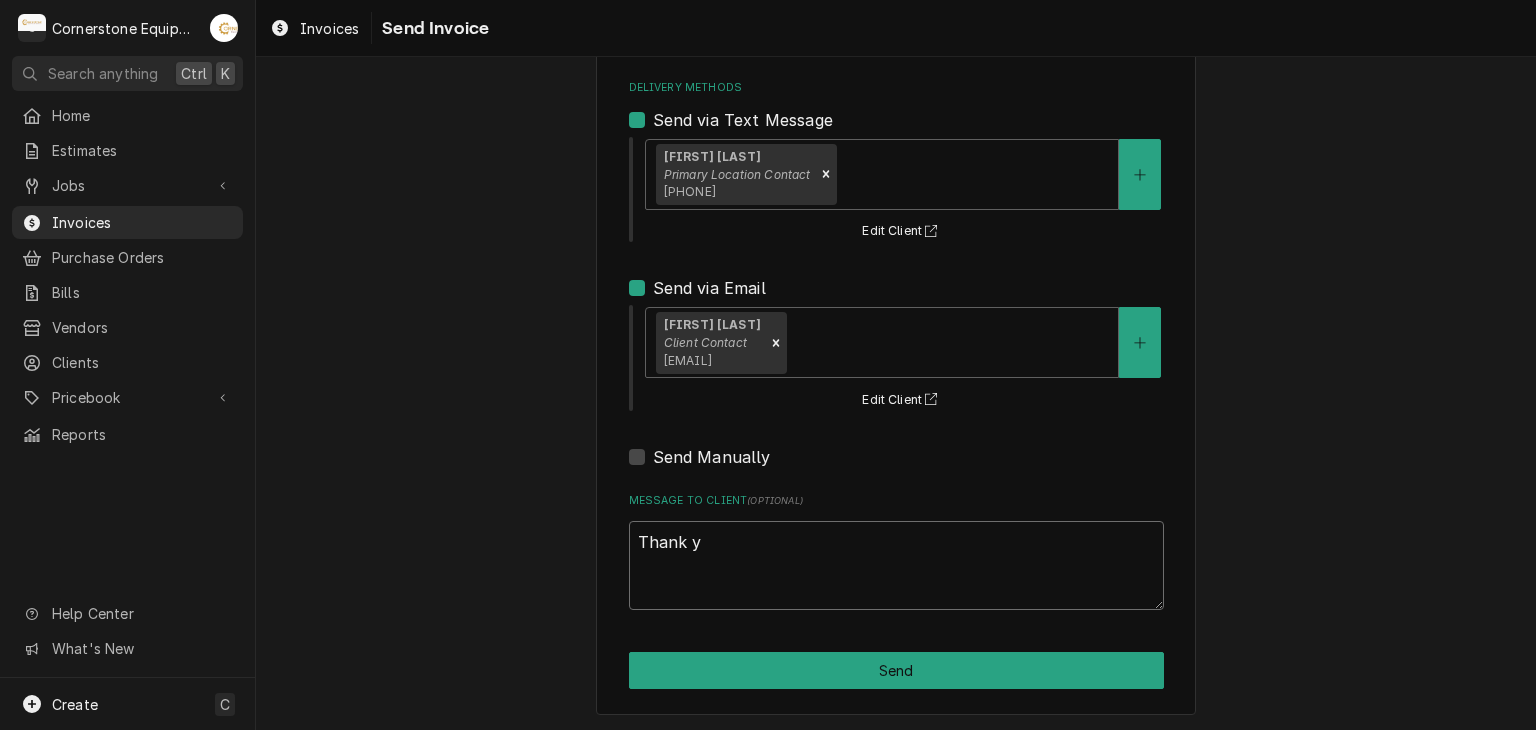 type on "x" 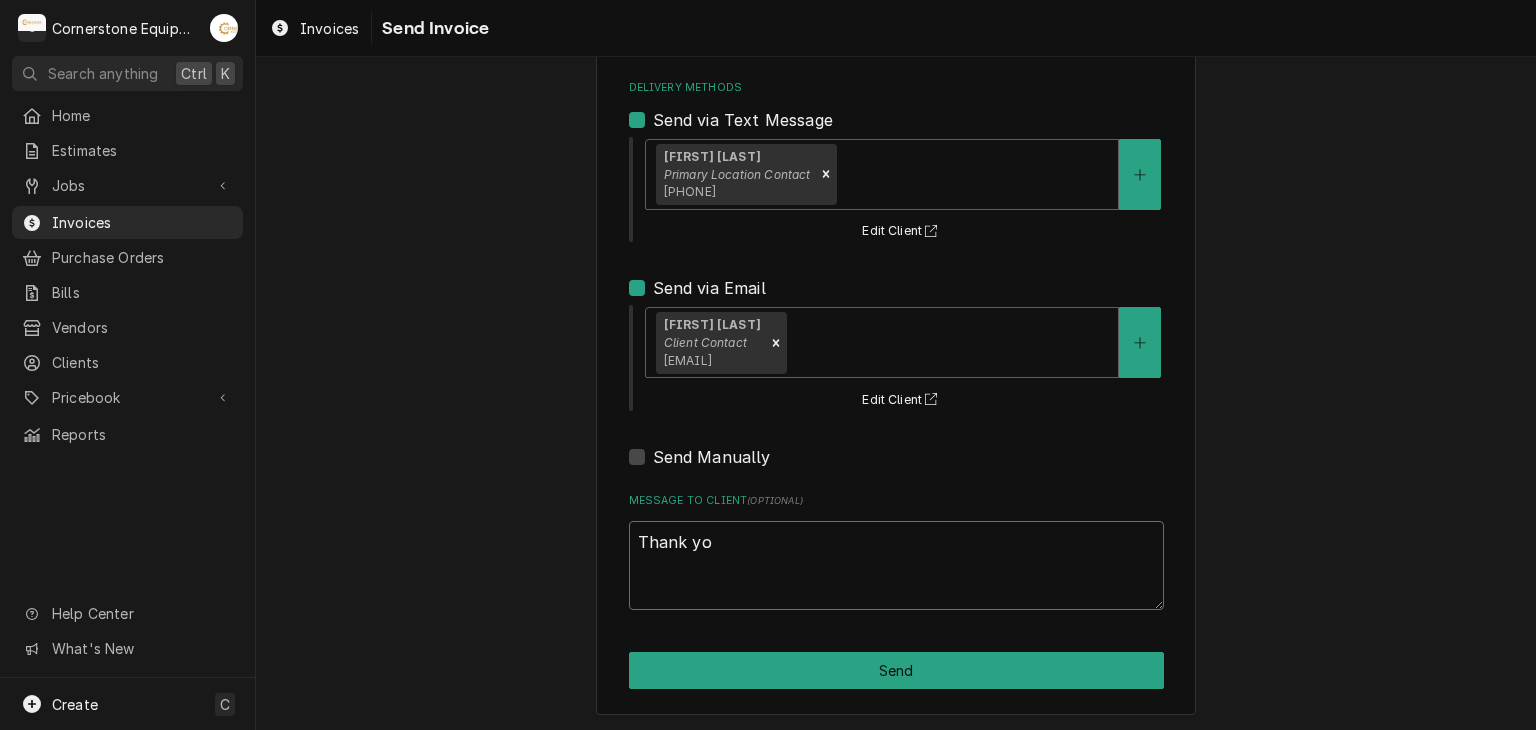 type on "x" 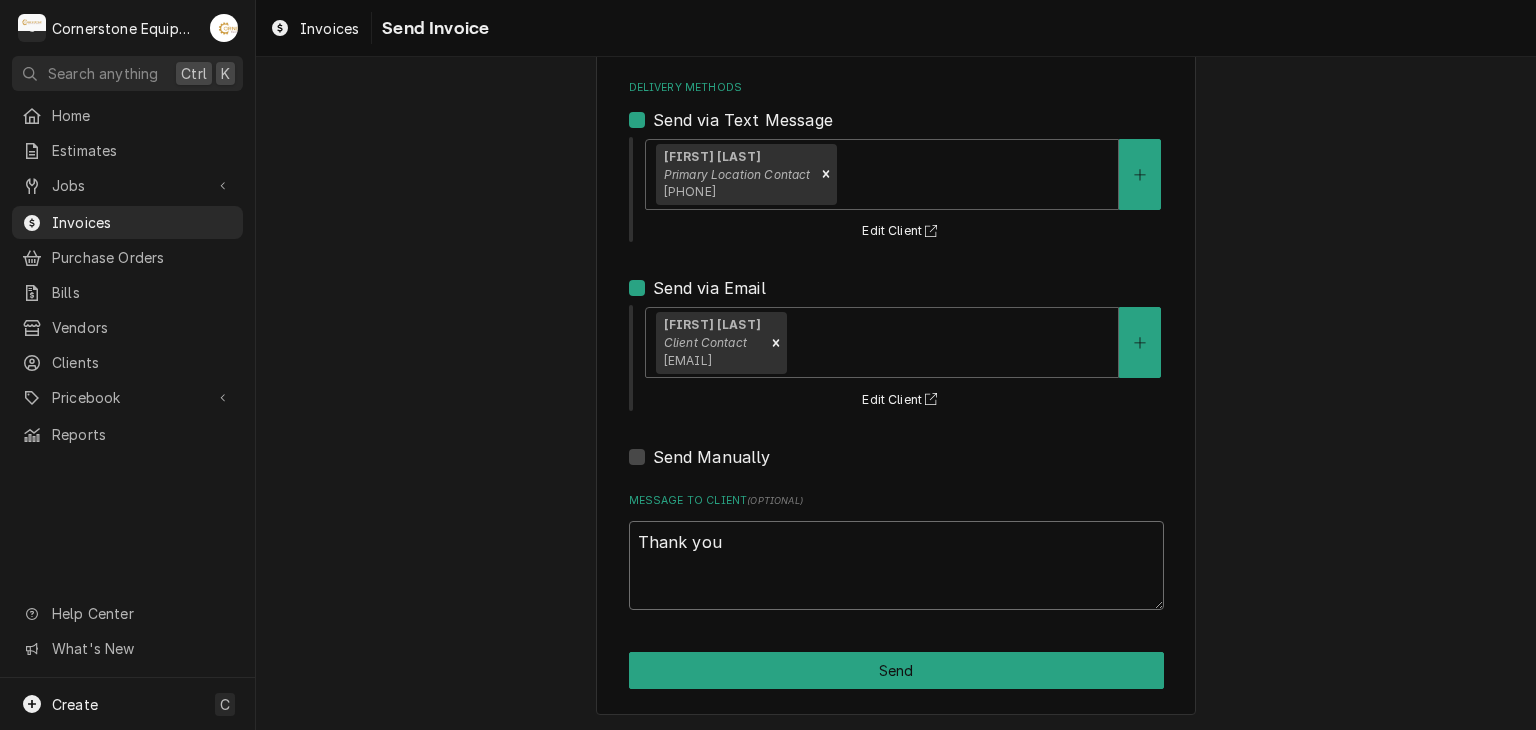 type on "x" 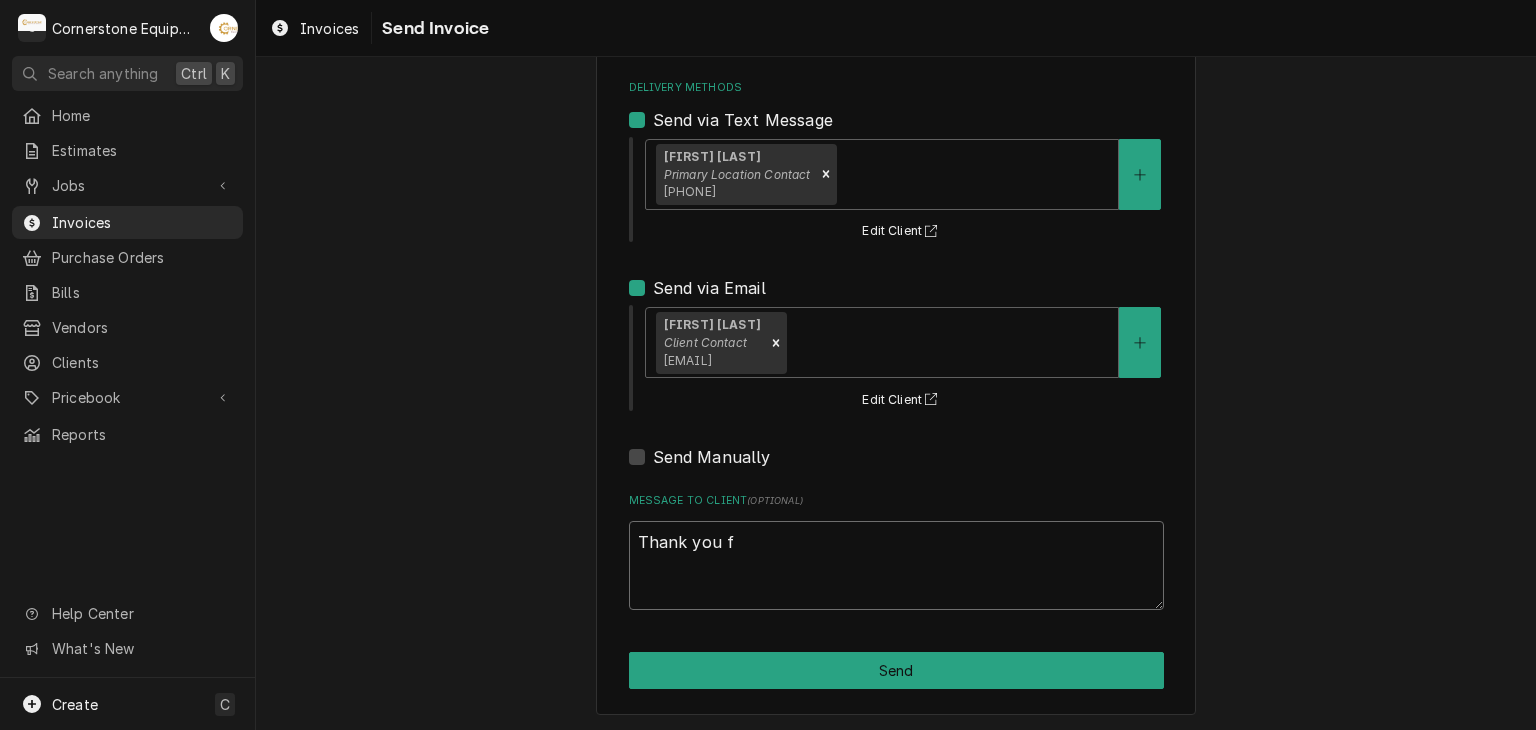 type on "x" 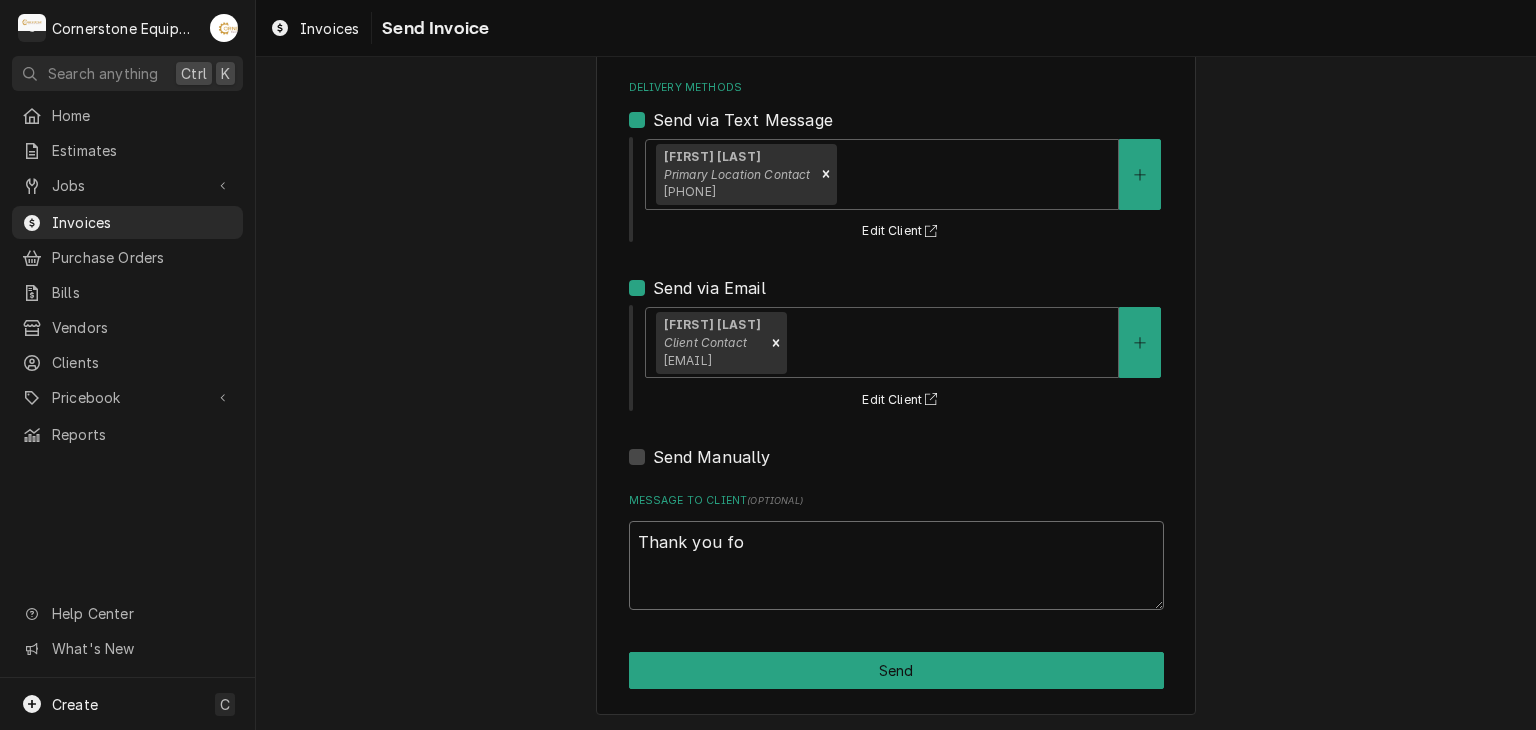 type on "x" 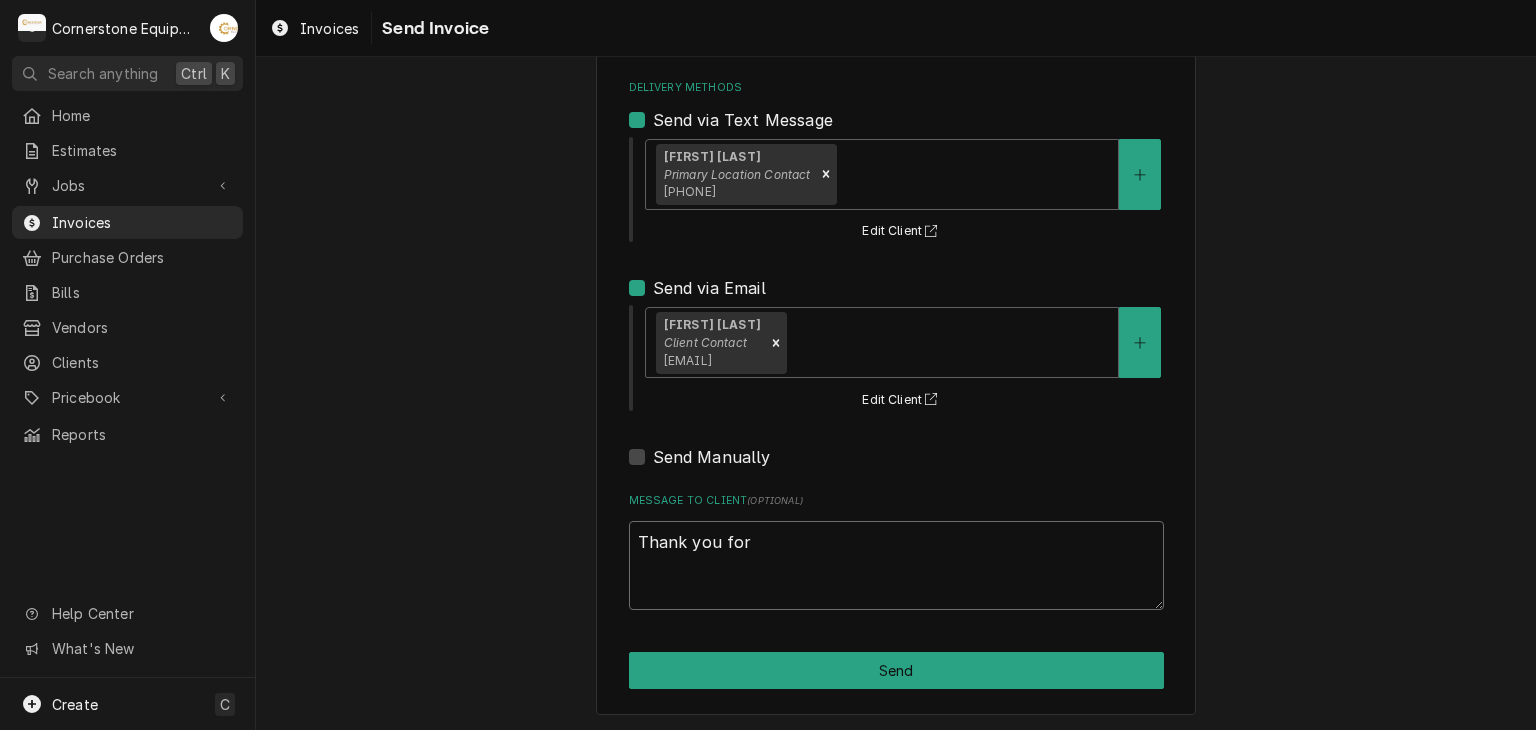 type on "x" 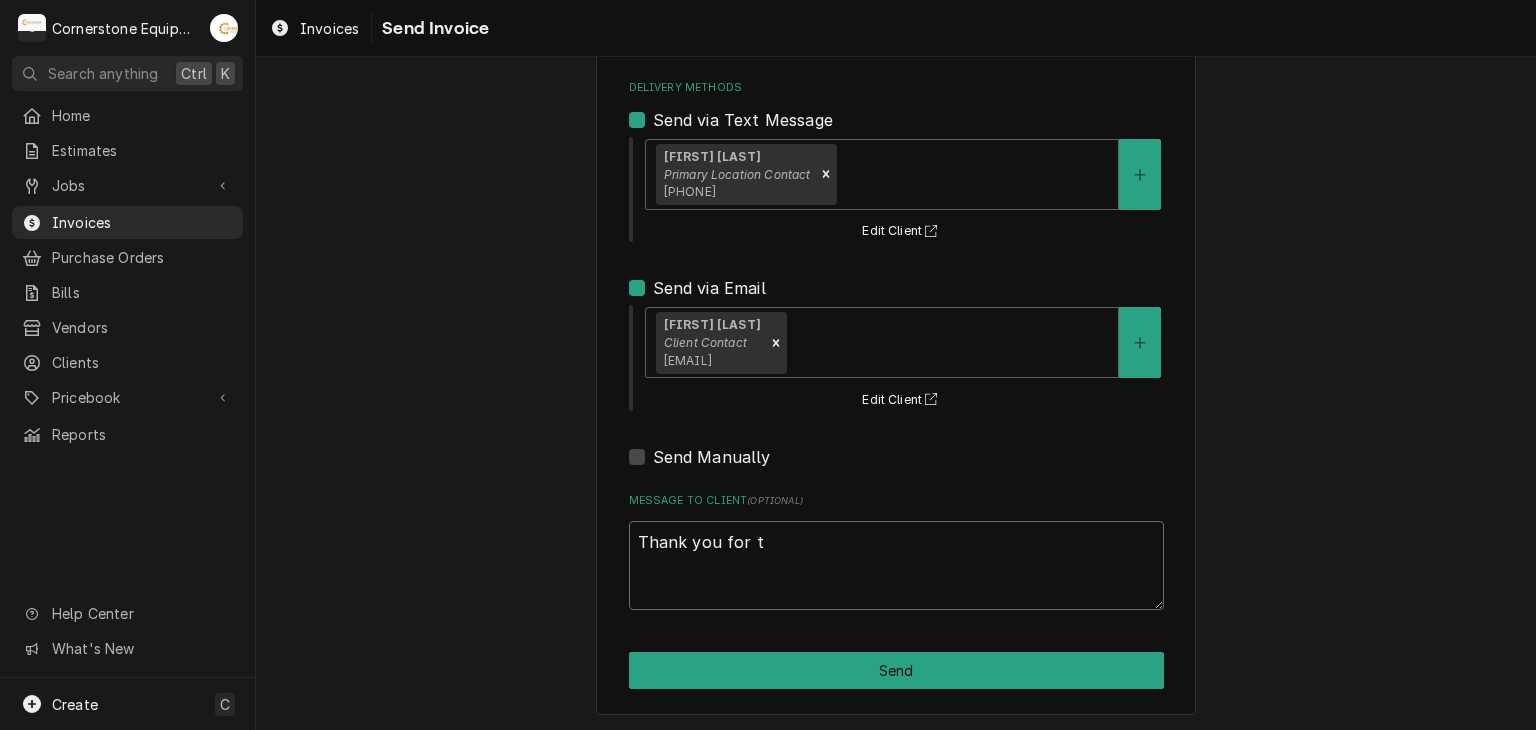 type on "Thank you for th" 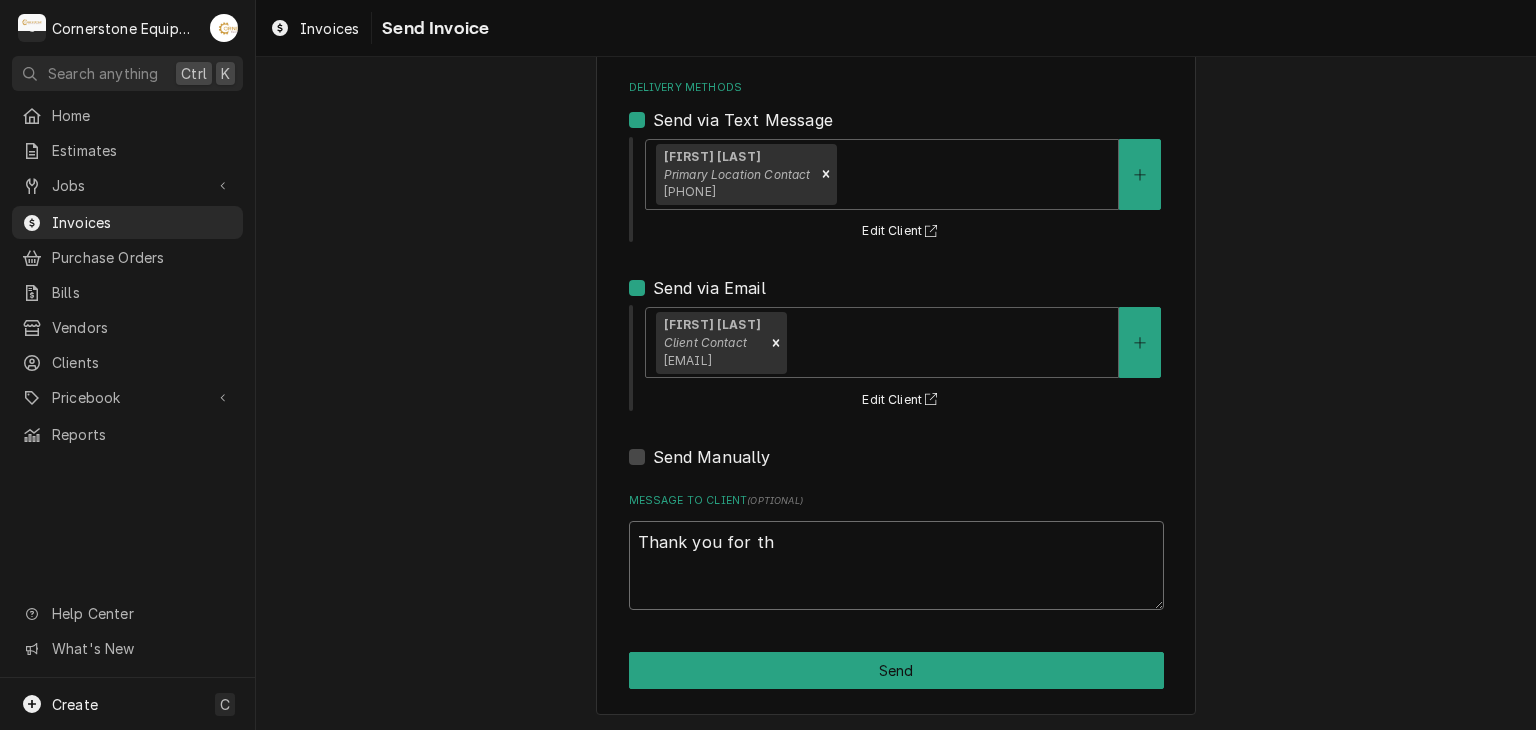 type on "x" 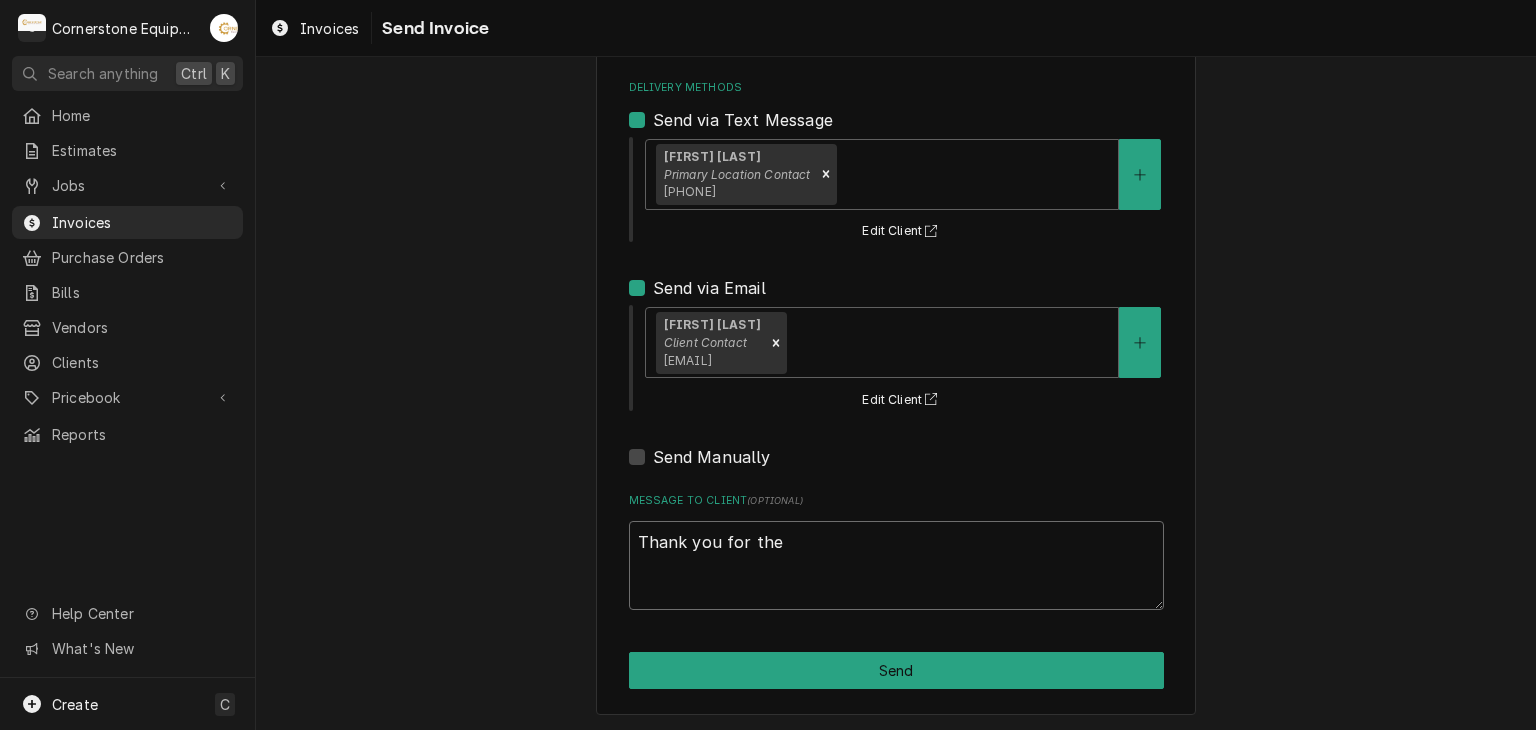 type on "x" 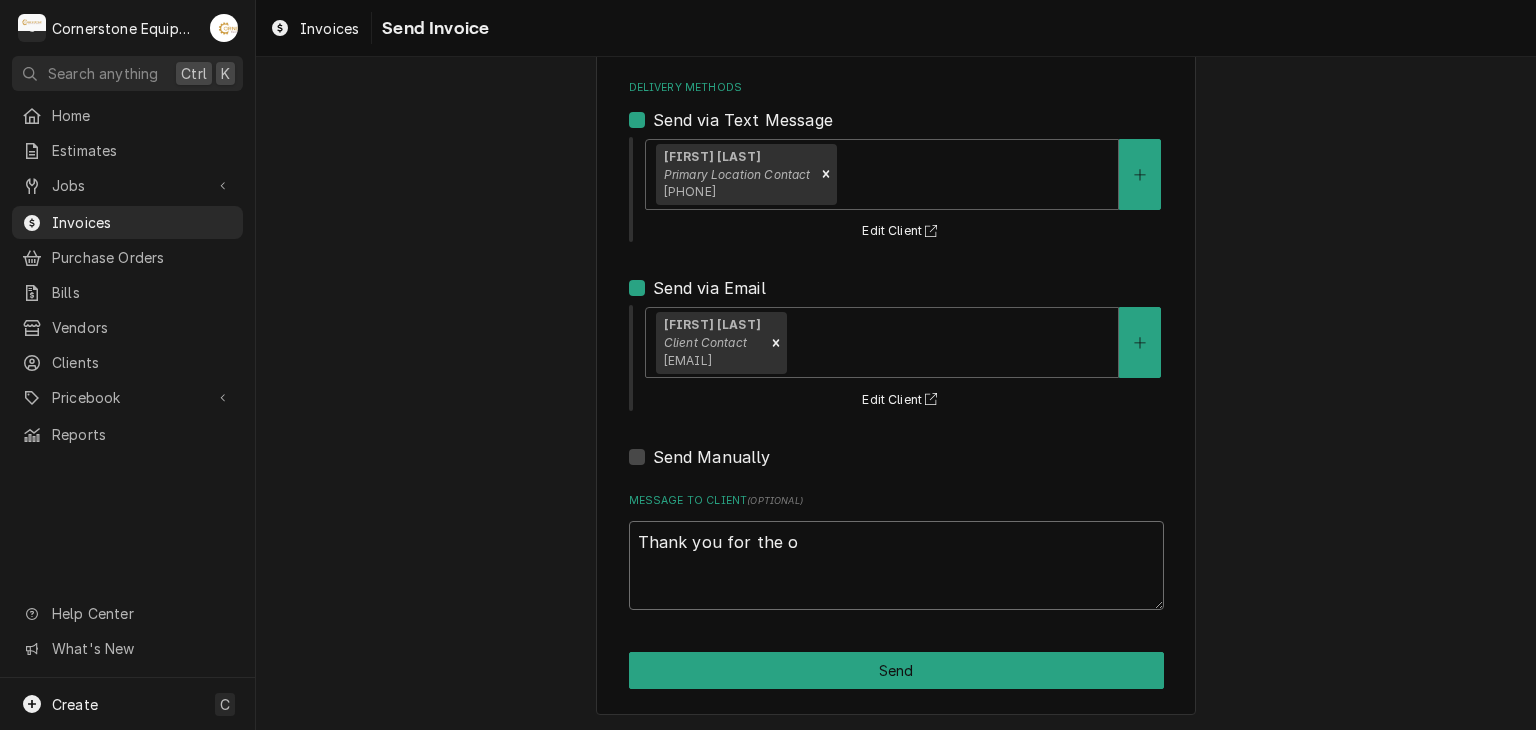 type on "x" 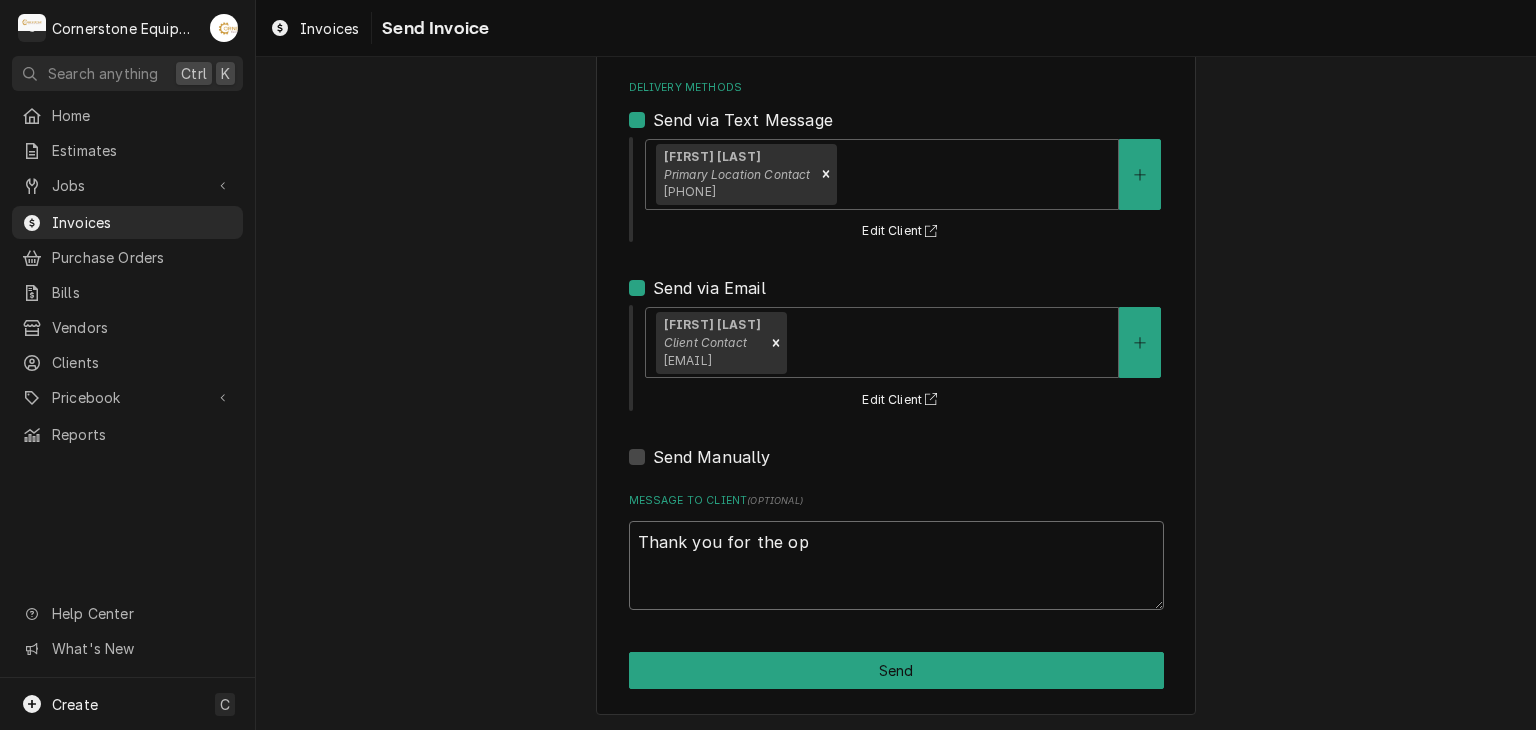 type on "x" 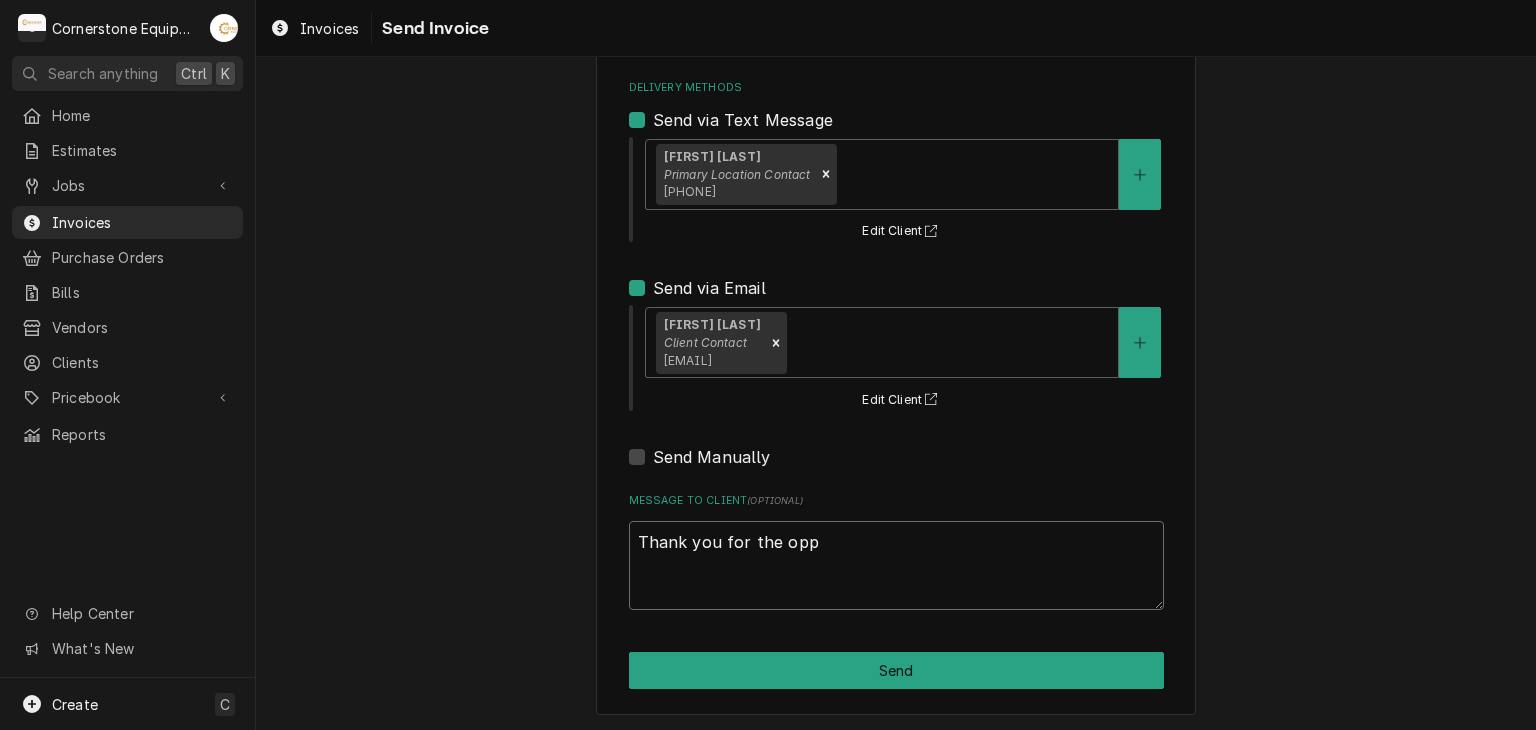 type on "x" 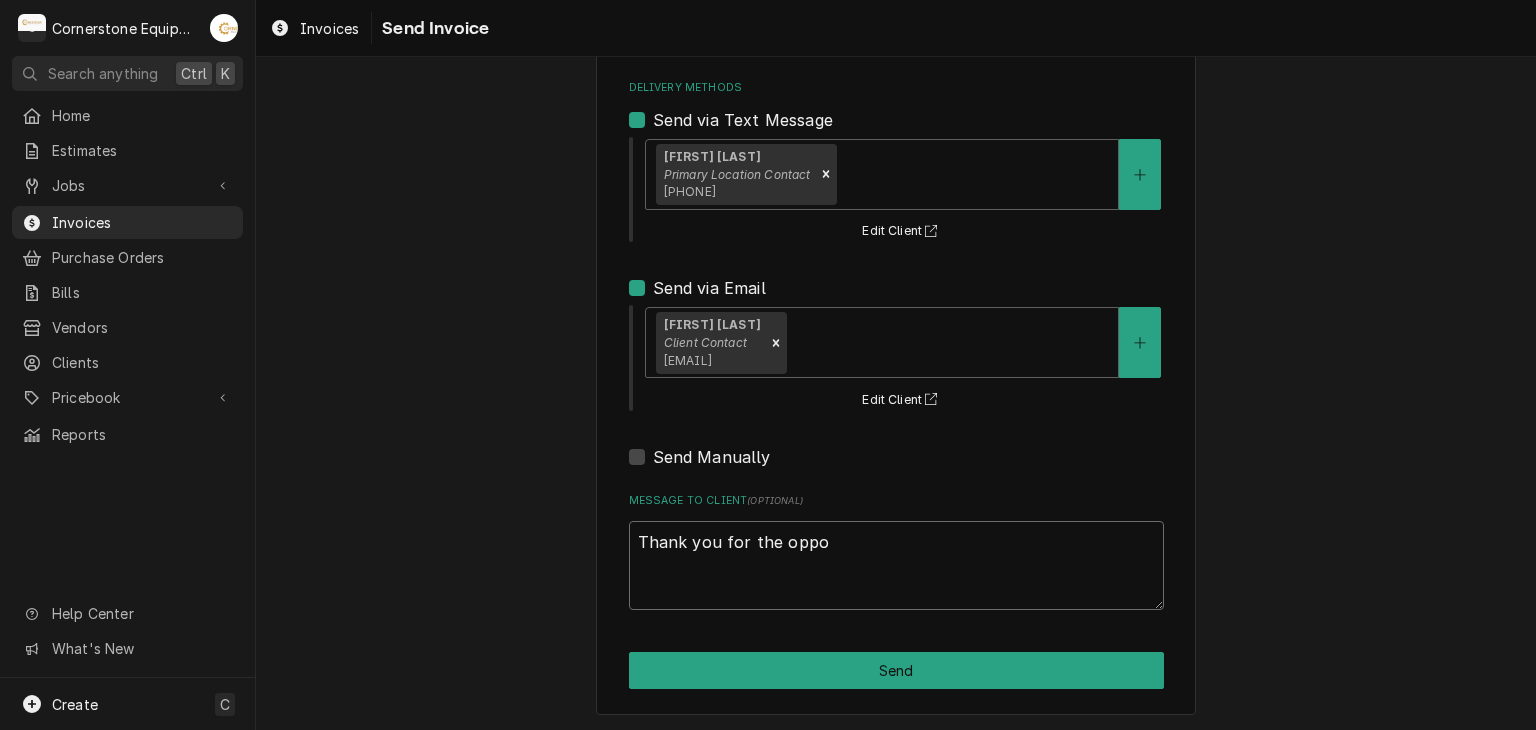 type on "x" 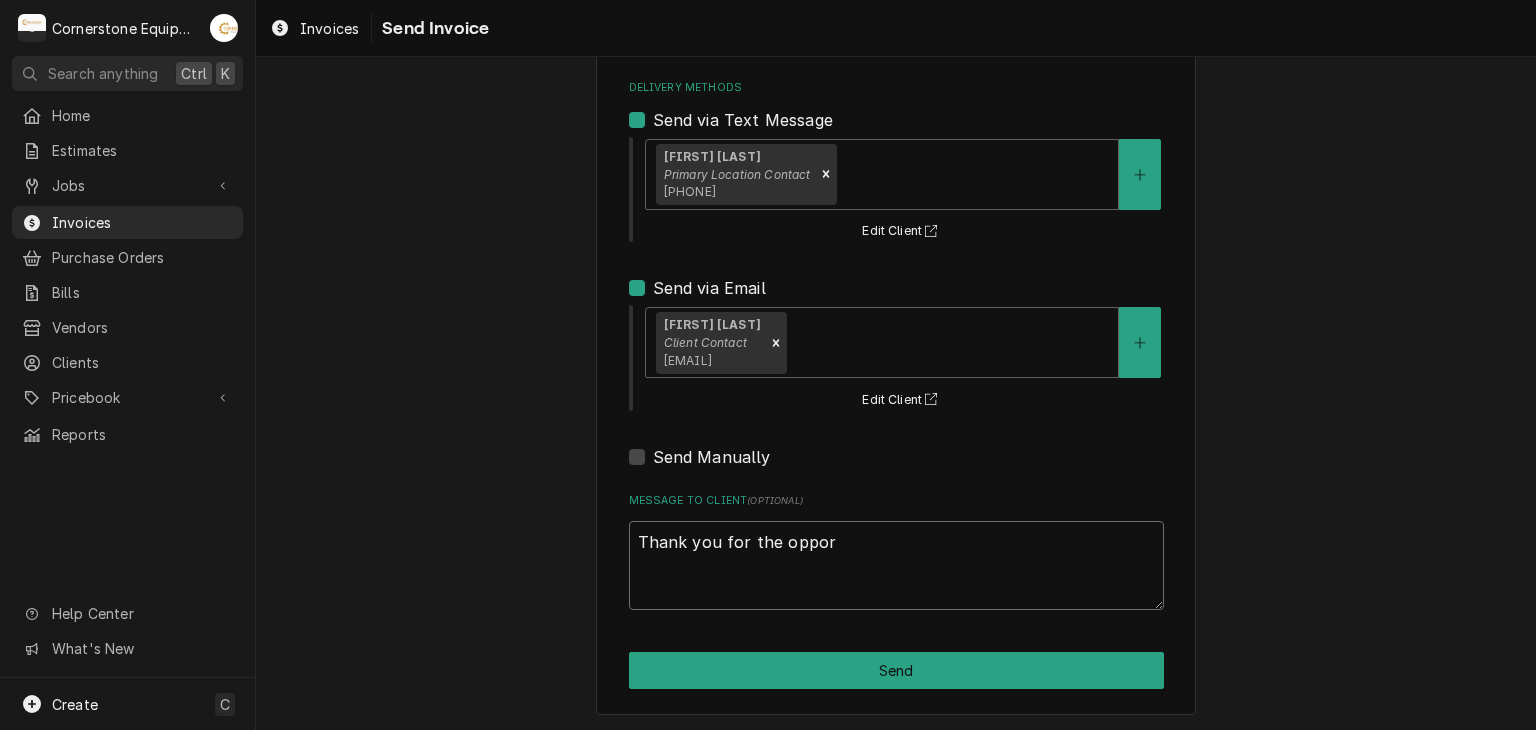 type on "x" 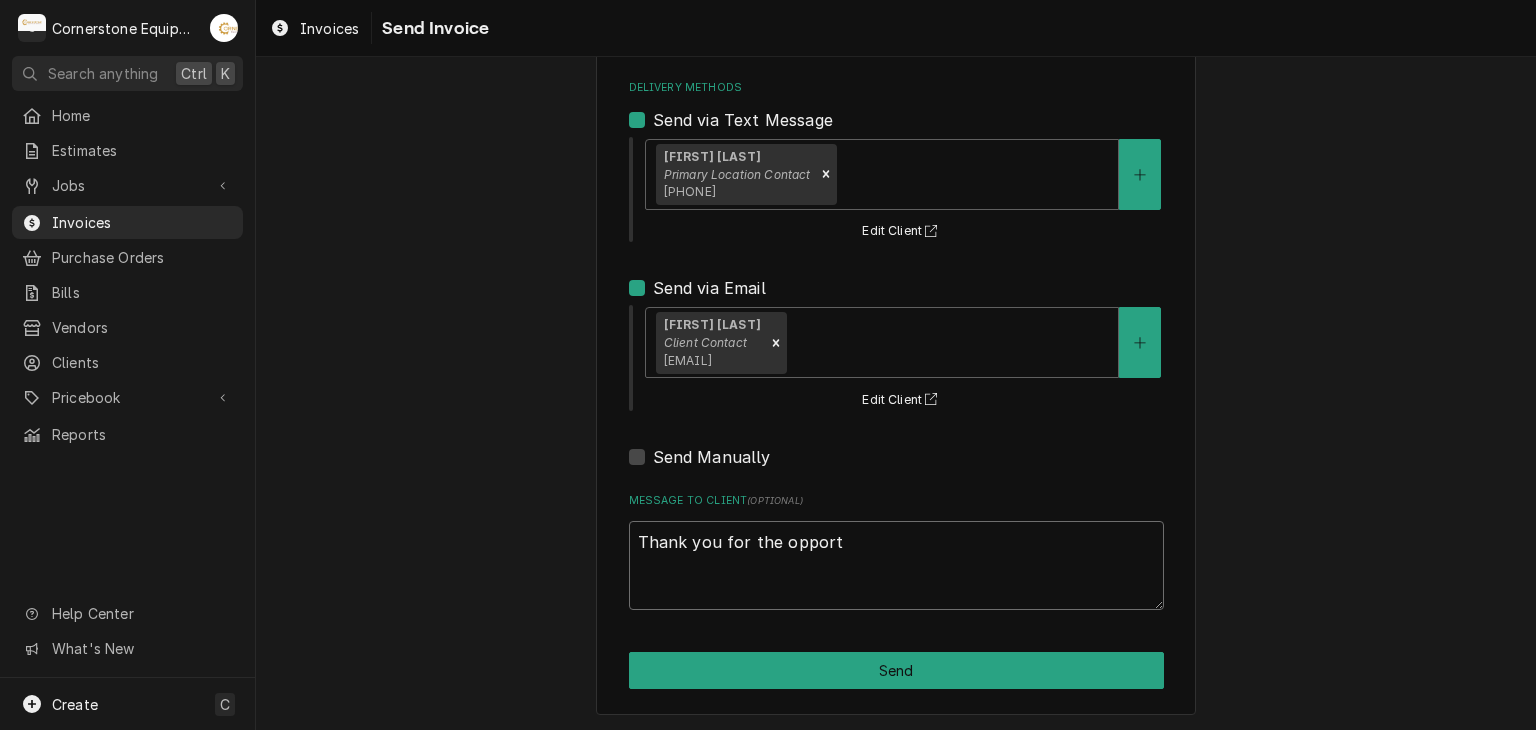 type on "x" 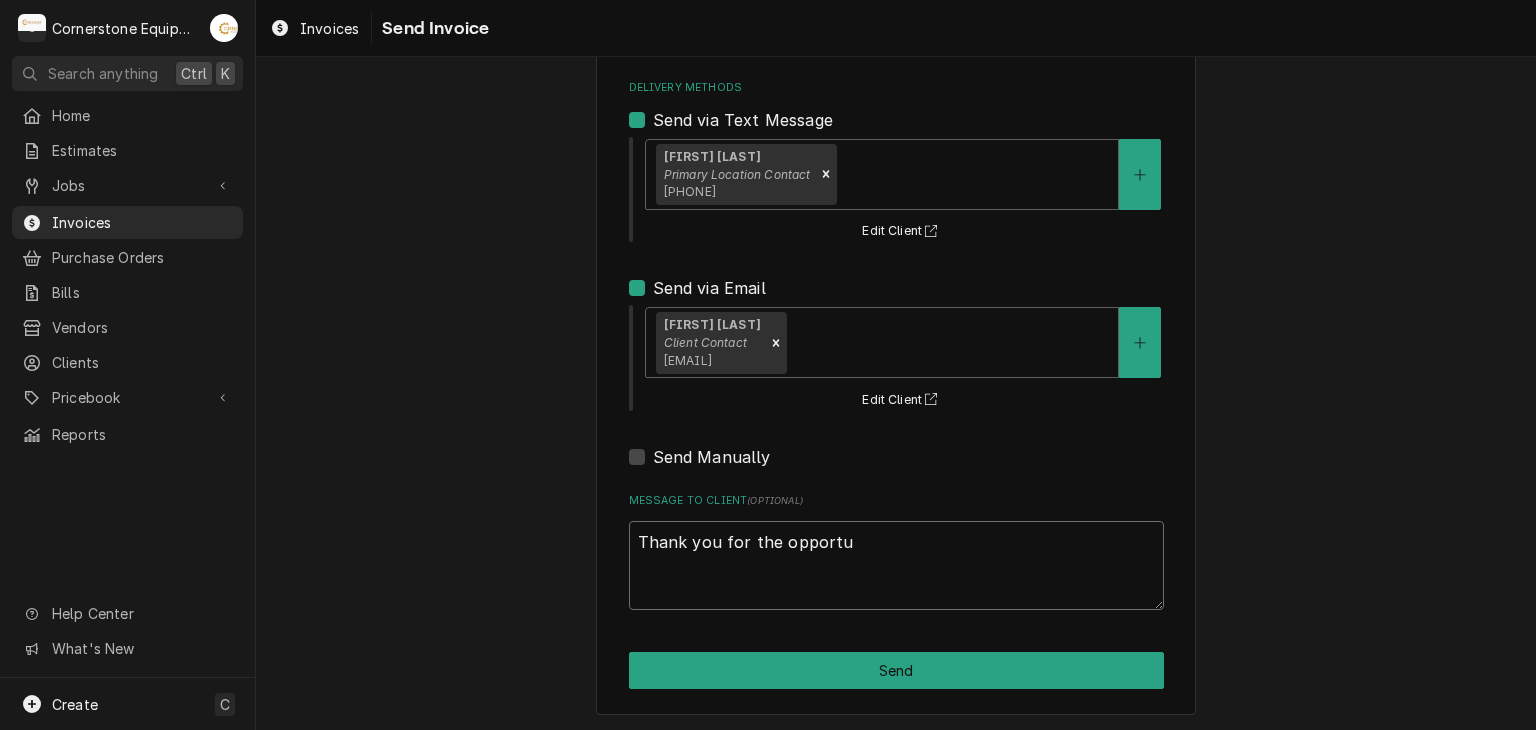 type on "x" 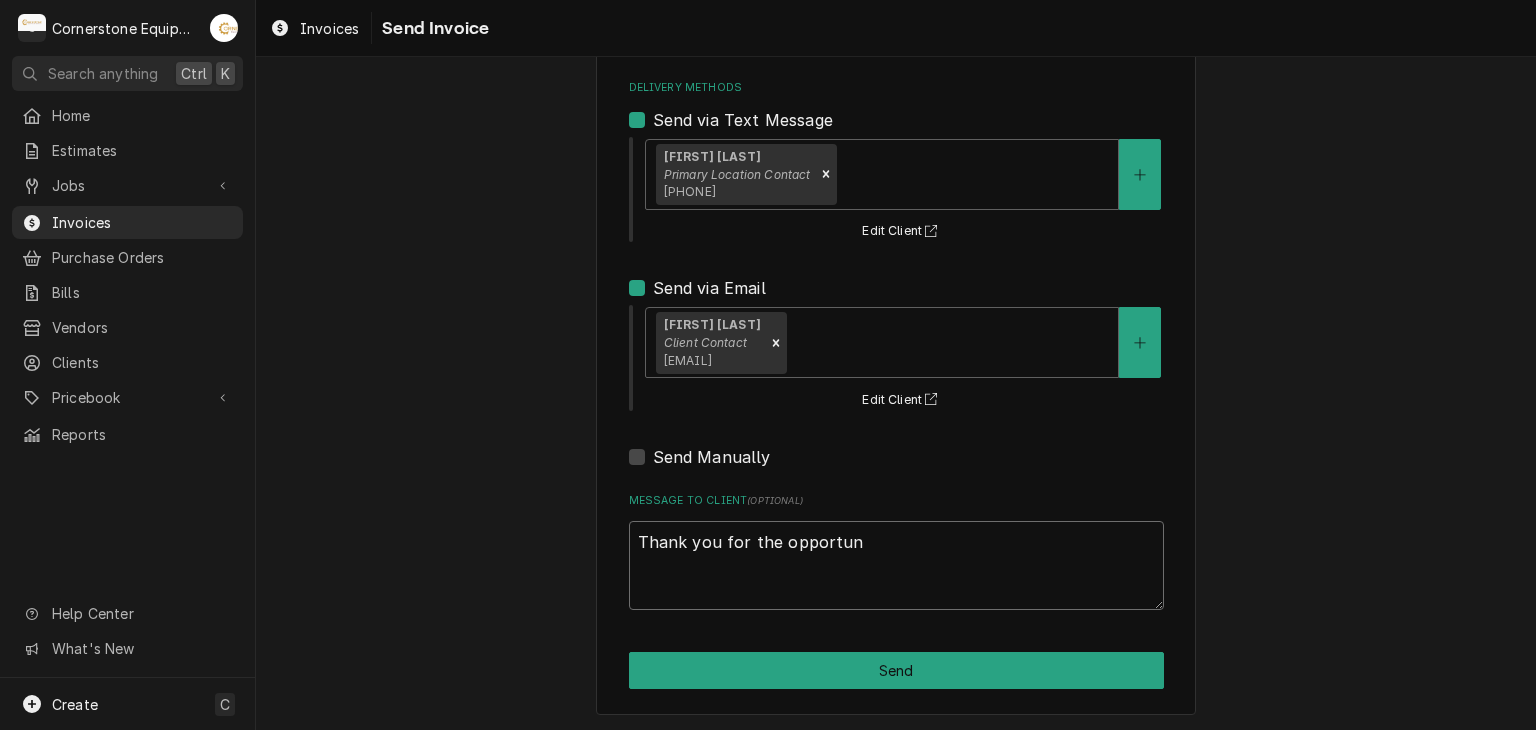 type on "x" 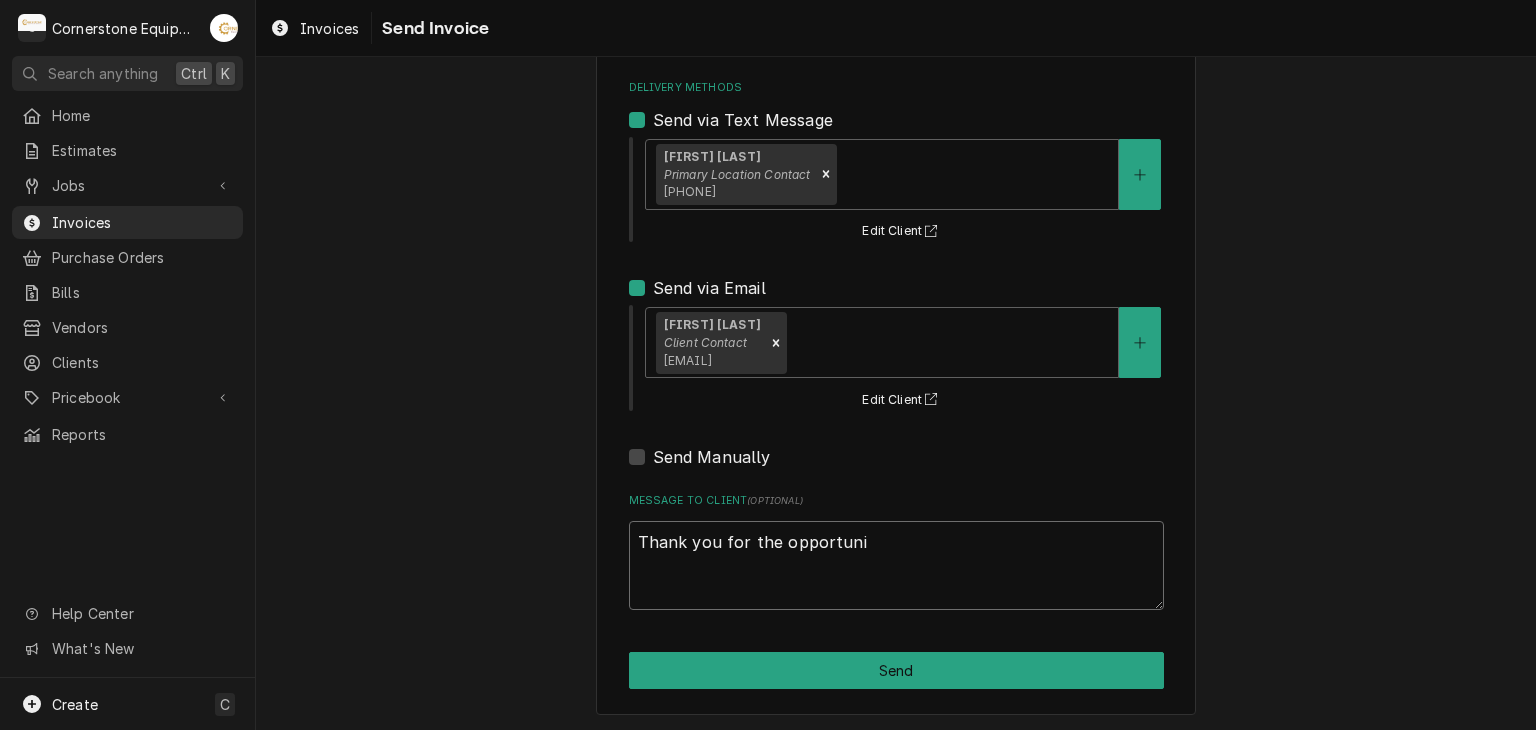 type on "x" 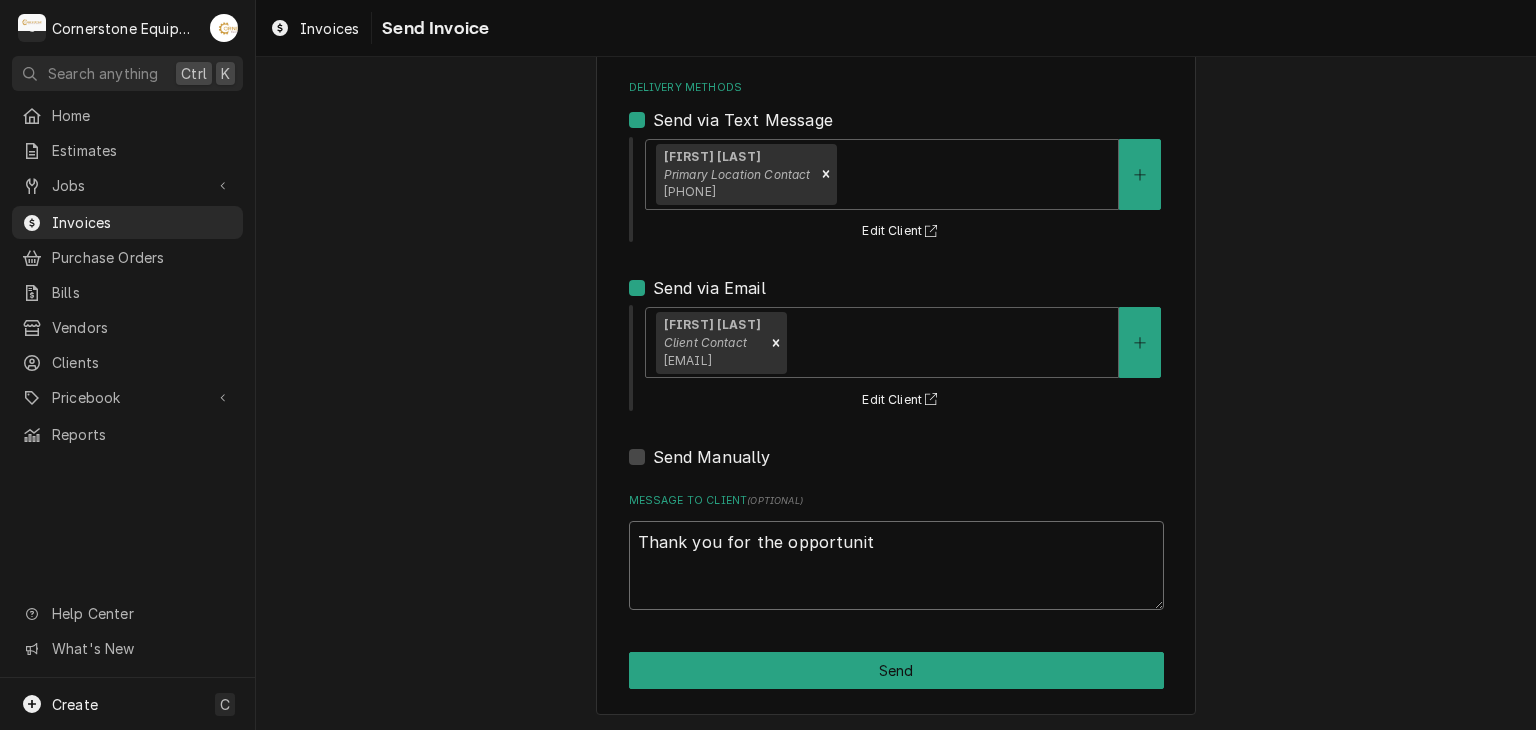 type on "x" 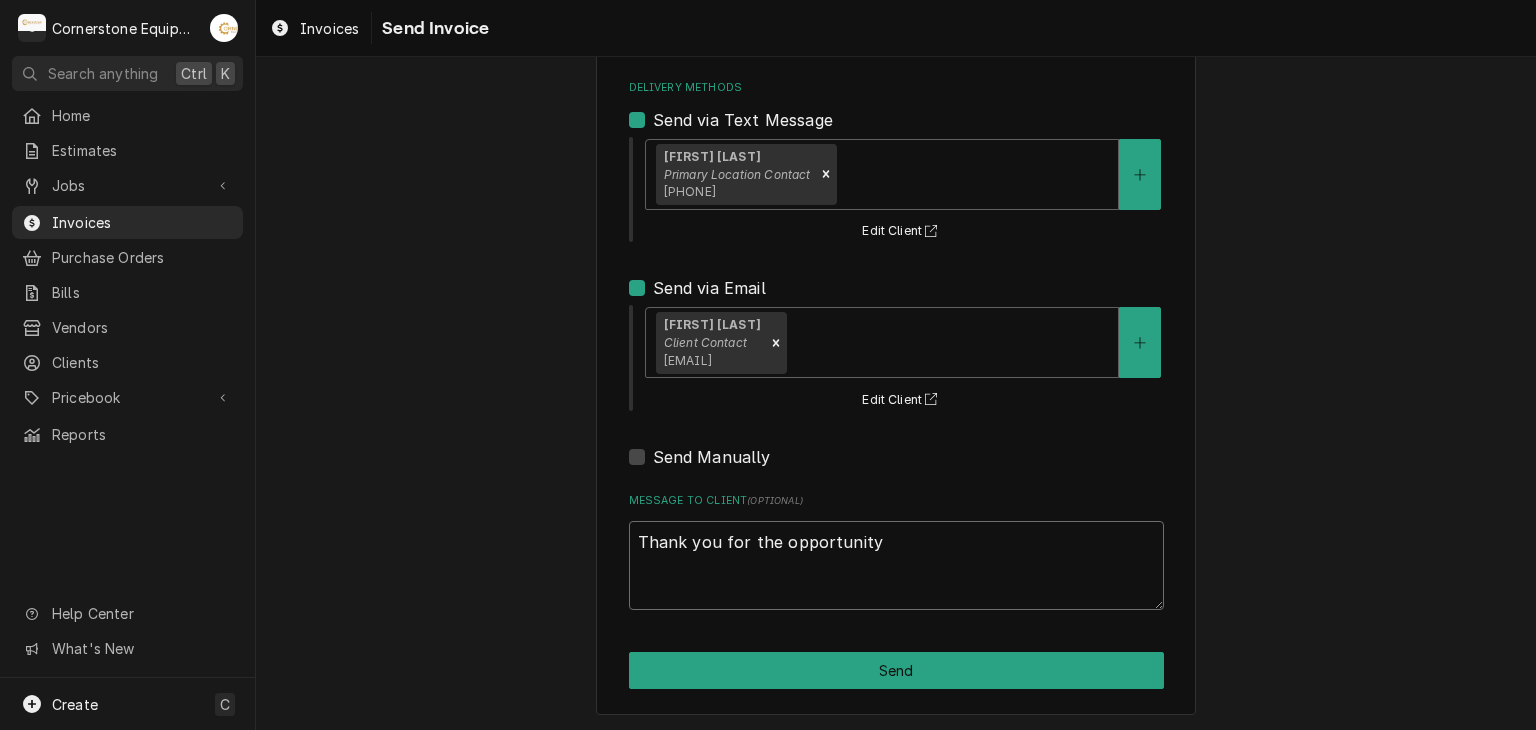 type on "x" 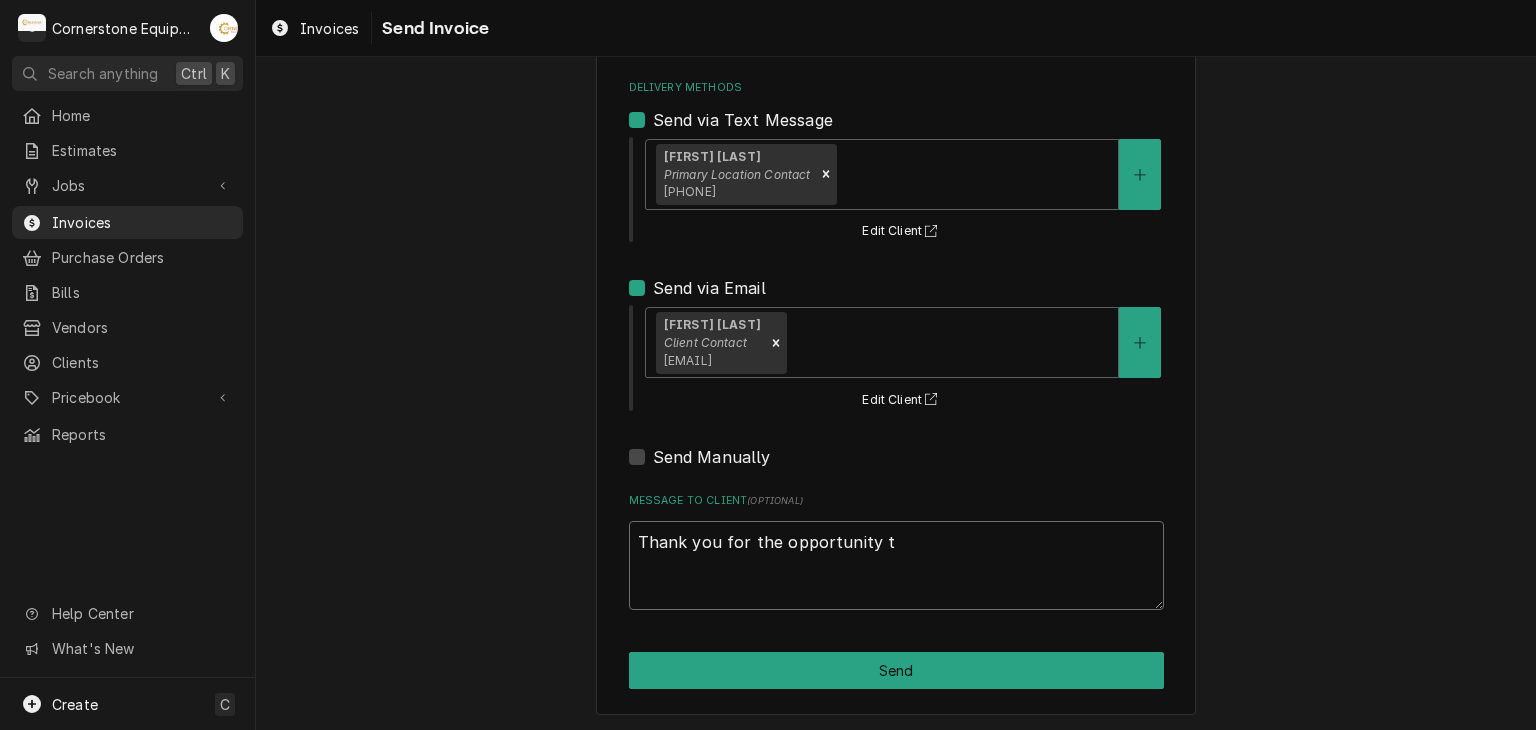 type on "x" 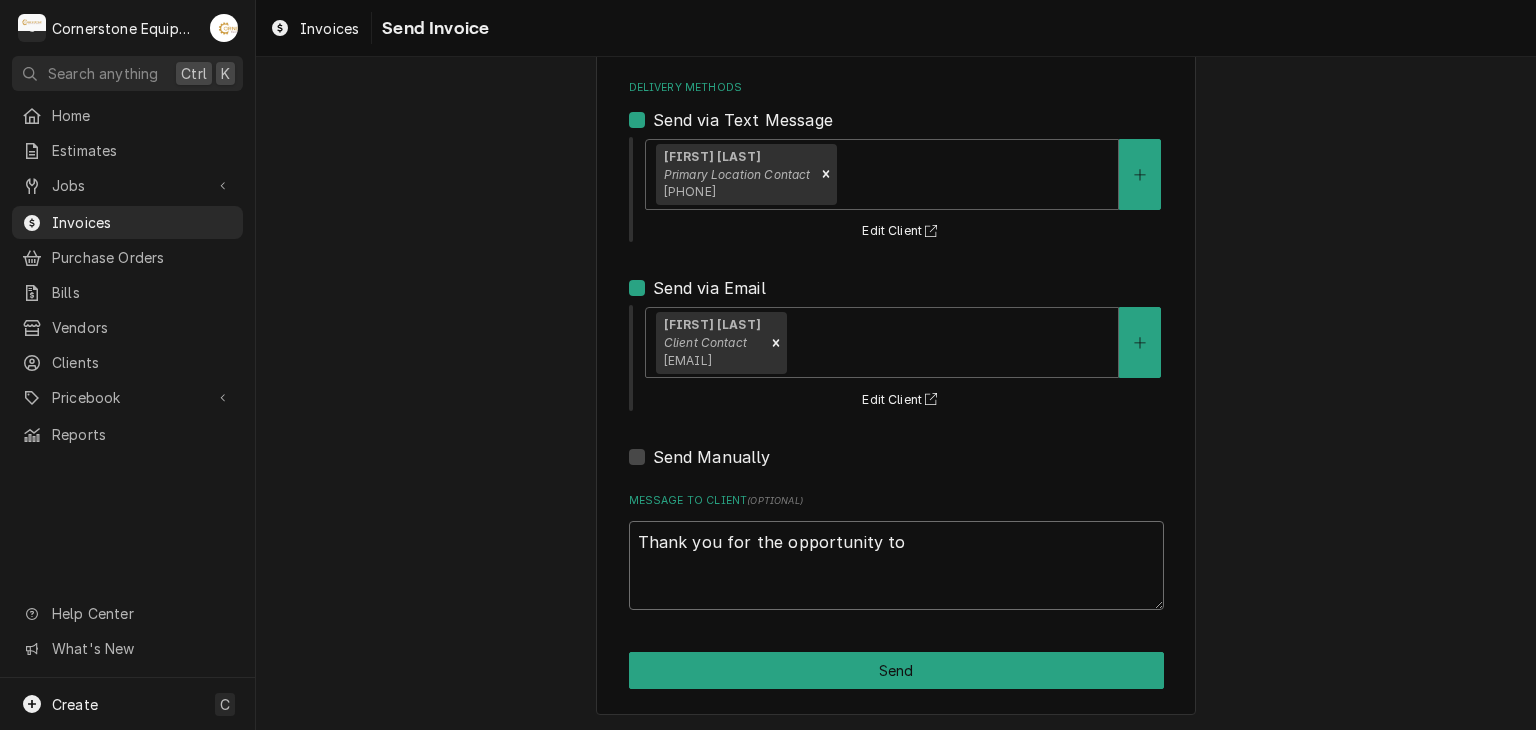 type on "x" 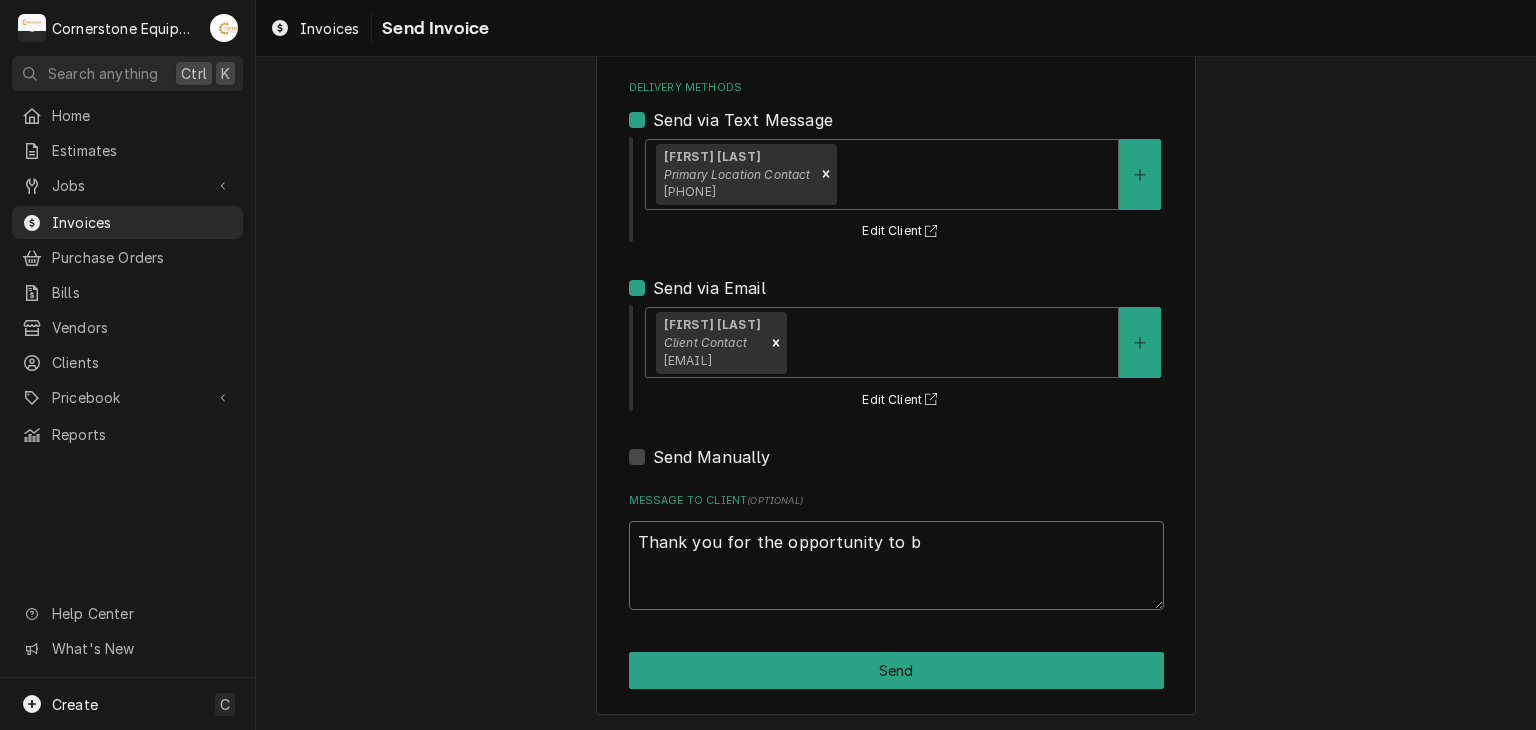 type on "x" 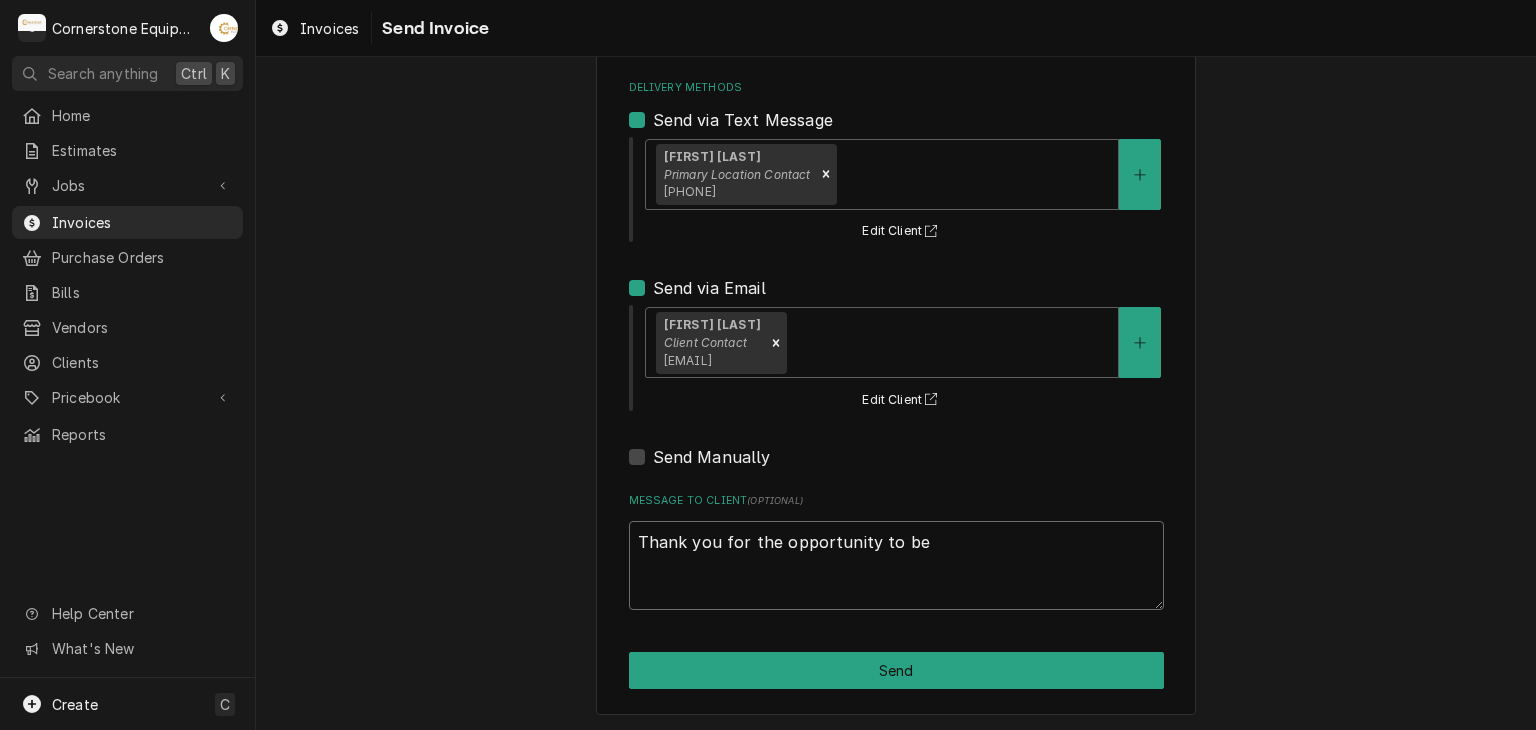 type on "x" 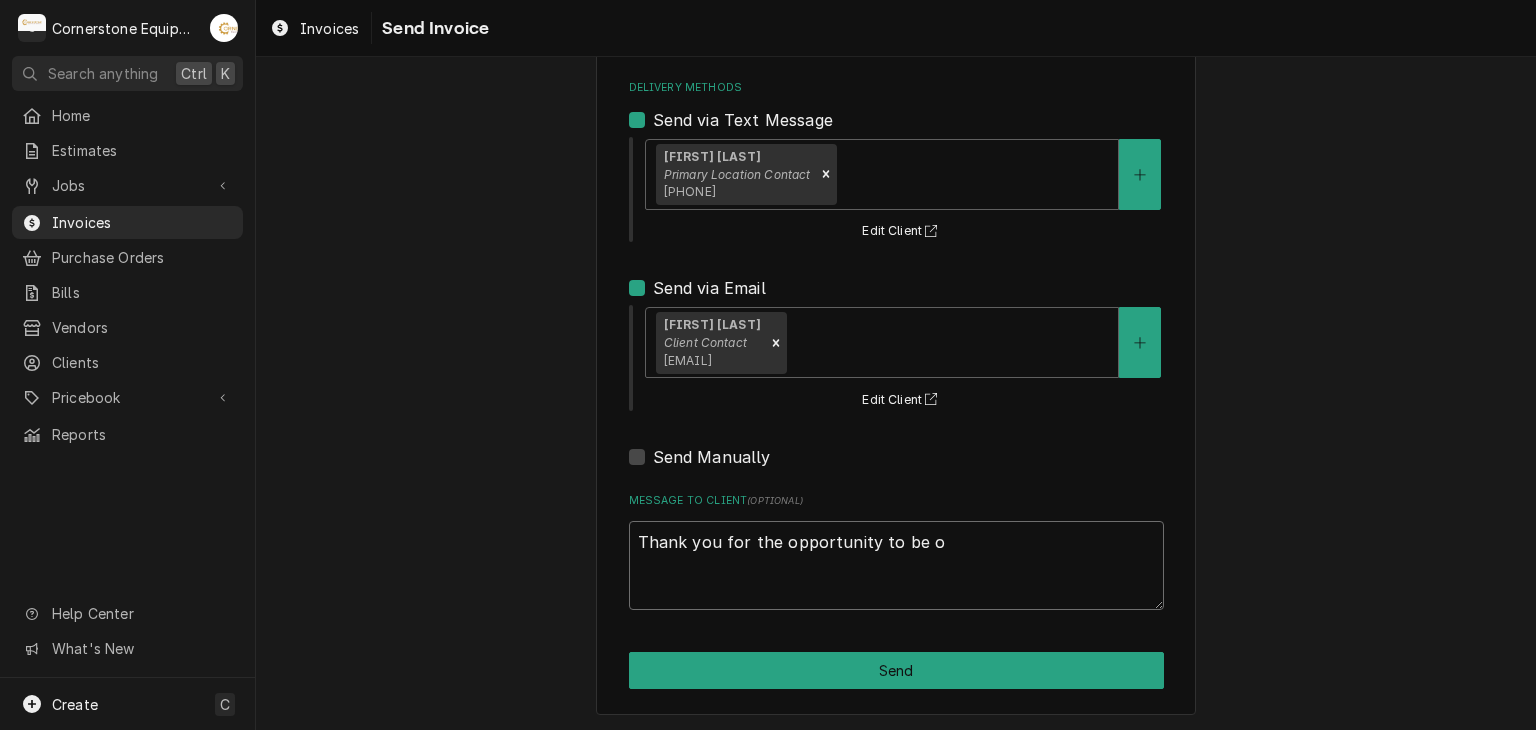 type on "Thank you for the opportunity to be of" 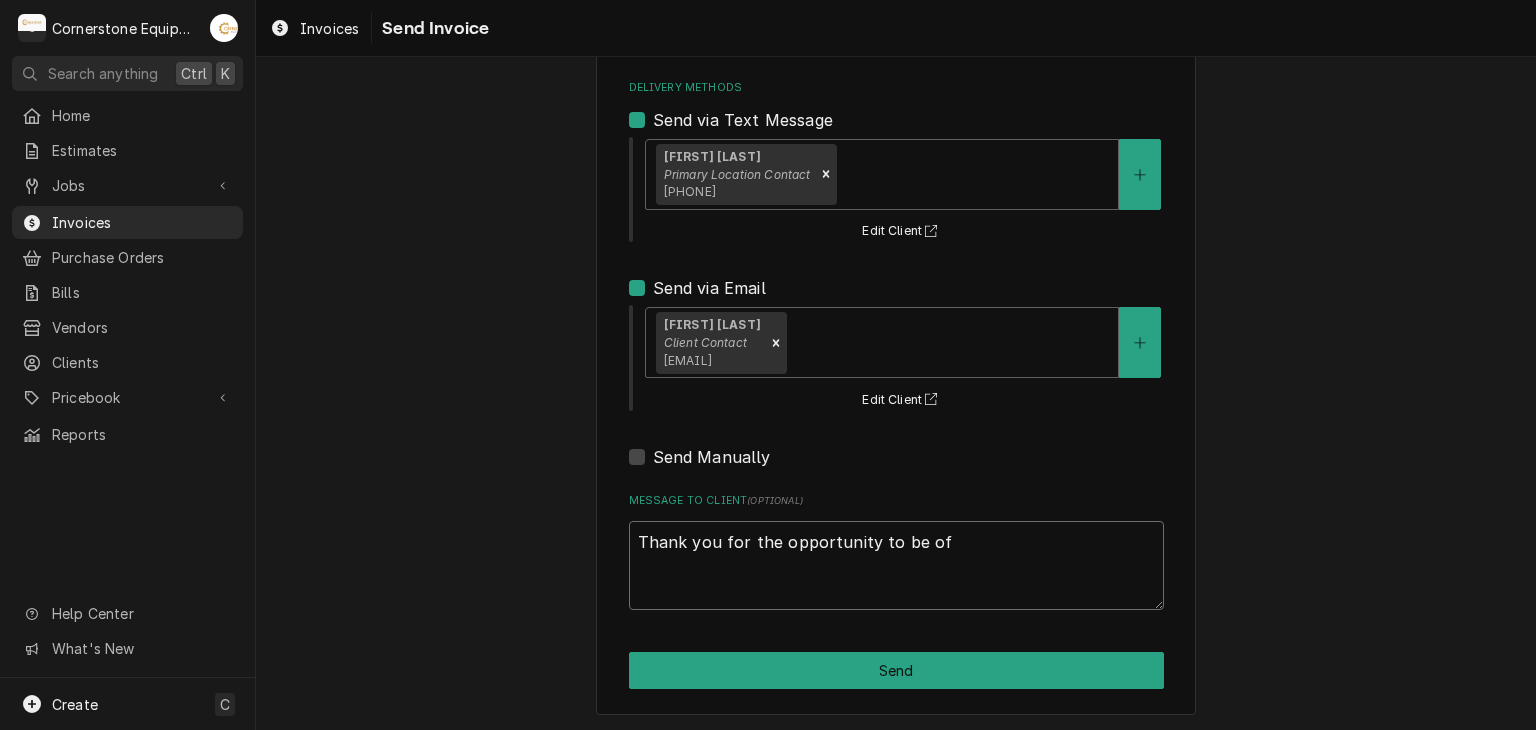 type on "x" 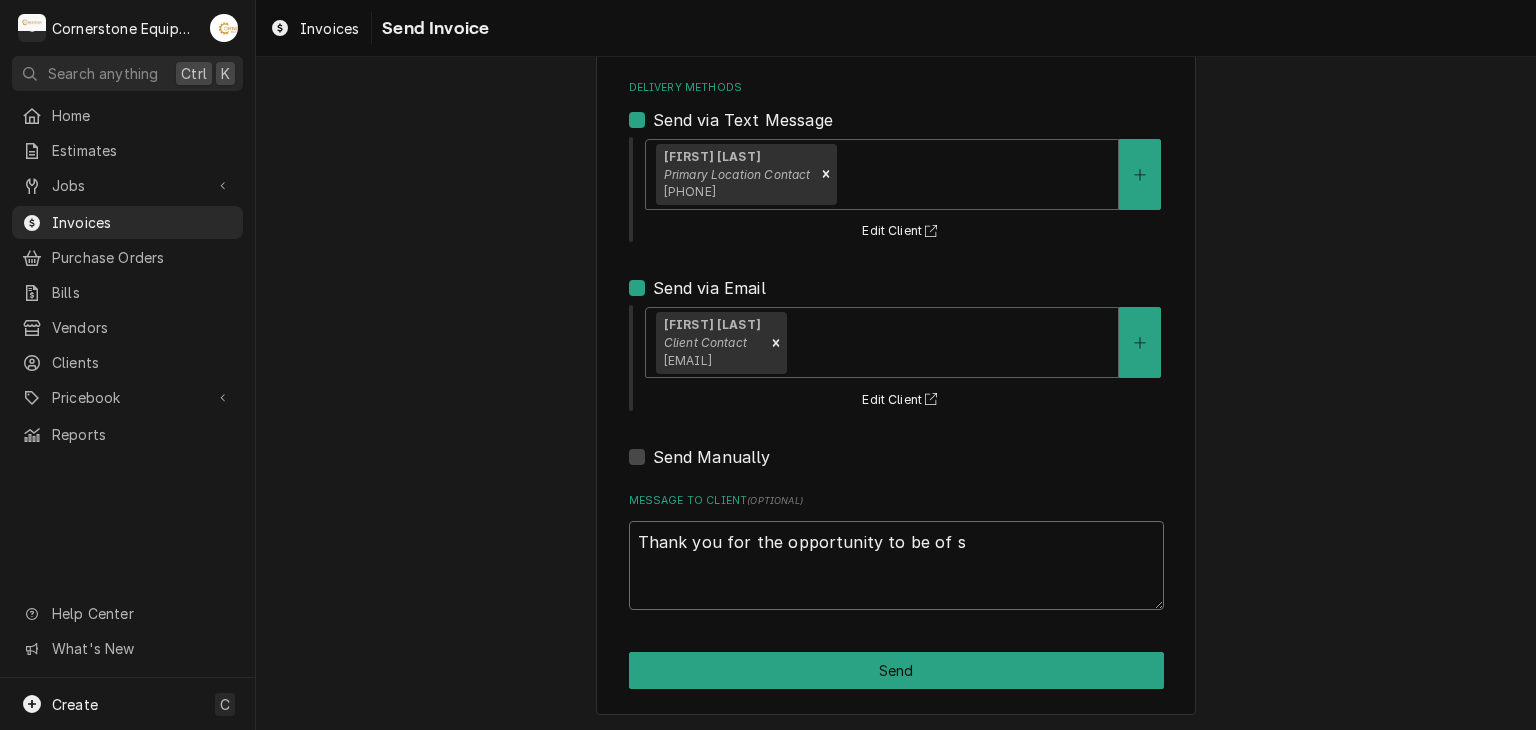 type on "x" 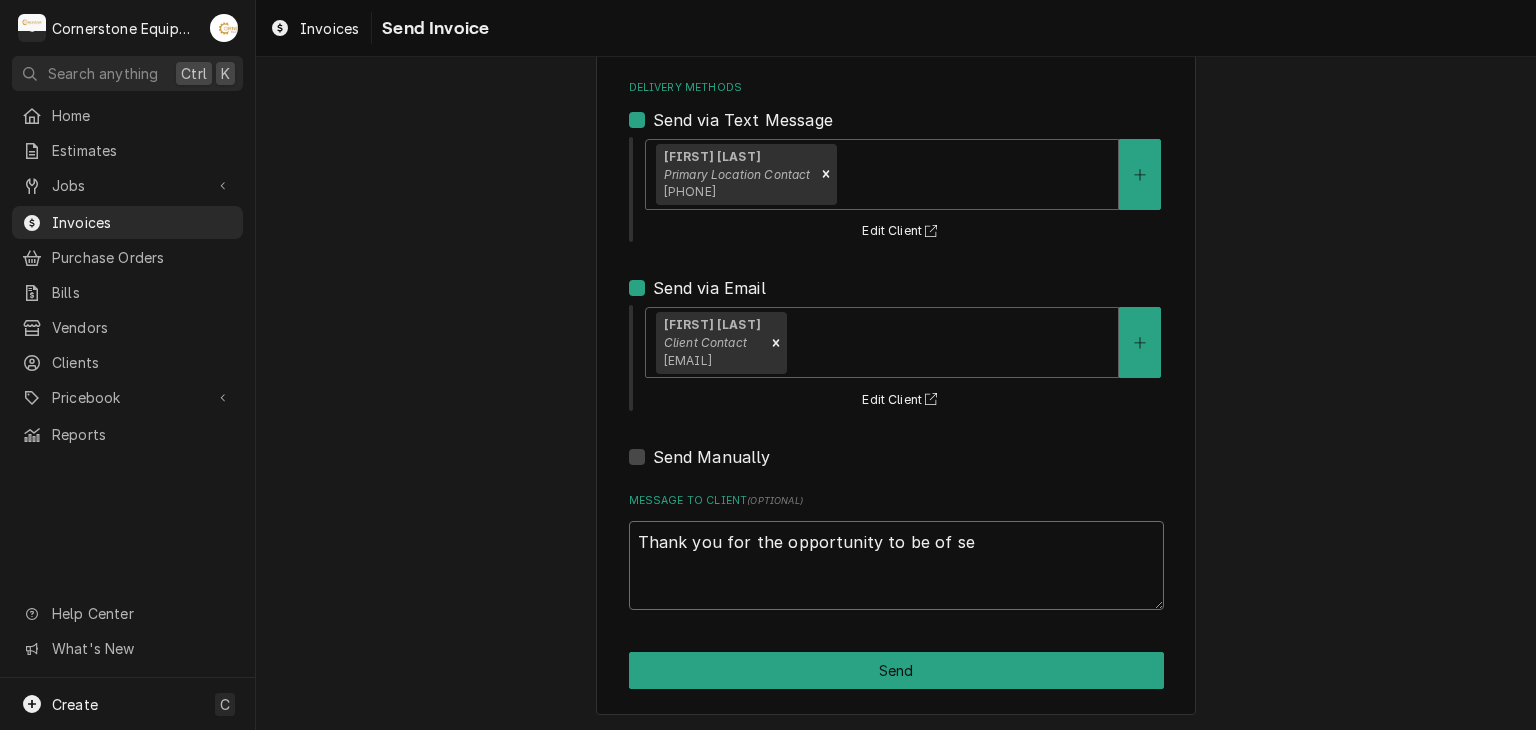 type on "x" 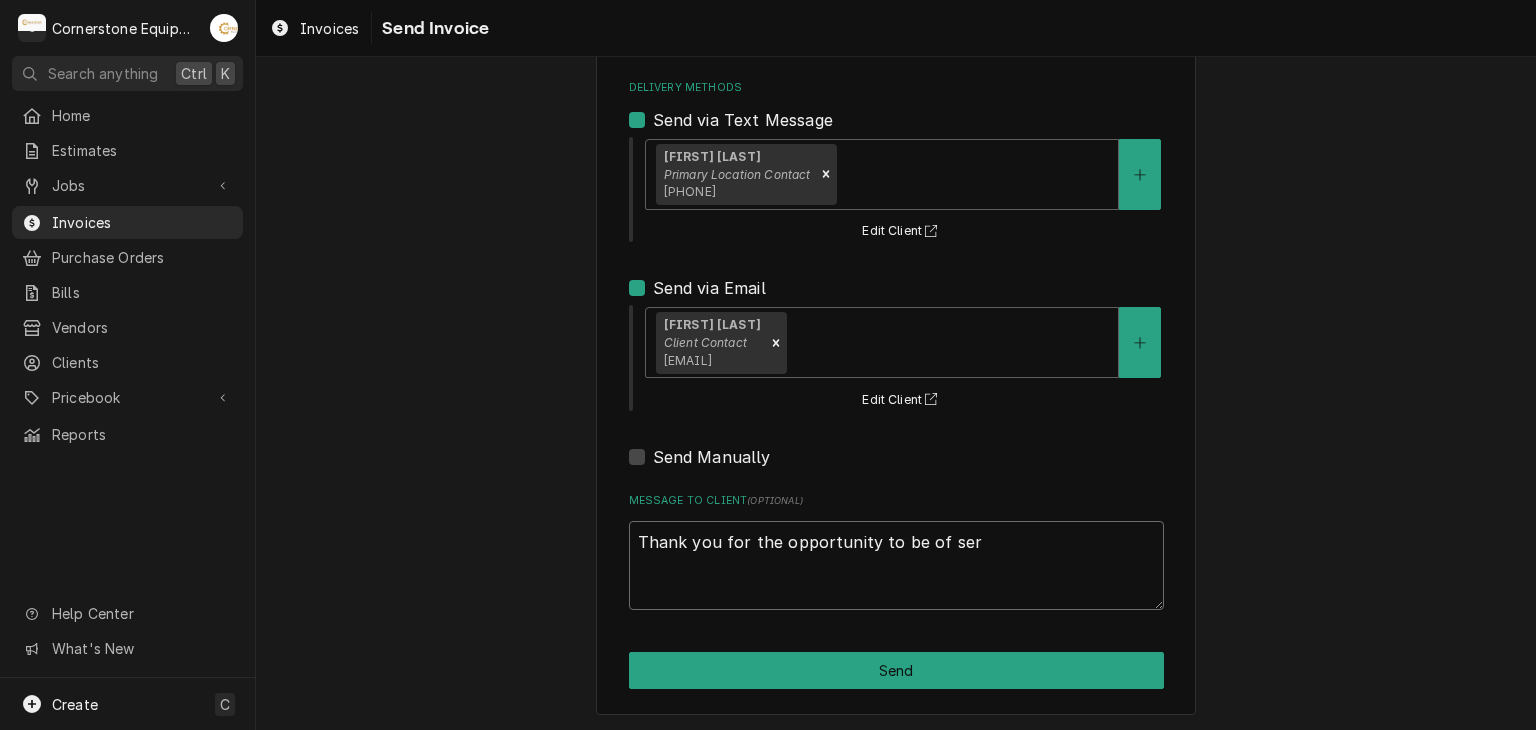 type on "x" 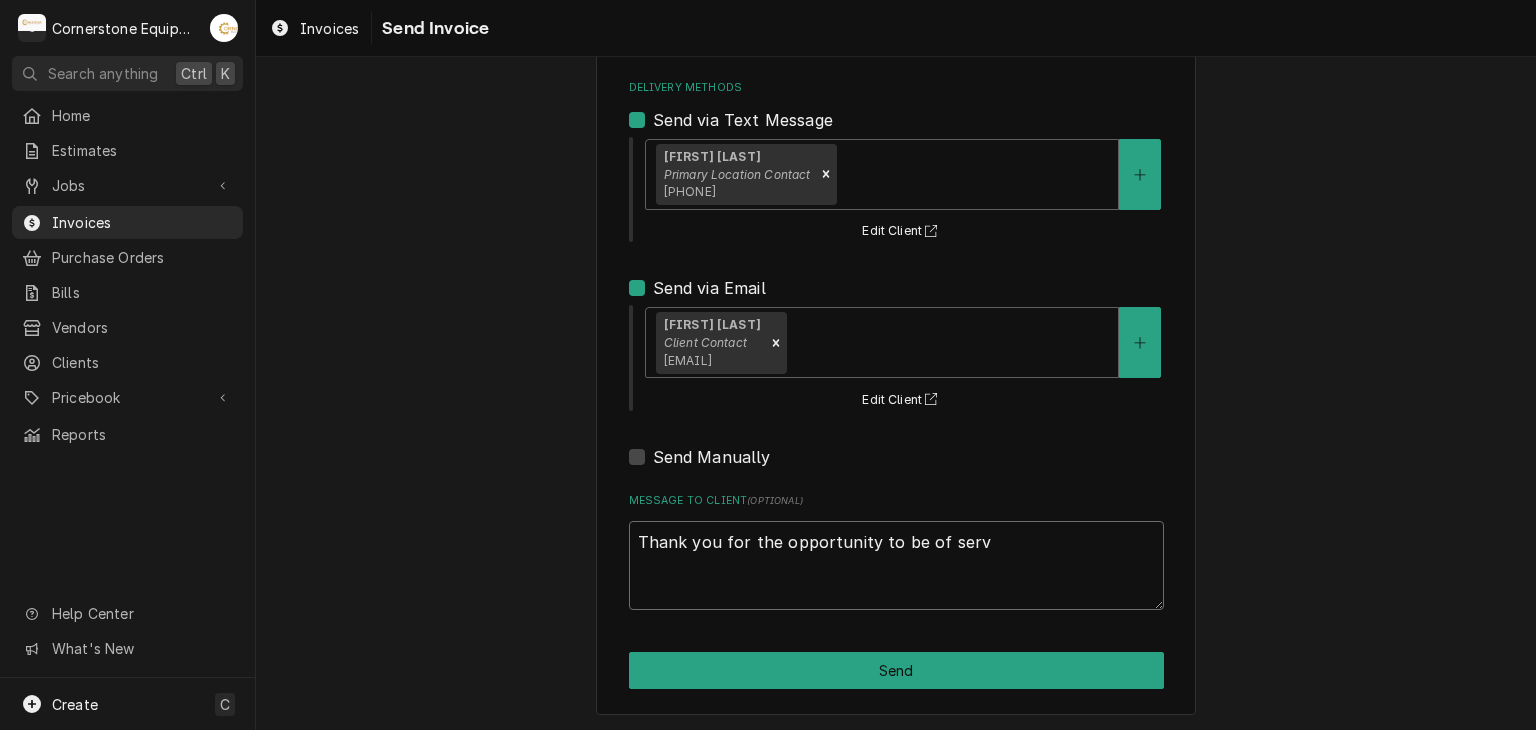 type on "x" 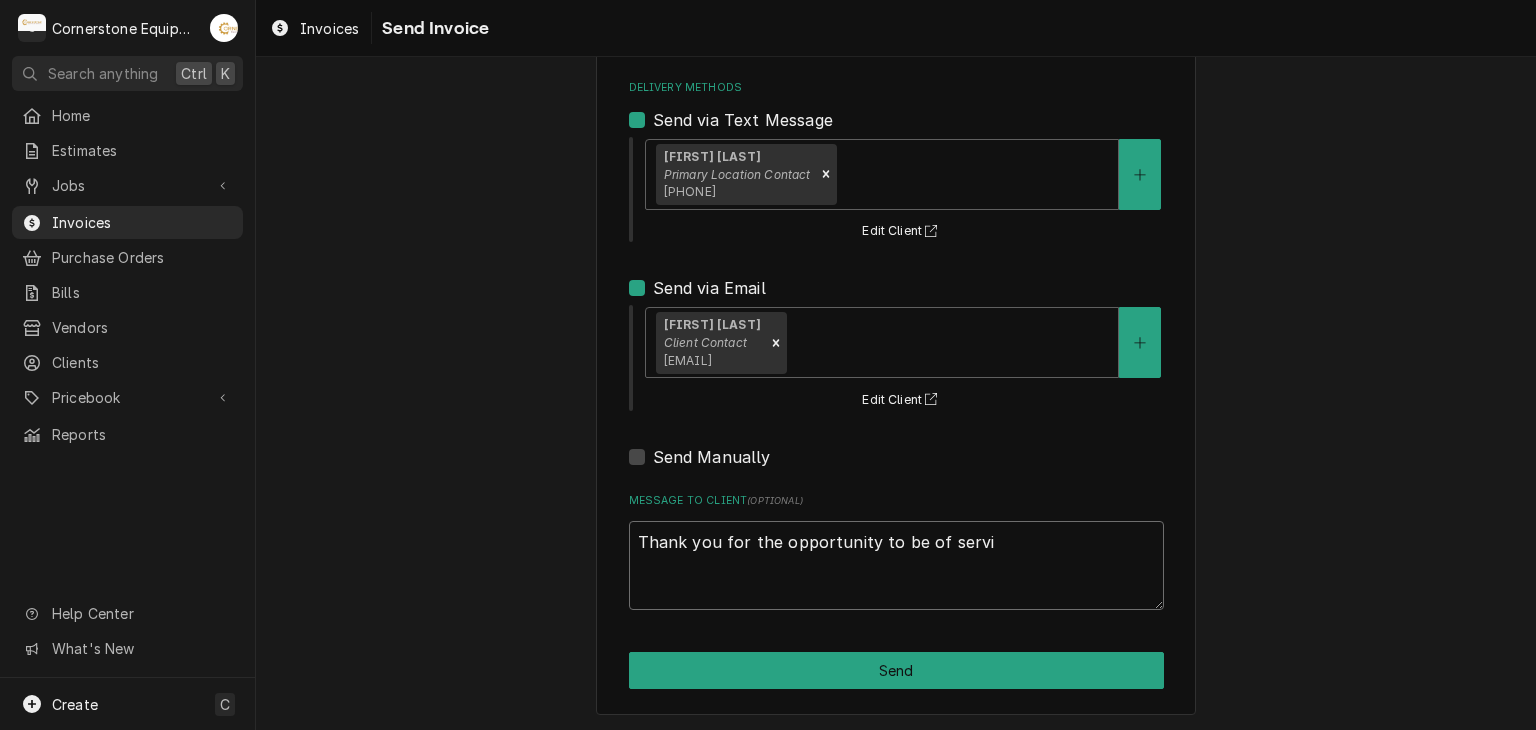 type on "Thank you for the opportunity to be of servic" 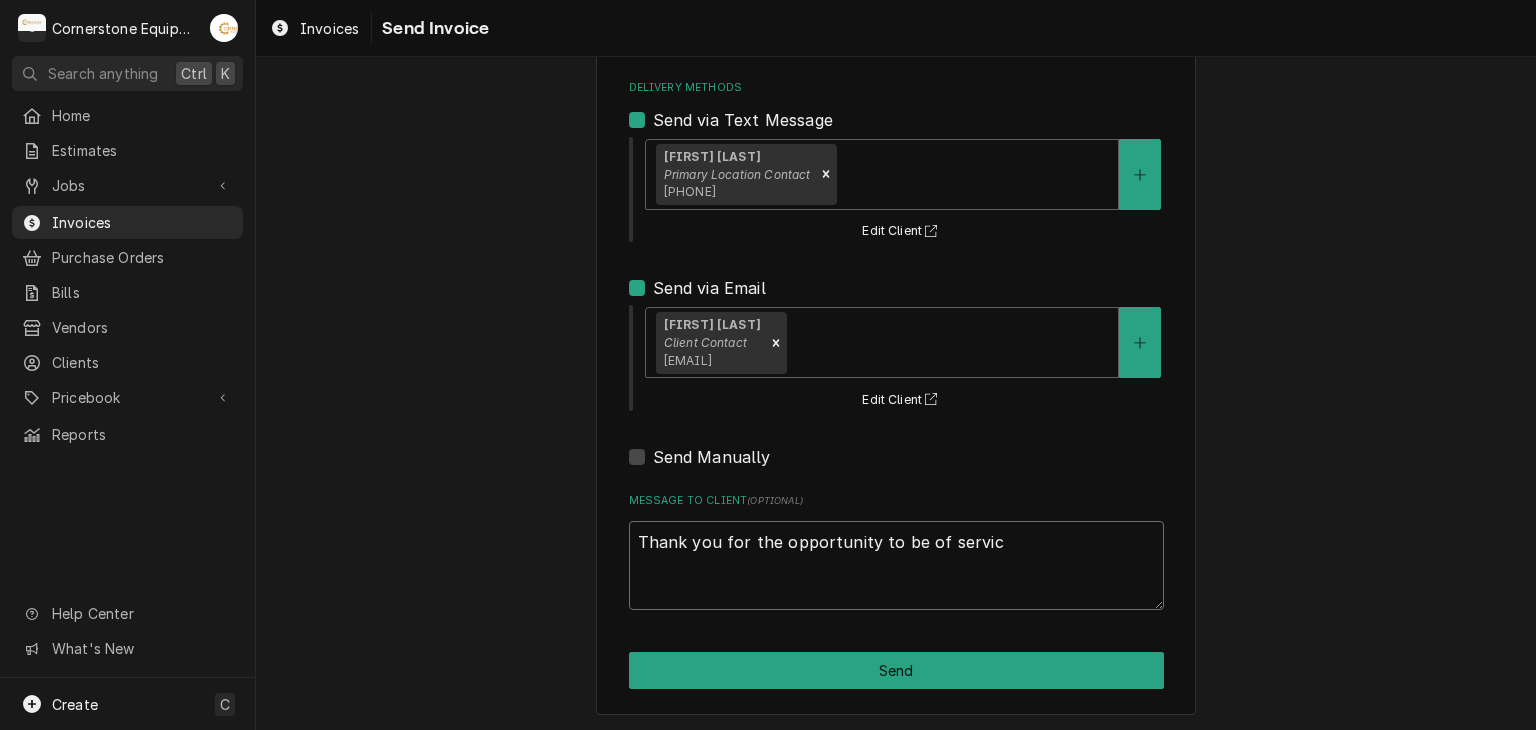 type on "x" 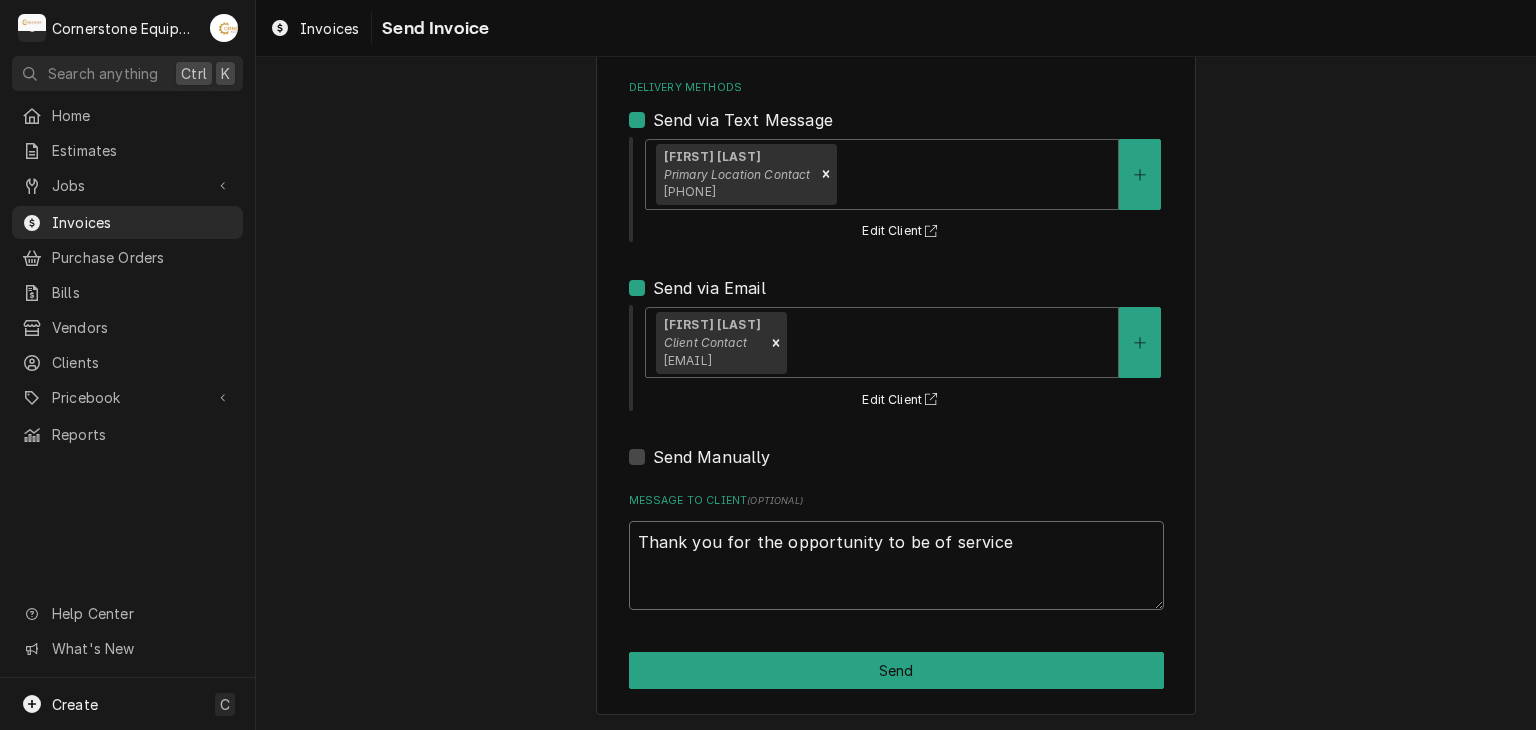 type on "x" 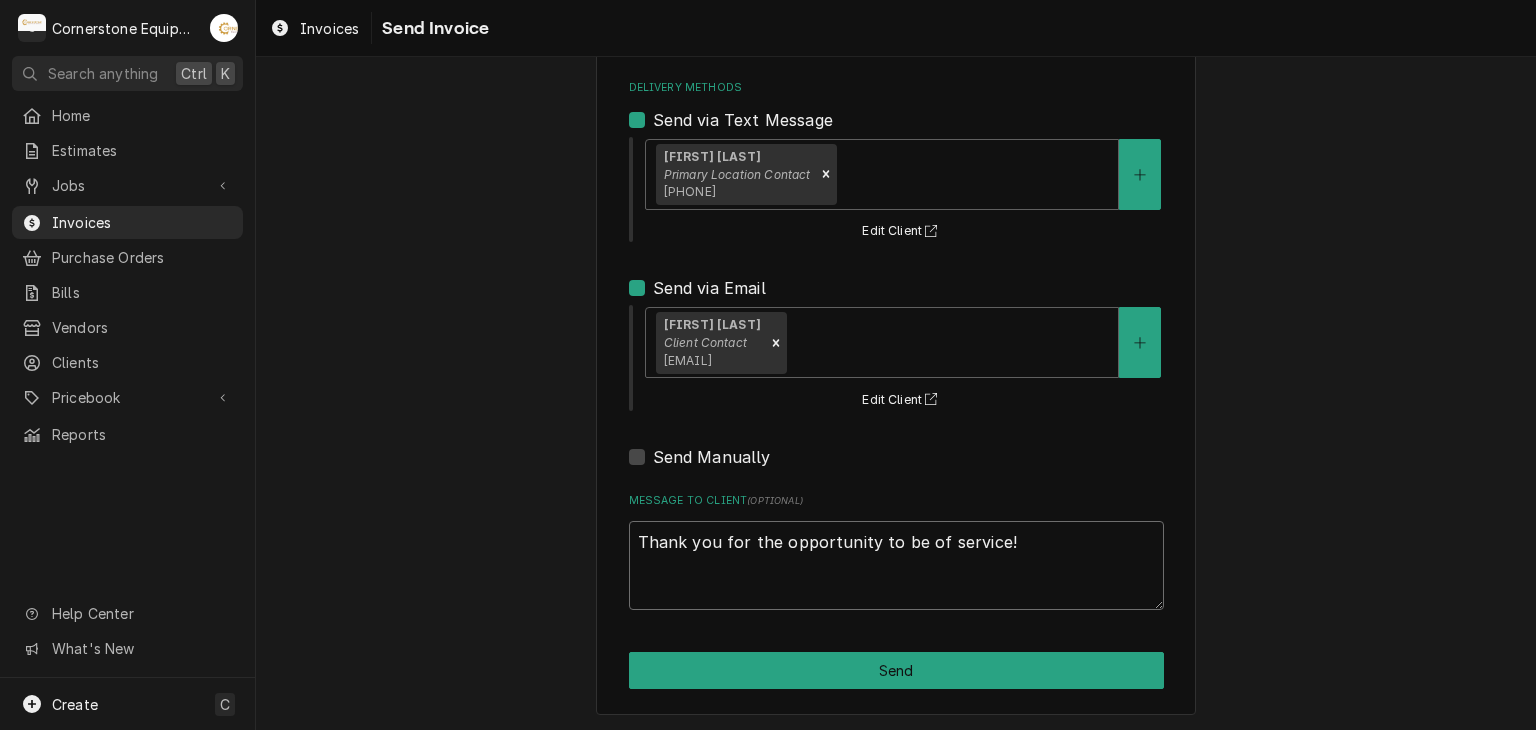 click on "Thank you for the opportunity to be of service!" at bounding box center (896, 566) 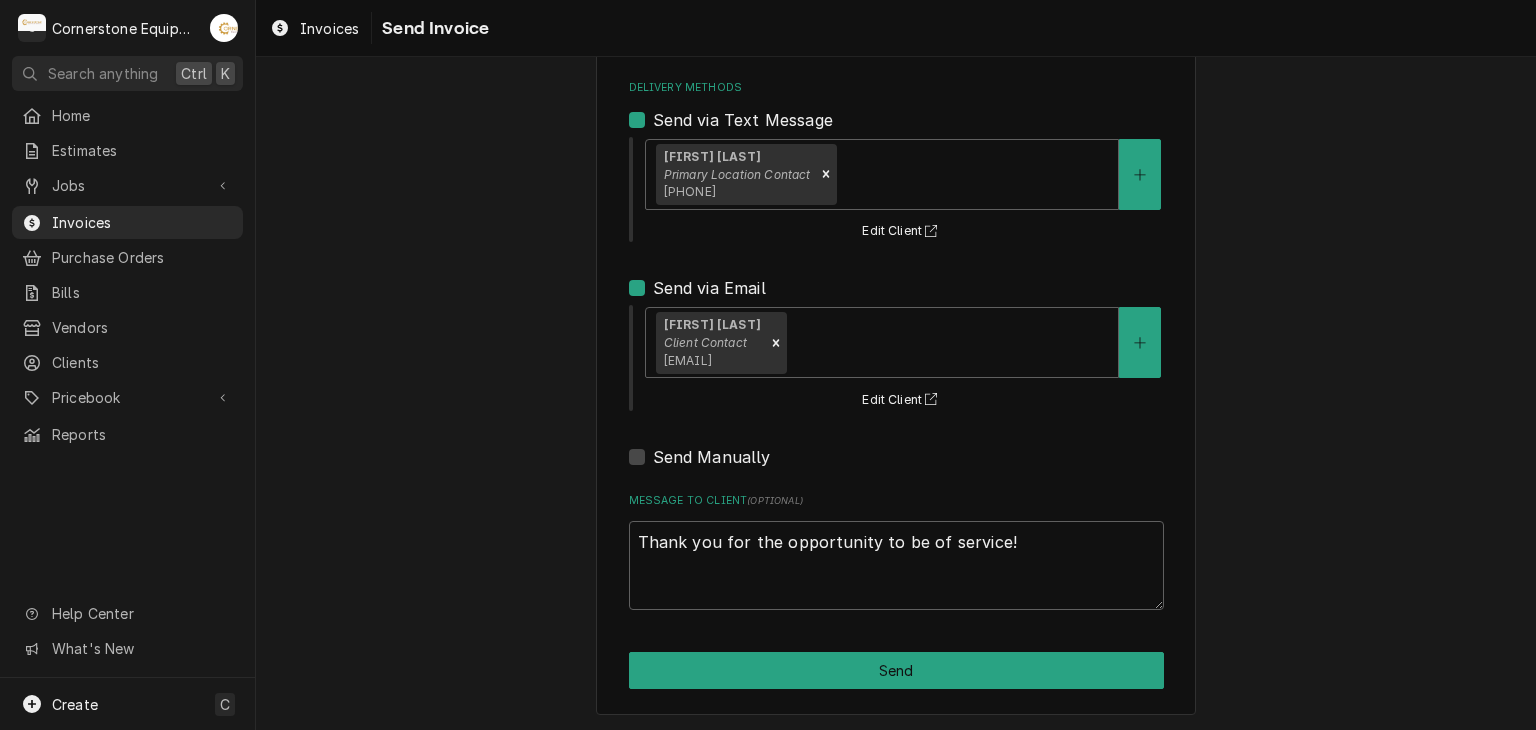 click on "Please provide the following information to send this invoice to your client. It's time to get you paid! Share Link https://app.roopairs.com/invoices/x7drEV1/JEEnps_pNO3VnJ40edqbkmaeEeKy31o--2qxo-1oqgg/ COPY Delivery Methods Send via Text Message Samuel Rose Primary Location Contact (864) 913-7853 Edit Client    Send via Email Laurie Campbell Client Contact Laurie.campbell@cfa-hillcrest.com Edit Client    Send Manually Message to Client  ( optional ) Thank you for the opportunity to be of service! Send" at bounding box center [896, 303] 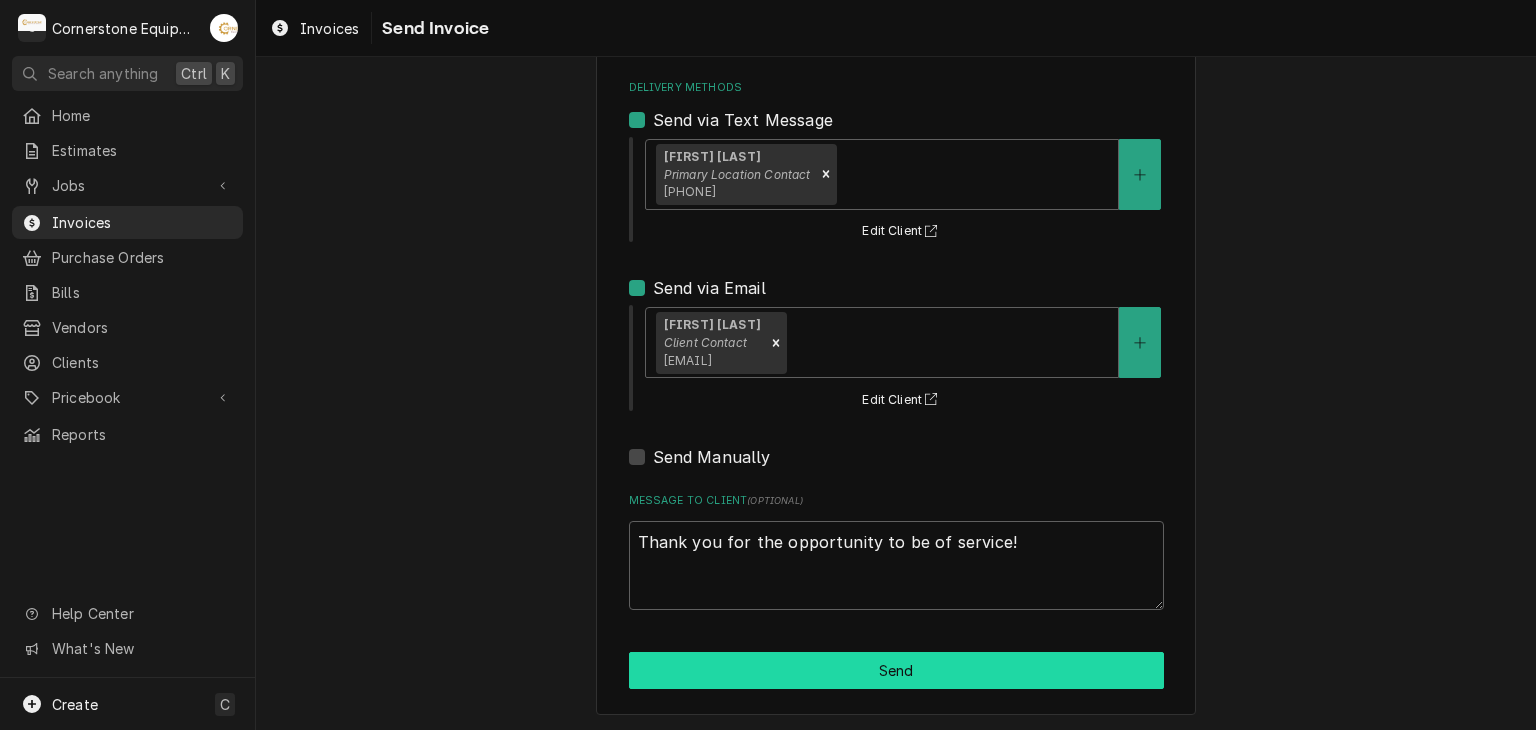 click on "Send" at bounding box center (896, 670) 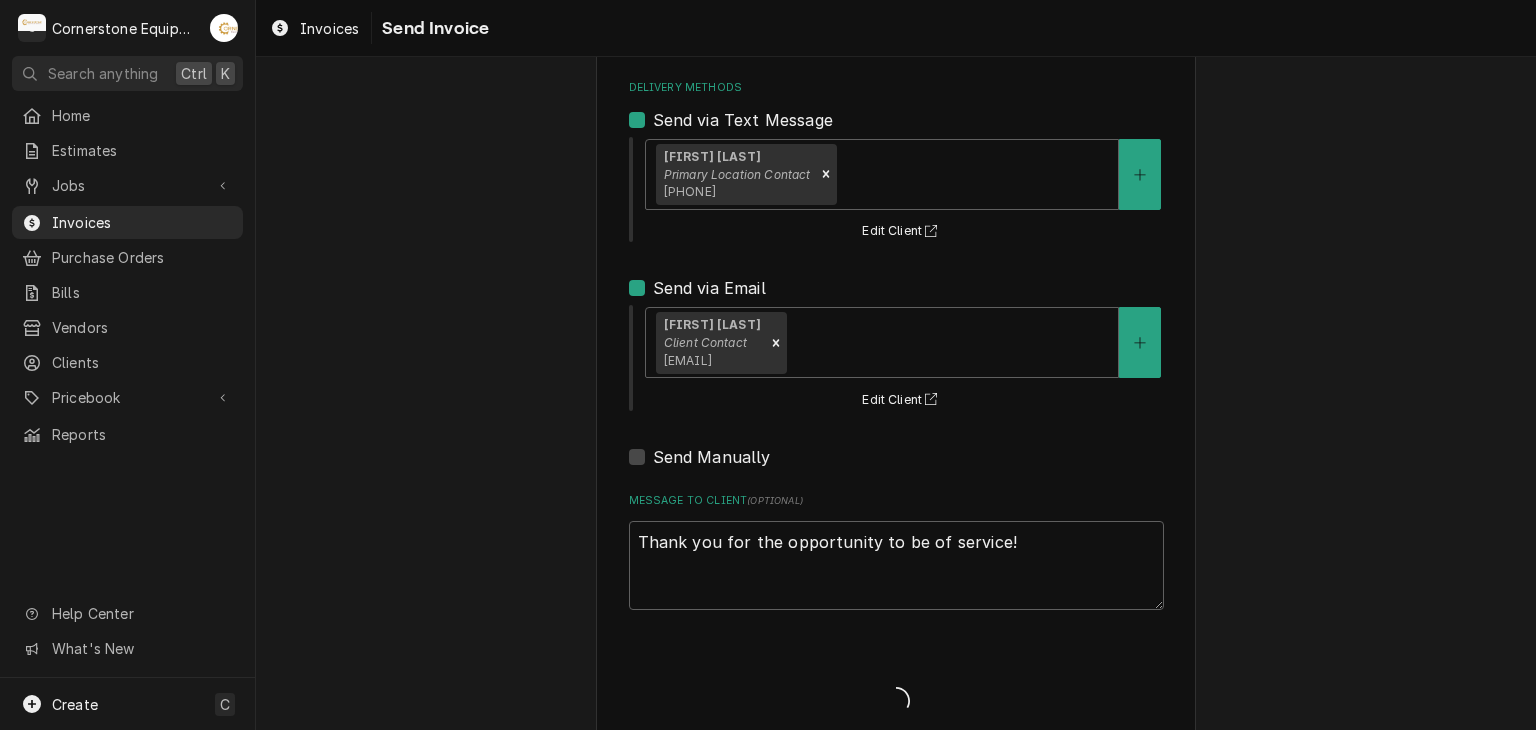 type on "x" 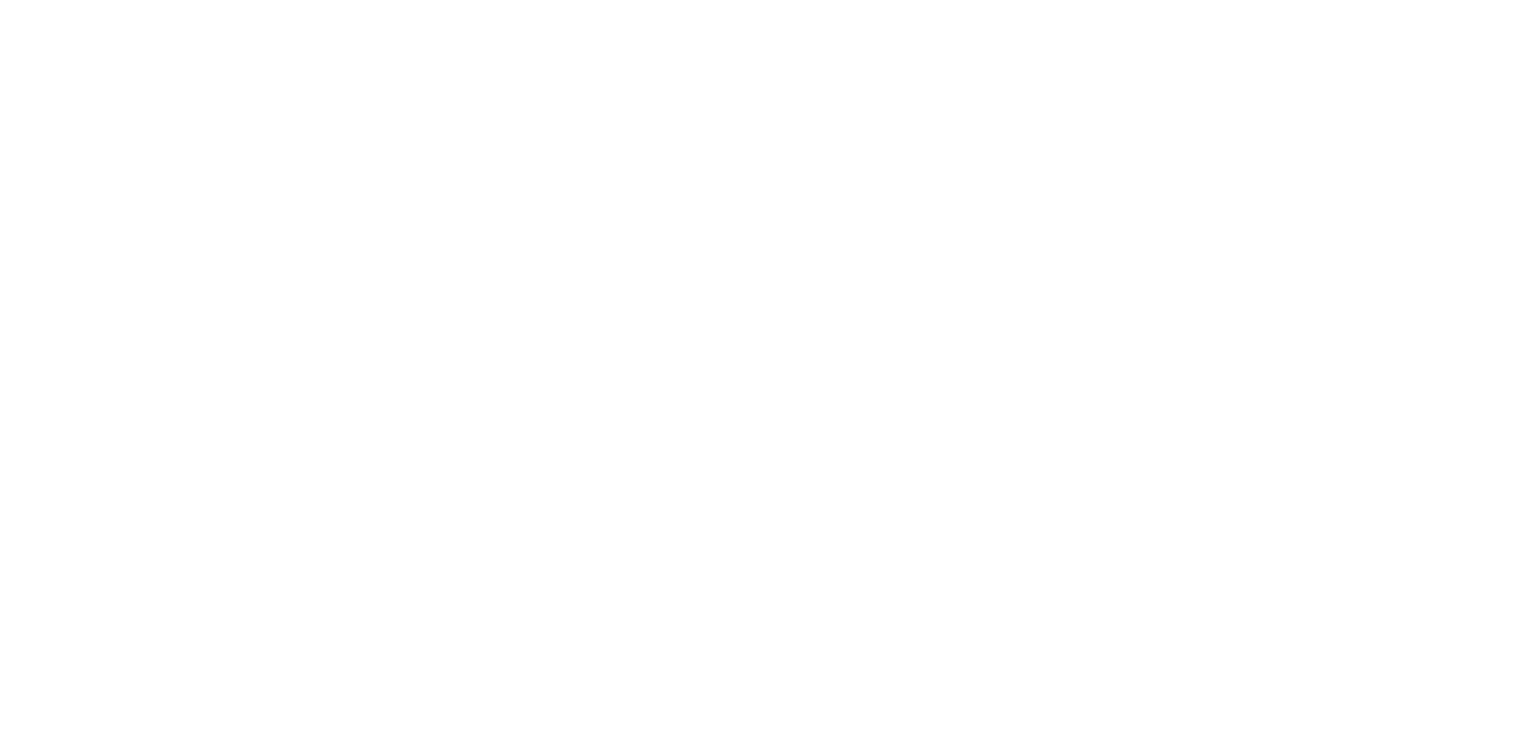 scroll, scrollTop: 0, scrollLeft: 0, axis: both 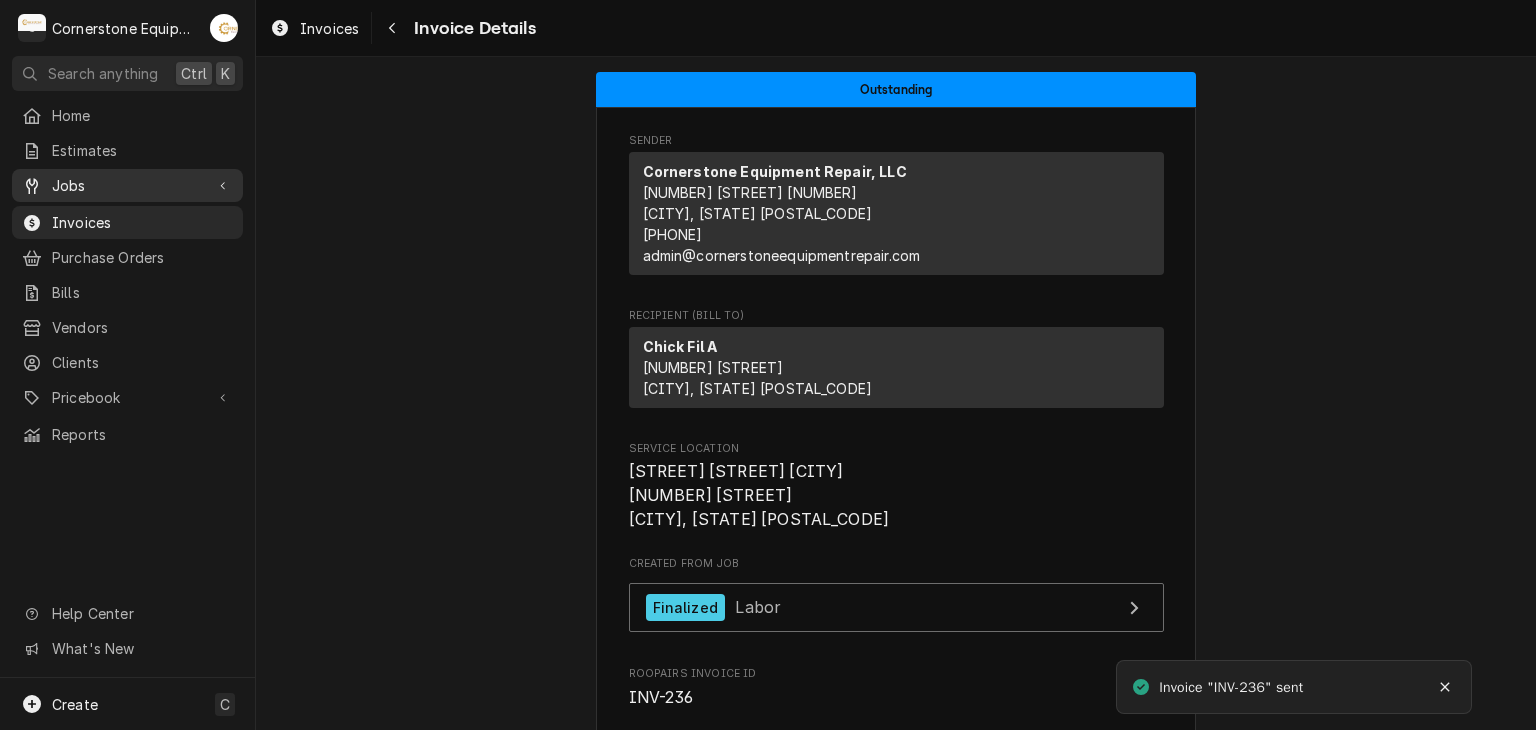click on "Jobs" at bounding box center [127, 185] 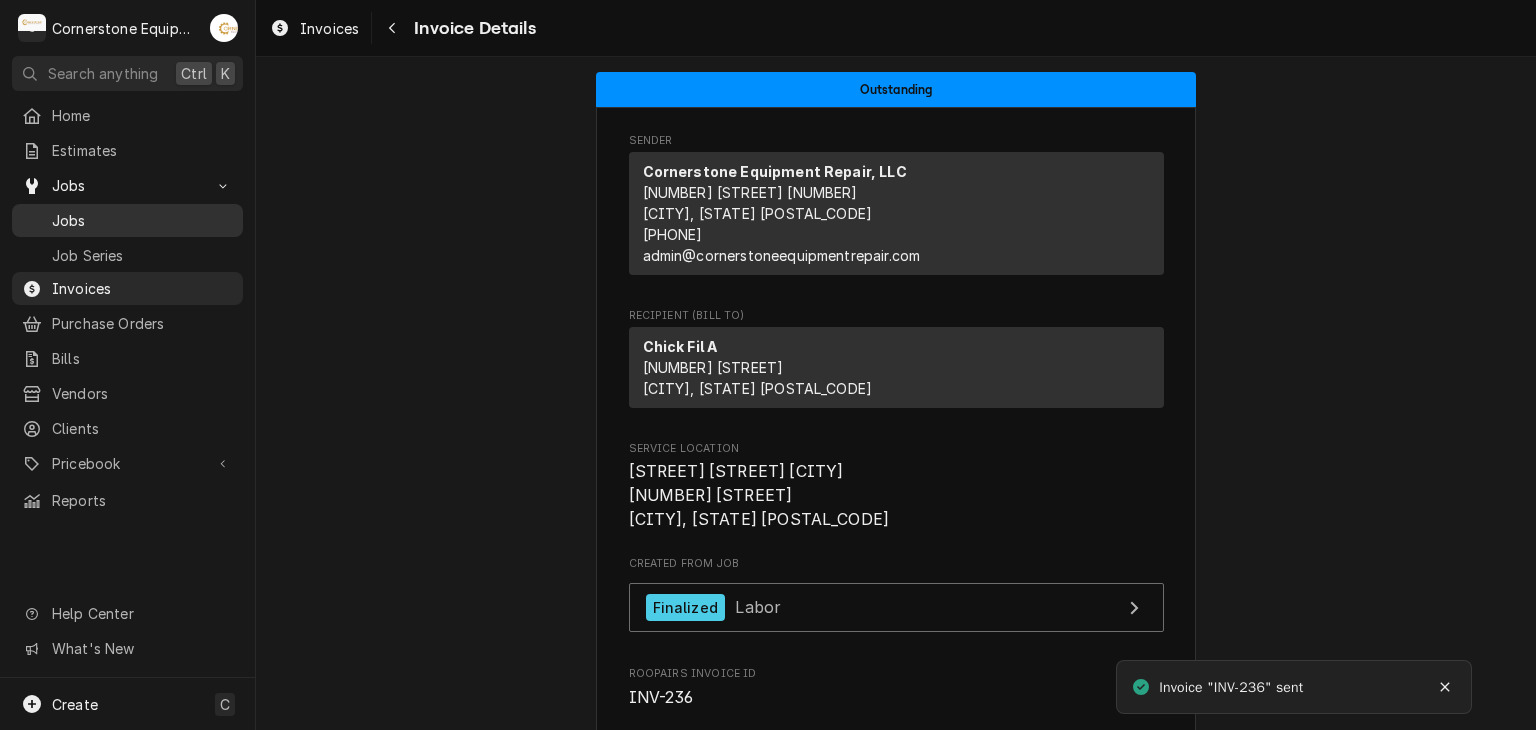 click on "Jobs" at bounding box center (142, 220) 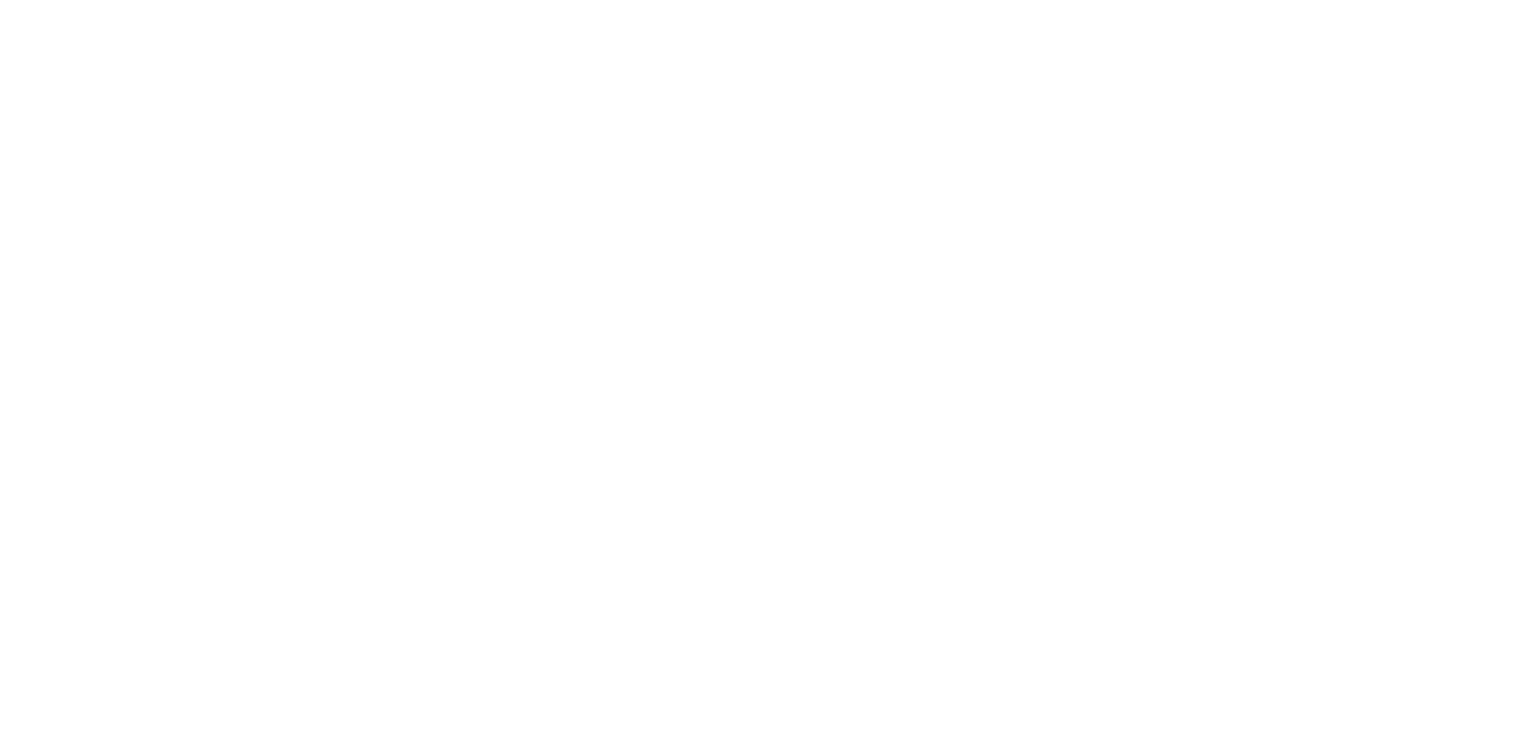 scroll, scrollTop: 0, scrollLeft: 0, axis: both 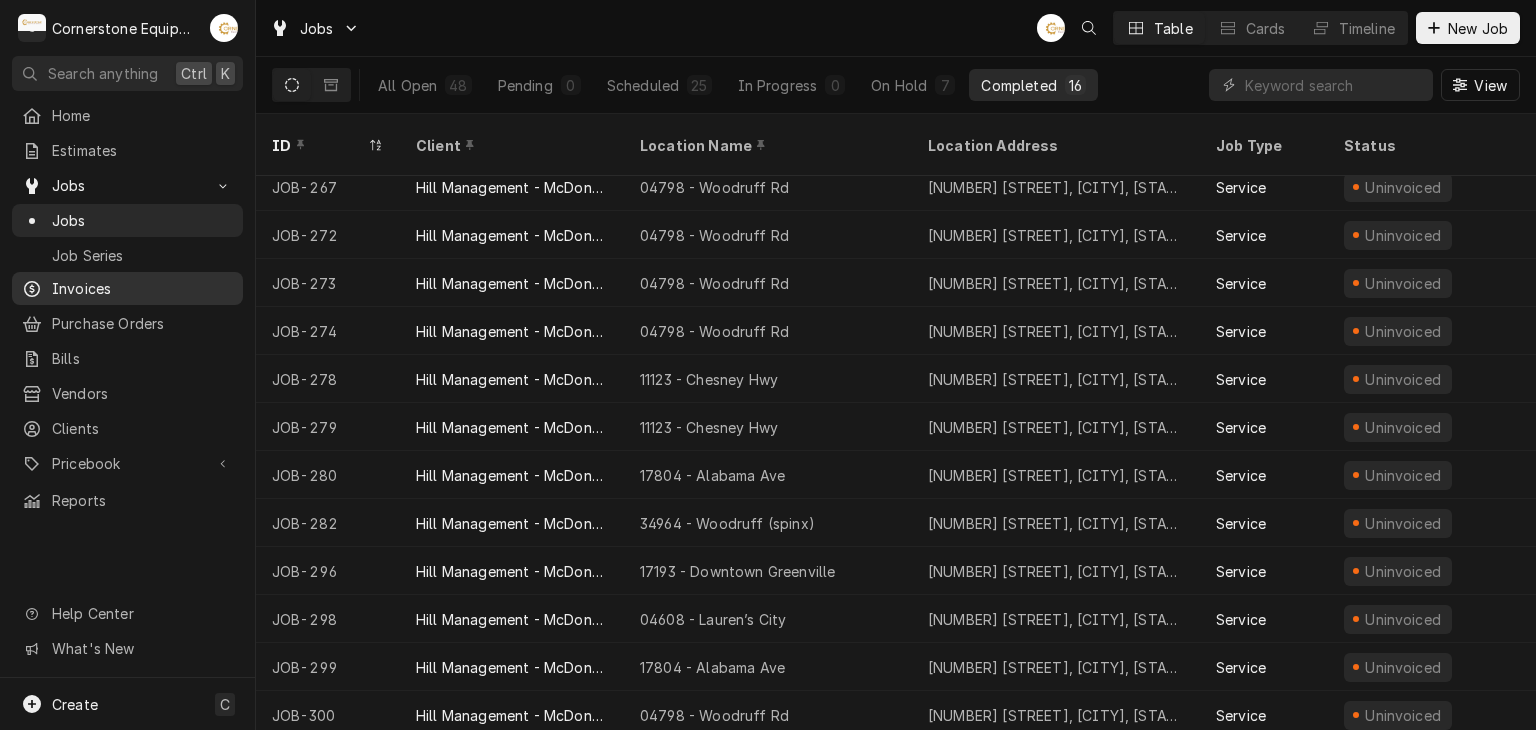 click on "Invoices" at bounding box center [142, 288] 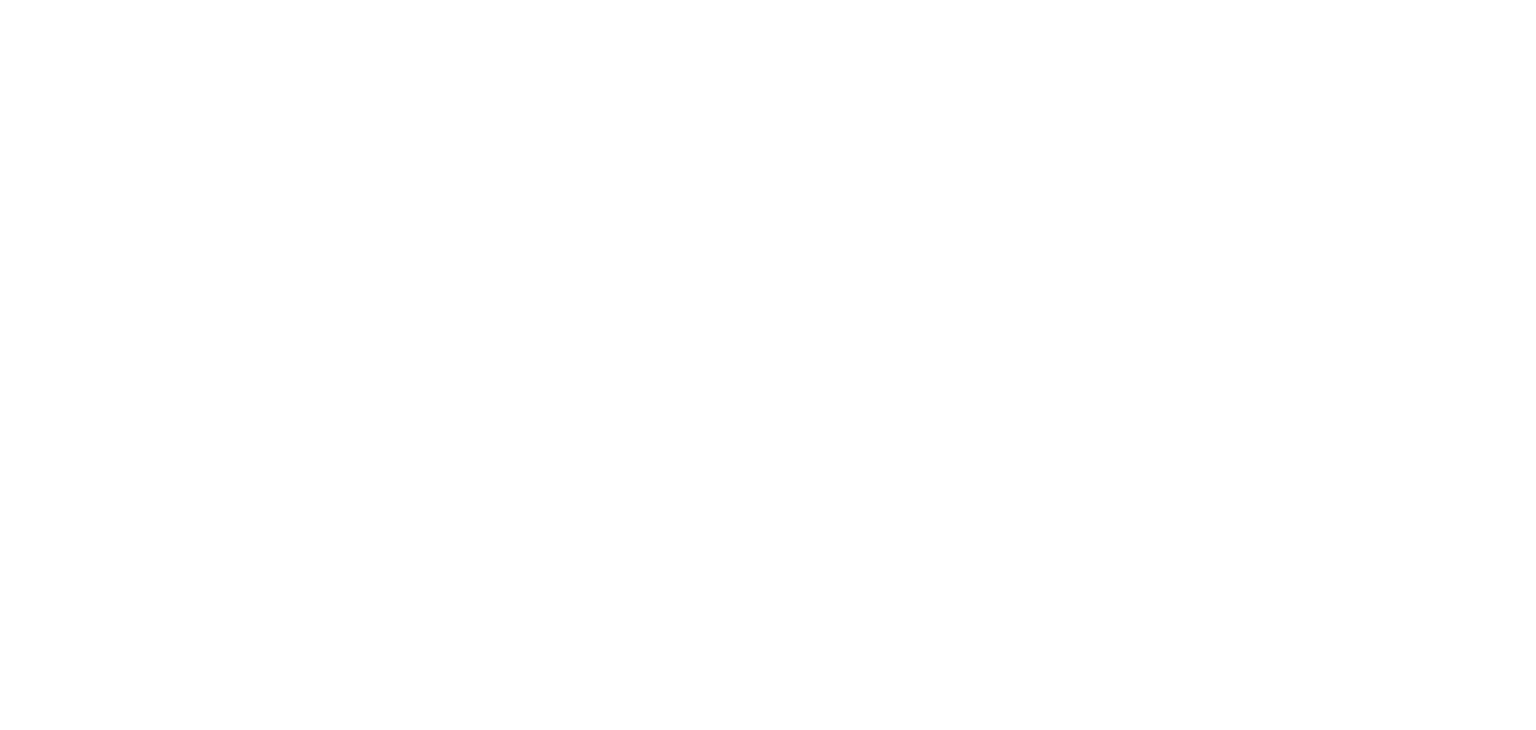 scroll, scrollTop: 0, scrollLeft: 0, axis: both 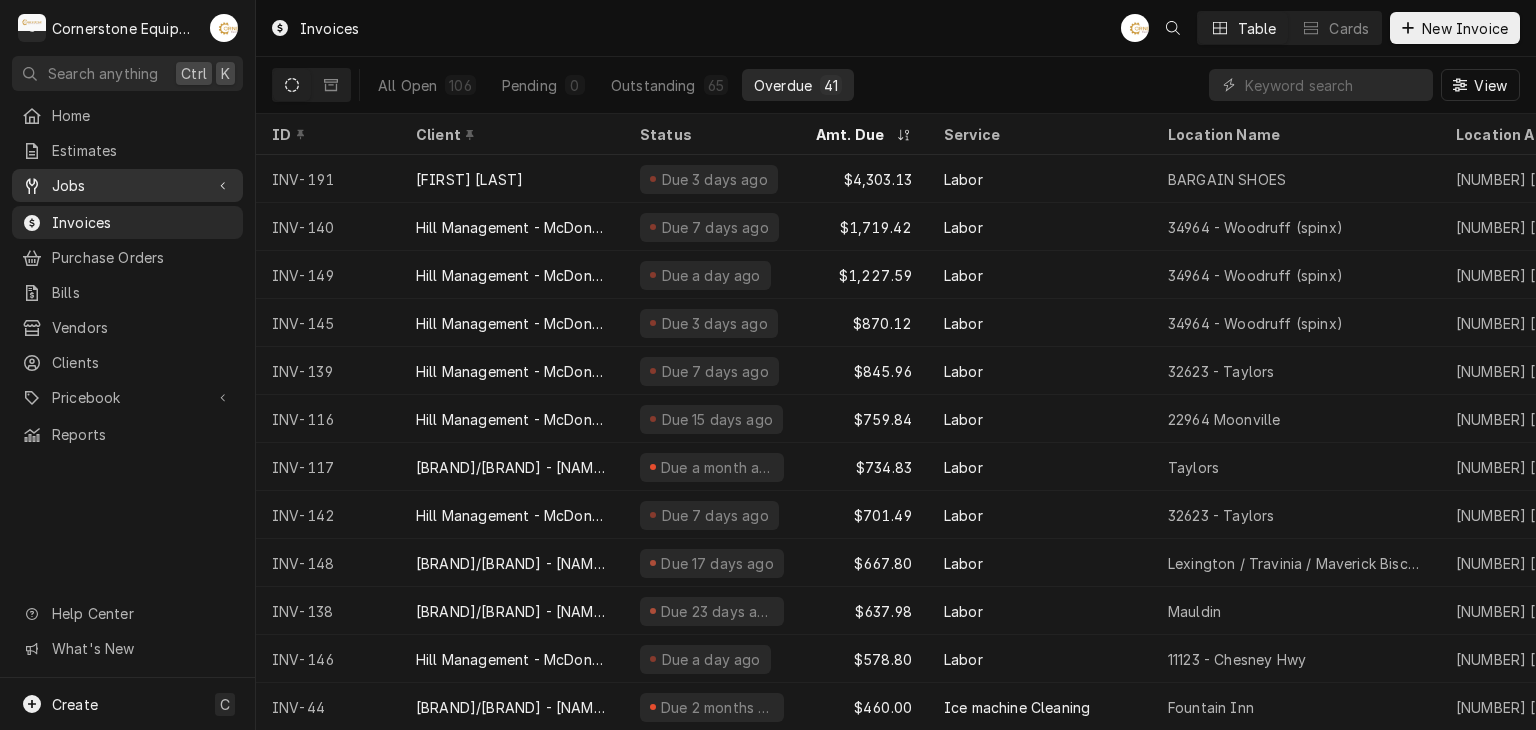 click on "Jobs" at bounding box center [127, 185] 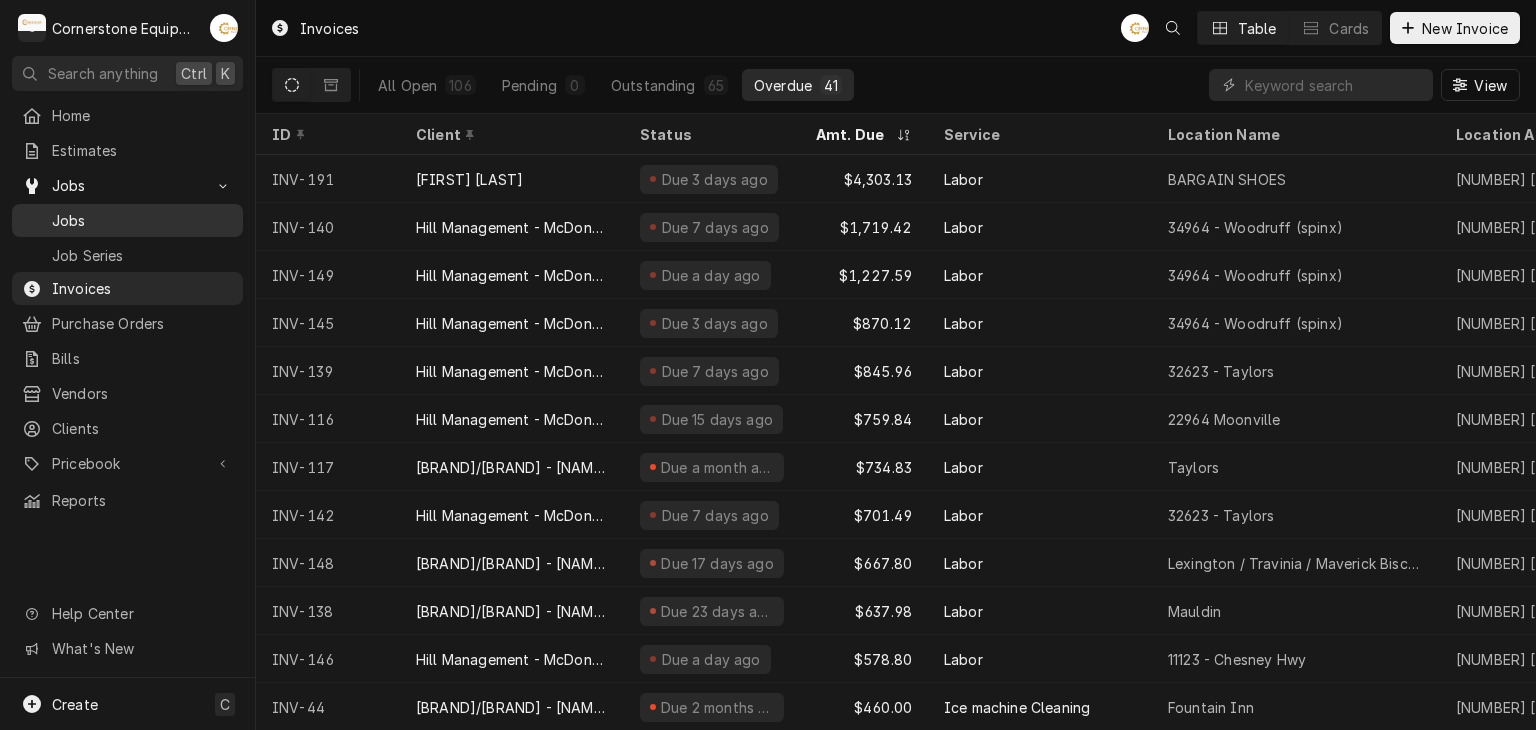 click on "Jobs" at bounding box center (142, 220) 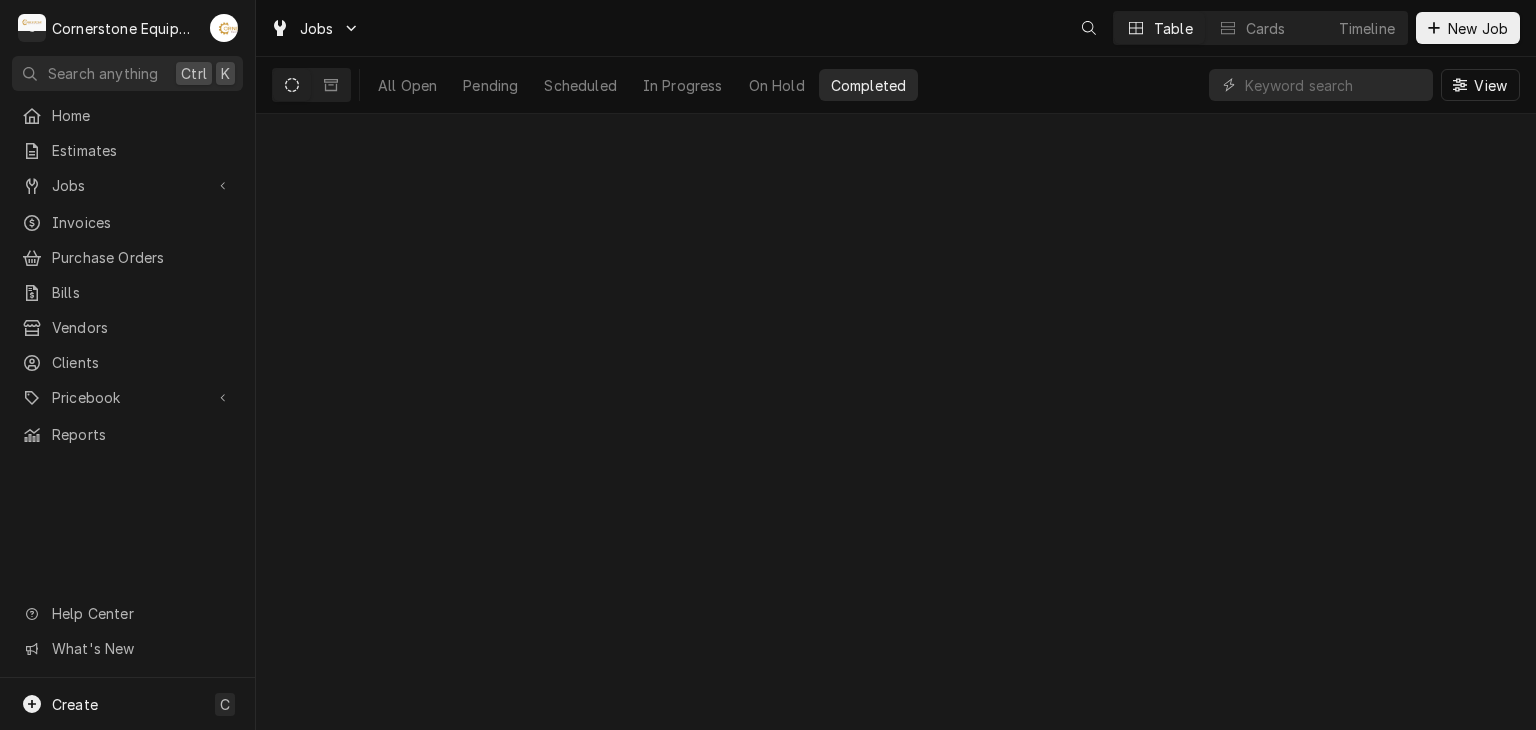 scroll, scrollTop: 0, scrollLeft: 0, axis: both 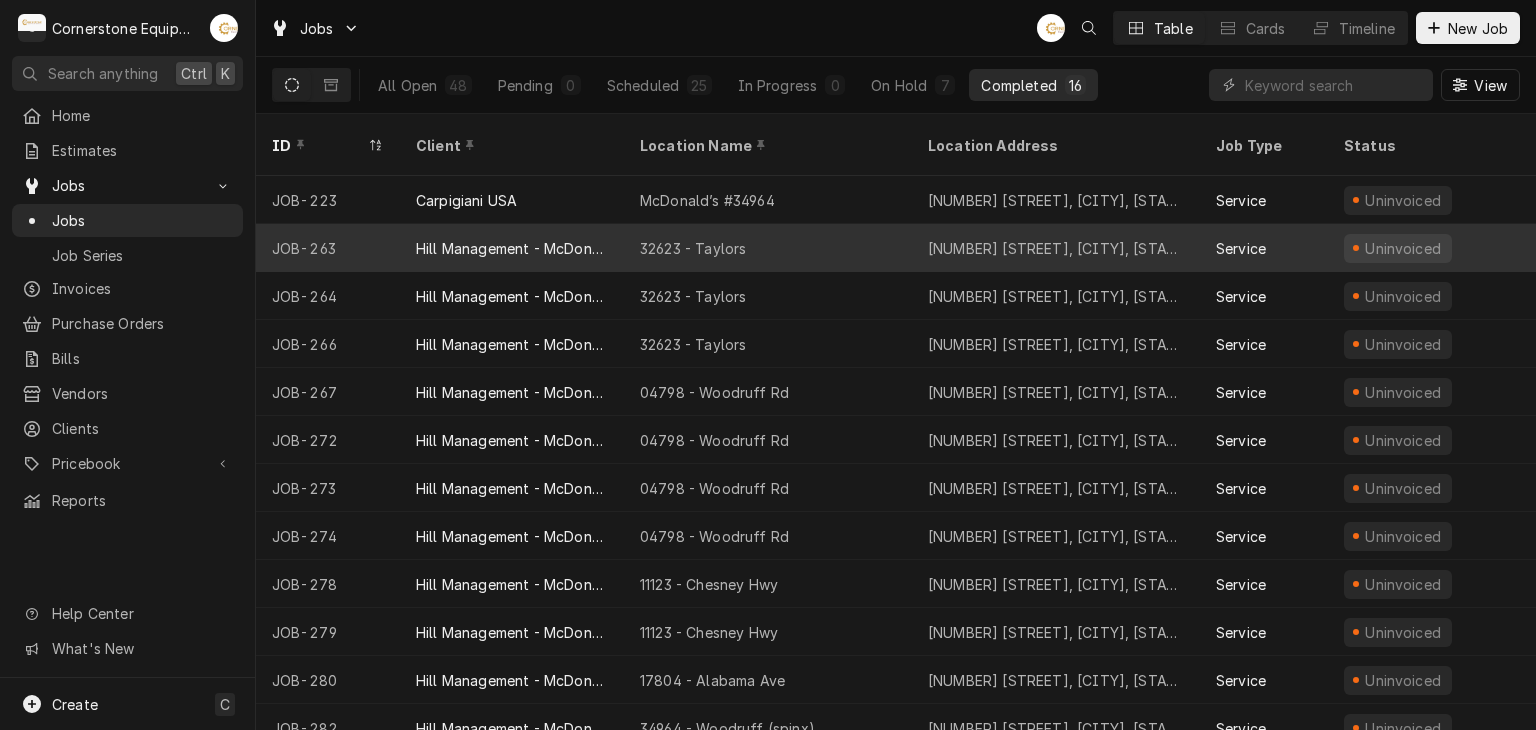 click on "32623 - Taylors" at bounding box center [693, 248] 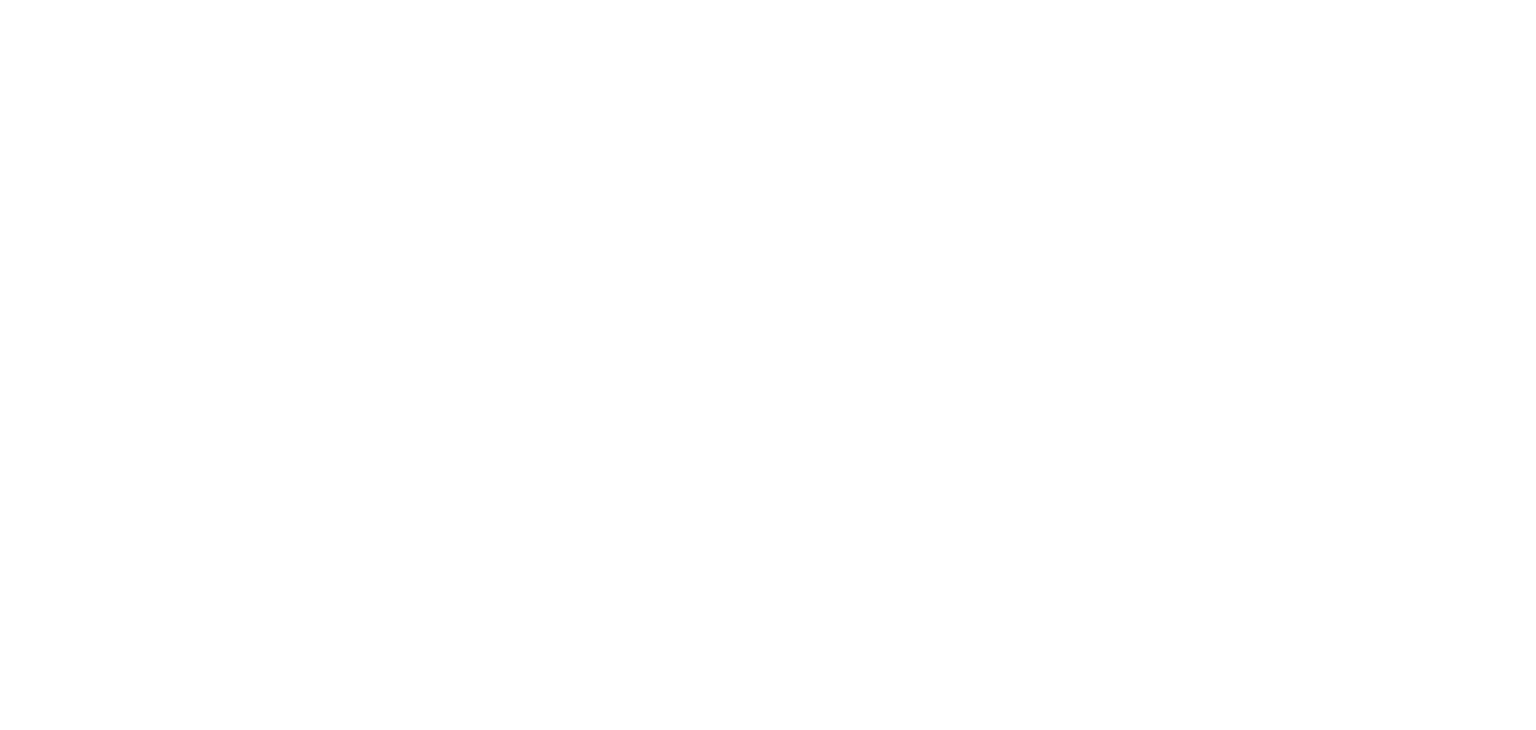 scroll, scrollTop: 0, scrollLeft: 0, axis: both 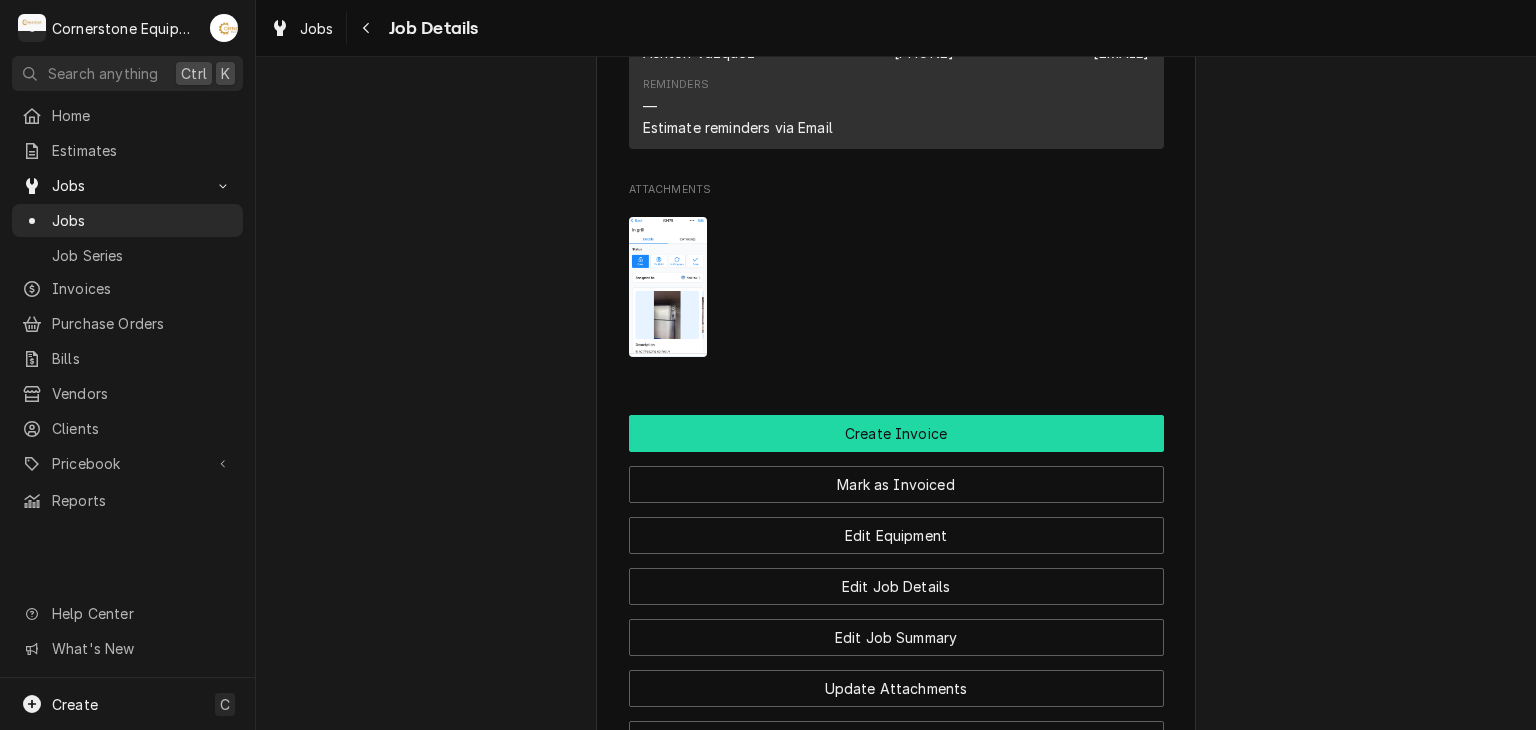 click on "Create Invoice" at bounding box center (896, 433) 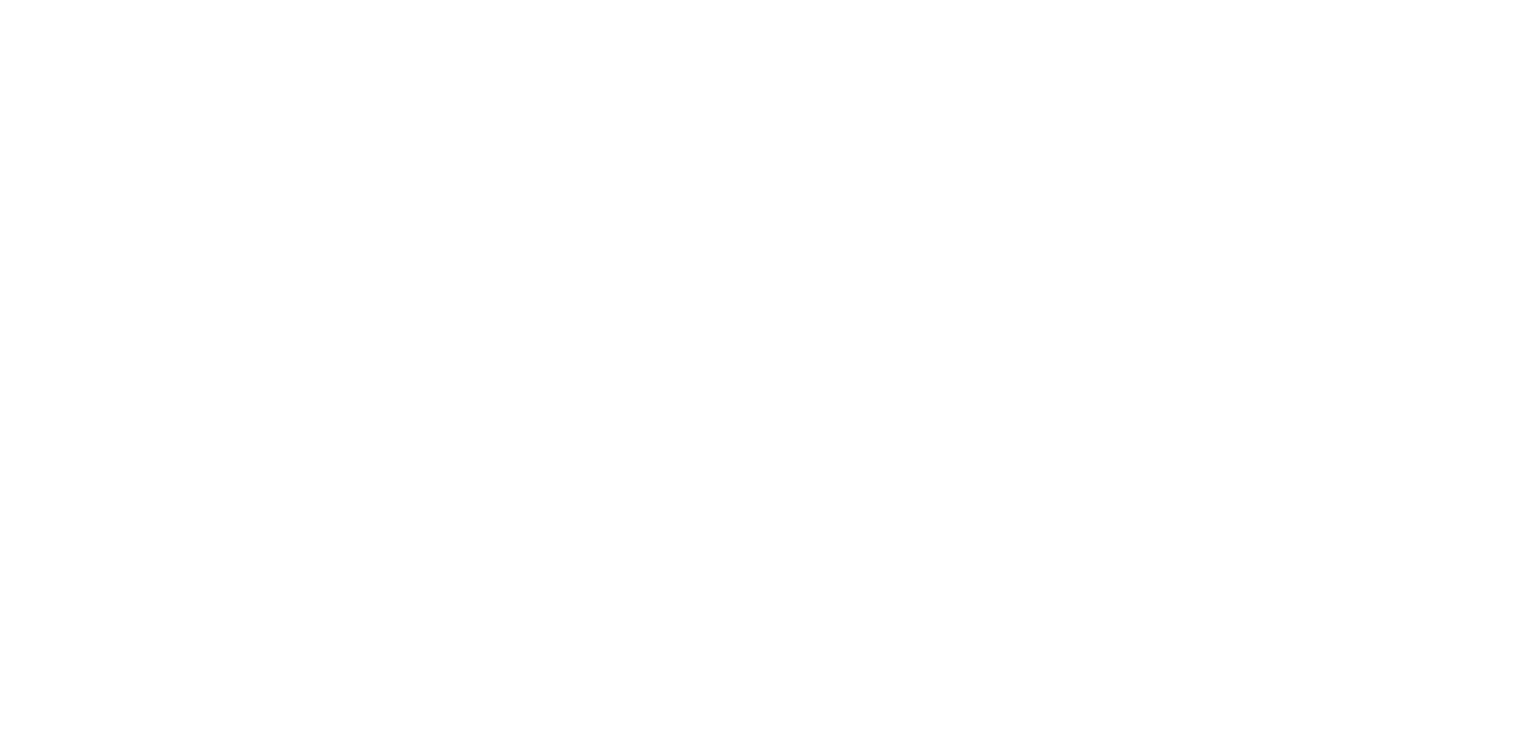scroll, scrollTop: 0, scrollLeft: 0, axis: both 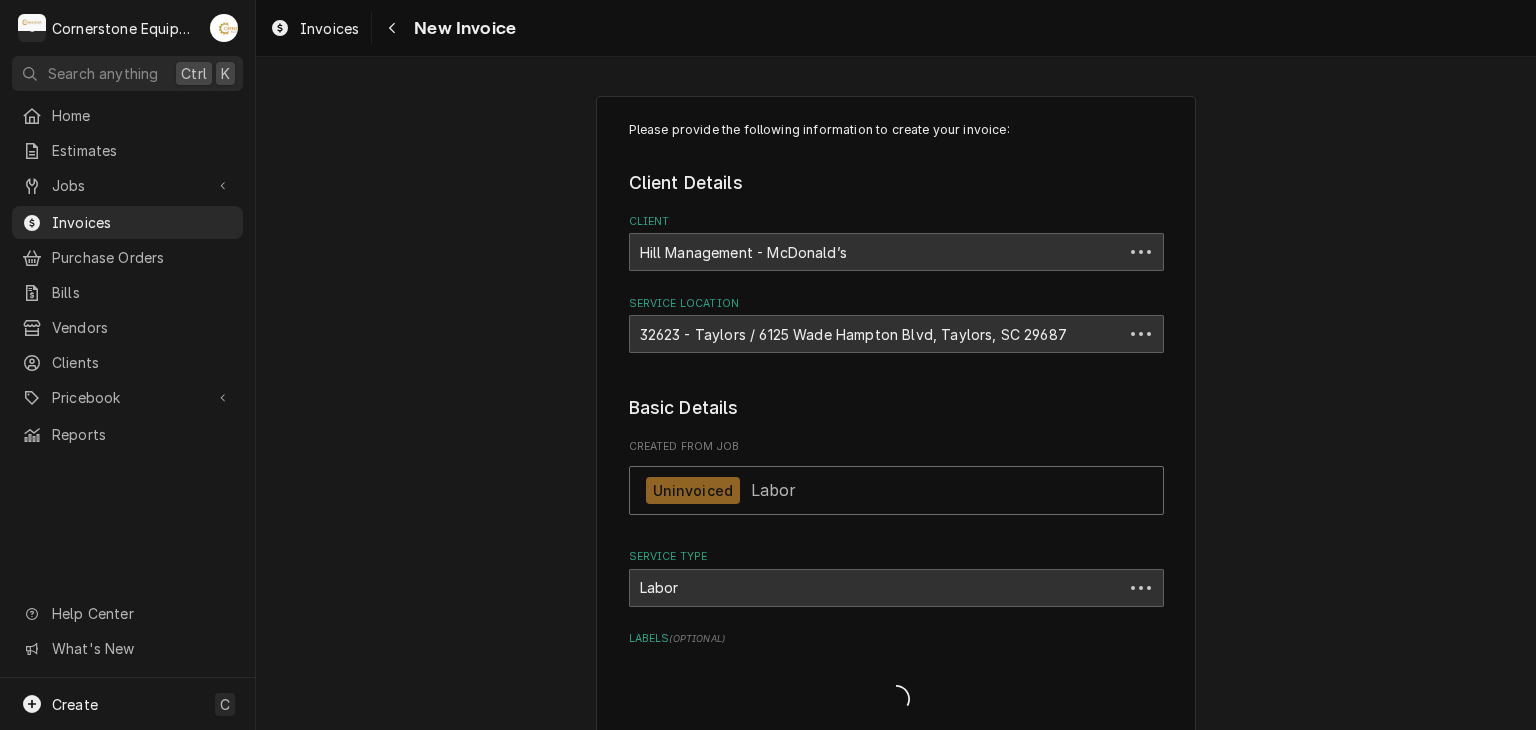 type on "x" 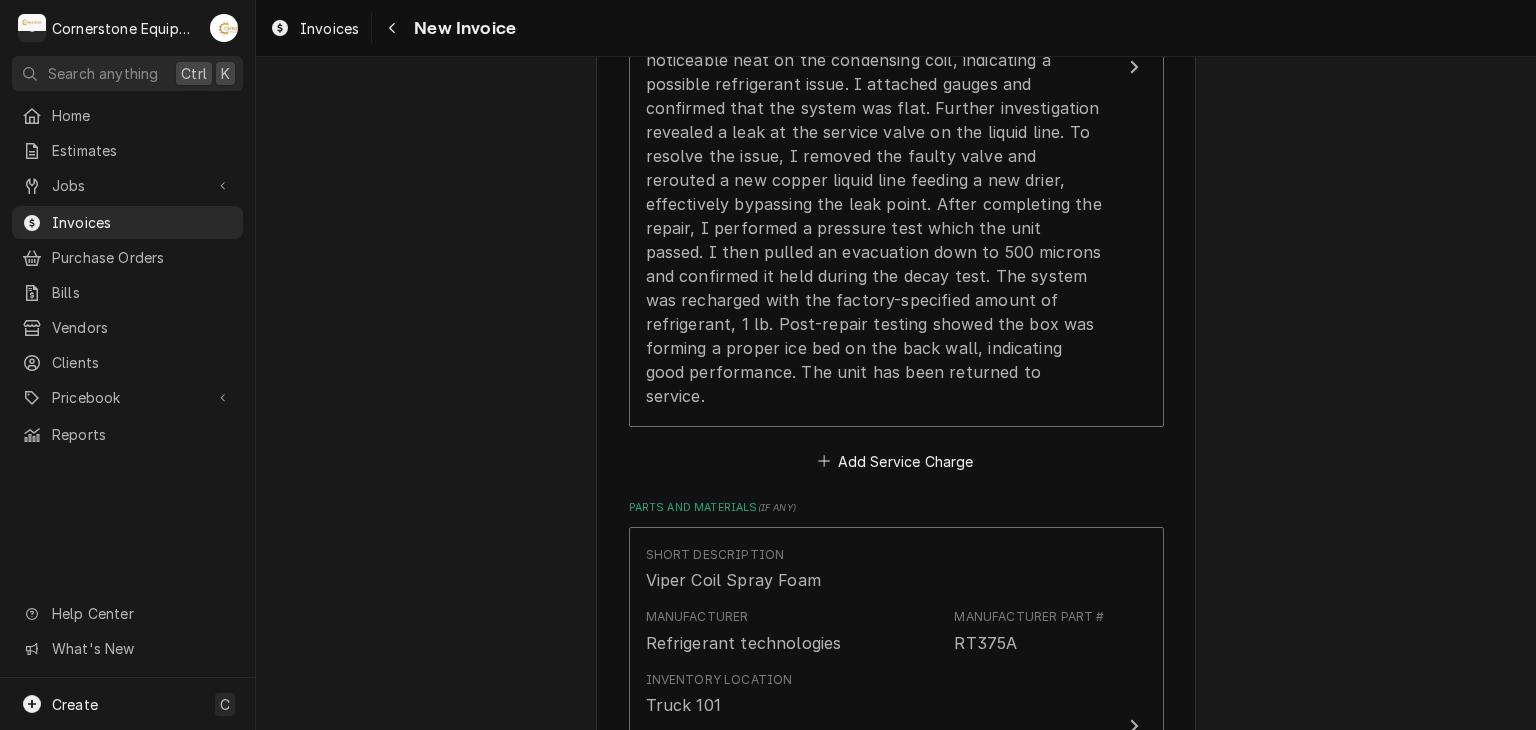 scroll, scrollTop: 2400, scrollLeft: 0, axis: vertical 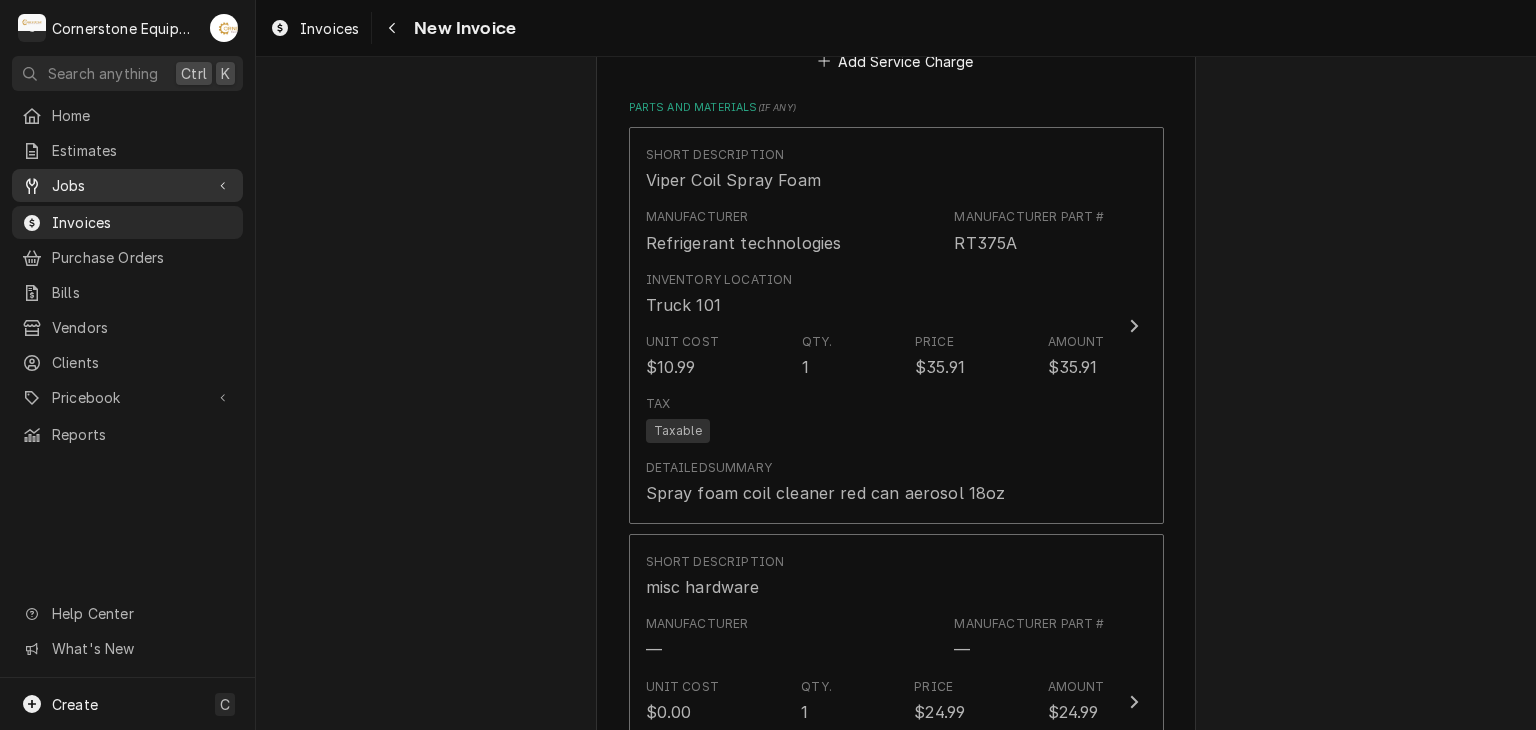 click on "Jobs" at bounding box center [127, 185] 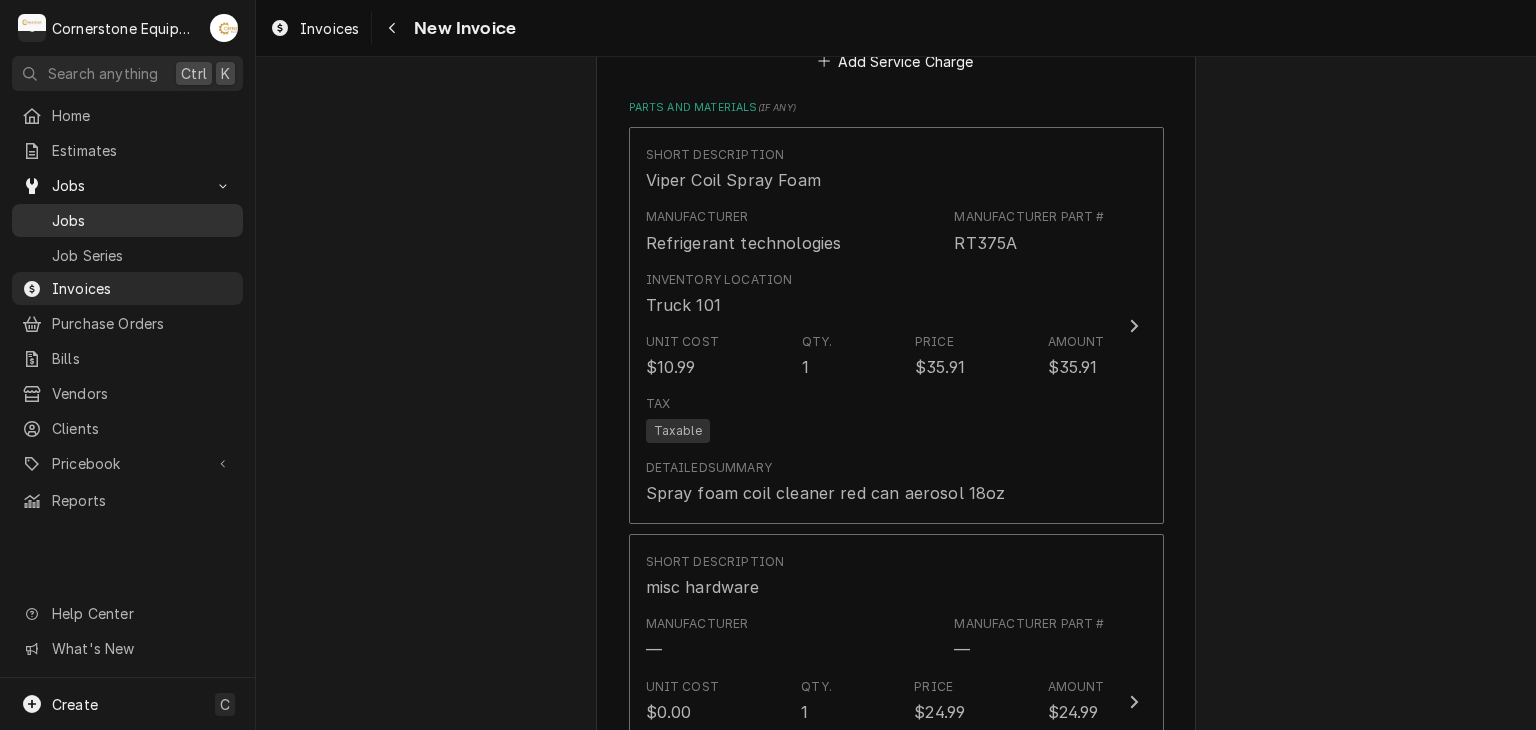 click on "Jobs" at bounding box center [142, 220] 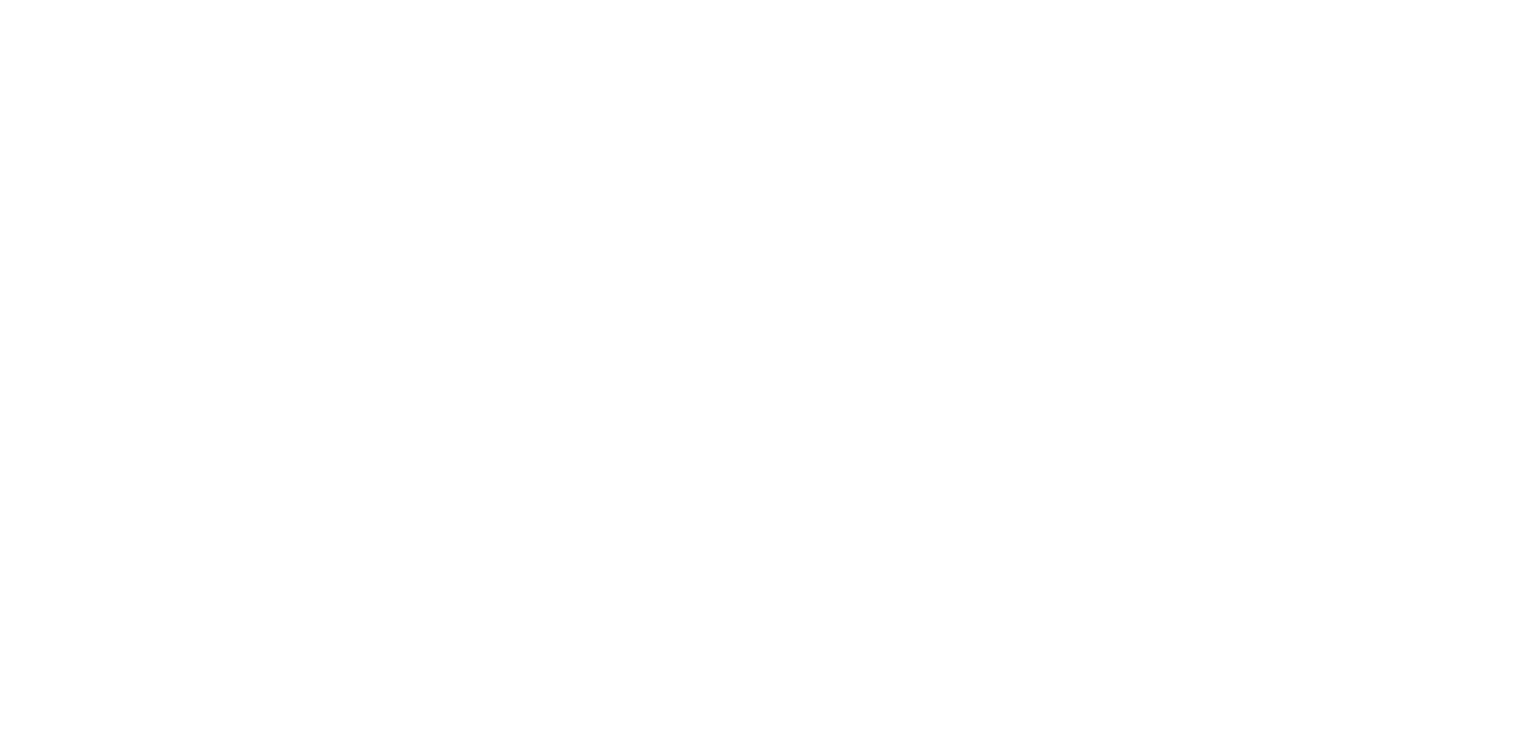 scroll, scrollTop: 0, scrollLeft: 0, axis: both 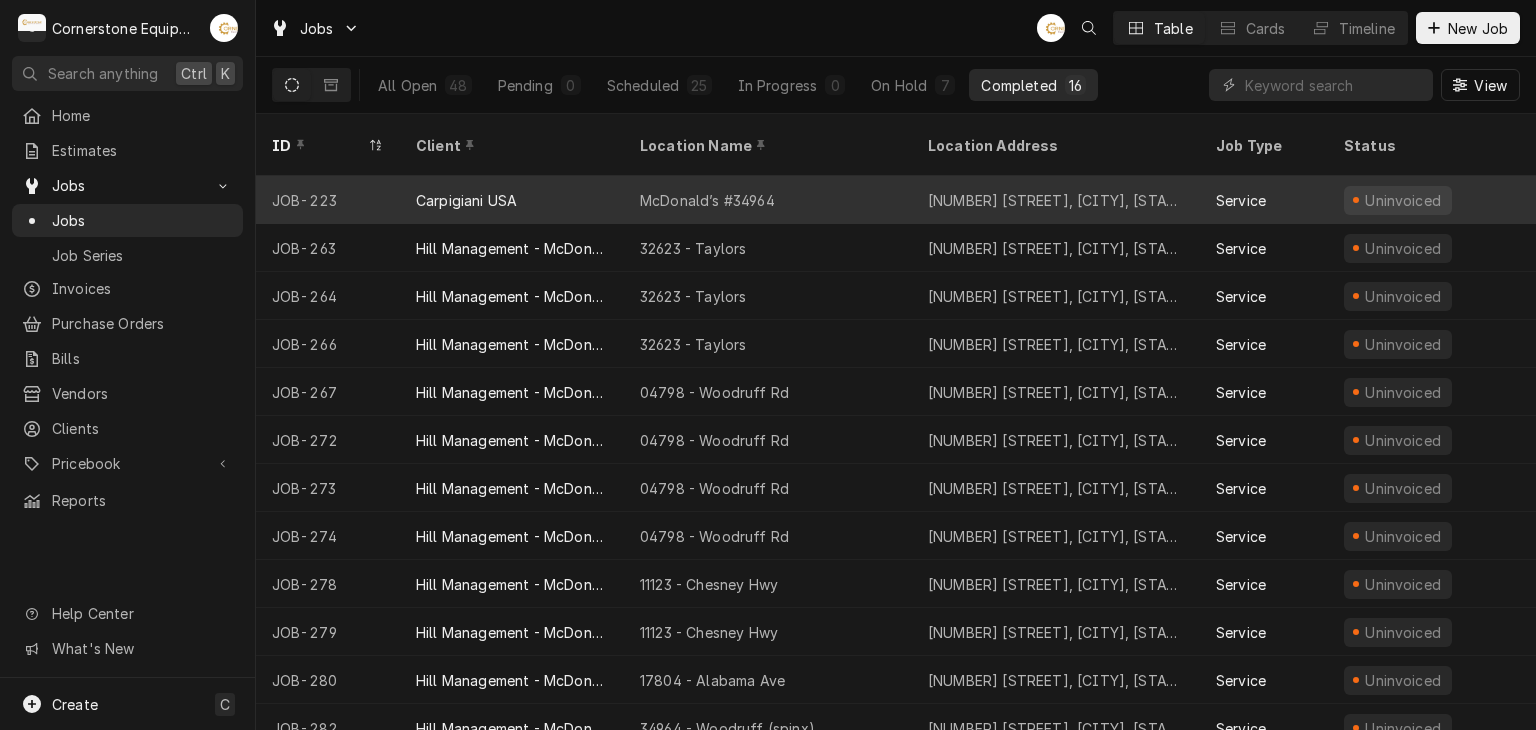drag, startPoint x: 965, startPoint y: 212, endPoint x: 912, endPoint y: 198, distance: 54.81788 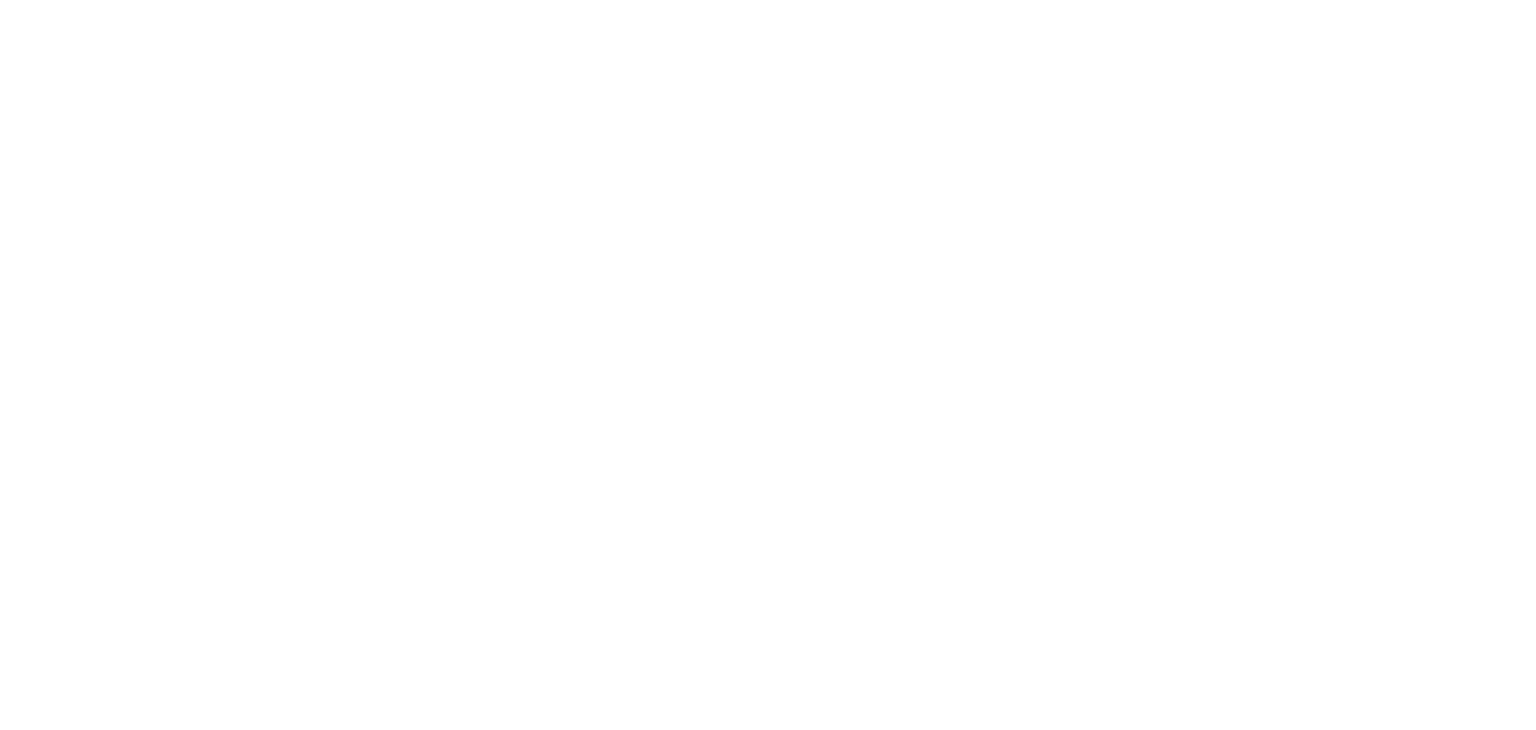 scroll, scrollTop: 0, scrollLeft: 0, axis: both 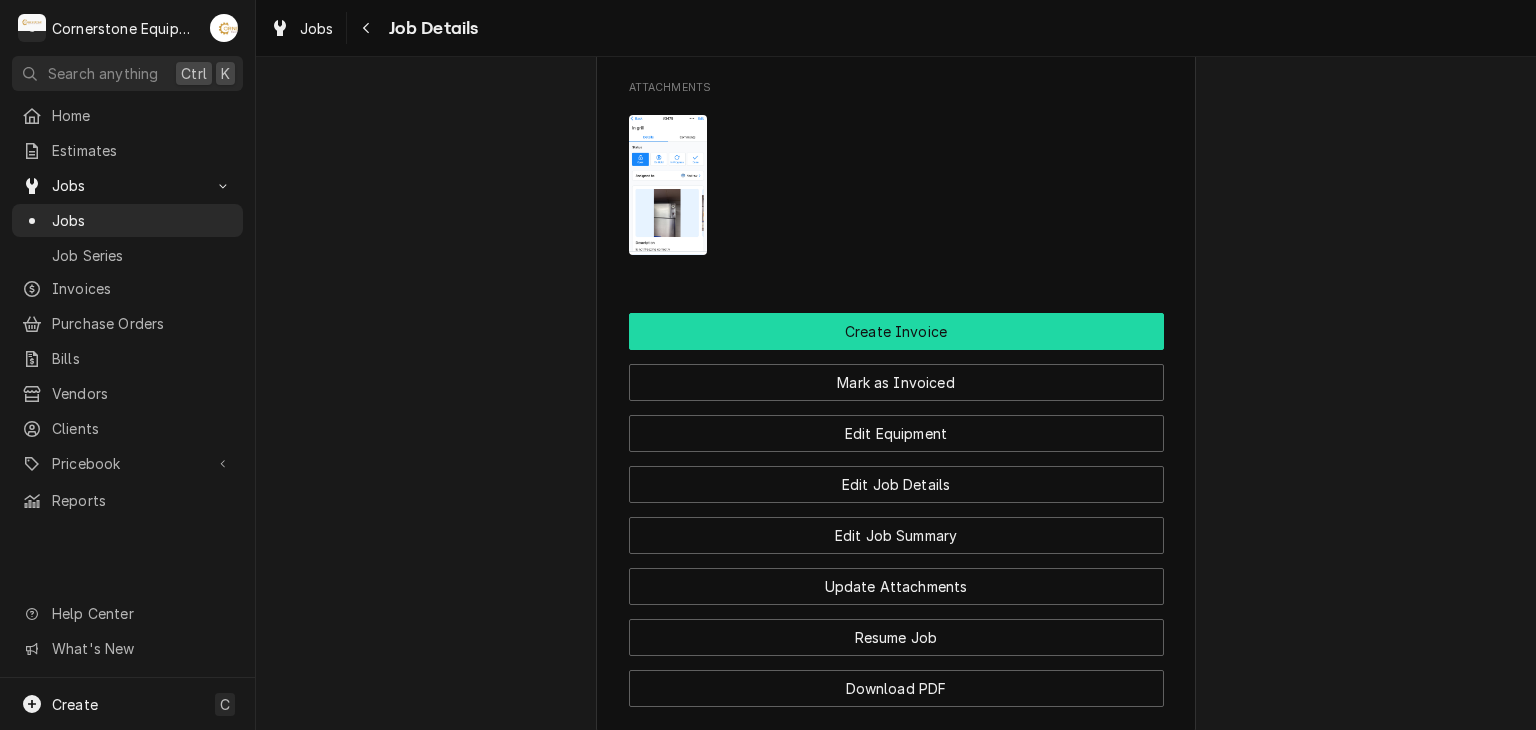 click on "Create Invoice" at bounding box center (896, 331) 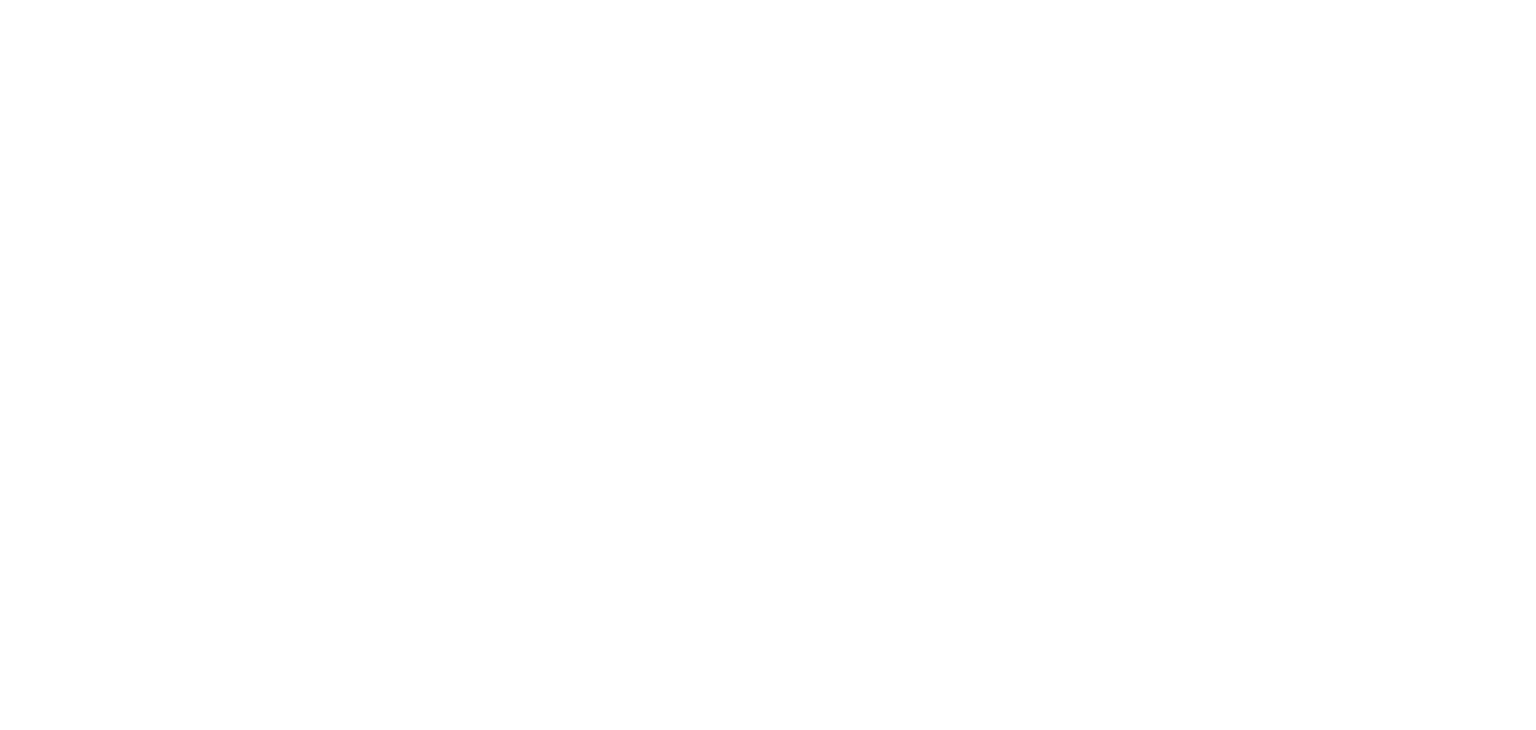 scroll, scrollTop: 0, scrollLeft: 0, axis: both 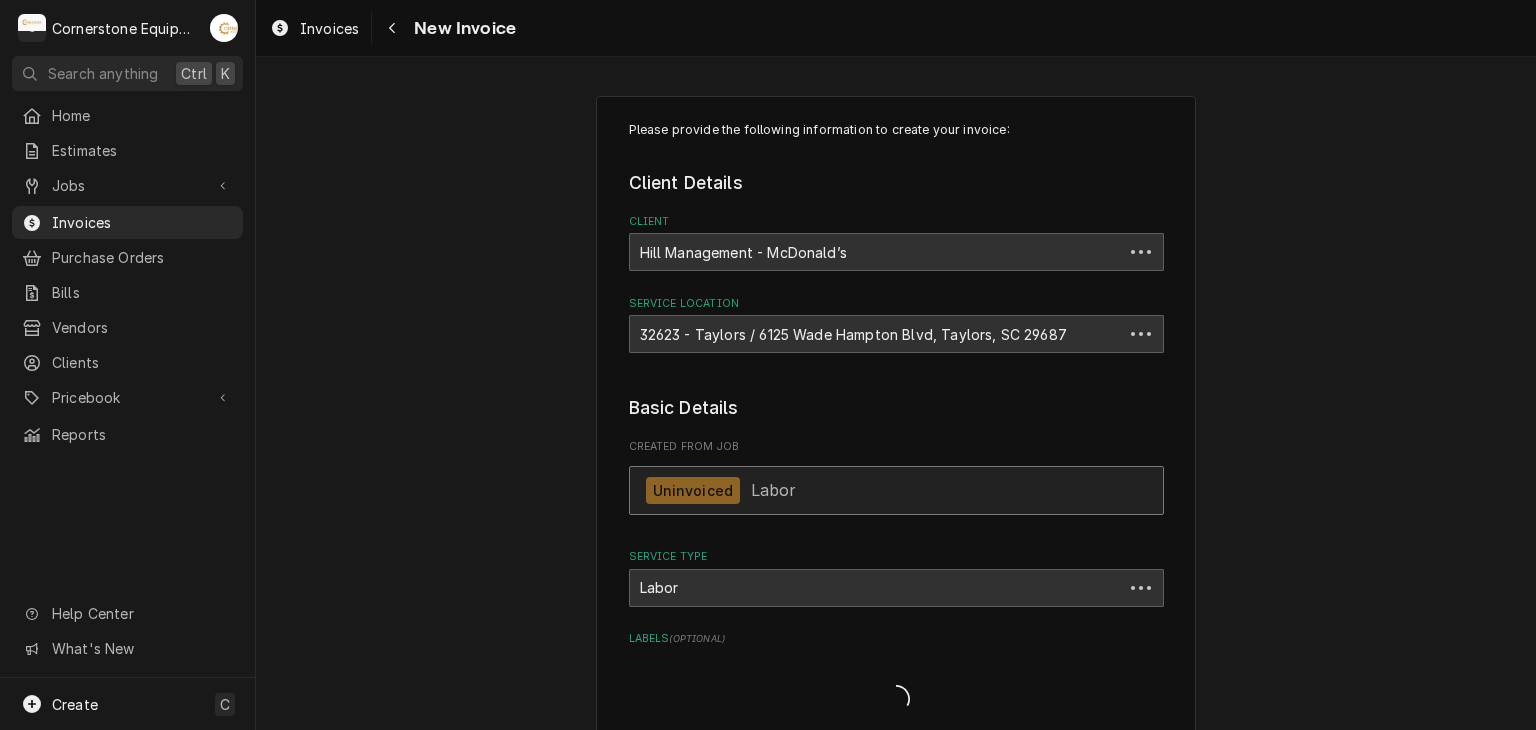 type on "x" 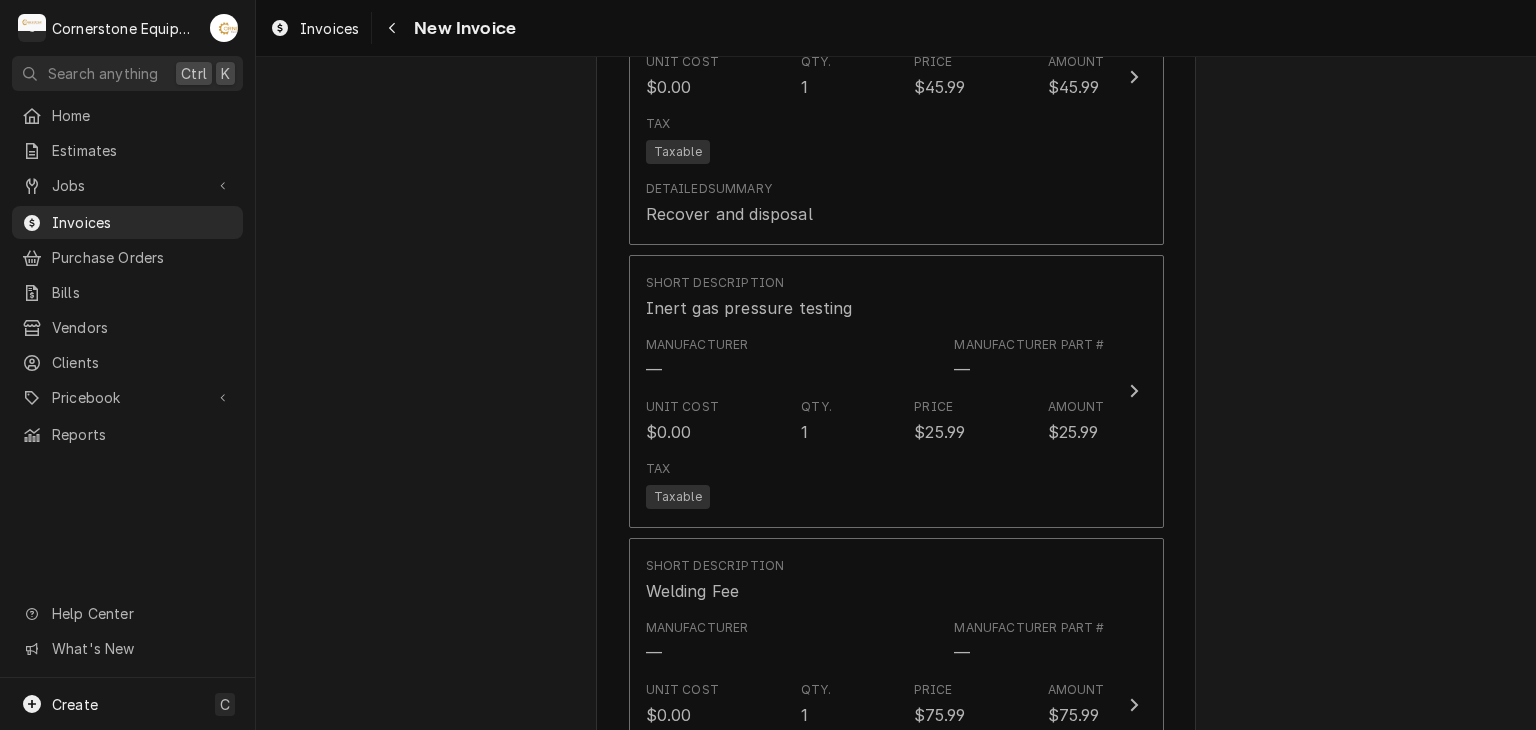 scroll, scrollTop: 4000, scrollLeft: 0, axis: vertical 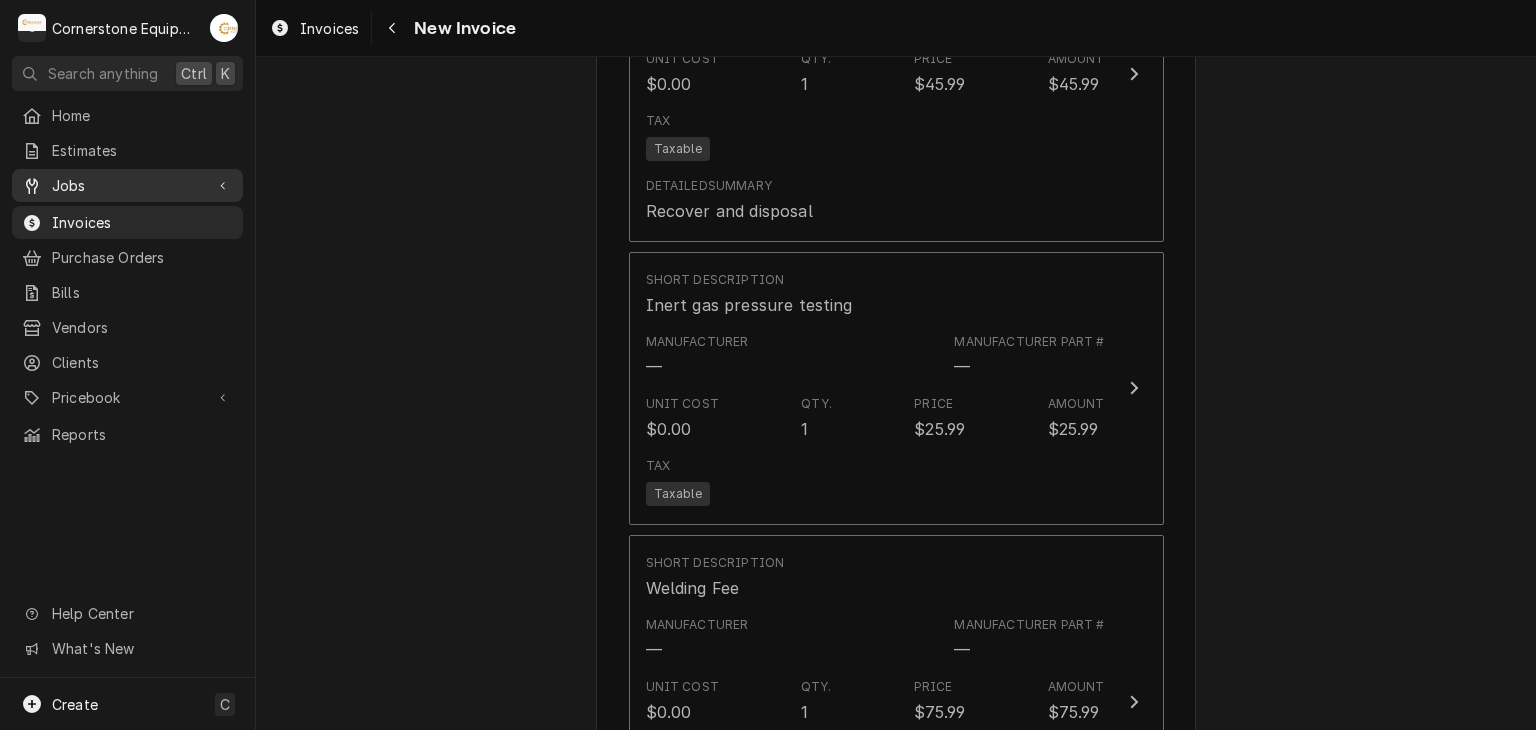 click on "Jobs" at bounding box center (127, 185) 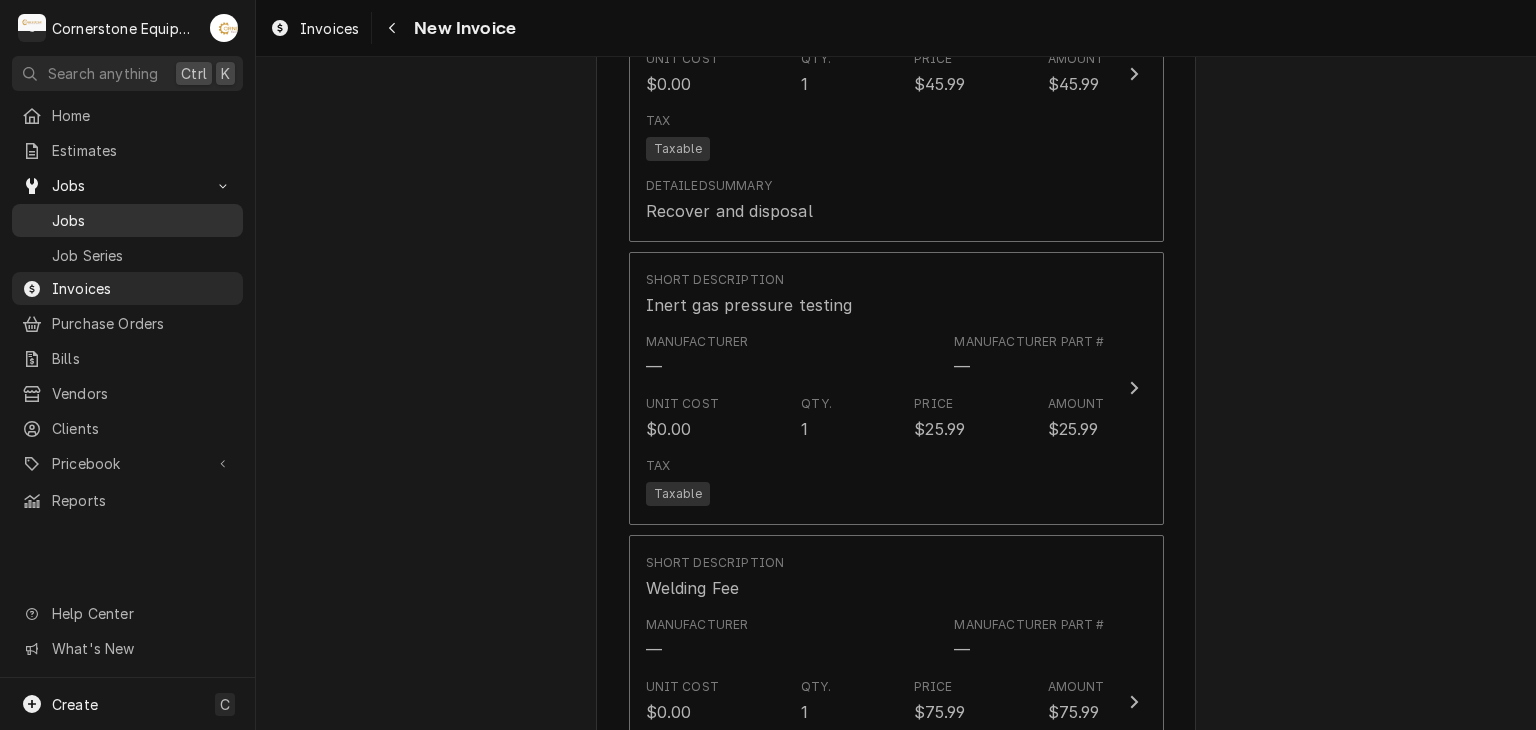 click on "Jobs" at bounding box center (127, 220) 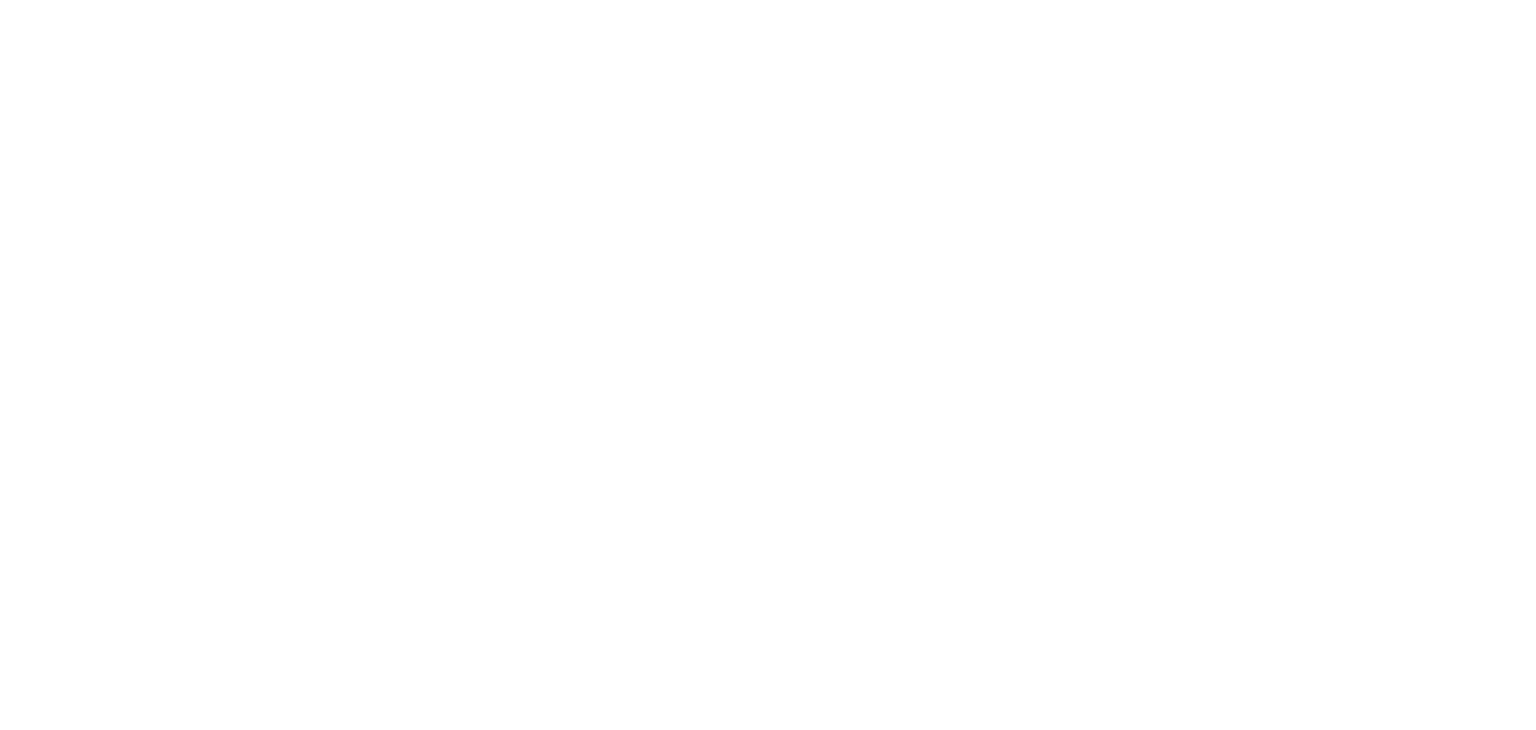 scroll, scrollTop: 0, scrollLeft: 0, axis: both 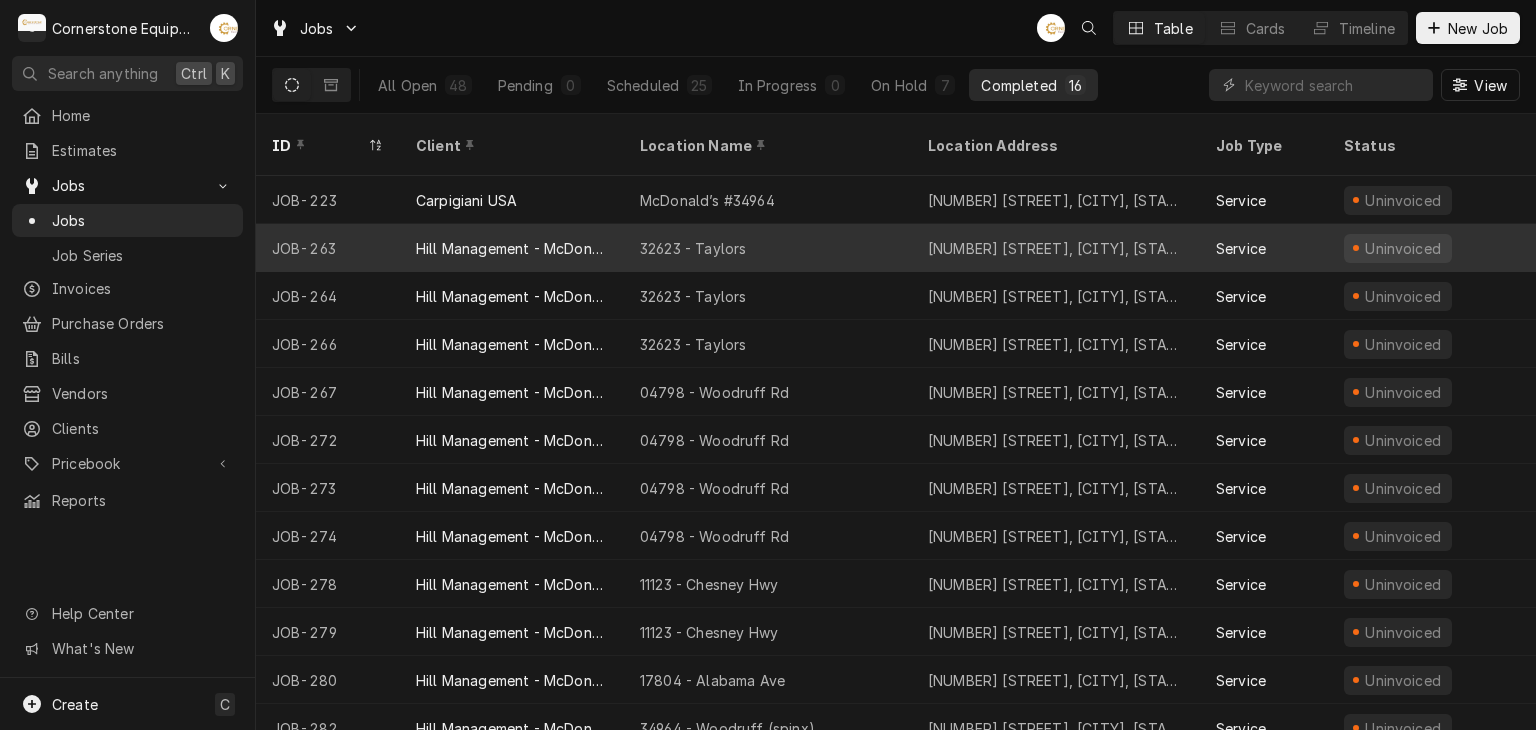 click on "6125 Wade Hampton Blvd, Taylors, SC 29687" at bounding box center (1056, 248) 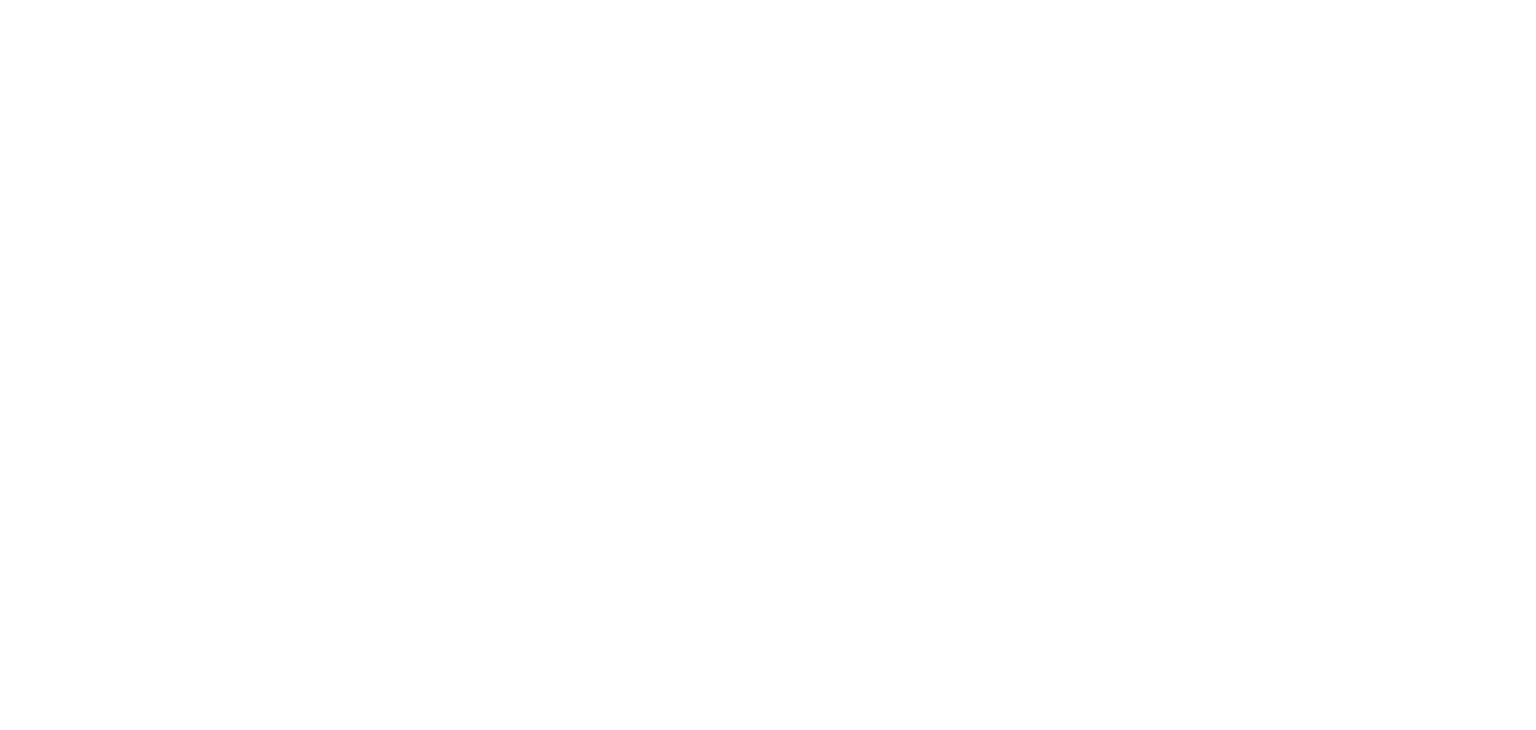 scroll, scrollTop: 0, scrollLeft: 0, axis: both 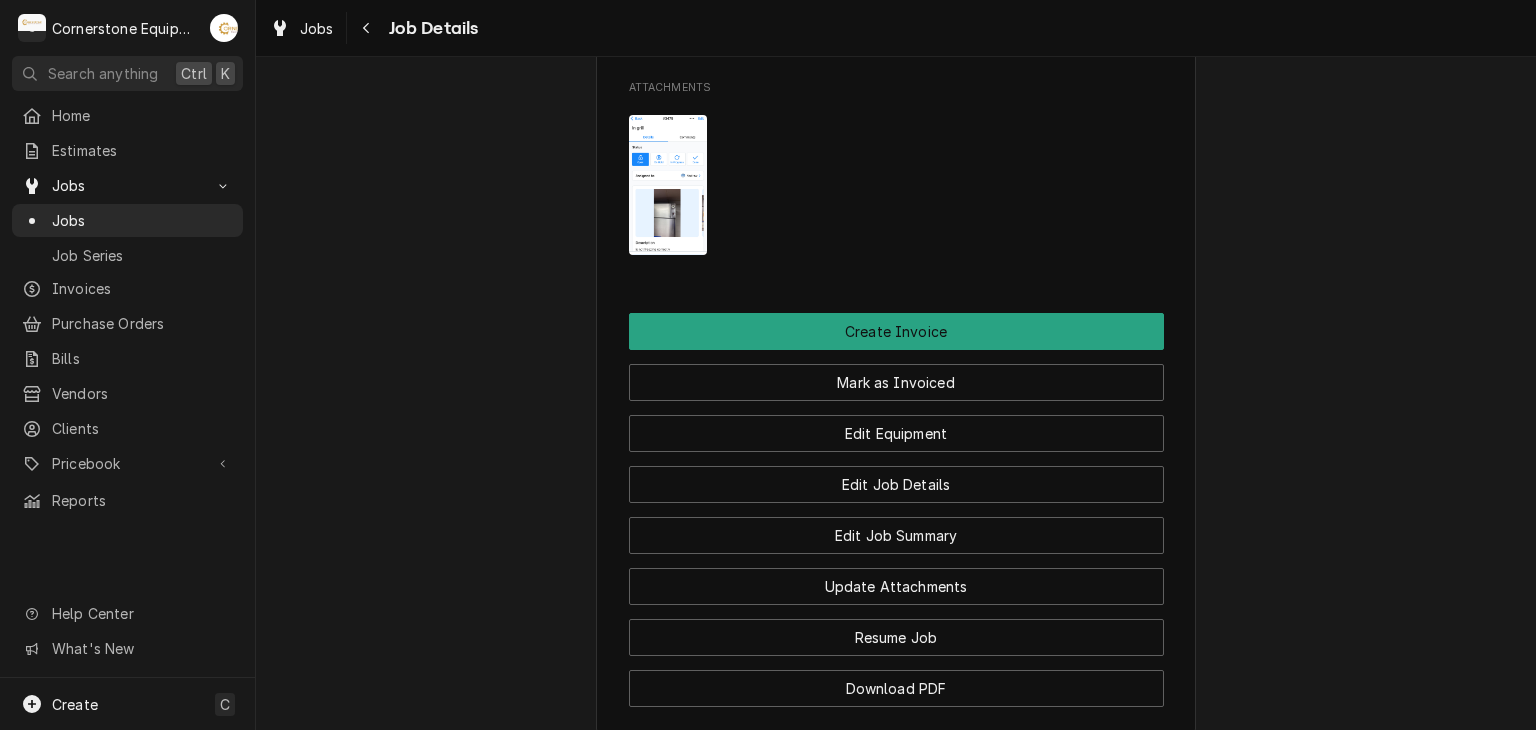 click at bounding box center [668, 185] 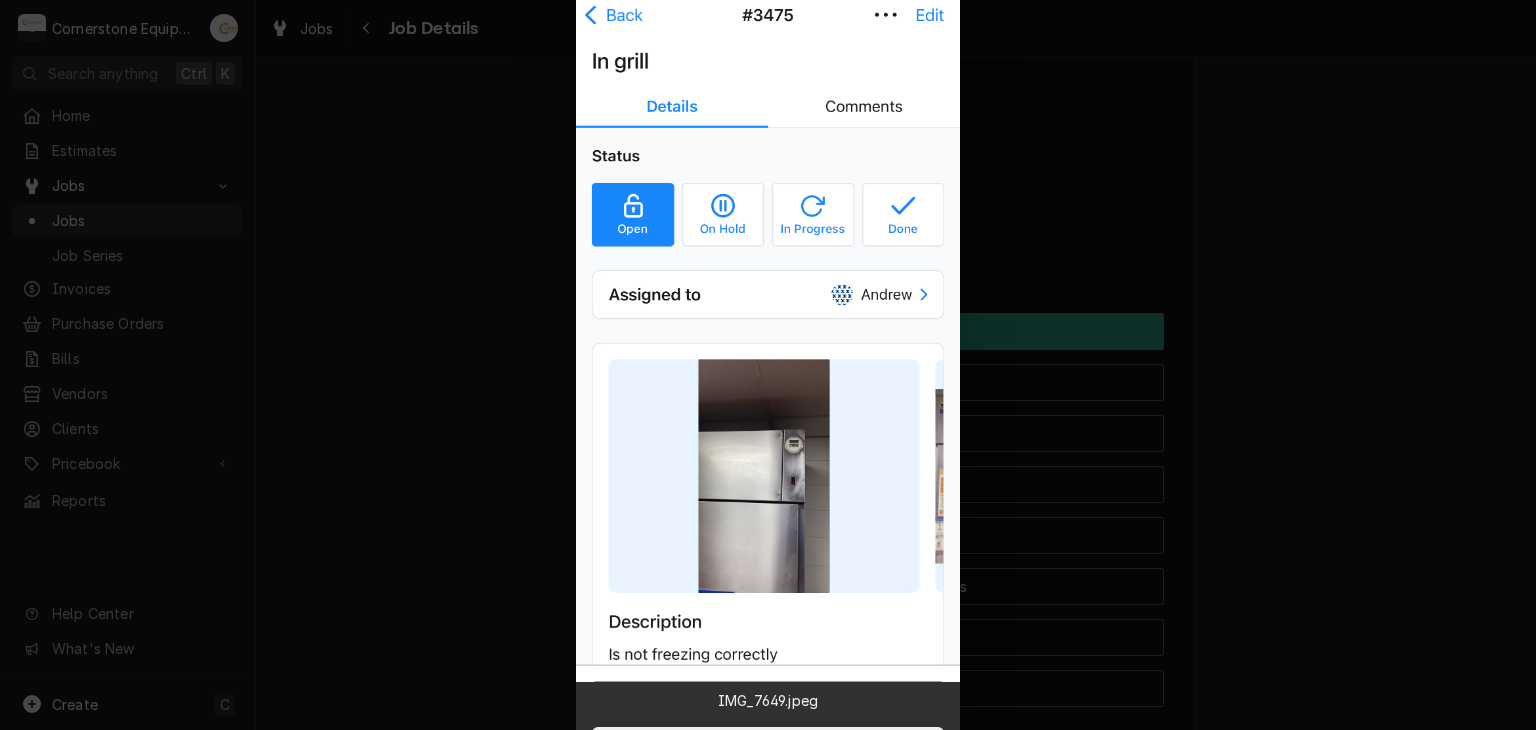 click at bounding box center [768, 365] 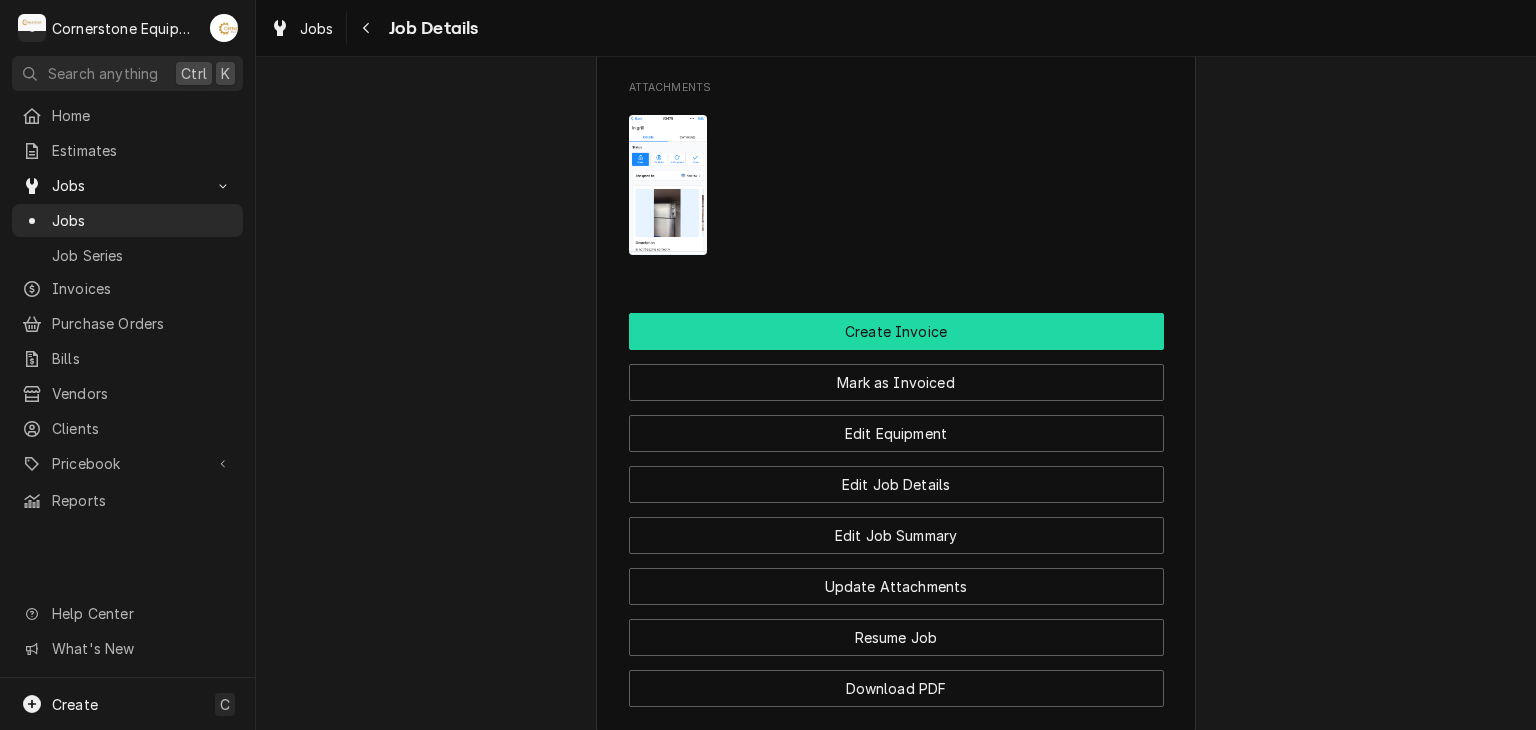 click on "Create Invoice" at bounding box center [896, 331] 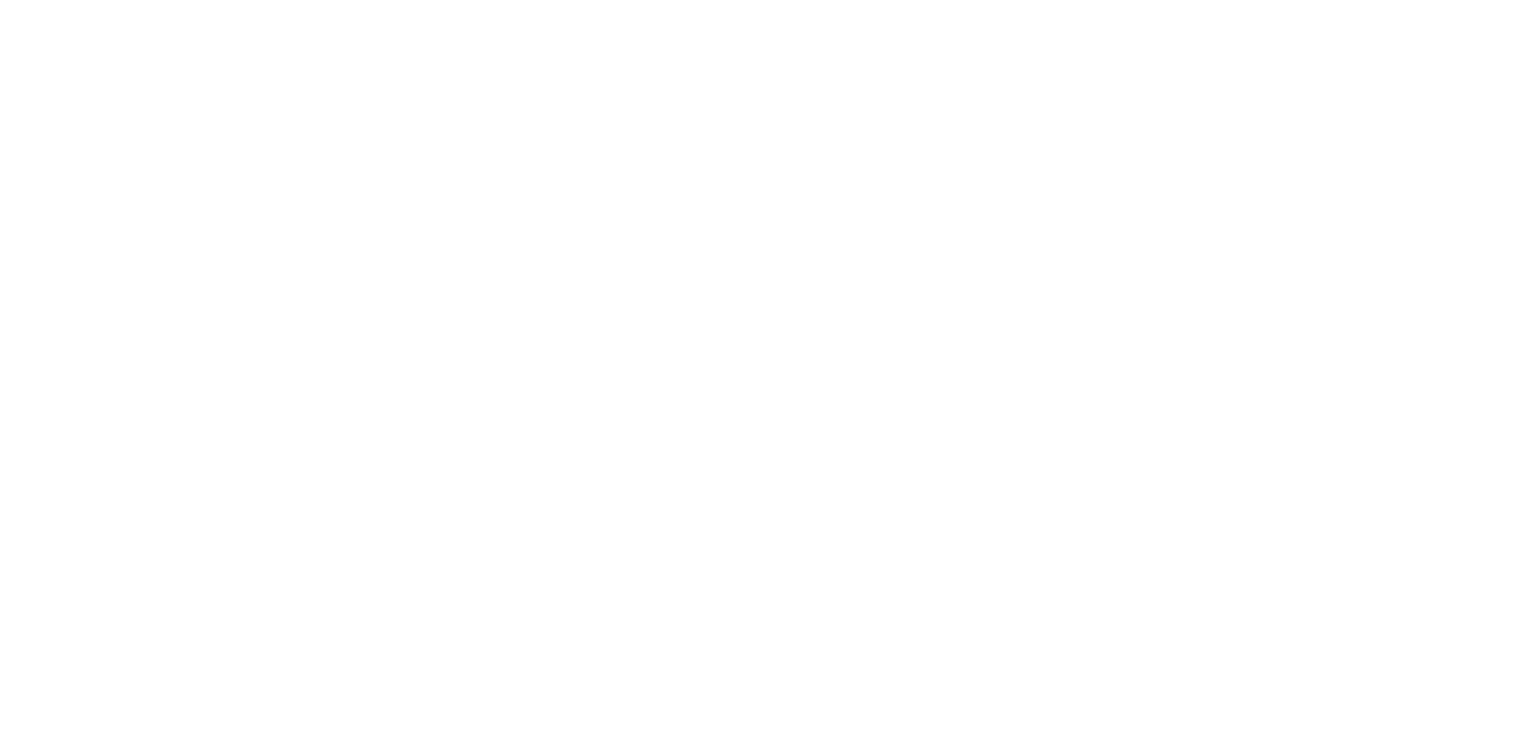 scroll, scrollTop: 0, scrollLeft: 0, axis: both 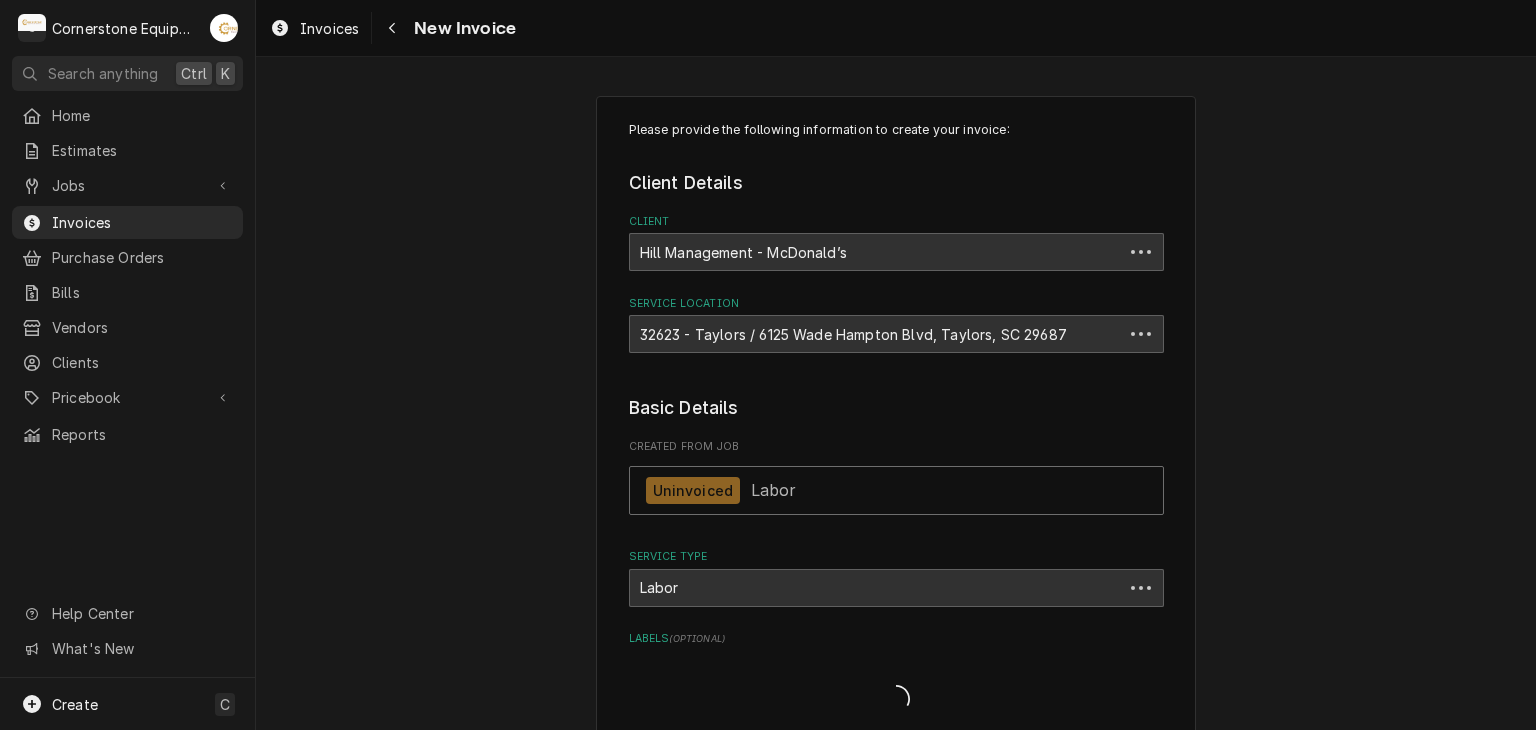 type on "x" 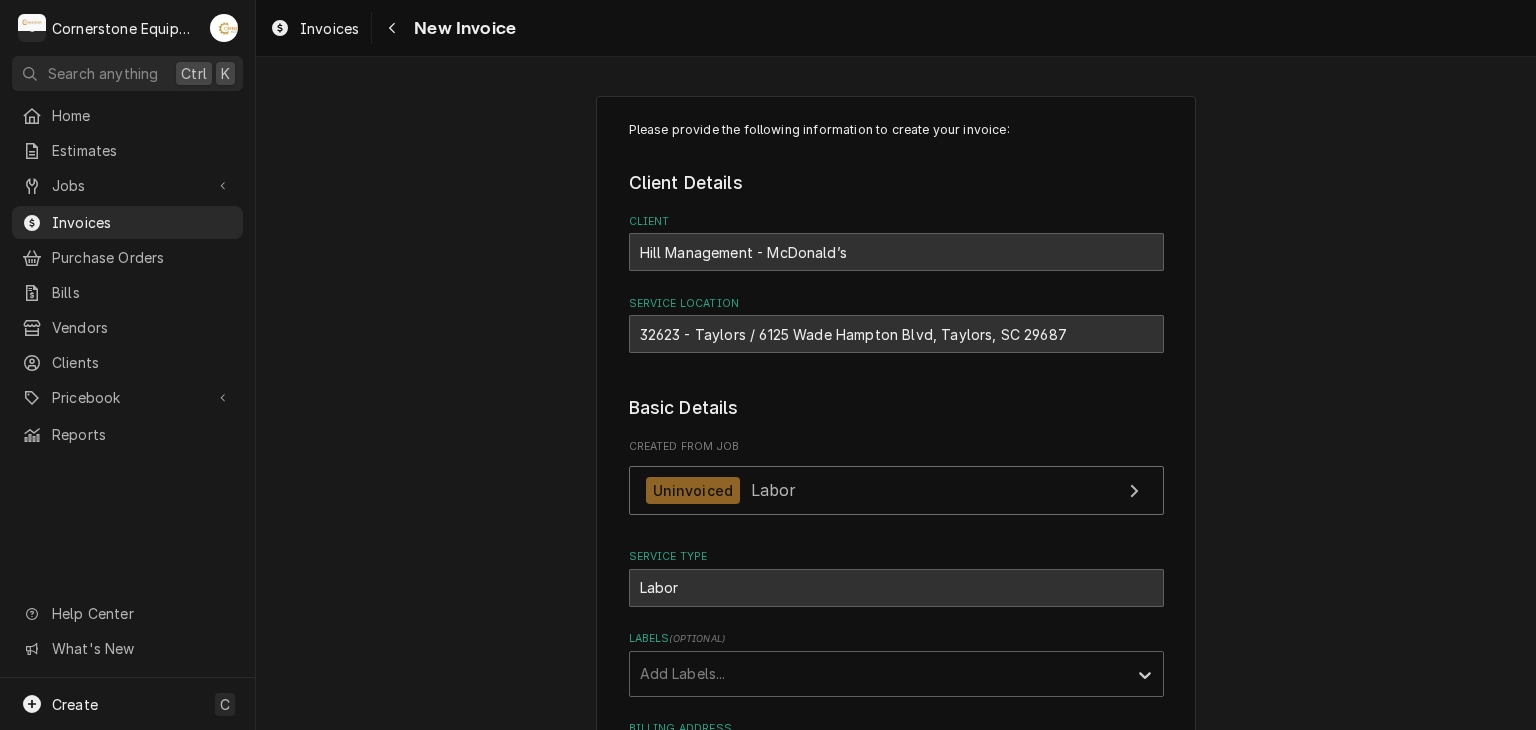 click on "Please provide the following information to create your invoice: Client Details Client [COMPANY] - [BRAND] Service Location [NUMBER] - [CITY] / [NUMBER] [STREET], [CITY], [STATE] [POSTAL_CODE] Basic Details Created From Job Uninvoiced Labor Service Type Labor Labels  ( optional ) Add Labels... Billing Address Same as service location Recipient, Attention To, etc.  ( if different ) Street Address [NUMBER] [STREET] Apartment, Suite, etc. City [CITY] State/Province [STATE] Postal Code [POSTAL_CODE] Issue Date [DATE] Terms Choose payment terms... Same Day Net 7 Net 14 Net 21 Net 30 Net 45 Net 60 Net 90 Due Date [DATE] Payment Methods Accept Online Card Payments Charge Details Service Charges Short Description Labor Service Date [DATE] Hourly Cost [PRICE]/hr Qty. [NUMBER]hrs Rate [PRICE]/hr Amount [PRICE] Tax Non-Taxable Service  Summary Add Service Charge Parts and Materials  ( if any ) Short Description Viper Coil Spray Foam Manufacturer Refrigerant technologies Manufacturer Part # RT375A Inventory Location Truck 101 Qty." at bounding box center [896, 3294] 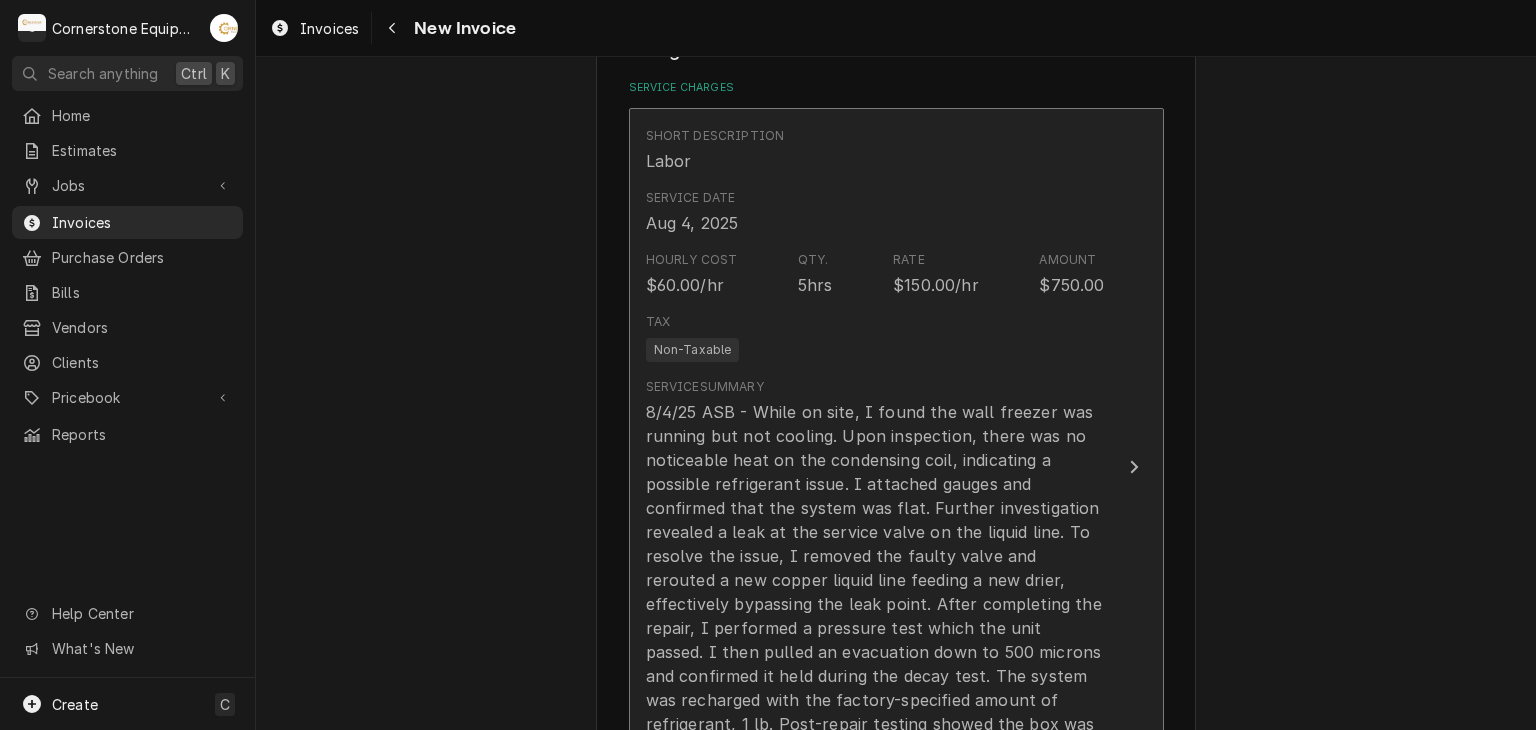 scroll, scrollTop: 1200, scrollLeft: 0, axis: vertical 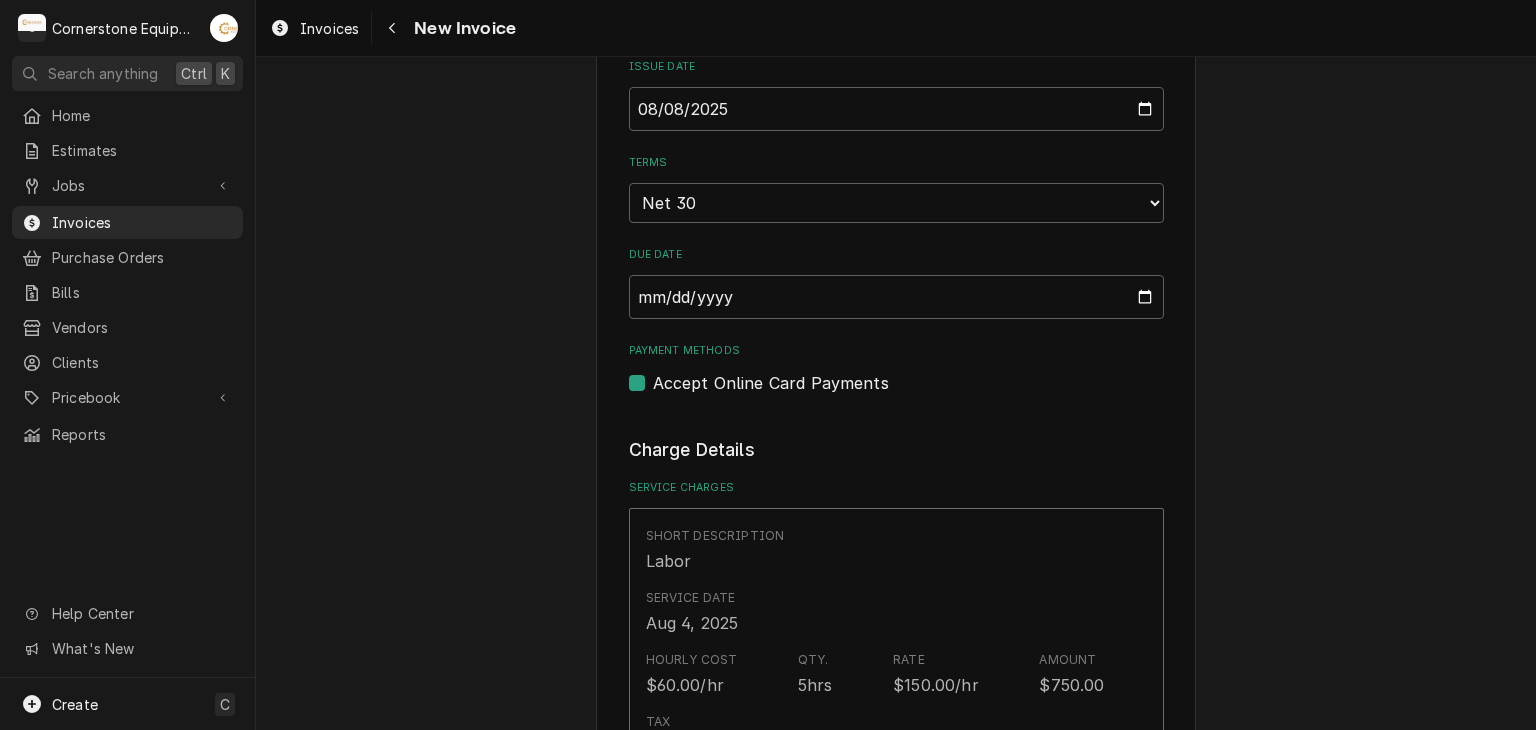 click on "Accept Online Card Payments" at bounding box center (771, 383) 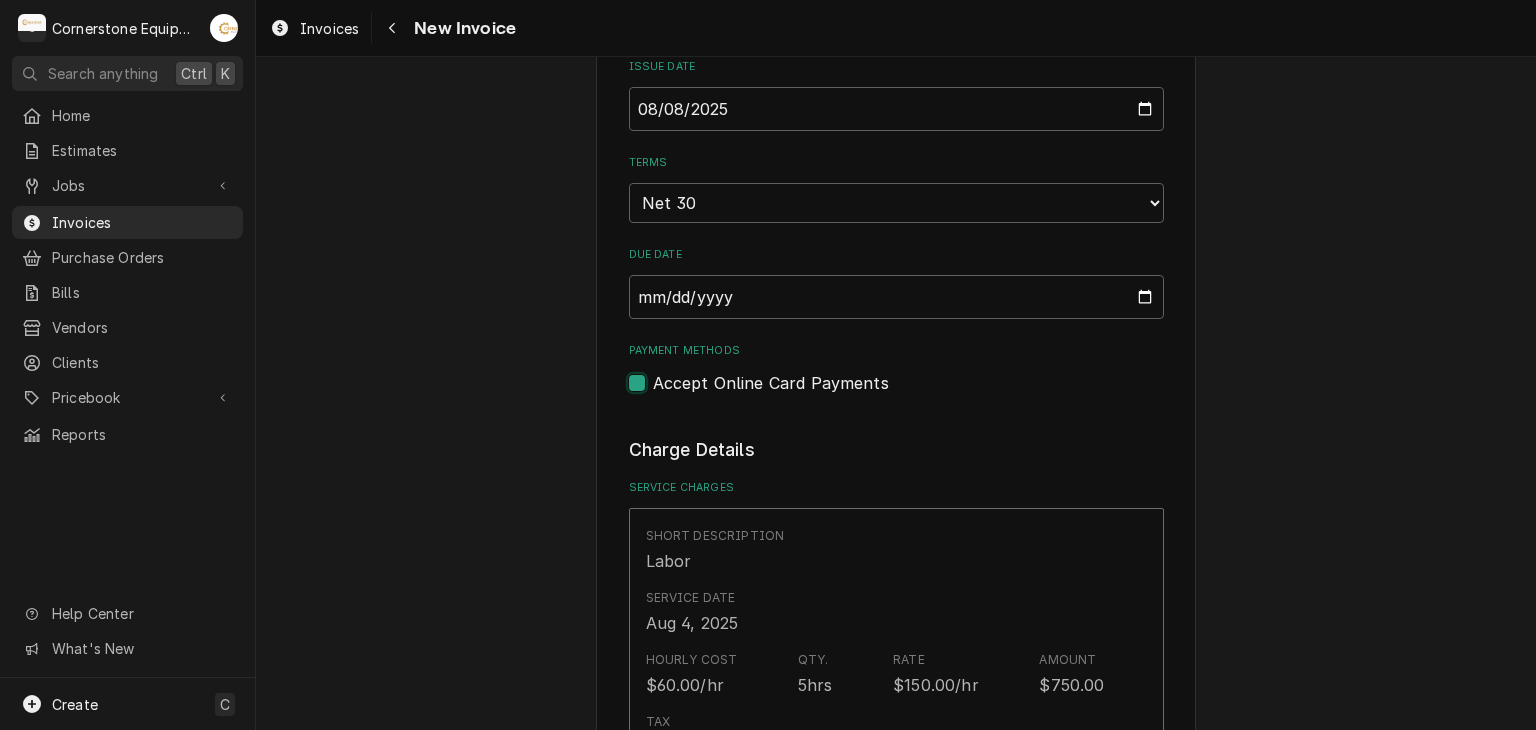 click on "Payment Methods" at bounding box center [920, 393] 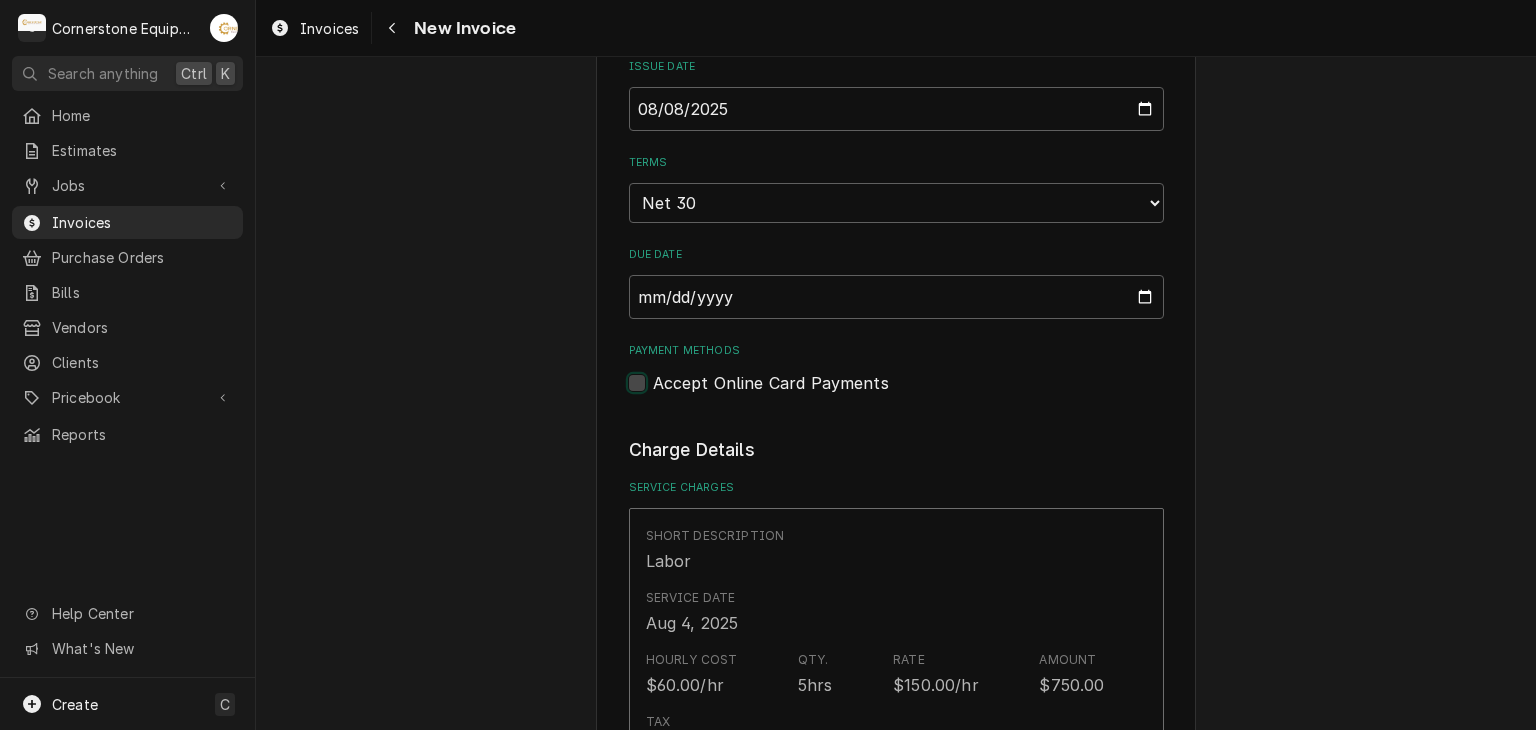checkbox on "false" 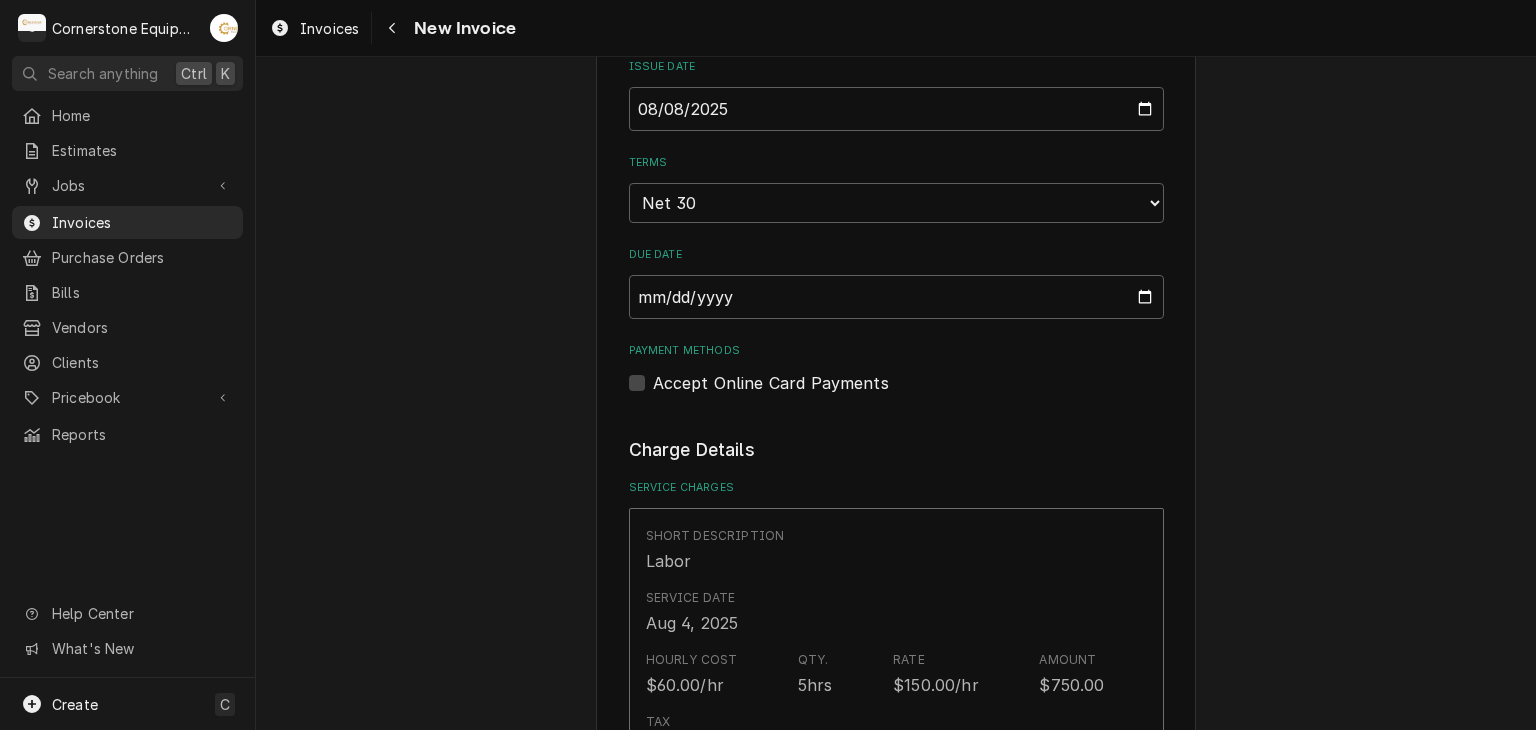 click on "Please provide the following information to create your invoice: Client Details Client [COMPANY] - [BRAND] Service Location [NUMBER] - [CITY] / [NUMBER] [STREET], [CITY], [STATE] [POSTAL_CODE] Basic Details Created From Job Uninvoiced Labor Service Type Labor Labels  ( optional ) Add Labels... Billing Address Same as service location Recipient, Attention To, etc.  ( if different ) Street Address [NUMBER] [STREET] Apartment, Suite, etc. City [CITY] State/Province [STATE] Postal Code [POSTAL_CODE] Issue Date [DATE] Terms Choose payment terms... Same Day Net 7 Net 14 Net 21 Net 30 Net 45 Net 60 Net 90 Due Date [DATE] Payment Methods Accept Online Card Payments Charge Details Service Charges Short Description Labor Service Date [DATE] Hourly Cost [PRICE]/hr Qty. [NUMBER]hrs Rate [PRICE]/hr Amount [PRICE] Tax Non-Taxable Service  Summary Add Service Charge Parts and Materials  ( if any ) Short Description Viper Coil Spray Foam Manufacturer Refrigerant technologies Manufacturer Part # RT375A Inventory Location Truck 101 Qty." at bounding box center [896, 2094] 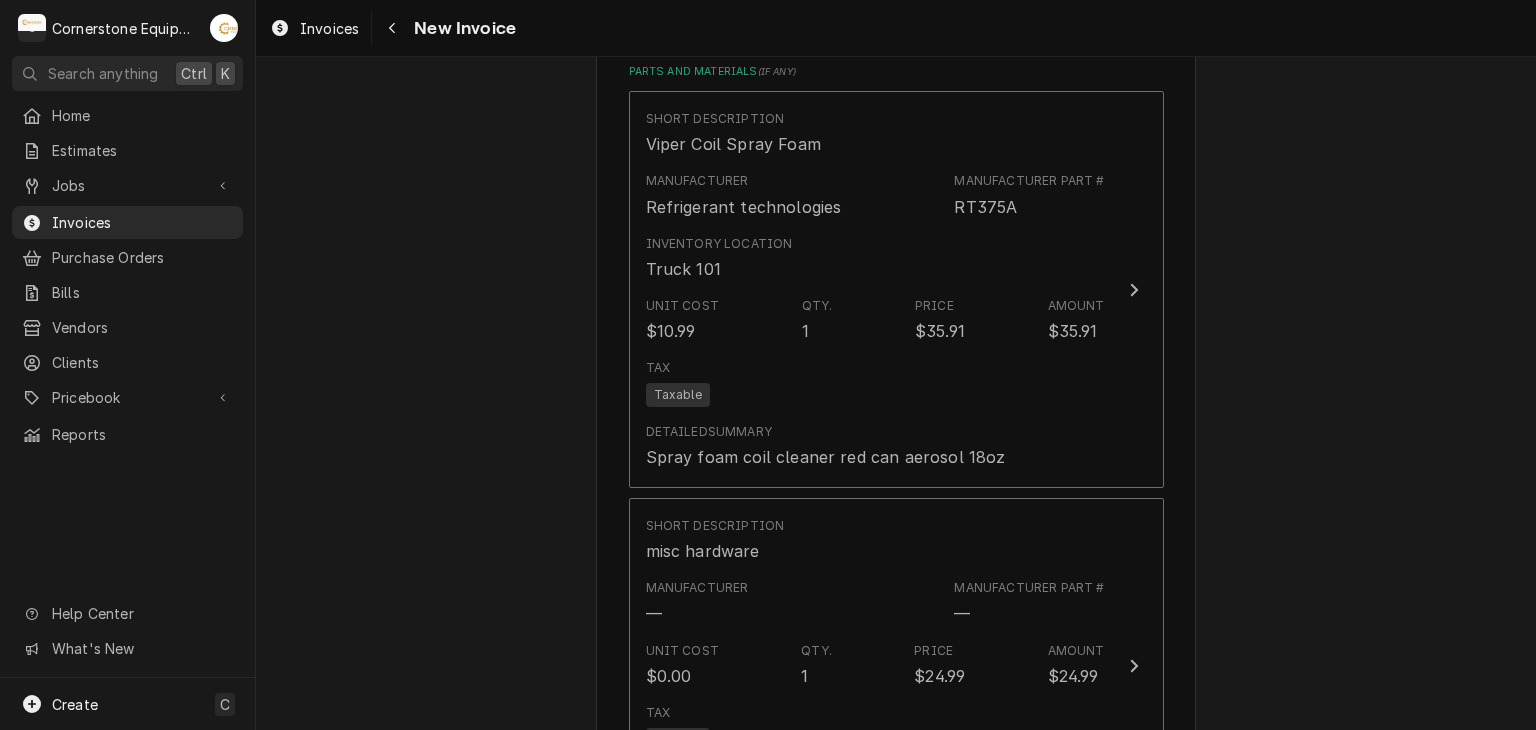 scroll, scrollTop: 2440, scrollLeft: 0, axis: vertical 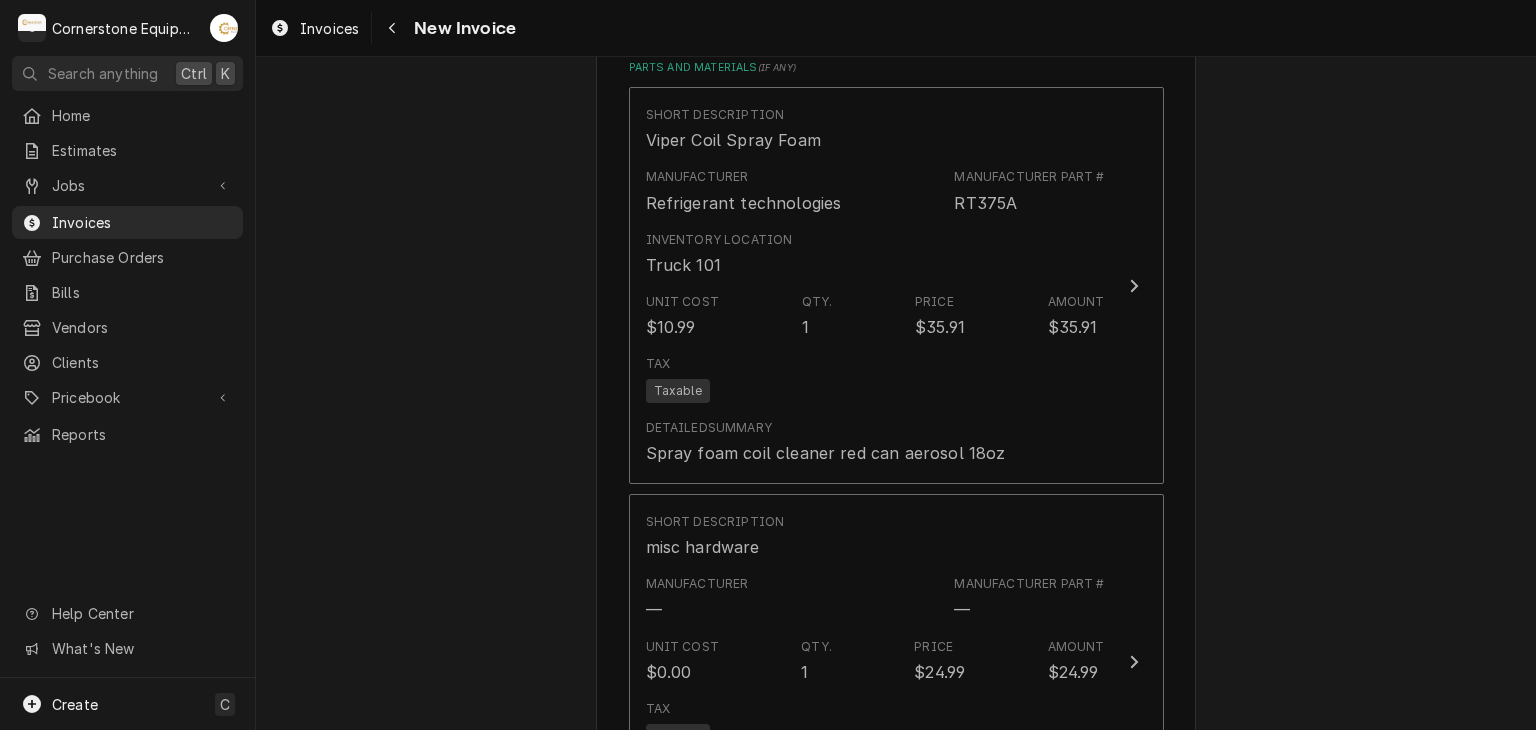 click on "Please provide the following information to create your invoice: Client Details Client Hill Management - McDonald’s Service Location 32623 - Taylors / 6125 Wade Hampton Blvd, Taylors, SC 29687 Basic Details Created From Job Uninvoiced Labor Service Type Labor Labels  ( optional ) Add Labels... Billing Address Same as service location Recipient, Attention To, etc.  ( if different ) Street Address 2259 River Rd Apartment, Suite, etc. City Greer State/Province SC Postal Code 29650 Issue Date 2025-08-08 Terms Choose payment terms... Same Day Net 7 Net 14 Net 21 Net 30 Net 45 Net 60 Net 90 Due Date 2025-09-07 Payment Methods Accept Online Card Payments Charge Details Service Charges Short Description Labor Service Date Aug 4, 2025 Hourly Cost $60.00/hr Qty. 5hrs Rate $150.00/hr Amount $750.00 Tax Non-Taxable Service  Summary Add Service Charge Parts and Materials  ( if any ) Short Description Viper Coil Spray Foam Manufacturer Refrigerant technologies Manufacturer Part # RT375A Inventory Location Truck 101 Qty." at bounding box center [896, 854] 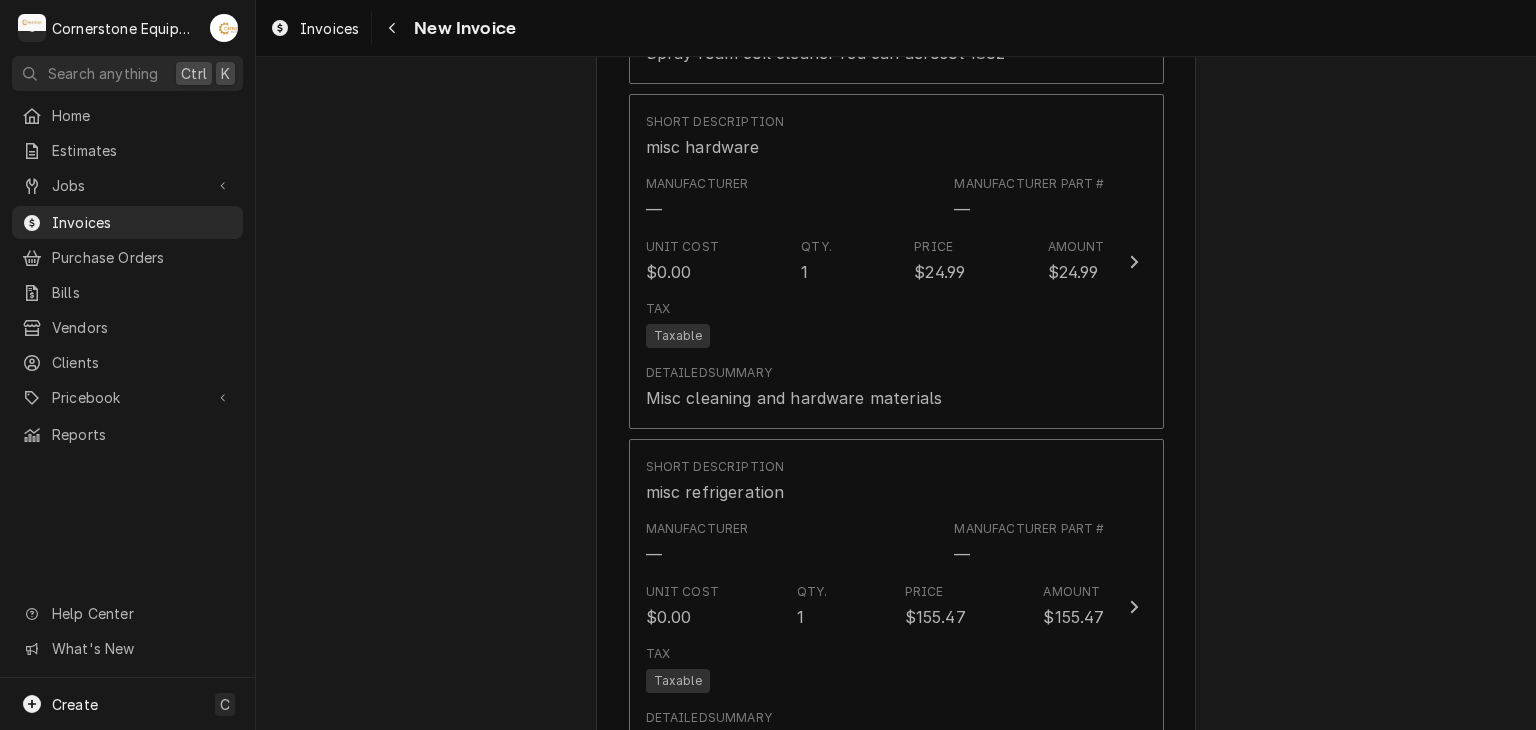 scroll, scrollTop: 3240, scrollLeft: 0, axis: vertical 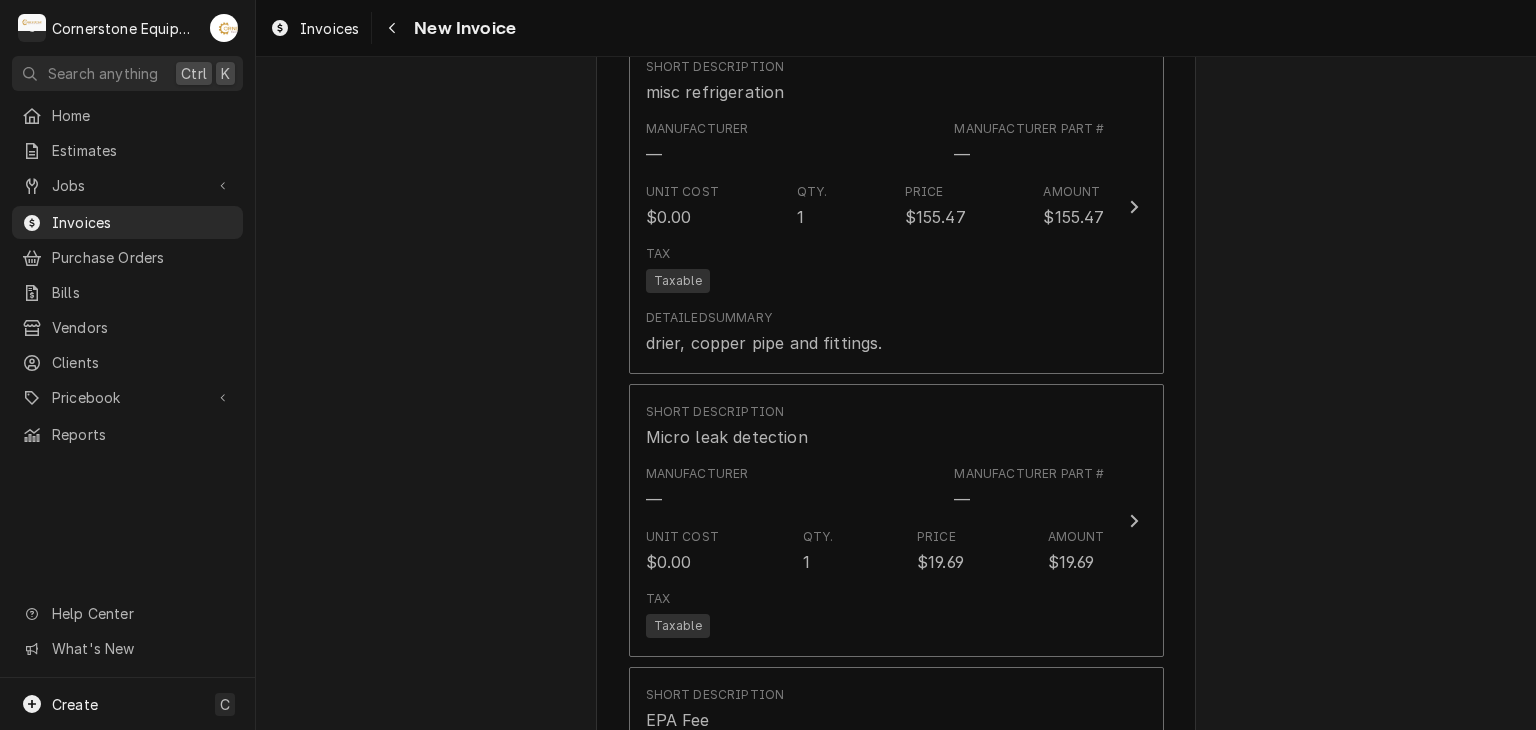 click on "Please provide the following information to create your invoice: Client Details Client Hill Management - McDonald’s Service Location 32623 - Taylors / 6125 Wade Hampton Blvd, Taylors, SC 29687 Basic Details Created From Job Uninvoiced Labor Service Type Labor Labels  ( optional ) Add Labels... Billing Address Same as service location Recipient, Attention To, etc.  ( if different ) Street Address 2259 River Rd Apartment, Suite, etc. City Greer State/Province SC Postal Code 29650 Issue Date 2025-08-08 Terms Choose payment terms... Same Day Net 7 Net 14 Net 21 Net 30 Net 45 Net 60 Net 90 Due Date 2025-09-07 Payment Methods Accept Online Card Payments Charge Details Service Charges Short Description Labor Service Date Aug 4, 2025 Hourly Cost $60.00/hr Qty. 5hrs Rate $150.00/hr Amount $750.00 Tax Non-Taxable Service  Summary Add Service Charge Parts and Materials  ( if any ) Short Description Viper Coil Spray Foam Manufacturer Refrigerant technologies Manufacturer Part # RT375A Inventory Location Truck 101 Qty." at bounding box center (896, 54) 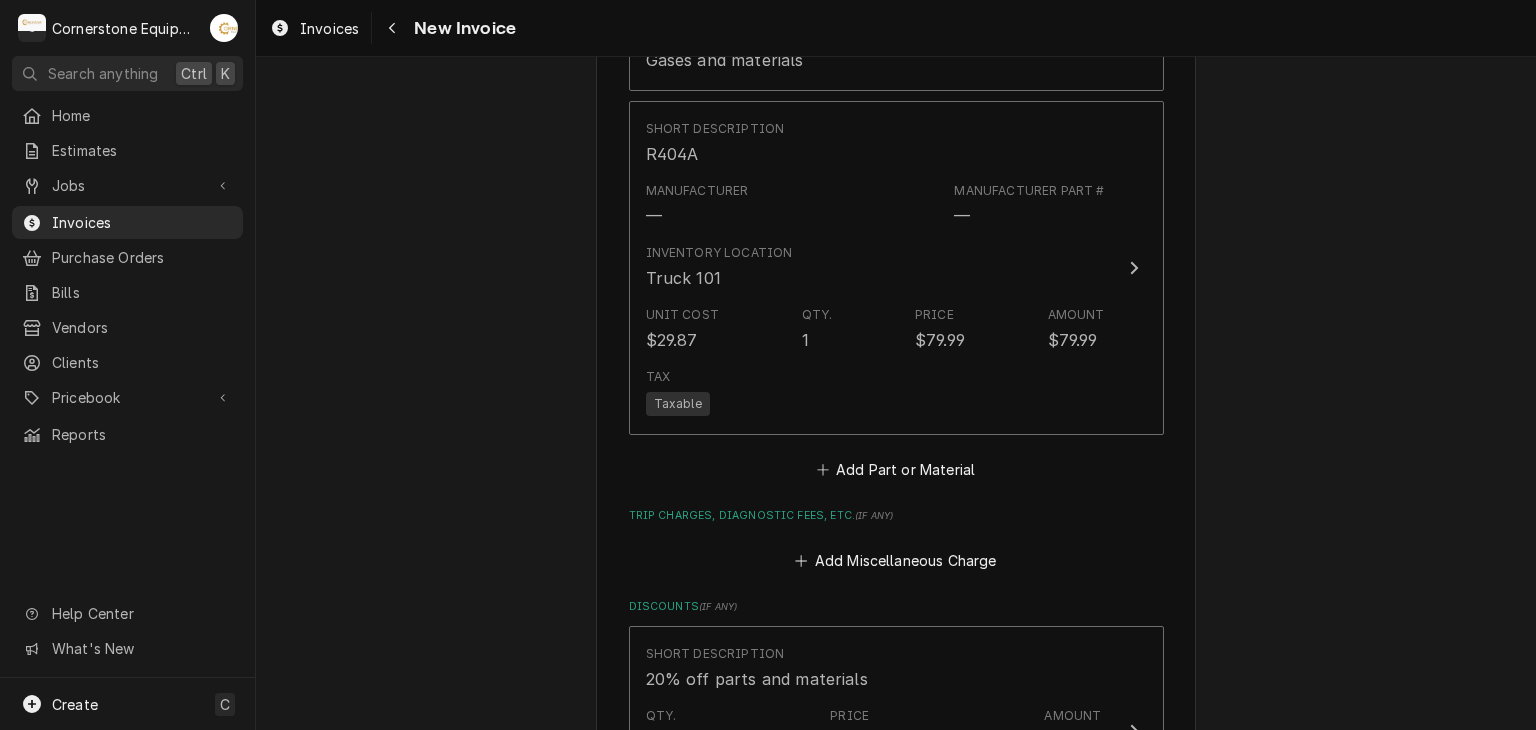 scroll, scrollTop: 4800, scrollLeft: 0, axis: vertical 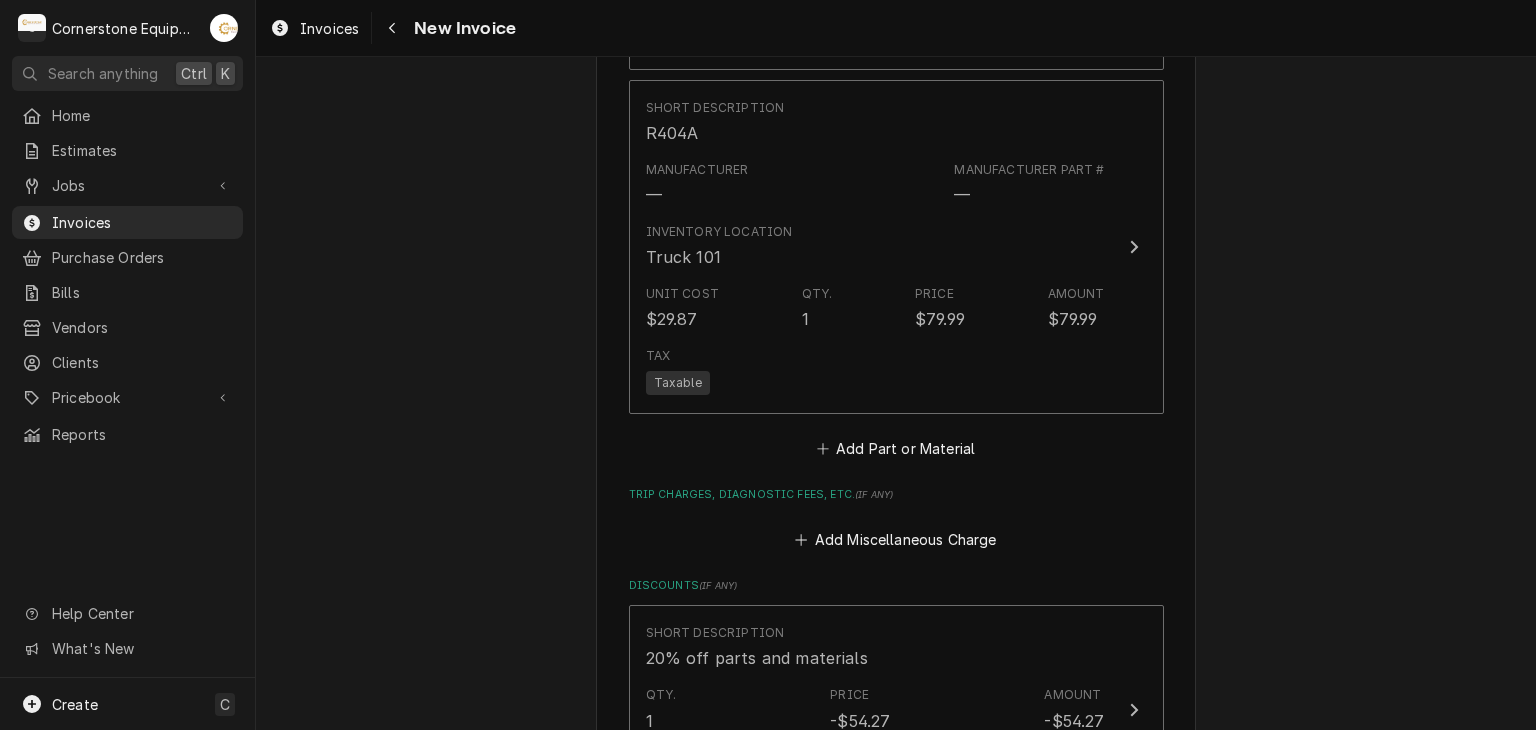 click on "Please provide the following information to create your invoice: Client Details Client Hill Management - McDonald’s Service Location 32623 - Taylors / 6125 Wade Hampton Blvd, Taylors, SC 29687 Basic Details Created From Job Uninvoiced Labor Service Type Labor Labels  ( optional ) Add Labels... Billing Address Same as service location Recipient, Attention To, etc.  ( if different ) Street Address 2259 River Rd Apartment, Suite, etc. City Greer State/Province SC Postal Code 29650 Issue Date 2025-08-08 Terms Choose payment terms... Same Day Net 7 Net 14 Net 21 Net 30 Net 45 Net 60 Net 90 Due Date 2025-09-07 Payment Methods Accept Online Card Payments Charge Details Service Charges Short Description Labor Service Date Aug 4, 2025 Hourly Cost $60.00/hr Qty. 5hrs Rate $150.00/hr Amount $750.00 Tax Non-Taxable Service  Summary Add Service Charge Parts and Materials  ( if any ) Short Description Viper Coil Spray Foam Manufacturer Refrigerant technologies Manufacturer Part # RT375A Inventory Location Truck 101 Qty." at bounding box center (896, -1506) 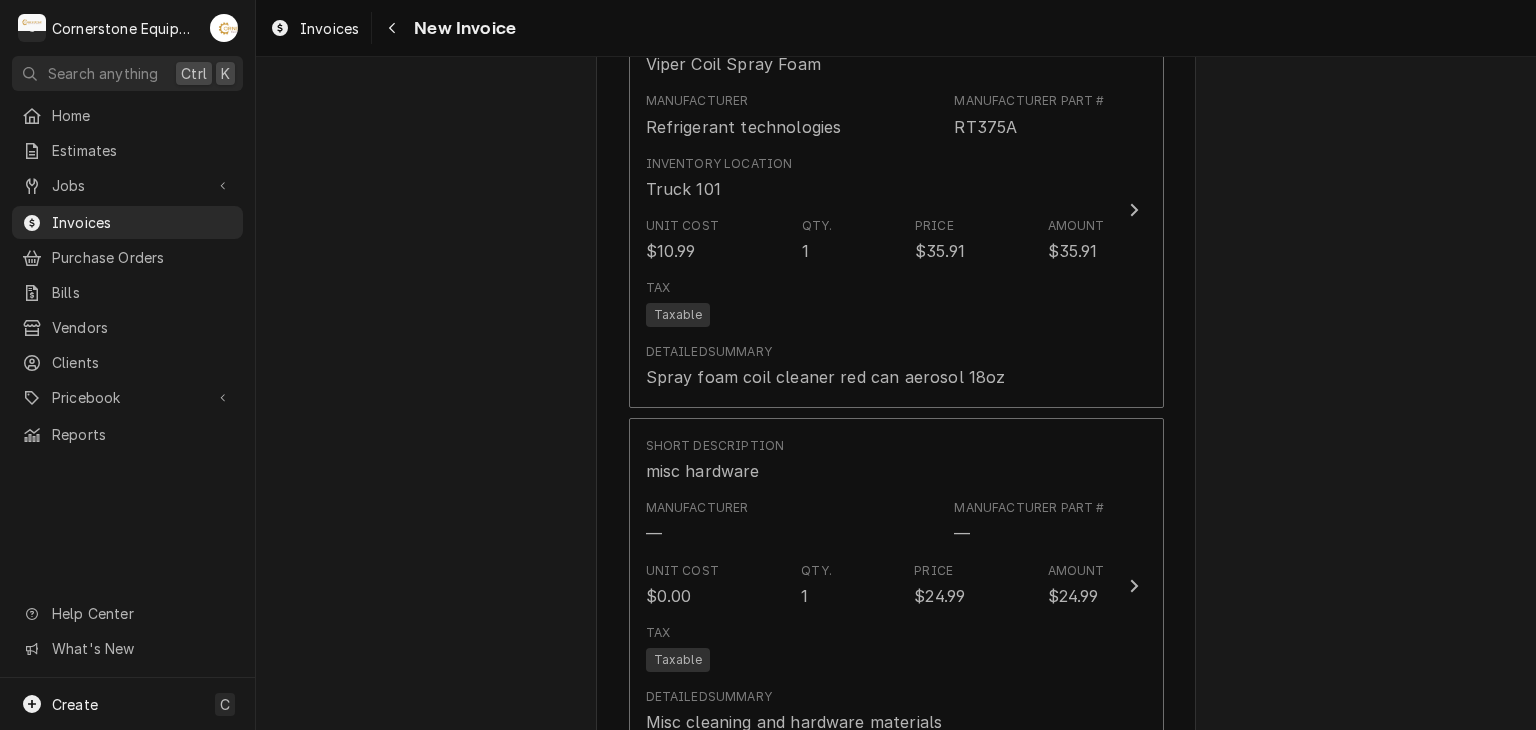scroll, scrollTop: 2480, scrollLeft: 0, axis: vertical 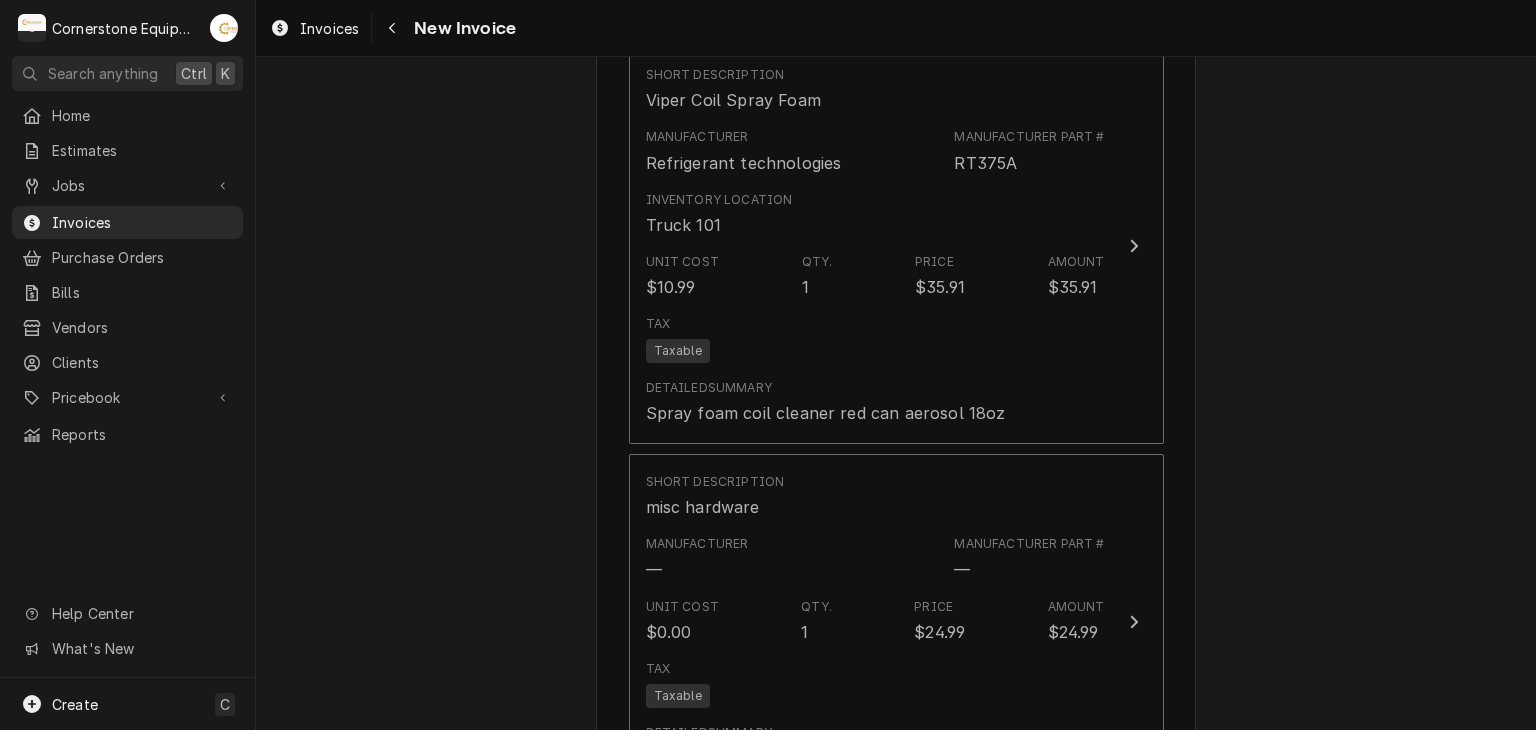 click on "Please provide the following information to create your invoice: Client Details Client Hill Management - McDonald’s Service Location 32623 - Taylors / 6125 Wade Hampton Blvd, Taylors, SC 29687 Basic Details Created From Job Uninvoiced Labor Service Type Labor Labels  ( optional ) Add Labels... Billing Address Same as service location Recipient, Attention To, etc.  ( if different ) Street Address 2259 River Rd Apartment, Suite, etc. City Greer State/Province SC Postal Code 29650 Issue Date 2025-08-08 Terms Choose payment terms... Same Day Net 7 Net 14 Net 21 Net 30 Net 45 Net 60 Net 90 Due Date 2025-09-07 Payment Methods Accept Online Card Payments Charge Details Service Charges Short Description Labor Service Date Aug 4, 2025 Hourly Cost $60.00/hr Qty. 5hrs Rate $150.00/hr Amount $750.00 Tax Non-Taxable Service  Summary Add Service Charge Parts and Materials  ( if any ) Short Description Viper Coil Spray Foam Manufacturer Refrigerant technologies Manufacturer Part # RT375A Inventory Location Truck 101 Qty." at bounding box center (896, 814) 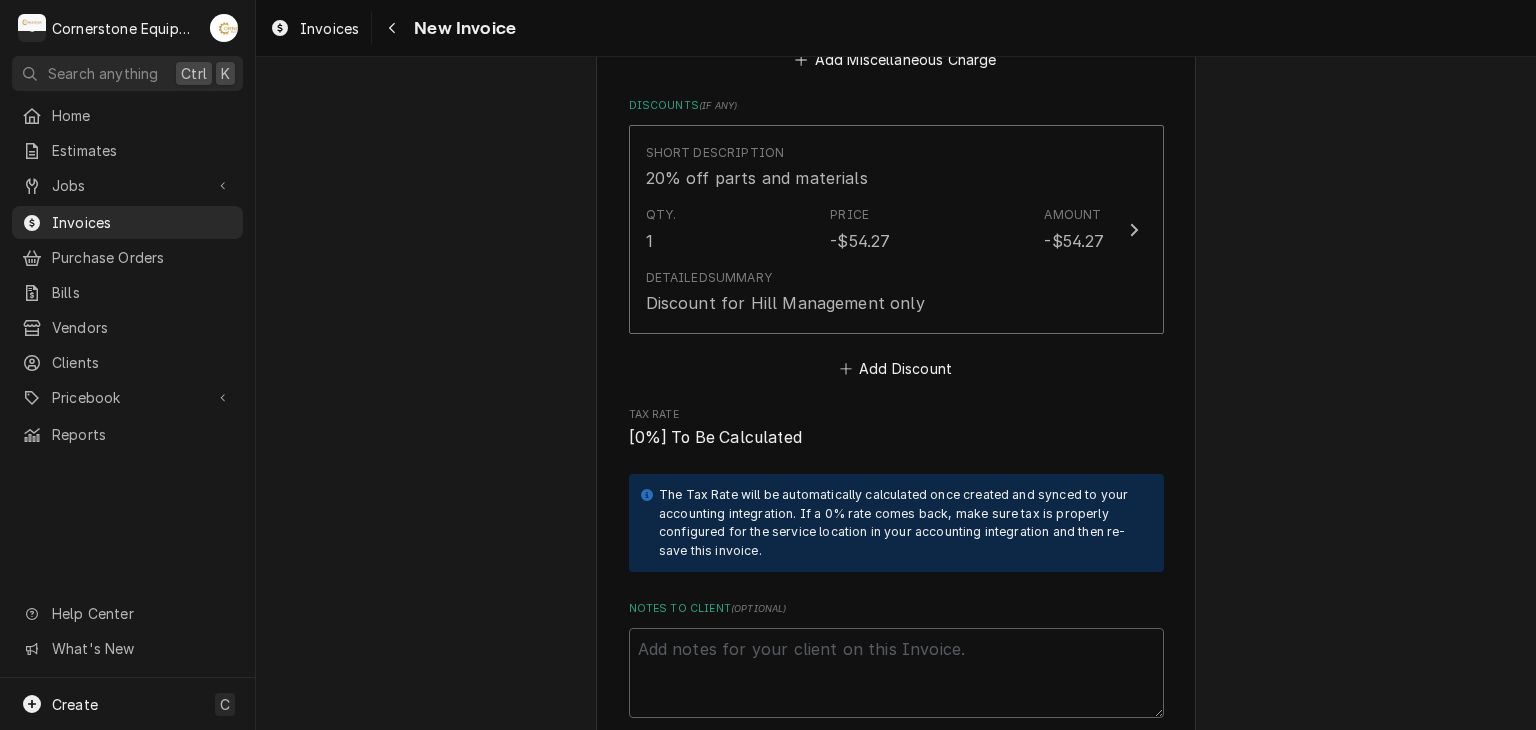 scroll, scrollTop: 5680, scrollLeft: 0, axis: vertical 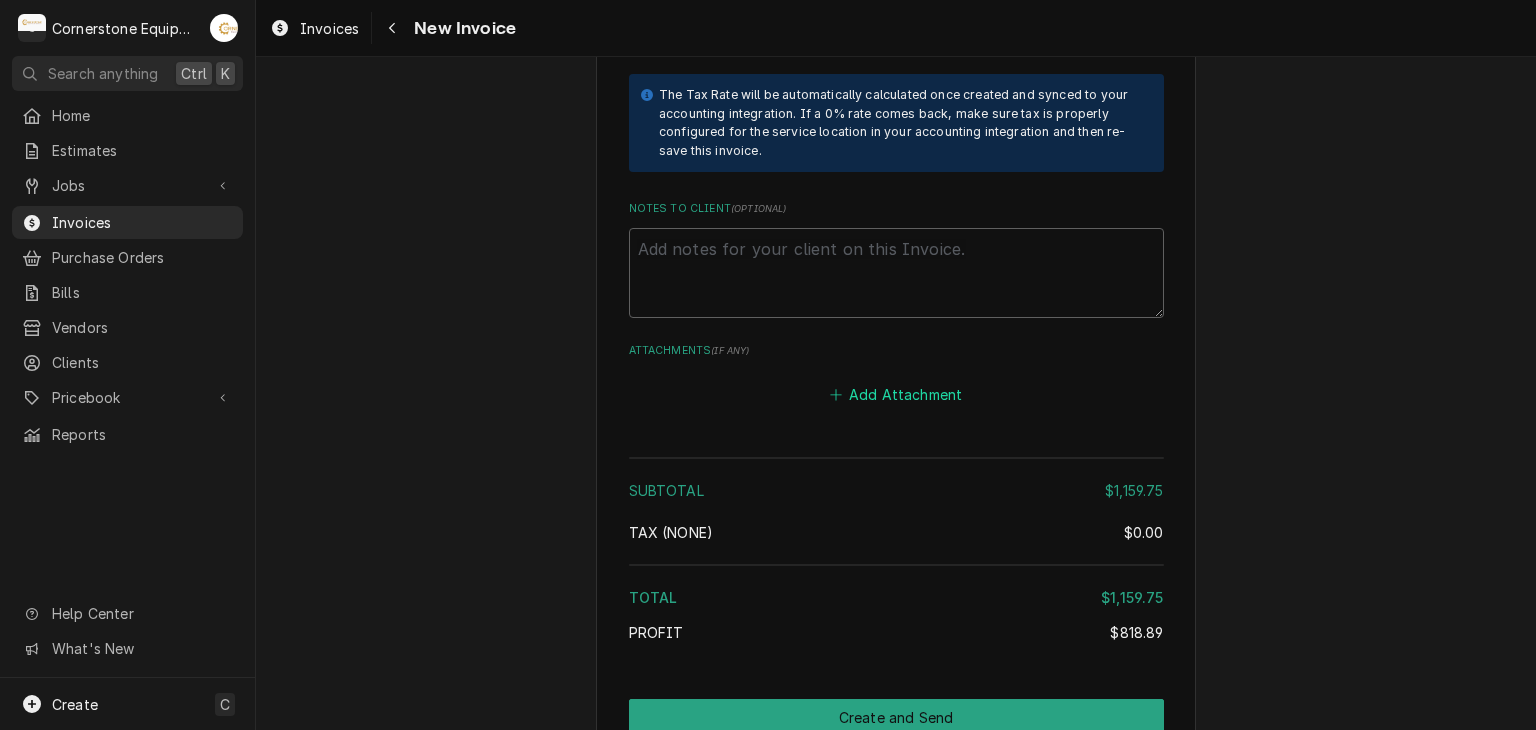 click on "Add Attachment" at bounding box center (896, 394) 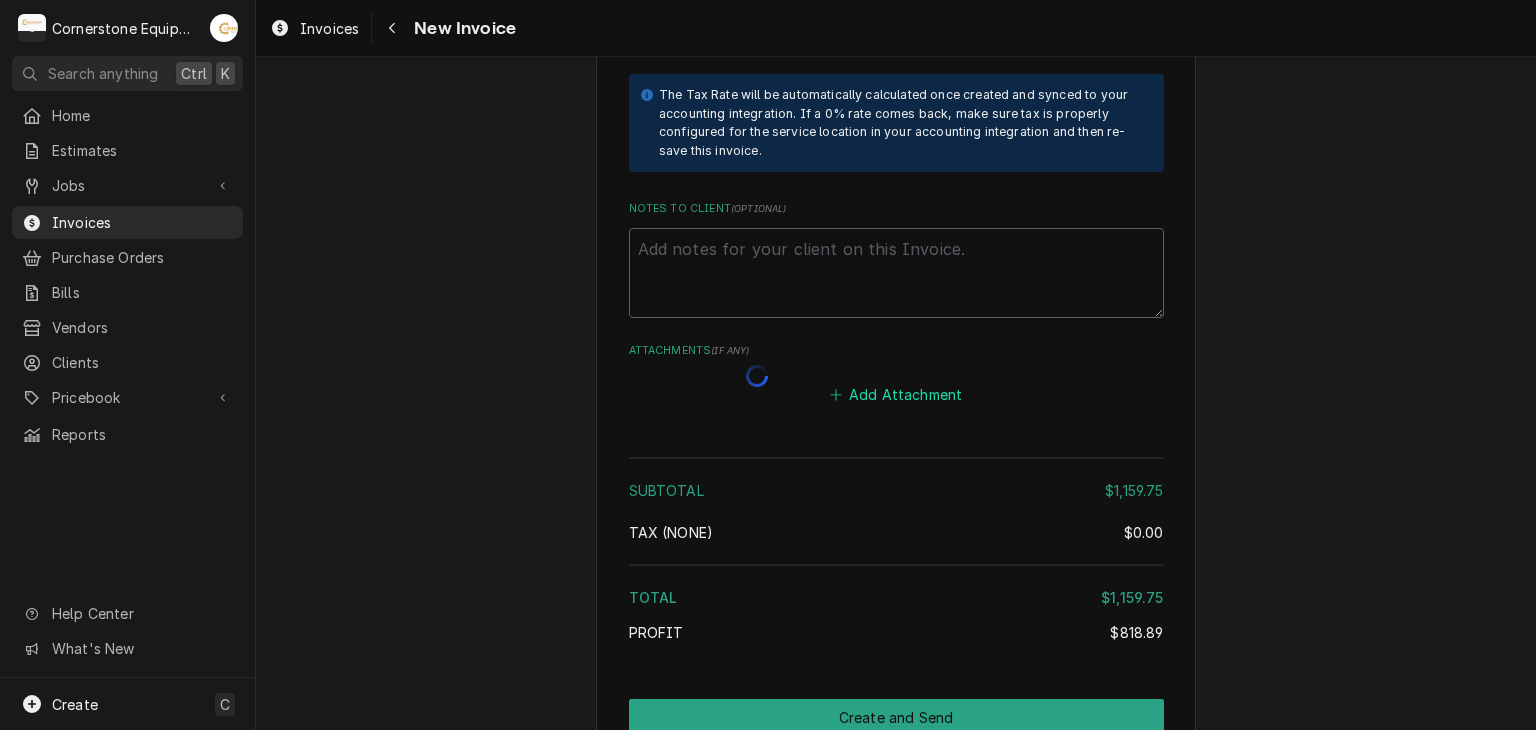type on "x" 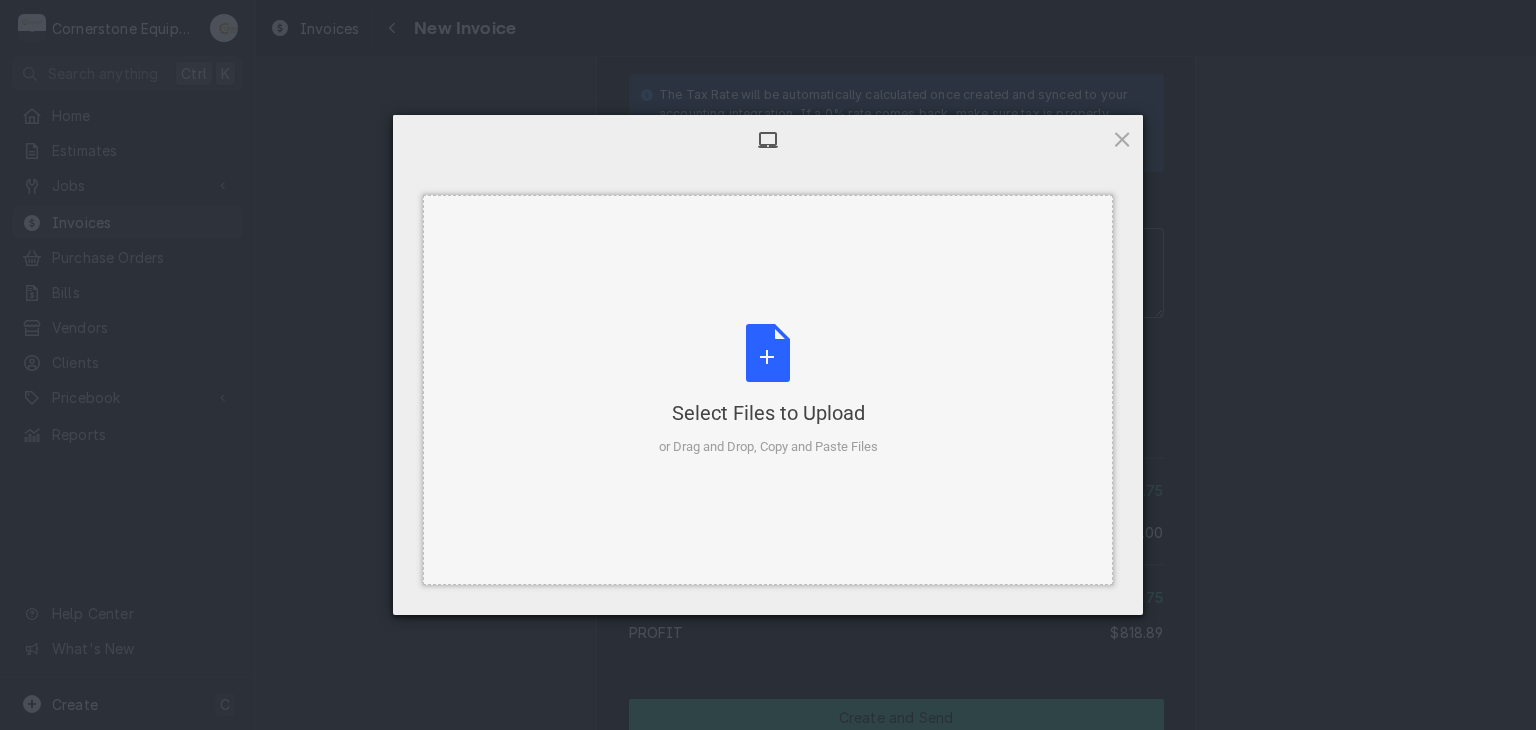 click on "Select Files to Upload
or Drag and Drop, Copy and Paste Files" at bounding box center [768, 390] 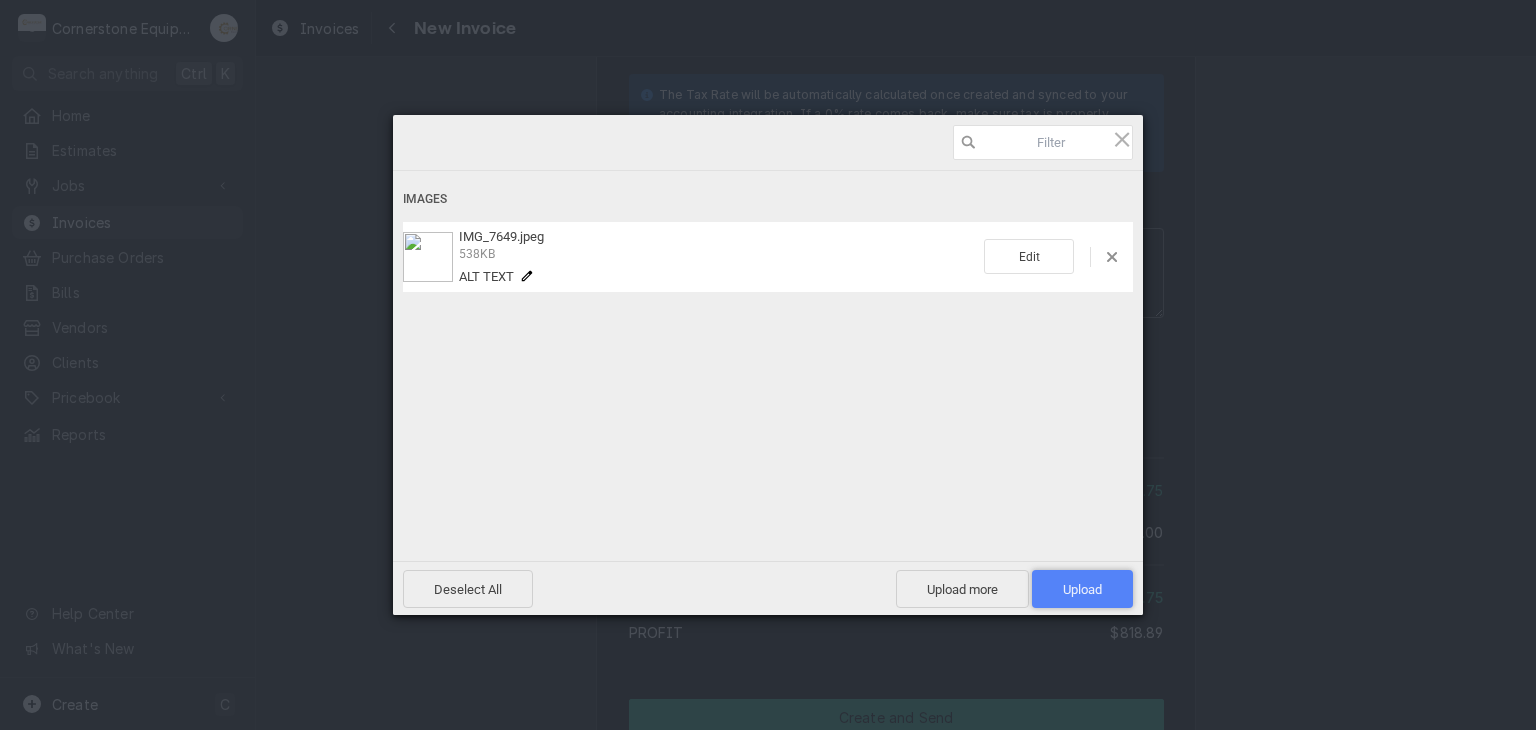 click on "Upload
1" at bounding box center (1082, 589) 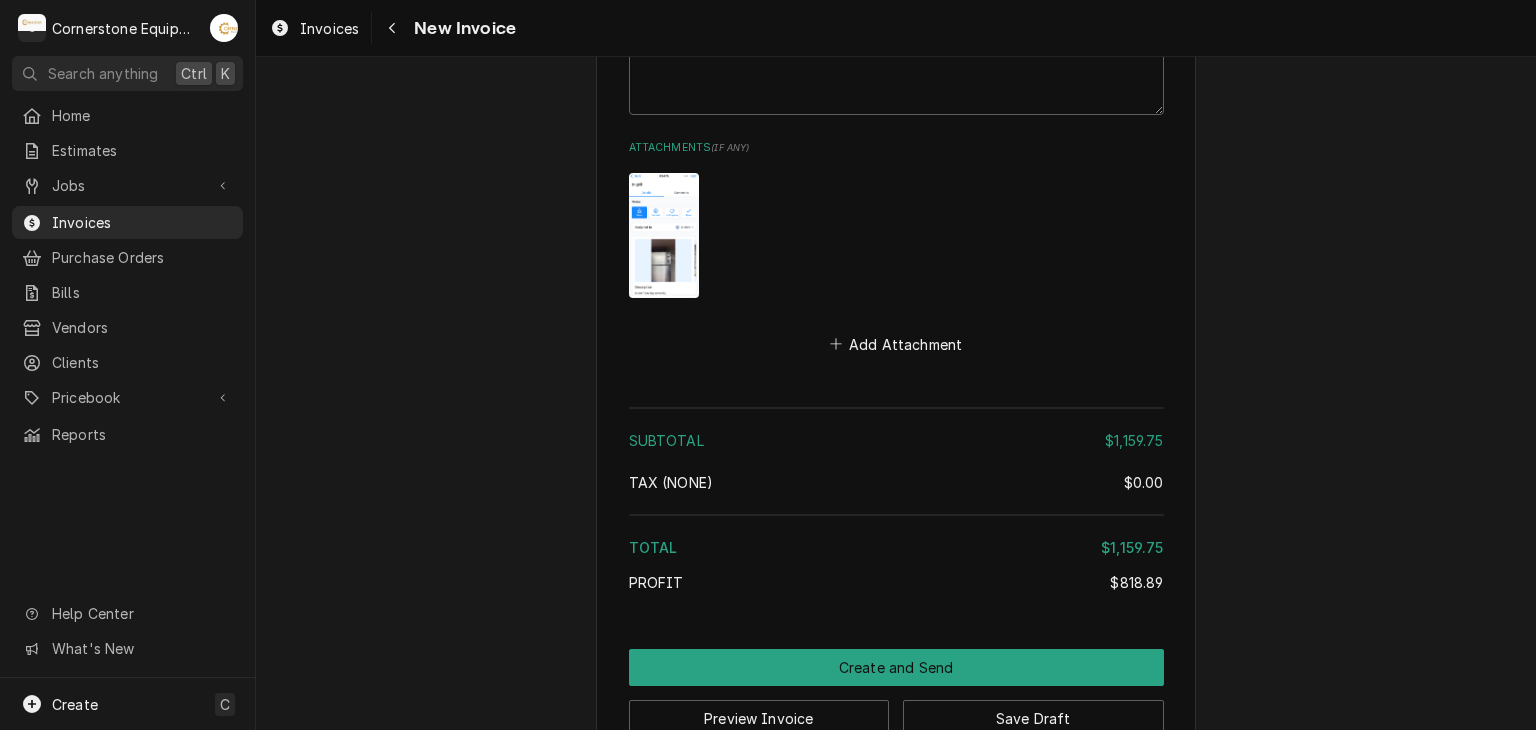 scroll, scrollTop: 5899, scrollLeft: 0, axis: vertical 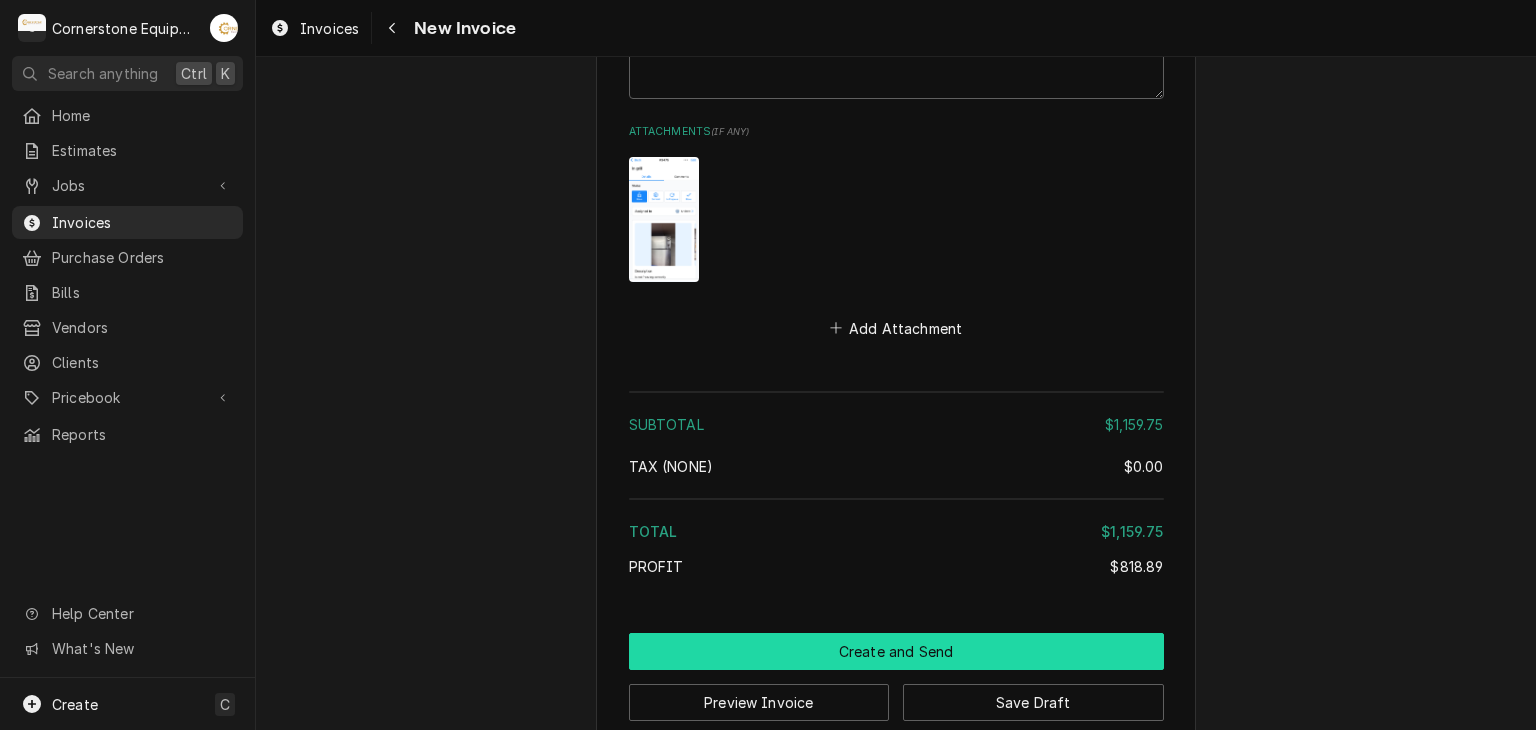 click on "Create and Send" at bounding box center (896, 651) 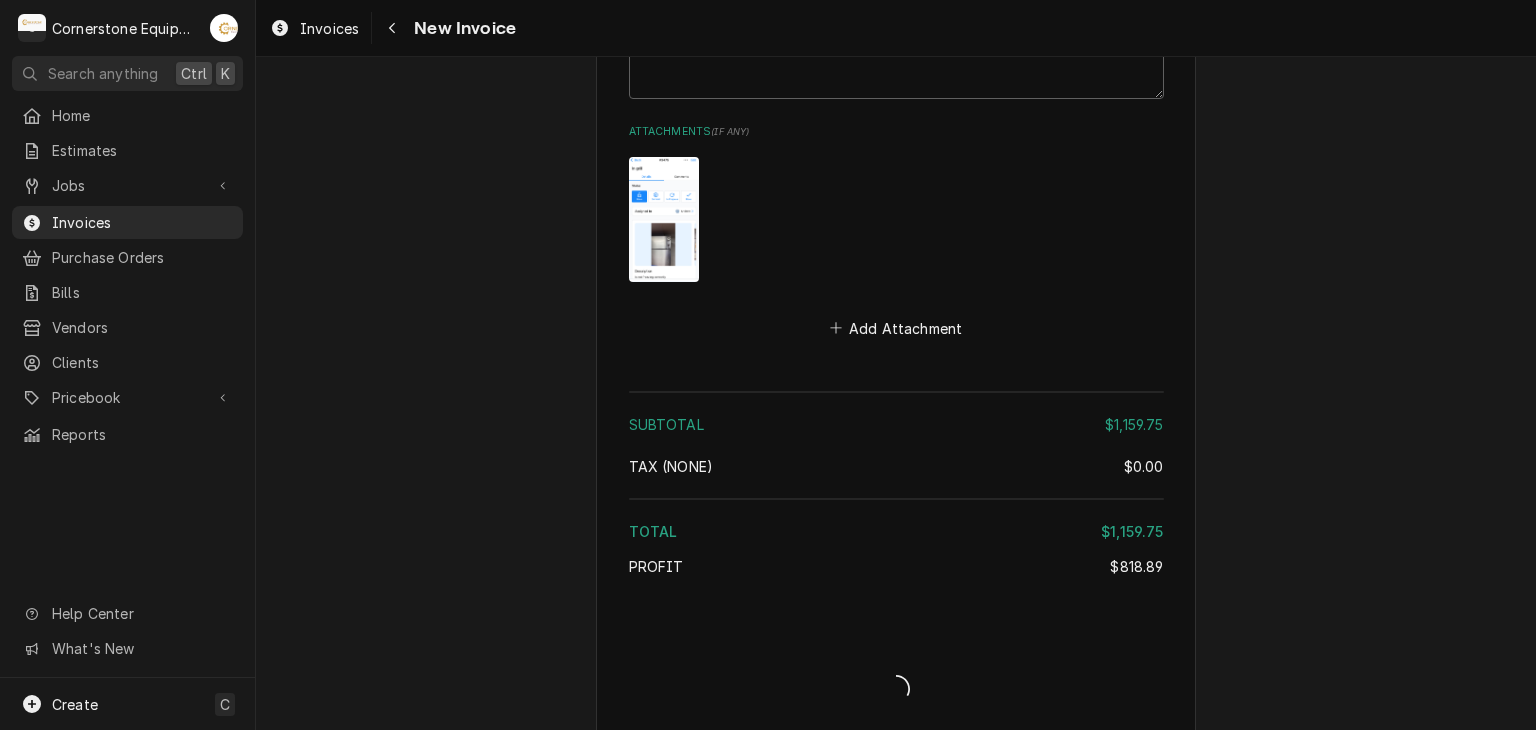 scroll, scrollTop: 5889, scrollLeft: 0, axis: vertical 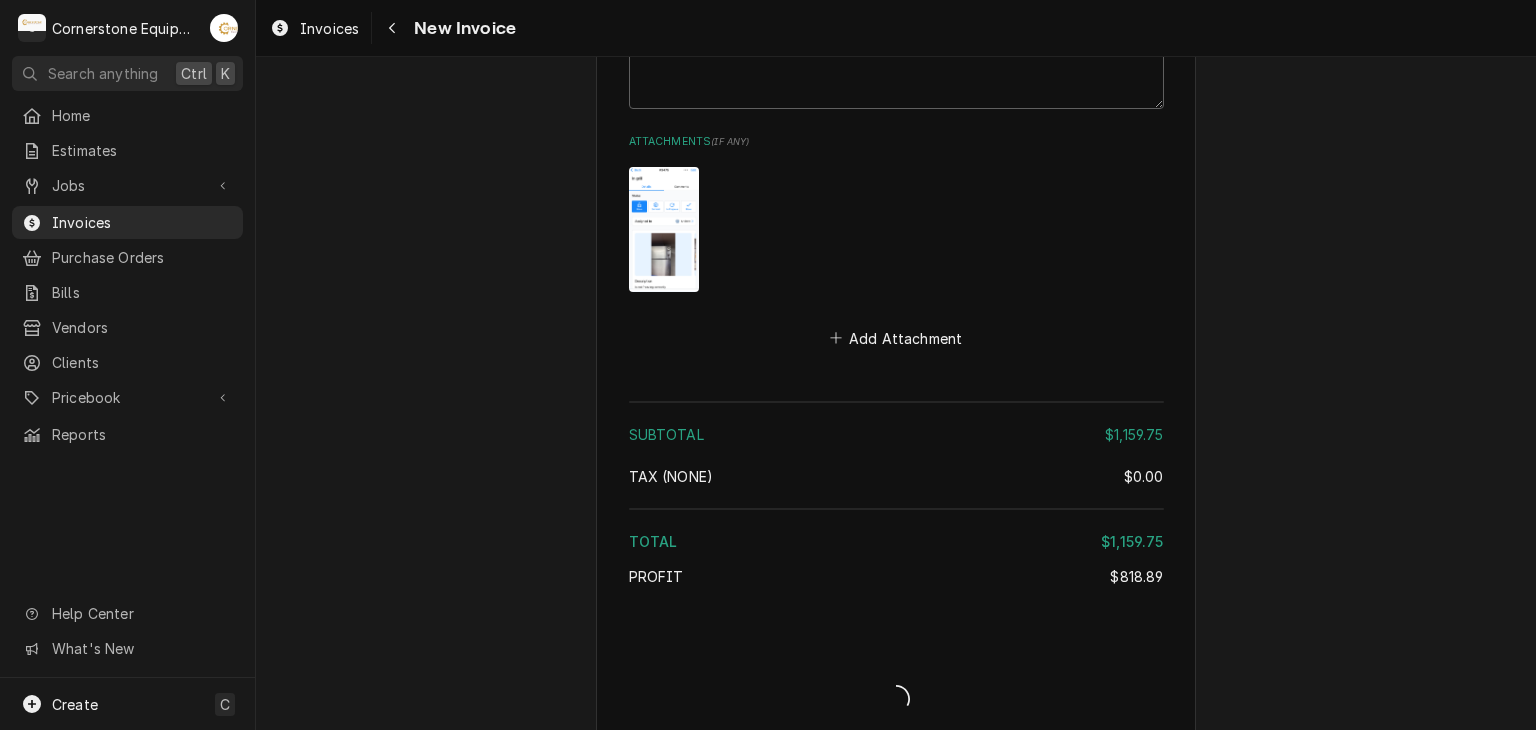 type on "x" 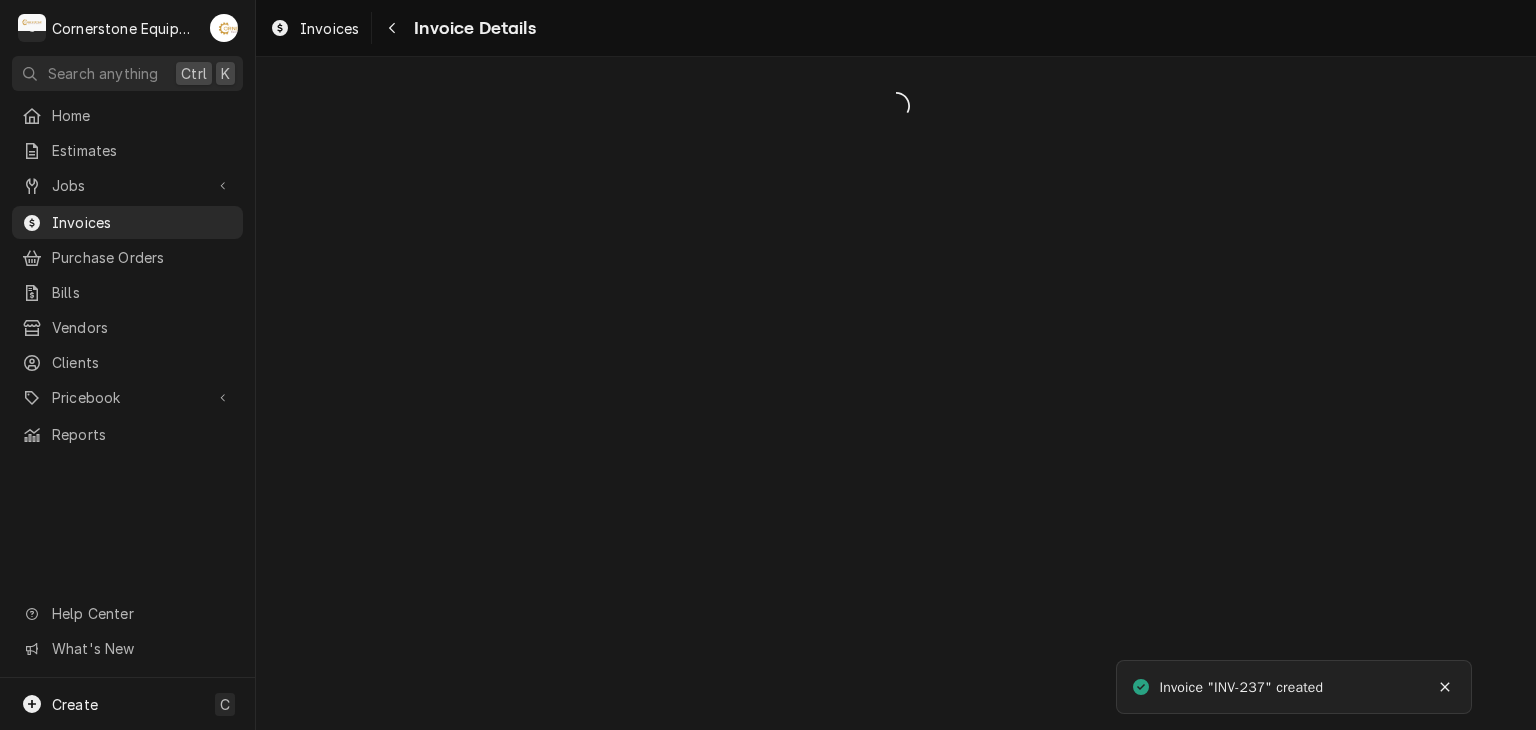 scroll, scrollTop: 0, scrollLeft: 0, axis: both 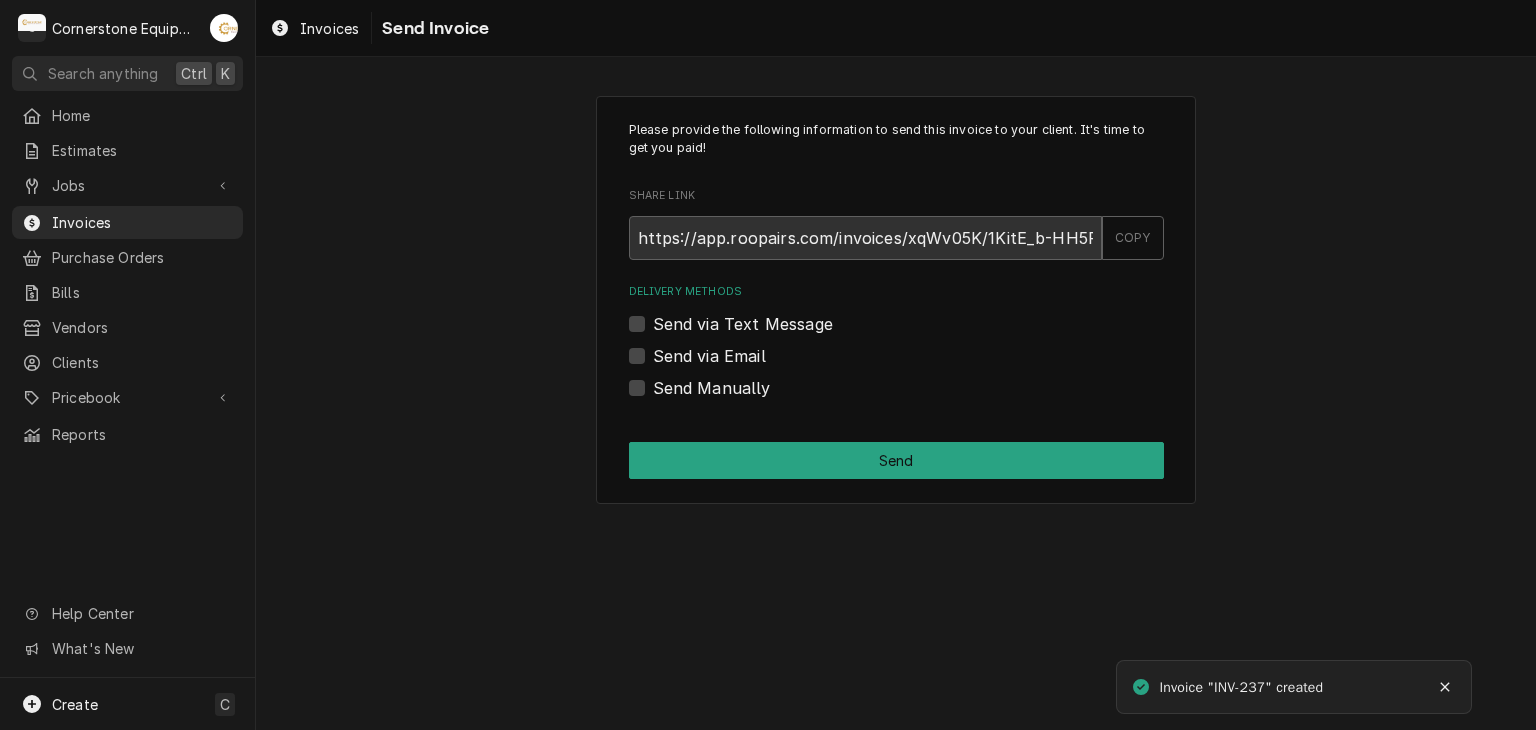click on "Send via Text Message" at bounding box center [743, 324] 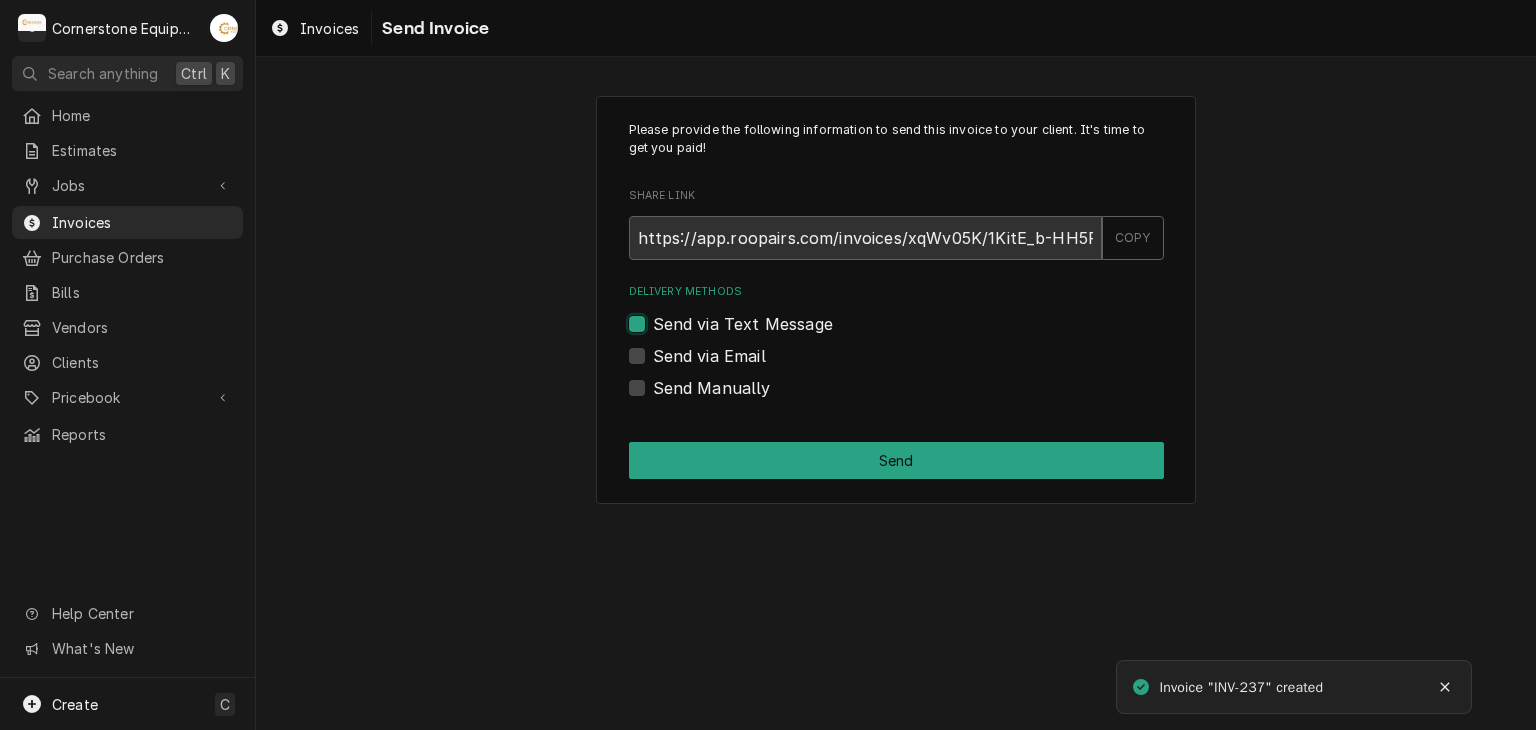 checkbox on "true" 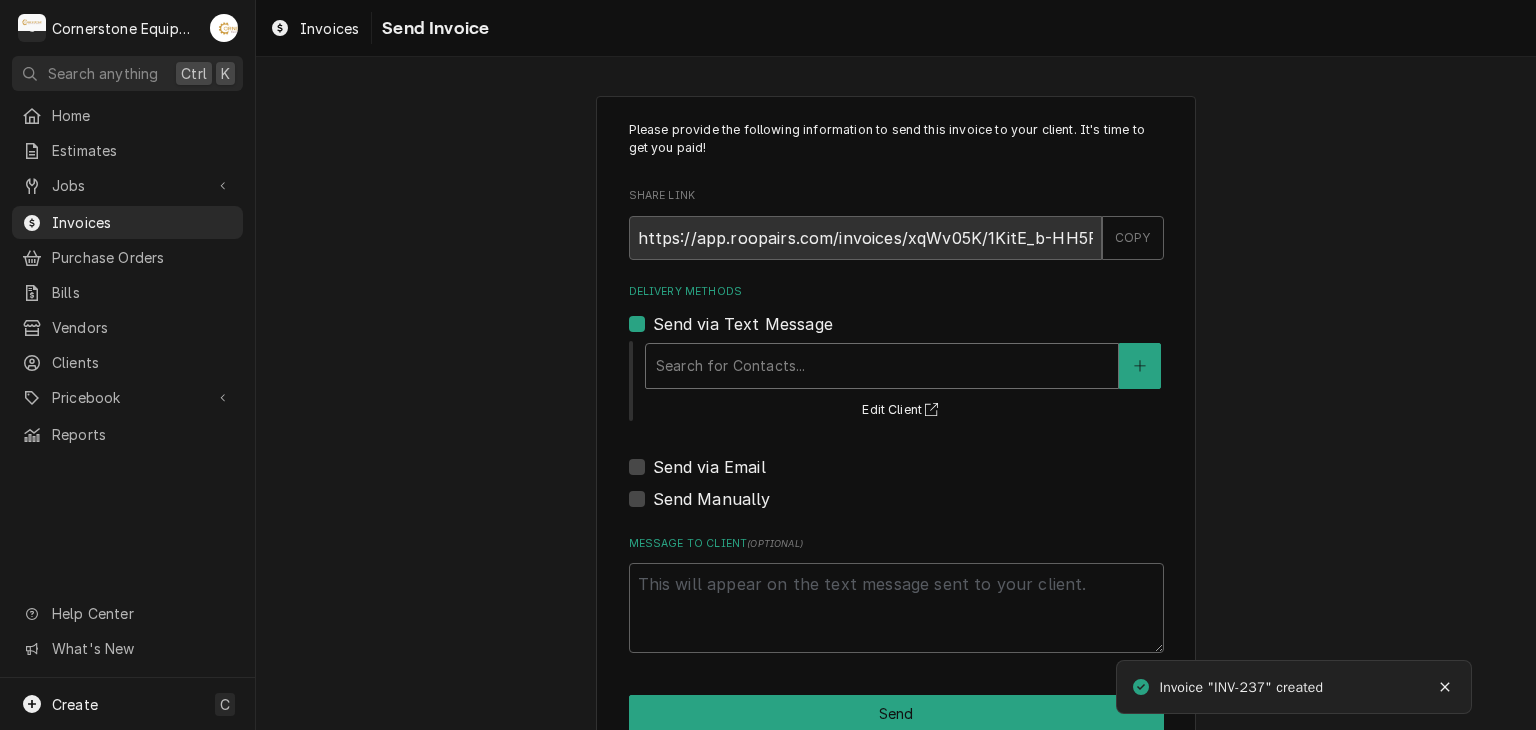 click at bounding box center [882, 366] 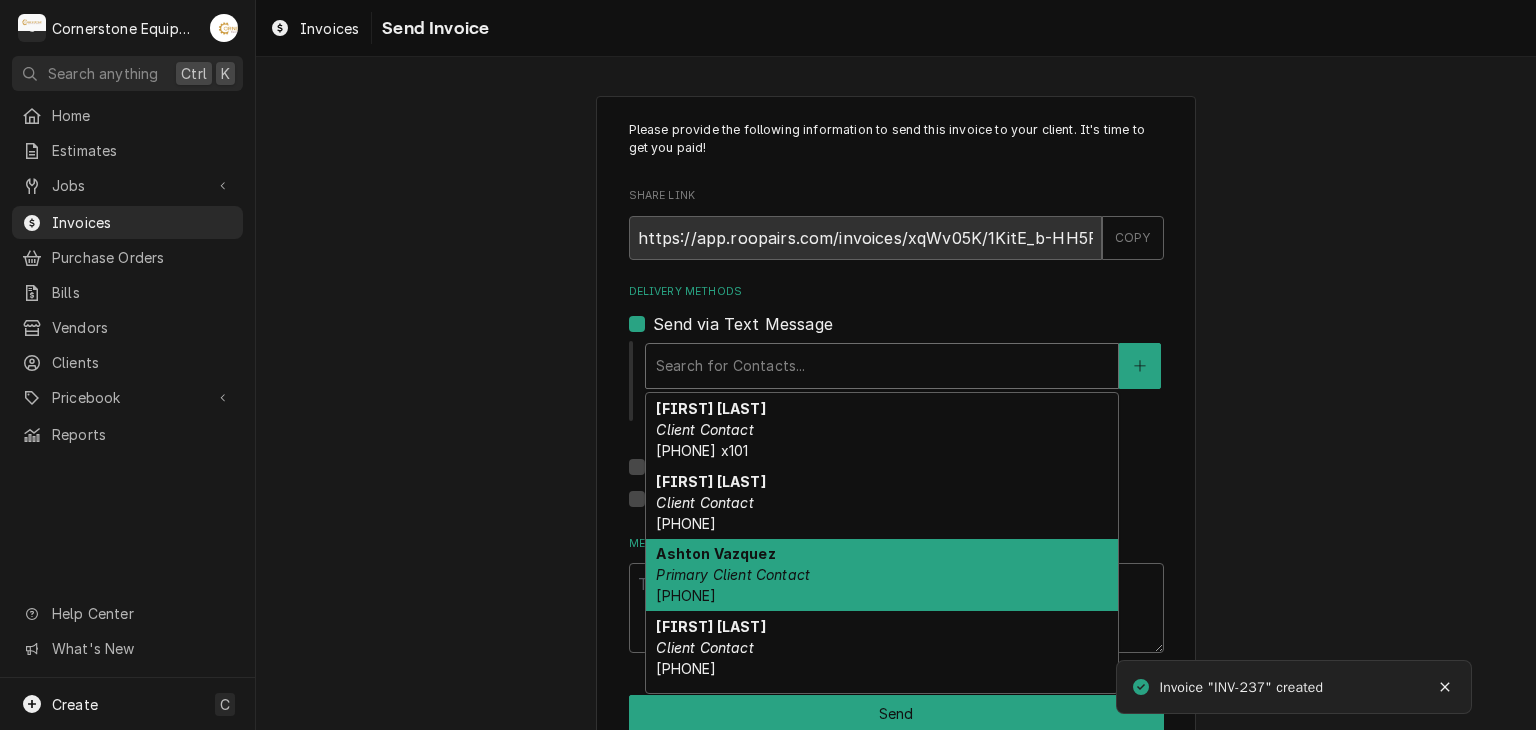click on "Ashton Vazquez" at bounding box center (715, 553) 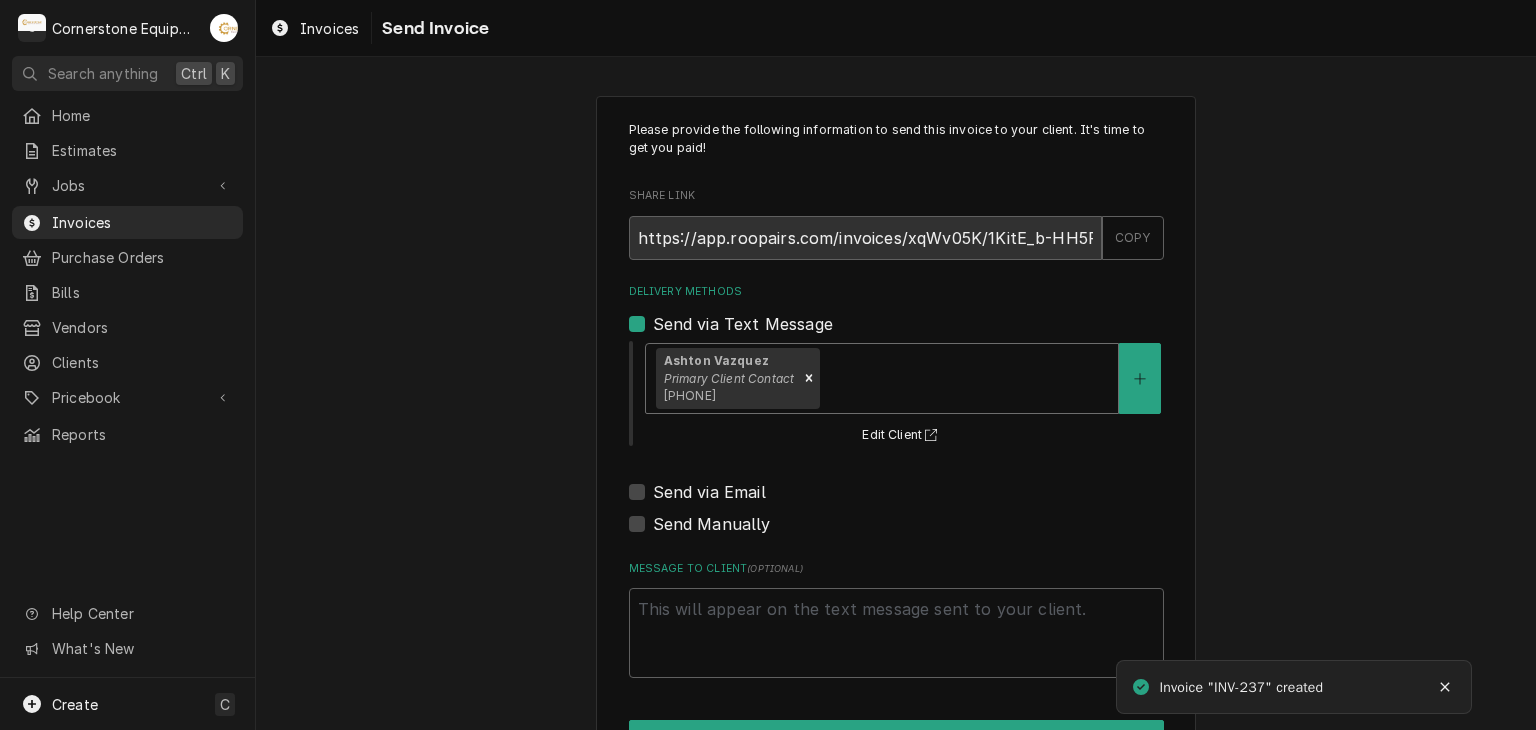 click on "Send via Email" at bounding box center [709, 492] 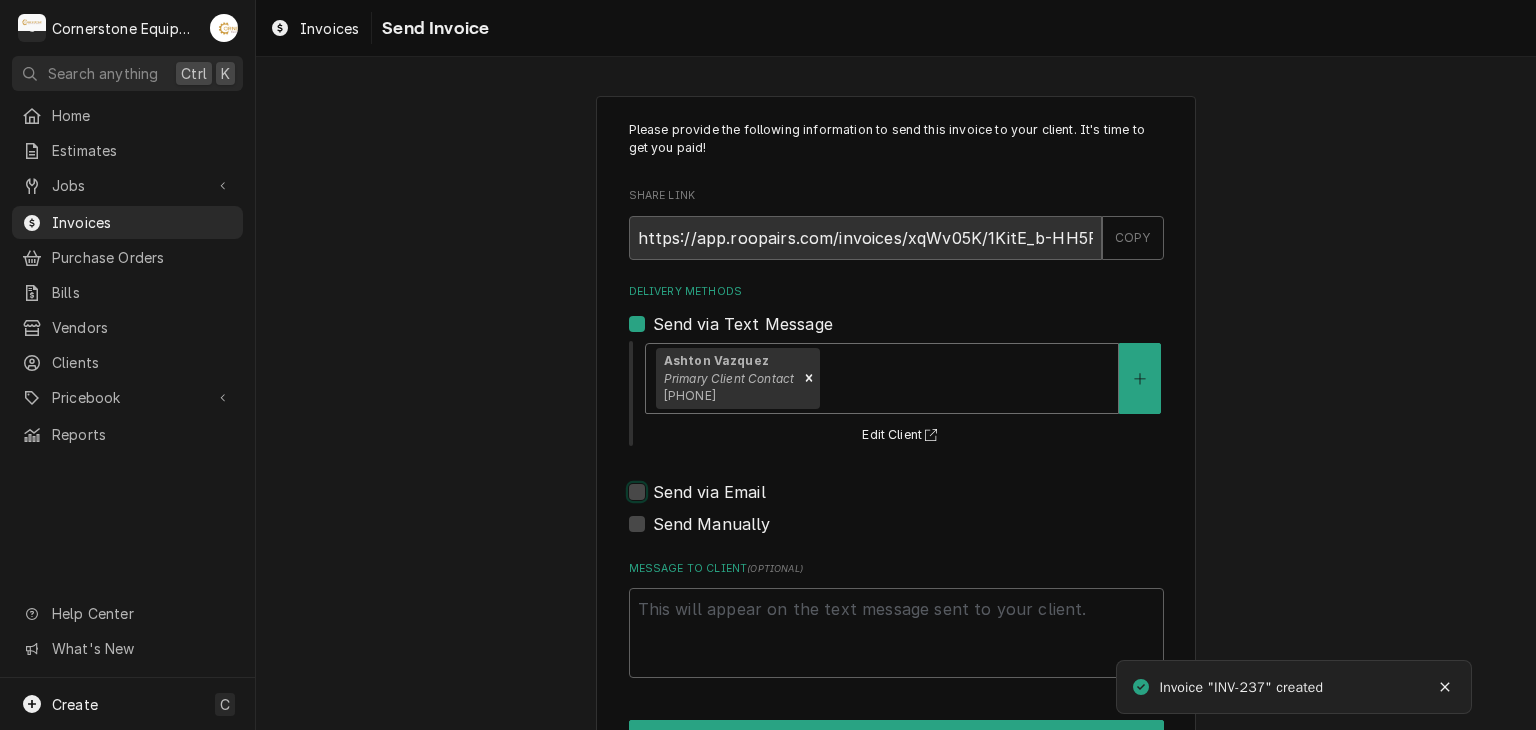 click on "Send via Email" at bounding box center [920, 502] 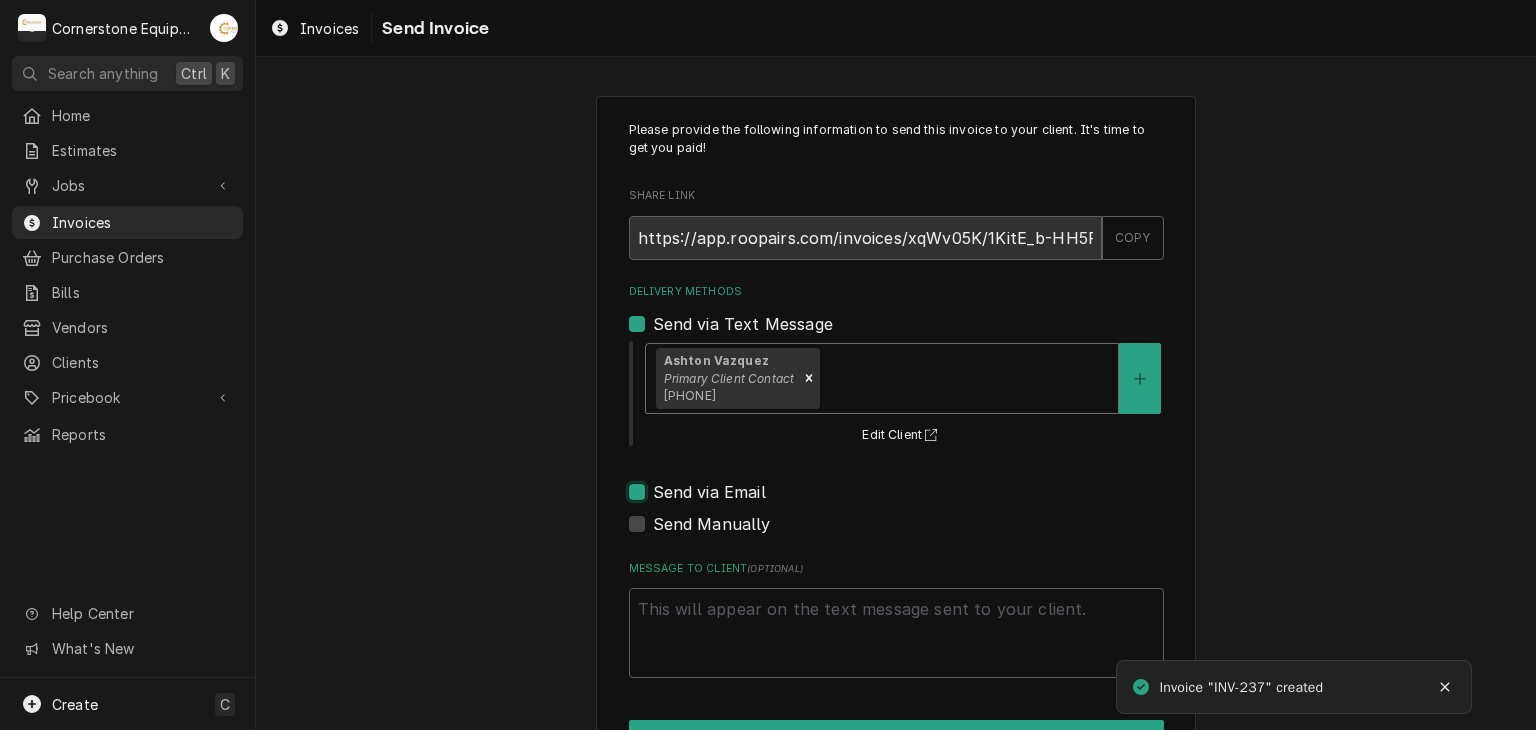 checkbox on "true" 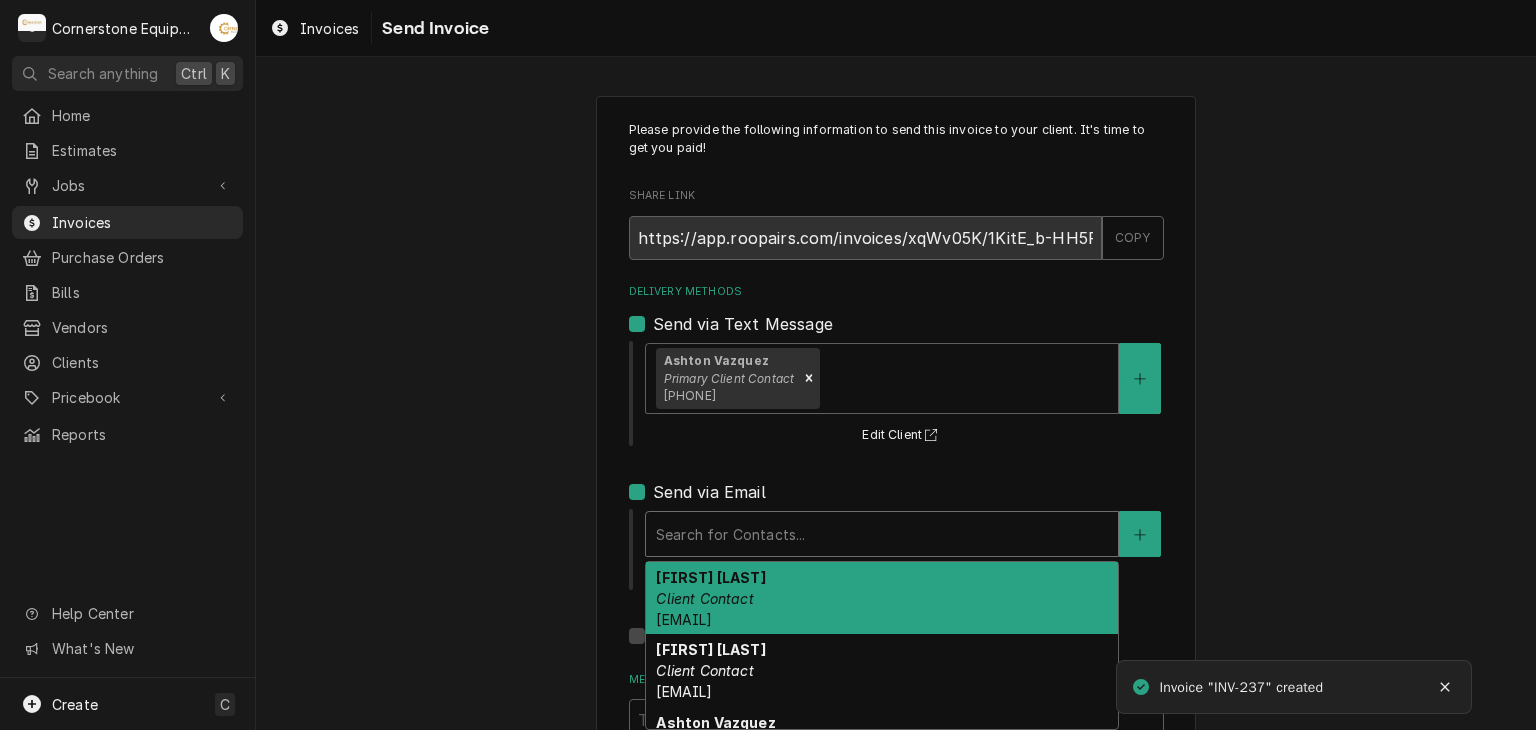 click at bounding box center [882, 534] 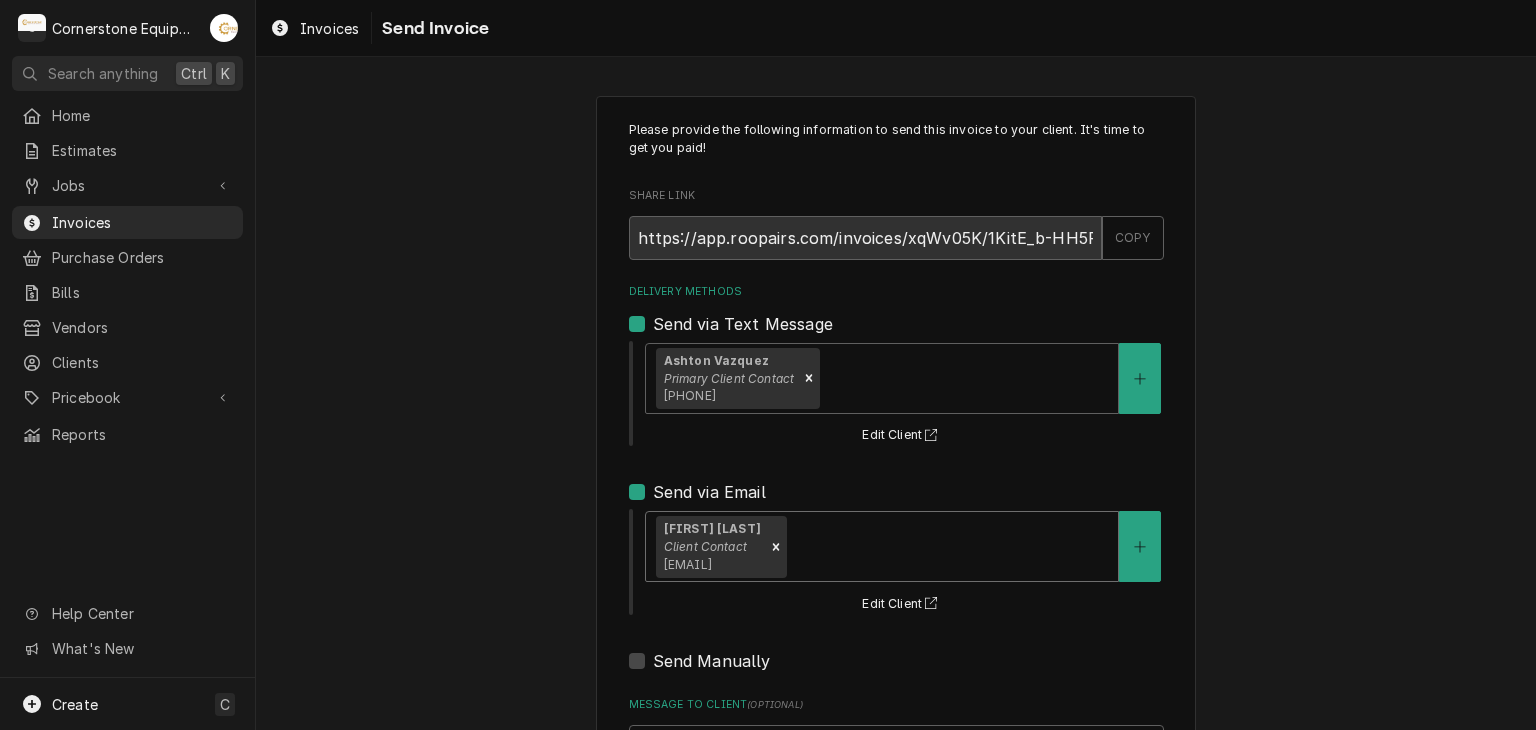 click on "Please provide the following information to send this invoice to your client. It's time to get you paid! Share Link https://app.roopairs.com/invoices/xqWv05K/1KitE_b-HH5RPyQNrE4a4eHEZVEOa9cWSm4ueecsO_4/ COPY Delivery Methods Send via Text Message Ashton Vazquez Primary Client Contact (346) 249-1763 Edit Client    Send via Email option [object Object], selected. Amy Moore Client Contact amy@masonmcdonalds.com Edit Client    Send Manually Message to Client  ( optional ) Send" at bounding box center (896, 507) 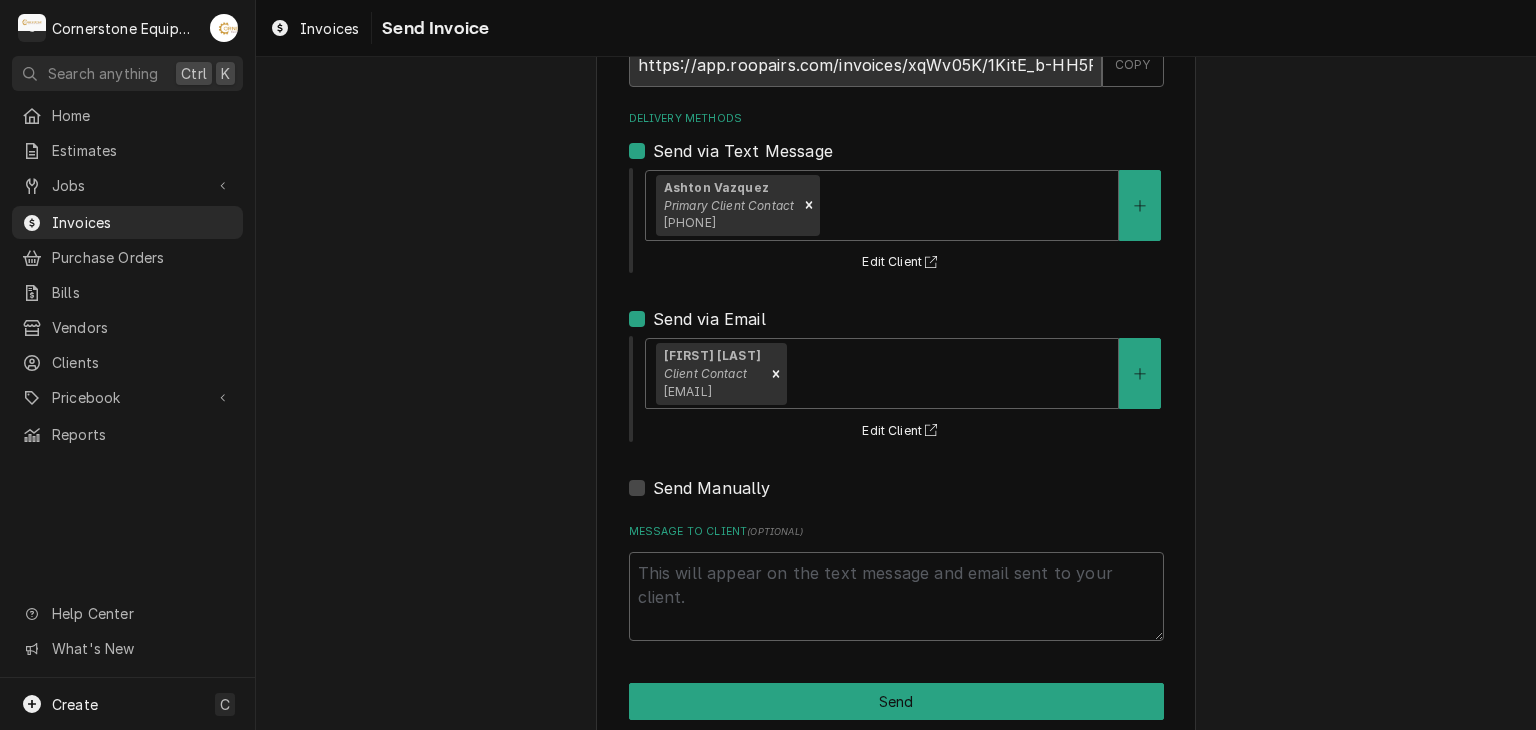 scroll, scrollTop: 204, scrollLeft: 0, axis: vertical 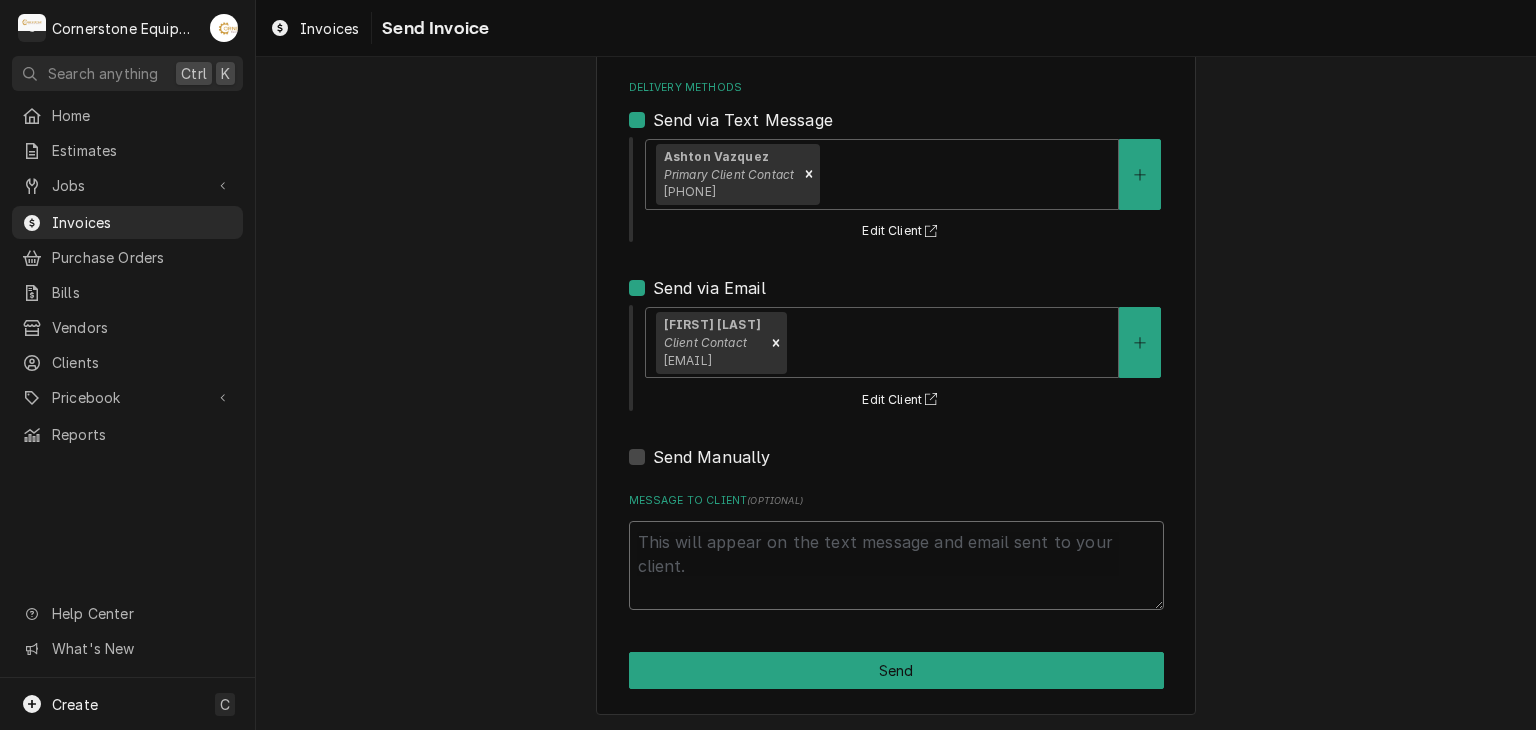 click on "Message to Client  ( optional )" at bounding box center [896, 566] 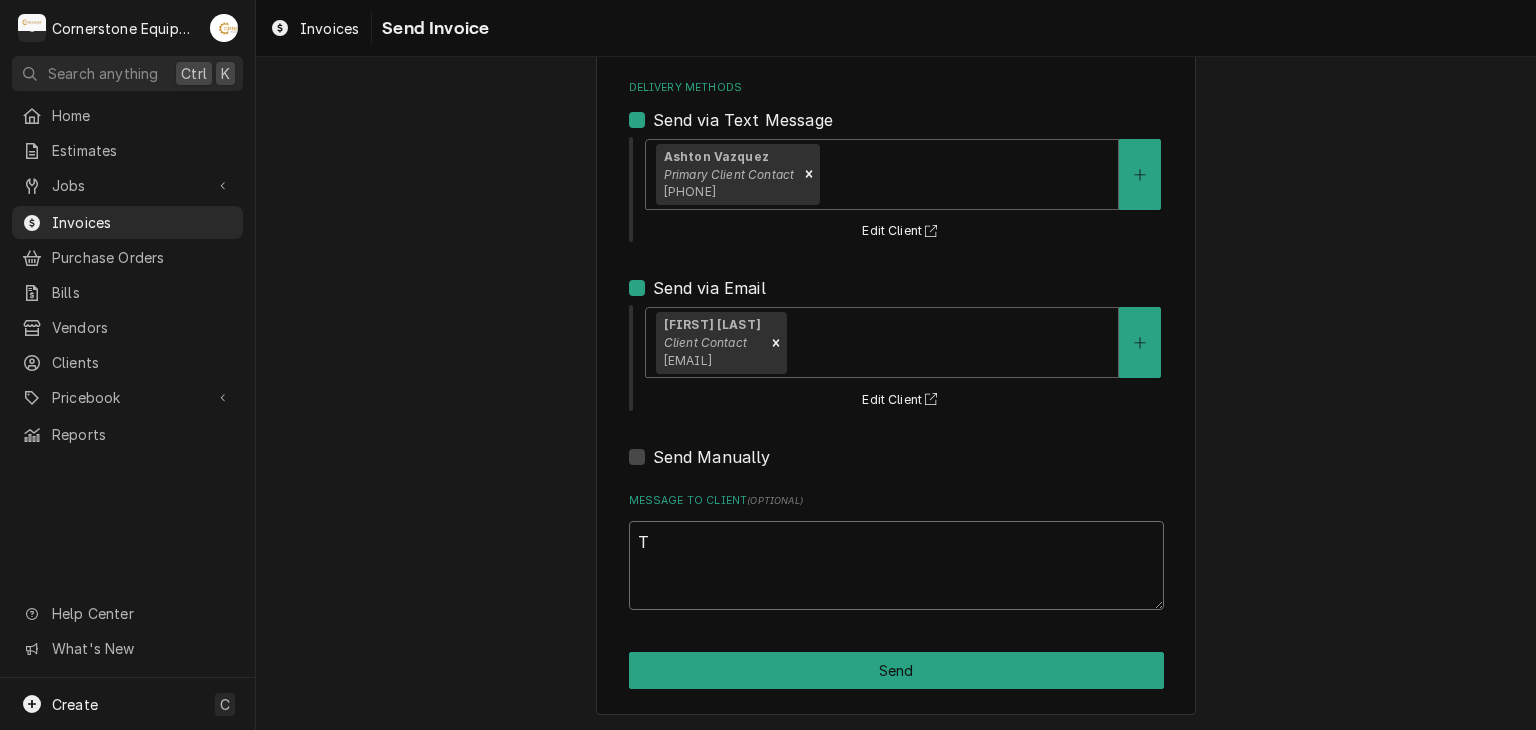 type on "x" 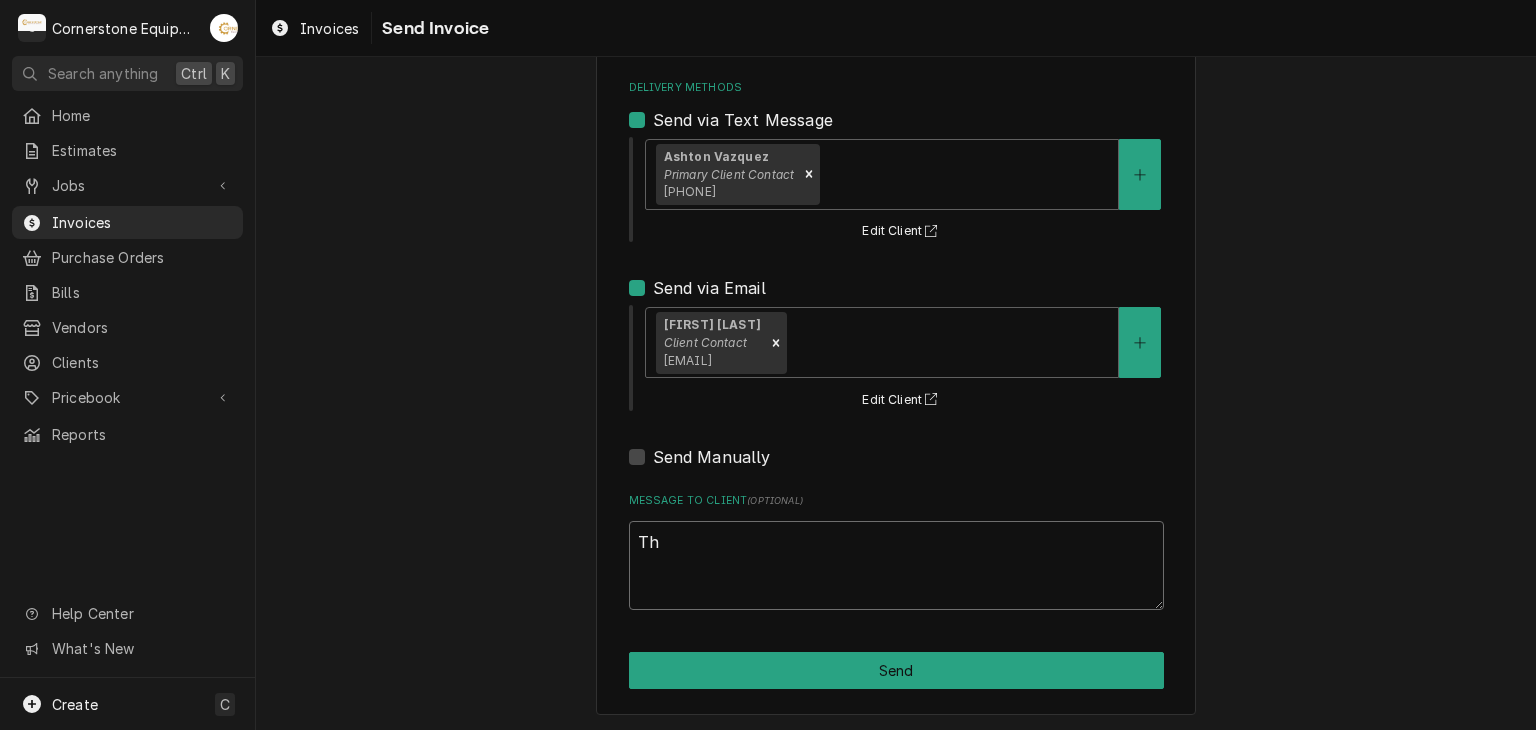 type on "x" 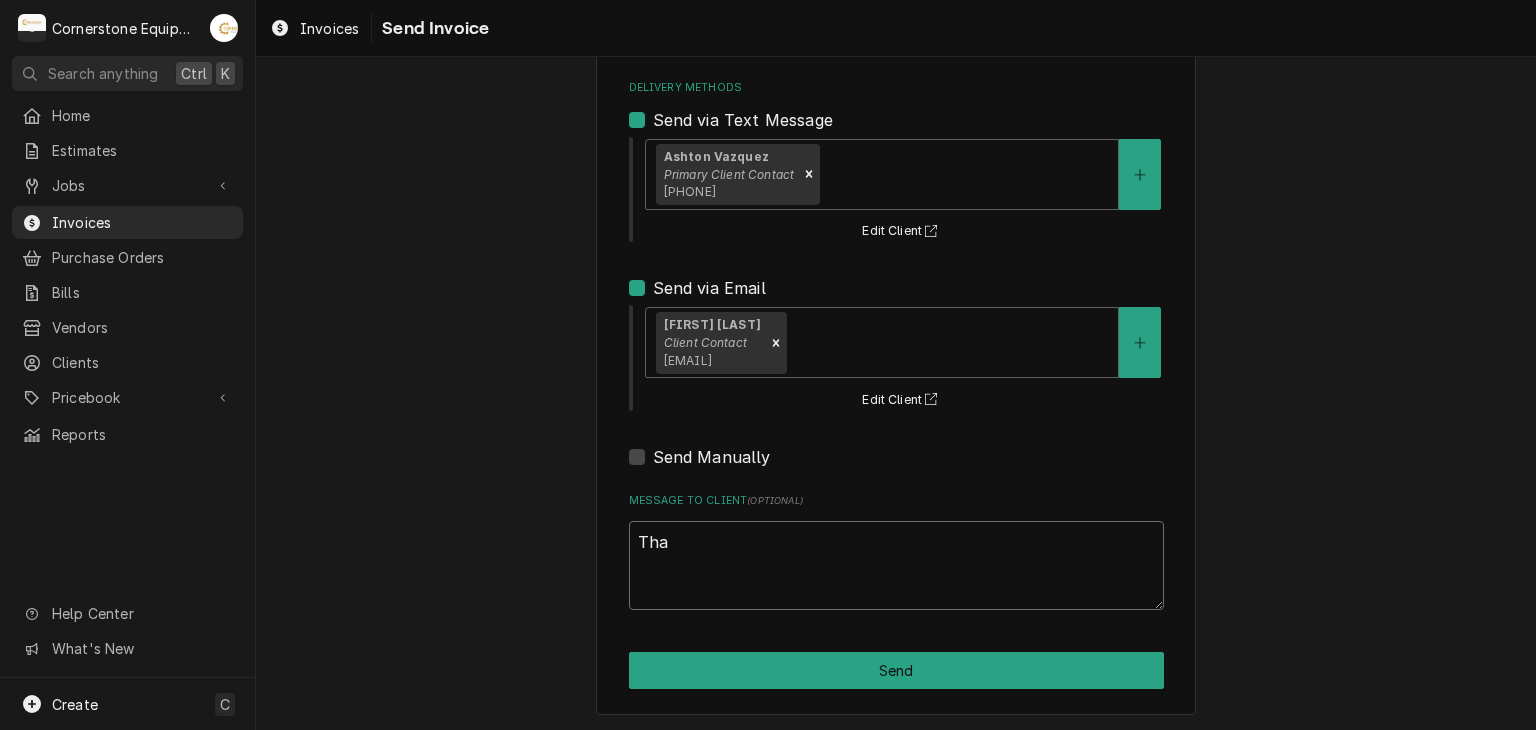 type on "x" 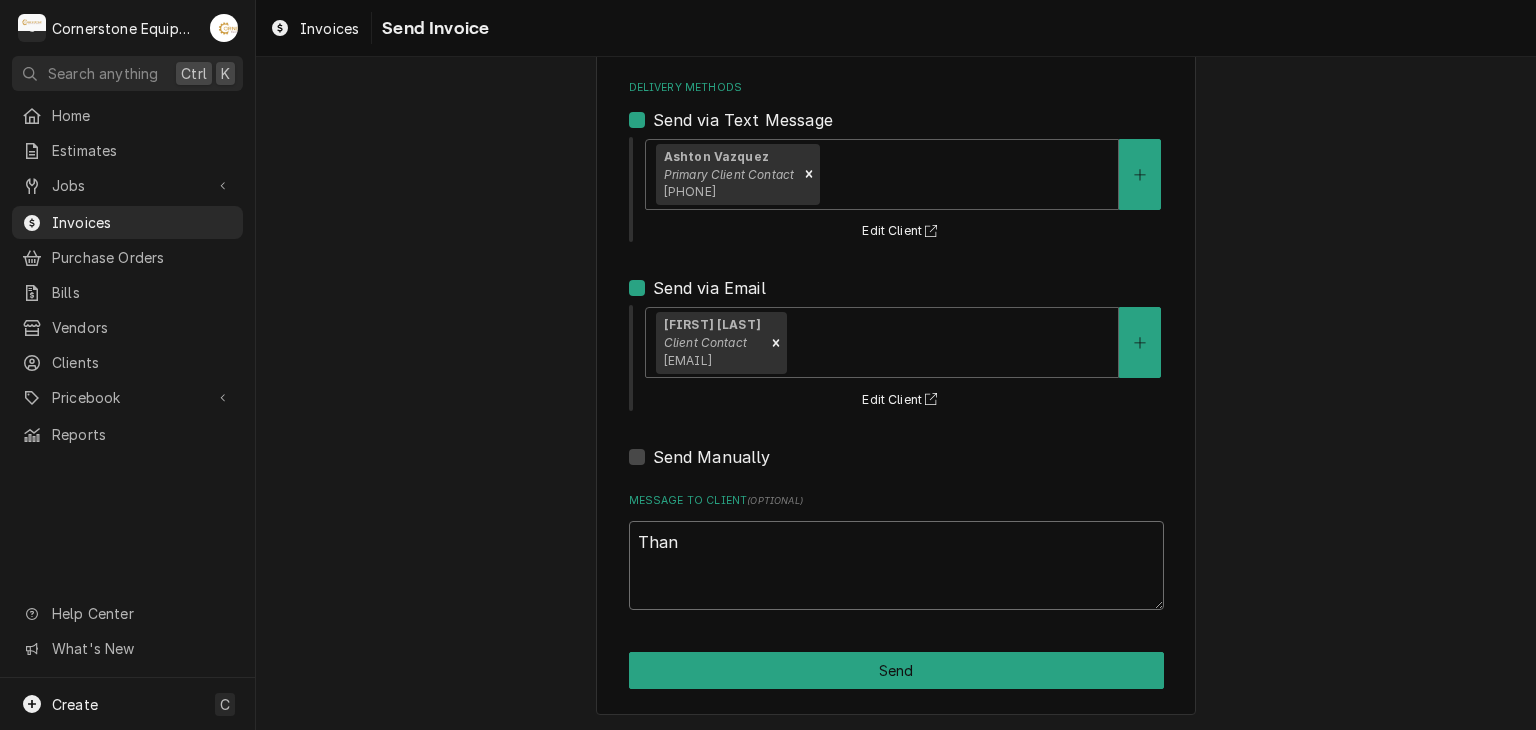 type on "x" 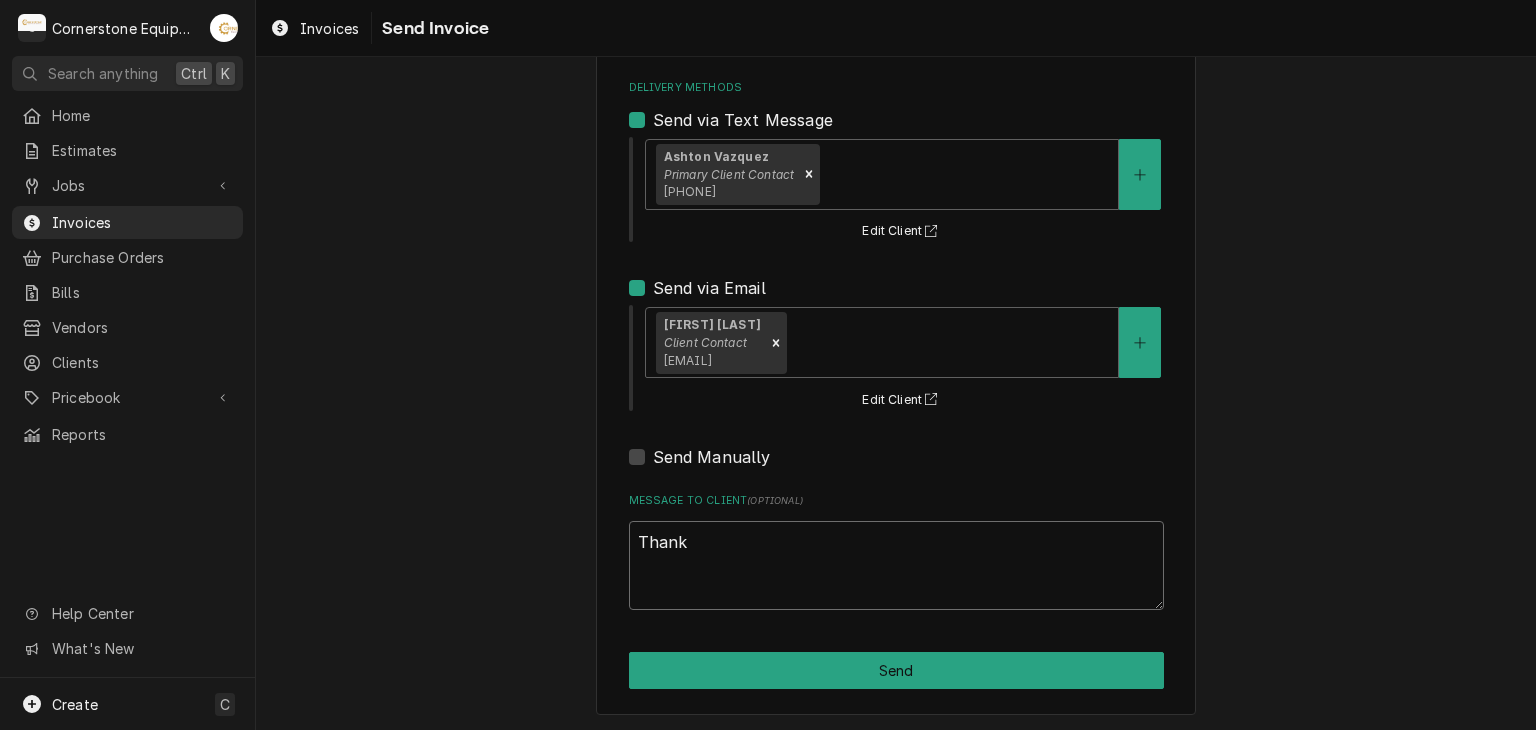 type on "x" 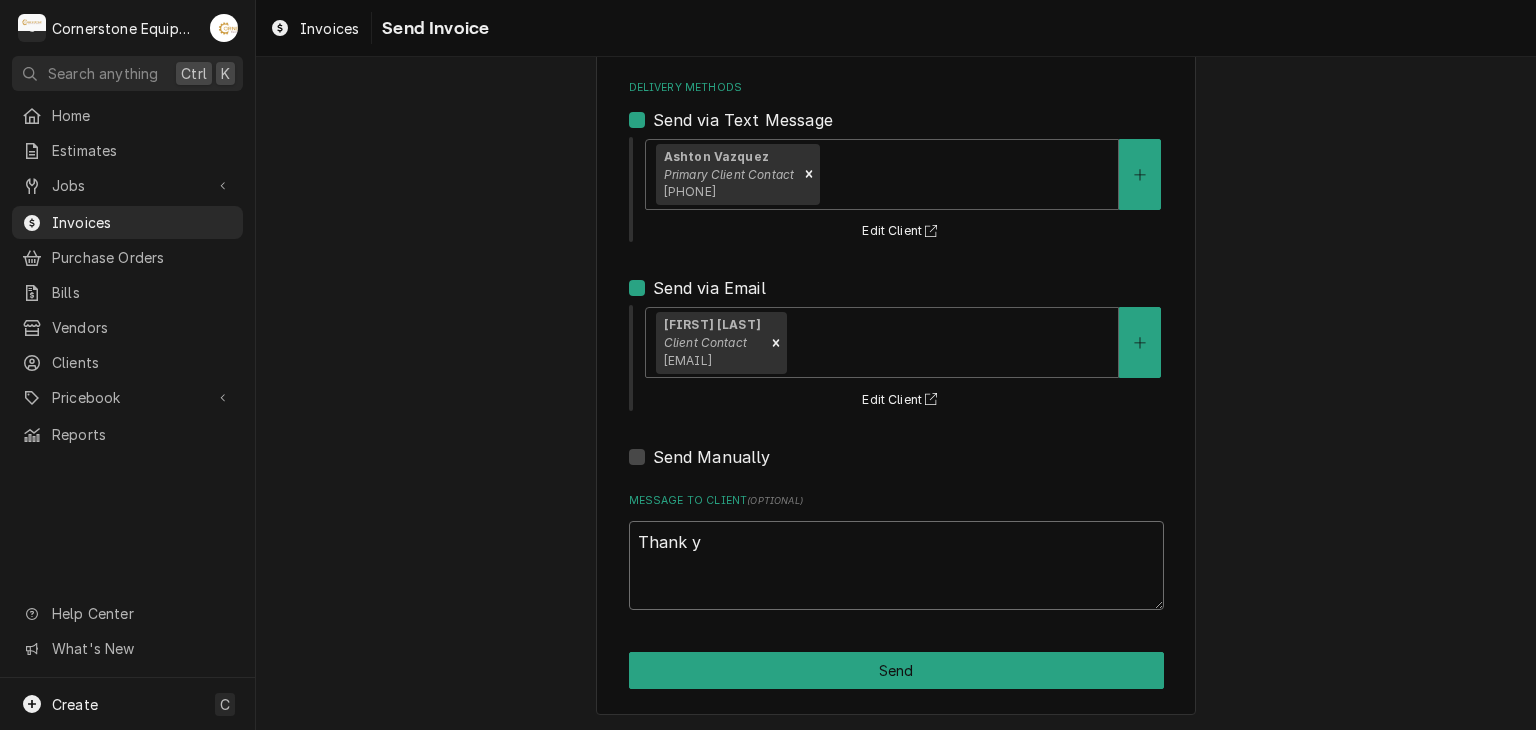 type on "x" 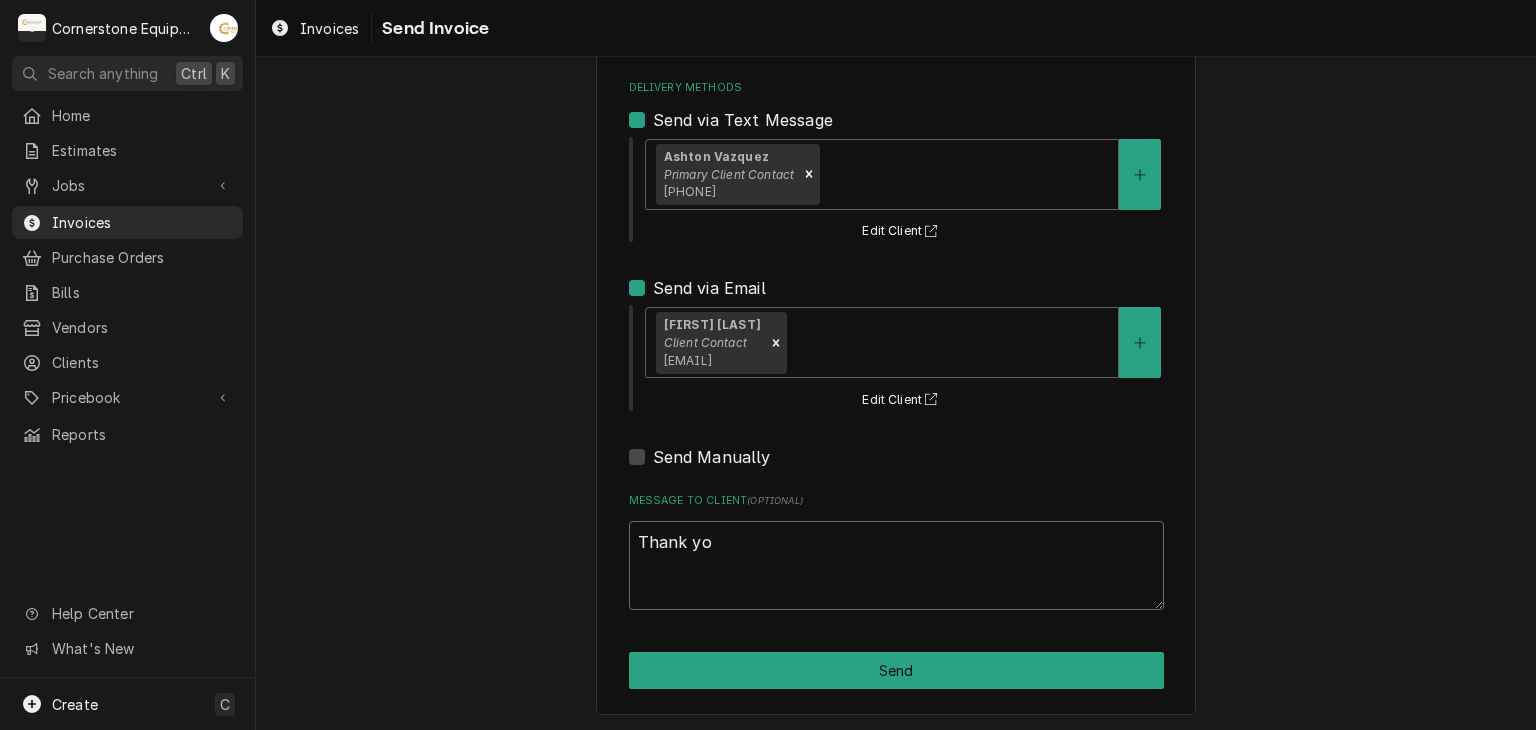 type on "x" 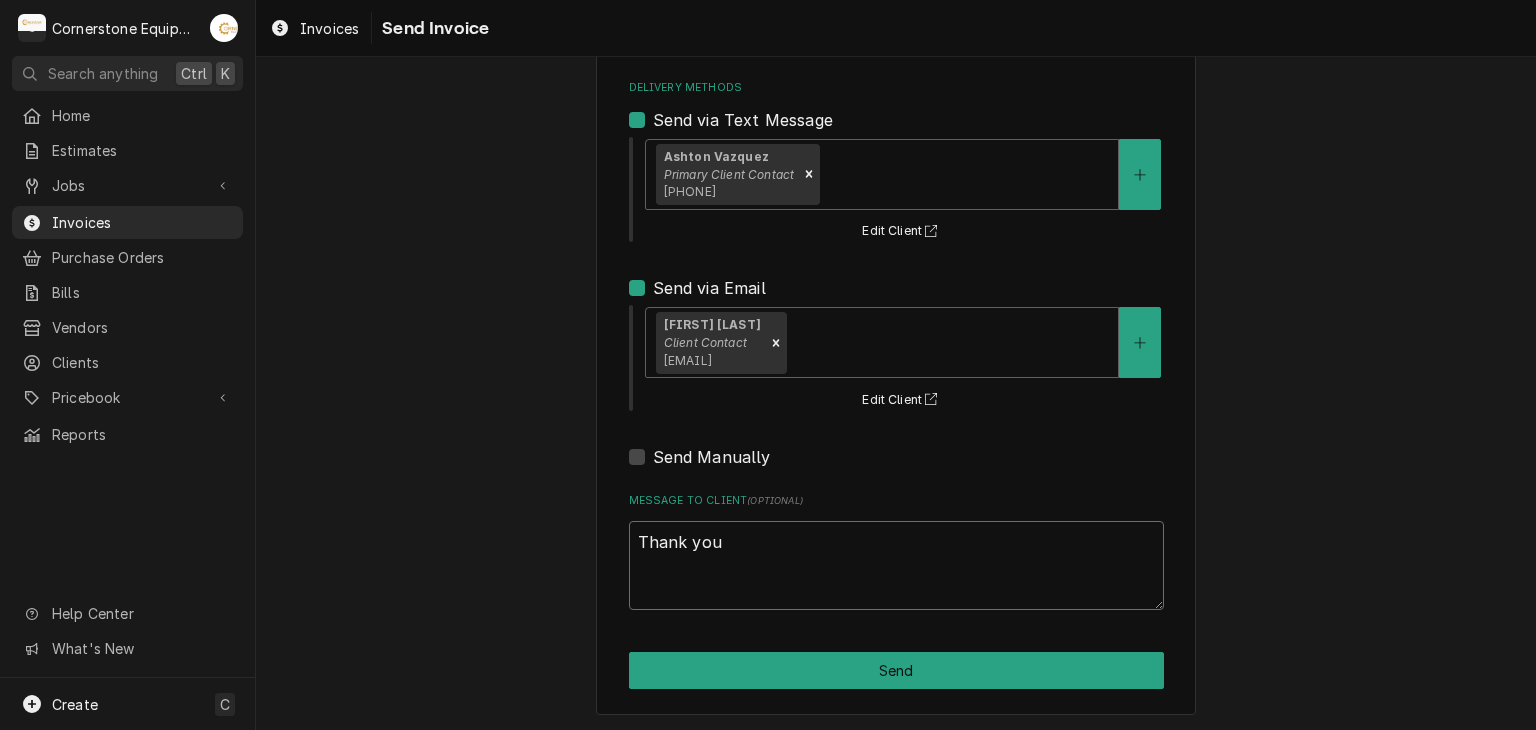 type on "x" 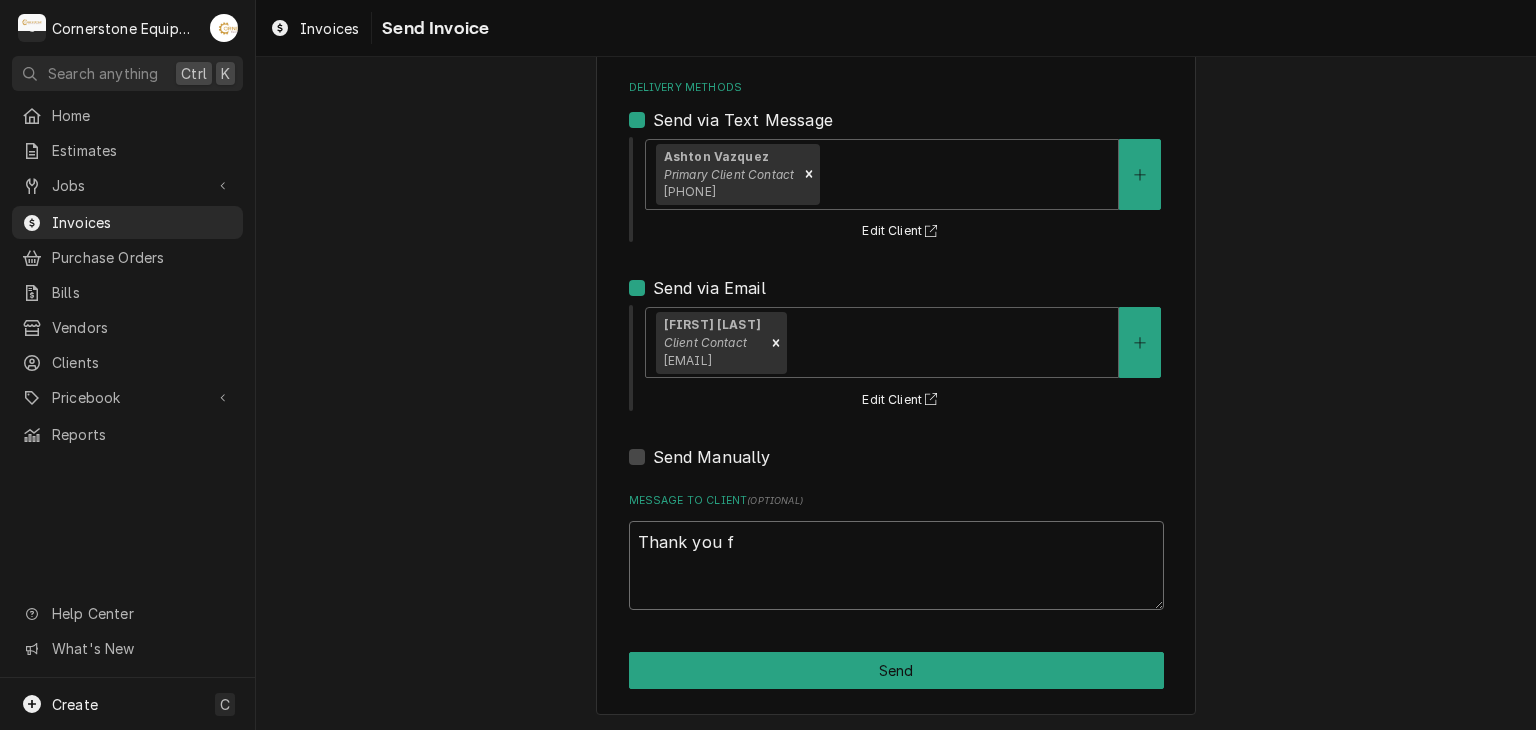 type on "x" 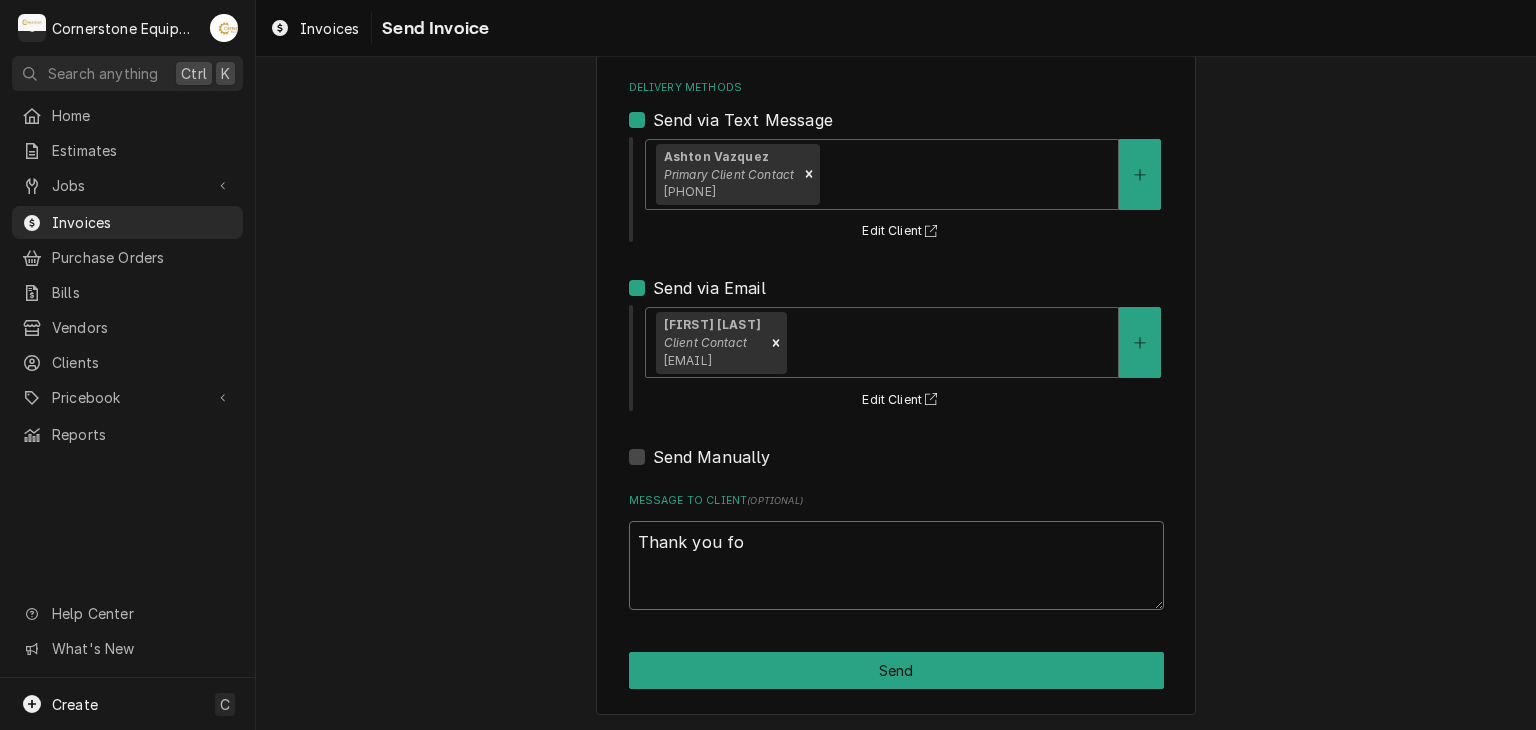 type on "x" 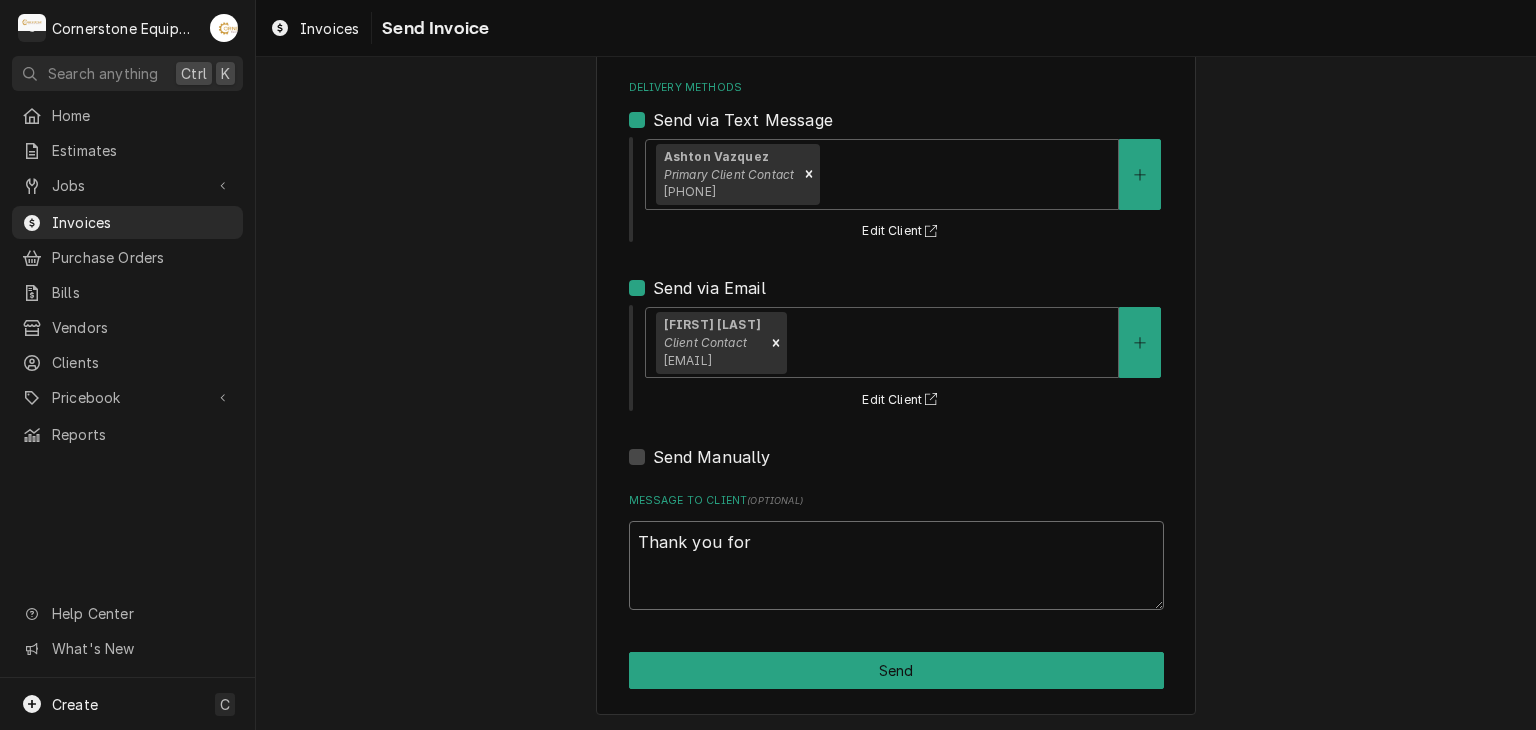 type on "x" 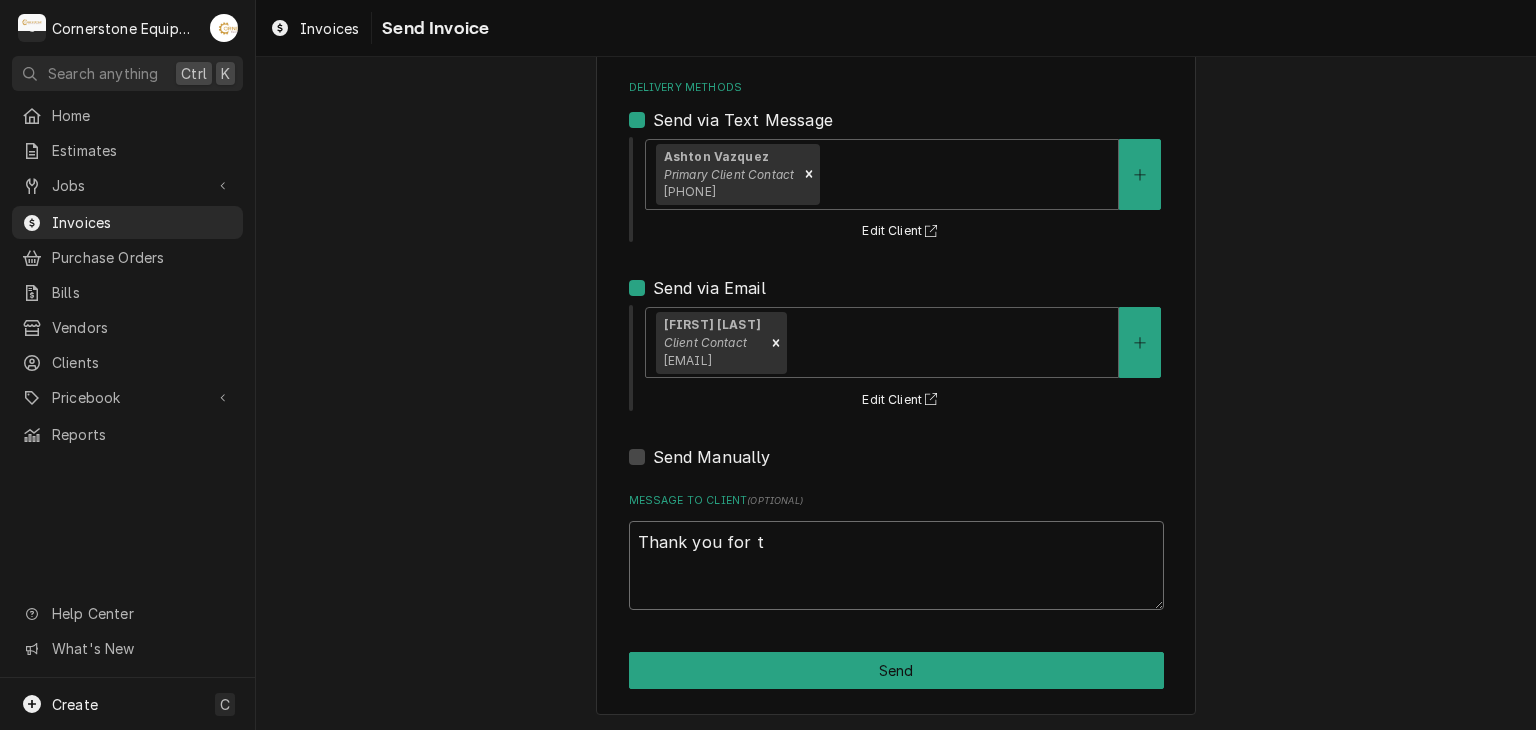 type on "x" 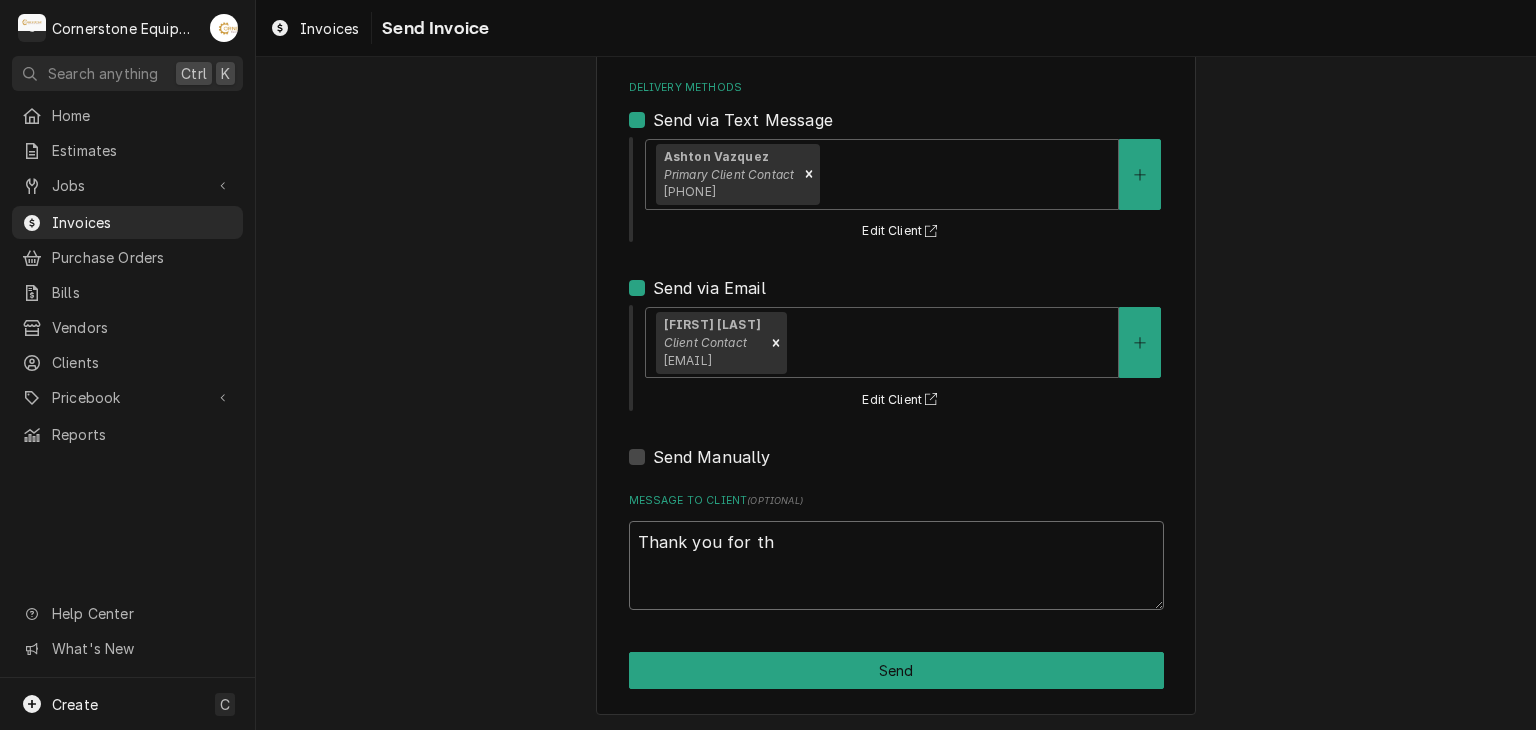 type on "x" 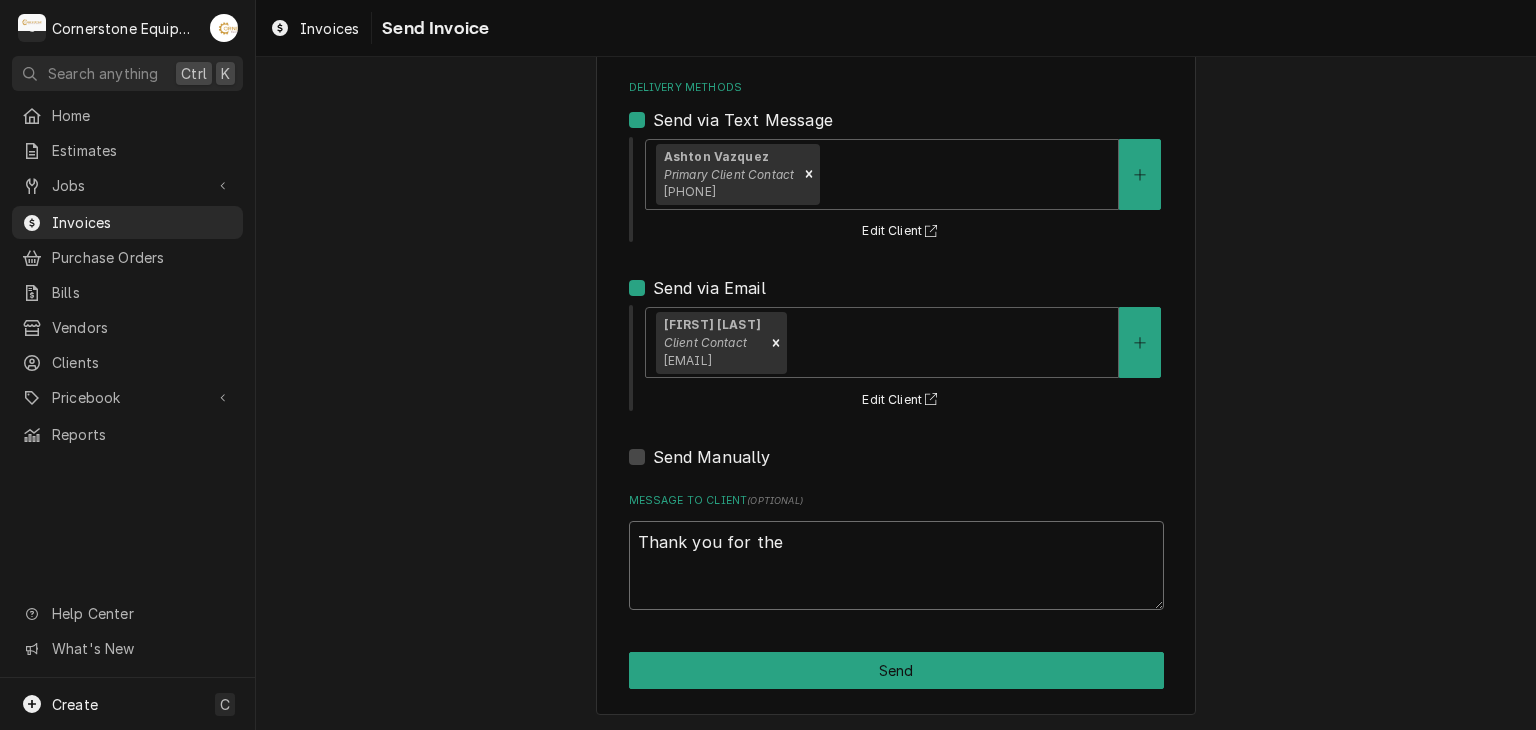 type on "x" 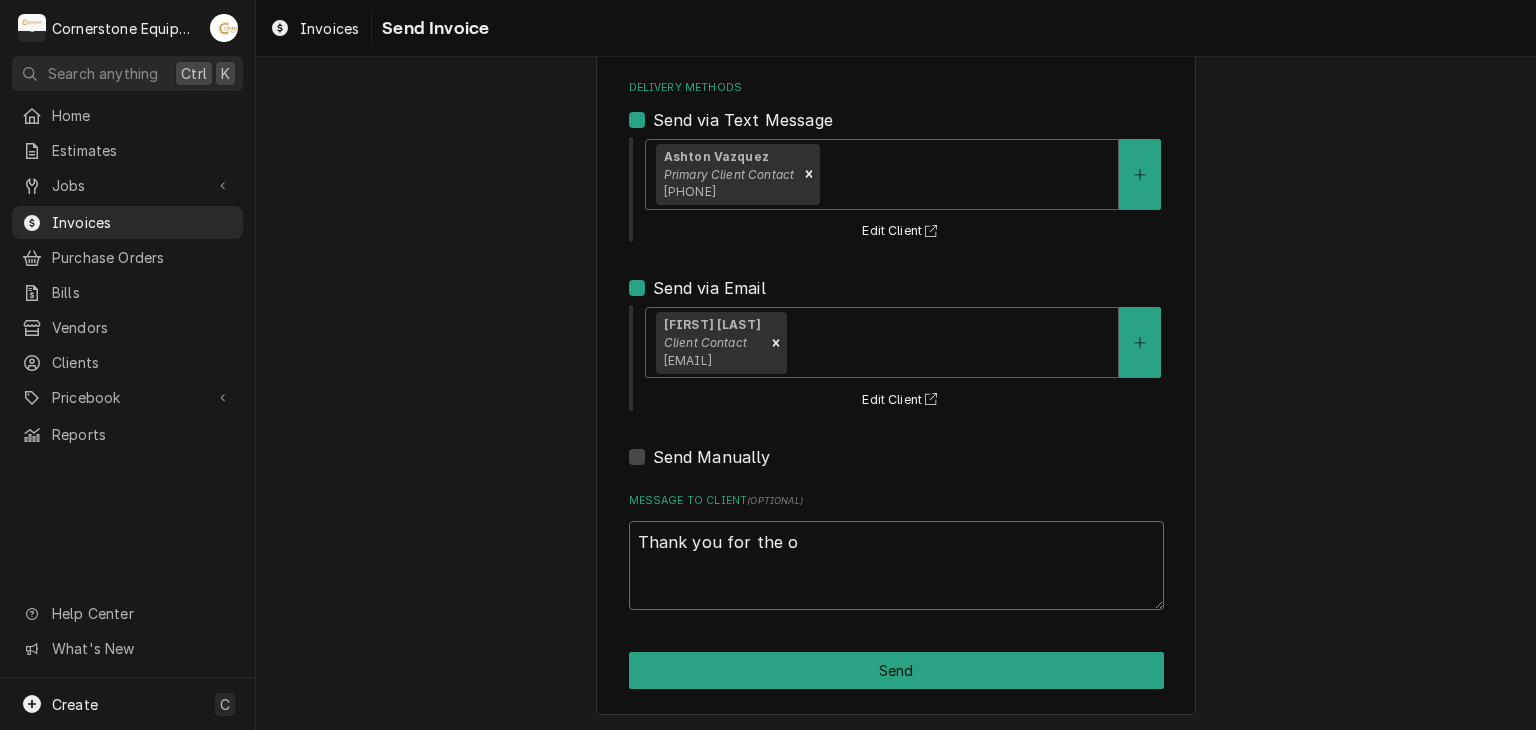 type on "x" 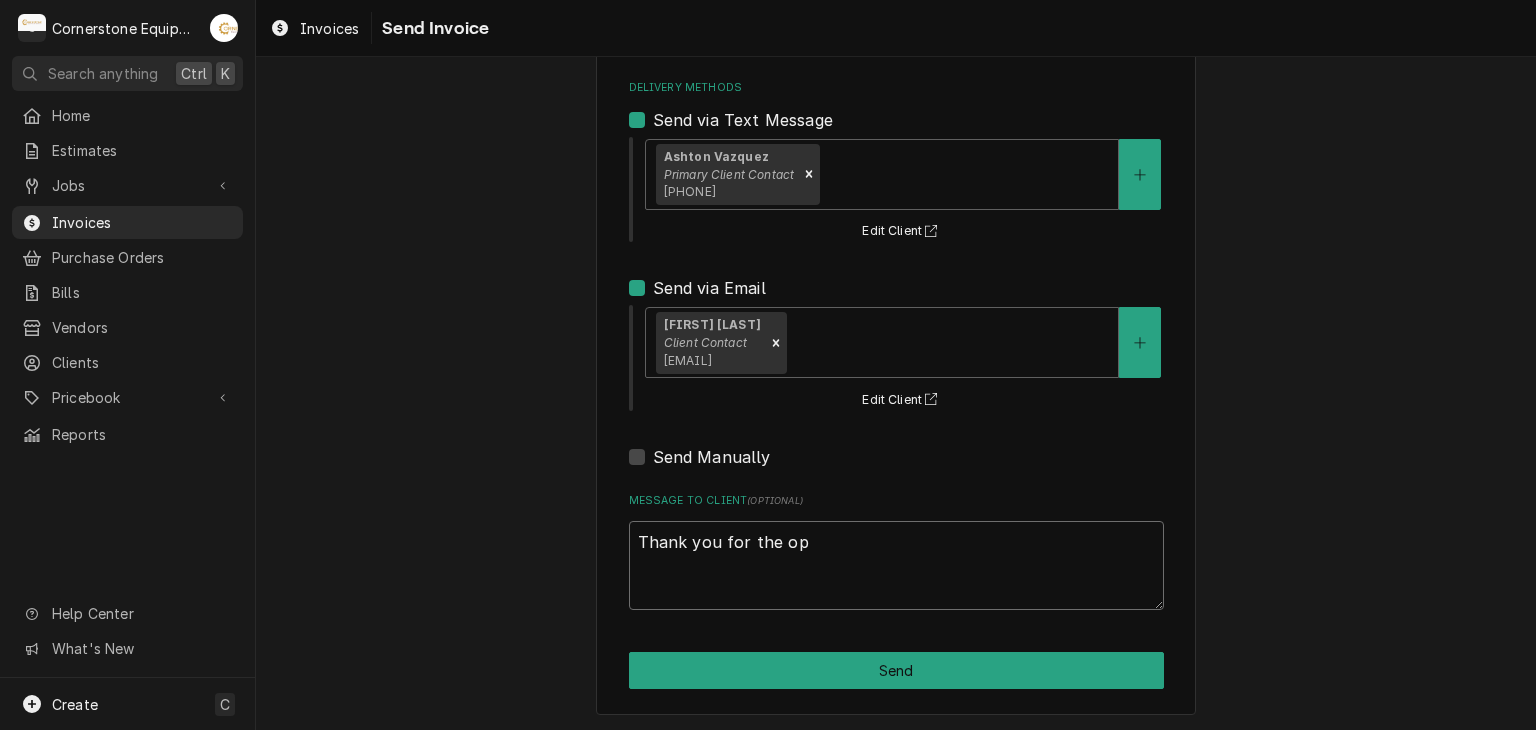 type on "x" 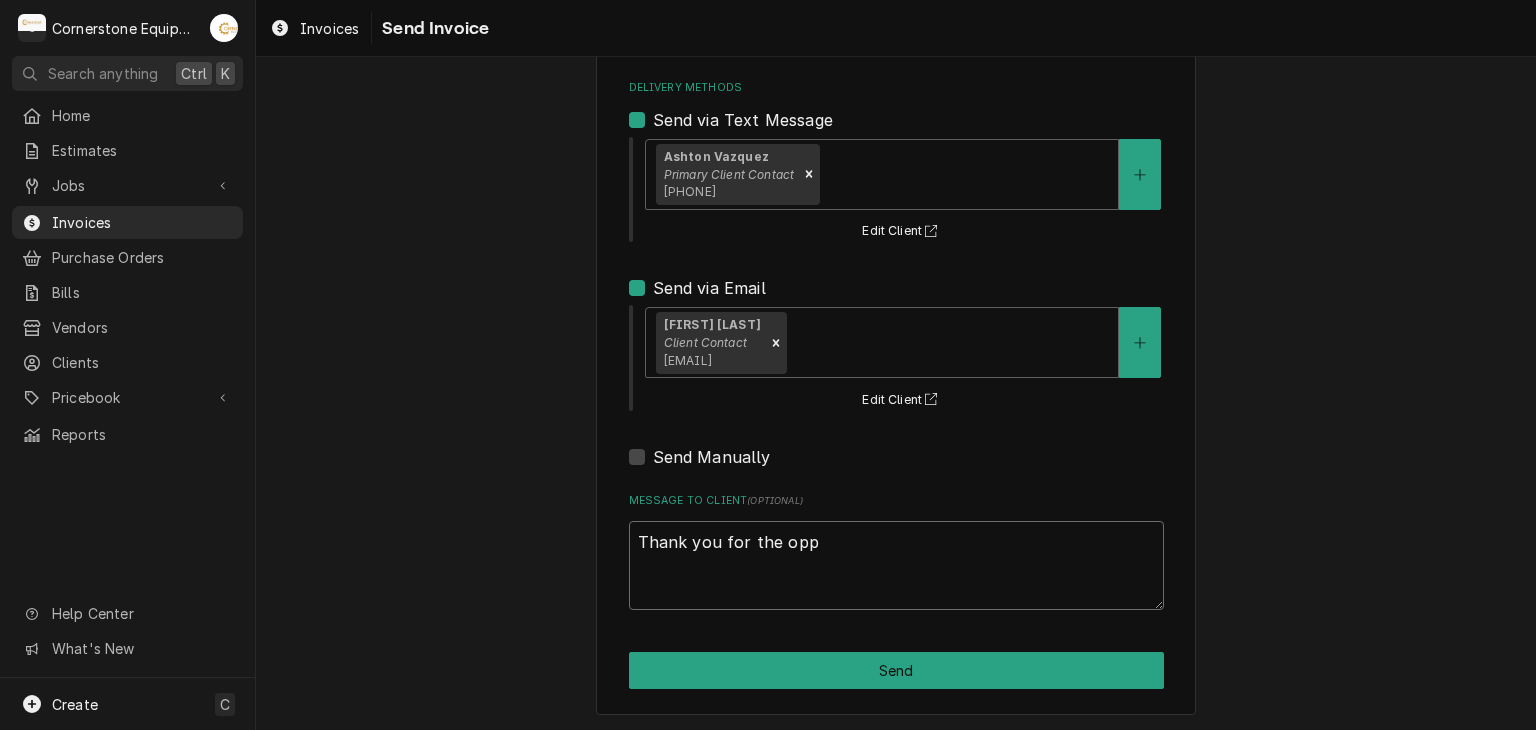 type on "x" 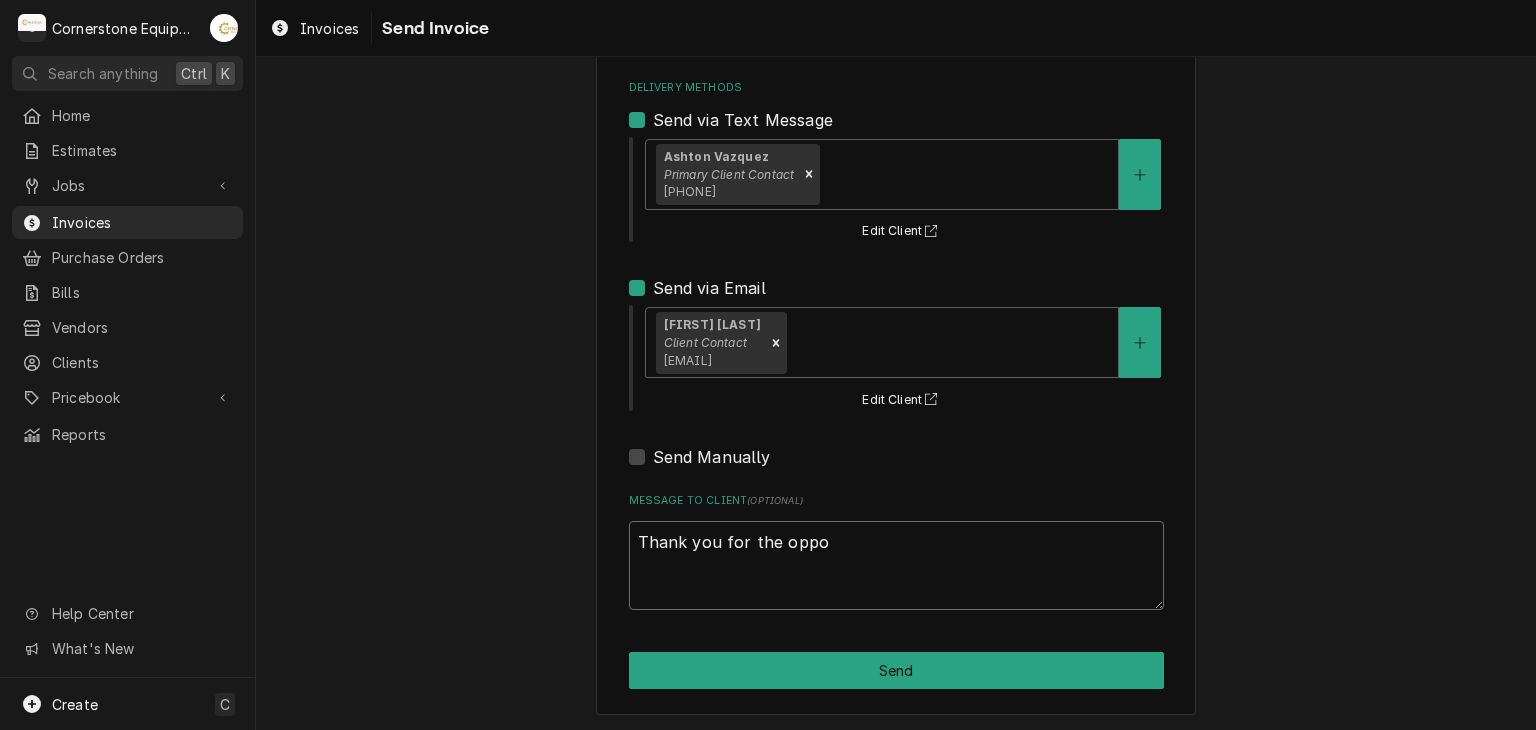type on "x" 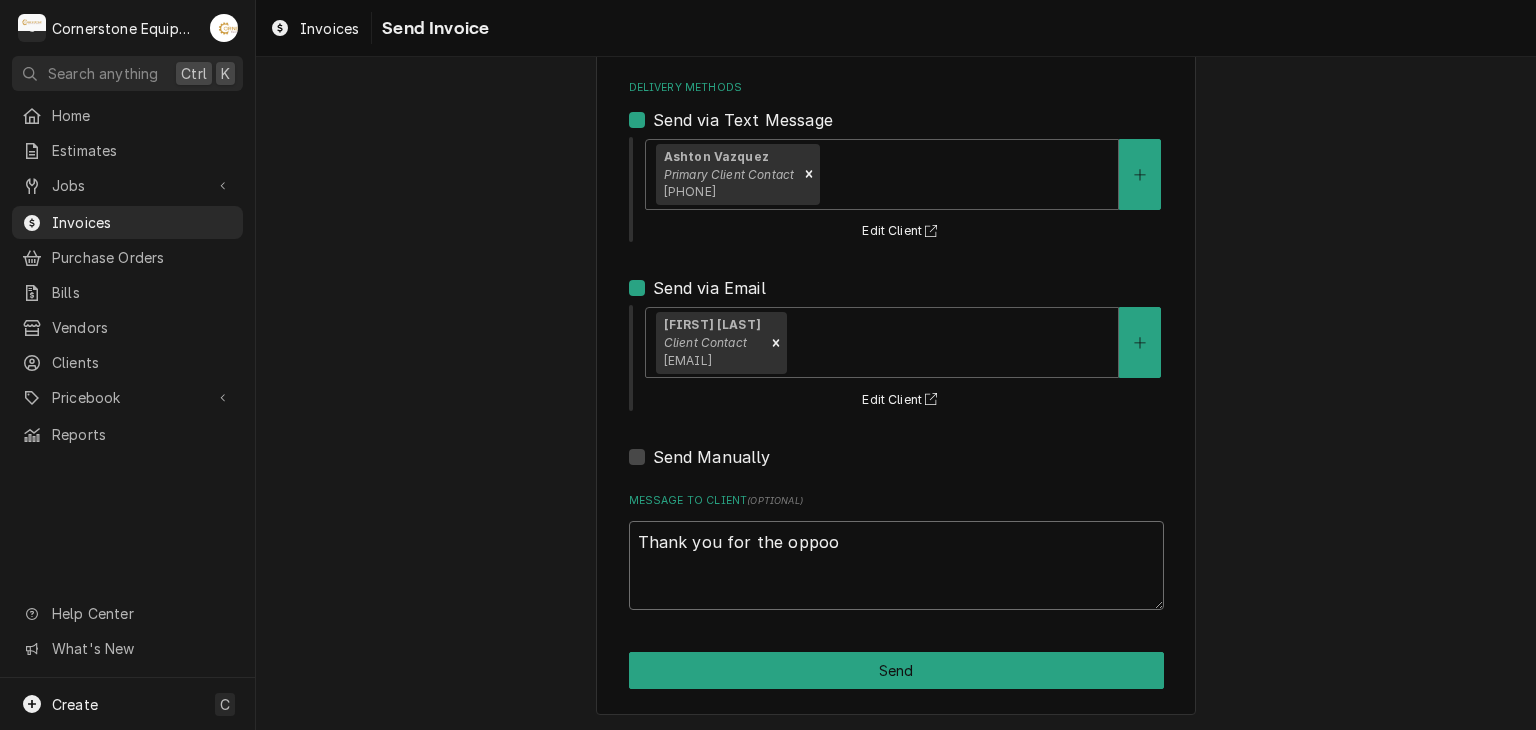 type on "x" 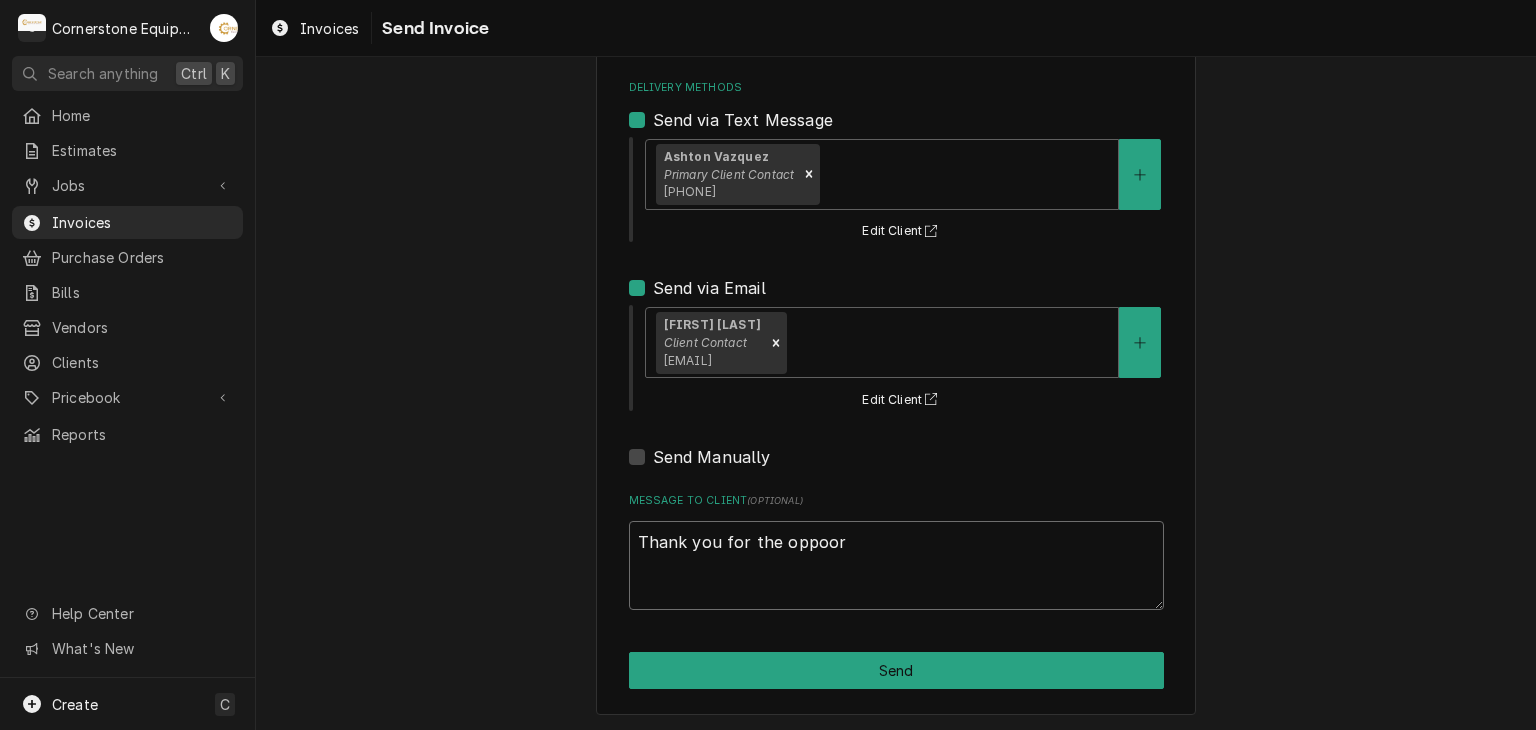 type on "x" 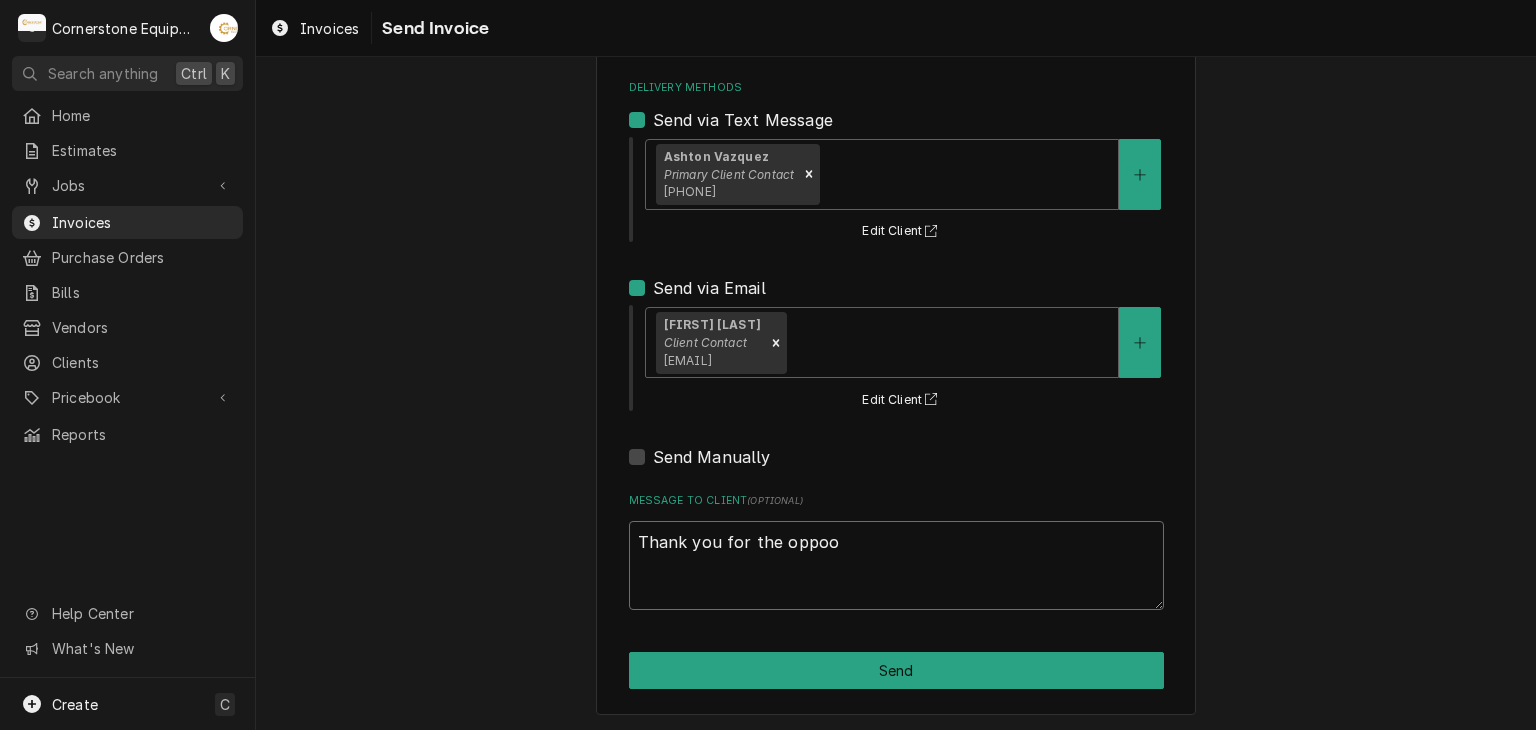 type on "x" 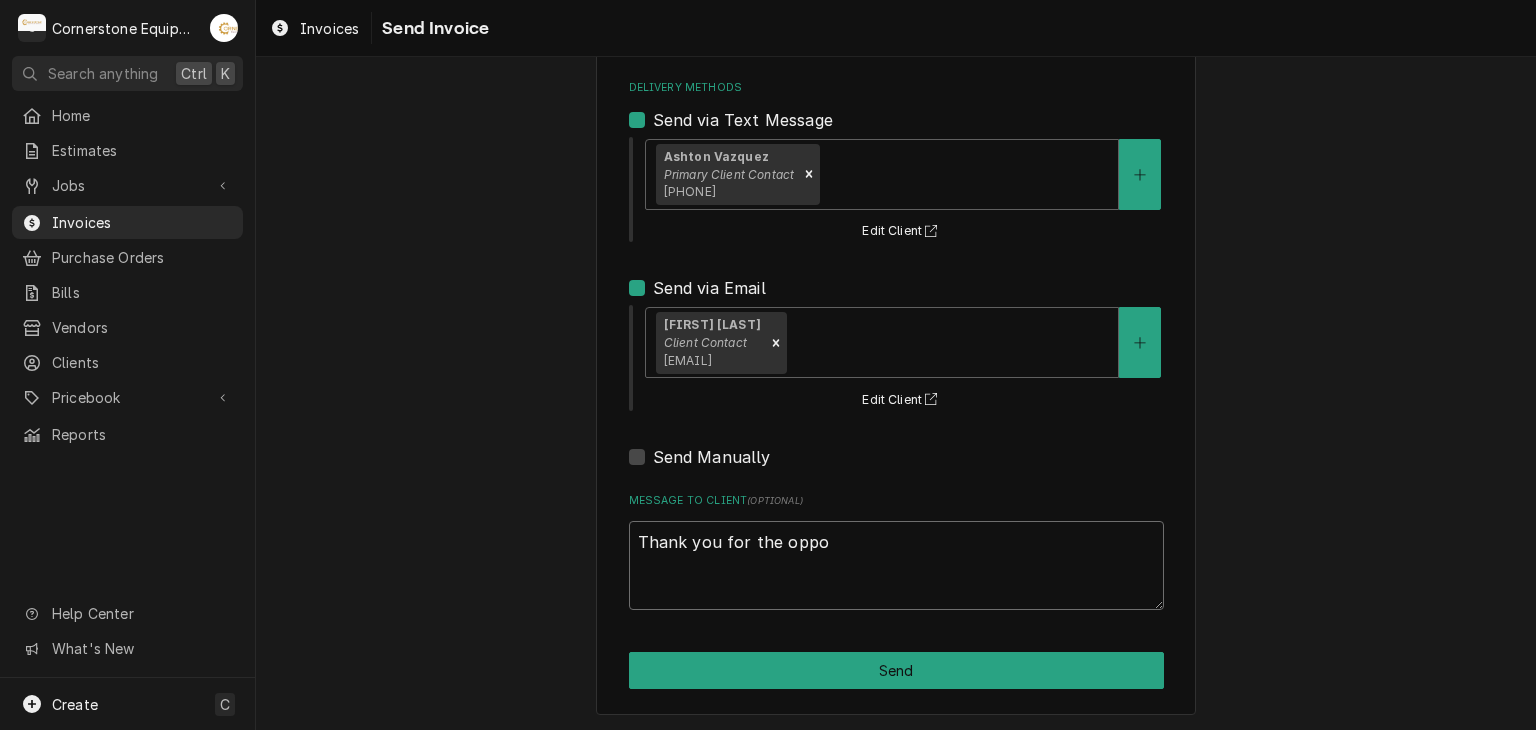 type on "x" 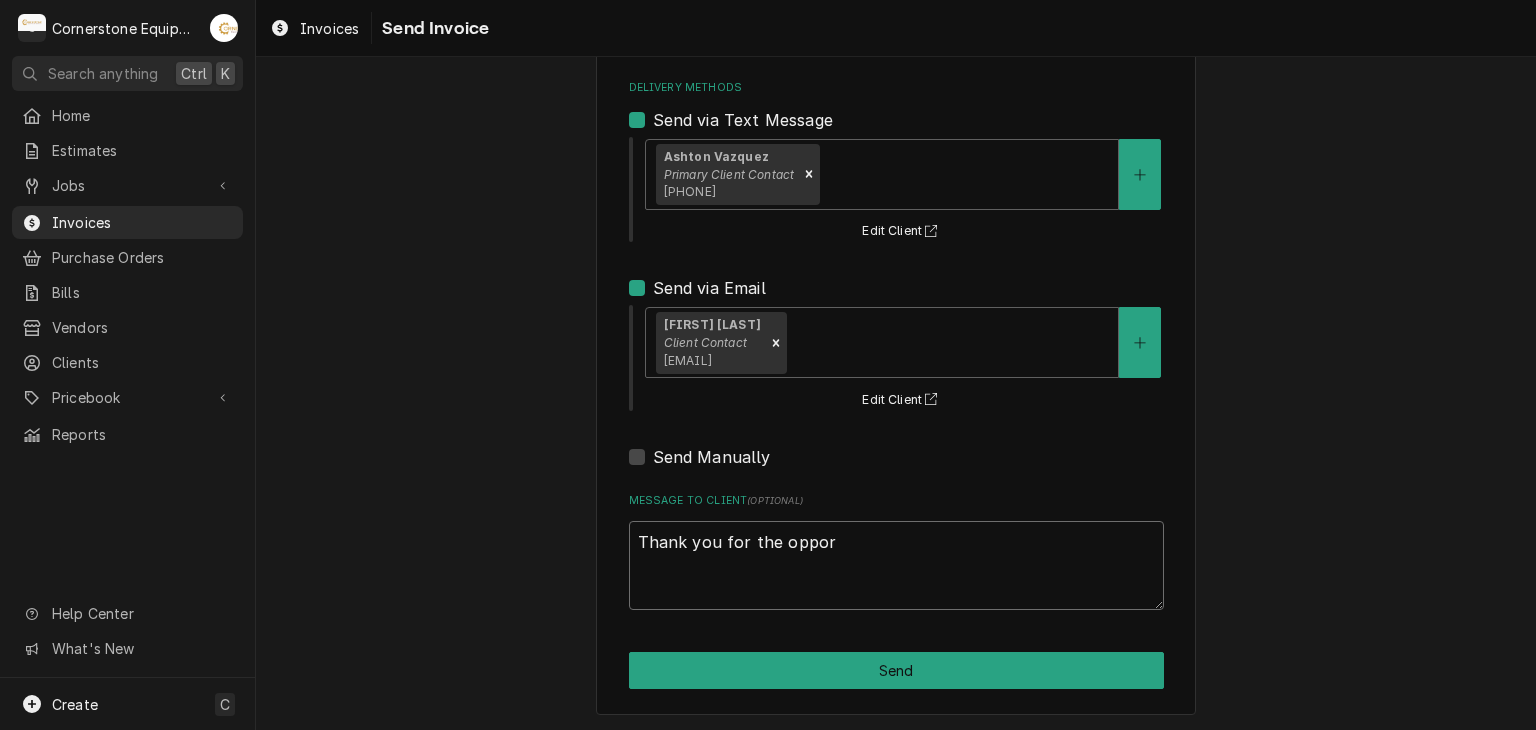 type on "x" 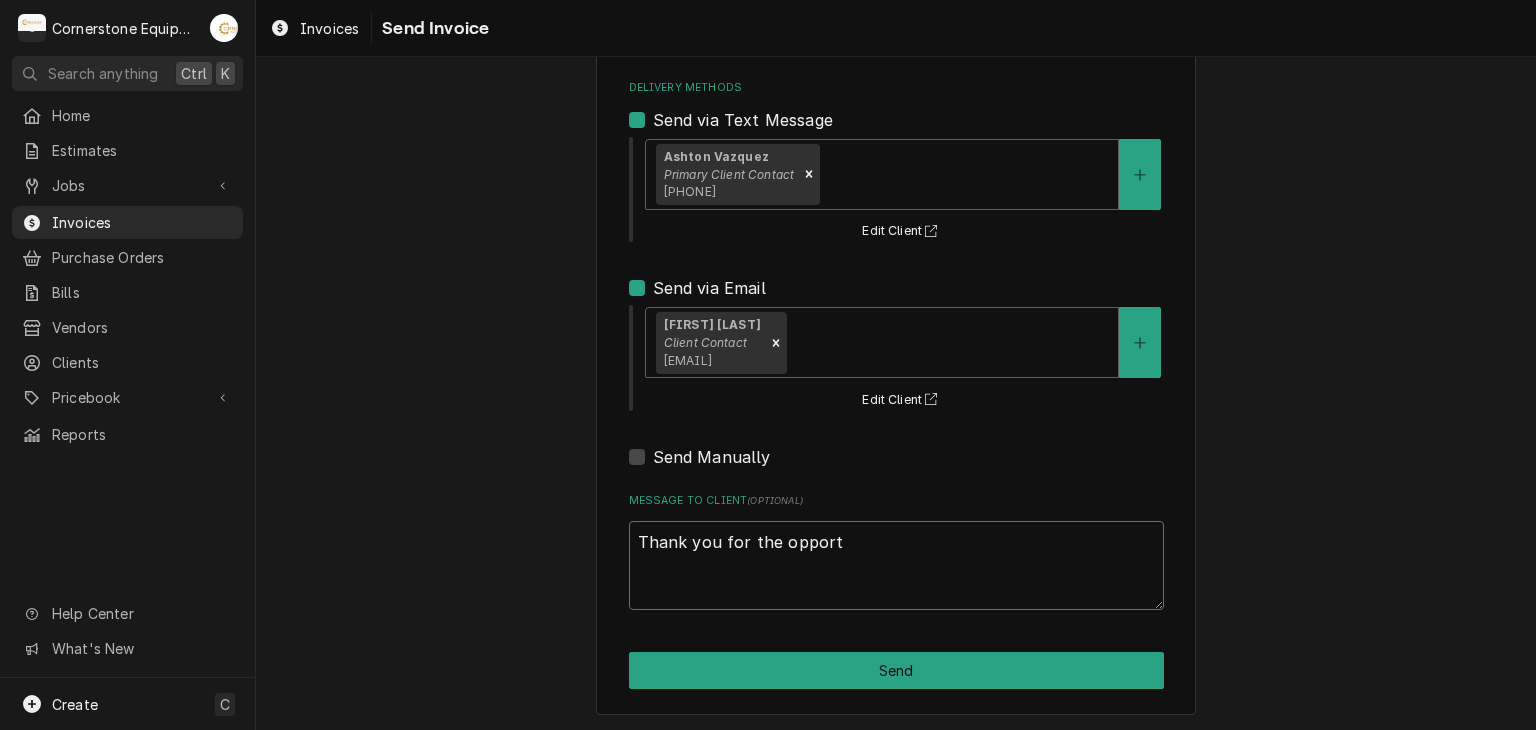 type on "x" 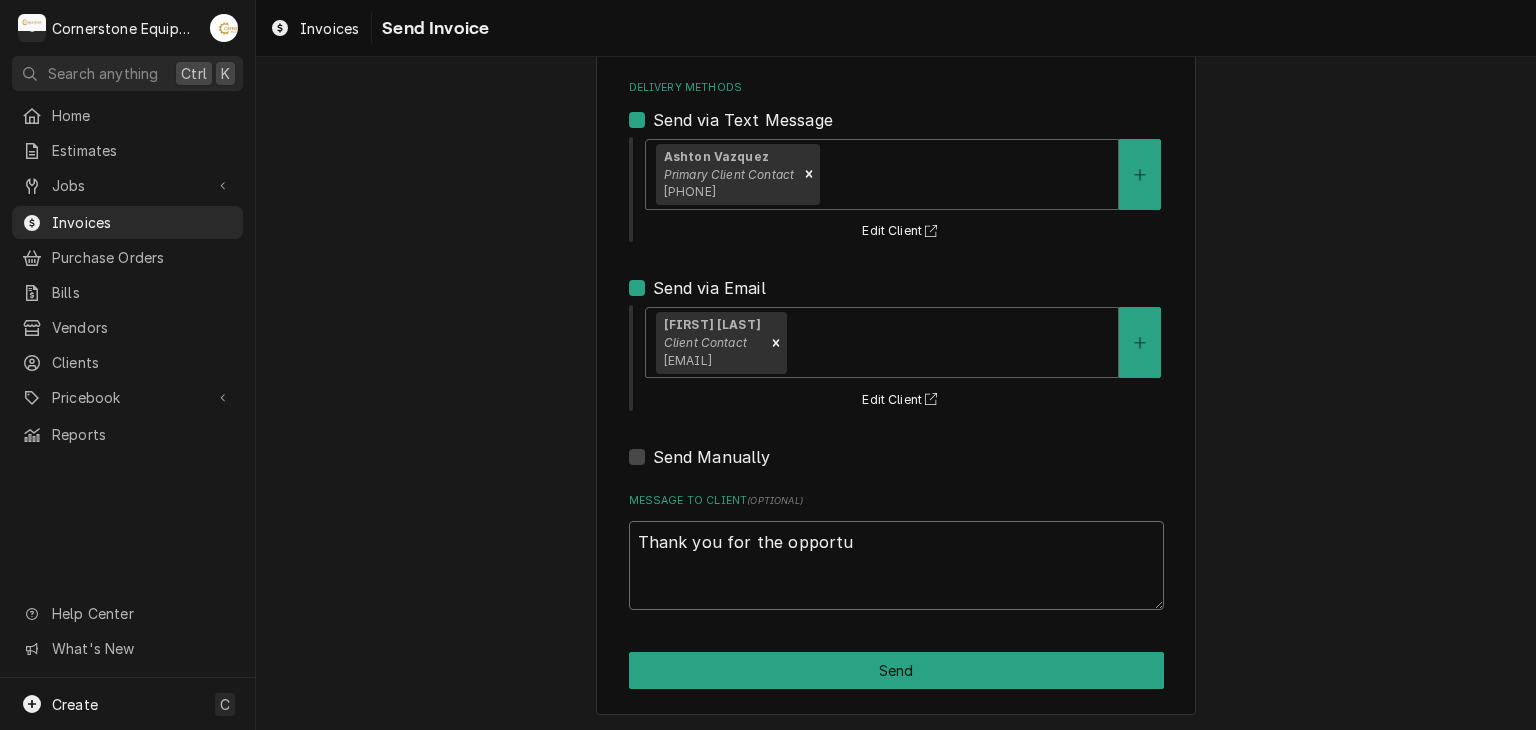 type on "Thank you for the opportun" 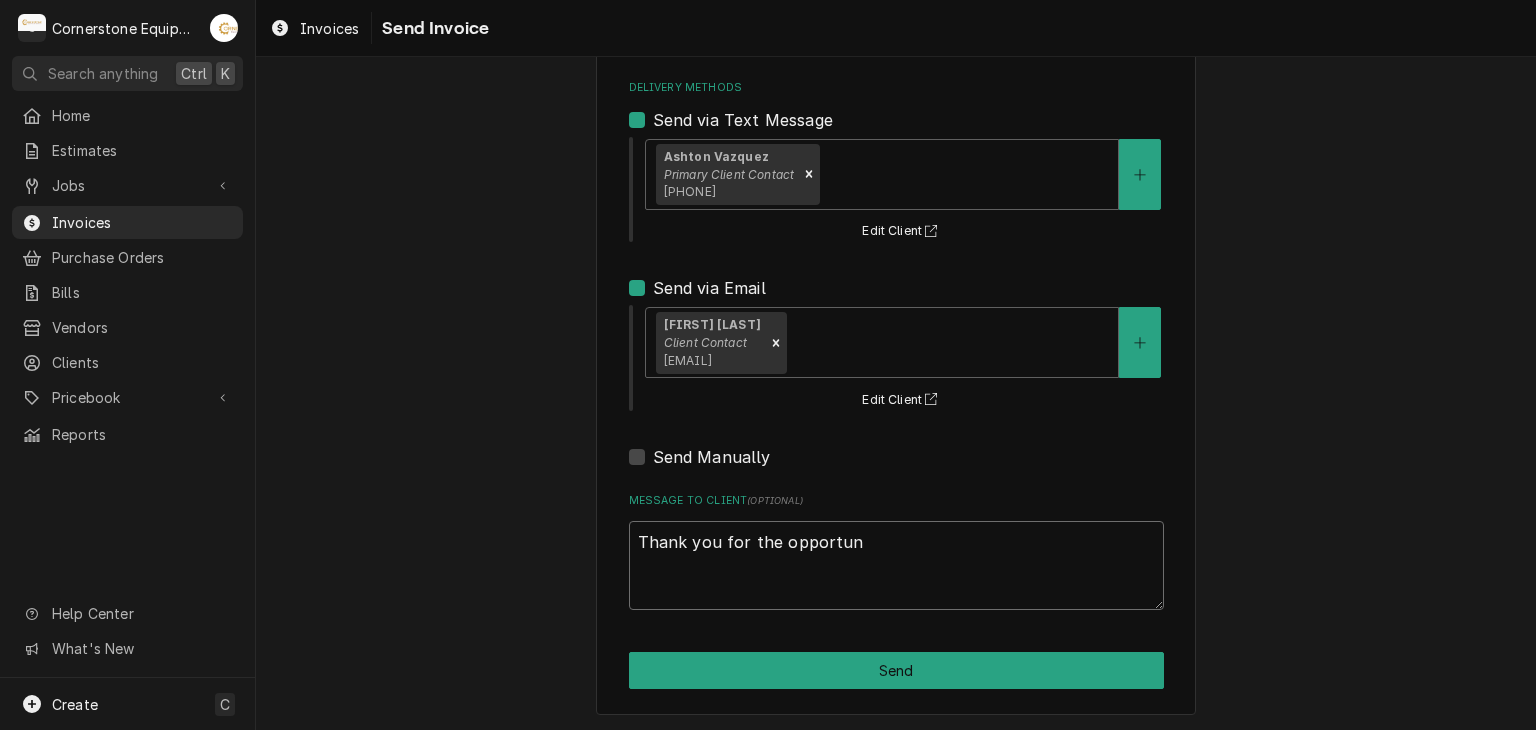 type on "x" 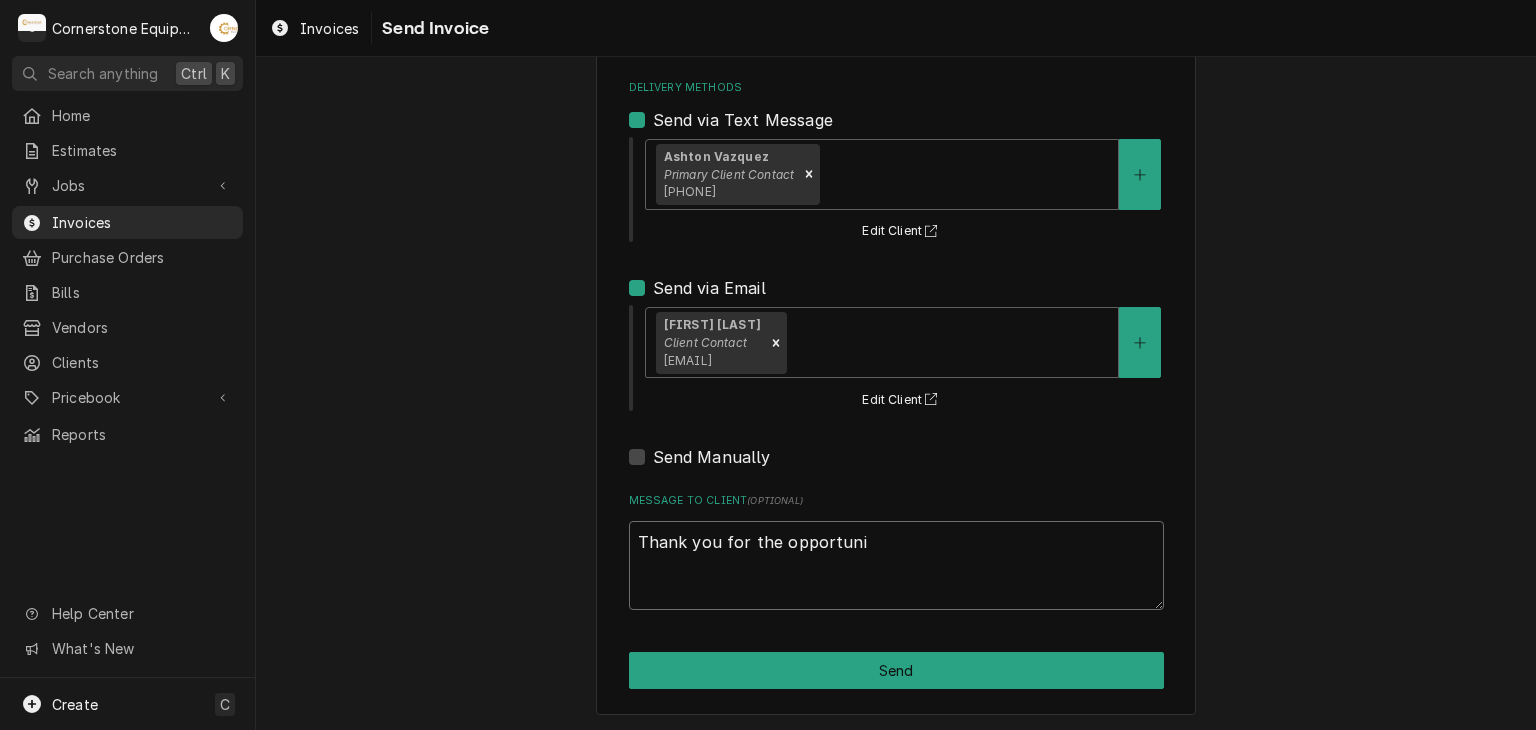 type on "x" 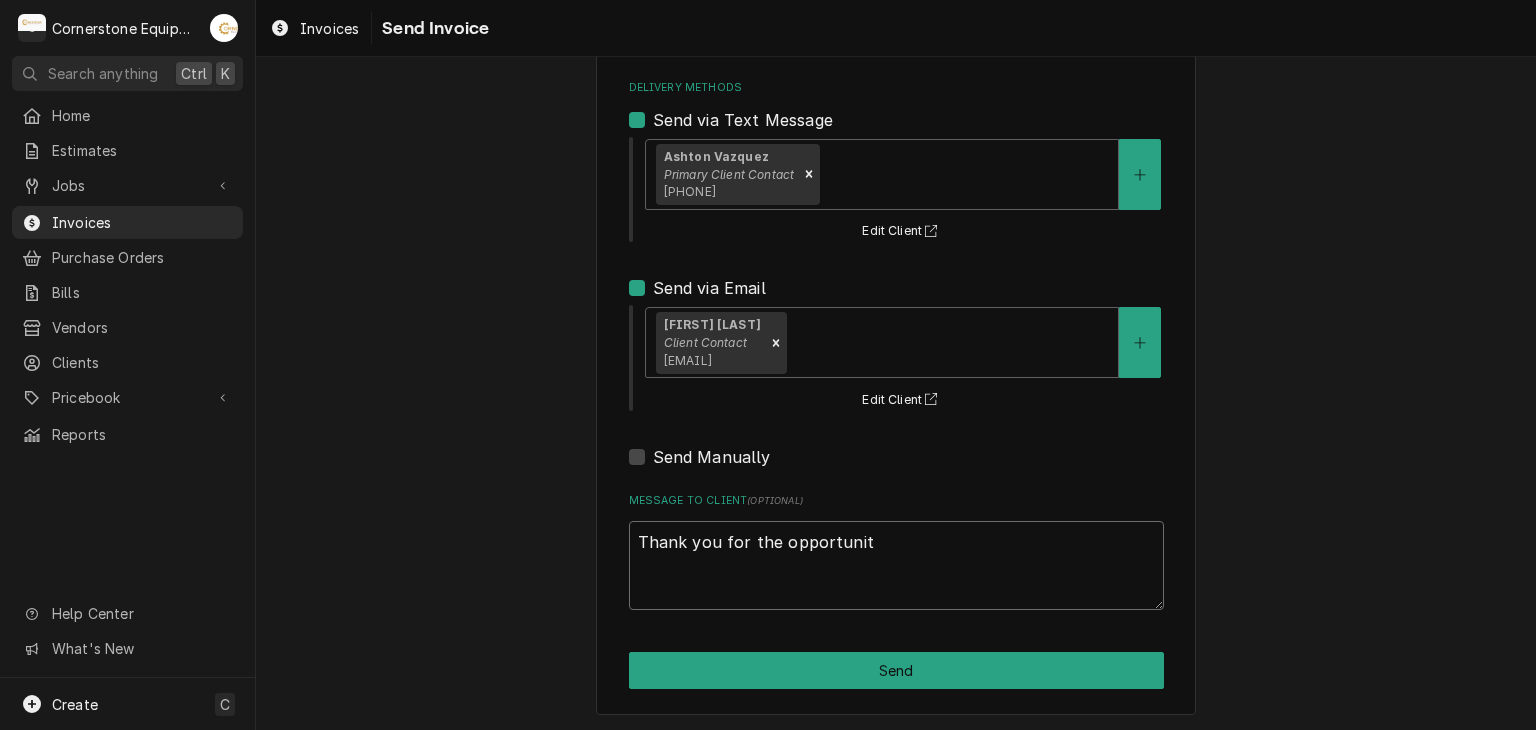 type on "x" 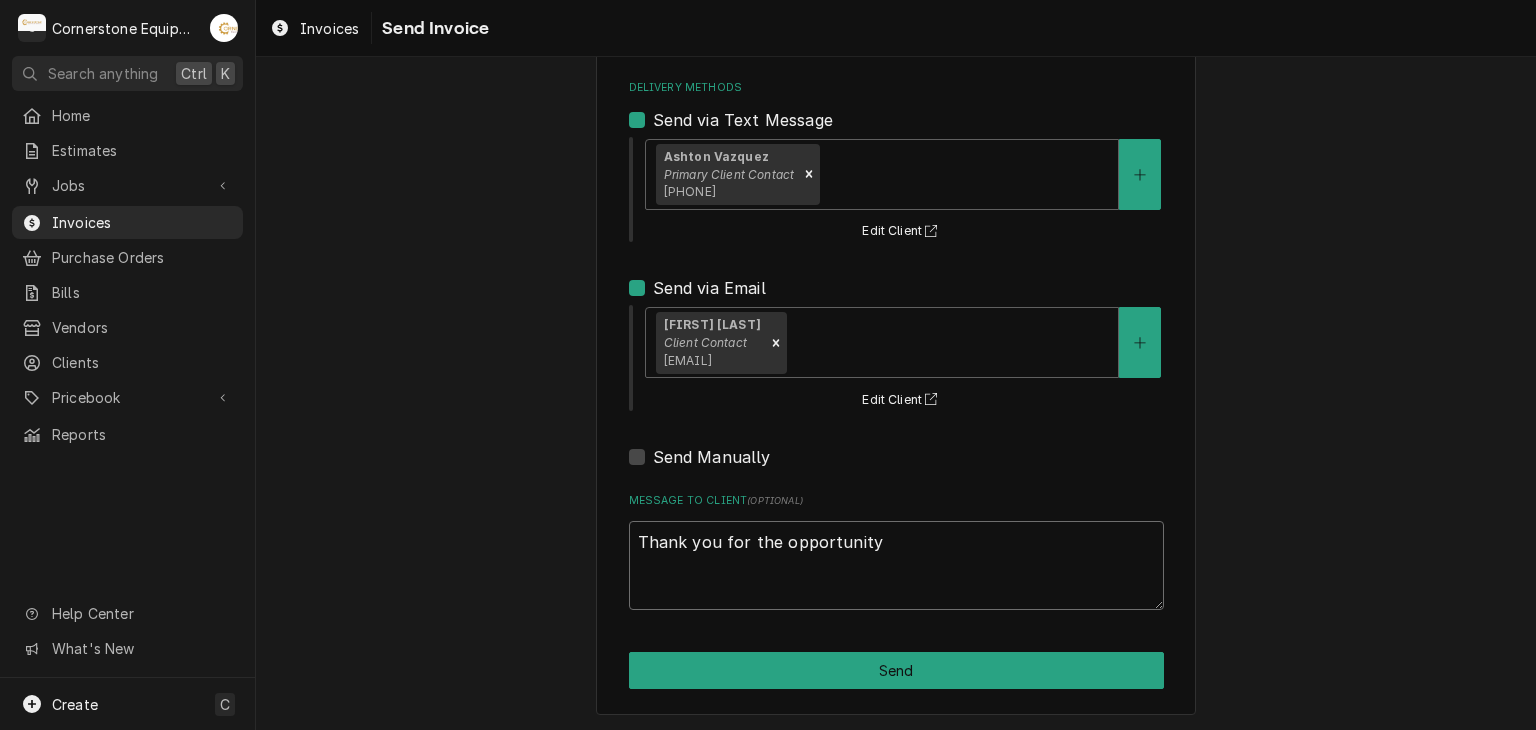 type on "x" 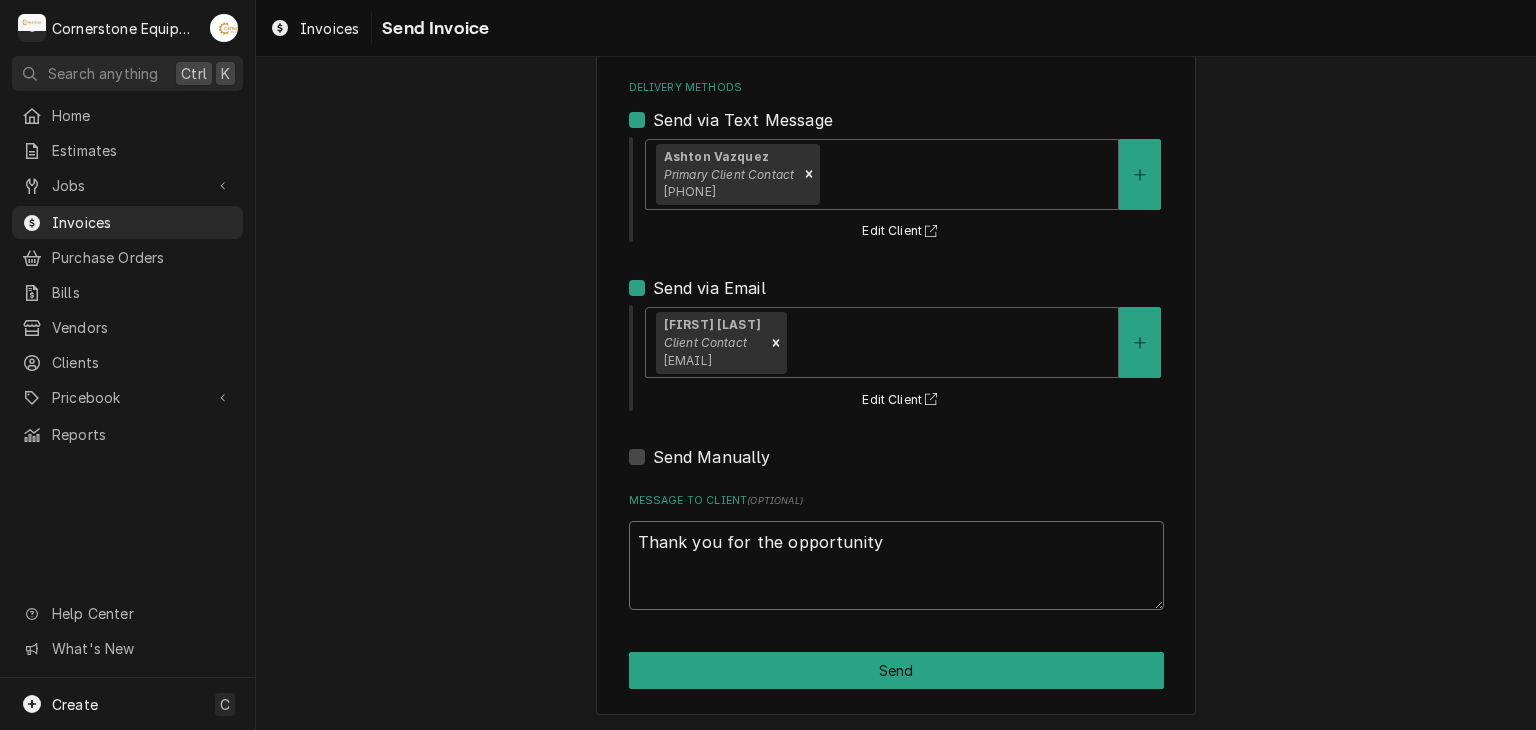 type on "x" 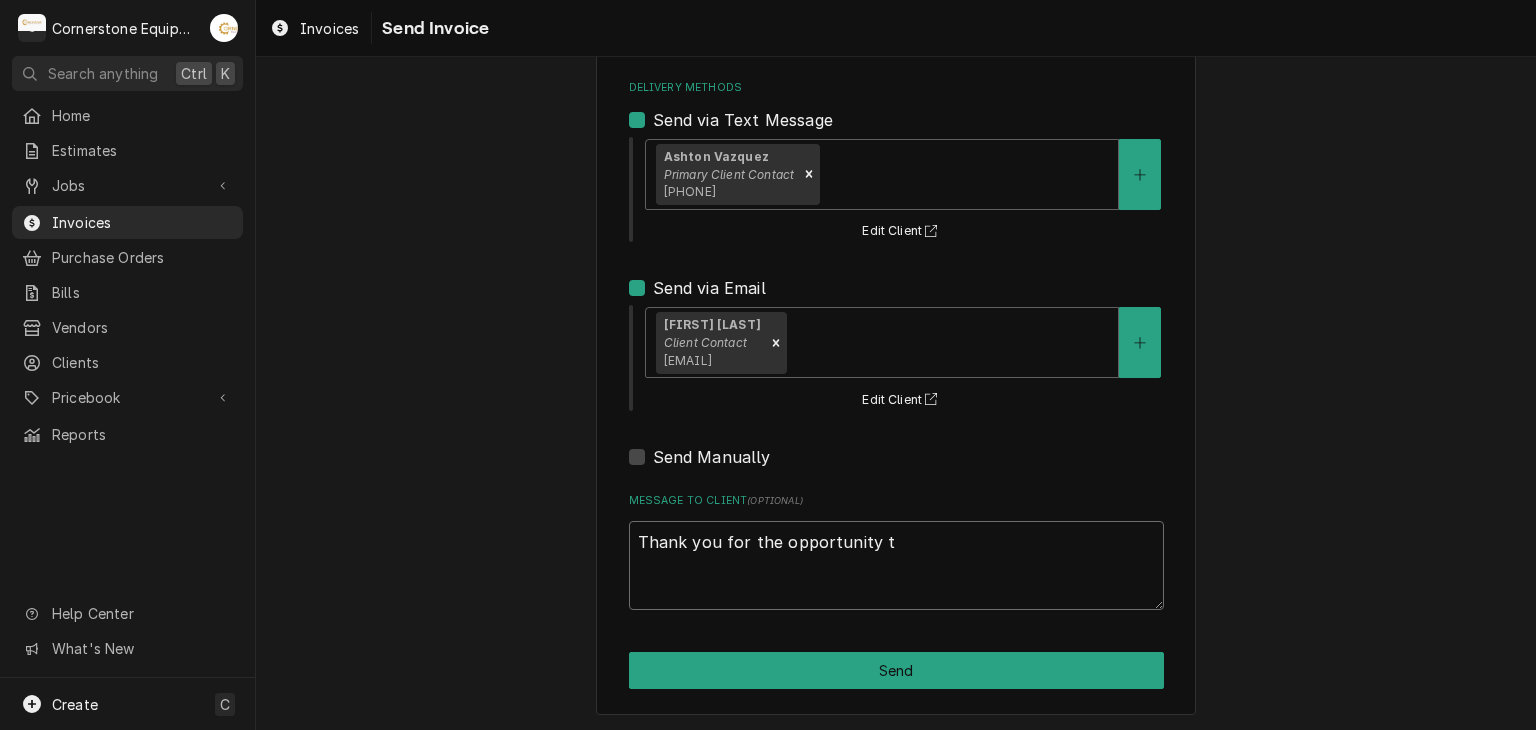 type on "x" 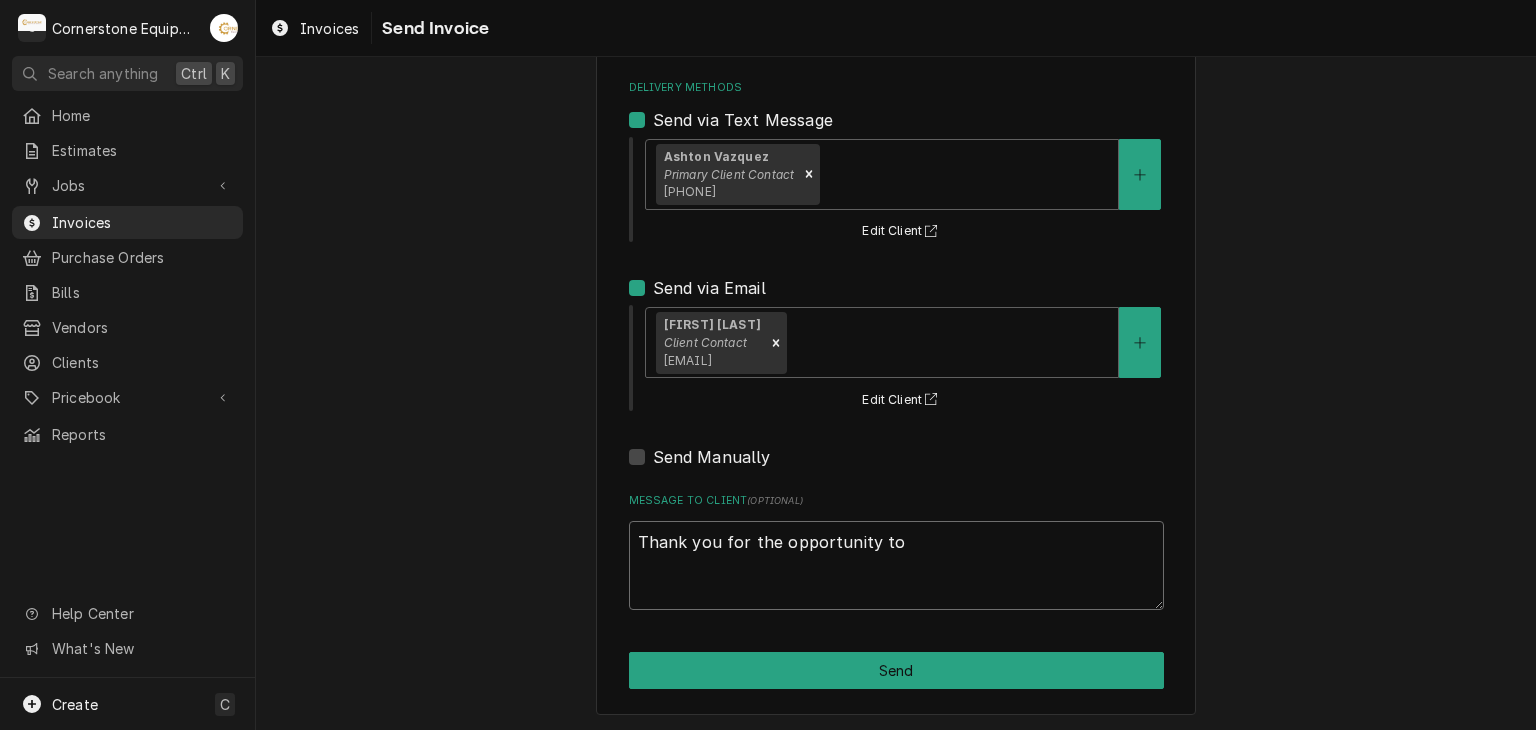 type on "x" 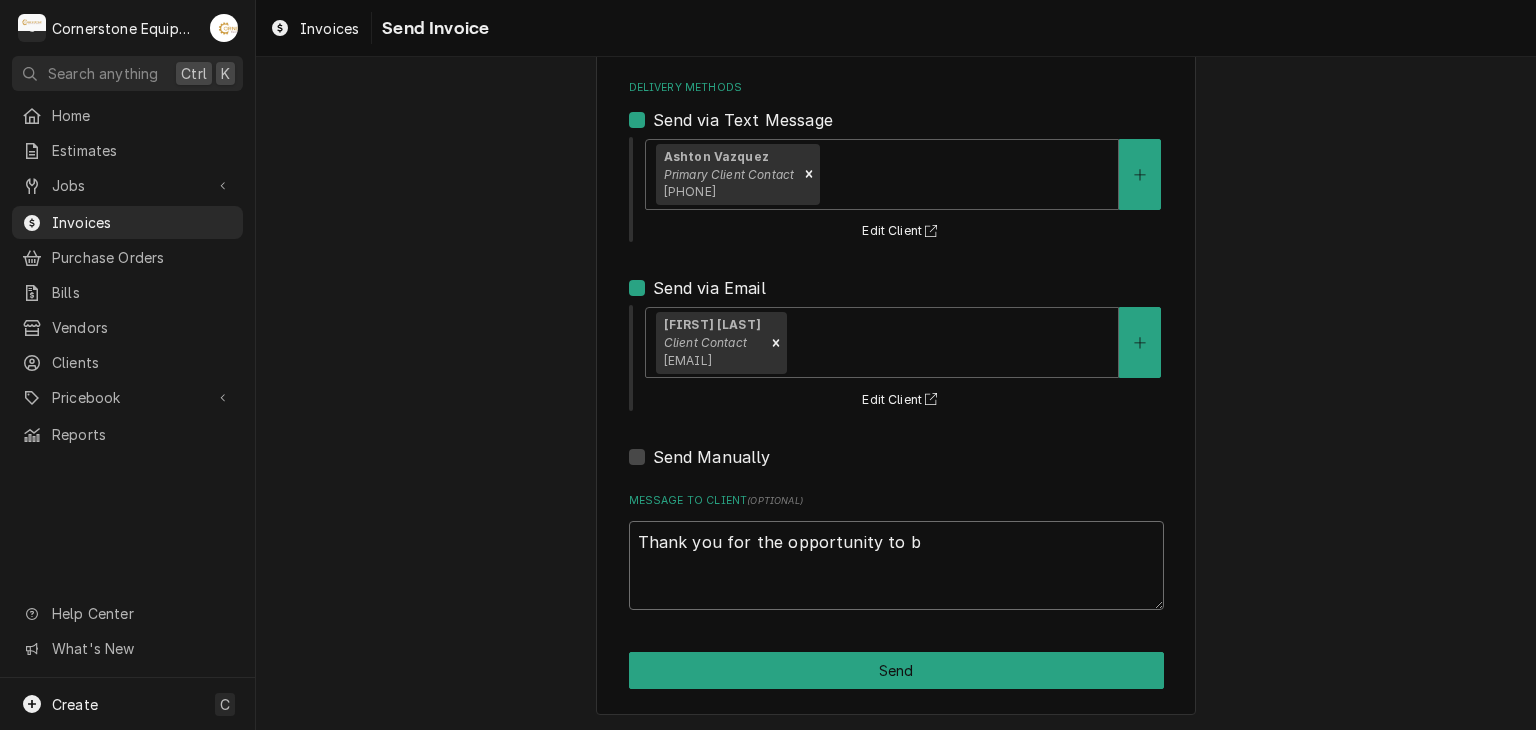type on "x" 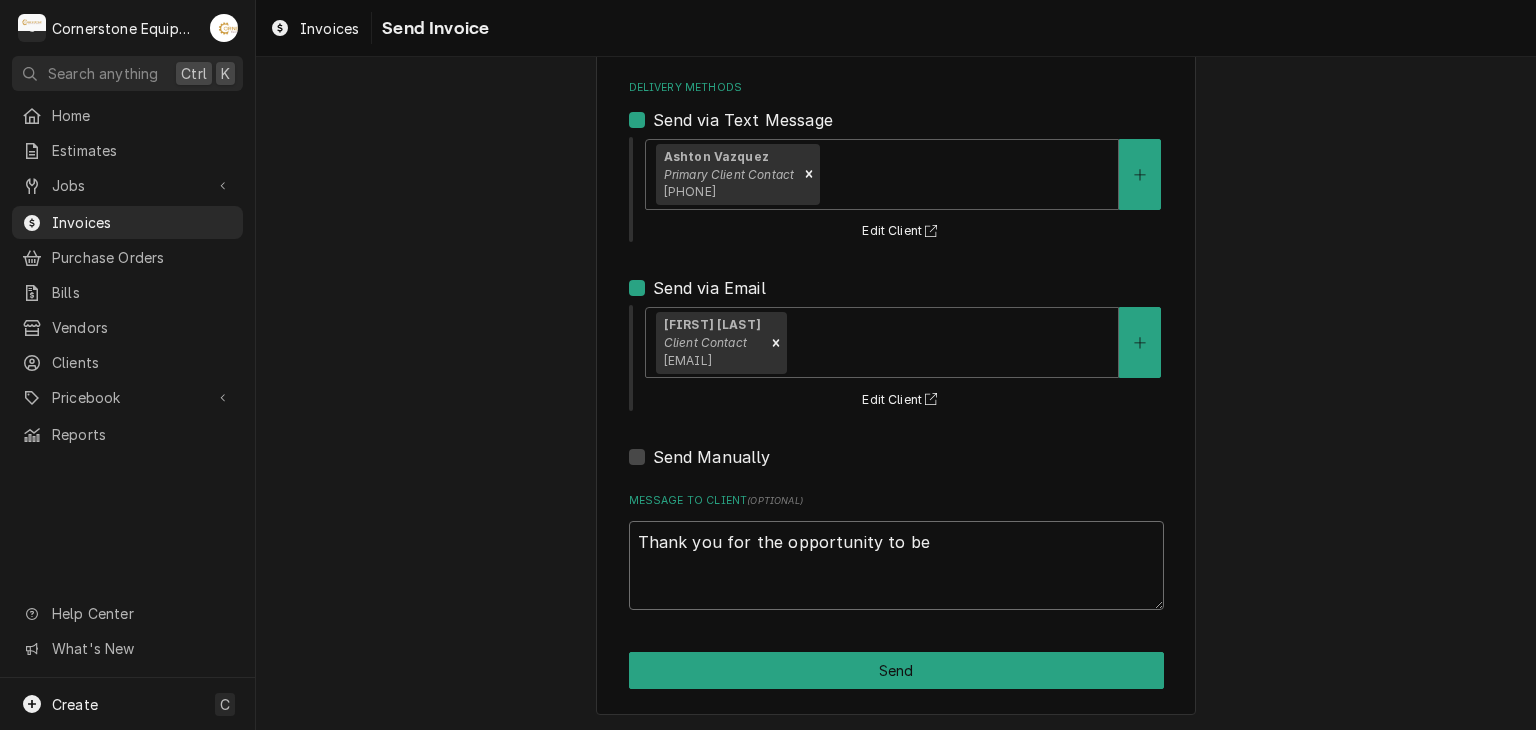 type on "x" 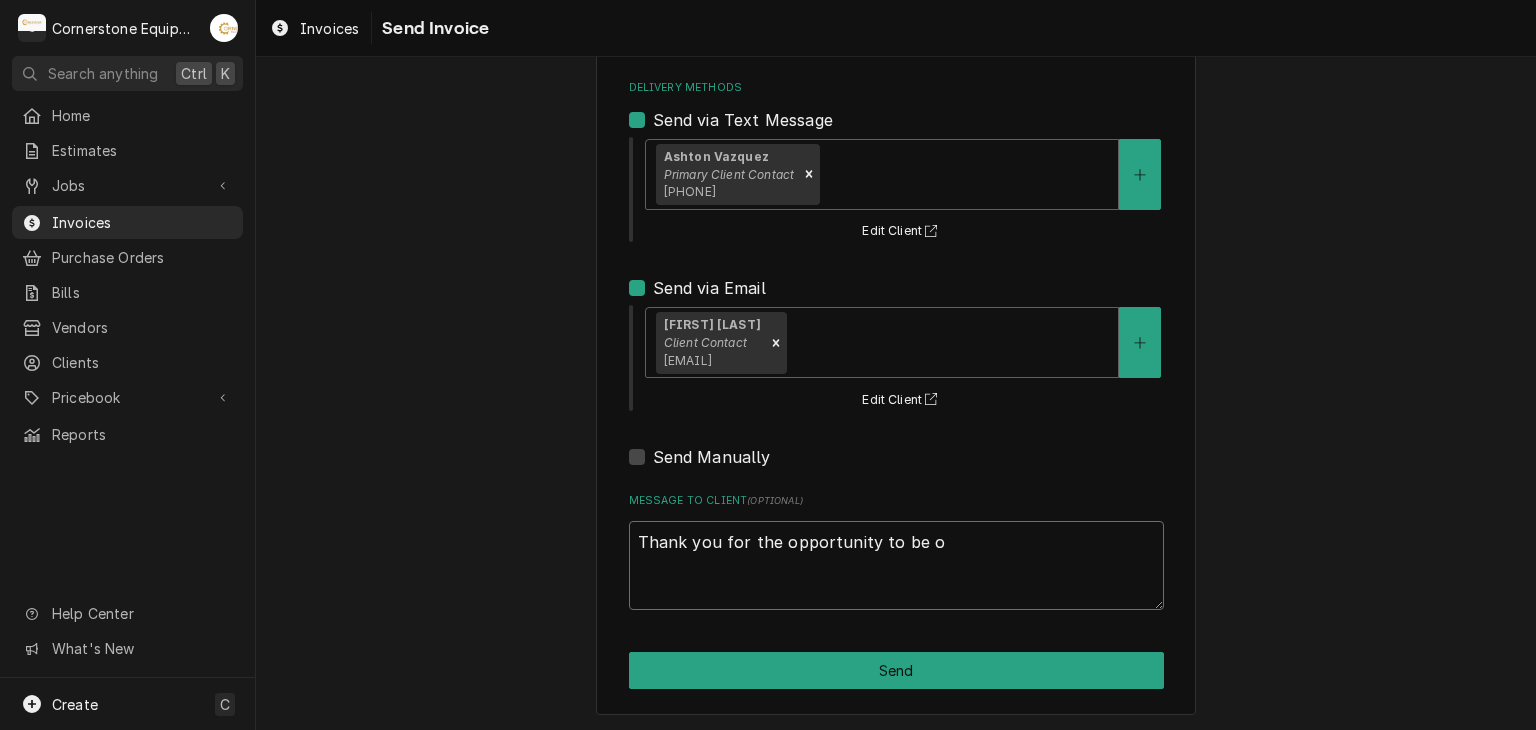 type on "x" 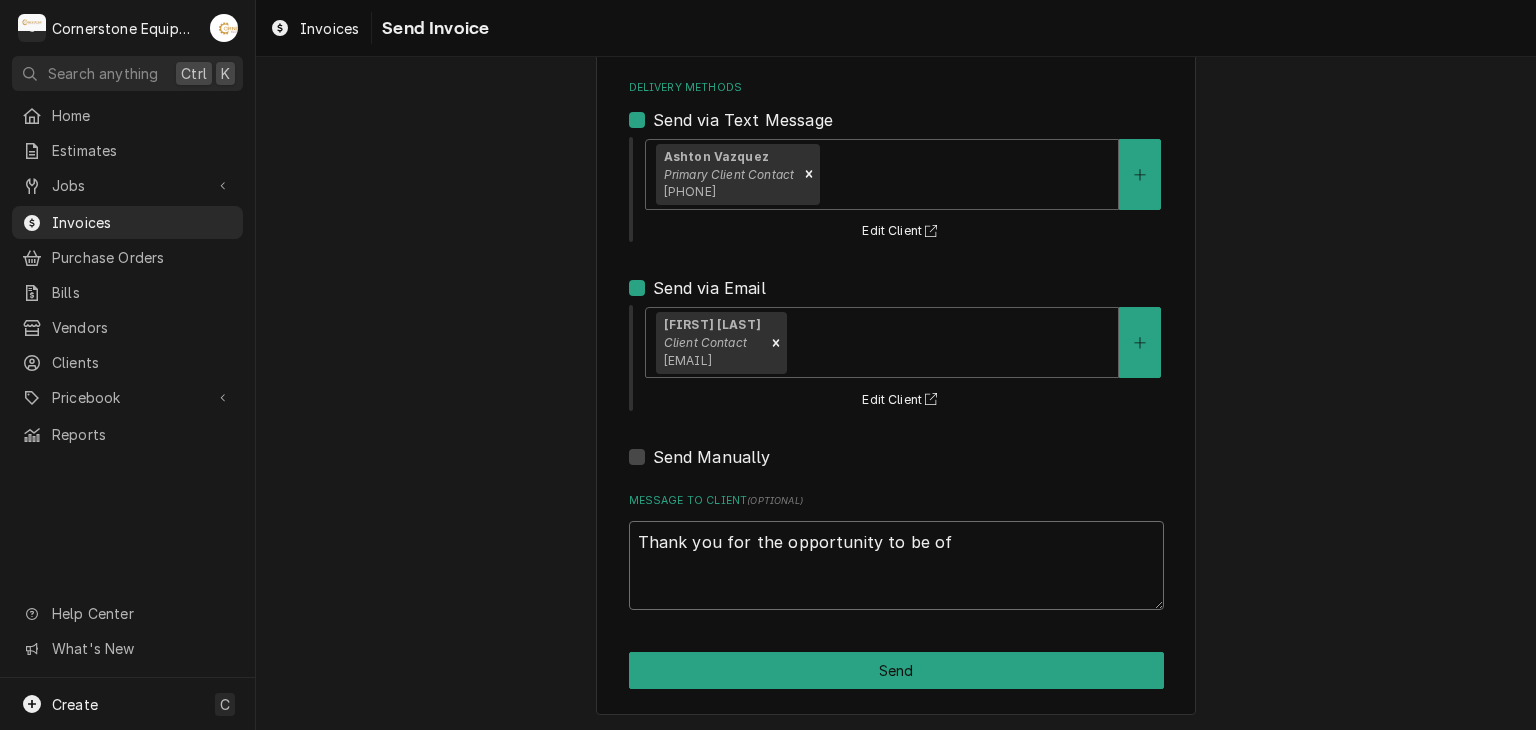 type on "x" 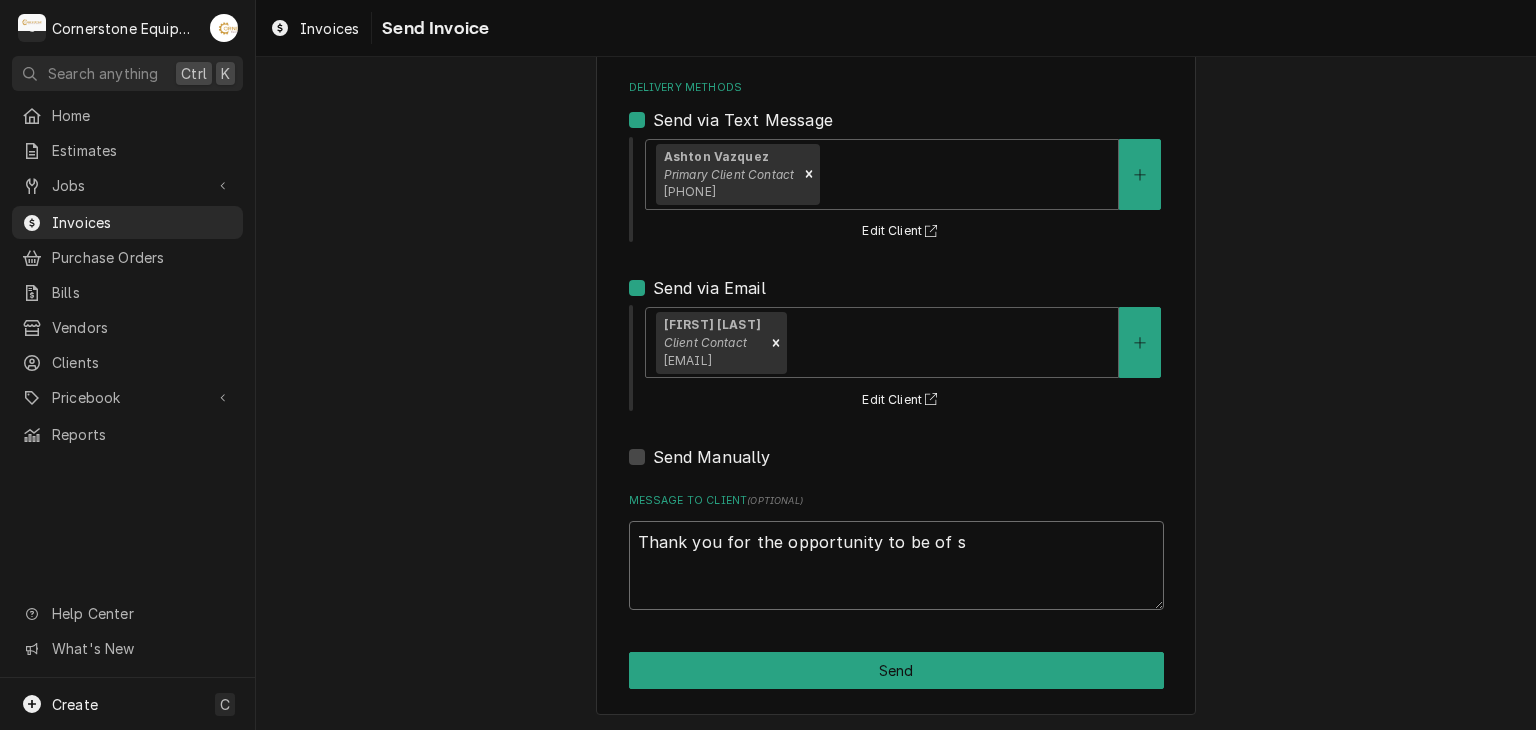 type on "x" 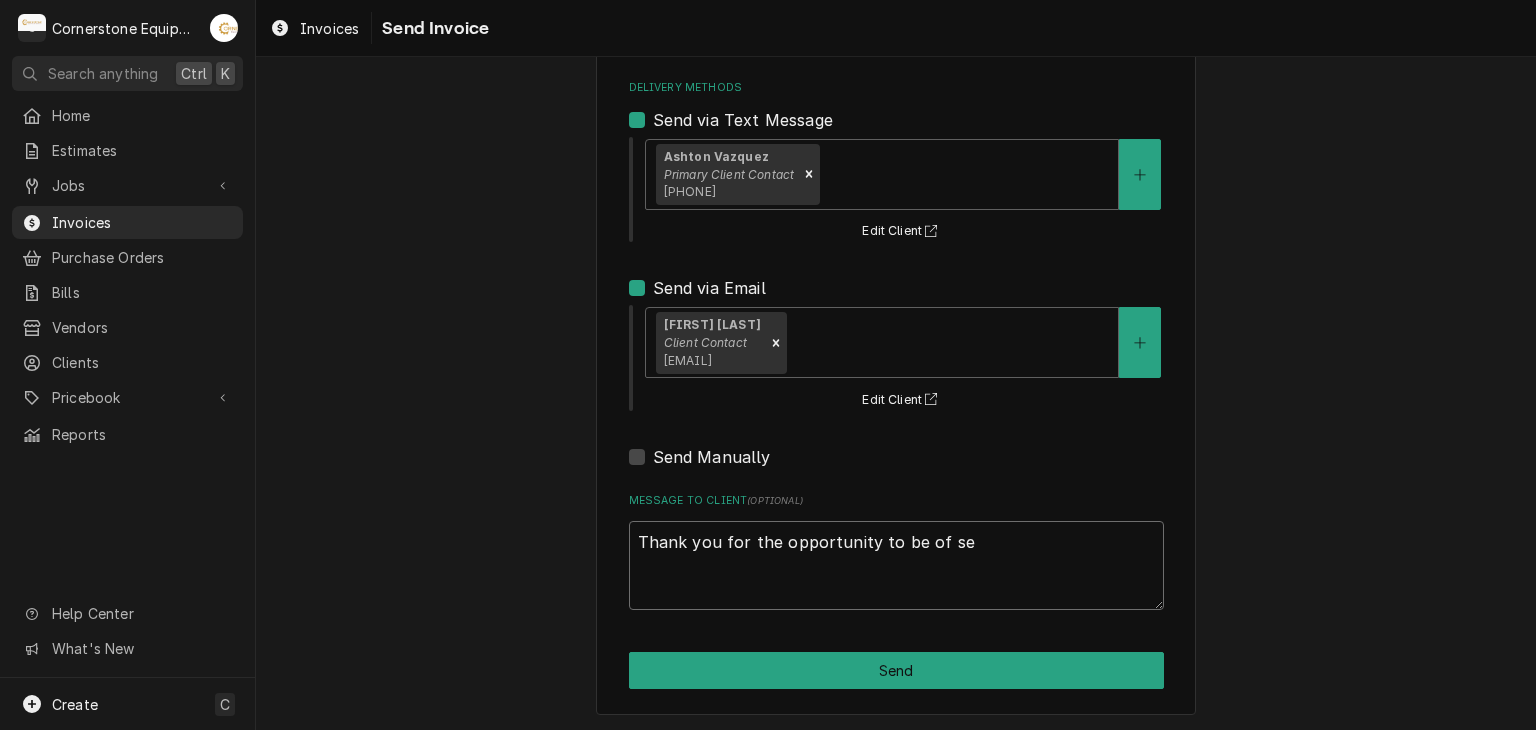 type on "x" 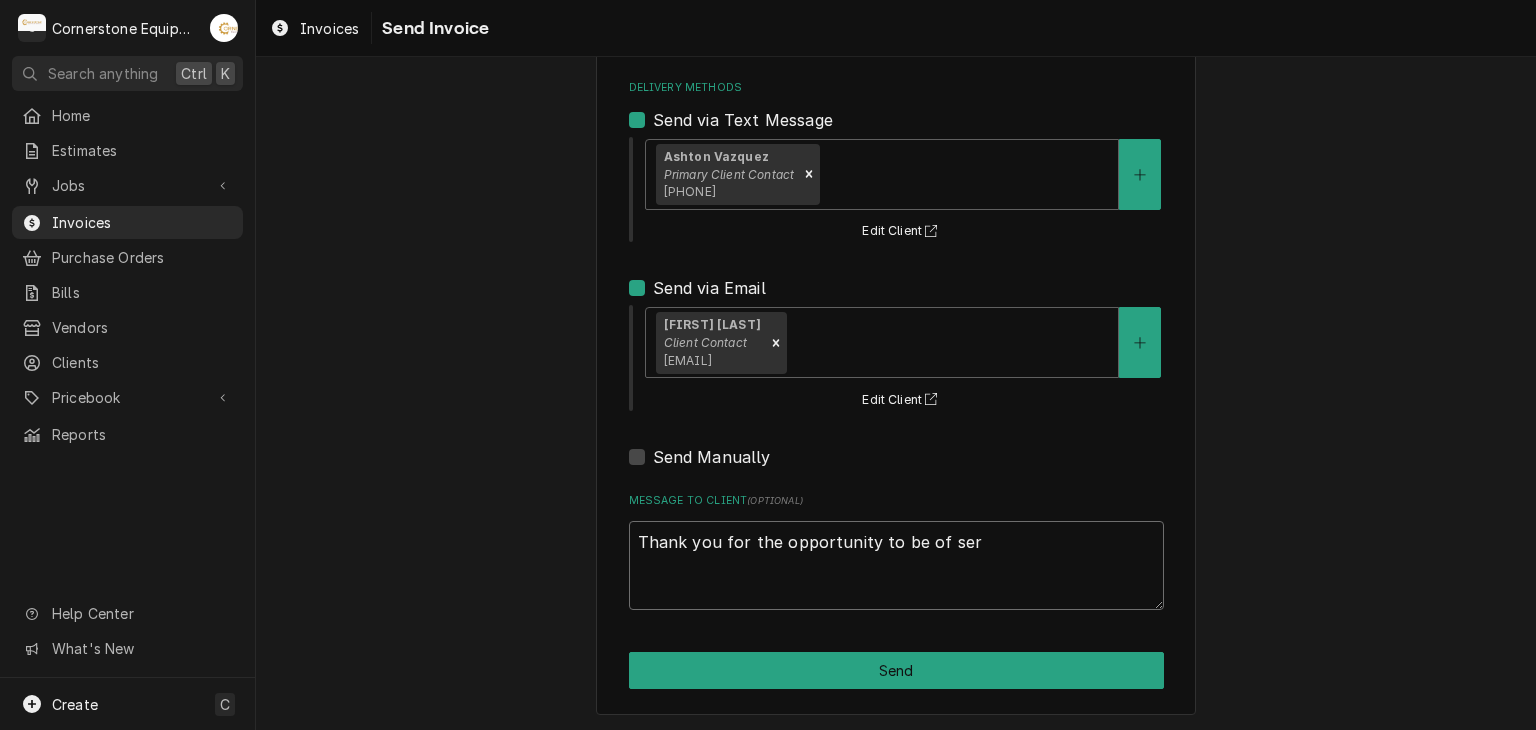 type on "x" 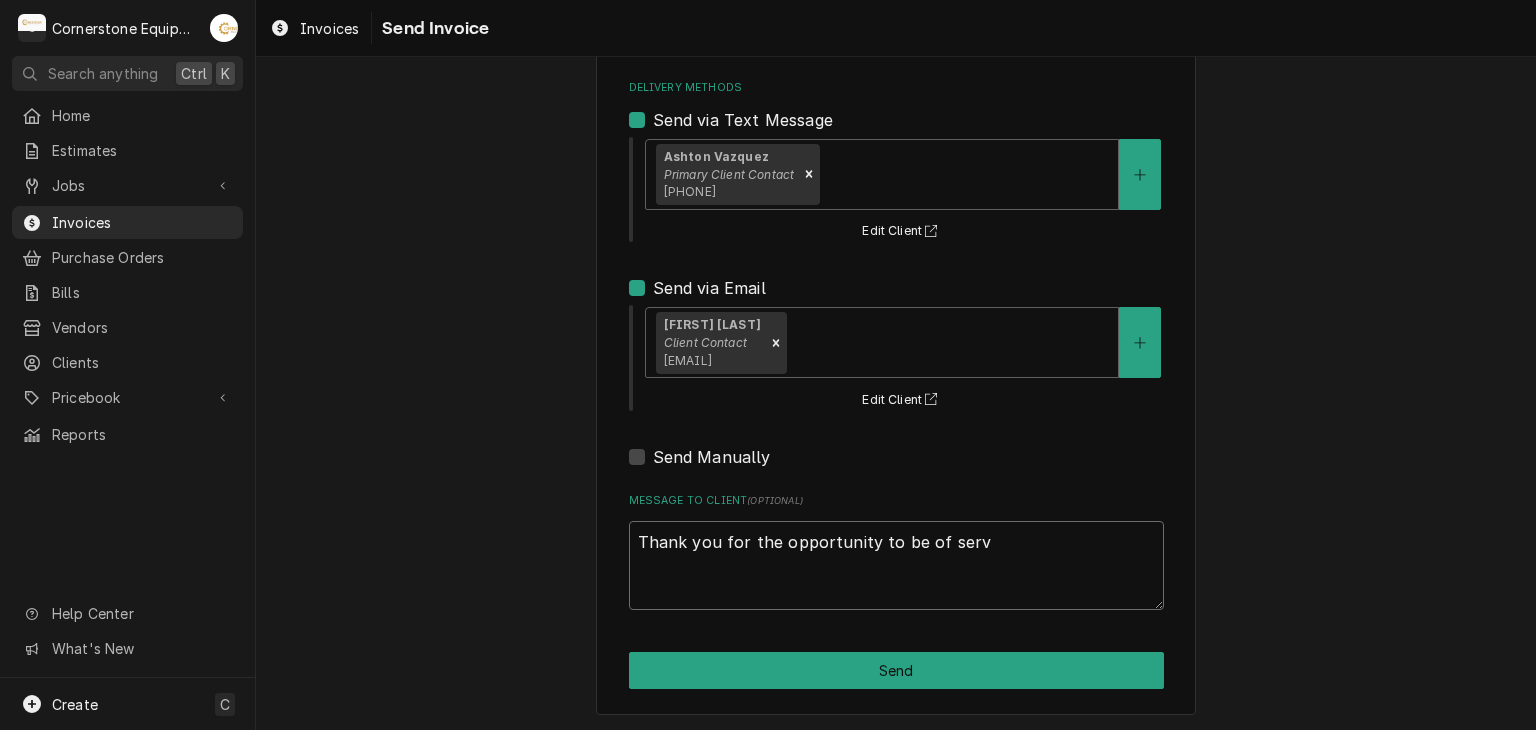 type on "x" 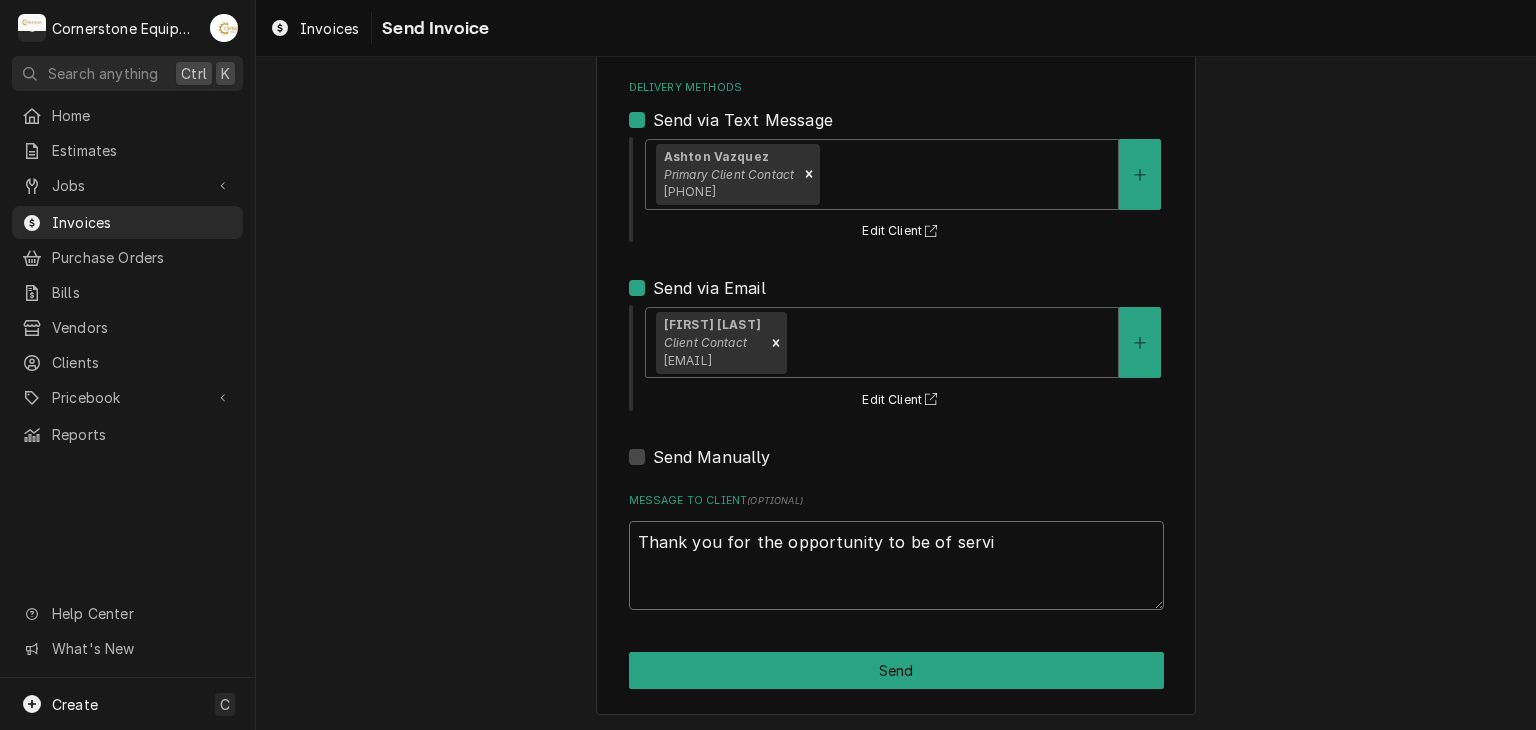 type on "x" 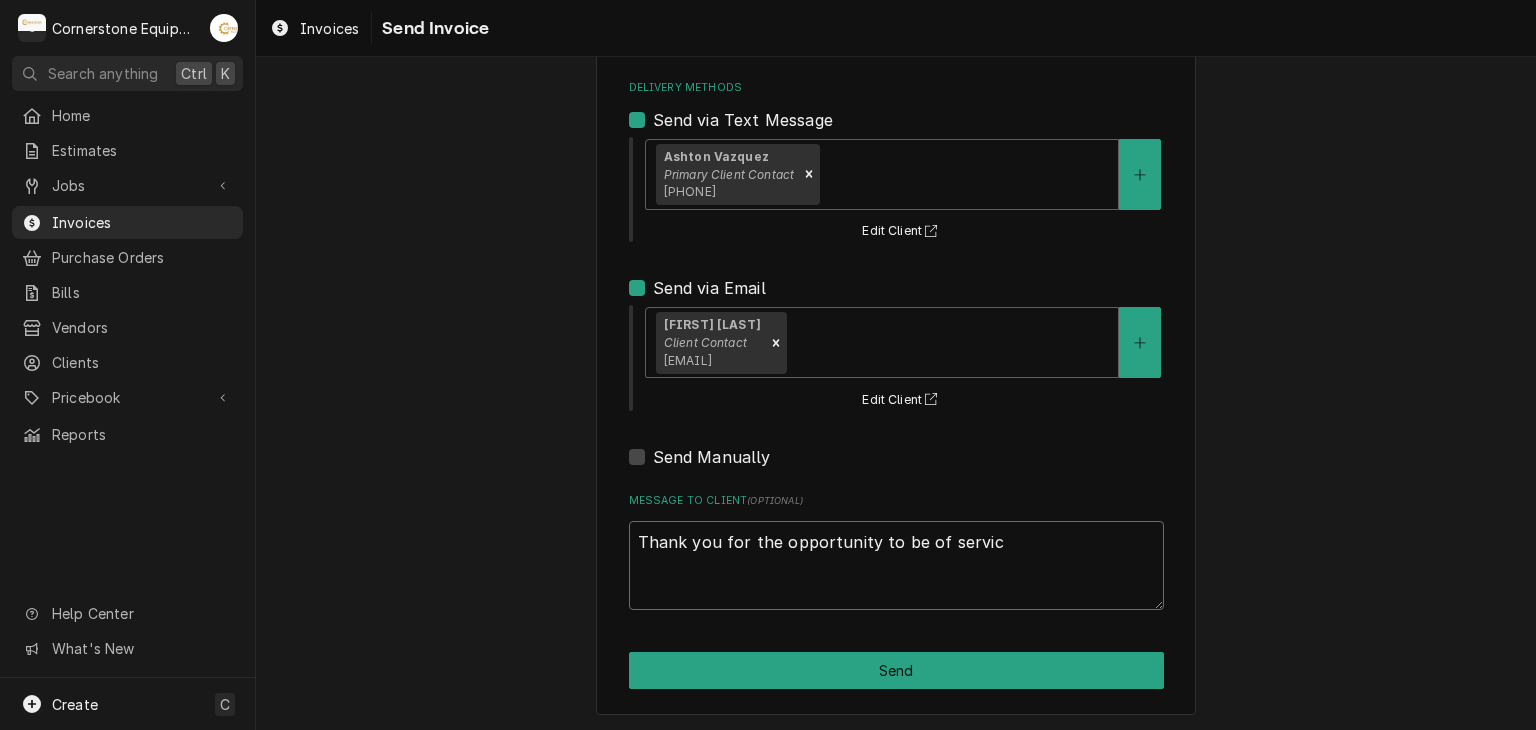 type on "x" 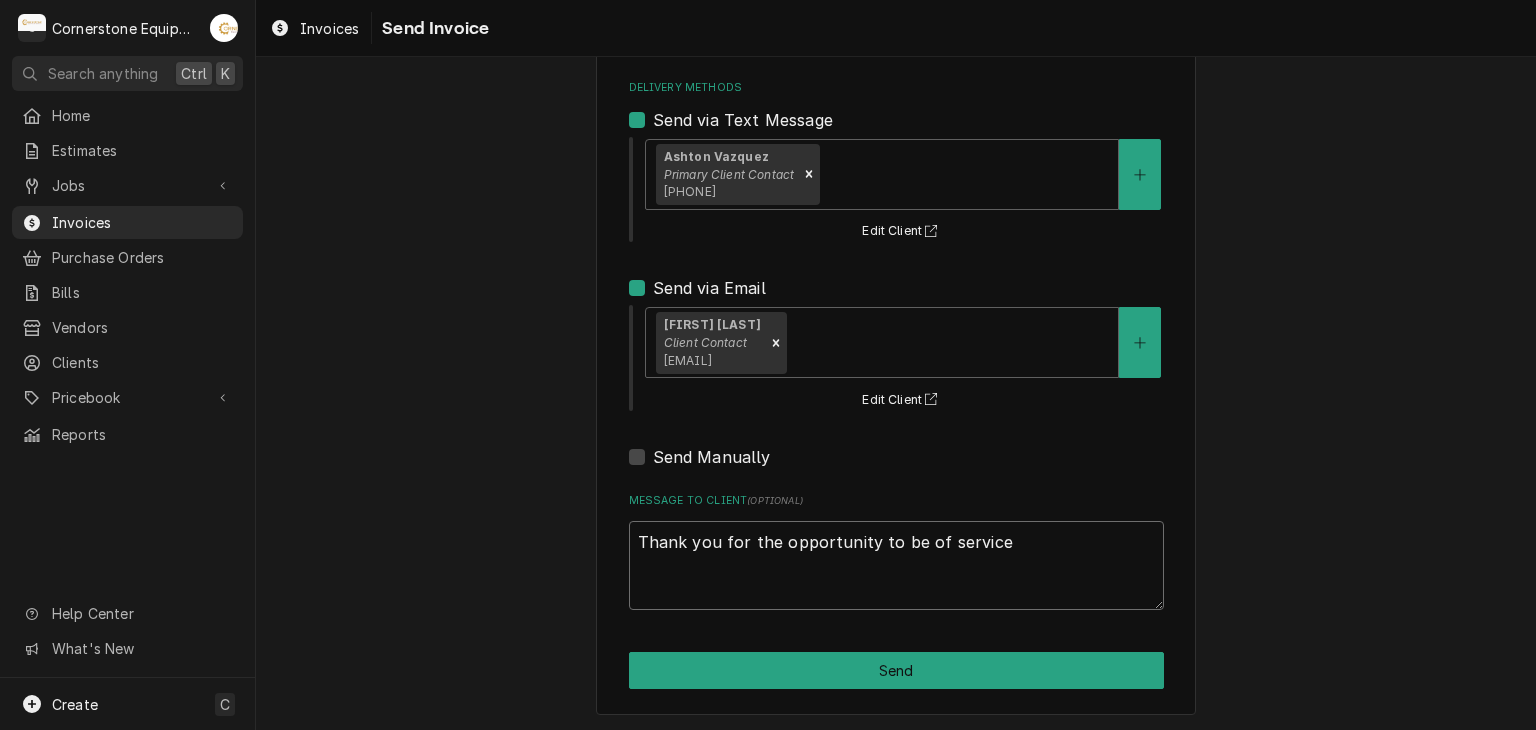type on "x" 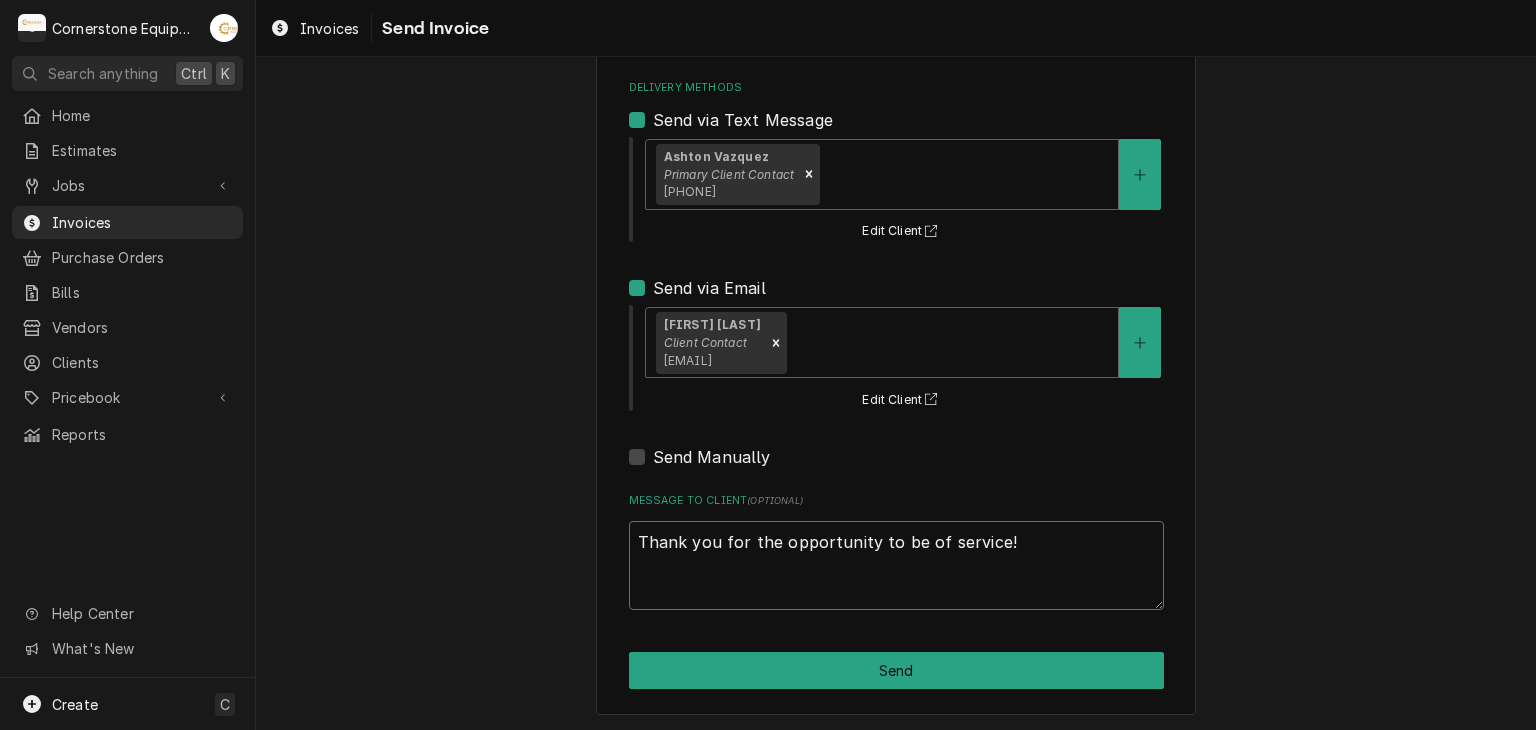 click on "Thank you for the opportunity to be of service!" at bounding box center (896, 566) 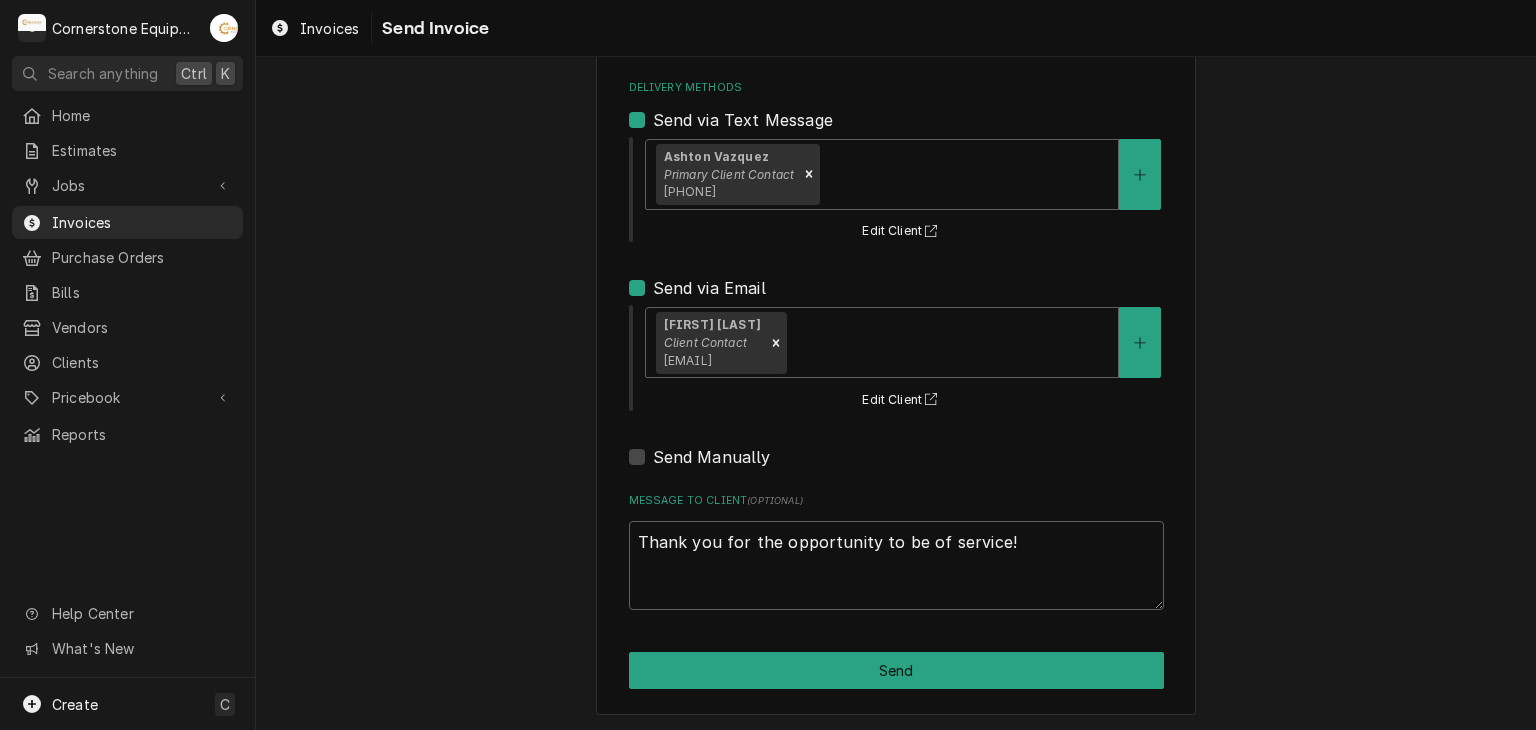 click on "Please provide the following information to send this invoice to your client. It's time to get you paid! Share Link https://app.roopairs.com/invoices/xqWv05K/1KitE_b-HH5RPyQNrE4a4eHEZVEOa9cWSm4ueecsO_4/ COPY Delivery Methods Send via Text Message Ashton Vazquez Primary Client Contact (346) 249-1763 Edit Client    Send via Email Amy Moore Client Contact amy@masonmcdonalds.com Edit Client    Send Manually Message to Client  ( optional ) Thank you for the opportunity to be of service! Send" at bounding box center (896, 303) 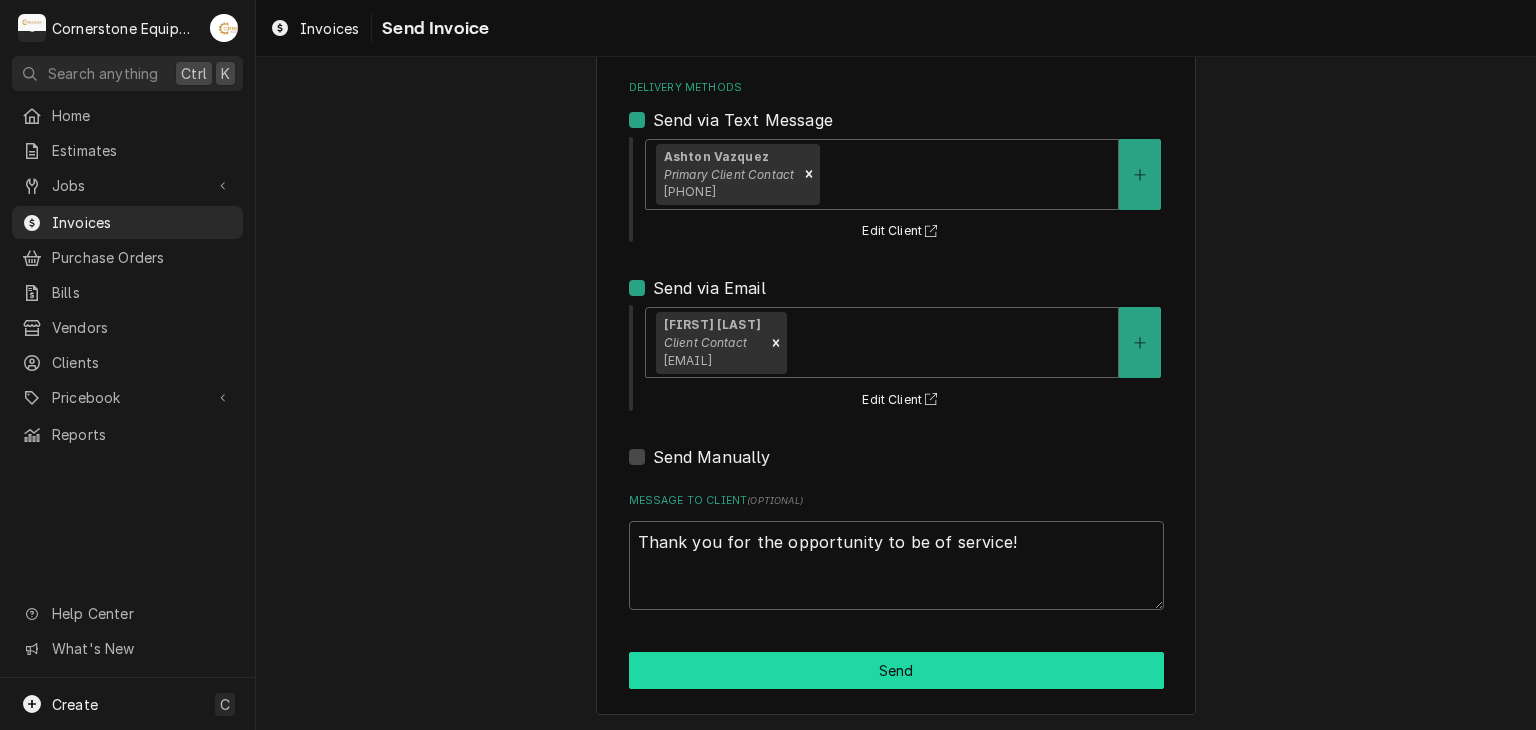 click on "Send" at bounding box center (896, 670) 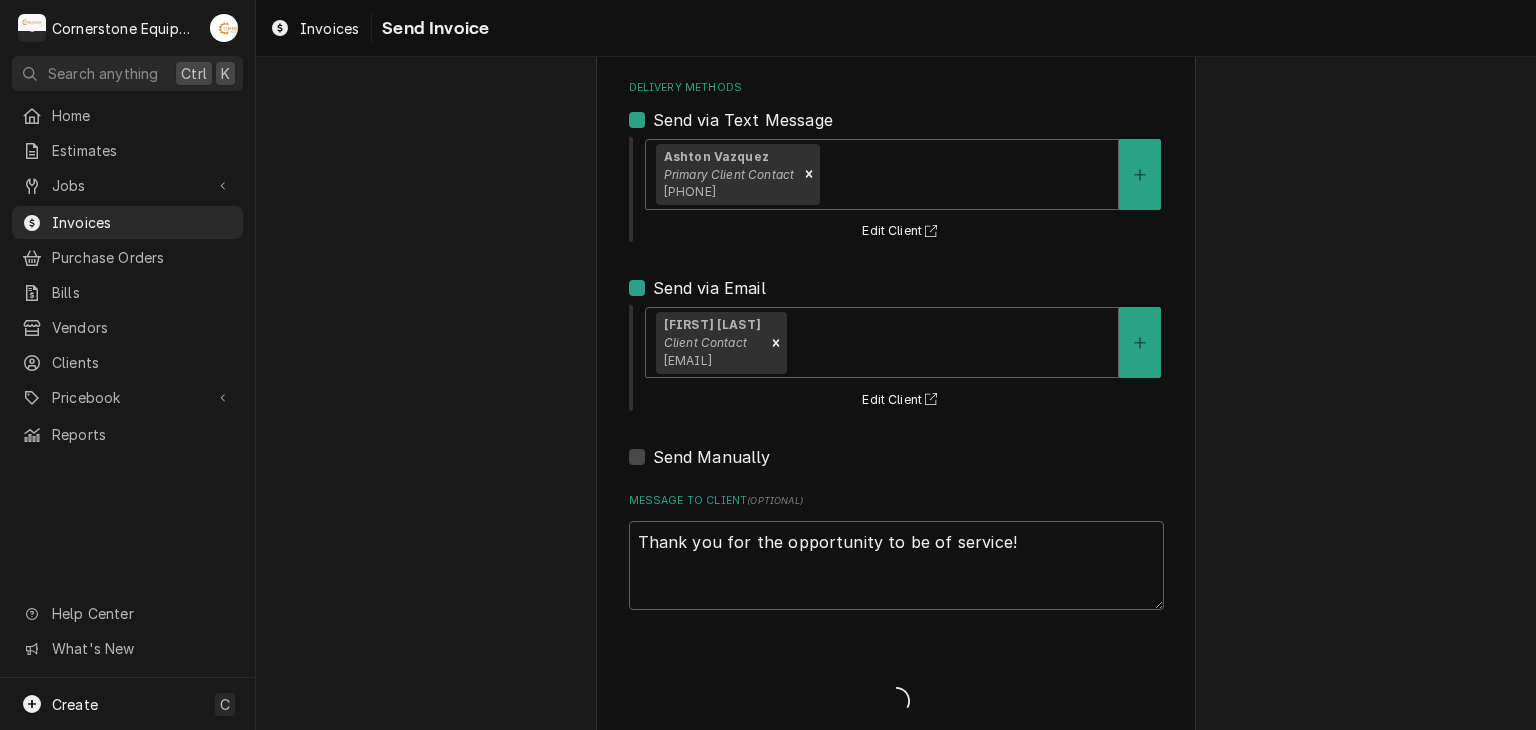 type on "x" 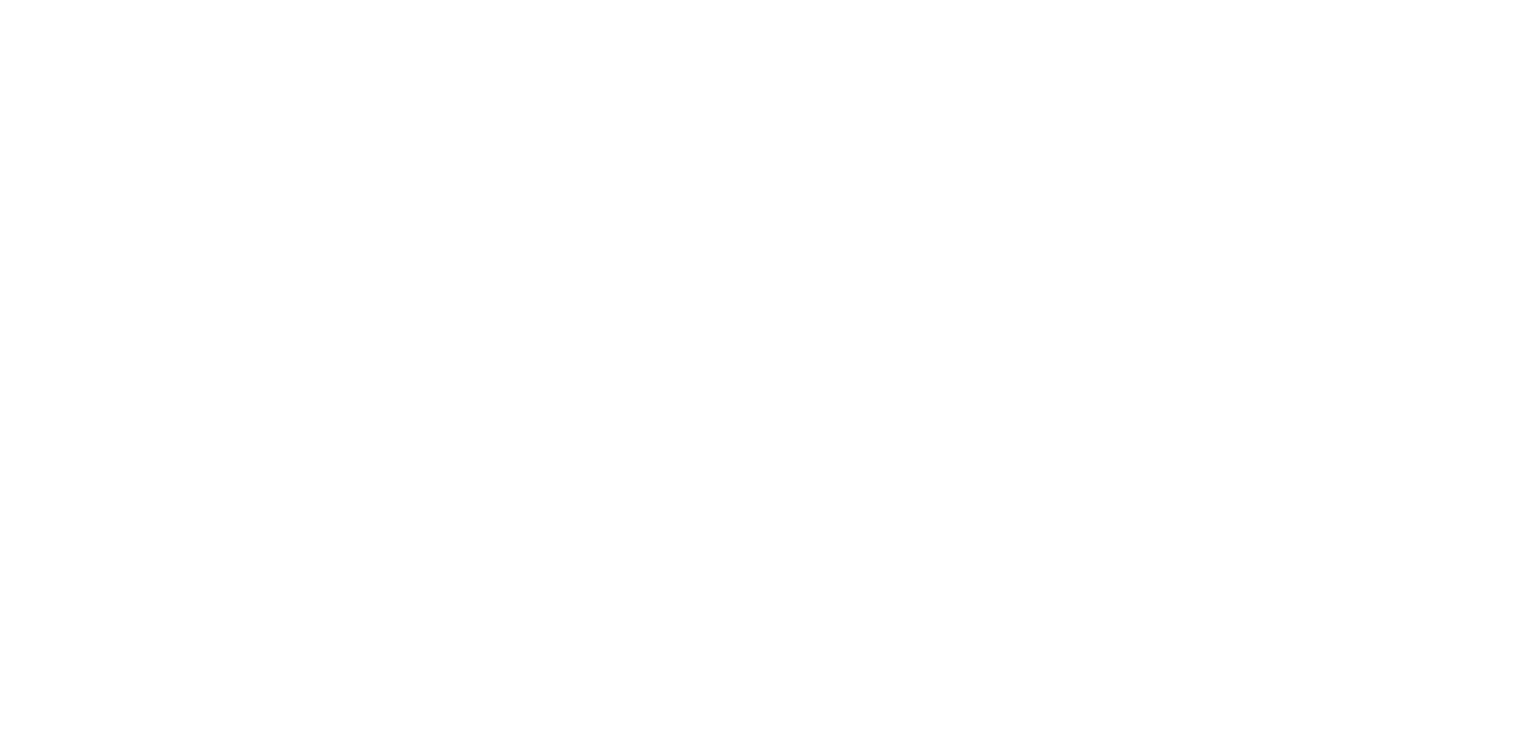scroll, scrollTop: 0, scrollLeft: 0, axis: both 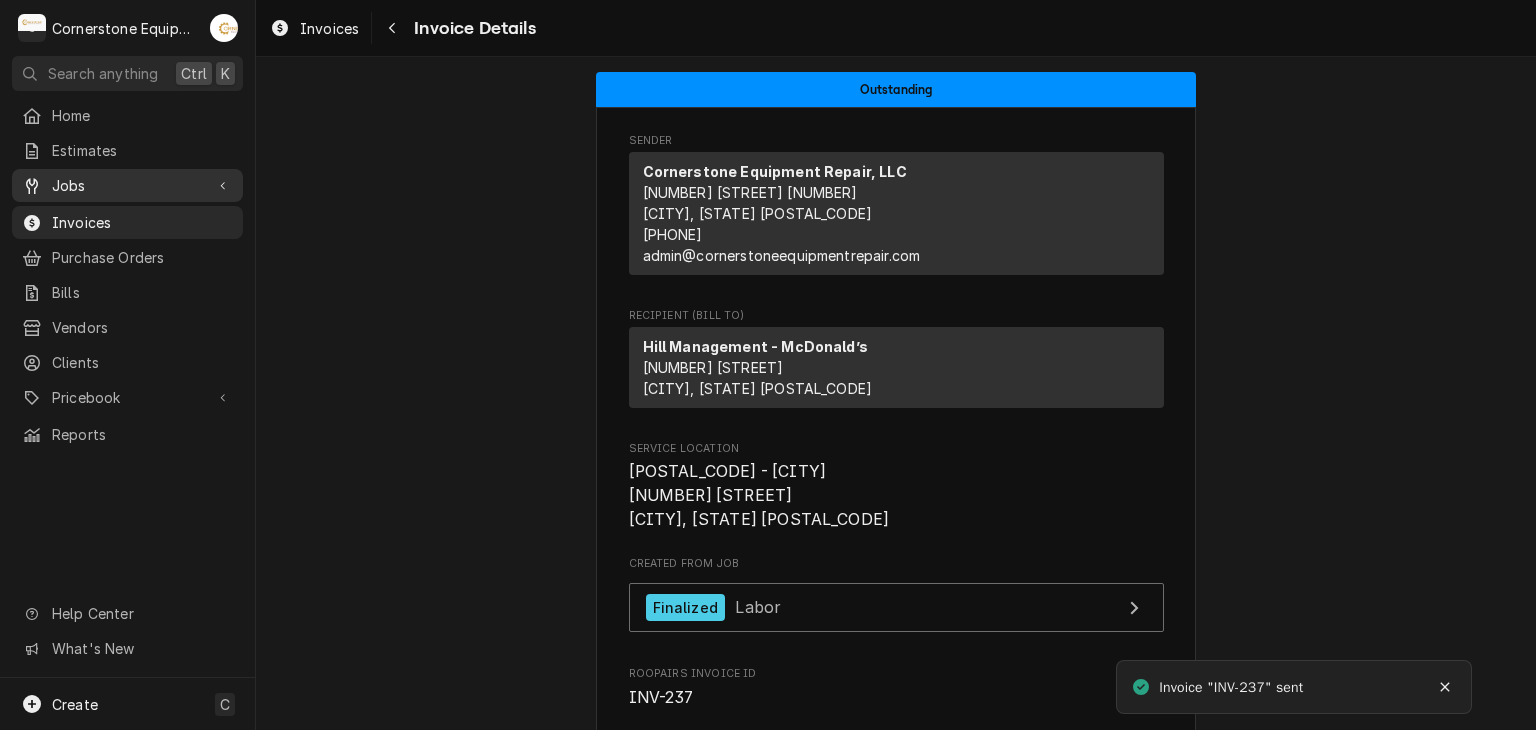 click at bounding box center [32, 186] 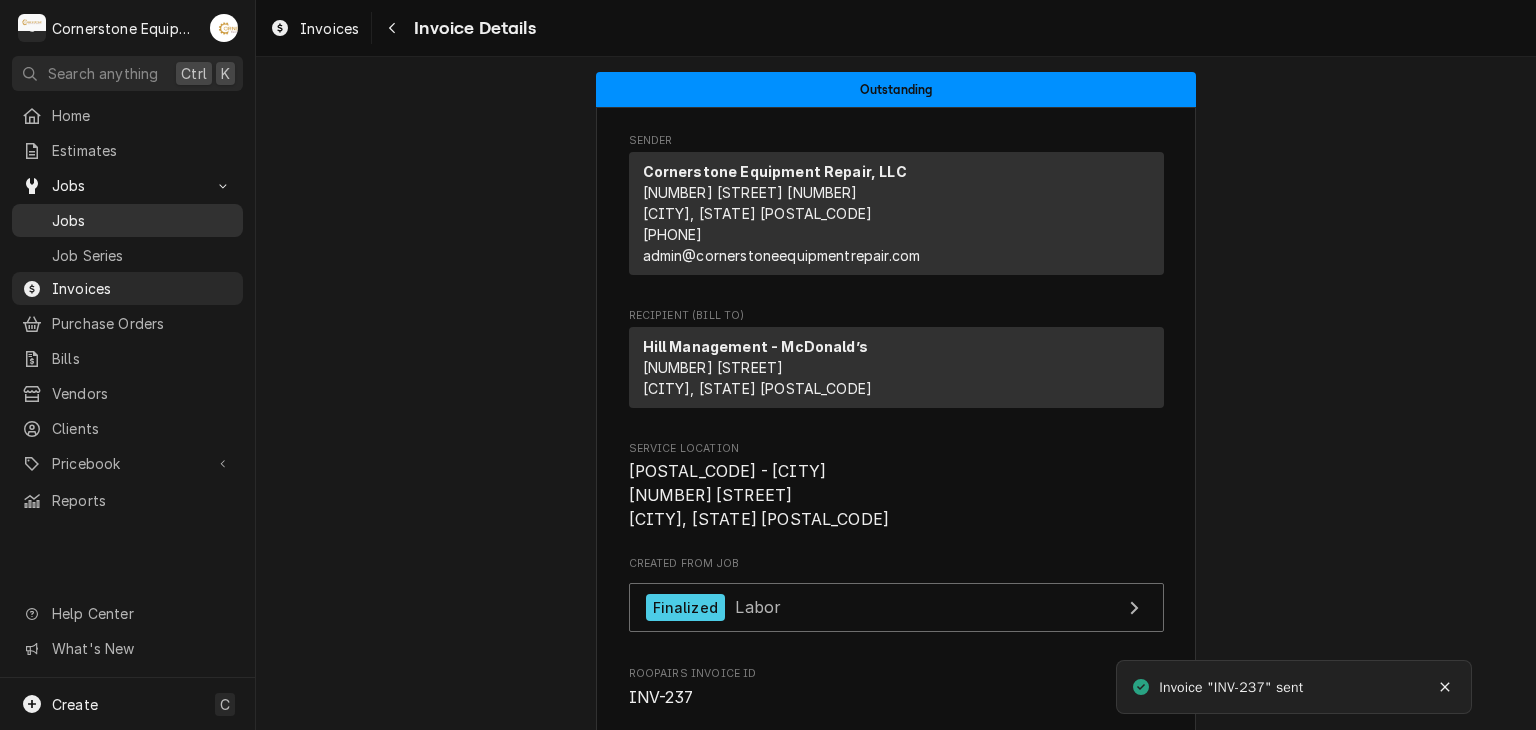 click on "Jobs" at bounding box center (142, 220) 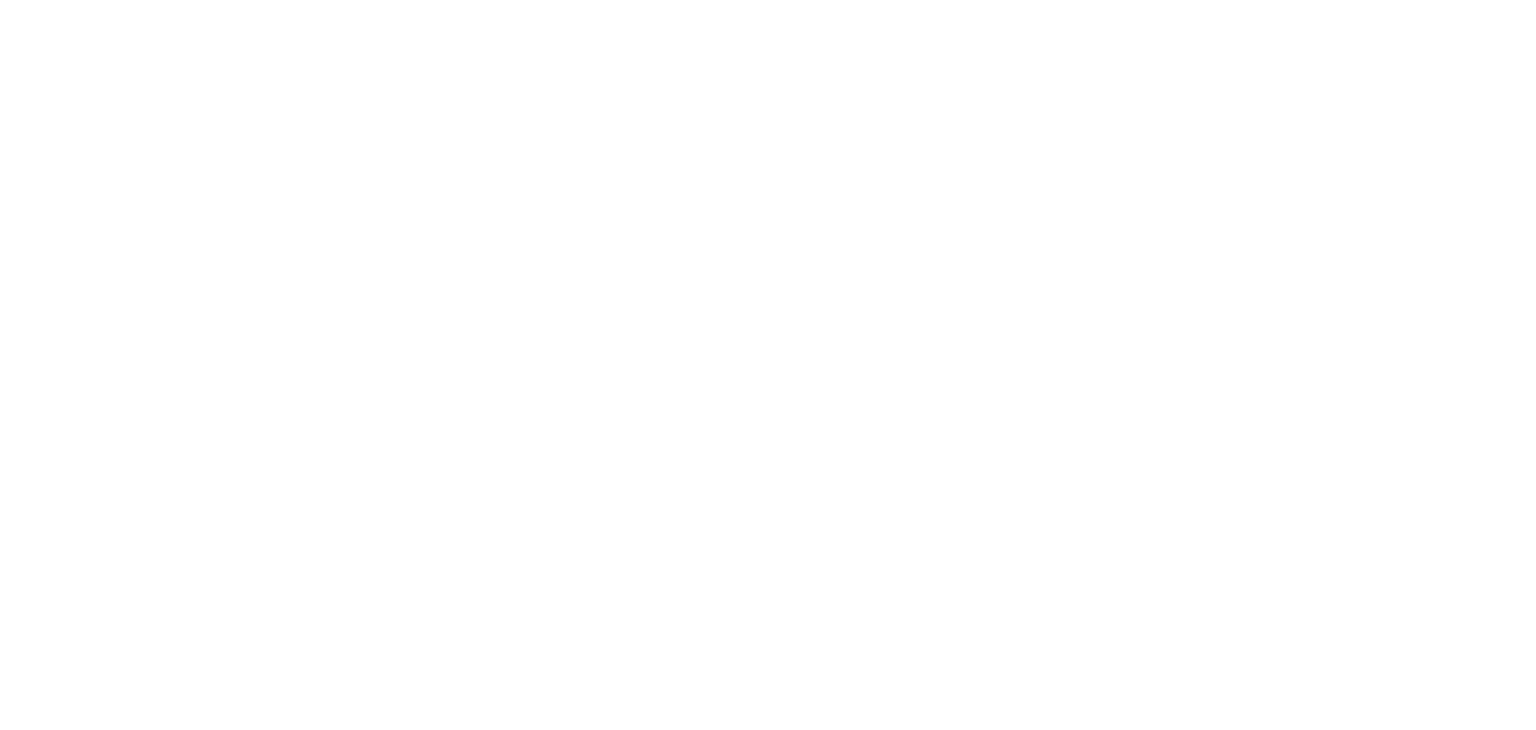 scroll, scrollTop: 0, scrollLeft: 0, axis: both 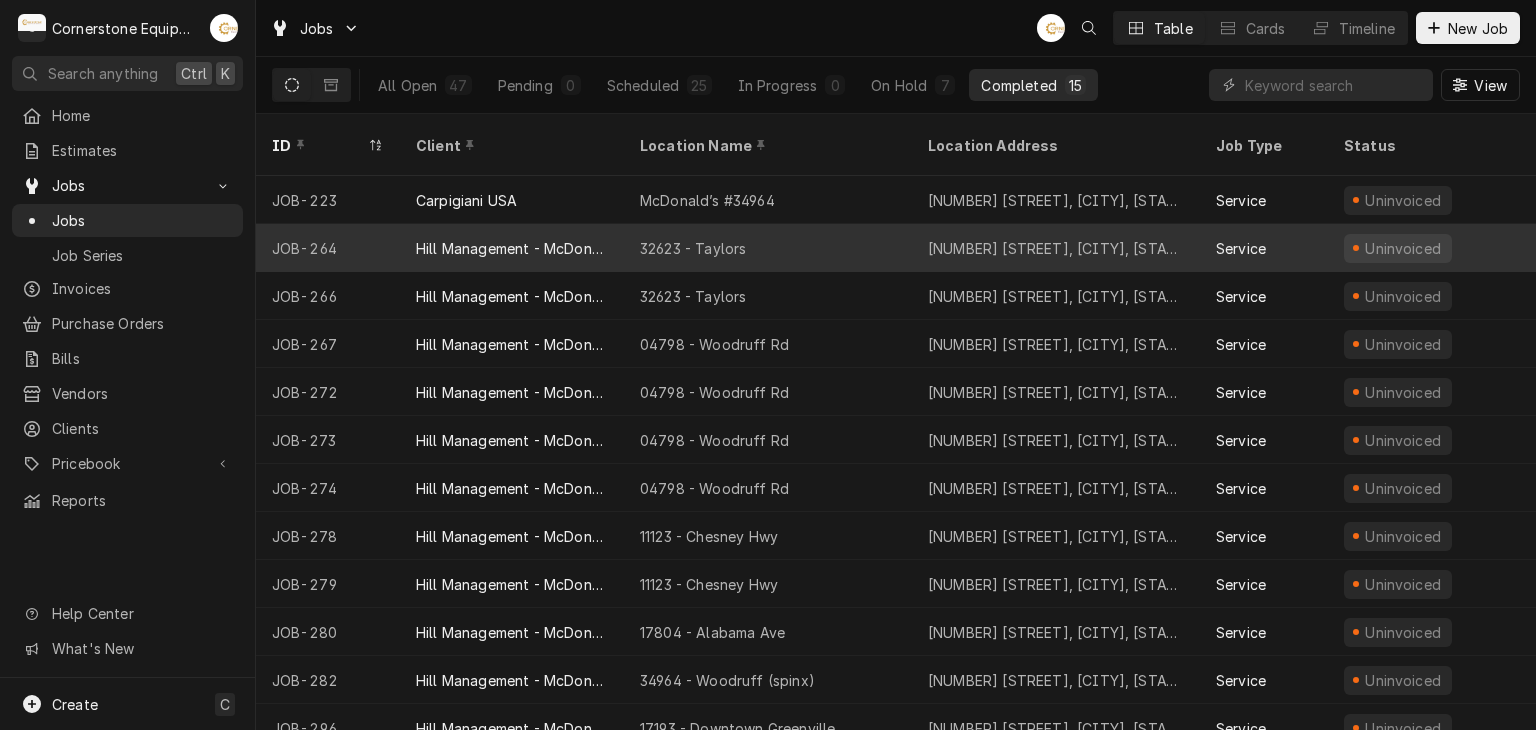 click on "Hill Management - McDonald’s" at bounding box center [512, 248] 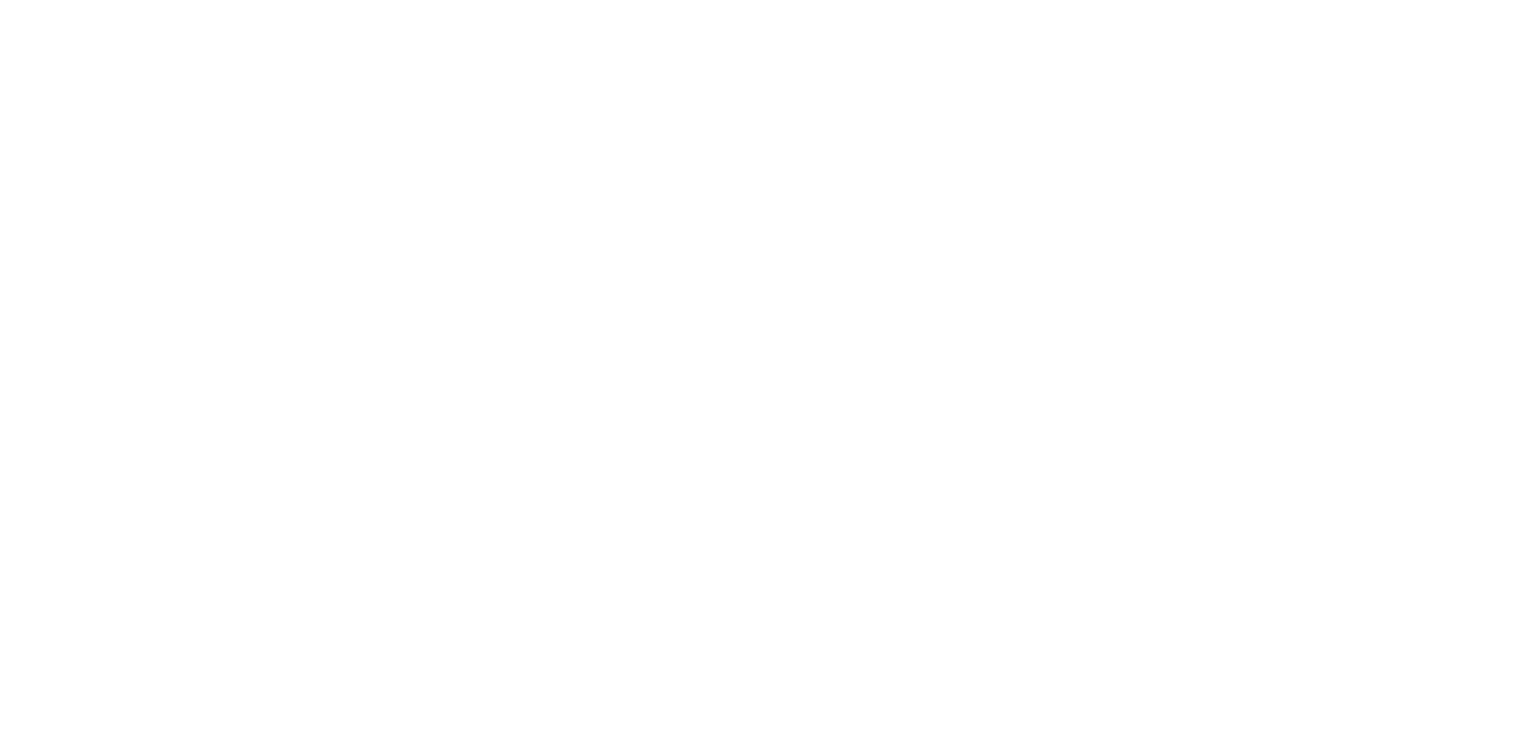 scroll, scrollTop: 0, scrollLeft: 0, axis: both 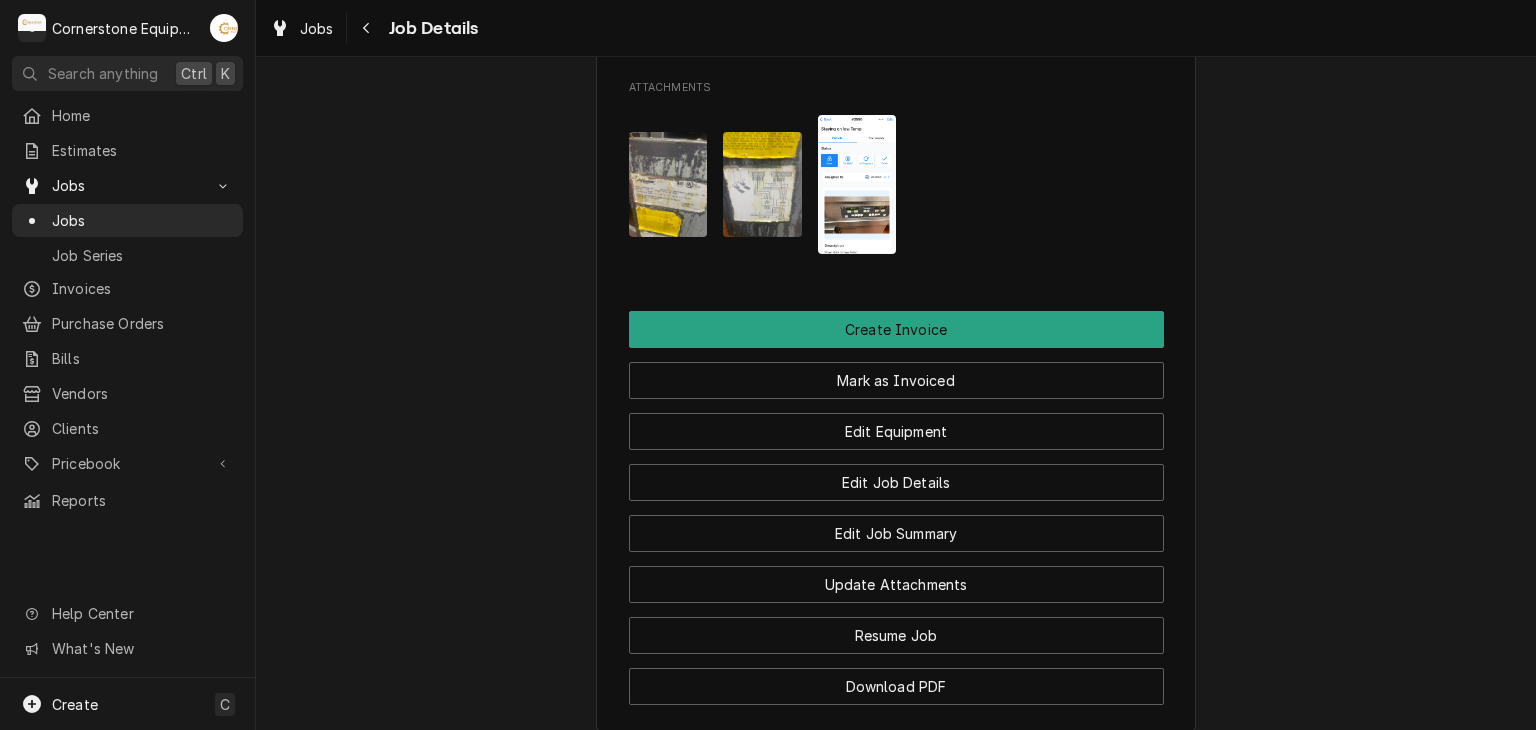 click at bounding box center [668, 184] 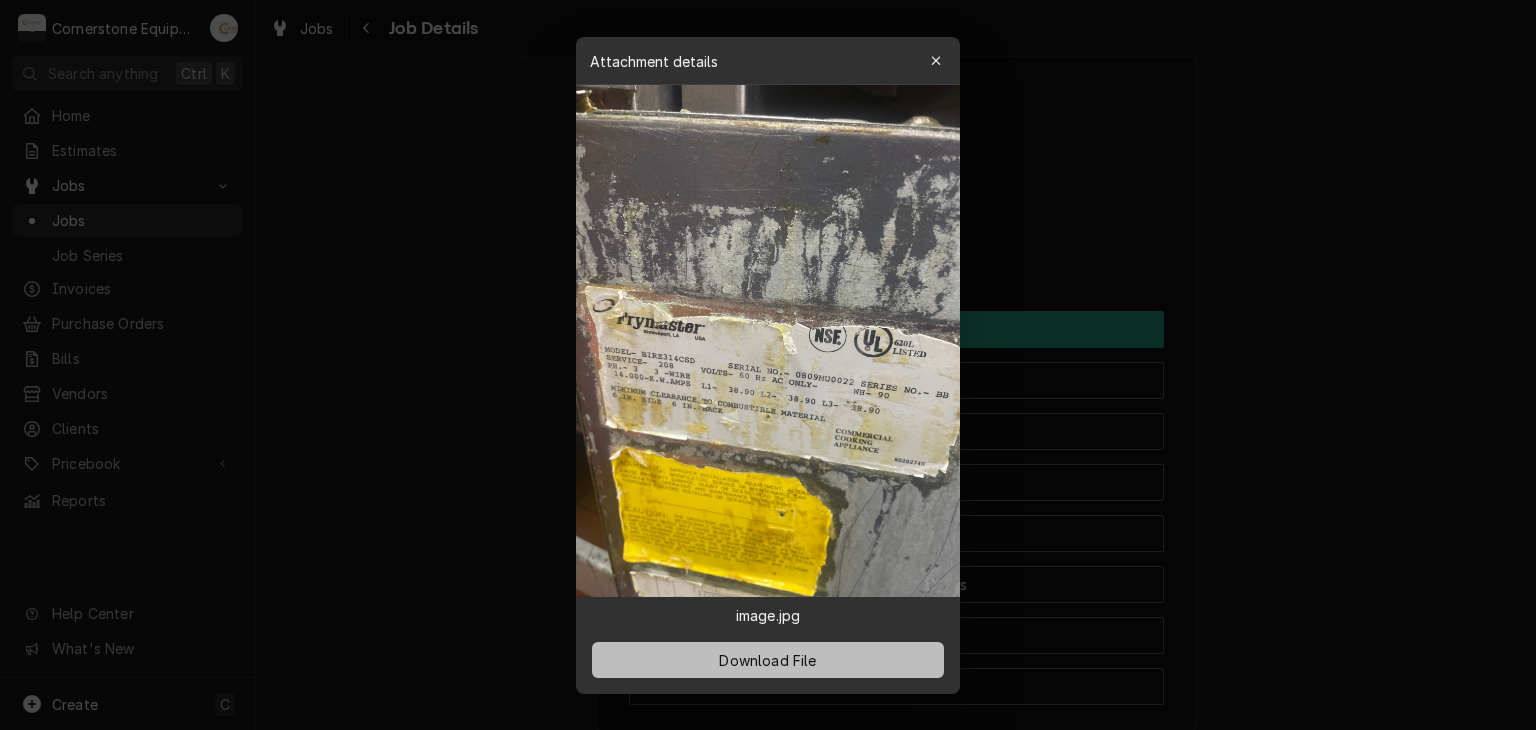 click on "Download File" at bounding box center (768, 660) 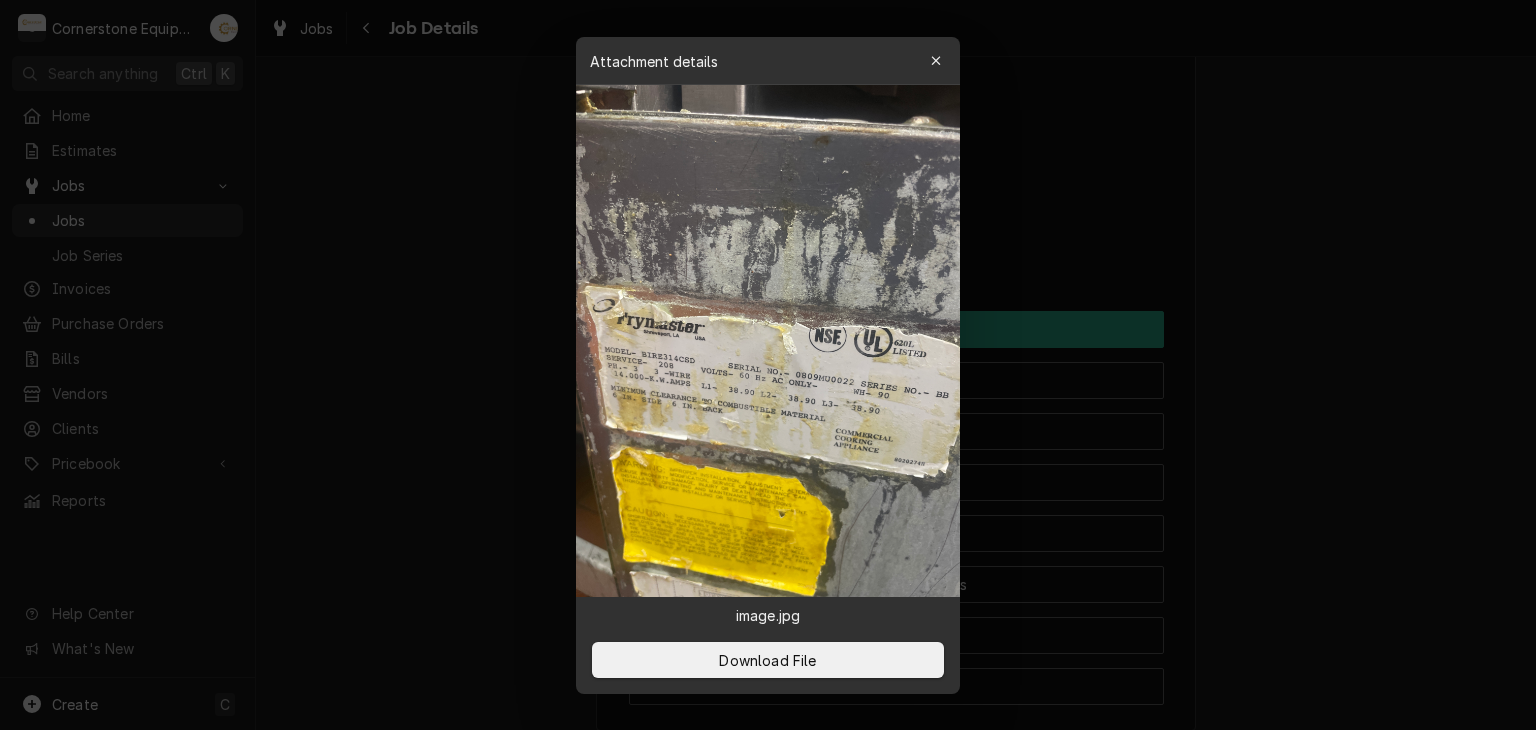 click at bounding box center [768, 365] 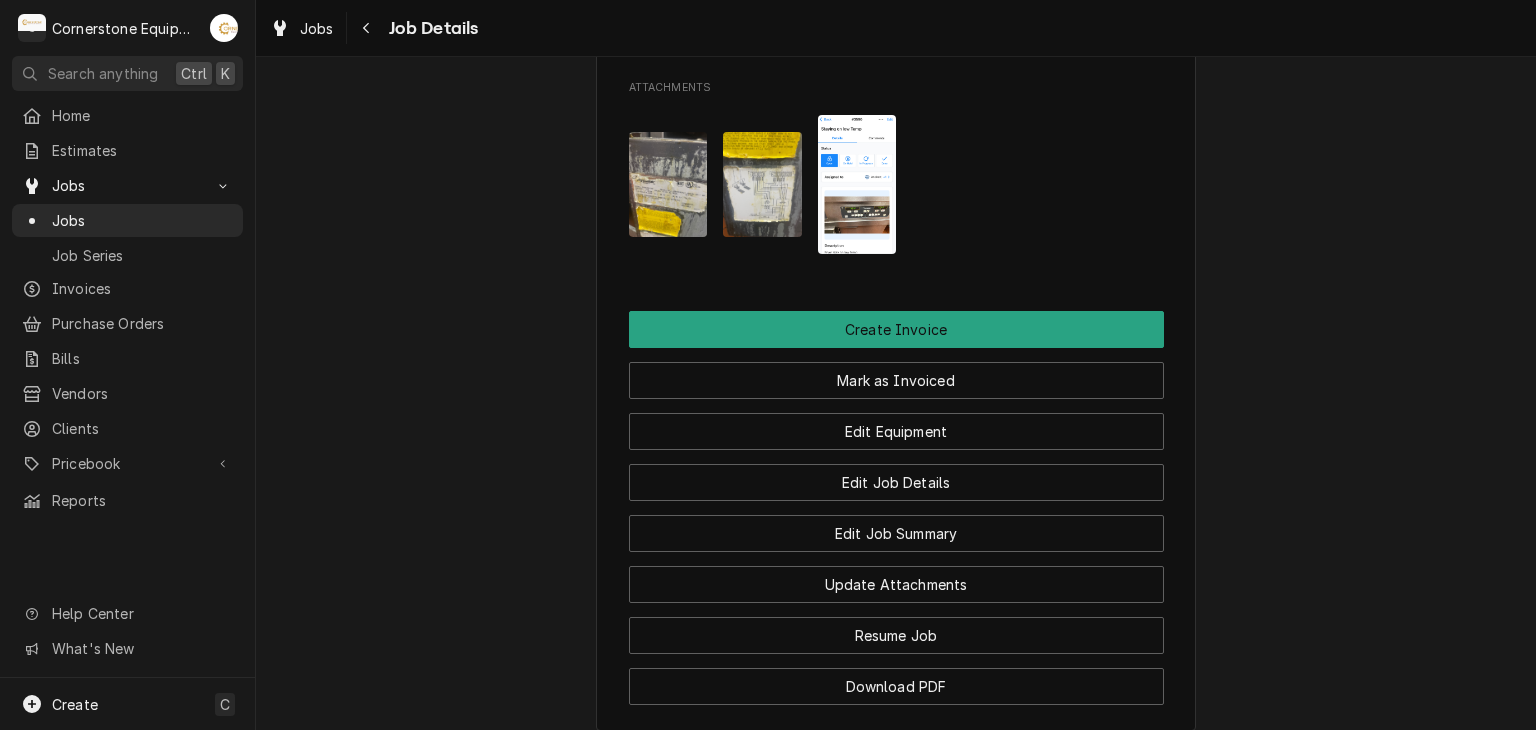 click at bounding box center (762, 184) 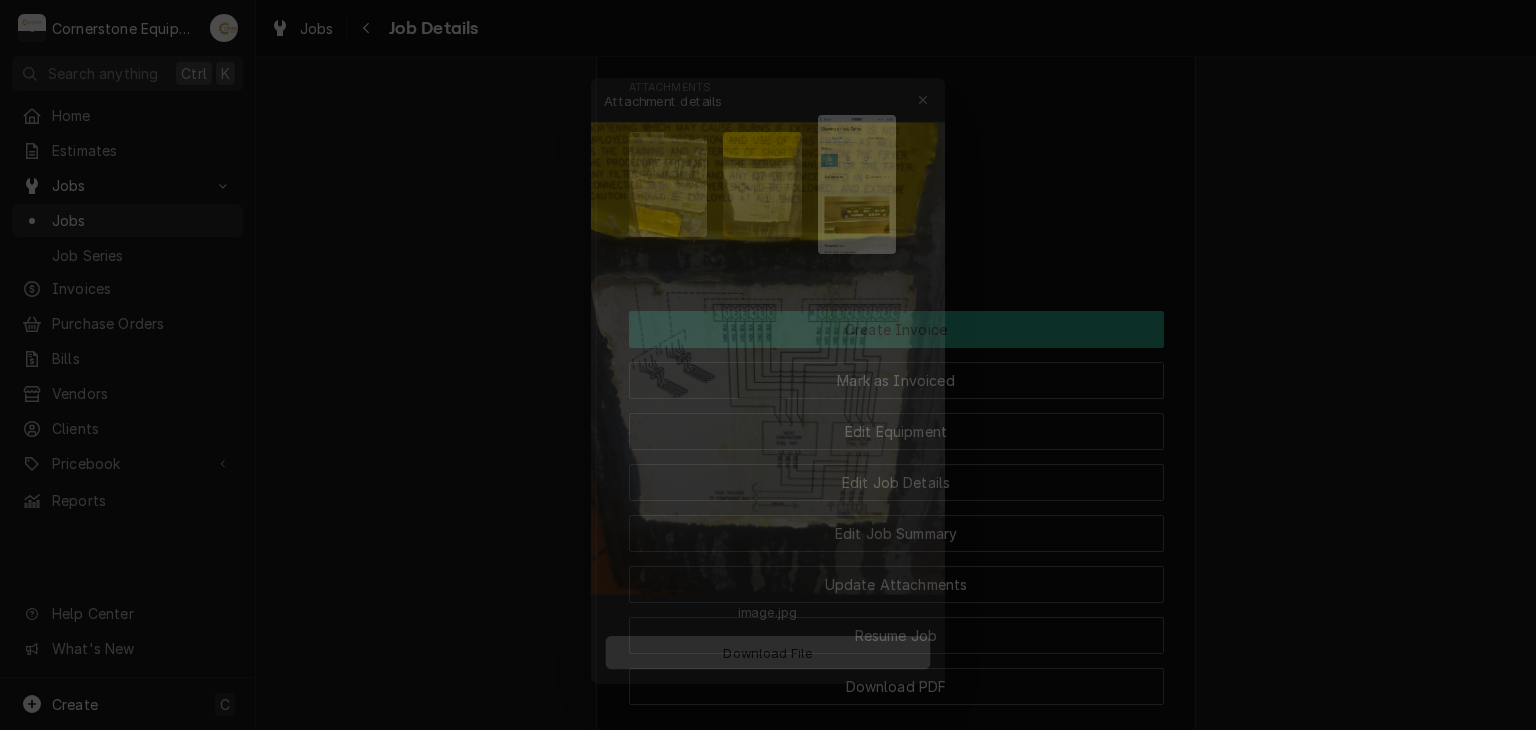 click on "Download File" at bounding box center [767, 659] 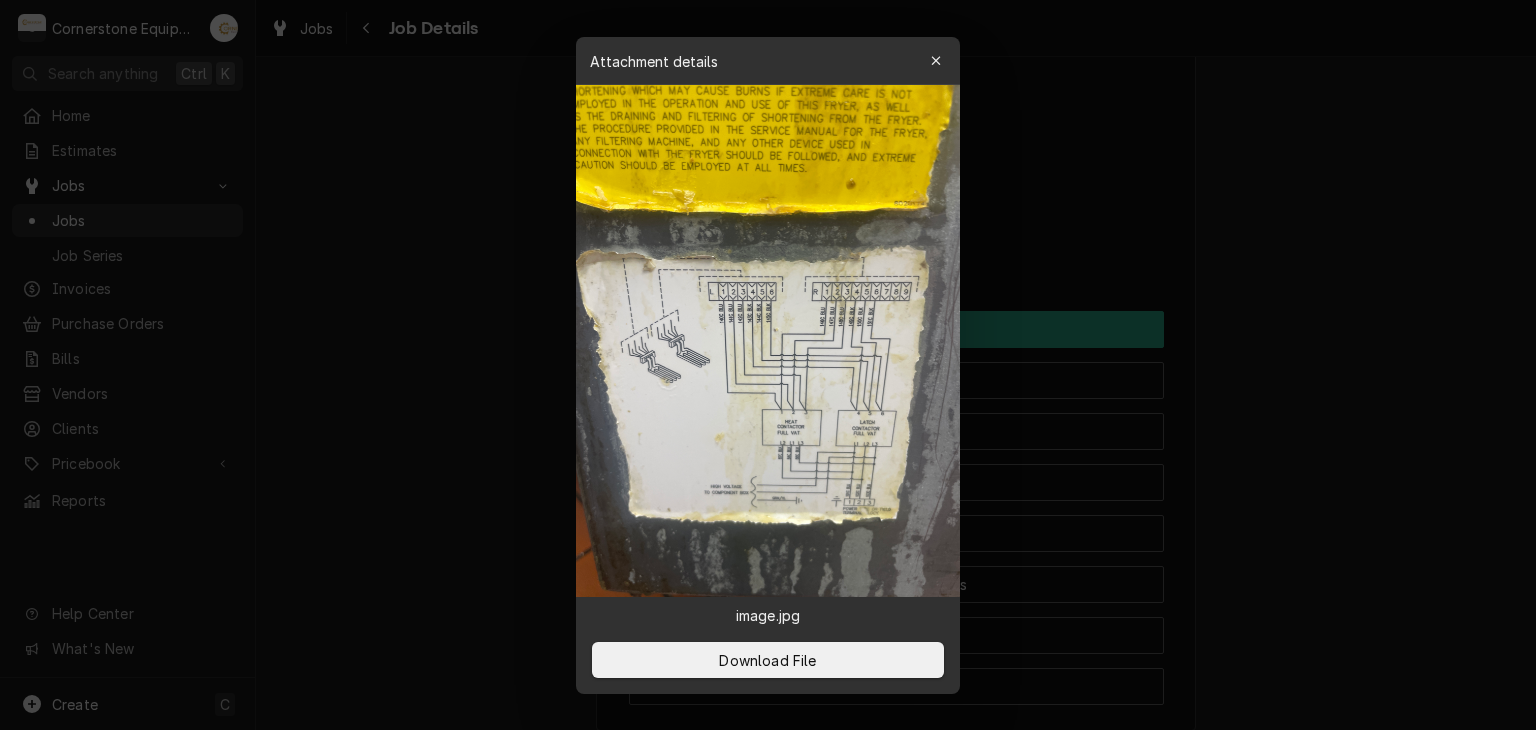 click at bounding box center [768, 365] 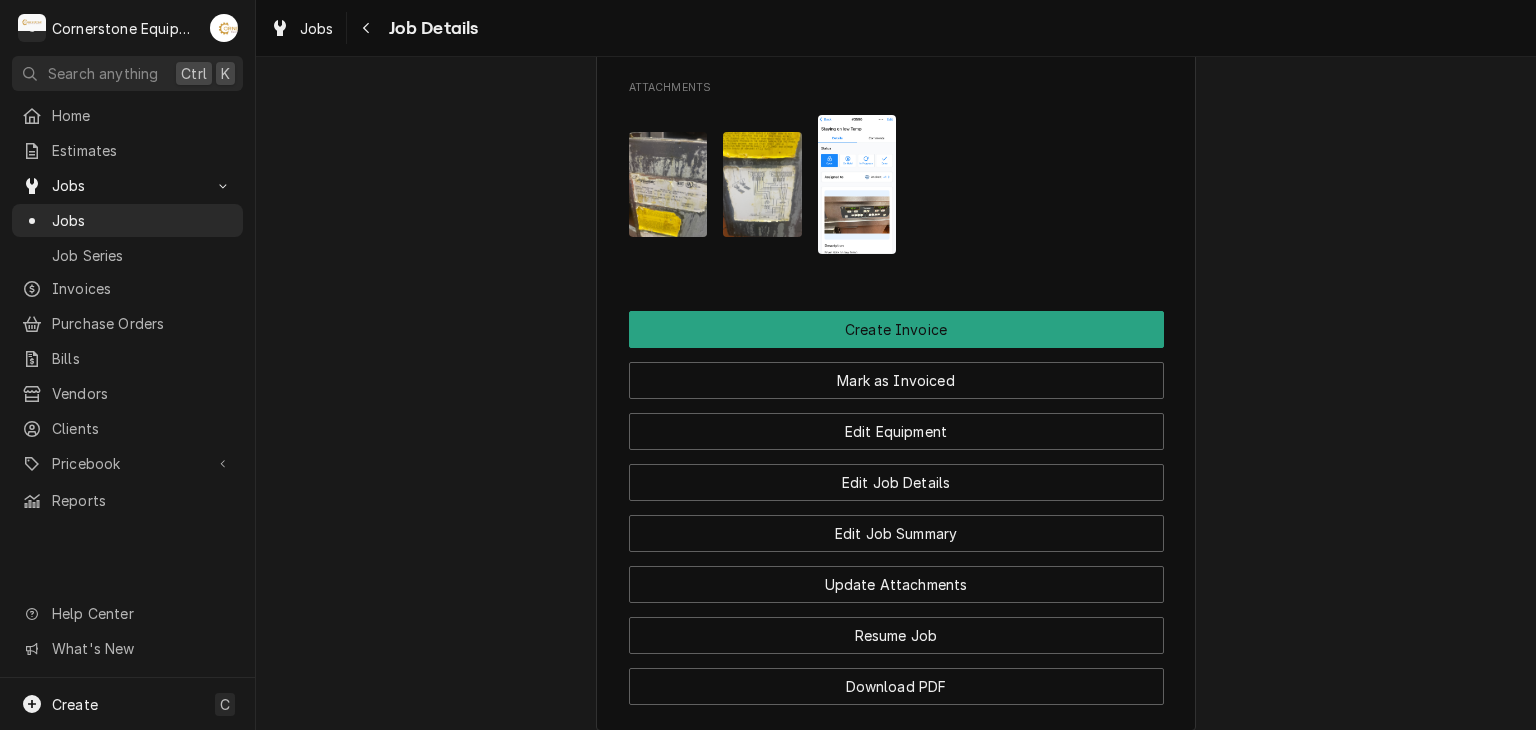click at bounding box center [857, 184] 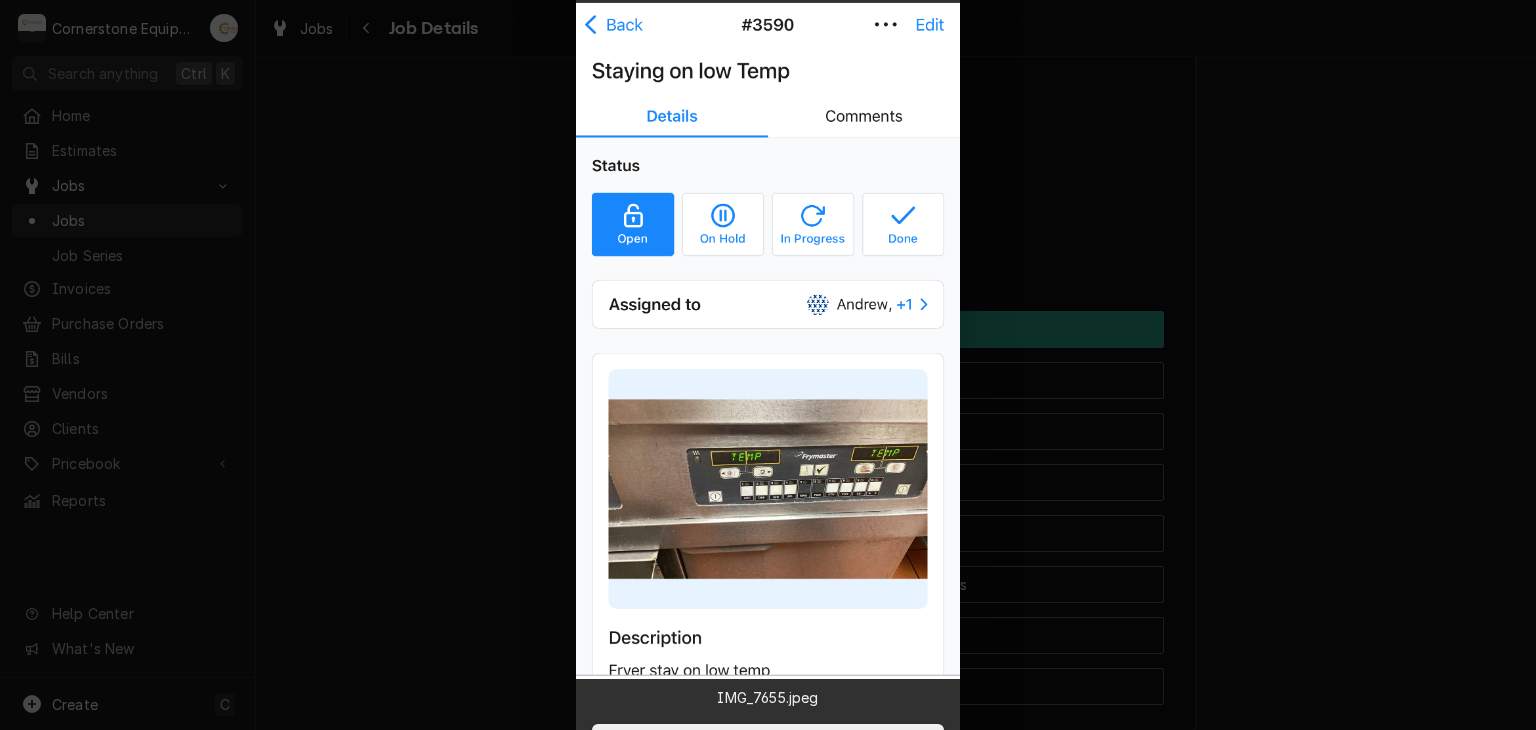 click at bounding box center (768, 365) 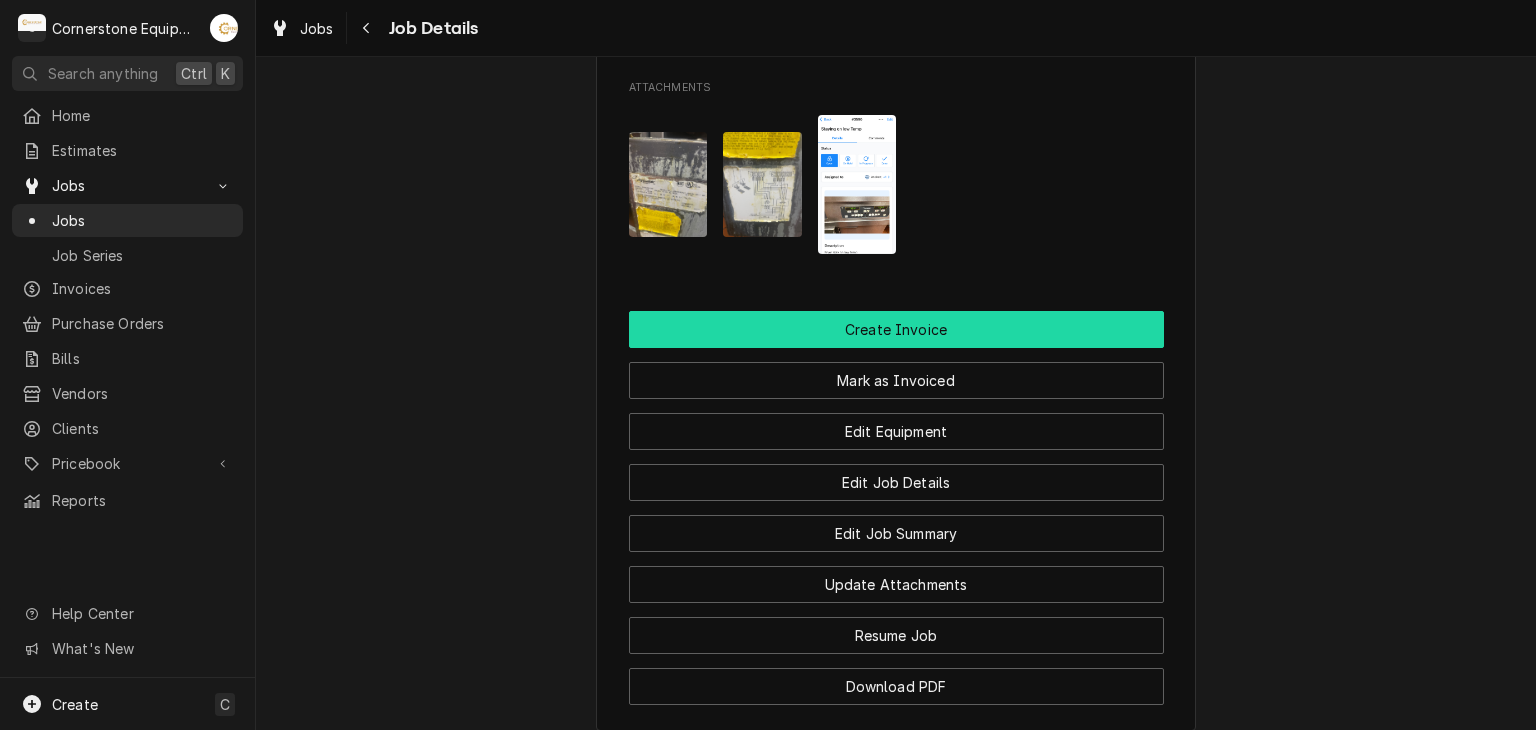 click on "Create Invoice" at bounding box center (896, 329) 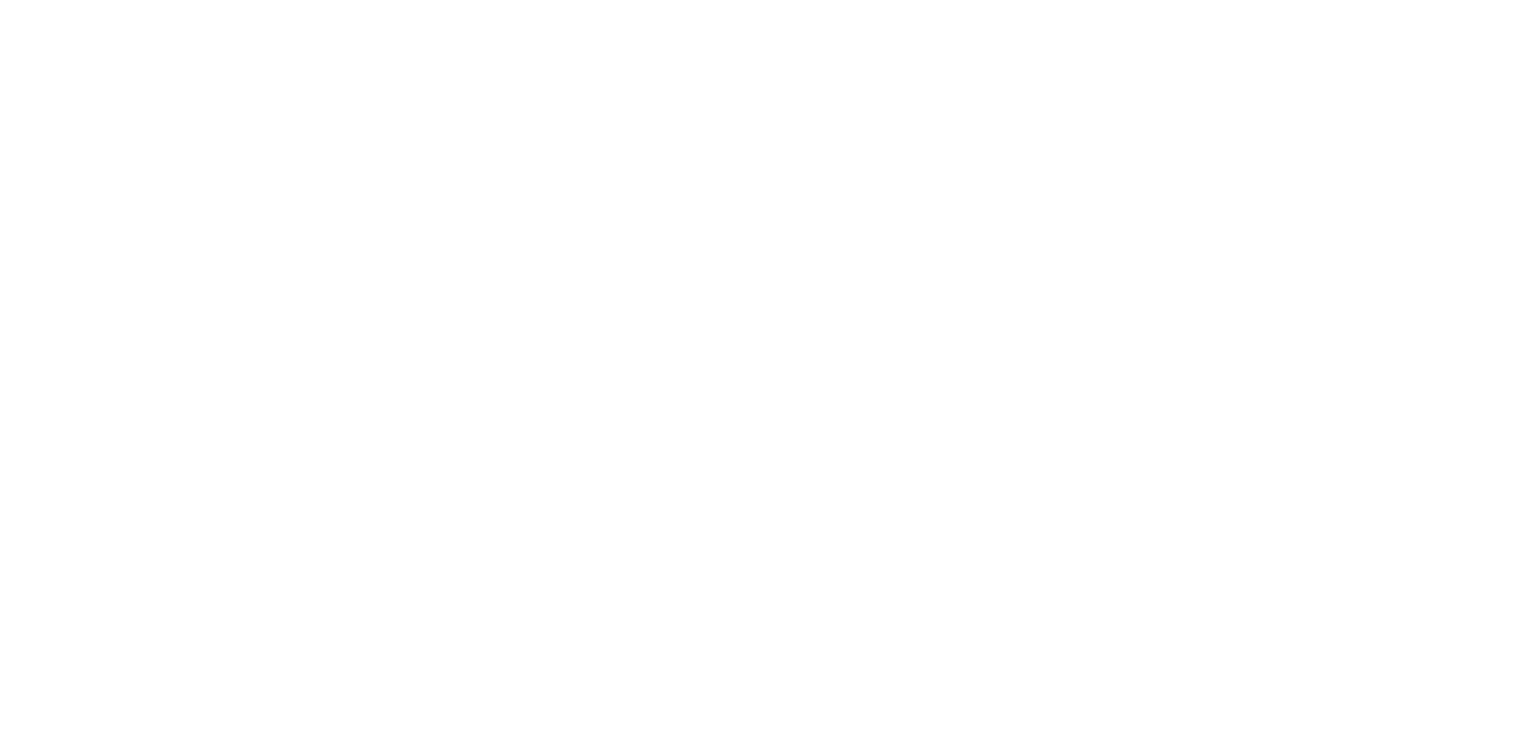 scroll, scrollTop: 0, scrollLeft: 0, axis: both 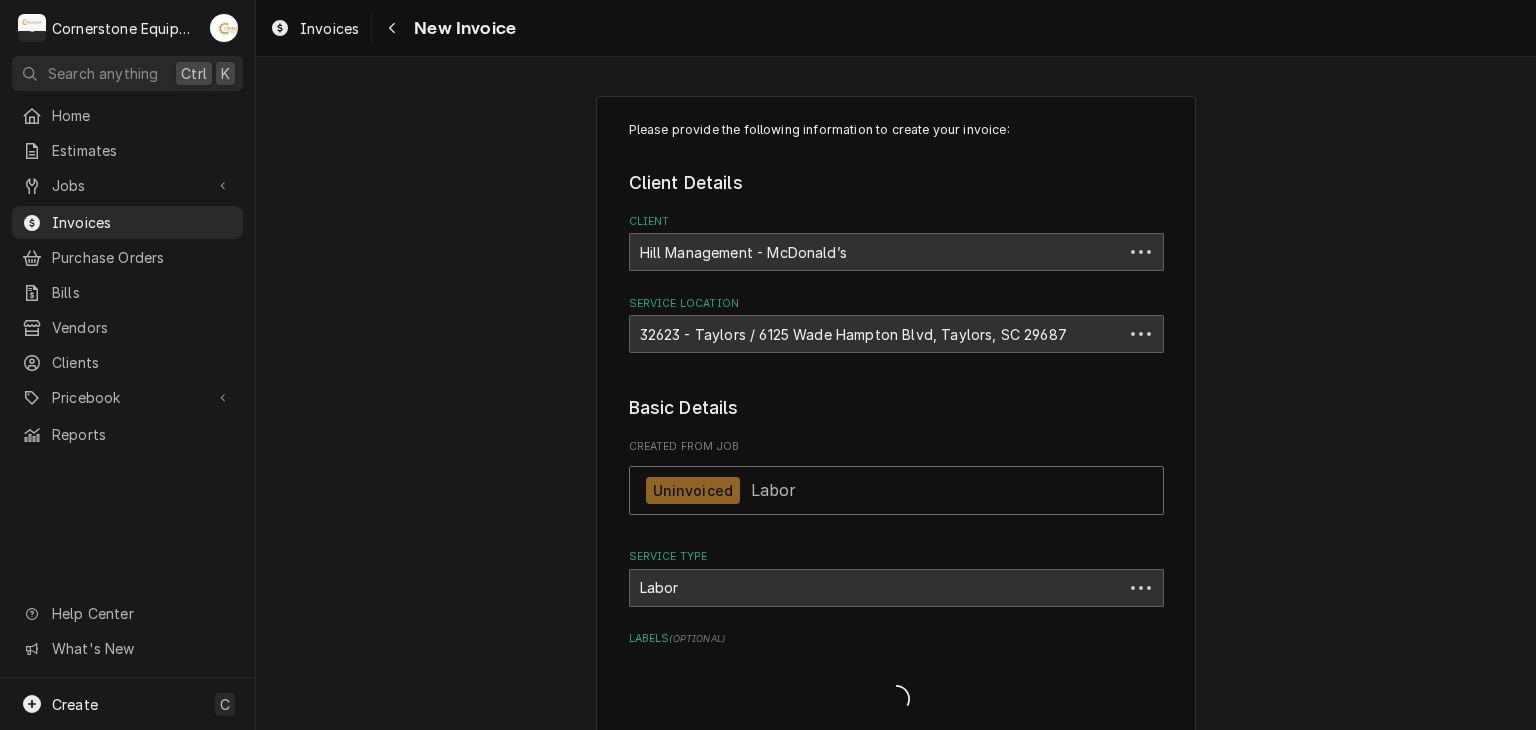 type on "x" 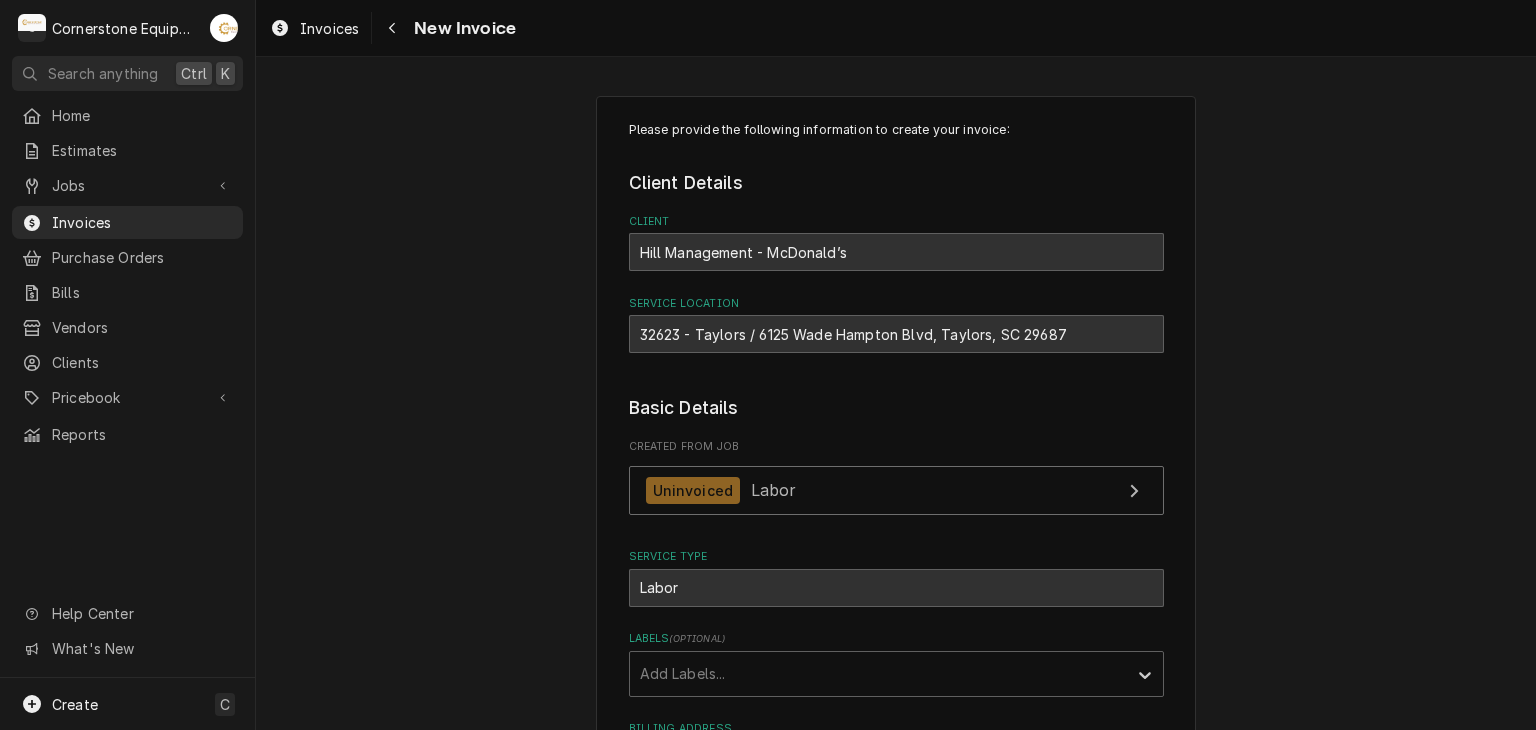click on "Please provide the following information to create your invoice: Client Details Client [COMPANY] - [COMPANY] Service Location [NUMBER] - [CITY] / [NUMBER] [STREET], [CITY], [STATE] [POSTAL_CODE] Basic Details Created From Job Uninvoiced Labor Service Type Labor Labels  ( optional ) Add Labels... Billing Address Same as service location Recipient, Attention To, etc.  ( if different ) Street Address [NUMBER] [STREET] Apartment, Suite, etc. City [CITY] State/Province [STATE] Postal Code [POSTAL_CODE] Issue Date [DATE] Terms Choose payment terms... Same Day Net 7 Net 14 Net 21 Net 30 Net 45 Net 60 Net 90 Due Date [DATE] Payment Methods Accept Online Card Payments Charge Details Service Charges Short Description Labor Service Date [DATE] Hourly Cost [PRICE]/hr Qty. 2hrs Rate [PRICE]/hr Amount [PRICE] Tax Non-Taxable Service  Summary Add Service Charge Parts and Materials  ( if any ) Short Description misc hardware Manufacturer — Manufacturer Part # — Unit Cost [PRICE] Qty. 1 Price [PRICE] Amount [PRICE] Tax Taxable  ( )" at bounding box center [896, 2107] 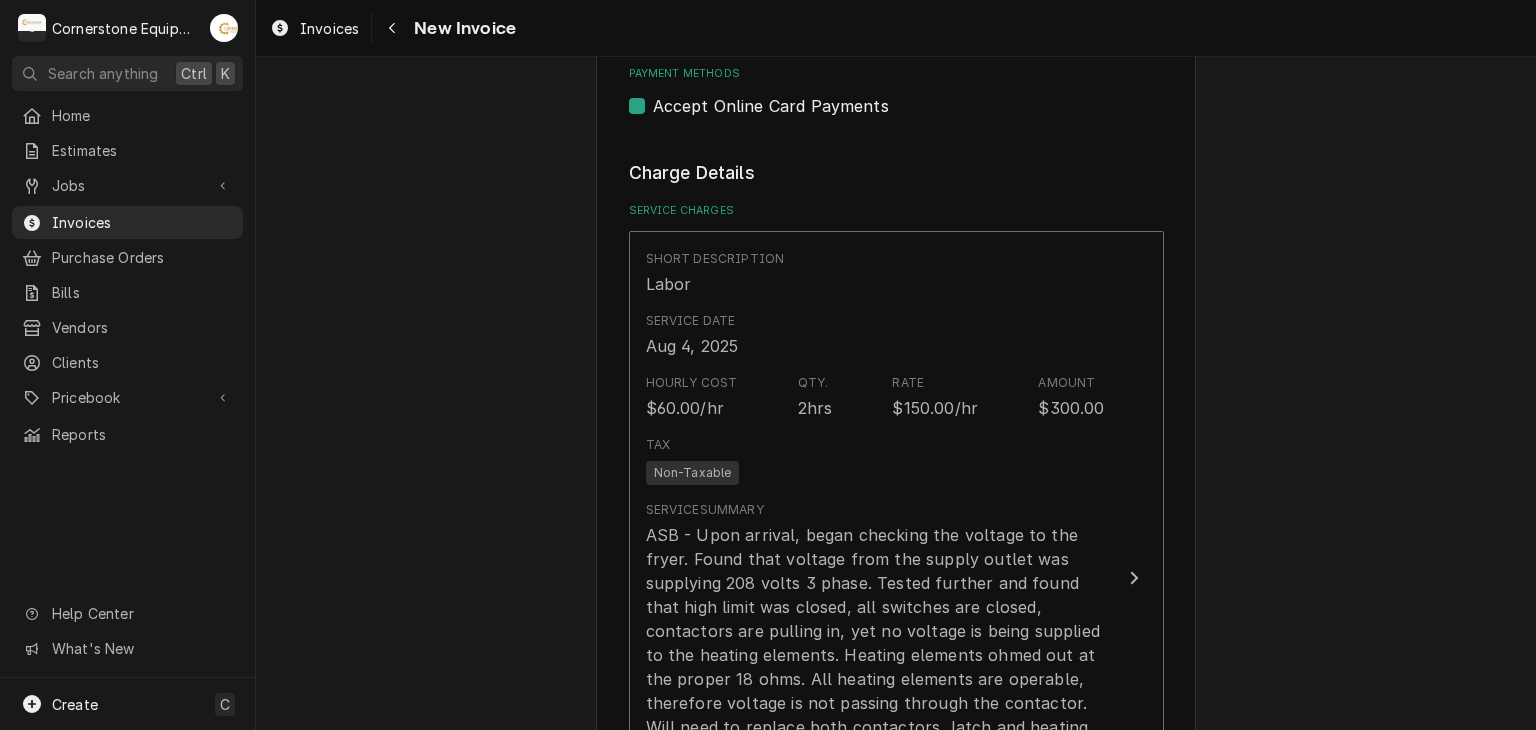 scroll, scrollTop: 1480, scrollLeft: 0, axis: vertical 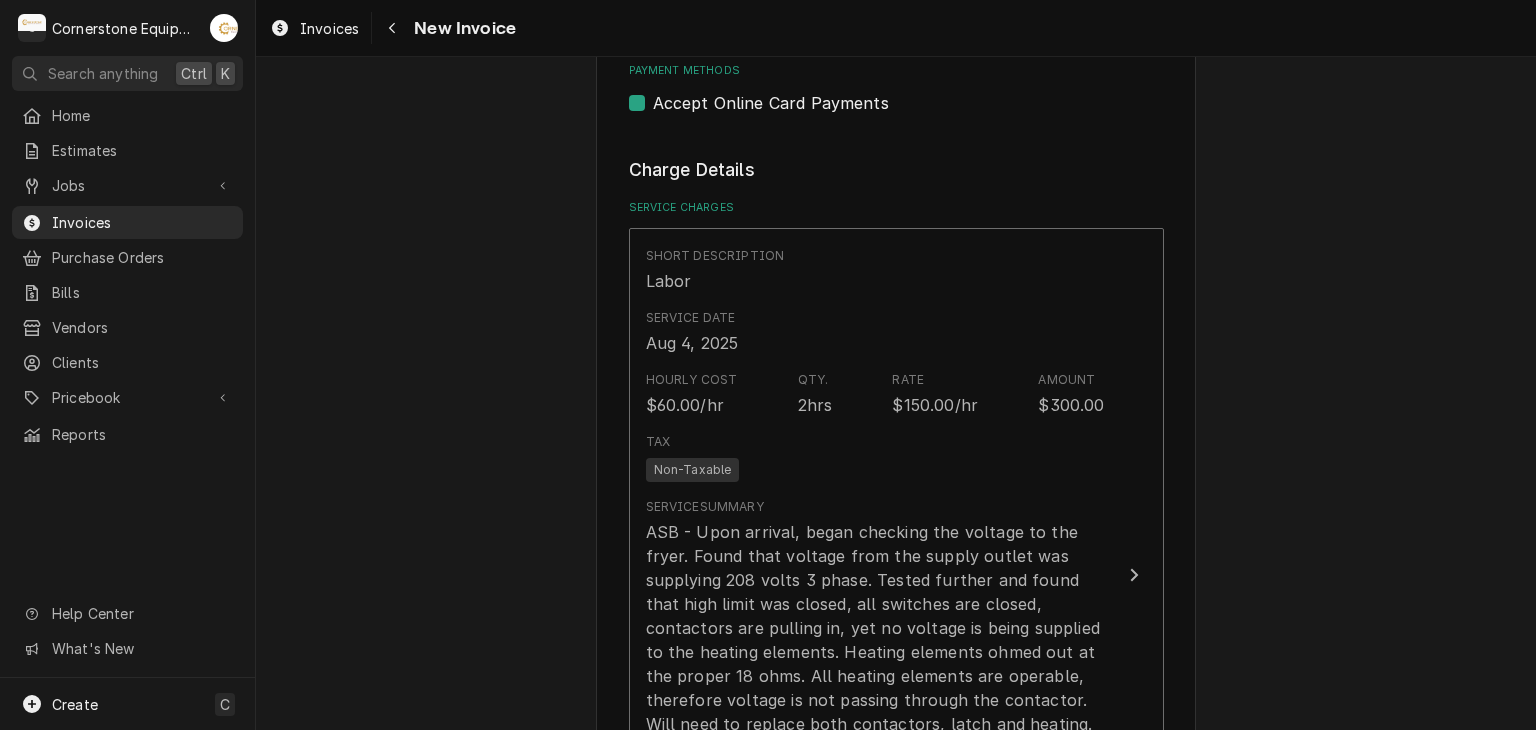 click on "Accept Online Card Payments" at bounding box center [771, 103] 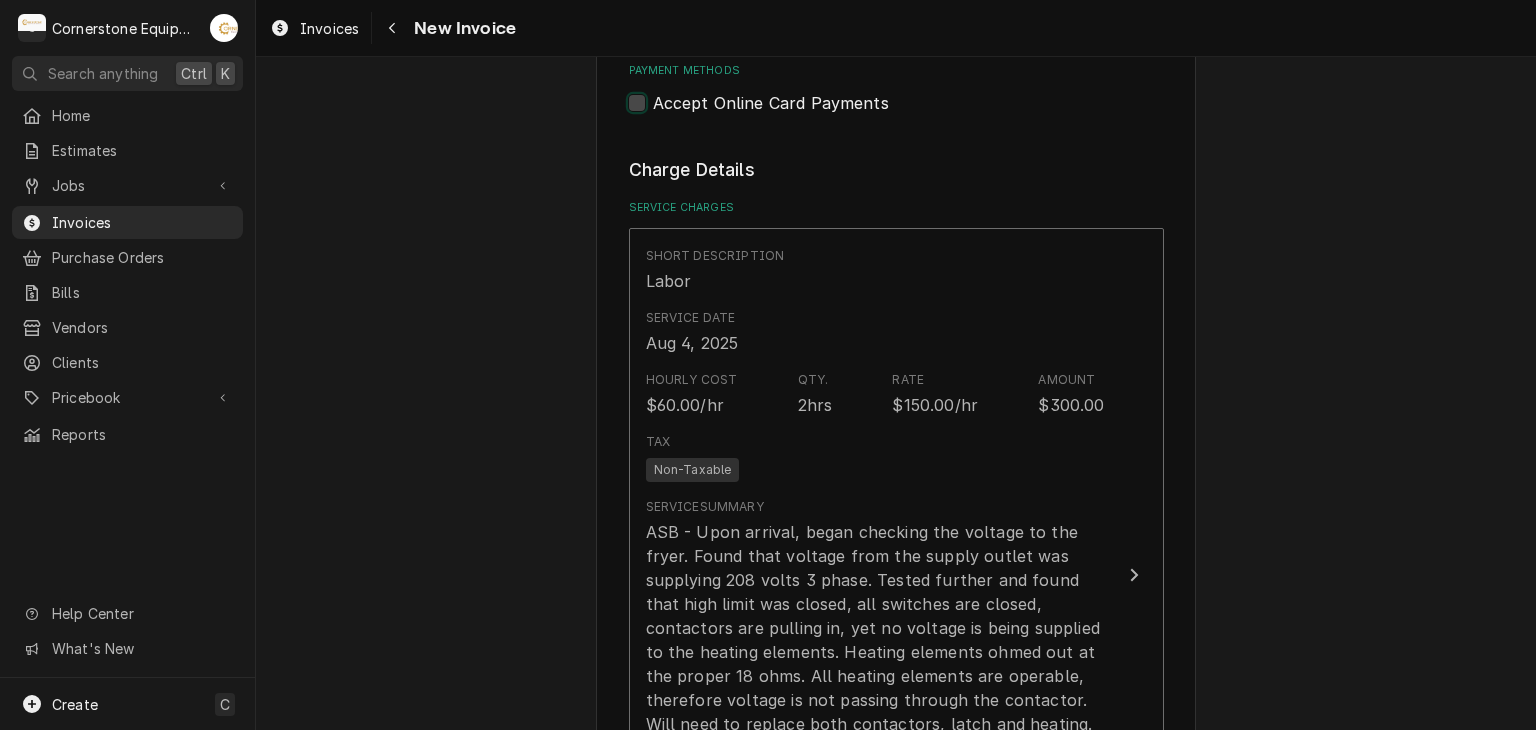 checkbox on "false" 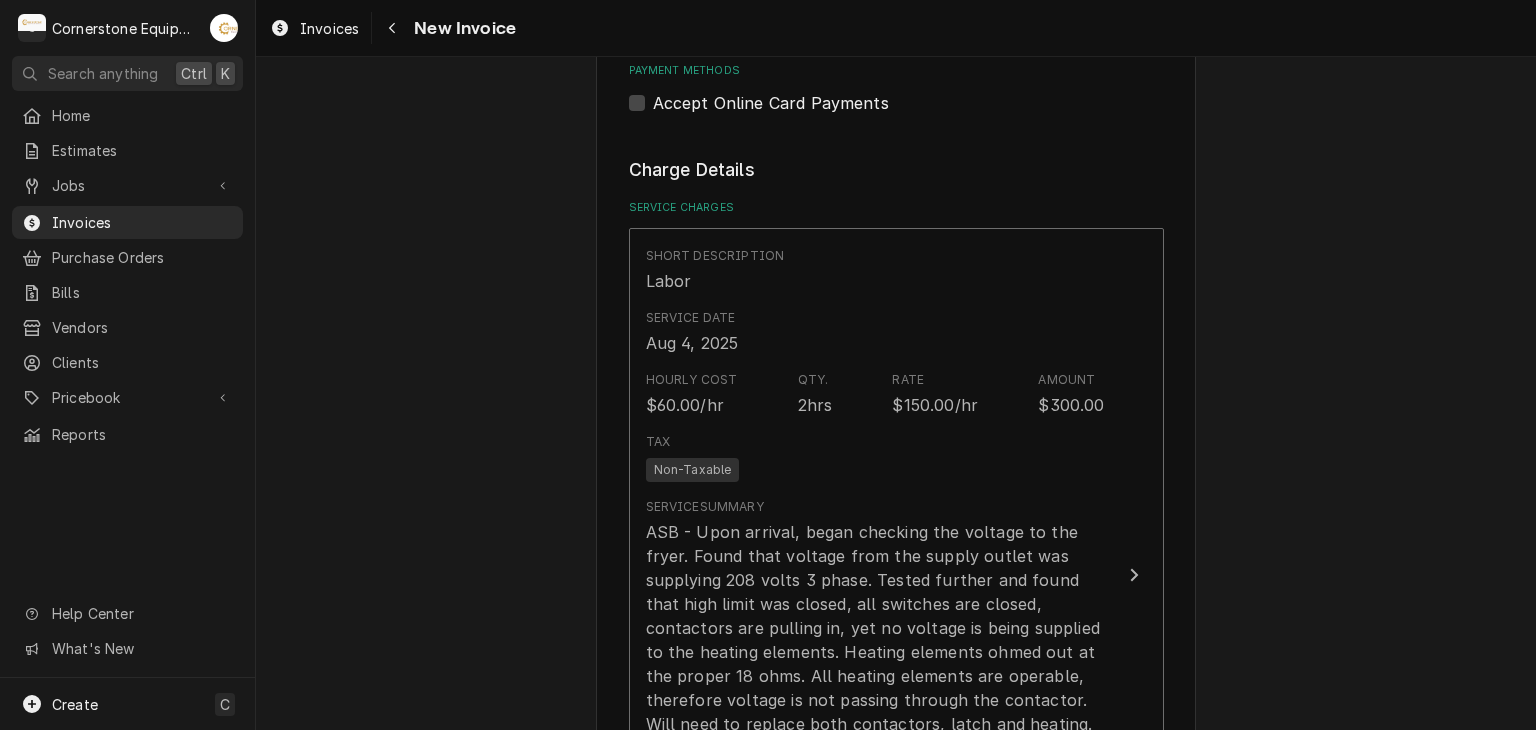 click on "Please provide the following information to create your invoice: Client Details Client [COMPANY] - [COMPANY] Service Location [NUMBER] - [CITY] / [NUMBER] [STREET], [CITY], [STATE] [POSTAL_CODE] Basic Details Created From Job Uninvoiced Labor Service Type Labor Labels  ( optional ) Add Labels... Billing Address Same as service location Recipient, Attention To, etc.  ( if different ) Street Address [NUMBER] [STREET] Apartment, Suite, etc. City [CITY] State/Province [STATE] Postal Code [POSTAL_CODE] Issue Date [DATE] Terms Choose payment terms... Same Day Net 7 Net 14 Net 21 Net 30 Net 45 Net 60 Net 90 Due Date [DATE] Payment Methods Accept Online Card Payments Charge Details Service Charges Short Description Labor Service Date [DATE] Hourly Cost [PRICE]/hr Qty. 2hrs Rate [PRICE]/hr Amount [PRICE] Tax Non-Taxable Service  Summary Add Service Charge Parts and Materials  ( if any ) Short Description misc hardware Manufacturer — Manufacturer Part # — Unit Cost [PRICE] Qty. 1 Price [PRICE] Amount [PRICE] Tax Taxable  ( )" at bounding box center [896, 627] 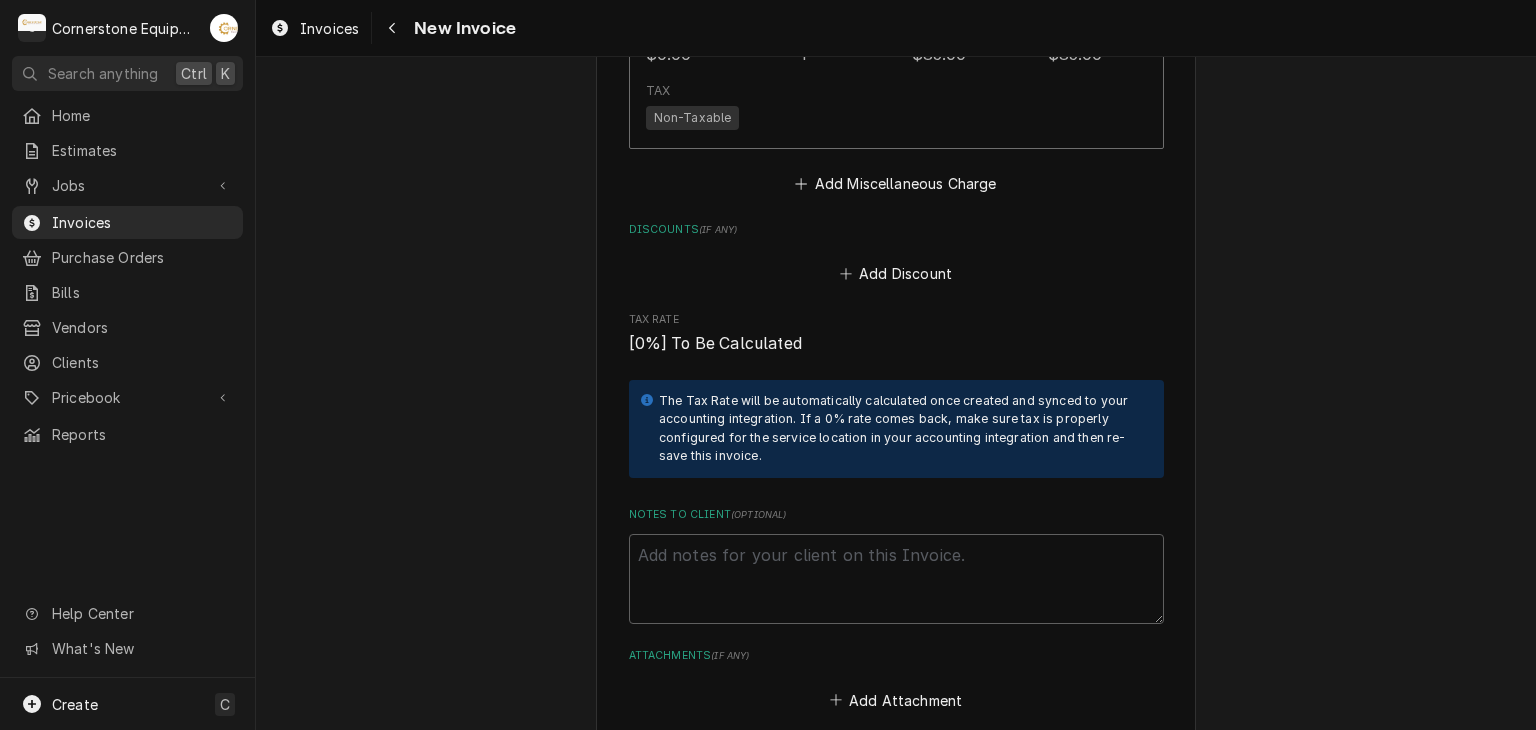 scroll, scrollTop: 3400, scrollLeft: 0, axis: vertical 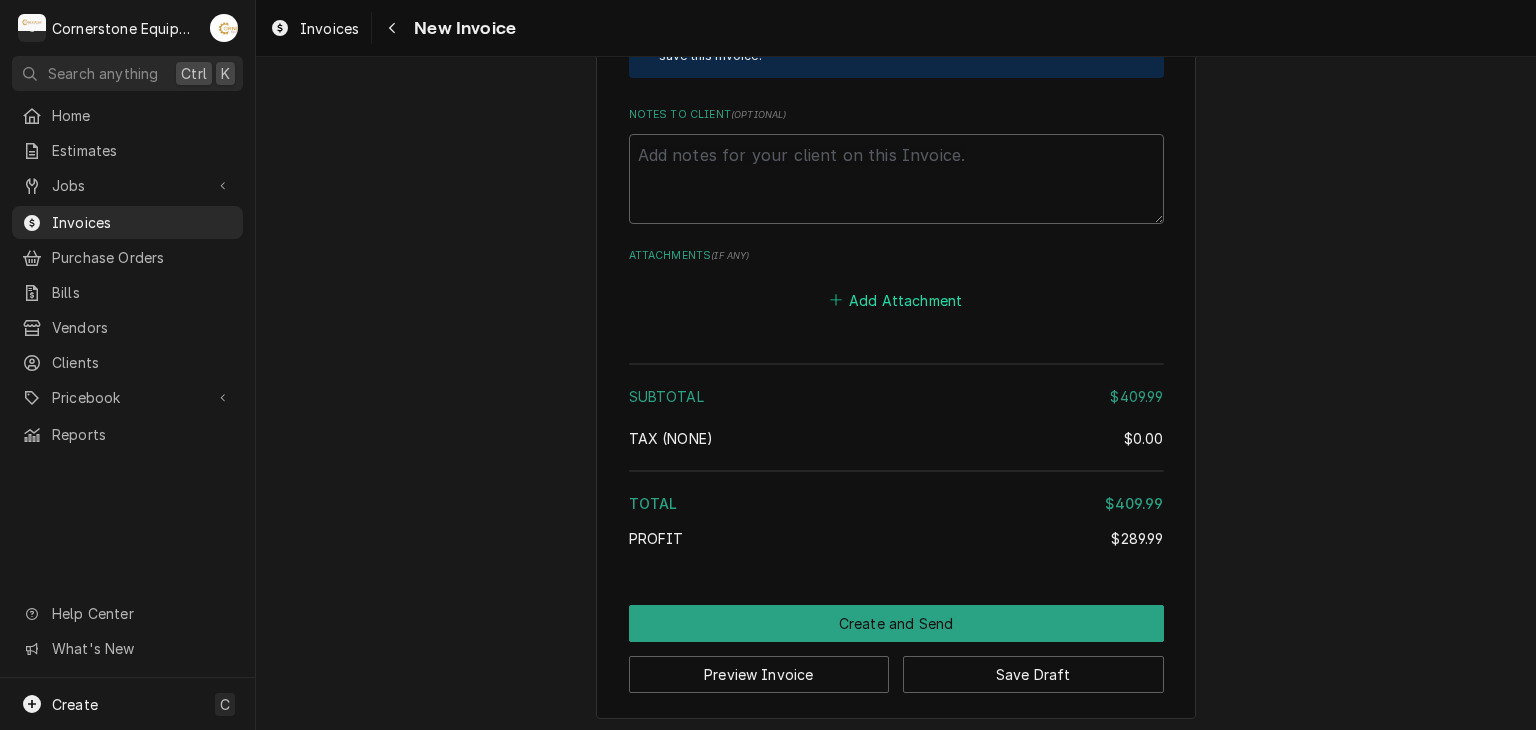 click on "Add Attachment" at bounding box center [896, 300] 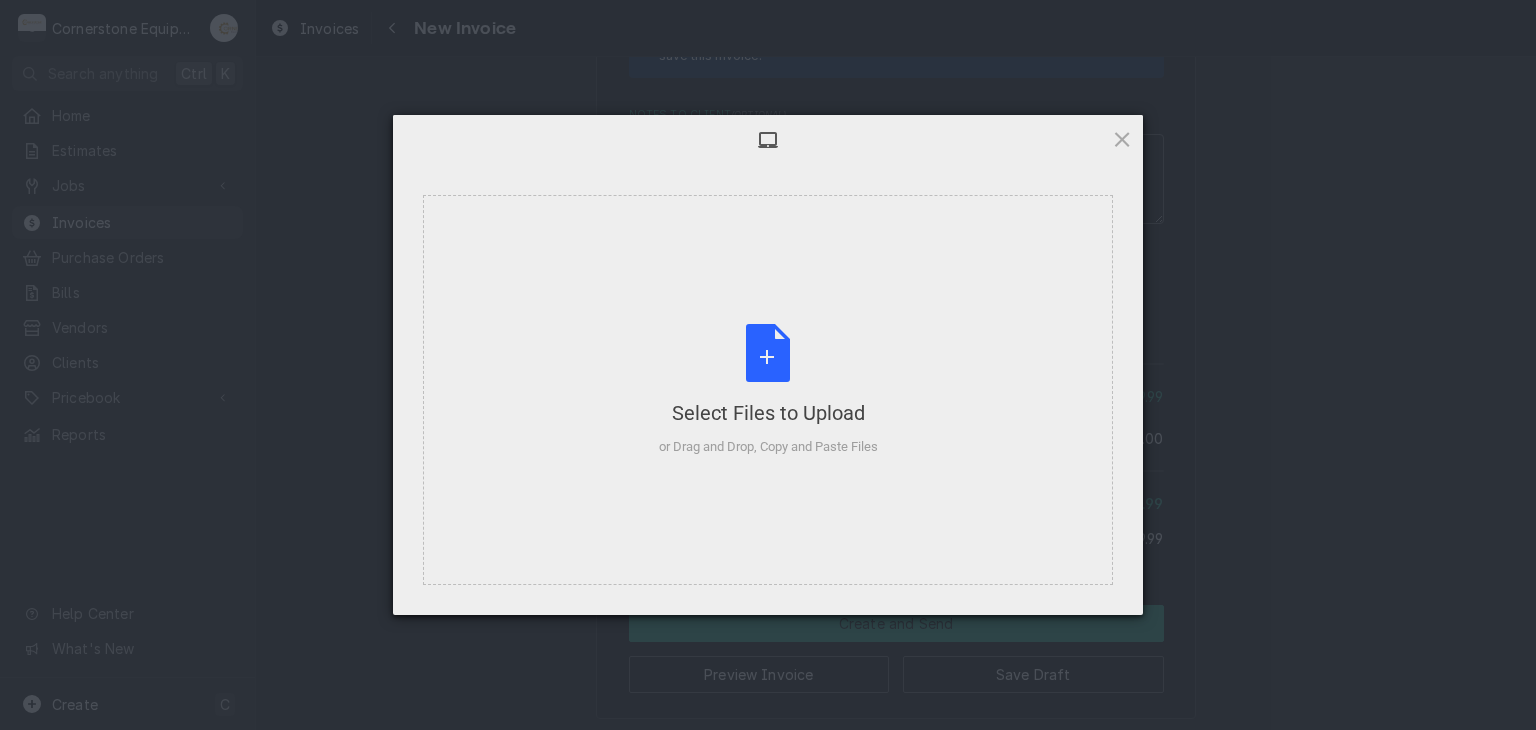 type on "x" 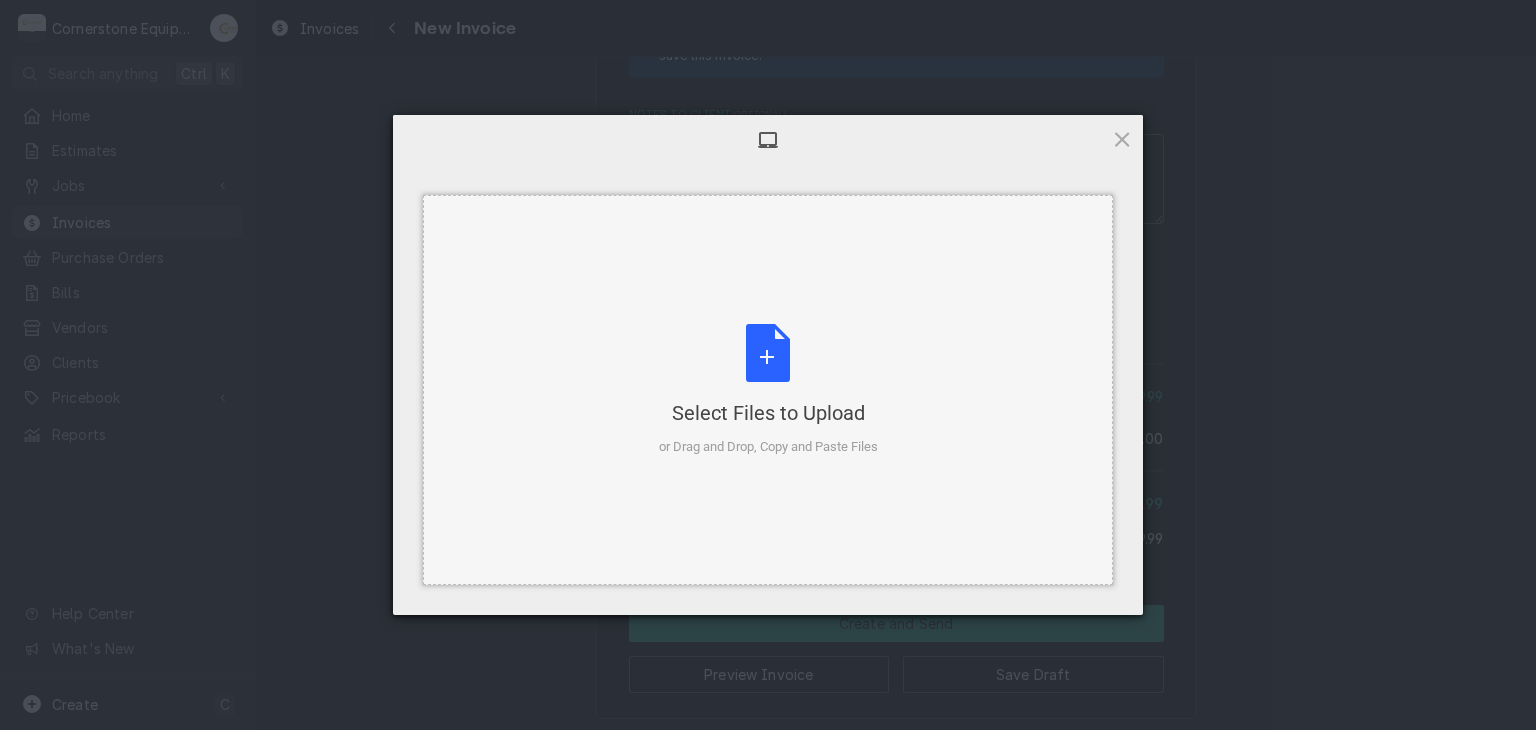 click on "Select Files to Upload
or Drag and Drop, Copy and Paste Files" at bounding box center (768, 390) 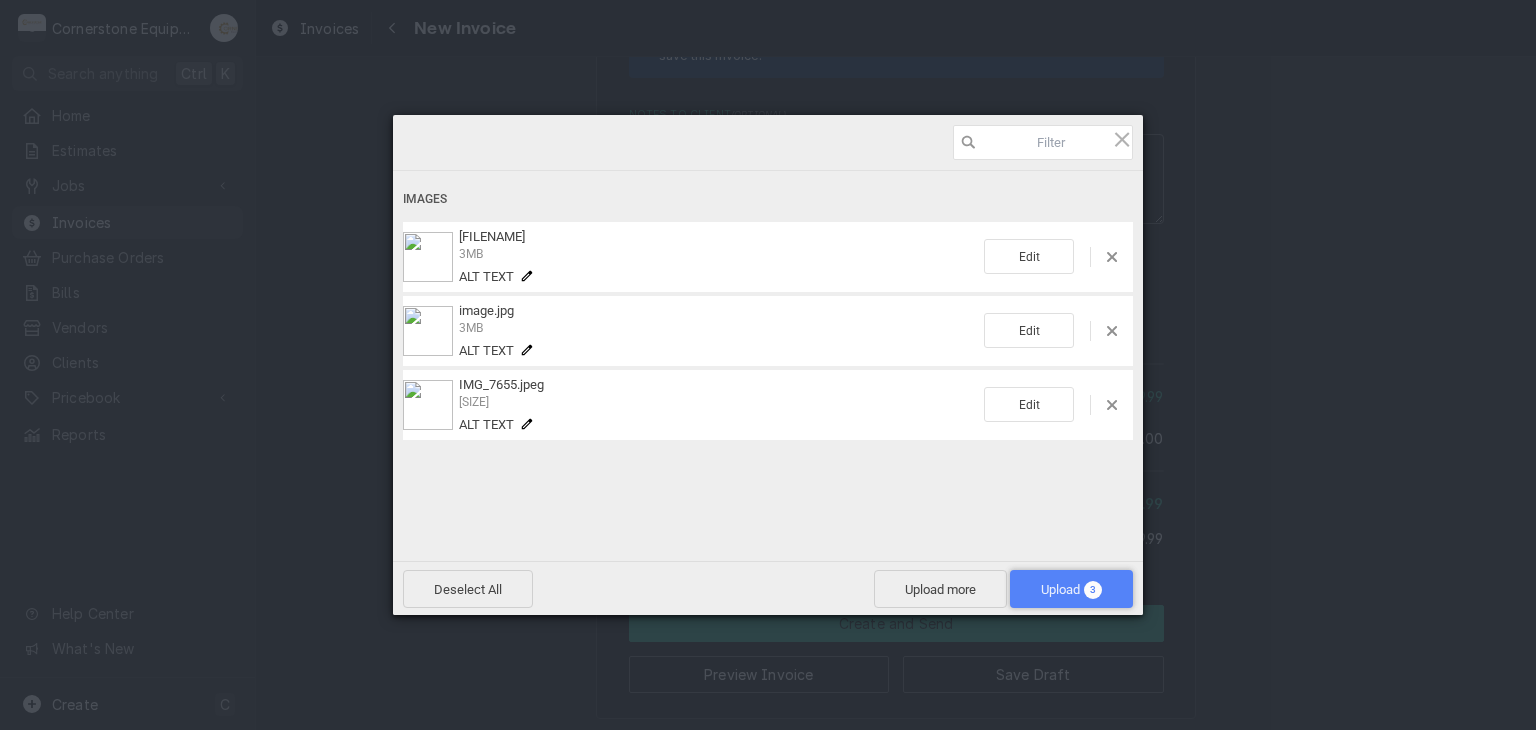 click on "Upload
3" at bounding box center (1071, 589) 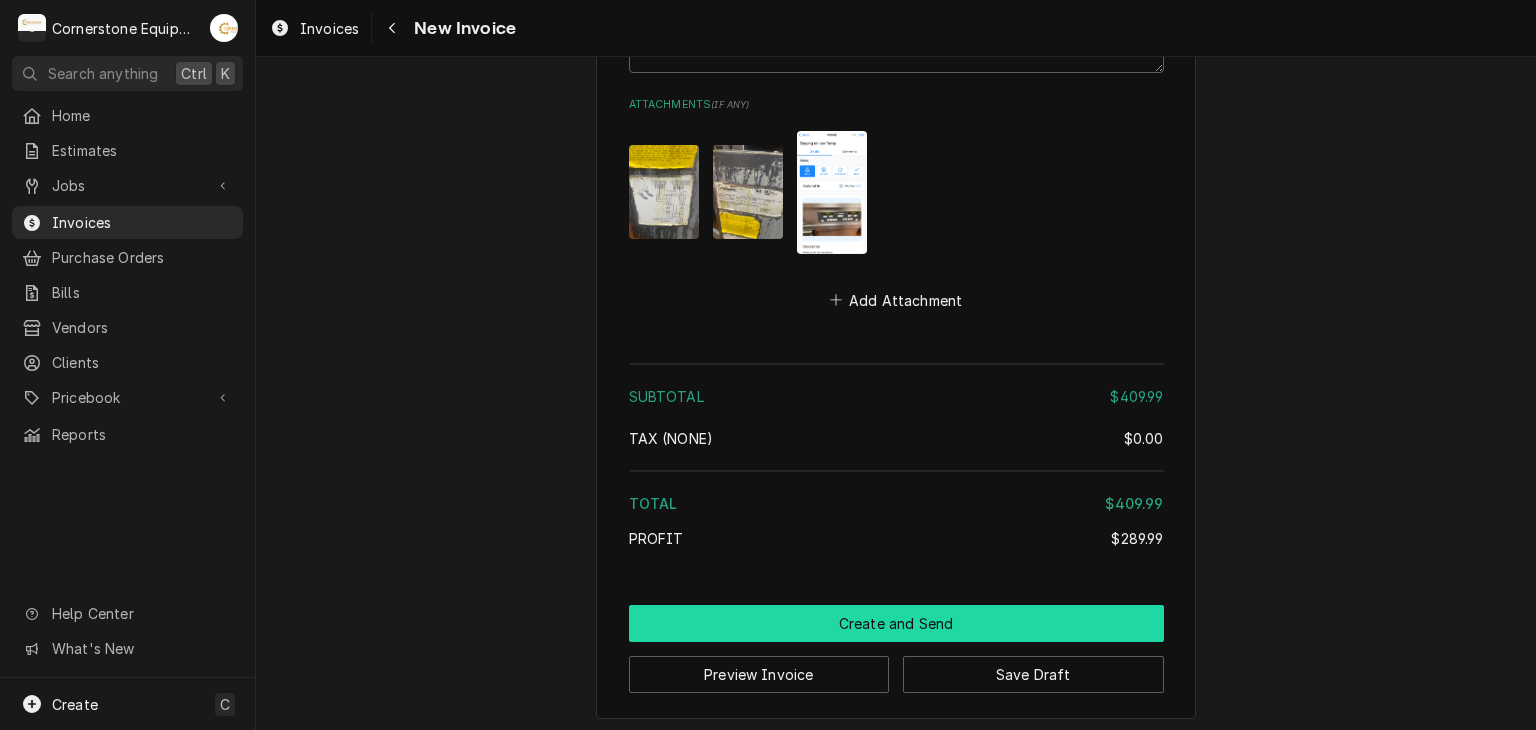 click on "Create and Send" at bounding box center [896, 623] 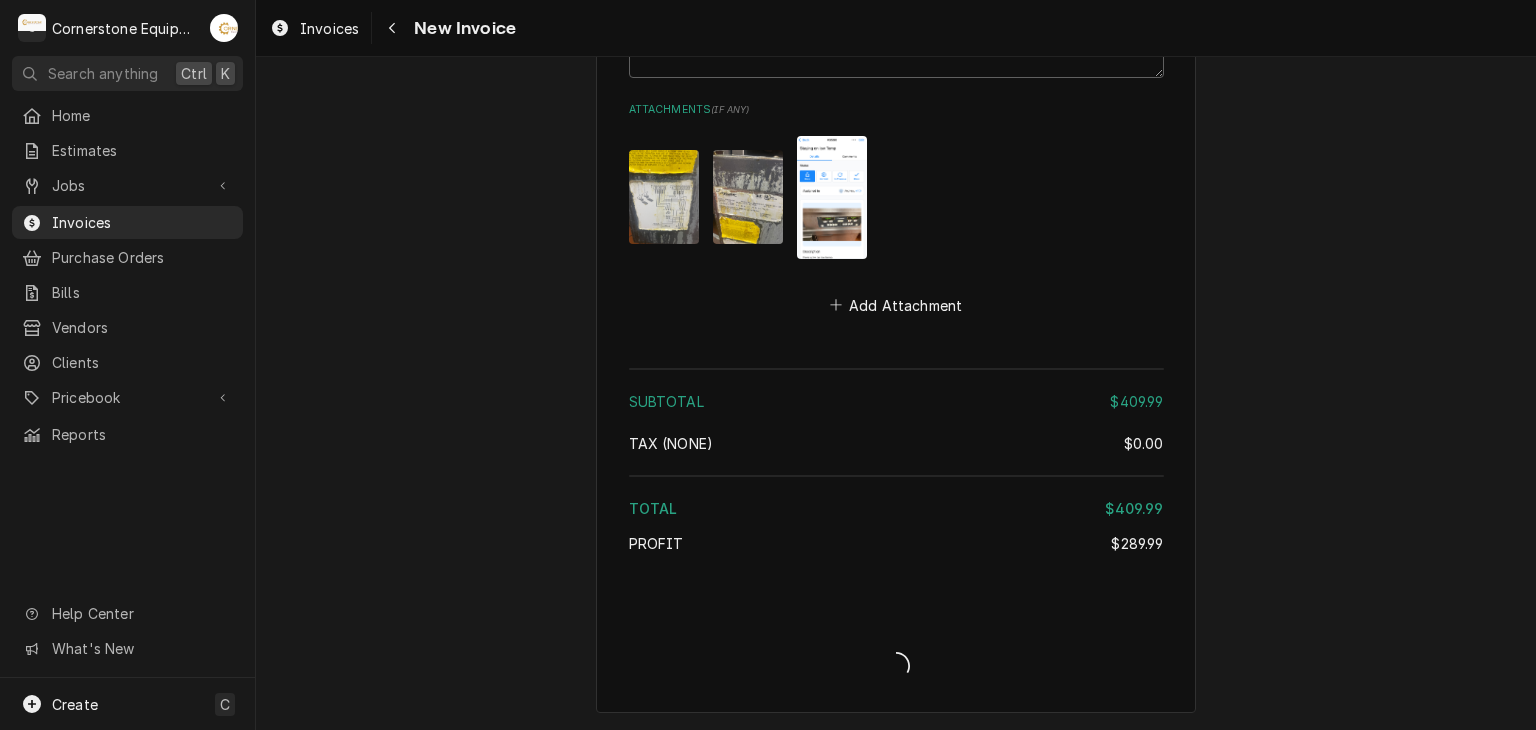 scroll, scrollTop: 3540, scrollLeft: 0, axis: vertical 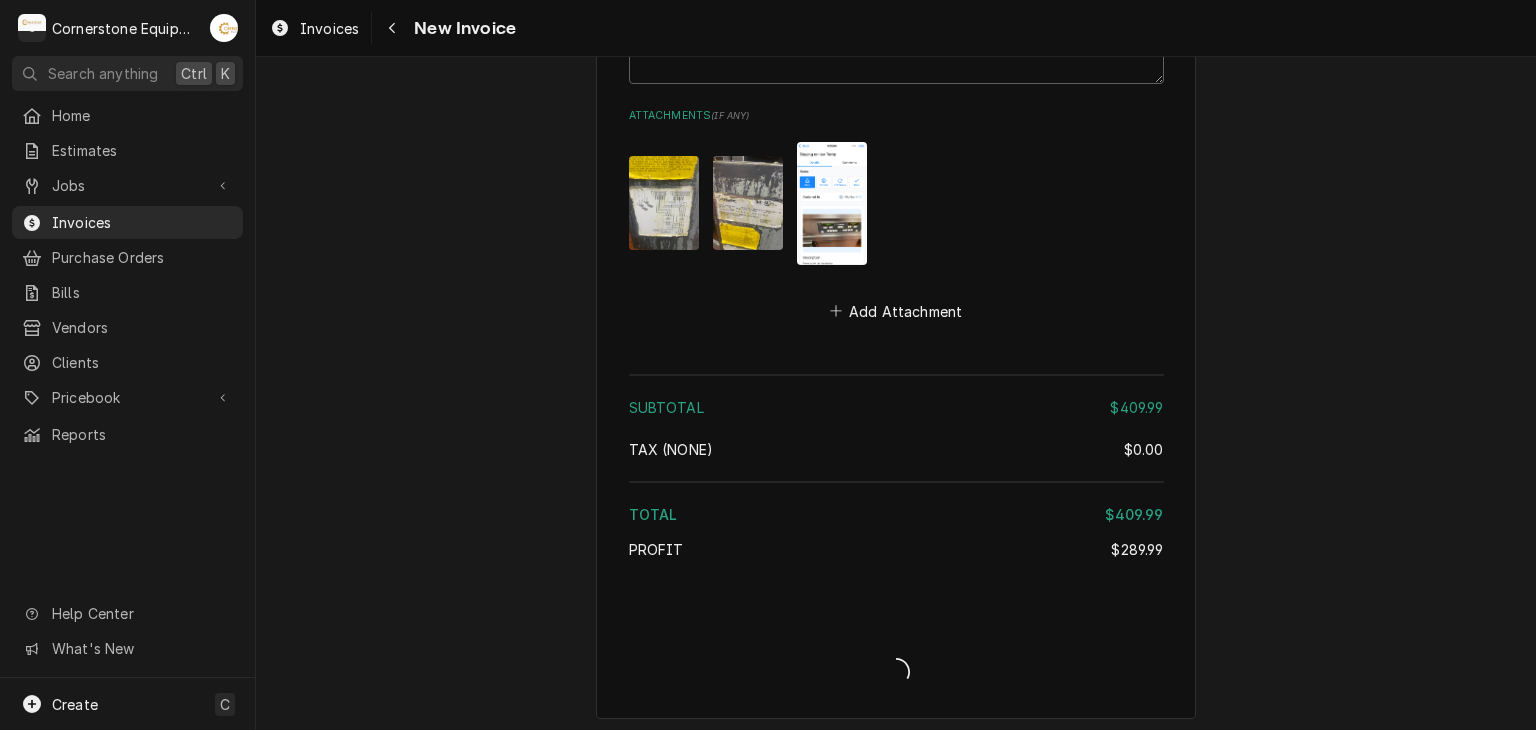 type on "x" 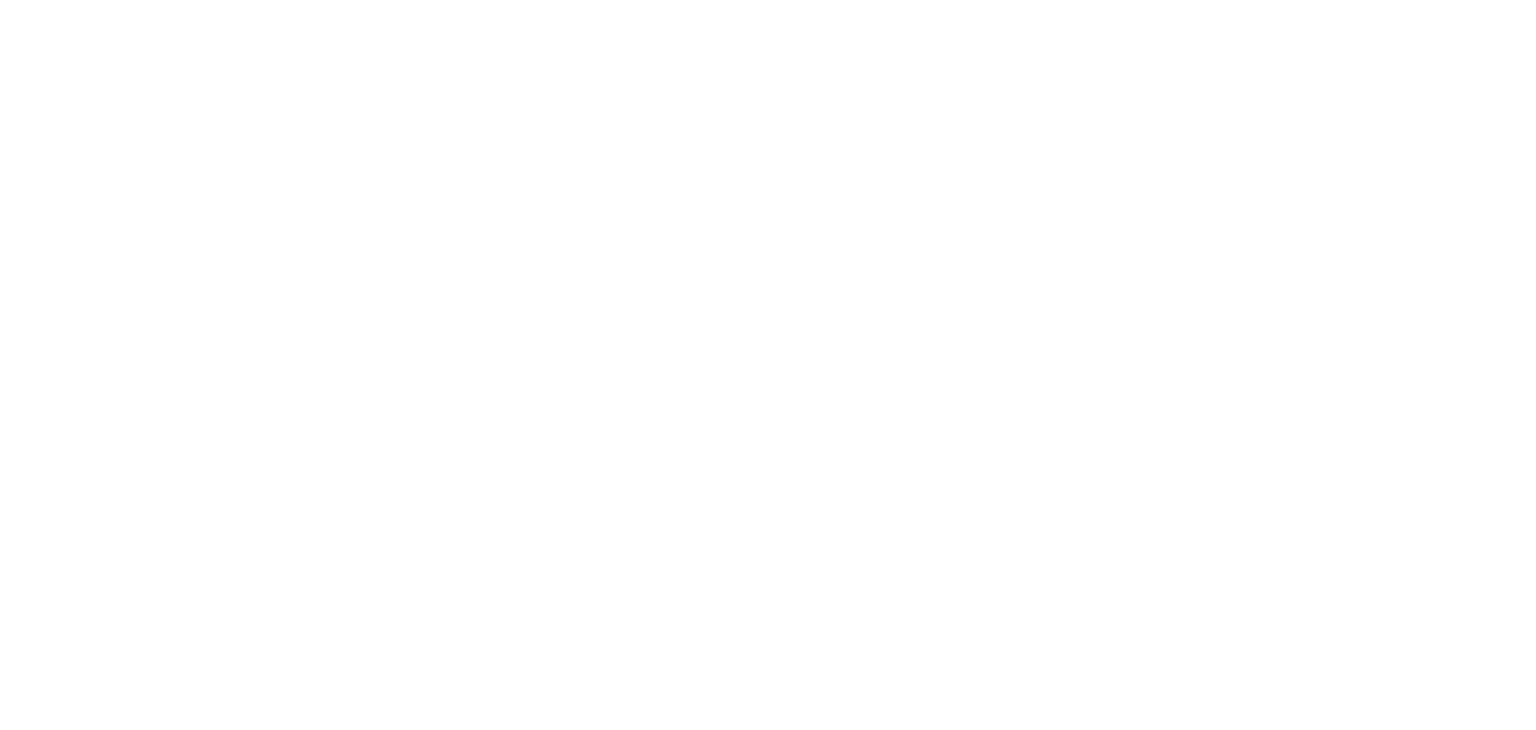 scroll, scrollTop: 0, scrollLeft: 0, axis: both 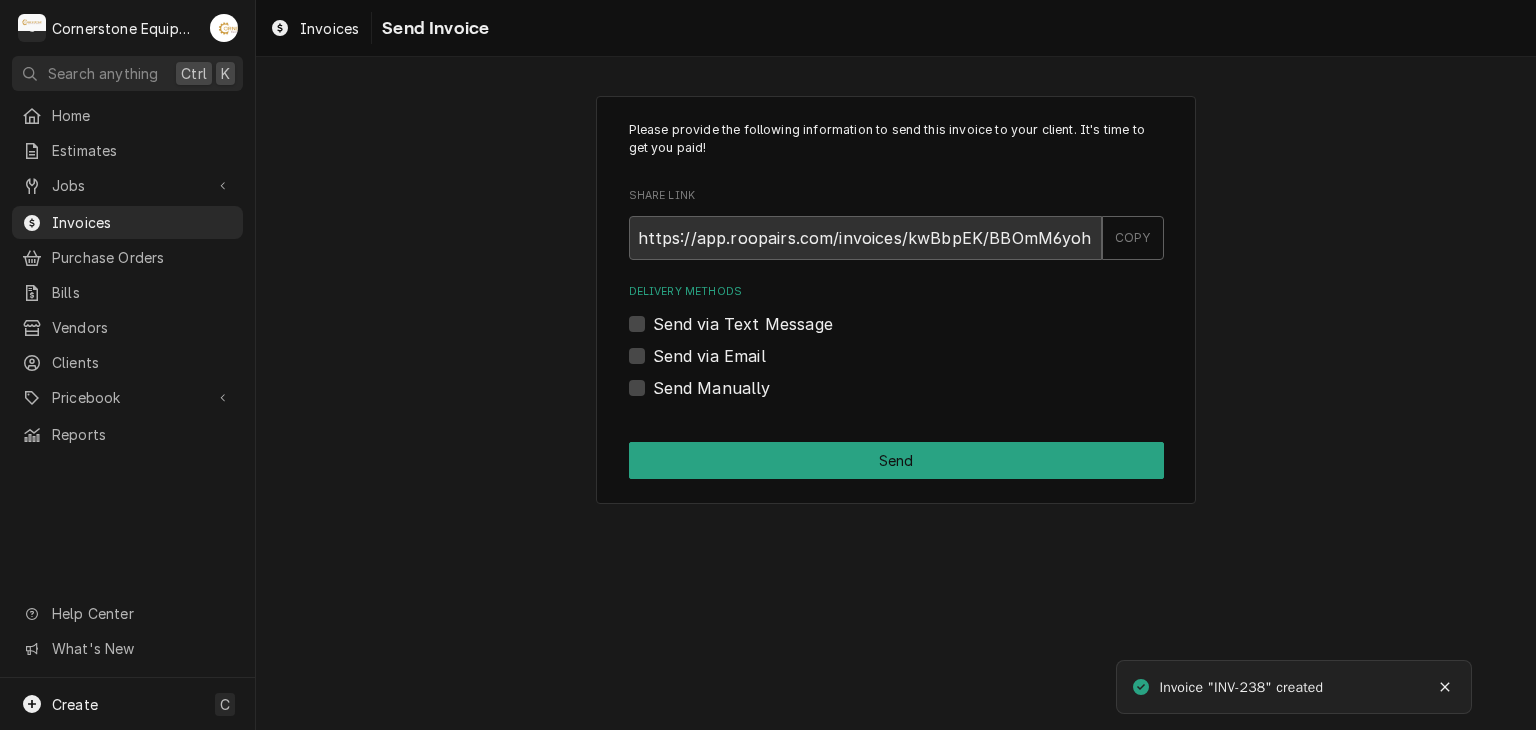 click on "Send via Text Message" at bounding box center [743, 324] 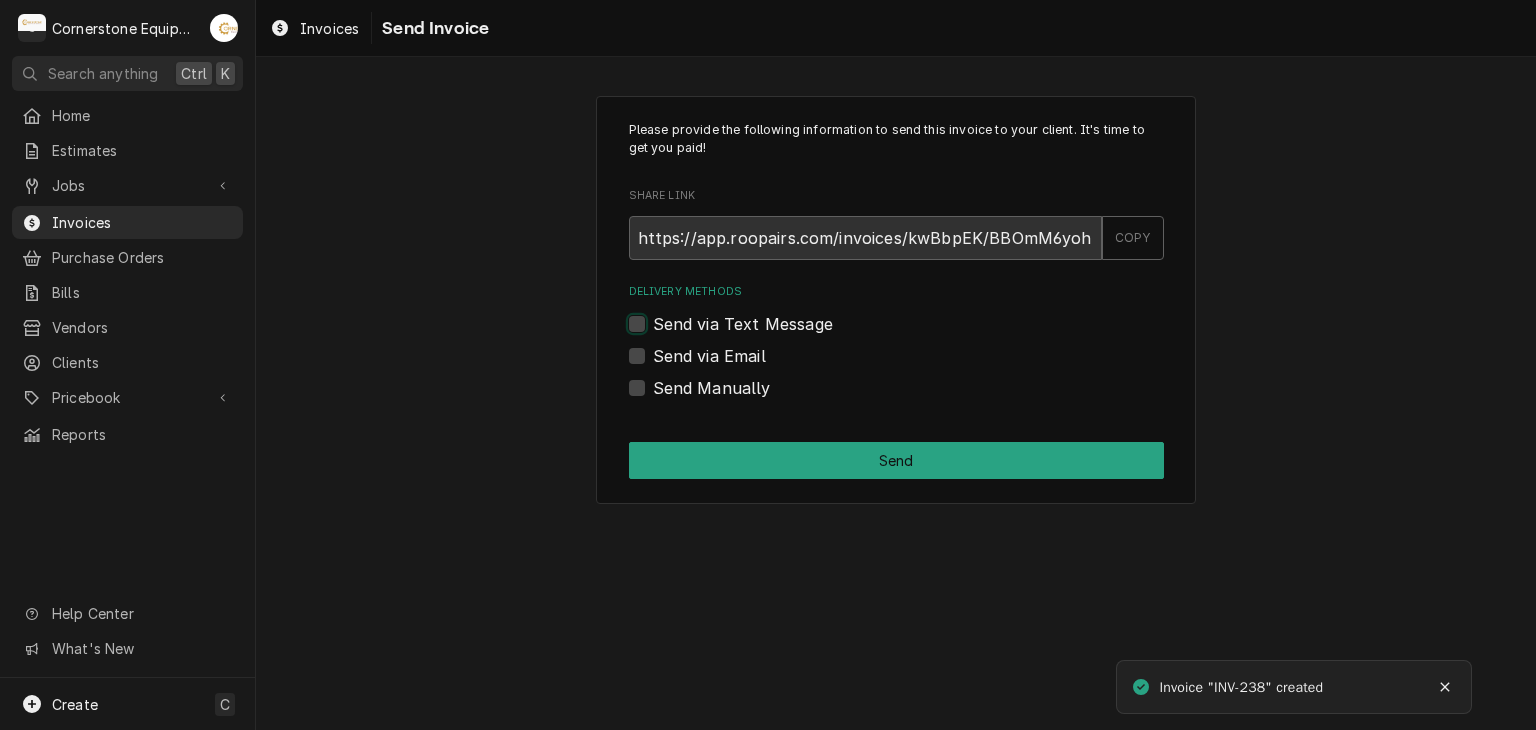 click on "Send via Text Message" at bounding box center (920, 334) 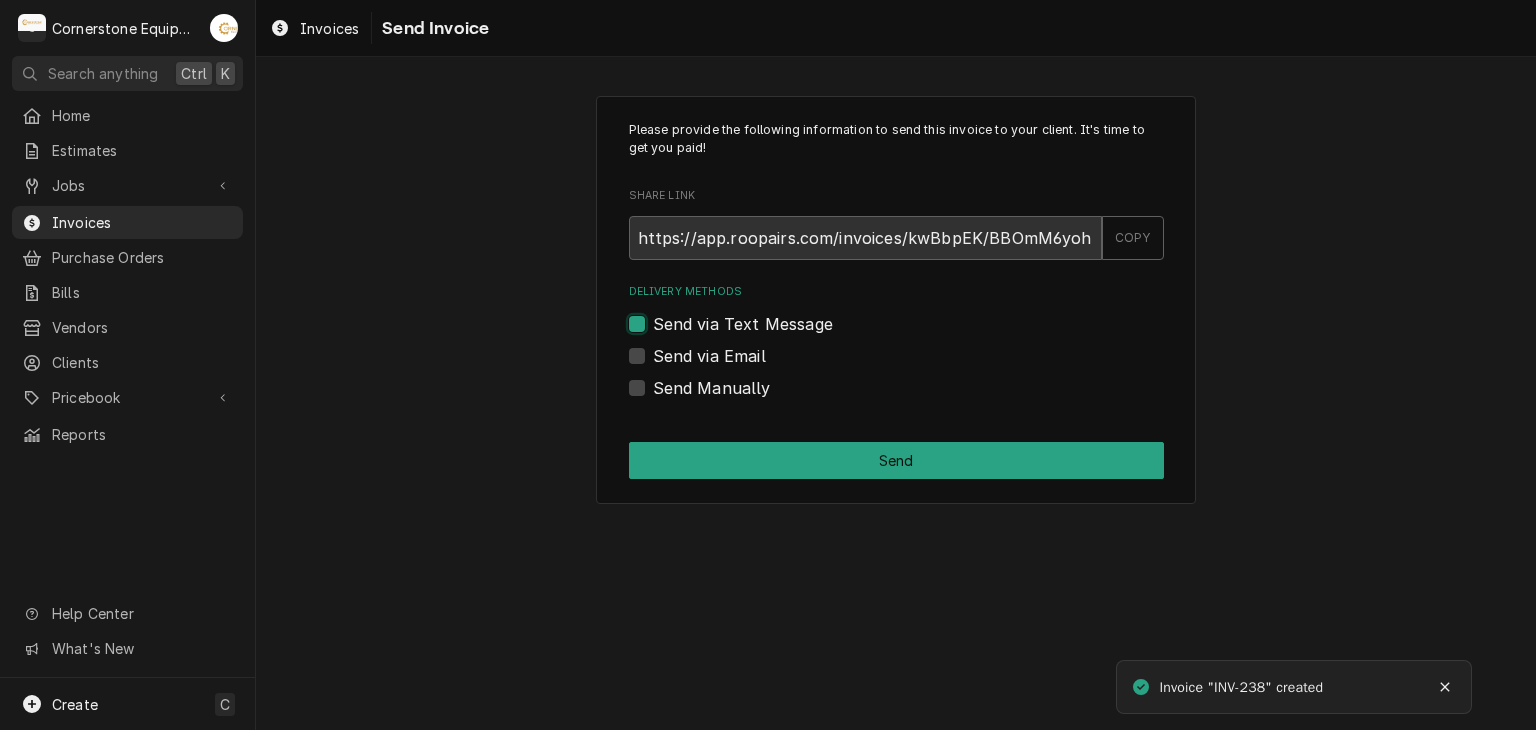 checkbox on "true" 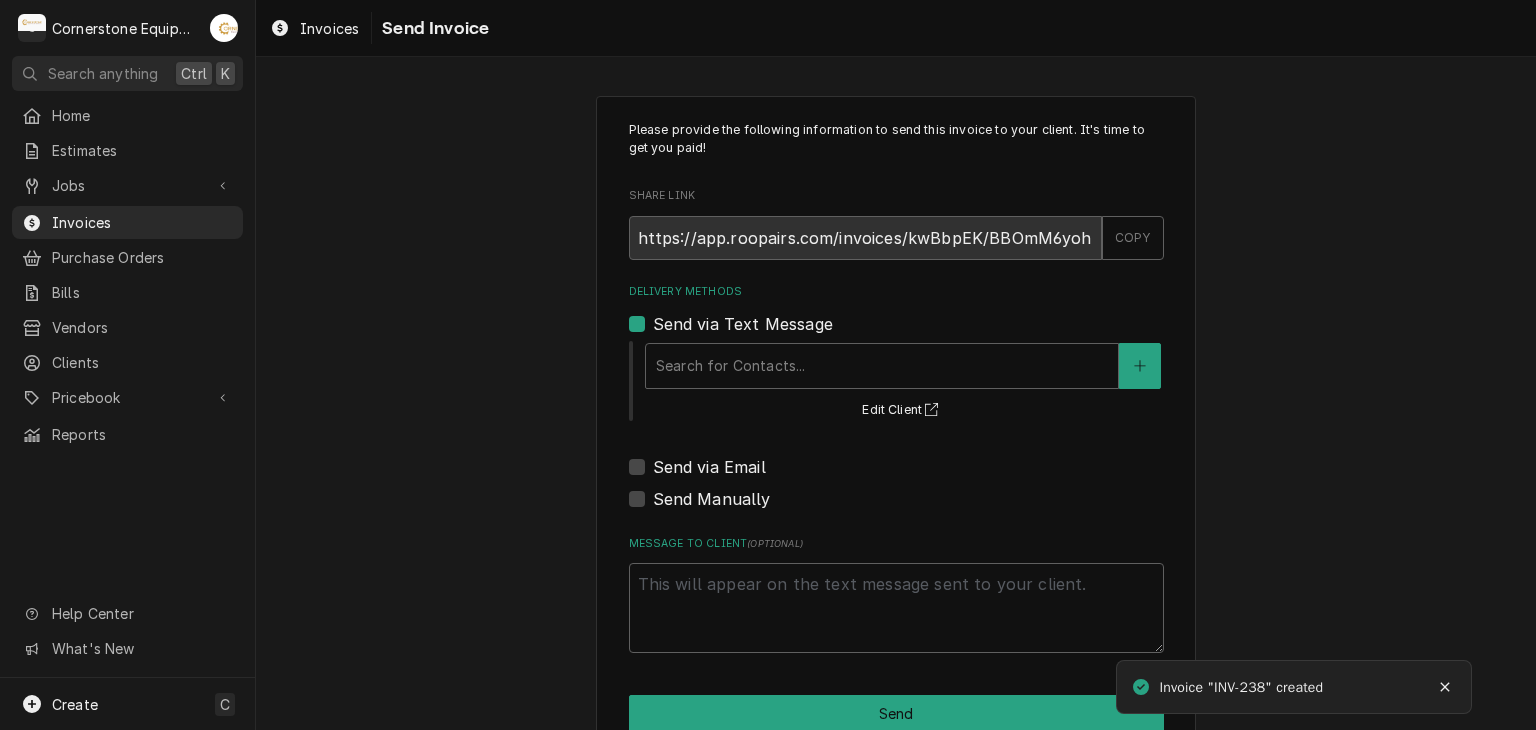 click on "Search for Contacts... Edit Client" at bounding box center [903, 380] 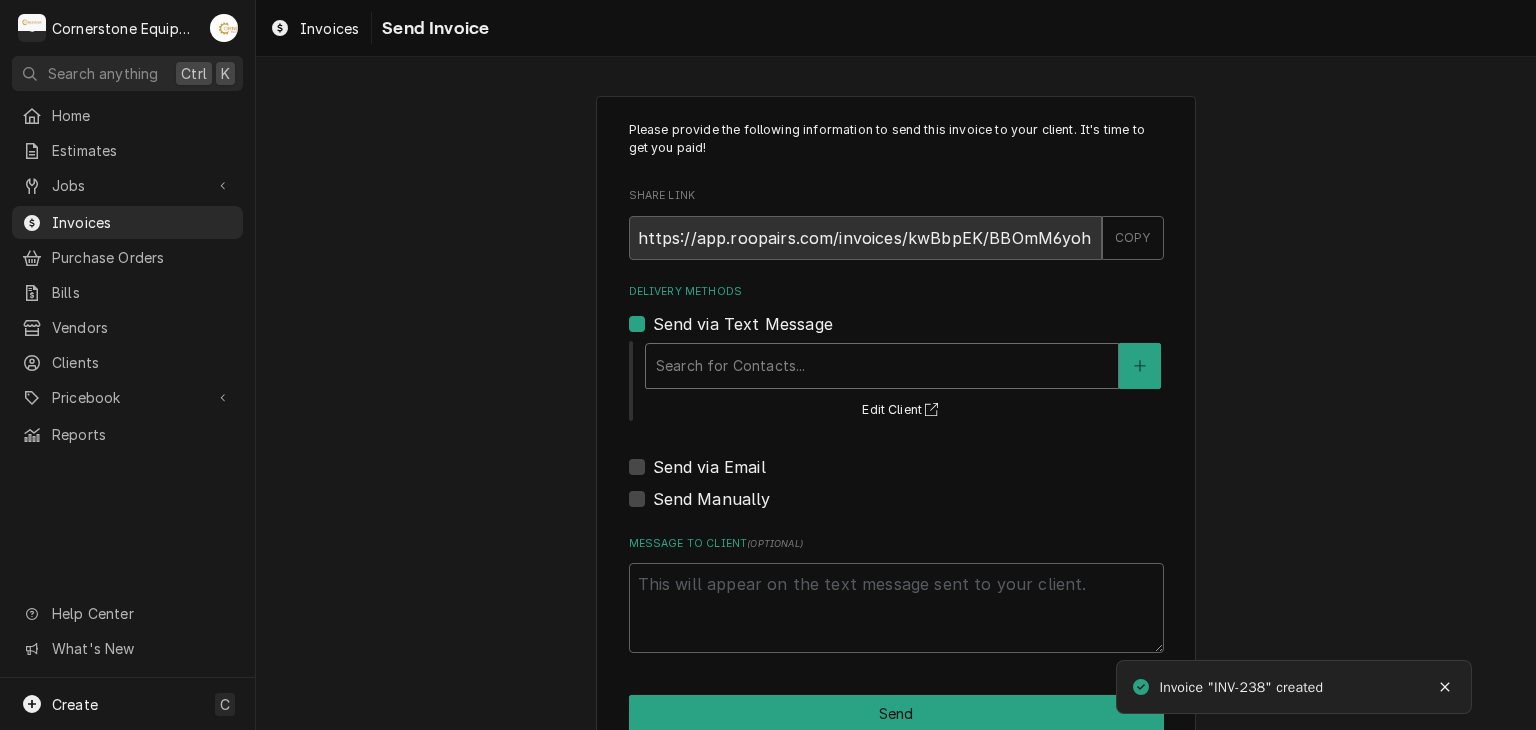 click at bounding box center [882, 366] 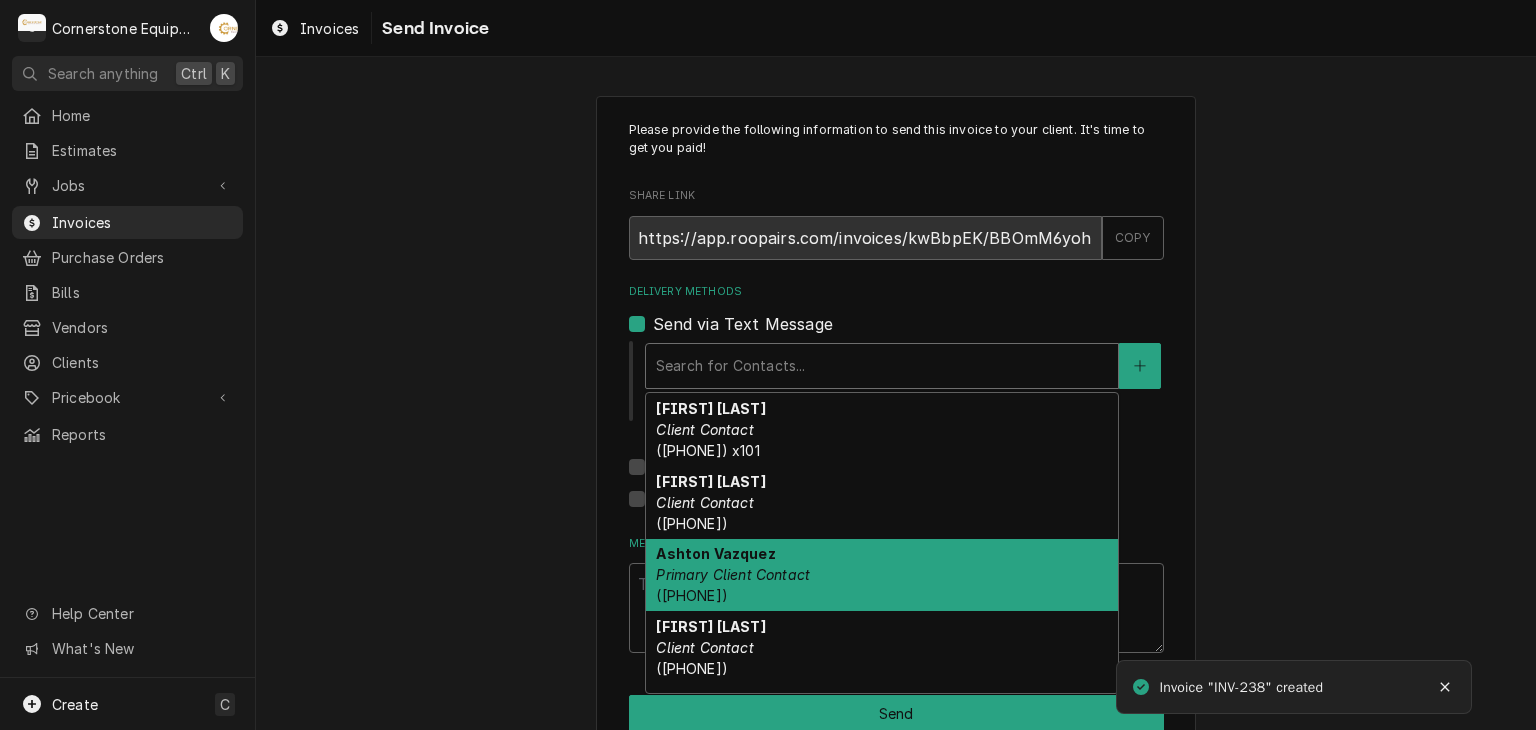 click on "[FIRST] [LAST] Primary Client Contact ([PHONE])" at bounding box center (882, 575) 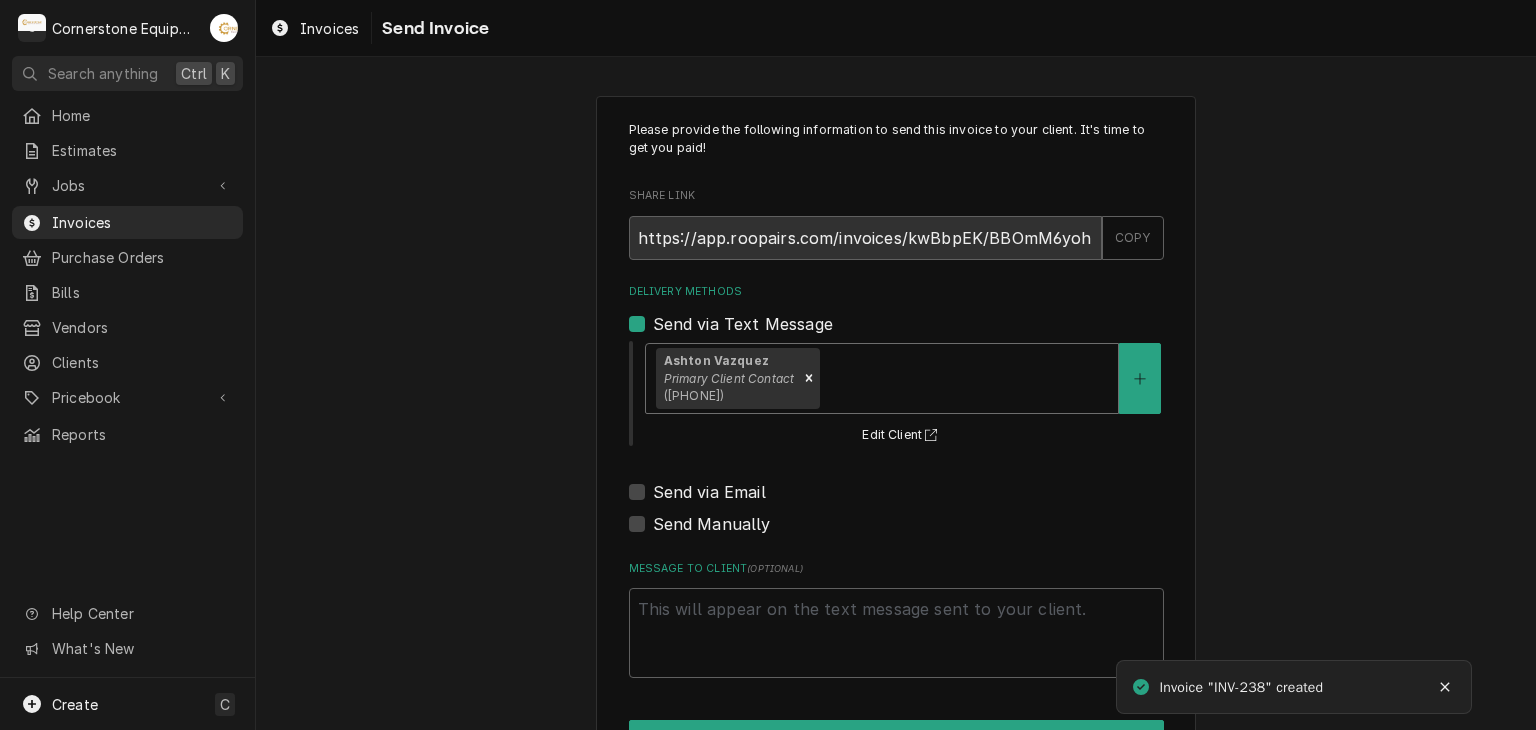 click on "Send via Email" at bounding box center [709, 492] 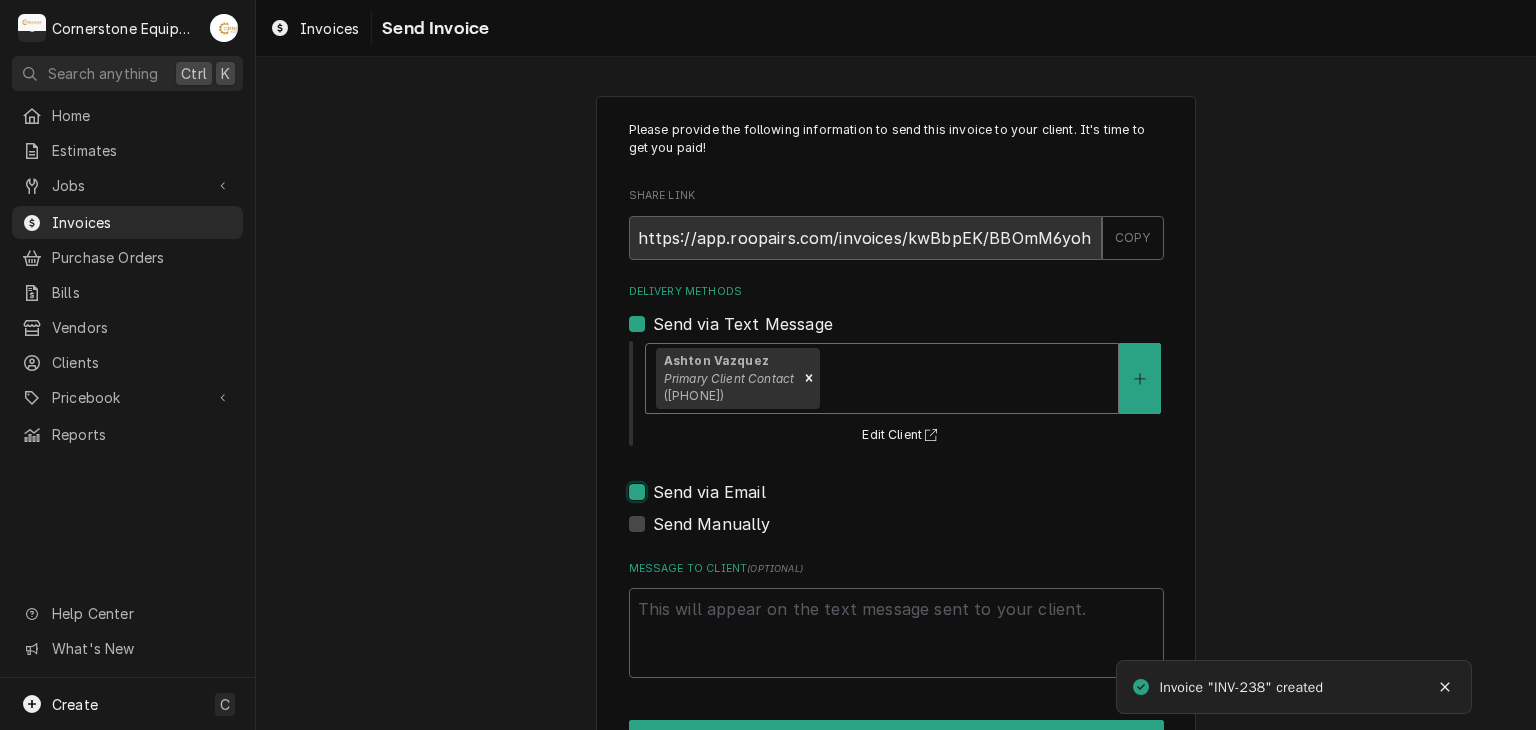 checkbox on "true" 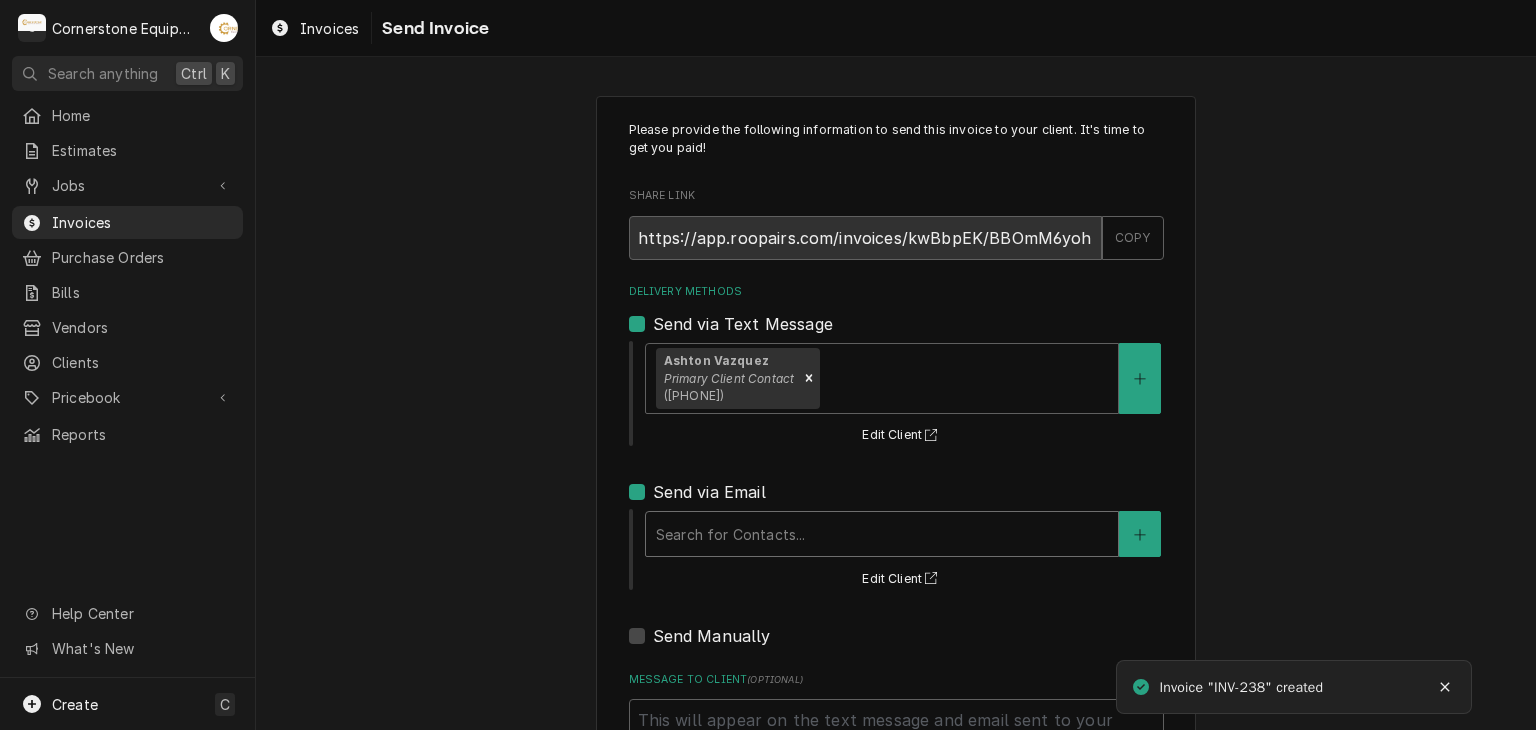 click at bounding box center (882, 534) 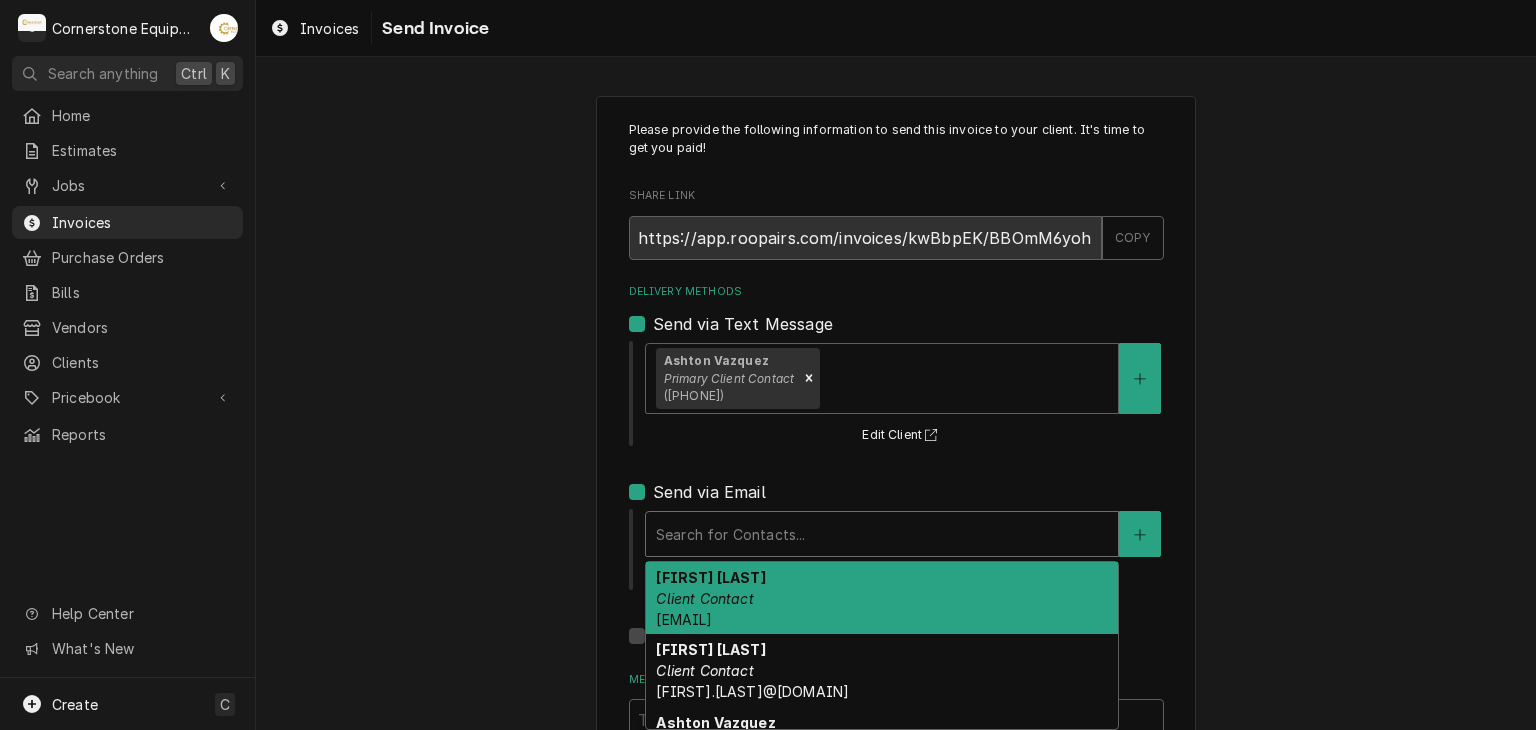 click on "Amy Moore" at bounding box center (710, 577) 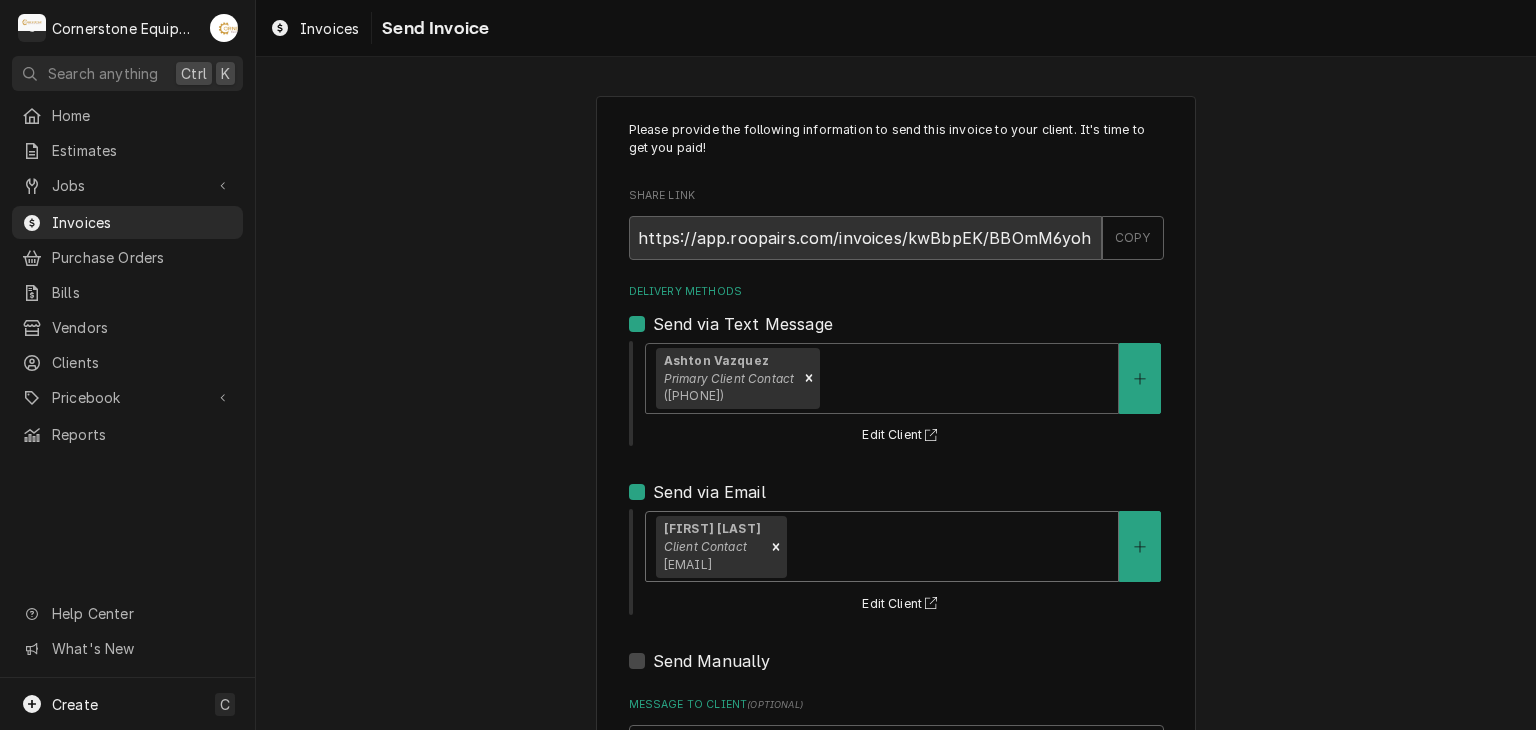 click on "Please provide the following information to send this invoice to your client. It's time to get you paid! Share Link https://app.roopairs.com/invoices/kwBbpEK/BBOmM6yohI29gG91YO993yeWembMG-siJi6GgEBGF6s/ COPY Delivery Methods Send via Text Message Ashton Vazquez Primary Client Contact (346) 249-1763 Edit Client    Send via Email option [object Object], selected. Amy Moore Client Contact amy@masonmcdonalds.com Edit Client    Send Manually Message to Client  ( optional ) Send" at bounding box center (896, 507) 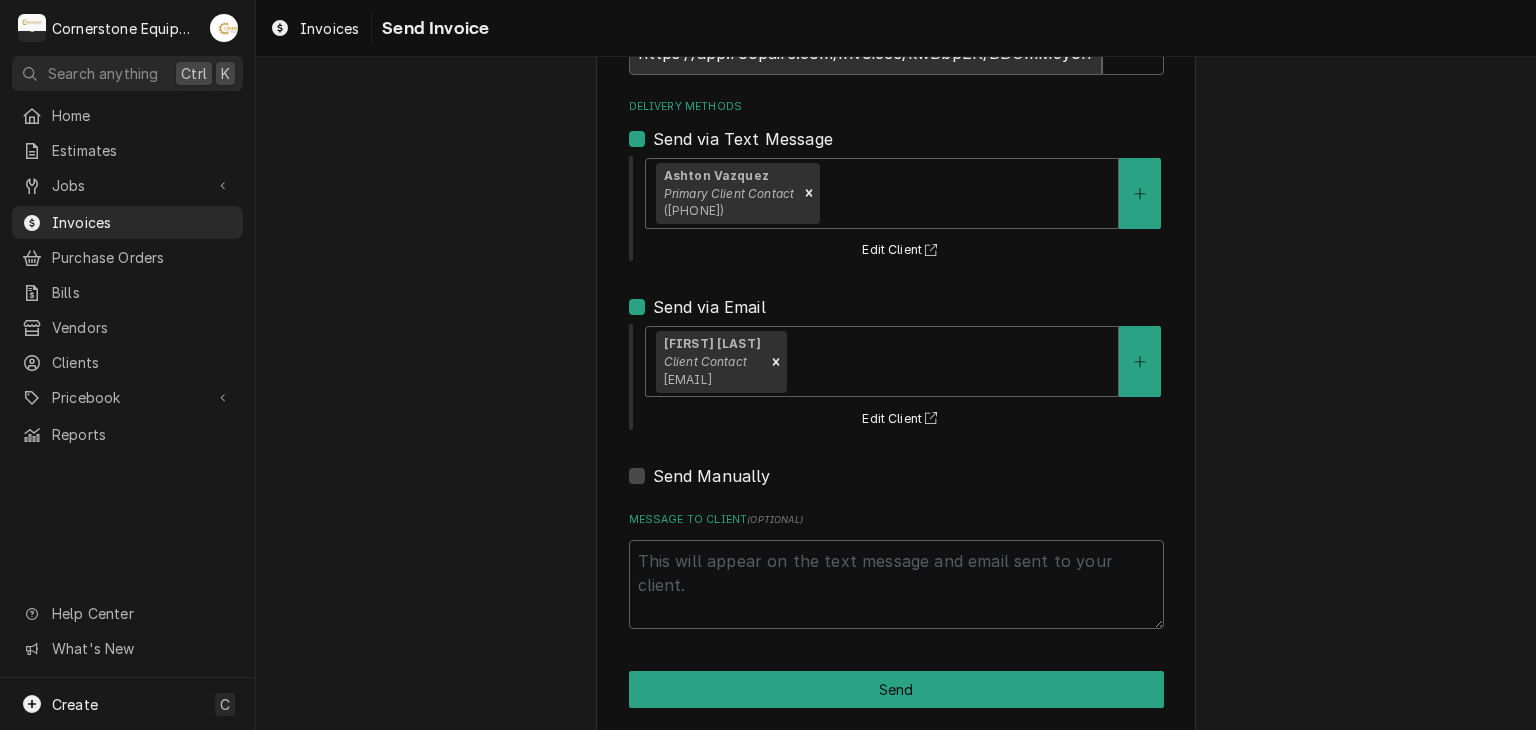 scroll, scrollTop: 204, scrollLeft: 0, axis: vertical 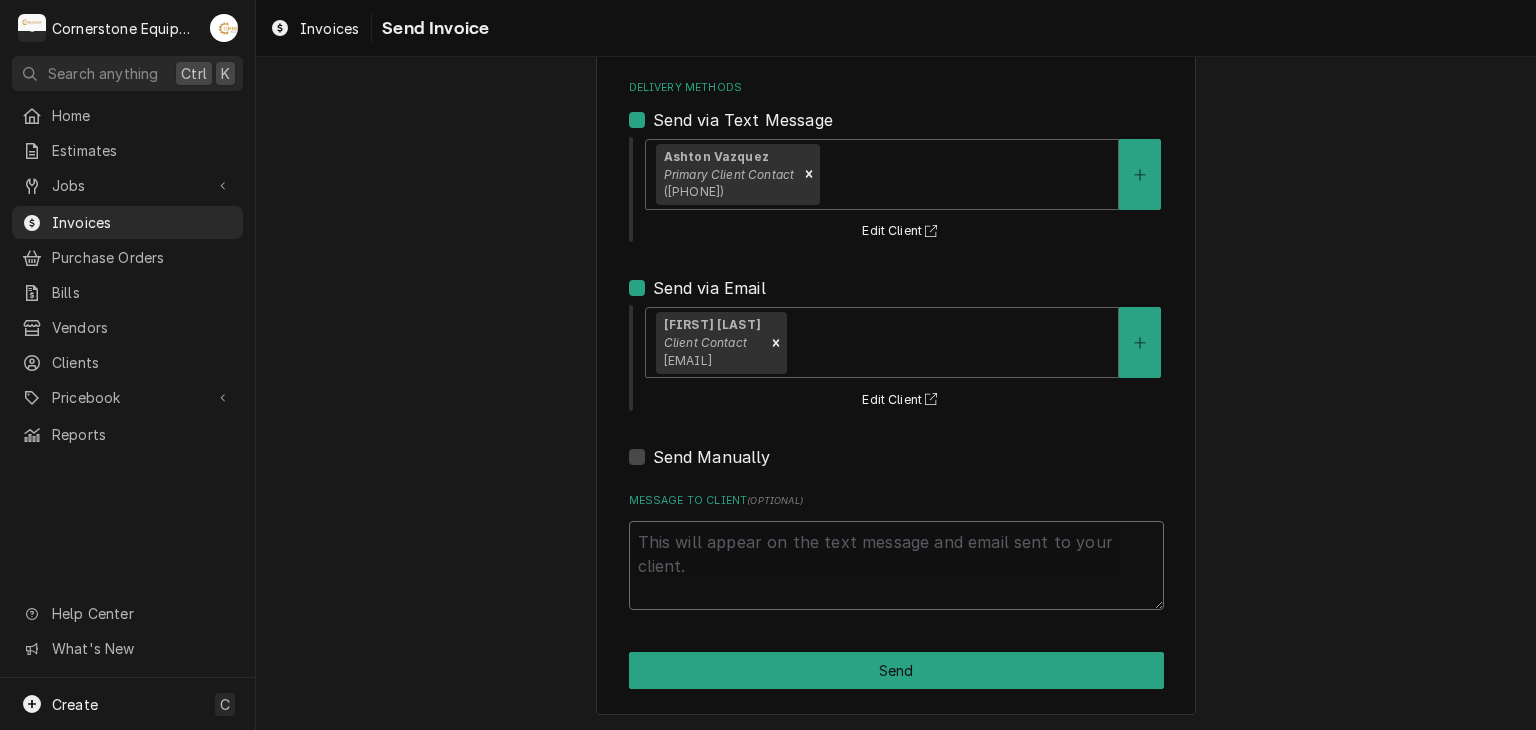 click on "Message to Client  ( optional )" at bounding box center (896, 566) 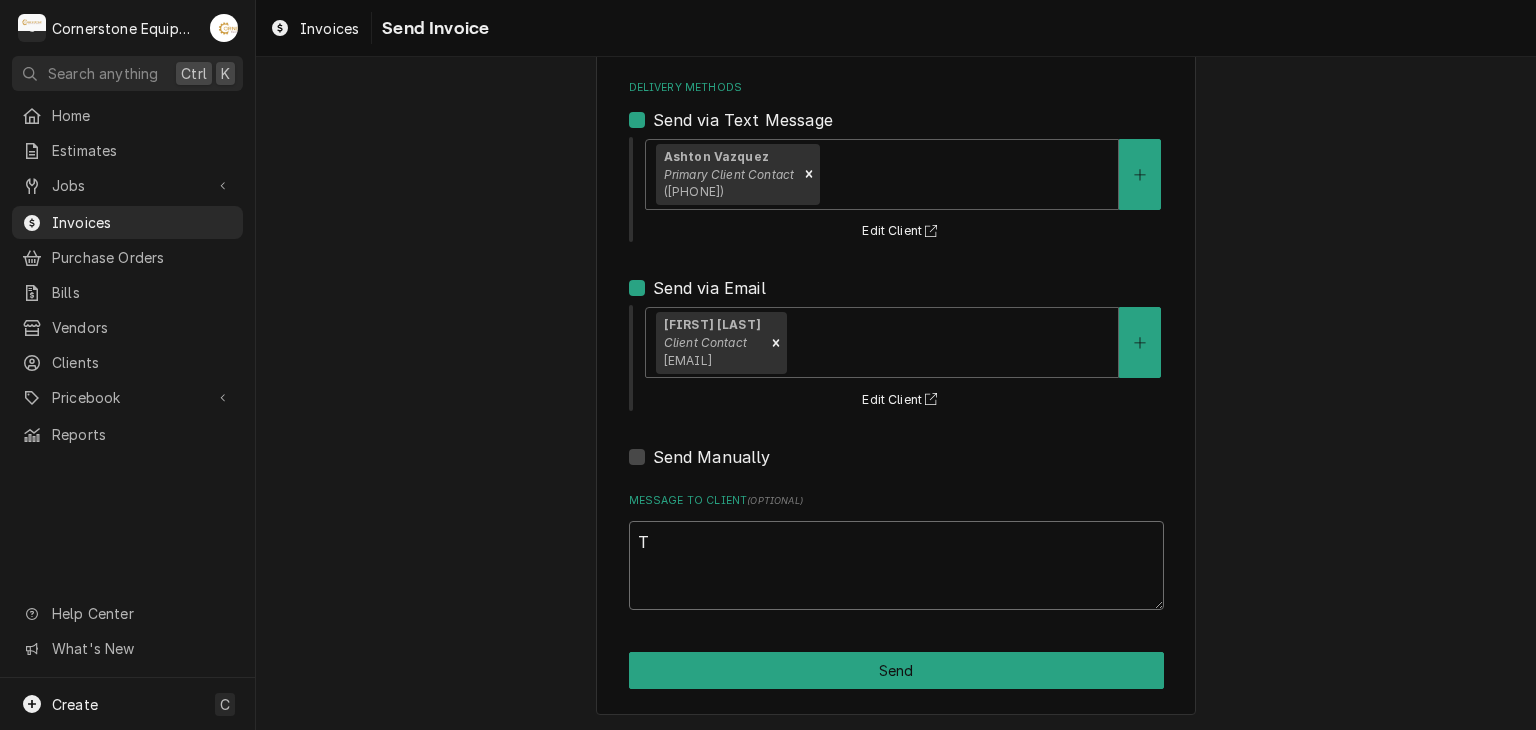 type on "Th" 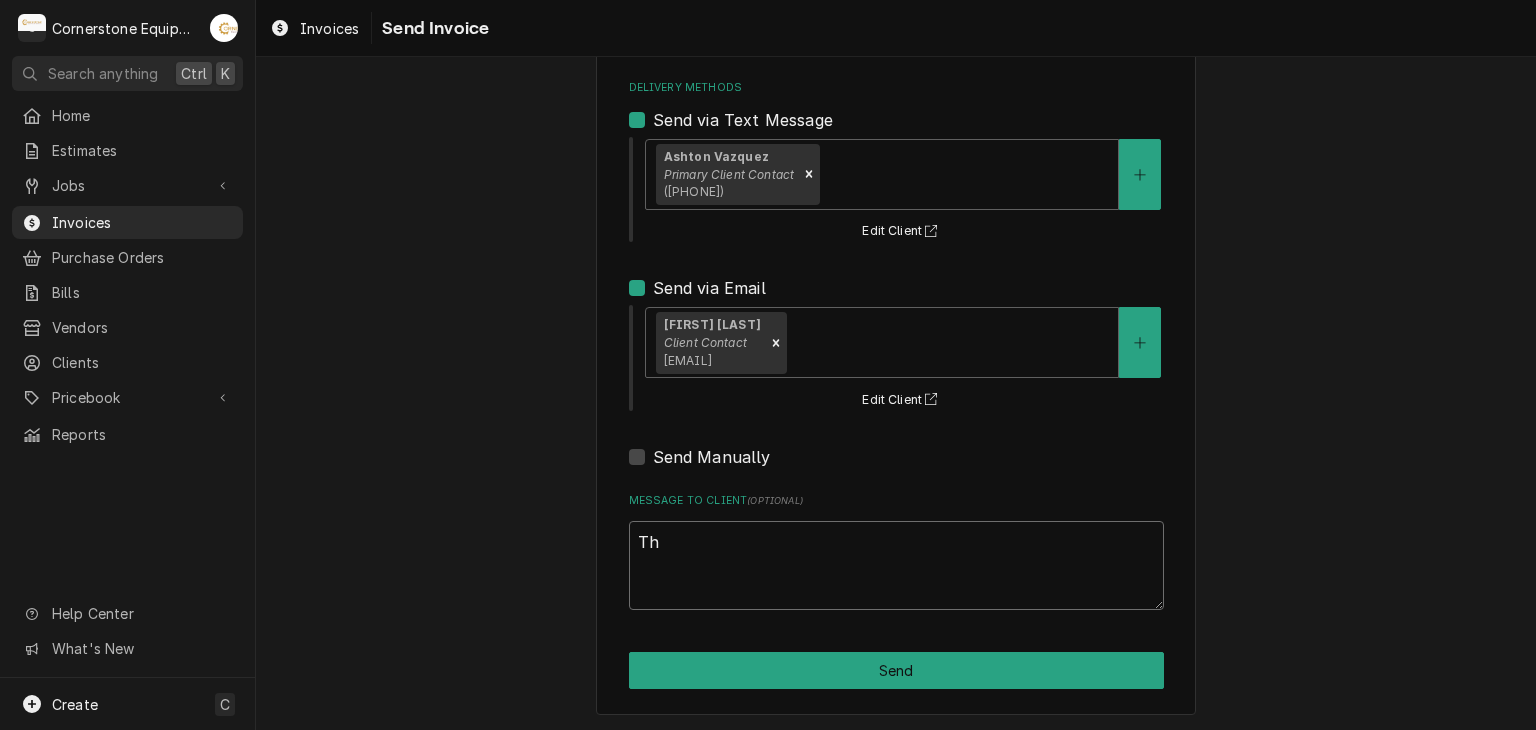 type on "x" 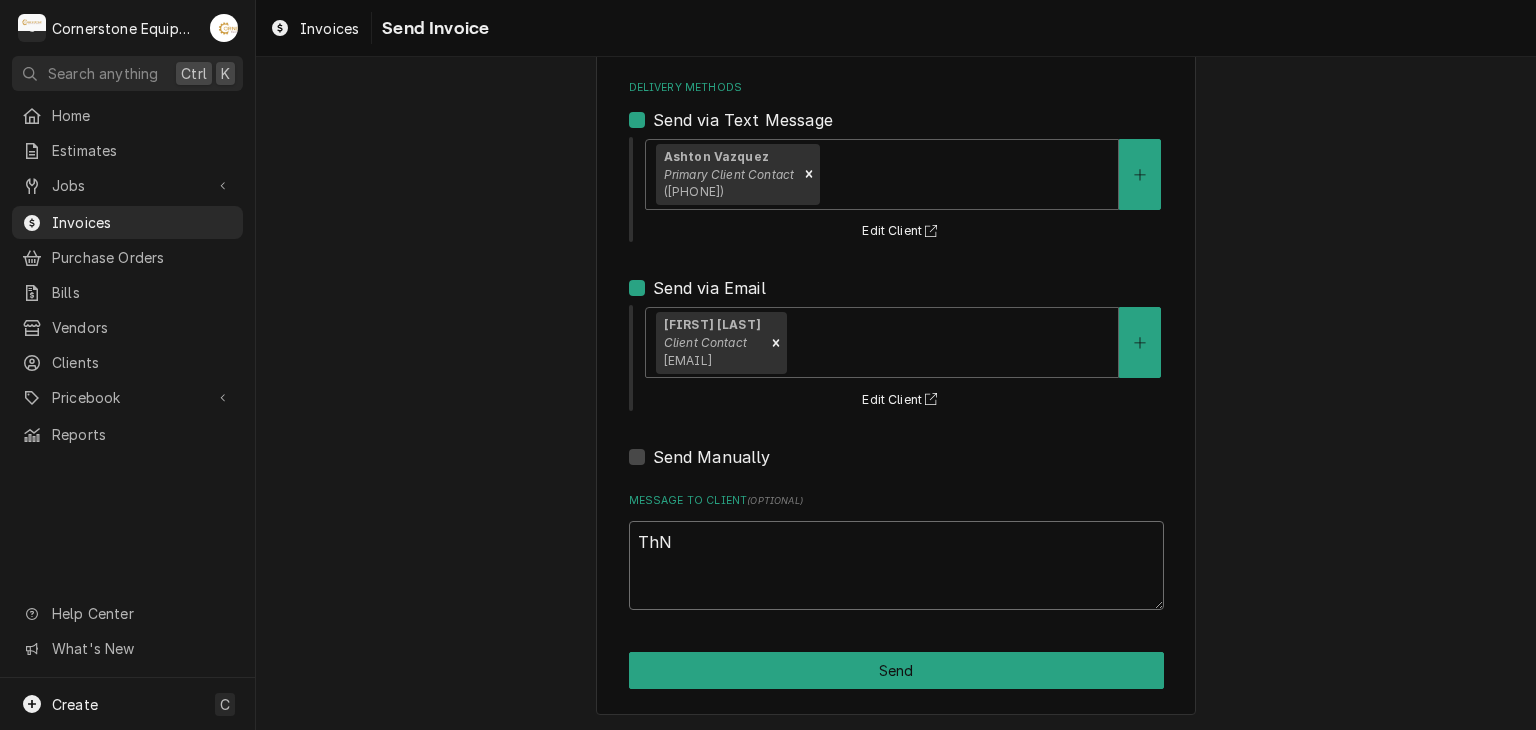 type on "x" 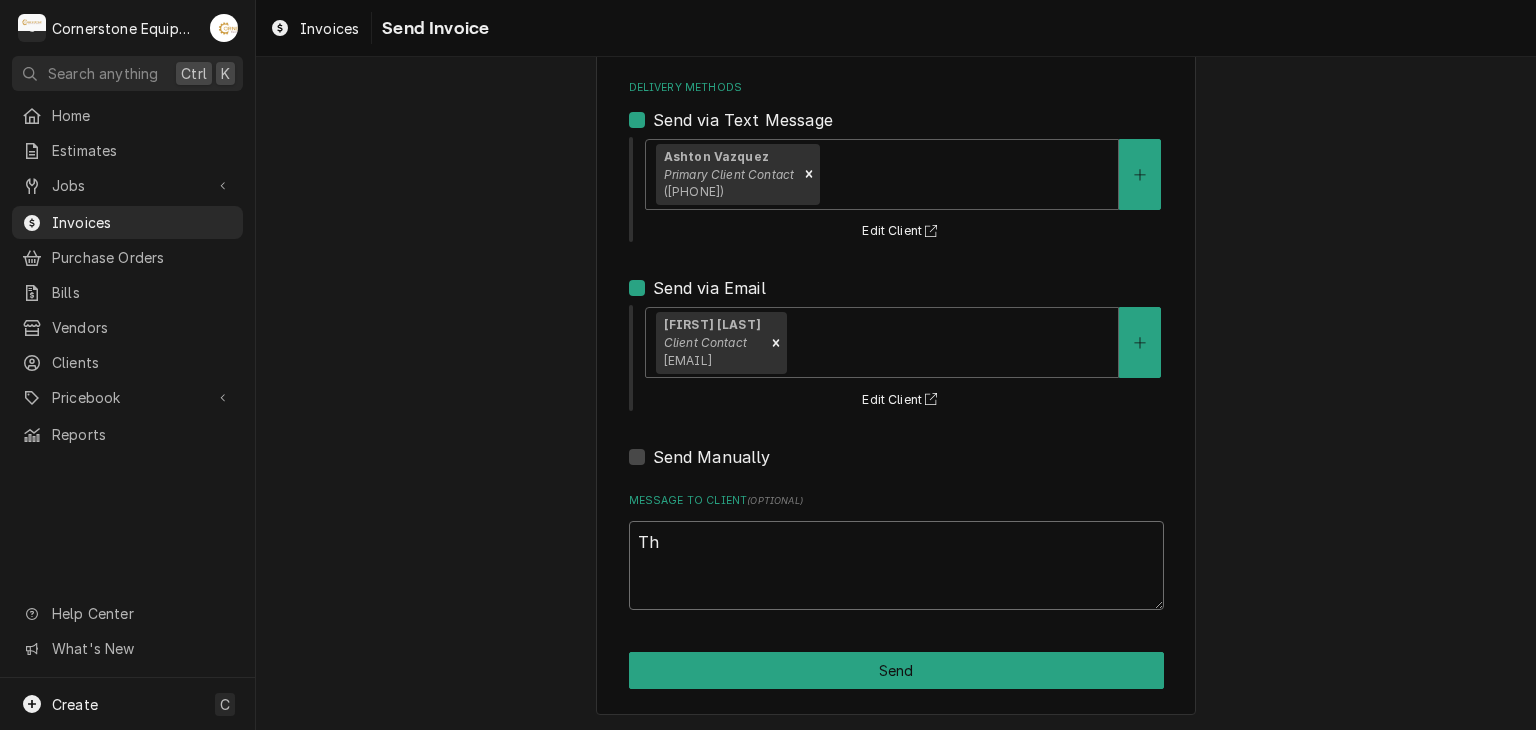 type on "x" 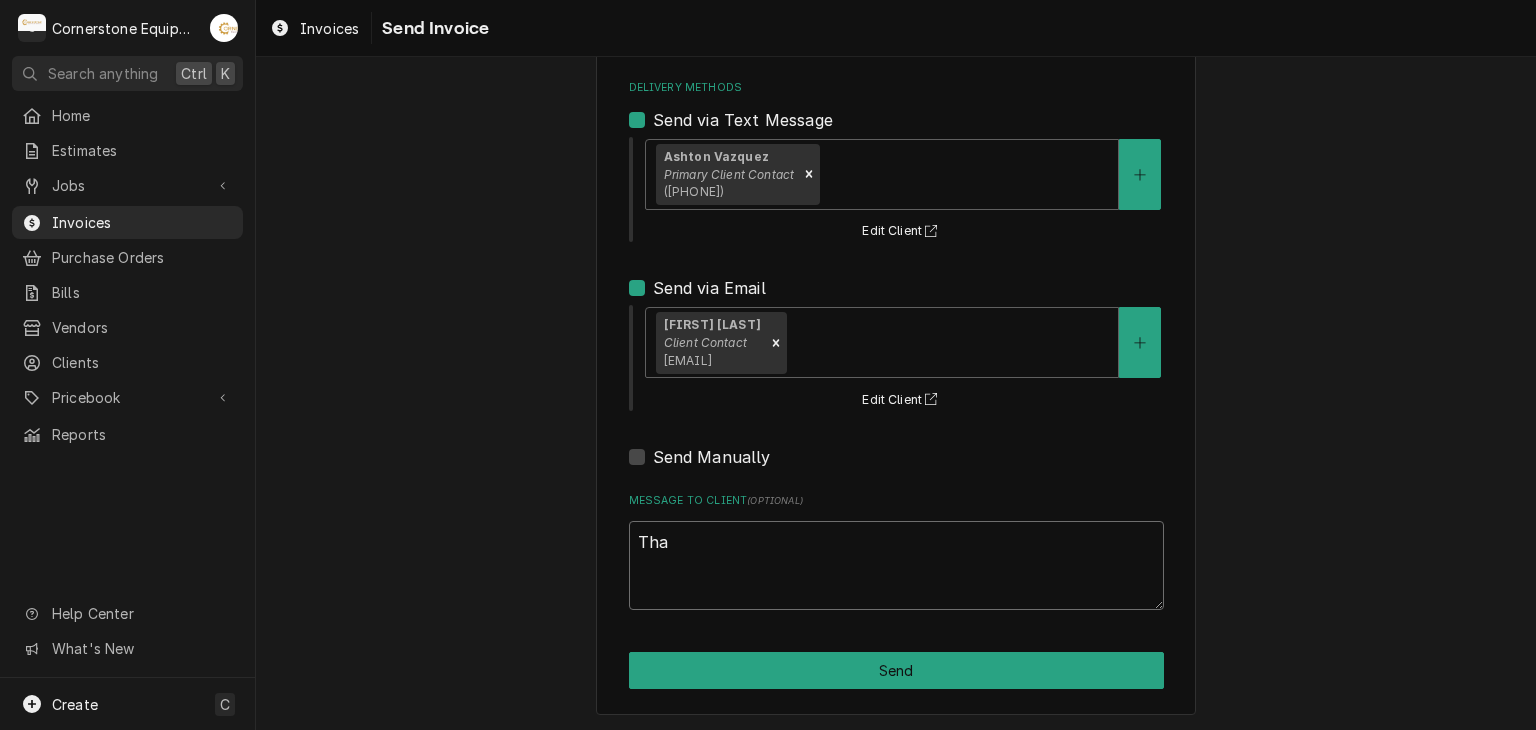 type on "x" 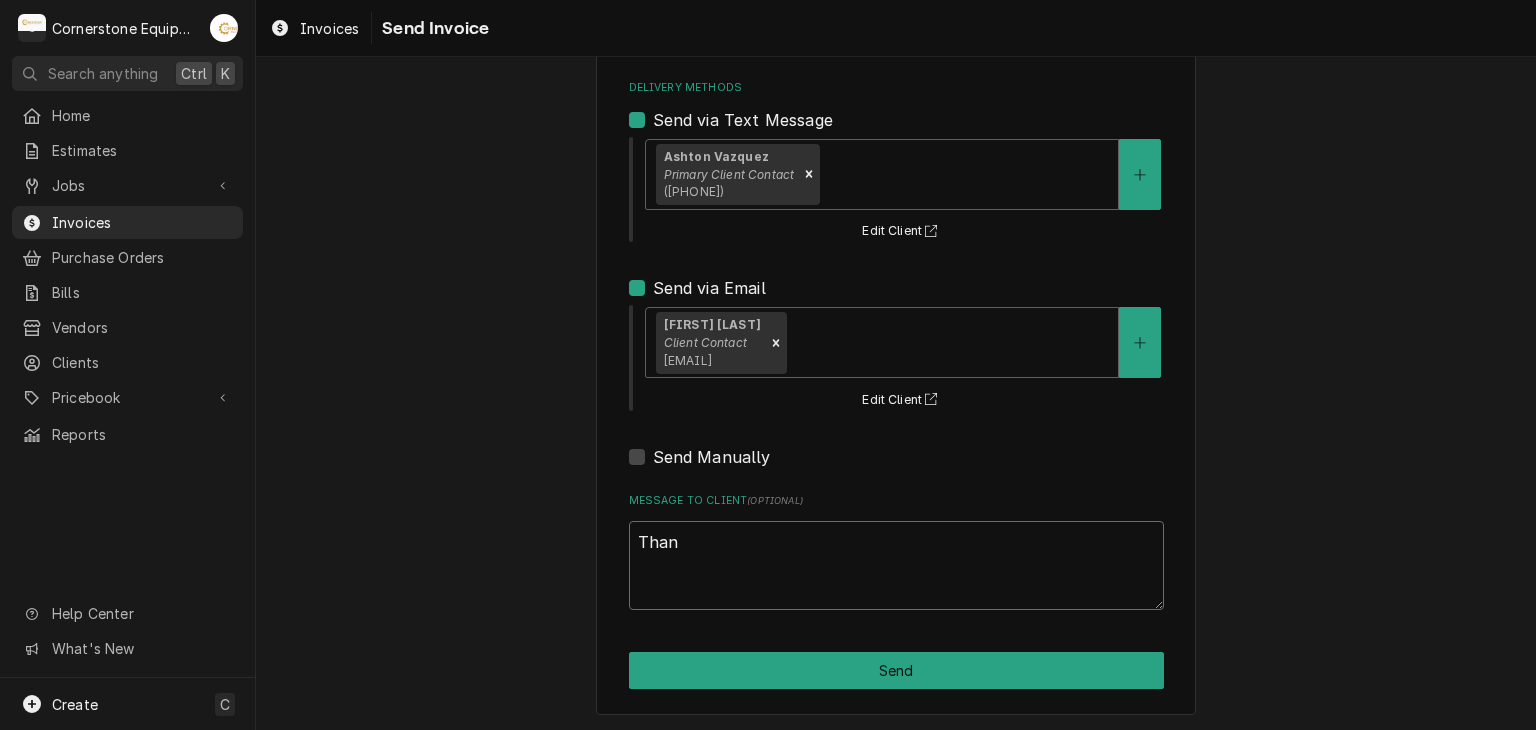type on "x" 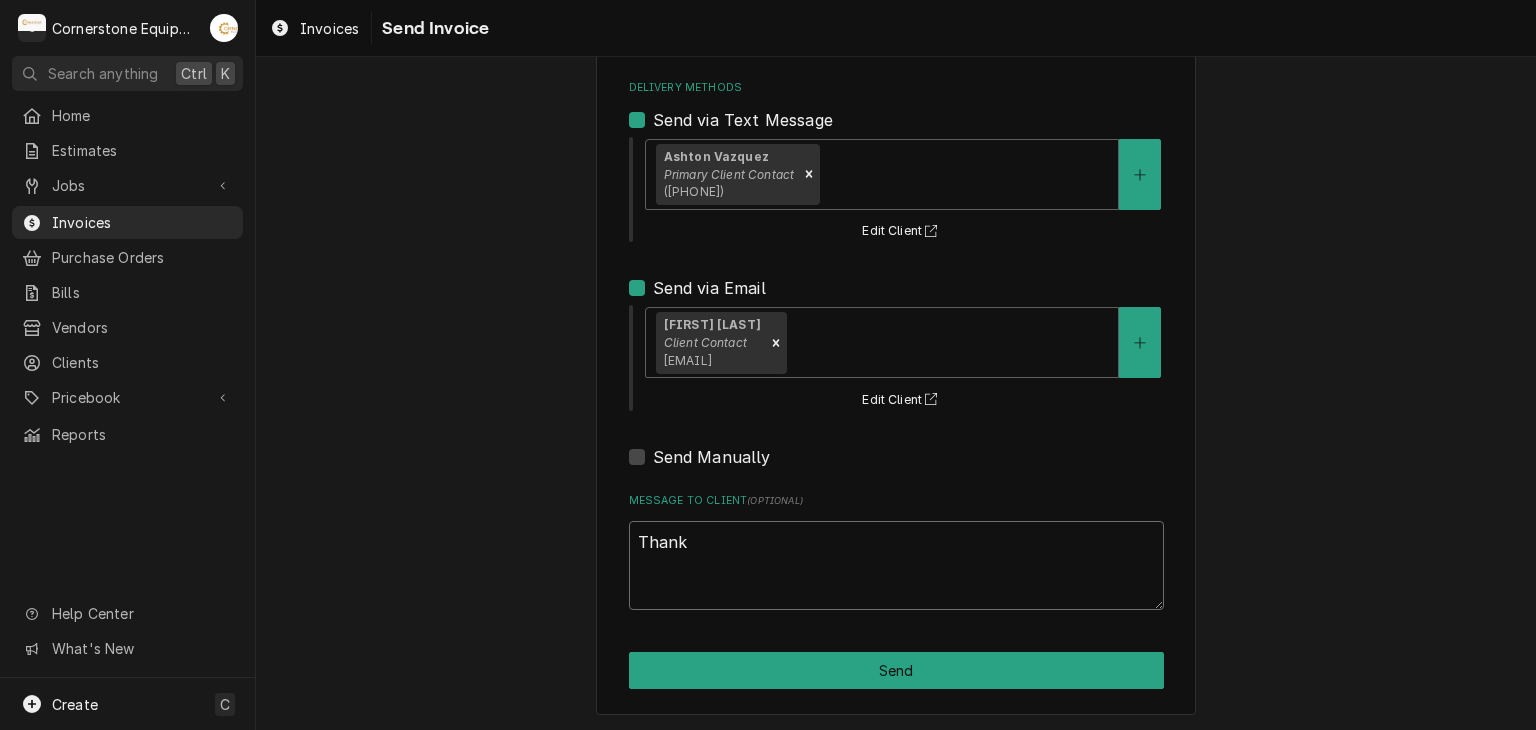 type on "x" 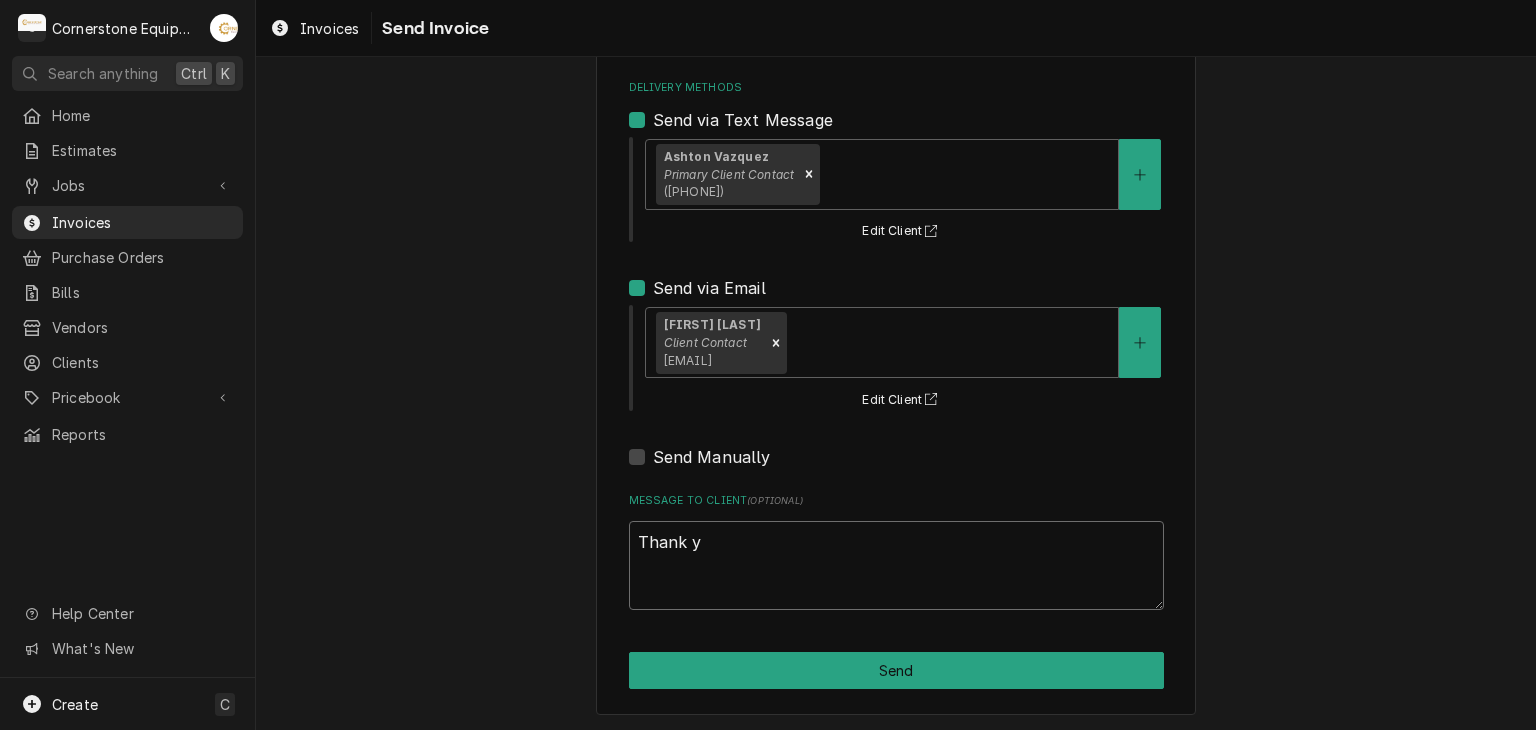 type on "x" 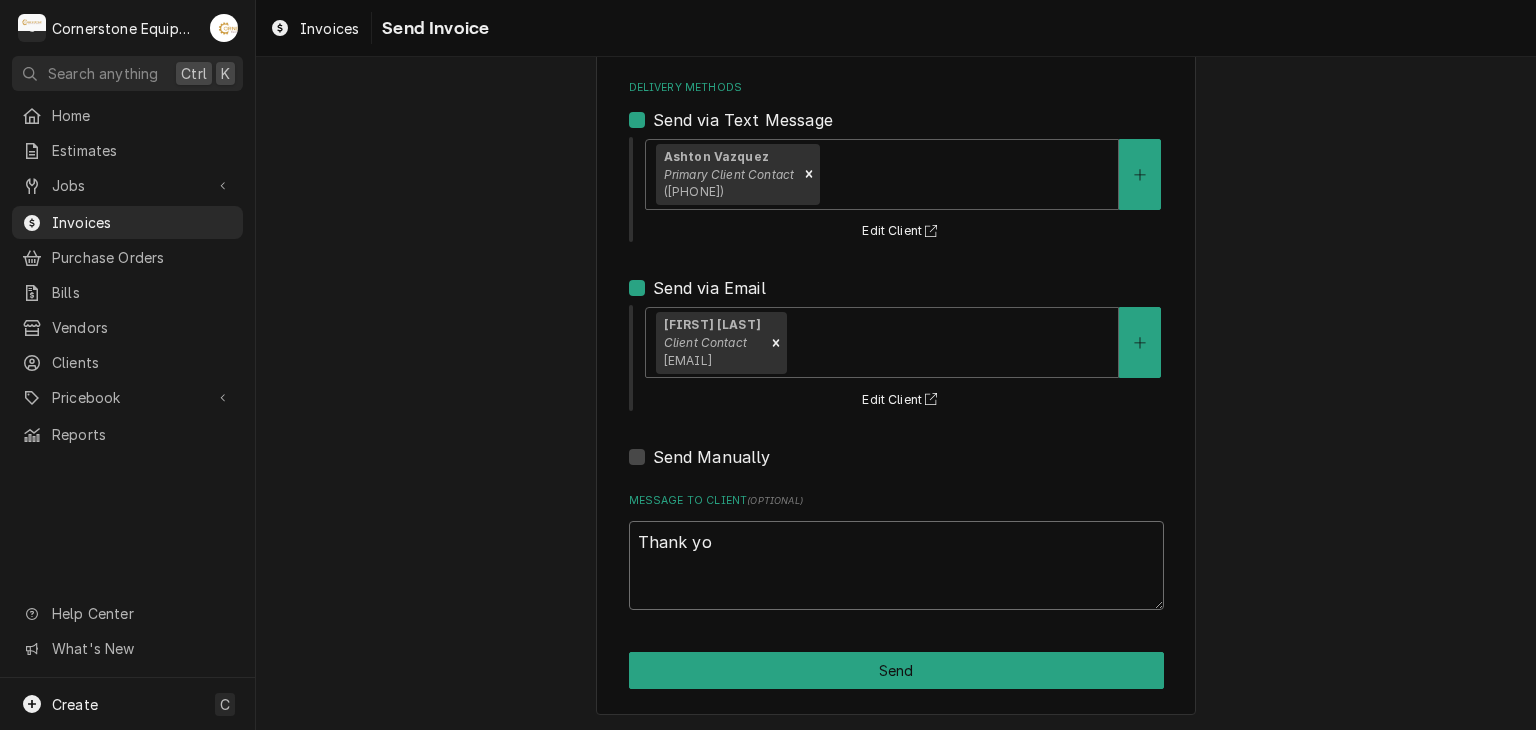 type on "x" 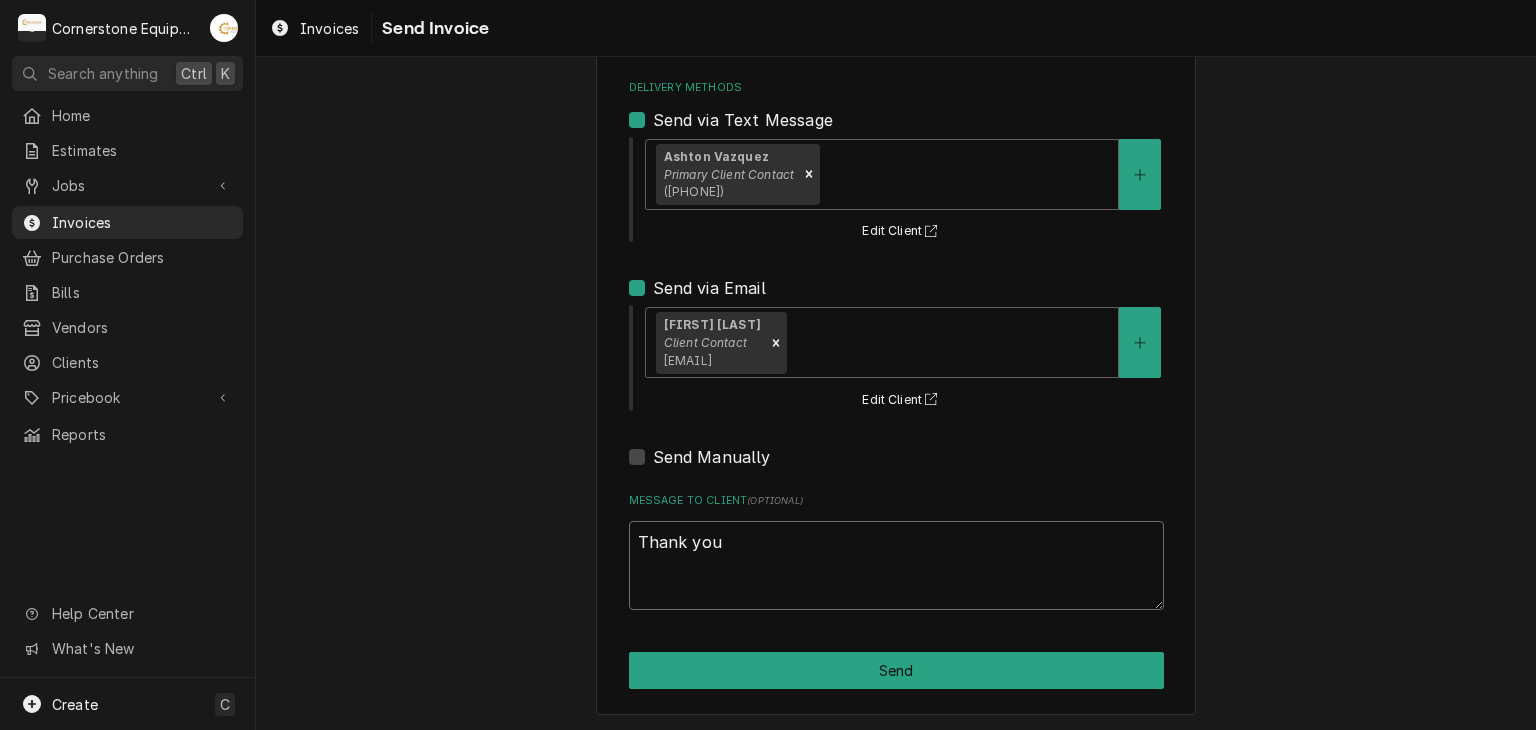 type on "x" 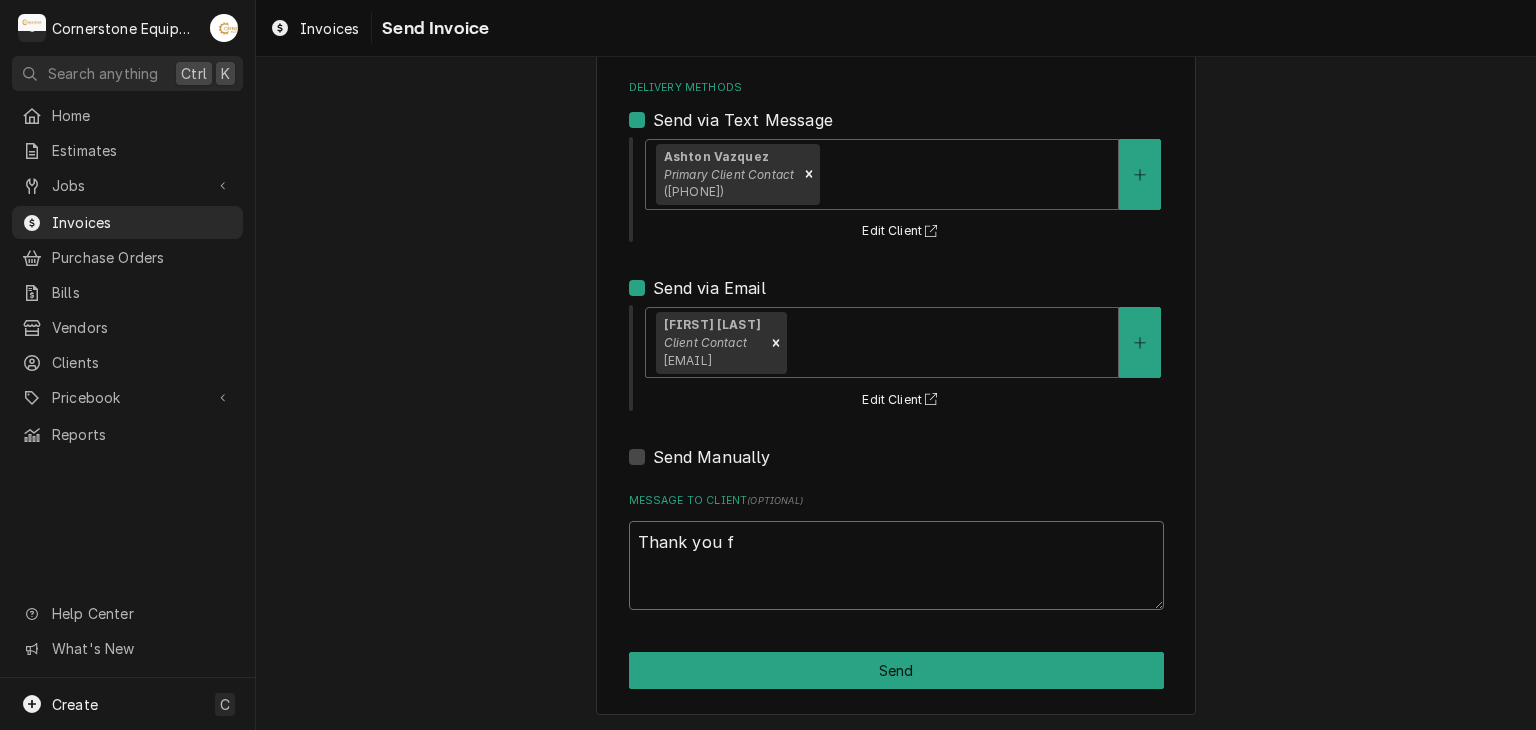 type on "x" 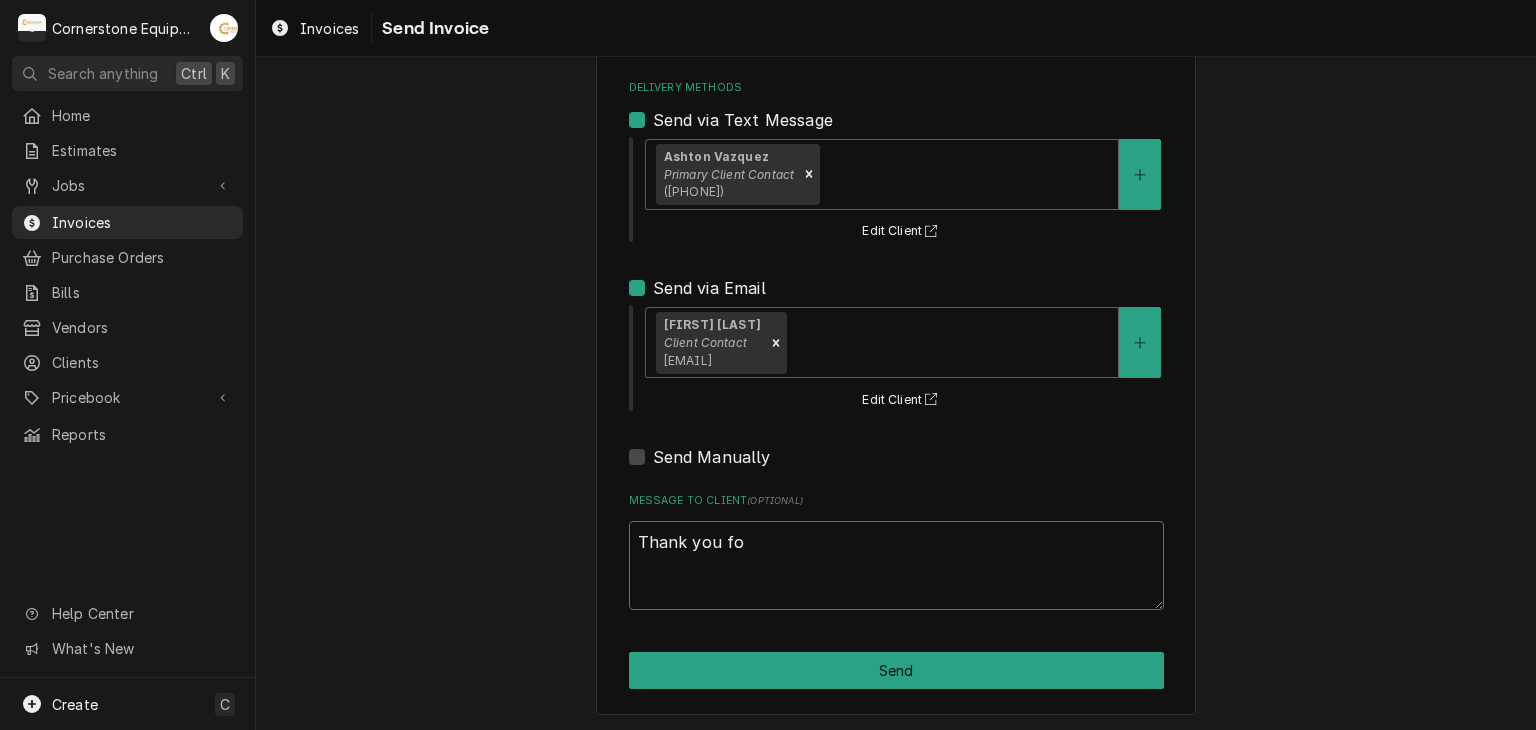 type on "x" 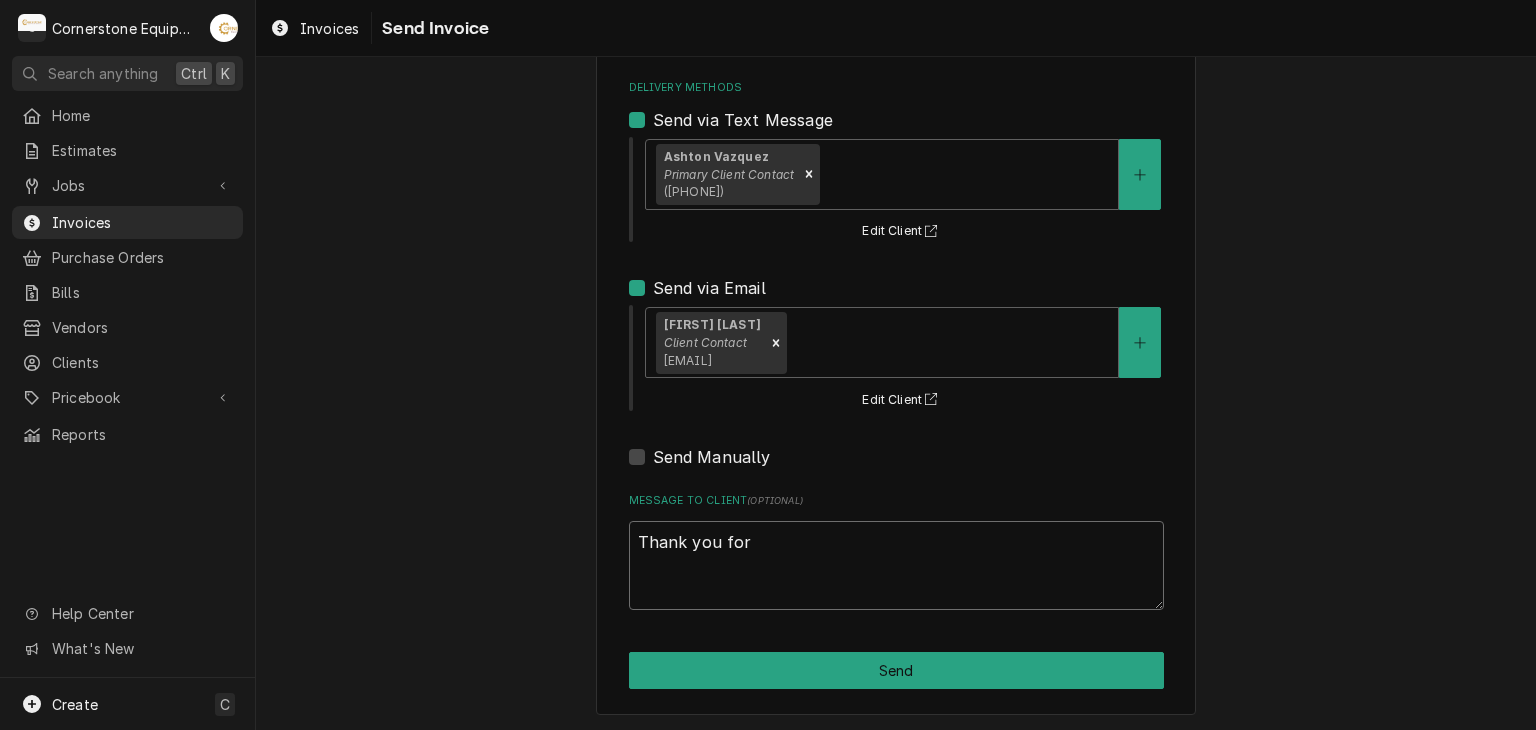 type on "x" 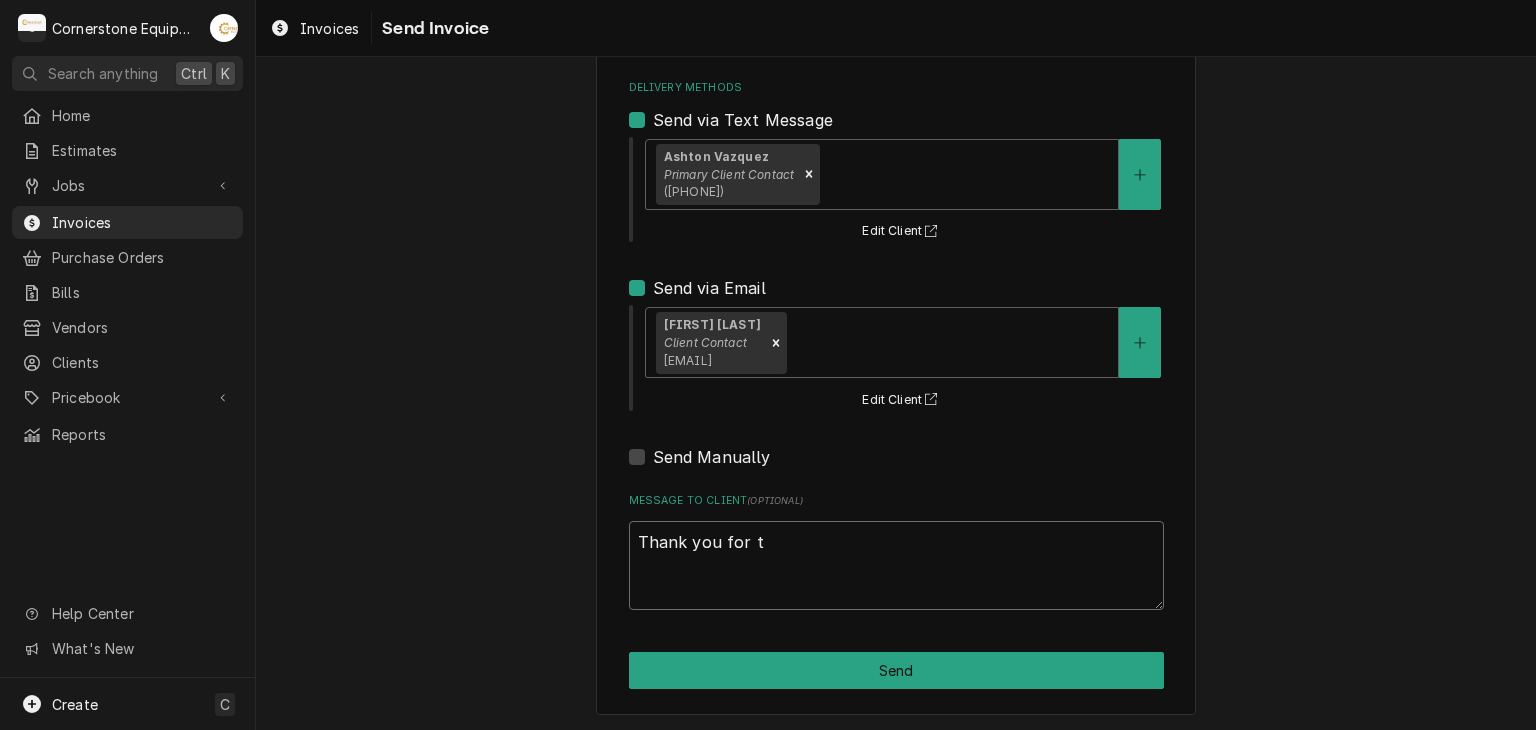 type on "x" 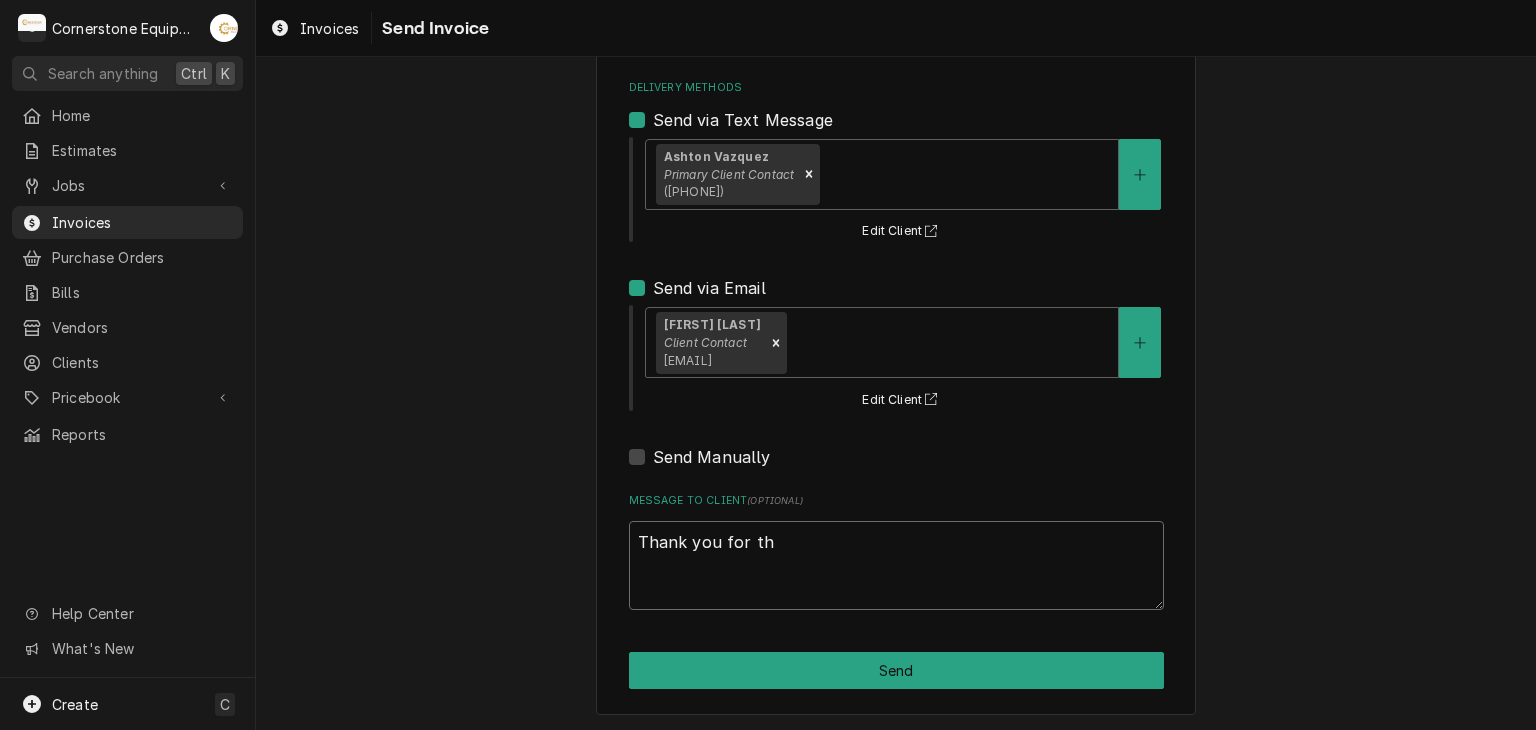 type on "x" 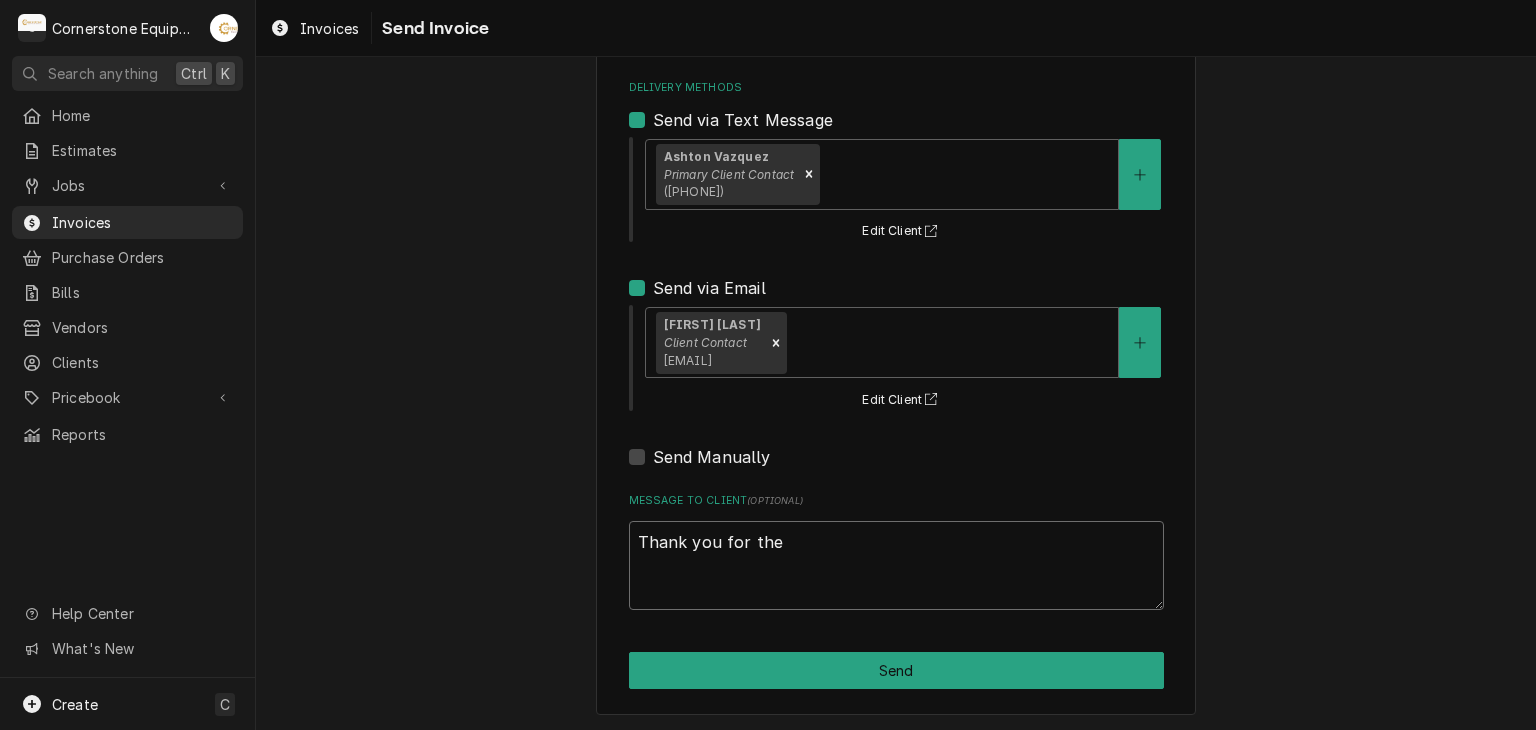type on "x" 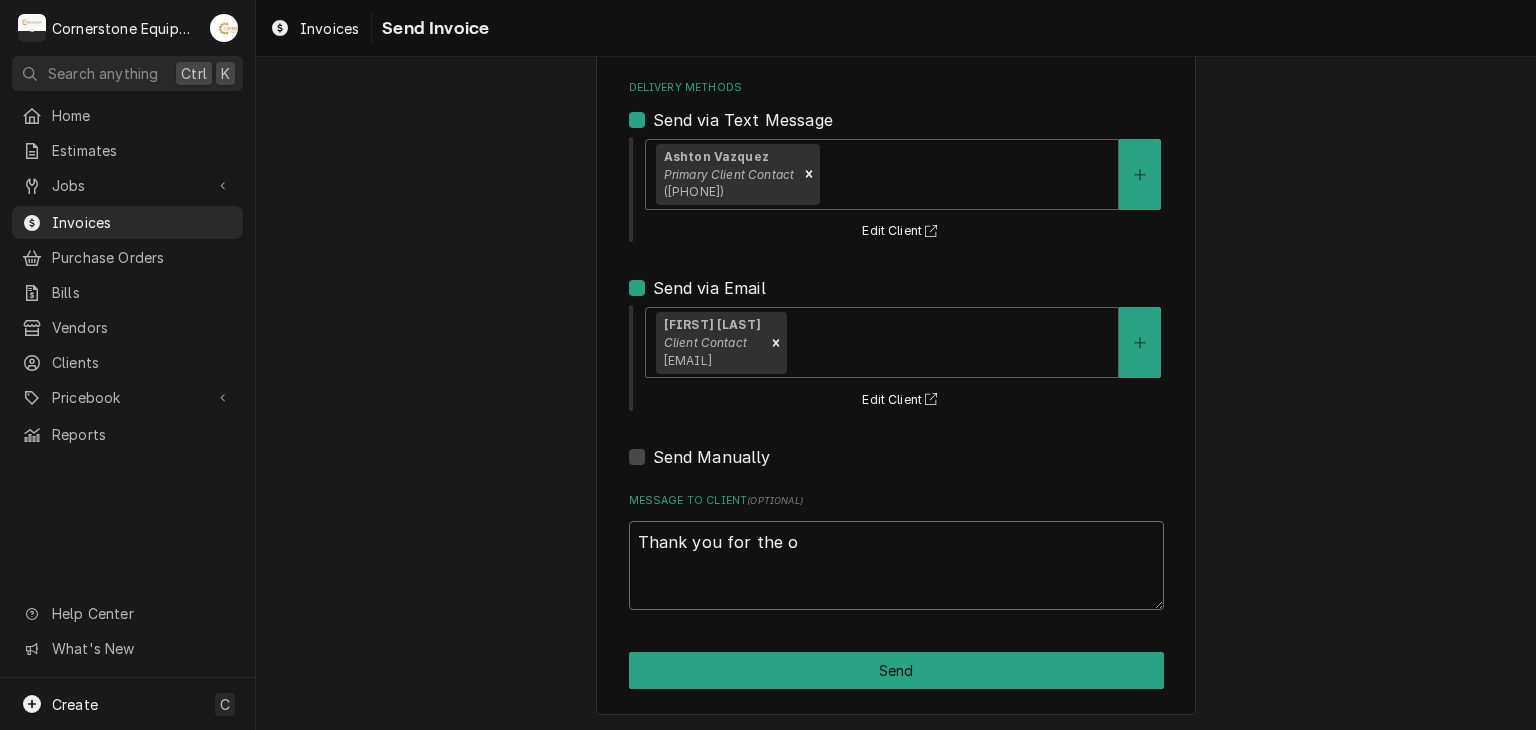 type on "x" 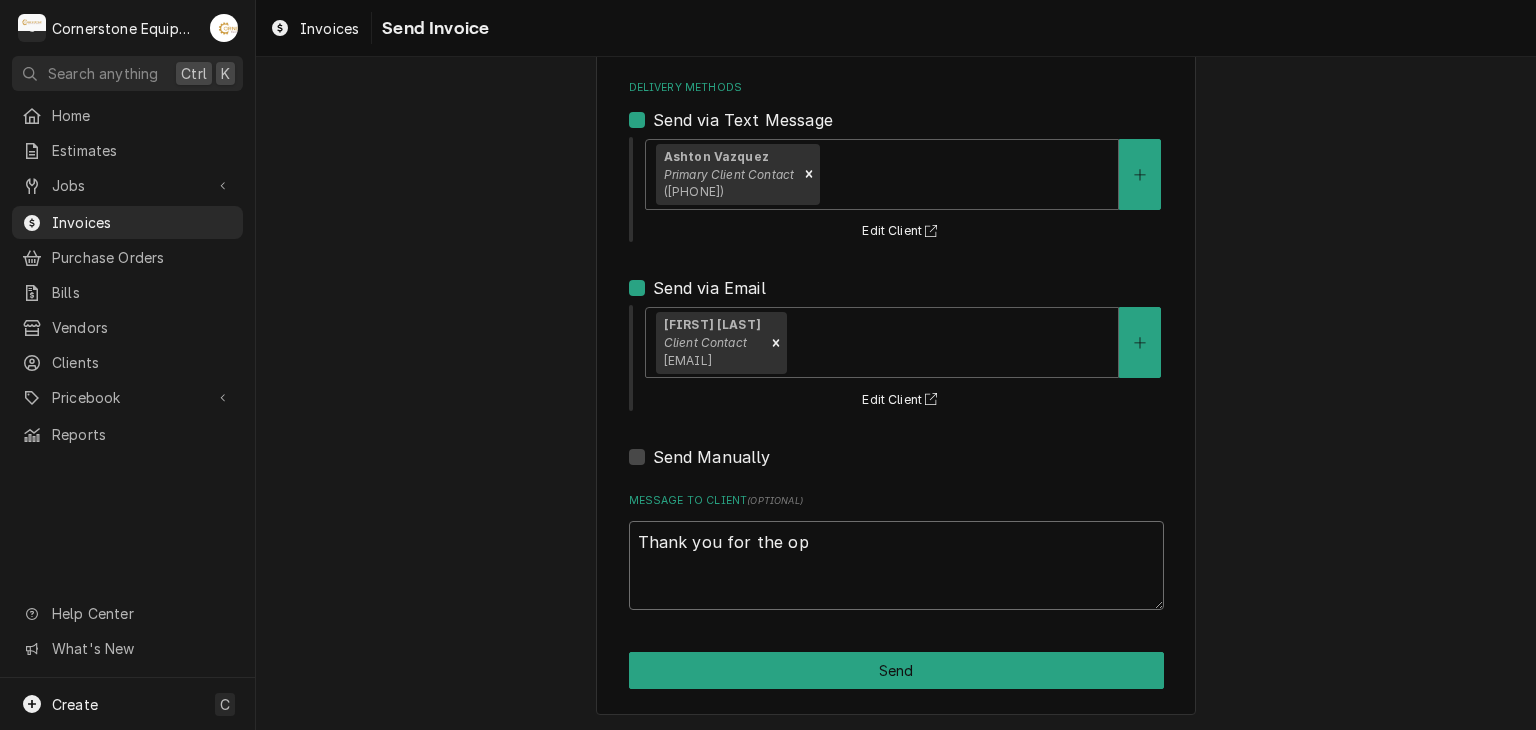 type on "x" 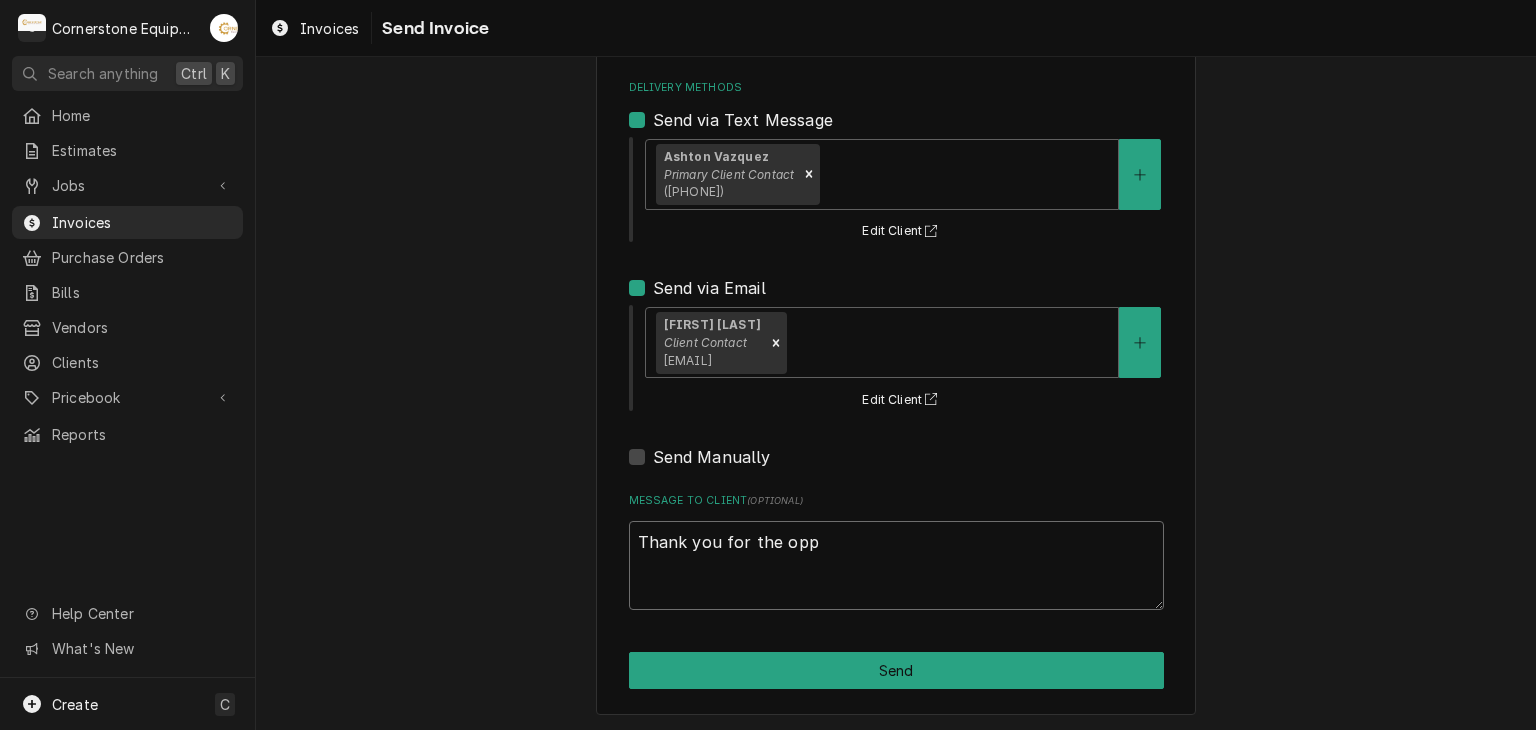 type on "x" 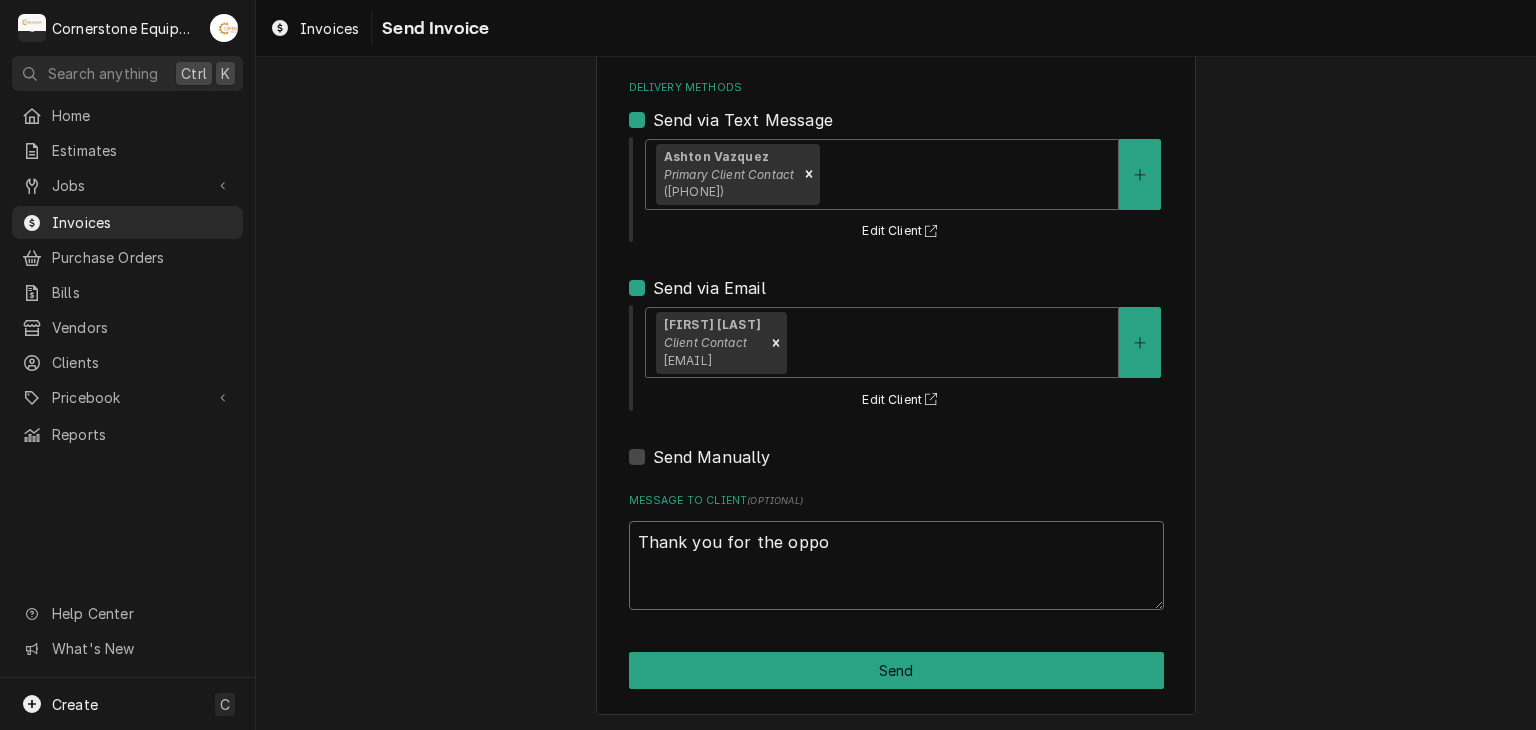 type on "x" 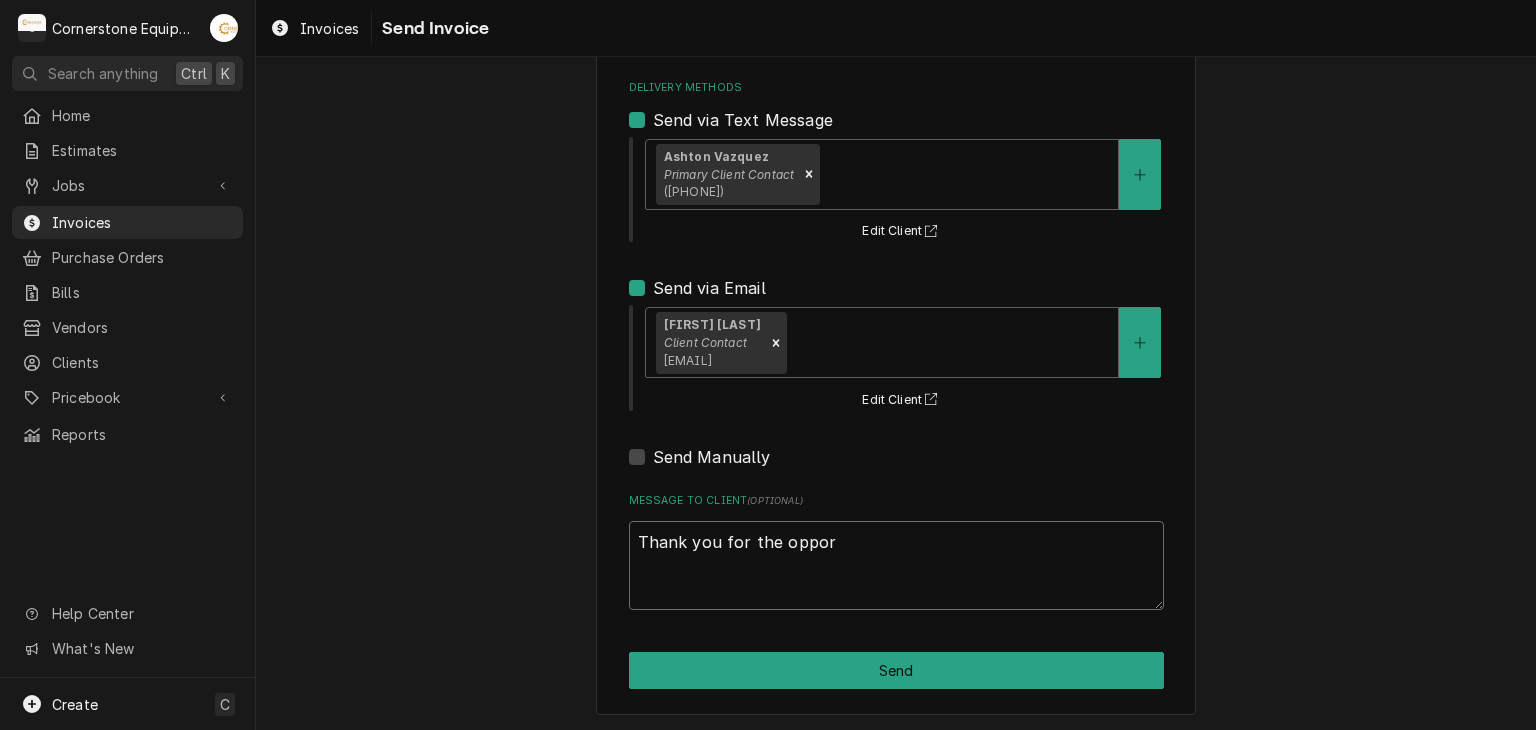 type on "x" 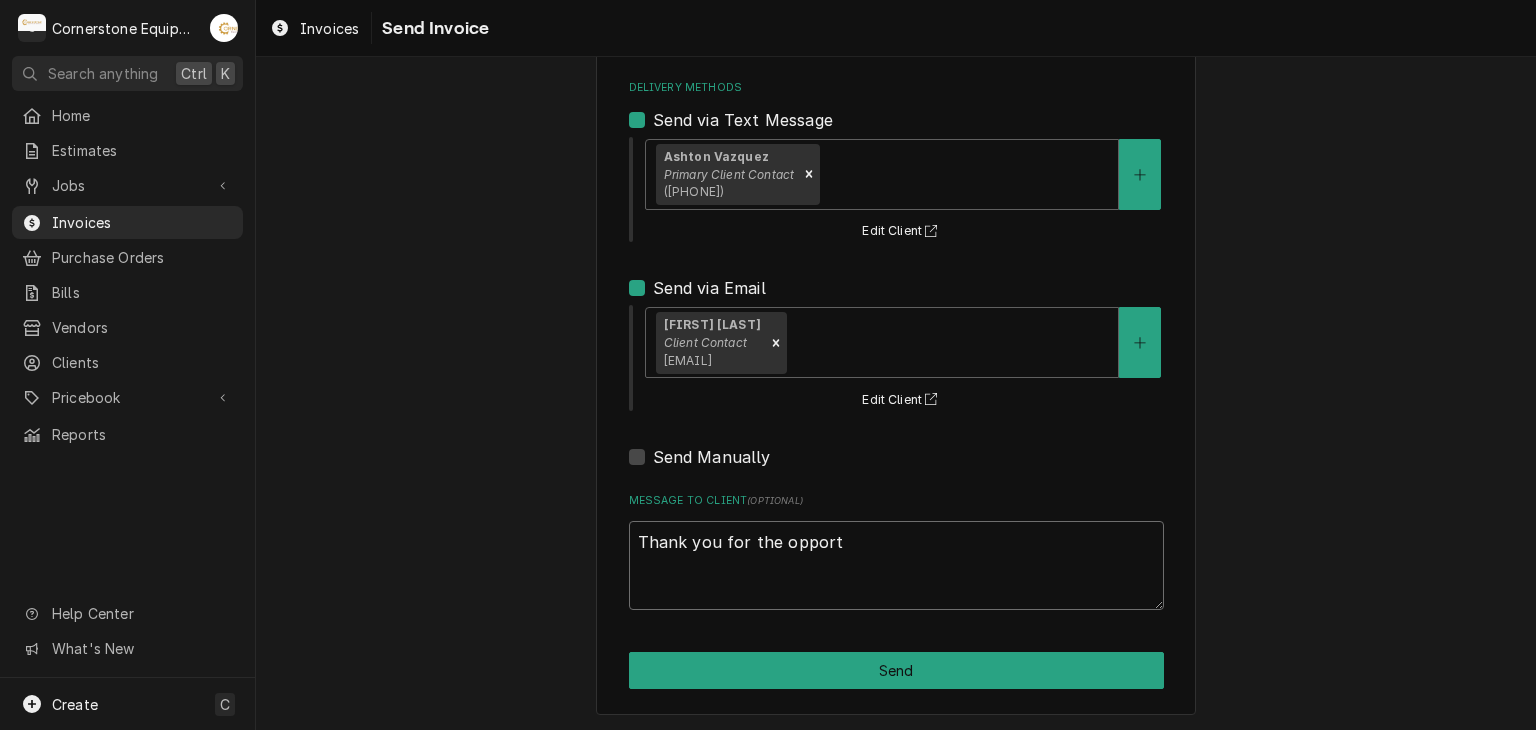 type on "x" 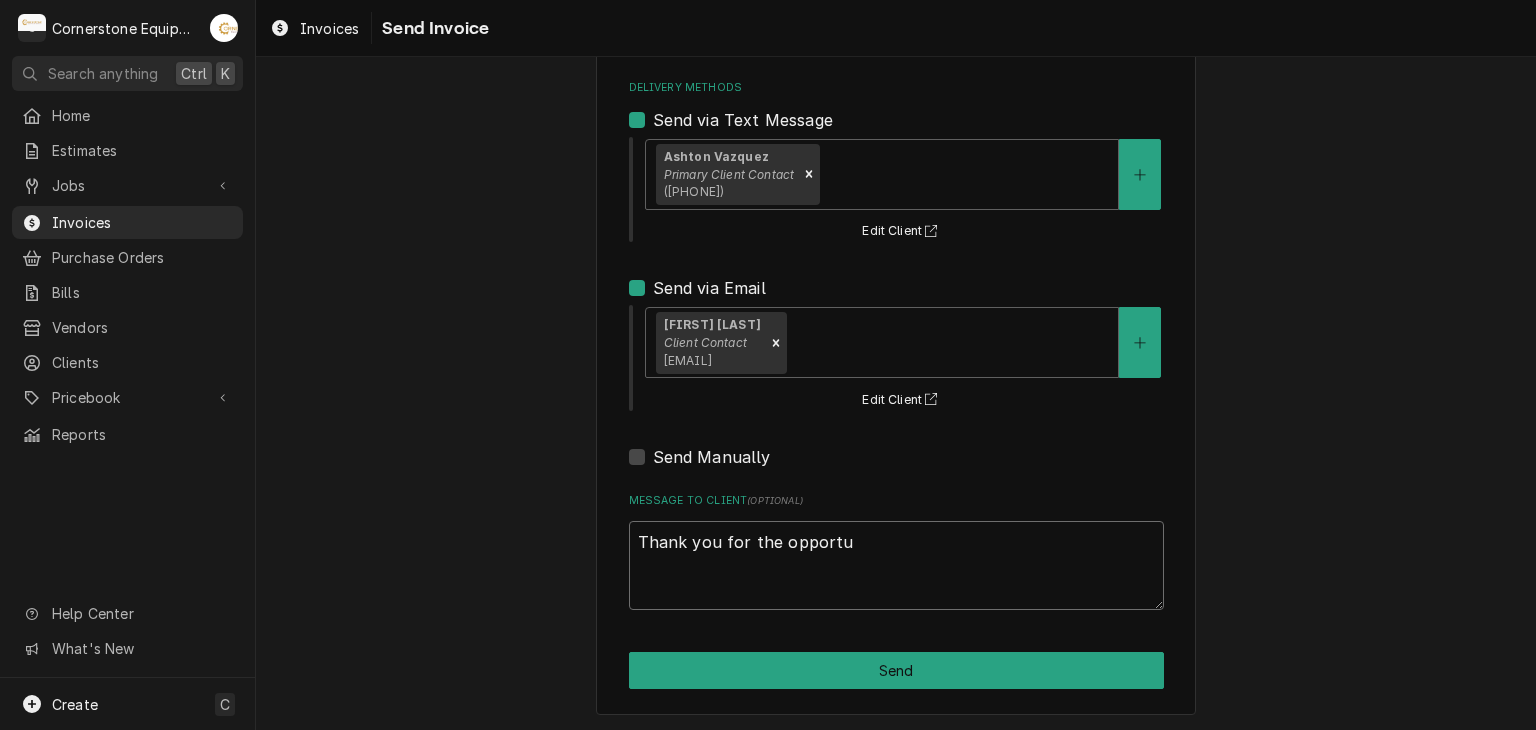type on "Thank you for the opportun" 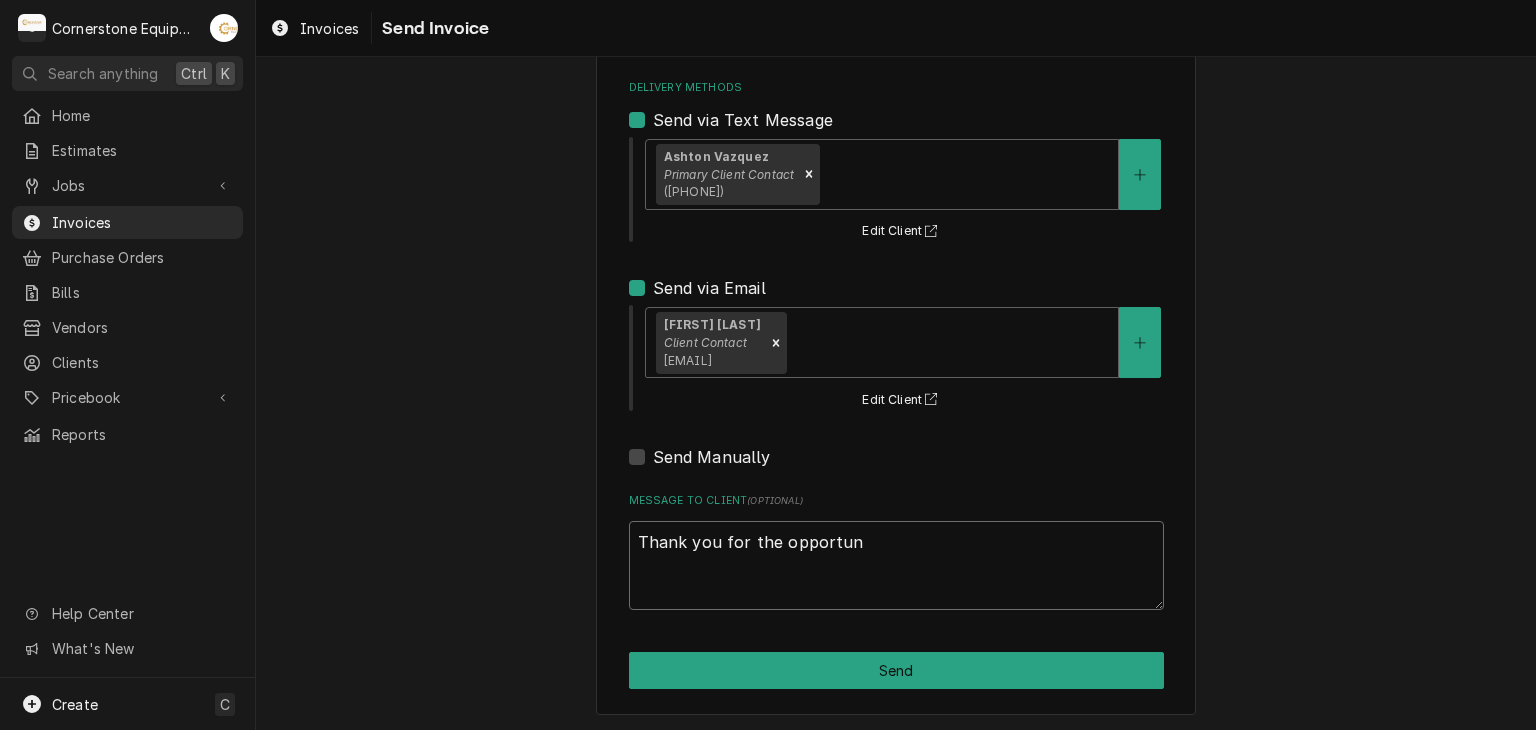 type on "x" 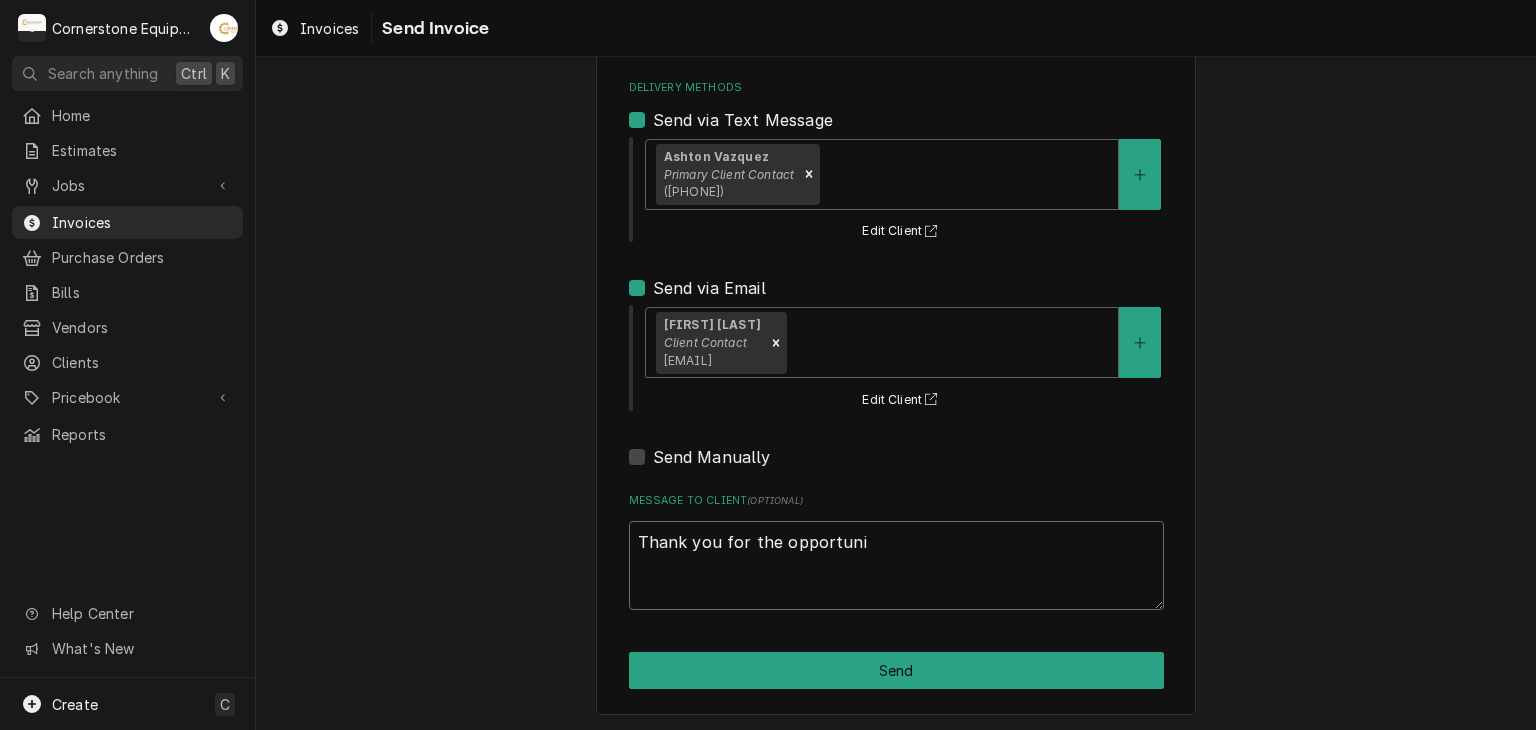 type on "x" 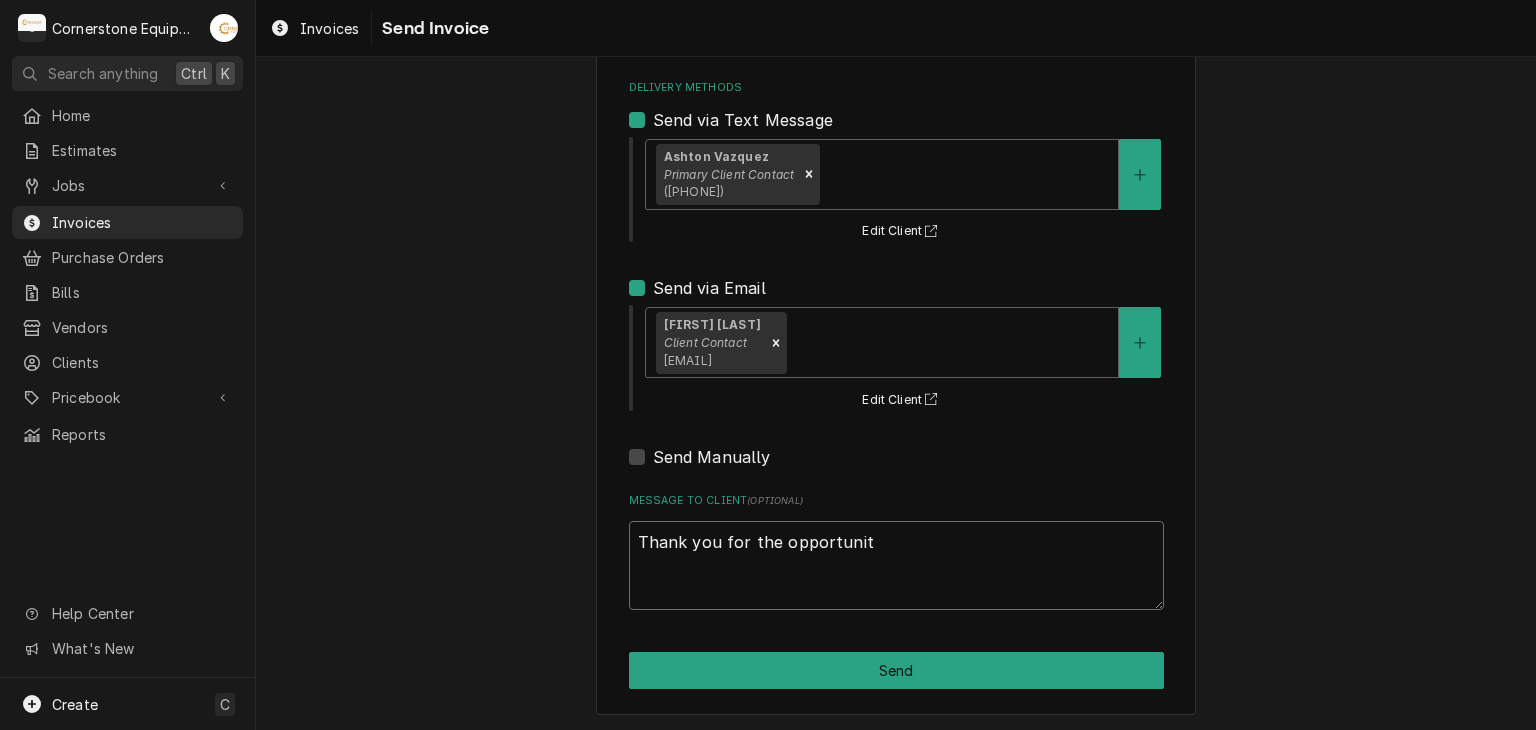 type on "x" 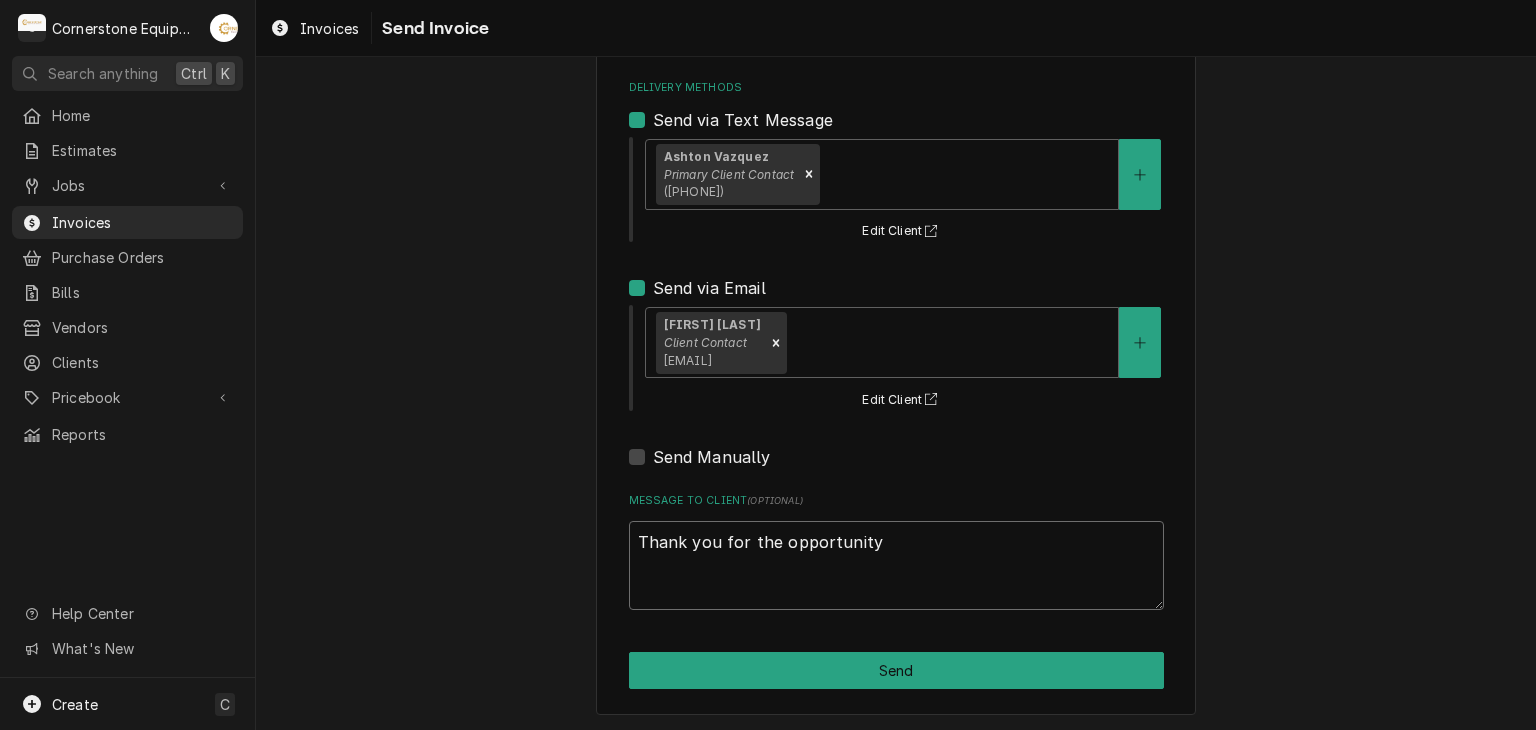 type on "x" 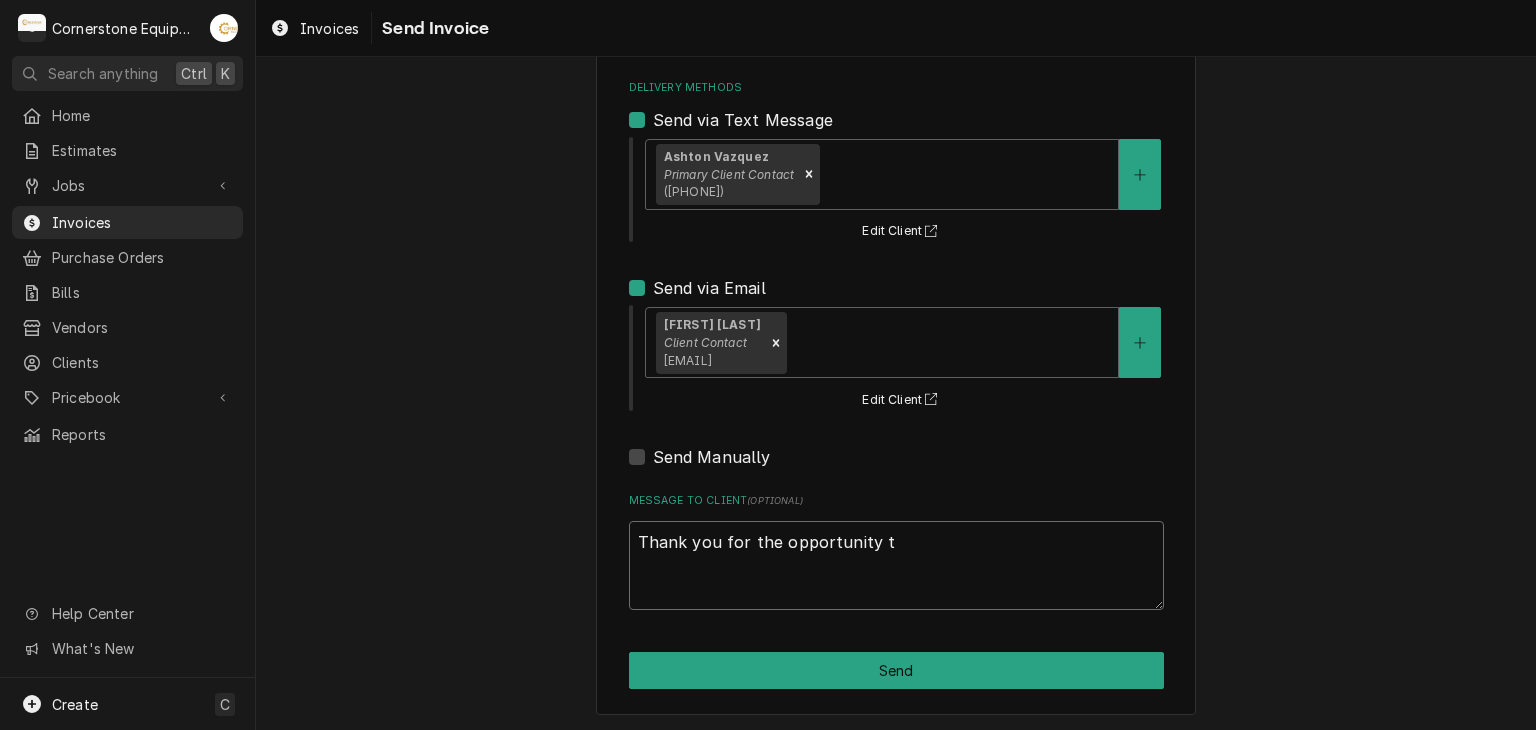 type on "x" 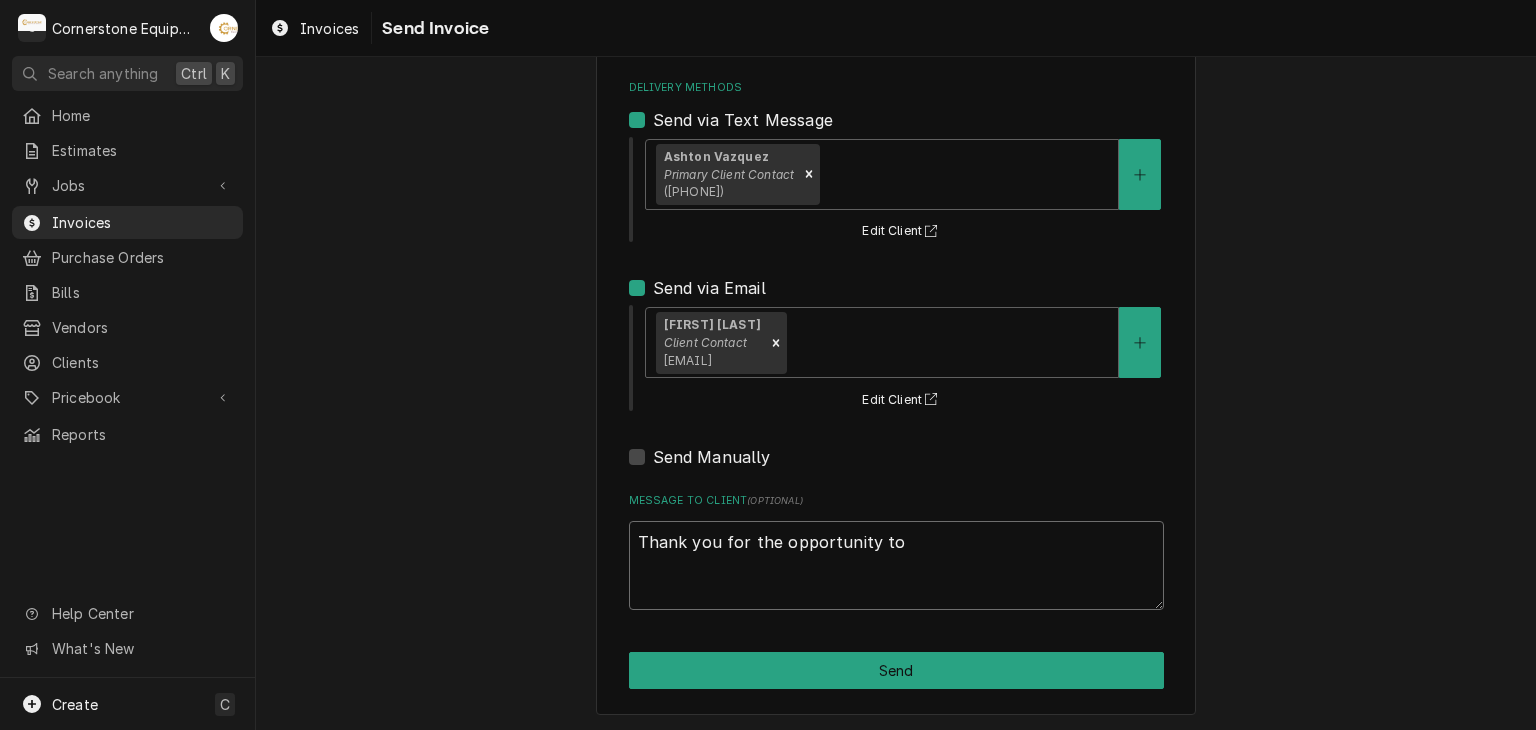 type on "x" 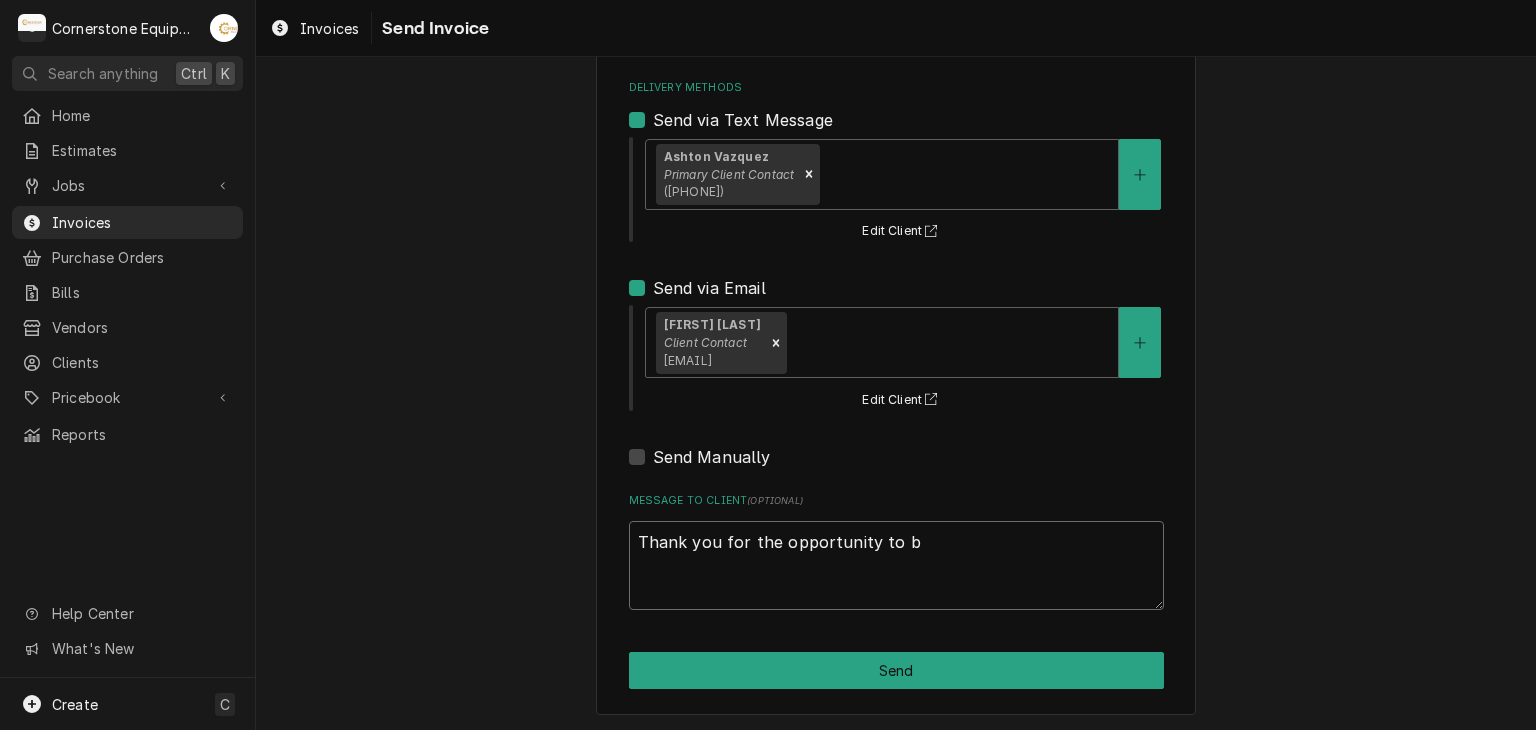 type on "x" 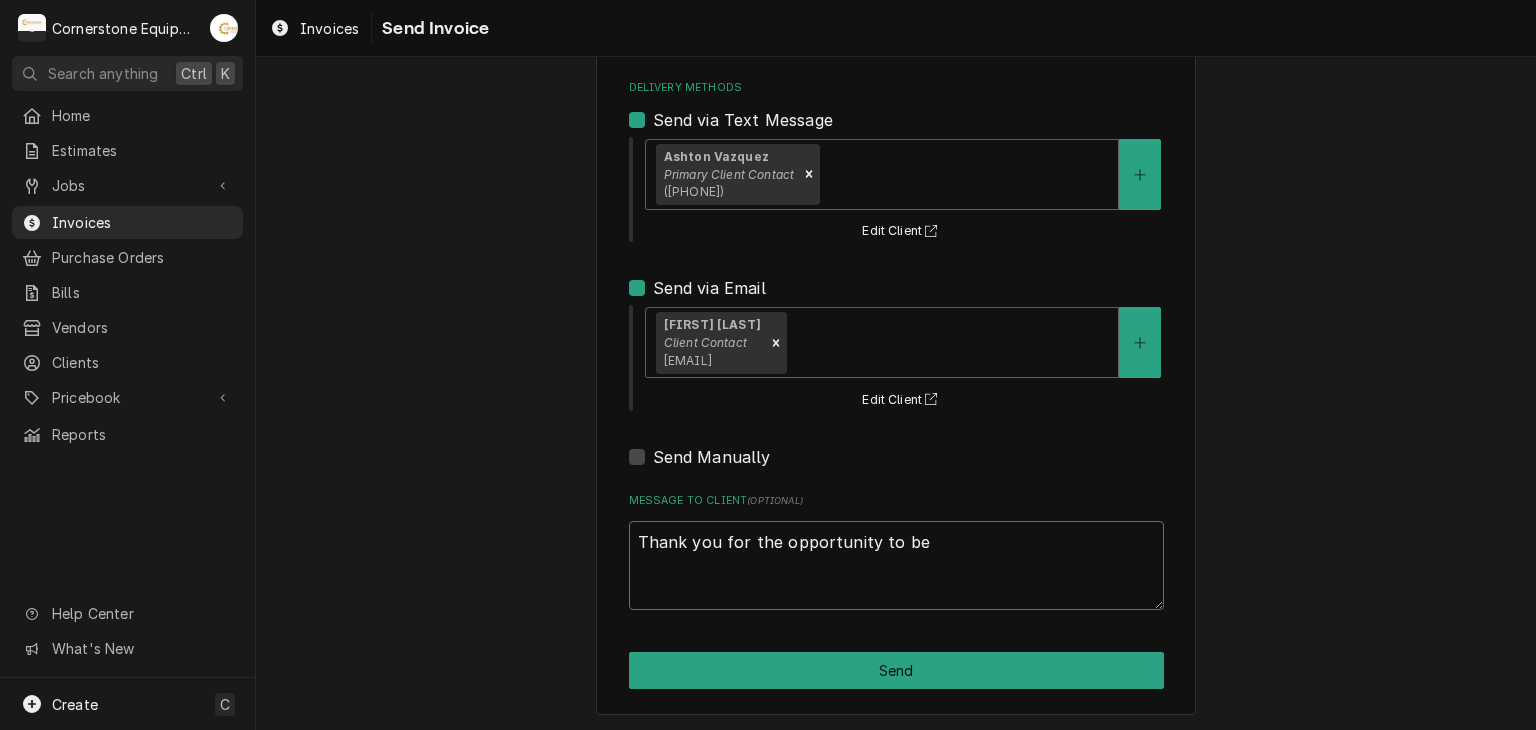 type on "x" 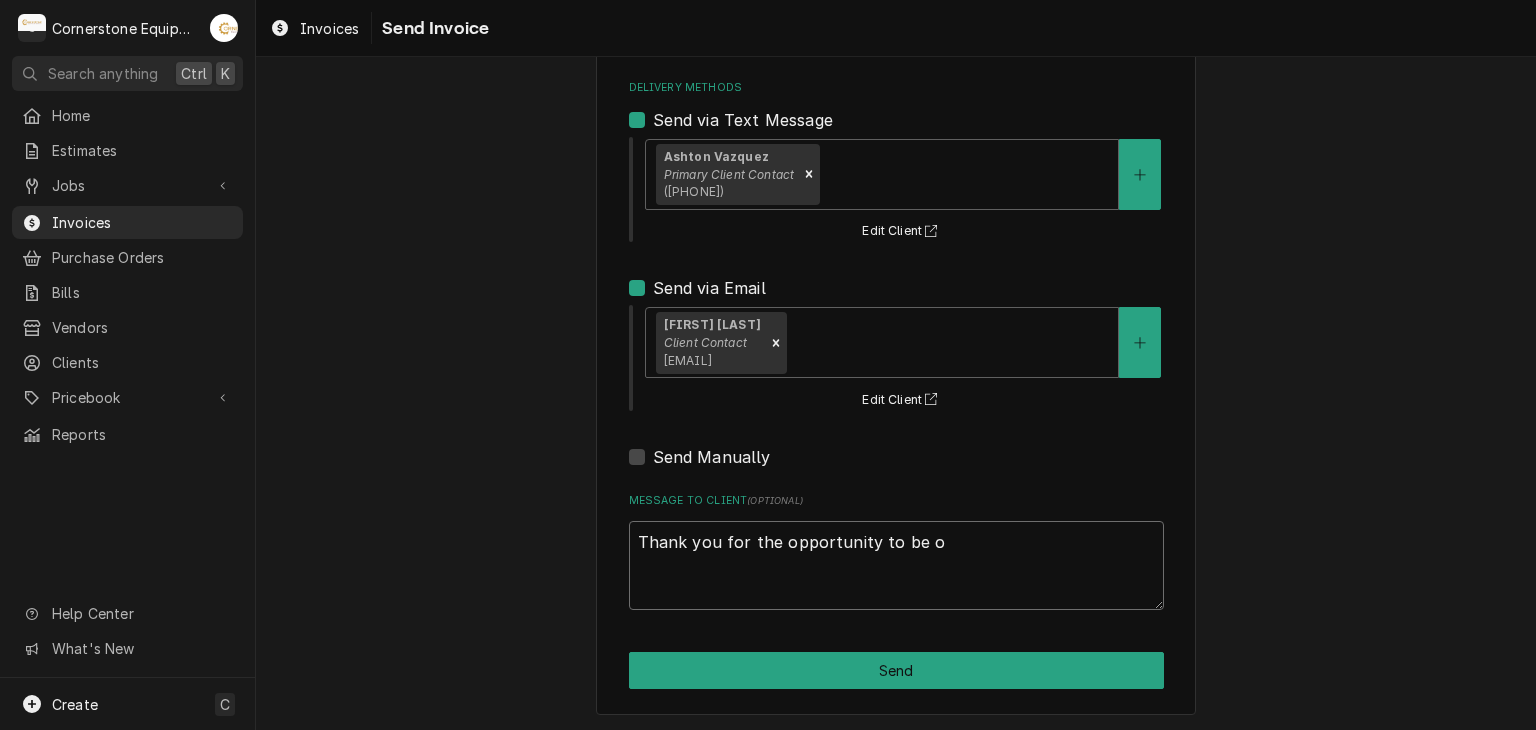type on "x" 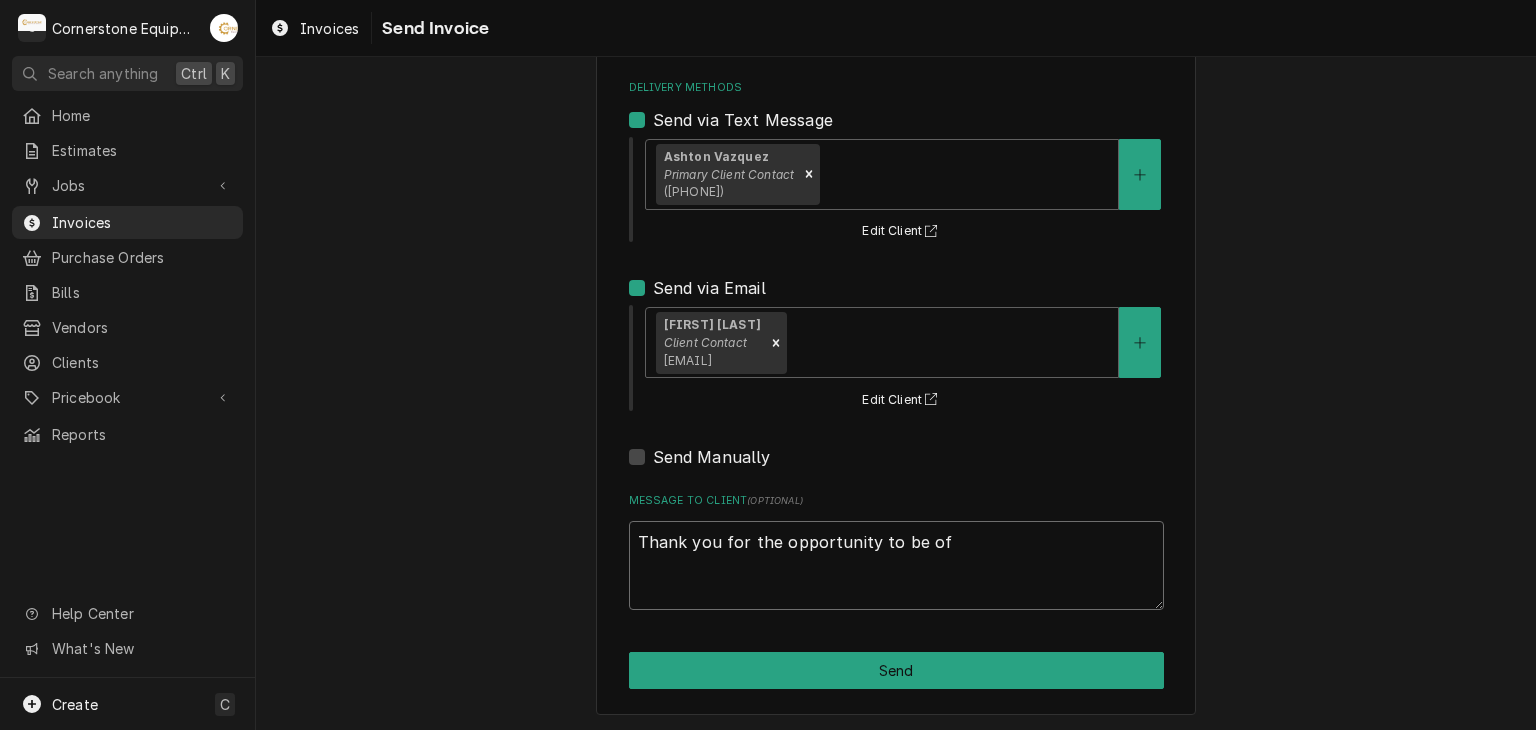 type on "x" 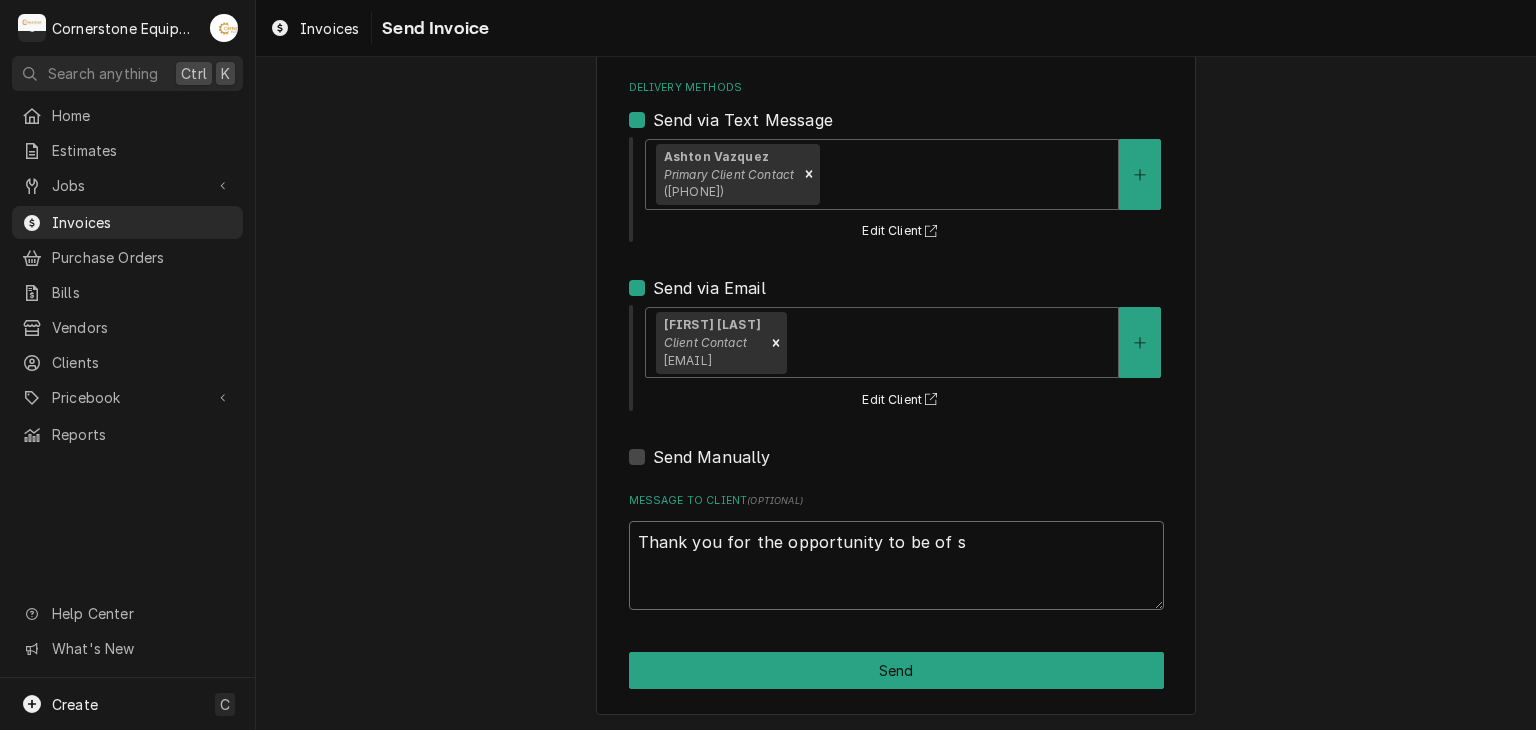type on "x" 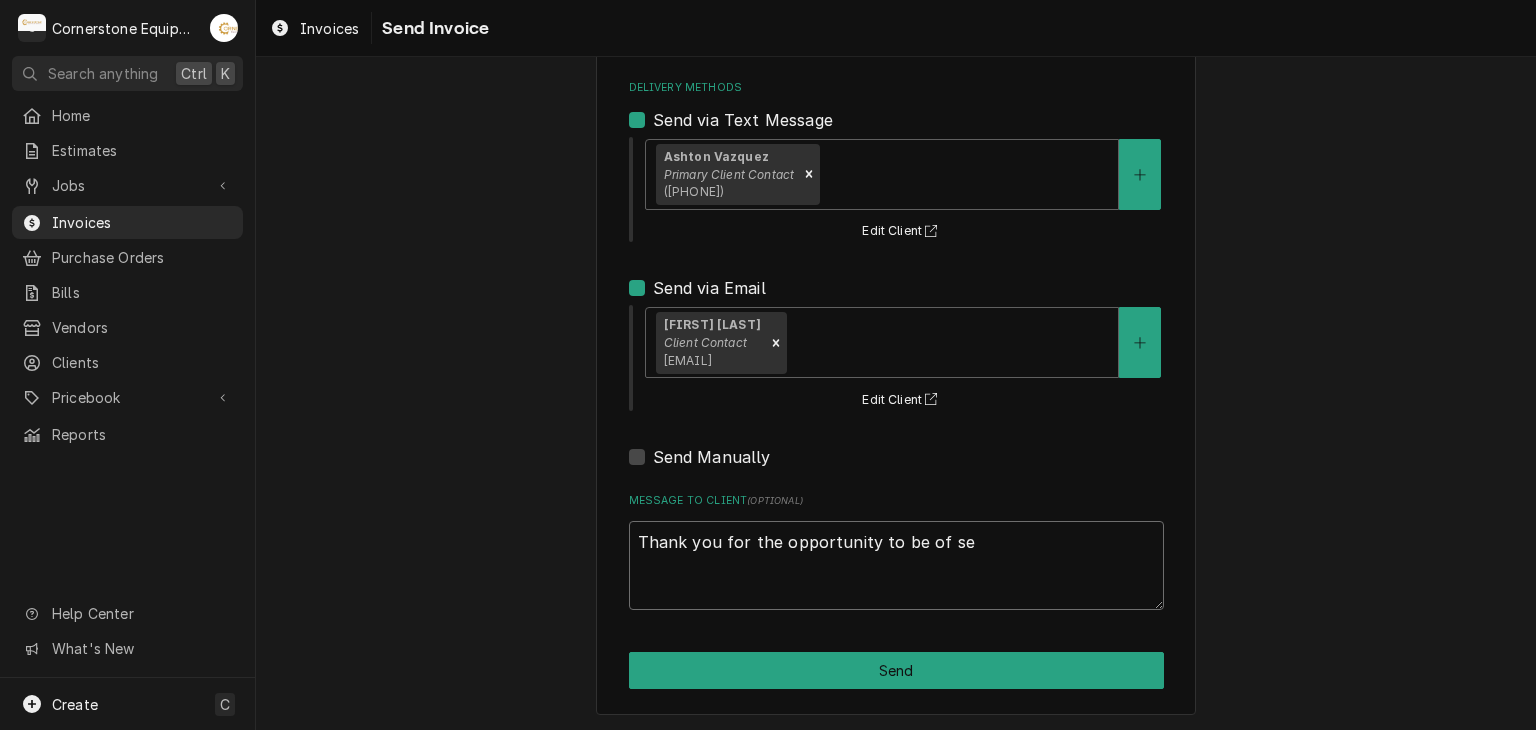 type on "x" 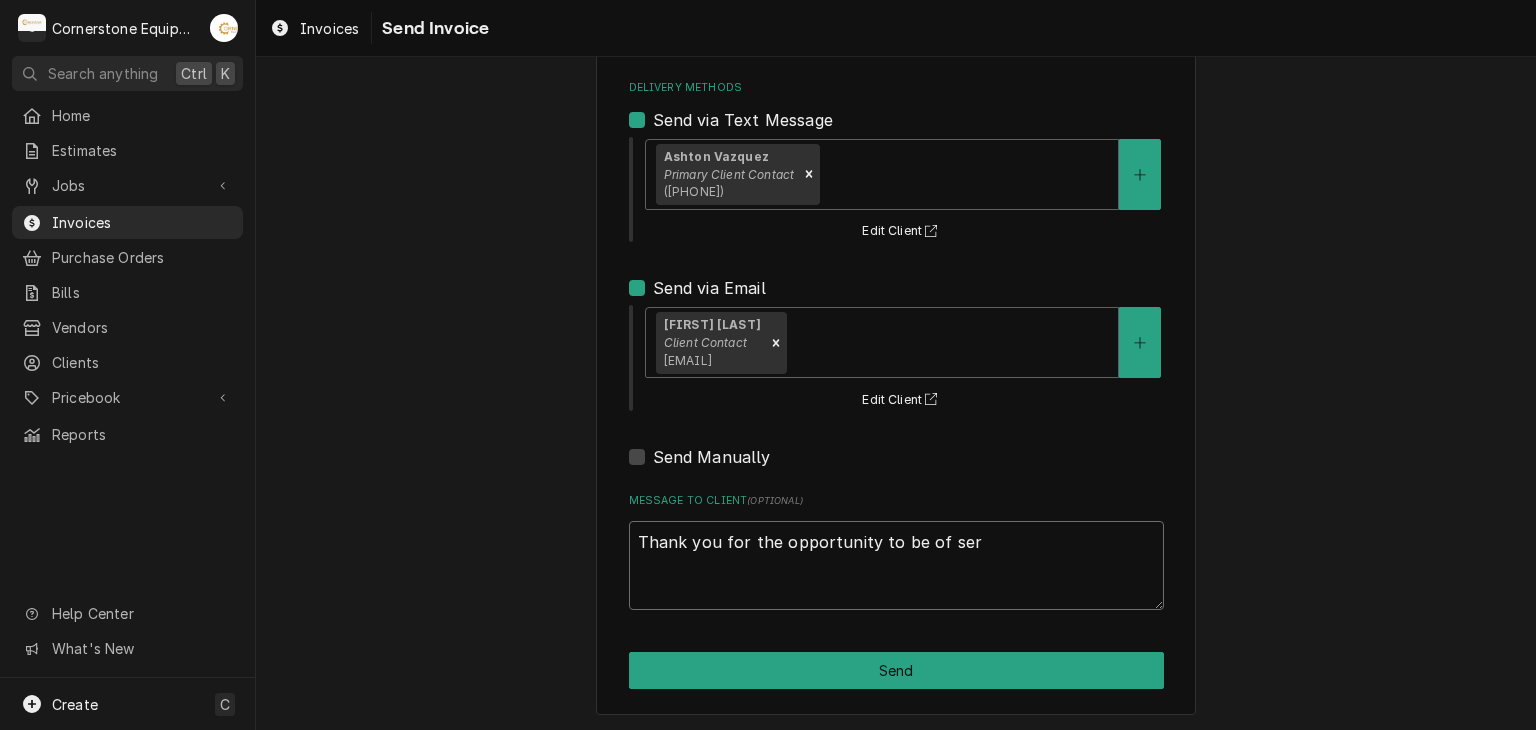 type on "x" 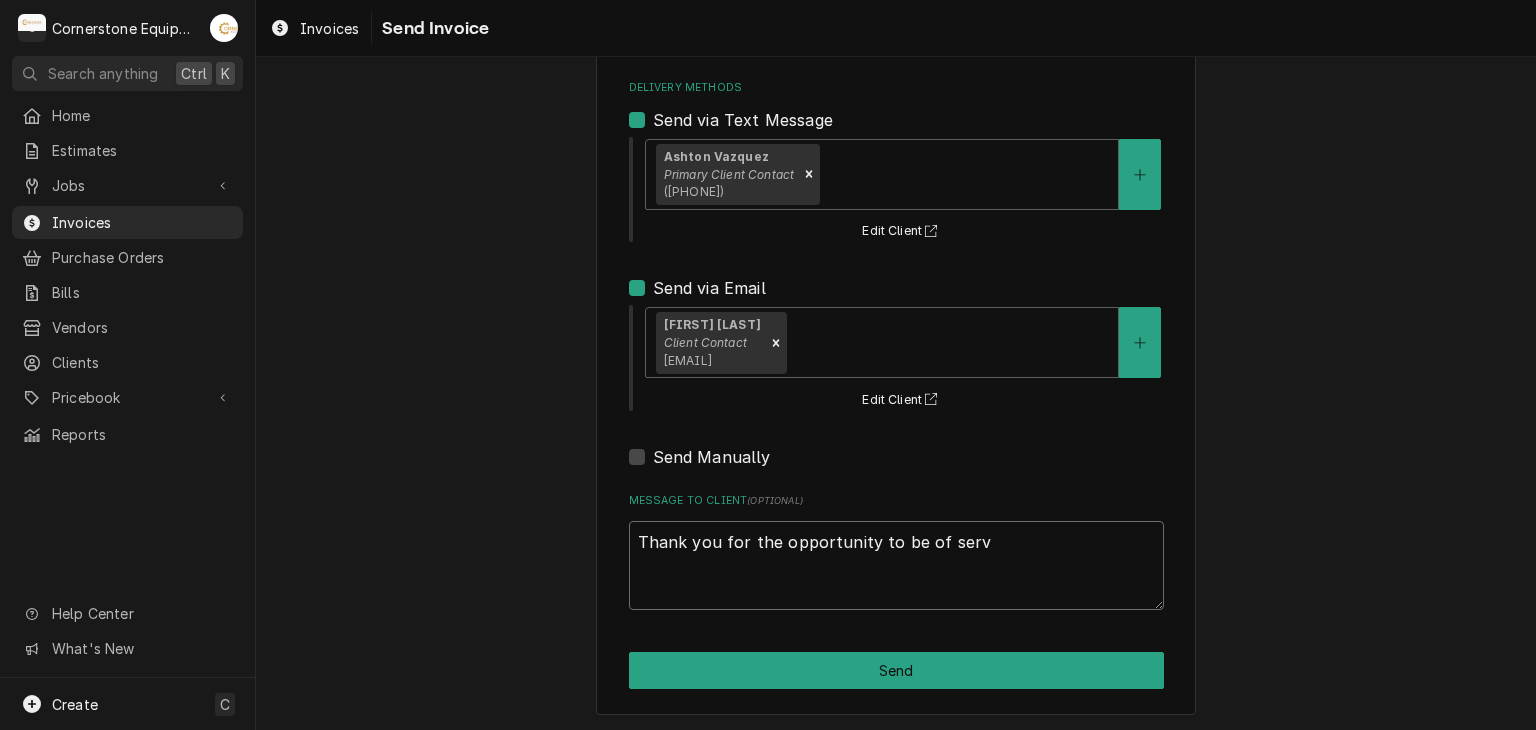 type on "x" 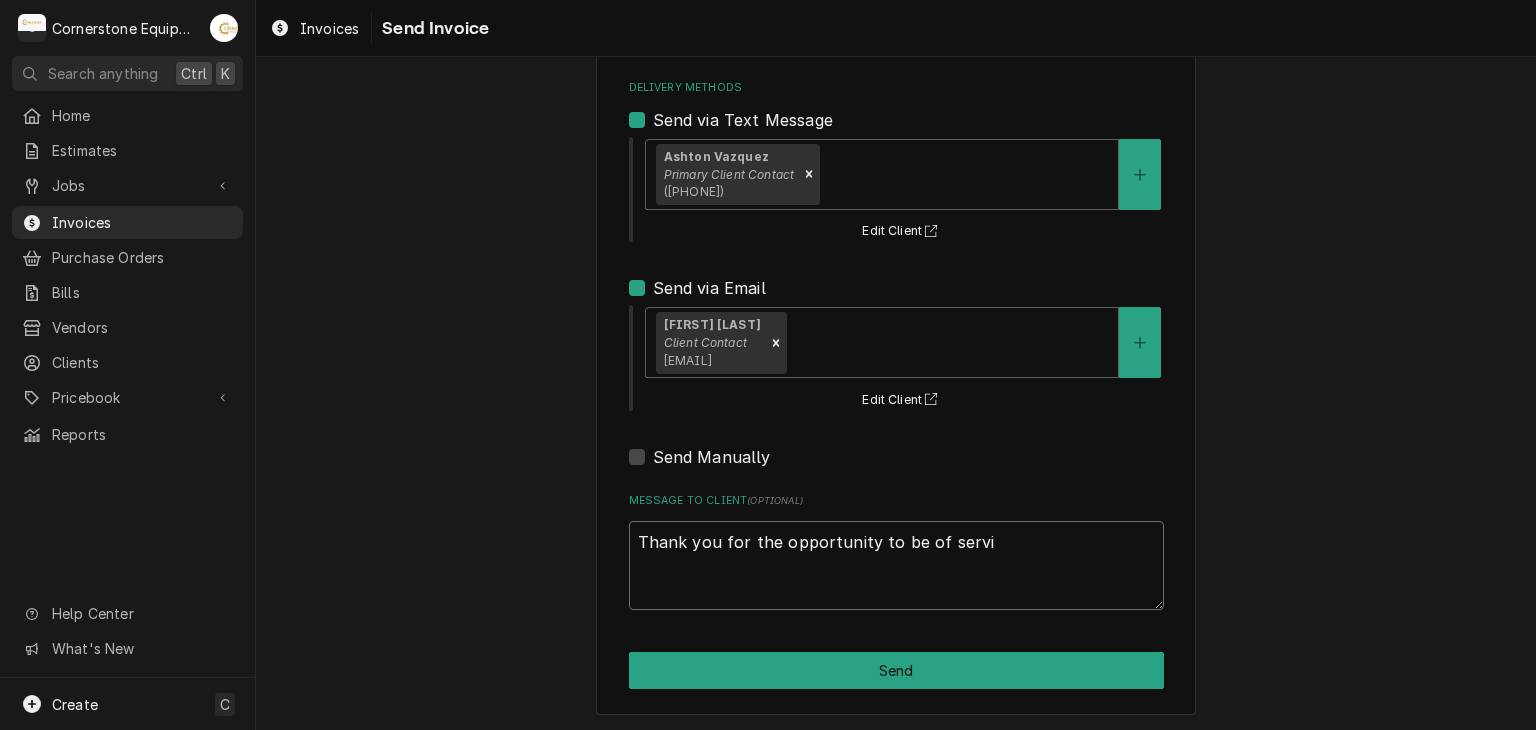 type on "x" 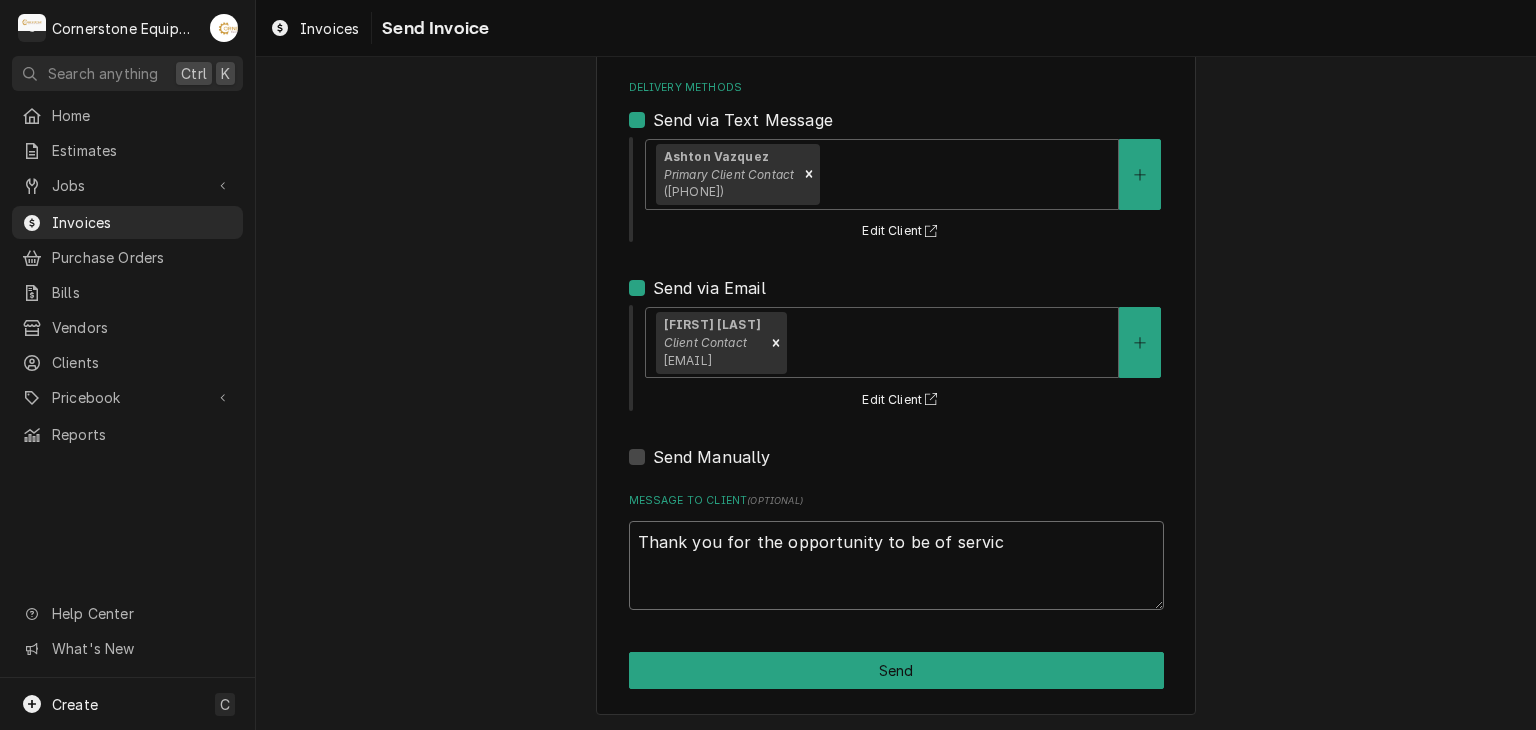 type on "x" 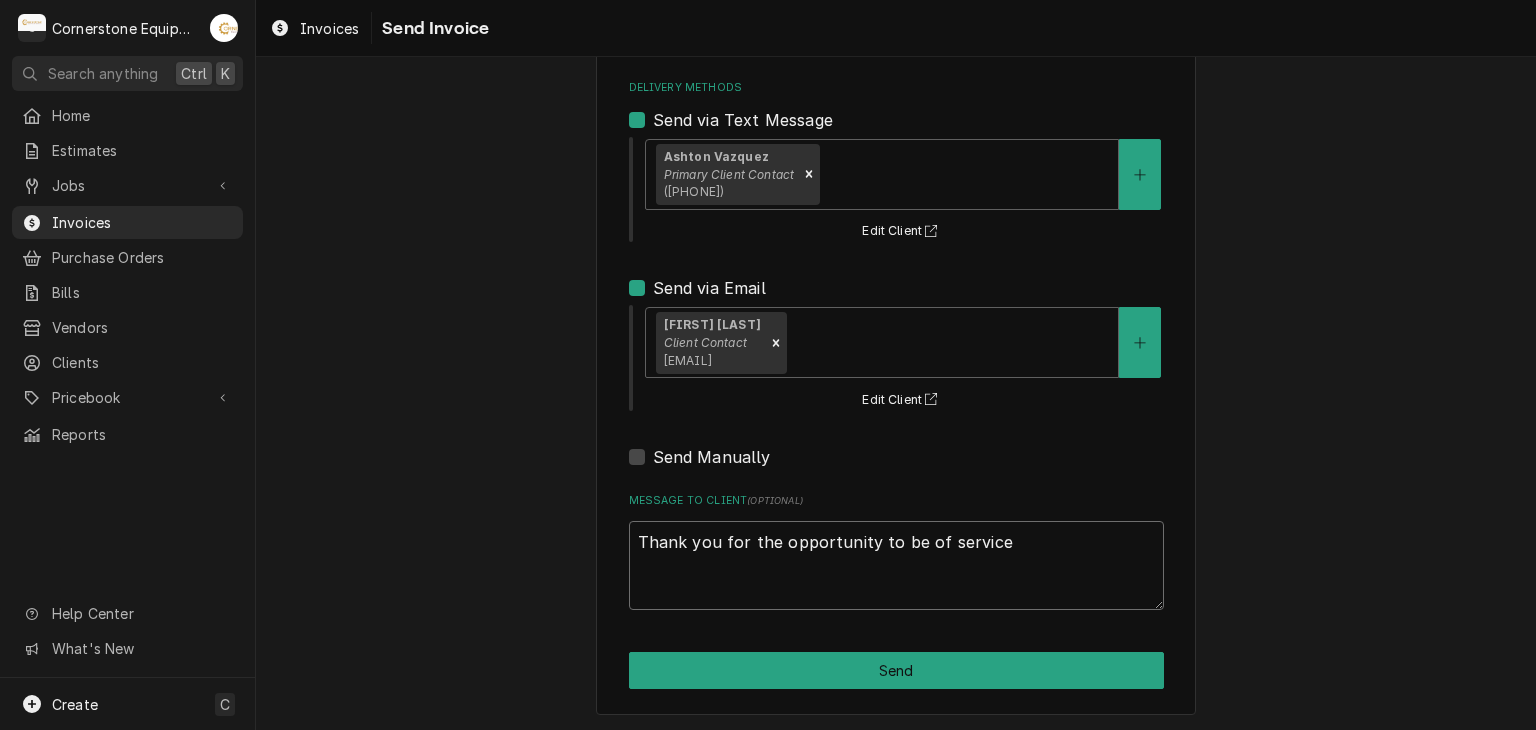 type on "x" 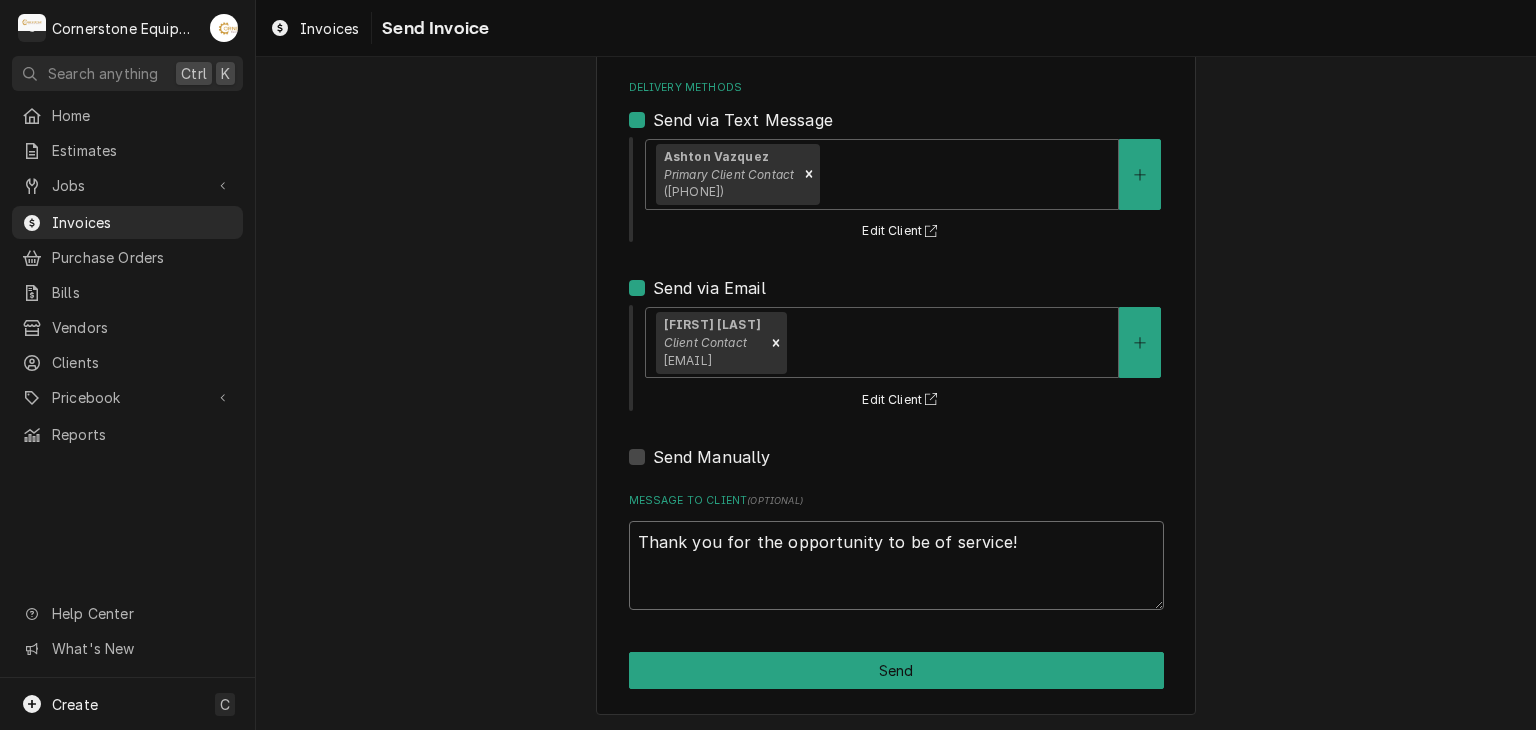 click on "Thank you for the opportunity to be of service!" at bounding box center [896, 566] 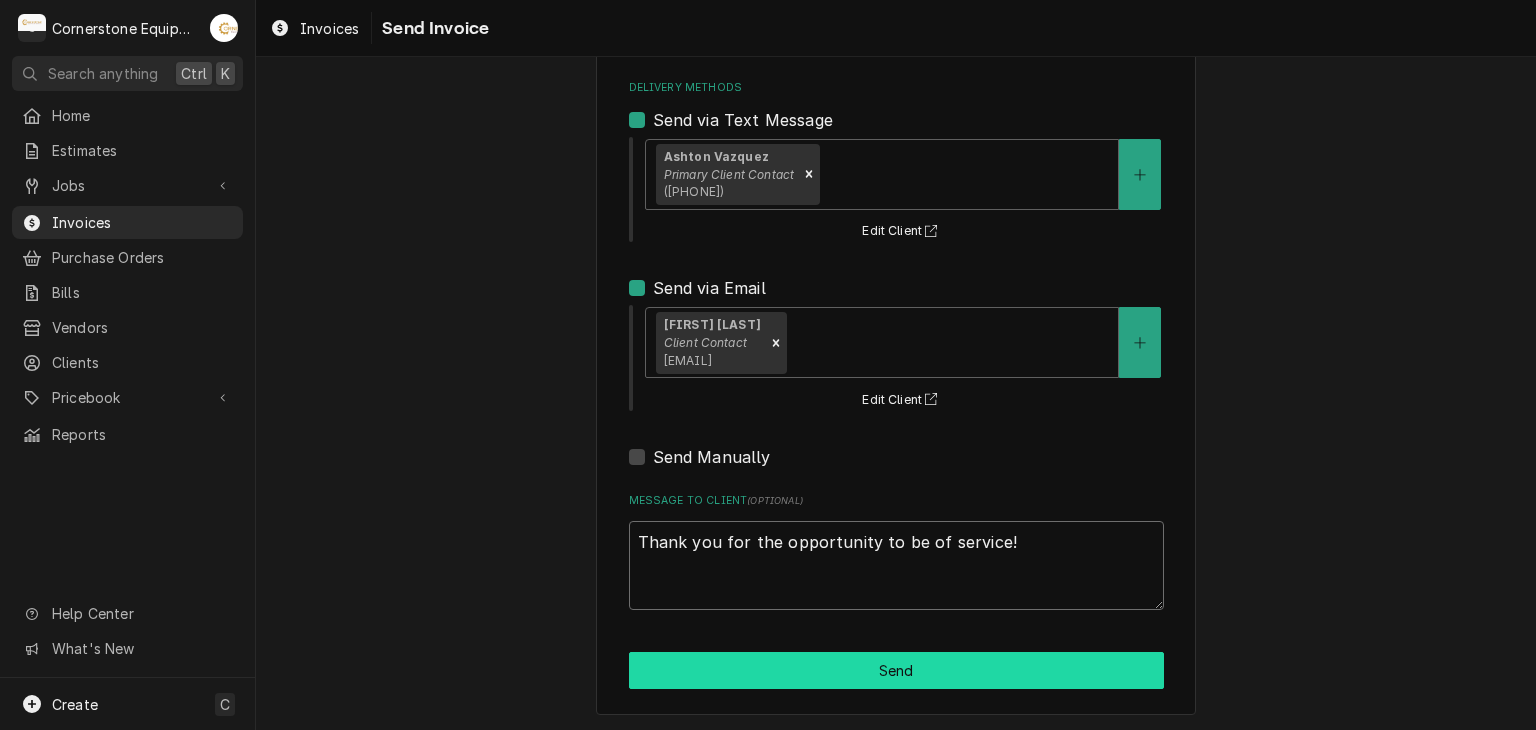 type on "Thank you for the opportunity to be of service!" 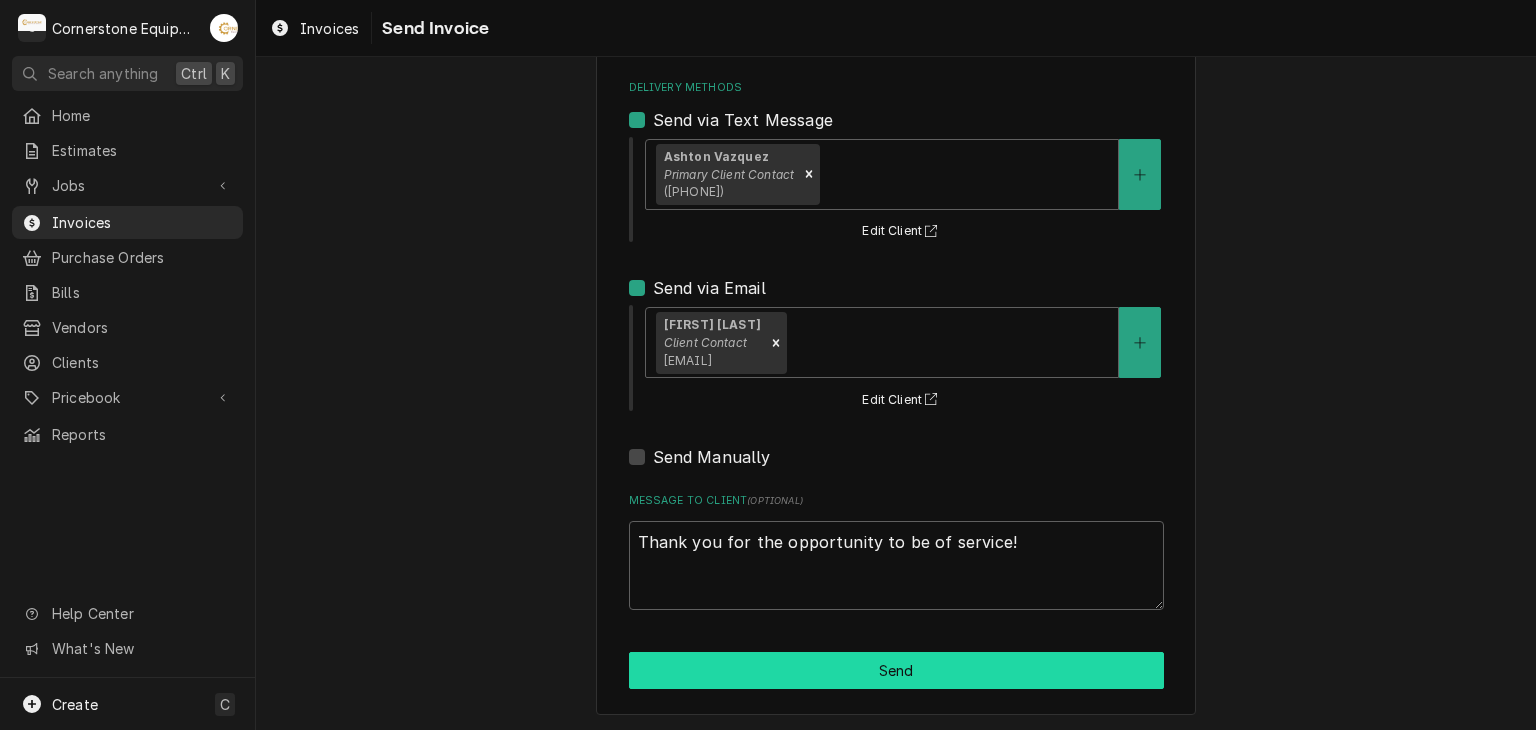 click on "Send" at bounding box center (896, 670) 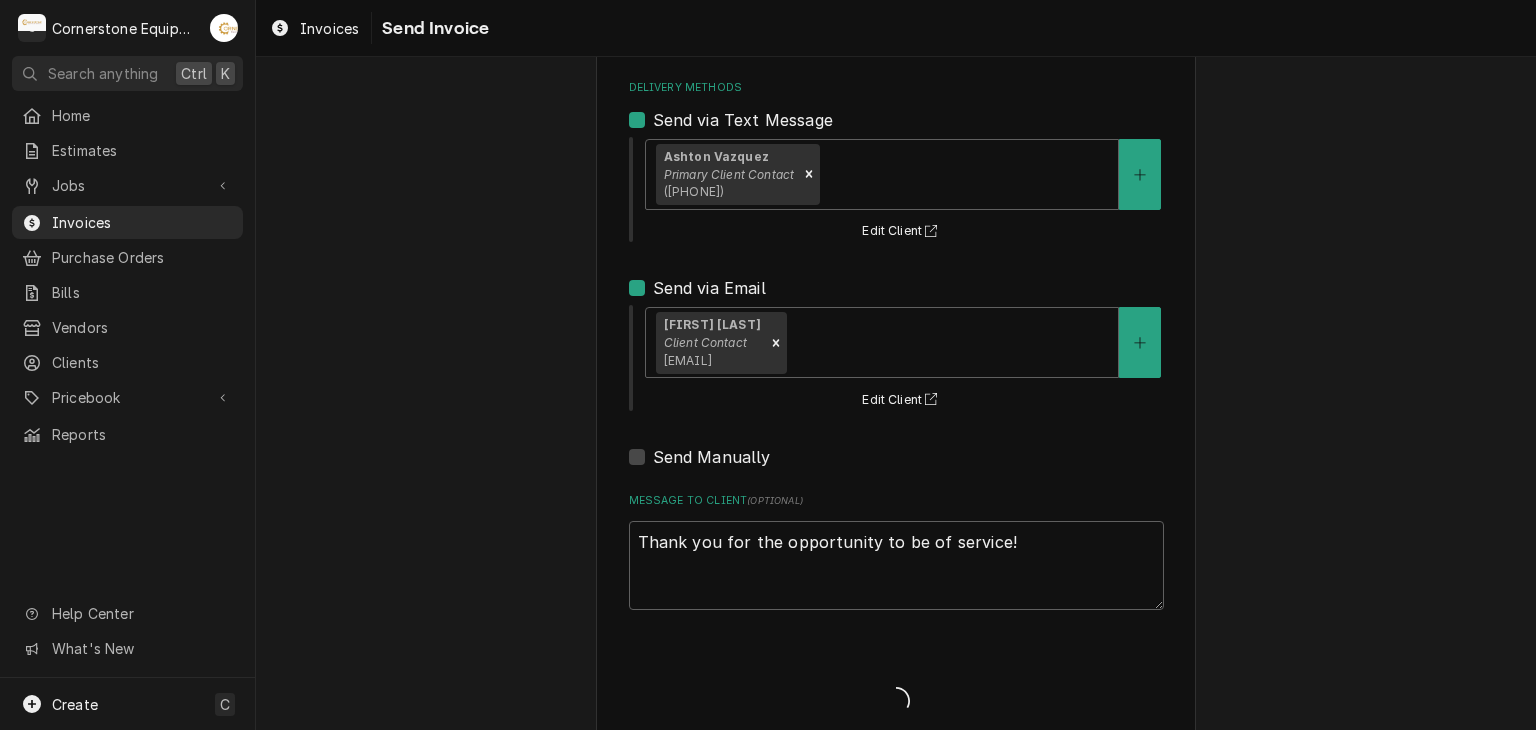 type on "x" 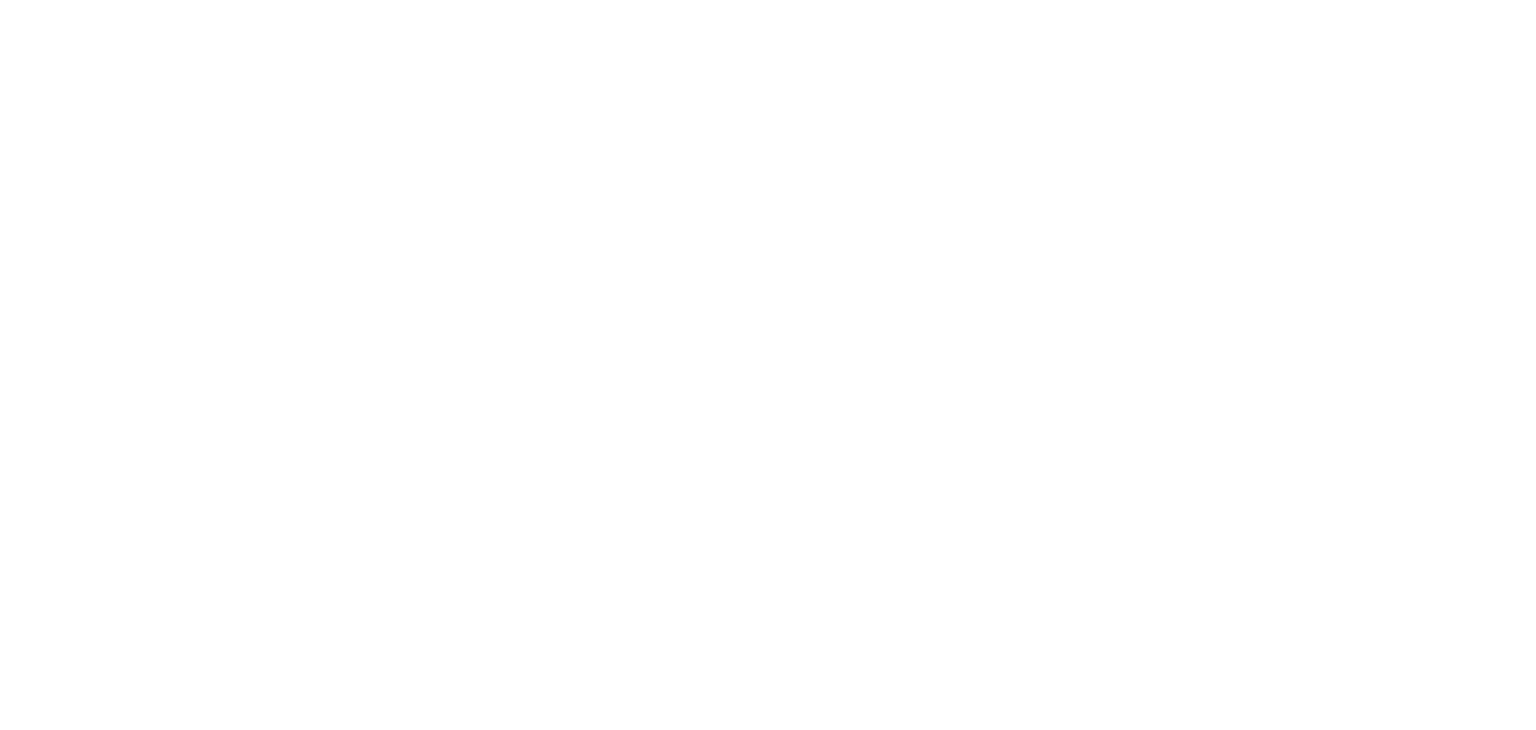 scroll, scrollTop: 0, scrollLeft: 0, axis: both 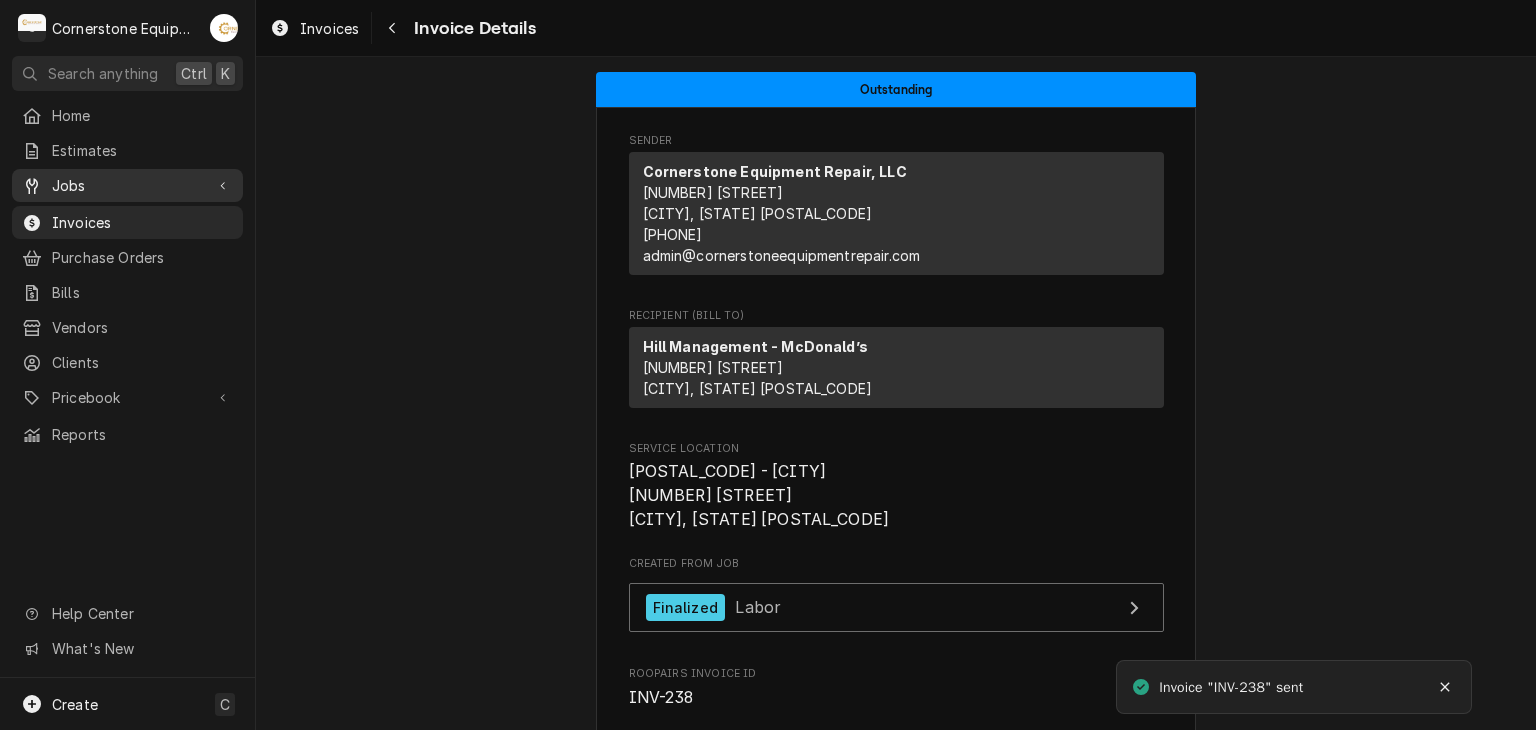 click on "Jobs" at bounding box center [127, 185] 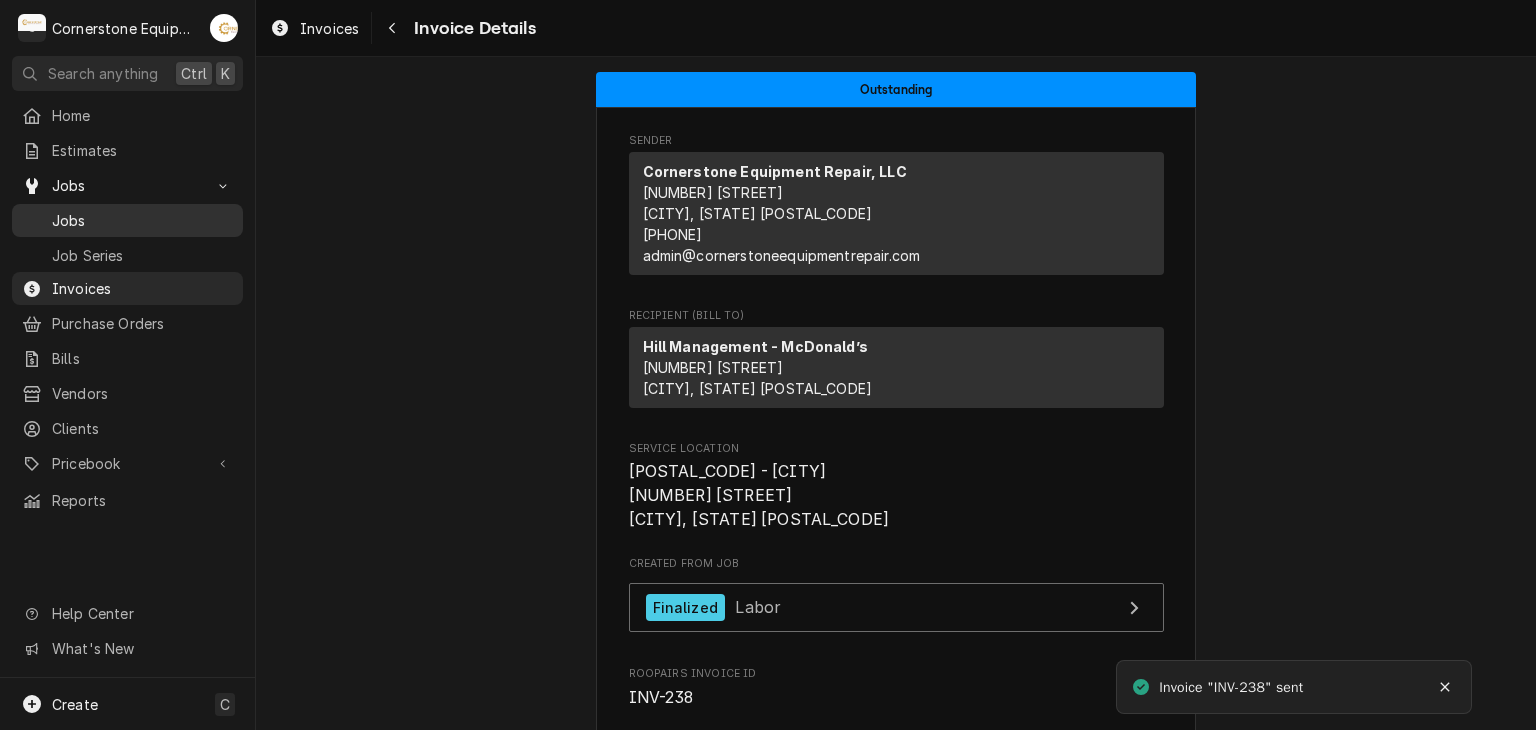 click on "Jobs" at bounding box center [142, 220] 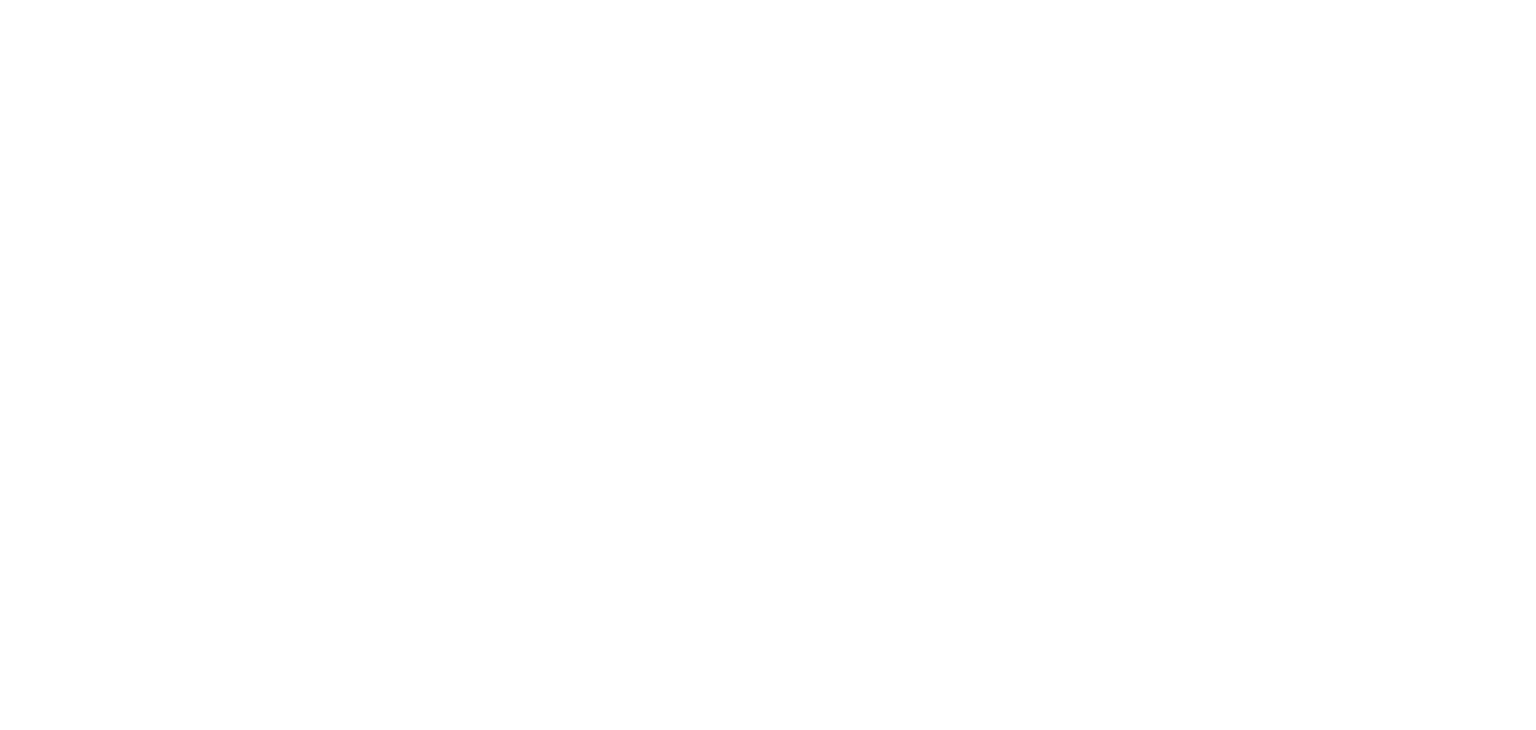 scroll, scrollTop: 0, scrollLeft: 0, axis: both 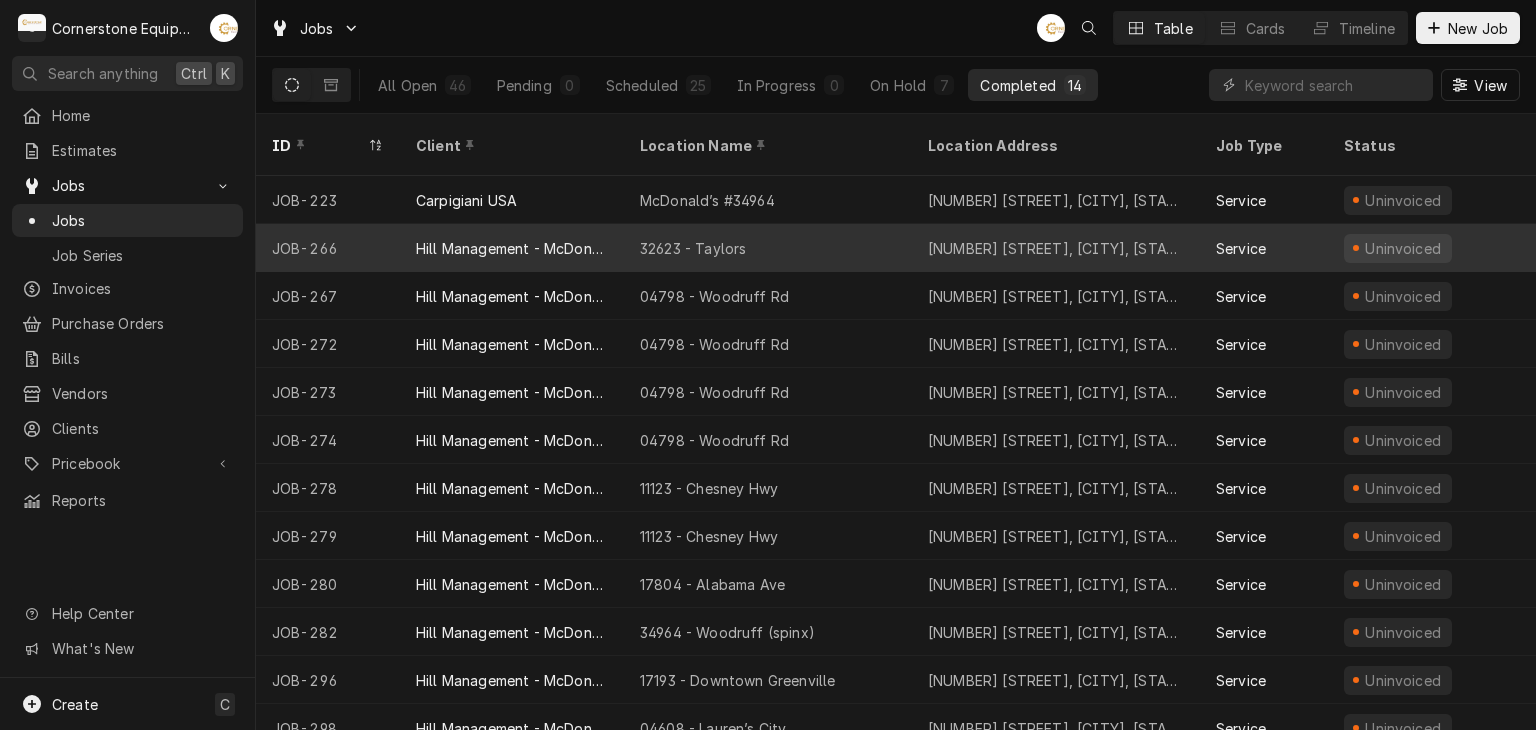 click on "Hill Management - McDonald’s" at bounding box center [512, 248] 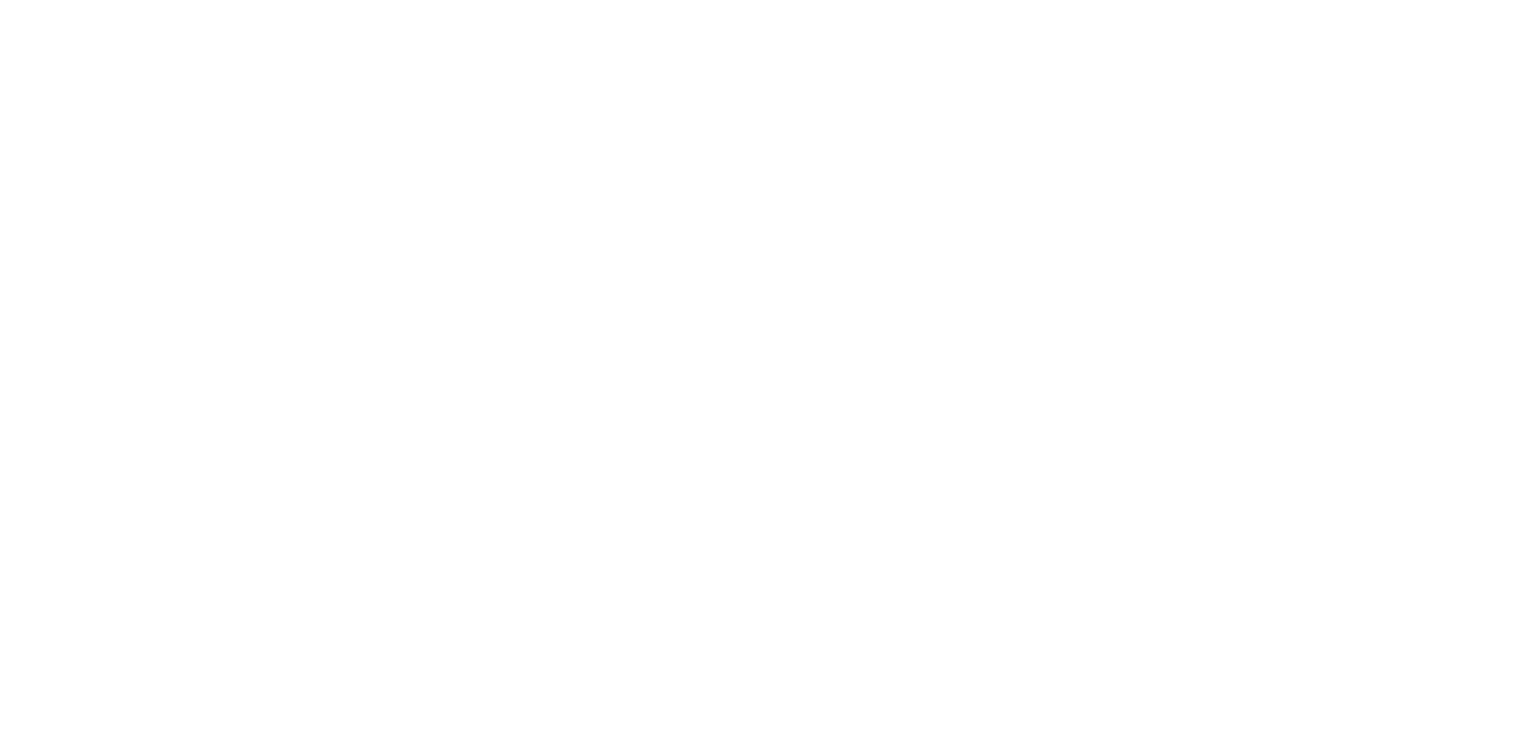 scroll, scrollTop: 0, scrollLeft: 0, axis: both 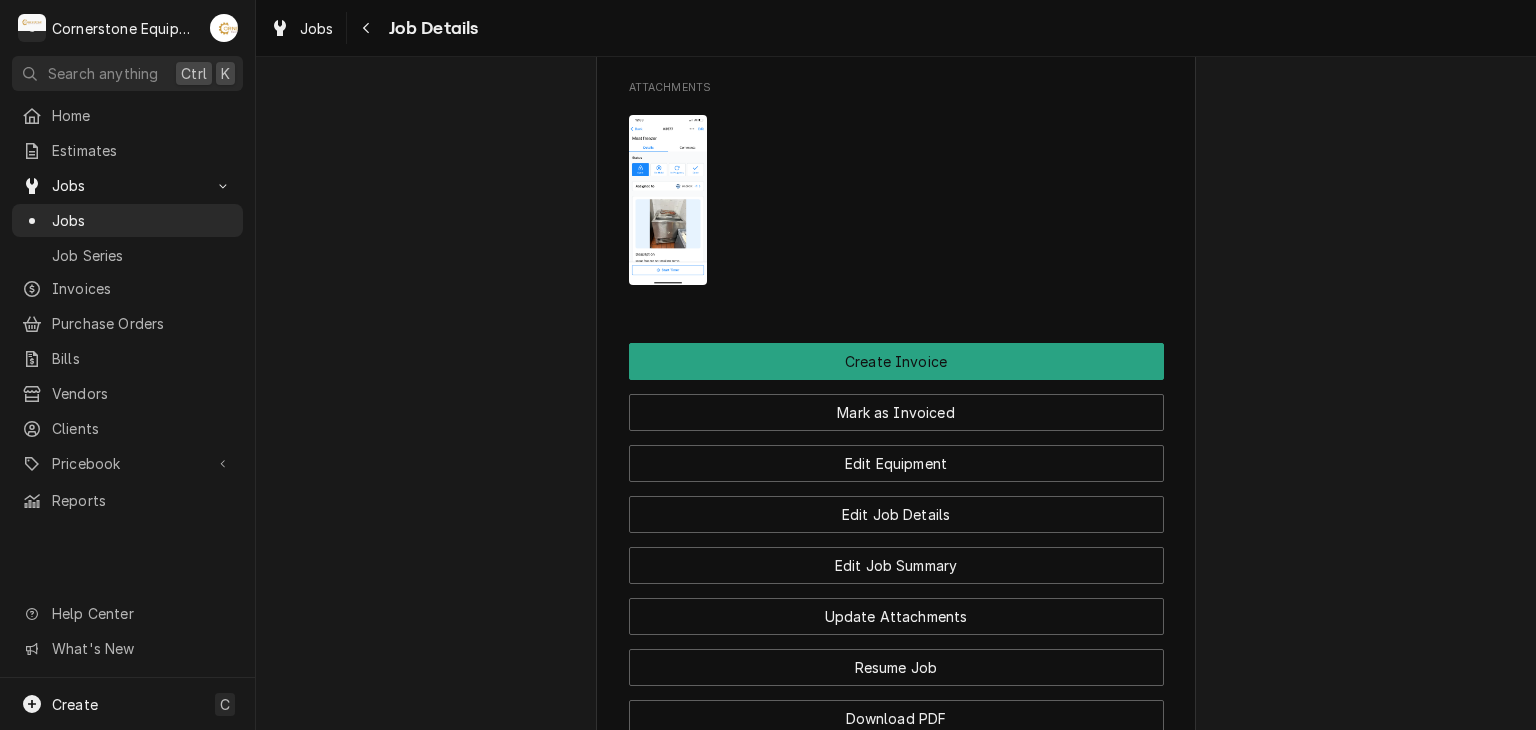 click at bounding box center (668, 200) 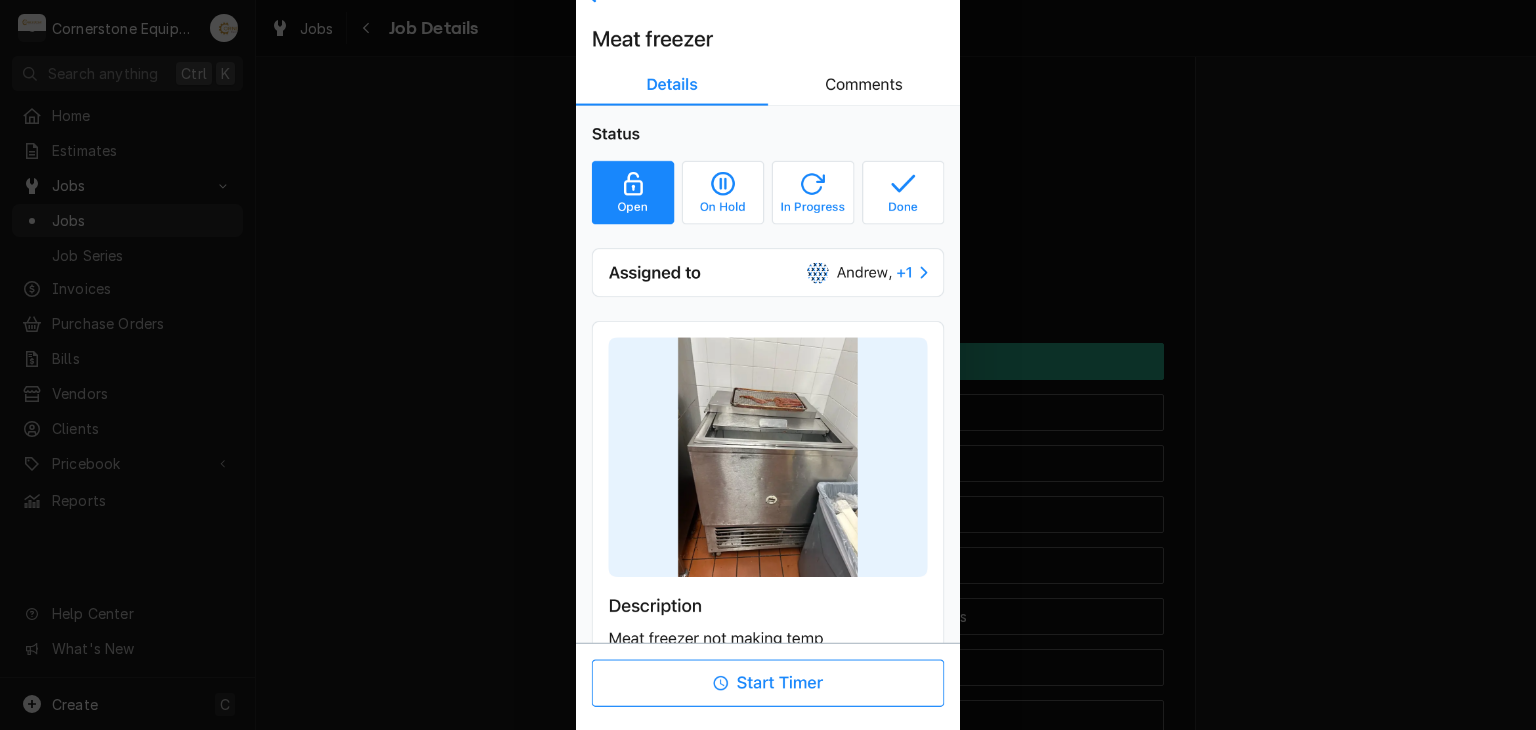 click at bounding box center [768, 365] 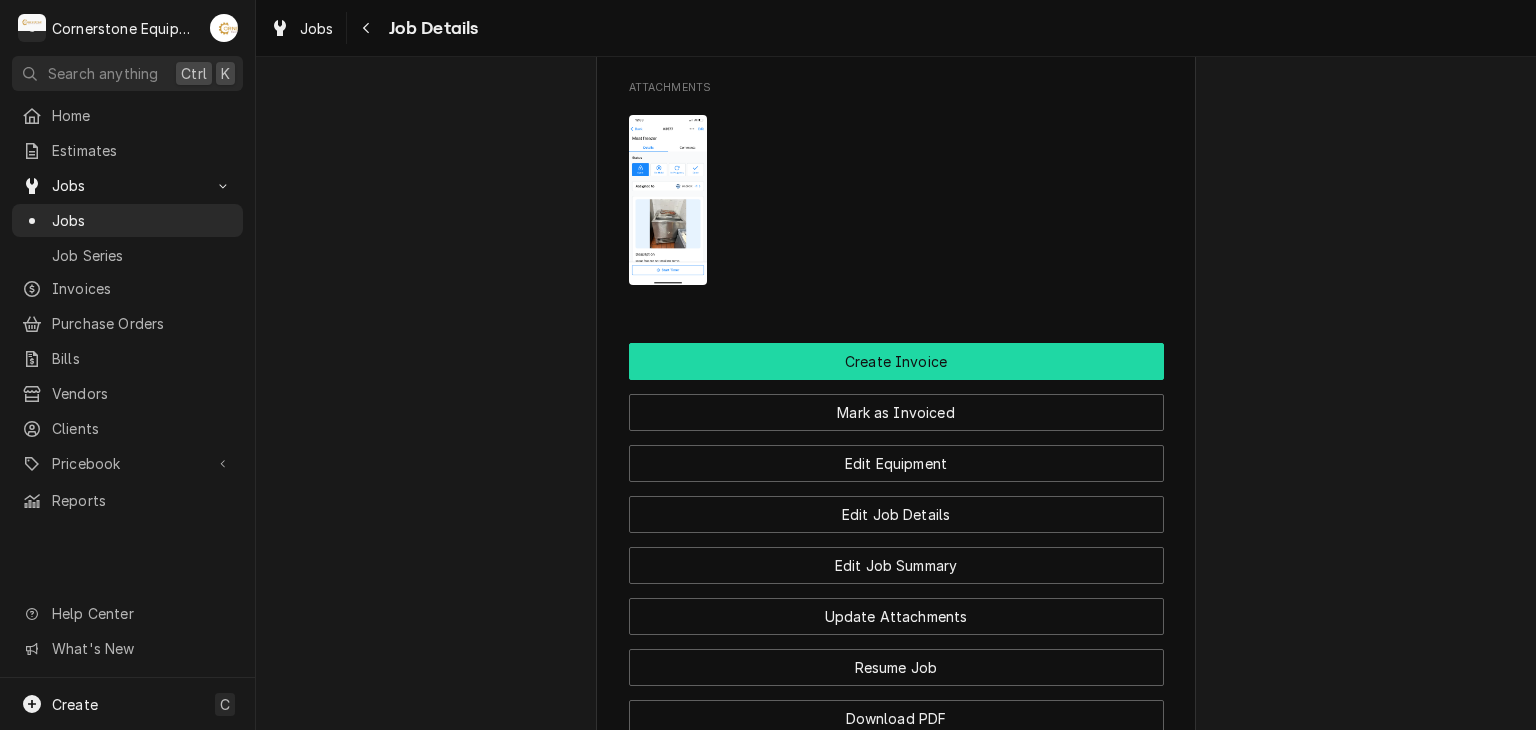 click on "Create Invoice" at bounding box center (896, 361) 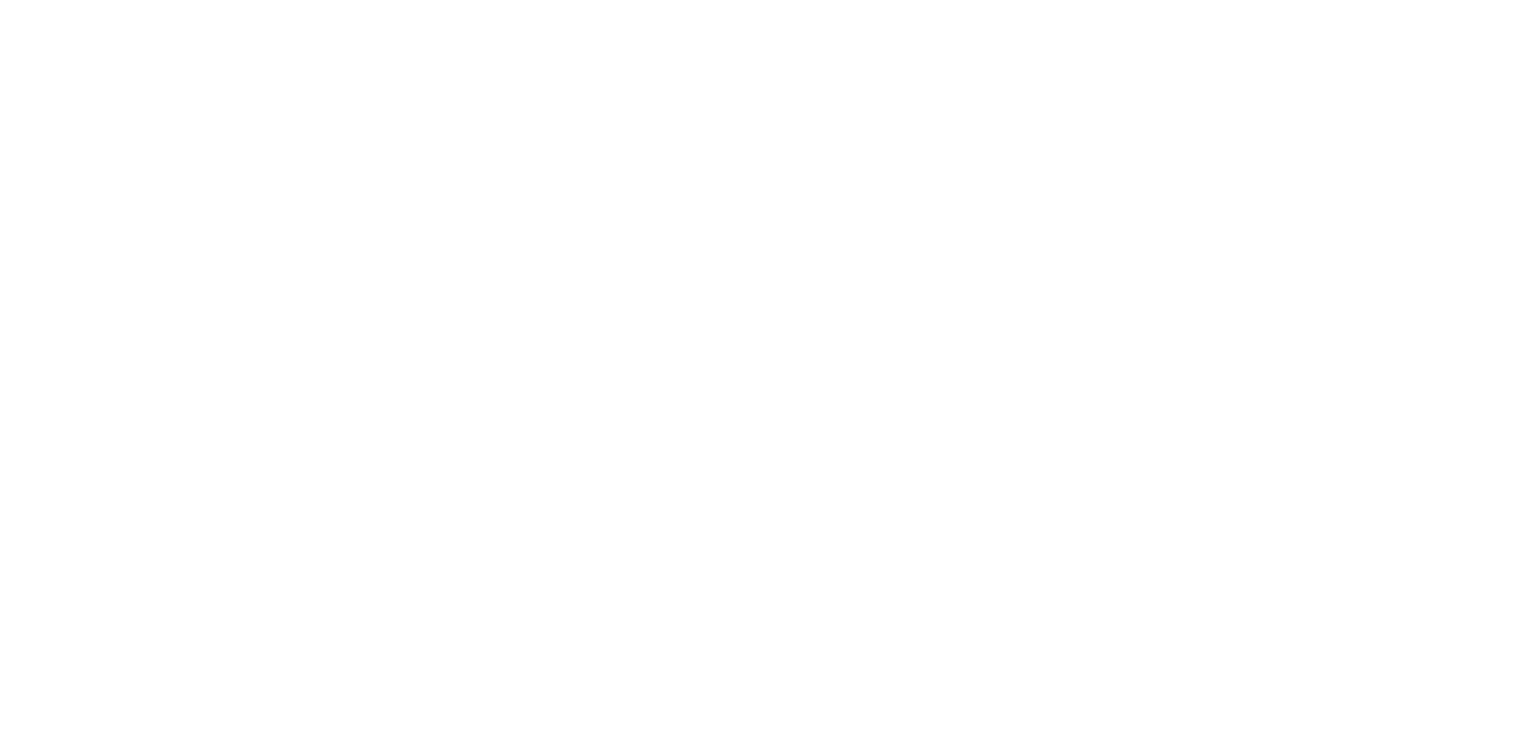 scroll, scrollTop: 0, scrollLeft: 0, axis: both 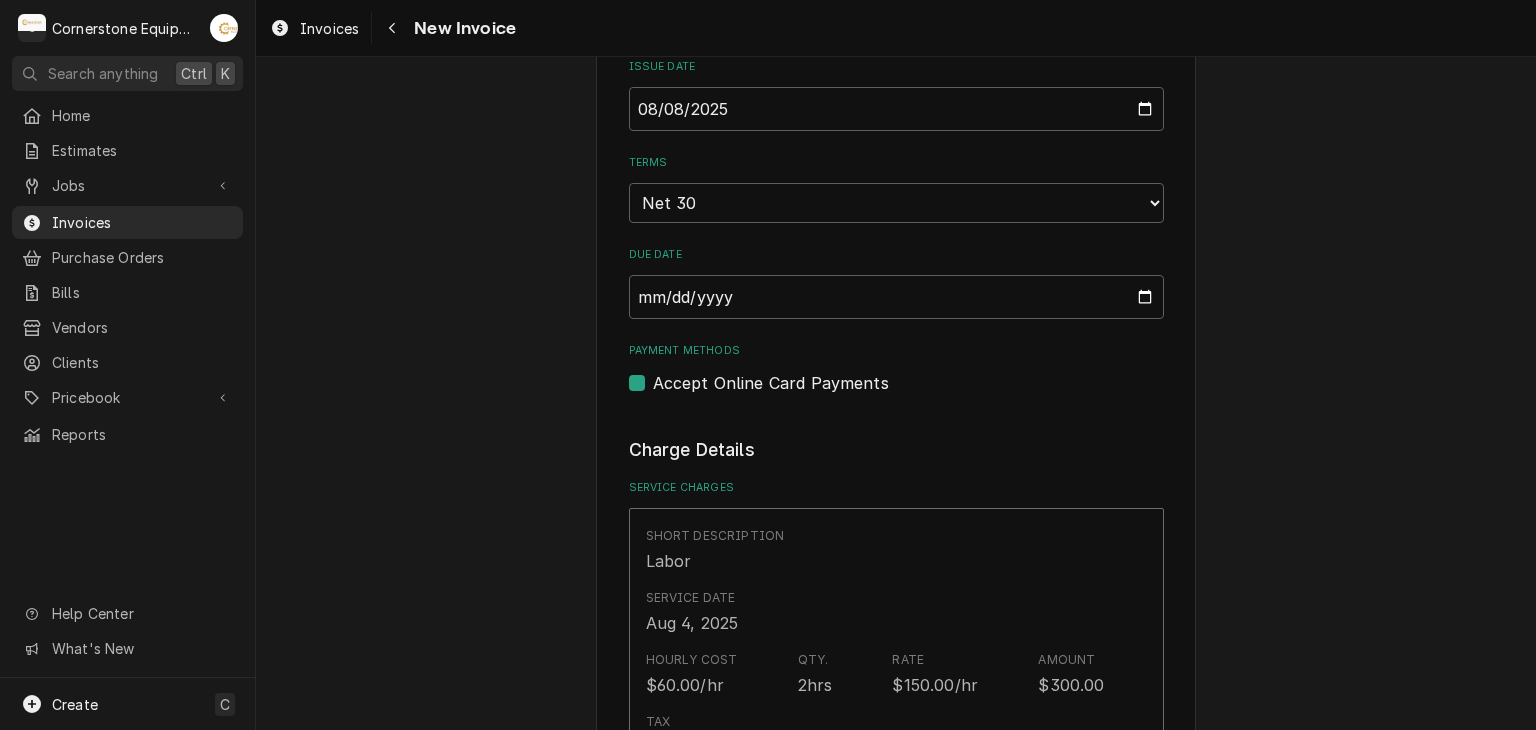 click on "Accept Online Card Payments" at bounding box center (771, 383) 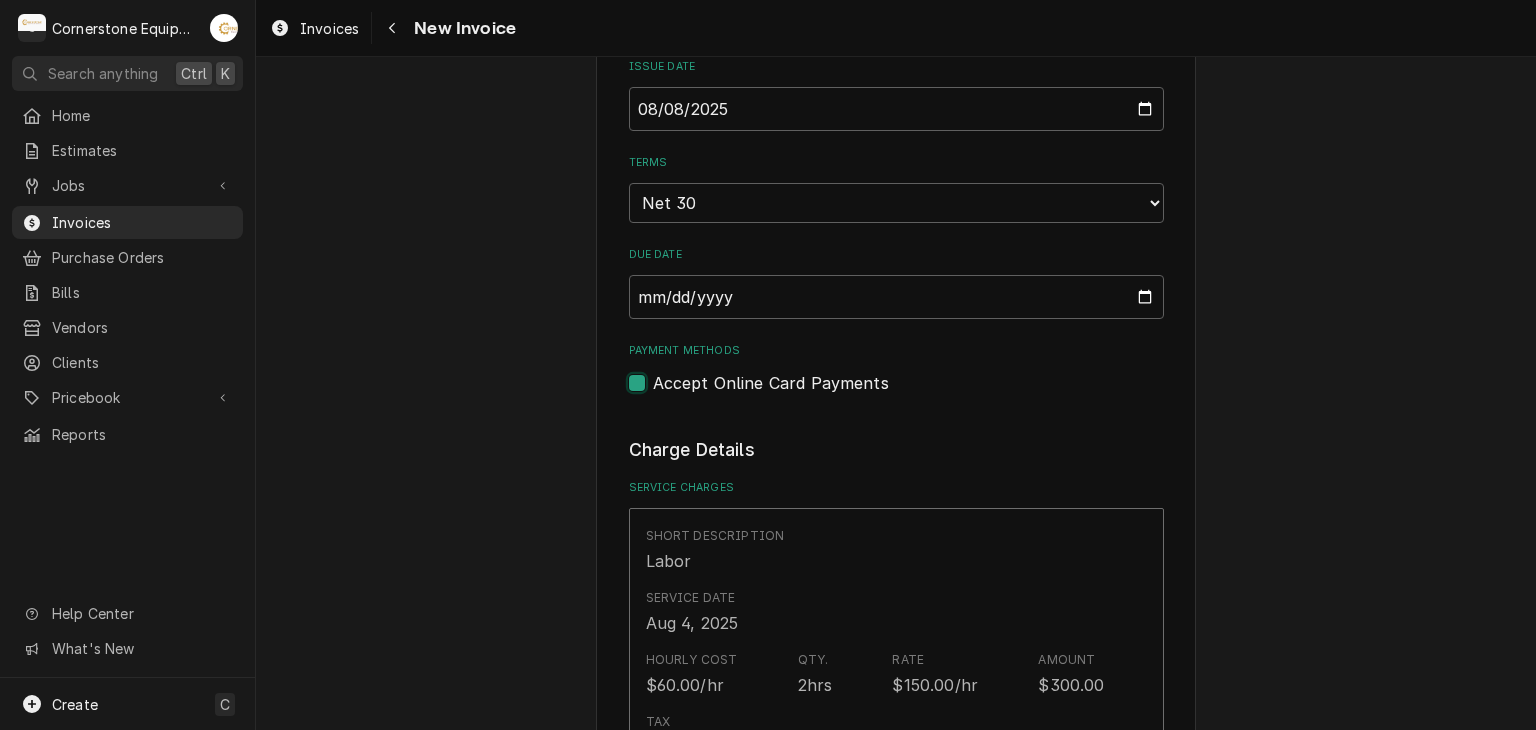 click on "Payment Methods" at bounding box center [920, 393] 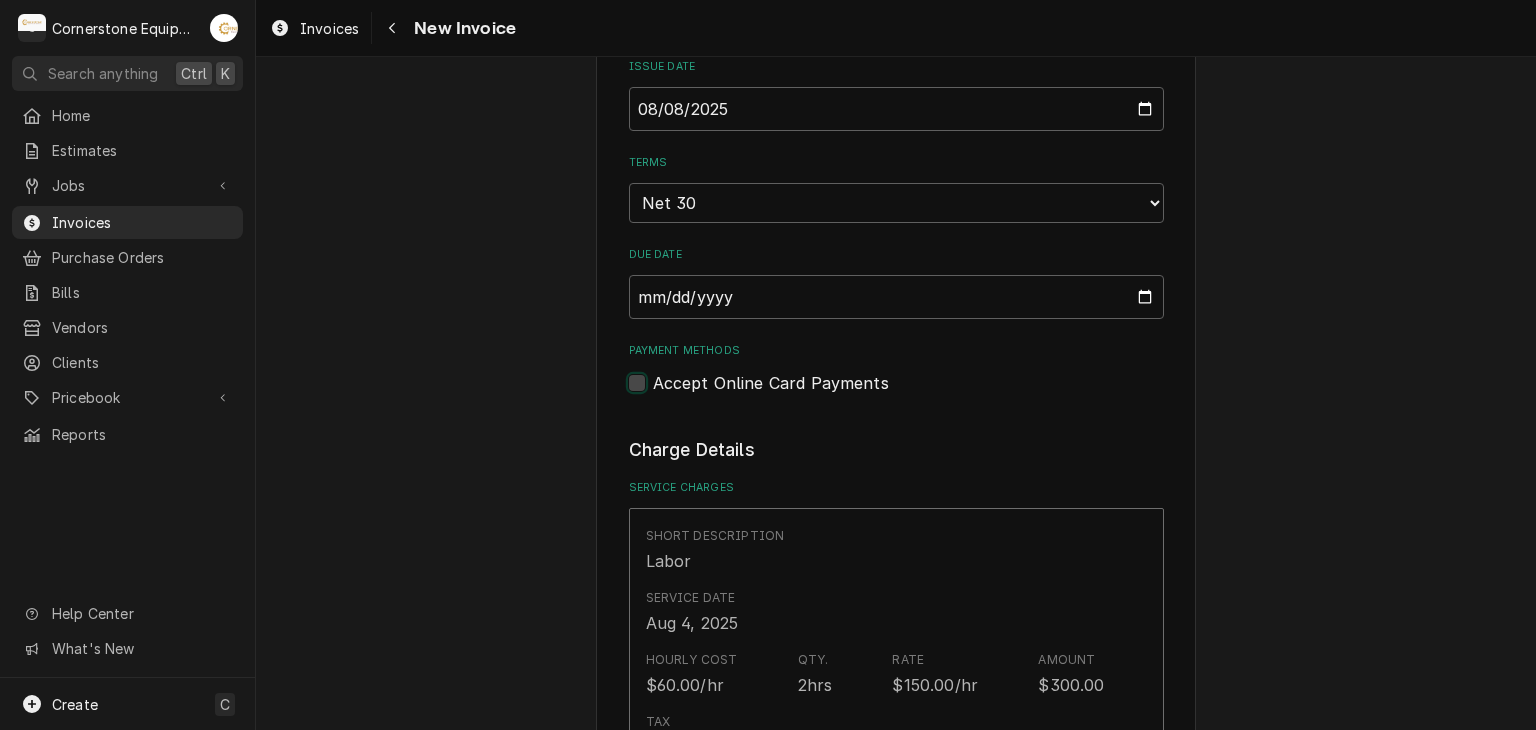 checkbox on "false" 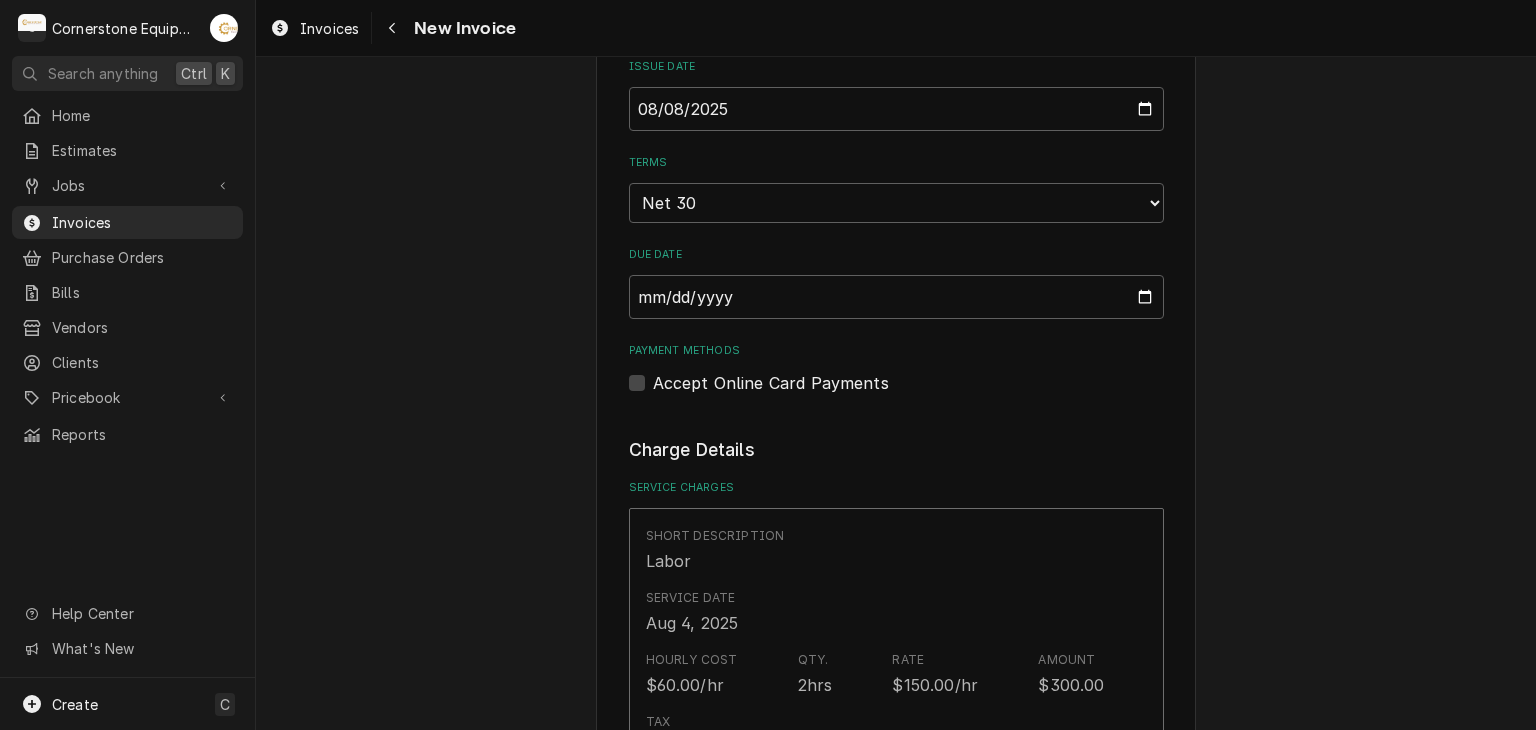 click on "Please provide the following information to create your invoice: Client Details Client Hill Management - McDonald’s Service Location 32623 - Taylors / 6125 Wade Hampton Blvd, Taylors, SC 29687 Basic Details Created From Job Uninvoiced Labor Service Type Labor Labels  ( optional ) Add Labels... Billing Address Same as service location Recipient, Attention To, etc.  ( if different ) Street Address 2259 River Rd Apartment, Suite, etc. City Greer State/Province SC Postal Code 29650 Issue Date 2025-08-08 Terms Choose payment terms... Same Day Net 7 Net 14 Net 21 Net 30 Net 45 Net 60 Net 90 Due Date 2025-09-07 Payment Methods Accept Online Card Payments Charge Details Service Charges Short Description Labor Service Date Aug 4, 2025 Hourly Cost $60.00/hr Qty. 2hrs Rate $150.00/hr Amount $300.00 Tax Non-Taxable Service  Summary Add Service Charge Parts and Materials  ( if any ) Short Description RCO210 SUPCO RELAY CAPACITOR OVERLOAD Manufacturer SUPCO Manufacturer Part # RCO210 Unit Cost $21.66 Qty. 1 Price $64.98" at bounding box center (896, 1536) 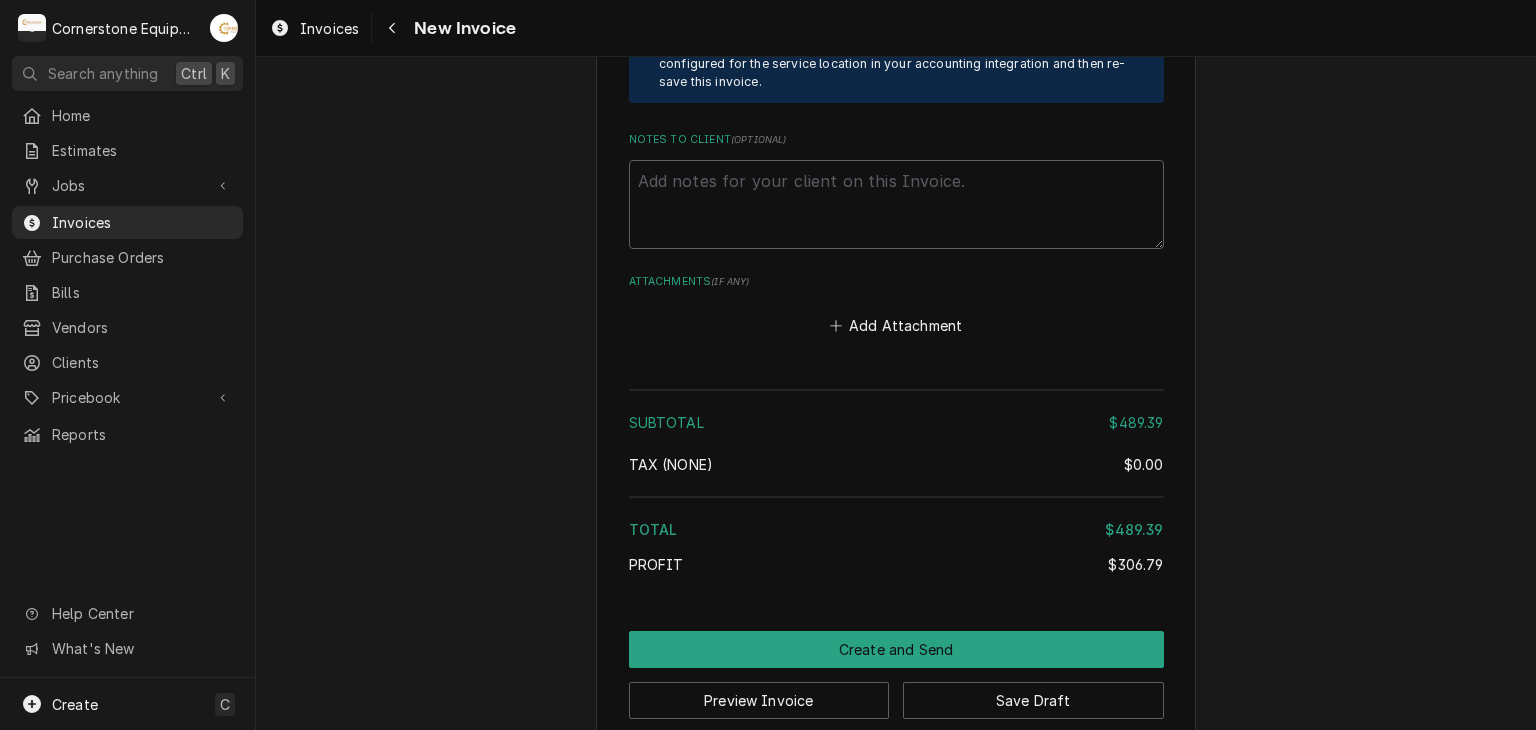 scroll, scrollTop: 4232, scrollLeft: 0, axis: vertical 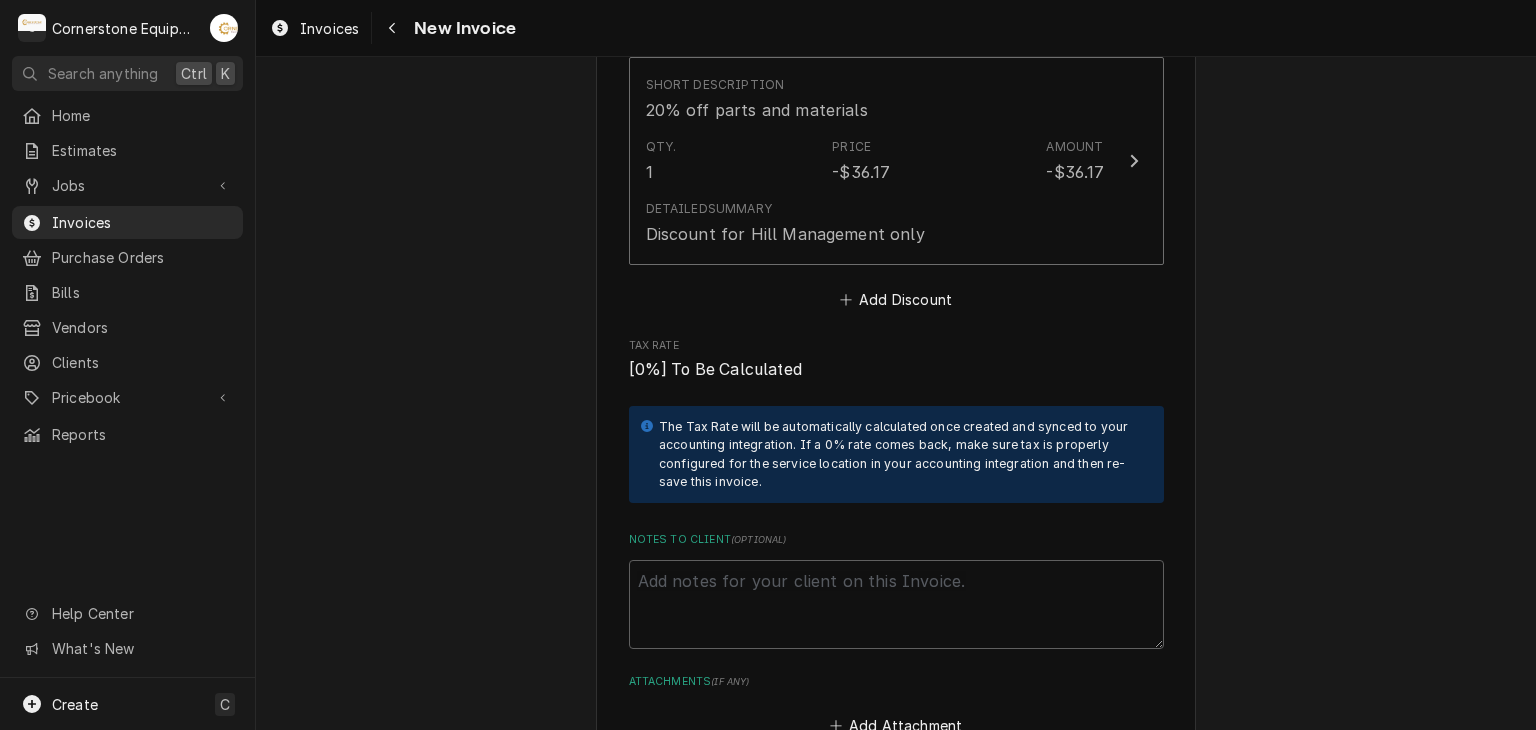 click on "Please provide the following information to create your invoice: Client Details Client Hill Management - McDonald’s Service Location 32623 - Taylors / 6125 Wade Hampton Blvd, Taylors, SC 29687 Basic Details Created From Job Uninvoiced Labor Service Type Labor Labels  ( optional ) Add Labels... Billing Address Same as service location Recipient, Attention To, etc.  ( if different ) Street Address 2259 River Rd Apartment, Suite, etc. City Greer State/Province SC Postal Code 29650 Issue Date 2025-08-08 Terms Choose payment terms... Same Day Net 7 Net 14 Net 21 Net 30 Net 45 Net 60 Net 90 Due Date 2025-09-07 Payment Methods Accept Online Card Payments Charge Details Service Charges Short Description Labor Service Date Aug 4, 2025 Hourly Cost $60.00/hr Qty. 2hrs Rate $150.00/hr Amount $300.00 Tax Non-Taxable Service  Summary Add Service Charge Parts and Materials  ( if any ) Short Description RCO210 SUPCO RELAY CAPACITOR OVERLOAD Manufacturer SUPCO Manufacturer Part # RCO210 Unit Cost $21.66 Qty. 1 Price $64.98" at bounding box center (896, -1496) 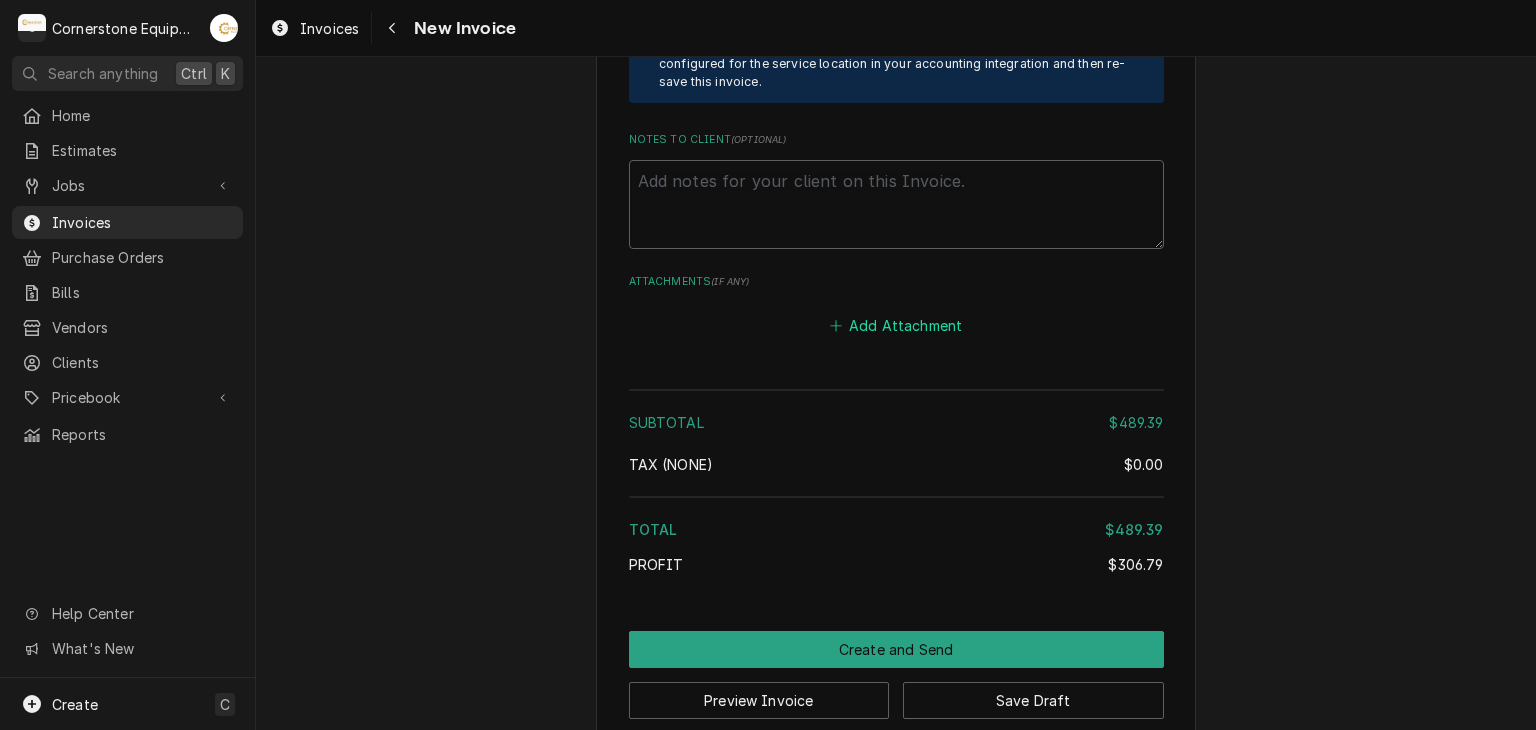 click on "Add Attachment" at bounding box center [896, 326] 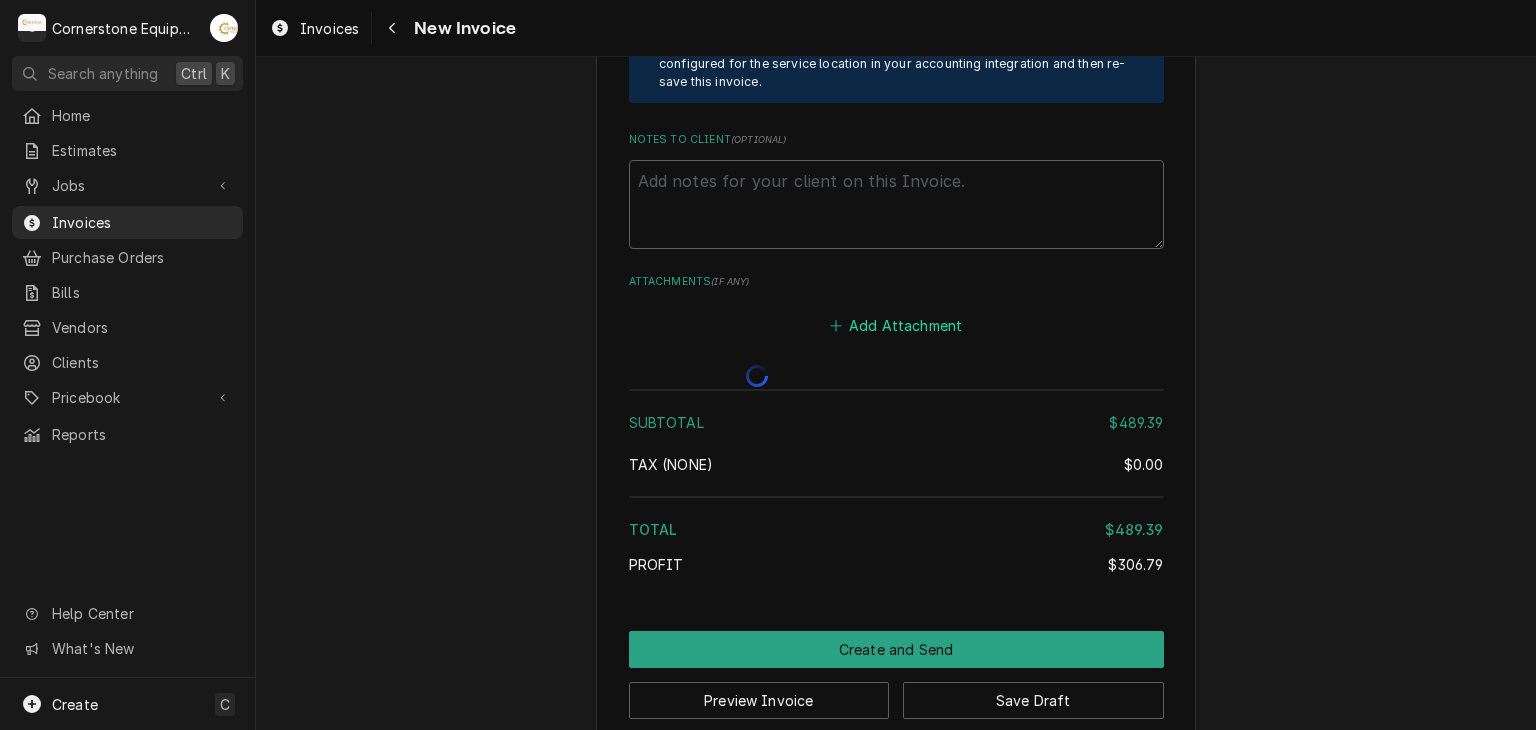 type on "x" 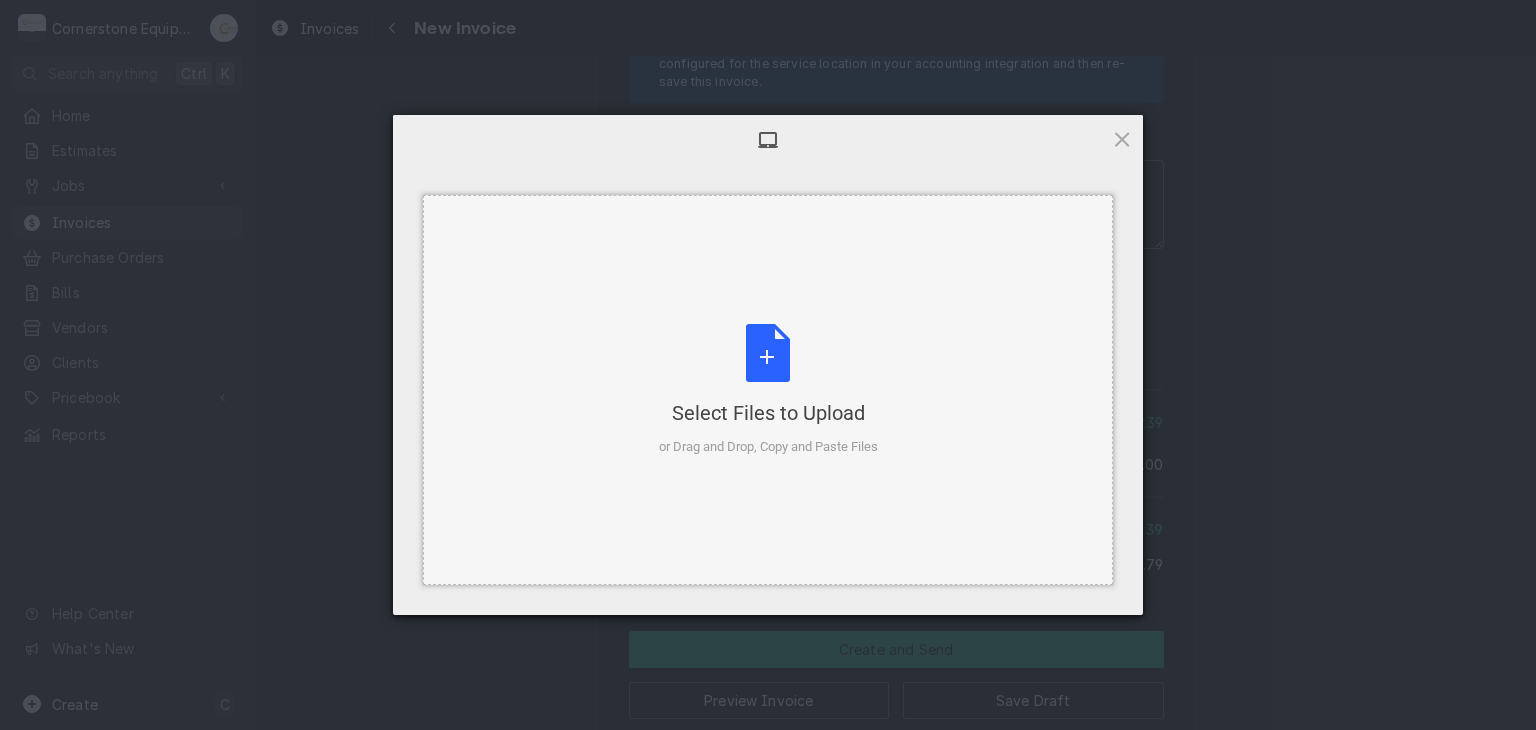 click on "Select Files to Upload
or Drag and Drop, Copy and Paste Files" at bounding box center [768, 390] 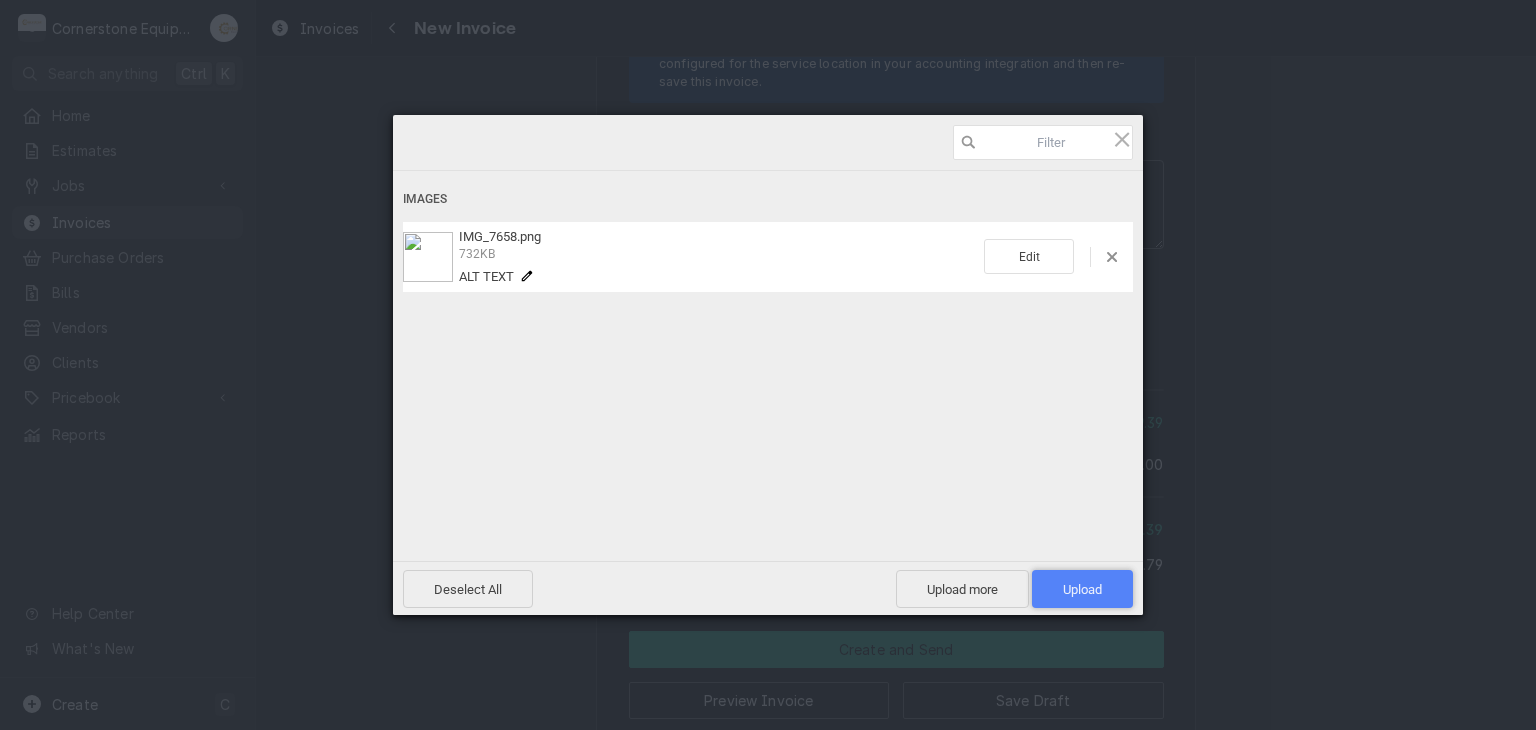click on "Upload
1" at bounding box center (1082, 589) 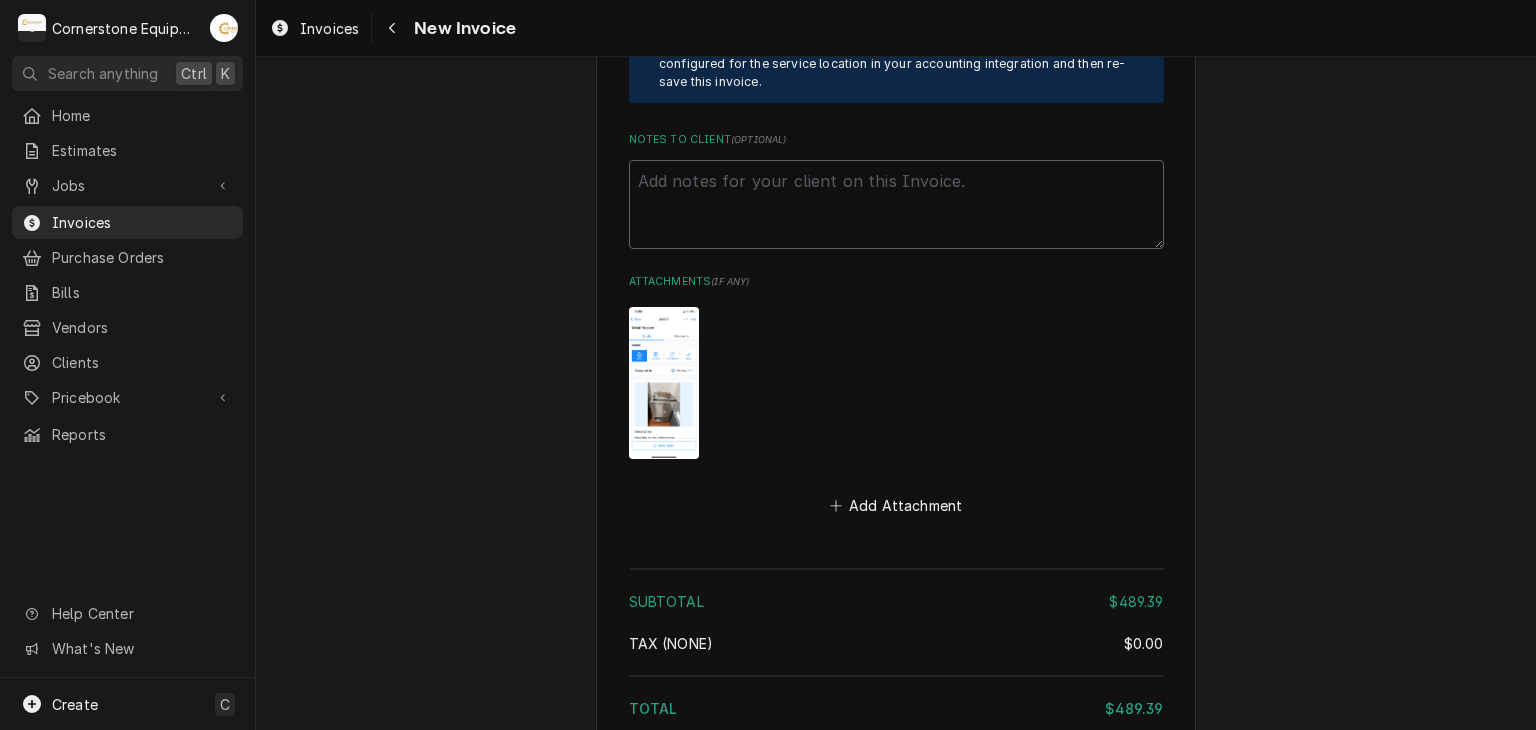click on "Please provide the following information to create your invoice: Client Details Client Hill Management - McDonald’s Service Location 32623 - Taylors / 6125 Wade Hampton Blvd, Taylors, SC 29687 Basic Details Created From Job Uninvoiced Labor Service Type Labor Labels  ( optional ) Add Labels... Billing Address Same as service location Recipient, Attention To, etc.  ( if different ) Street Address 2259 River Rd Apartment, Suite, etc. City Greer State/Province SC Postal Code 29650 Issue Date 2025-08-08 Terms Choose payment terms... Same Day Net 7 Net 14 Net 21 Net 30 Net 45 Net 60 Net 90 Due Date 2025-09-07 Payment Methods Accept Online Card Payments Charge Details Service Charges Short Description Labor Service Date Aug 4, 2025 Hourly Cost $60.00/hr Qty. 2hrs Rate $150.00/hr Amount $300.00 Tax Non-Taxable Service  Summary Add Service Charge Parts and Materials  ( if any ) Short Description RCO210 SUPCO RELAY CAPACITOR OVERLOAD Manufacturer SUPCO Manufacturer Part # RCO210 Unit Cost $21.66 Qty. 1 Price $64.98" at bounding box center (896, -1807) 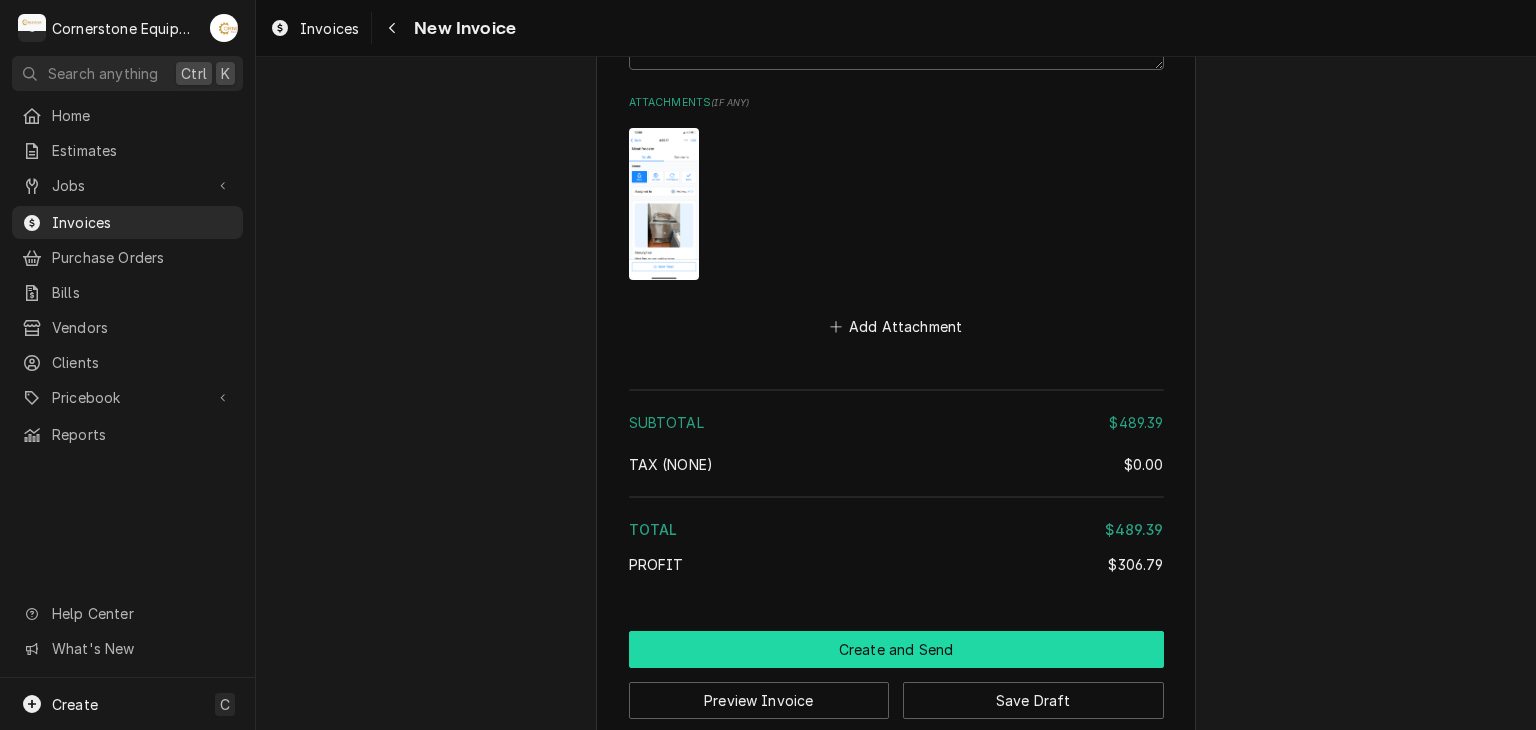 click on "Create and Send" at bounding box center [896, 649] 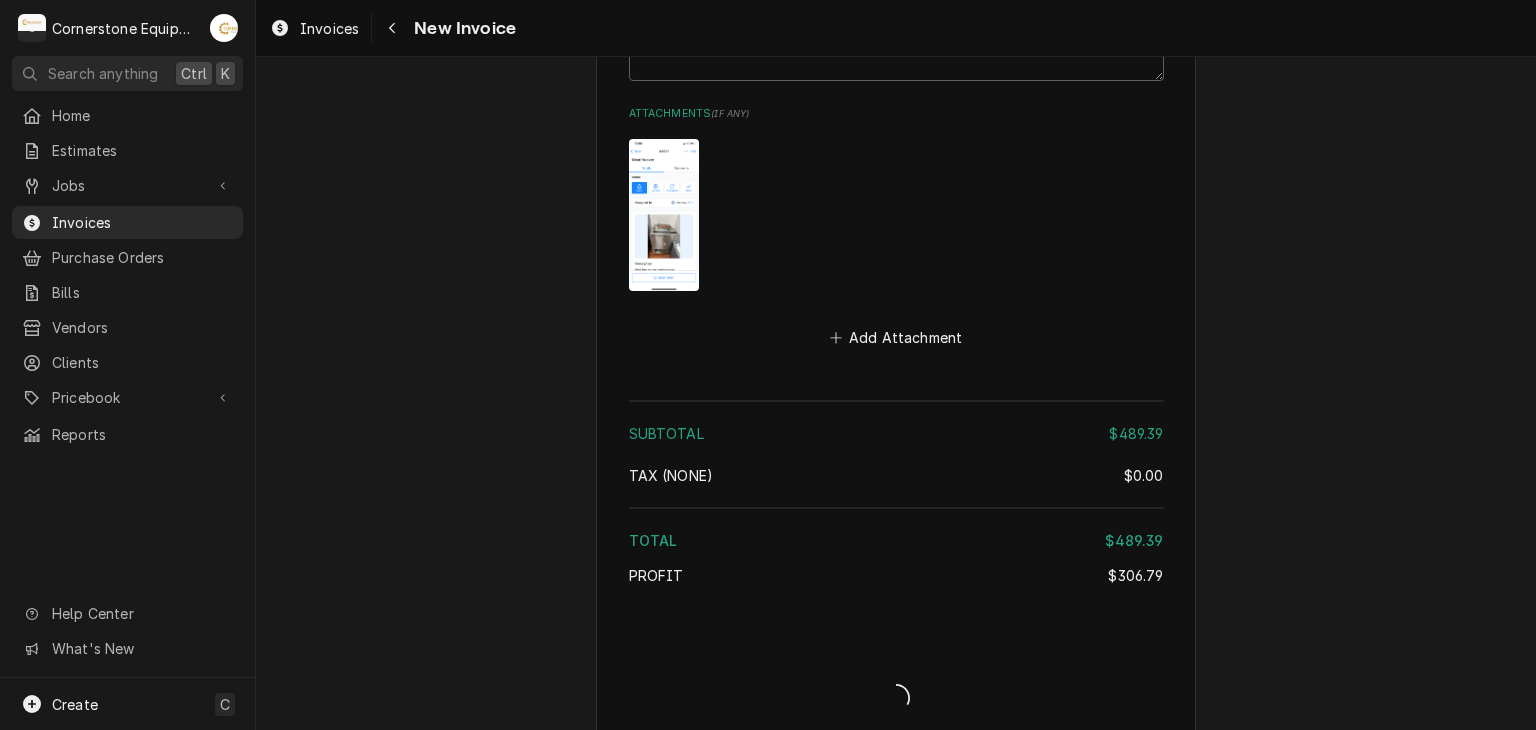 type on "x" 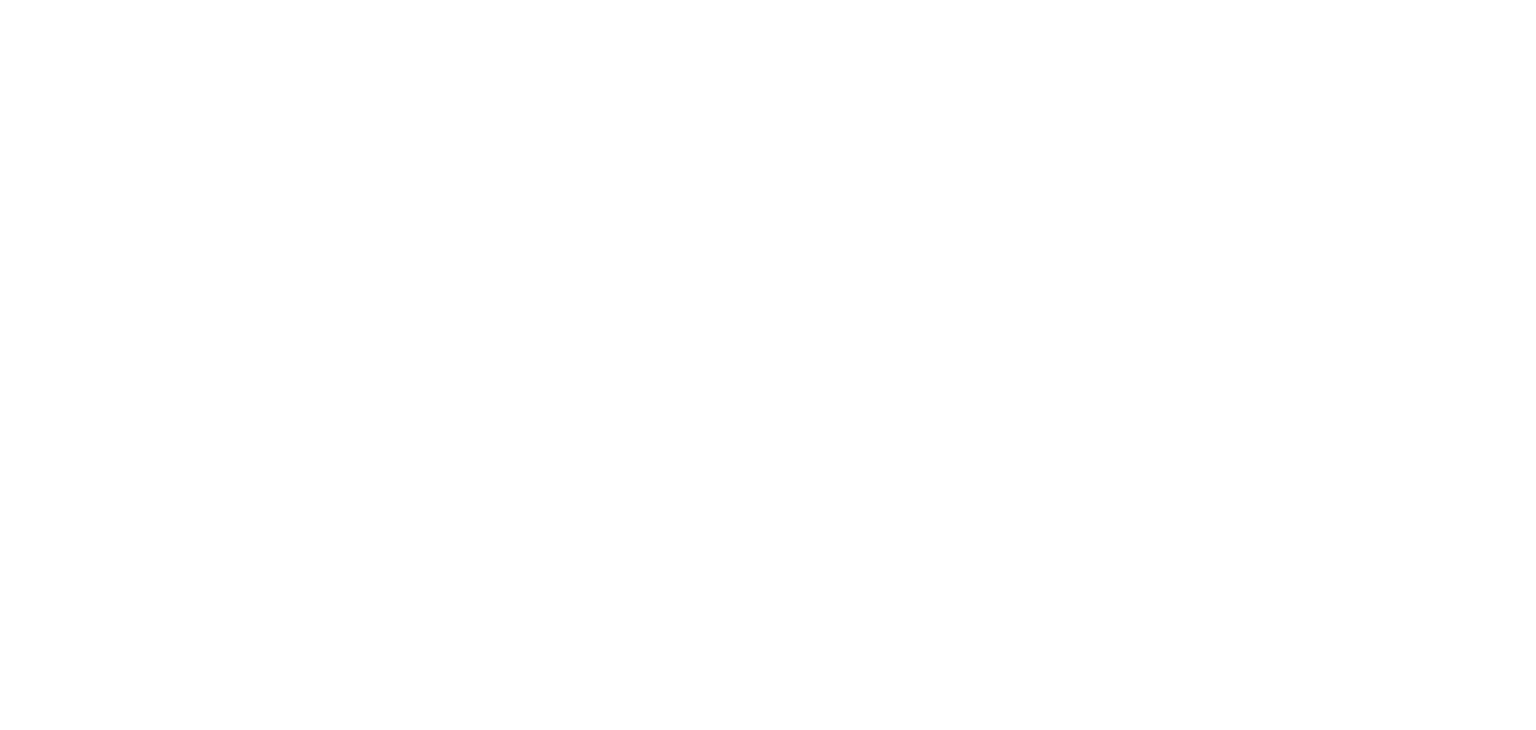 scroll, scrollTop: 0, scrollLeft: 0, axis: both 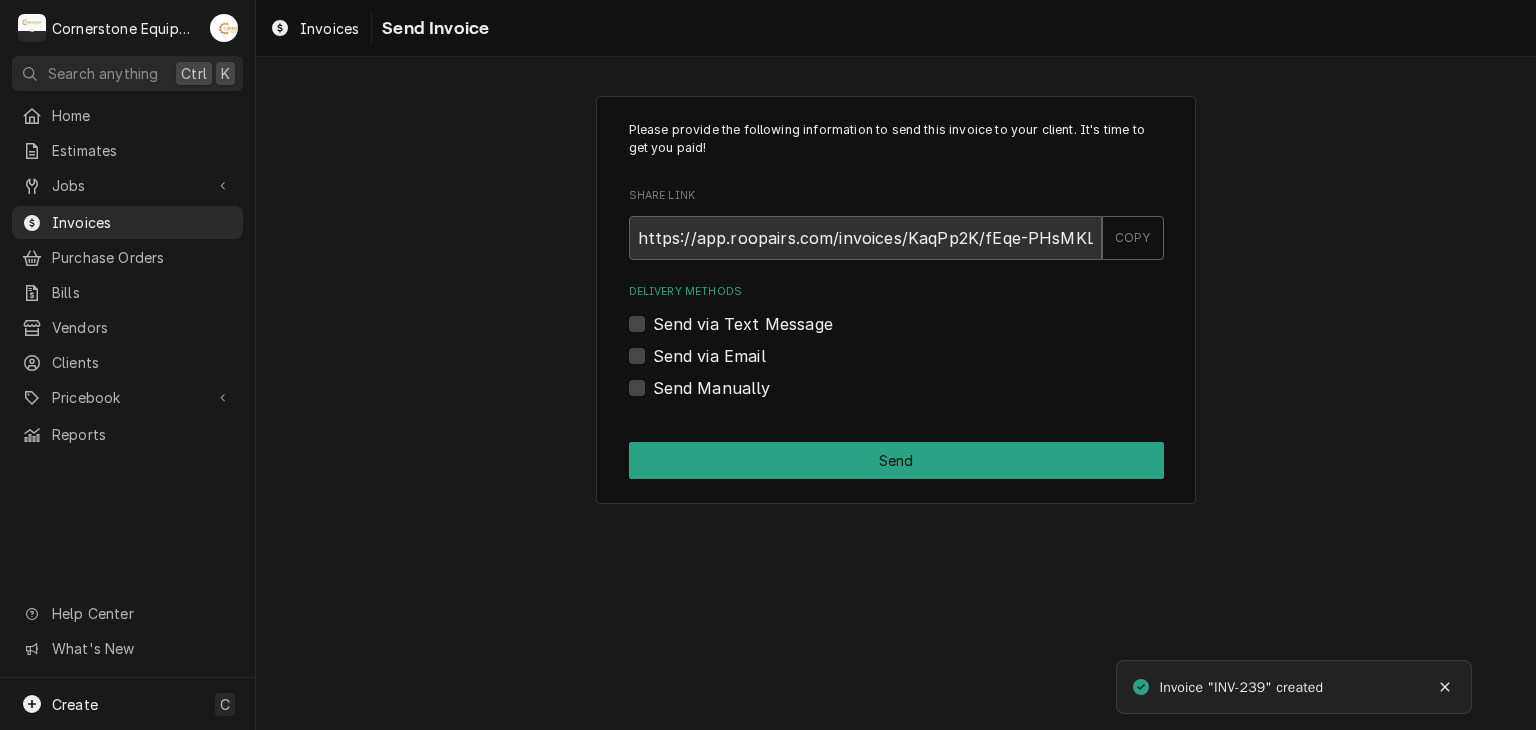 click on "Send via Text Message" at bounding box center (743, 324) 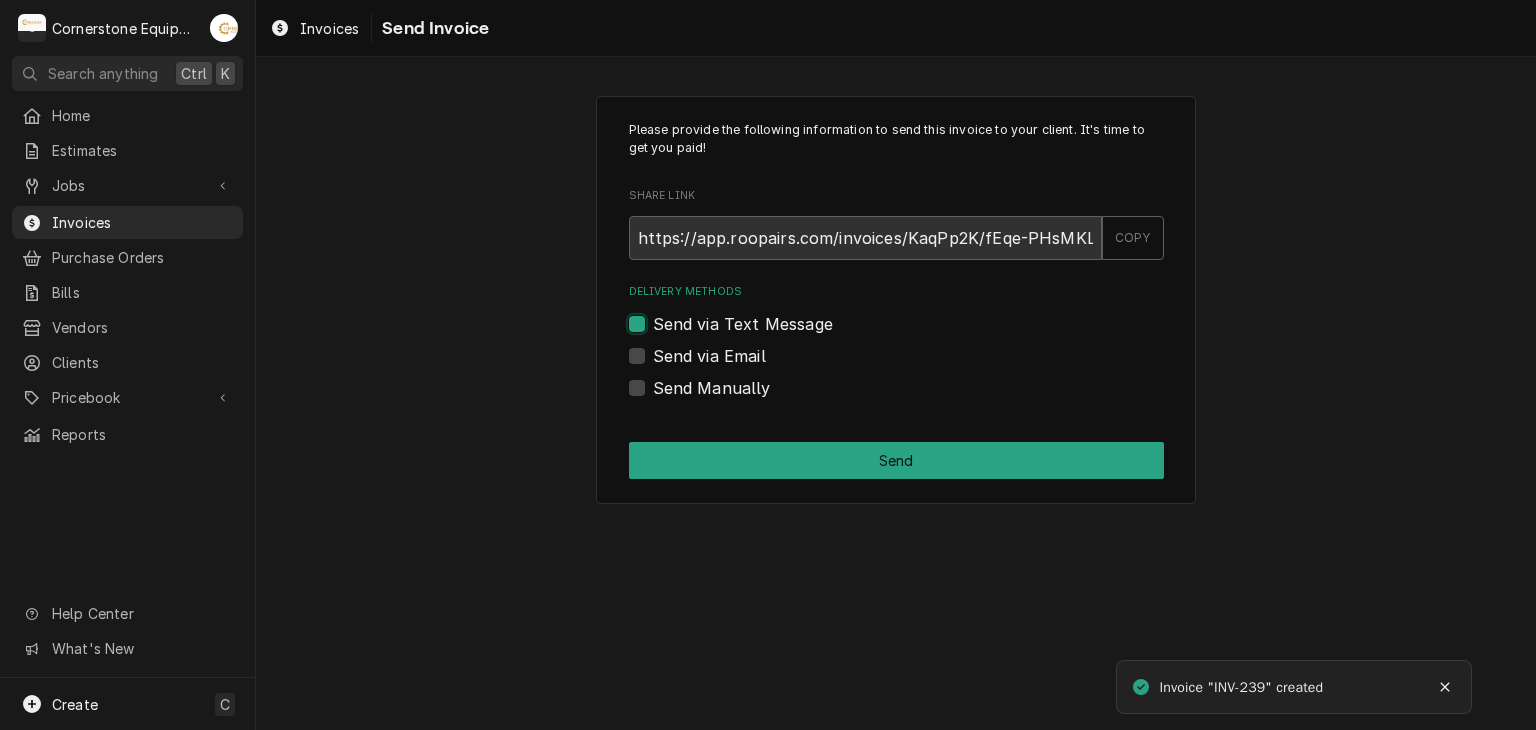 checkbox on "true" 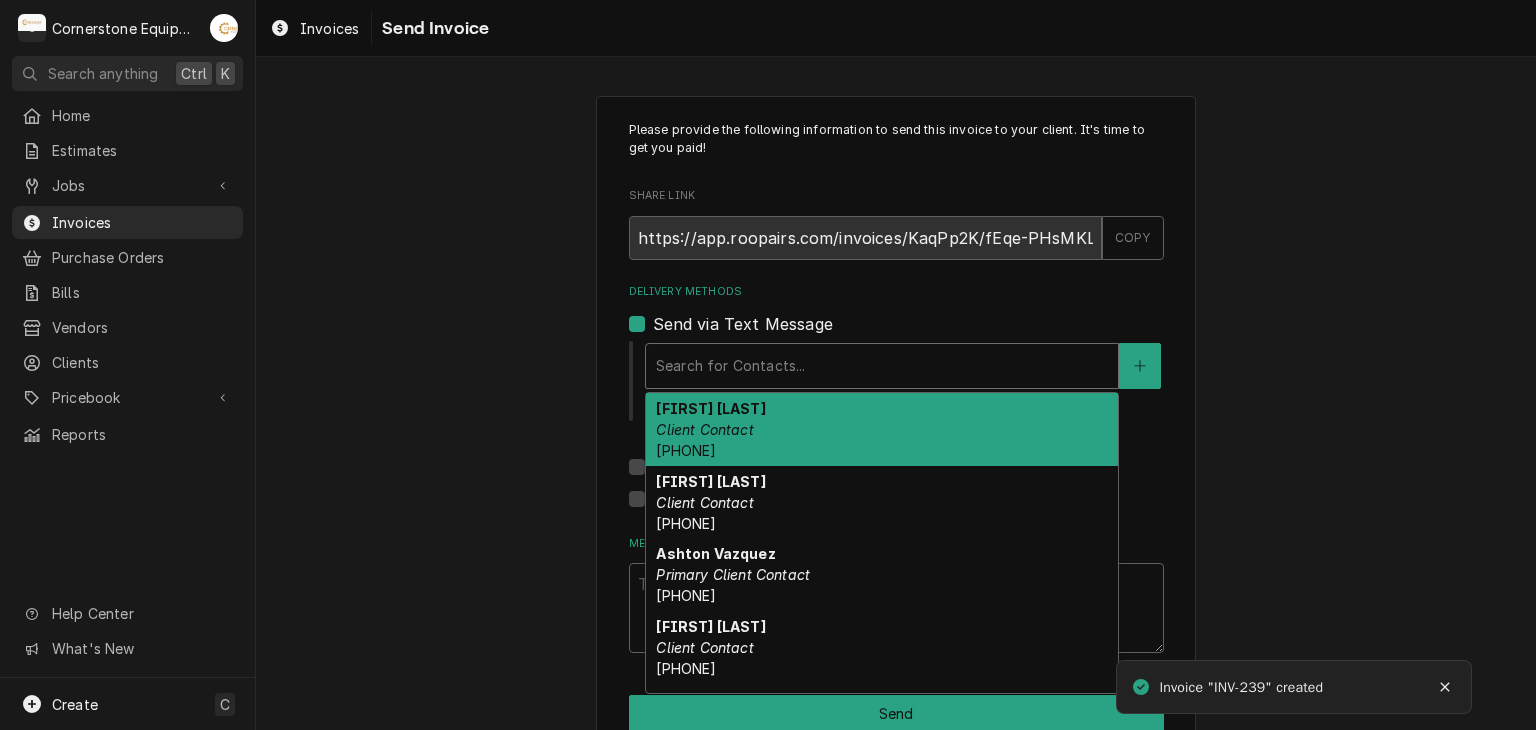 click at bounding box center [882, 366] 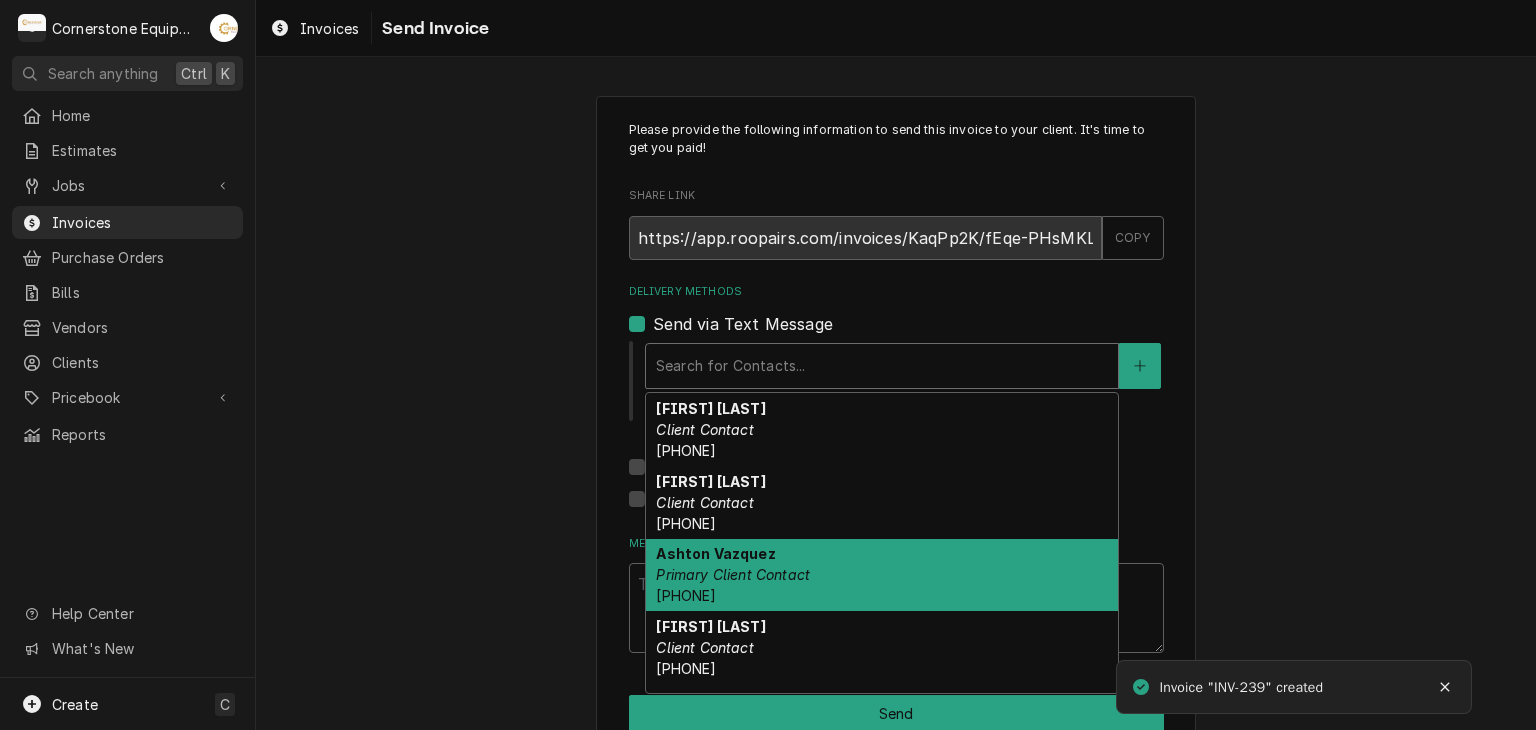 click on "Primary Client Contact" at bounding box center (733, 574) 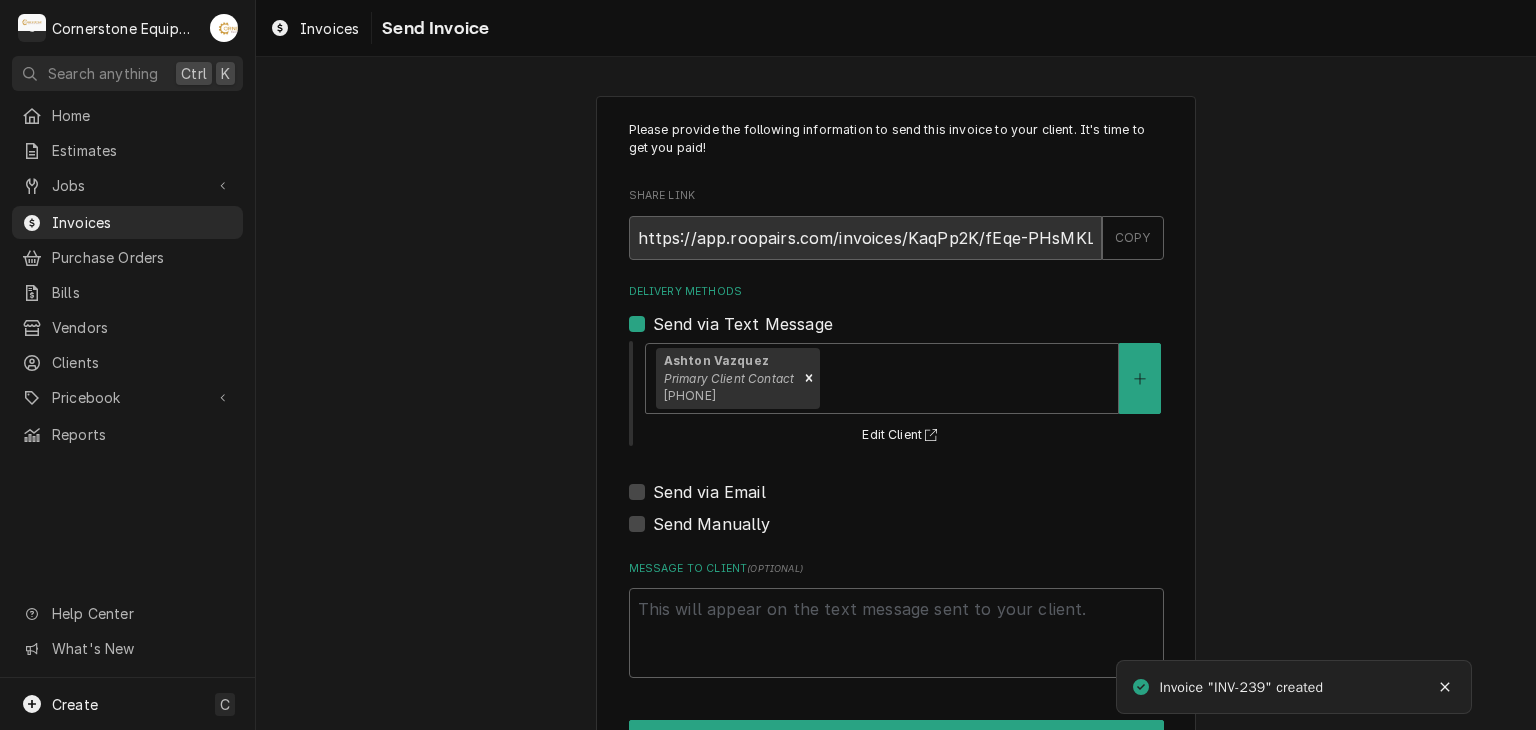 click on "Send via Email" at bounding box center (709, 492) 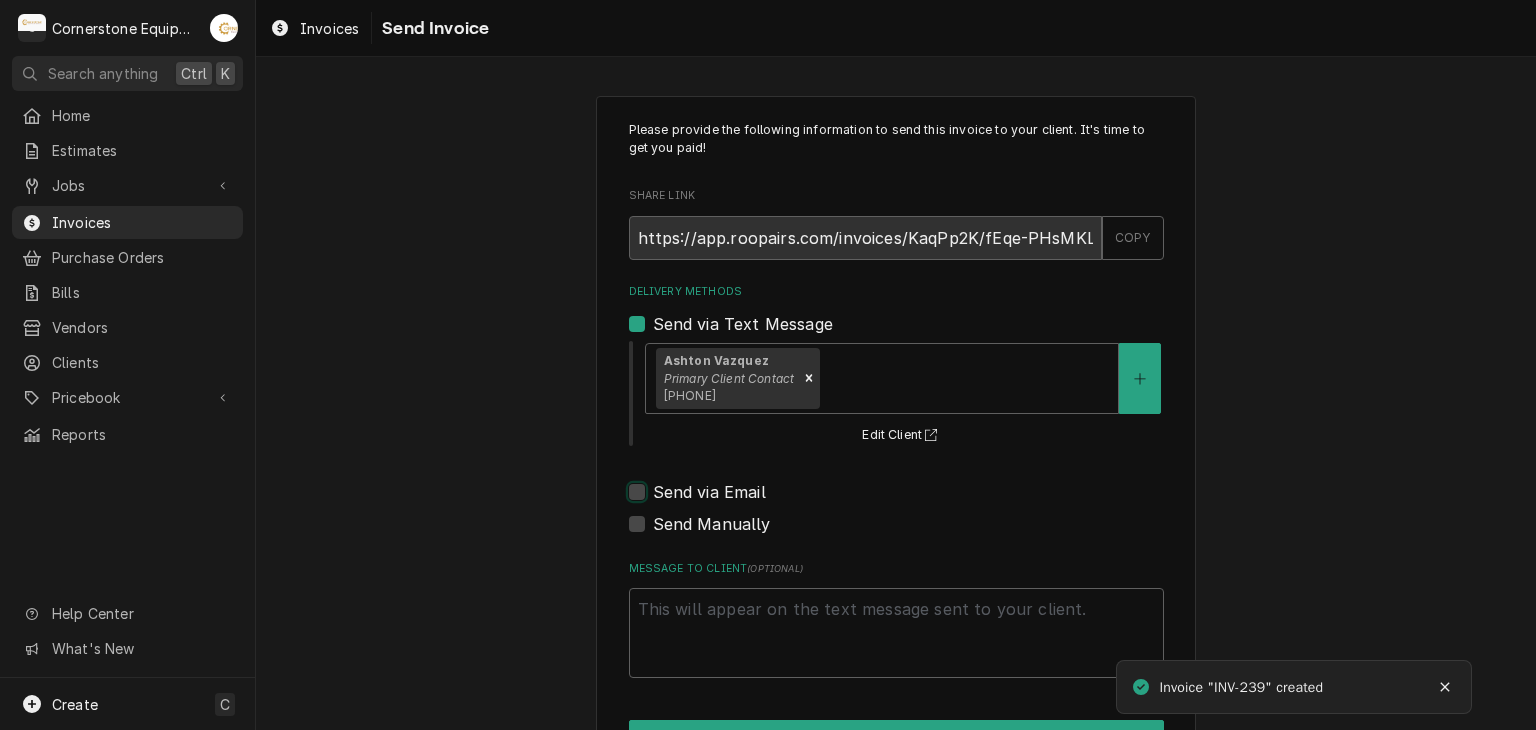 click on "Send via Email" at bounding box center [920, 502] 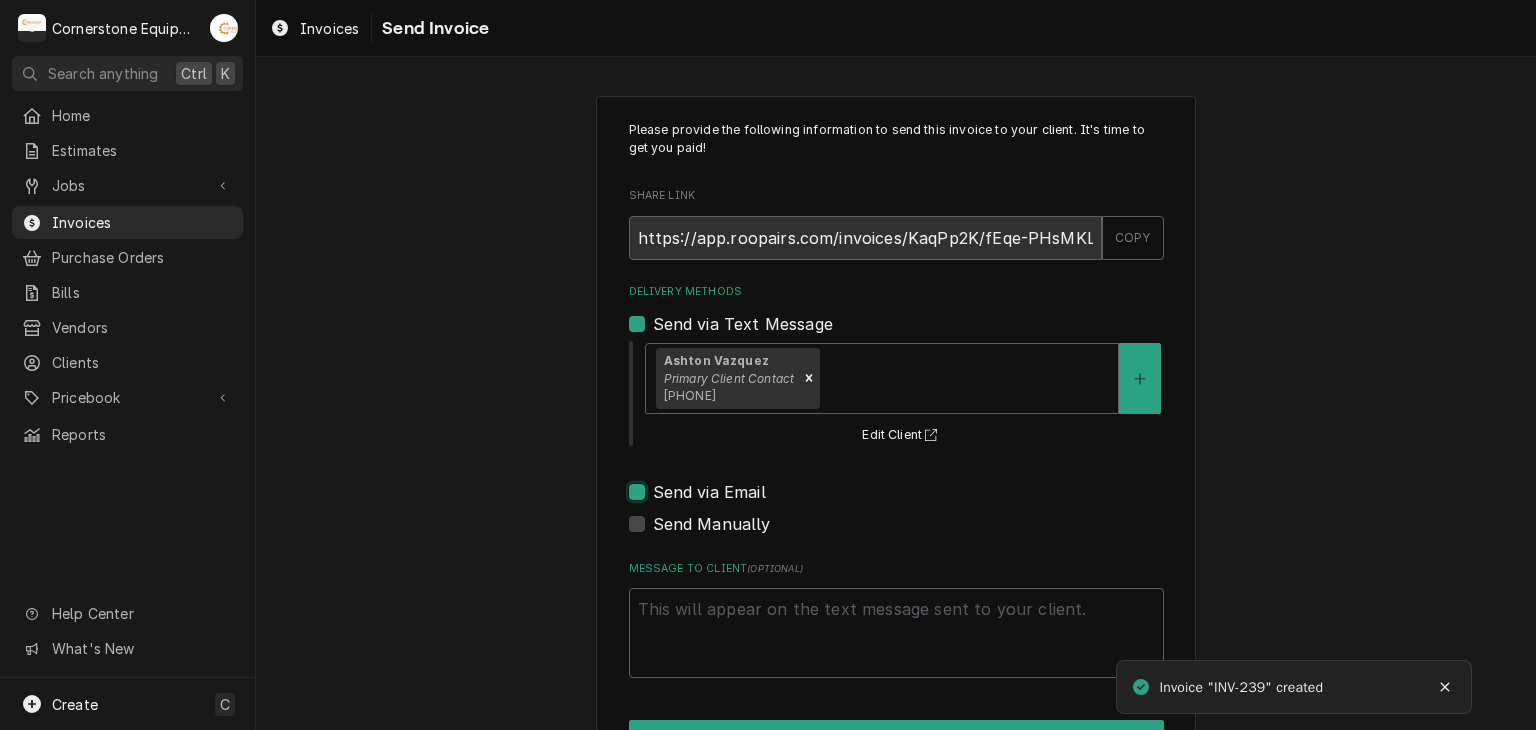 checkbox on "true" 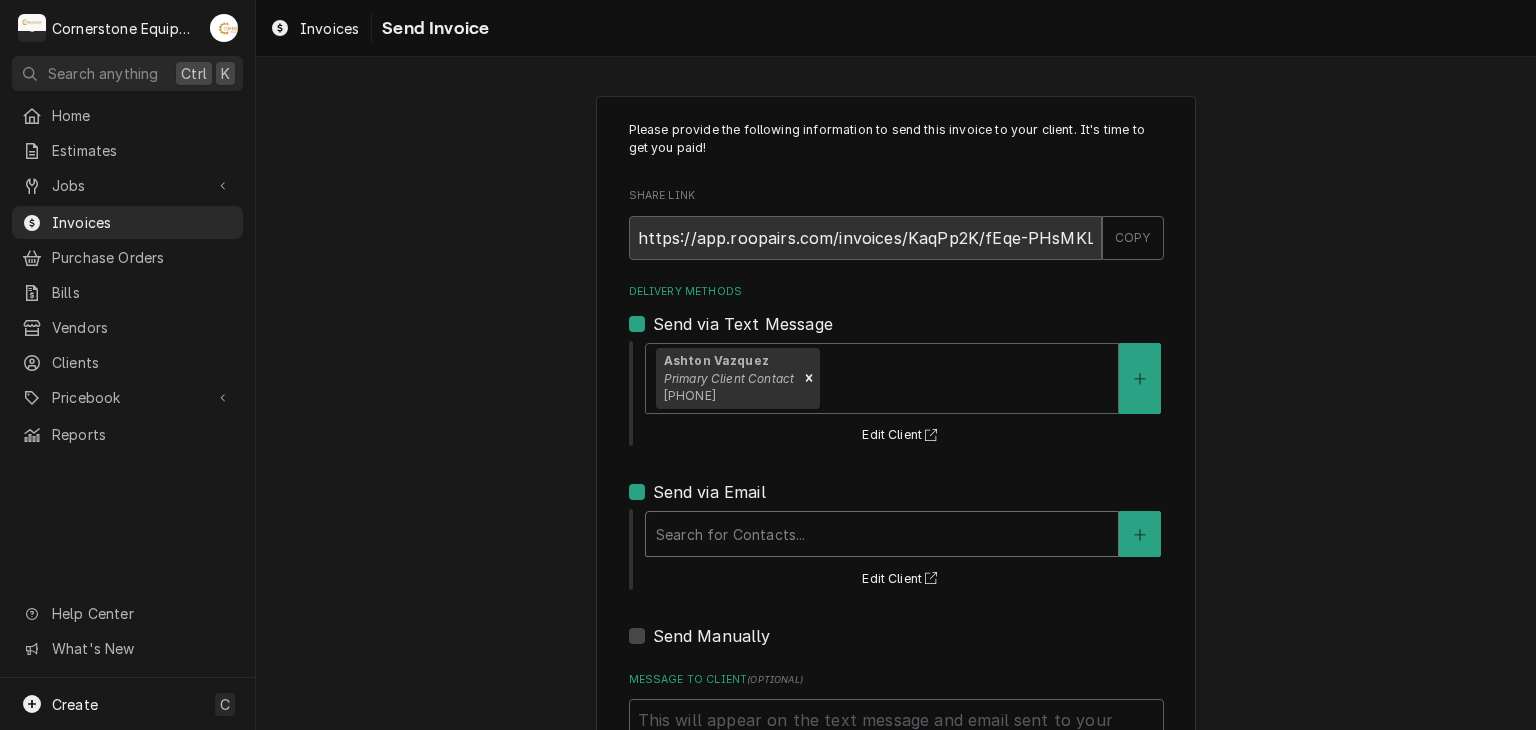 click at bounding box center [882, 534] 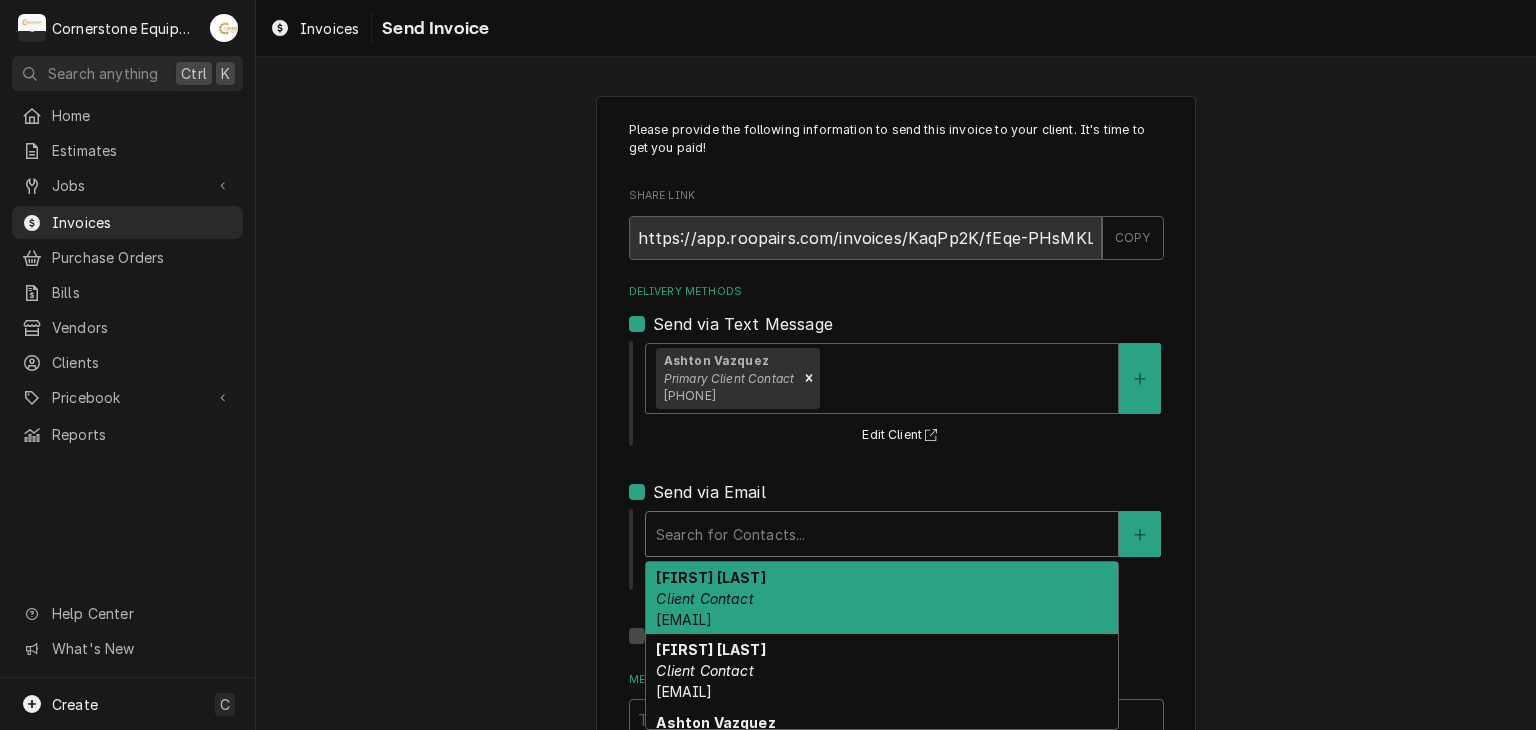 click on "Amy Moore" at bounding box center [710, 577] 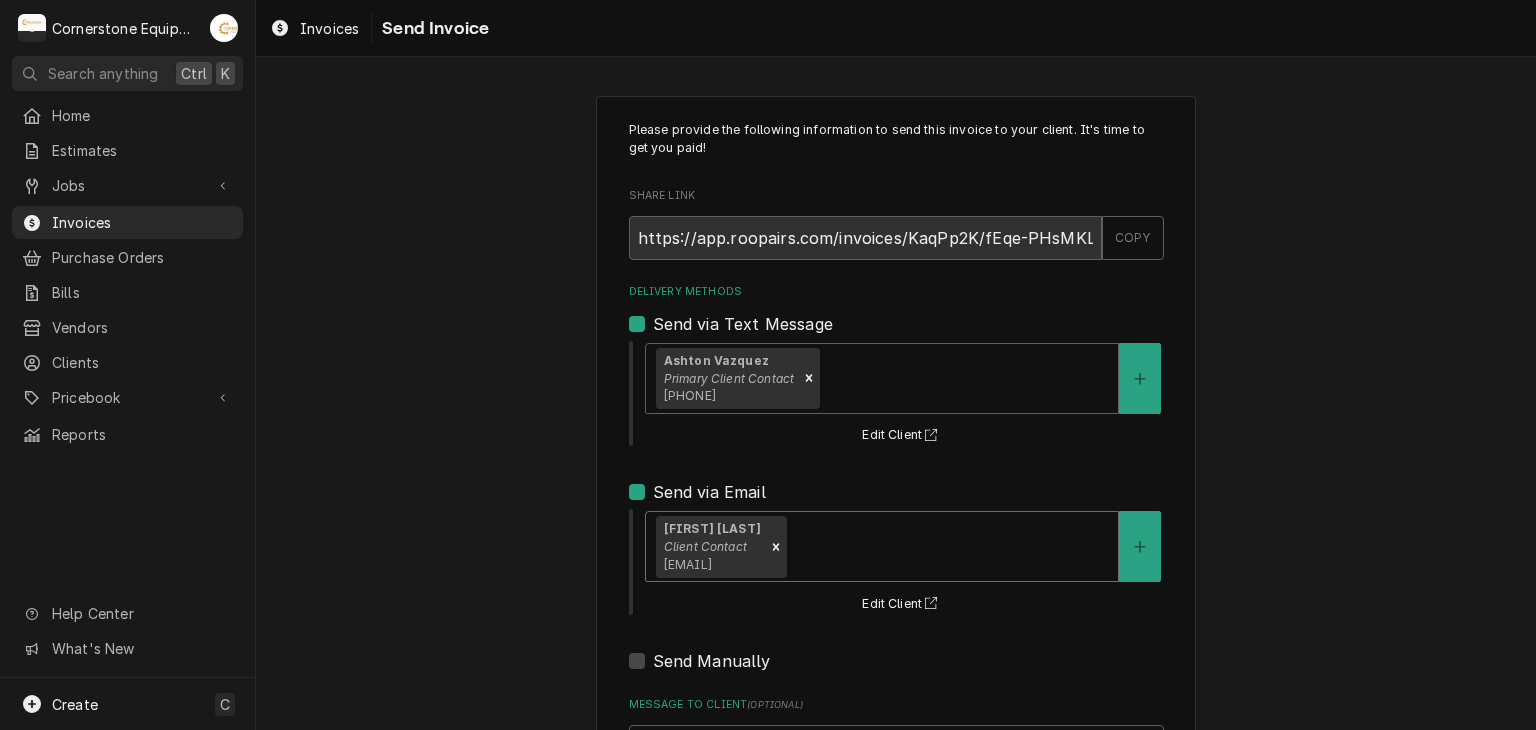 click on "Please provide the following information to send this invoice to your client. It's time to get you paid! Share Link https://app.roopairs.com/invoices/KaqPp2K/fEqe-PHsMKLxYm0aNrB_NVQupe4BkNDVkXj2ko0u1K4/ COPY Delivery Methods Send via Text Message Ashton Vazquez Primary Client Contact (346) 249-1763 Edit Client    Send via Email option [object Object], selected. Amy Moore Client Contact amy@masonmcdonalds.com Edit Client    Send Manually Message to Client  ( optional ) Send" at bounding box center (896, 507) 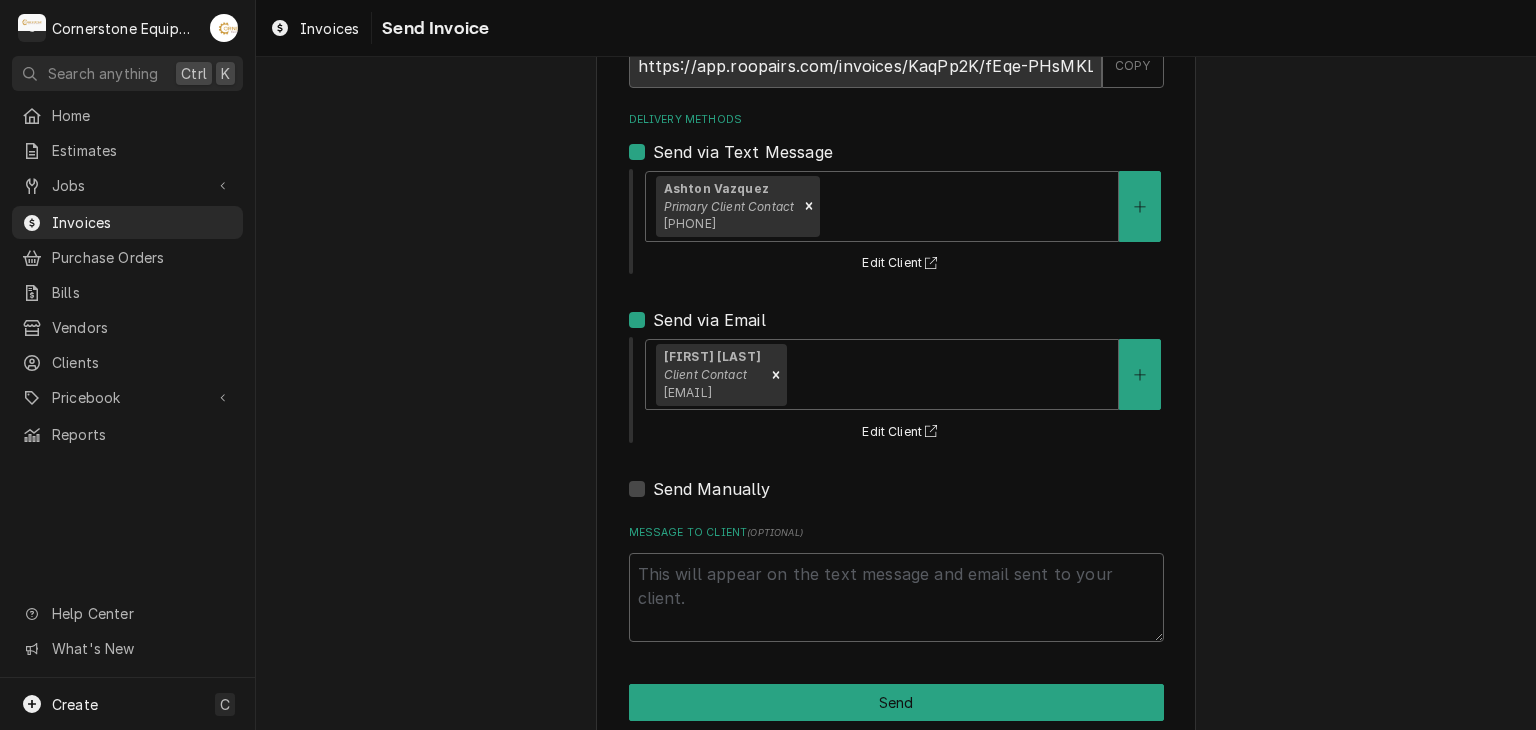 scroll, scrollTop: 204, scrollLeft: 0, axis: vertical 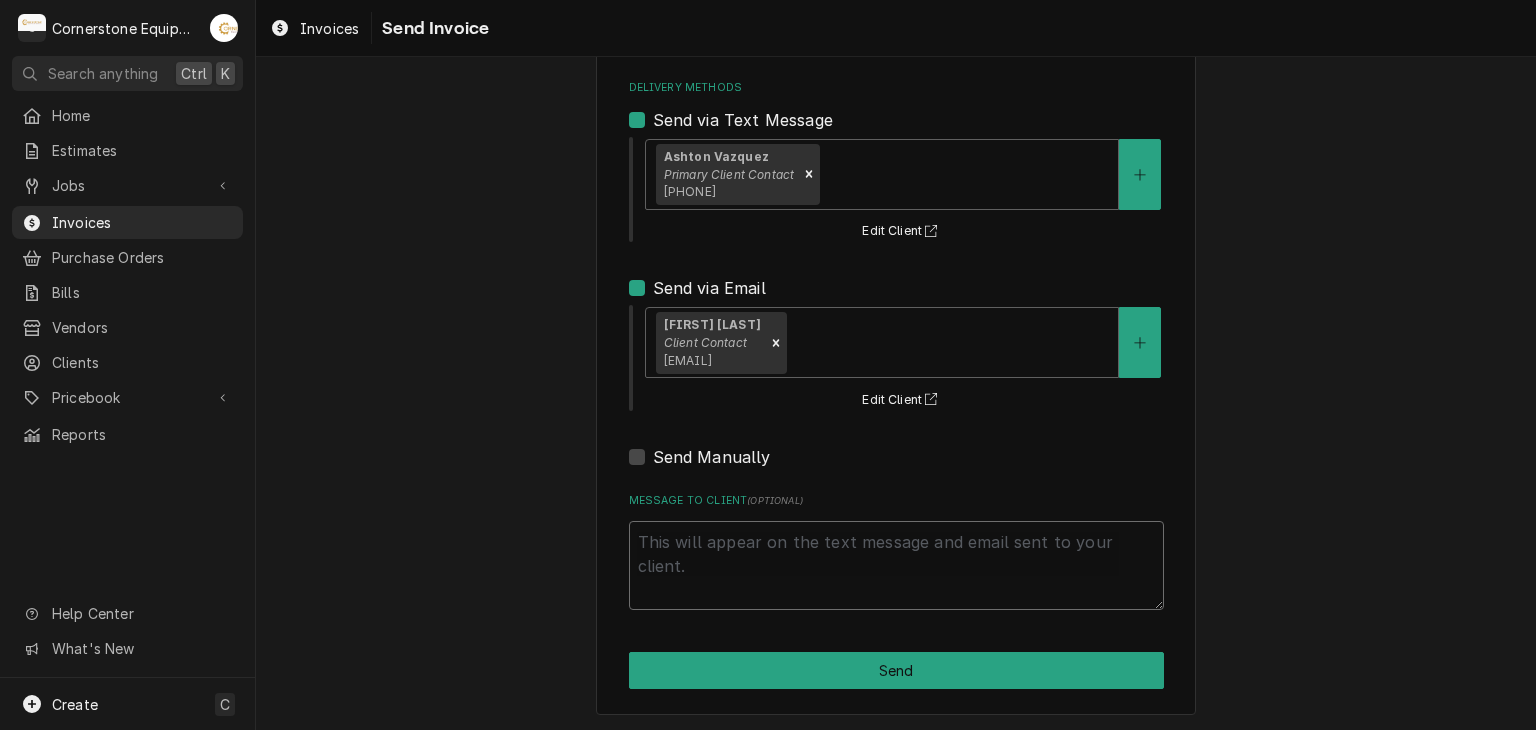 click on "Message to Client  ( optional )" at bounding box center [896, 566] 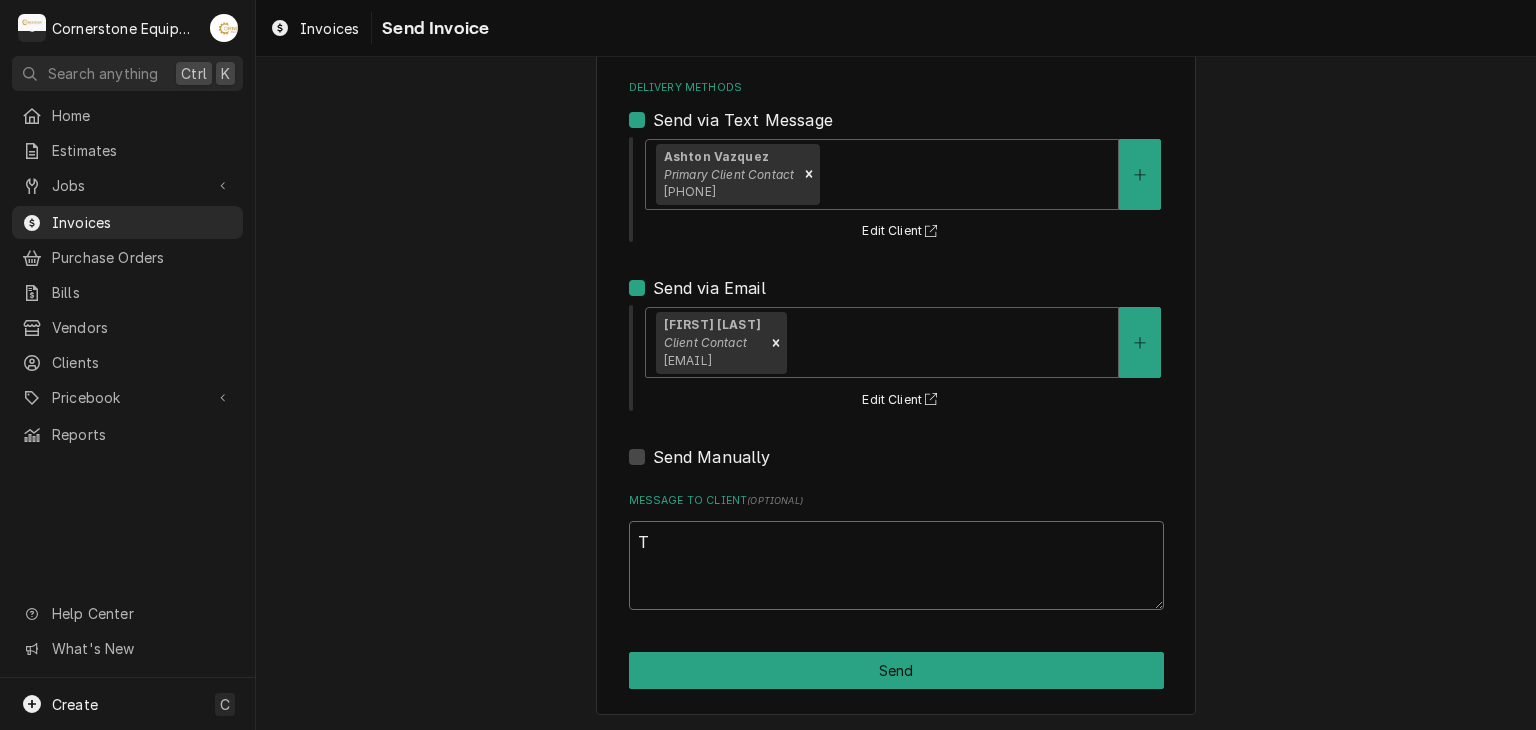 type on "x" 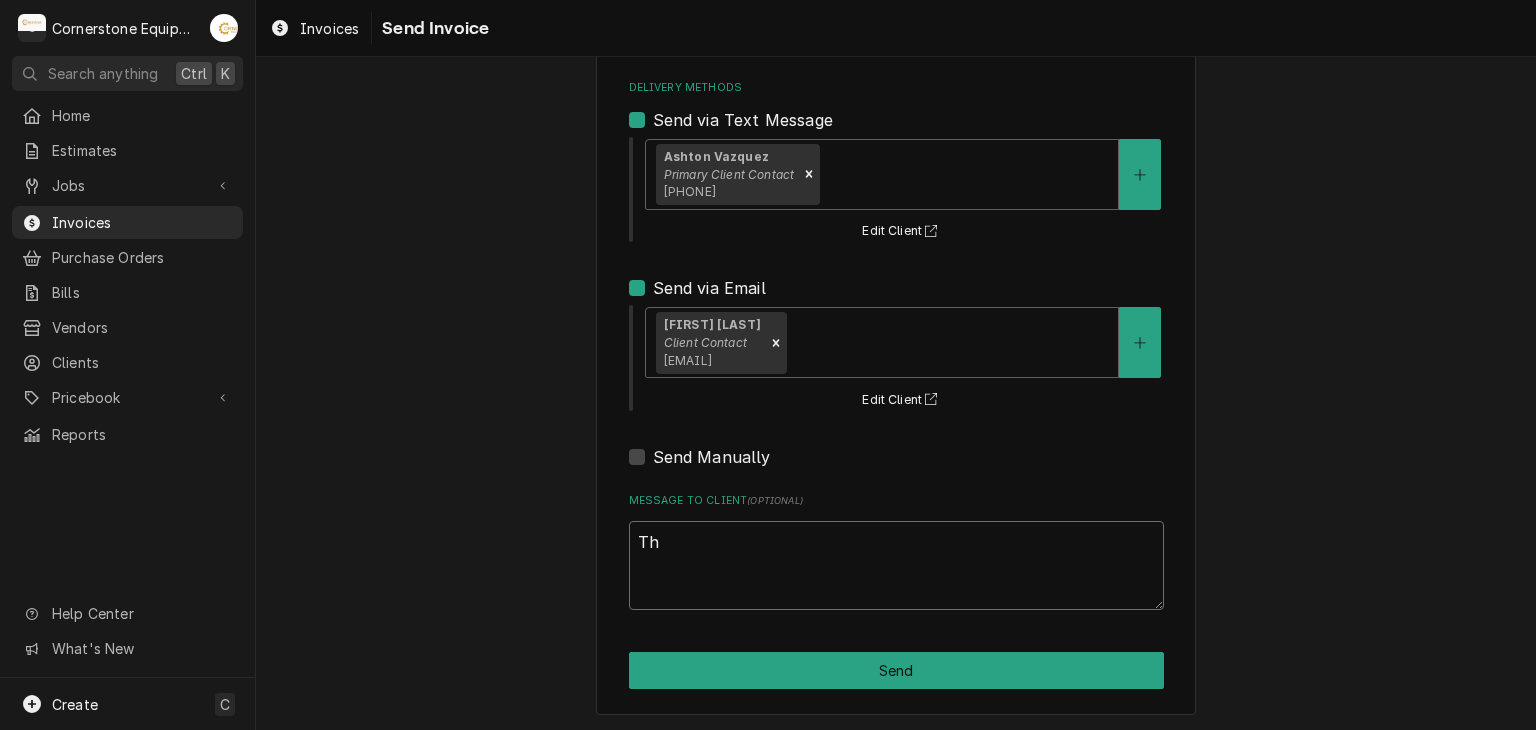 type on "x" 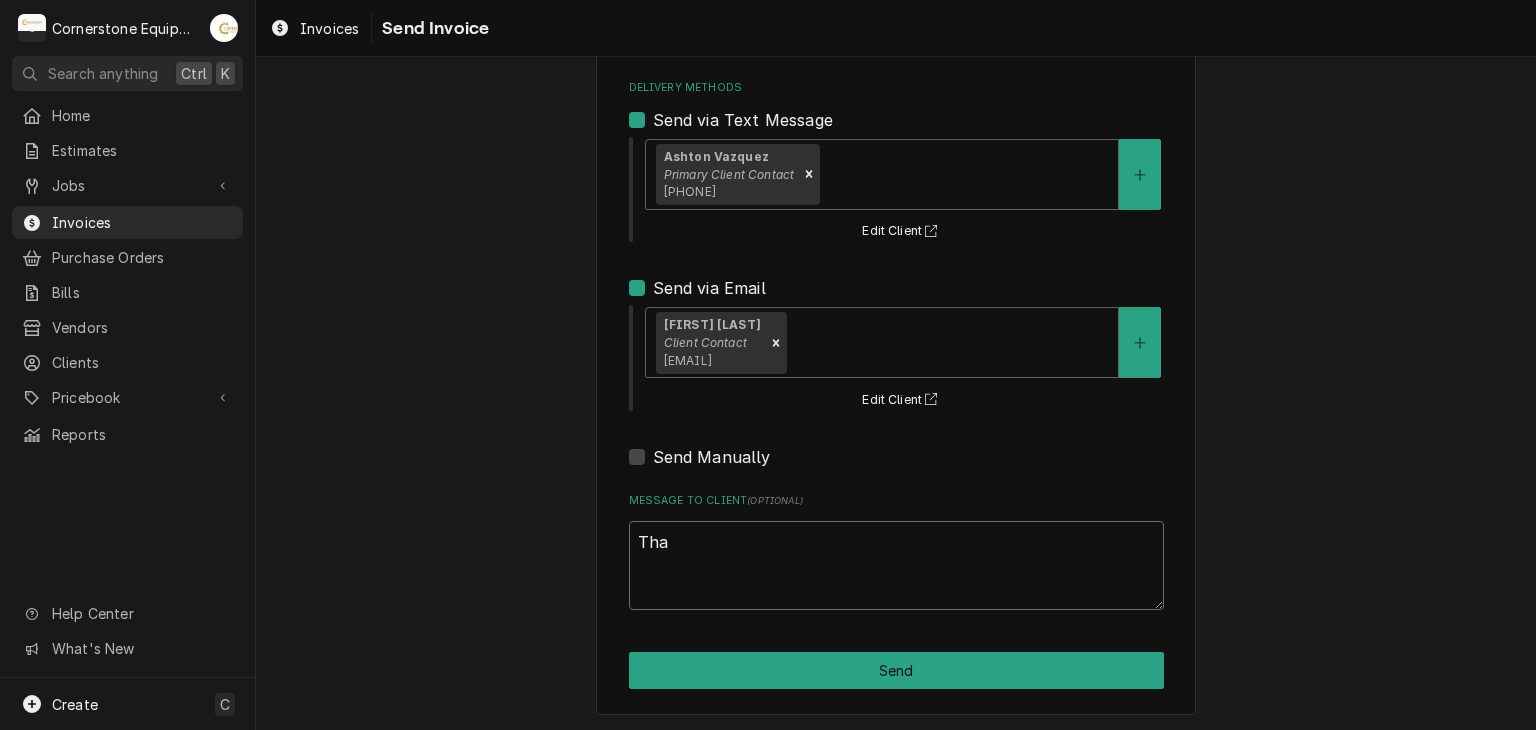 type on "x" 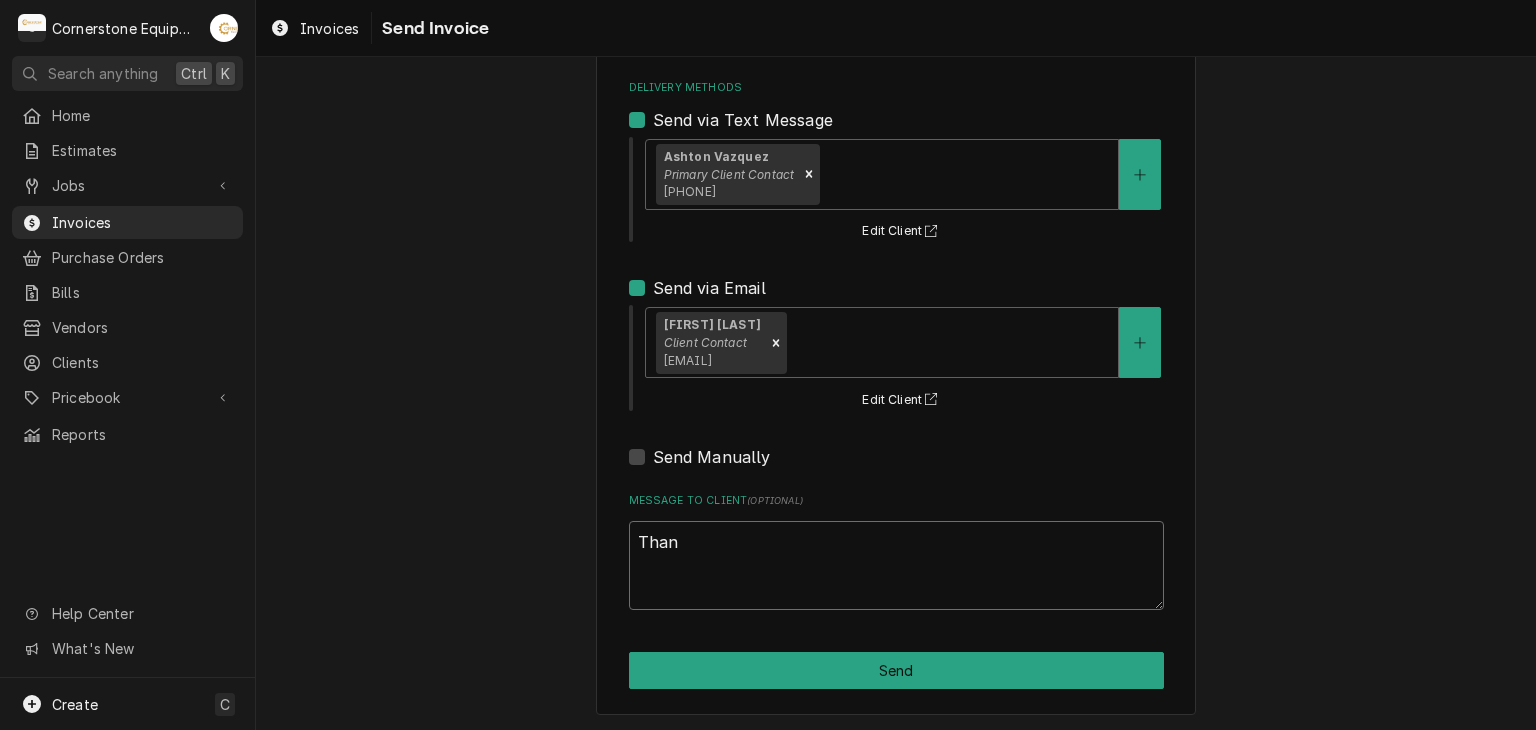 type on "x" 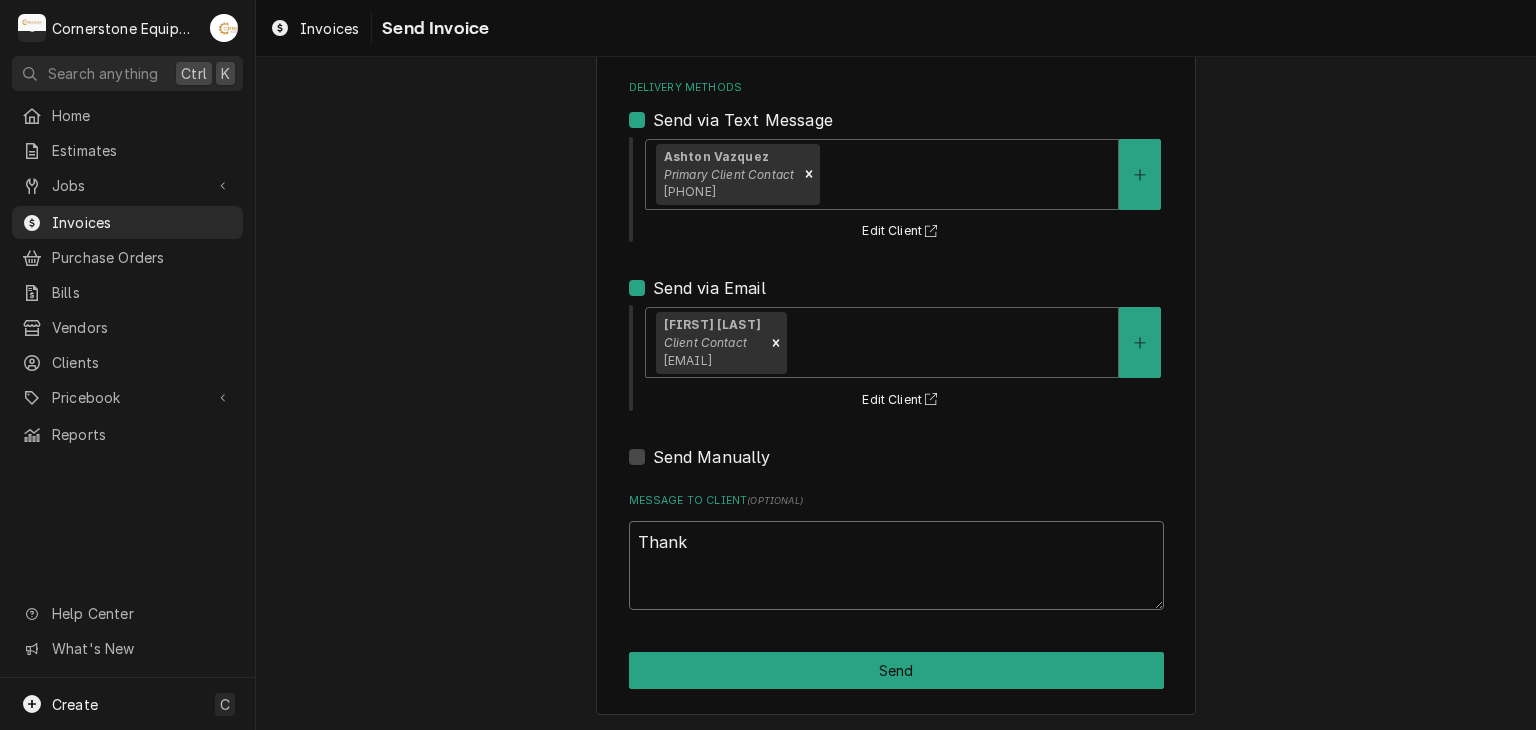 type on "x" 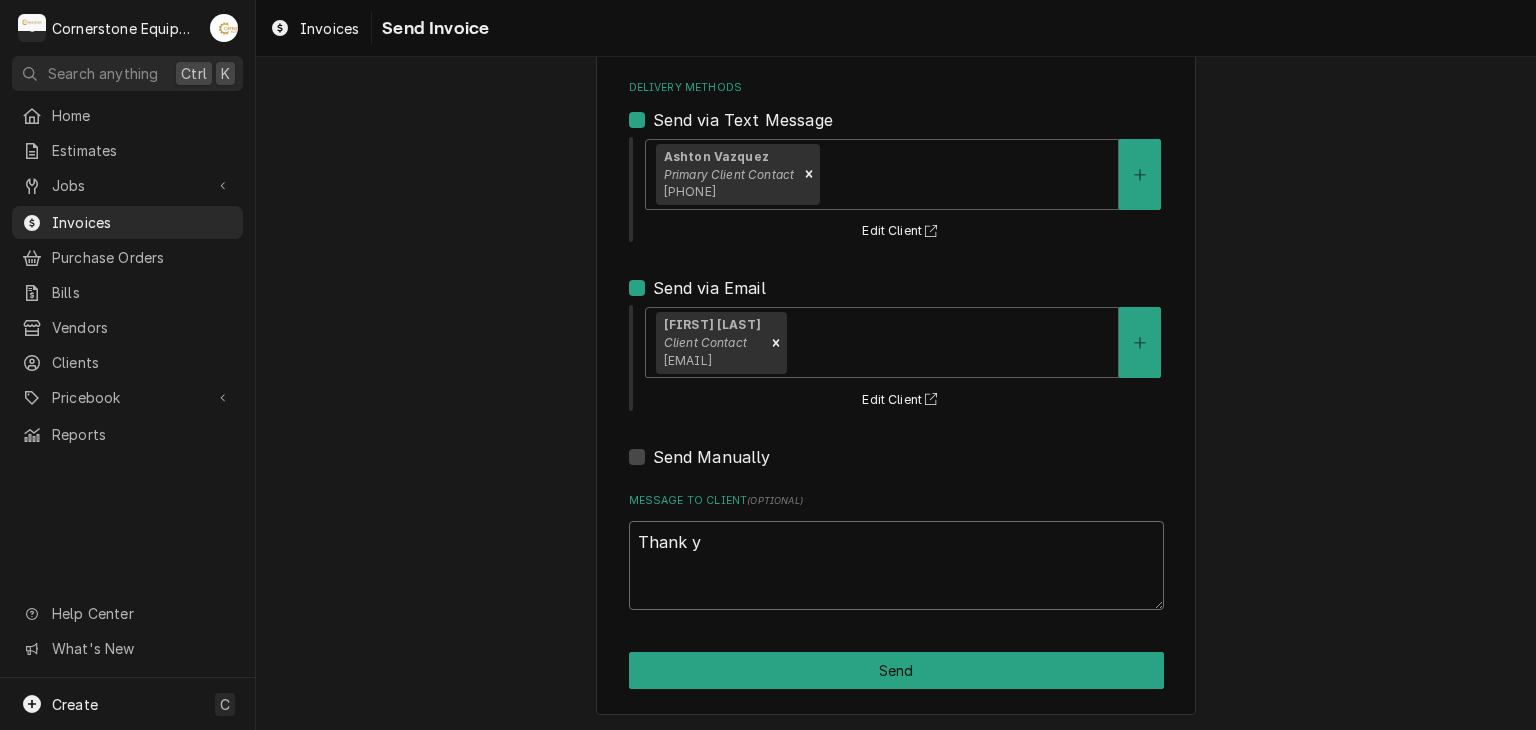 type on "x" 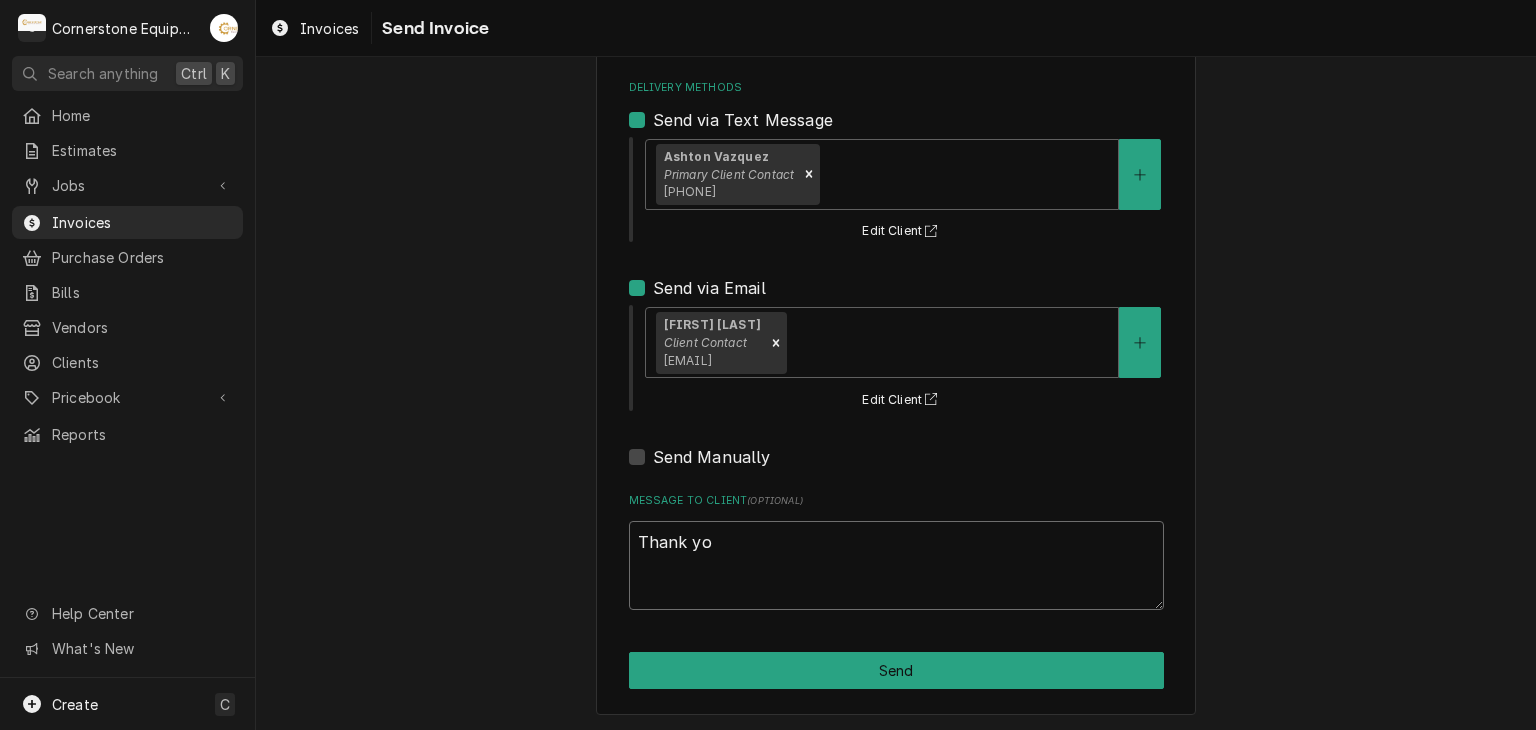 type on "x" 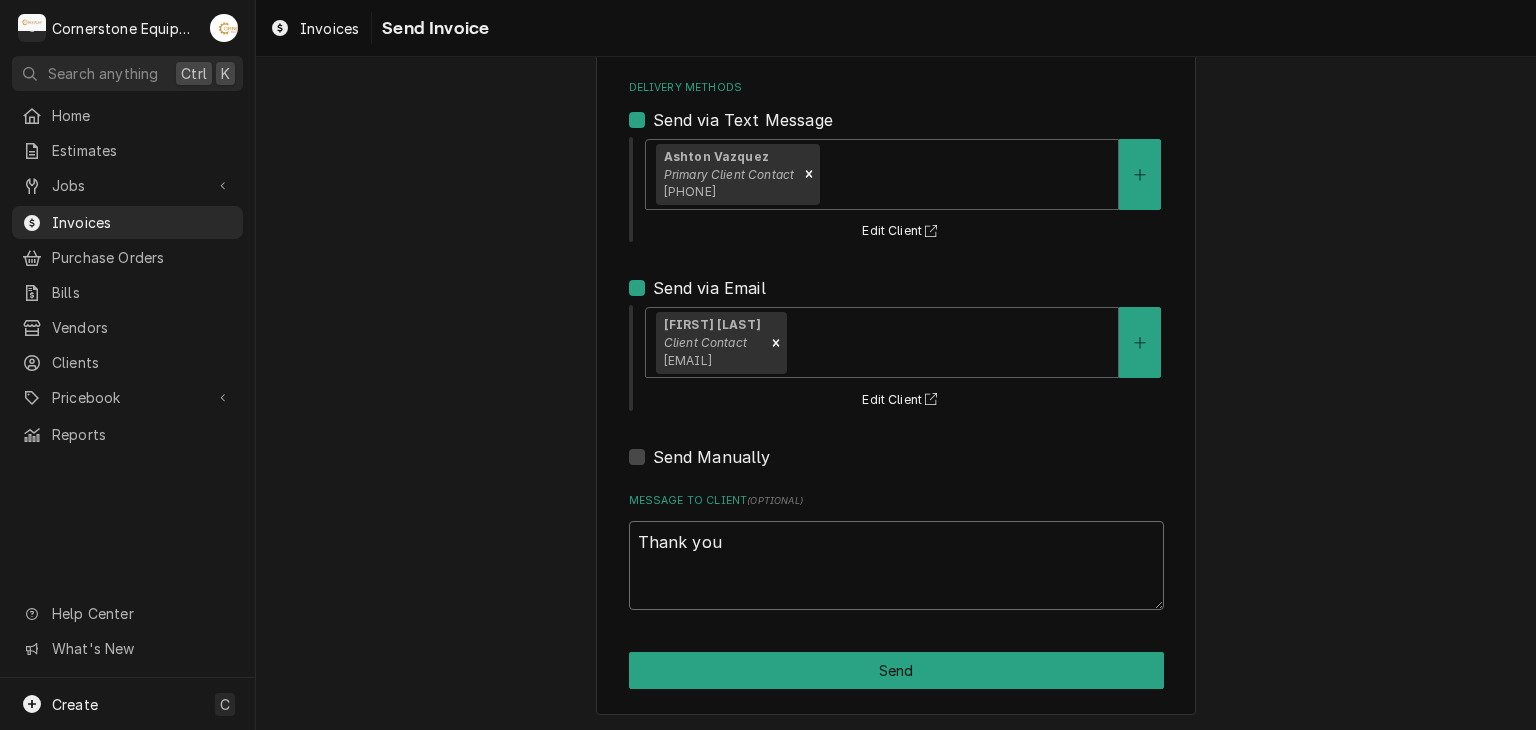 type on "x" 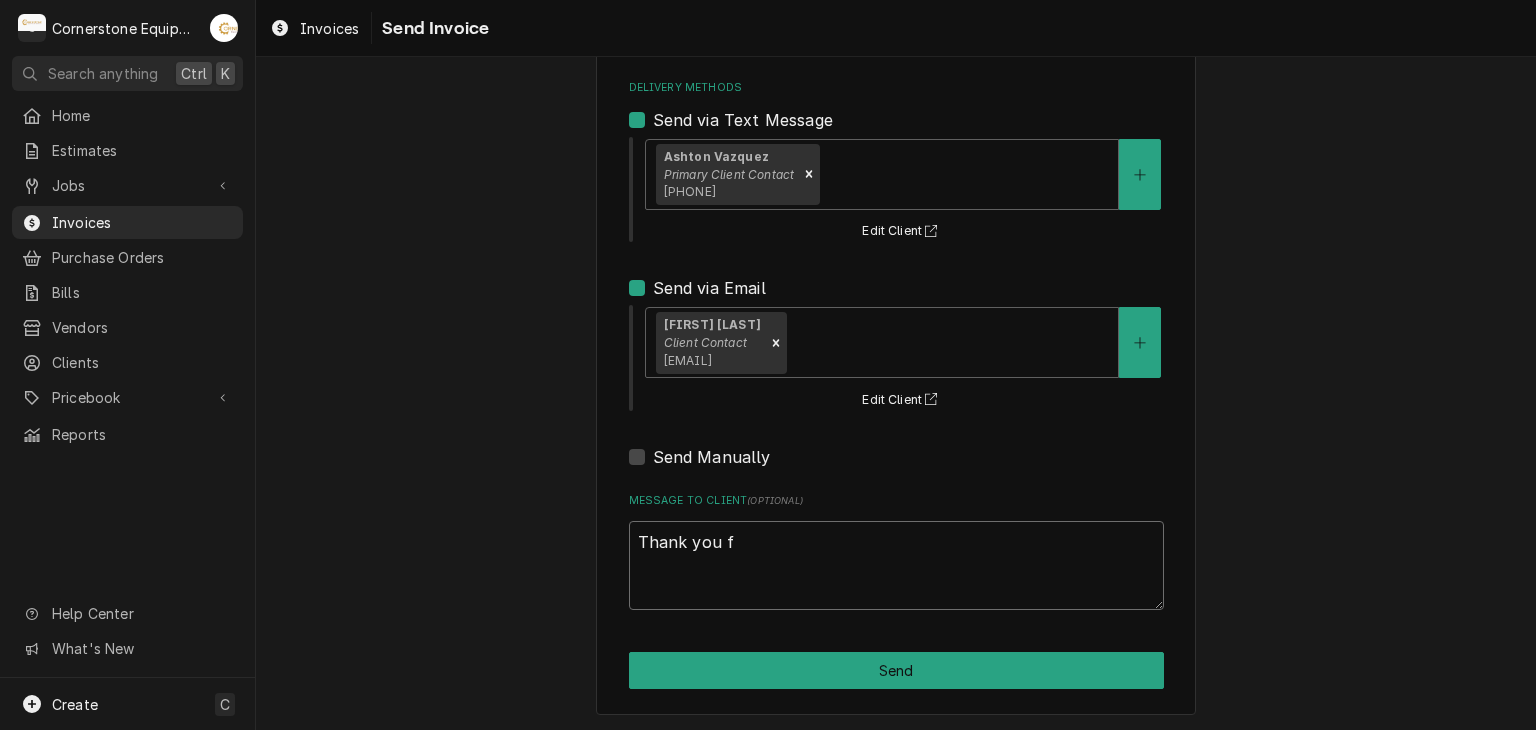 type on "x" 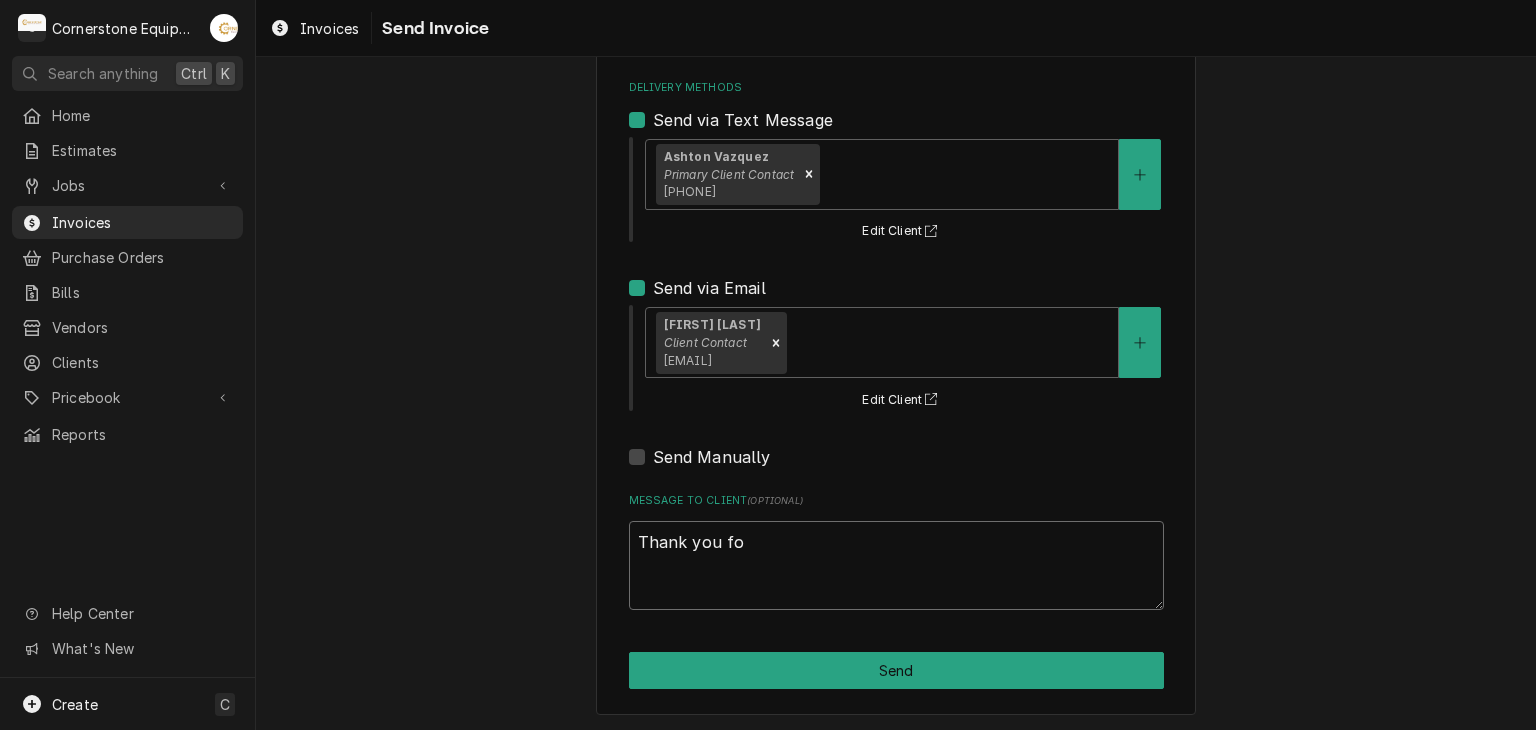 type on "x" 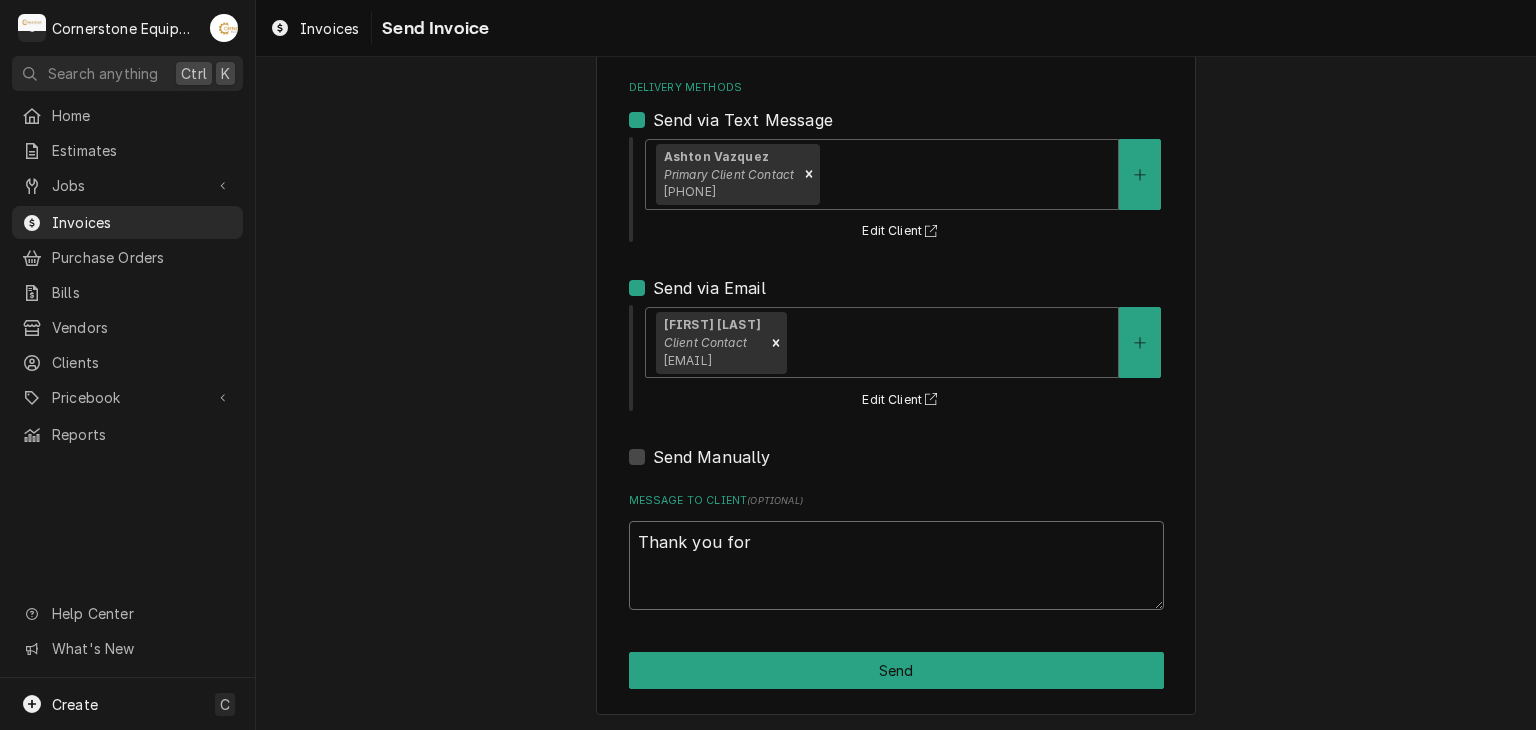 type on "x" 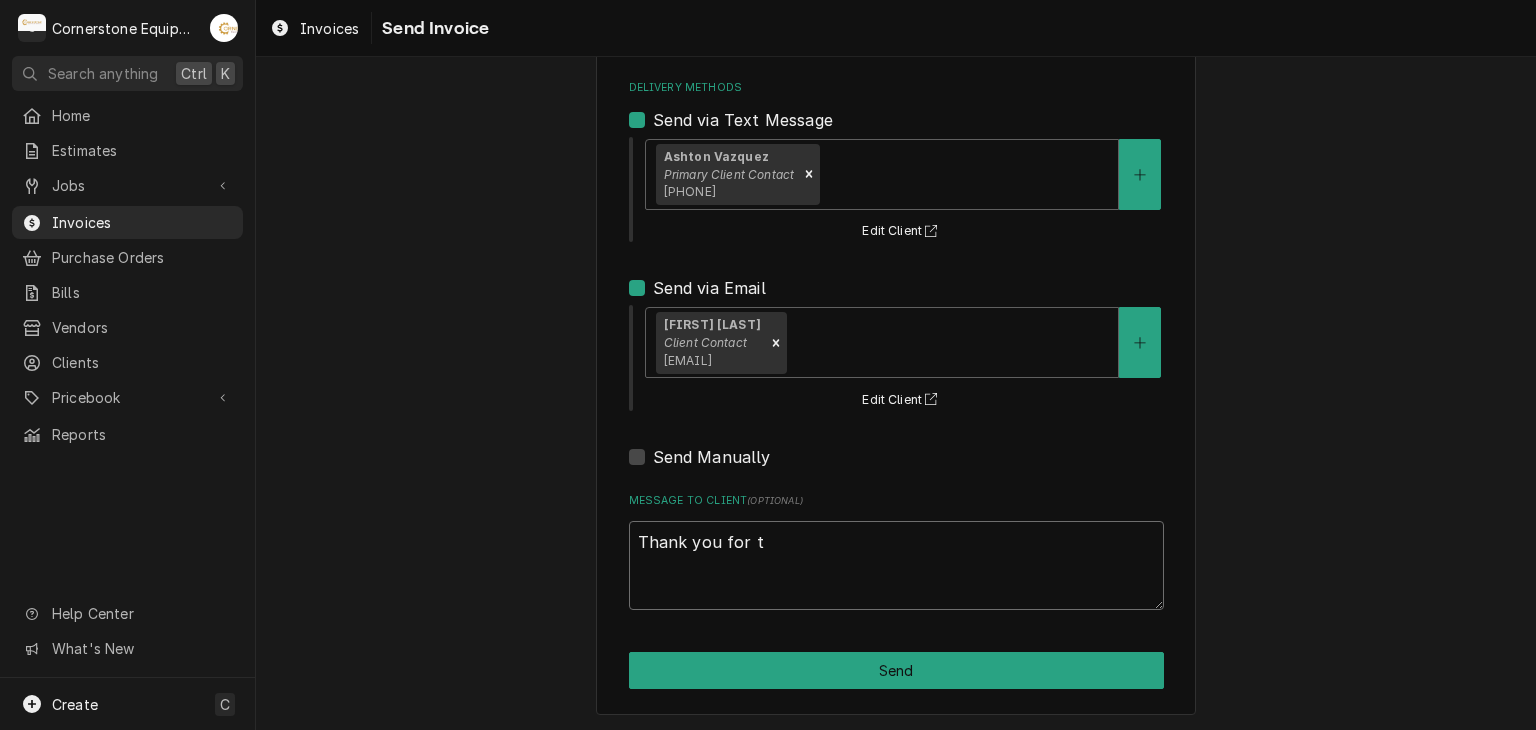 type on "x" 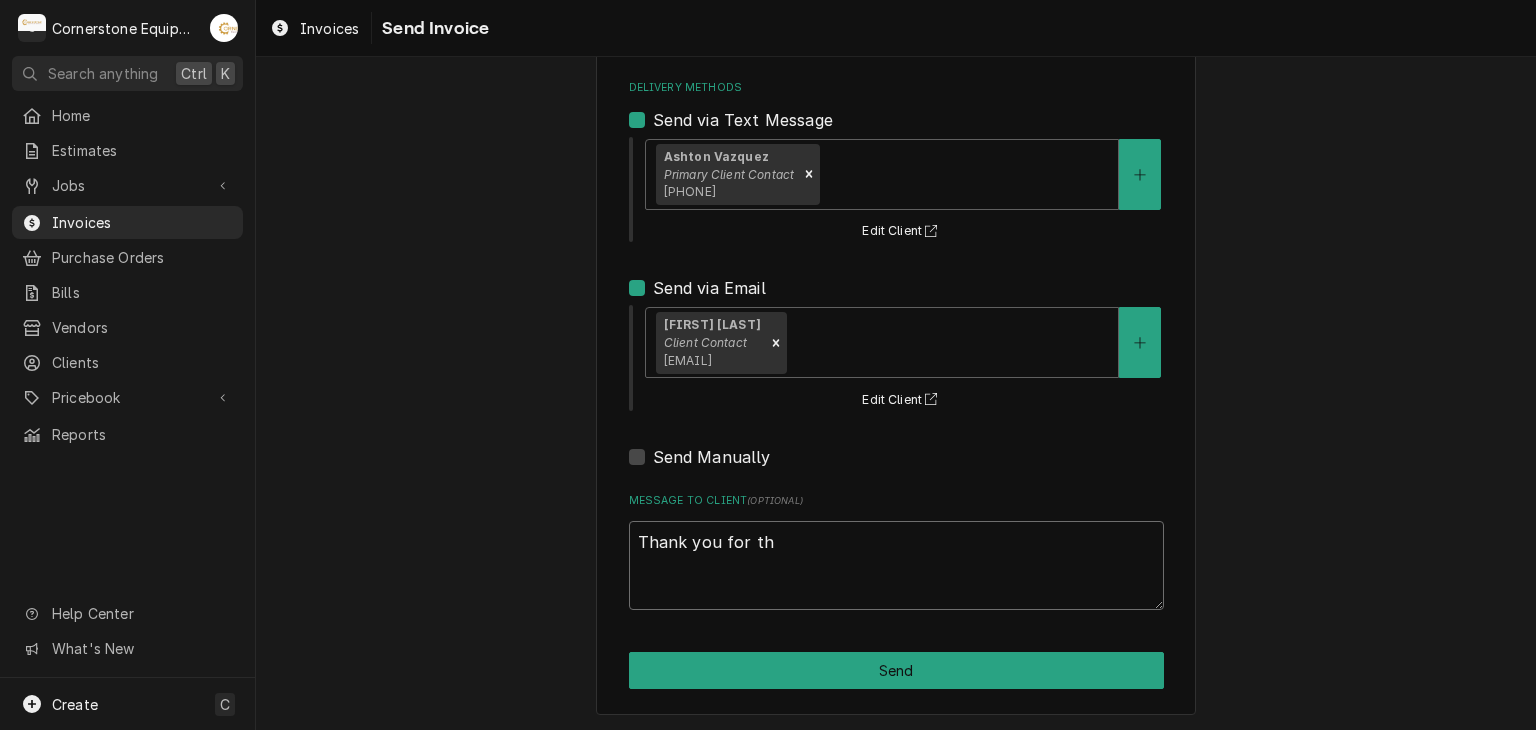 type on "x" 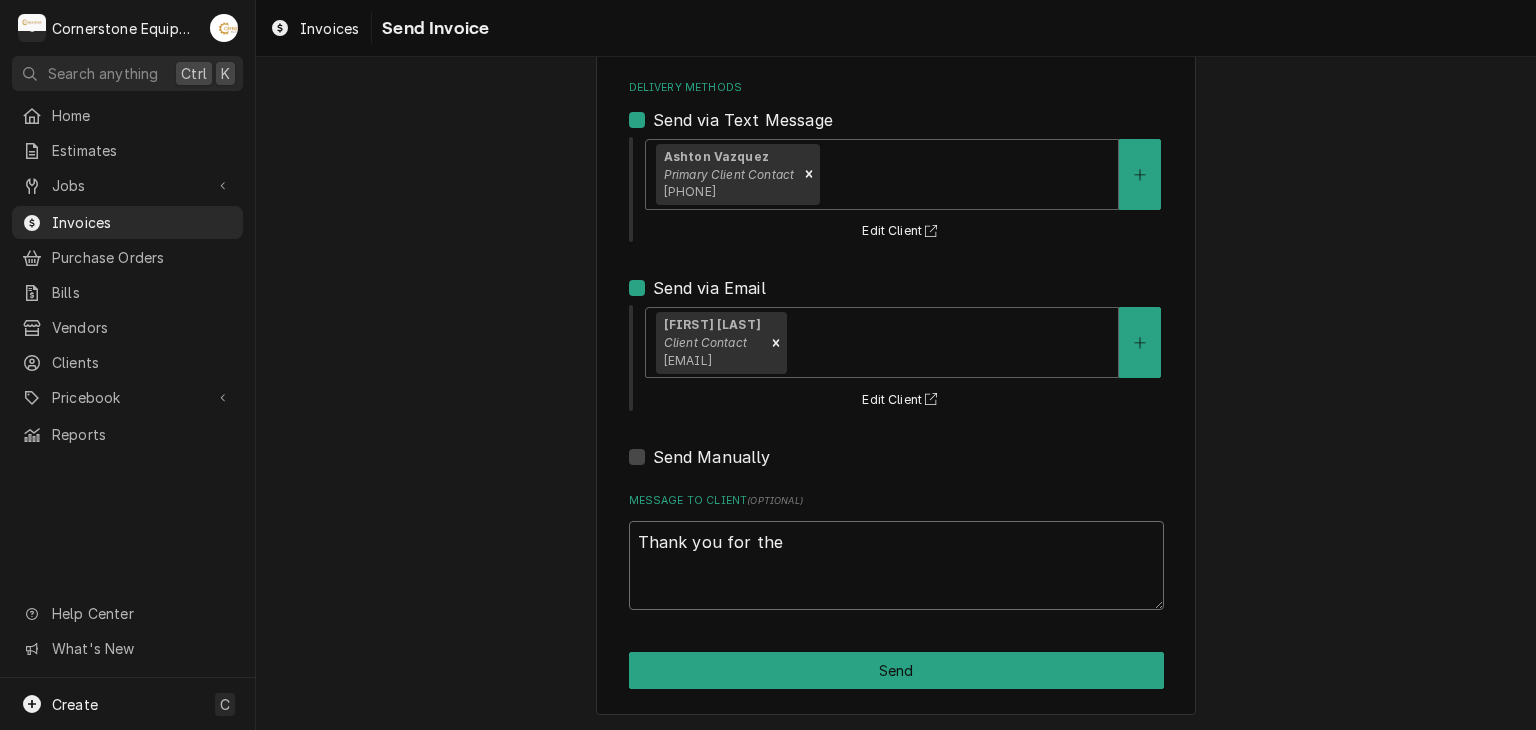 type on "x" 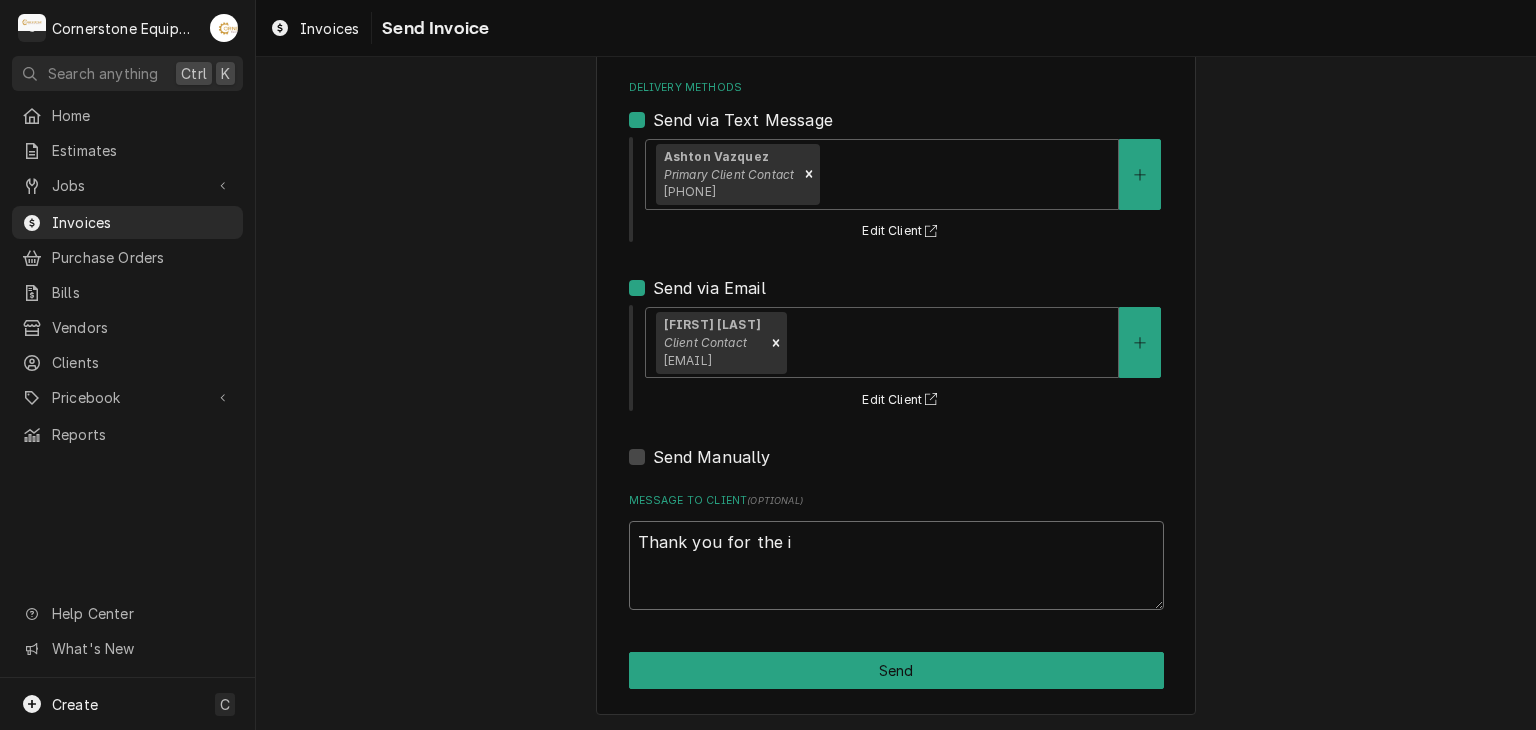 type on "x" 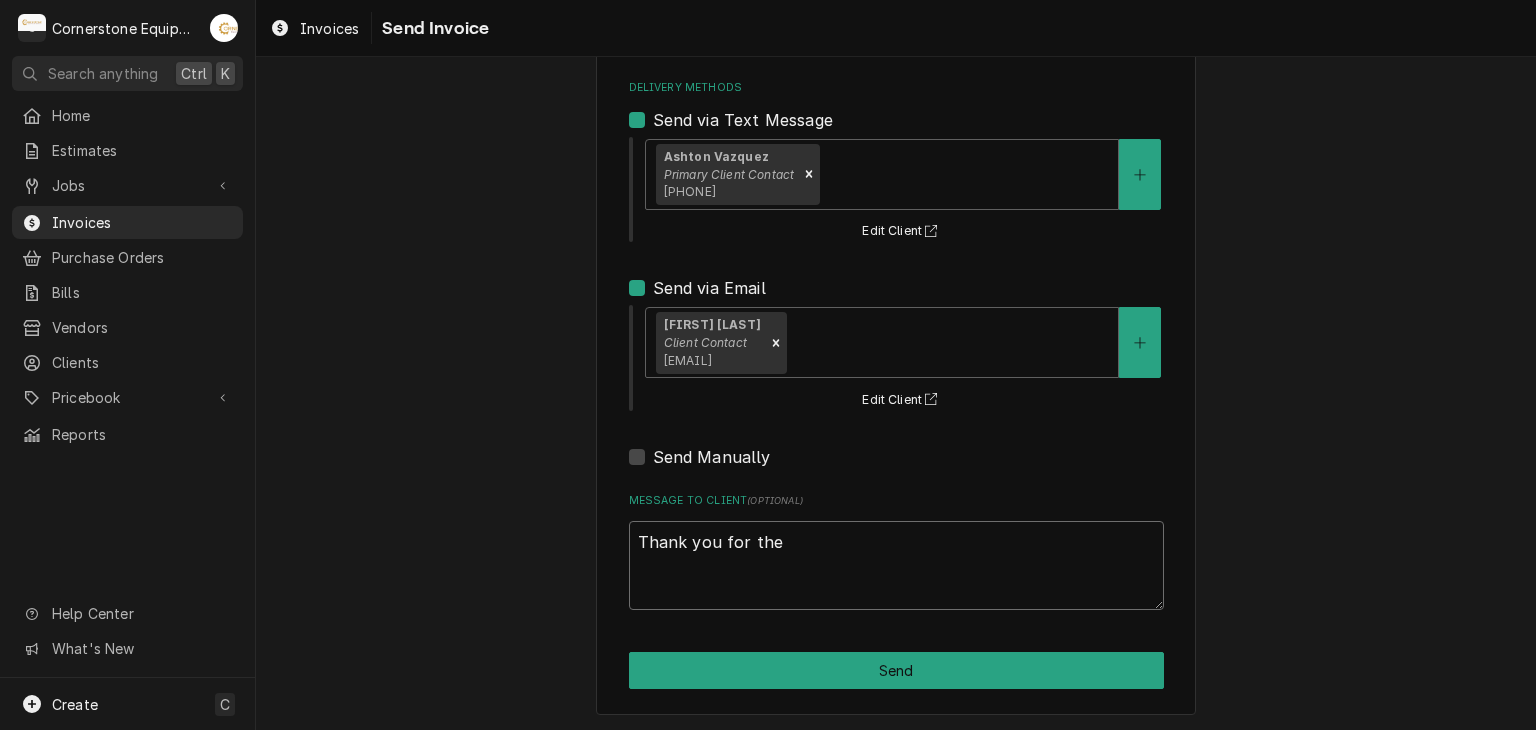 type on "x" 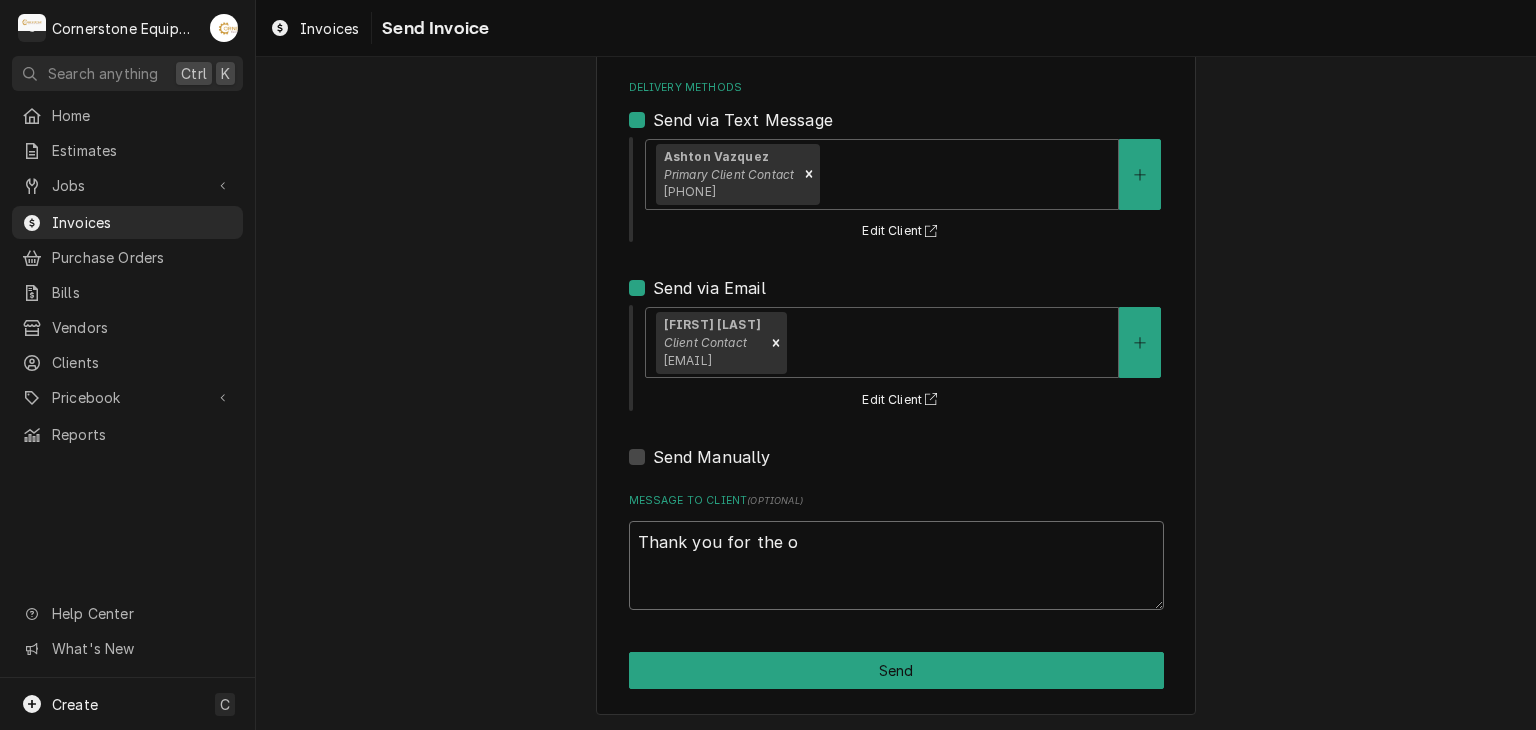 type on "x" 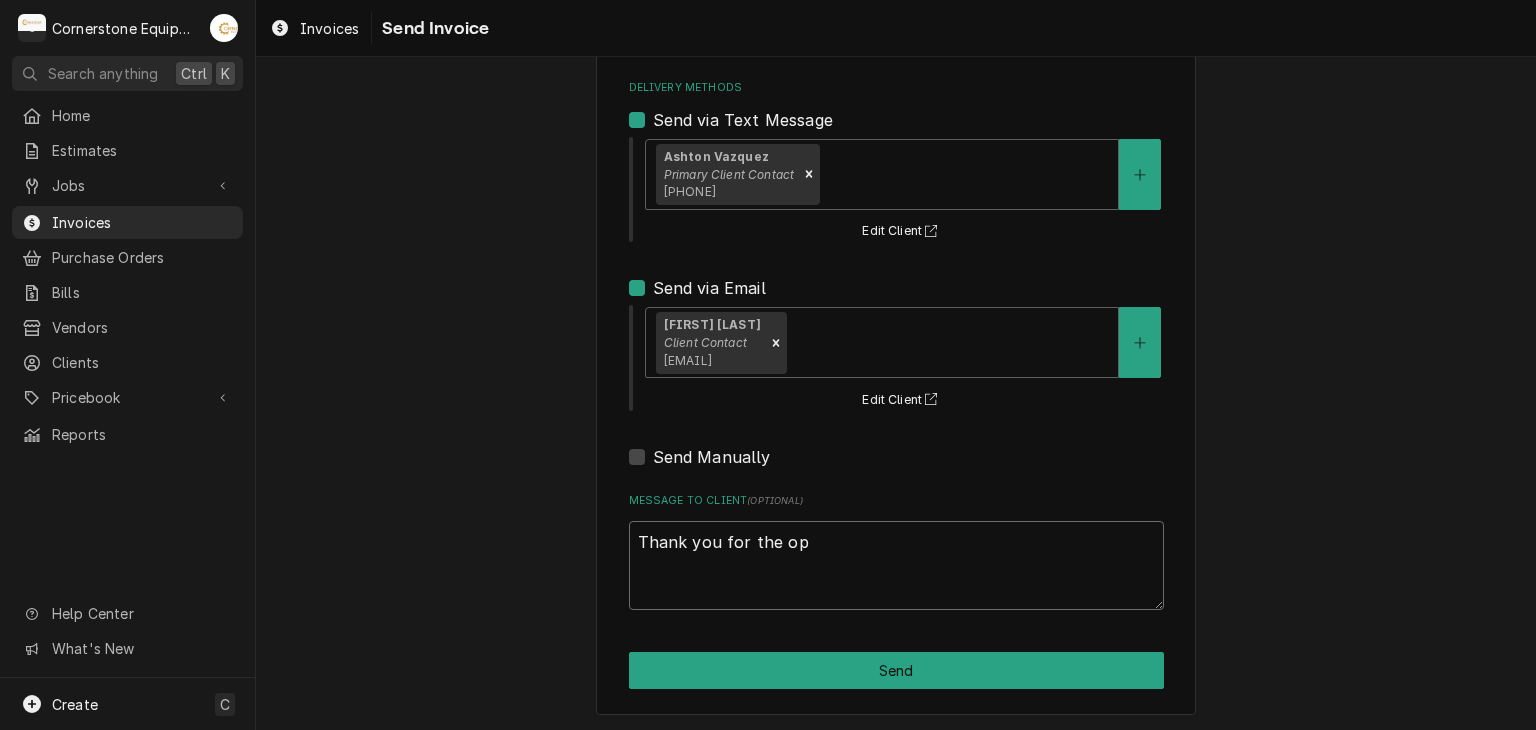 type on "x" 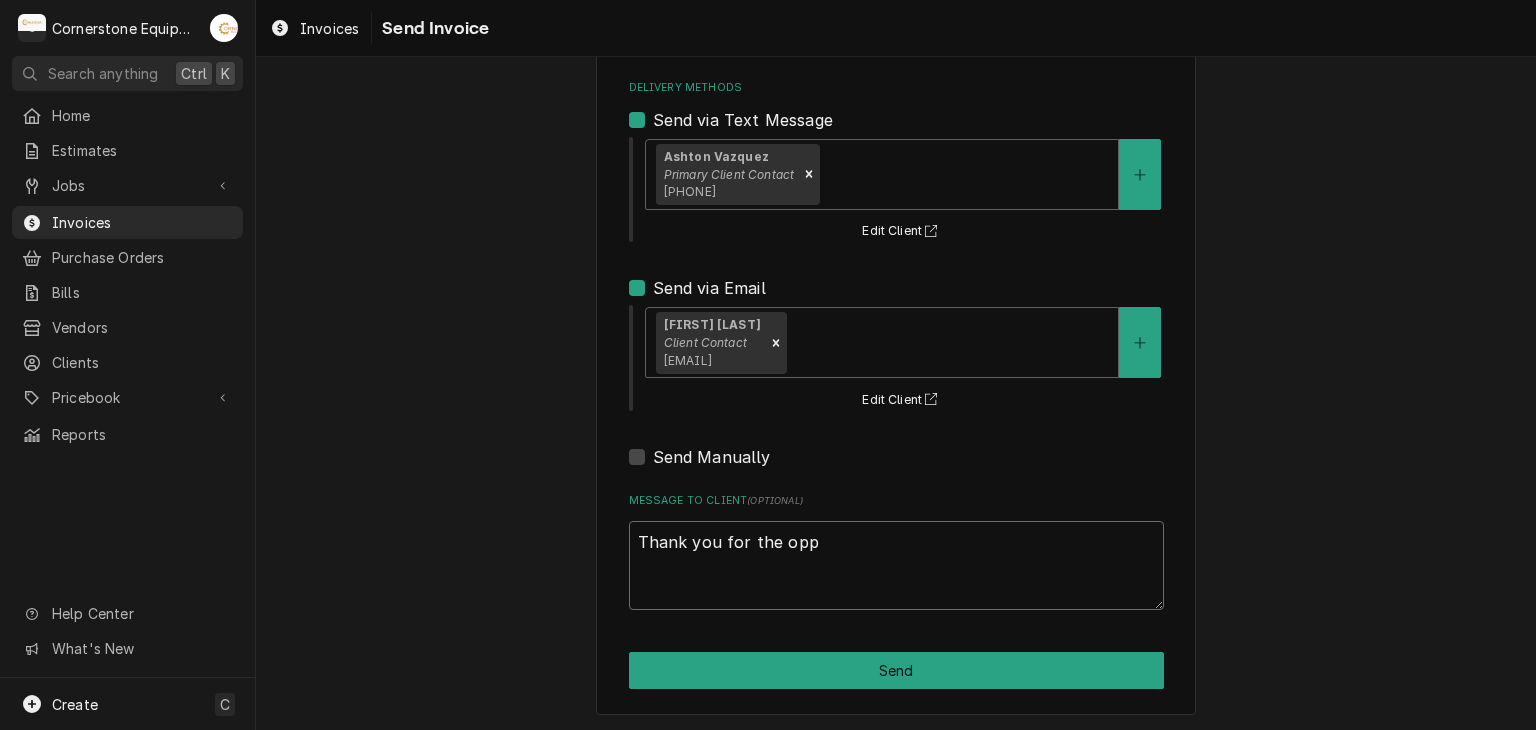 type on "x" 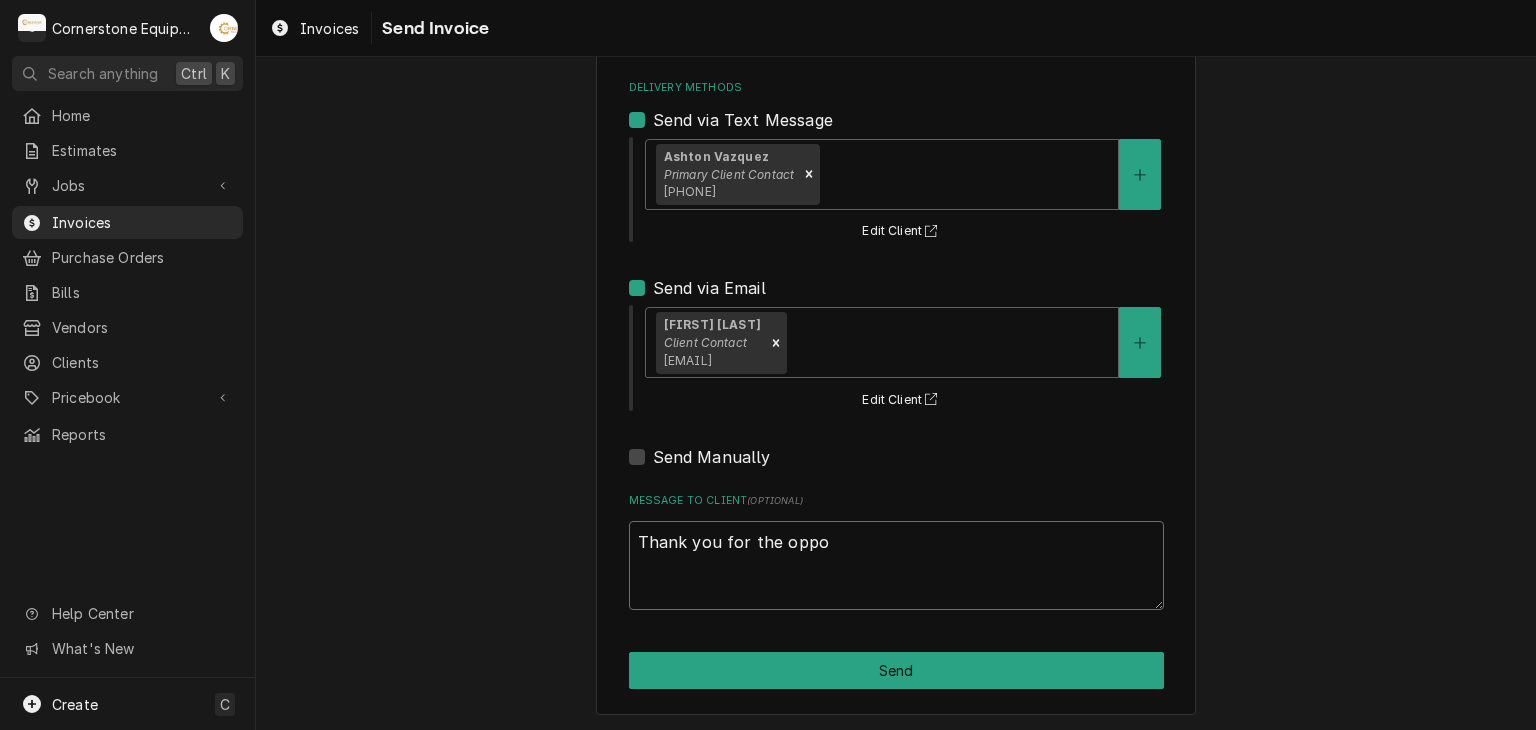 type on "x" 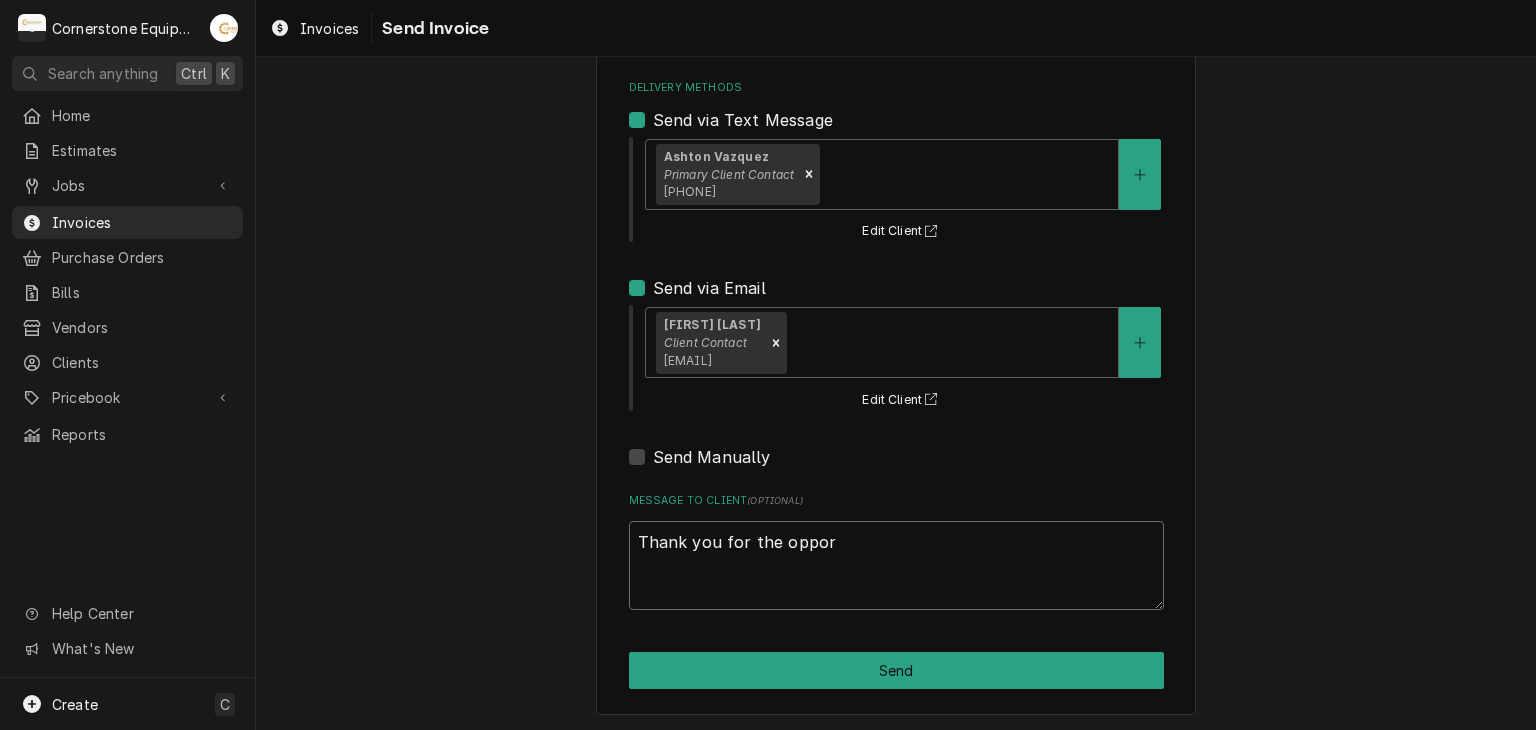 type on "x" 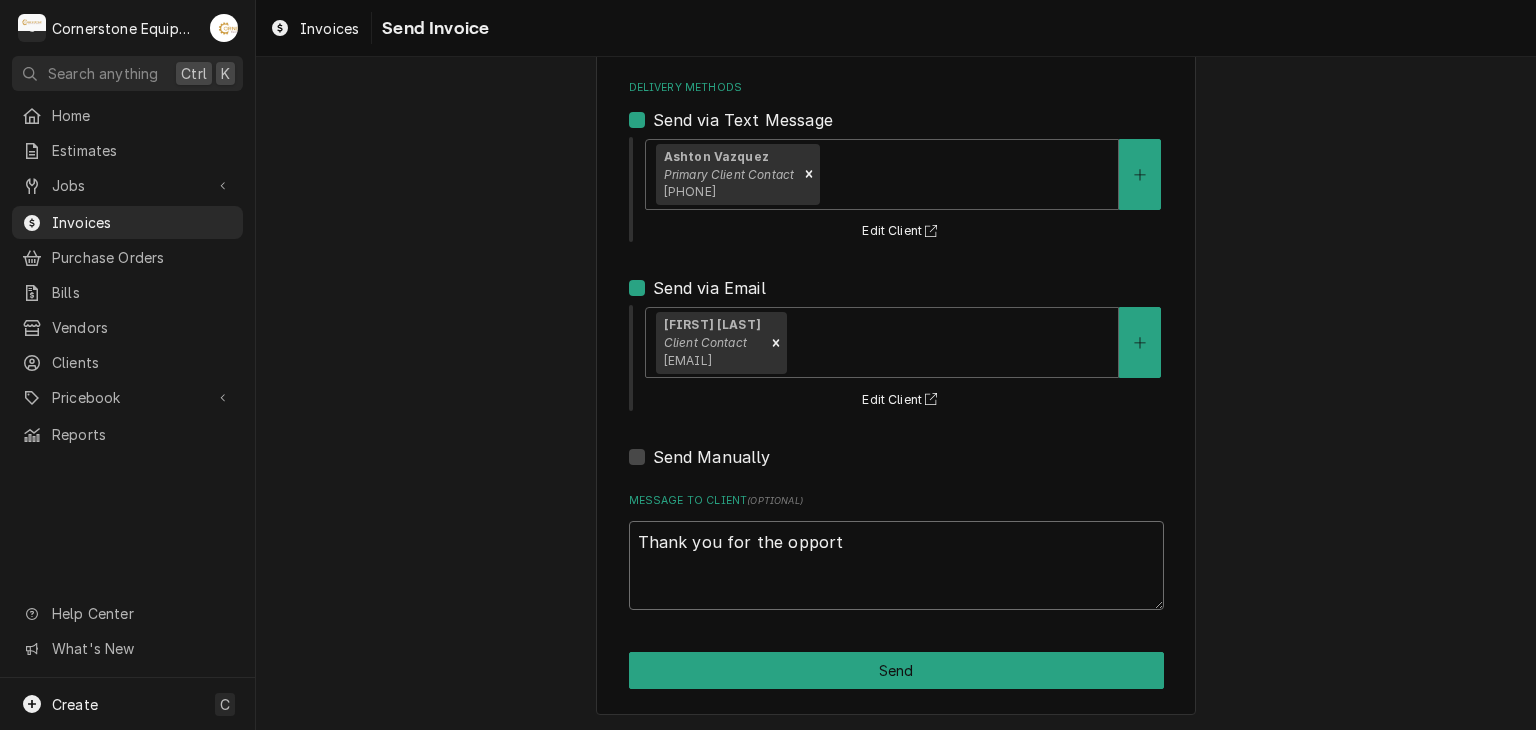 type on "x" 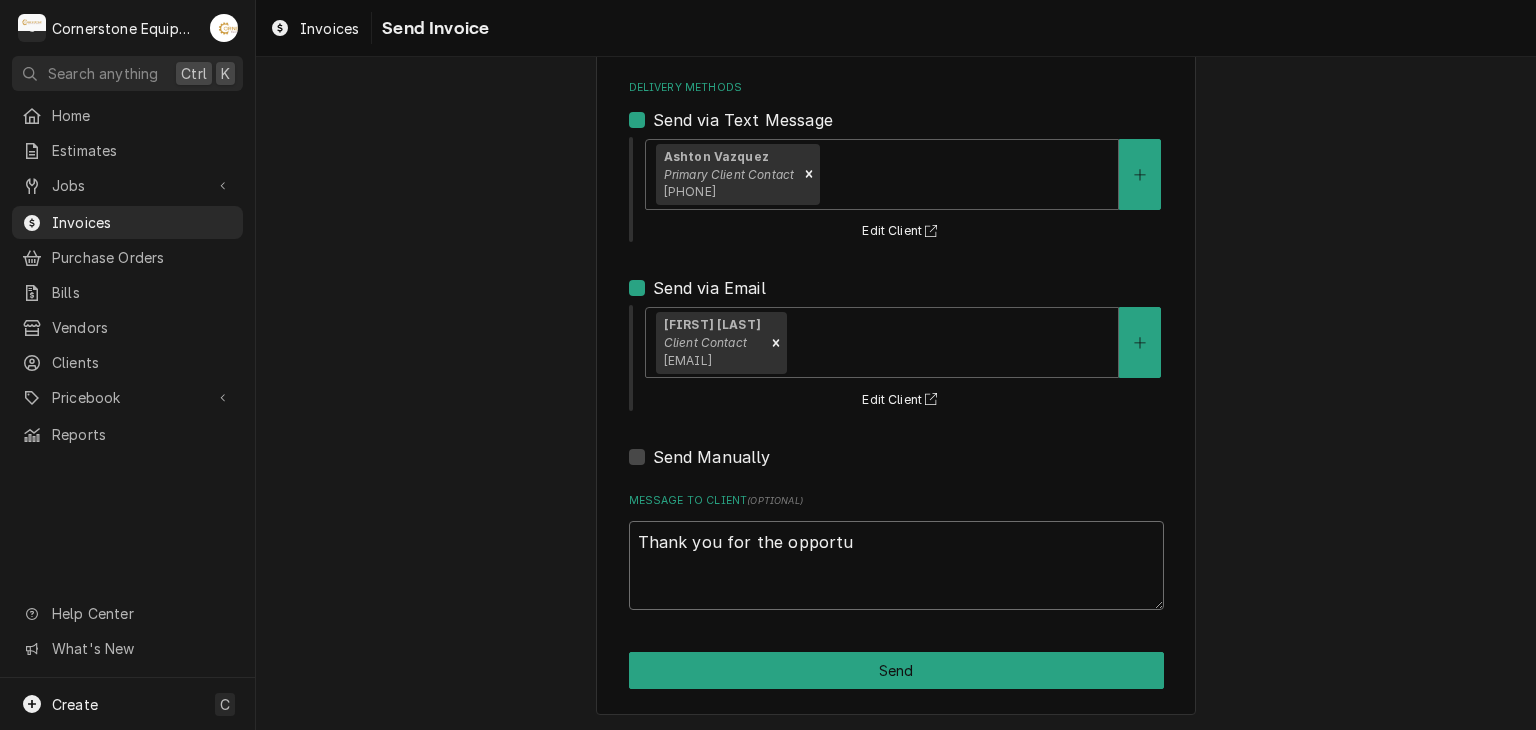 type on "x" 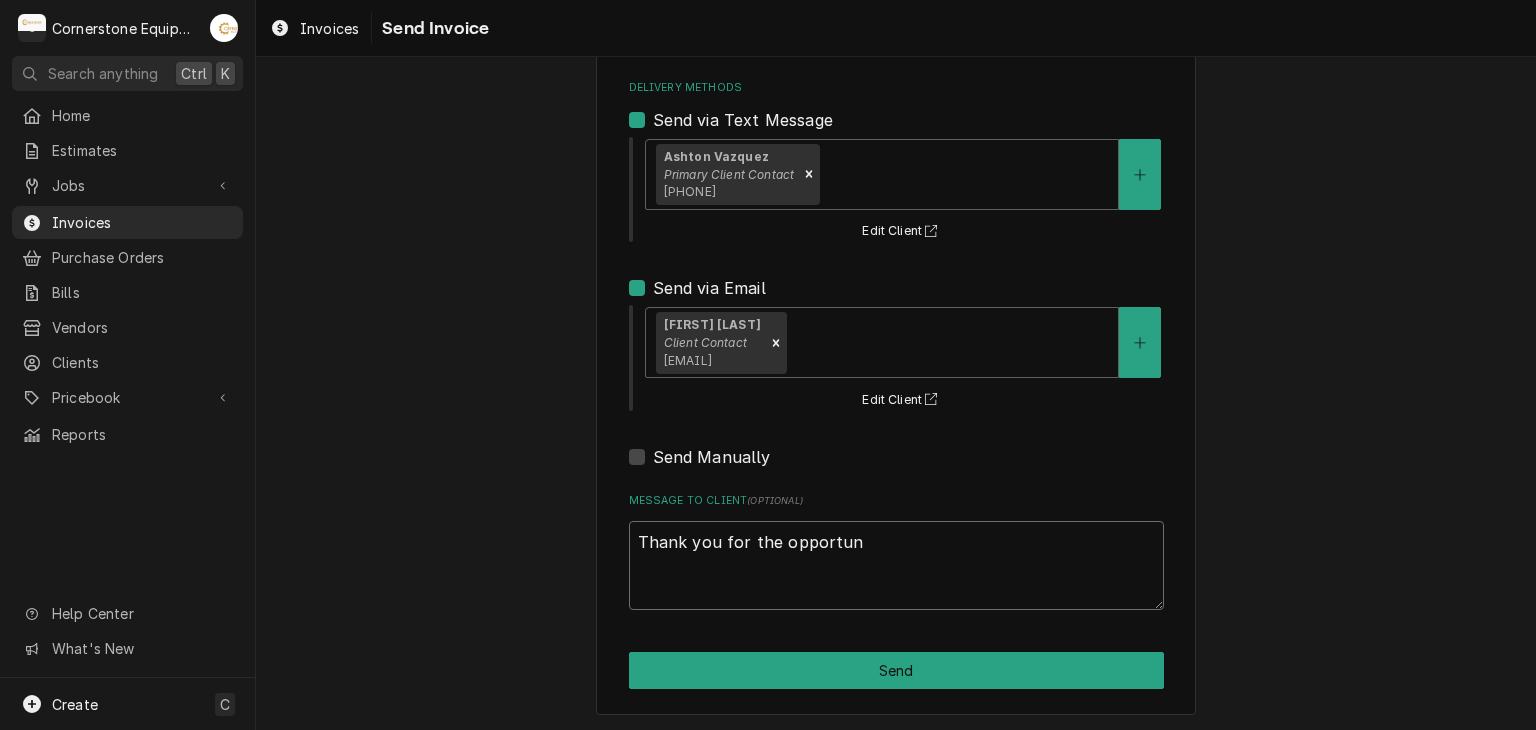 type on "x" 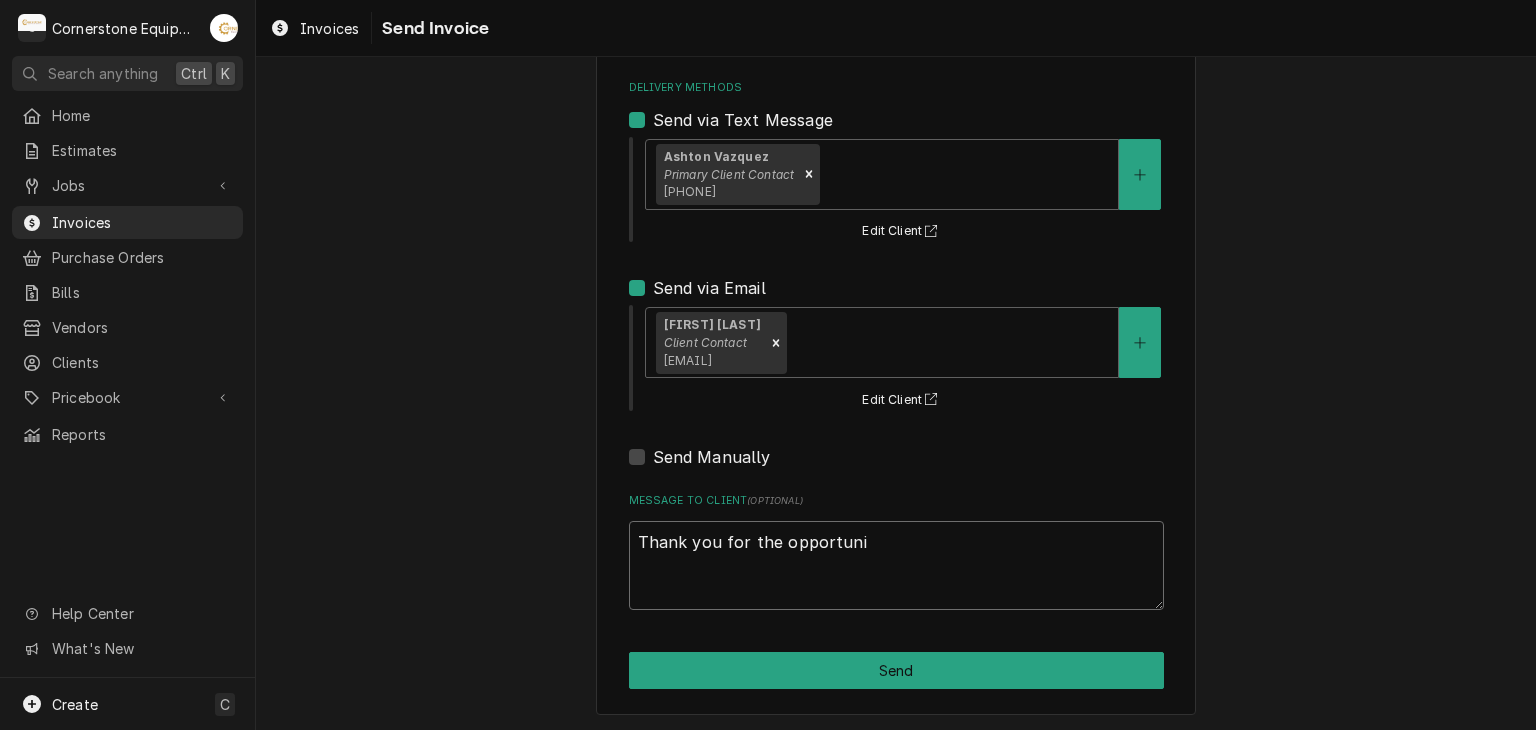 type on "x" 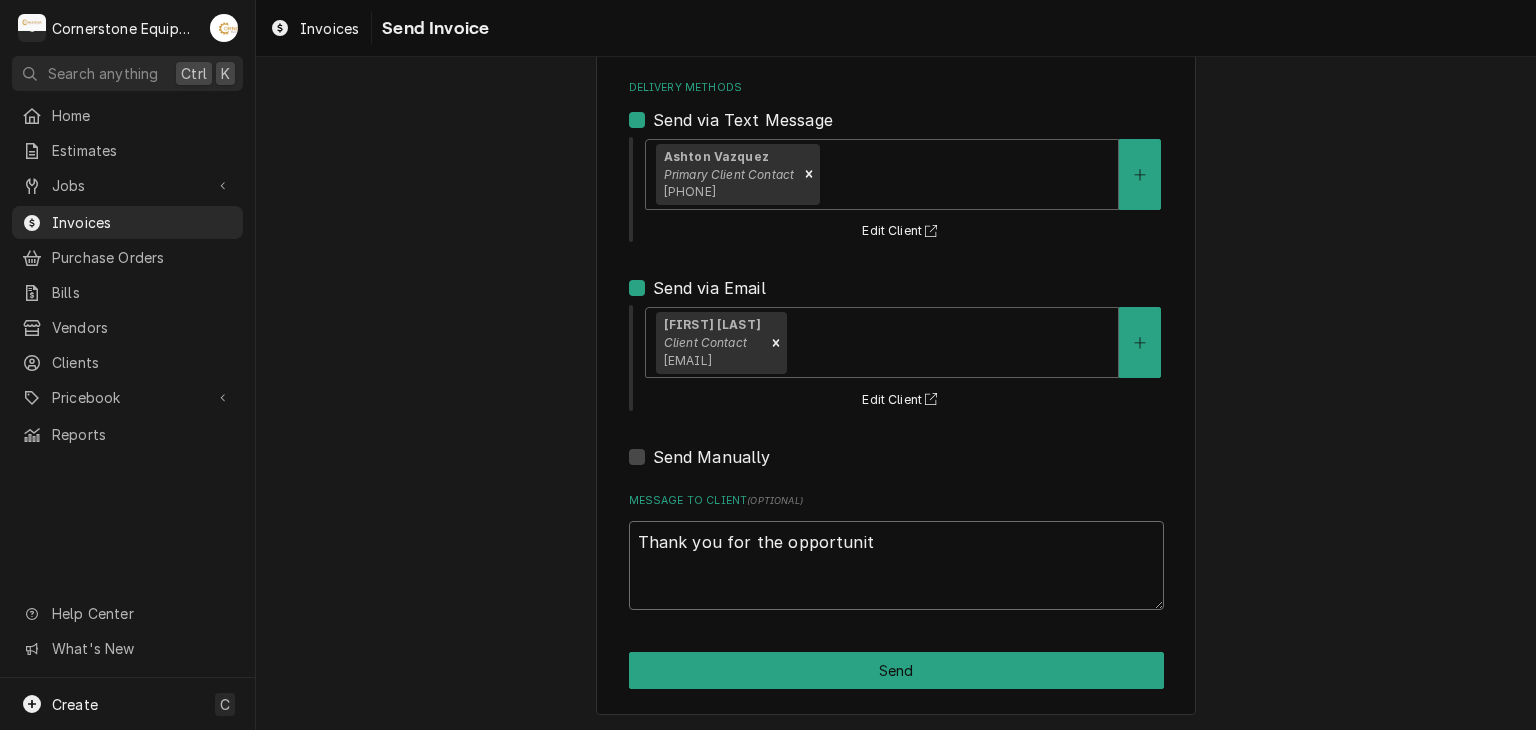 type on "x" 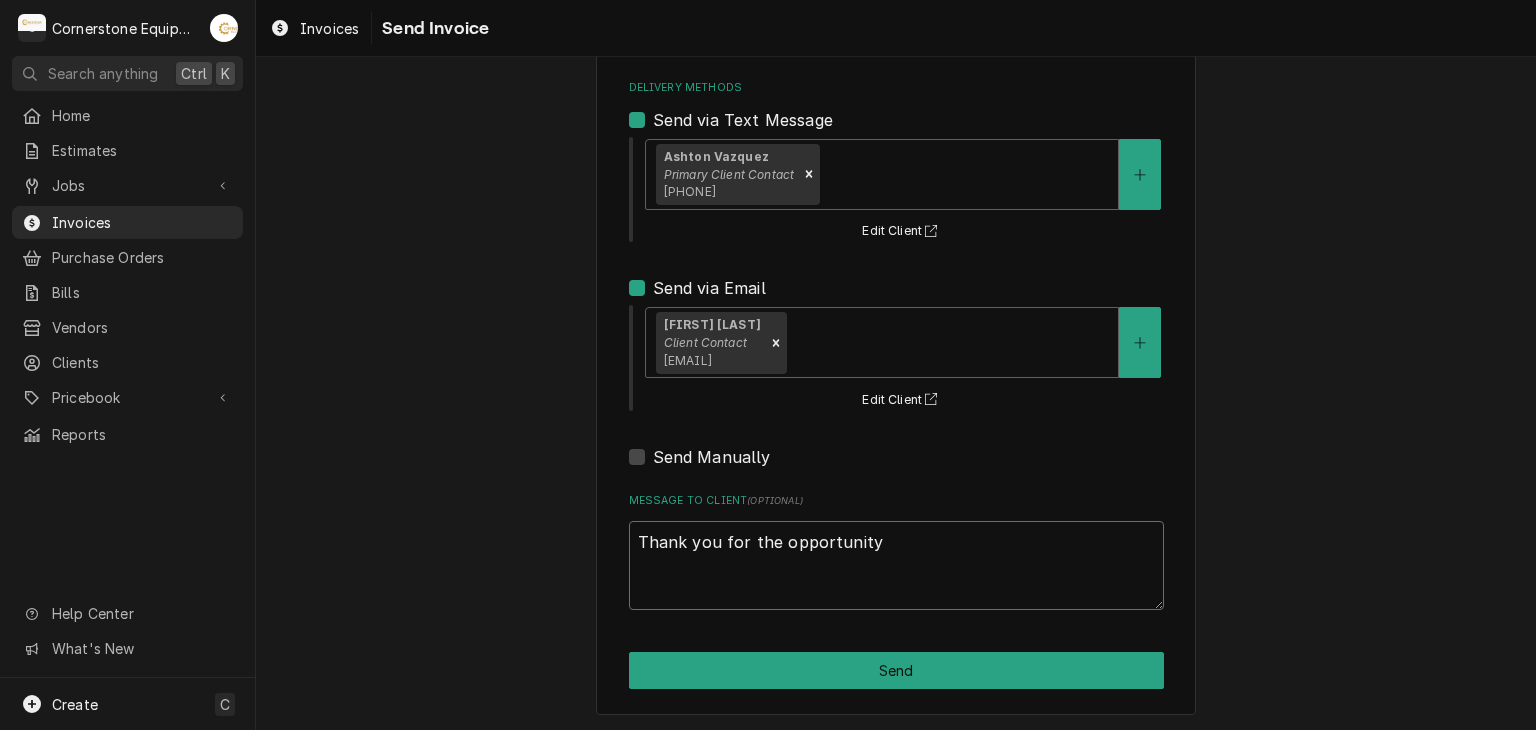 type on "x" 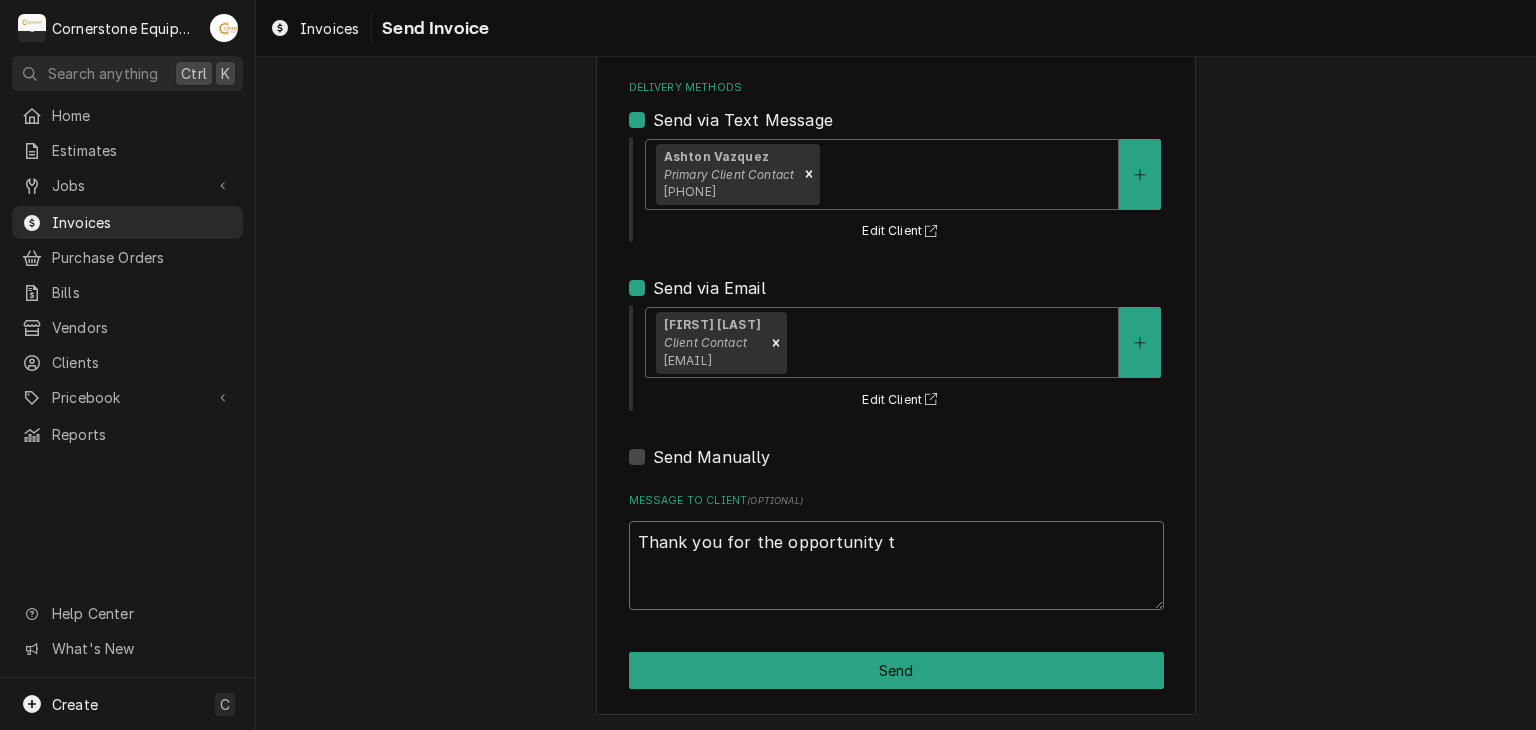type on "x" 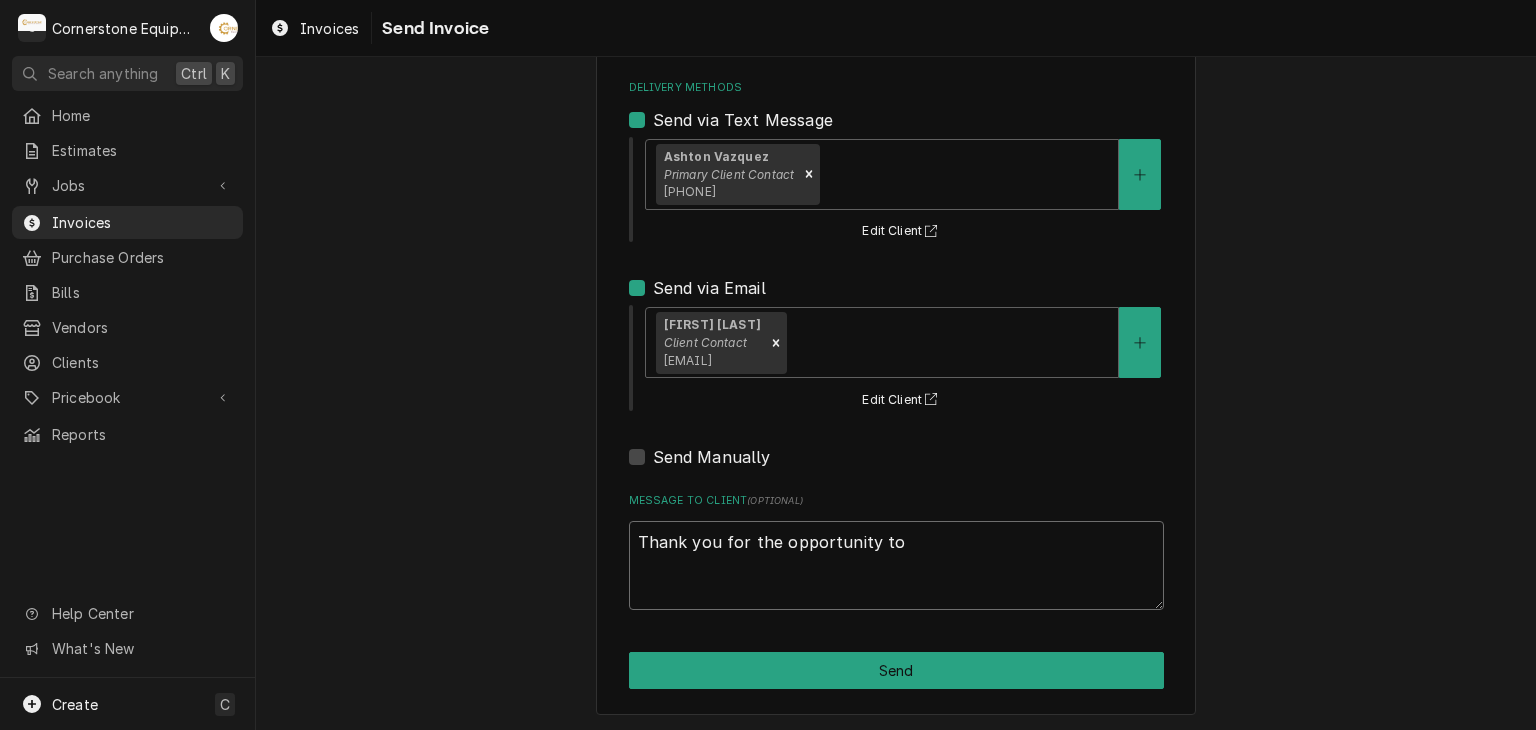 type on "x" 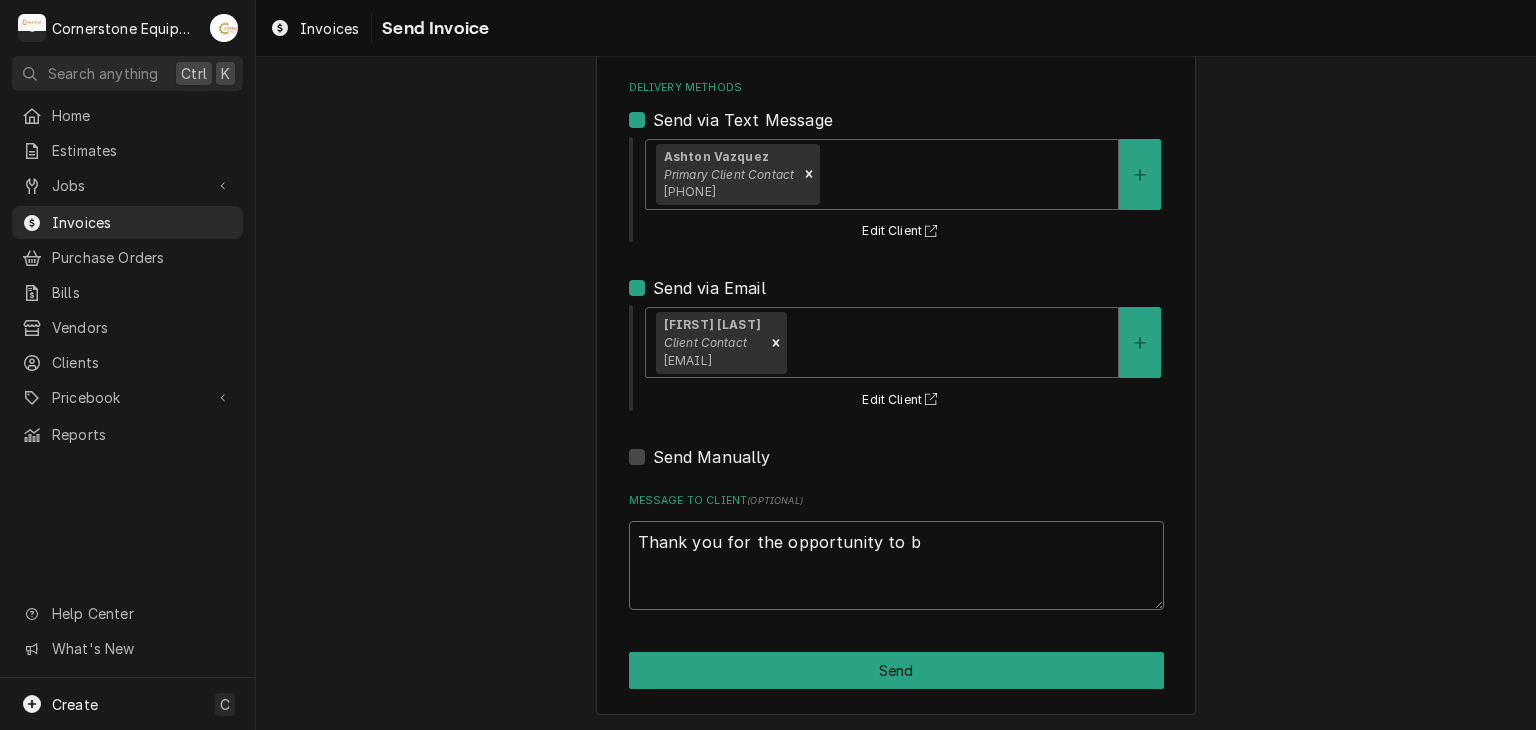 type on "x" 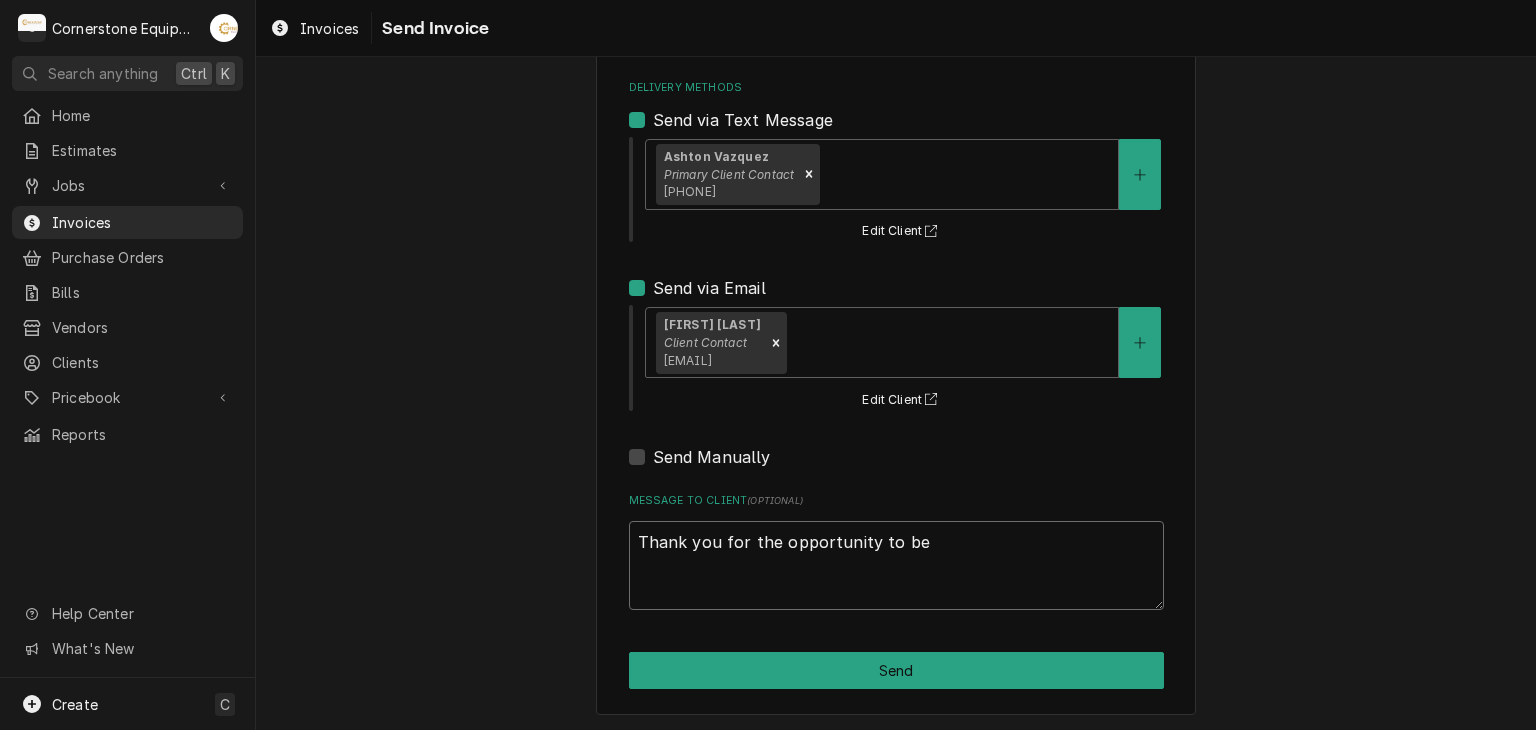 type on "x" 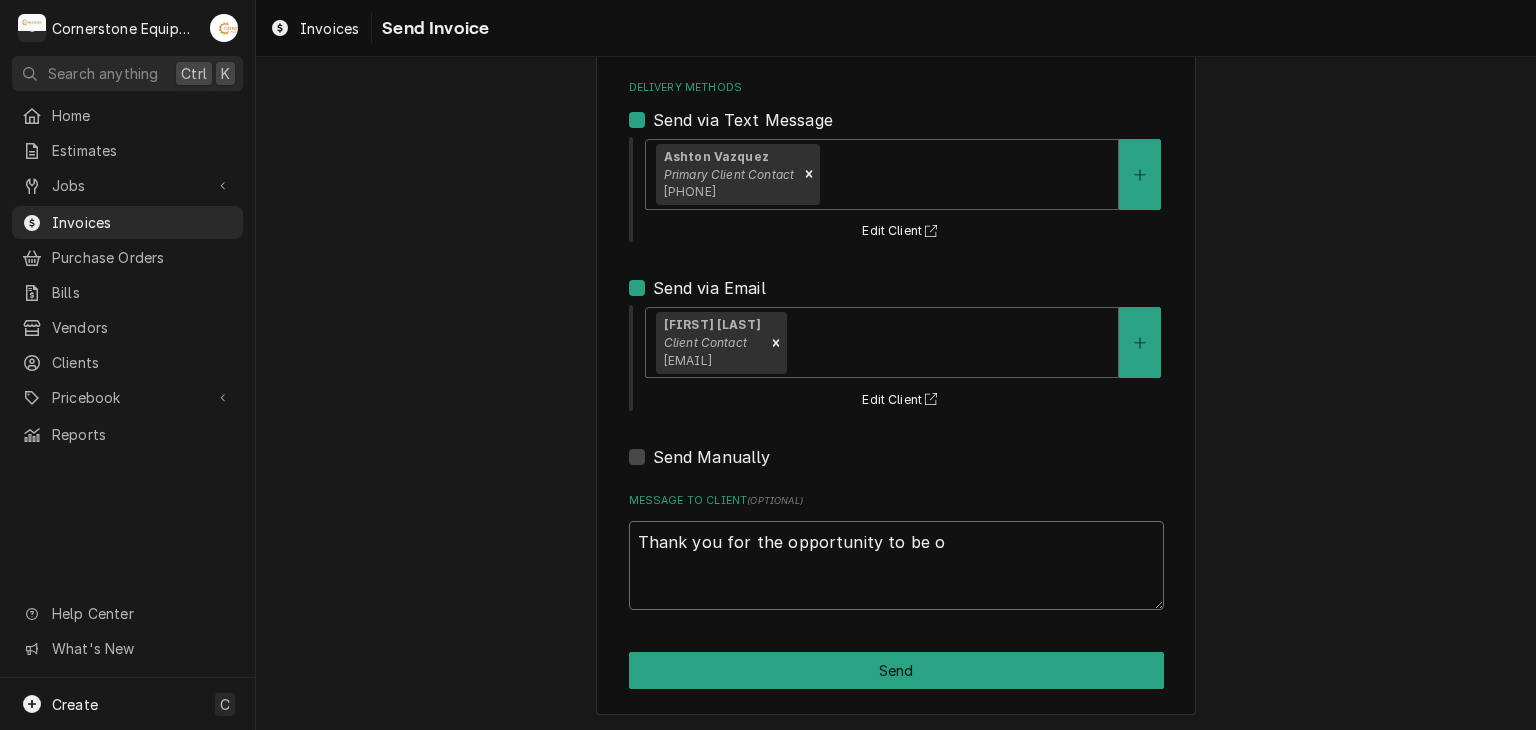 type on "x" 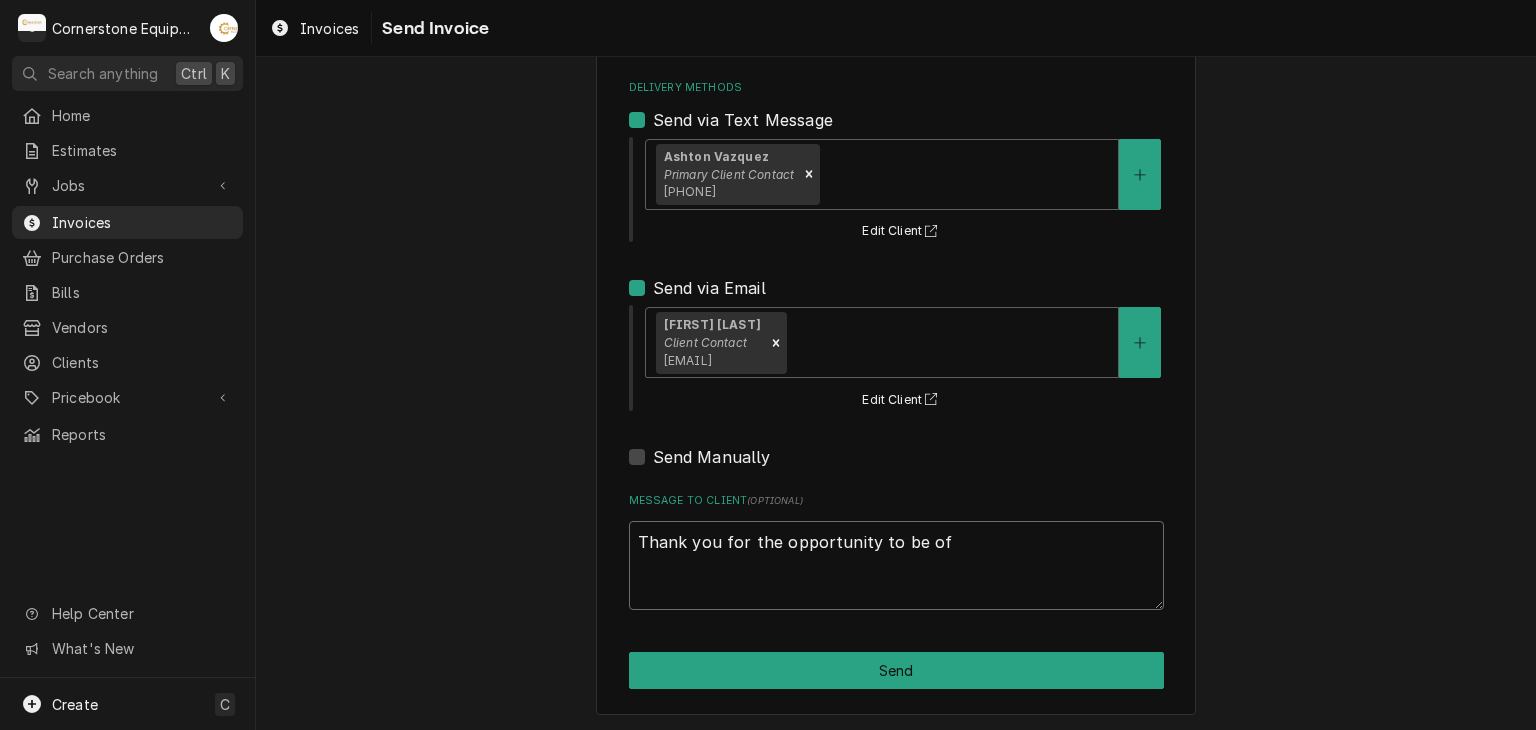type on "x" 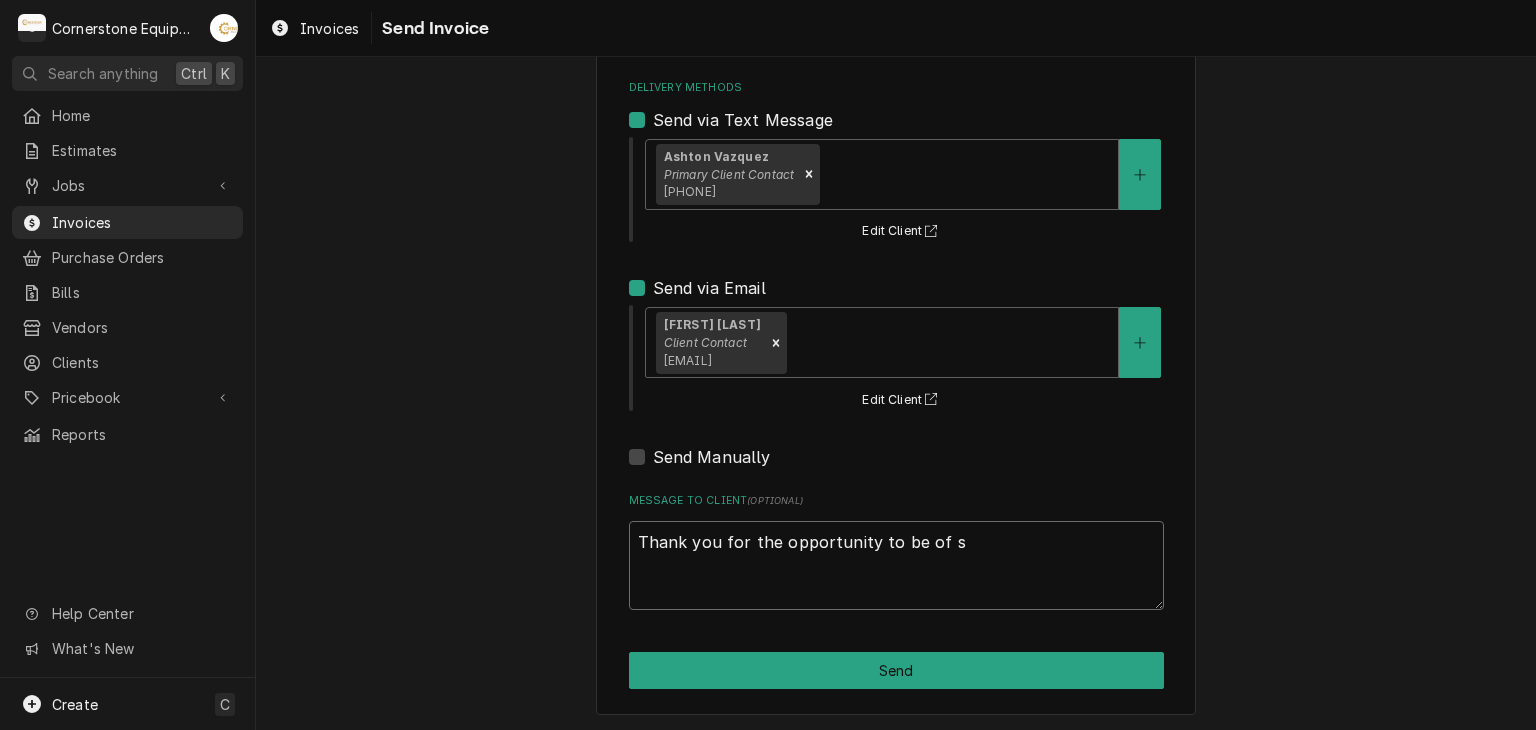 type on "x" 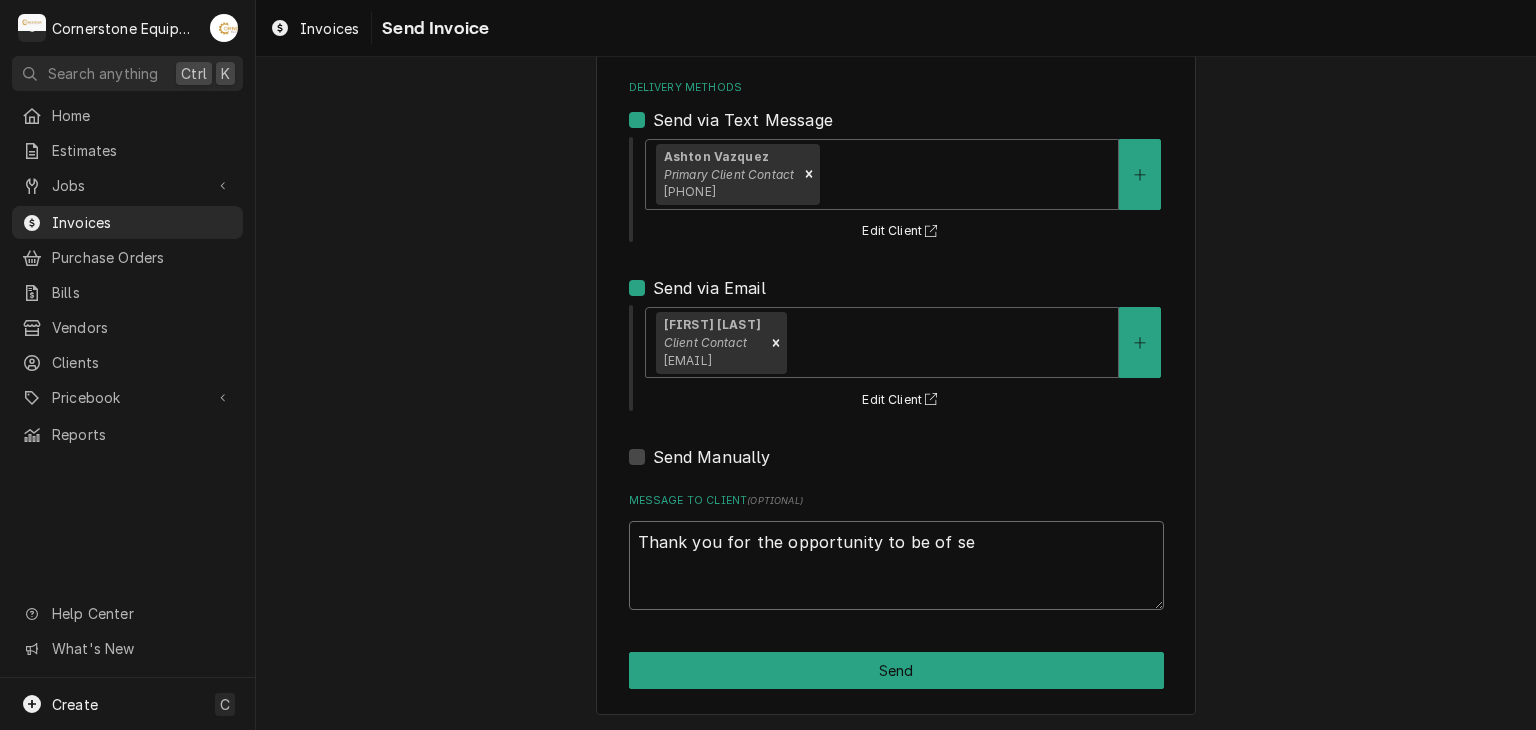 type on "x" 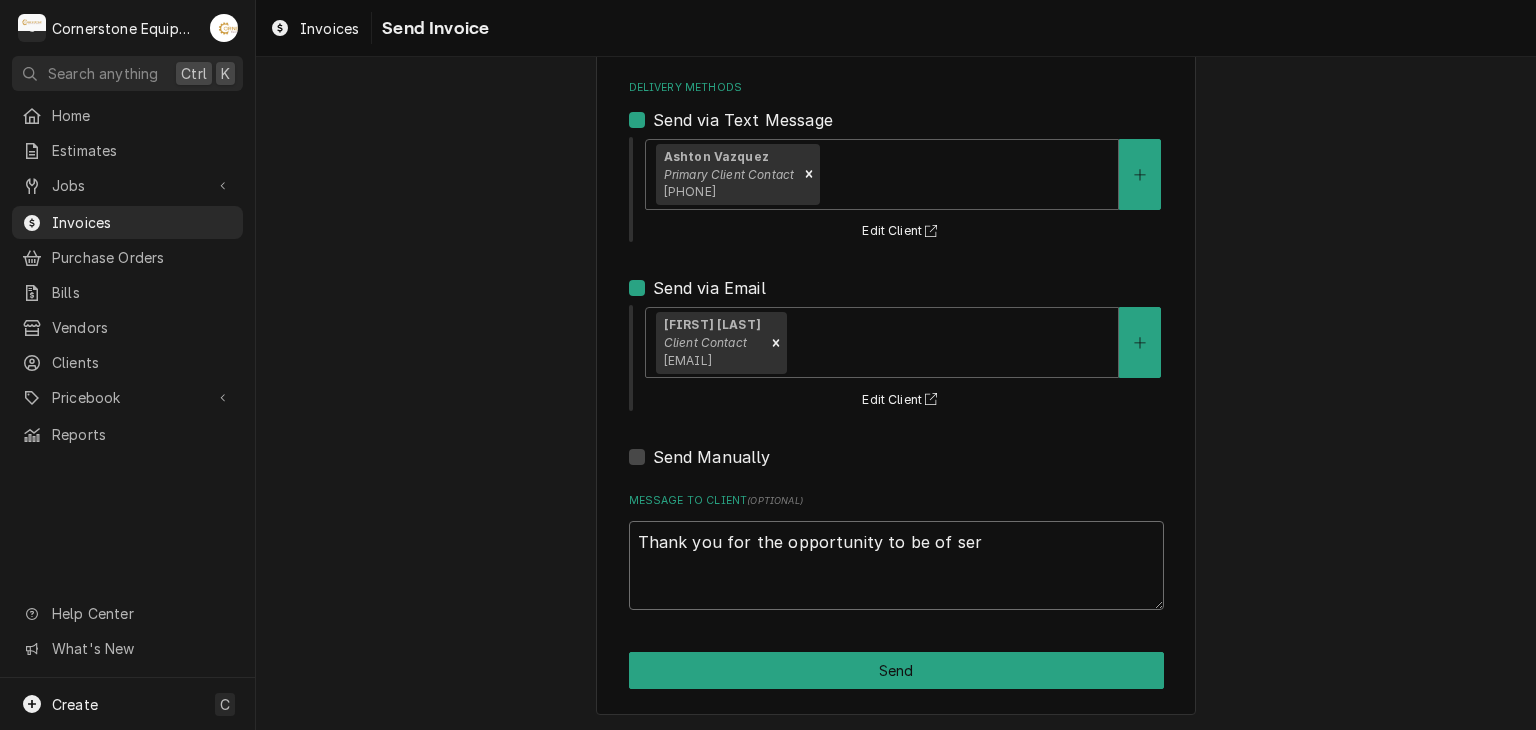 type on "x" 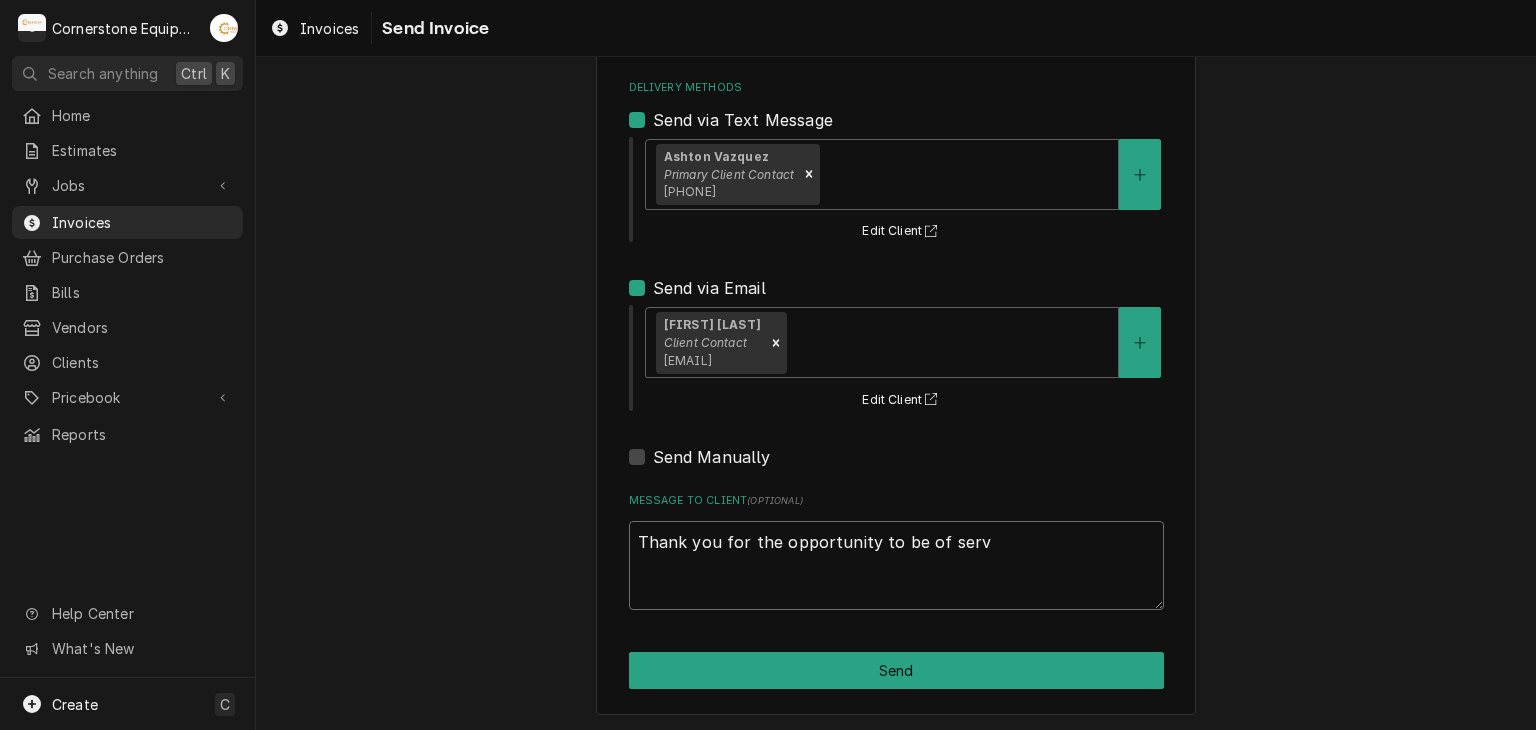 type on "x" 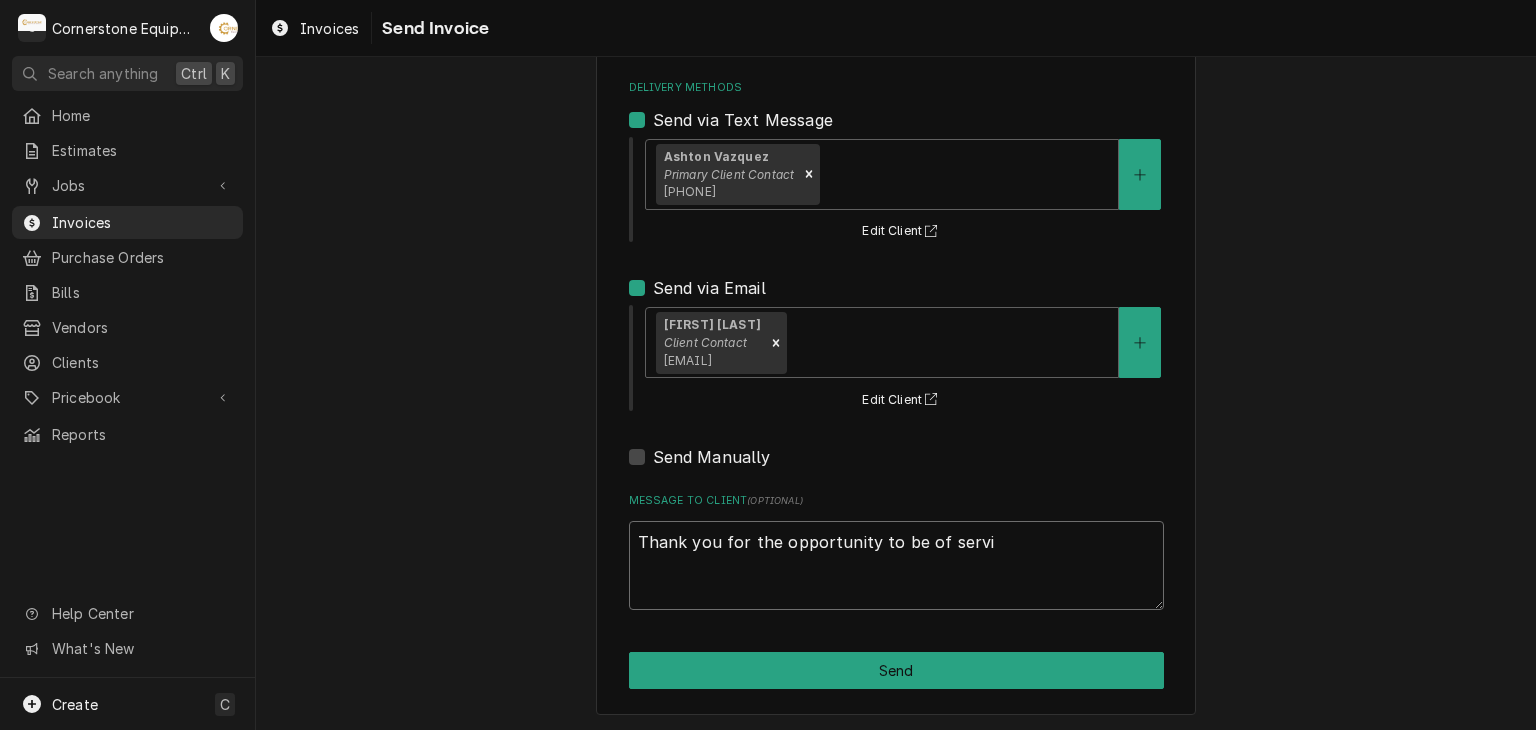 type on "x" 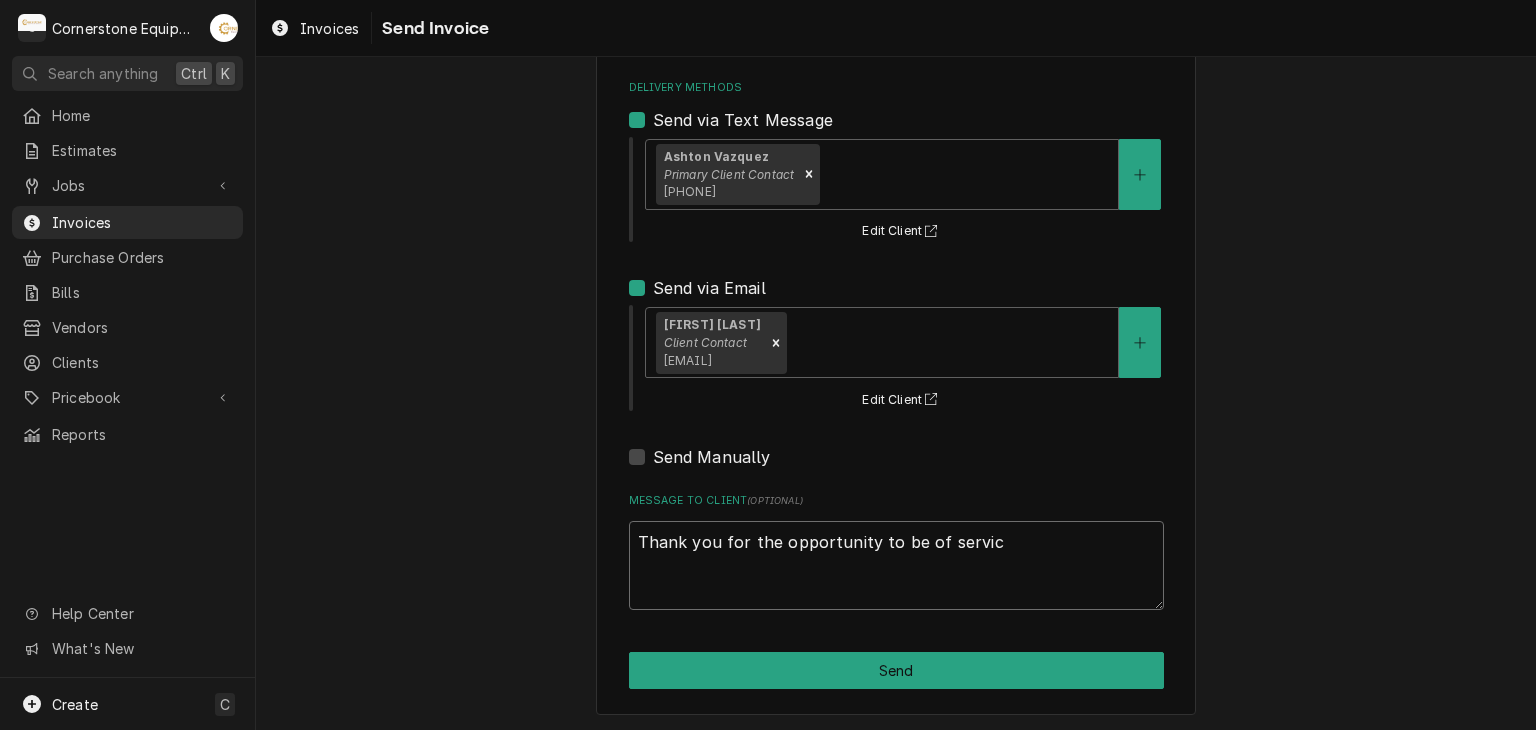 type on "x" 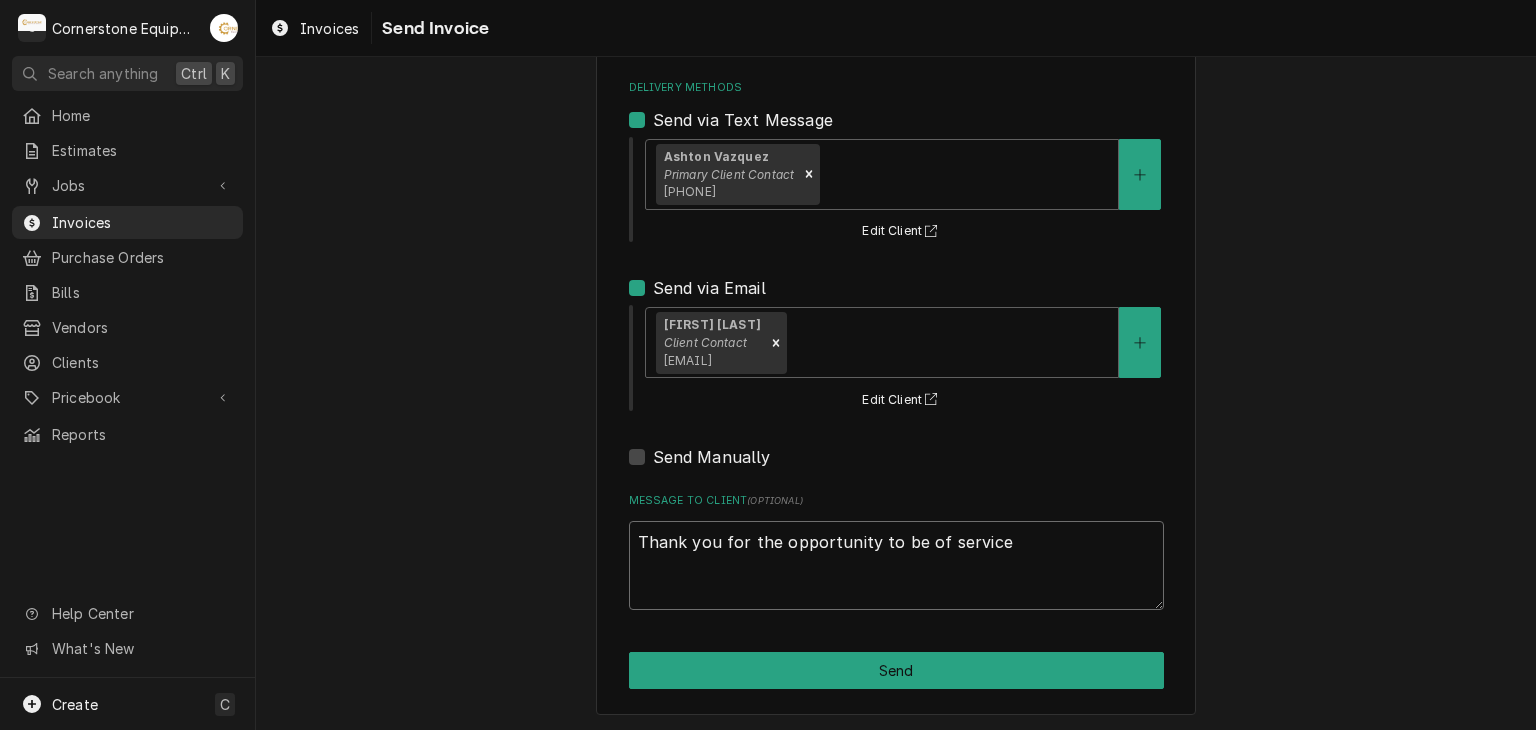 type on "x" 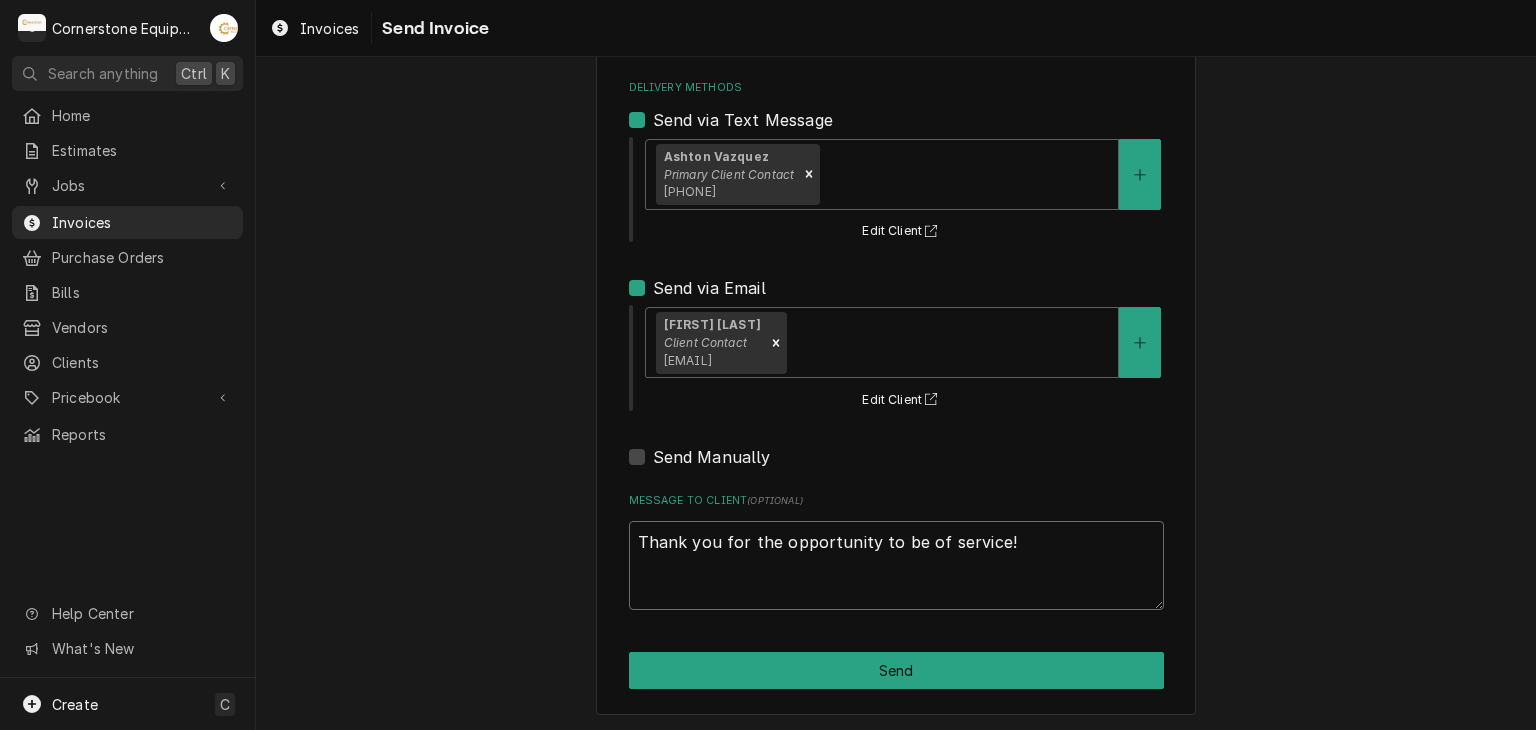 type on "Thank you for the opportunity to be of service!" 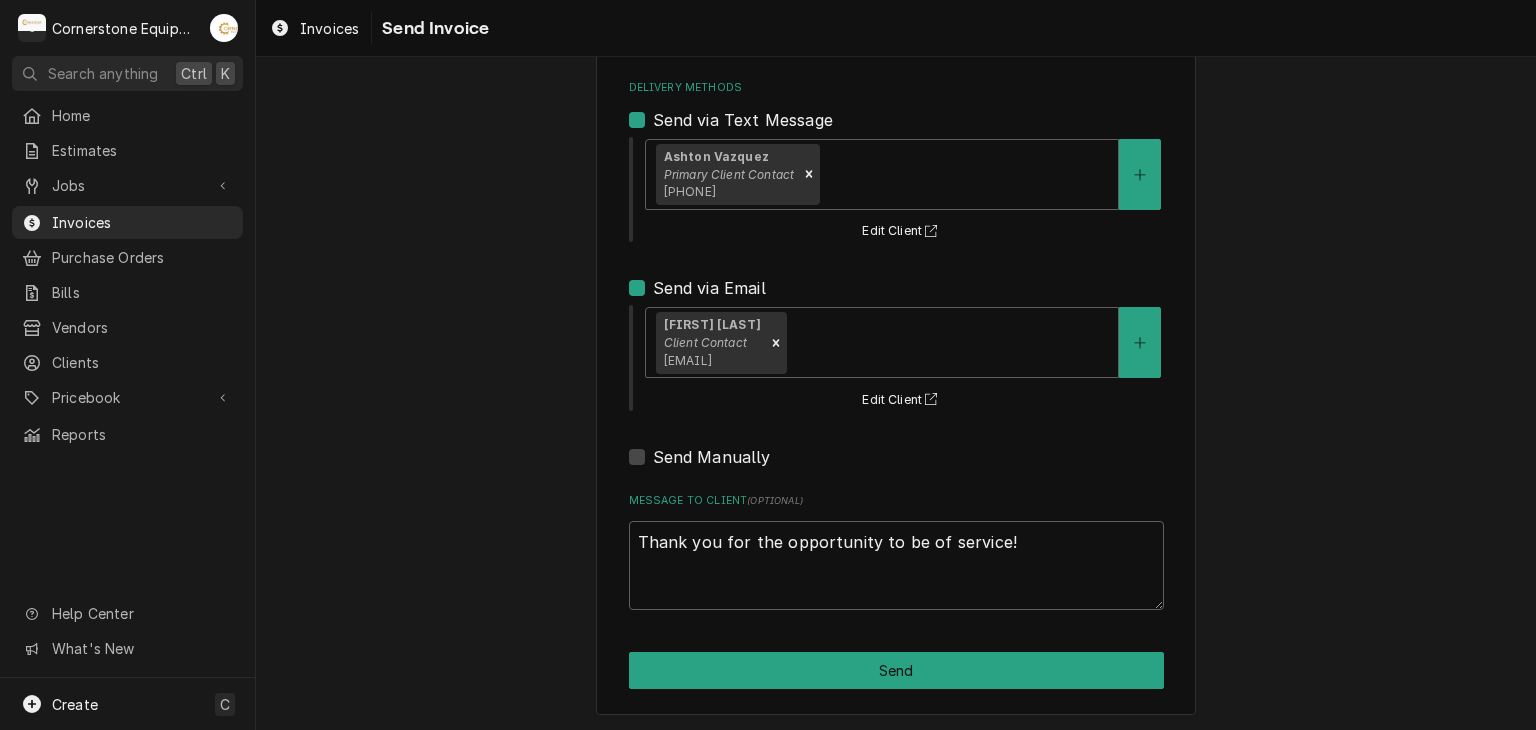 click on "Message to Client  ( optional )" at bounding box center [896, 501] 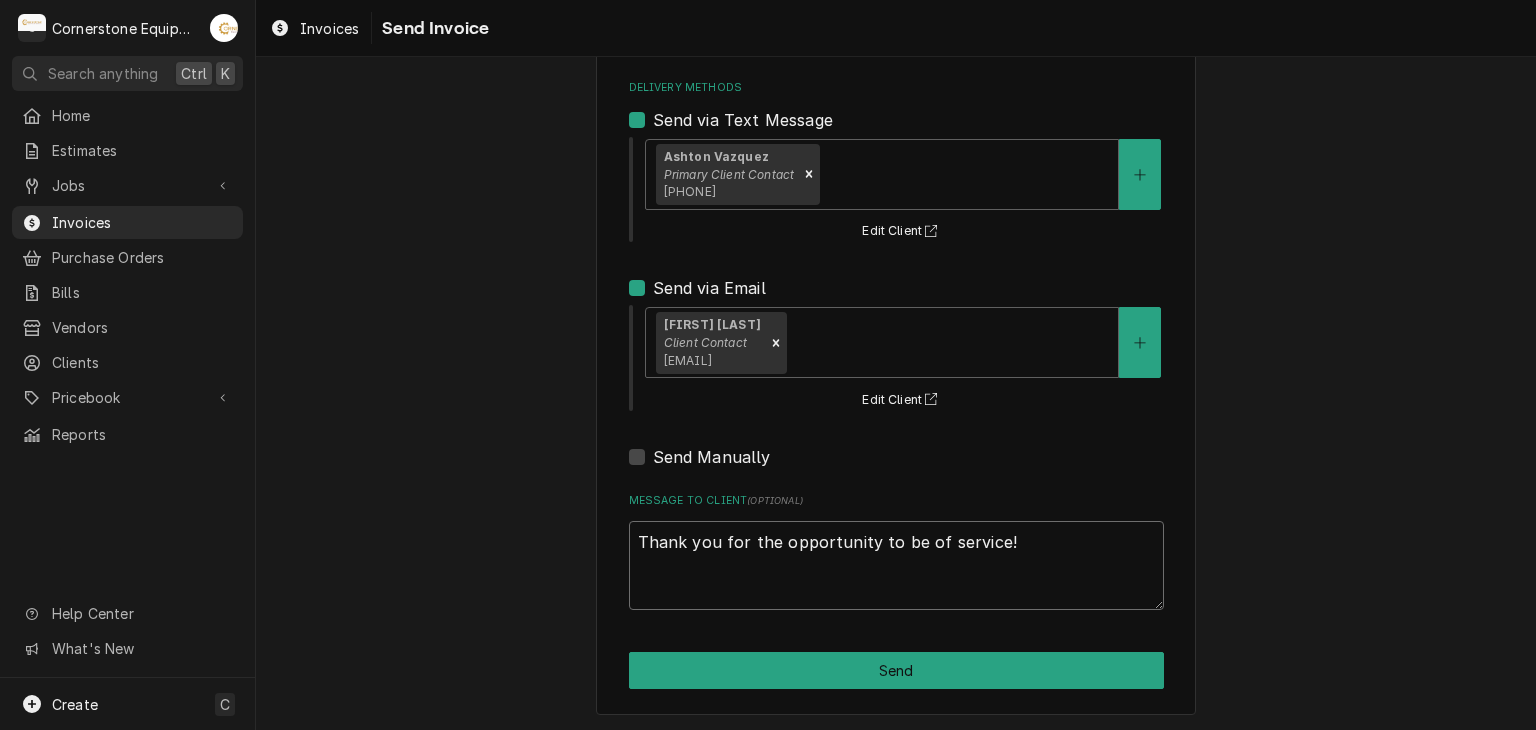 click on "Thank you for the opportunity to be of service!" at bounding box center (896, 566) 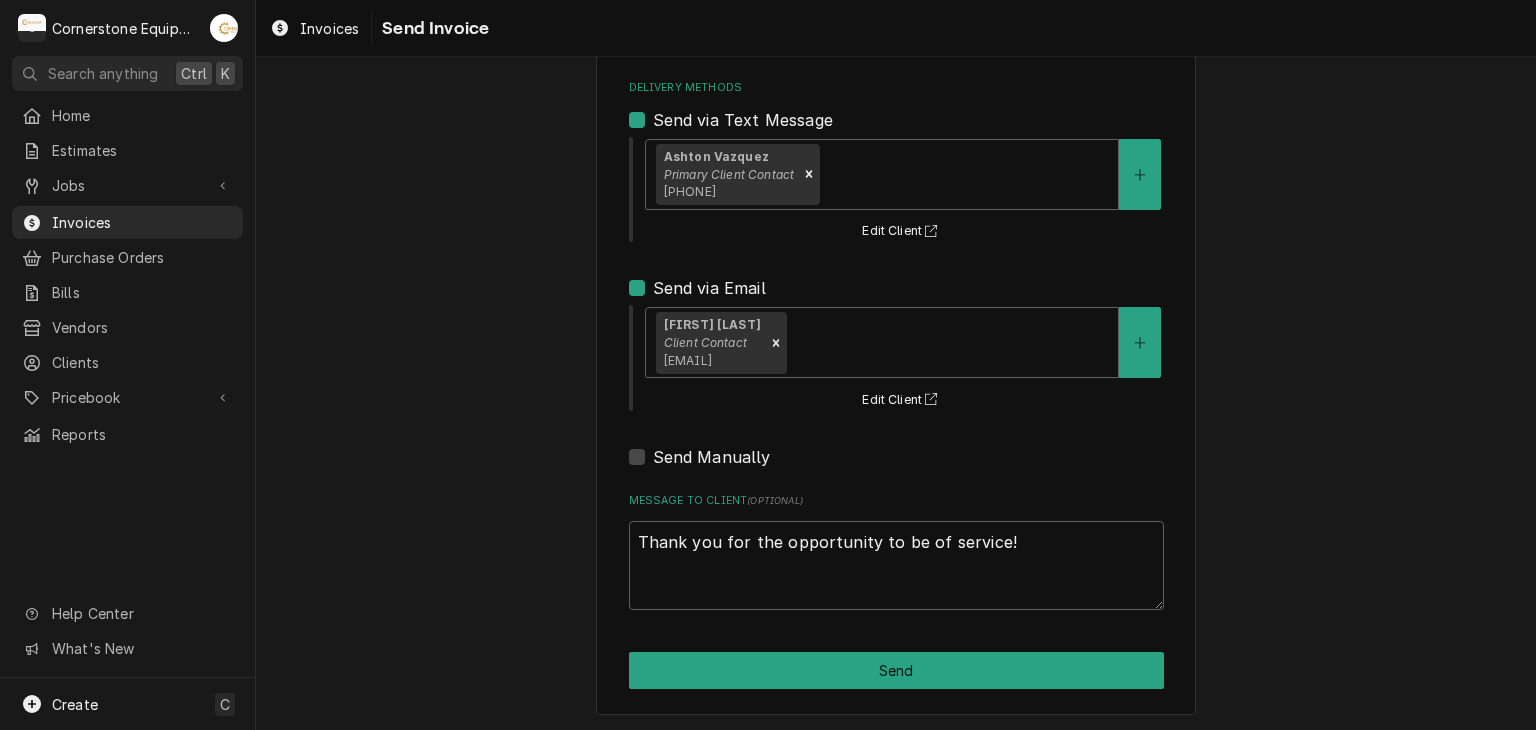 click on "Please provide the following information to send this invoice to your client. It's time to get you paid! Share Link https://app.roopairs.com/invoices/KaqPp2K/fEqe-PHsMKLxYm0aNrB_NVQupe4BkNDVkXj2ko0u1K4/ COPY Delivery Methods Send via Text Message Ashton Vazquez Primary Client Contact (346) 249-1763 Edit Client    Send via Email Amy Moore Client Contact amy@masonmcdonalds.com Edit Client    Send Manually Message to Client  ( optional ) Thank you for the opportunity to be of service! Send" at bounding box center [896, 303] 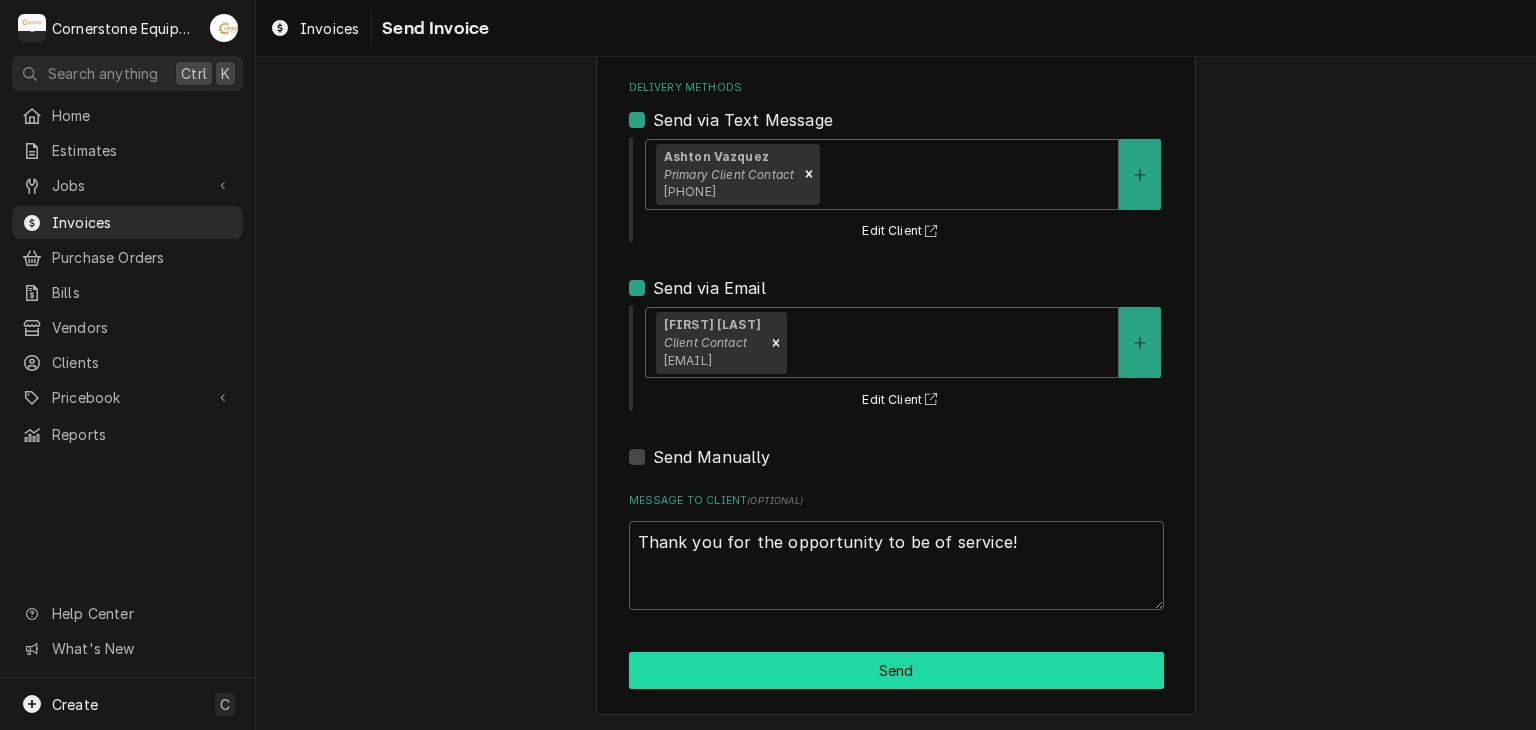 click on "Send" at bounding box center (896, 670) 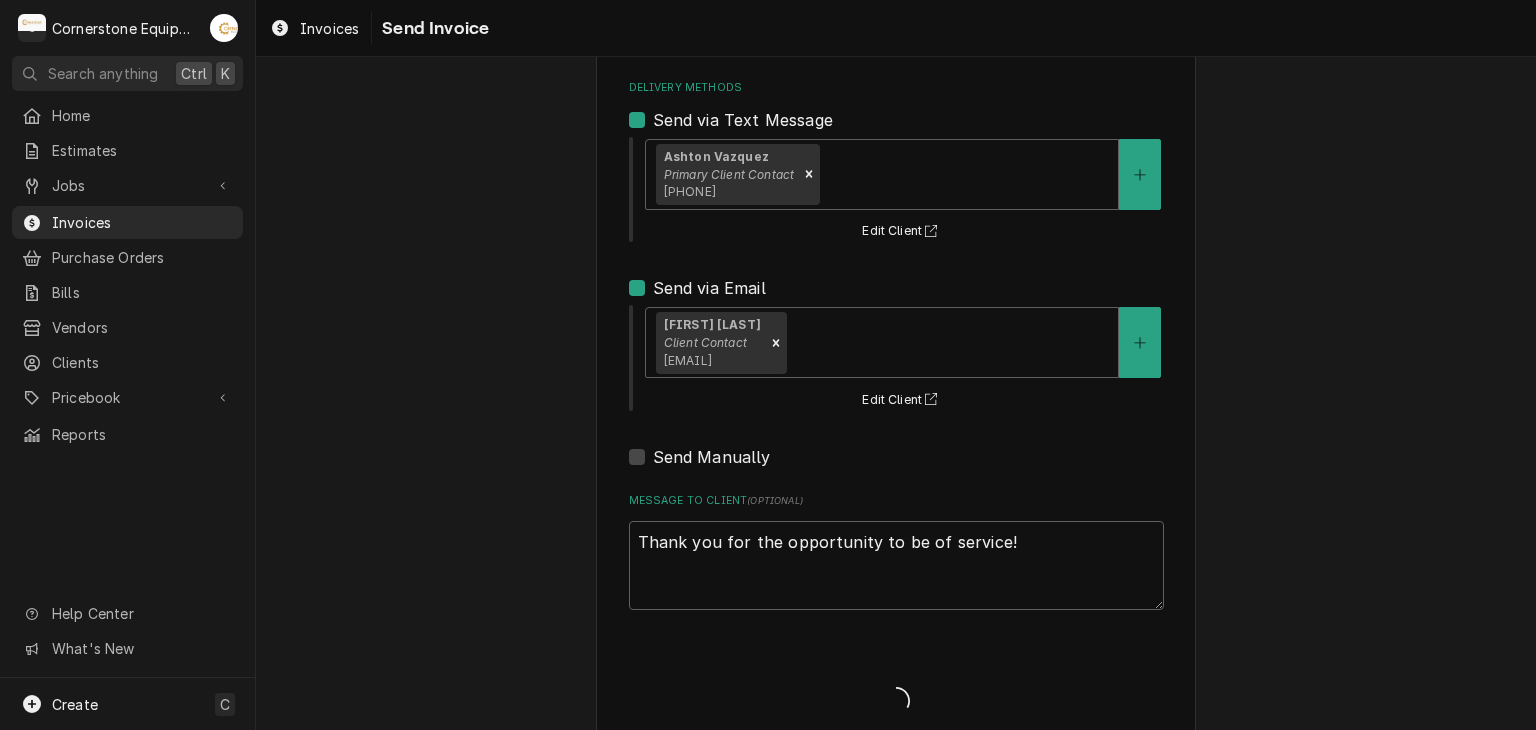 type on "x" 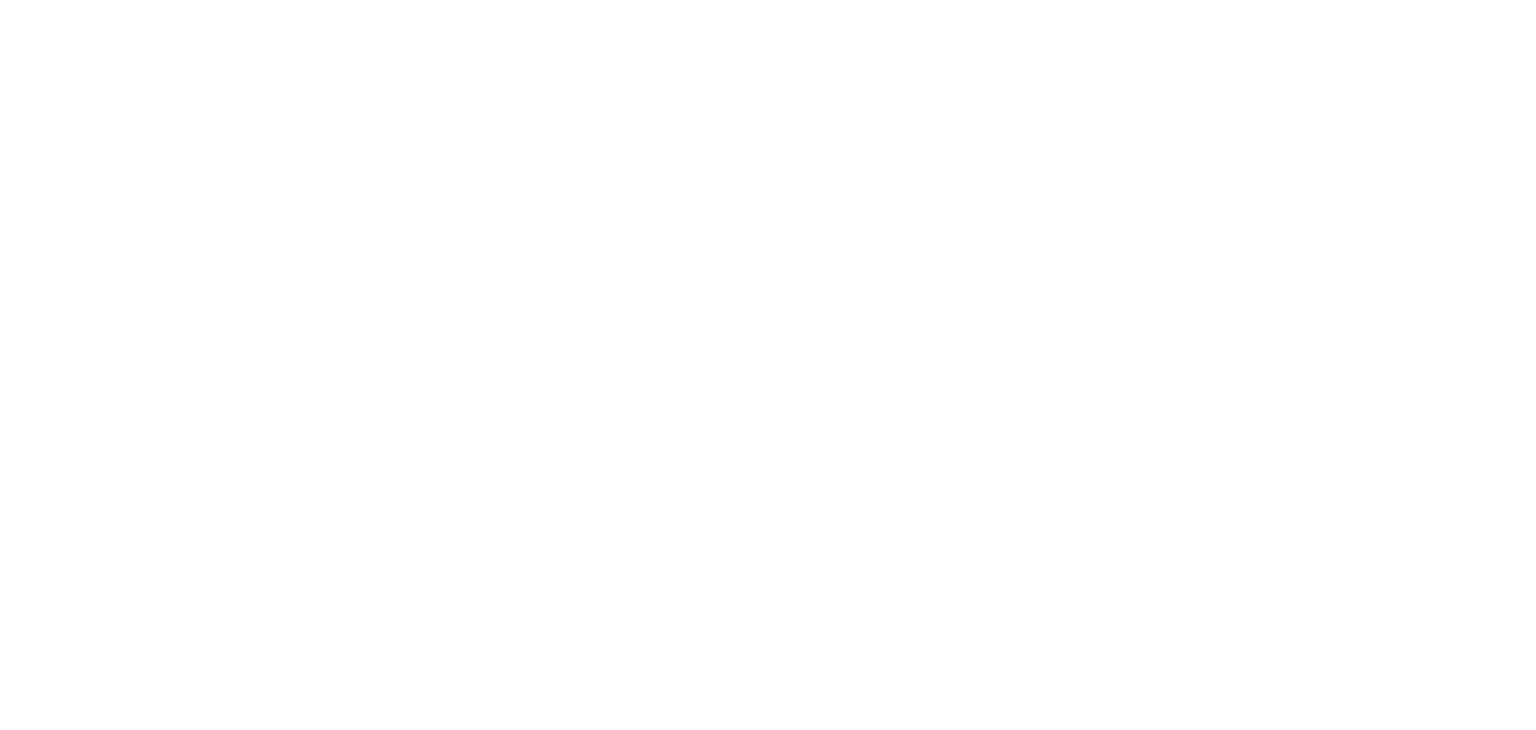 scroll, scrollTop: 0, scrollLeft: 0, axis: both 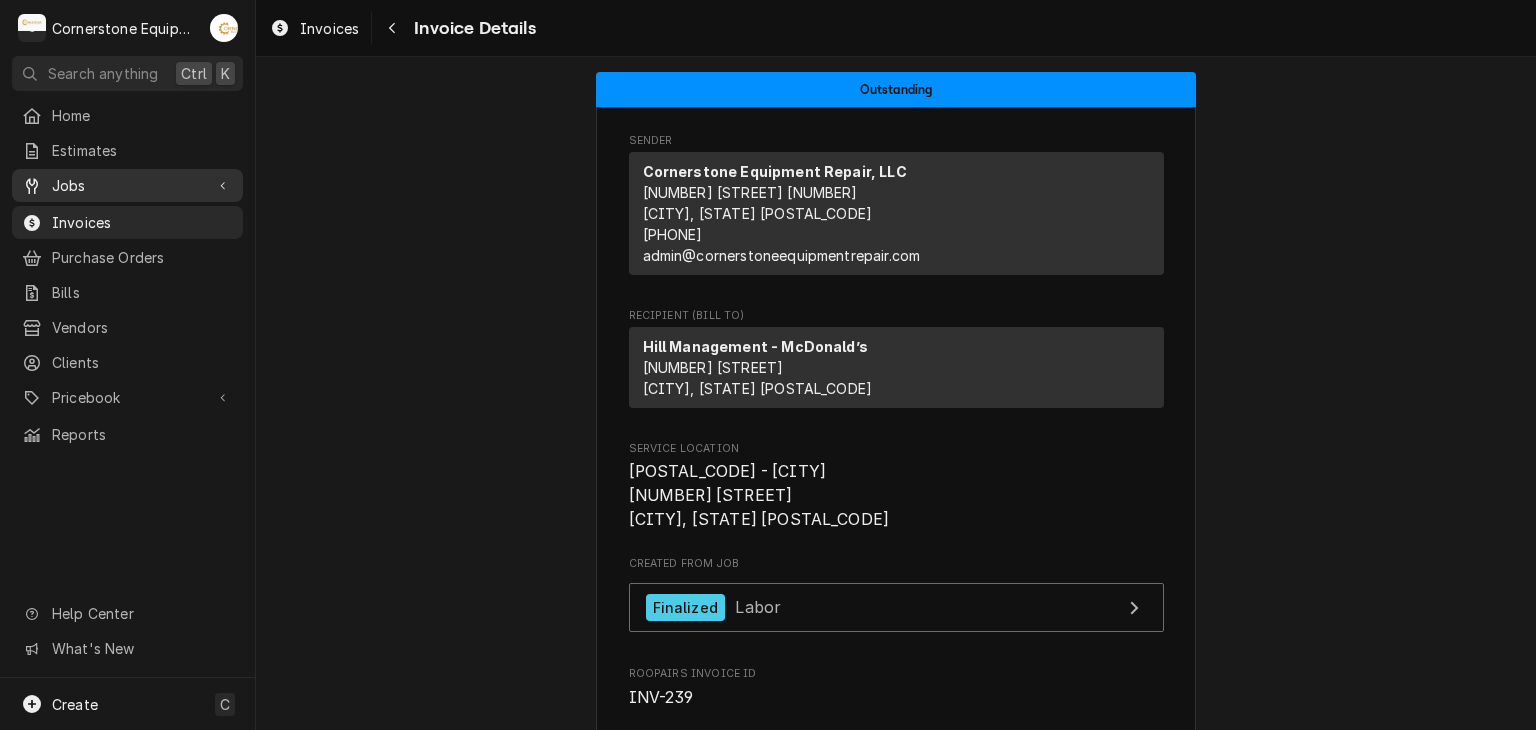 click on "Jobs" at bounding box center (112, 185) 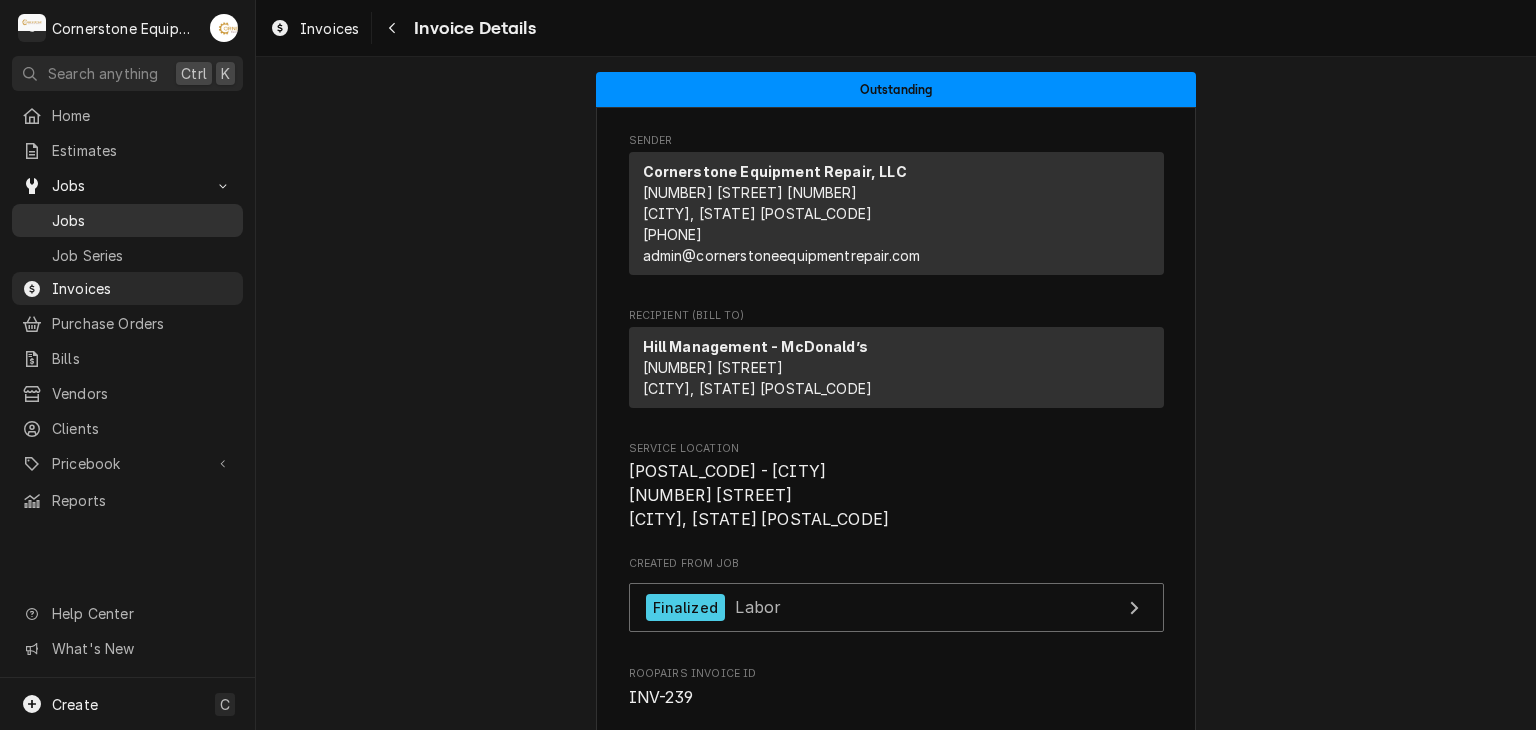 click on "Jobs" at bounding box center (142, 220) 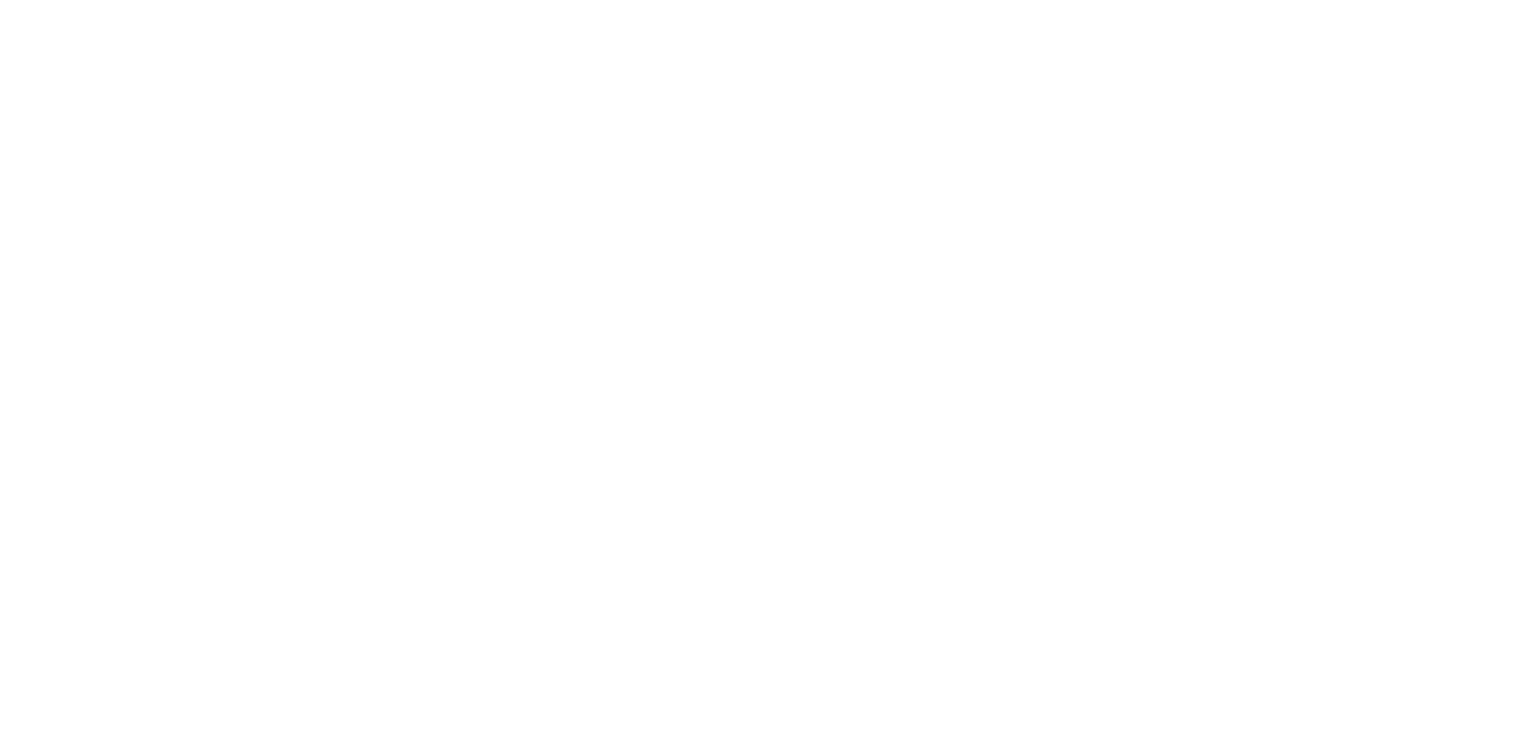 scroll, scrollTop: 0, scrollLeft: 0, axis: both 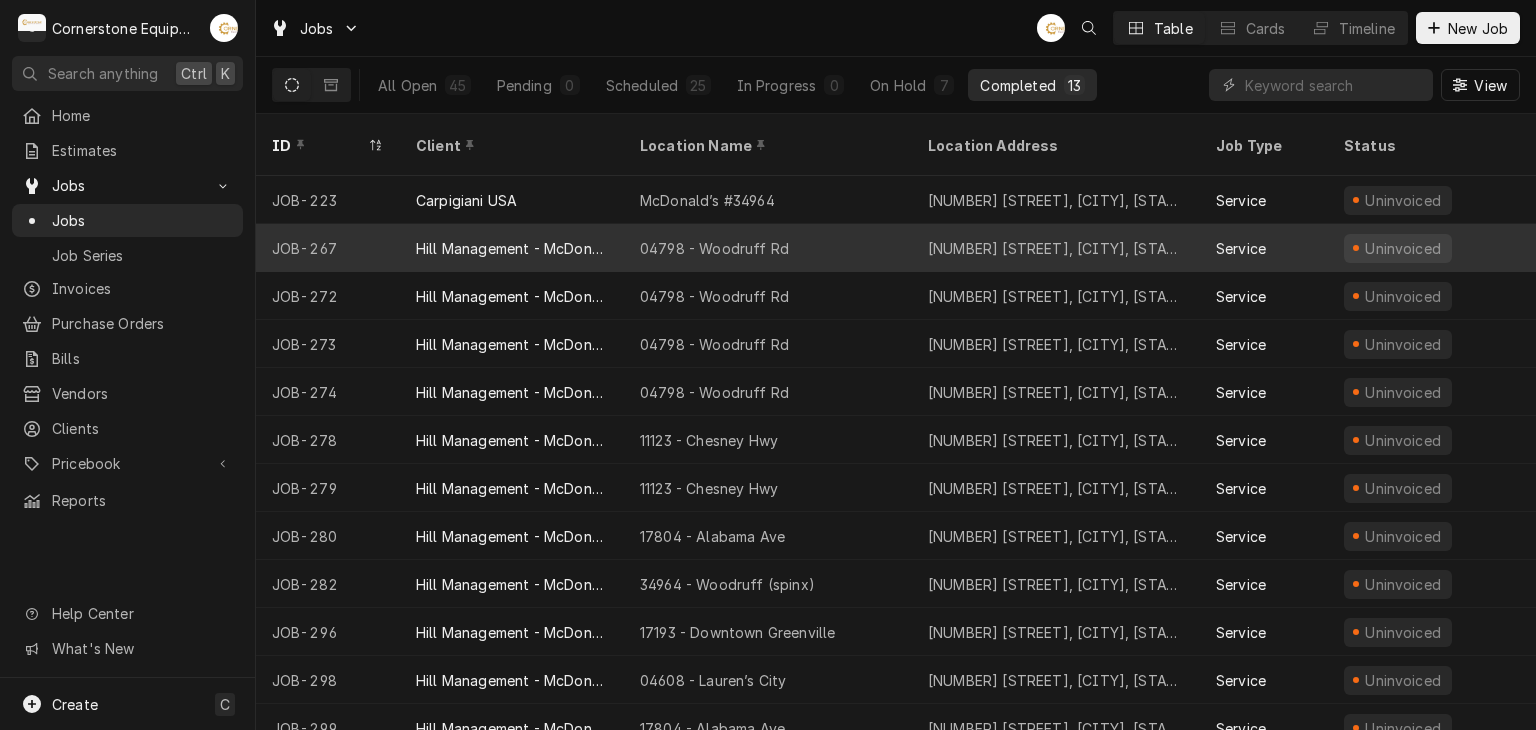 click on "Hill Management - McDonald’s" at bounding box center (512, 248) 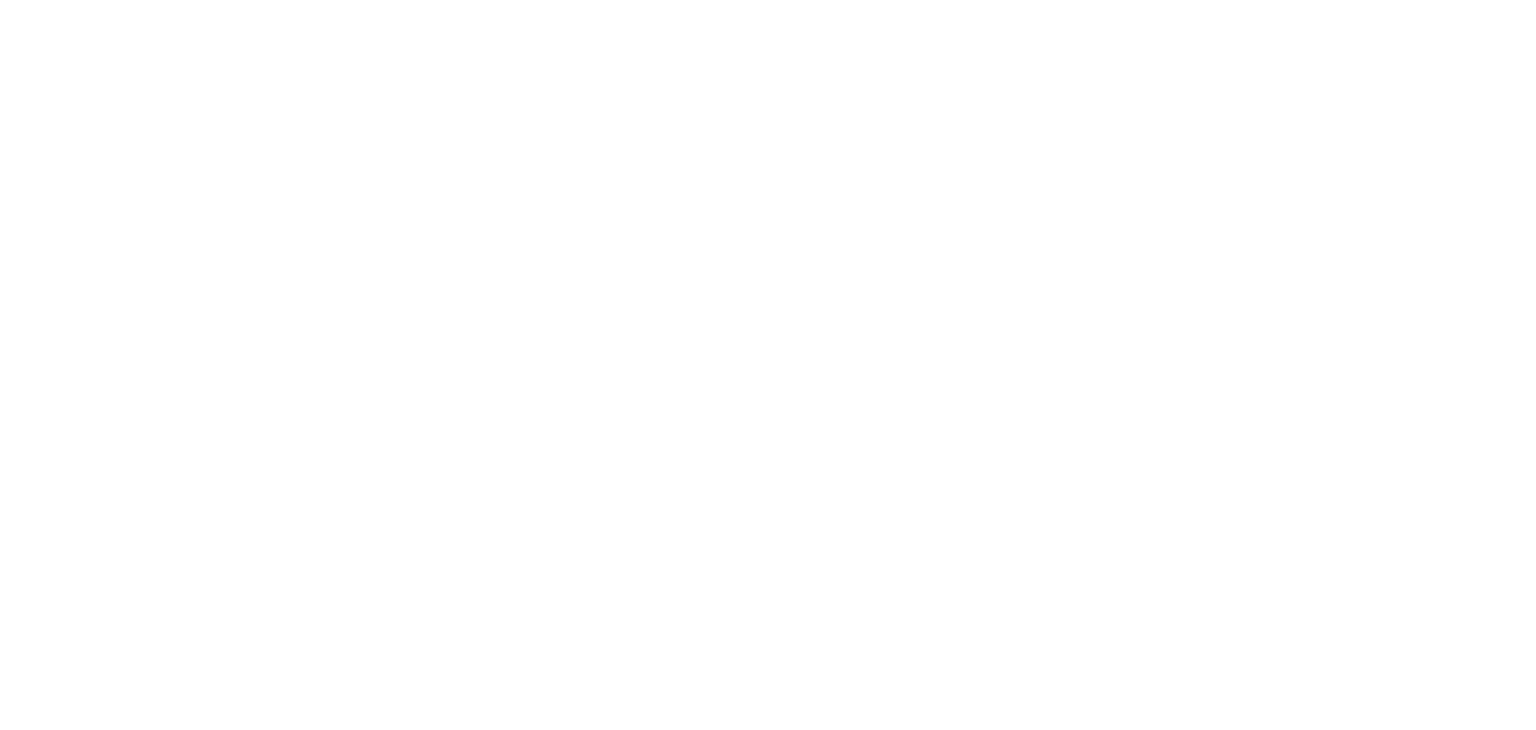 scroll, scrollTop: 0, scrollLeft: 0, axis: both 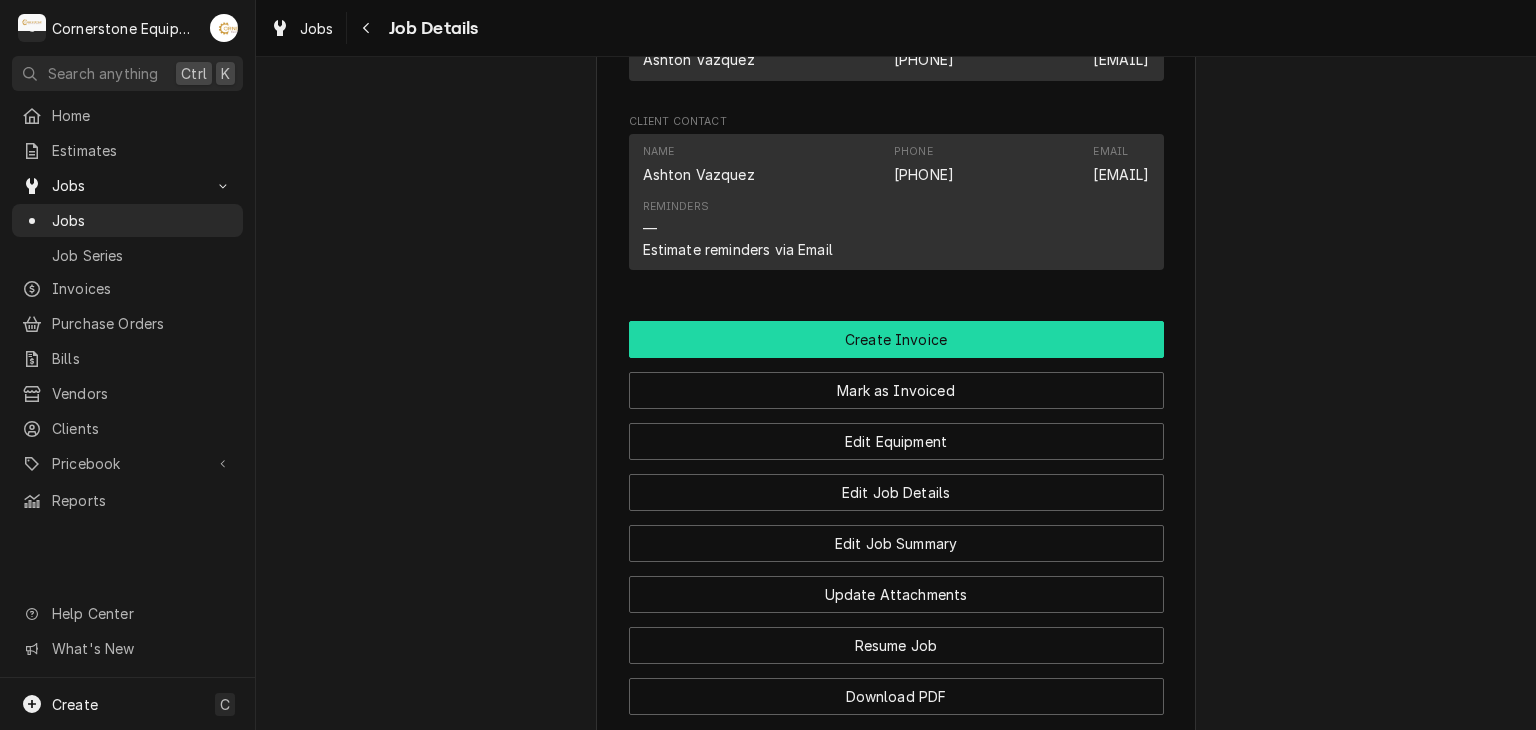 click on "Create Invoice" at bounding box center [896, 339] 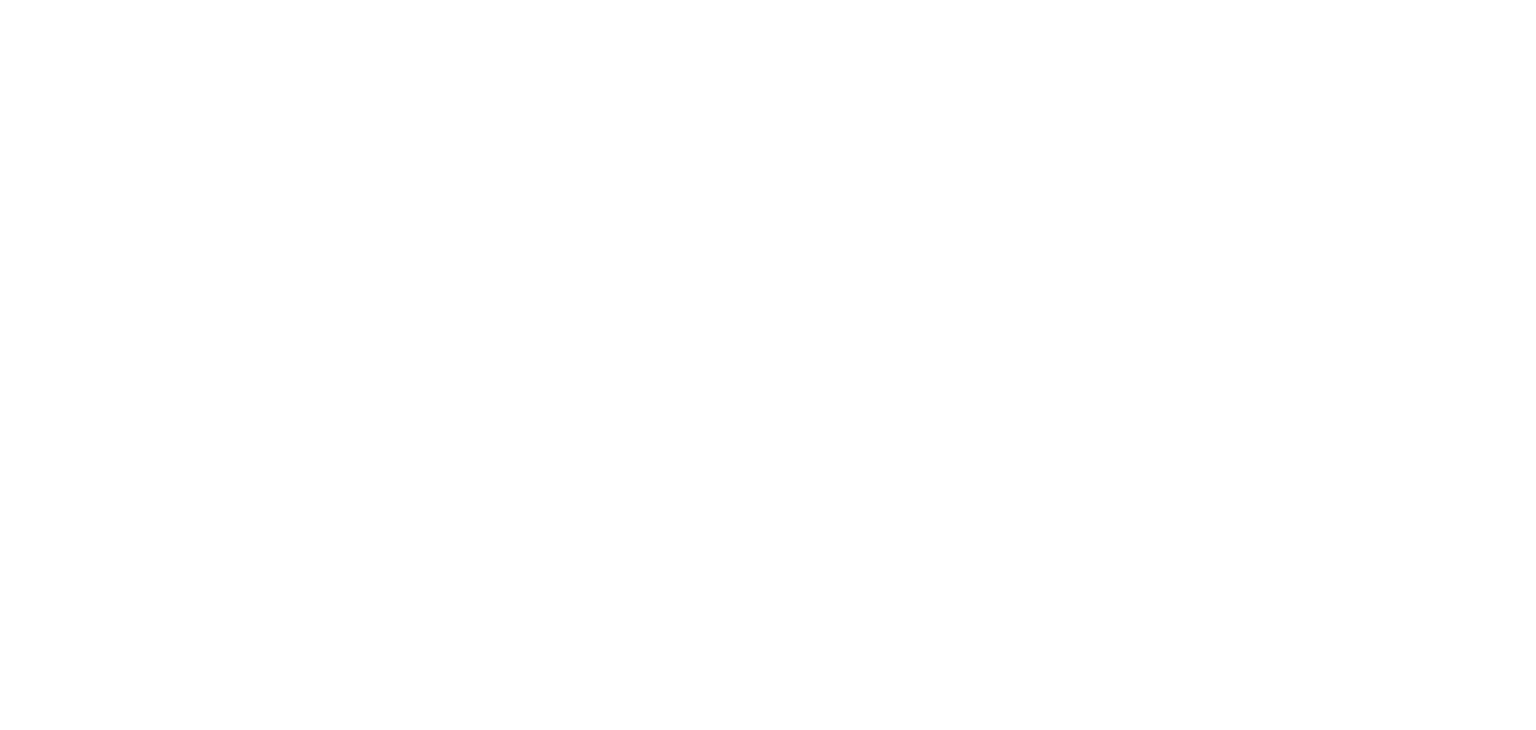 scroll, scrollTop: 0, scrollLeft: 0, axis: both 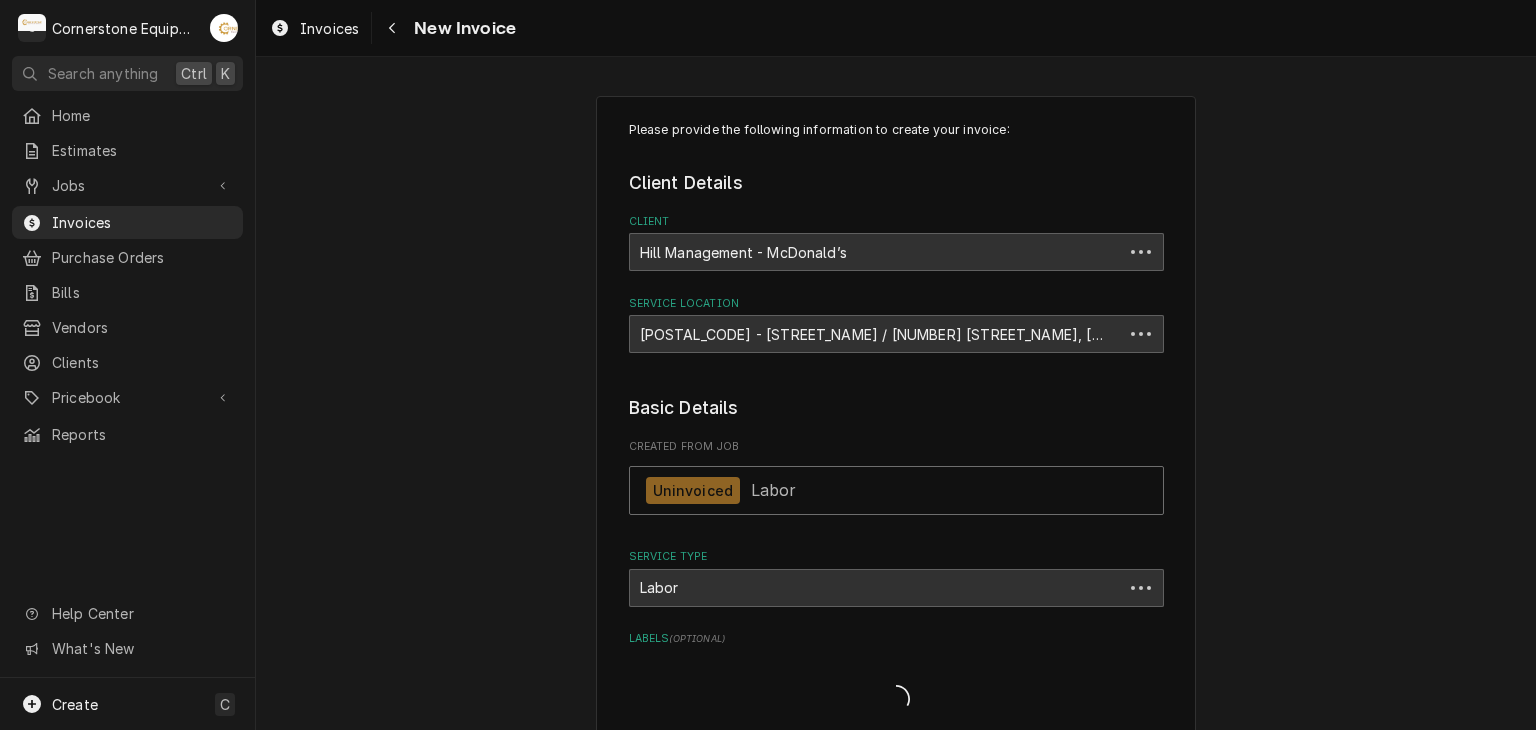 type on "x" 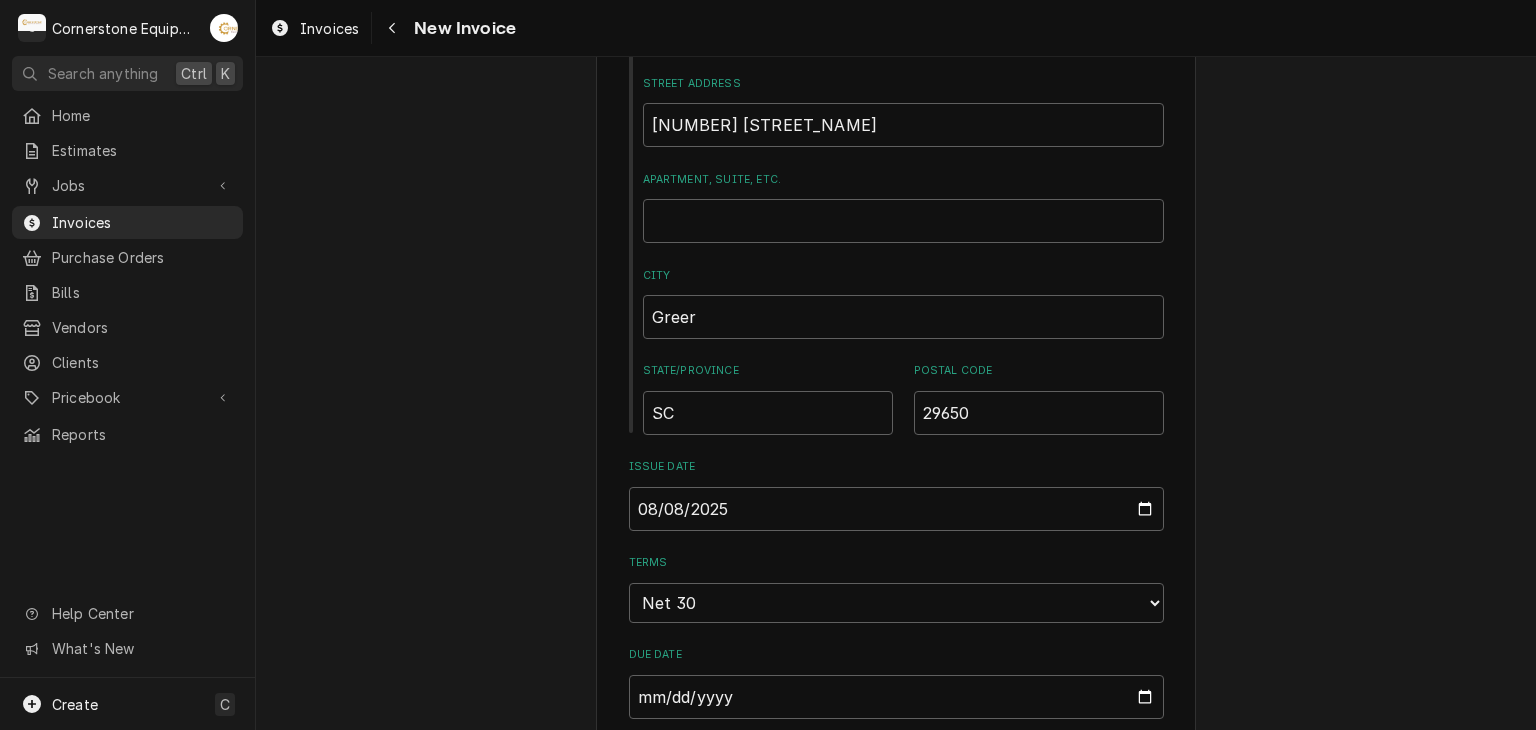 scroll, scrollTop: 1200, scrollLeft: 0, axis: vertical 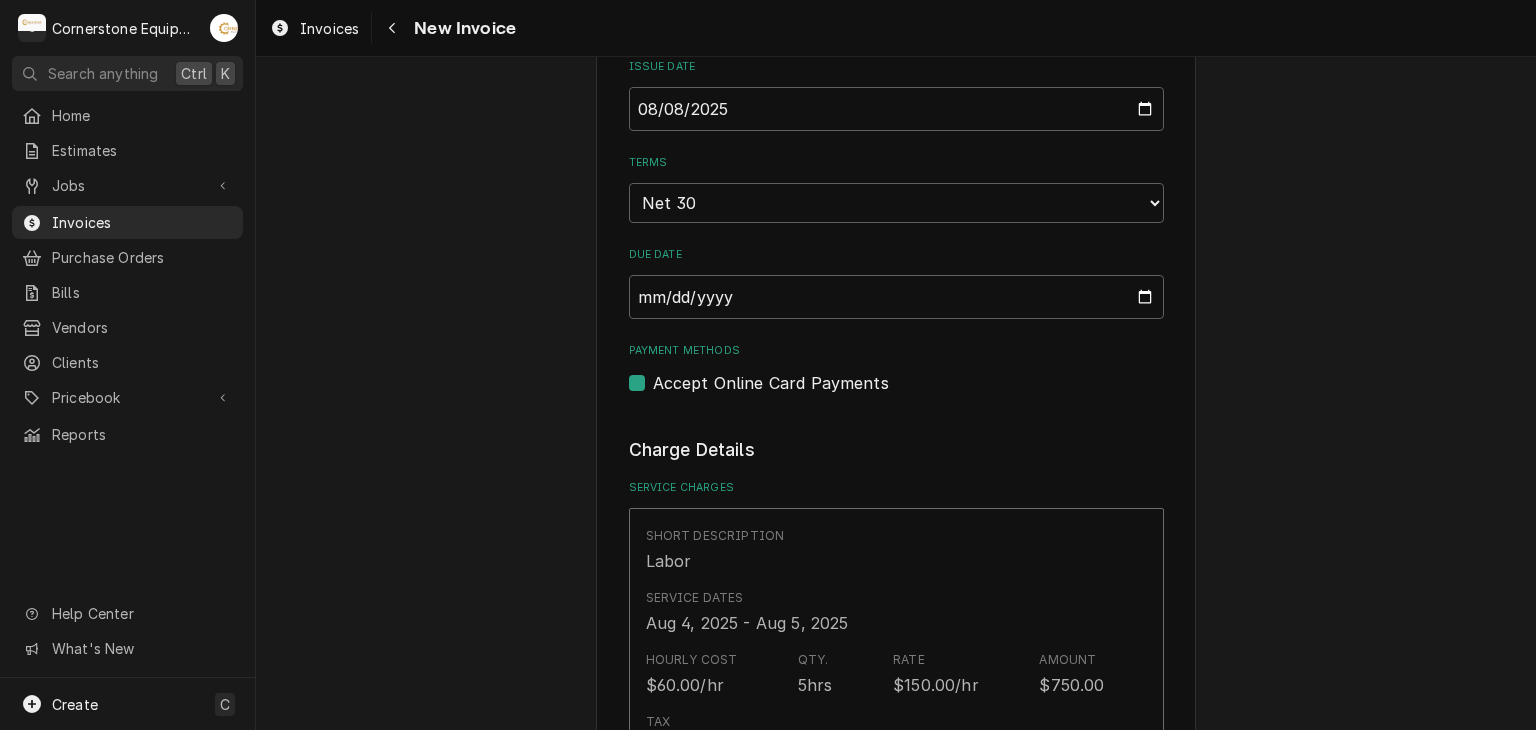 click on "Accept Online Card Payments" at bounding box center (771, 383) 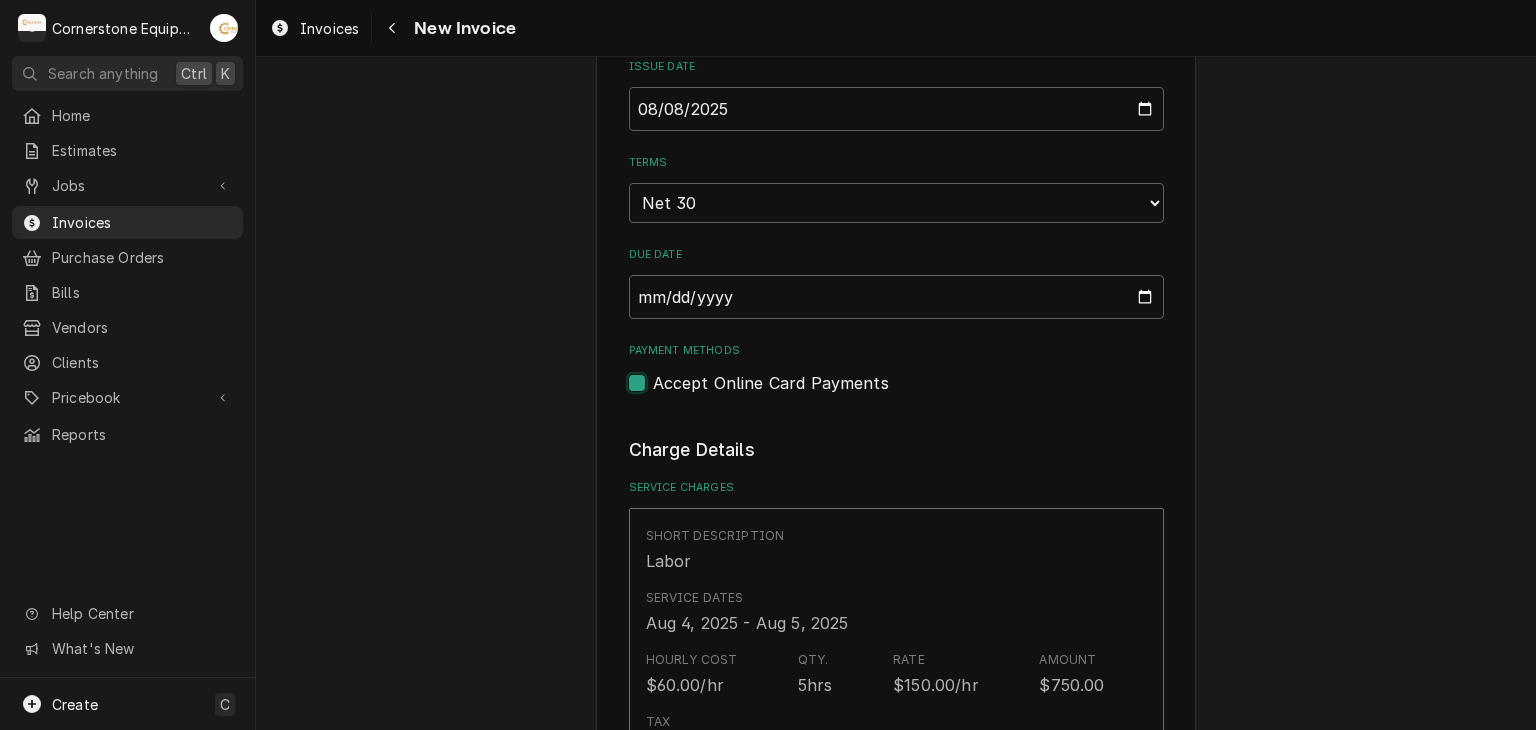 click on "Payment Methods" at bounding box center [920, 393] 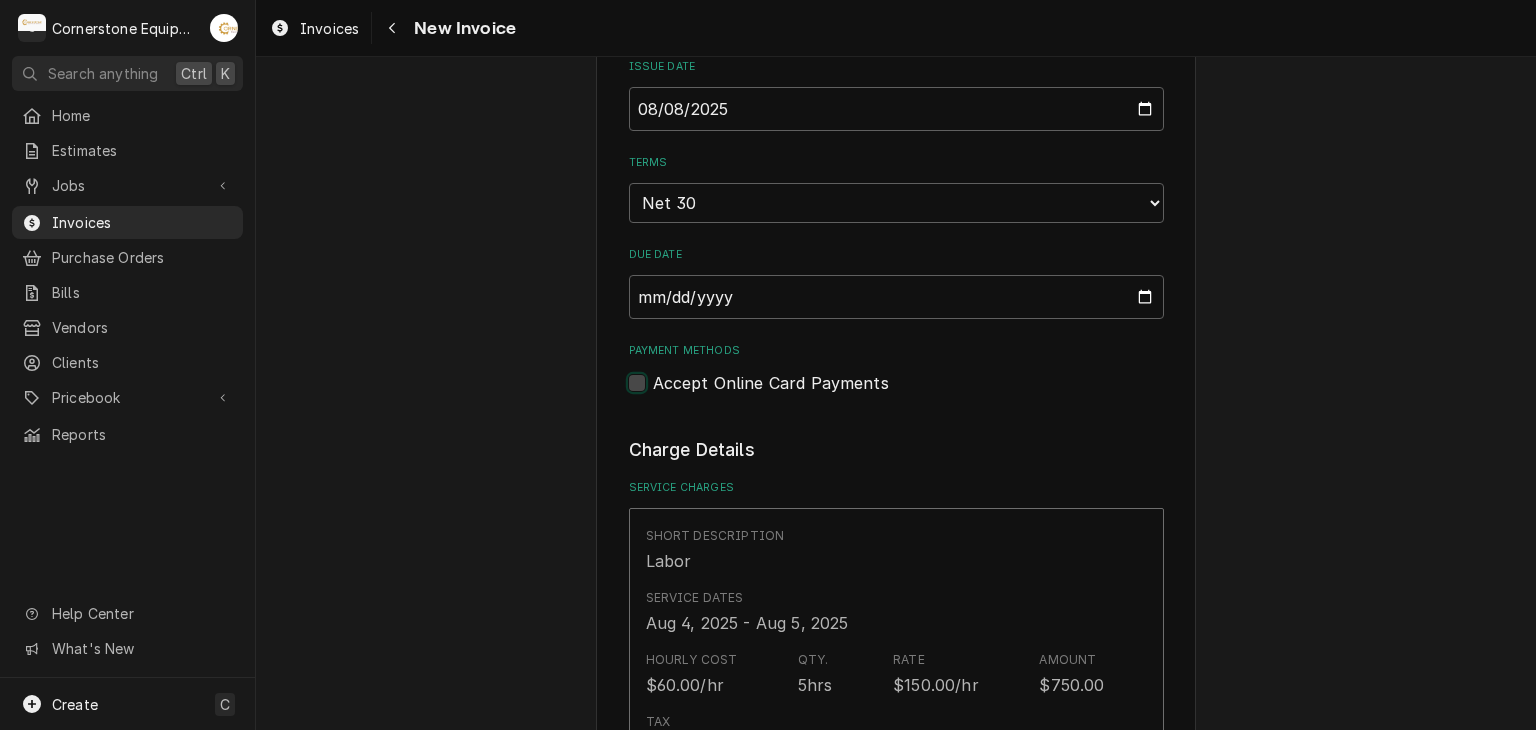 checkbox on "false" 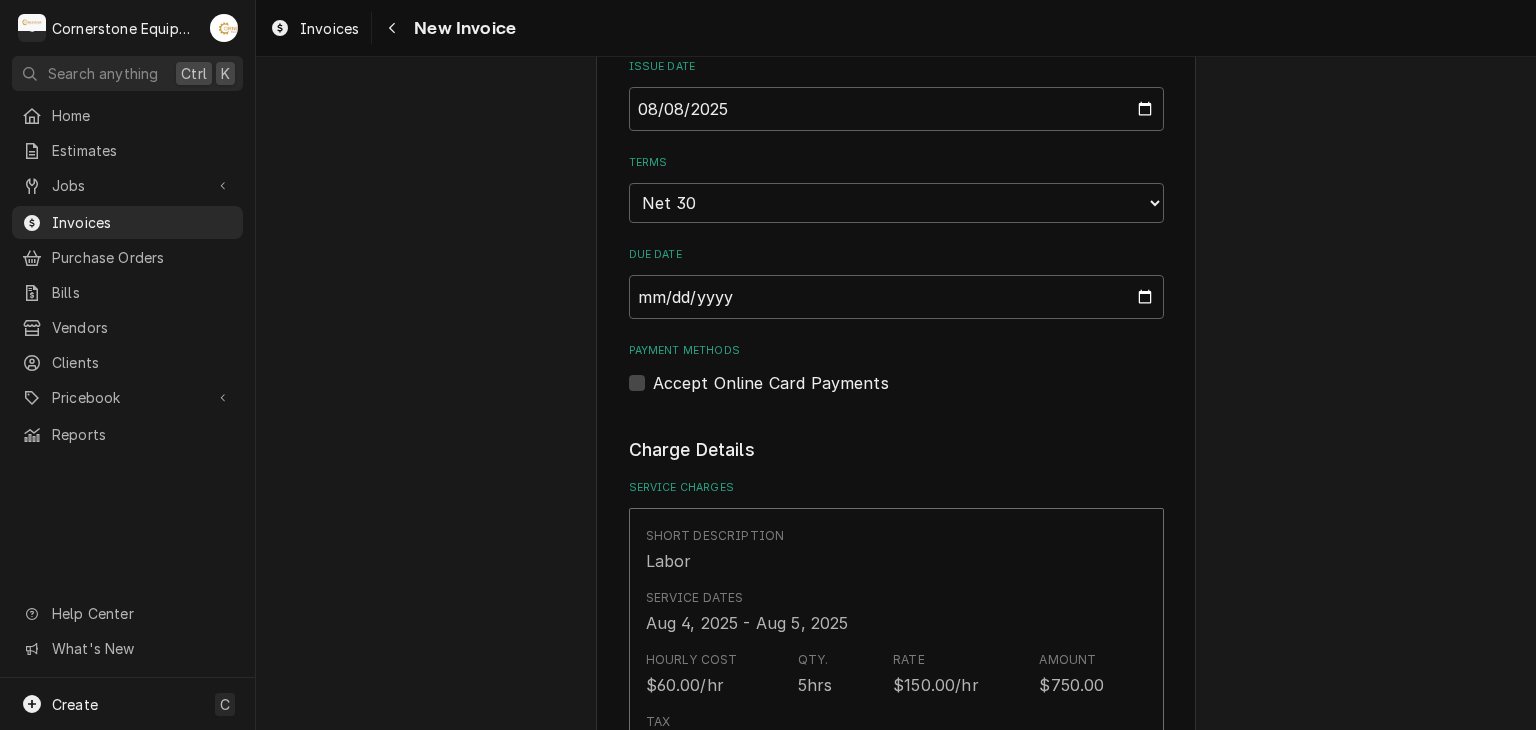 click on "Please provide the following information to create your invoice: Client Details Client Hill Management - McDonald’s Service Location [POSTAL_CODE] - [STREET_NAME] / [NUMBER] [STREET_NAME], [CITY], [STATE] [POSTAL_CODE] Basic Details Created From Job Uninvoiced Labor Service Type Labor Labels  ( optional ) Add Labels... Billing Address Same as service location Recipient, Attention To, etc.  ( if different ) Street Address [NUMBER] [STREET_NAME] Apartment, Suite, etc. City [CITY] State/Province [STATE] Postal Code [POSTAL_CODE] Issue Date [DATE] Terms Choose payment terms... Same Day Net 7 Net 14 Net 21 Net 30 Net 45 Net 60 Net 90 Due Date [DATE] Payment Methods Accept Online Card Payments Charge Details Service Charges Short Description Labor Service Dates [DATE] - [DATE] Hourly Cost $60.00/hr Qty. 5hrs Rate $150.00/hr Amount $750.00 Tax Non-Taxable Service  Summary Add Service Charge Parts and Materials  ( if any ) Short Description misc hardware Manufacturer — Manufacturer Part # — Unit Cost $0.00 Qty. 1 Price $24.99 Amount $24.99" at bounding box center [896, 883] 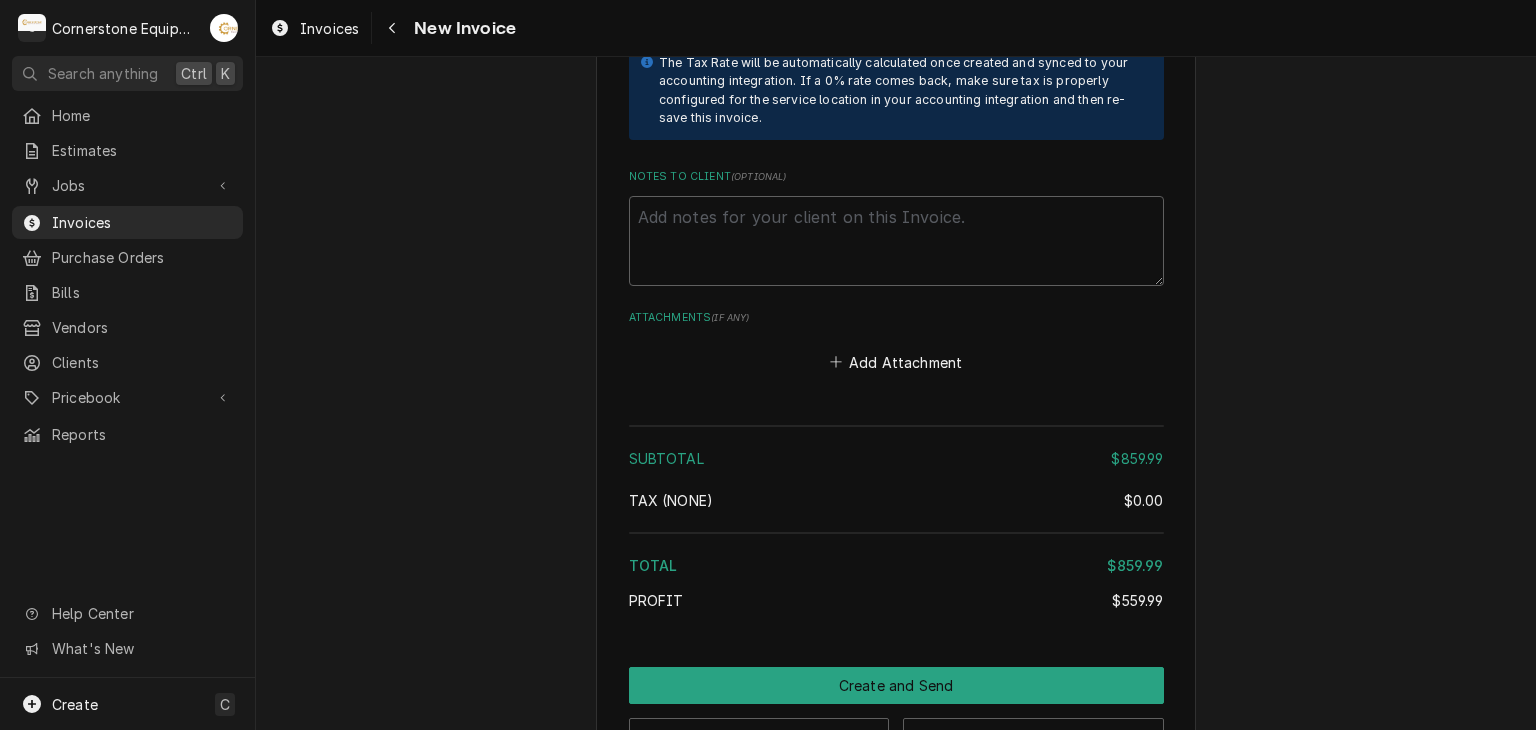 scroll, scrollTop: 3328, scrollLeft: 0, axis: vertical 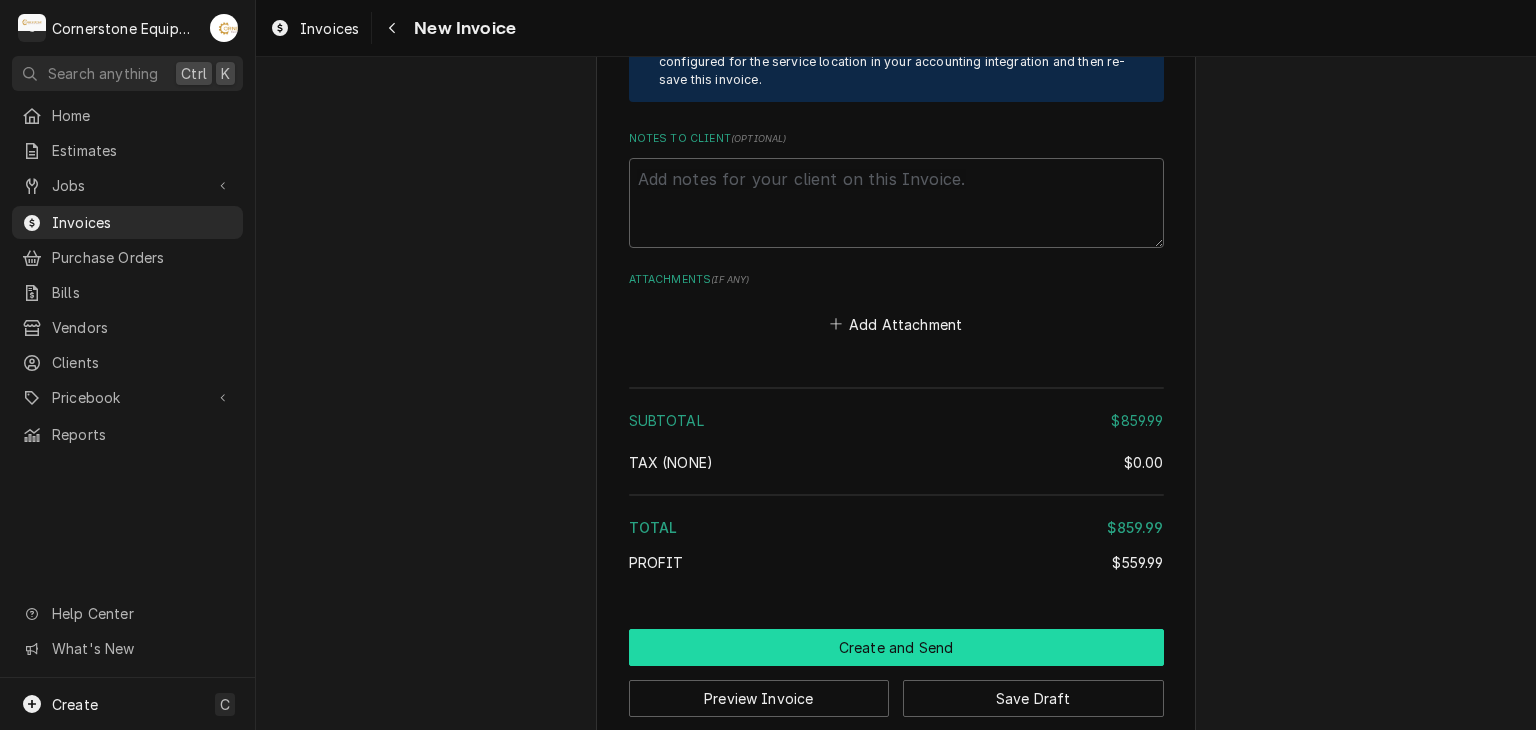 click on "Create and Send" at bounding box center (896, 647) 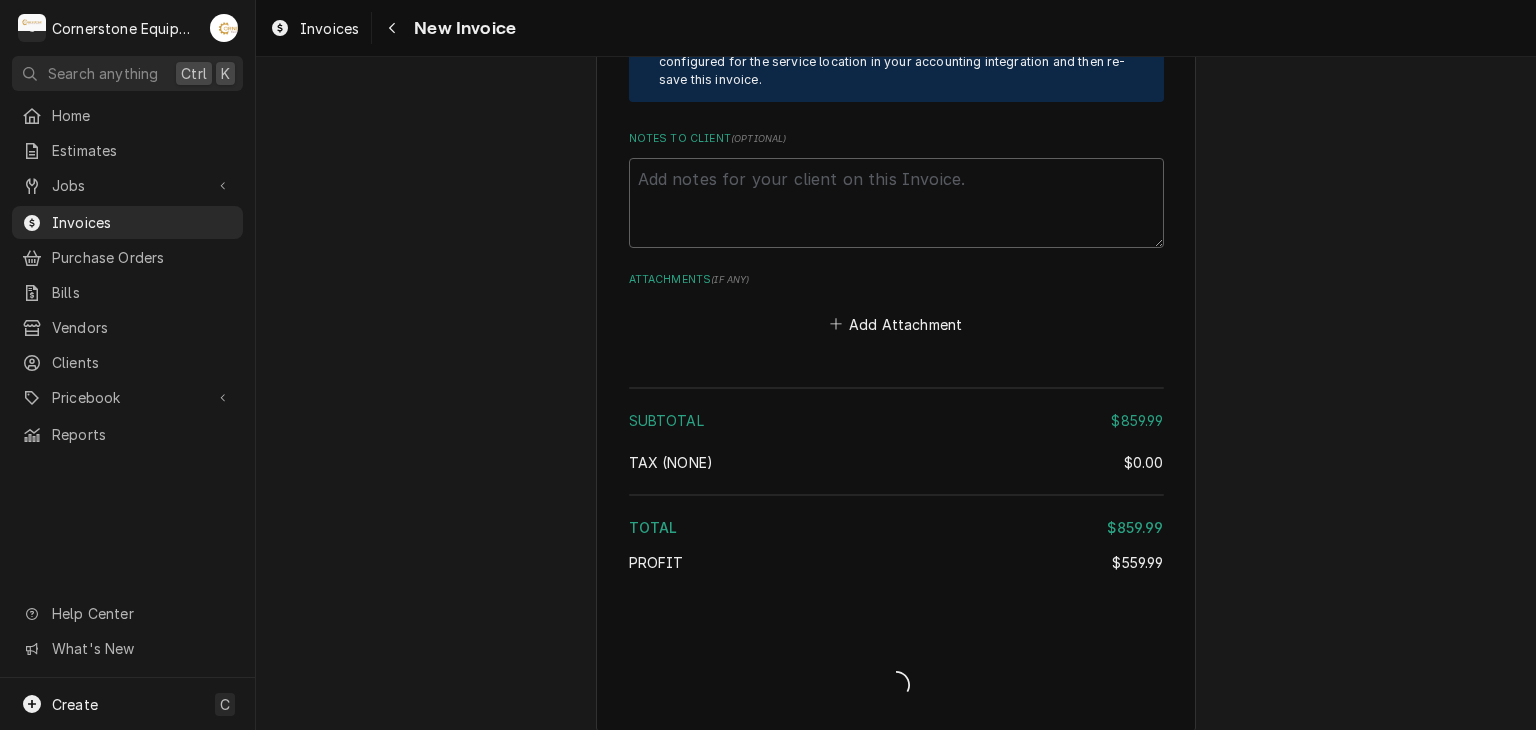 scroll, scrollTop: 3317, scrollLeft: 0, axis: vertical 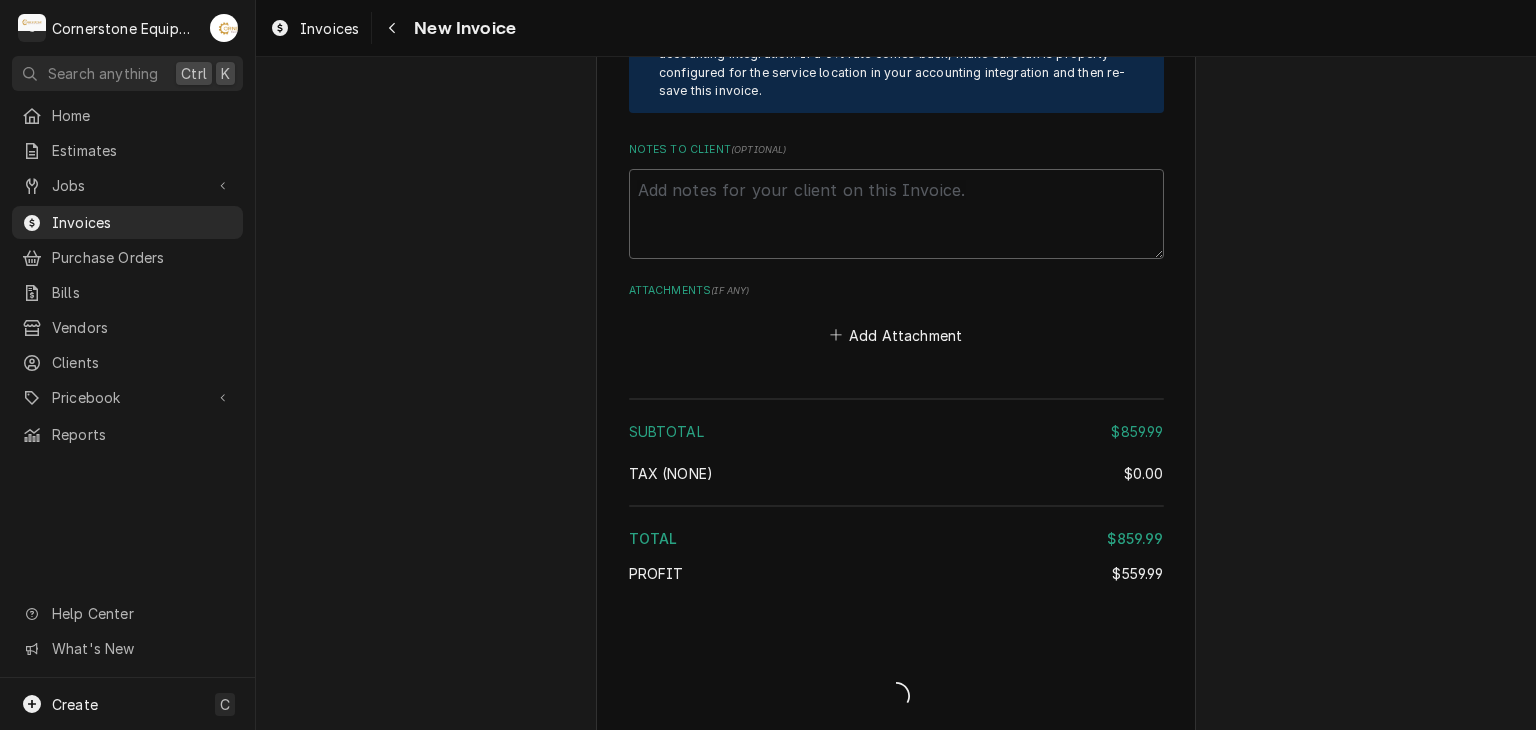 type on "x" 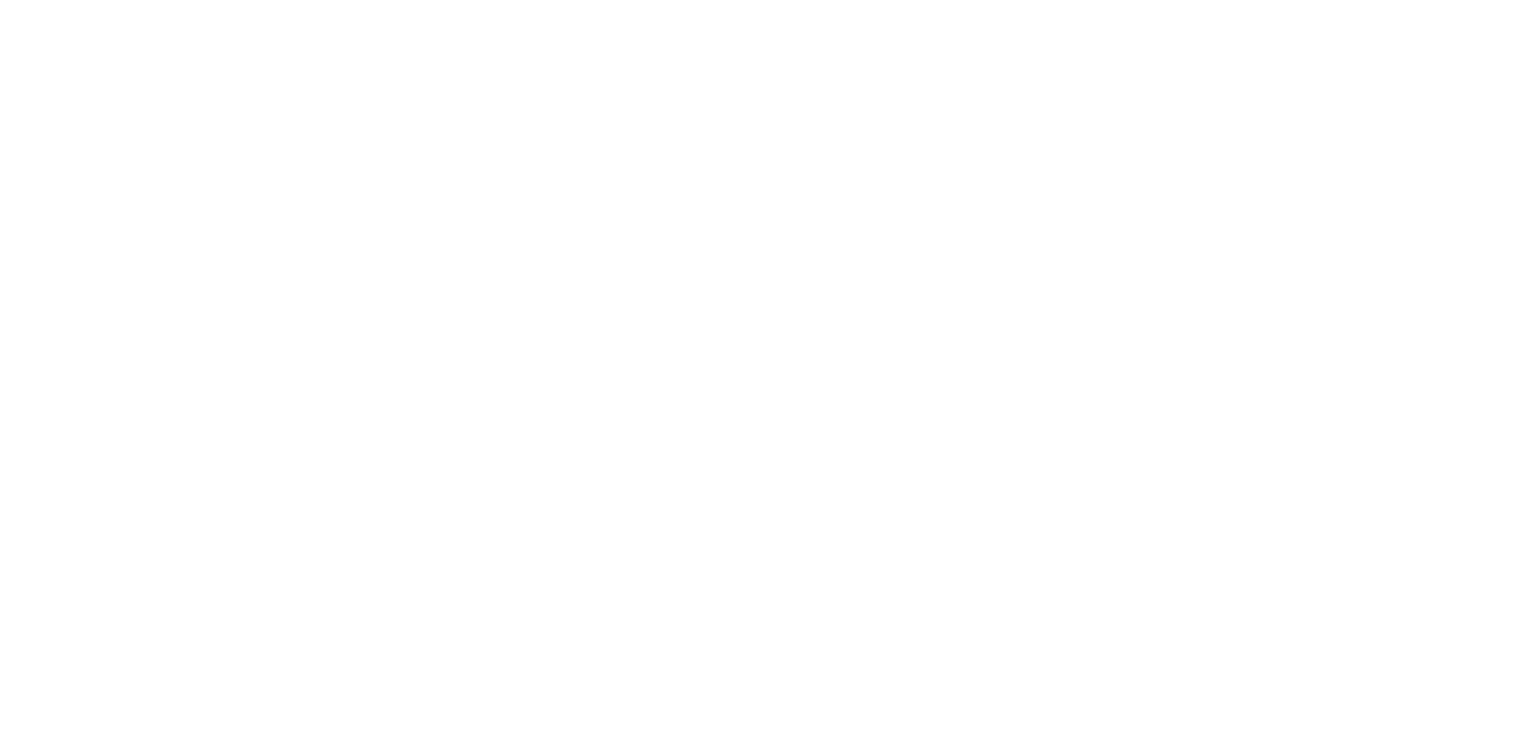 scroll, scrollTop: 0, scrollLeft: 0, axis: both 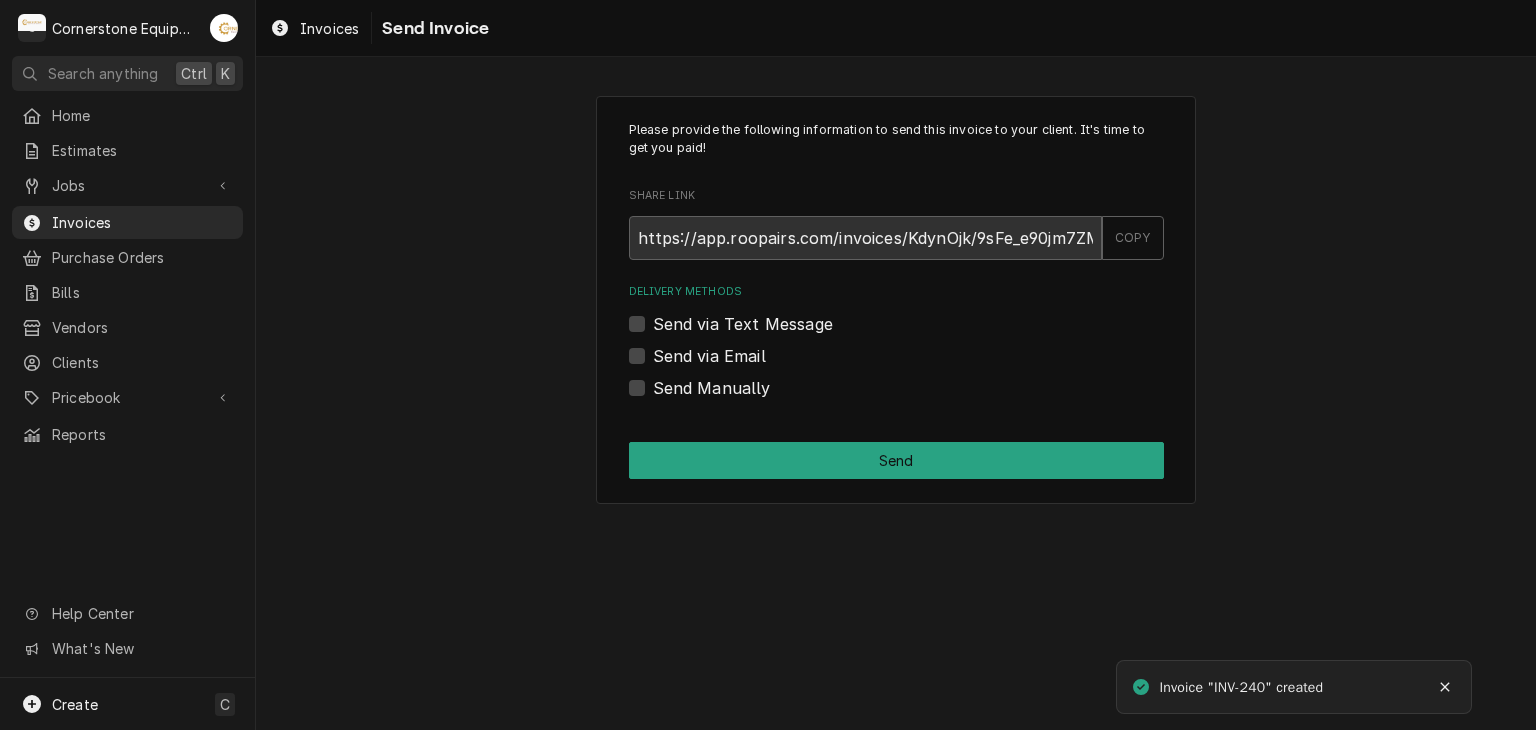 click on "Send via Text Message" at bounding box center (743, 324) 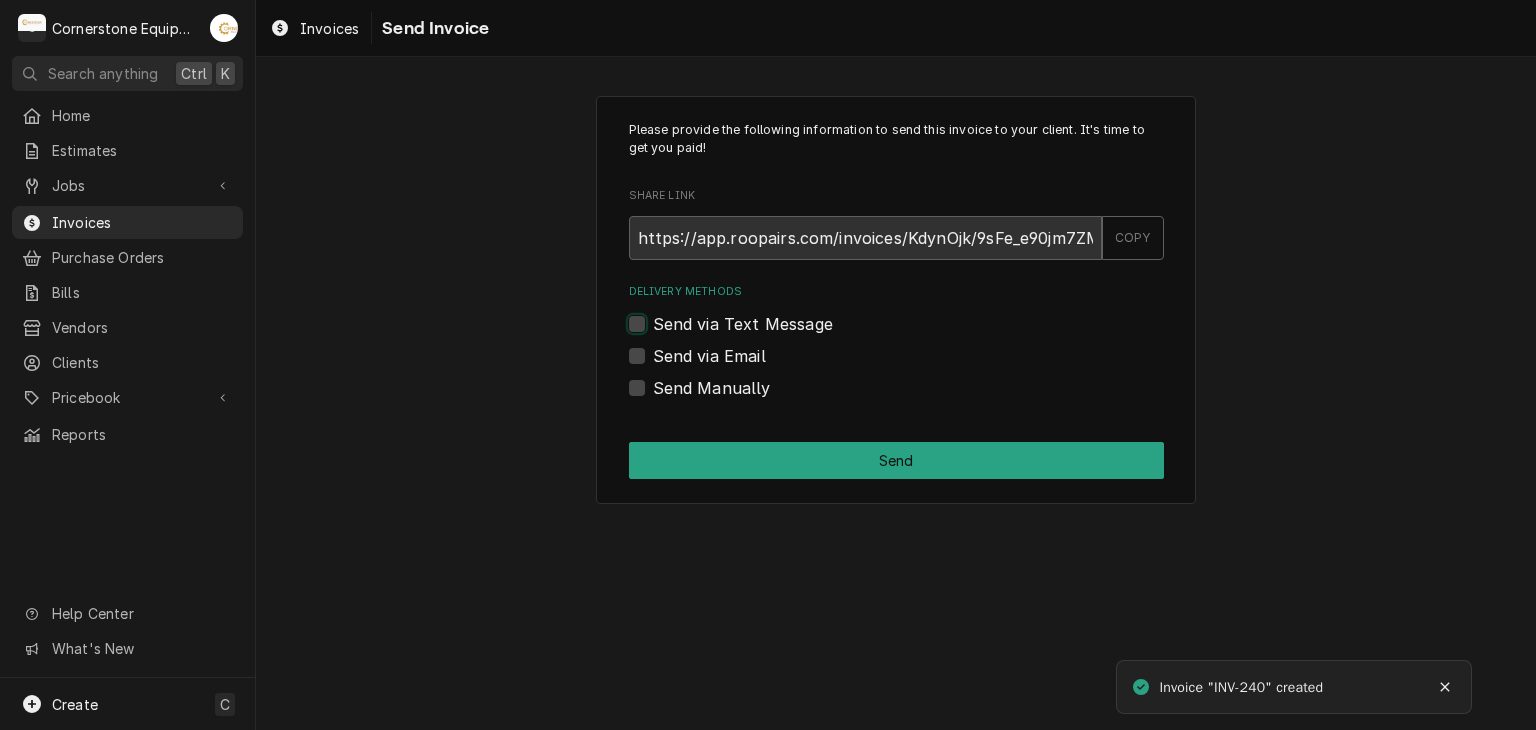 click on "Send via Text Message" at bounding box center (920, 334) 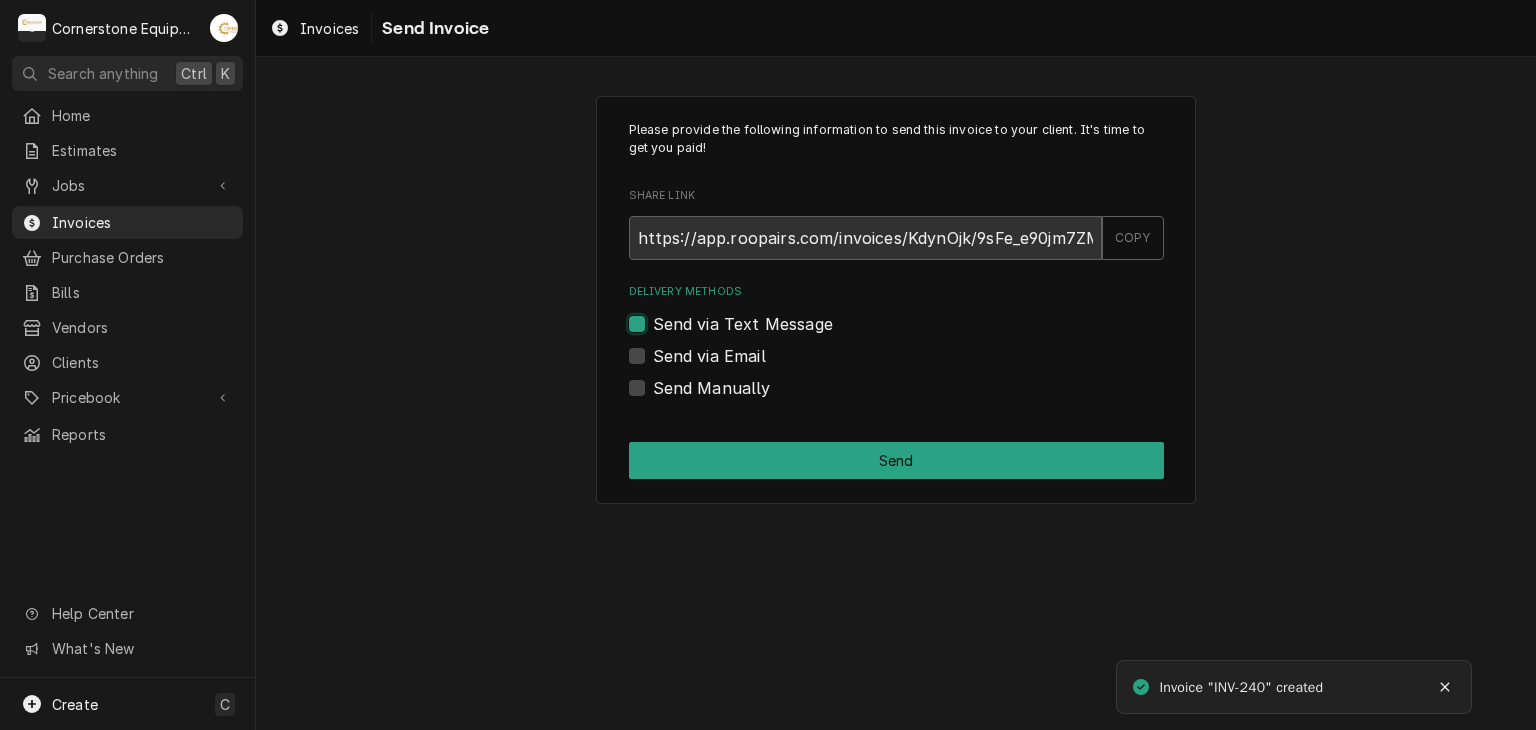 checkbox on "true" 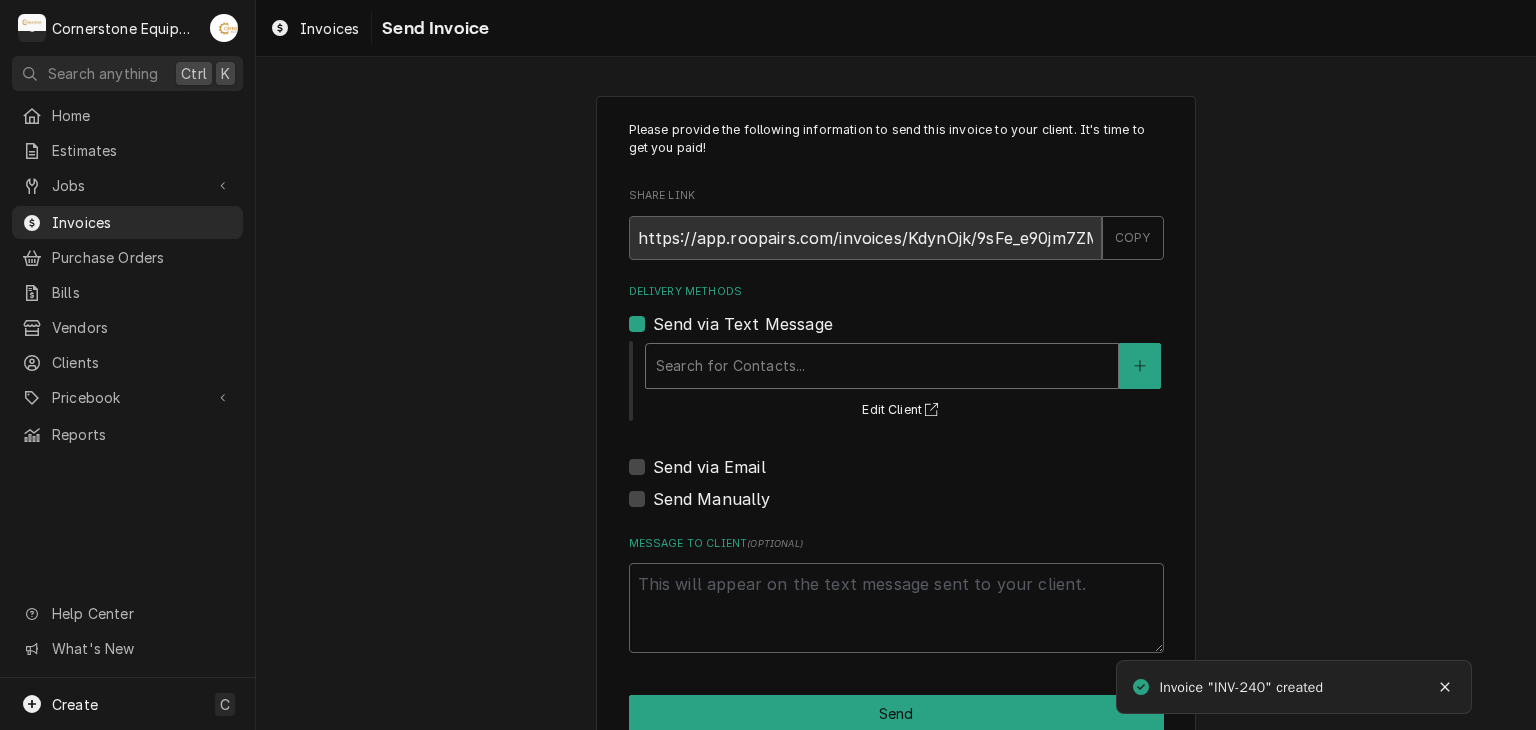 click at bounding box center [882, 366] 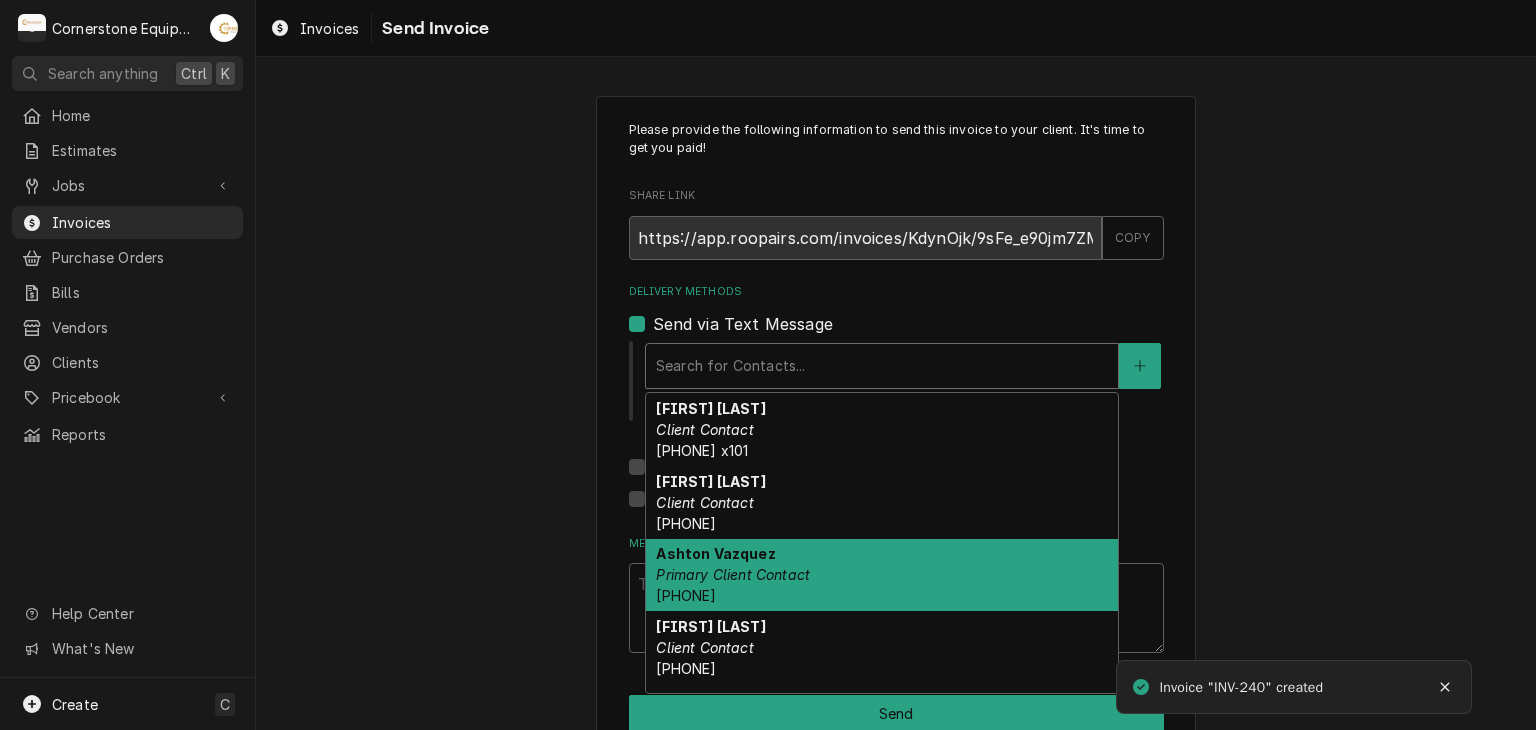 click on "Ashton Vazquez" at bounding box center (715, 553) 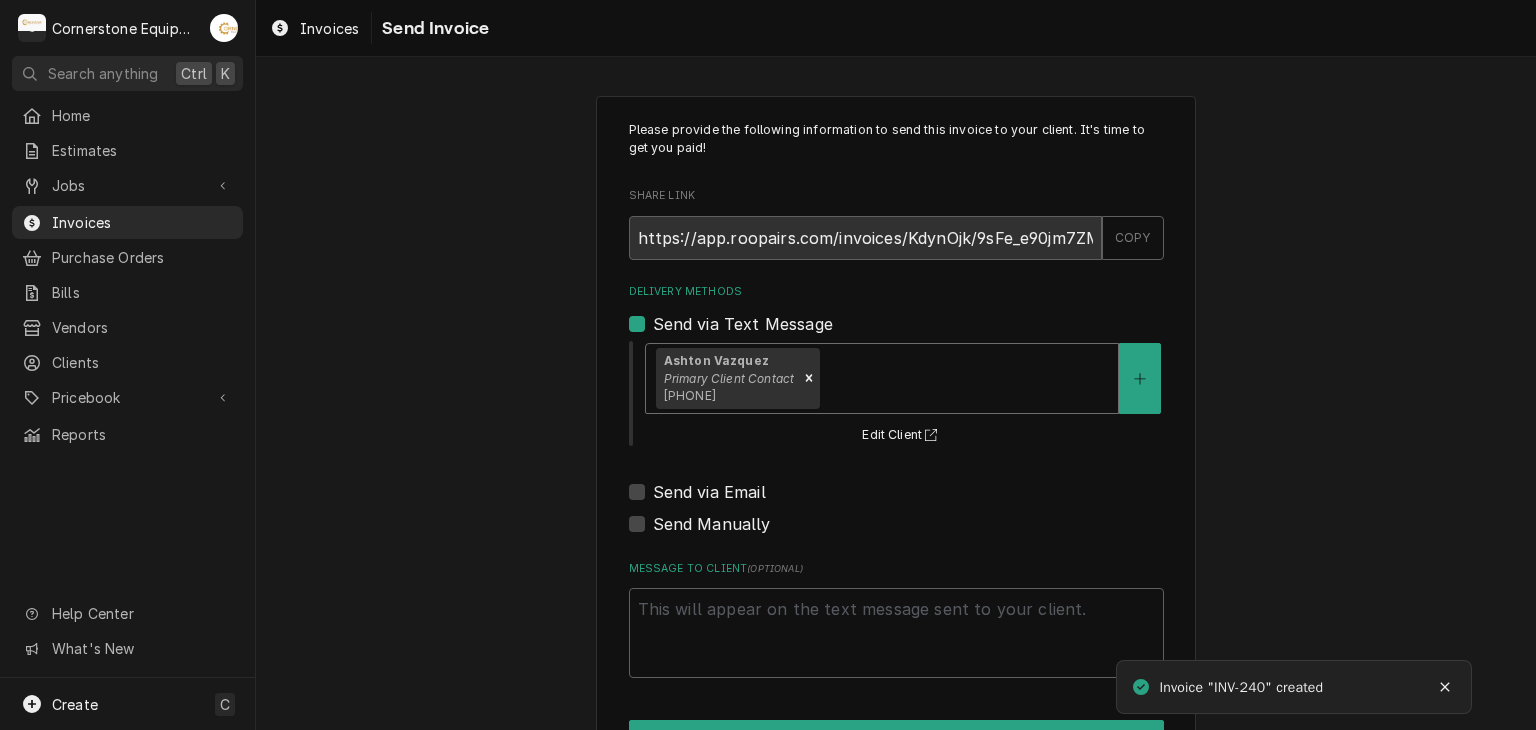 click on "Send via Email" at bounding box center (709, 492) 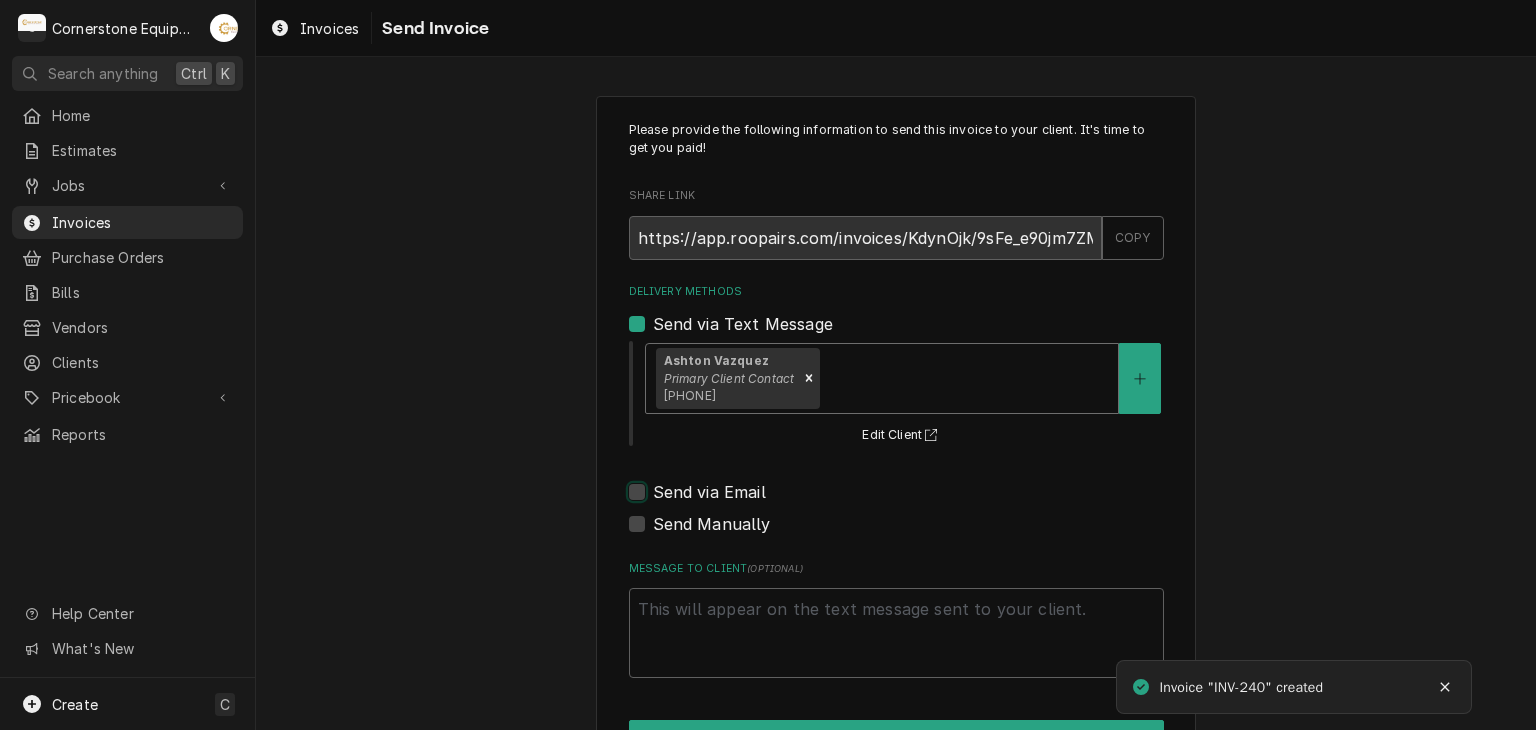 click on "Send via Email" at bounding box center (920, 502) 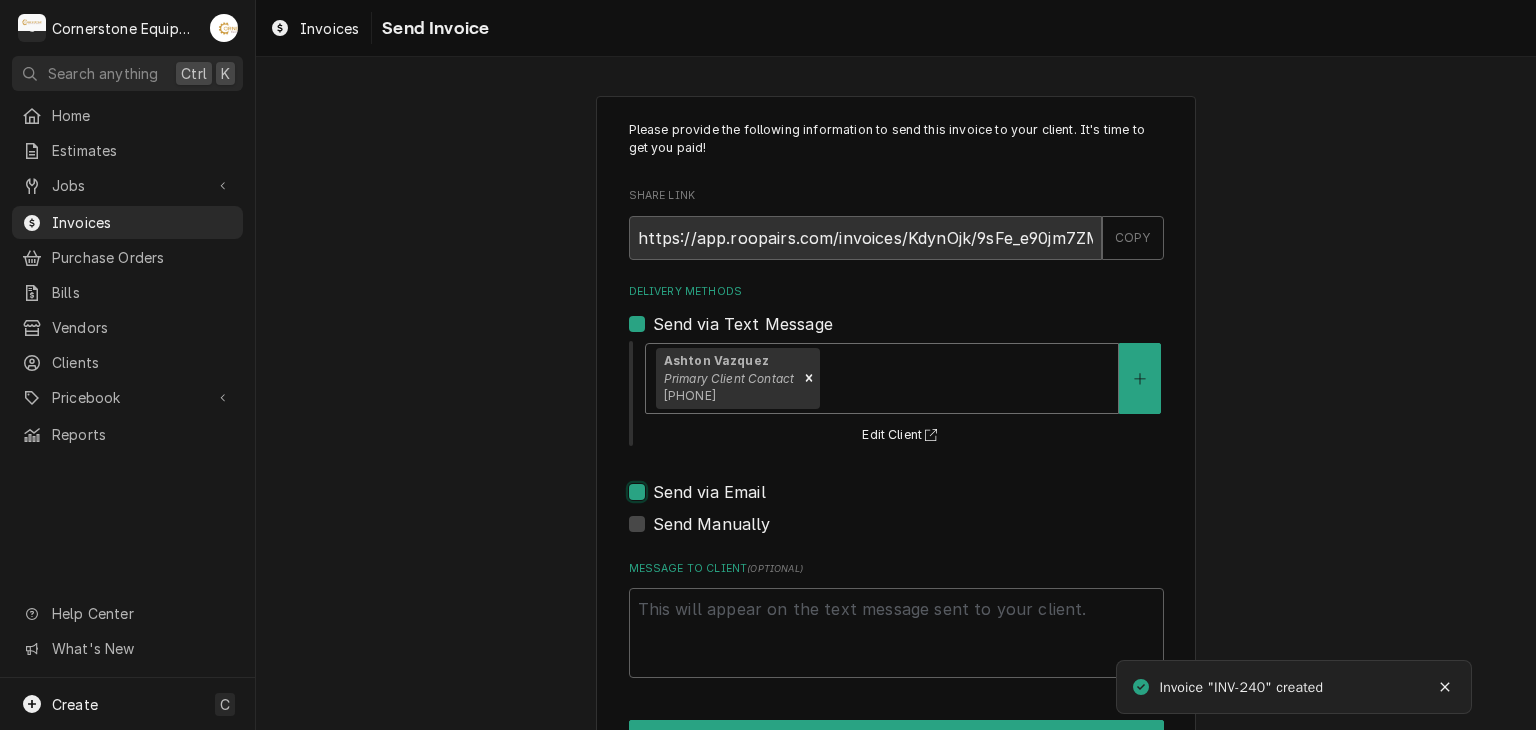 checkbox on "true" 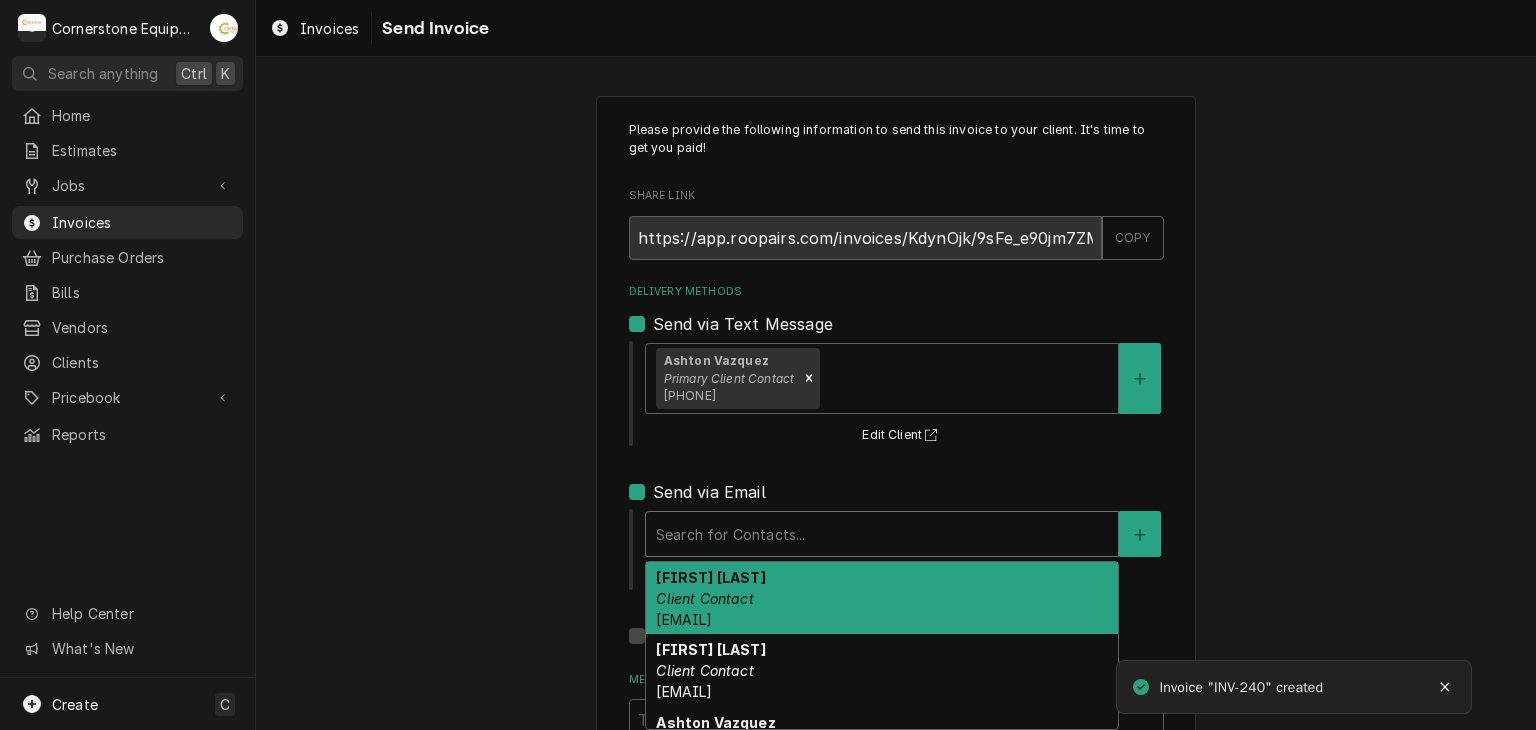 click at bounding box center (882, 534) 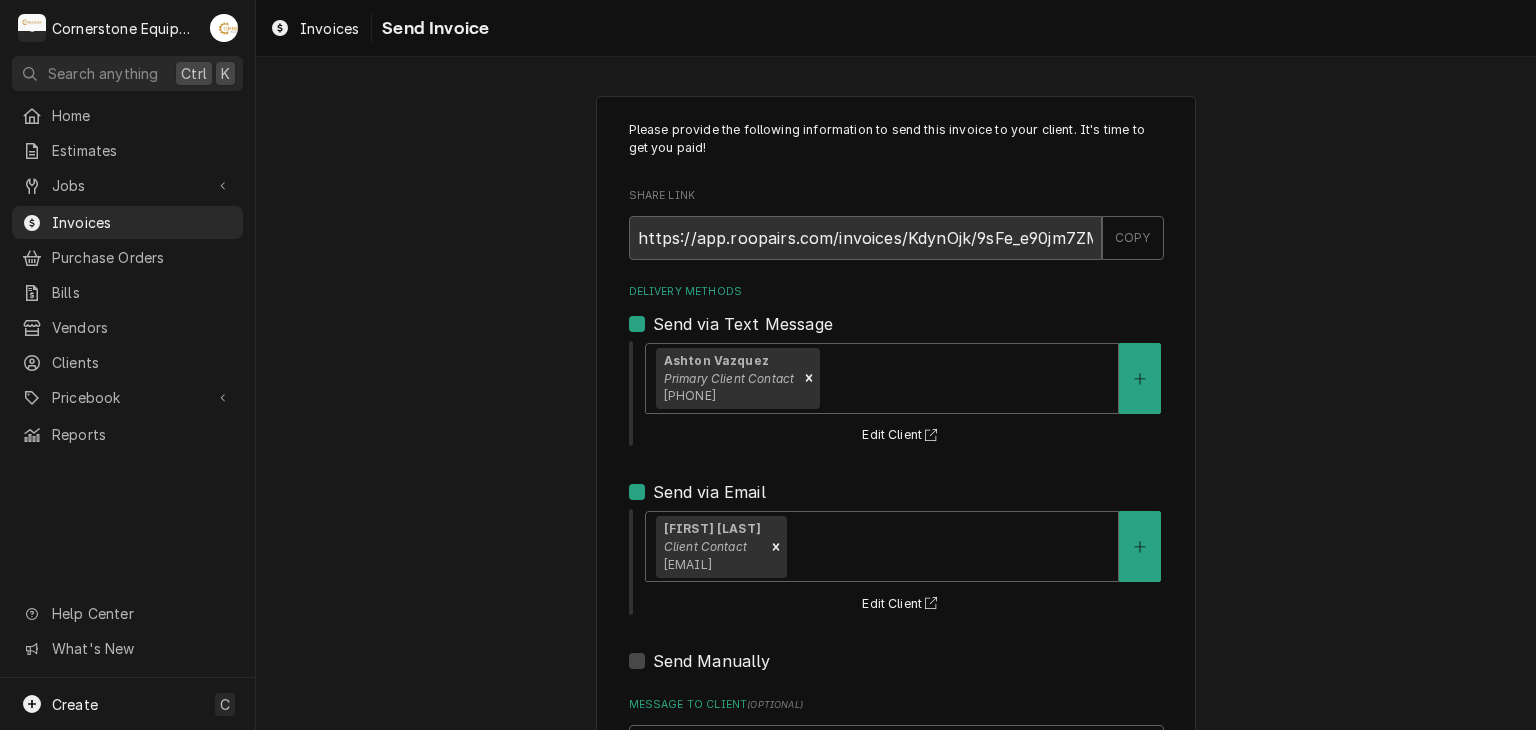 click on "Please provide the following information to send this invoice to your client. It's time to get you paid! Share Link https://app.roopairs.com/invoices/KdynOjk/9sFe_e90jm7ZMbWaeb17M64egveghI8WK2qm6RP2vts/ COPY Delivery Methods Send via Text Message Ashton Vazquez Primary Client Contact (346) 249-1763 Edit Client    Send via Email Amy Moore Client Contact amy@masonmcdonalds.com Edit Client    Send Manually Message to Client  ( optional ) Send" at bounding box center [896, 507] 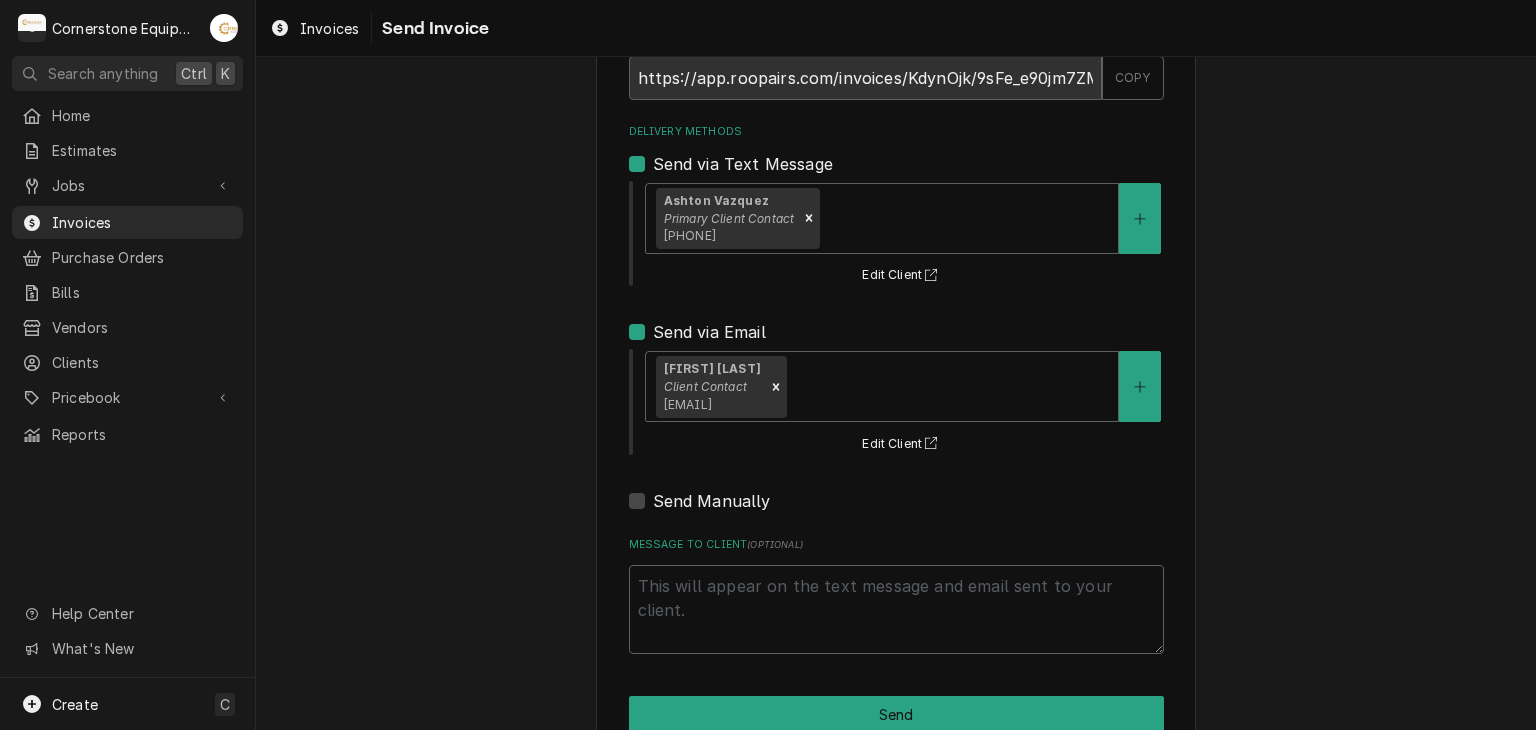 scroll, scrollTop: 204, scrollLeft: 0, axis: vertical 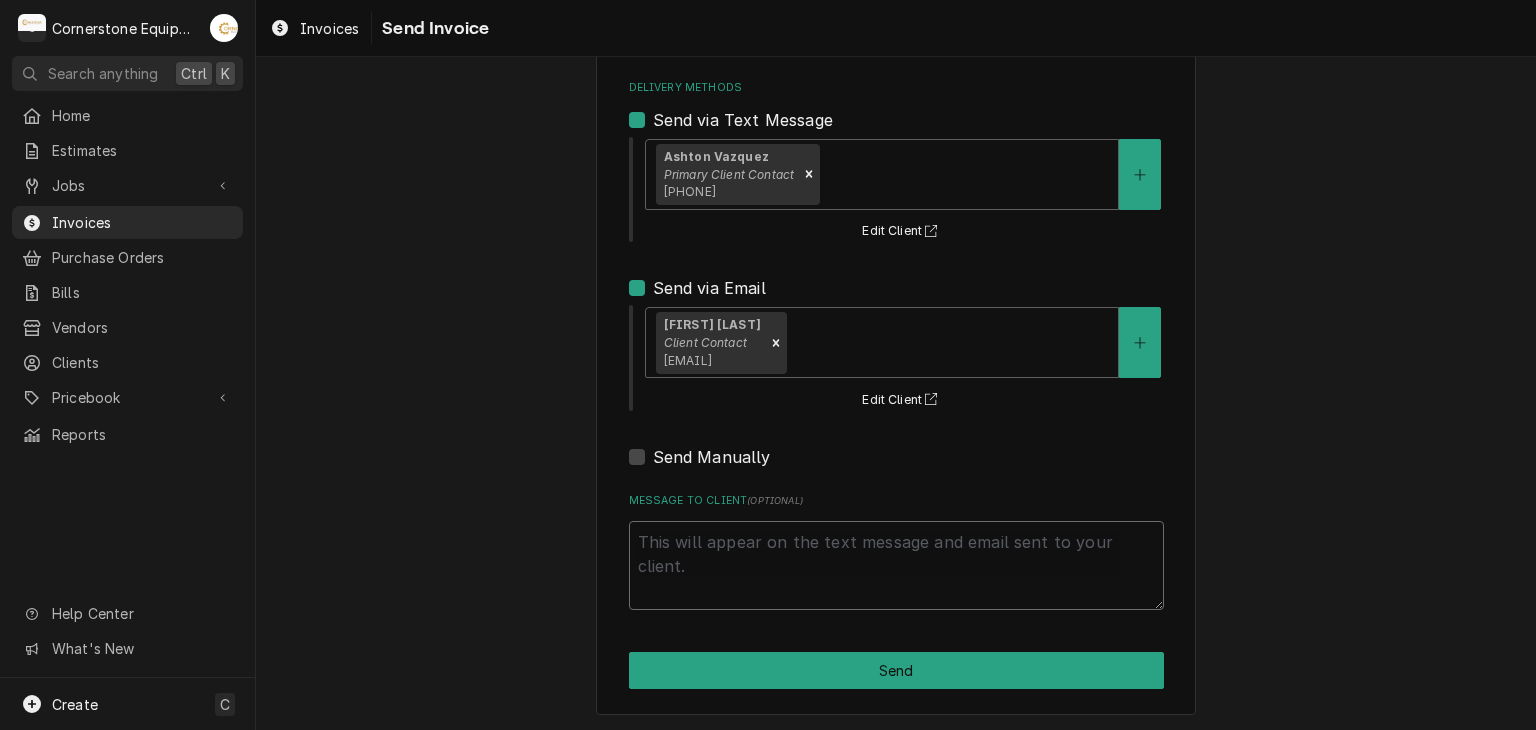 click on "Message to Client  ( optional )" at bounding box center (896, 566) 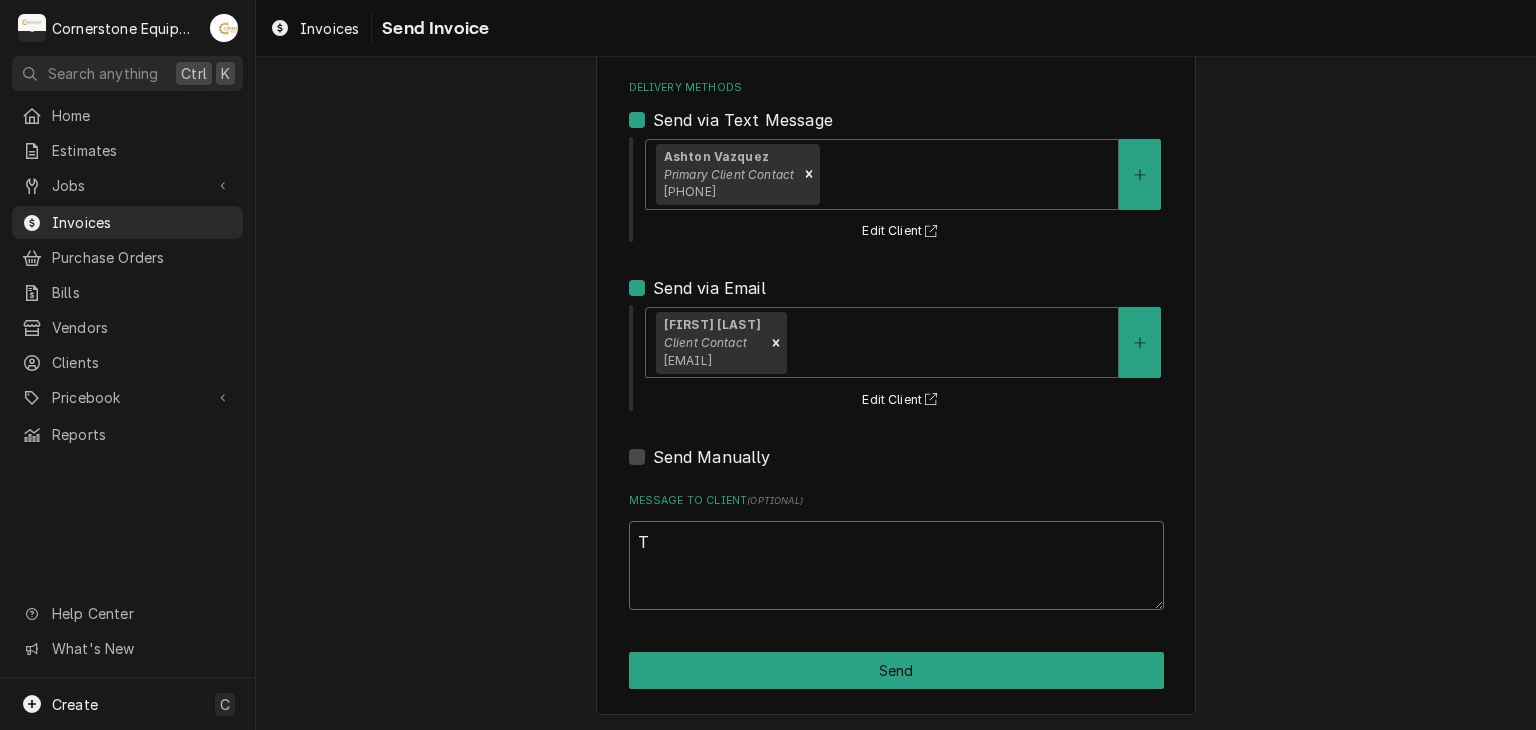 type on "x" 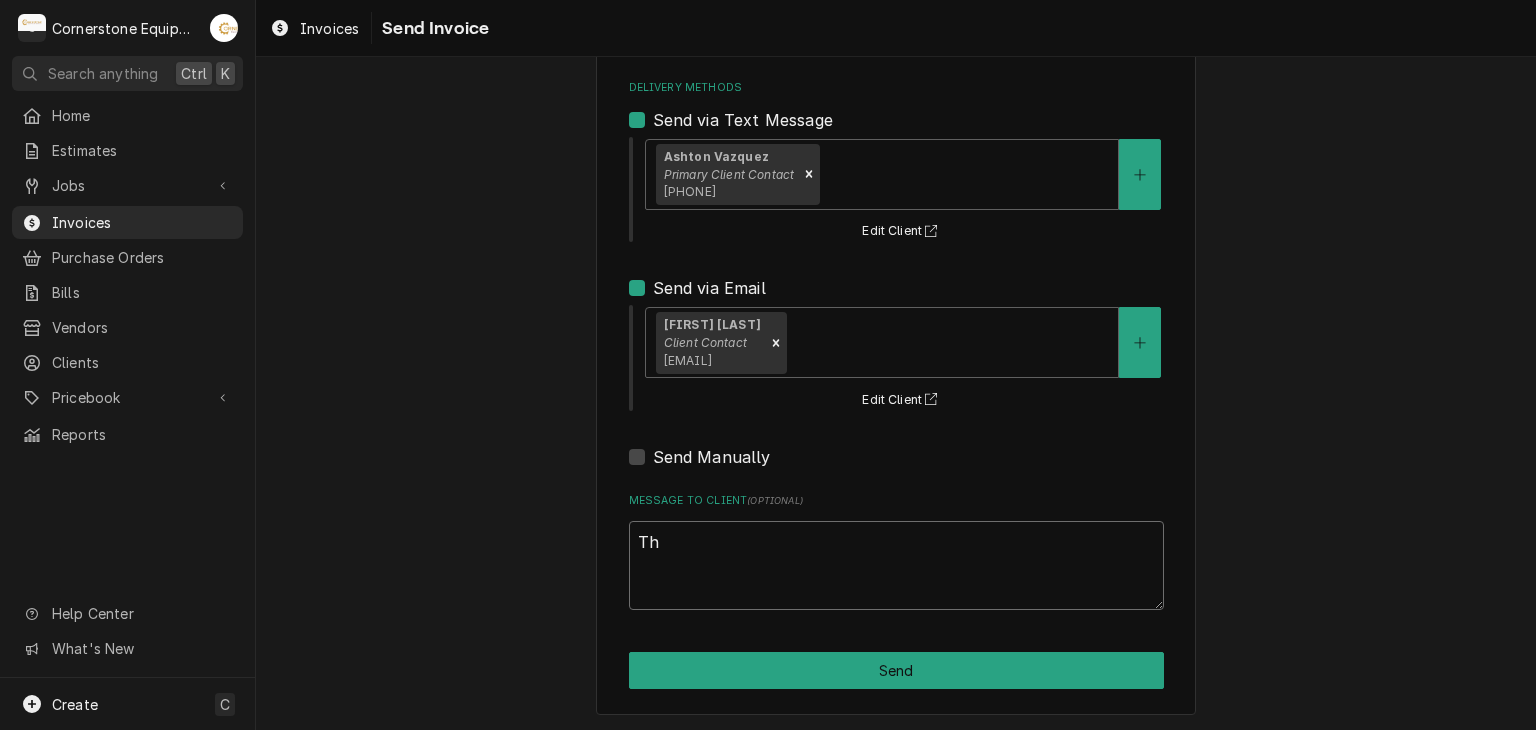 type on "x" 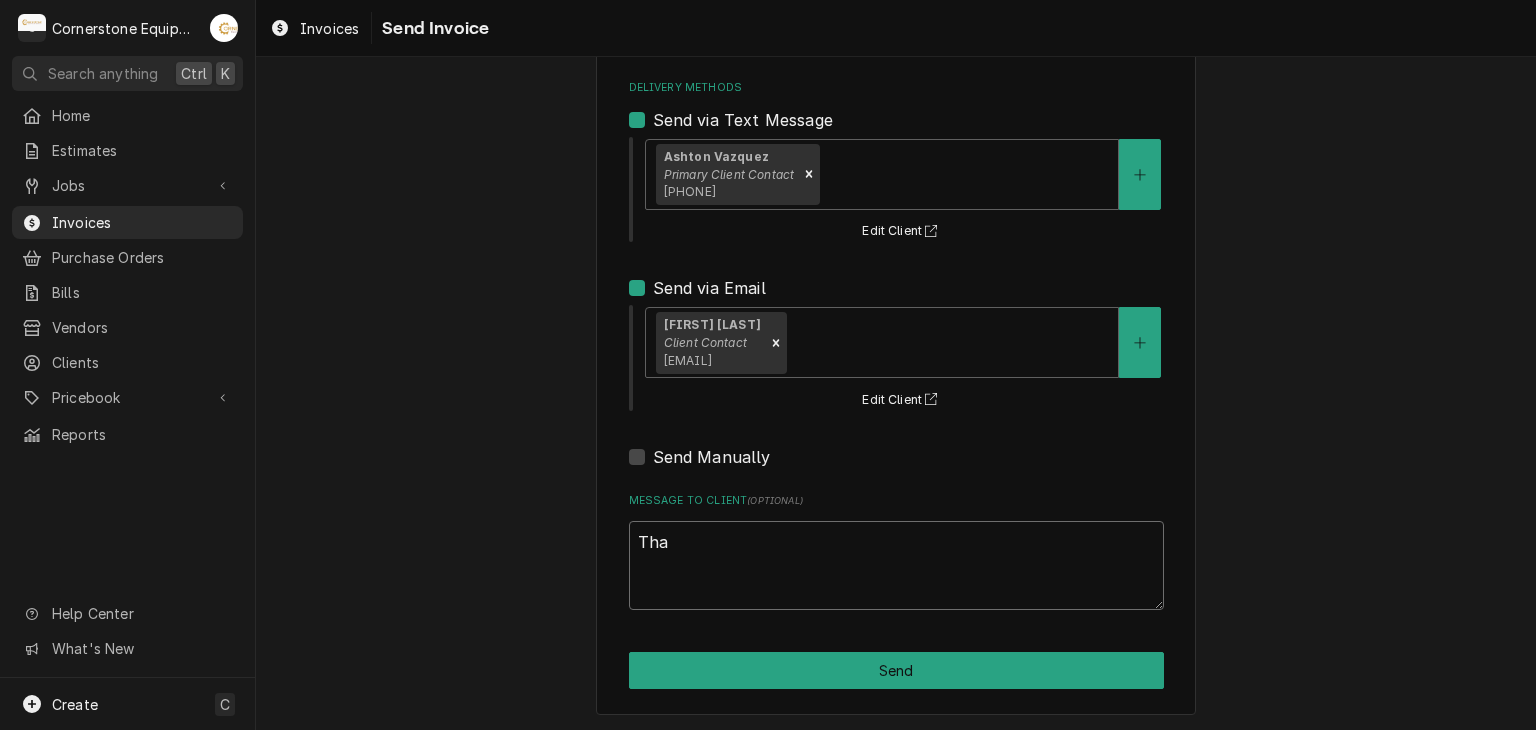 type on "x" 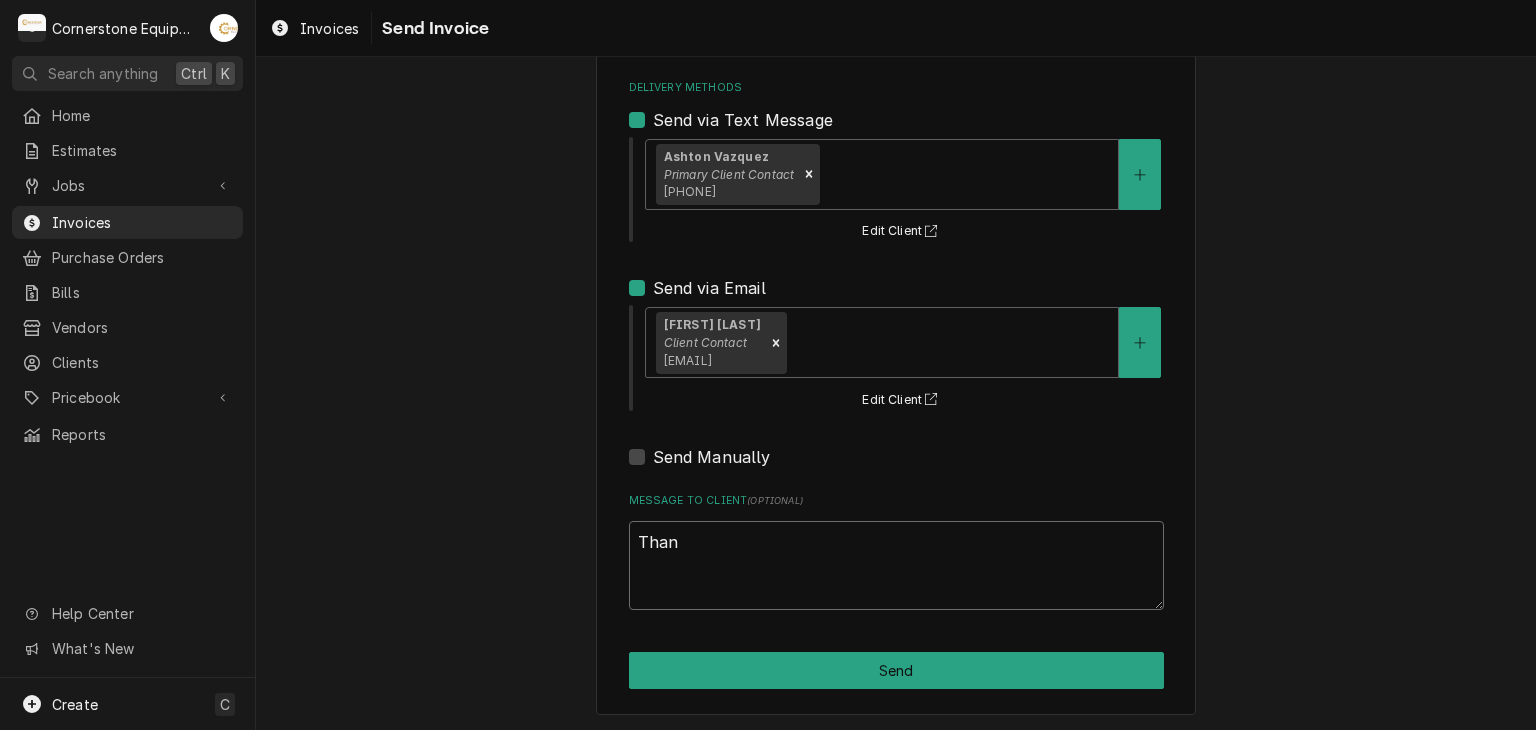 type on "x" 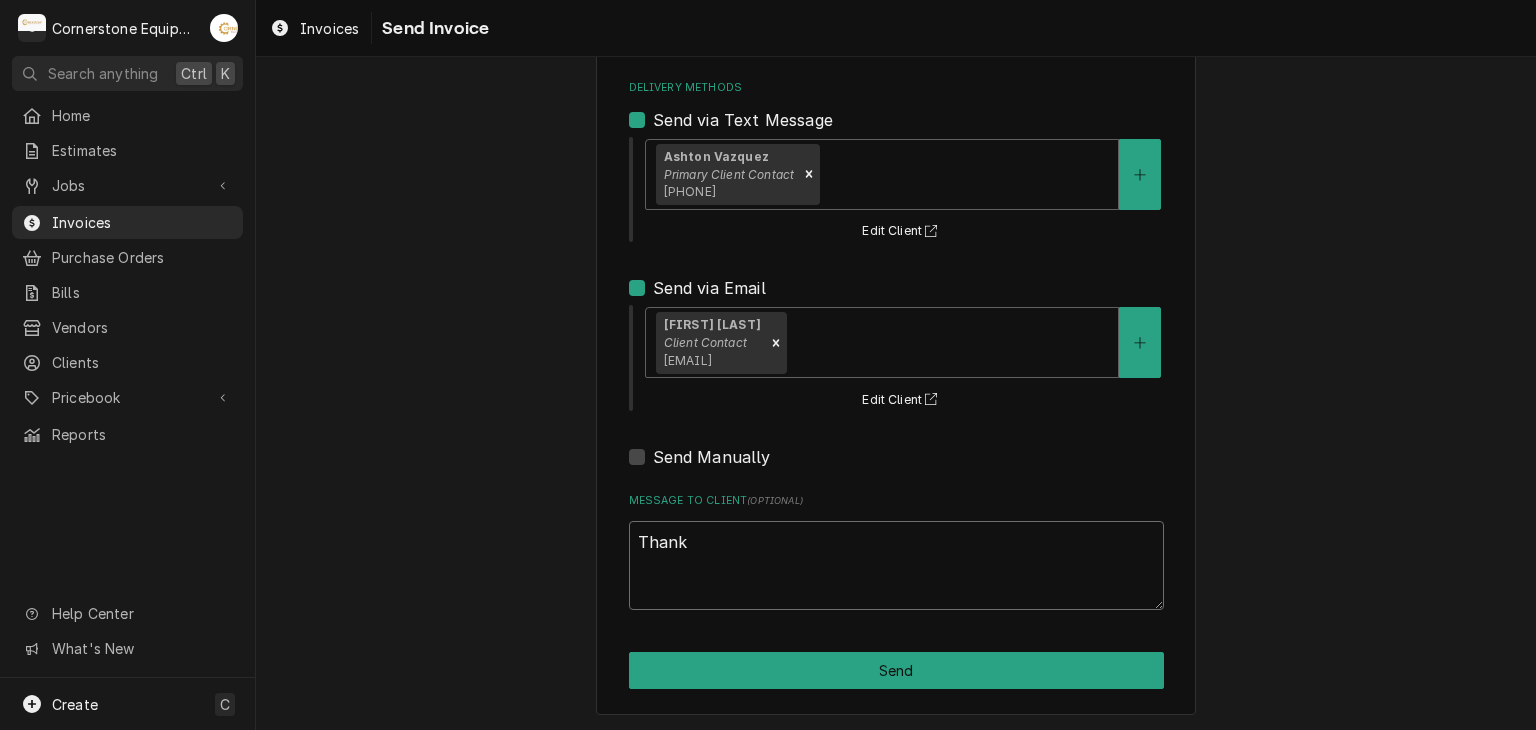 type on "x" 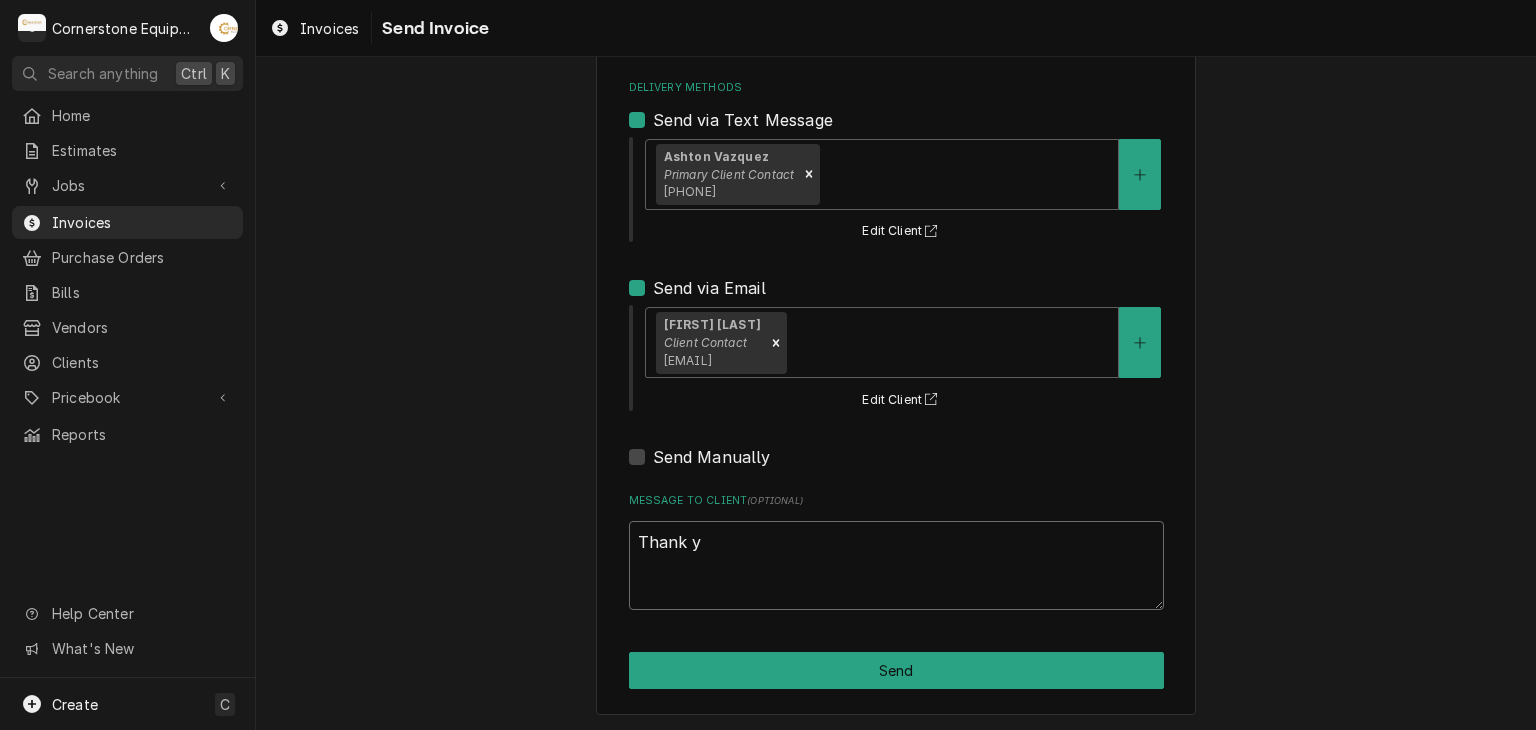 type on "x" 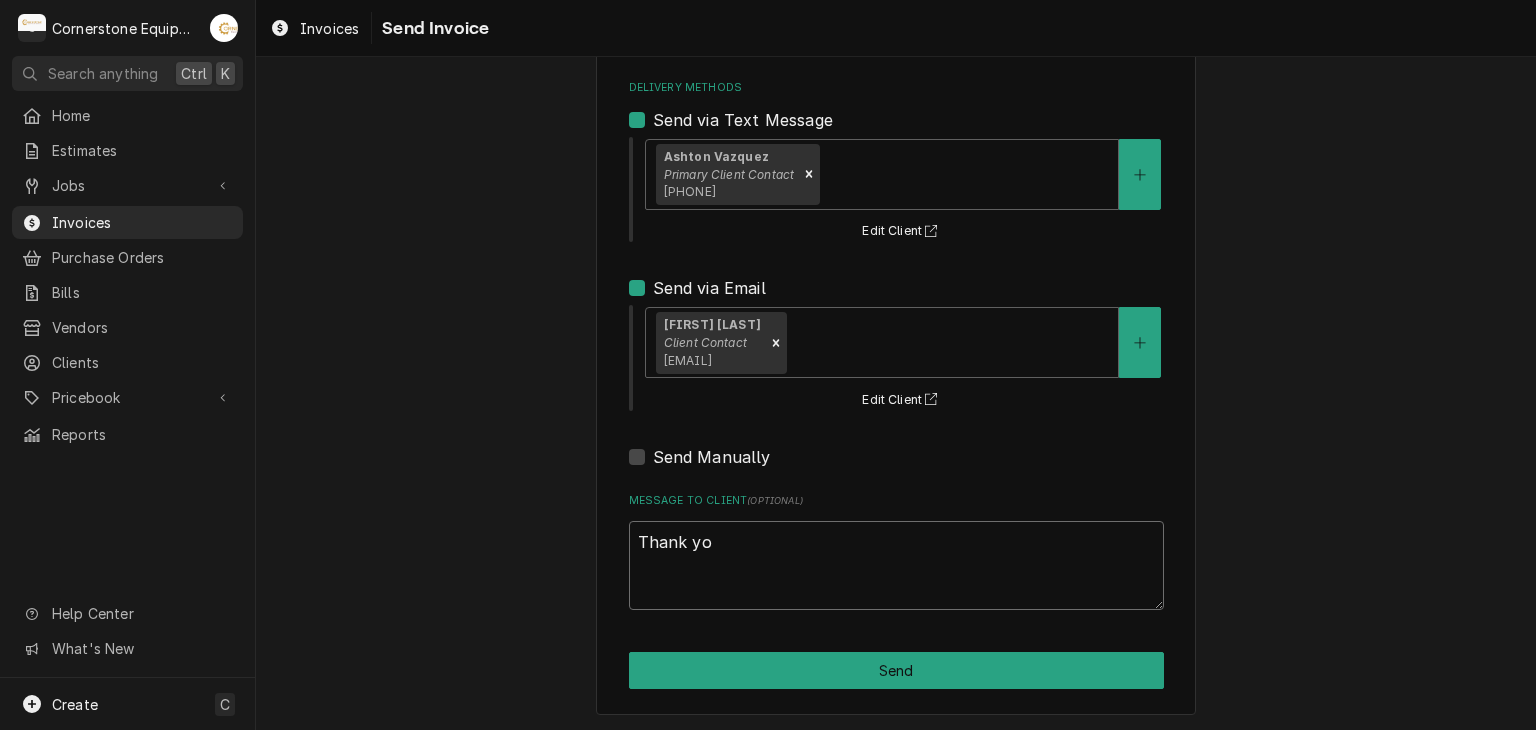 type on "x" 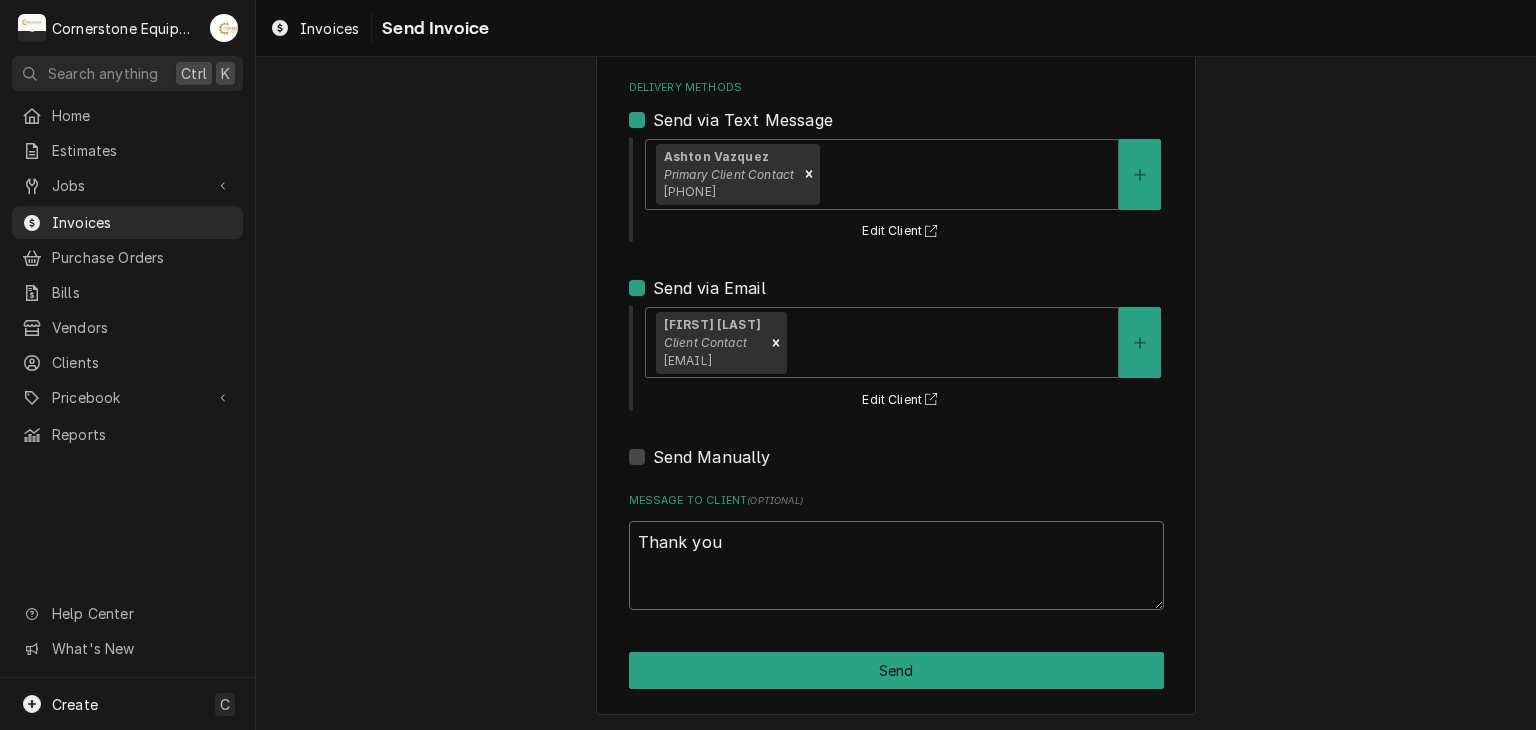 type on "x" 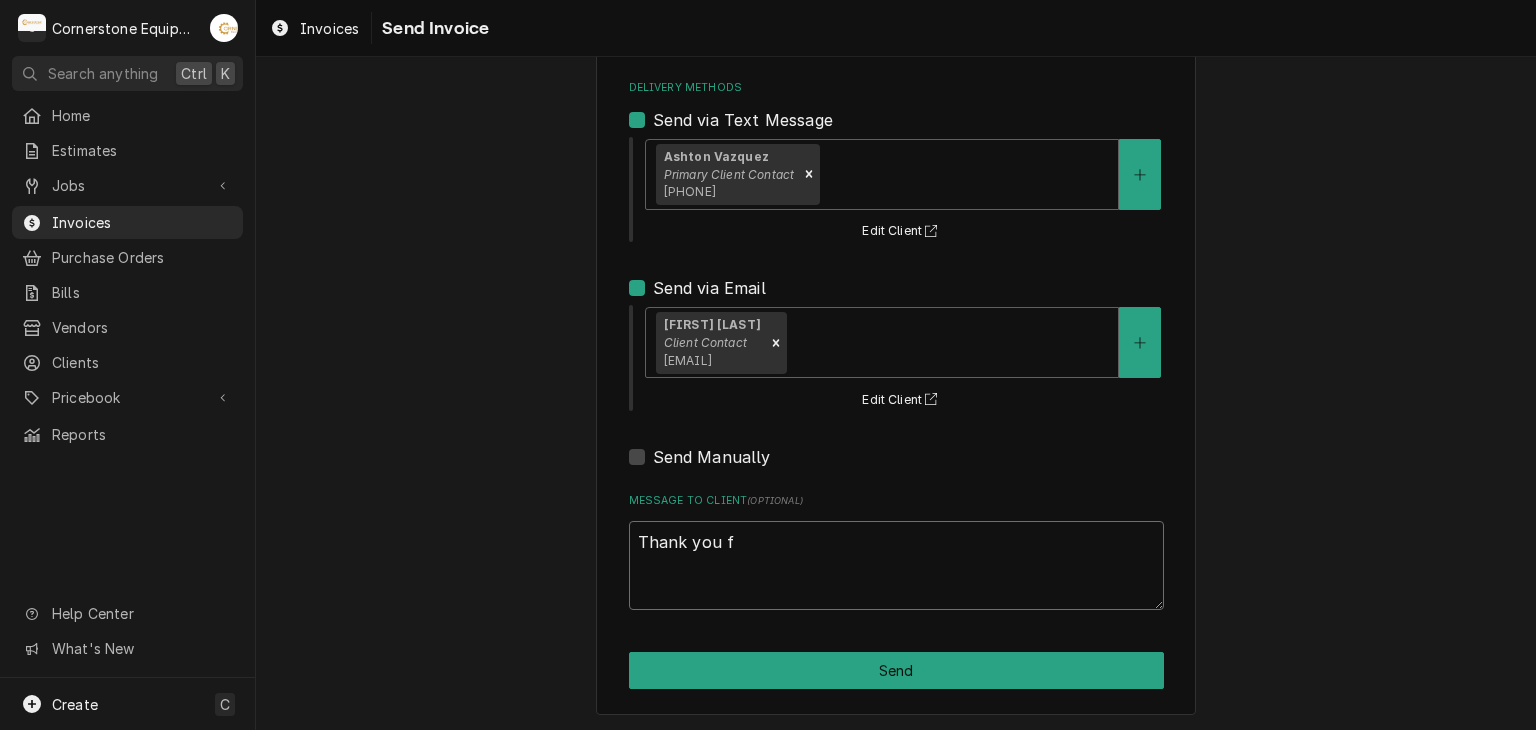 type on "x" 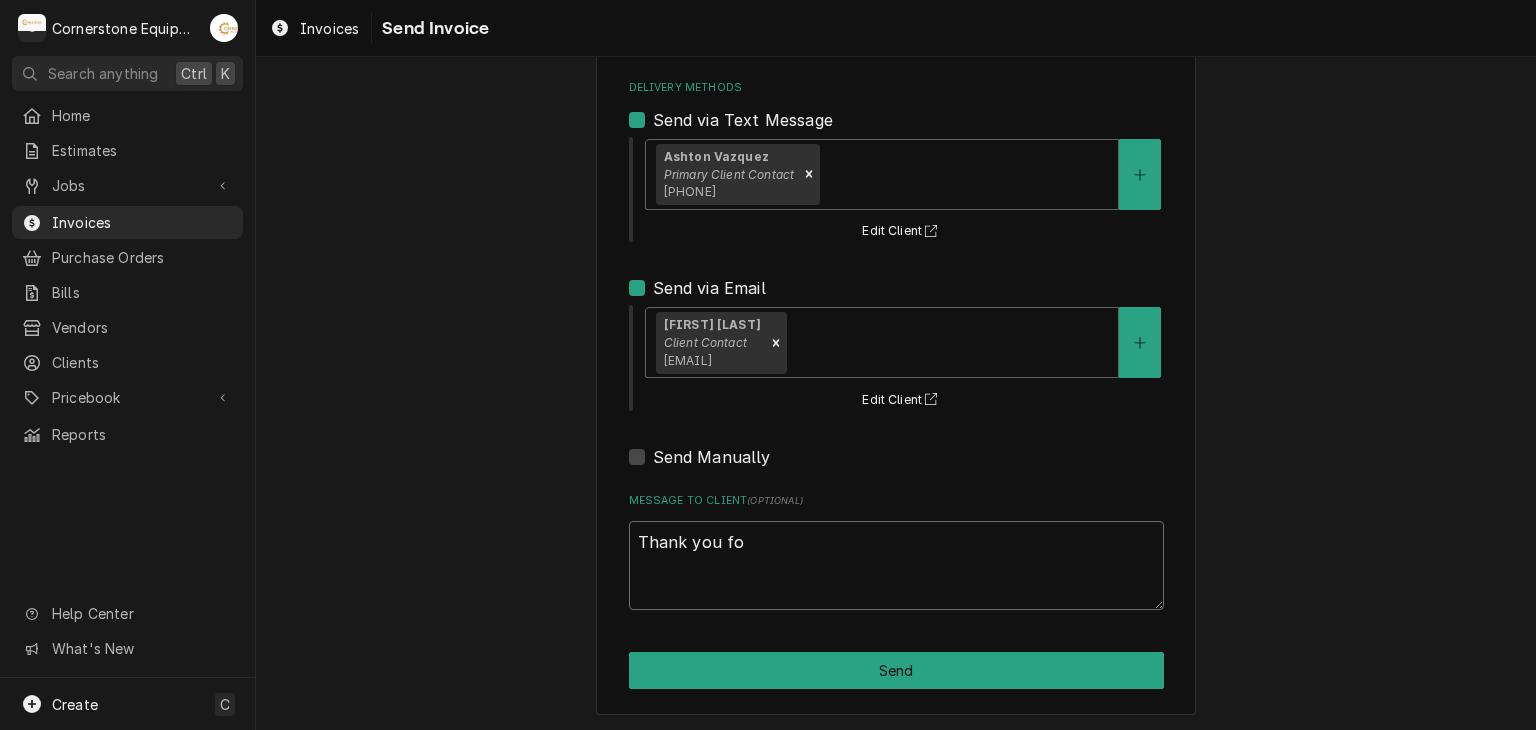type on "x" 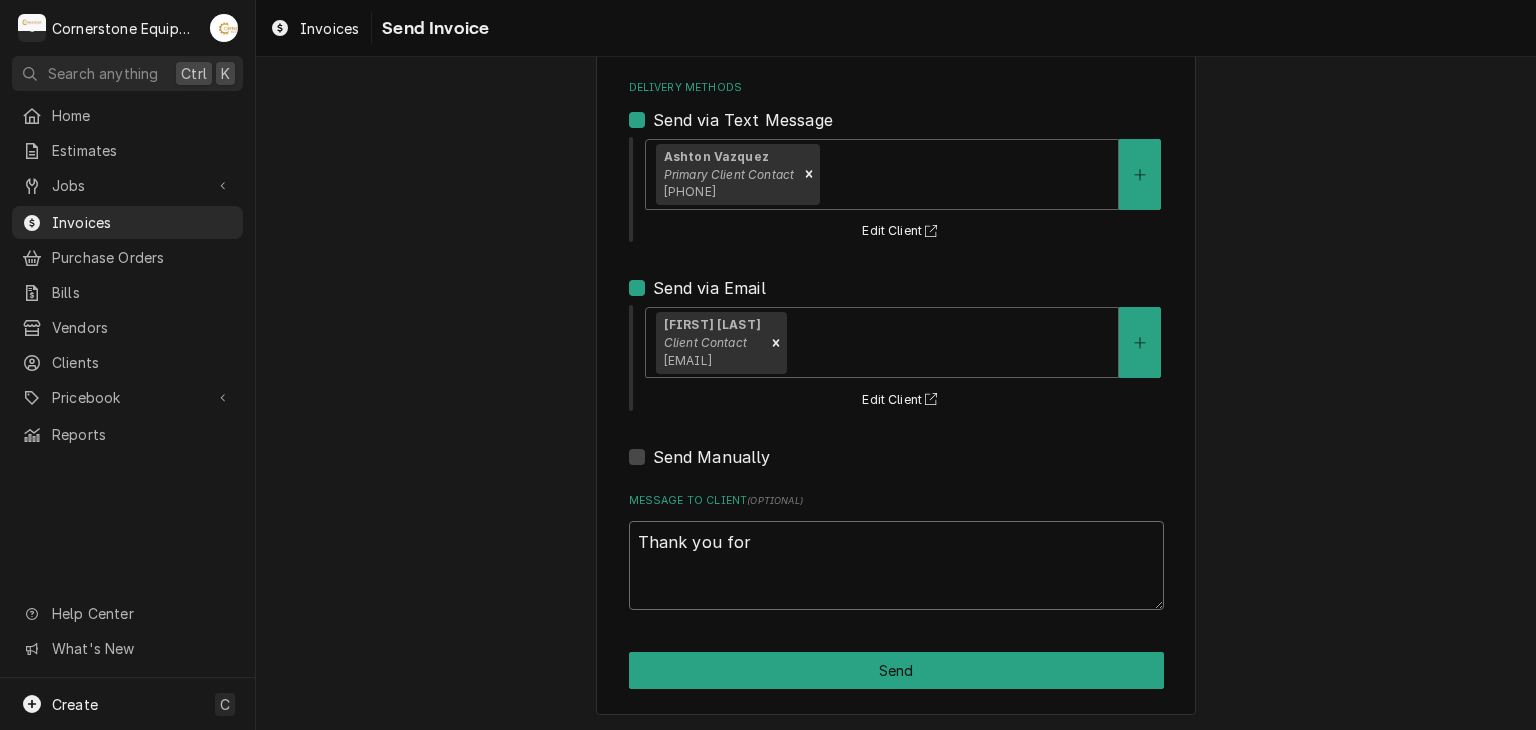 type on "x" 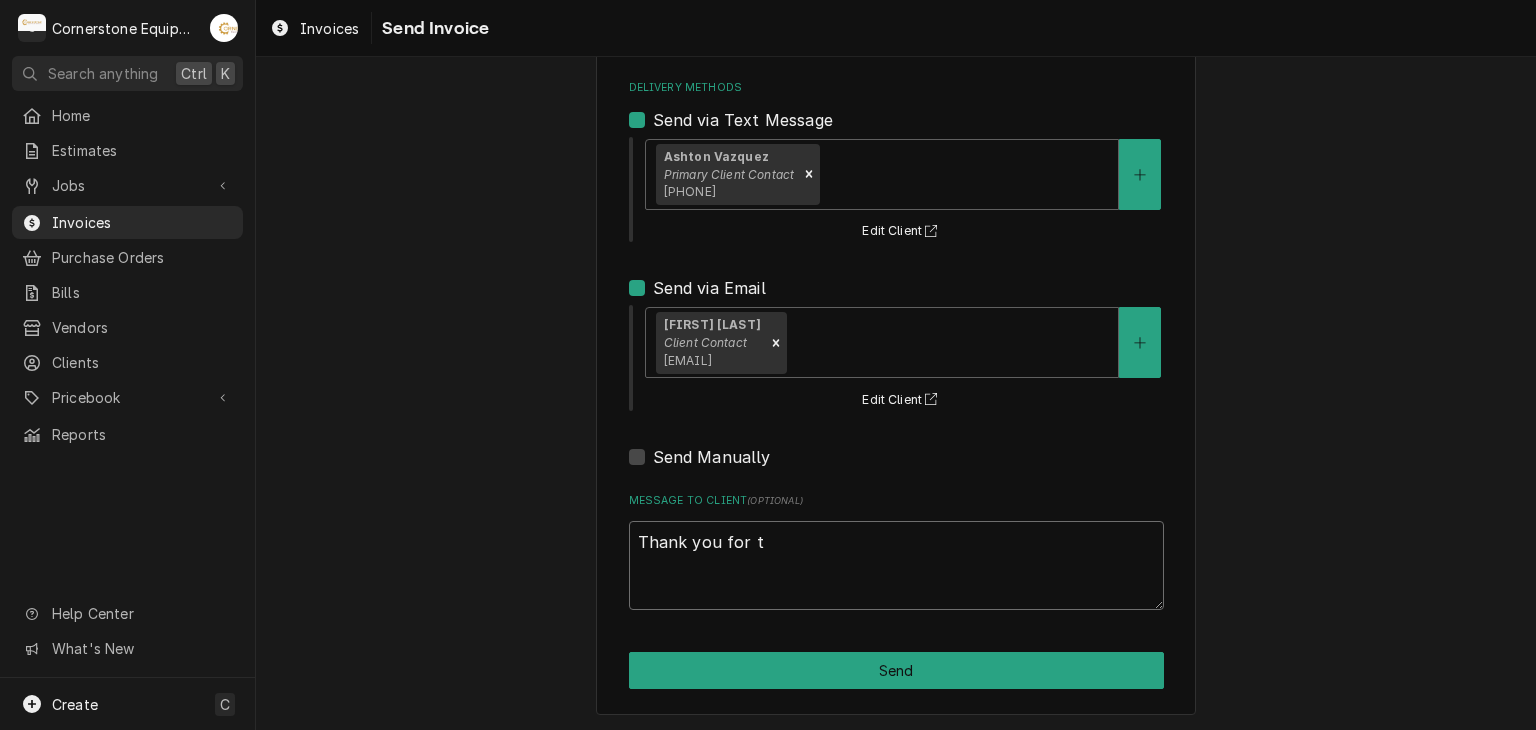 type on "x" 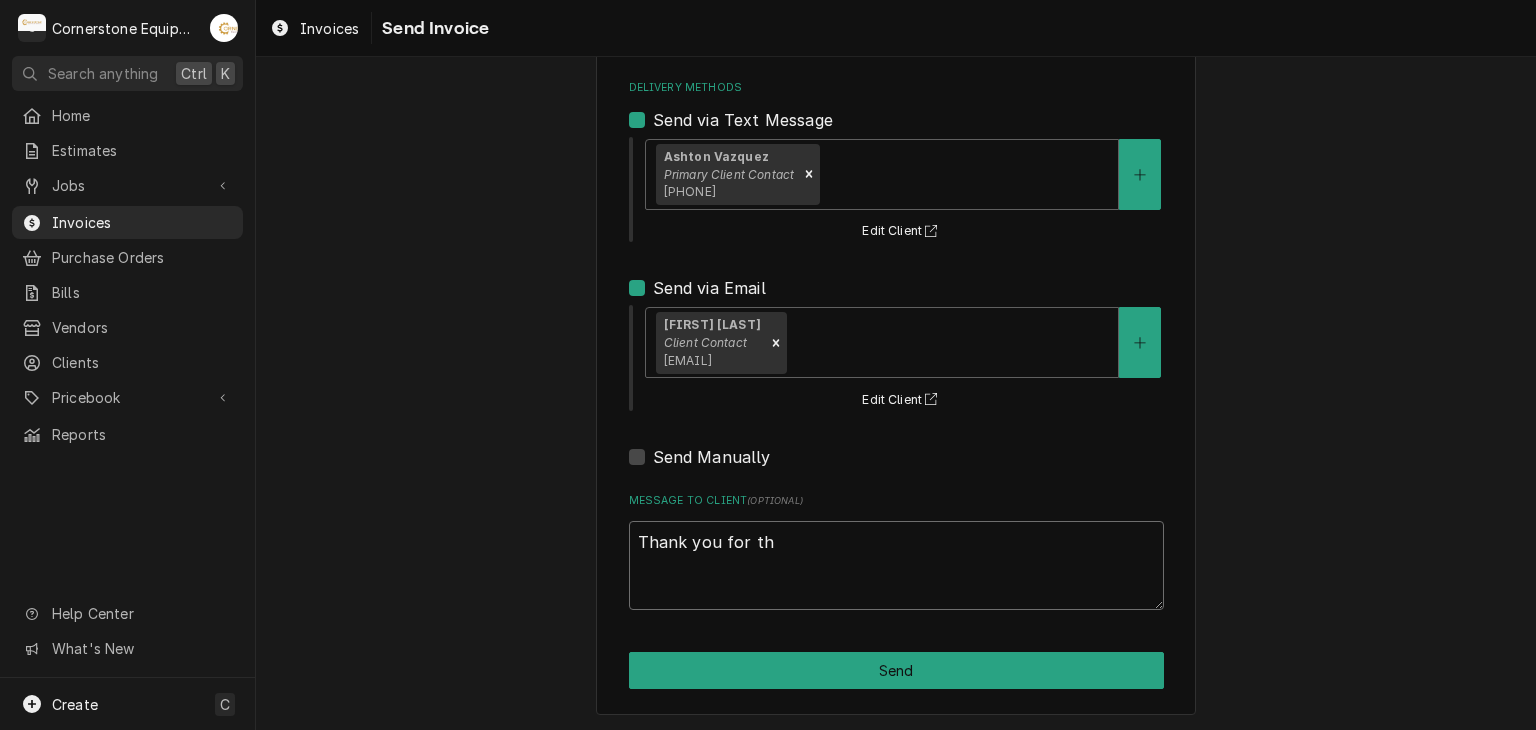 type on "x" 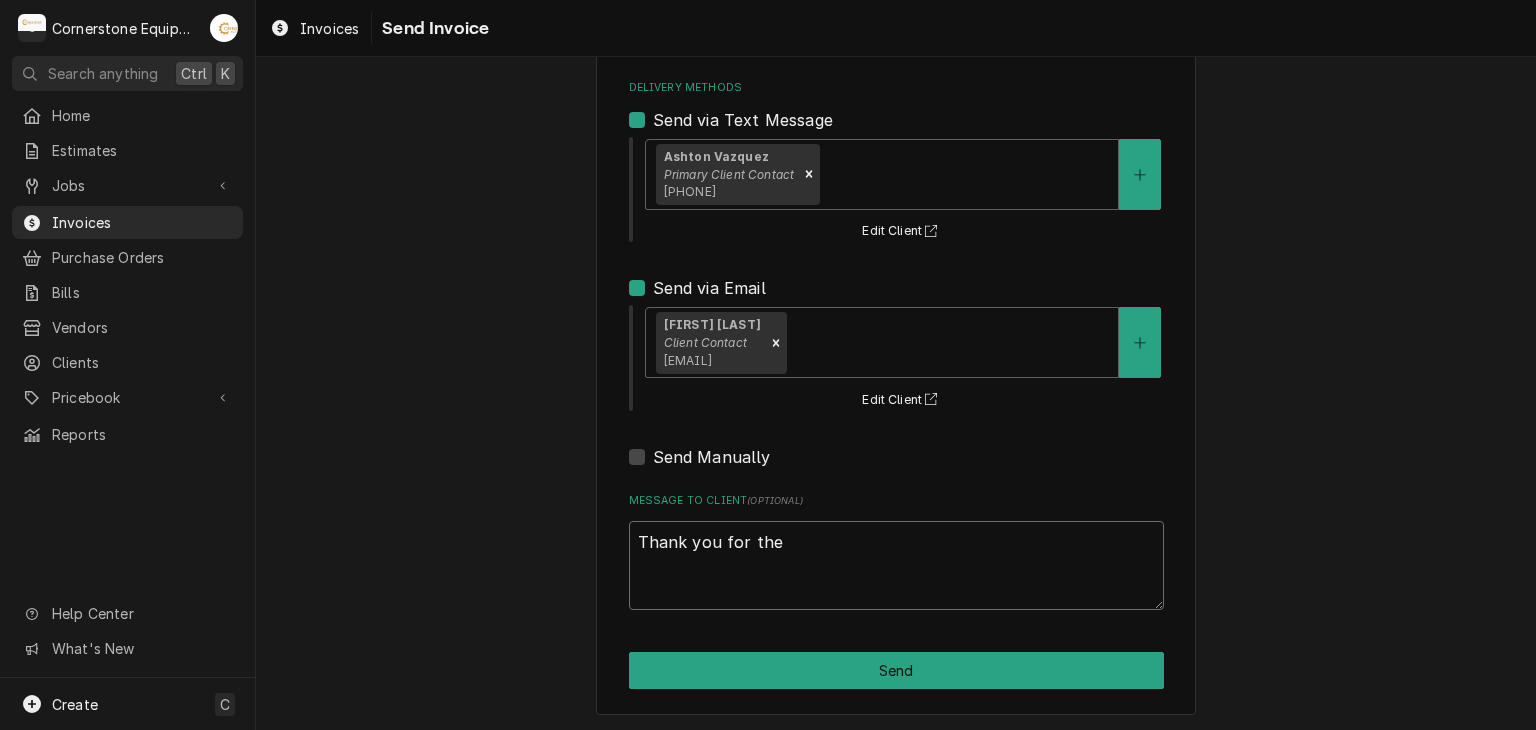 type on "x" 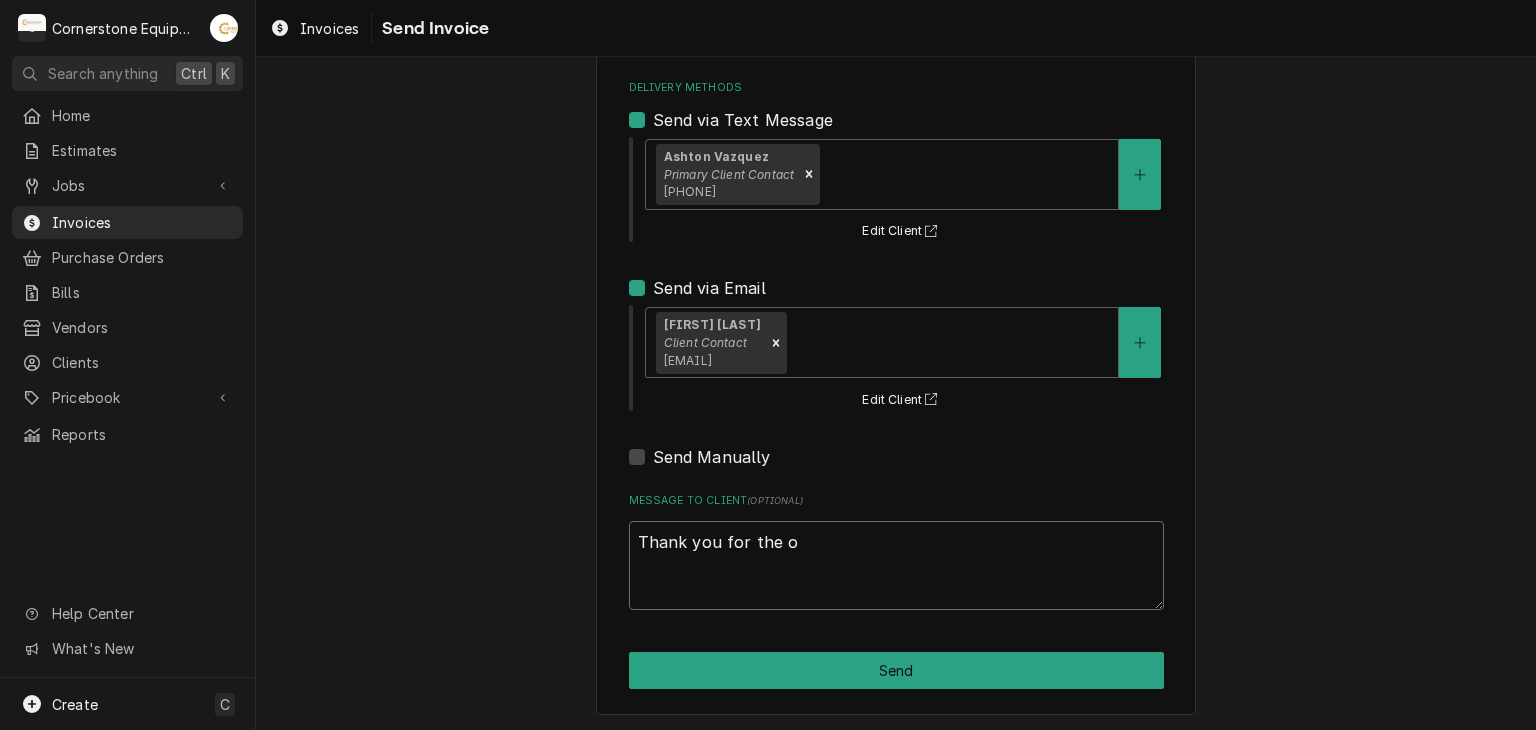 type on "x" 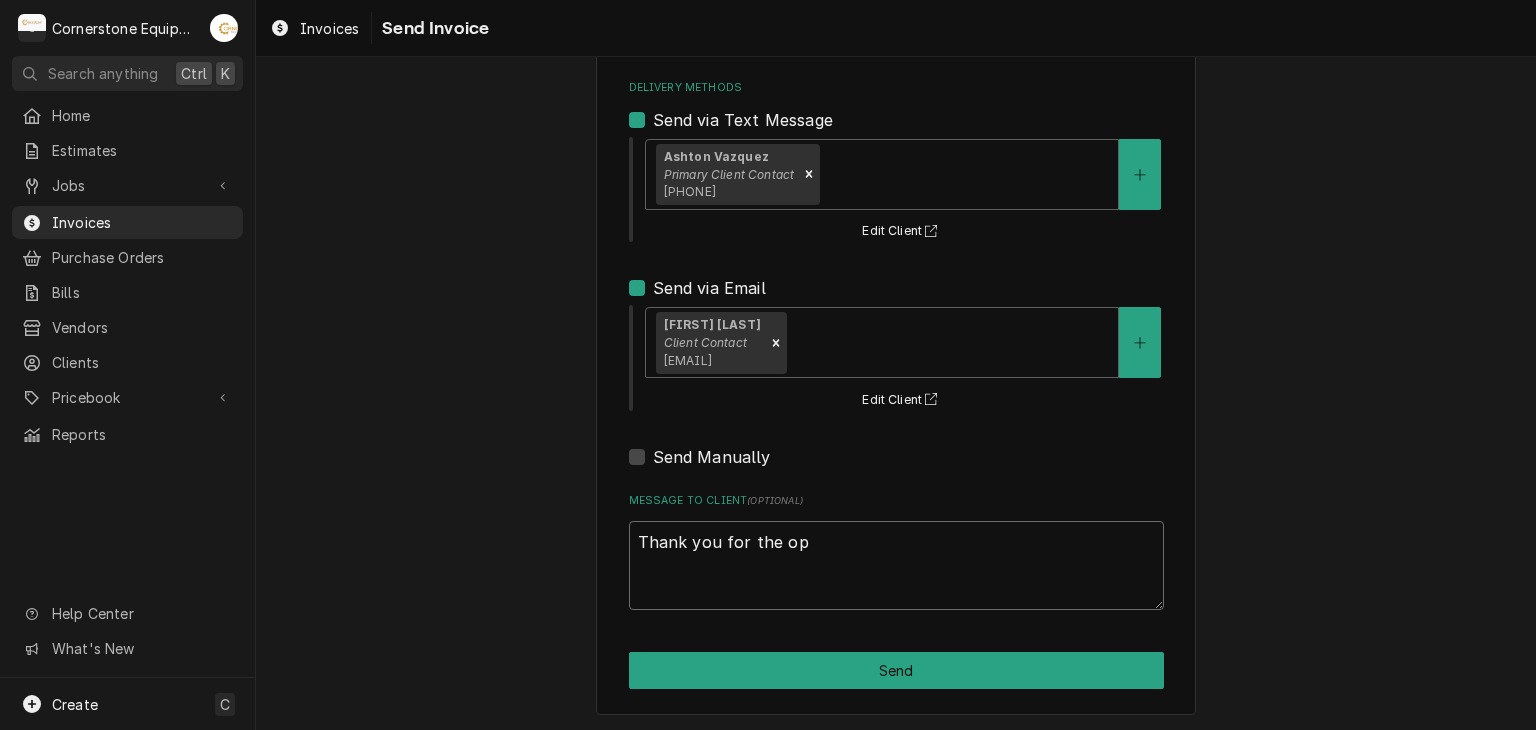 type on "x" 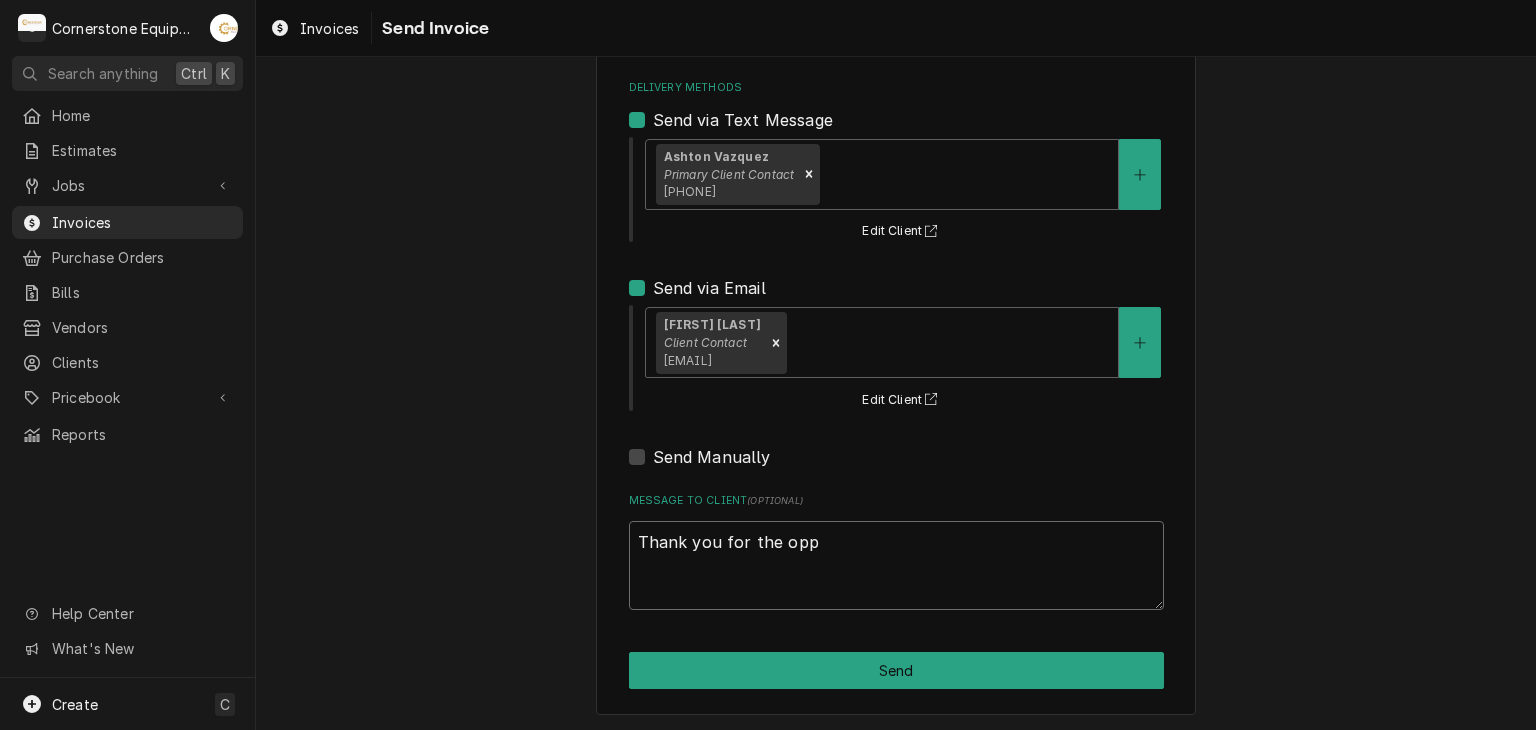 type on "x" 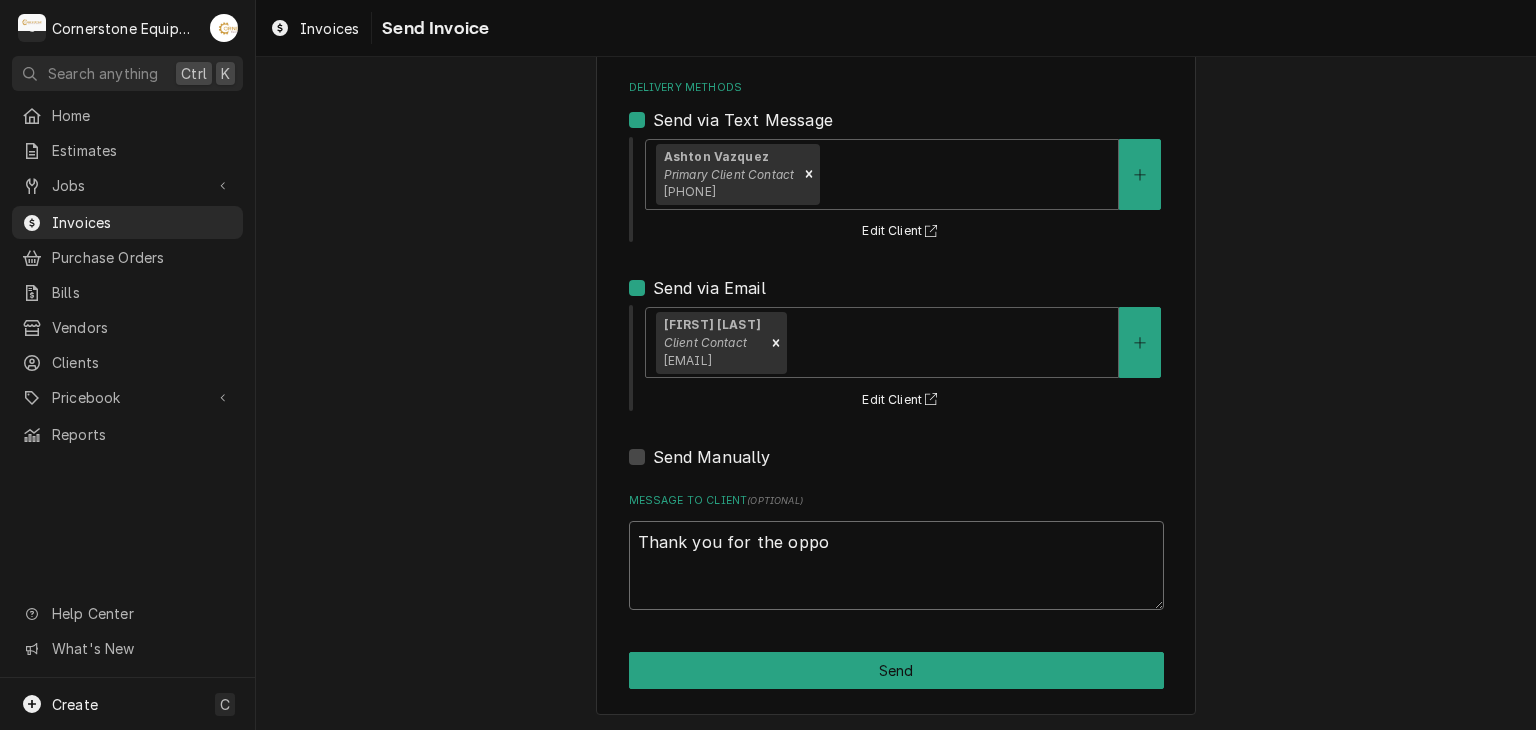 type on "x" 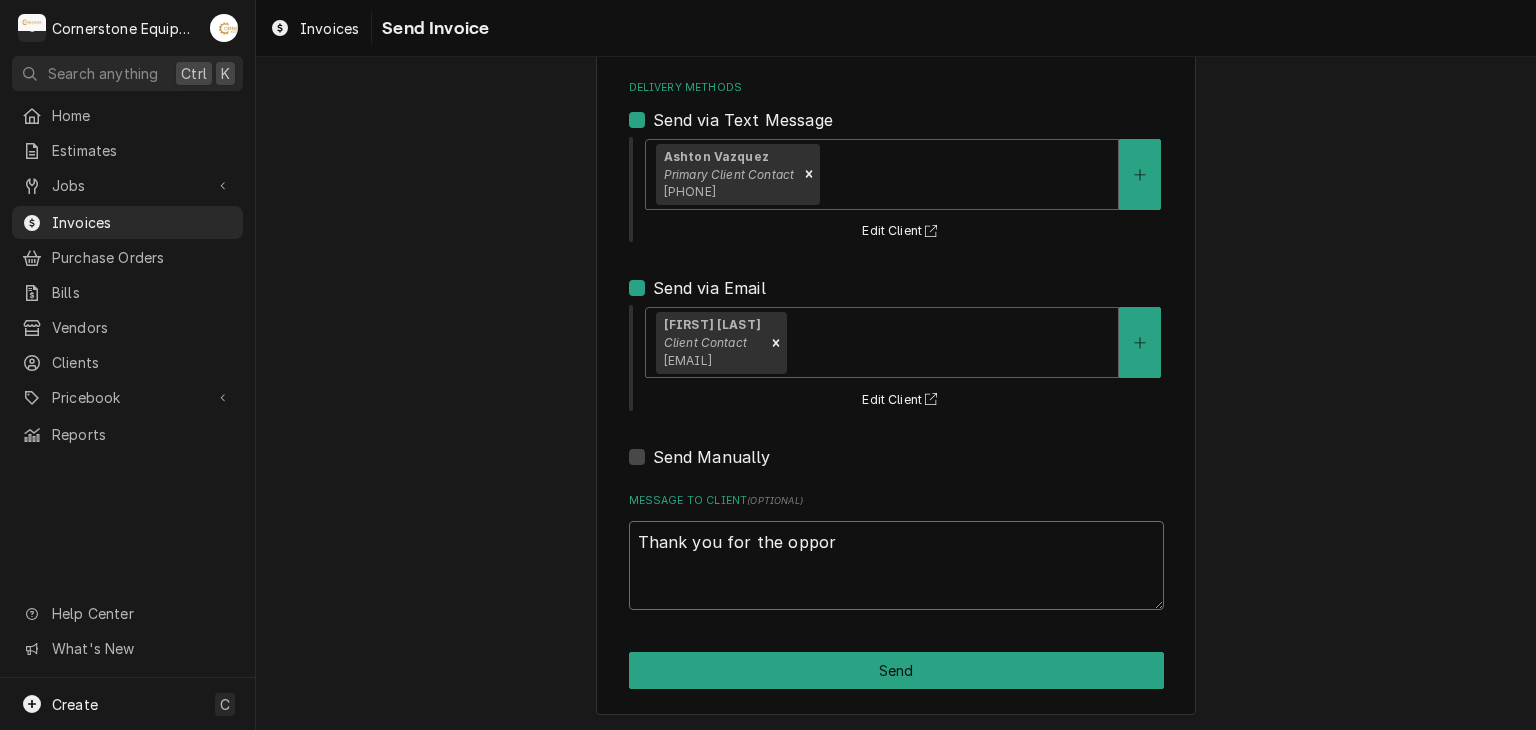 type on "x" 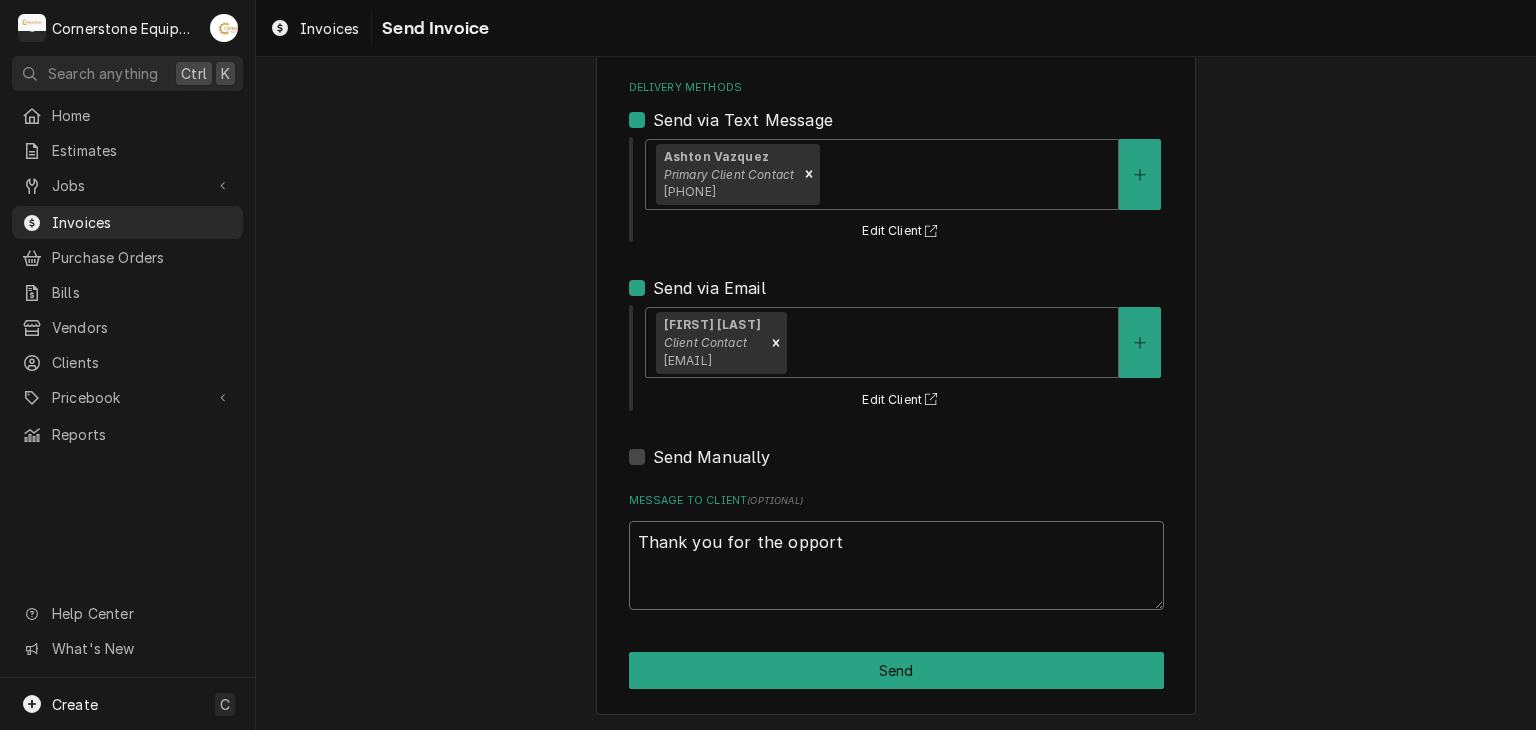 type on "x" 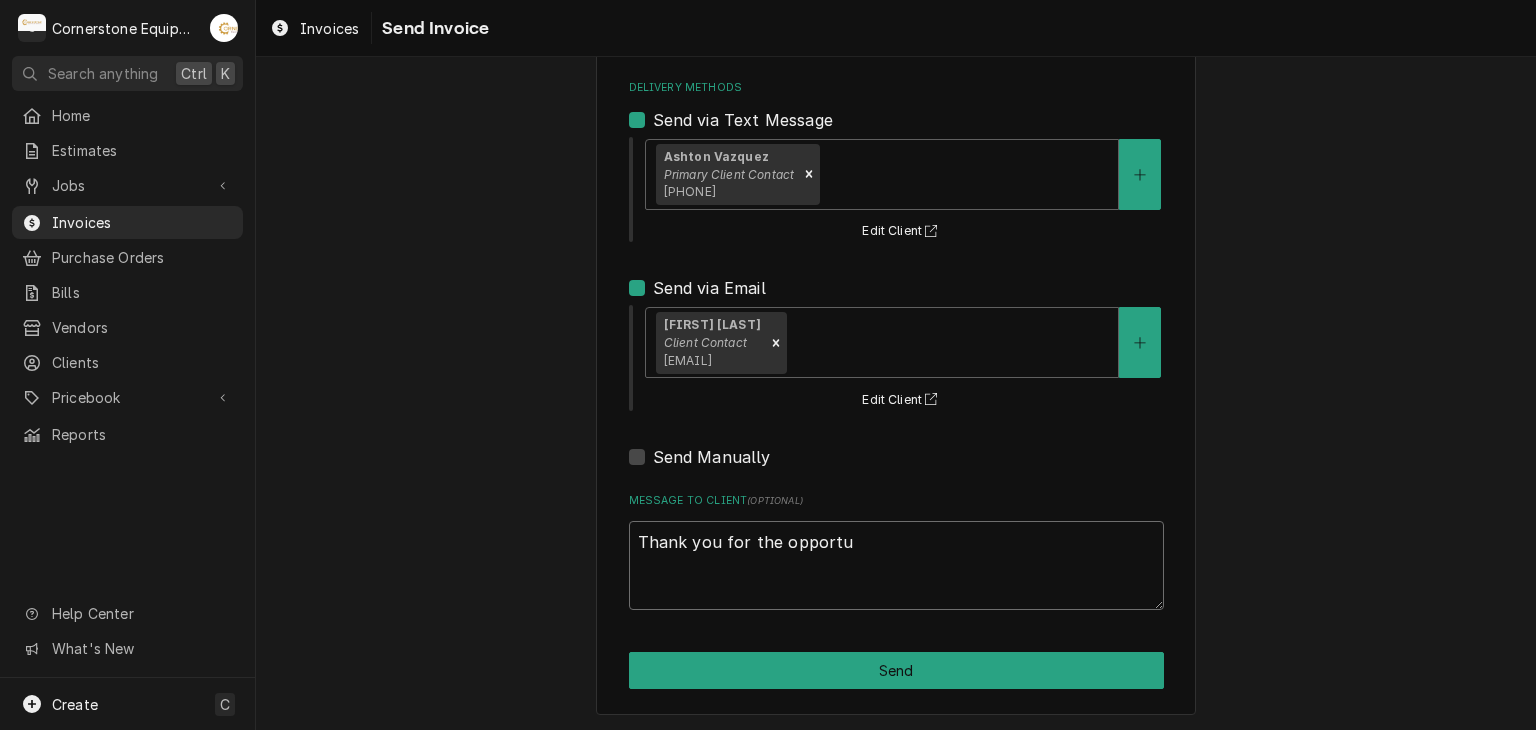 type on "x" 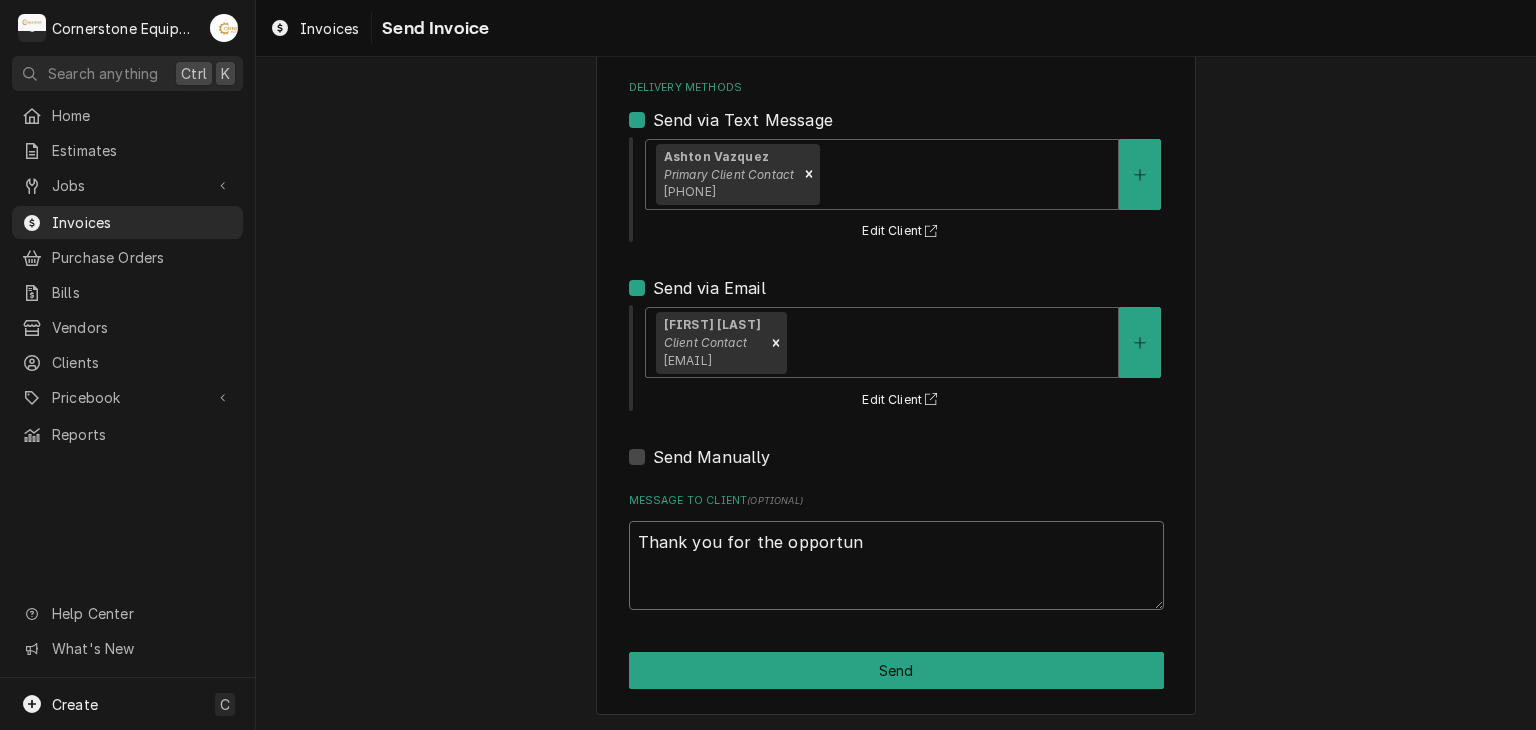 type on "x" 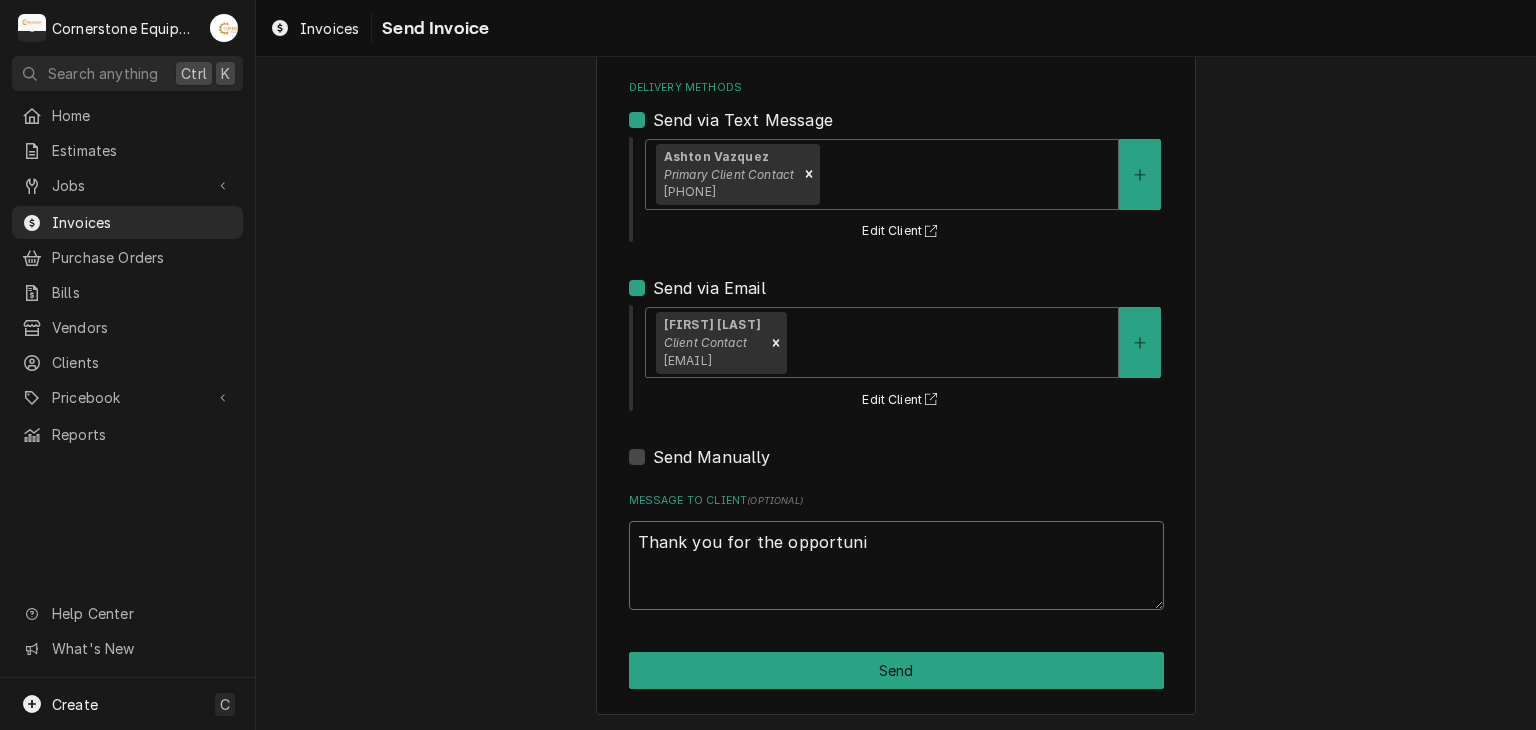 type on "x" 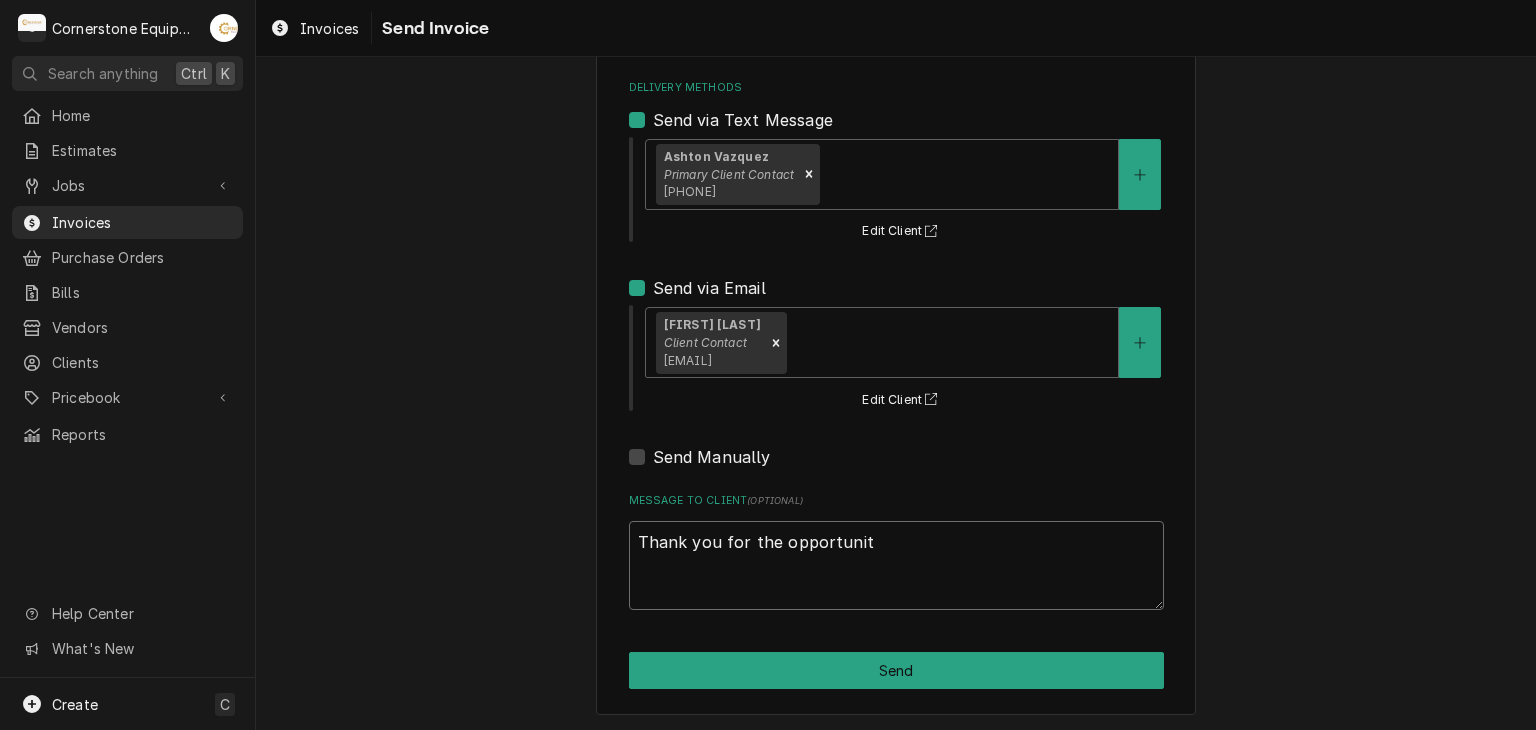 type on "x" 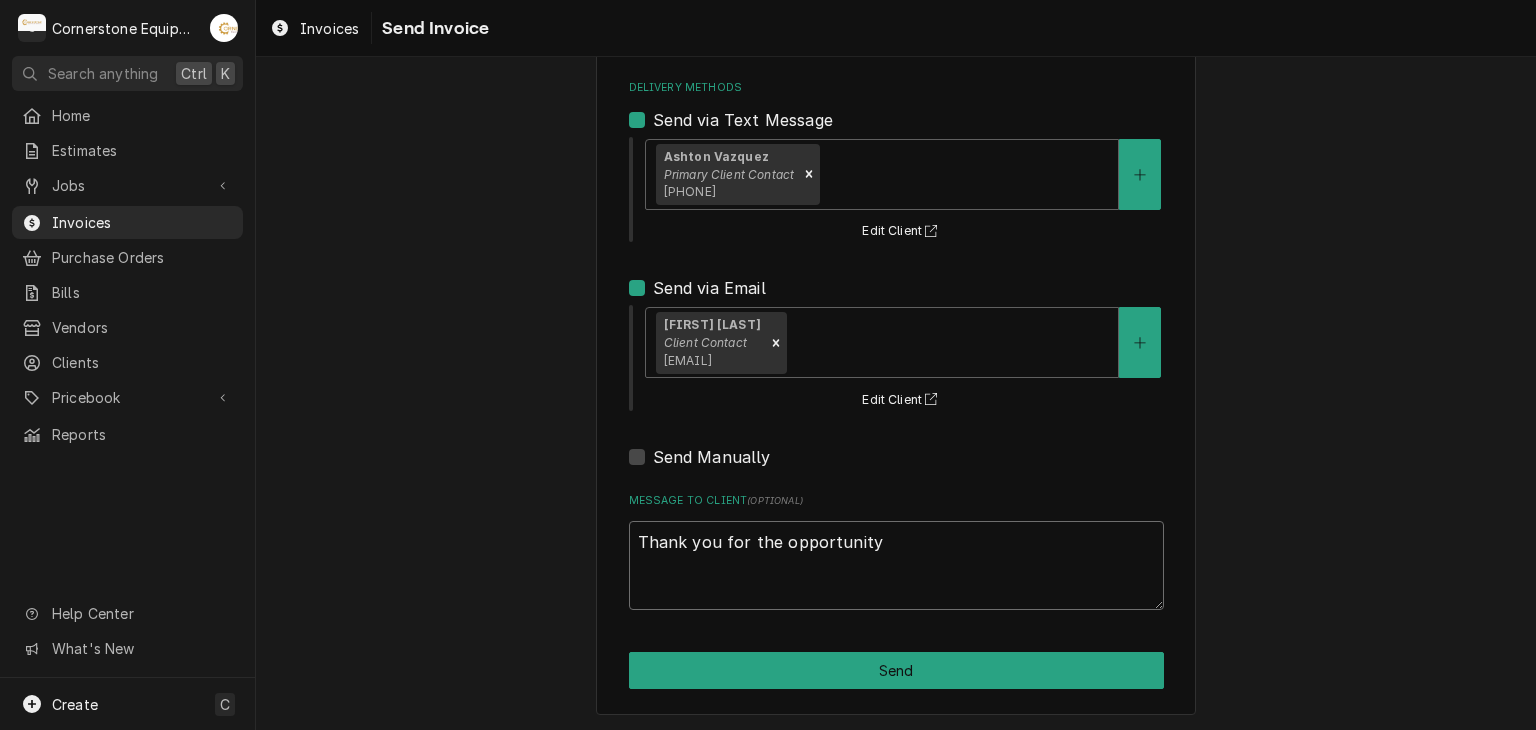 type on "x" 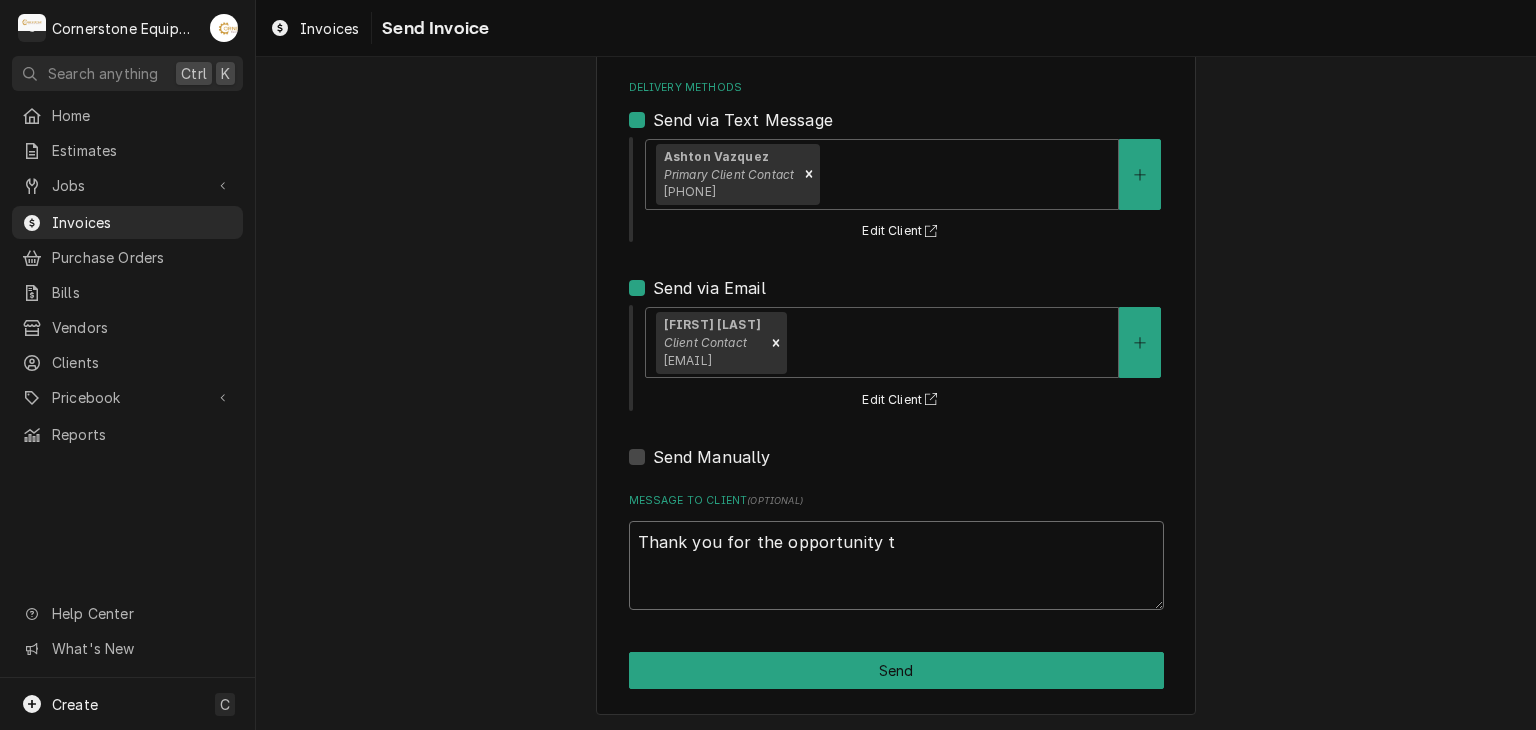type on "x" 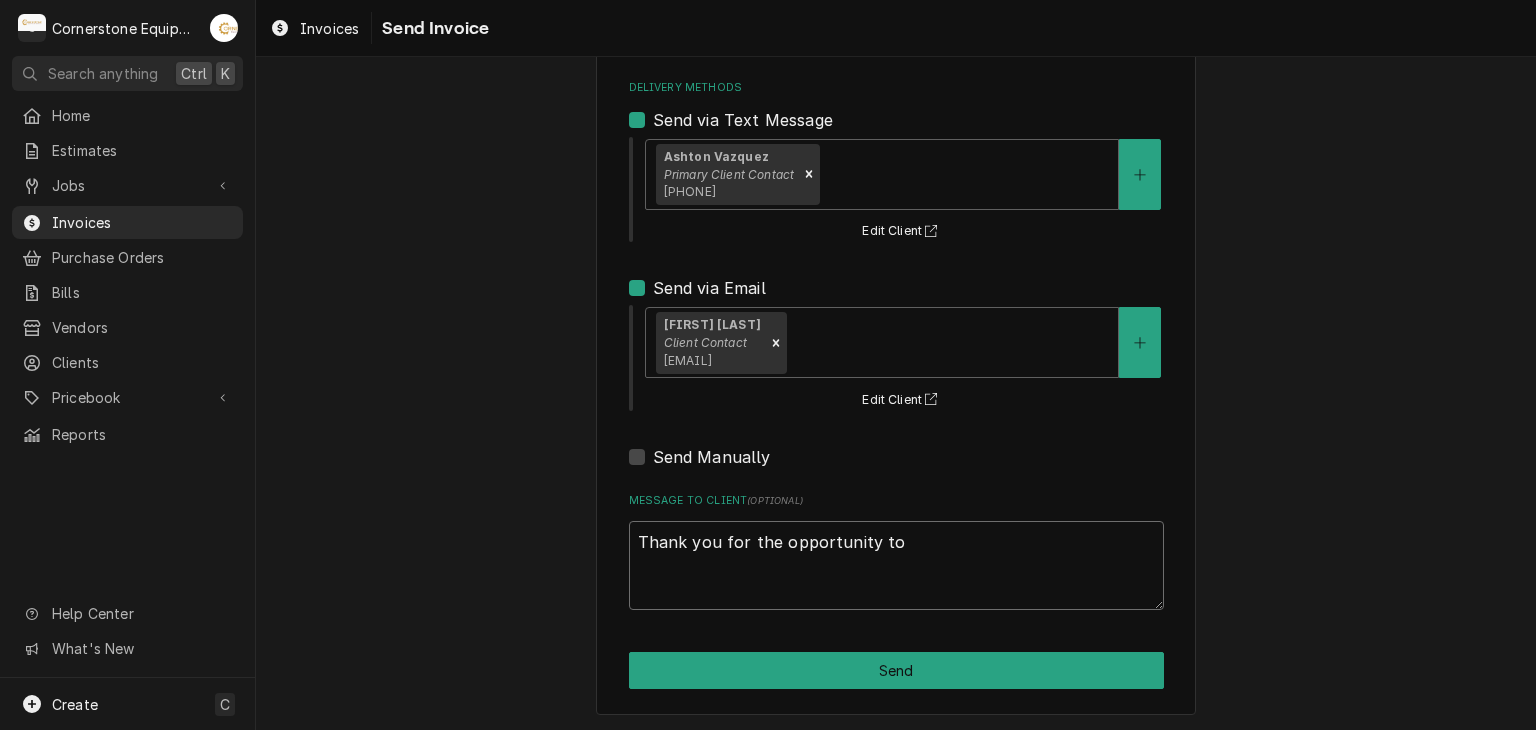 type on "x" 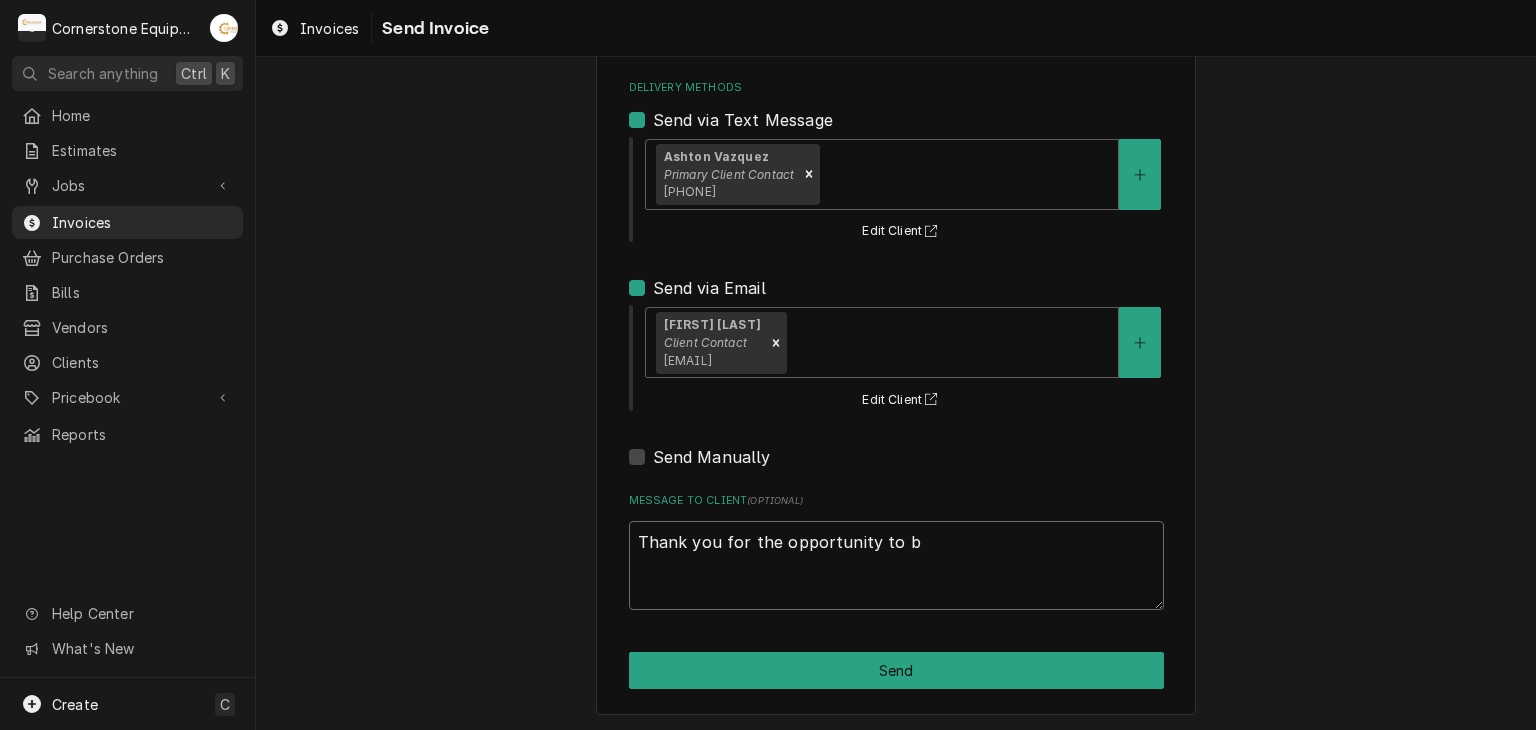 type on "x" 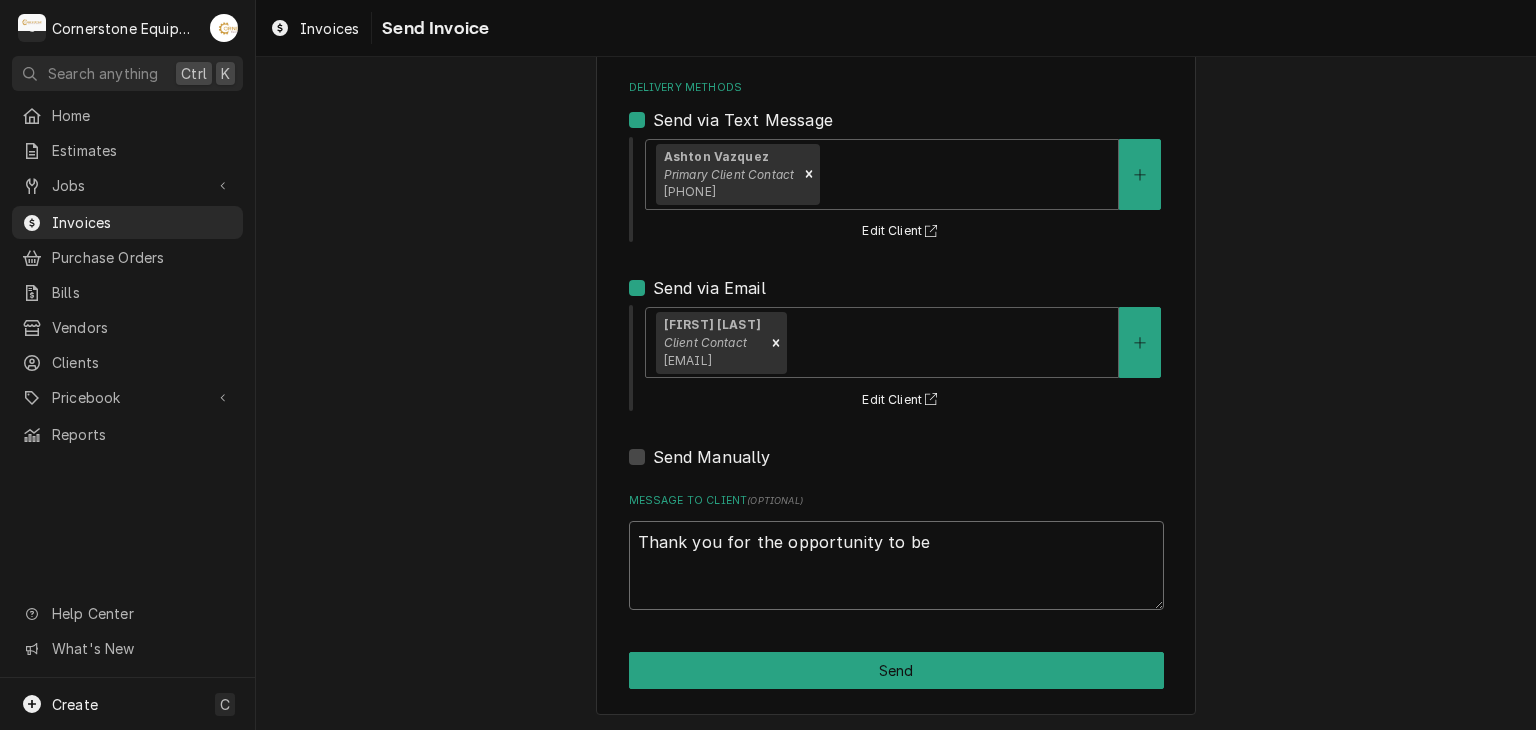 type on "x" 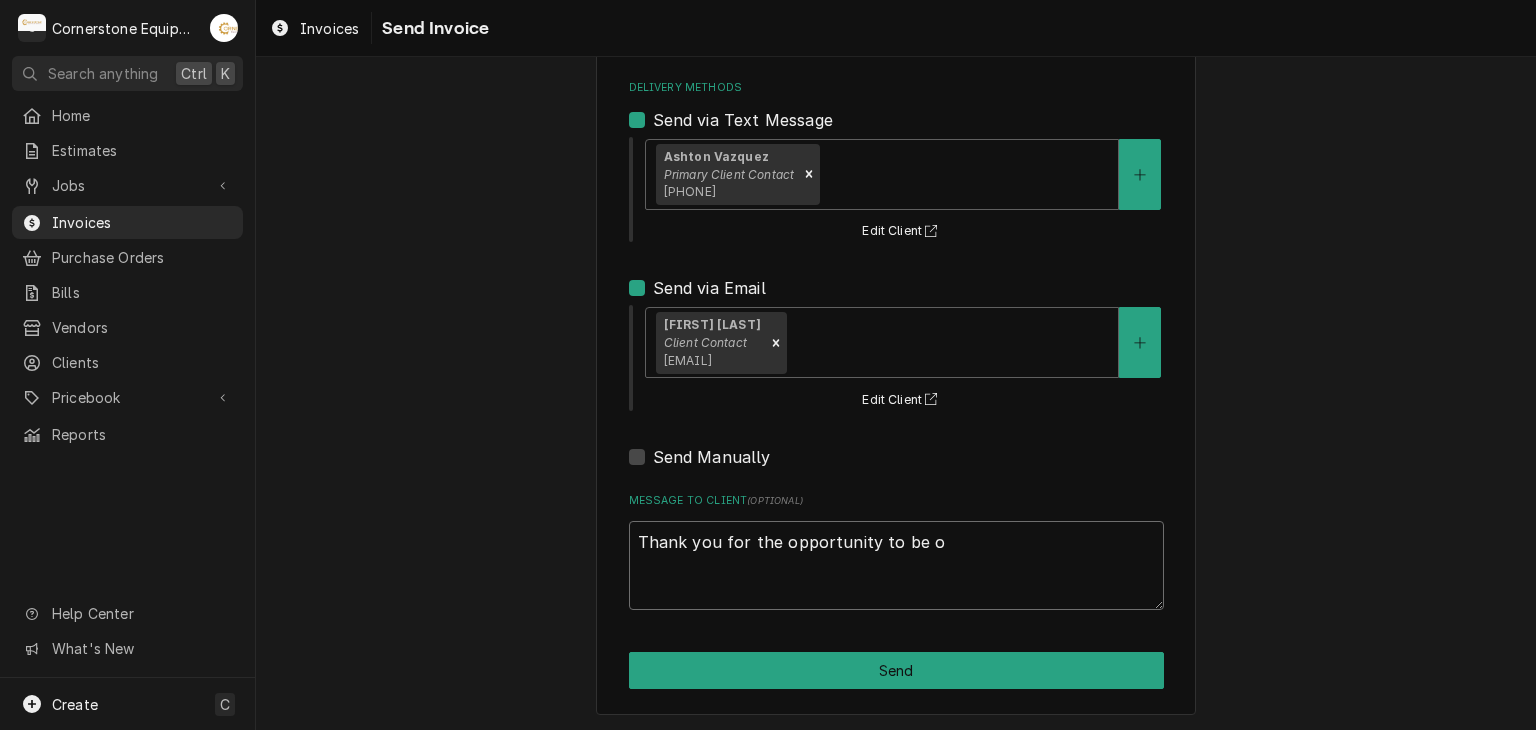 type on "x" 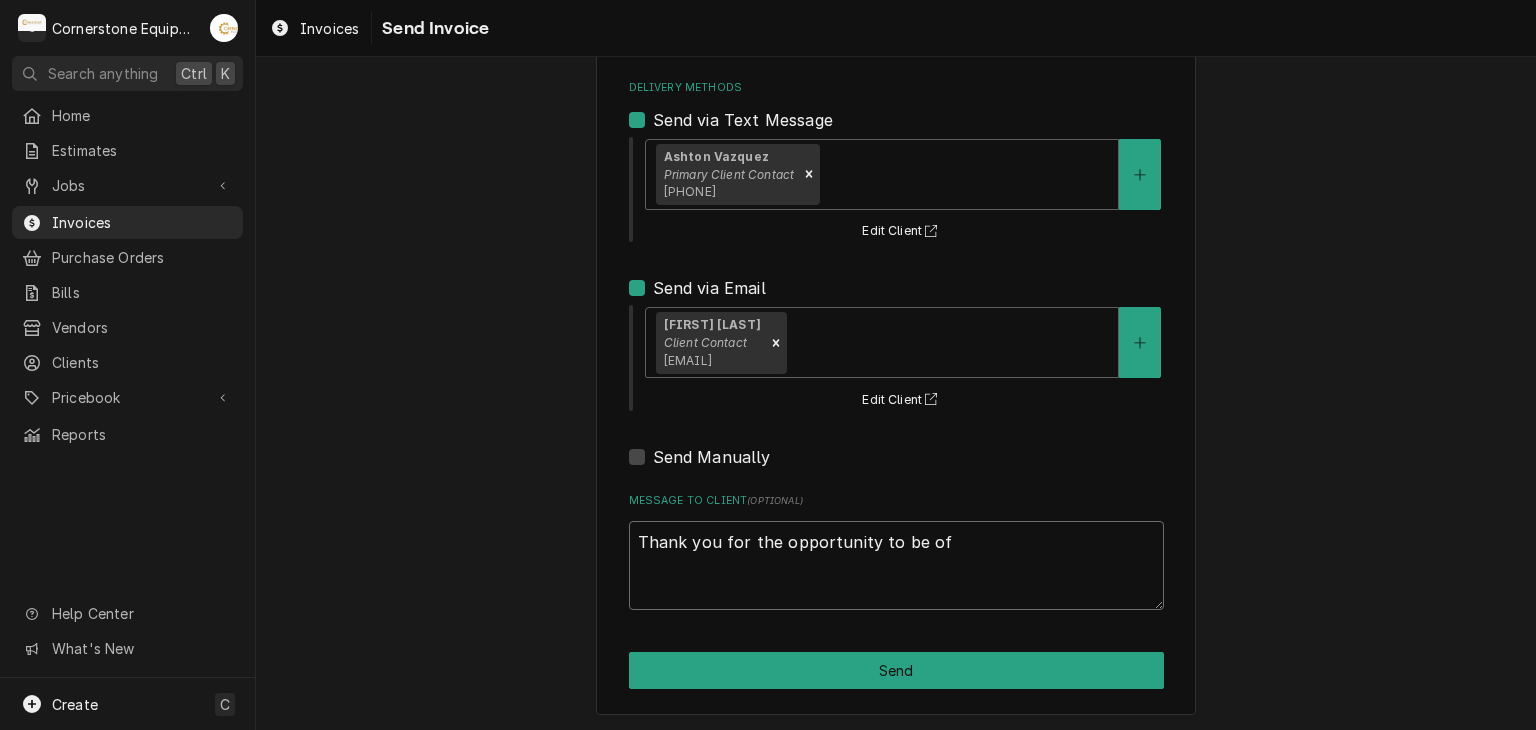 type on "x" 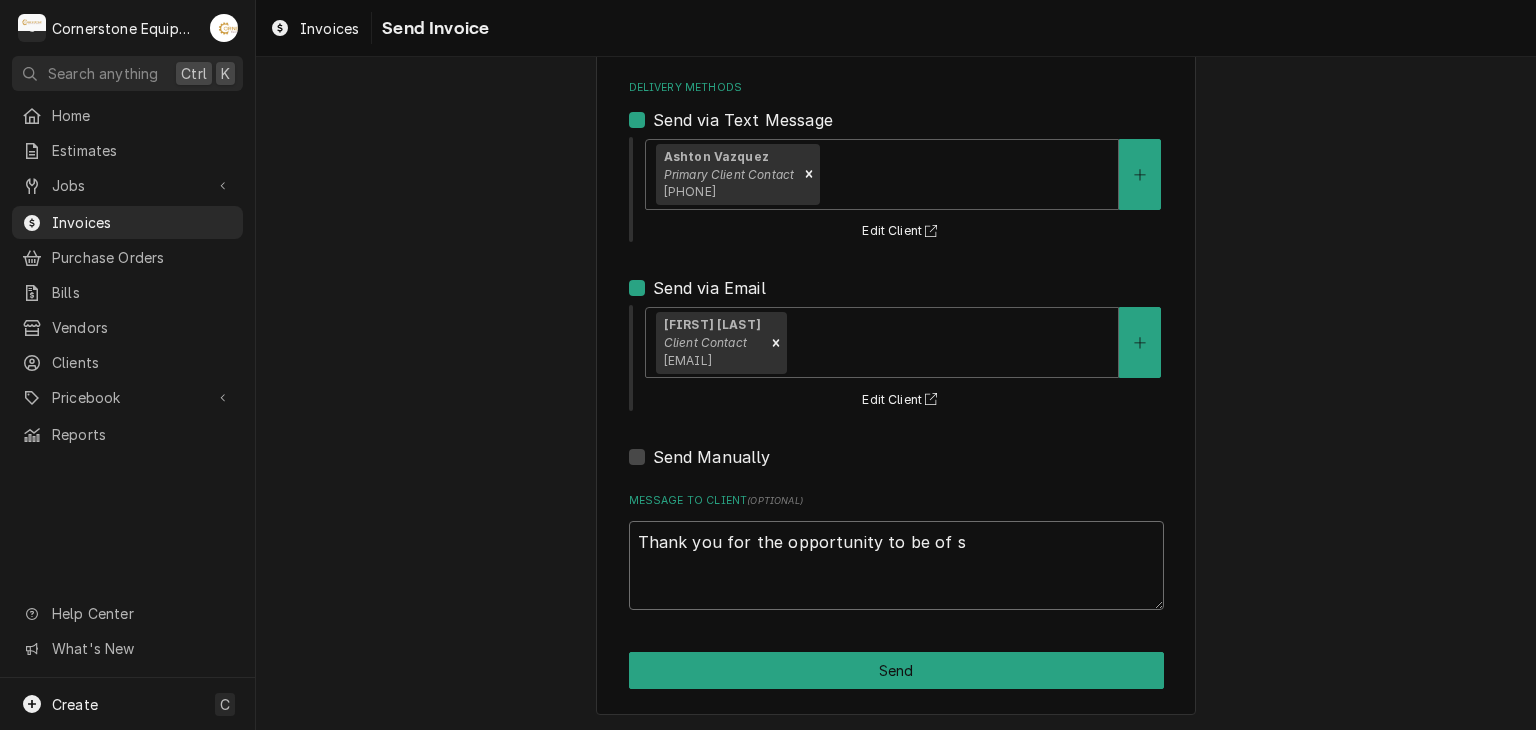 type on "x" 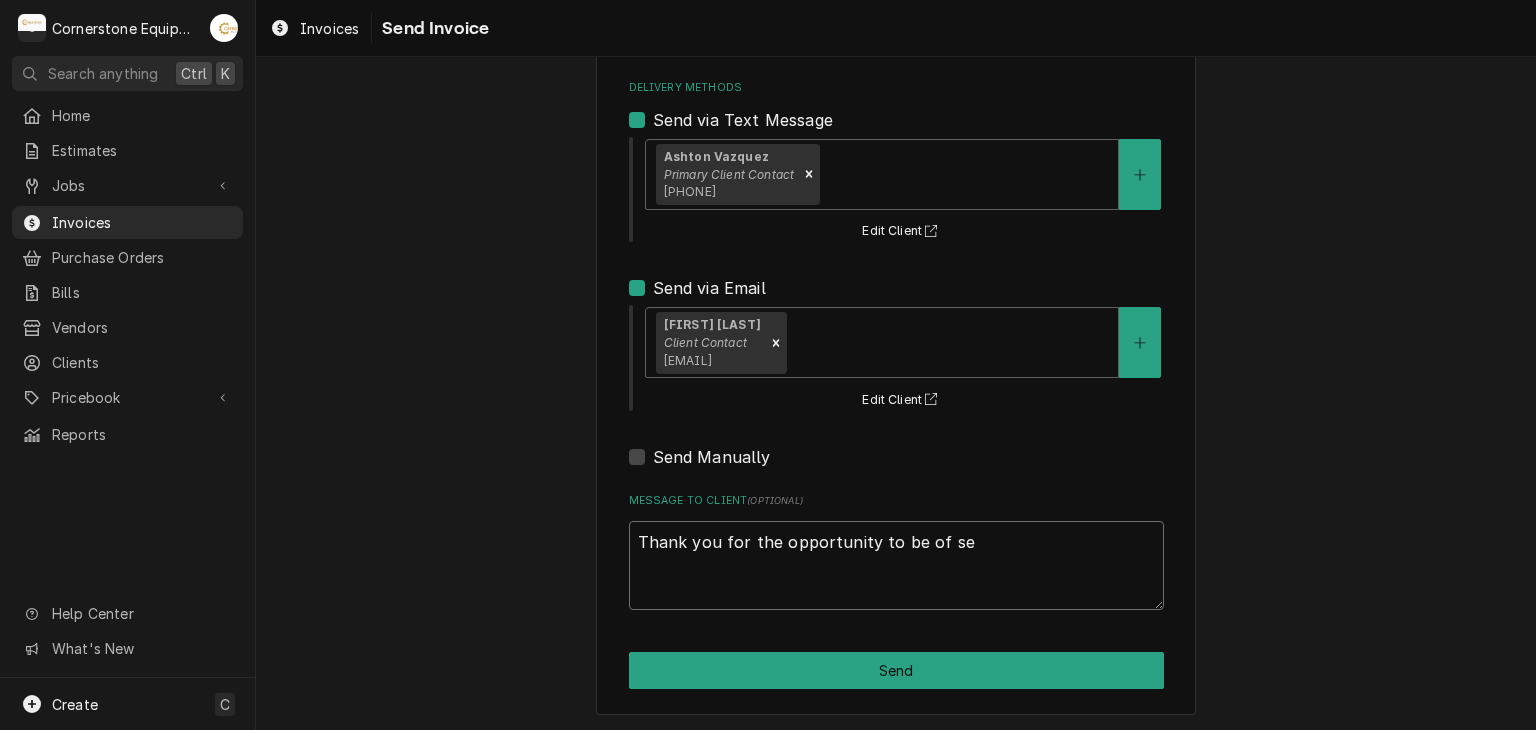 type on "x" 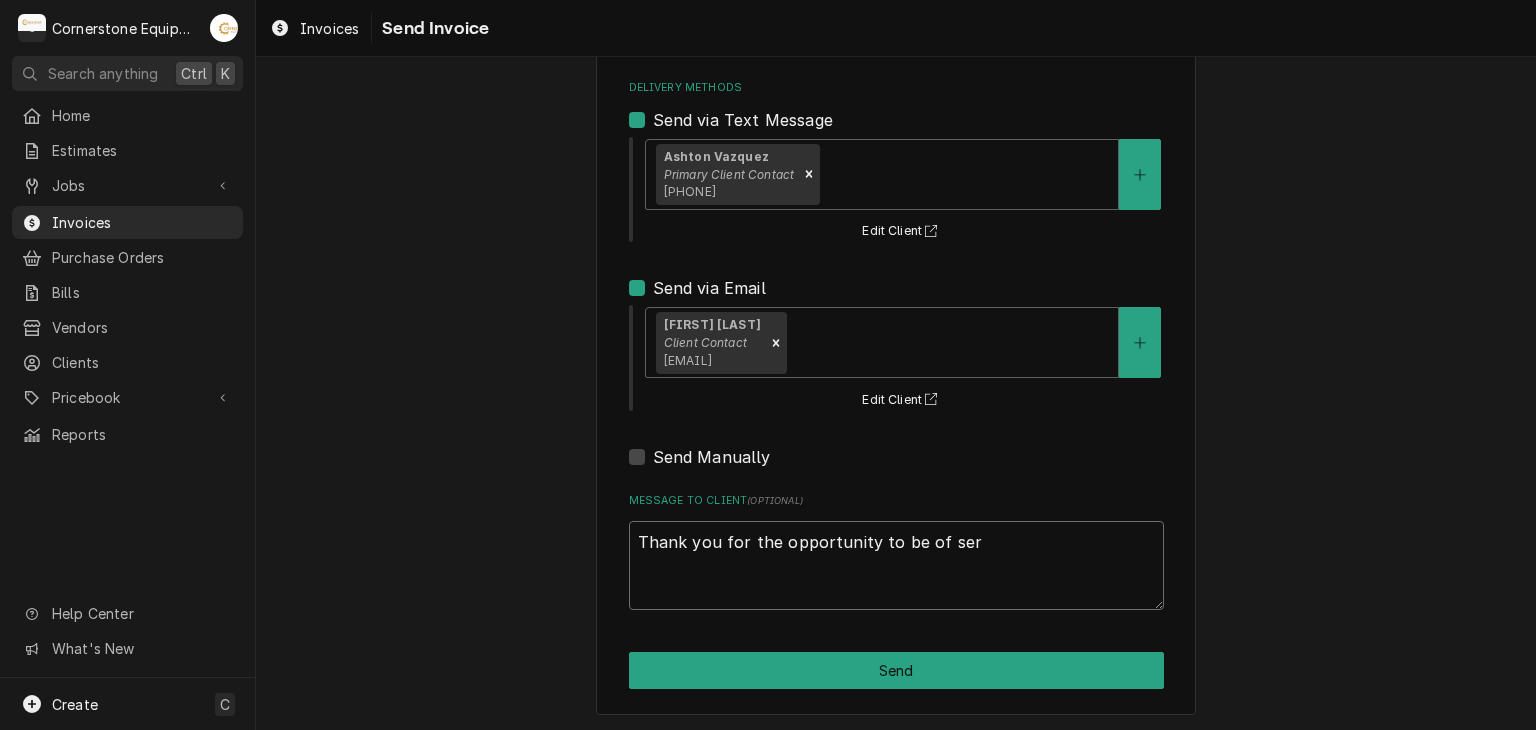 type on "x" 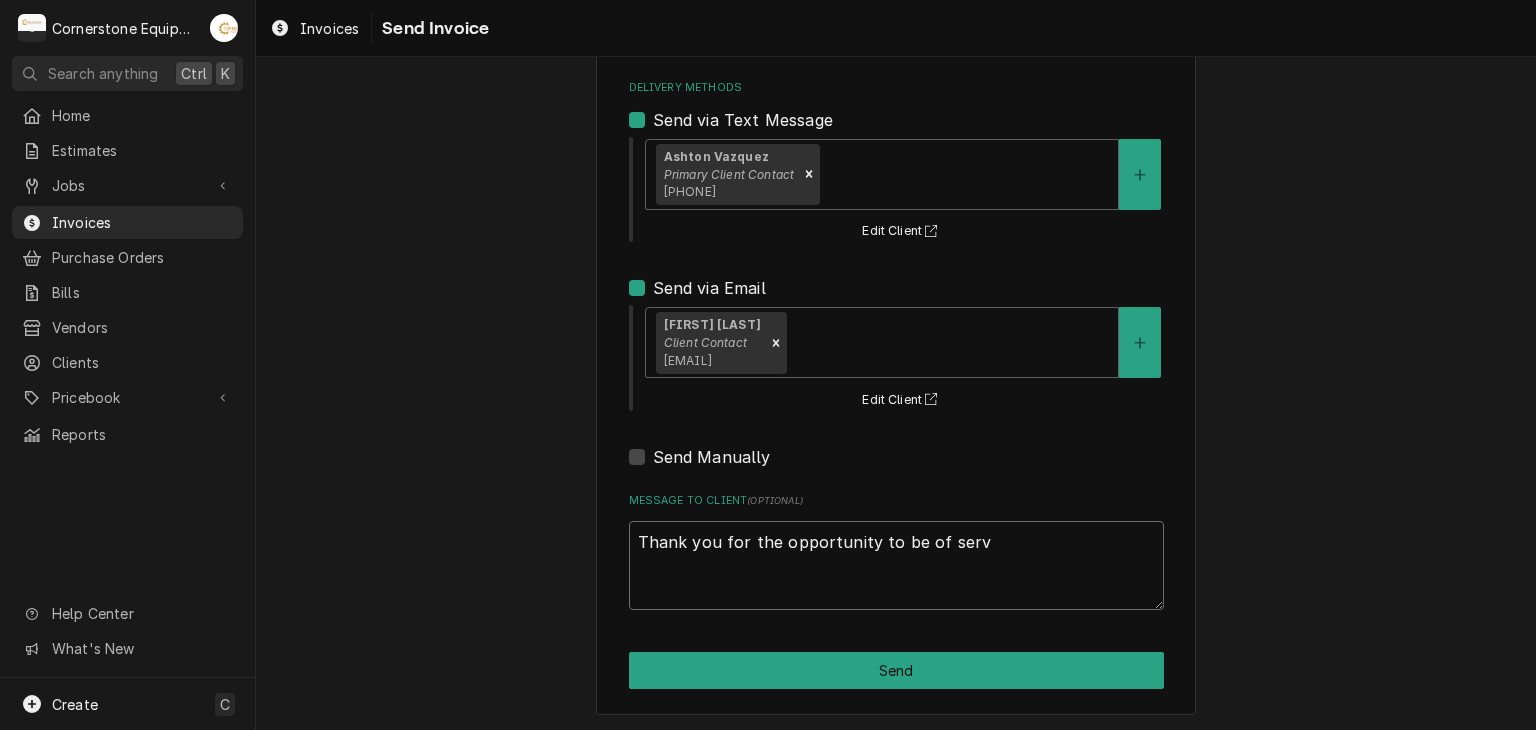 type on "x" 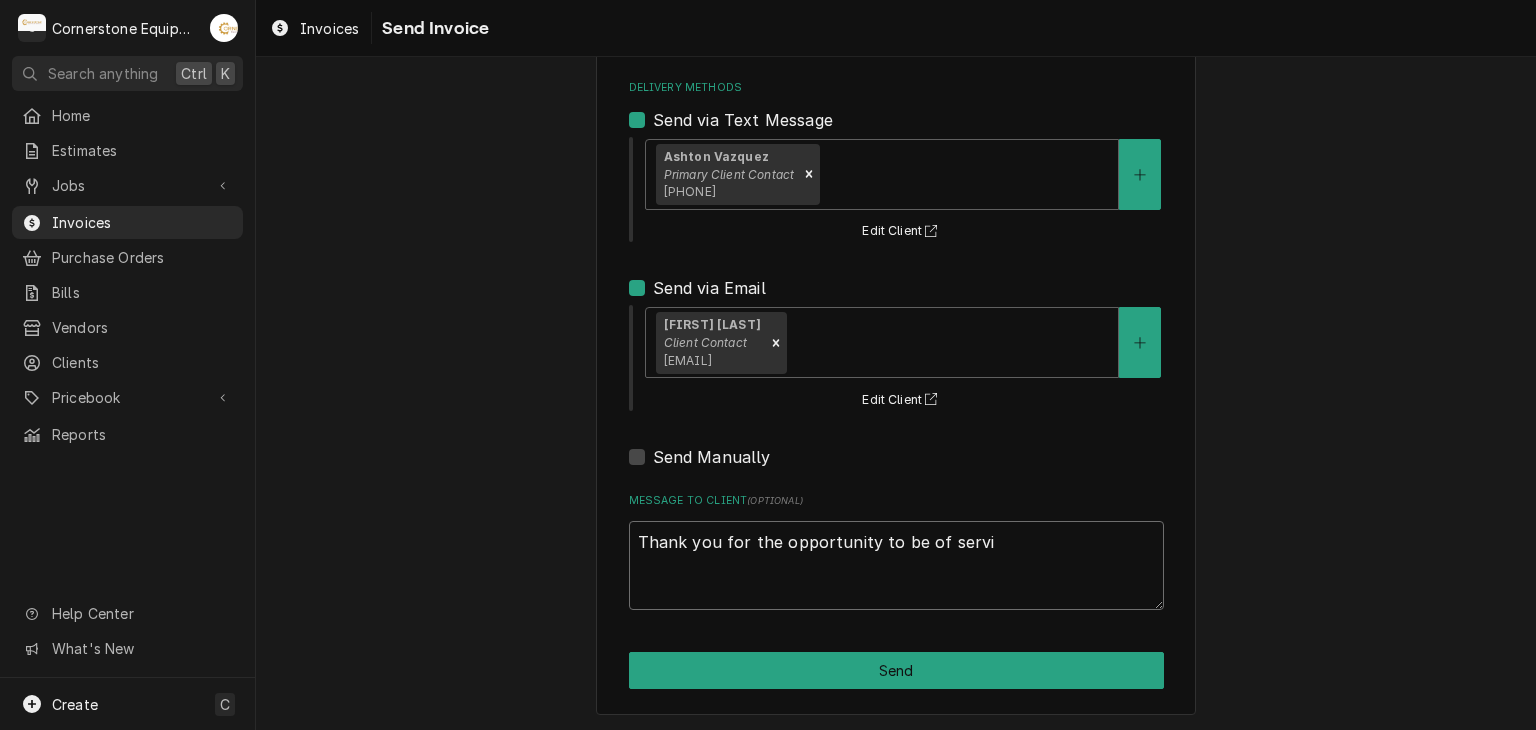 type on "x" 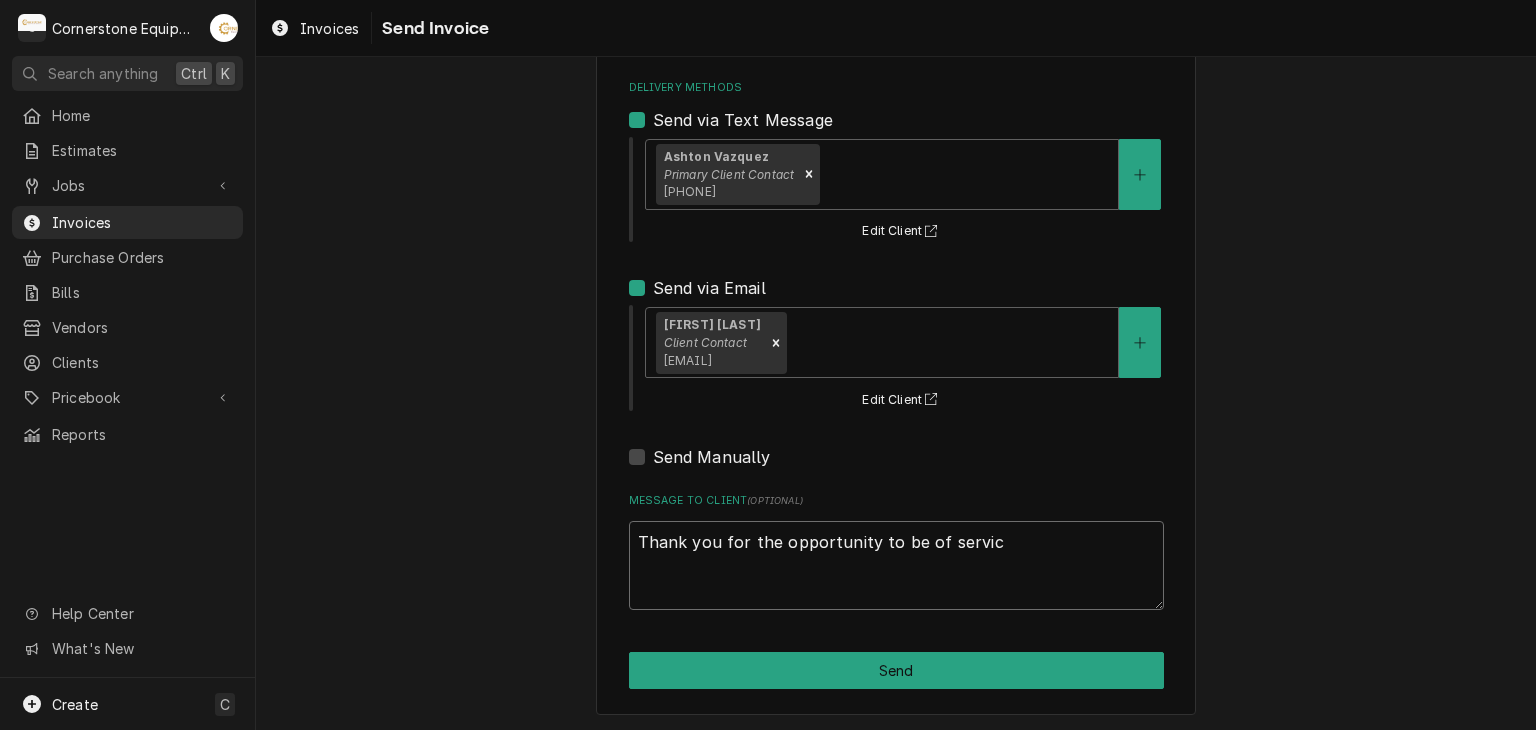 type on "x" 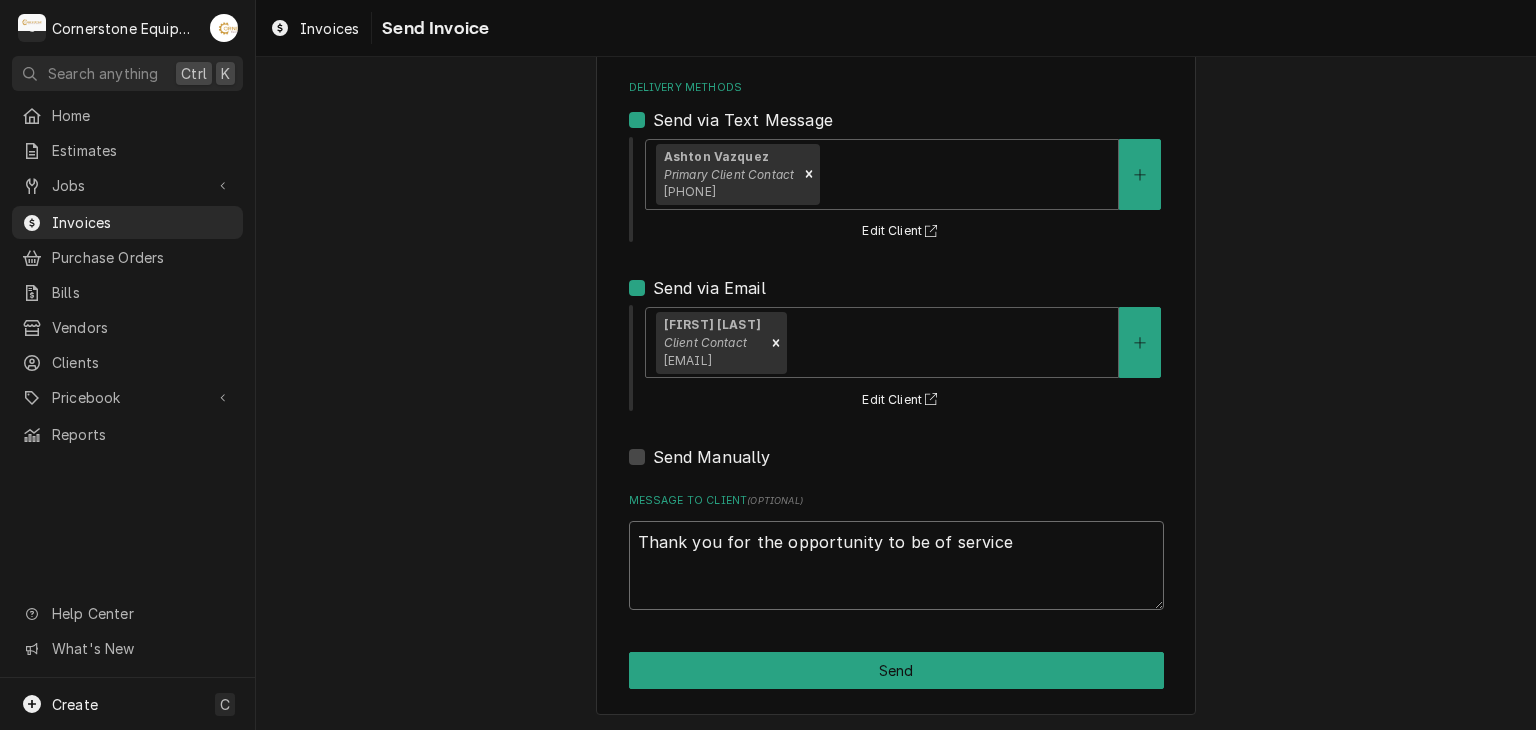 type on "x" 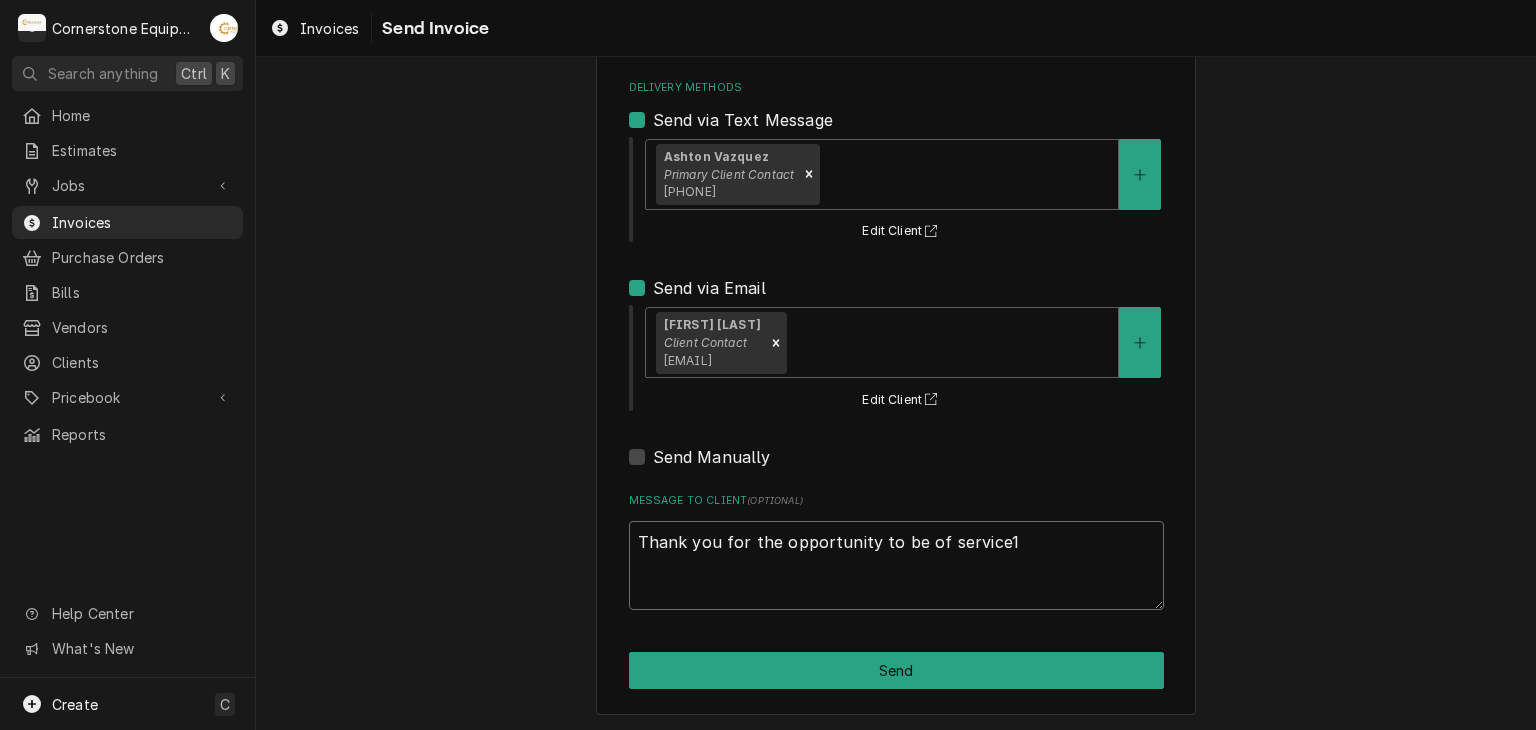 type on "x" 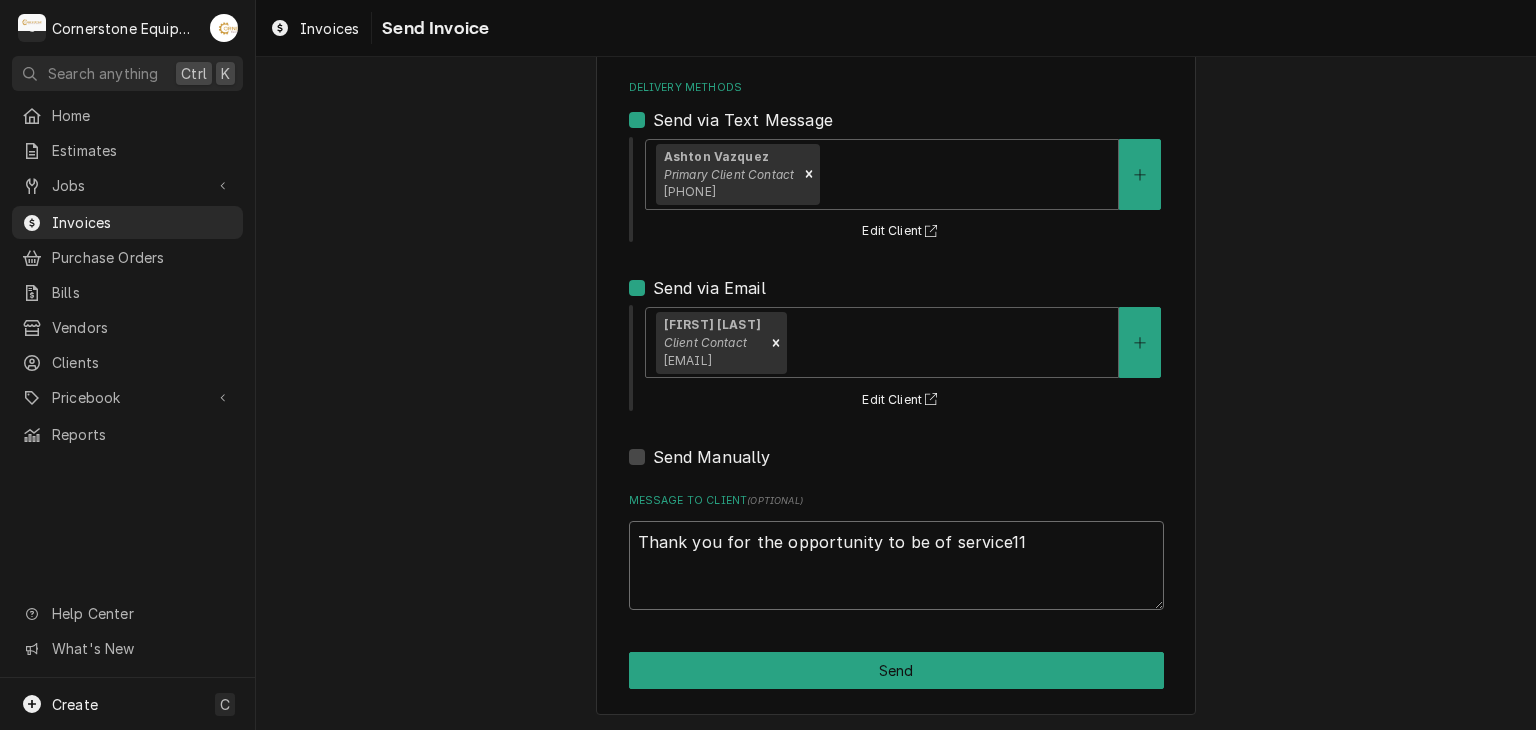 type on "x" 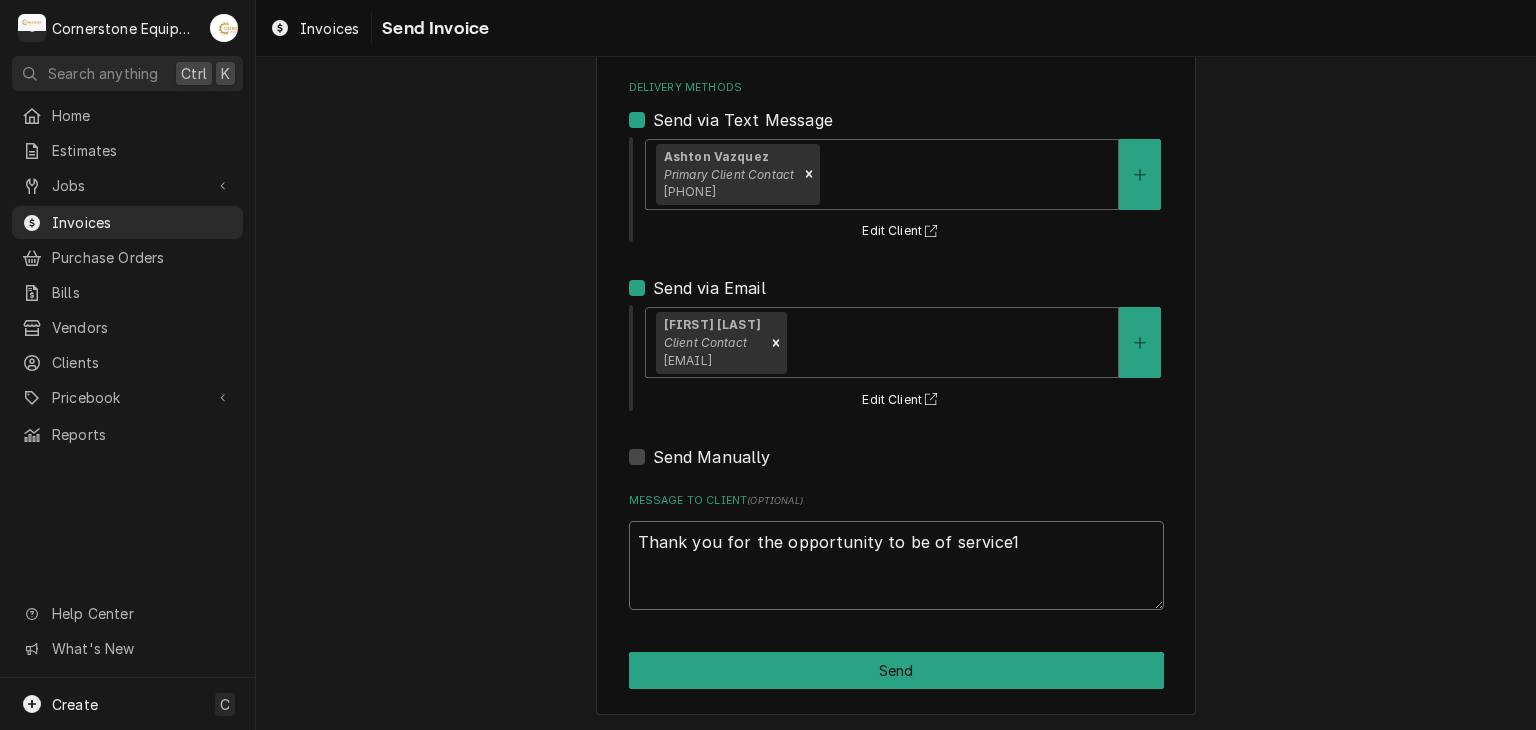 type on "x" 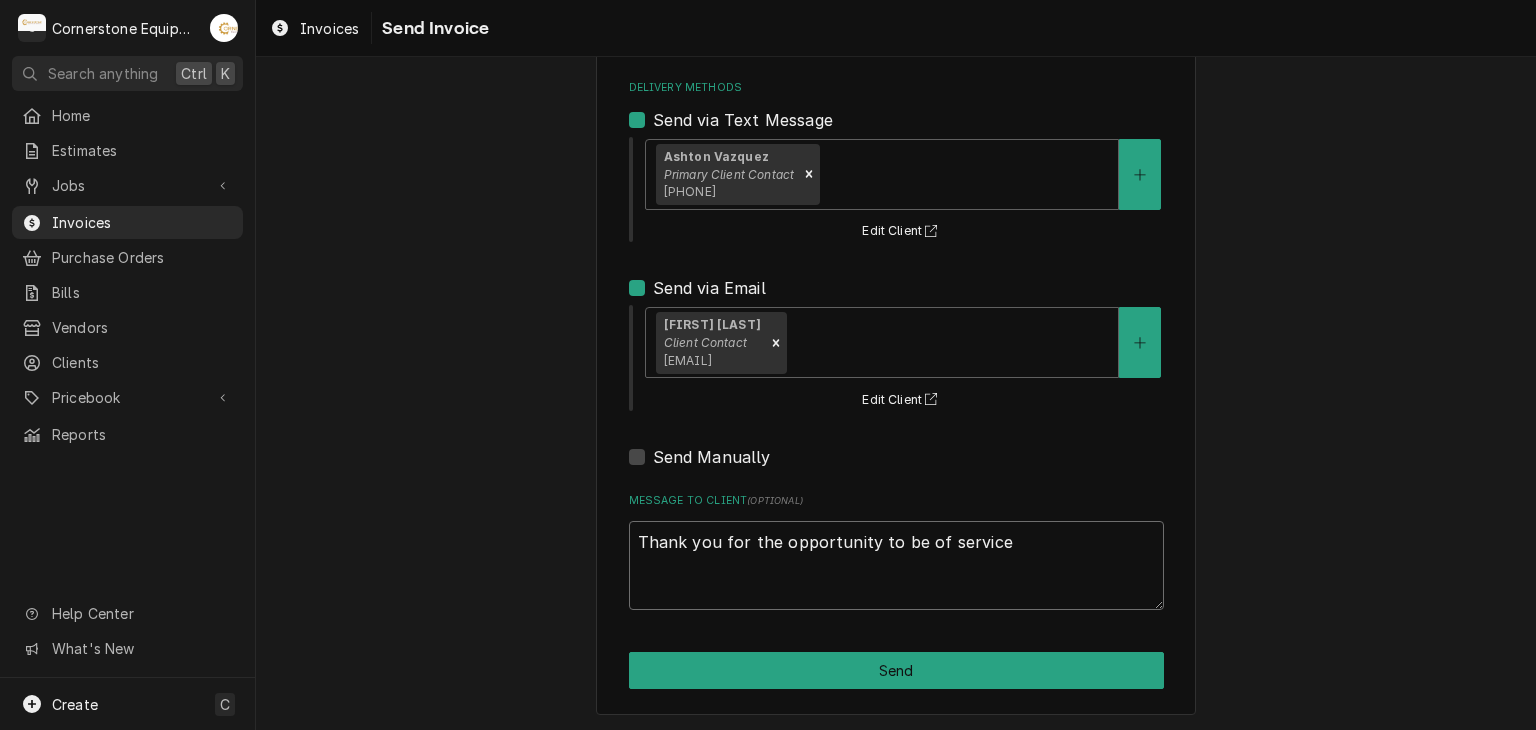 type on "x" 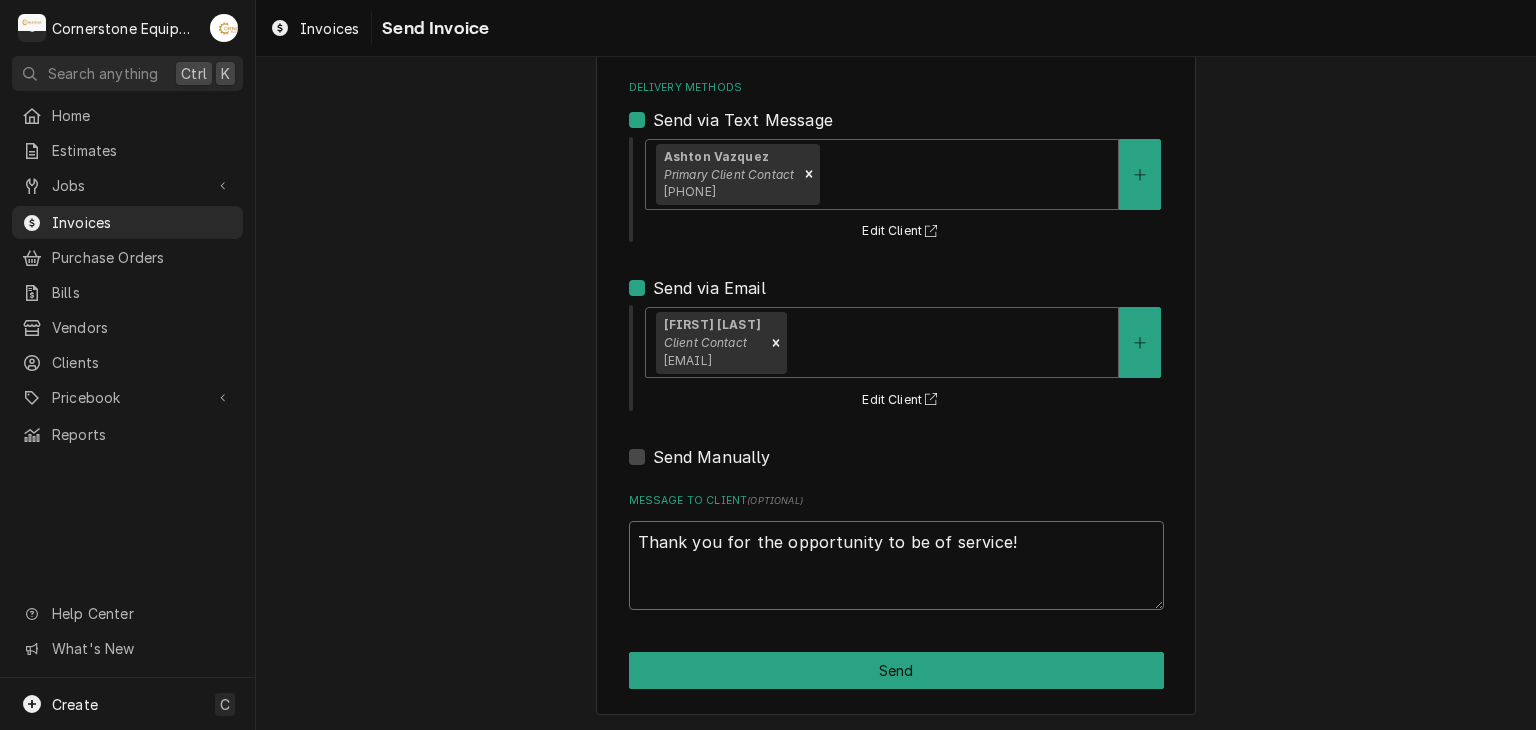click on "Thank you for the opportunity to be of service!" at bounding box center (896, 566) 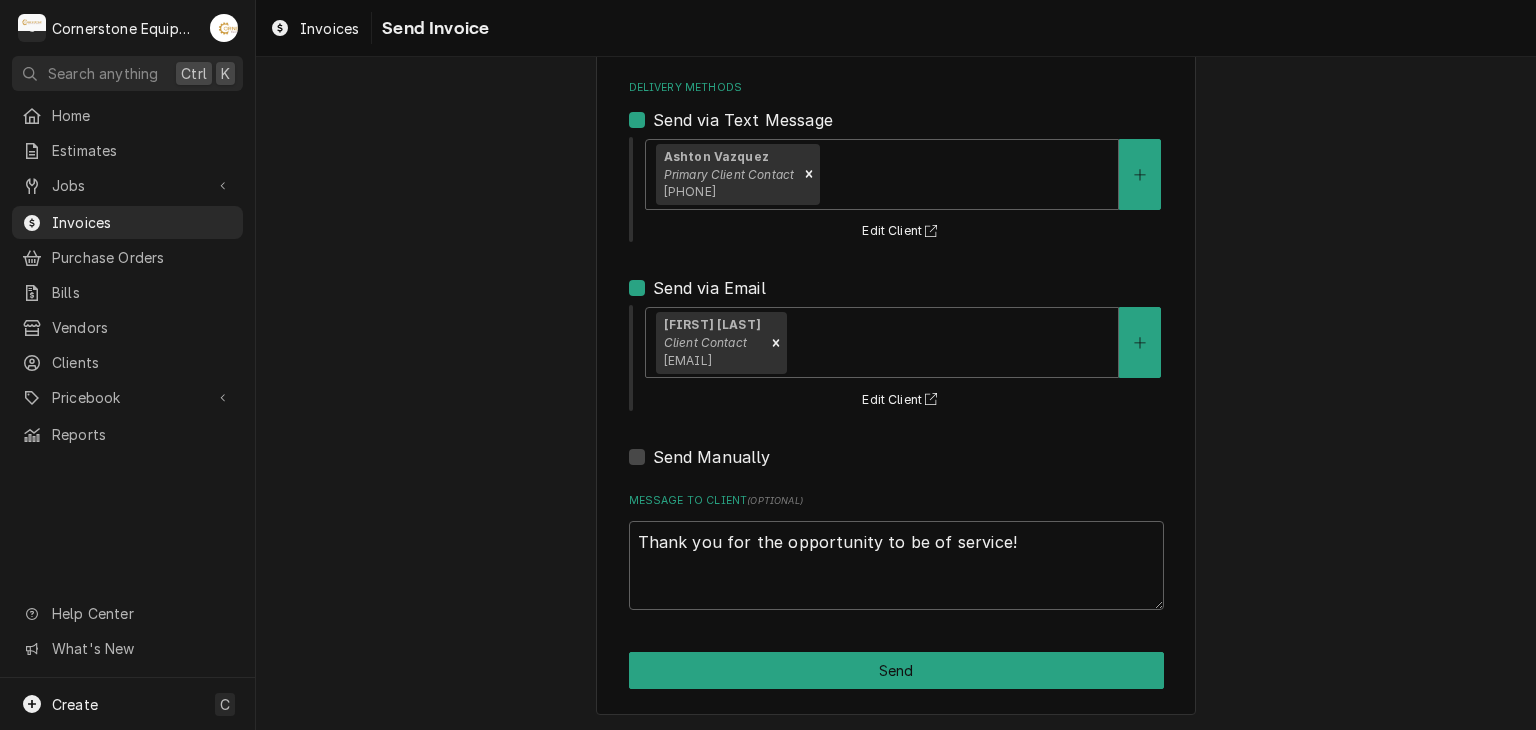 click on "Please provide the following information to send this invoice to your client. It's time to get you paid! Share Link https://app.roopairs.com/invoices/KdynOjk/9sFe_e90jm7ZMbWaeb17M64egveghI8WK2qm6RP2vts/ COPY Delivery Methods Send via Text Message Ashton Vazquez Primary Client Contact (346) 249-1763 Edit Client    Send via Email Amy Moore Client Contact amy@masonmcdonalds.com Edit Client    Send Manually Message to Client  ( optional ) Thank you for the opportunity to be of service! Send" at bounding box center [896, 303] 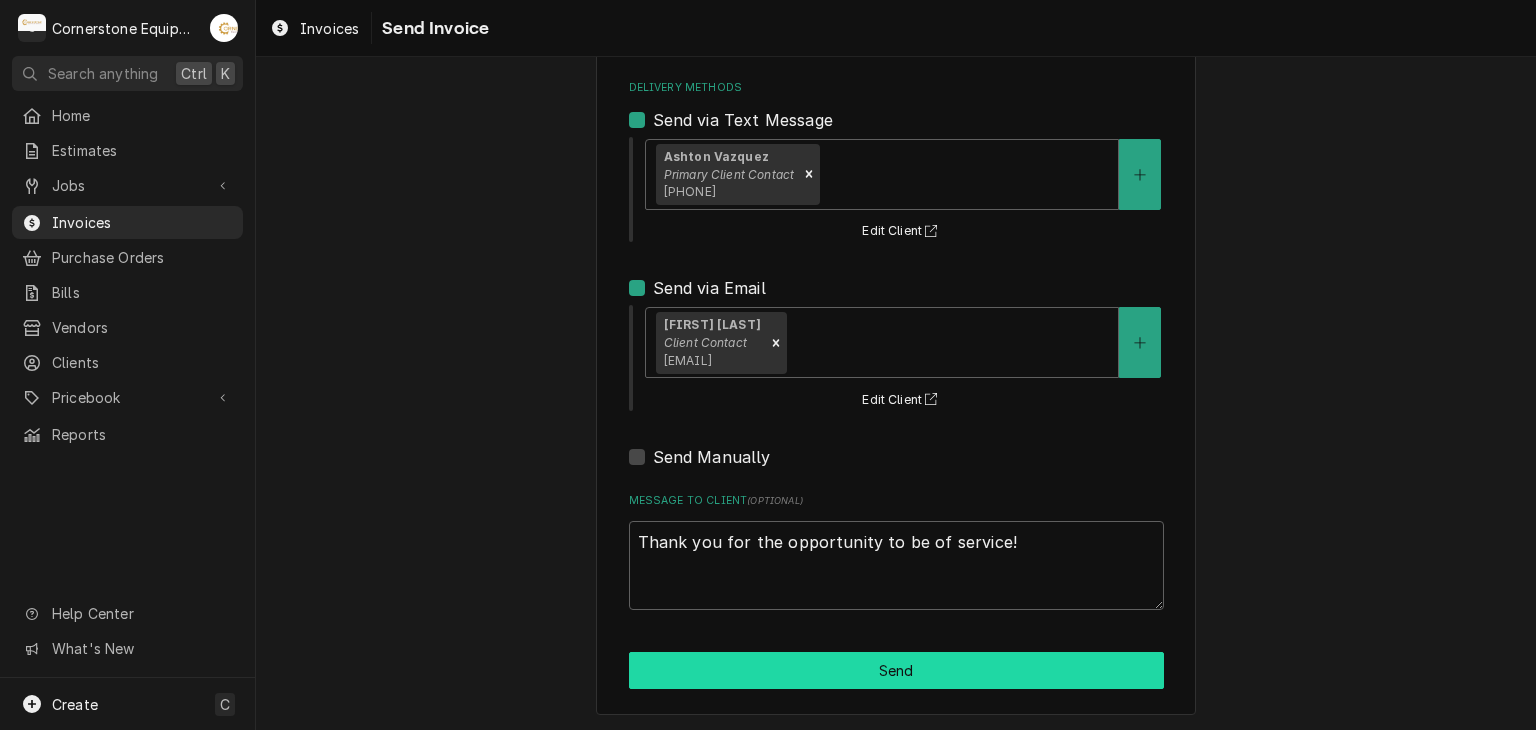 click on "Send" at bounding box center (896, 670) 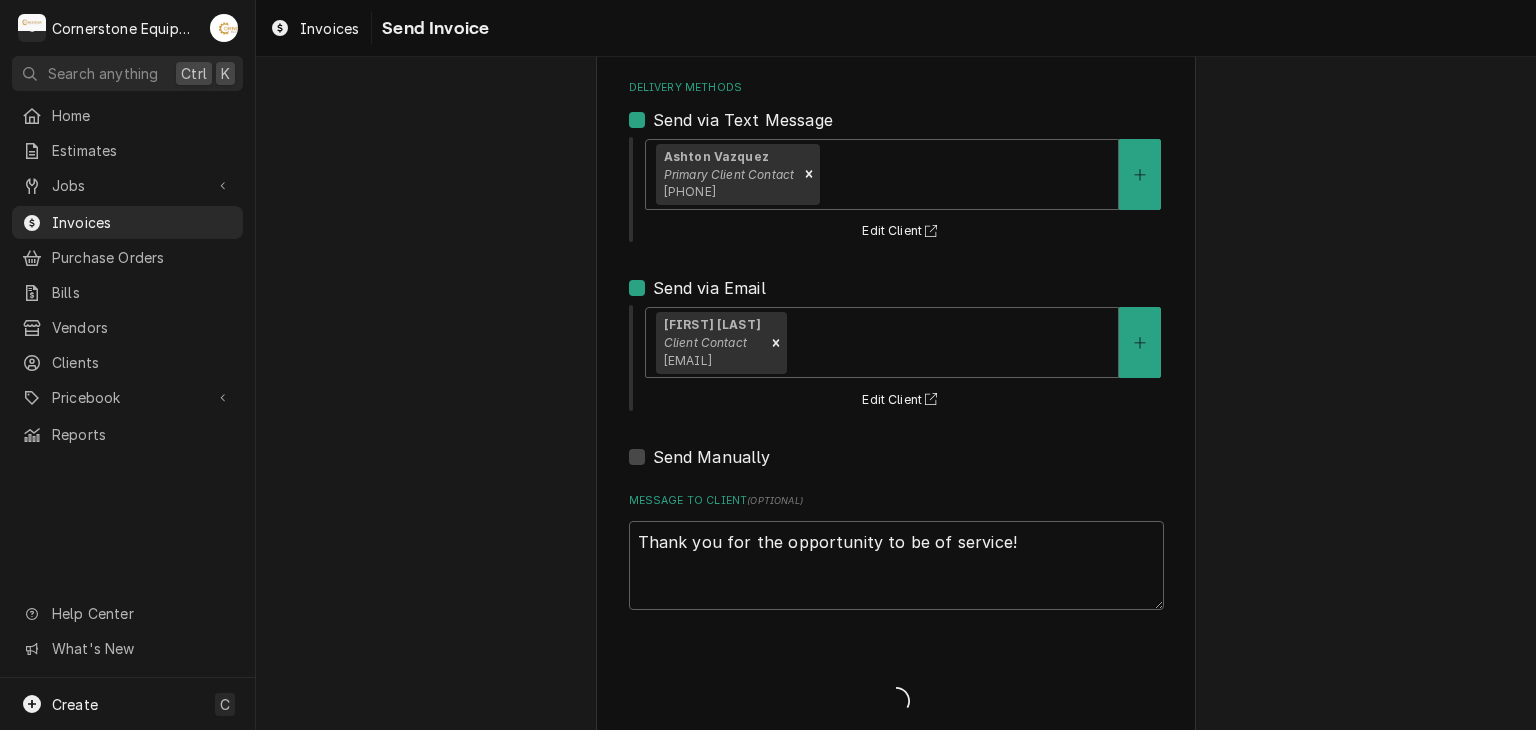 type on "x" 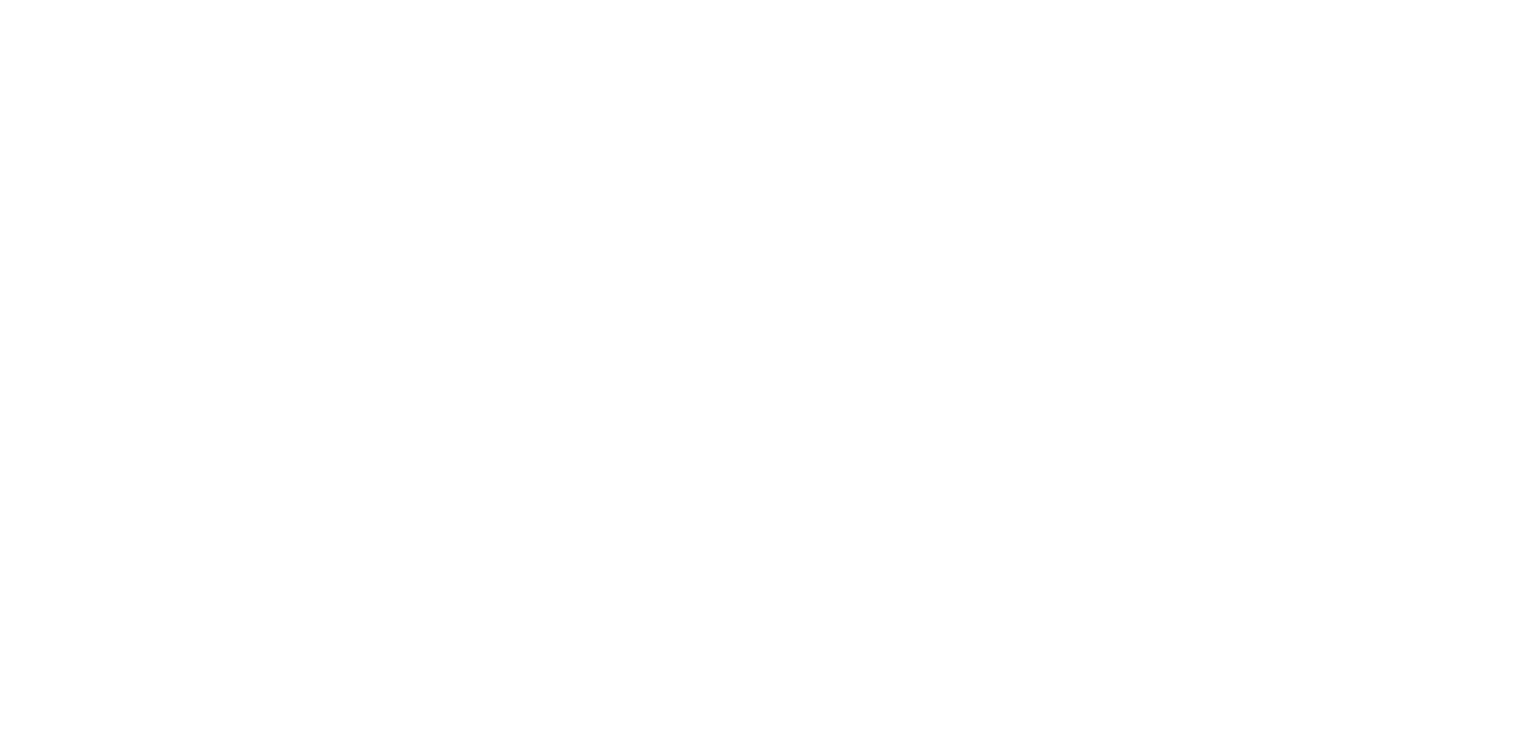 scroll, scrollTop: 0, scrollLeft: 0, axis: both 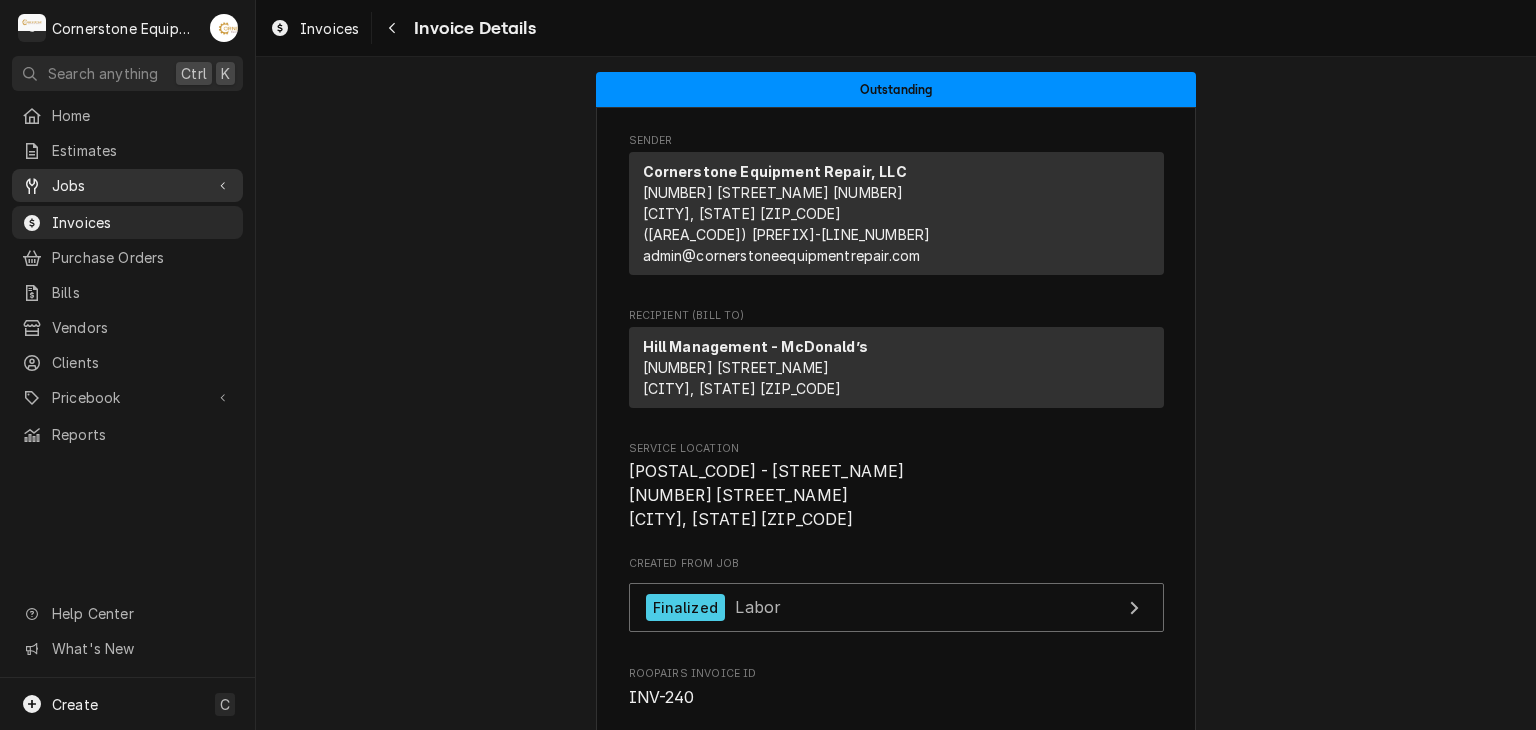 click on "Jobs" at bounding box center [127, 185] 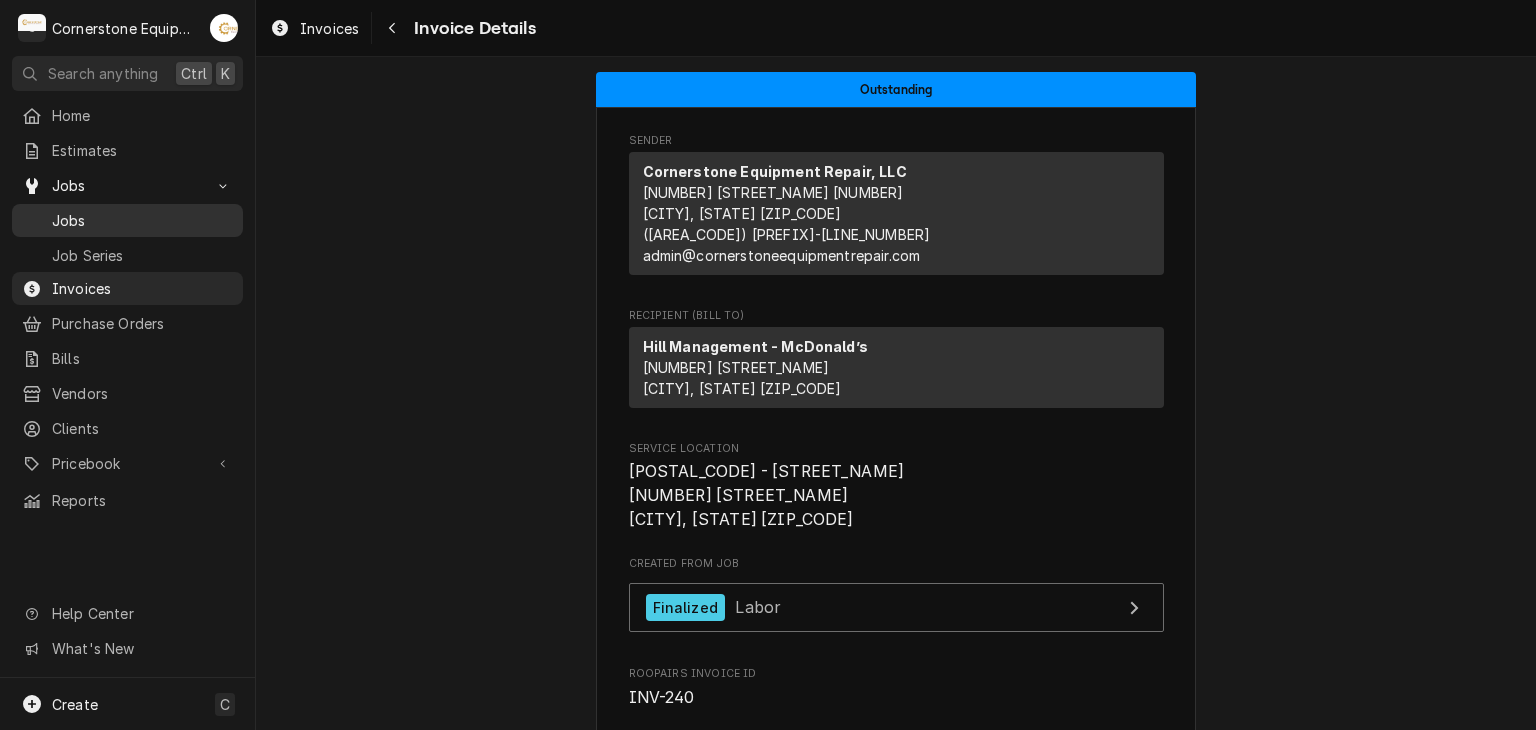 click on "Jobs" at bounding box center (142, 220) 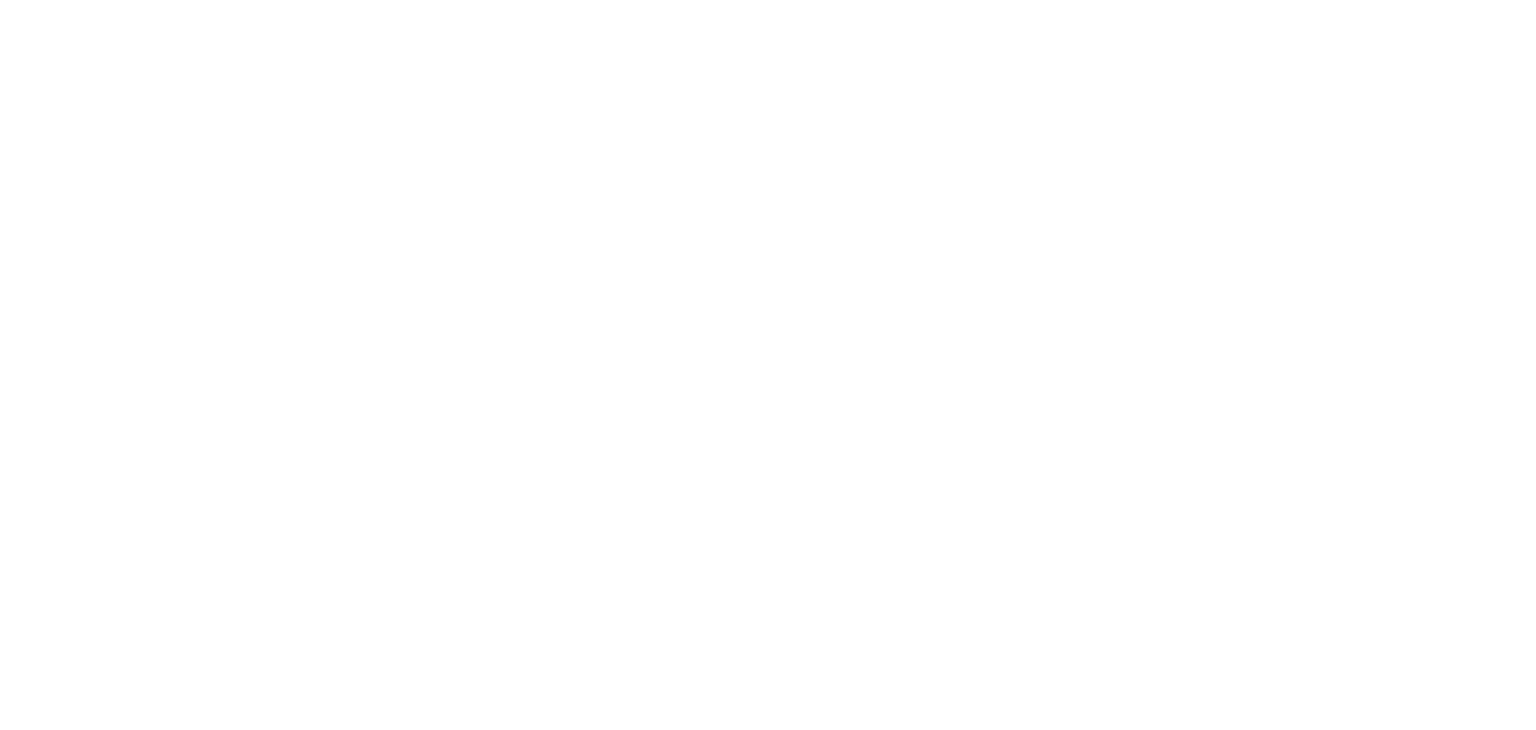 scroll, scrollTop: 0, scrollLeft: 0, axis: both 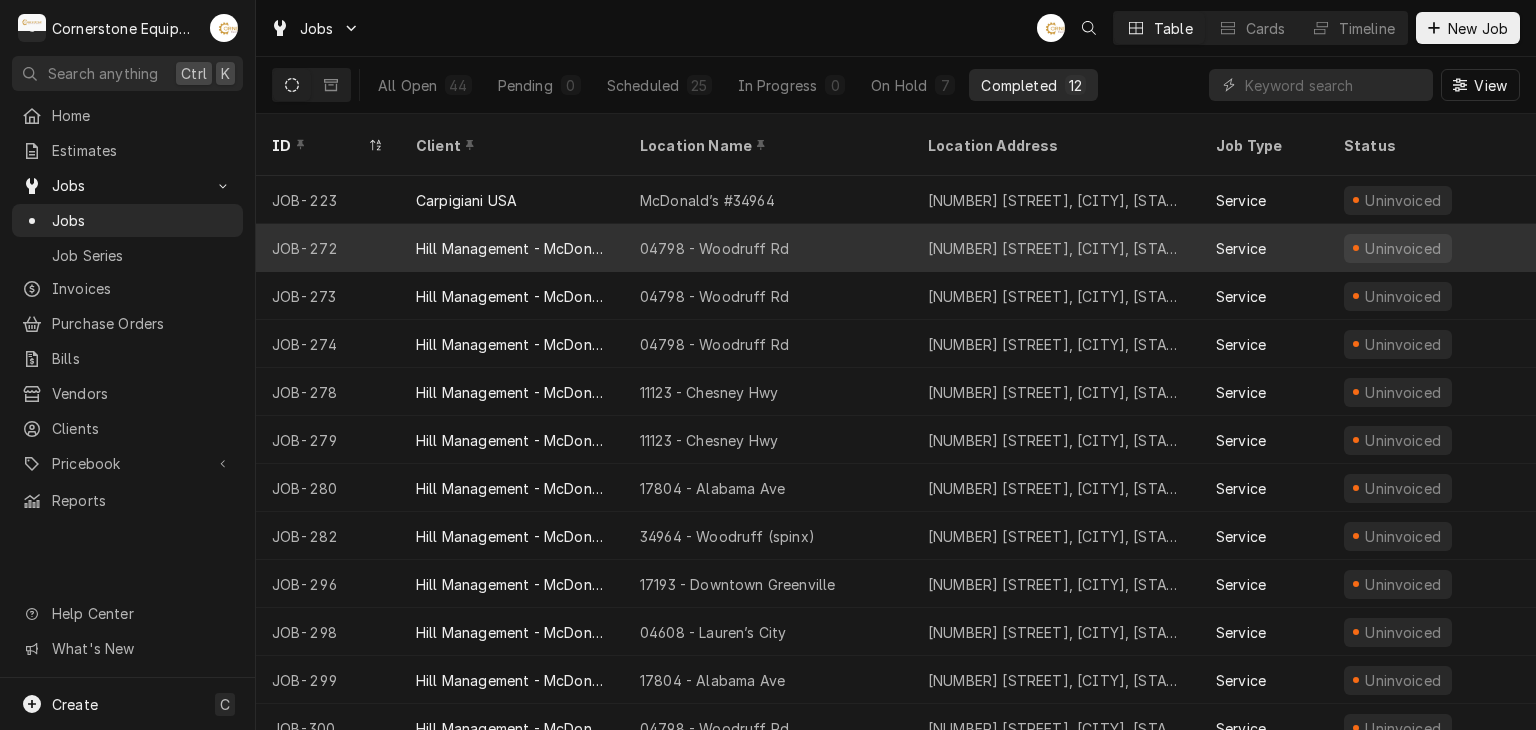 click on "04798 - Woodruff Rd" at bounding box center [768, 248] 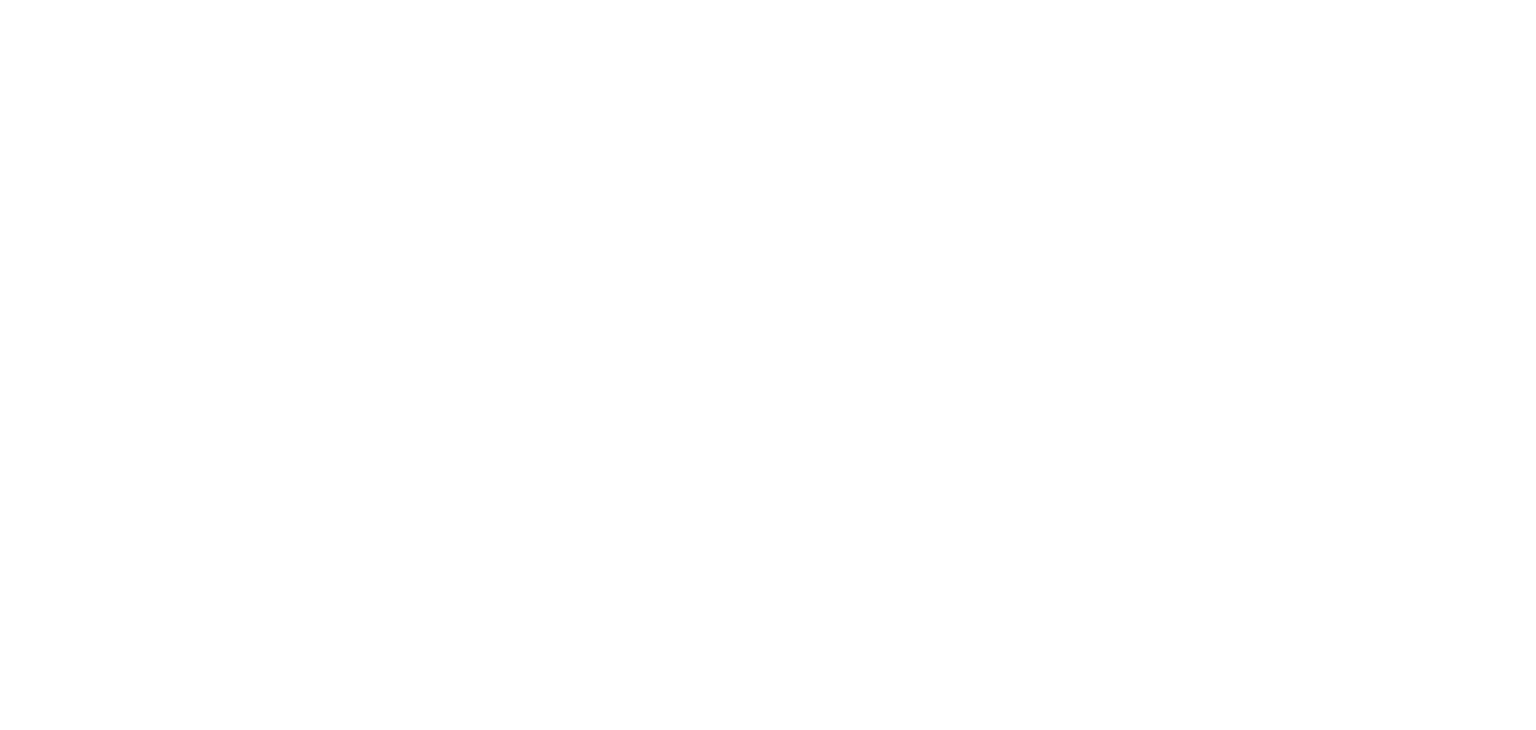 scroll, scrollTop: 0, scrollLeft: 0, axis: both 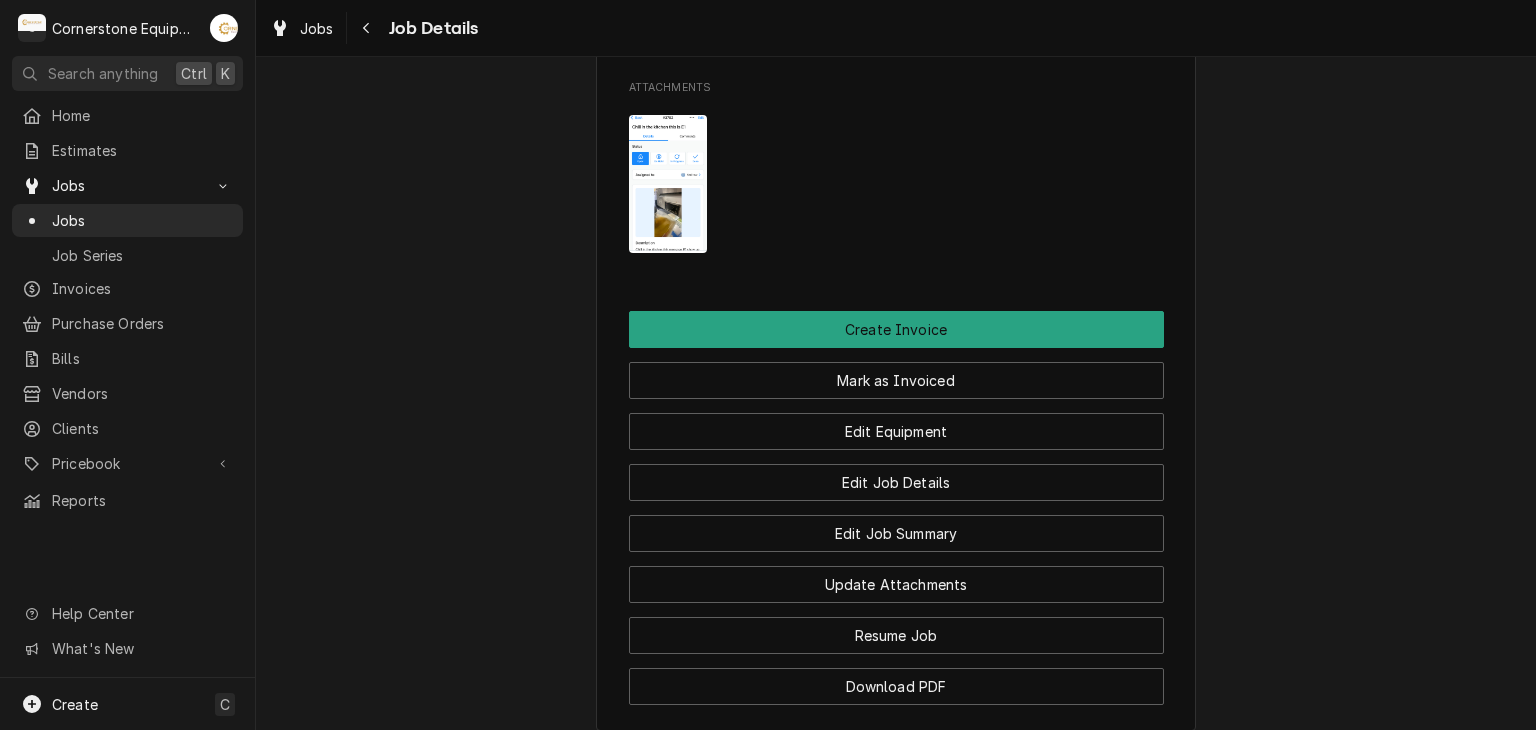 click at bounding box center (668, 184) 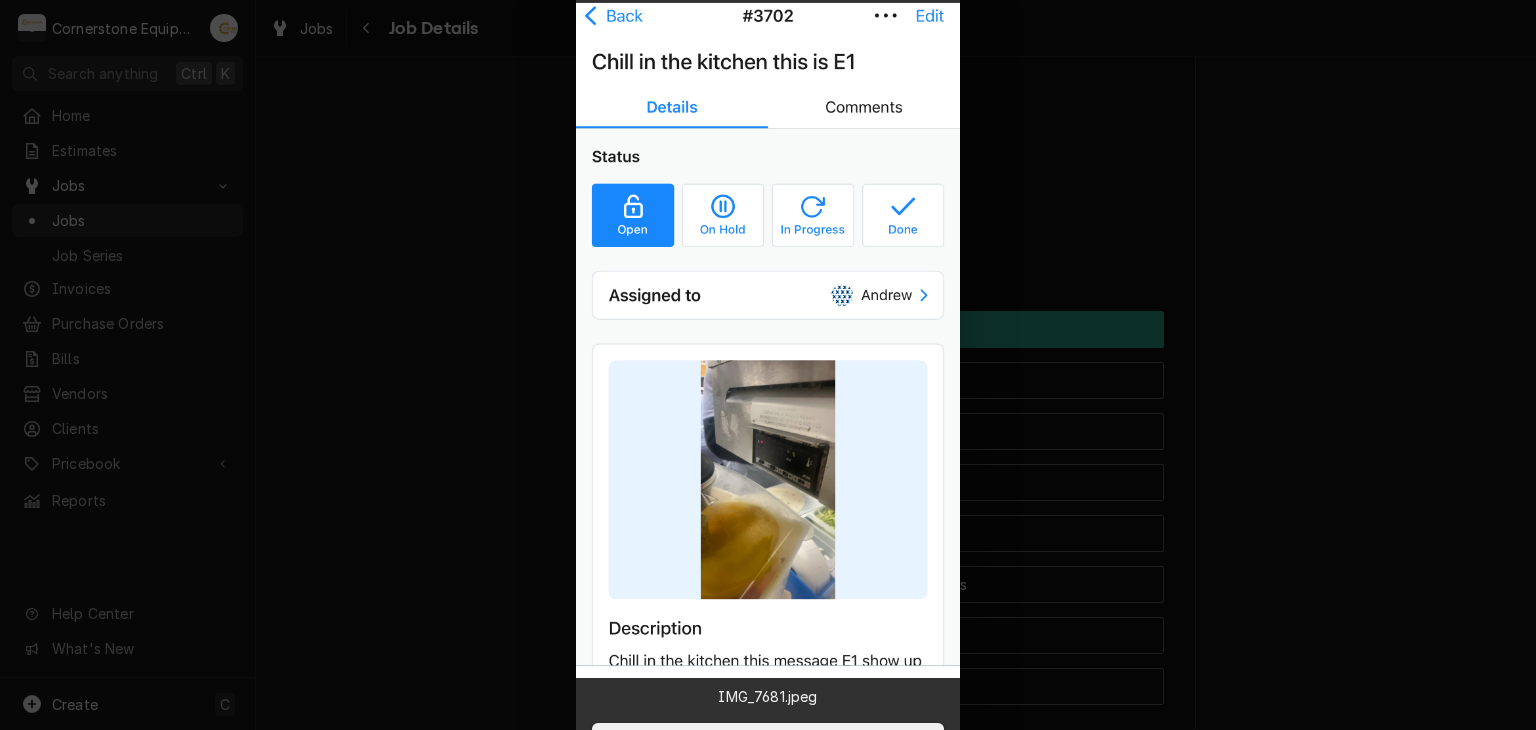 click at bounding box center [768, 365] 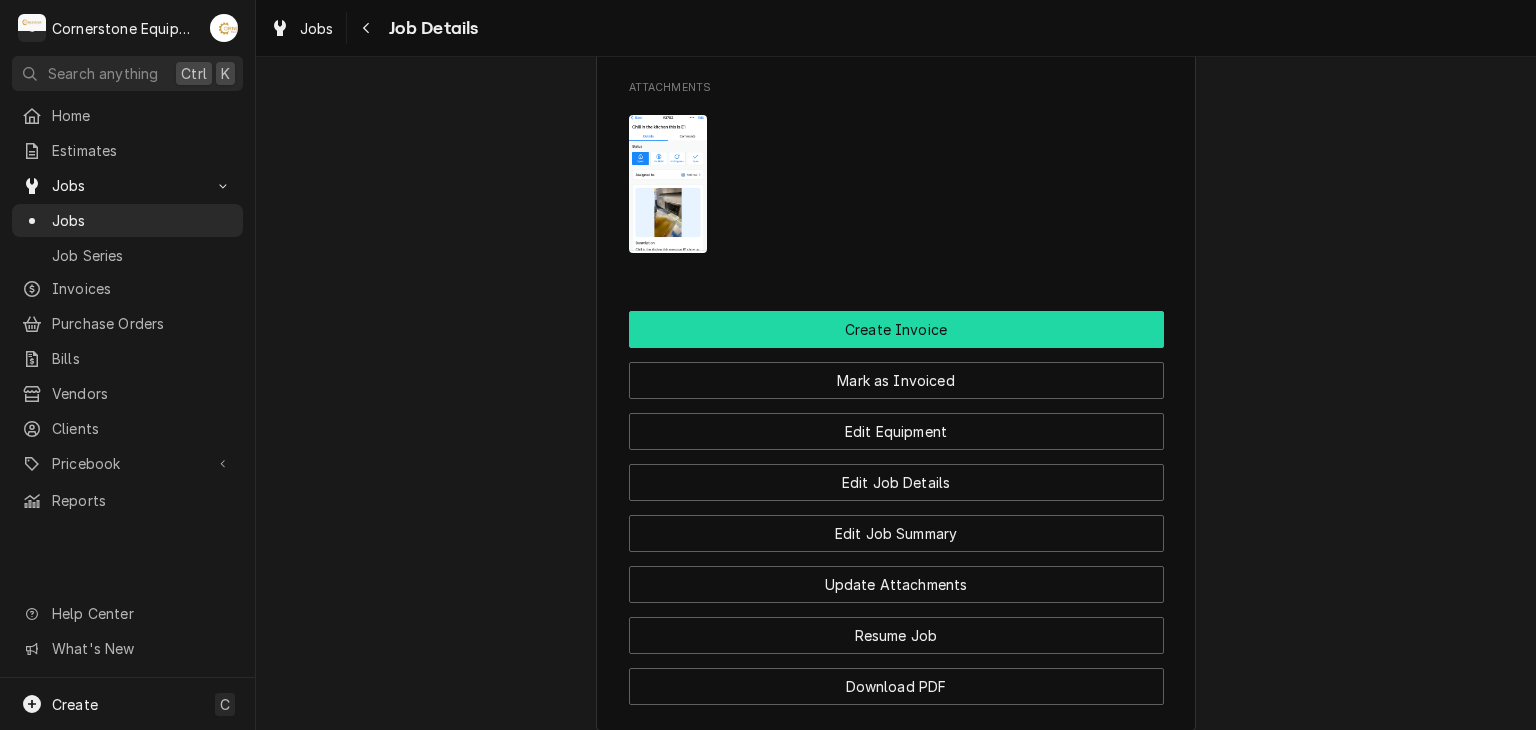 click on "Create Invoice" at bounding box center (896, 329) 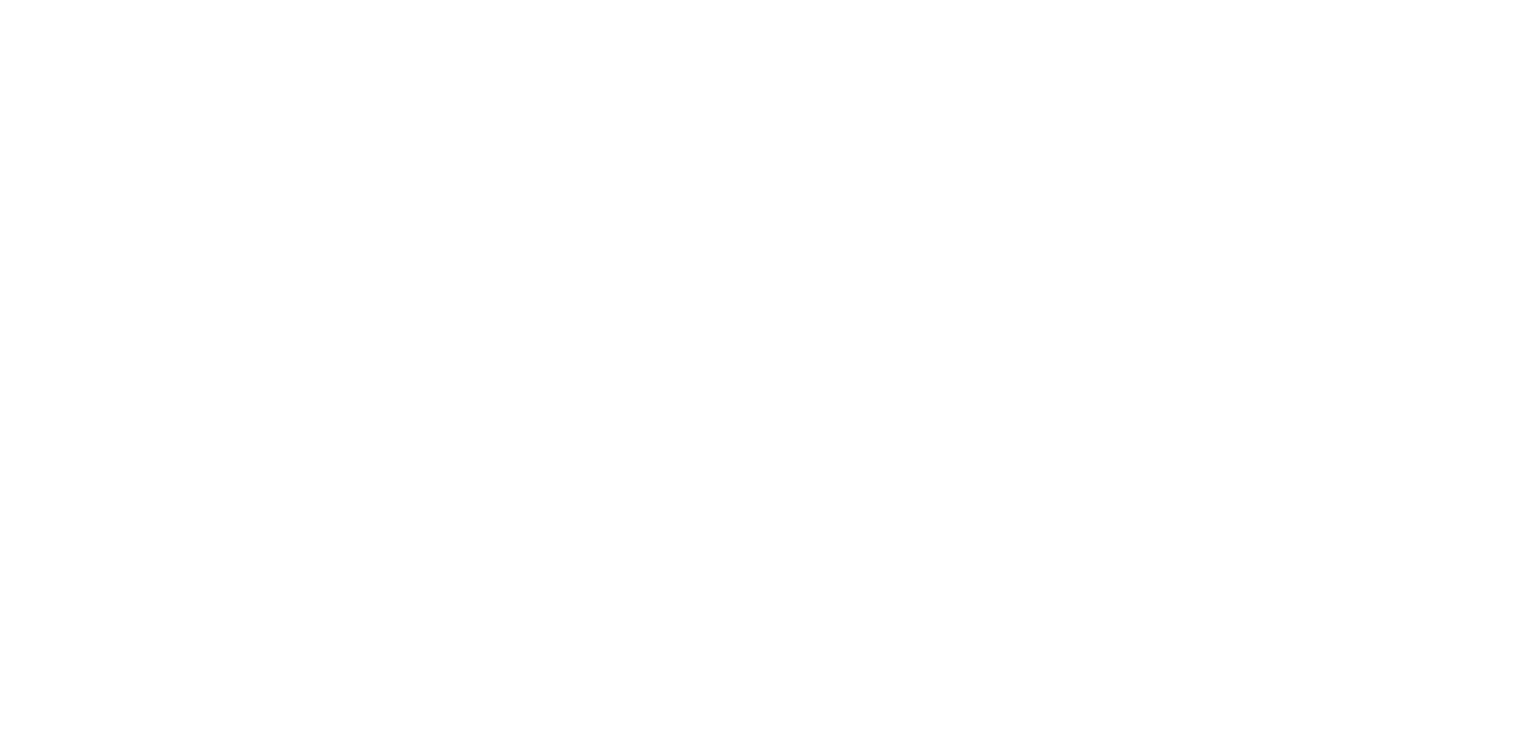 scroll, scrollTop: 0, scrollLeft: 0, axis: both 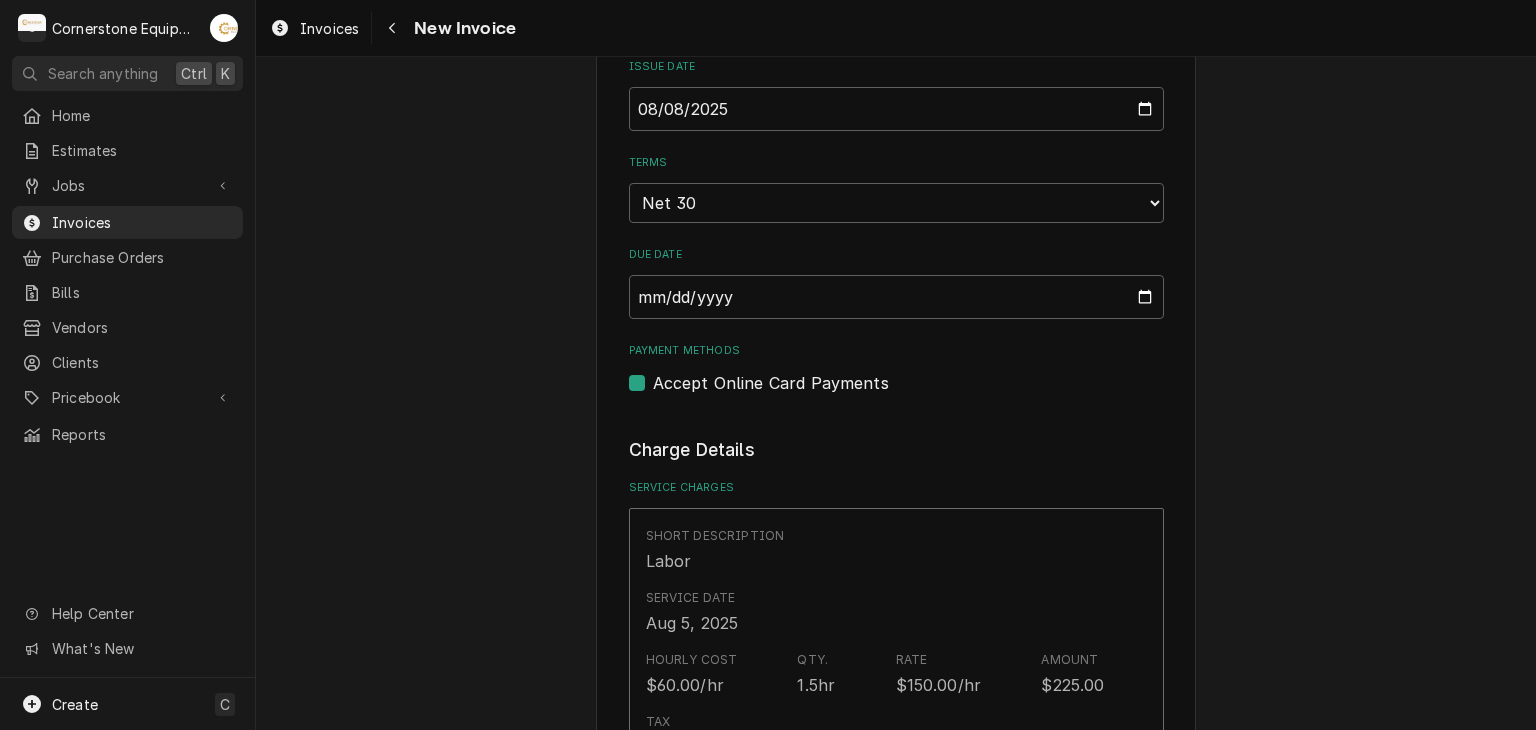 click on "Accept Online Card Payments" at bounding box center (771, 383) 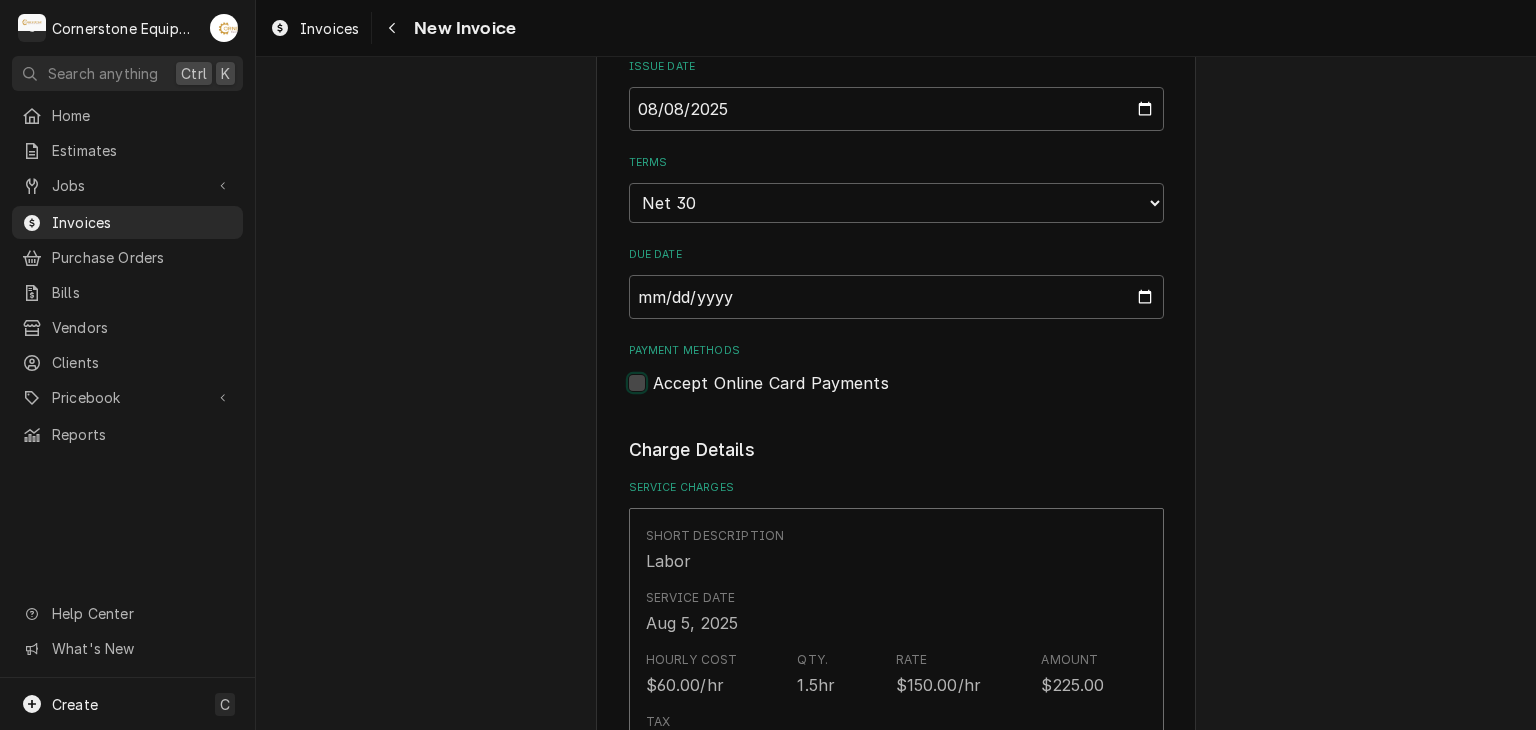 checkbox on "false" 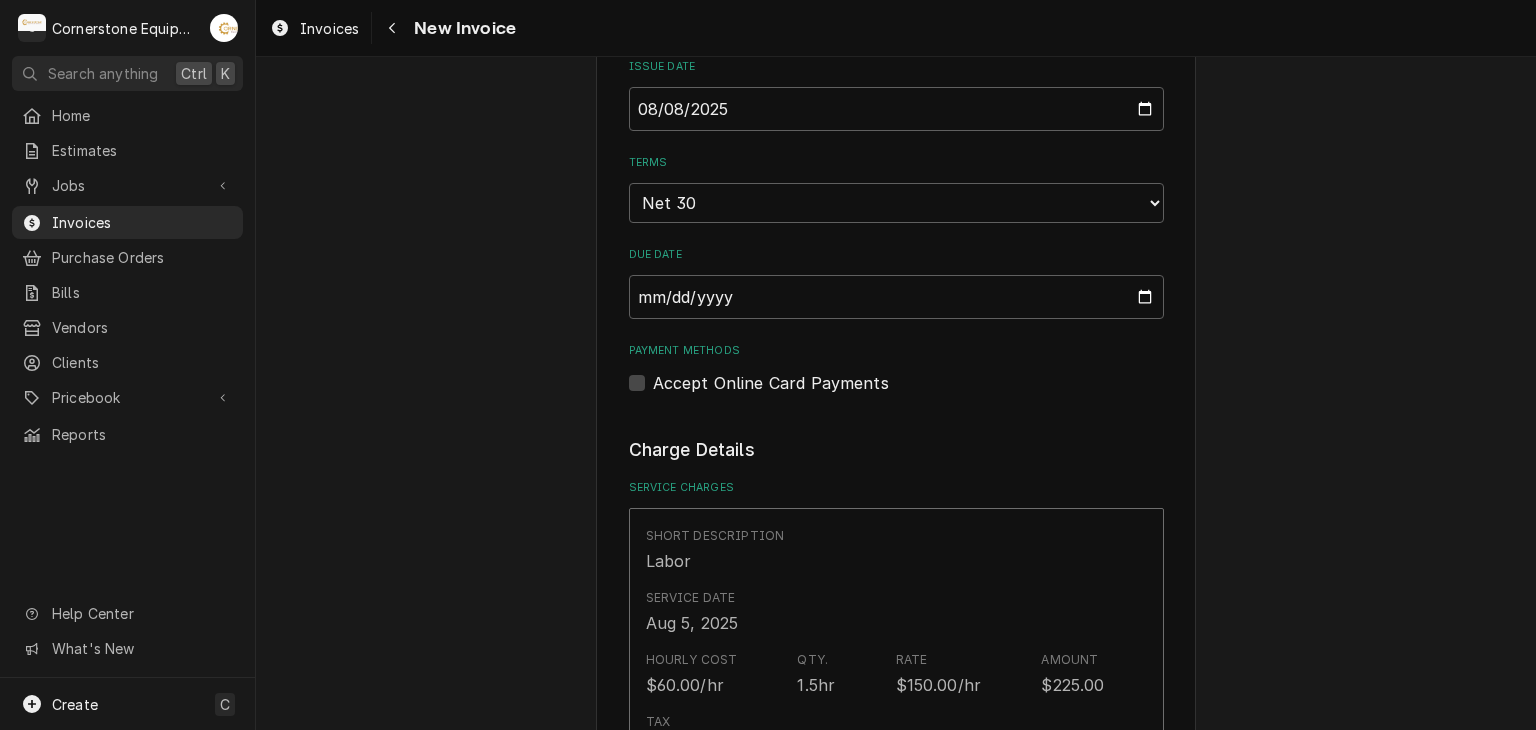 click on "Please provide the following information to create your invoice: Client Details Client Hill Management - McDonald’s Service Location [POSTAL_CODE] - [STREET_NAME] / [NUMBER] [STREET_NAME], [CITY], [STATE] [POSTAL_CODE] Basic Details Created From Job Uninvoiced Labor Service Type Labor Labels  ( optional ) Add Labels... Billing Address Same as service location Recipient, Attention To, etc.  ( if different ) Street Address [NUMBER] [STREET] Apartment, Suite, etc. City [CITY] State/Province [STATE] Postal Code [POSTAL_CODE] Issue Date [DATE] Terms Choose payment terms... Same Day Net 7 Net 14 Net 21 Net 30 Net 45 Net 60 Net 90 Due Date [DATE] Payment Methods Accept Online Card Payments Charge Details Service Charges Short Description Labor Service Date [DATE] Hourly Cost $[PRICE]/hr Qty. 1.5hr Rate $[PRICE]/hr Amount $[PRICE] Tax Non-Taxable Service  Summary Add Service Charge Parts and Materials  ( if any ) Short Description misc hardware Manufacturer — Manufacturer Part # — Unit Cost $[PRICE] Qty. 1 Price $[PRICE] Amount $[PRICE] Tax Taxable  (" at bounding box center (896, 712) 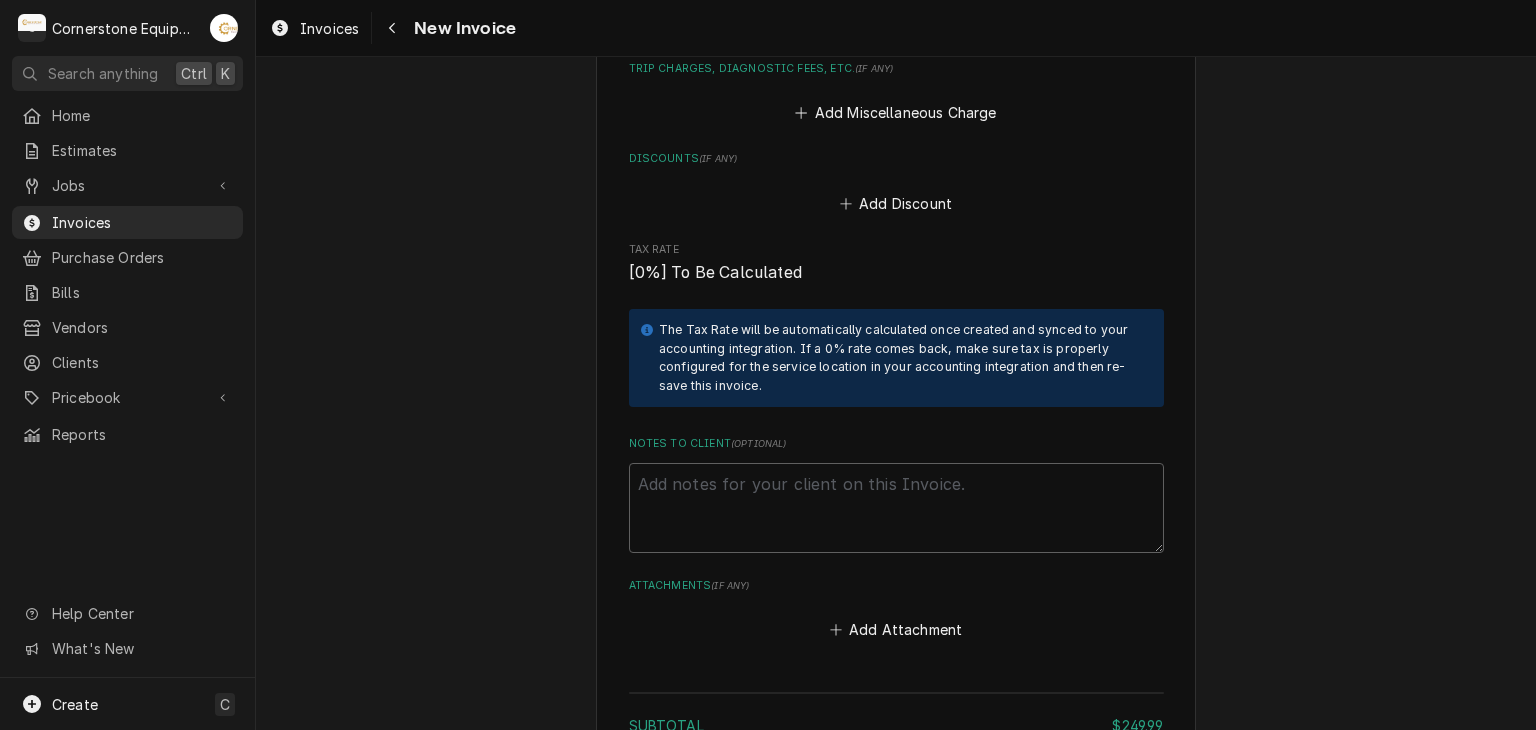 scroll, scrollTop: 2720, scrollLeft: 0, axis: vertical 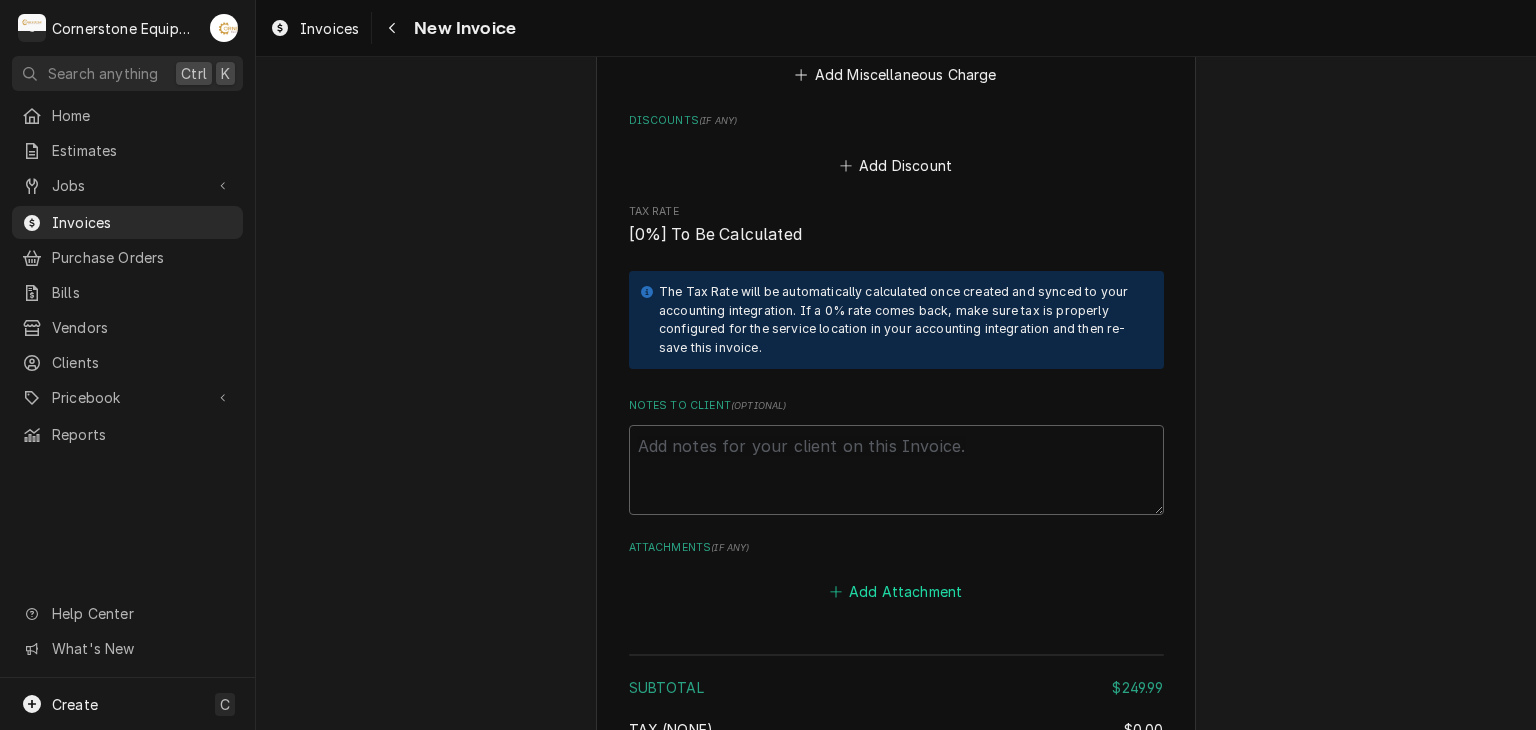 click on "Add Attachment" at bounding box center [896, 591] 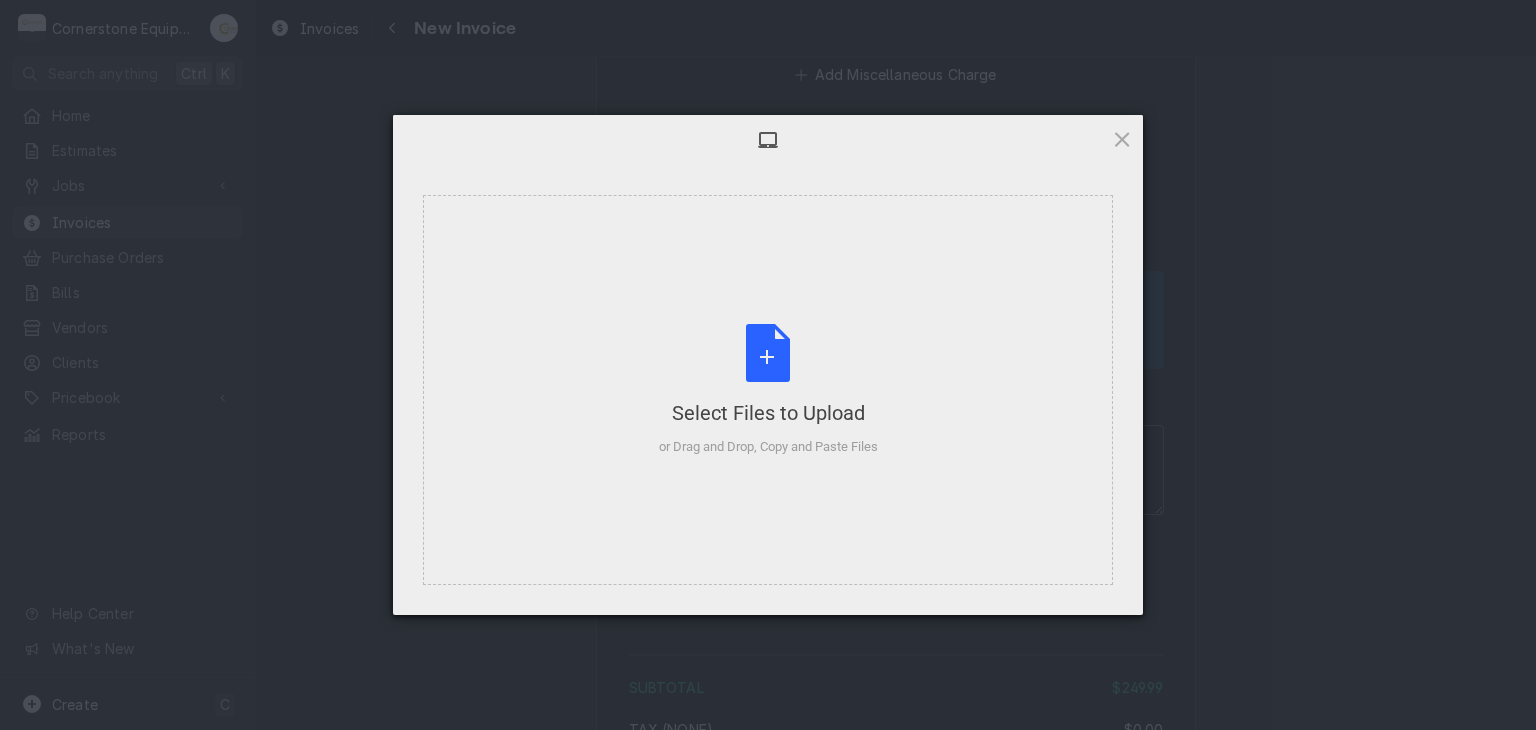 type on "x" 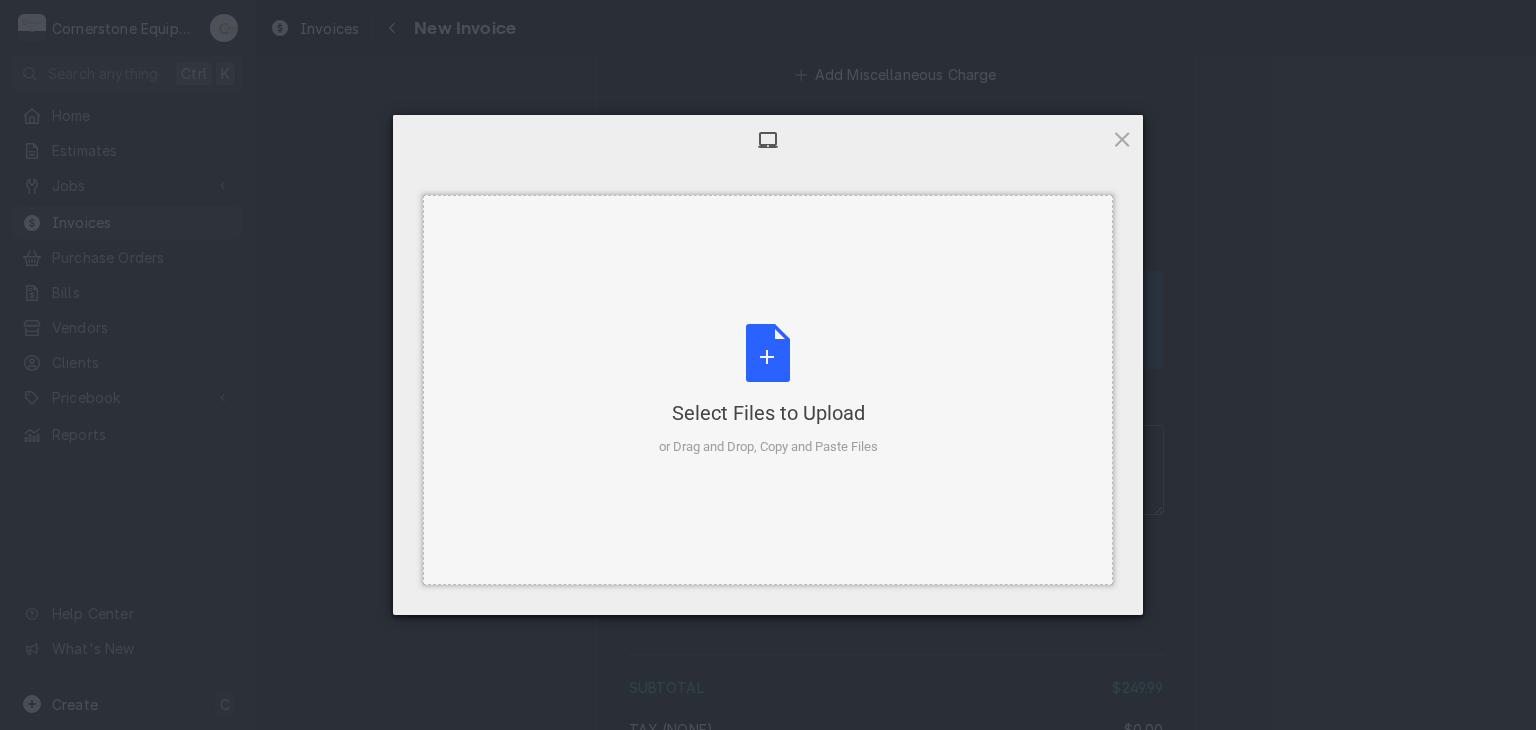 click on "Select Files to Upload
or Drag and Drop, Copy and Paste Files" at bounding box center (768, 390) 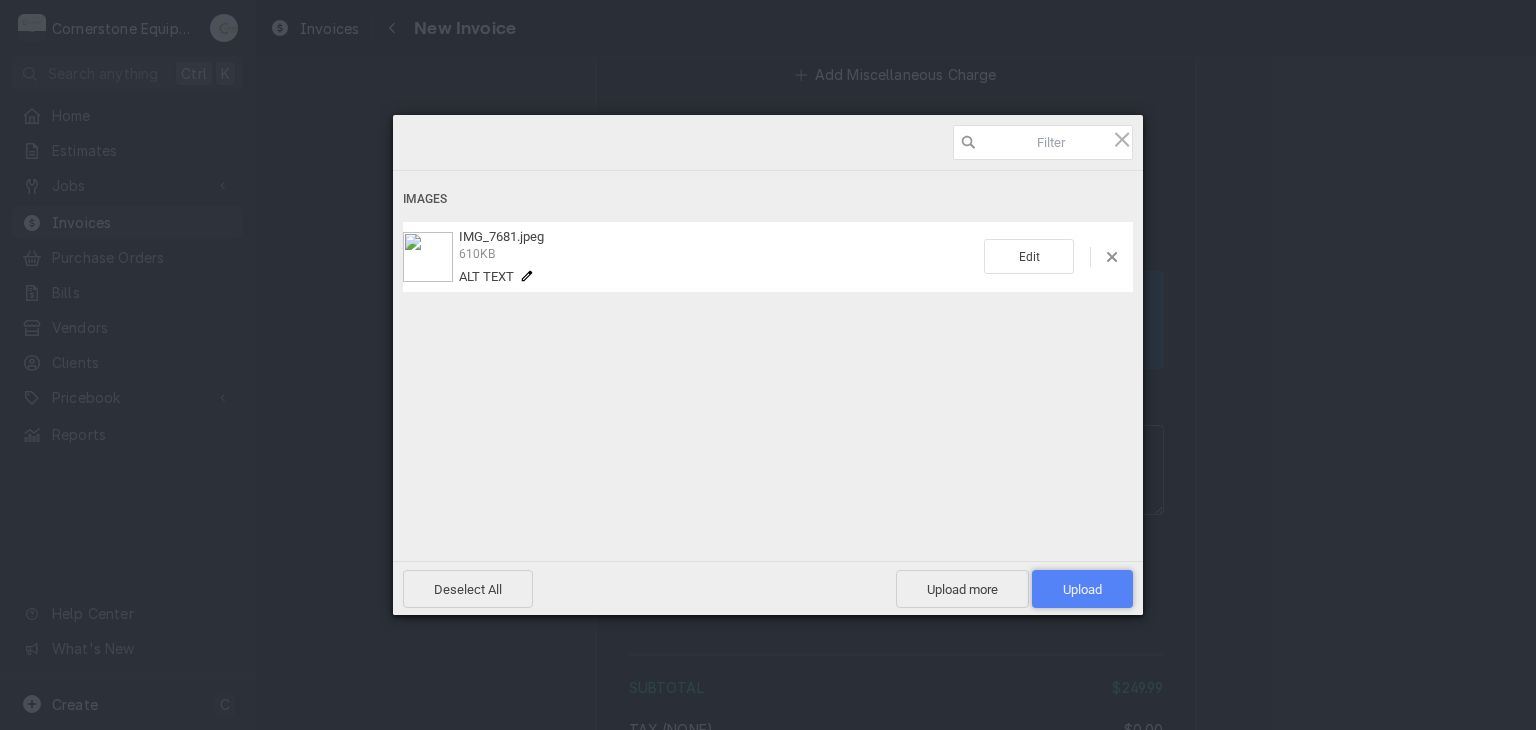 click on "Upload
1" at bounding box center (1082, 589) 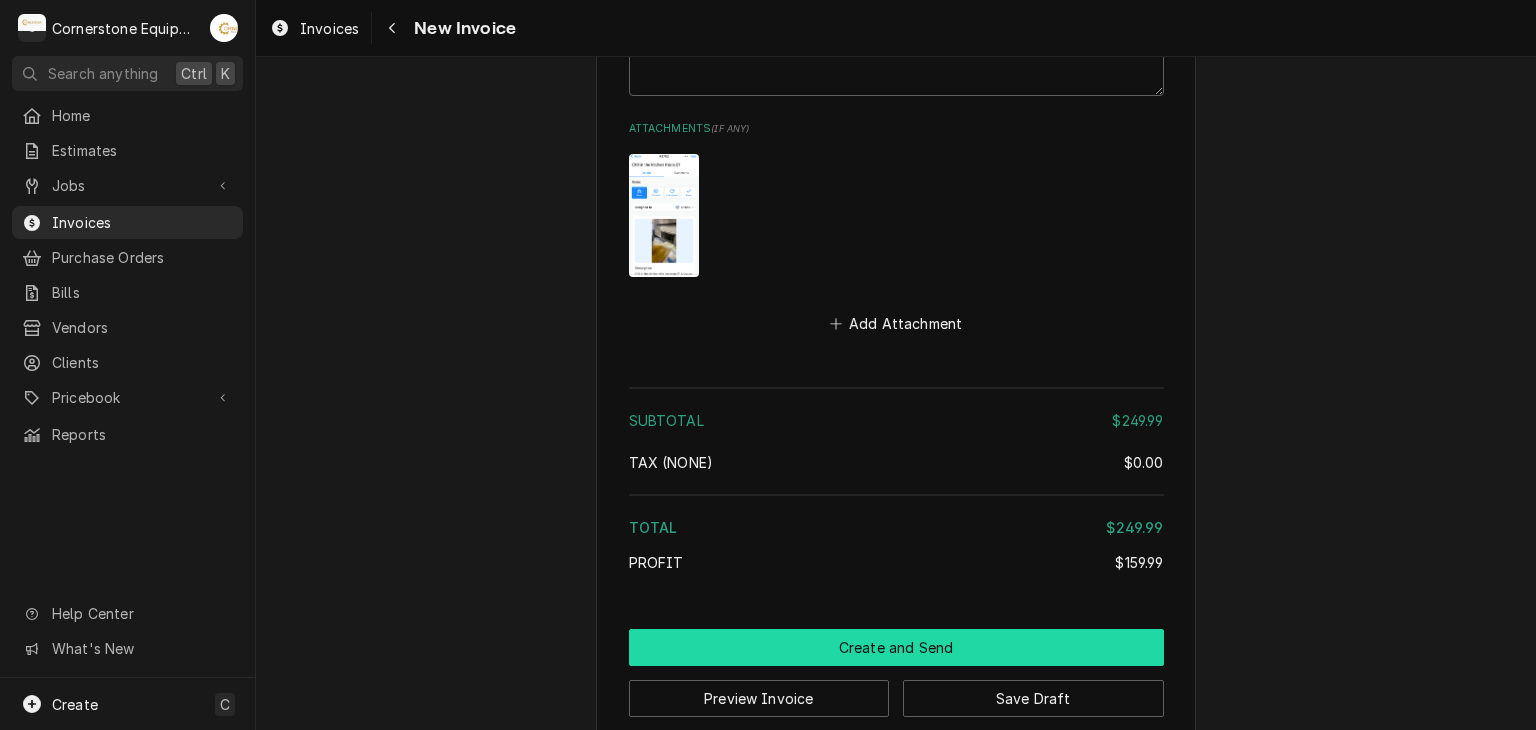 click on "Create and Send" at bounding box center (896, 647) 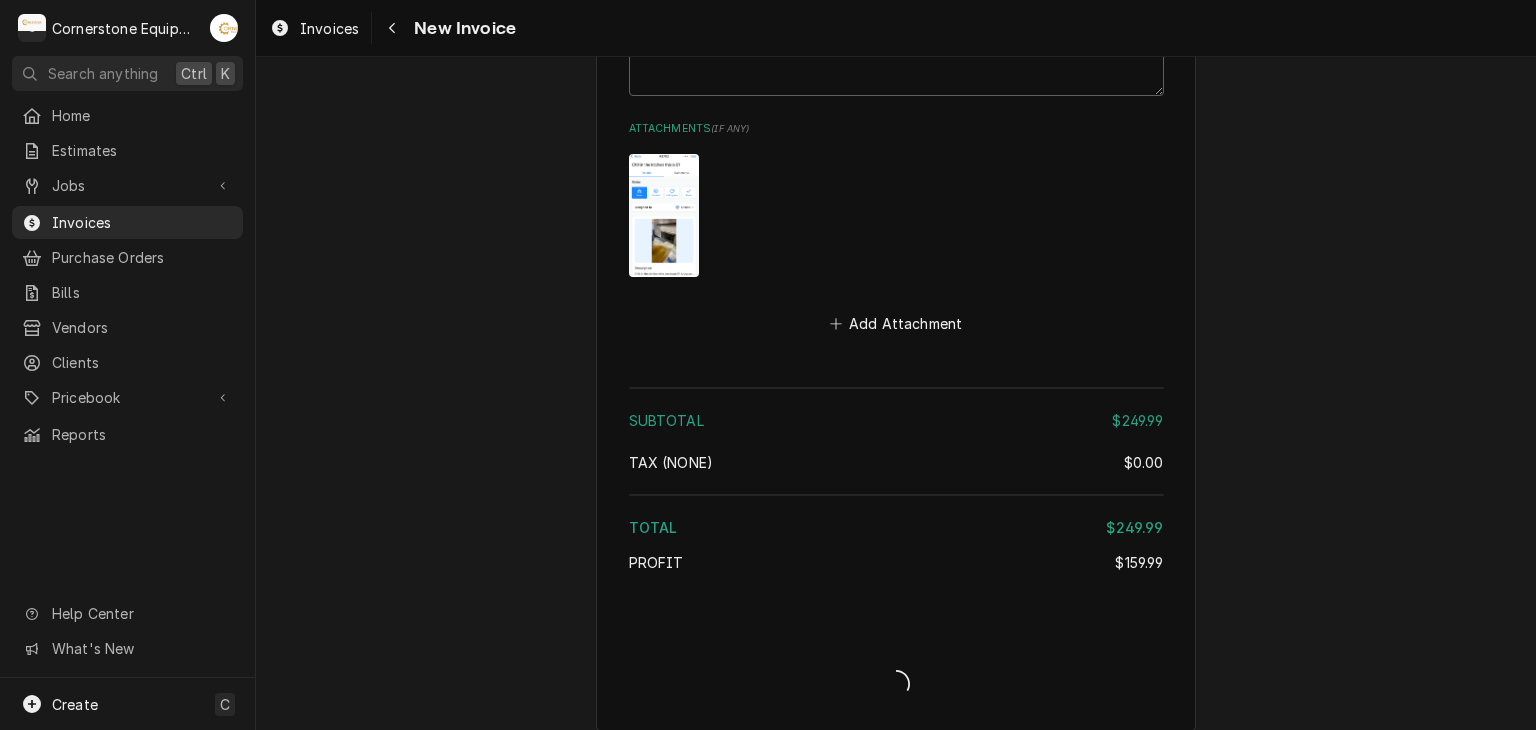 scroll, scrollTop: 3128, scrollLeft: 0, axis: vertical 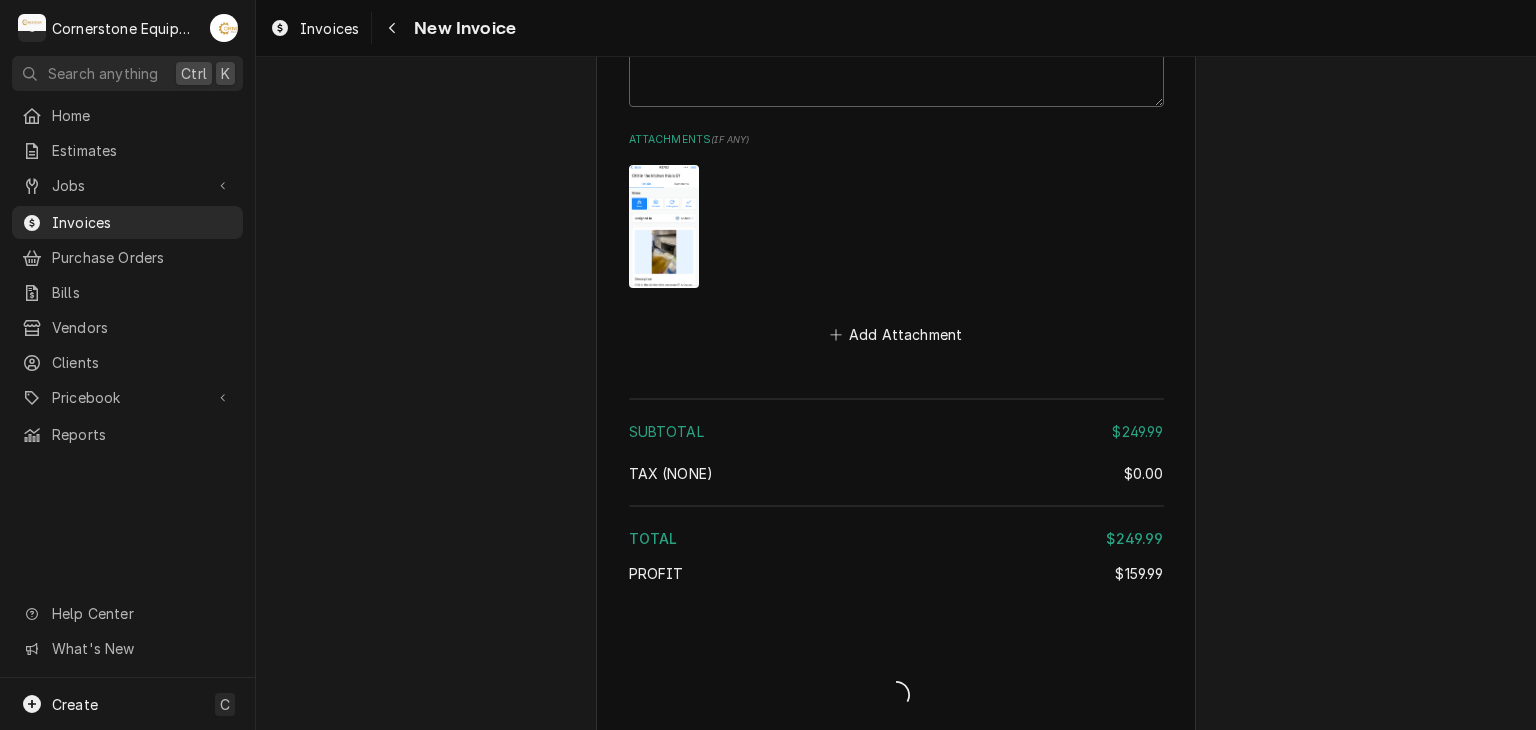 type on "x" 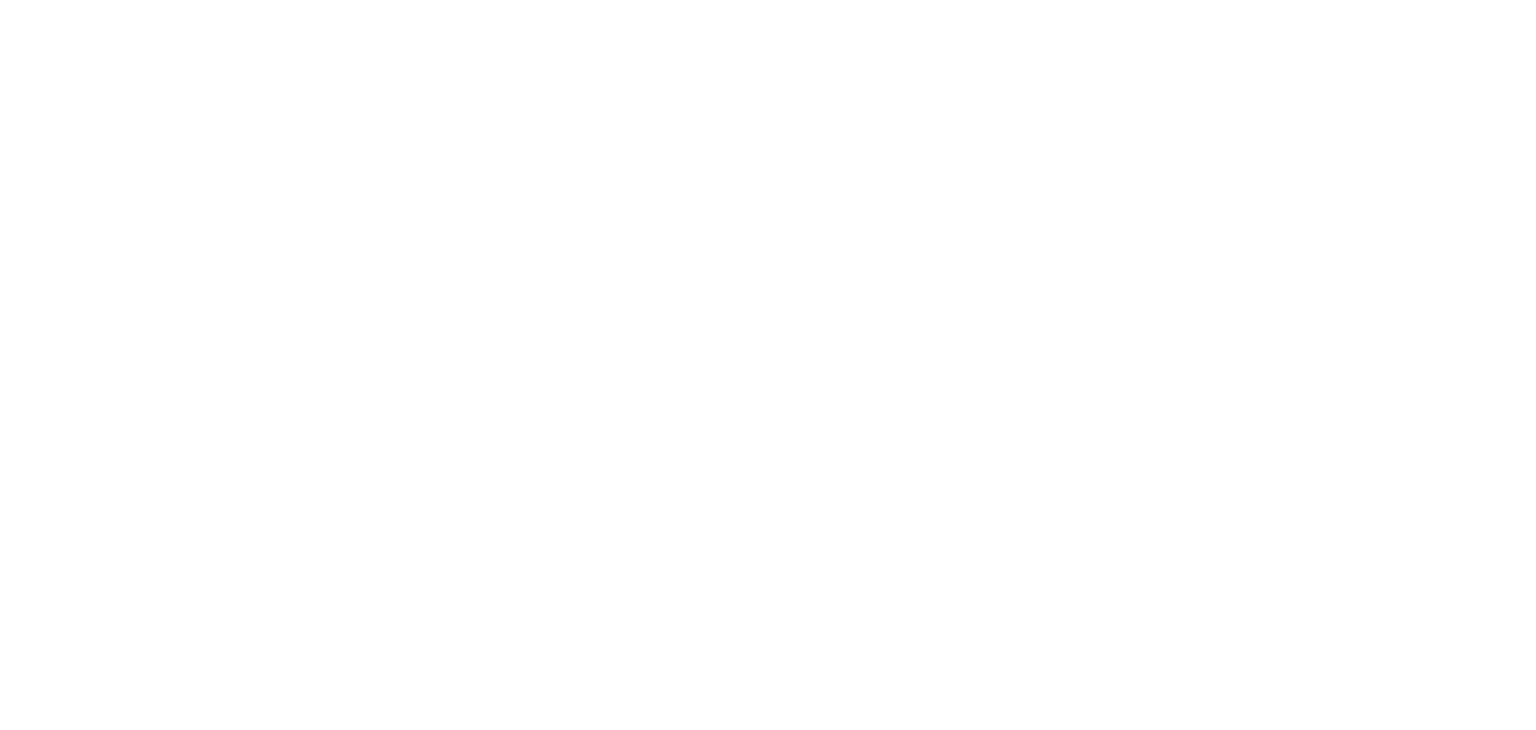 scroll, scrollTop: 0, scrollLeft: 0, axis: both 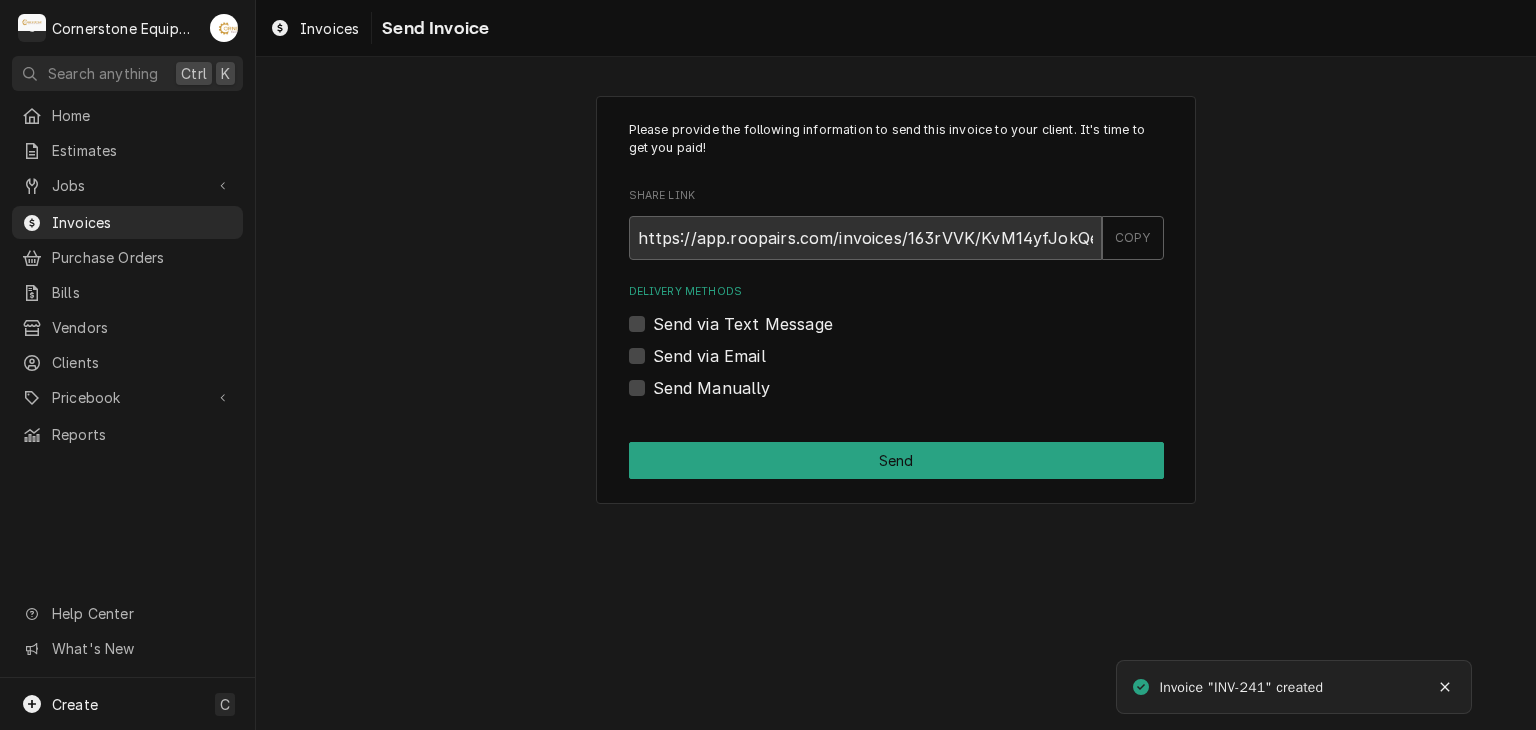 click on "Send via Text Message" at bounding box center [743, 324] 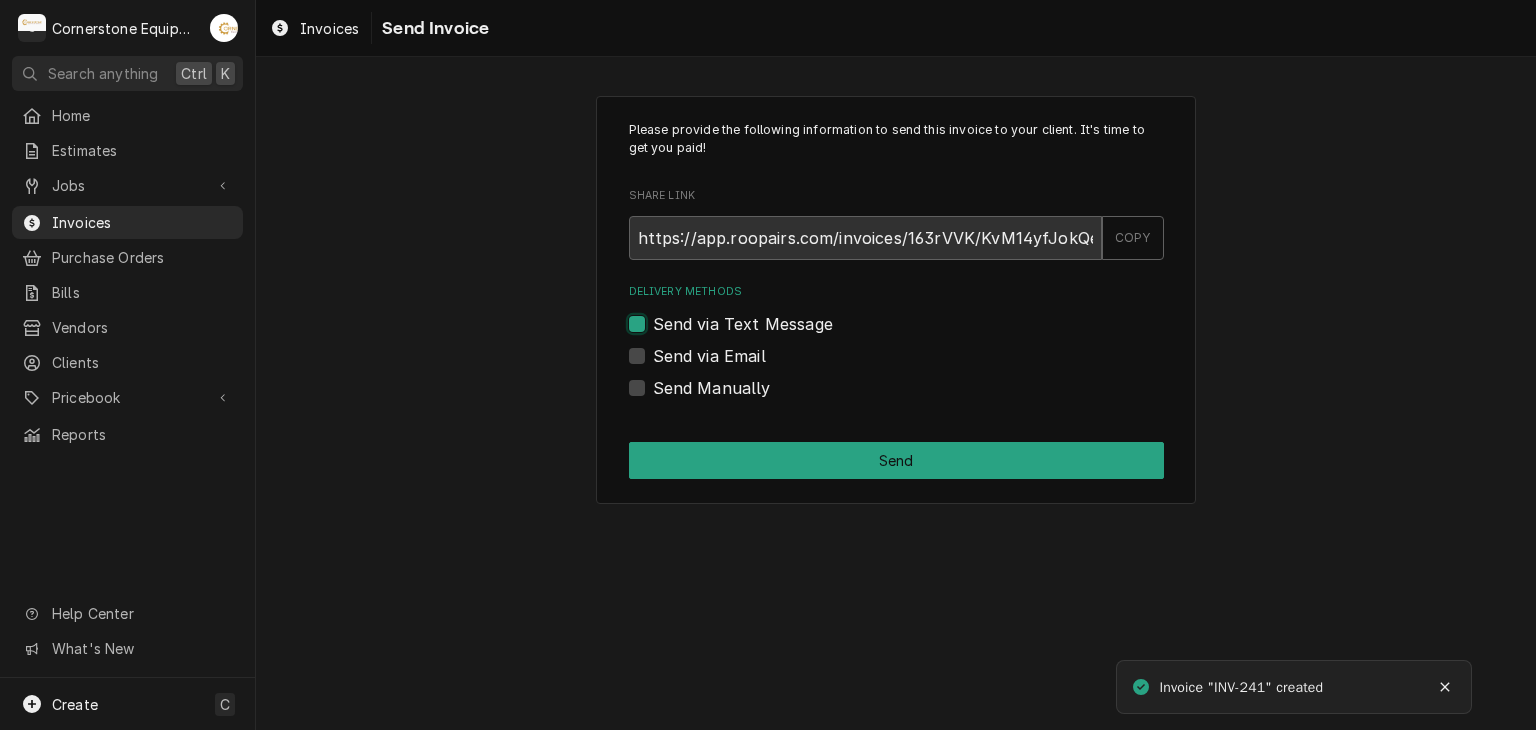 checkbox on "true" 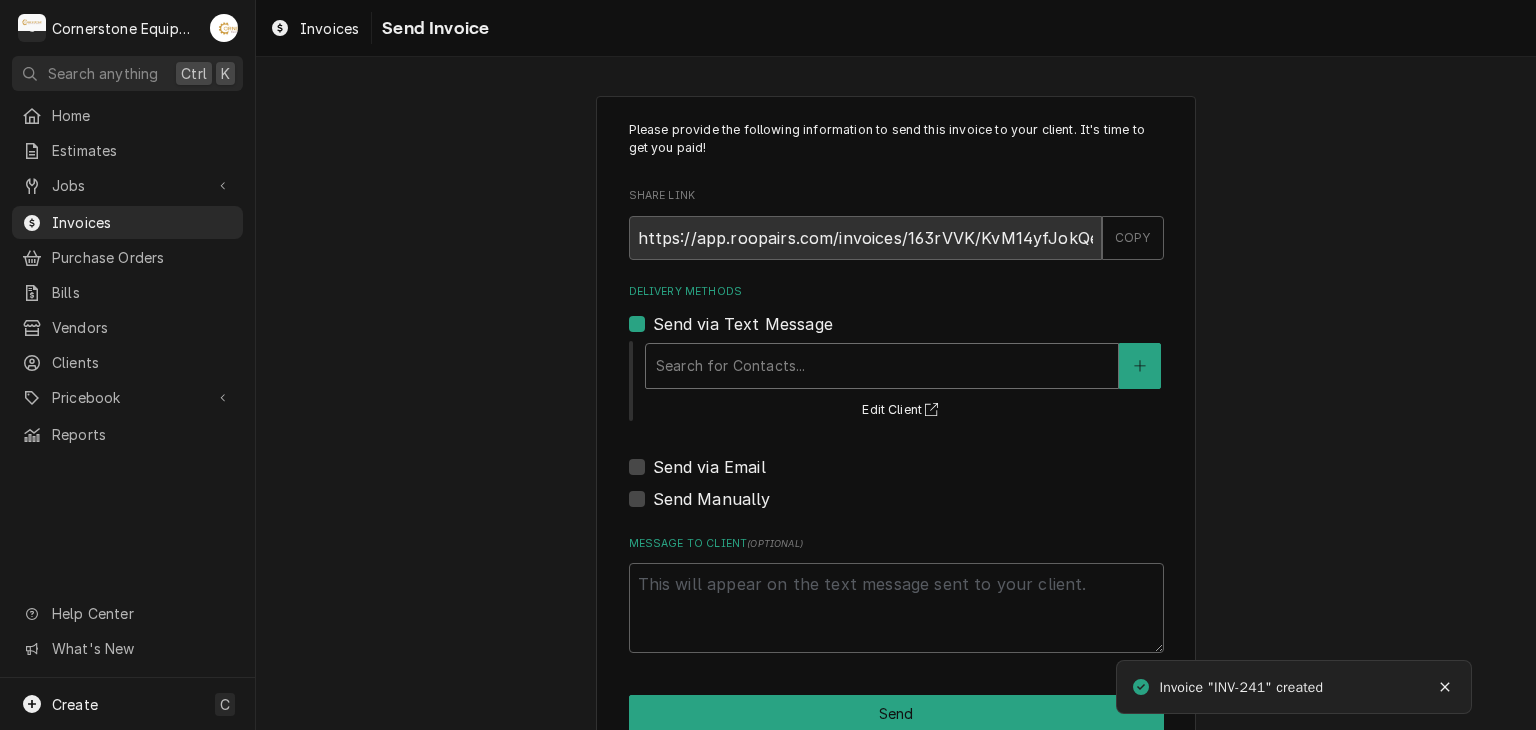click at bounding box center (882, 366) 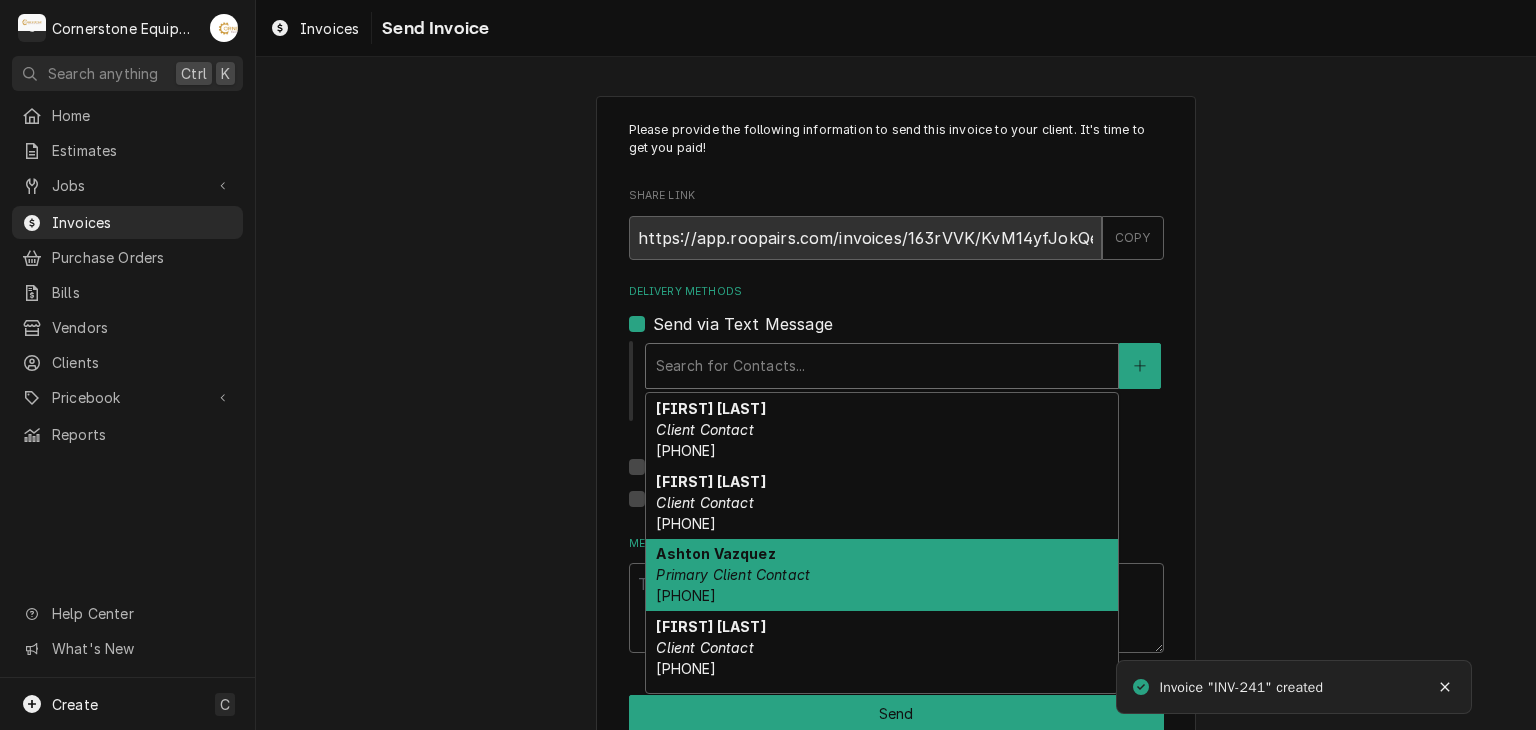 click on "Ashton Vazquez" at bounding box center (715, 553) 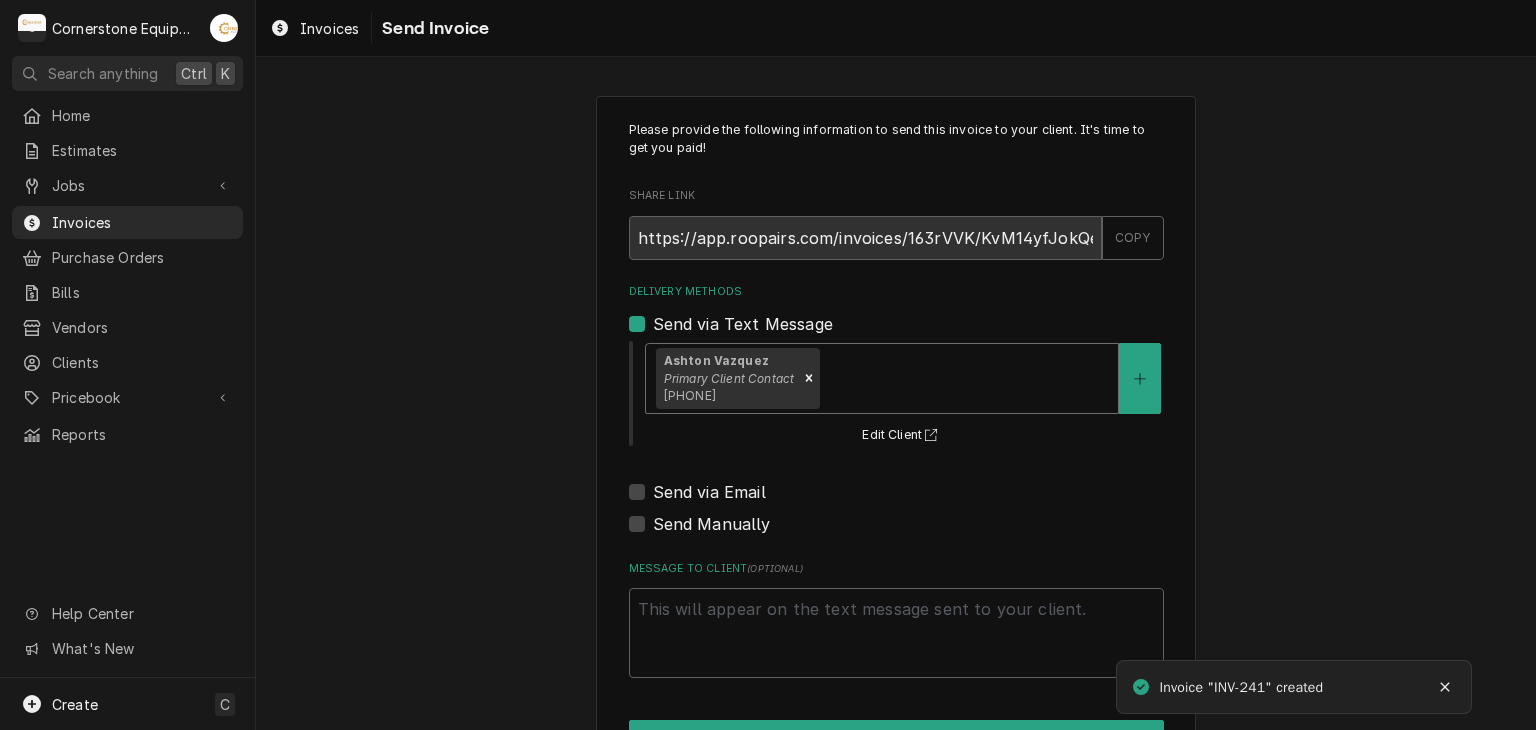 click on "Send via Email" at bounding box center [709, 492] 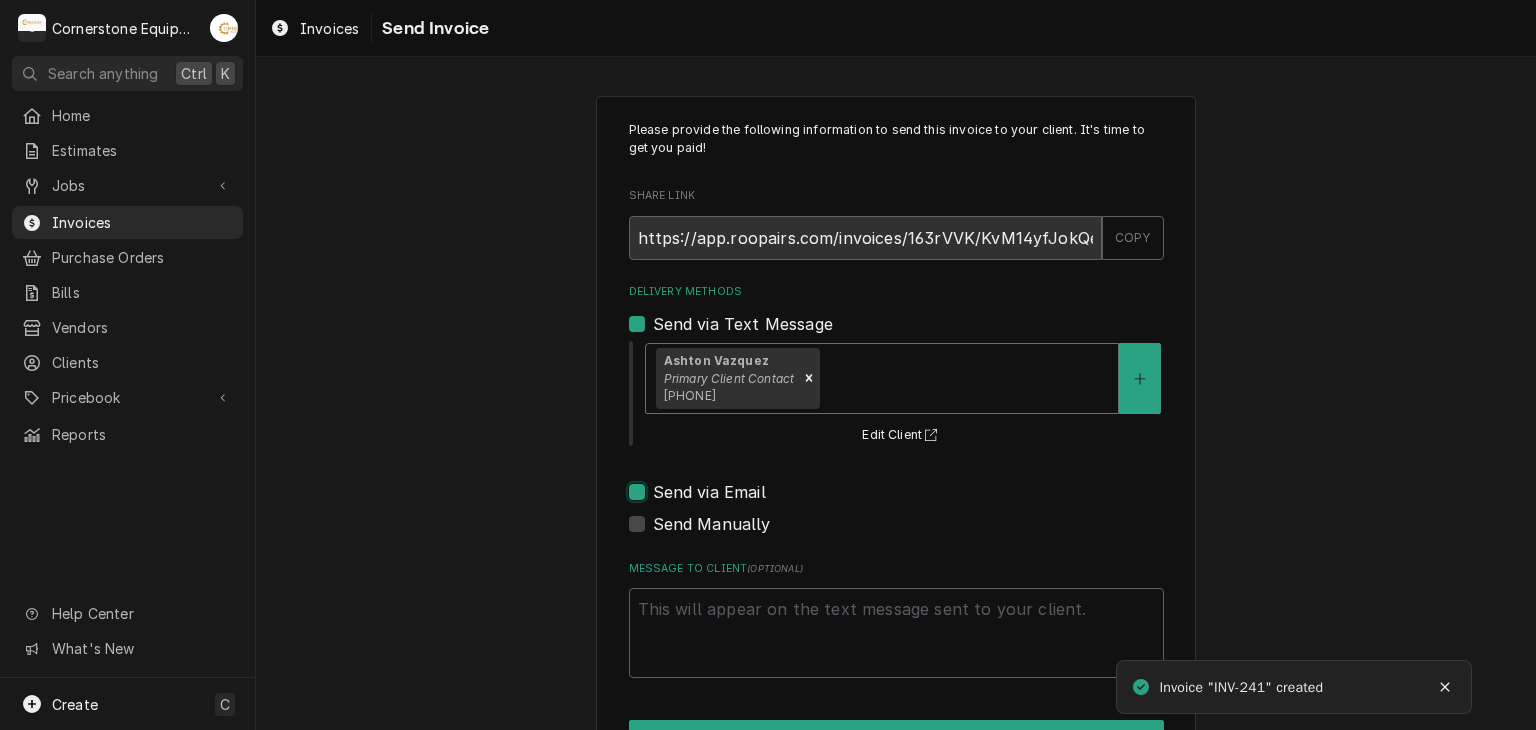 checkbox on "true" 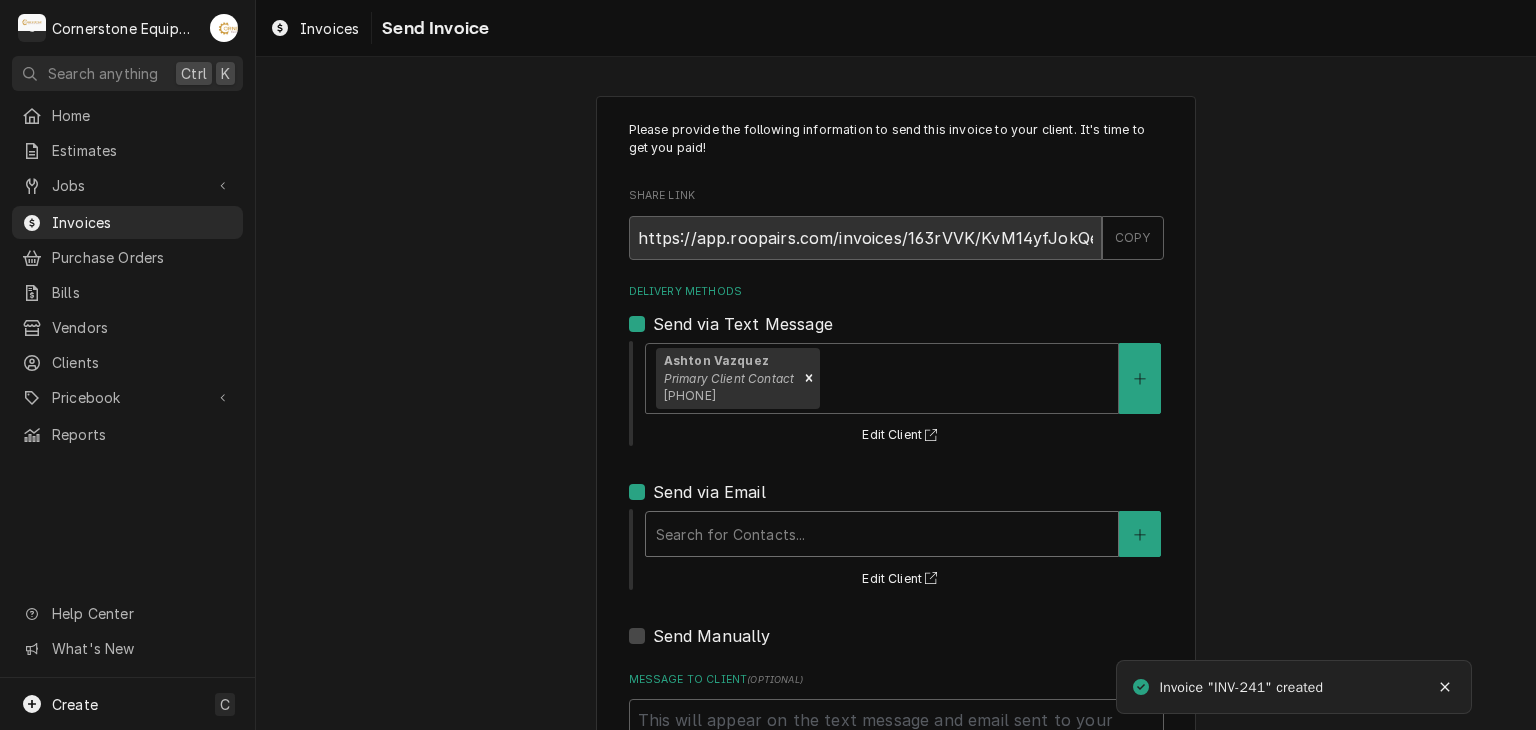 click at bounding box center (882, 534) 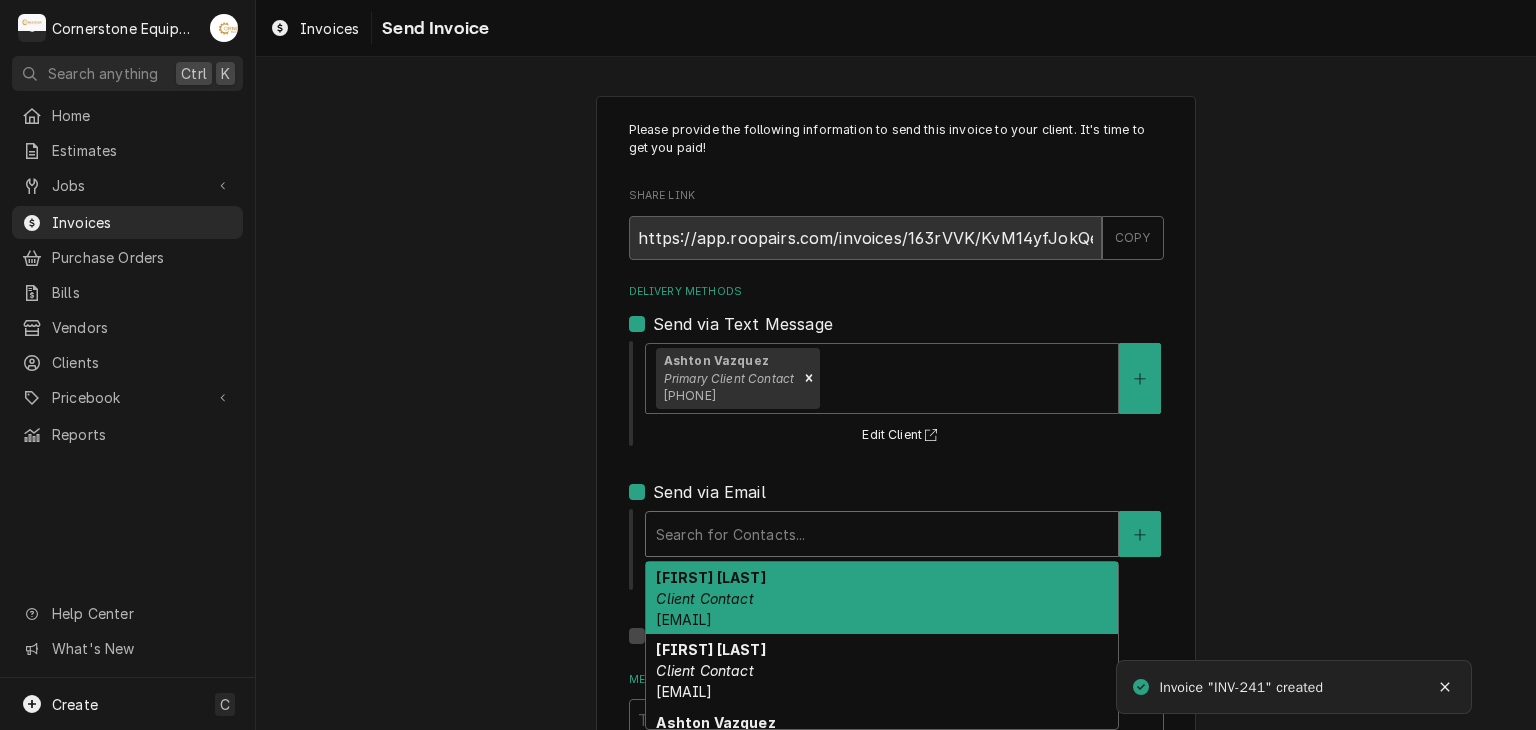 click on "Amy Moore" at bounding box center [710, 577] 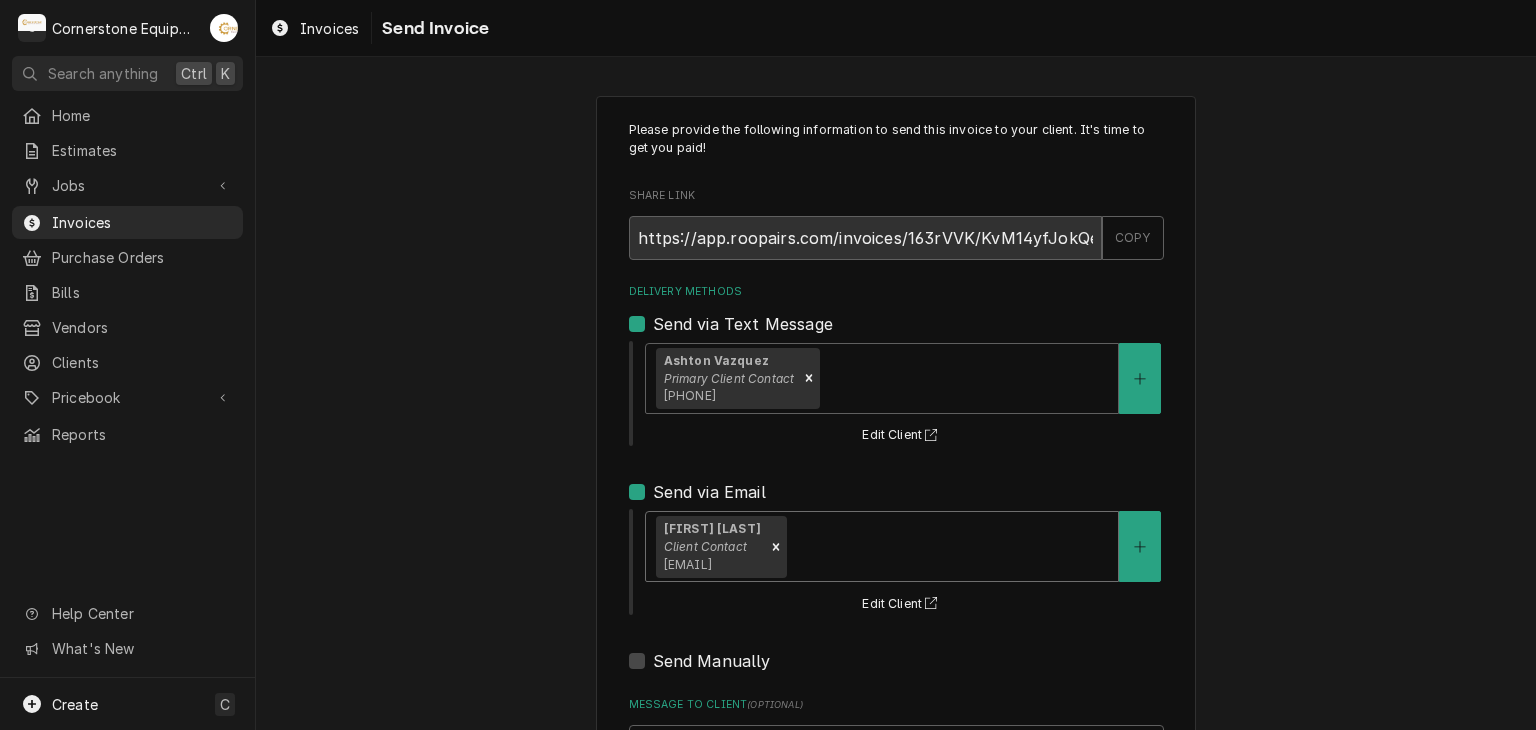 click on "Amy Moore Client Contact amy@masonmcdonalds.com" at bounding box center [882, 546] 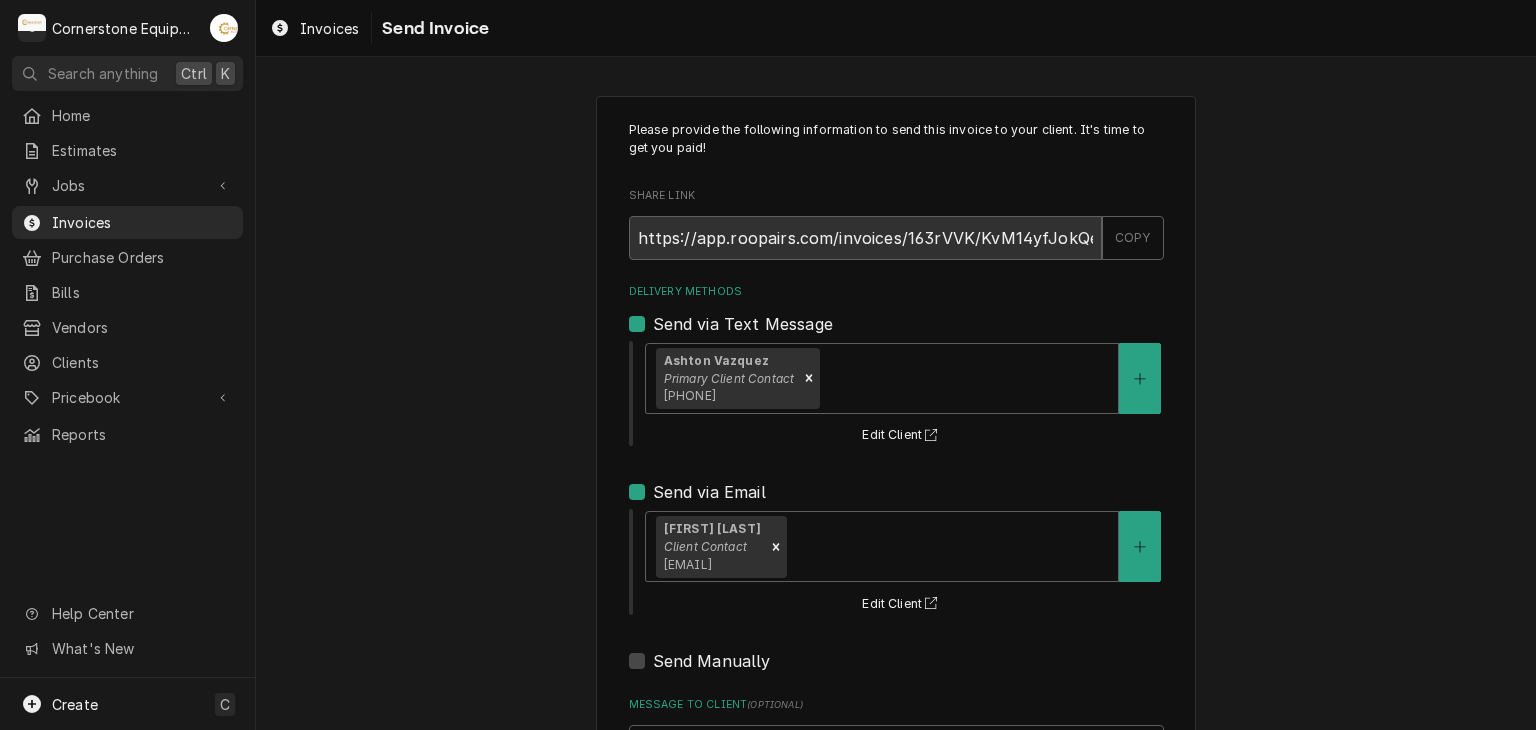 click on "Please provide the following information to send this invoice to your client. It's time to get you paid! Share Link https://app.roopairs.com/invoices/163rVVK/KvM14yfJokQe5qBsjO5tfmgQ9kR2ZgbGgiUdJdhxzDc/ COPY Delivery Methods Send via Text Message Ashton Vazquez Primary Client Contact (346) 249-1763 Edit Client    Send via Email Amy Moore Client Contact amy@masonmcdonalds.com Edit Client    Send Manually Message to Client  ( optional ) Send" at bounding box center (896, 507) 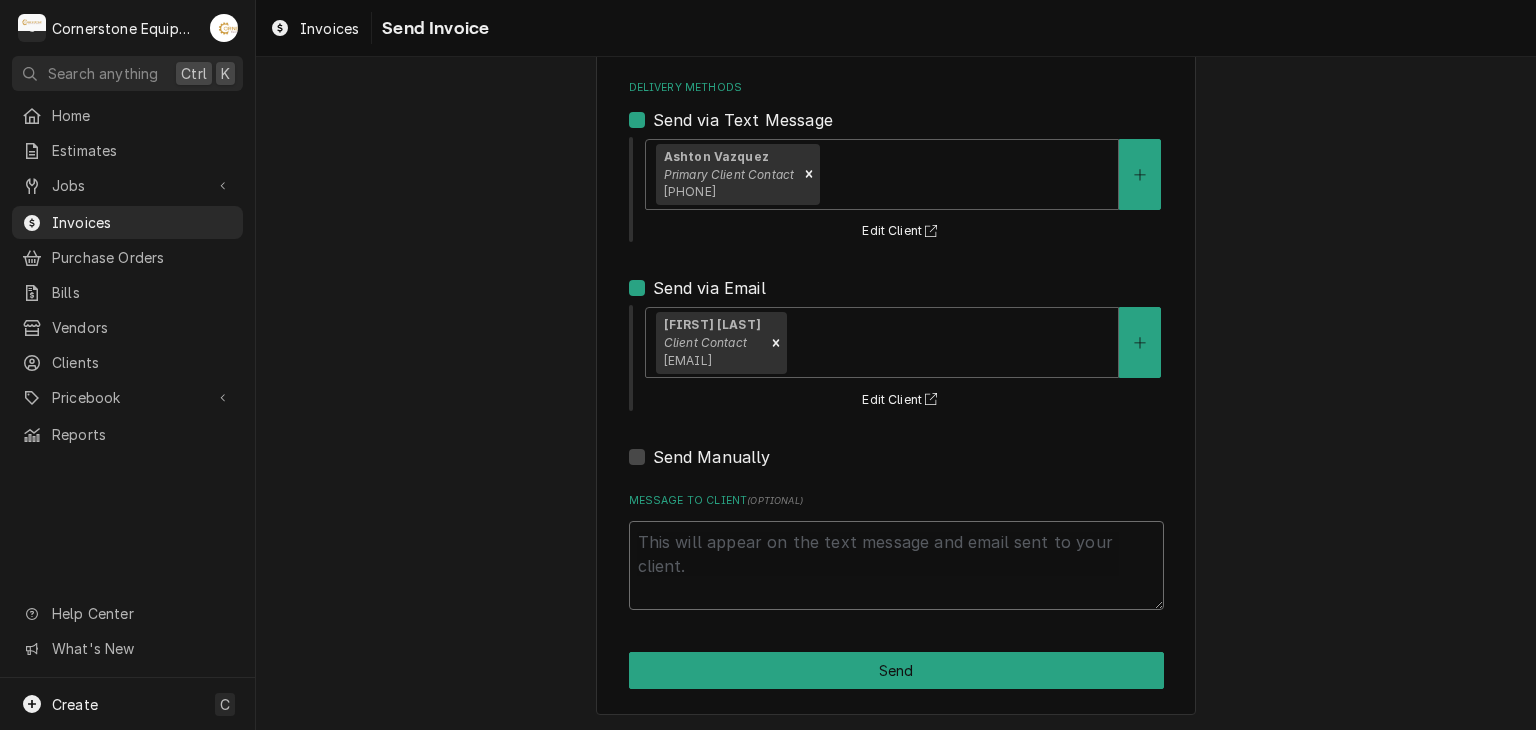 click on "Message to Client  ( optional )" at bounding box center (896, 566) 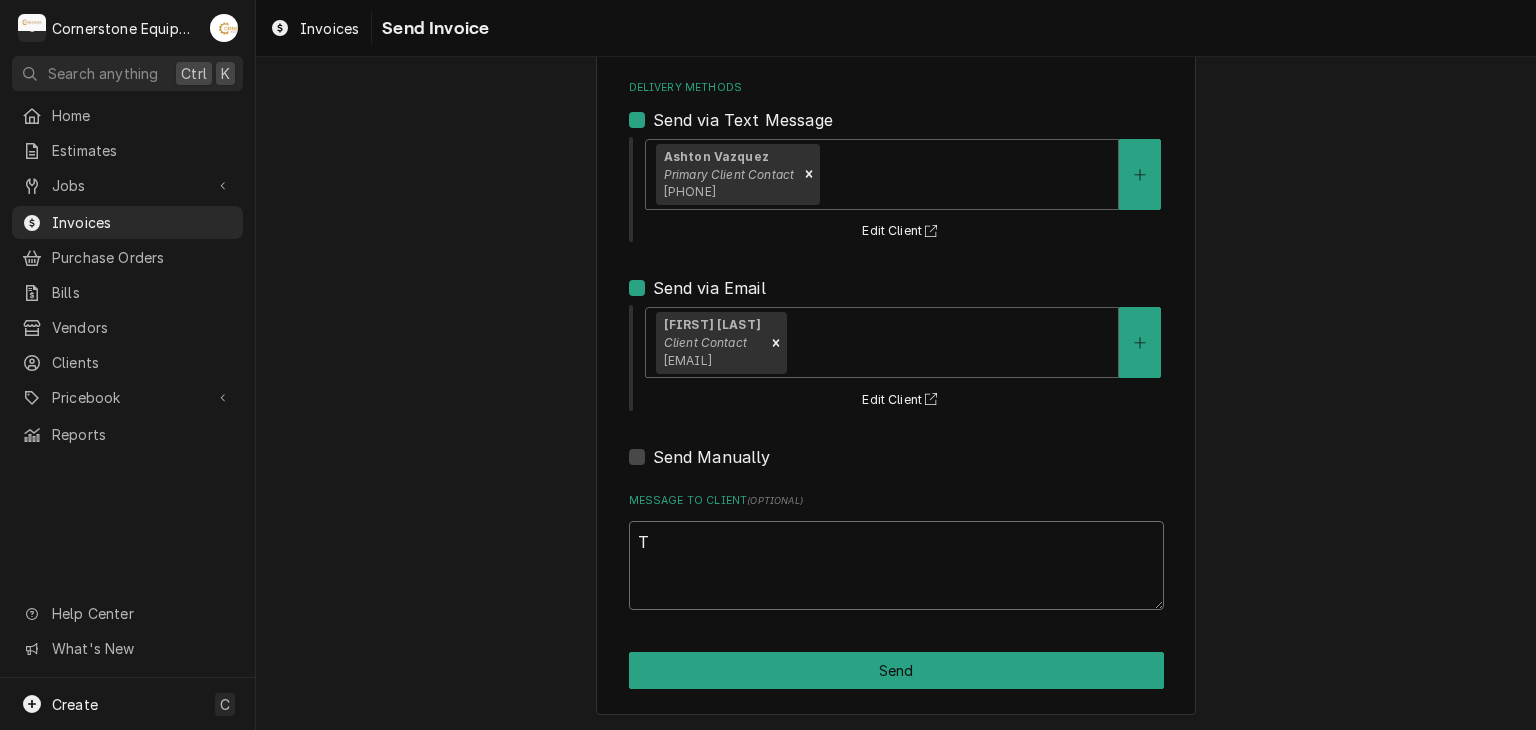 type on "x" 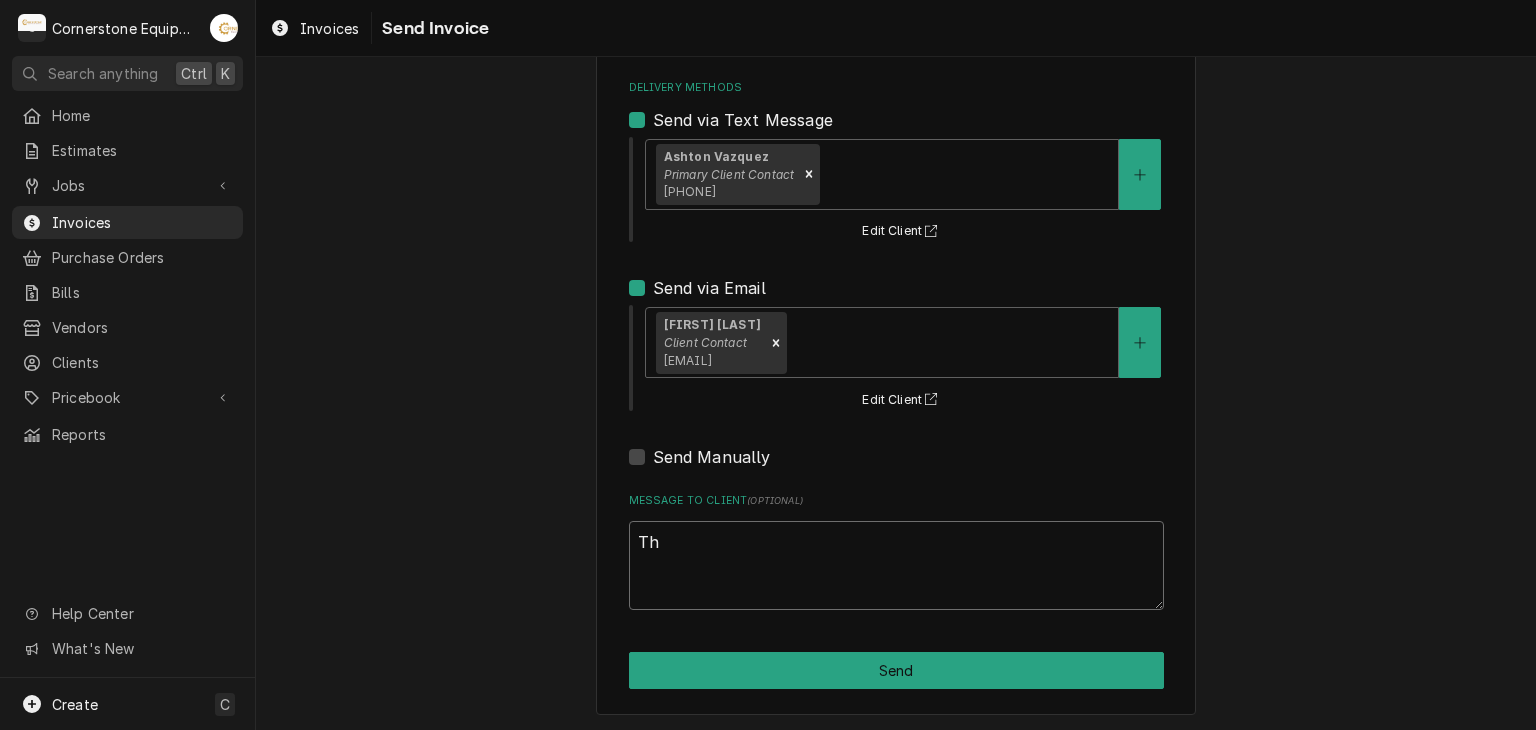 type on "x" 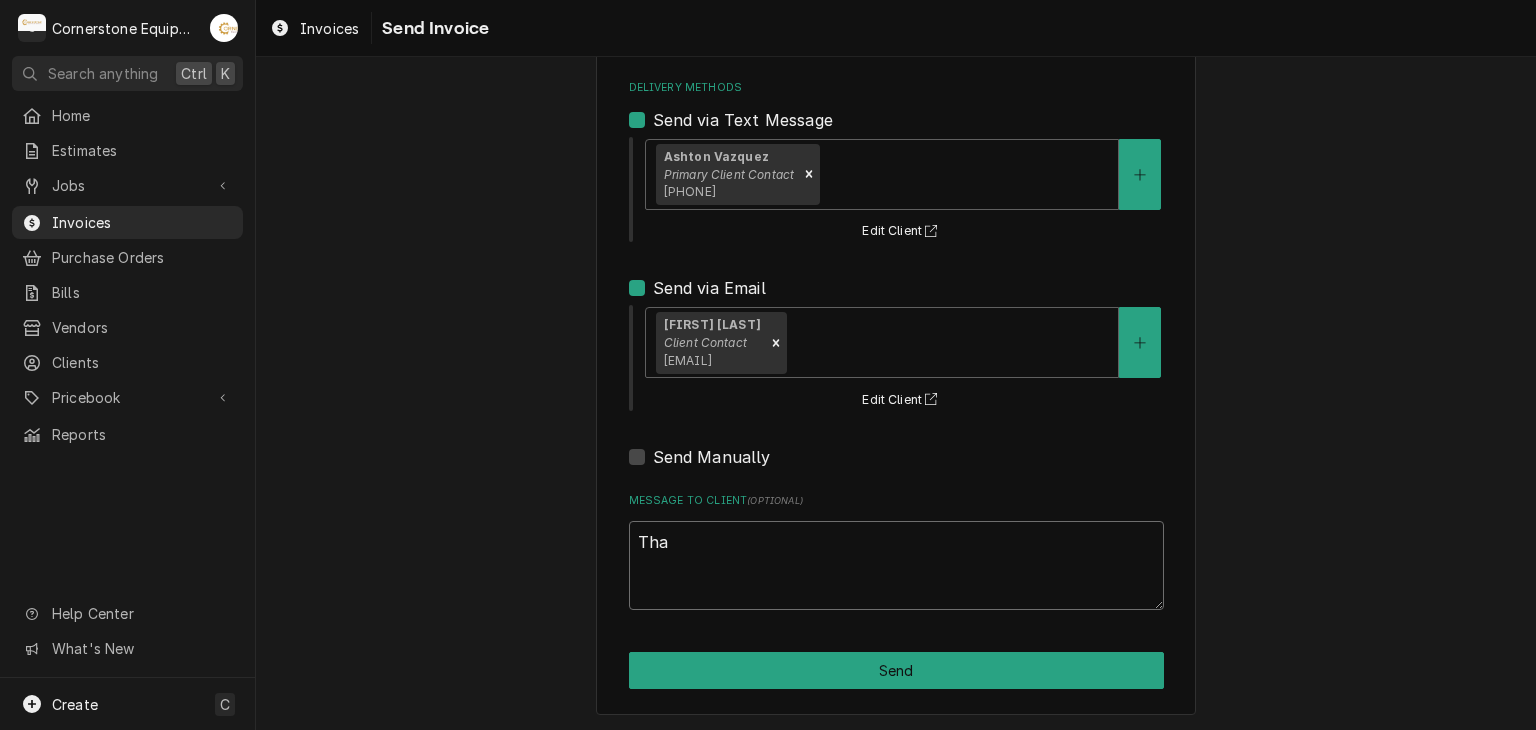 type on "x" 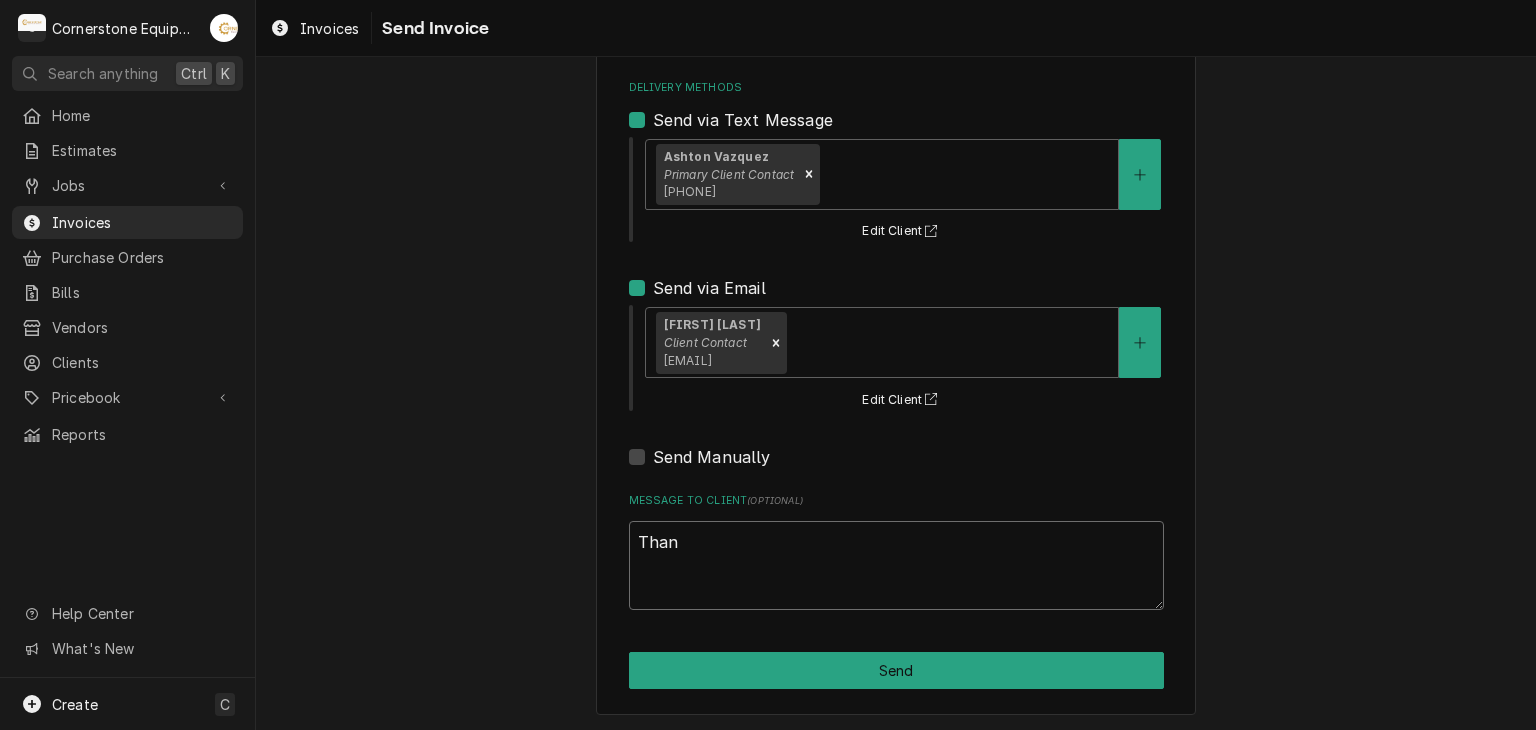 type on "x" 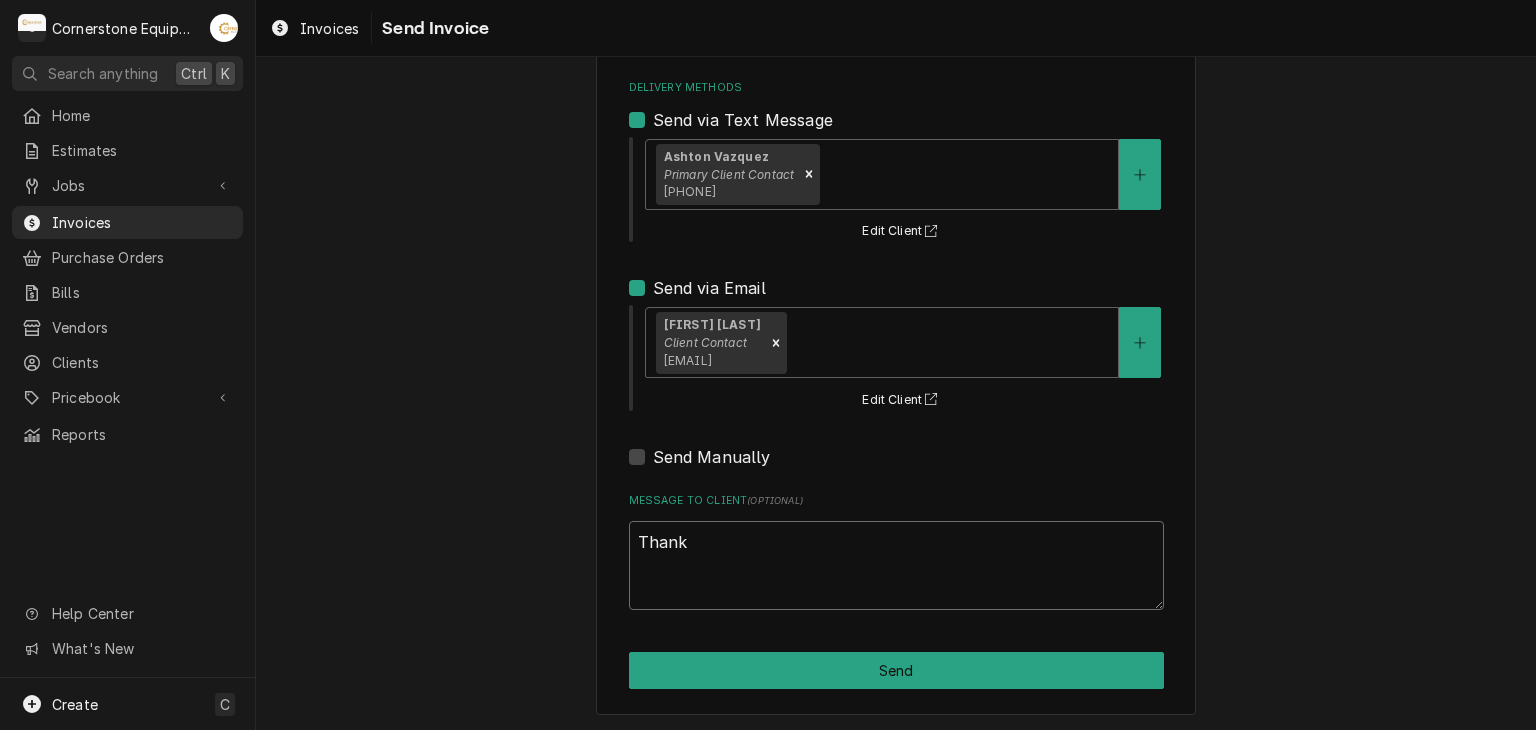 type on "x" 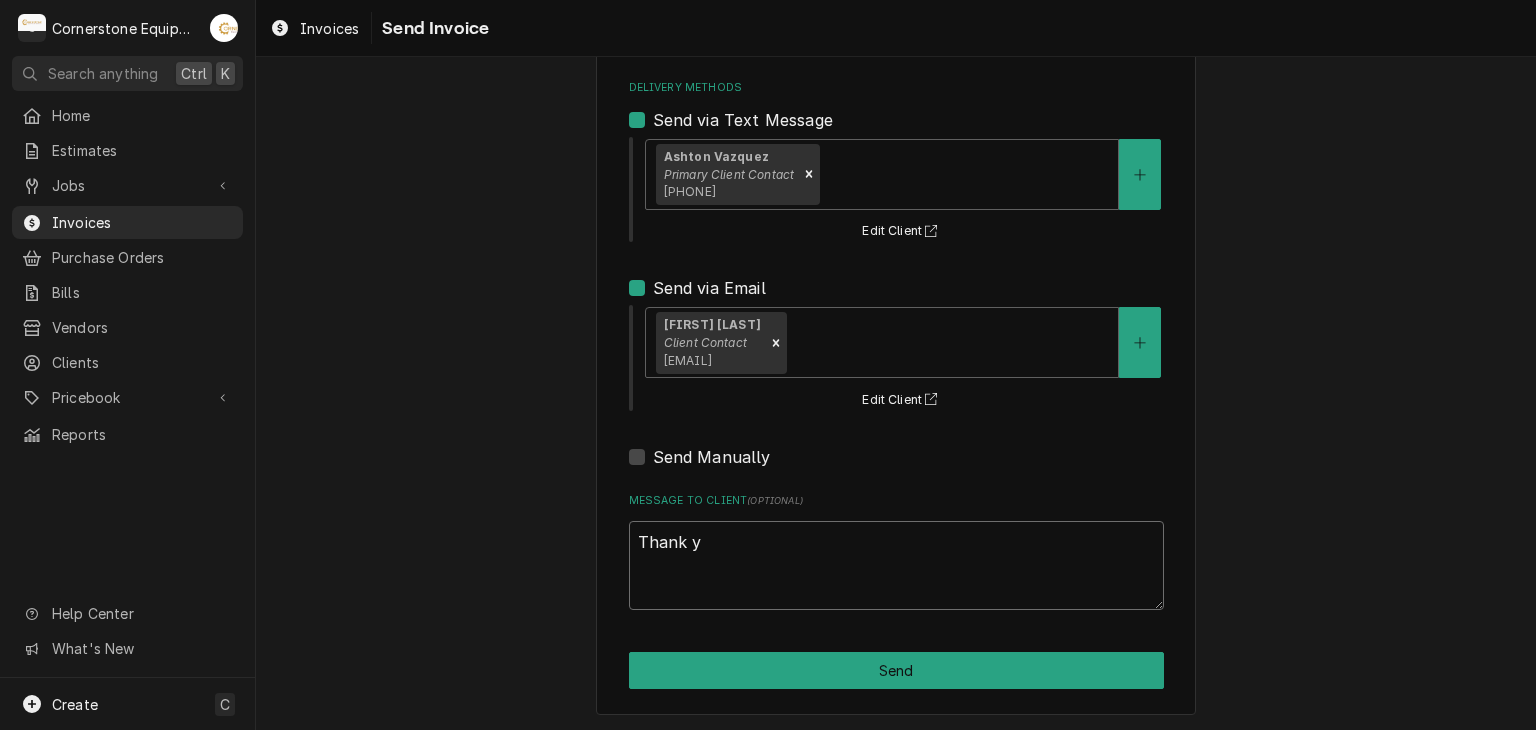 type on "x" 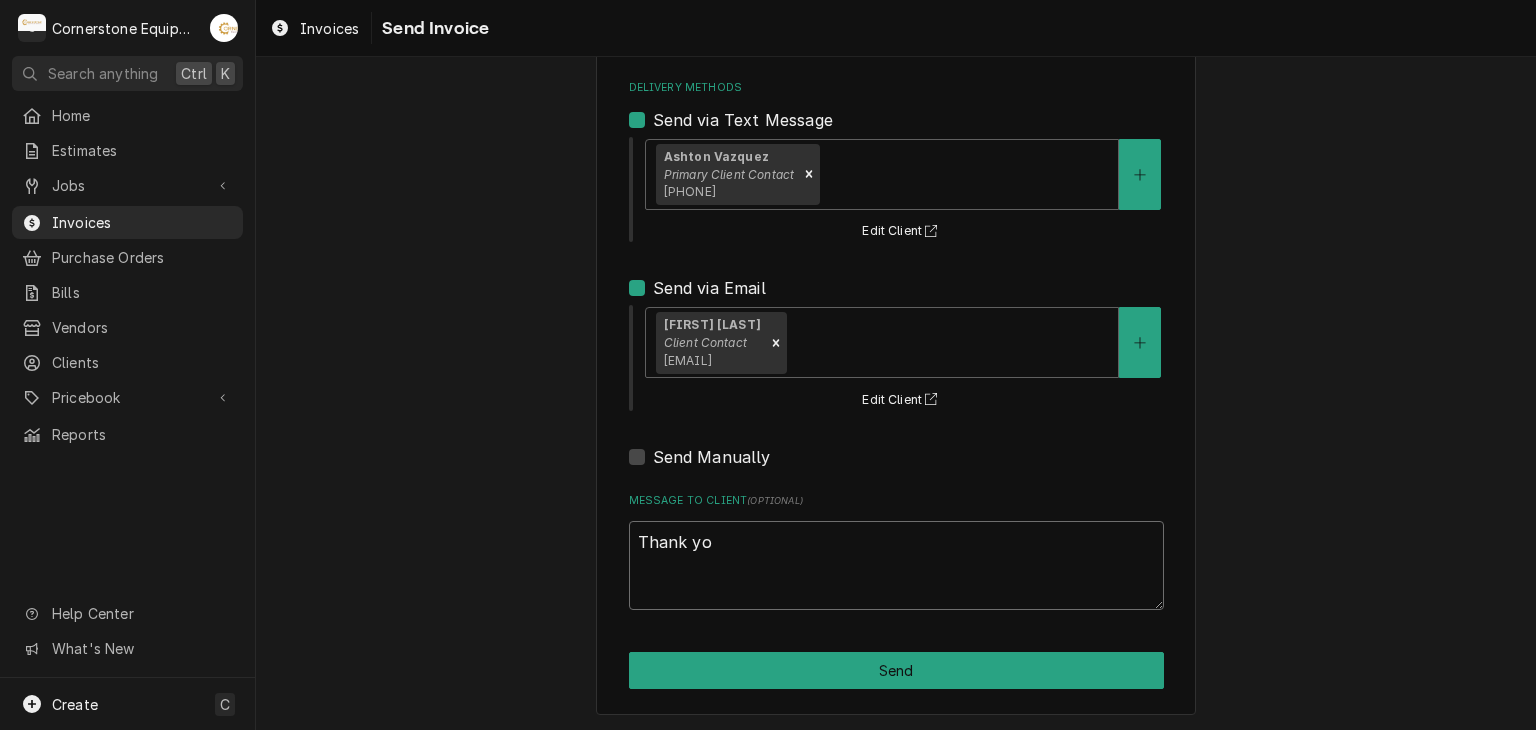 type on "x" 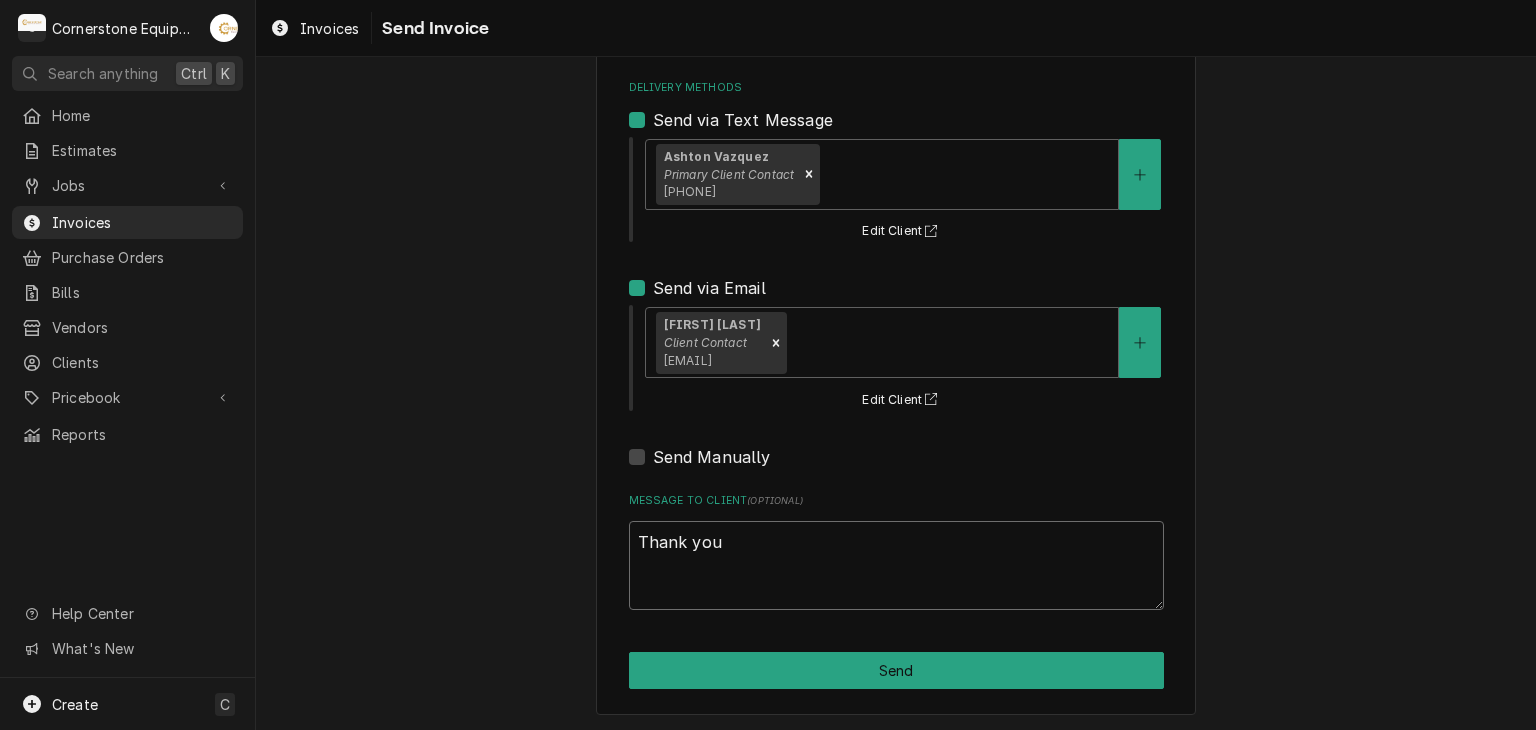 type on "x" 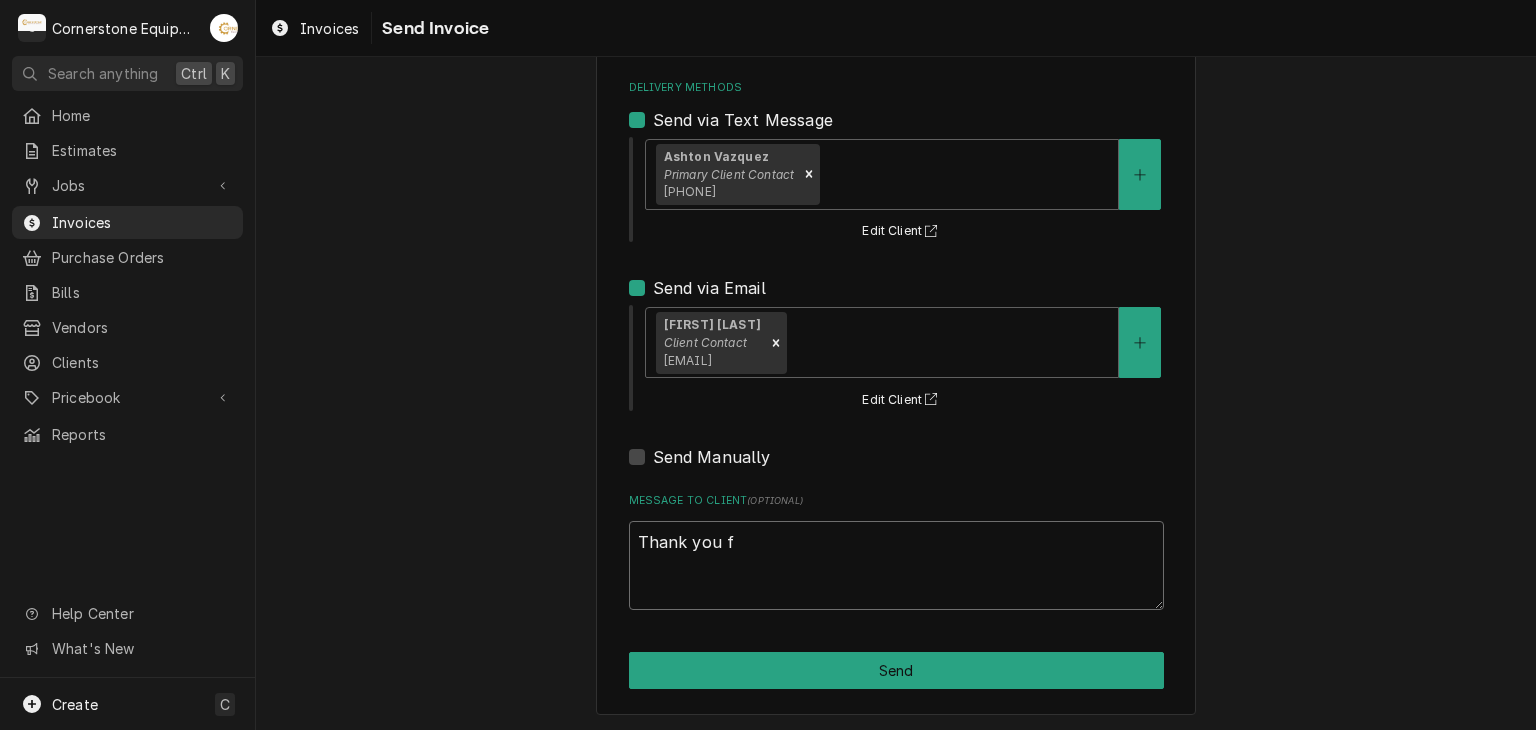 type on "x" 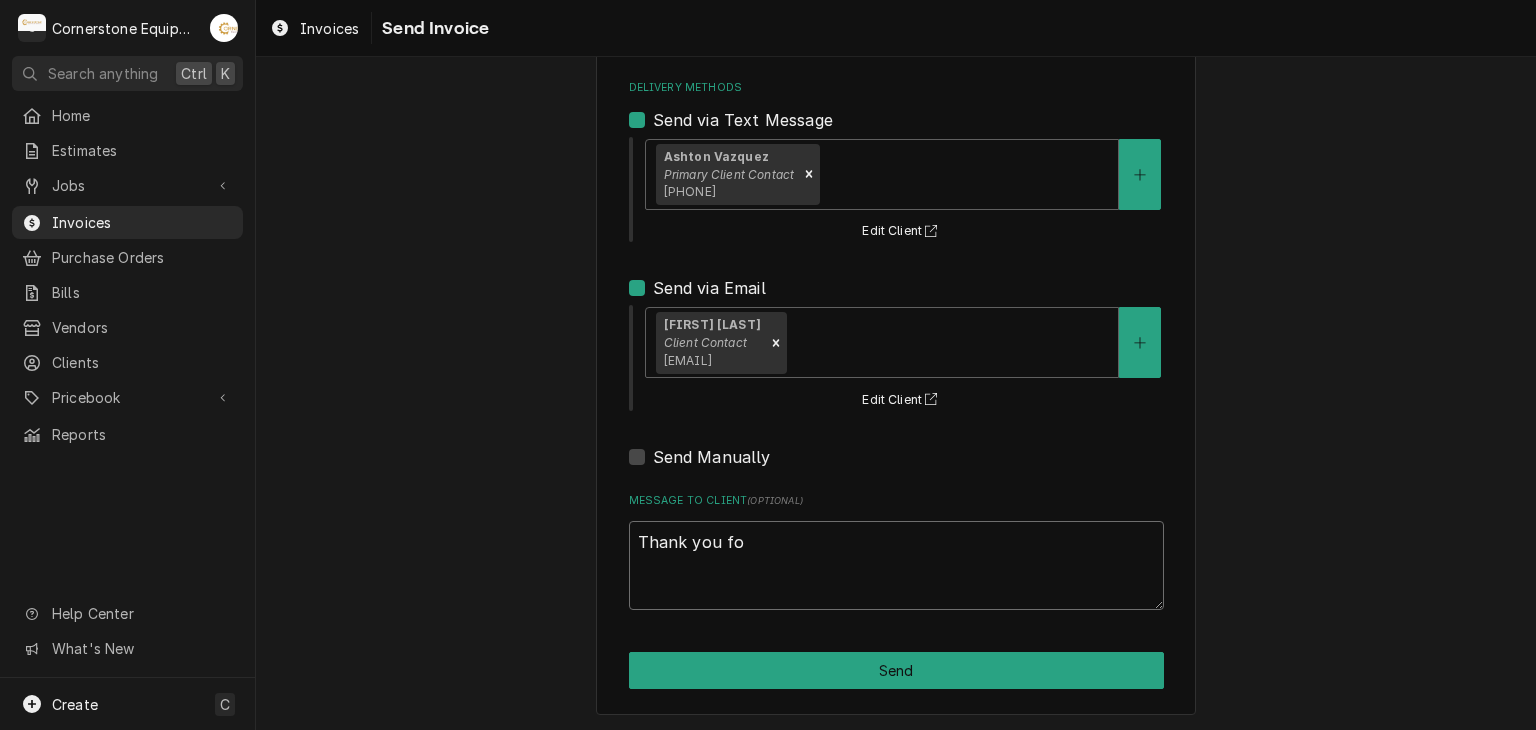type on "x" 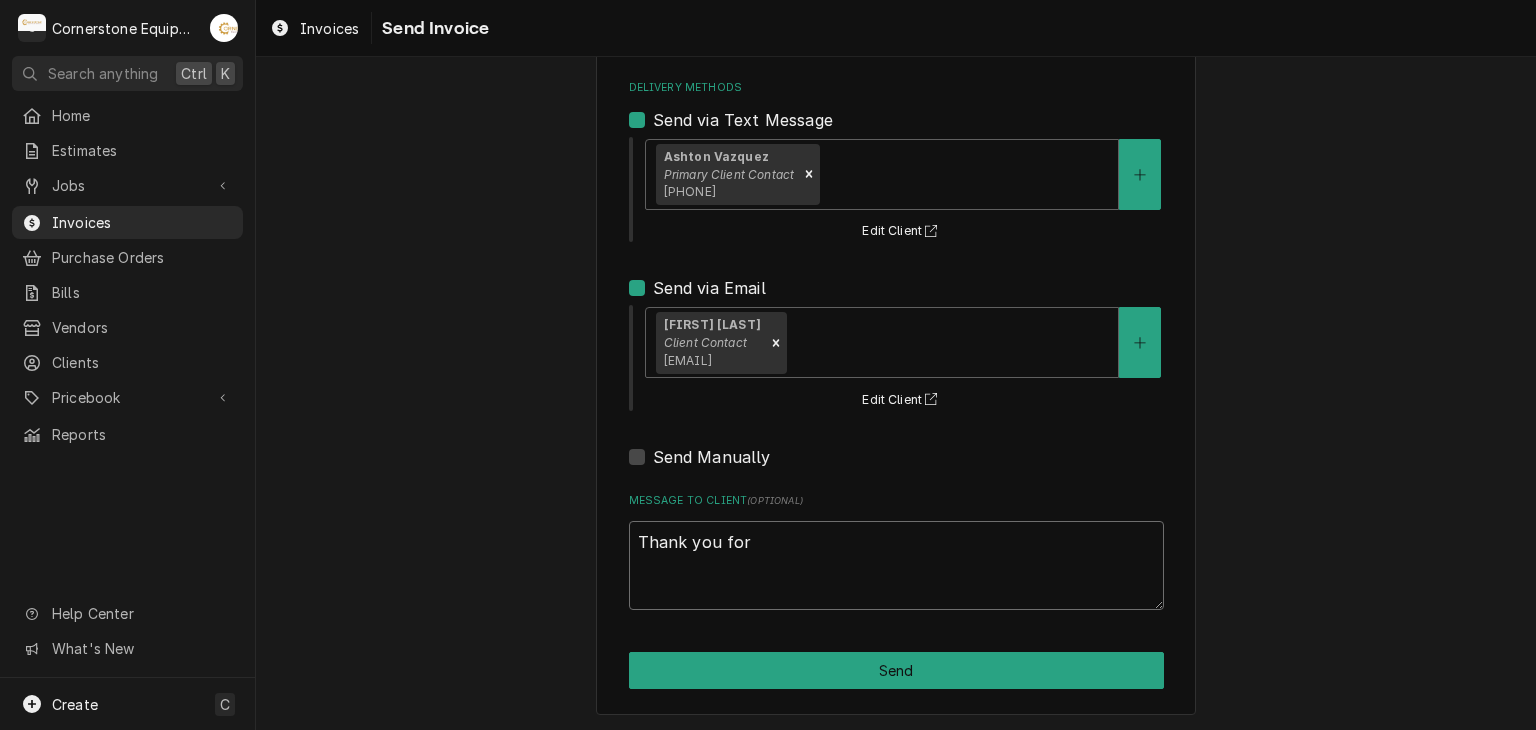 type on "x" 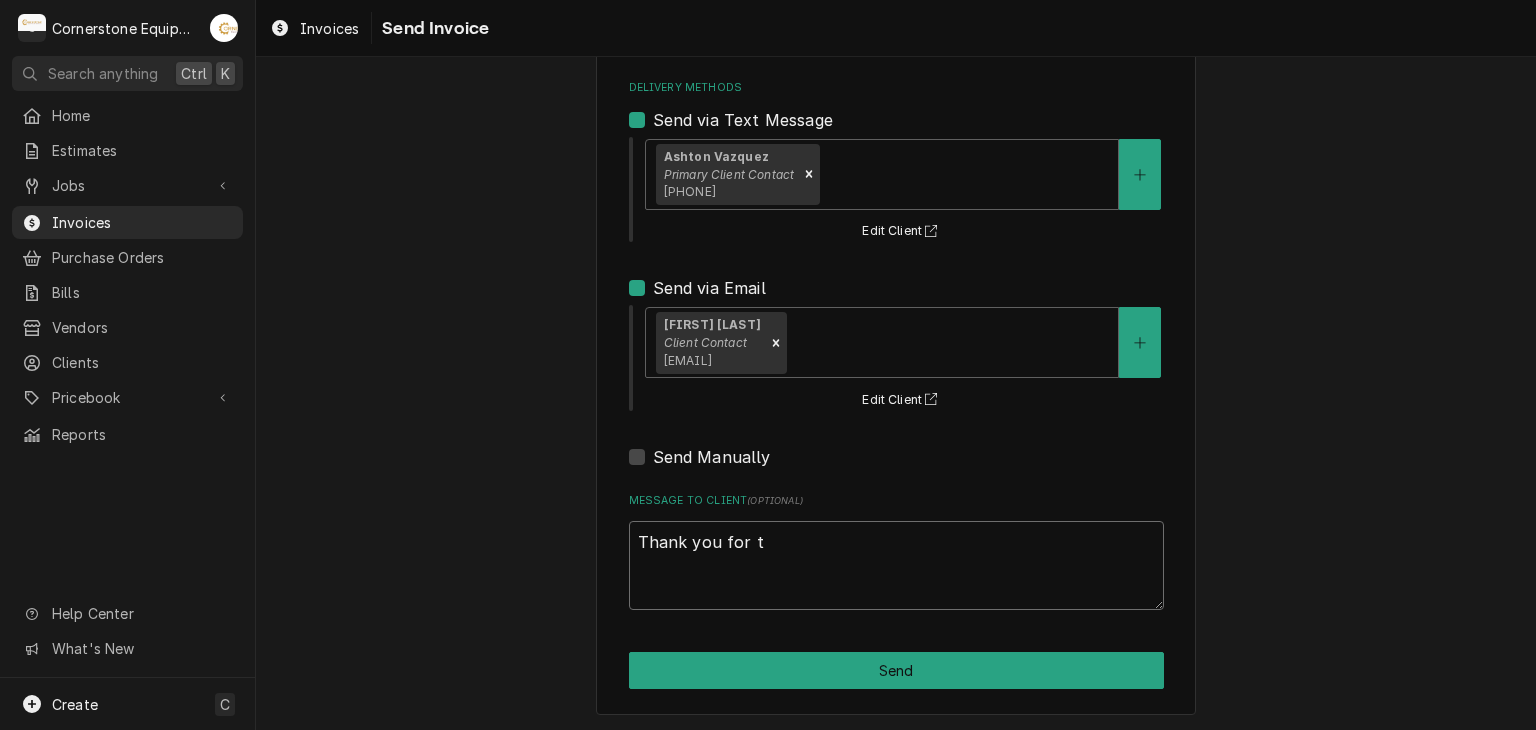 type on "x" 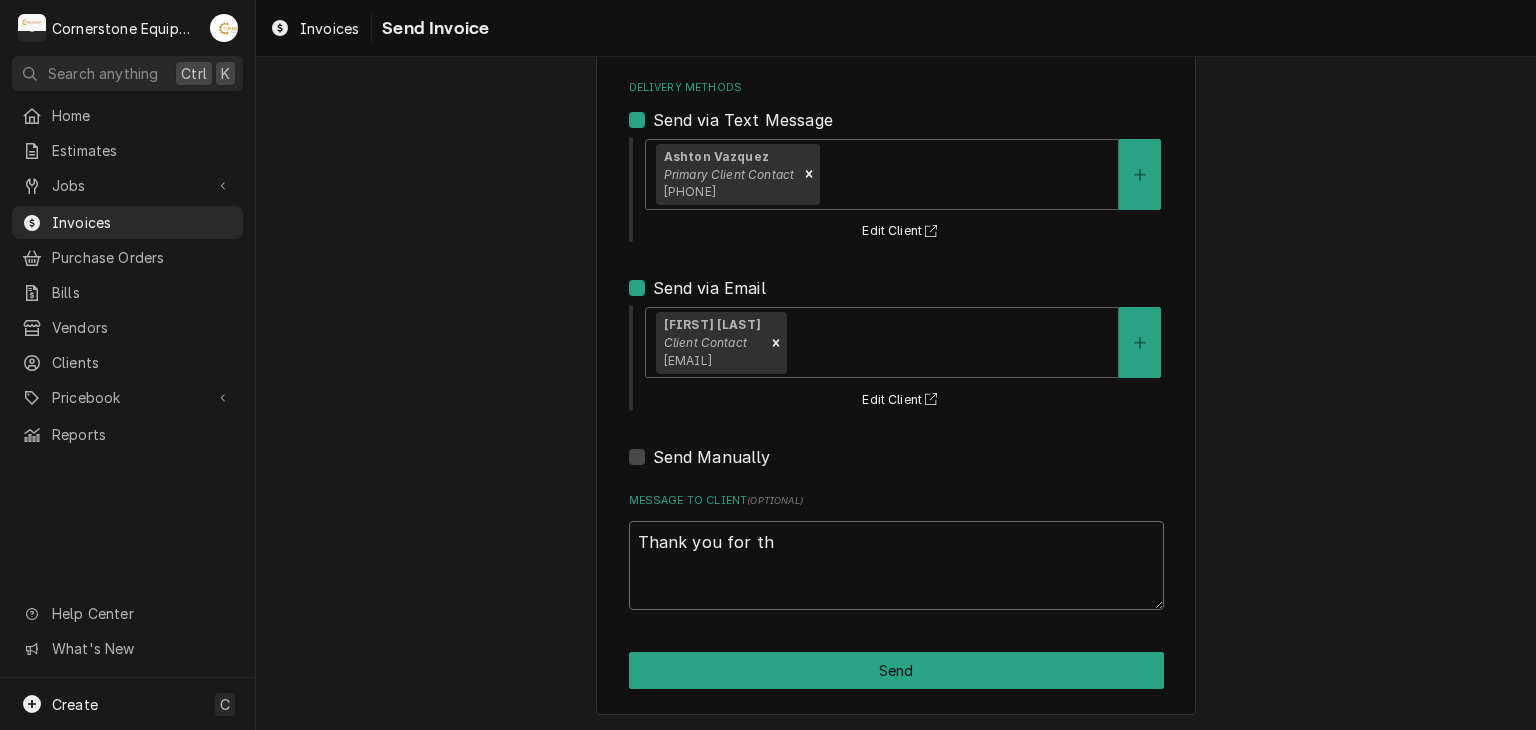 type on "x" 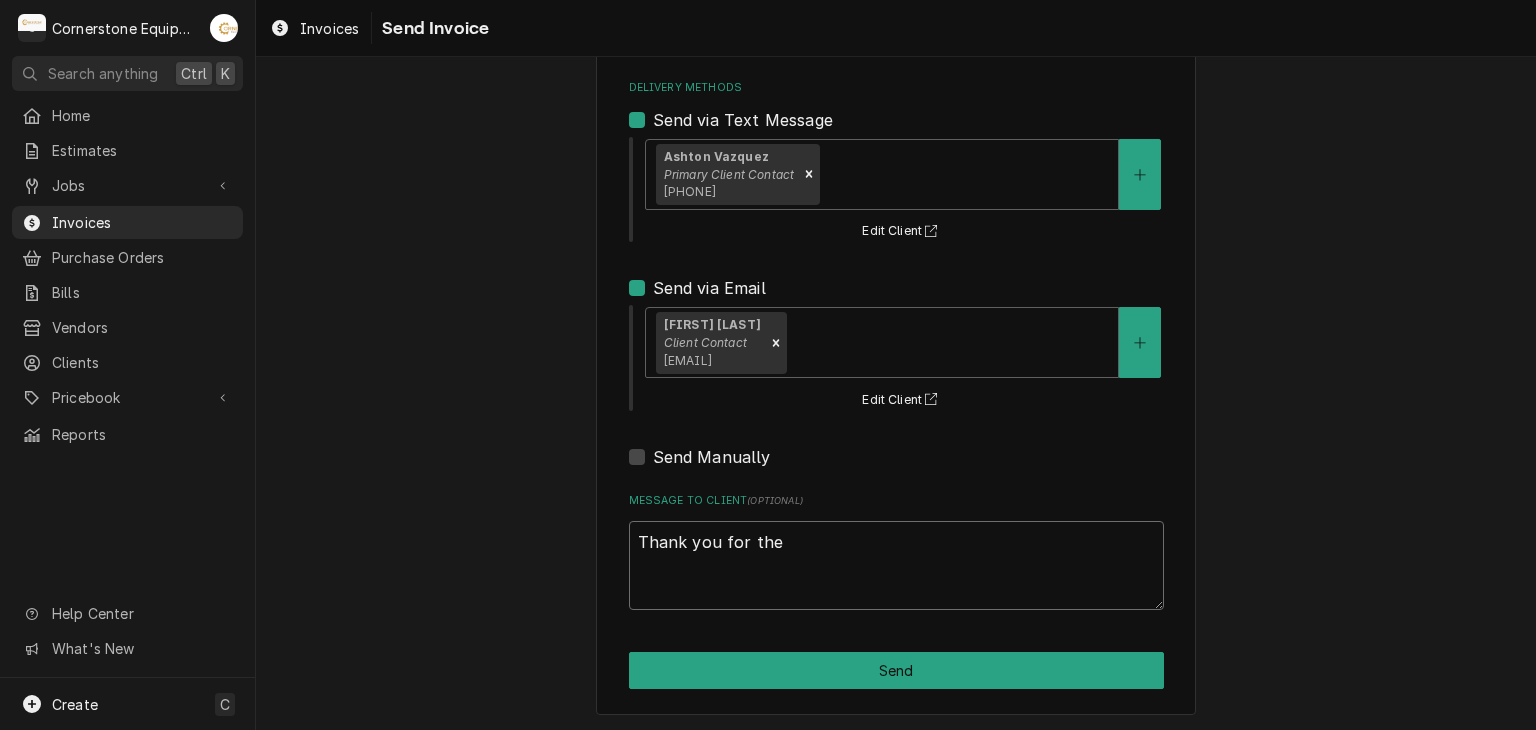 type on "x" 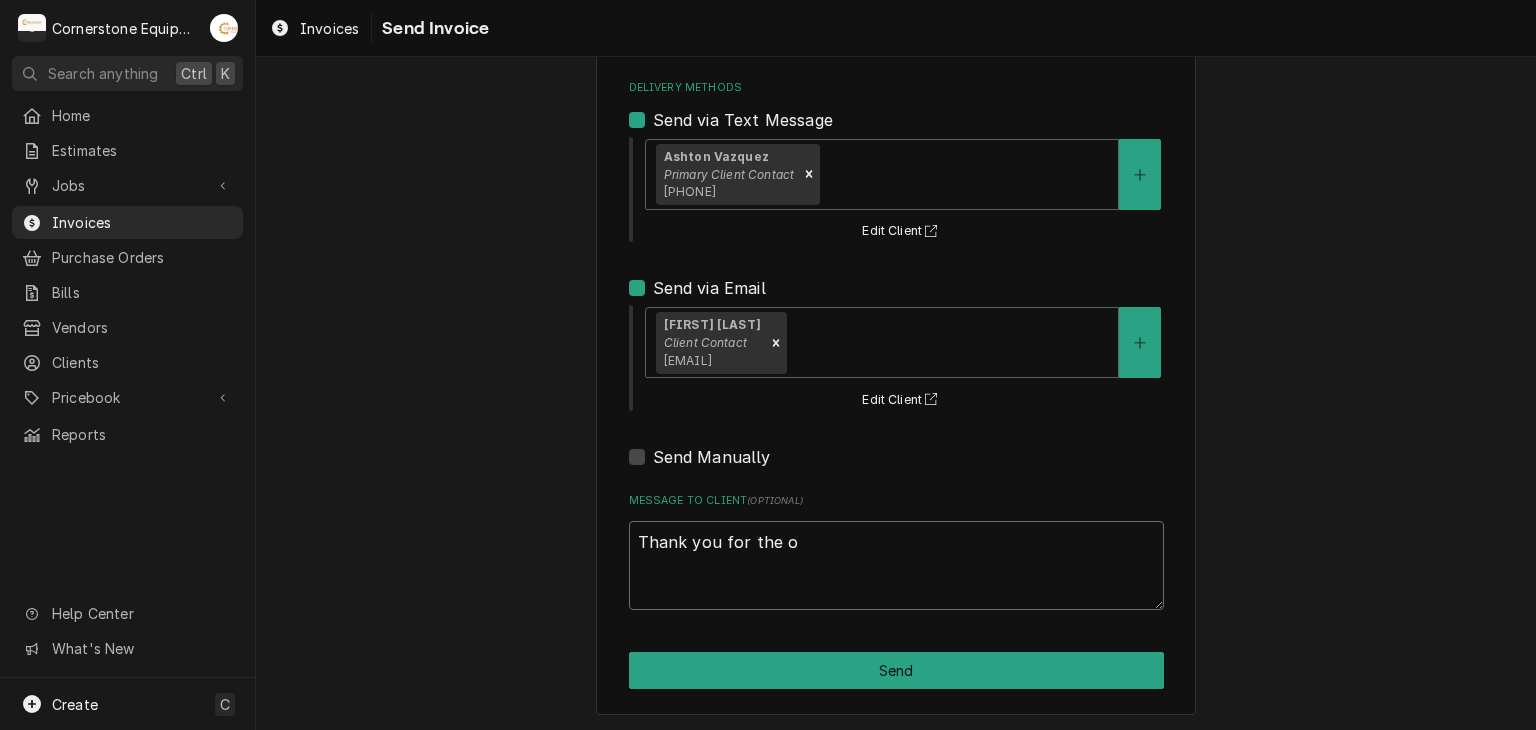 type on "x" 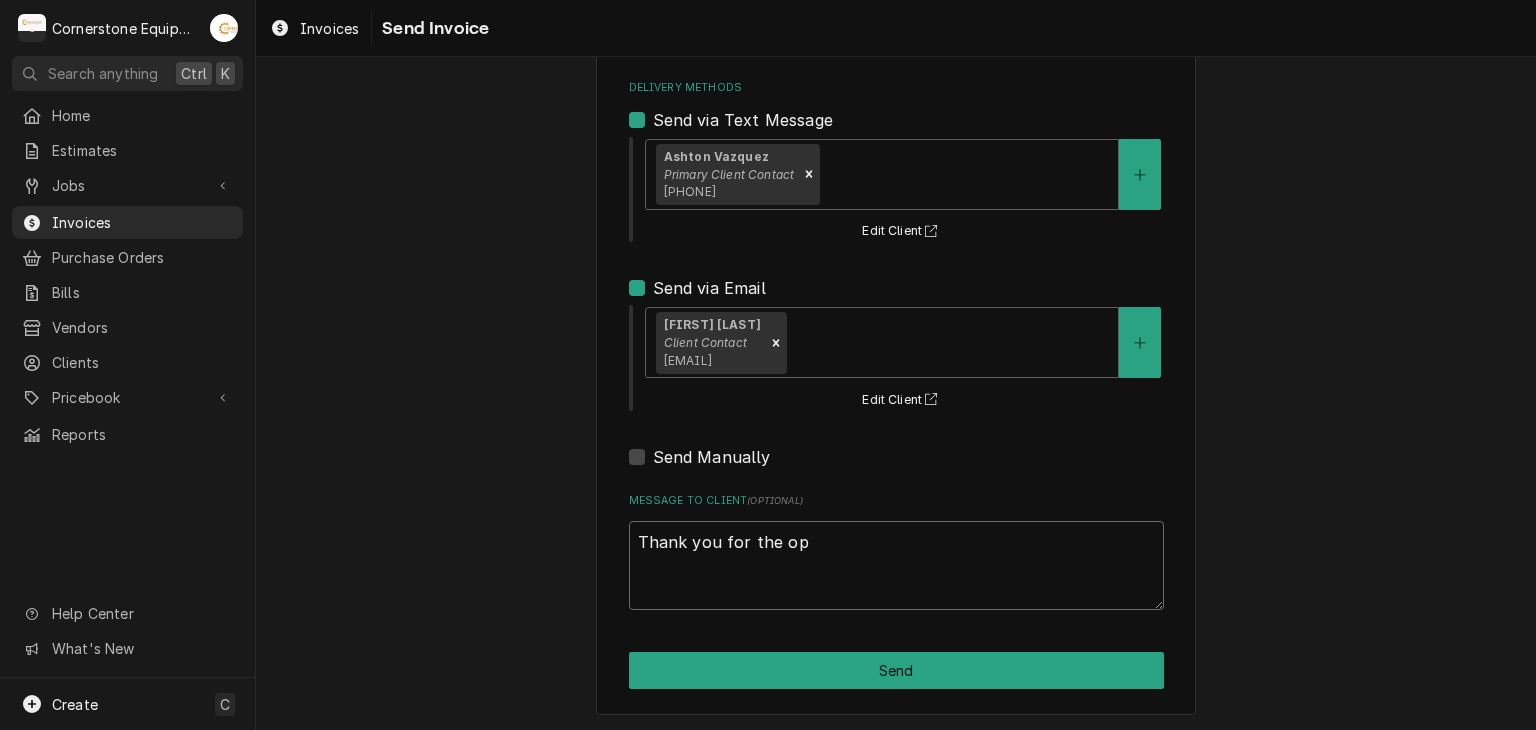 type on "x" 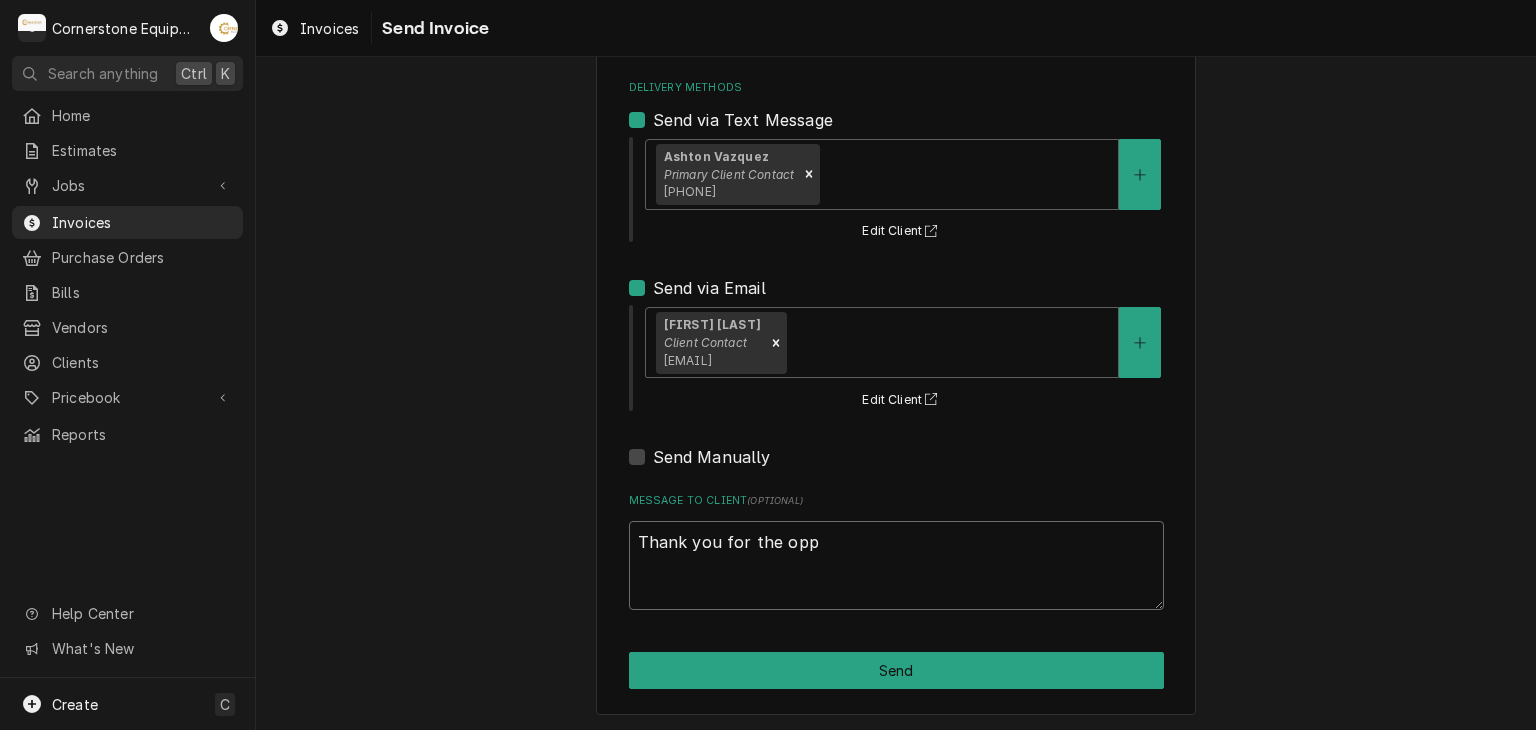 type on "x" 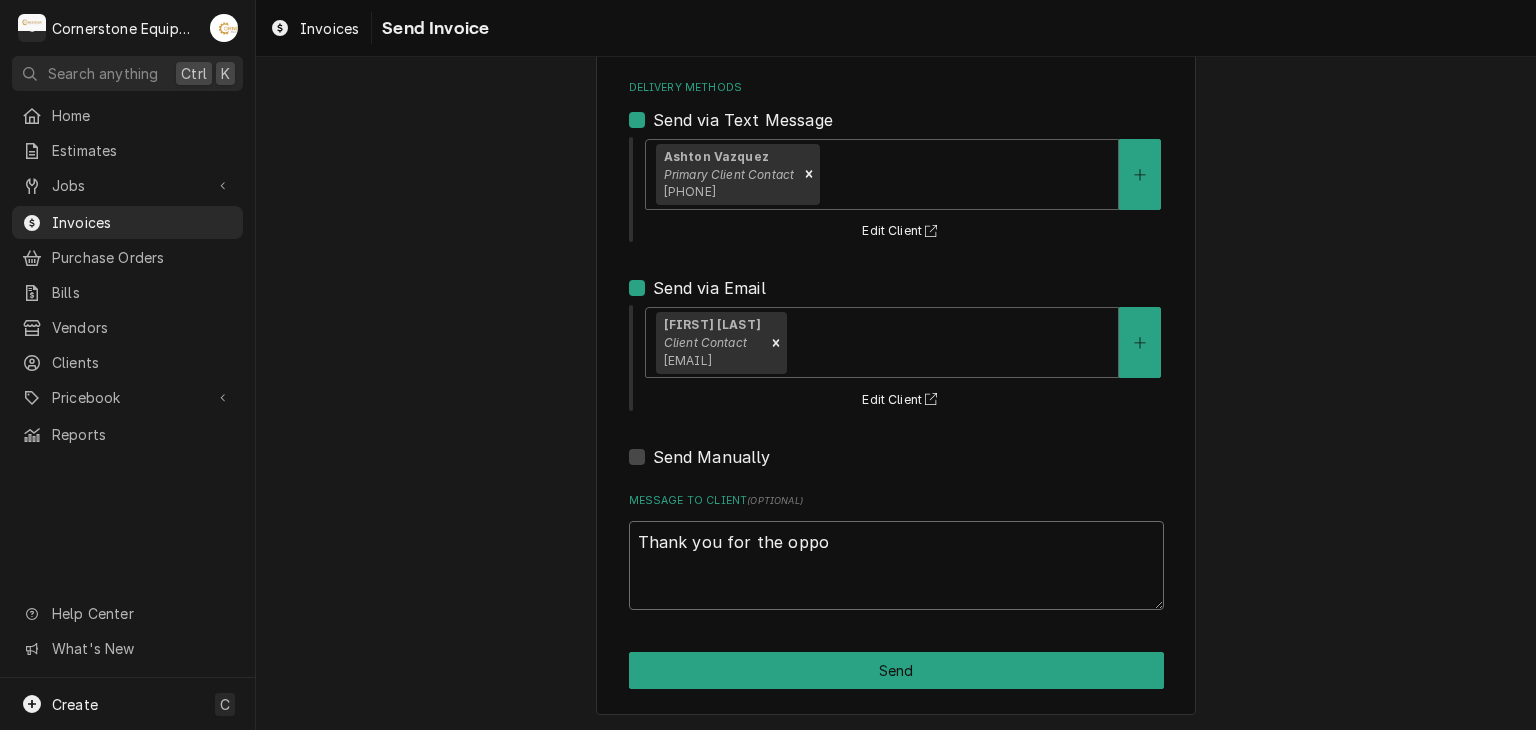 type on "x" 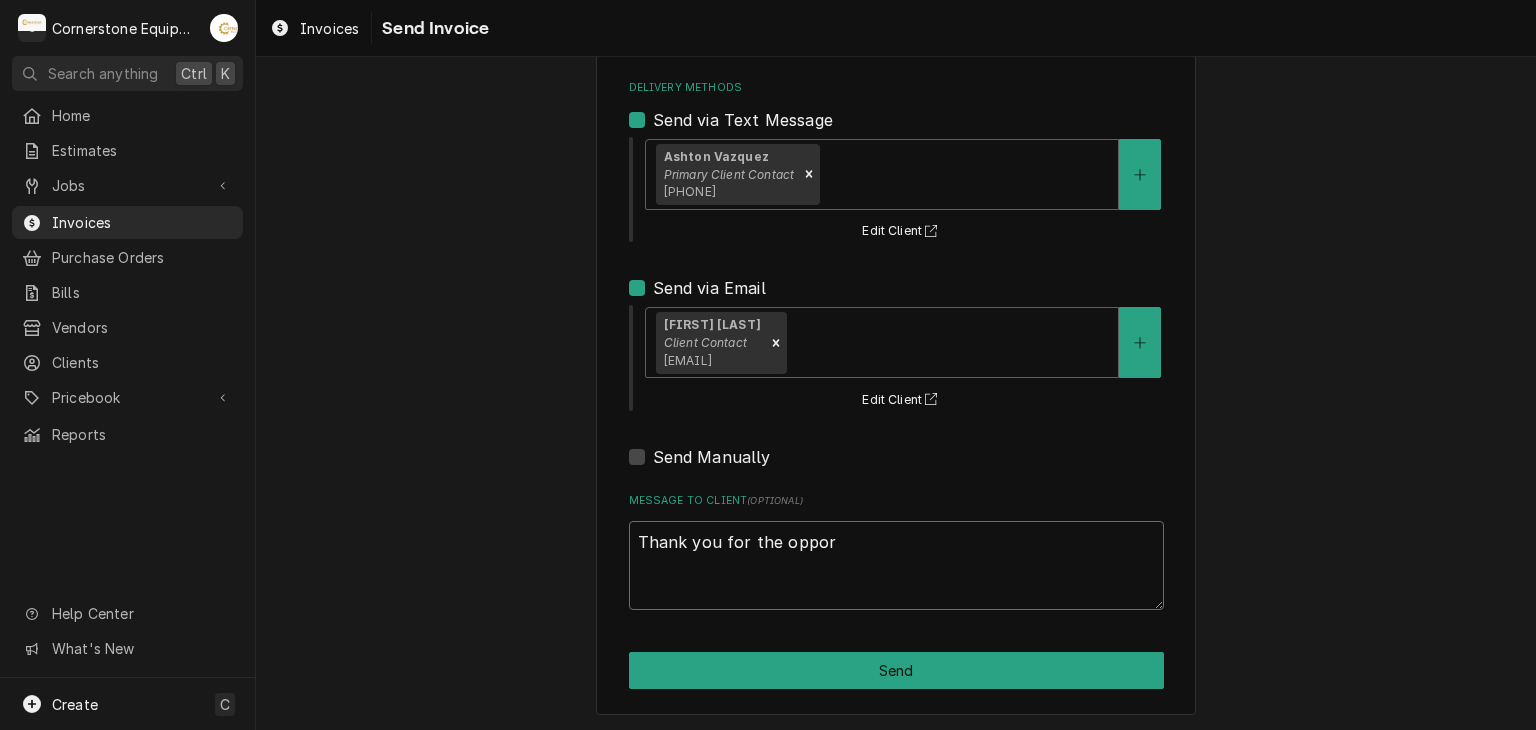 type on "x" 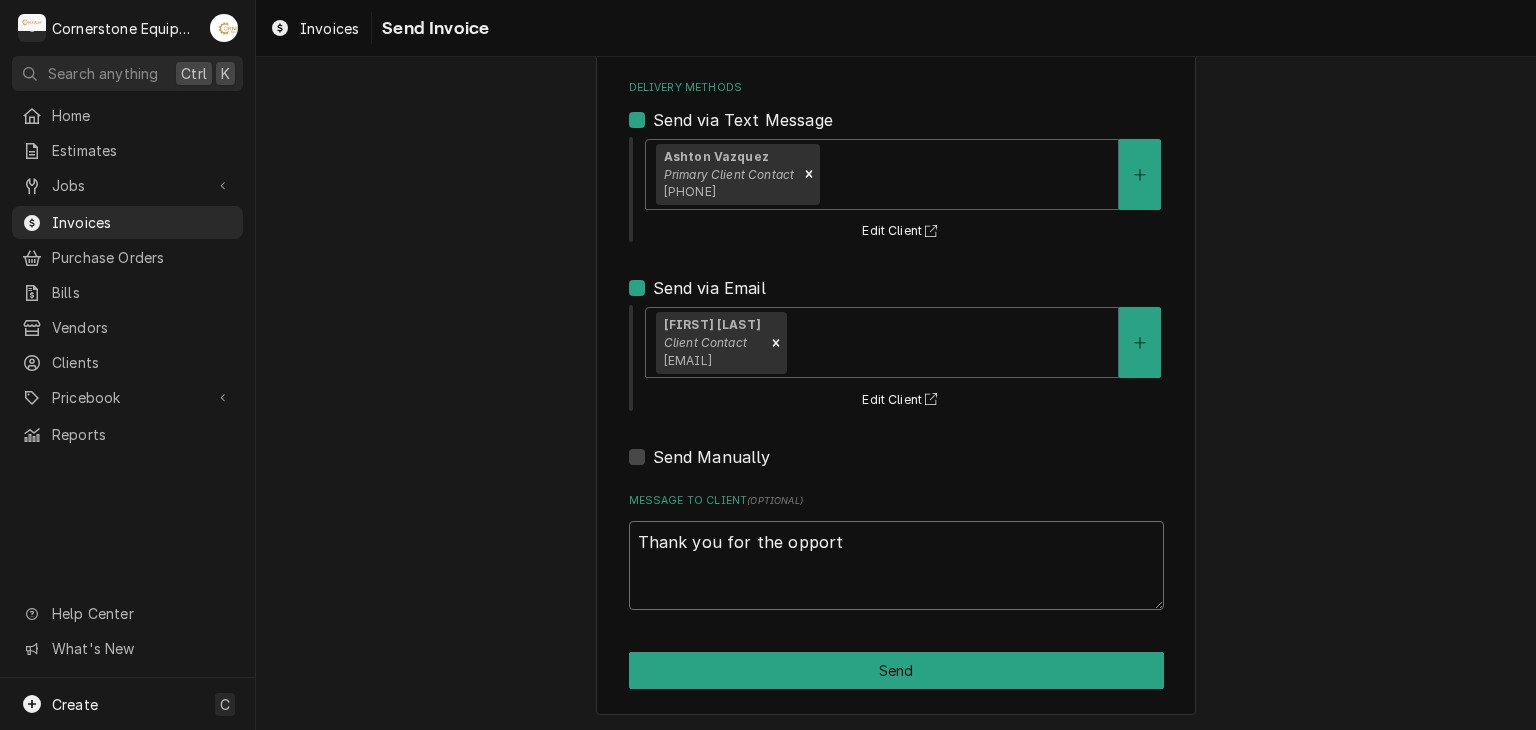 type on "x" 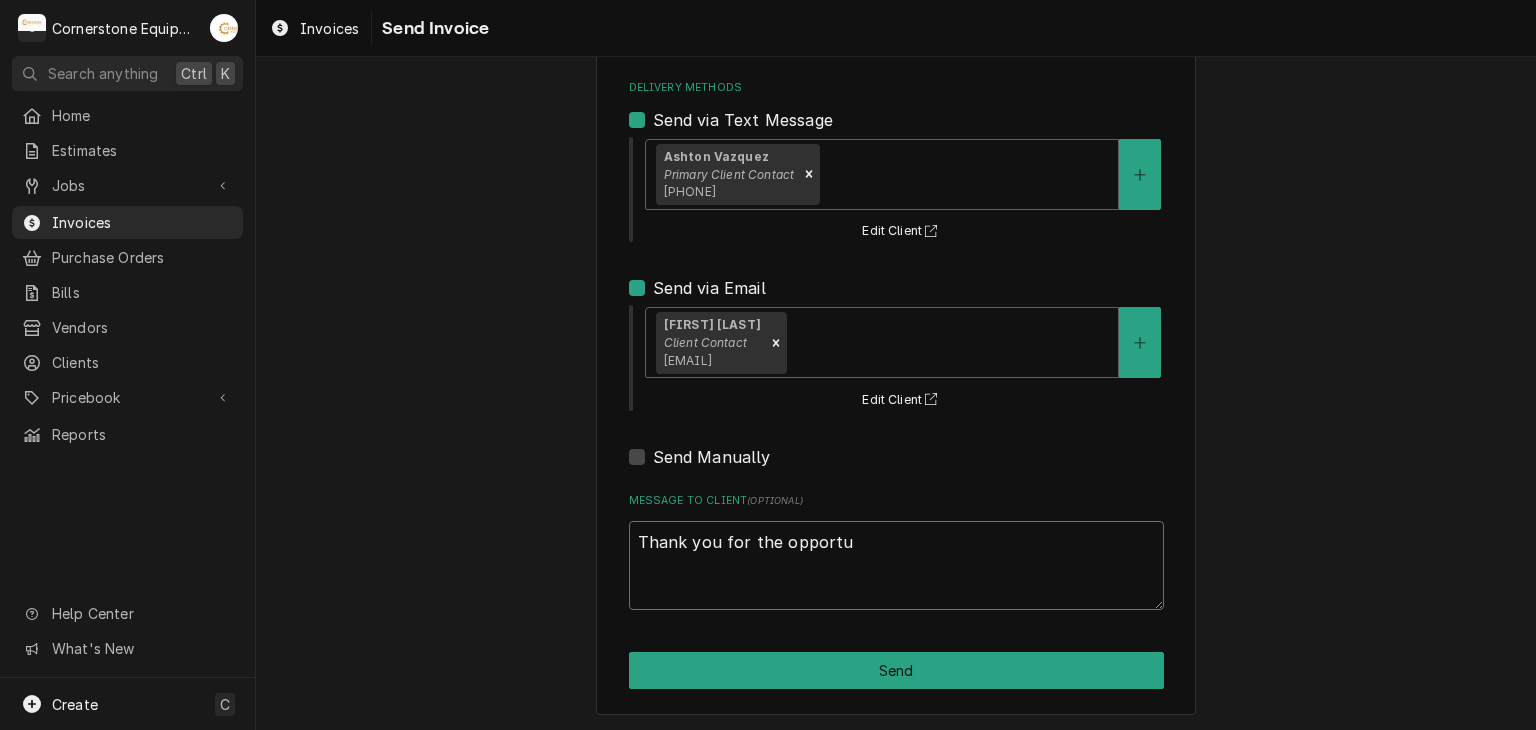 type on "x" 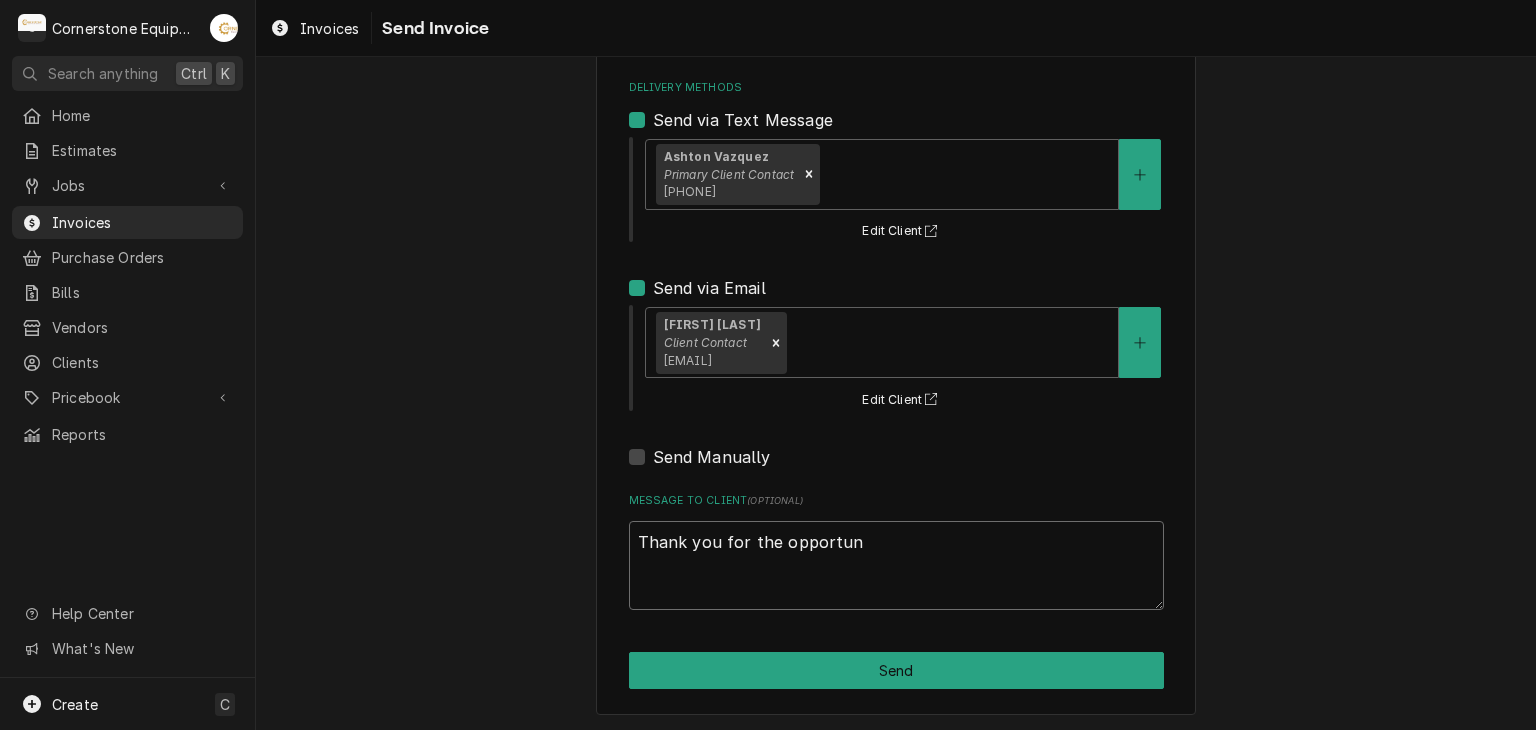 type on "x" 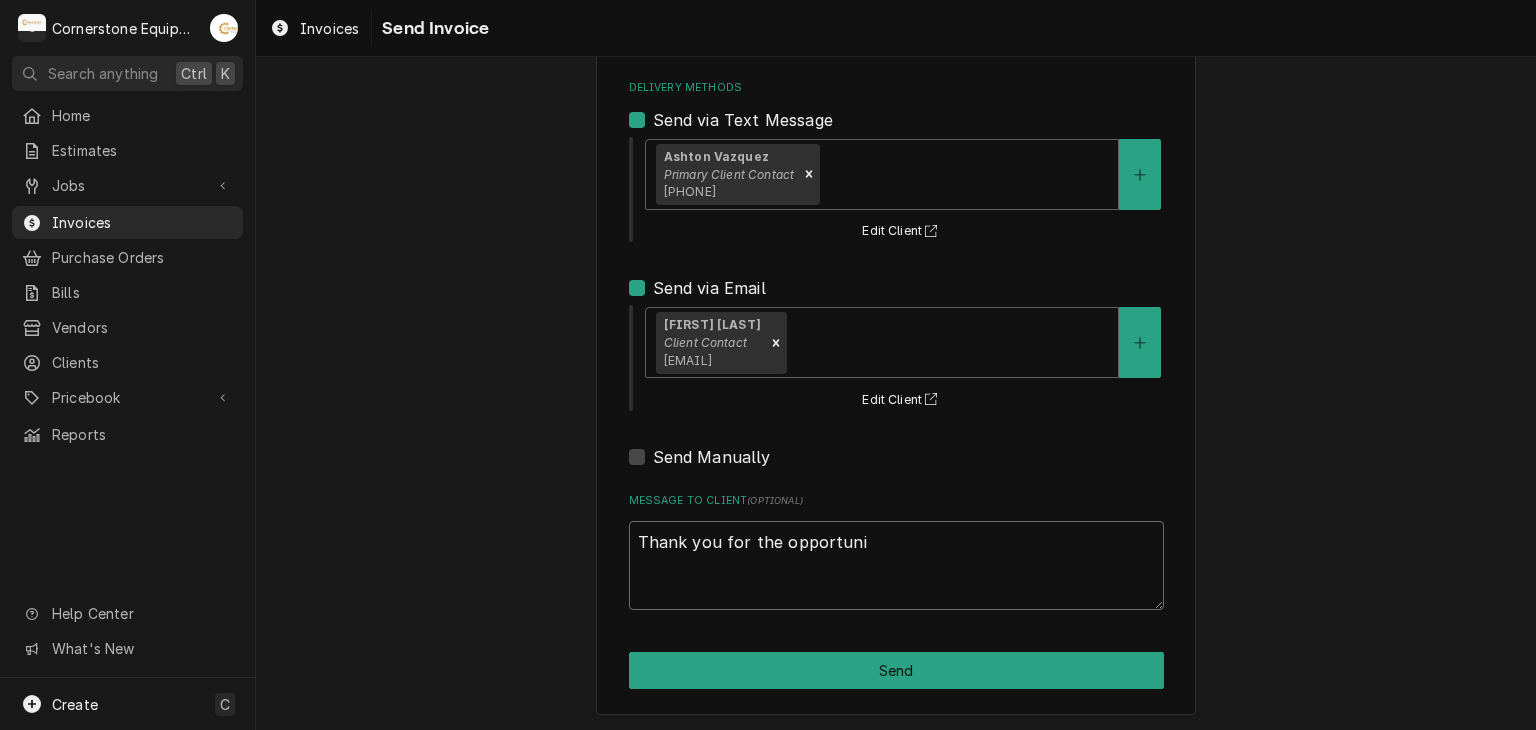 type on "x" 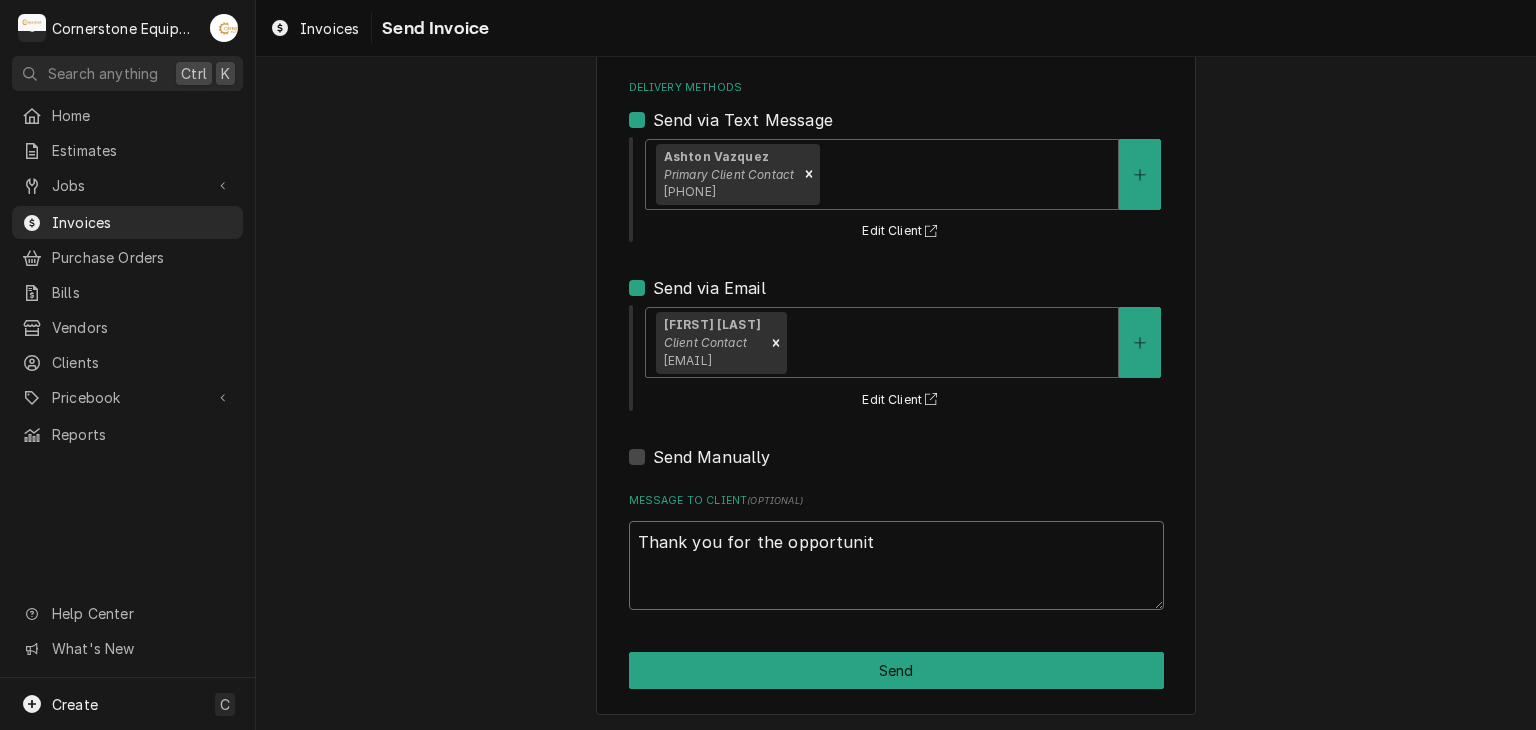 type on "x" 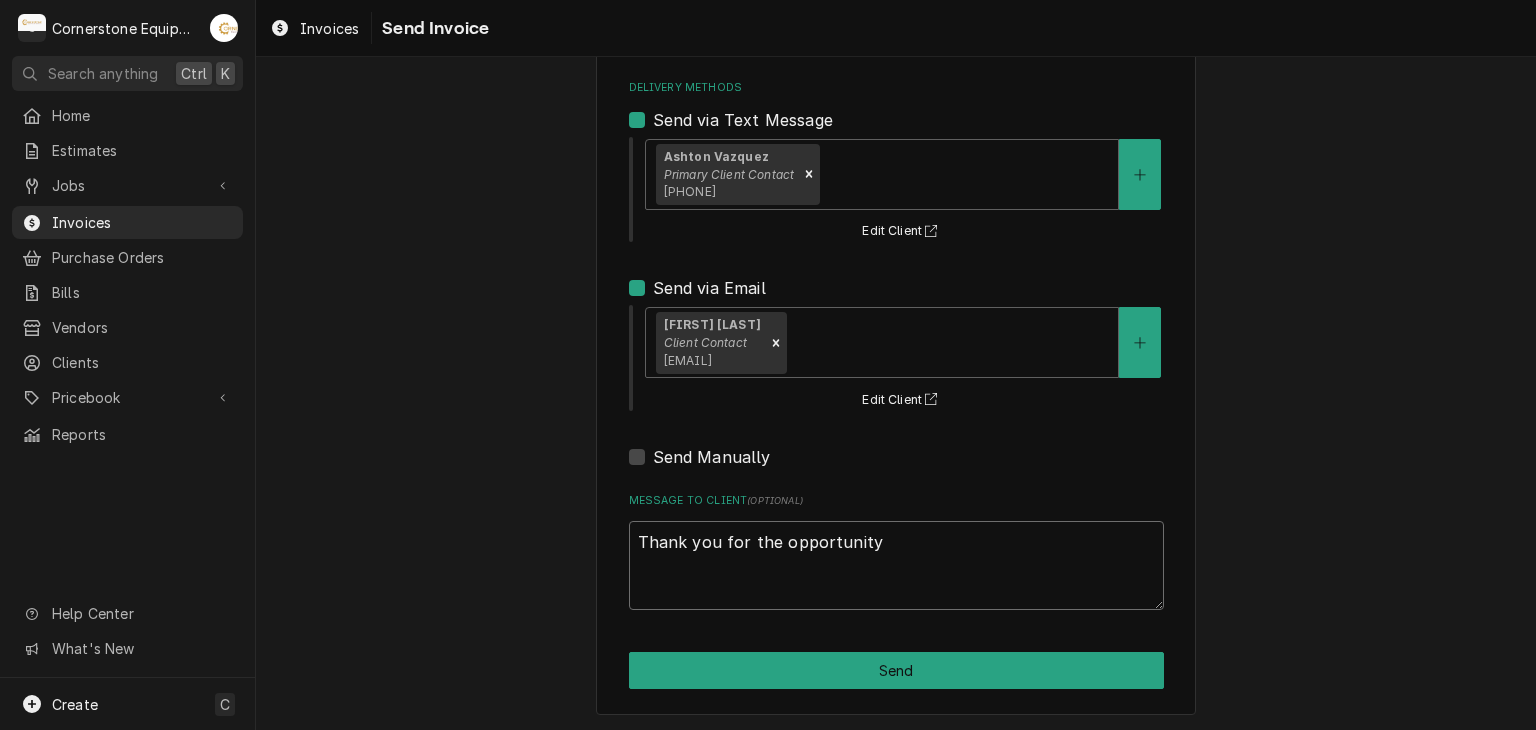 type on "x" 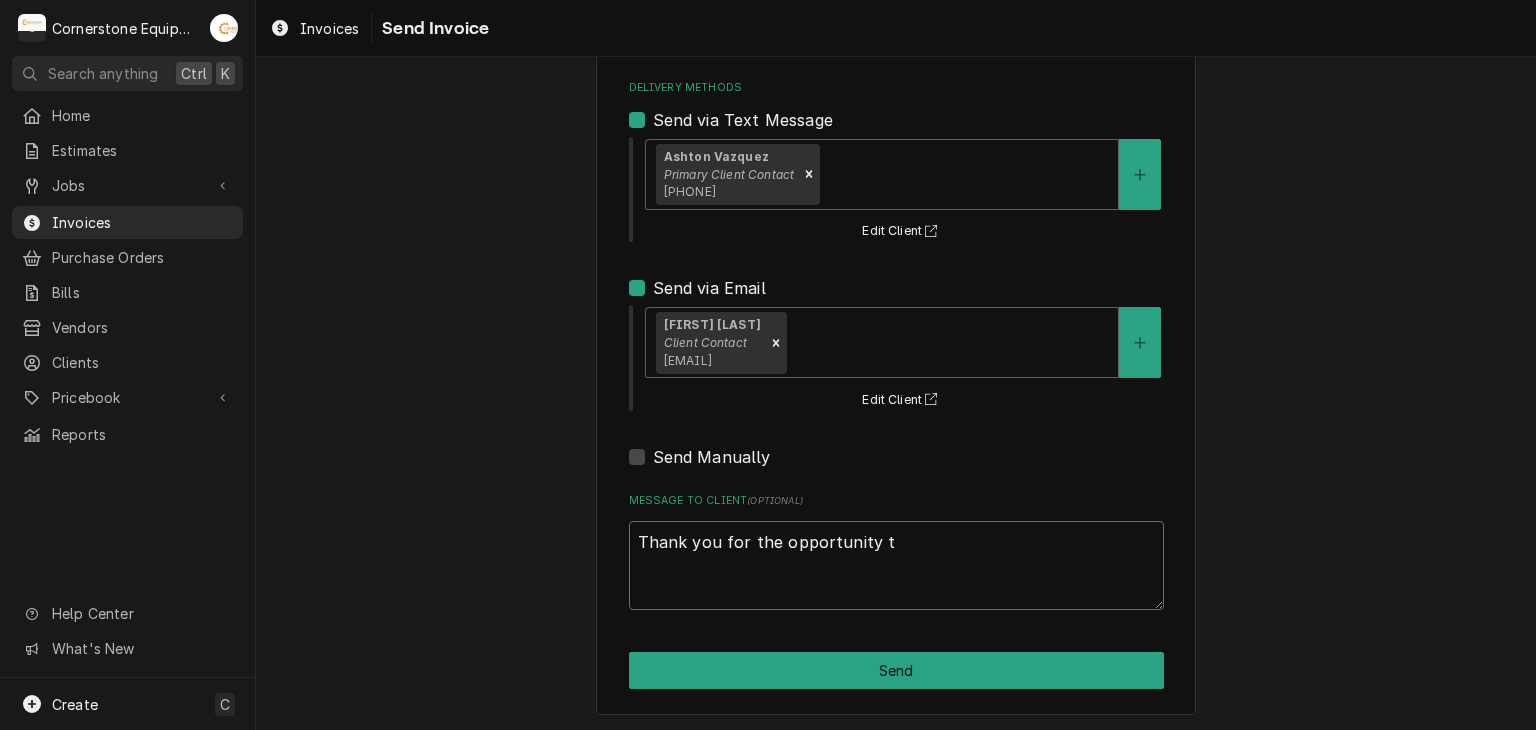 type on "x" 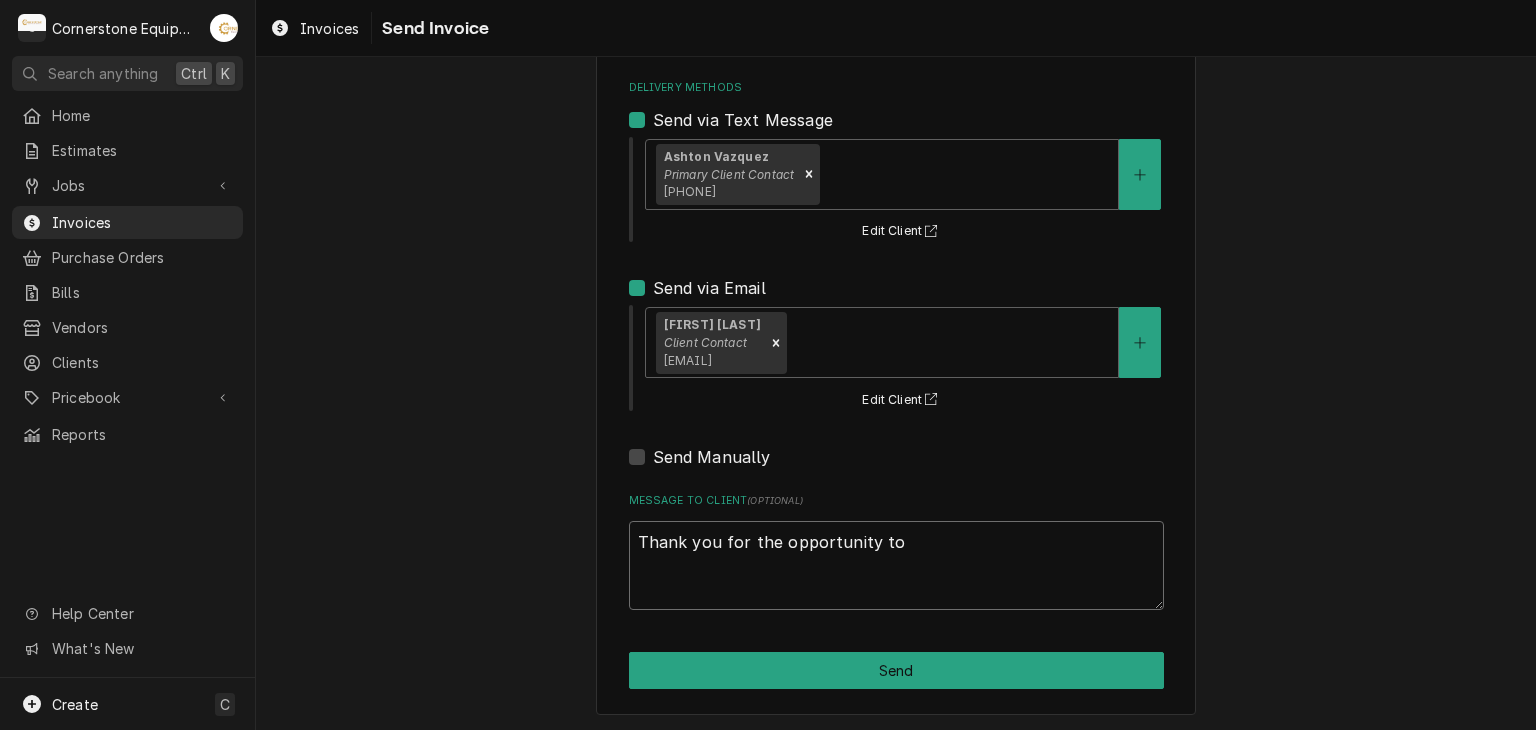 type on "x" 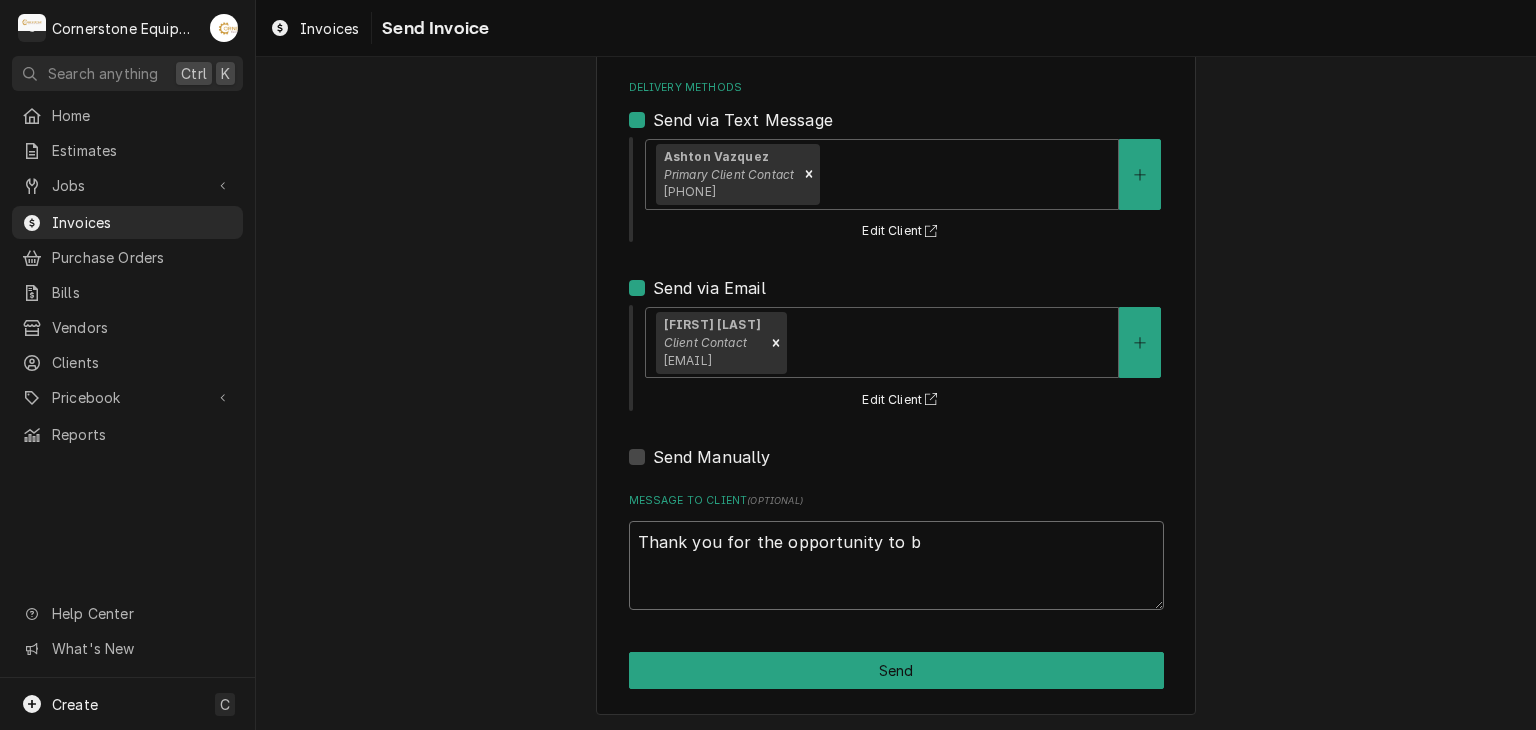 type on "x" 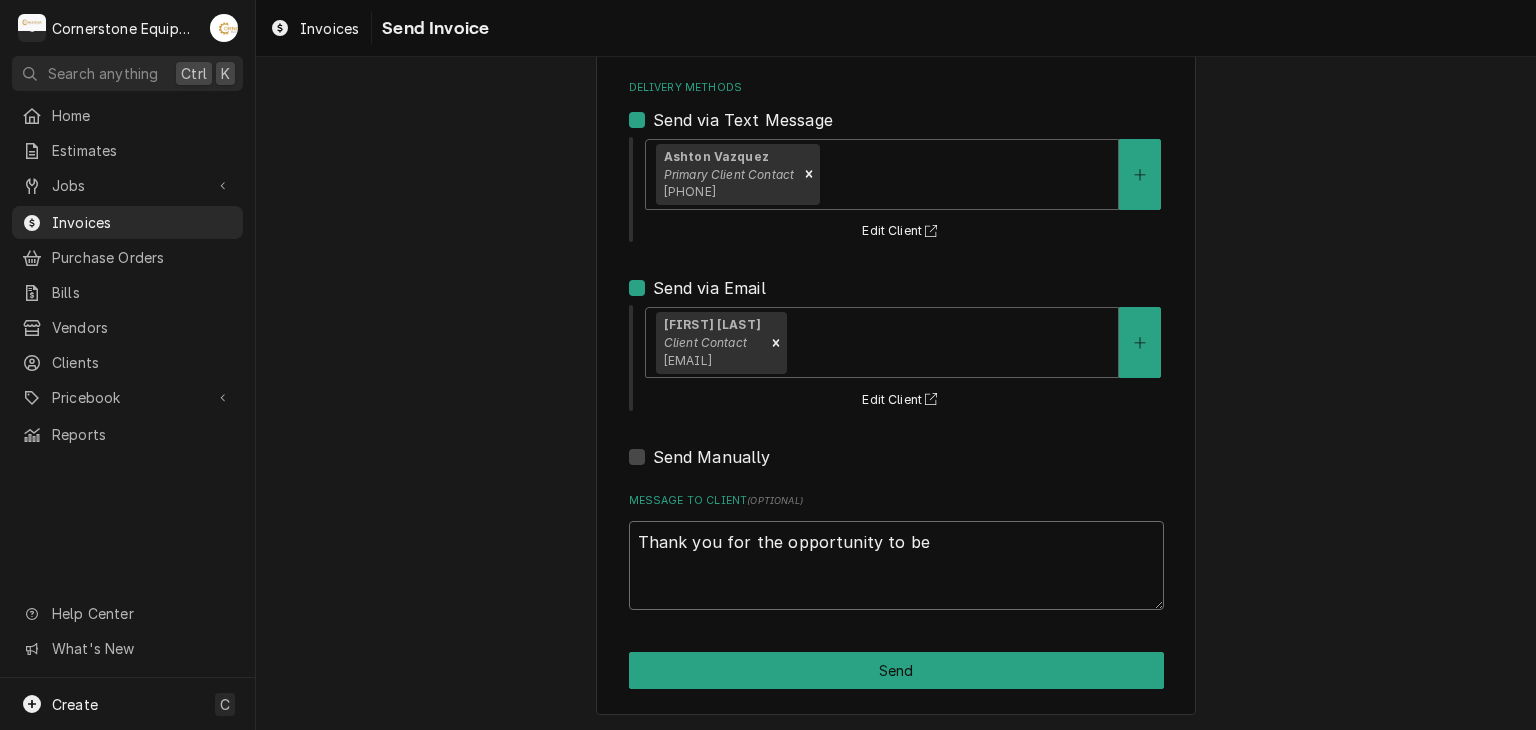 type on "x" 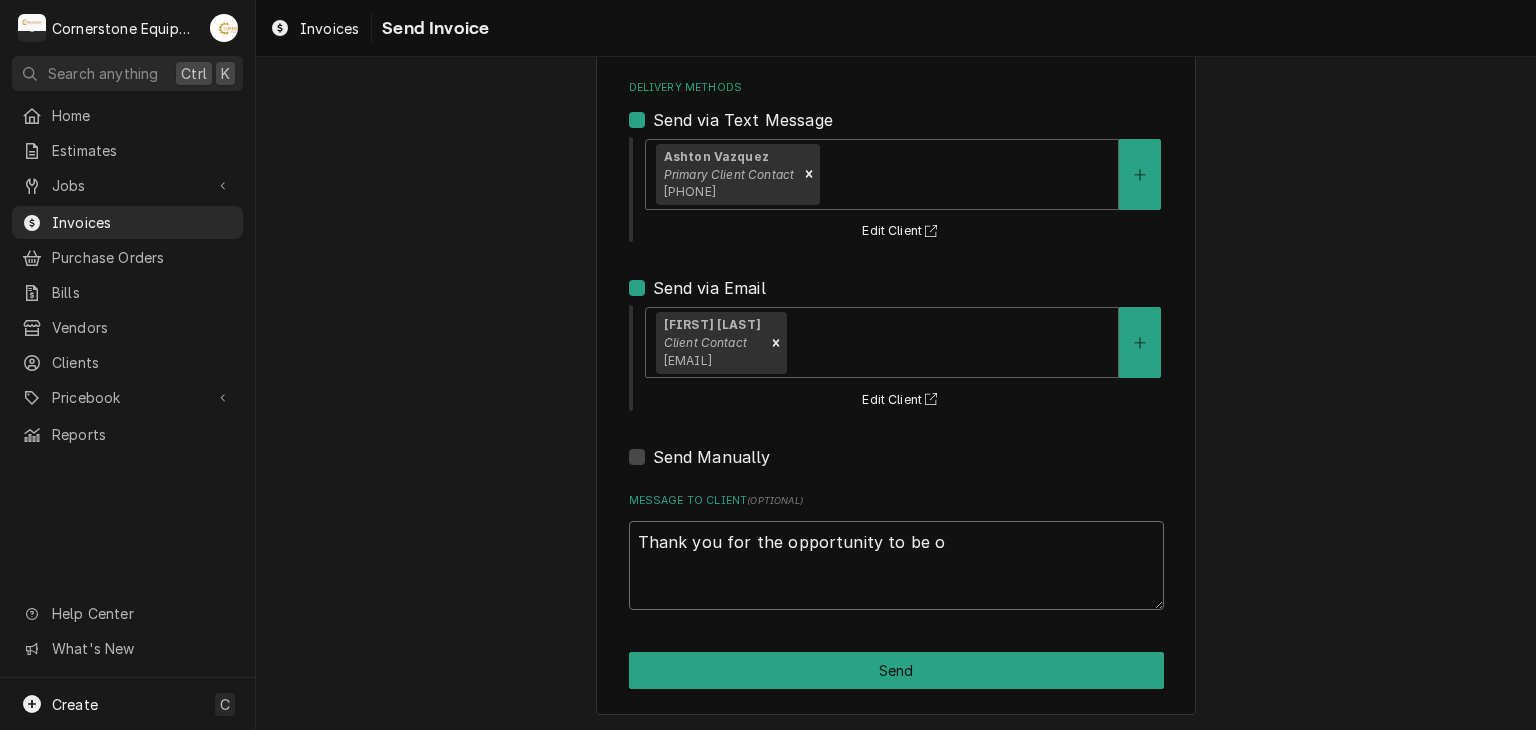 type on "x" 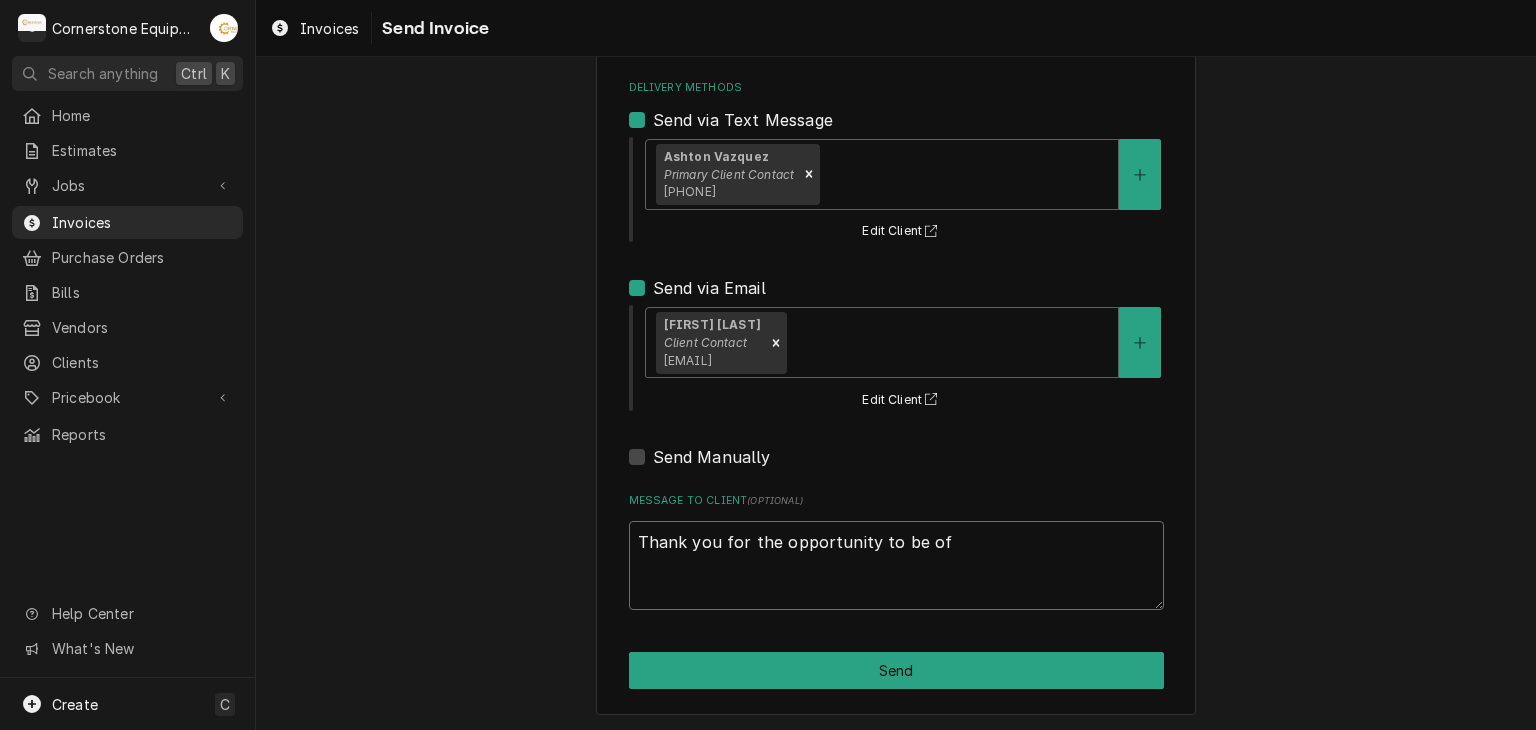 type on "x" 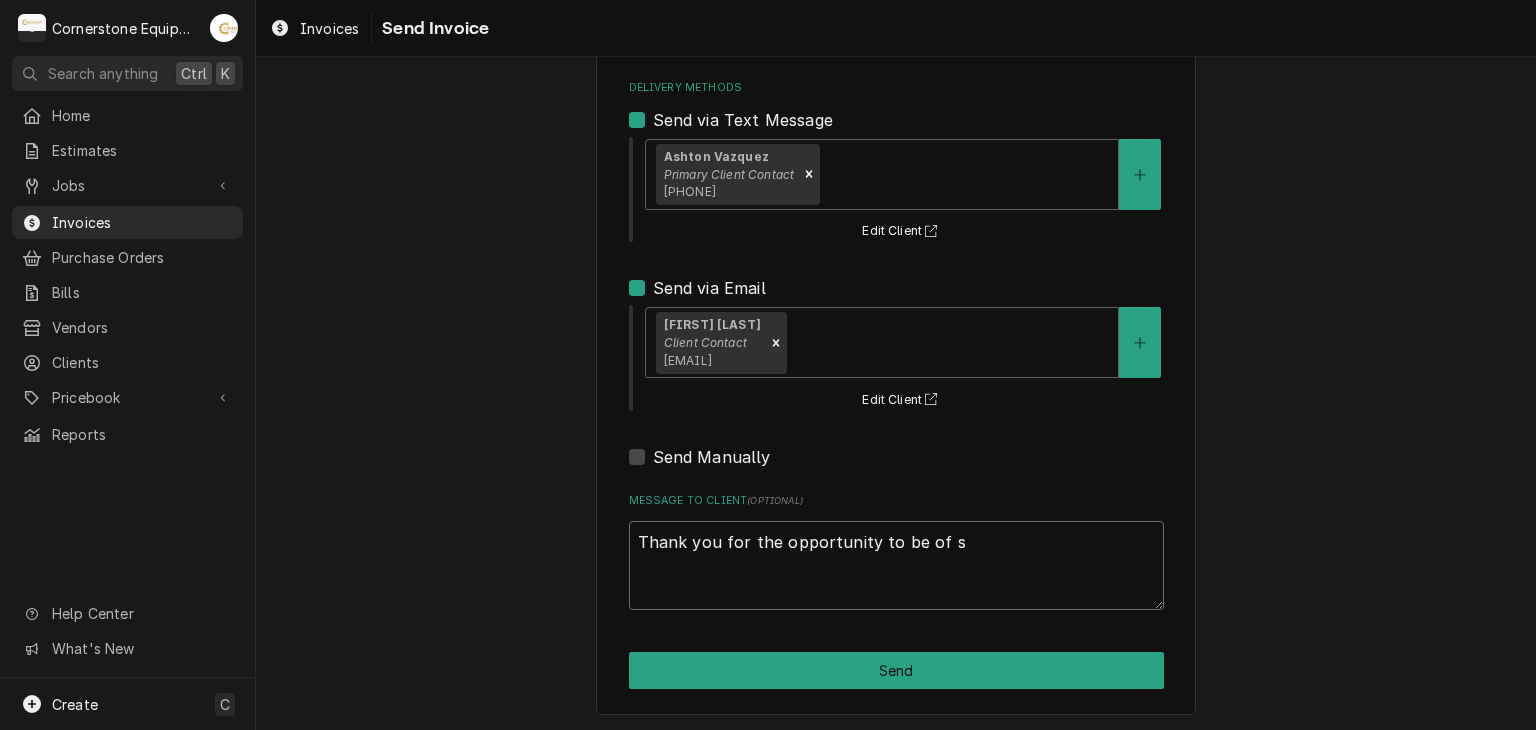 type on "x" 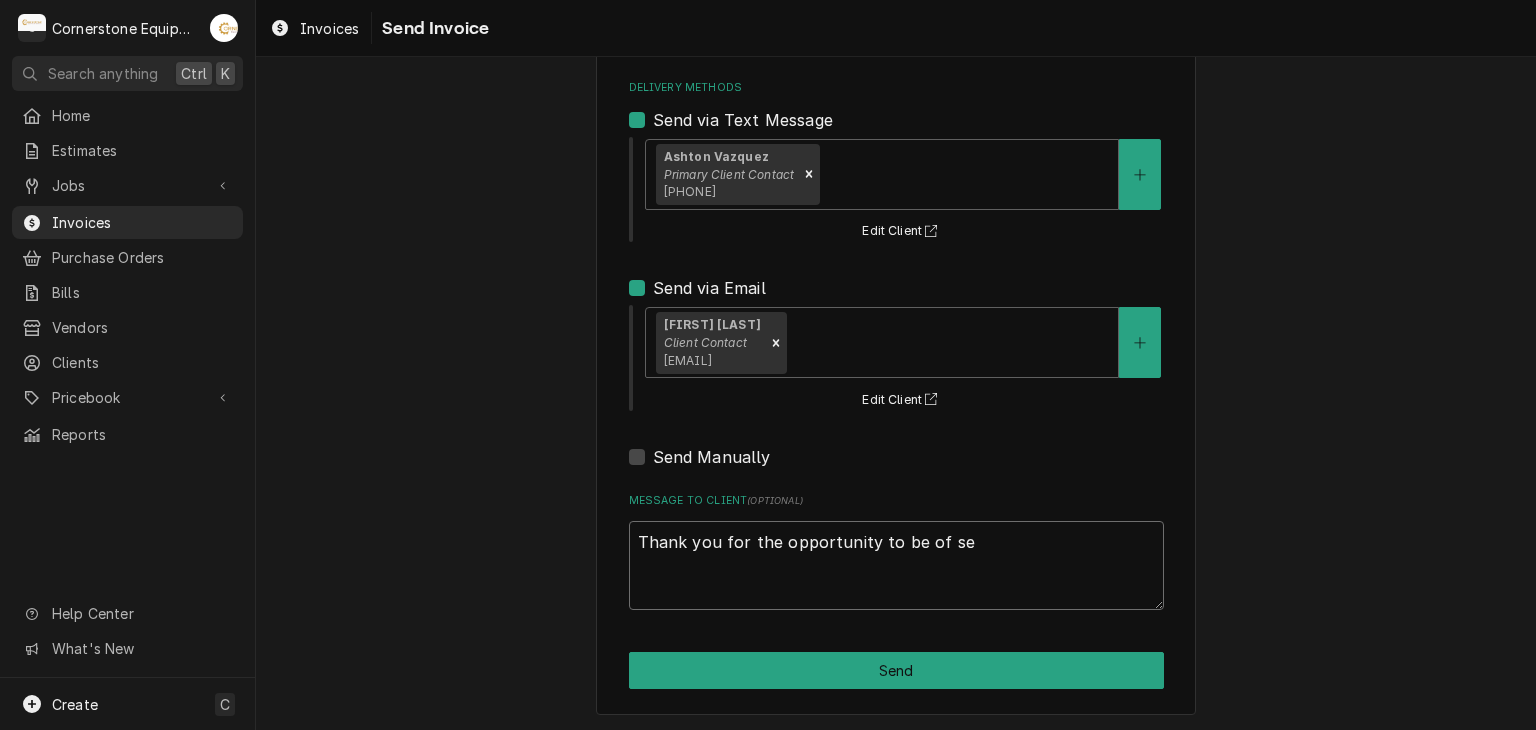 type on "x" 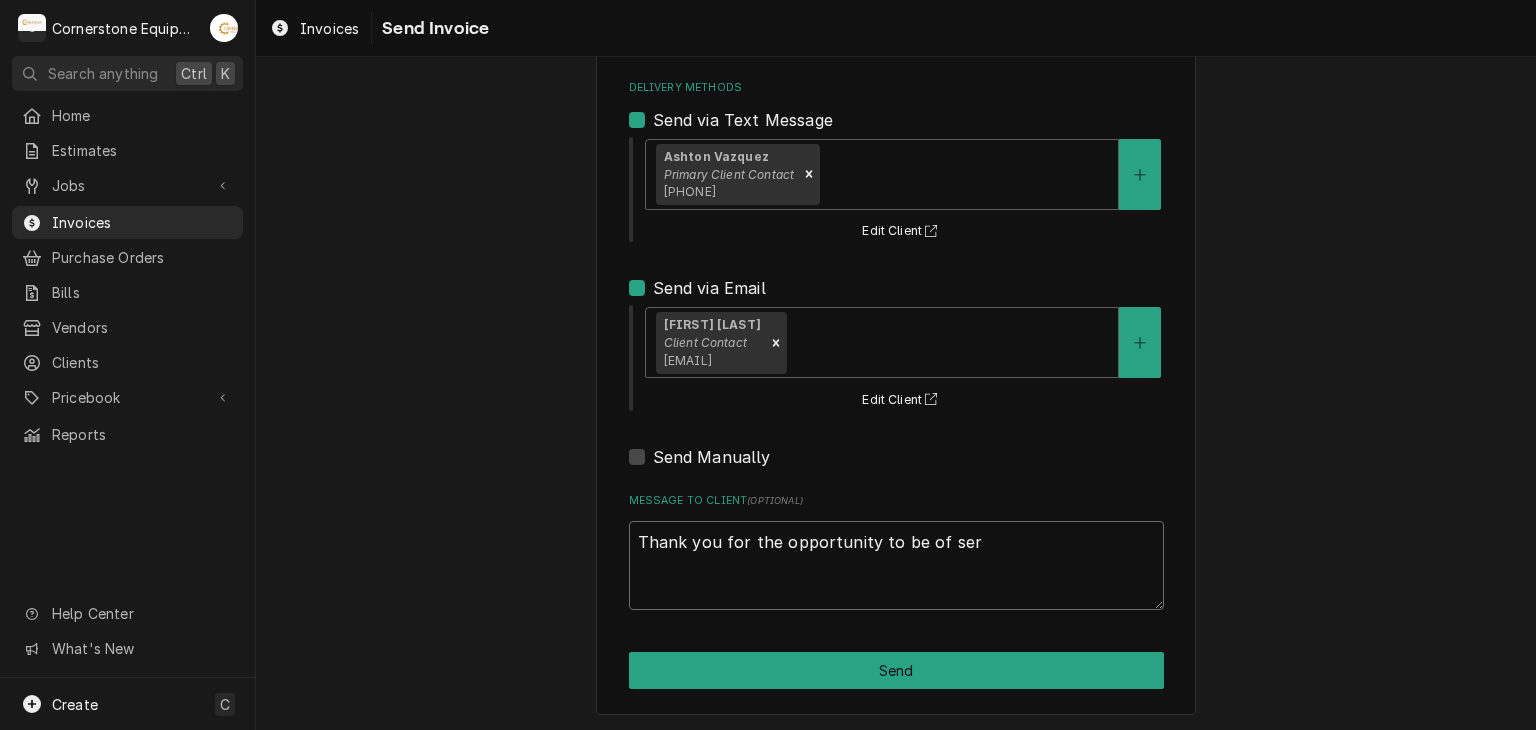 type on "x" 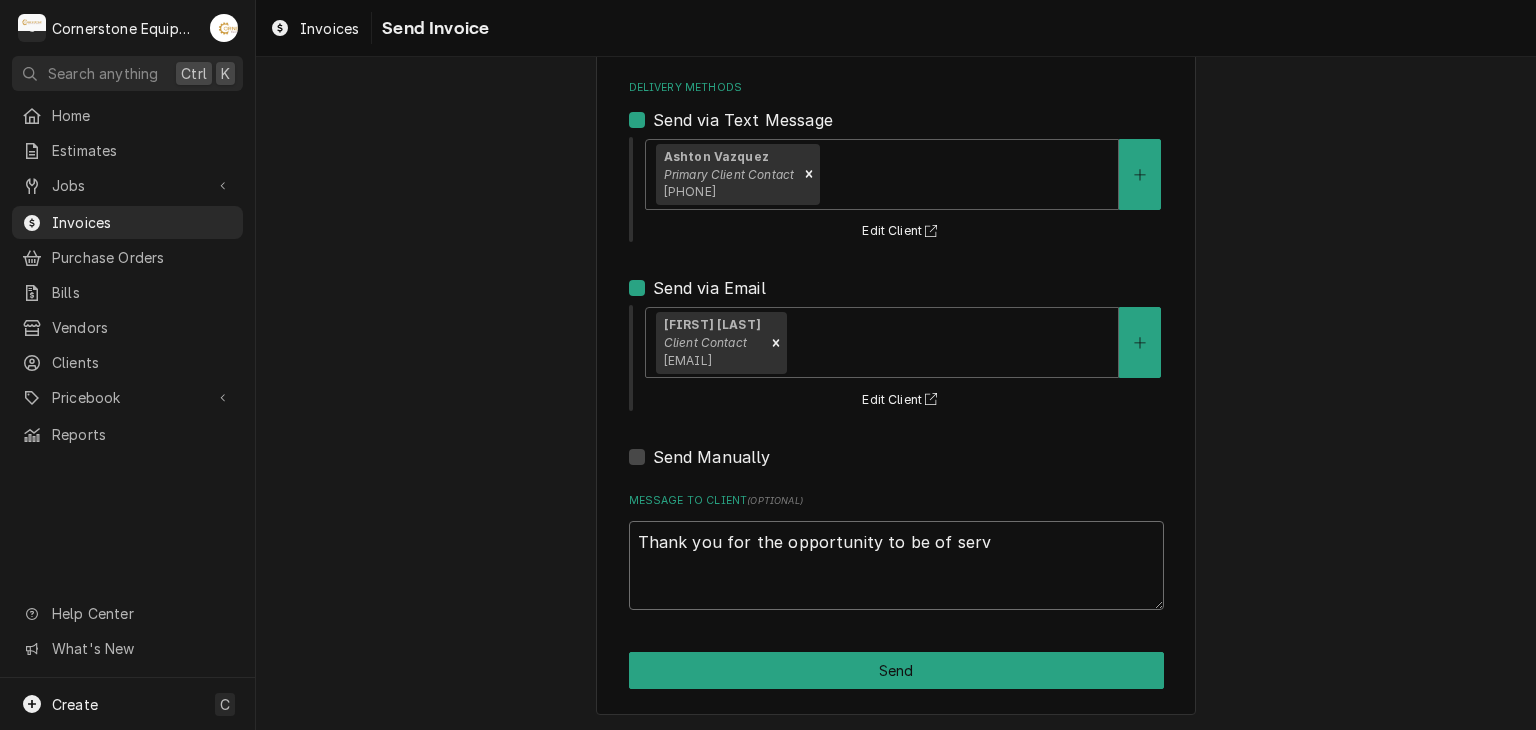 type on "x" 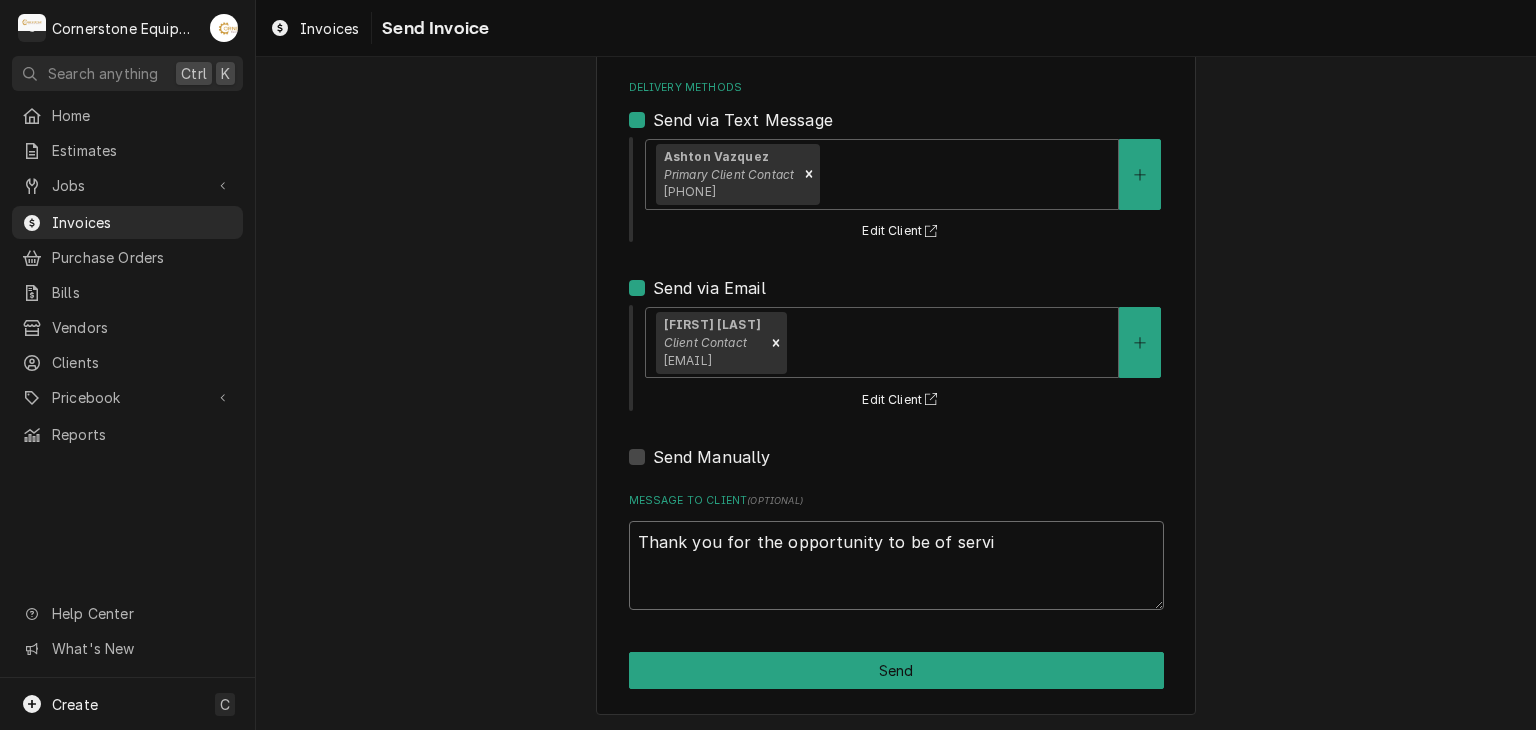type on "x" 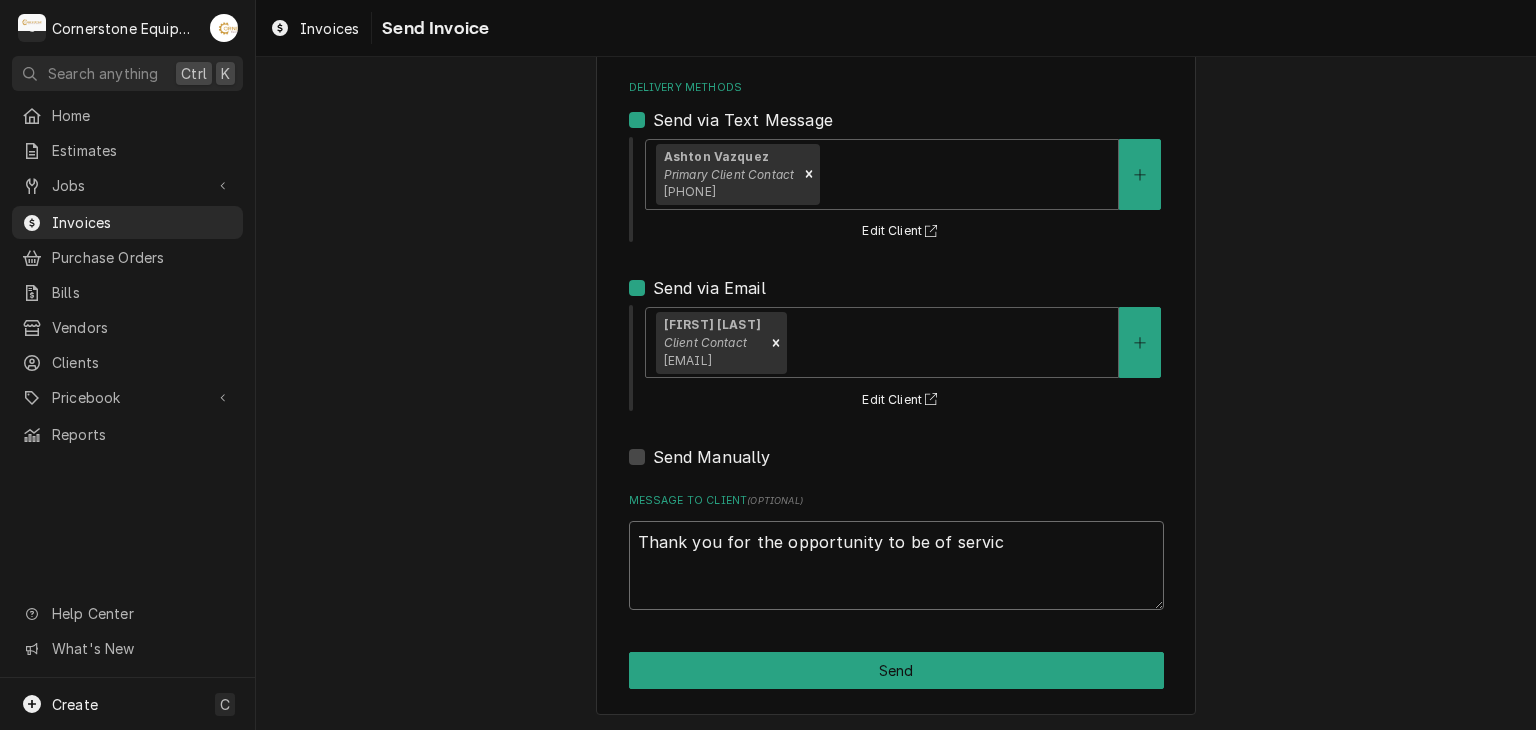 type on "Thank you for the opportunity to be of service" 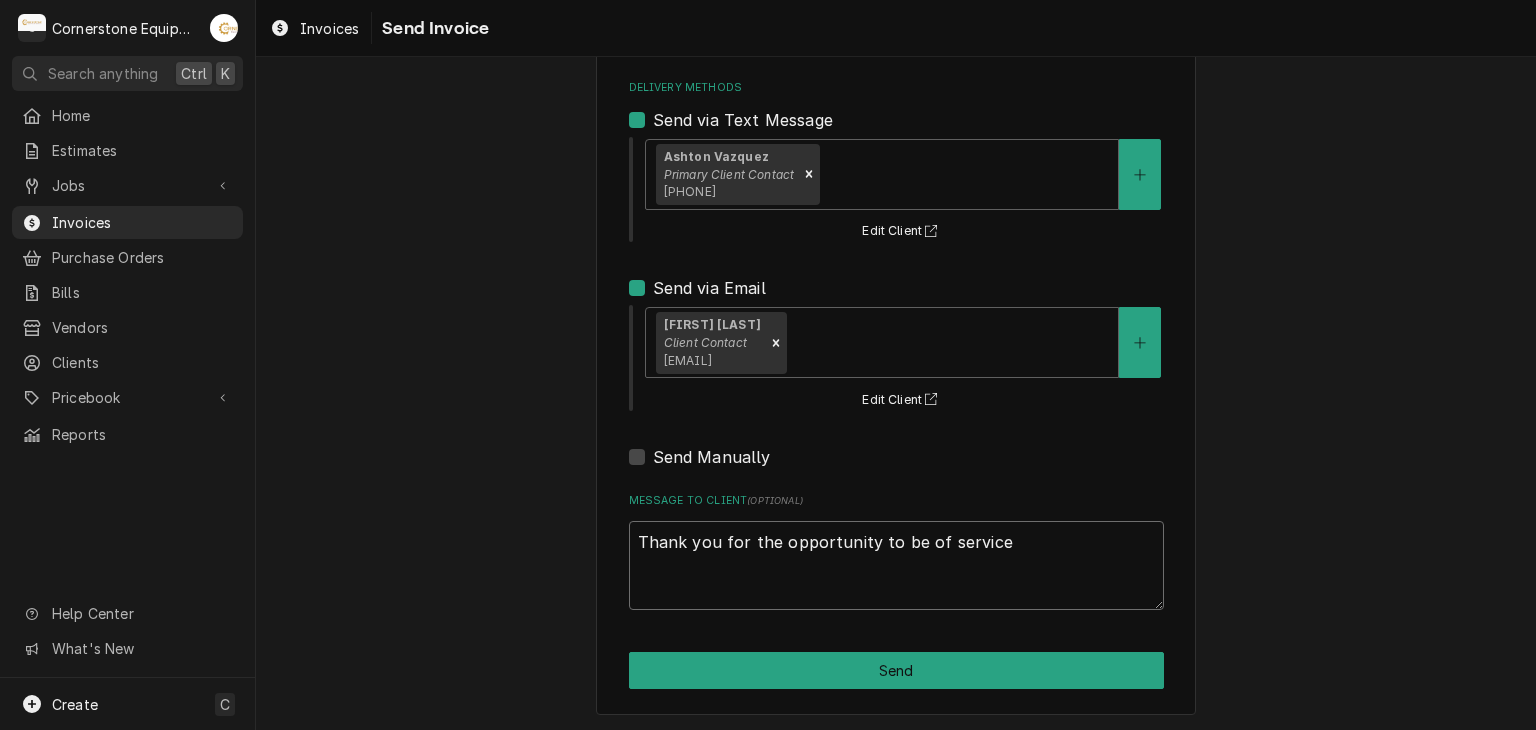 type on "x" 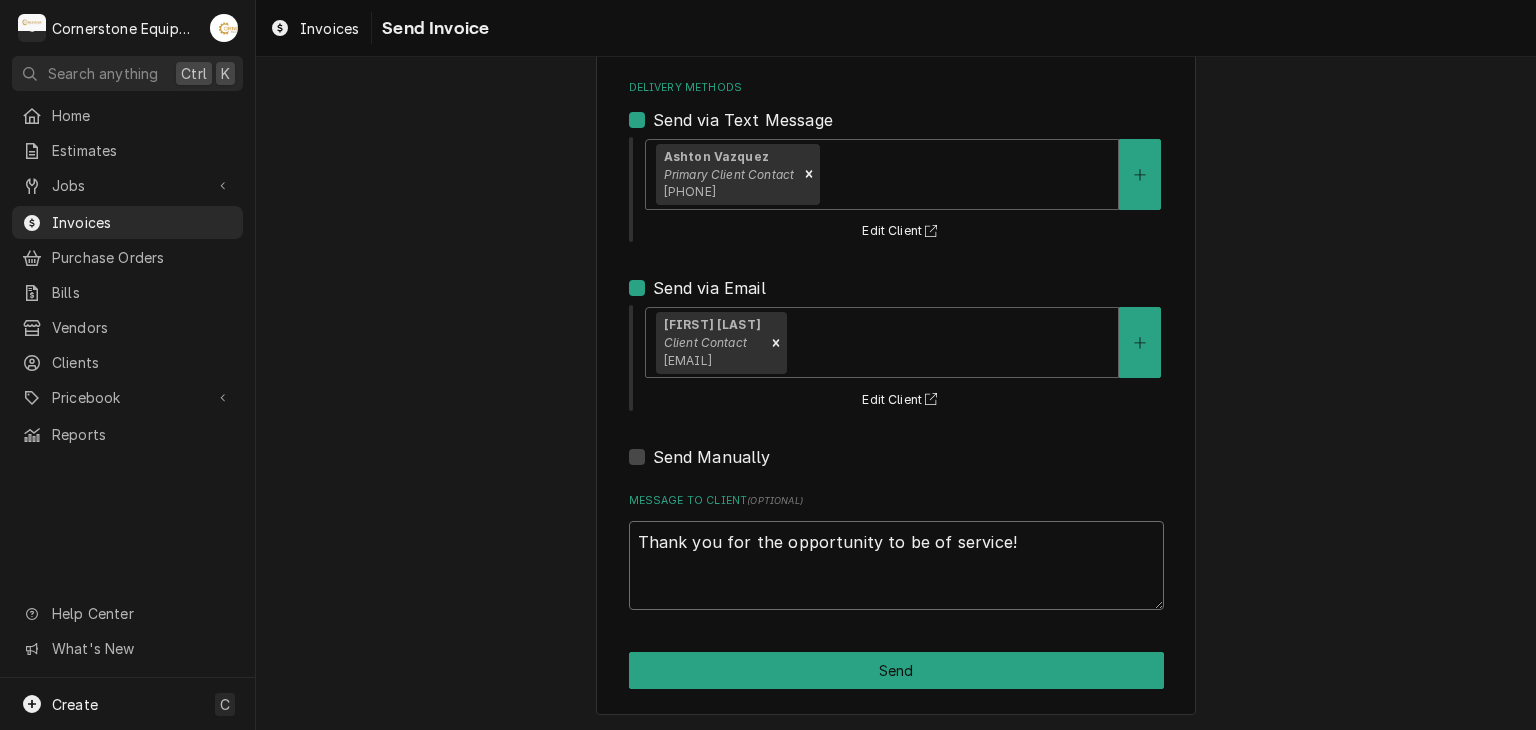 type on "Thank you for the opportunity to be of service!" 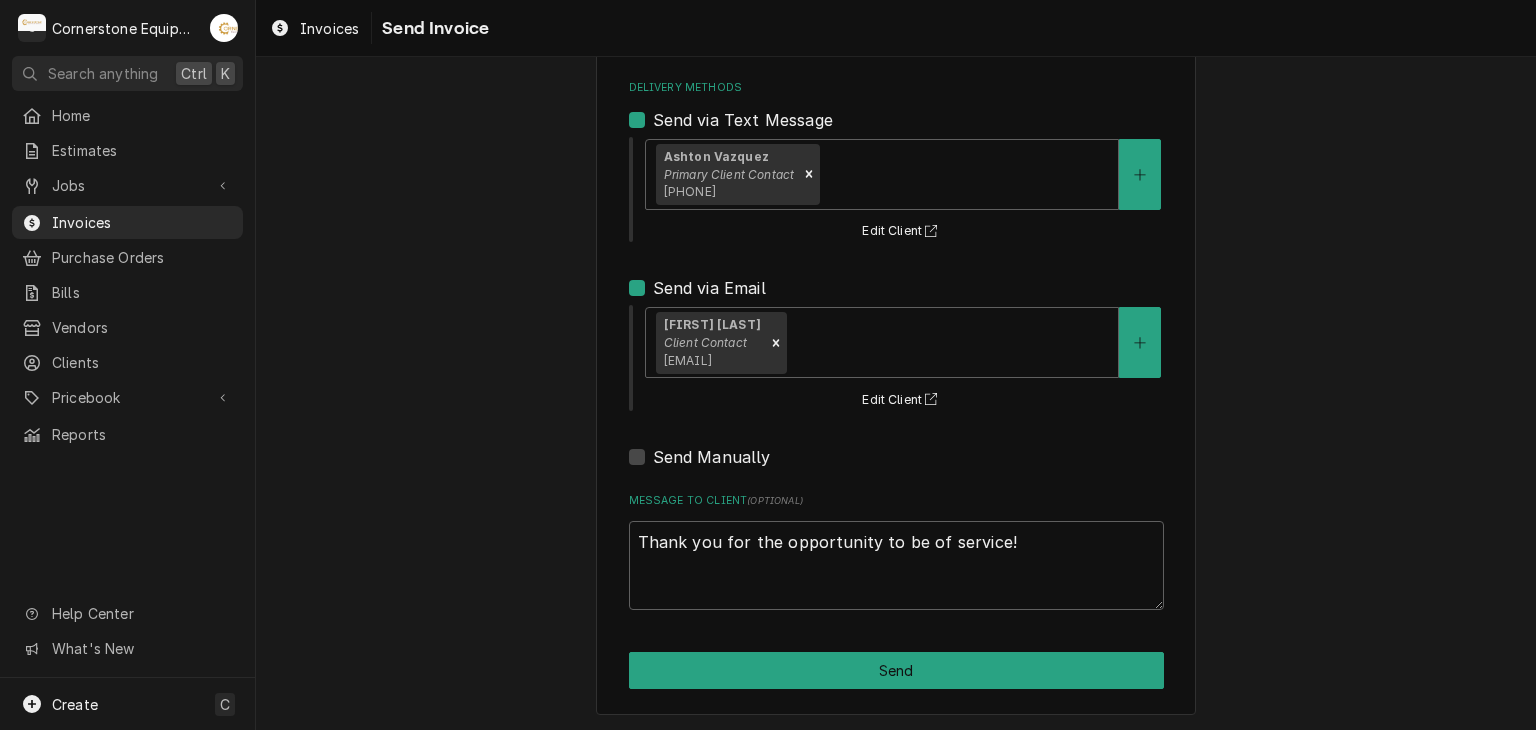 click on "Please provide the following information to send this invoice to your client. It's time to get you paid! Share Link https://app.roopairs.com/invoices/163rVVK/KvM14yfJokQe5qBsjO5tfmgQ9kR2ZgbGgiUdJdhxzDc/ COPY Delivery Methods Send via Text Message Ashton Vazquez Primary Client Contact (346) 249-1763 Edit Client    Send via Email Amy Moore Client Contact amy@masonmcdonalds.com Edit Client    Send Manually Message to Client  ( optional ) Thank you for the opportunity to be of service! Send" at bounding box center (896, 303) 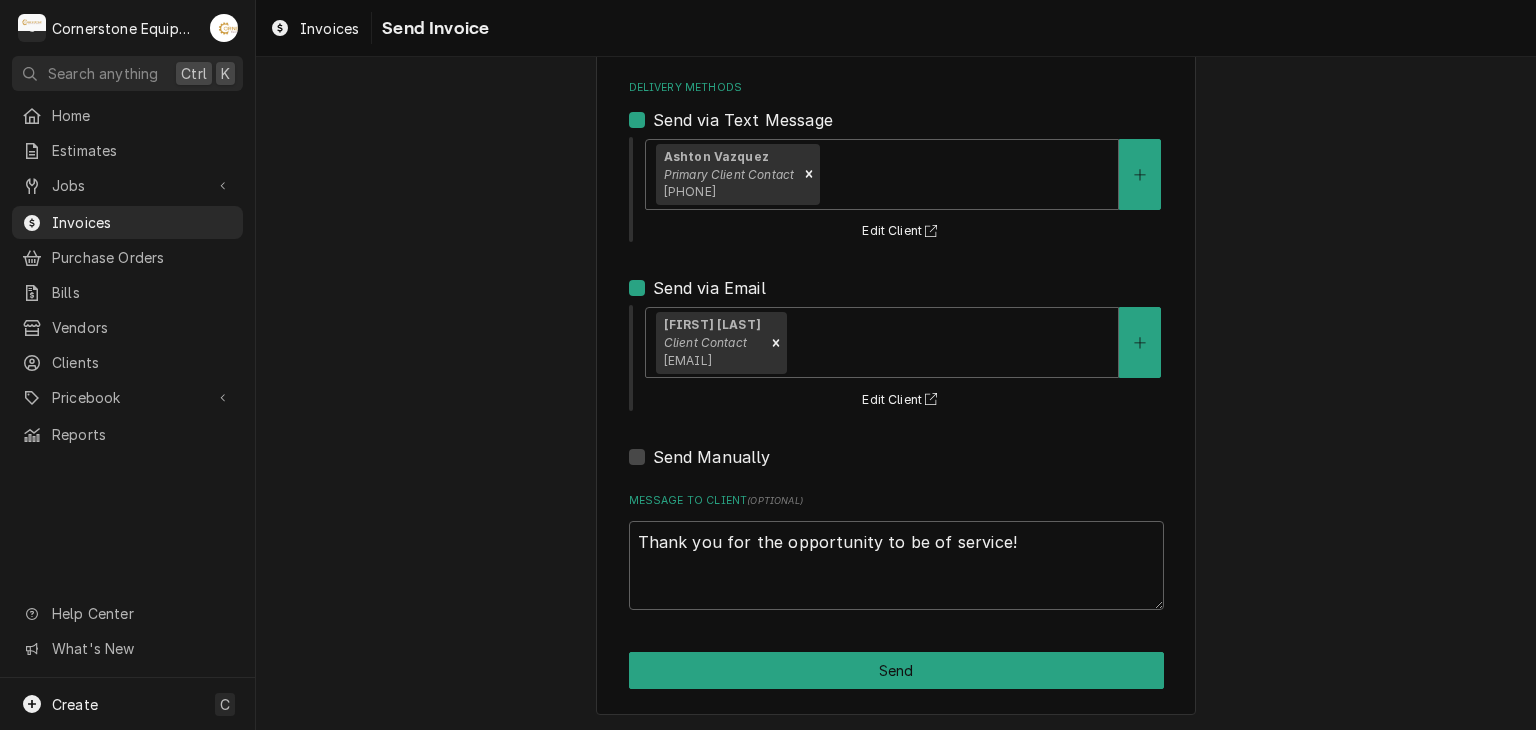 click on "Please provide the following information to send this invoice to your client. It's time to get you paid! Share Link https://app.roopairs.com/invoices/163rVVK/KvM14yfJokQe5qBsjO5tfmgQ9kR2ZgbGgiUdJdhxzDc/ COPY Delivery Methods Send via Text Message Ashton Vazquez Primary Client Contact (346) 249-1763 Edit Client    Send via Email Amy Moore Client Contact amy@masonmcdonalds.com Edit Client    Send Manually Message to Client  ( optional ) Thank you for the opportunity to be of service! Send" at bounding box center (896, 303) 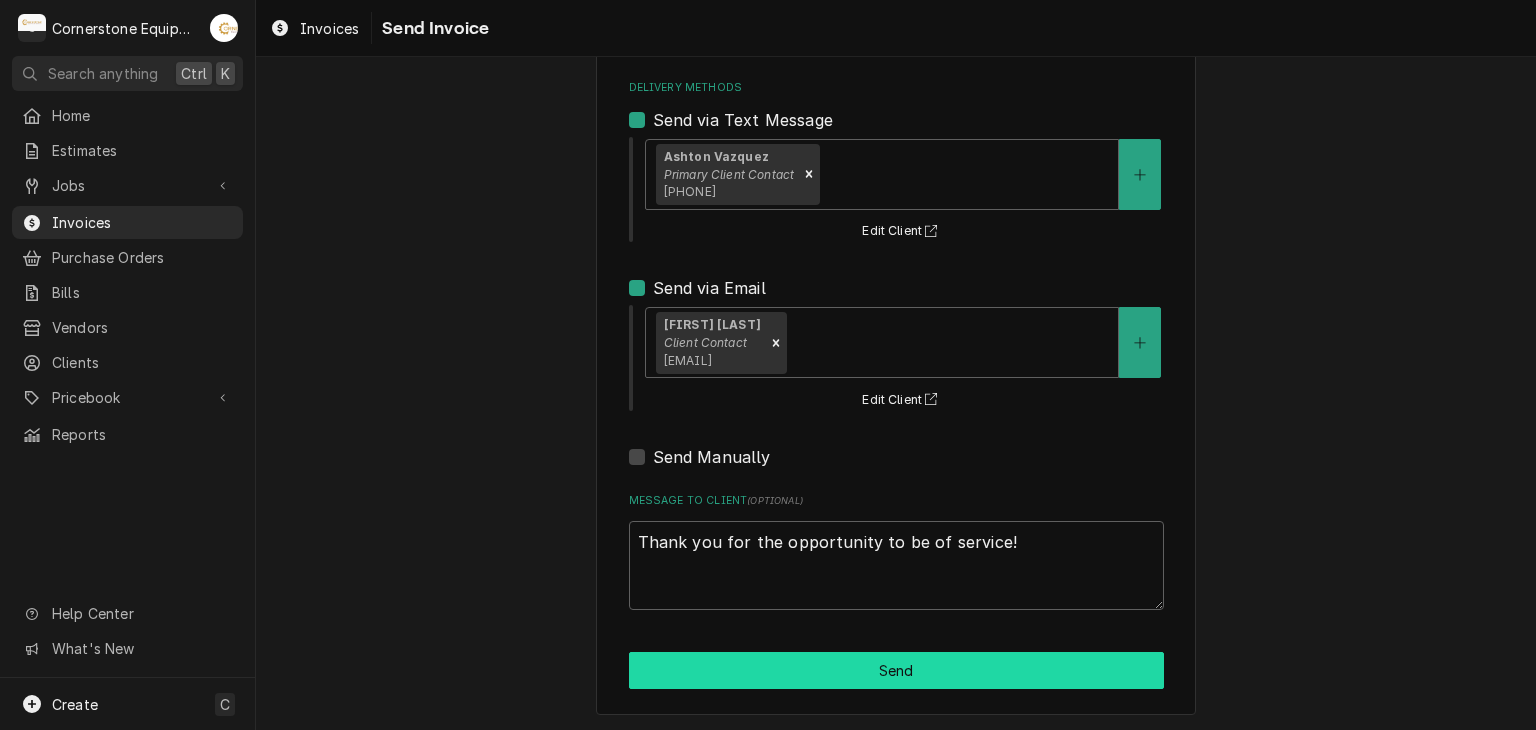 click on "Send" at bounding box center (896, 670) 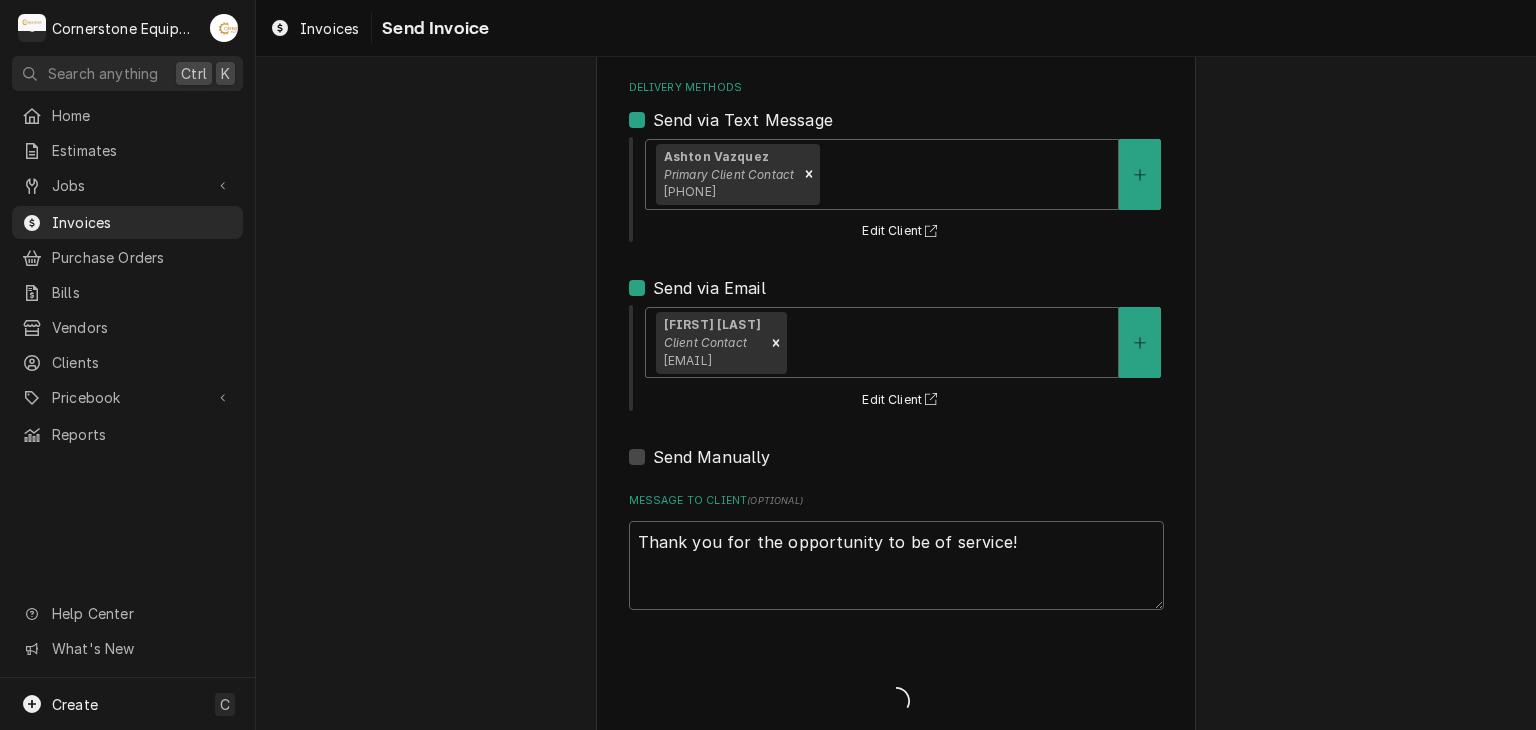 type on "x" 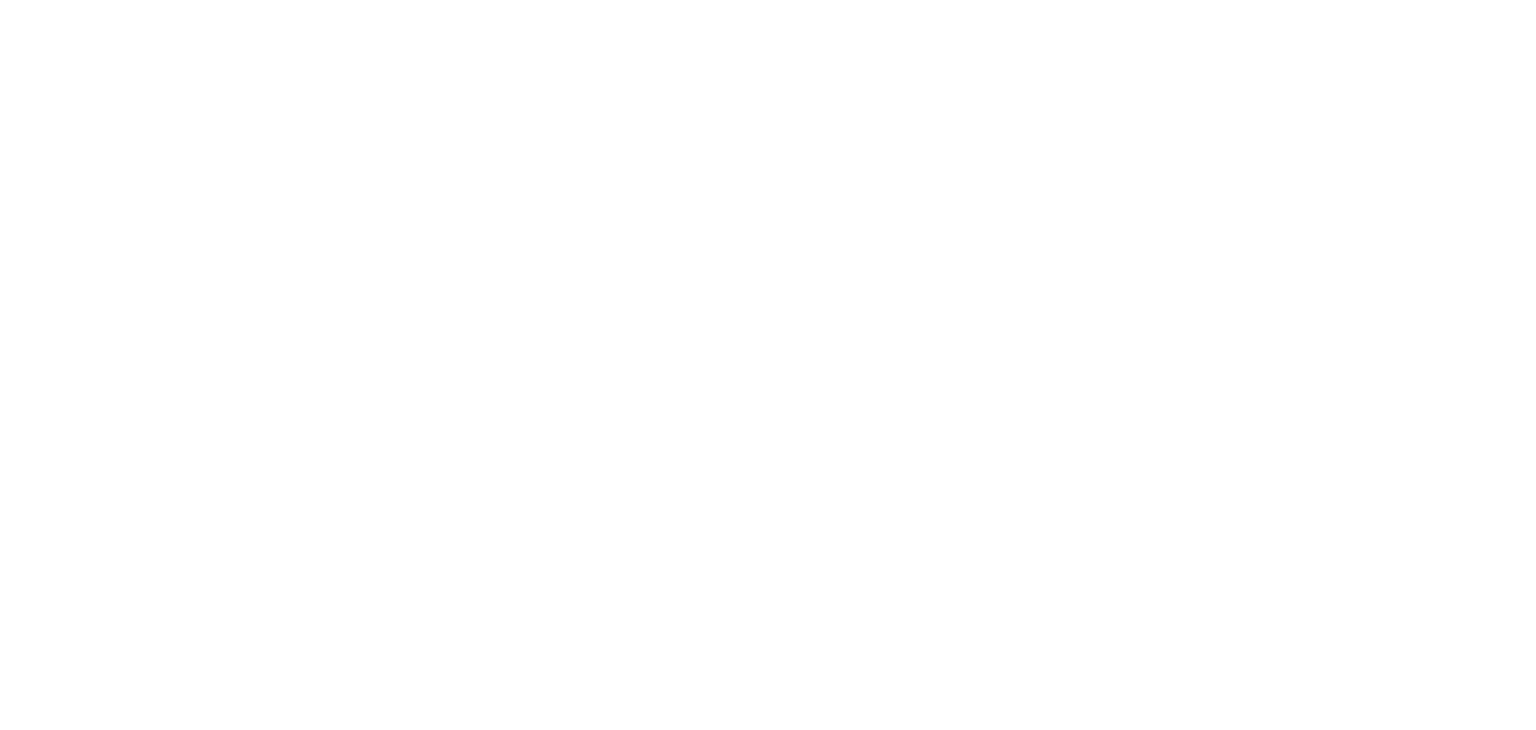 scroll, scrollTop: 0, scrollLeft: 0, axis: both 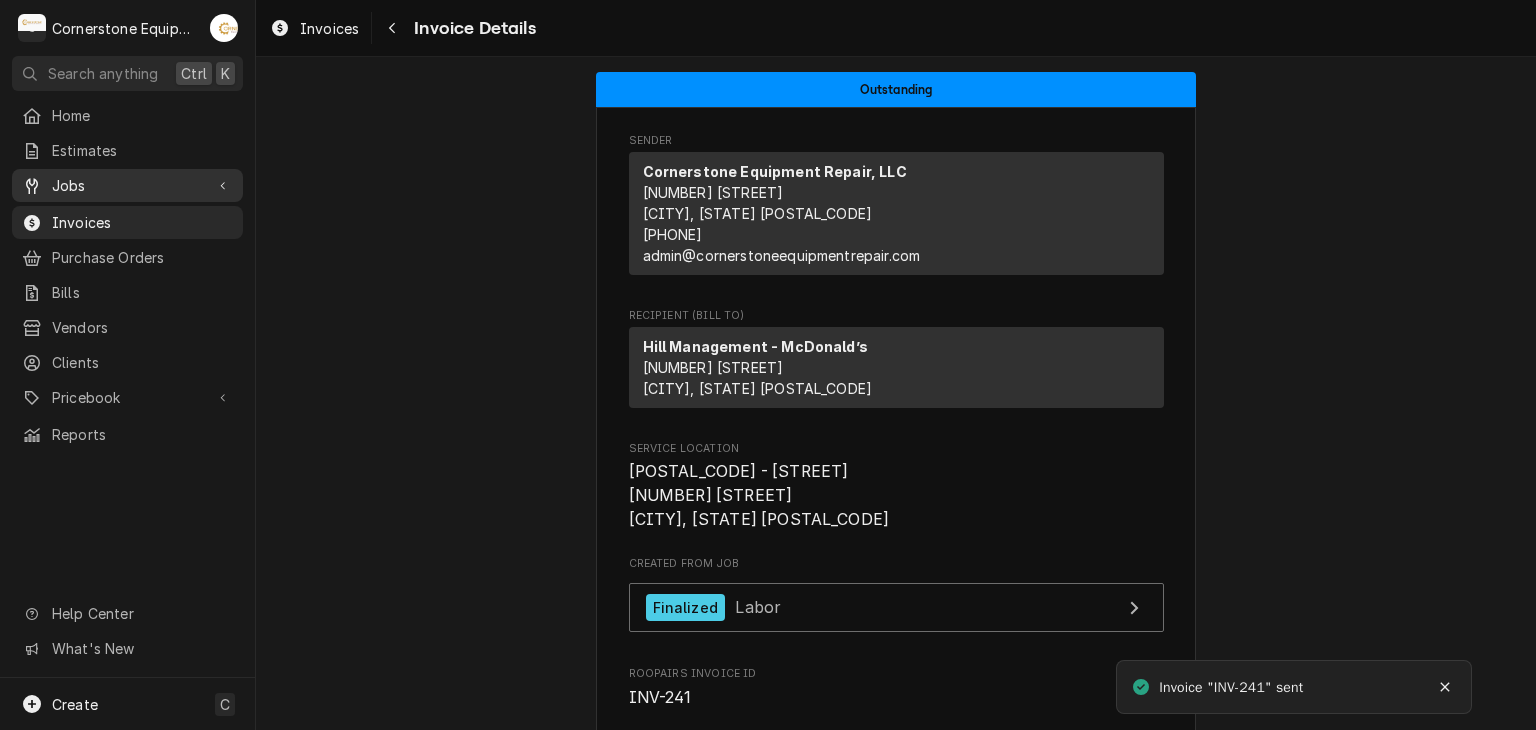 click on "Jobs" at bounding box center [127, 185] 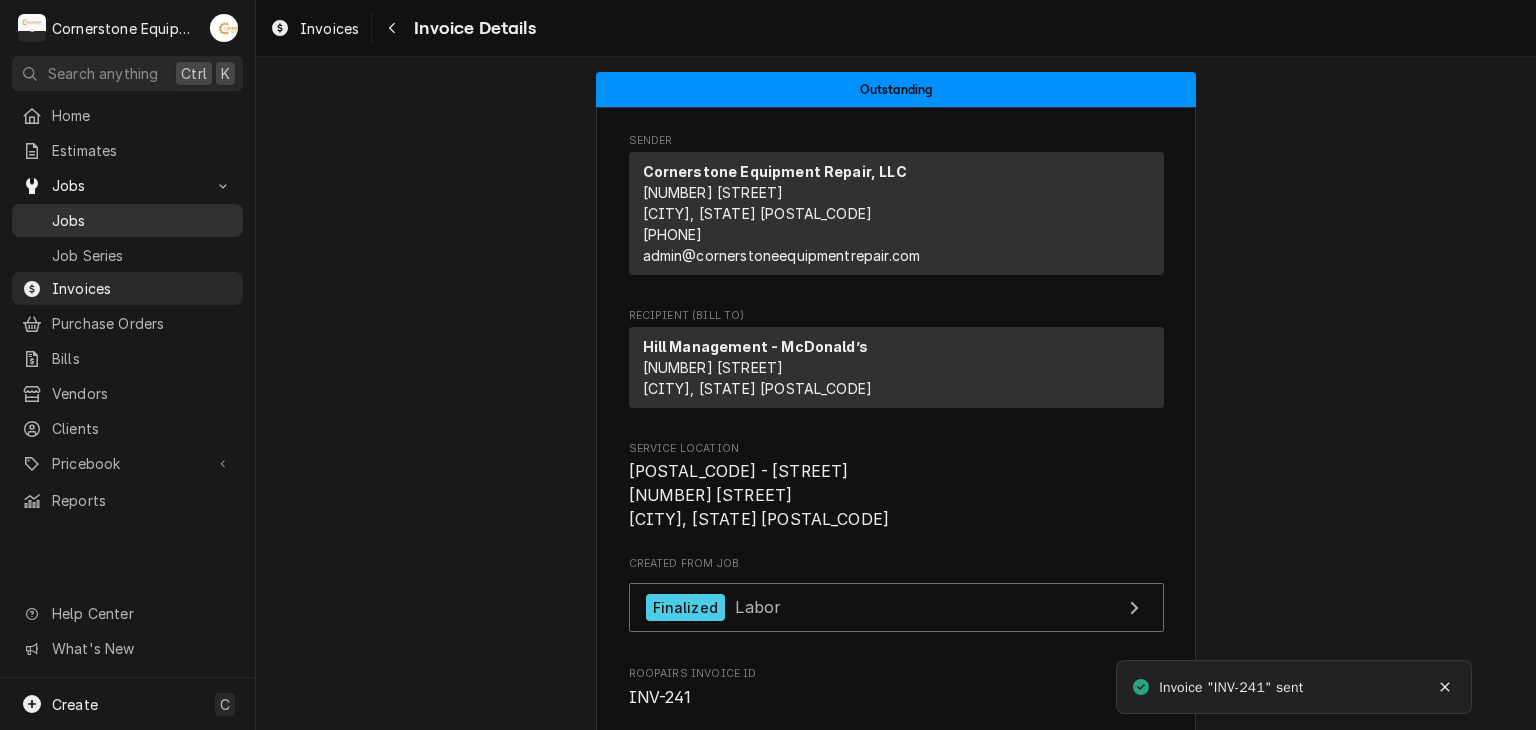 click on "Jobs" at bounding box center (142, 220) 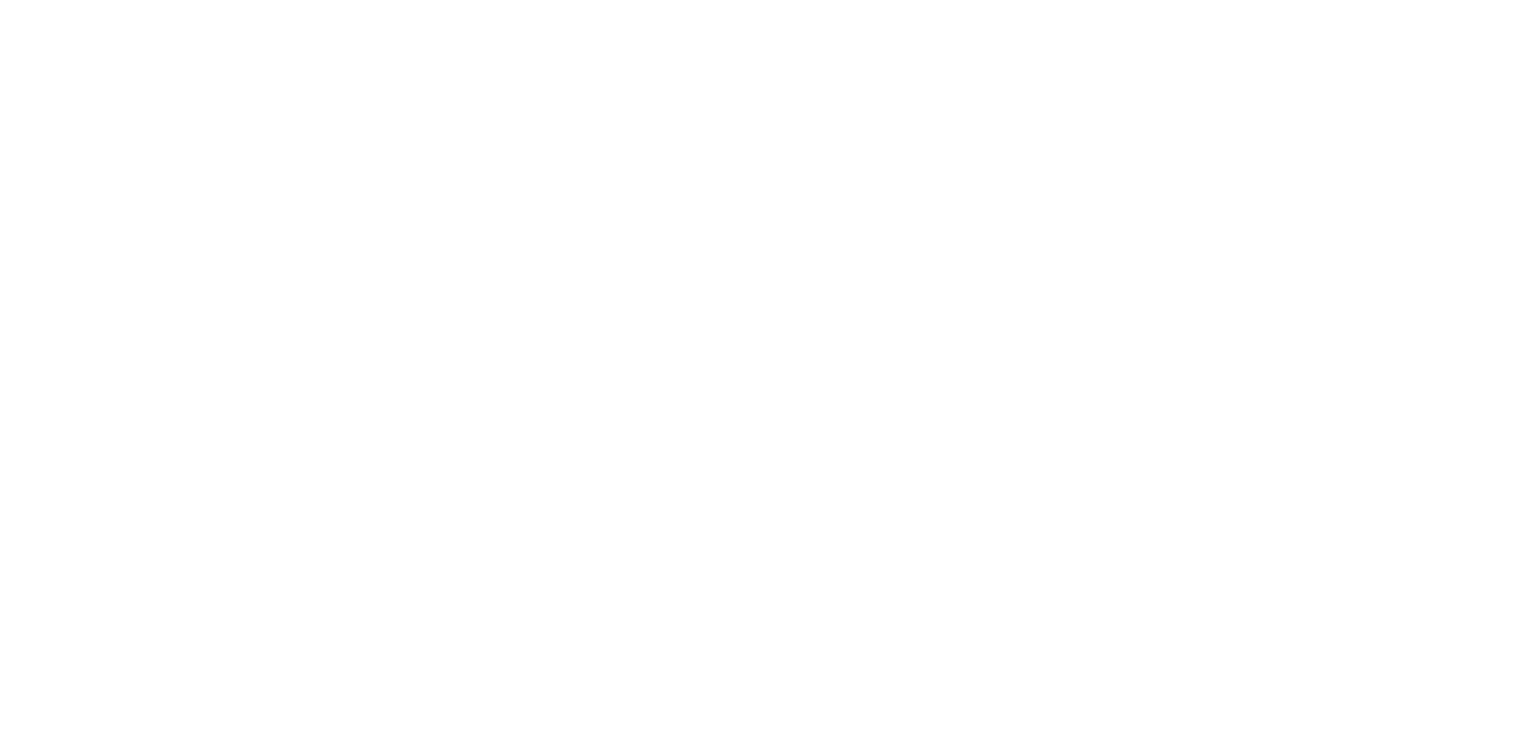 scroll, scrollTop: 0, scrollLeft: 0, axis: both 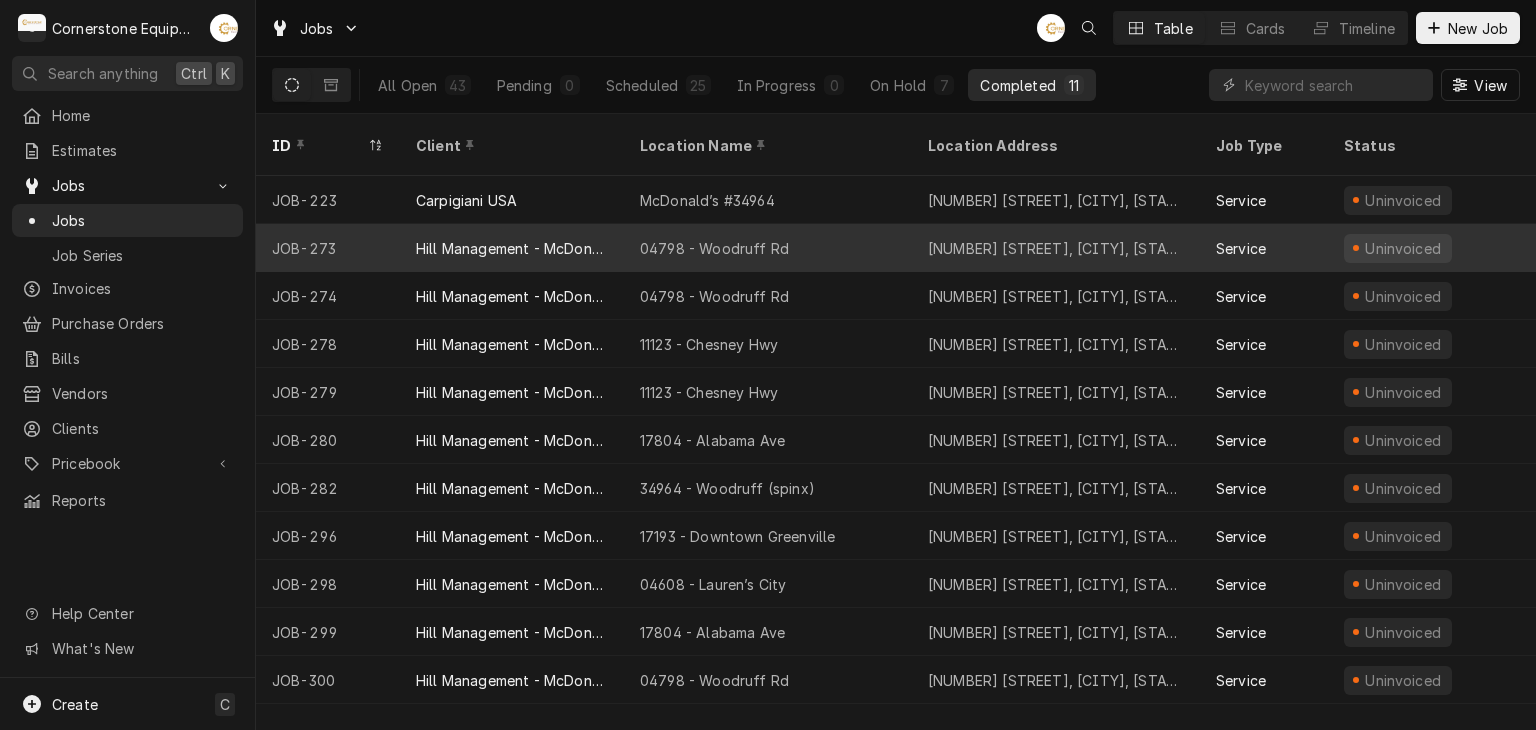 click on "04798 - Woodruff Rd" at bounding box center [714, 248] 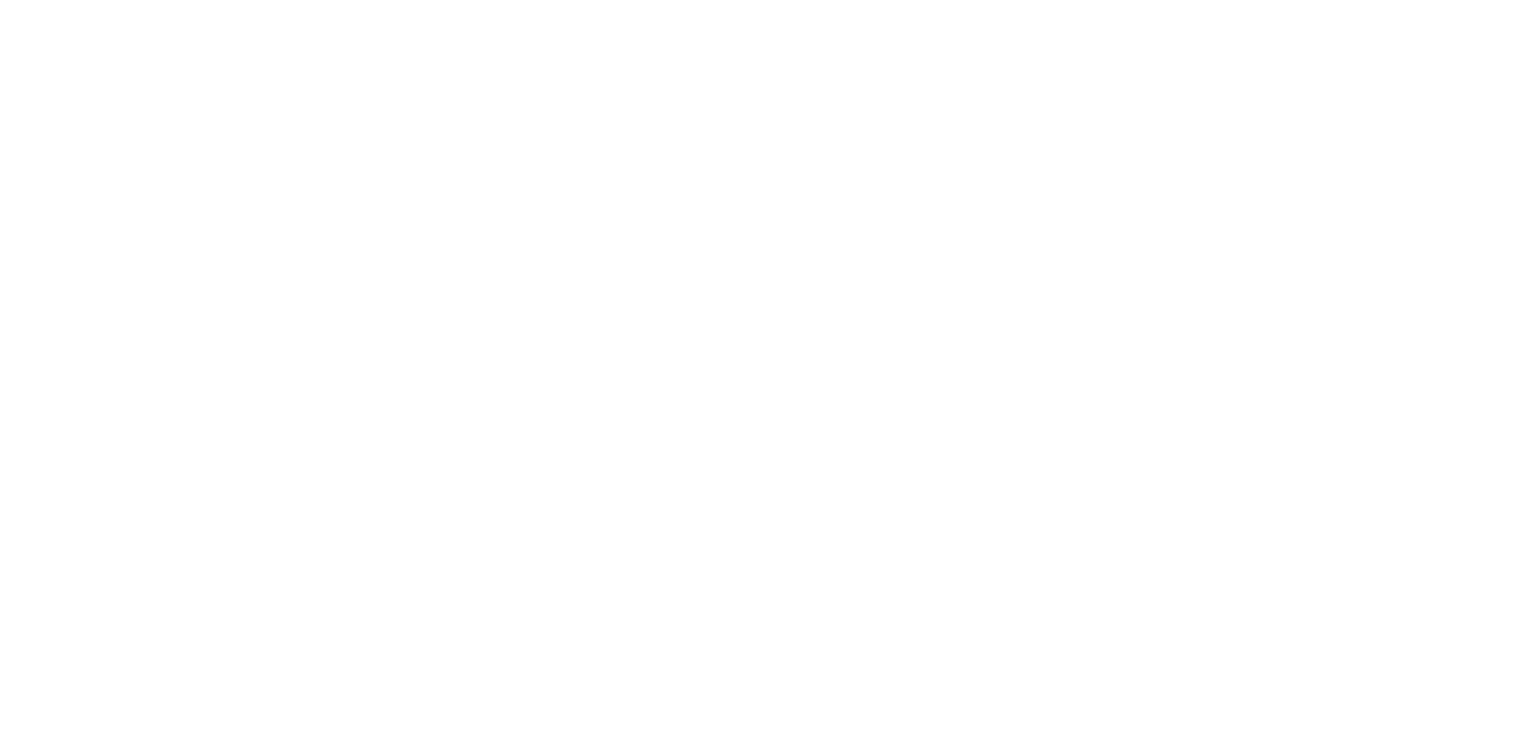 scroll, scrollTop: 0, scrollLeft: 0, axis: both 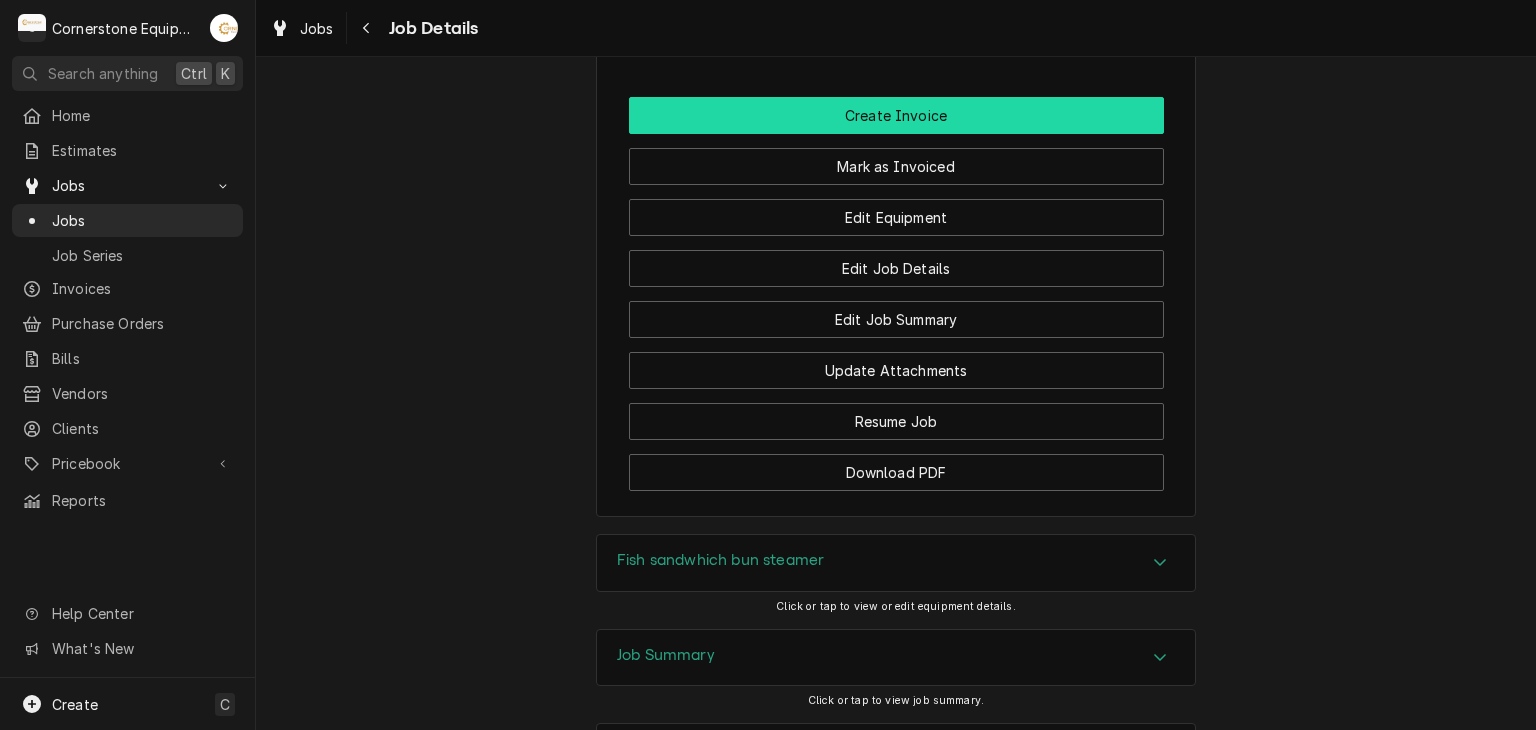click on "Create Invoice" at bounding box center (896, 115) 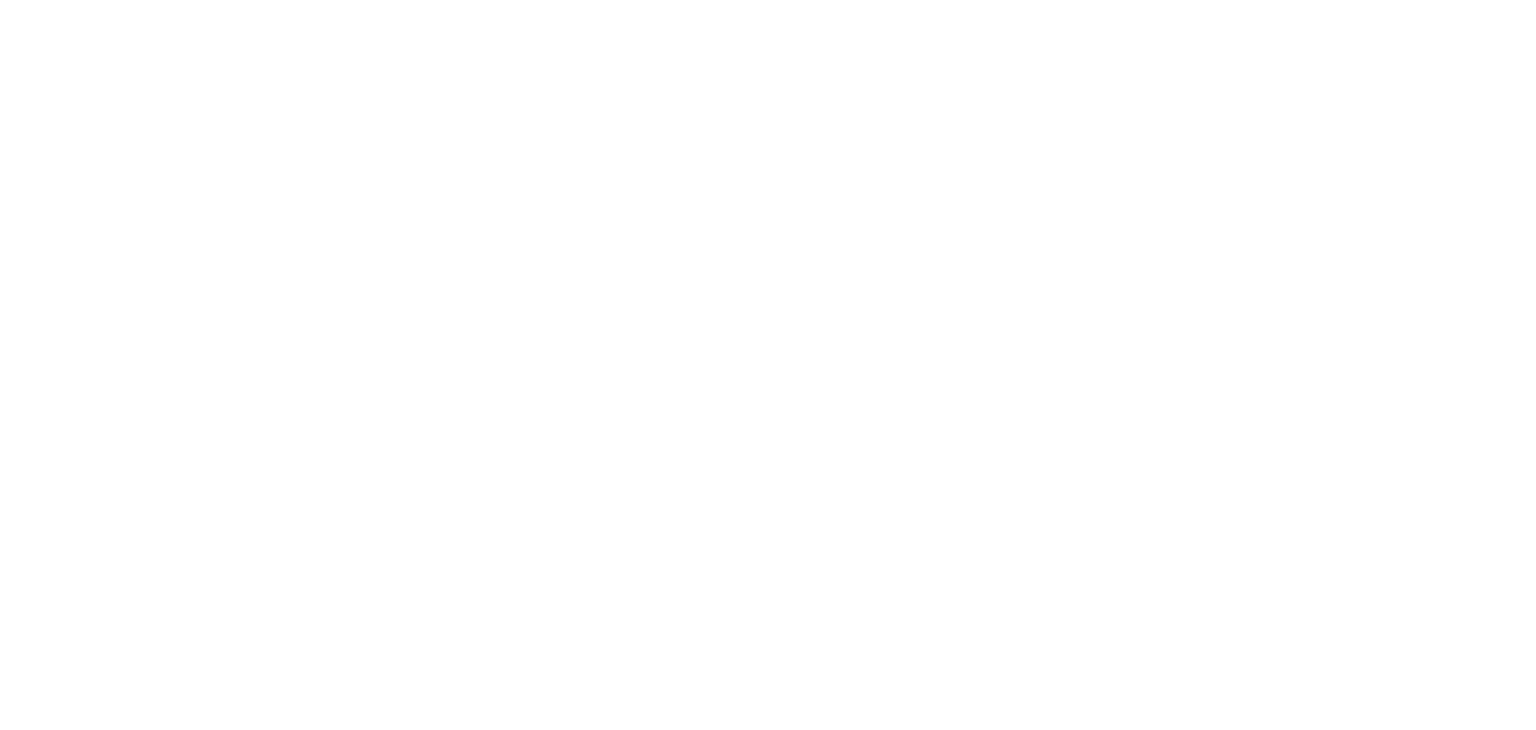 scroll, scrollTop: 0, scrollLeft: 0, axis: both 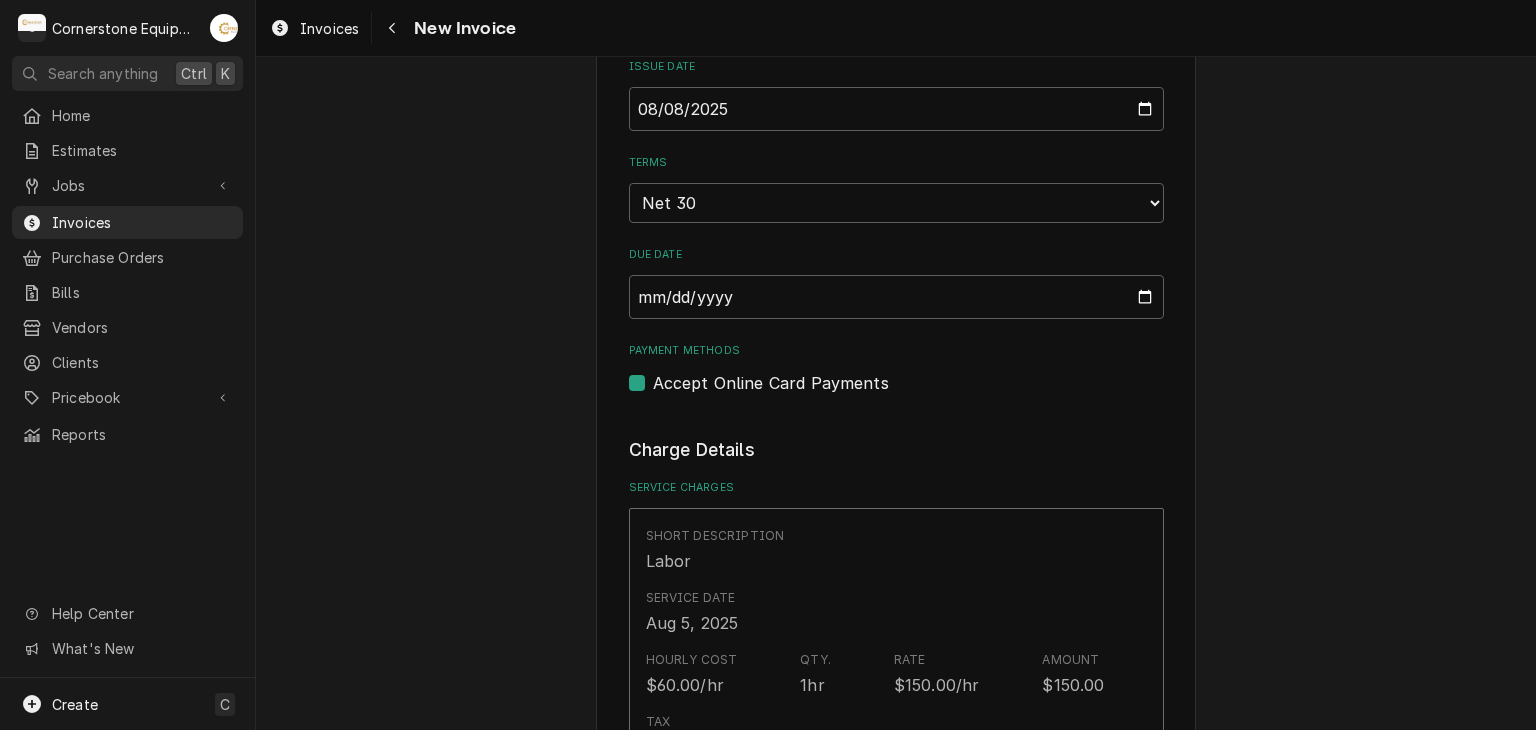 click on "Accept Online Card Payments" at bounding box center [771, 383] 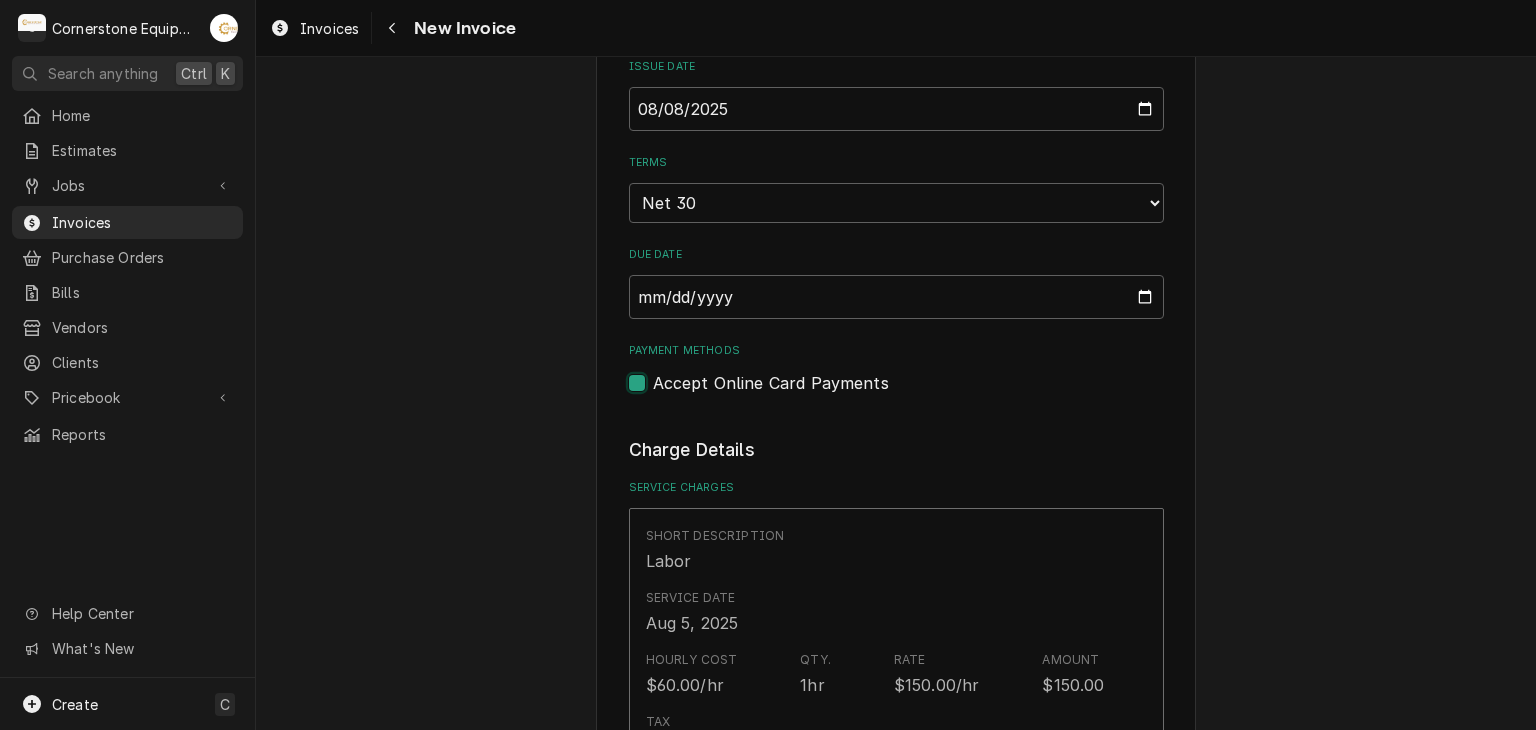 click on "Payment Methods" at bounding box center [920, 393] 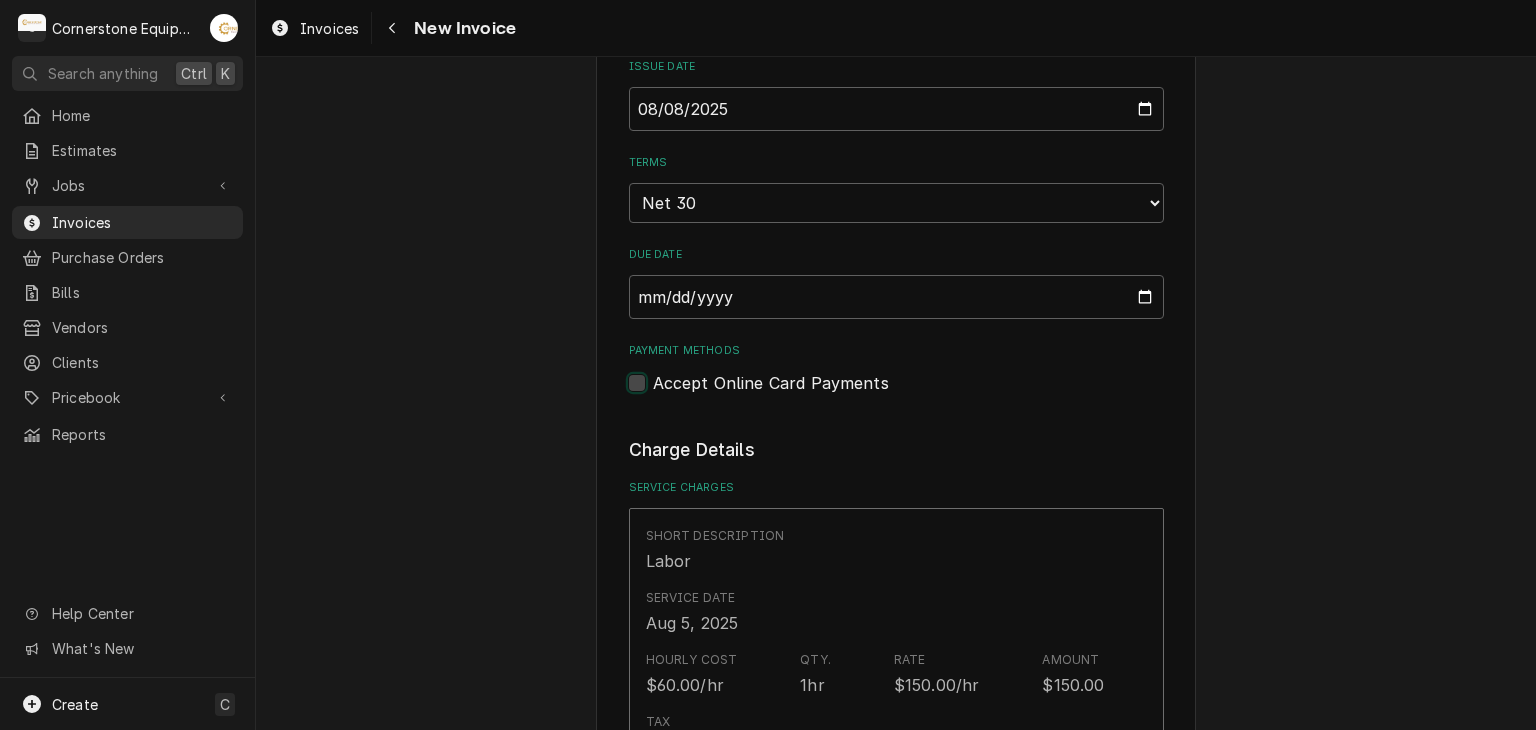 checkbox on "false" 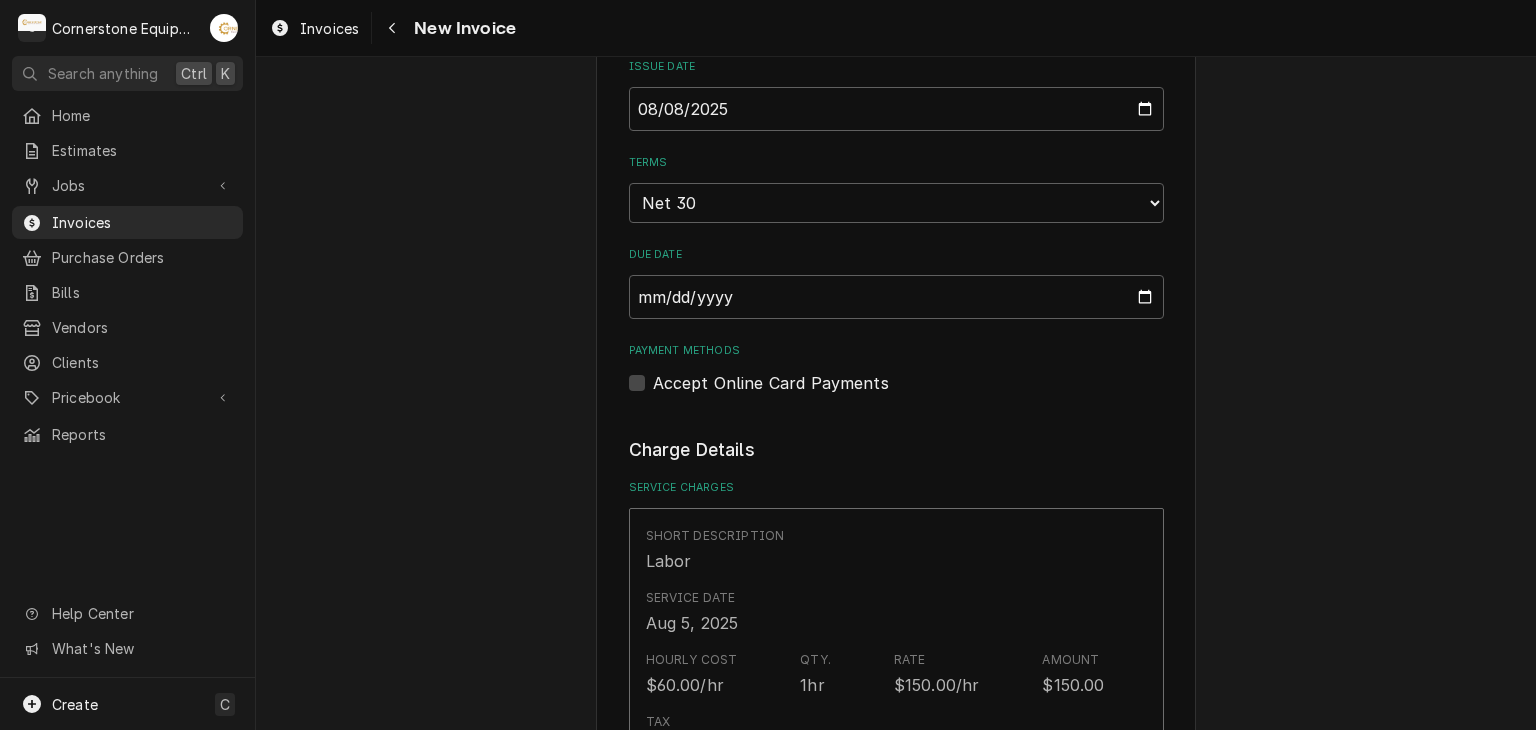 click on "Please provide the following information to create your invoice: Client Details Client [COMPANY] - [BRAND] Service Location [POSTAL_CODE] - [STREET_NAME] / [NUMBER] [STREET_NAME], [CITY], [STATE] [POSTAL_CODE] Basic Details Created From Job Uninvoiced Labor Service Type Labor Labels  ( optional ) Add Labels... Billing Address Same as service location Recipient, Attention To, etc.  ( if different ) Street Address [NUMBER] [STREET] Apartment, Suite, etc. City [CITY] State/Province [STATE] Postal Code [POSTAL_CODE] Issue Date [DATE] Terms Choose payment terms... Same Day Net 7 Net 14 Net 21 Net 30 Net 45 Net 60 Net 90 Due Date [DATE] Payment Methods Accept Online Card Payments Charge Details Service Charges Short Description Labor Service Date [DATE], [YEAR] Hourly Cost $60.00/hr Qty. 1hr Rate $150.00/hr Amount $150.00 Tax Non-Taxable Service  Summary Add Service Charge Parts and Materials  ( if any ) Short Description misc hardware Manufacturer — Manufacturer Part # — Unit Cost $0.00 Qty. 1 Price $24.99 Amount $24.99 Tax Taxable  ( )" at bounding box center [896, 700] 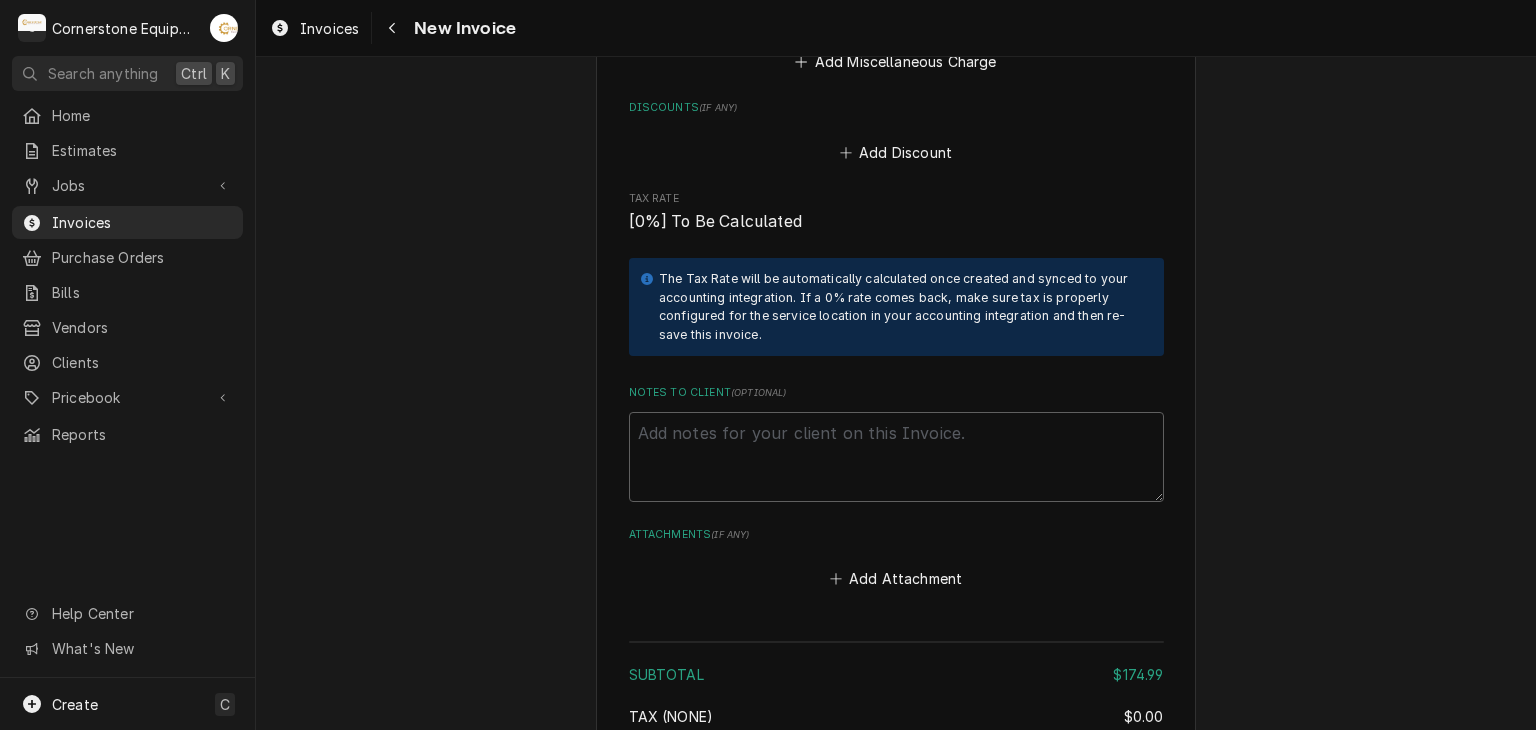 scroll, scrollTop: 2964, scrollLeft: 0, axis: vertical 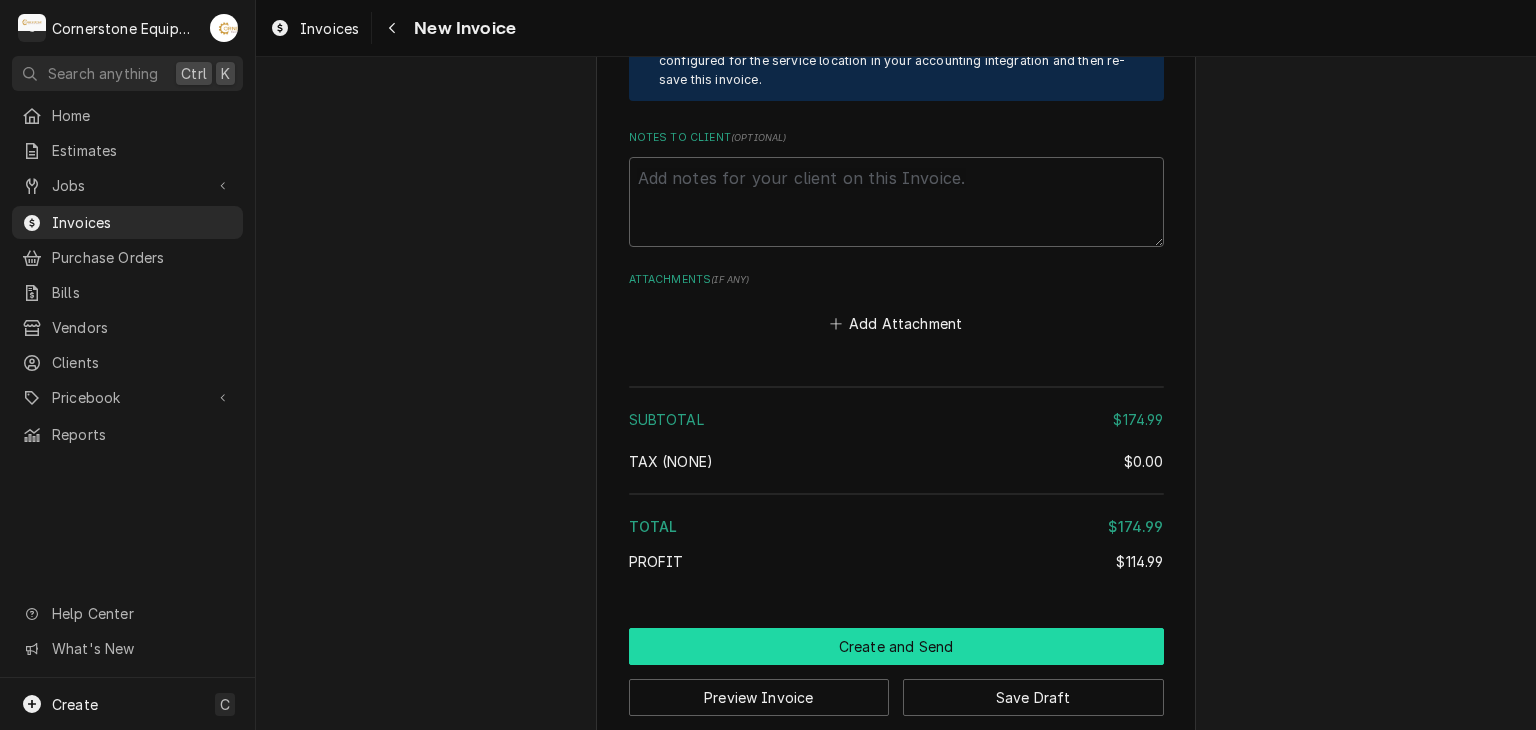 click on "Create and Send" at bounding box center [896, 646] 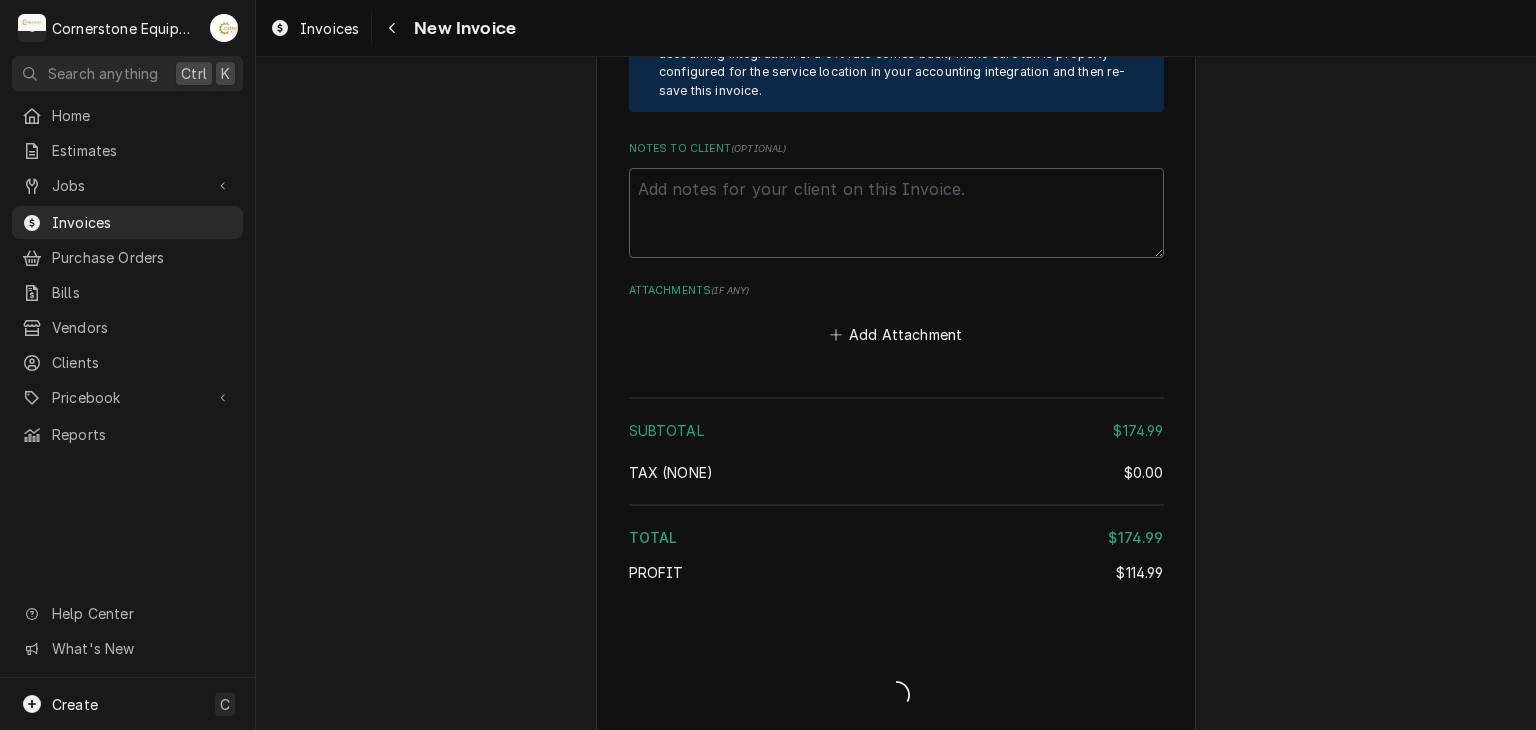 type on "x" 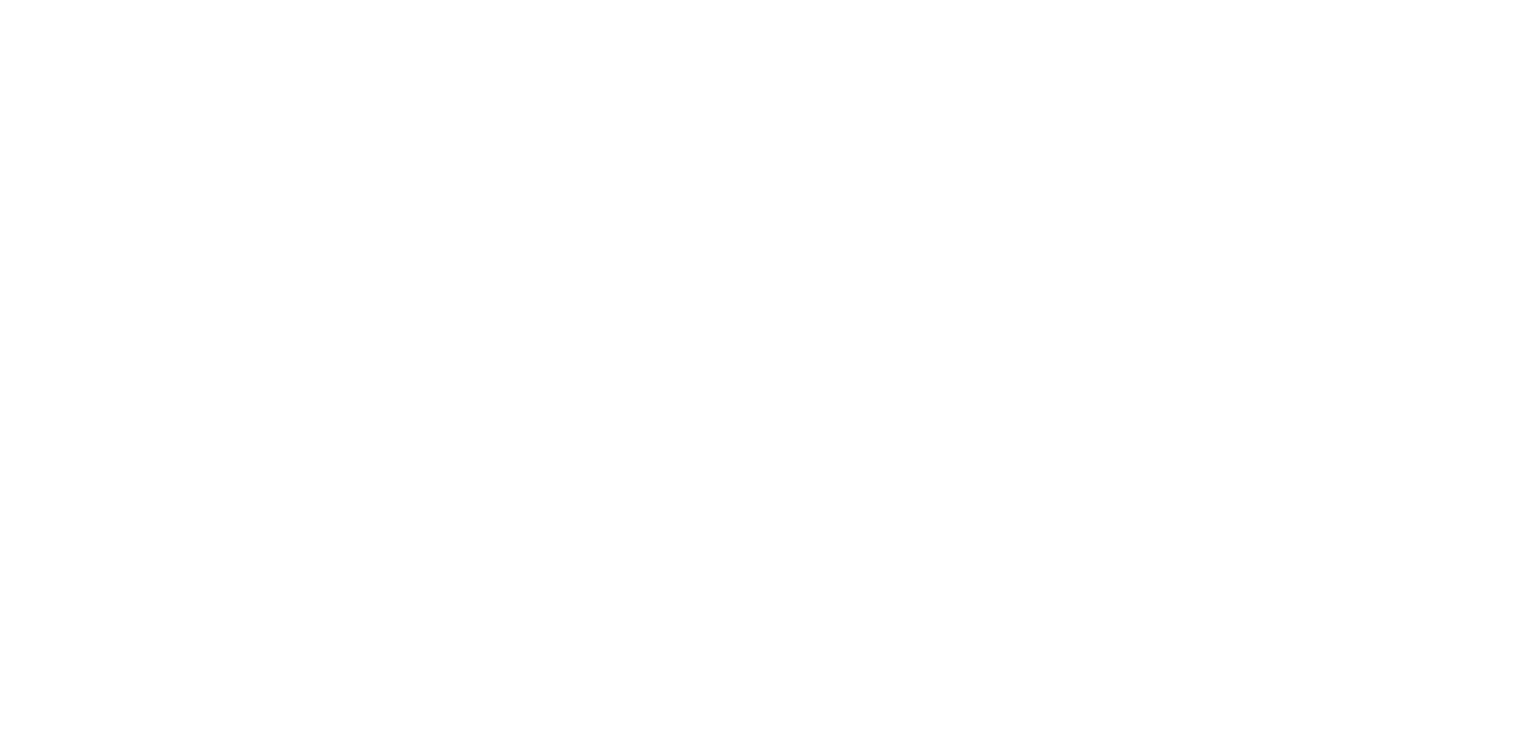 scroll, scrollTop: 0, scrollLeft: 0, axis: both 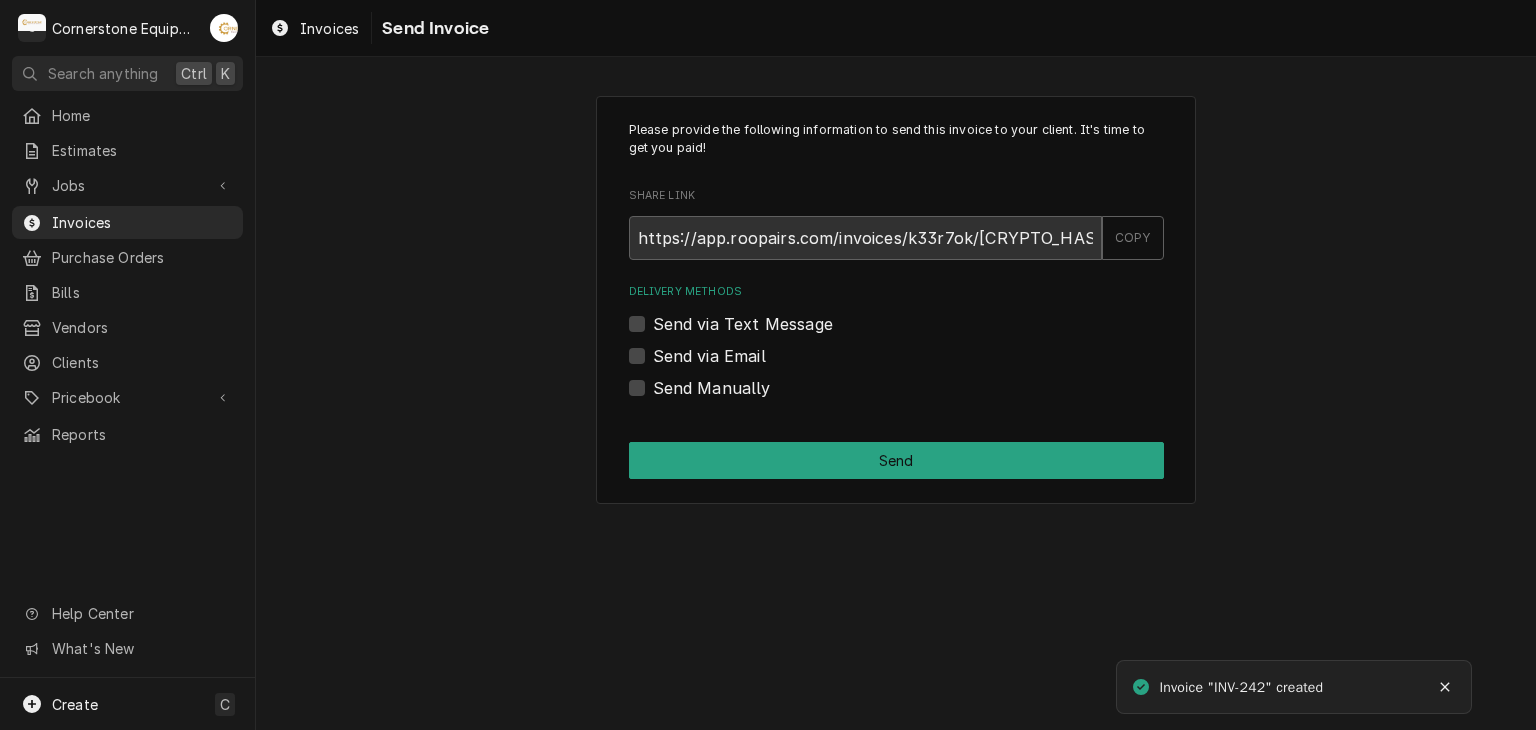 click on "Delivery Methods Send via Text Message Send via Email Send Manually" at bounding box center (896, 341) 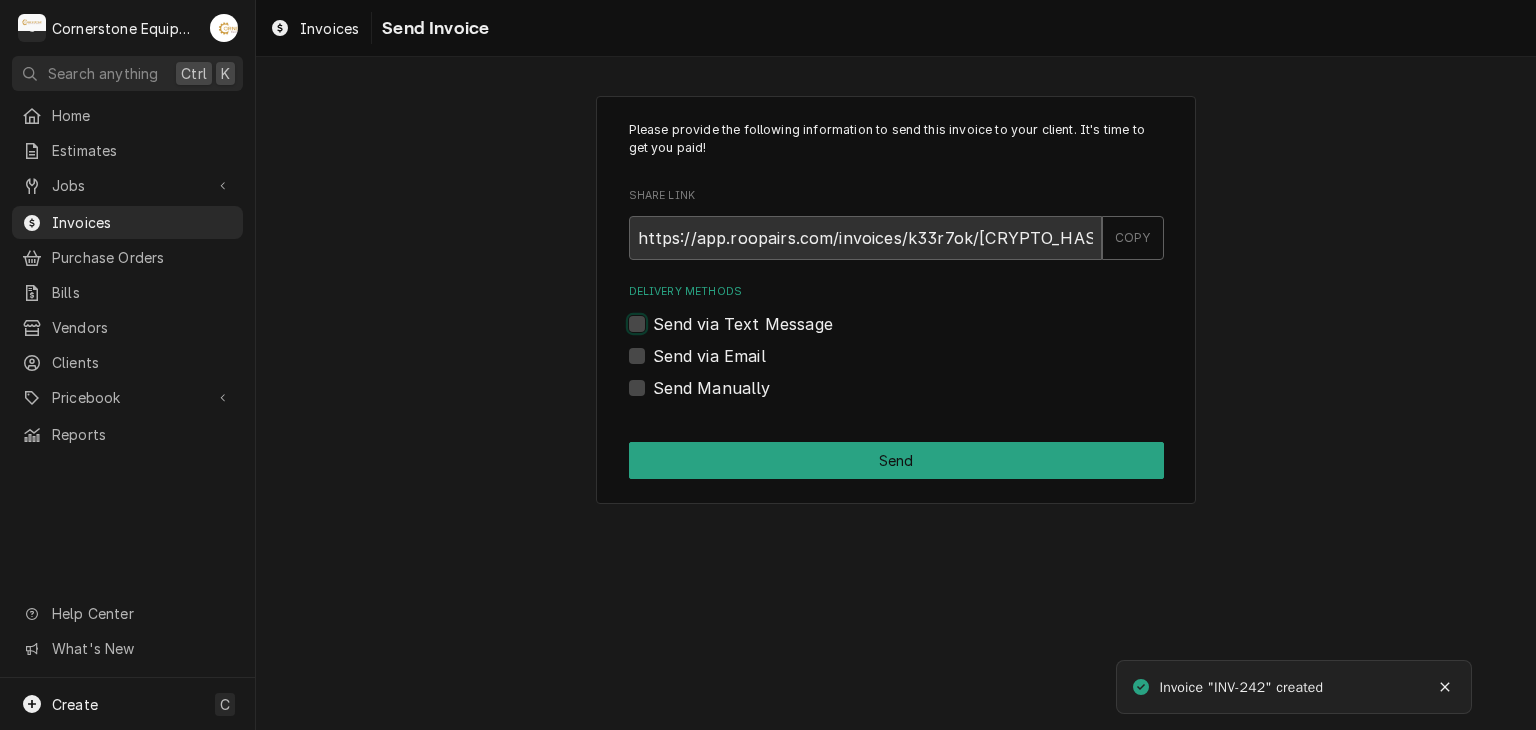 click on "Send via Text Message" at bounding box center (920, 334) 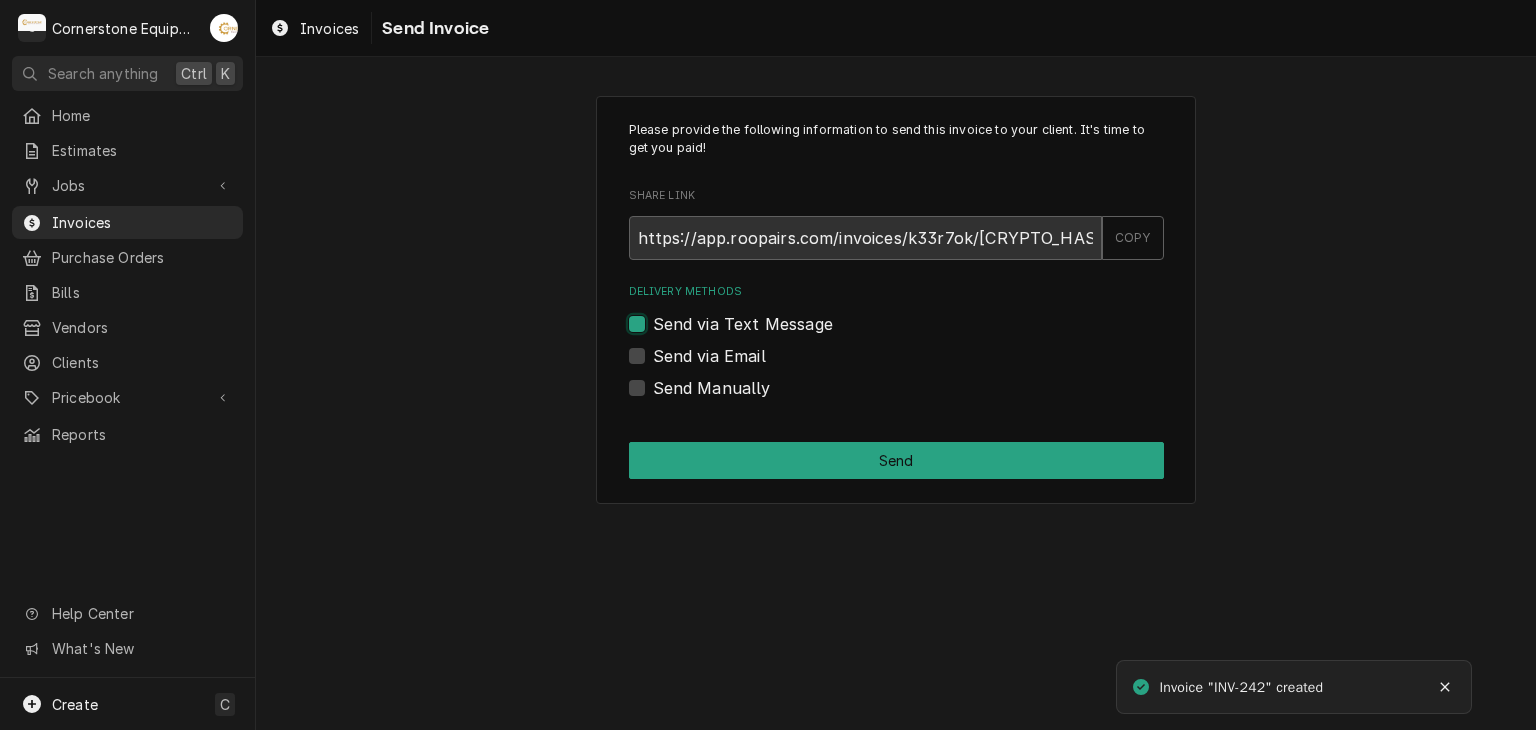 checkbox on "true" 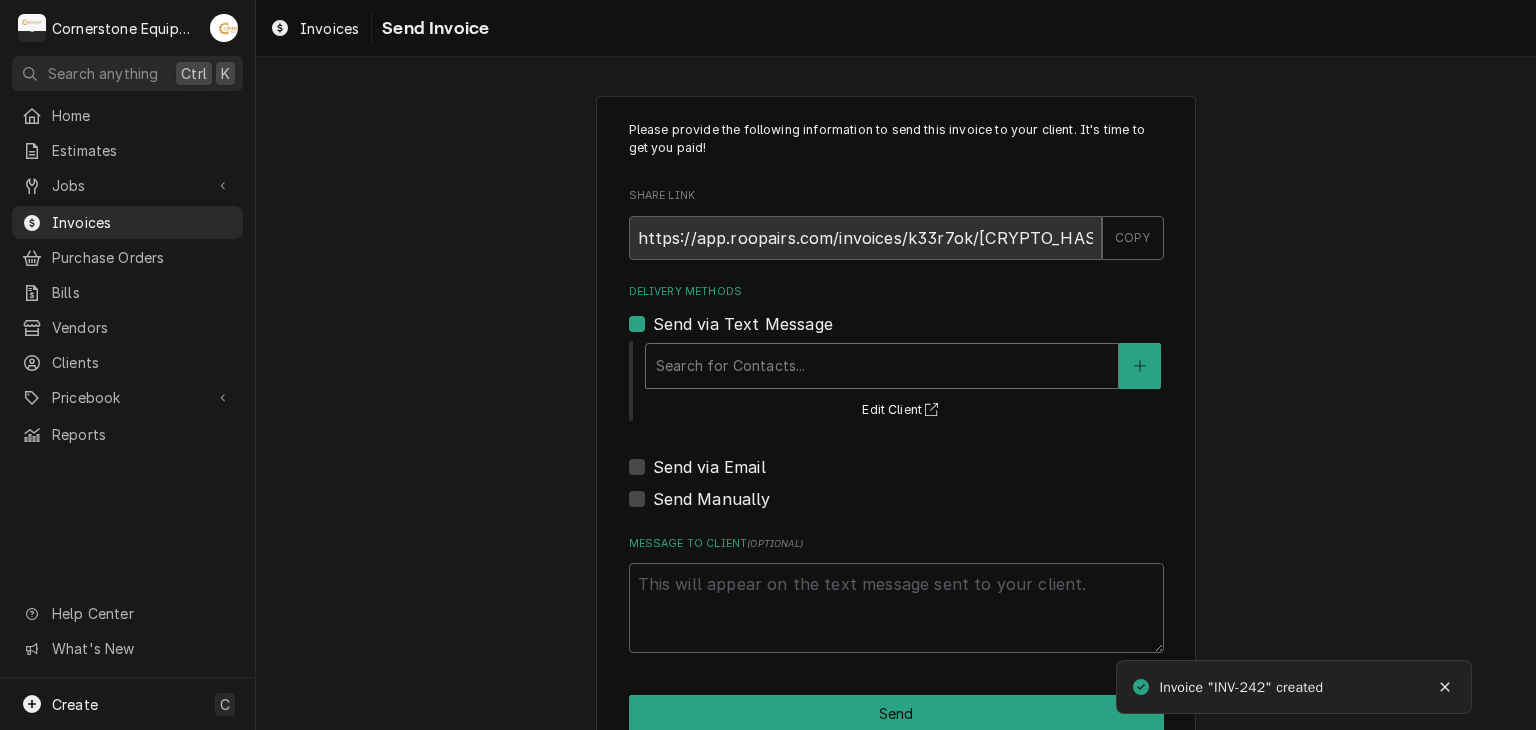 click at bounding box center [882, 366] 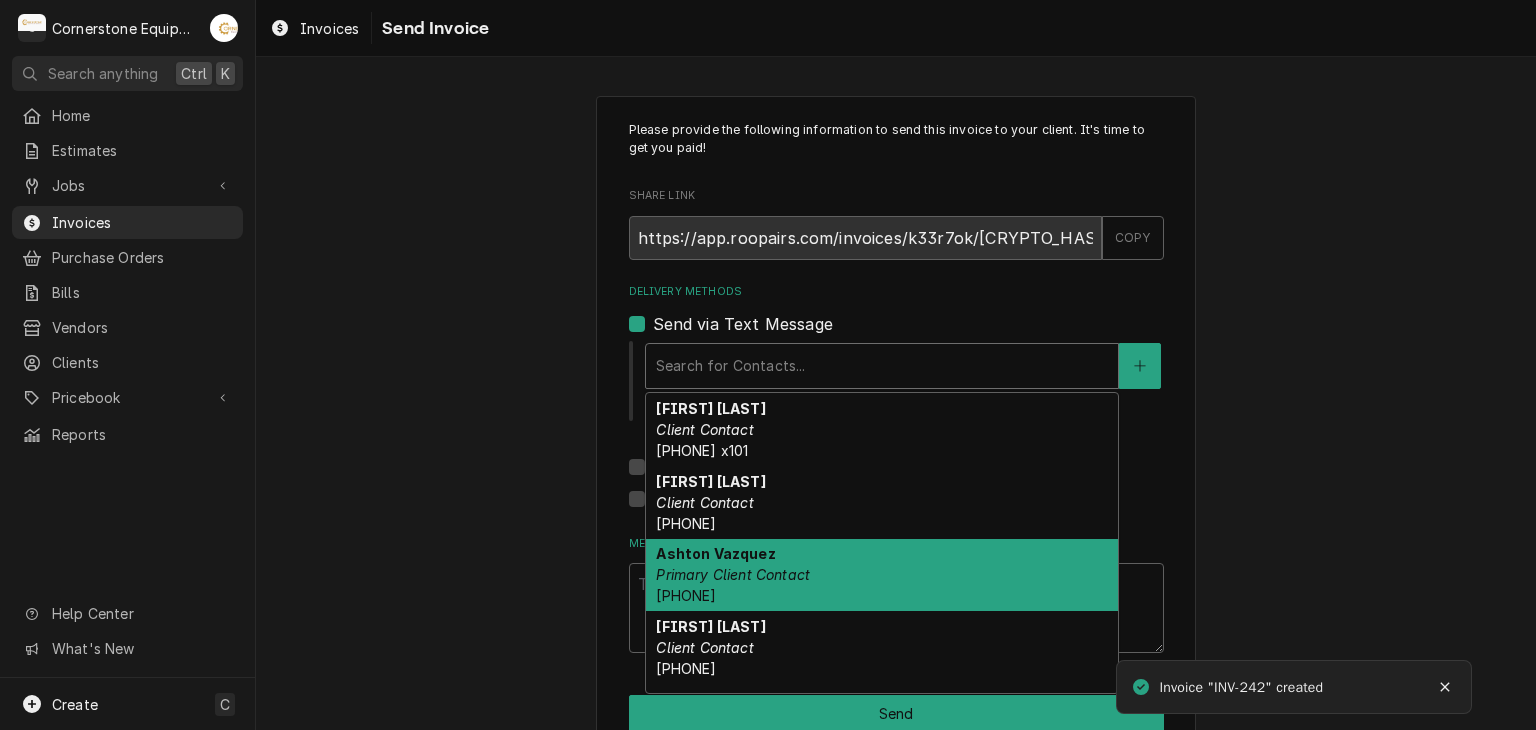 click on "Ashton Vazquez" at bounding box center (715, 553) 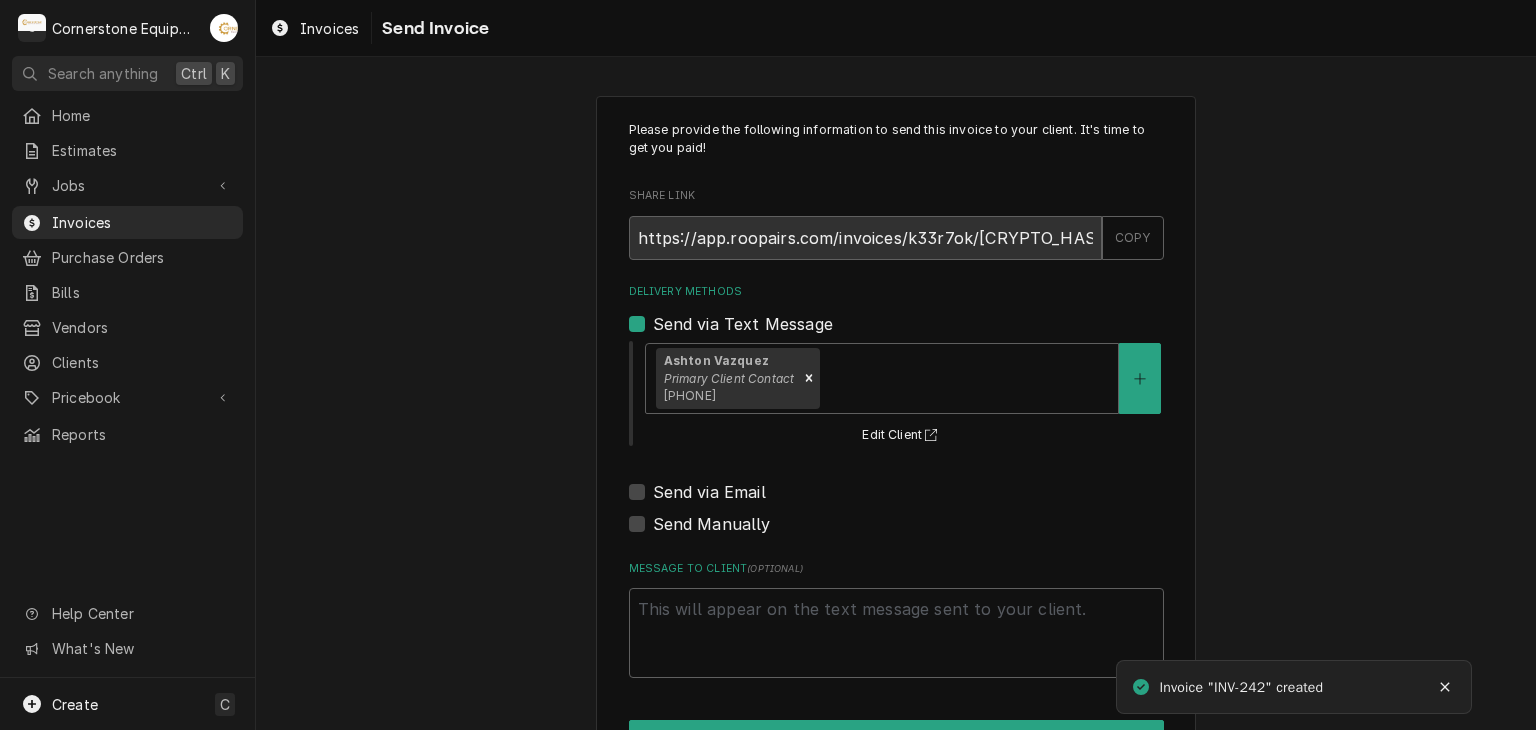 click on "Send via Email" at bounding box center (709, 492) 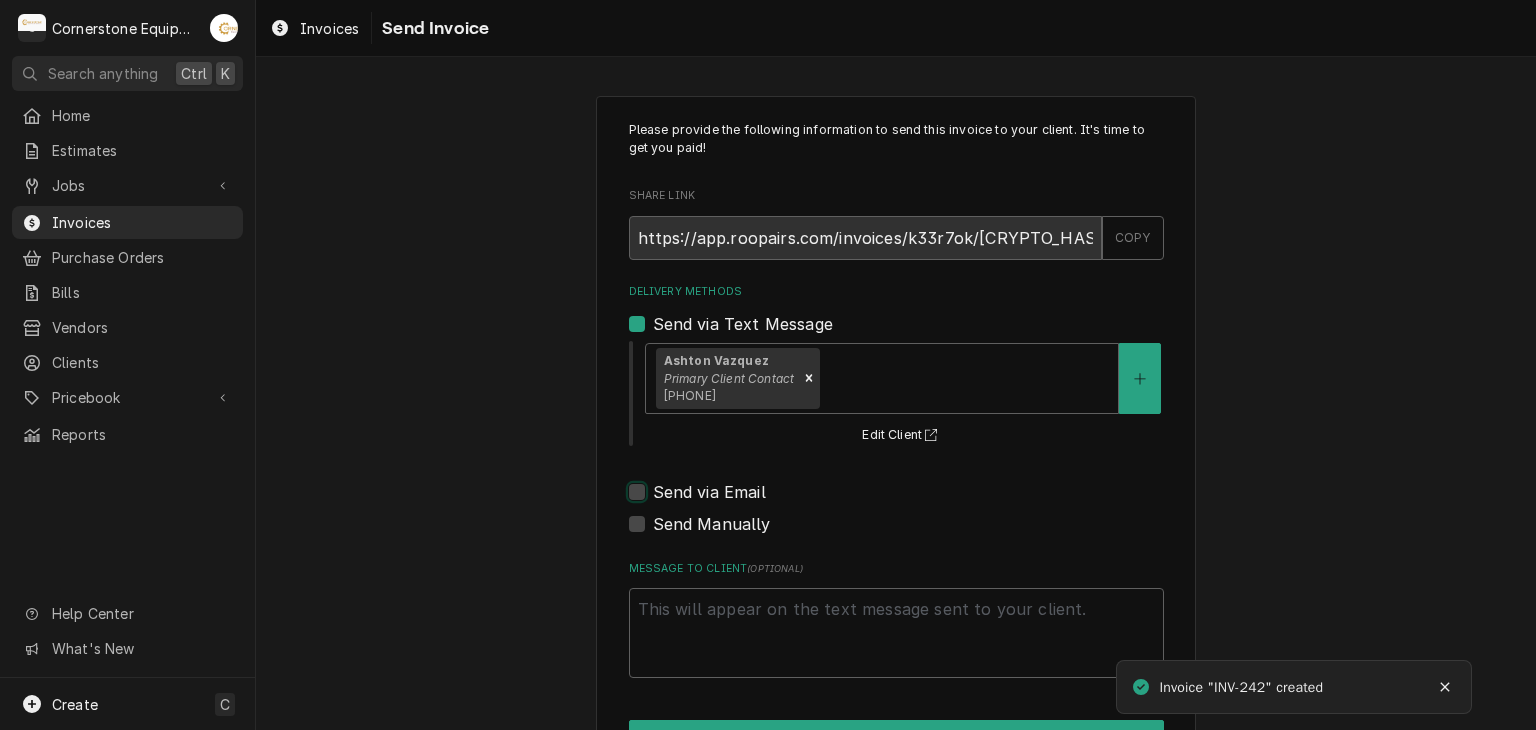 click on "Send via Email" at bounding box center [920, 502] 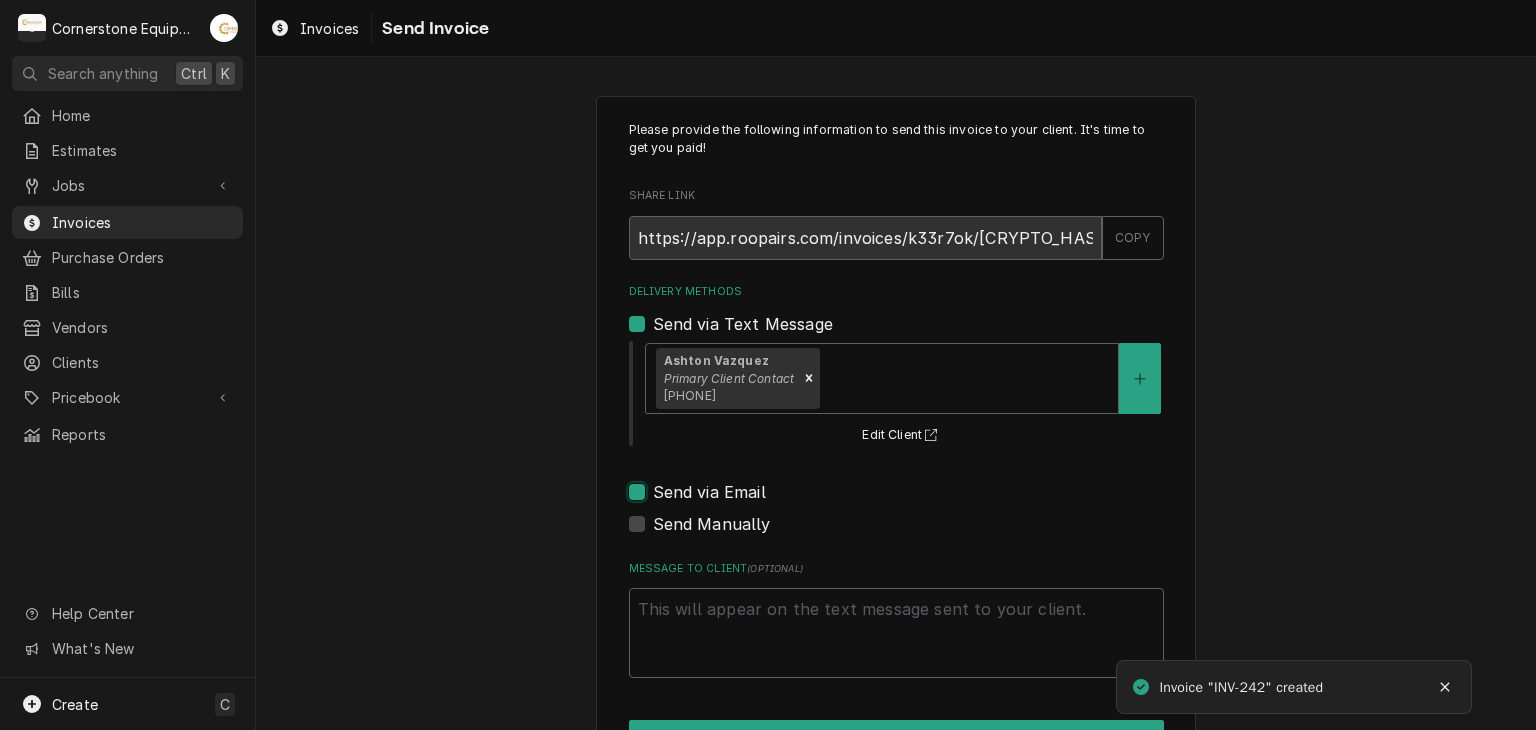 checkbox on "true" 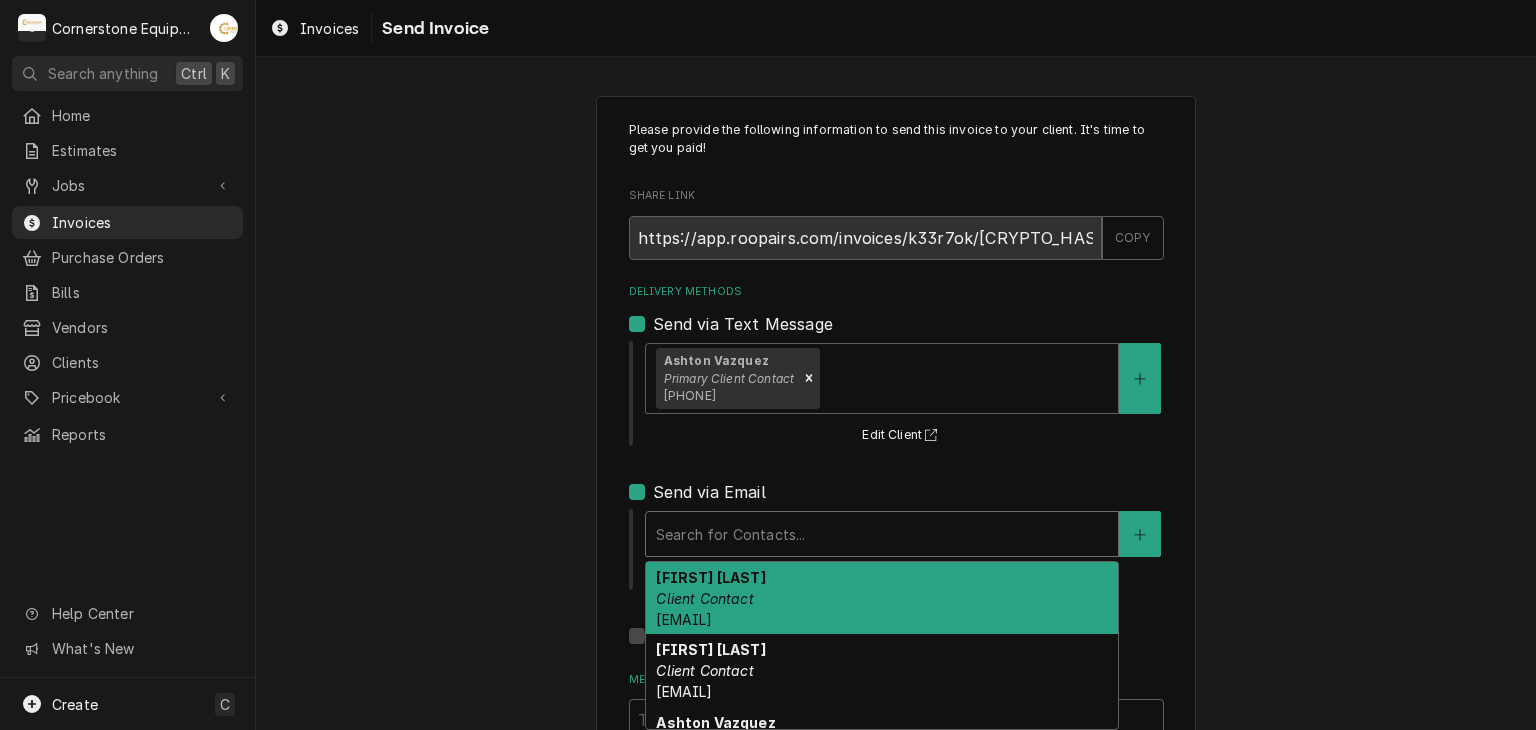 click at bounding box center [882, 534] 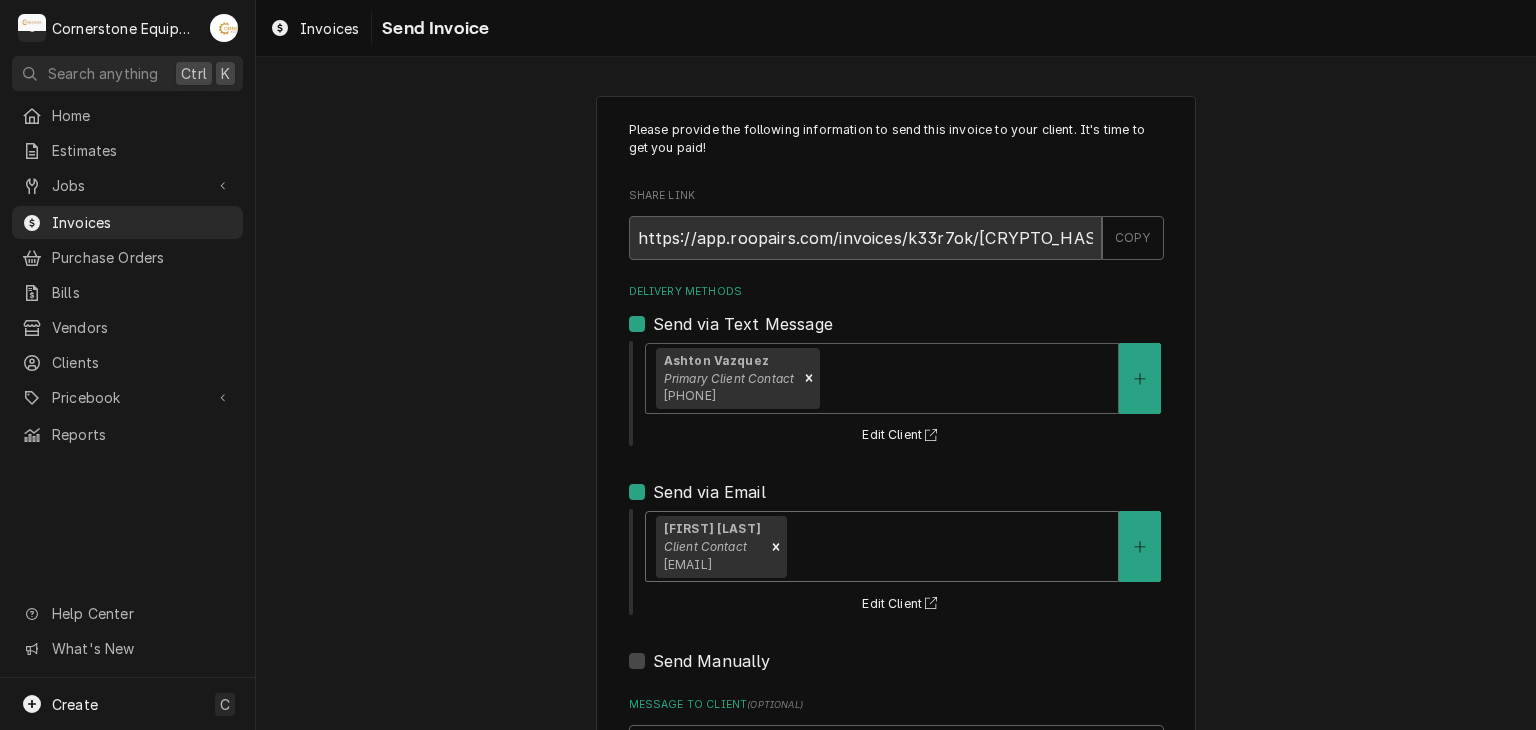click on "Please provide the following information to send this invoice to your client. It's time to get you paid! Share Link https://app.roopairs.com/invoices/k33r7ok/[CRYPTO_HASH]/[CRYPTO_HASH]/ COPY Delivery Methods Send via Text Message [FIRST] [LAST] Primary Client Contact [PHONE] Edit Client    Send via Email option [object Object], selected. [FIRST] [LAST] Client Contact [EMAIL] Edit Client    Send Manually Message to Client  ( optional ) Send" at bounding box center [896, 507] 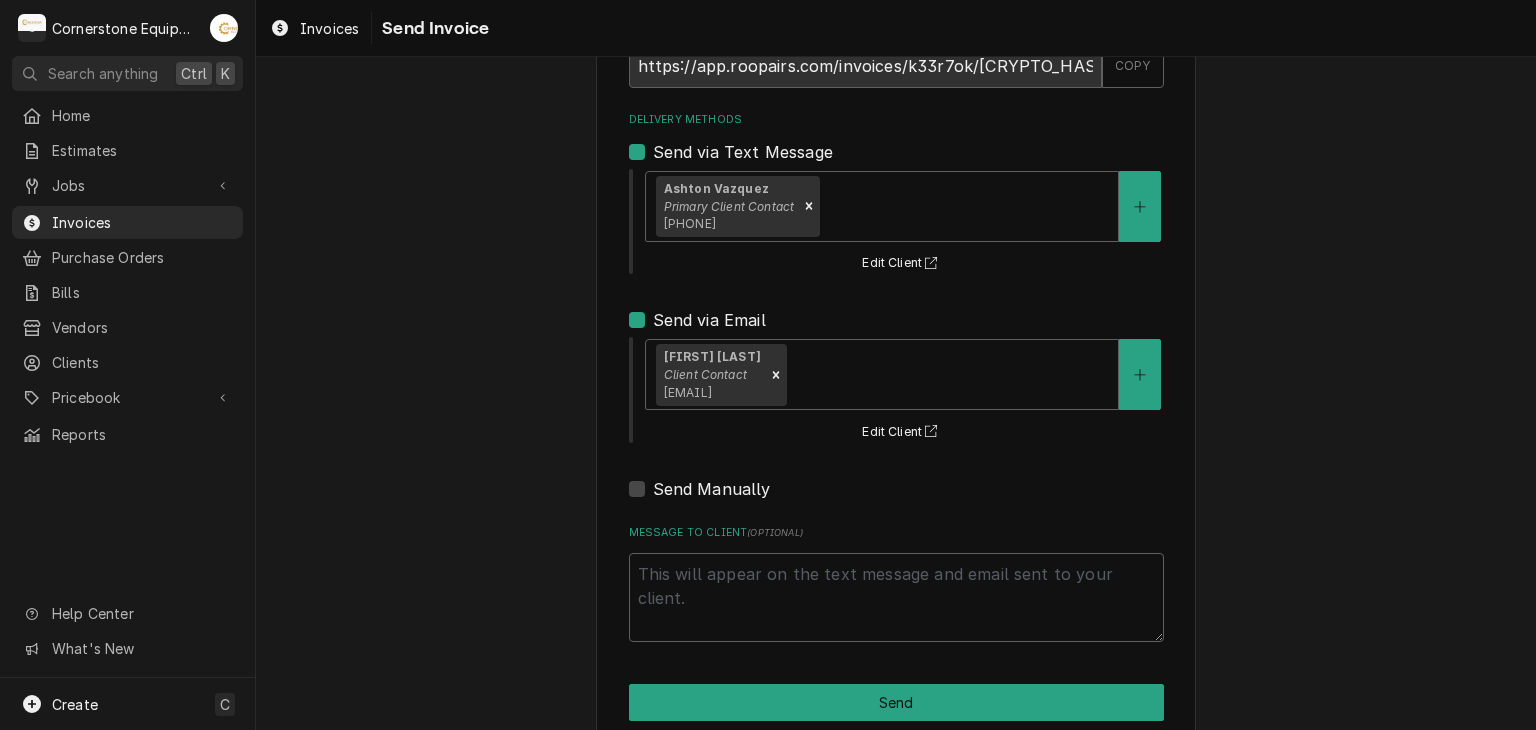 scroll, scrollTop: 204, scrollLeft: 0, axis: vertical 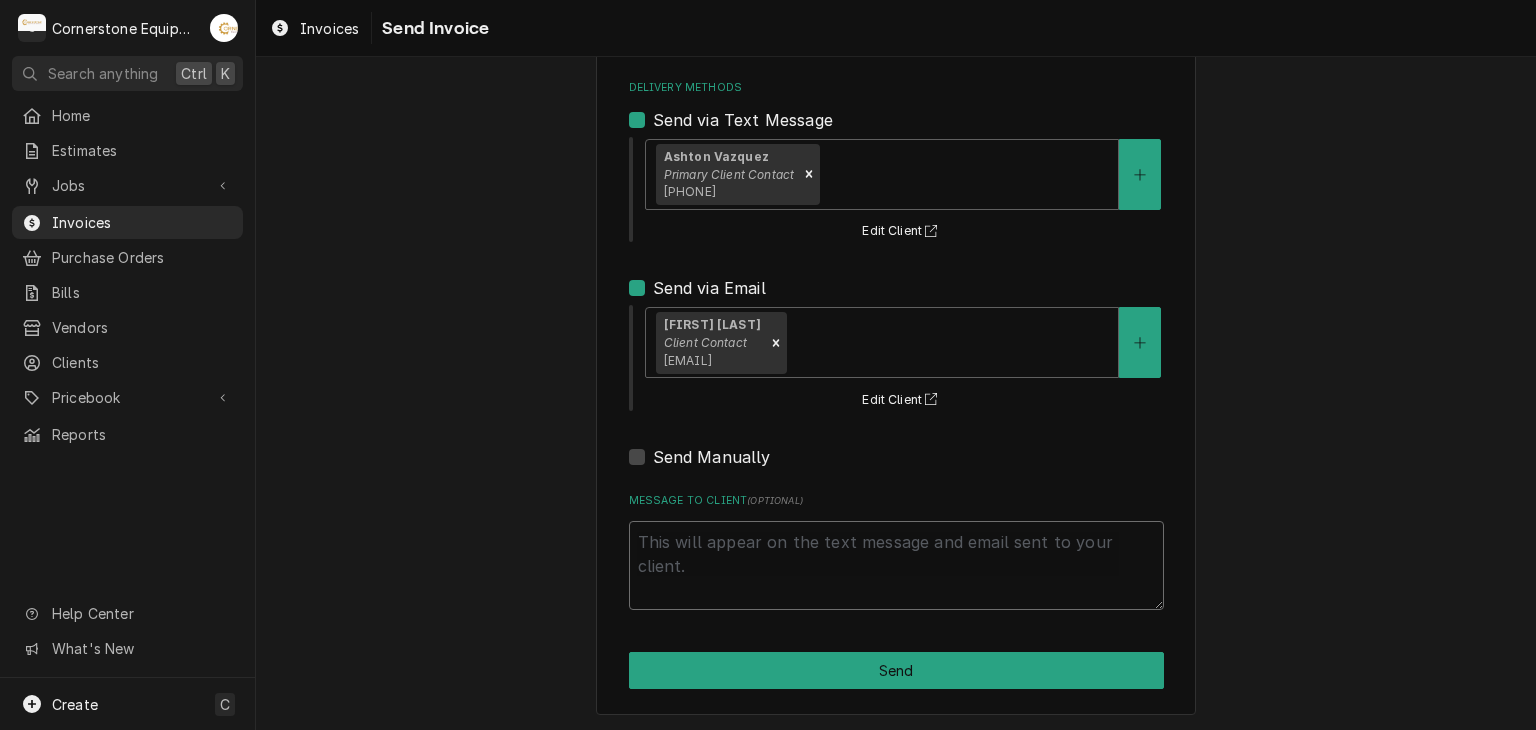 click on "Message to Client  ( optional )" at bounding box center (896, 566) 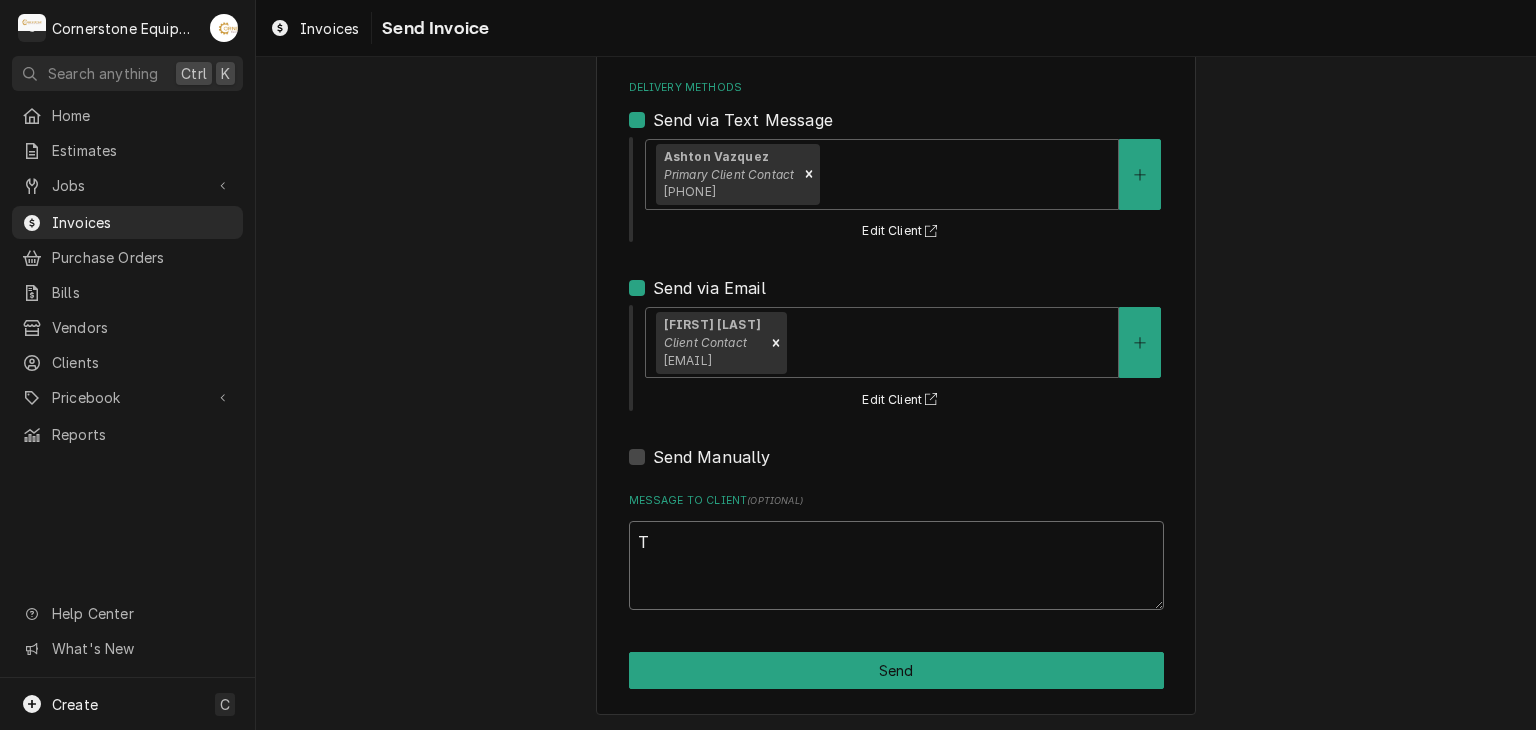type on "x" 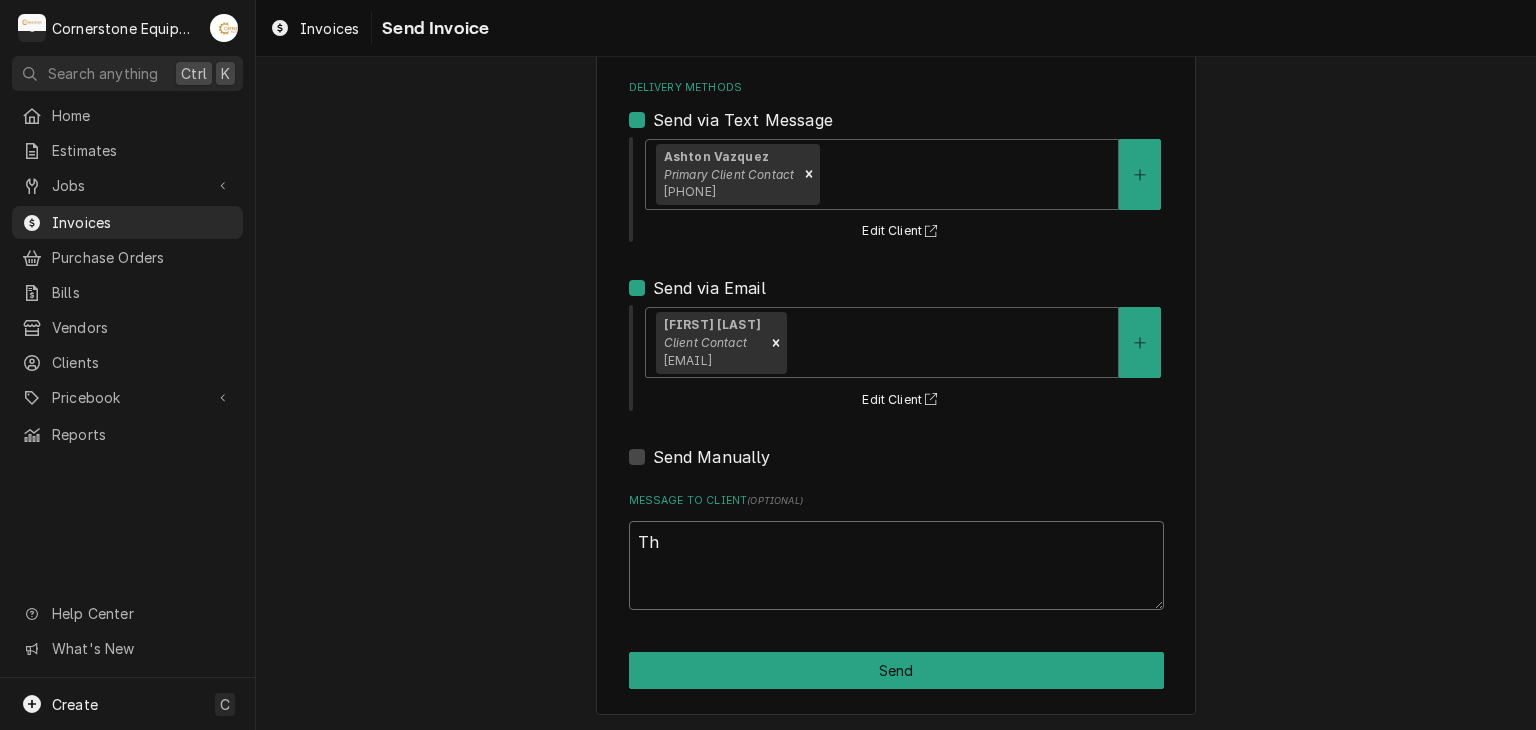 type on "x" 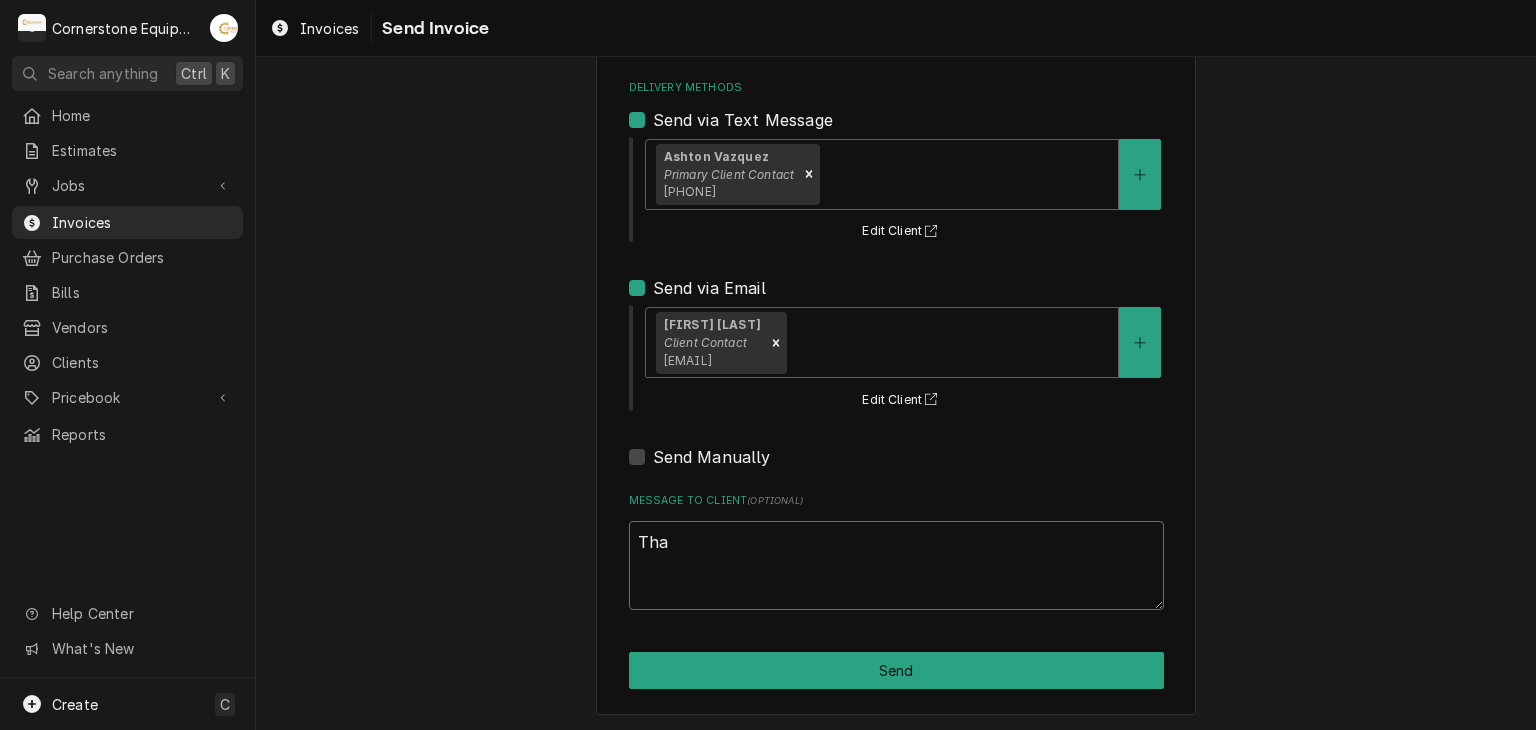 type on "x" 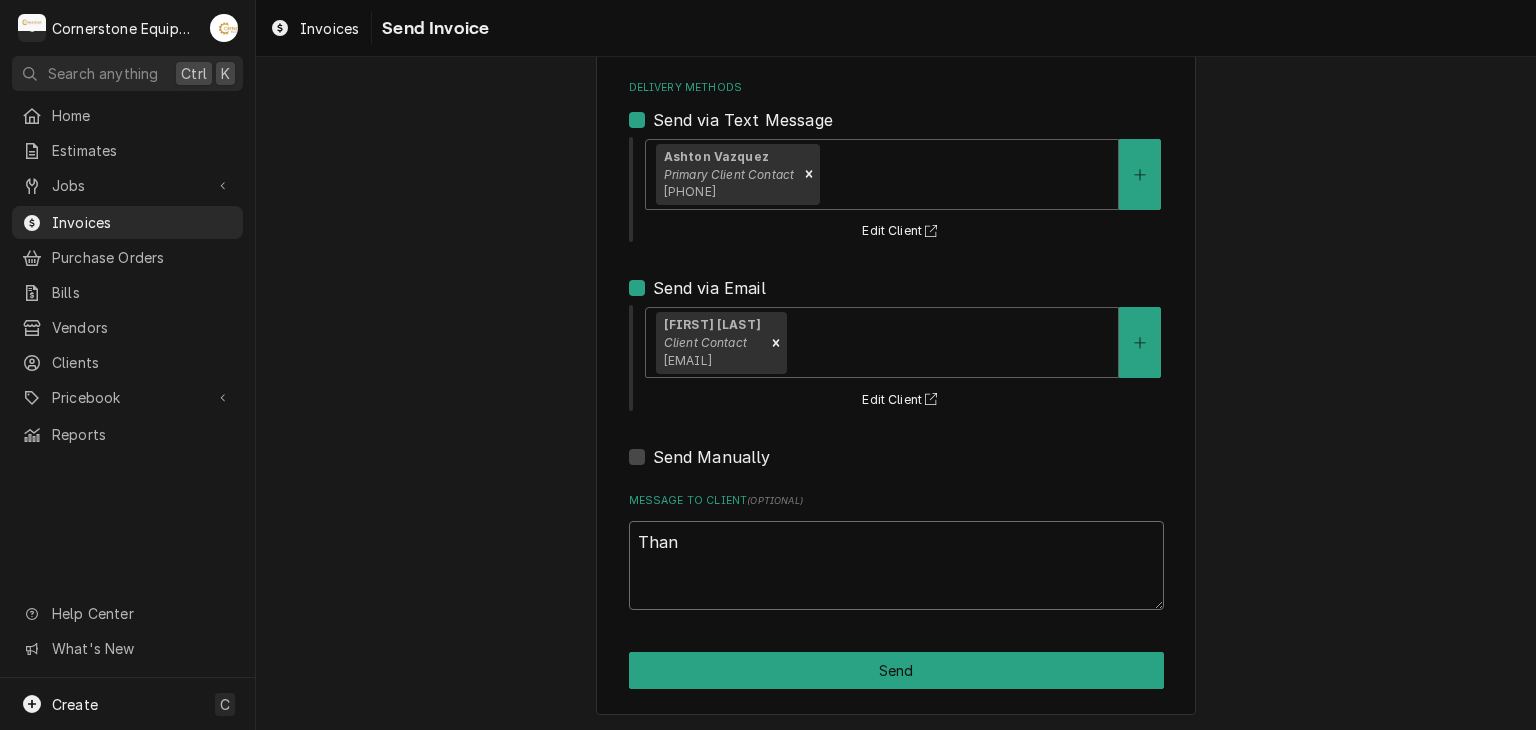type on "x" 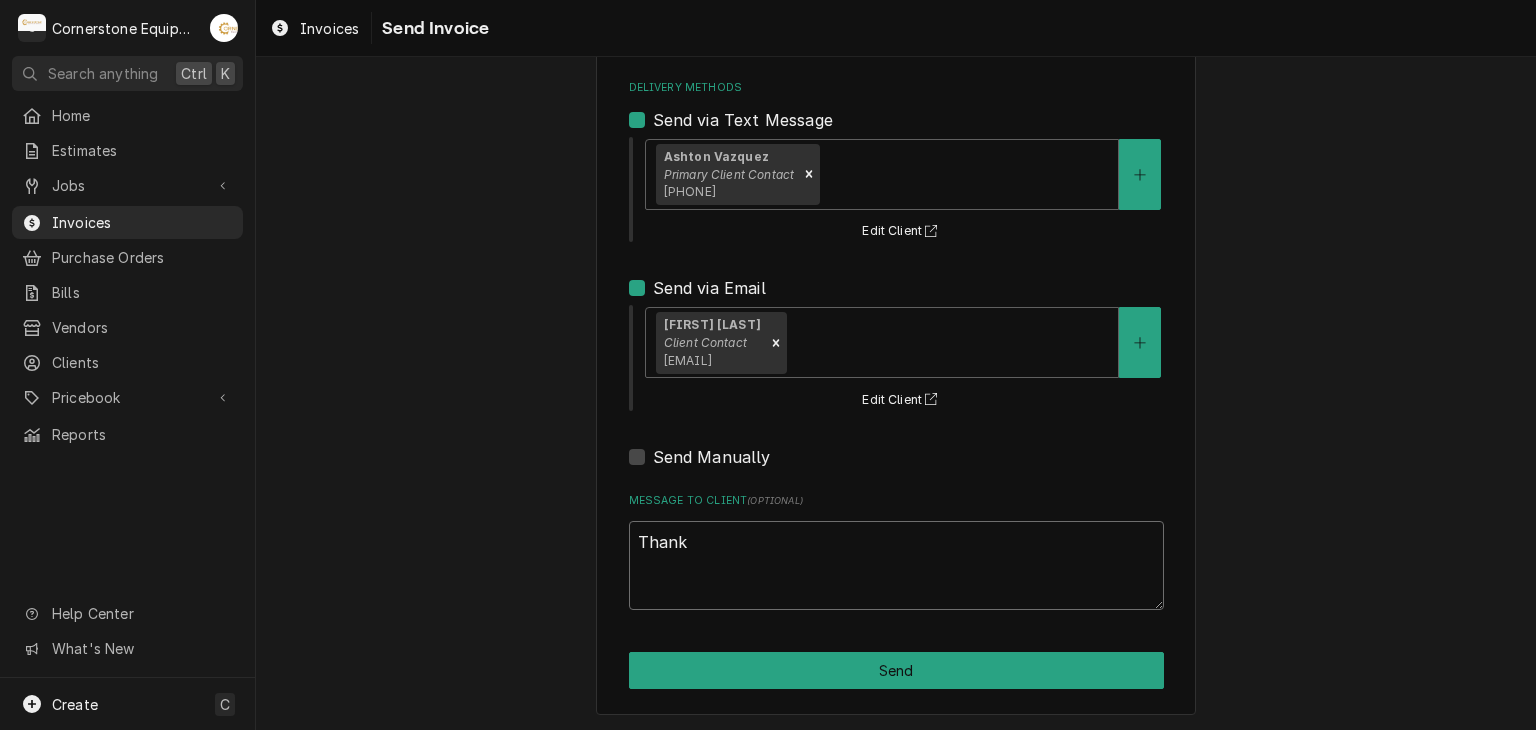 type on "x" 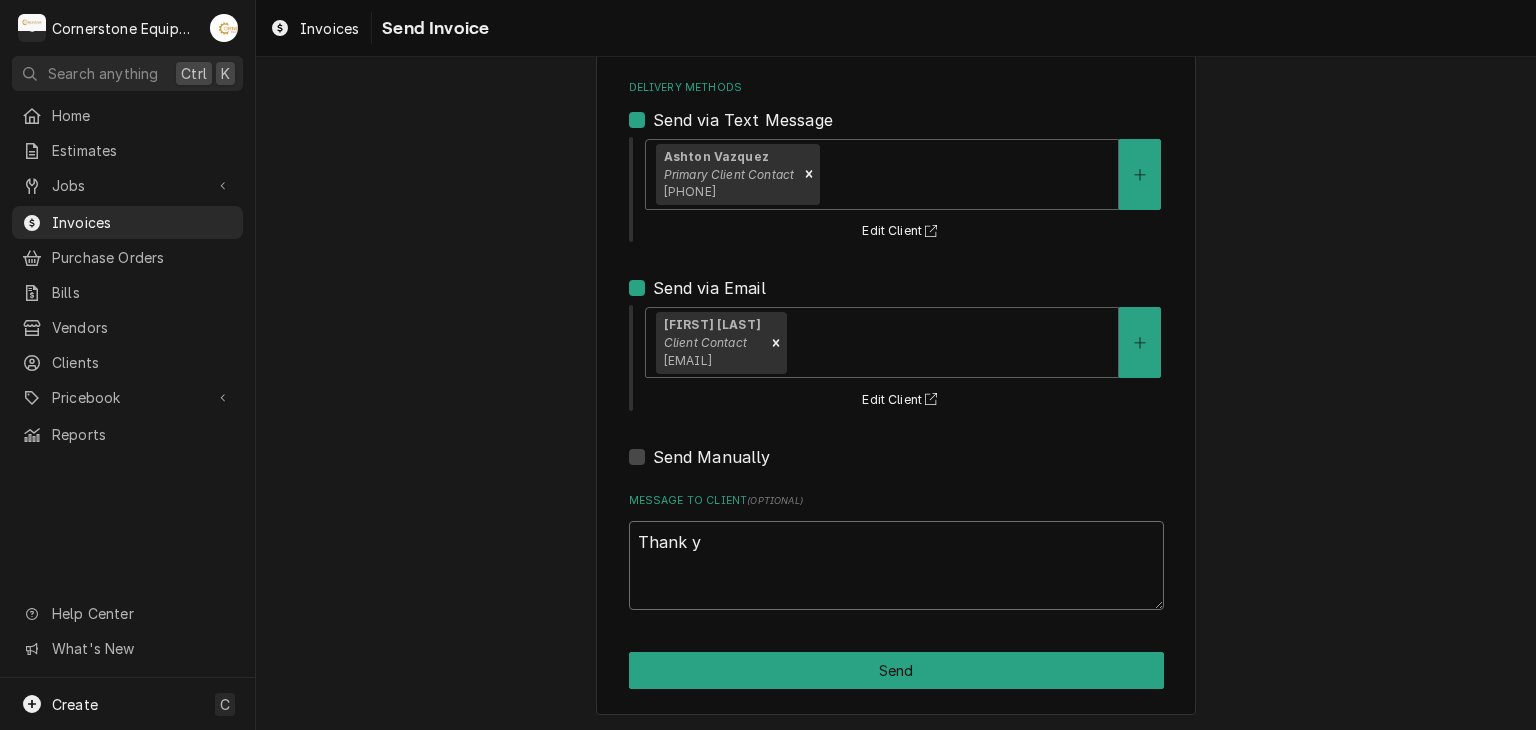 type on "x" 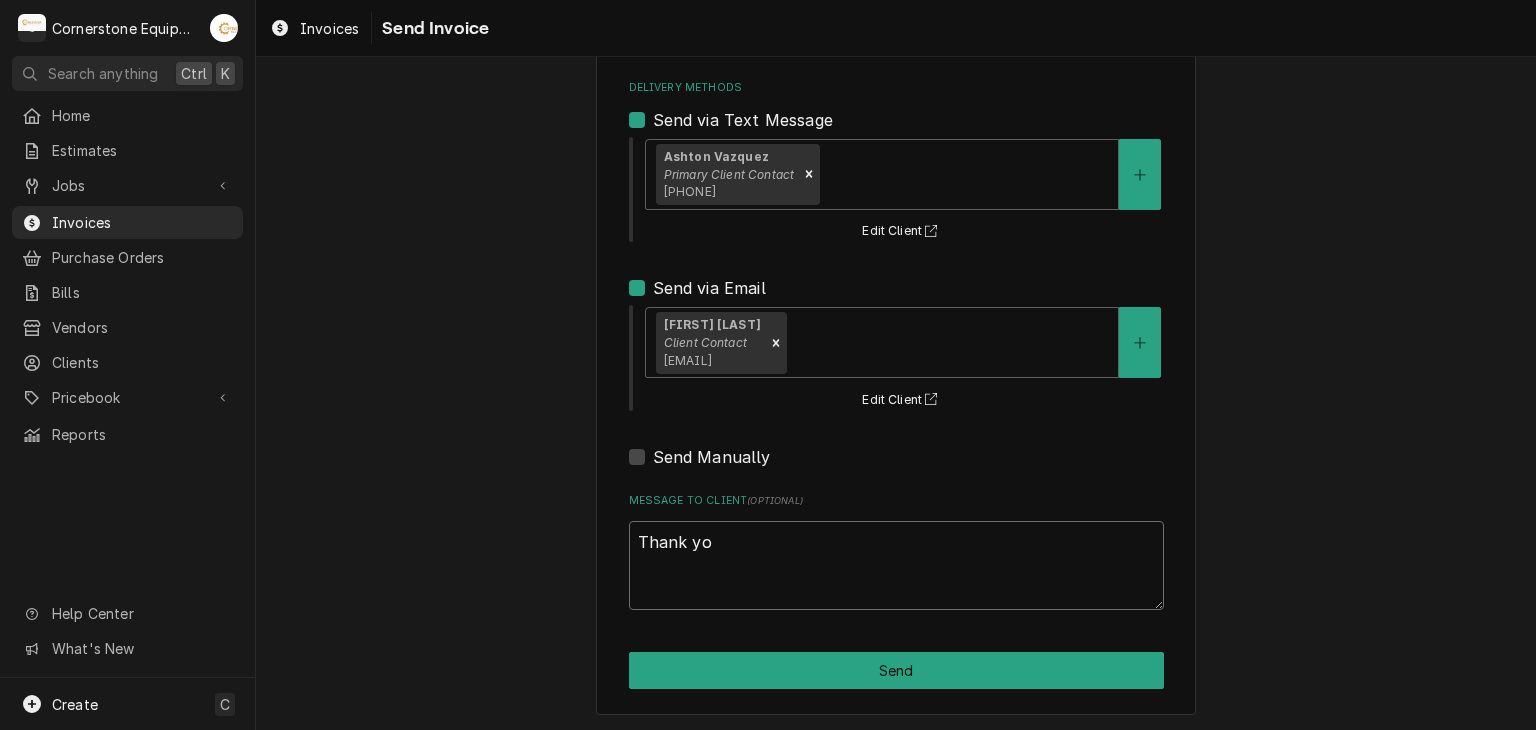 type on "x" 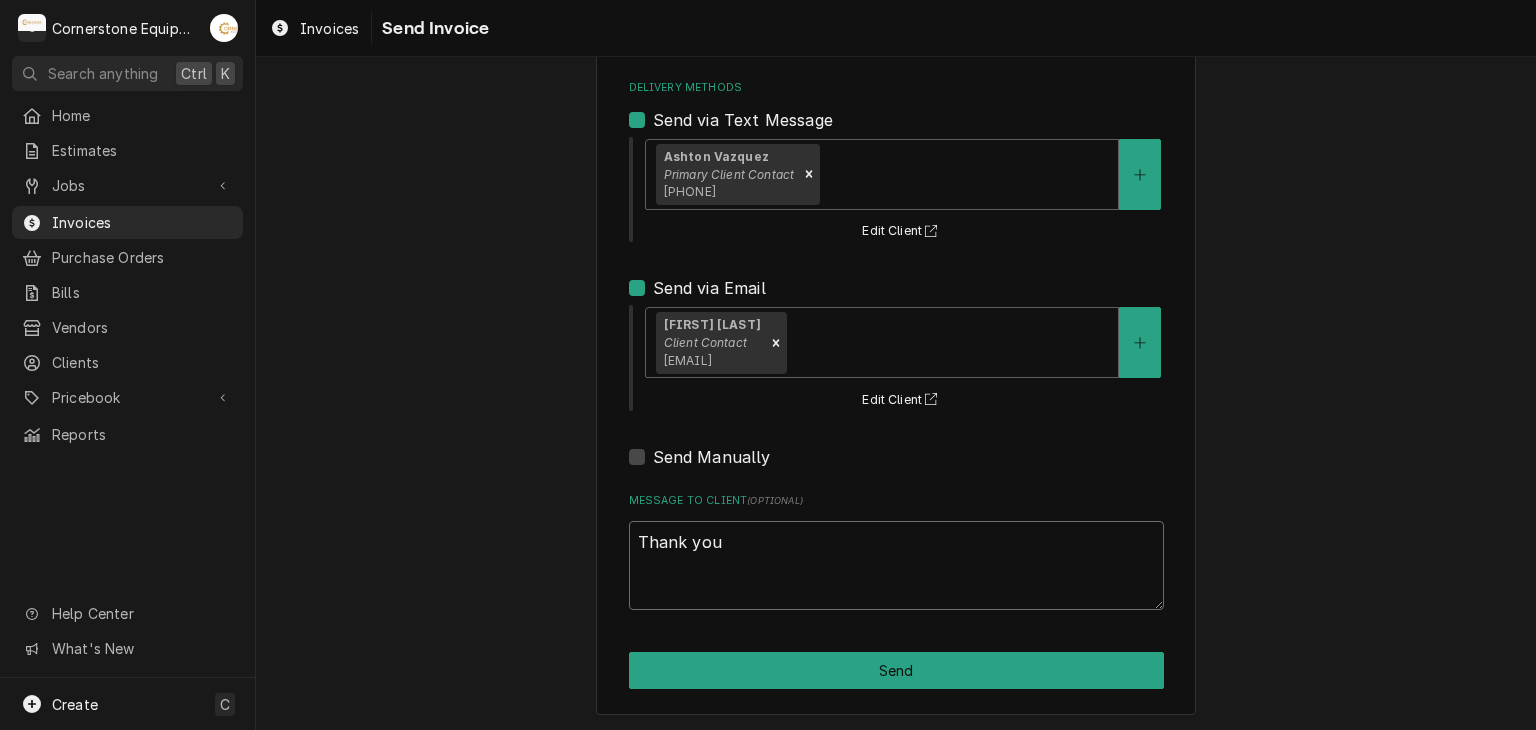 type on "x" 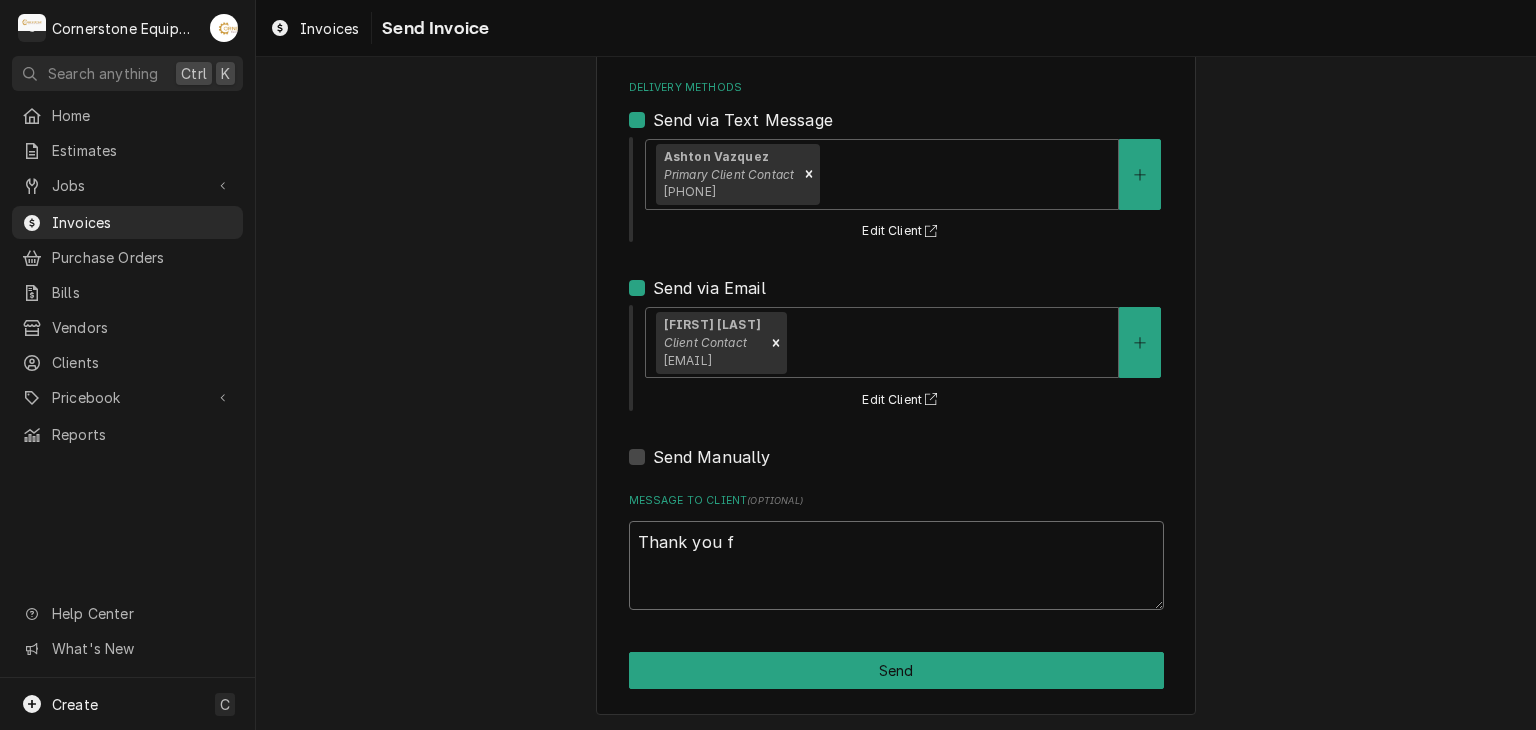 type on "x" 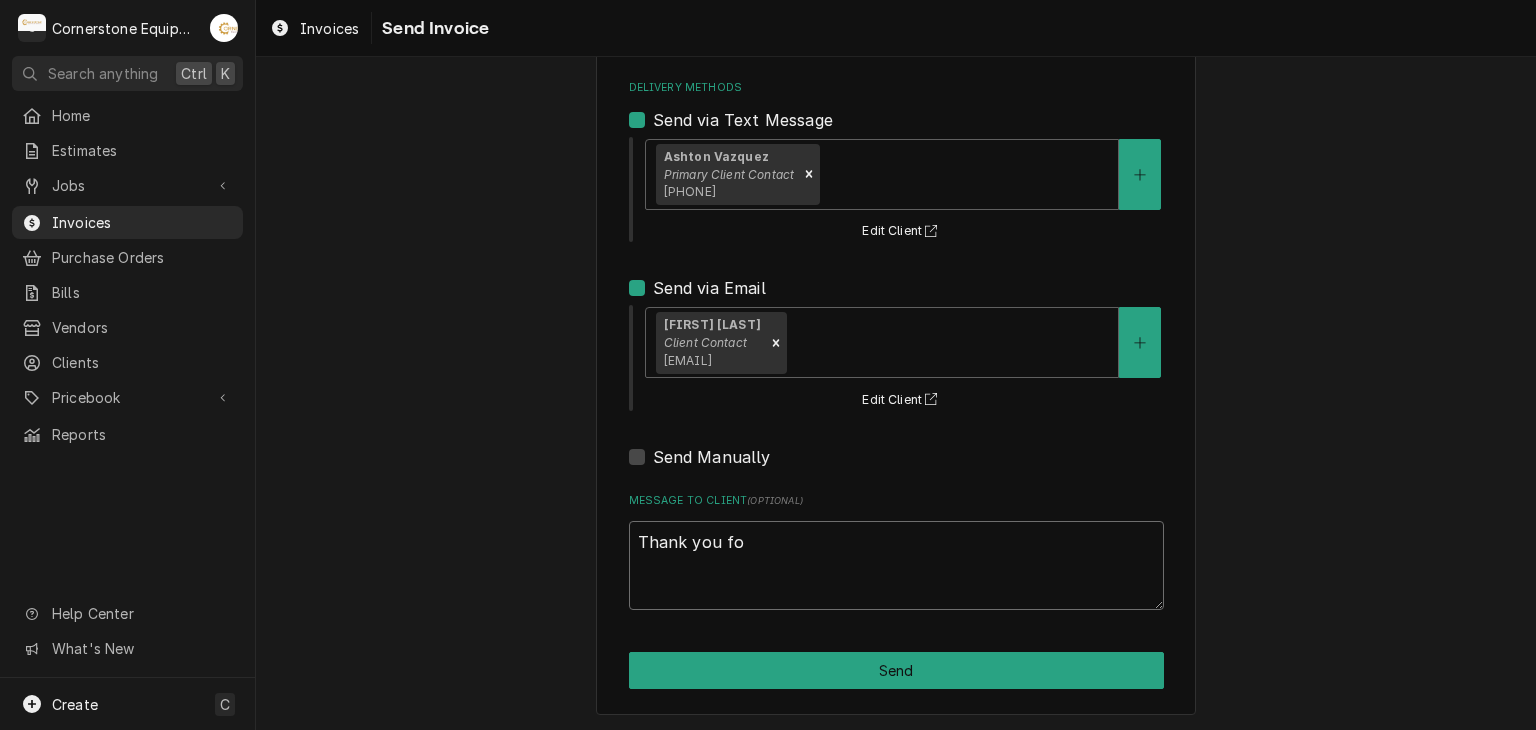 type on "x" 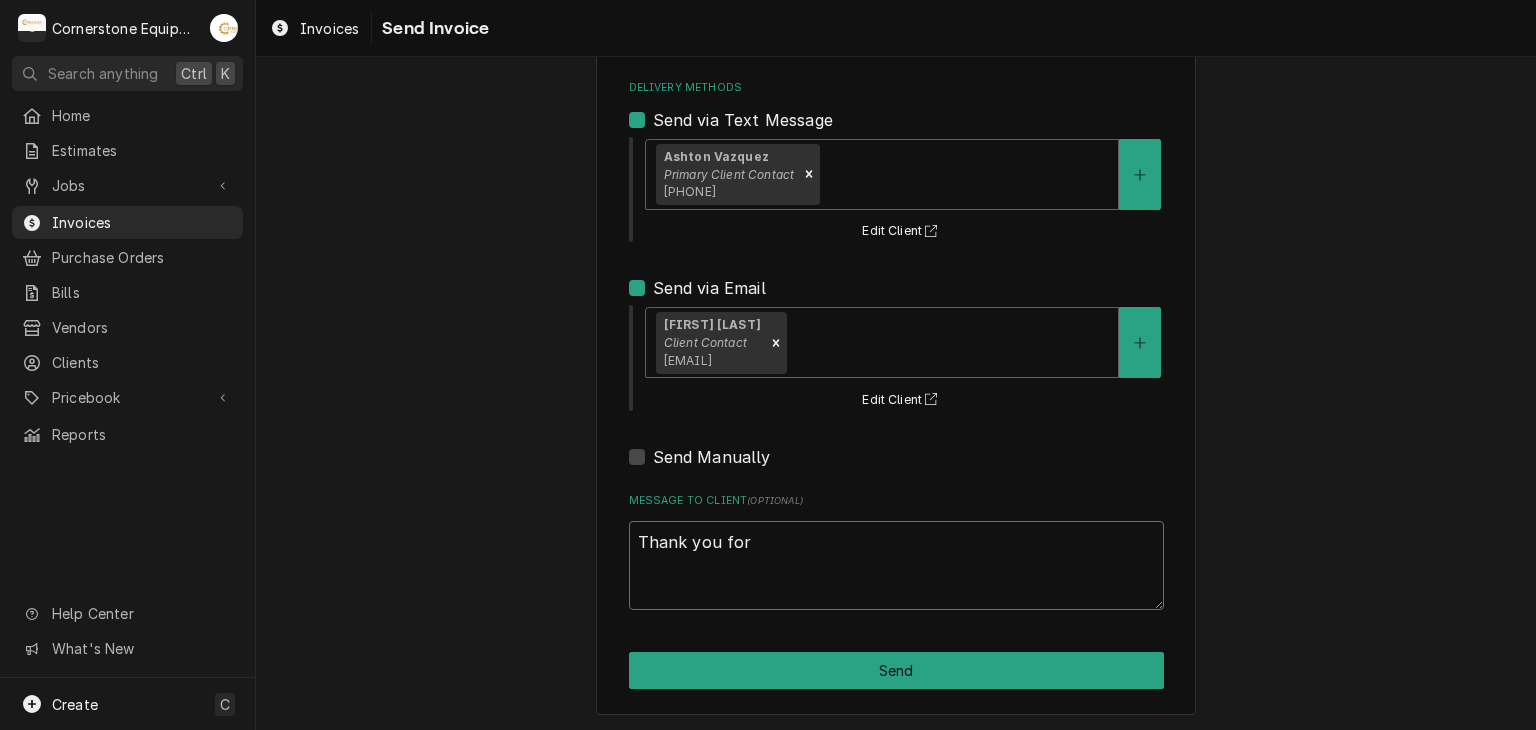 type on "x" 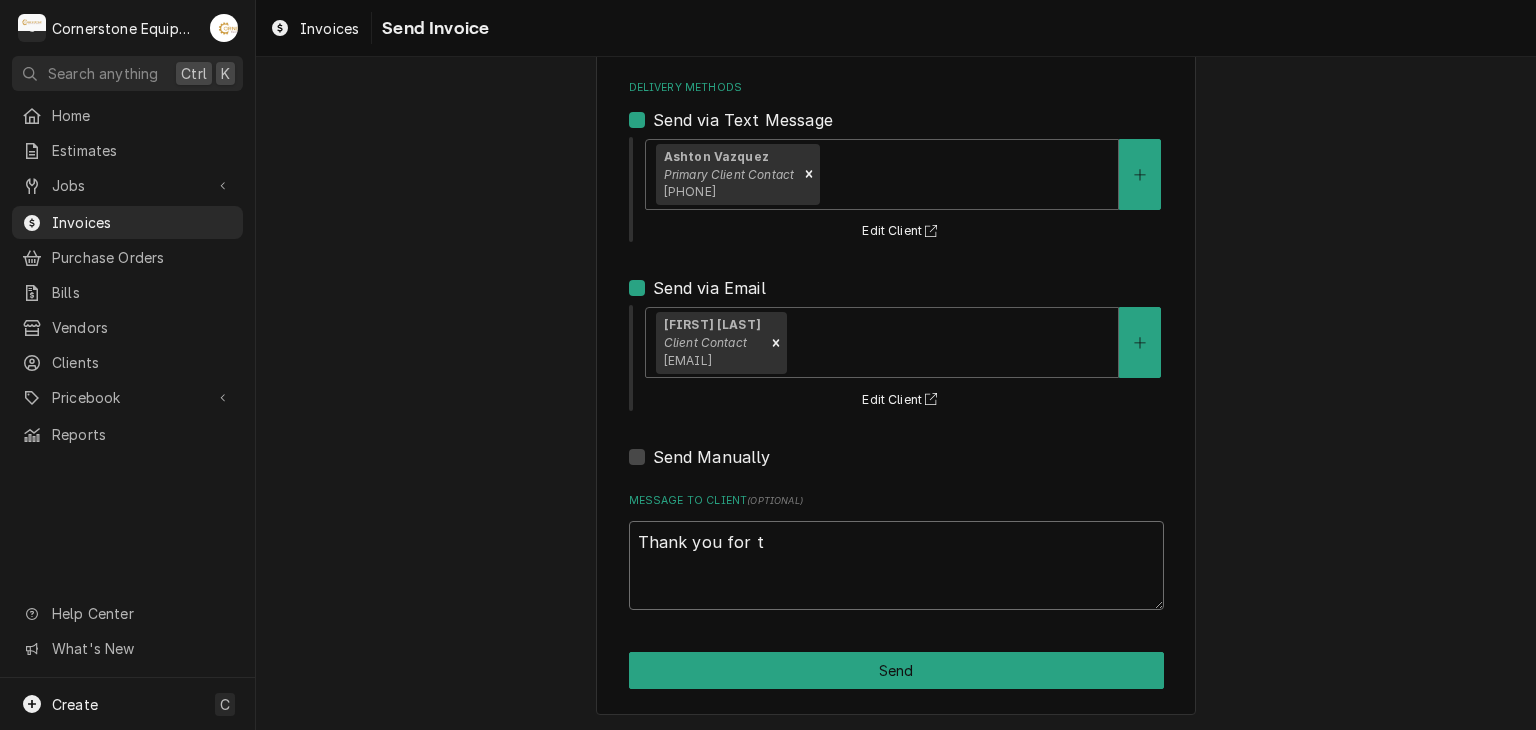 type on "x" 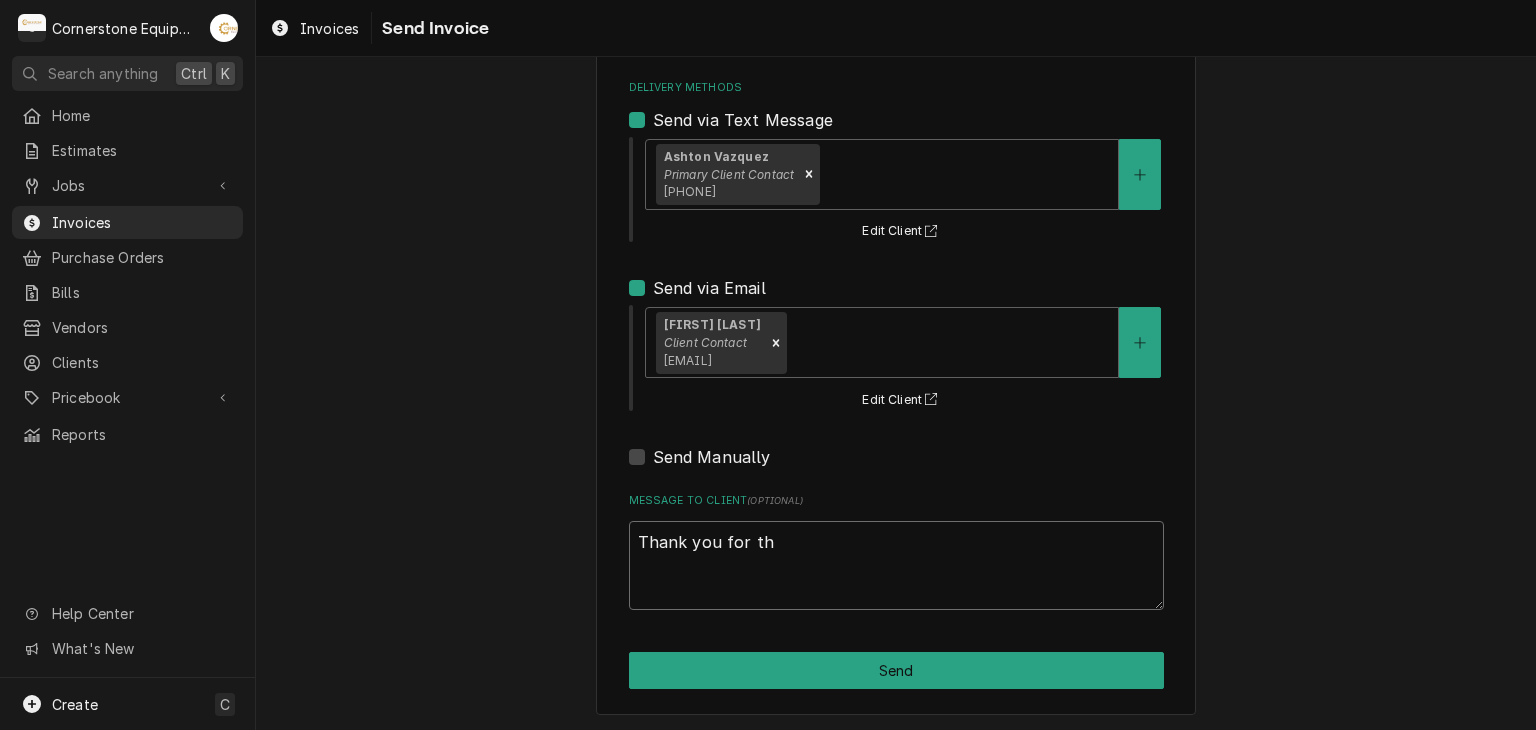 type on "x" 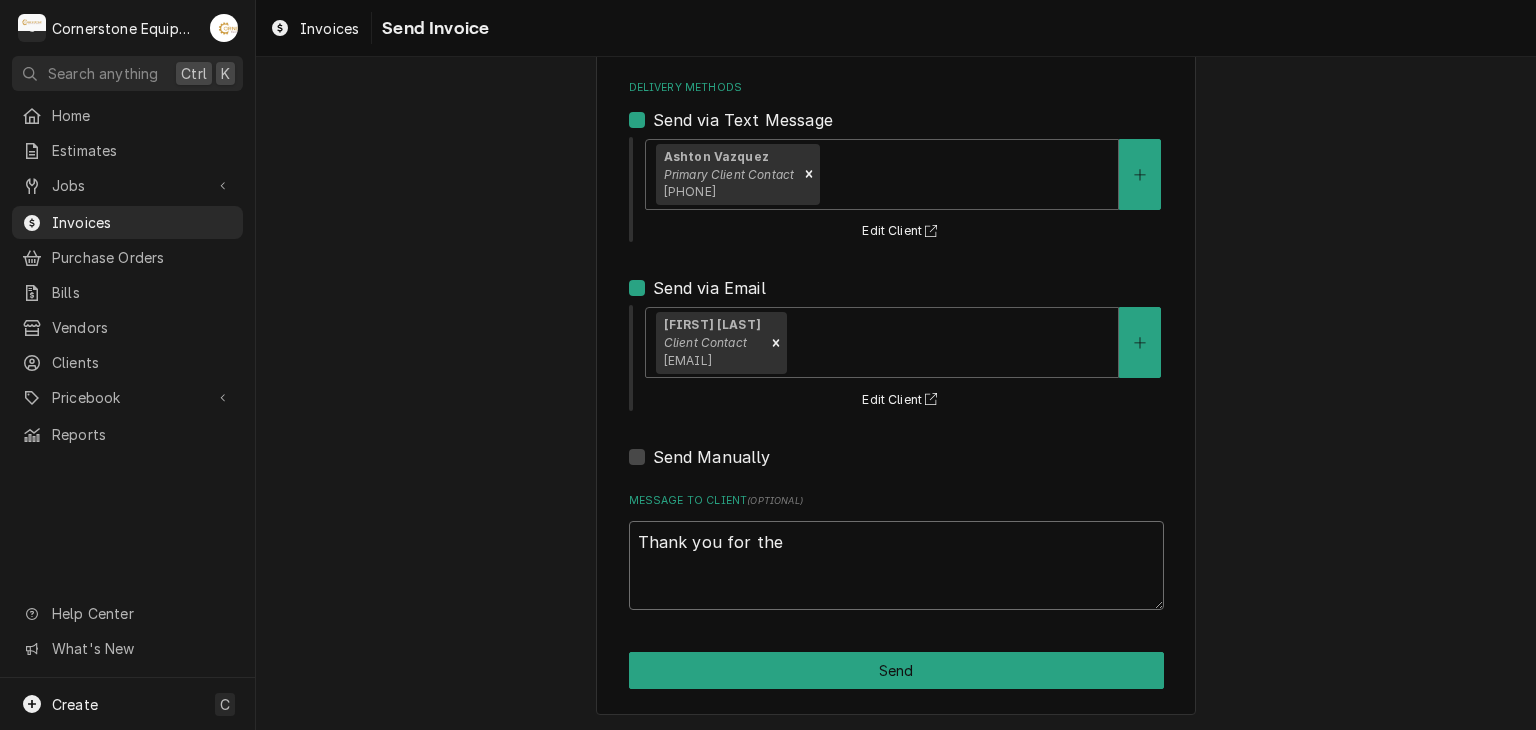 type on "x" 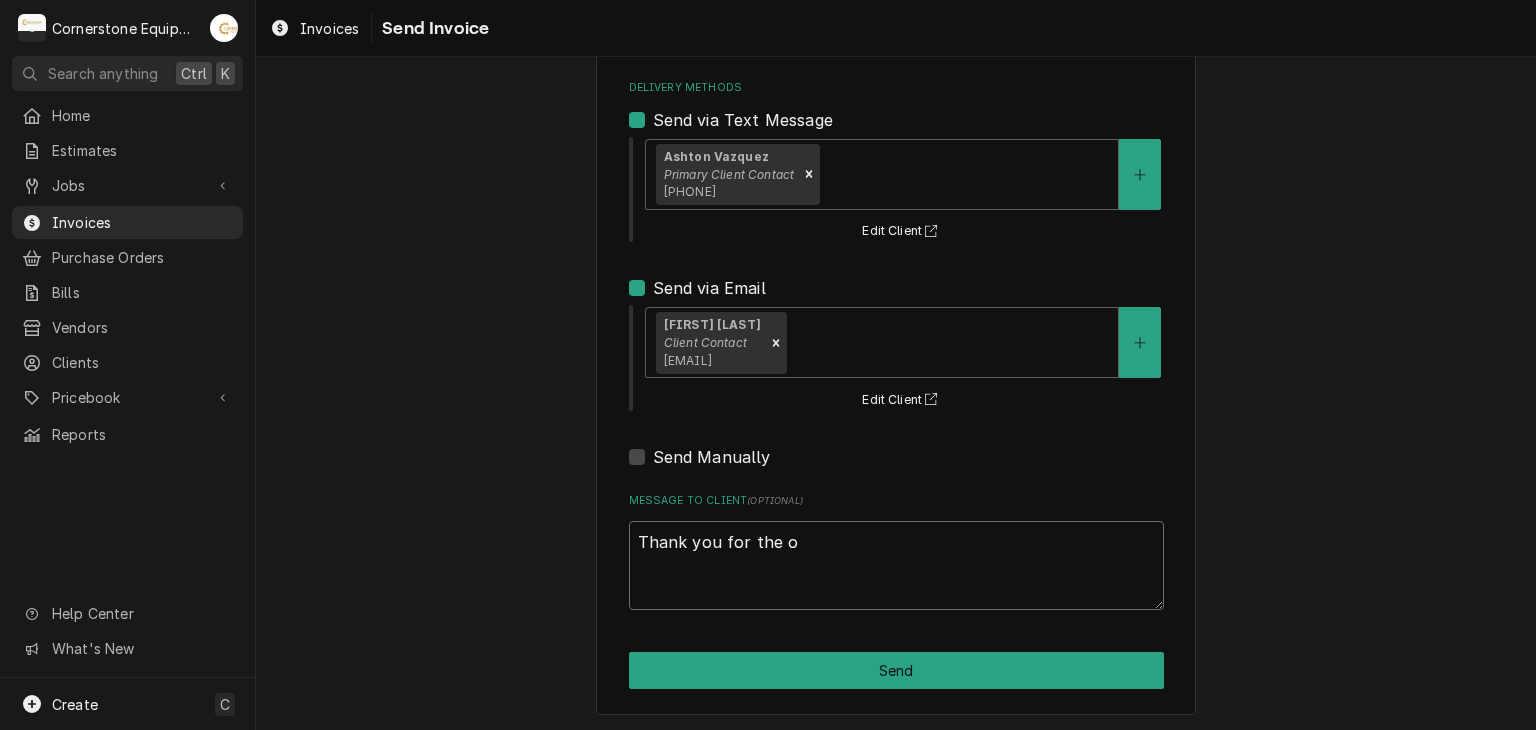 type on "x" 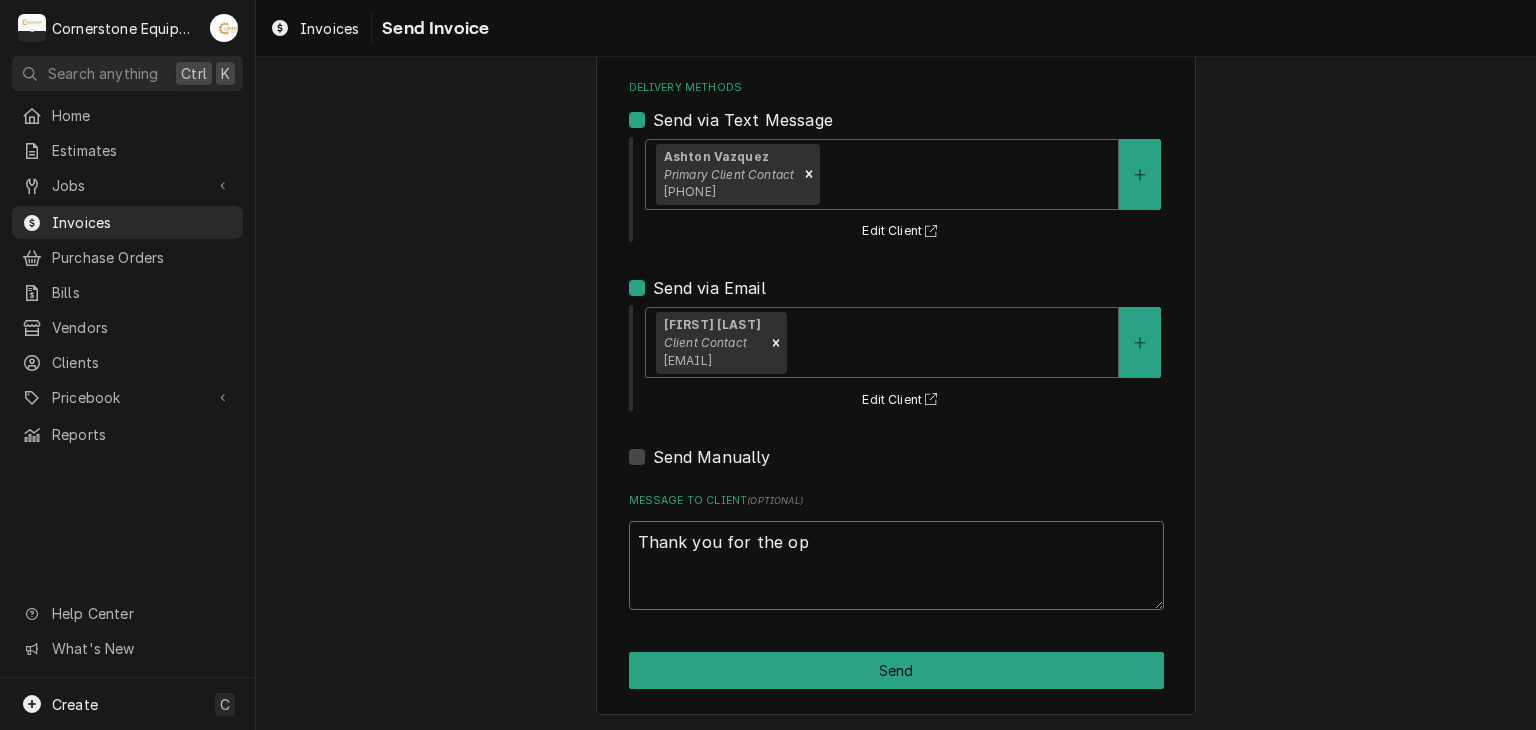 type on "x" 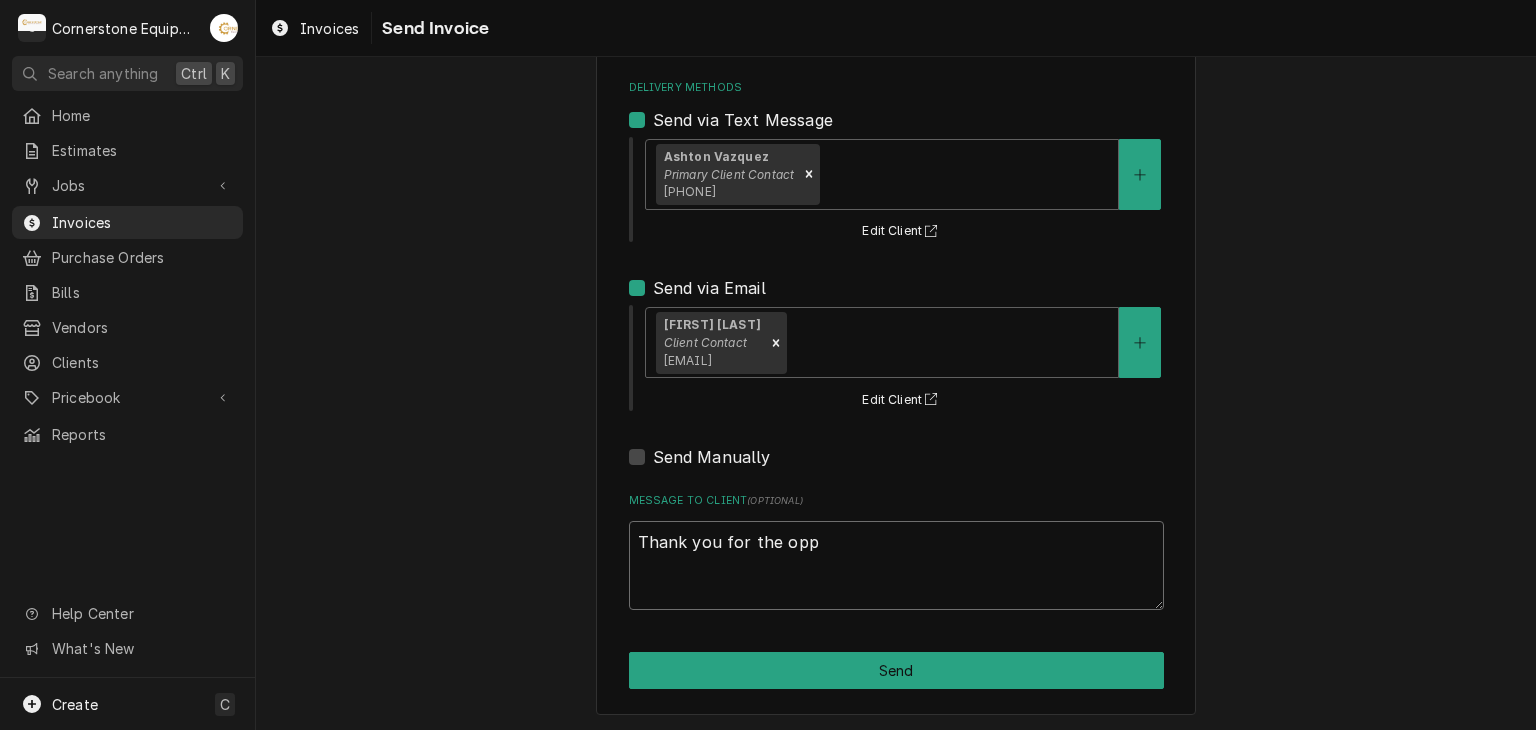 type on "x" 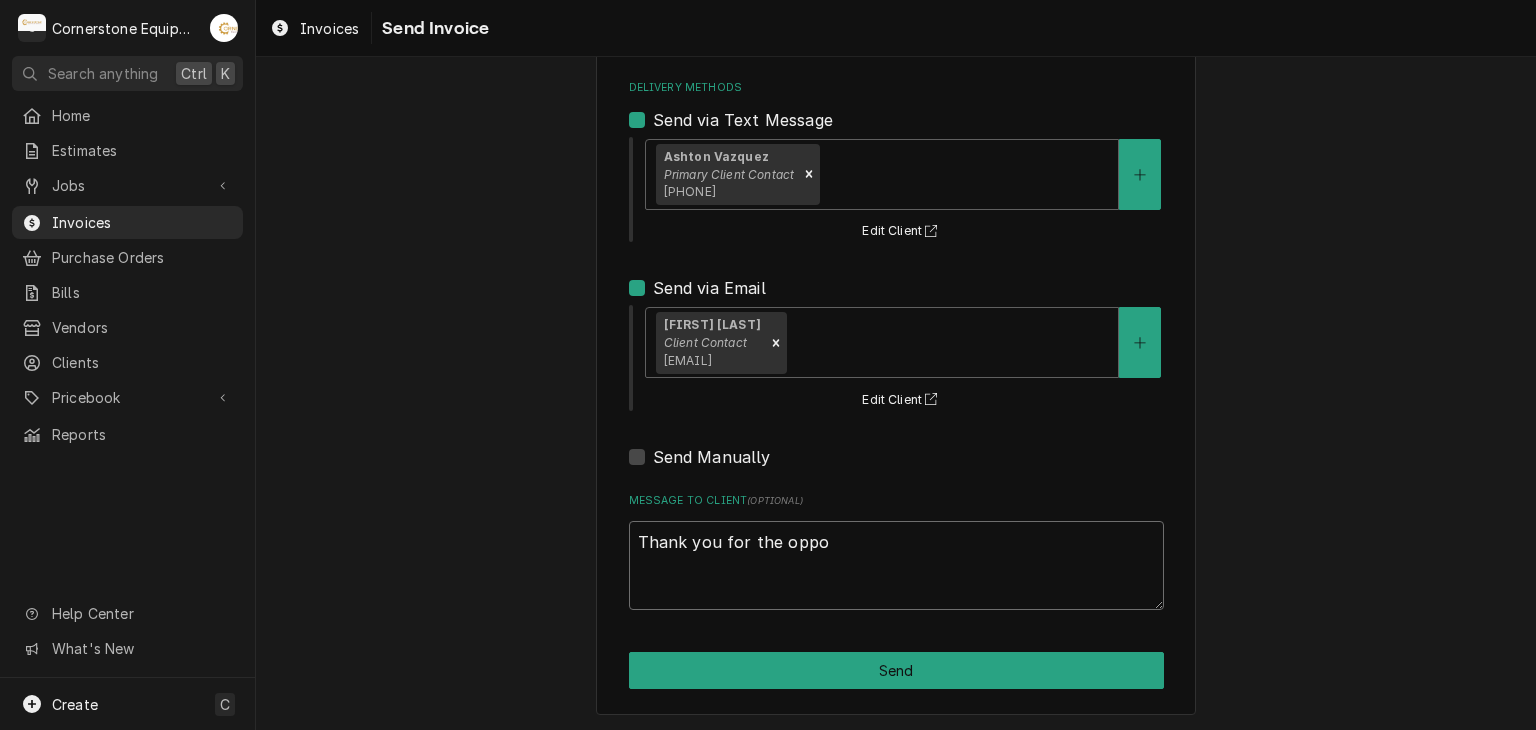 type on "x" 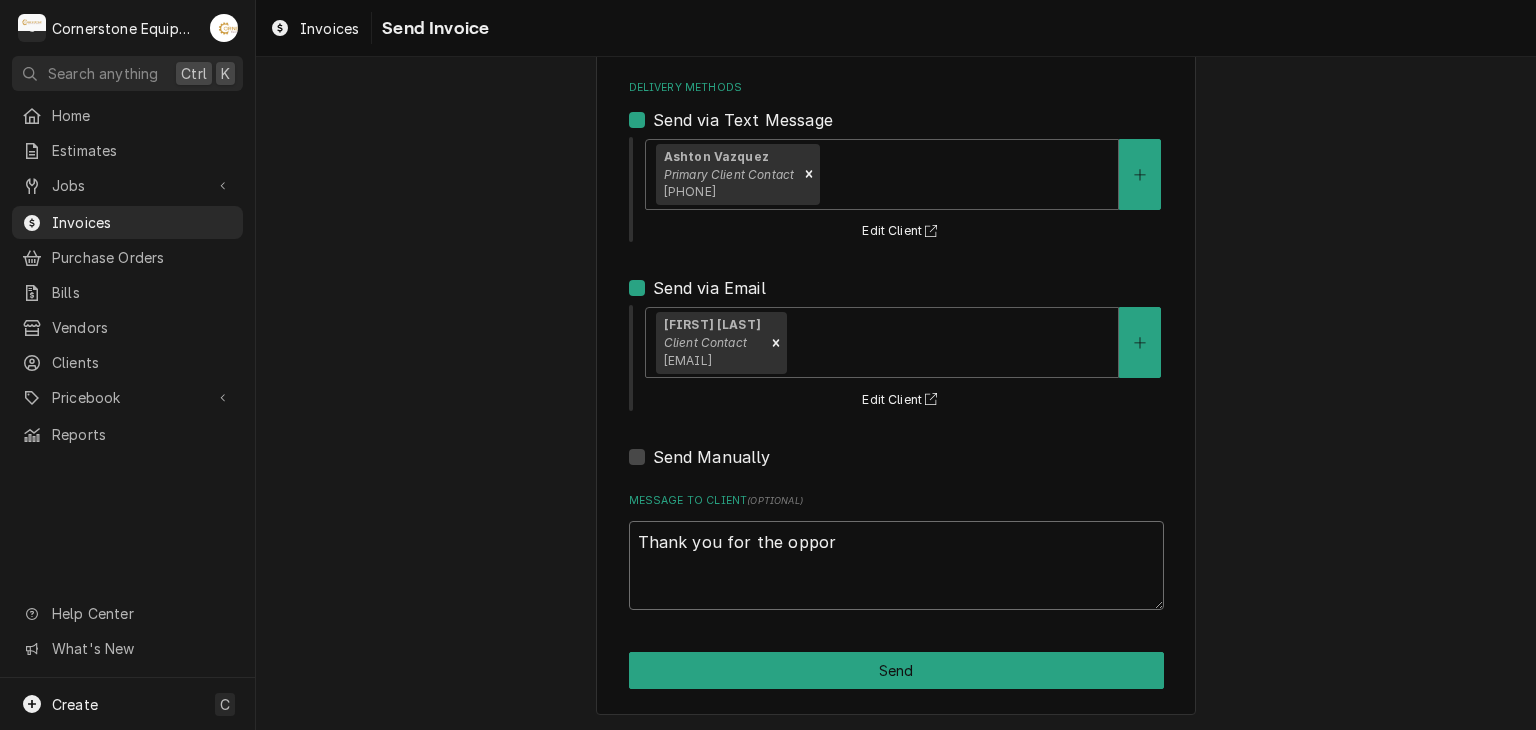 type on "x" 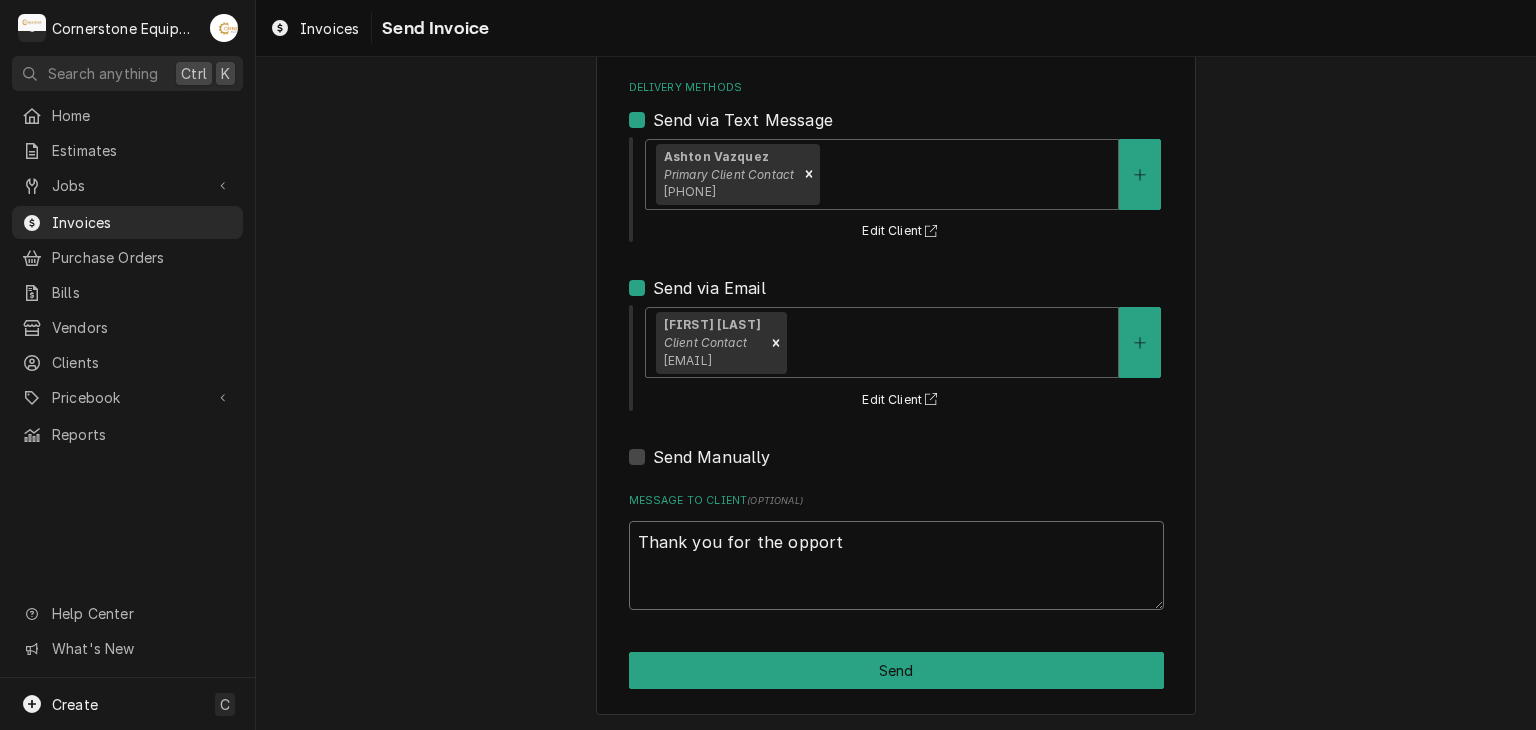 type on "x" 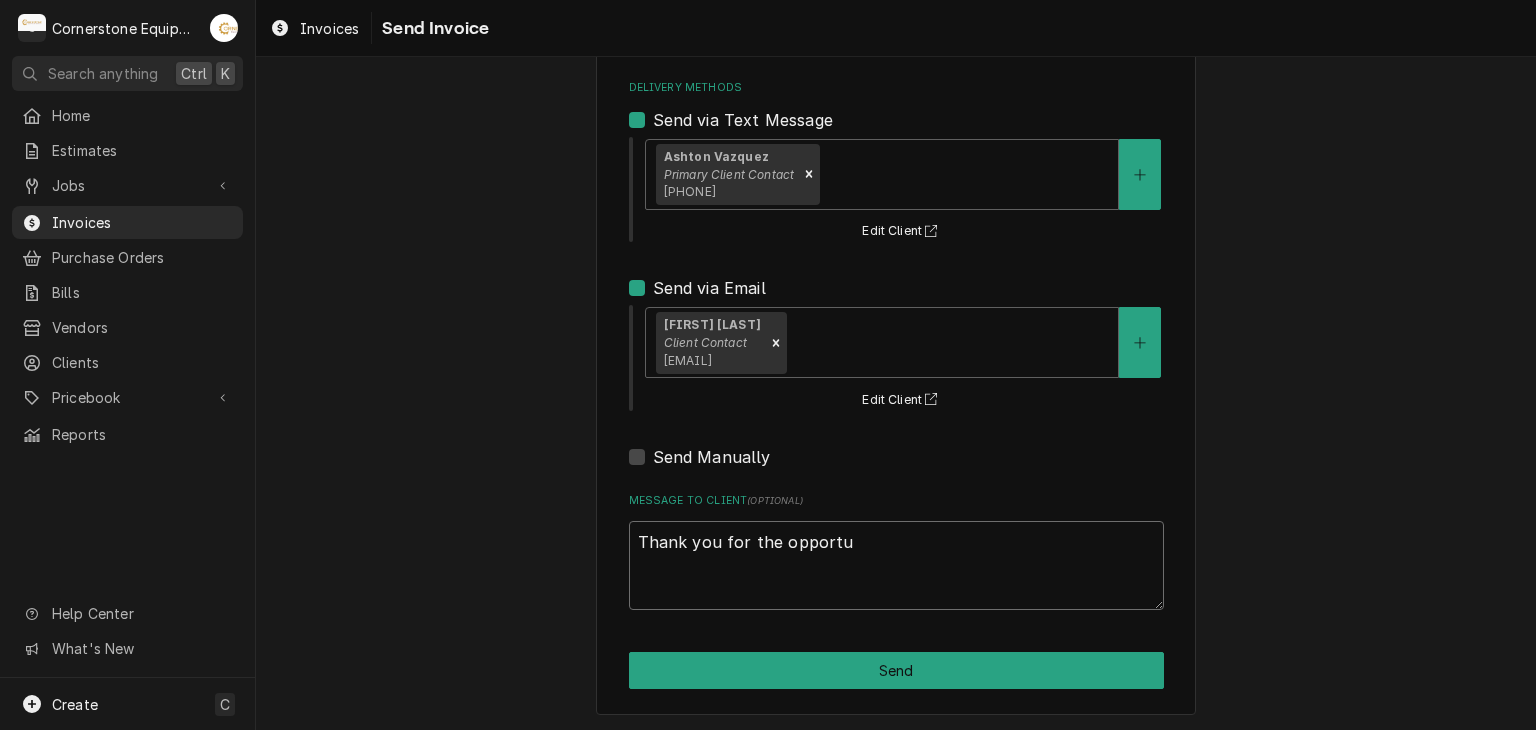 type on "x" 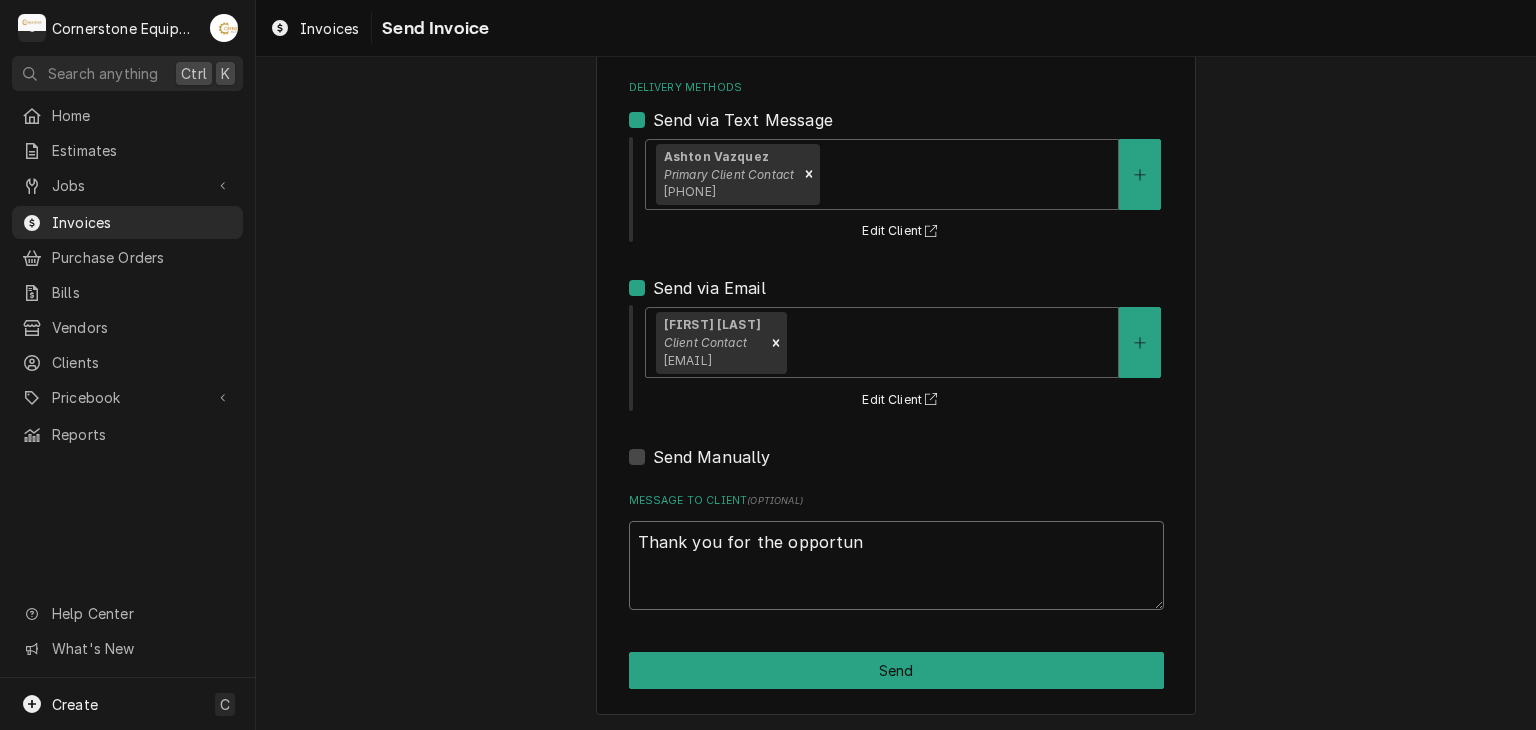 type on "x" 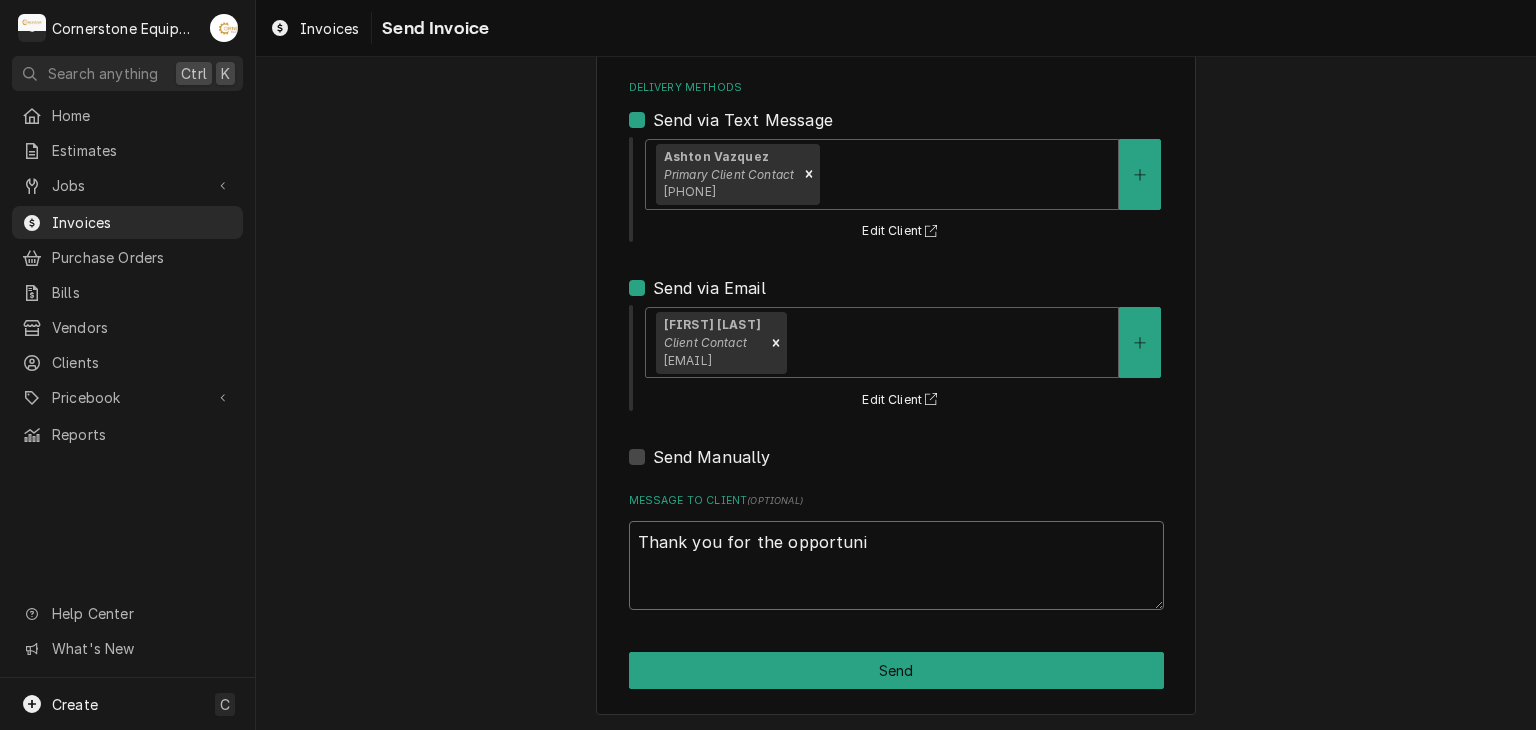 type on "x" 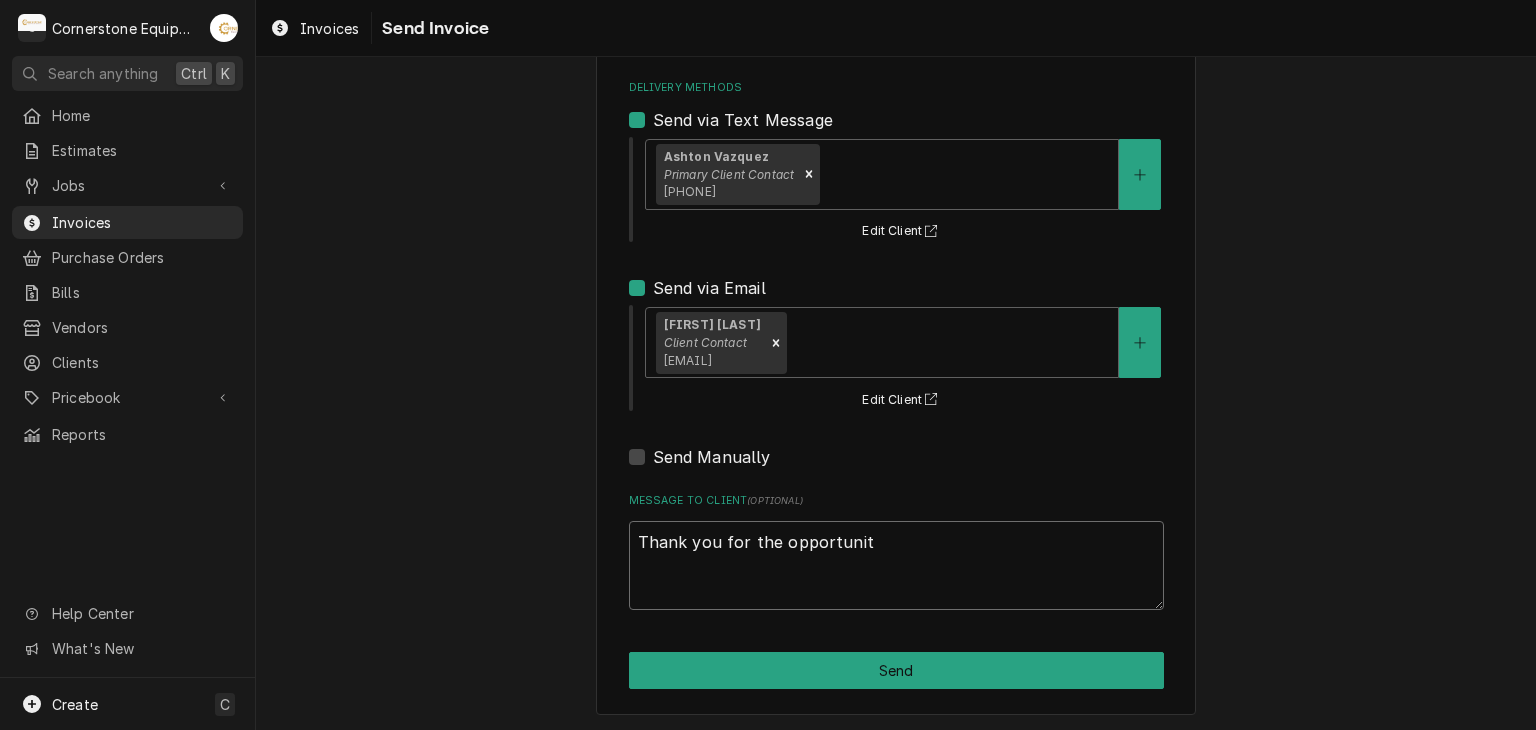 type on "x" 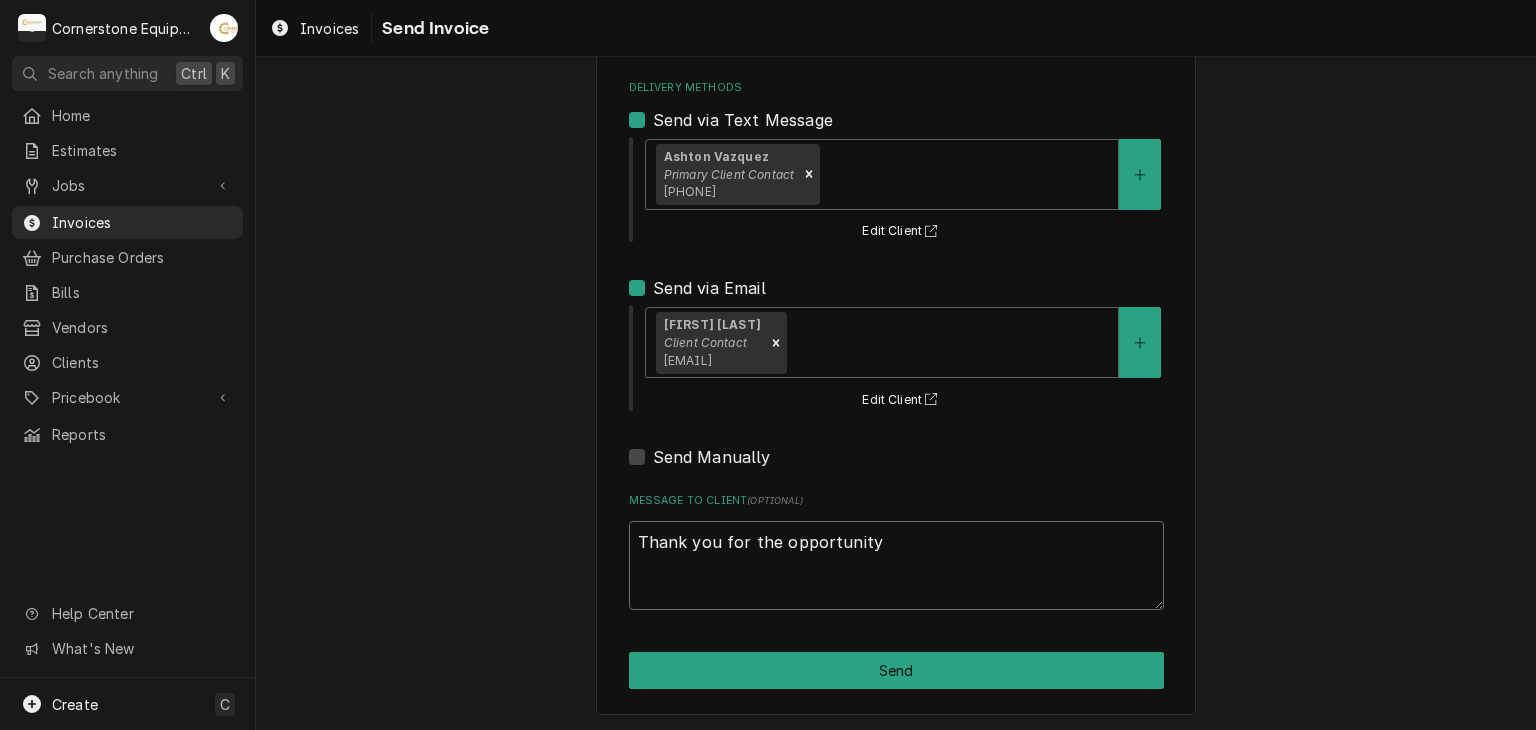 type on "x" 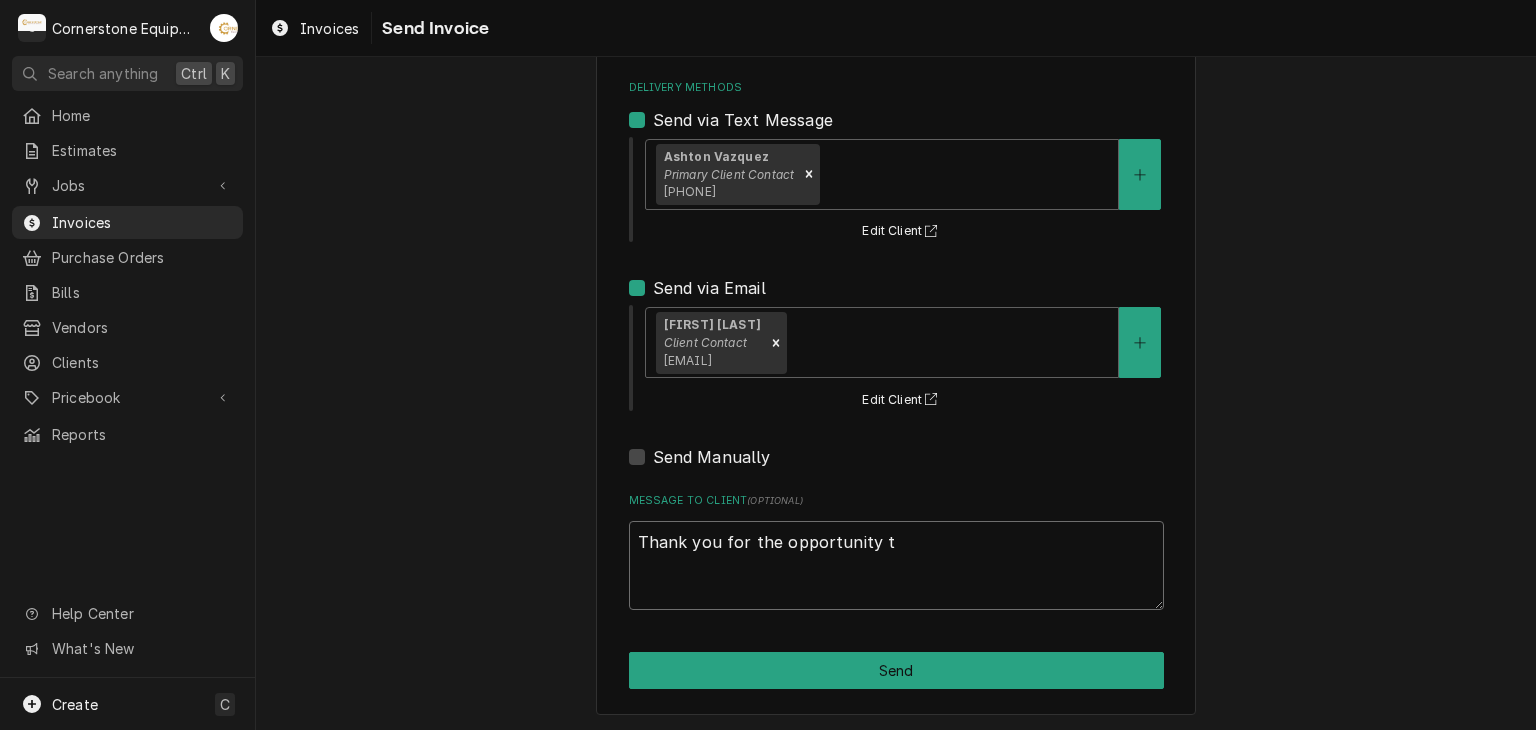 type on "Thank you for the opportunity to" 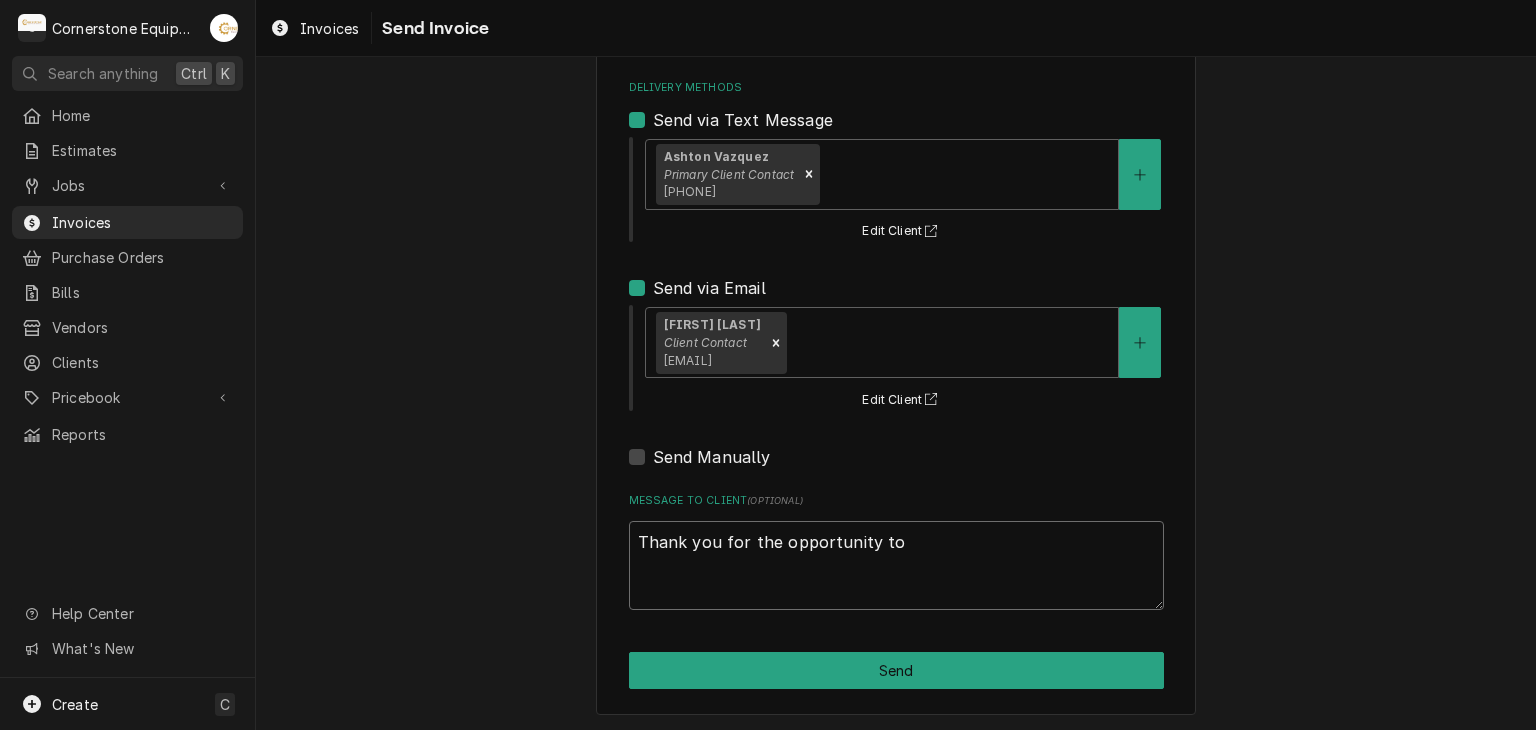 type on "x" 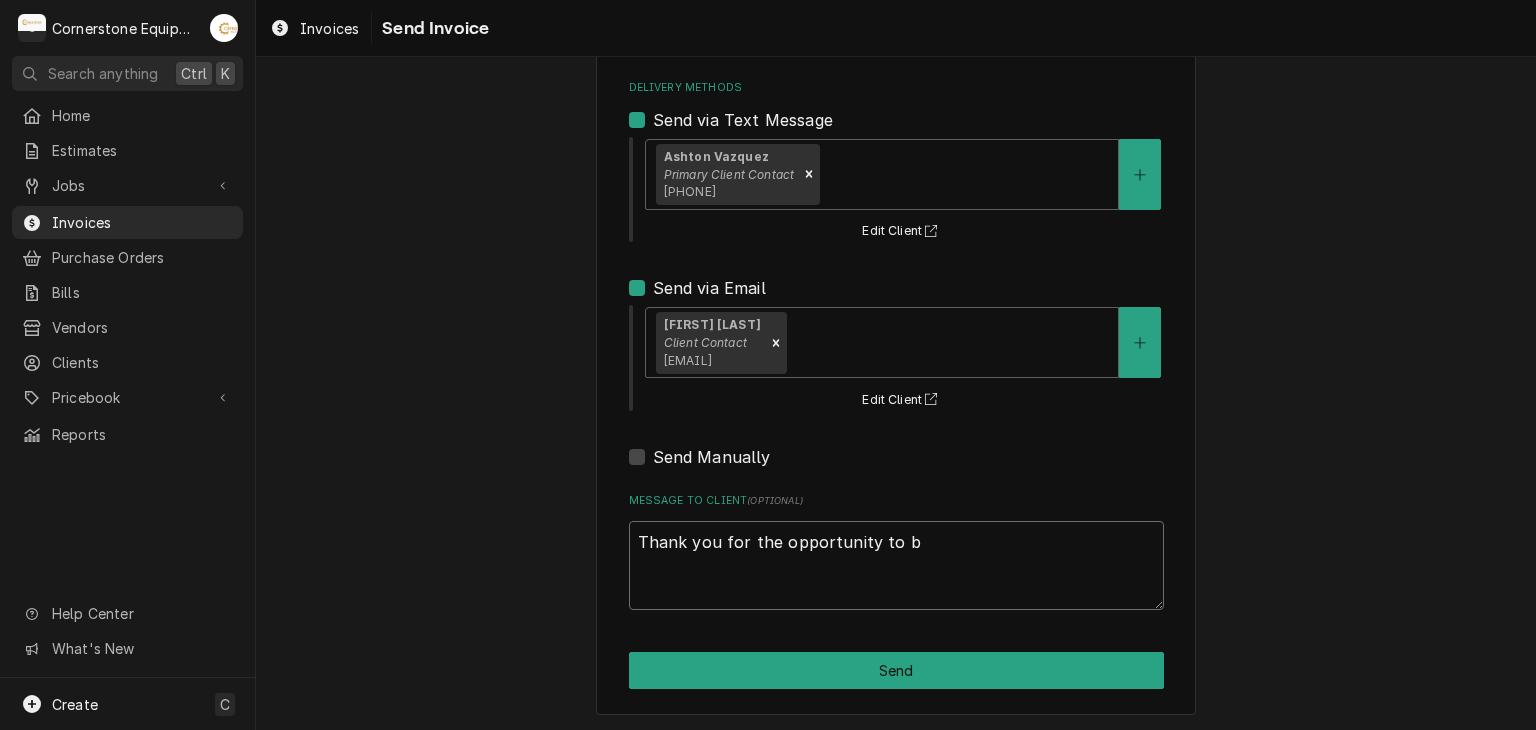 type on "x" 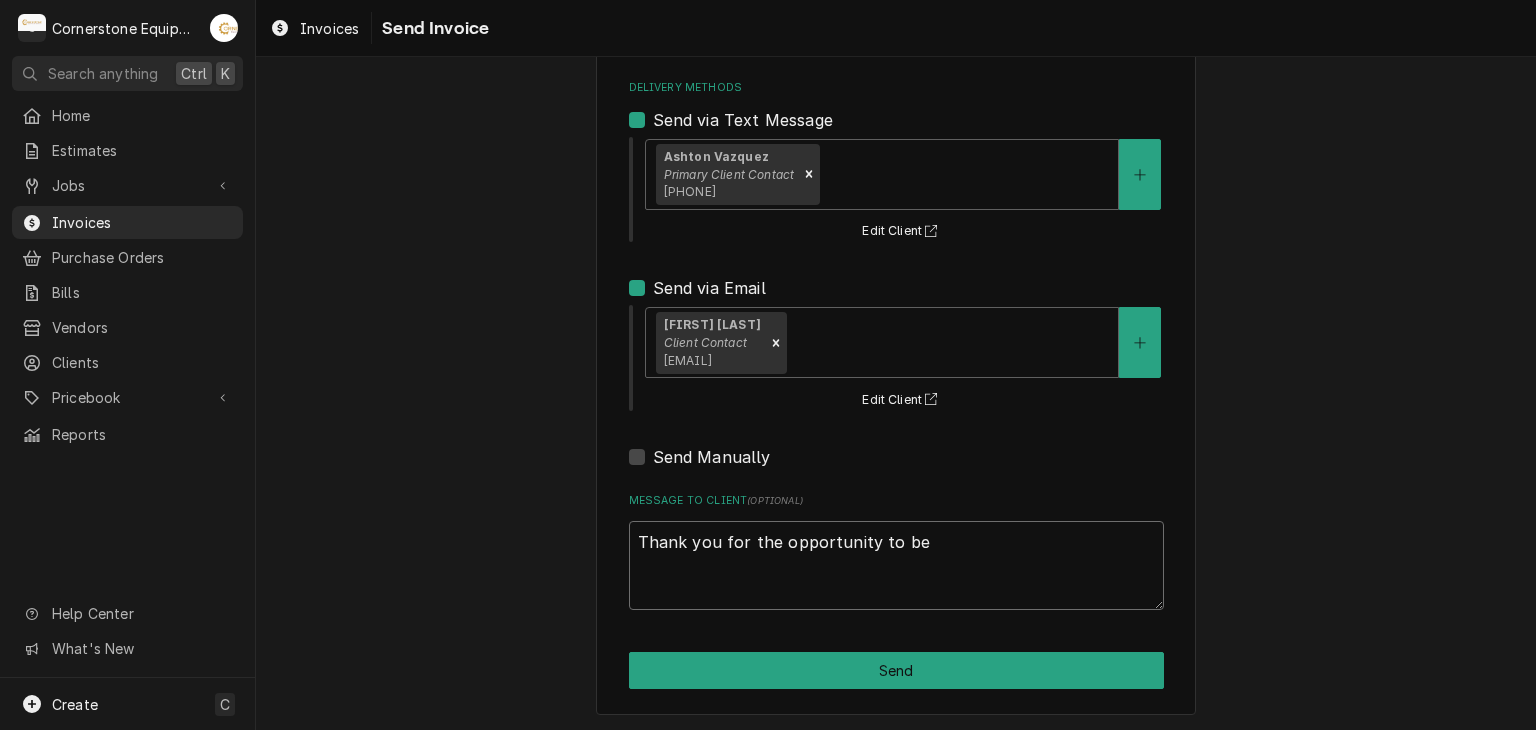 type on "x" 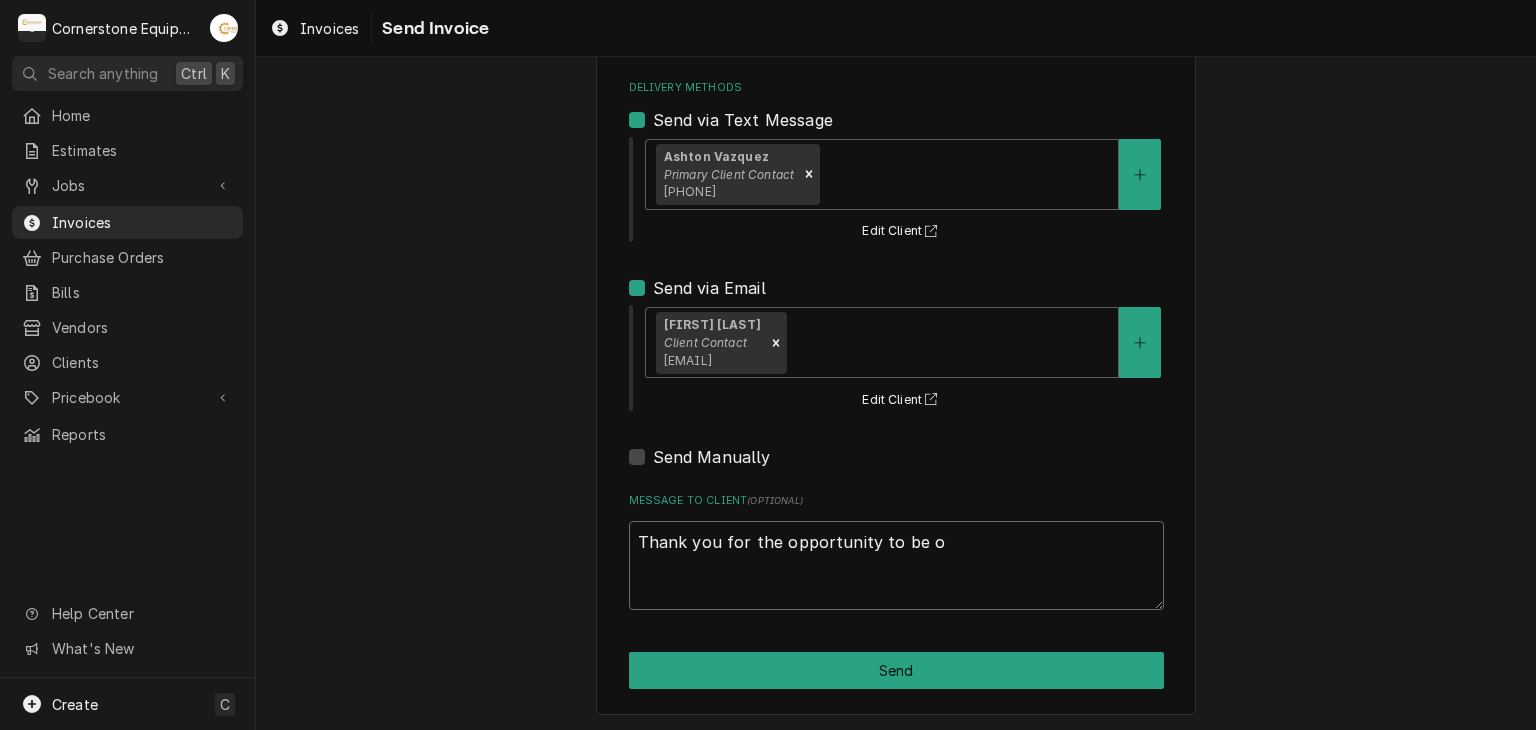 type on "x" 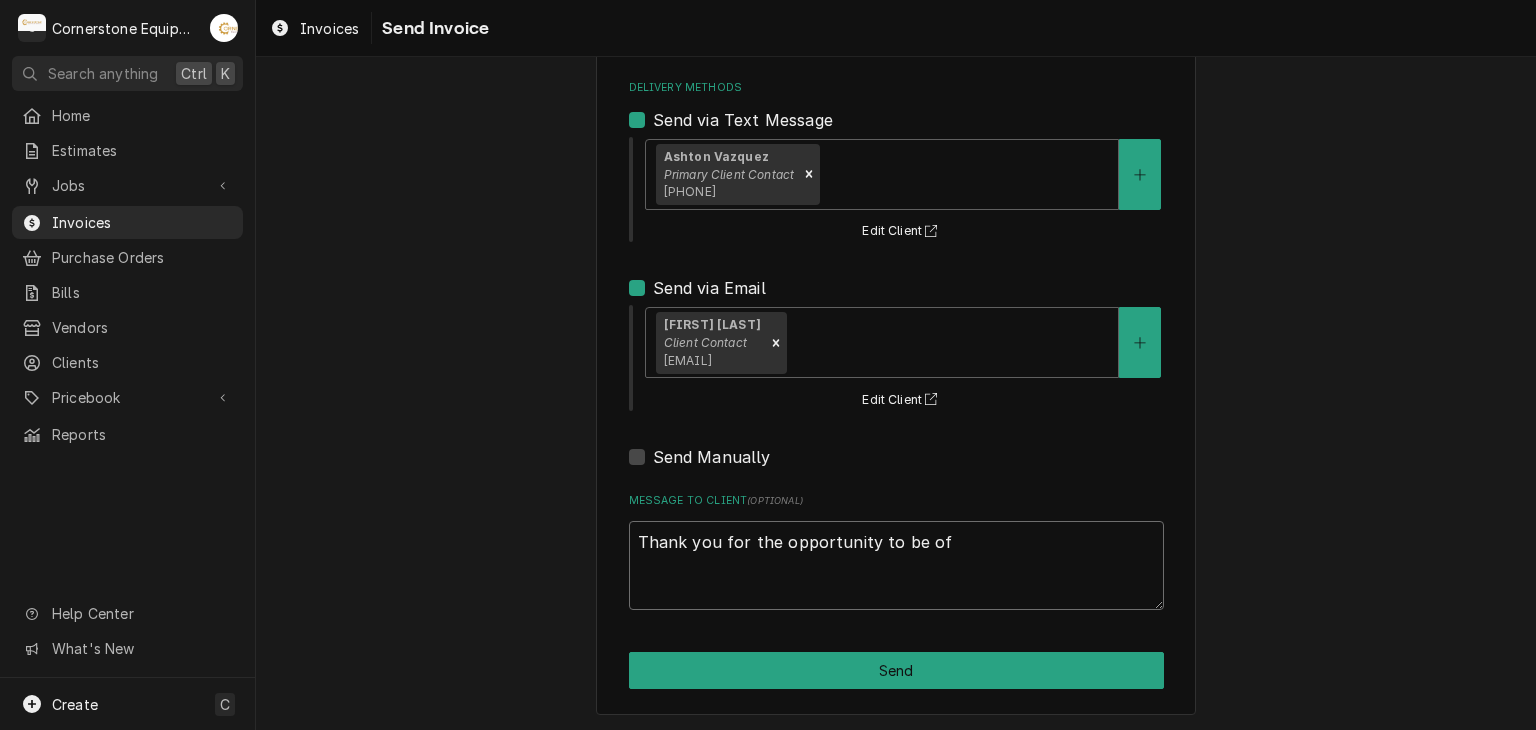 type on "x" 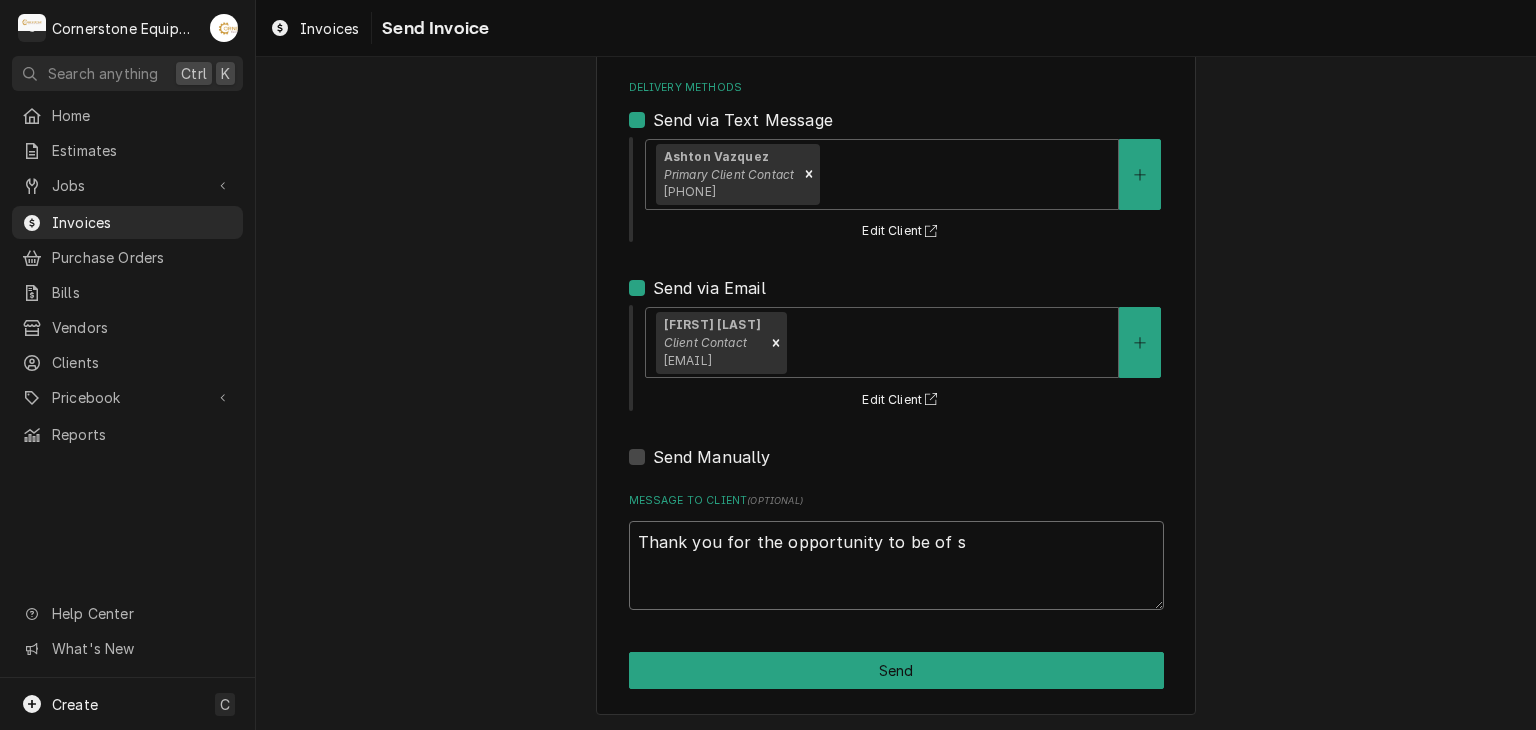 type on "x" 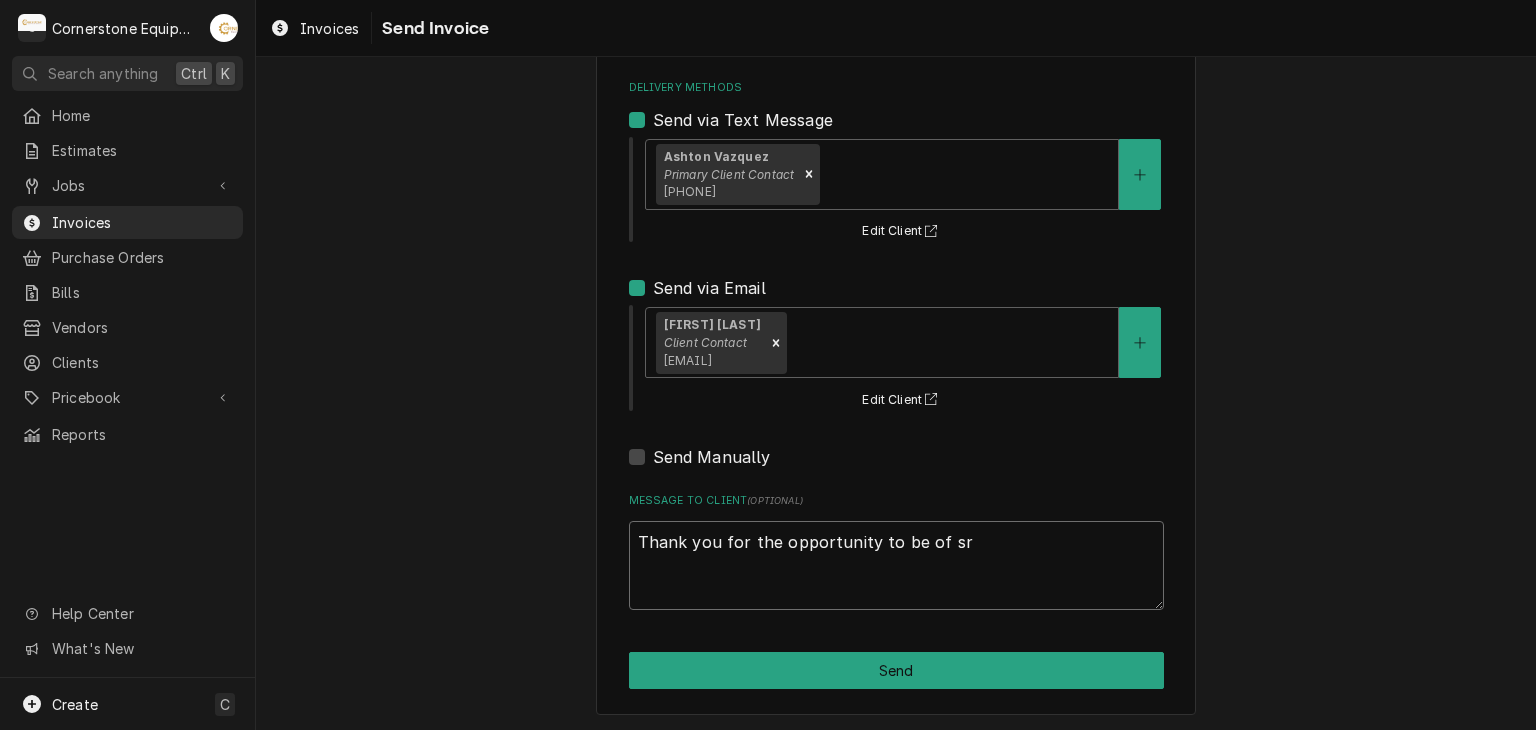 type on "x" 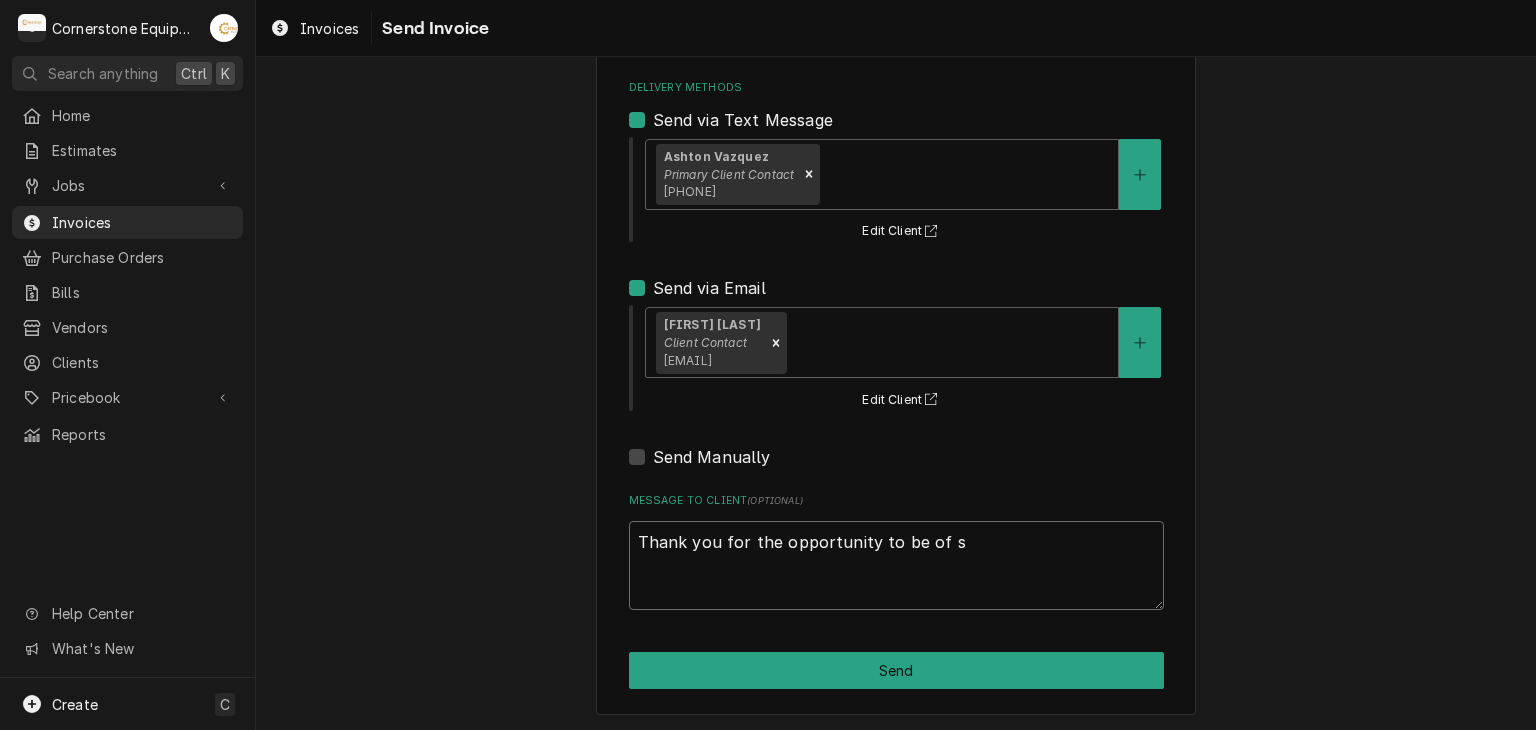 type on "x" 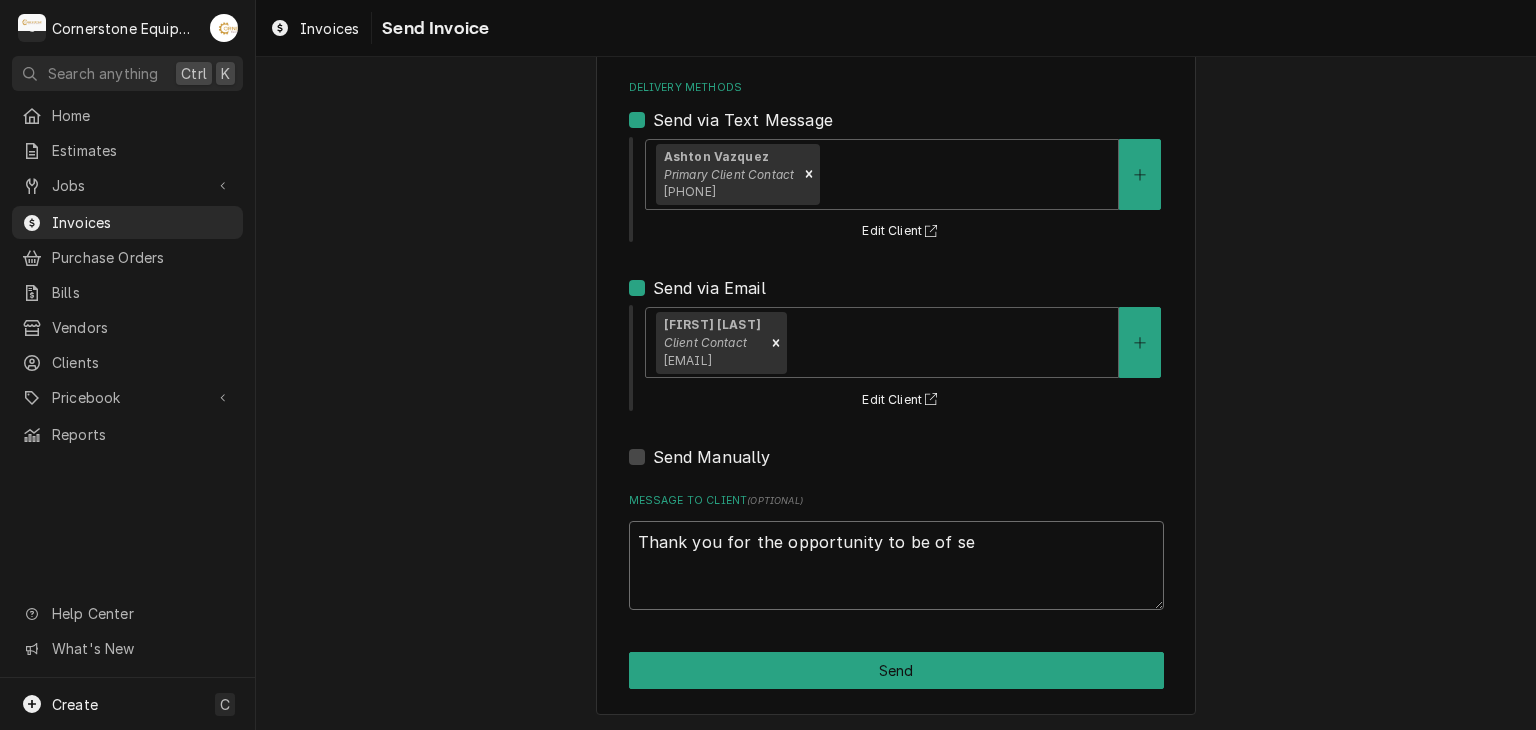 type on "x" 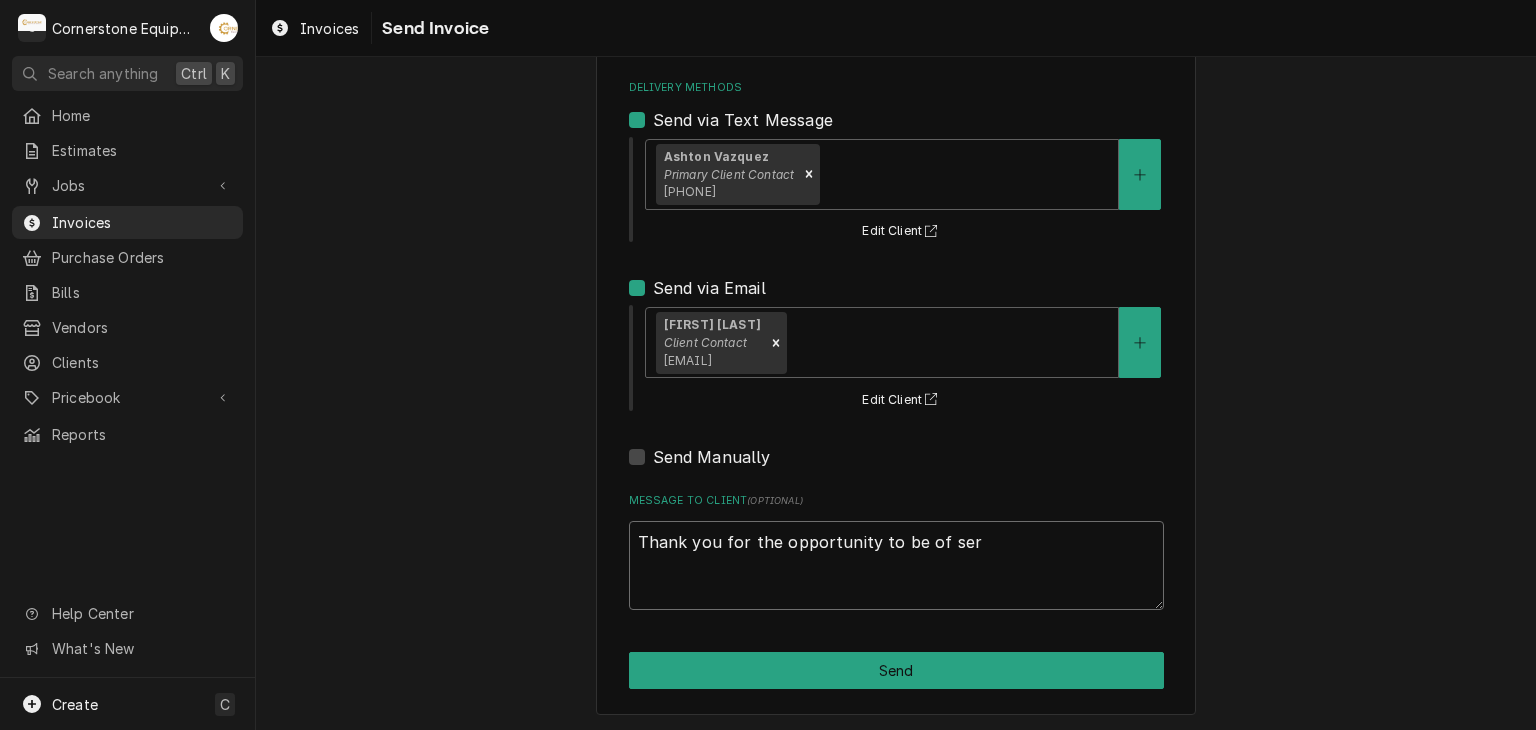 type on "x" 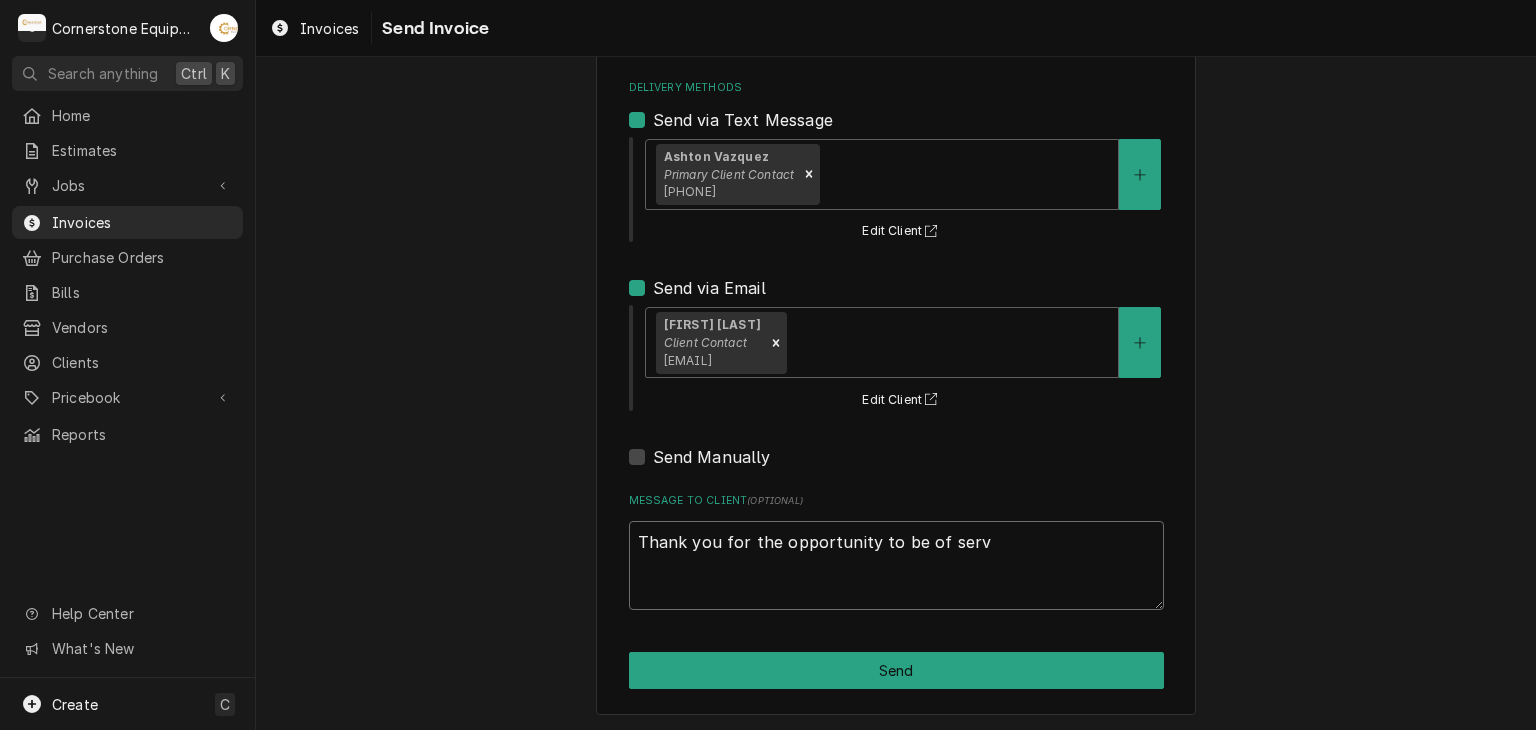 type on "x" 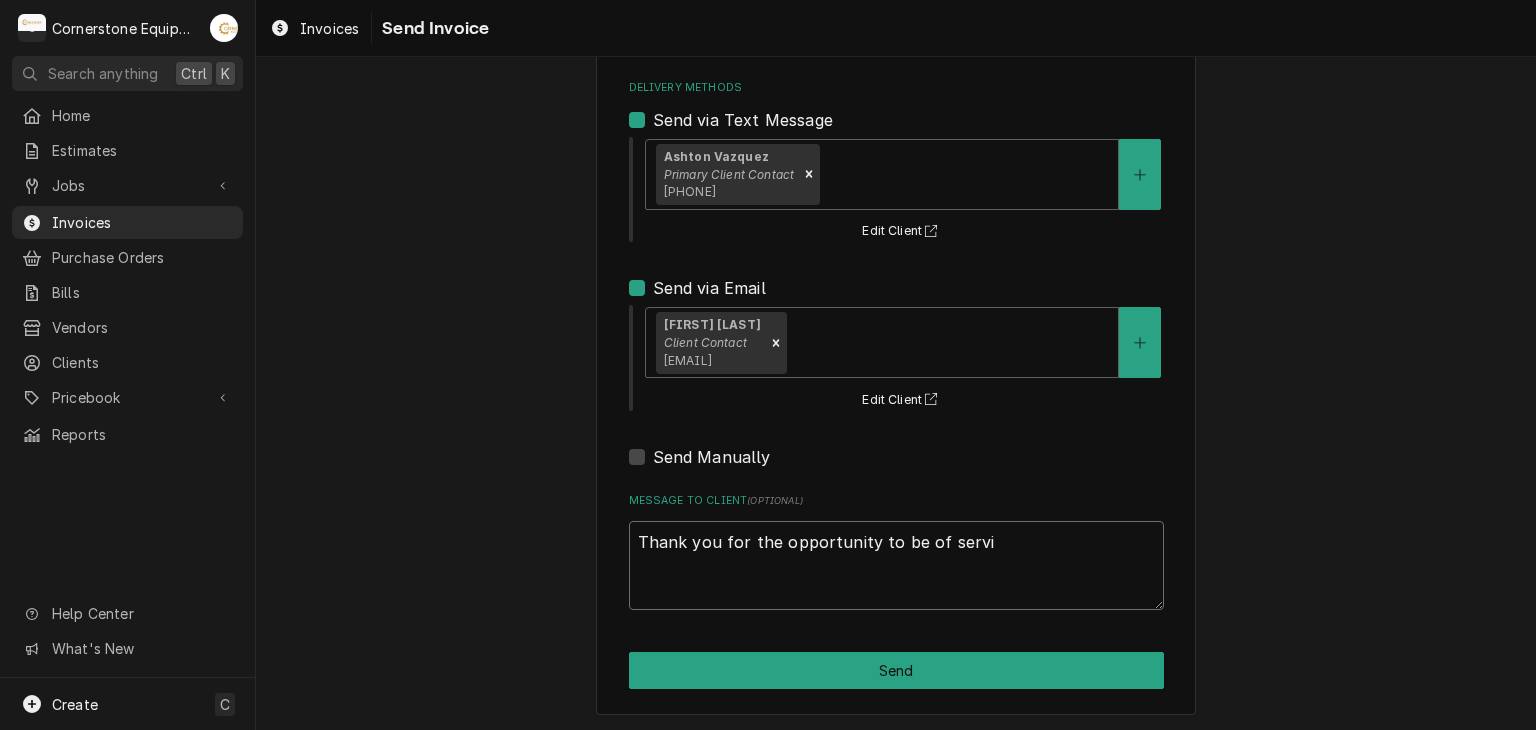 type on "x" 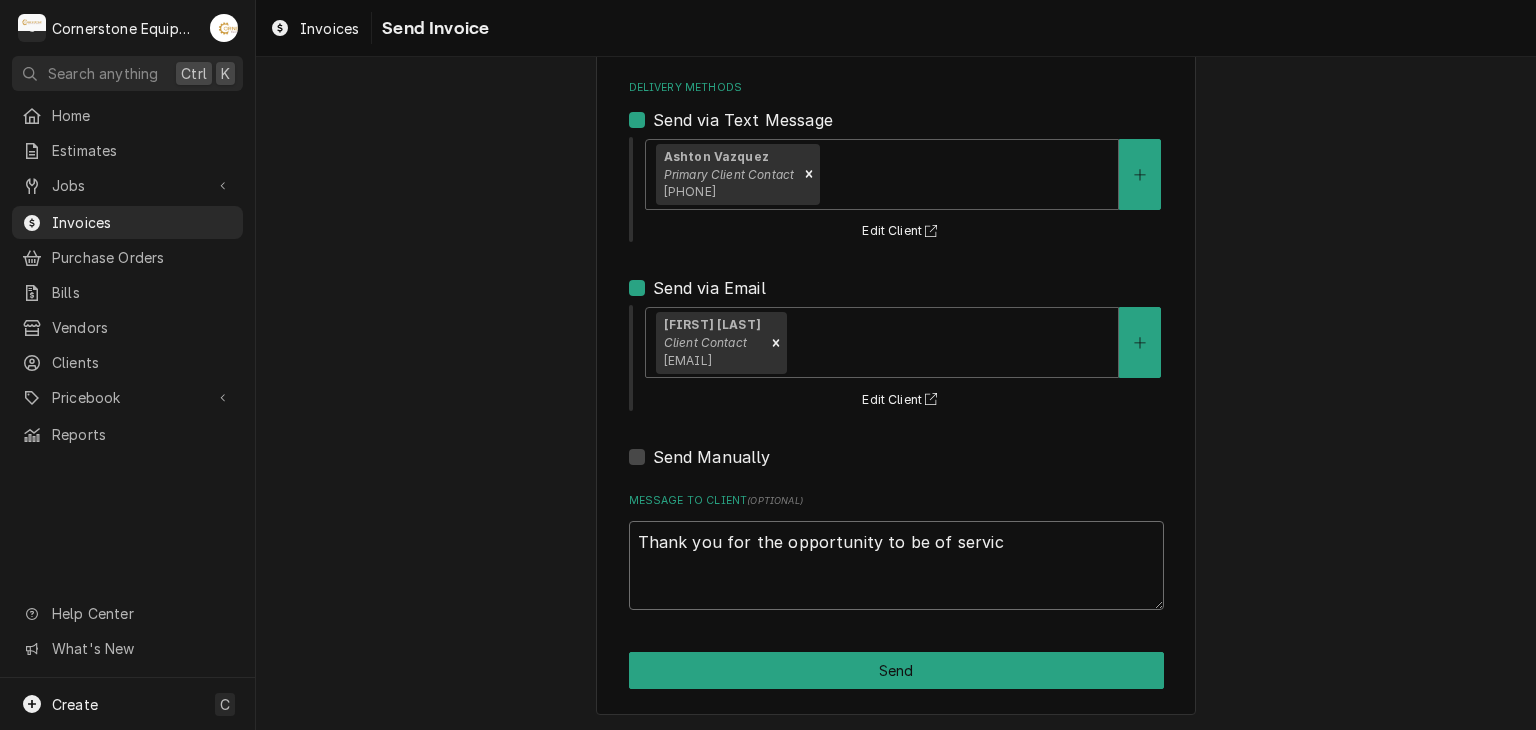 type on "x" 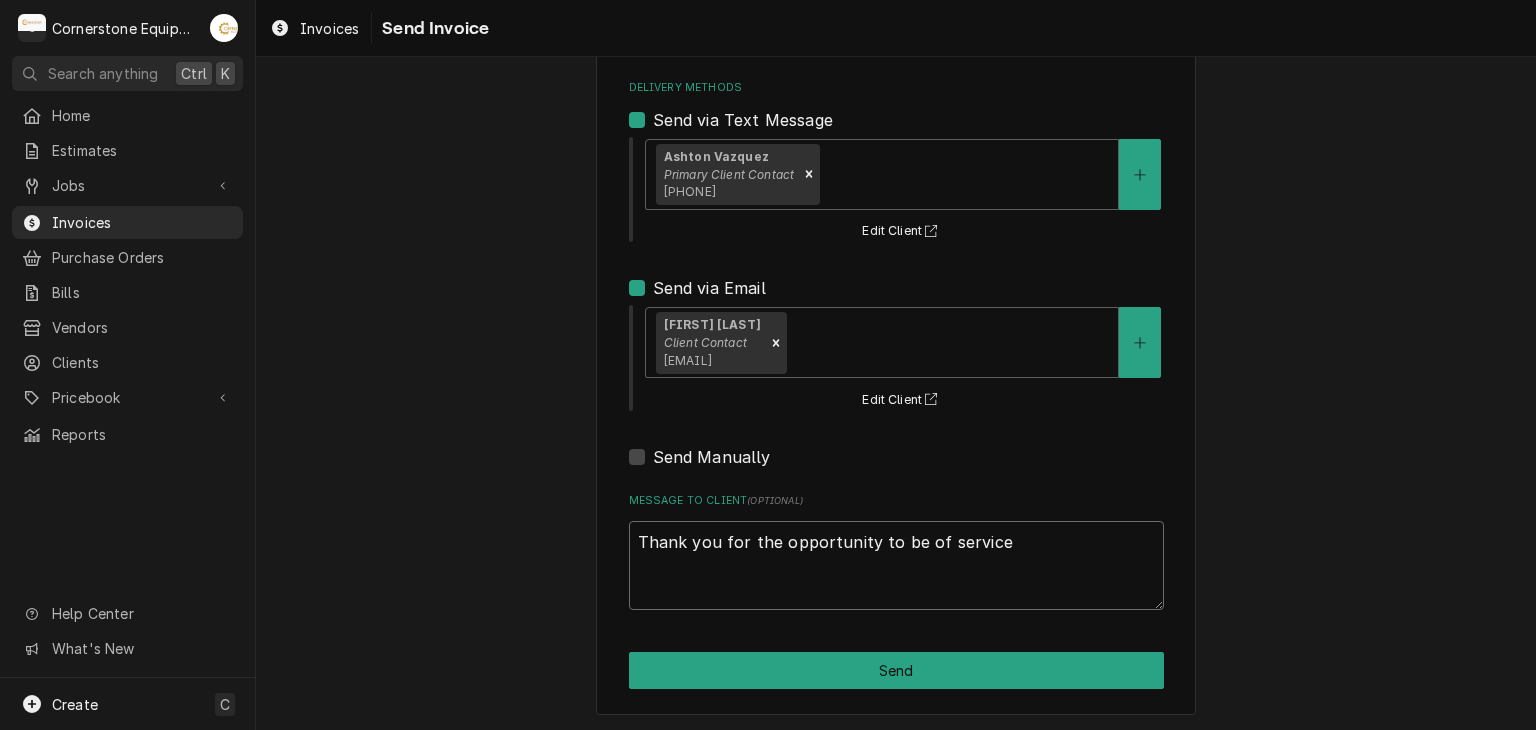 type on "x" 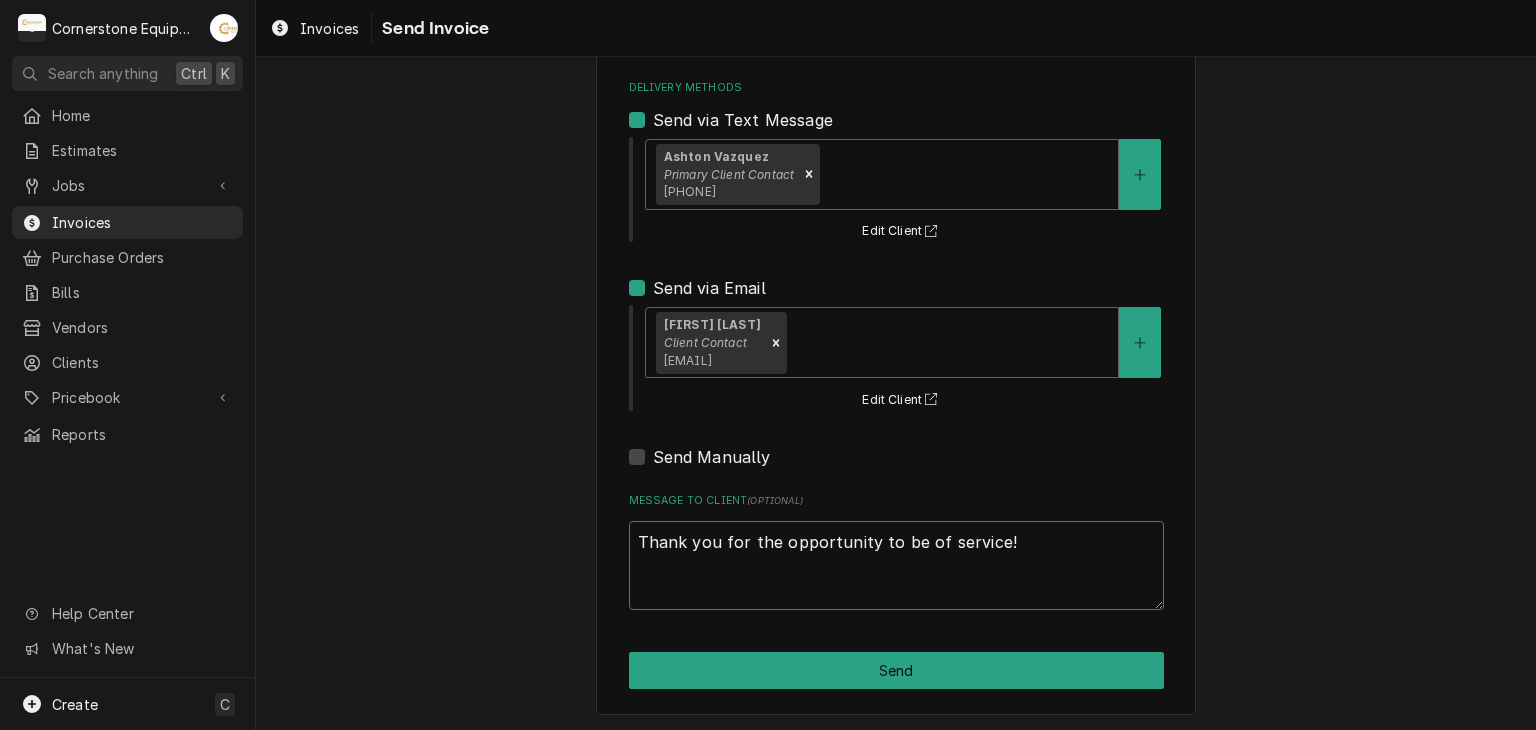 click on "Thank you for the opportunity to be of service!" at bounding box center (896, 566) 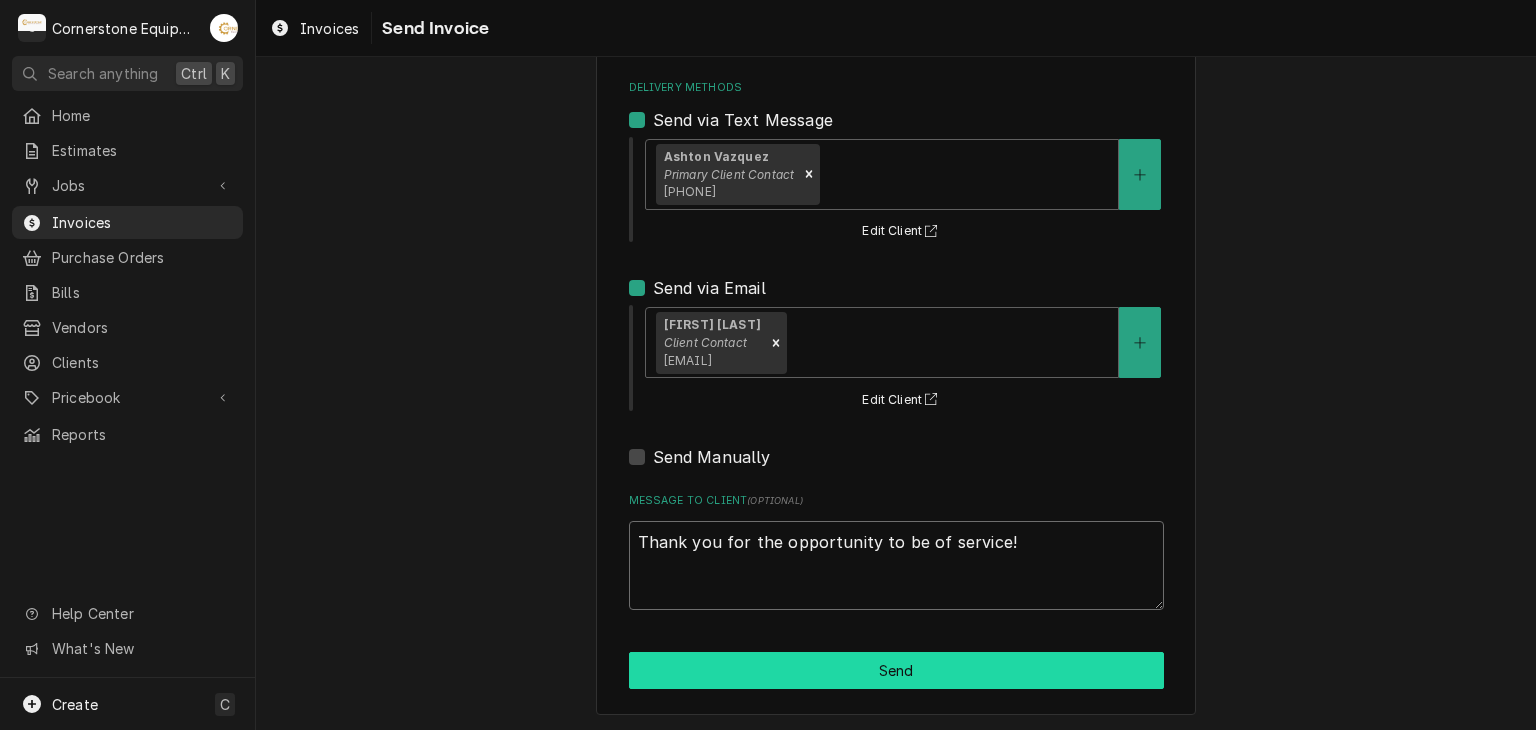type on "Thank you for the opportunity to be of service!" 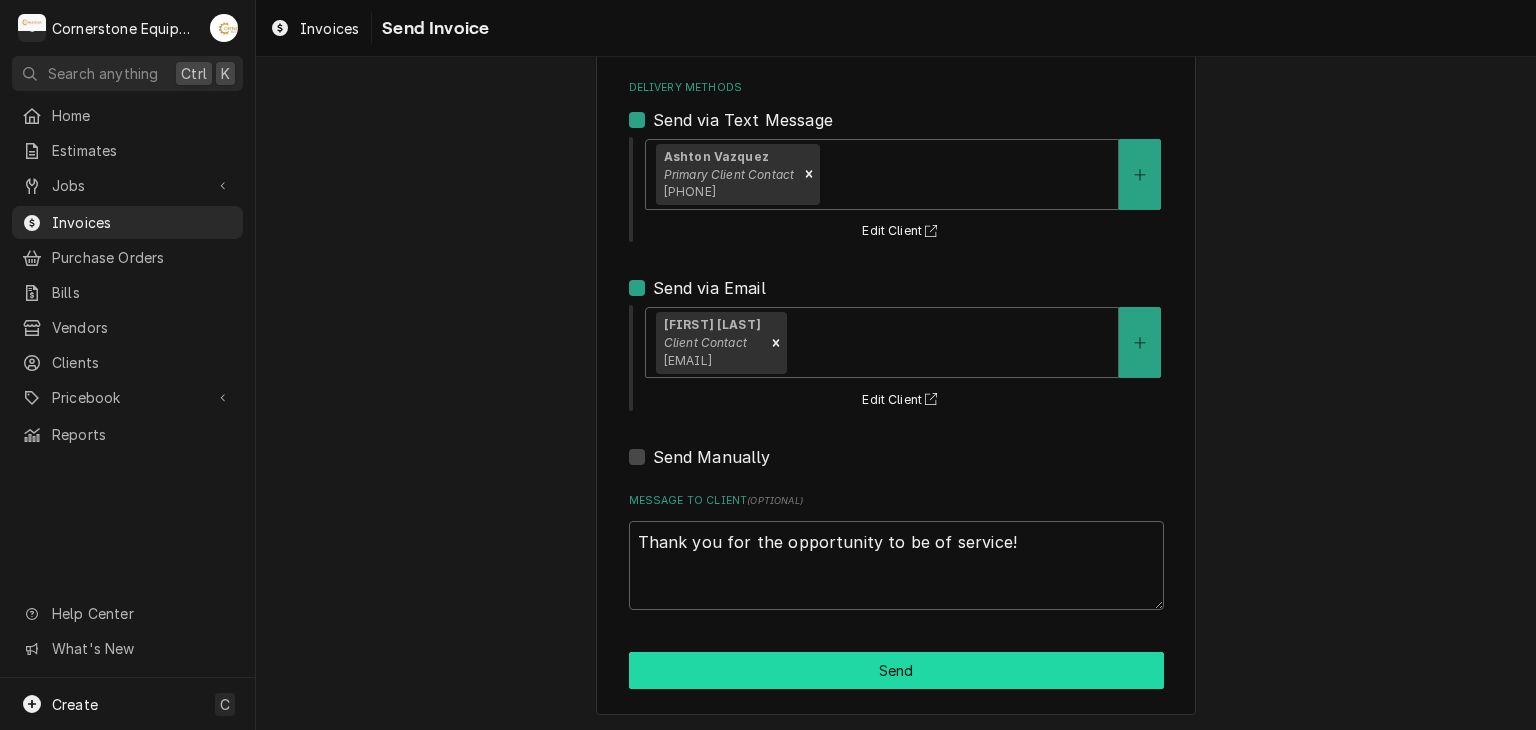 click on "Send" at bounding box center [896, 670] 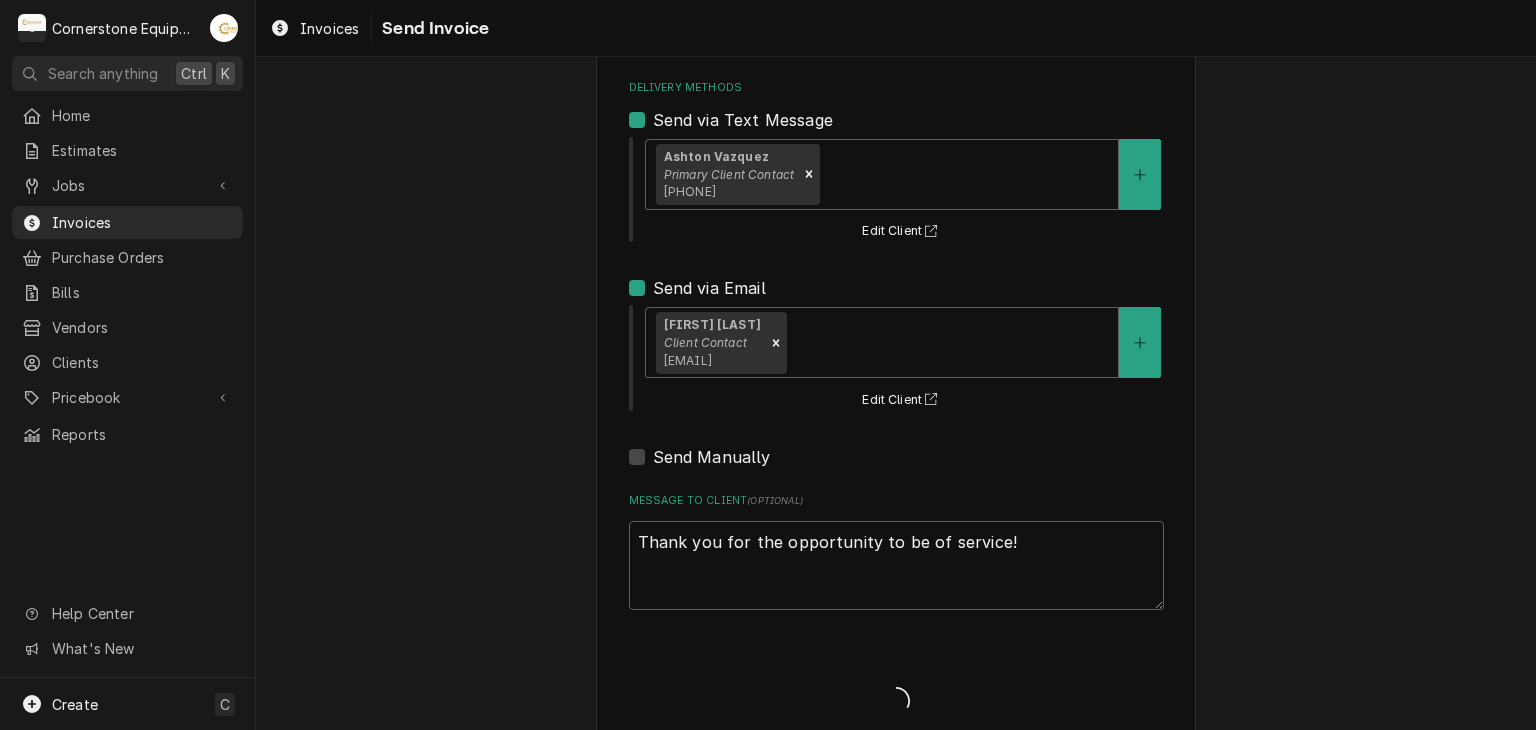 type on "x" 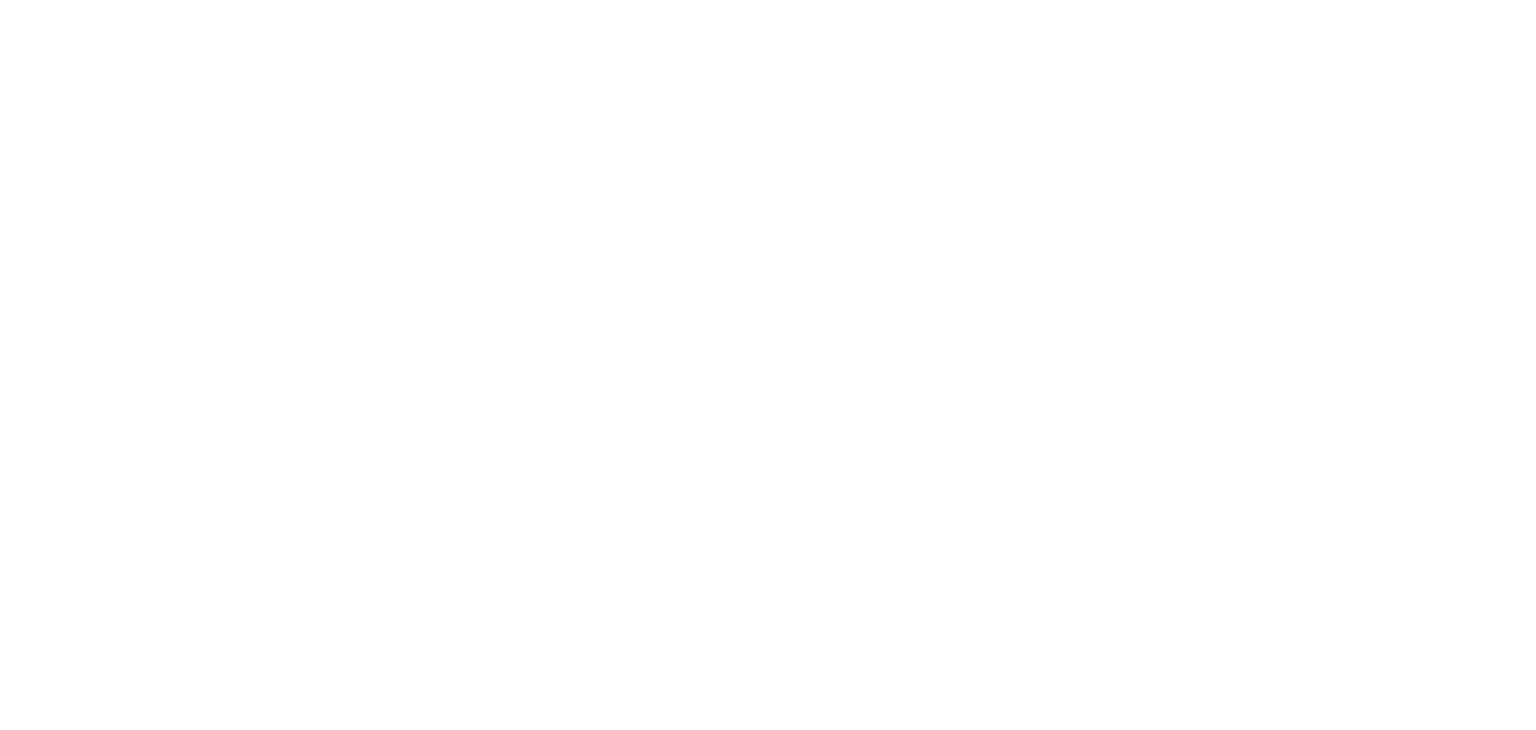 scroll, scrollTop: 0, scrollLeft: 0, axis: both 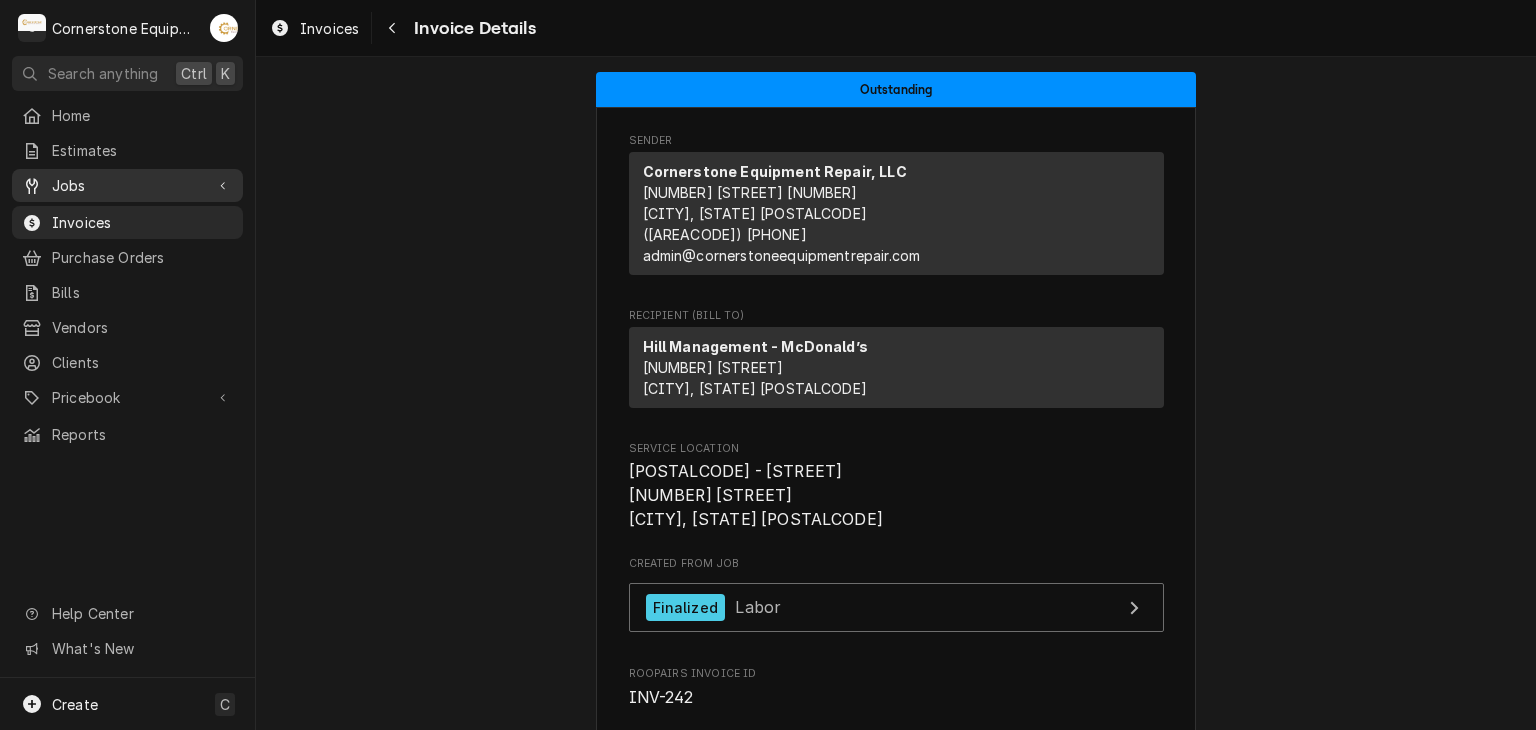 click on "Jobs" at bounding box center [127, 185] 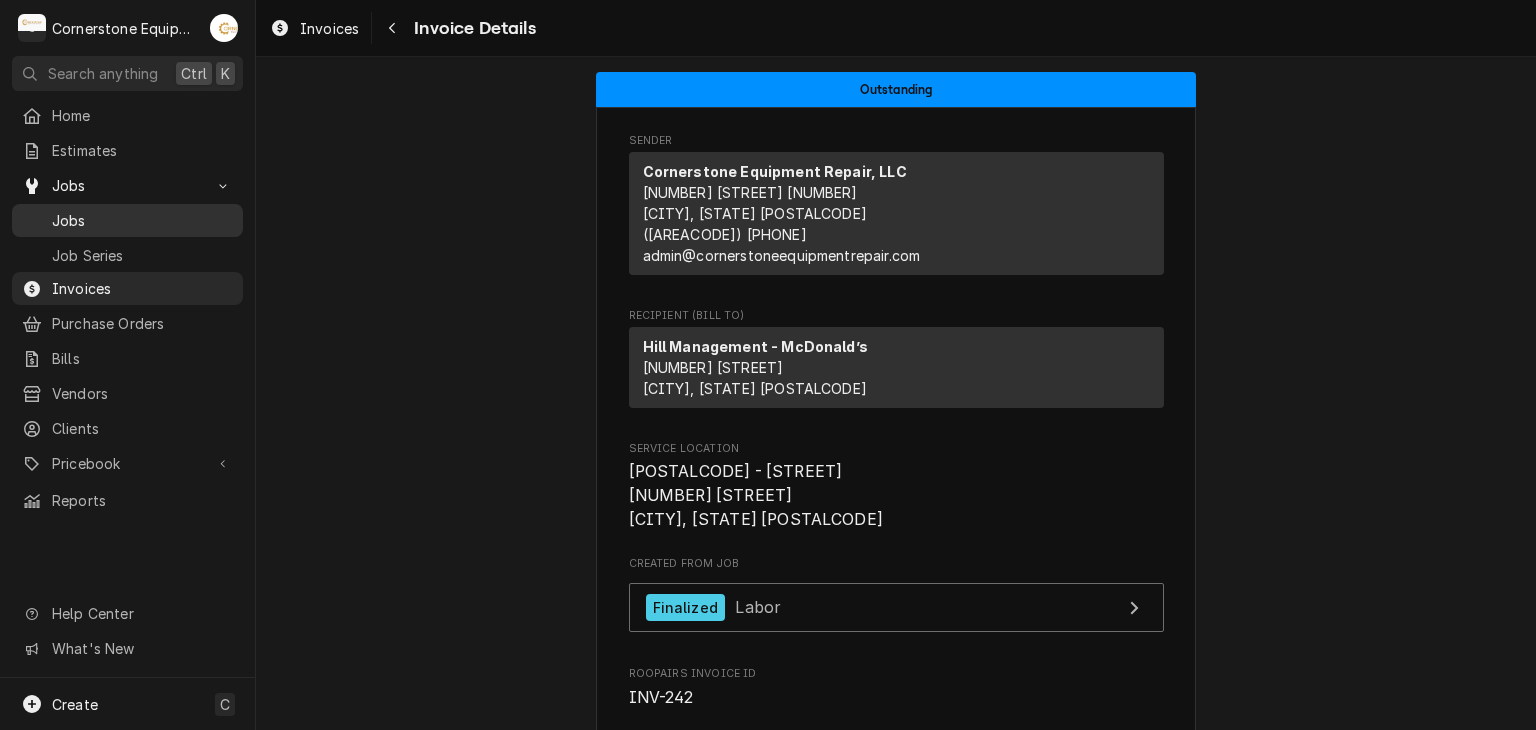 click on "Jobs" at bounding box center (142, 220) 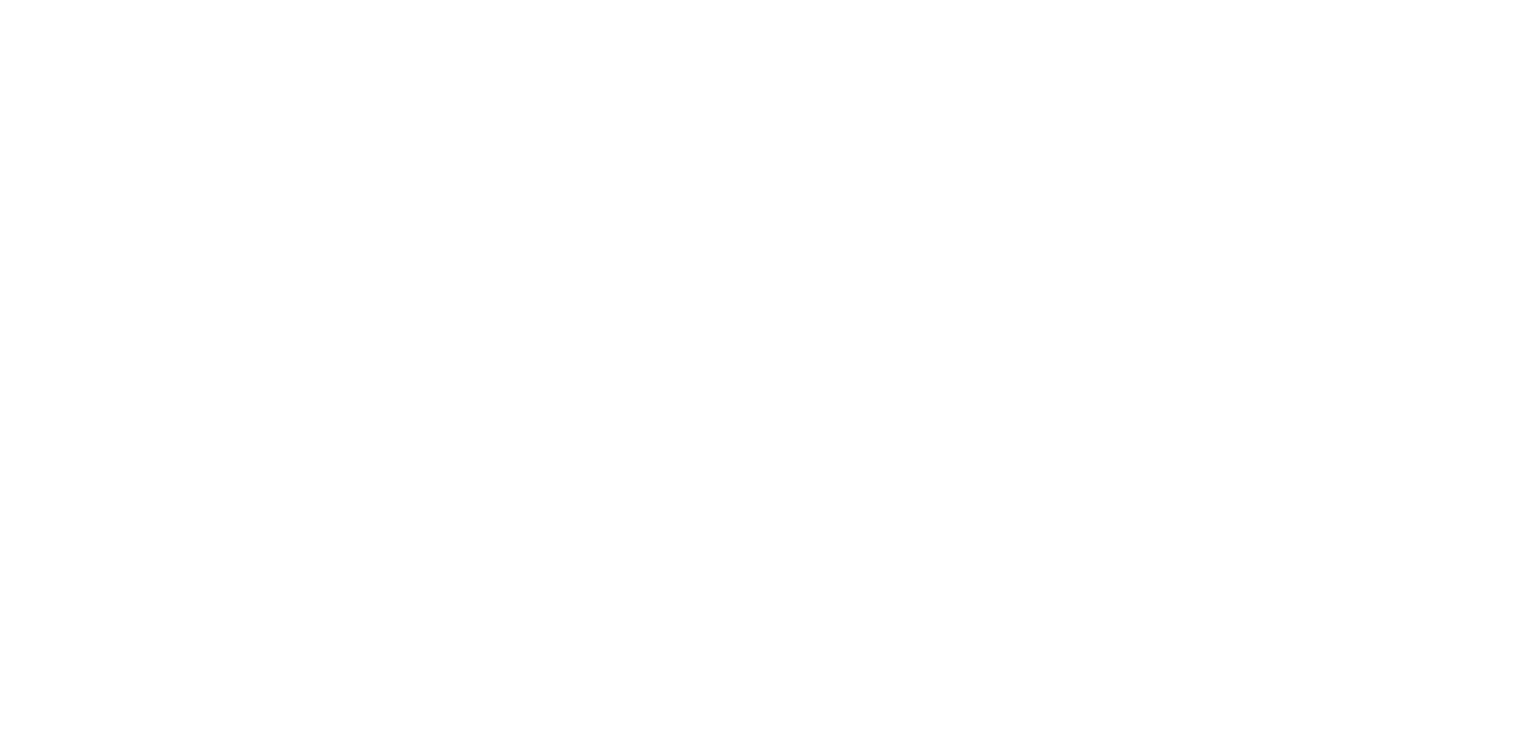 scroll, scrollTop: 0, scrollLeft: 0, axis: both 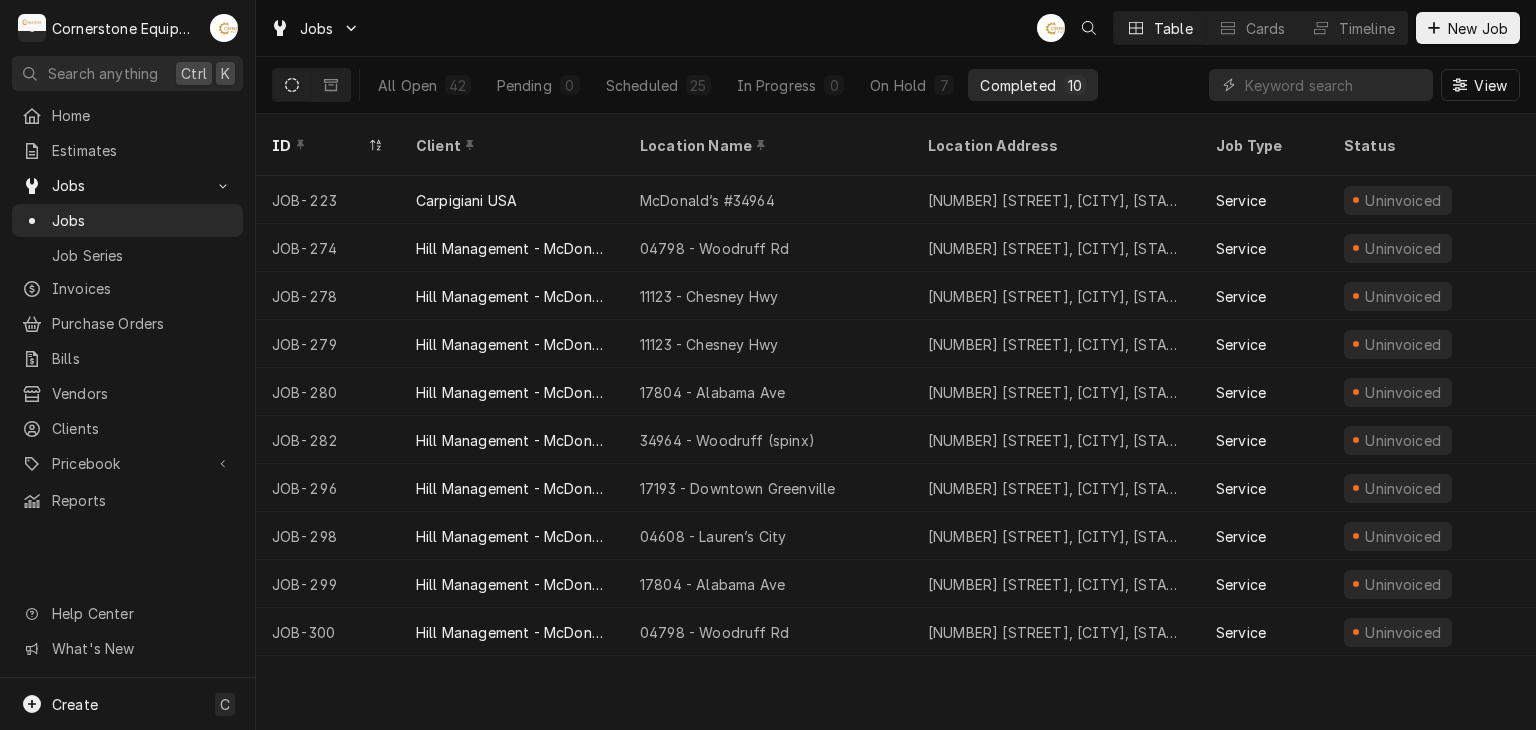 click on "ID Client Location Name Location Address Job Type Status Labels Priority Techs Date Received Scheduled For Duration Completed Last Modified JOB-223 Carpigiani USA McDonald’s #34964 [NUMBER] [STREET], [CITY], [STATE] [POSTAL_CODE] Service Uninvoiced — Urgent MP Jul 22   Jul 22   • 8:00 AM 1h Aug 4   Aug 4   JOB-274 Hill Management - McDonald’s 04798 - Woodruff Rd [NUMBER] [STREET], [CITY], [STATE] [POSTAL_CODE] Service Uninvoiced — High AB Aug 5   Aug 5   • 1:00 PM 2h Aug 7   Aug 7   JOB-278 Hill Management - McDonald’s 11123 - Chesney Hwy [NUMBER] [STREET], [CITY], [STATE] [POSTAL_CODE] Service Uninvoiced — High MP Aug 8   Aug 8   • 8:00 AM 6h Aug 7   Aug 7   JOB-279 Hill Management - McDonald’s 11123 - Chesney Hwy [NUMBER] [STREET], [CITY], [STATE] [POSTAL_CODE] Service Uninvoiced — Urgent MP Aug 6   Aug 6   • 10:00 PM 2h Aug 6   Aug 6   JOB-280 Hill Management - McDonald’s 17804 - Alabama Ave [NUMBER] [STREET], [CITY], [STATE] [POSTAL_CODE] Service Uninvoiced — No Priority MP Aug 6   Aug 6   • 12:00 PM 1h Aug 6   Aug 7   JOB-282 AB" at bounding box center [896, 422] 